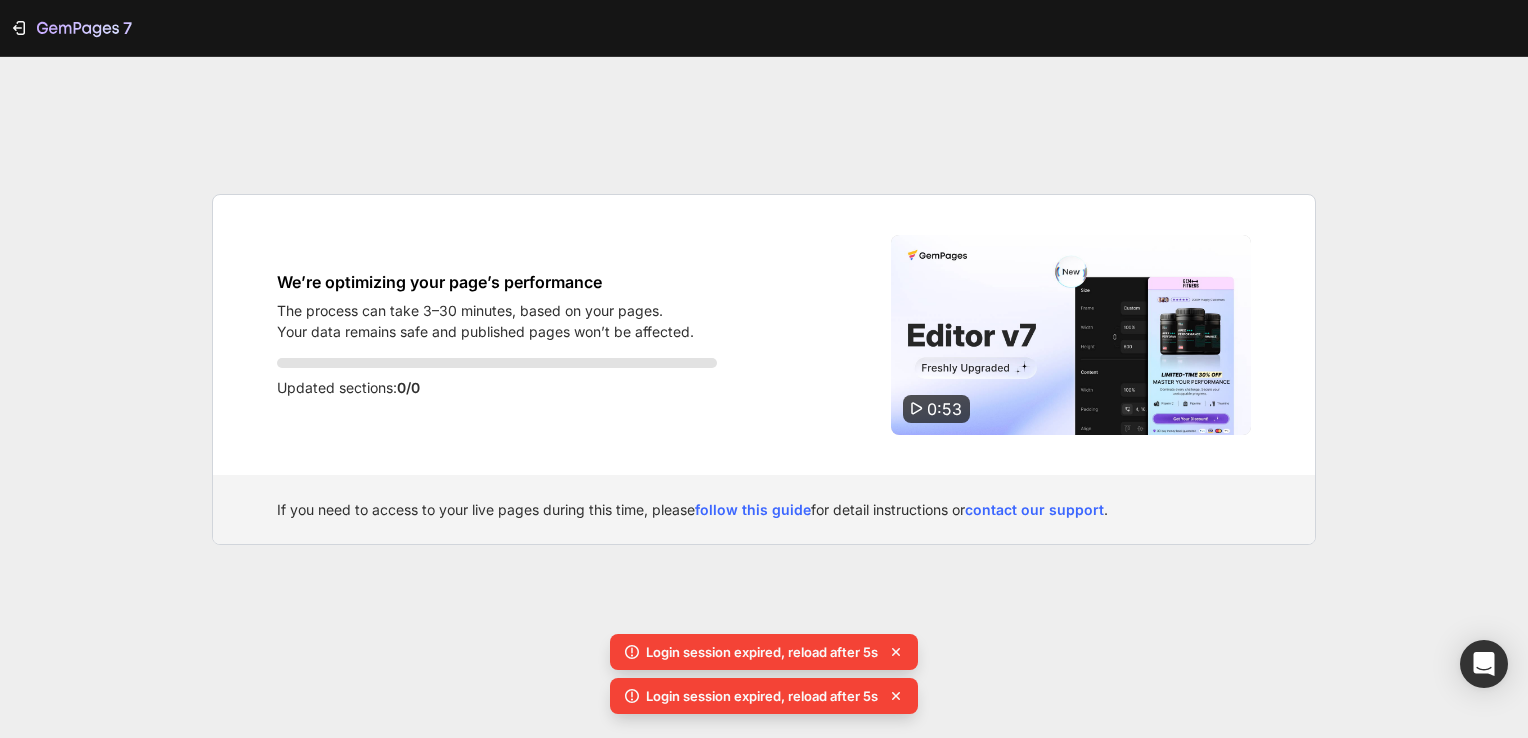scroll, scrollTop: 0, scrollLeft: 0, axis: both 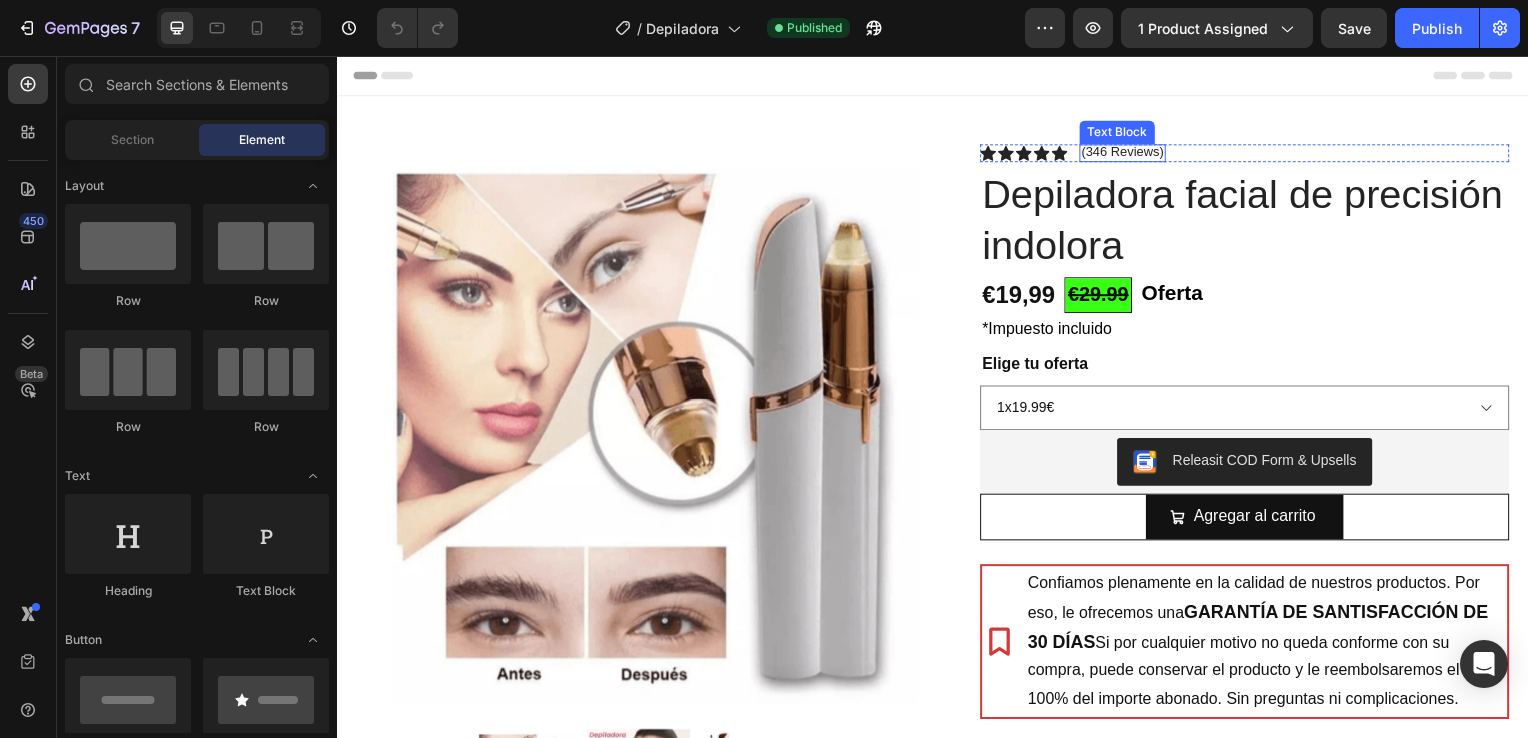 click on "(346 Reviews)" at bounding box center [1127, 153] 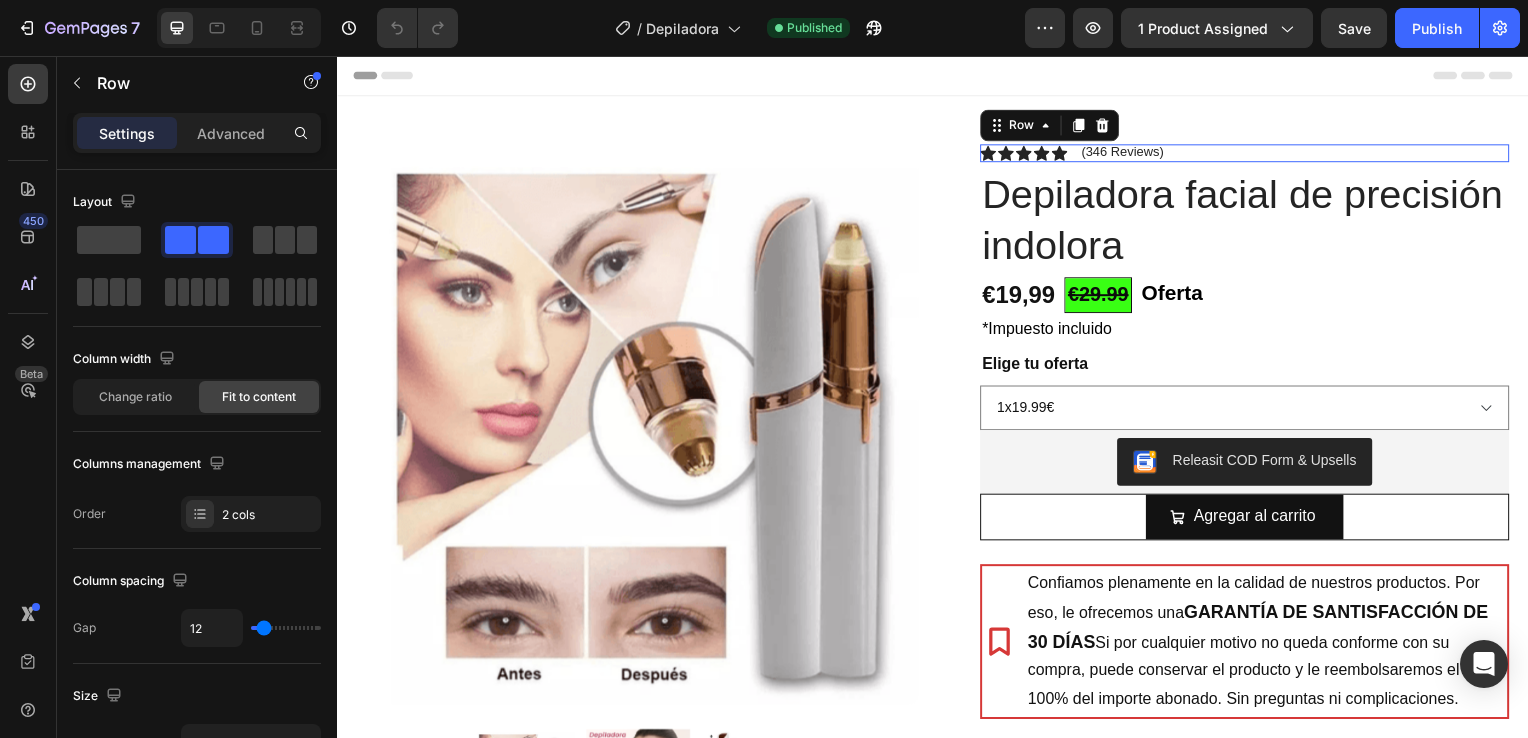 click on "Icon Icon Icon Icon Icon Icon List (346 Reviews) Text Block Row   0" at bounding box center (1250, 154) 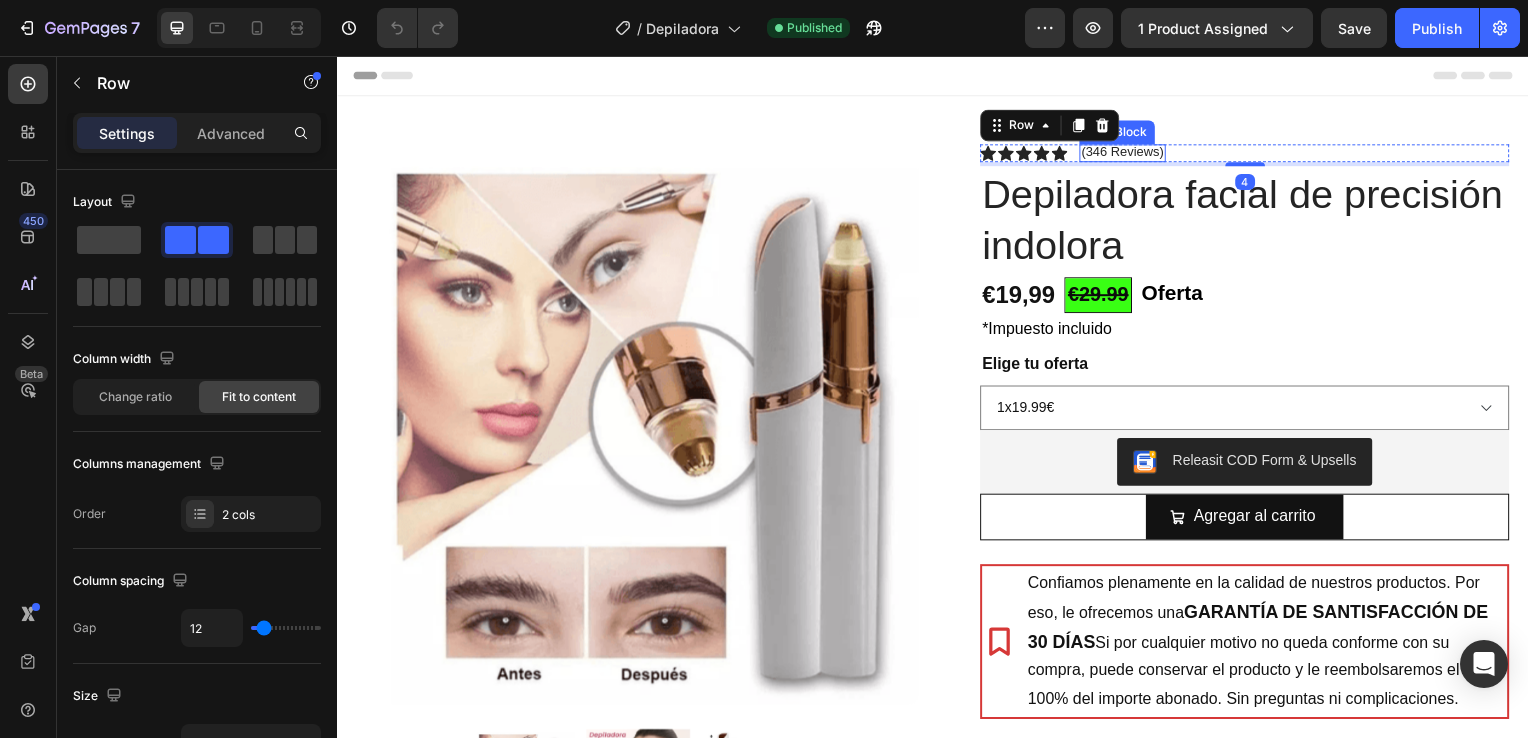 click on "(346 Reviews)" at bounding box center (1127, 153) 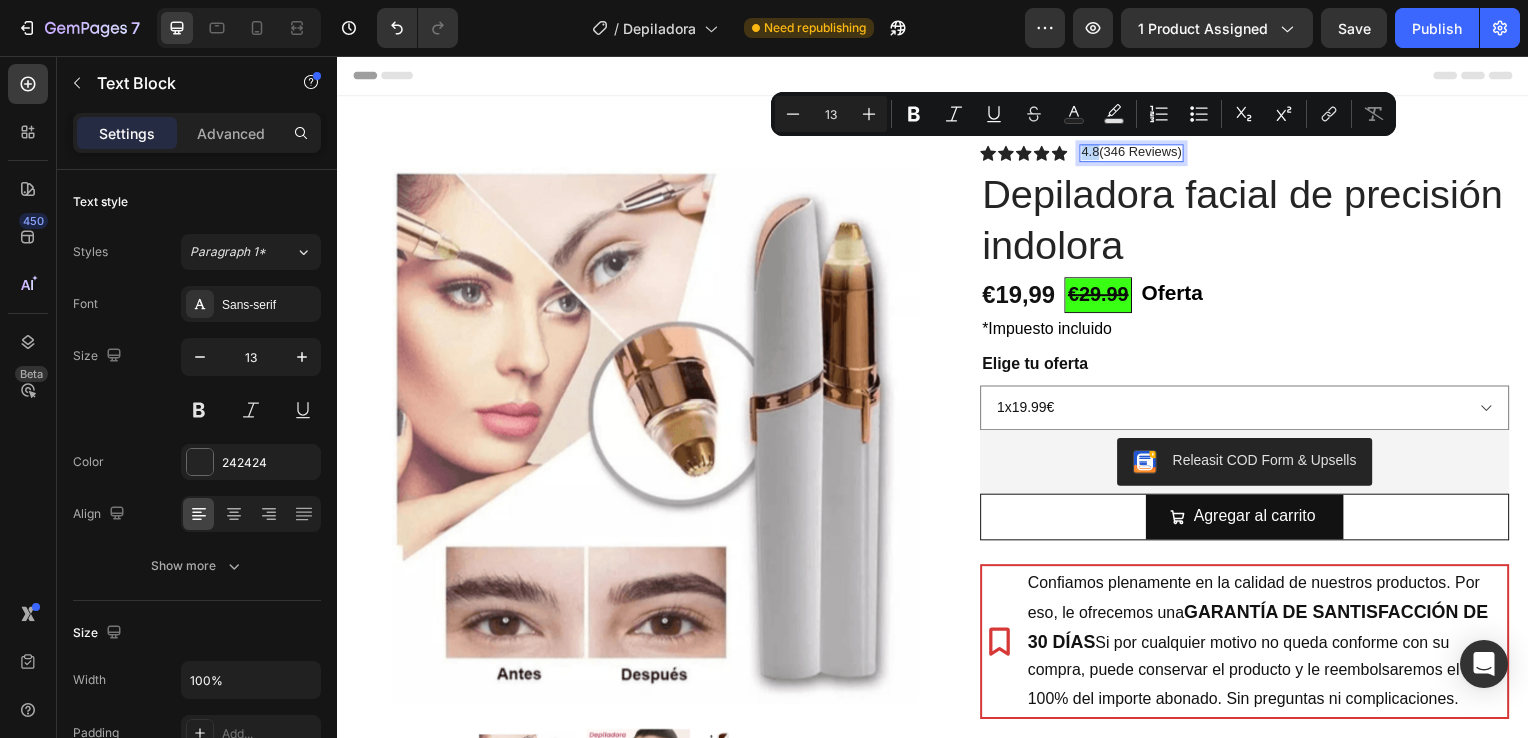 drag, startPoint x: 1098, startPoint y: 152, endPoint x: 1080, endPoint y: 152, distance: 18 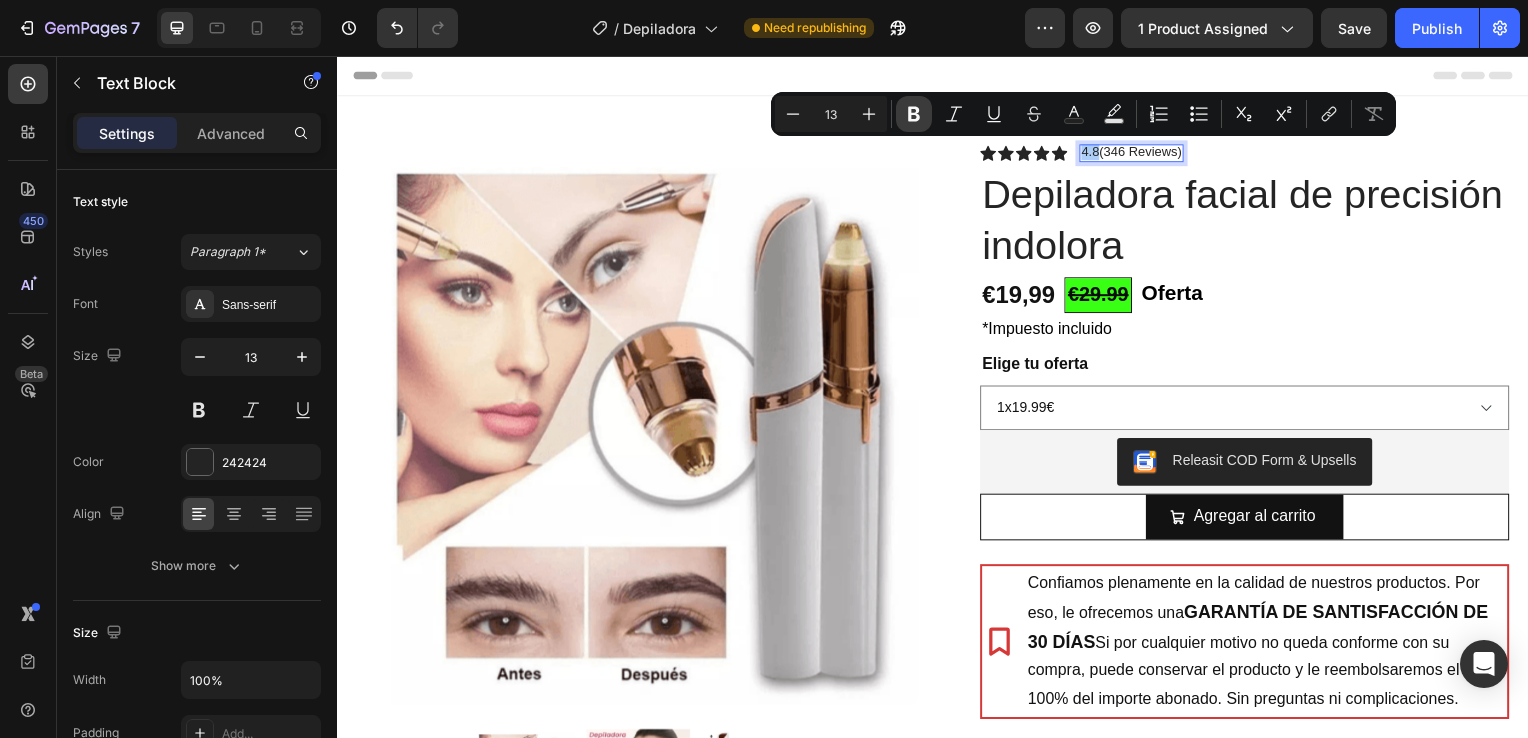 click 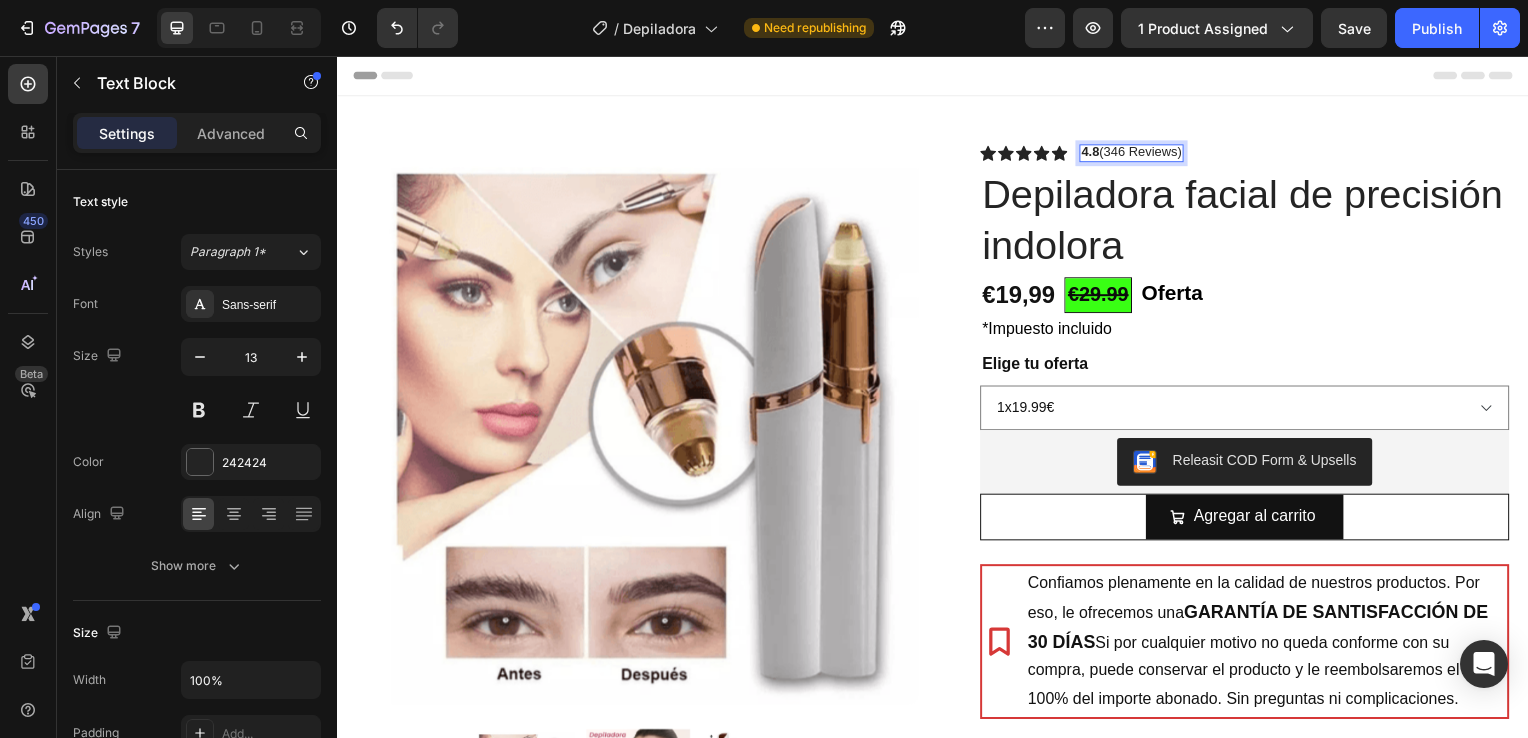 click on "4.8 (346 Reviews)" at bounding box center [1136, 153] 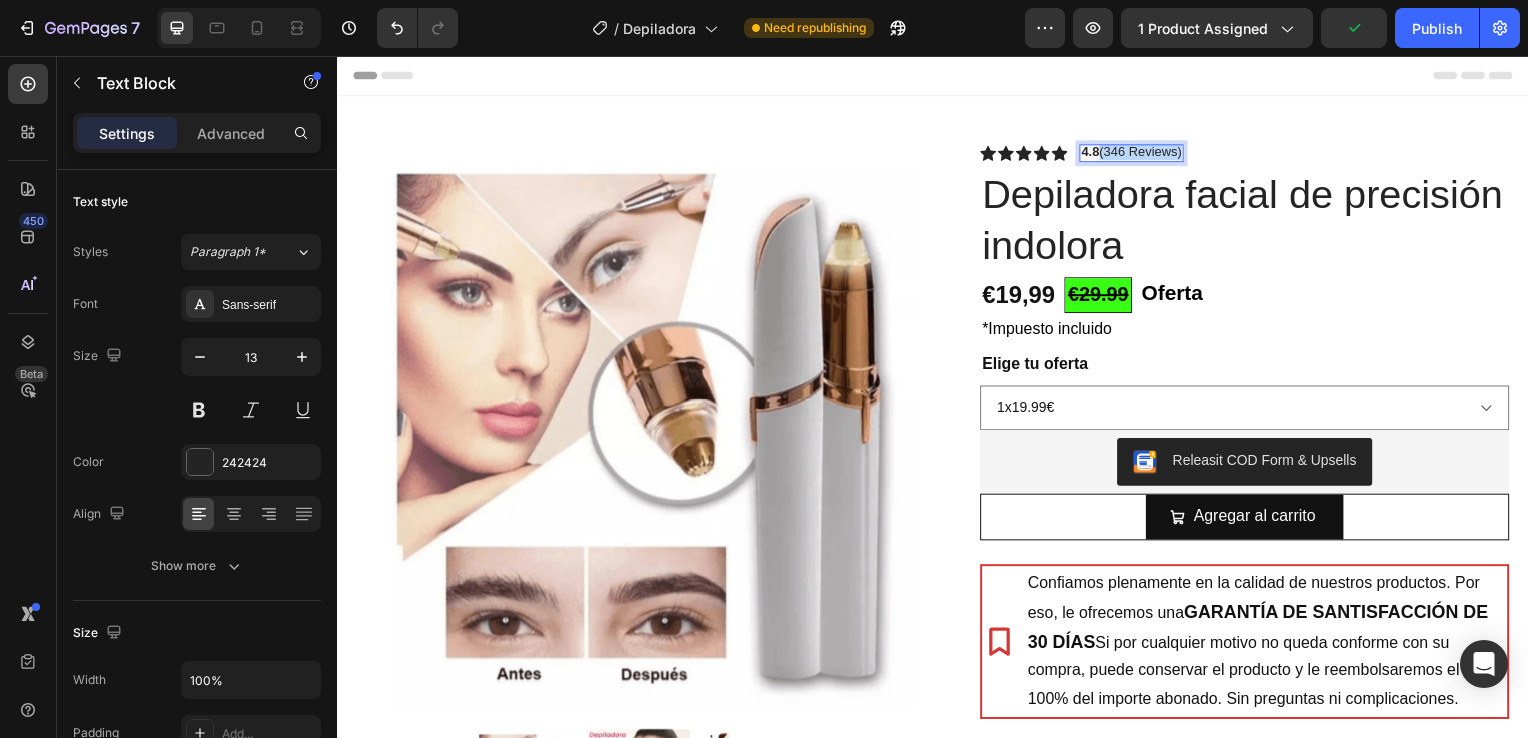 drag, startPoint x: 1098, startPoint y: 148, endPoint x: 1179, endPoint y: 152, distance: 81.09871 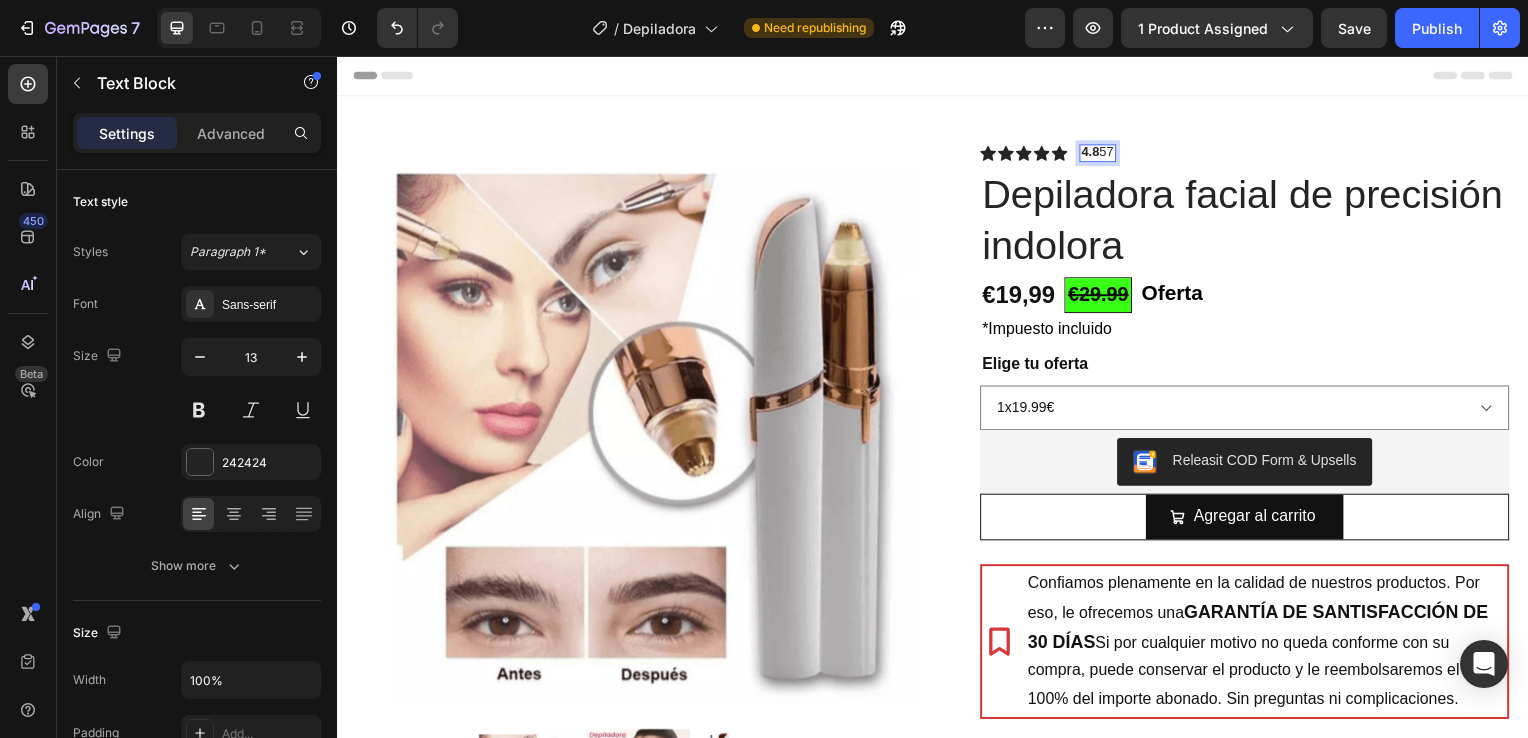click on "4.8 57" at bounding box center (1102, 153) 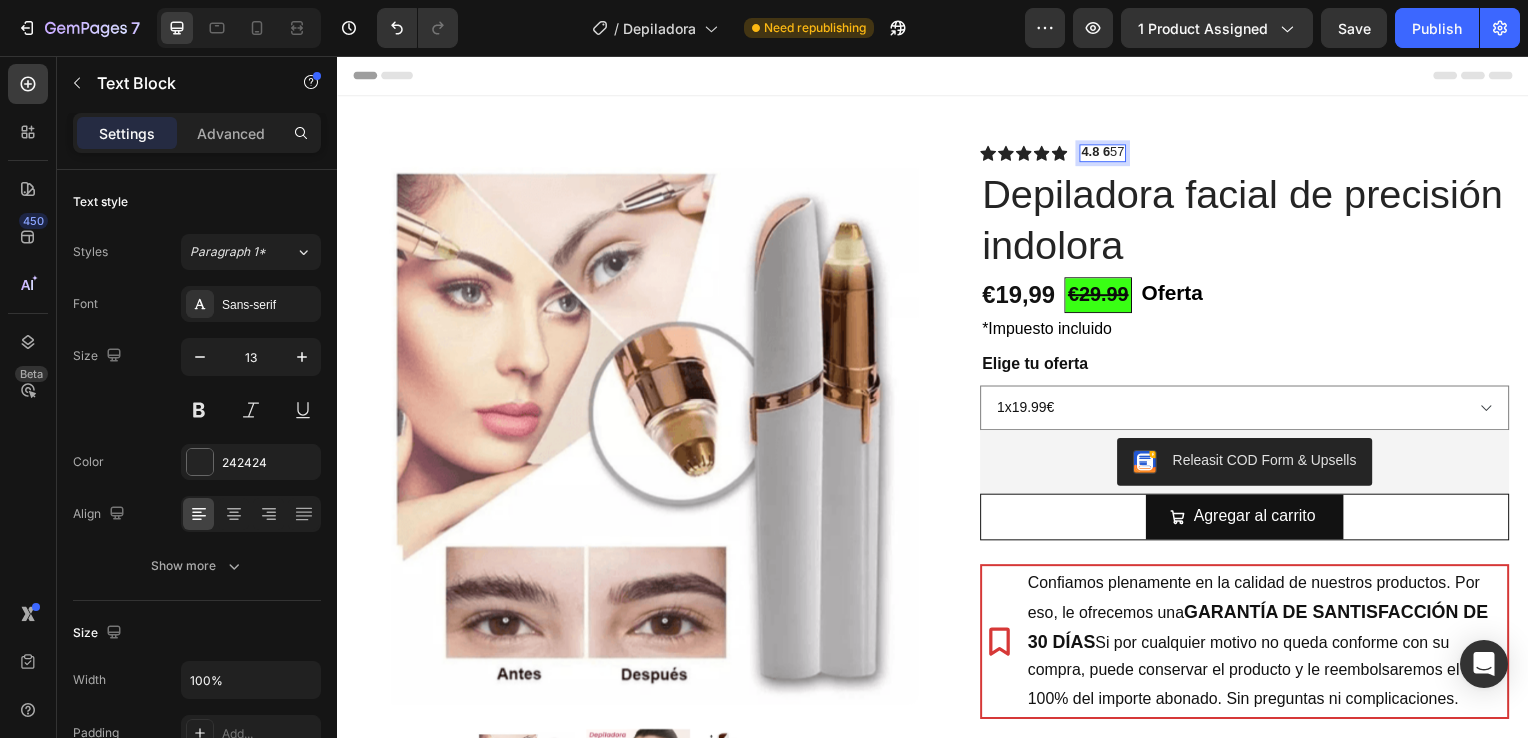 click on "4.8 6" at bounding box center (1100, 152) 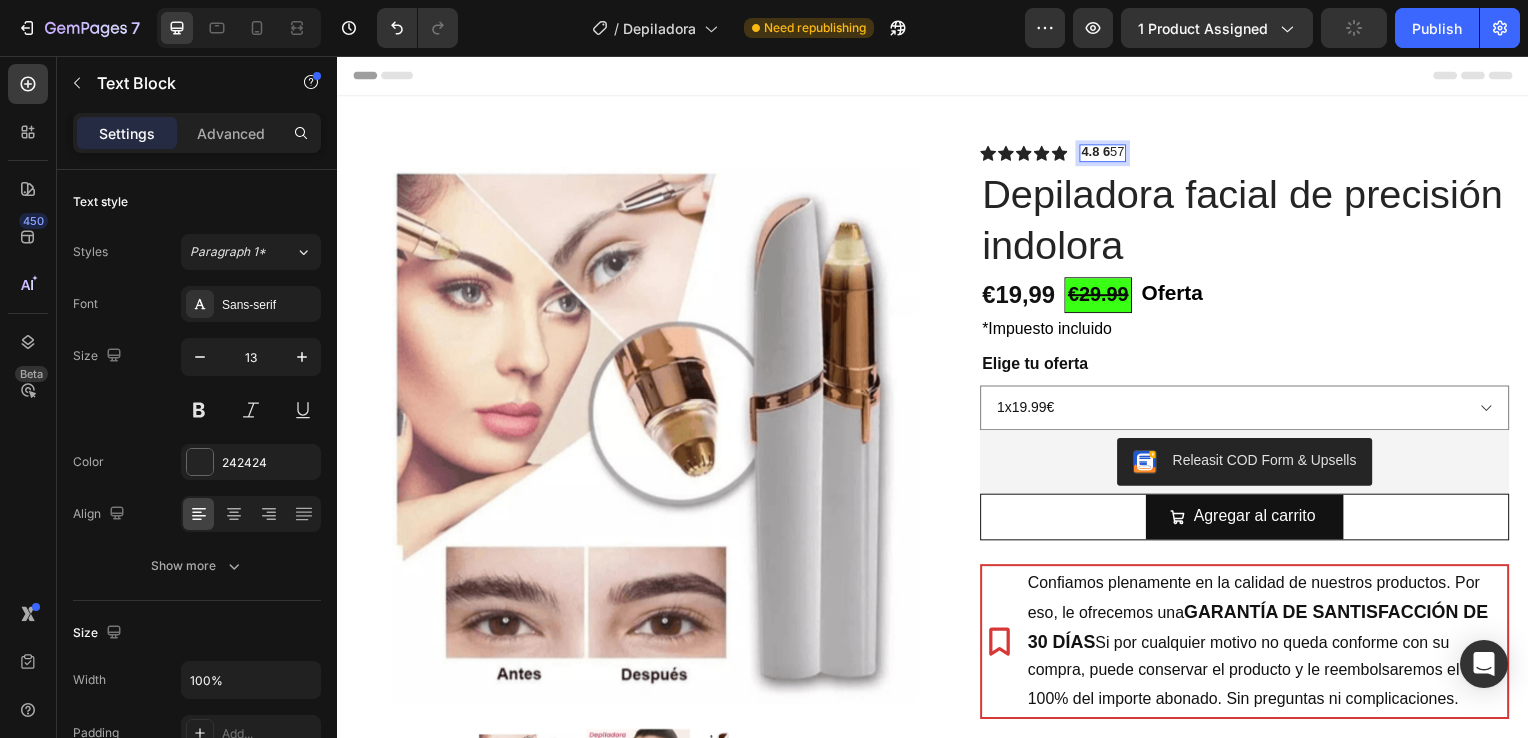 click on "4.8 6 57" at bounding box center [1107, 153] 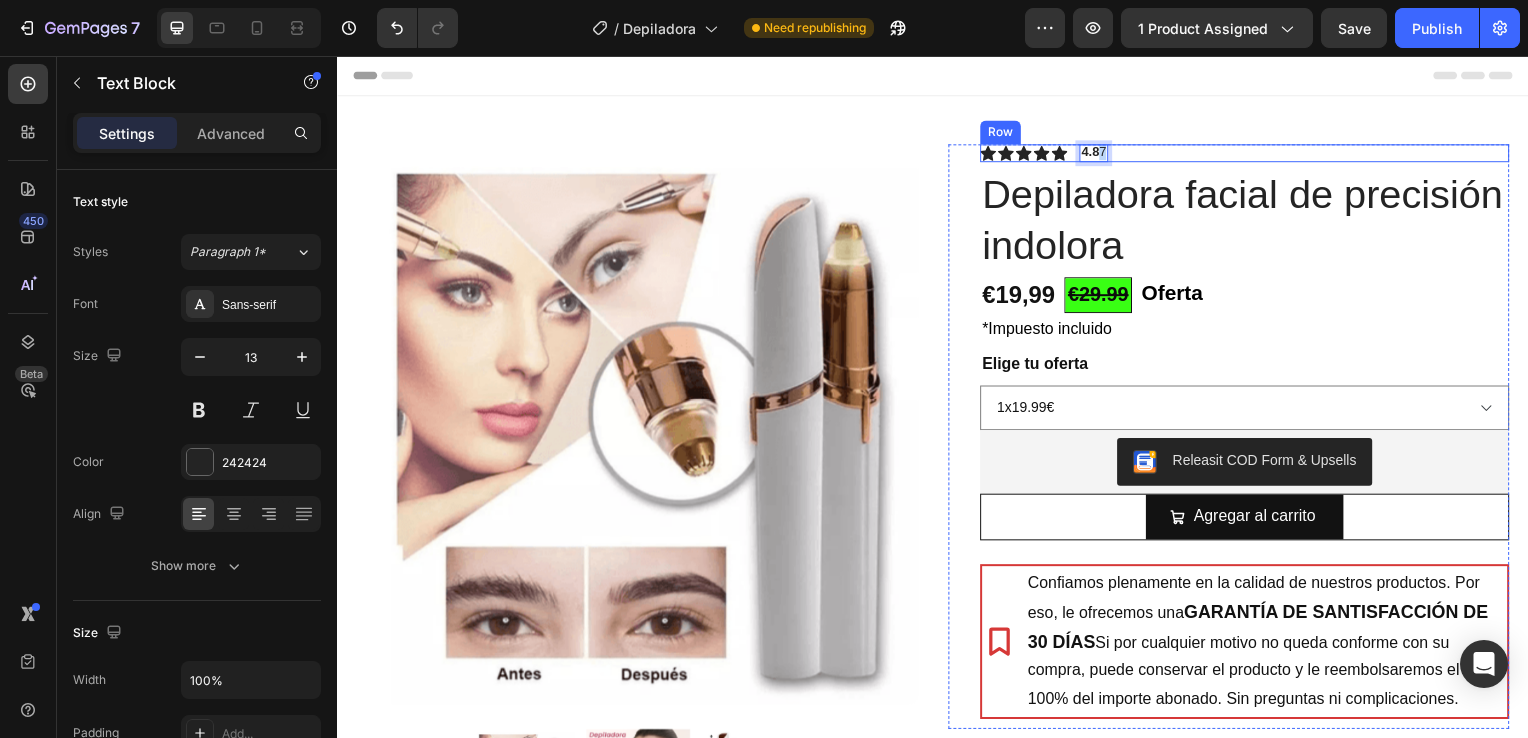 drag, startPoint x: 1100, startPoint y: 151, endPoint x: 1112, endPoint y: 151, distance: 12 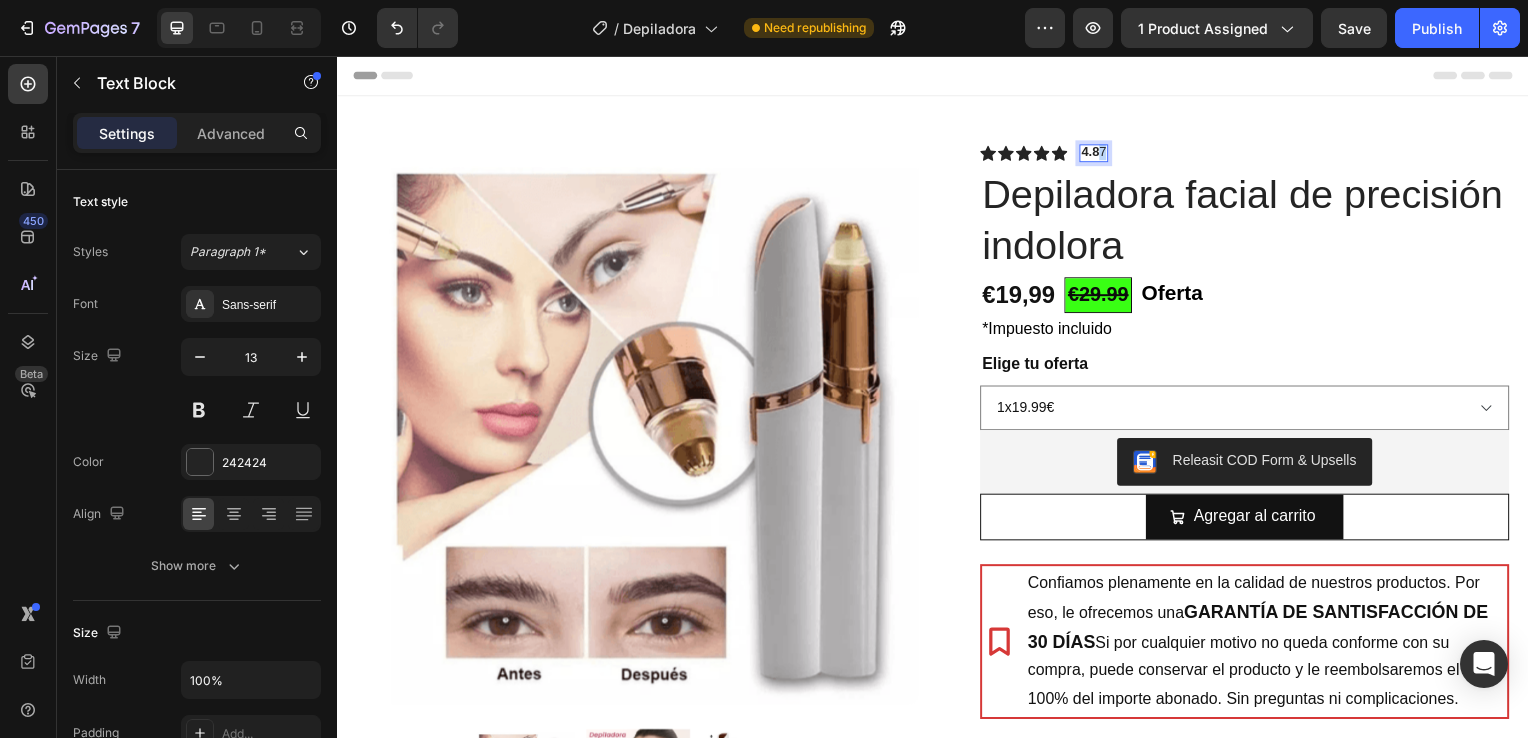 click on "4.8  7" at bounding box center (1098, 153) 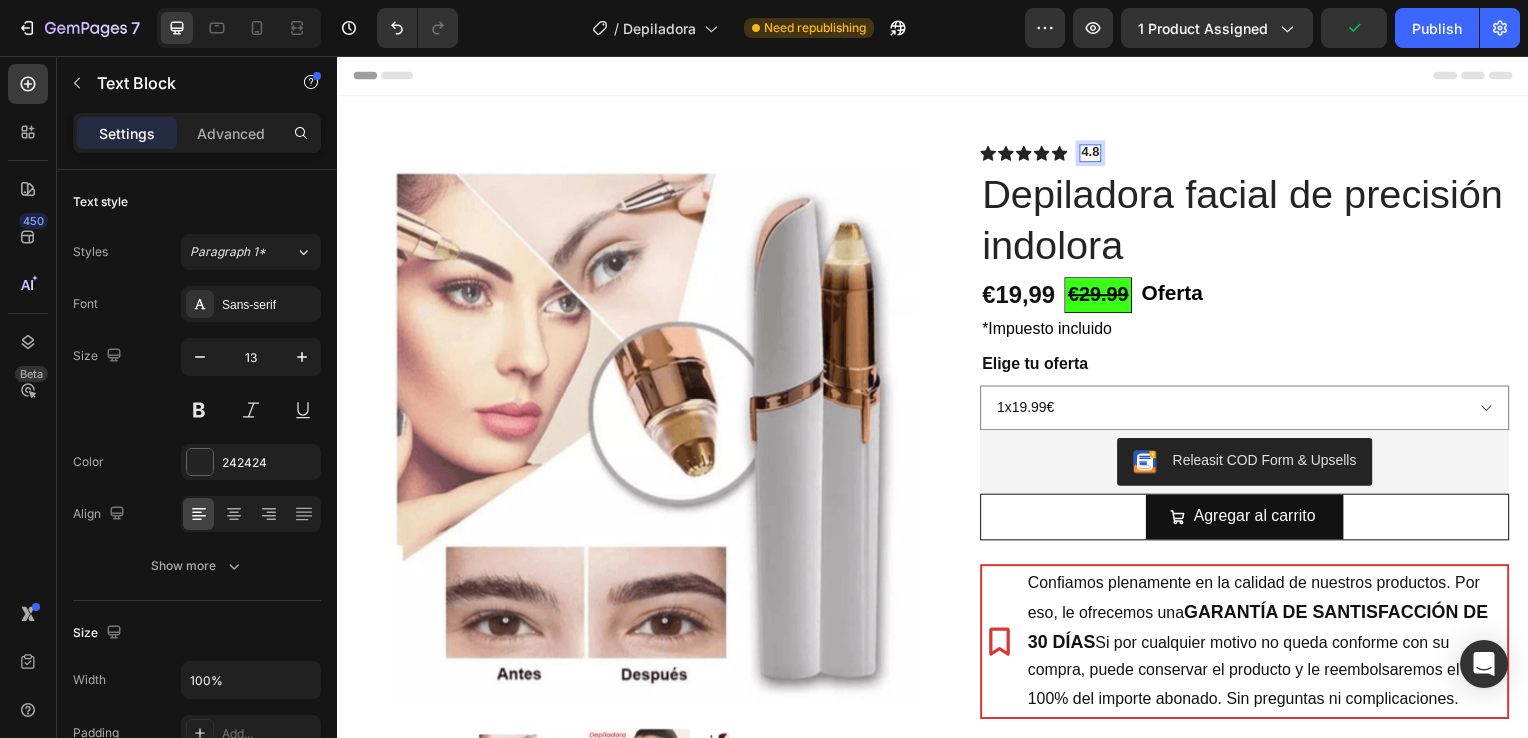 click on "7  Version history  /  Depiladora Need republishing Preview 1 product assigned  Publish" 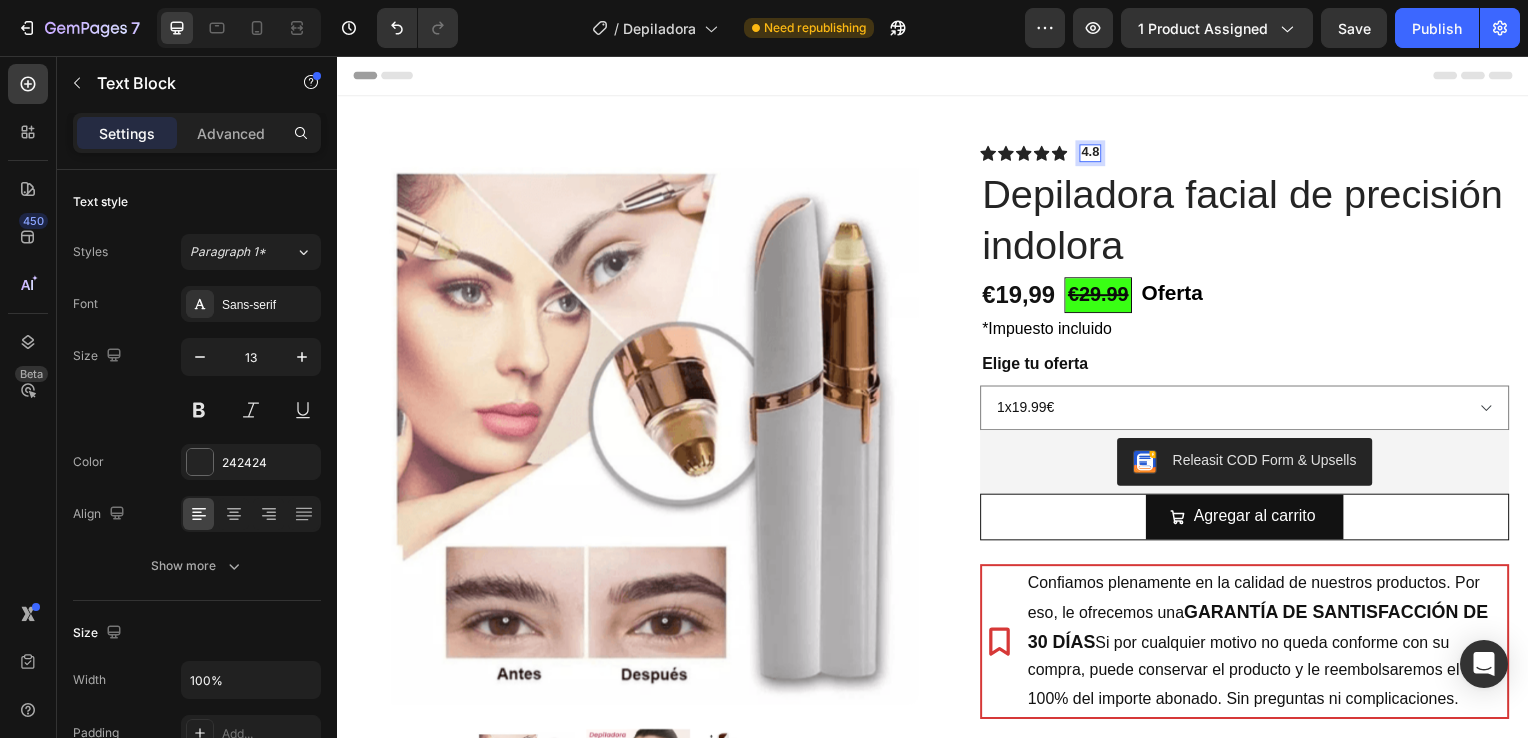 click on "4.8" at bounding box center (1095, 152) 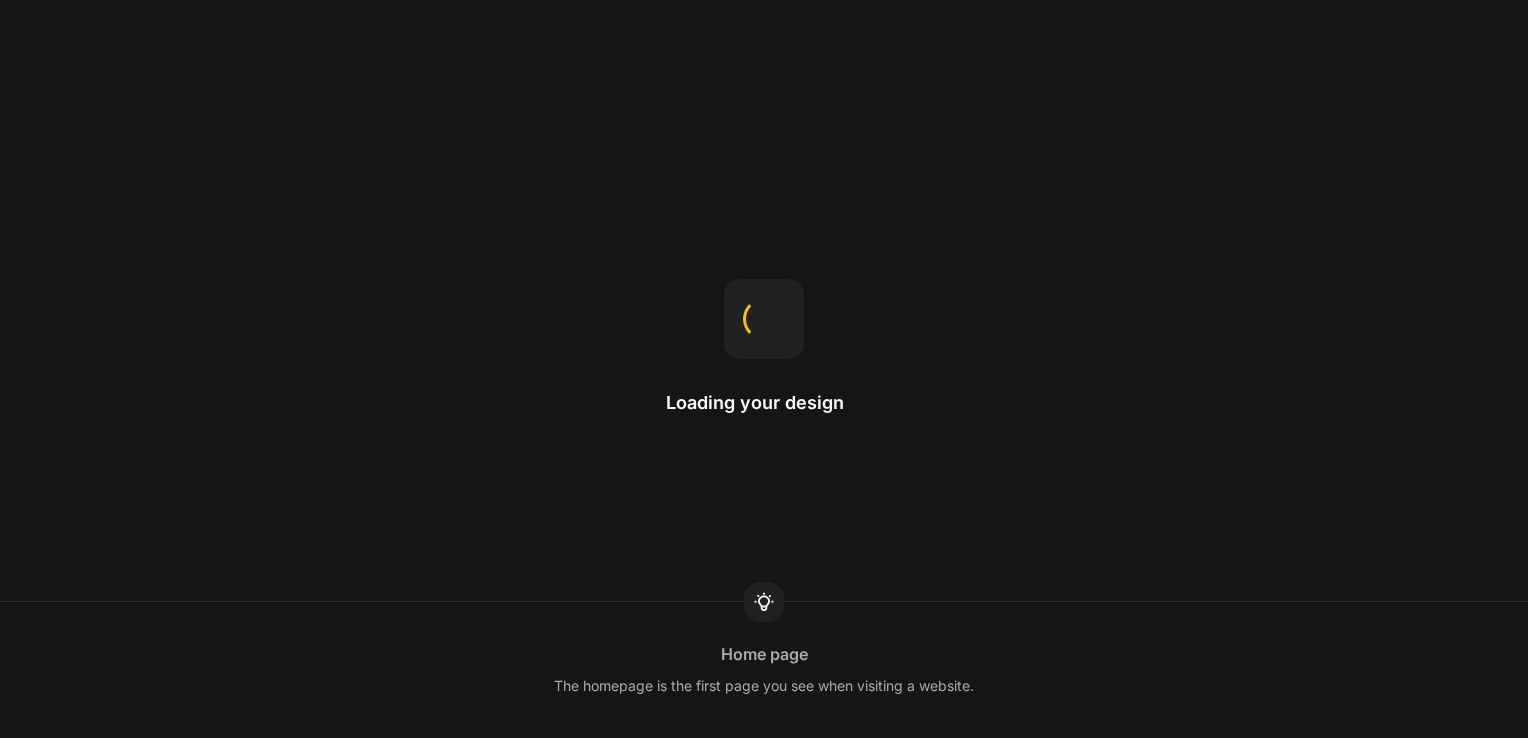 scroll, scrollTop: 0, scrollLeft: 0, axis: both 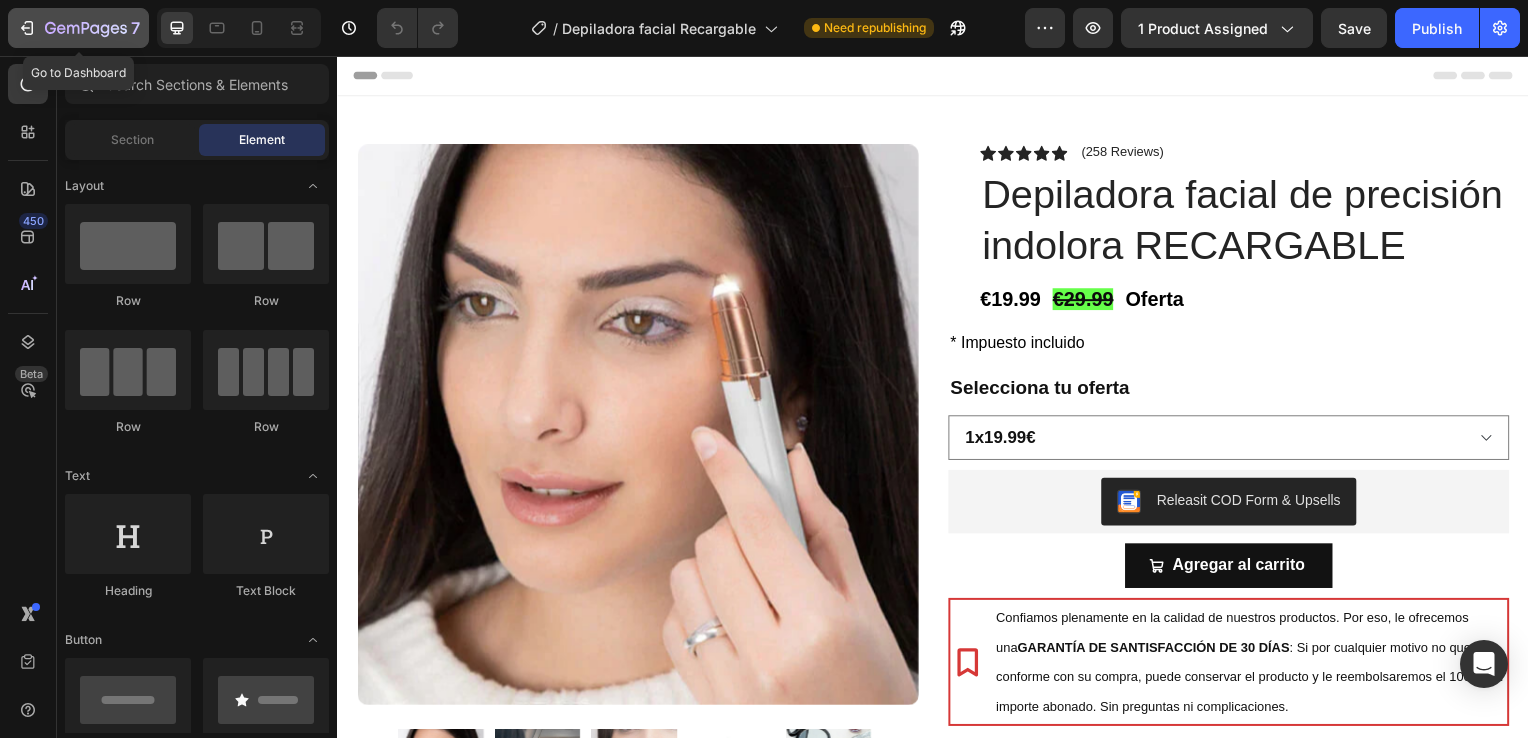click 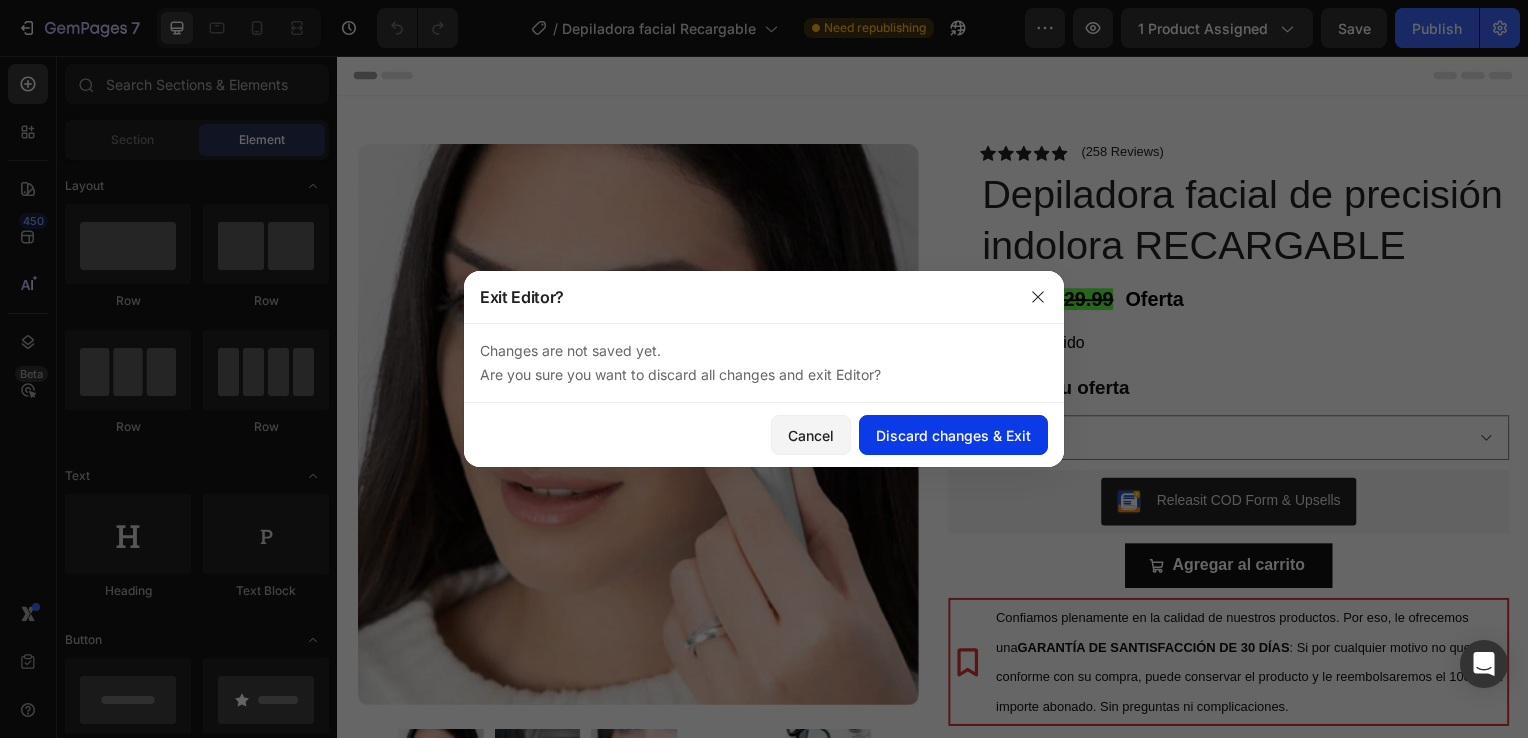 click on "Discard changes & Exit" at bounding box center (953, 435) 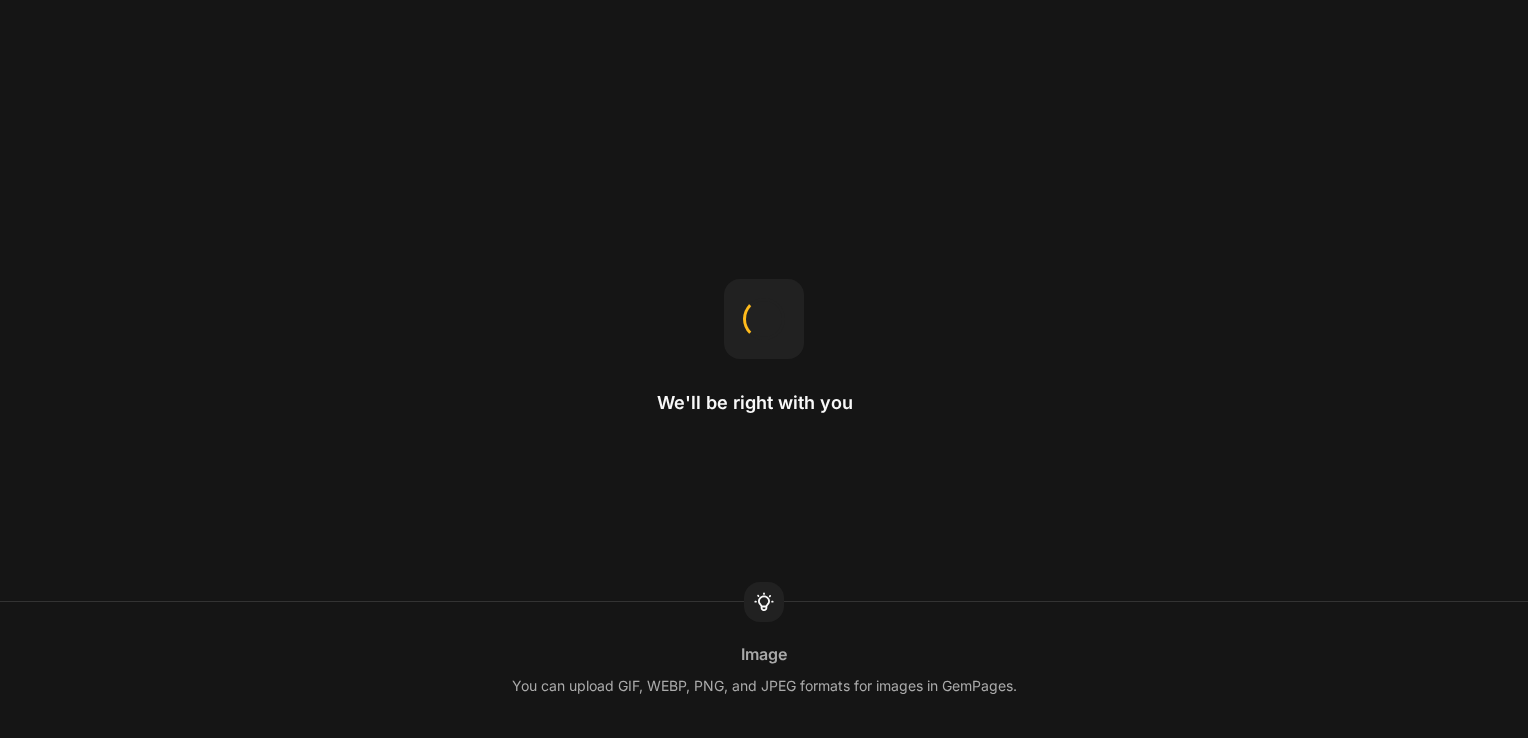 scroll, scrollTop: 0, scrollLeft: 0, axis: both 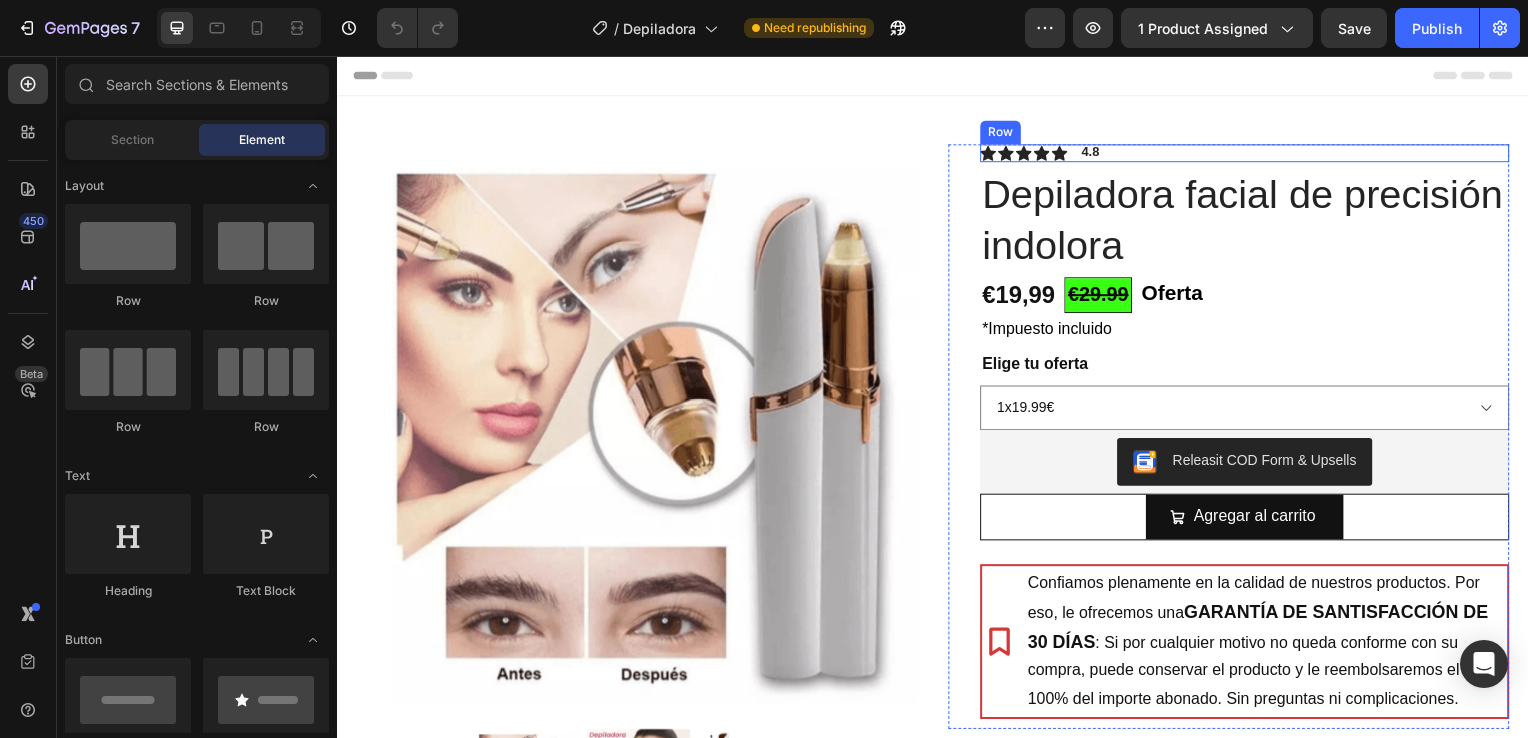 click on "Icon Icon Icon Icon Icon Icon List 4.8  Text Block Row" at bounding box center (1250, 154) 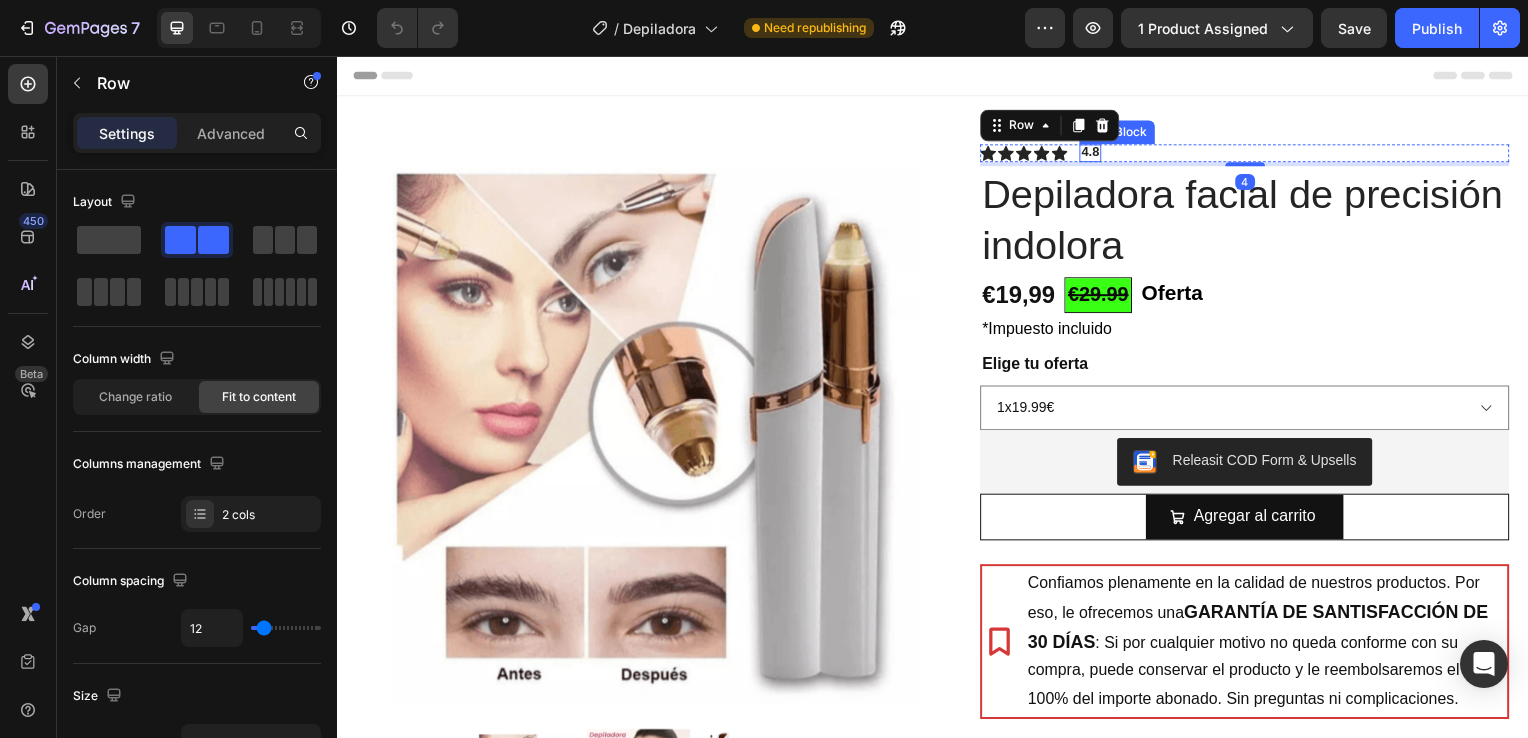 click on "4.8" at bounding box center [1095, 154] 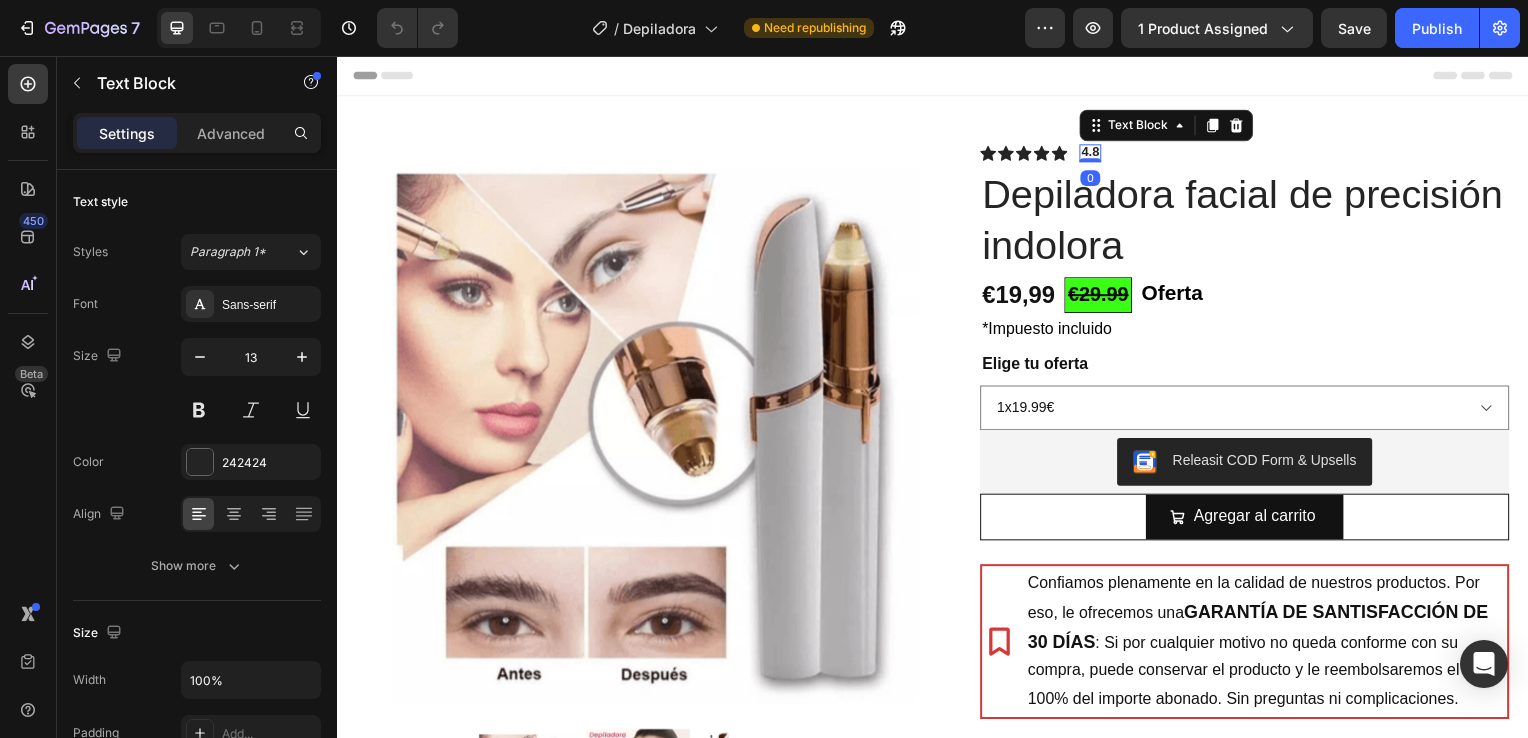 click on "4.8" at bounding box center [1095, 152] 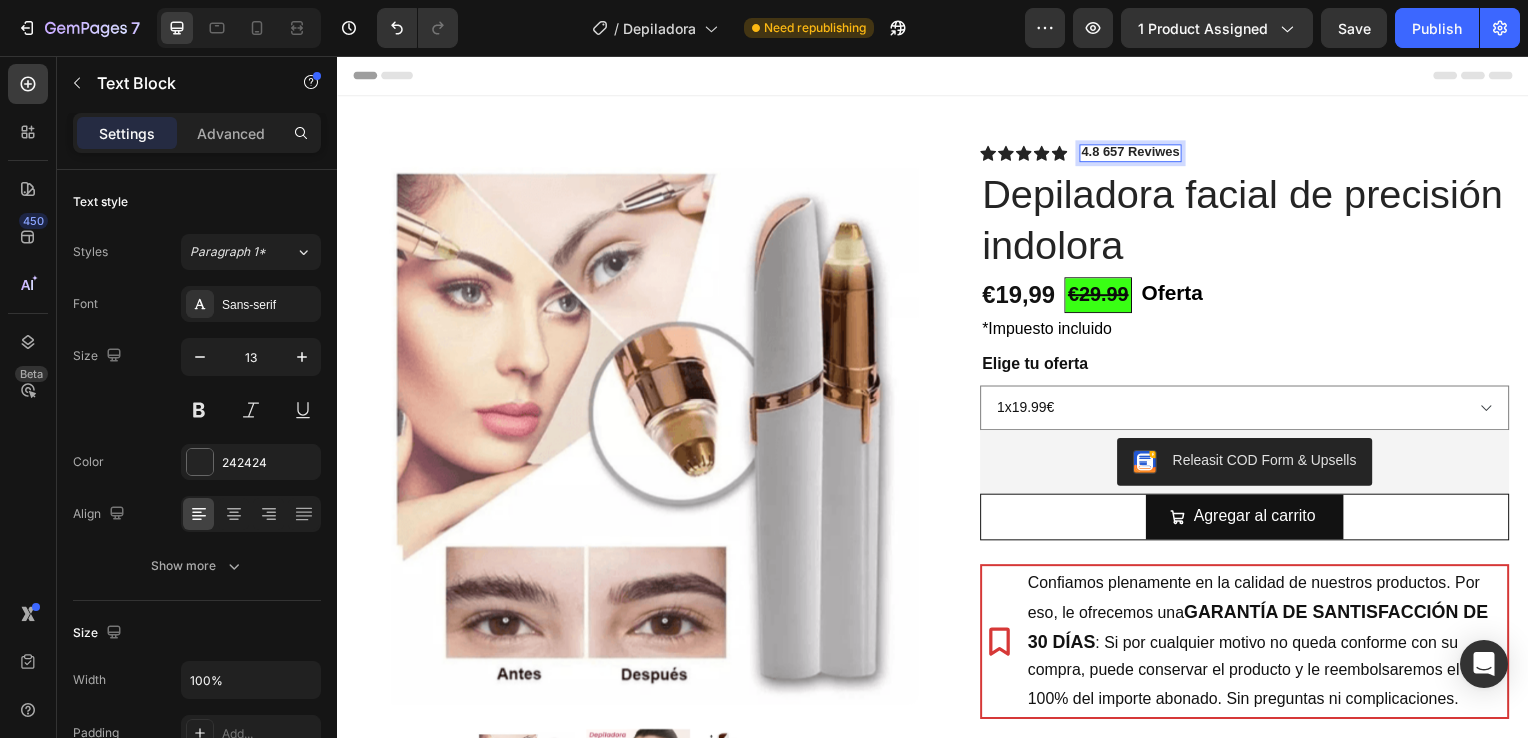 click on "4.8 657 Reviwes" at bounding box center (1135, 152) 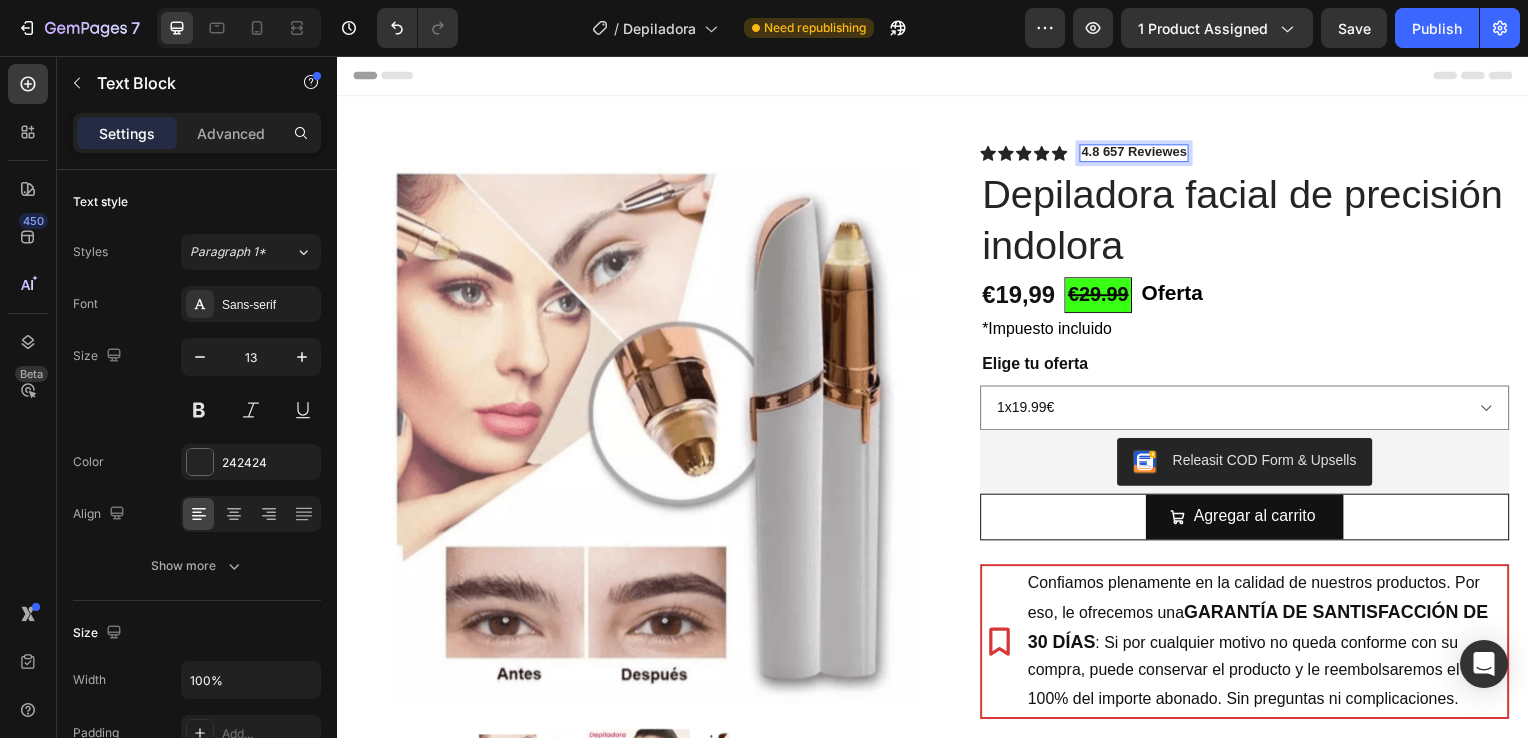 click on "4.8 657 Reviewes" at bounding box center (1139, 152) 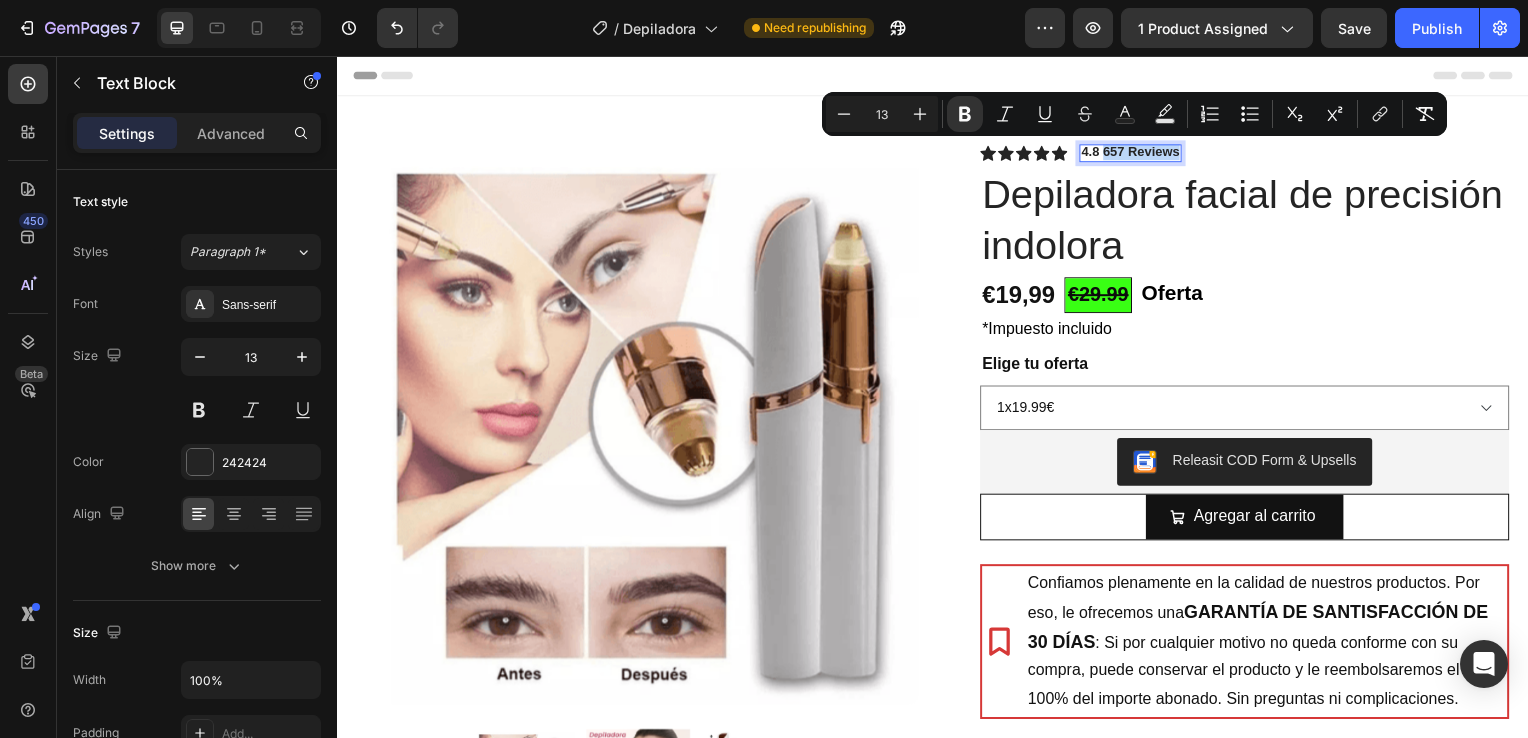 drag, startPoint x: 1100, startPoint y: 155, endPoint x: 1179, endPoint y: 155, distance: 79 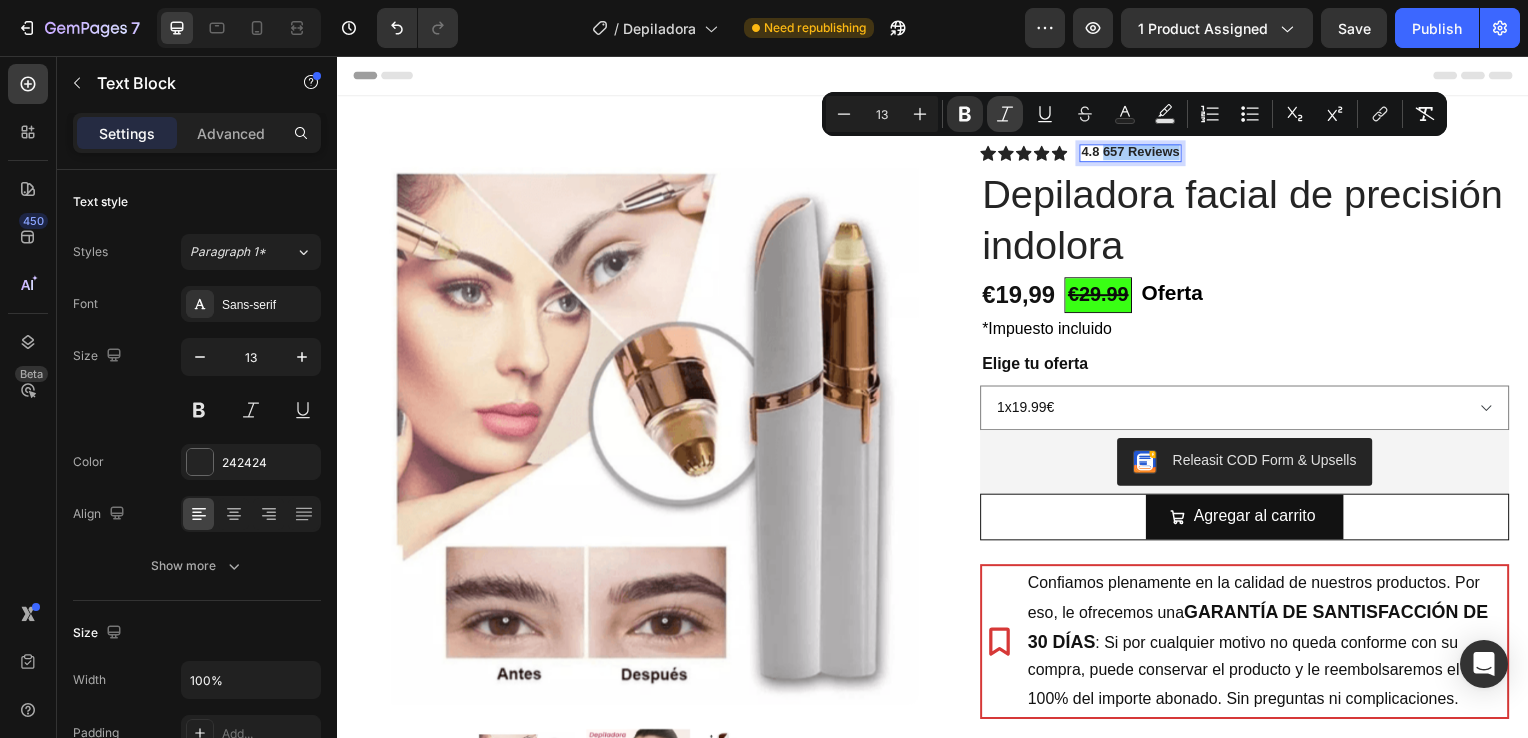click 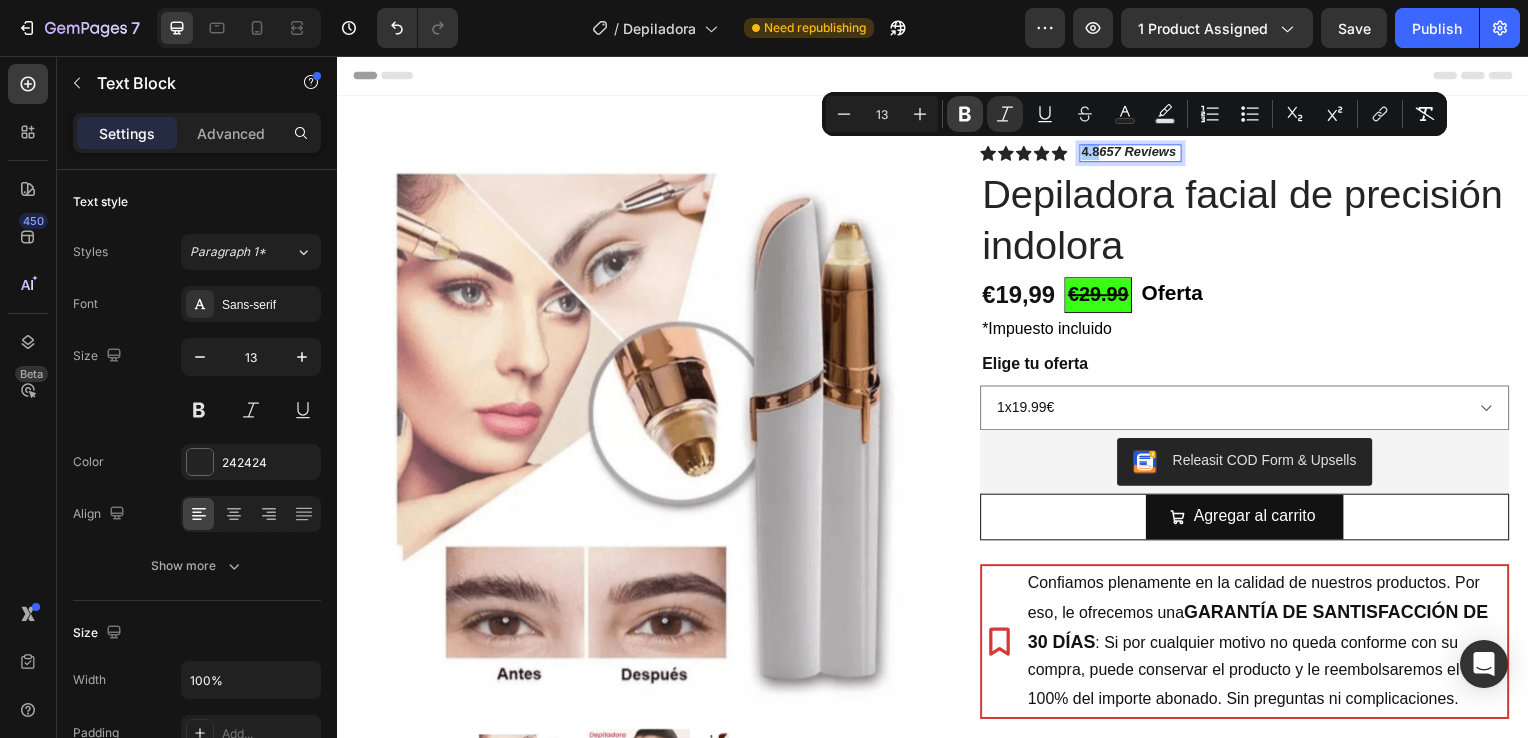 click 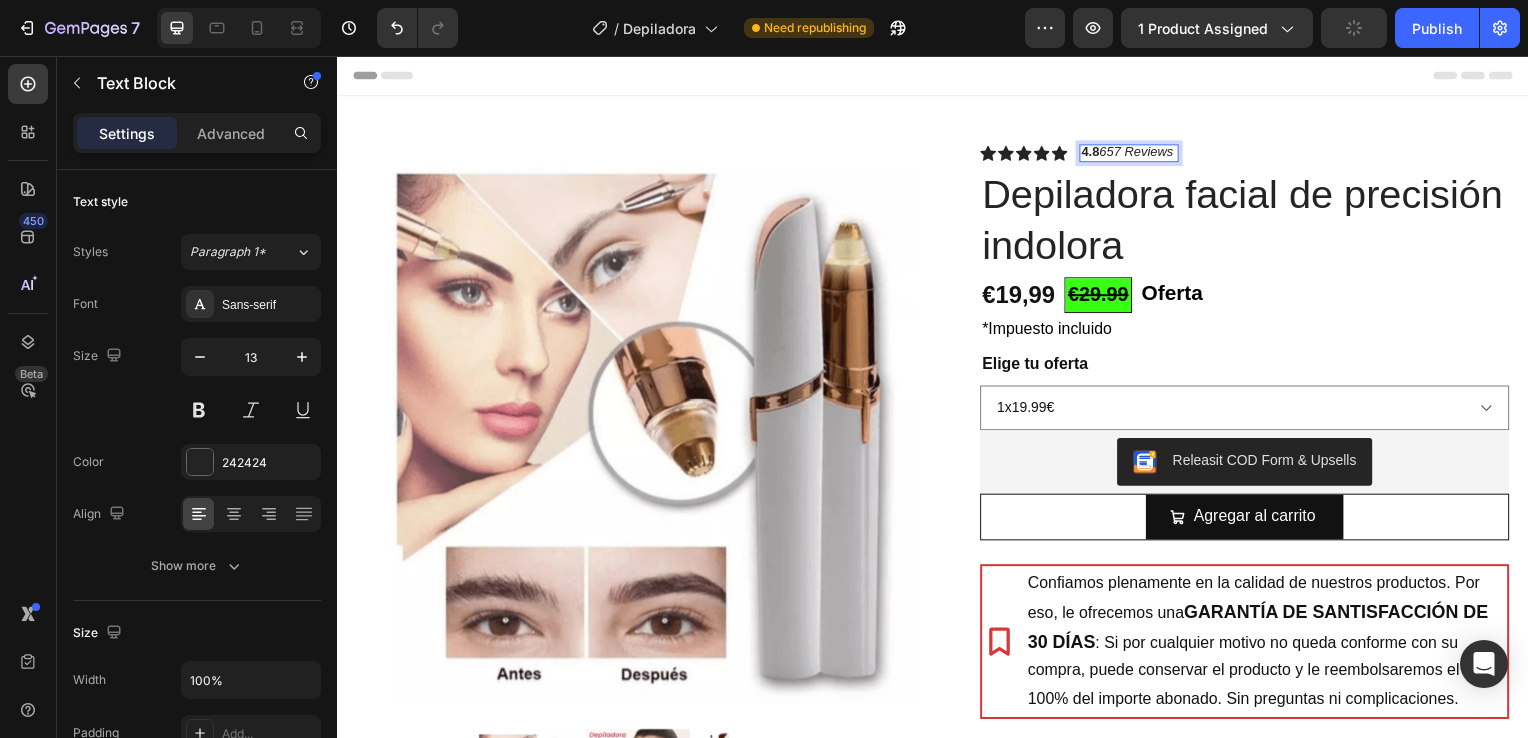 click on "657 Reviews" at bounding box center (1141, 152) 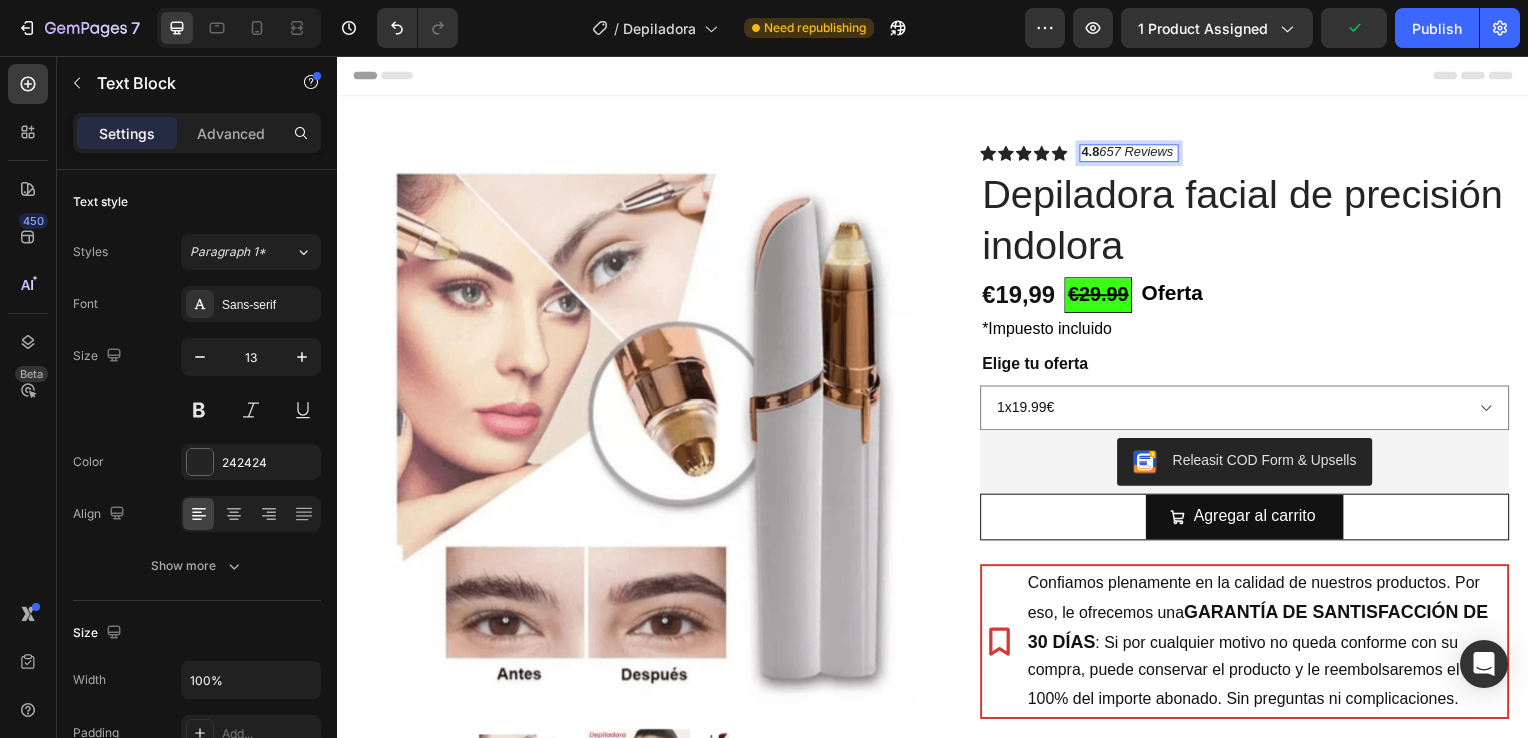 click on "657 Reviews" at bounding box center [1141, 152] 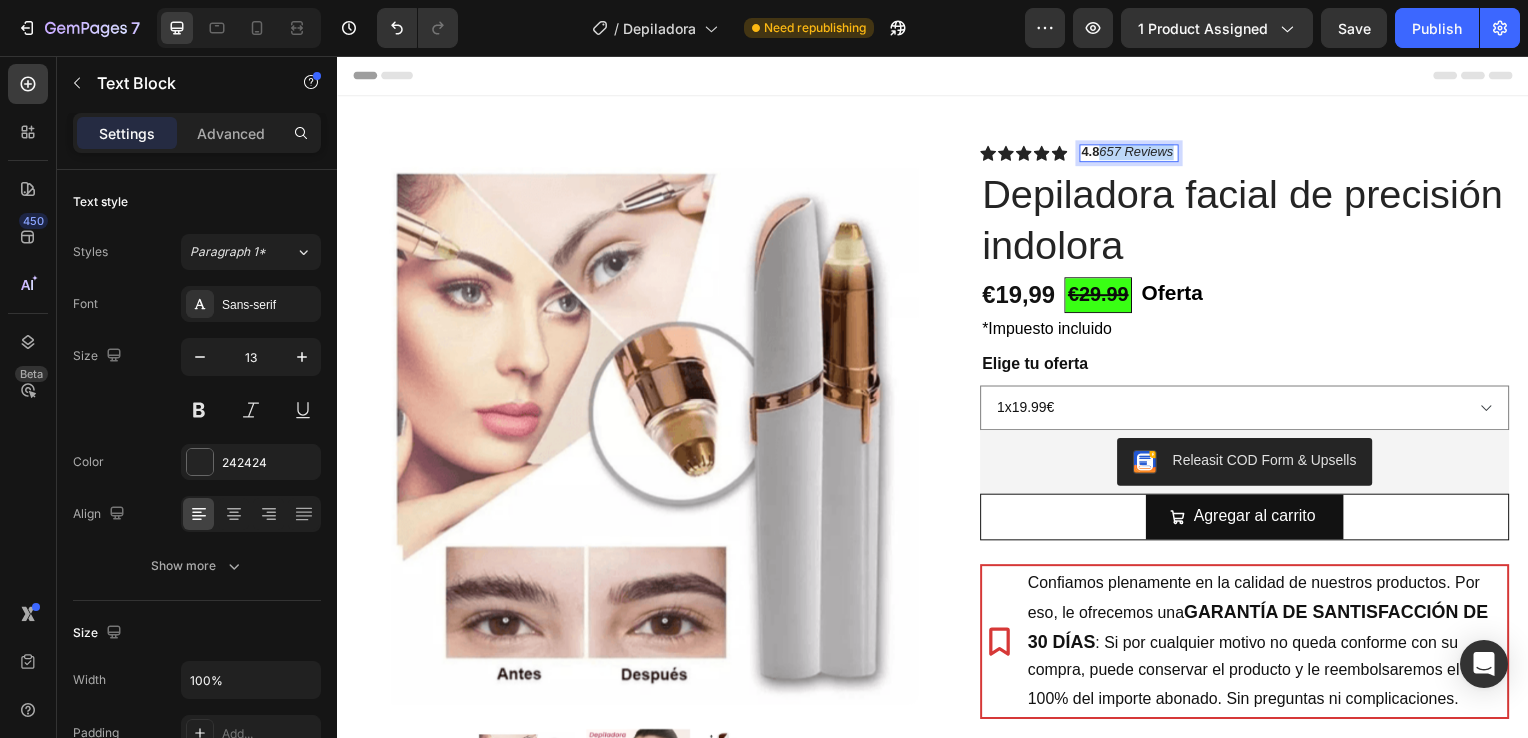 drag, startPoint x: 1102, startPoint y: 149, endPoint x: 1173, endPoint y: 148, distance: 71.00704 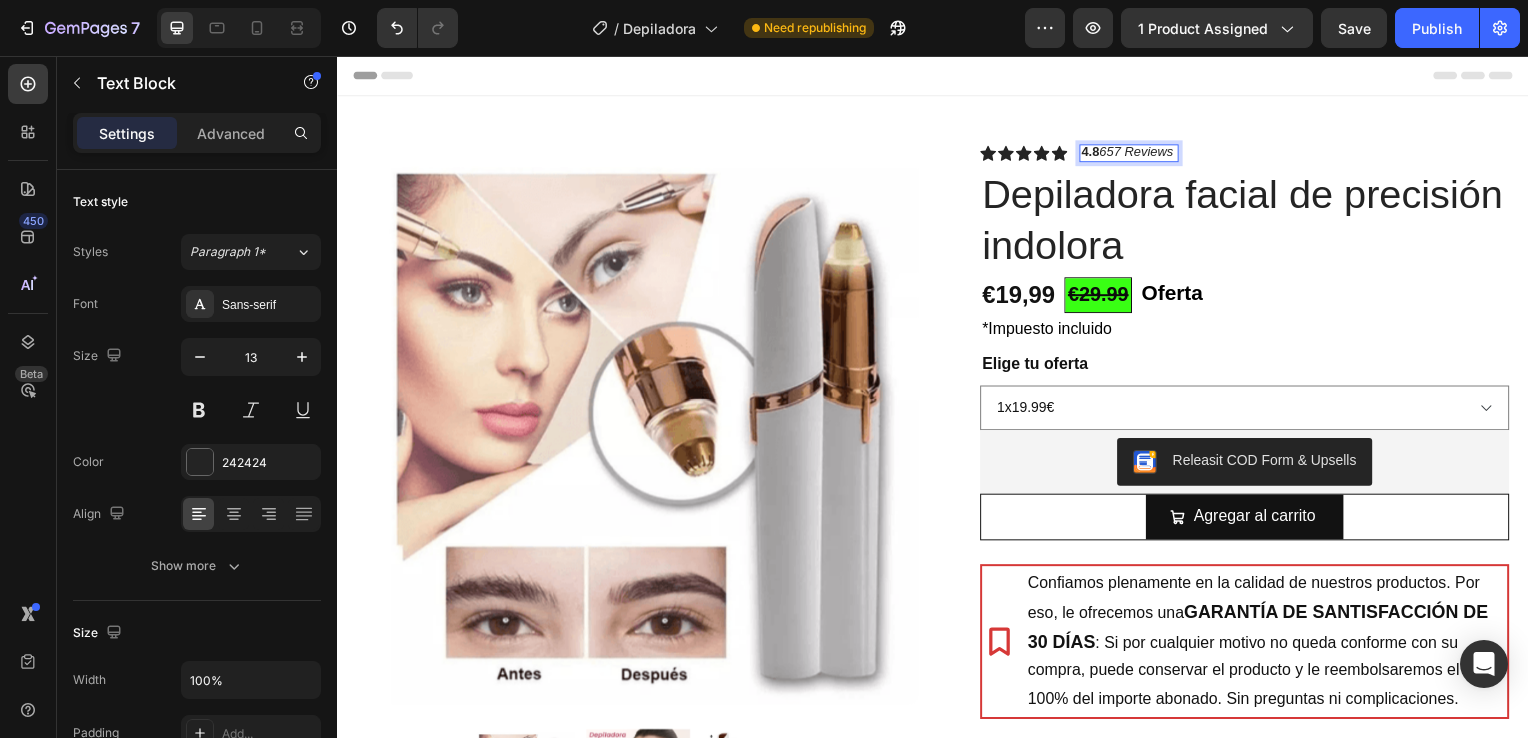 click at bounding box center [1181, 152] 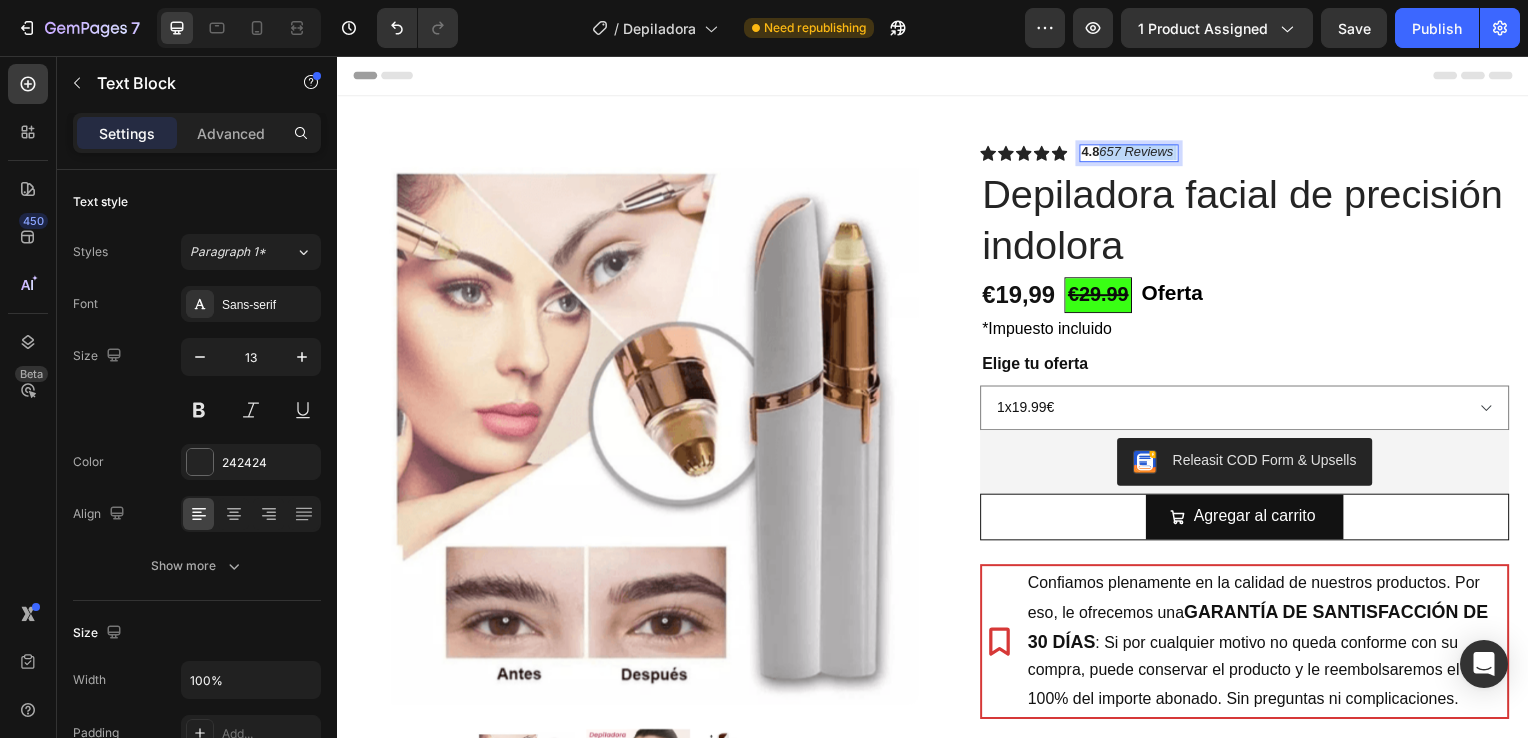drag, startPoint x: 1100, startPoint y: 149, endPoint x: 1176, endPoint y: 150, distance: 76.00658 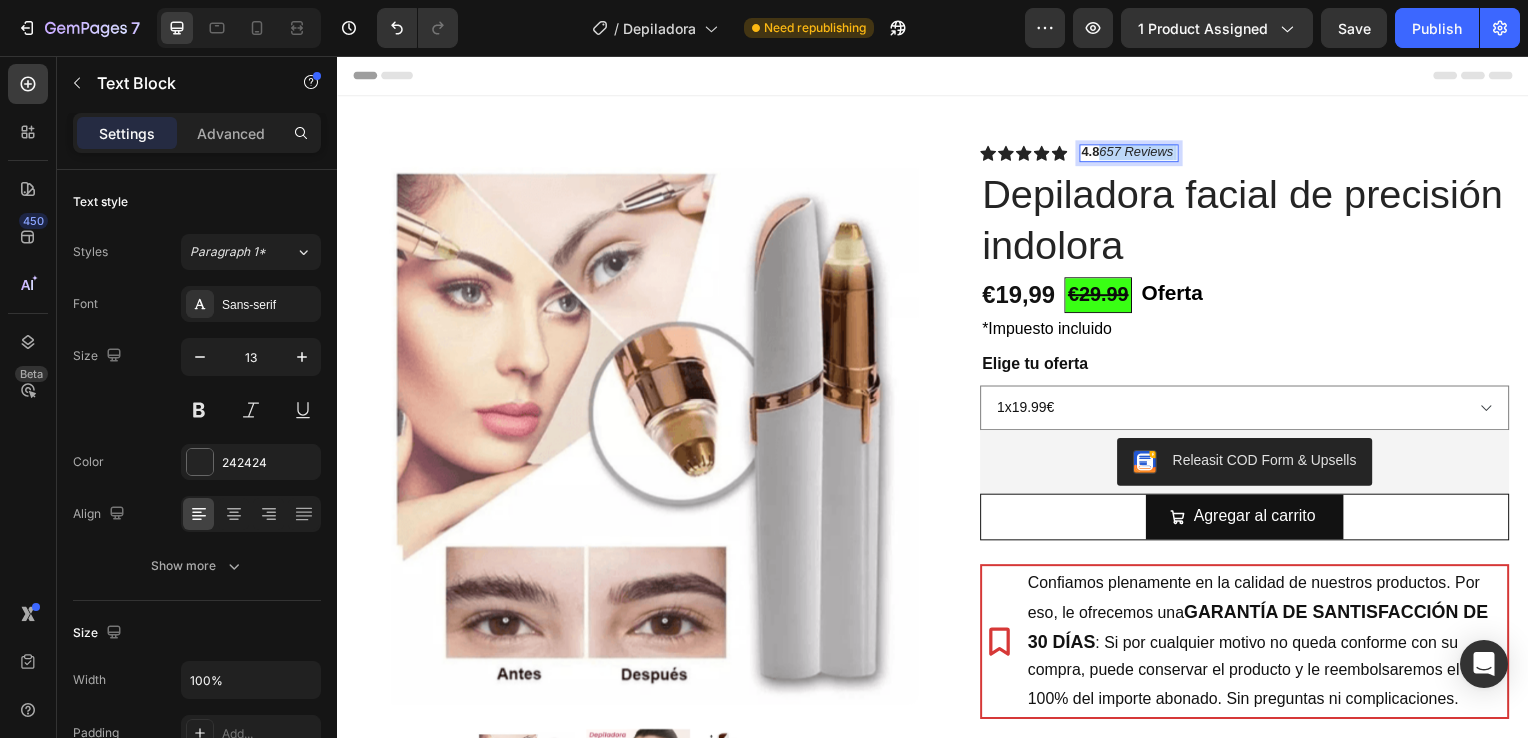 click on "657 Reviews" at bounding box center [1141, 152] 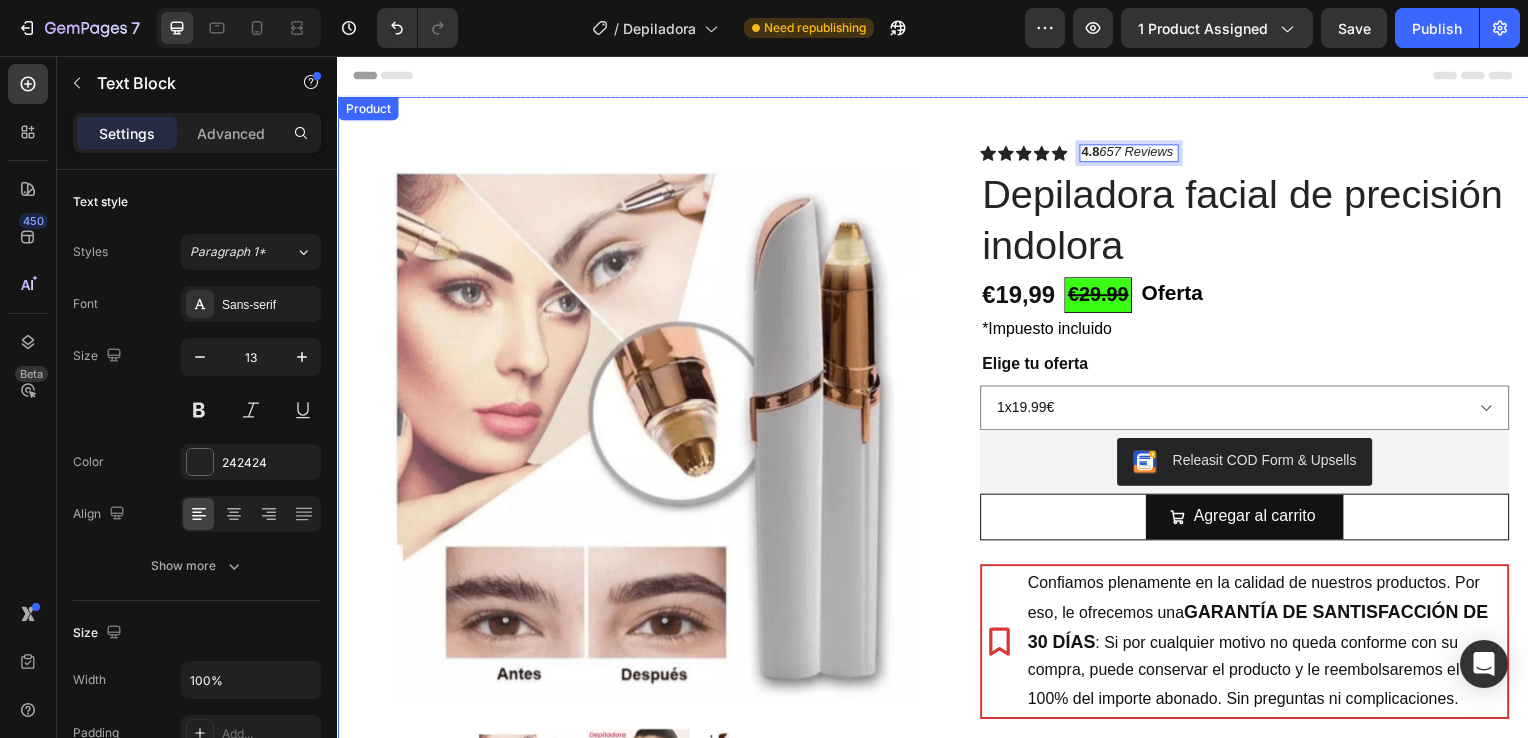 click on "Product Images Row Icon Icon Icon Icon Icon Icon List 4.8  657 Reviews   Text Block   0 Row Depiladora facial de precisión indolora Product Title €19,99 Product Price Product Price €29.99 Text Block Oferta Text Block Row Row *Impuesto incluido Text Block Row Elige tu oferta   1x19.99€ 2x29.99€ 3x32.99€ (La mas vendida) Product Variants & Swatches Releasit COD Form & Upsells Releasit COD Form & Upsells
Agregar al carrito Add to Cart Row Row
Confiamos plenamente en la calidad de nuestros productos. Por eso, le ofrecemos una  GARANTÍA DE SANTISFACCIÓN DE 30 DÍAS : Si por cualquier motivo no queda conforme con su compra, puede conservar el producto y le reembolsaremos el 100% del importe abonado. Sin preguntas ni complicaciones. Item List Row Image Icon Icon Icon Icon Icon Icon List Lidia Perez Text Block Row Row
Icon Compra verificada. Text Block Row Row "Cómoda, rápida y sin dolor"     Text Block Row Product" at bounding box center [937, 531] 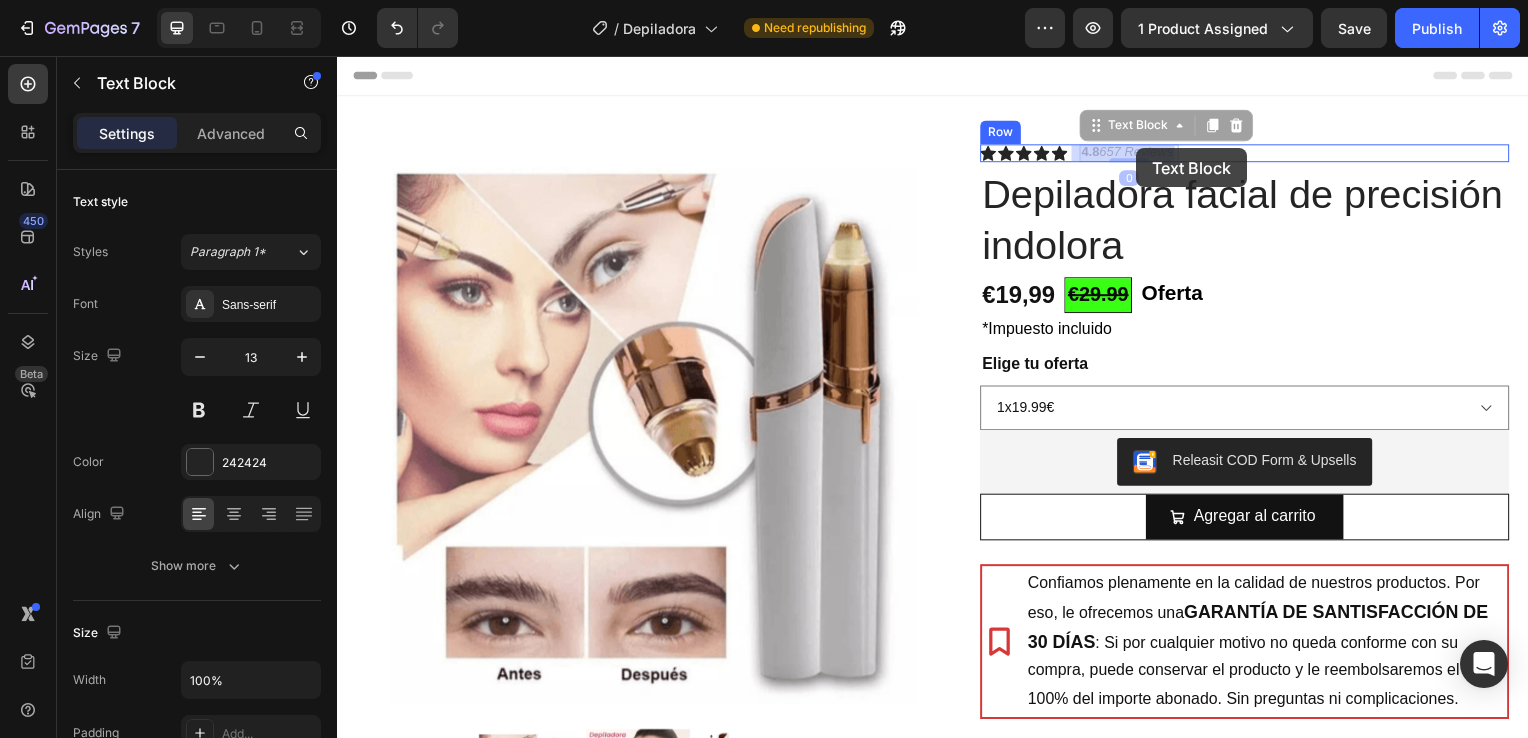 drag, startPoint x: 1105, startPoint y: 150, endPoint x: 1142, endPoint y: 149, distance: 37.01351 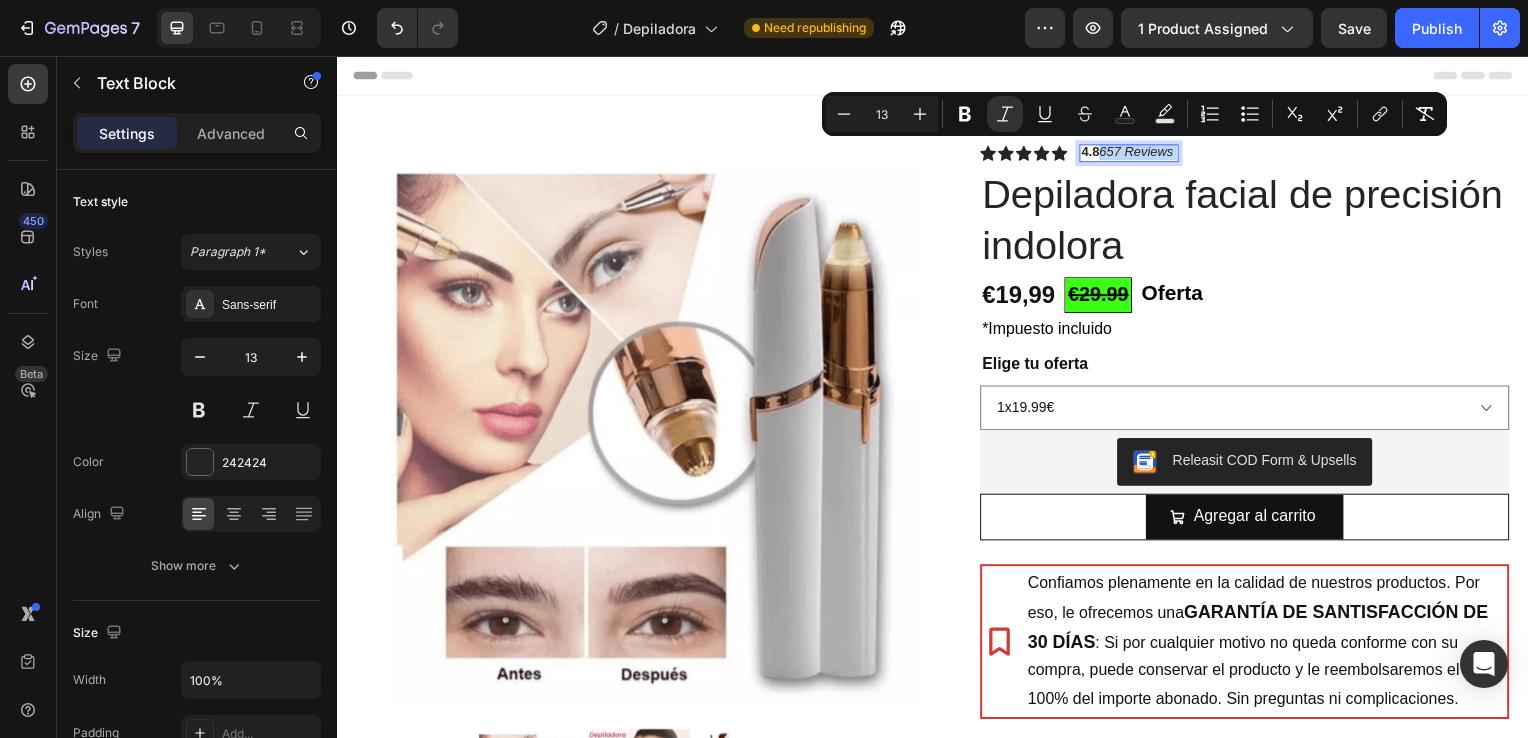 drag, startPoint x: 1103, startPoint y: 152, endPoint x: 1176, endPoint y: 153, distance: 73.00685 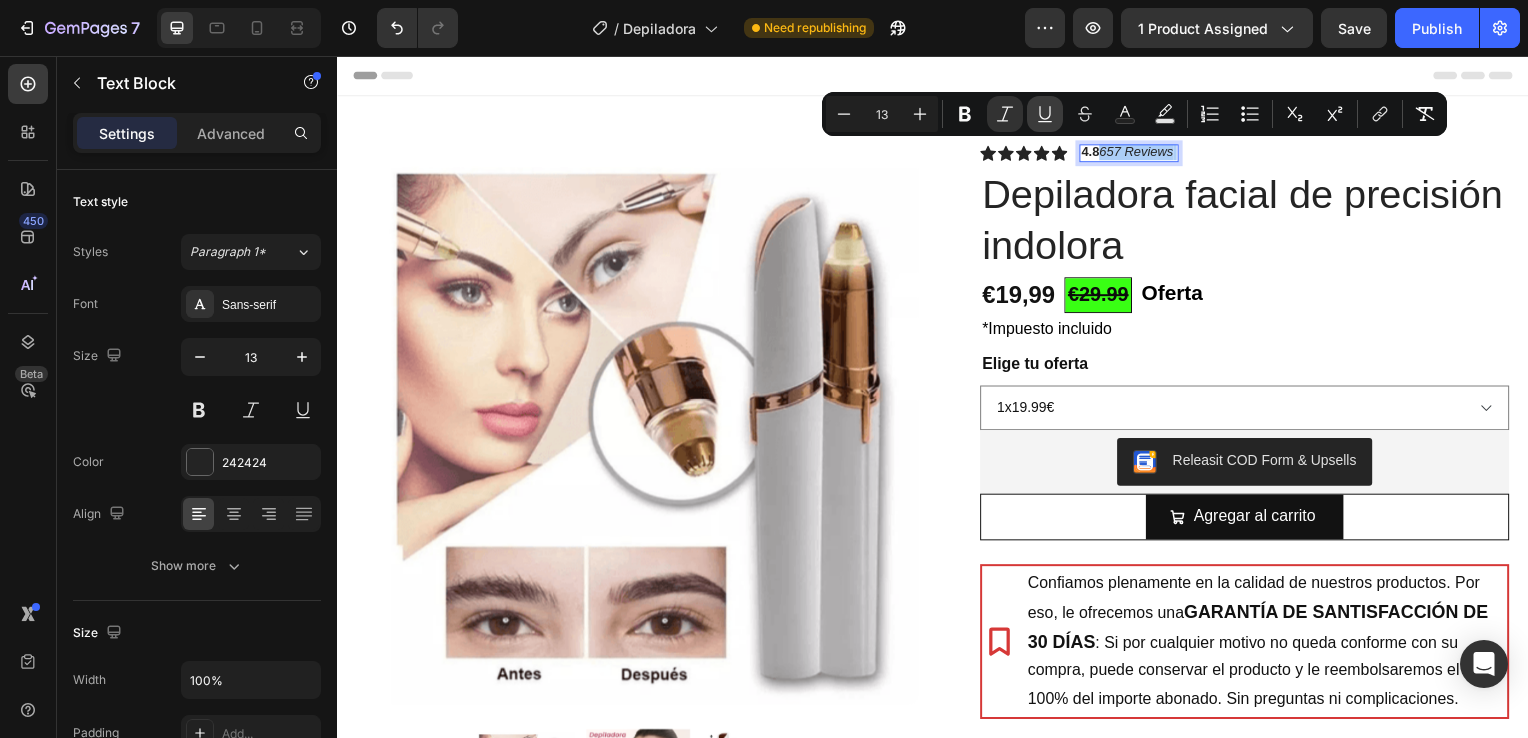 click 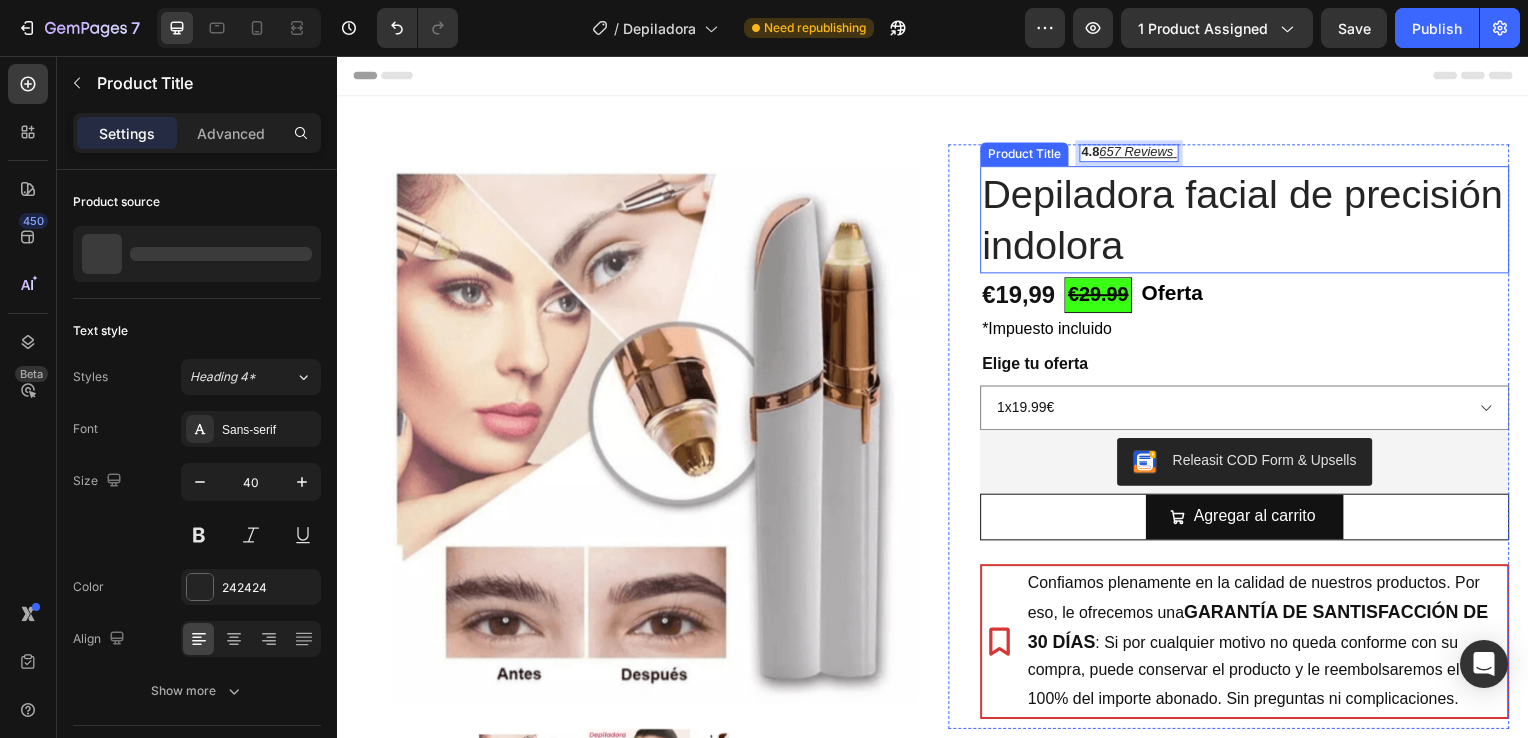 click on "Depiladora facial de precisión indolora" at bounding box center (1250, 221) 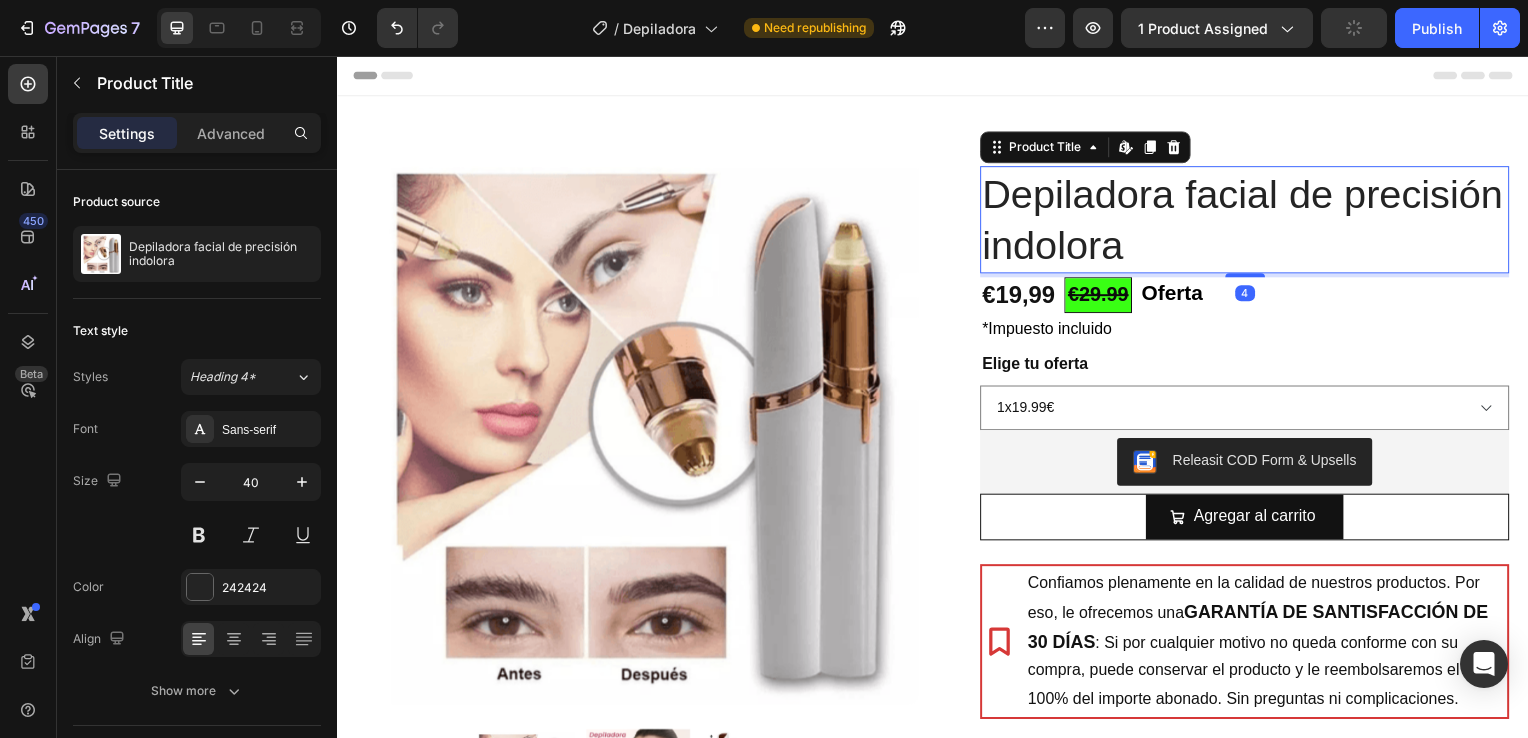 click on "Product Images Row Icon Icon Icon Icon Icon Icon List 4.8  657 Reviews   Text Block Row Depiladora facial de precisión indolora Product Title   Edit content in Shopify 4 €19,99 Product Price Product Price €29.99 Text Block Oferta Text Block Row Row *Impuesto incluido Text Block Row Elige tu oferta   1x19.99€ 2x29.99€ 3x32.99€ (La mas vendida) Product Variants & Swatches Releasit COD Form & Upsells Releasit COD Form & Upsells
Agregar al carrito Add to Cart Row Row
Confiamos plenamente en la calidad de nuestros productos. Por eso, le ofrecemos una  GARANTÍA DE SANTISFACCIÓN DE 30 DÍAS : Si por cualquier motivo no queda conforme con su compra, puede conservar el producto y le reembolsaremos el 100% del importe abonado. Sin preguntas ni complicaciones. Item List Row Image Icon Icon Icon Icon Icon Icon List Lidia Perez Text Block Row Row
Icon Compra verificada. Text Block Row Row "Cómoda, rápida y sin dolor"     Text Block Row Product" at bounding box center [937, 531] 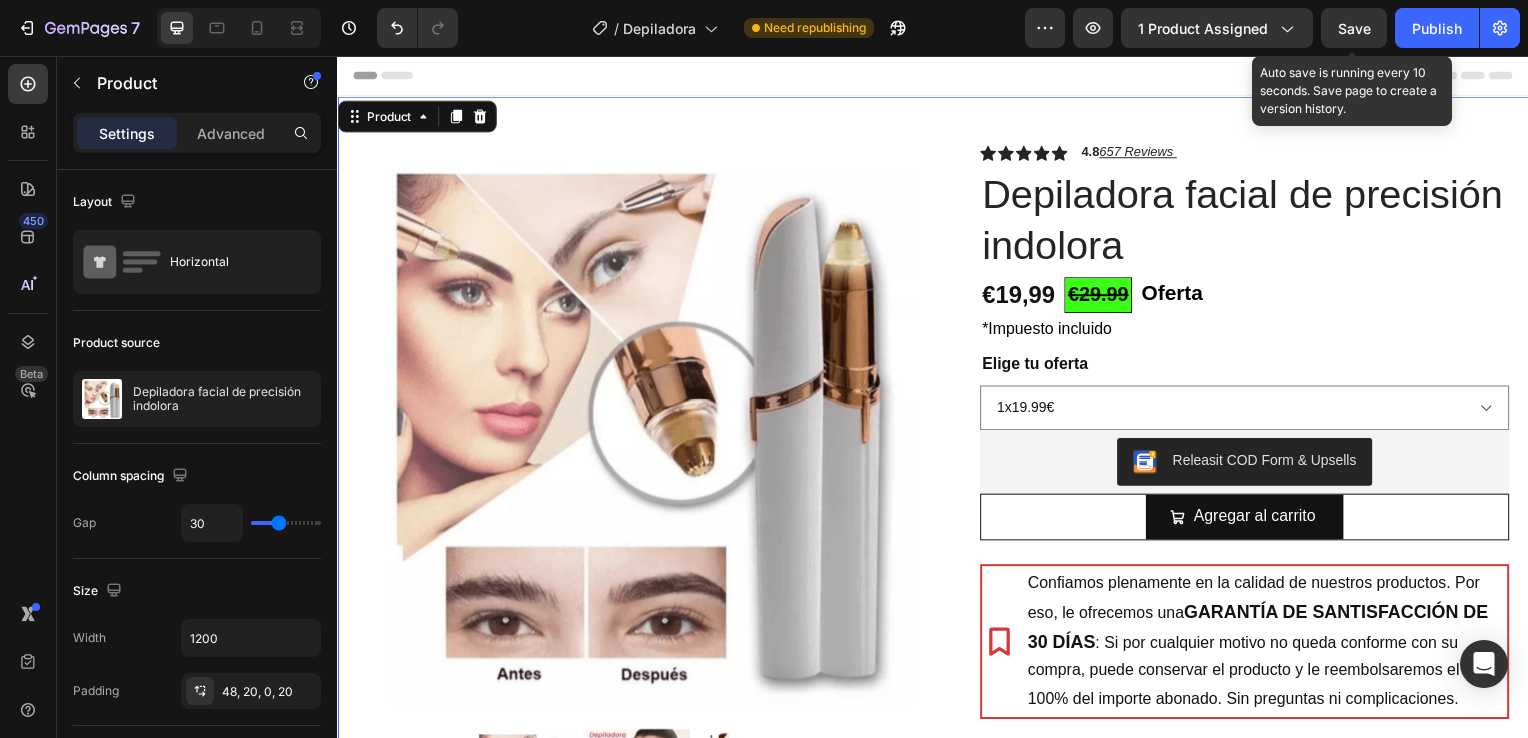click on "Save" at bounding box center (1354, 28) 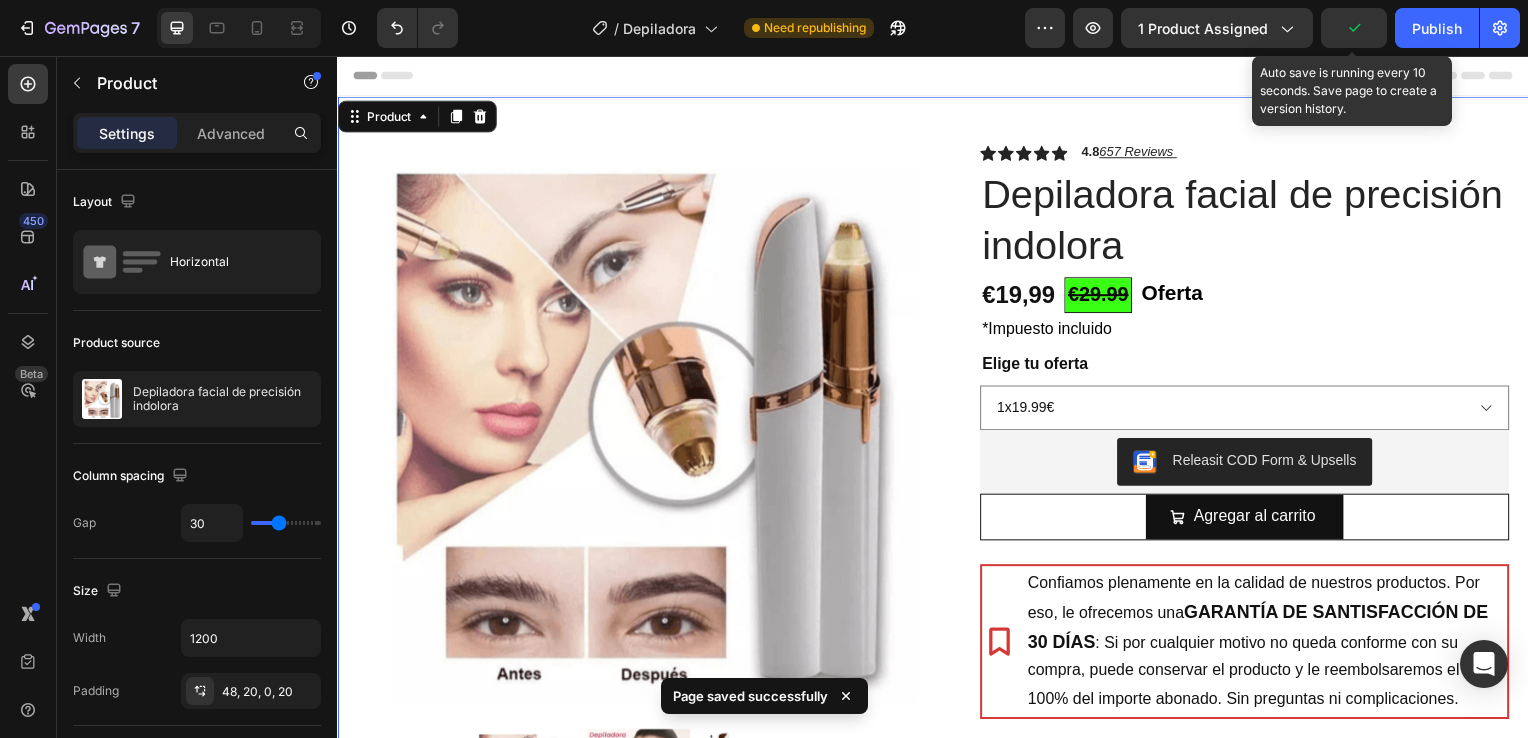 click 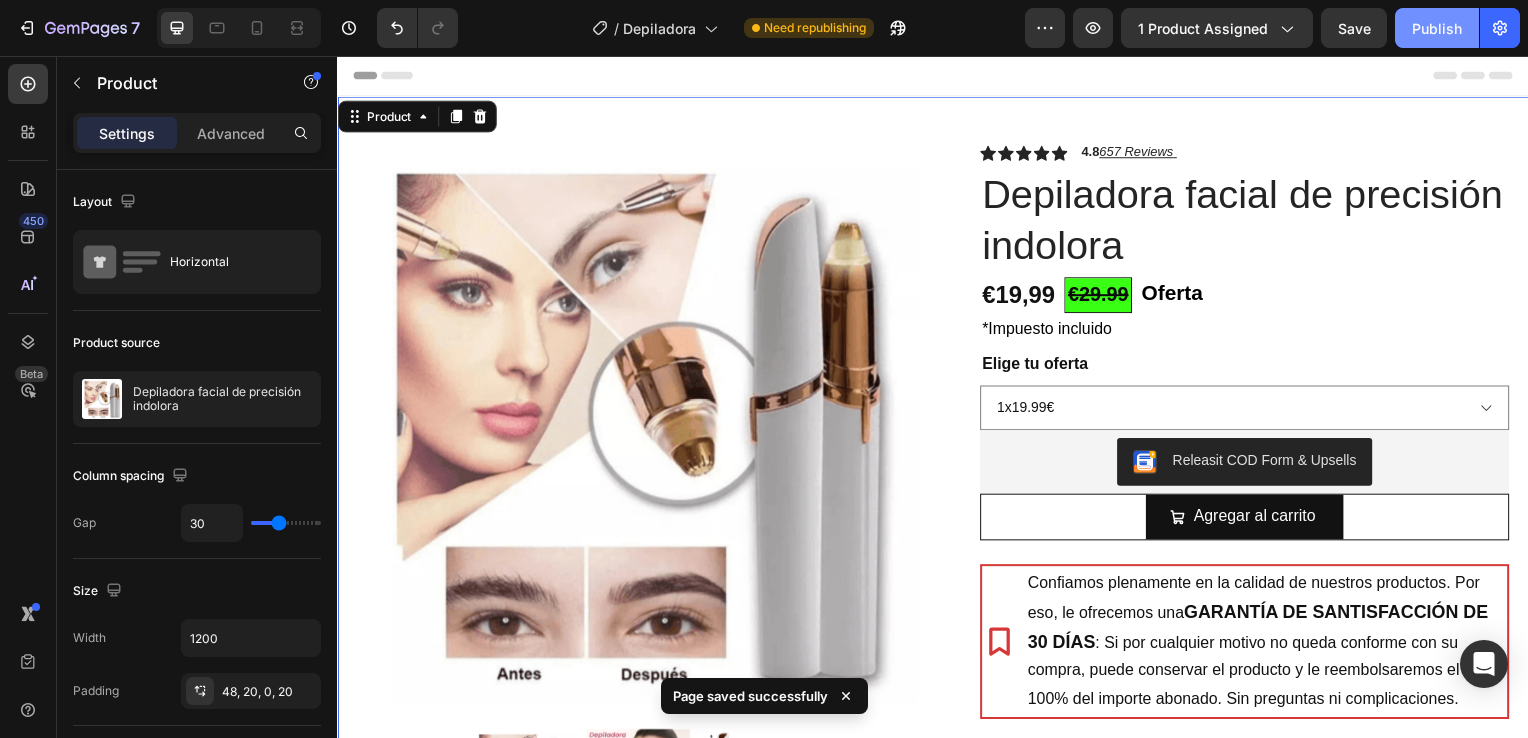 click on "Publish" at bounding box center [1437, 28] 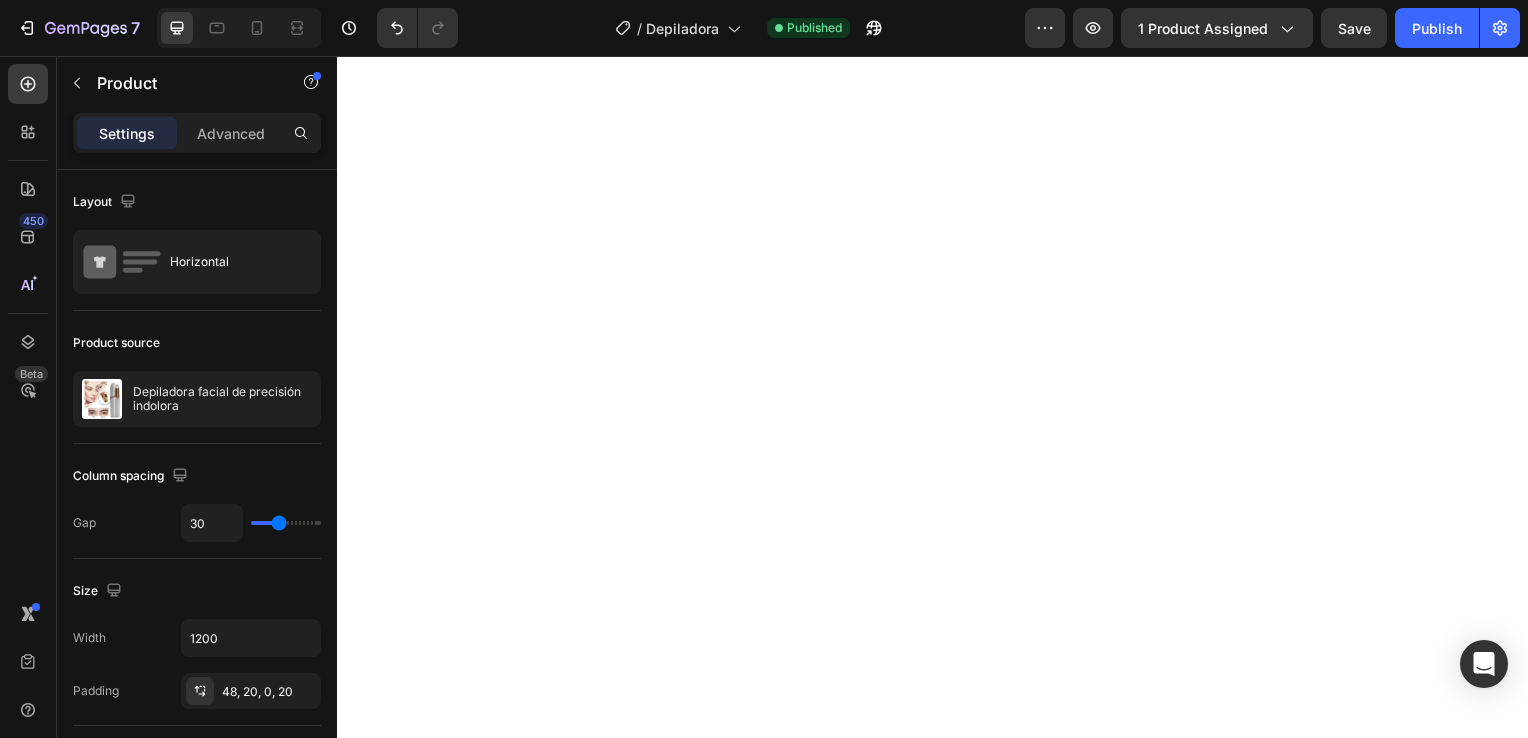 scroll, scrollTop: 2544, scrollLeft: 0, axis: vertical 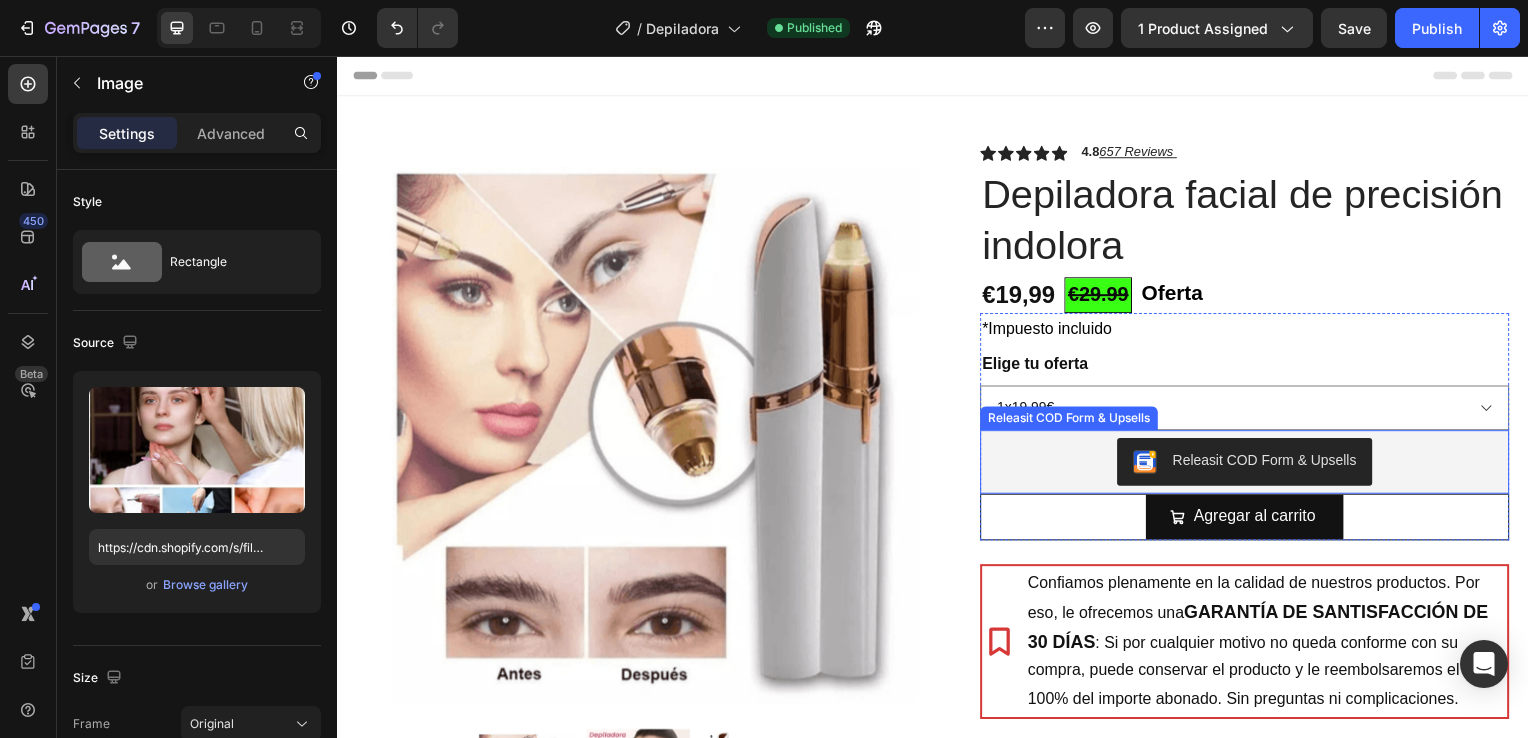 click on "Releasit COD Form & Upsells" at bounding box center [1073, 421] 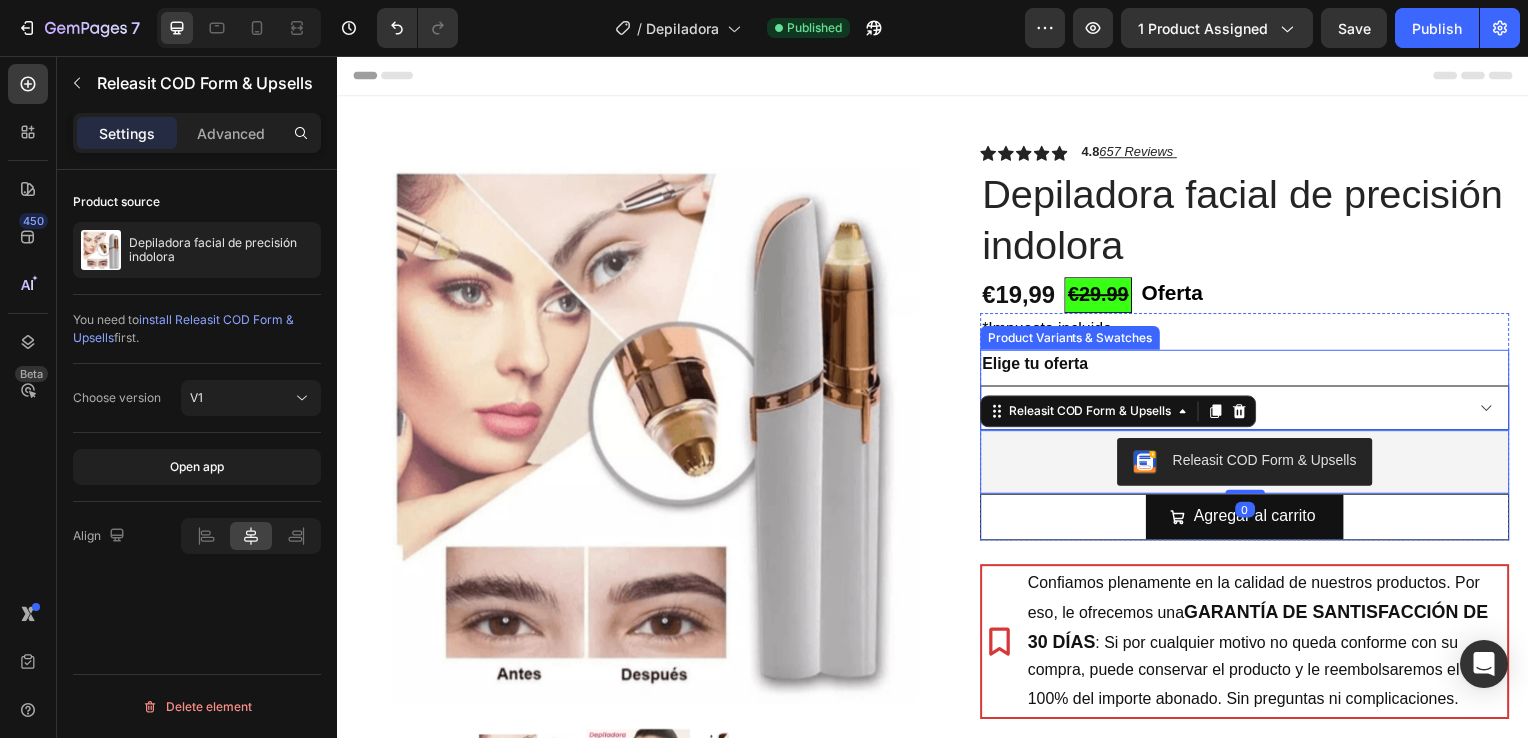 click on "1x19.99€ 2x29.99€ 3x32.99€ (La mas vendida)" at bounding box center (1250, 410) 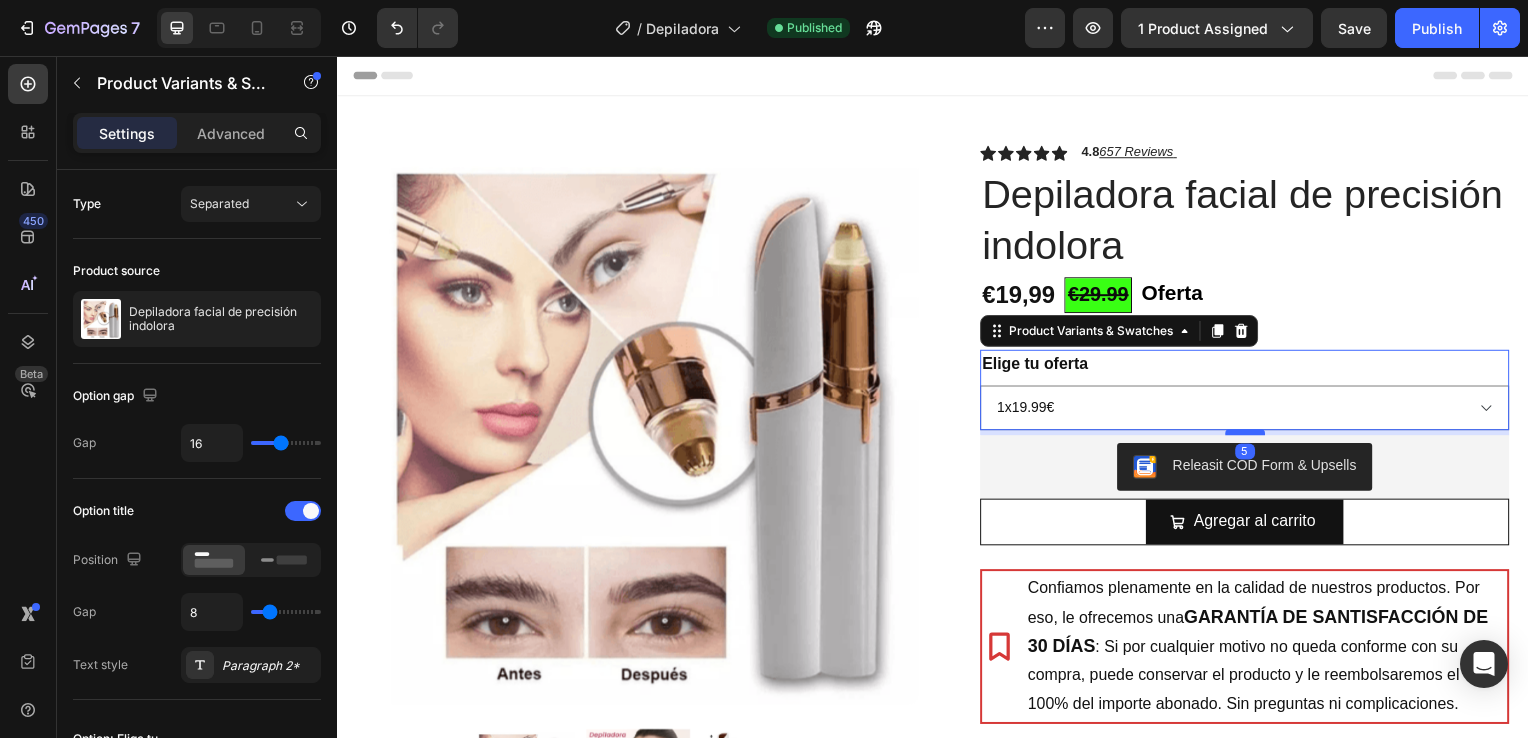 click at bounding box center (1251, 435) 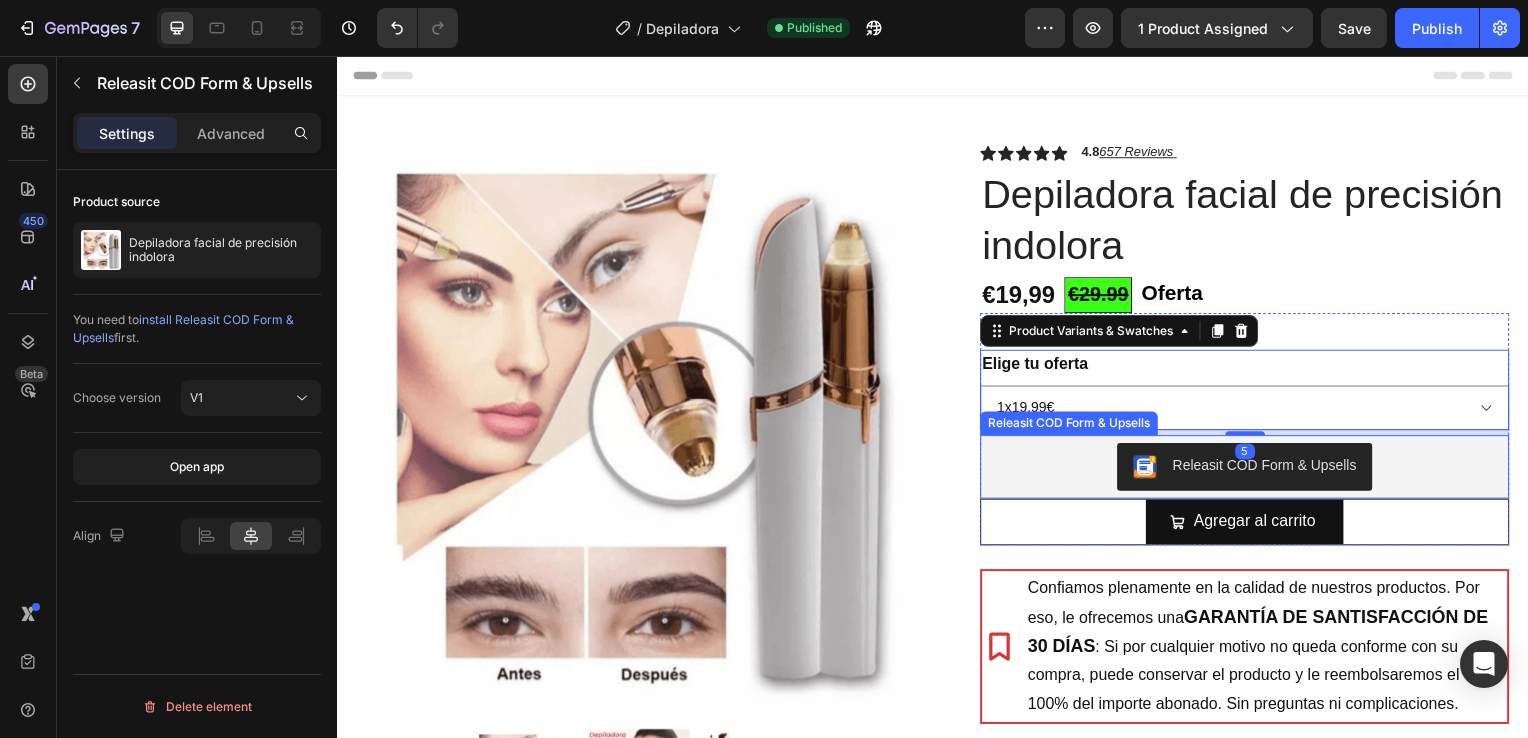 click on "Releasit COD Form & Upsells" at bounding box center (1250, 470) 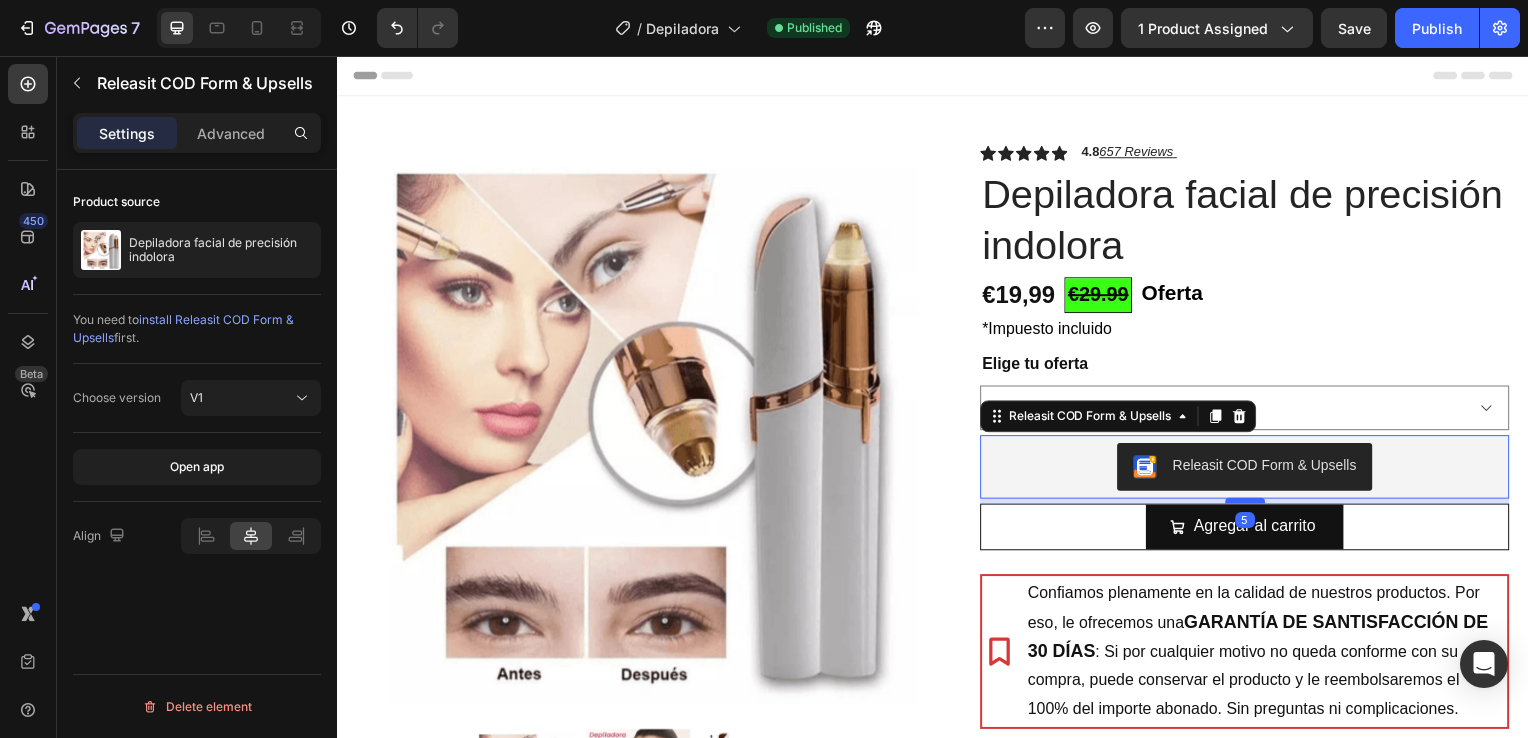 click at bounding box center (1251, 504) 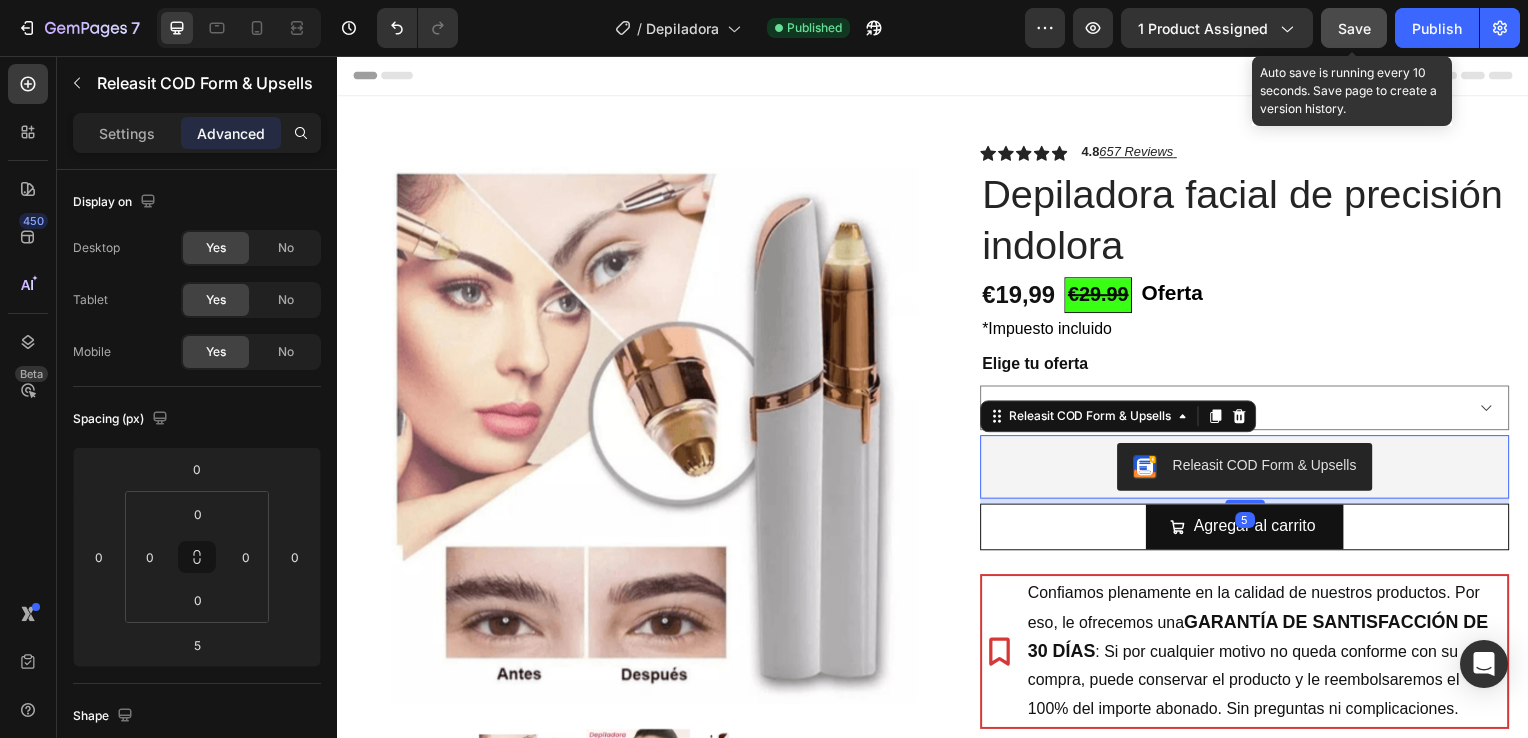 click on "Save" at bounding box center [1354, 28] 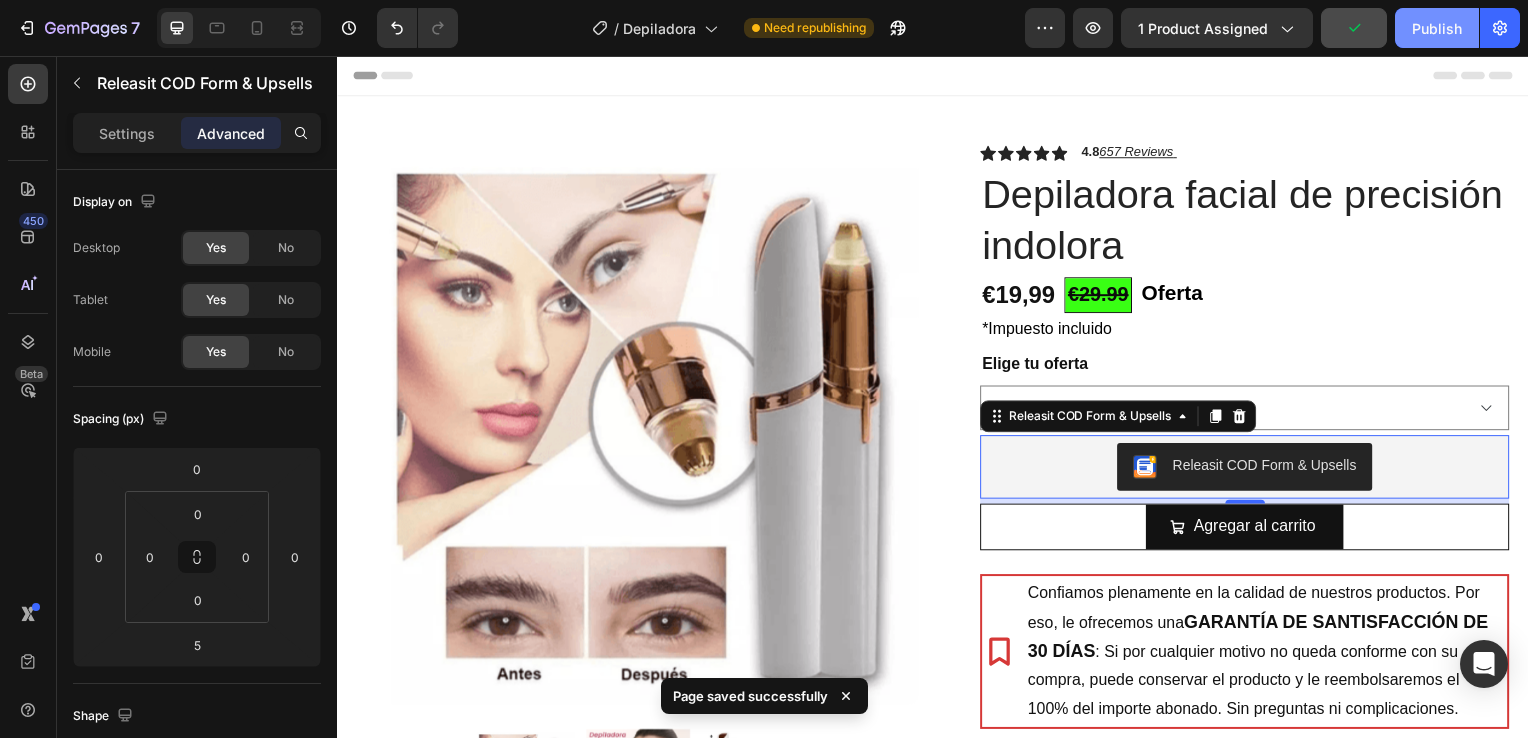 click on "Publish" at bounding box center (1437, 28) 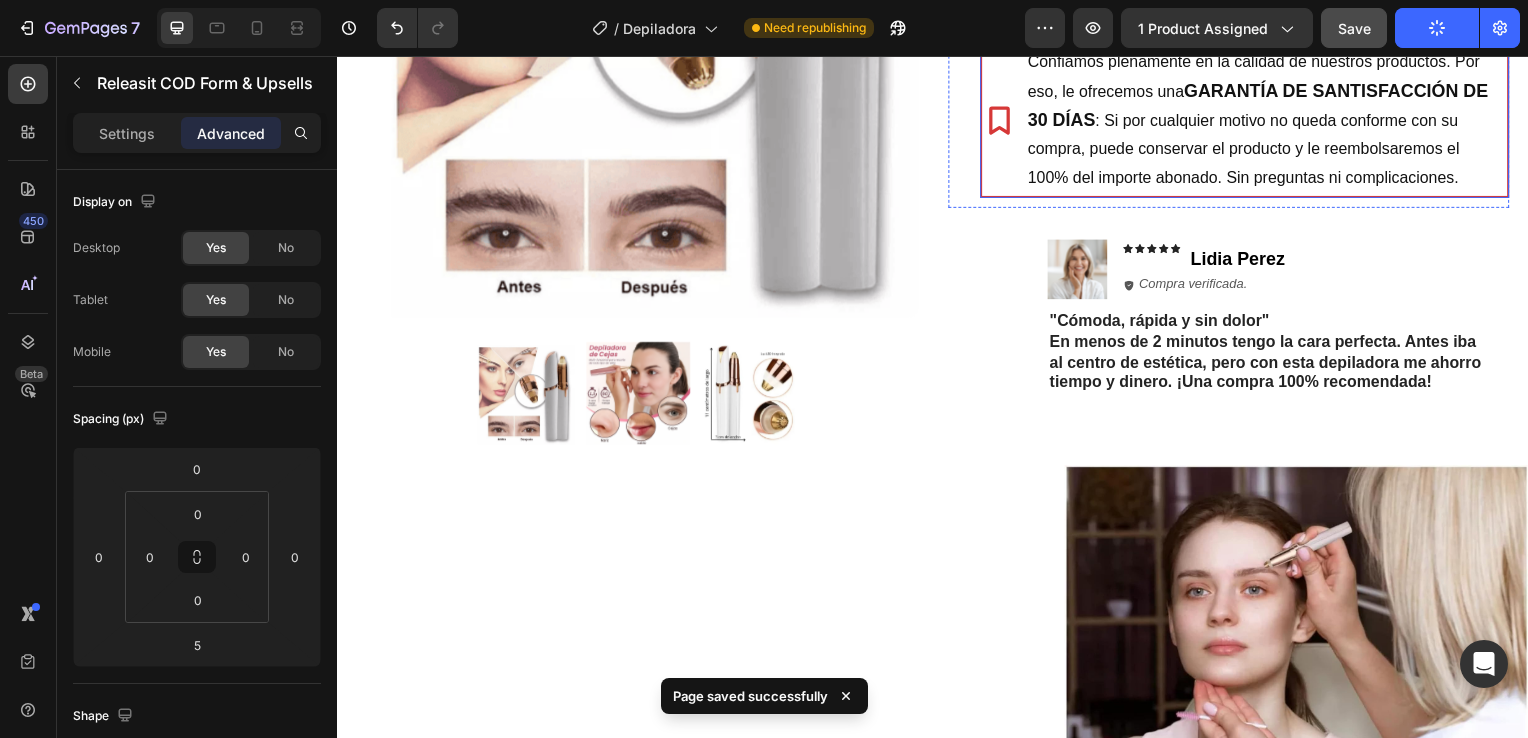 scroll, scrollTop: 540, scrollLeft: 0, axis: vertical 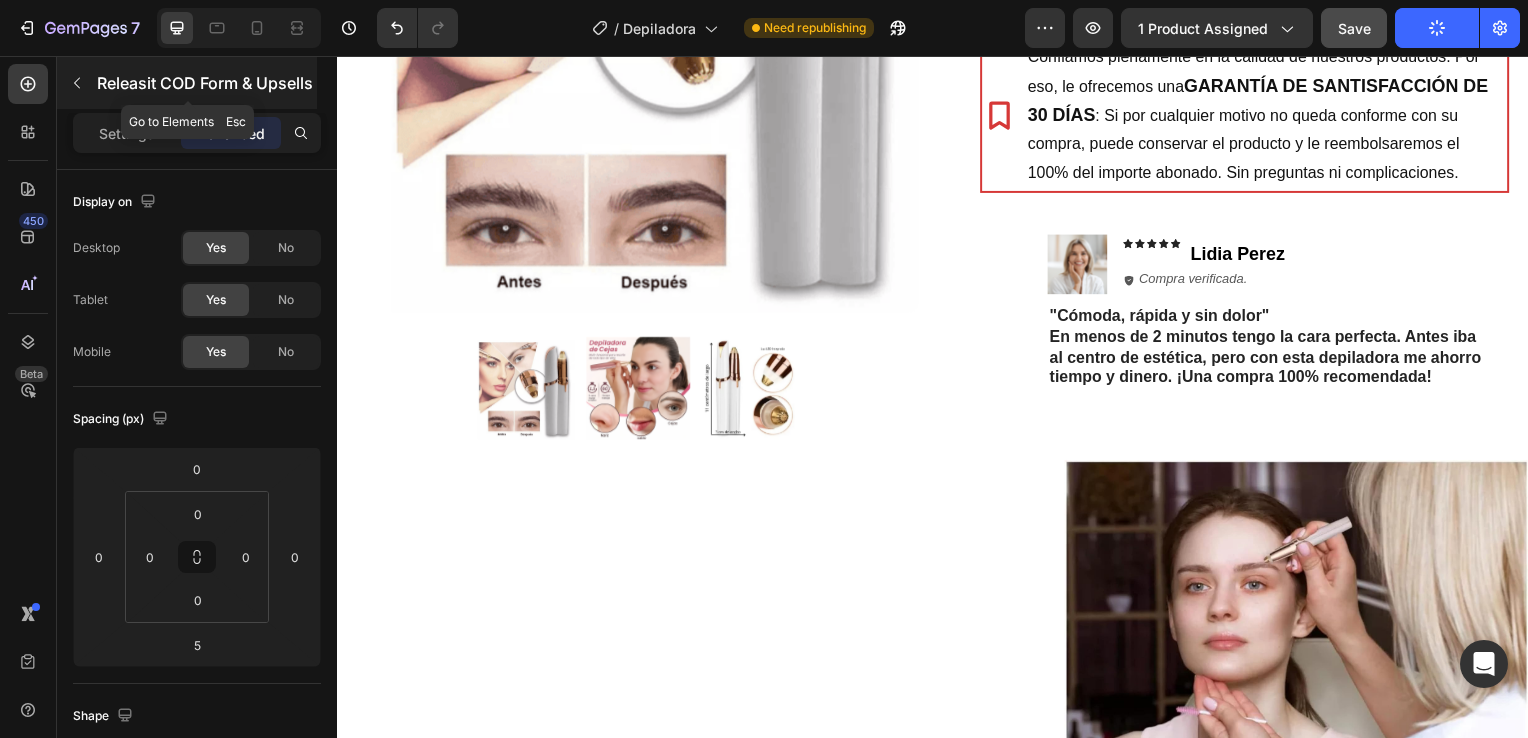 click 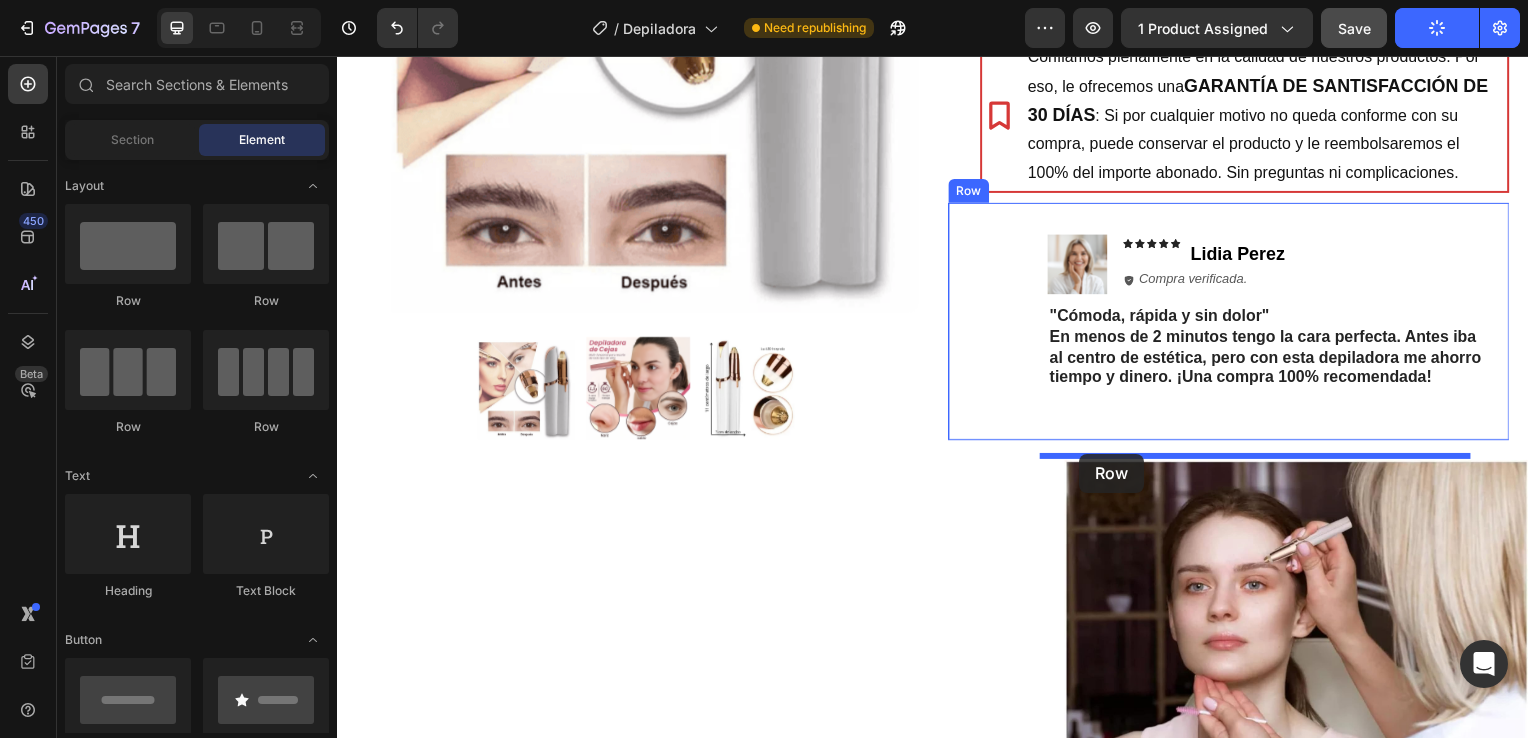 drag, startPoint x: 443, startPoint y: 314, endPoint x: 1085, endPoint y: 457, distance: 657.7332 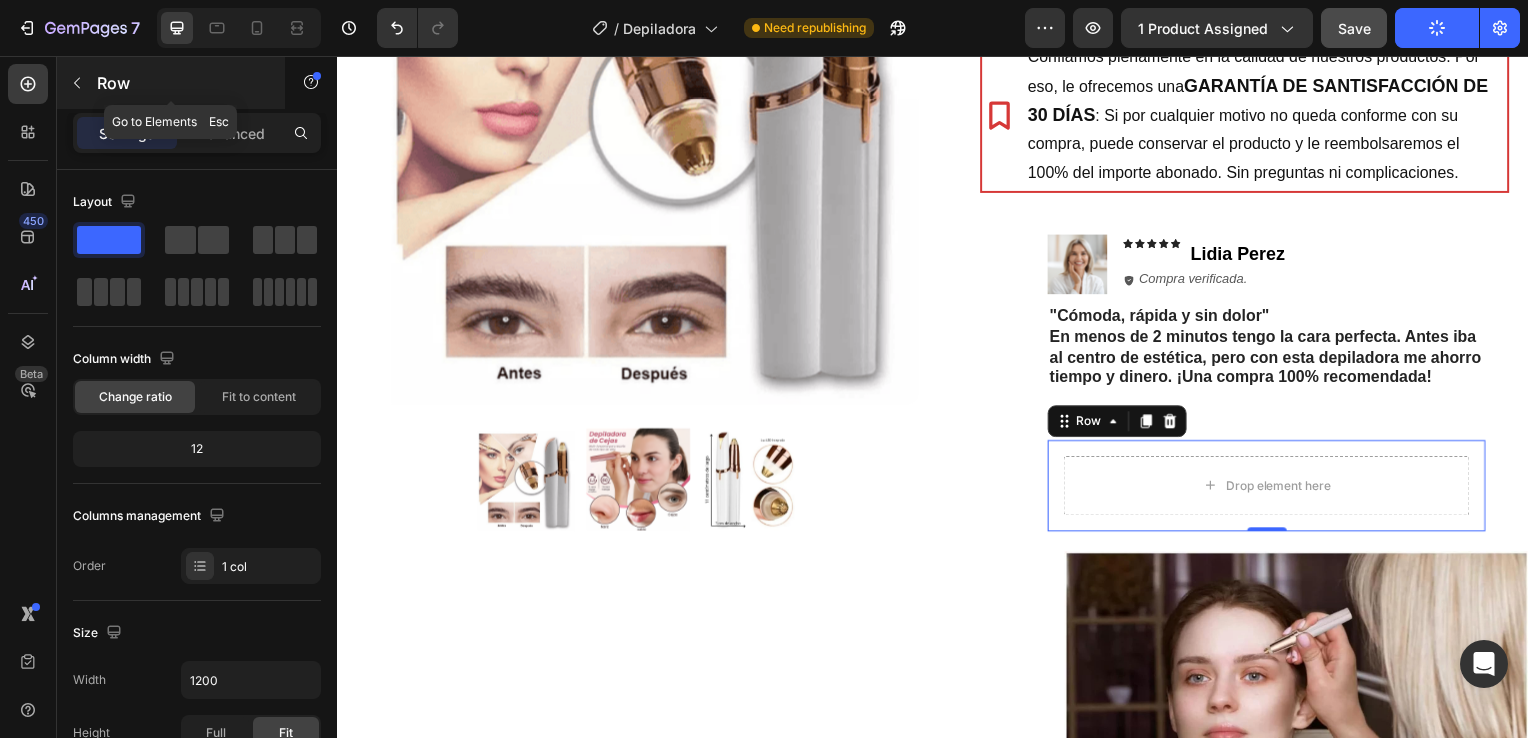 click 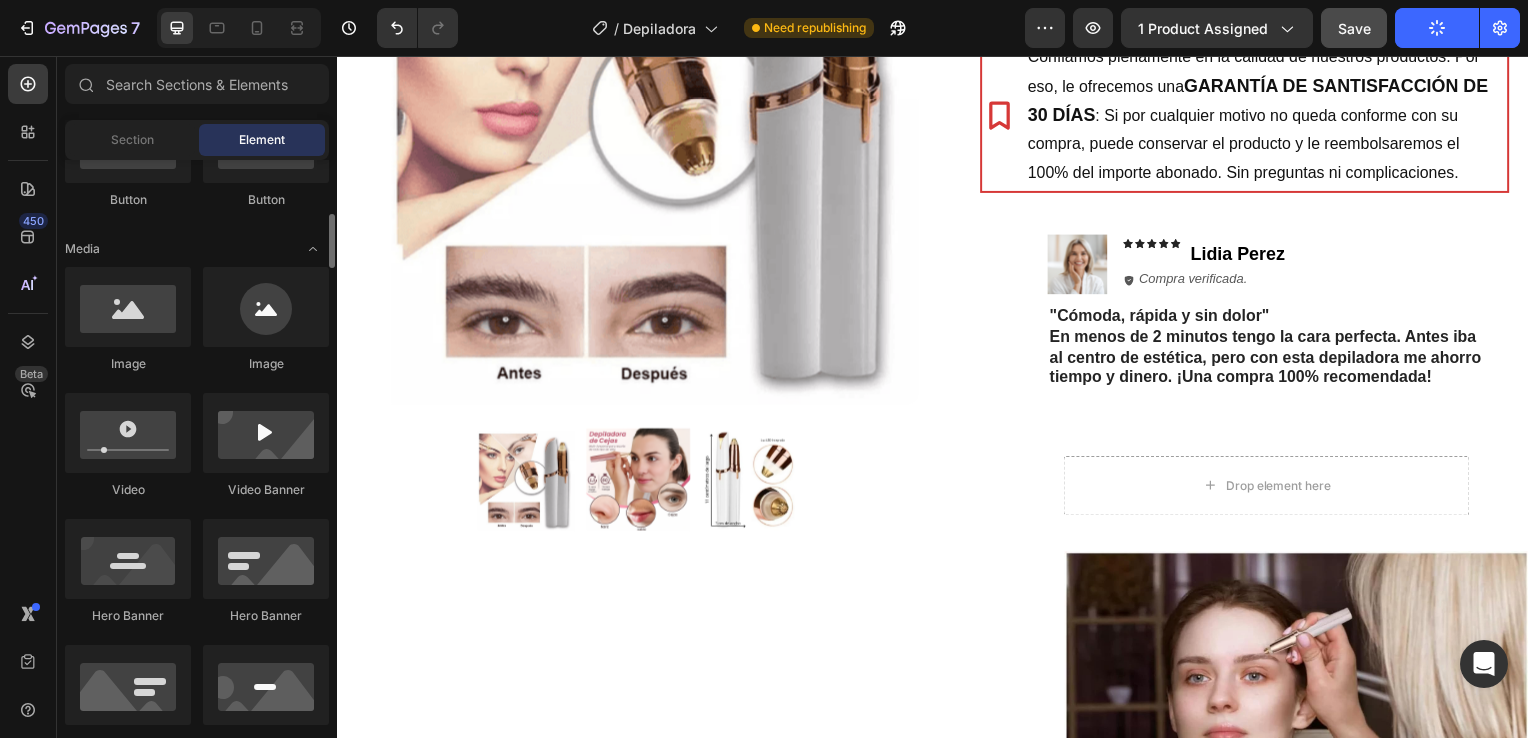 scroll, scrollTop: 558, scrollLeft: 0, axis: vertical 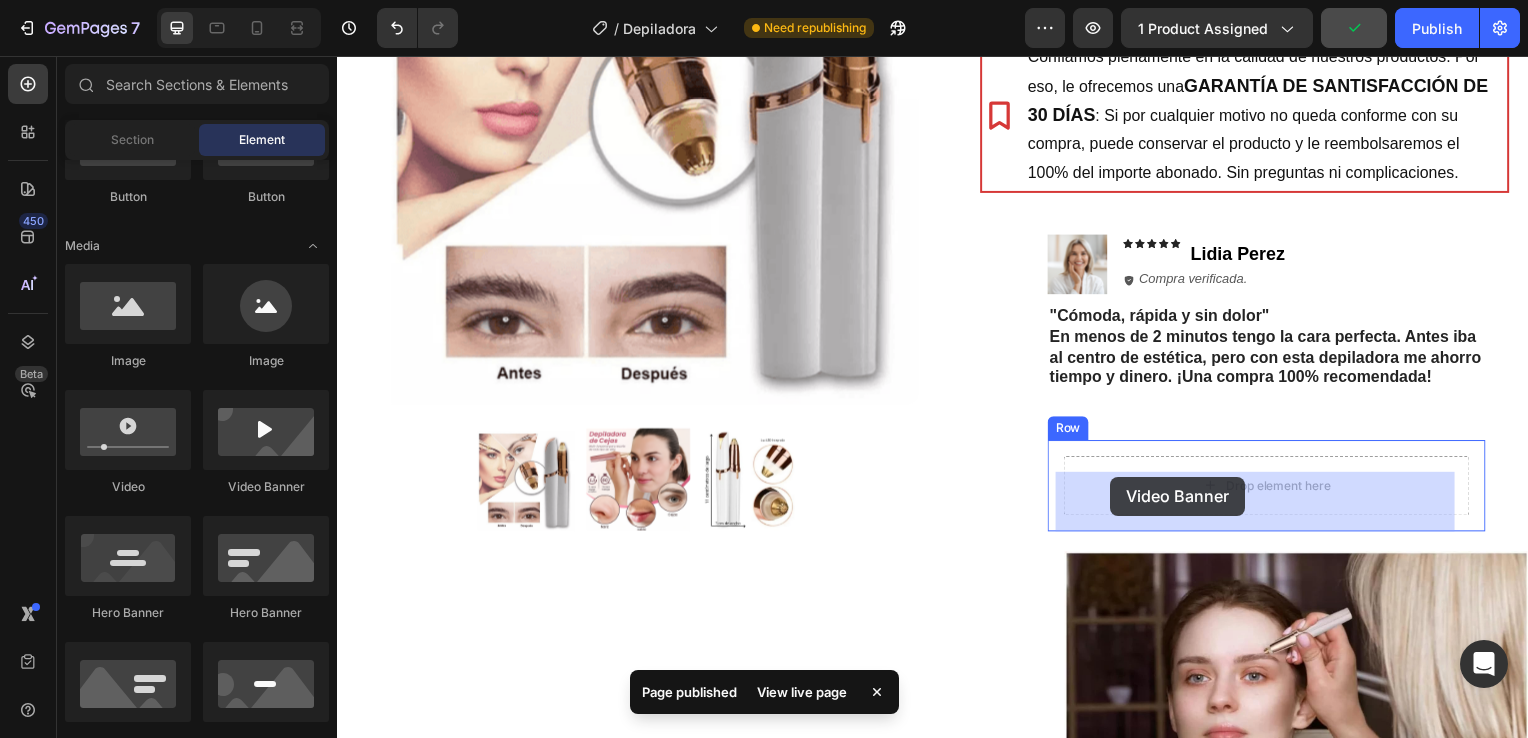 drag, startPoint x: 598, startPoint y: 496, endPoint x: 1116, endPoint y: 480, distance: 518.2471 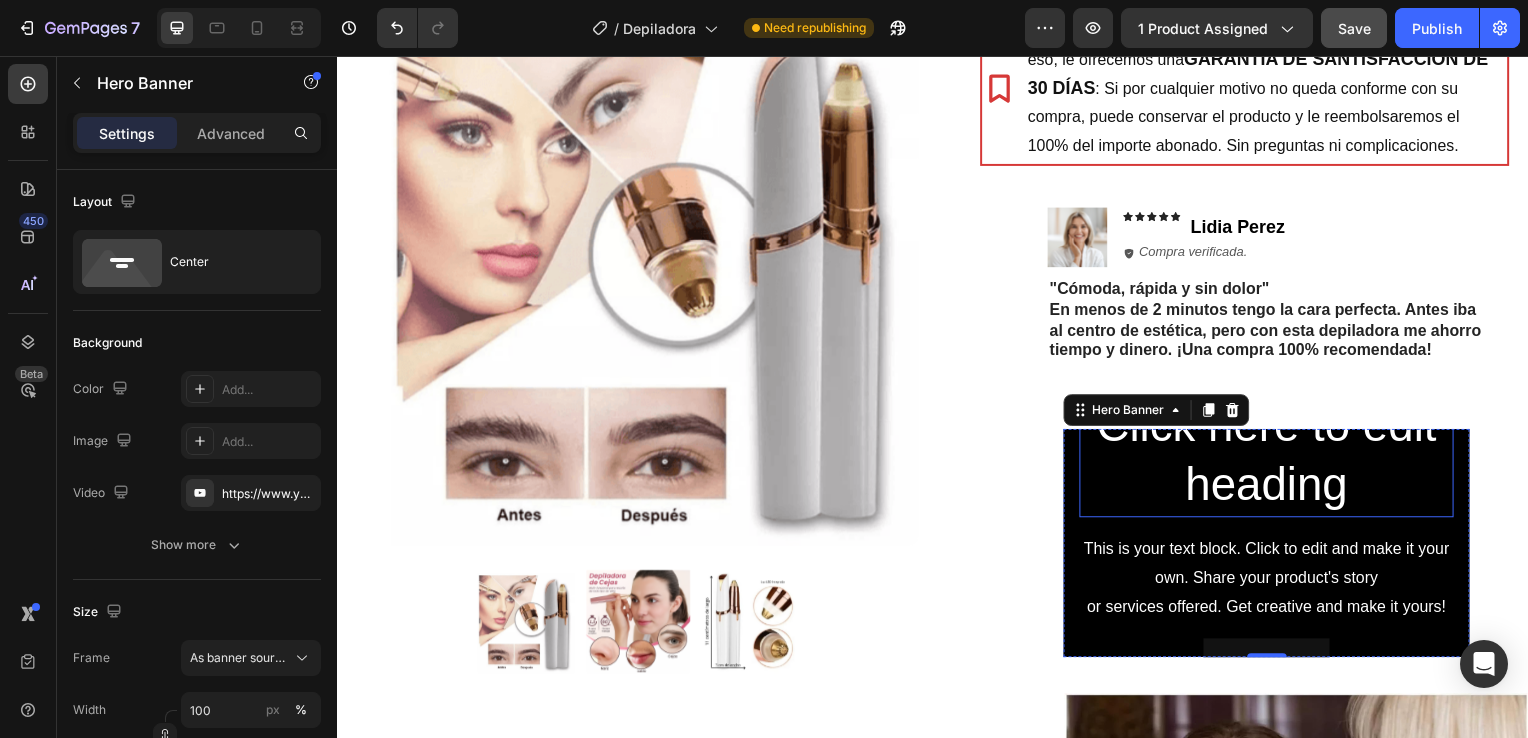 scroll, scrollTop: 568, scrollLeft: 0, axis: vertical 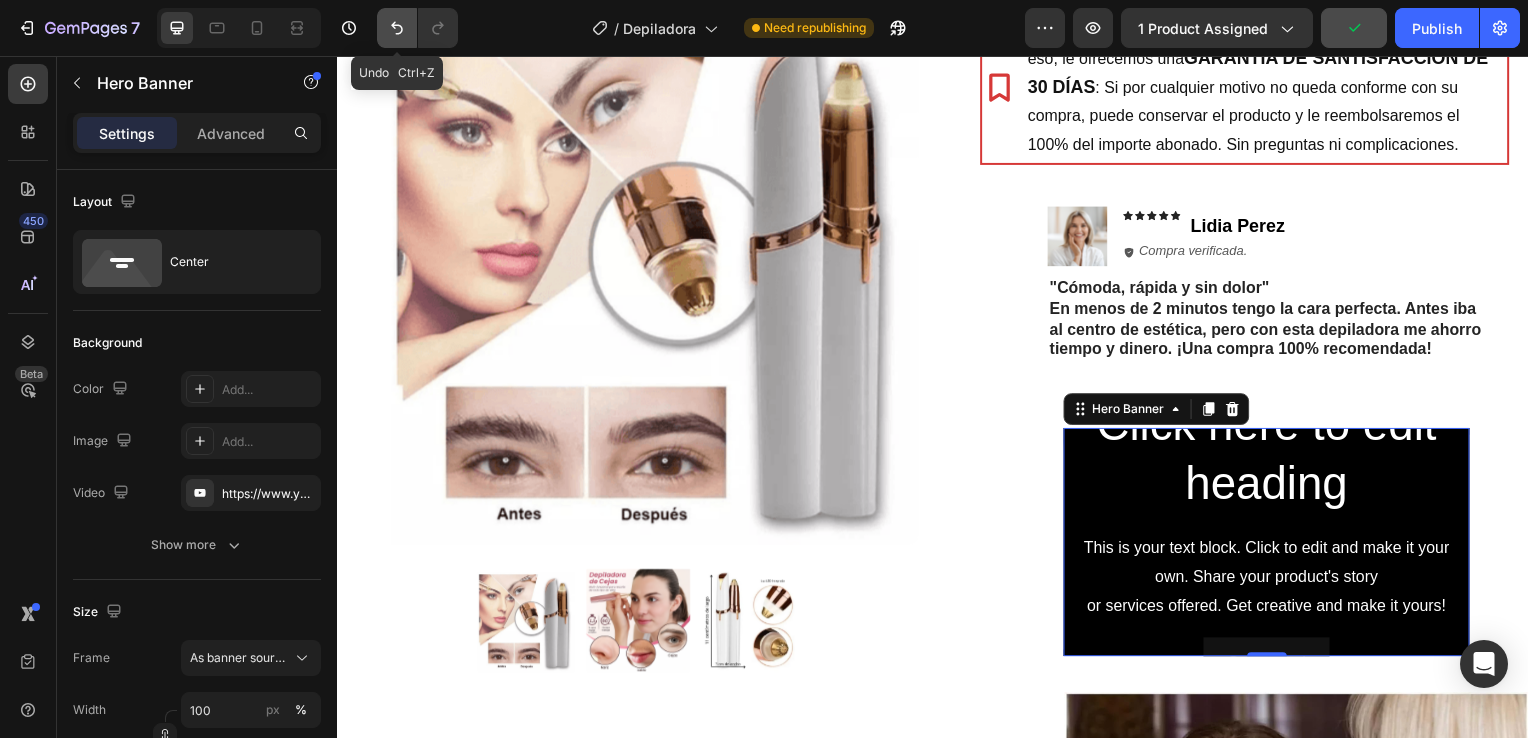click 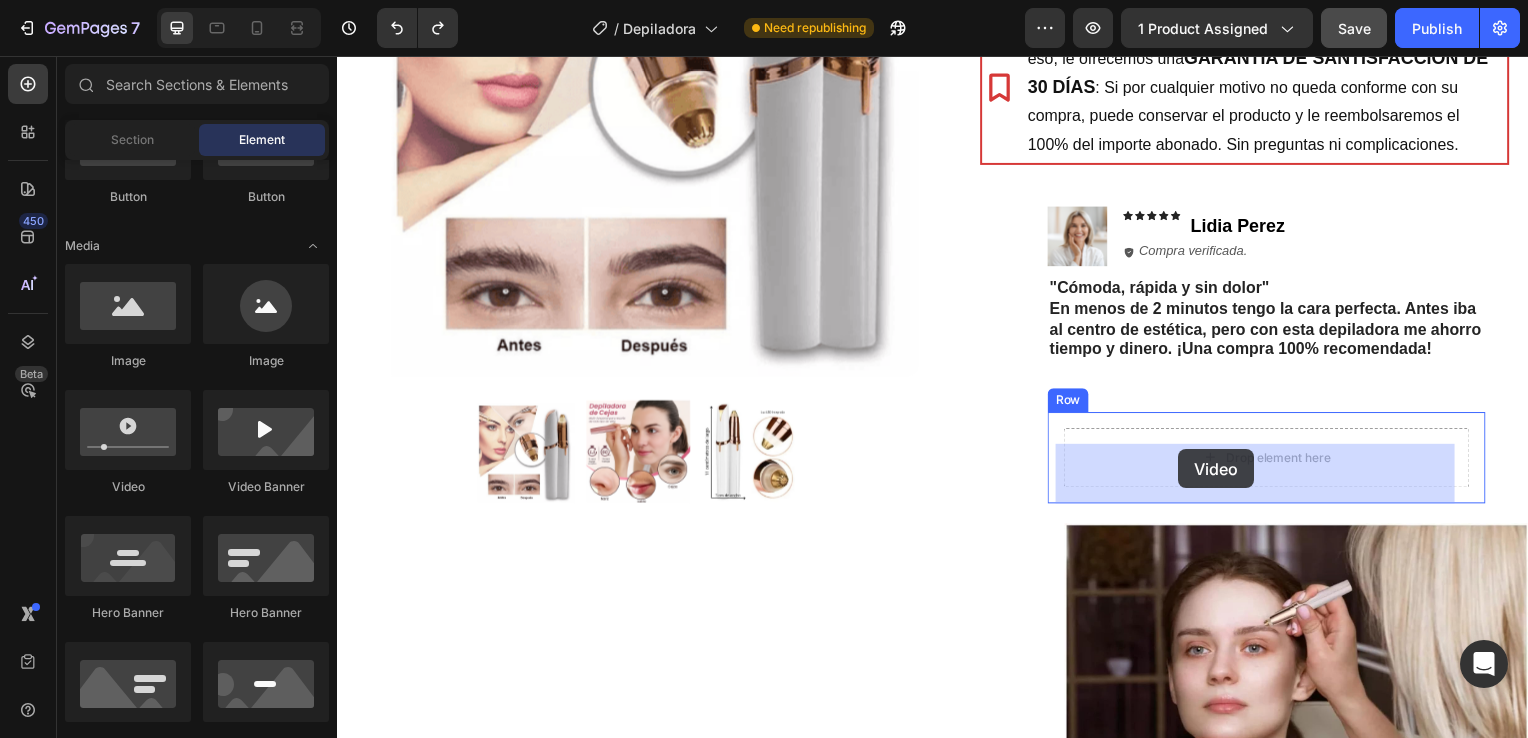 drag, startPoint x: 452, startPoint y: 489, endPoint x: 1184, endPoint y: 452, distance: 732.9345 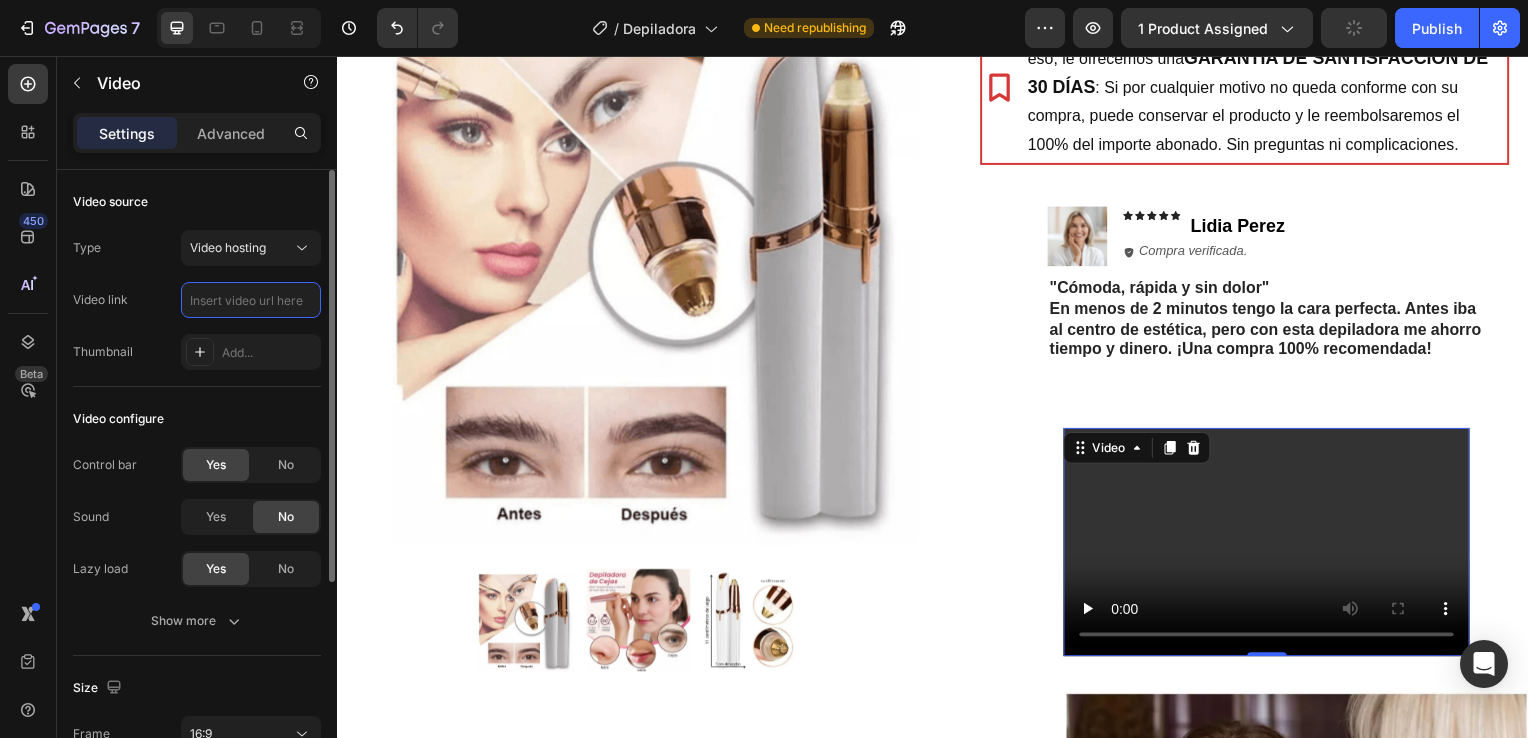 scroll, scrollTop: 0, scrollLeft: 0, axis: both 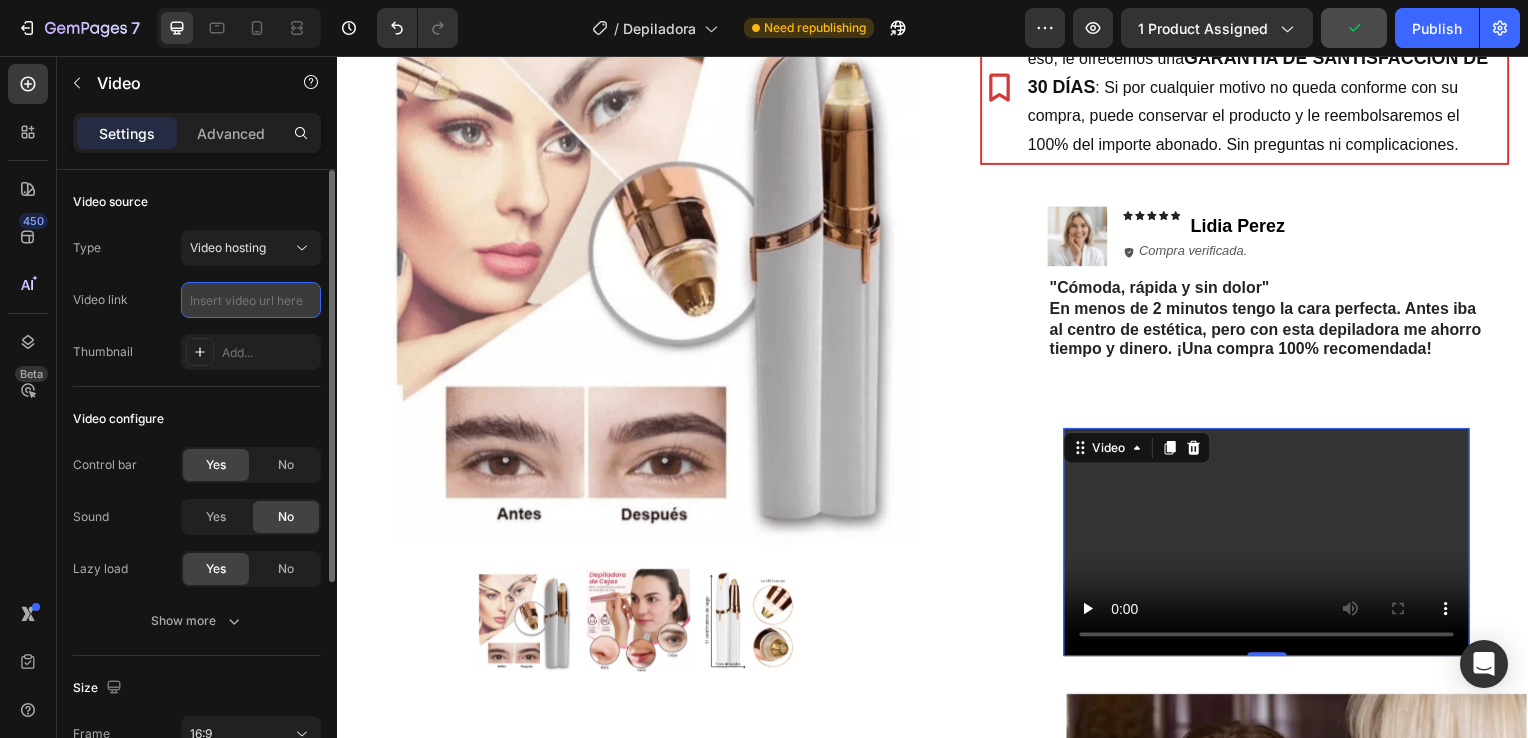 click at bounding box center [251, 300] 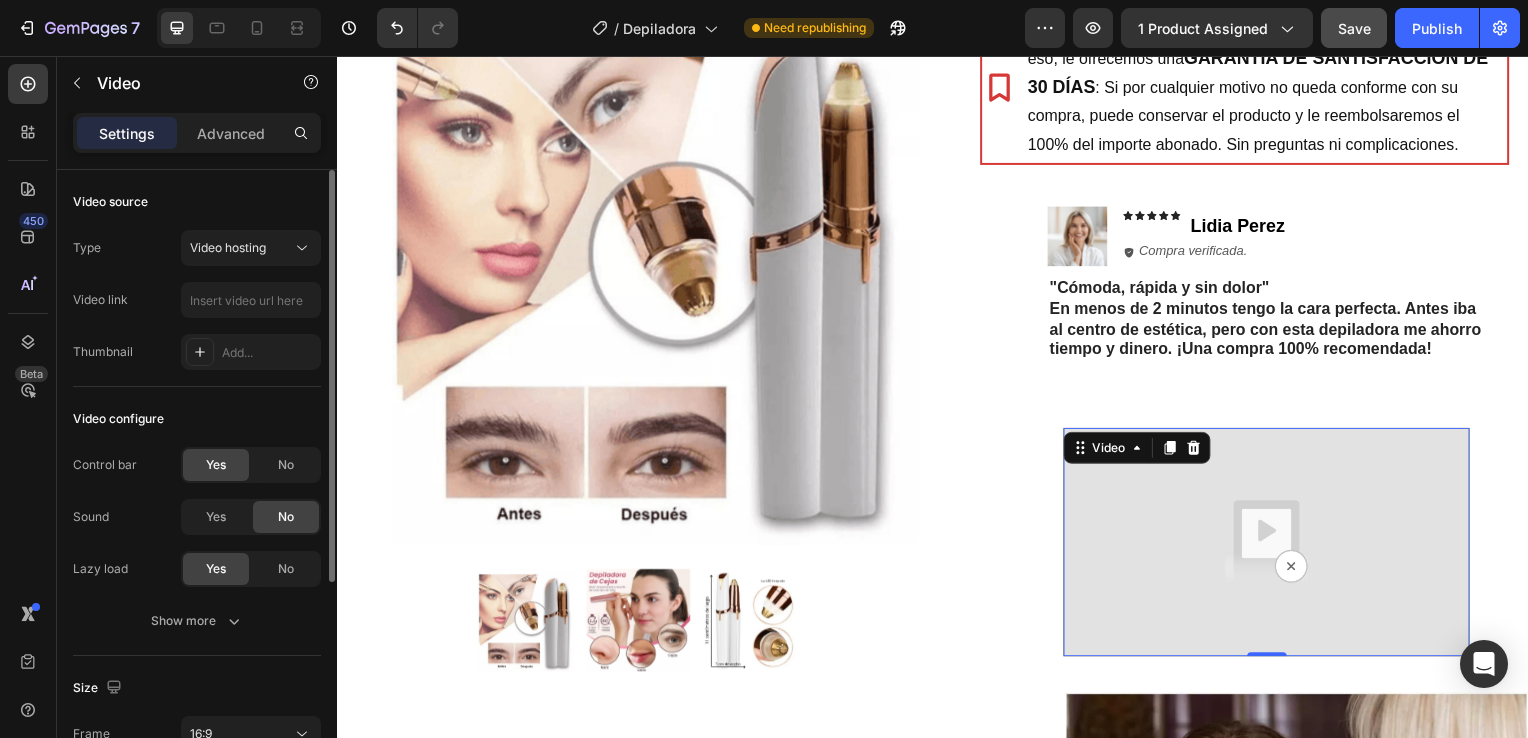 click on "Video link" at bounding box center (100, 300) 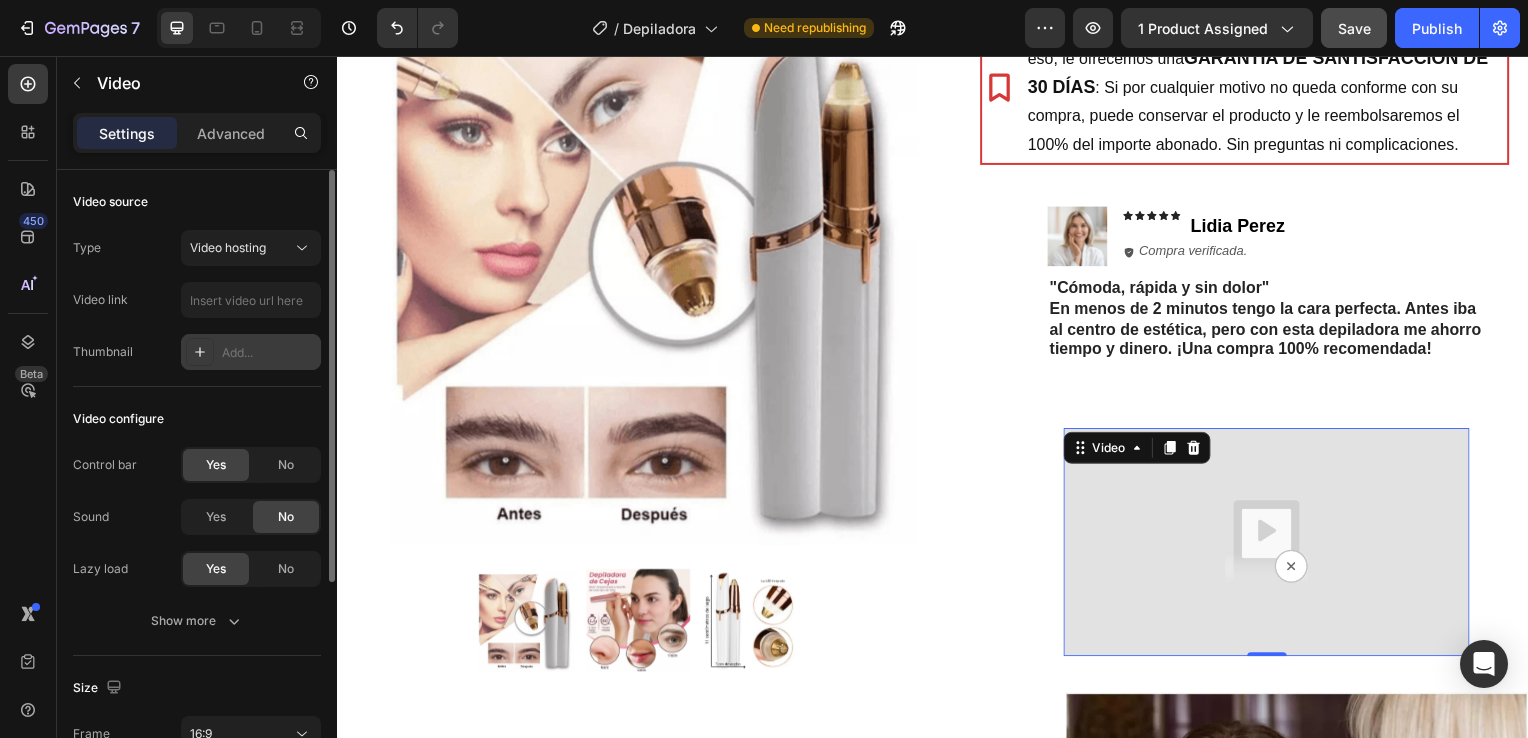 click at bounding box center [200, 352] 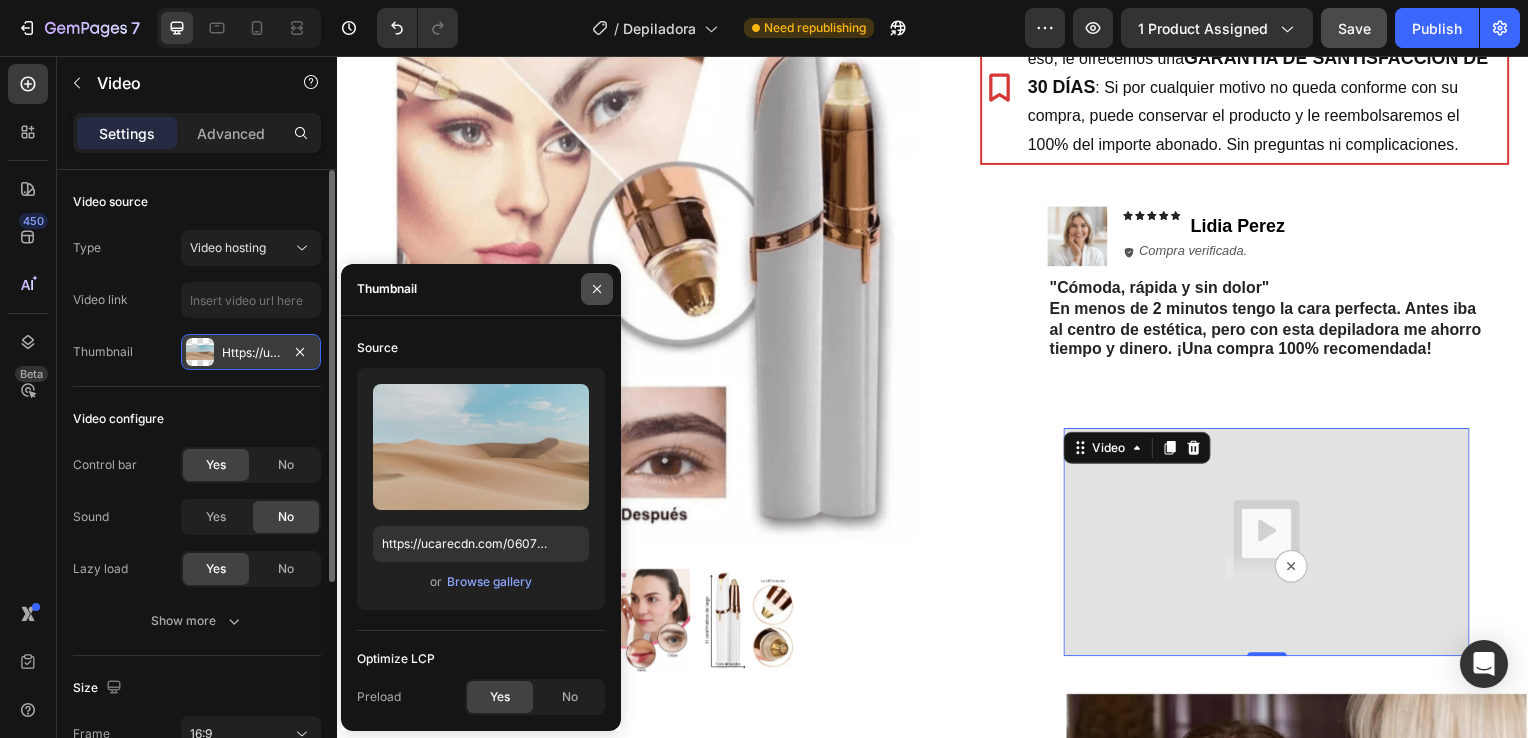 click 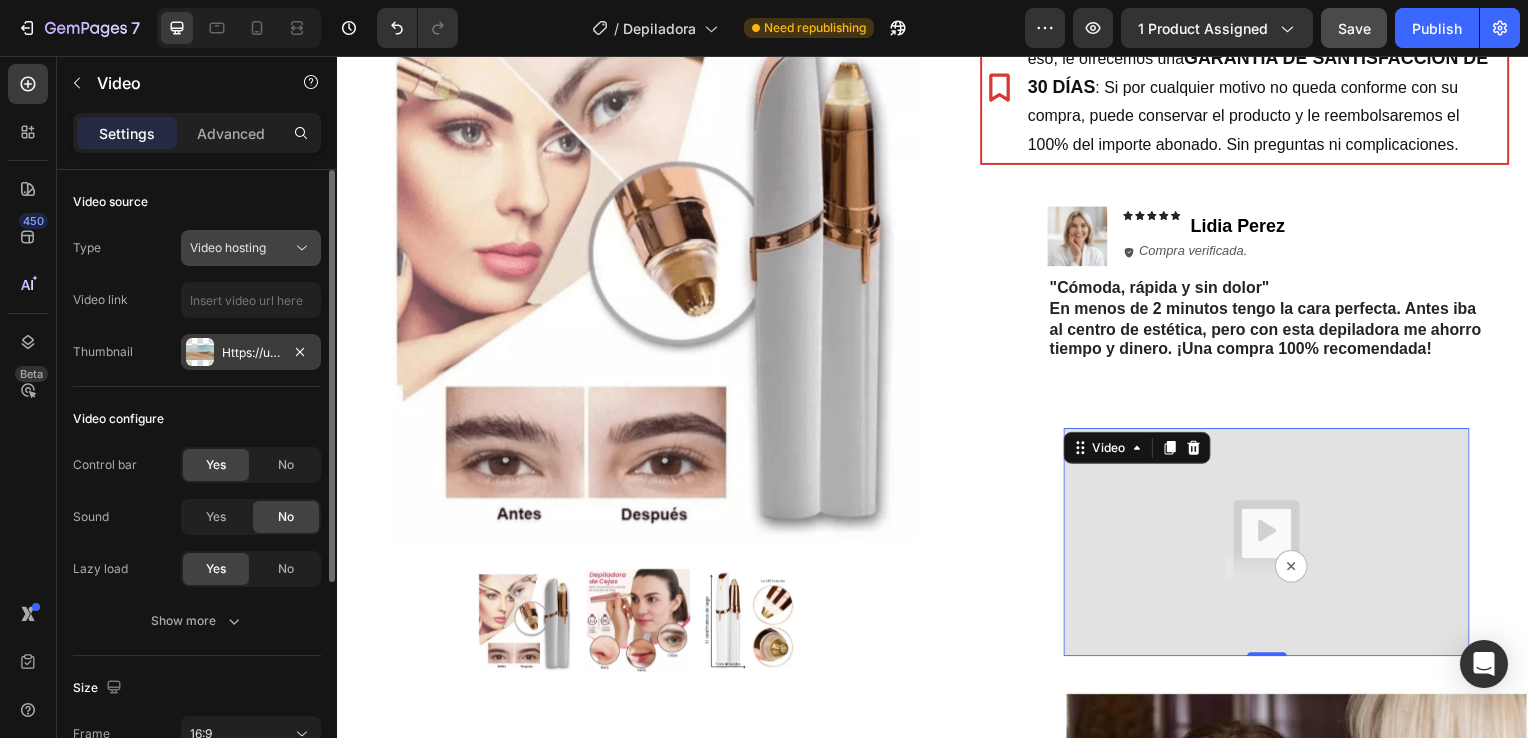 click on "Video hosting" at bounding box center [228, 247] 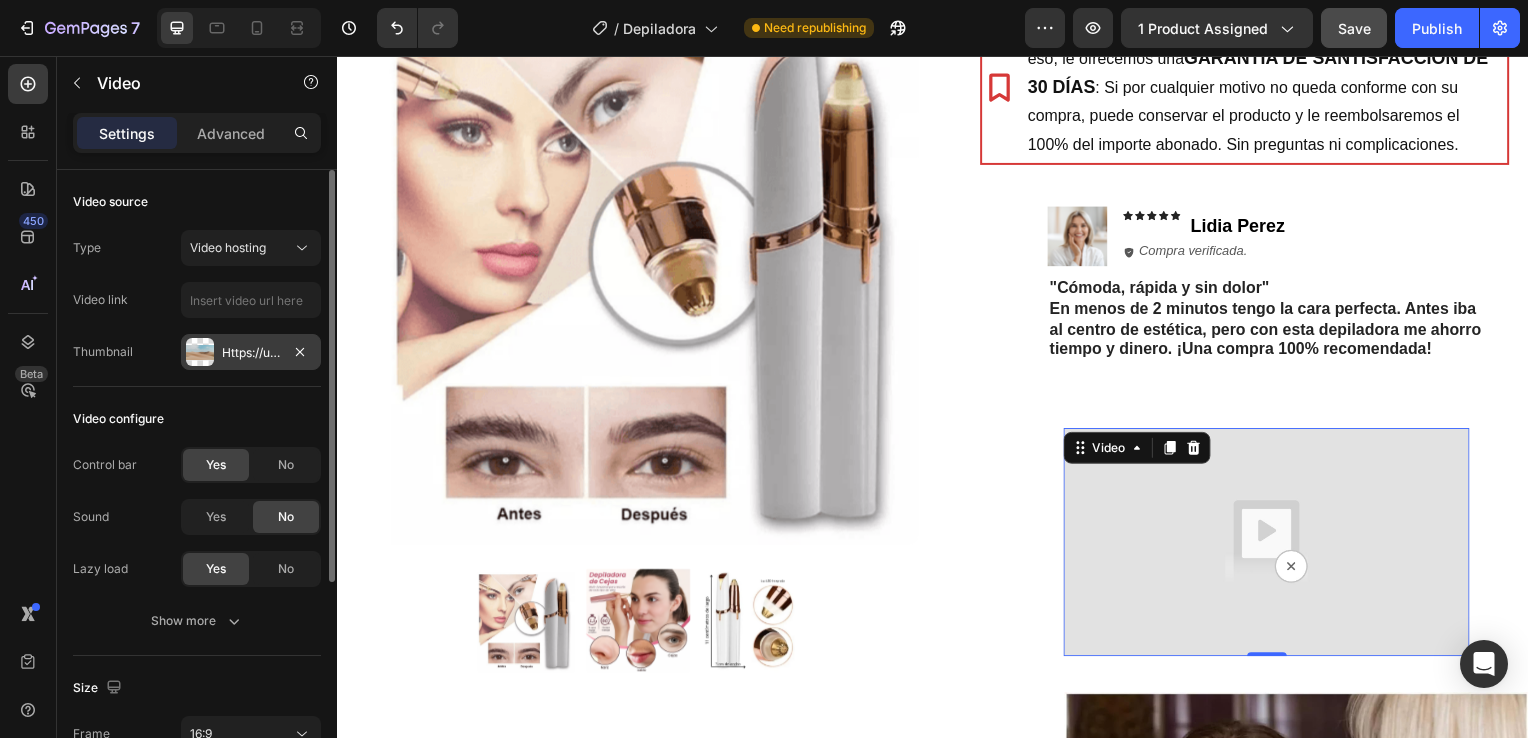 click on "Video link" at bounding box center (197, 300) 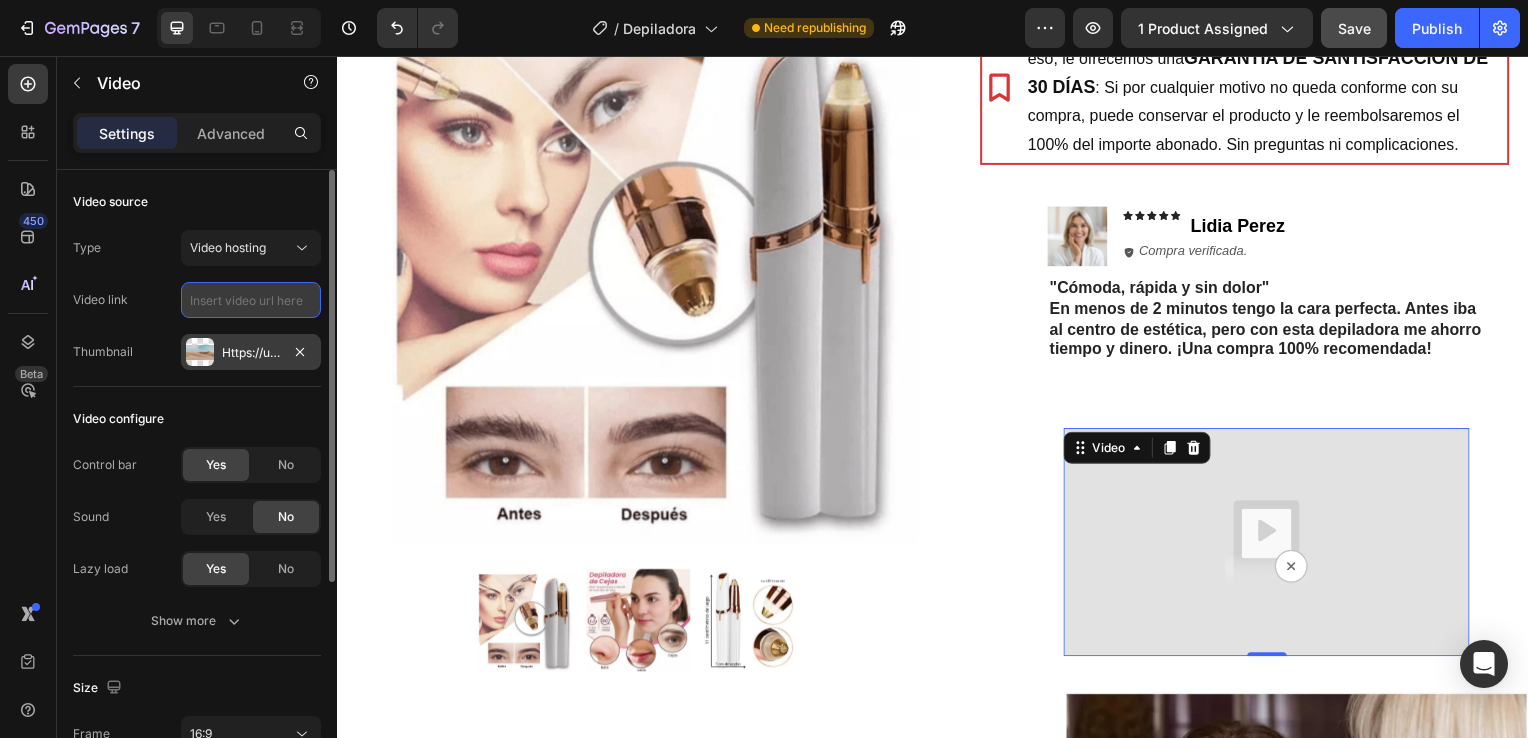 click at bounding box center (251, 300) 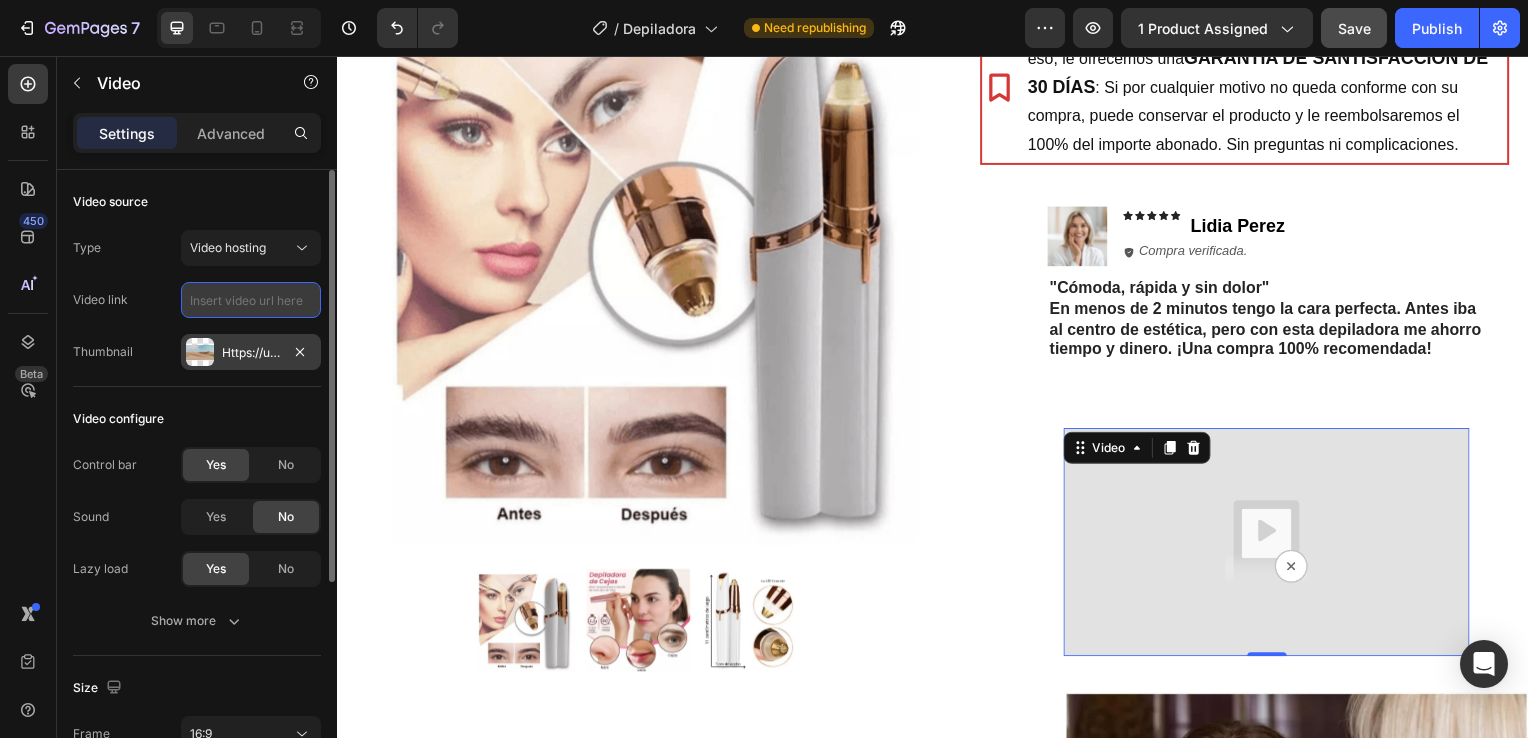 click at bounding box center (251, 300) 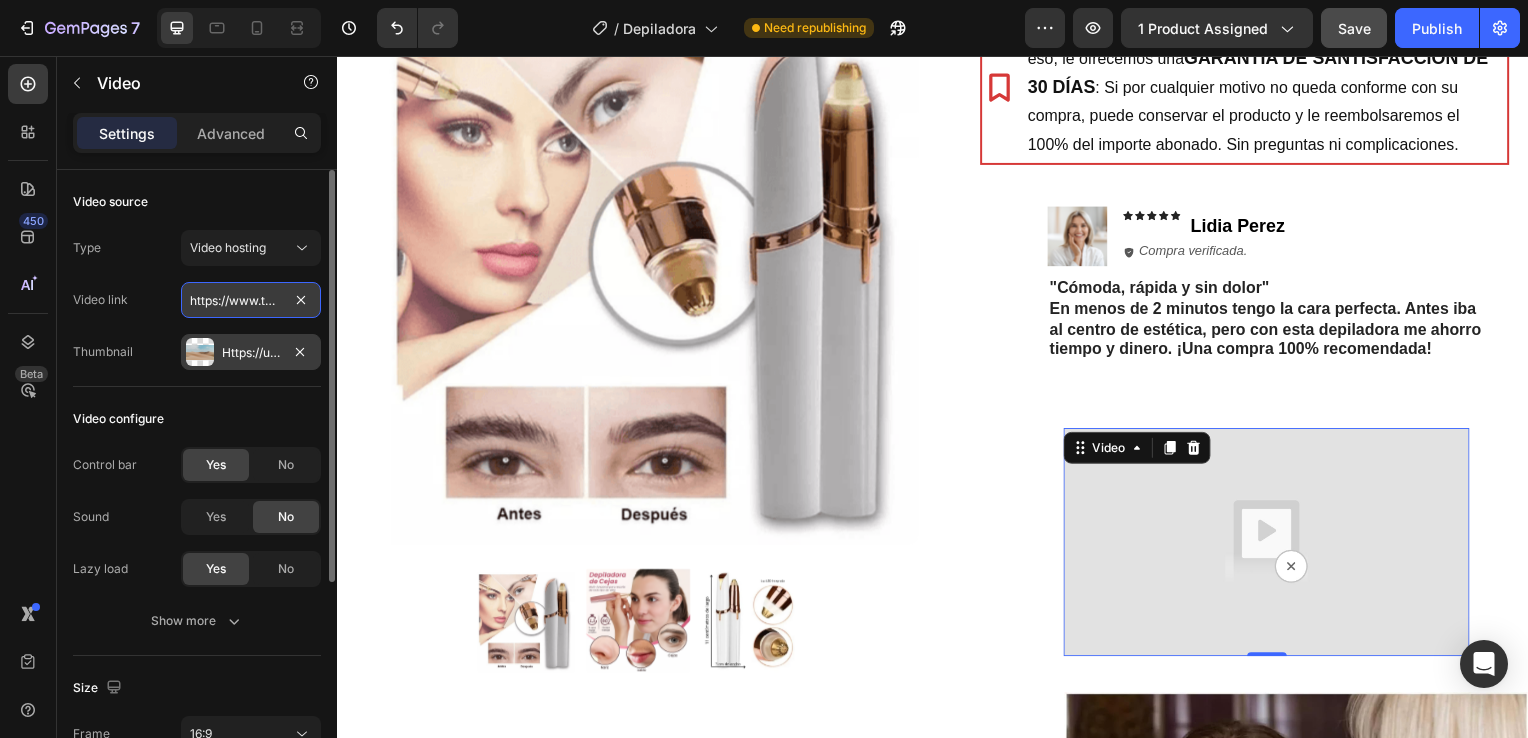 scroll, scrollTop: 0, scrollLeft: 4934, axis: horizontal 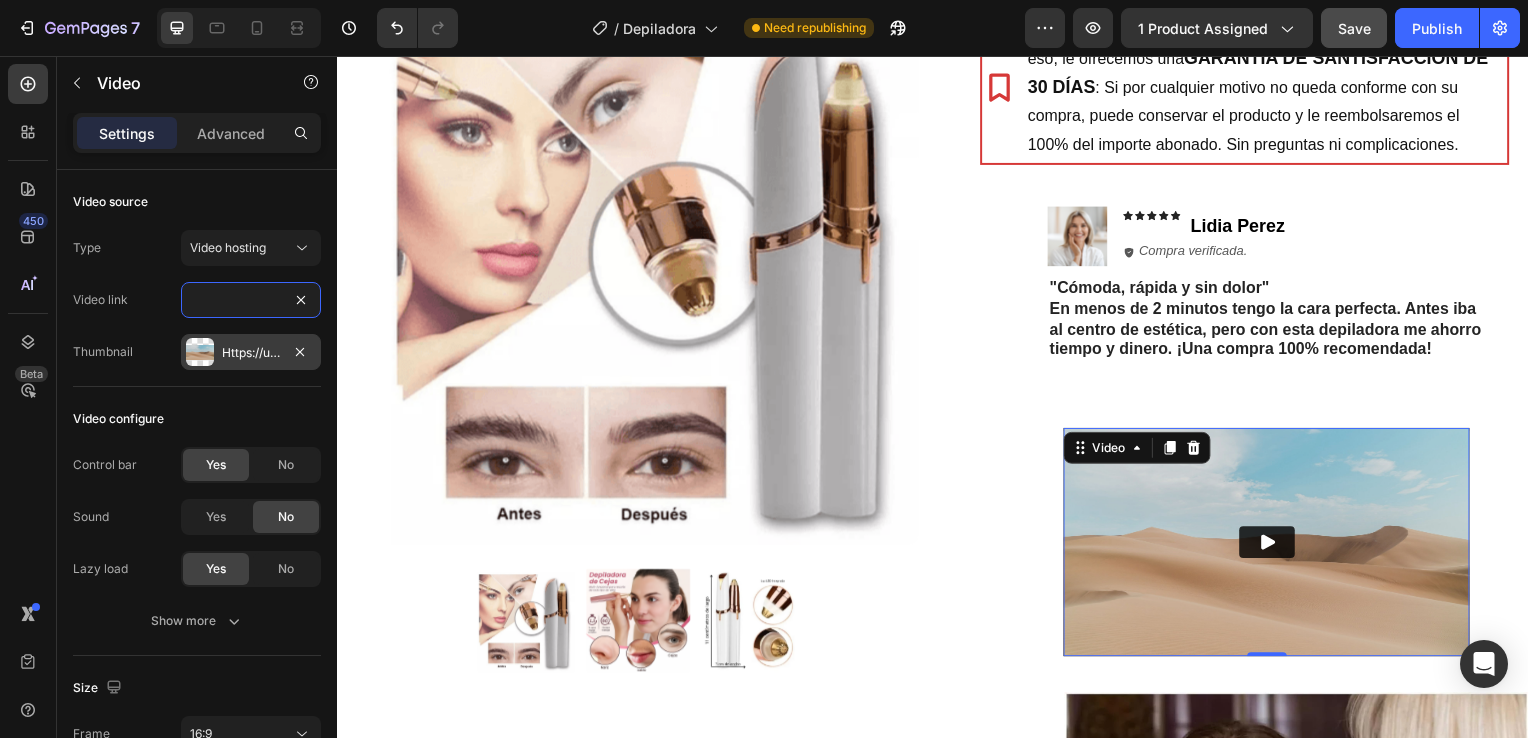 type on "https://www.temu.com/es/recortador-de-cejas-electrico-inteligente-para-hombres-y-mujeres-afeitadora--y-depiladora-portatil-y--regalo--para-cumpleanos--de-san-valentin-ideal-para-cara-barba--axilas-manos-pies-y-zona-bikini-set-de-6-piezas-para-fiestas-g-601102129815070.html?_oak_mp_inf=EJ68r%2Fev1ogBGhZnb29kc19jdmdhc2RfcmVjb21tZW5kILqAvoeHMw%3D%3D&top_gallery_url=https%3A%2F%2Fimg.kwcdn.com%2Fproduct%2Ffancy%2F90519132-86be-4e98-8b50-dc484272f4e9.jpg&spec_gallery_id=13983829683&refer_page_sn=10032&refer_source=10016&freesia_scene=11&_oak_freesia_scene=11&_oak_rec_ext_1=MjQ2&_oak_gallery_order=1359415229%2C1703209775%2C1349085587%2C1890990083%2C158760703&refer_page_el_sn=200444&_x_sessn_id=n9ana42ld3&refer_page_name=goods&refer_page_id=10032_1754241267084_7mztmb6j71" 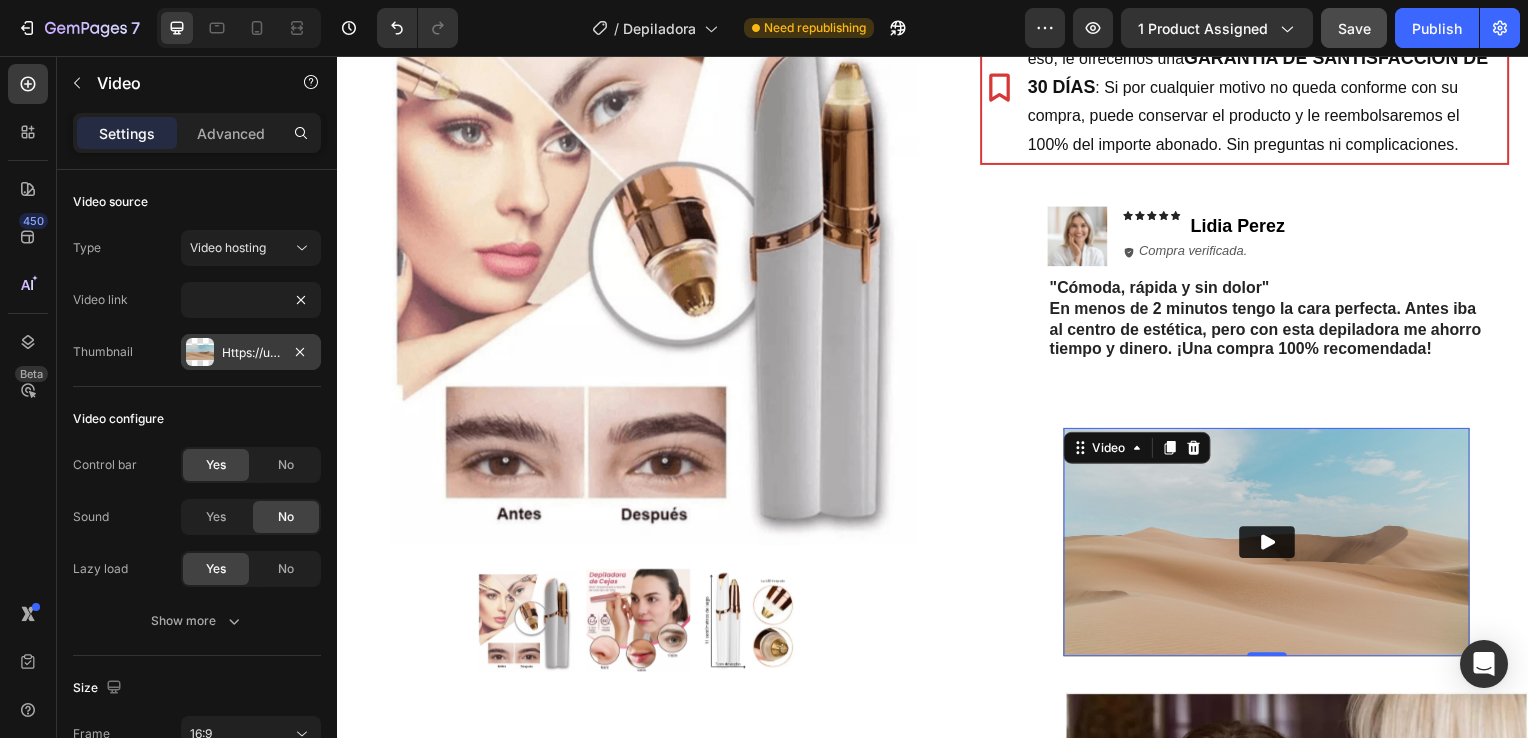 click at bounding box center [1273, 546] 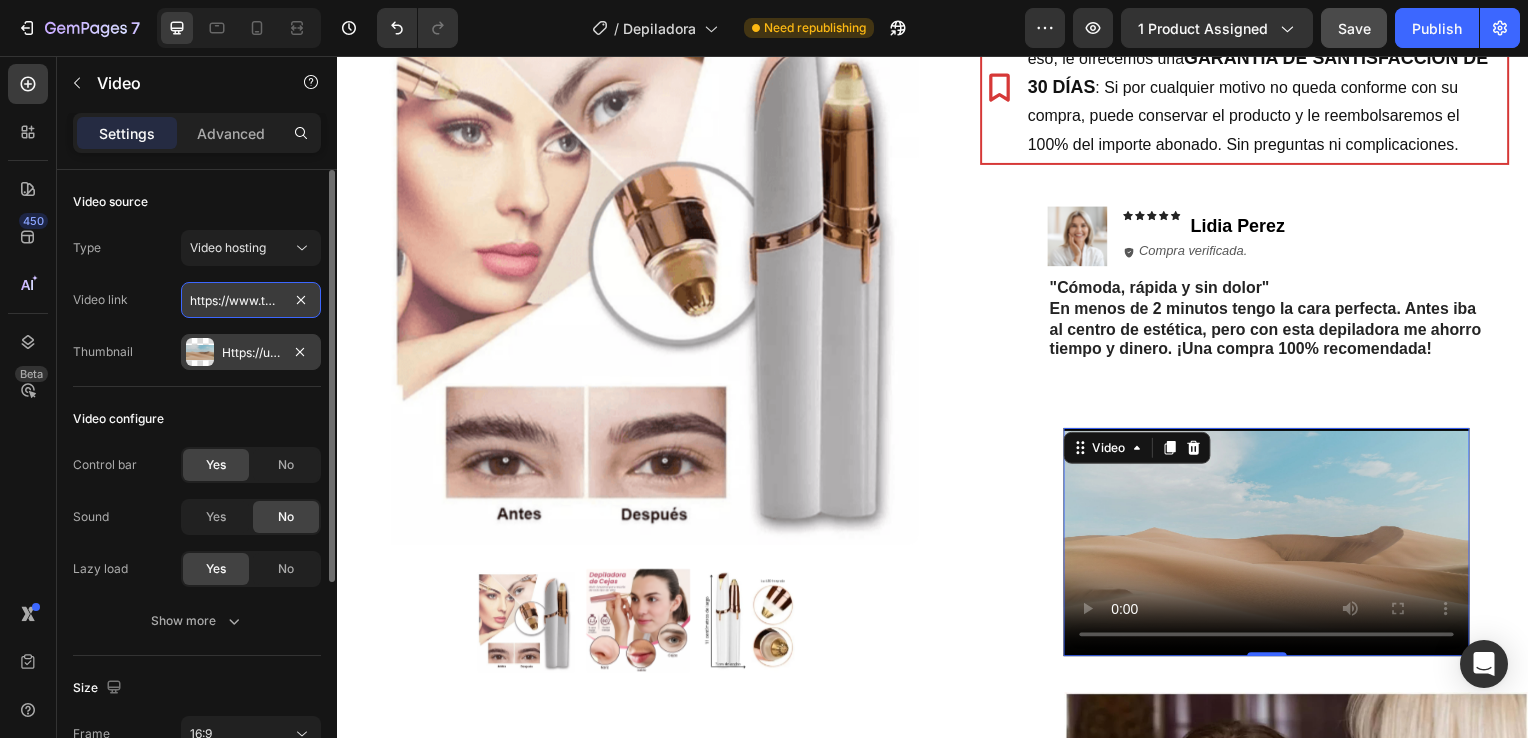 click on "https://www.temu.com/es/recortador-de-cejas-electrico-inteligente-para-hombres-y-mujeres-afeitadora--y-depiladora-portatil-y--regalo--para-cumpleanos--de-san-valentin-ideal-para-cara-barba--axilas-manos-pies-y-zona-bikini-set-de-6-piezas-para-fiestas-g-601102129815070.html?_oak_mp_inf=EJ68r%2Fev1ogBGhZnb29kc19jdmdhc2RfcmVjb21tZW5kILqAvoeHMw%3D%3D&top_gallery_url=https%3A%2F%2Fimg.kwcdn.com%2Fproduct%2Ffancy%2F90519132-86be-4e98-8b50-dc484272f4e9.jpg&spec_gallery_id=13983829683&refer_page_sn=10032&refer_source=10016&freesia_scene=11&_oak_freesia_scene=11&_oak_rec_ext_1=MjQ2&_oak_gallery_order=1359415229%2C1703209775%2C1349085587%2C1890990083%2C158760703&refer_page_el_sn=200444&_x_sessn_id=n9ana42ld3&refer_page_name=goods&refer_page_id=10032_1754241267084_7mztmb6j71" at bounding box center (251, 300) 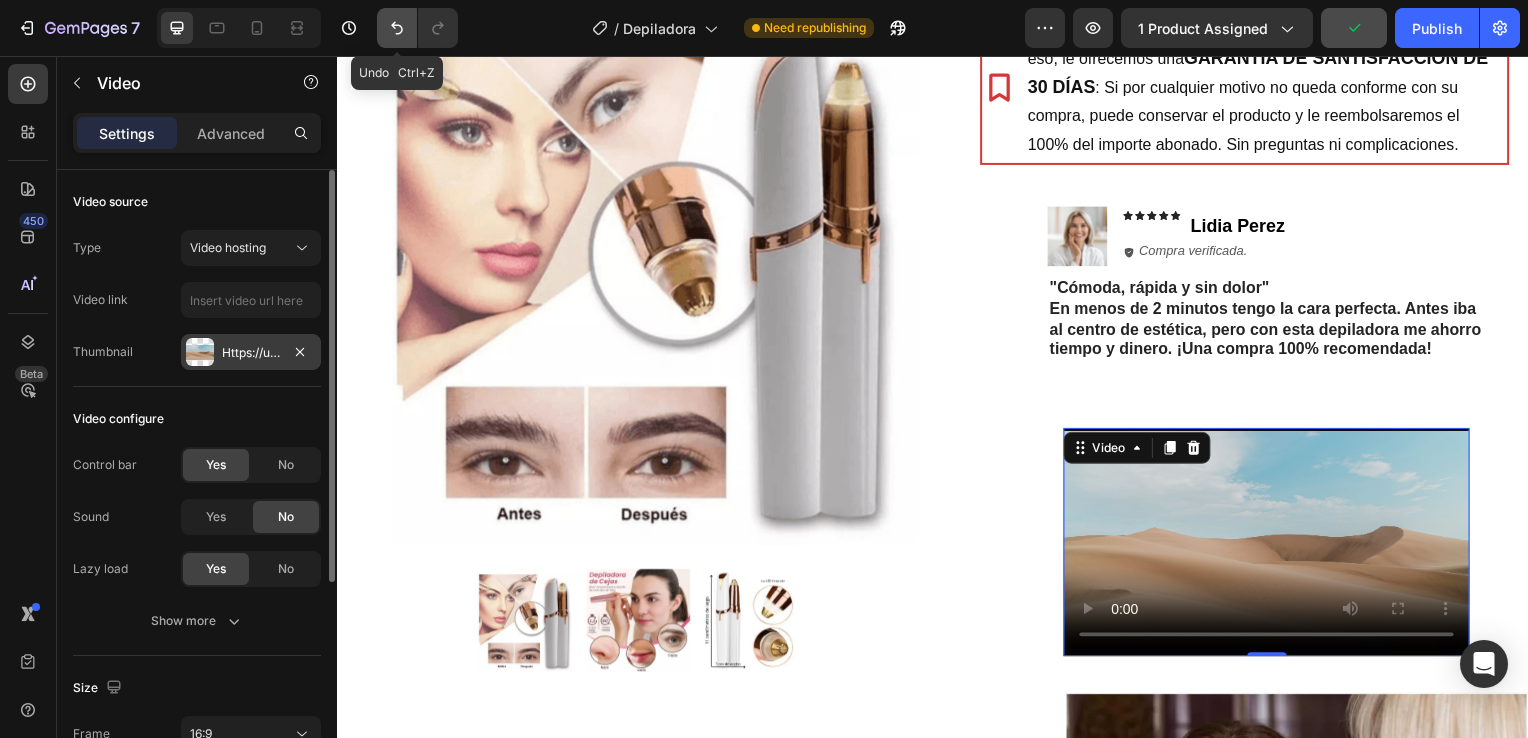 click 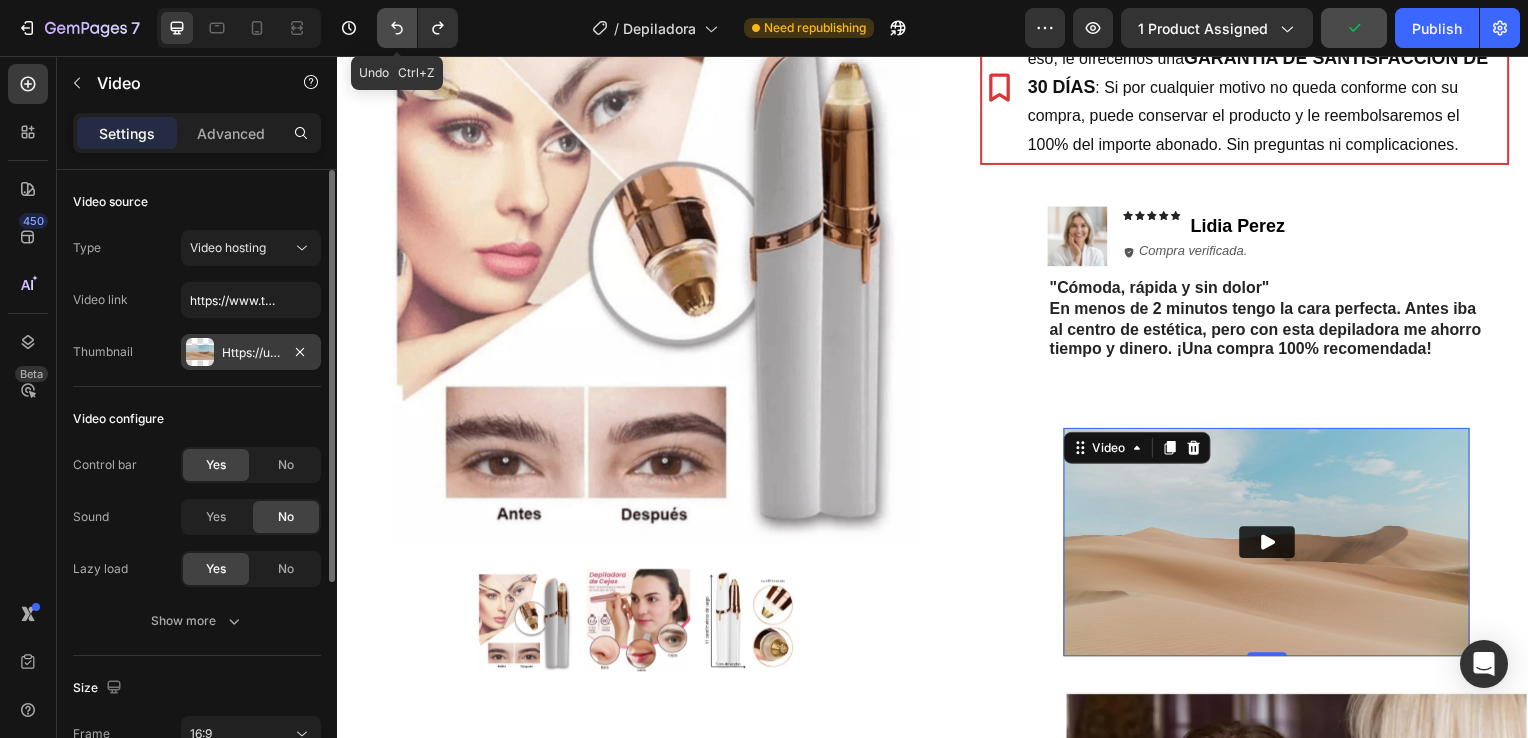 click 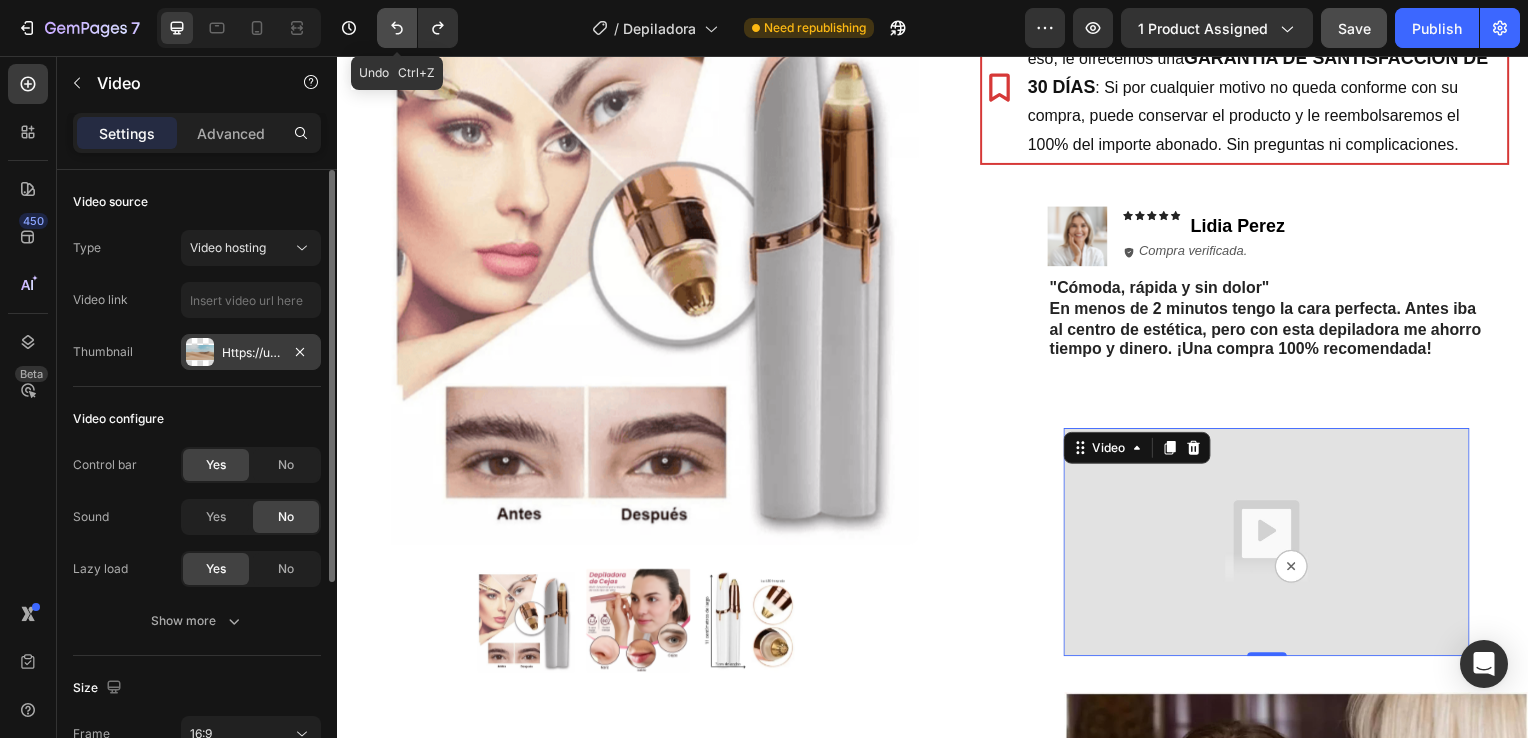 click 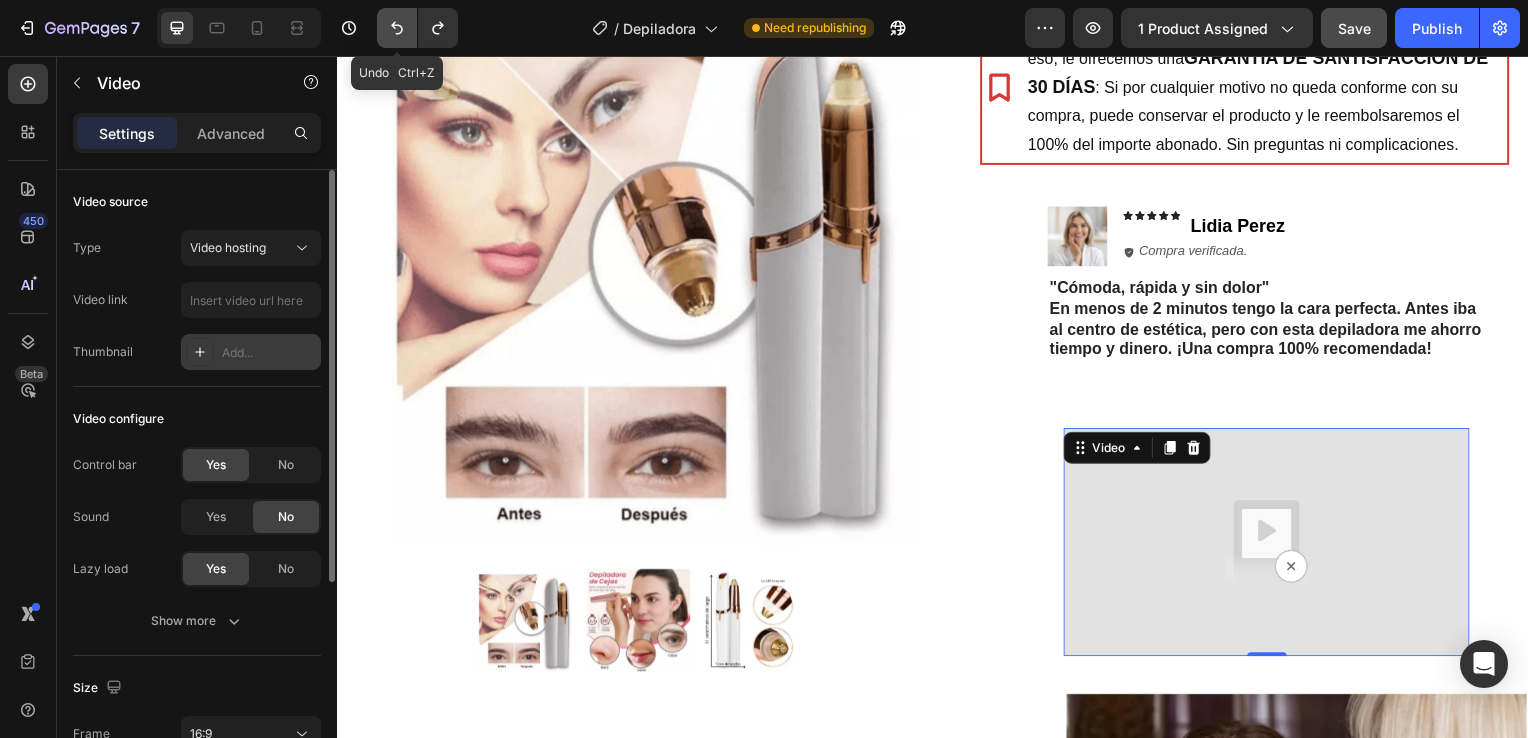 click 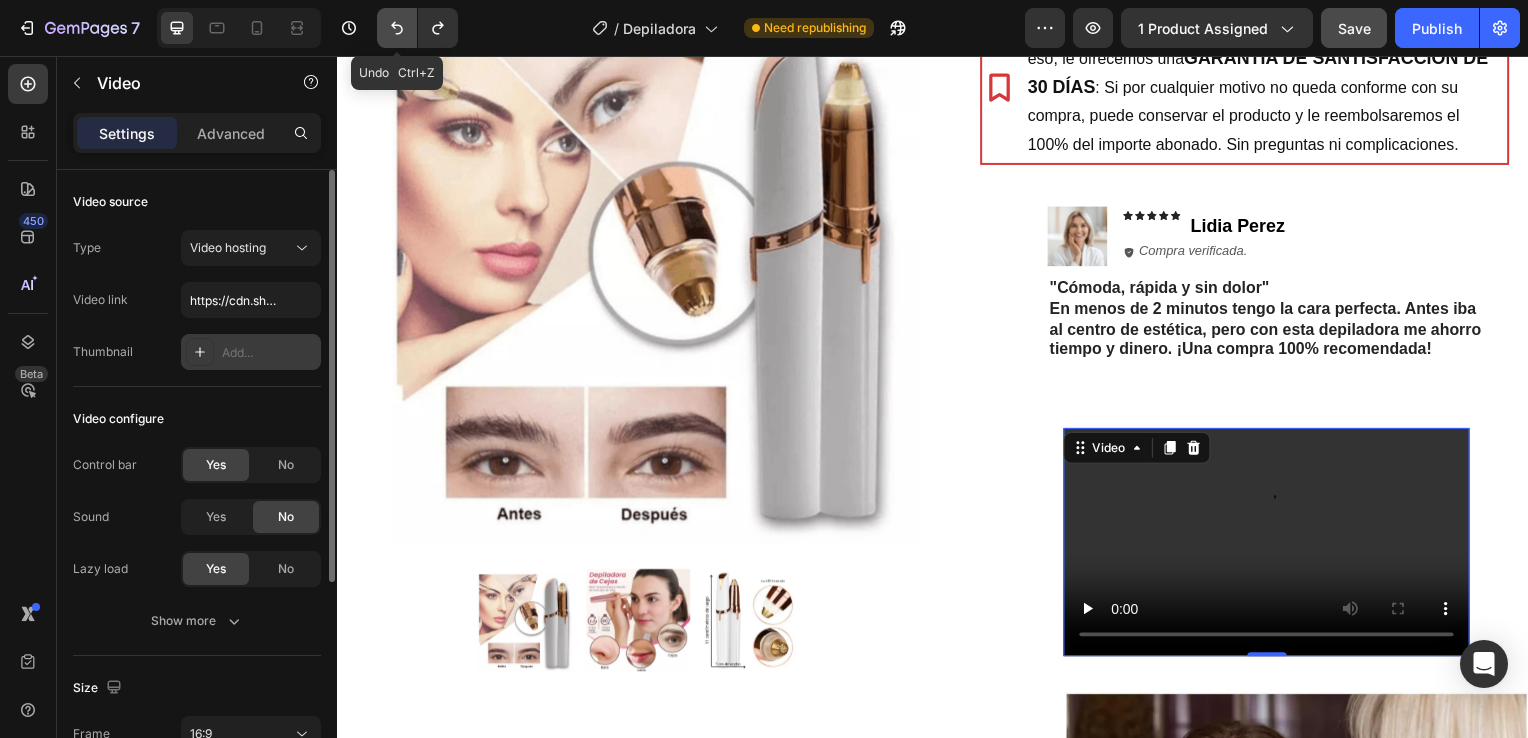click 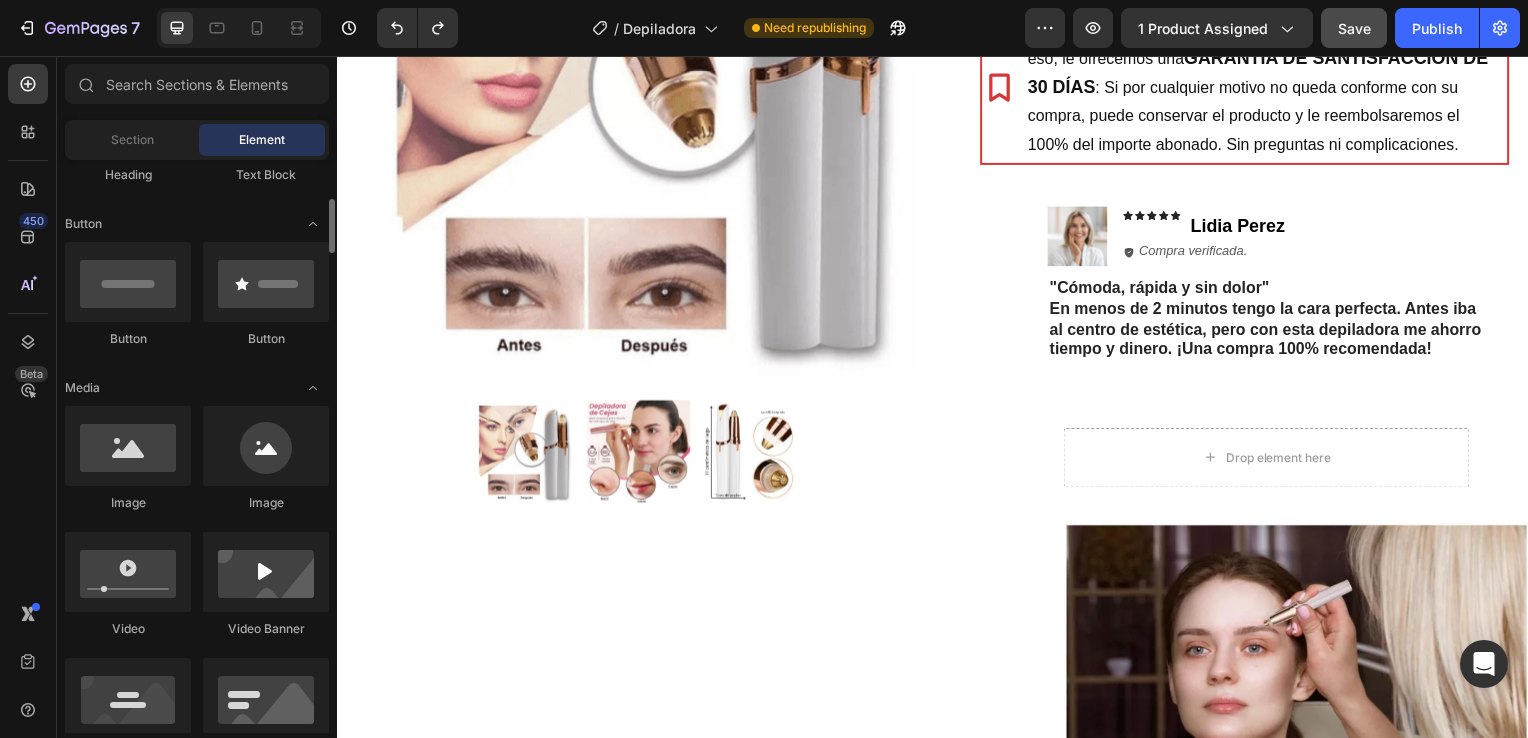 scroll, scrollTop: 421, scrollLeft: 0, axis: vertical 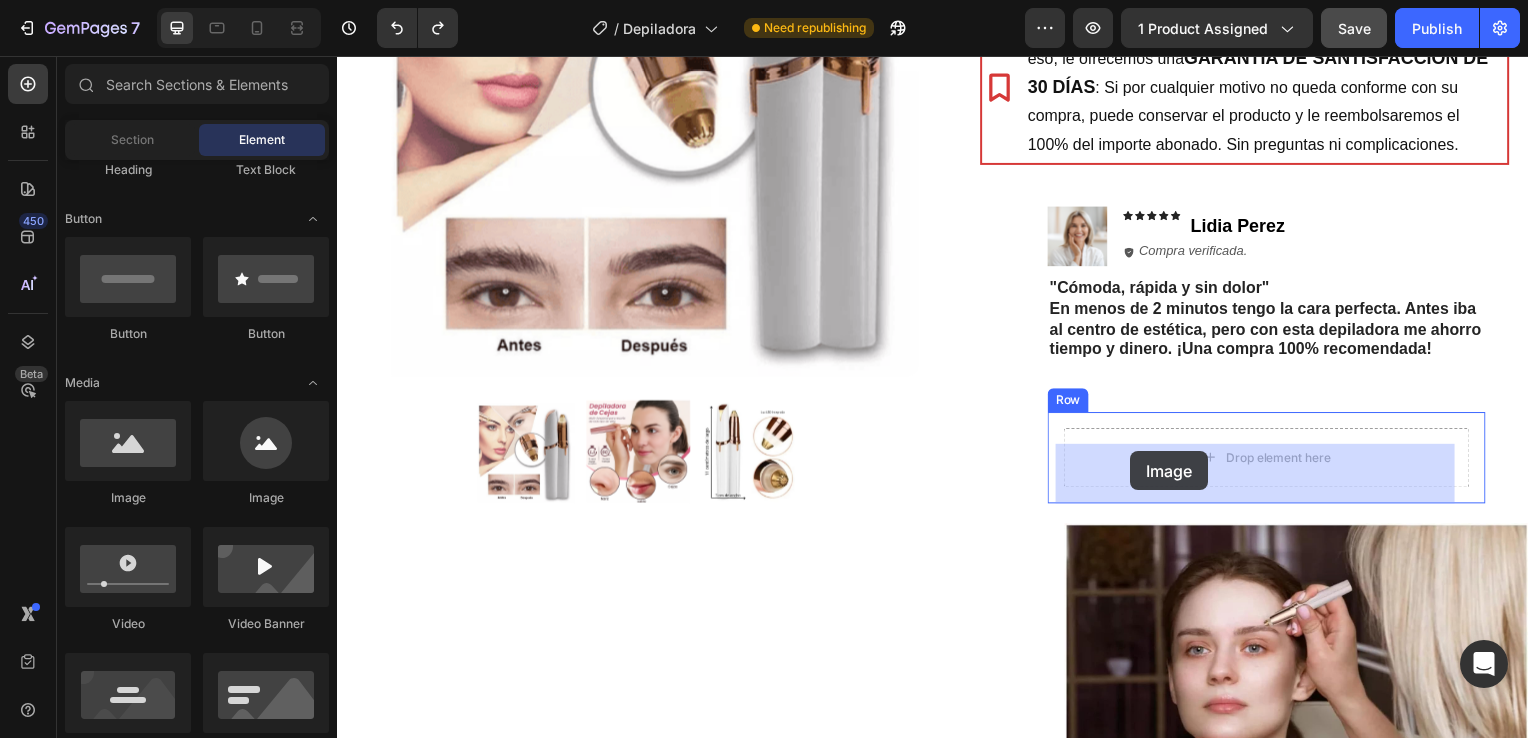 drag, startPoint x: 486, startPoint y: 517, endPoint x: 1136, endPoint y: 454, distance: 653.04596 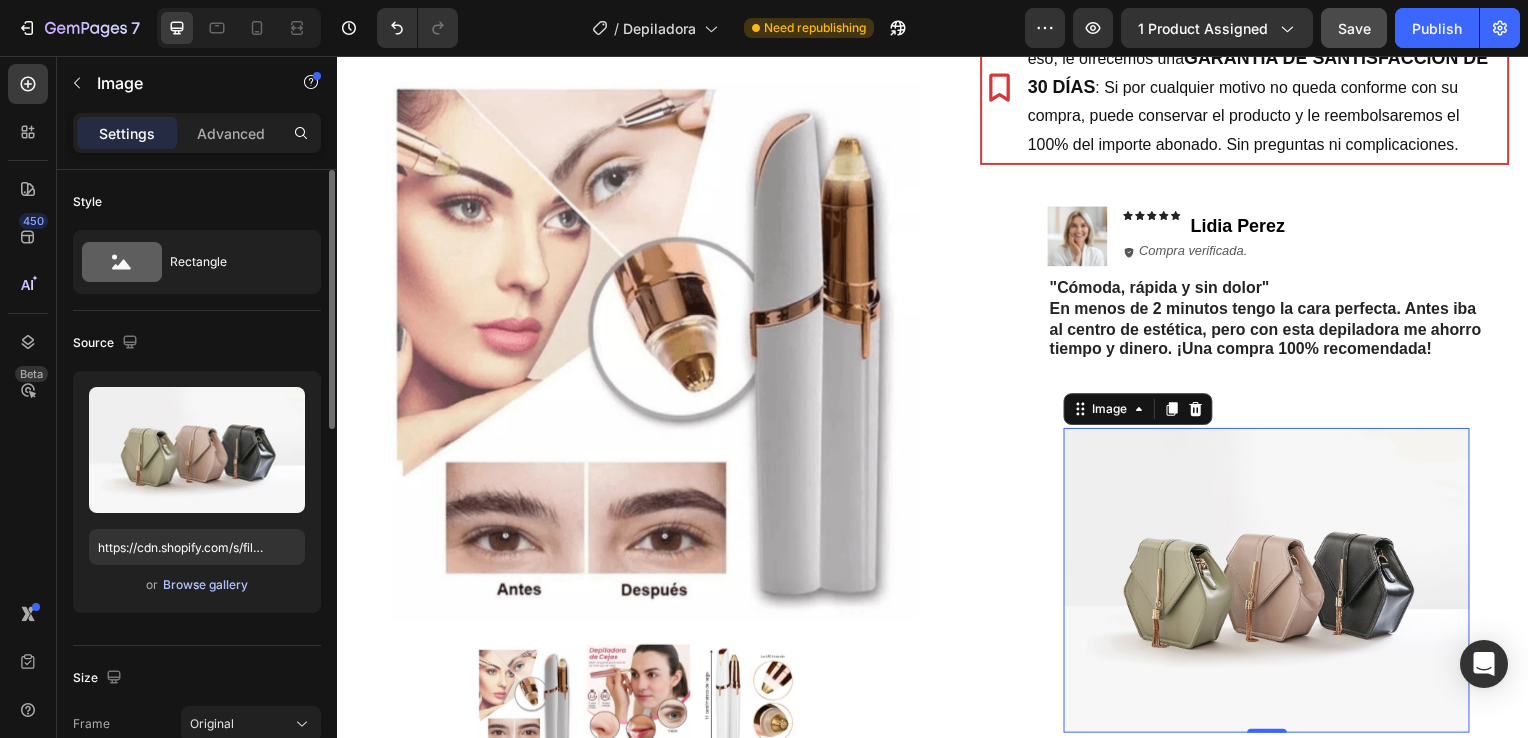 click on "Browse gallery" at bounding box center [205, 585] 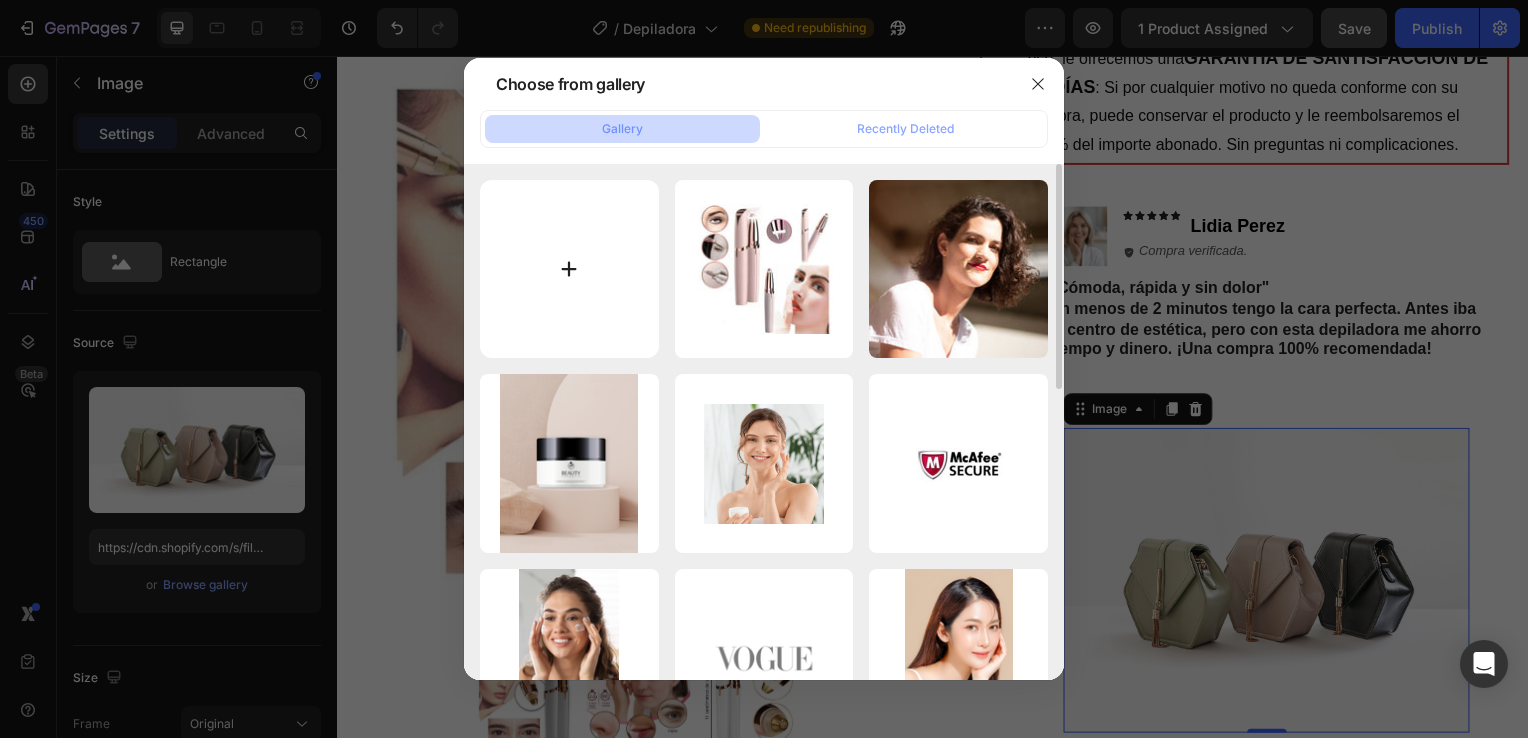 click at bounding box center (569, 269) 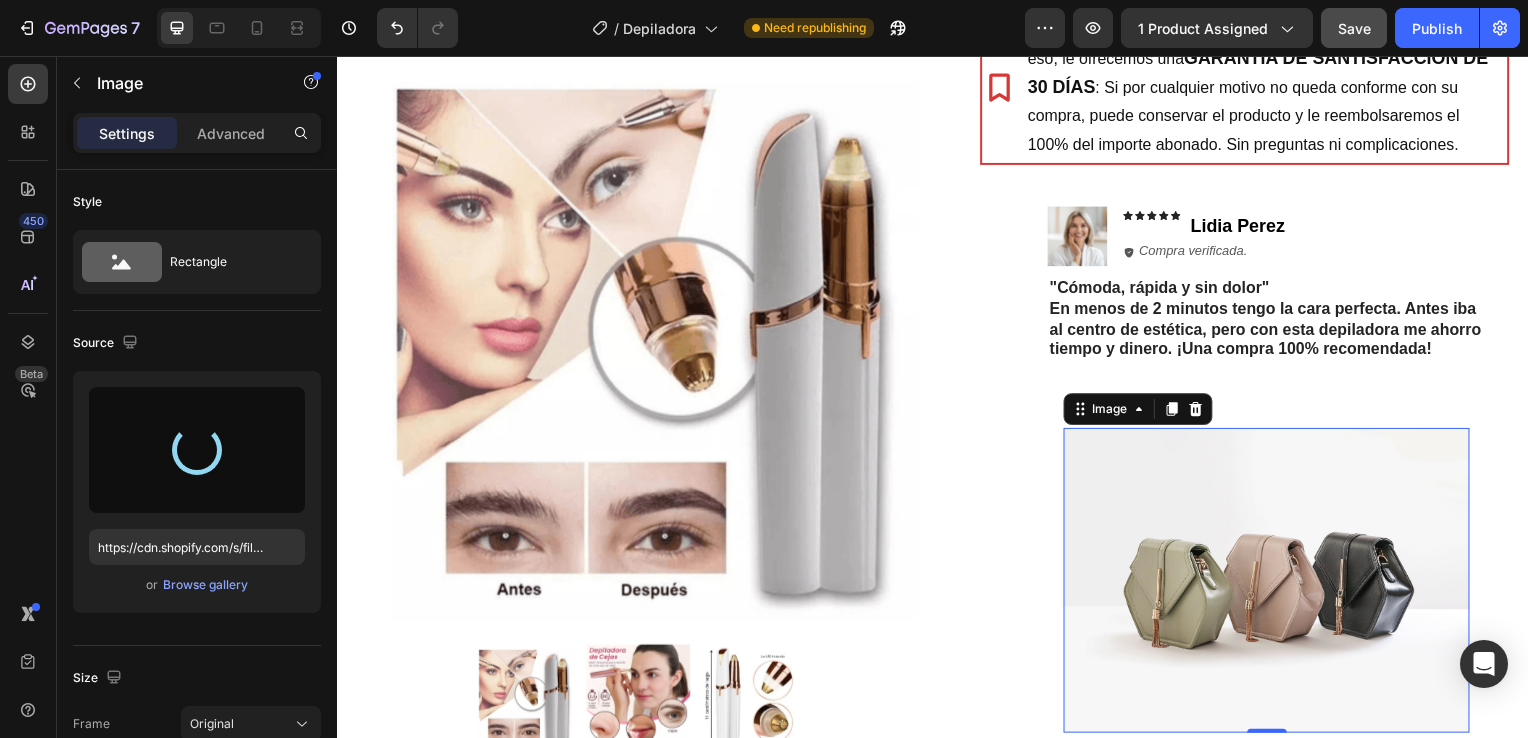 type on "https://cdn.shopify.com/s/files/1/0972/6076/5524/files/gempages_571888415801345248-0d07b96f-b519-4dcb-b0ce-47b793231514.png" 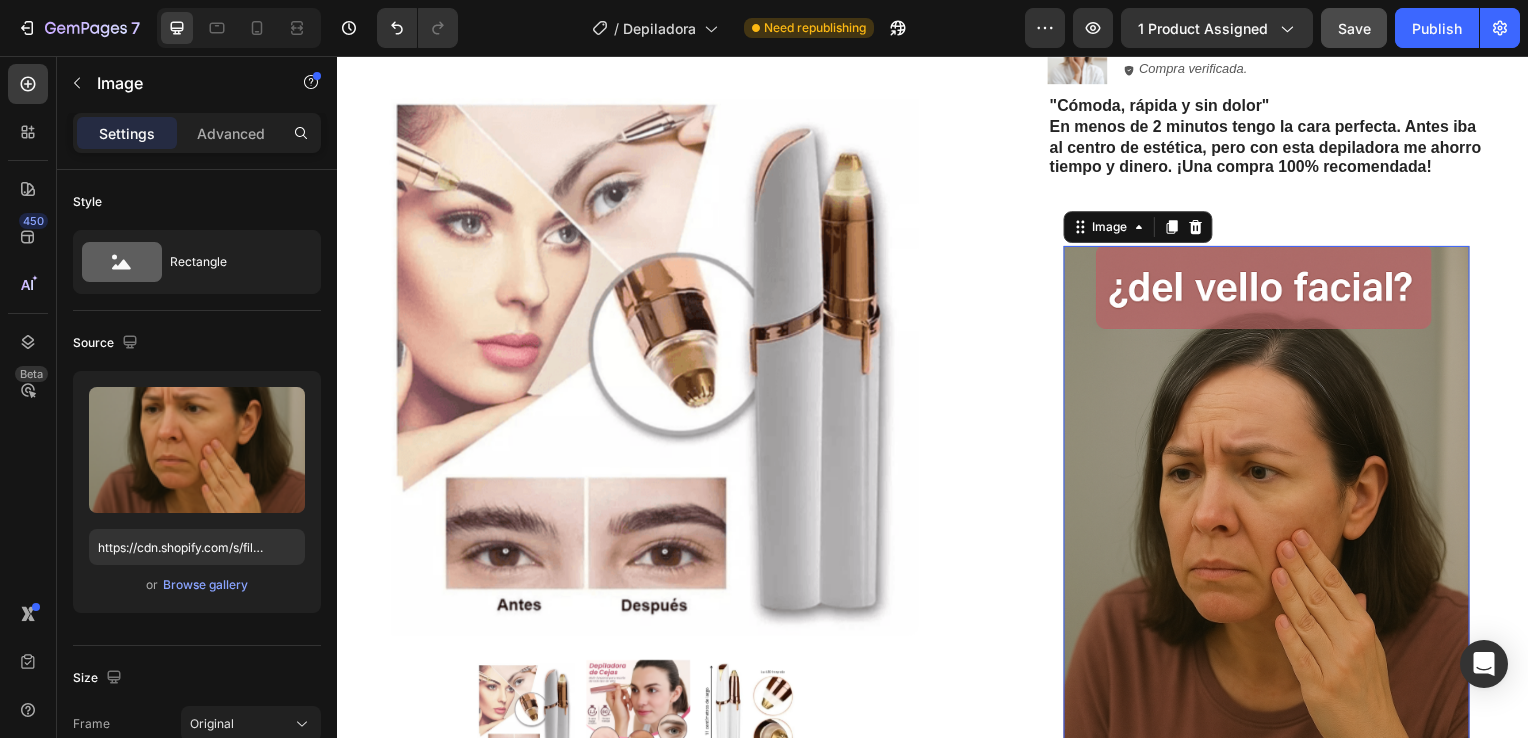 scroll, scrollTop: 750, scrollLeft: 0, axis: vertical 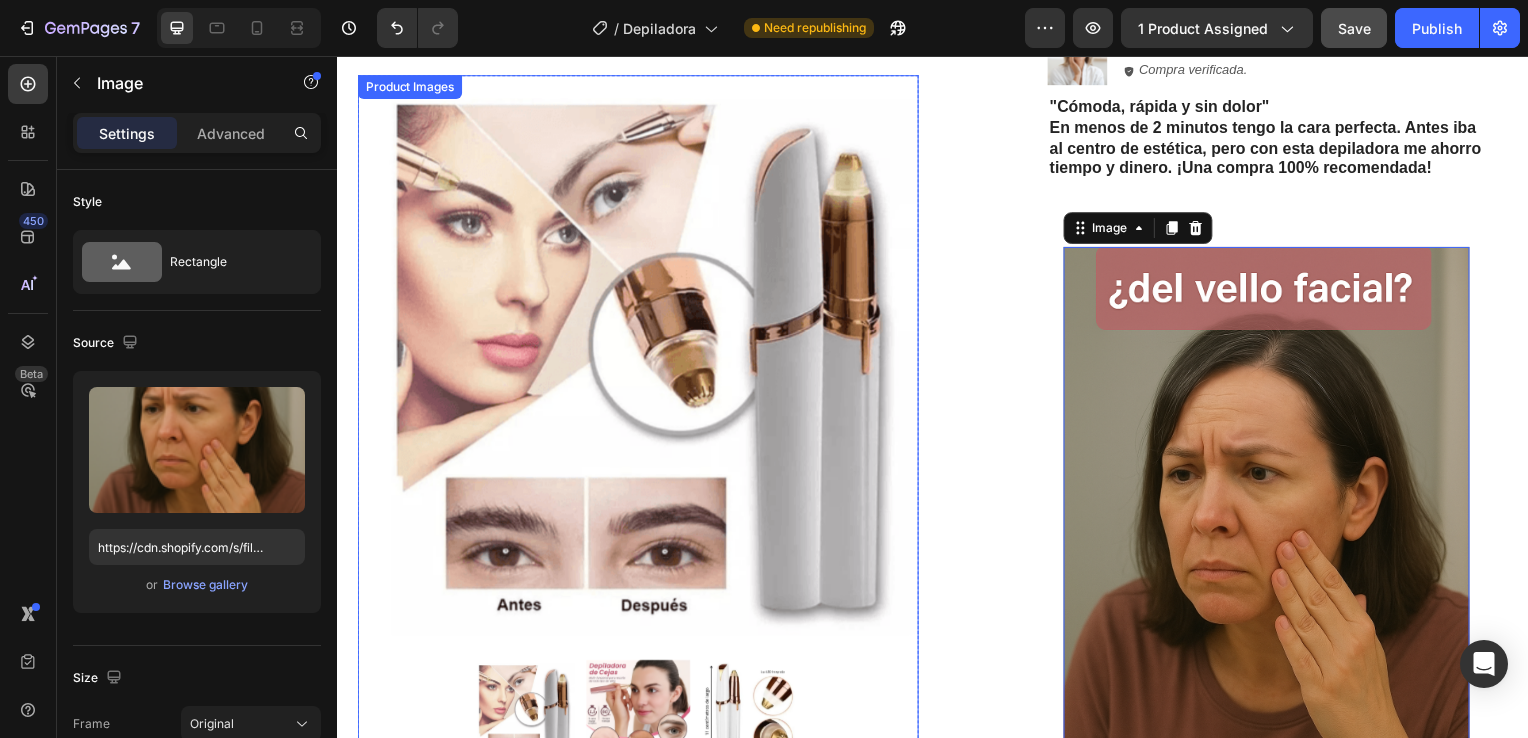 drag, startPoint x: 621, startPoint y: 470, endPoint x: 411, endPoint y: 494, distance: 211.36697 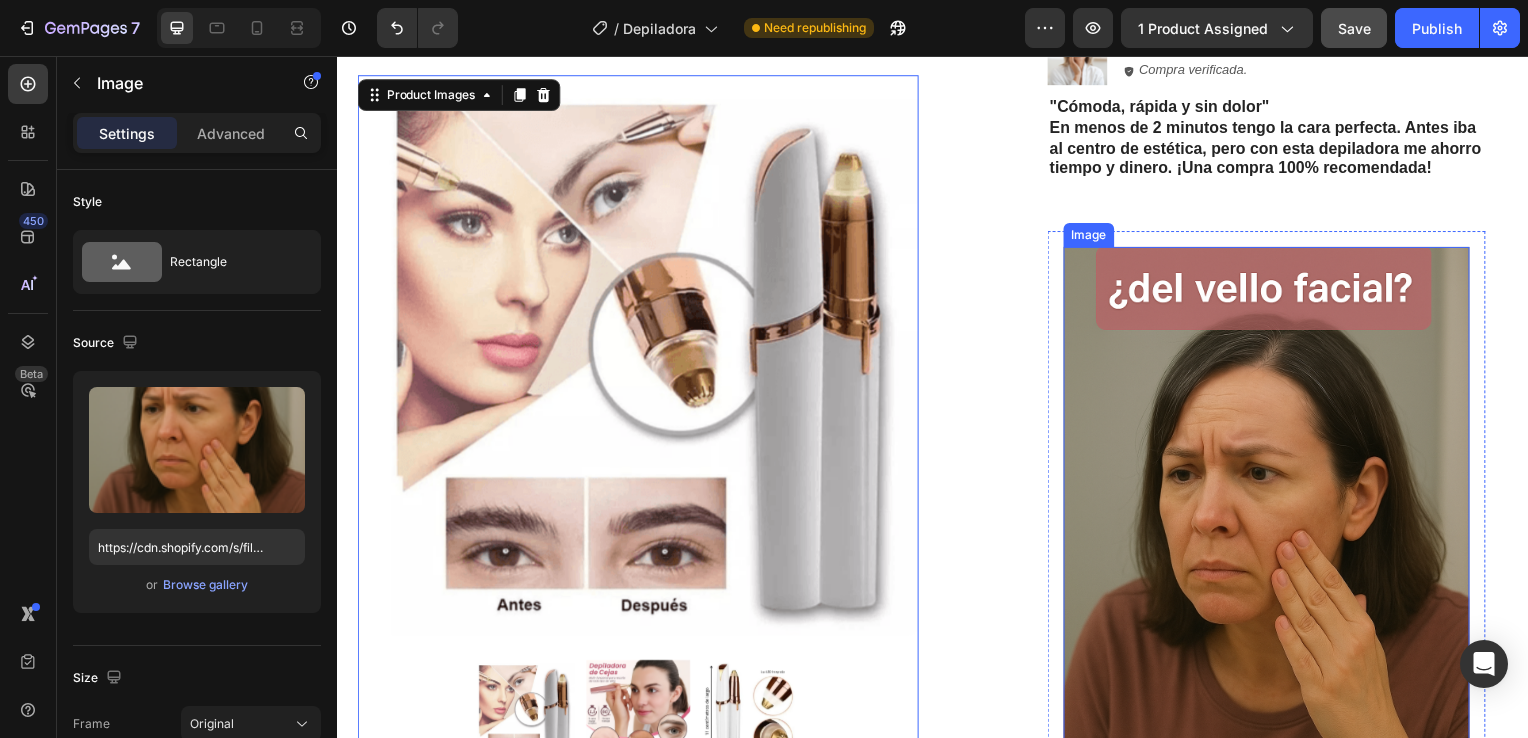 click at bounding box center (1272, 556) 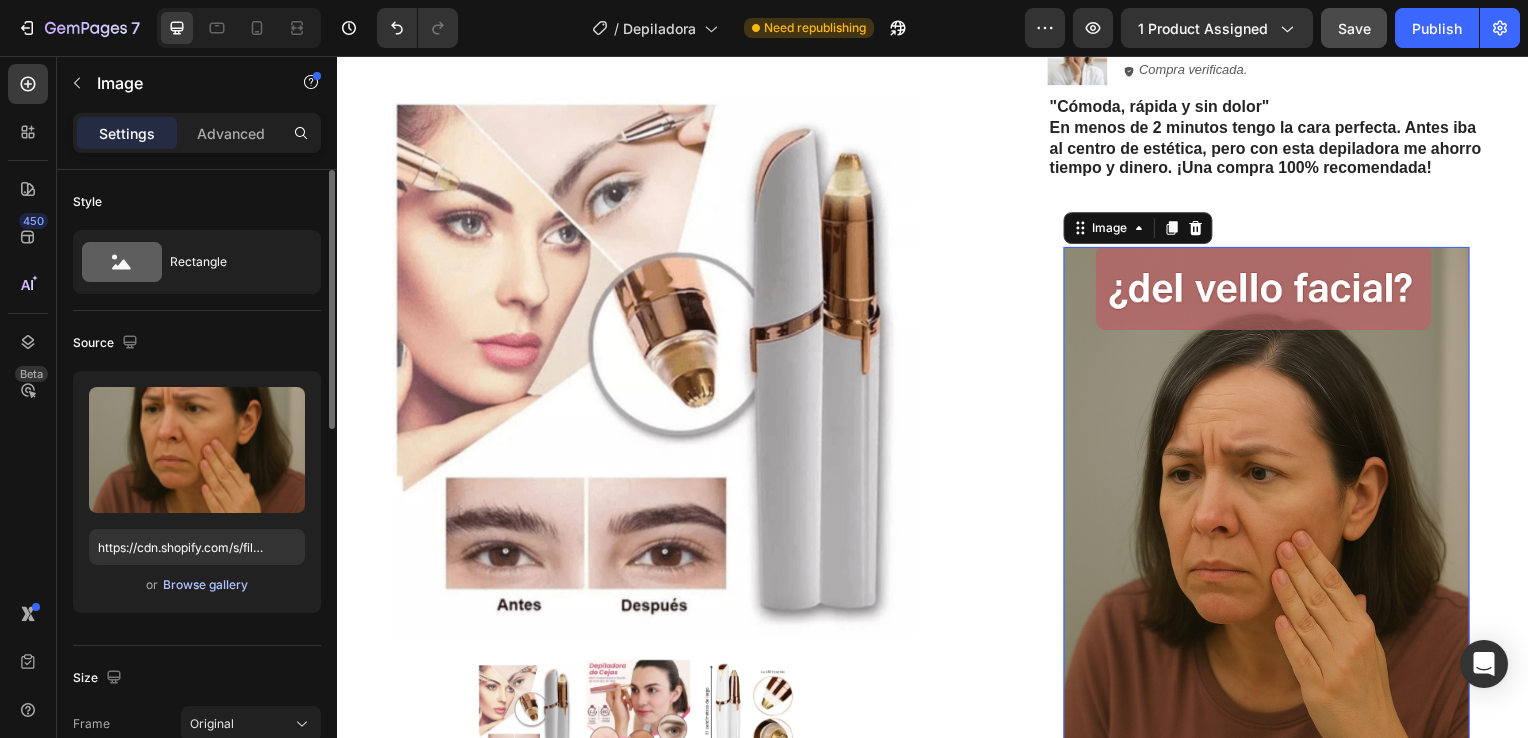 click on "Browse gallery" at bounding box center (205, 585) 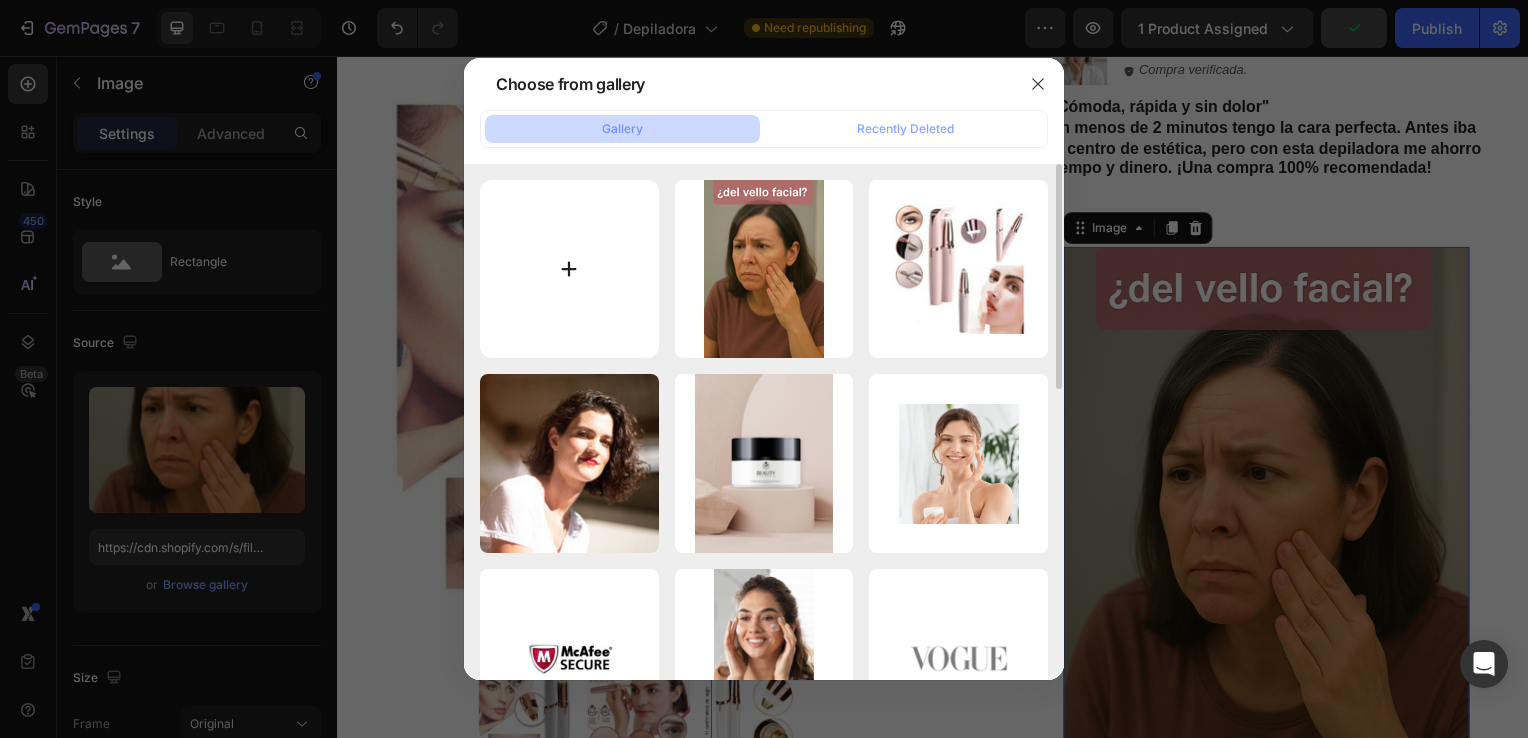 click at bounding box center (569, 269) 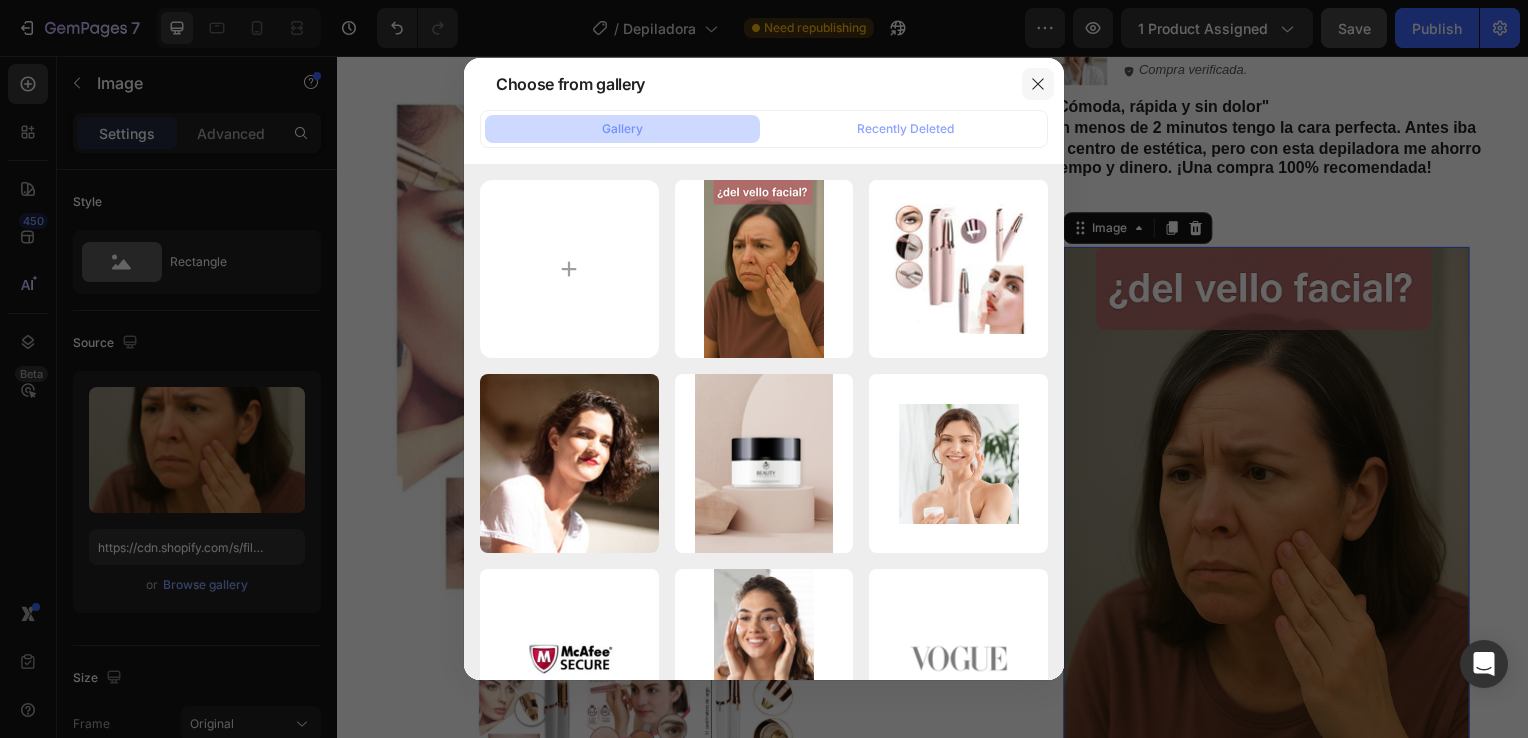click 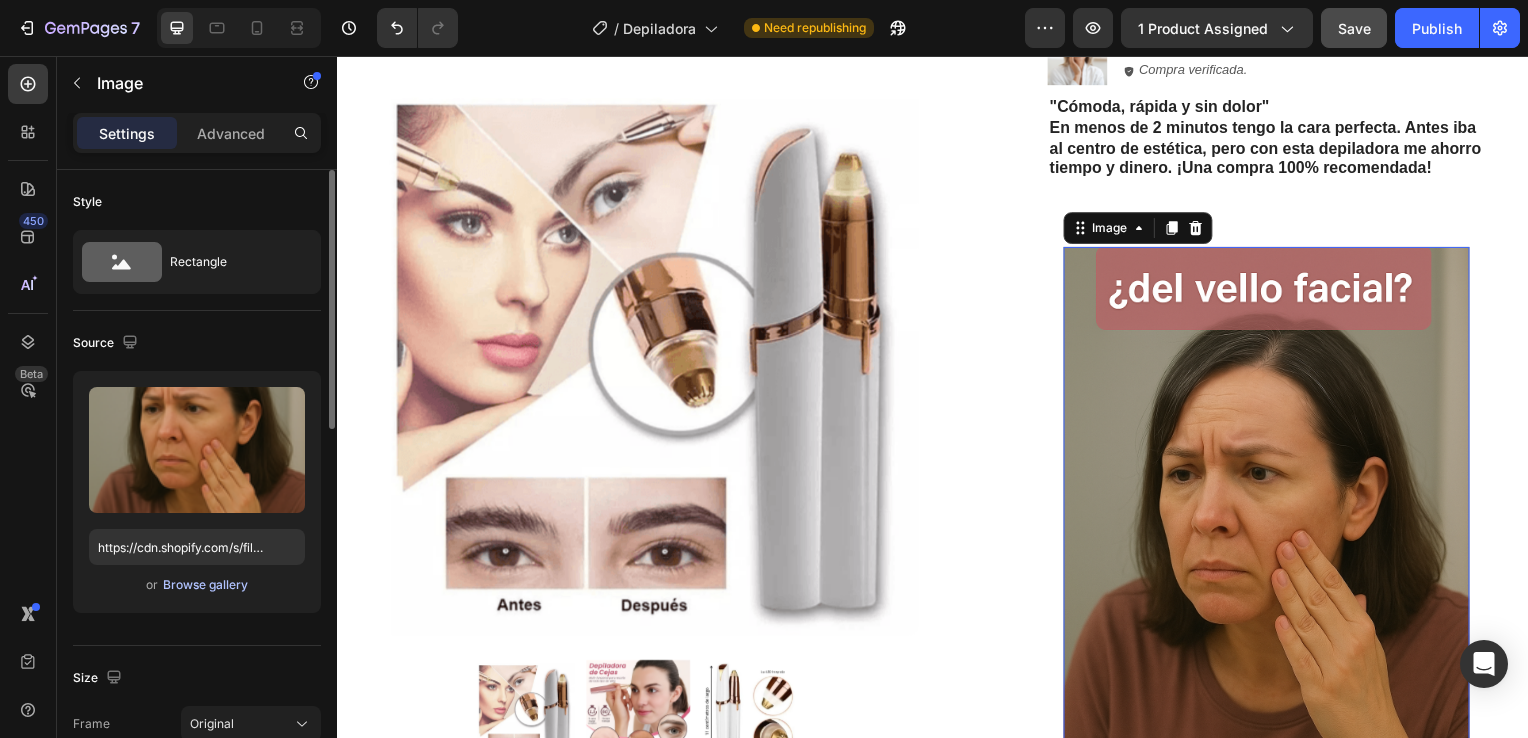 click on "Browse gallery" at bounding box center (205, 585) 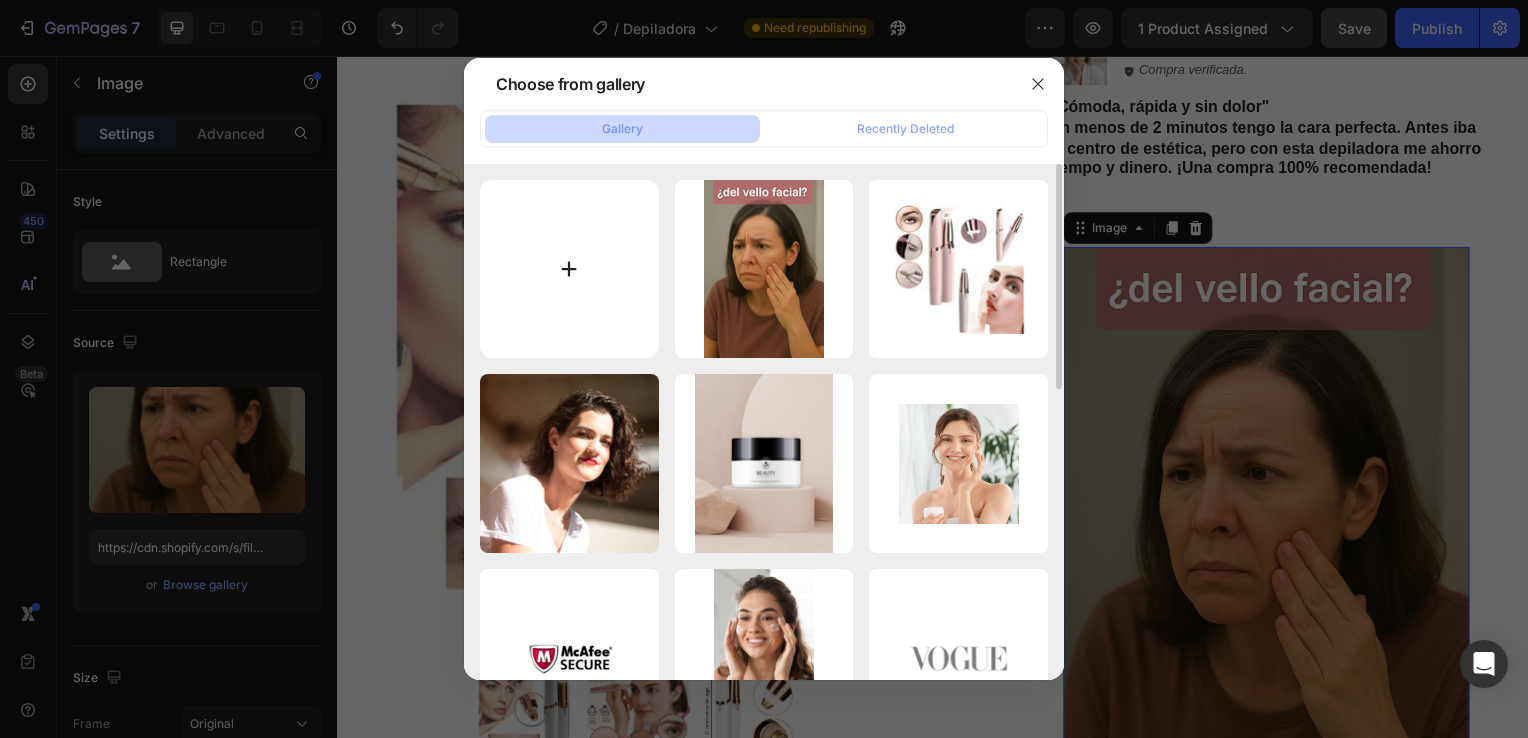 click at bounding box center (569, 269) 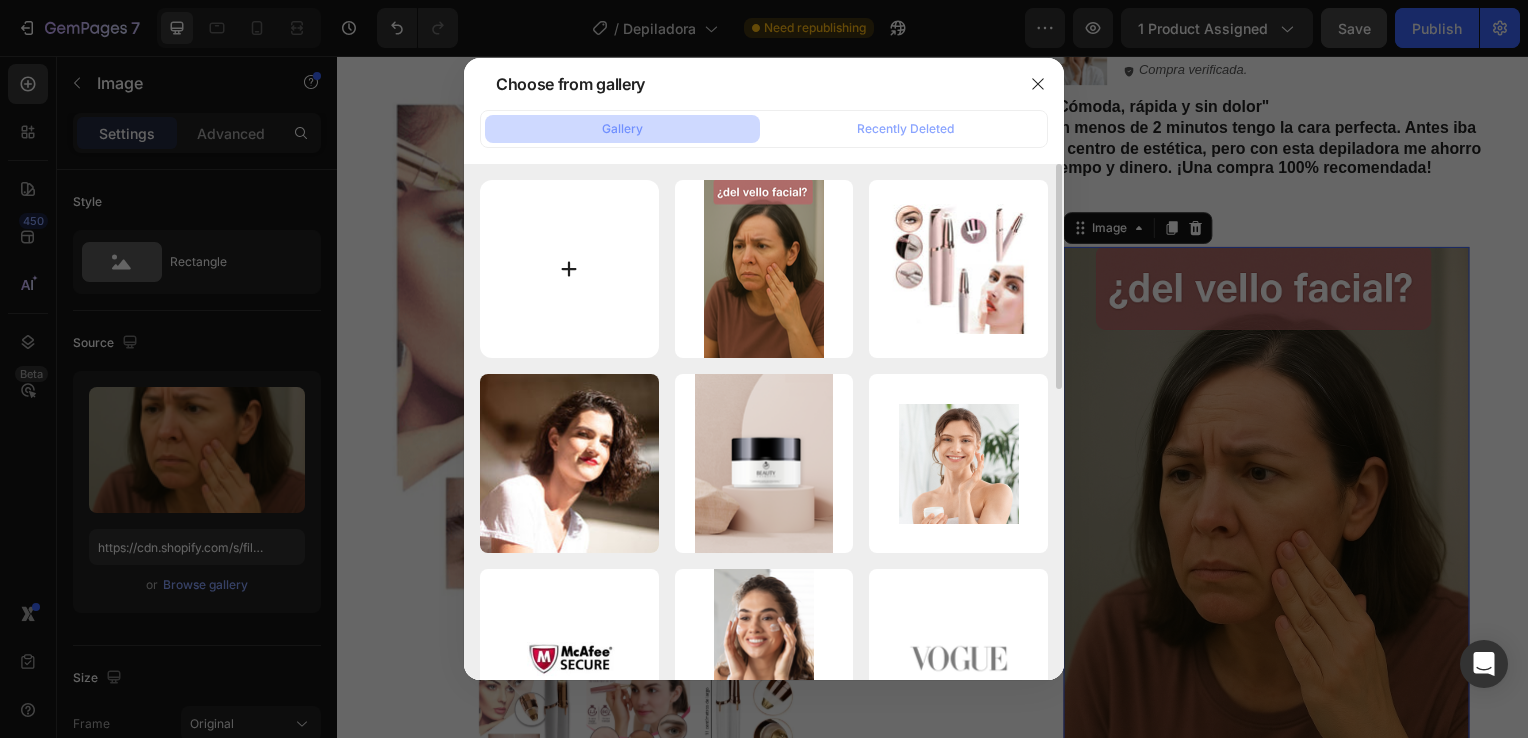 click at bounding box center (569, 269) 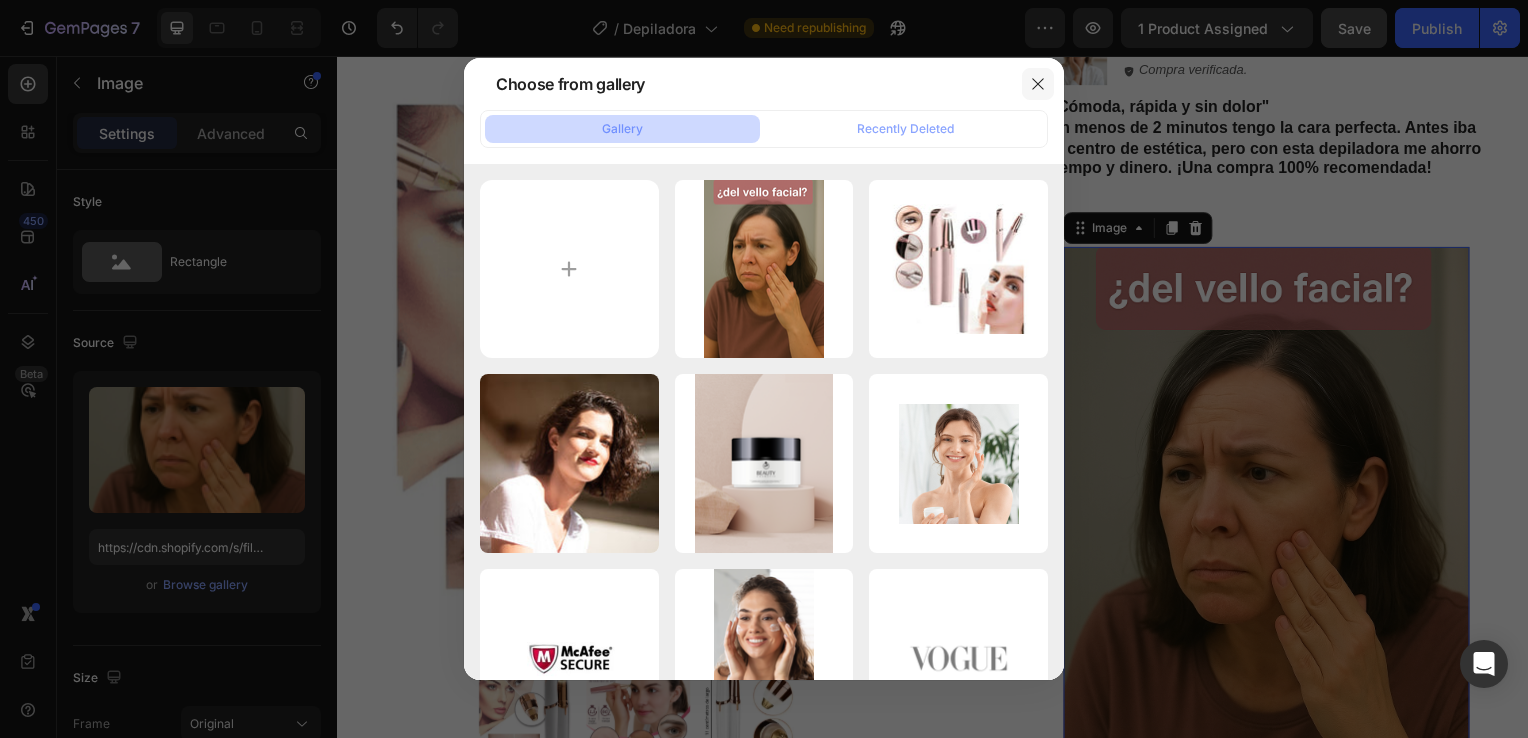 click 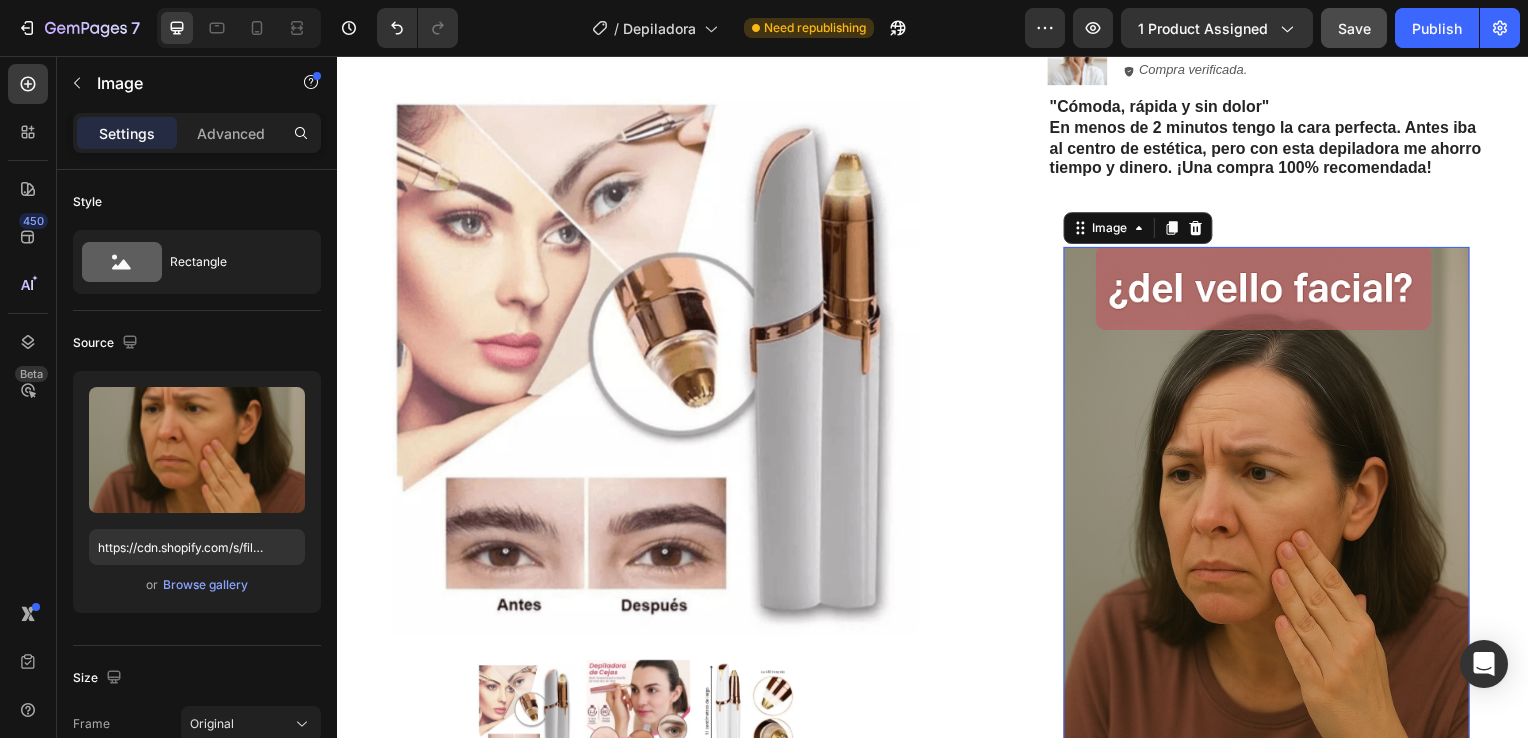 click at bounding box center (1272, 556) 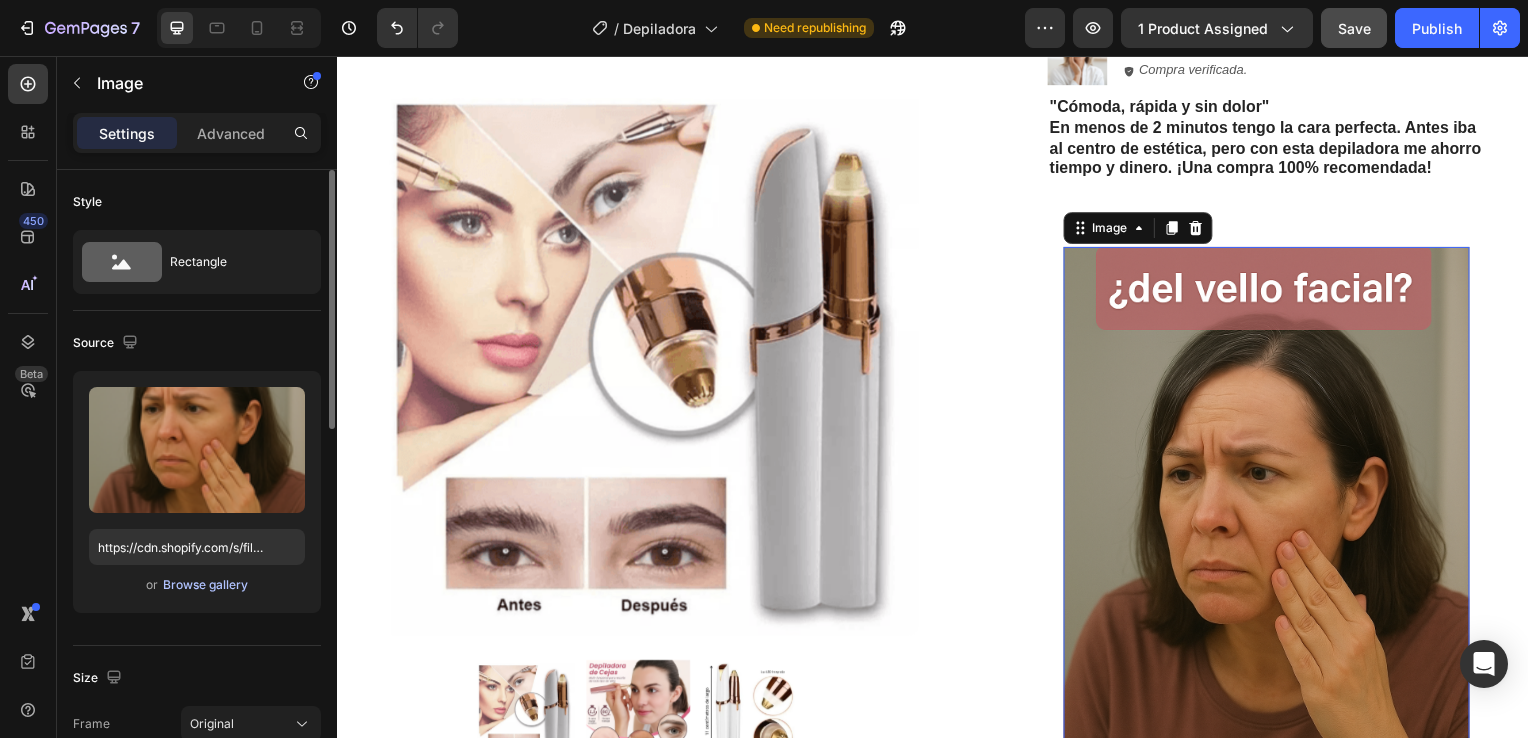 click on "Browse gallery" at bounding box center [205, 585] 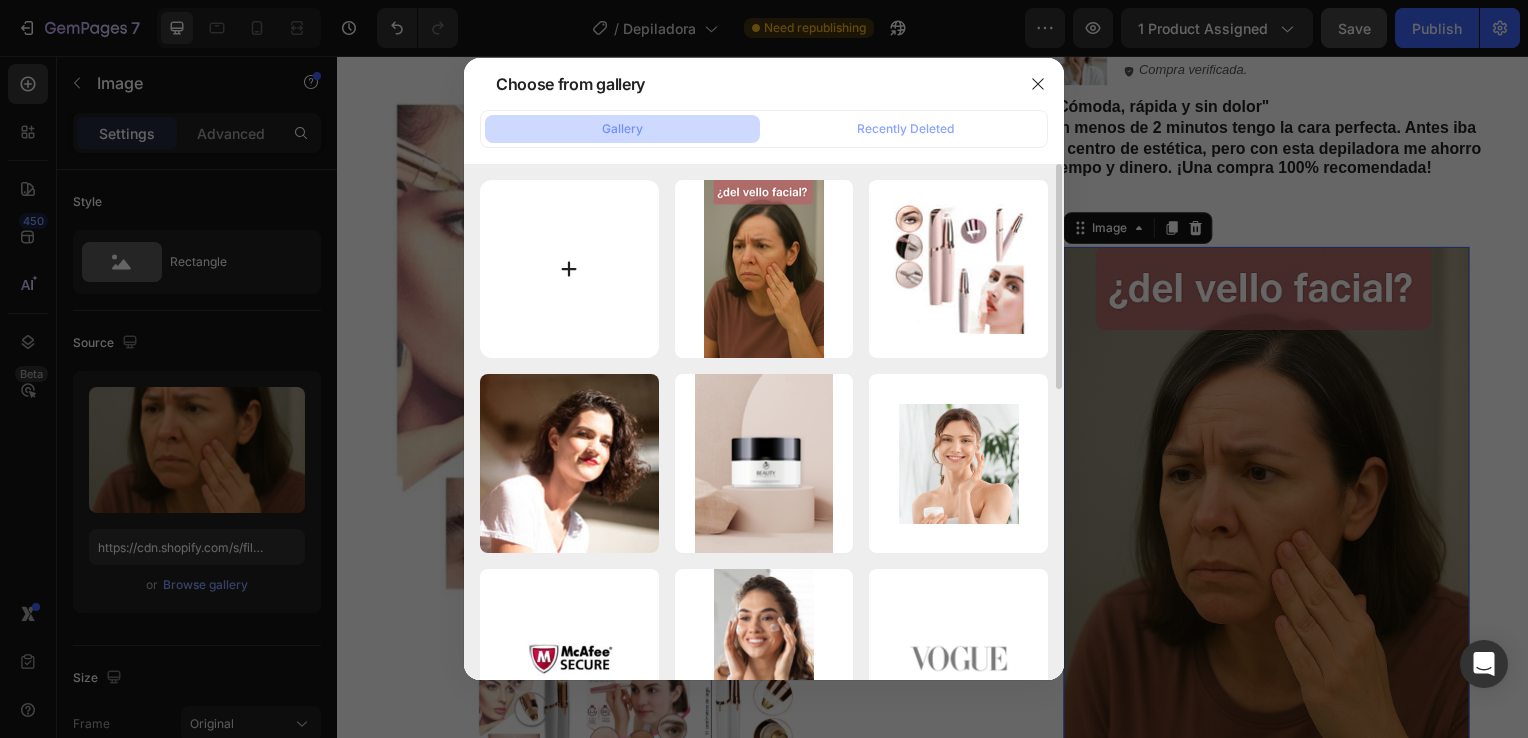 click at bounding box center (569, 269) 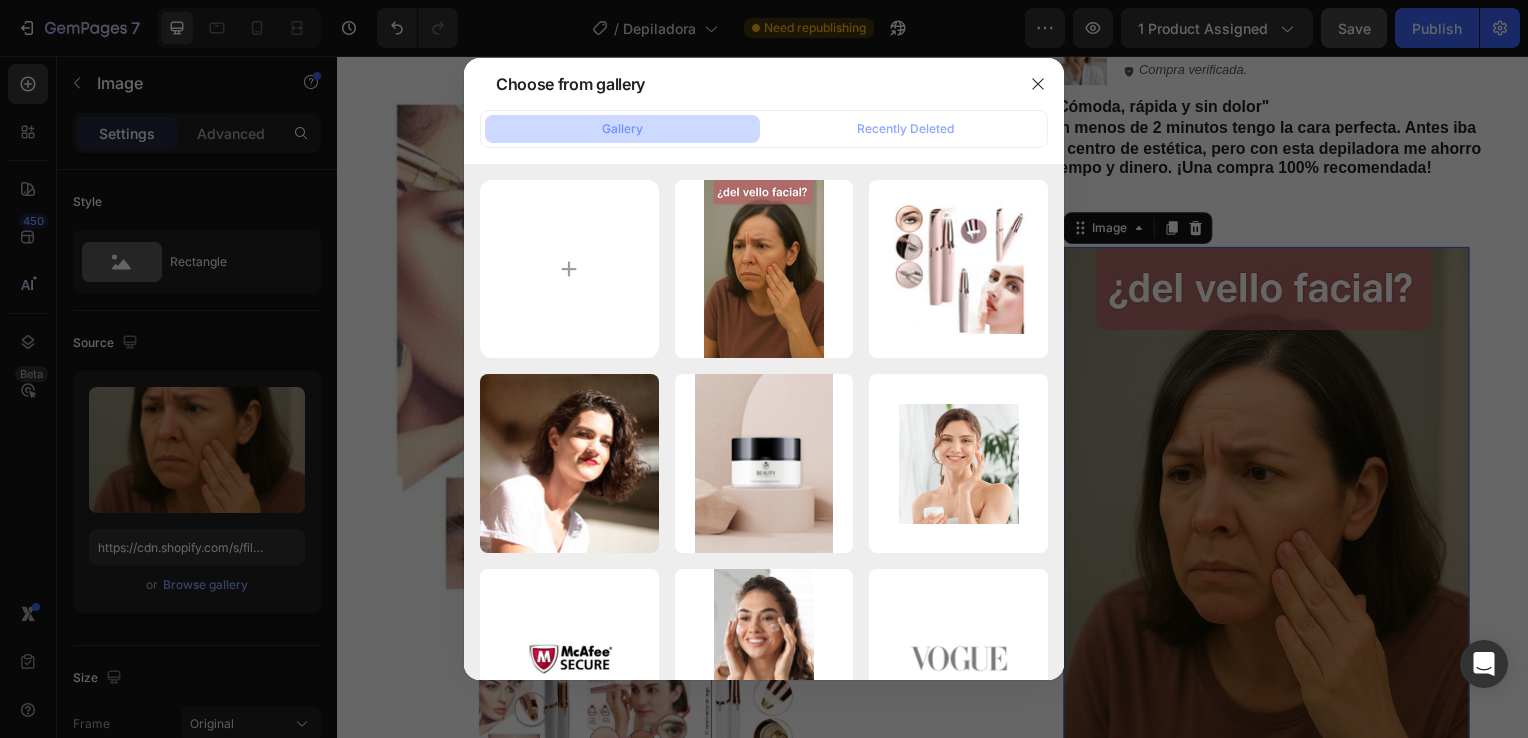 type on "C:\fakepath\video depil ok 7.mp4" 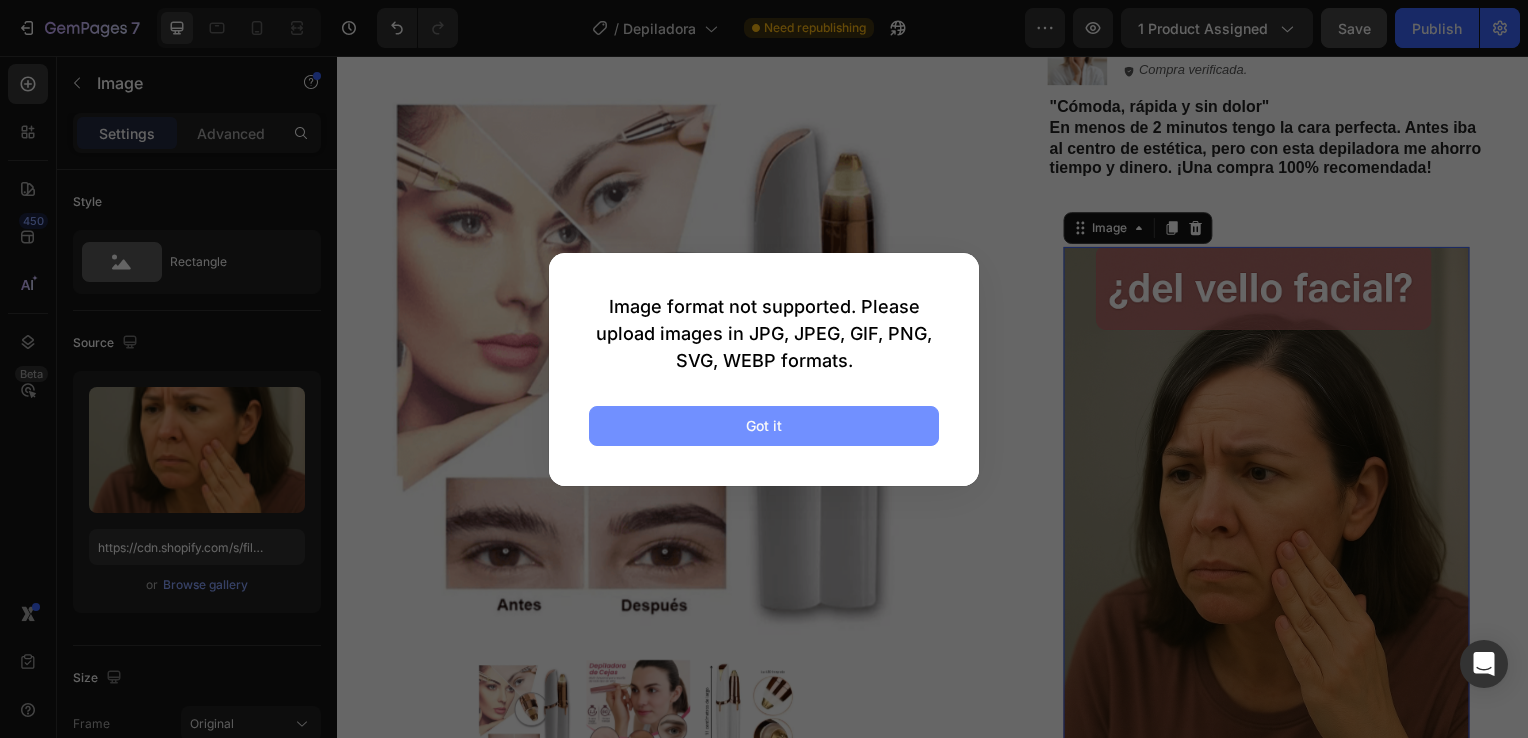 click on "Got it" at bounding box center (764, 425) 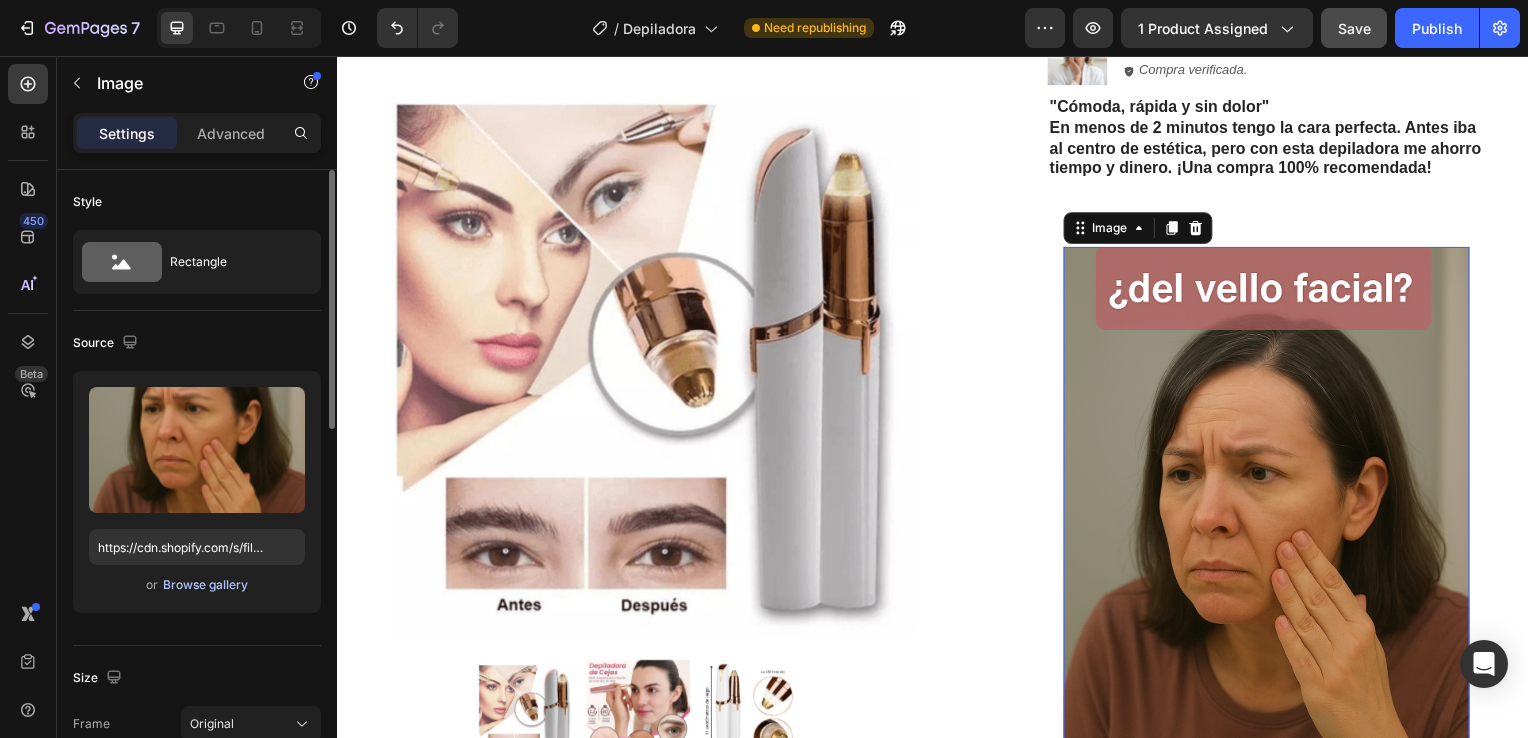 click on "Browse gallery" at bounding box center (205, 585) 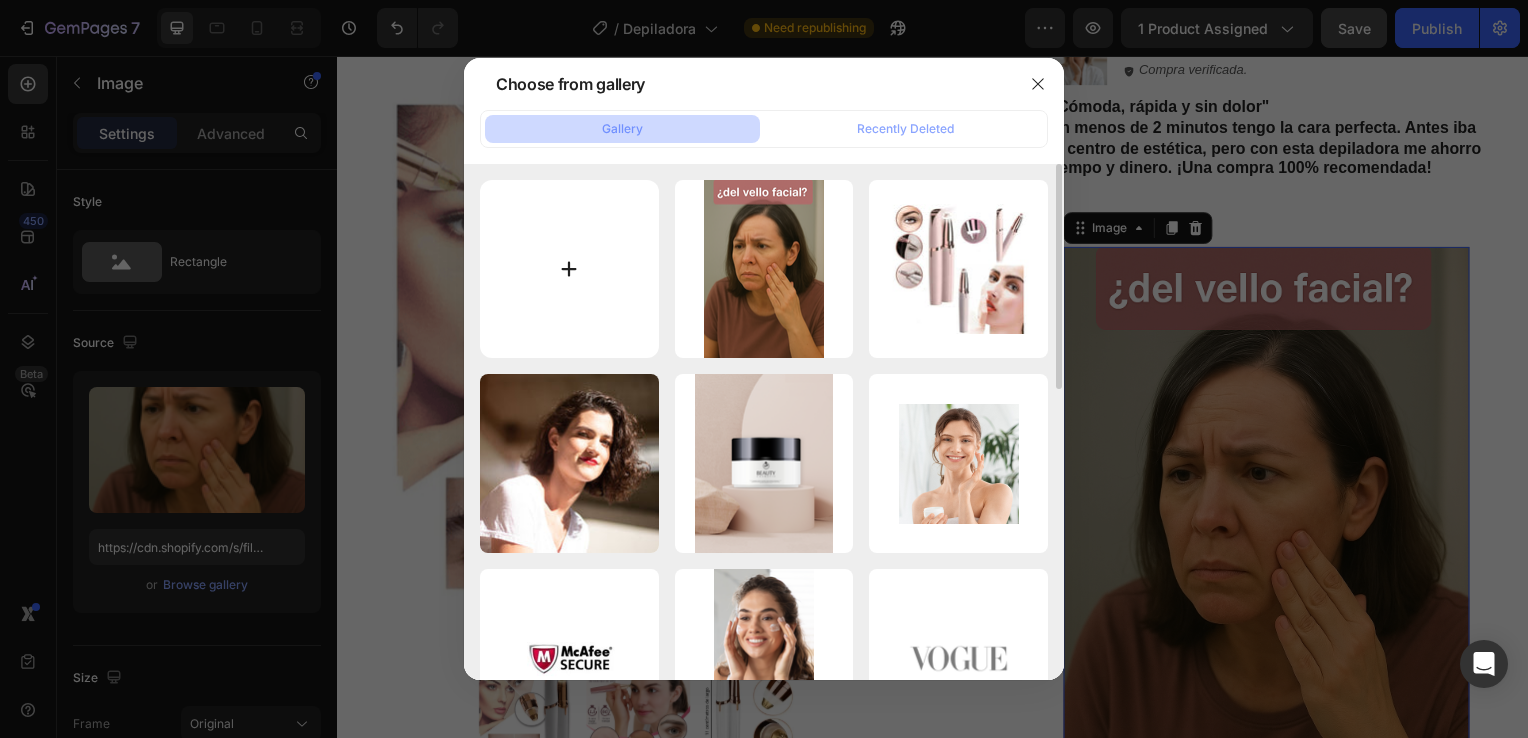 click at bounding box center (569, 269) 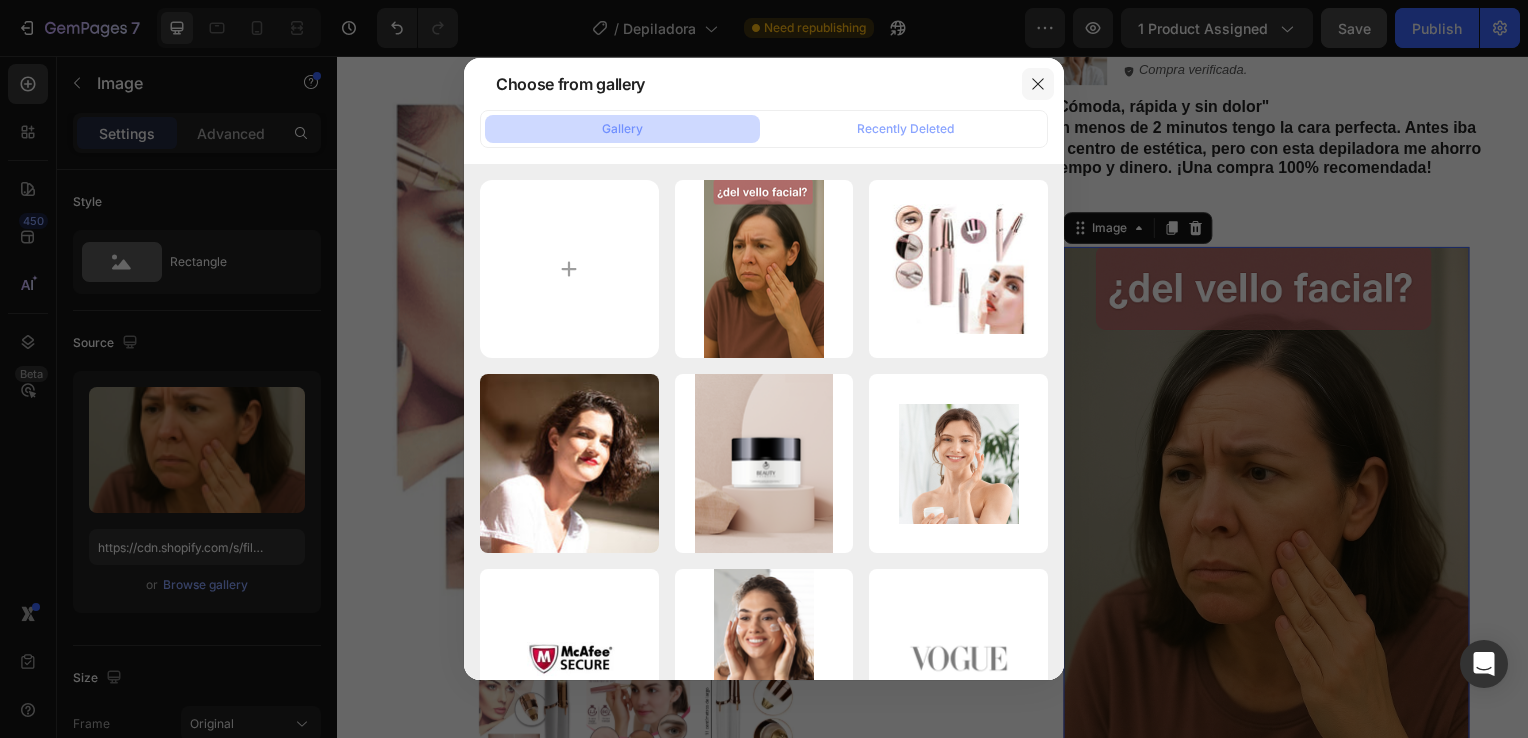 click 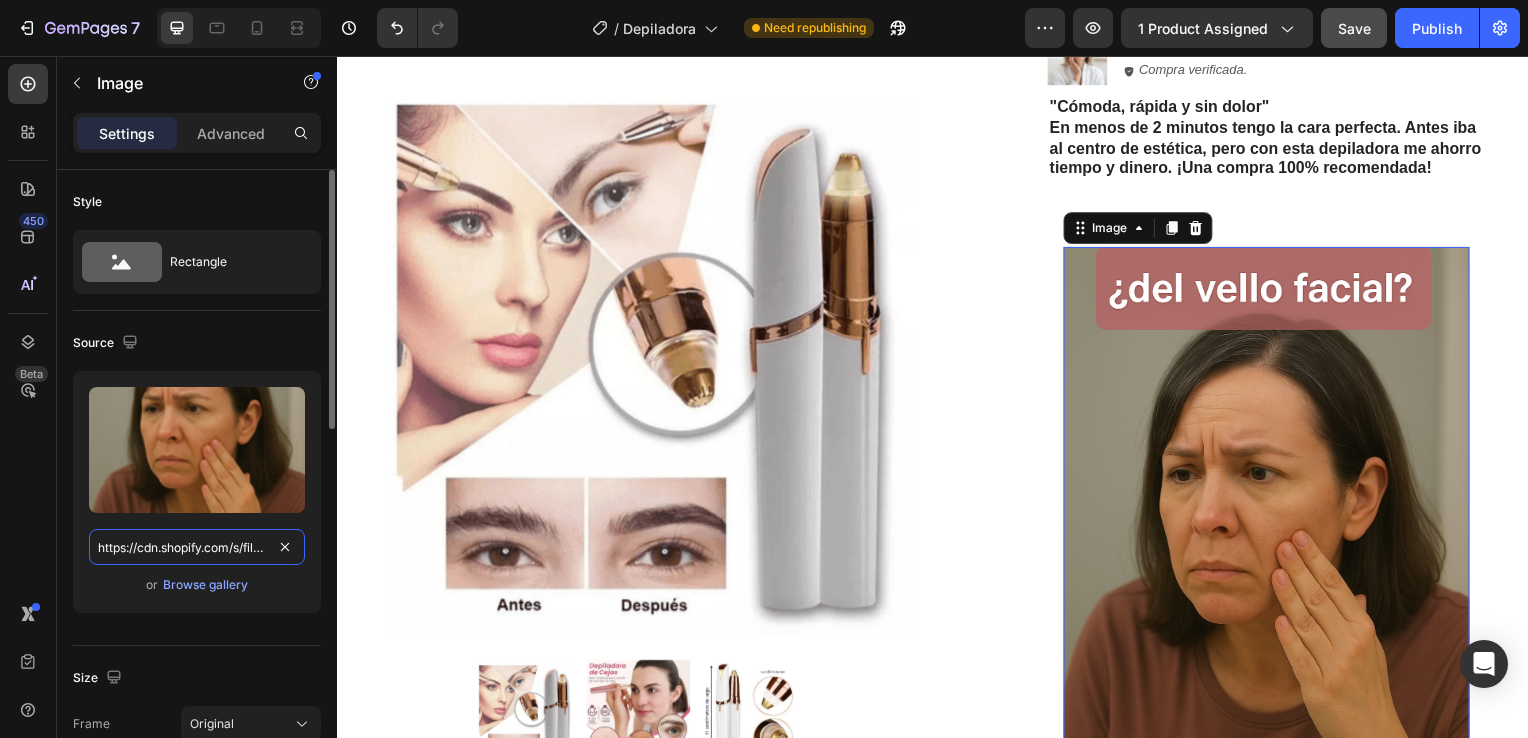 click on "https://cdn.shopify.com/s/files/1/0972/6076/5524/files/gempages_571888415801345248-0d07b96f-b519-4dcb-b0ce-47b793231514.png" at bounding box center [197, 547] 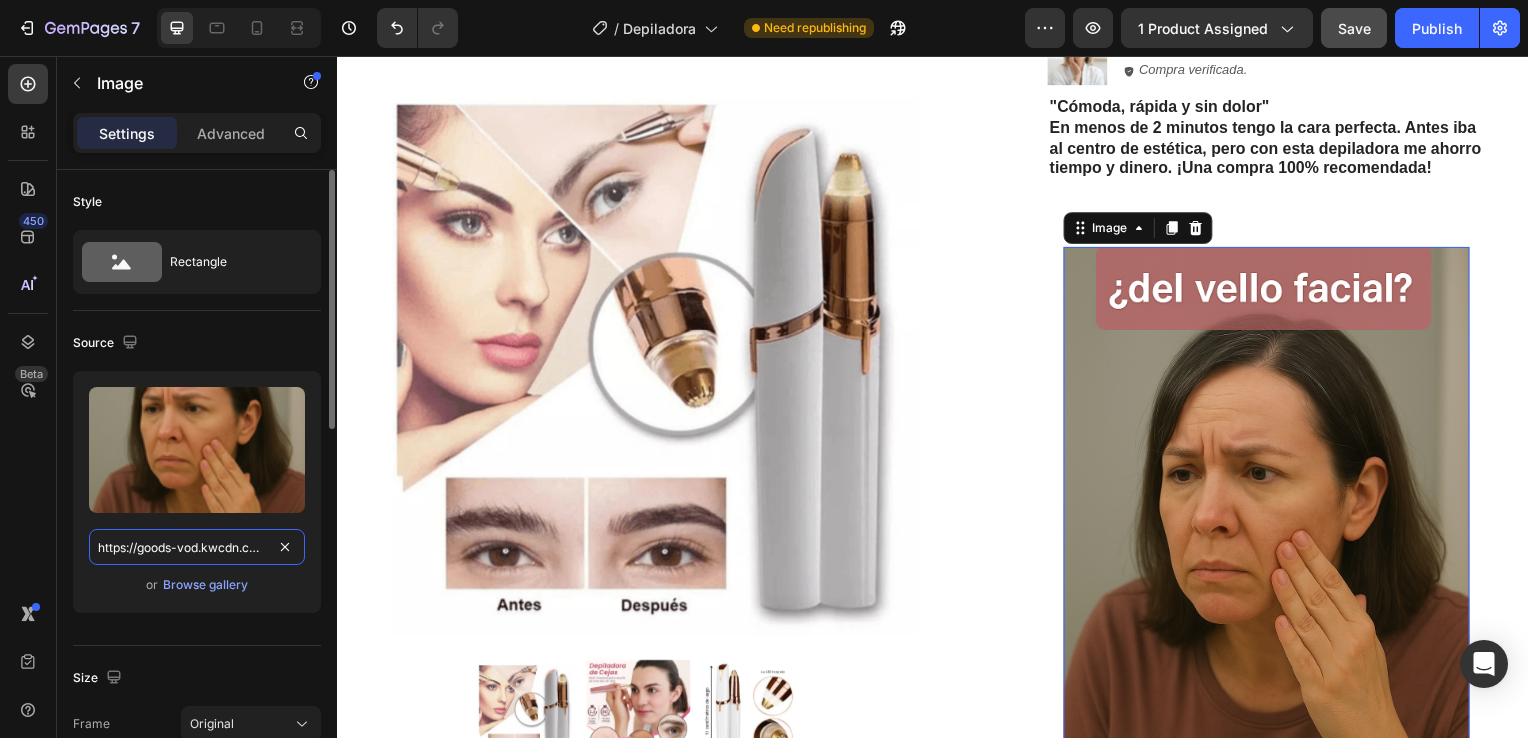 scroll, scrollTop: 0, scrollLeft: 411, axis: horizontal 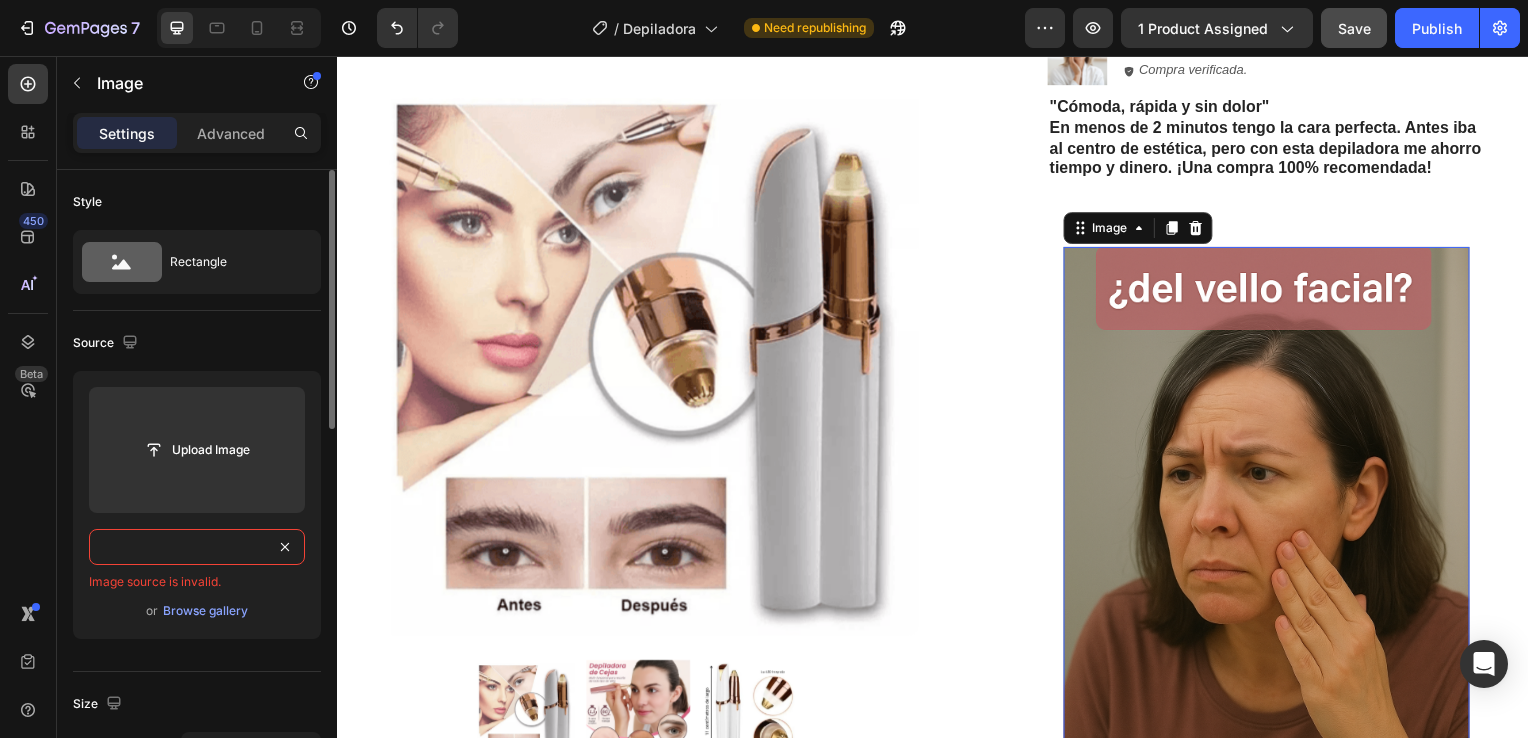 type on "https://goods-vod.kwcdn.com/goods-video/83ced1e19c5304ab0f22ebdd41cafab2e231b45a.f30.mp4" 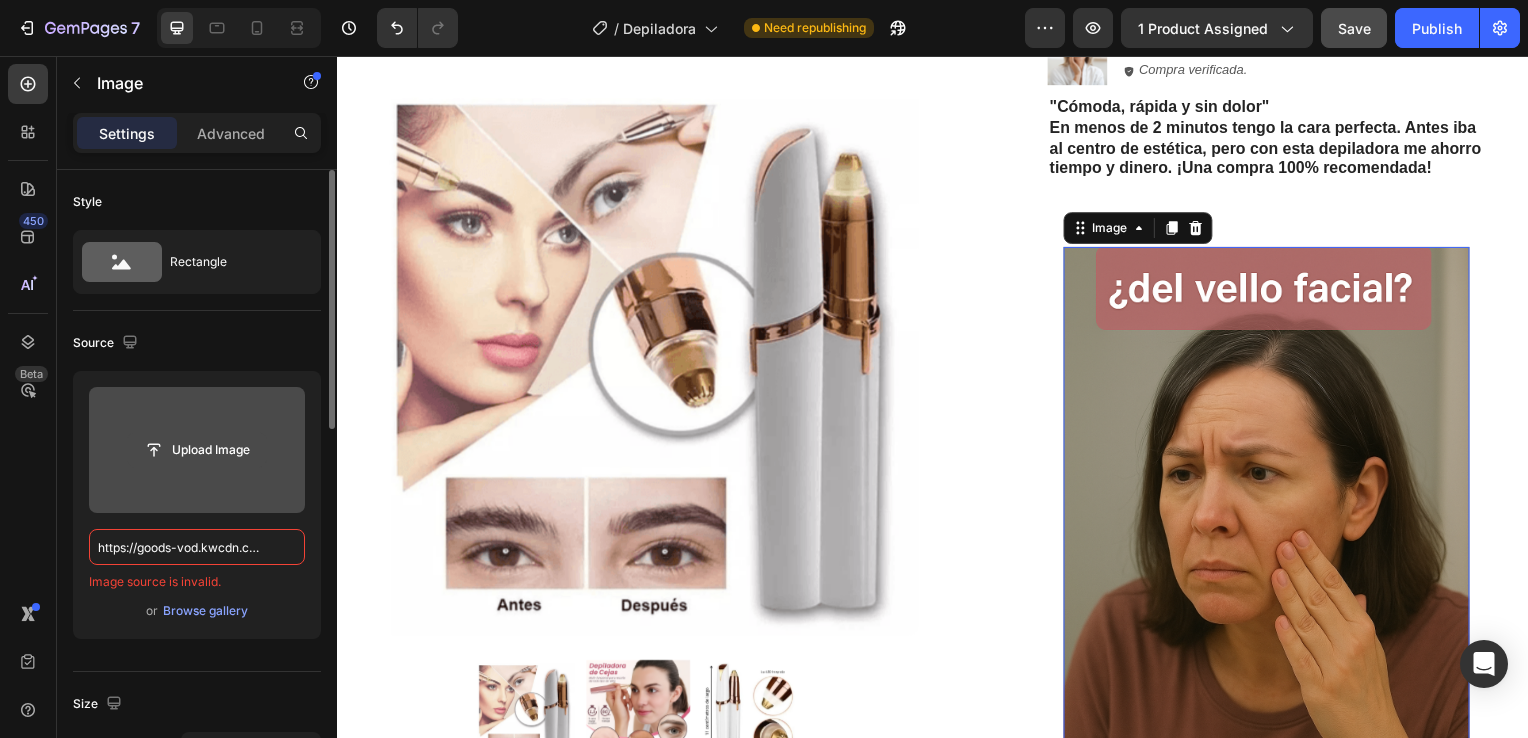 click 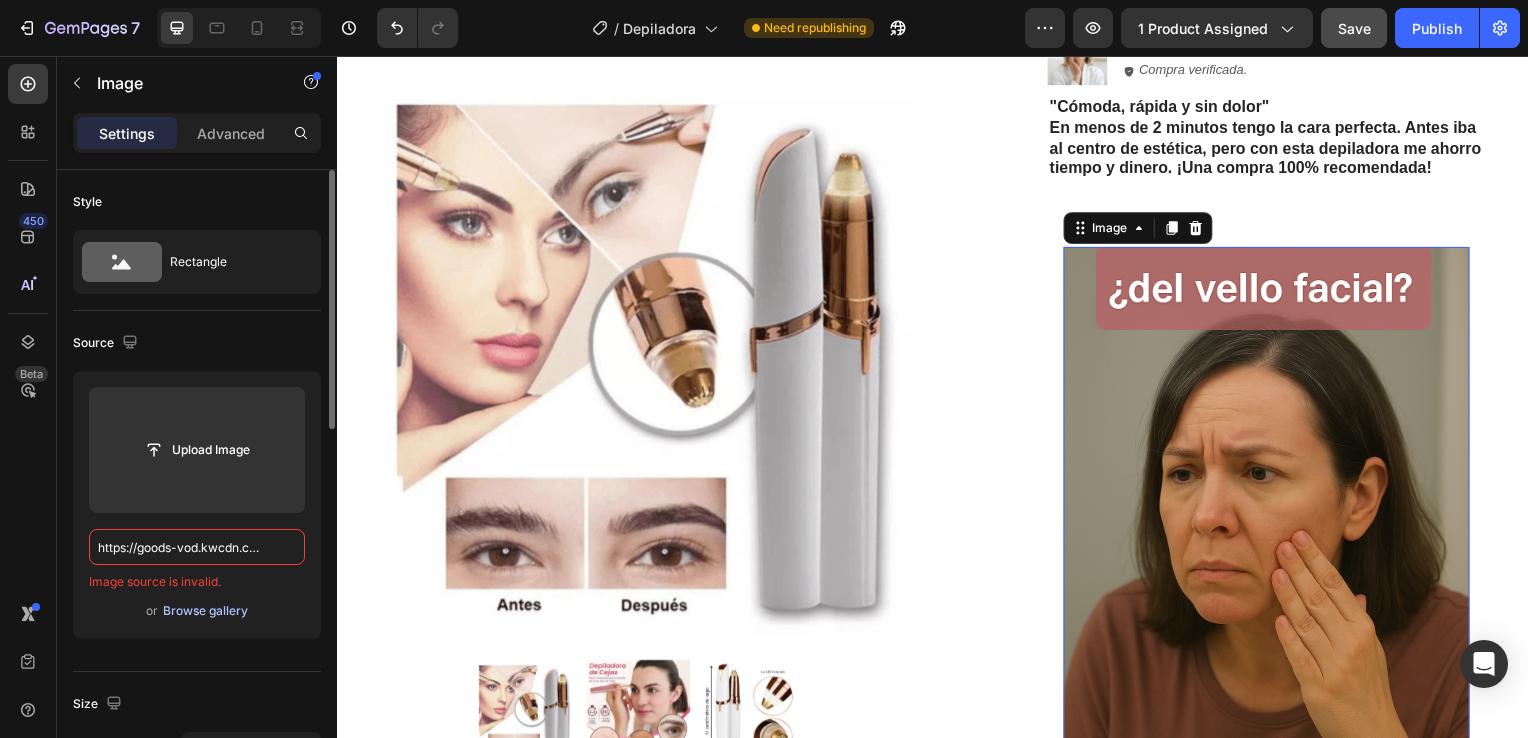 click on "Browse gallery" at bounding box center [205, 611] 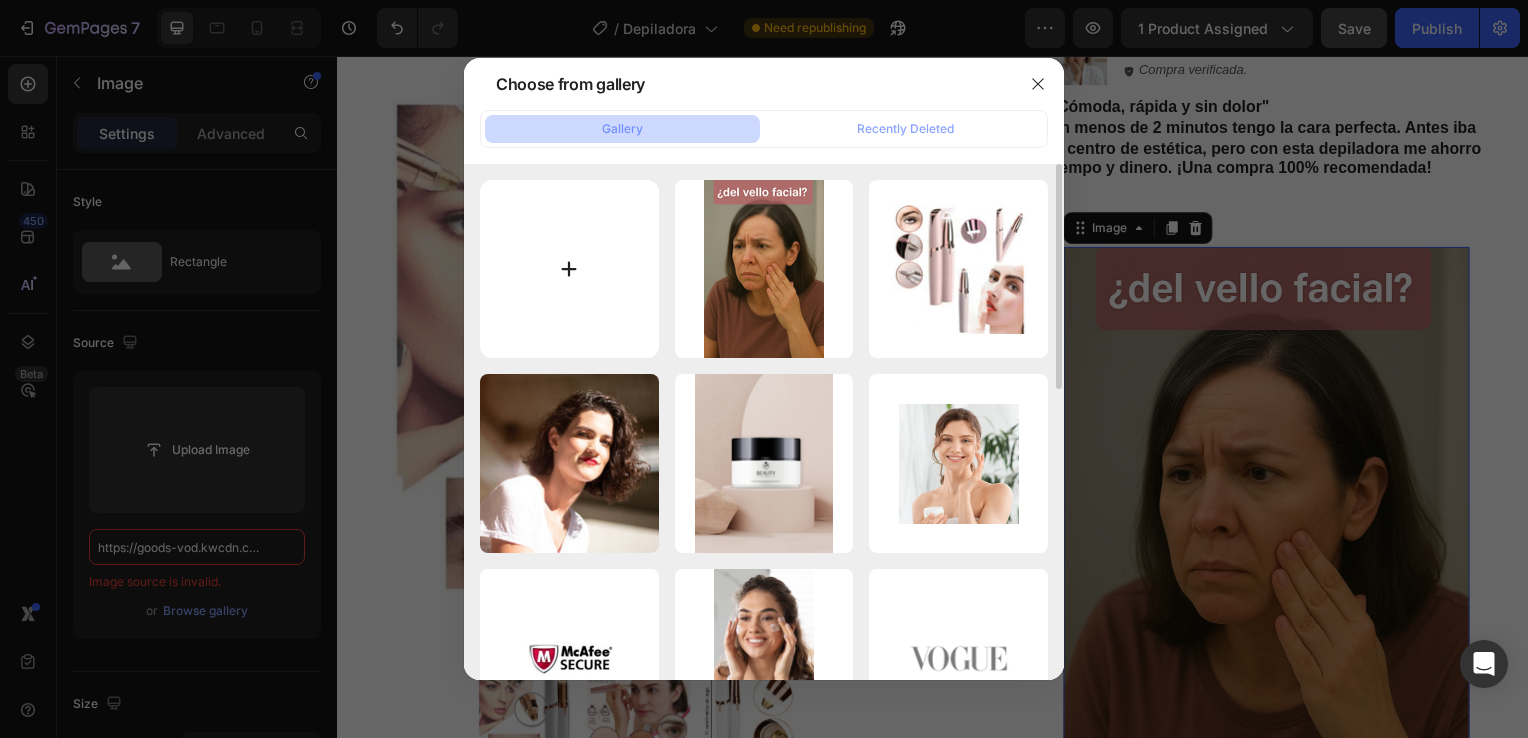 click at bounding box center (569, 269) 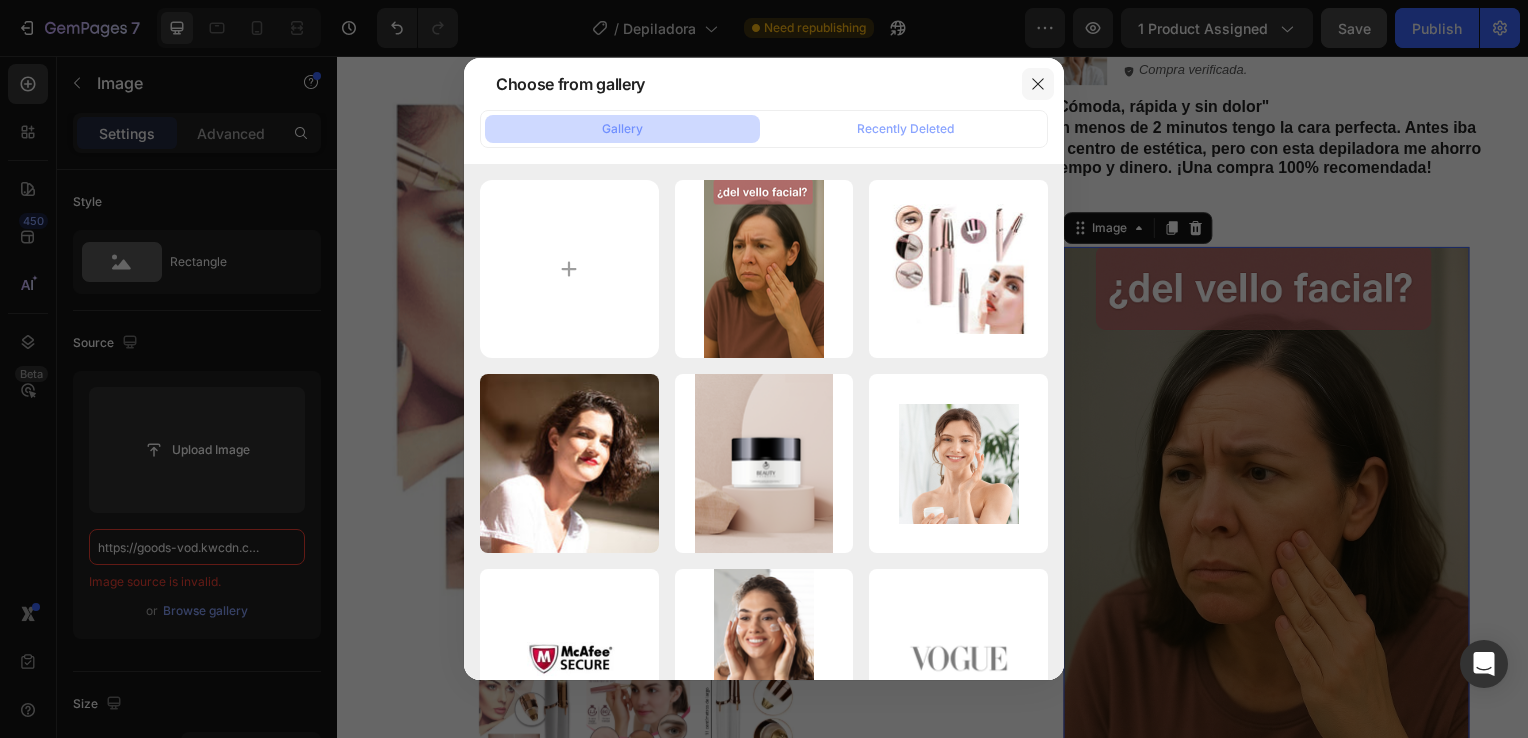 click 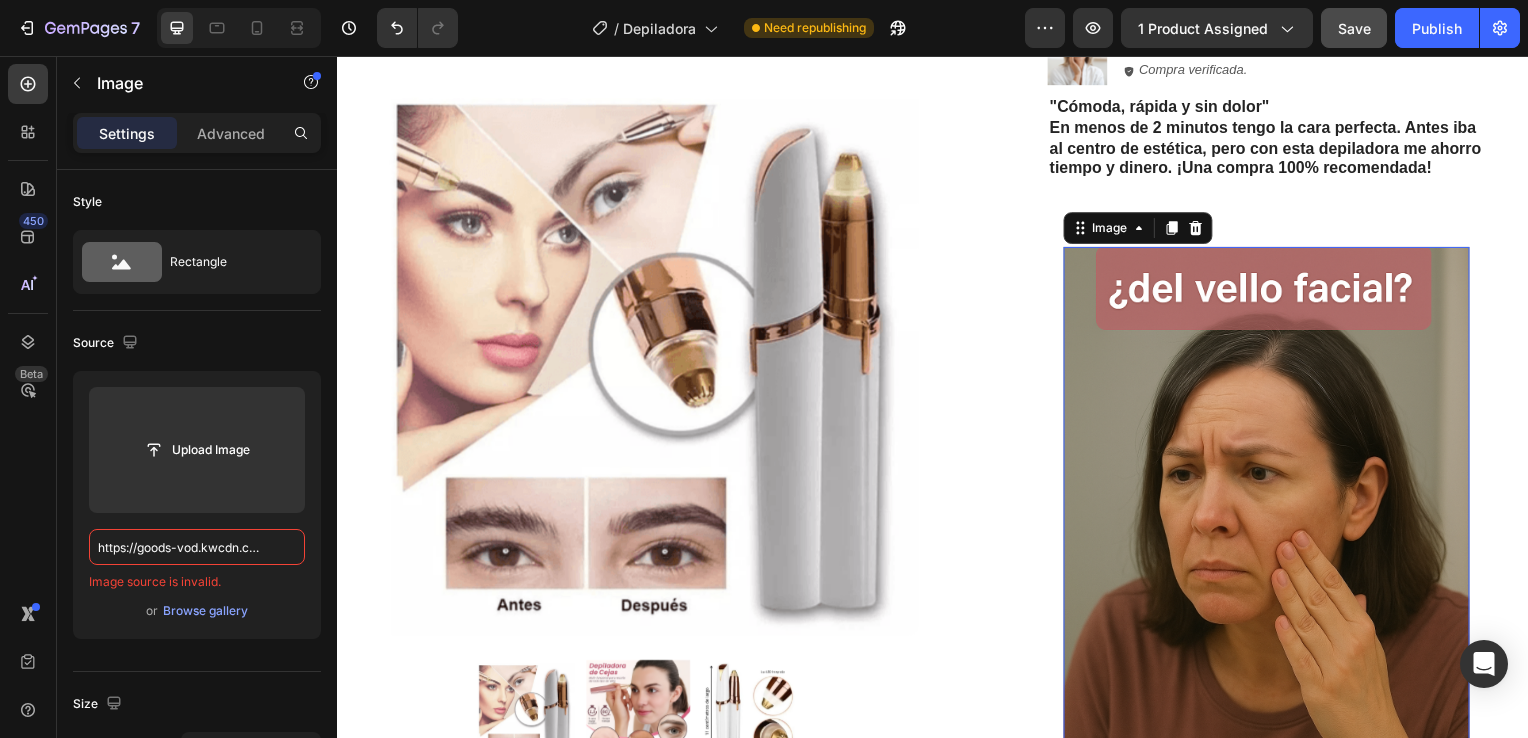 click at bounding box center (1272, 556) 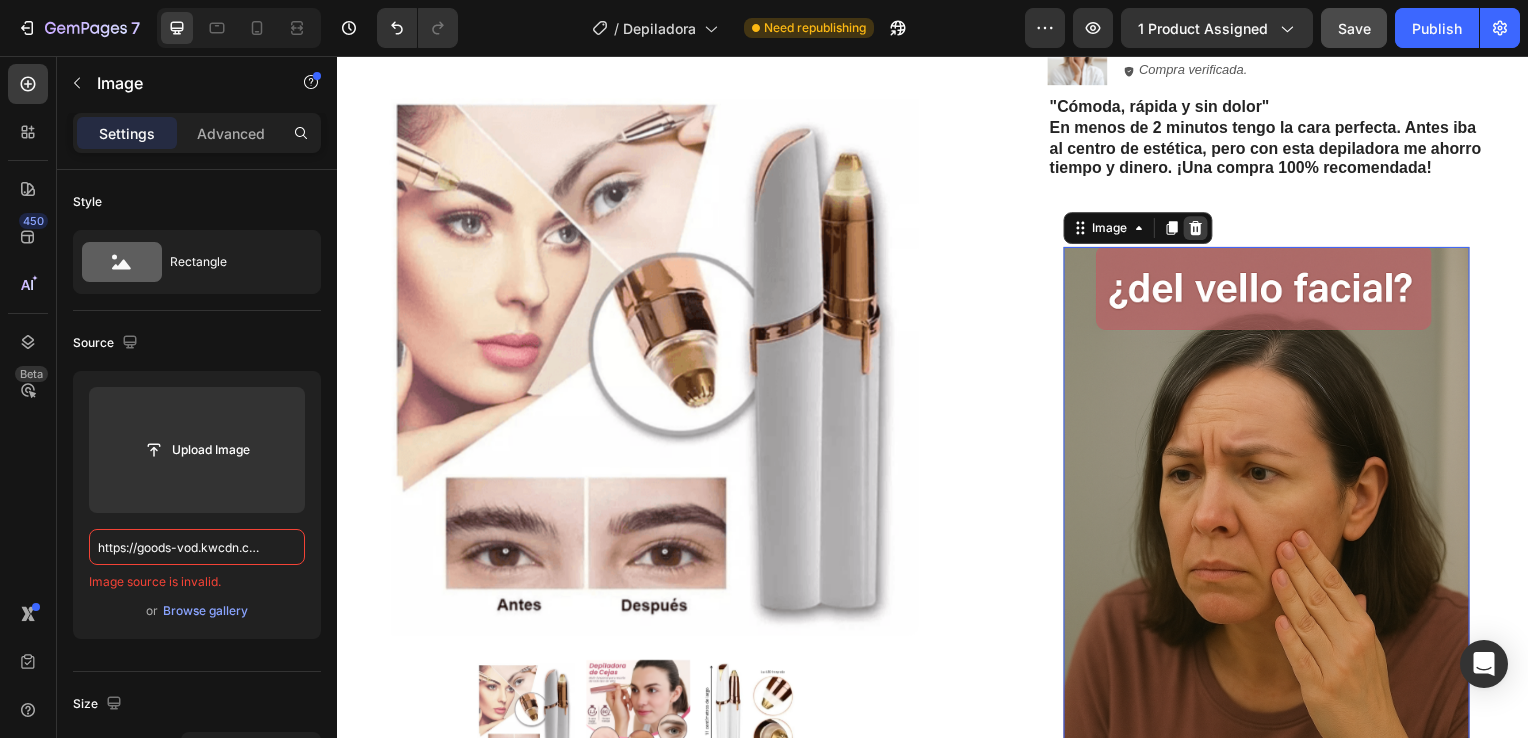 click at bounding box center [1201, 230] 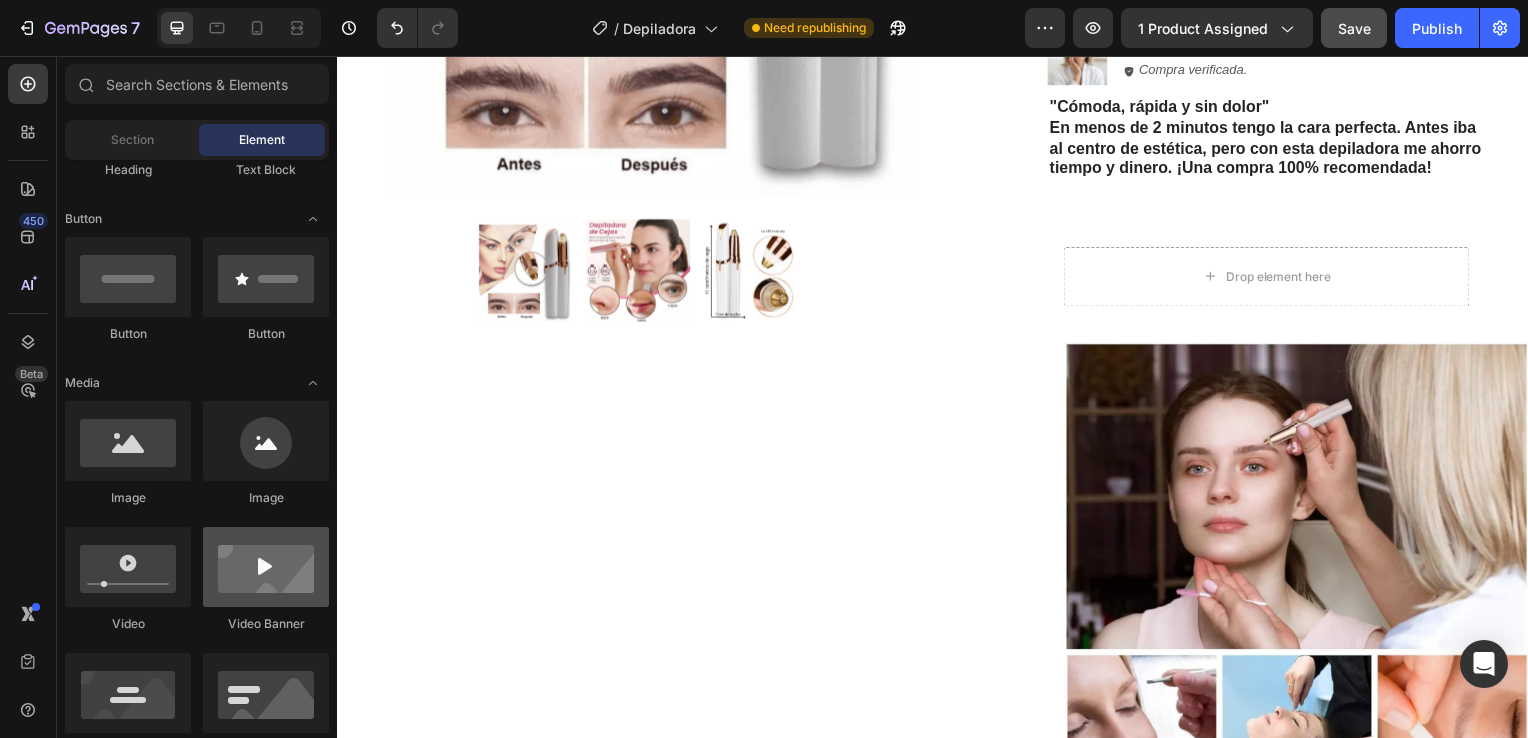 scroll, scrollTop: 465, scrollLeft: 0, axis: vertical 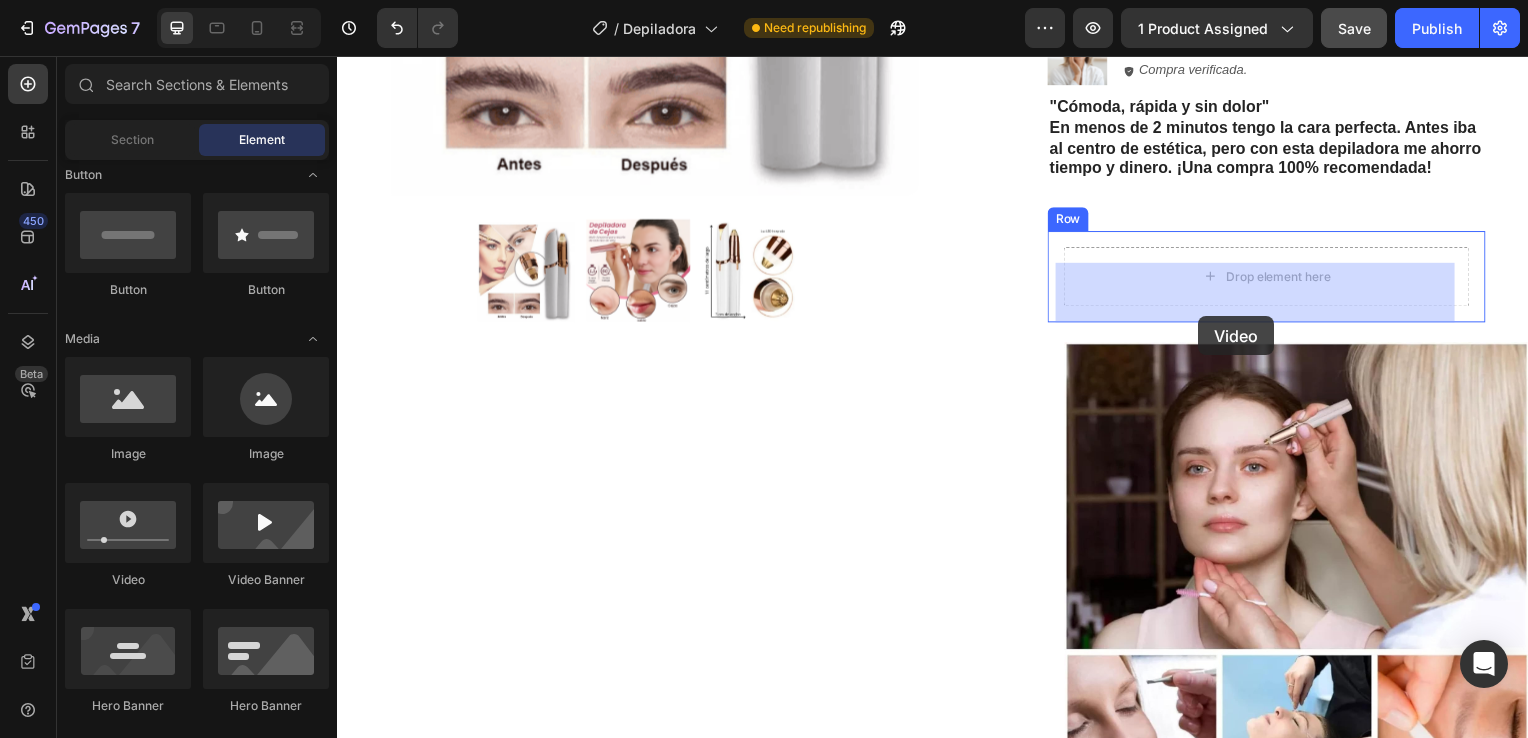 drag, startPoint x: 440, startPoint y: 590, endPoint x: 1204, endPoint y: 318, distance: 810.97473 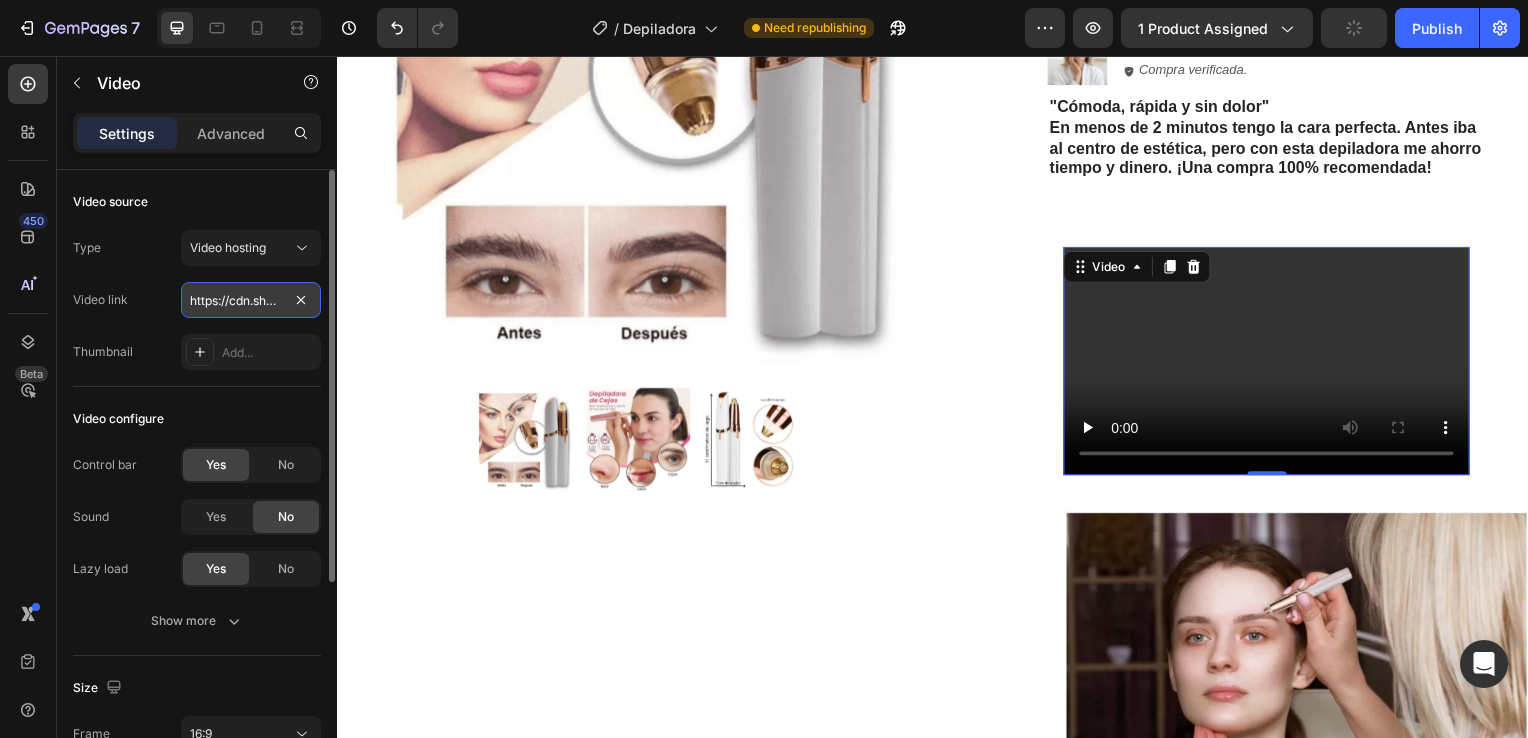 click on "https://cdn.shopify.com/videos/c/o/v/2cd3deb506b54b009063f7270ab5cf2e.mp4" at bounding box center (251, 300) 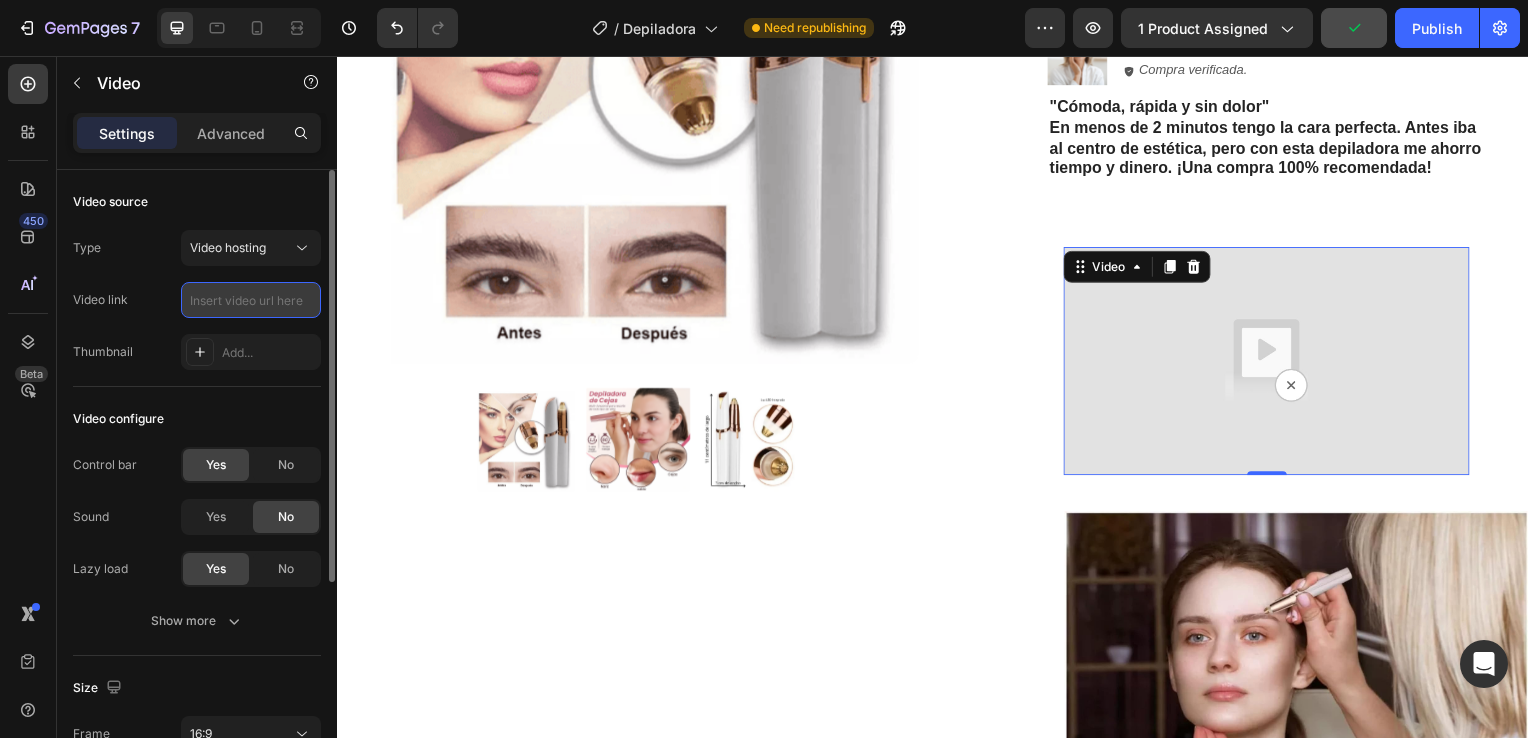 paste on "https://goods-vod.kwcdn.com/goods-video/83ced1e19c5304ab0f22ebdd41cafab2e231b45a.f30.mp4" 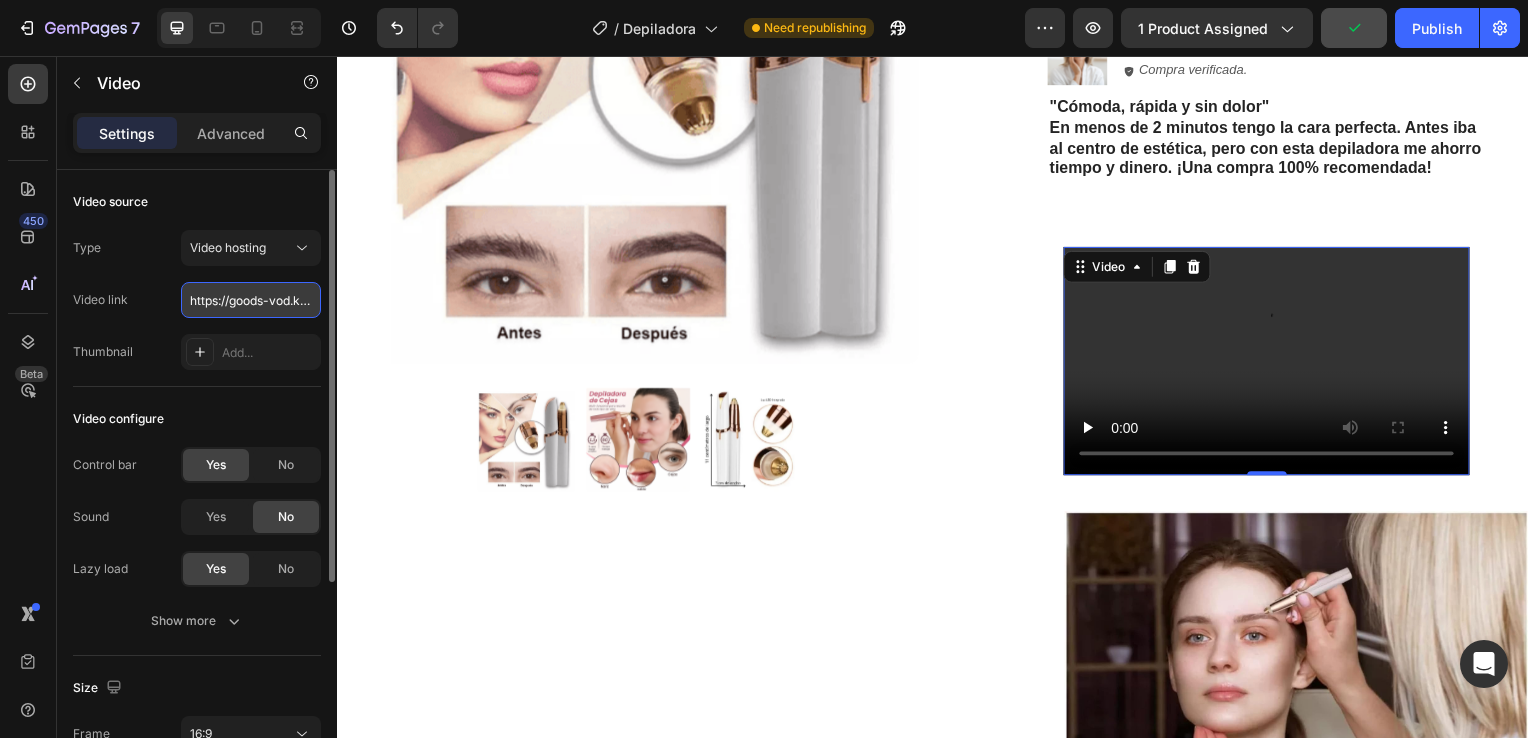 scroll, scrollTop: 0, scrollLeft: 487, axis: horizontal 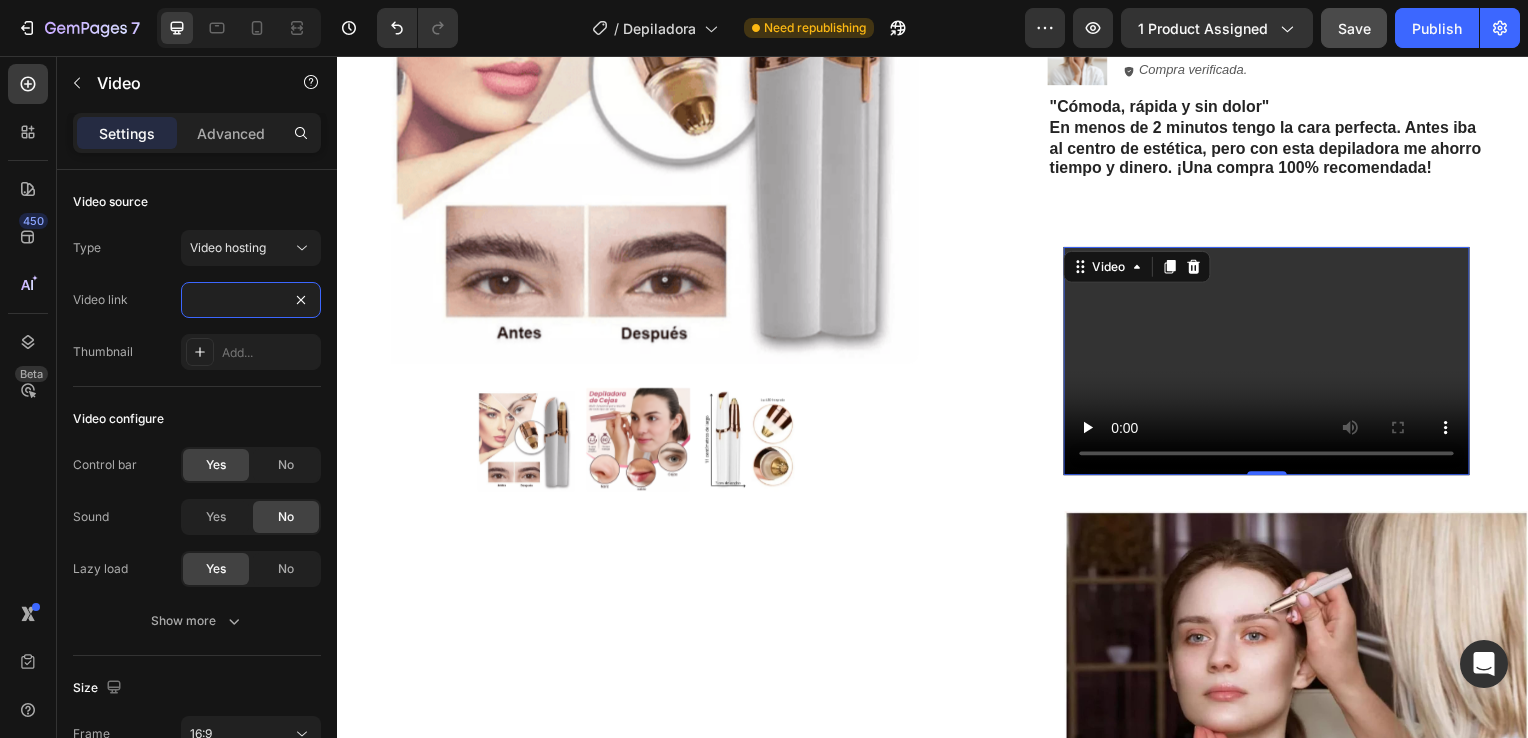 type on "https://goods-vod.kwcdn.com/goods-video/83ced1e19c5304ab0f22ebdd41cafab2e231b45a.f30.mp4" 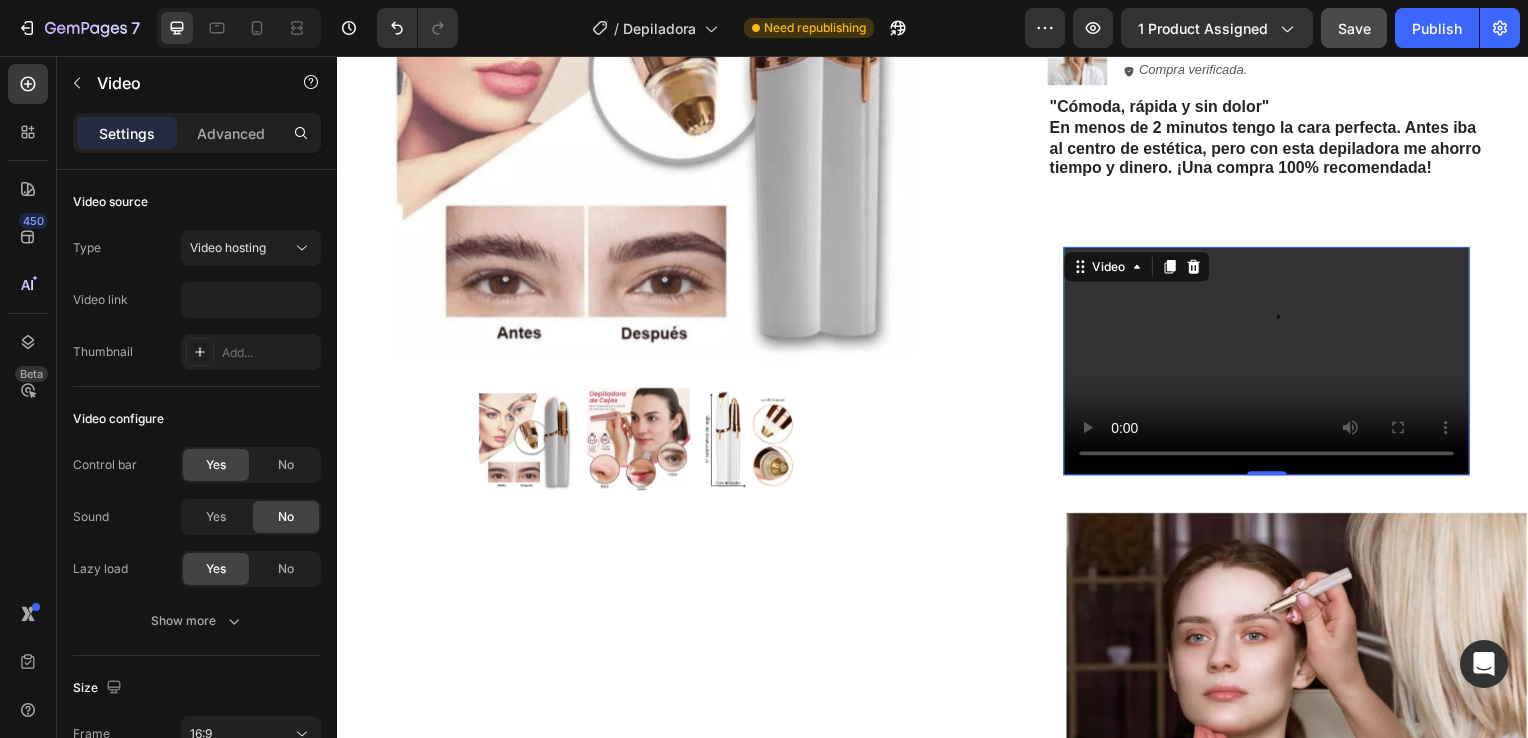 scroll, scrollTop: 0, scrollLeft: 0, axis: both 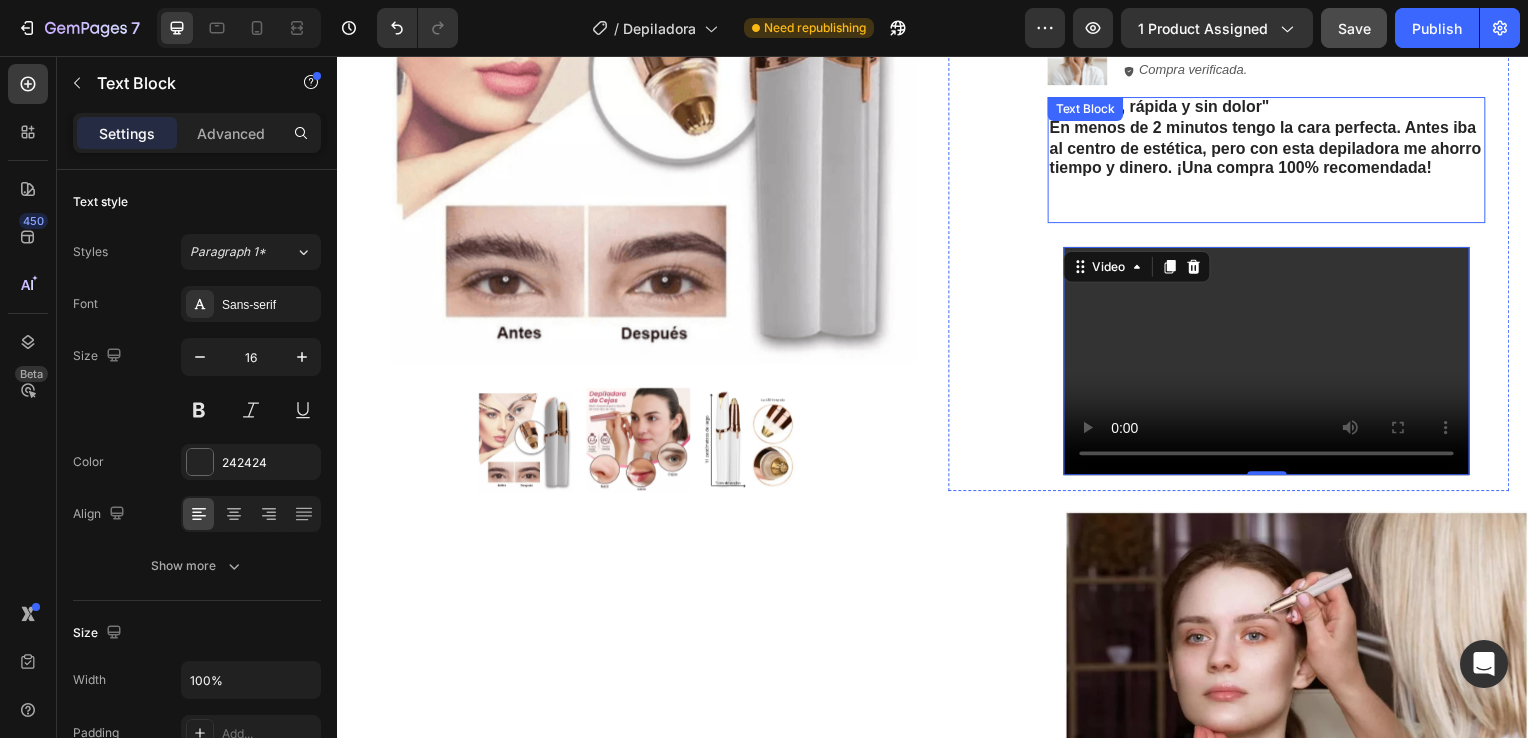 click on ""Cómoda, rápida y sin dolor" En menos de 2 minutos tengo la cara perfecta. Antes iba al centro de estética, pero con esta depiladora me ahorro tiempo y dinero. ¡Una compra 100% recomendada!" at bounding box center (1272, 150) 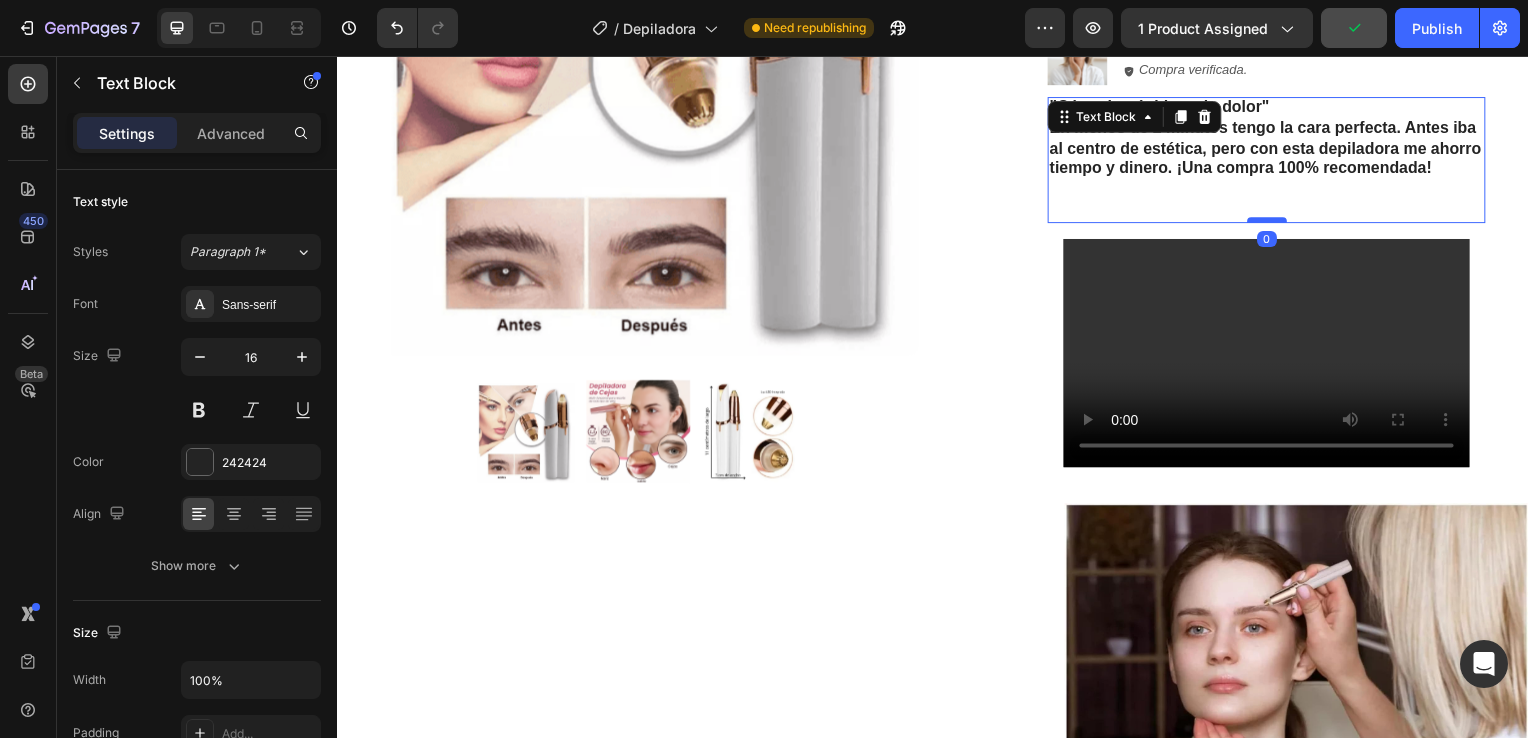 drag, startPoint x: 1259, startPoint y: 248, endPoint x: 1259, endPoint y: 235, distance: 13 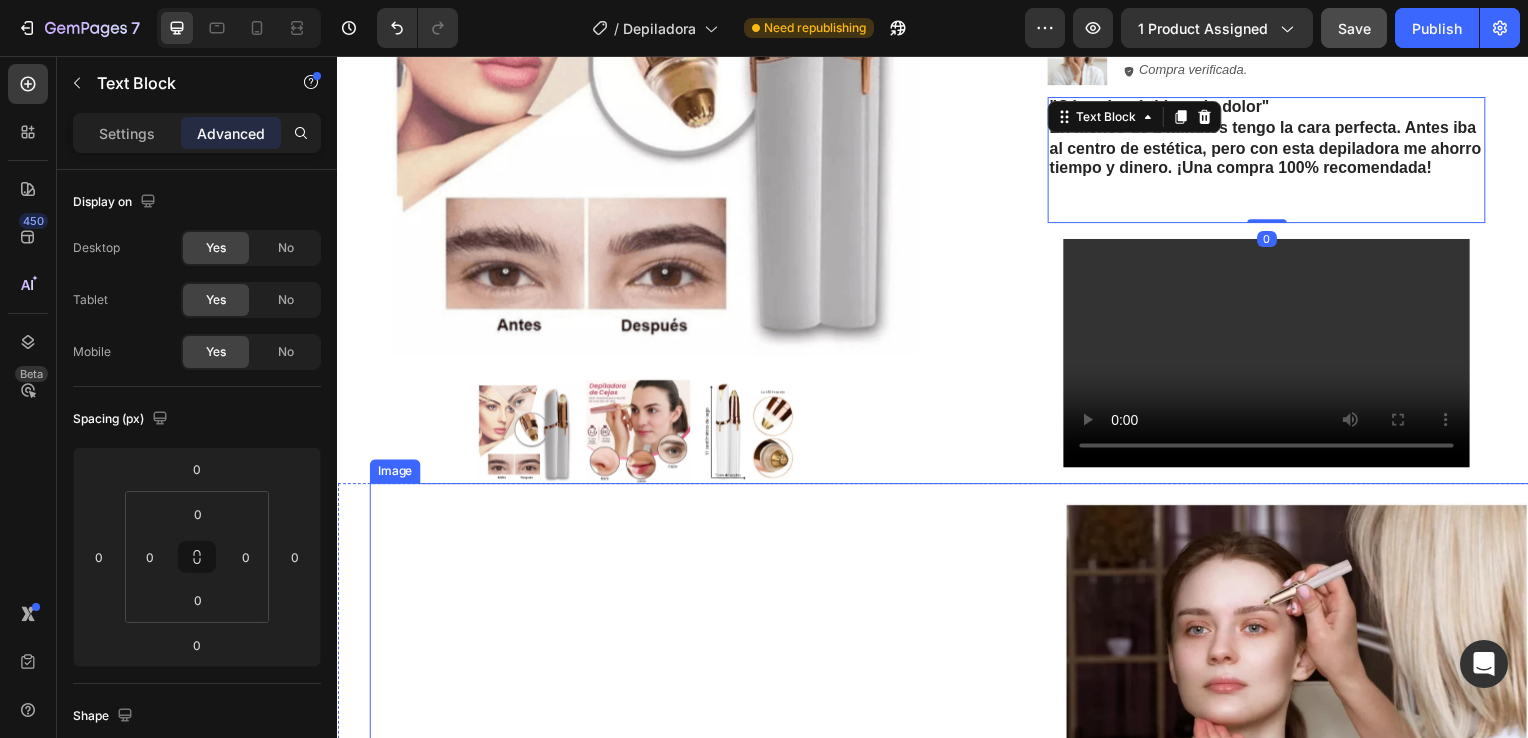 click on "Image" at bounding box center (953, 731) 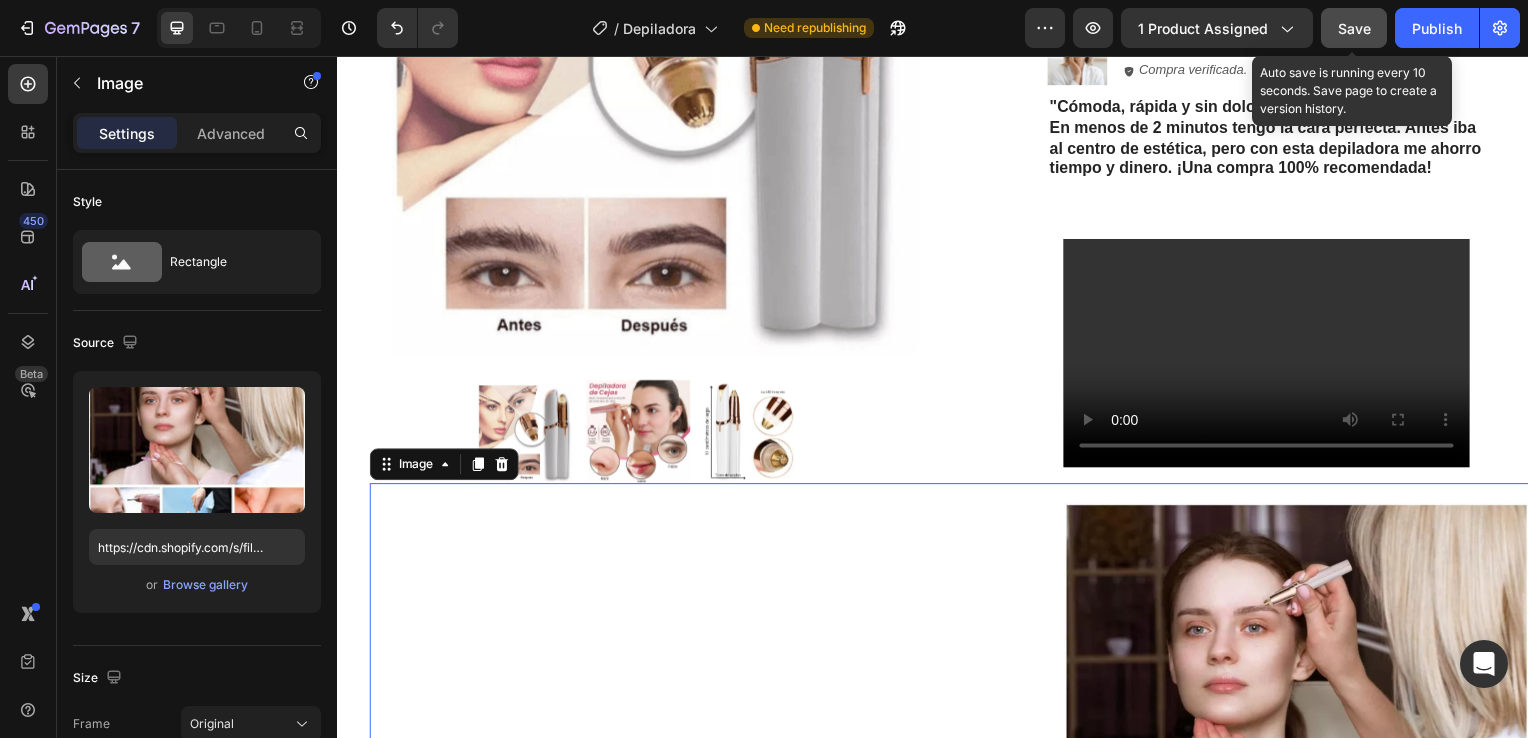 click on "Save" at bounding box center (1354, 28) 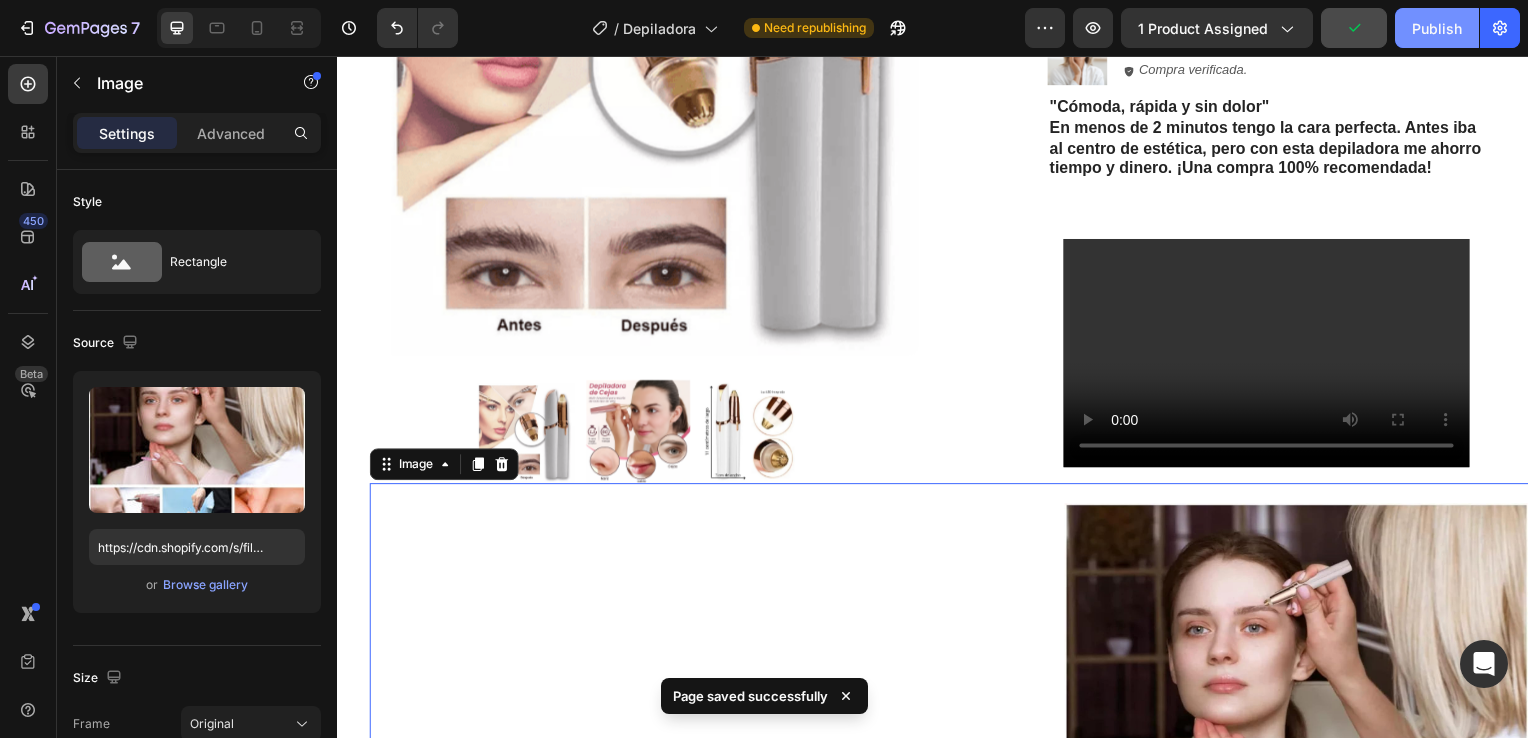 click on "Publish" at bounding box center (1437, 28) 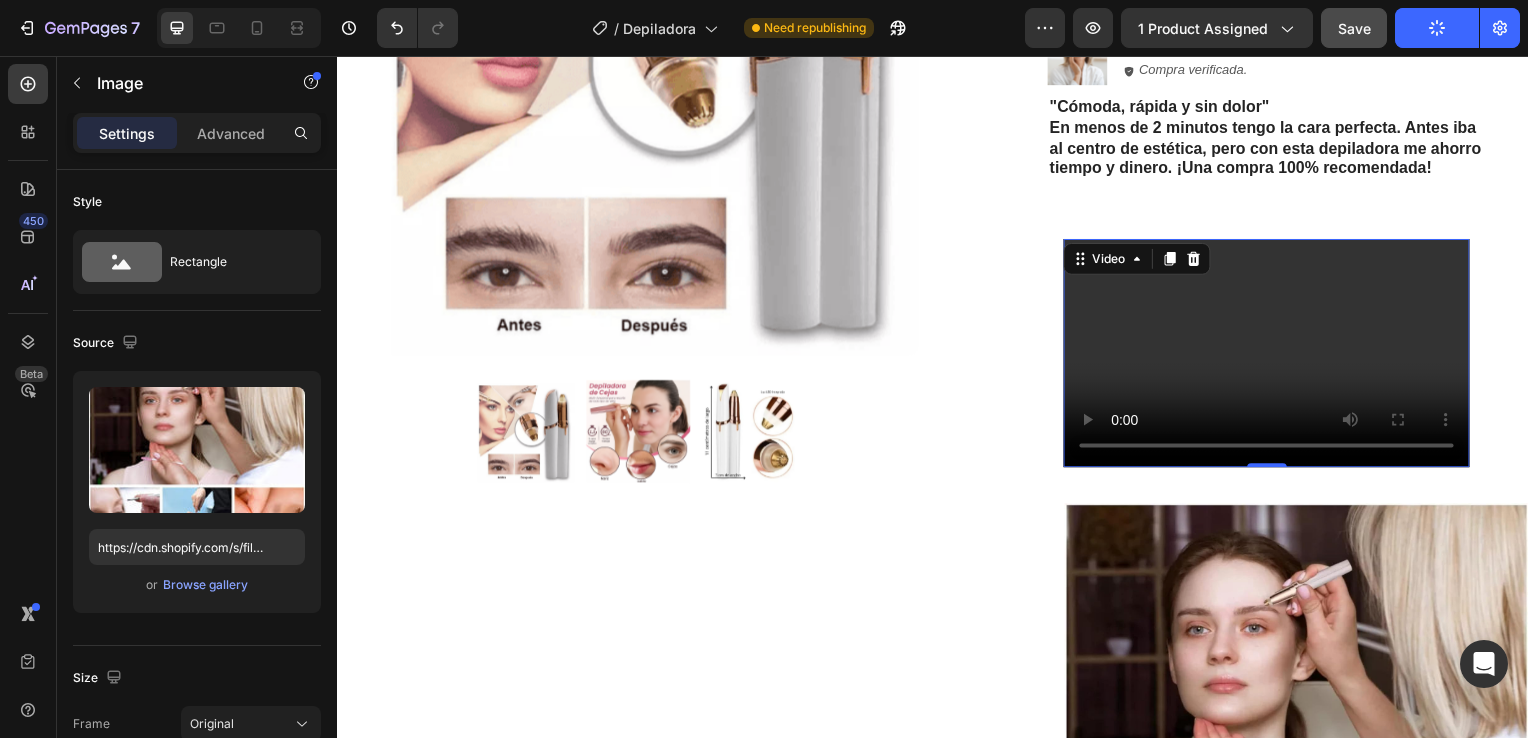 click at bounding box center [1272, 356] 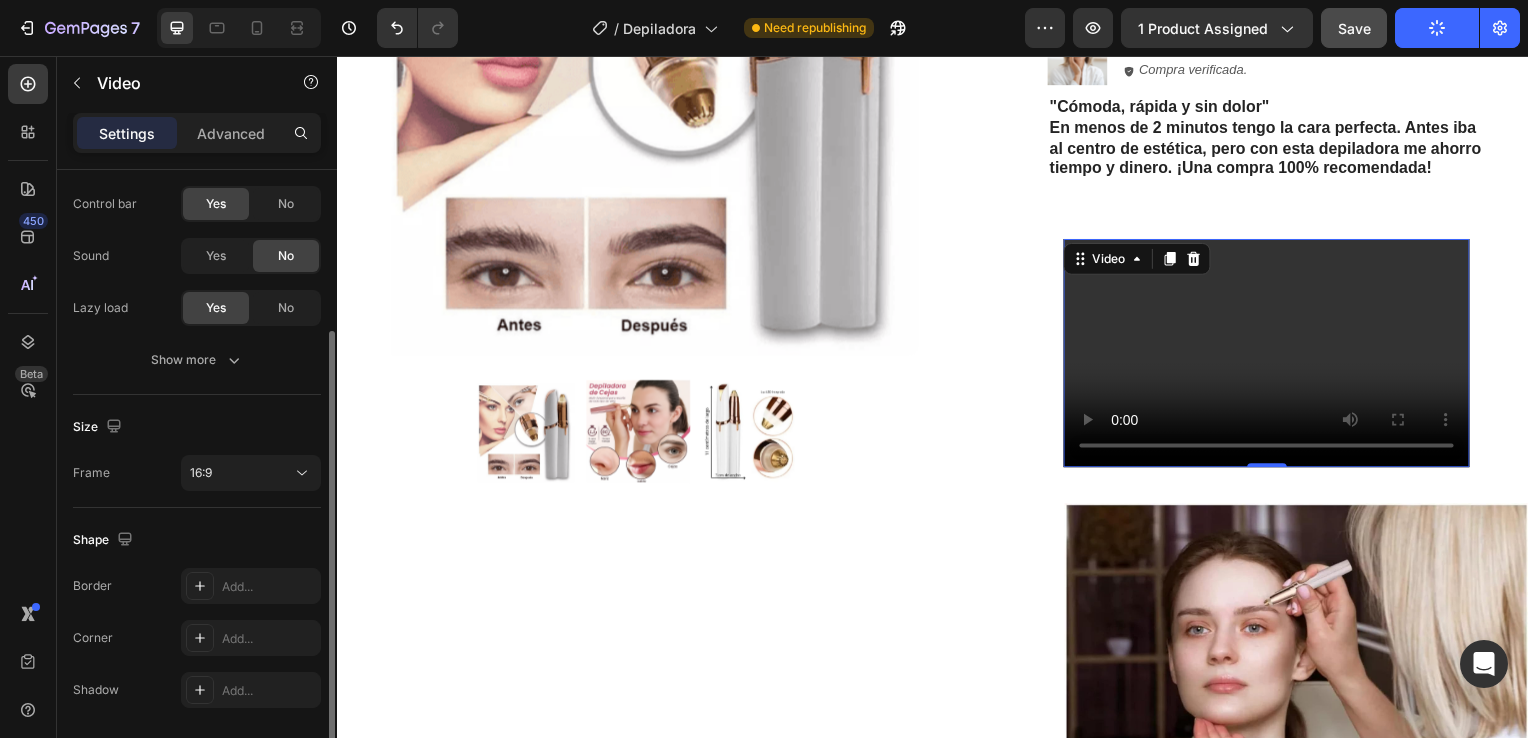 scroll, scrollTop: 262, scrollLeft: 0, axis: vertical 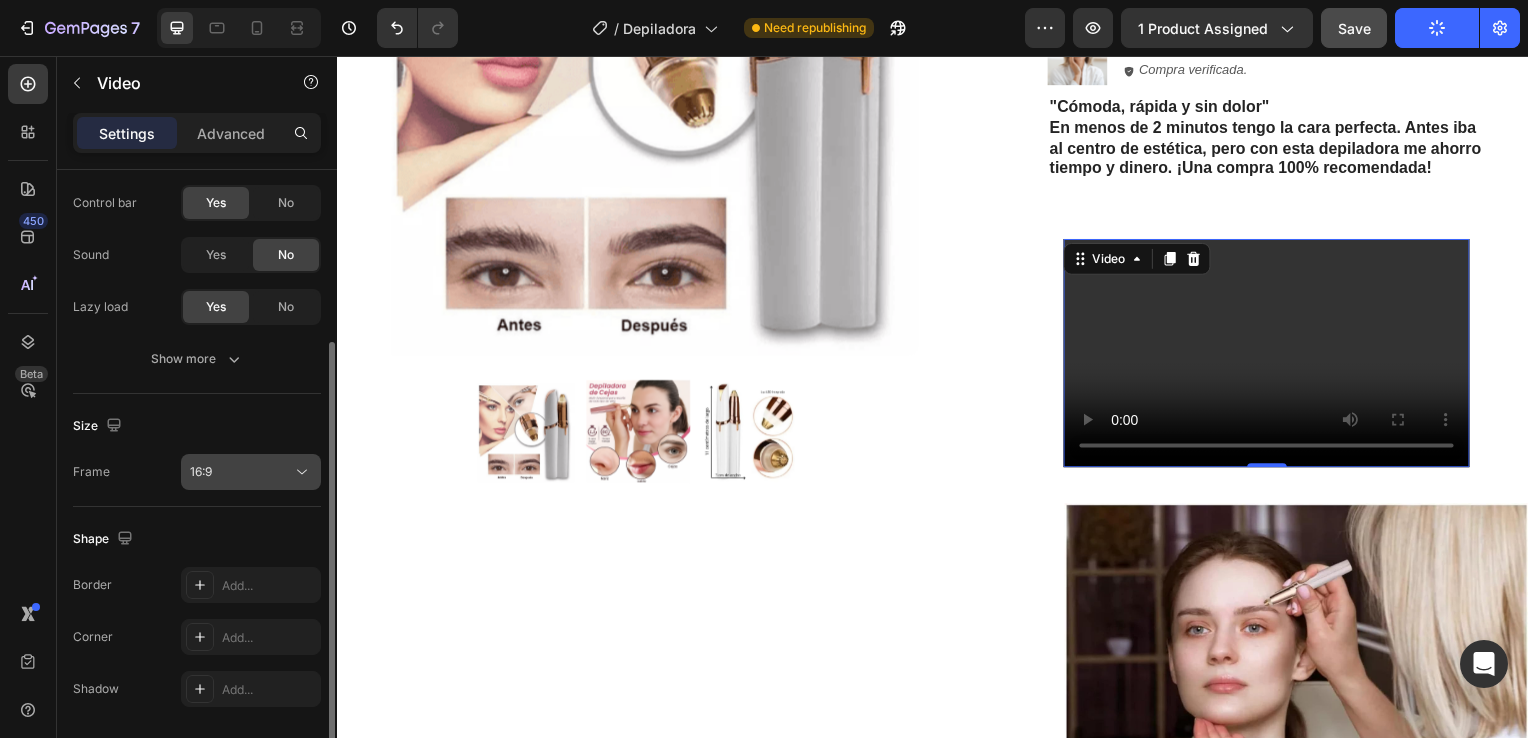 click on "16:9" 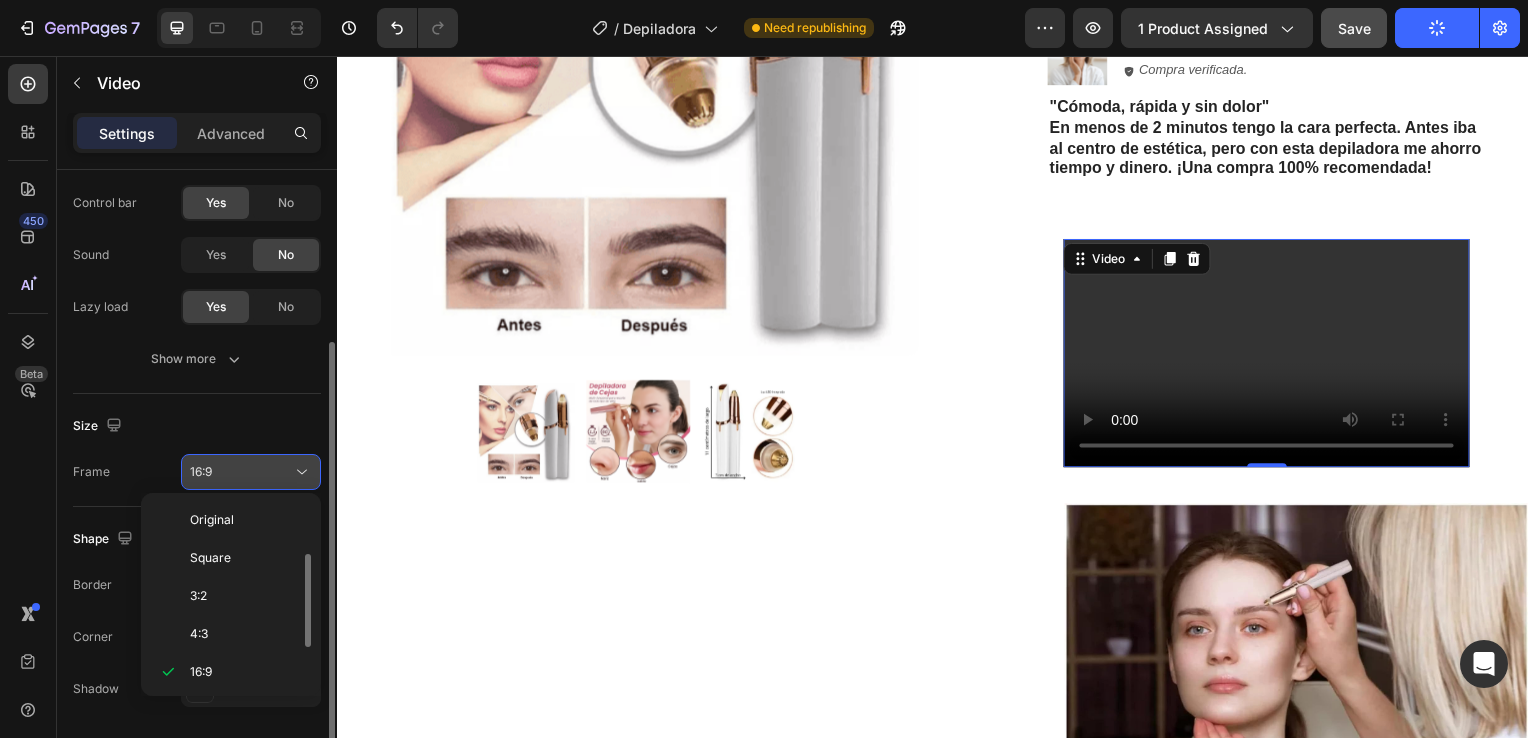 scroll, scrollTop: 36, scrollLeft: 0, axis: vertical 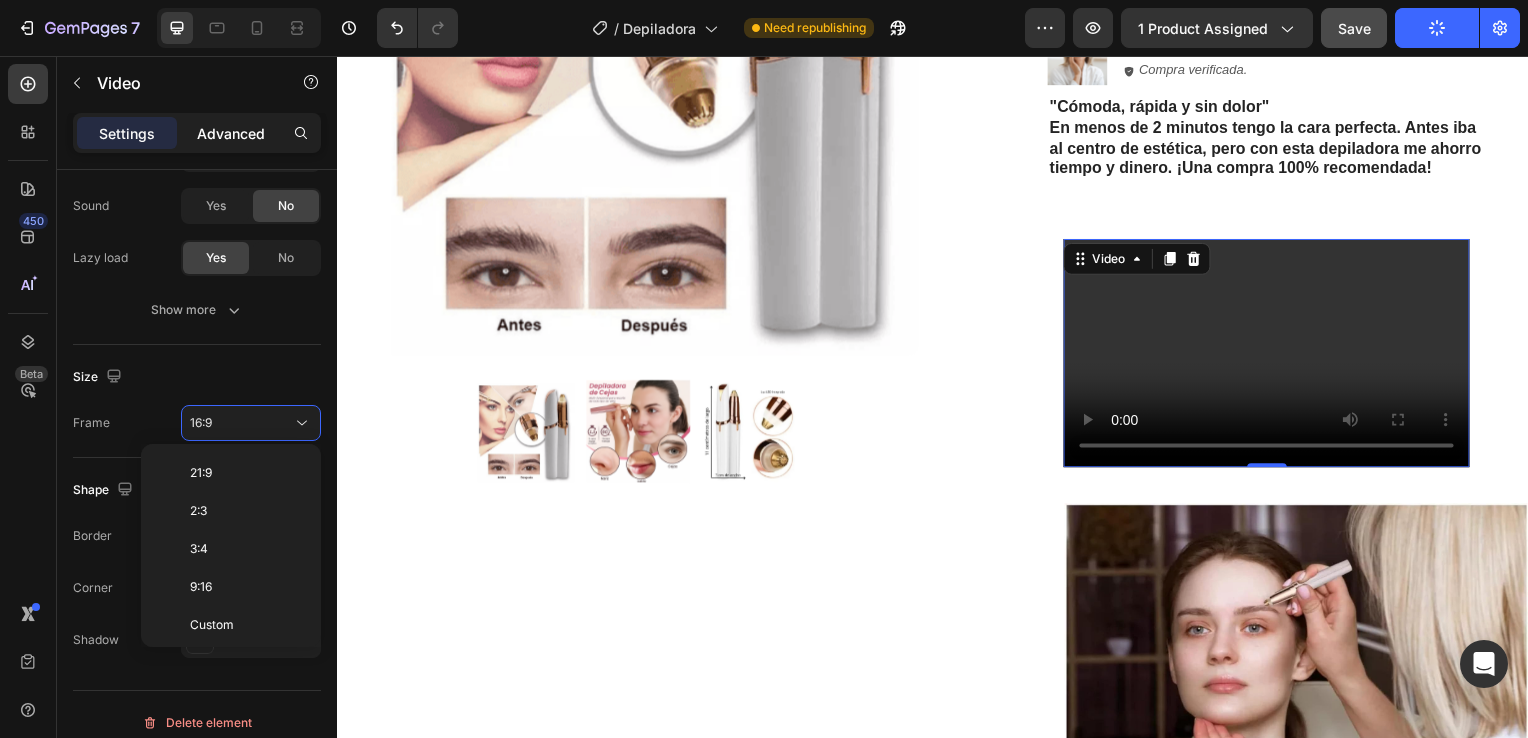 click on "Advanced" at bounding box center [231, 133] 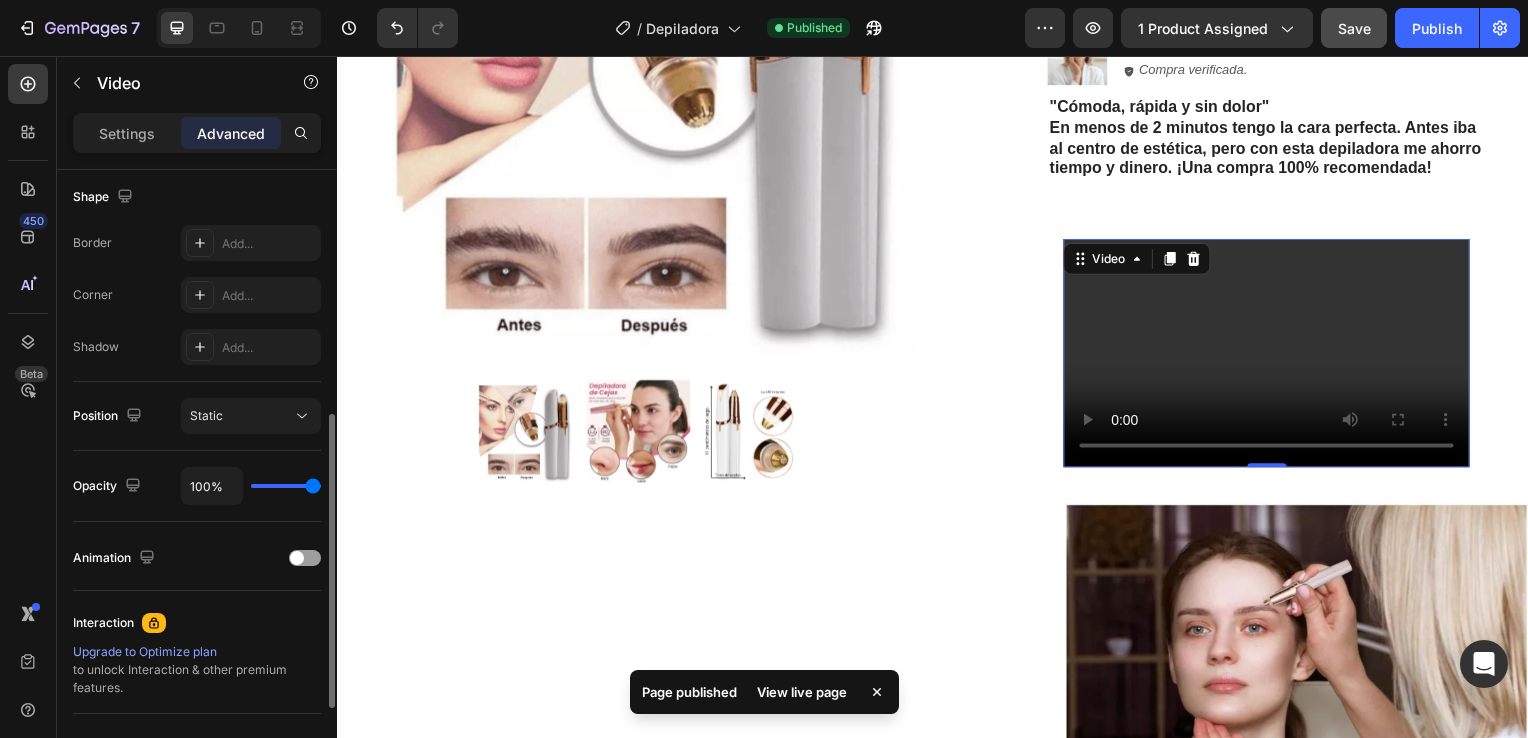 scroll, scrollTop: 518, scrollLeft: 0, axis: vertical 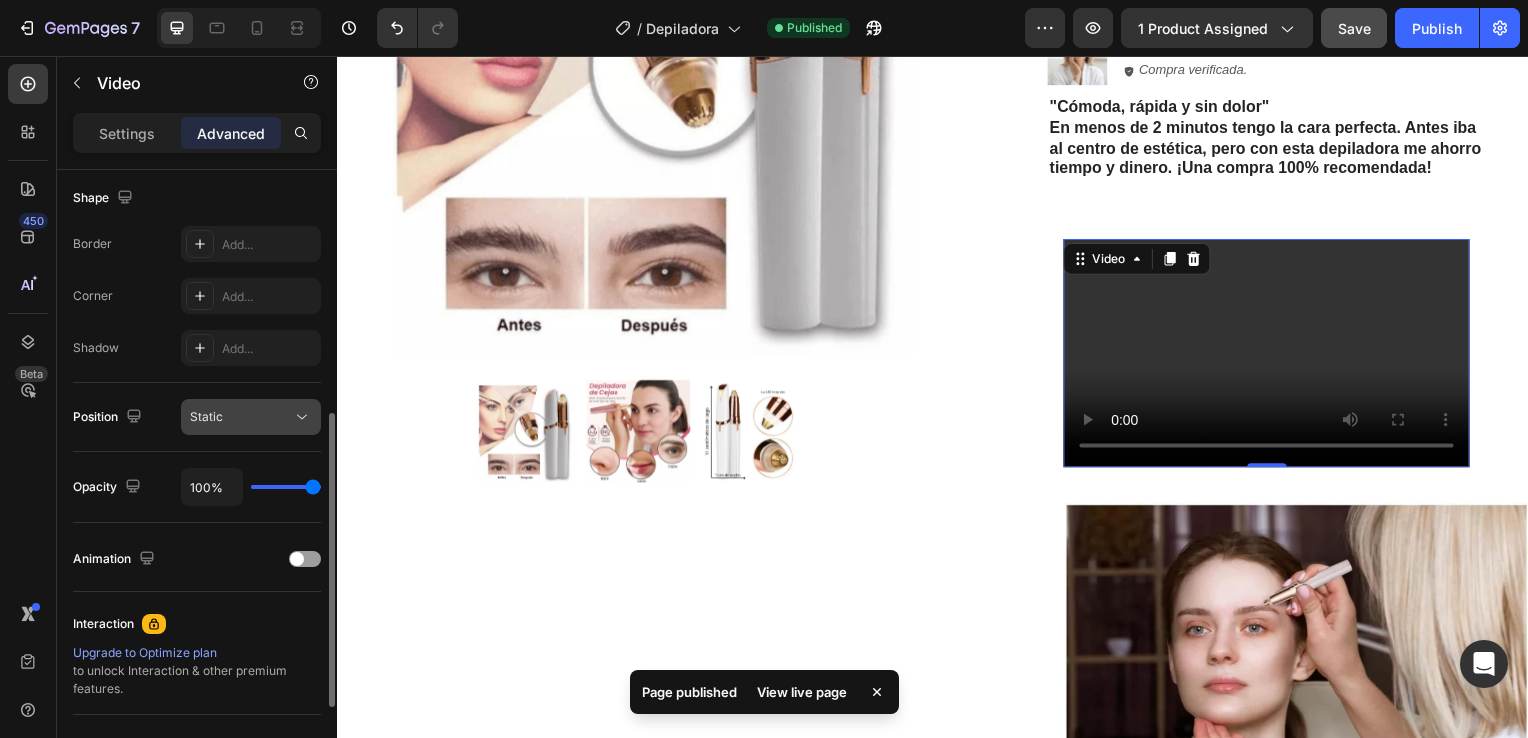 click on "Static" at bounding box center (241, 417) 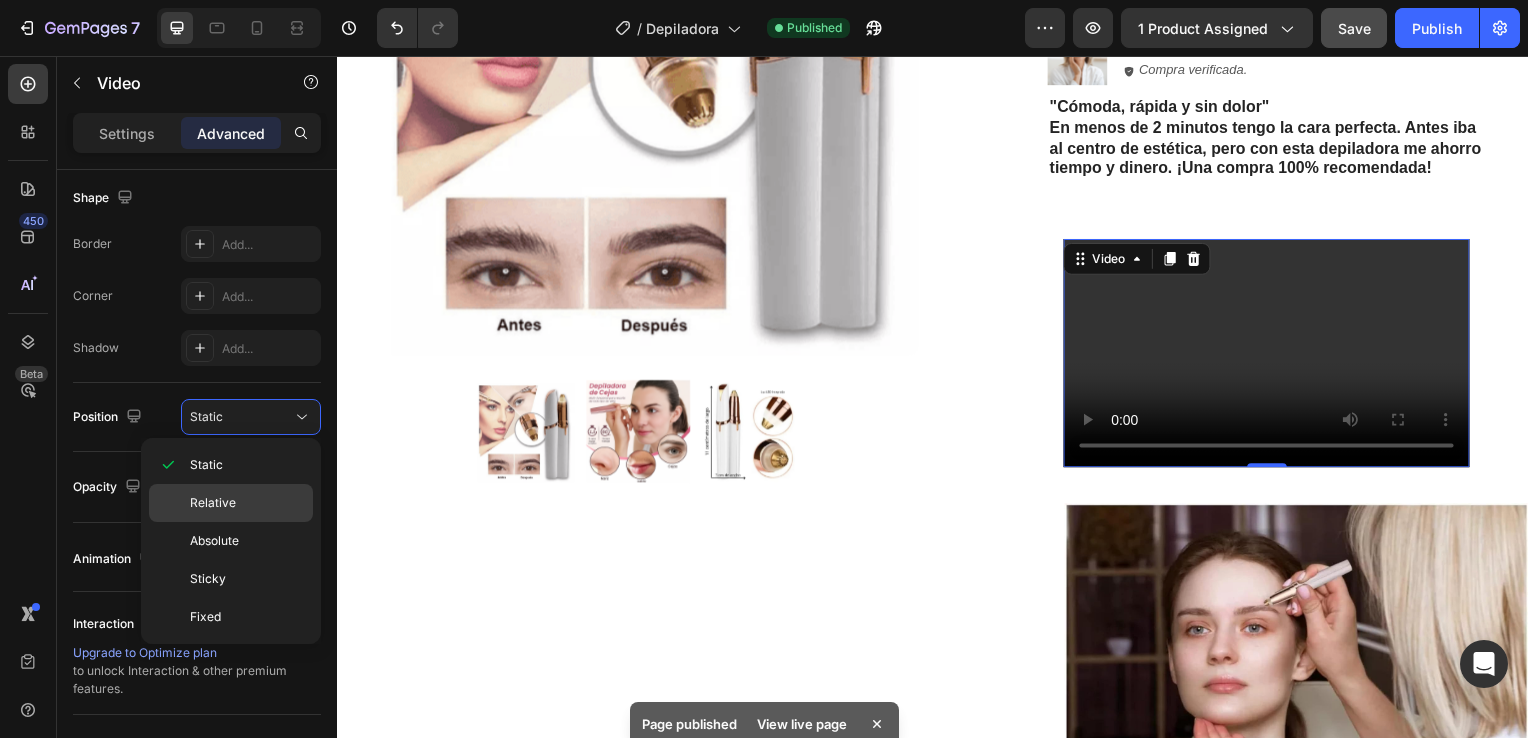 click on "Relative" 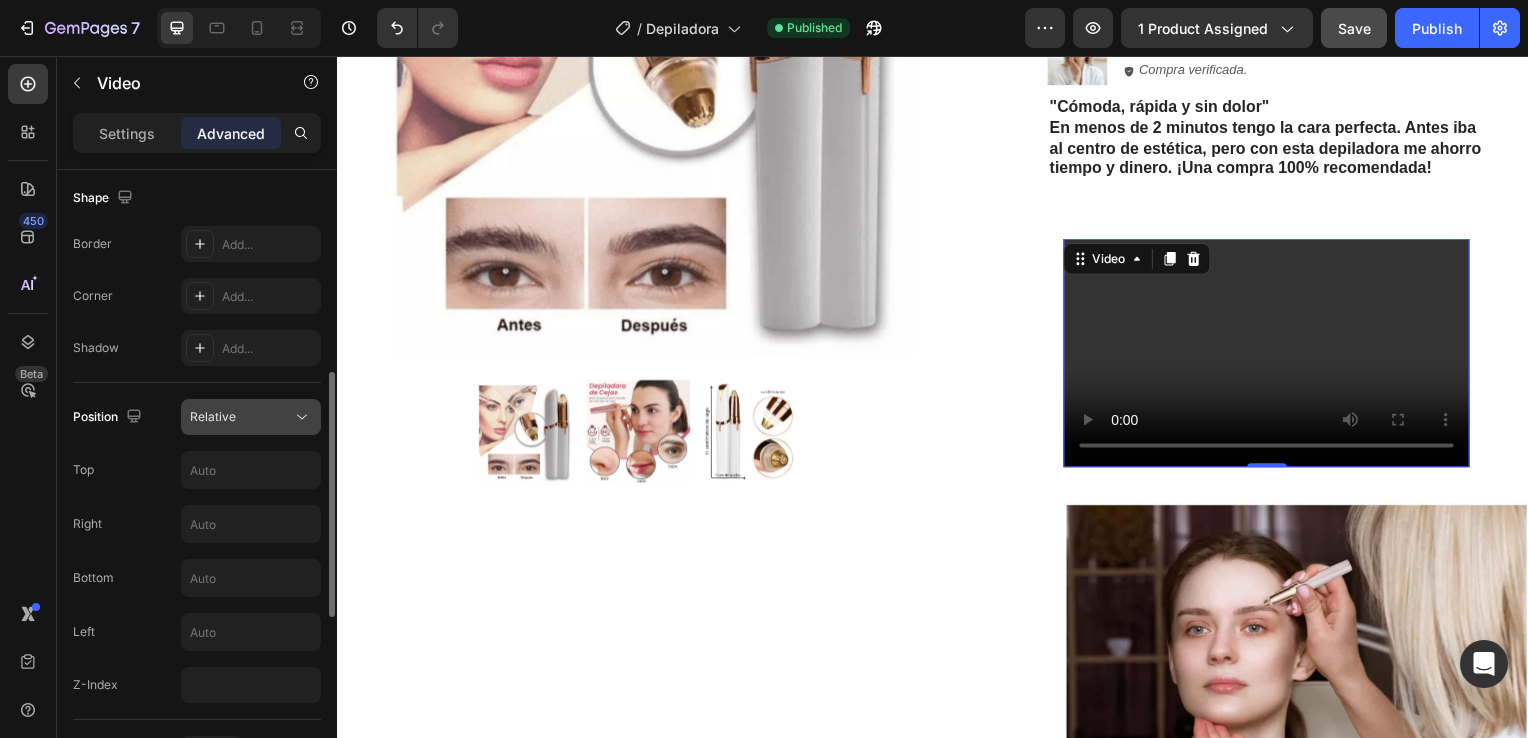 click on "Relative" at bounding box center [241, 417] 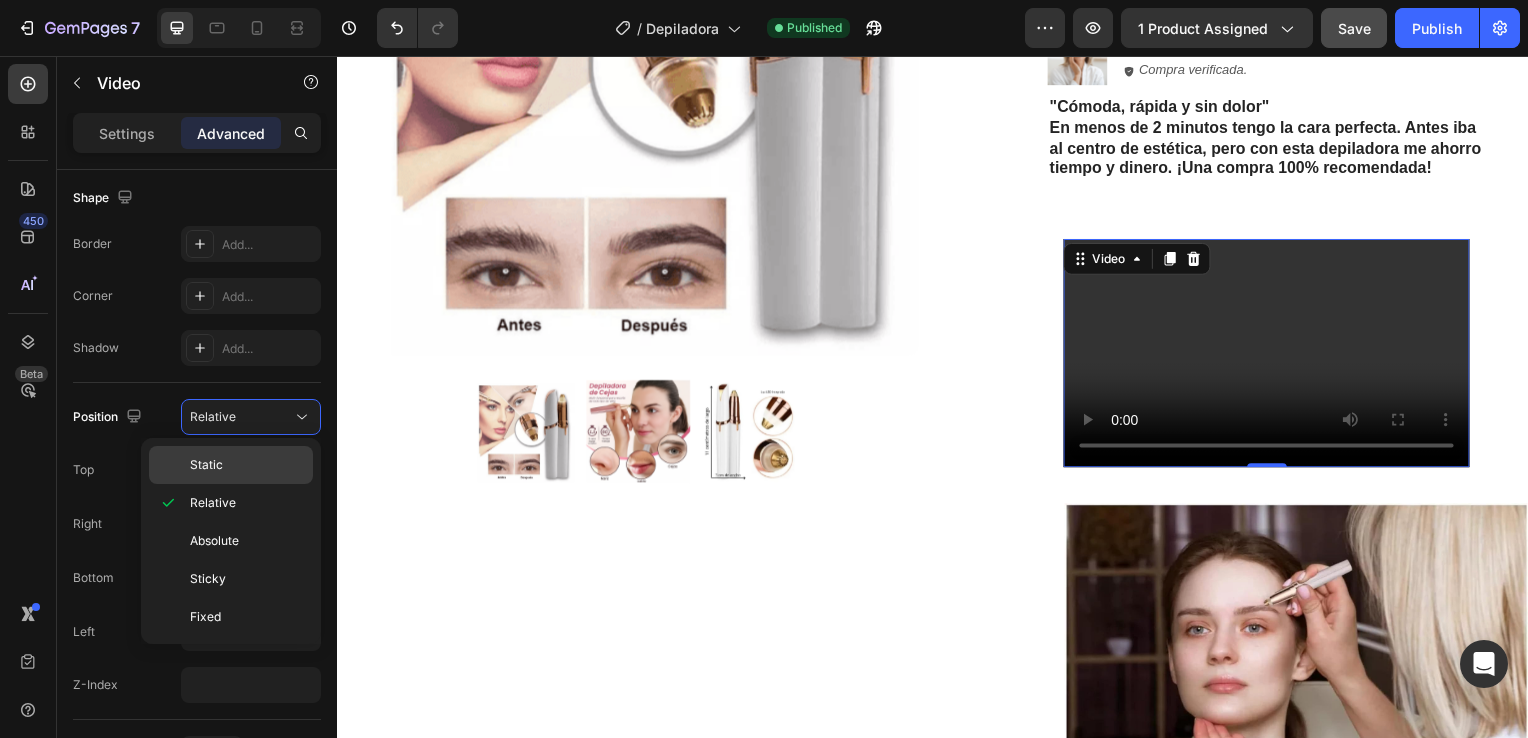 click on "Static" at bounding box center (206, 465) 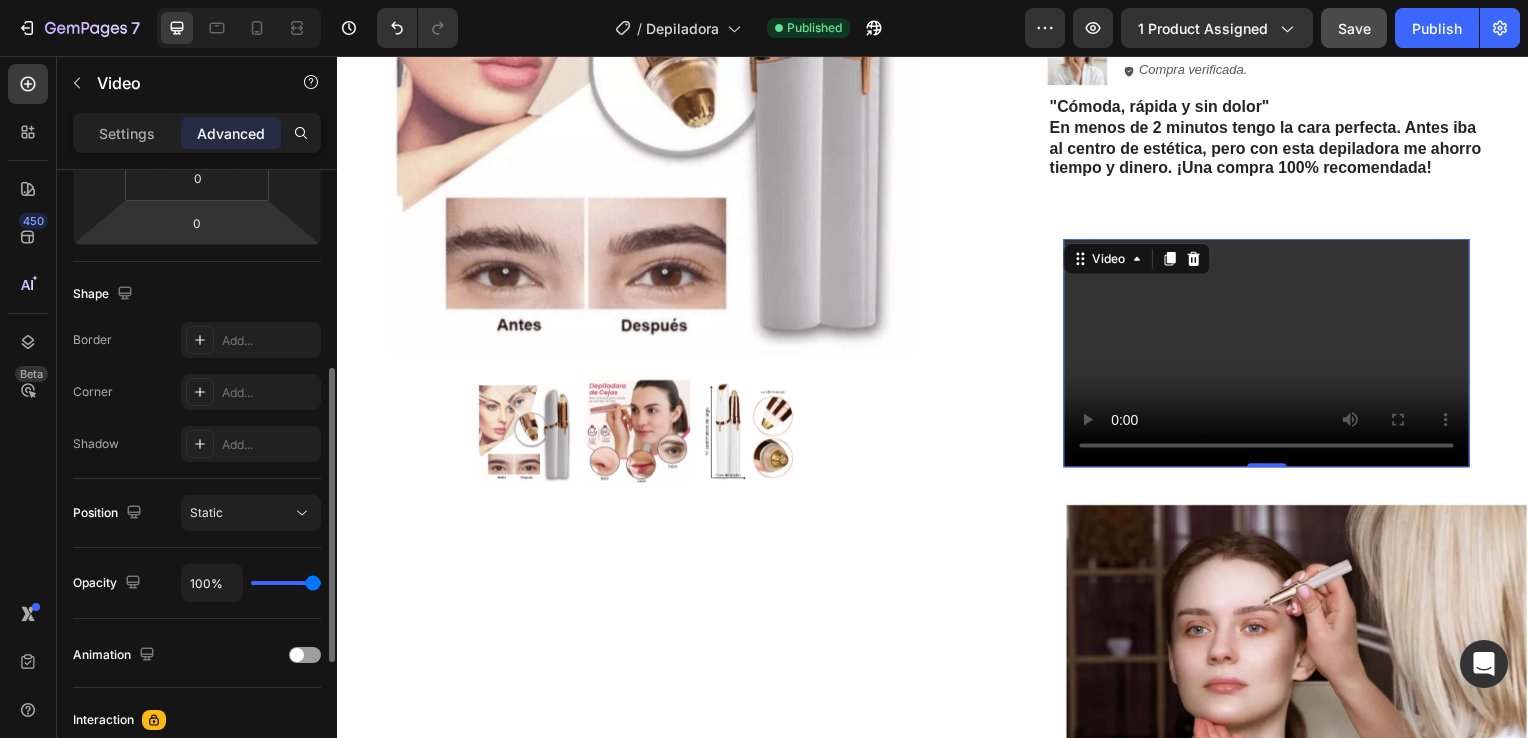 scroll, scrollTop: 402, scrollLeft: 0, axis: vertical 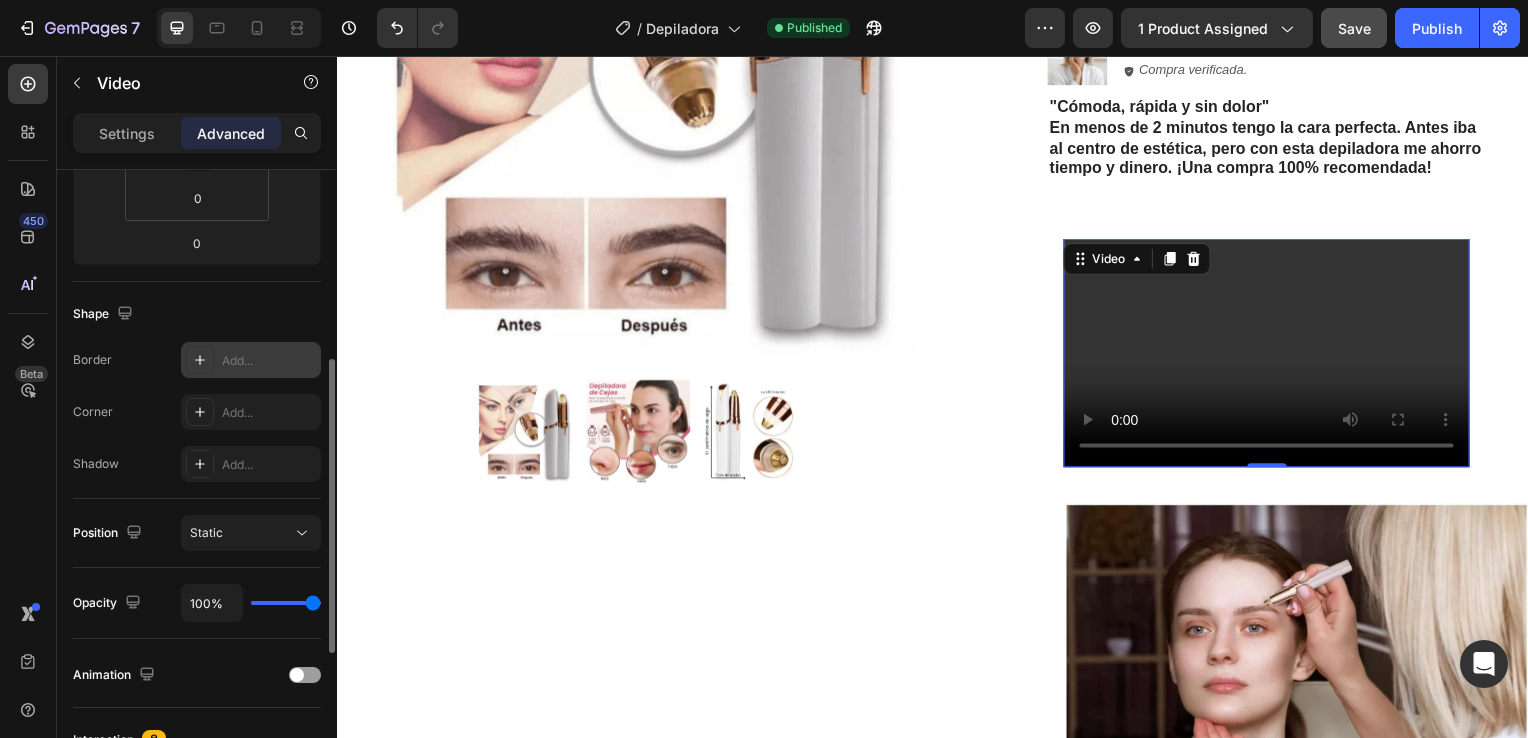 click on "Add..." at bounding box center (269, 361) 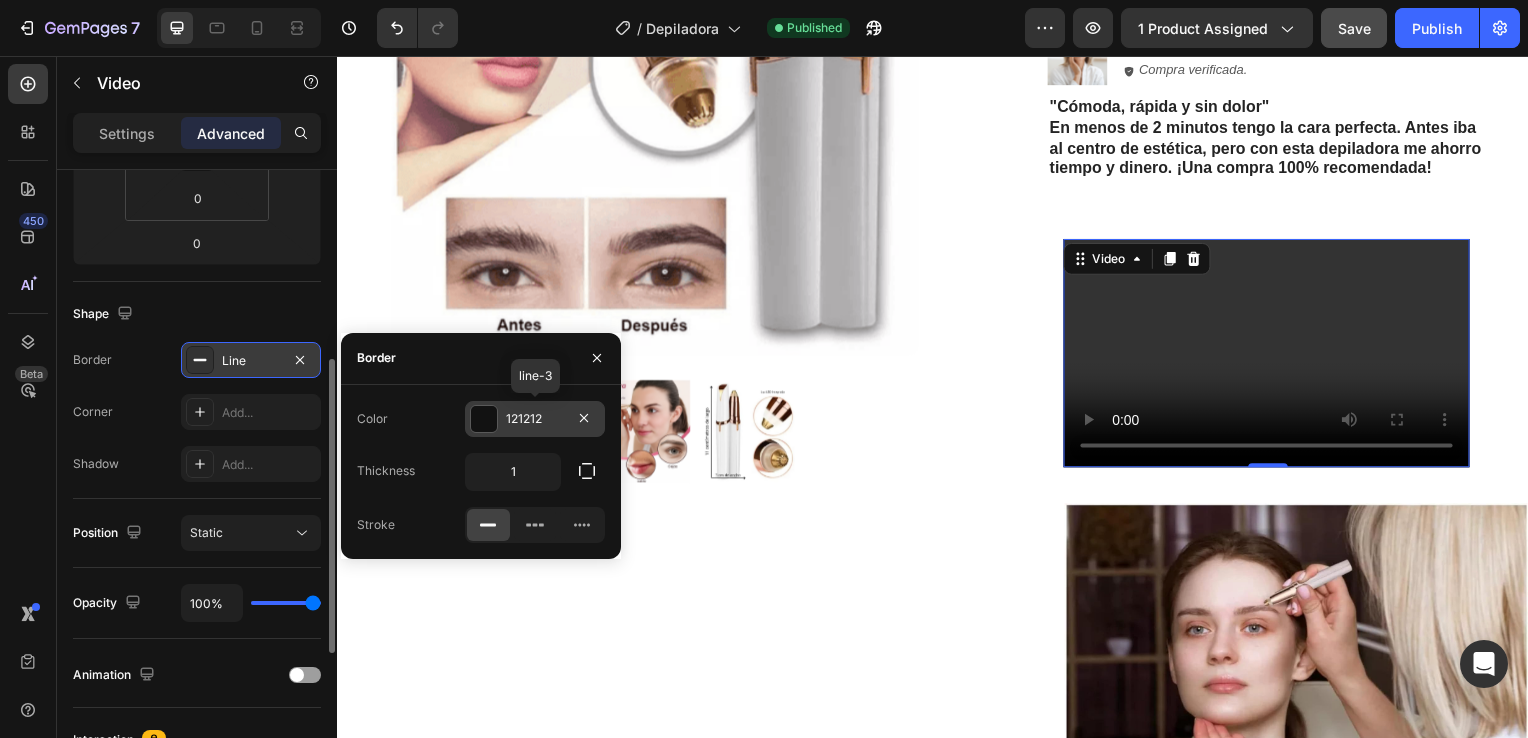 click at bounding box center (484, 419) 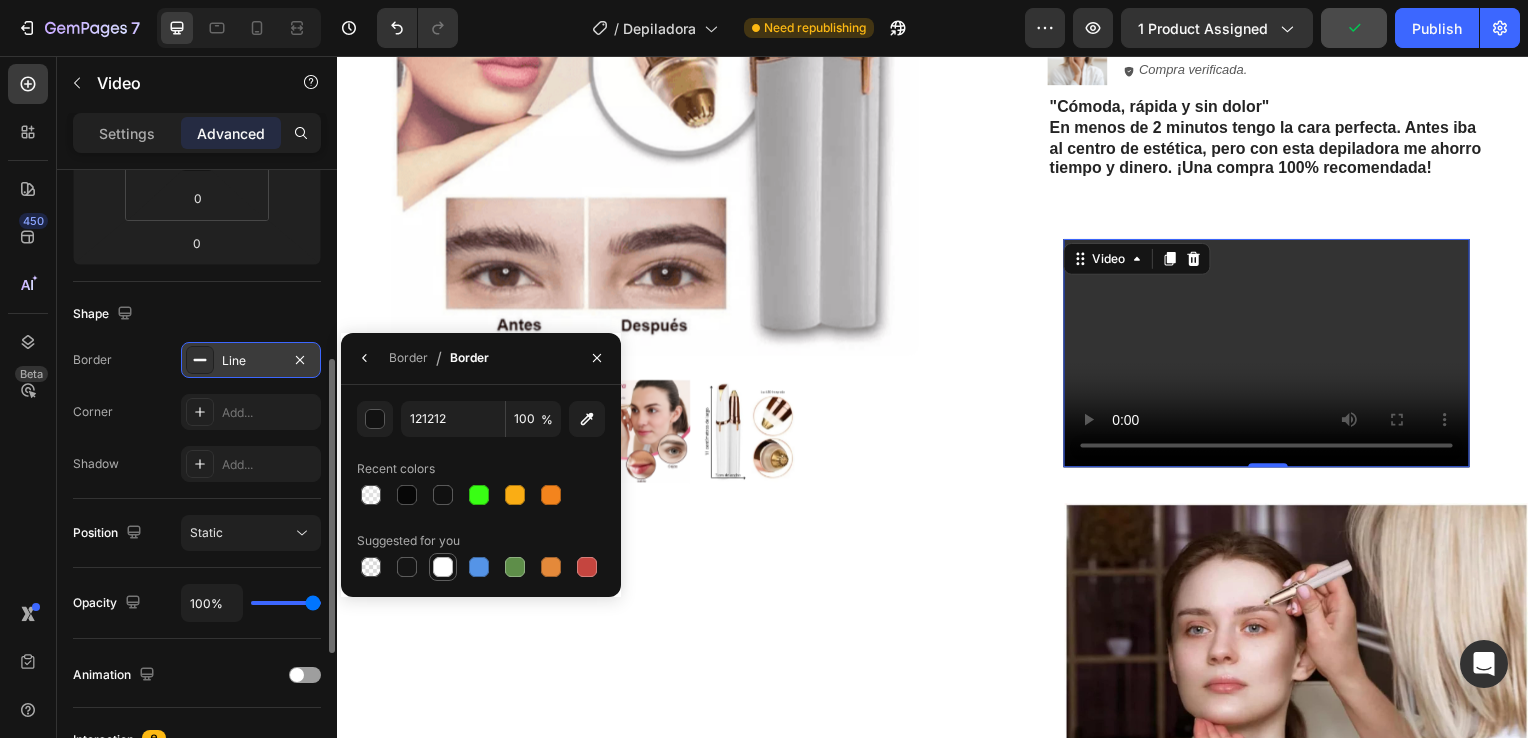 click at bounding box center (443, 567) 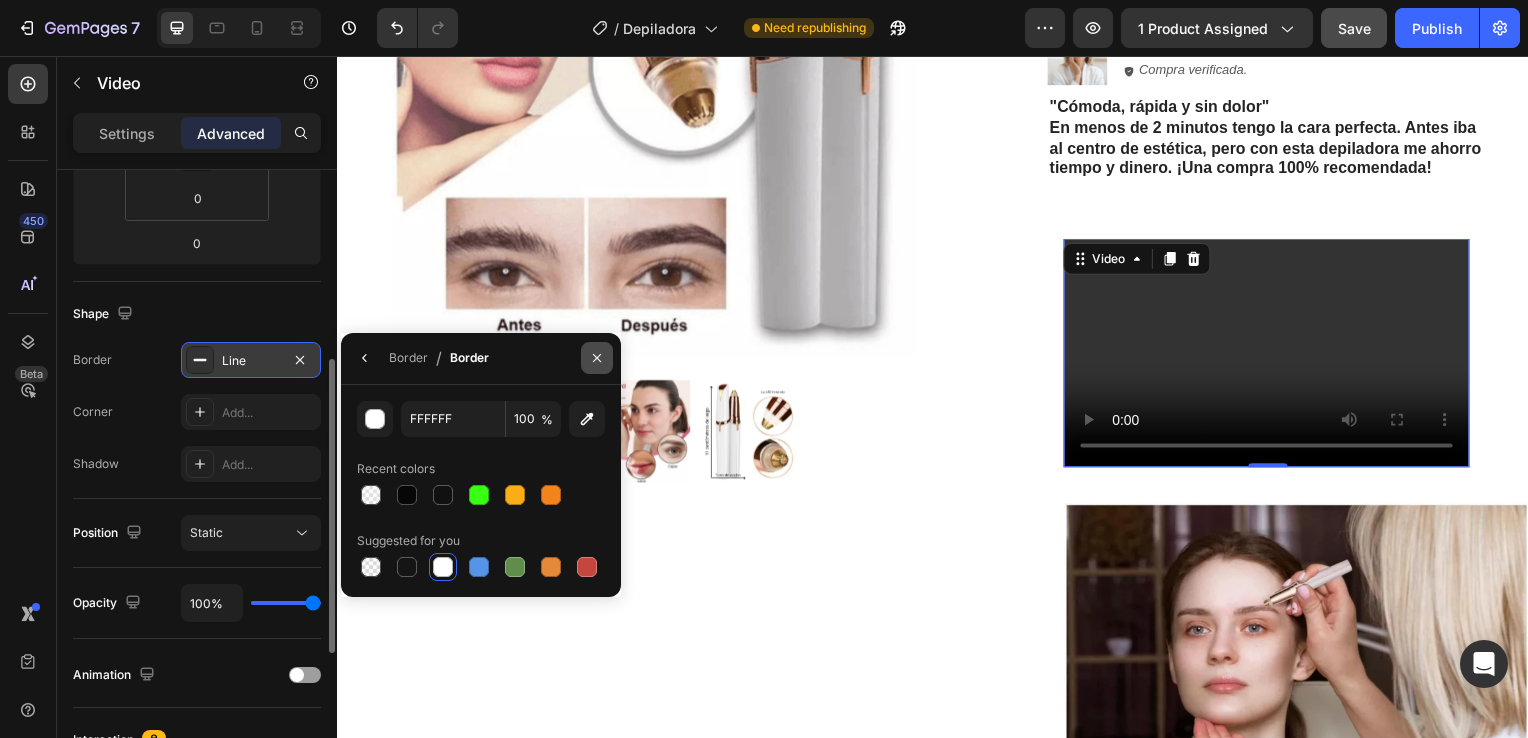 click 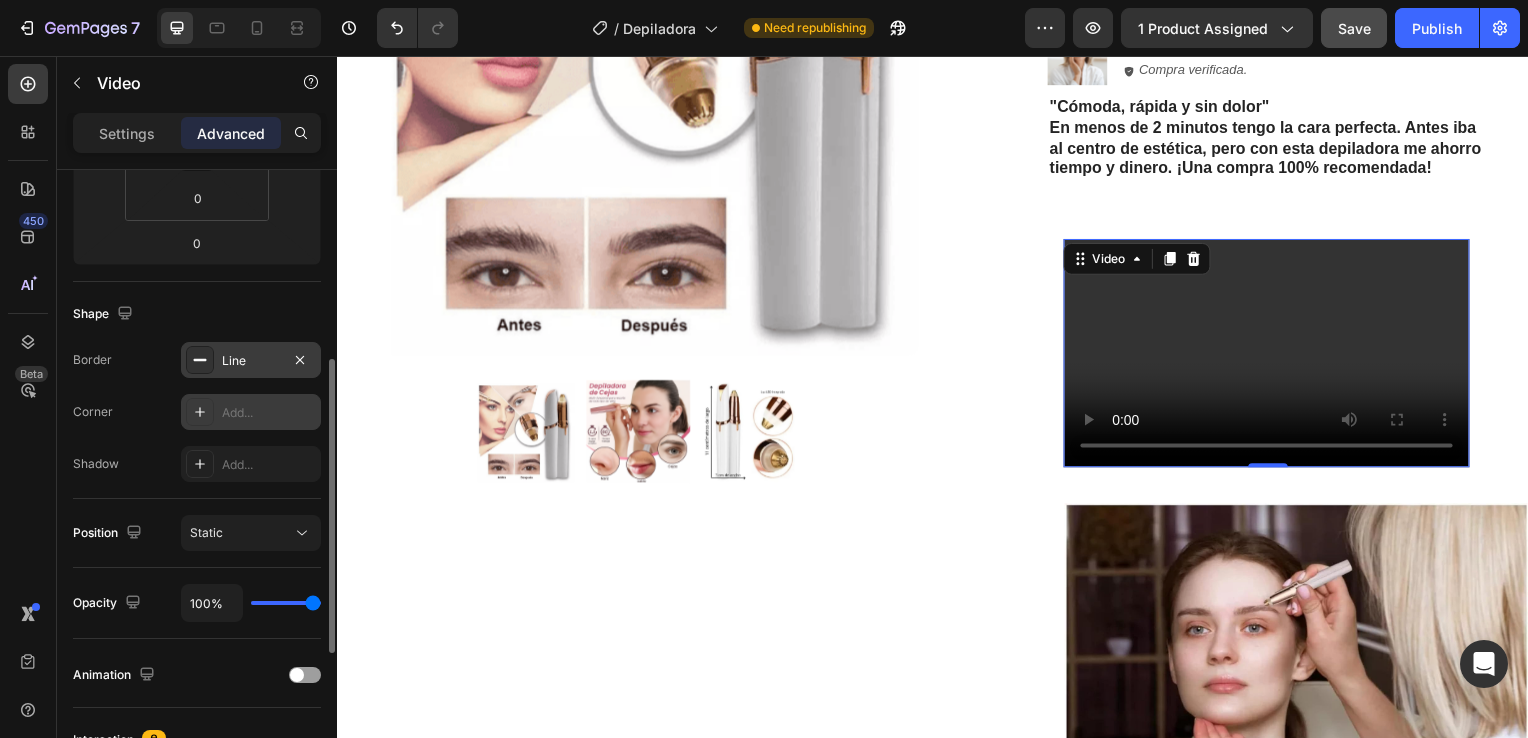 click on "Add..." at bounding box center (251, 412) 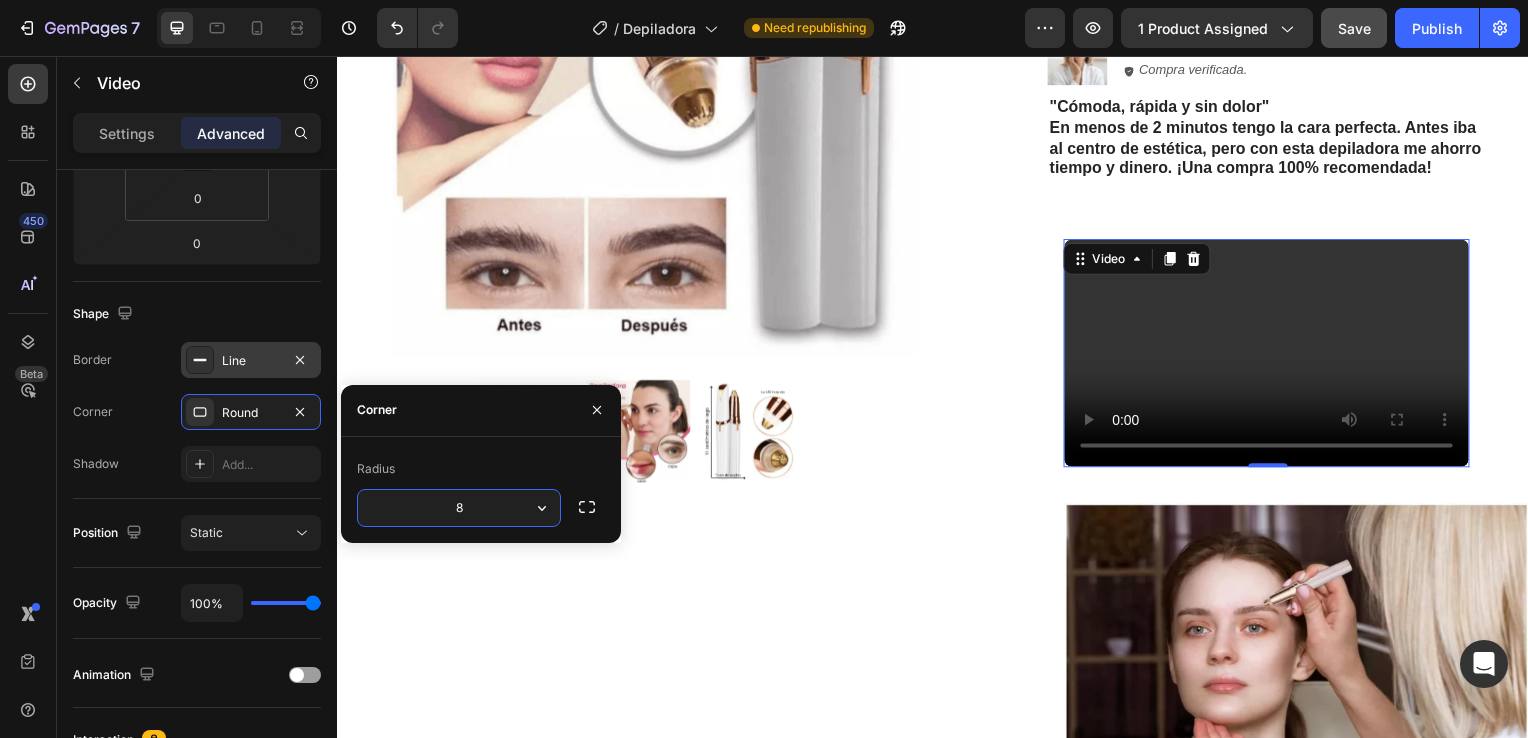 type on "0" 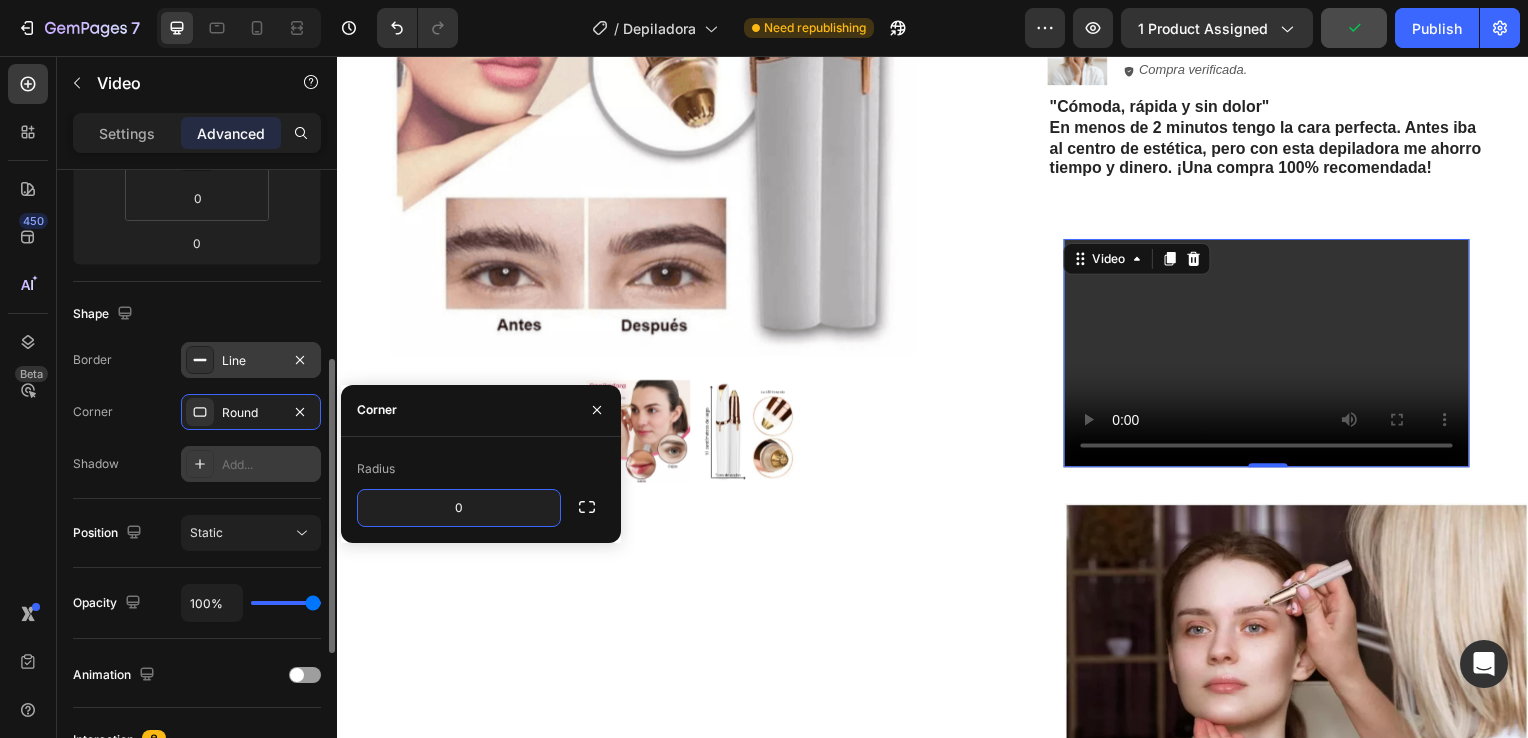 click on "Add..." at bounding box center (251, 464) 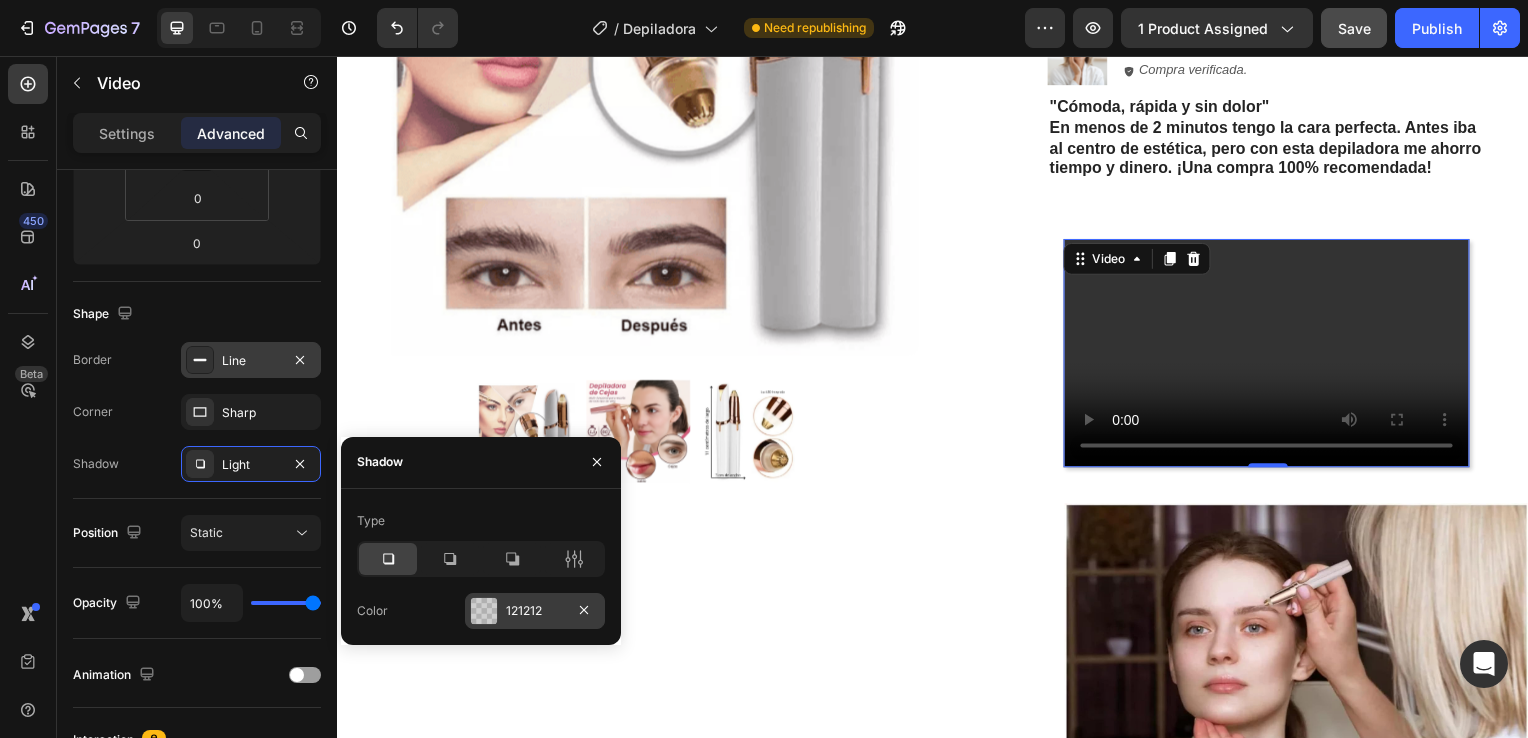 click on "121212" at bounding box center [535, 611] 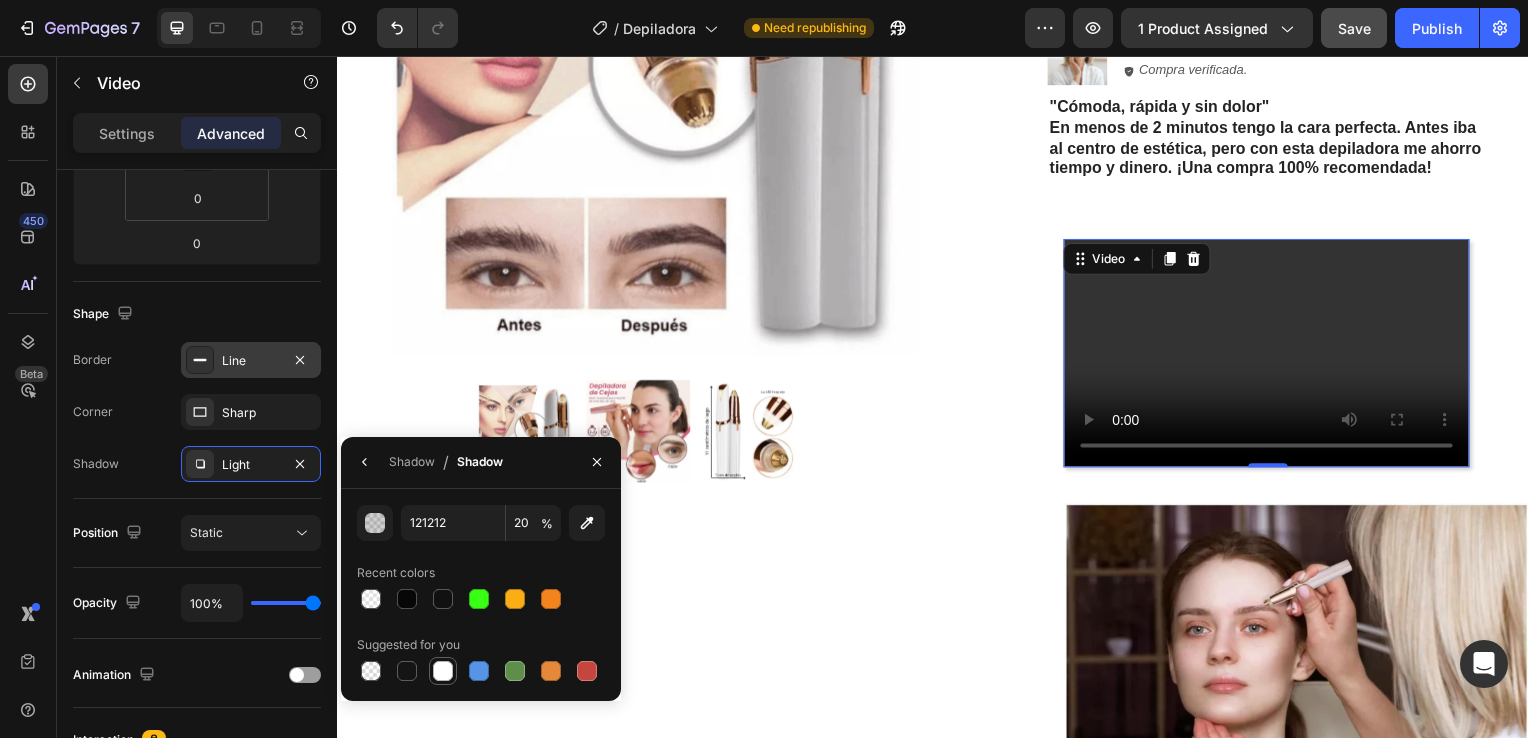 click at bounding box center (443, 671) 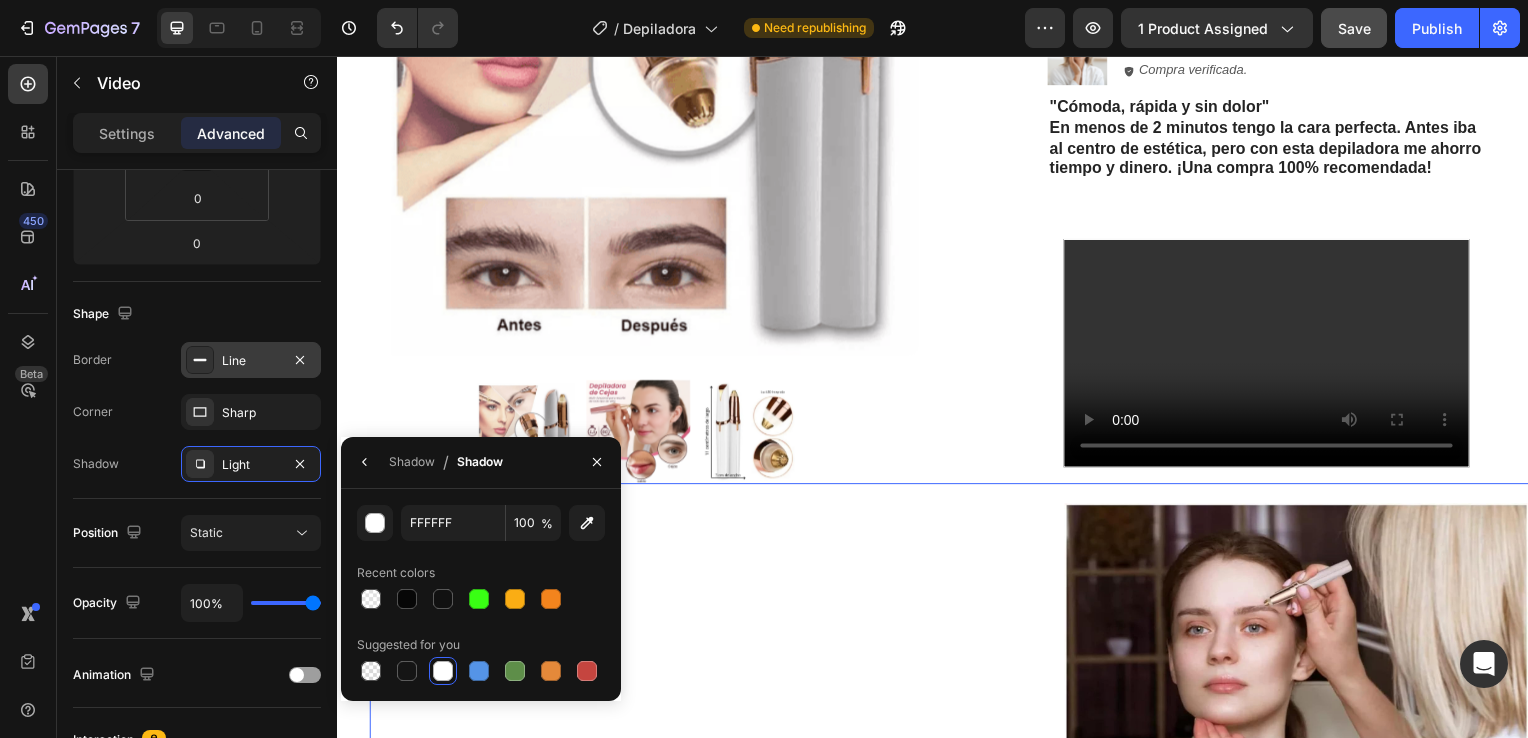 click on "Image   0" at bounding box center [953, 731] 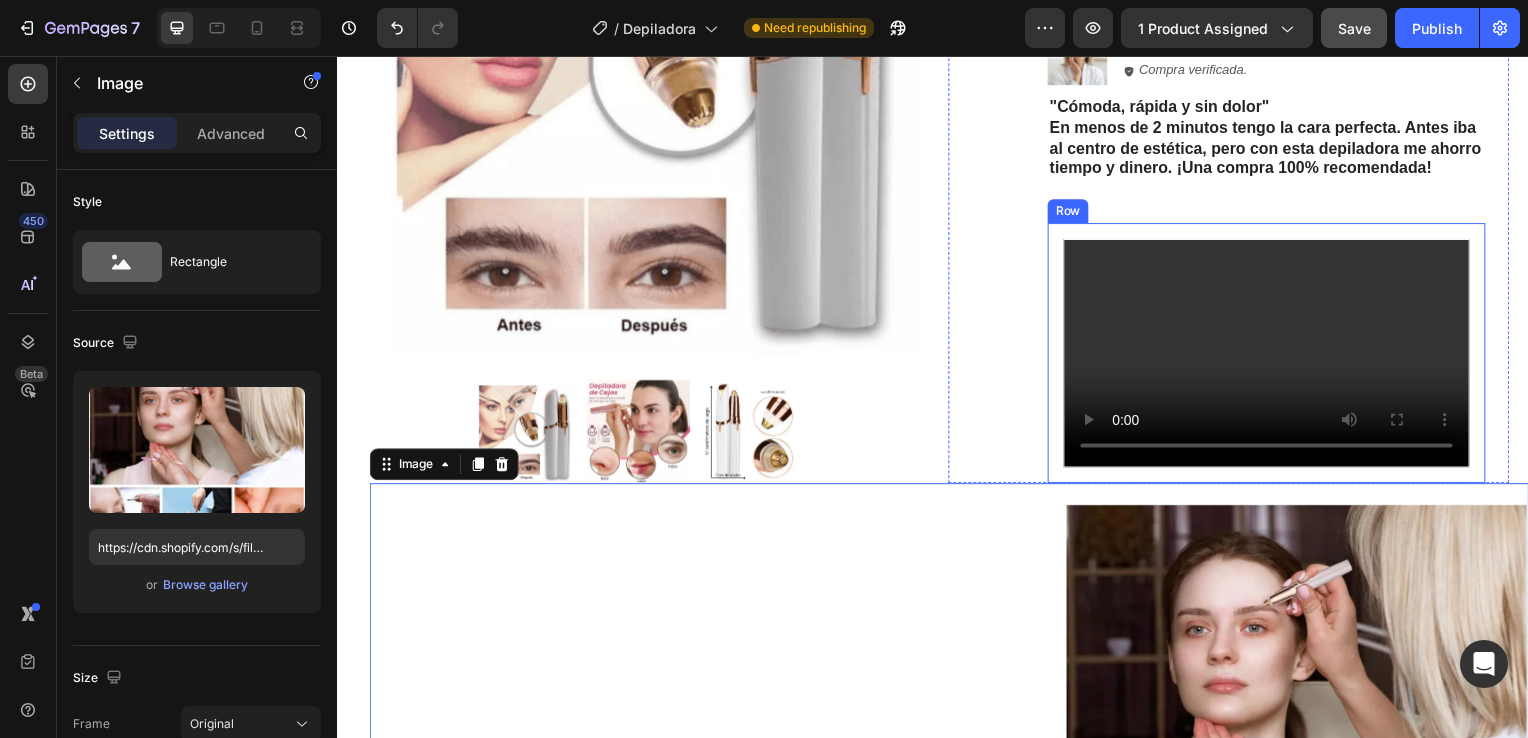 click on "Video Row" at bounding box center [1272, 356] 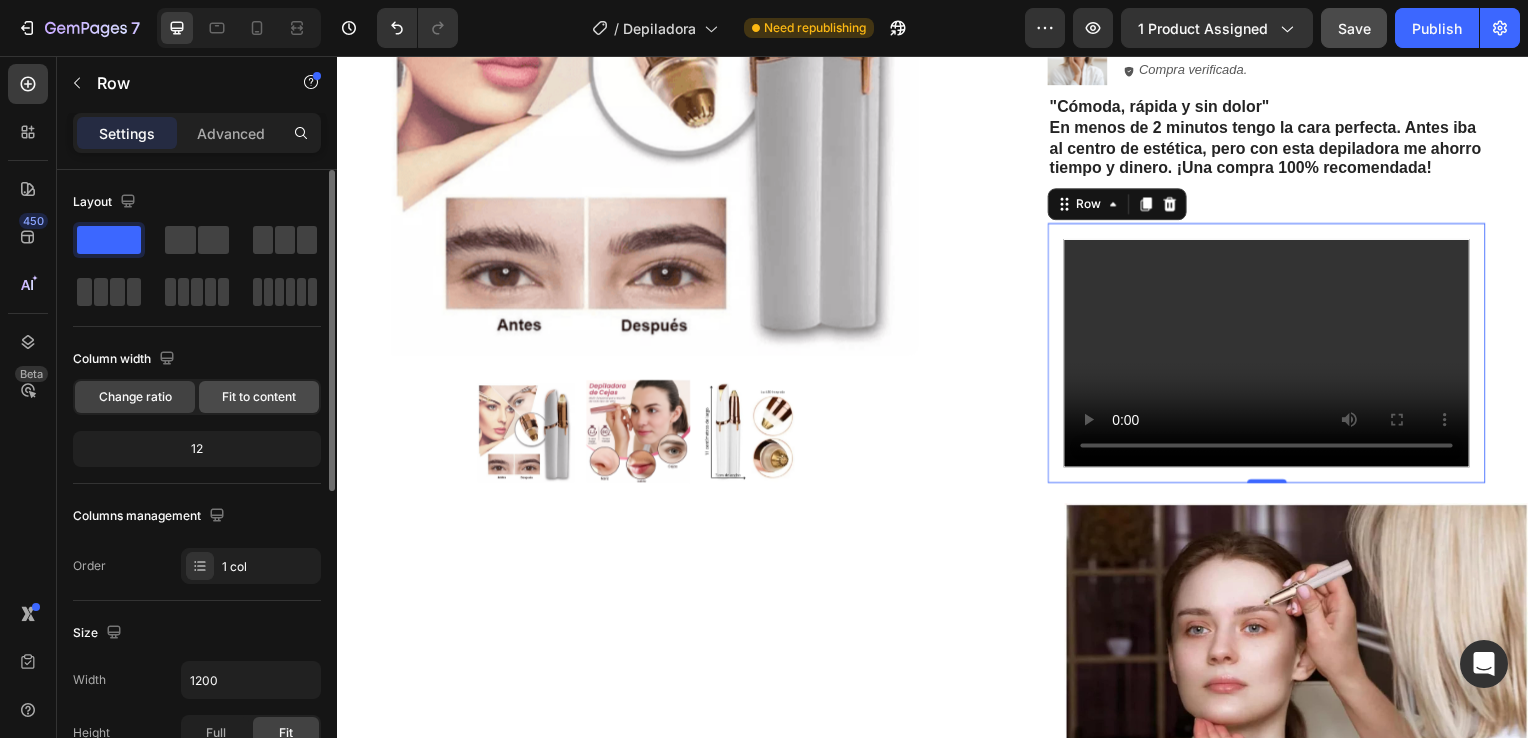 click on "Fit to content" 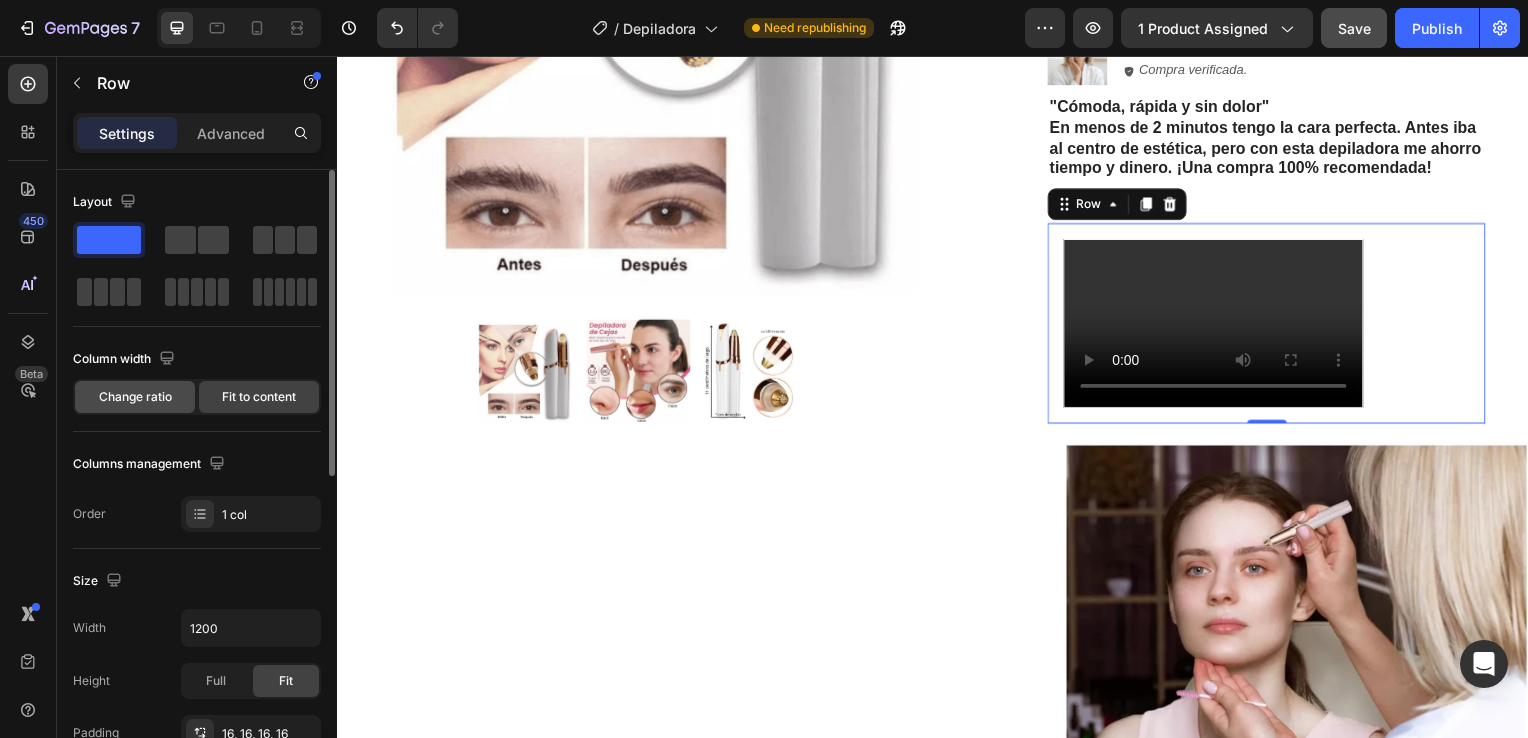 click on "Change ratio" 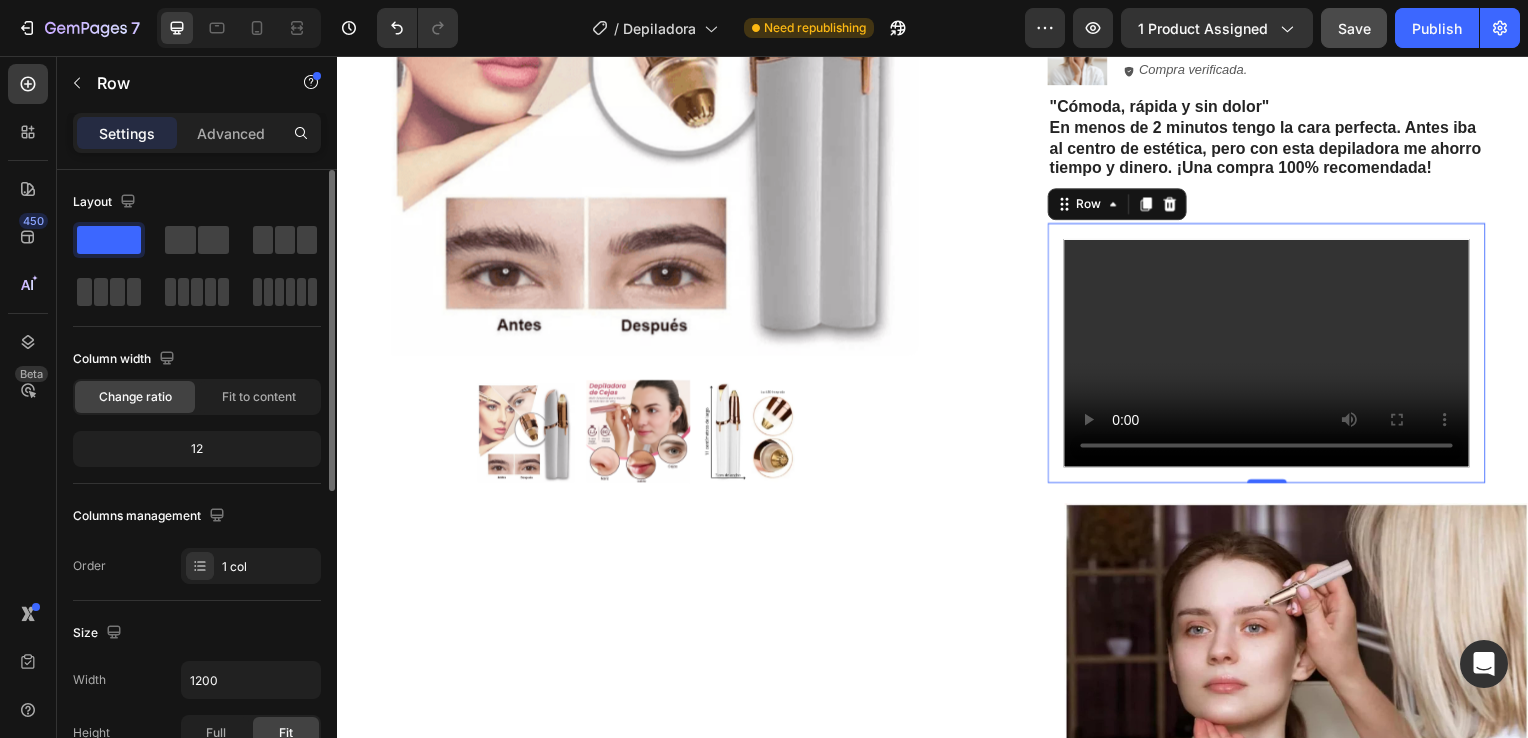 drag, startPoint x: 168, startPoint y: 397, endPoint x: 160, endPoint y: 440, distance: 43.737854 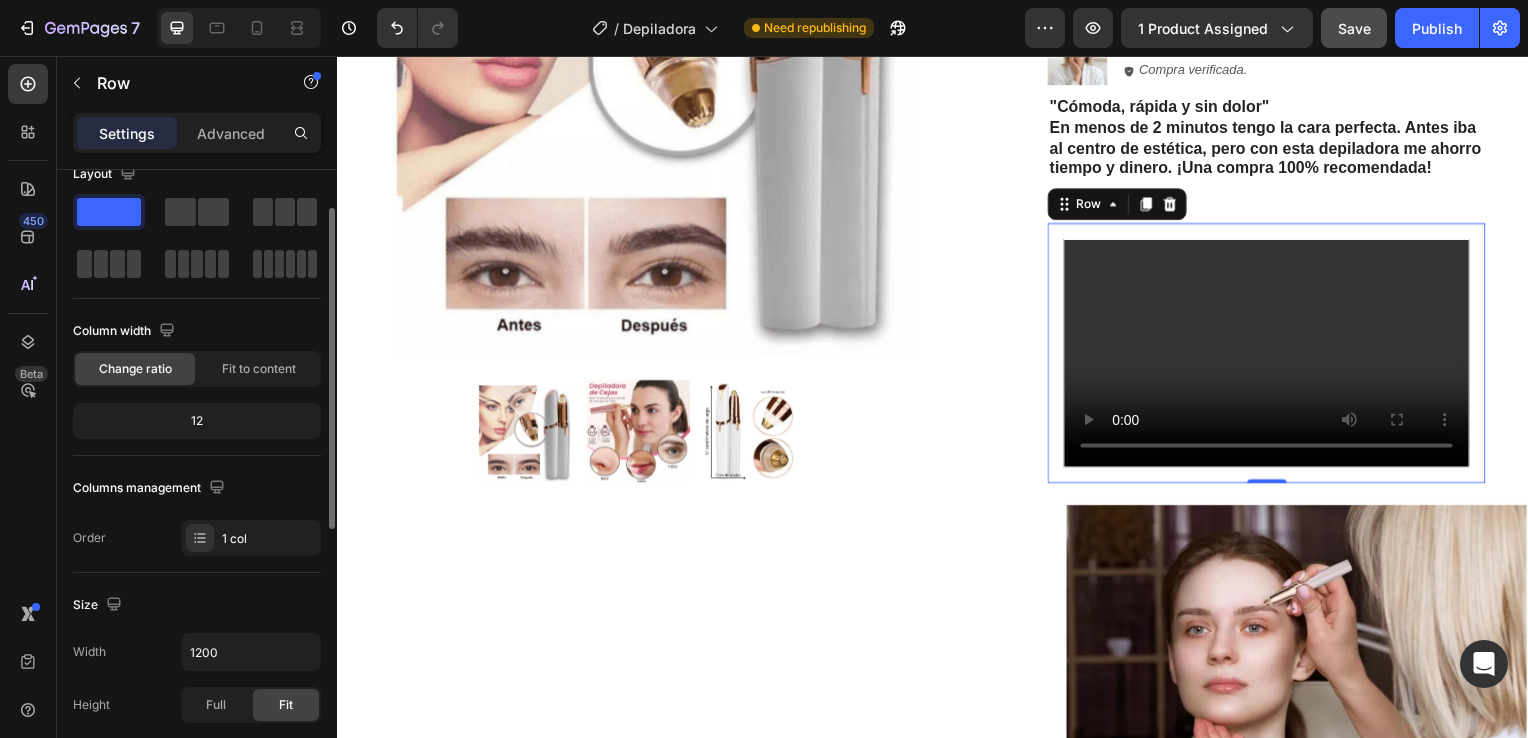 scroll, scrollTop: 14, scrollLeft: 0, axis: vertical 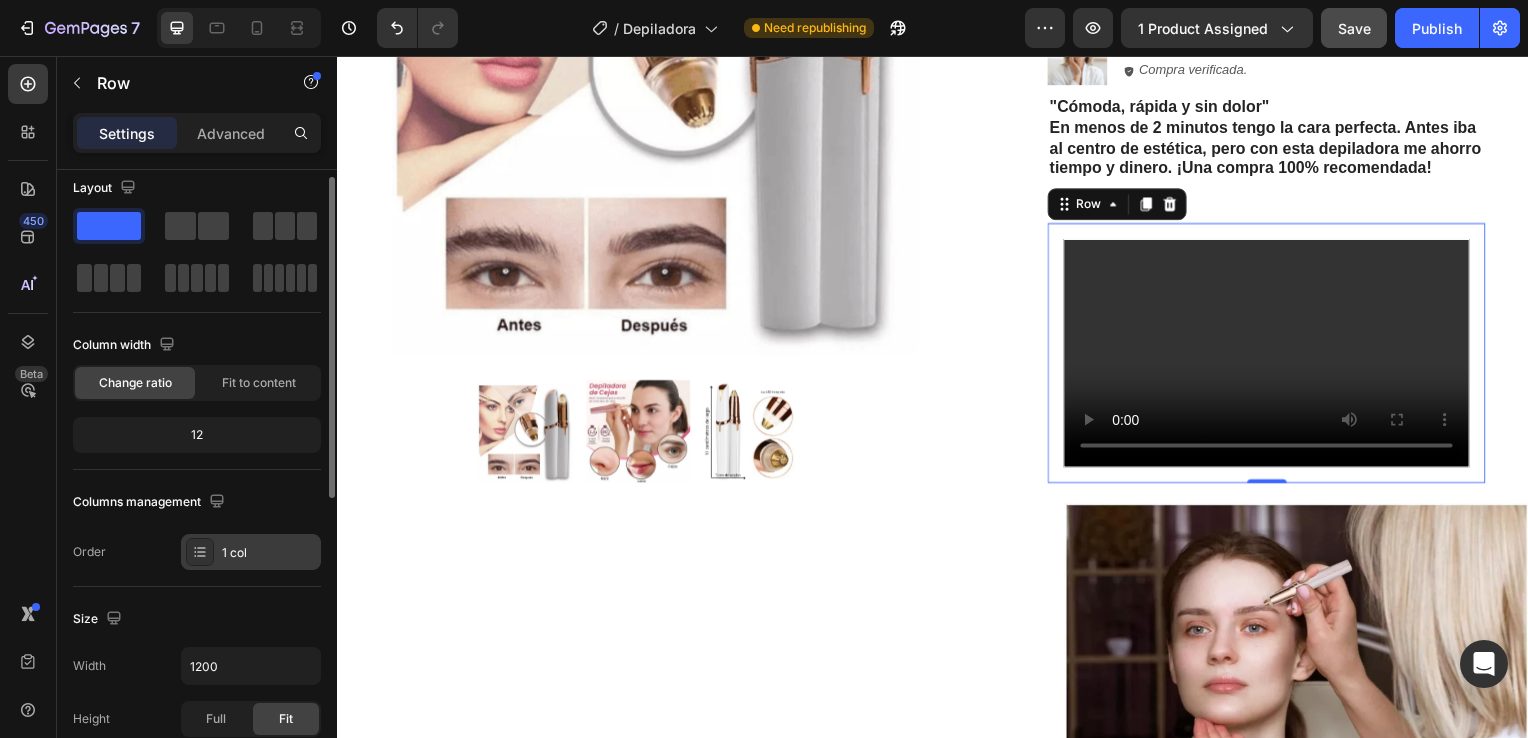 click on "1 col" at bounding box center (269, 553) 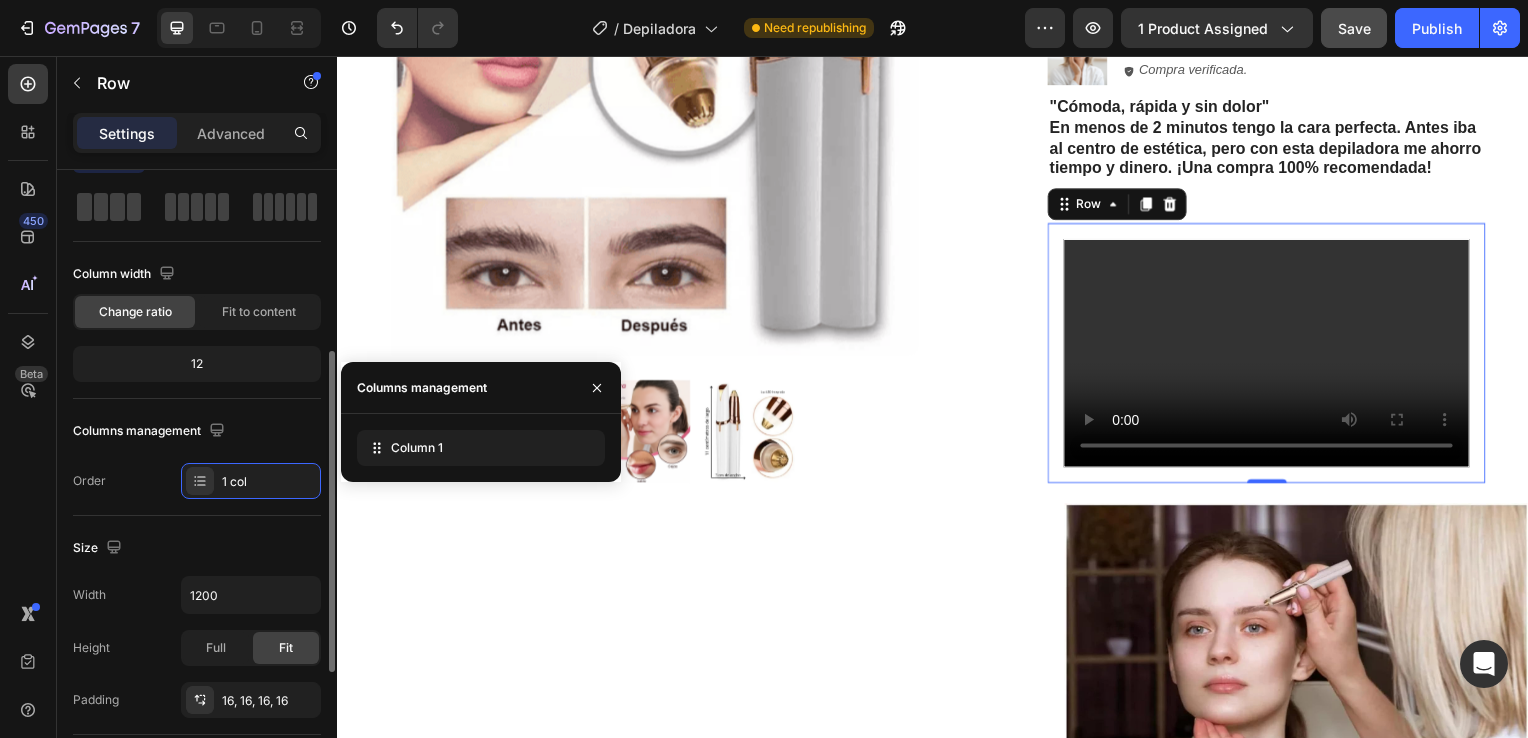 scroll, scrollTop: 0, scrollLeft: 0, axis: both 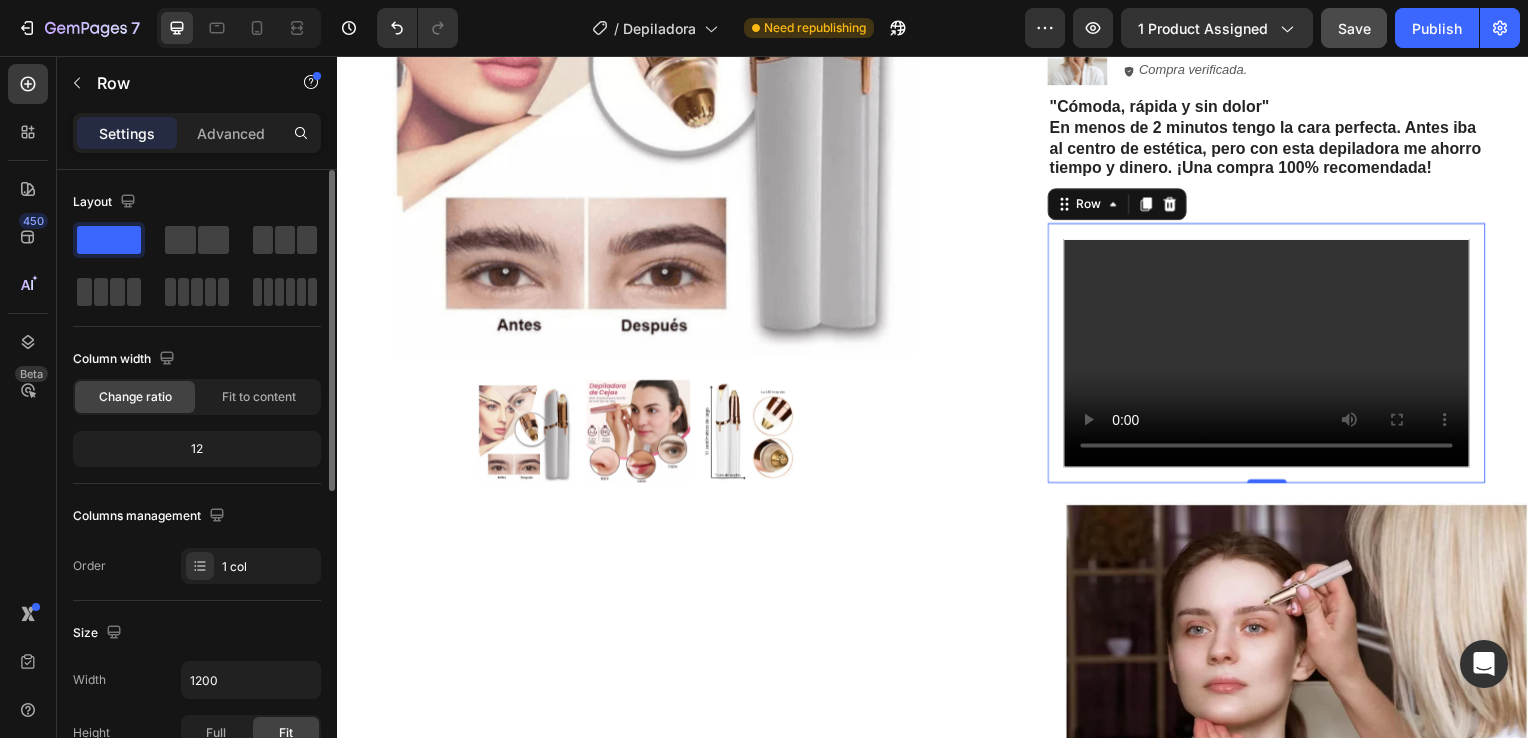 click on "12" 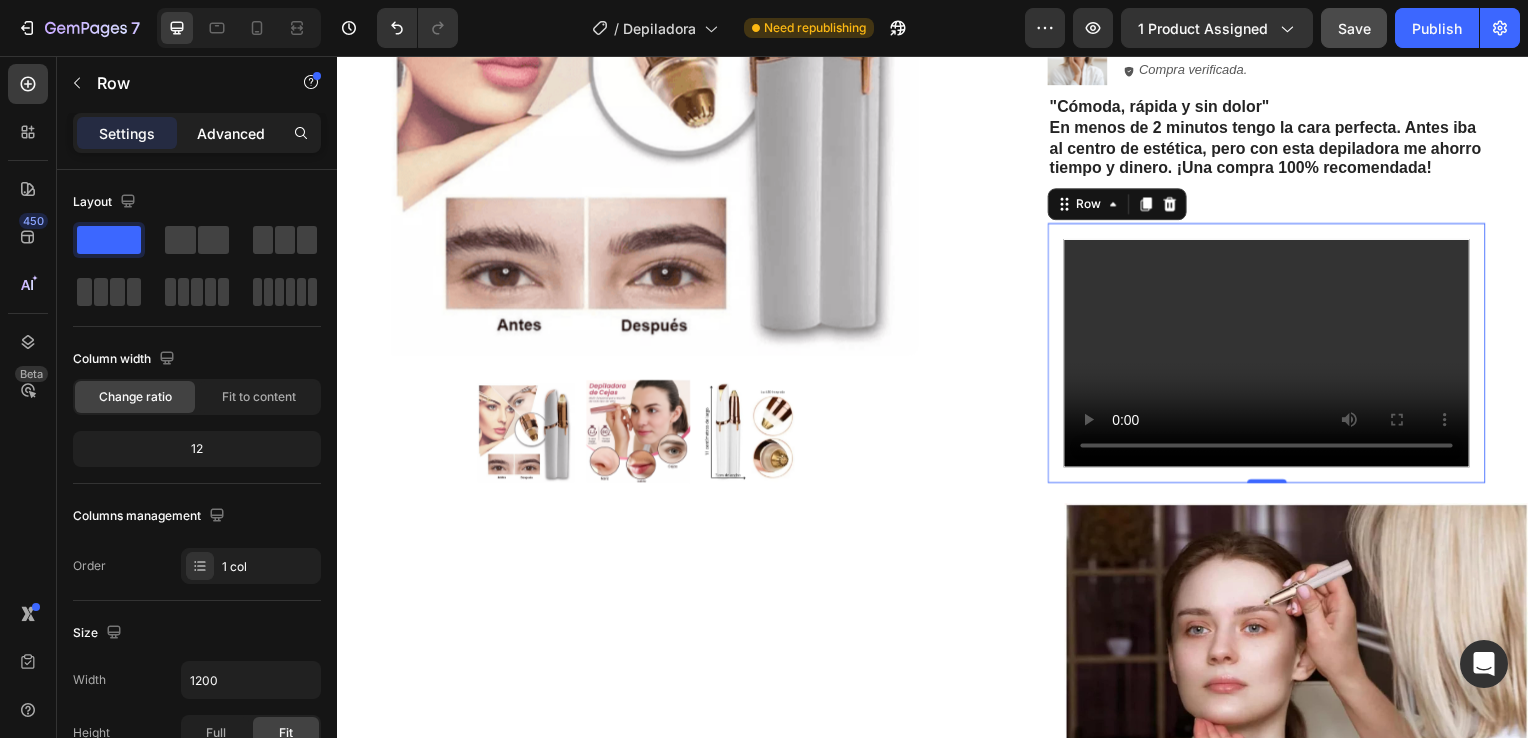 click on "Advanced" at bounding box center [231, 133] 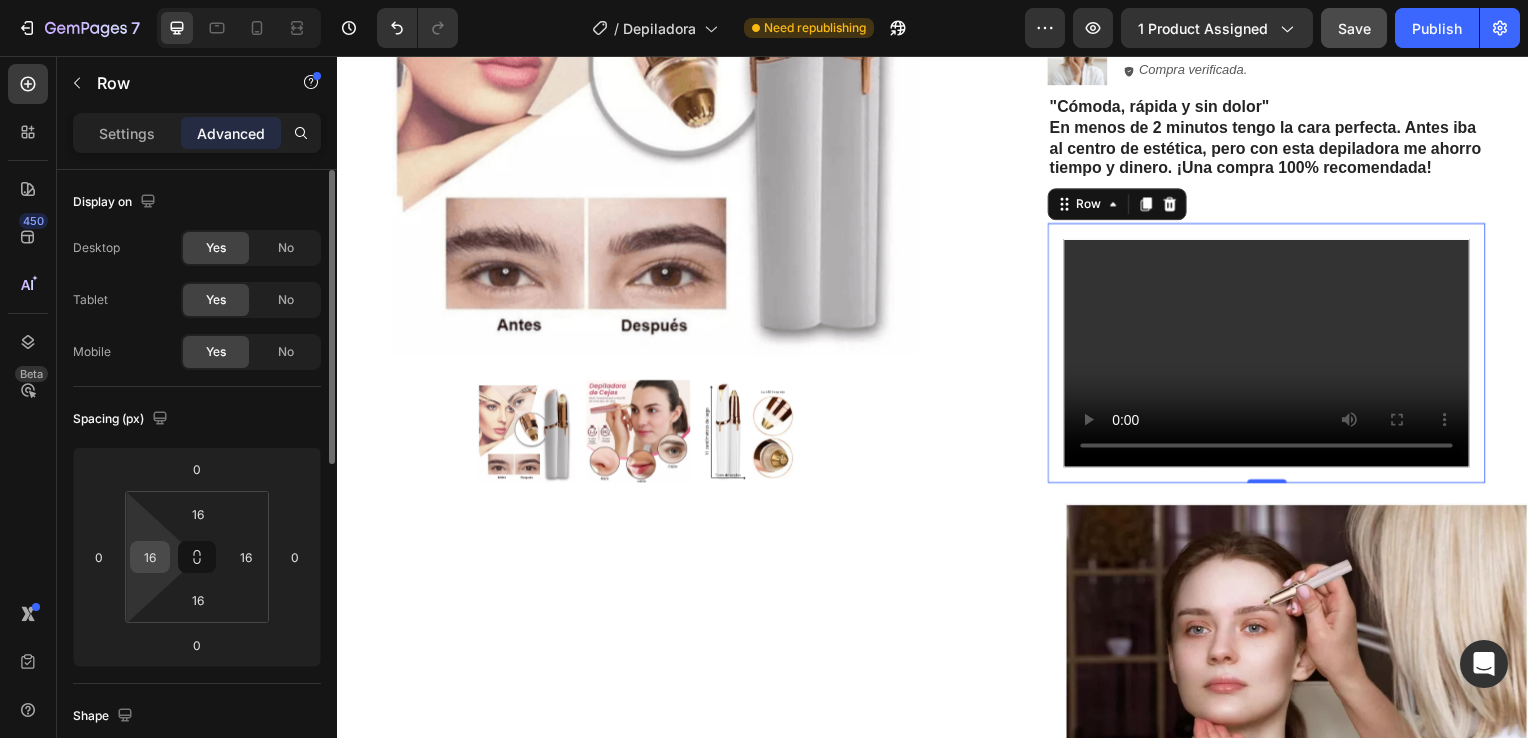 click on "16" at bounding box center [150, 557] 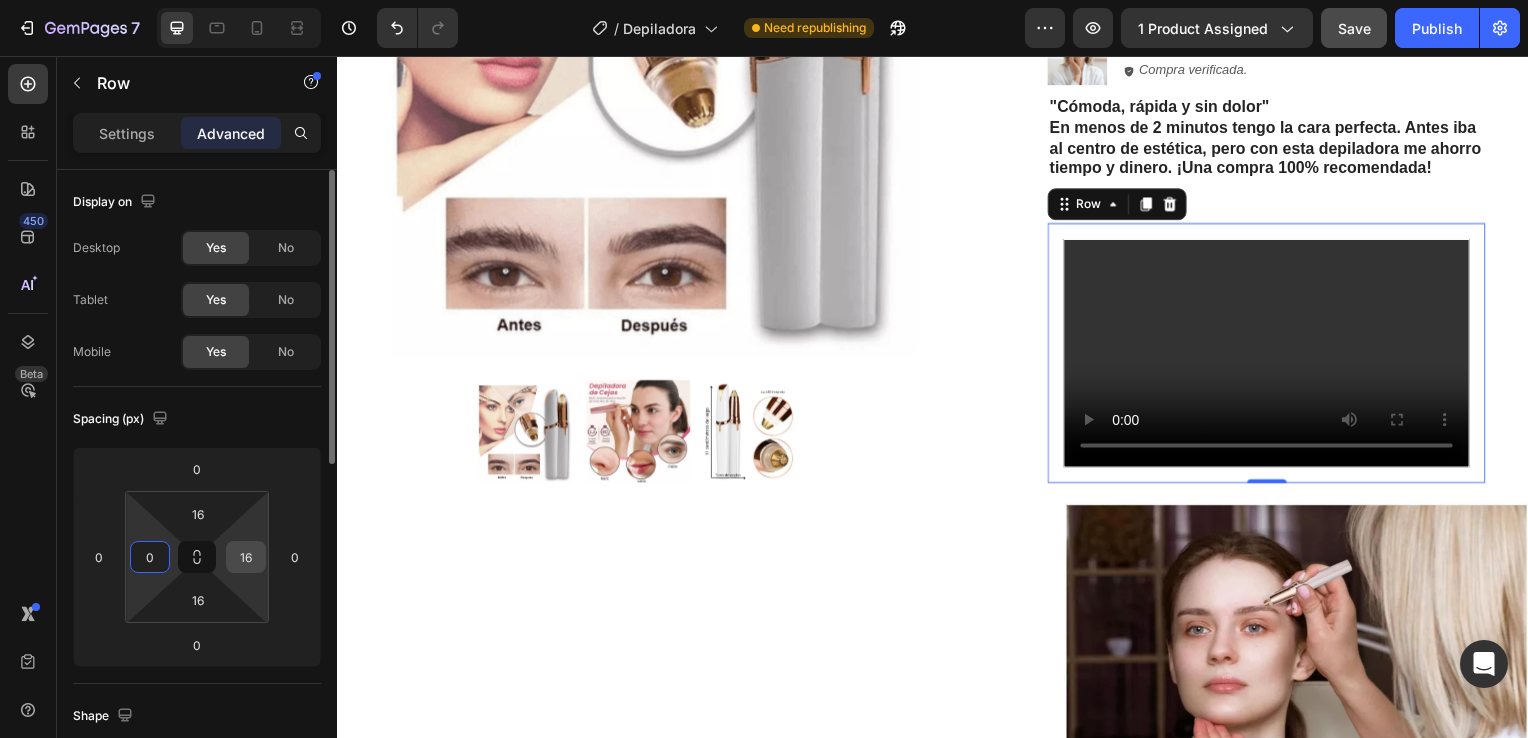 type on "0" 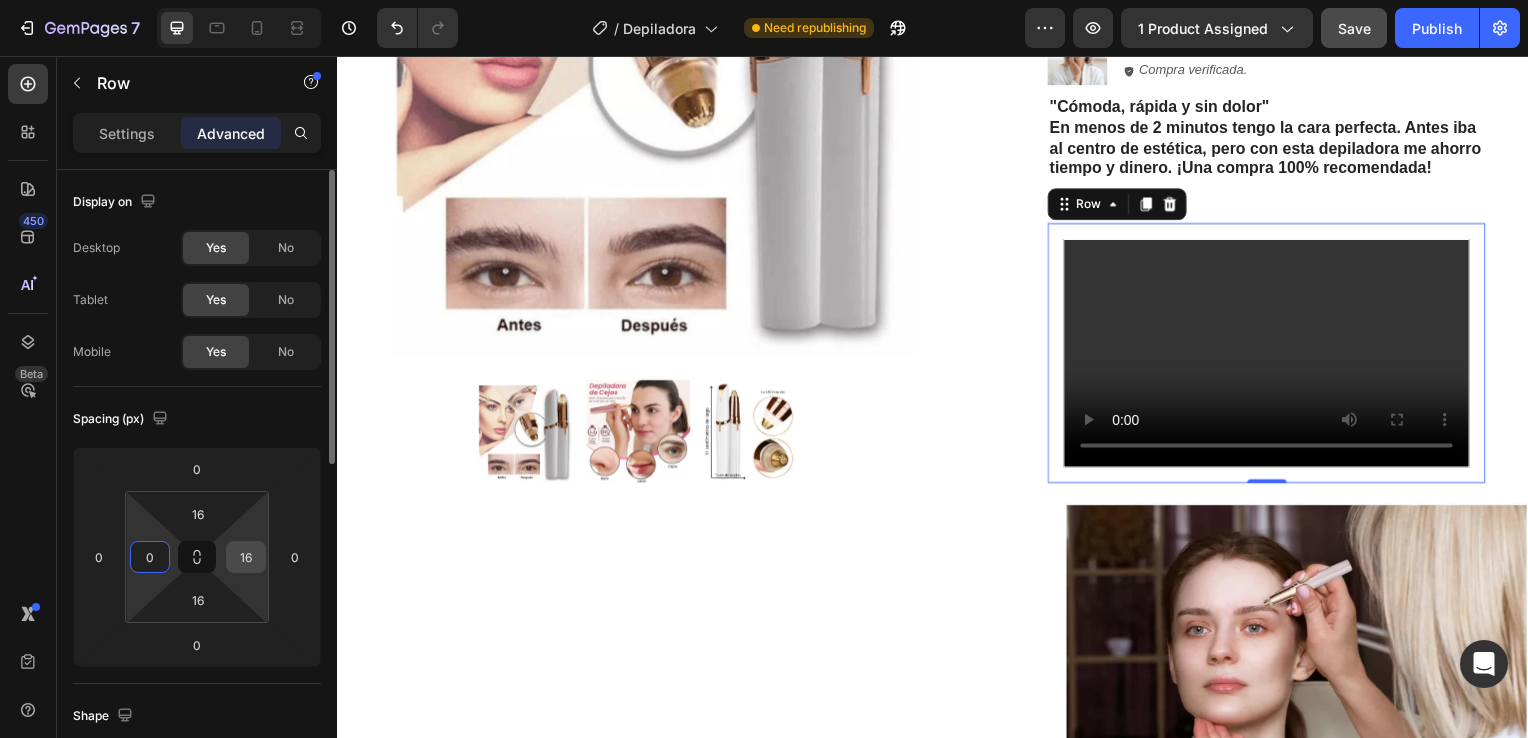 click on "16" at bounding box center [246, 557] 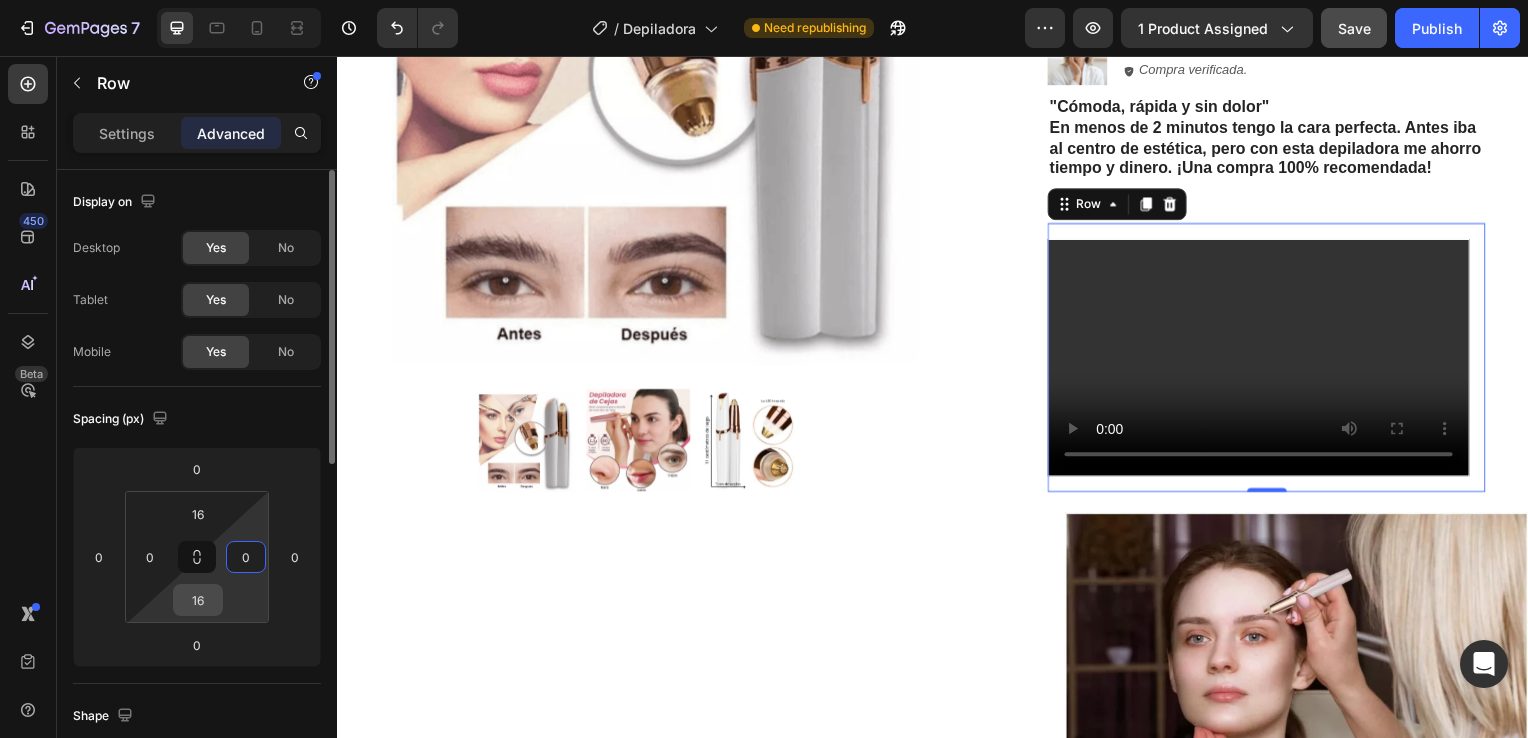type on "0" 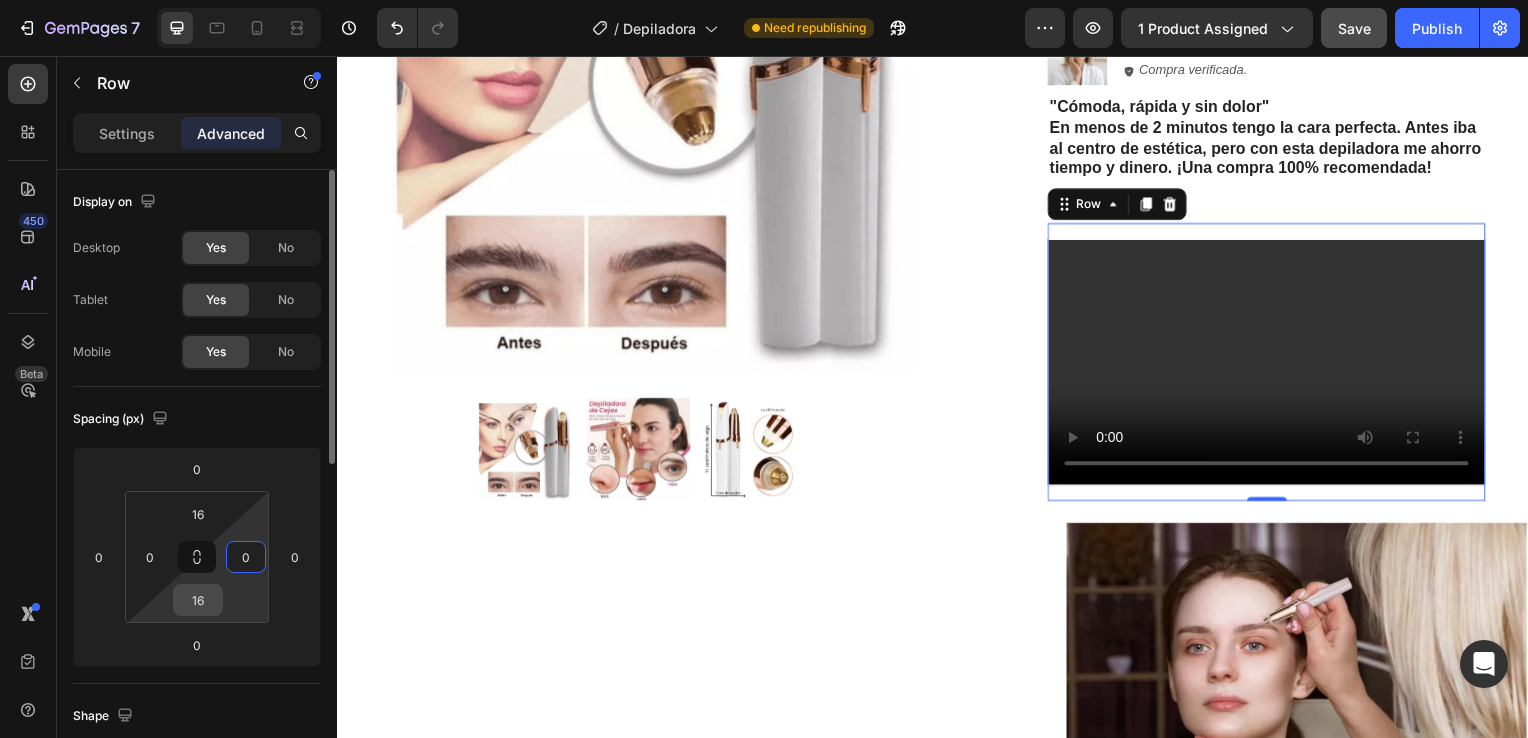 click on "16" at bounding box center [198, 600] 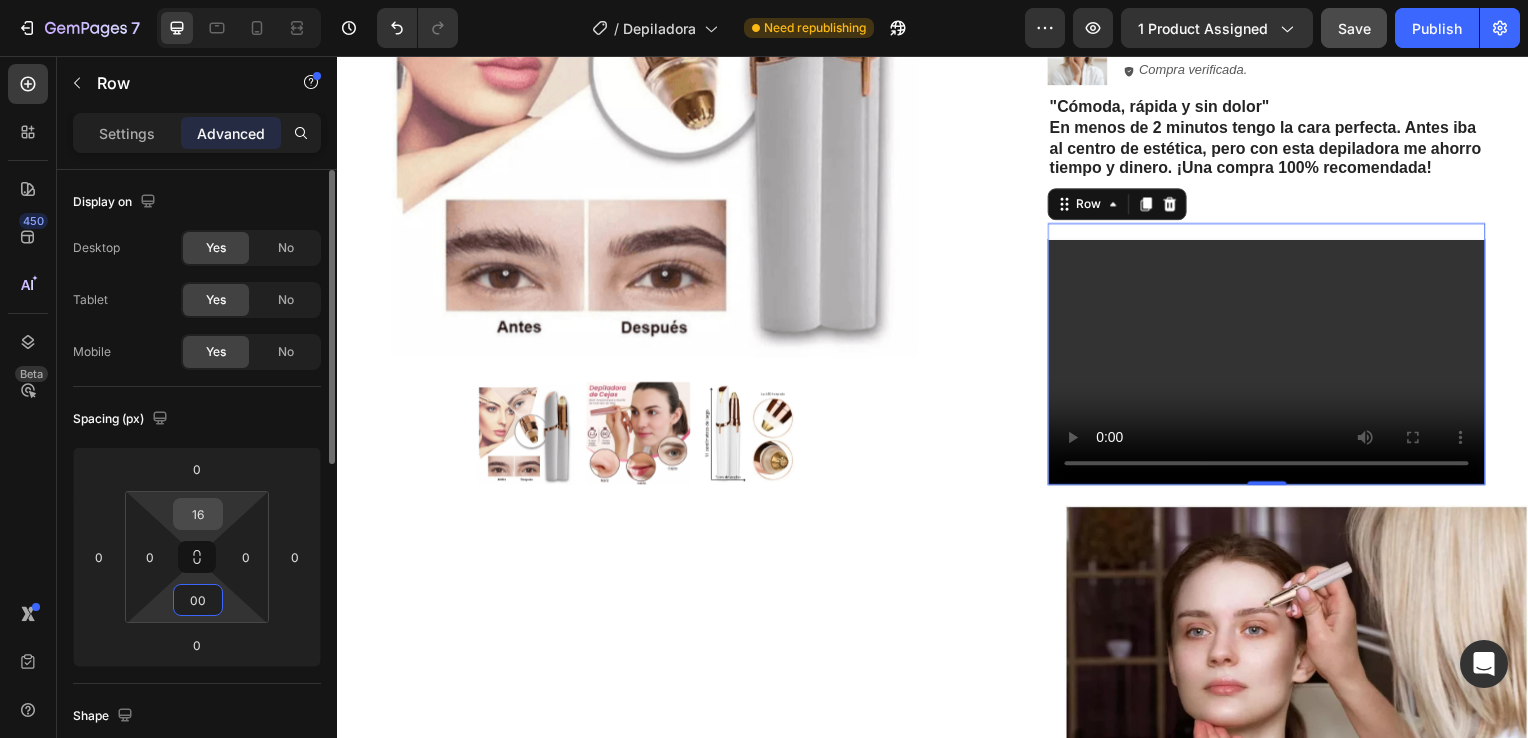 type on "0" 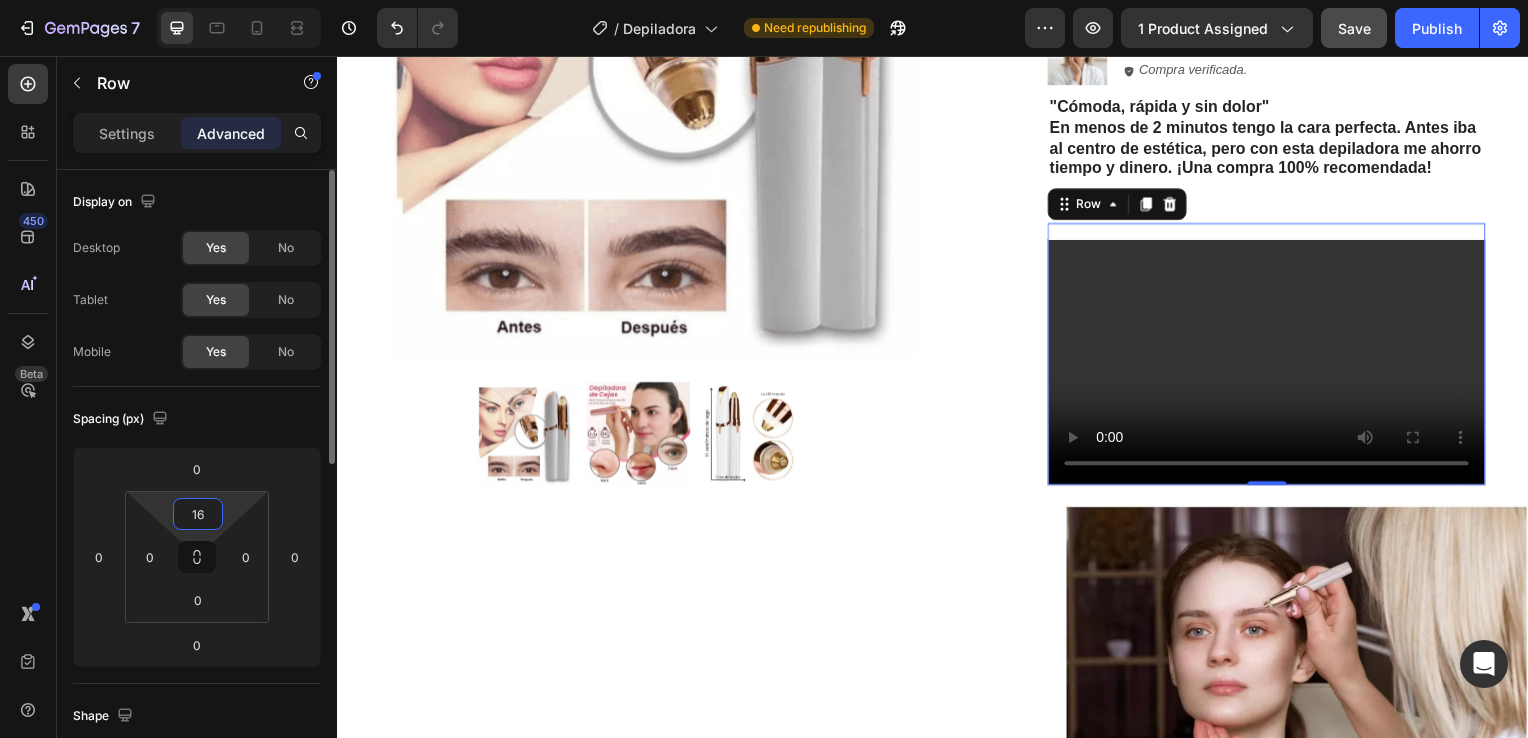 drag, startPoint x: 197, startPoint y: 517, endPoint x: 186, endPoint y: 522, distance: 12.083046 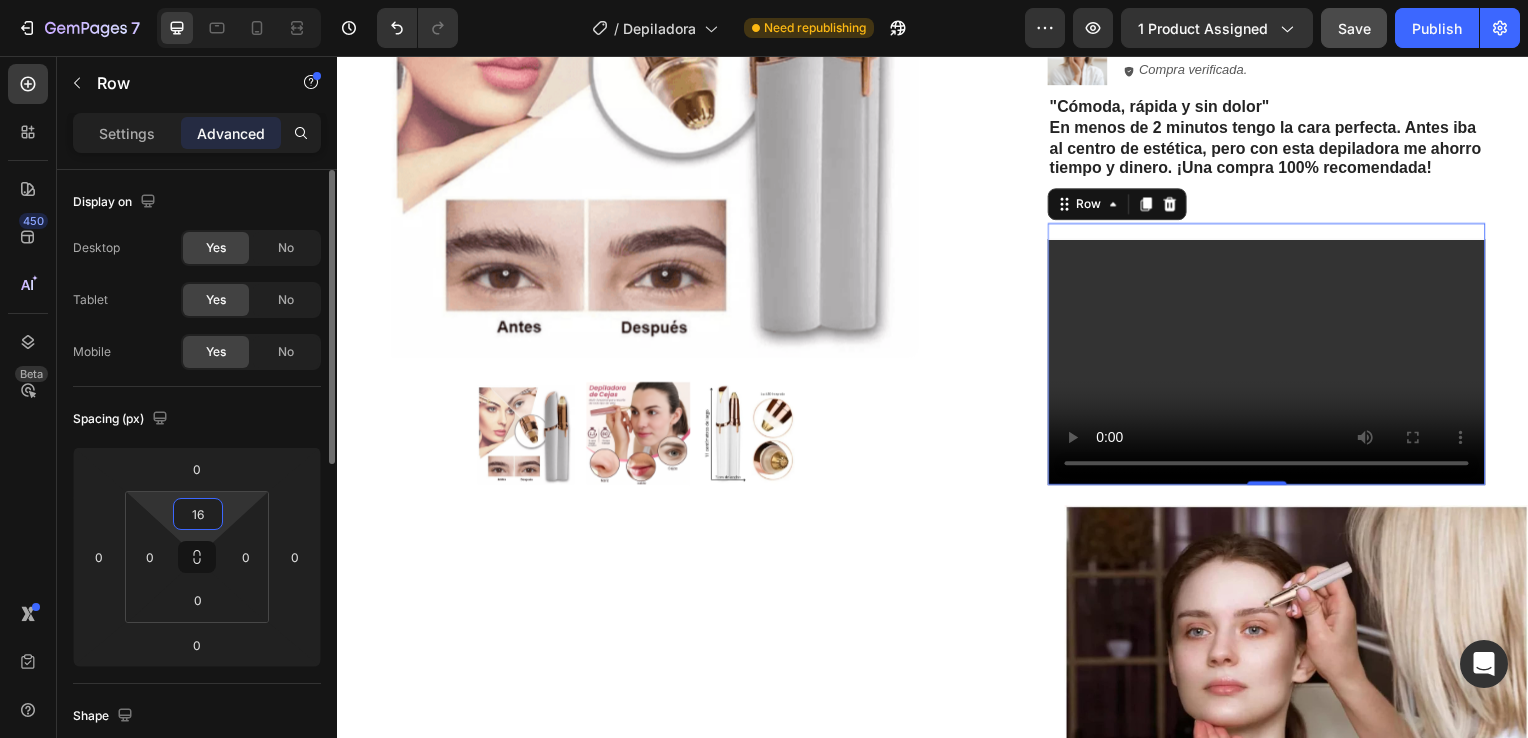 click on "16" at bounding box center [198, 514] 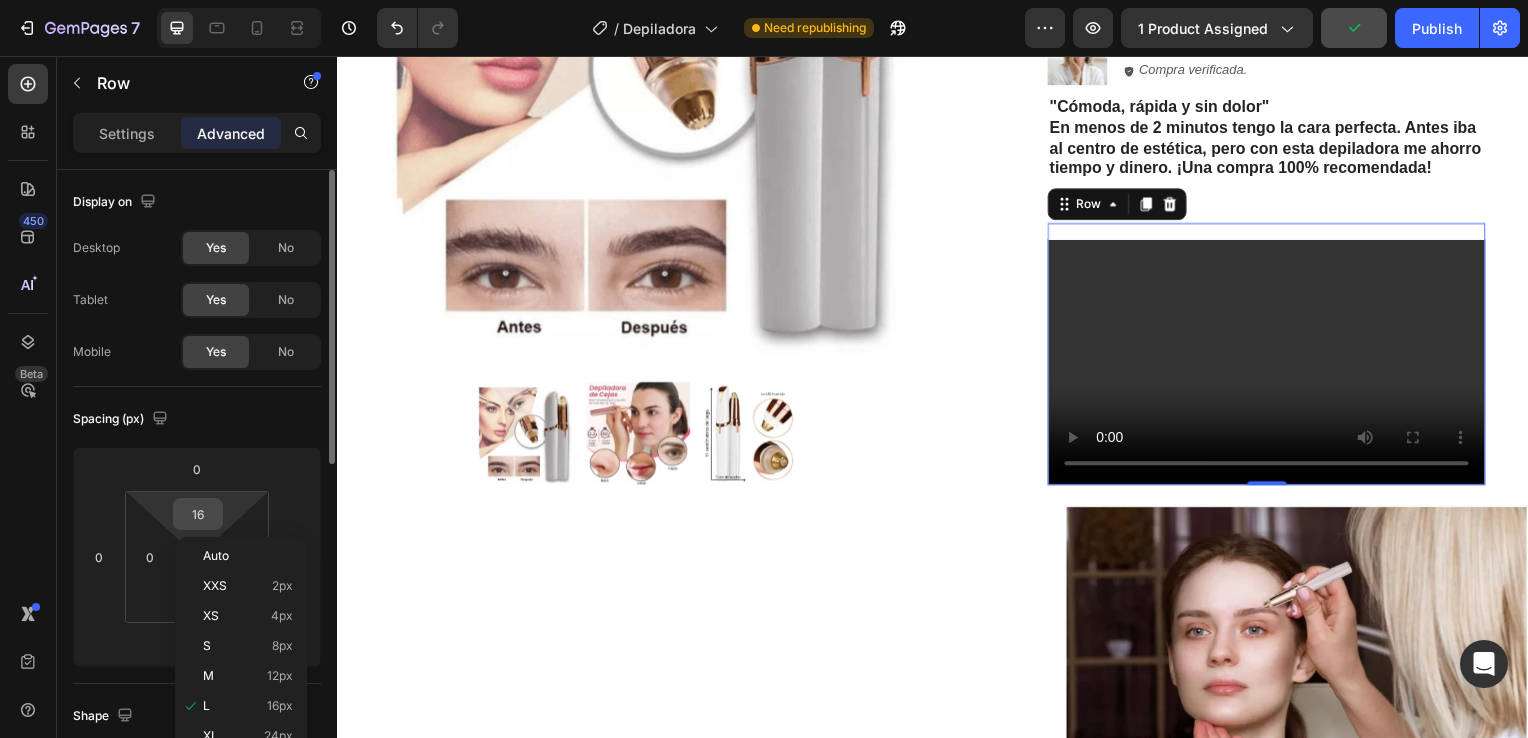 click on "16" at bounding box center [198, 514] 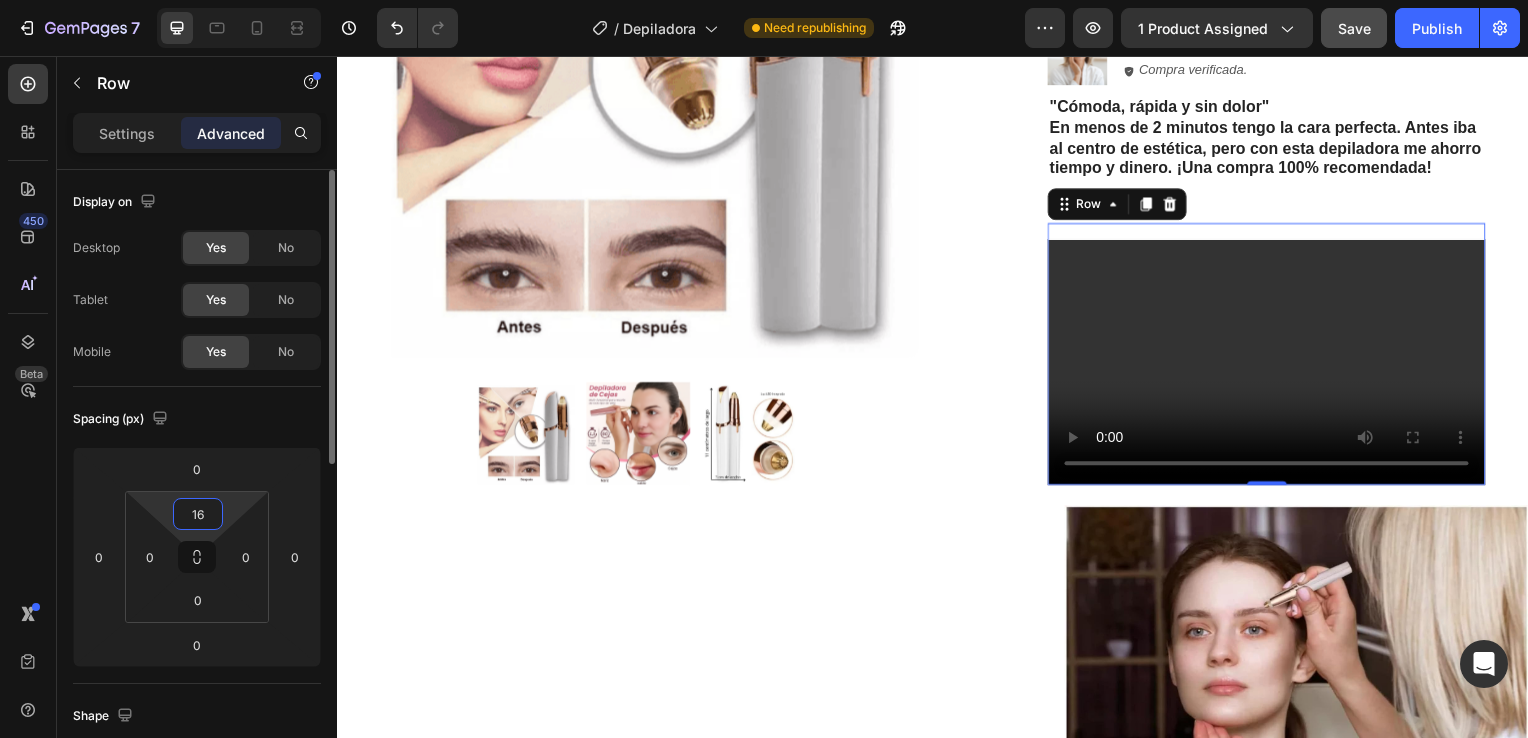 type on "6" 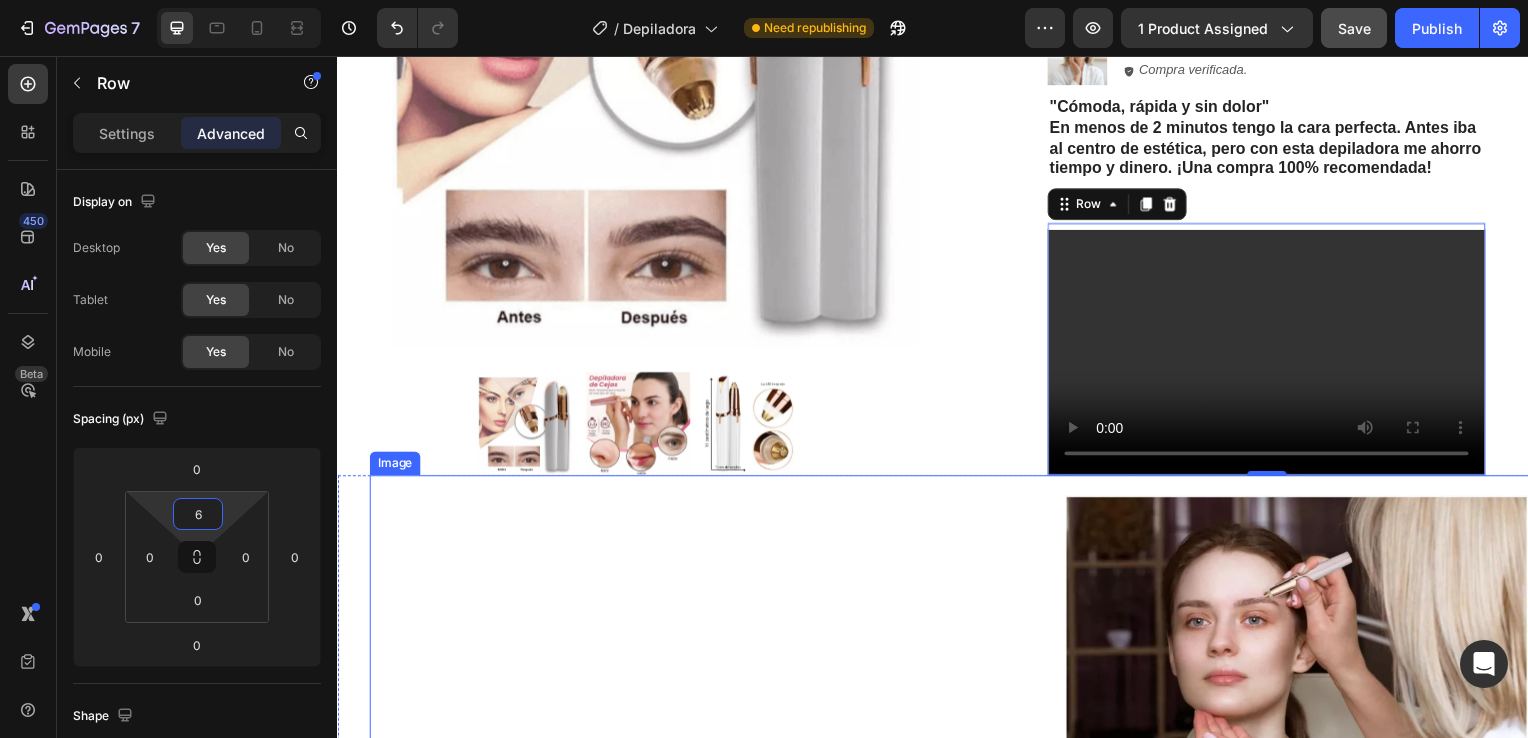 click on "Image" at bounding box center (953, 723) 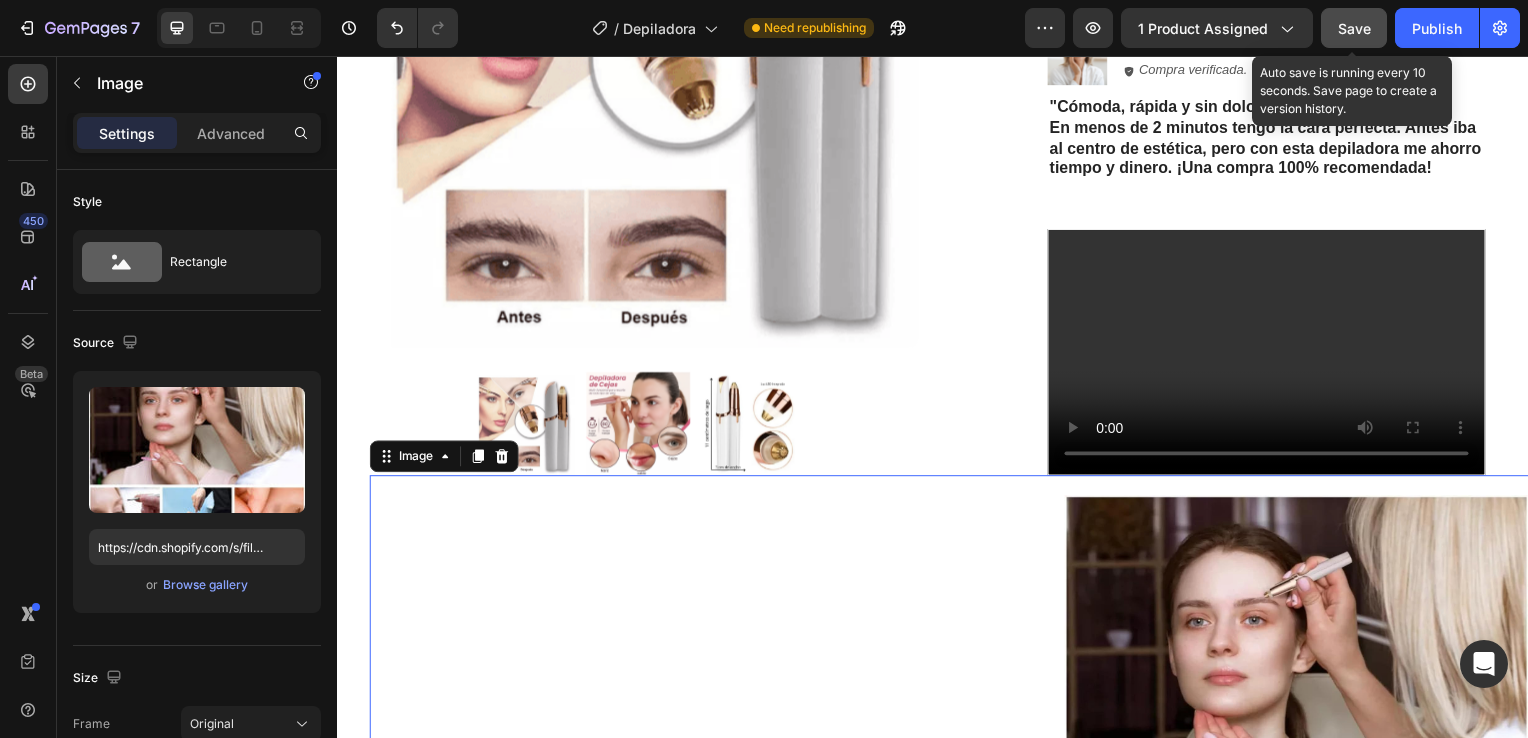 click on "Save" at bounding box center [1354, 28] 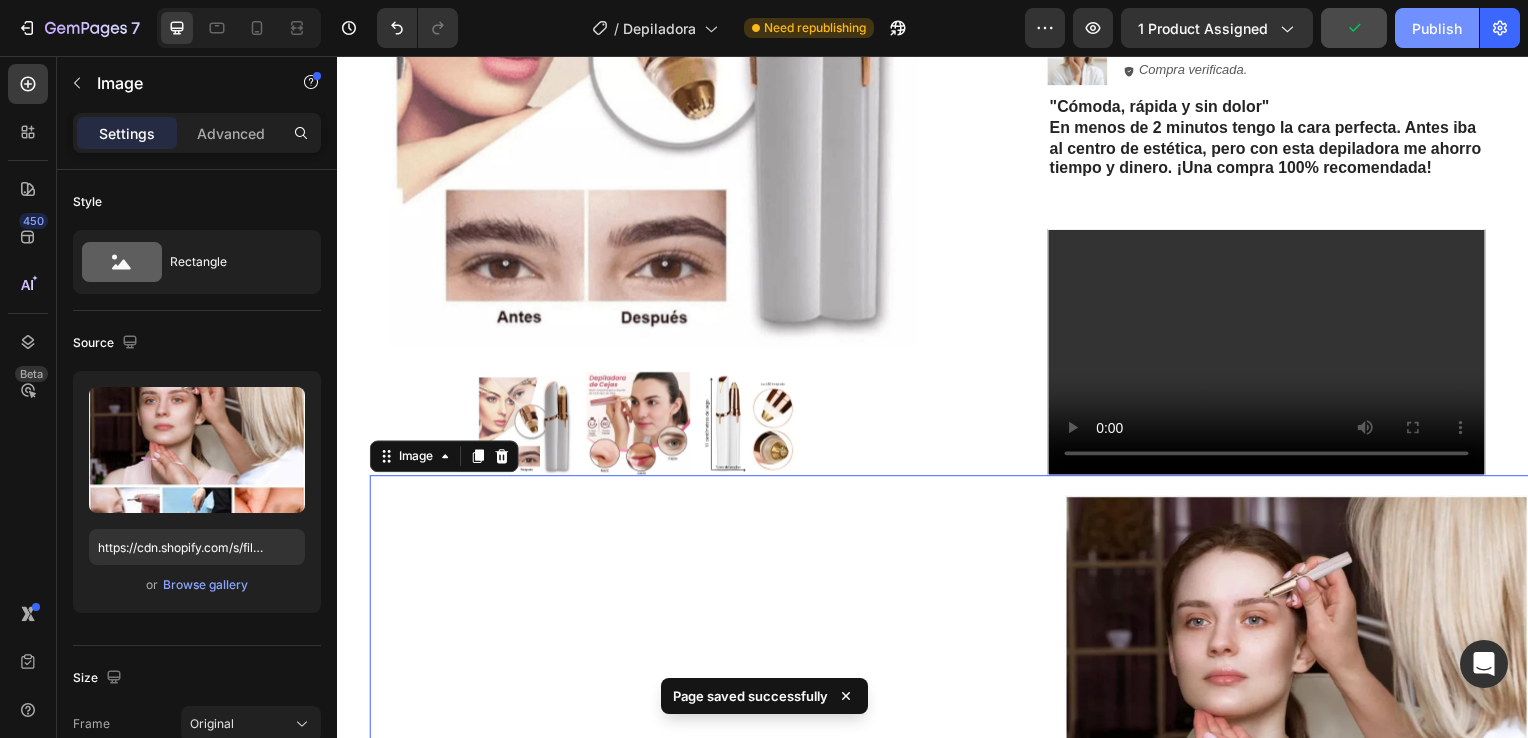 click on "Publish" at bounding box center (1437, 28) 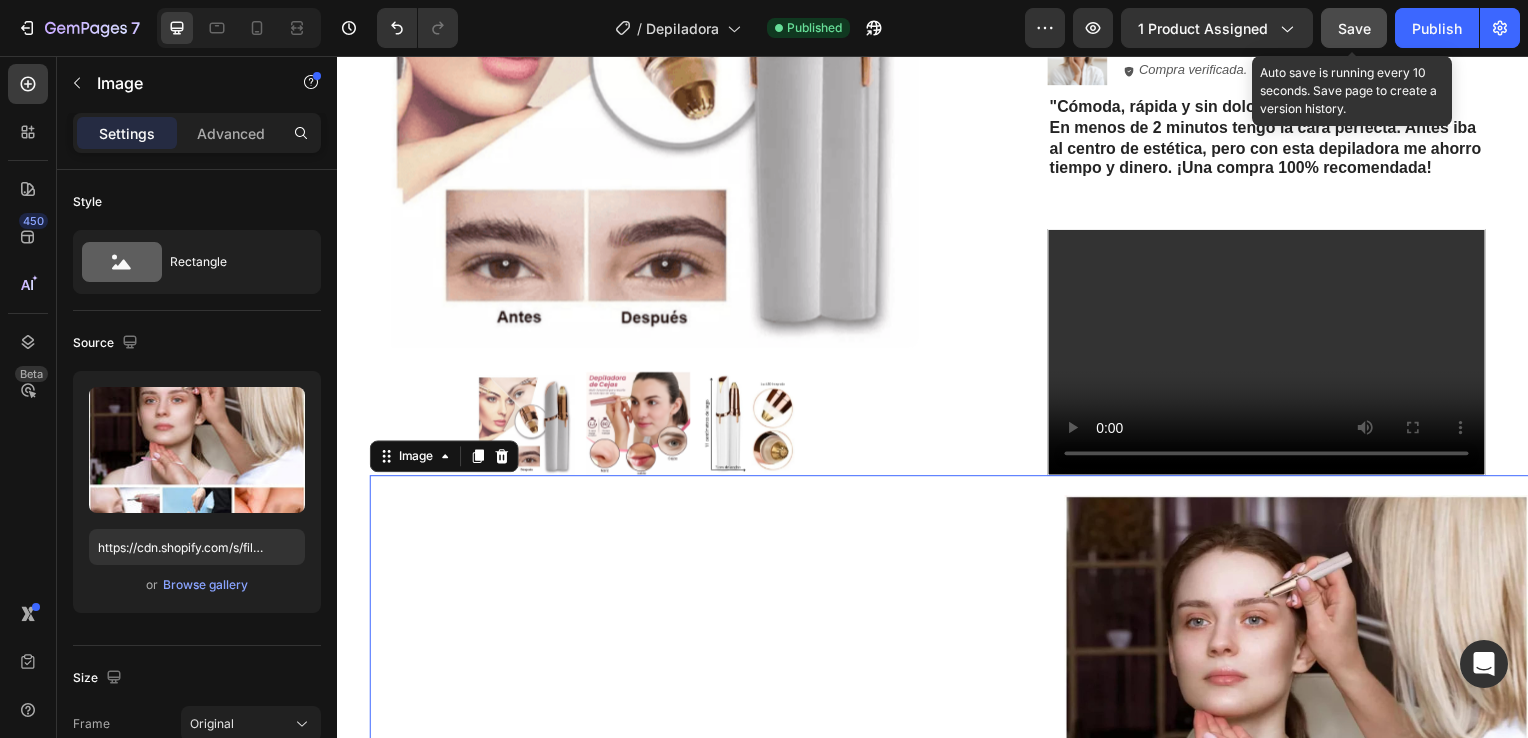 click on "Save" at bounding box center (1354, 28) 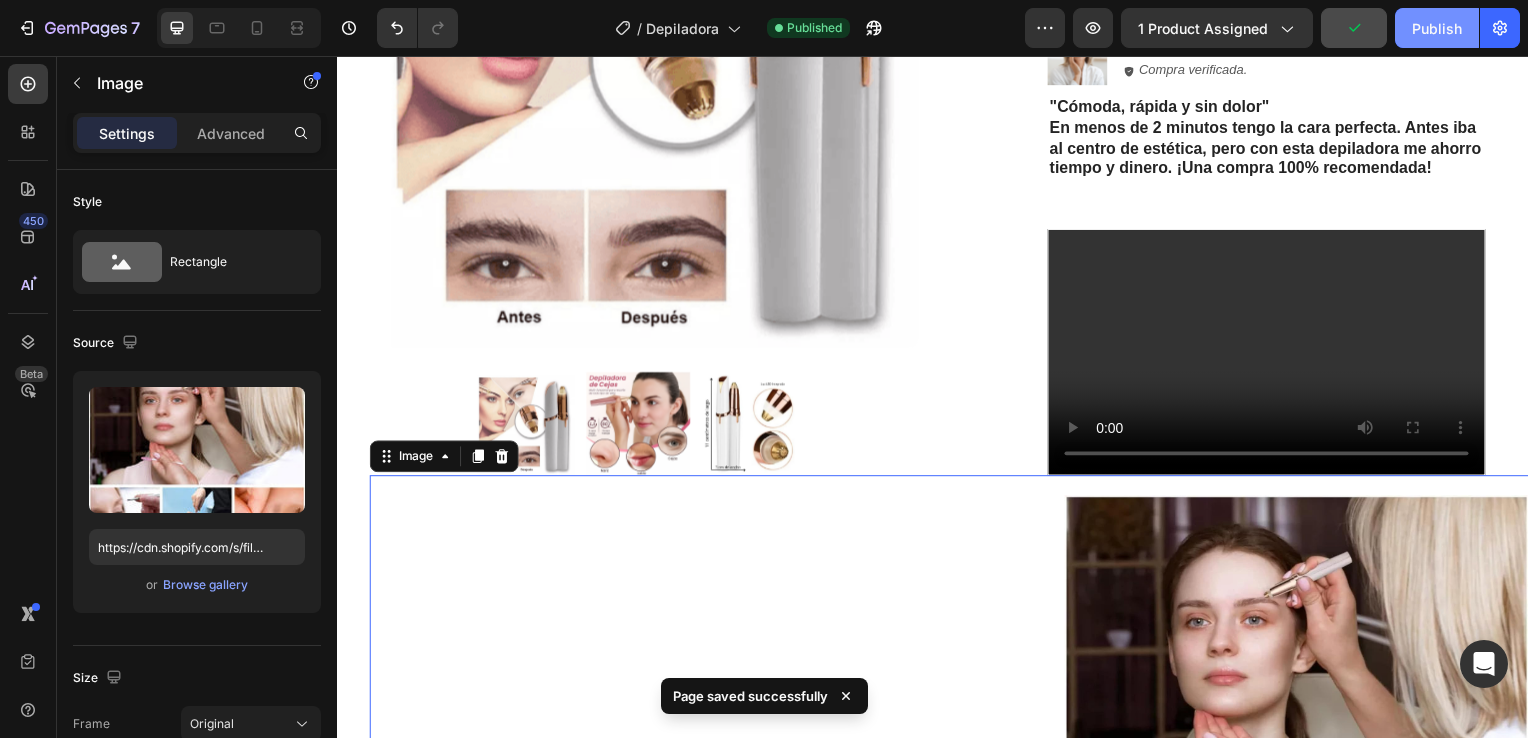 click on "Publish" at bounding box center (1437, 28) 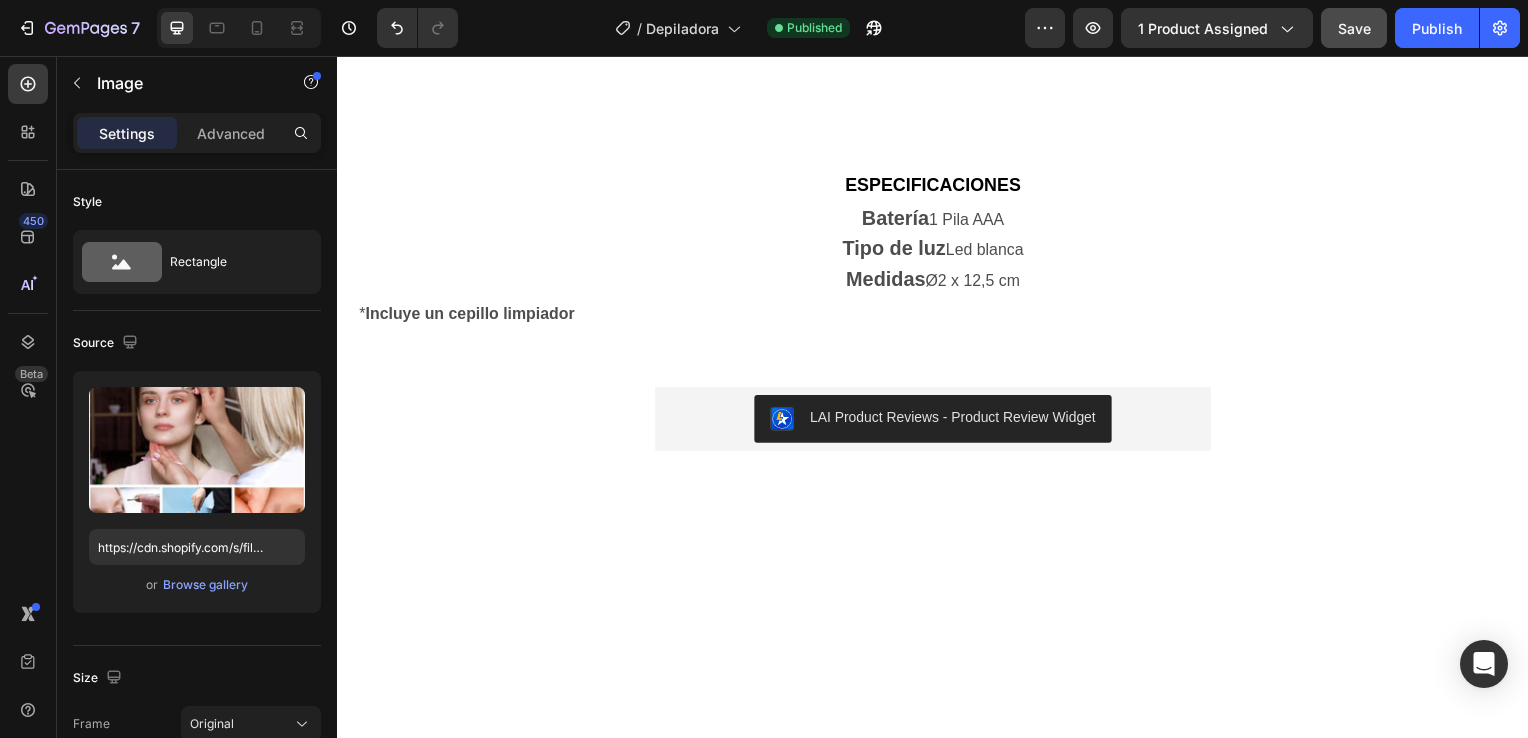 scroll, scrollTop: 3542, scrollLeft: 0, axis: vertical 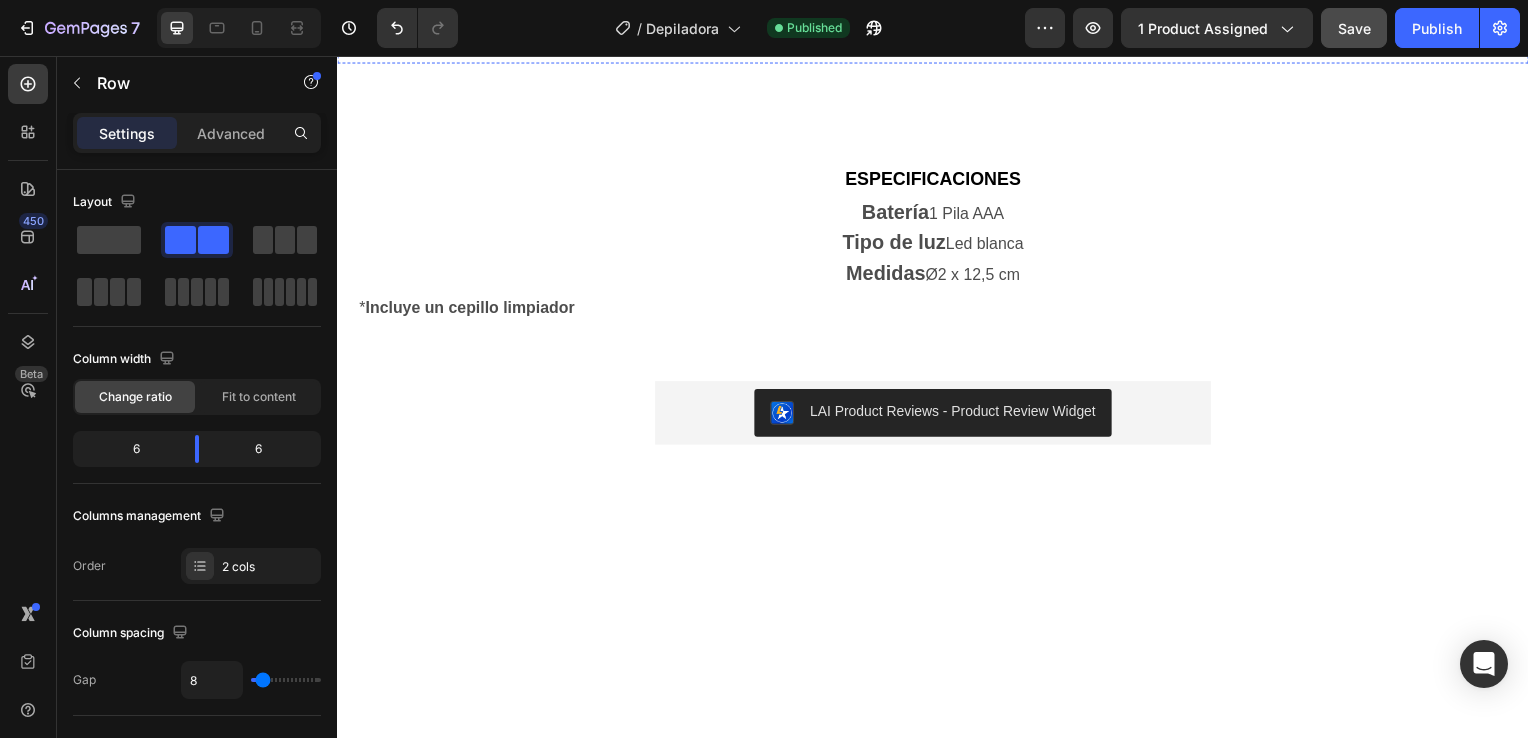 click on "Drop element here" at bounding box center (635, -233) 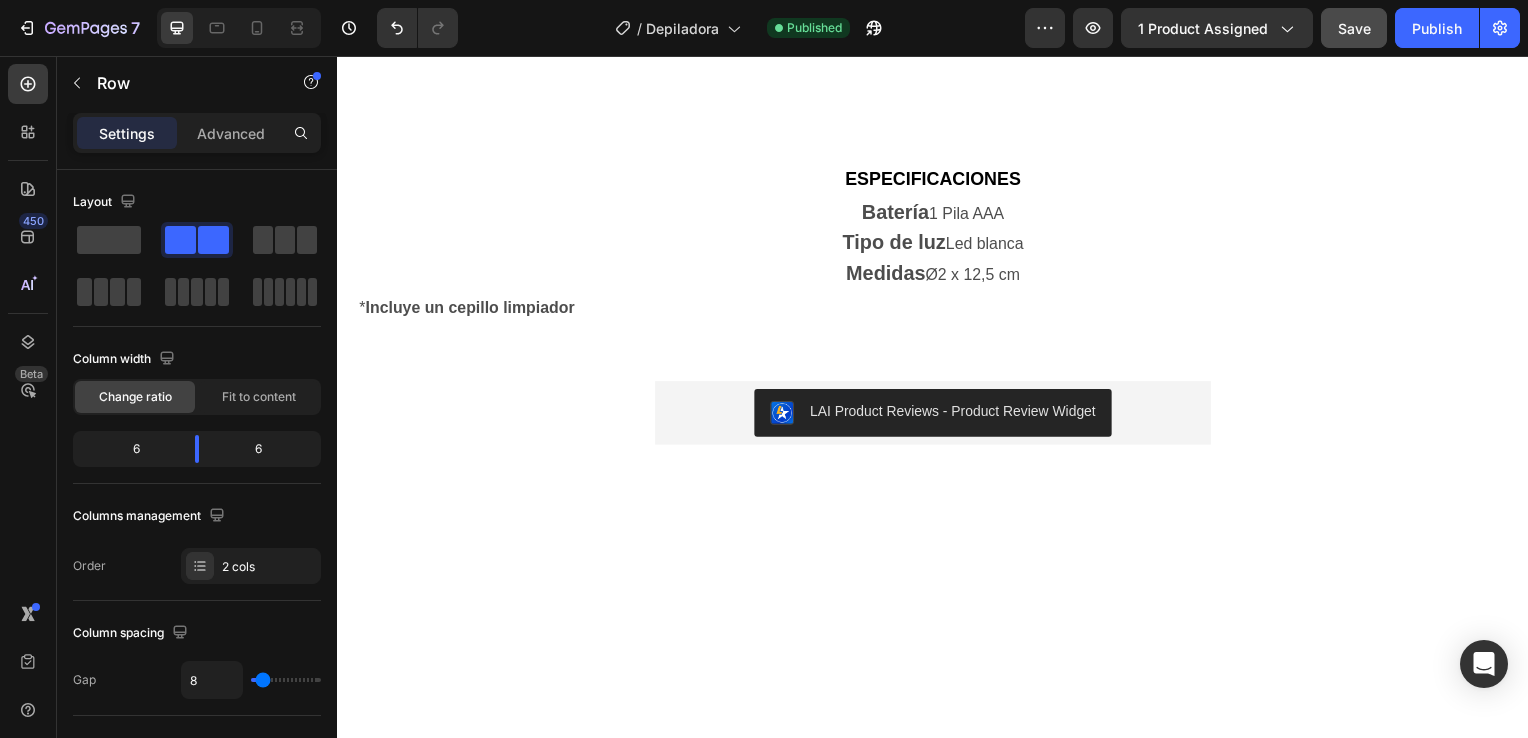 click on "Drop element here" at bounding box center [635, -233] 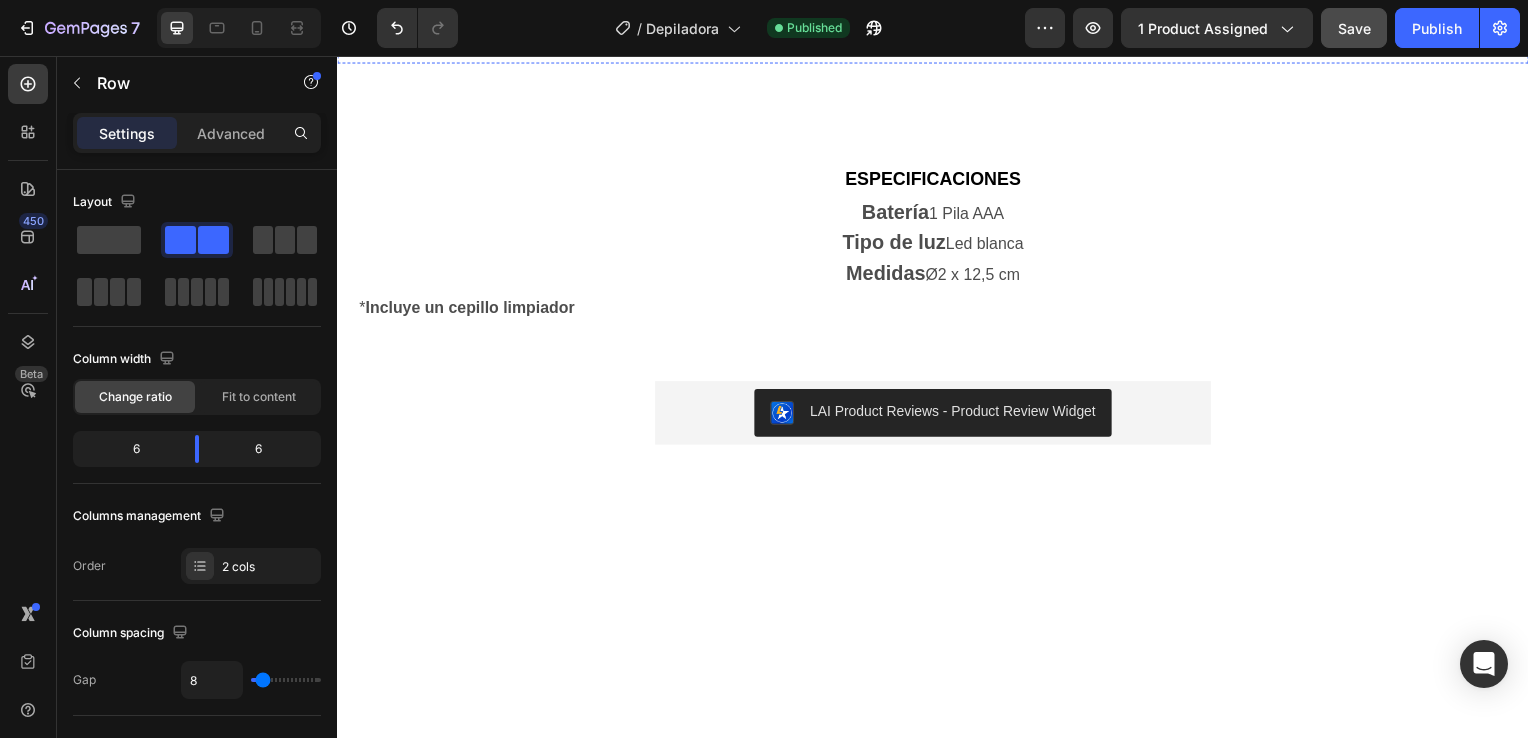 click on "PORTÁTIL Y DISCRETA   Gracias a su tamaño compacto y diseño elegante, esta depiladora facial es perfecta para llevar contigo a cualquier parte.  Cabe fácilmente en un bolso, neceser o incluso en el bolsillo, lo que la convierte en una aliada ideal para retoques rápidos estés donde estés. Además, su aspecto discreto y moderno hace que pase desapercibida, pareciendo más un accesorio de belleza que un aparato eléctrico. Es la solución perfecta para quienes buscan comodidad sin renunciar al estilo. Text Block" at bounding box center (1239, -233) 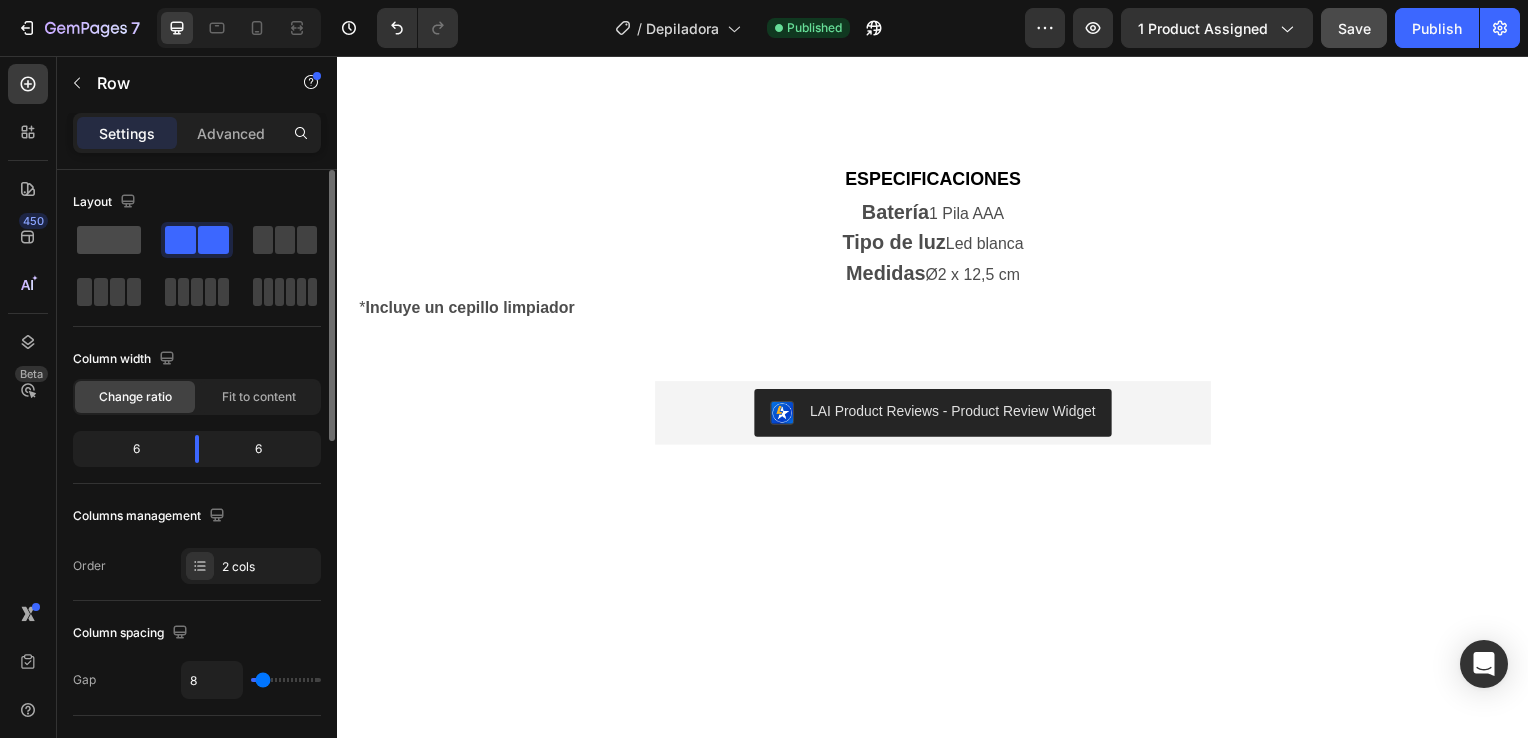 click 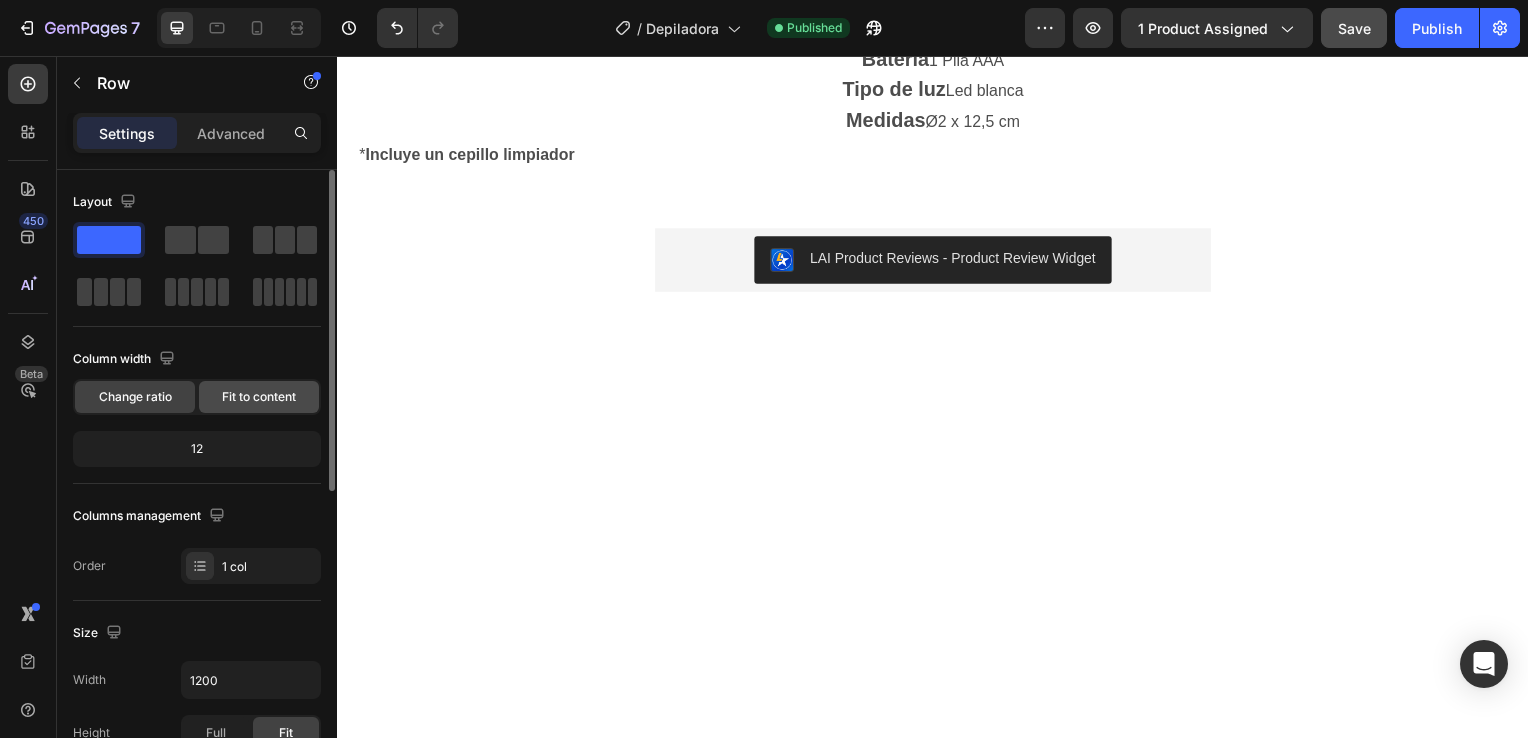 click on "Fit to content" 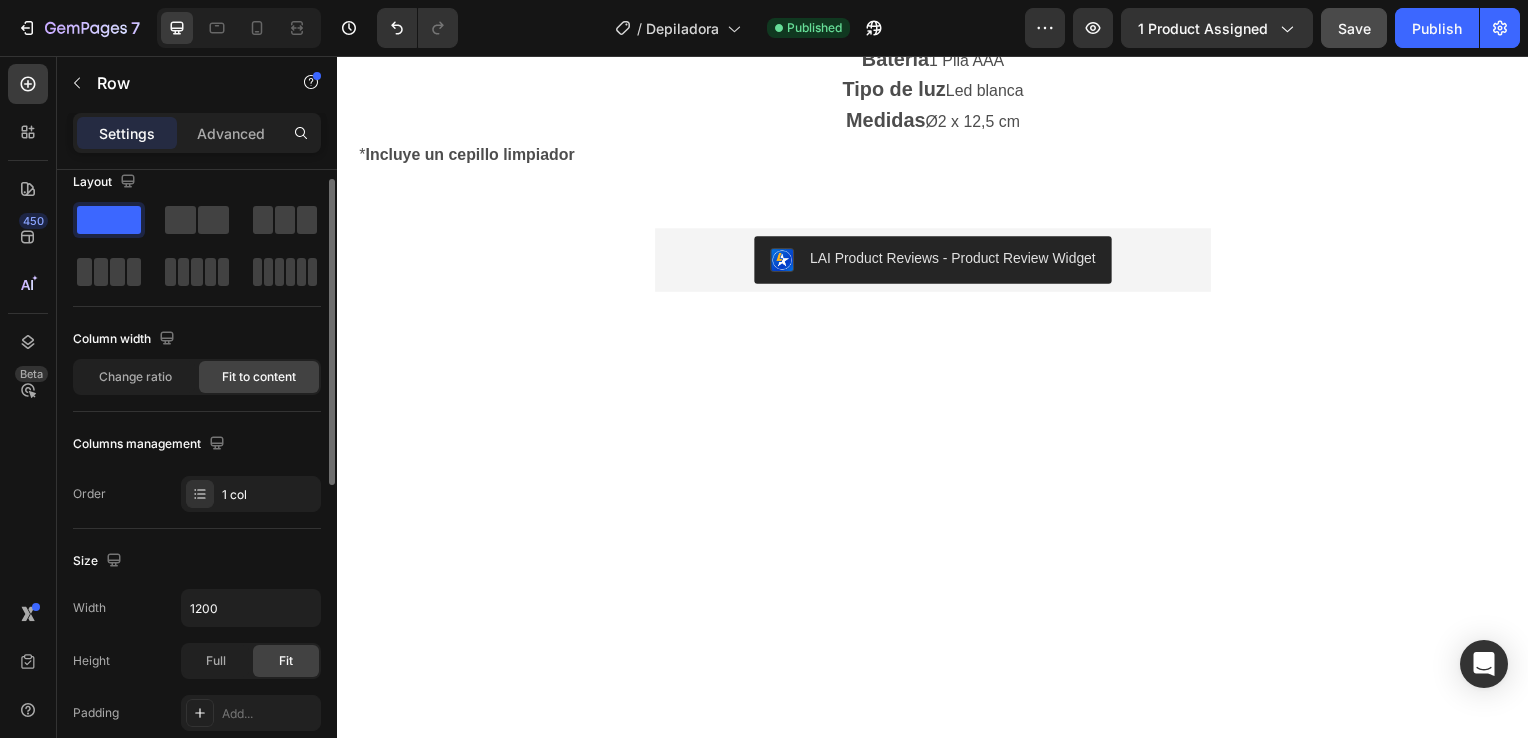 scroll, scrollTop: 20, scrollLeft: 0, axis: vertical 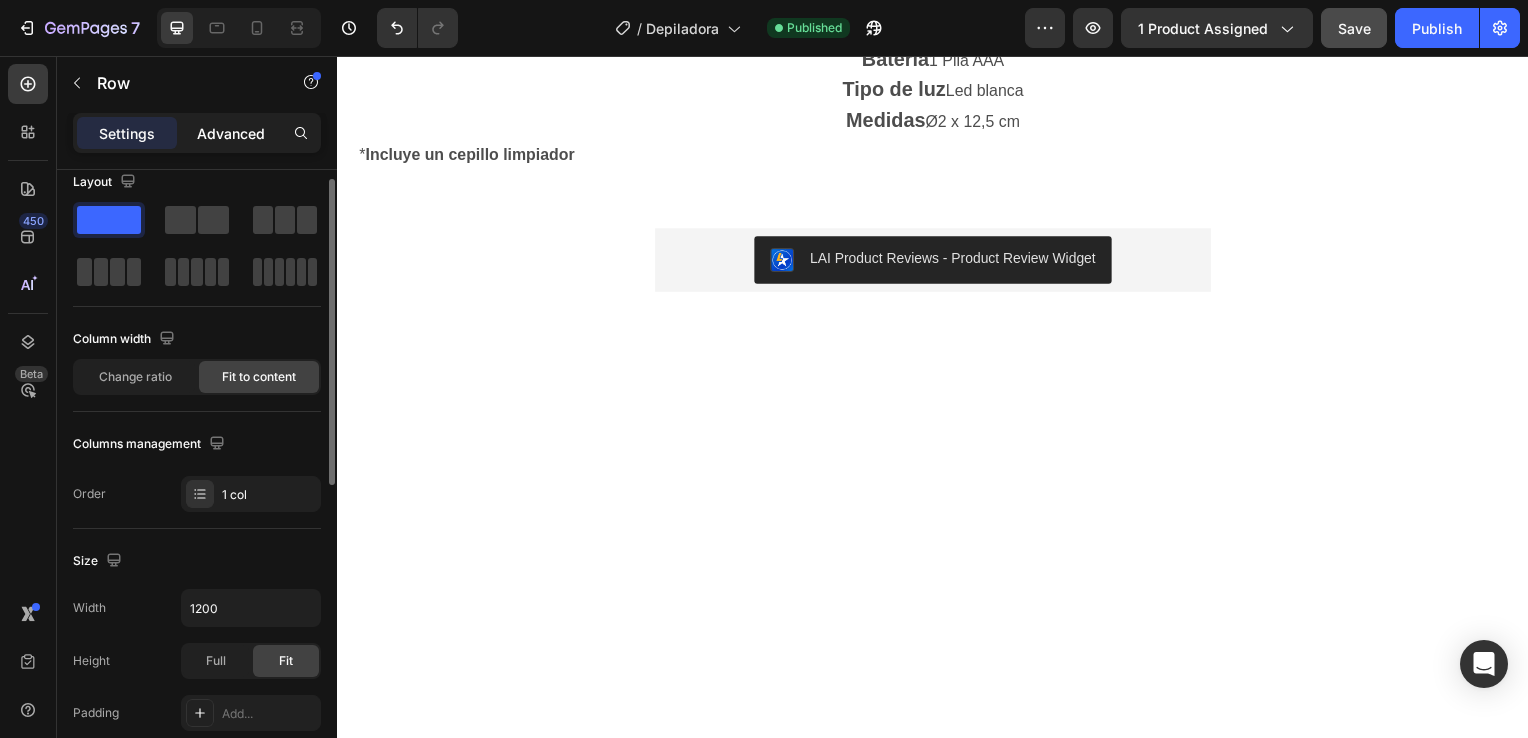 click on "Advanced" at bounding box center [231, 133] 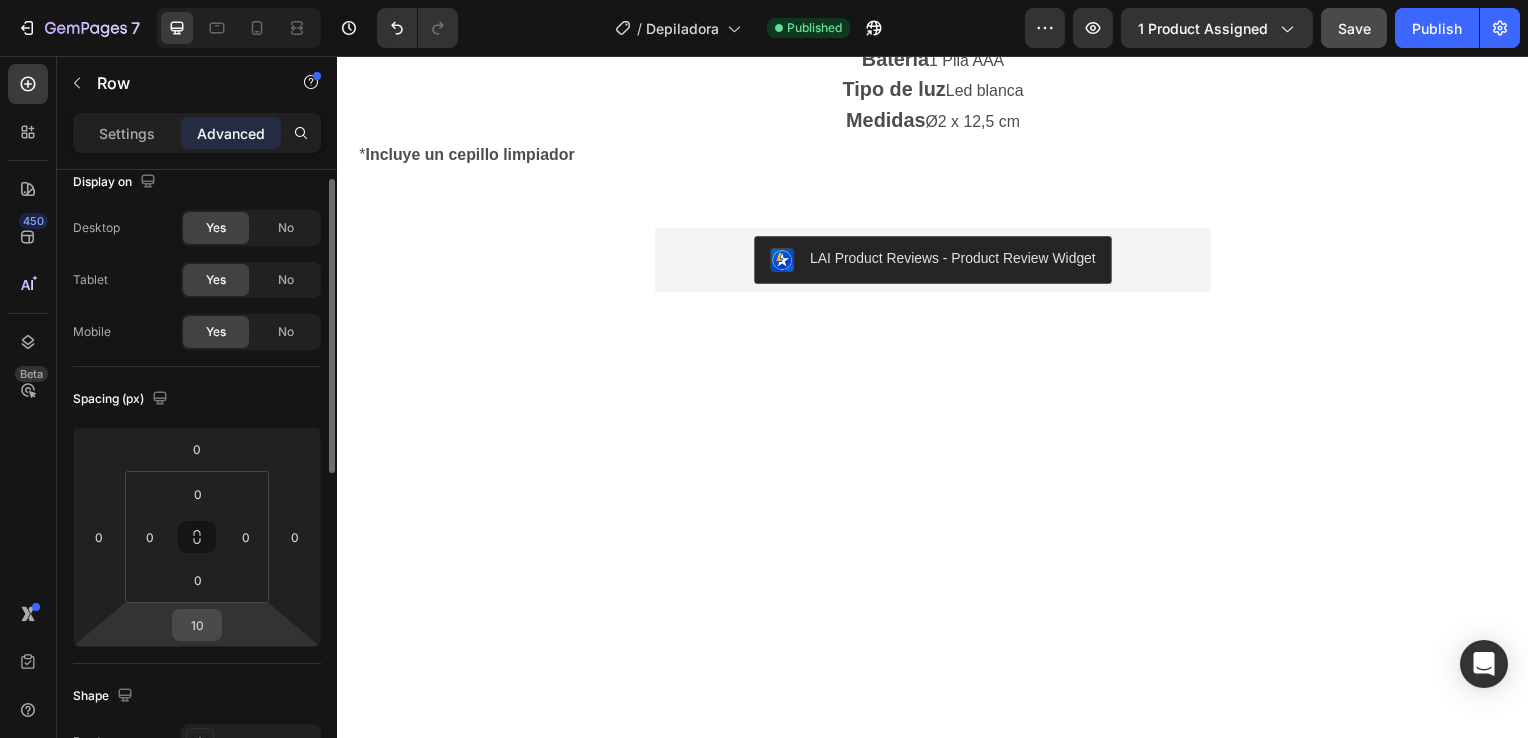 click on "10" at bounding box center (197, 625) 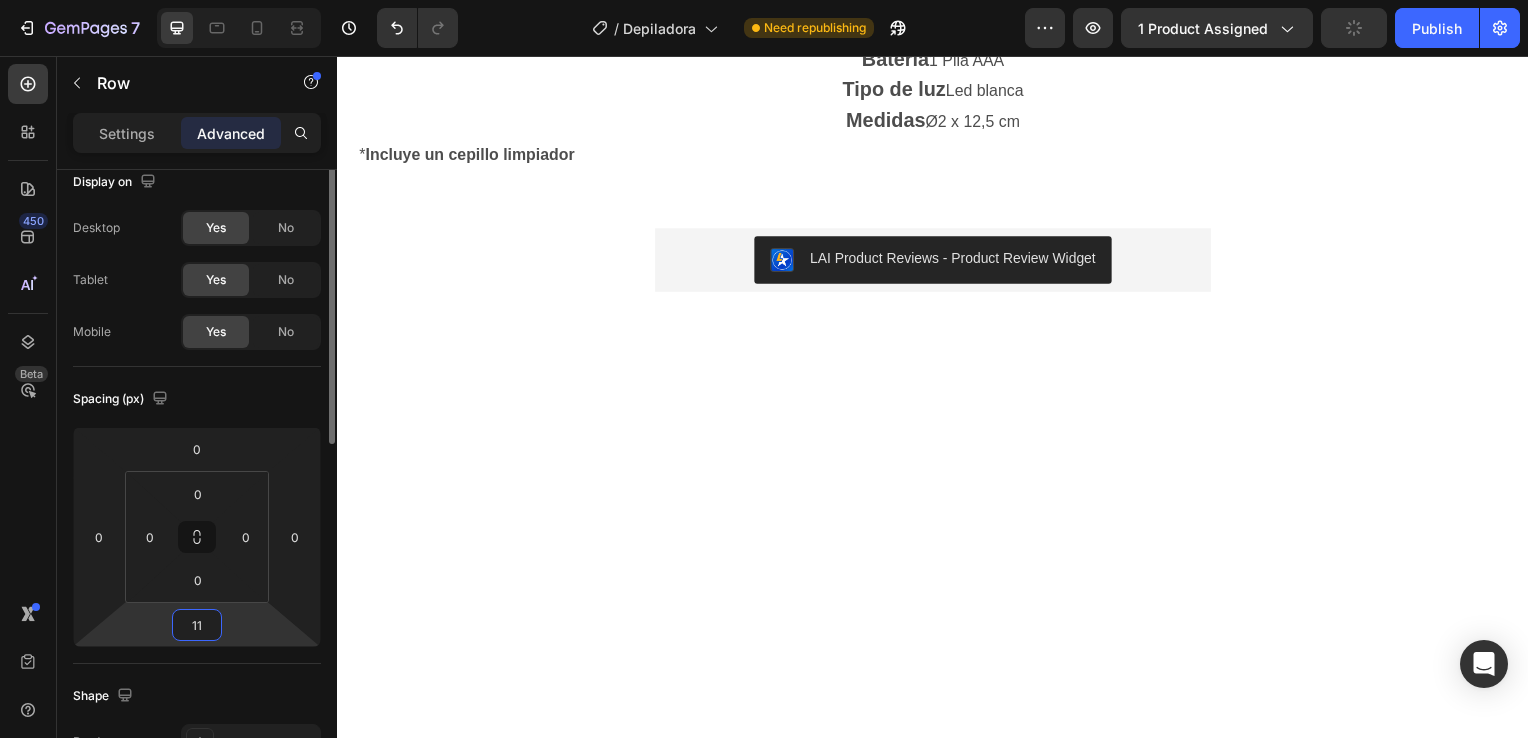 scroll, scrollTop: 0, scrollLeft: 0, axis: both 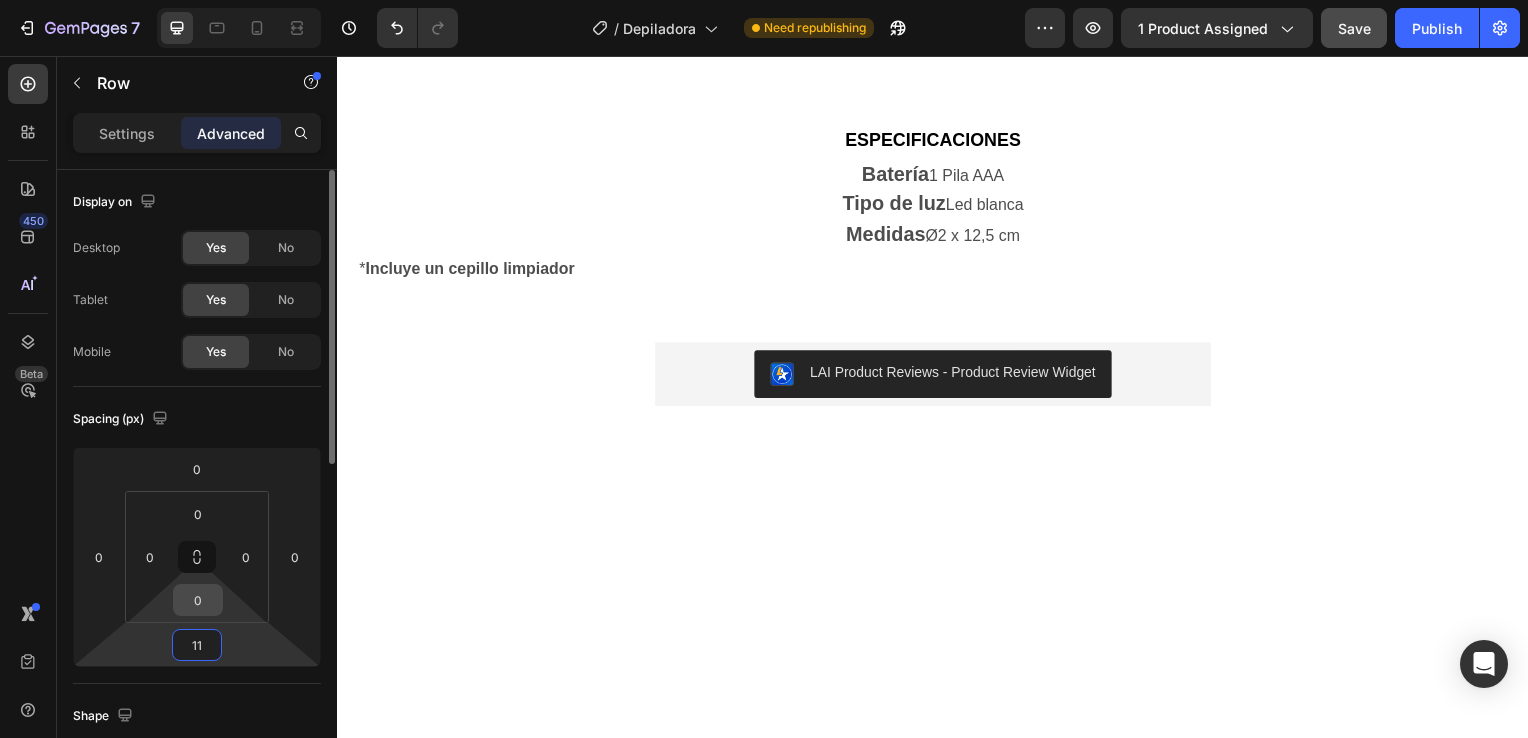 type on "11" 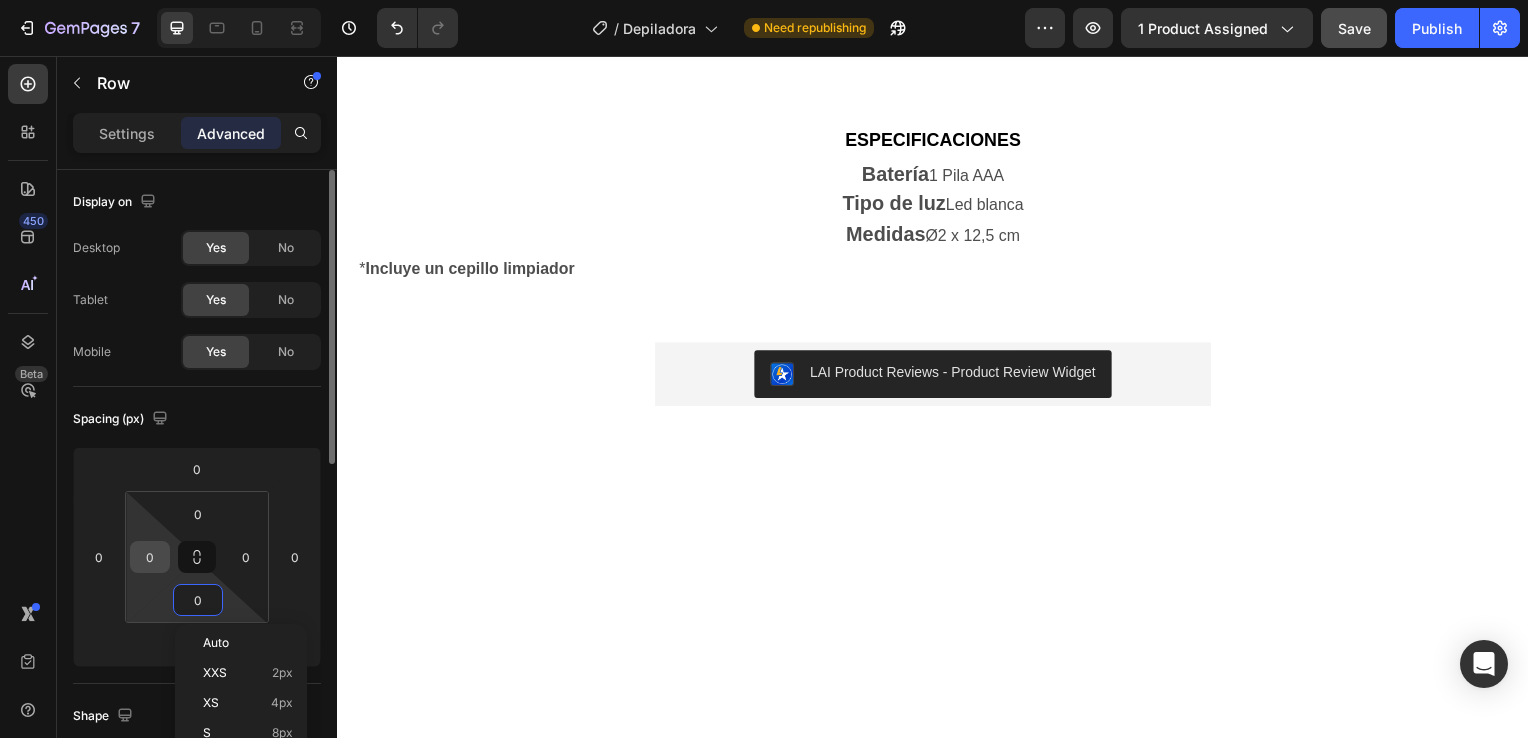 click on "0" at bounding box center [150, 557] 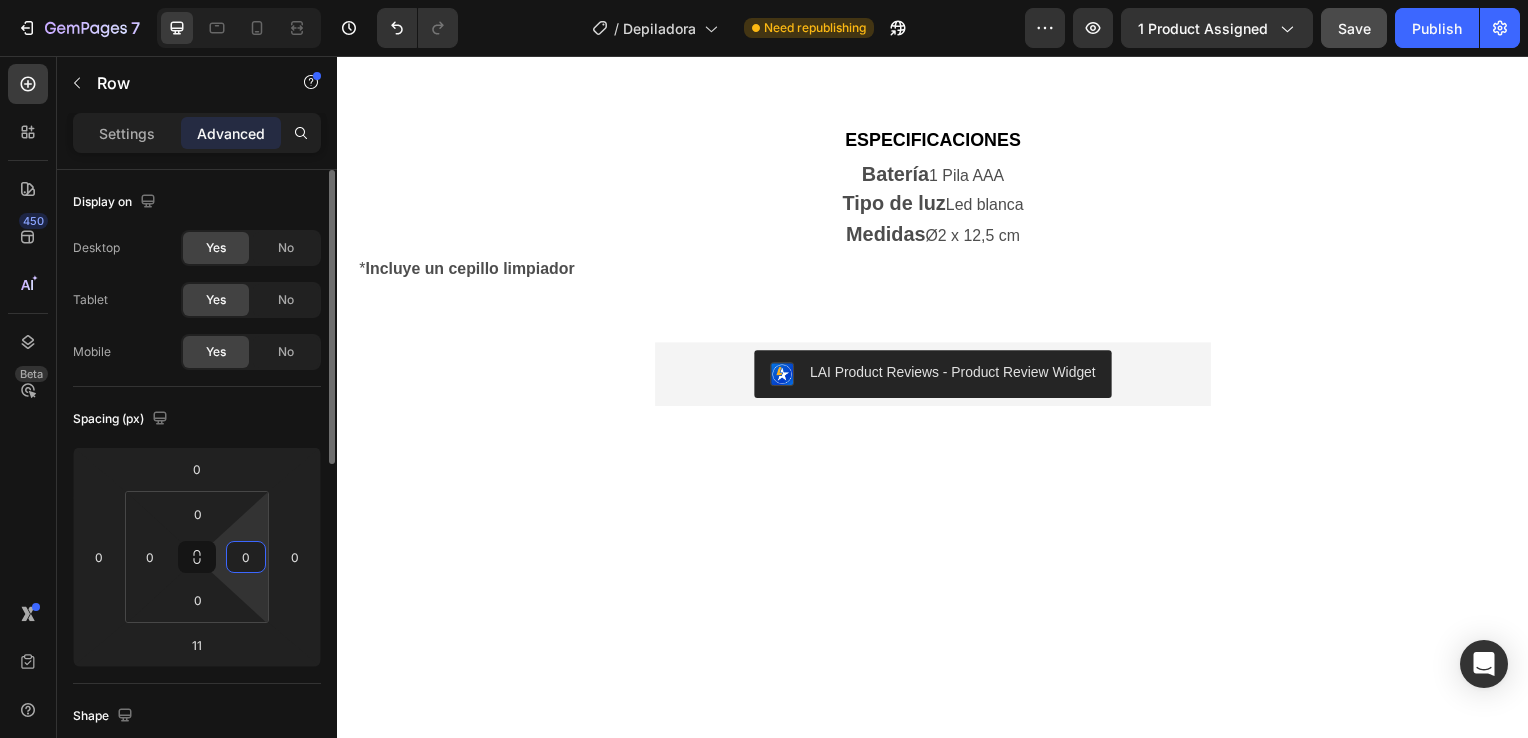click on "0" at bounding box center (246, 557) 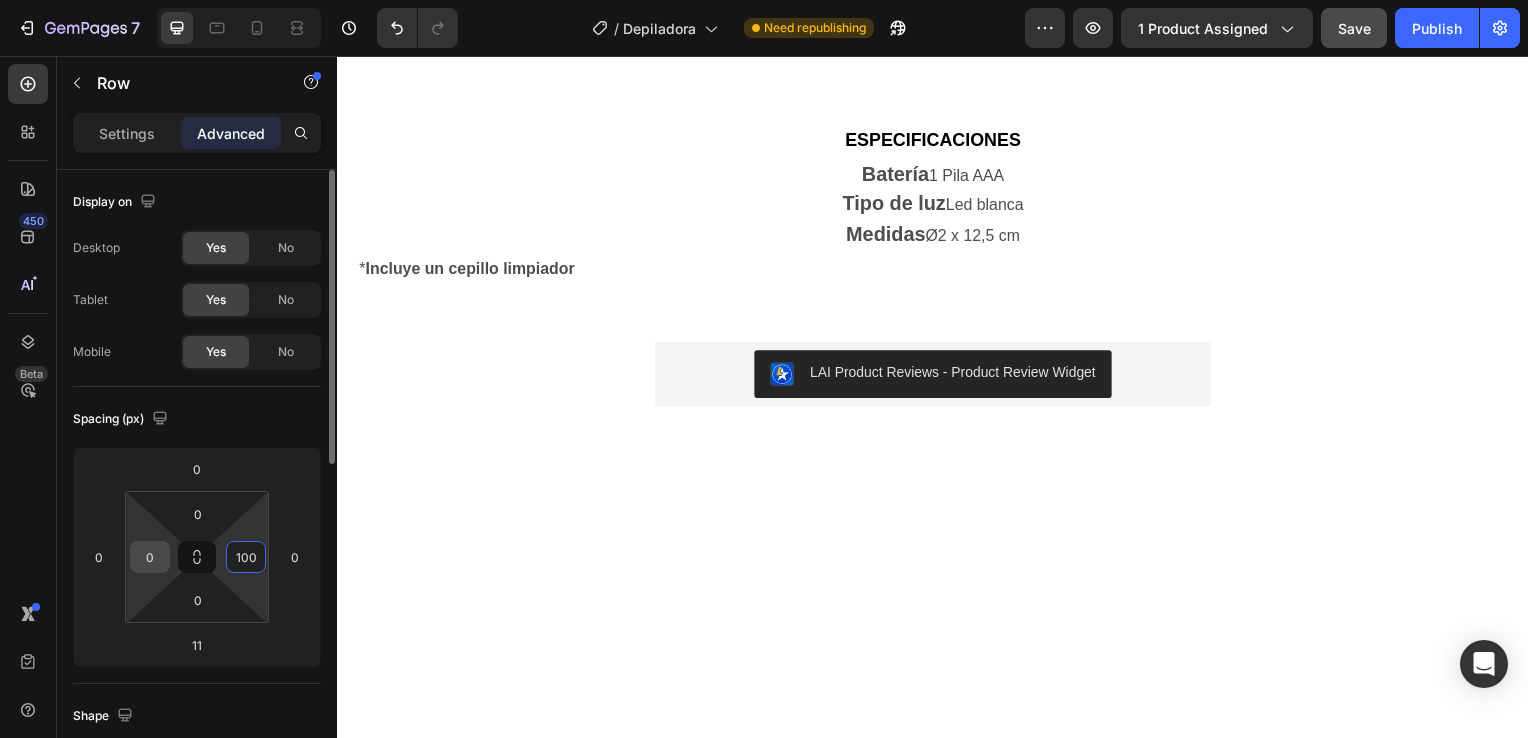 type on "100" 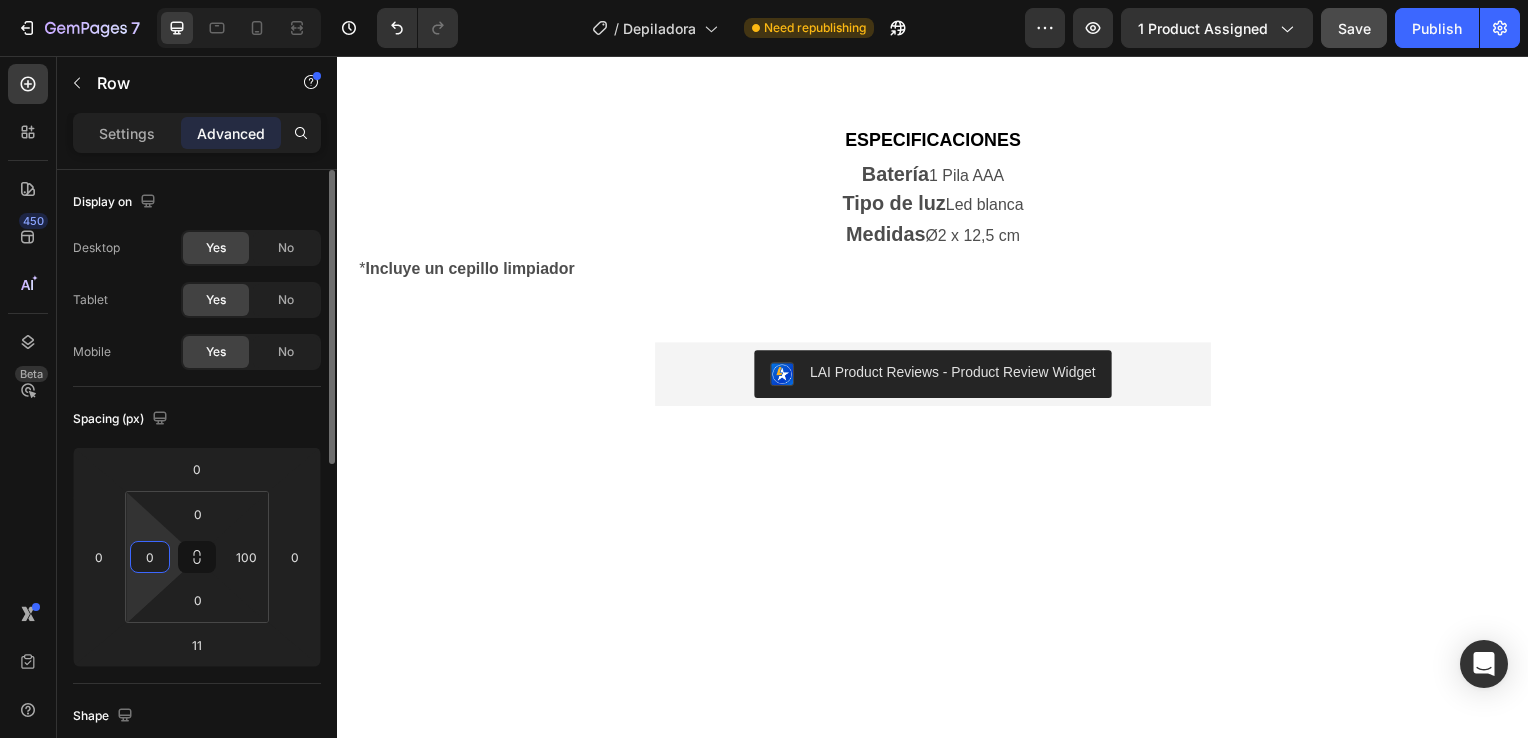 click on "0" at bounding box center [150, 557] 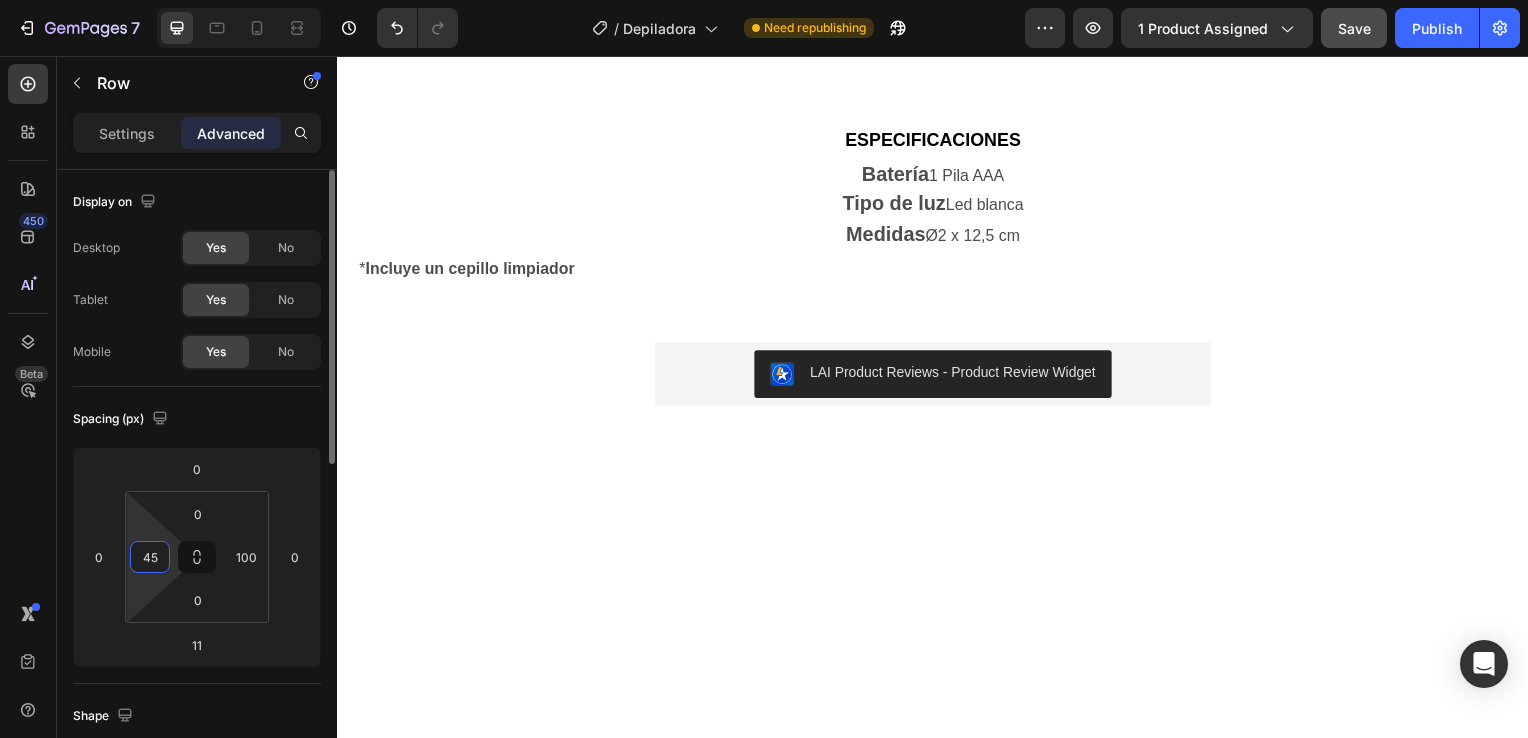 type on "4" 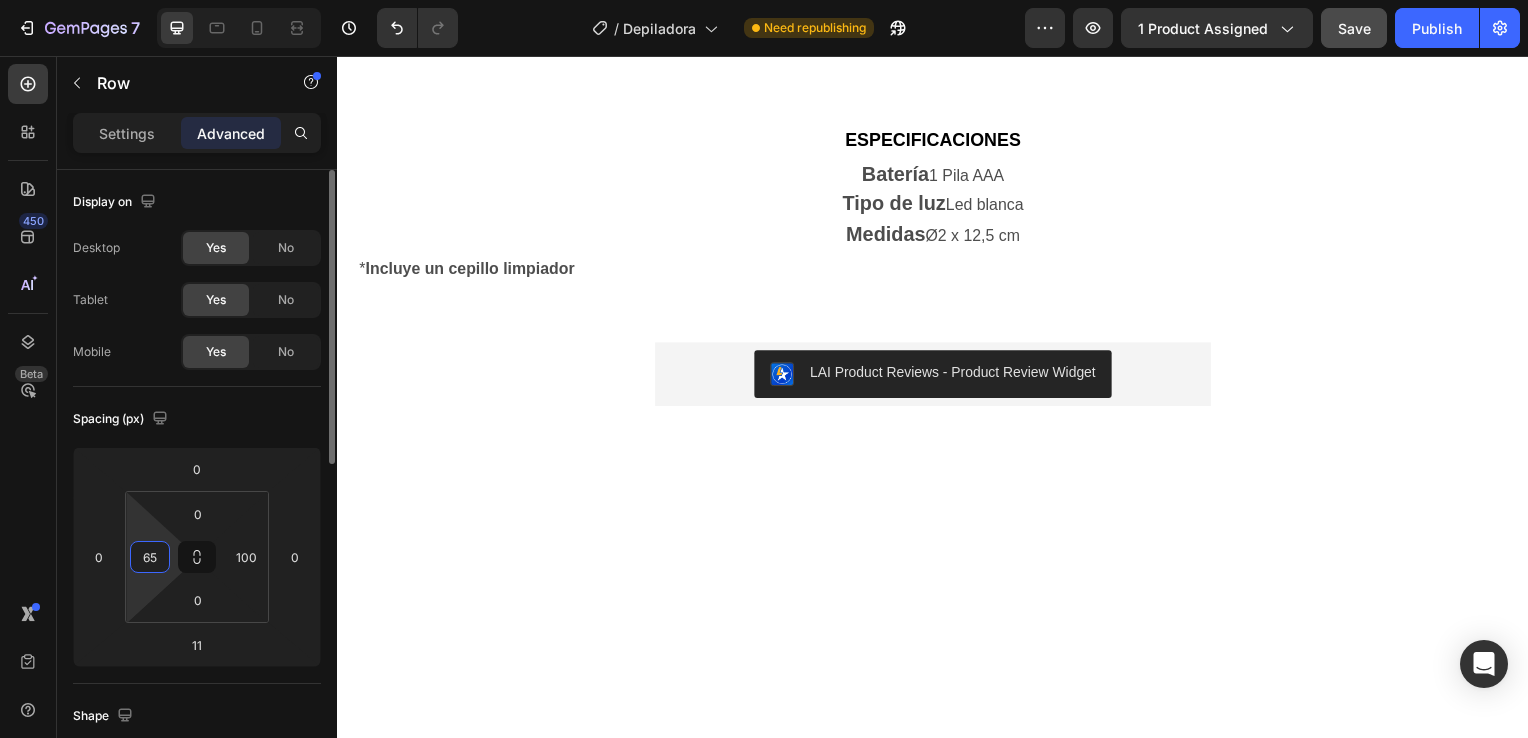 type on "6" 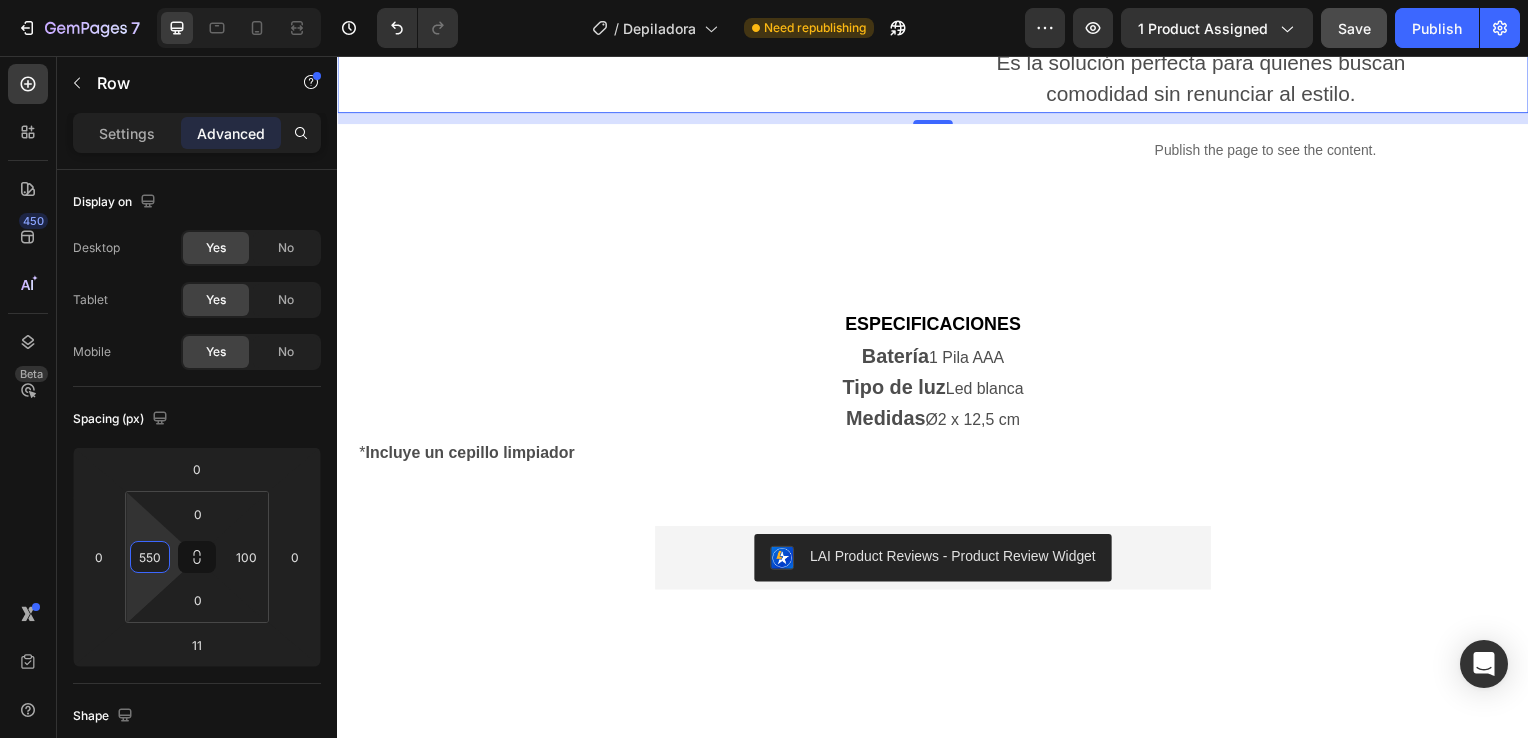 type on "550" 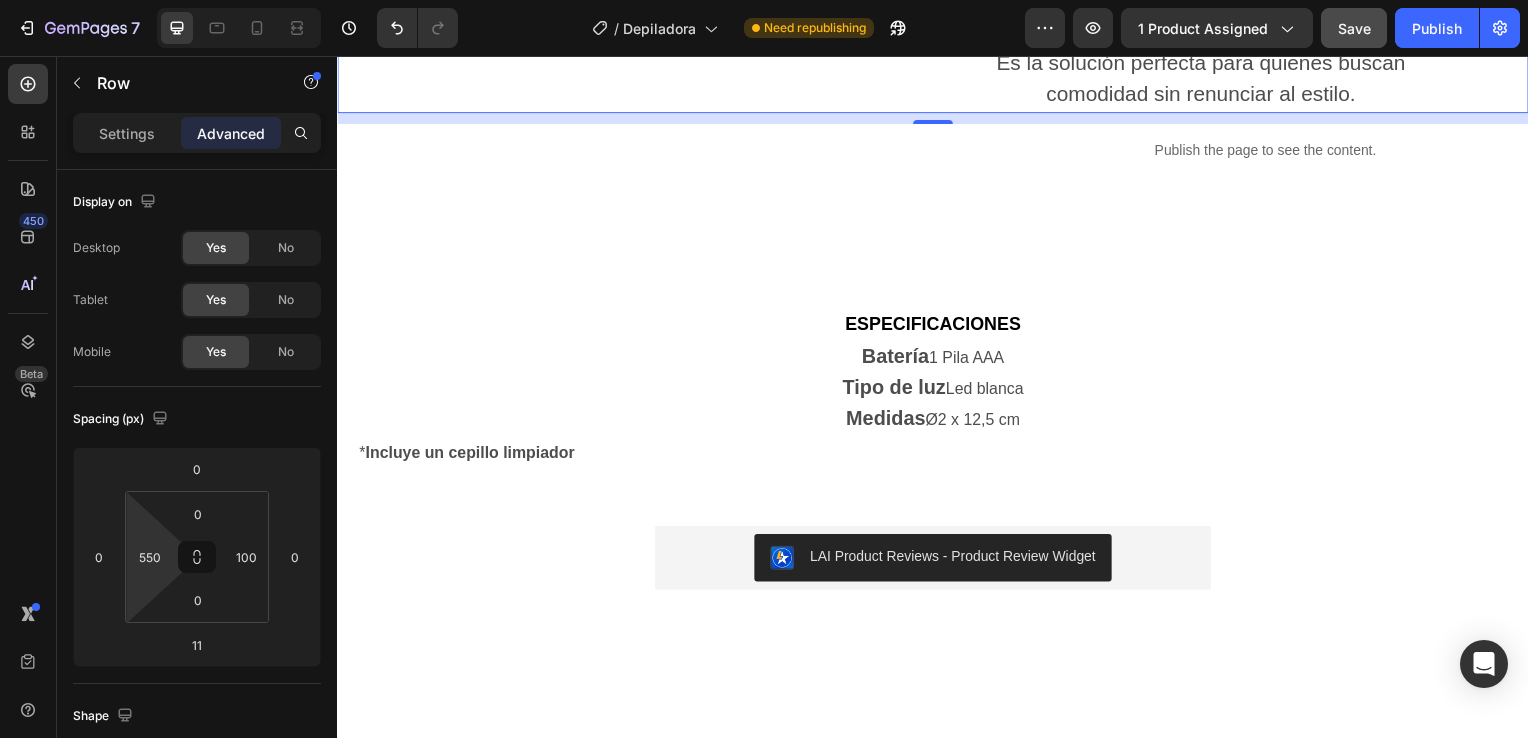 click on "PORTÁTIL Y DISCRETA   Gracias a su tamaño compacto y diseño elegante, esta depiladora facial es perfecta para llevar contigo a cualquier parte.  Cabe fácilmente en un bolso, neceser o incluso en el bolsillo, lo que la convierte en una aliada ideal para retoques rápidos estés donde estés. Además, su aspecto discreto y moderno hace que pase desapercibida, pareciendo más un accesorio de belleza que un aparato eléctrico. Es la solución perfecta para quienes buscan comodidad sin renunciar al estilo. Text Block Row   11" at bounding box center (937, -104) 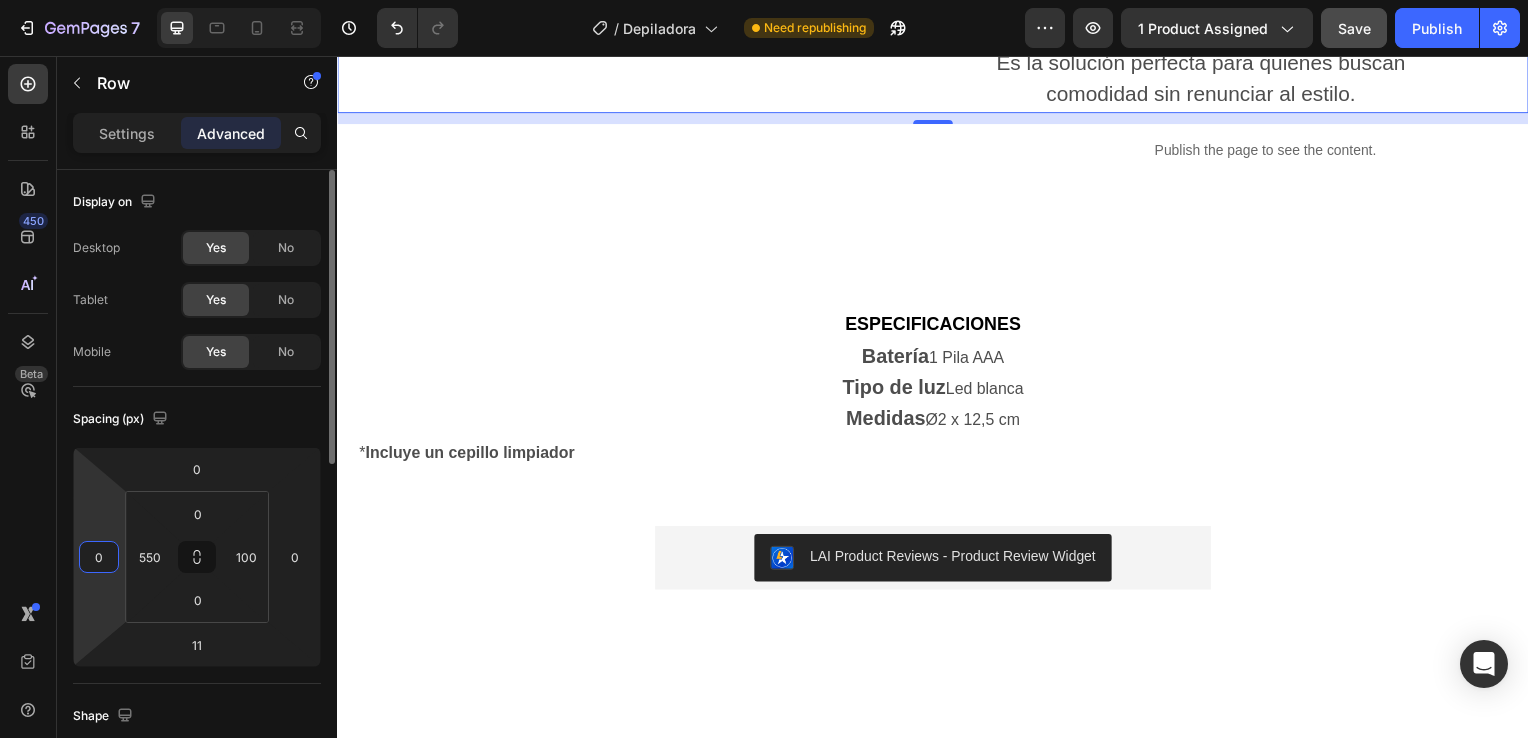 click on "0" at bounding box center (99, 557) 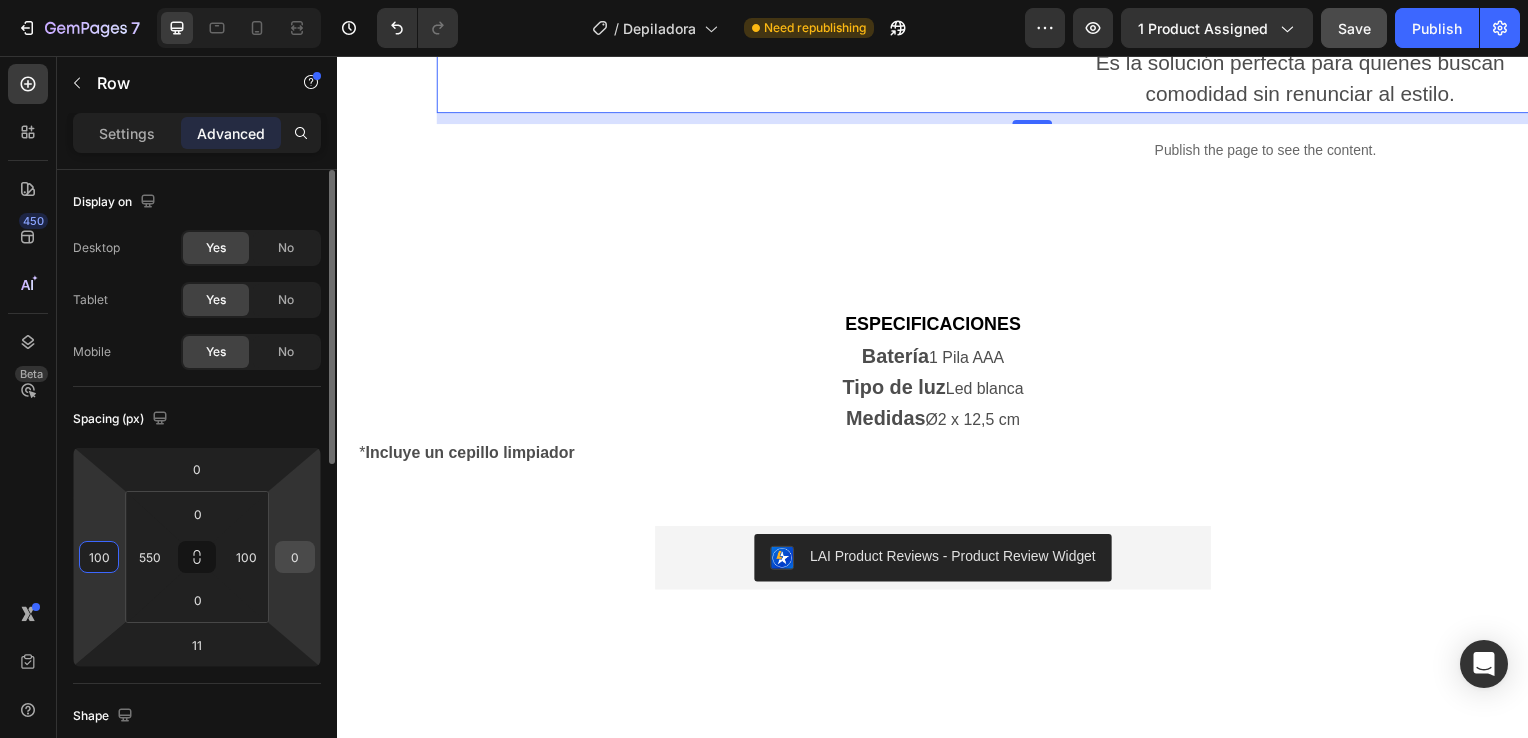 type on "100" 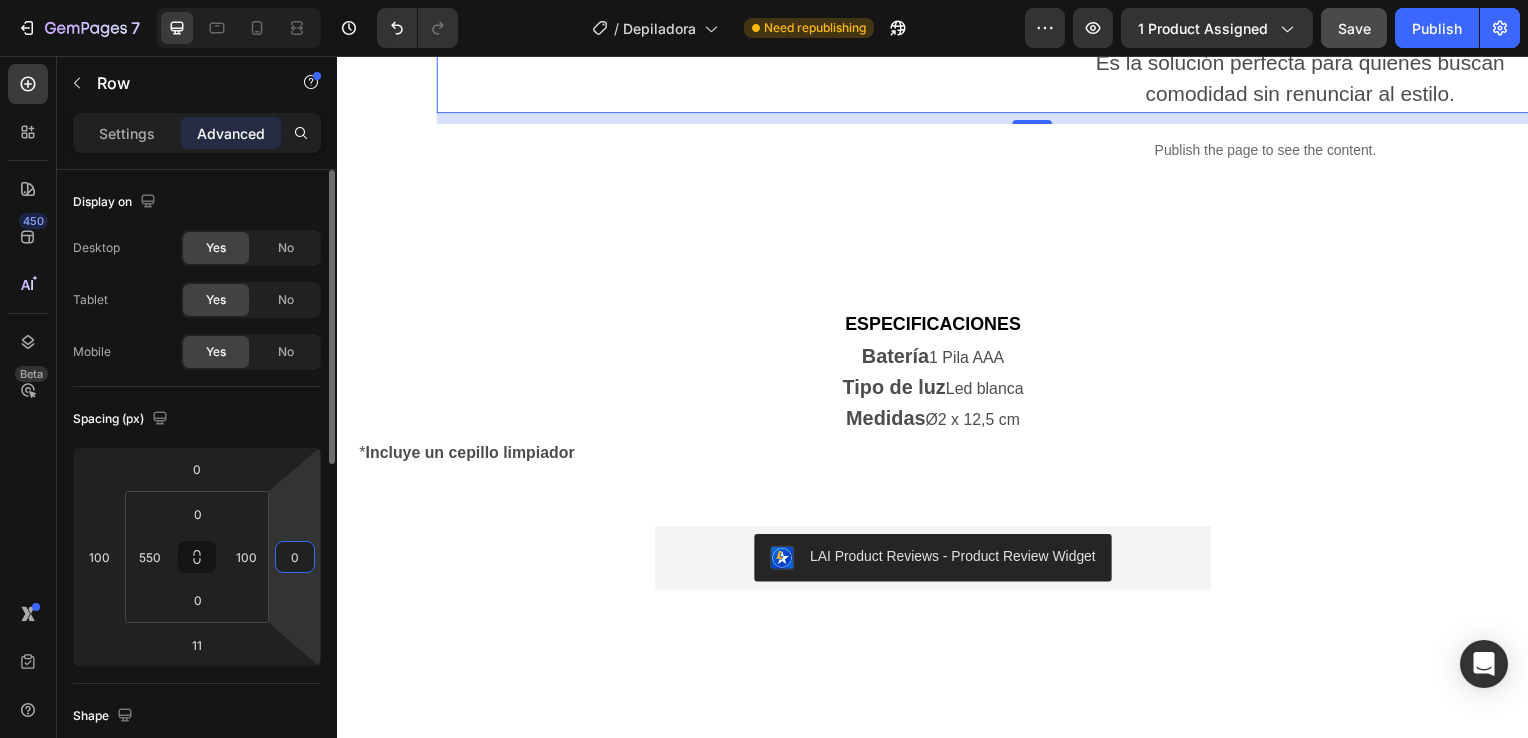 click on "0" at bounding box center (295, 557) 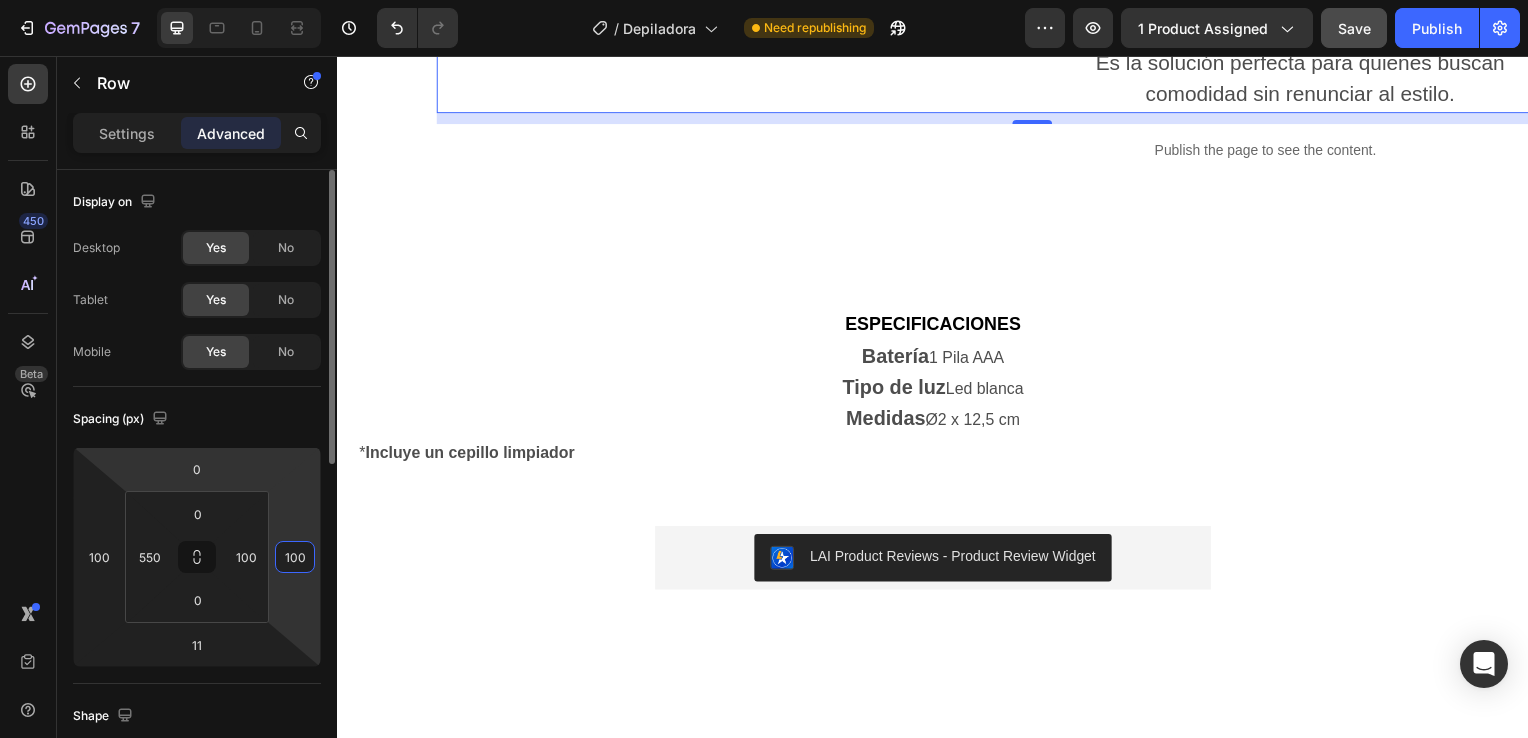 type on "100" 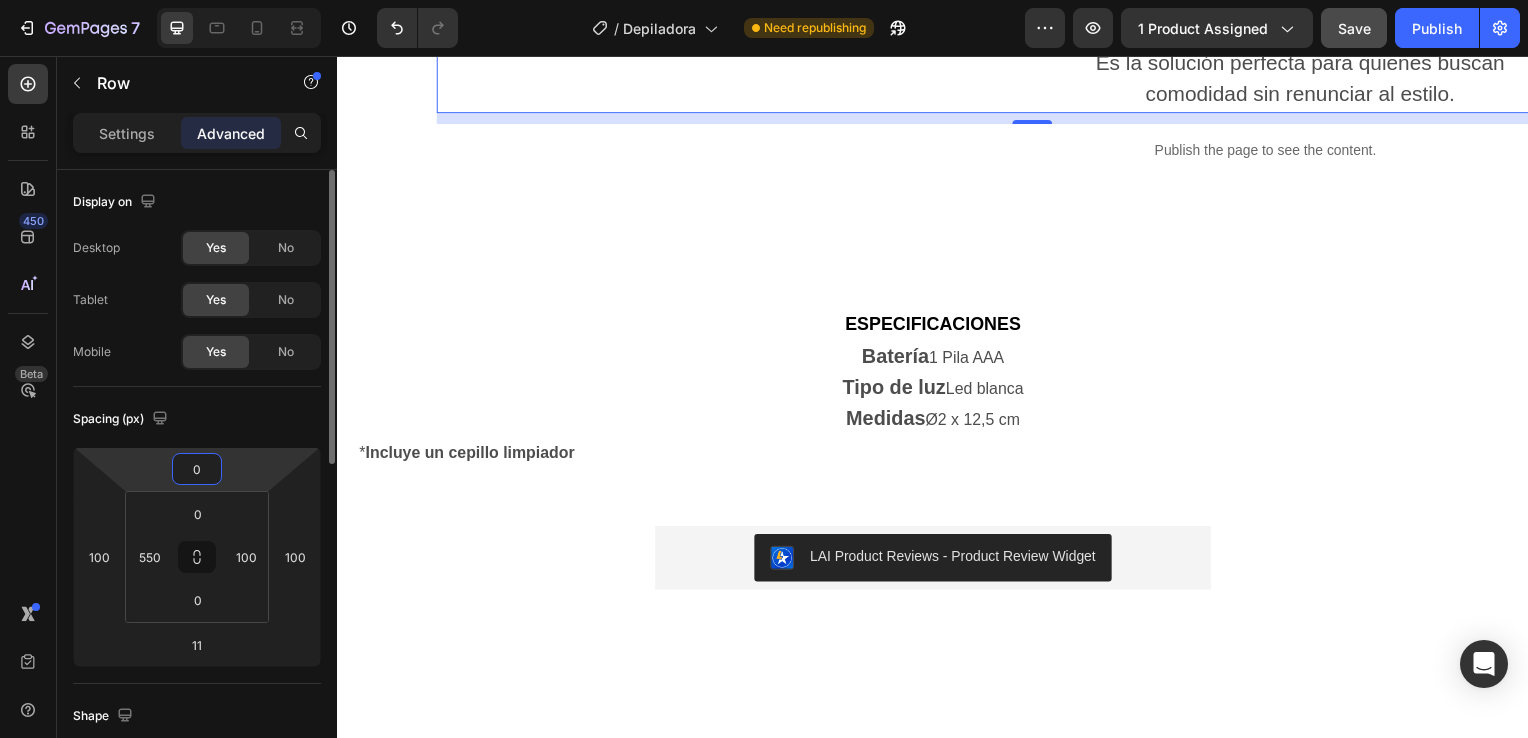 click on "7  Version history  /  Depiladora Need republishing Preview 1 product assigned  Save   Publish  450 Beta Sections(18) Elements(84) Section Element Hero Section Product Detail Brands Trusted Badges Guarantee Product Breakdown How to use Testimonials Compare Bundle FAQs Social Proof Brand Story Product List Collection Blog List Contact Sticky Add to Cart Custom Footer Browse Library 450 Layout
Row
Row
Row
Row Text
Heading
Text Block Button
Button
Button Media
Image
Image" at bounding box center [764, 0] 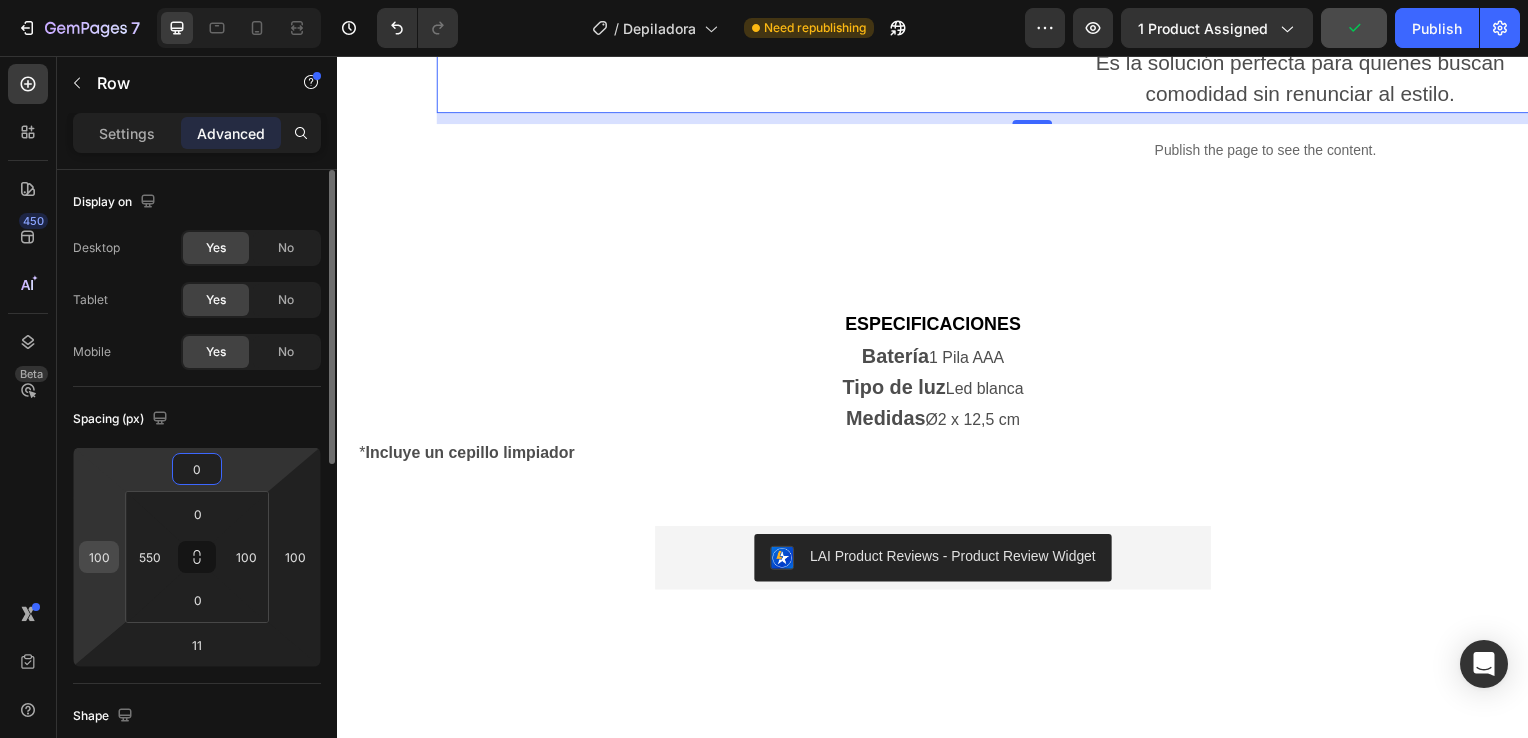 click on "100" at bounding box center [99, 557] 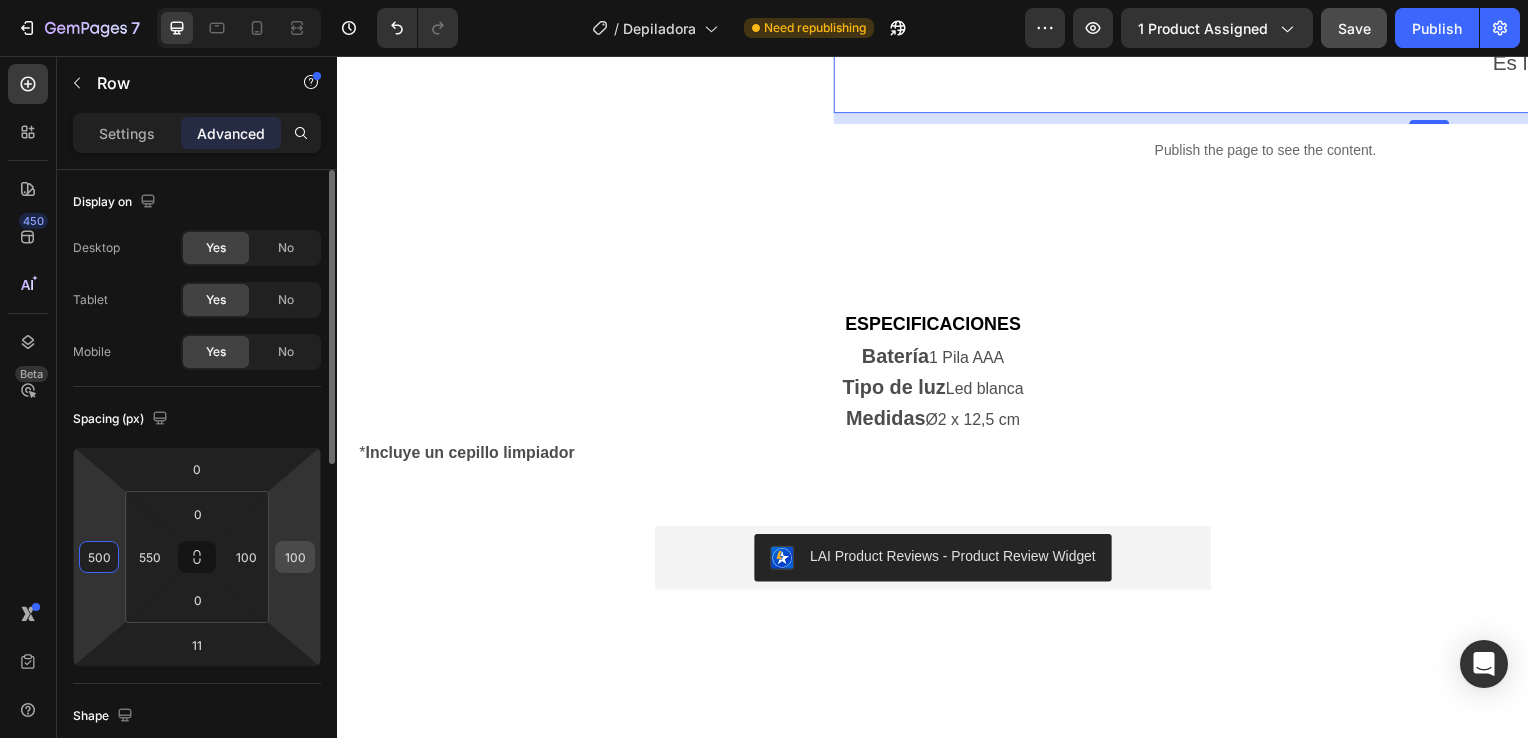 type on "500" 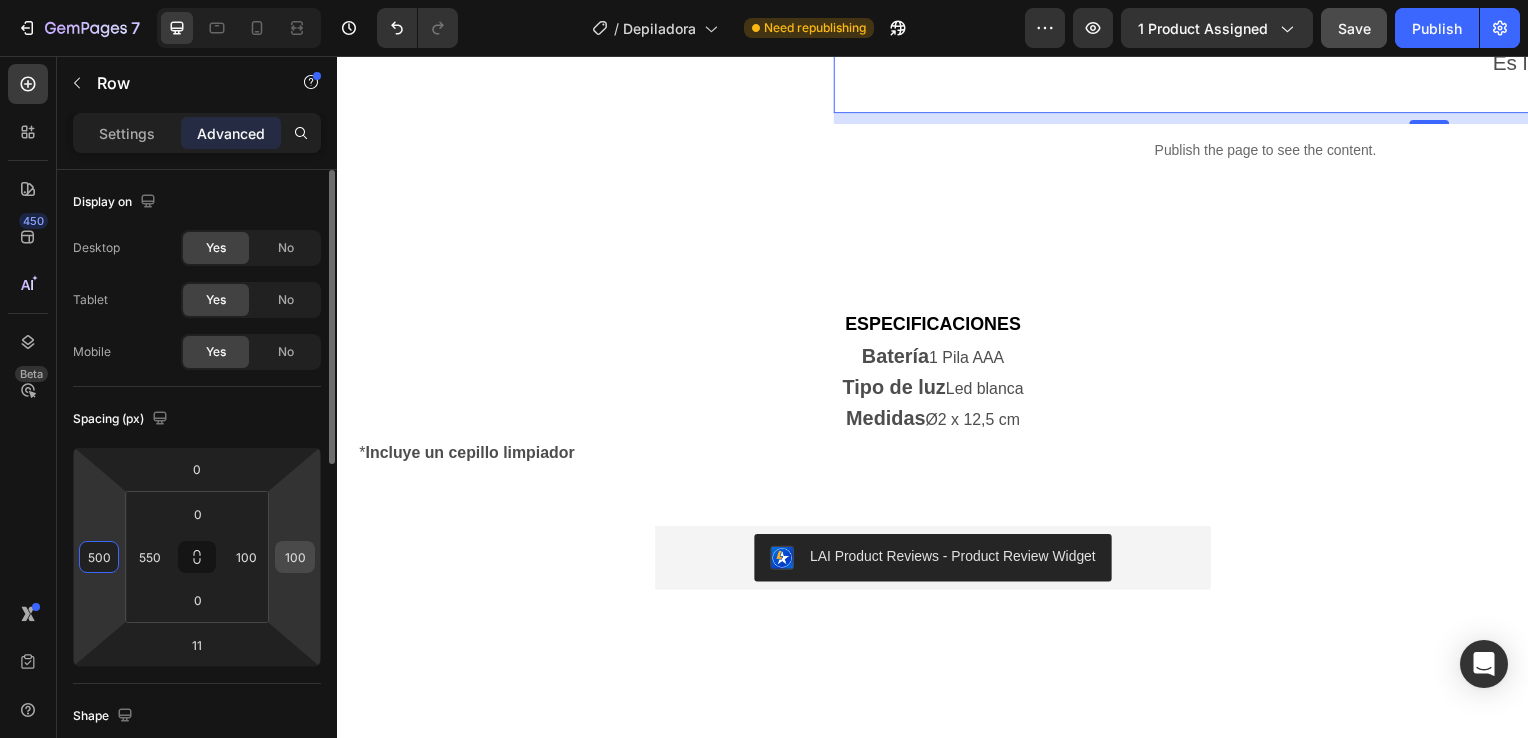 click on "100" at bounding box center [295, 557] 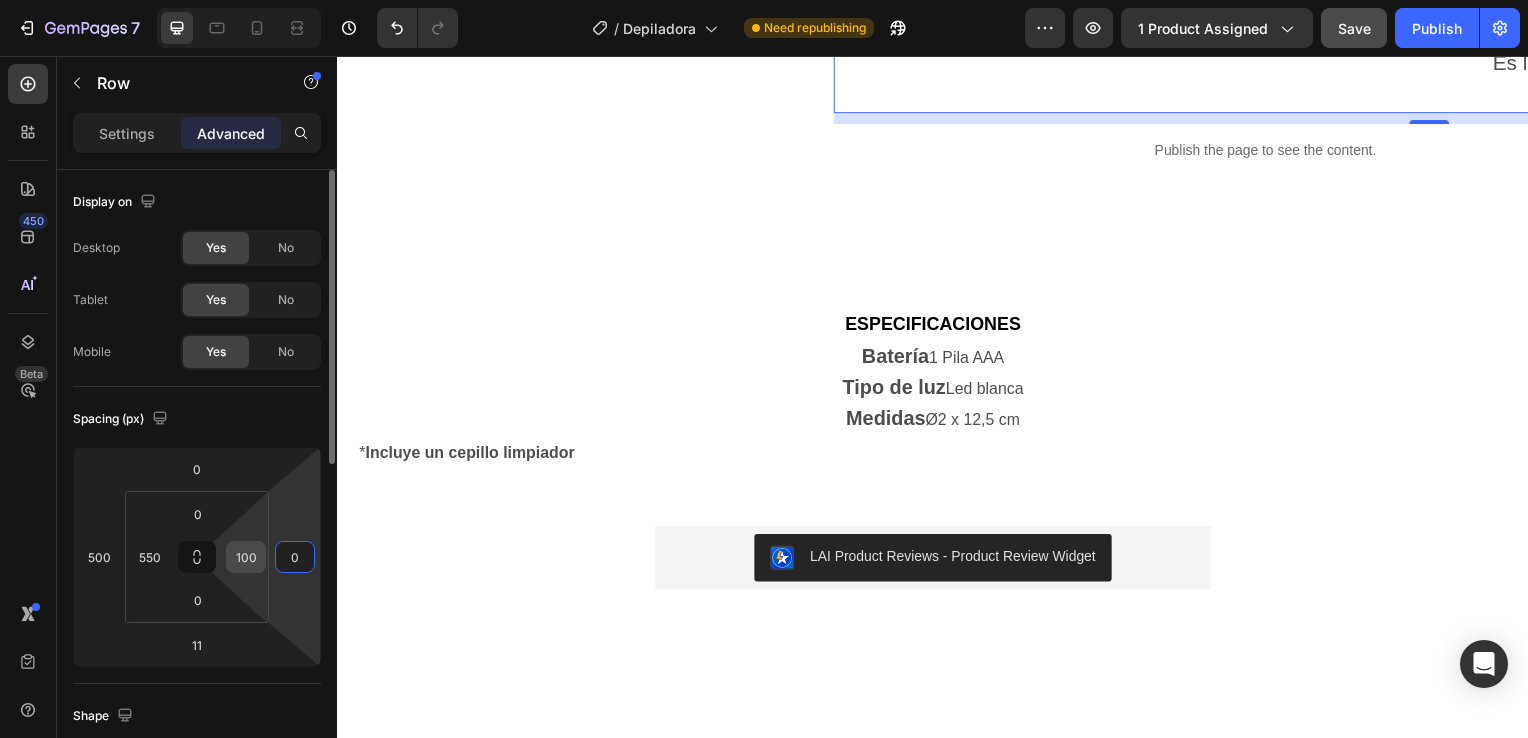 type on "0" 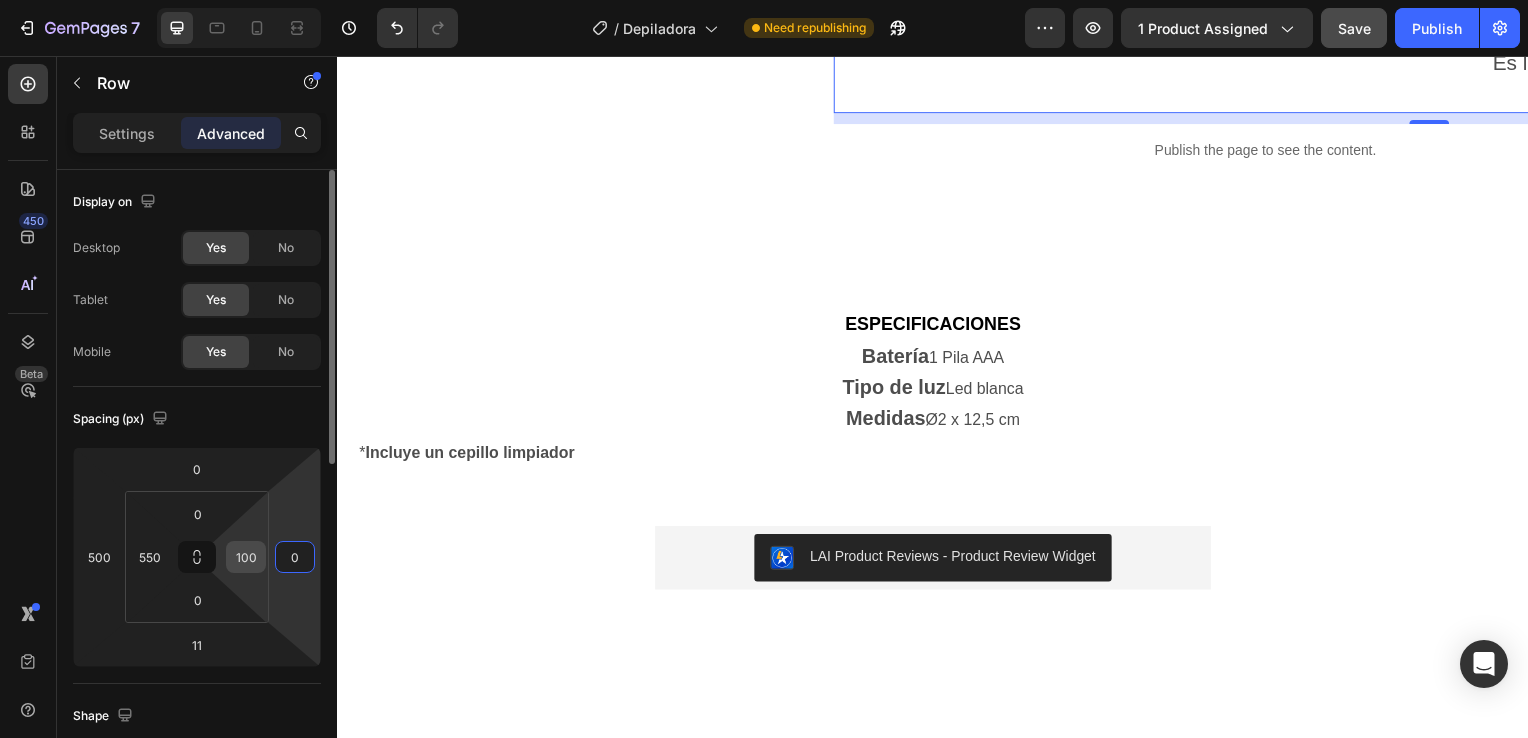 click on "100" at bounding box center [246, 557] 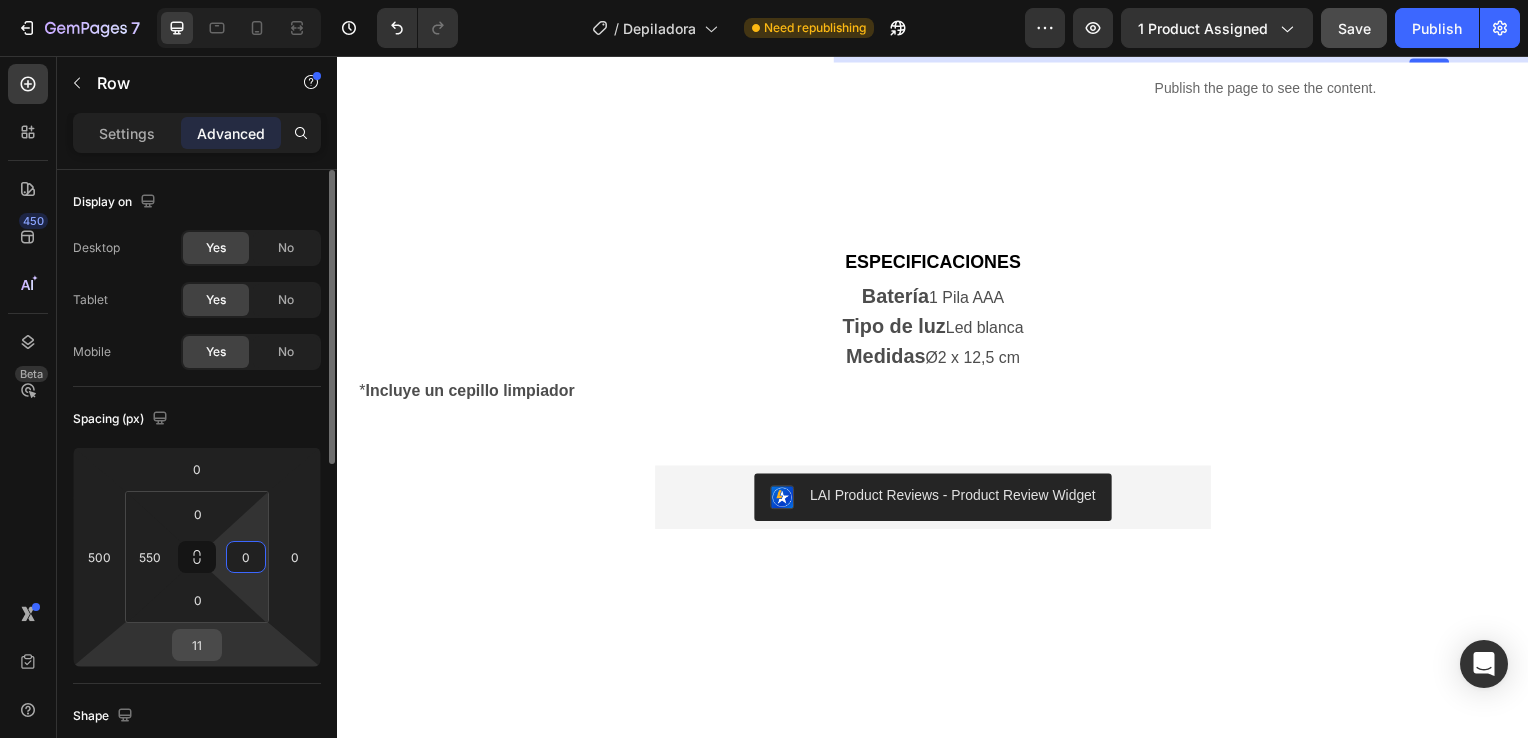type on "0" 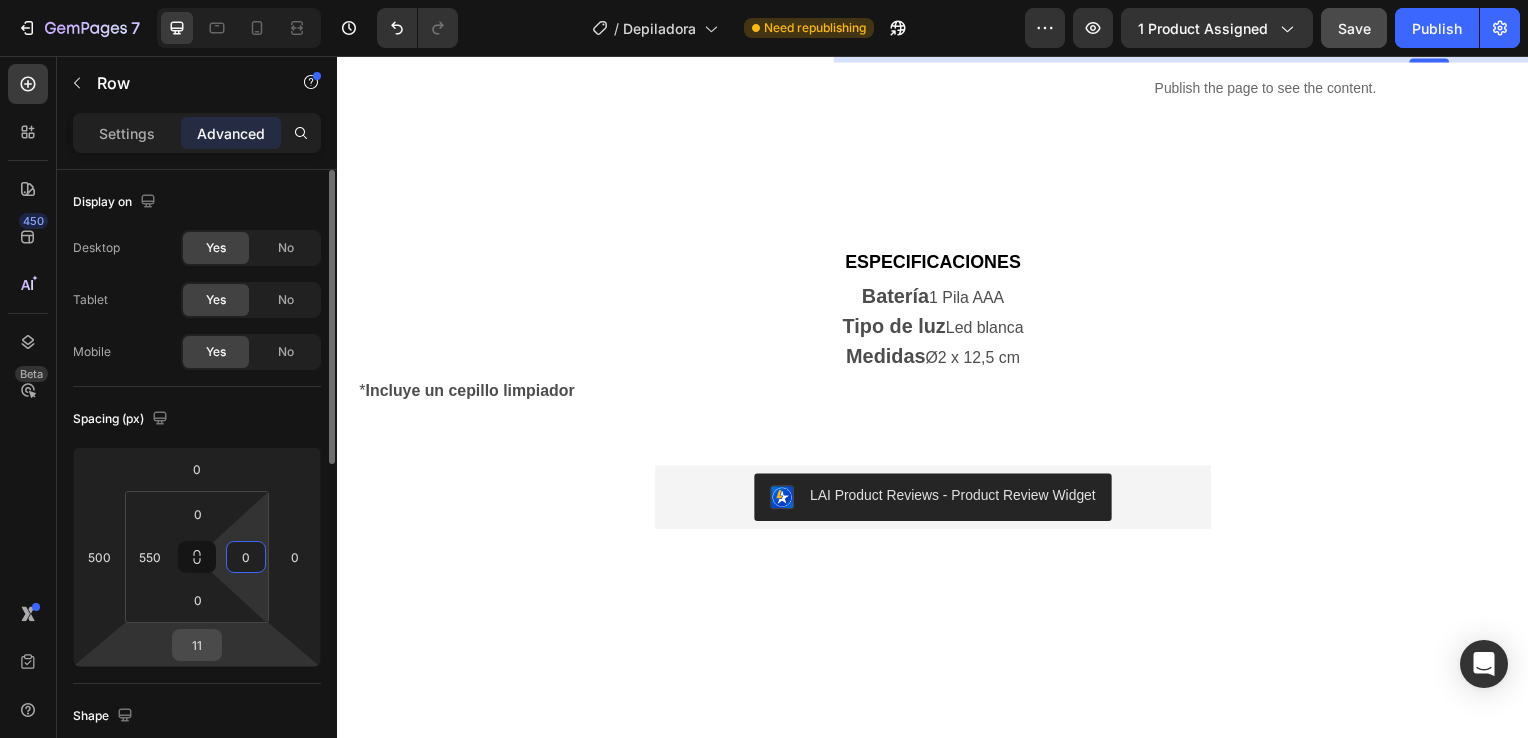 click on "11" at bounding box center [197, 645] 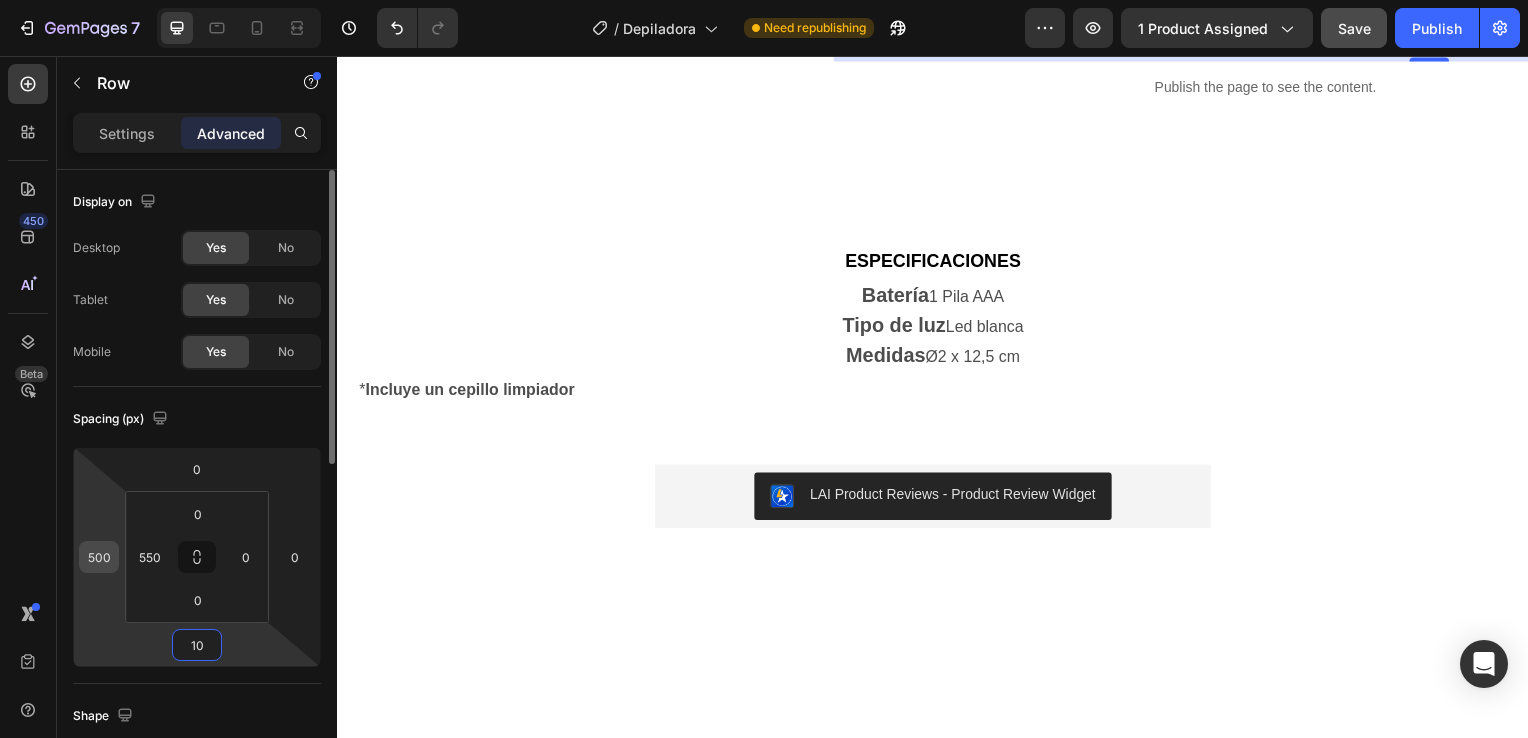 type on "10" 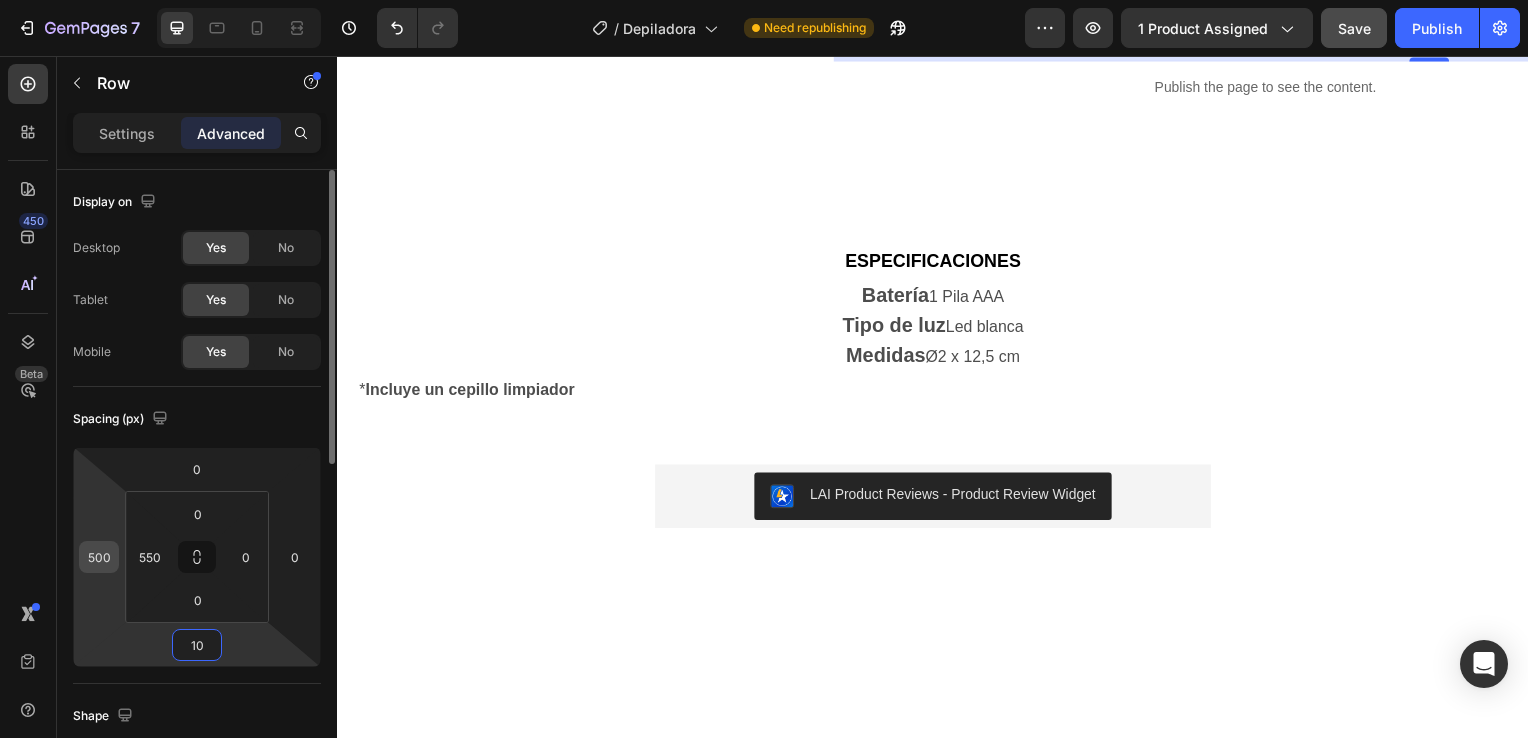 click on "500" at bounding box center (99, 557) 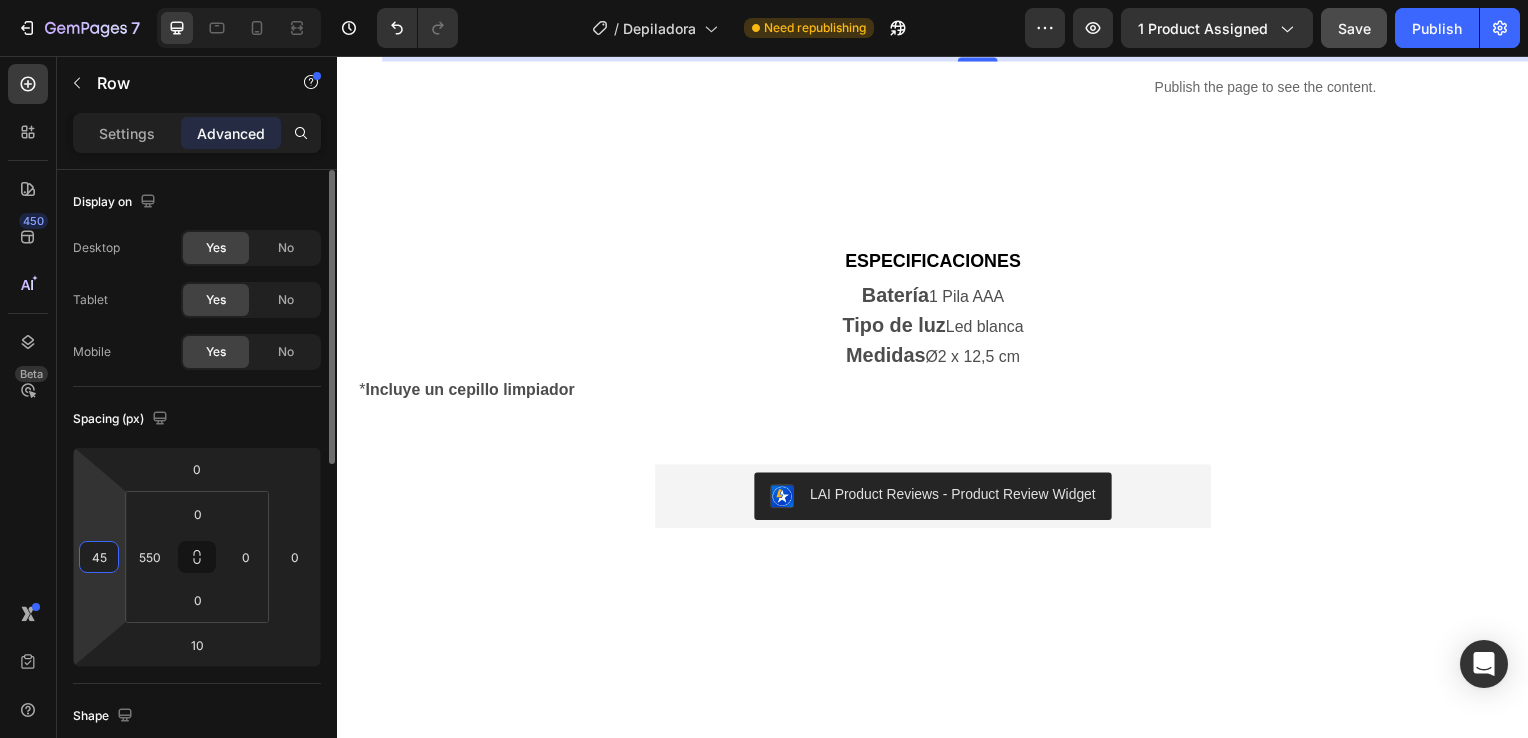 type on "4" 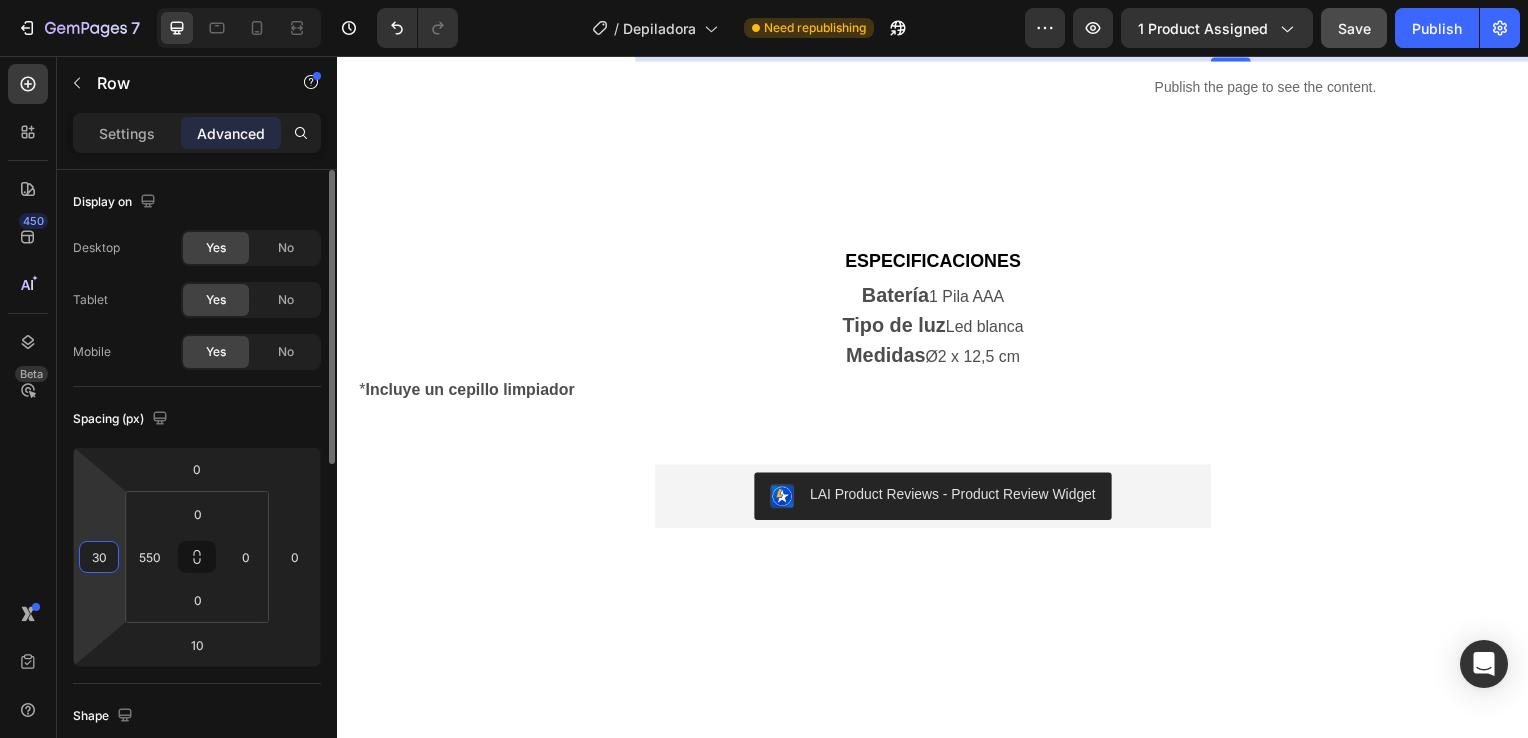 type on "3" 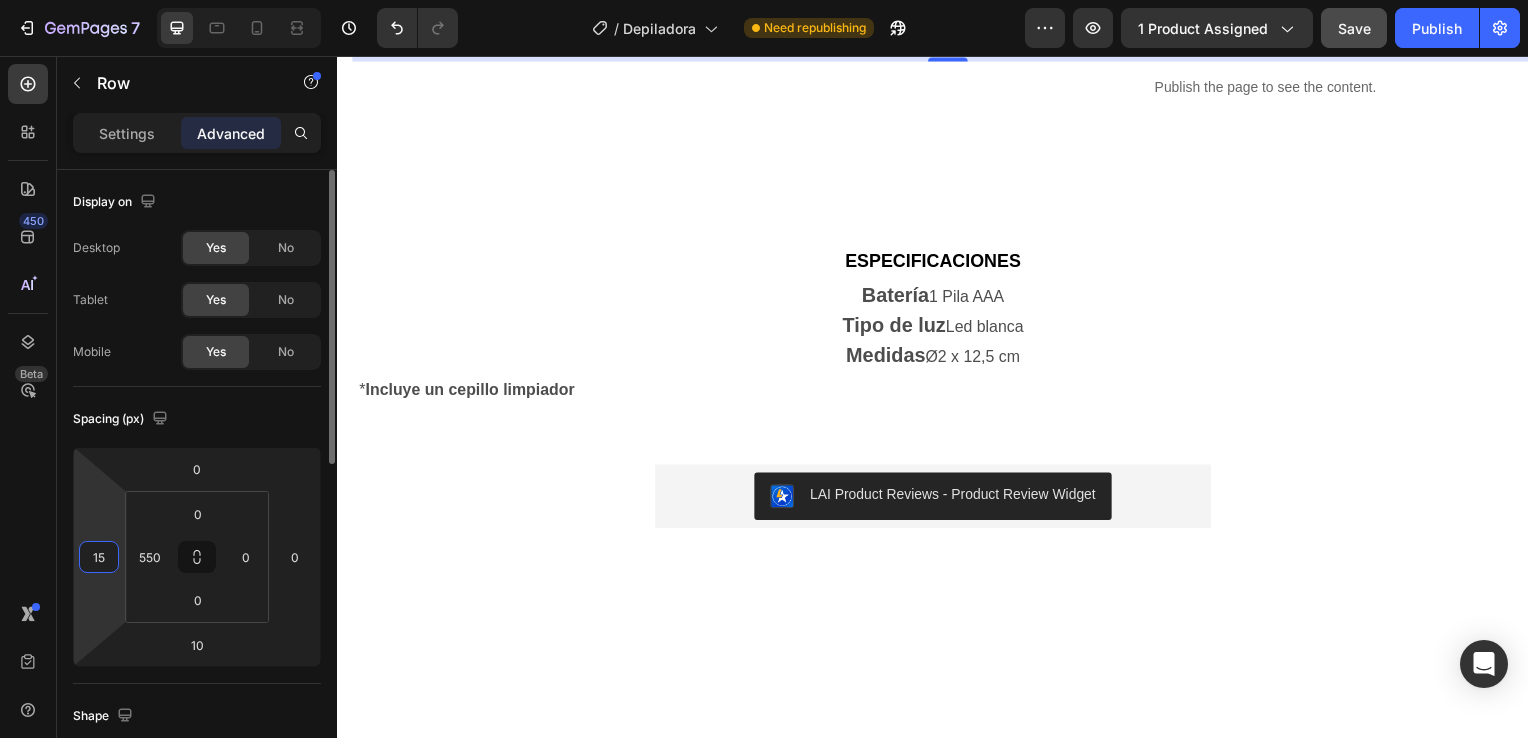 type on "1" 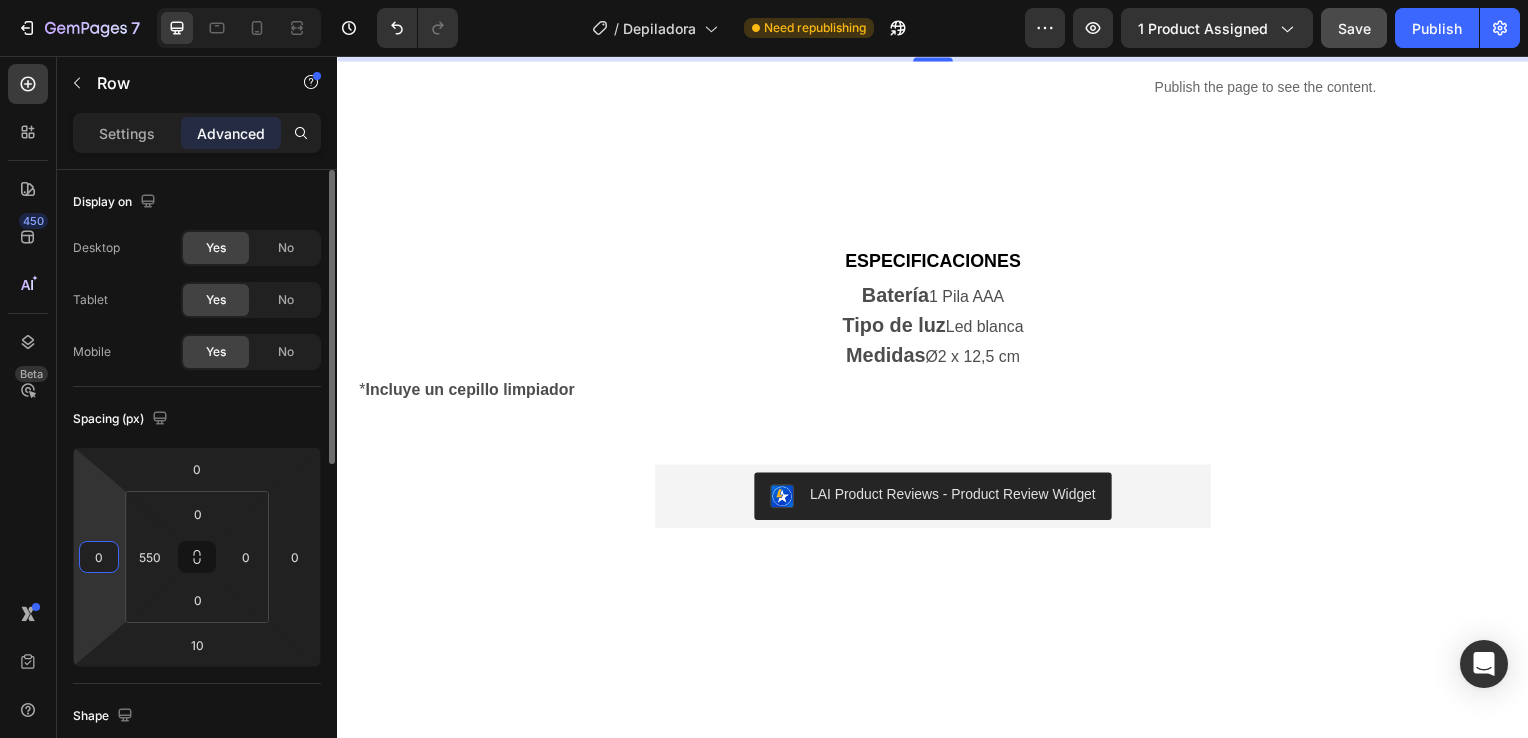 click on "0" at bounding box center (99, 557) 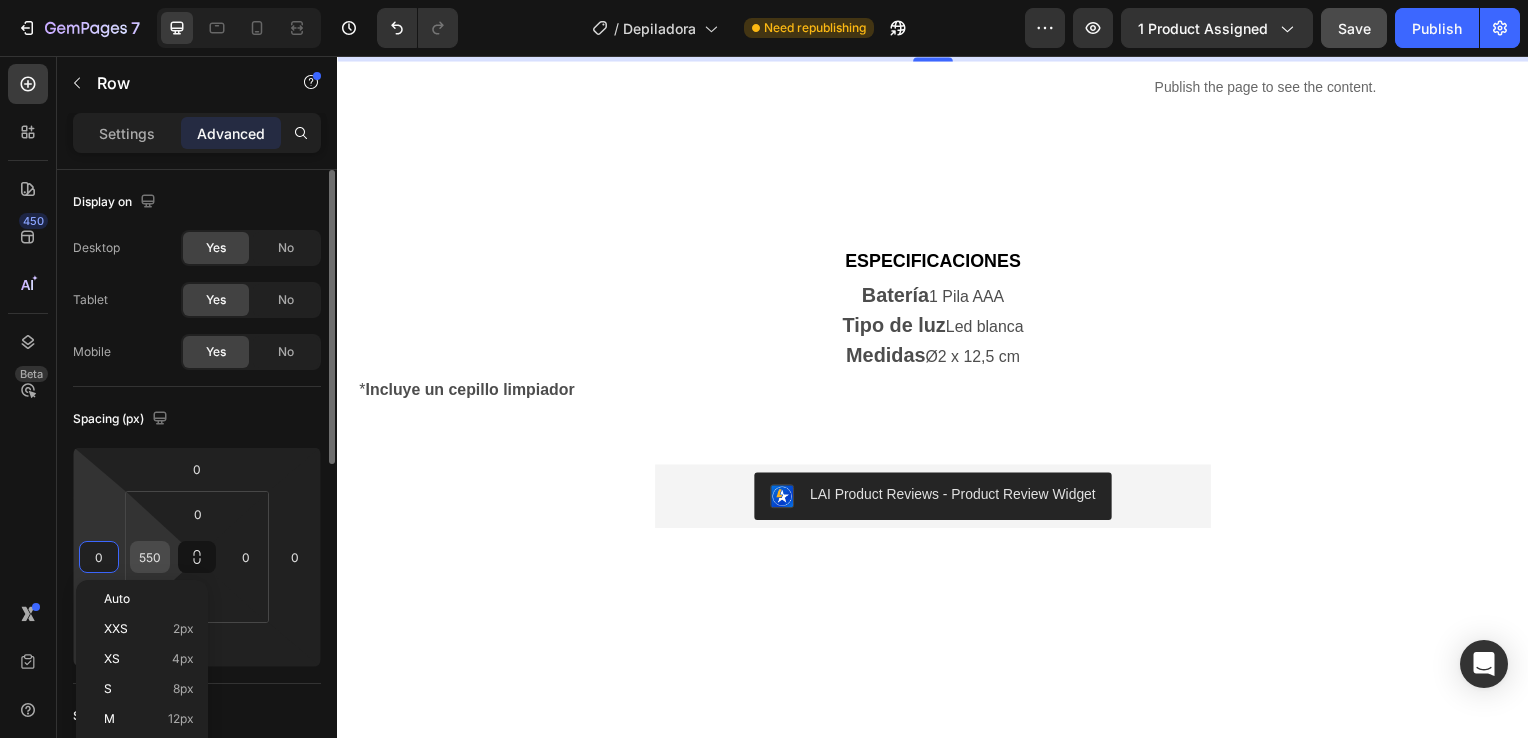 type on "0" 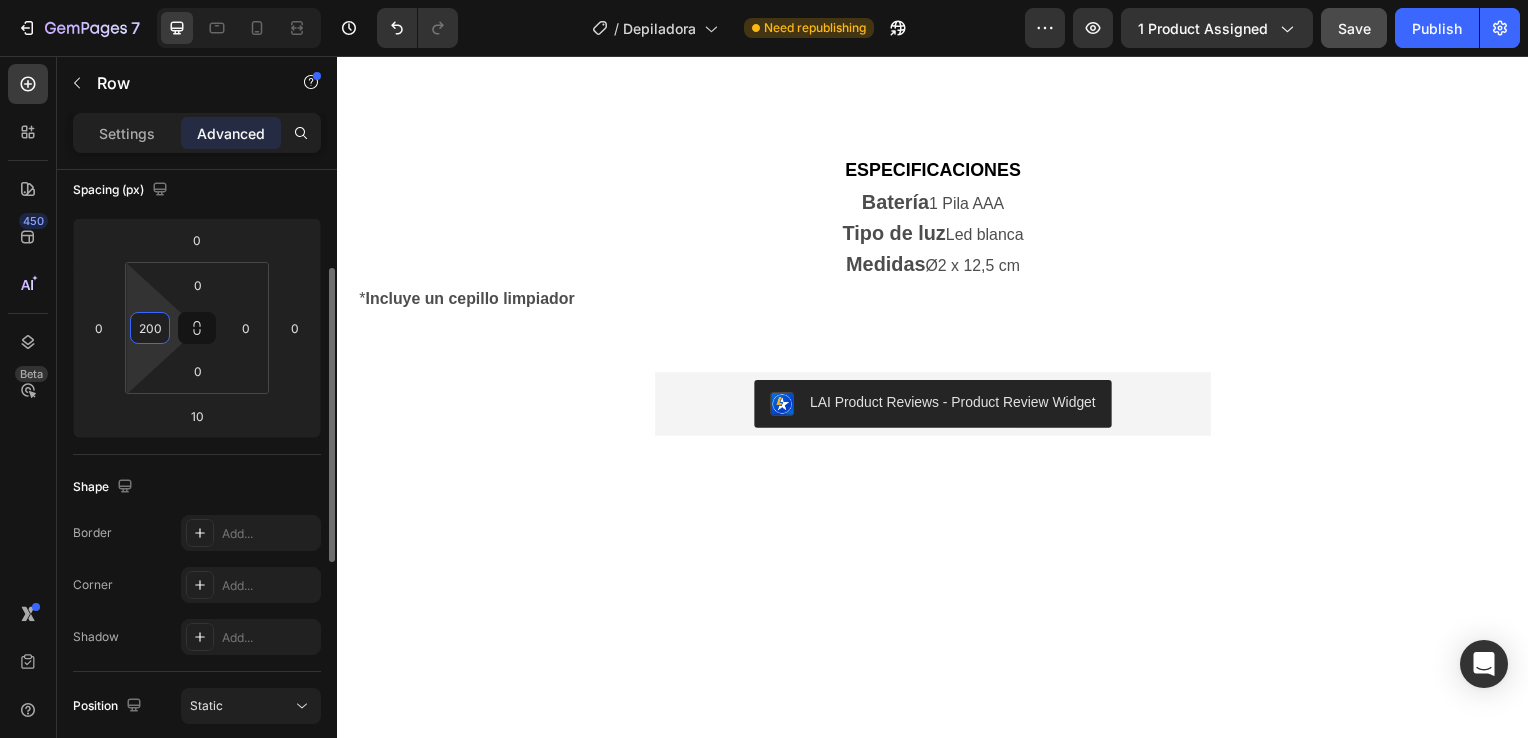 scroll, scrollTop: 220, scrollLeft: 0, axis: vertical 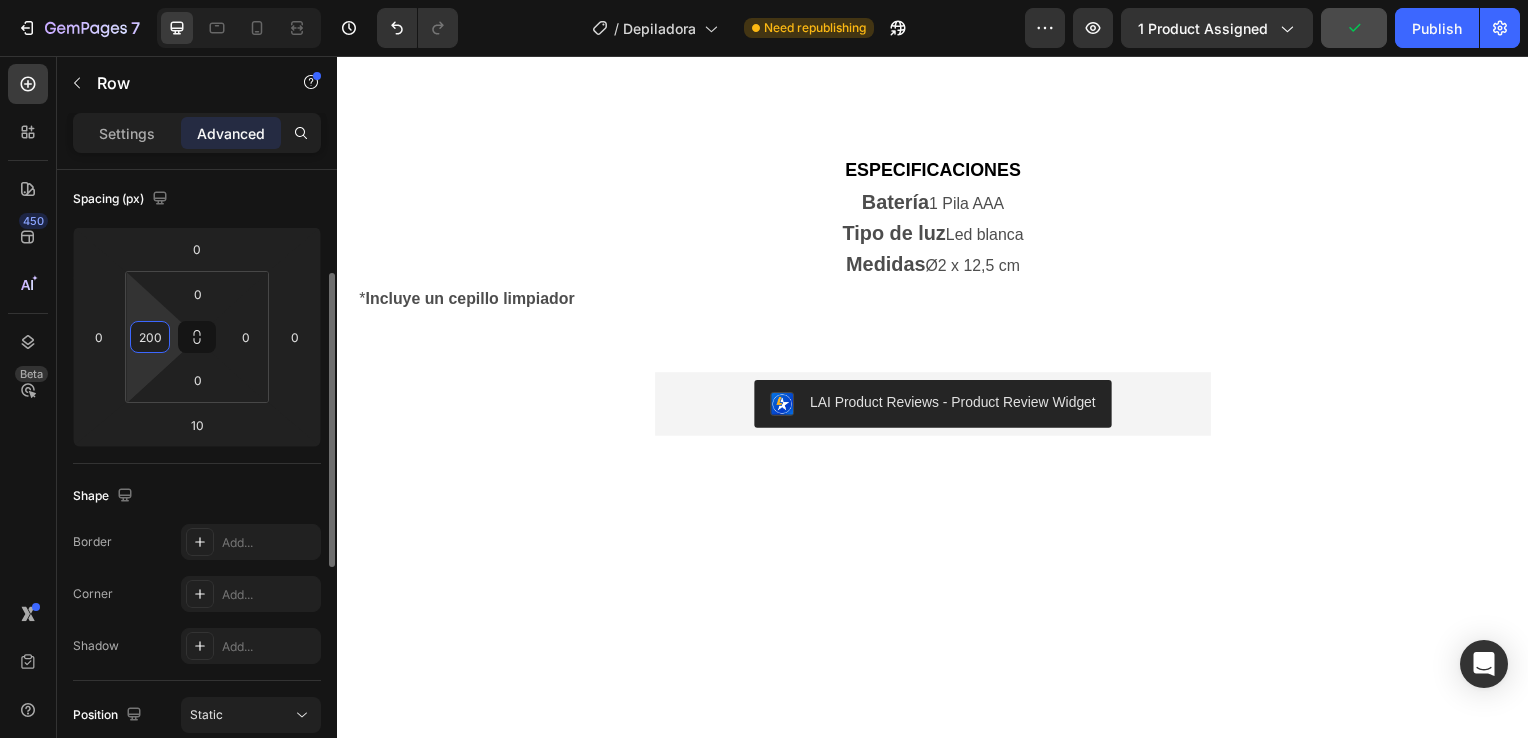 type on "200" 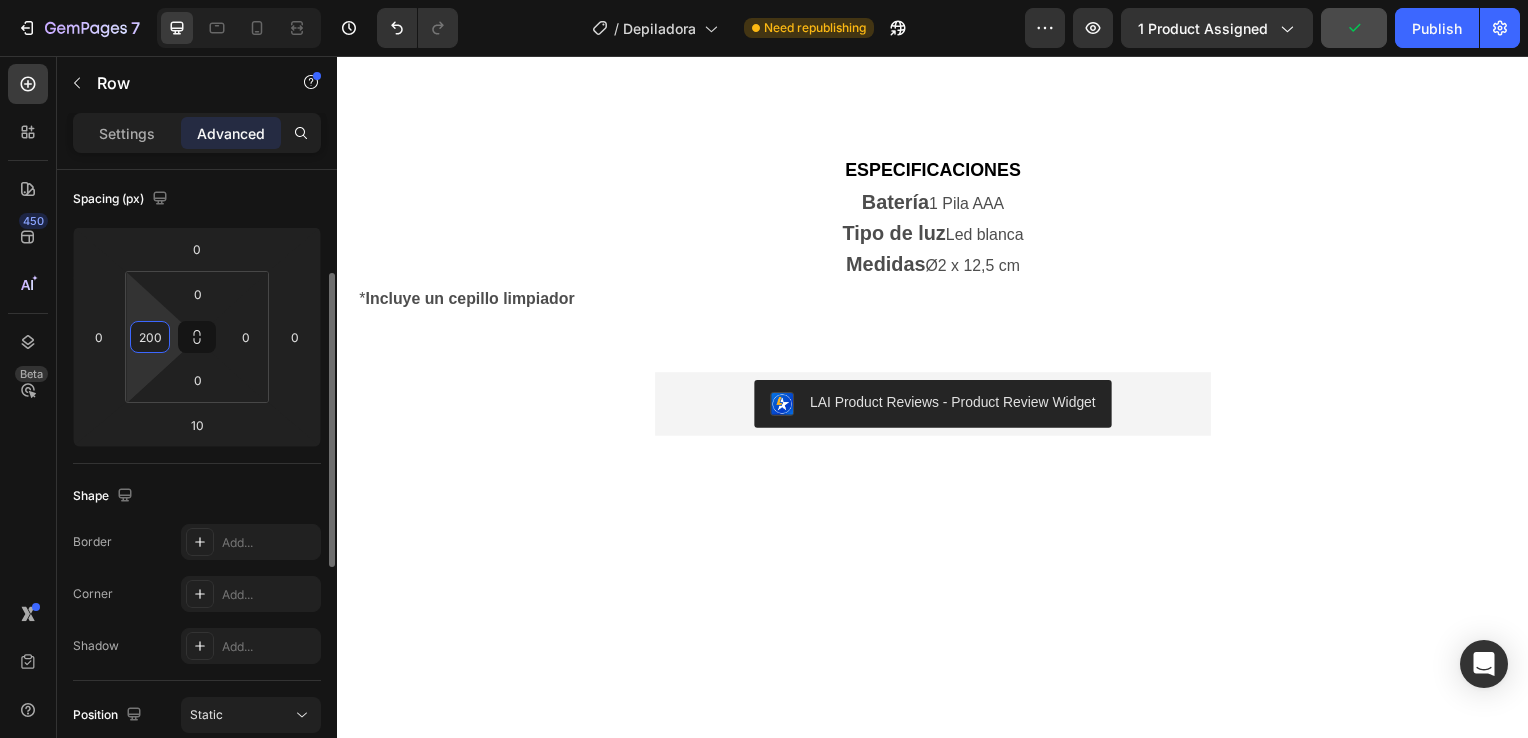 click on "PORTÁTIL Y DISCRETA   Gracias a su tamaño compacto y diseño elegante, esta depiladora facial es perfecta para llevar contigo a cualquier parte.  Cabe fácilmente en un bolso, neceser o incluso en el bolsillo, lo que la convierte en una aliada ideal para retoques rápidos estés donde estés. Además, su aspecto discreto y moderno hace que pase desapercibida, pareciendo más un accesorio de belleza que un aparato eléctrico. Es la solución perfecta para quienes buscan comodidad sin renunciar al estilo. Text Block Row   10" at bounding box center (937, -181) 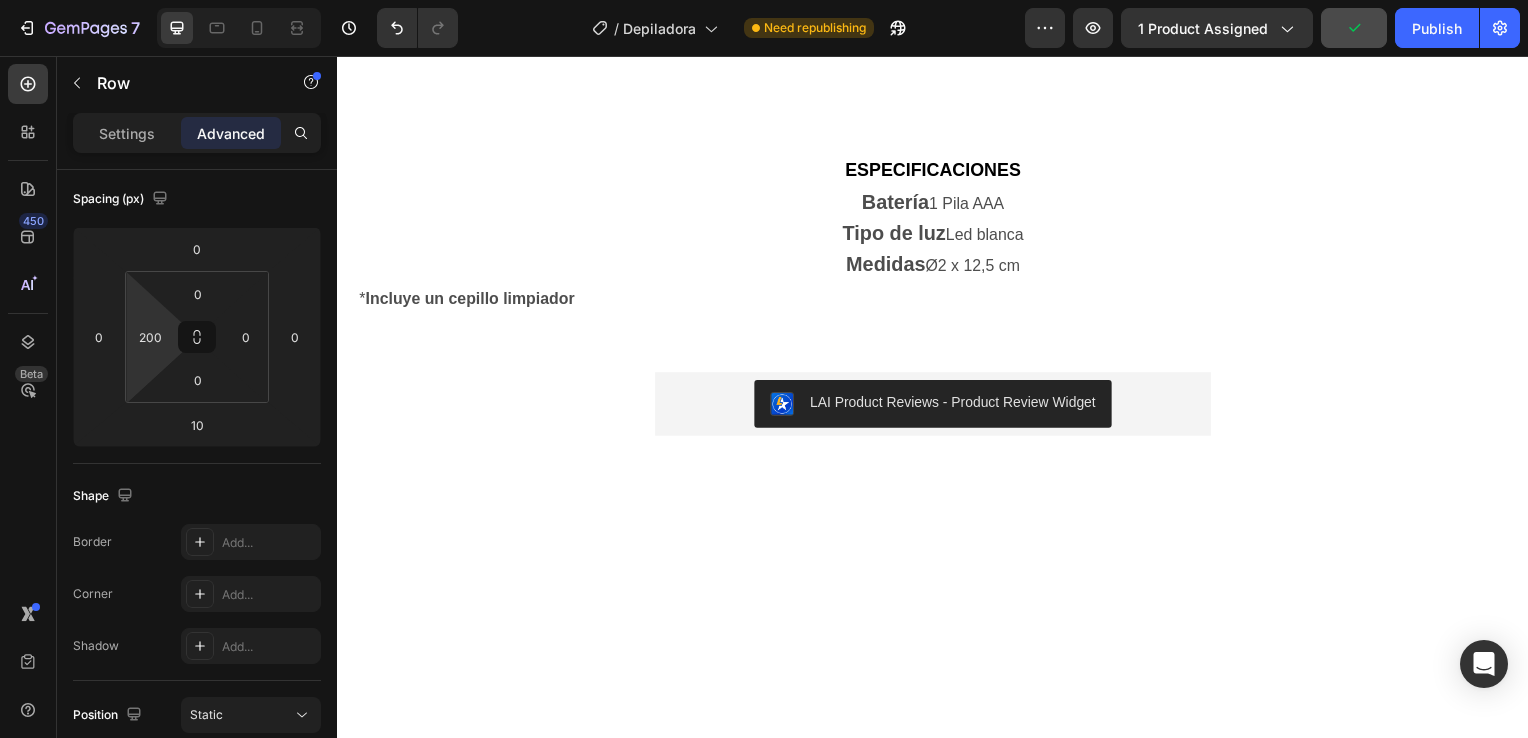 click on "Gracias a su tamaño compacto y diseño elegante, esta depiladora facial es perfecta para llevar contigo a cualquier parte." at bounding box center [1082, -198] 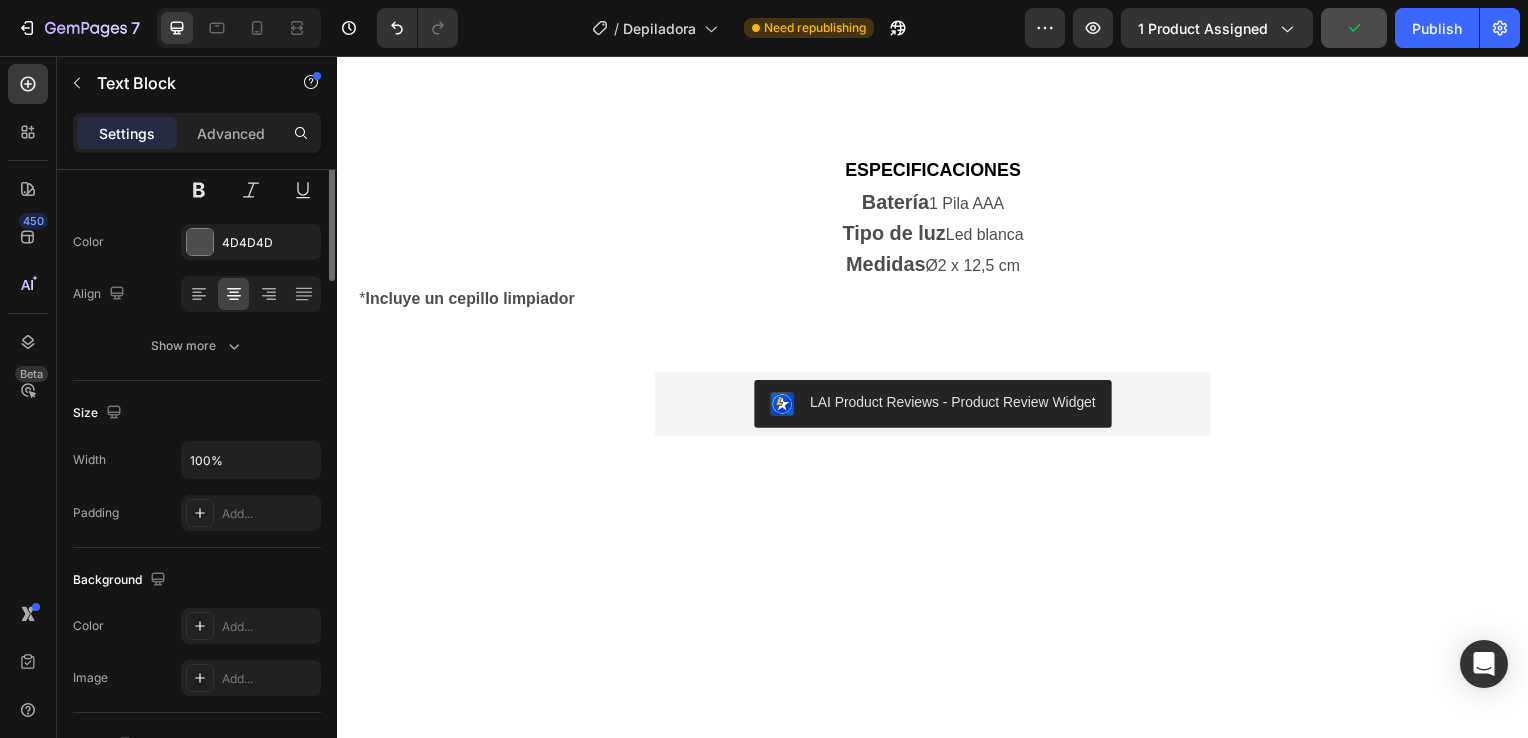 scroll, scrollTop: 0, scrollLeft: 0, axis: both 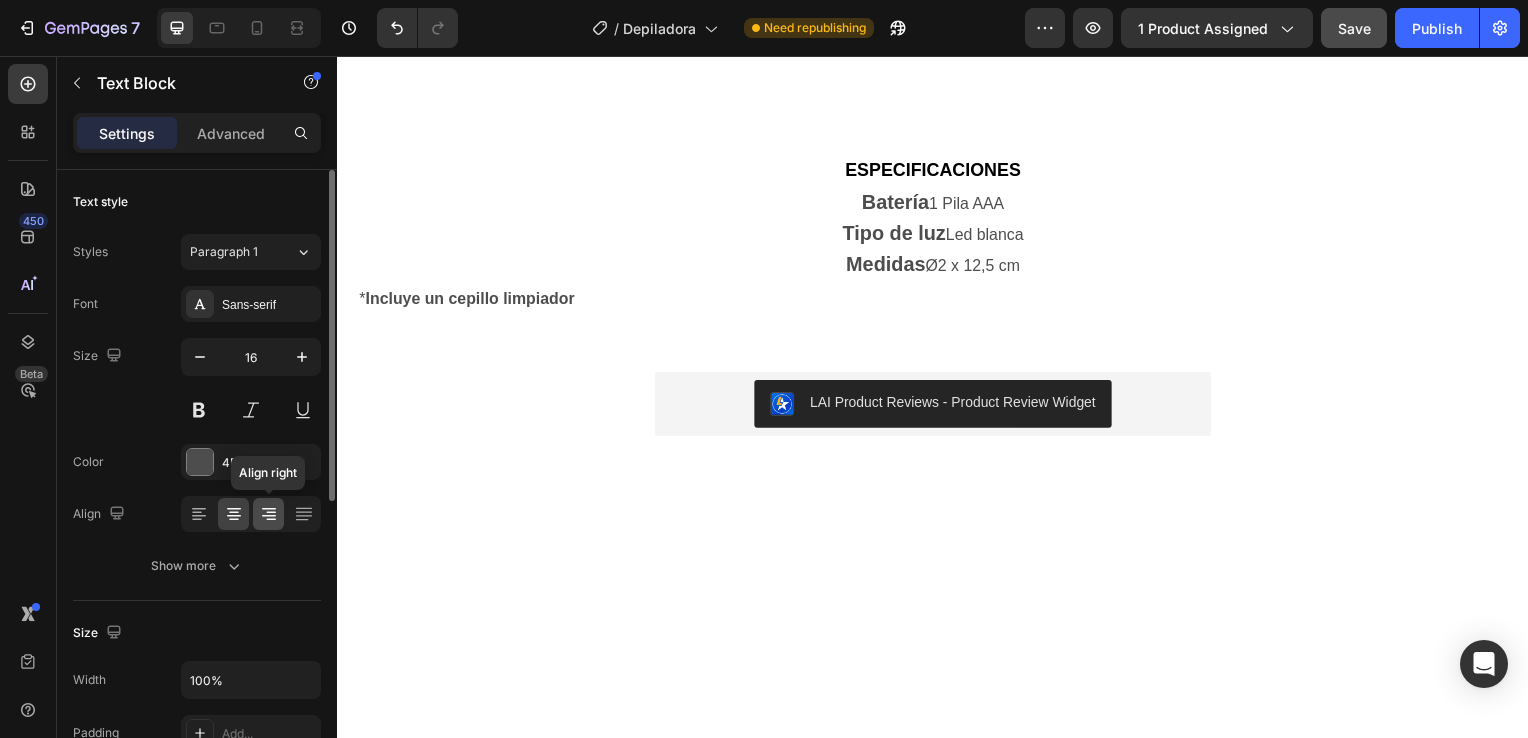 click 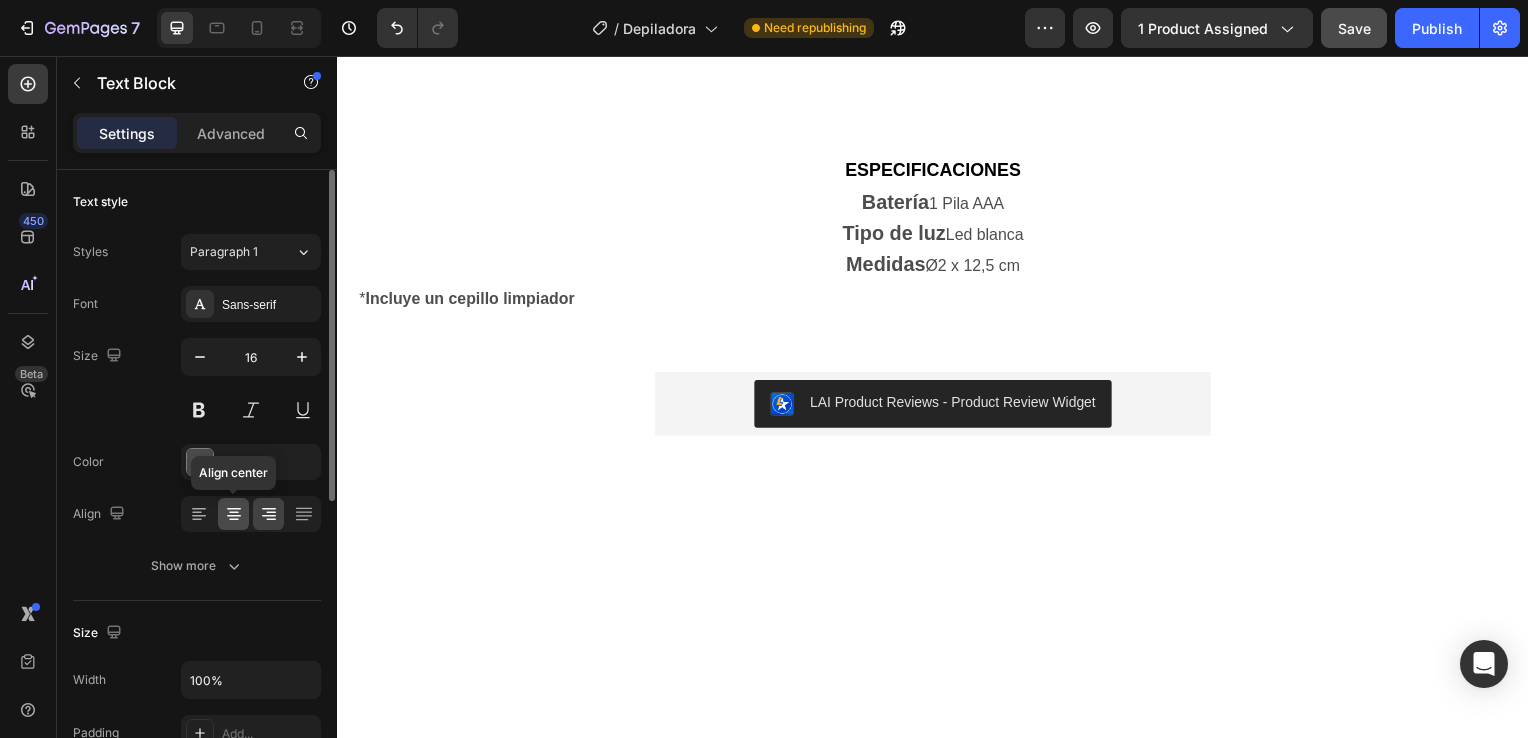 click 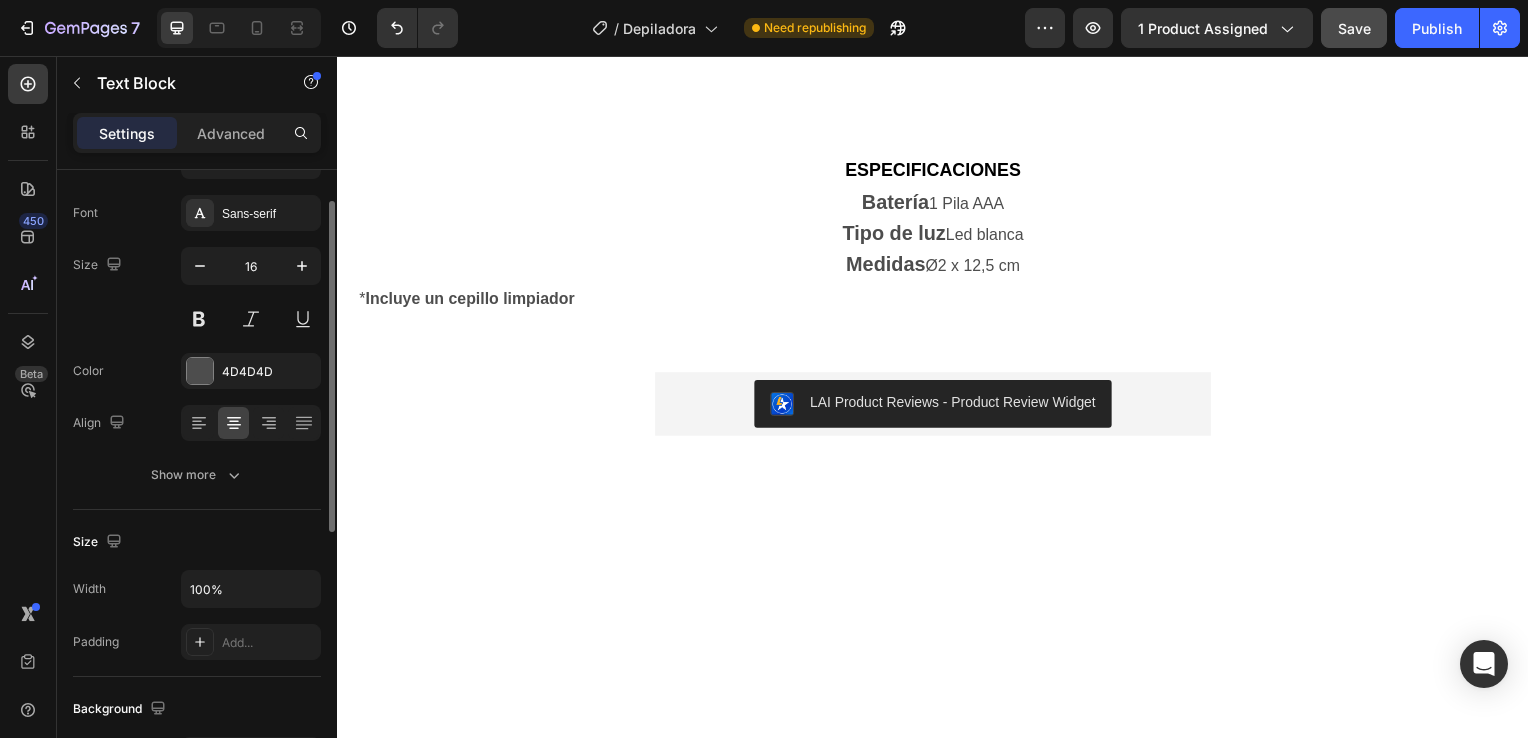 scroll, scrollTop: 101, scrollLeft: 0, axis: vertical 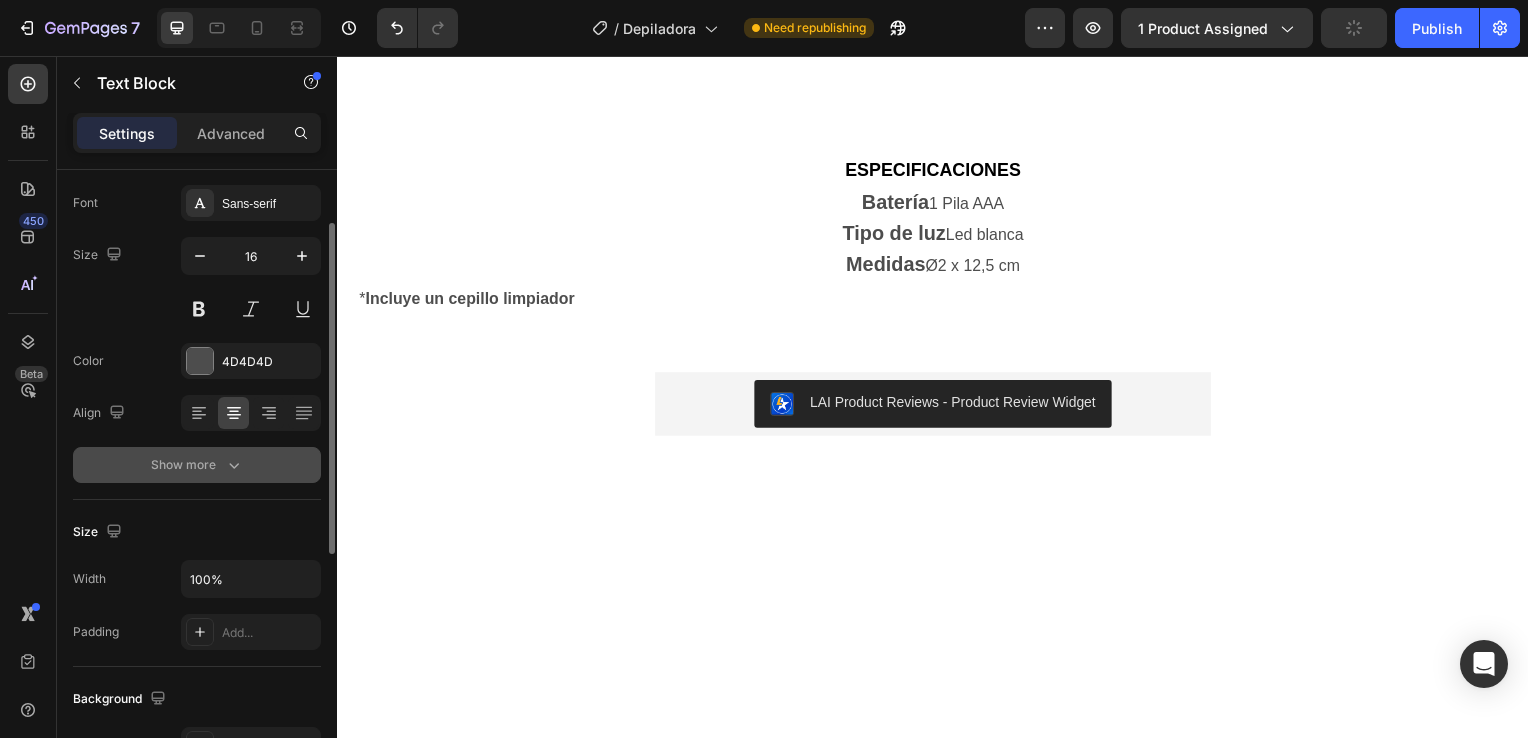 click 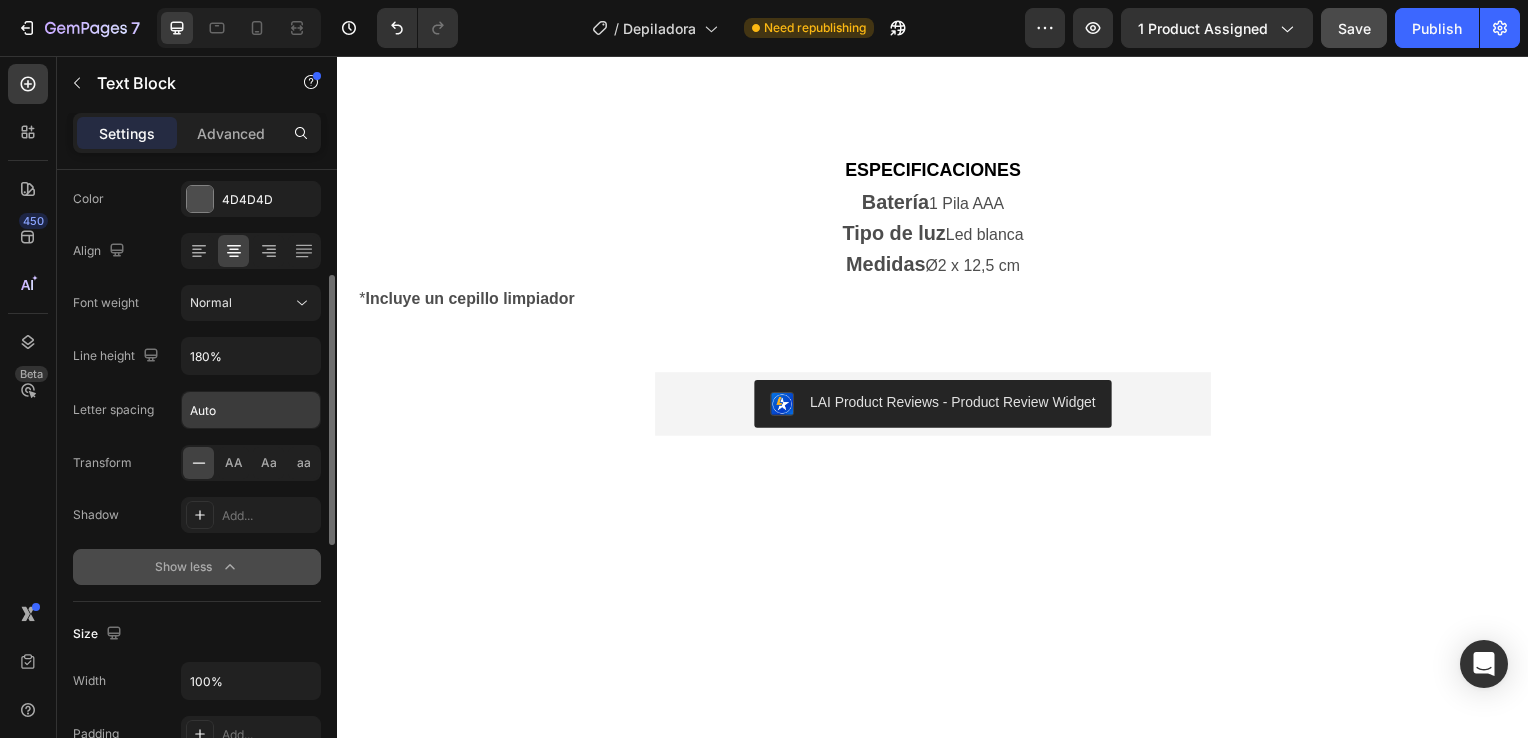 scroll, scrollTop: 266, scrollLeft: 0, axis: vertical 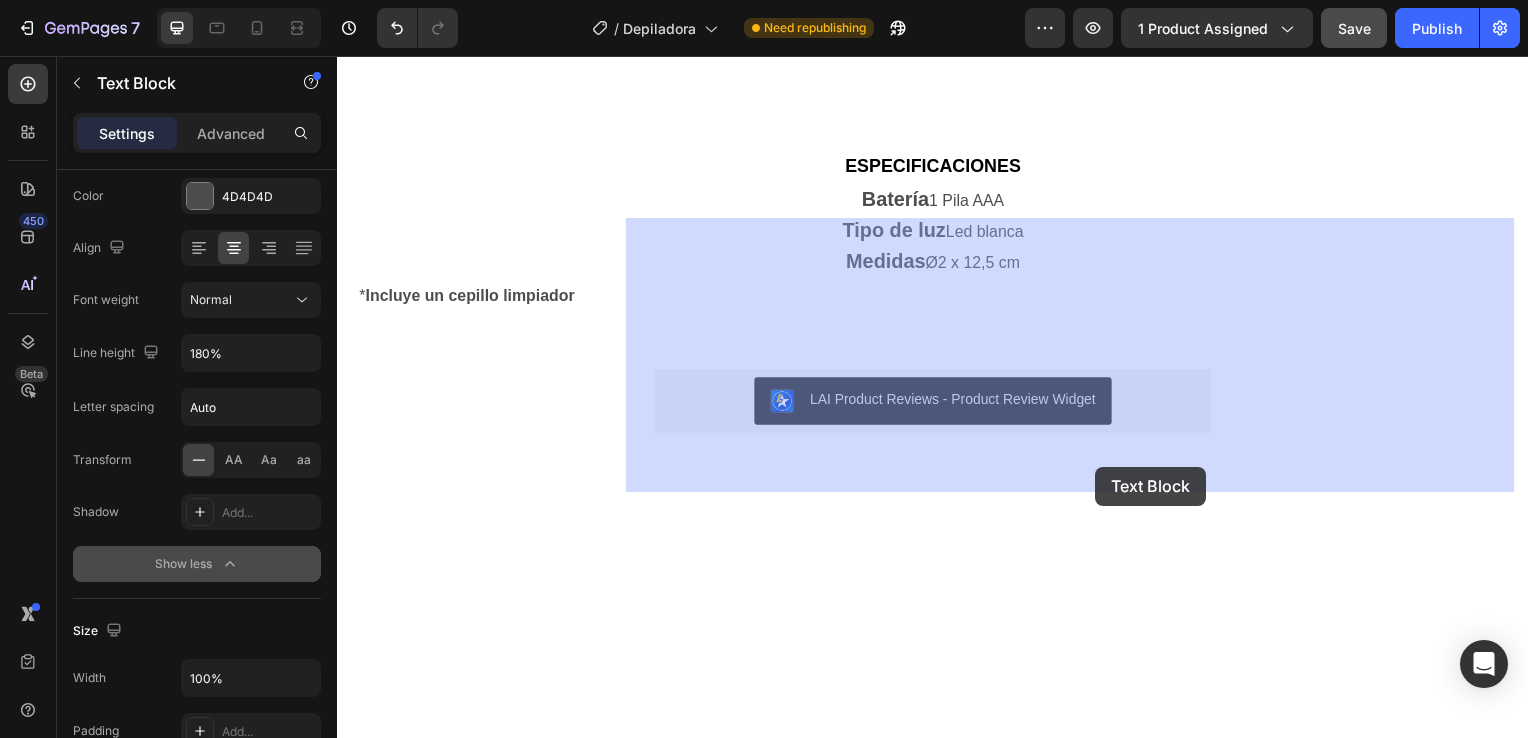 drag, startPoint x: 1183, startPoint y: 477, endPoint x: 1101, endPoint y: 470, distance: 82.29824 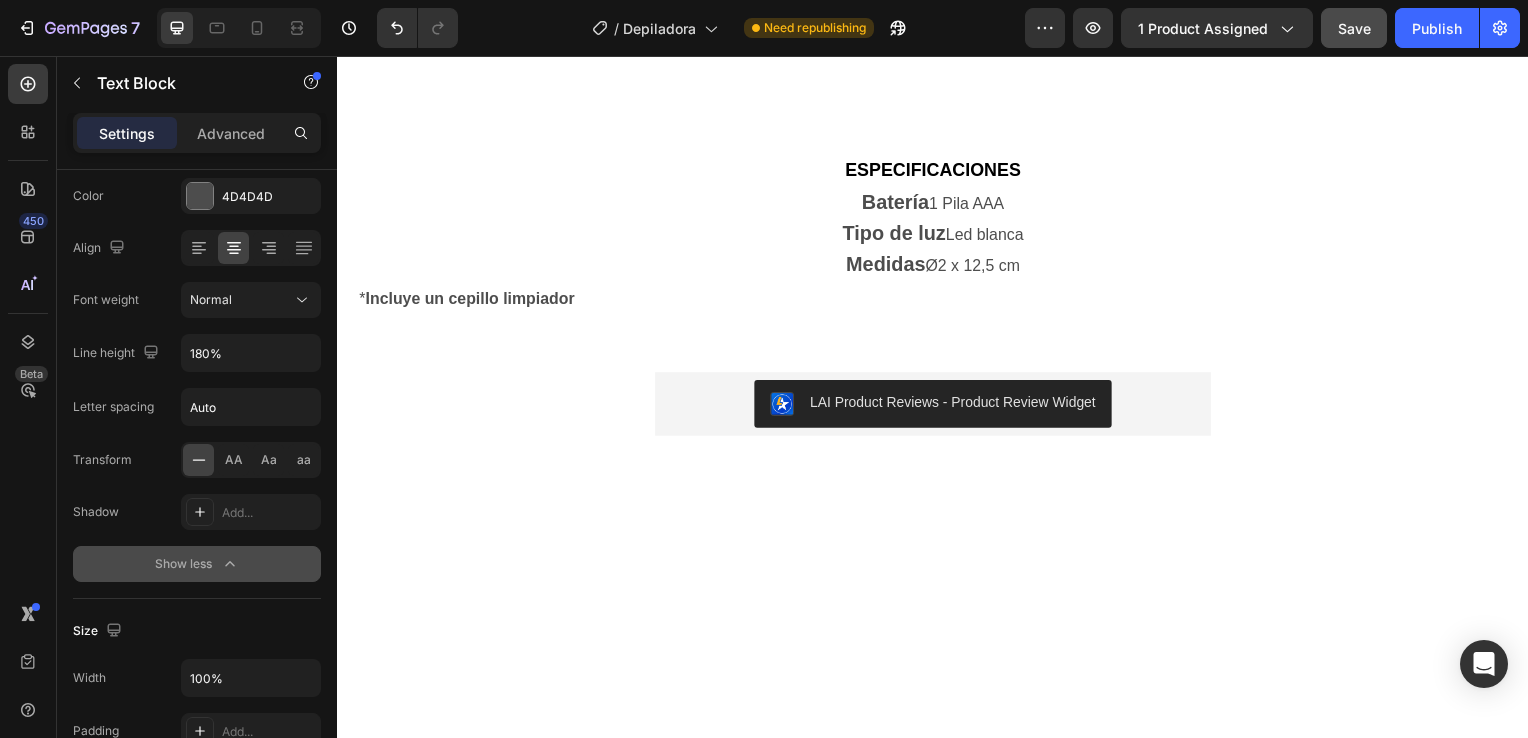 drag, startPoint x: 633, startPoint y: 323, endPoint x: 1237, endPoint y: 481, distance: 624.3236 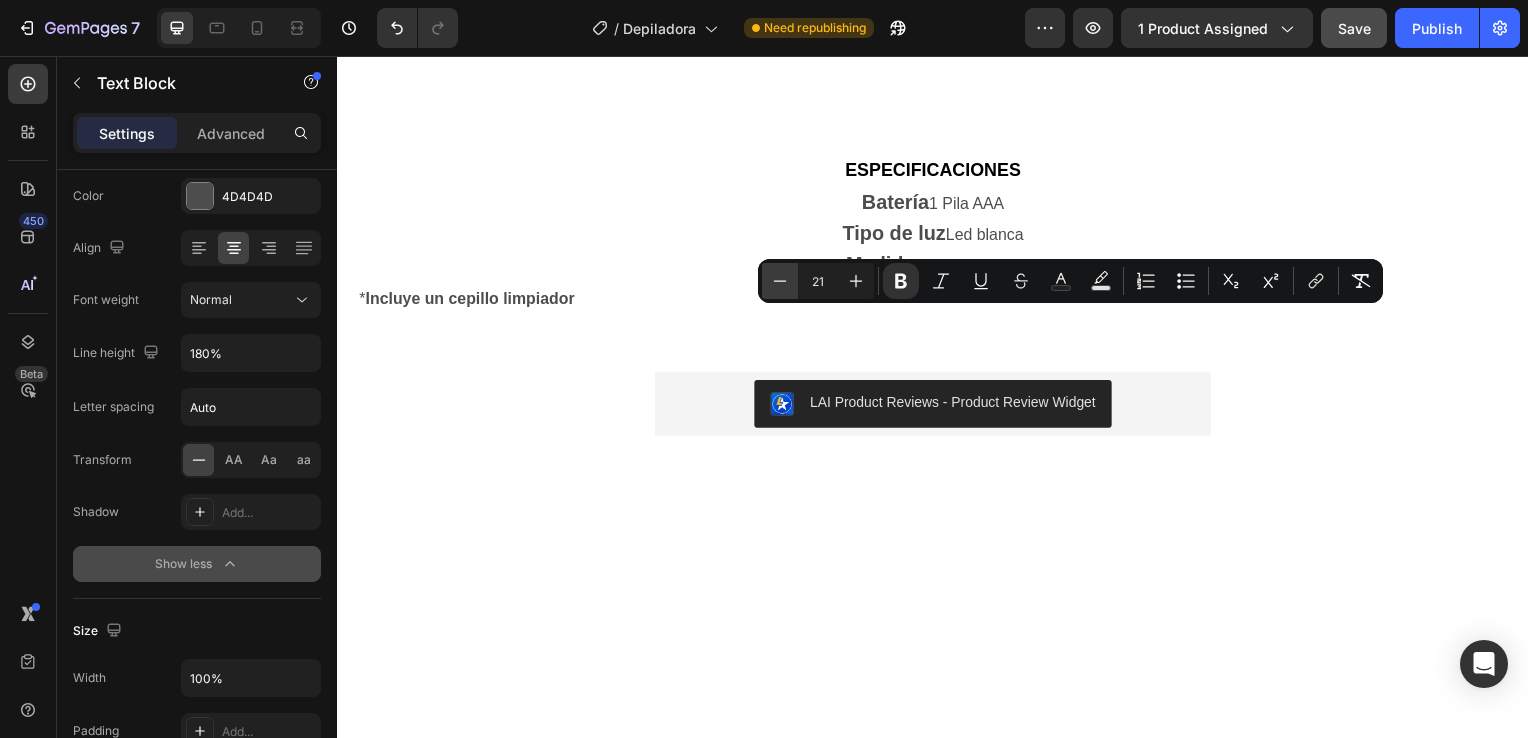 click 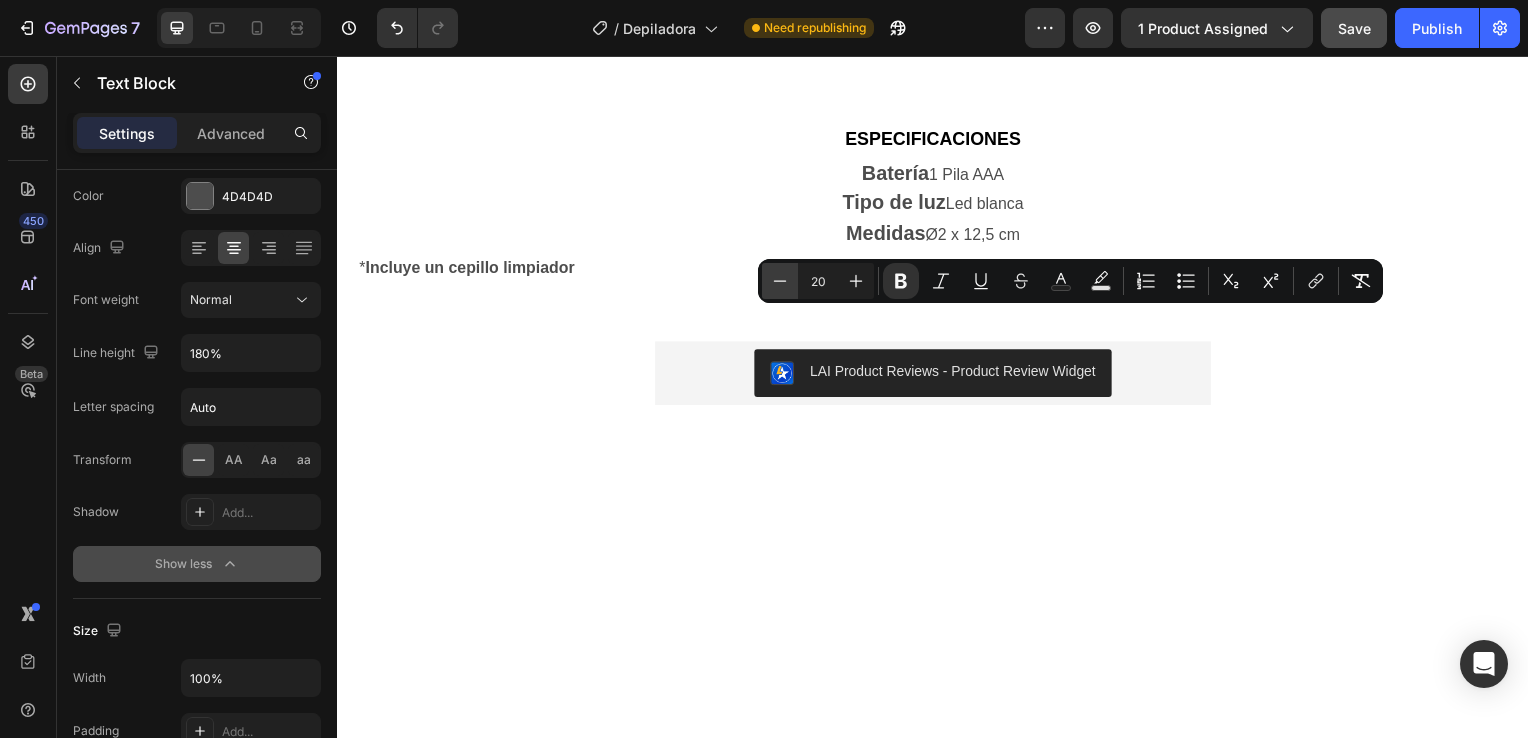 click 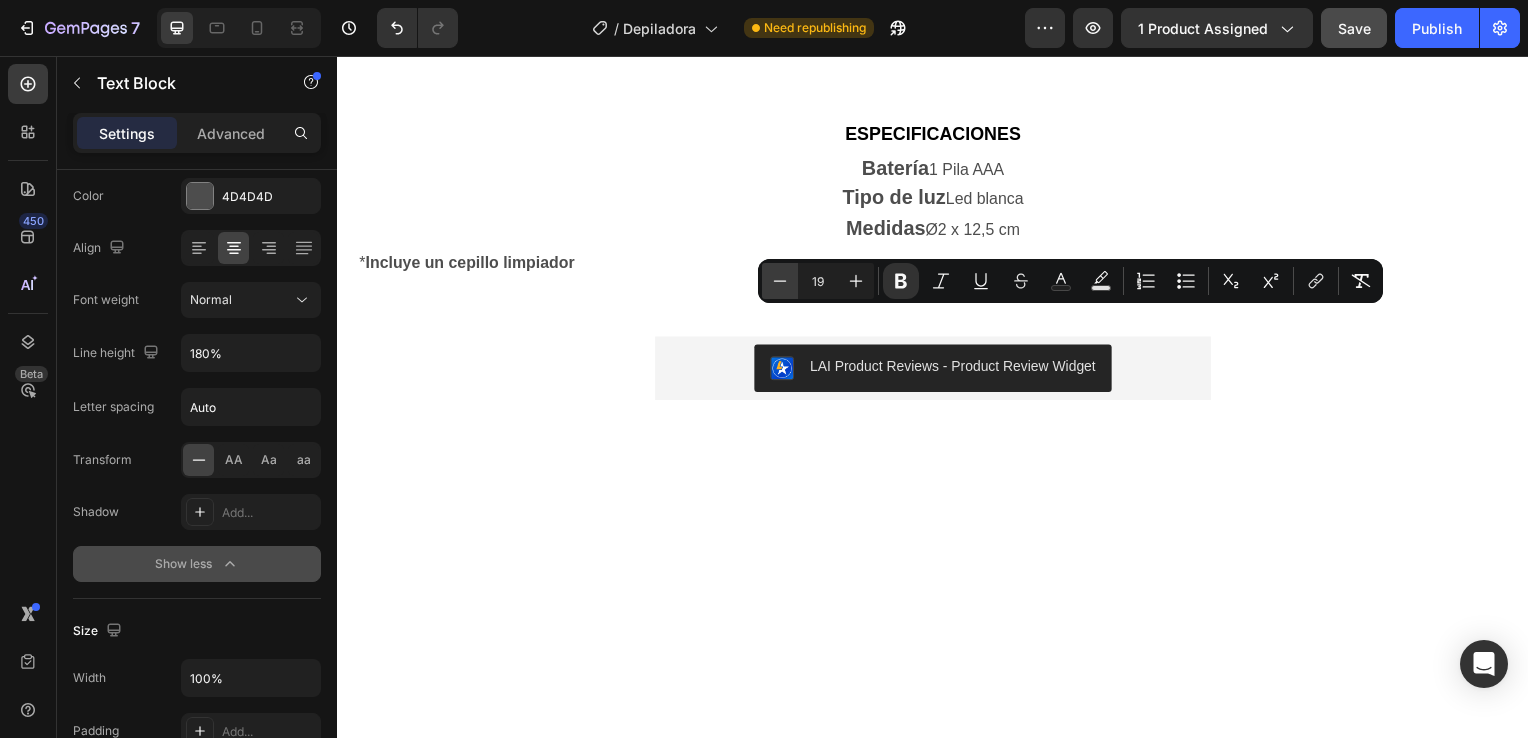 click 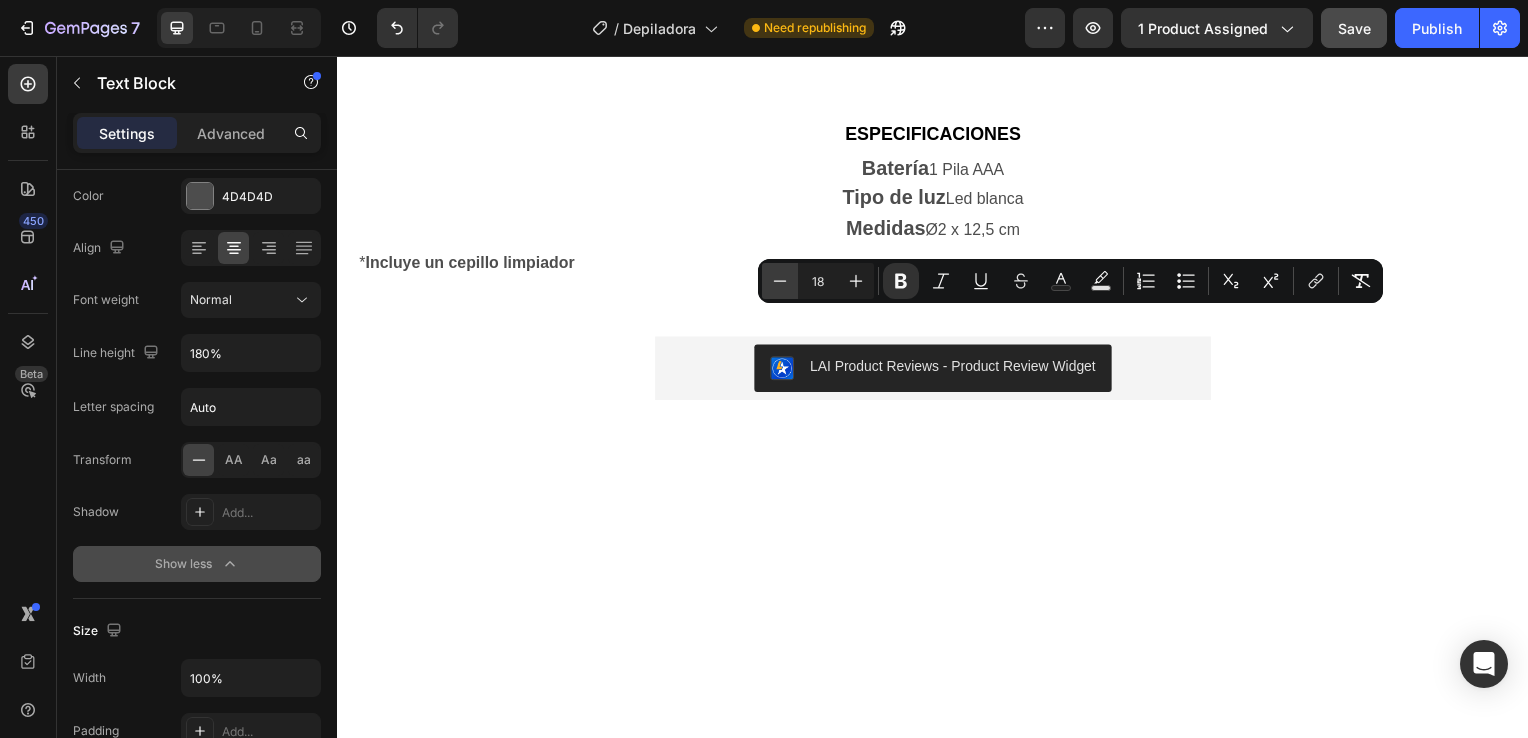 click 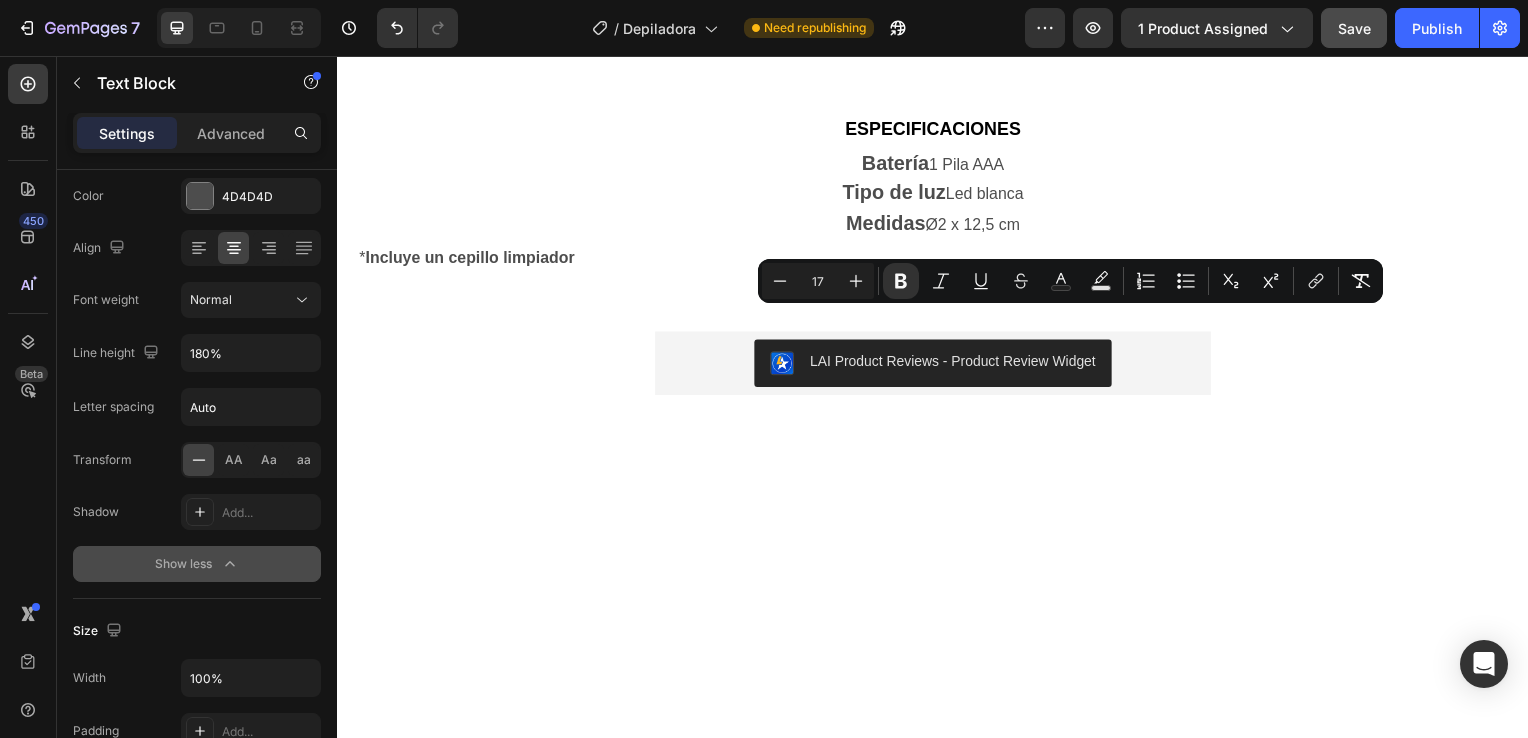 click on "PORTÁTIL Y DISCRETA Gracias a su tamaño compacto y diseño elegante, esta depiladora facial es perfecta para llevar contigo a cualquier parte.  Cabe fácilmente en un bolso, neceser o incluso en el bolsillo, lo que la convierte en una aliada ideal para retoques rápidos estés donde estés. Además, su aspecto discreto y moderno hace que pase desapercibida, pareciendo más un accesorio de belleza que un aparato eléctrico. Es la solución perfecta para quienes buscan comodidad sin renunciar al estilo. Text Block   0 Row
Publish the page to see the content.
Custom Code" at bounding box center (937, -170) 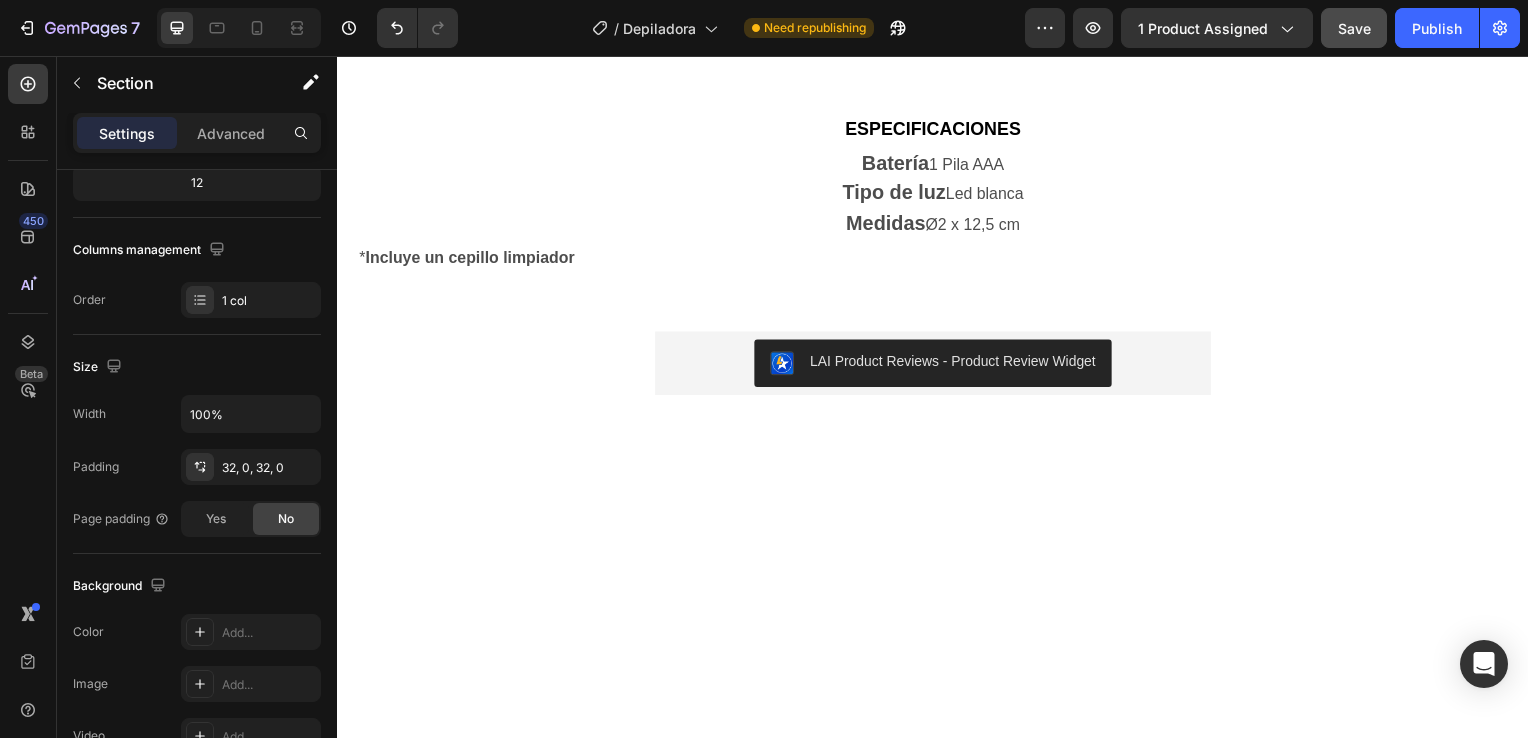 scroll, scrollTop: 0, scrollLeft: 0, axis: both 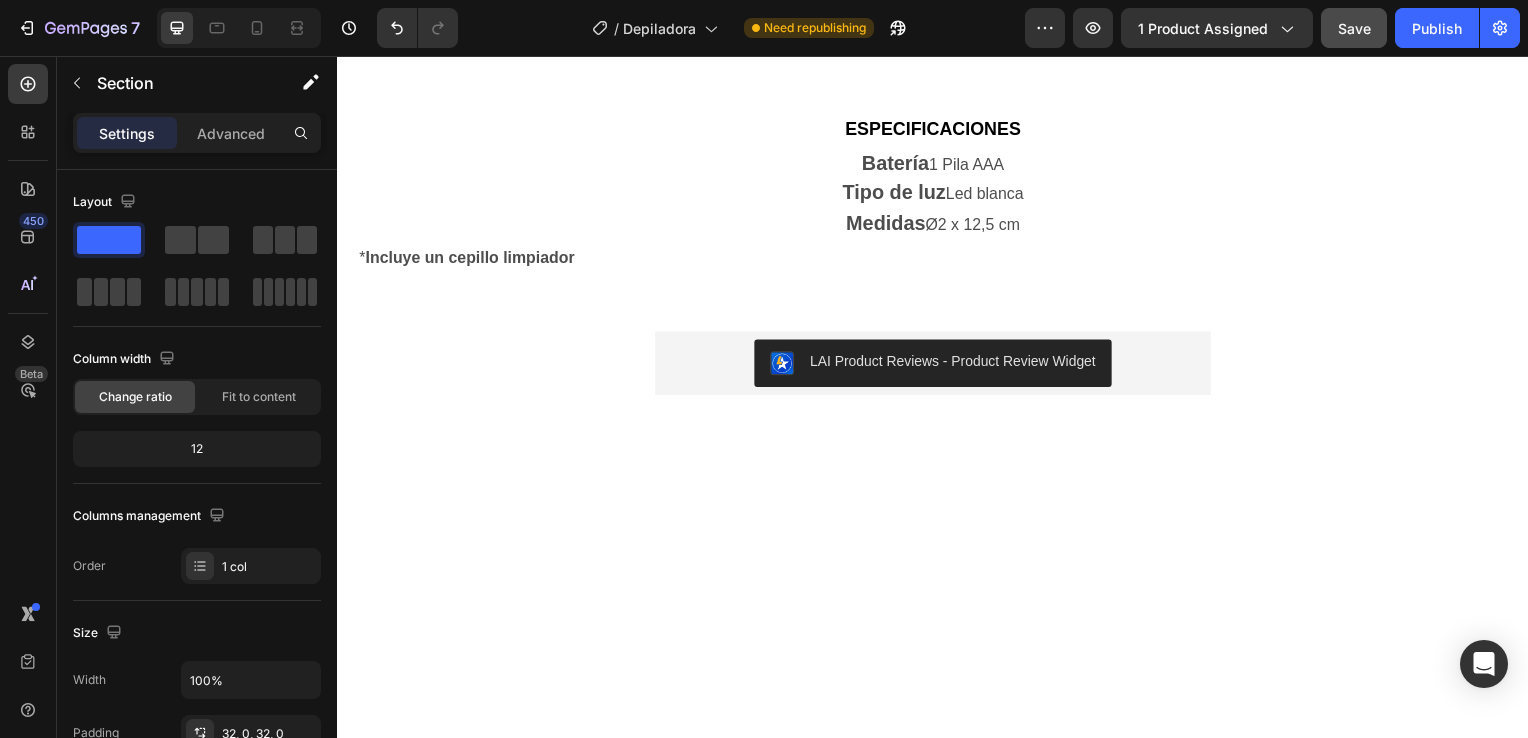 click on "PORTÁTIL Y DISCRETA" at bounding box center [1084, -275] 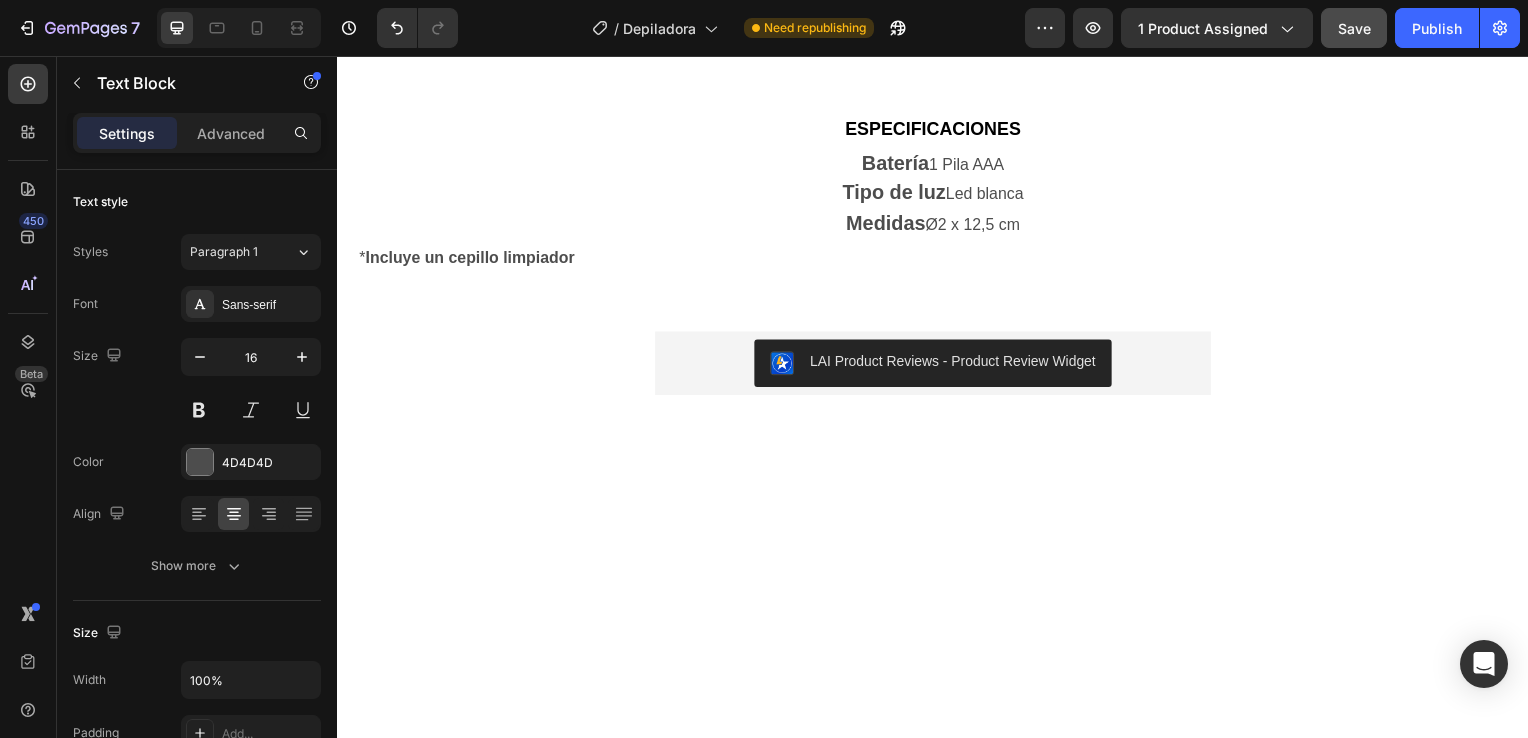 click on "PORTÁTIL Y DISCRETA" at bounding box center [1084, -275] 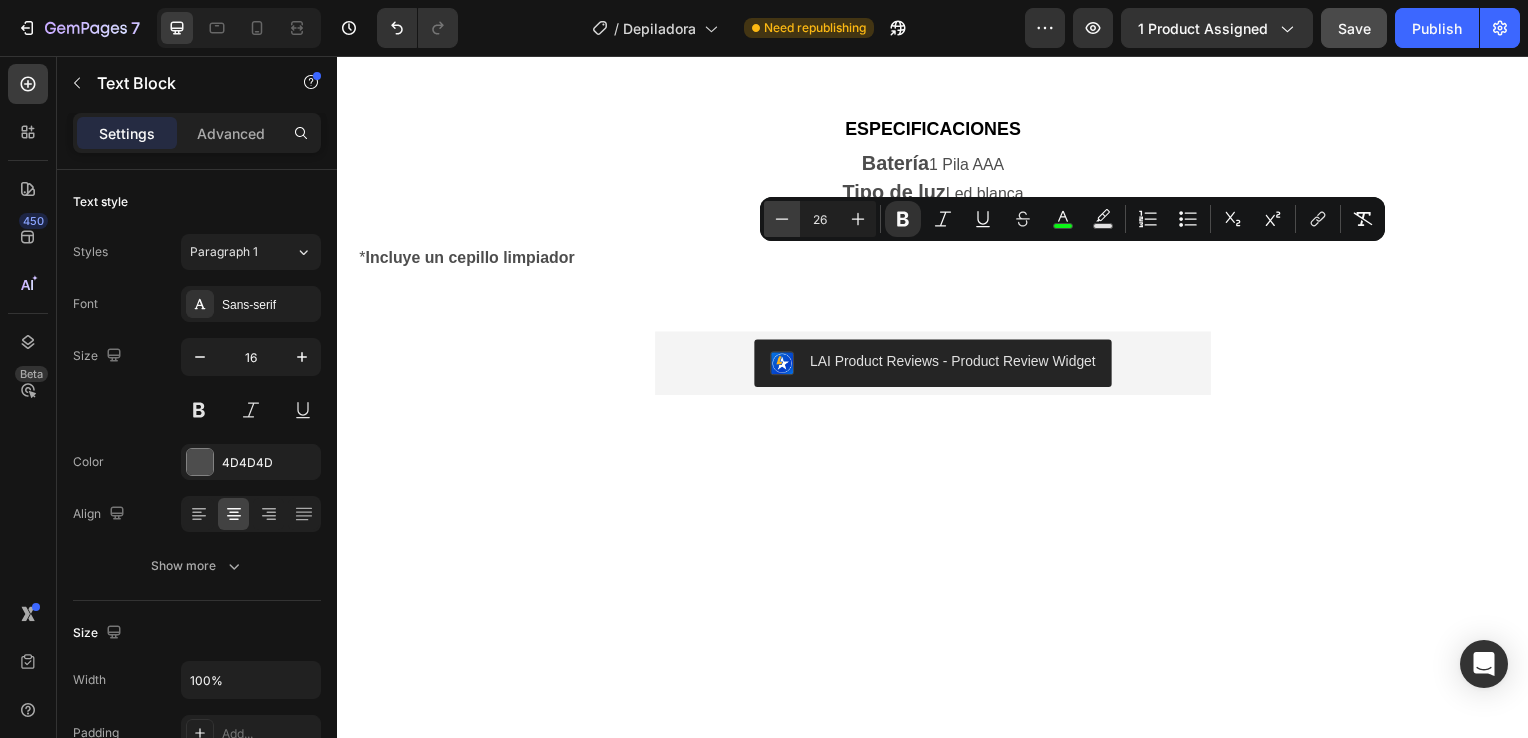 click 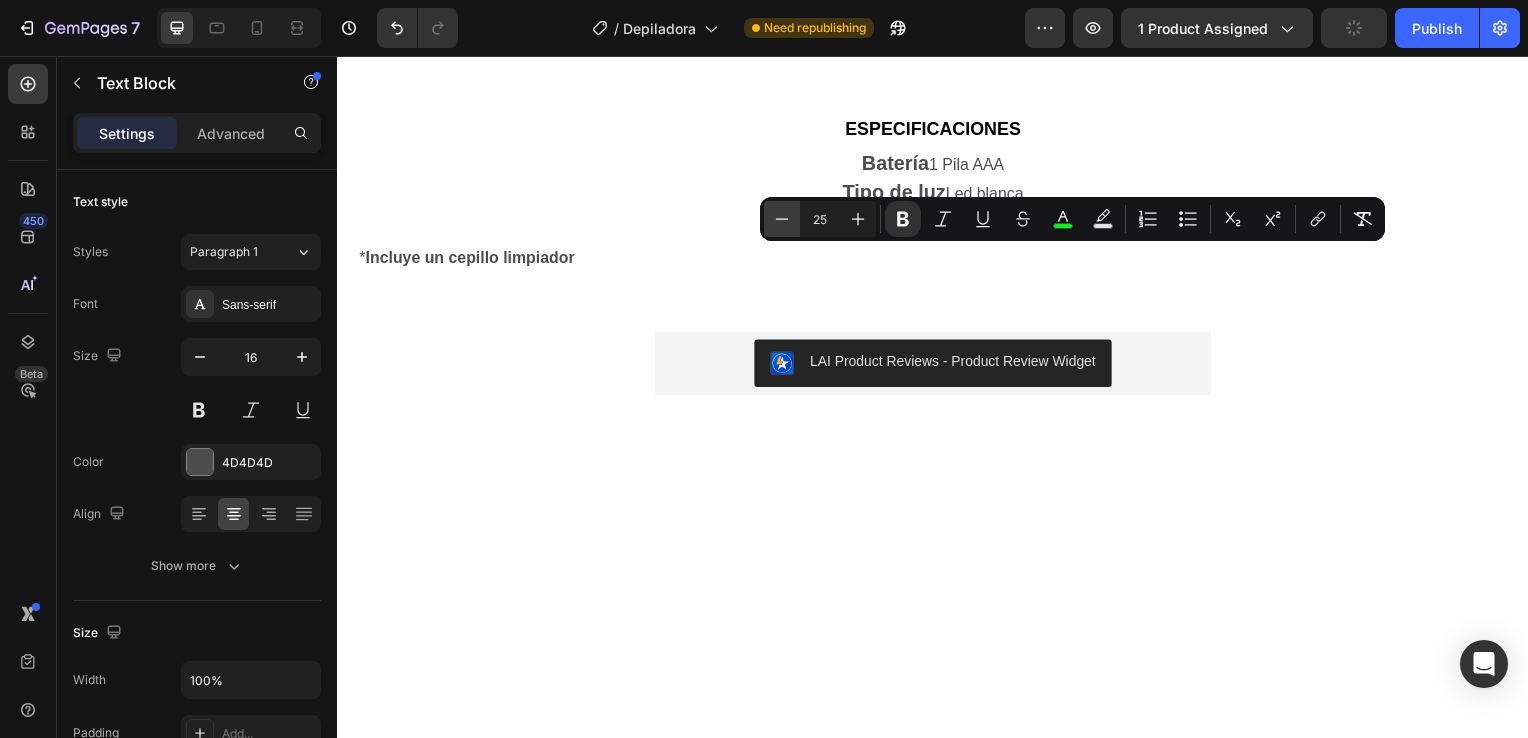 click 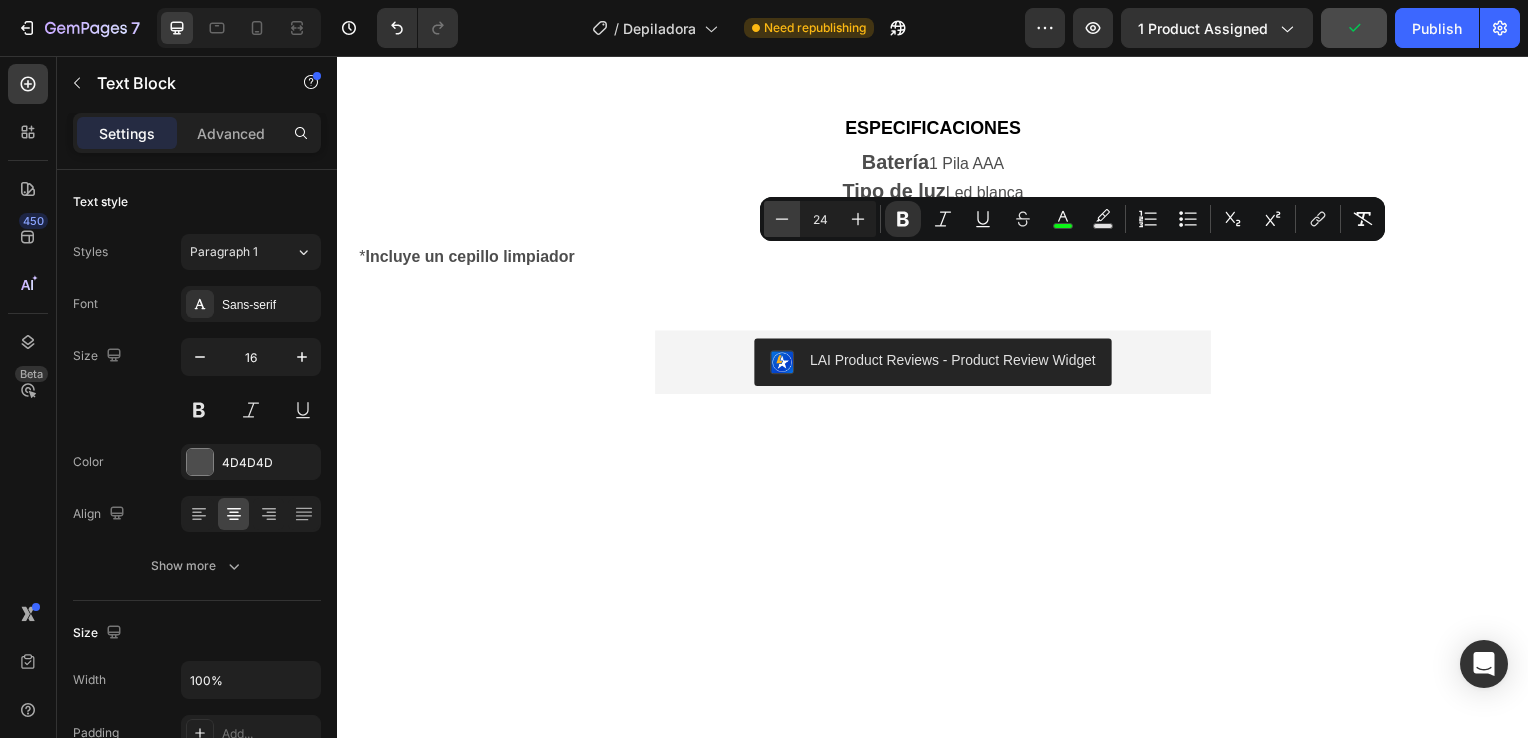 click 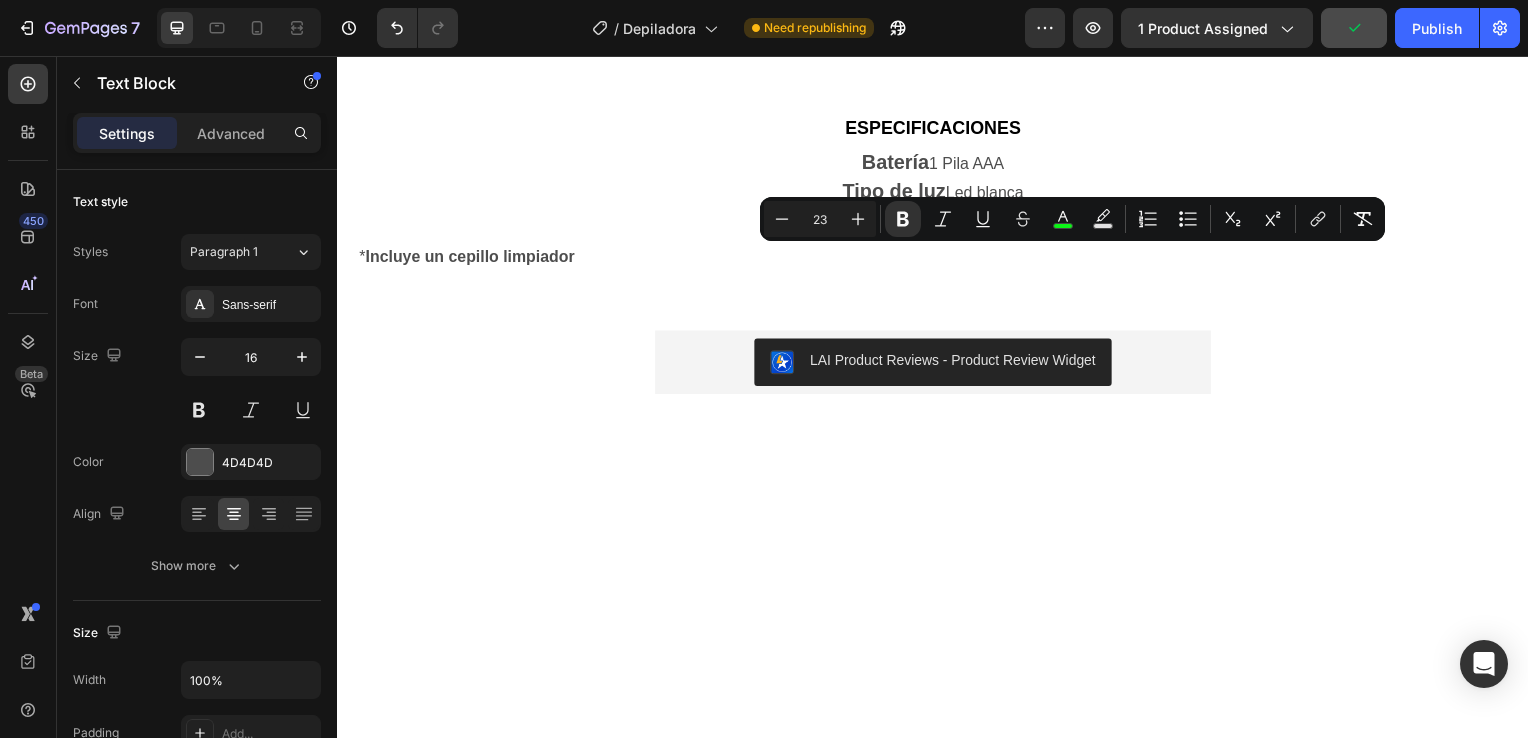click on "PORTÁTIL Y DISCRETA Gracias a su tamaño compacto y diseño elegante, esta depiladora facial es perfecta para llevar contigo a cualquier parte.  Cabe fácilmente en un bolso, neceser o incluso en el bolsillo, lo que la convierte en una aliada ideal para retoques rápidos estés donde estés. Además, su aspecto discreto y moderno hace que pase desapercibida, pareciendo más un accesorio de belleza que un aparato eléctrico. Es la solución perfecta para quienes buscan comodidad sin renunciar al estilo. Text Block Row   10" at bounding box center [937, -202] 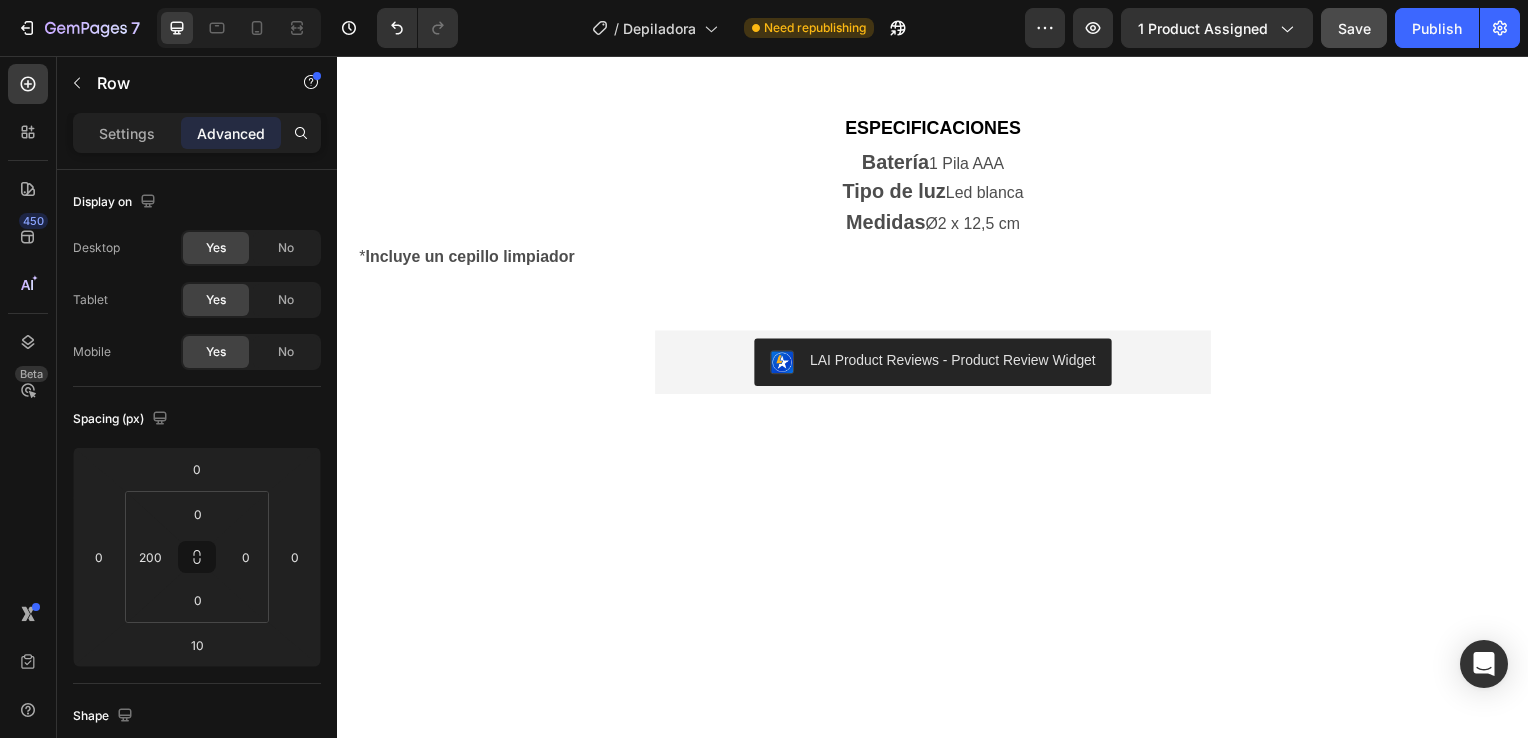click on "PORTÁTIL Y DISCRETA Gracias a su tamaño compacto y diseño elegante, esta depiladora facial es perfecta para llevar contigo a cualquier parte.  Cabe fácilmente en un bolso, neceser o incluso en el bolsillo, lo que la convierte en una aliada ideal para retoques rápidos estés donde estés. Además, su aspecto discreto y moderno hace que pase desapercibida, pareciendo más un accesorio de belleza que un aparato eléctrico. Es la solución perfecta para quienes buscan comodidad sin renunciar al estilo. Text Block Row   10" at bounding box center (937, -202) 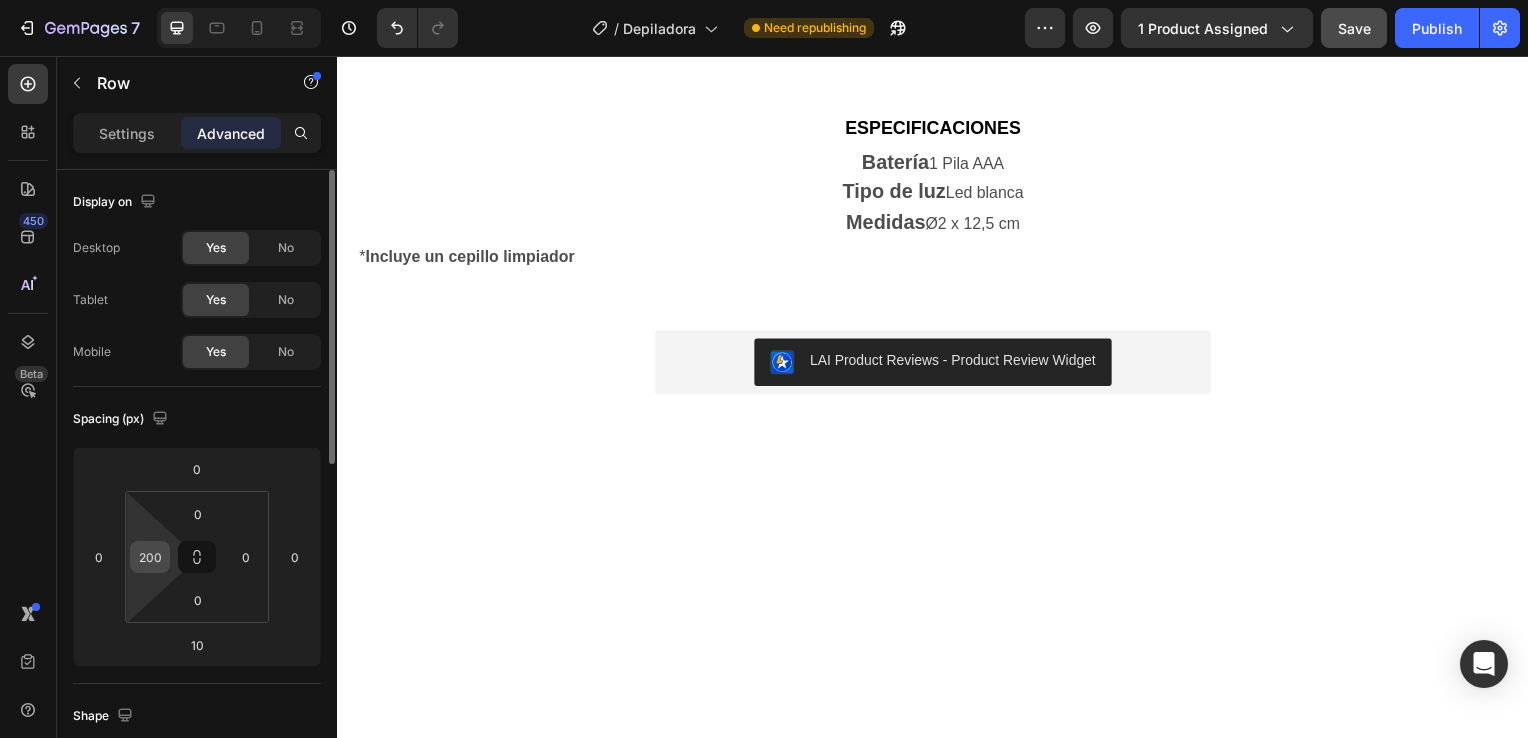 click on "200" at bounding box center [150, 557] 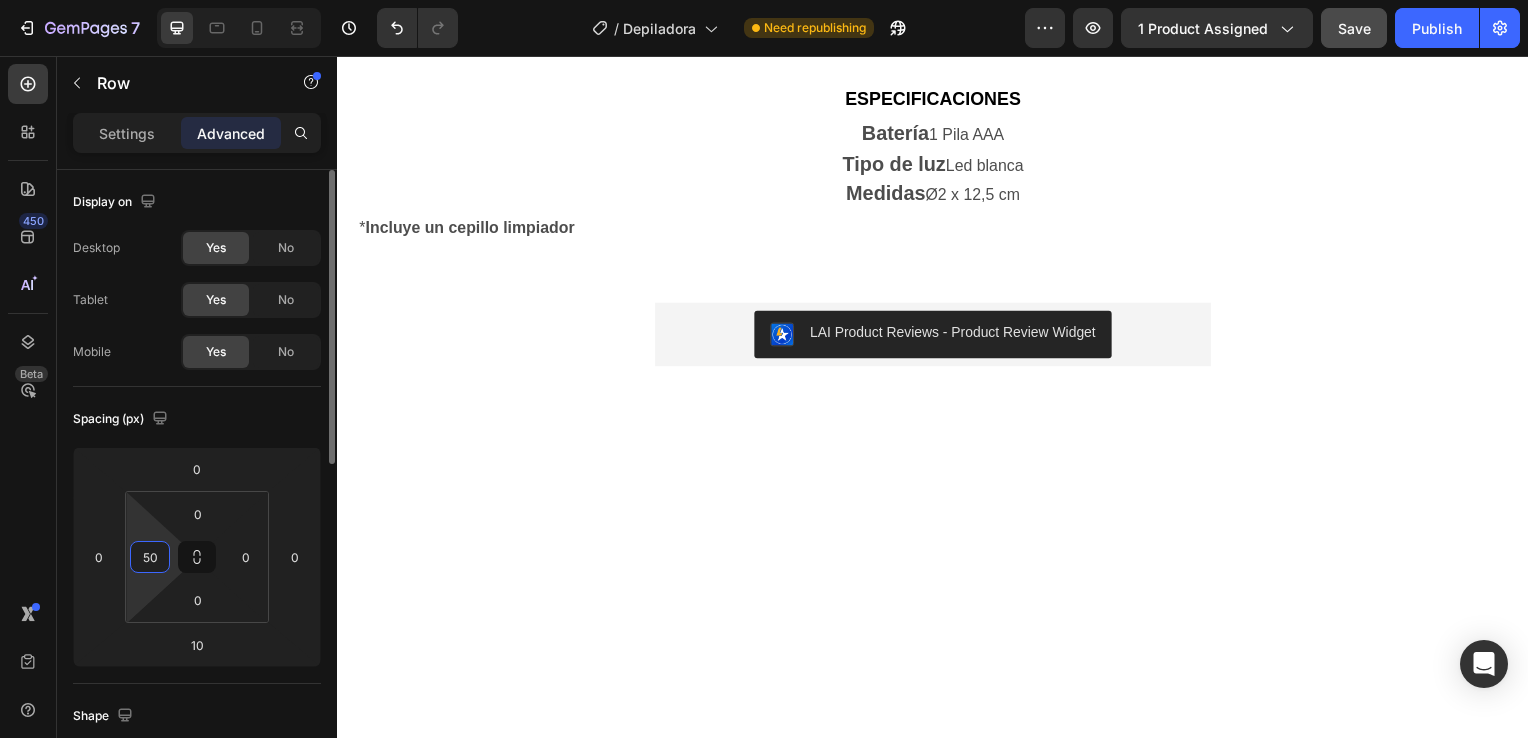 type on "5" 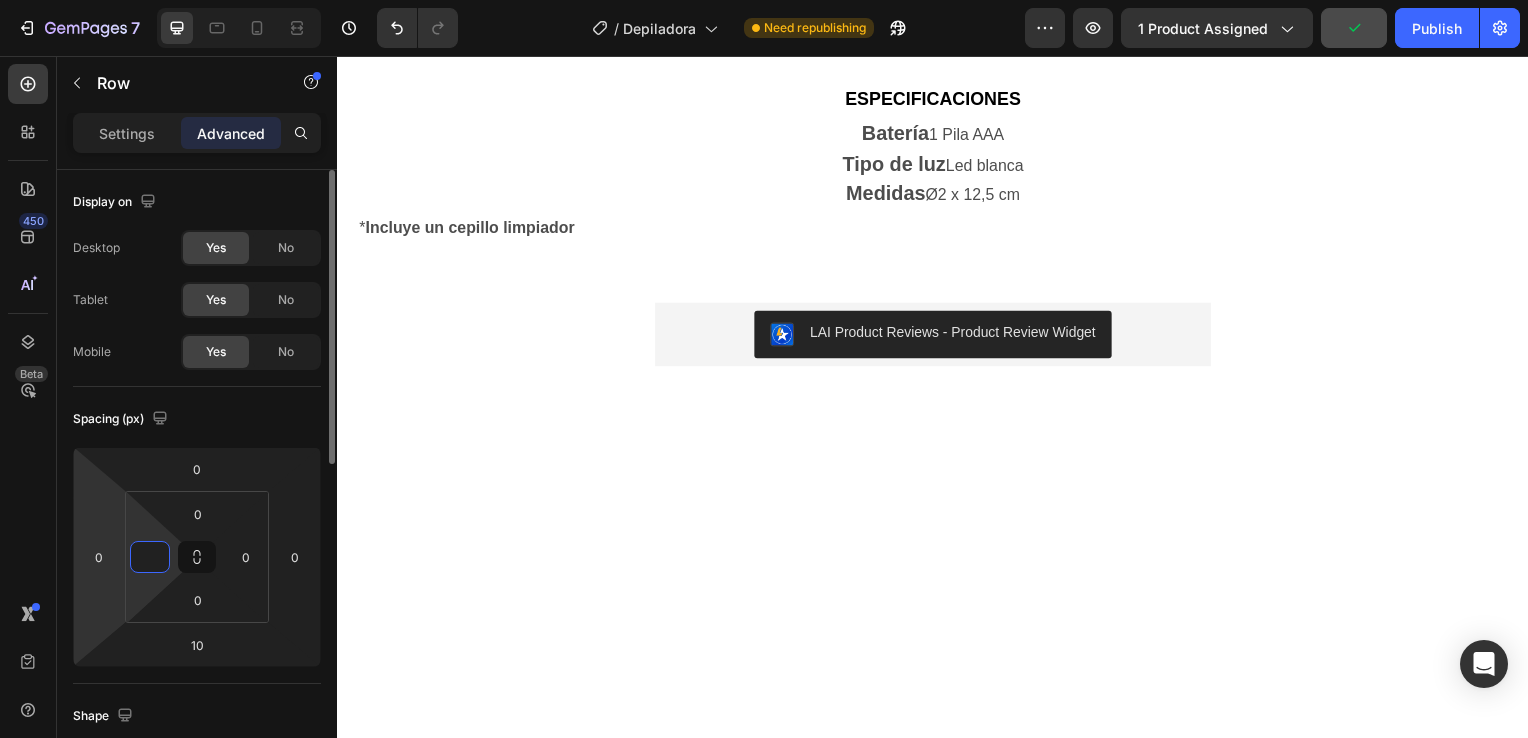 click on "7  Version history  /  Depiladora Need republishing Preview 1 product assigned  Publish  450 Beta Sections(18) Elements(84) Section Element Hero Section Product Detail Brands Trusted Badges Guarantee Product Breakdown How to use Testimonials Compare Bundle FAQs Social Proof Brand Story Product List Collection Blog List Contact Sticky Add to Cart Custom Footer Browse Library 450 Layout
Row
Row
Row
Row Text
Heading
Text Block Button
Button
Button Media
Image
Image
Video" at bounding box center (764, 0) 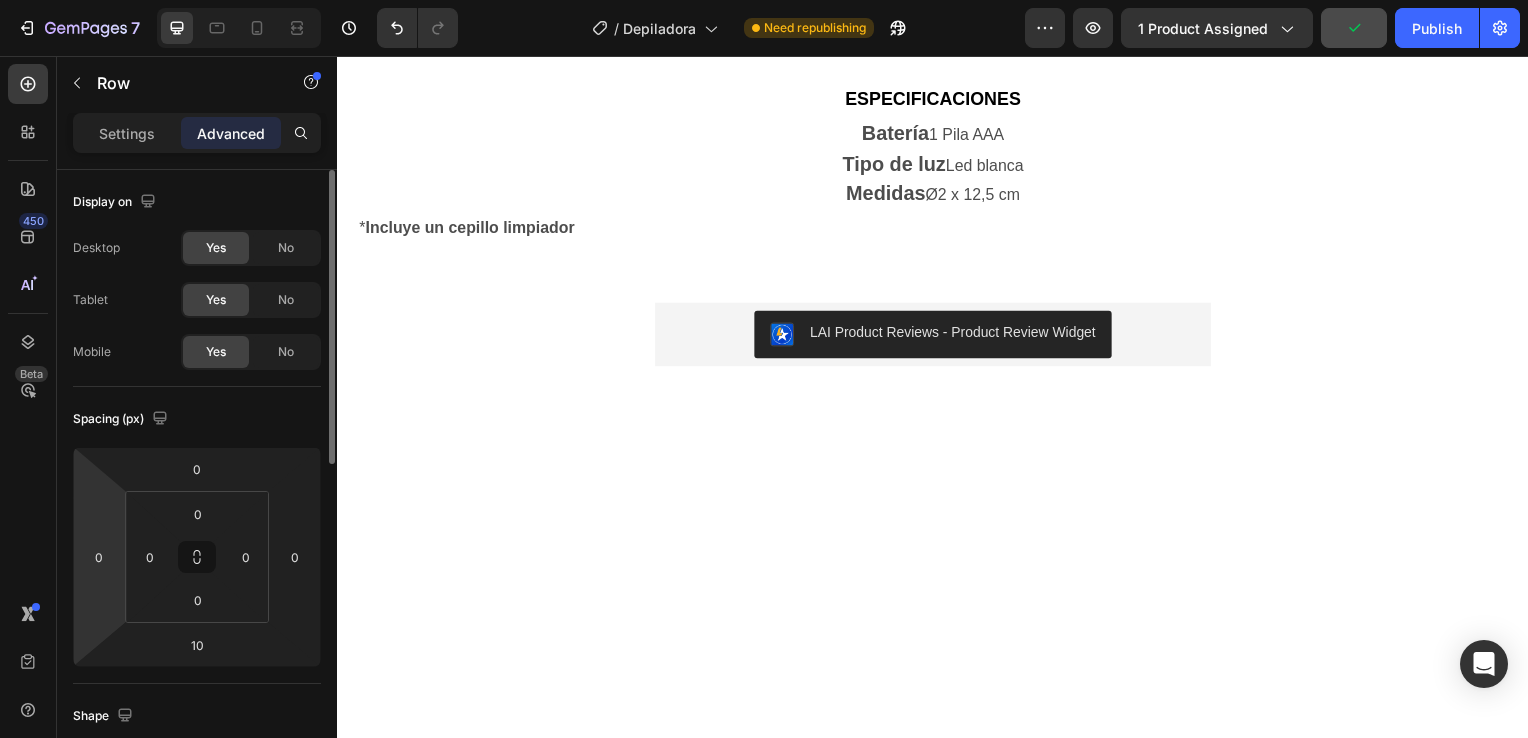 click on "7  Version history  /  Depiladora Need republishing Preview 1 product assigned  Publish  450 Beta Sections(18) Elements(84) Section Element Hero Section Product Detail Brands Trusted Badges Guarantee Product Breakdown How to use Testimonials Compare Bundle FAQs Social Proof Brand Story Product List Collection Blog List Contact Sticky Add to Cart Custom Footer Browse Library 450 Layout
Row
Row
Row
Row Text
Heading
Text Block Button
Button
Button Media
Image
Image
Video" at bounding box center [764, 0] 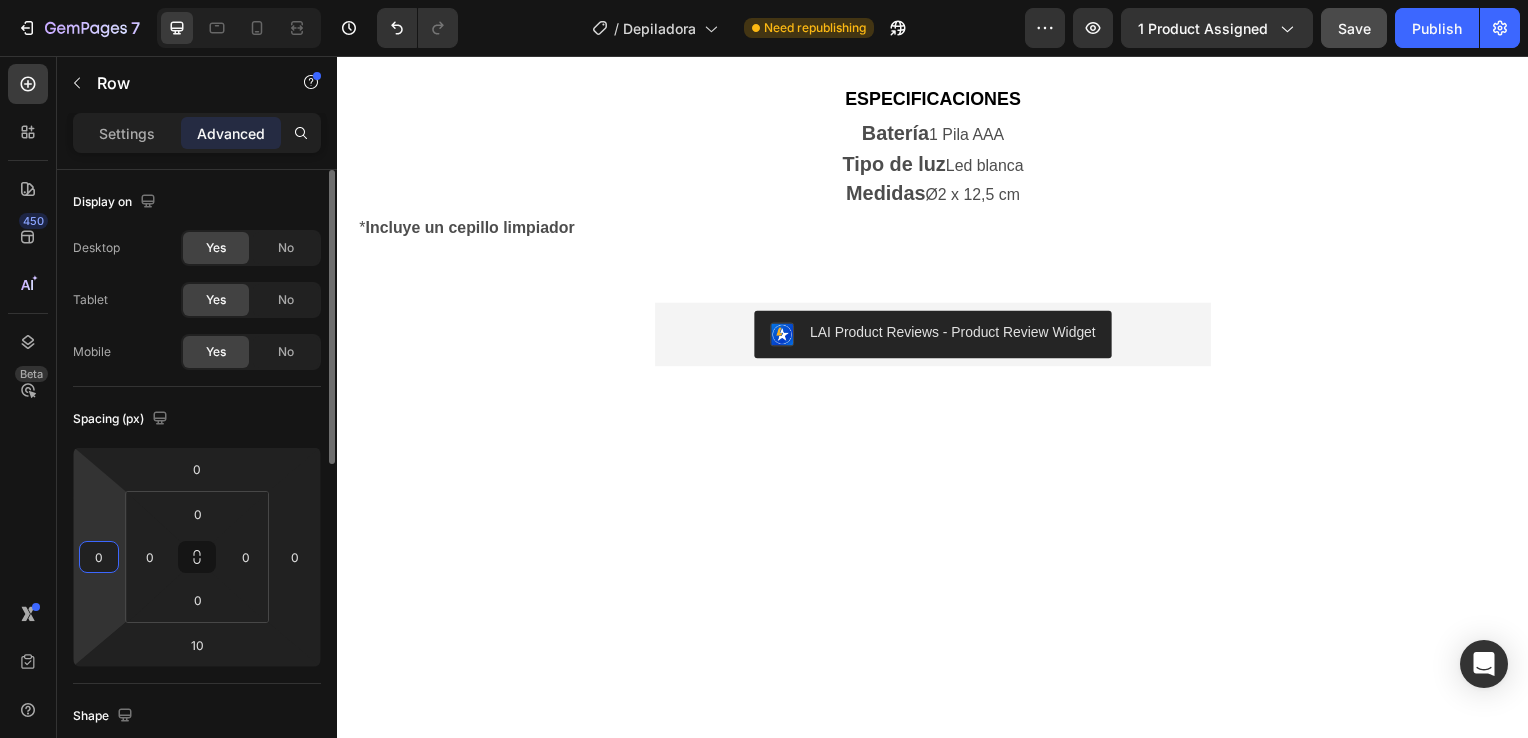 click on "0" at bounding box center (99, 557) 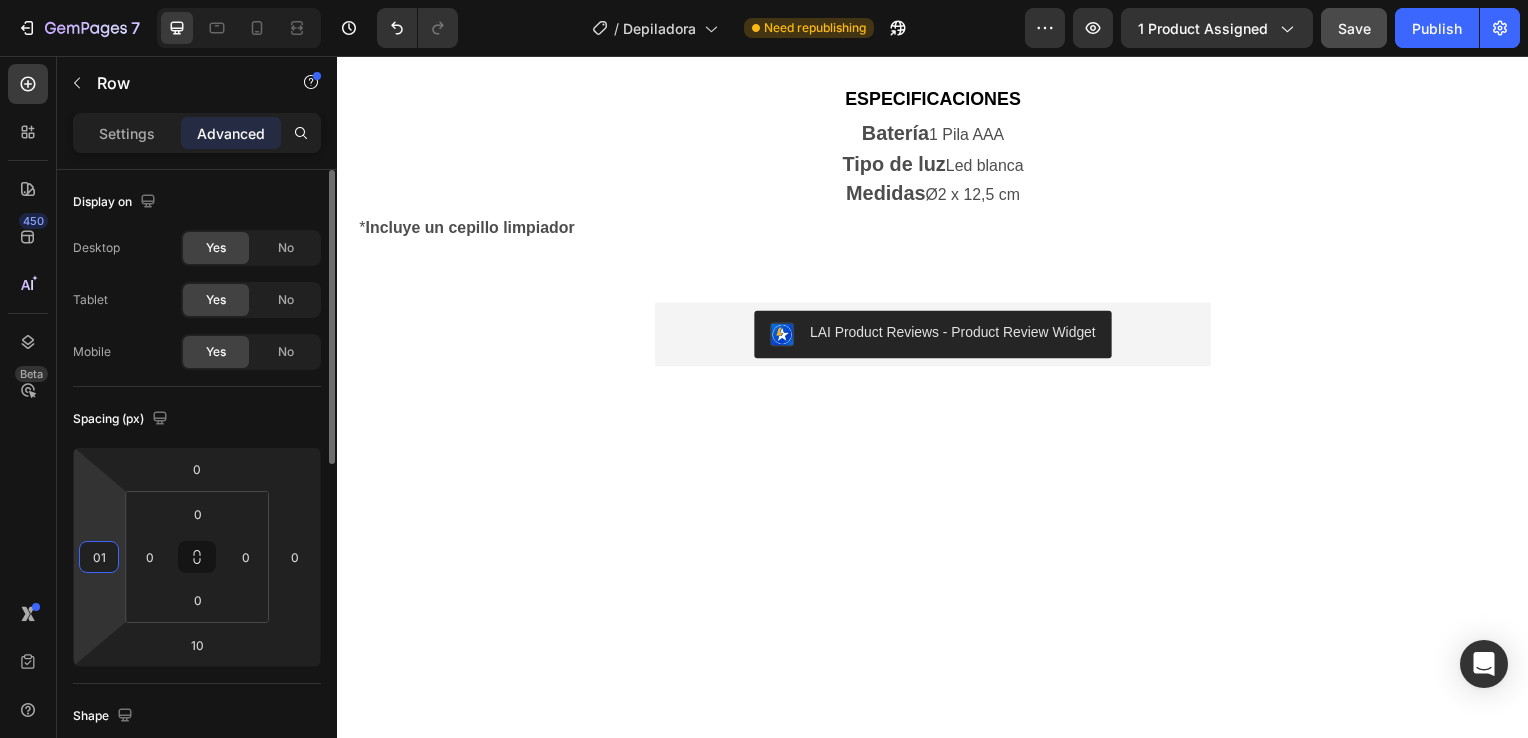 type on "0" 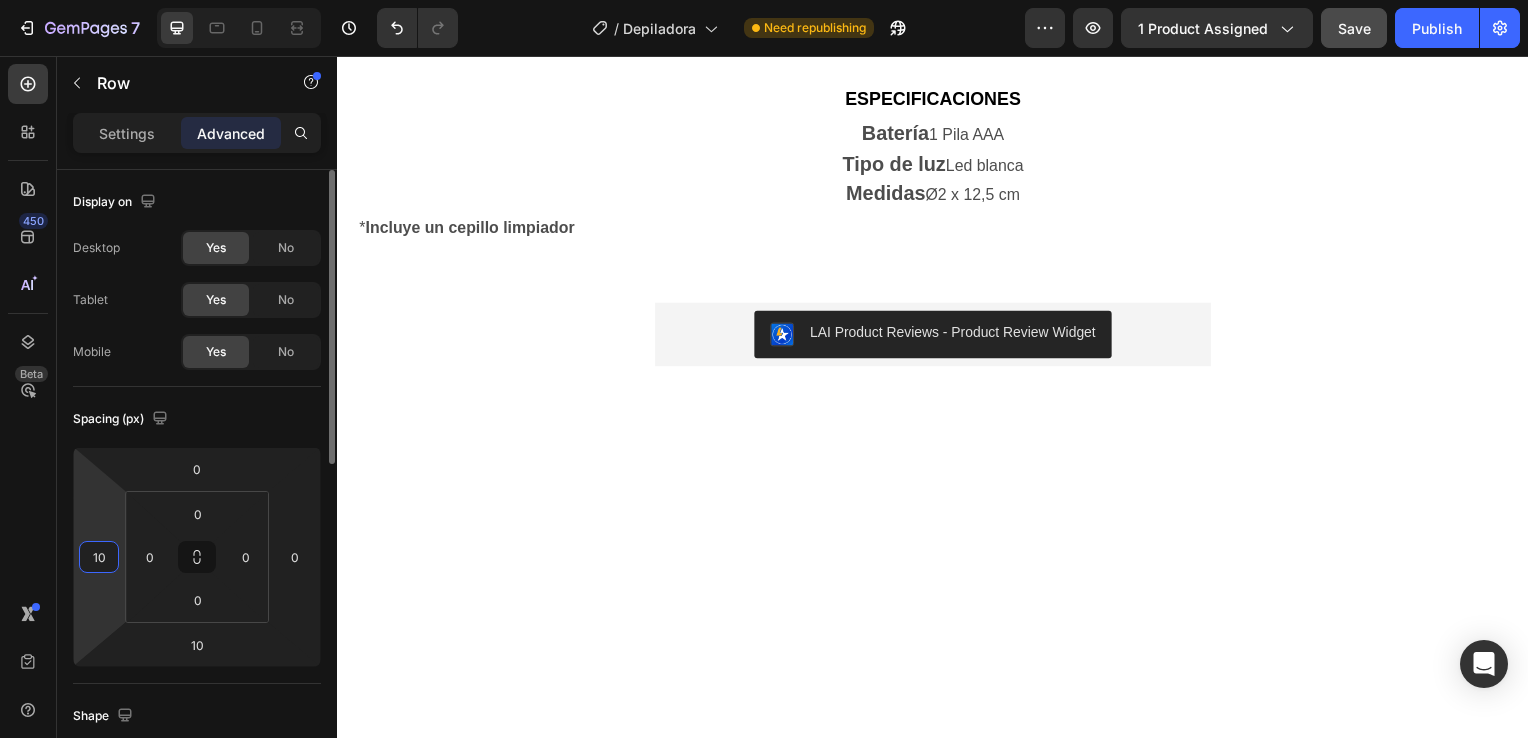 type on "1" 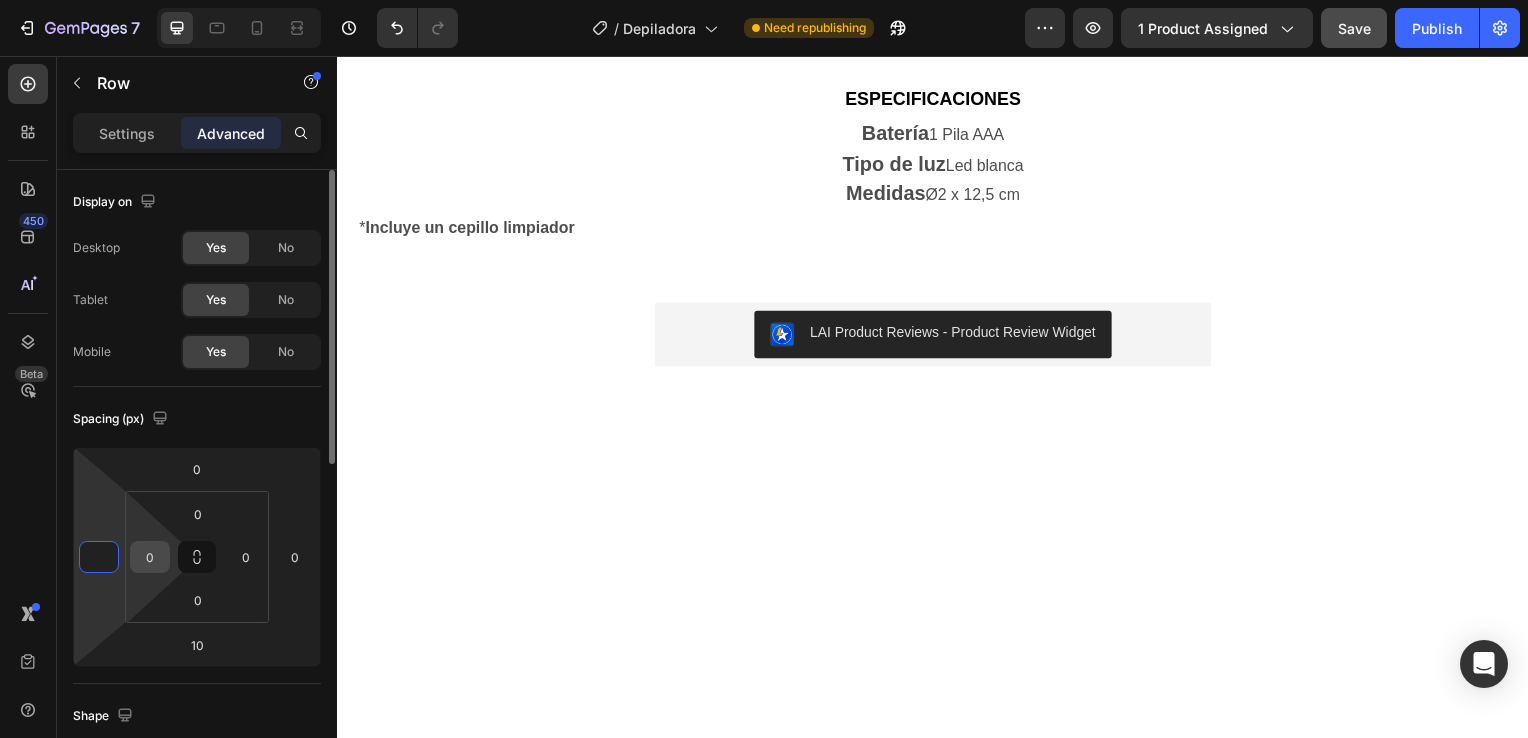 type on "0" 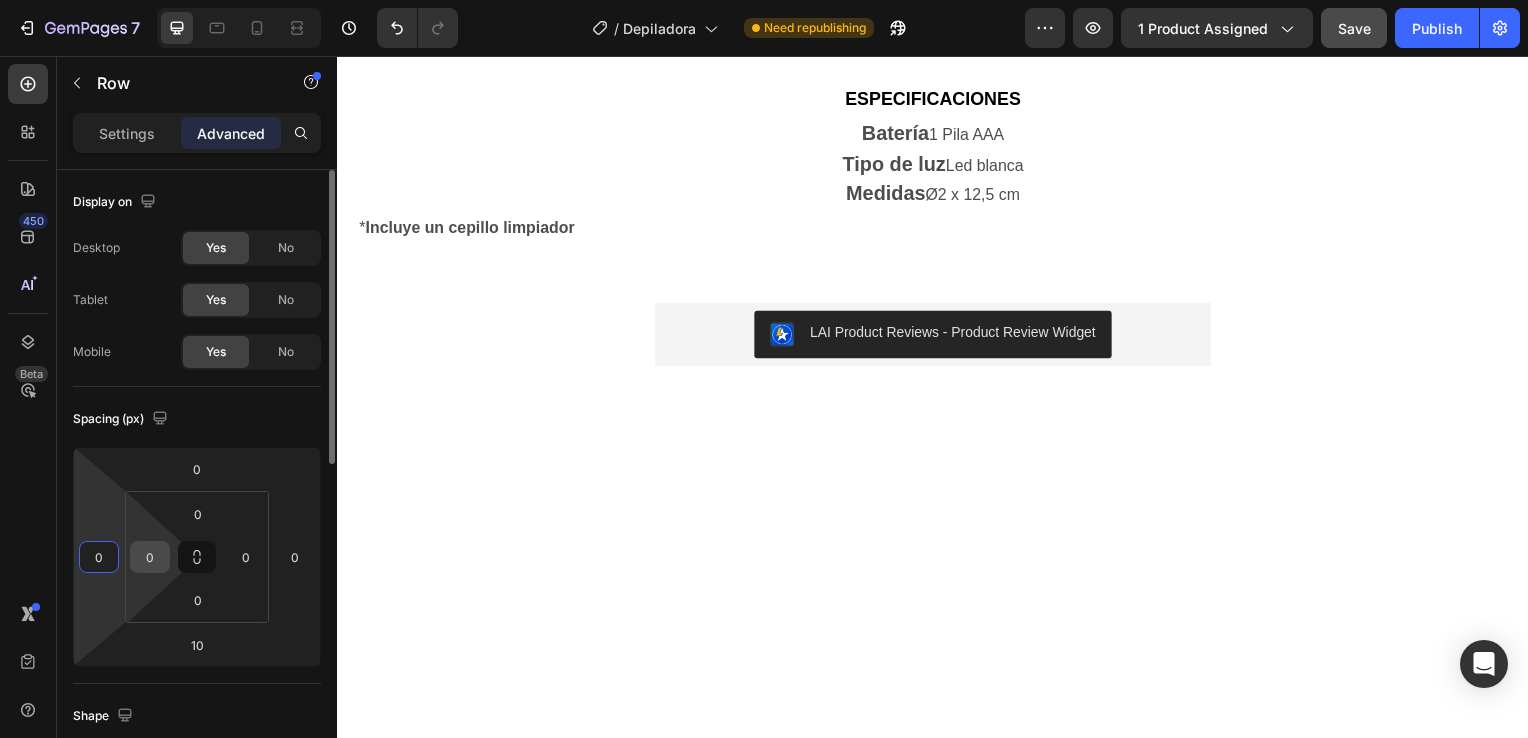 click on "0" at bounding box center (150, 557) 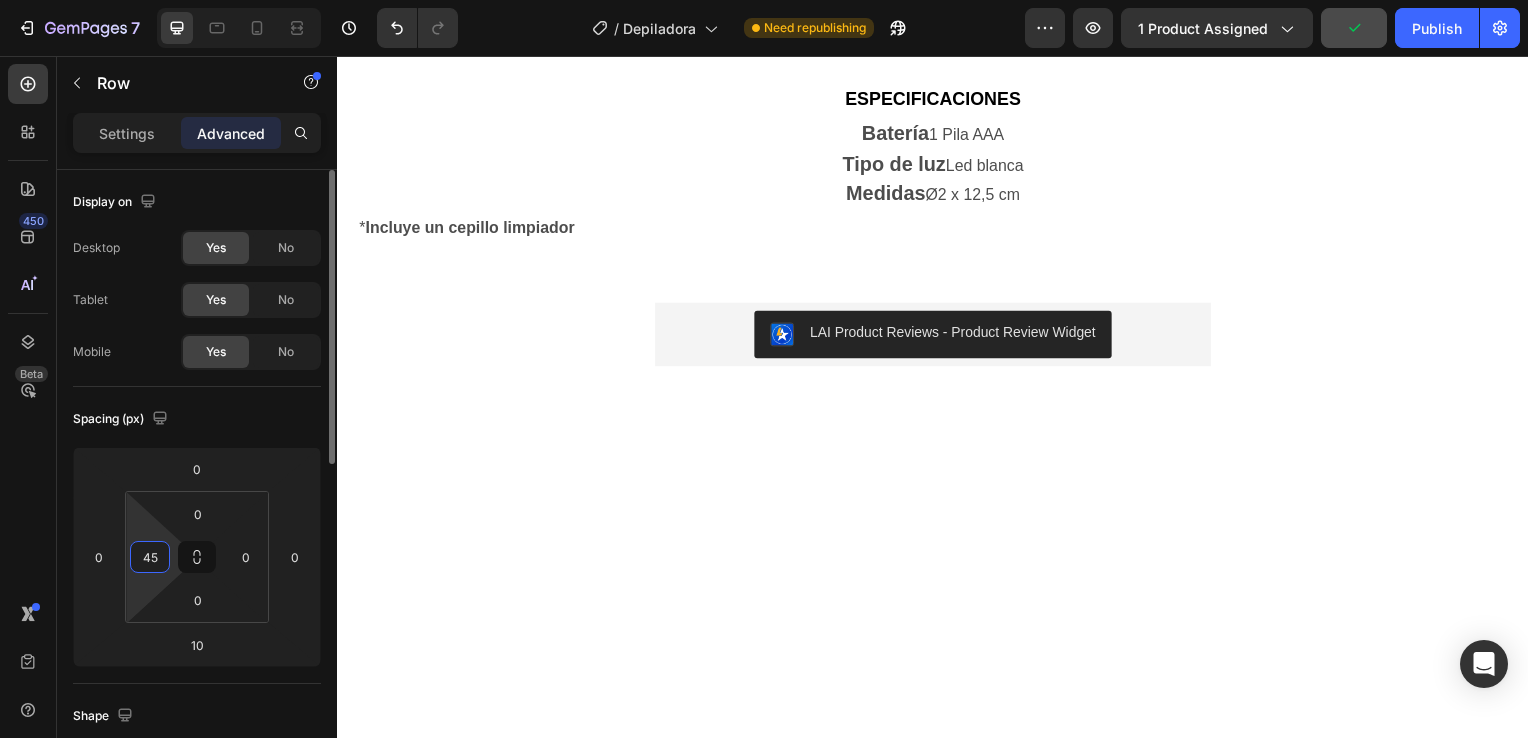 type on "450" 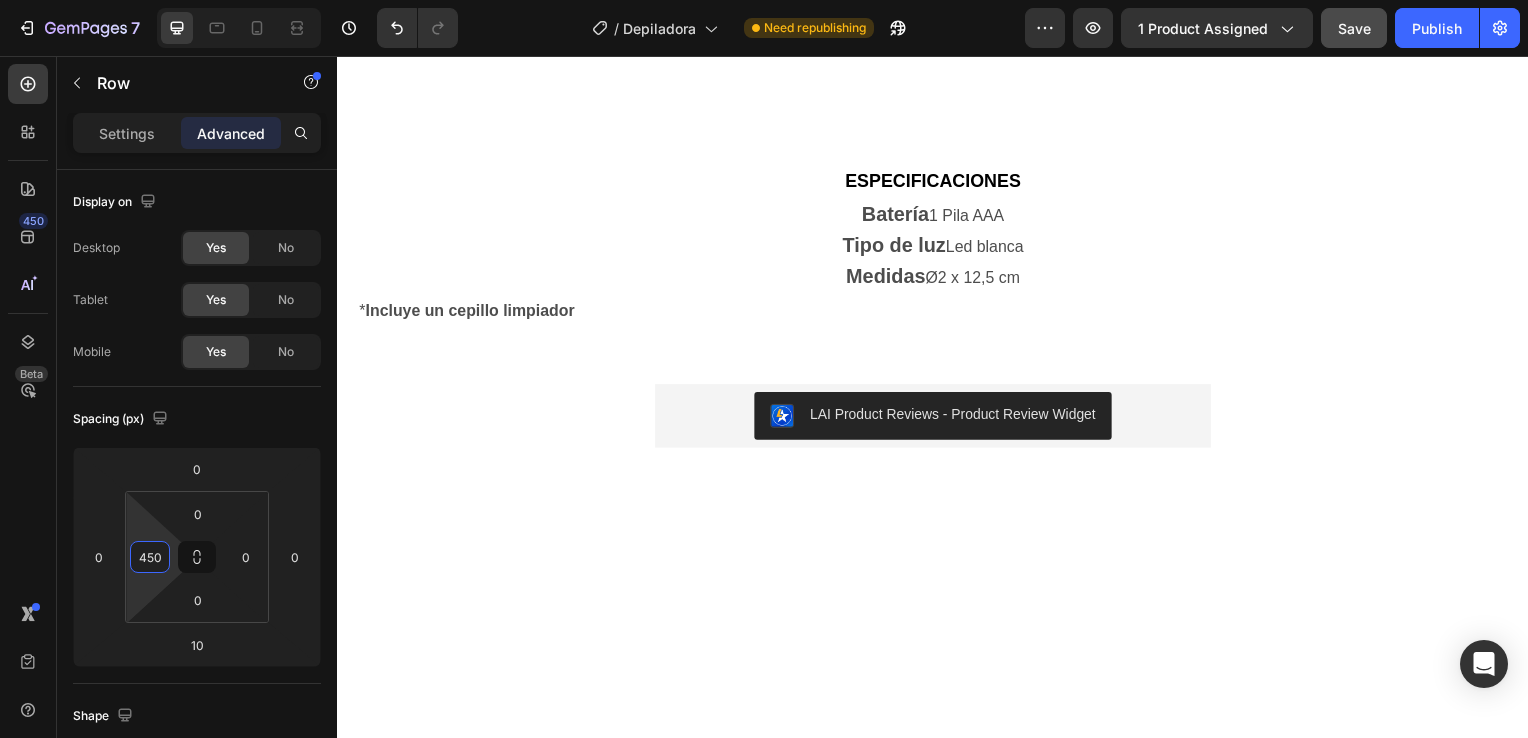 scroll, scrollTop: 2928, scrollLeft: 0, axis: vertical 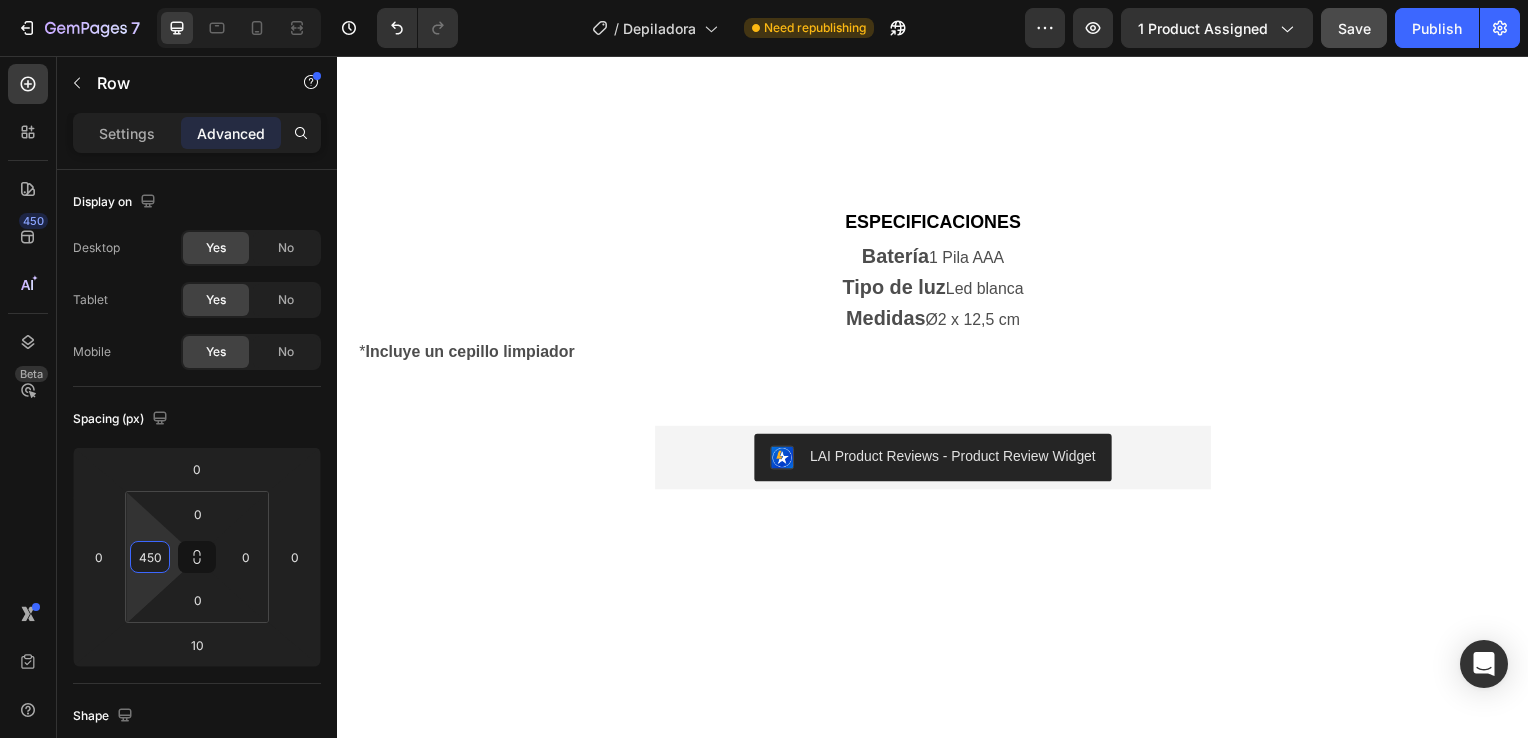 click at bounding box center [1207, -237] 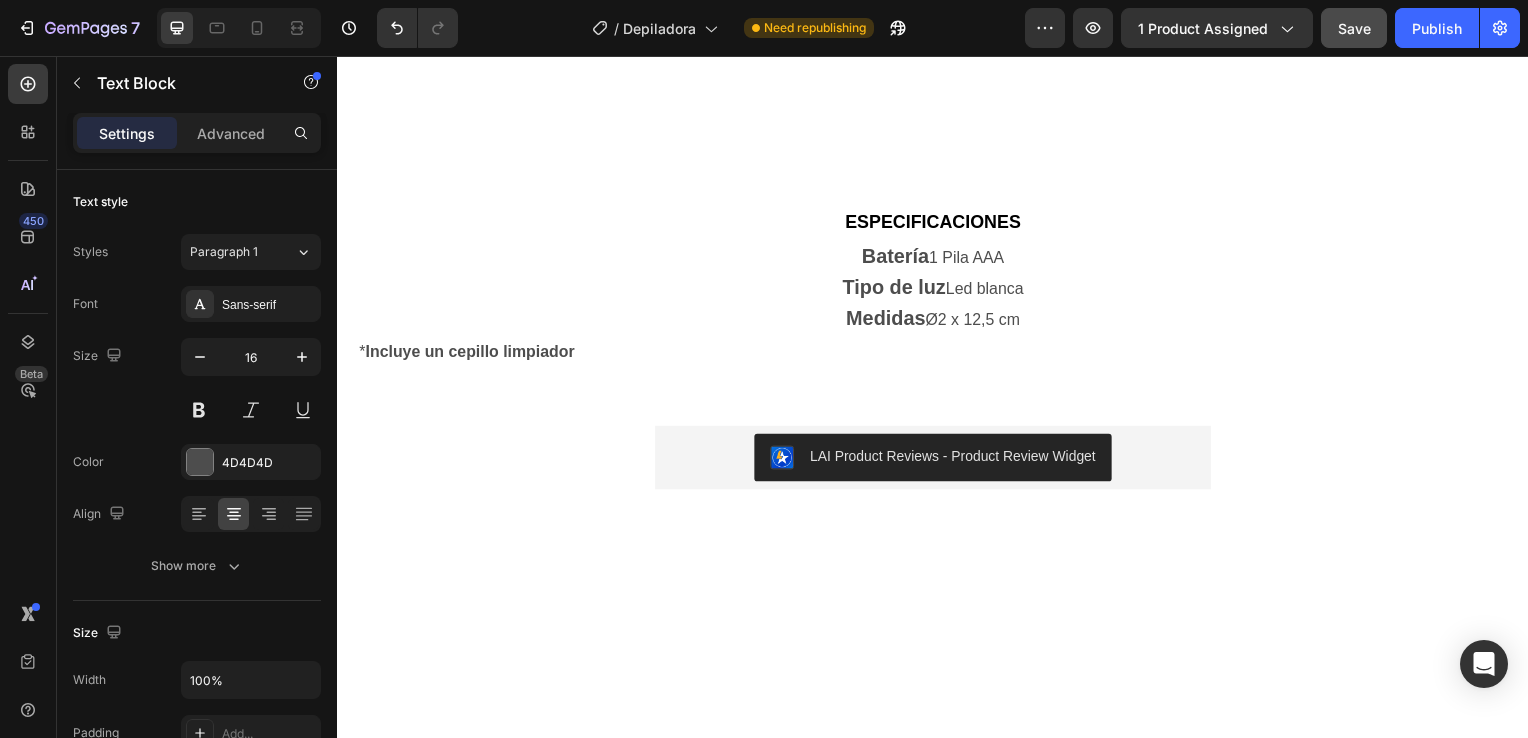 click at bounding box center (1277, -317) 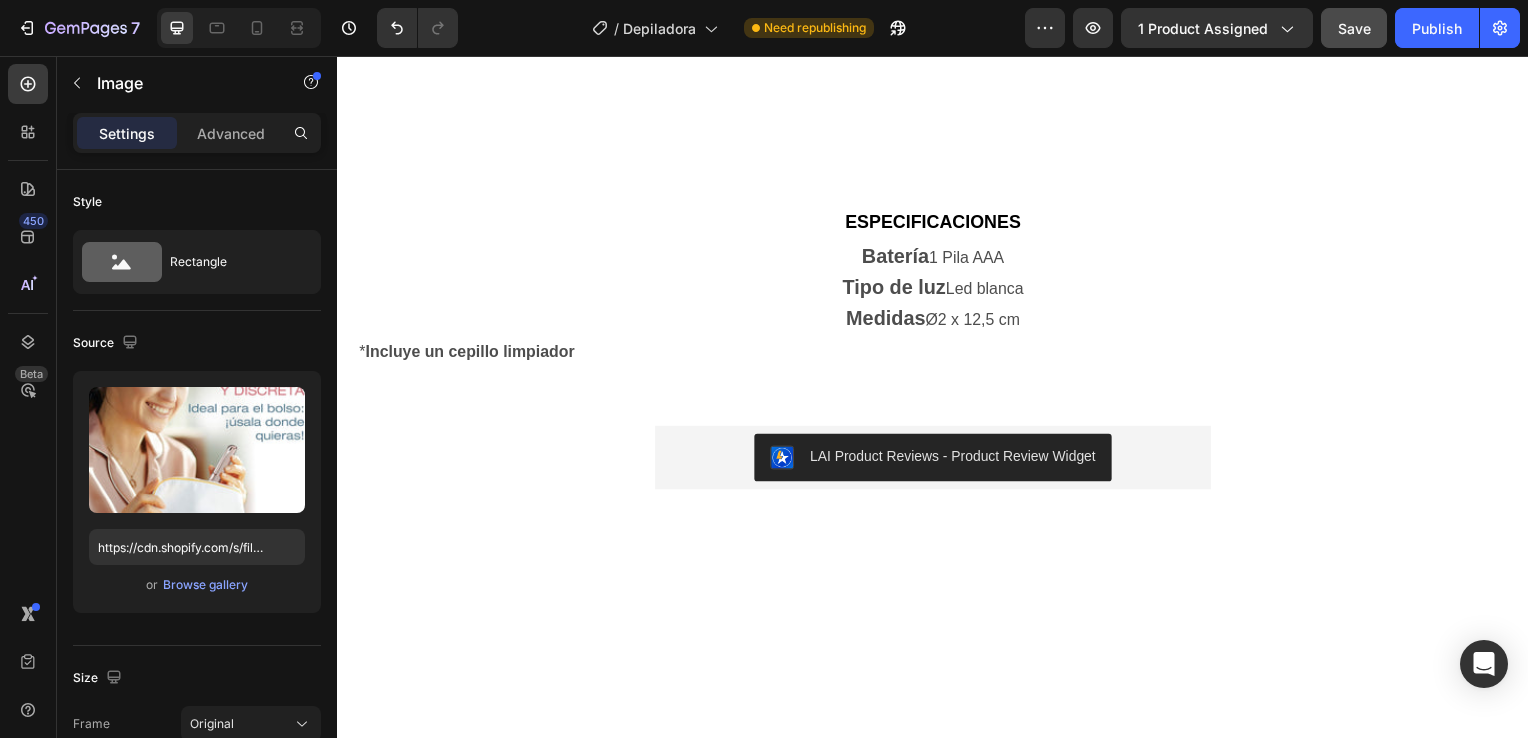 click at bounding box center (937, -285) 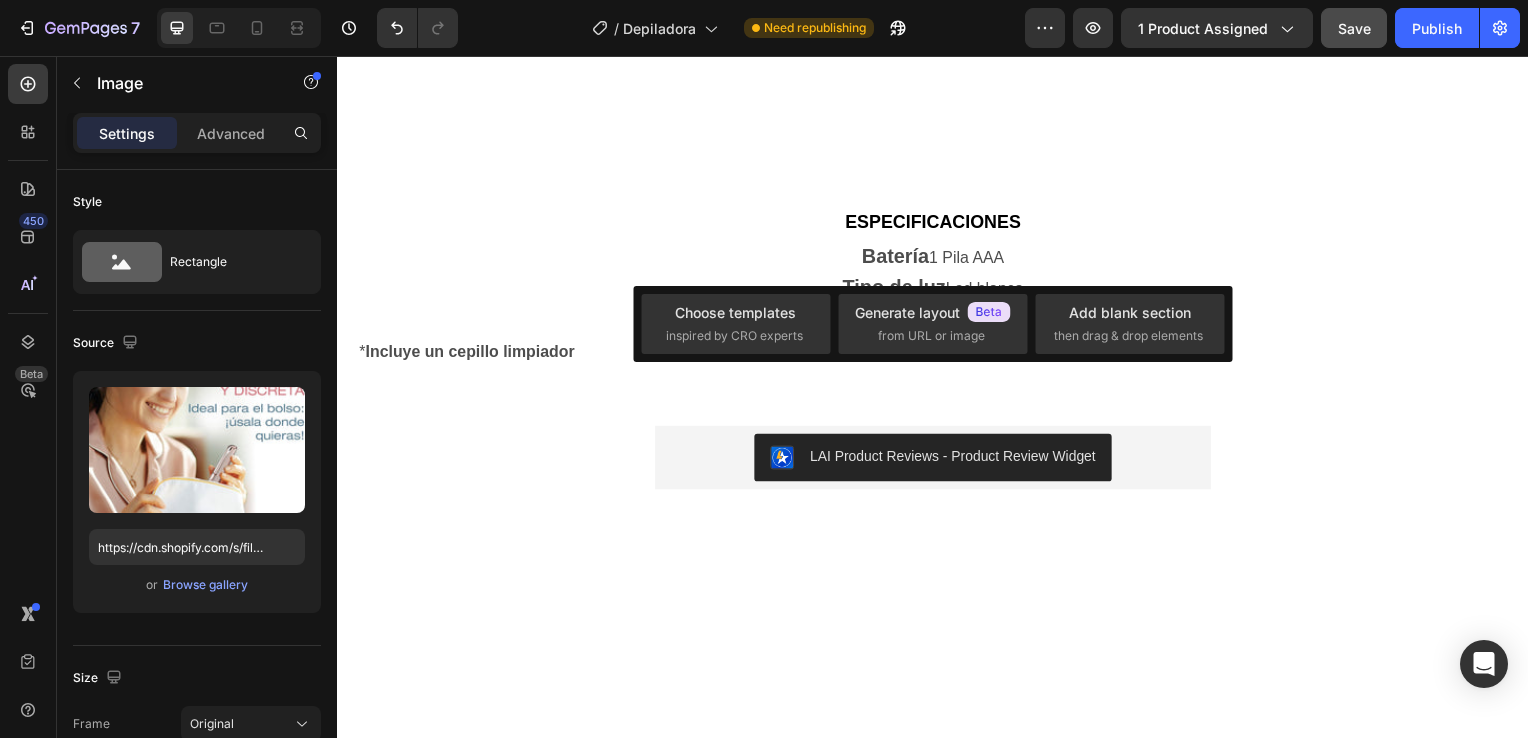 click on "Image Section 3   You can create reusable sections Create Theme Section AI Content Write with GemAI What would you like to describe here? Tone and Voice Persuasive Product Depiladora facial de precisión indolora Show more Generate" at bounding box center (937, -317) 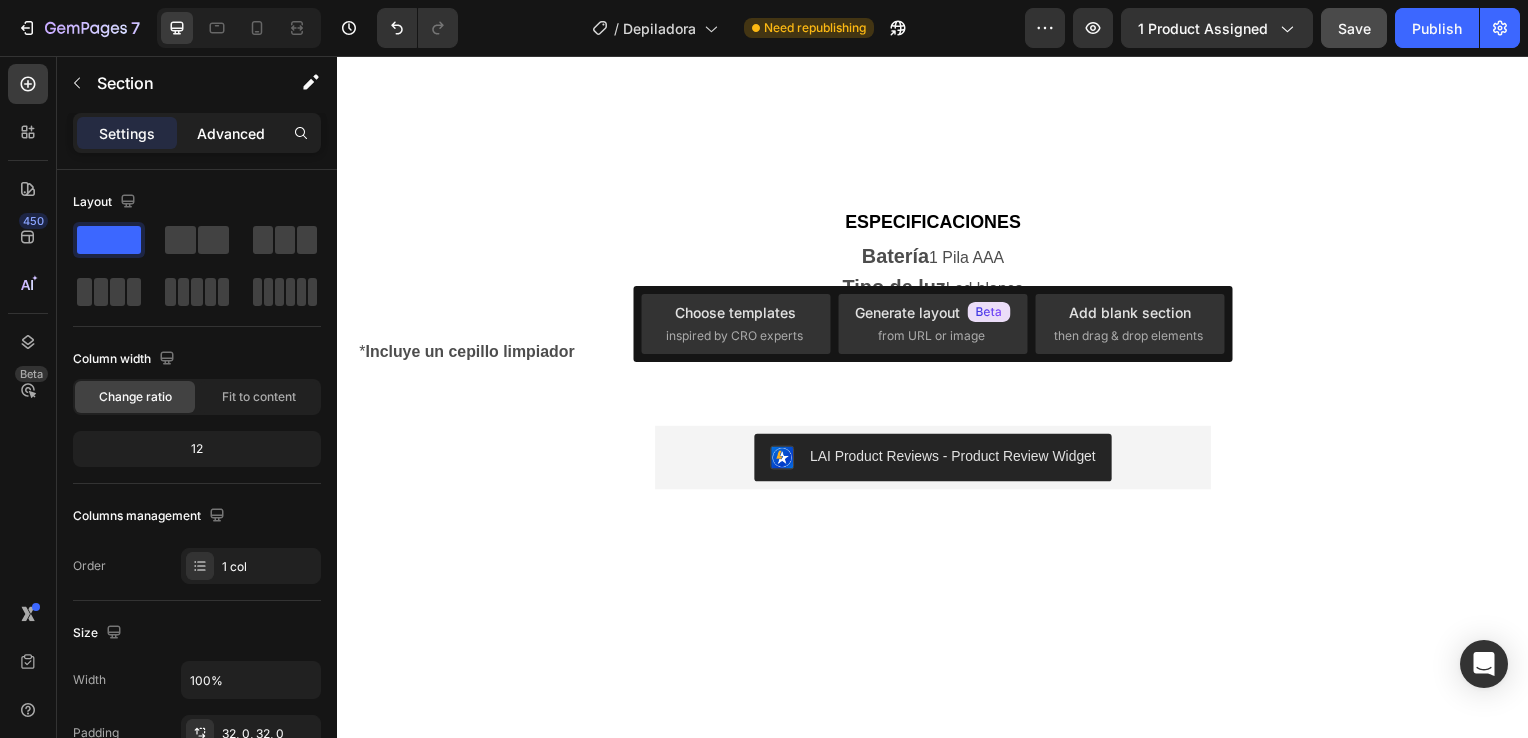 click on "Advanced" at bounding box center [231, 133] 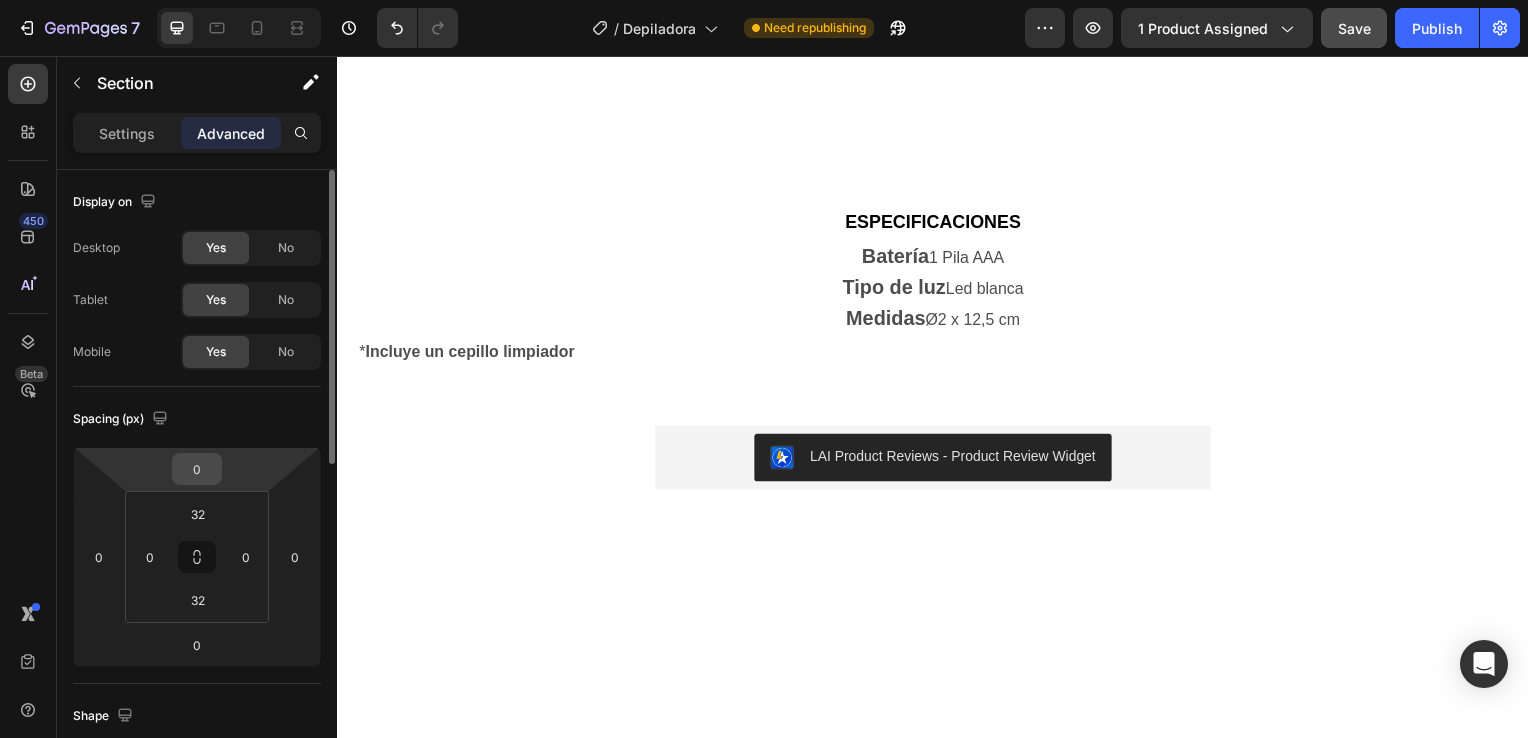 click on "0" at bounding box center (197, 469) 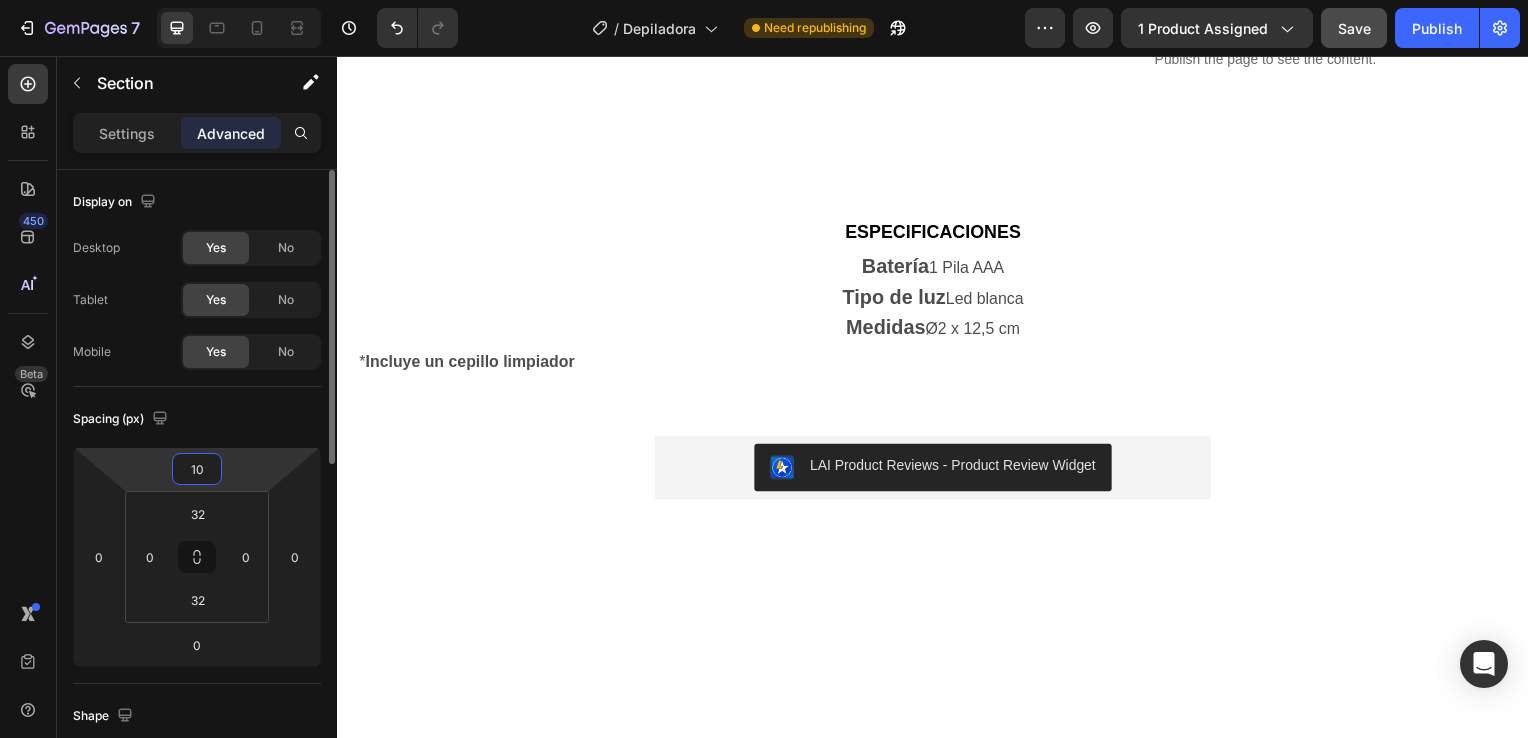 type on "1" 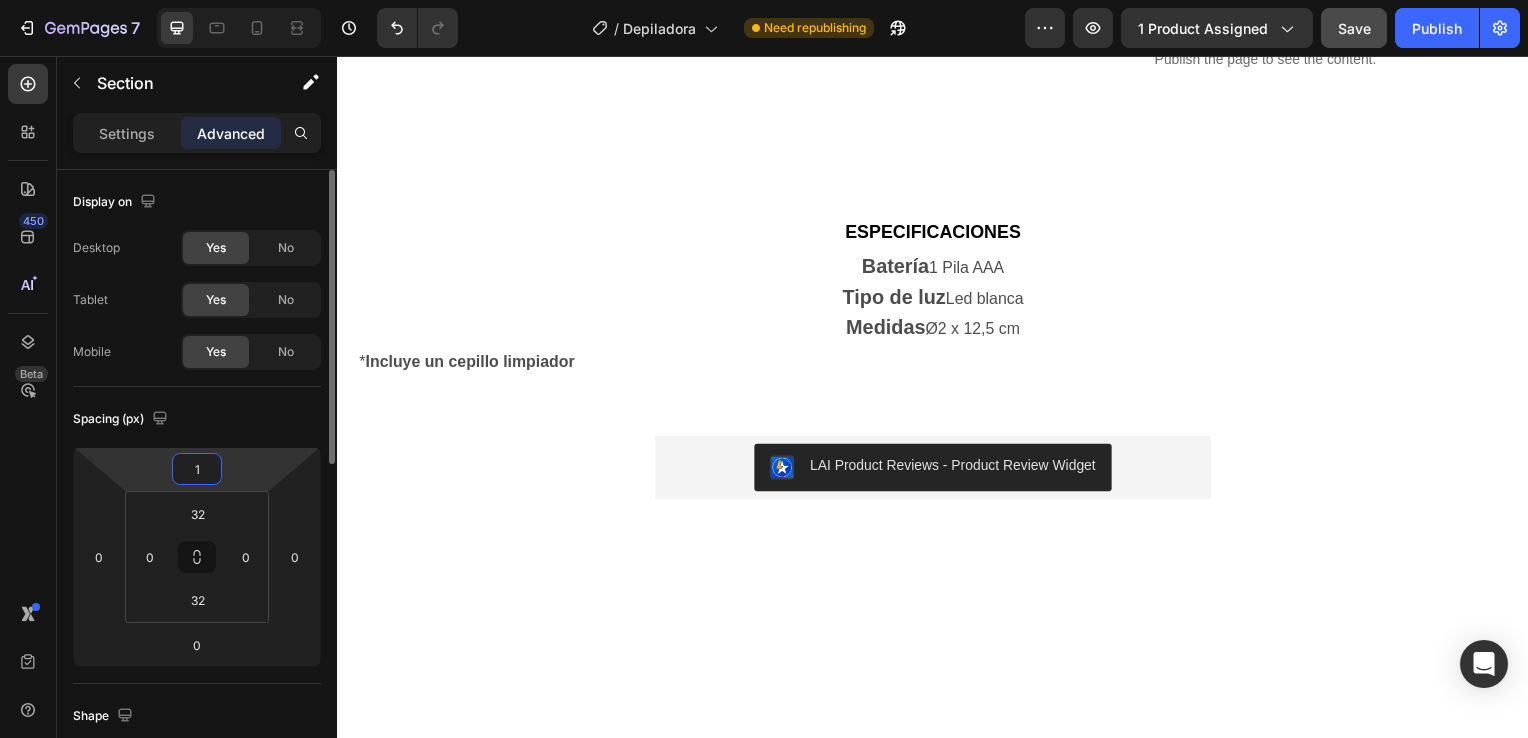 type 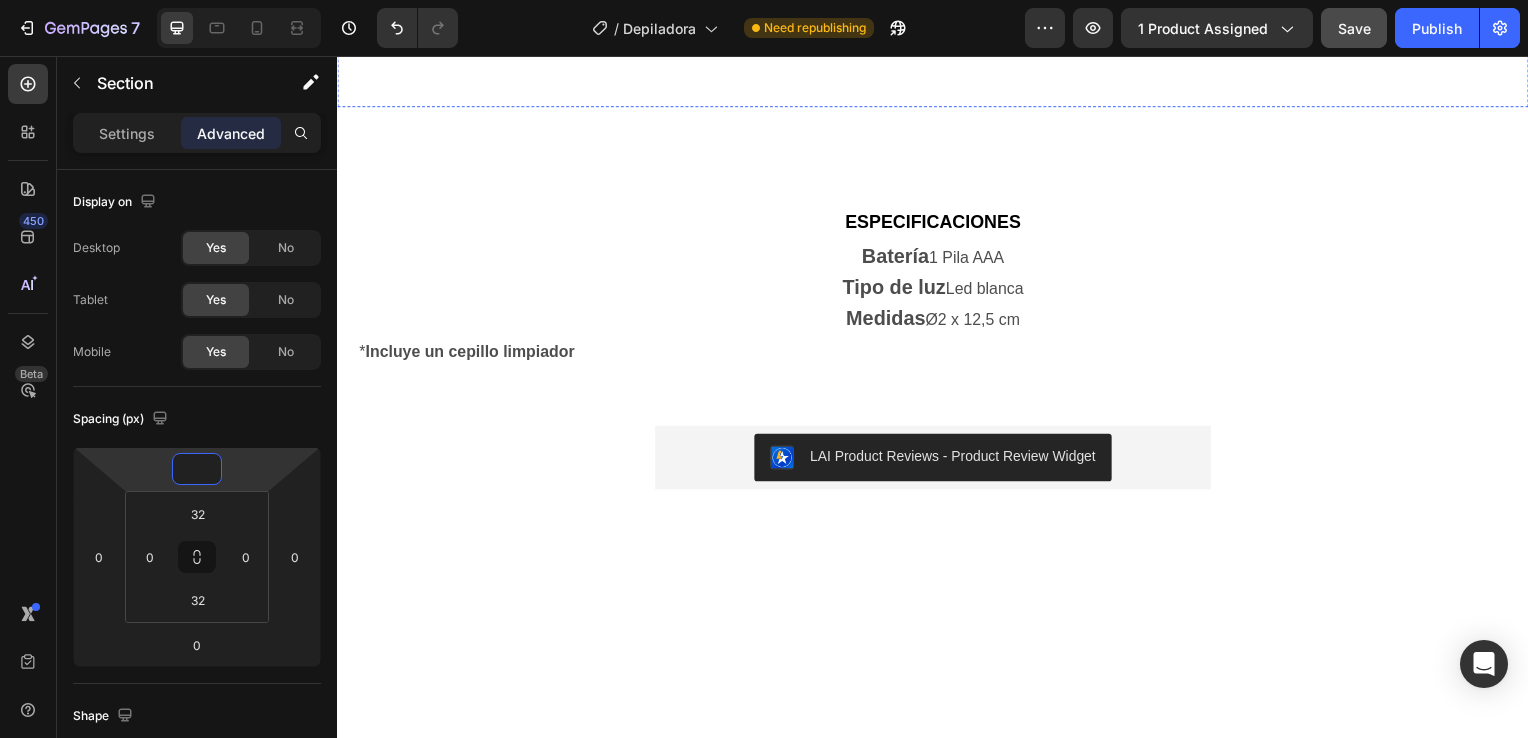 click on "Gracias a su tamaño compacto y diseño elegante, esta depiladora facial es perfecta para llevar contigo a cualquier parte.  Cabe fácilmente en un bolso, neceser o incluso en el bolsillo, lo que la convierte en una aliada ideal para retoques rápidos estés donde estés. Además, su aspecto discreto y moderno hace que pase desapercibida, pareciendo más un accesorio de belleza que un aparato eléctrico. Es la solución perfecta para quienes buscan comodidad sin renunciar al estilo." at bounding box center (1207, -75) 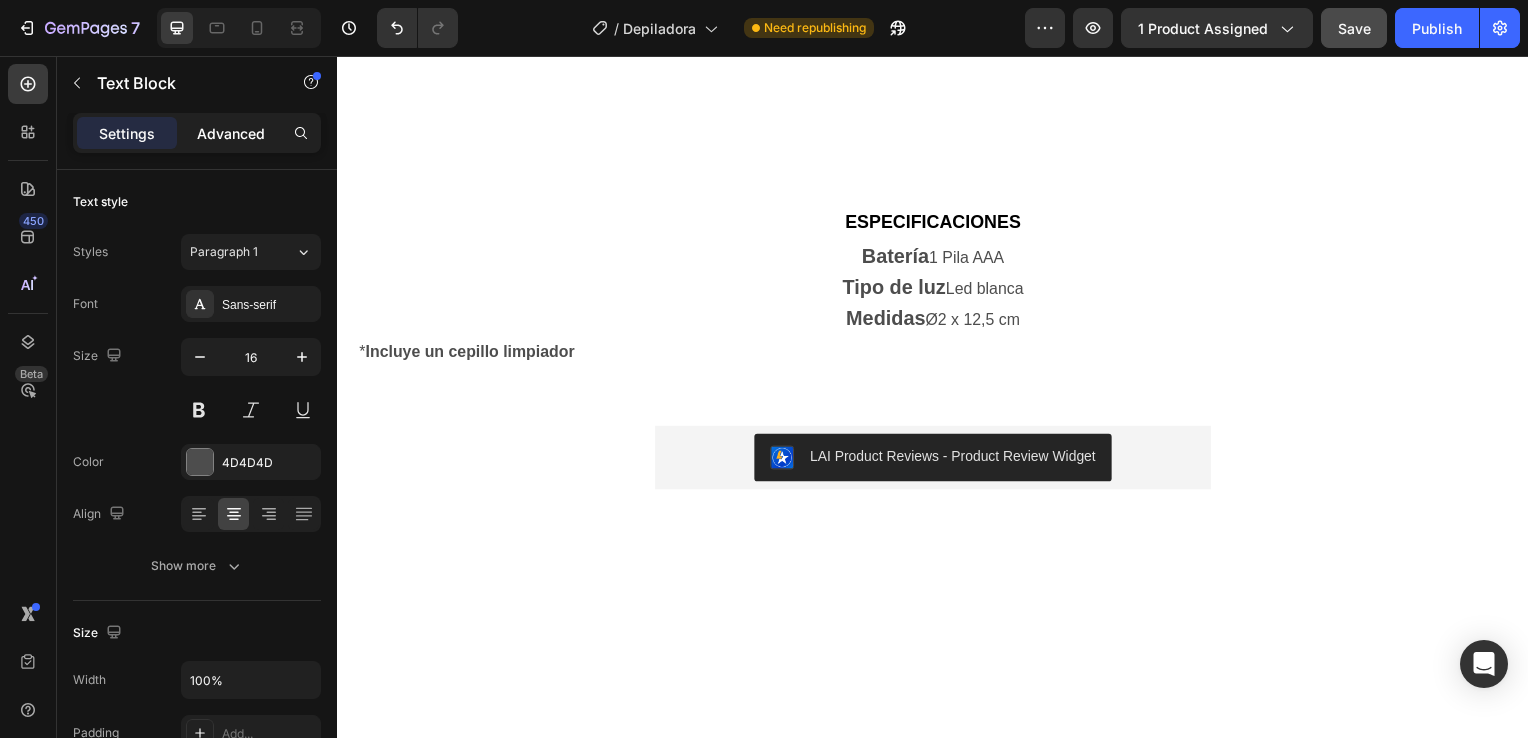 click on "Advanced" at bounding box center (231, 133) 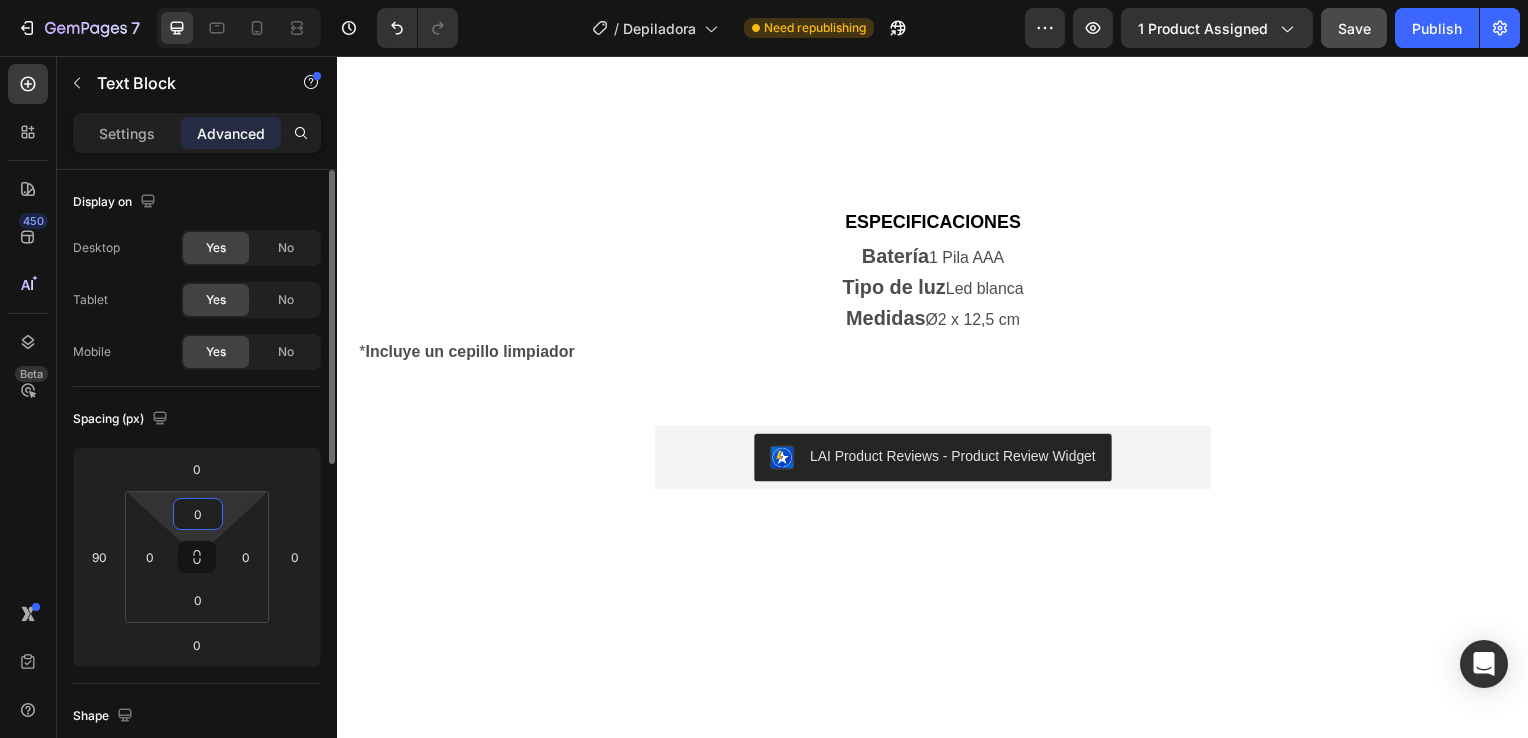 click on "0" at bounding box center (198, 514) 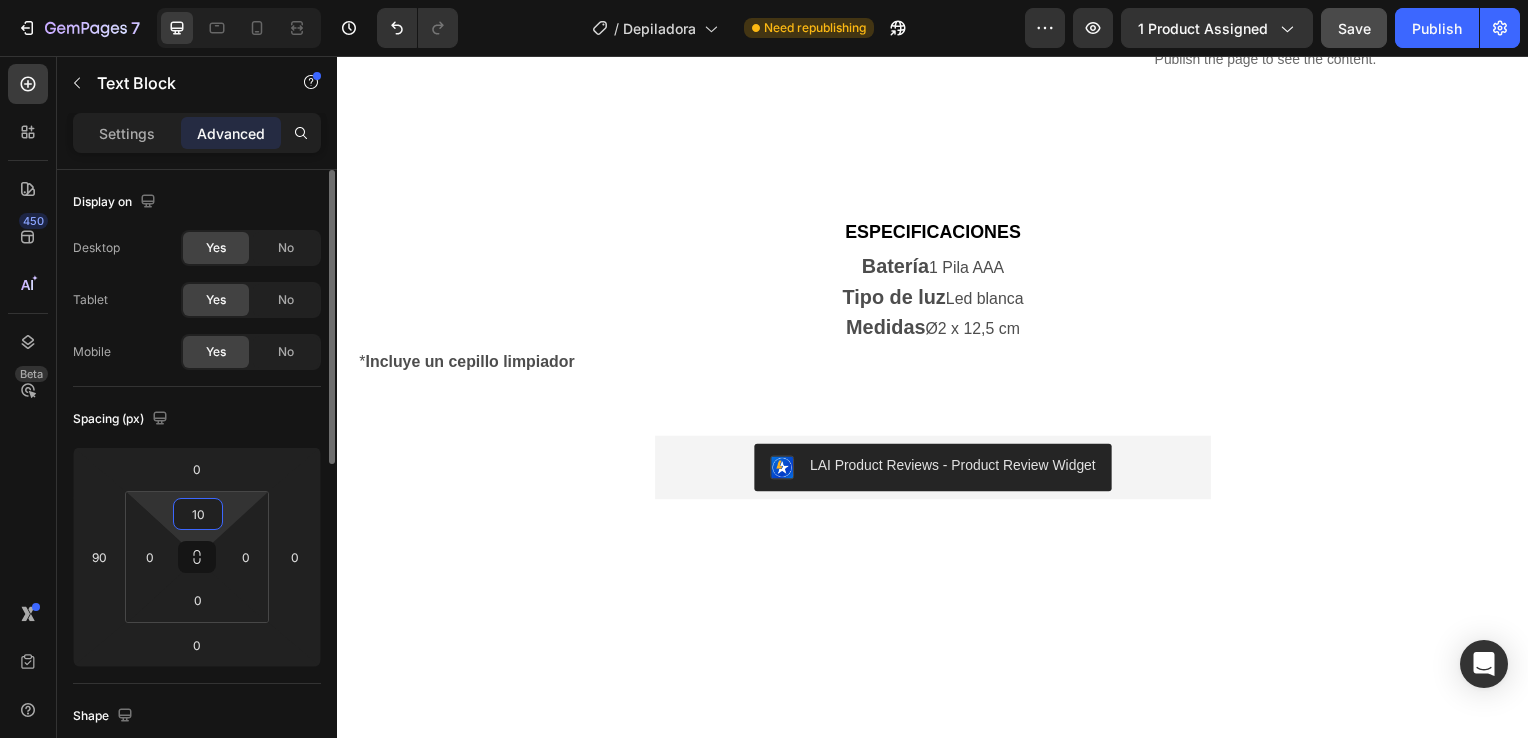 type on "1" 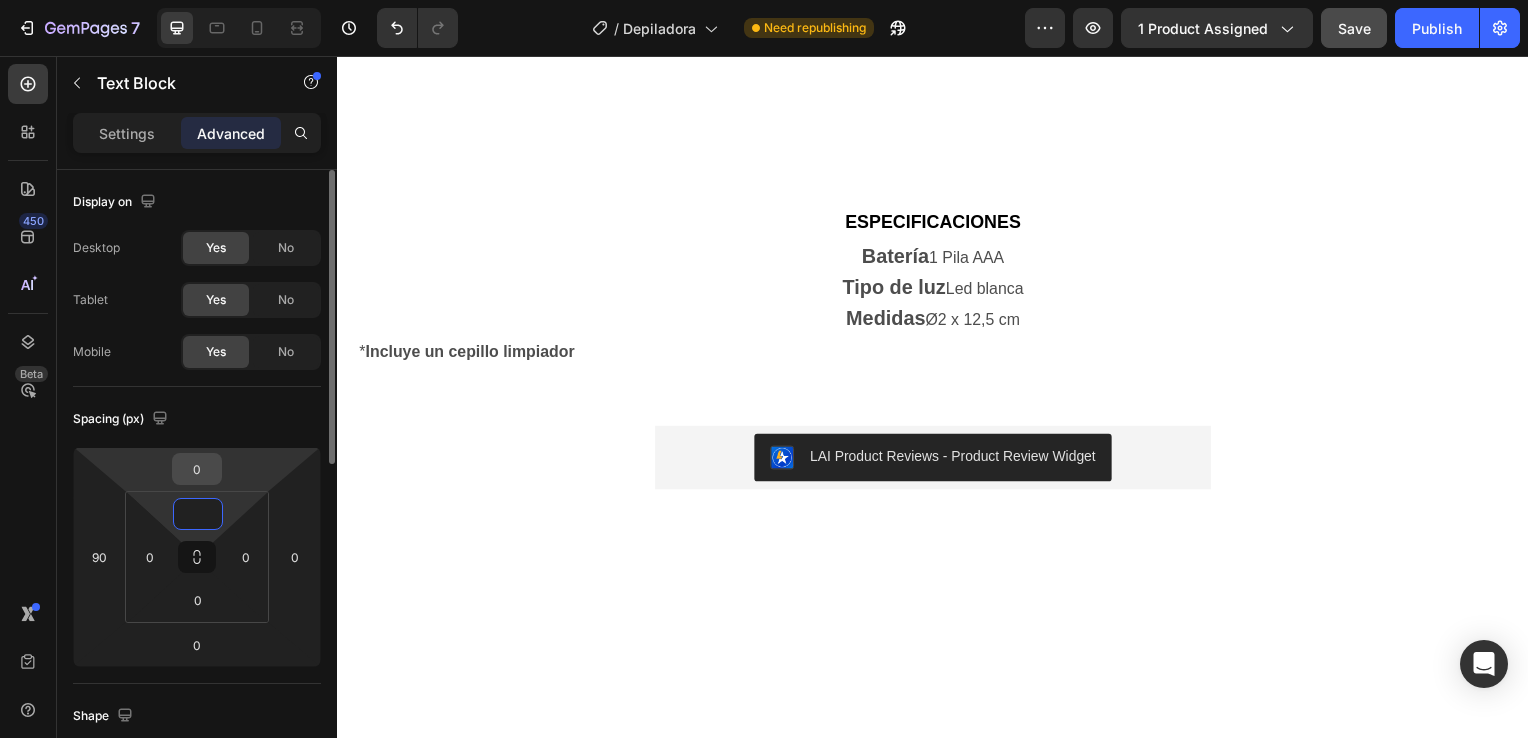 type on "0" 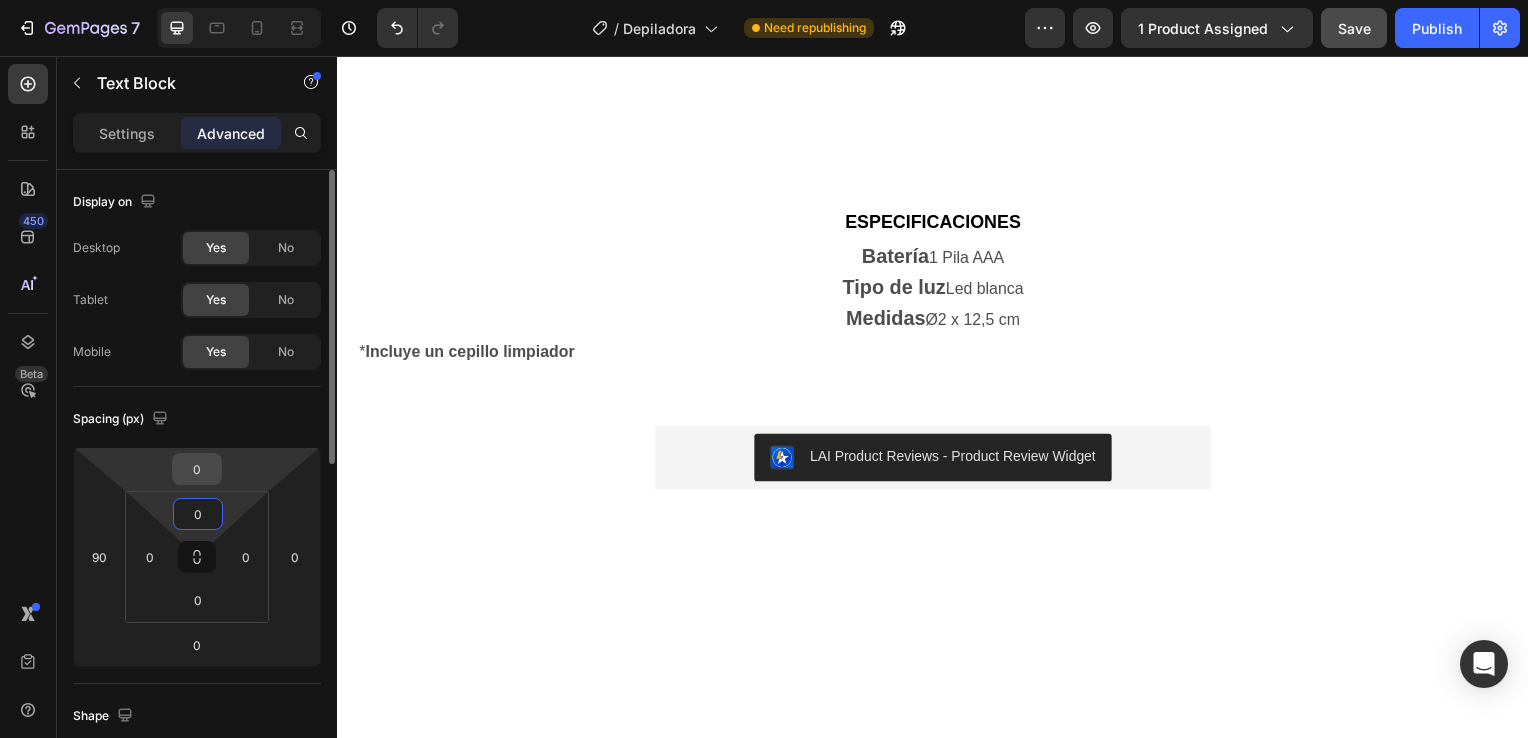 click on "0" at bounding box center [197, 469] 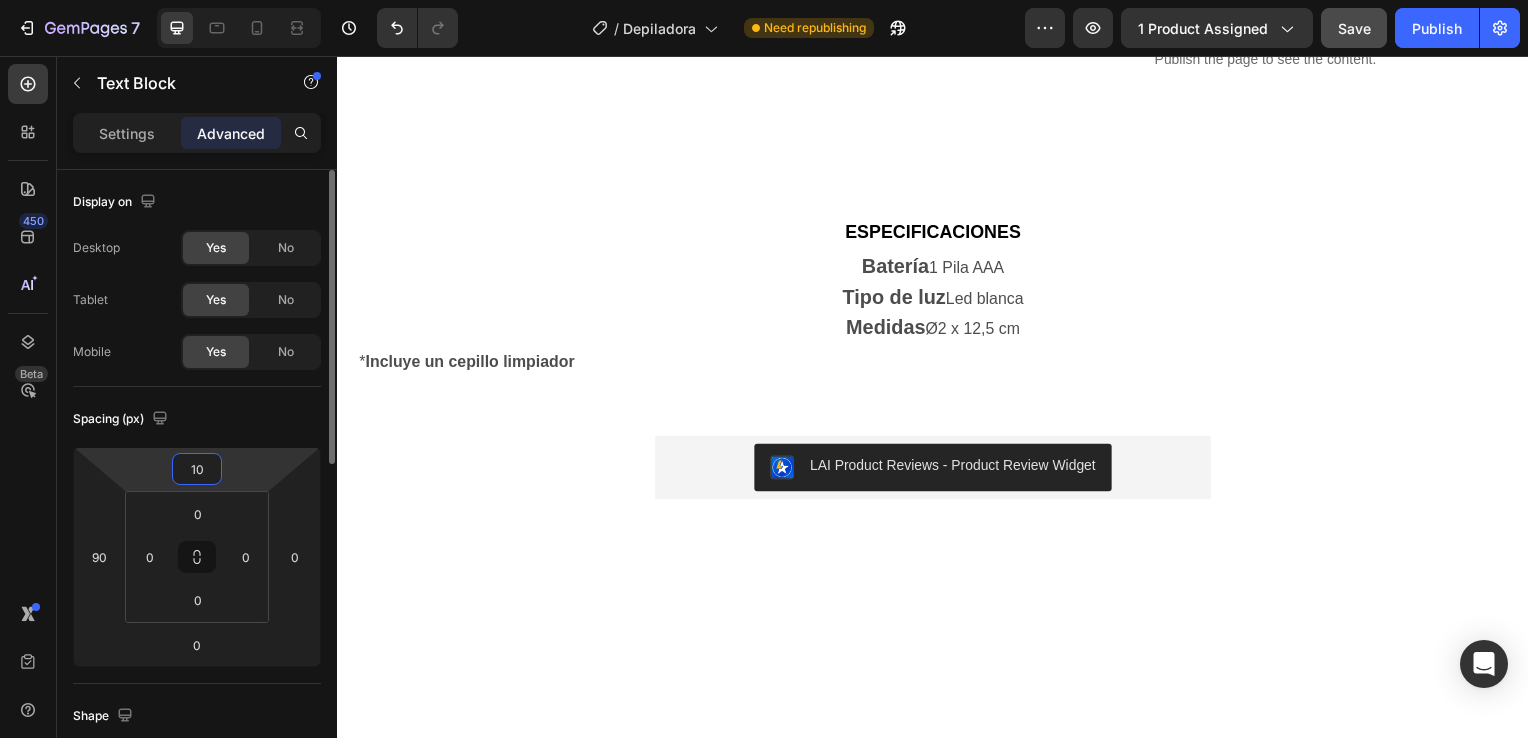 type on "1" 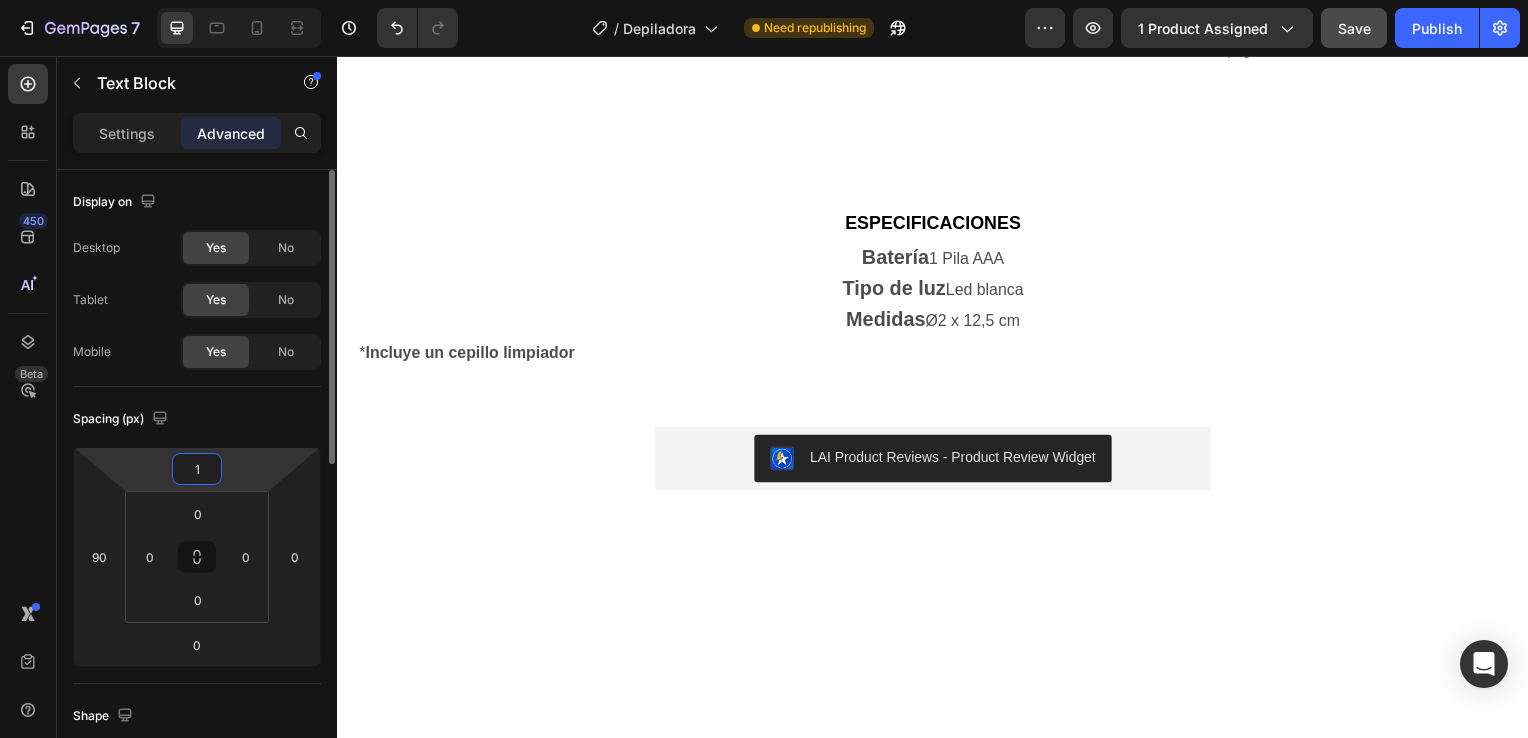 type 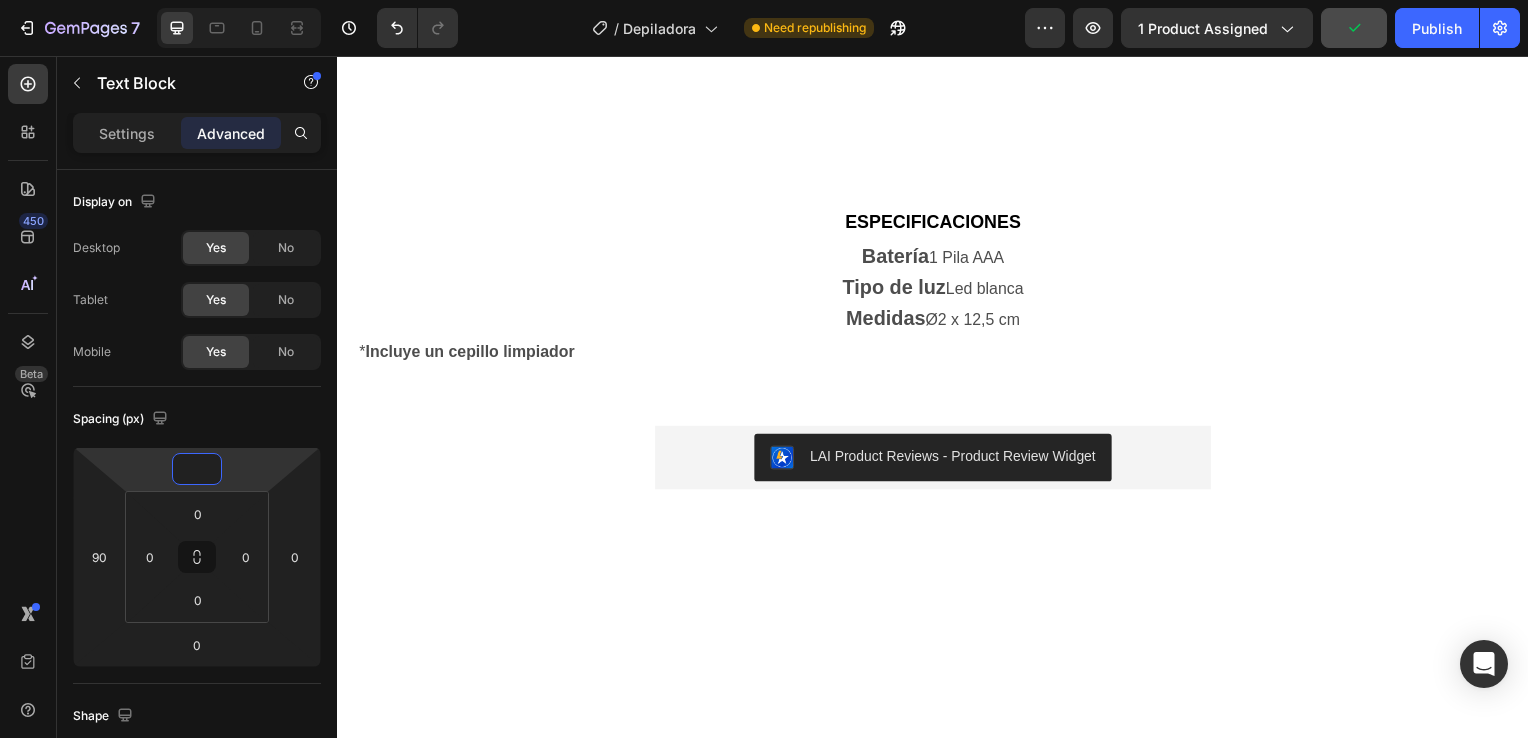 click at bounding box center [1277, -317] 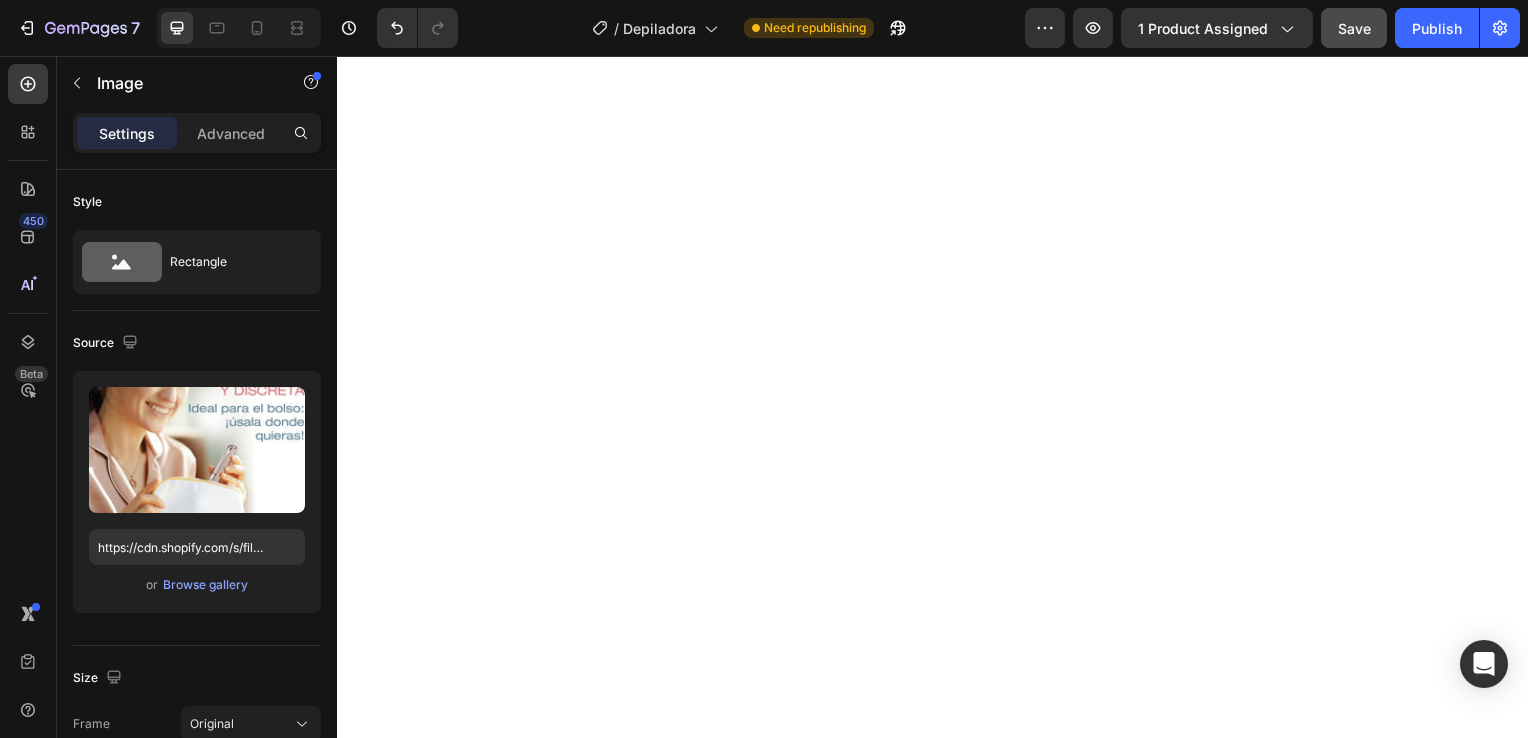 scroll, scrollTop: 2913, scrollLeft: 0, axis: vertical 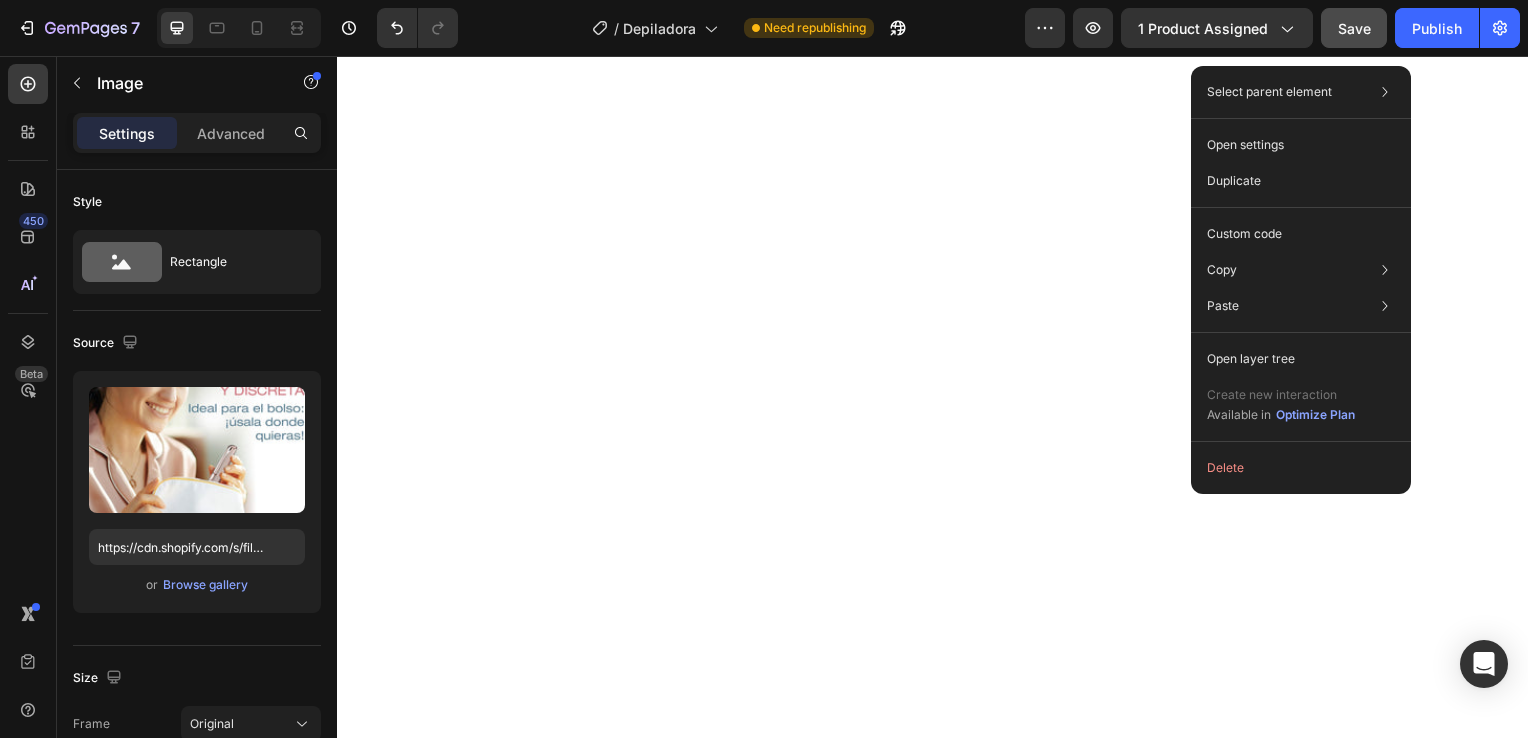 click at bounding box center (1277, -322) 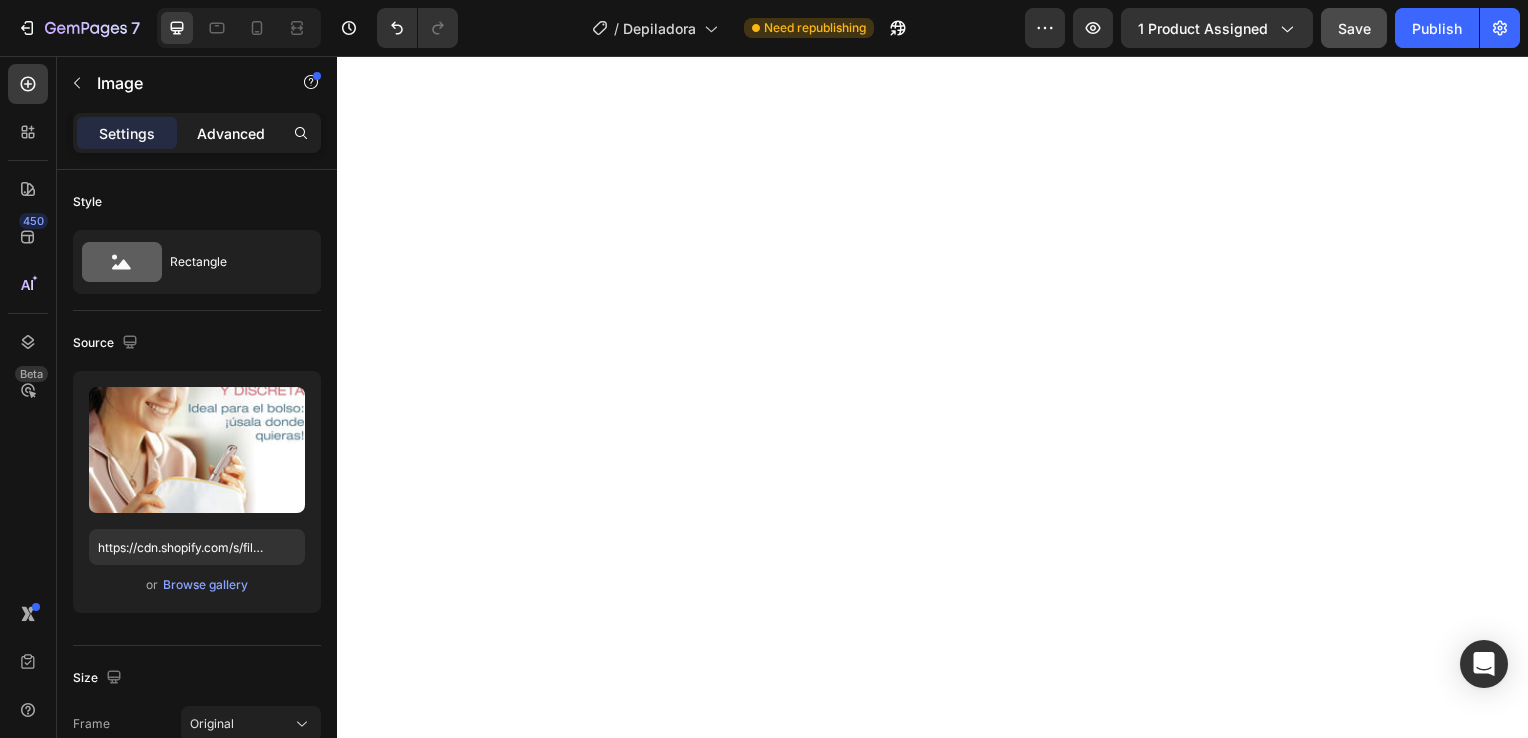 click on "Advanced" at bounding box center (231, 133) 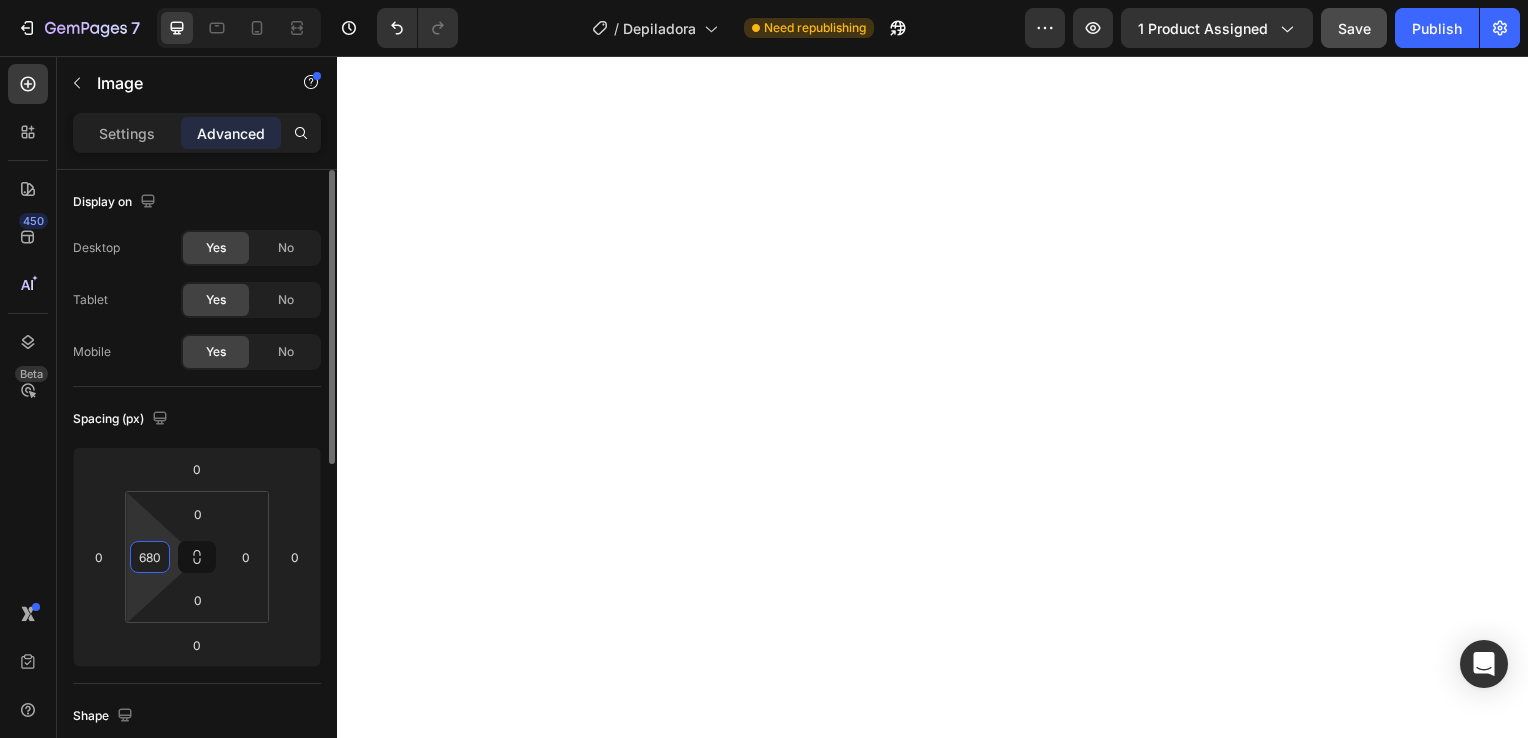 click on "680" at bounding box center (150, 557) 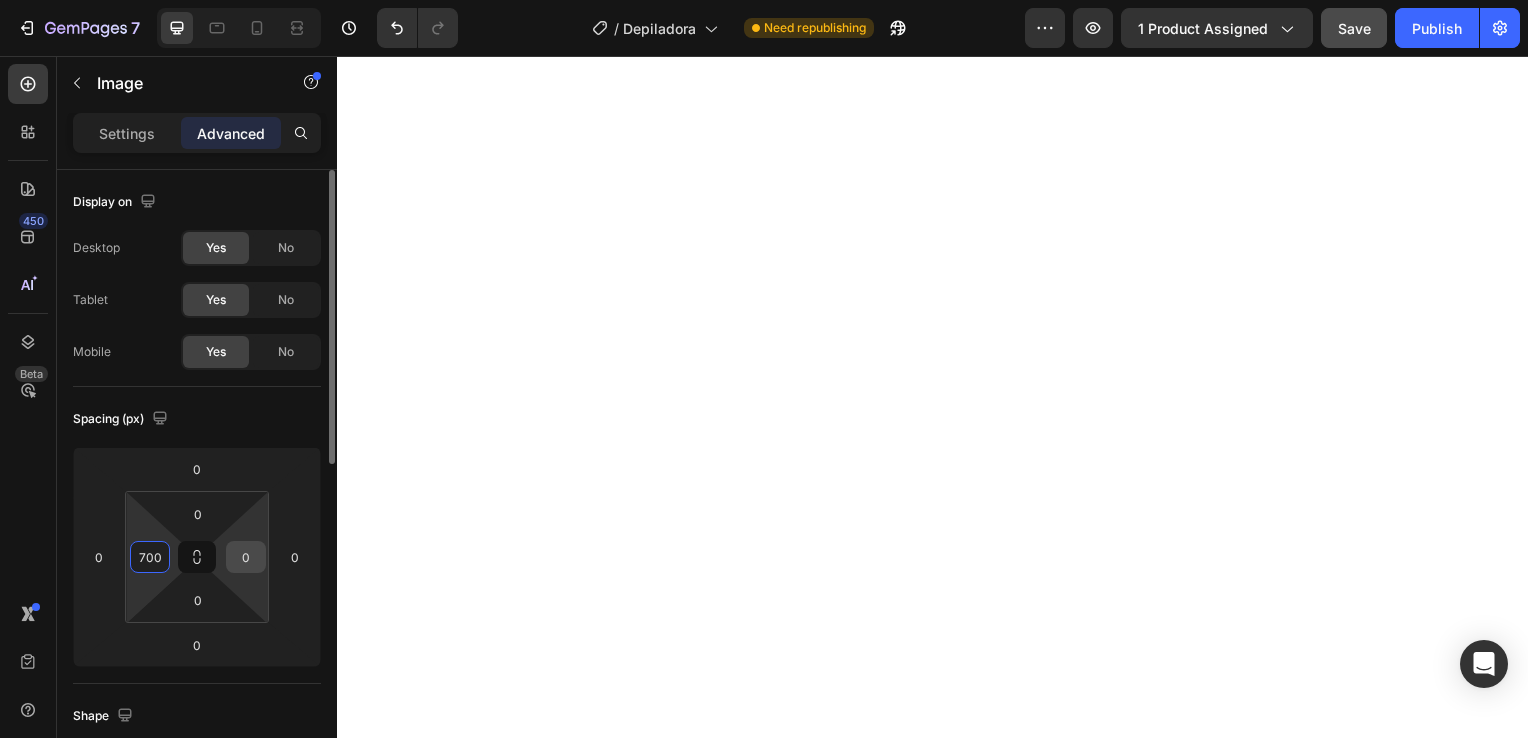 type on "700" 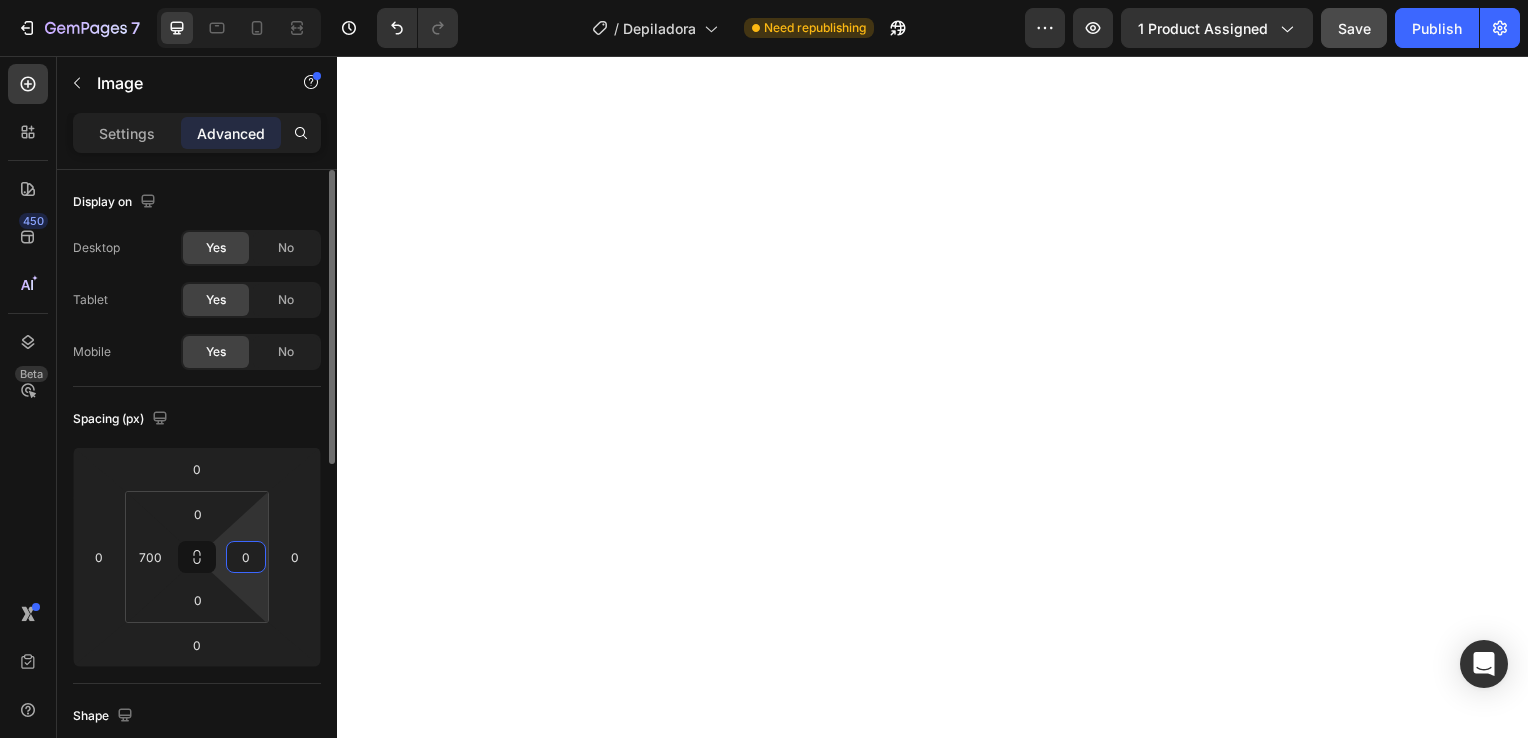 click on "0" at bounding box center (246, 557) 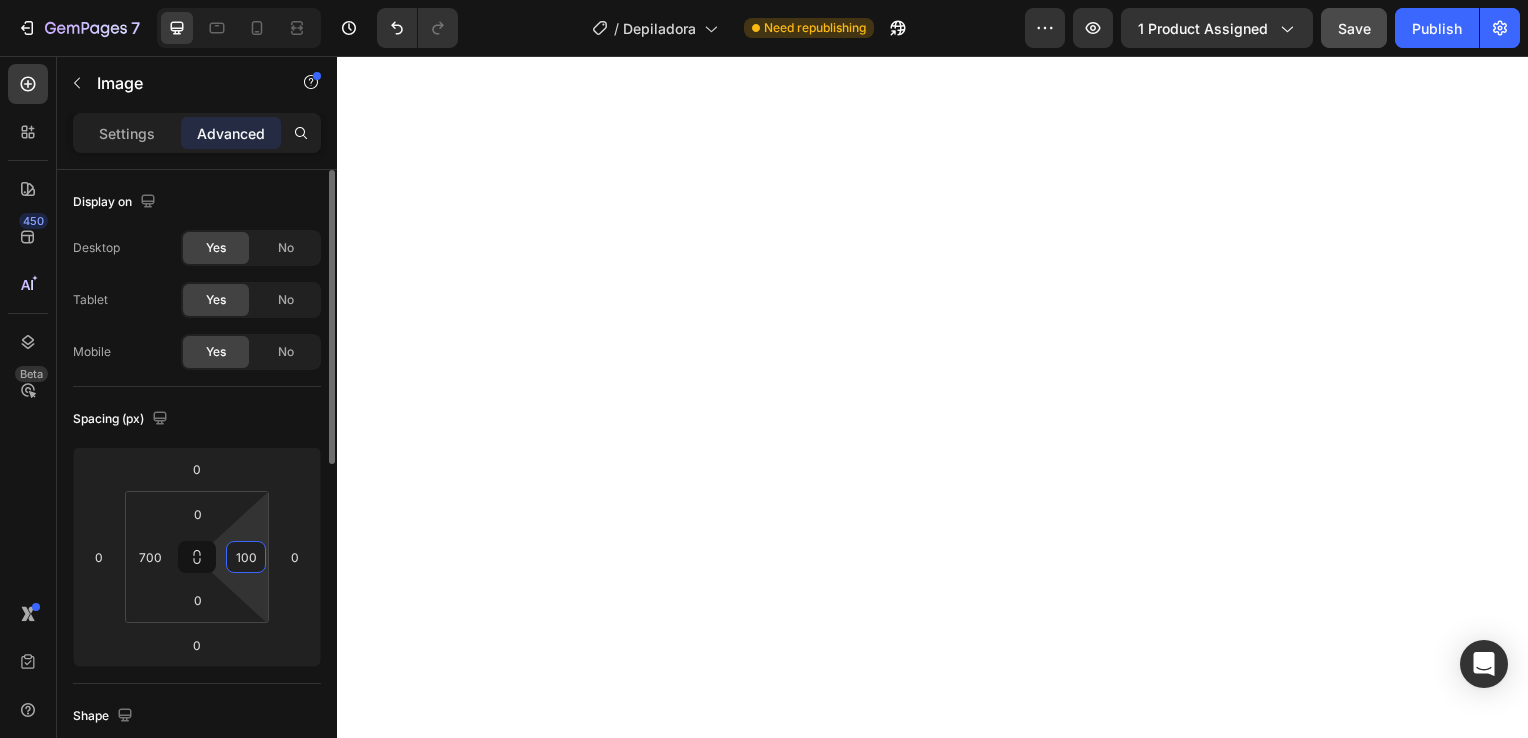 type on "10" 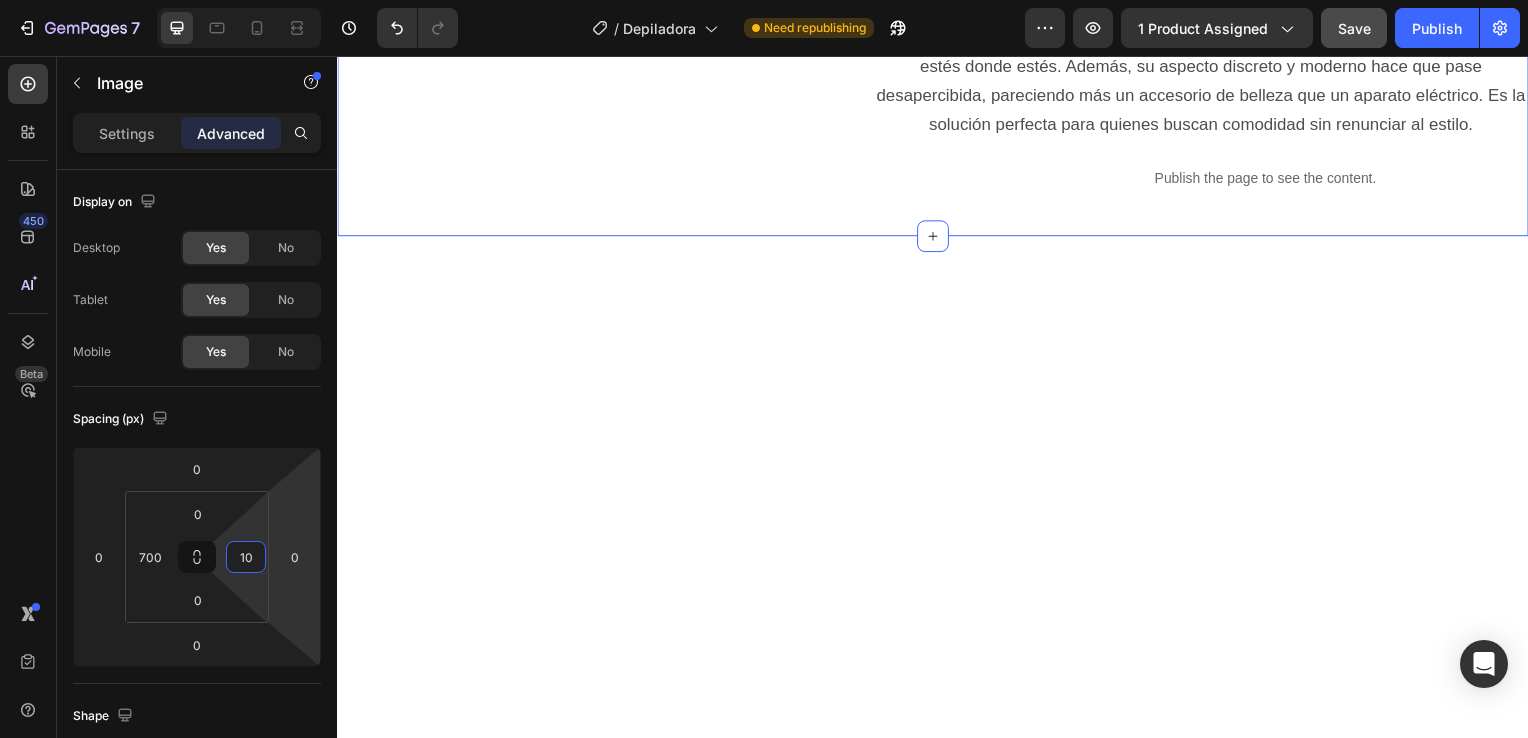 scroll, scrollTop: 3233, scrollLeft: 0, axis: vertical 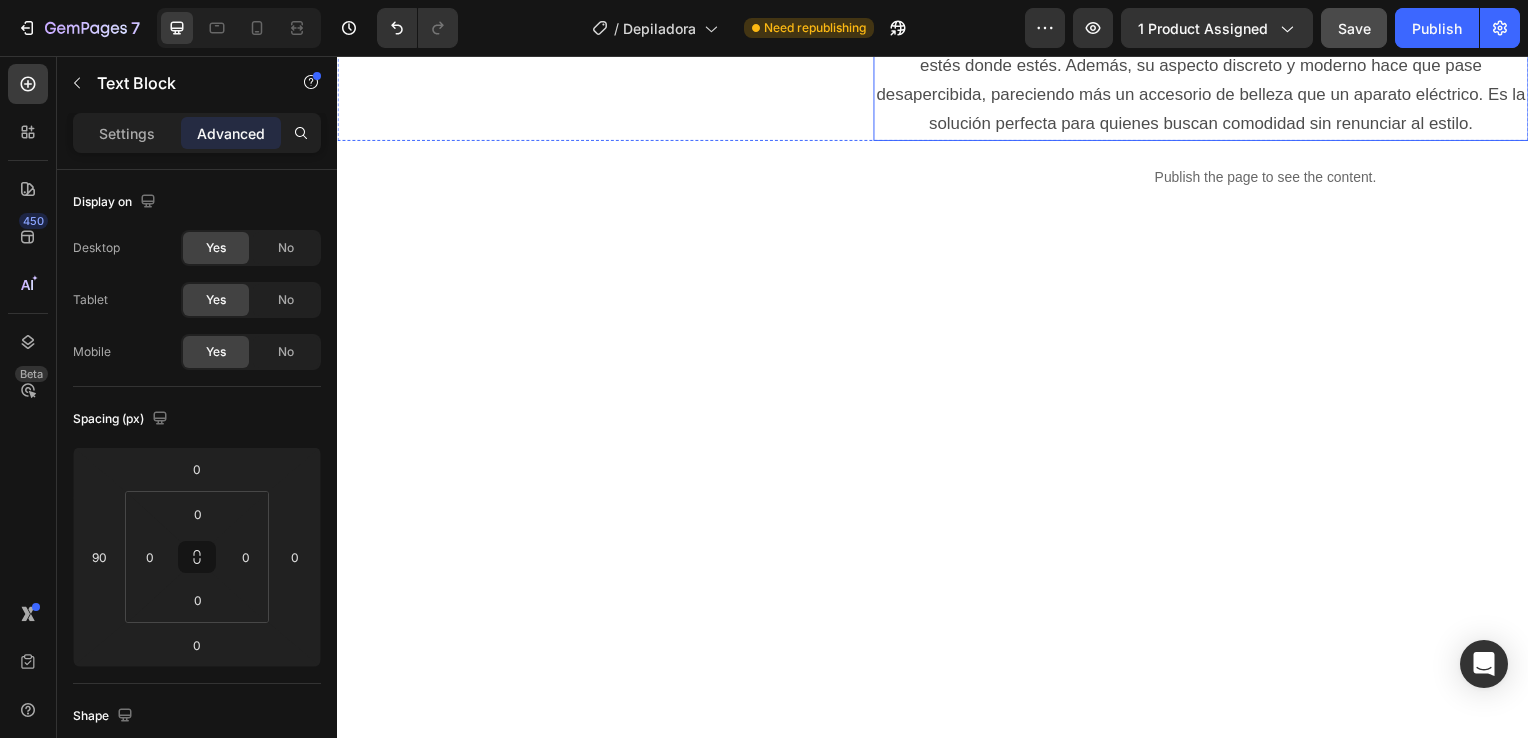 click on "Gracias a su tamaño compacto y diseño elegante, esta depiladora facial es perfecta para llevar contigo a cualquier parte.  Cabe fácilmente en un bolso, neceser o incluso en el bolsillo, lo que la convierte en una aliada ideal para retoques rápidos estés donde estés. Además, su aspecto discreto y moderno hace que pase desapercibida, pareciendo más un accesorio de belleza que un aparato eléctrico. Es la solución perfecta para quienes buscan comodidad sin renunciar al estilo." at bounding box center (1207, 52) 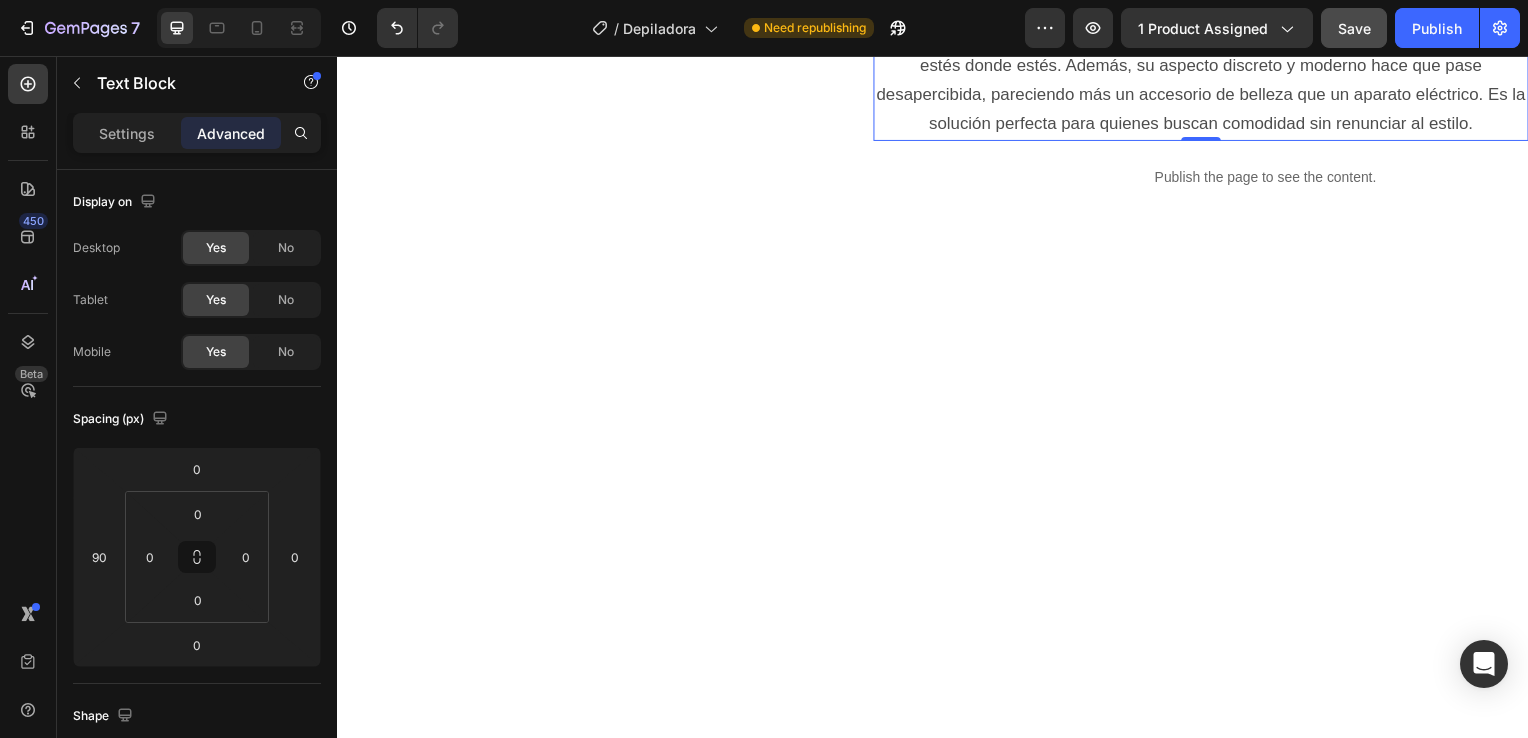 click on "Advanced" at bounding box center (231, 133) 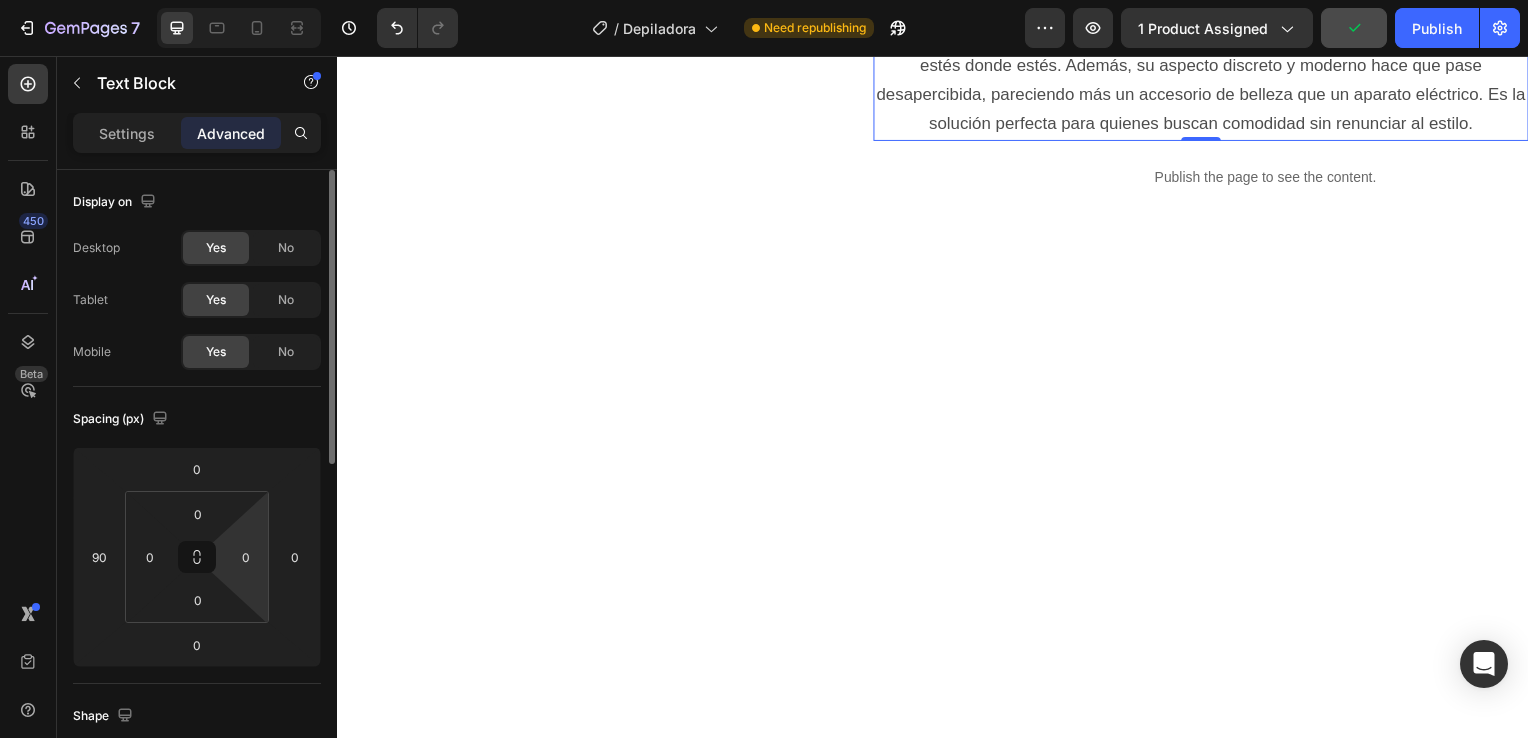 click on "7  Version history  /  Depiladora Need republishing Preview 1 product assigned  Publish  450 Beta Sections(18) Elements(84) Section Element Hero Section Product Detail Brands Trusted Badges Guarantee Product Breakdown How to use Testimonials Compare Bundle FAQs Social Proof Brand Story Product List Collection Blog List Contact Sticky Add to Cart Custom Footer Browse Library 450 Layout
Row
Row
Row
Row Text
Heading
Text Block Button
Button
Button Media
Image
Image
Video" at bounding box center [764, 0] 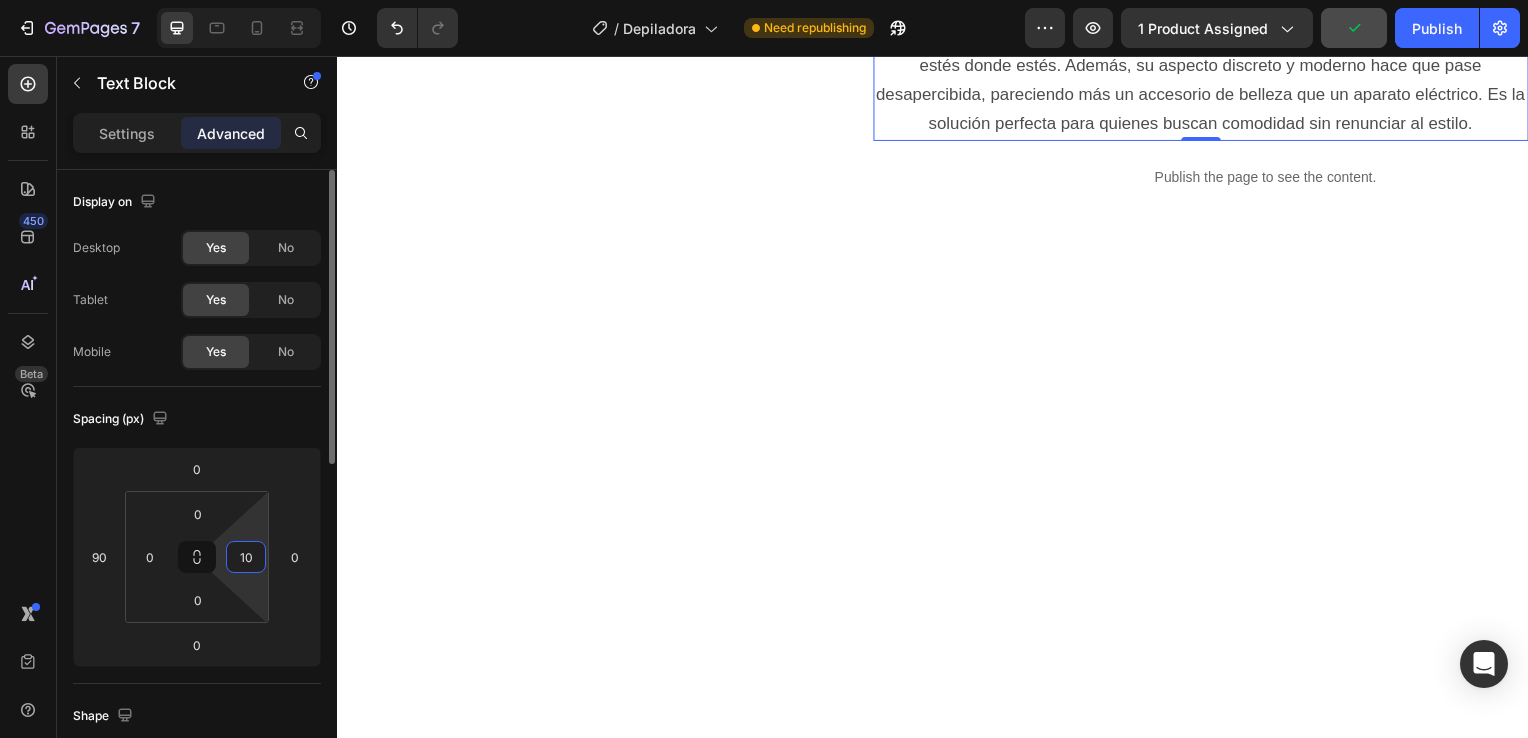 type on "100" 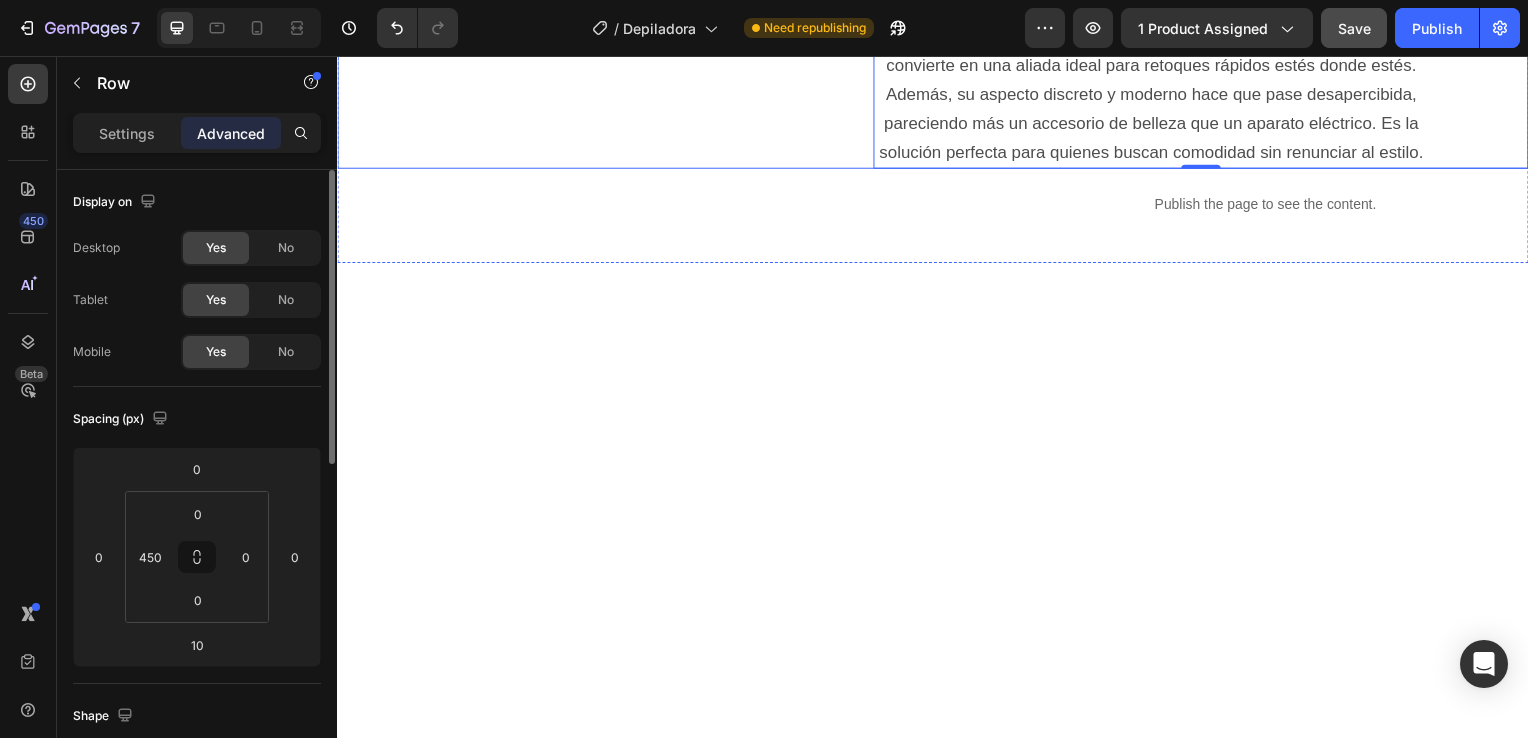 click on "PORTÁTIL Y DISCRETA   Gracias a su tamaño compacto y diseño elegante, esta depiladora facial es perfecta para llevar contigo a cualquier parte.  Cabe fácilmente en un bolso, neceser o incluso en el bolsillo, lo que la convierte en una aliada ideal para retoques rápidos estés donde estés. Además, su aspecto discreto y moderno hace que pase desapercibida, pareciendo más un accesorio de belleza que un aparato eléctrico. Es la solución perfecta para quienes buscan comodidad sin renunciar al estilo. Text Block   0 Row" at bounding box center [937, 22] 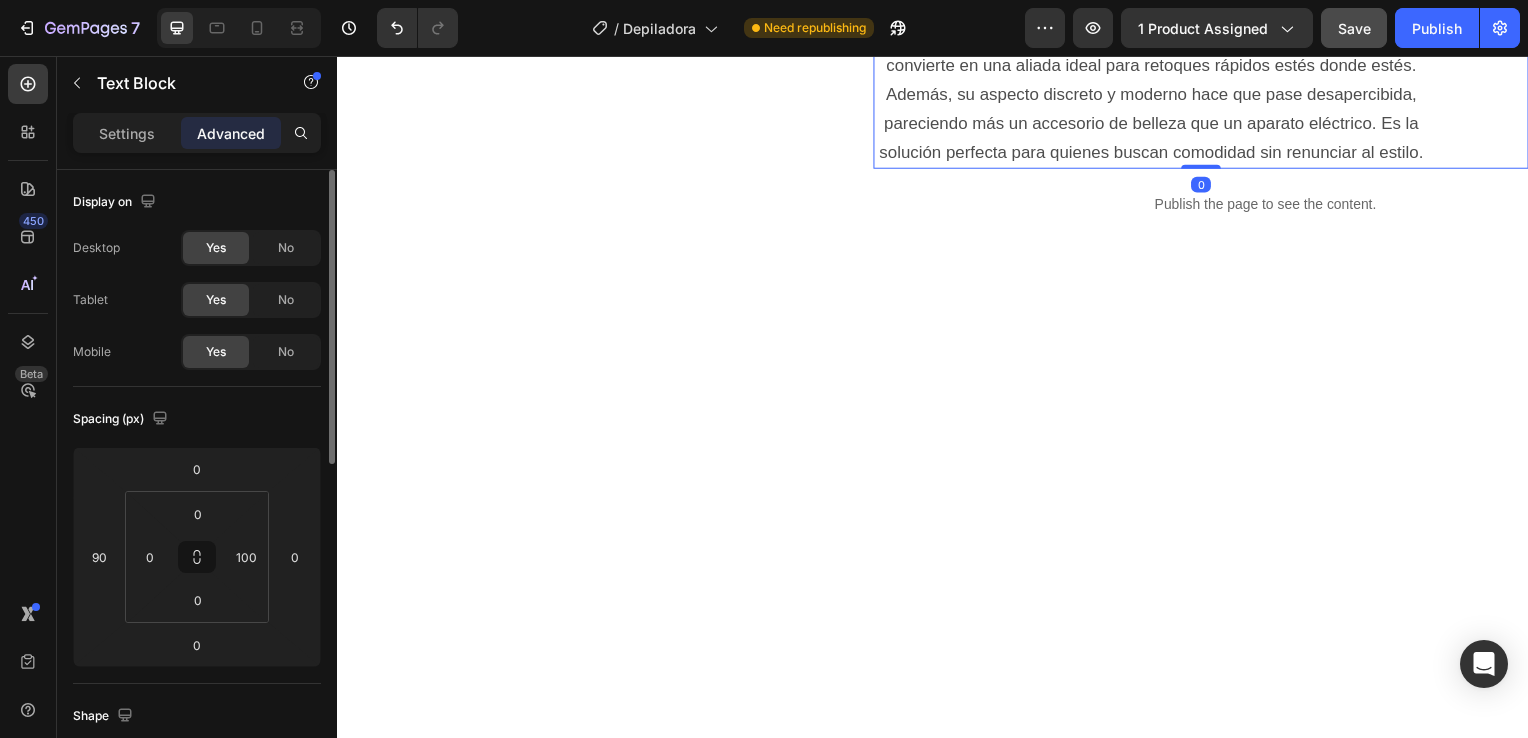 click on "PORTÁTIL Y DISCRETA" at bounding box center (1157, -78) 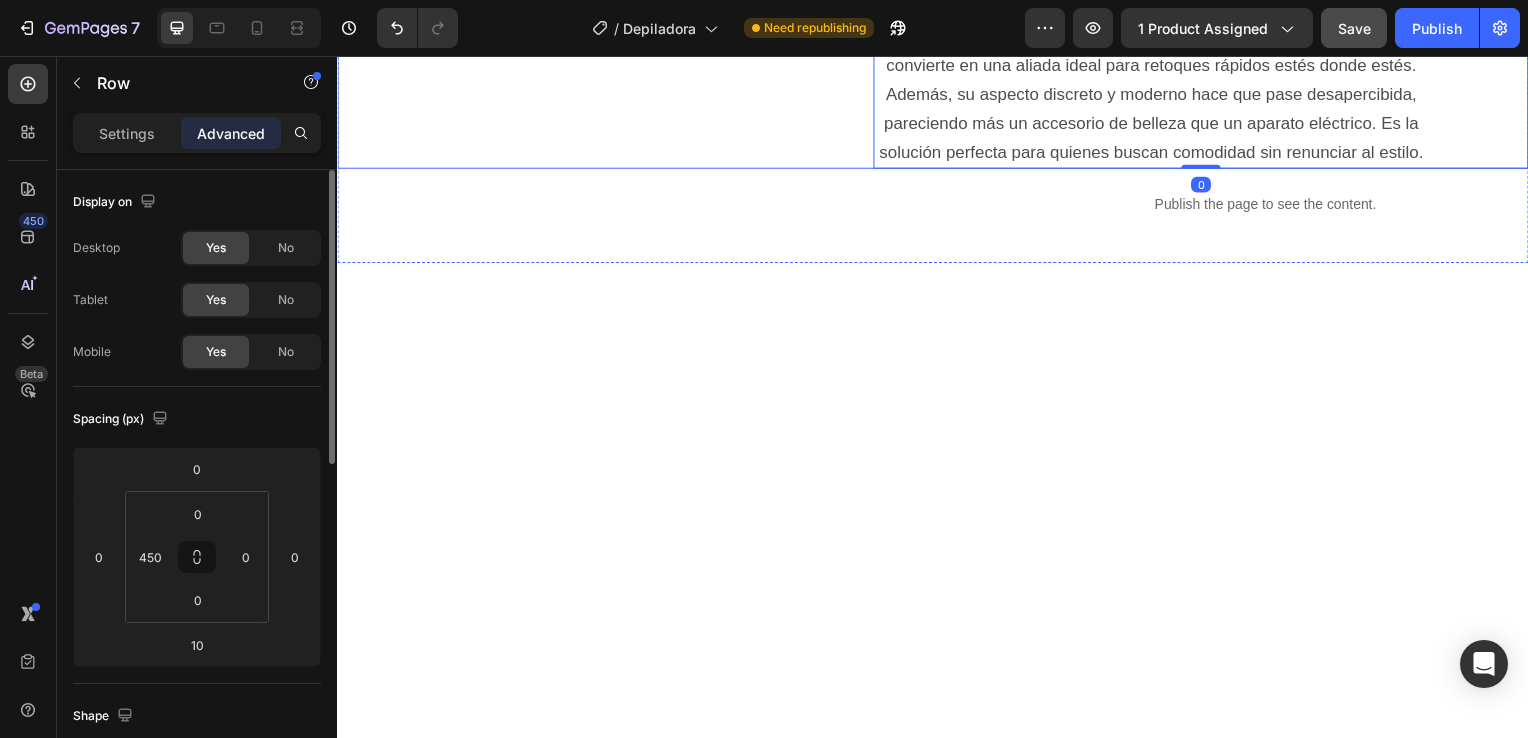 click on "PORTÁTIL Y DISCRETA   Gracias a su tamaño compacto y diseño elegante, esta depiladora facial es perfecta para llevar contigo a cualquier parte.  Cabe fácilmente en un bolso, neceser o incluso en el bolsillo, lo que la convierte en una aliada ideal para retoques rápidos estés donde estés. Además, su aspecto discreto y moderno hace que pase desapercibida, pareciendo más un accesorio de belleza que un aparato eléctrico. Es la solución perfecta para quienes buscan comodidad sin renunciar al estilo. Text Block   0 Row" at bounding box center (937, 22) 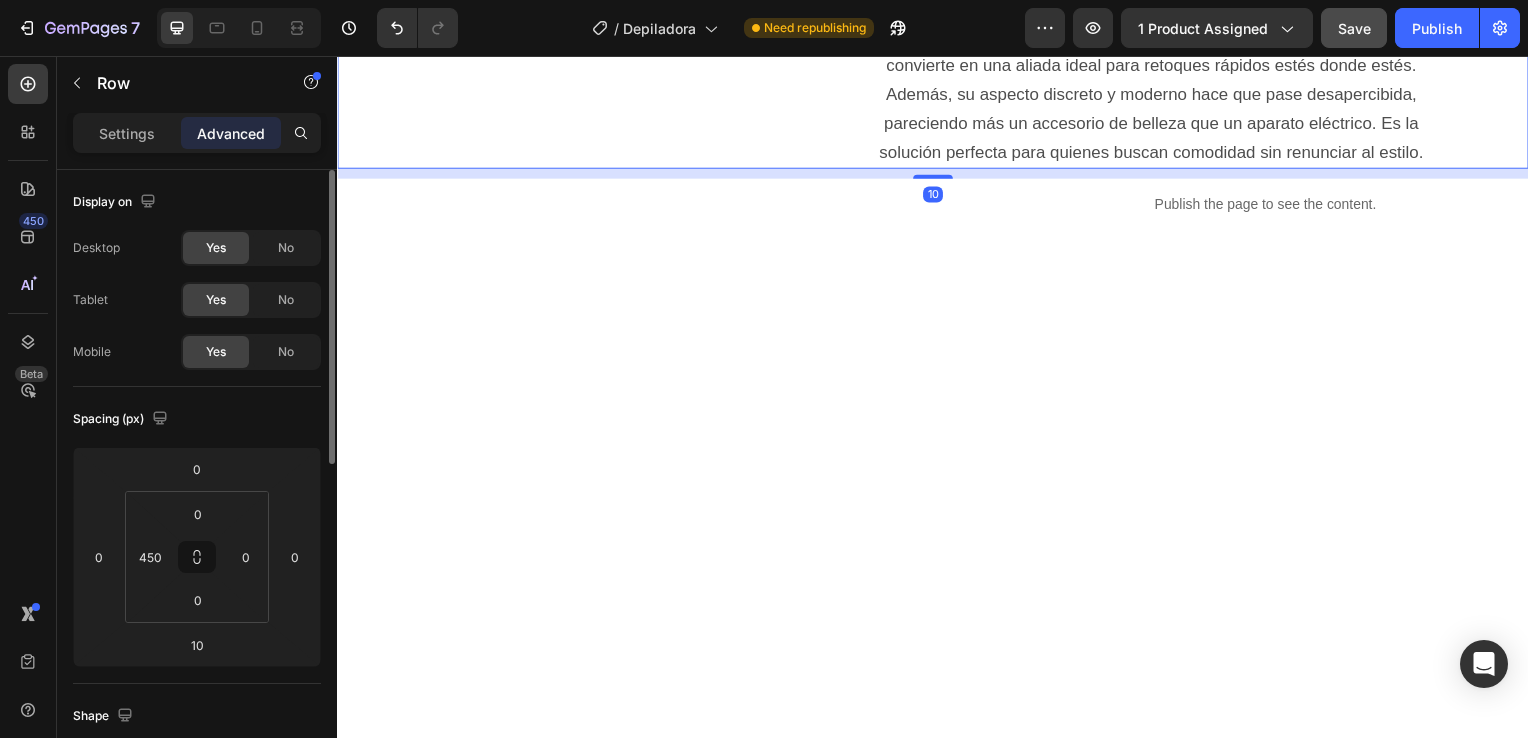 click on "PORTÁTIL Y DISCRETA   Gracias a su tamaño compacto y diseño elegante, esta depiladora facial es perfecta para llevar contigo a cualquier parte.  Cabe fácilmente en un bolso, neceser o incluso en el bolsillo, lo que la convierte en una aliada ideal para retoques rápidos estés donde estés. Además, su aspecto discreto y moderno hace que pase desapercibida, pareciendo más un accesorio de belleza que un aparato eléctrico. Es la solución perfecta para quienes buscan comodidad sin renunciar al estilo. Text Block Row   10" at bounding box center (937, 22) 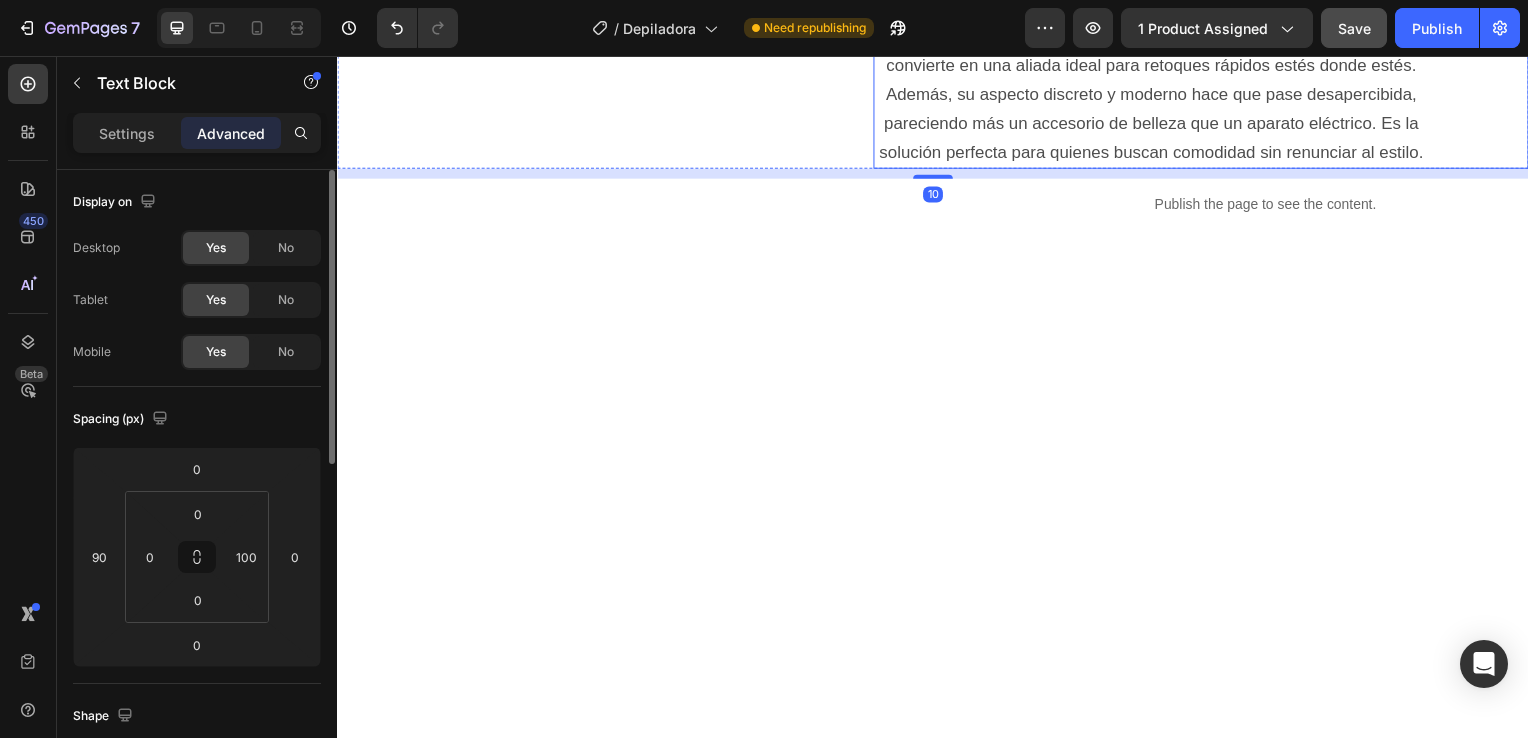 click at bounding box center (1157, -109) 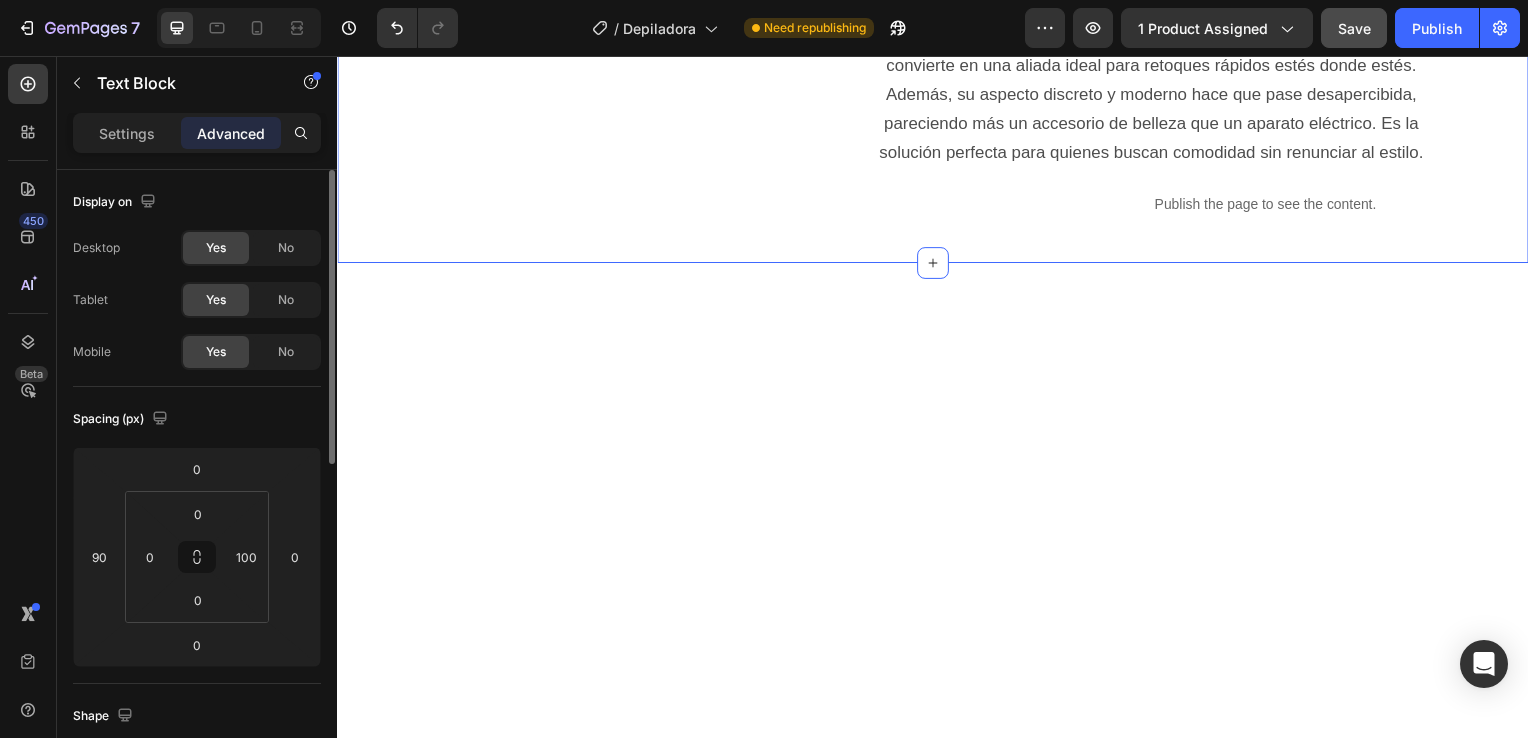 click on "PORTÁTIL Y DISCRETA   Gracias a su tamaño compacto y diseño elegante, esta depiladora facial es perfecta para llevar contigo a cualquier parte.  Cabe fácilmente en un bolso, neceser o incluso en el bolsillo, lo que la convierte en una aliada ideal para retoques rápidos estés donde estés. Además, su aspecto discreto y moderno hace que pase desapercibida, pareciendo más un accesorio de belleza que un aparato eléctrico. Es la solución perfecta para quienes buscan comodidad sin renunciar al estilo. Text Block Row
Publish the page to see the content.
Custom Code Section 4   You can create reusable sections Create Theme Section AI Content Write with GemAI What would you like to describe here? Tone and Voice Persuasive Product Depiladora facial de precisión indolora Show more Generate" at bounding box center [937, 54] 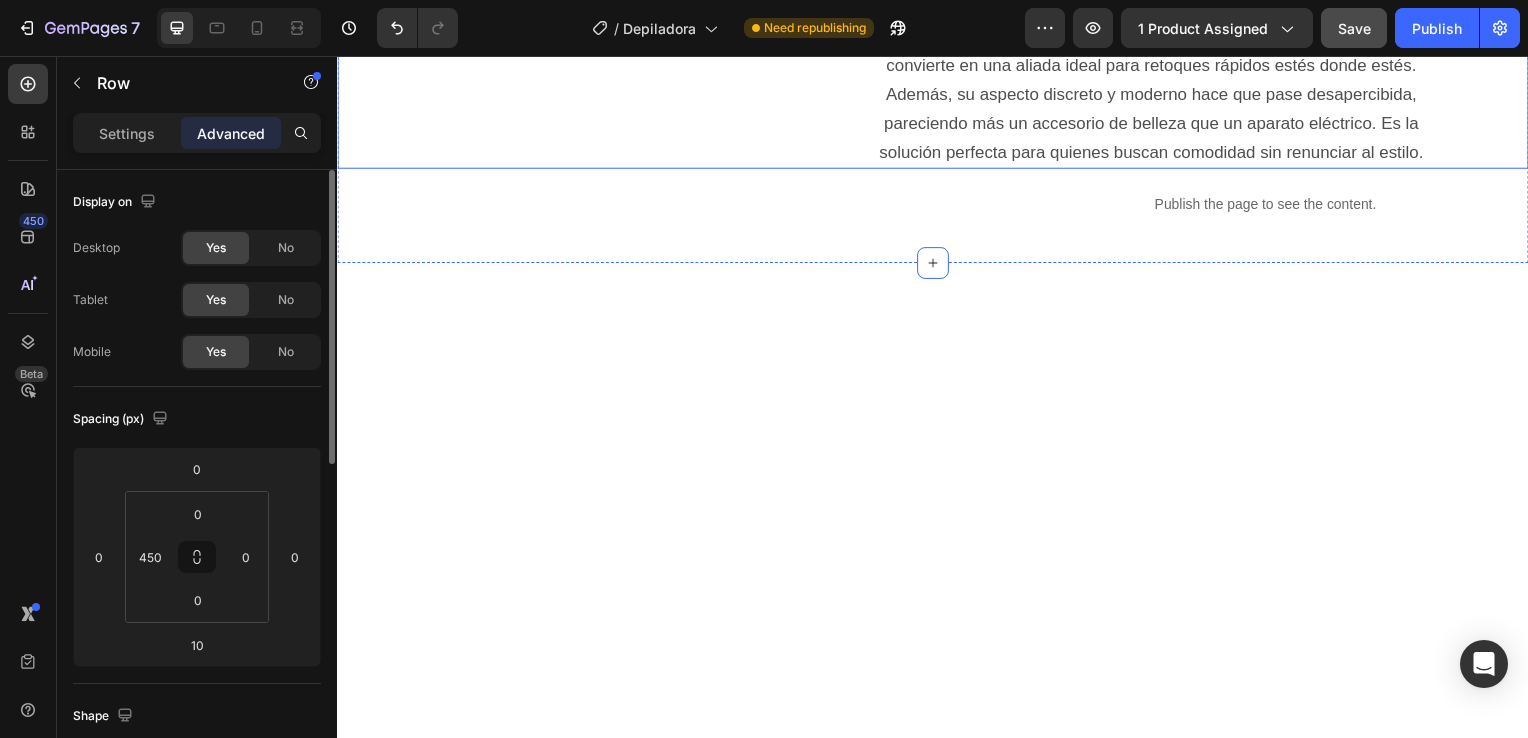 click on "PORTÁTIL Y DISCRETA   Gracias a su tamaño compacto y diseño elegante, esta depiladora facial es perfecta para llevar contigo a cualquier parte.  Cabe fácilmente en un bolso, neceser o incluso en el bolsillo, lo que la convierte en una aliada ideal para retoques rápidos estés donde estés. Además, su aspecto discreto y moderno hace que pase desapercibida, pareciendo más un accesorio de belleza que un aparato eléctrico. Es la solución perfecta para quienes buscan comodidad sin renunciar al estilo. Text Block Row" at bounding box center [937, 22] 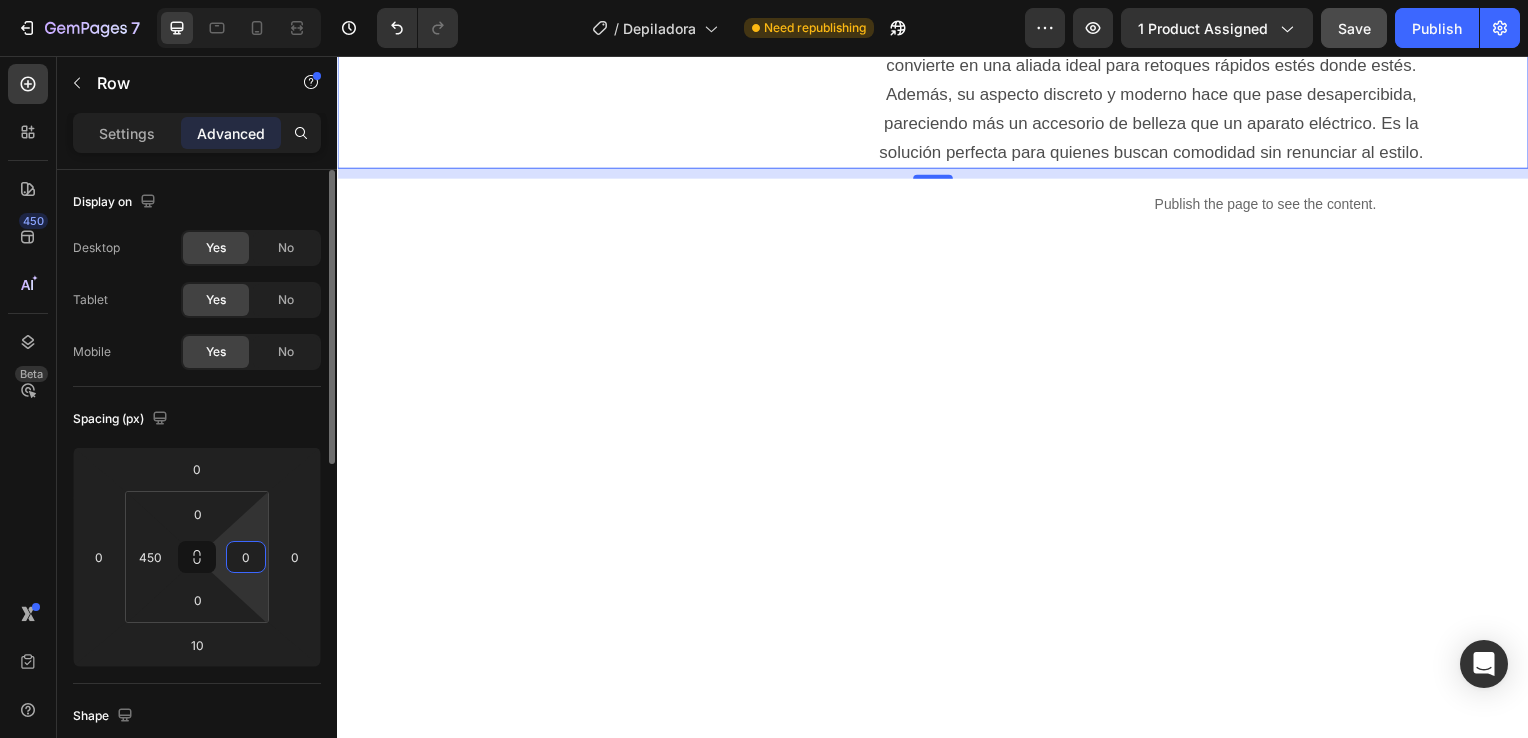 click on "0" at bounding box center (246, 557) 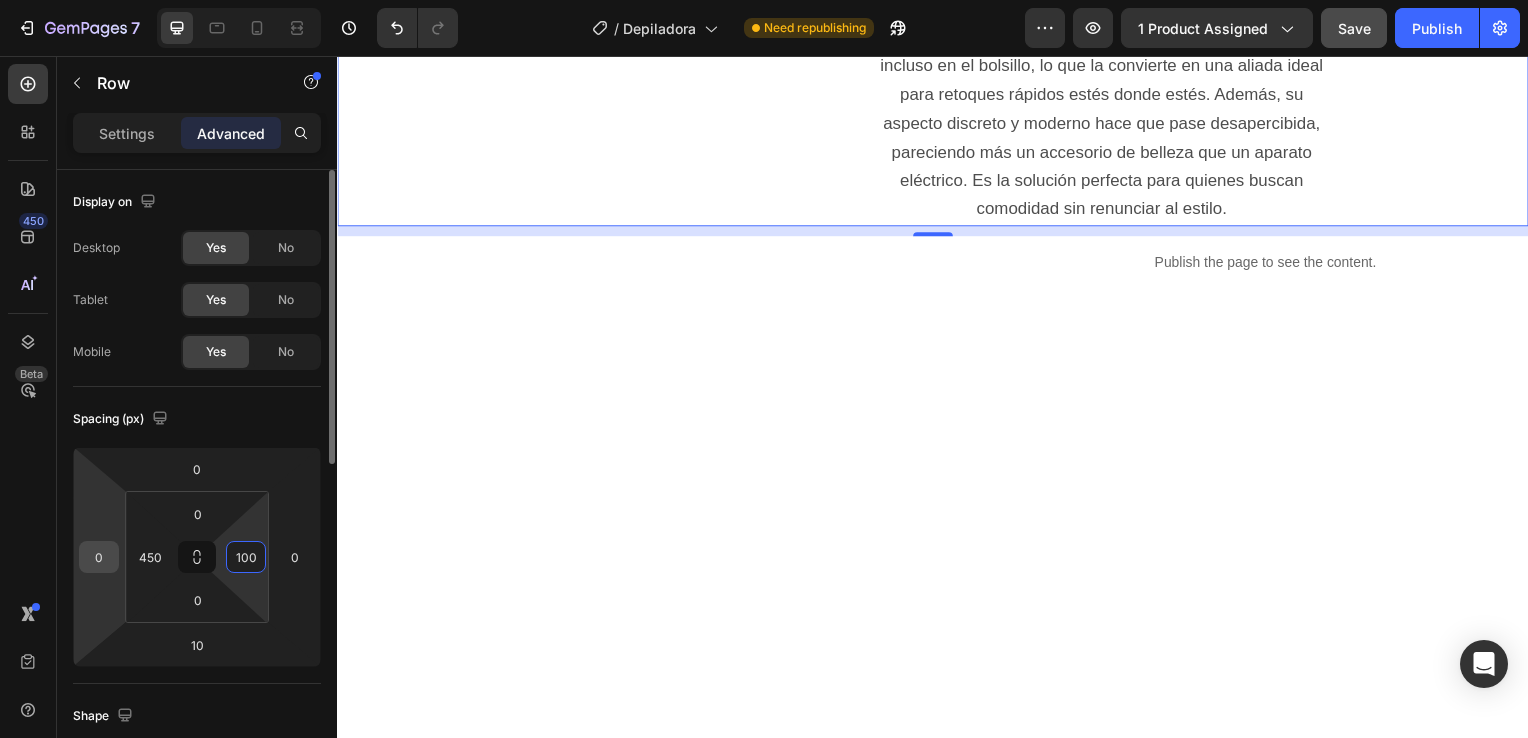 type on "100" 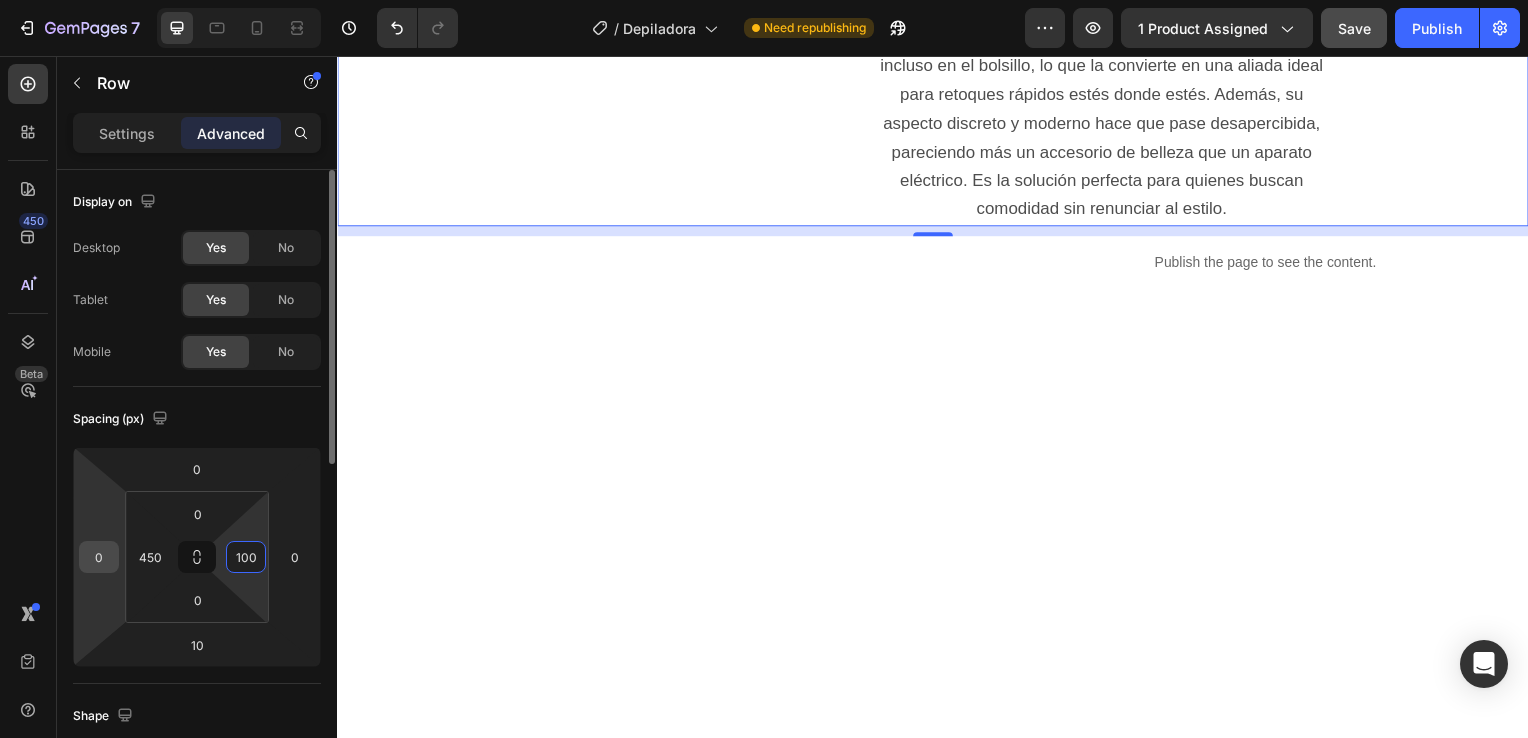 click on "0" at bounding box center (99, 557) 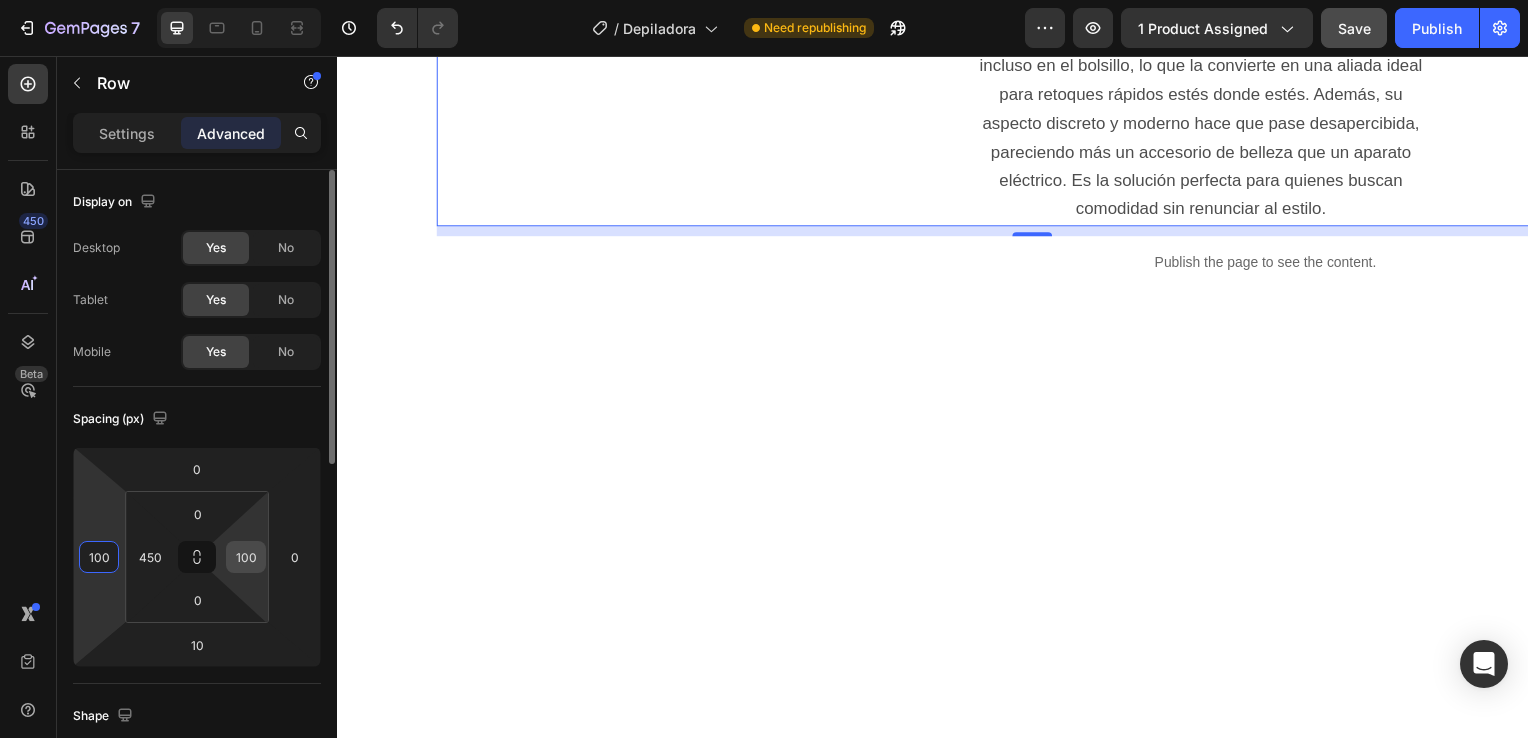 type on "100" 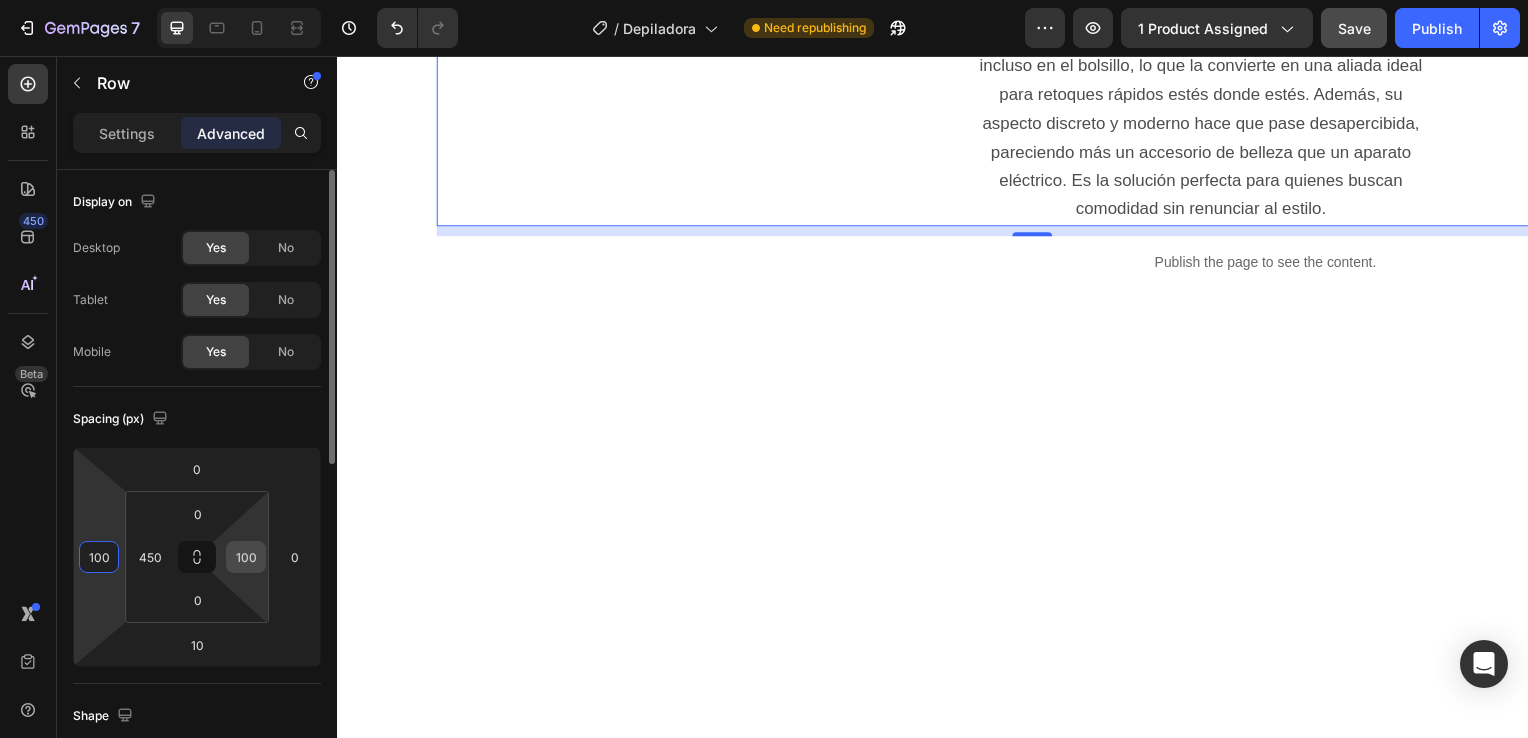 click on "100" at bounding box center [246, 557] 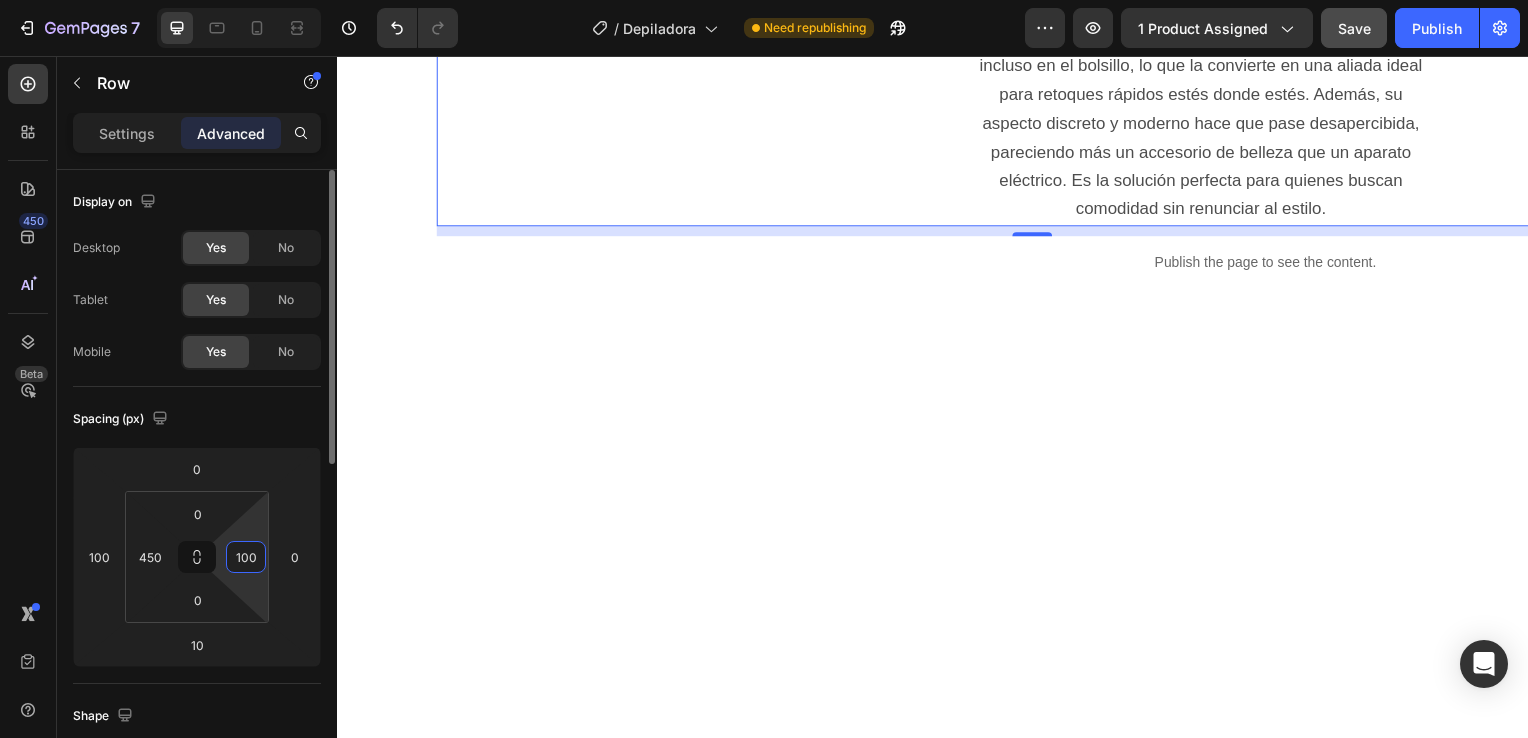click on "100" at bounding box center [246, 557] 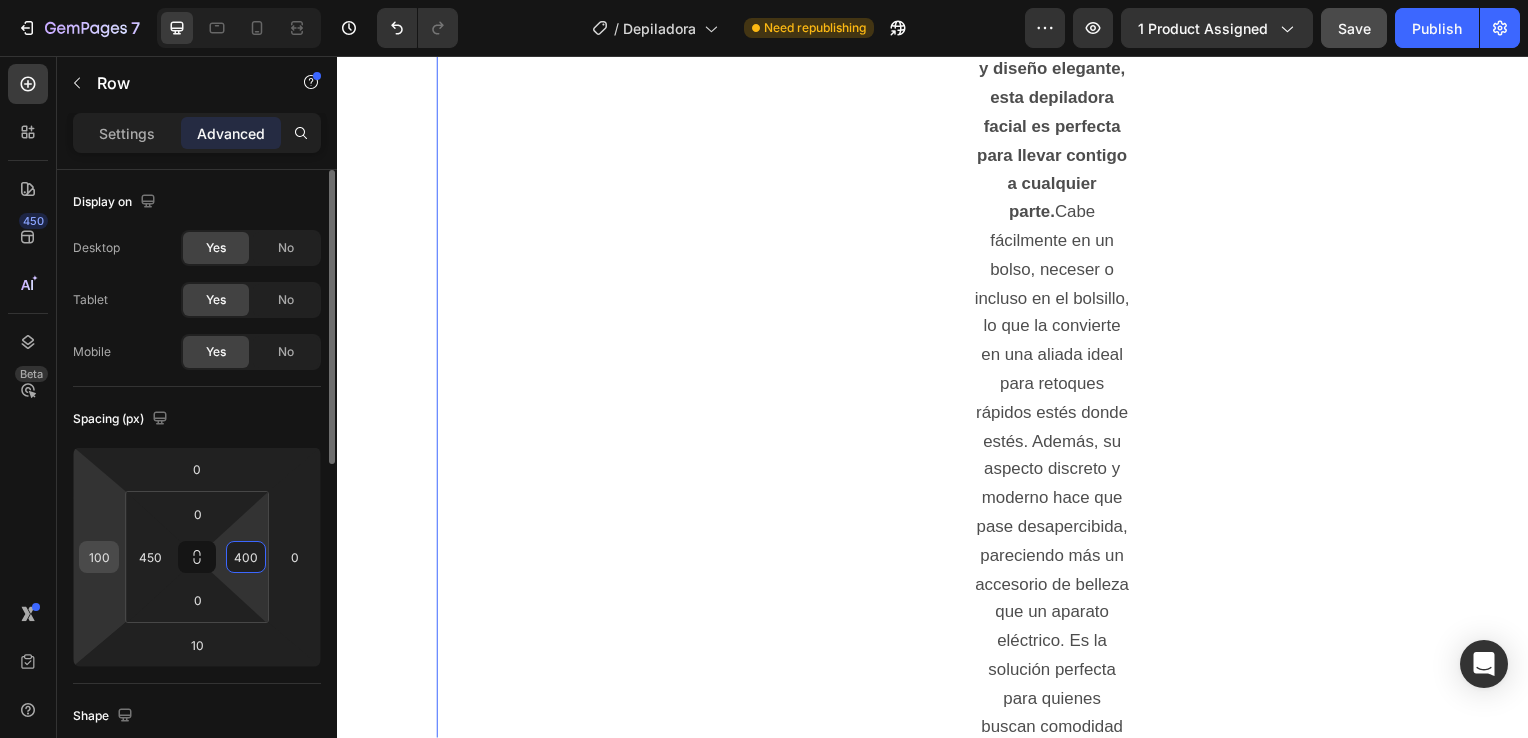 type on "400" 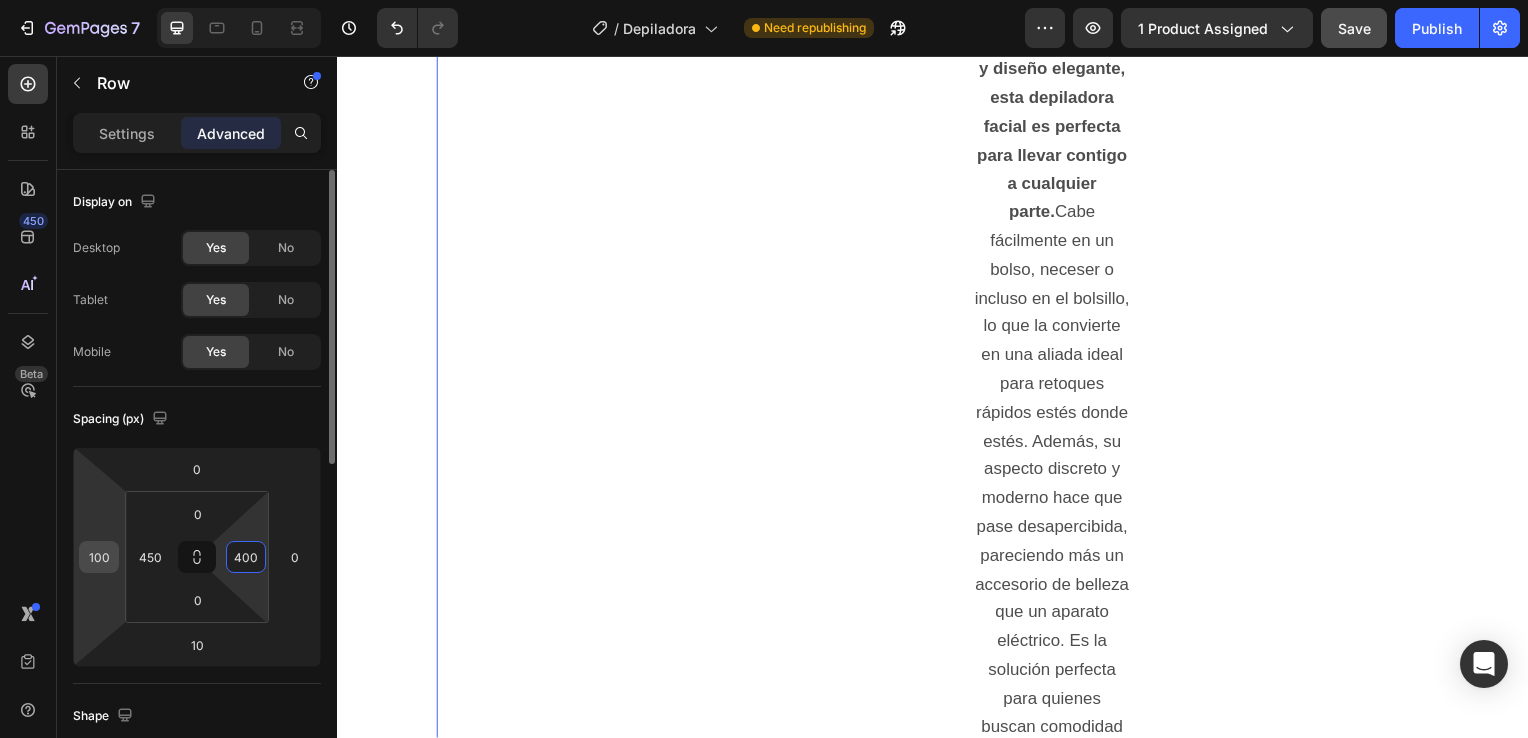 click on "100" at bounding box center (99, 557) 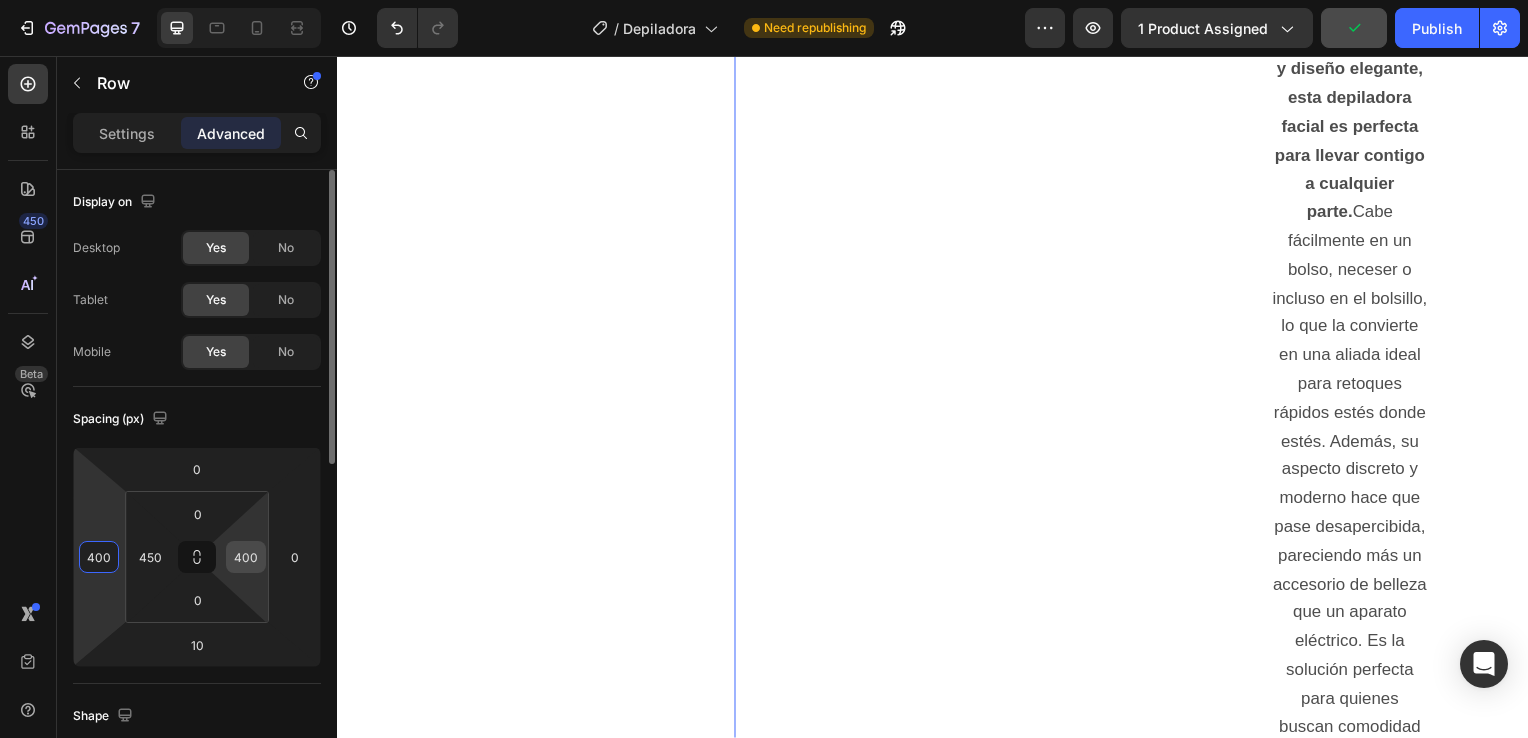 type on "400" 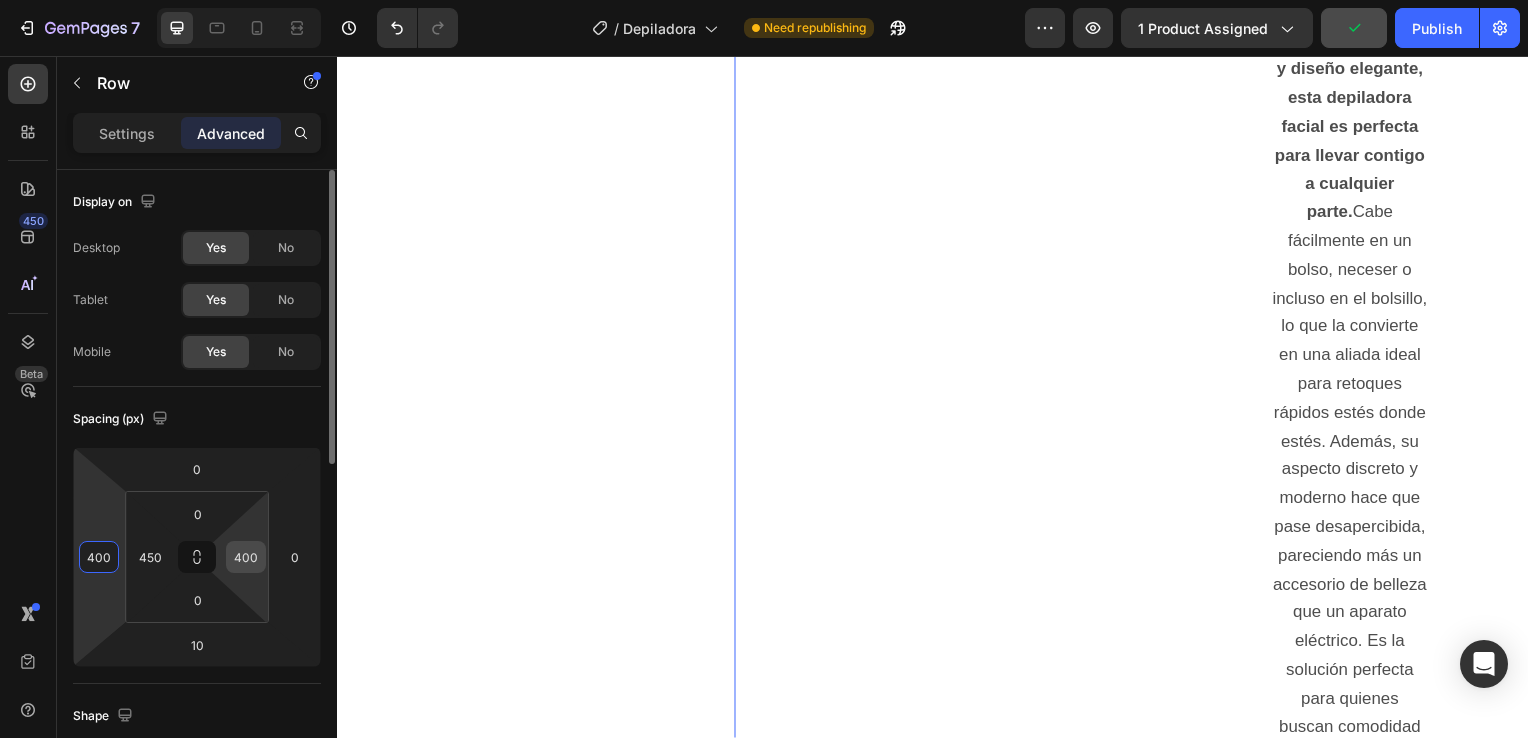 click on "400" at bounding box center [246, 557] 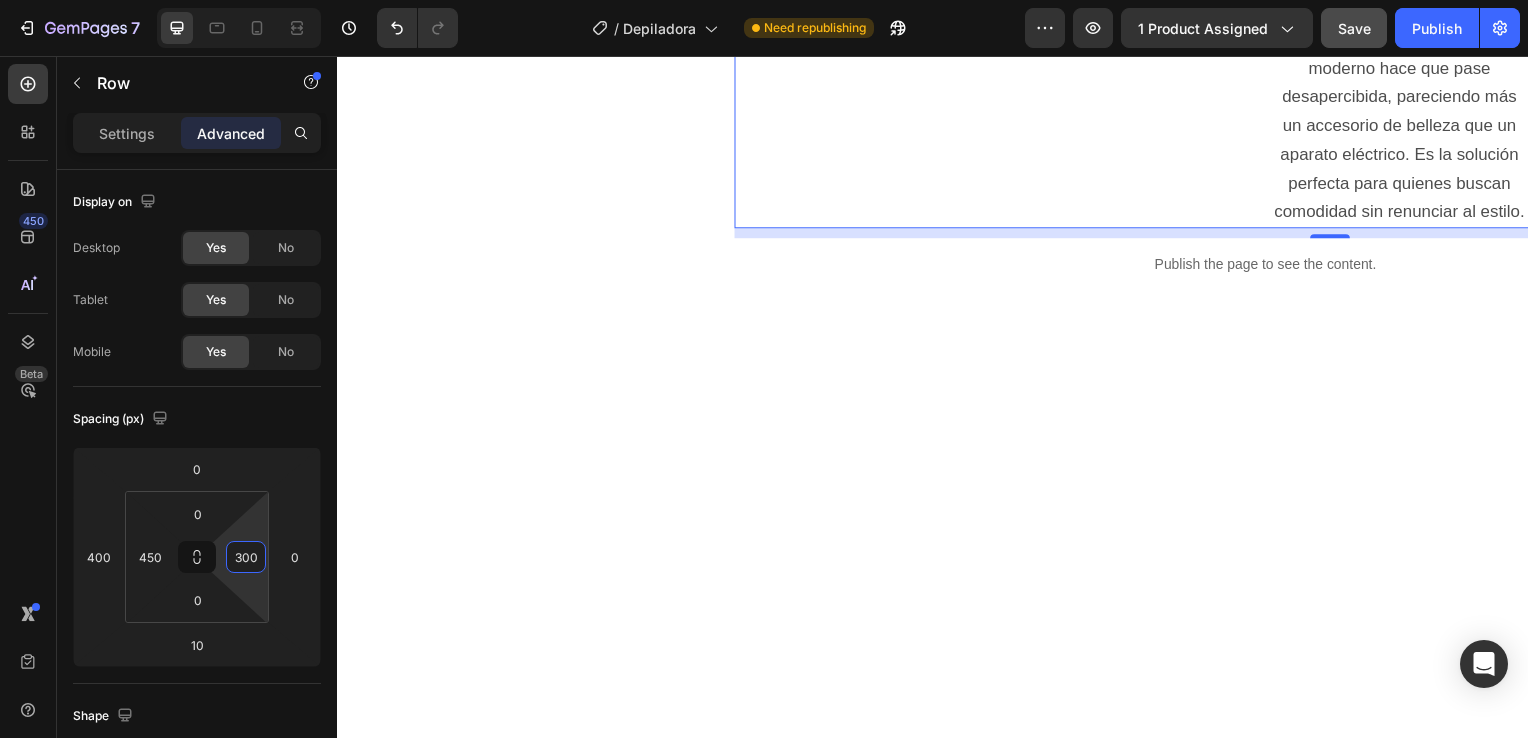 scroll, scrollTop: 3463, scrollLeft: 0, axis: vertical 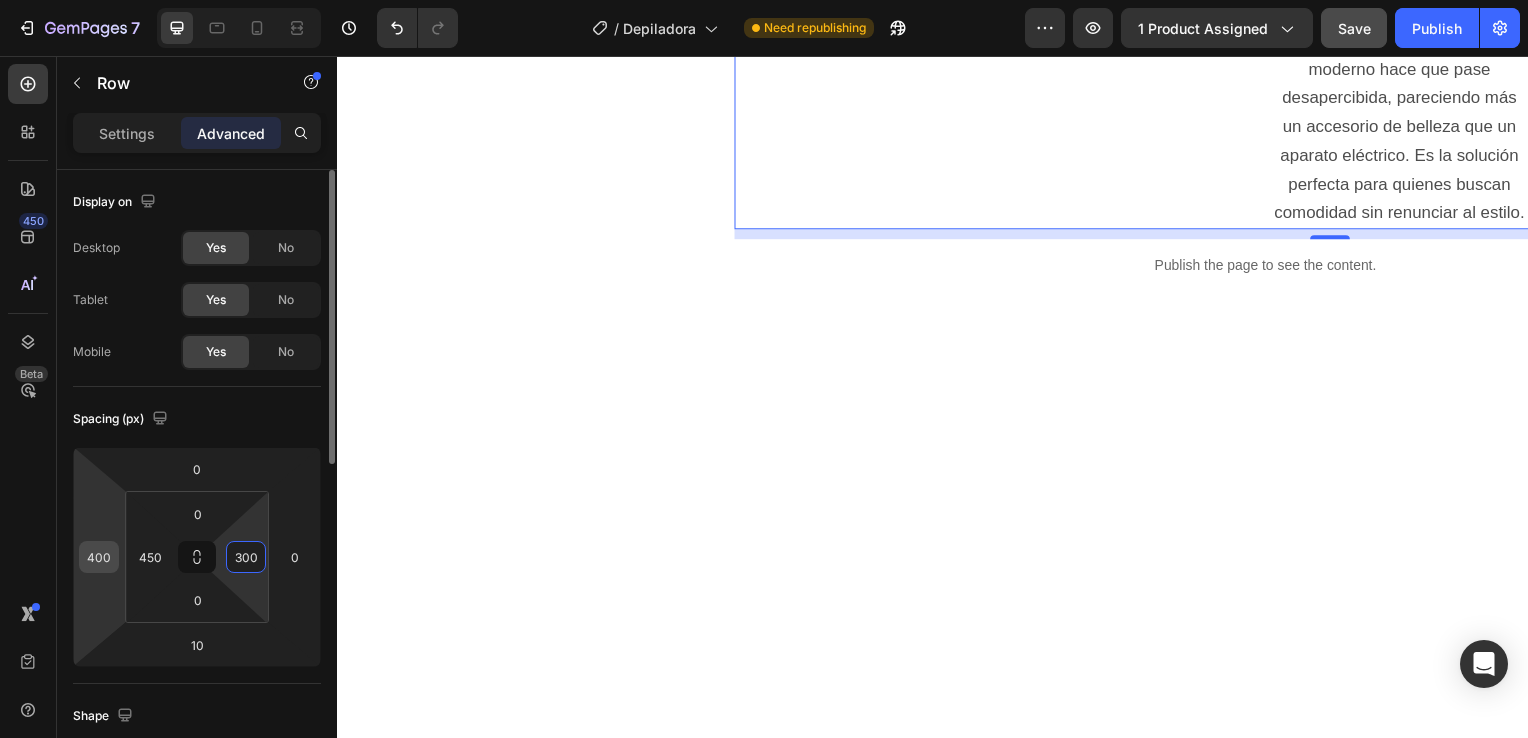 type on "300" 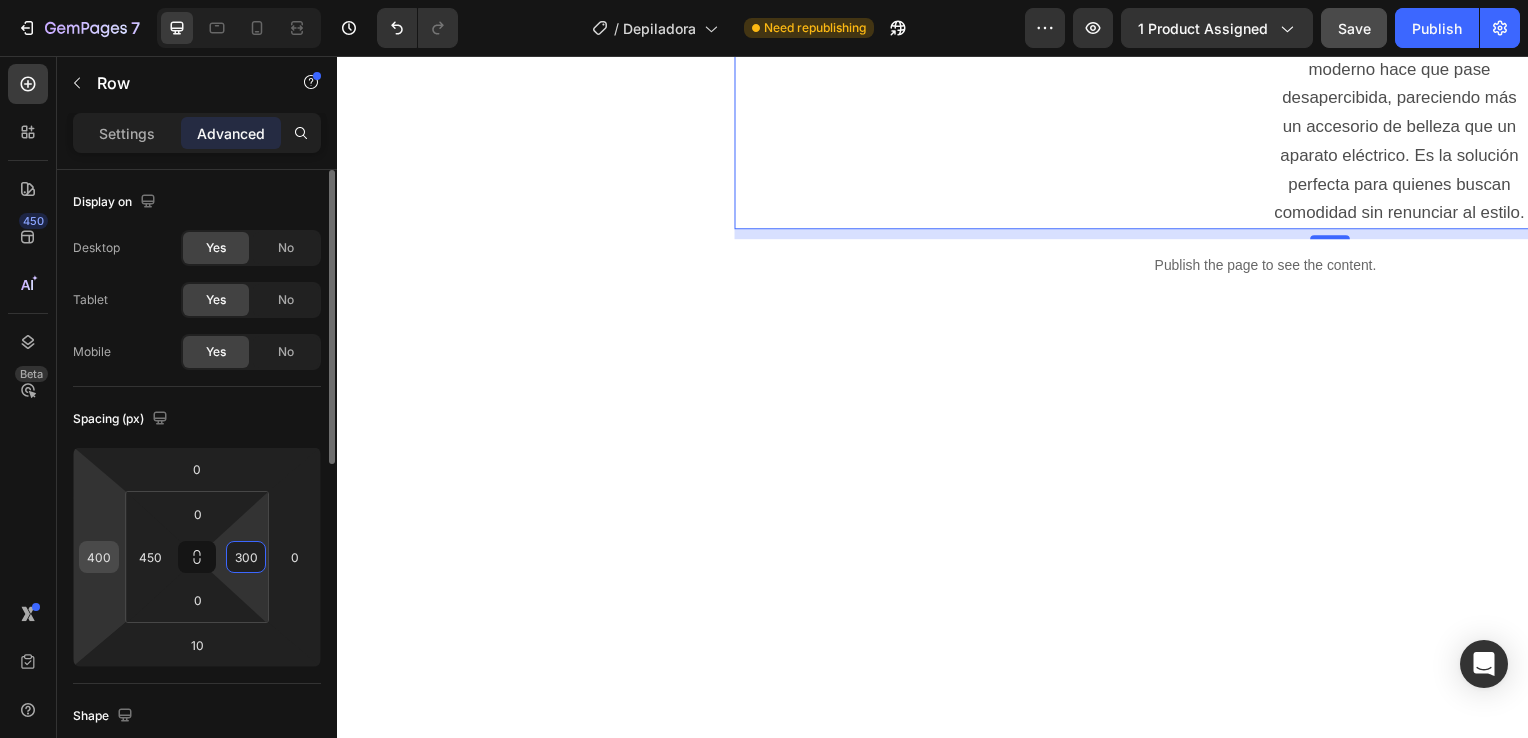 click on "400" at bounding box center [99, 557] 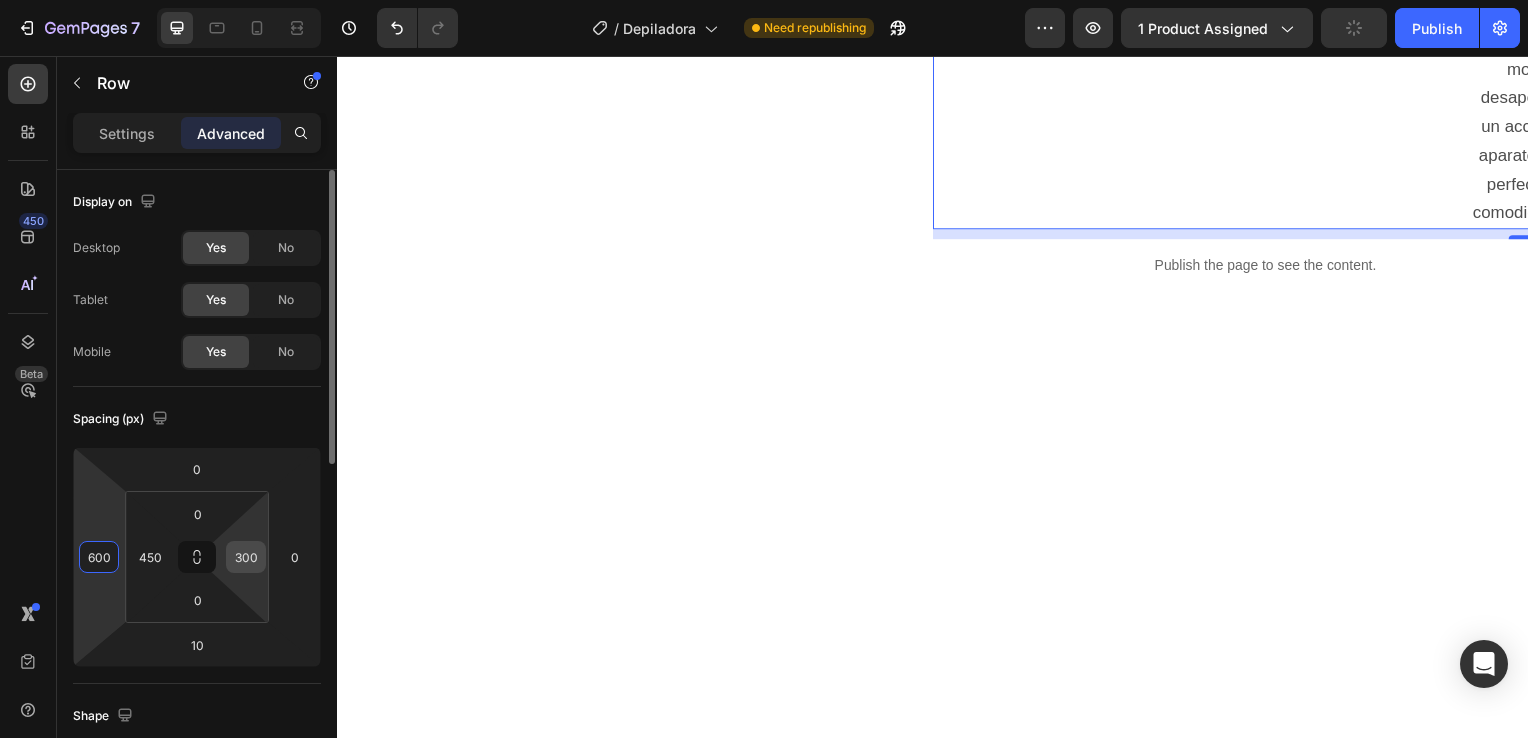 type on "600" 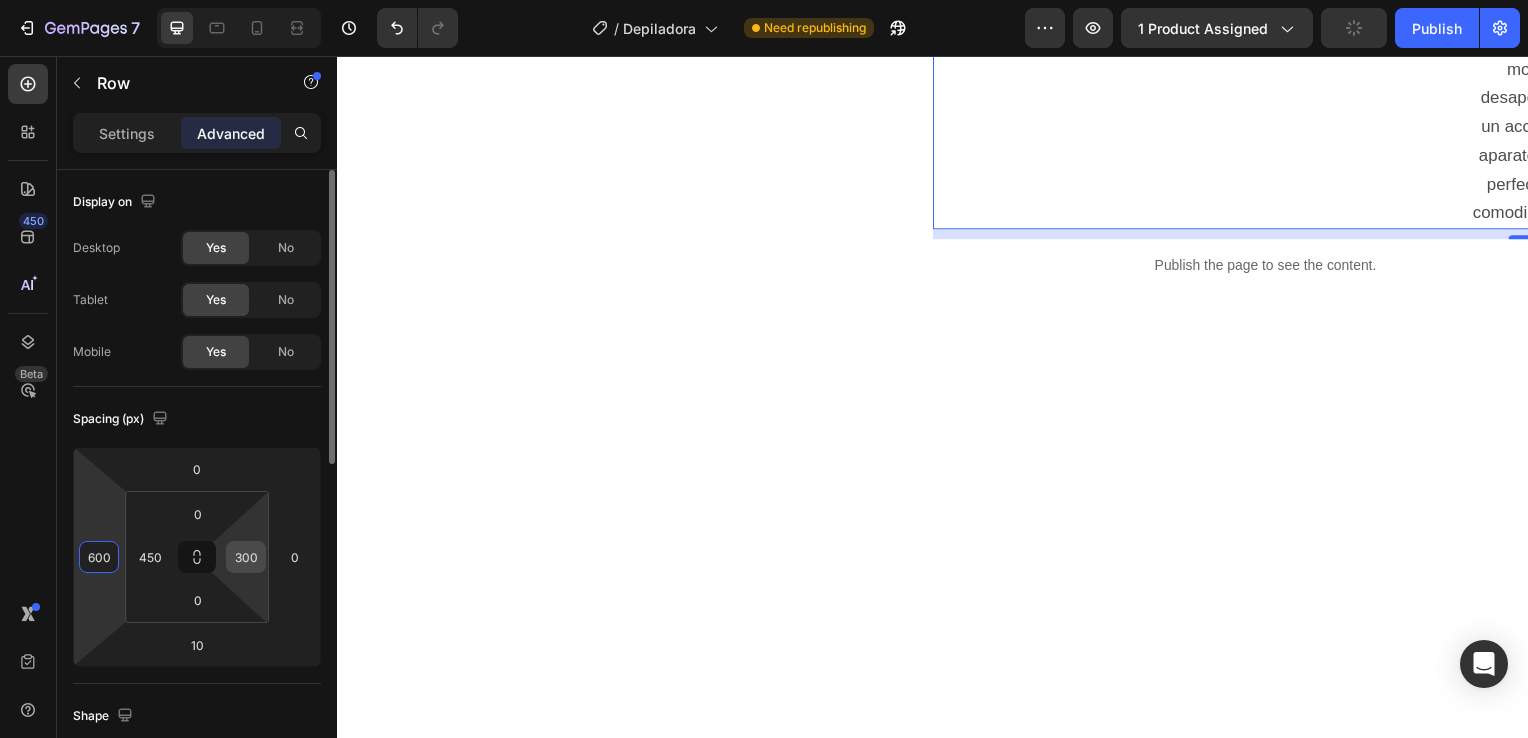 click on "300" at bounding box center [246, 557] 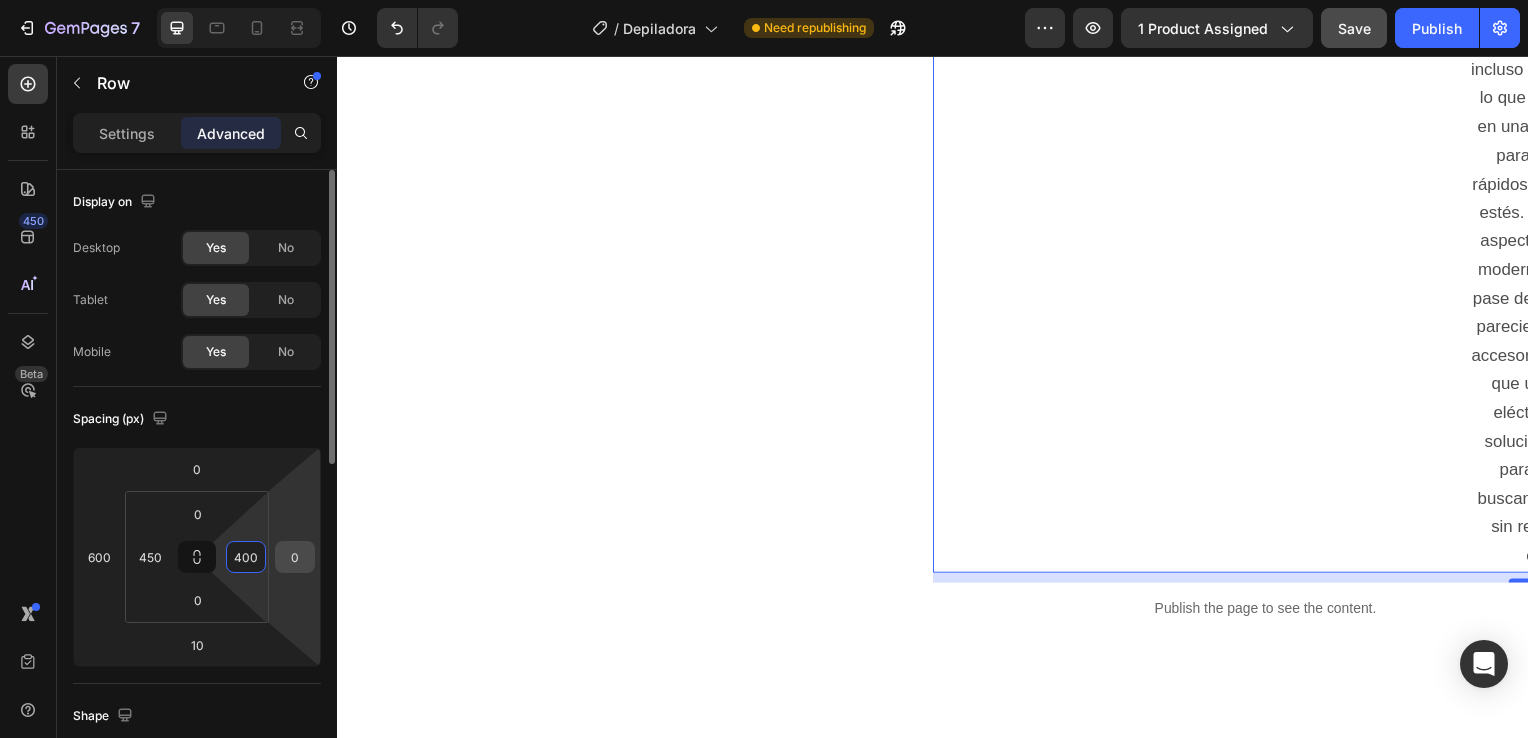 type on "400" 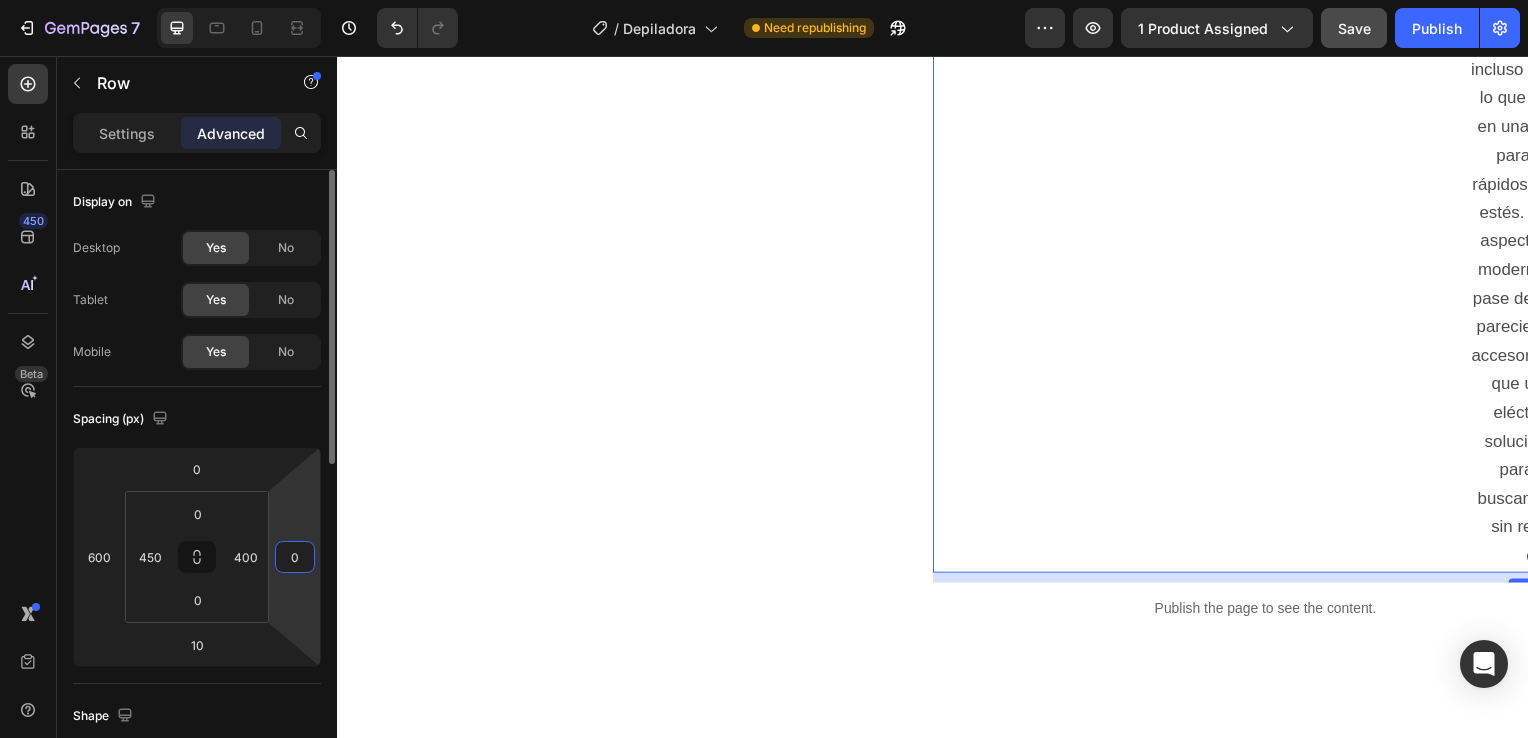click on "0" at bounding box center [295, 557] 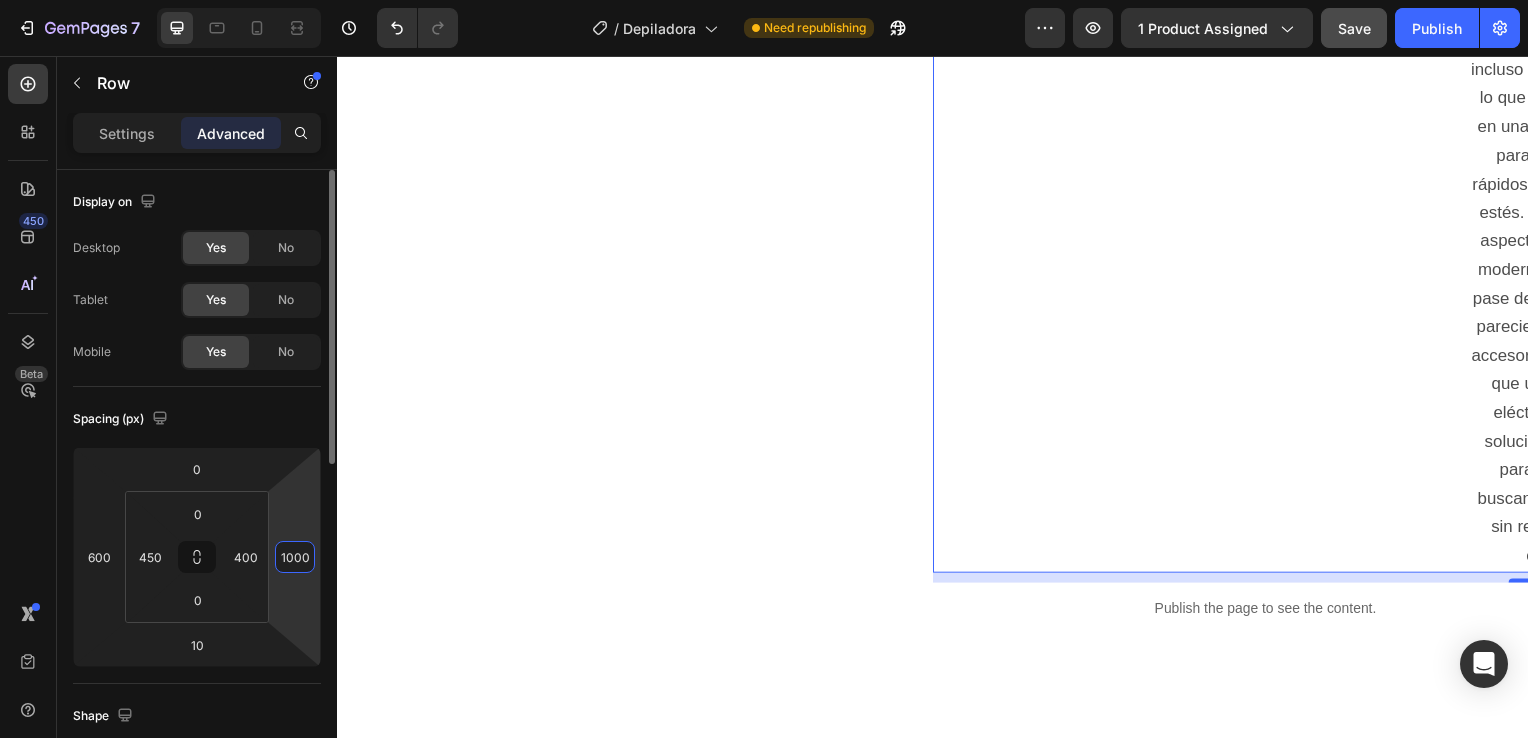scroll, scrollTop: 0, scrollLeft: 0, axis: both 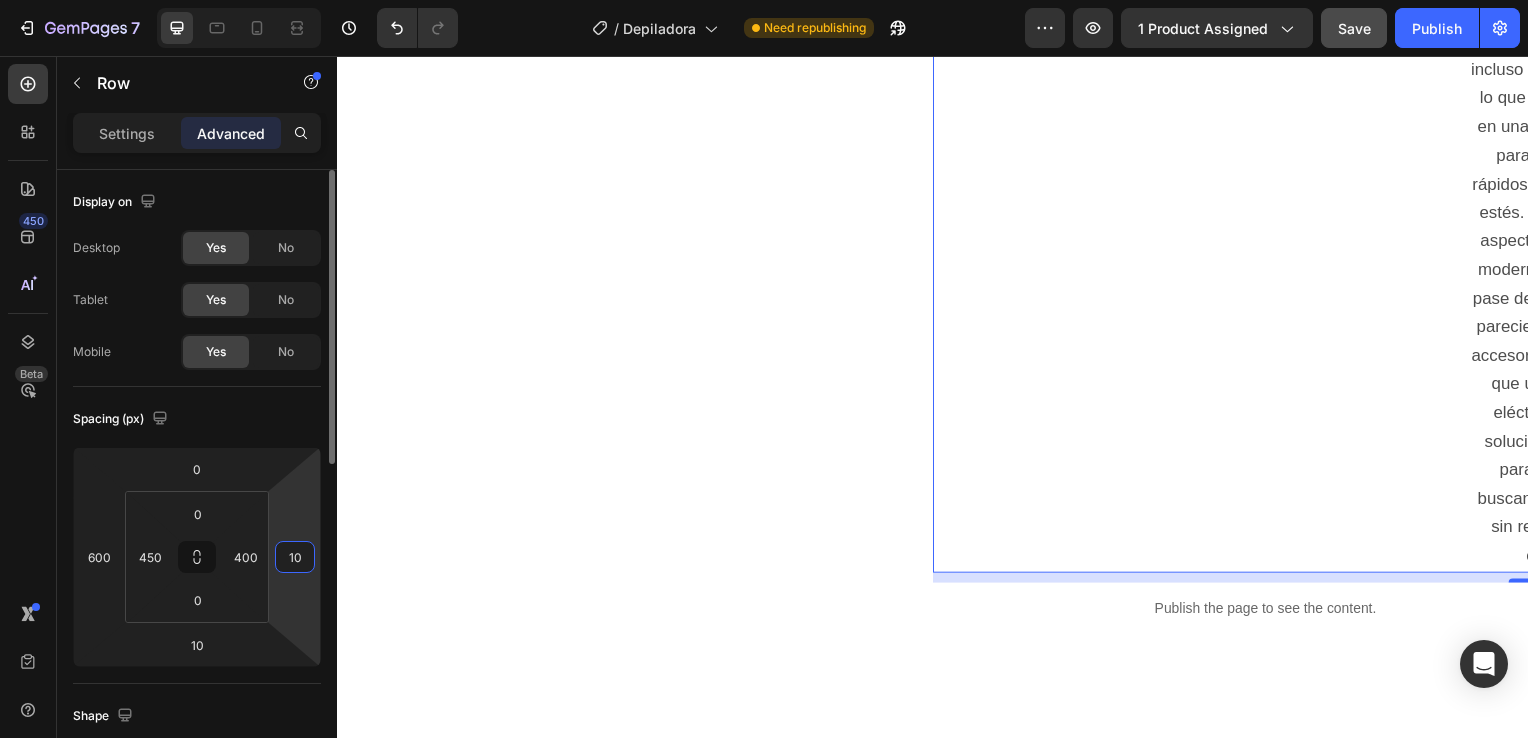 type on "1" 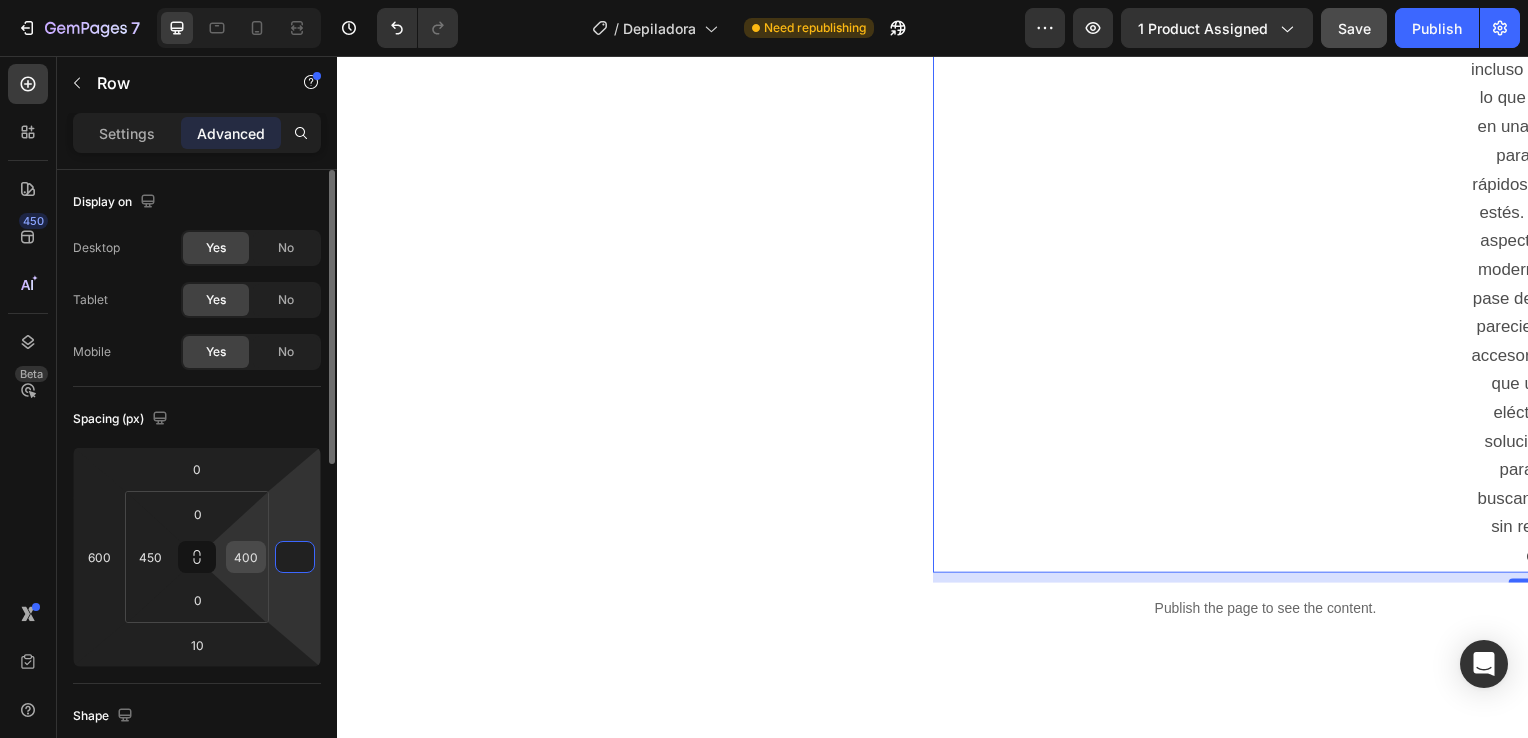 type on "0" 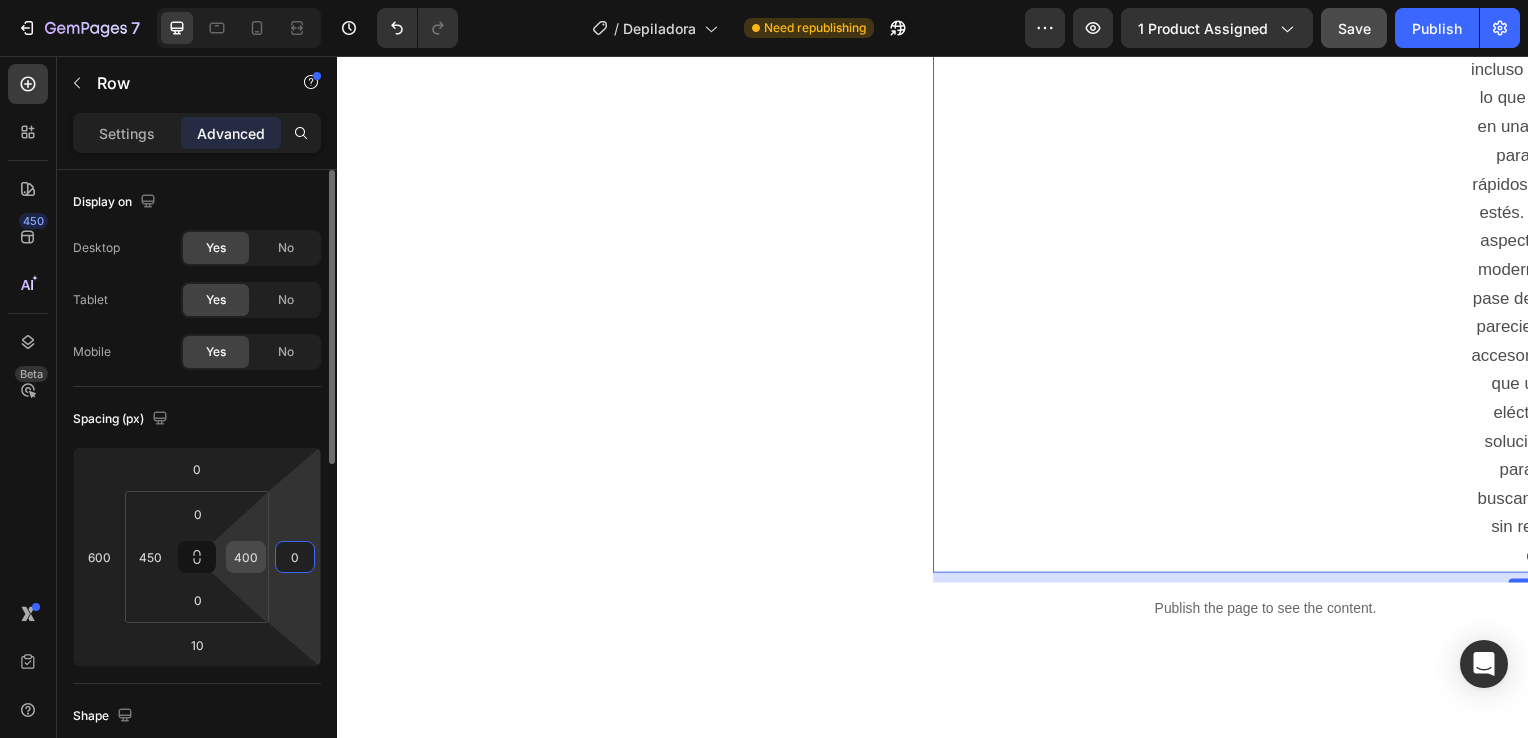 click on "400" at bounding box center [246, 557] 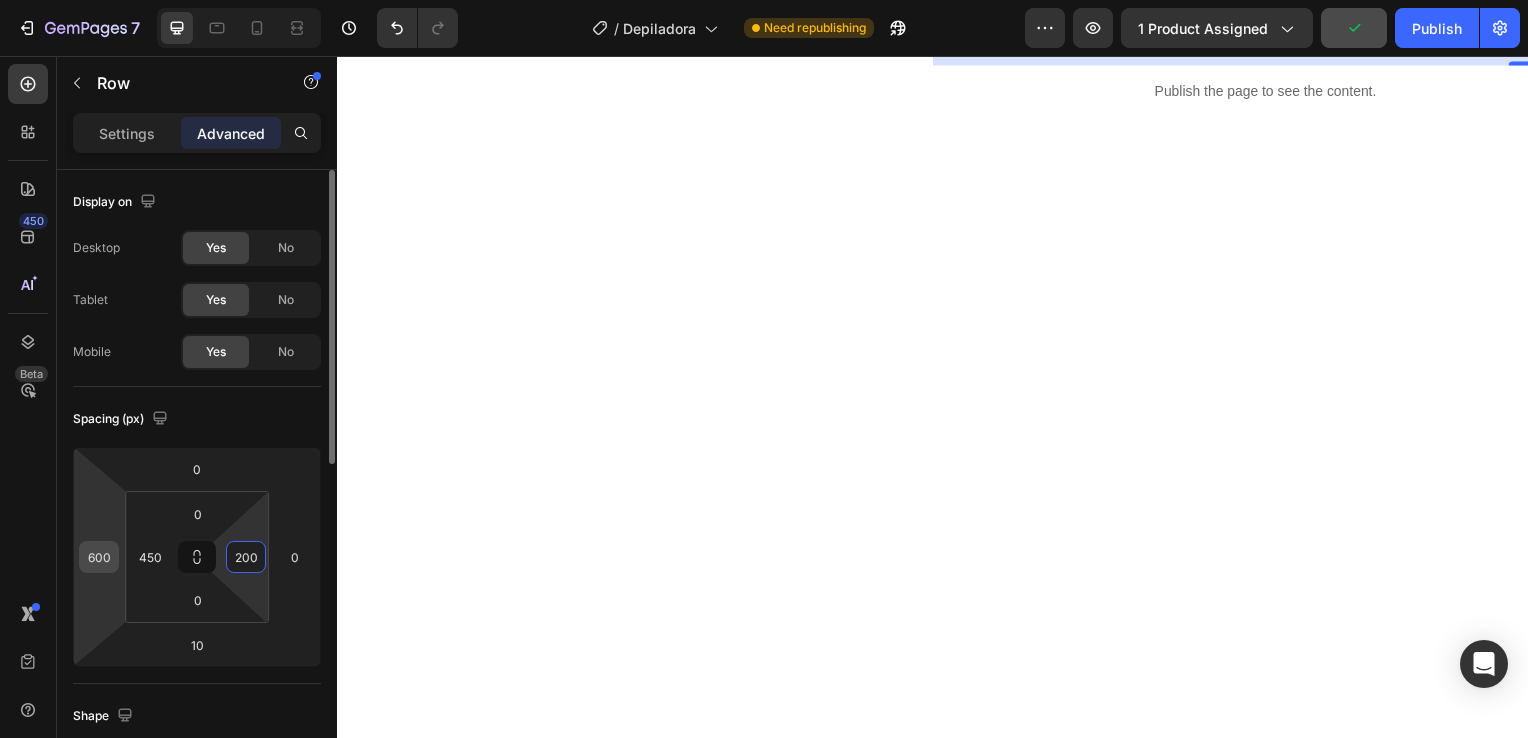 type on "200" 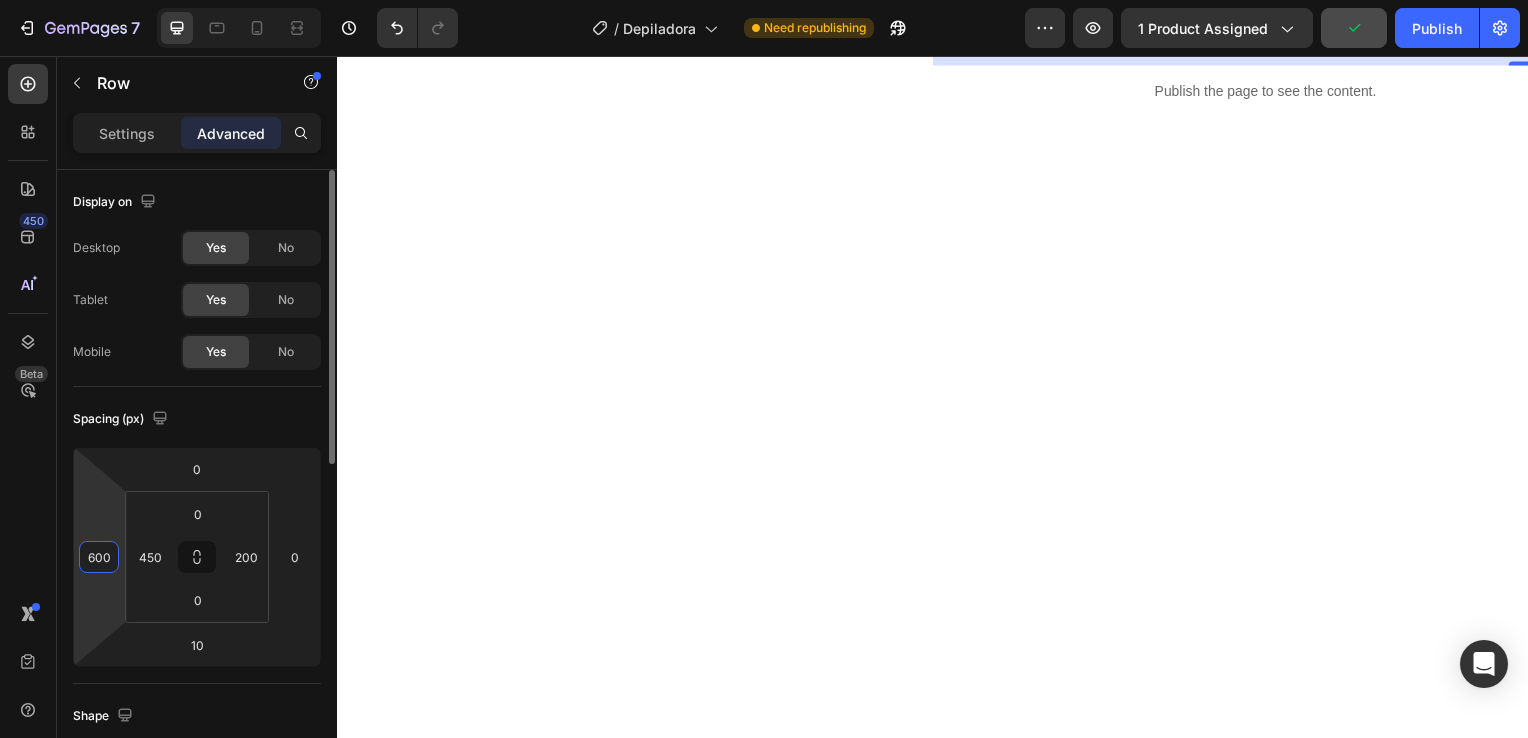 click on "600" at bounding box center (99, 557) 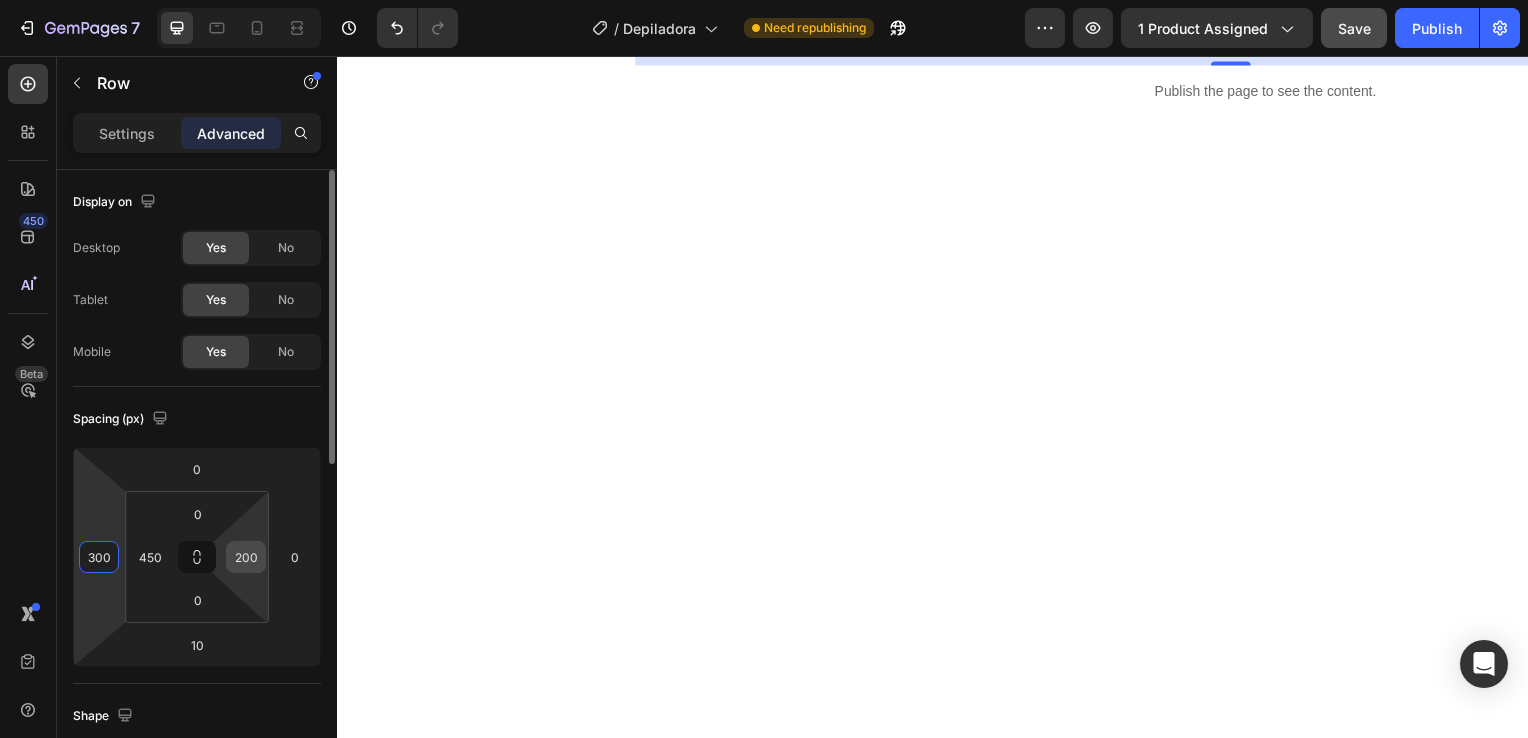 type on "300" 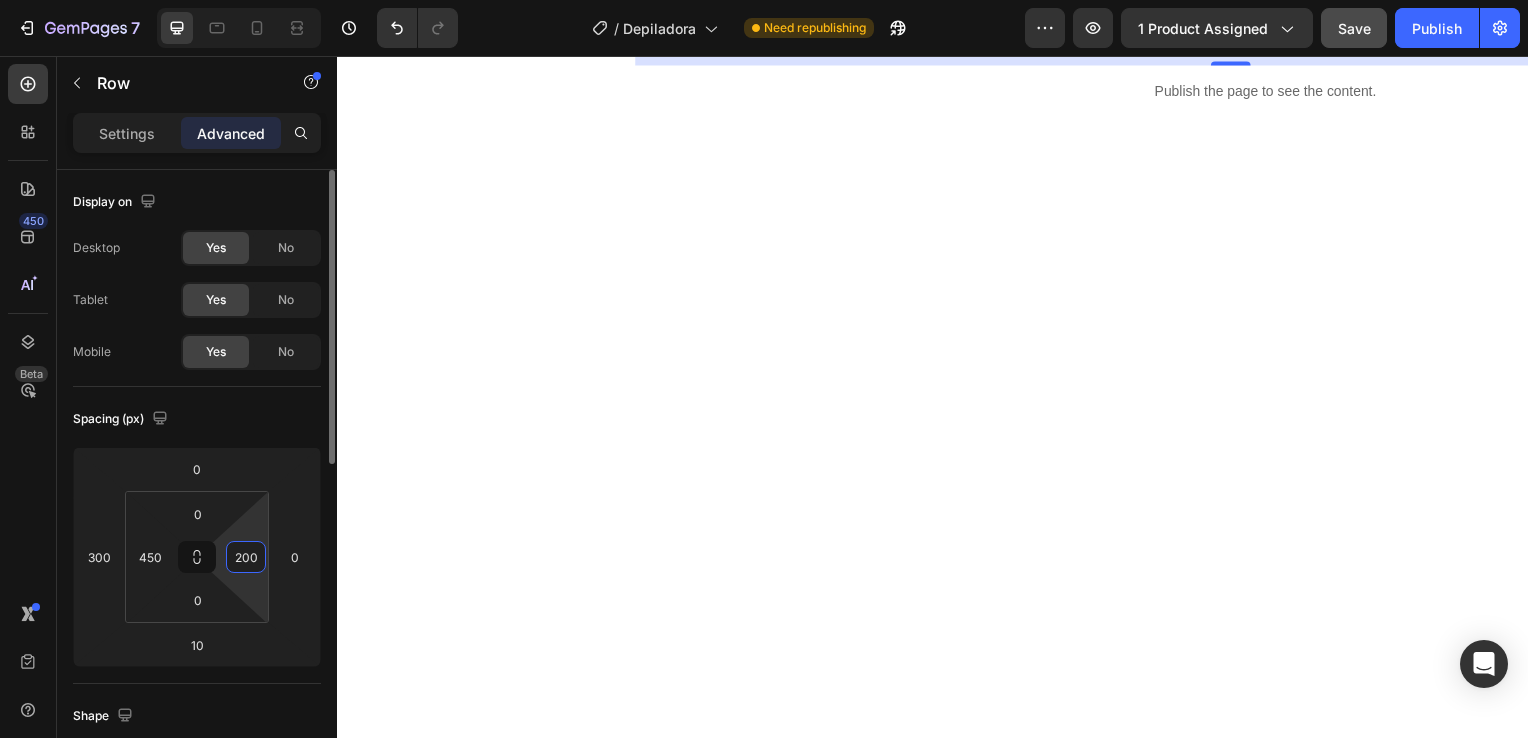 click on "200" at bounding box center [246, 557] 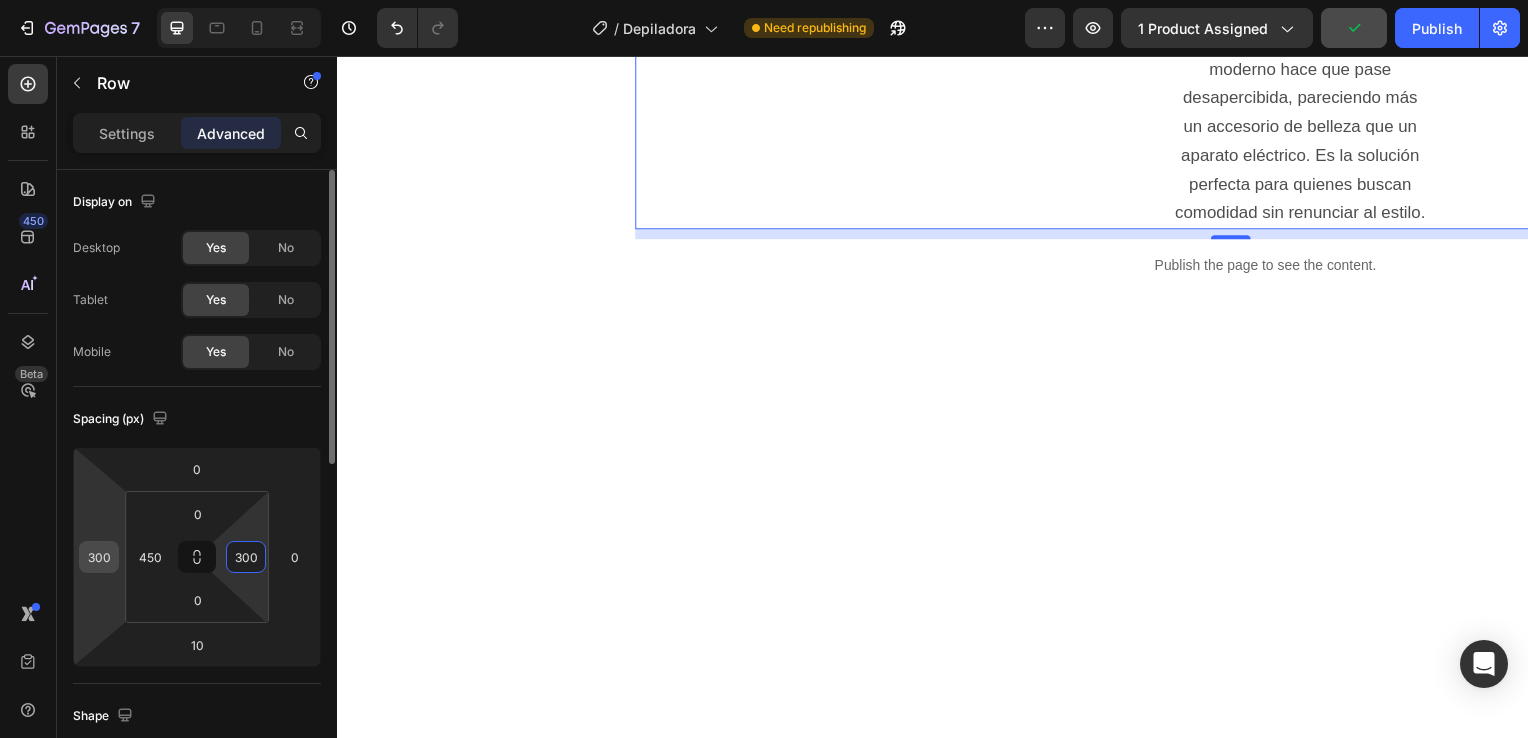 type on "300" 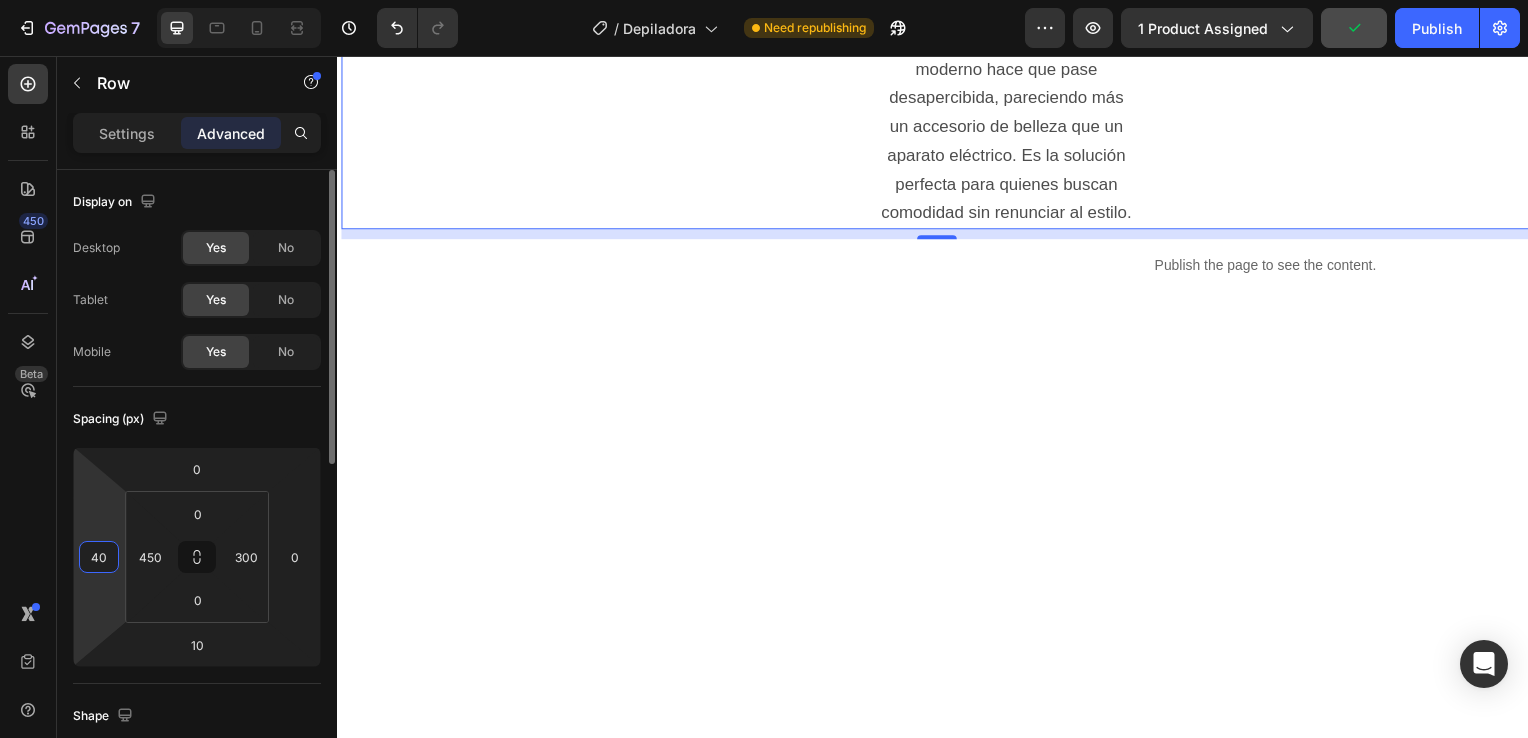 type on "400" 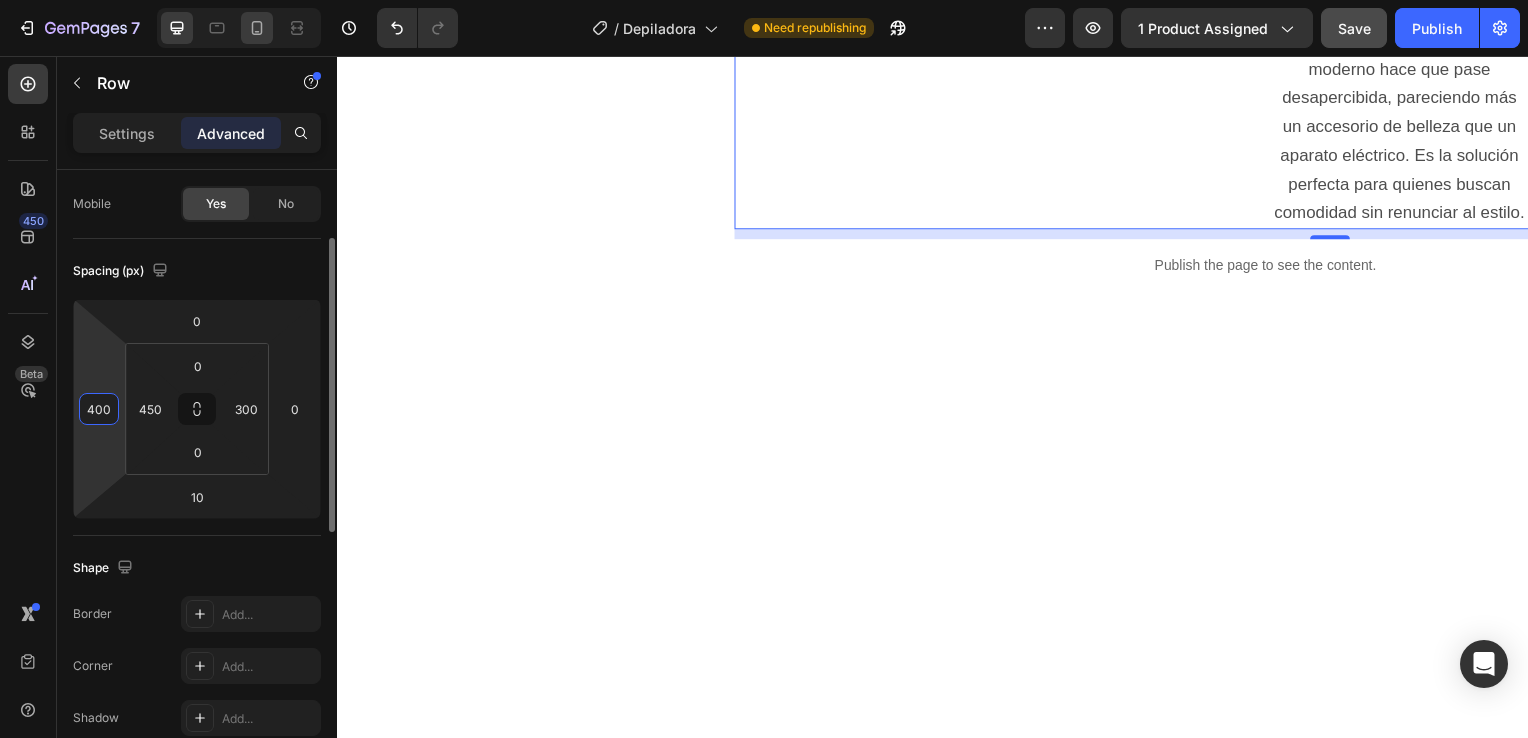 scroll, scrollTop: 147, scrollLeft: 0, axis: vertical 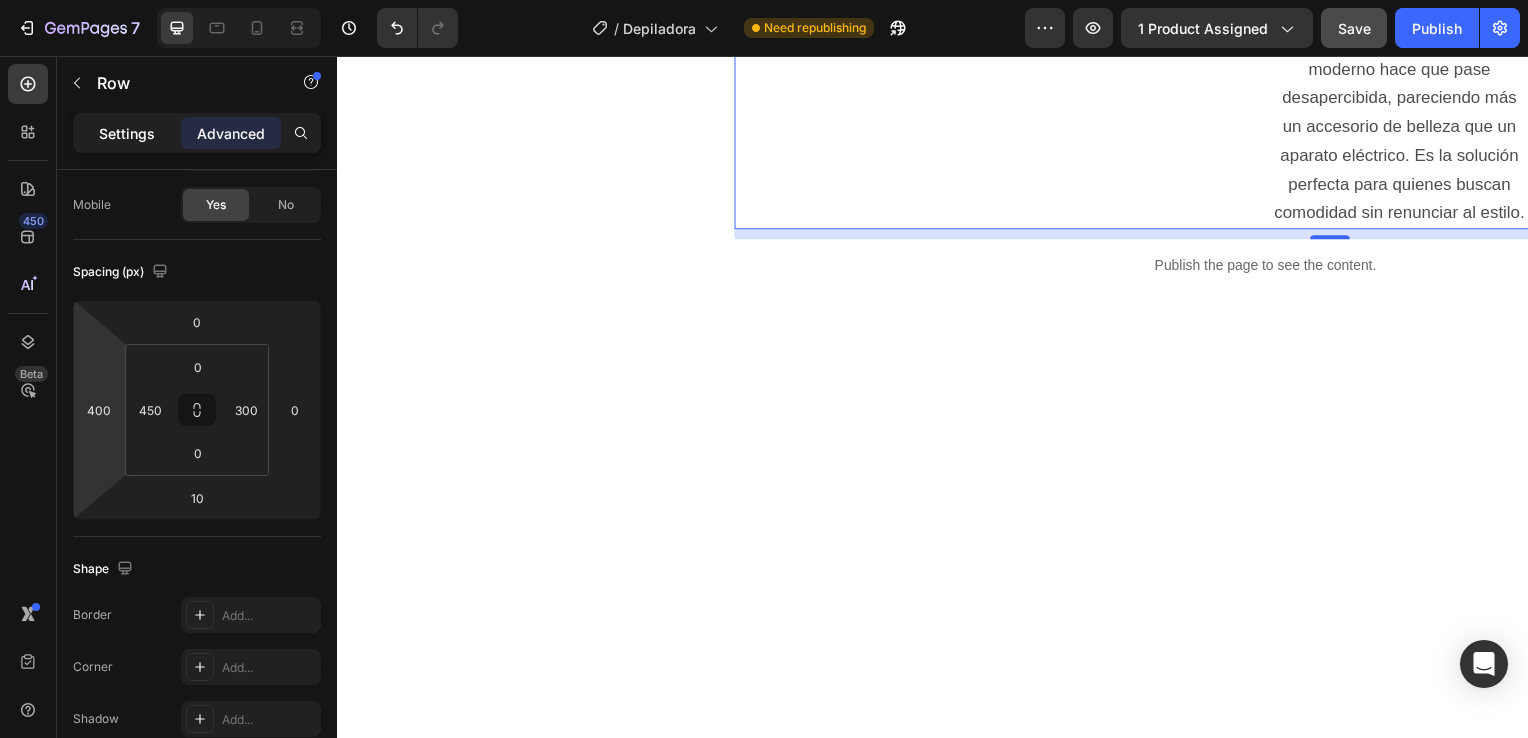 click on "Settings" at bounding box center (127, 133) 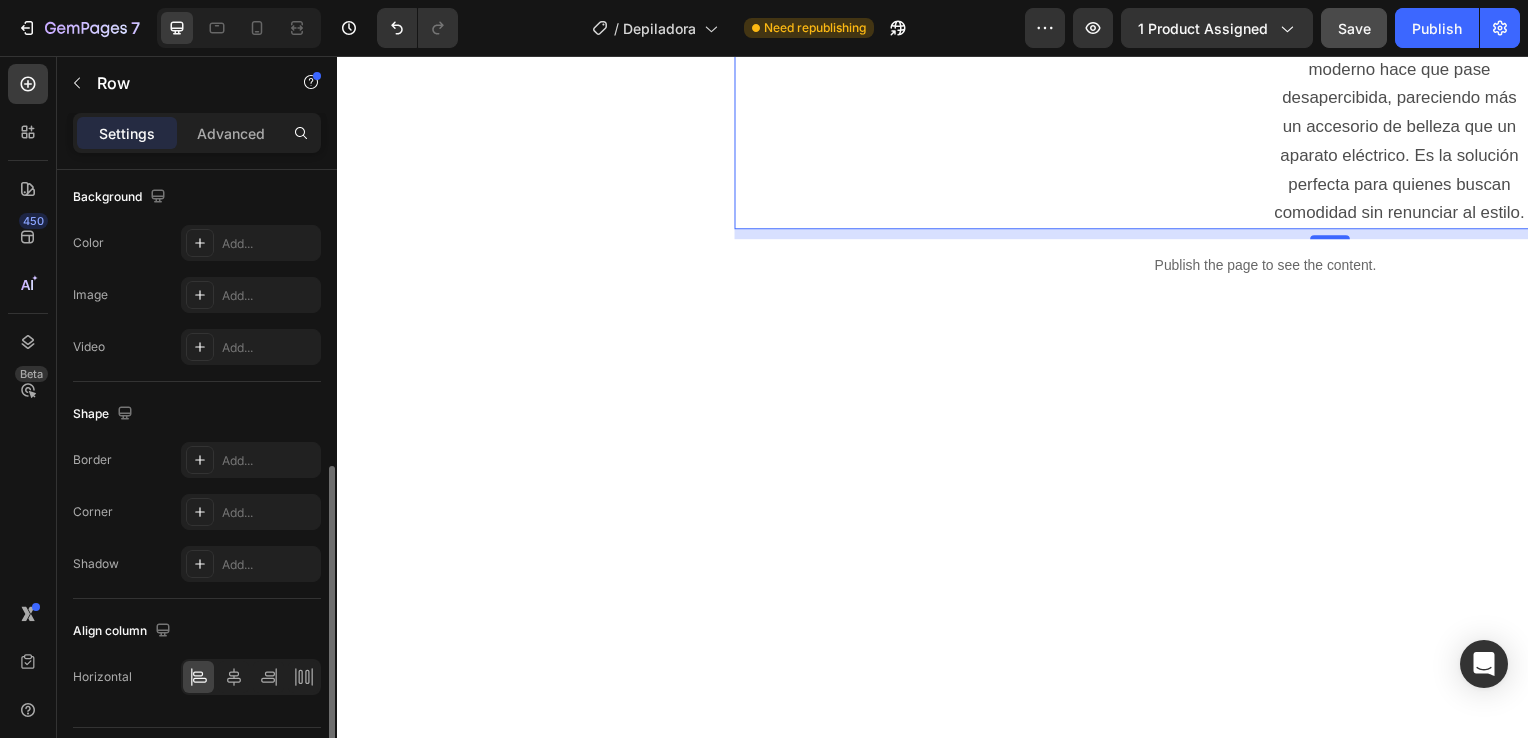 scroll, scrollTop: 604, scrollLeft: 0, axis: vertical 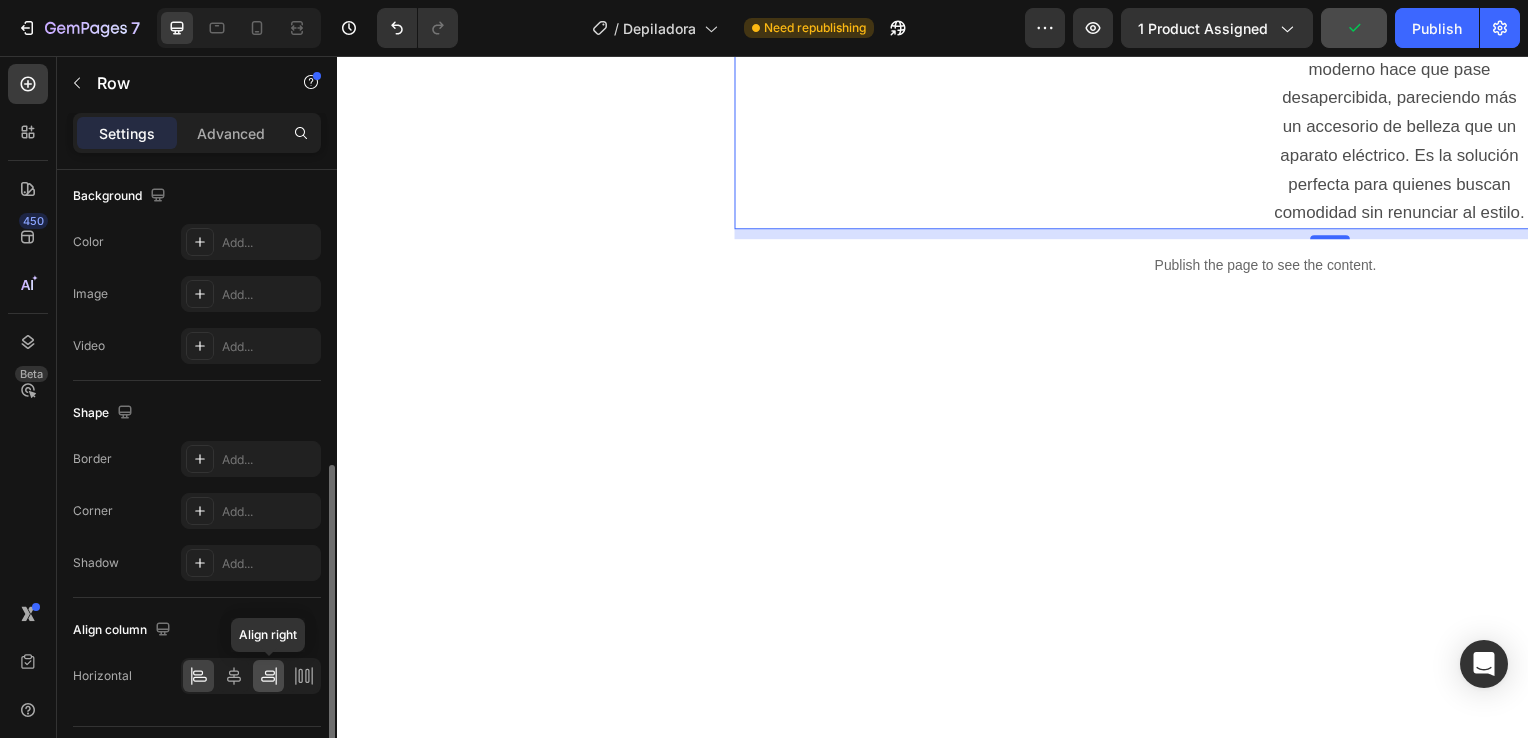 click 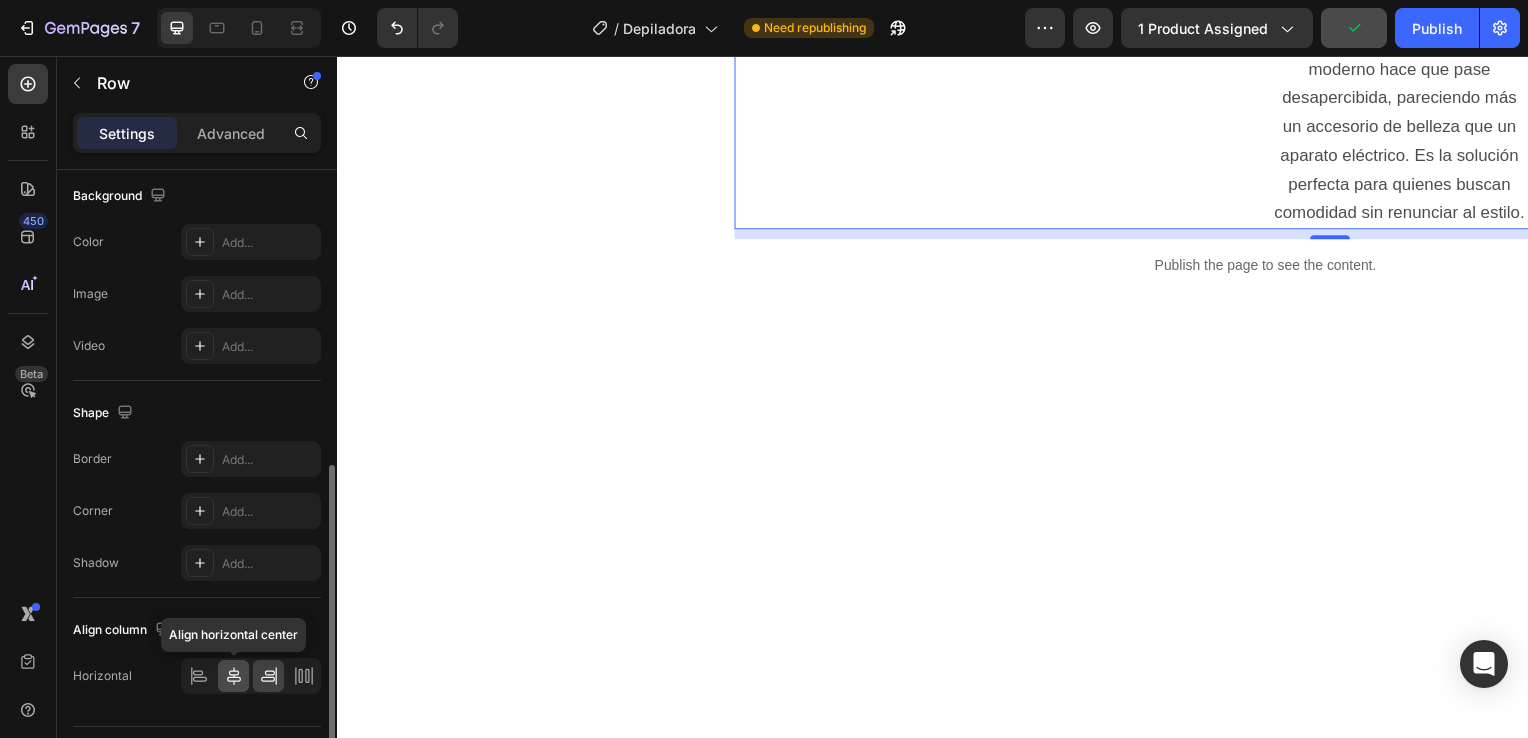 click 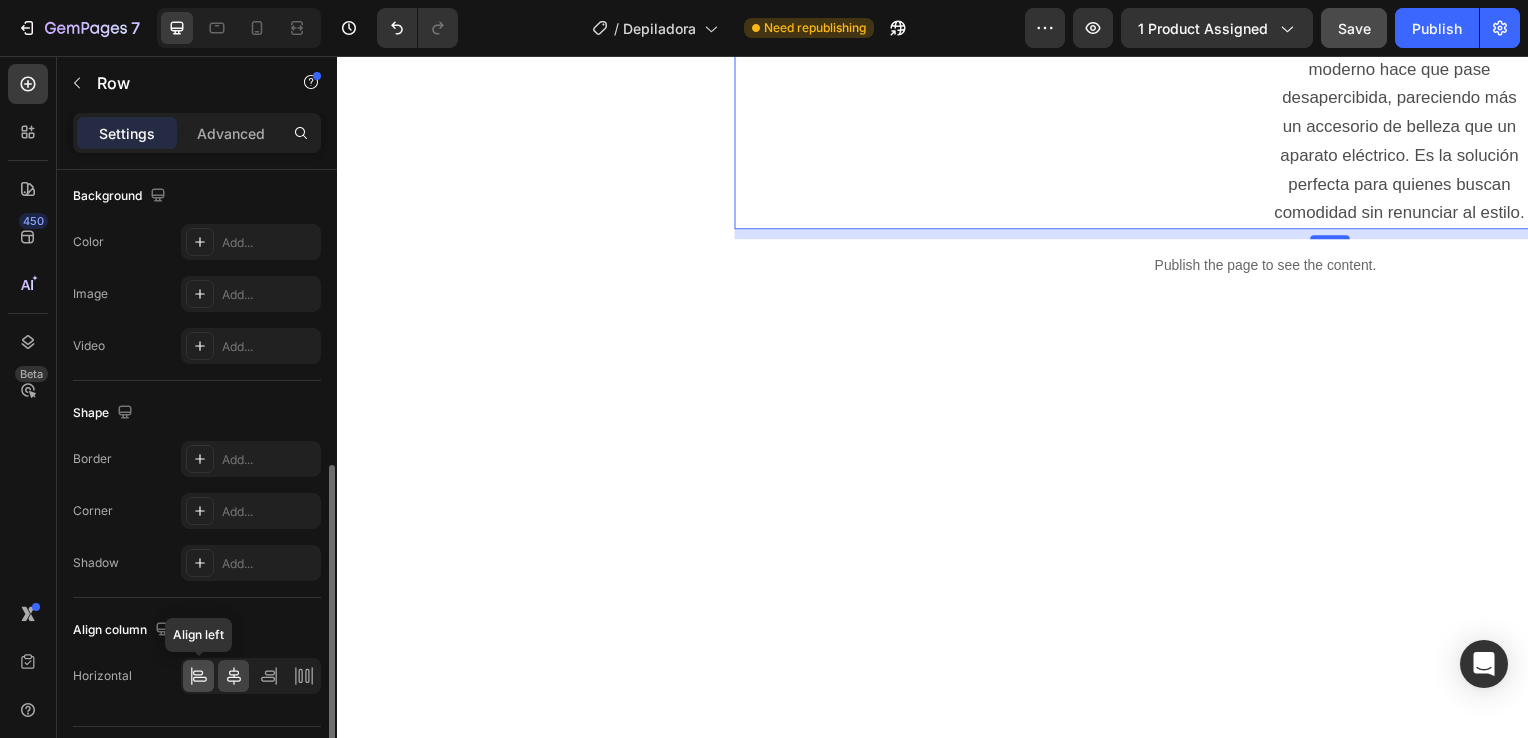 click 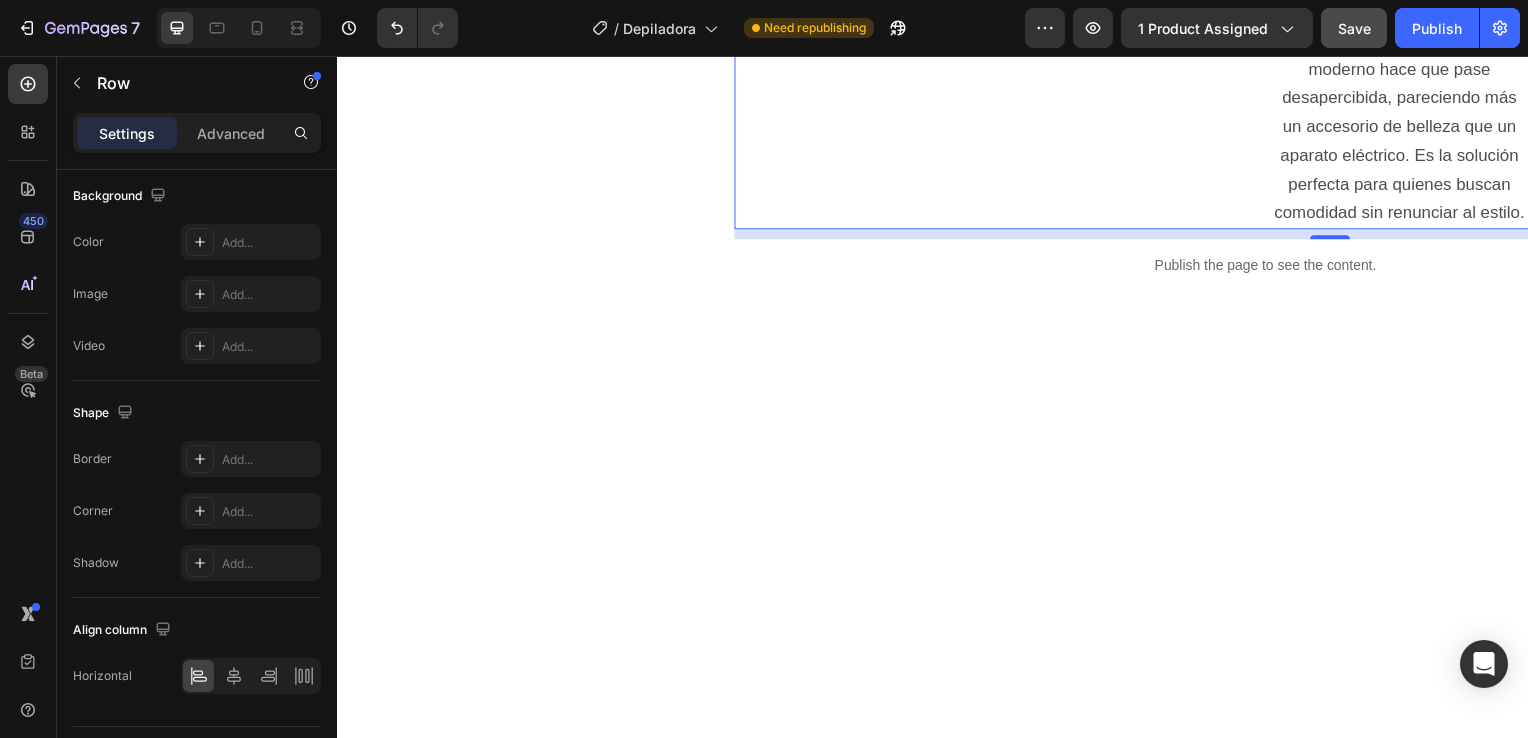 click on "PORTÁTIL Y DISCRETA   Gracias a su tamaño compacto y diseño elegante, esta depiladora facial es perfecta para llevar contigo a cualquier parte.  Cabe fácilmente en un bolso, neceser o incluso en el bolsillo, lo que la convierte en una aliada ideal para retoques rápidos estés donde estés. Además, su aspecto discreto y moderno hace que pase desapercibida, pareciendo más un accesorio de belleza que un aparato eléctrico. Es la solución perfecta para quienes buscan comodidad sin renunciar al estilo. Text Block Row   10" at bounding box center [1337, -62] 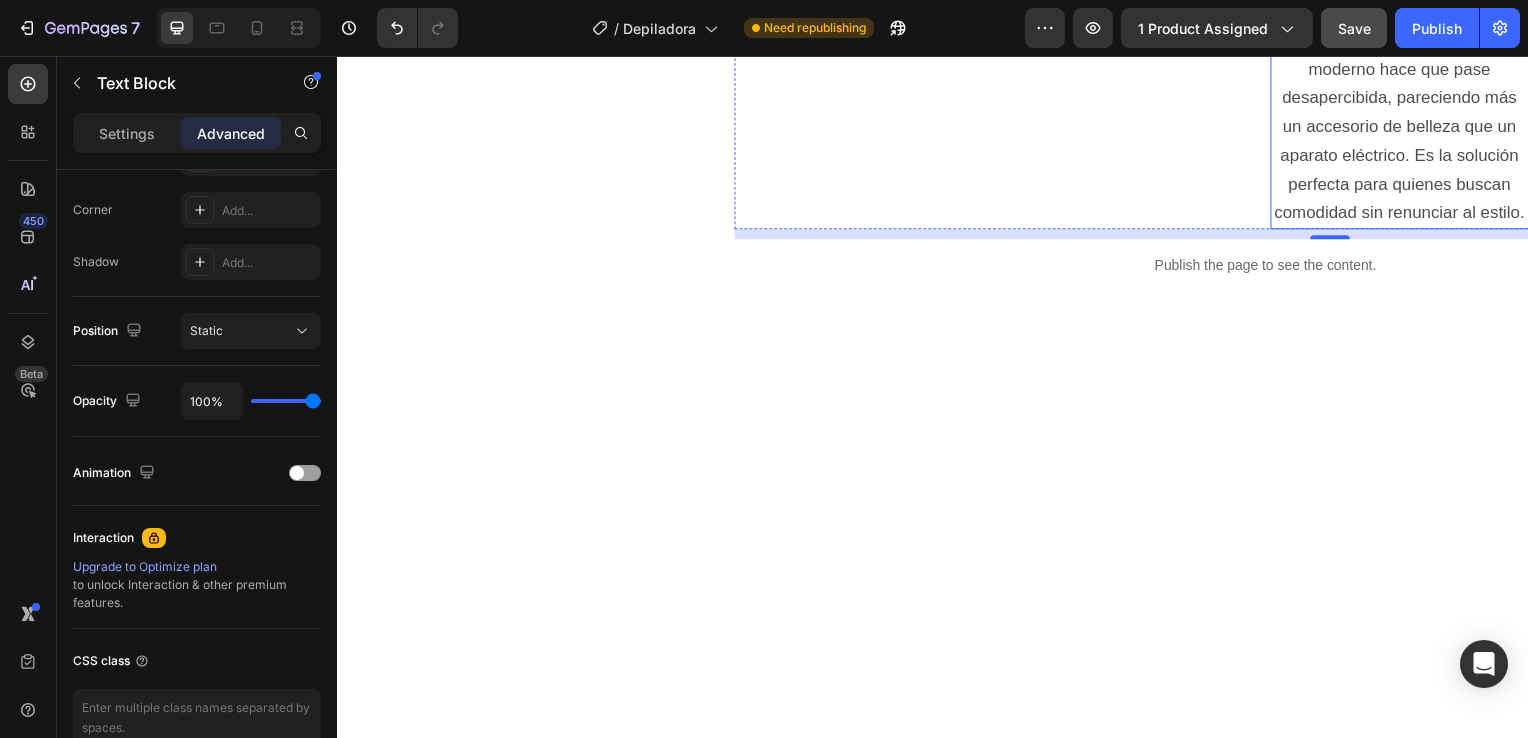 click on "Gracias a su tamaño compacto y diseño elegante, esta depiladora facial es perfecta para llevar contigo a cualquier parte.  Cabe fácilmente en un bolso, neceser o incluso en el bolsillo, lo que la convierte en una aliada ideal para retoques rápidos estés donde estés. Además, su aspecto discreto y moderno hace que pase desapercibida, pareciendo más un accesorio de belleza que un aparato eléctrico. Es la solución perfecta para quienes buscan comodidad sin renunciar al estilo." at bounding box center (1407, -2) 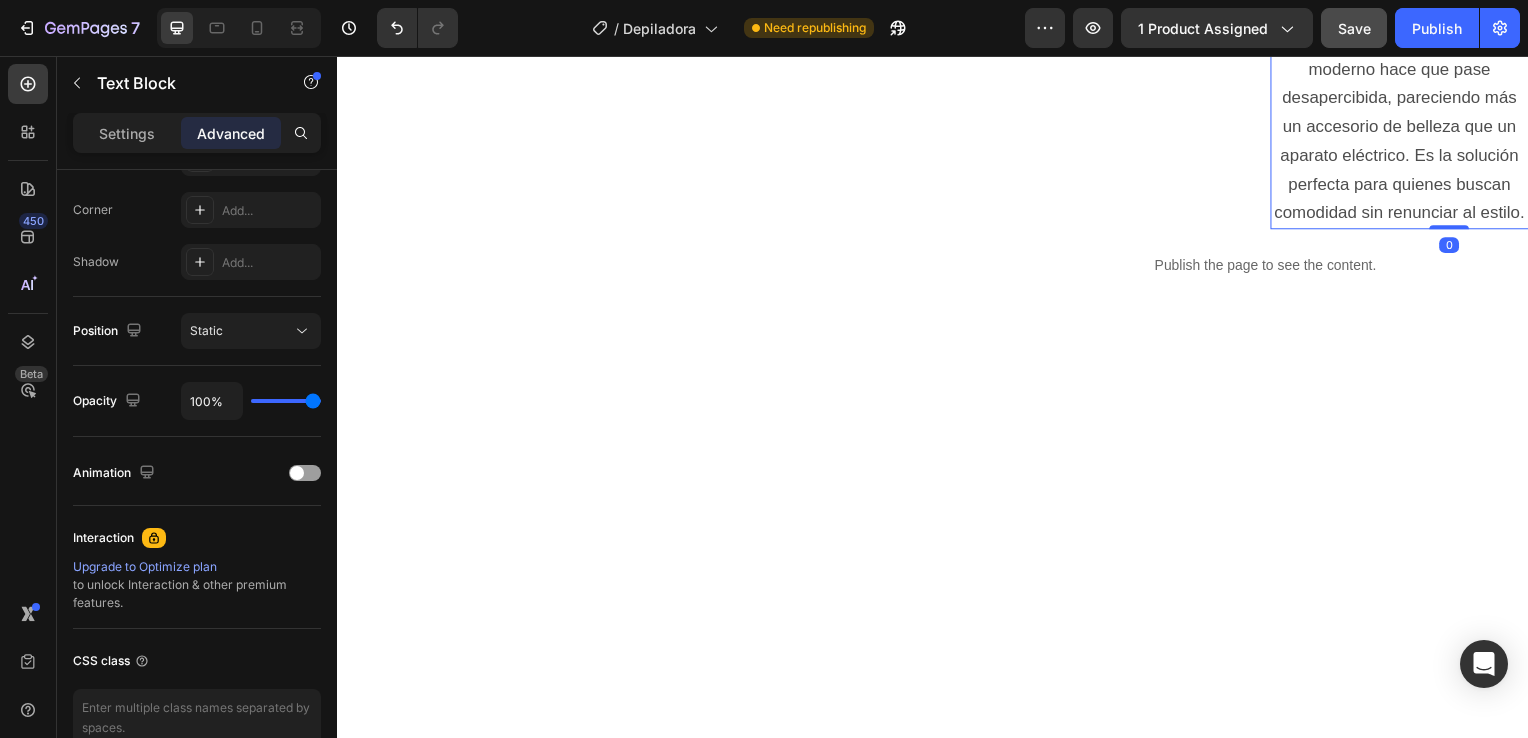 scroll, scrollTop: 0, scrollLeft: 0, axis: both 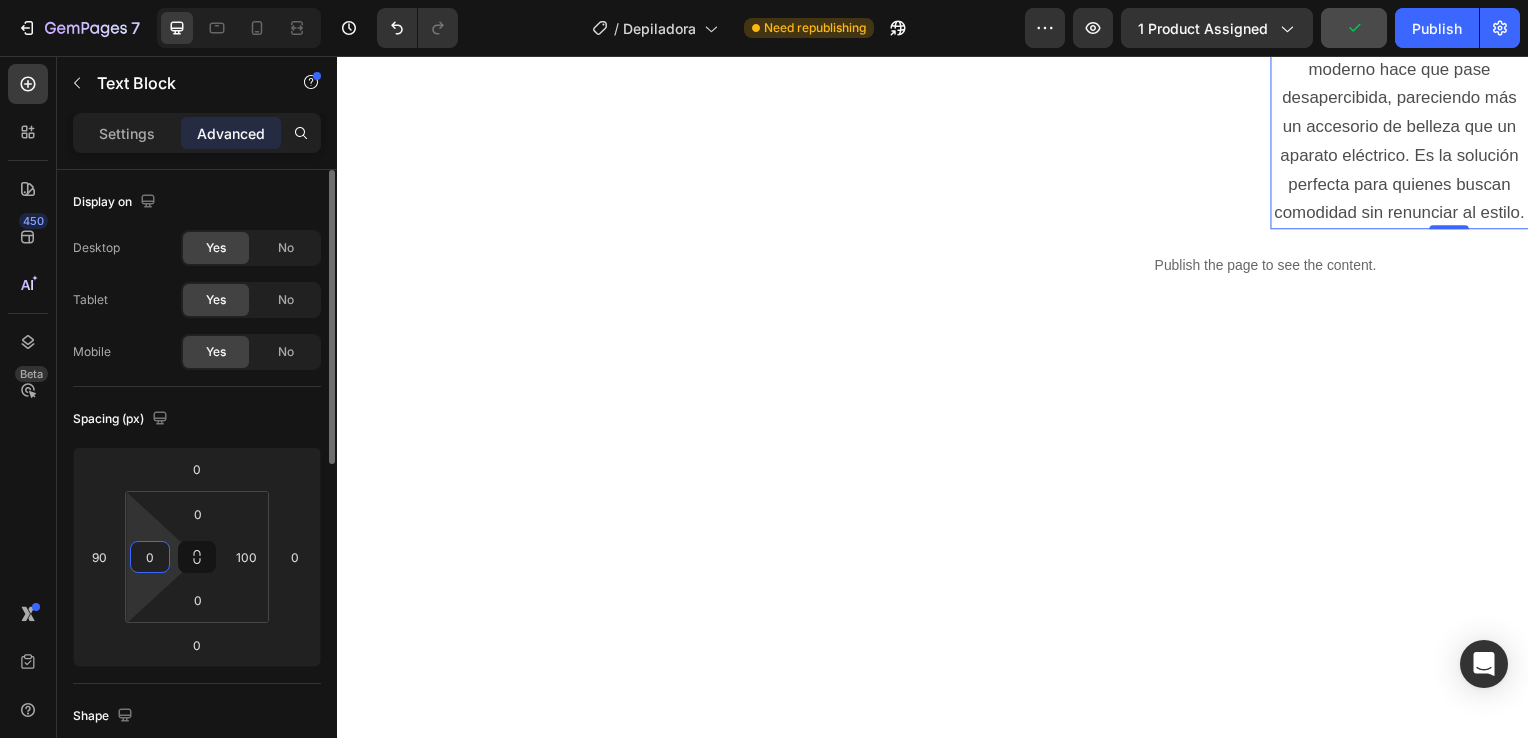 click on "0" at bounding box center (150, 557) 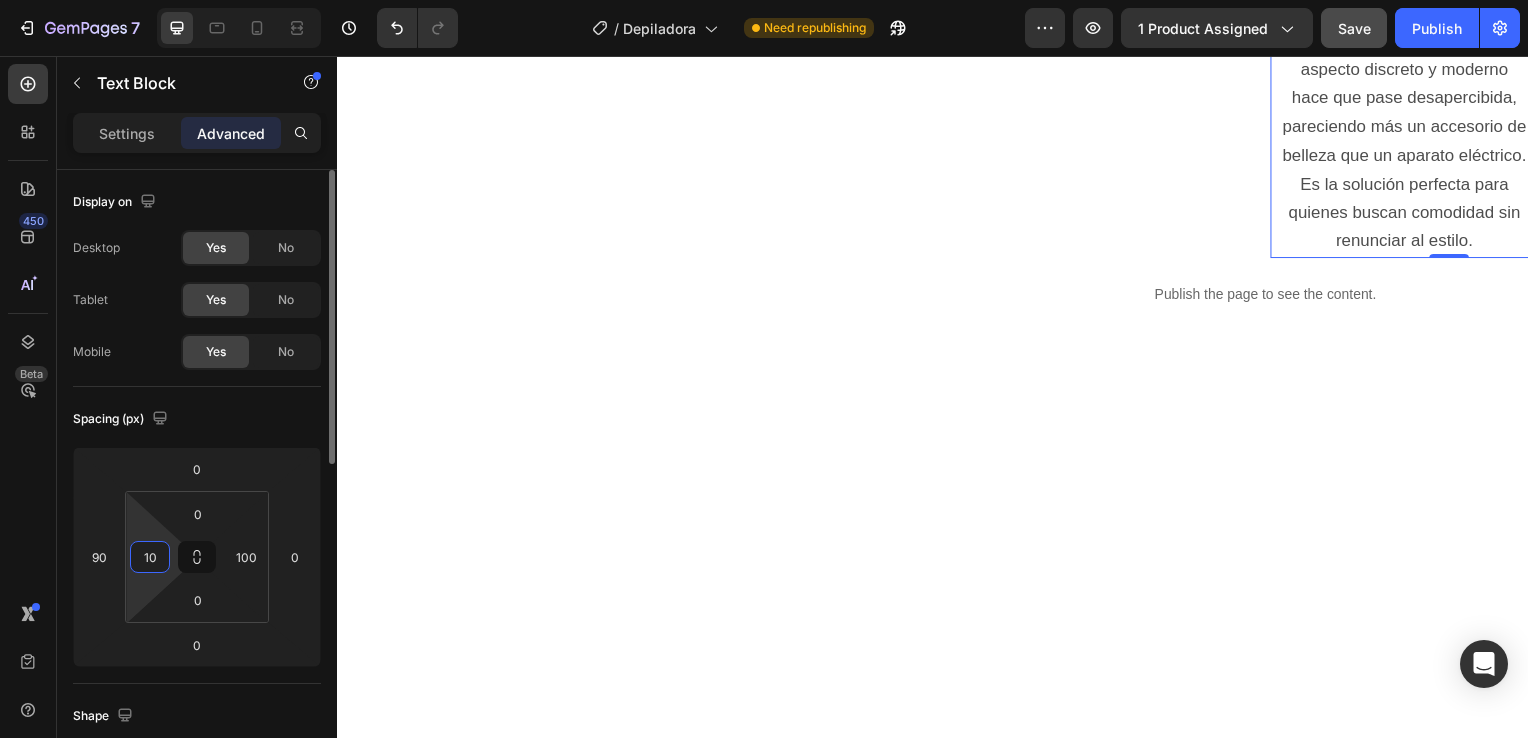 type on "1" 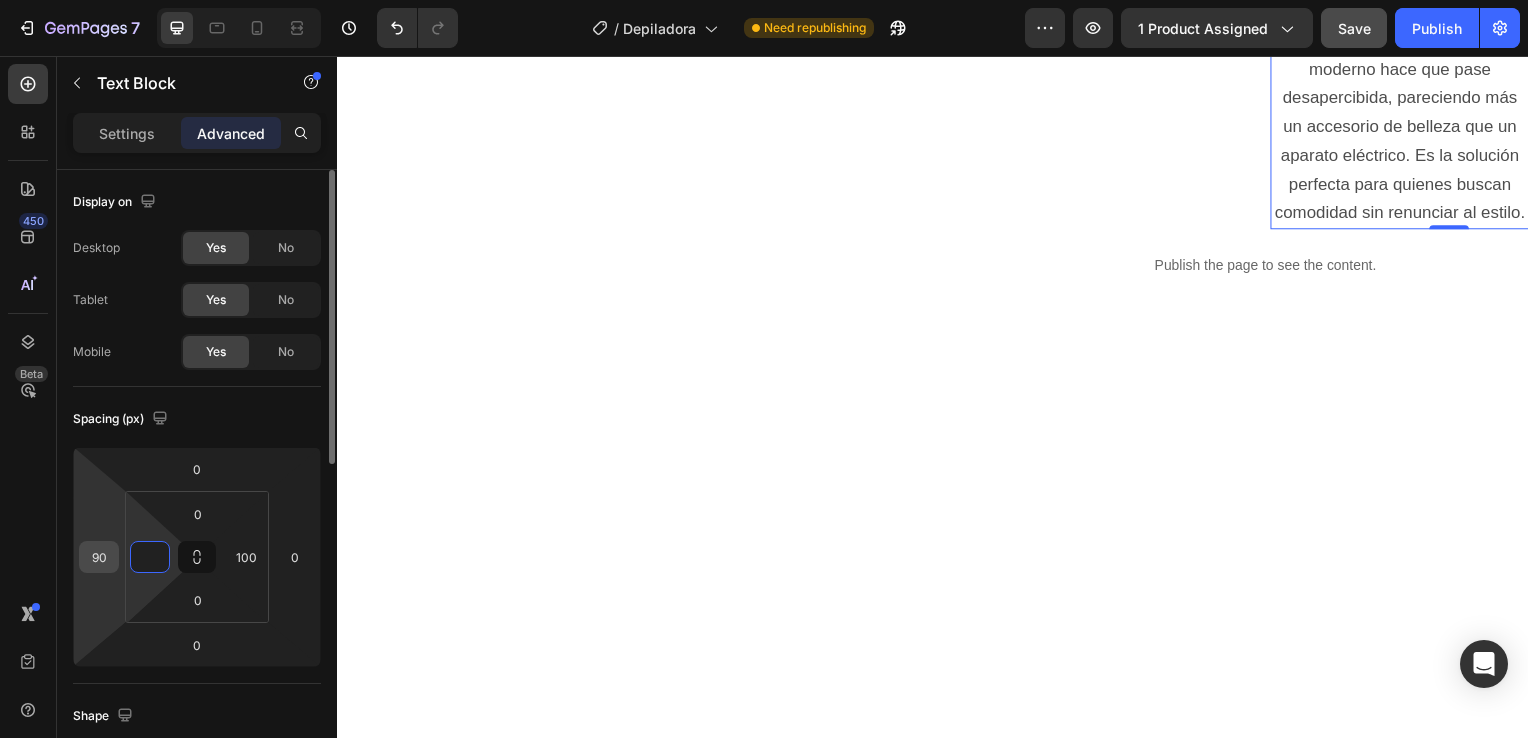 click on "90" at bounding box center (99, 557) 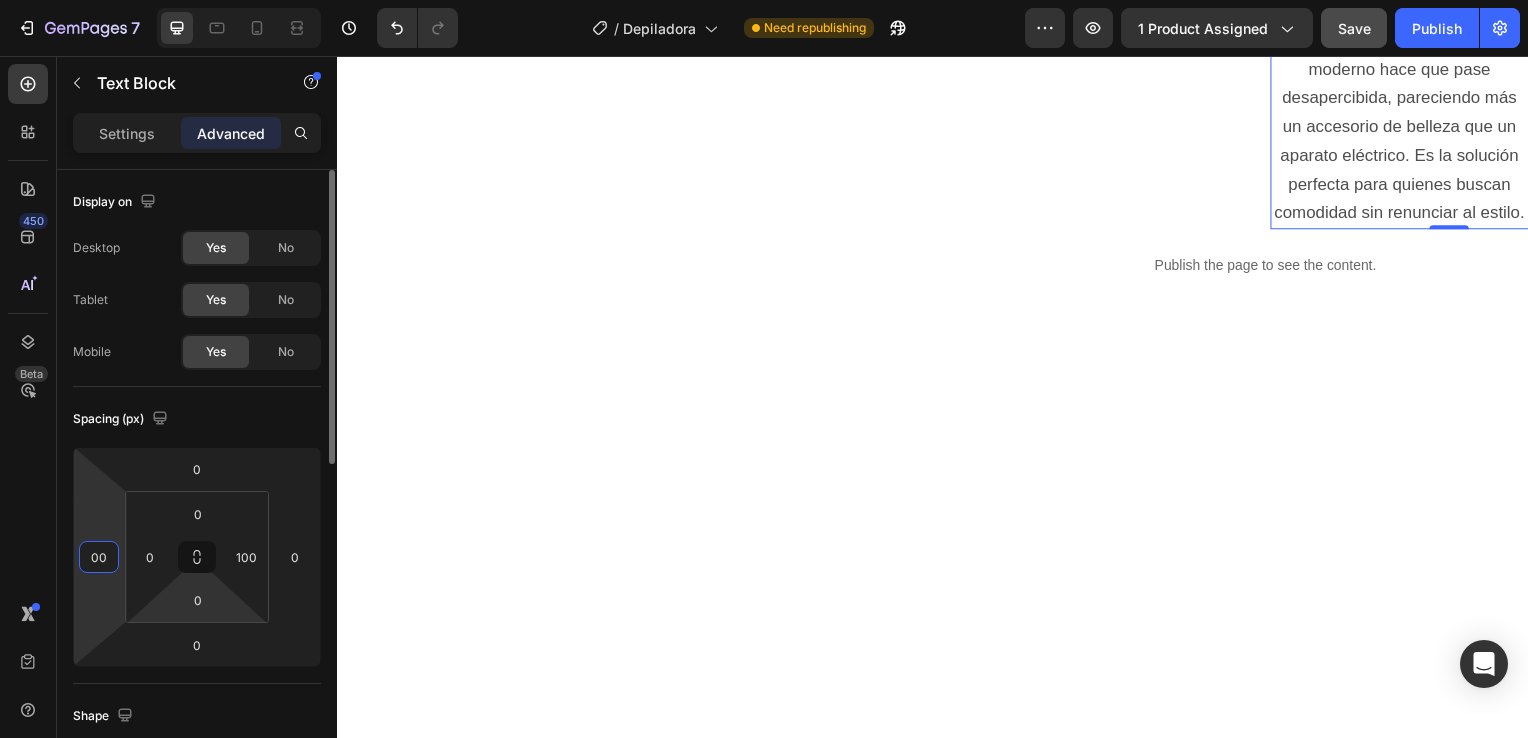 type on "0" 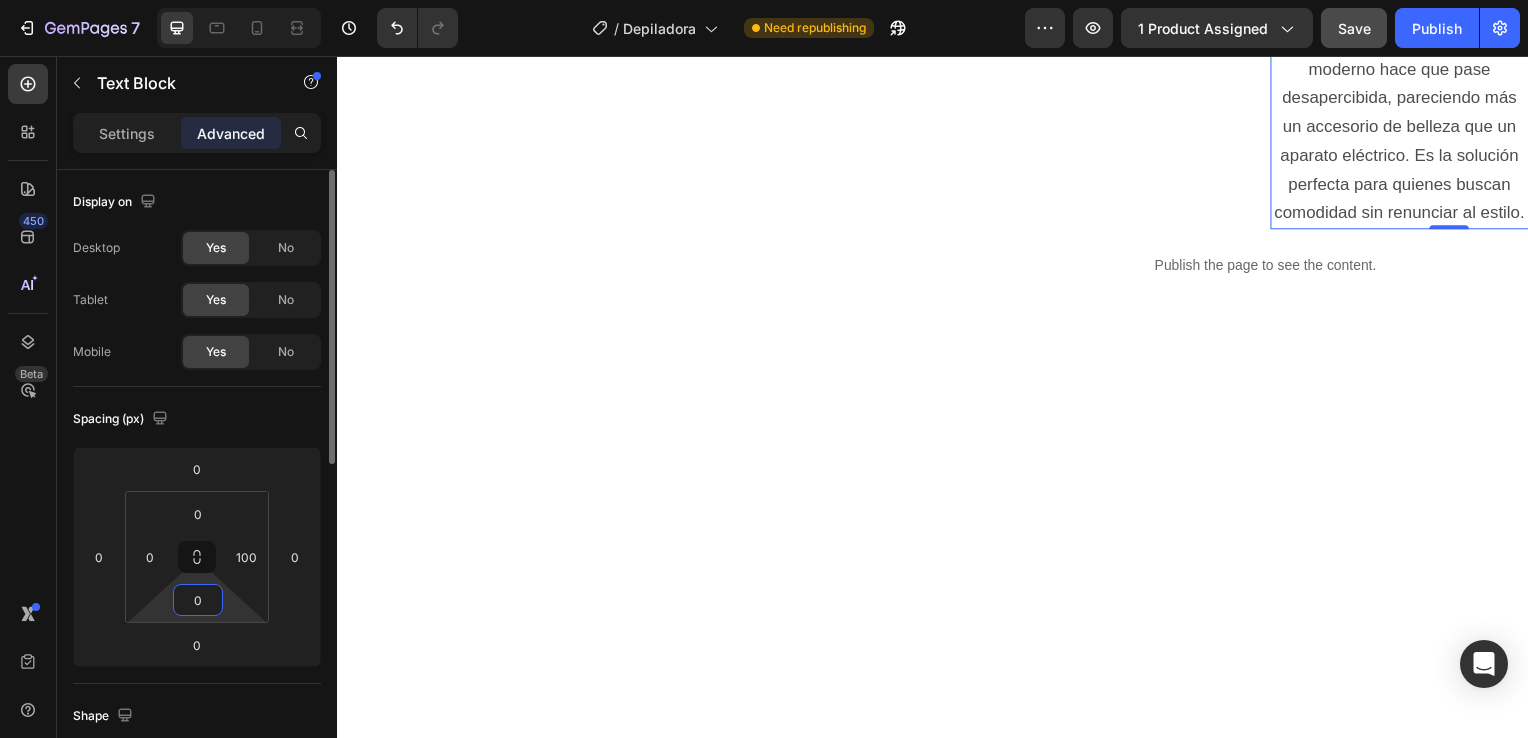 click on "7  Version history  /  Depiladora Need republishing Preview 1 product assigned  Save   Publish  450 Beta Sections(18) Elements(84) Section Element Hero Section Product Detail Brands Trusted Badges Guarantee Product Breakdown How to use Testimonials Compare Bundle FAQs Social Proof Brand Story Product List Collection Blog List Contact Sticky Add to Cart Custom Footer Browse Library 450 Layout
Row
Row
Row
Row Text
Heading
Text Block Button
Button
Button Media
Image
Image" at bounding box center [764, 0] 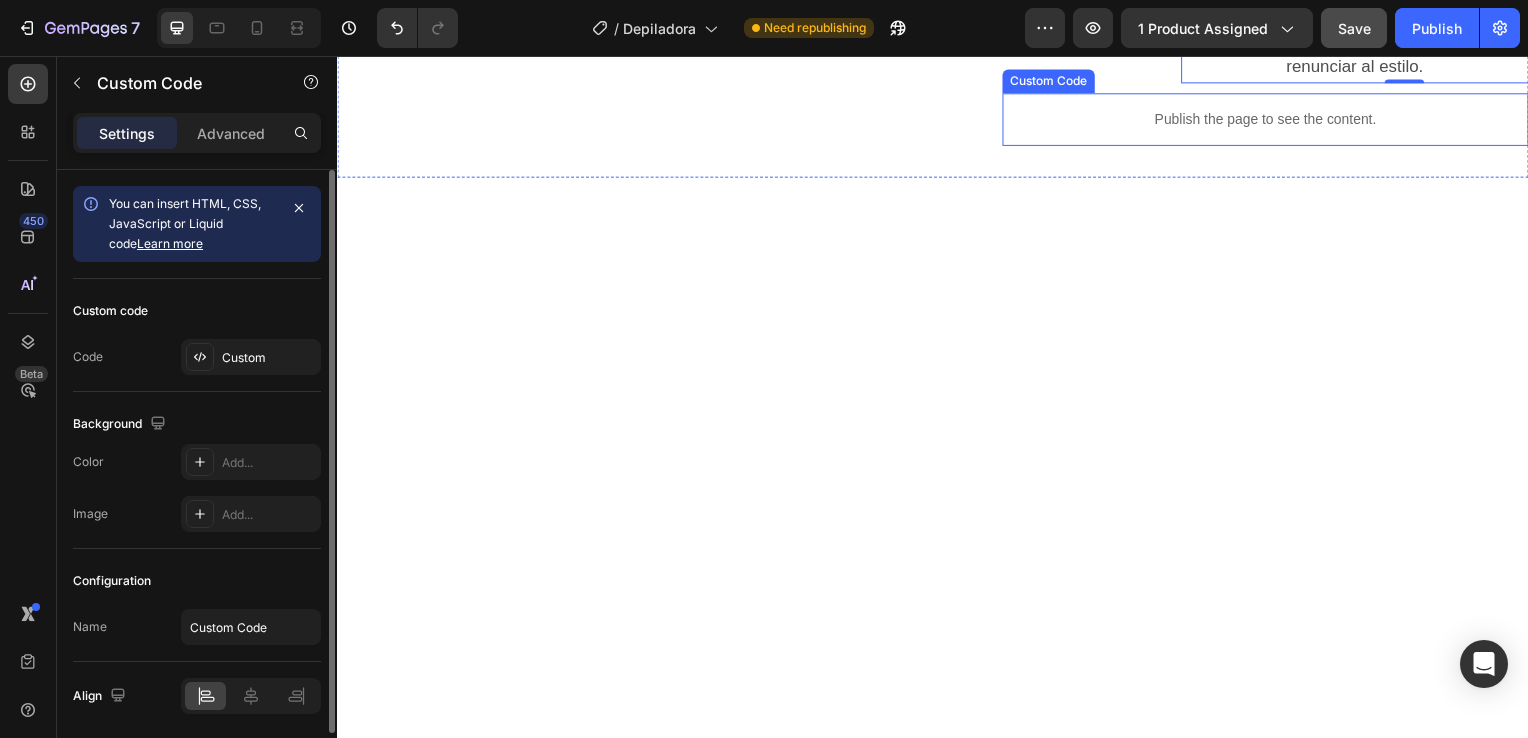 click on "Publish the page to see the content." at bounding box center [1272, 120] 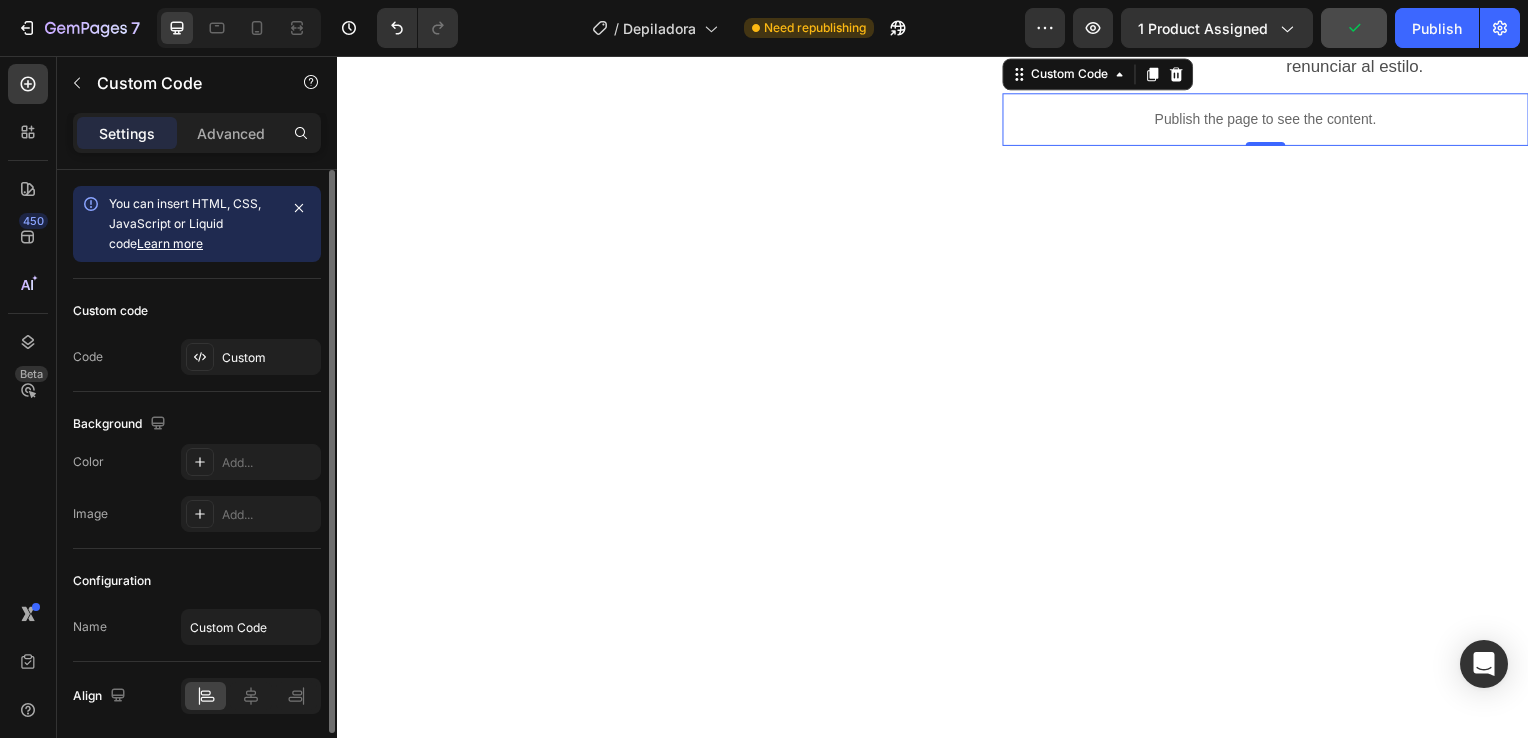 scroll, scrollTop: 70, scrollLeft: 0, axis: vertical 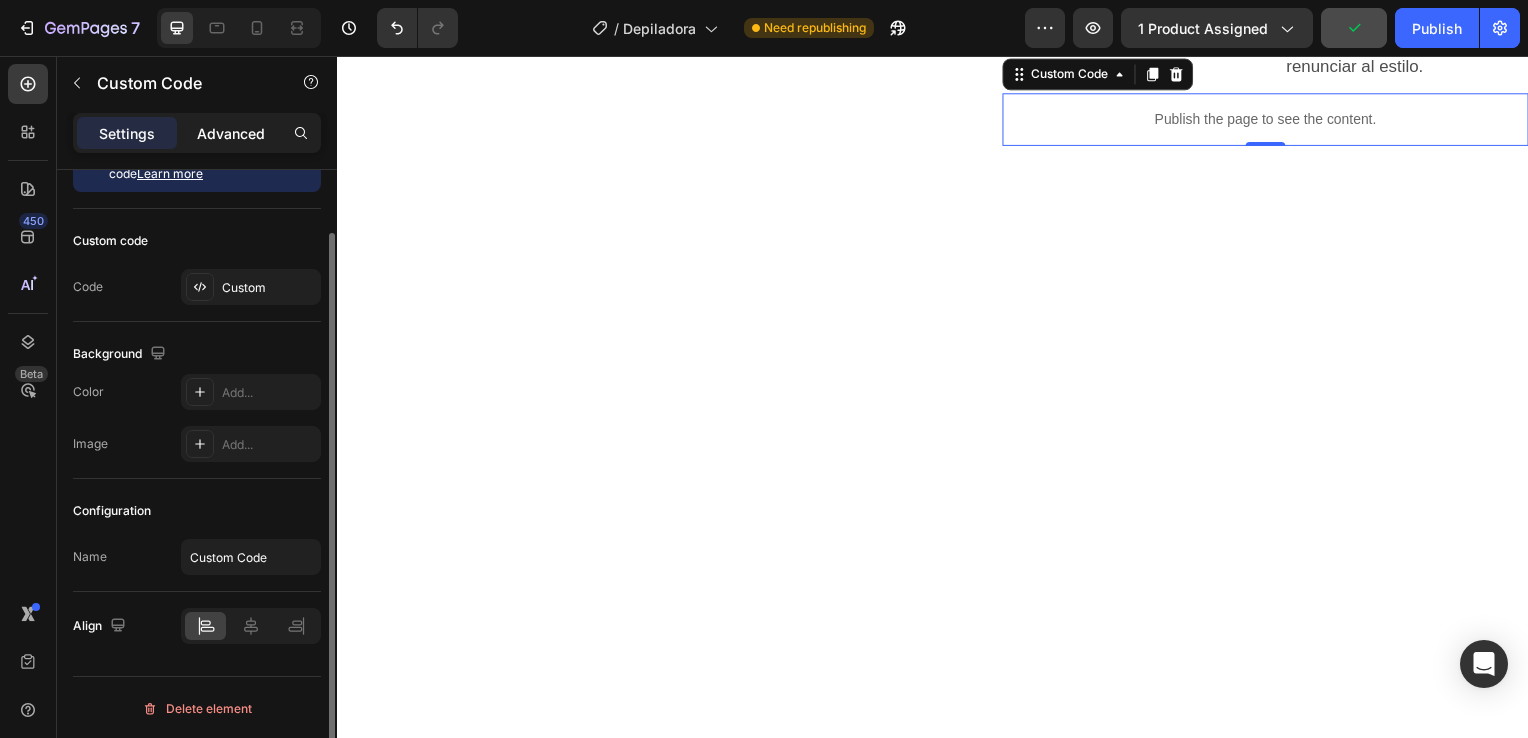 click on "Advanced" 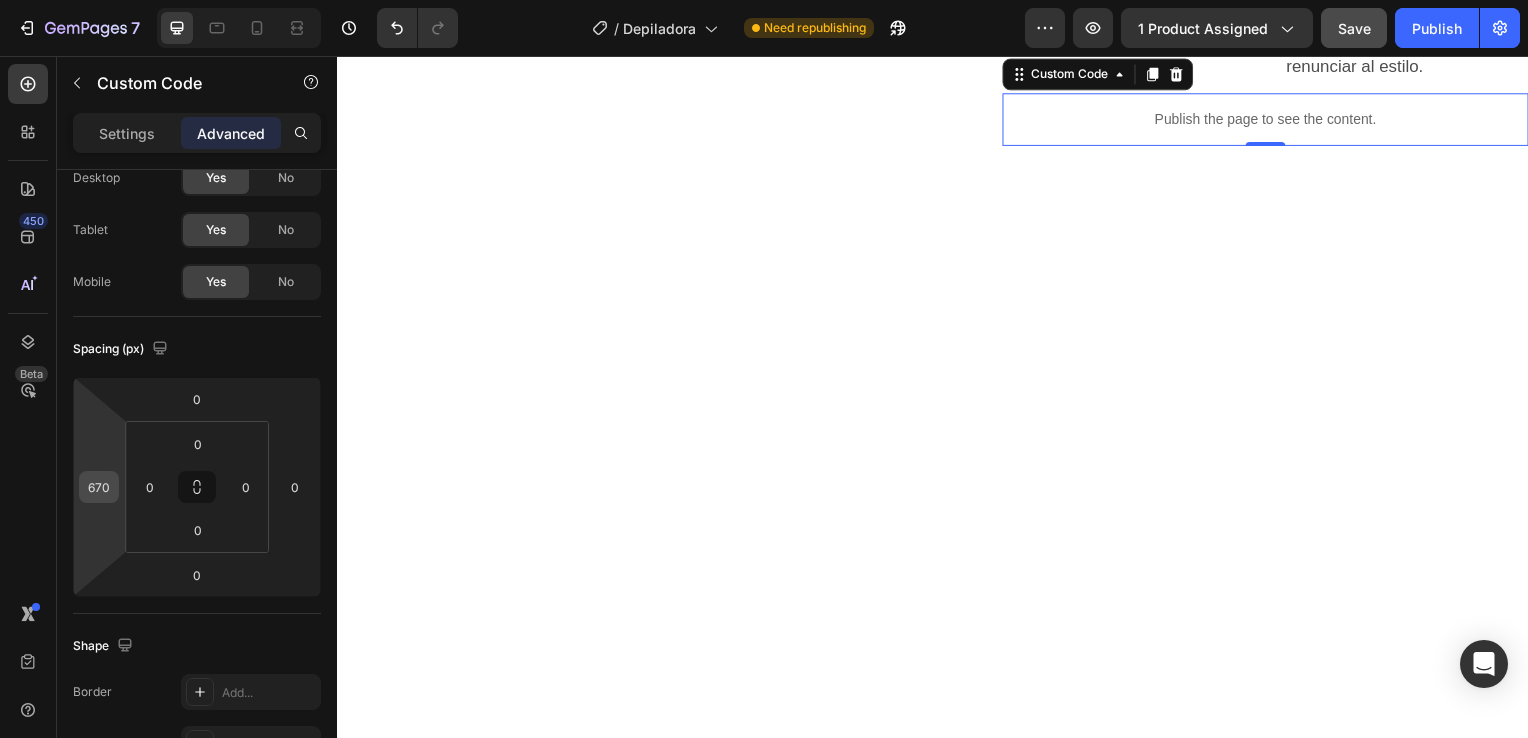 click on "670" at bounding box center [99, 487] 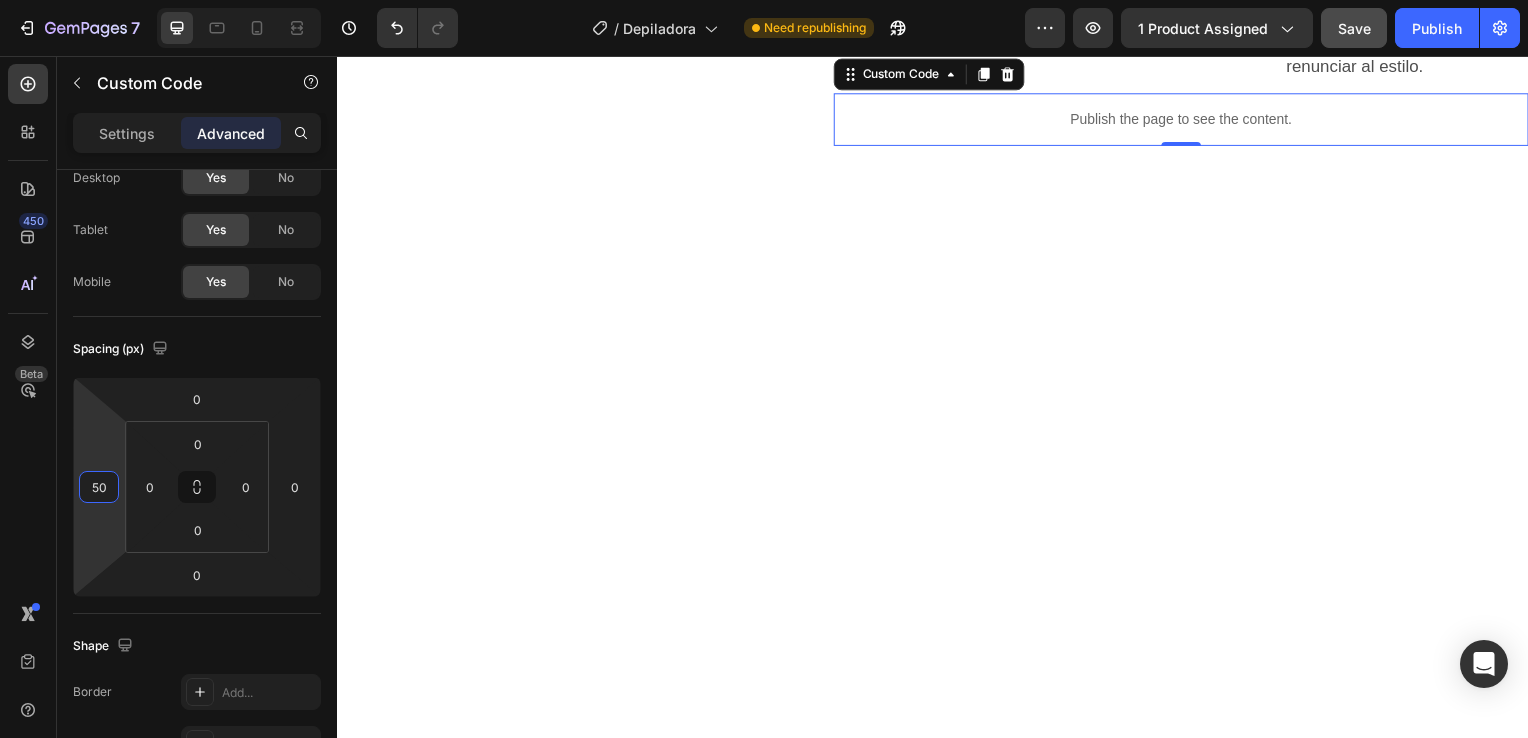 type on "5" 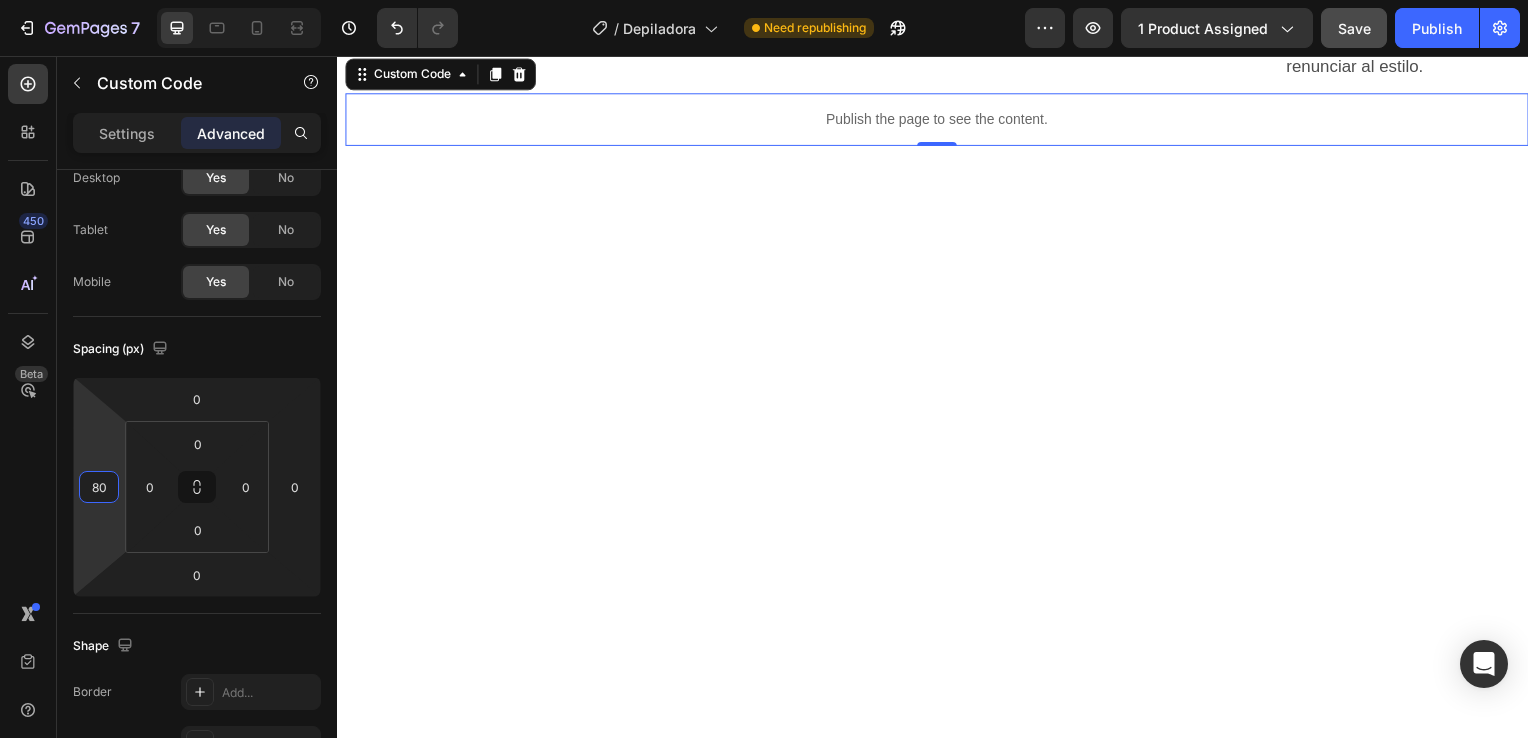 type on "800" 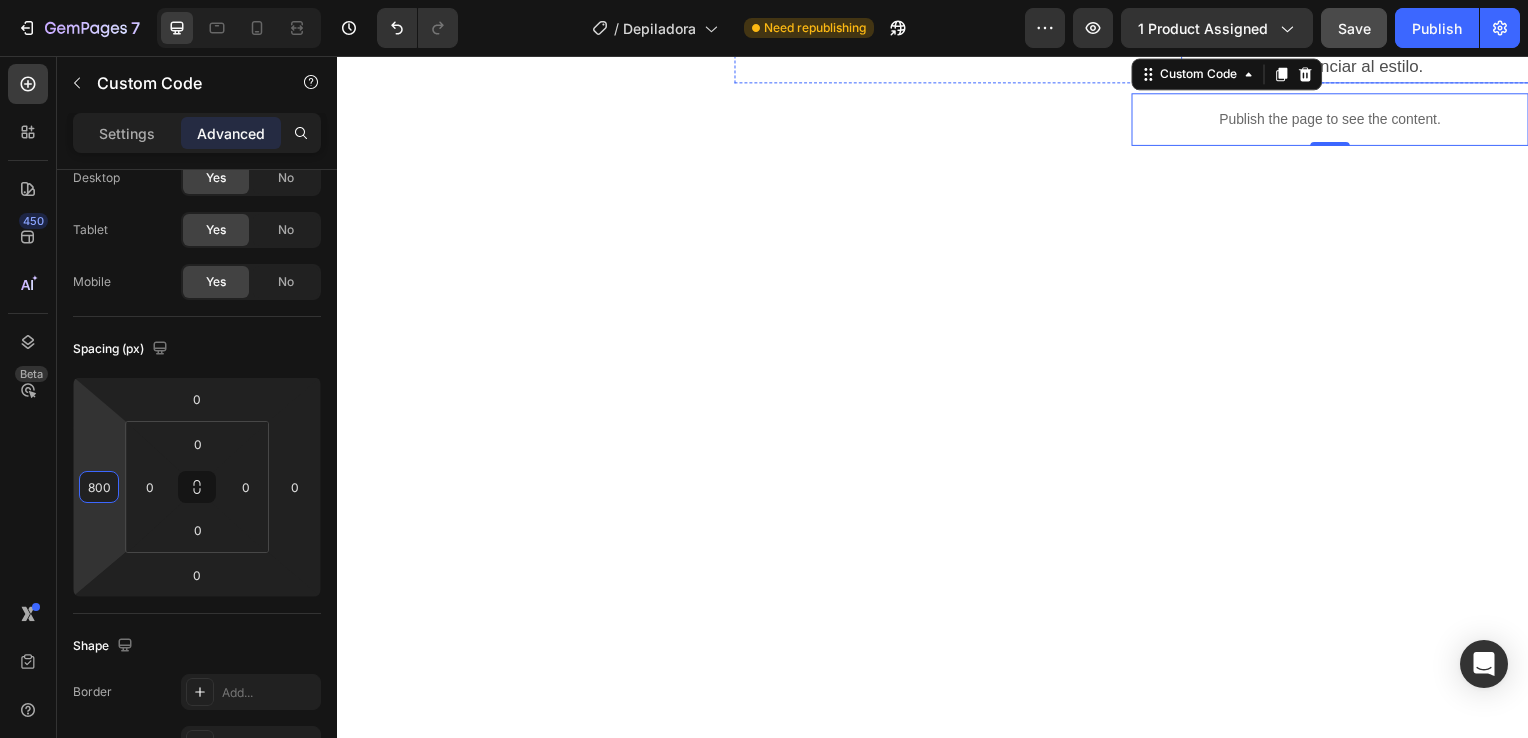 click on "Gracias a su tamaño compacto y diseño elegante, esta depiladora facial es perfecta para llevar contigo a cualquier parte.  Cabe fácilmente en un bolso, neceser o incluso en el bolsillo, lo que la convierte en una aliada ideal para retoques rápidos estés donde estés. Además, su aspecto discreto y moderno hace que pase desapercibida, pareciendo más un accesorio de belleza que un aparato eléctrico. Es la solución perfecta para quienes buscan comodidad sin renunciar al estilo." at bounding box center [1362, -90] 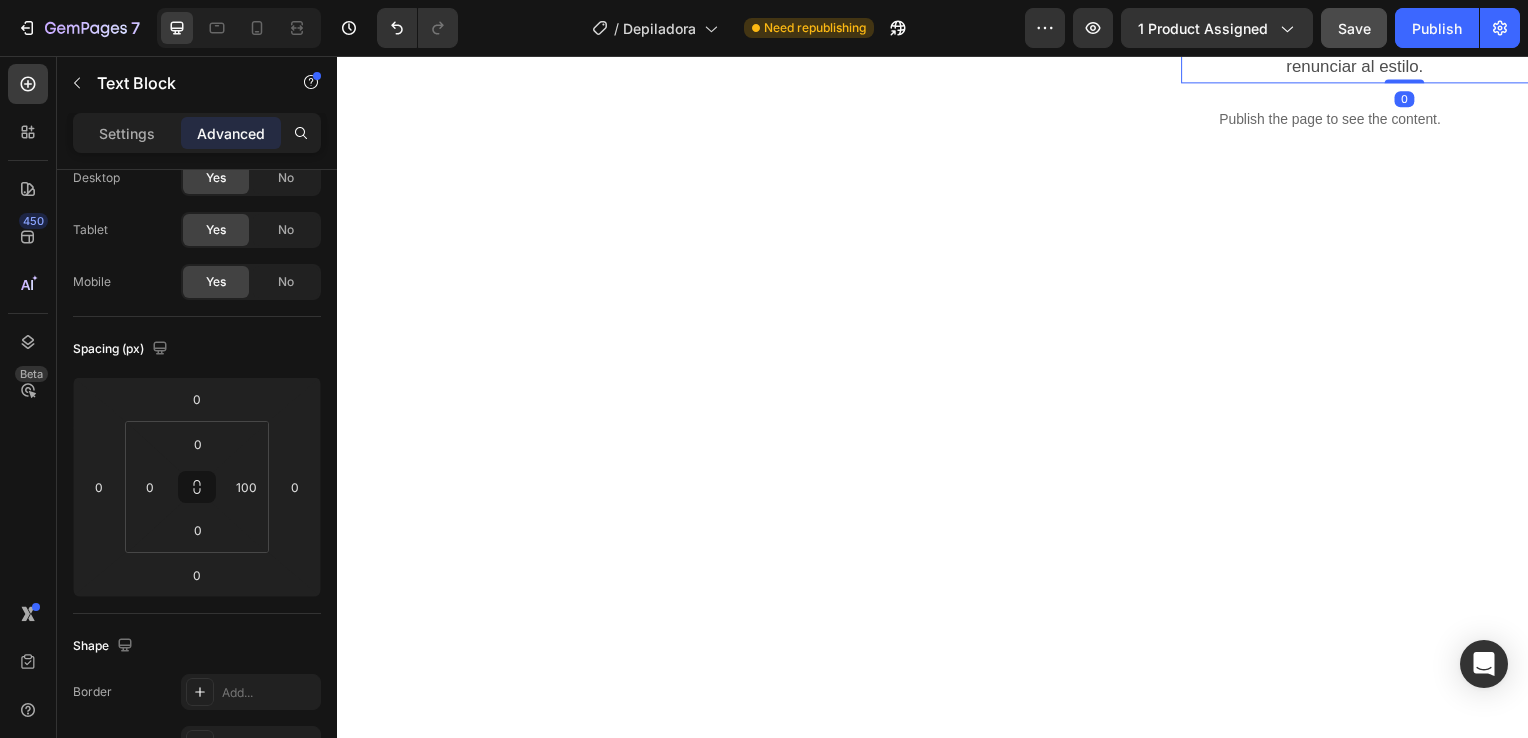 scroll, scrollTop: 0, scrollLeft: 0, axis: both 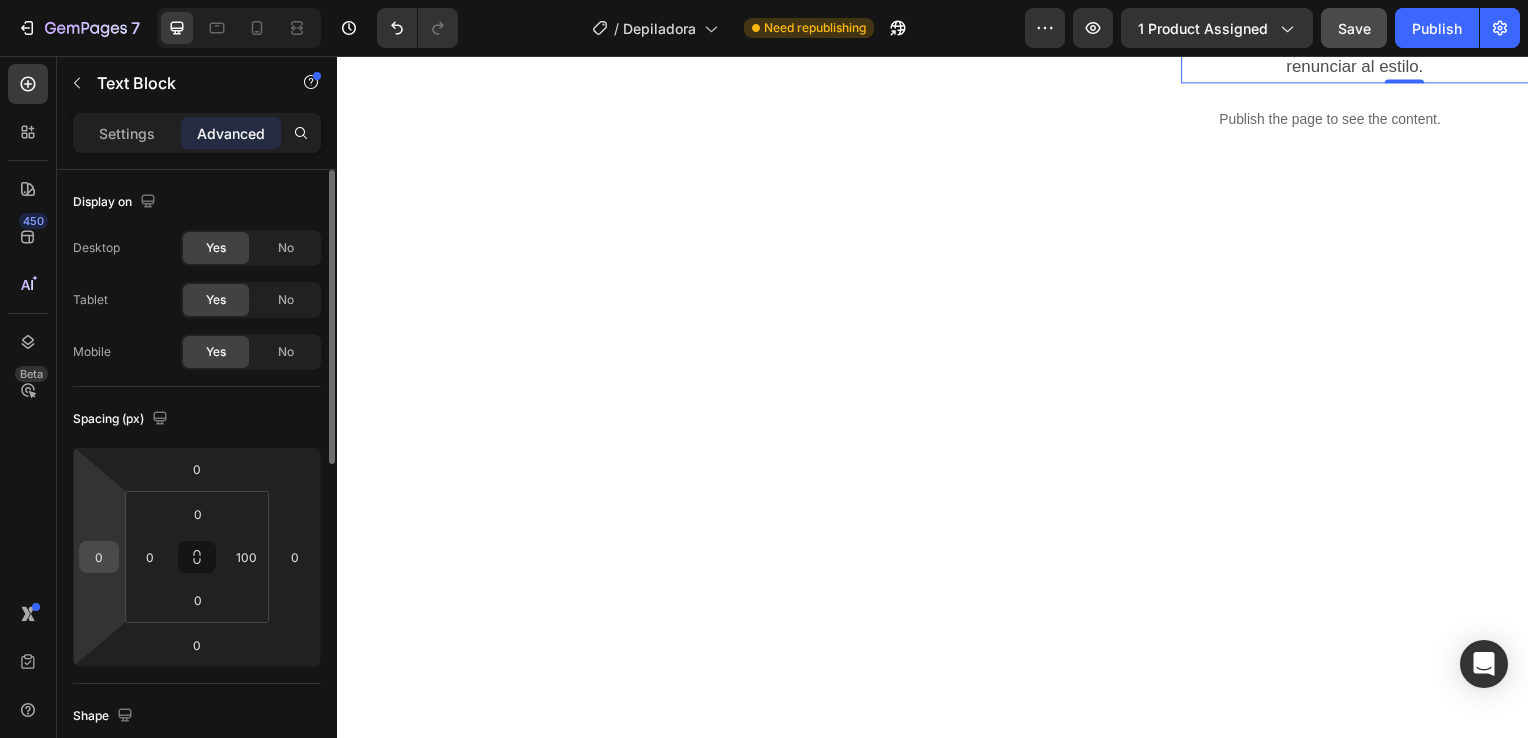 click on "0" at bounding box center [99, 557] 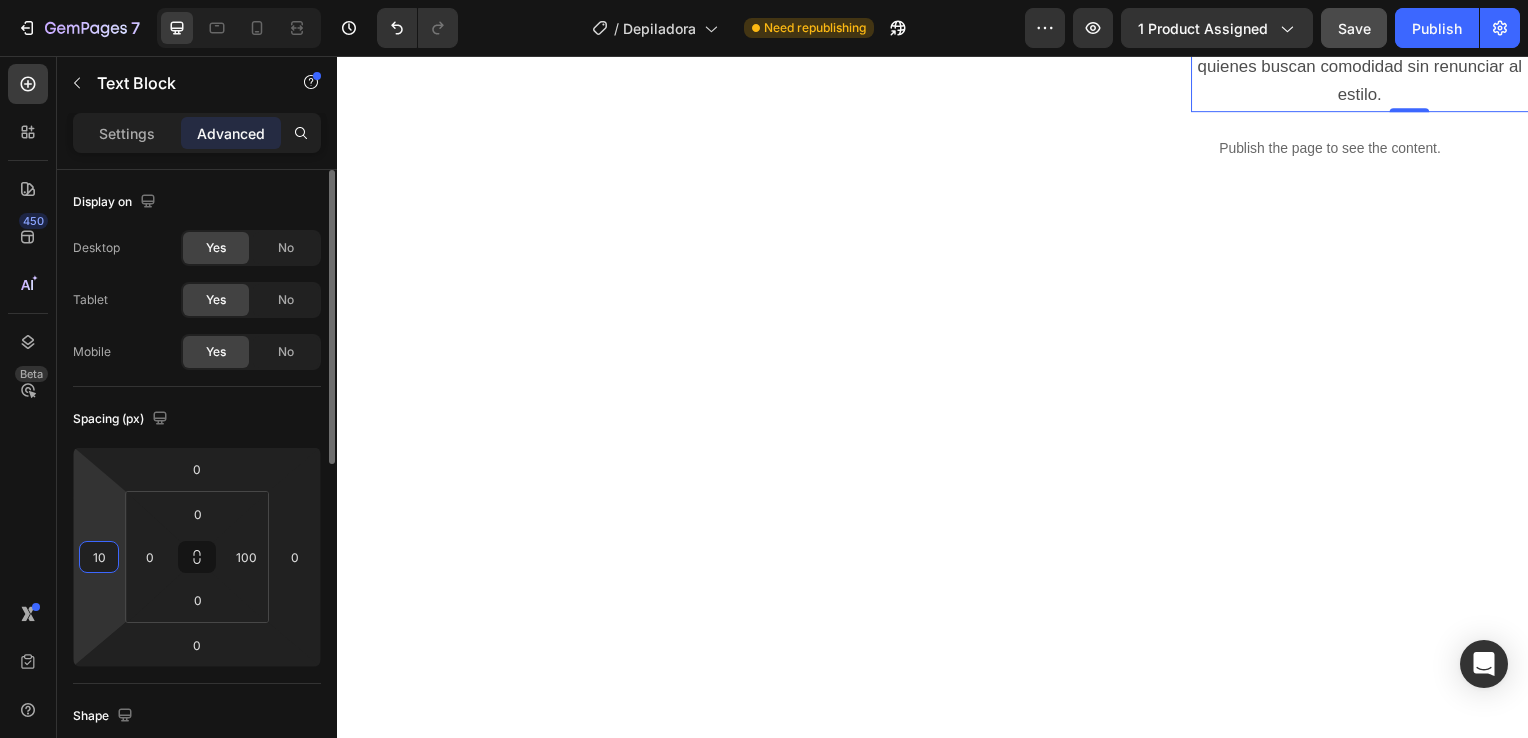type on "1" 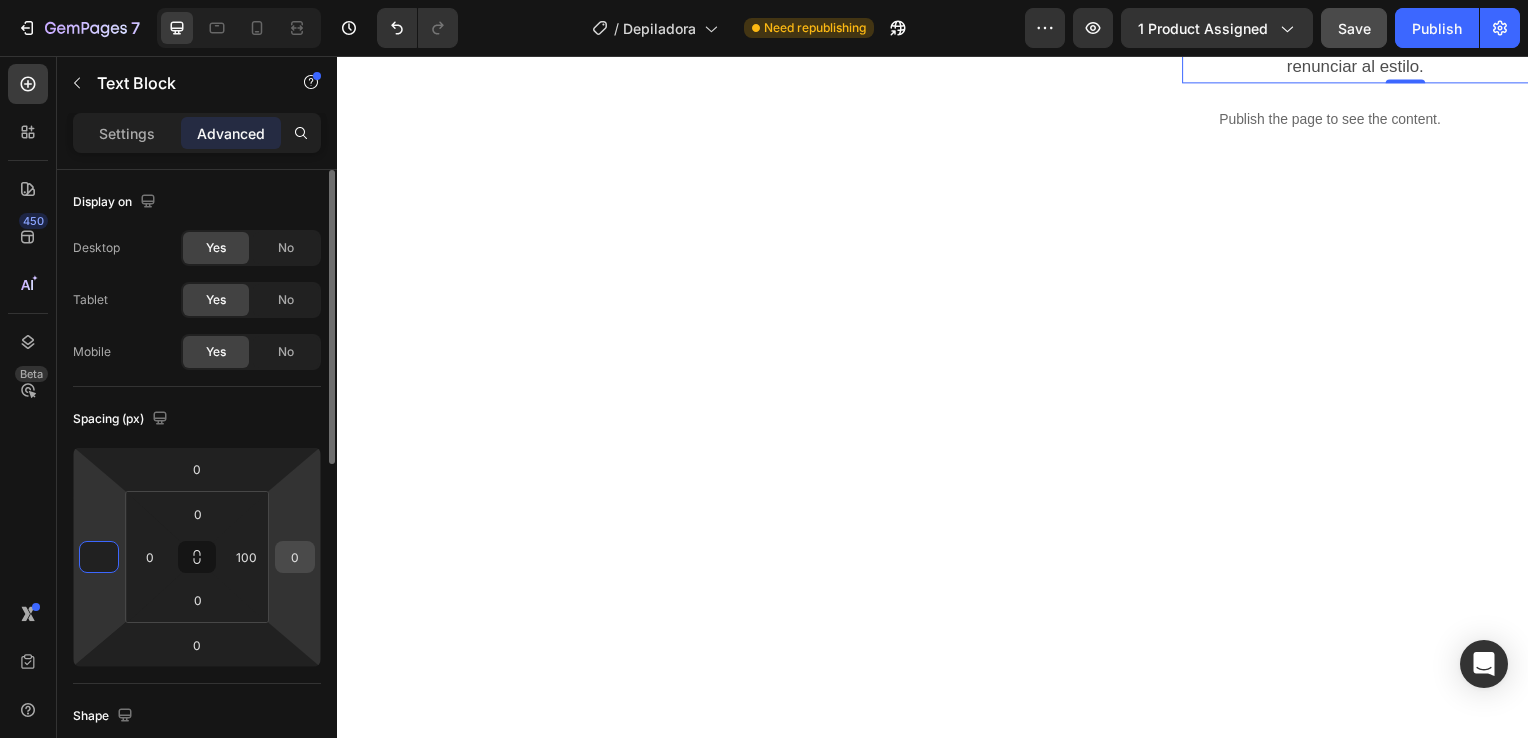 type on "0" 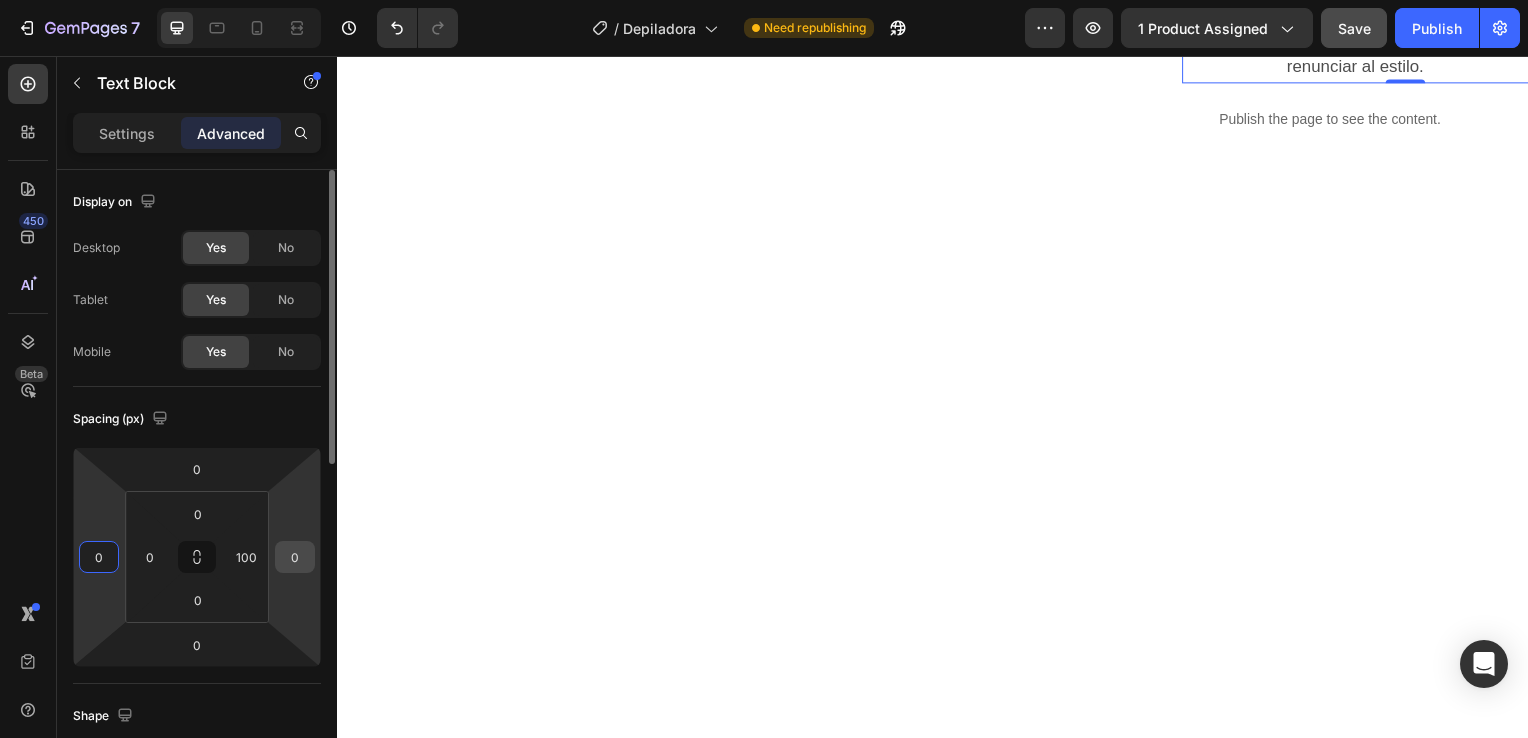 click on "0" at bounding box center [295, 557] 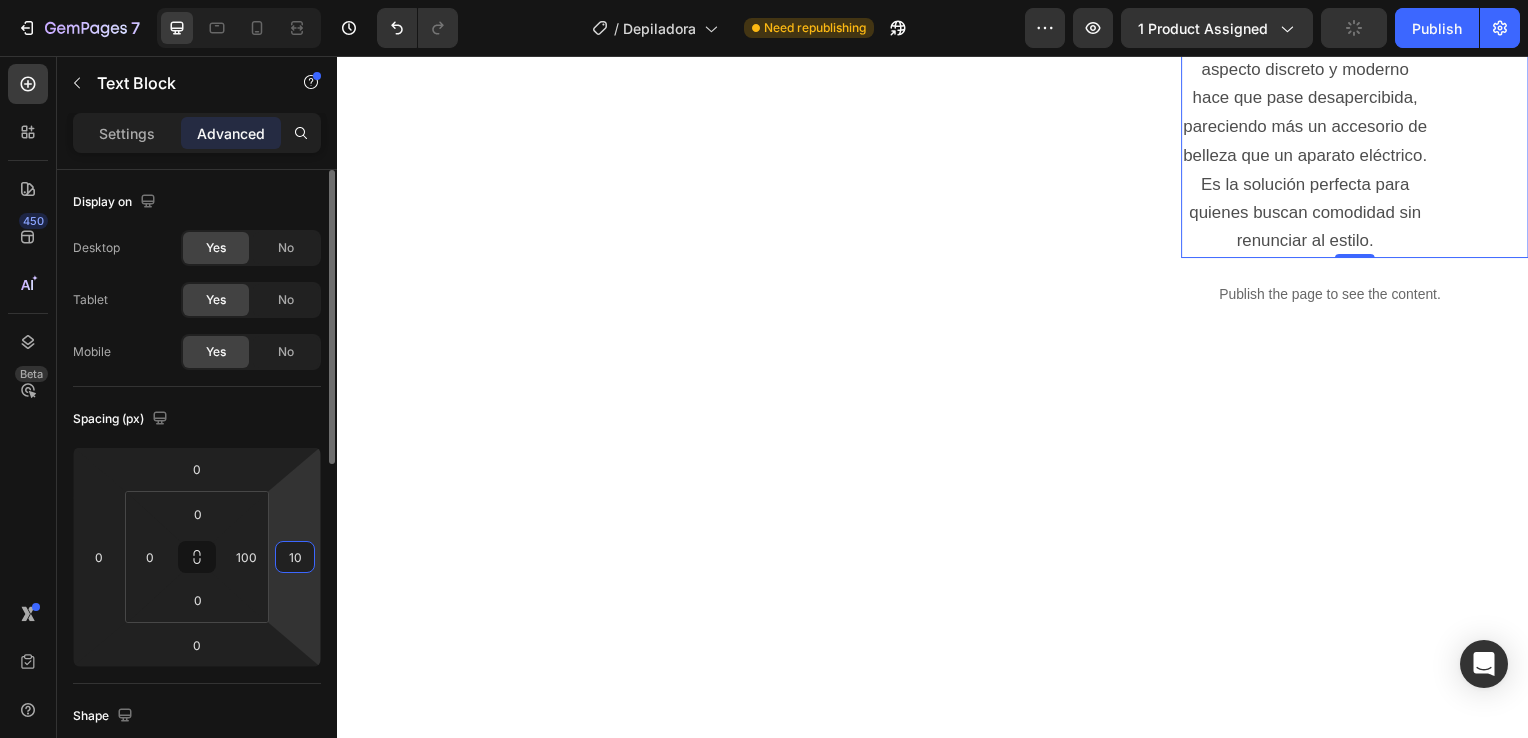 type on "1" 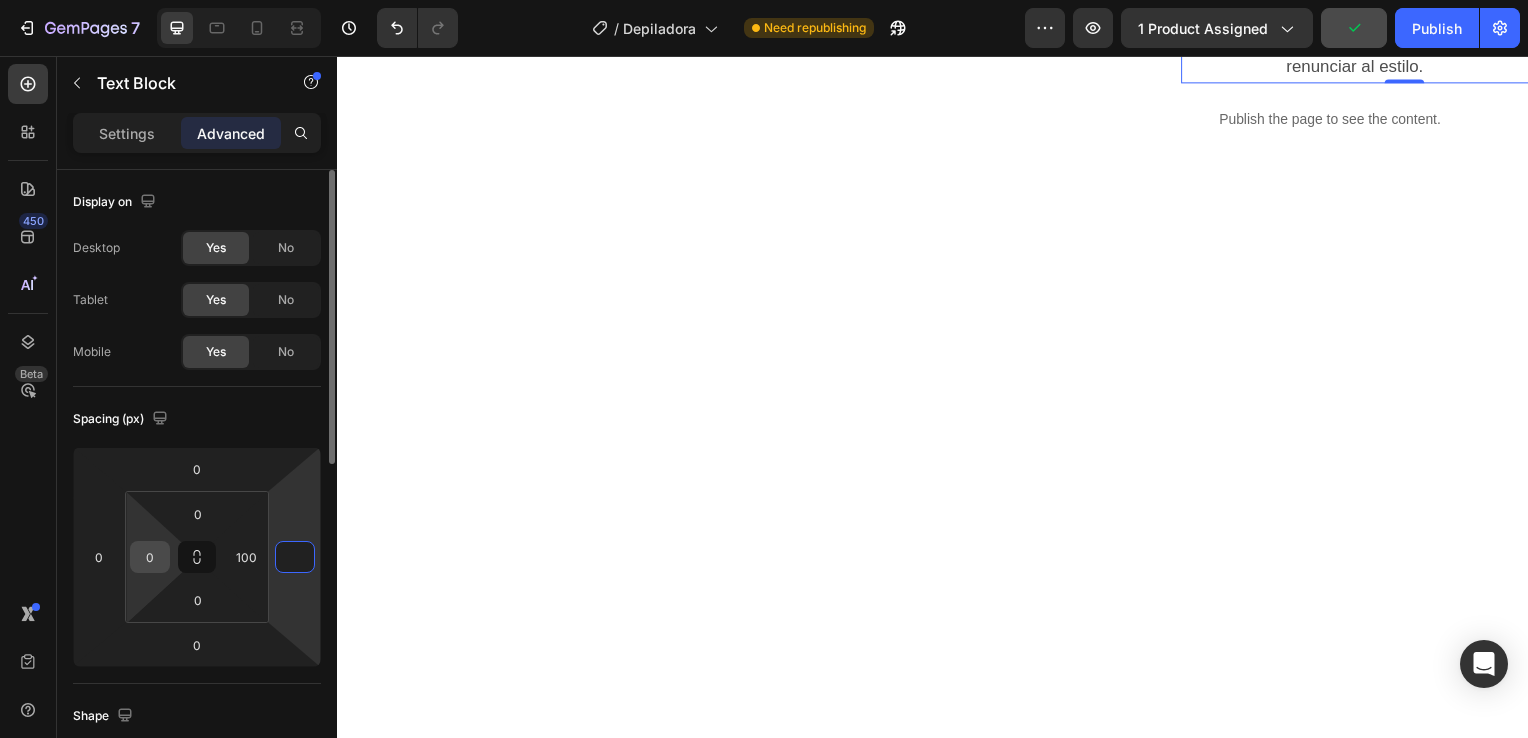 click on "0" at bounding box center (150, 557) 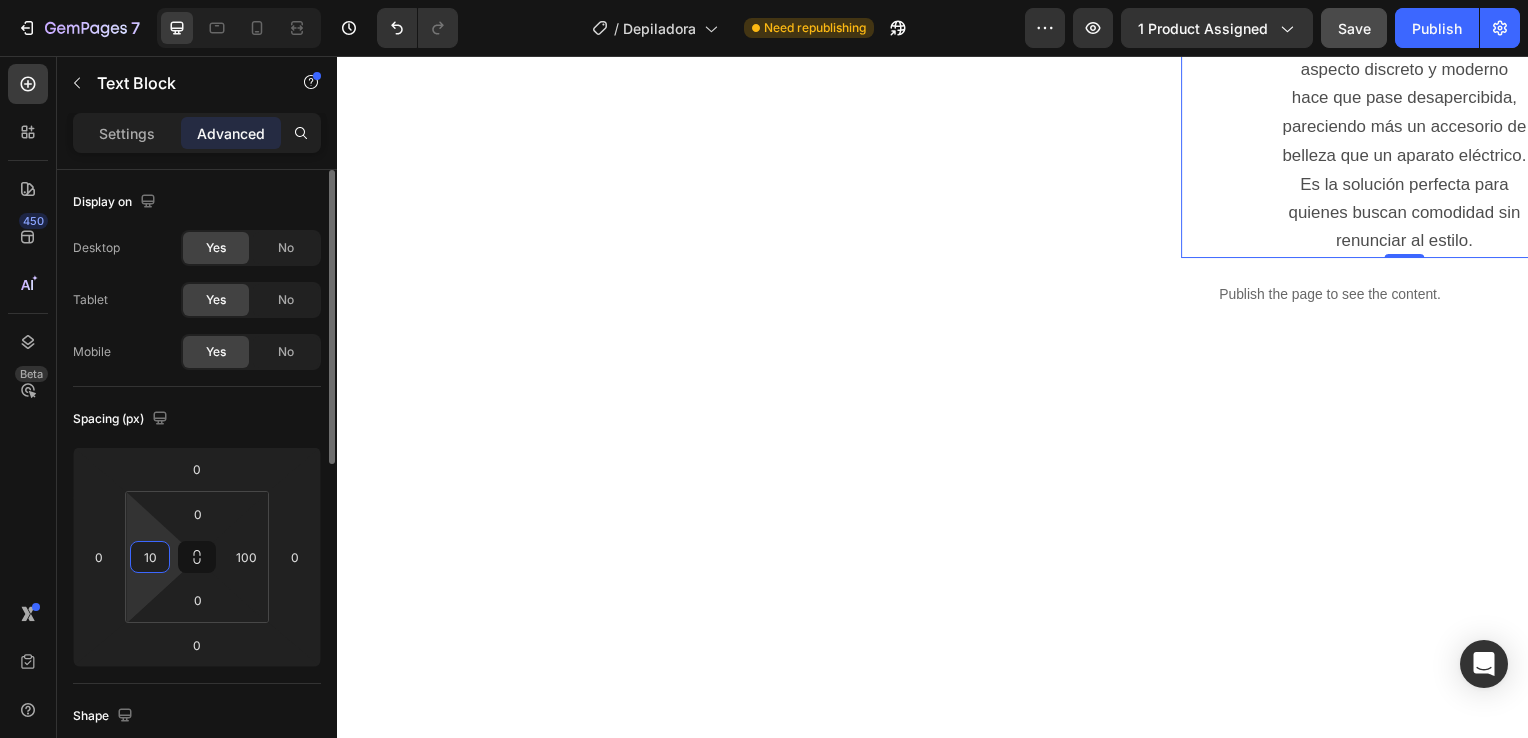 type on "1" 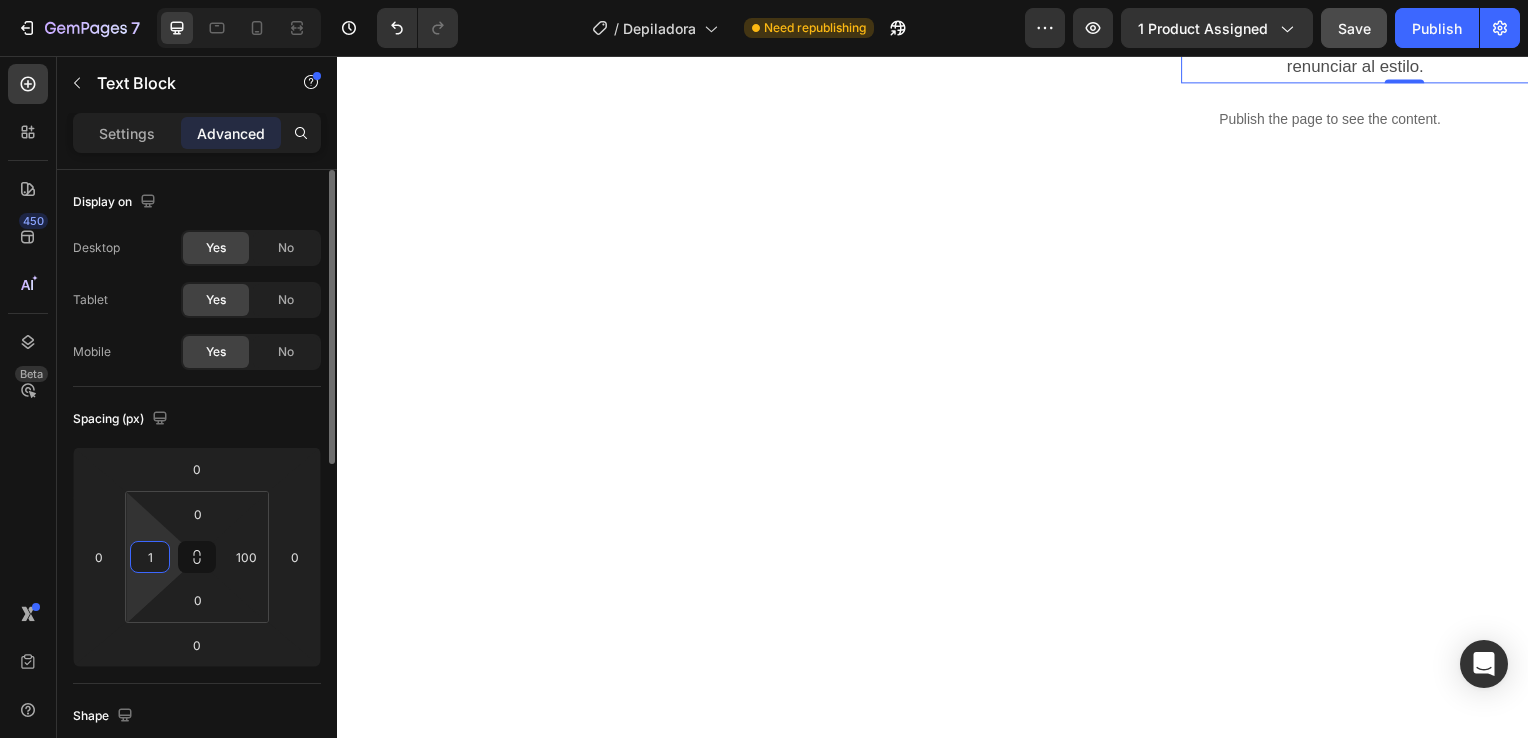 type 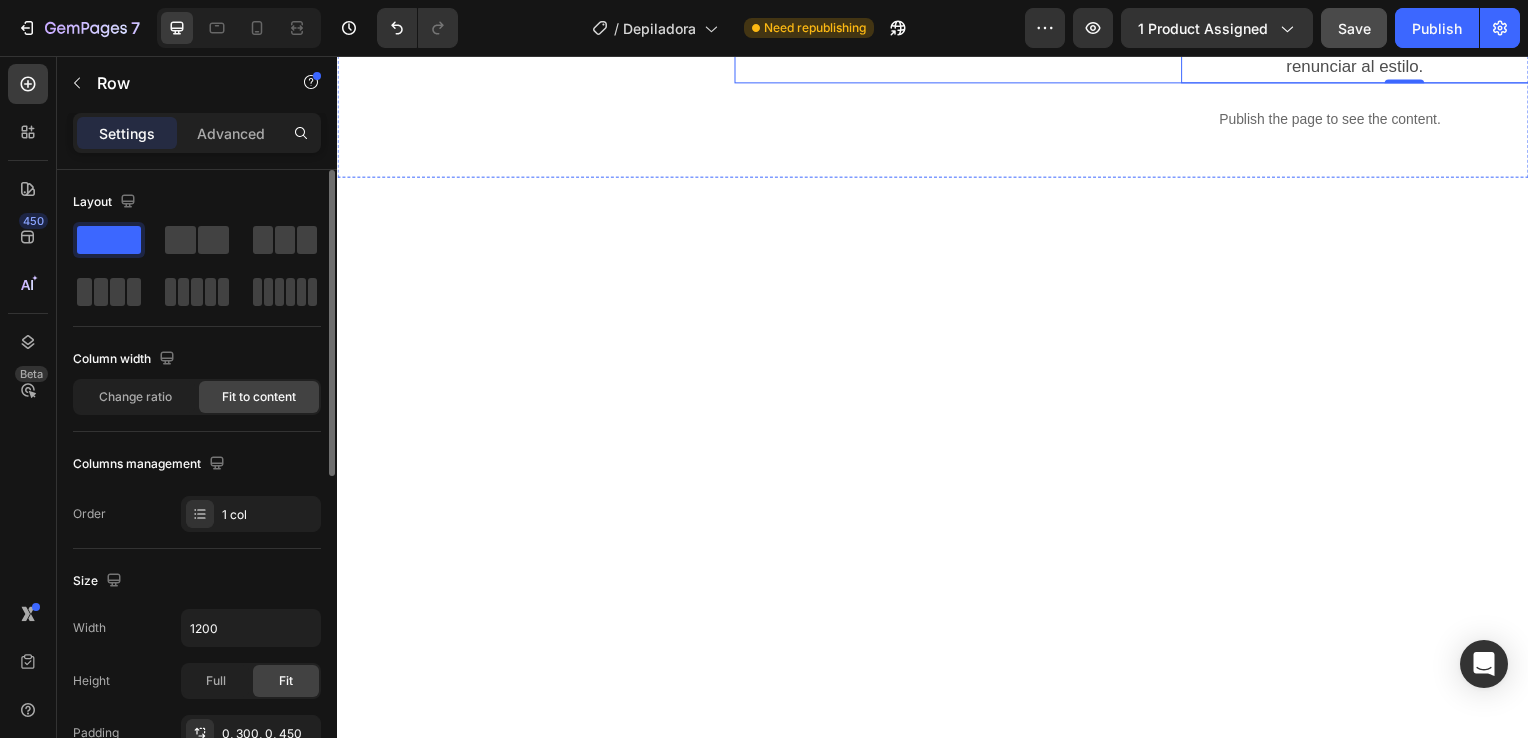 click on "PORTÁTIL Y DISCRETA   Gracias a su tamaño compacto y diseño elegante, esta depiladora facial es perfecta para llevar contigo a cualquier parte.  Cabe fácilmente en un bolso, neceser o incluso en el bolsillo, lo que la convierte en una aliada ideal para retoques rápidos estés donde estés. Además, su aspecto discreto y moderno hace que pase desapercibida, pareciendo más un accesorio de belleza que un aparato eléctrico. Es la solución perfecta para quienes buscan comodidad sin renunciar al estilo. Text Block   0 Row" at bounding box center (1337, -136) 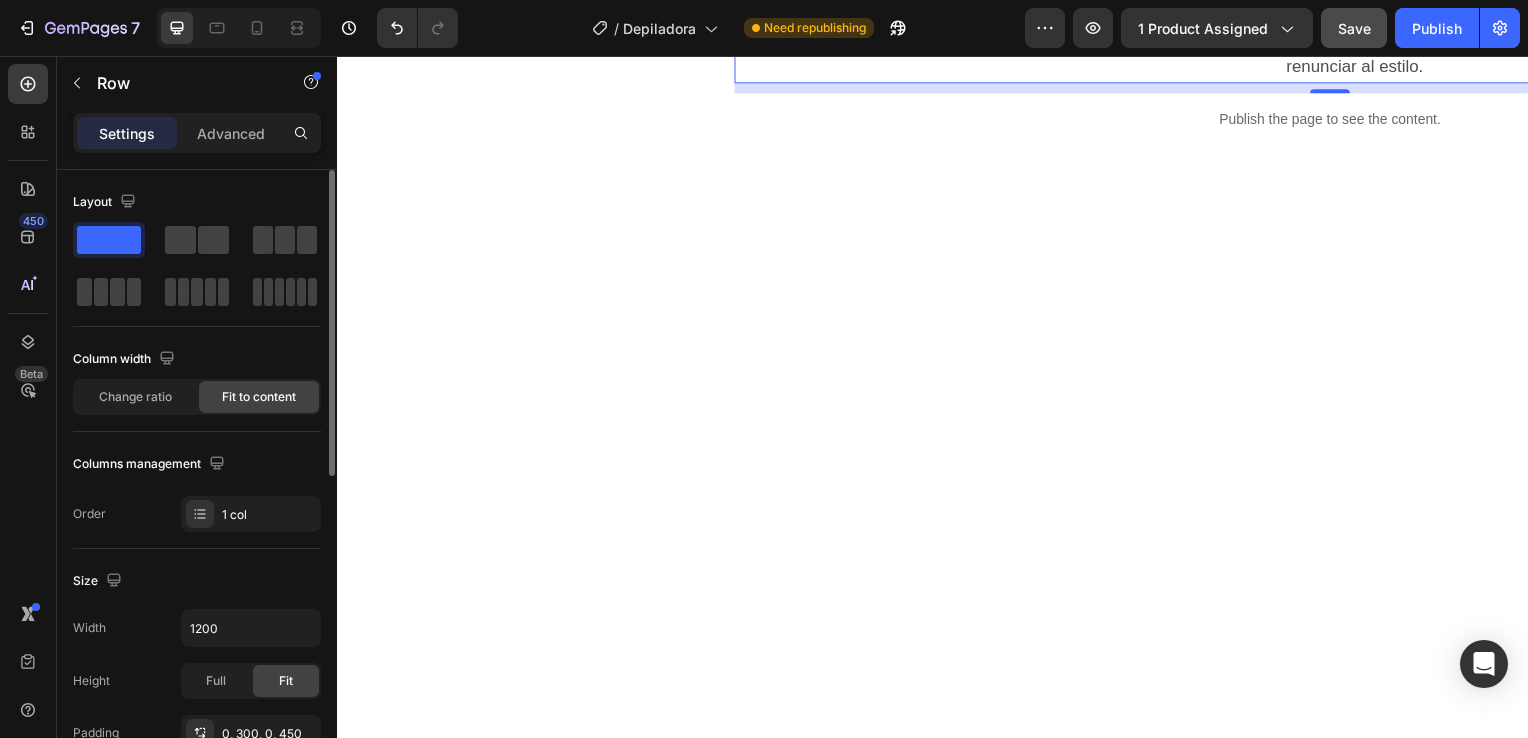 click on "PORTÁTIL Y DISCRETA   Gracias a su tamaño compacto y diseño elegante, esta depiladora facial es perfecta para llevar contigo a cualquier parte.  Cabe fácilmente en un bolso, neceser o incluso en el bolsillo, lo que la convierte en una aliada ideal para retoques rápidos estés donde estés. Además, su aspecto discreto y moderno hace que pase desapercibida, pareciendo más un accesorio de belleza que un aparato eléctrico. Es la solución perfecta para quienes buscan comodidad sin renunciar al estilo. Text Block Row   10" at bounding box center [1337, -136] 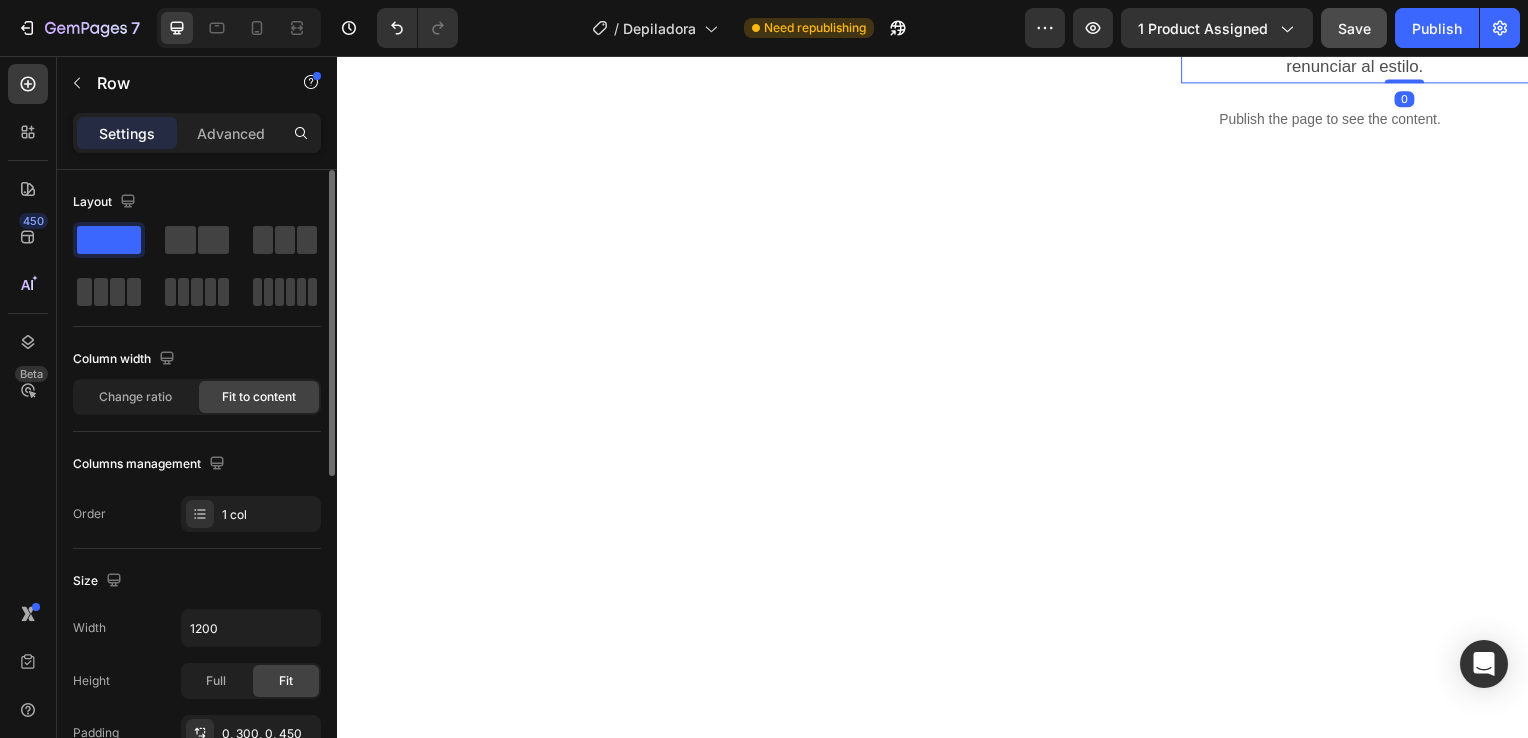 click on "Gracias a su tamaño compacto y diseño elegante, esta depiladora facial es perfecta para llevar contigo a cualquier parte.  Cabe fácilmente en un bolso, neceser o incluso en el bolsillo, lo que la convierte en una aliada ideal para retoques rápidos estés donde estés. Además, su aspecto discreto y moderno hace que pase desapercibida, pareciendo más un accesorio de belleza que un aparato eléctrico. Es la solución perfecta para quienes buscan comodidad sin renunciar al estilo." at bounding box center (1362, -90) 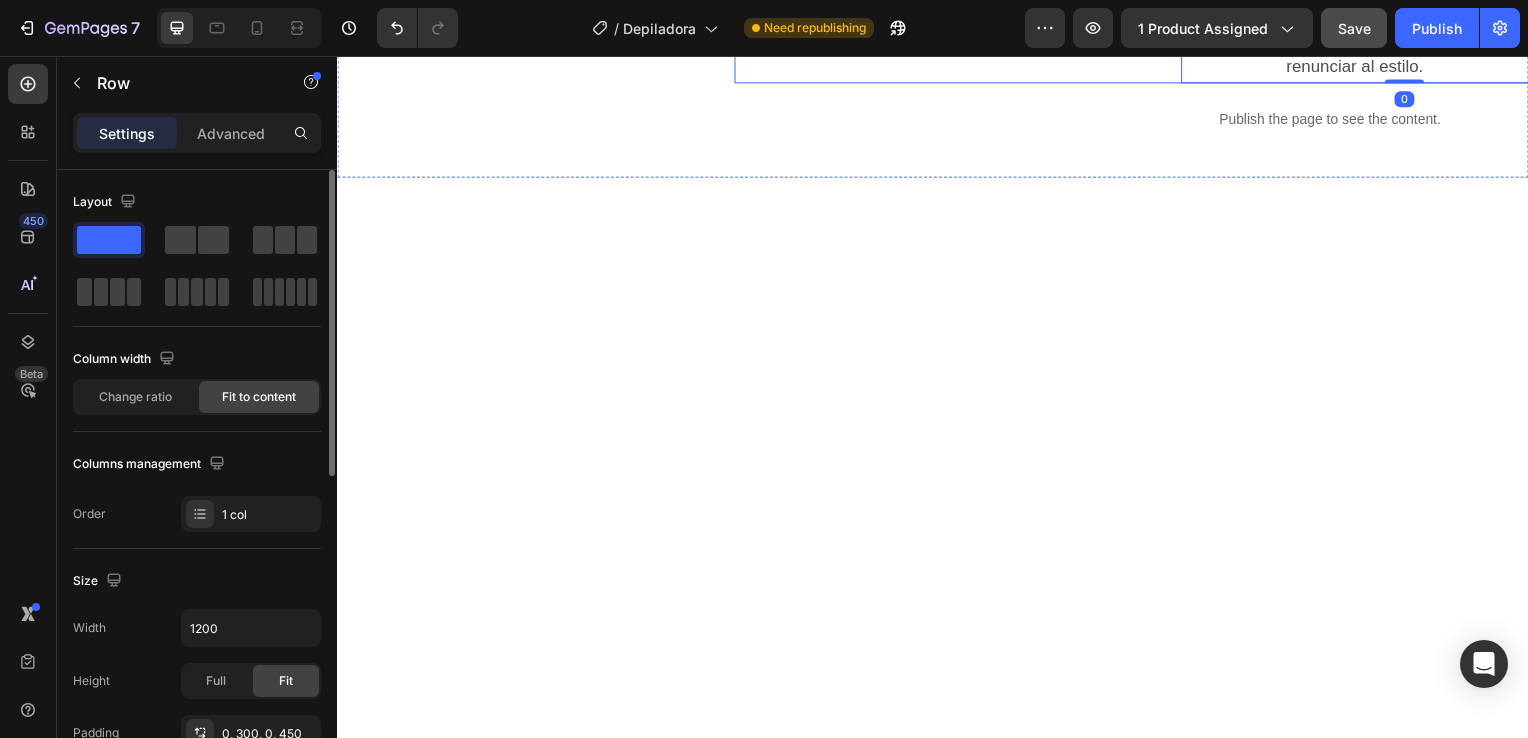 click on "PORTÁTIL Y DISCRETA   Gracias a su tamaño compacto y diseño elegante, esta depiladora facial es perfecta para llevar contigo a cualquier parte.  Cabe fácilmente en un bolso, neceser o incluso en el bolsillo, lo que la convierte en una aliada ideal para retoques rápidos estés donde estés. Además, su aspecto discreto y moderno hace que pase desapercibida, pareciendo más un accesorio de belleza que un aparato eléctrico. Es la solución perfecta para quienes buscan comodidad sin renunciar al estilo. Text Block   0 Row" at bounding box center [1337, -136] 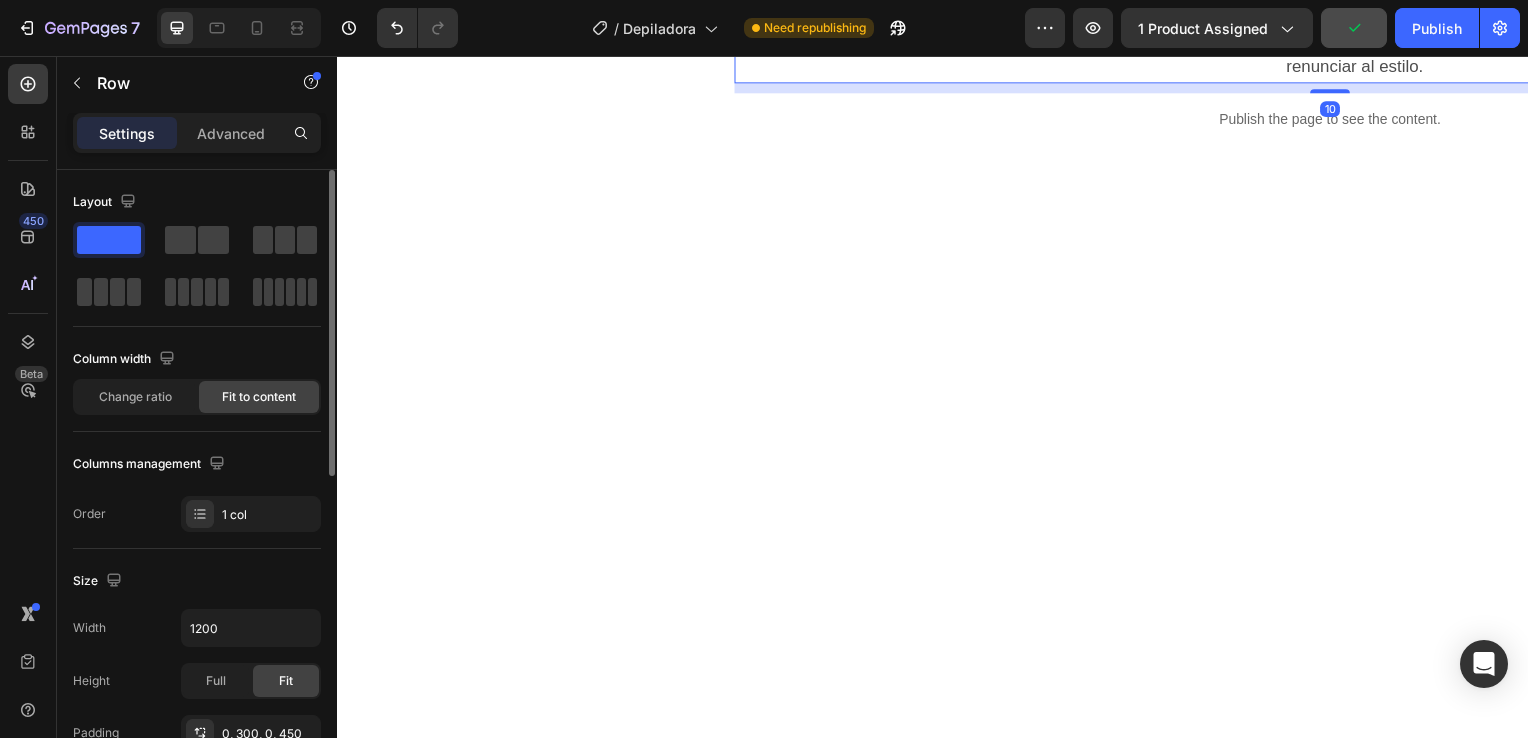click 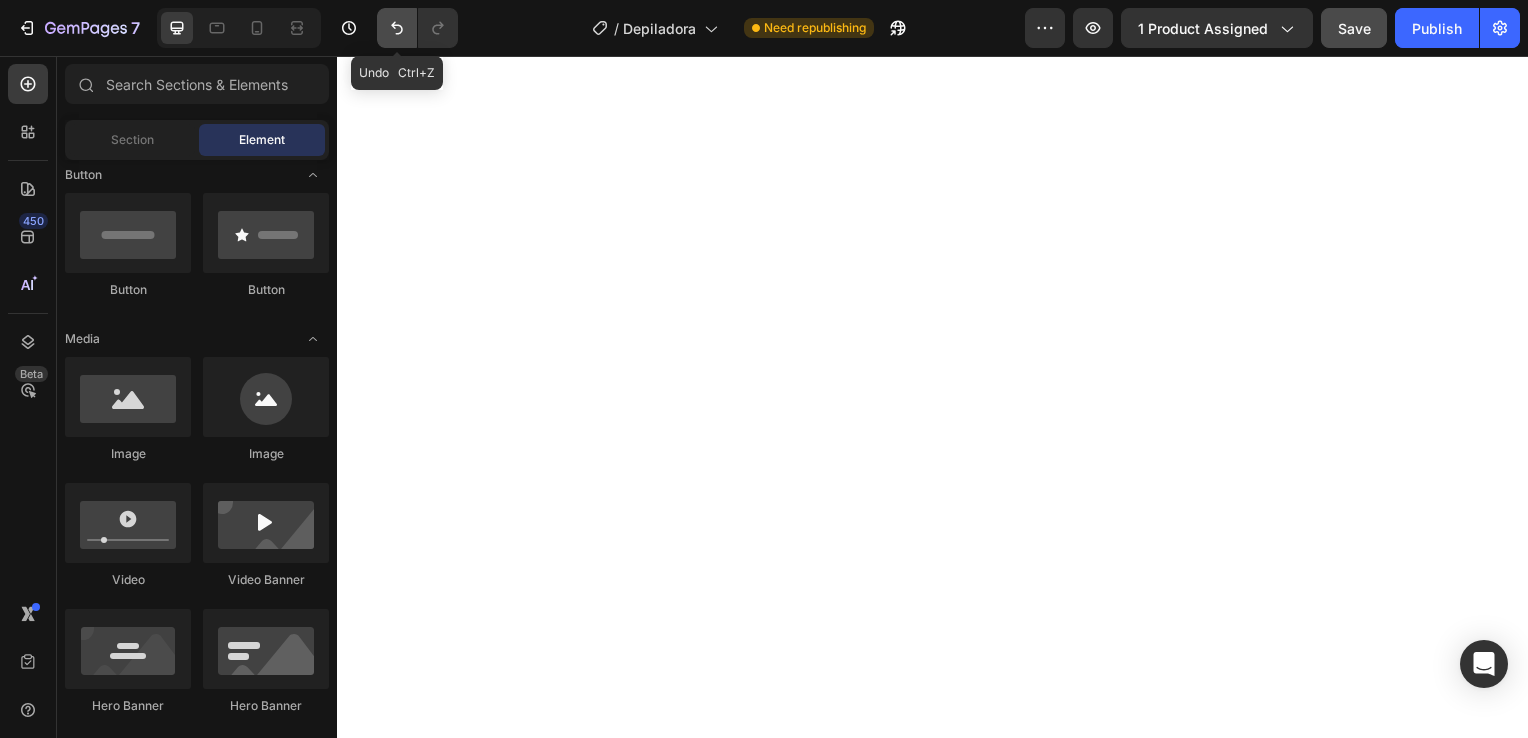 click 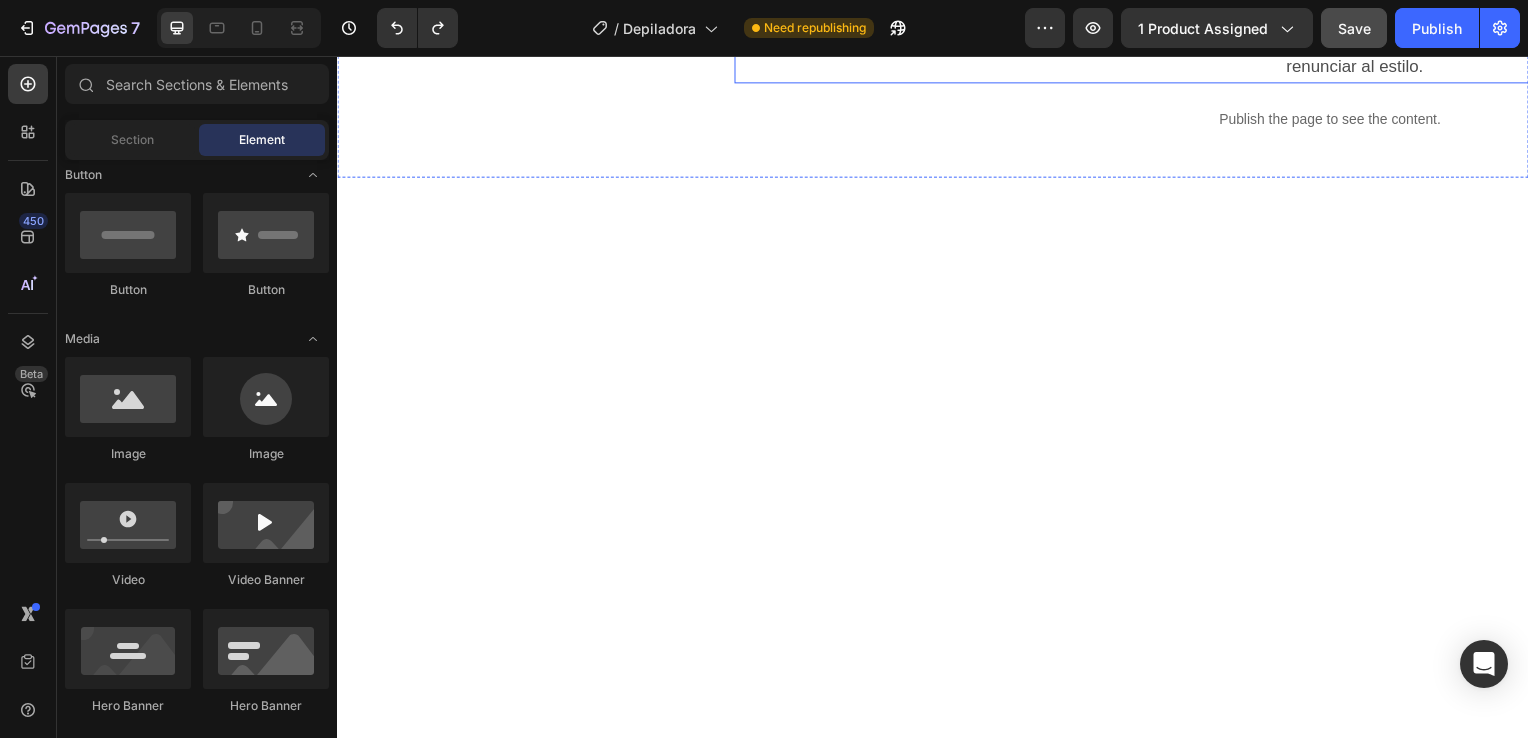 click on "PORTÁTIL Y DISCRETA   Gracias a su tamaño compacto y diseño elegante, esta depiladora facial es perfecta para llevar contigo a cualquier parte.  Cabe fácilmente en un bolso, neceser o incluso en el bolsillo, lo que la convierte en una aliada ideal para retoques rápidos estés donde estés. Además, su aspecto discreto y moderno hace que pase desapercibida, pareciendo más un accesorio de belleza que un aparato eléctrico. Es la solución perfecta para quienes buscan comodidad sin renunciar al estilo. Text Block Row" at bounding box center (1337, -136) 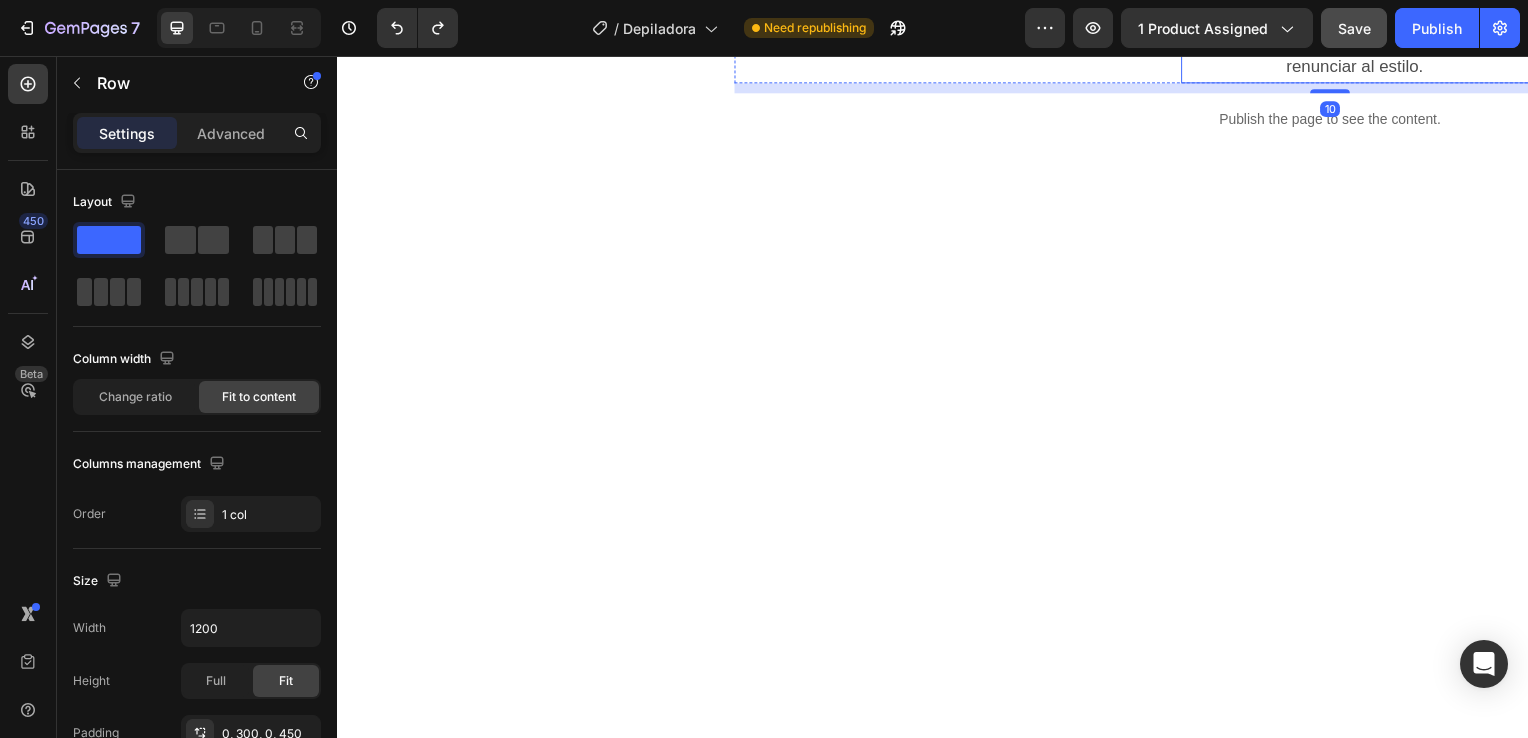click on "Gracias a su tamaño compacto y diseño elegante, esta depiladora facial es perfecta para llevar contigo a cualquier parte." at bounding box center (1362, -221) 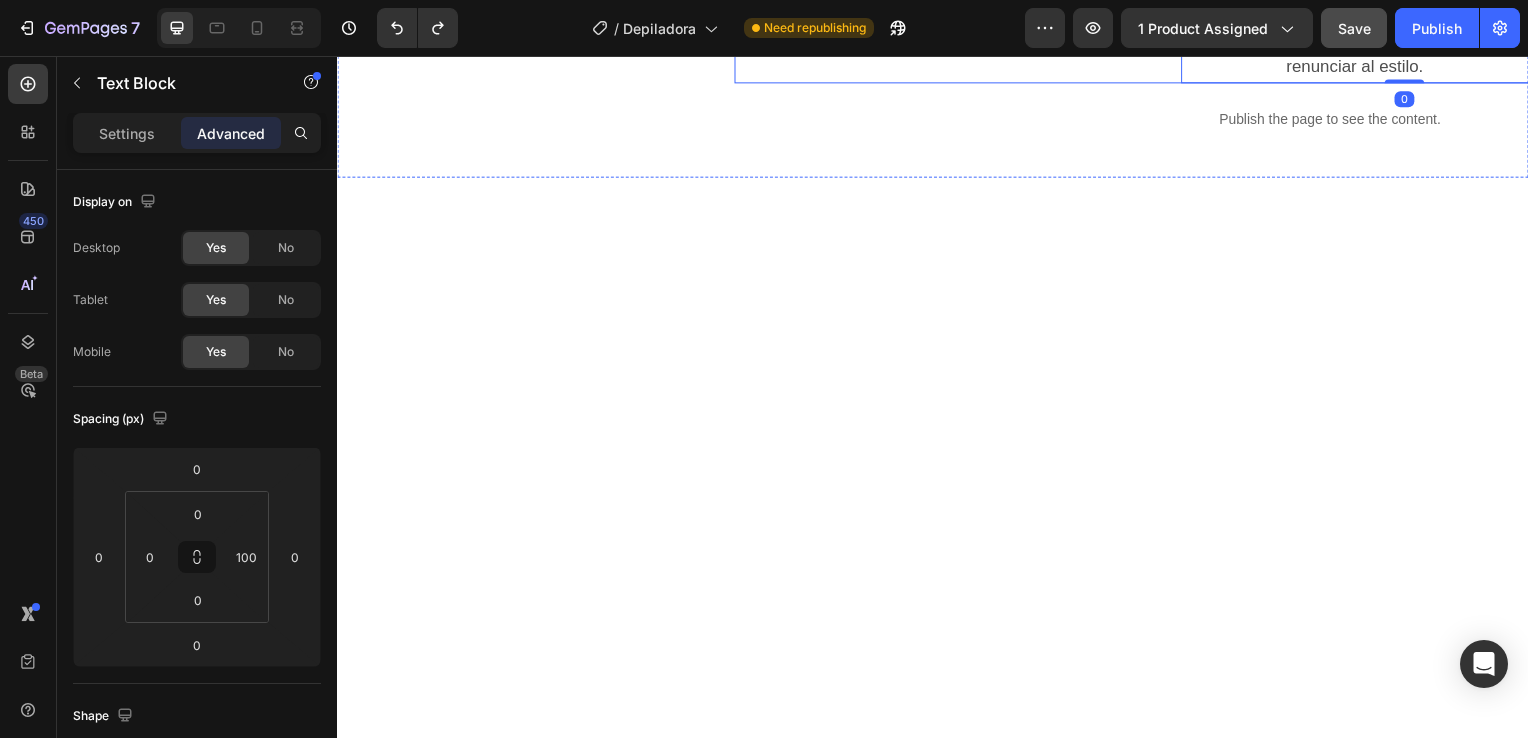 click on "PORTÁTIL Y DISCRETA   Gracias a su tamaño compacto y diseño elegante, esta depiladora facial es perfecta para llevar contigo a cualquier parte.  Cabe fácilmente en un bolso, neceser o incluso en el bolsillo, lo que la convierte en una aliada ideal para retoques rápidos estés donde estés. Además, su aspecto discreto y moderno hace que pase desapercibida, pareciendo más un accesorio de belleza que un aparato eléctrico. Es la solución perfecta para quienes buscan comodidad sin renunciar al estilo. Text Block   0 Row" at bounding box center (1337, -136) 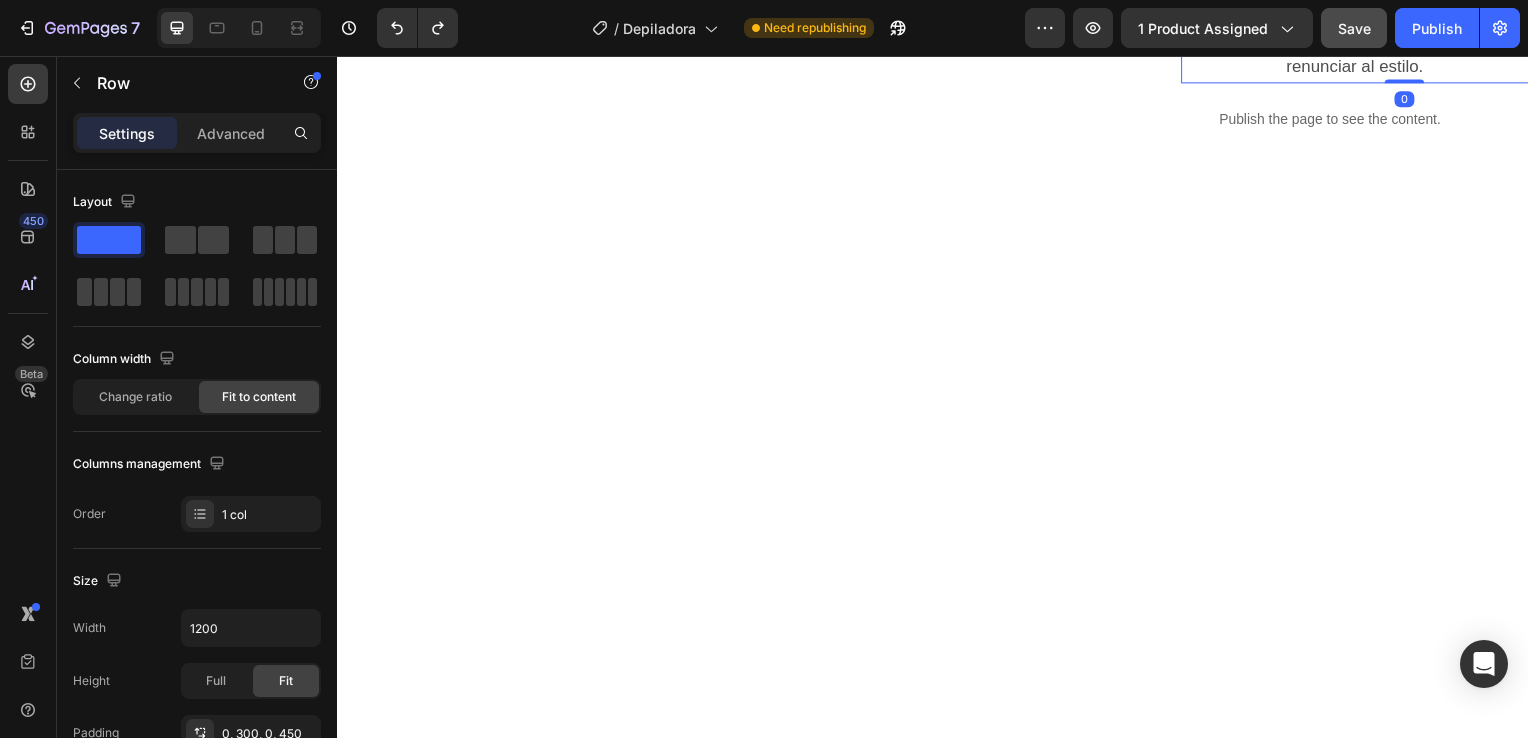 click on "Gracias a su tamaño compacto y diseño elegante, esta depiladora facial es perfecta para llevar contigo a cualquier parte." at bounding box center [1362, -221] 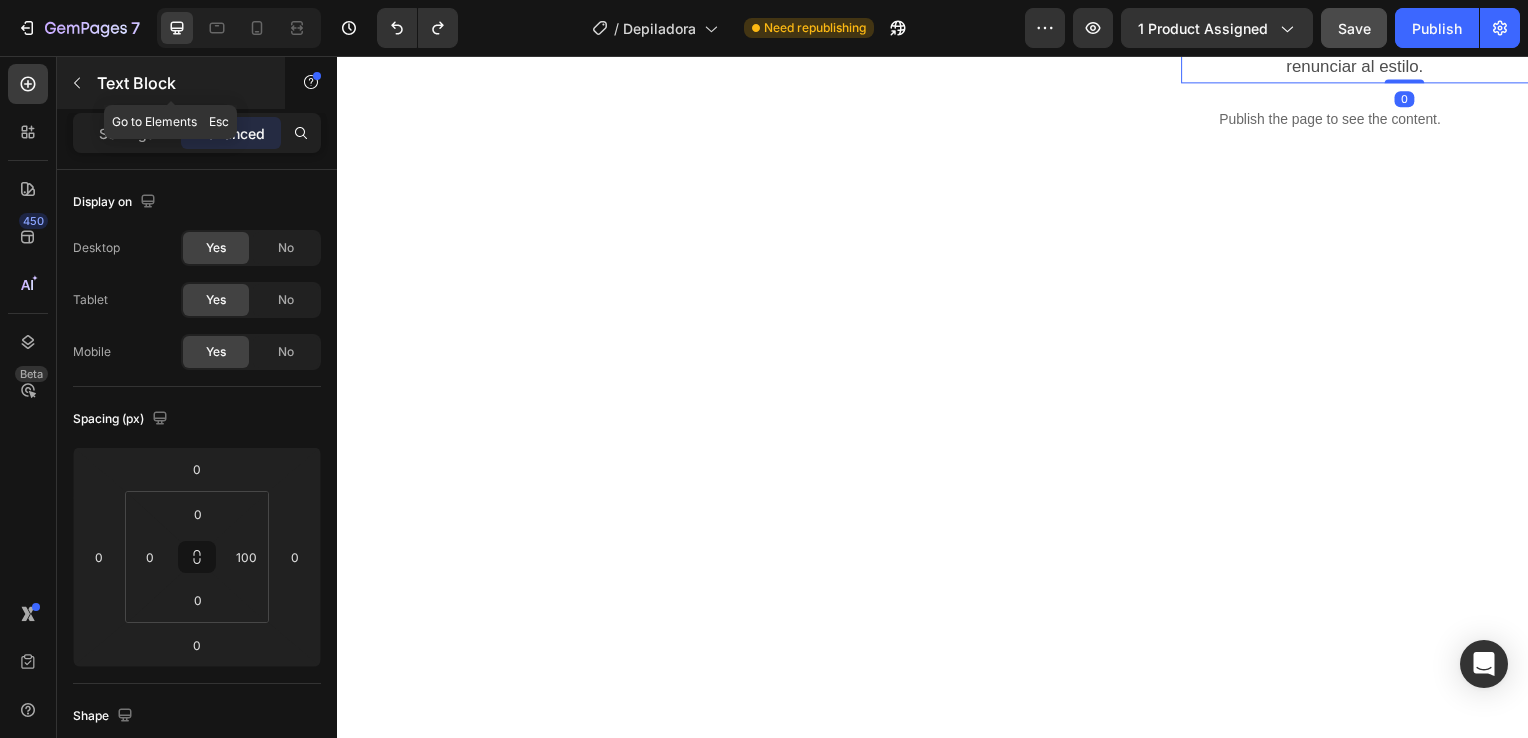 click at bounding box center (77, 83) 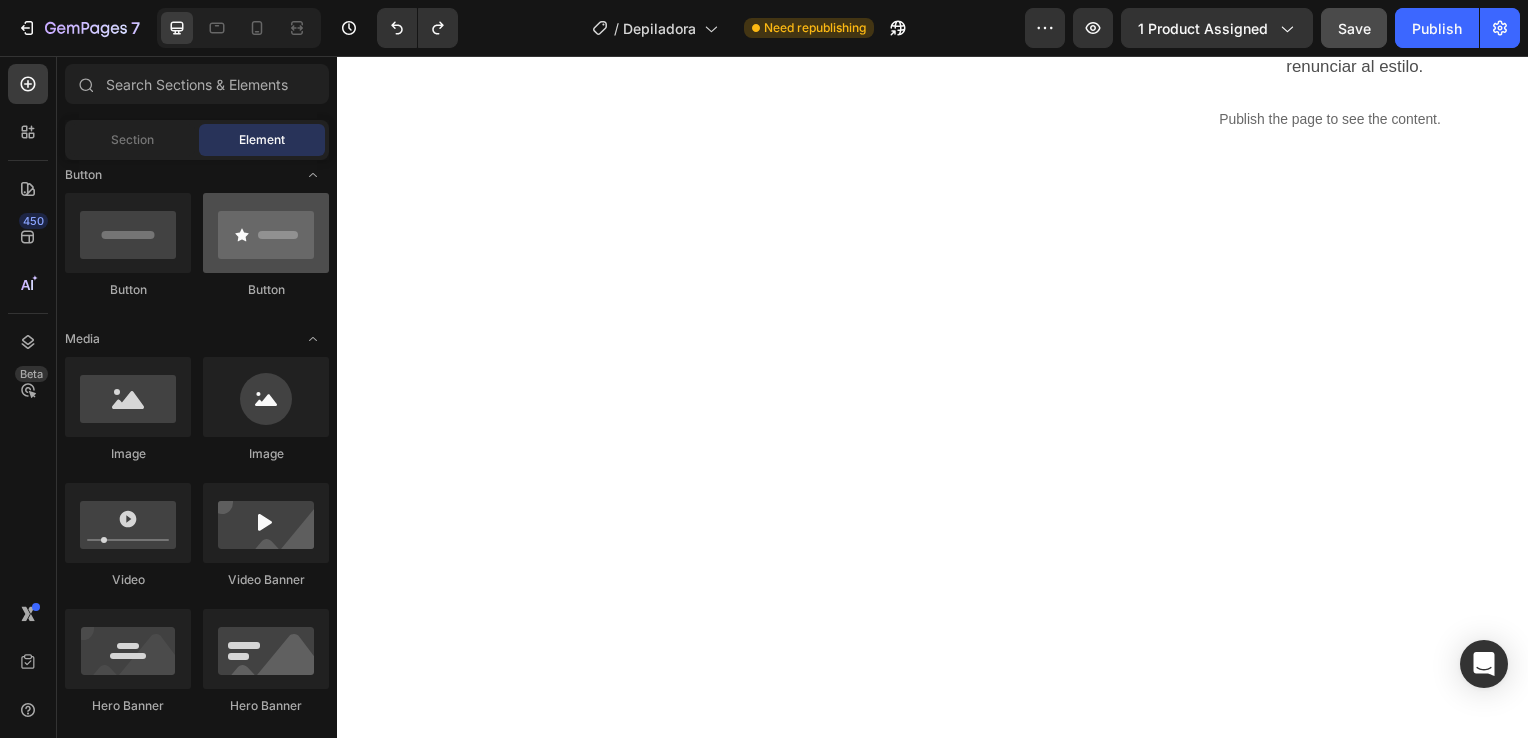 scroll, scrollTop: 0, scrollLeft: 0, axis: both 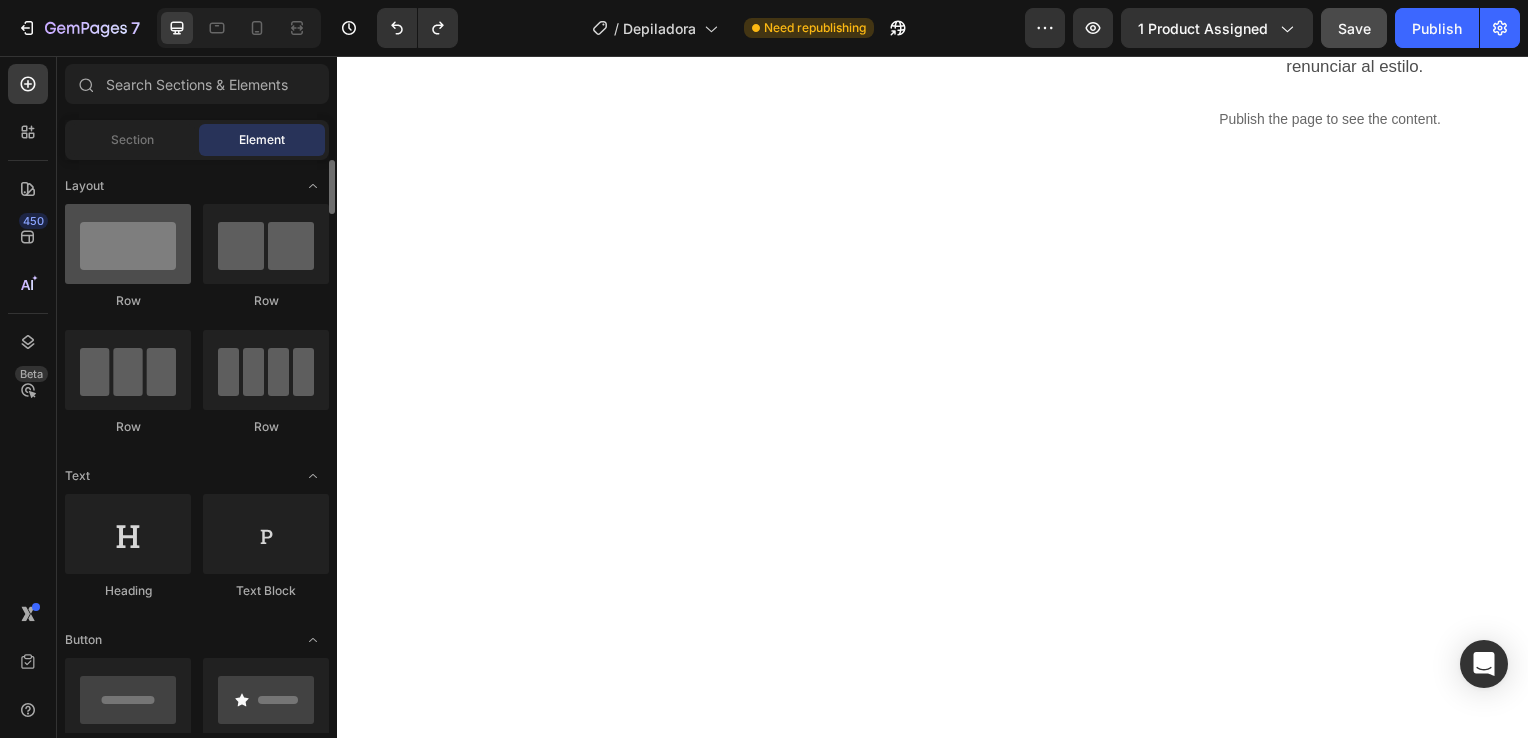 click at bounding box center (128, 244) 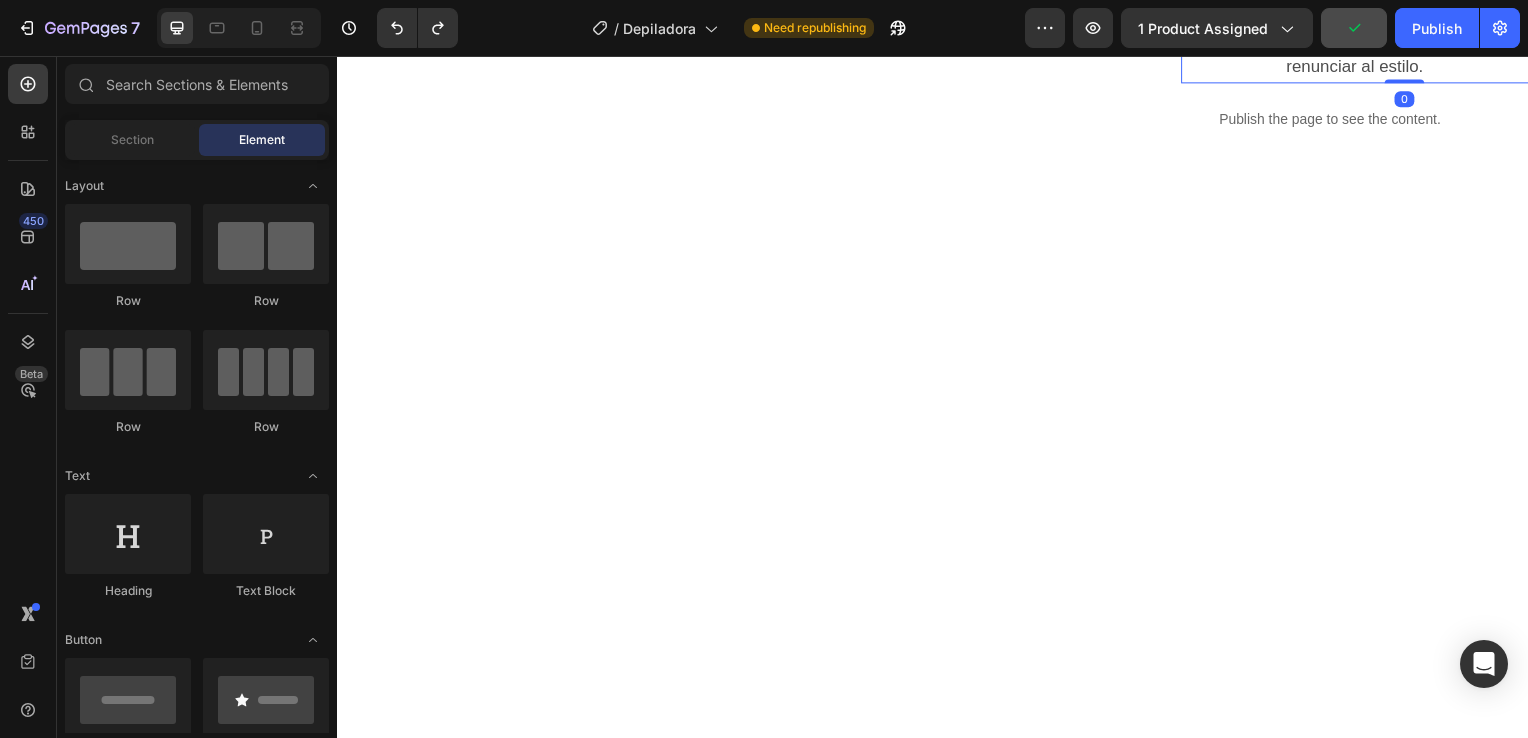 click on "Gracias a su tamaño compacto y diseño elegante, esta depiladora facial es perfecta para llevar contigo a cualquier parte." at bounding box center [1362, -221] 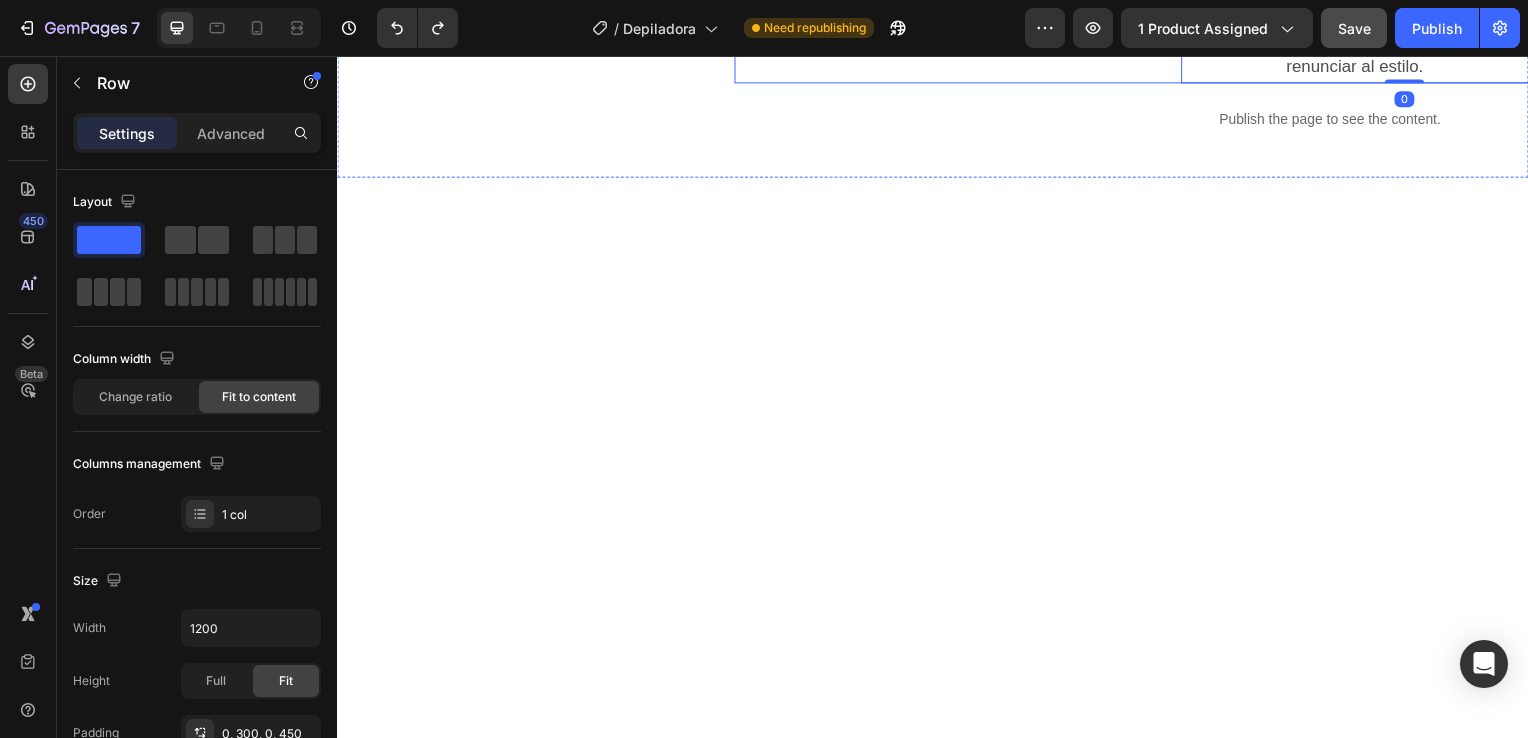 click on "PORTÁTIL Y DISCRETA   Gracias a su tamaño compacto y diseño elegante, esta depiladora facial es perfecta para llevar contigo a cualquier parte.  Cabe fácilmente en un bolso, neceser o incluso en el bolsillo, lo que la convierte en una aliada ideal para retoques rápidos estés donde estés. Además, su aspecto discreto y moderno hace que pase desapercibida, pareciendo más un accesorio de belleza que un aparato eléctrico. Es la solución perfecta para quienes buscan comodidad sin renunciar al estilo. Text Block   0 Row" at bounding box center [1337, -136] 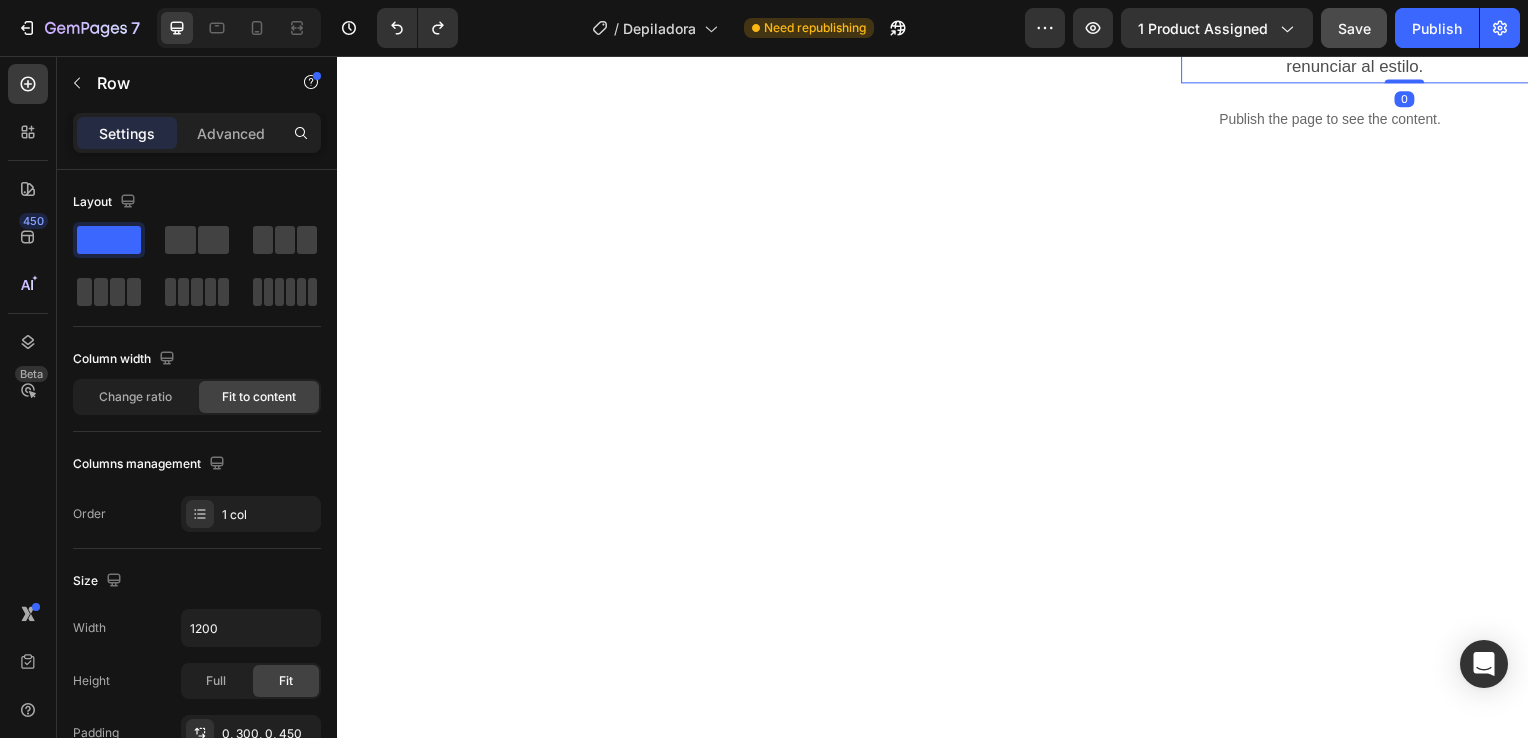 click on "Gracias a su tamaño compacto y diseño elegante, esta depiladora facial es perfecta para llevar contigo a cualquier parte.  Cabe fácilmente en un bolso, neceser o incluso en el bolsillo, lo que la convierte en una aliada ideal para retoques rápidos estés donde estés. Además, su aspecto discreto y moderno hace que pase desapercibida, pareciendo más un accesorio de belleza que un aparato eléctrico. Es la solución perfecta para quienes buscan comodidad sin renunciar al estilo." at bounding box center (1362, -90) 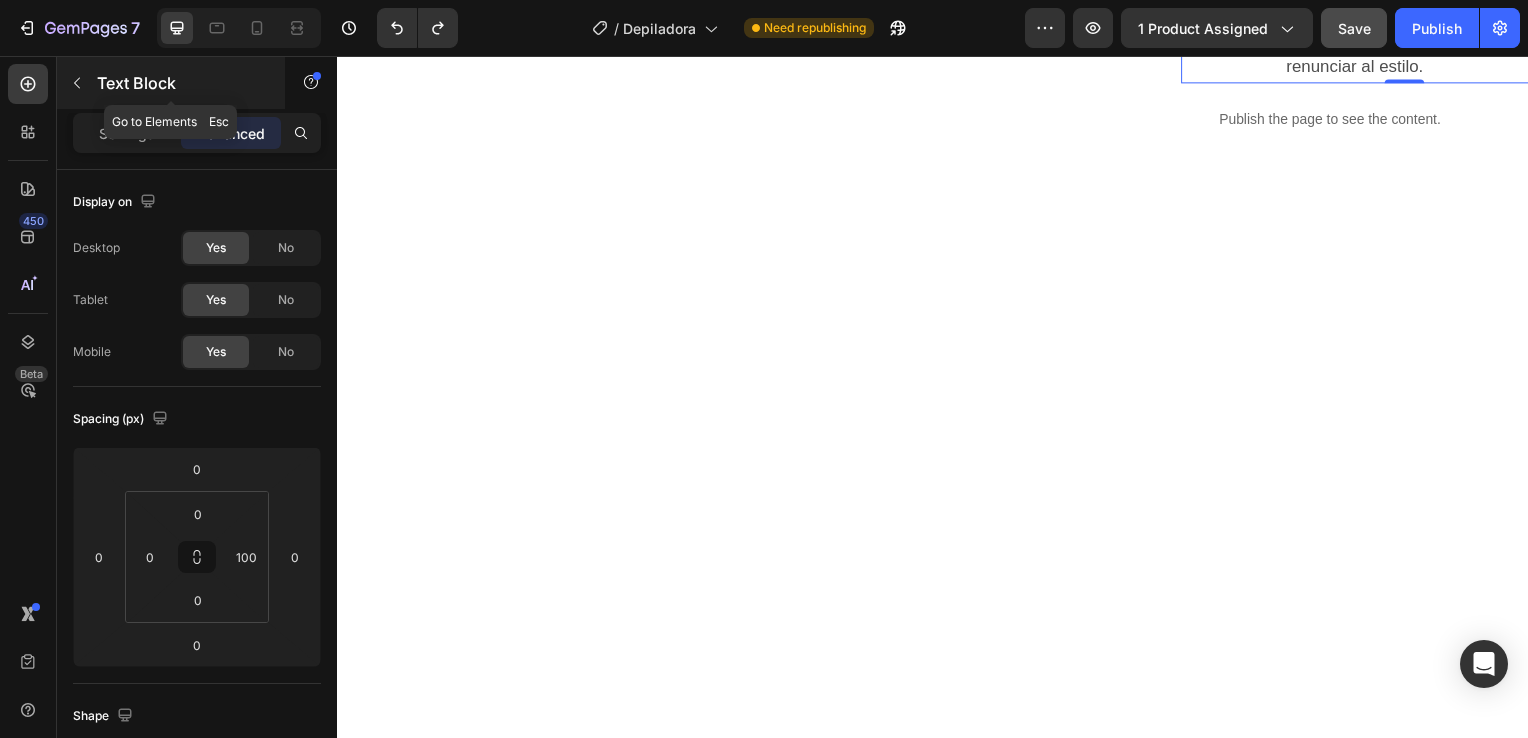 click 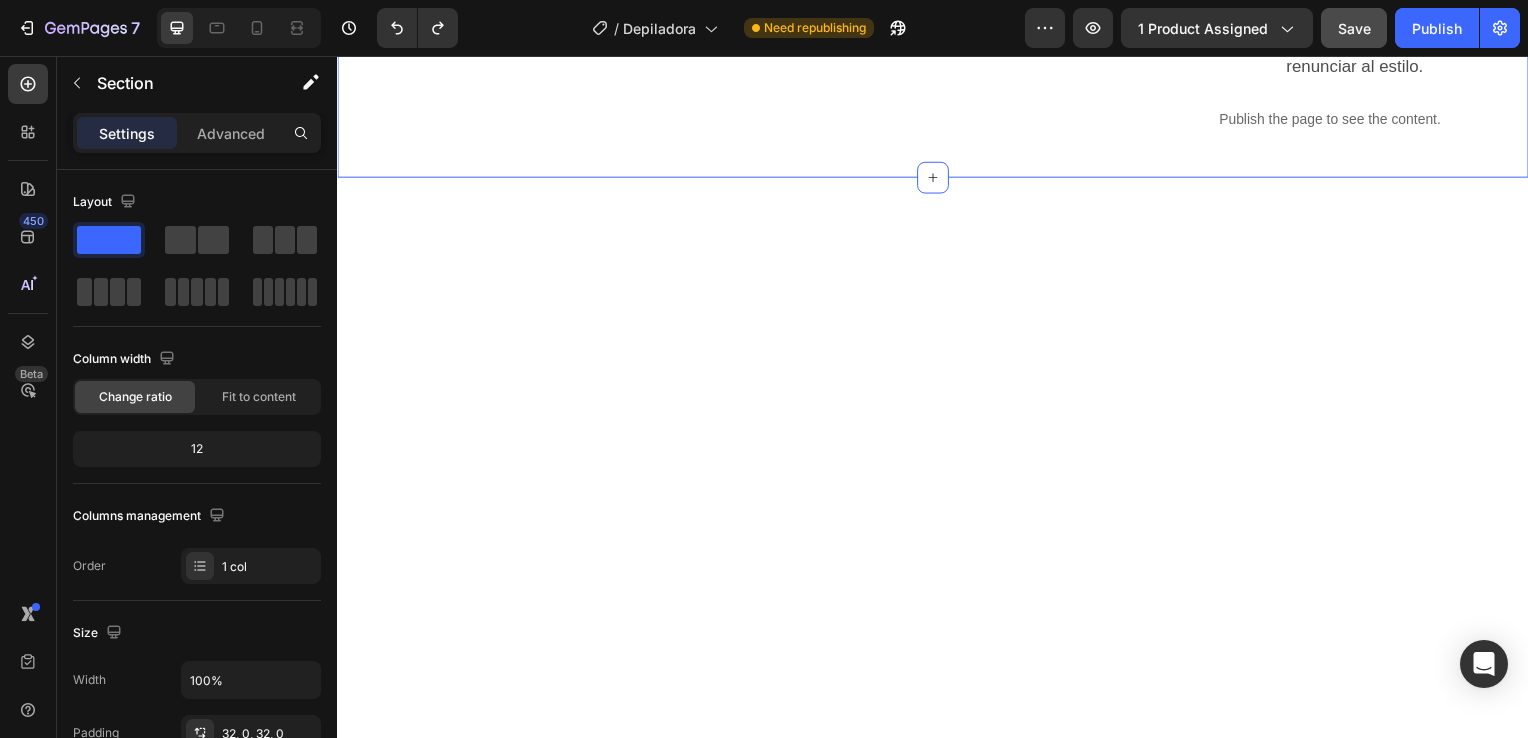 click on "PORTÁTIL Y DISCRETA   Gracias a su tamaño compacto y diseño elegante, esta depiladora facial es perfecta para llevar contigo a cualquier parte.  Cabe fácilmente en un bolso, neceser o incluso en el bolsillo, lo que la convierte en una aliada ideal para retoques rápidos estés donde estés. Además, su aspecto discreto y moderno hace que pase desapercibida, pareciendo más un accesorio de belleza que un aparato eléctrico. Es la solución perfecta para quienes buscan comodidad sin renunciar al estilo. Text Block Row
Publish the page to see the content.
Custom Code Section 4   You can create reusable sections Create Theme Section AI Content Write with GemAI What would you like to describe here? Tone and Voice Persuasive Product Depiladora facial de precisión indolora Show more Generate" at bounding box center (937, -104) 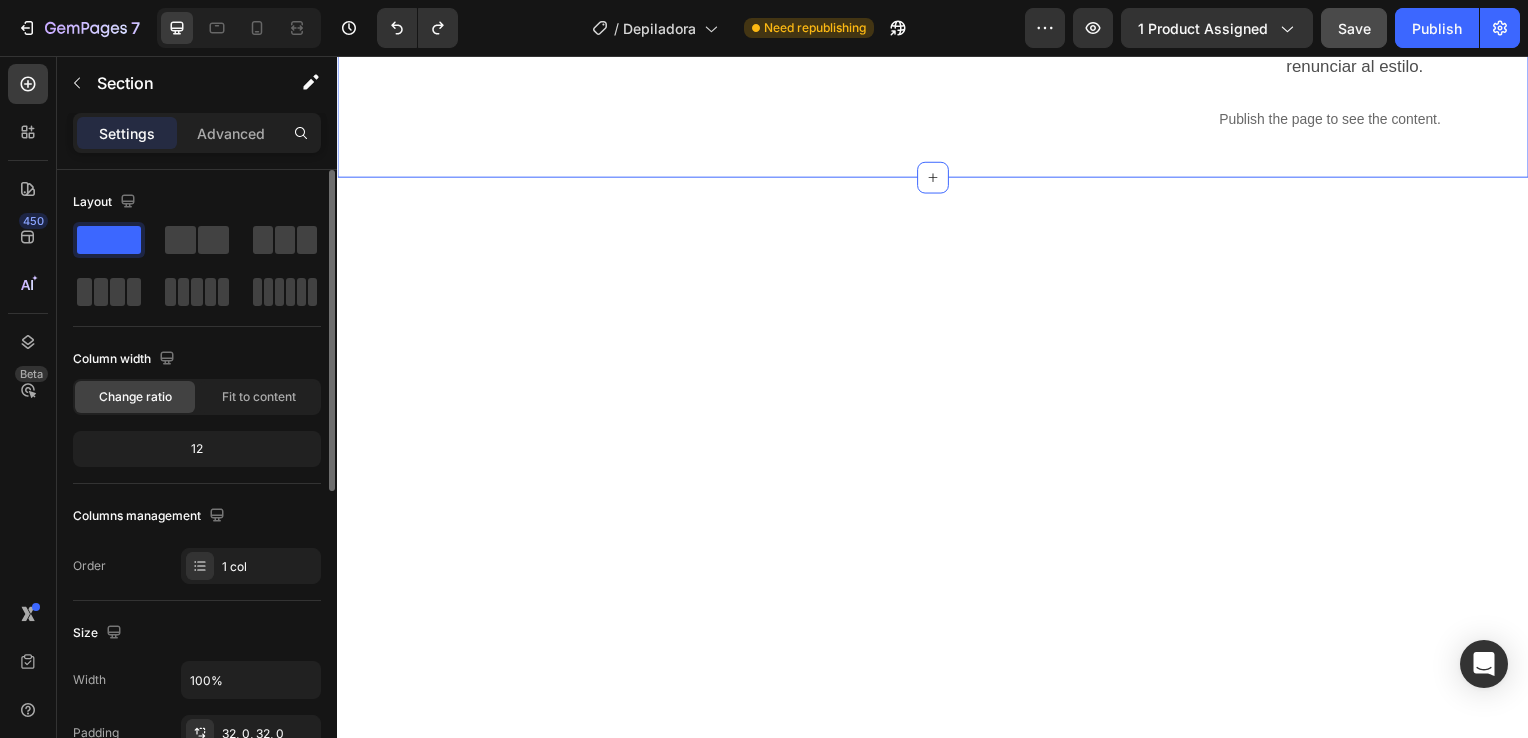 click 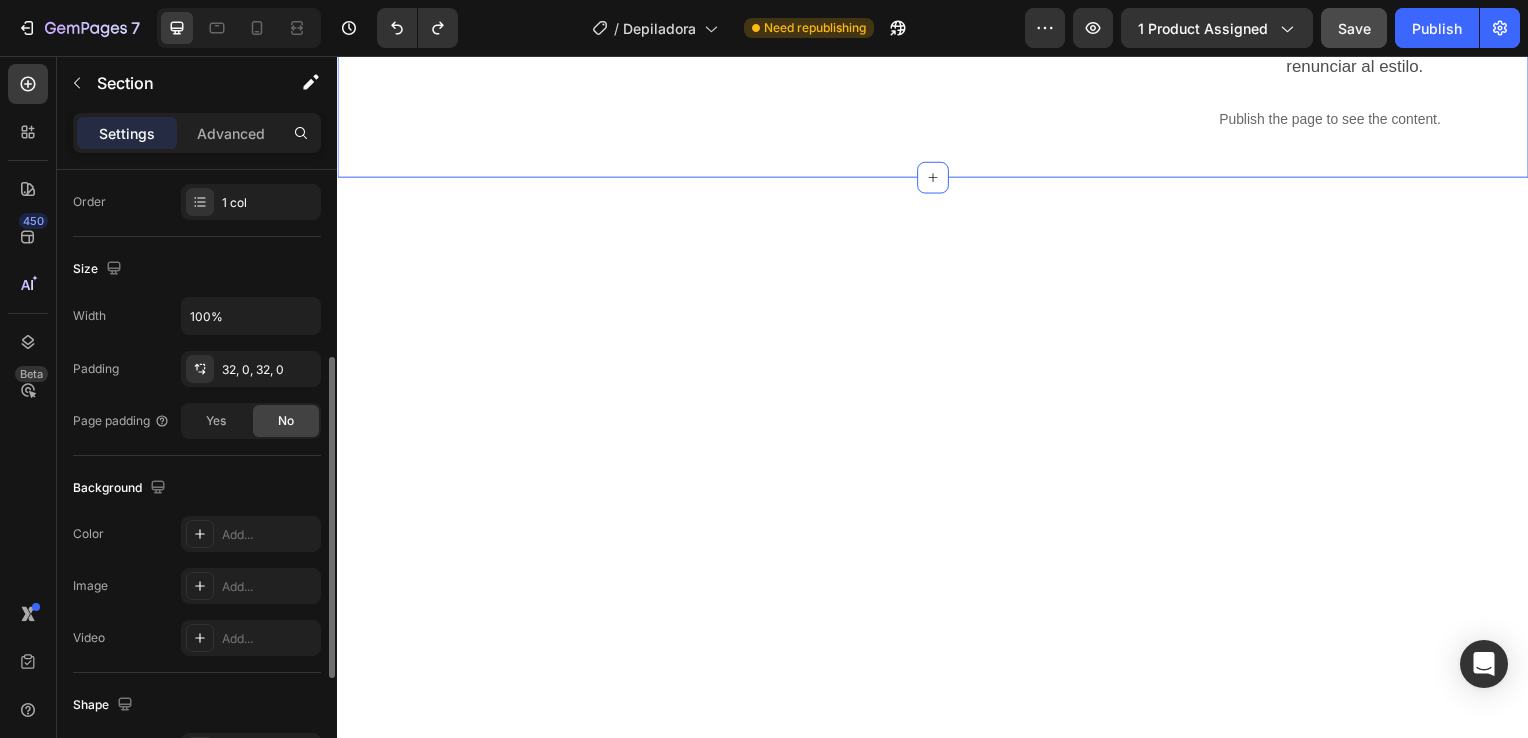 scroll, scrollTop: 368, scrollLeft: 0, axis: vertical 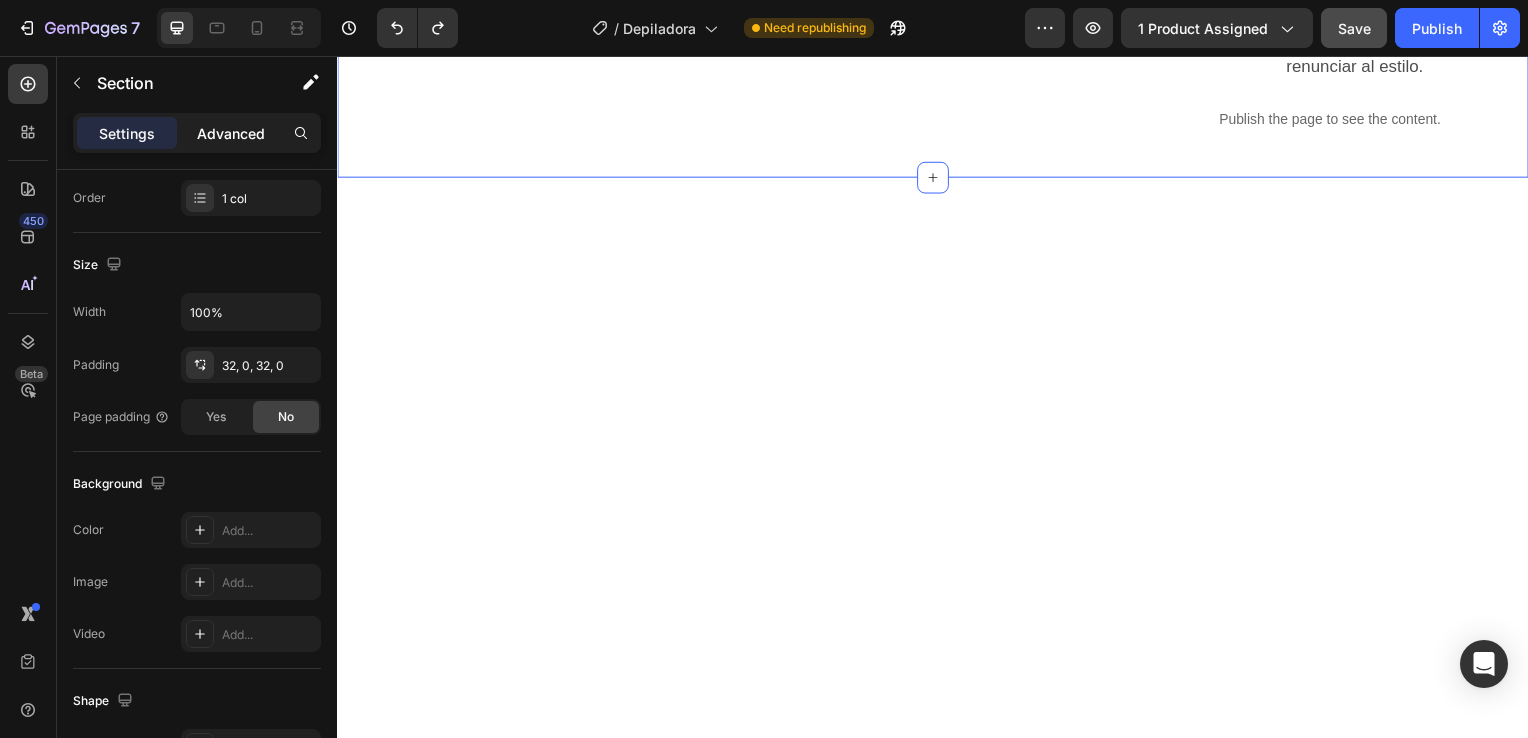 click on "Advanced" at bounding box center (231, 133) 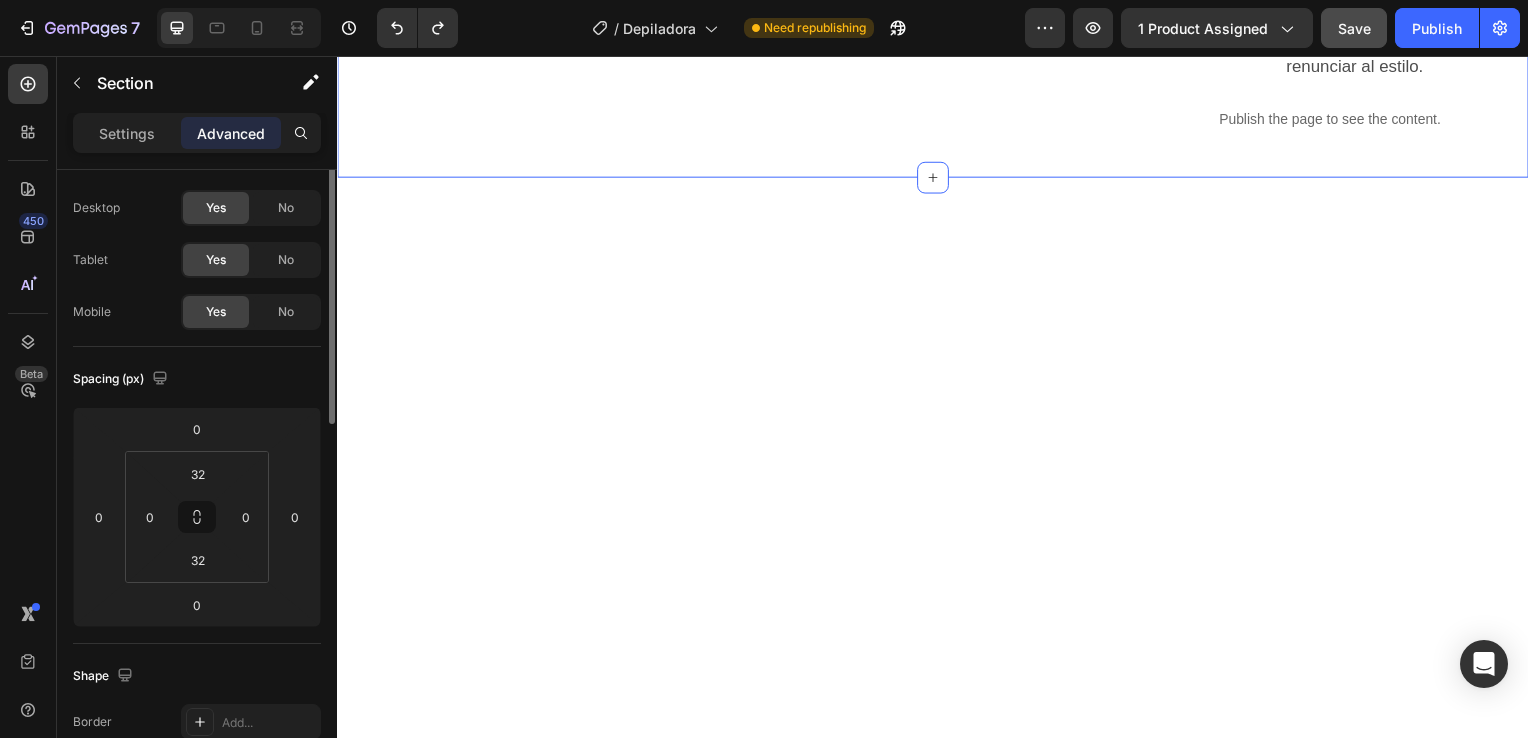 scroll, scrollTop: 0, scrollLeft: 0, axis: both 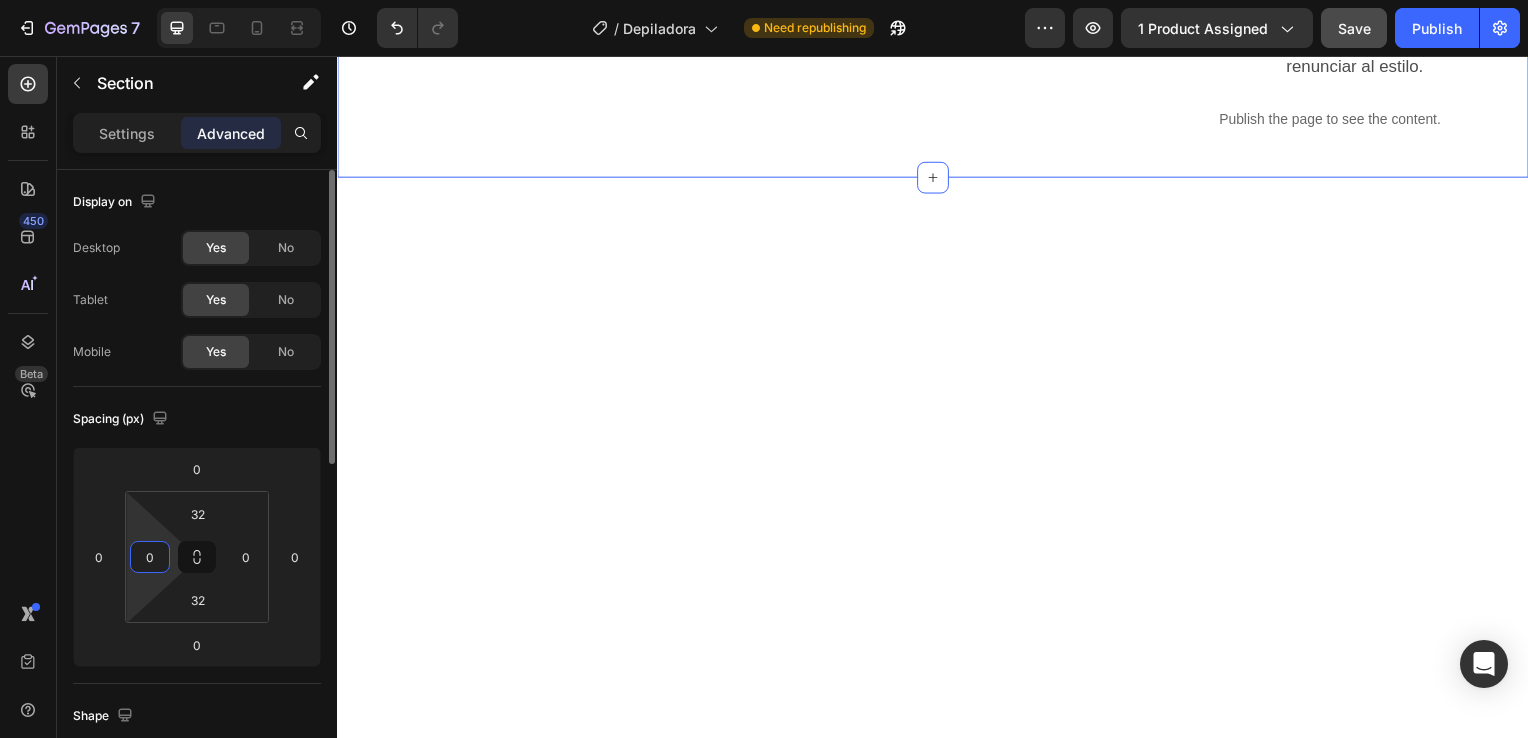 click on "0" at bounding box center [150, 557] 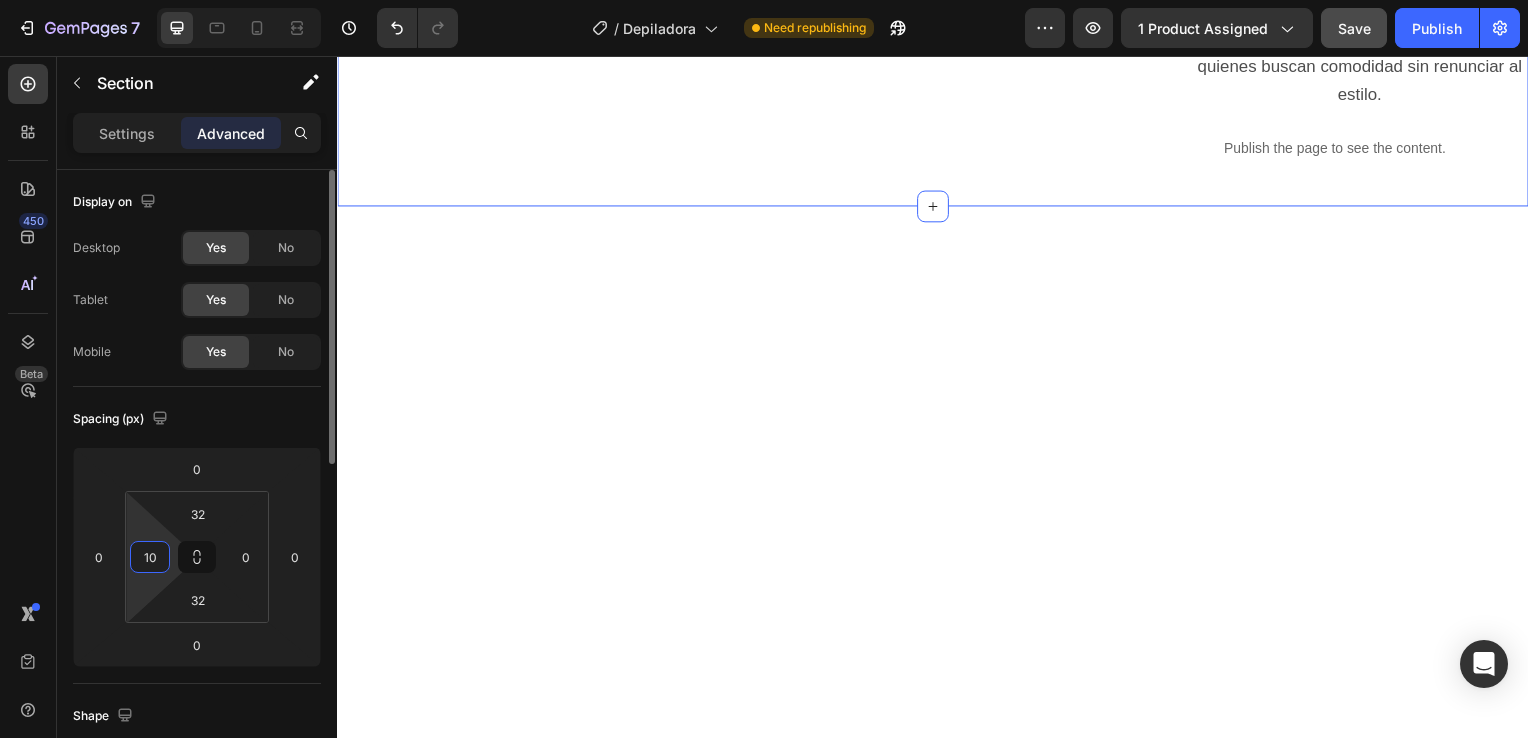 type on "1" 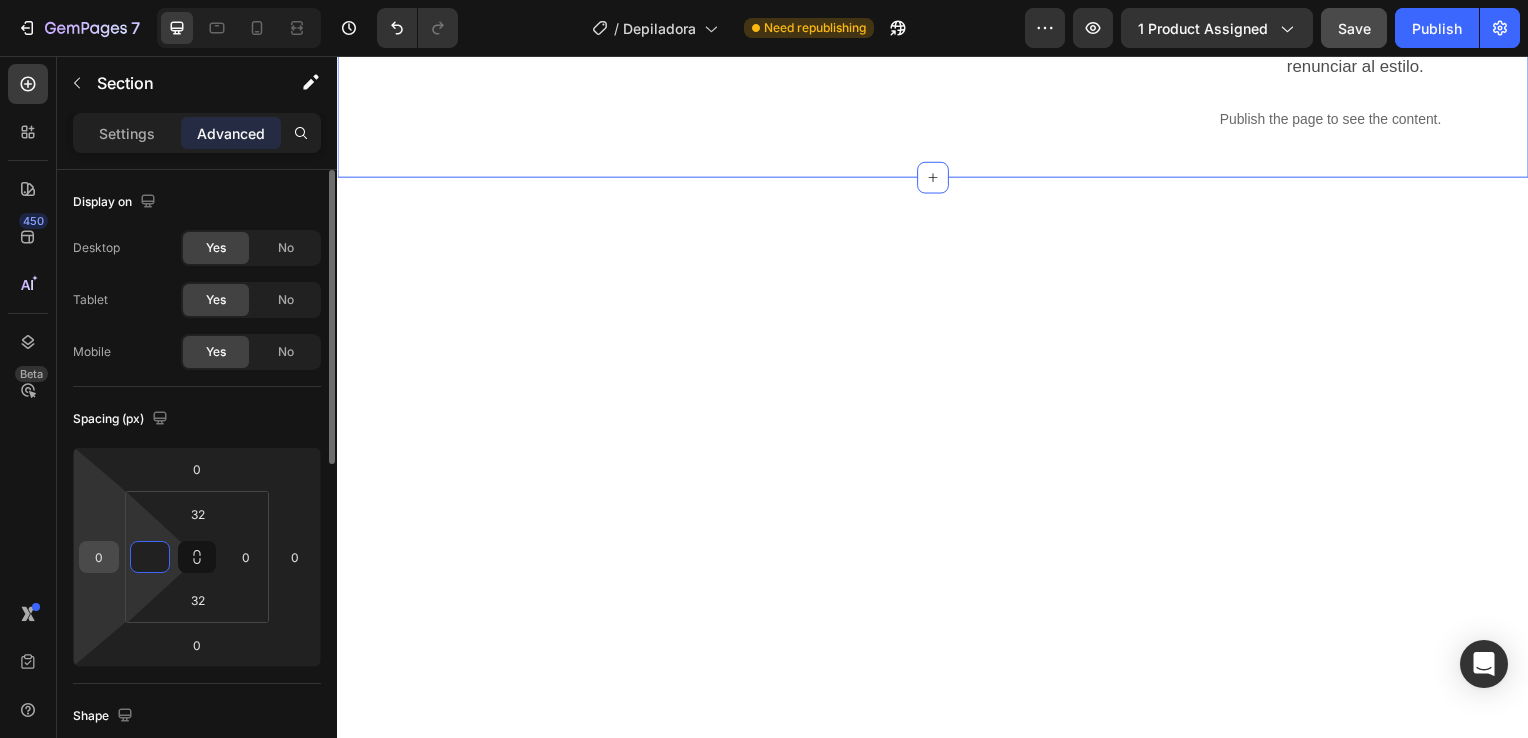 type on "0" 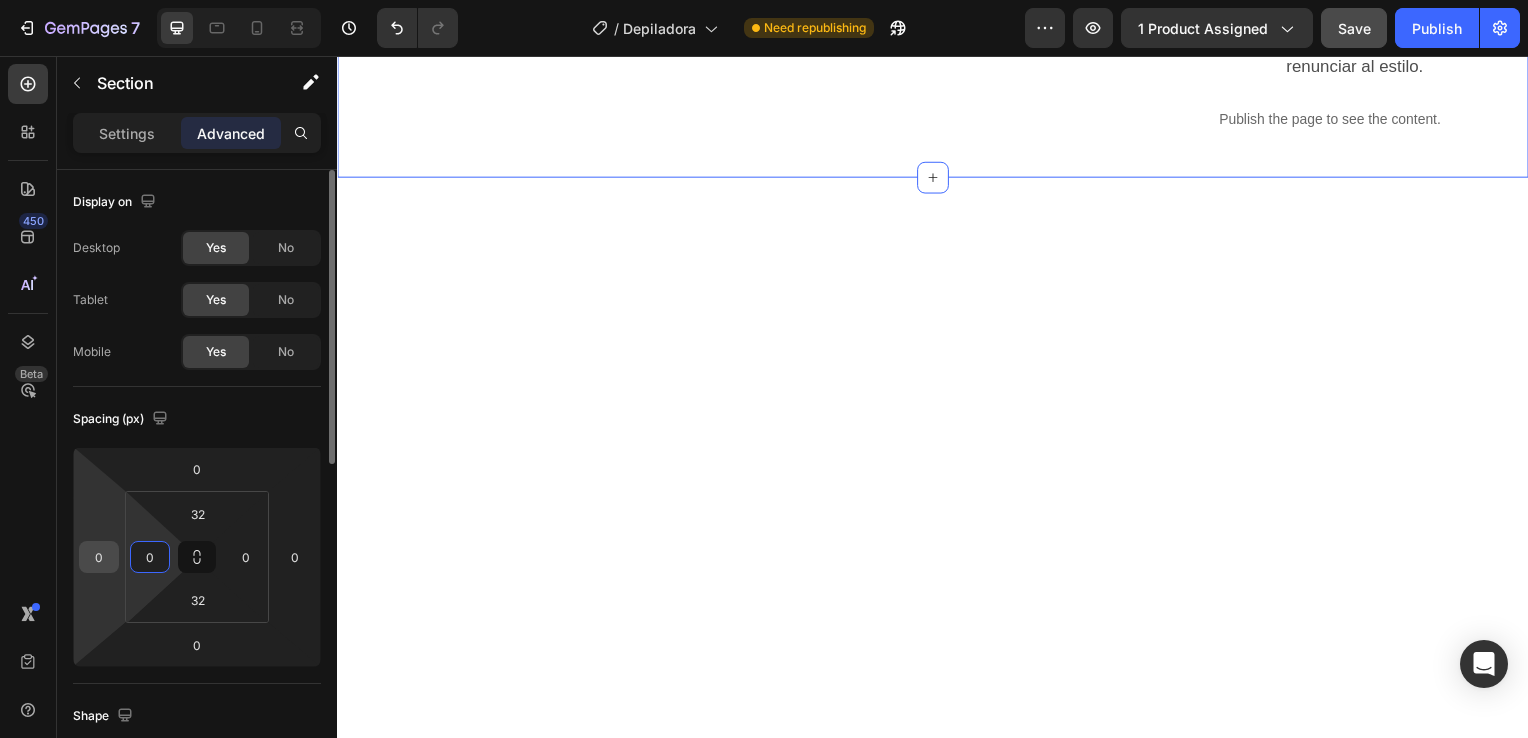 click on "0" at bounding box center (99, 557) 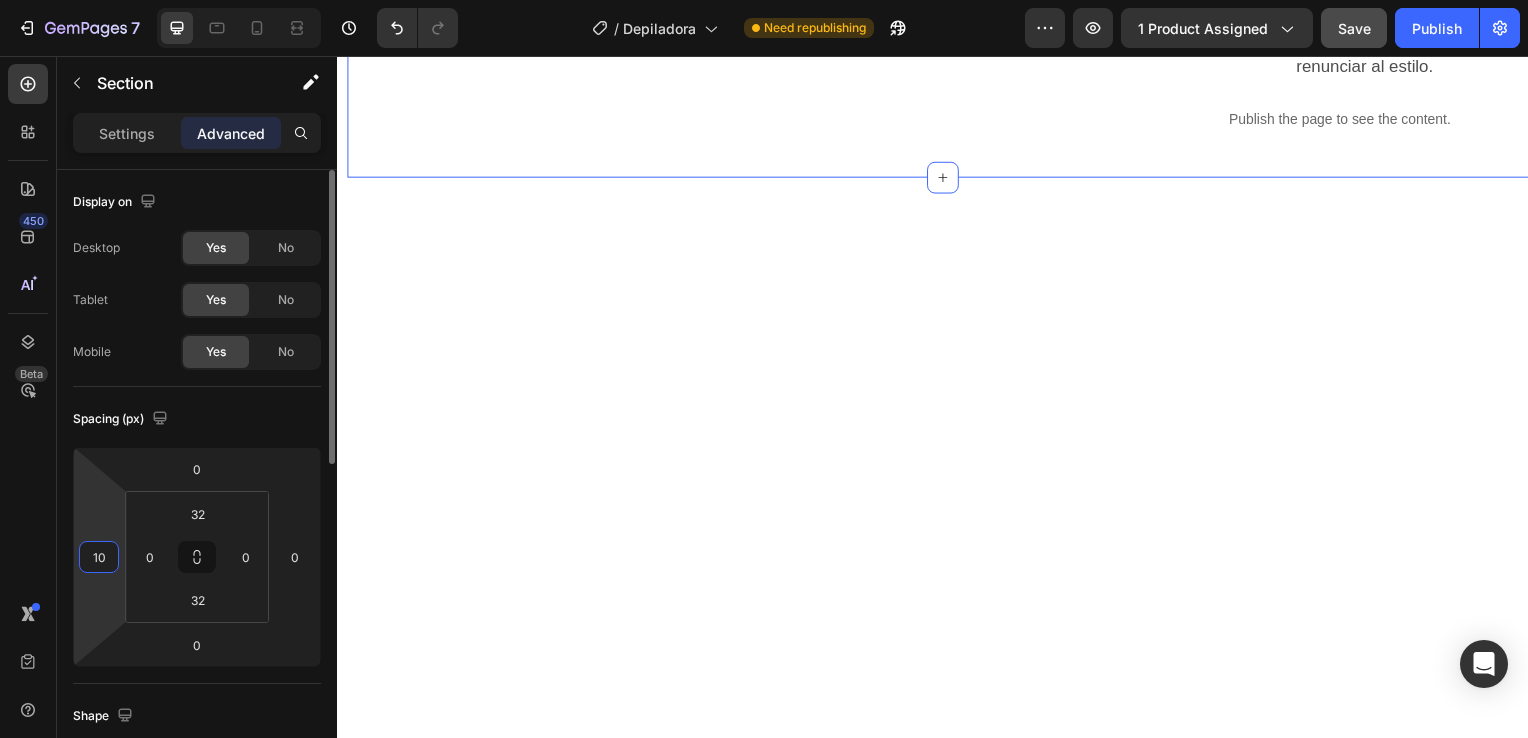 type on "1" 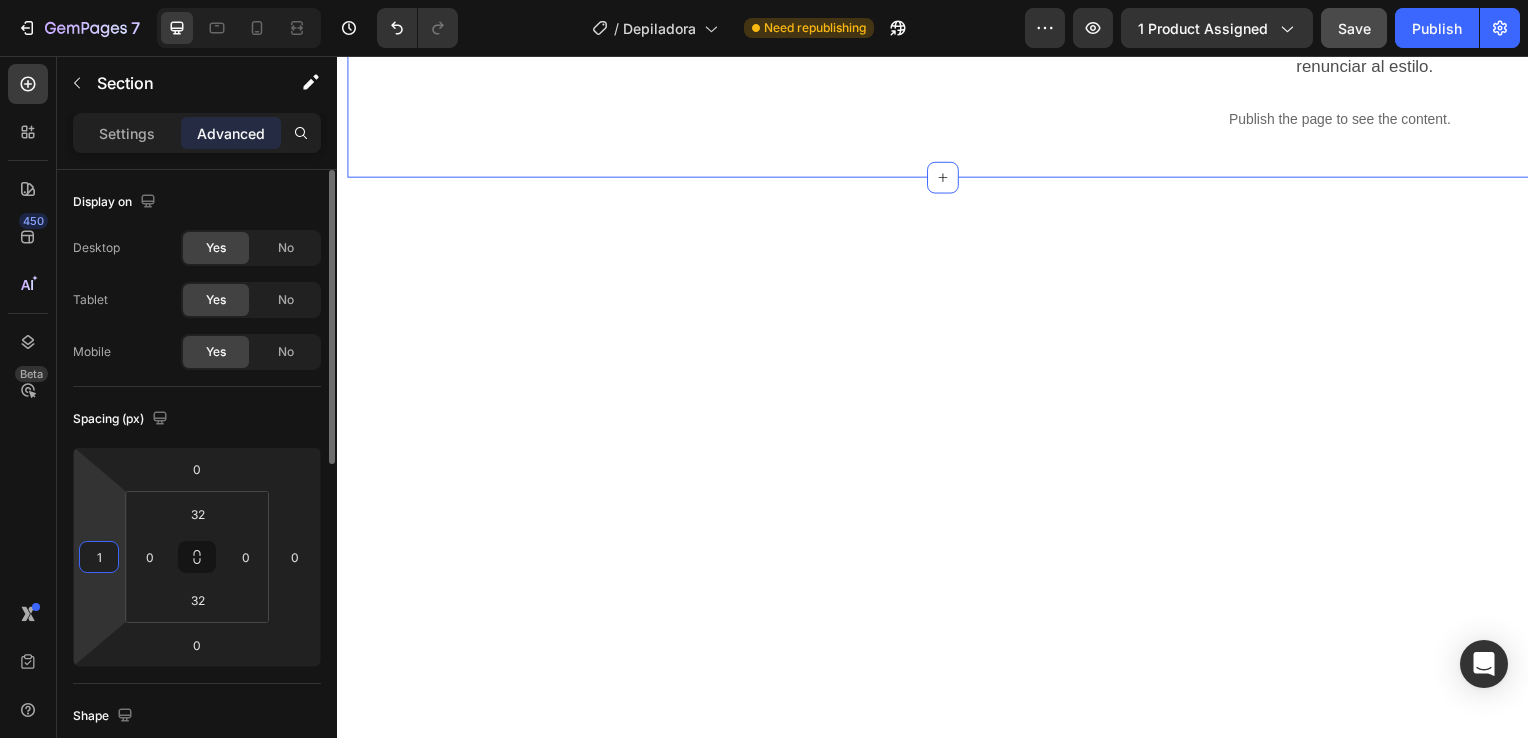 type 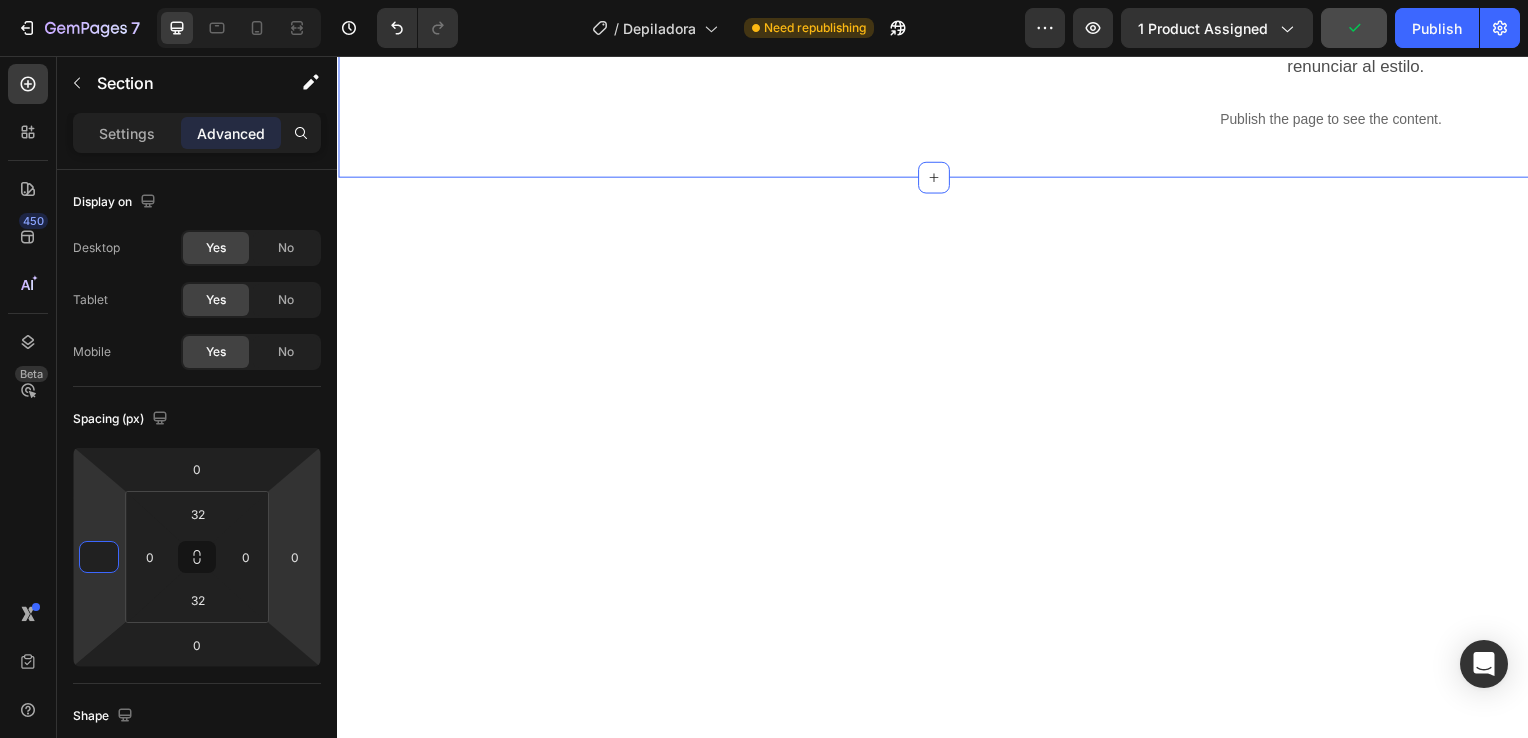 click at bounding box center (937, 420) 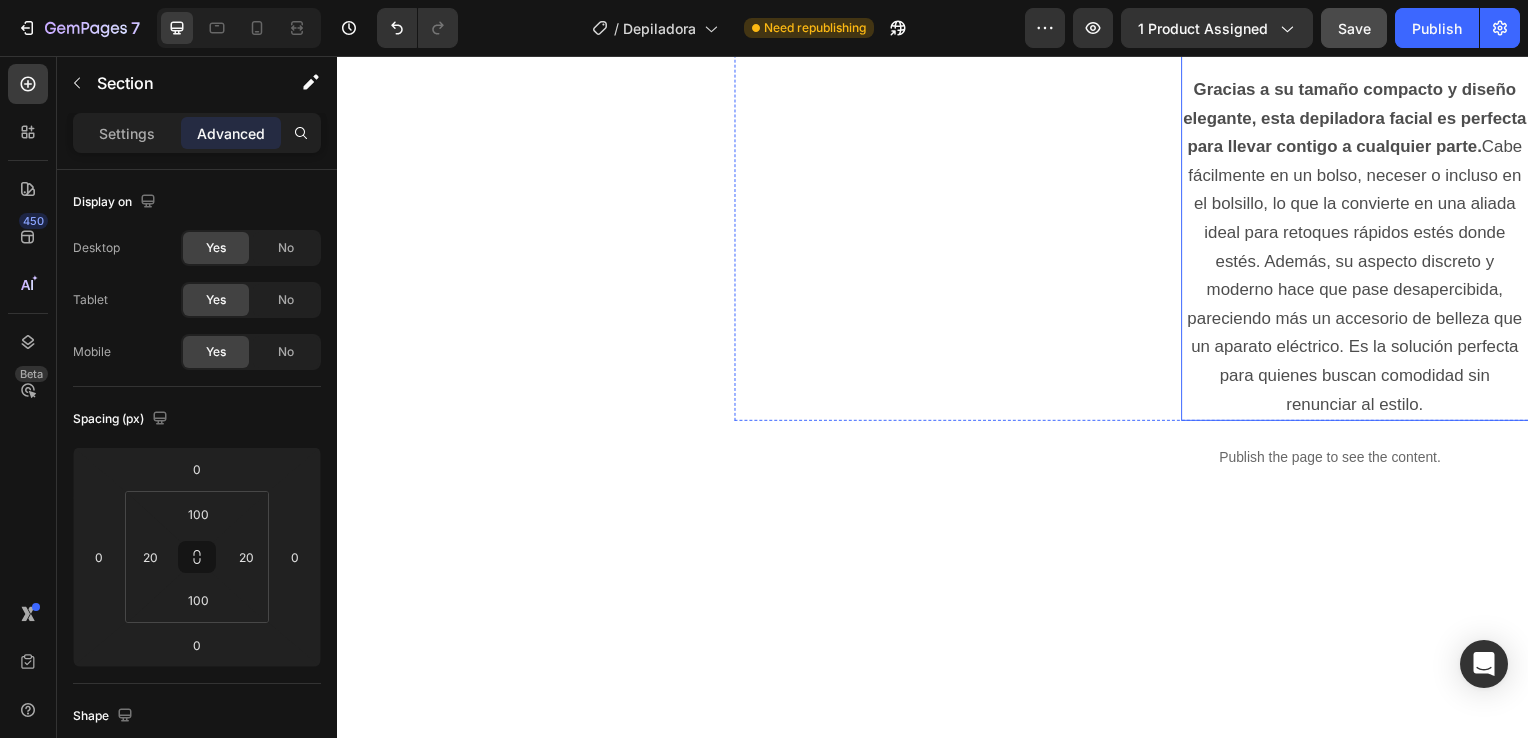 scroll, scrollTop: 3121, scrollLeft: 0, axis: vertical 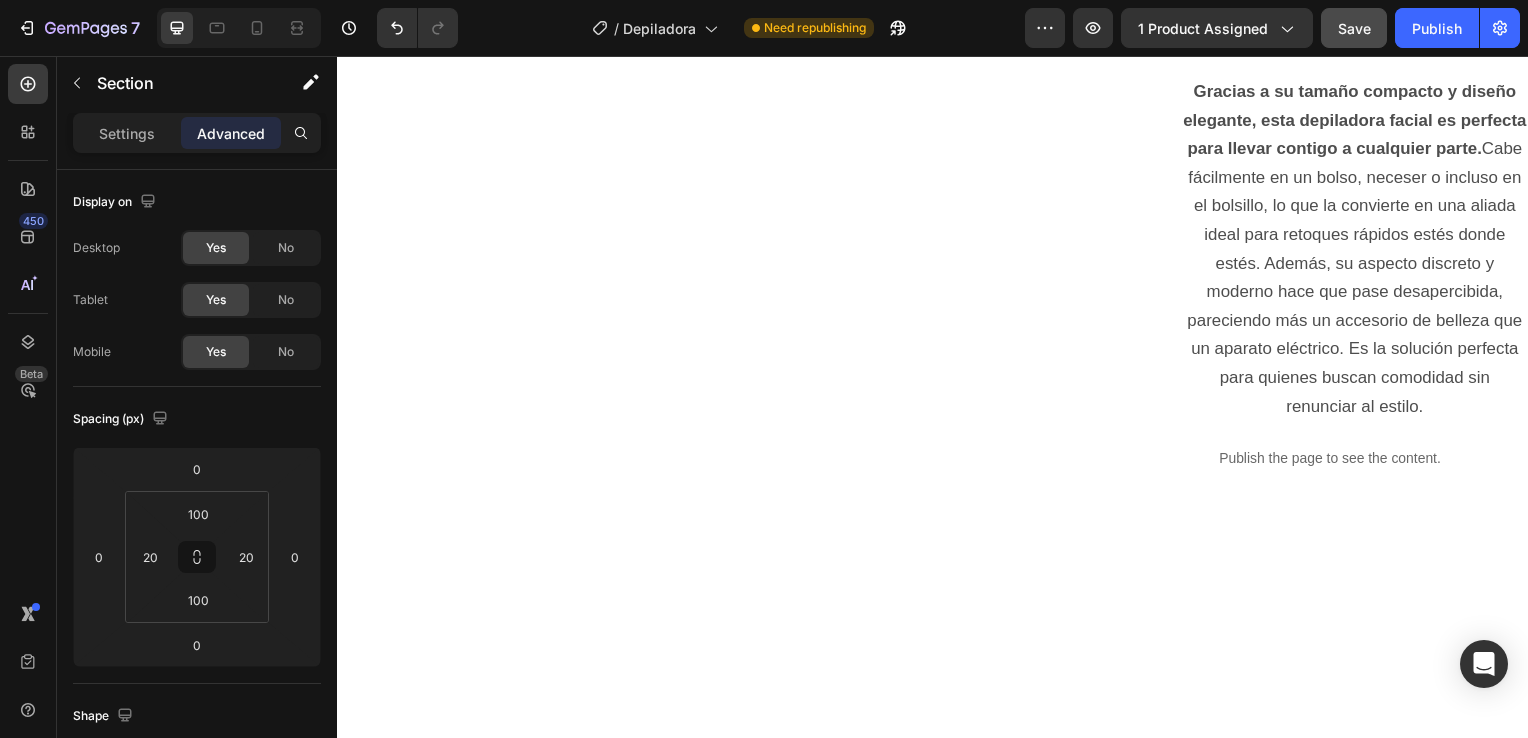 click at bounding box center [1282, -77] 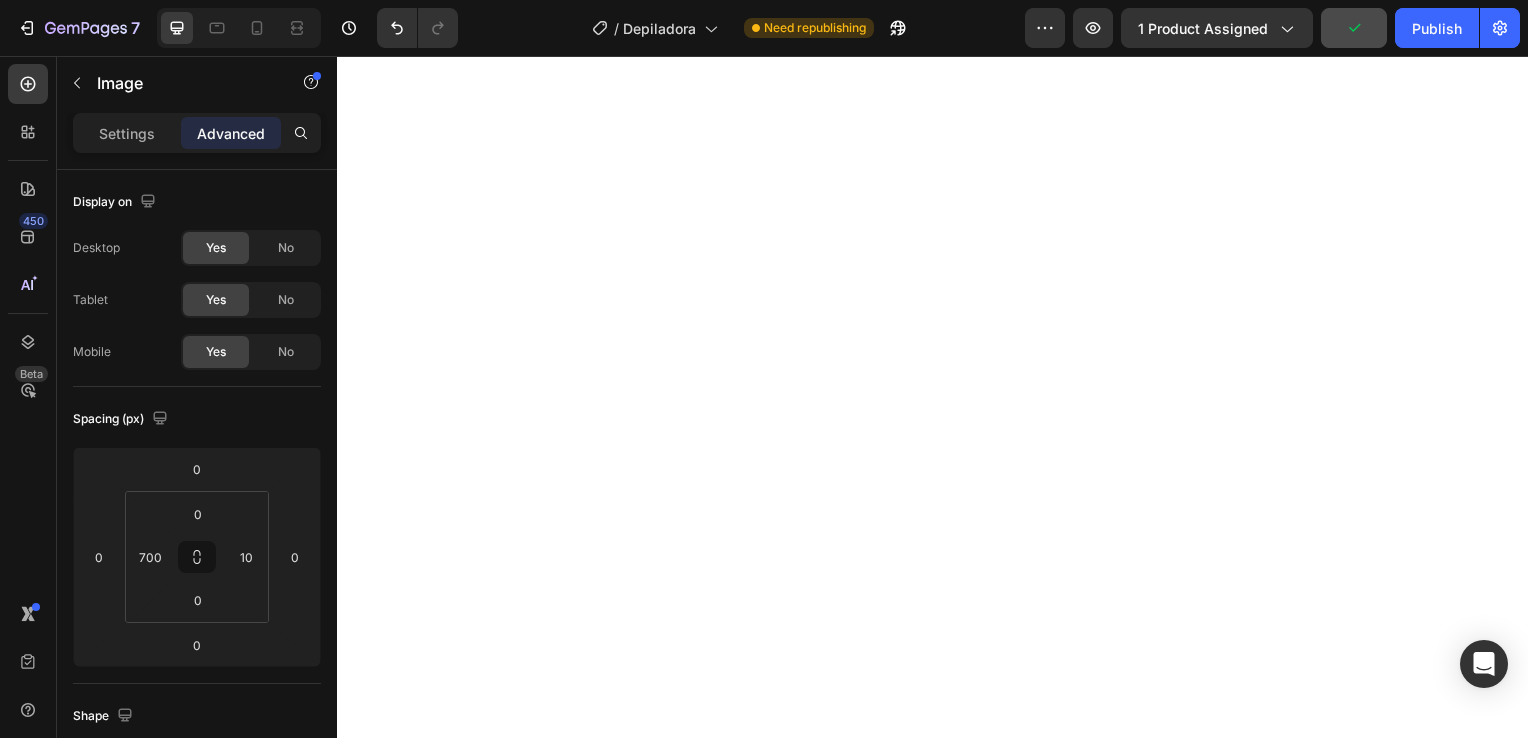 scroll, scrollTop: 2884, scrollLeft: 0, axis: vertical 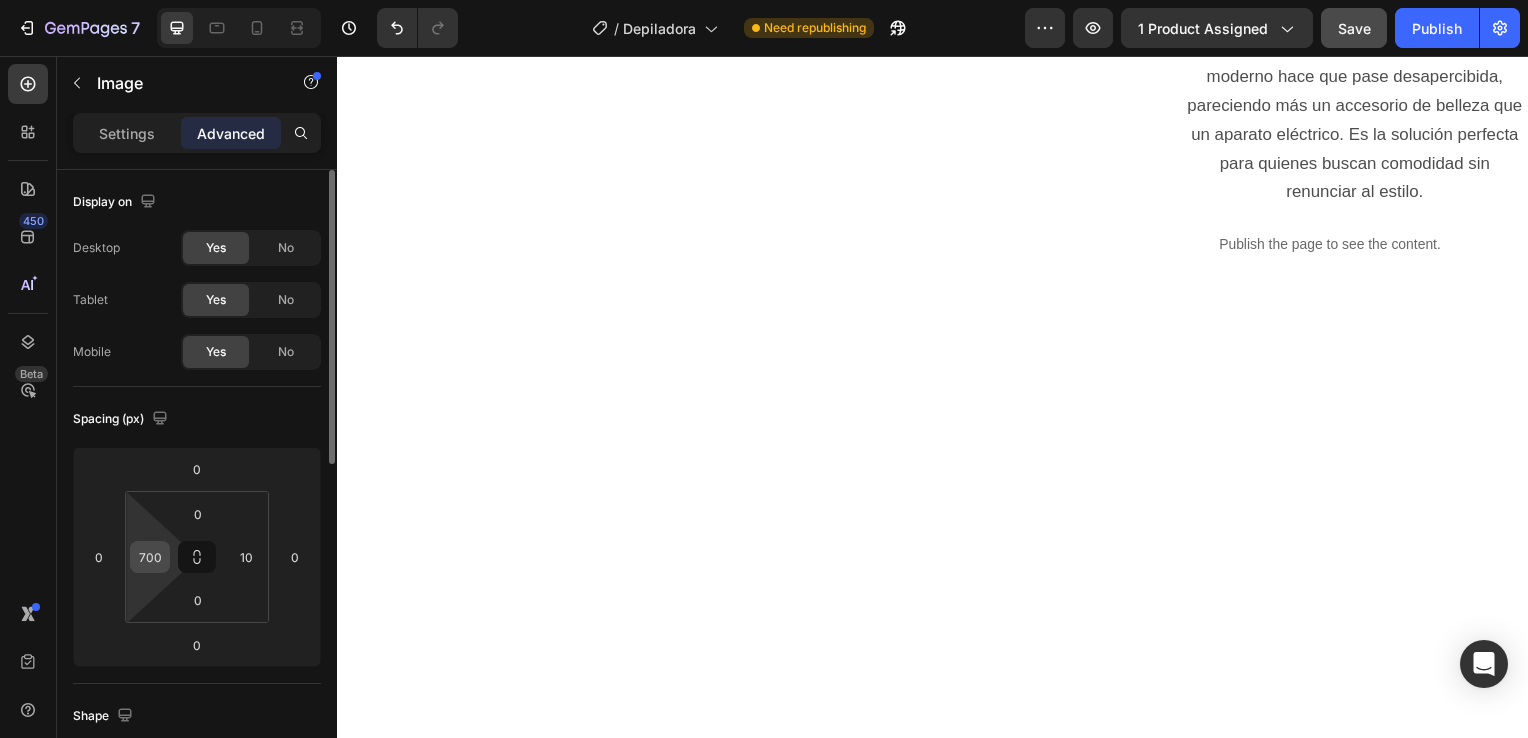 click on "700" at bounding box center (150, 557) 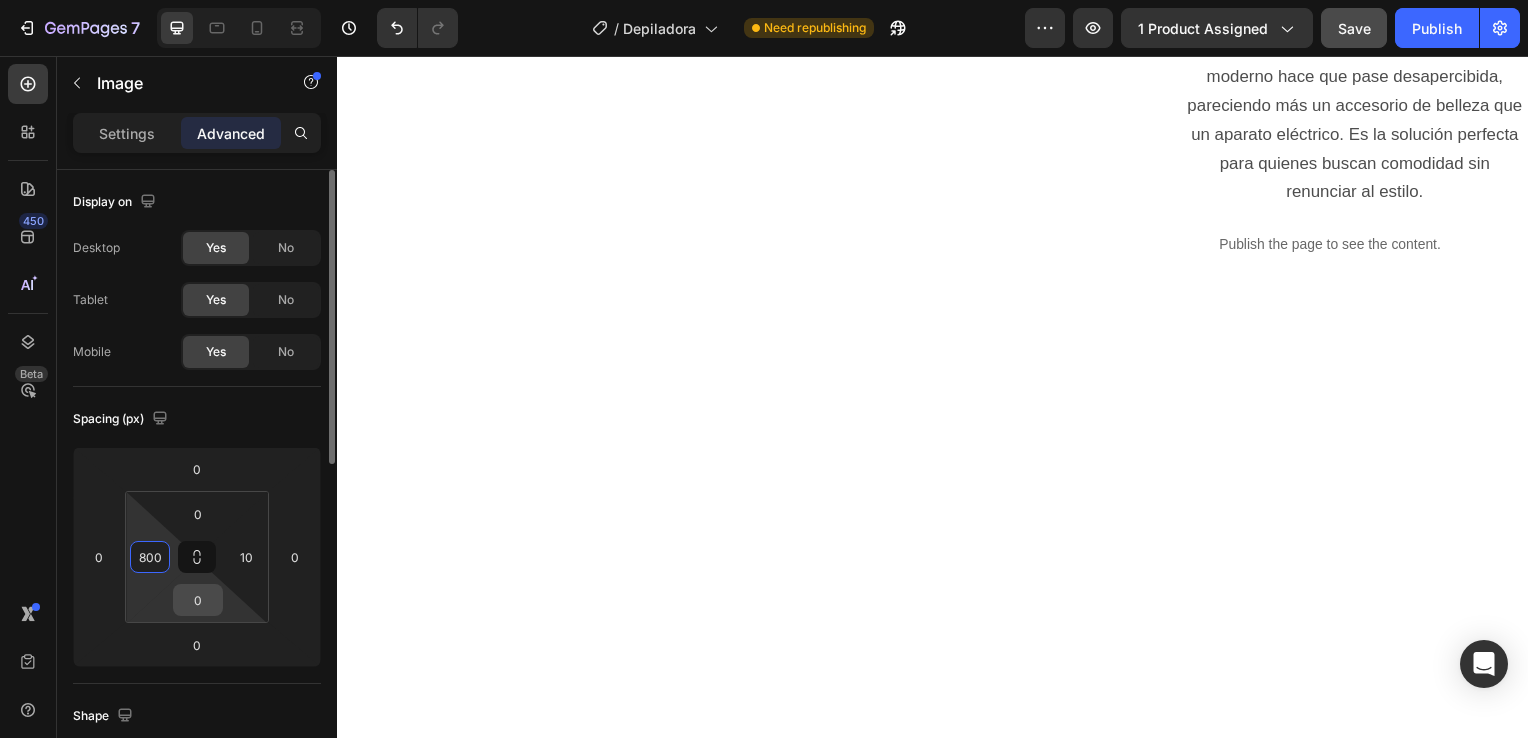type on "800" 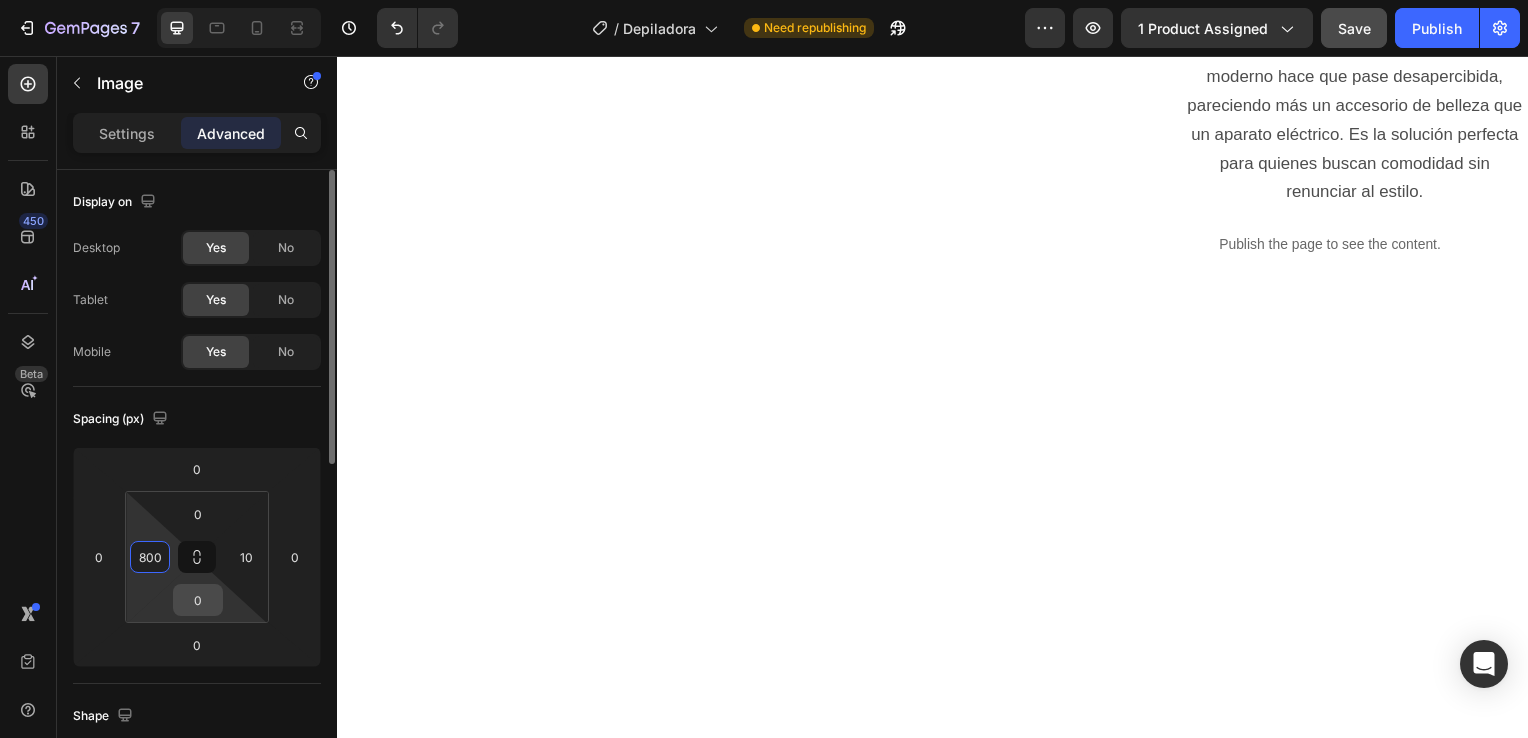 click on "0" at bounding box center (198, 600) 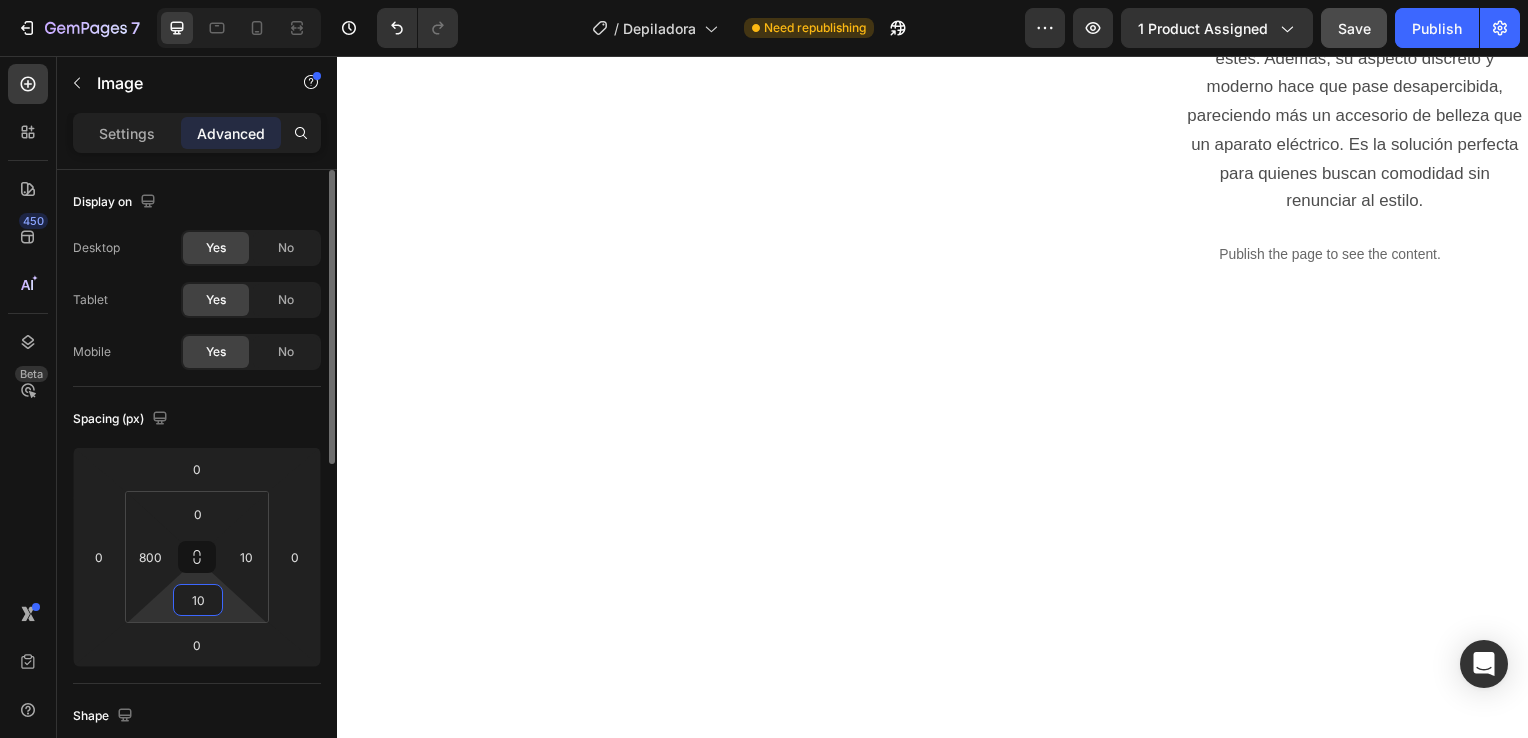 type on "1" 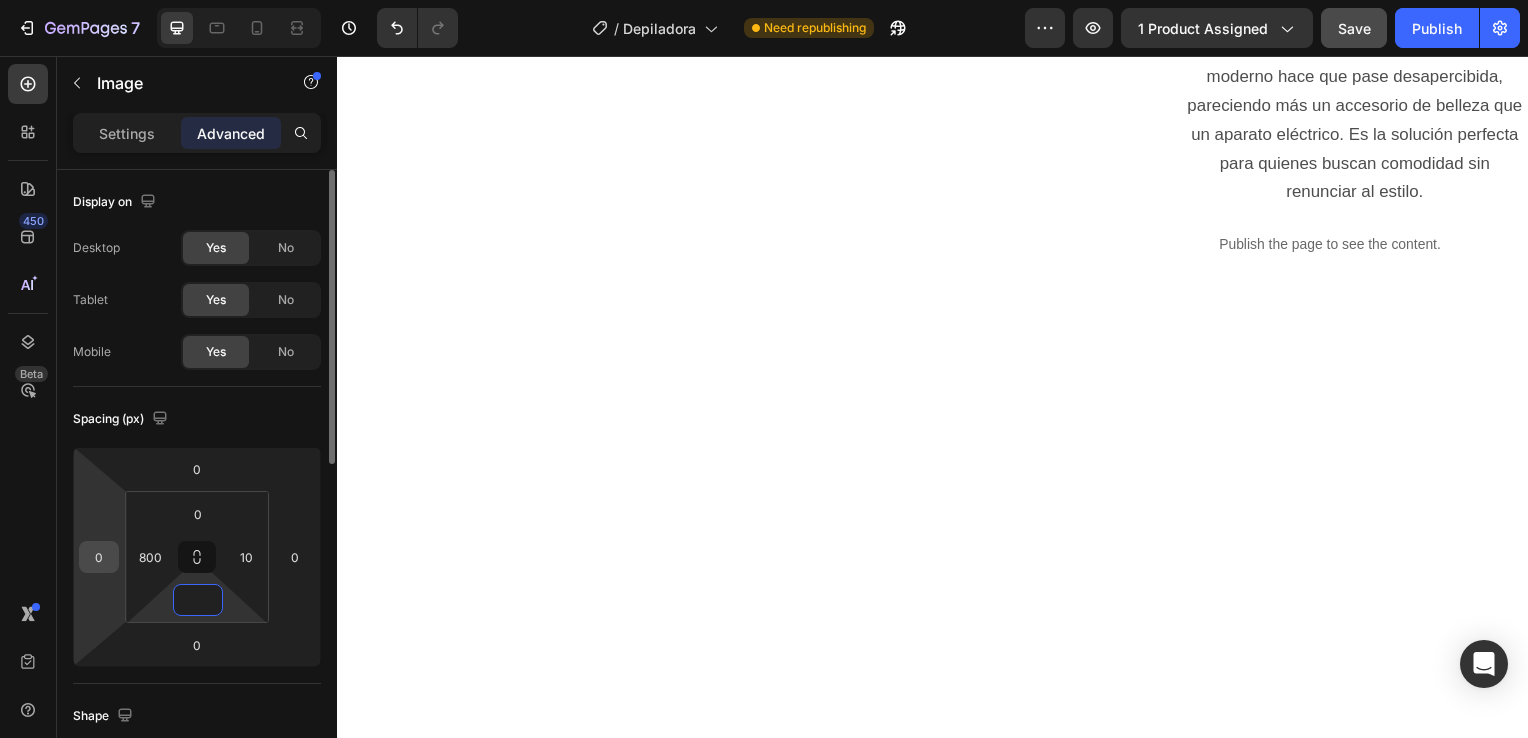 type on "0" 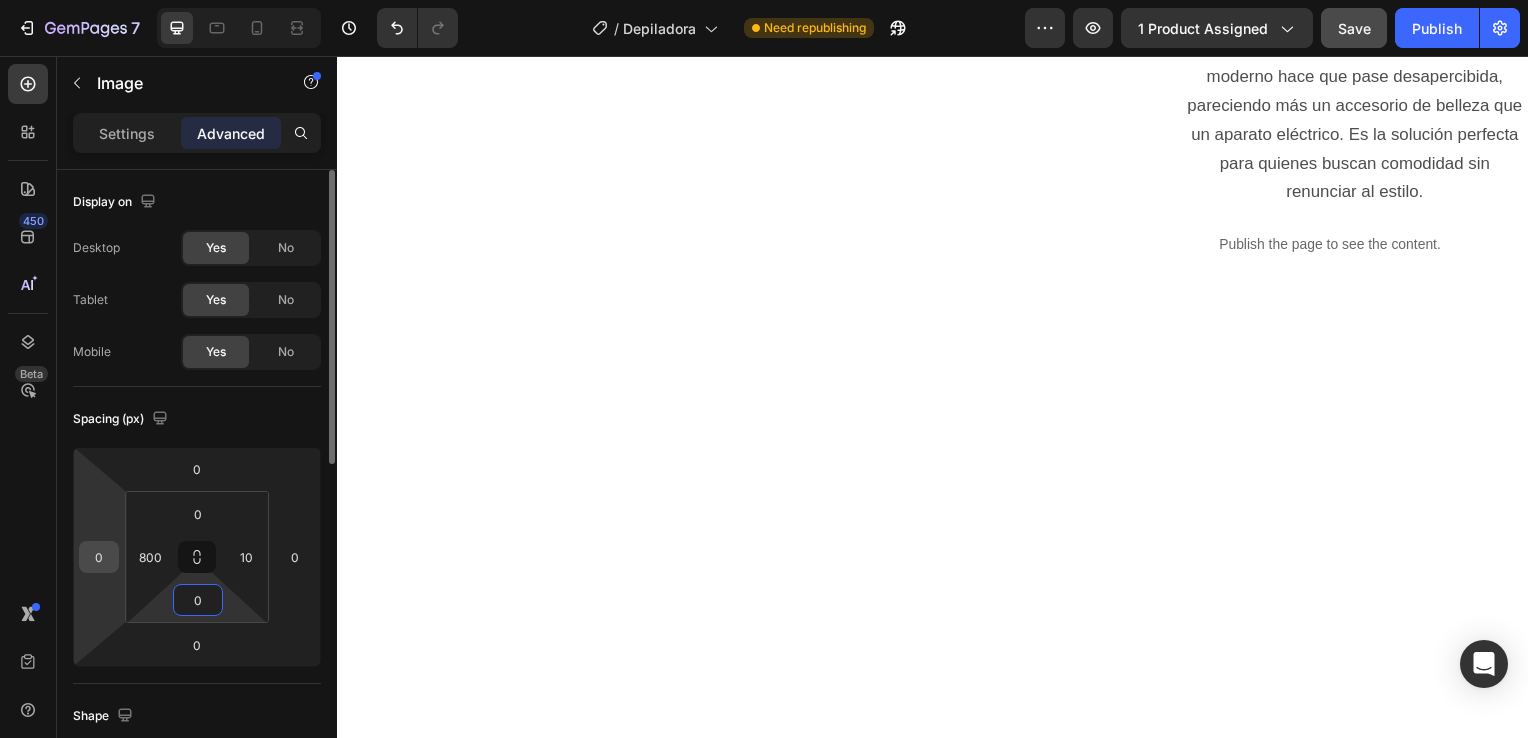 click on "0" at bounding box center [99, 557] 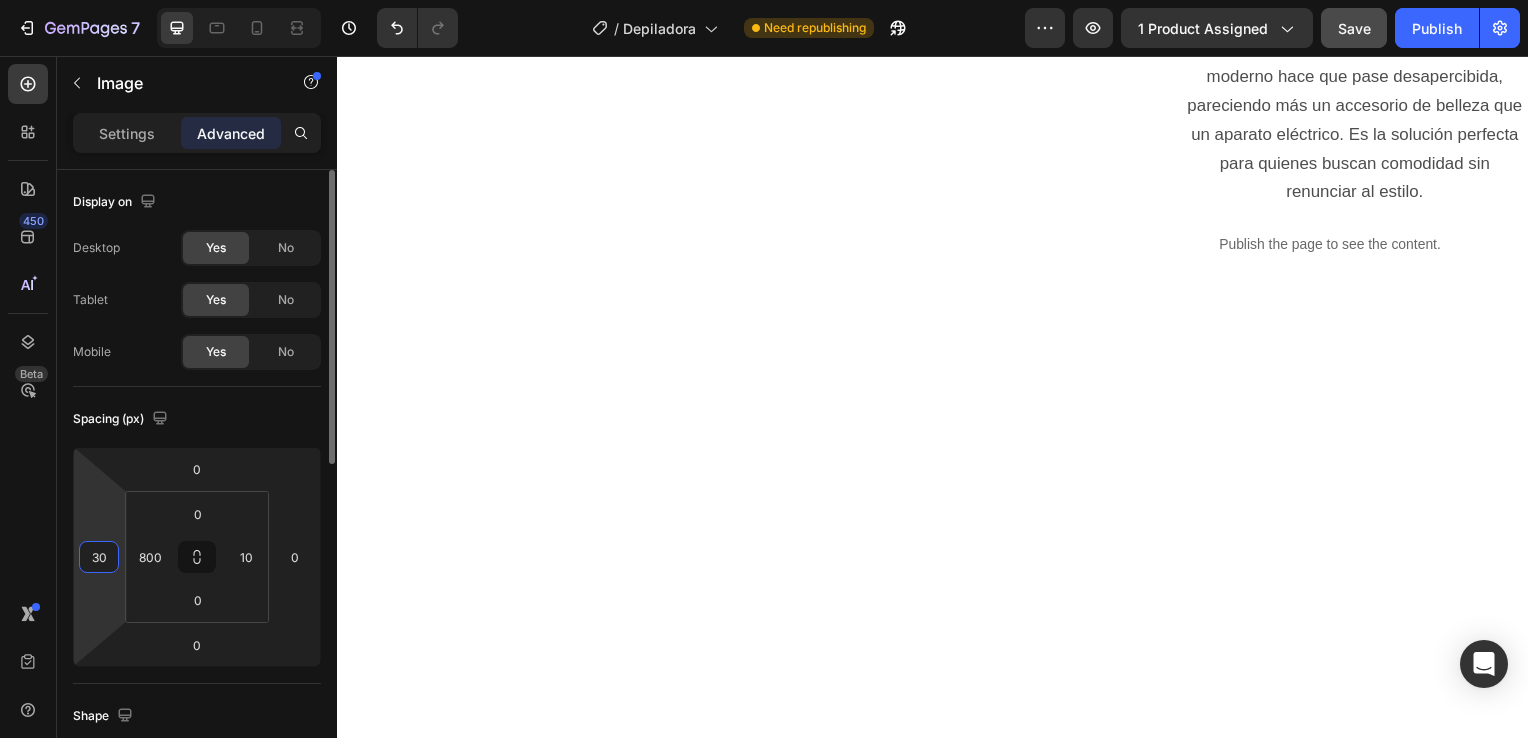 type on "3" 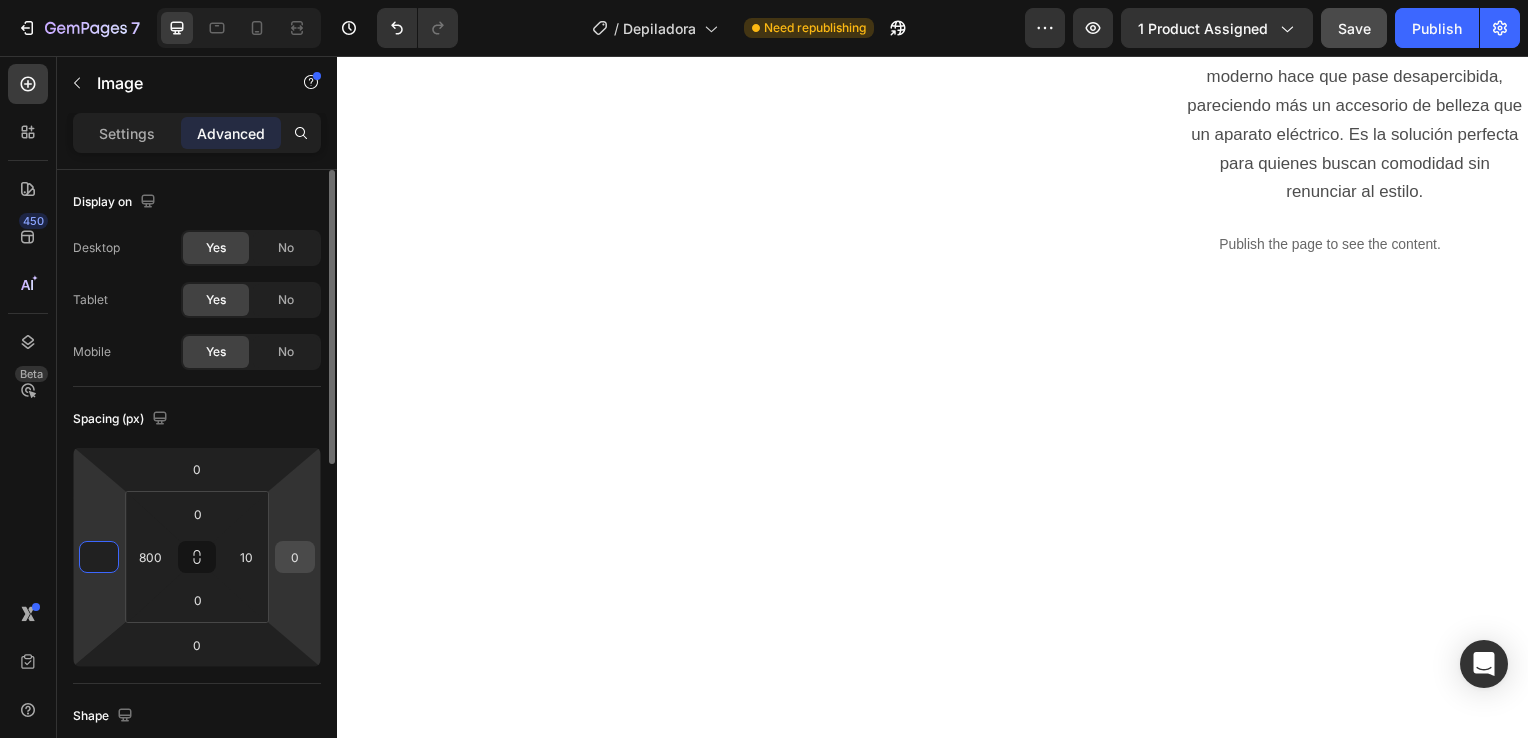 click on "0" at bounding box center [295, 557] 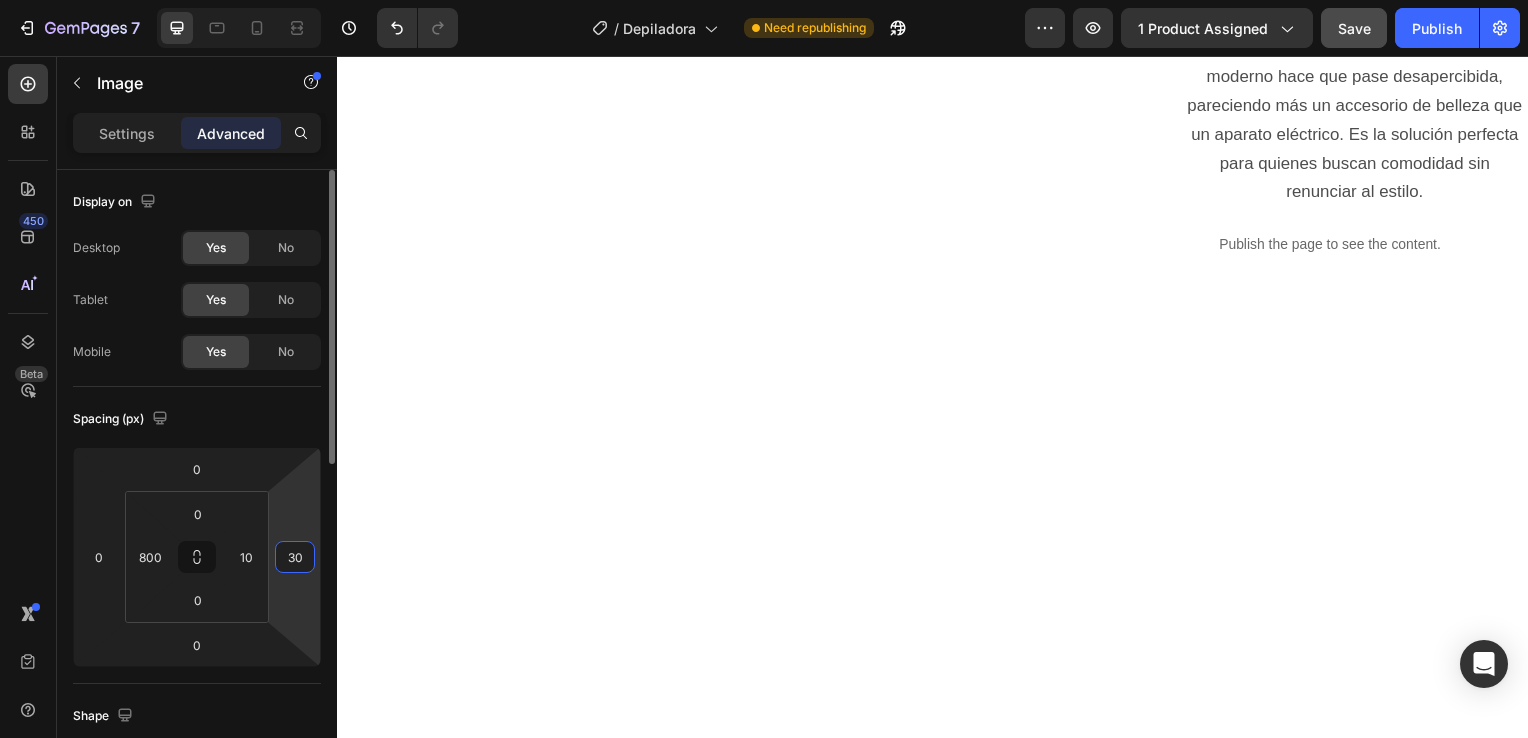 type on "3" 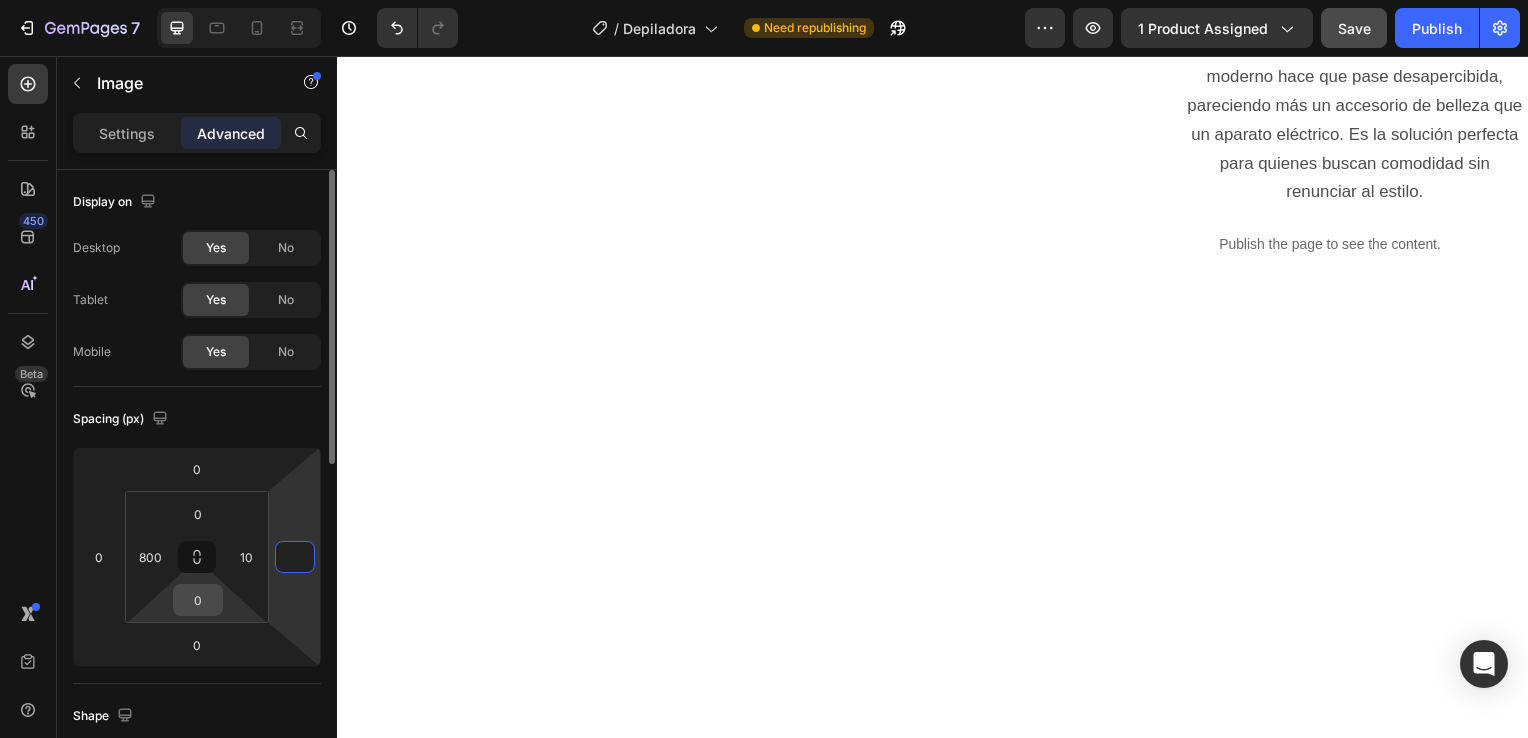 type on "0" 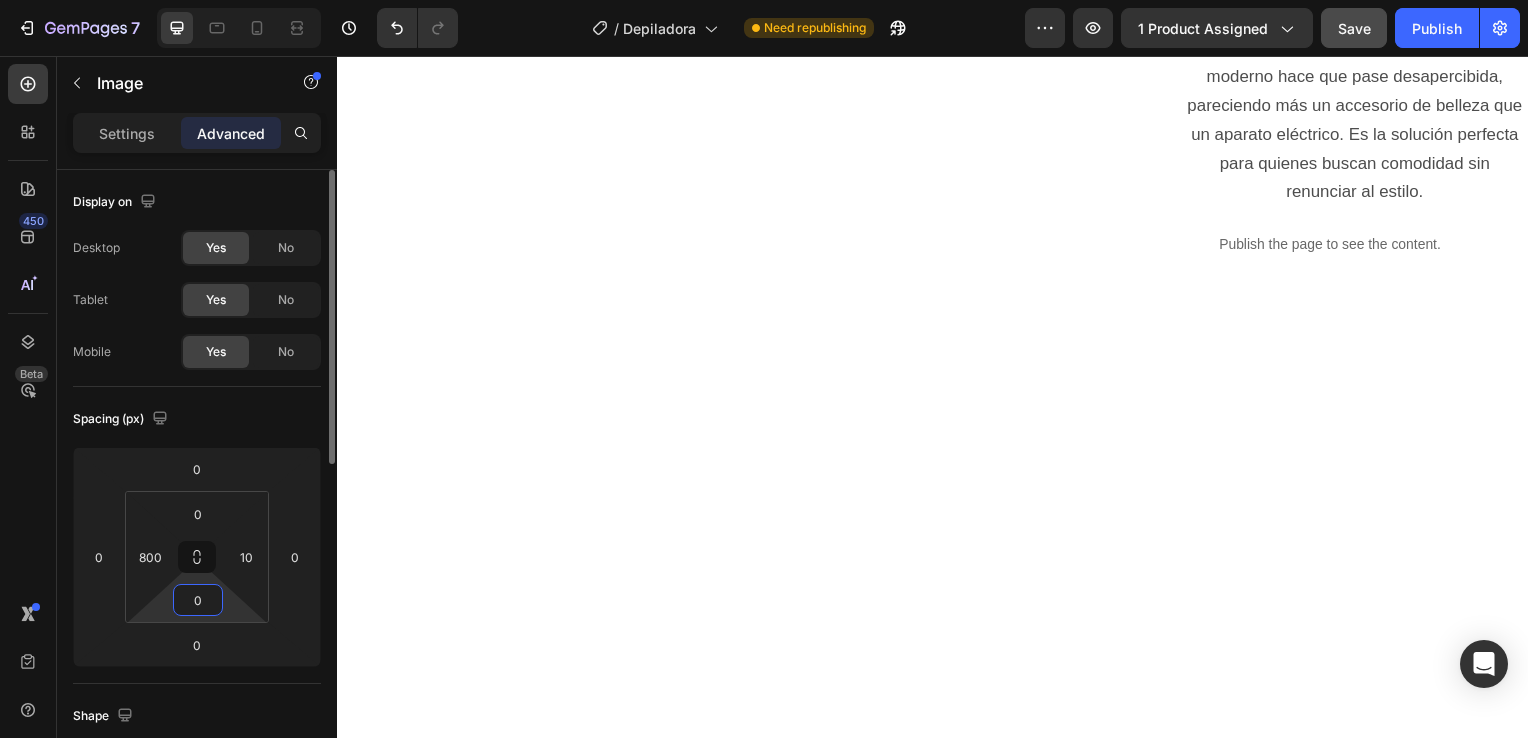 click on "0" at bounding box center [198, 600] 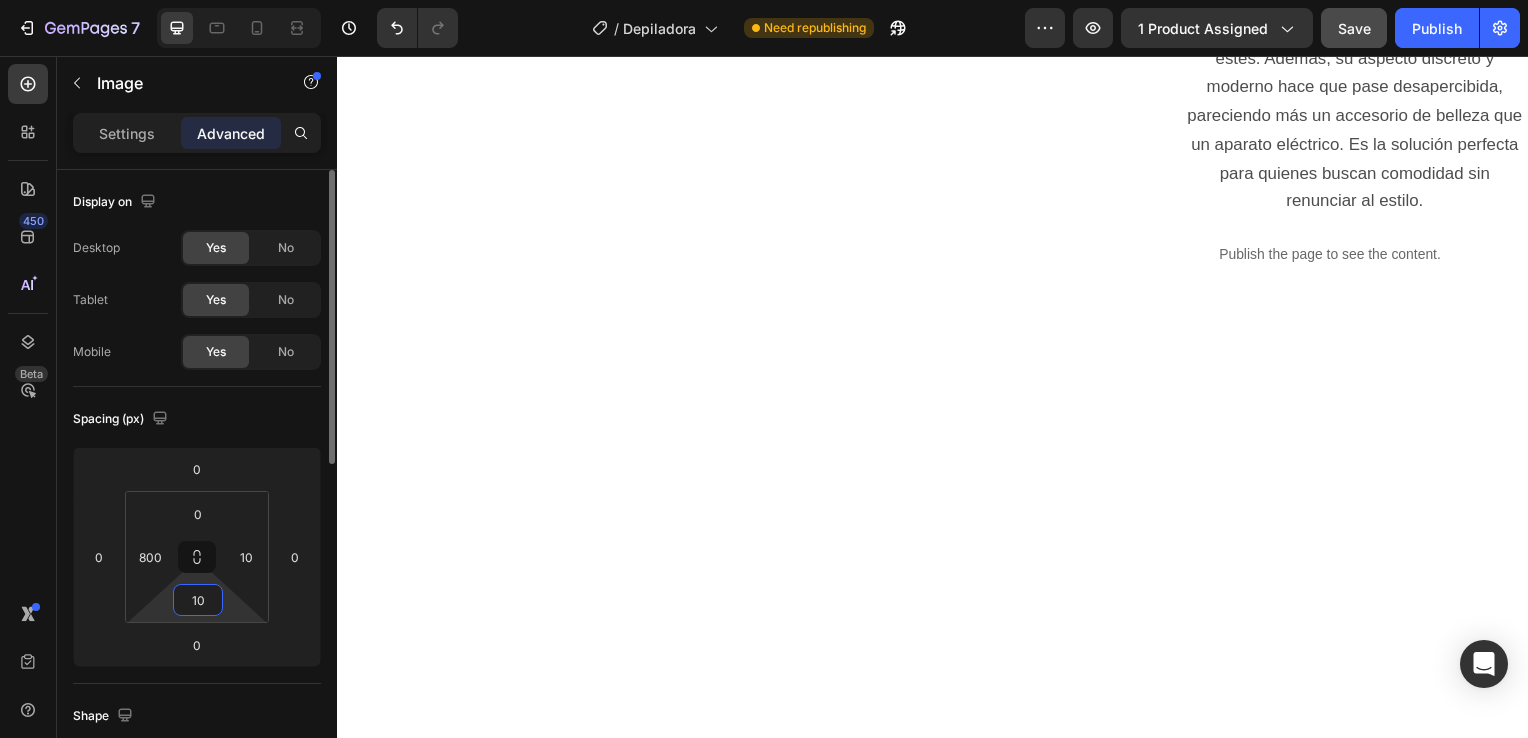 type on "1" 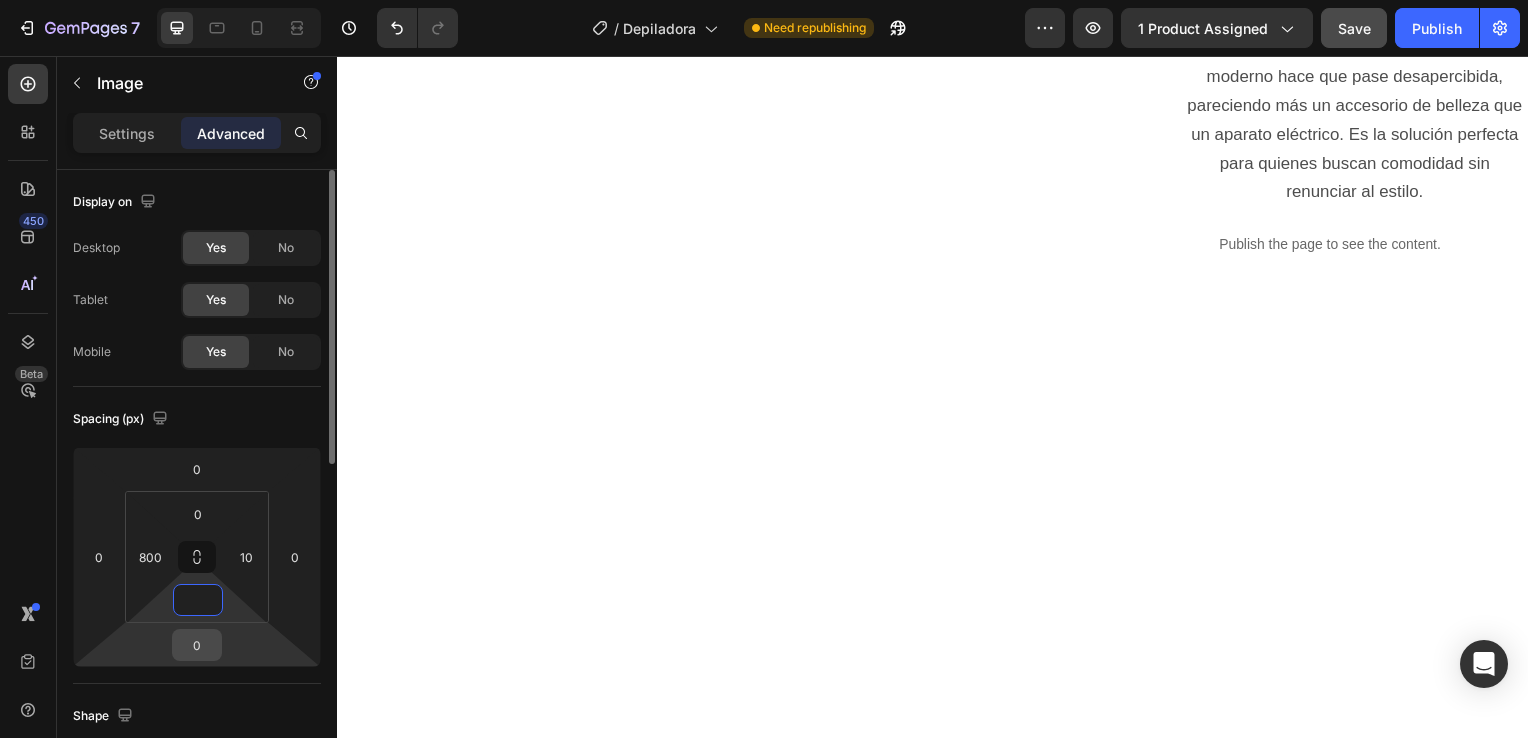 type on "0" 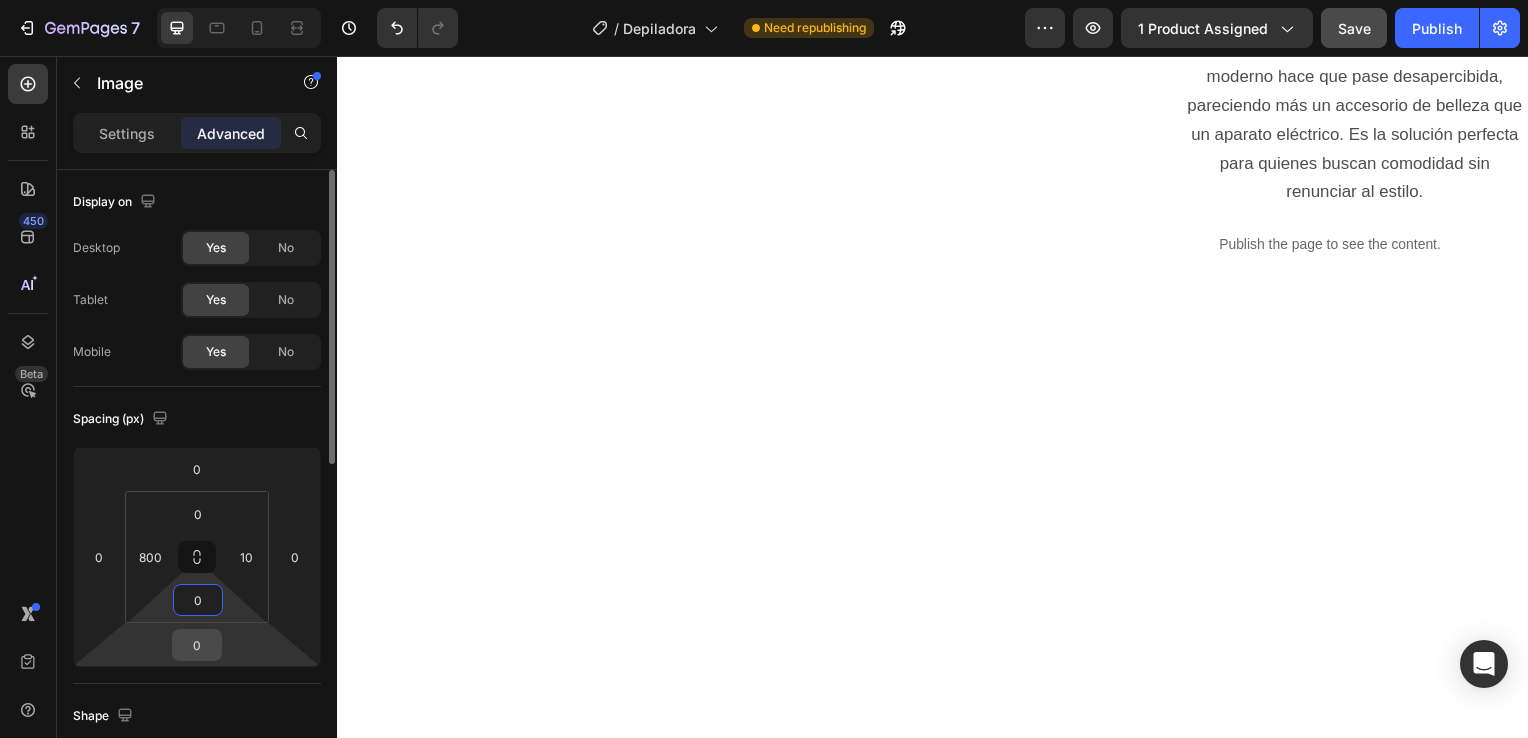 click on "0" at bounding box center (197, 645) 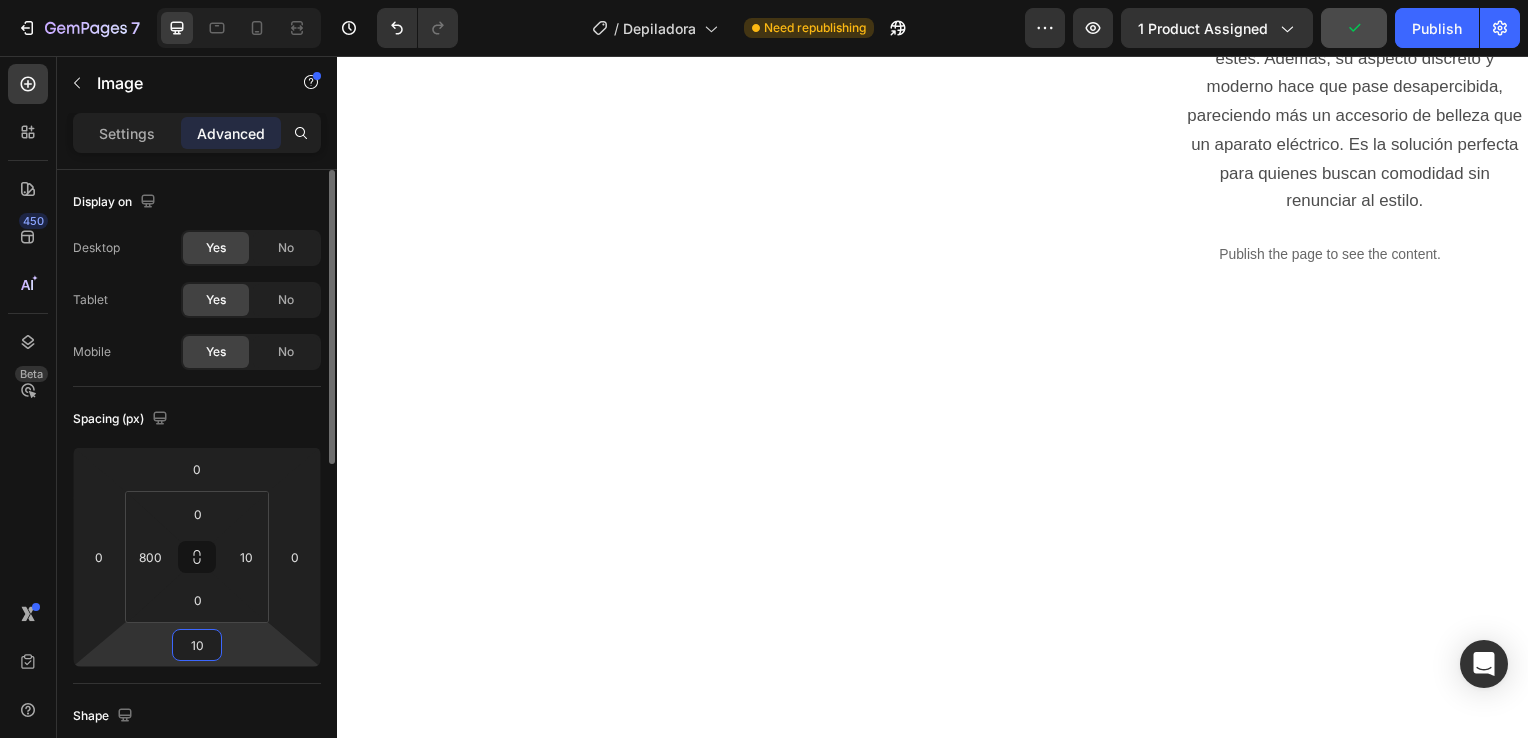 type on "1" 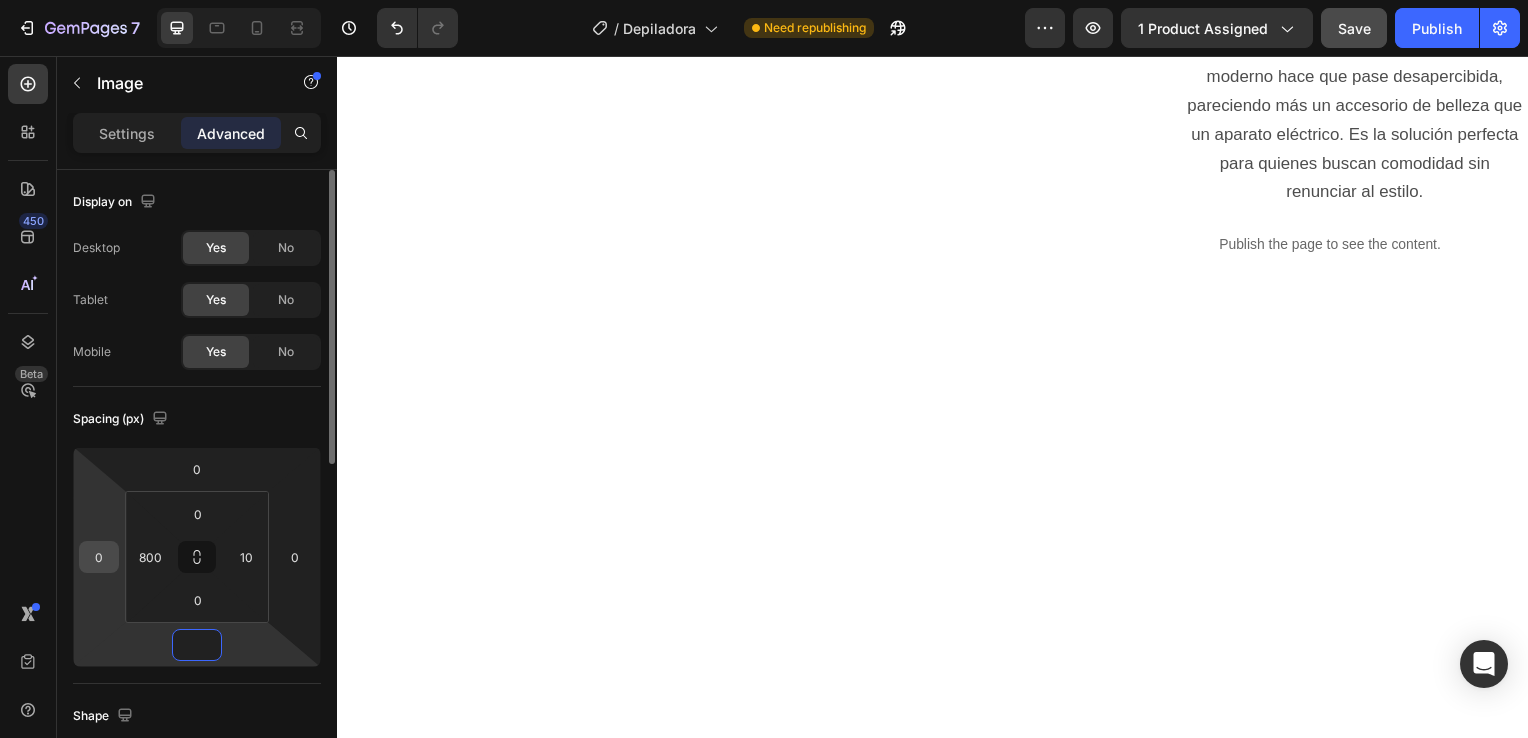 type on "0" 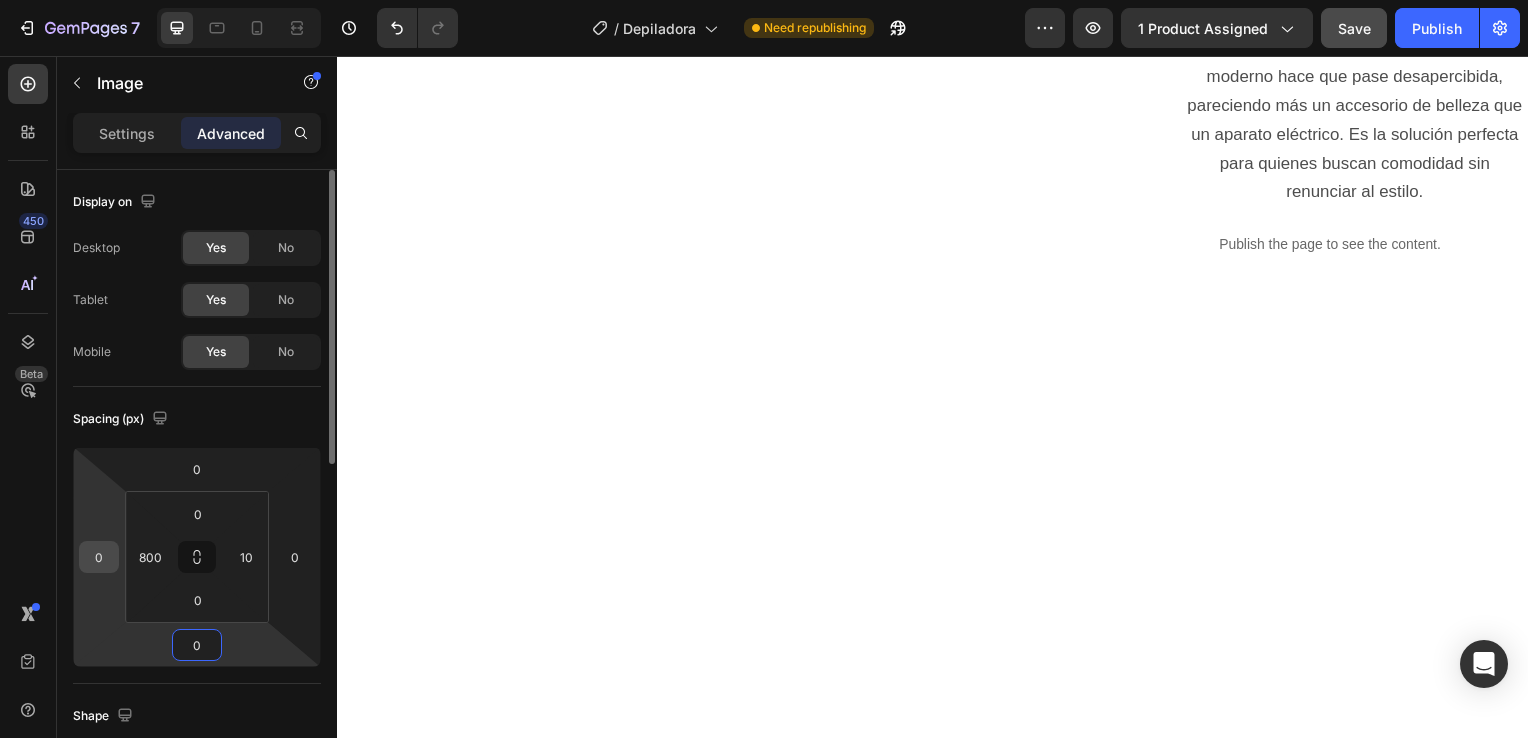 click on "0" at bounding box center (99, 557) 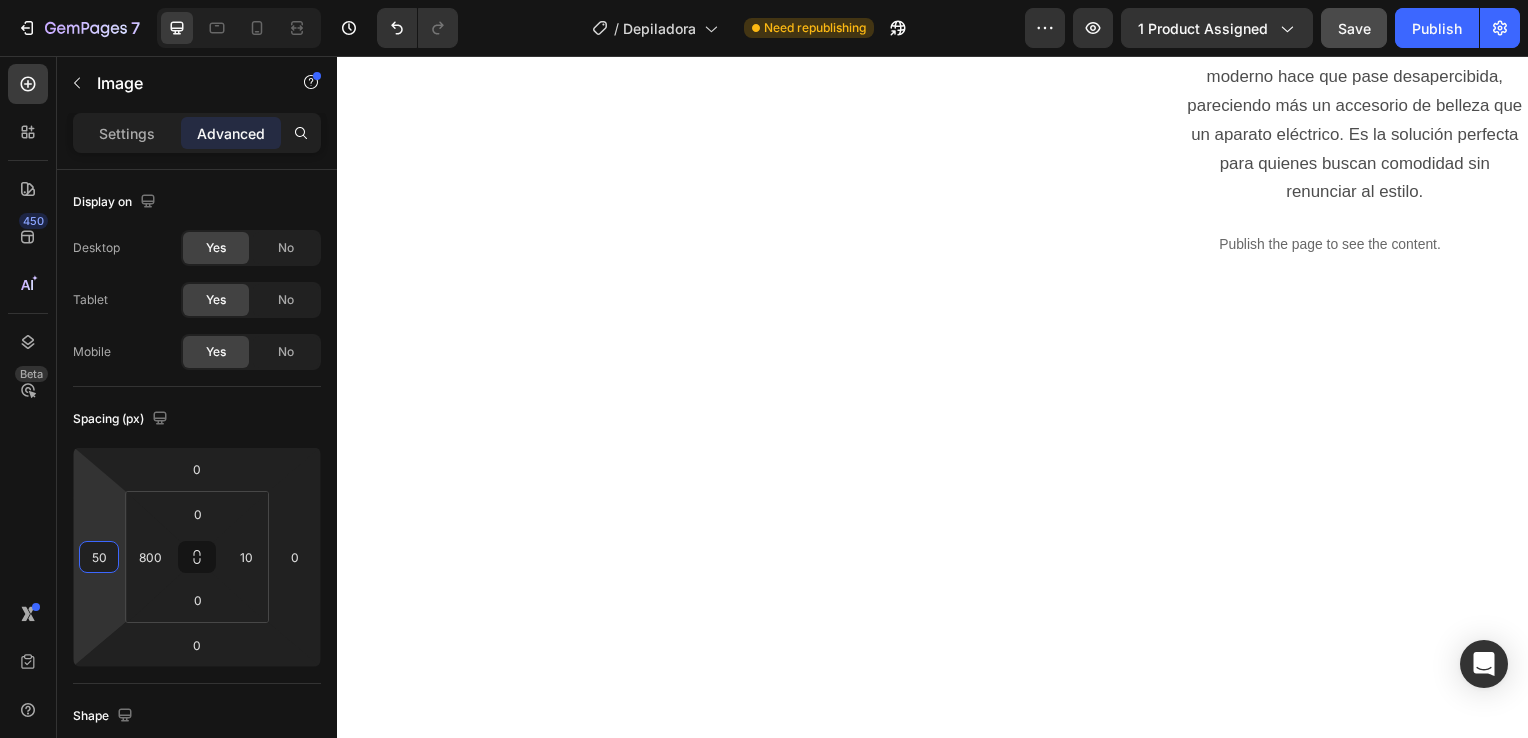 type on "50" 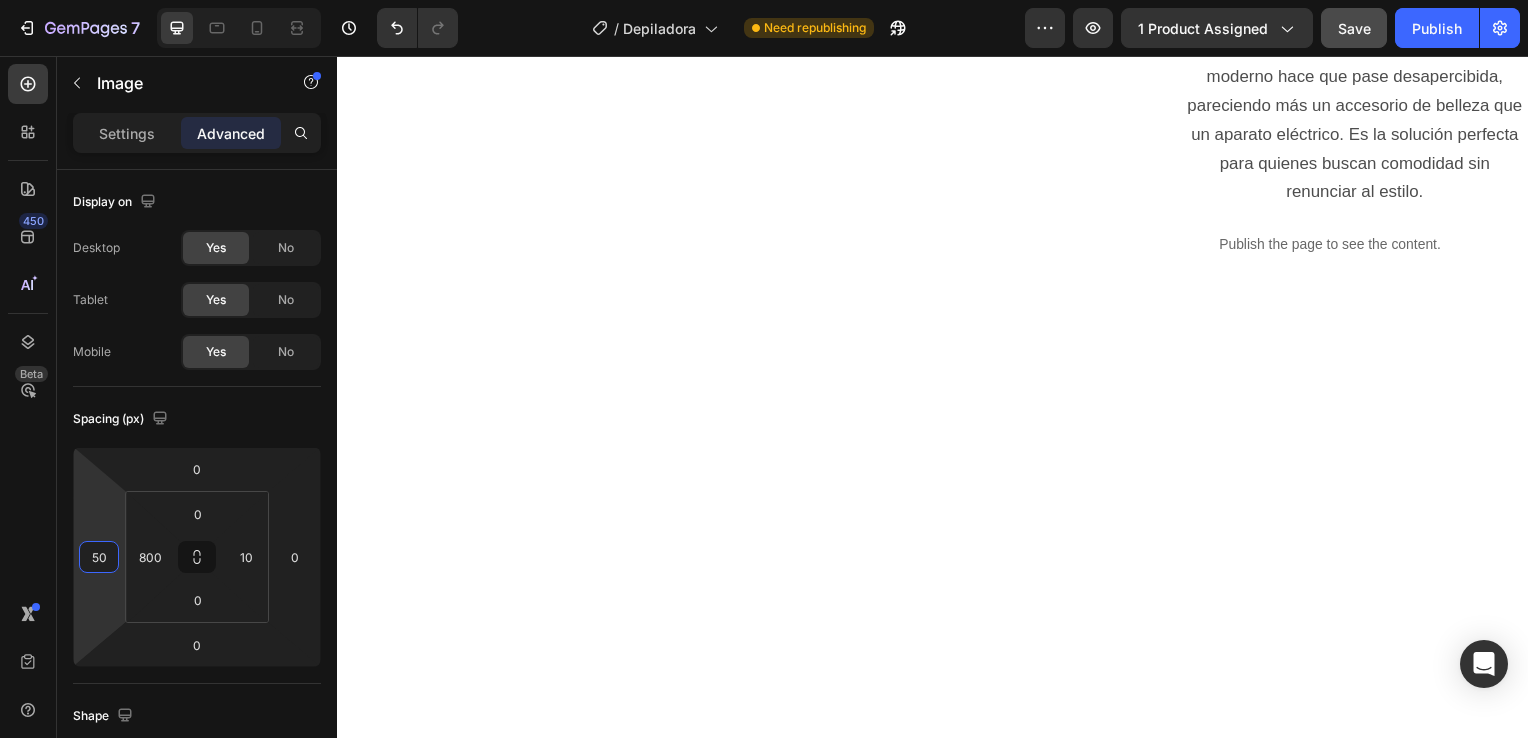 click on "Image   0" at bounding box center [962, -293] 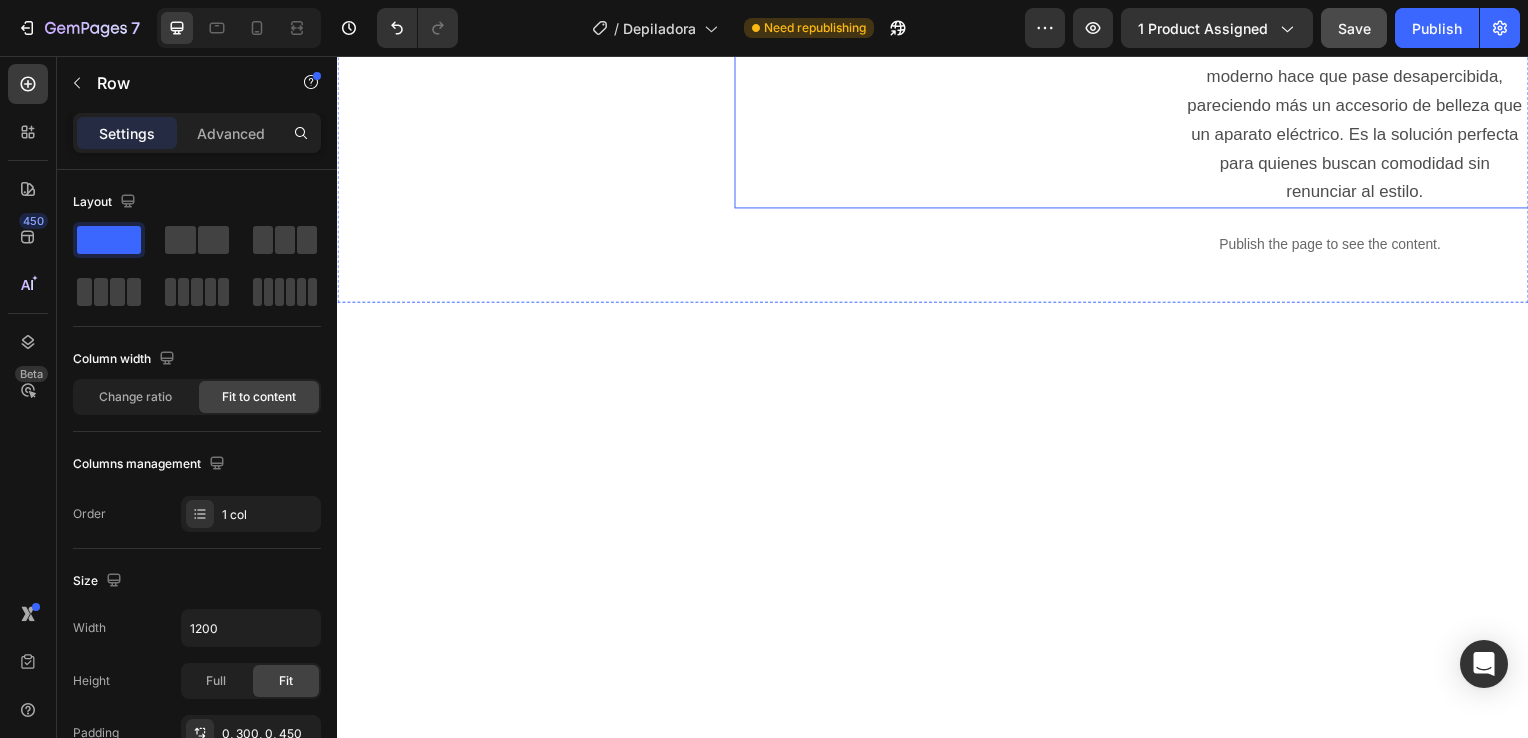 click on "PORTÁTIL Y DISCRETA   Gracias a su tamaño compacto y diseño elegante, esta depiladora facial es perfecta para llevar contigo a cualquier parte.  Cabe fácilmente en un bolso, neceser o incluso en el bolsillo, lo que la convierte en una aliada ideal para retoques rápidos estés donde estés. Además, su aspecto discreto y moderno hace que pase desapercibida, pareciendo más un accesorio de belleza que un aparato eléctrico. Es la solución perfecta para quienes buscan comodidad sin renunciar al estilo. Text Block Row" at bounding box center (1337, -10) 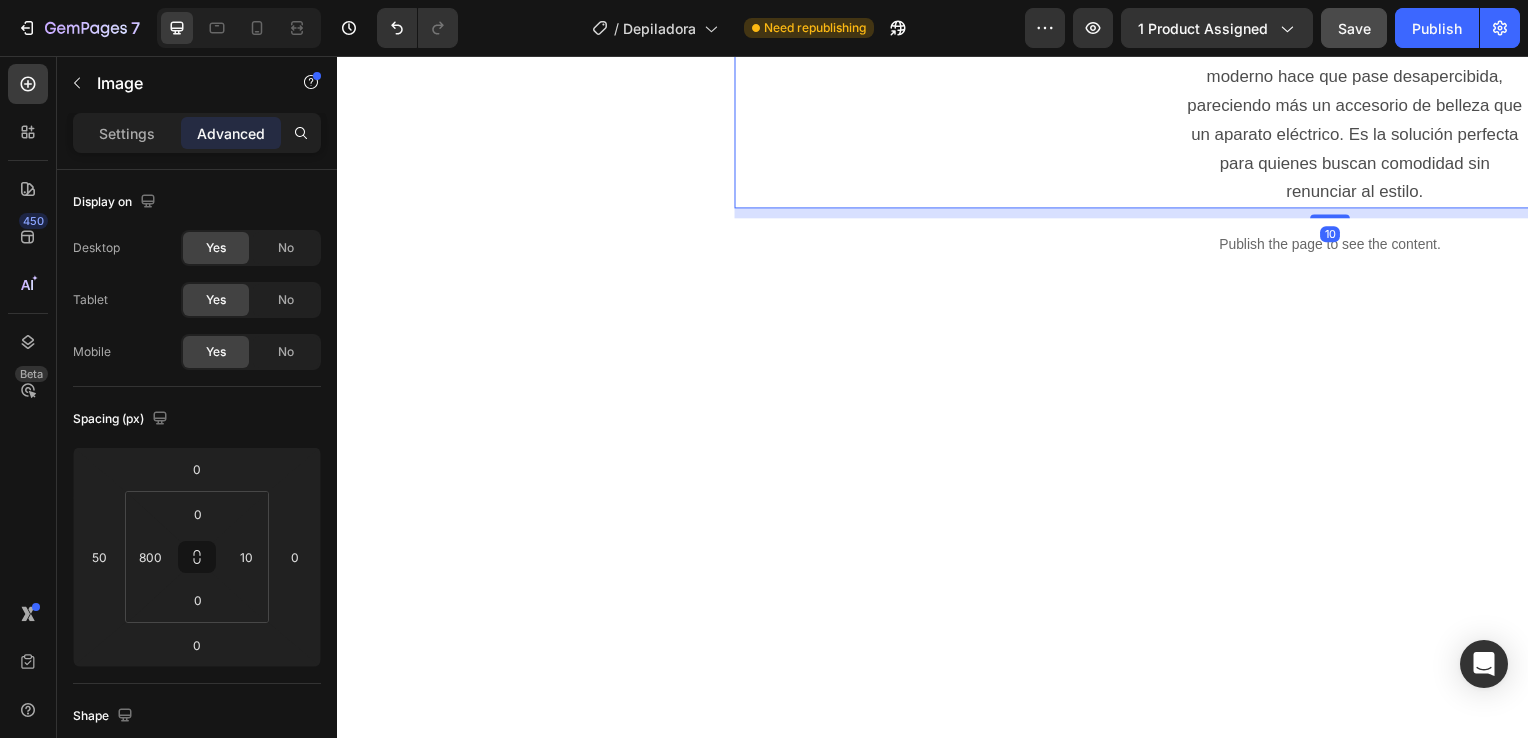 click on "Image" at bounding box center (962, -293) 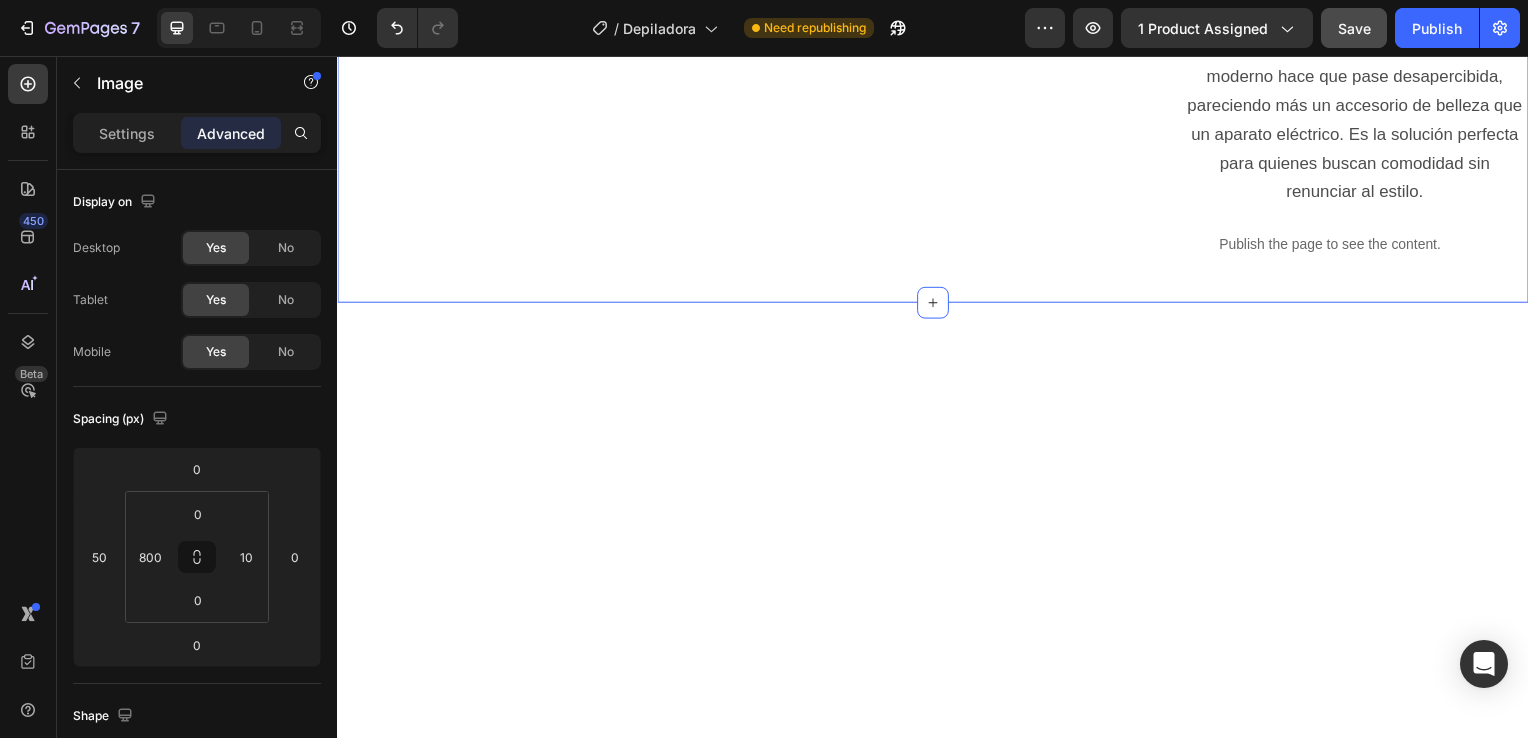 click on "PORTÁTIL Y DISCRETA   Gracias a su tamaño compacto y diseño elegante, esta depiladora facial es perfecta para llevar contigo a cualquier parte.  Cabe fácilmente en un bolso, neceser o incluso en el bolsillo, lo que la convierte en una aliada ideal para retoques rápidos estés donde estés. Además, su aspecto discreto y moderno hace que pase desapercibida, pareciendo más un accesorio de belleza que un aparato eléctrico. Es la solución perfecta para quienes buscan comodidad sin renunciar al estilo. Text Block Row
Publish the page to see the content.
Custom Code Section 4   You can create reusable sections Create Theme Section AI Content Write with GemAI What would you like to describe here? Tone and Voice Persuasive Product Depiladora facial de precisión indolora Show more Generate" at bounding box center [937, 22] 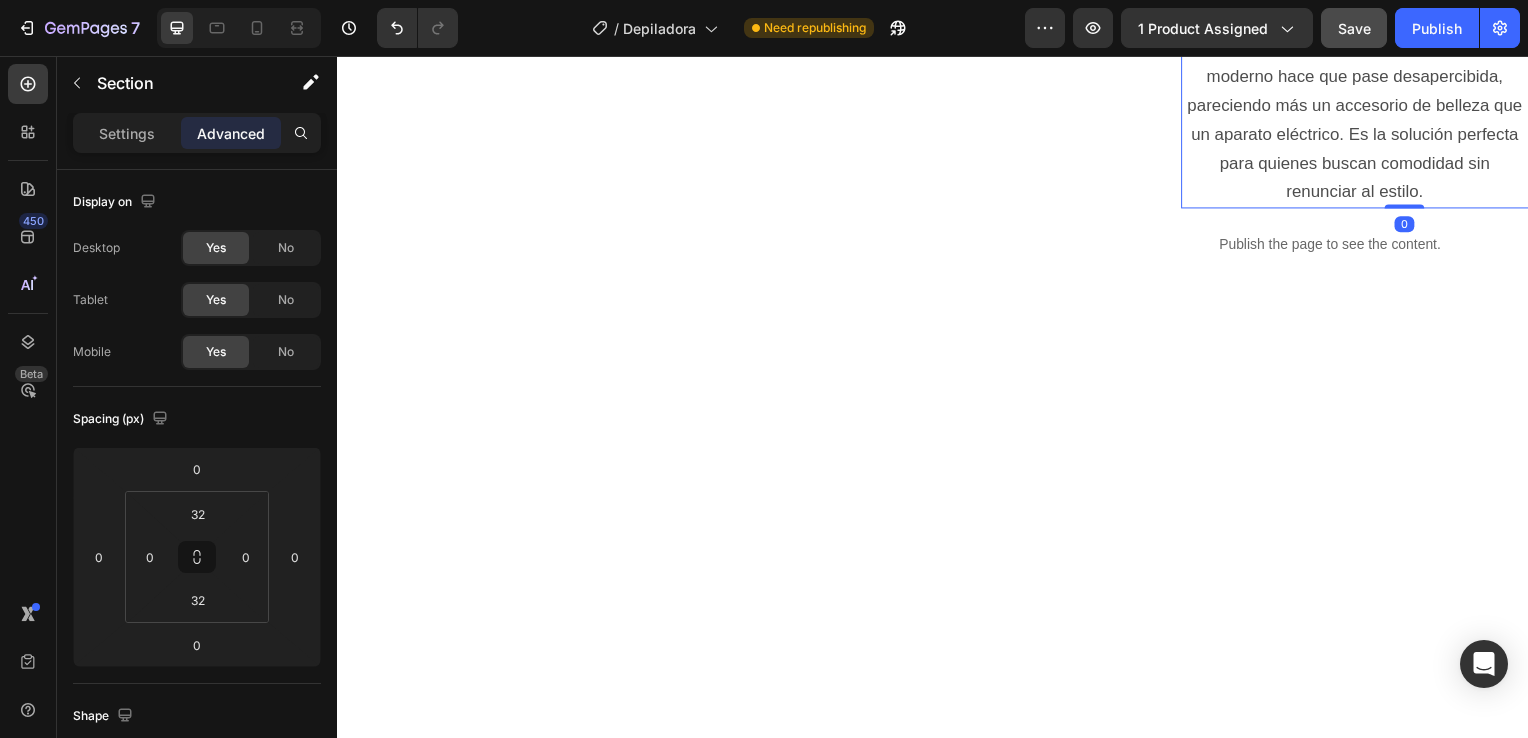 click on "PORTÁTIL Y DISCRETA" at bounding box center [1362, -182] 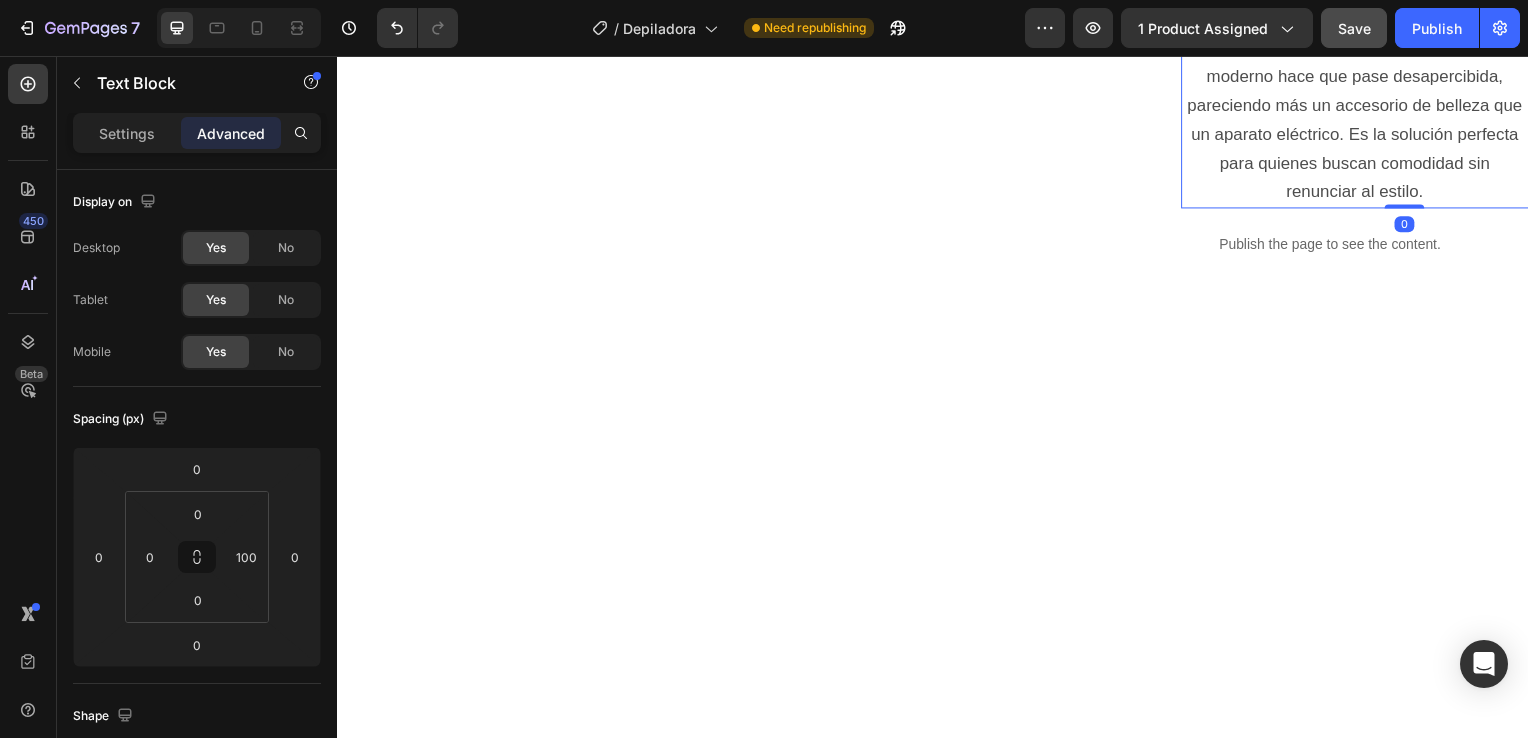 click on "PORTÁTIL Y DISCRETA" at bounding box center [1362, -182] 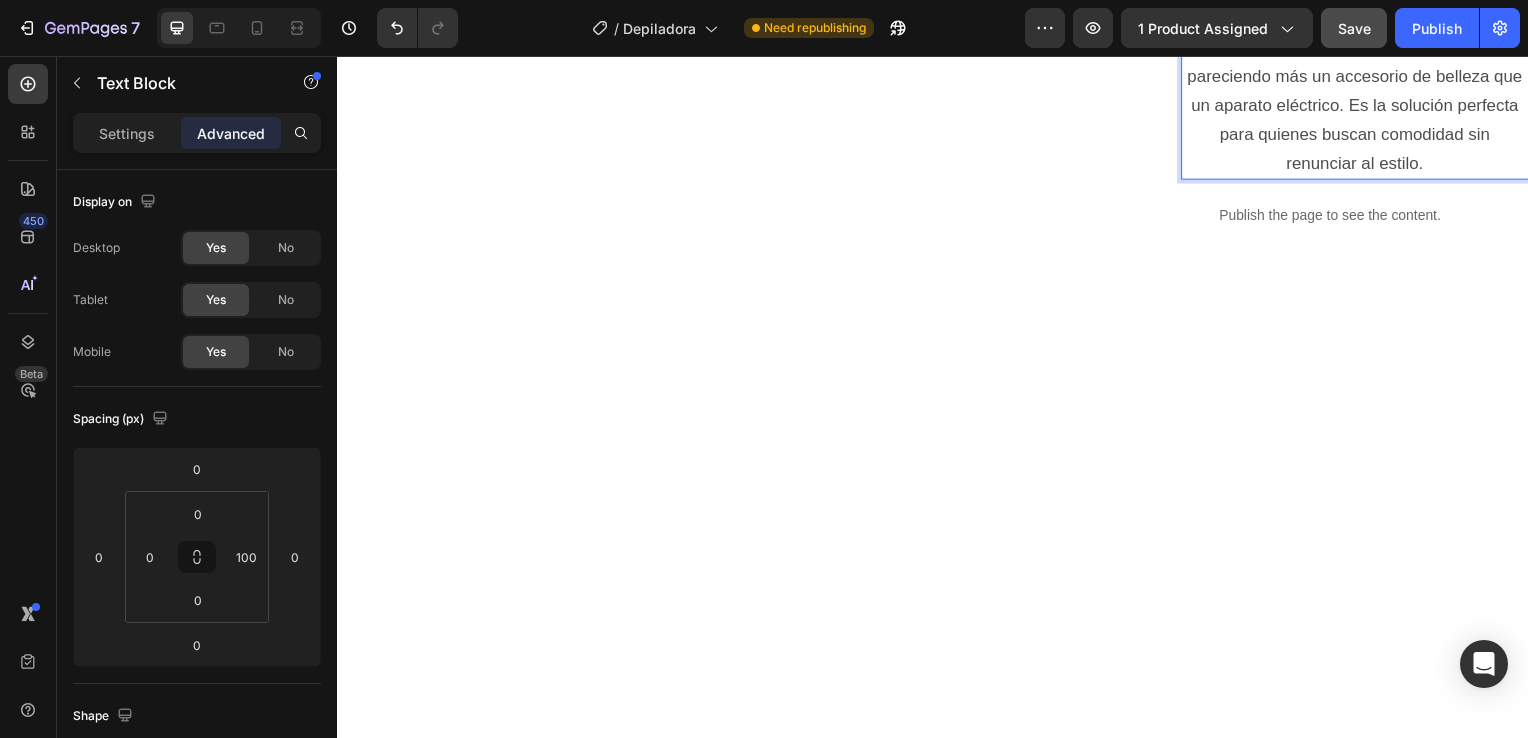 click on "Gracias a su tamaño compacto y diseño elegante, esta depiladora facial es perfecta para llevar contigo a cualquier parte." at bounding box center (1362, -124) 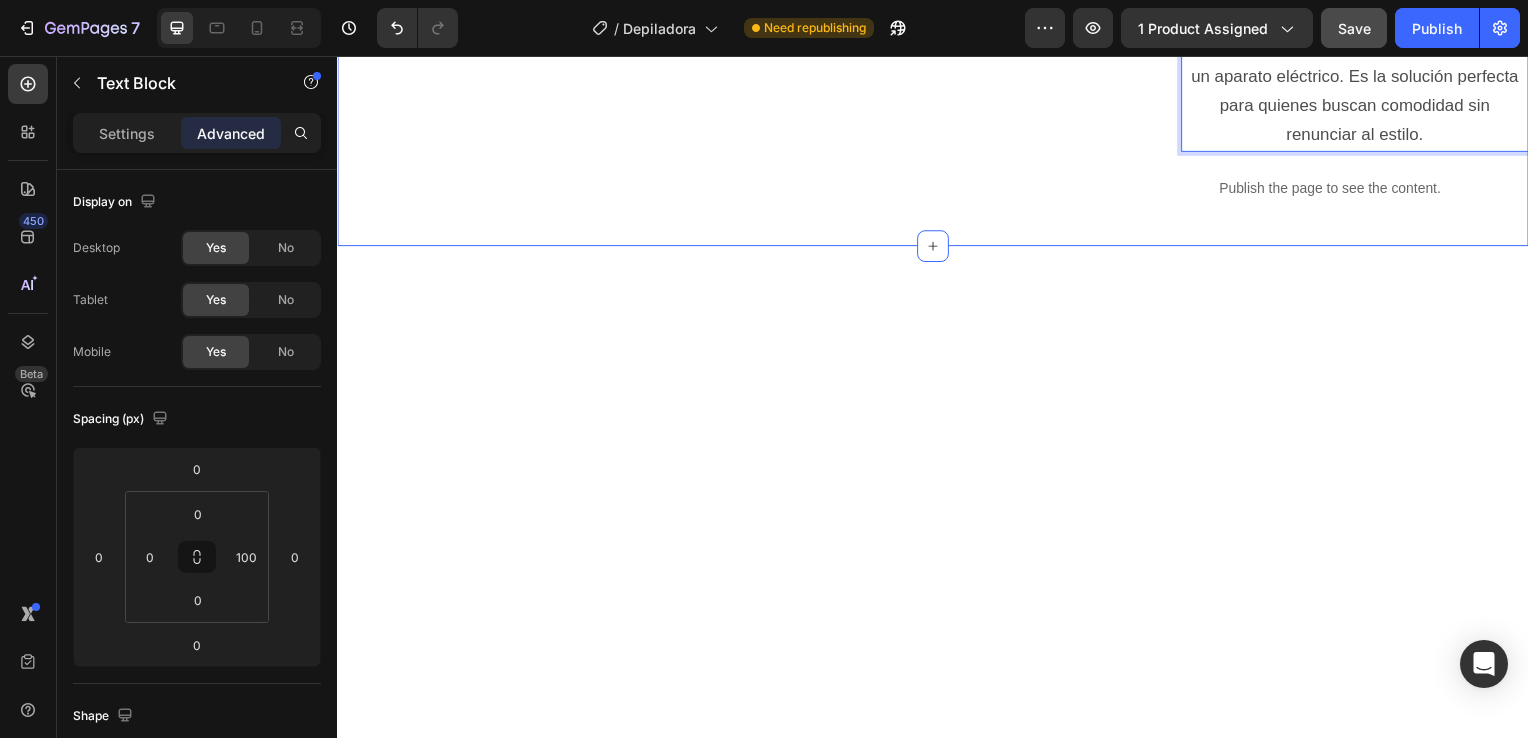 click on "PORTÁTIL Y DISCRETA Gracias a su tamaño compacto y diseño elegante, esta depiladora facial es perfecta para llevar contigo a cualquier parte.  Cabe fácilmente en un bolso, neceser o incluso en el bolsillo, lo que la convierte en una aliada ideal para retoques rápidos estés donde estés. Además, su aspecto discreto y moderno hace que pase desapercibida, pareciendo más un accesorio de belleza que un aparato eléctrico. Es la solución perfecta para quienes buscan comodidad sin renunciar al estilo. Text Block   0 Row
Publish the page to see the content.
Custom Code Section 4" at bounding box center (937, -7) 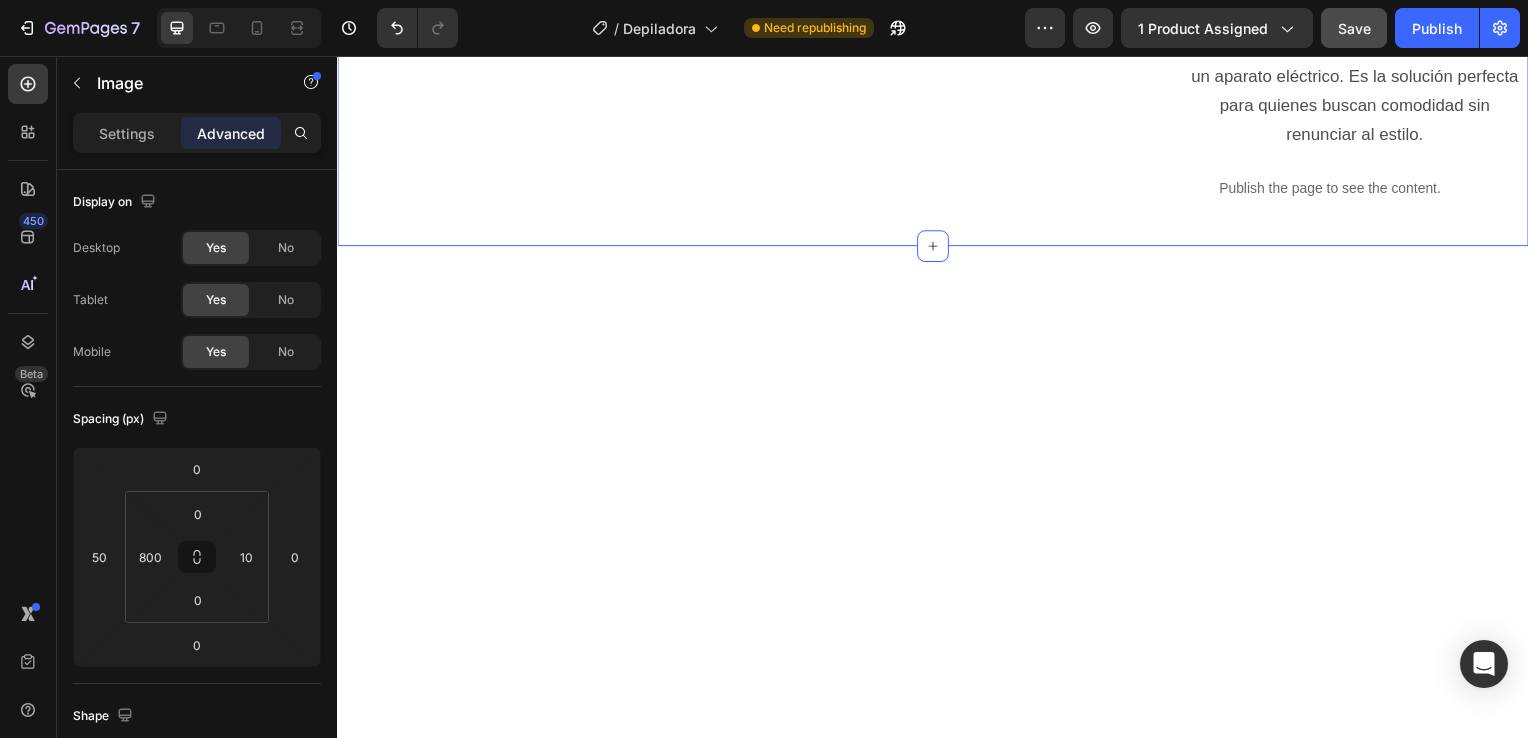 click on "Image" at bounding box center [962, -293] 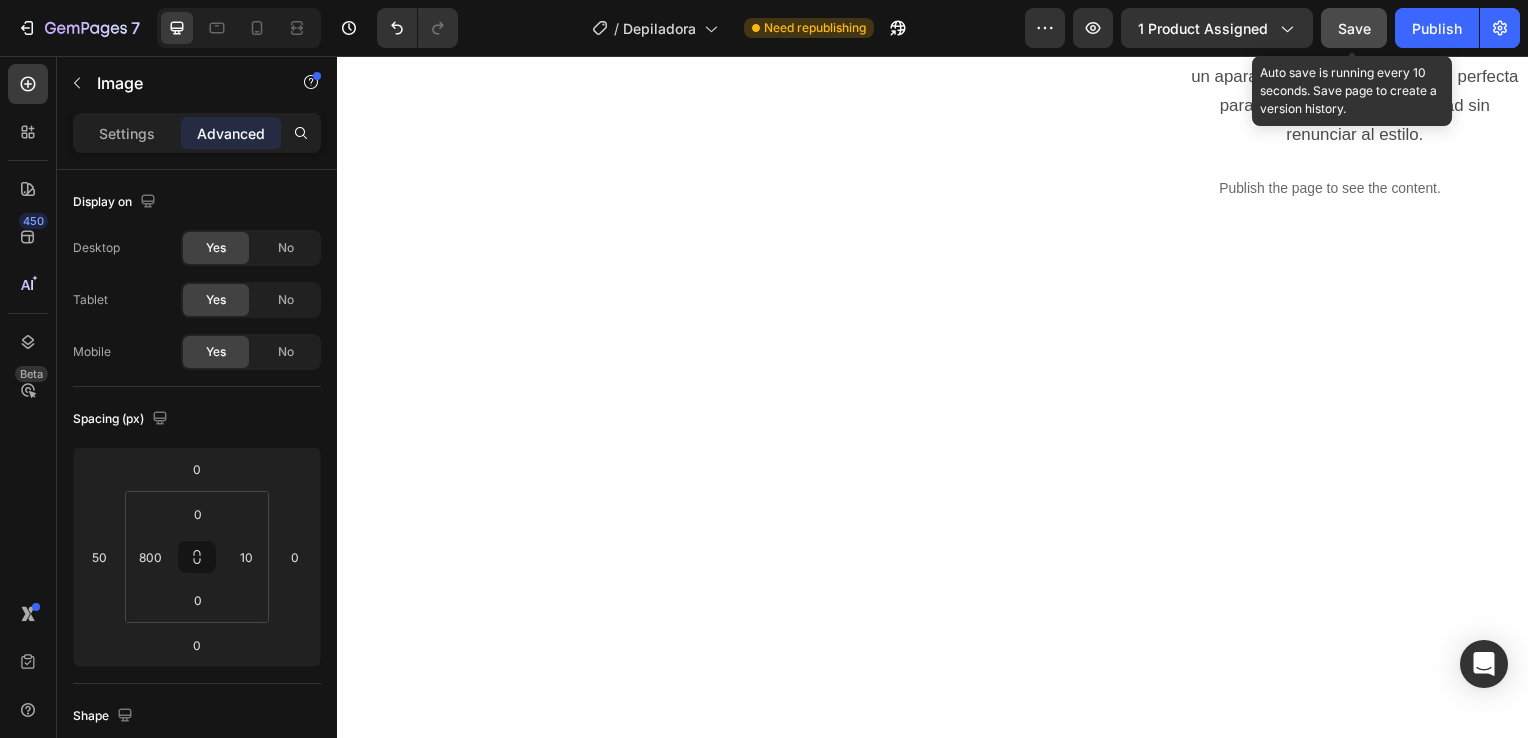 click on "Save" at bounding box center [1354, 28] 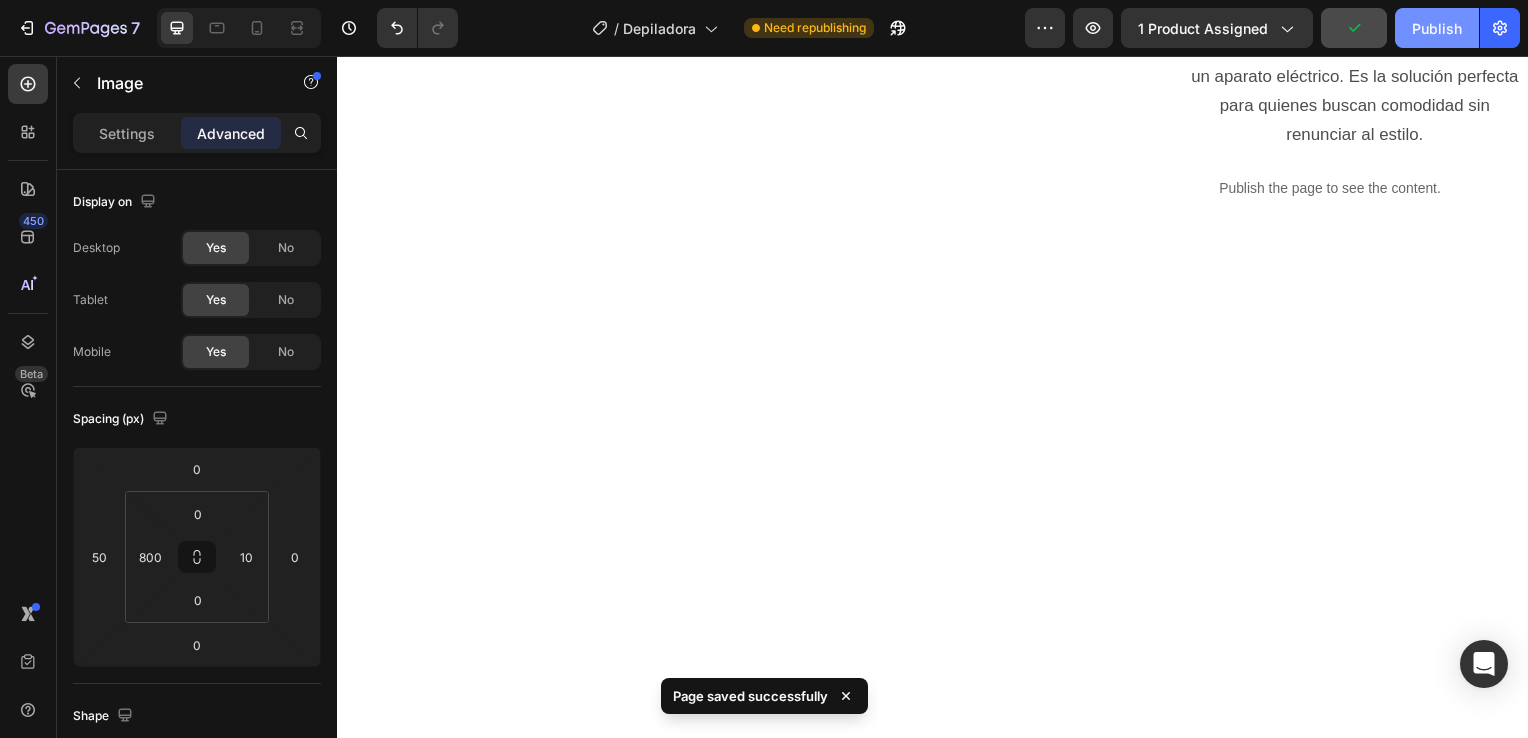 click on "Publish" at bounding box center [1437, 28] 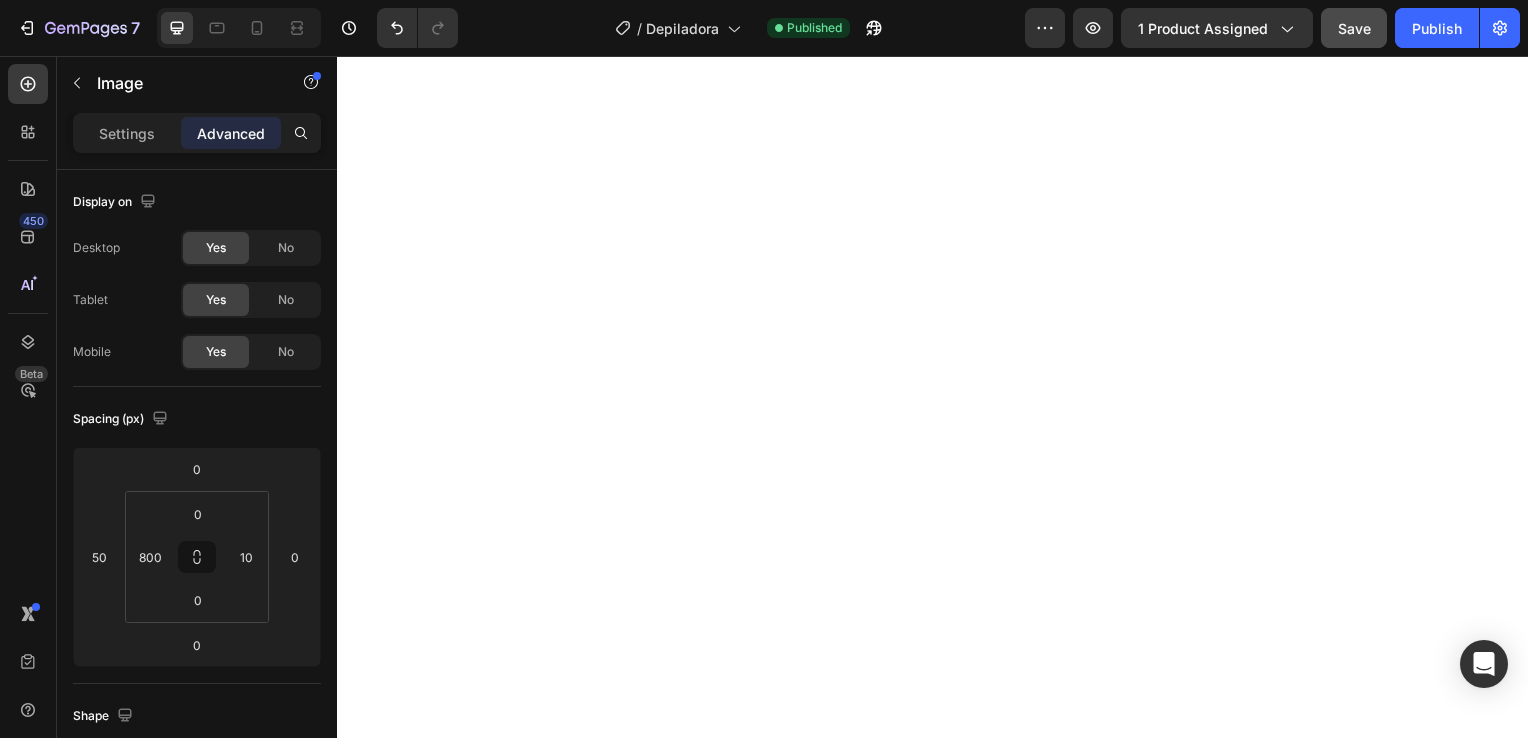 scroll, scrollTop: 2664, scrollLeft: 0, axis: vertical 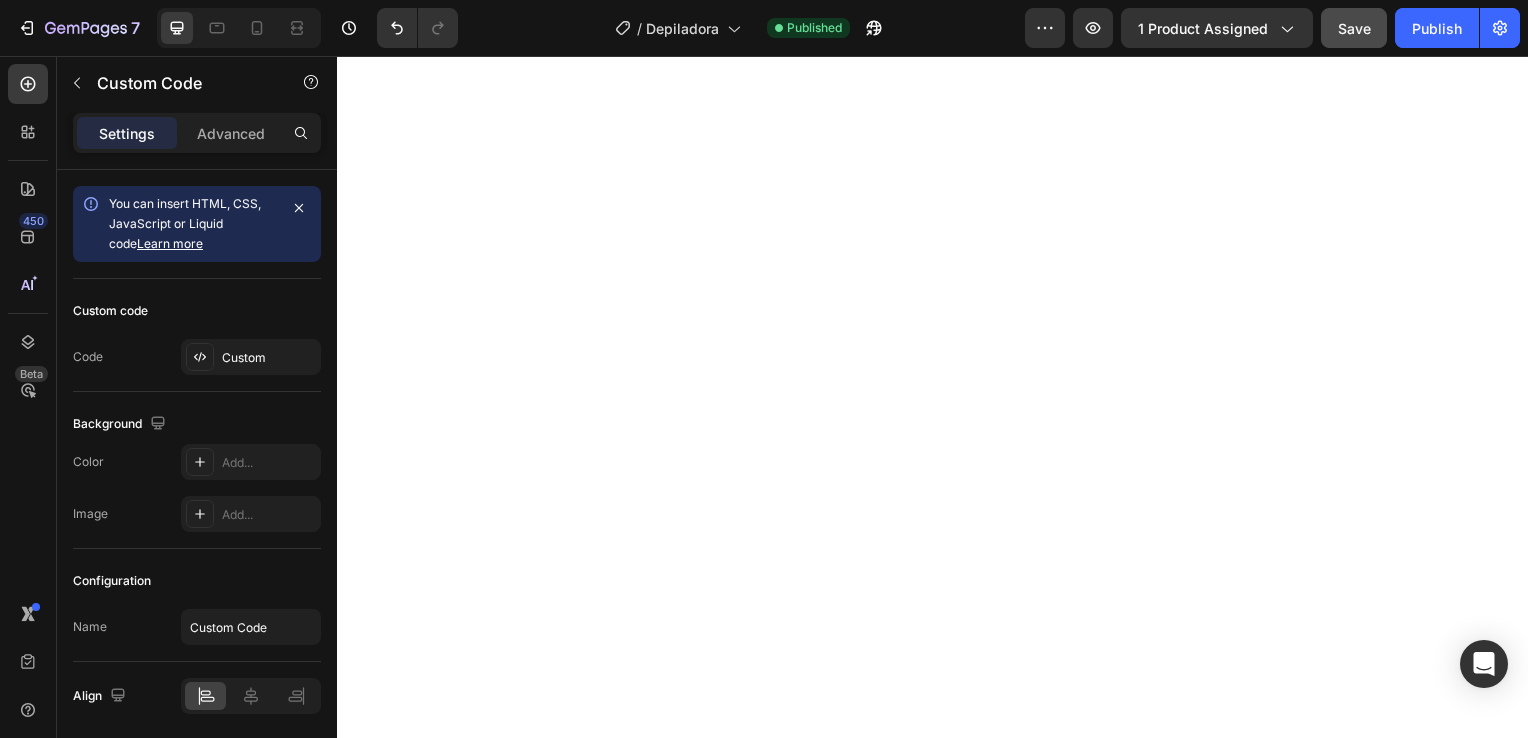 click on "Publish the page to see the content." at bounding box center [1272, -132] 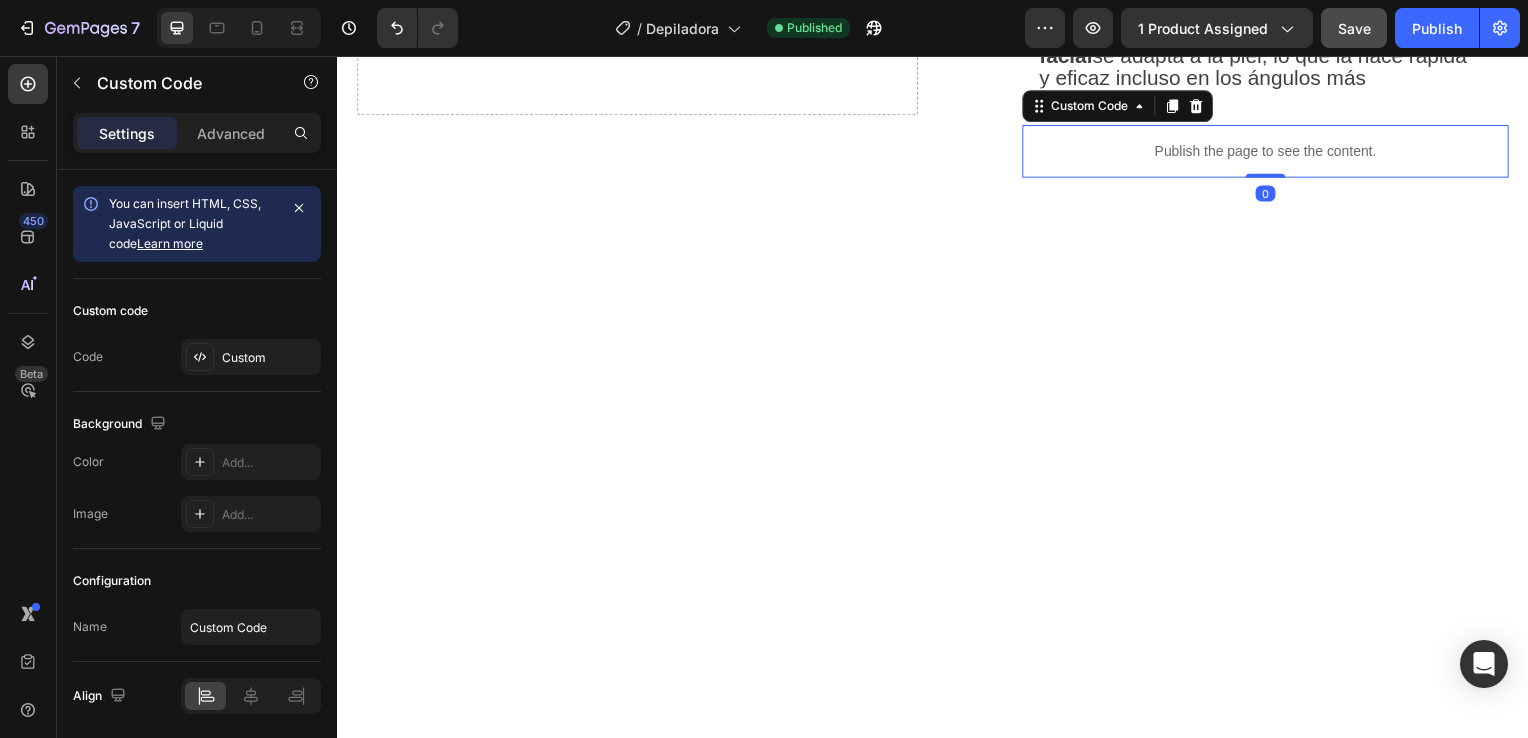 scroll, scrollTop: 2340, scrollLeft: 0, axis: vertical 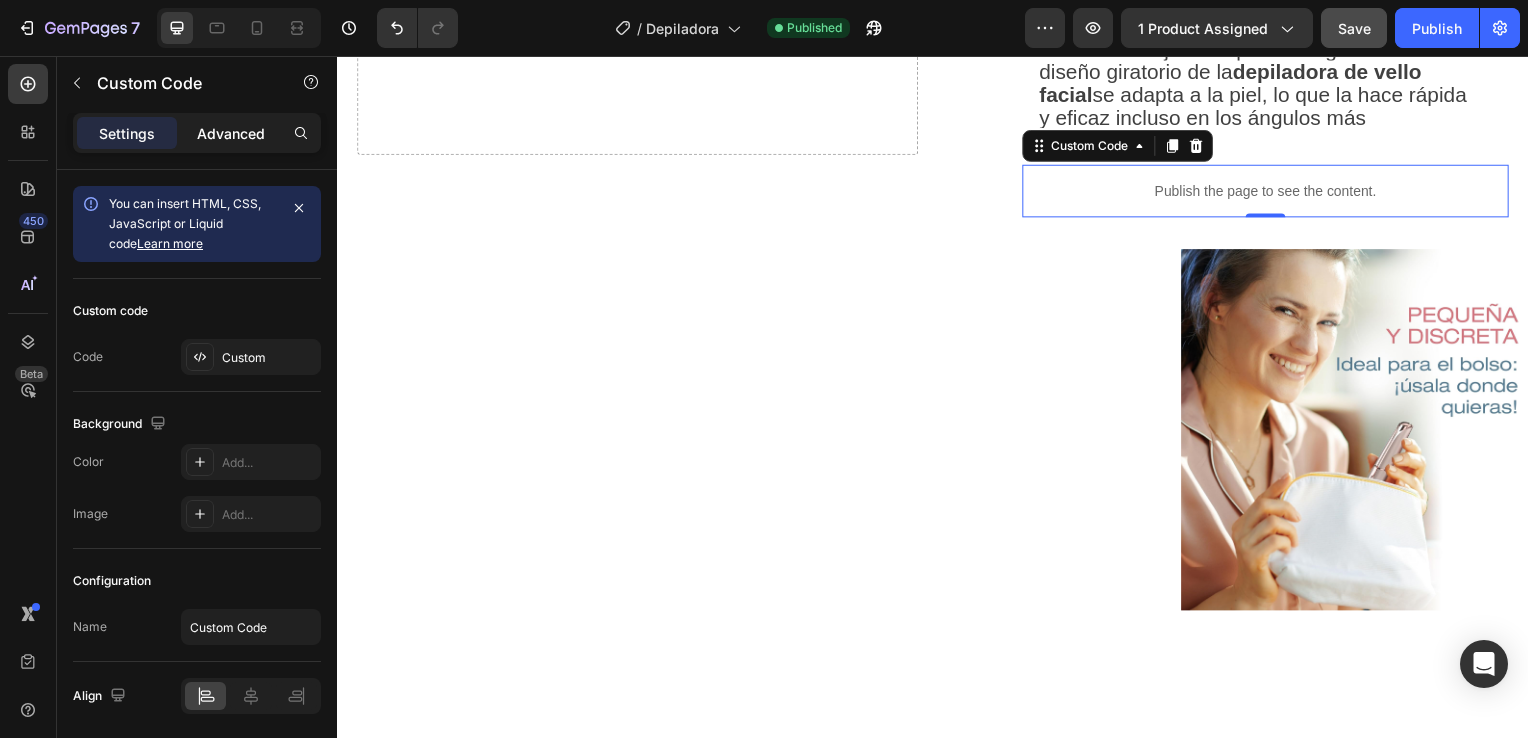 click on "Advanced" at bounding box center [231, 133] 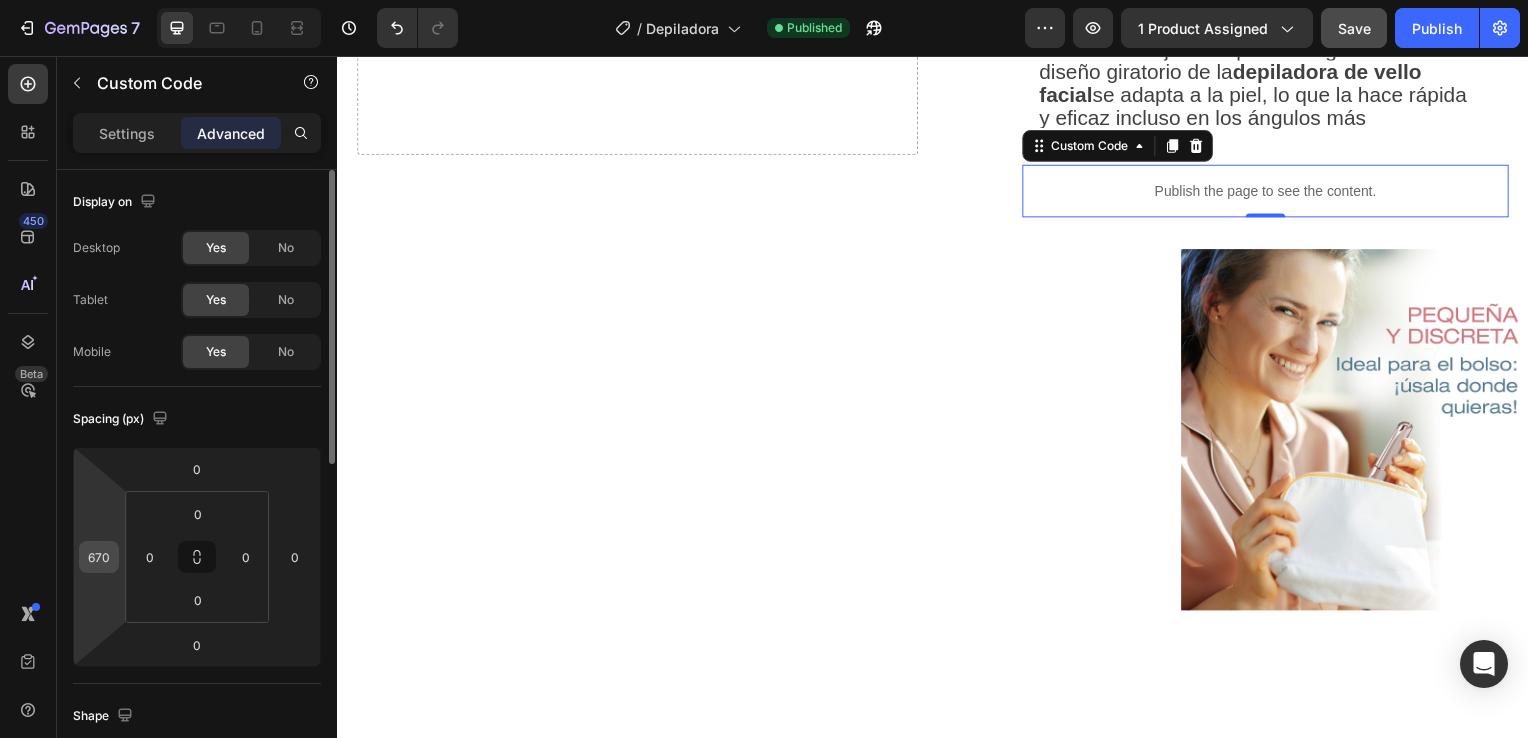 click on "670" at bounding box center (99, 557) 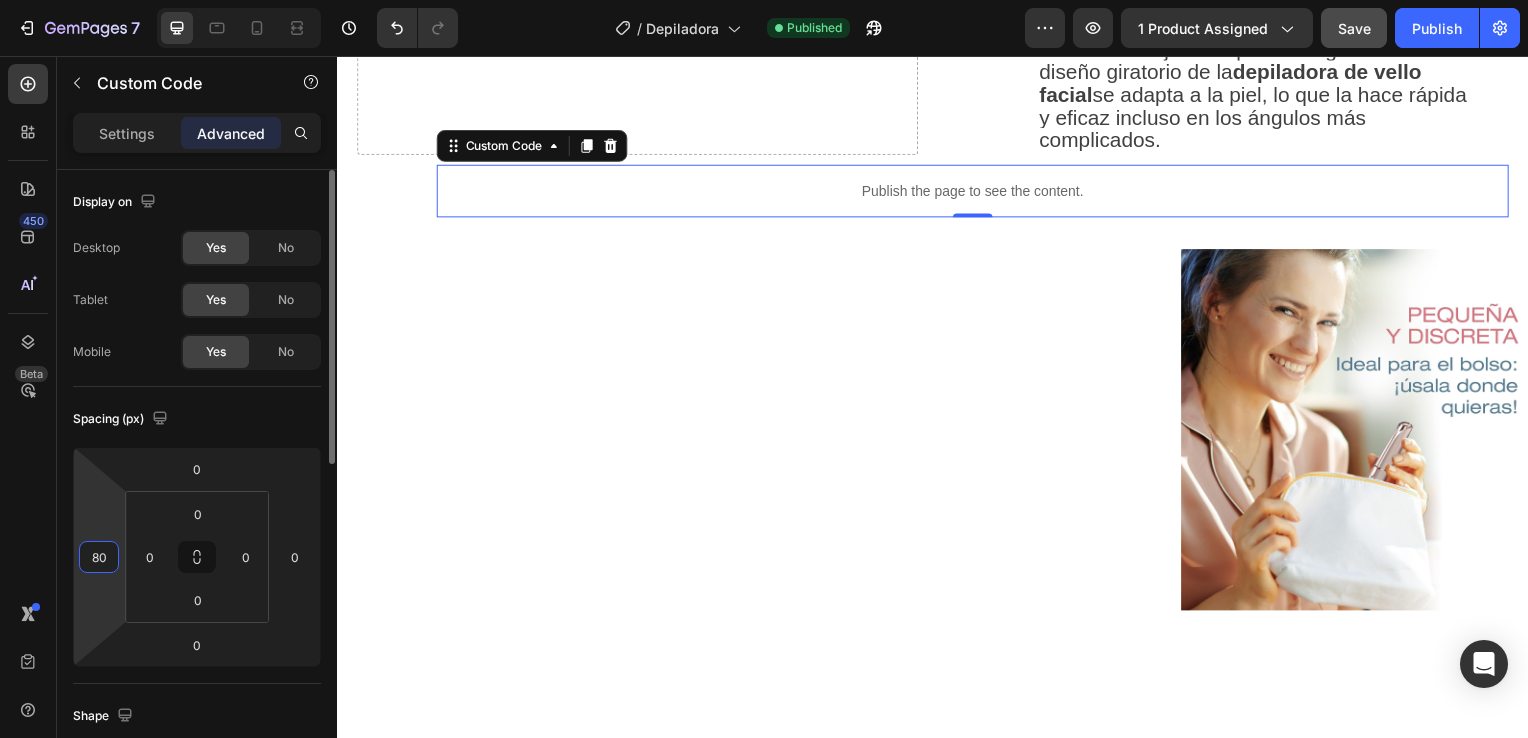 type on "8" 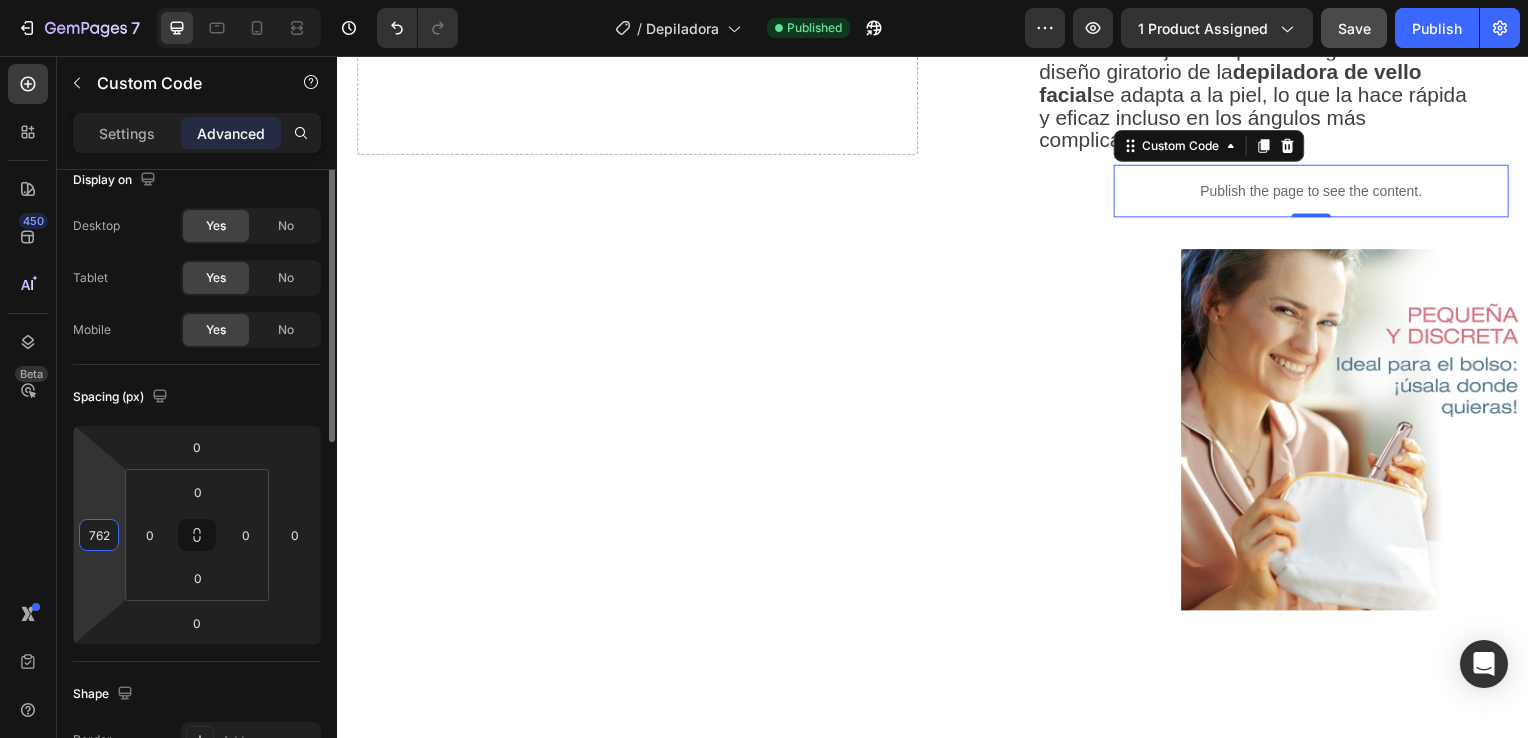 scroll, scrollTop: 0, scrollLeft: 0, axis: both 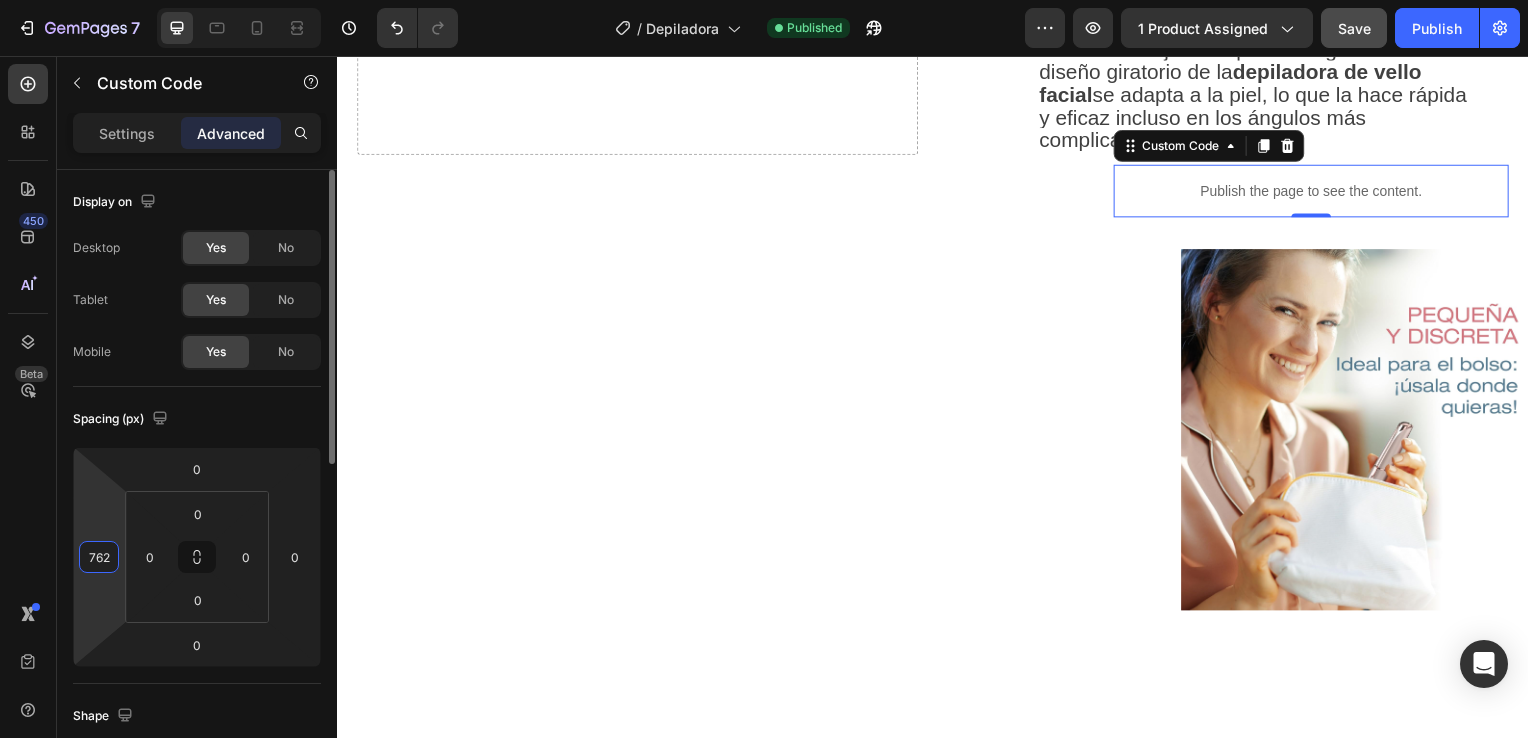 type on "762" 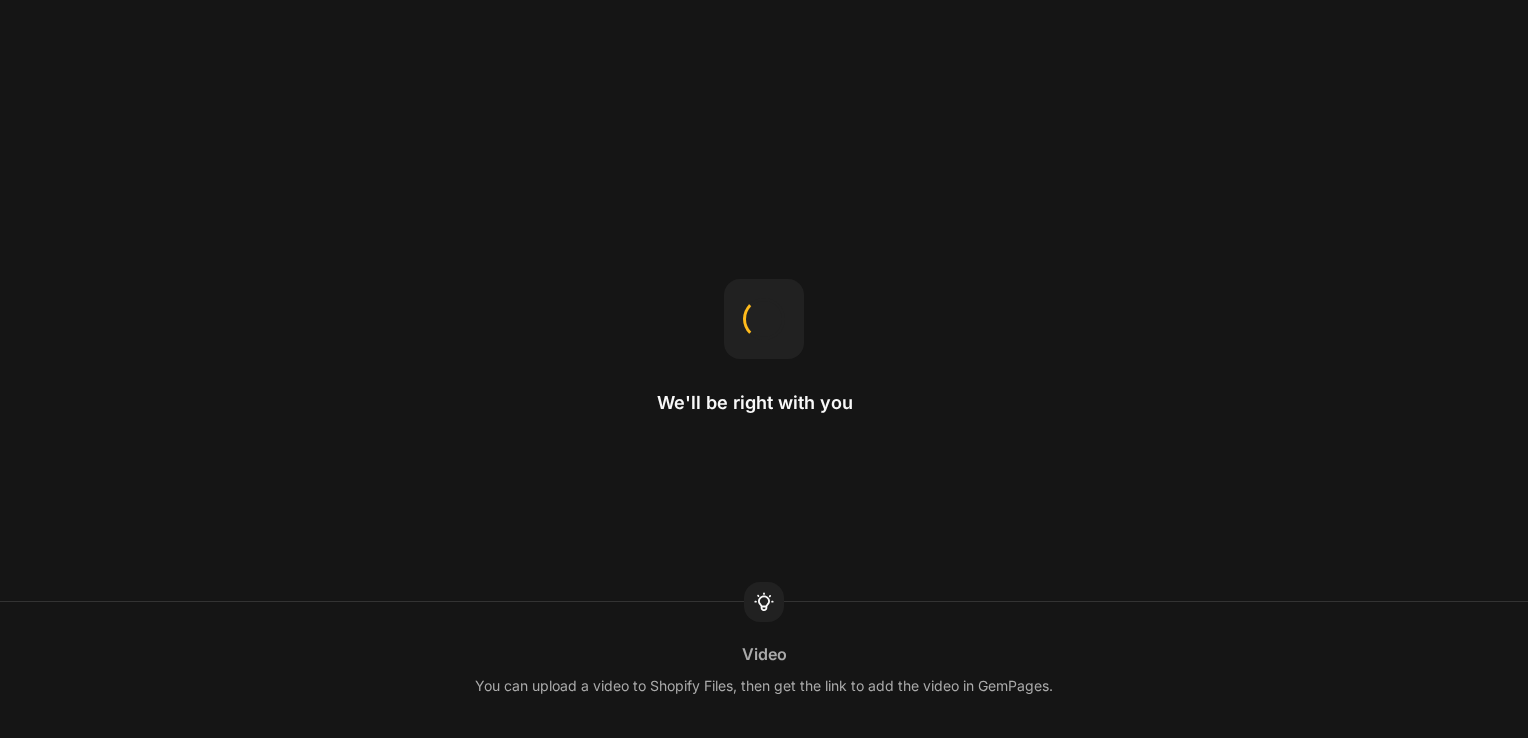 scroll, scrollTop: 0, scrollLeft: 0, axis: both 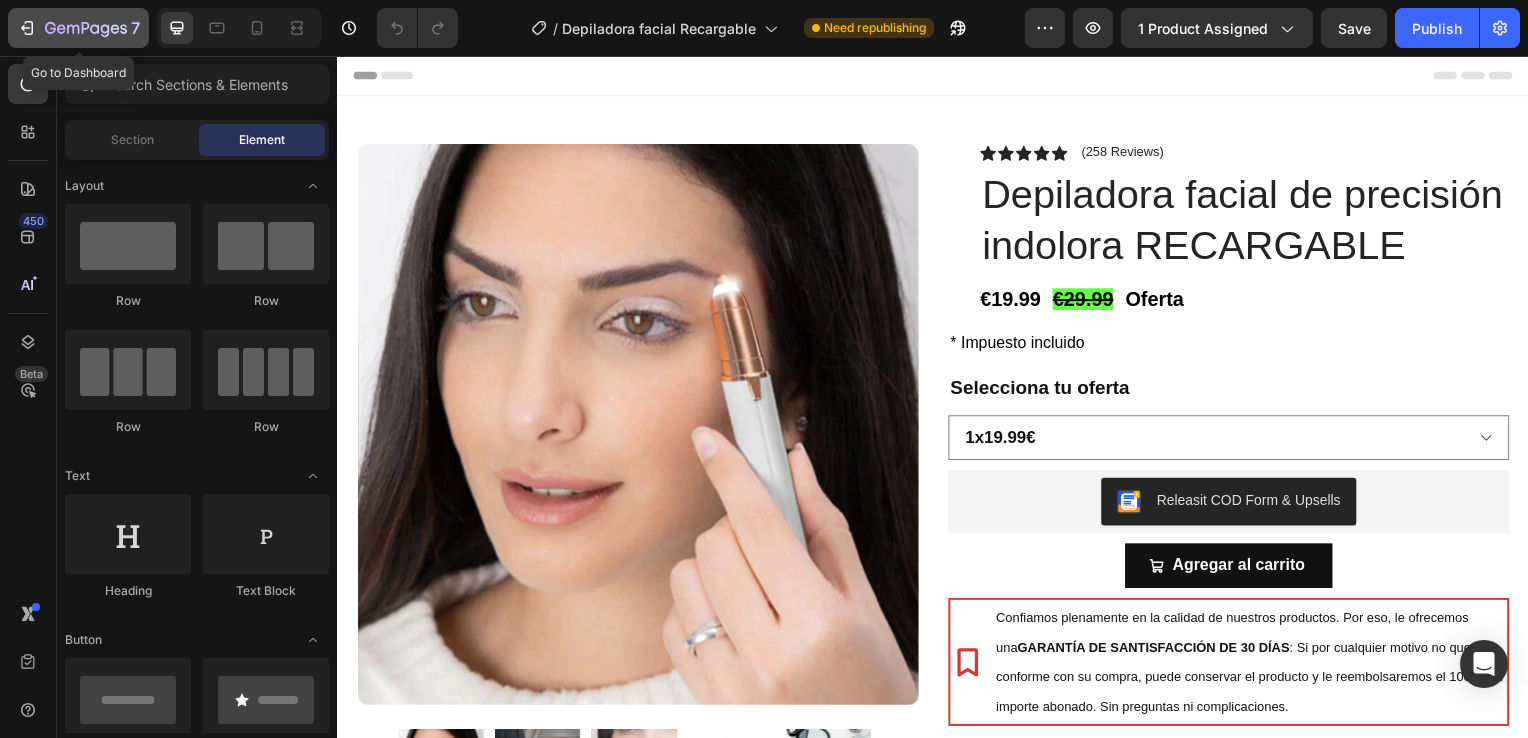 click 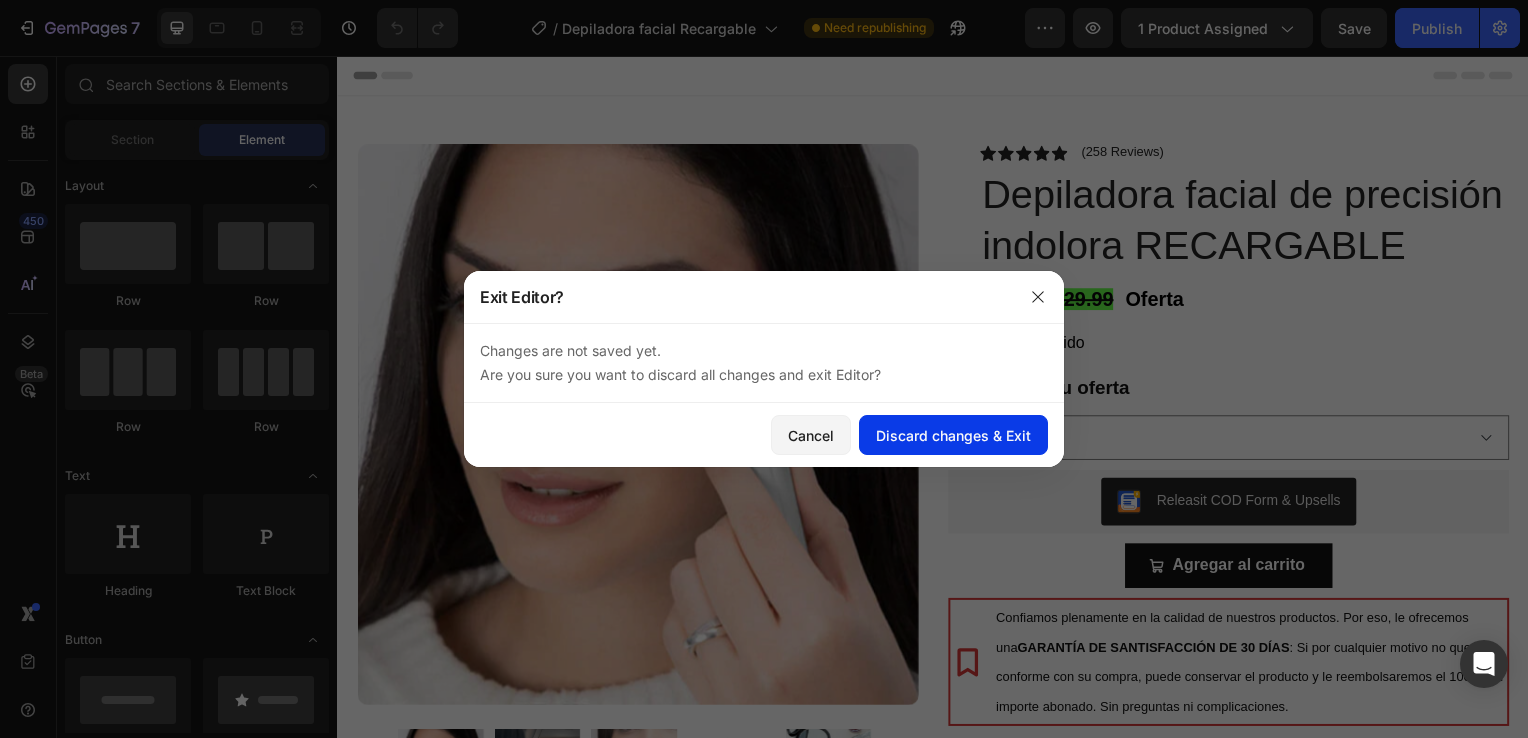 click on "Discard changes & Exit" at bounding box center (953, 435) 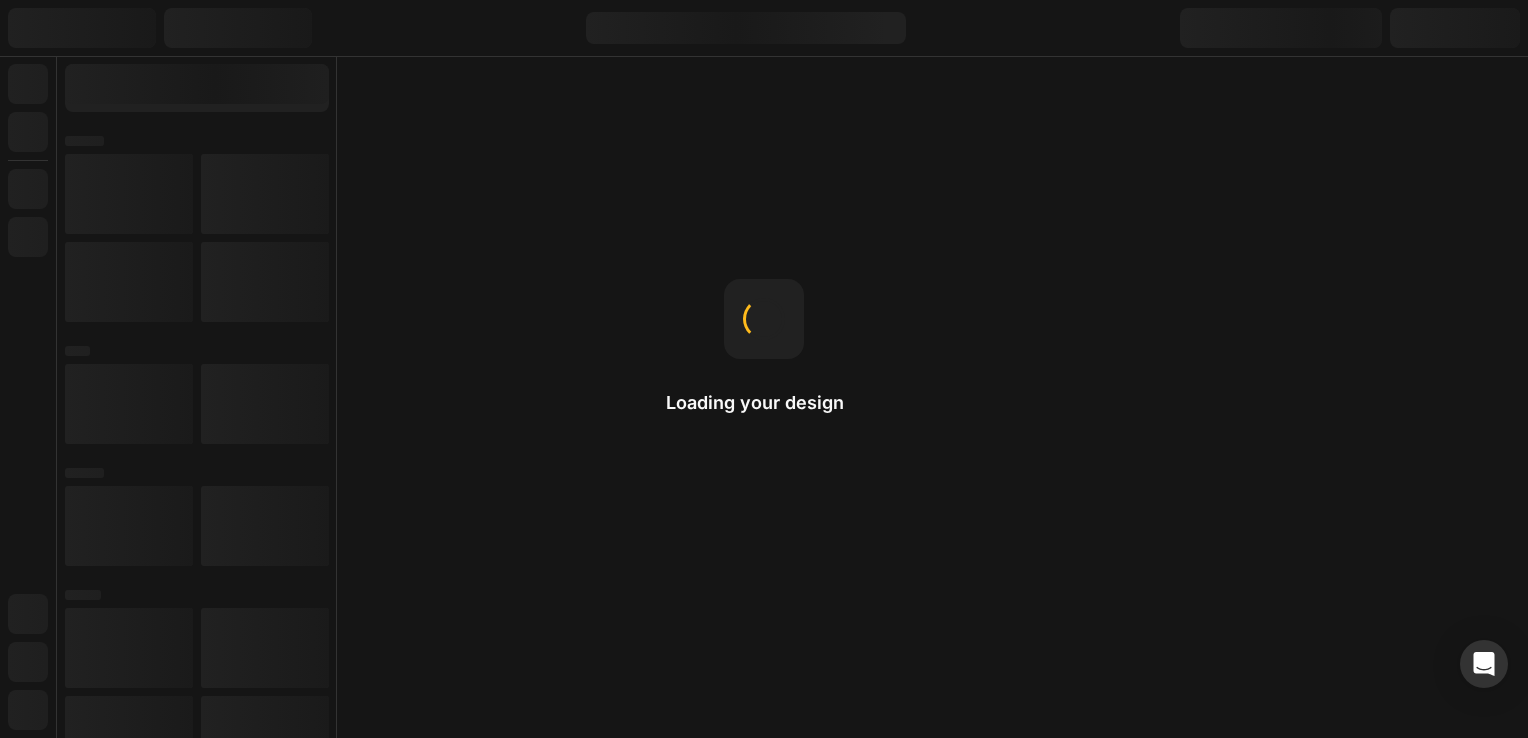 scroll, scrollTop: 0, scrollLeft: 0, axis: both 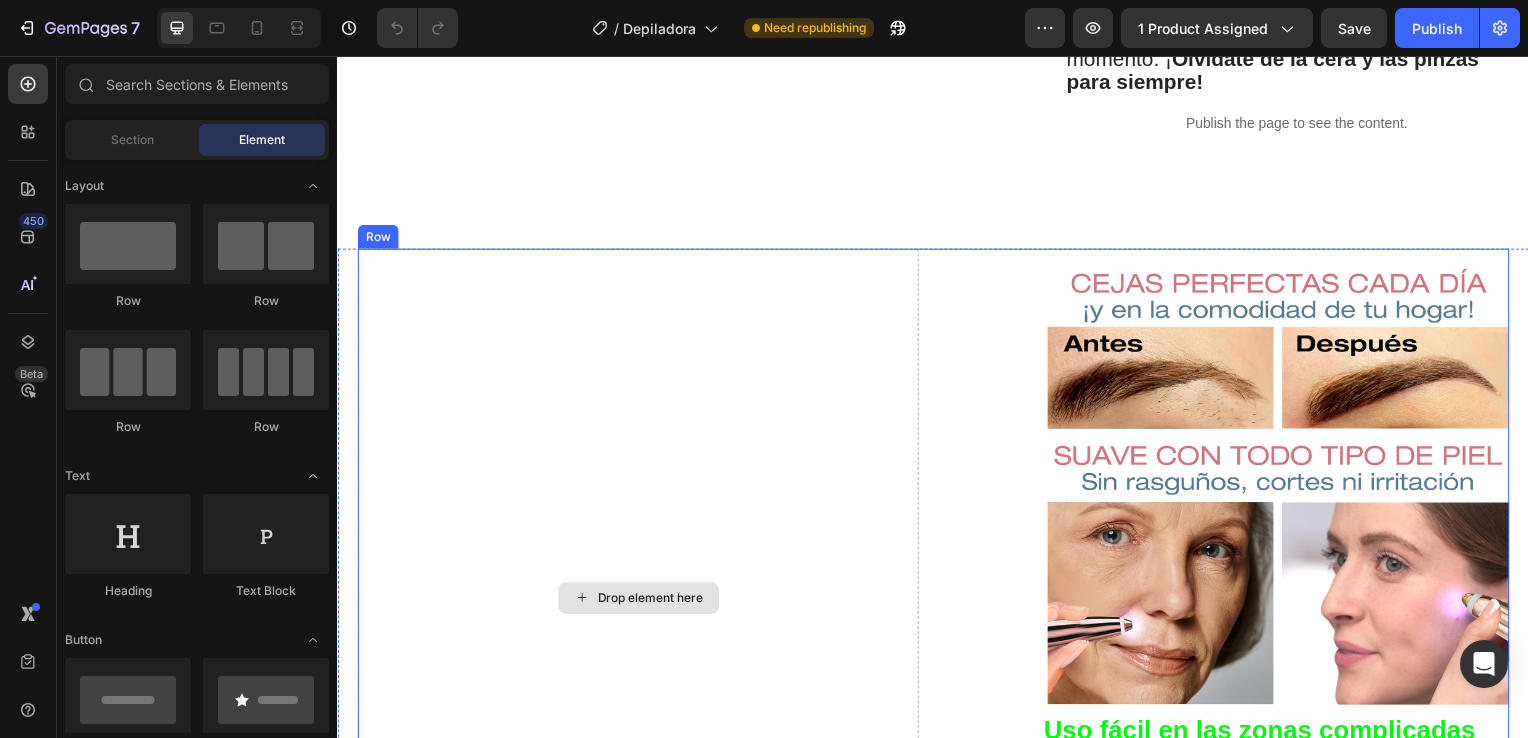 click on "Drop element here" at bounding box center [639, 603] 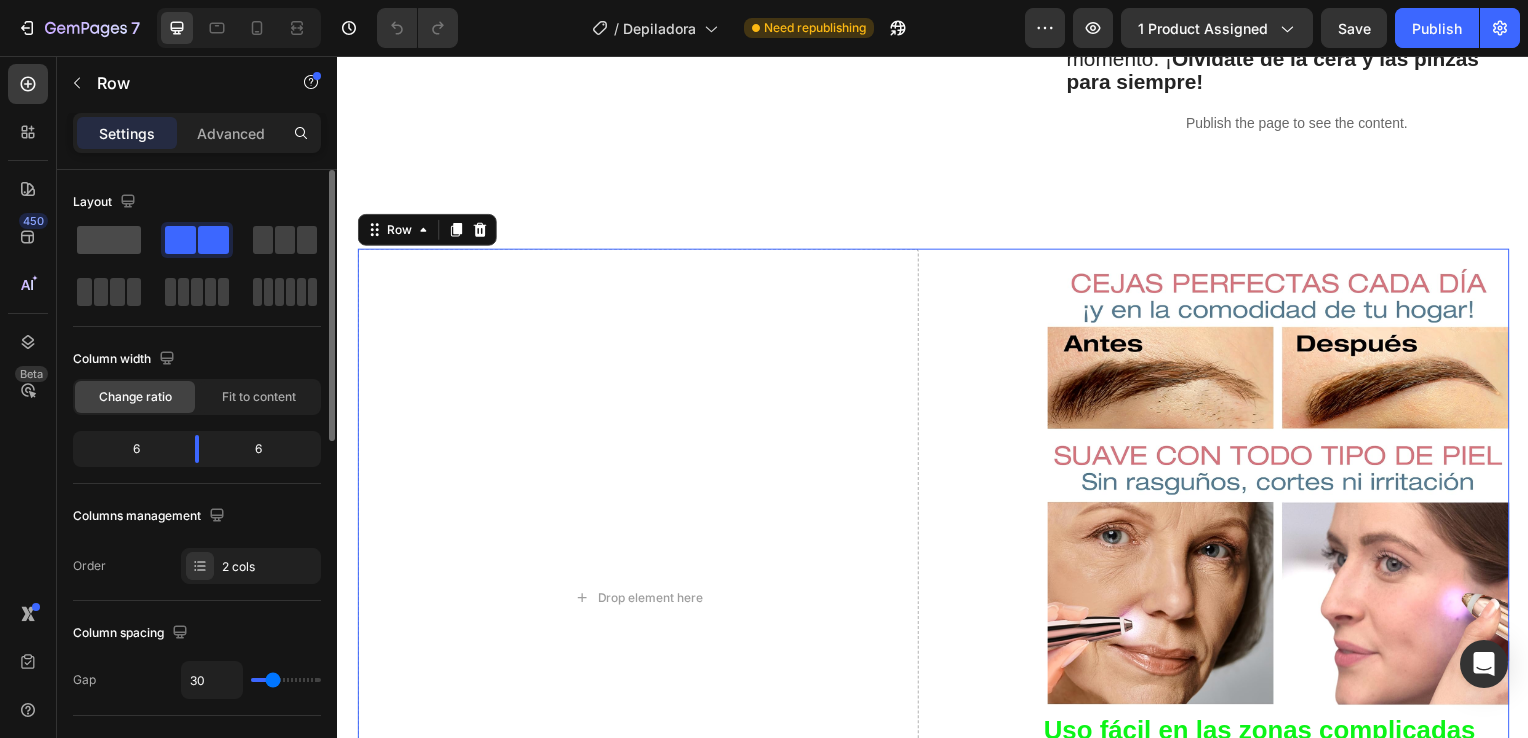 click 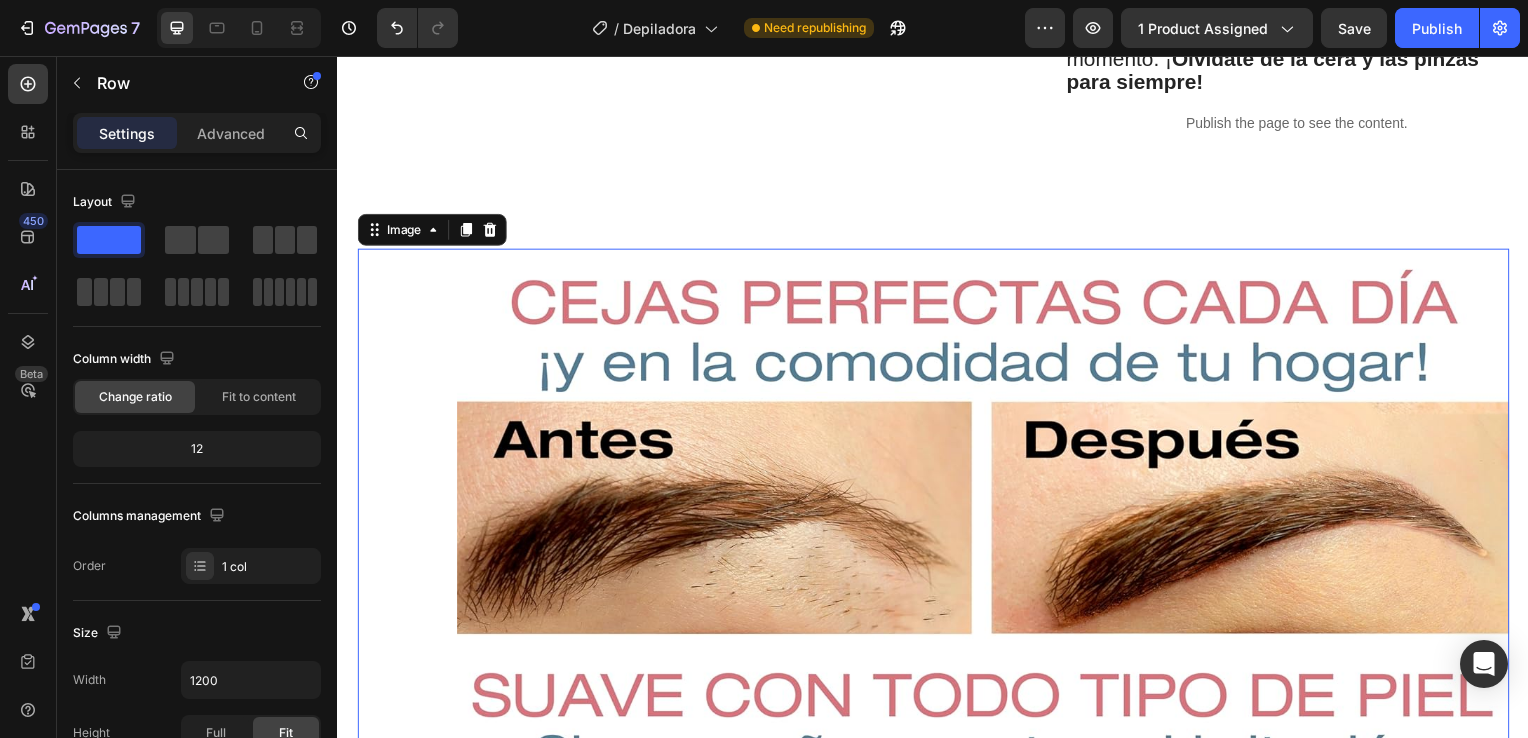 click on "Image   0" at bounding box center (937, 763) 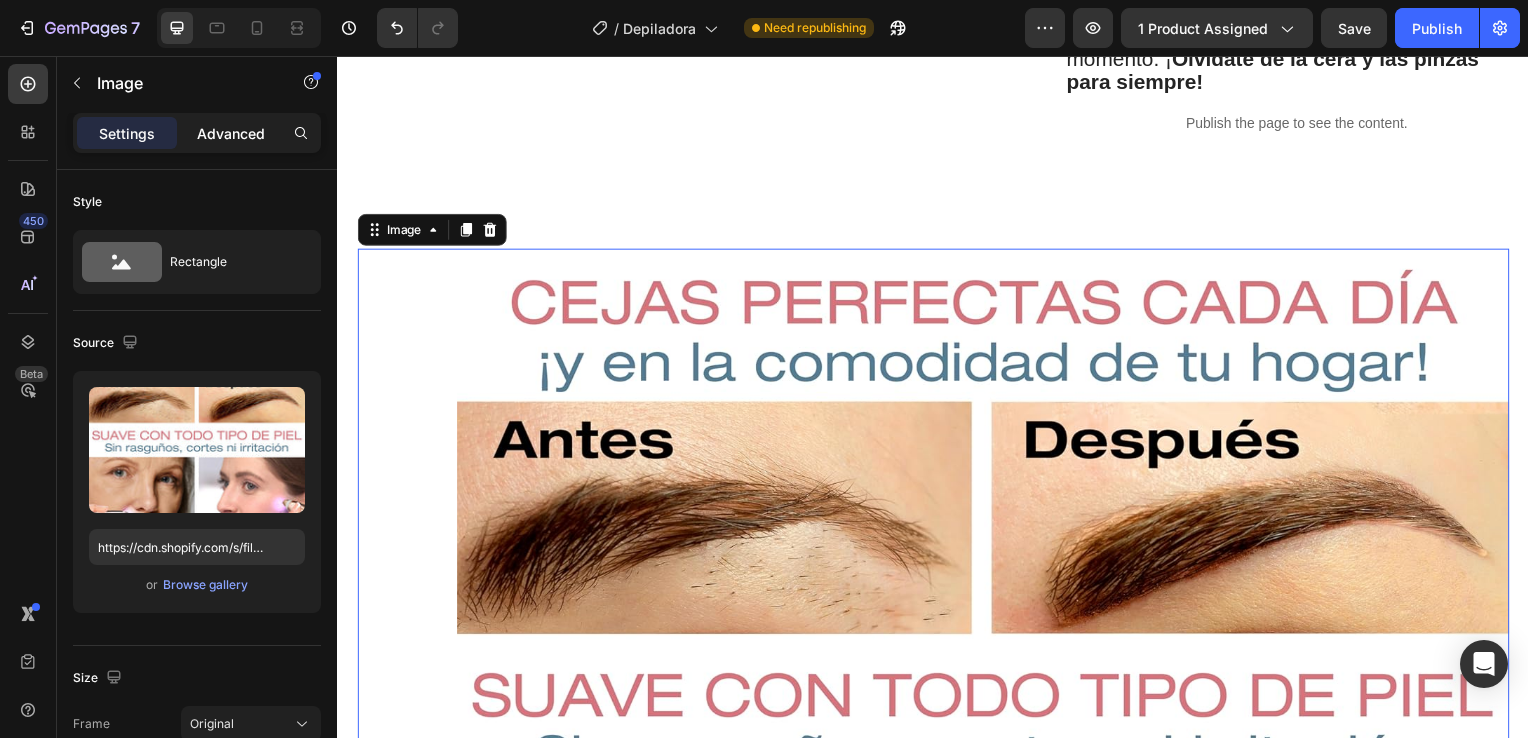 click on "Advanced" at bounding box center (231, 133) 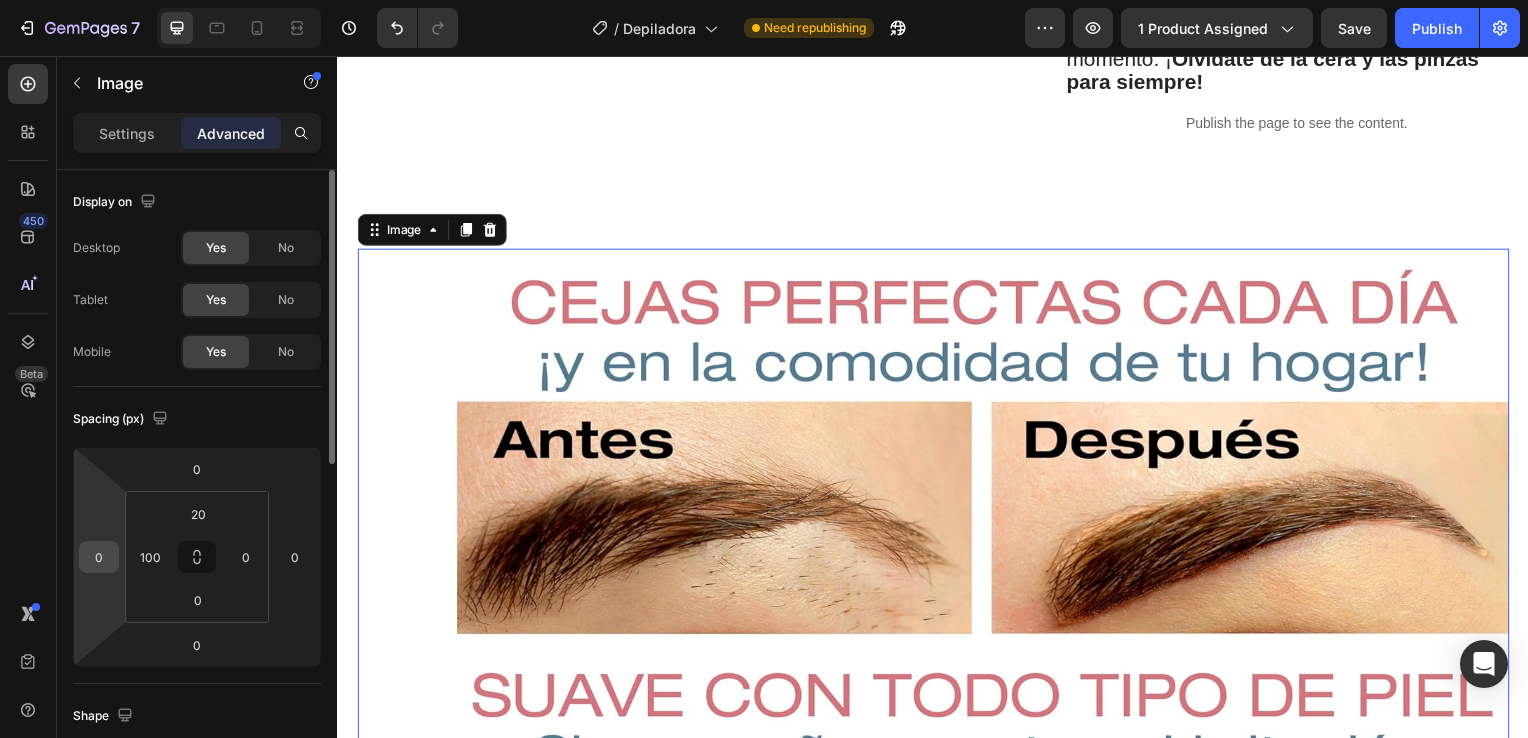 click on "0" at bounding box center (99, 557) 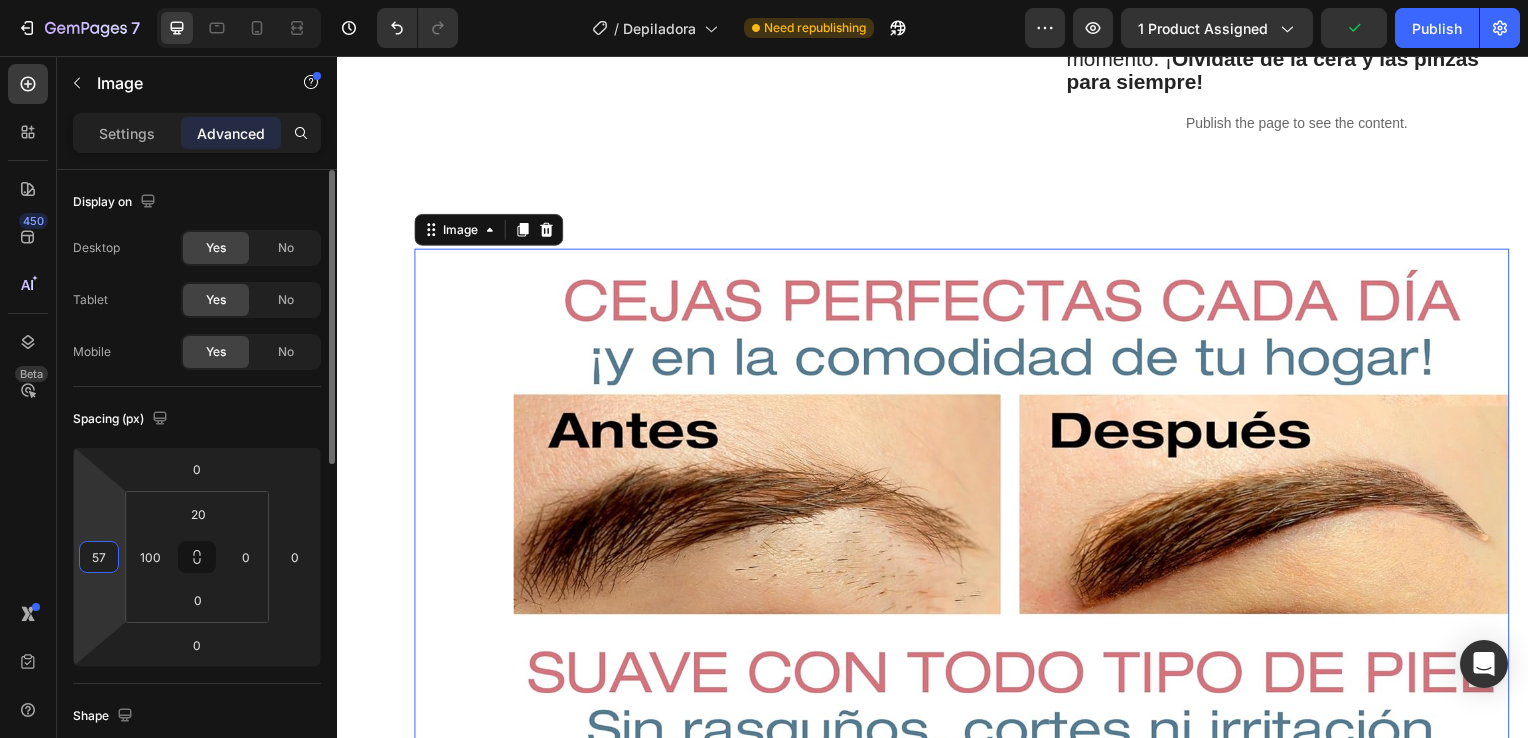 type on "5" 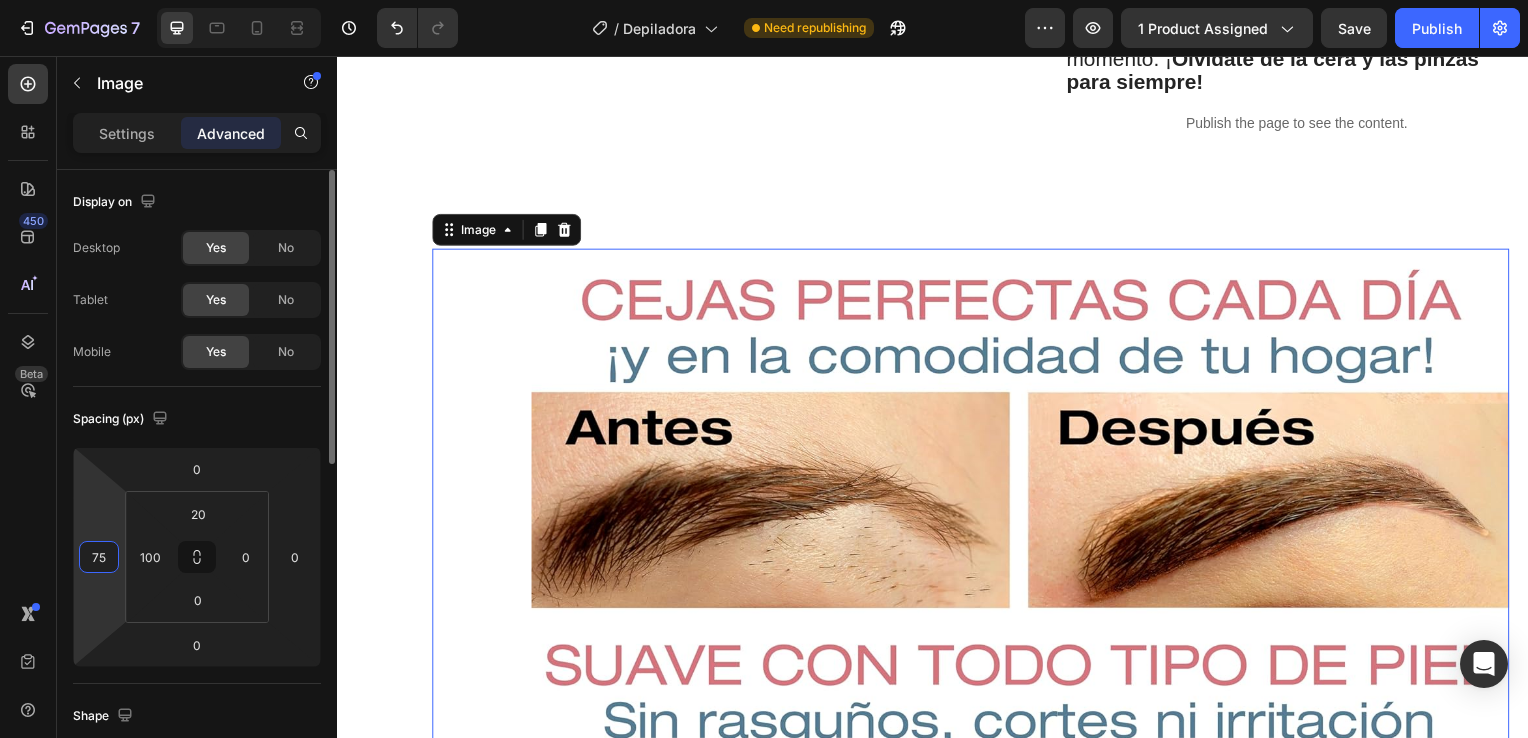 type on "7" 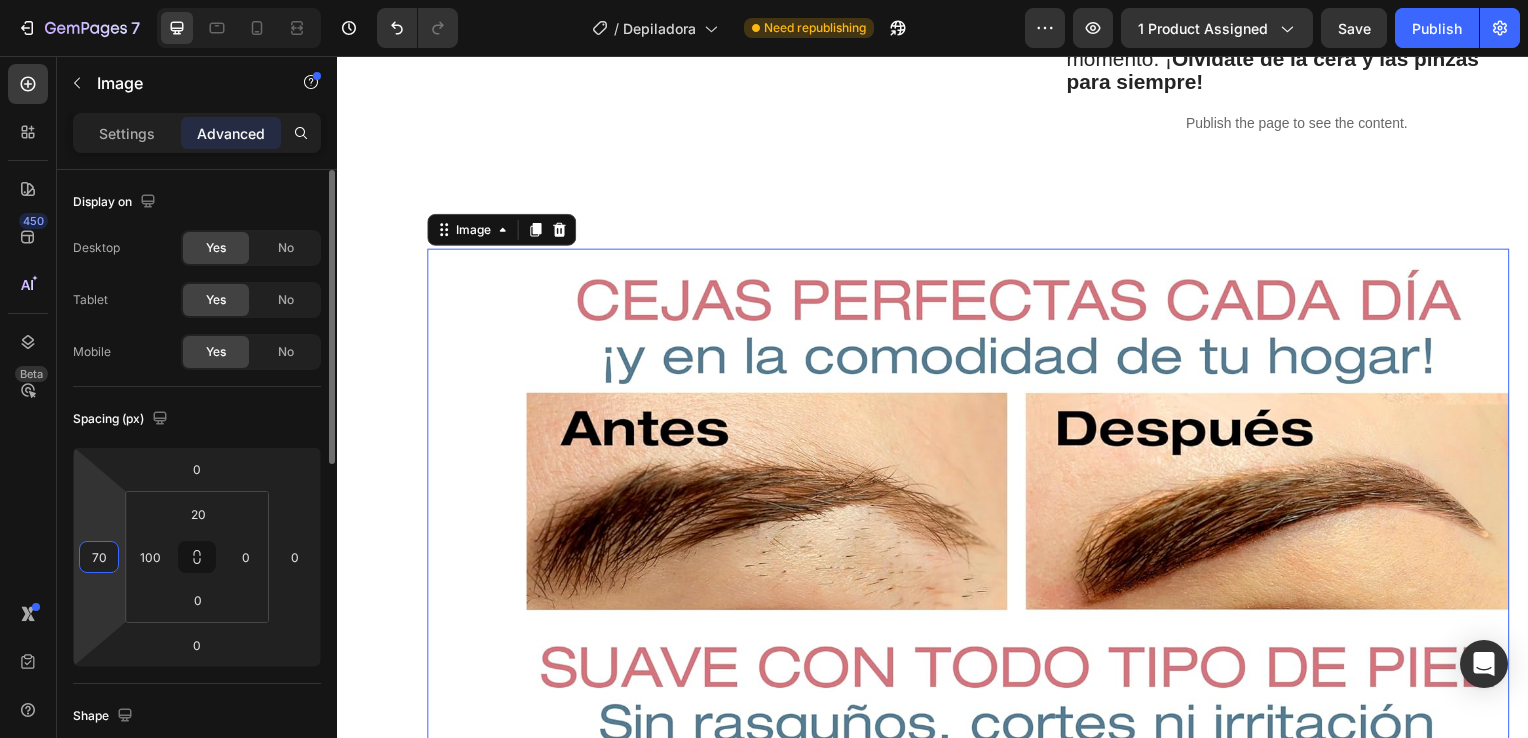 type on "700" 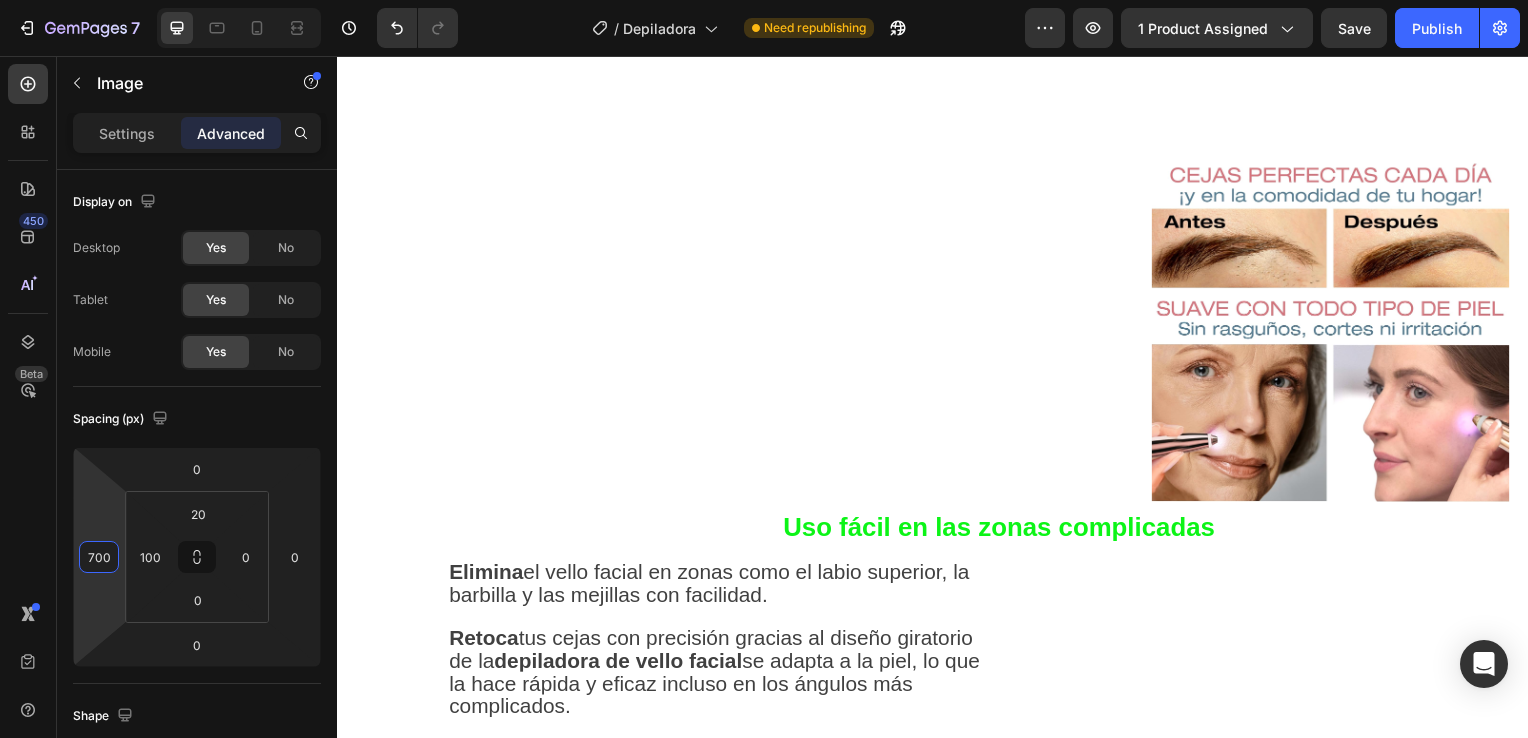scroll, scrollTop: 2222, scrollLeft: 0, axis: vertical 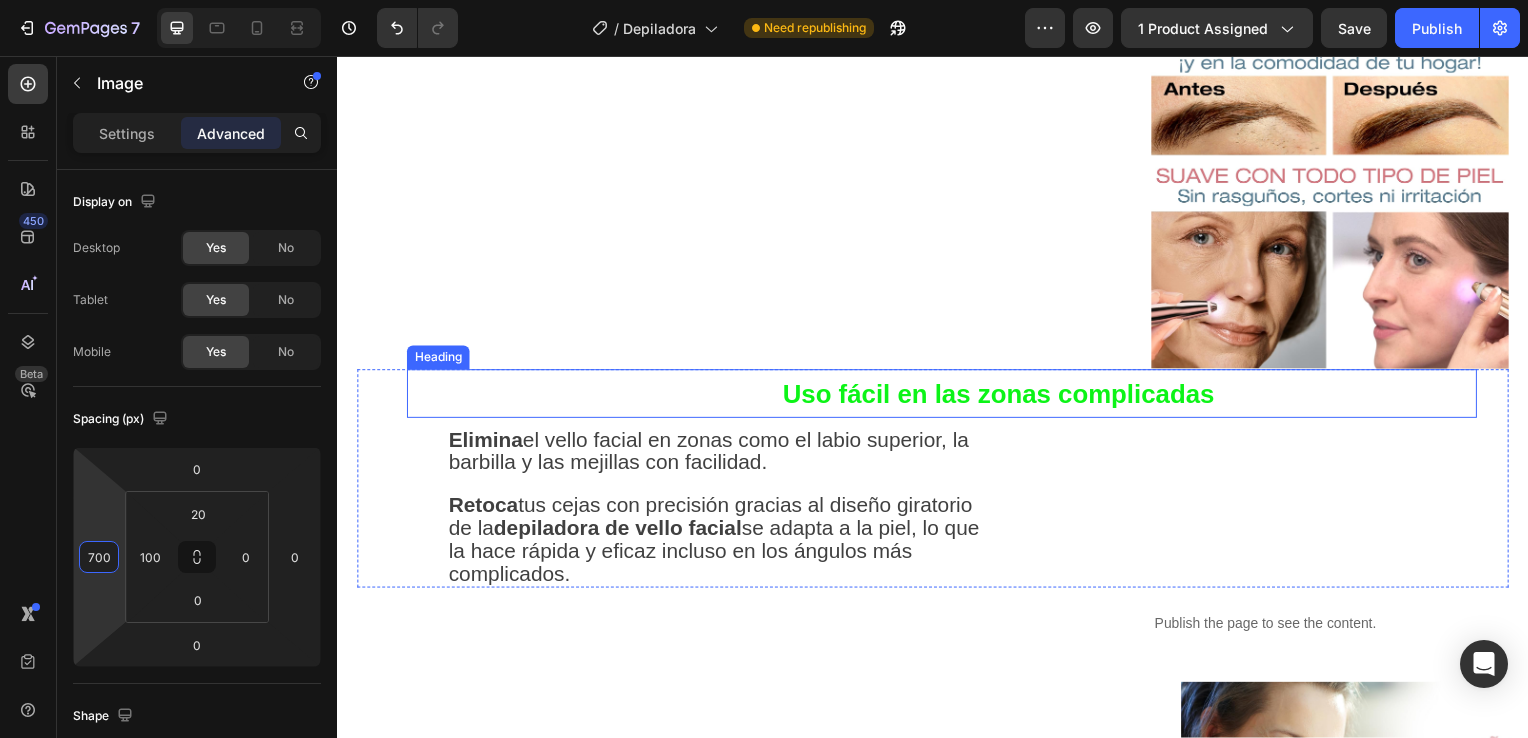 click on "Uso fácil en las zonas complicadas" at bounding box center [946, 396] 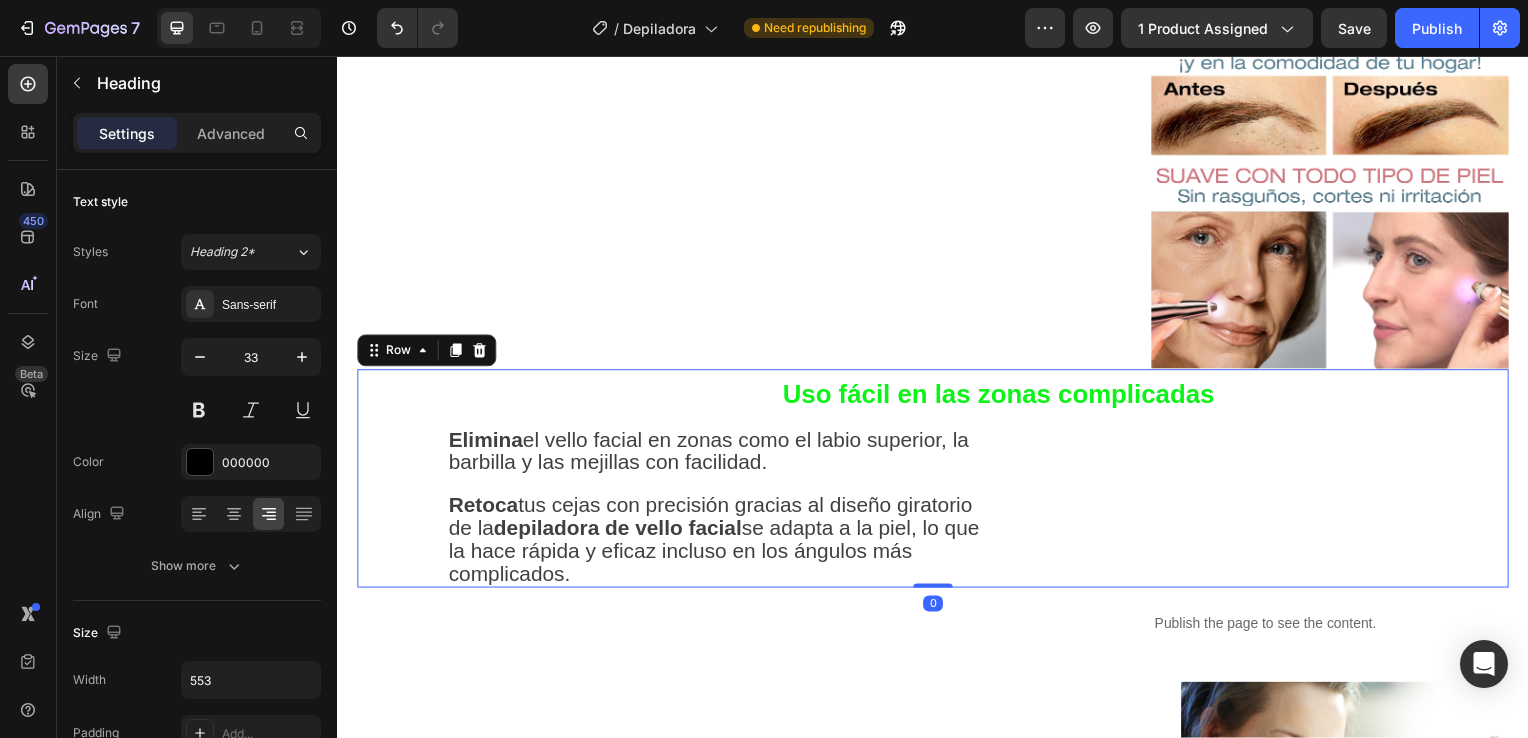 click on "Uso fácil en las zonas complicadas Heading Elimina  el vello facial en zonas como el labio superior, la barbilla y las mejillas con facilidad.    Retoca  tus cejas con precisión gracias al diseño giratorio de la  depiladora de vello facial  se adapta a la piel, lo que la hace rápida y eficaz incluso en los ángulos más complicados. Text Block" at bounding box center (921, 482) 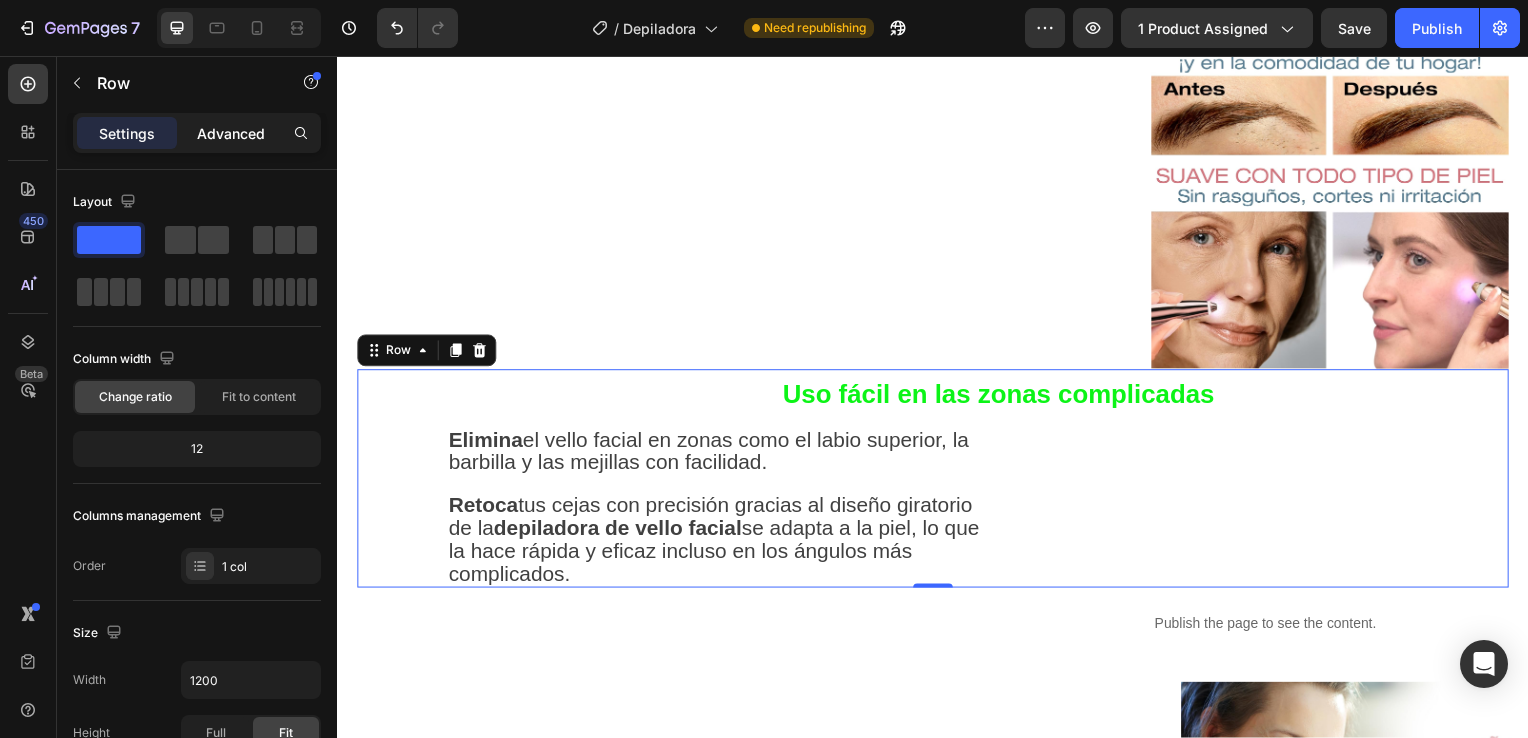 click on "Advanced" at bounding box center [231, 133] 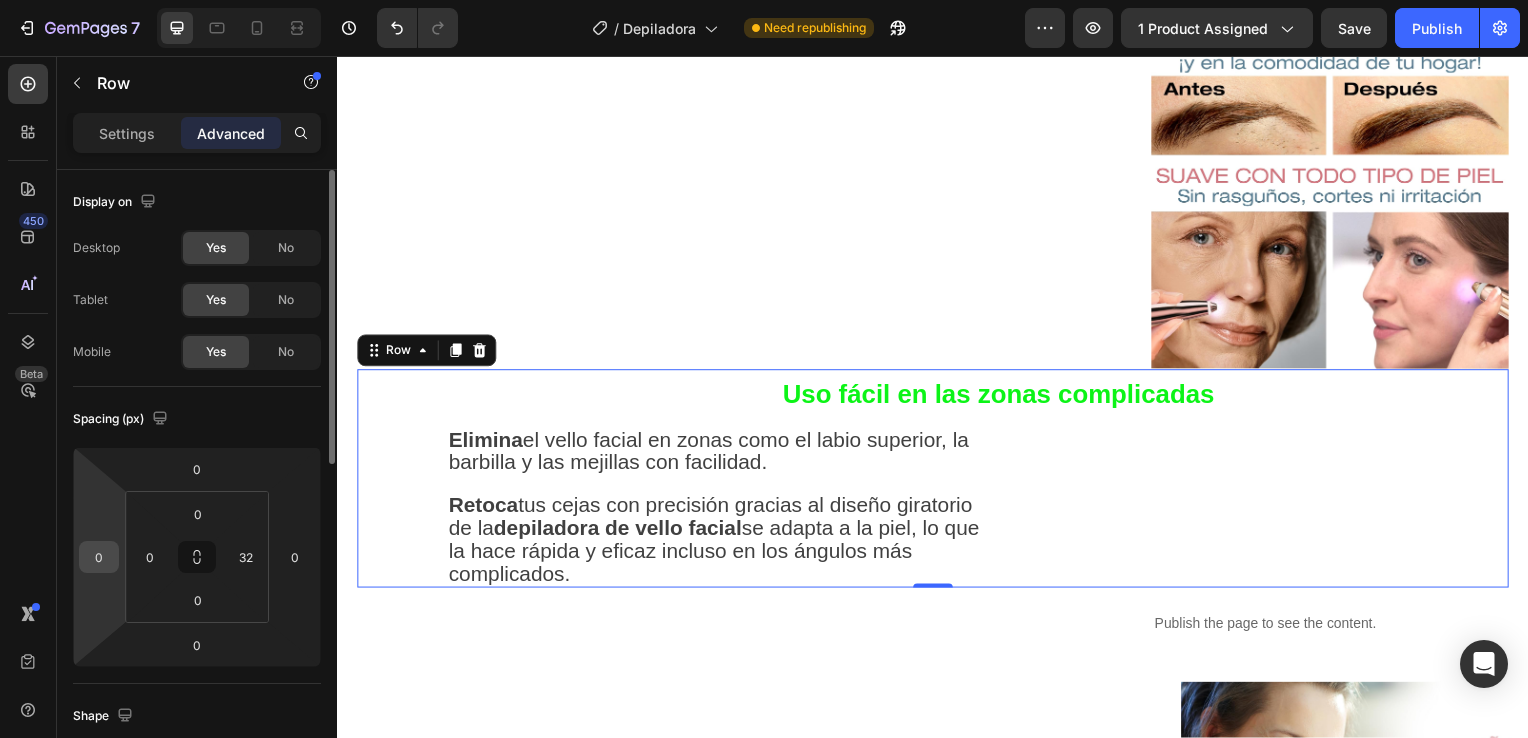 click on "0" at bounding box center (99, 557) 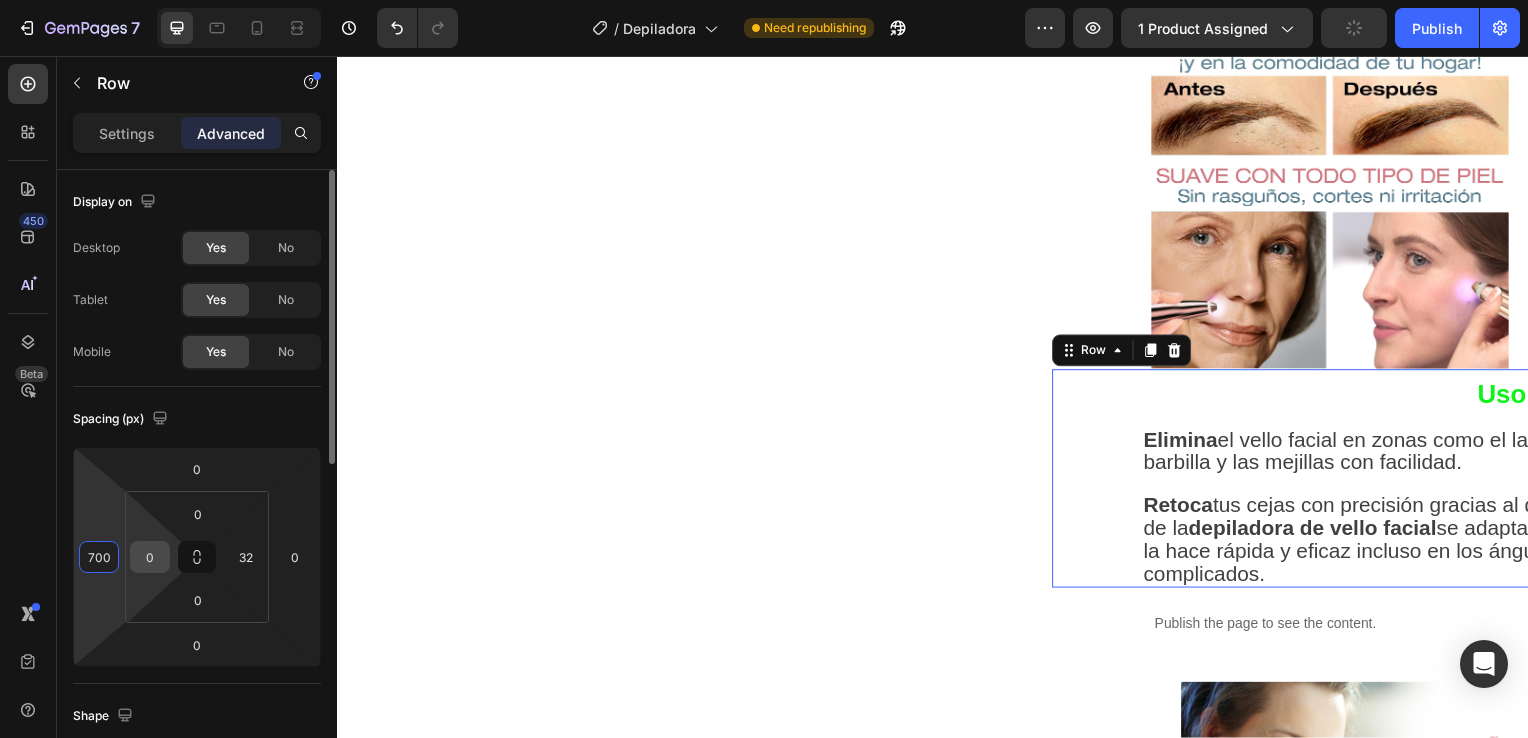 type on "700" 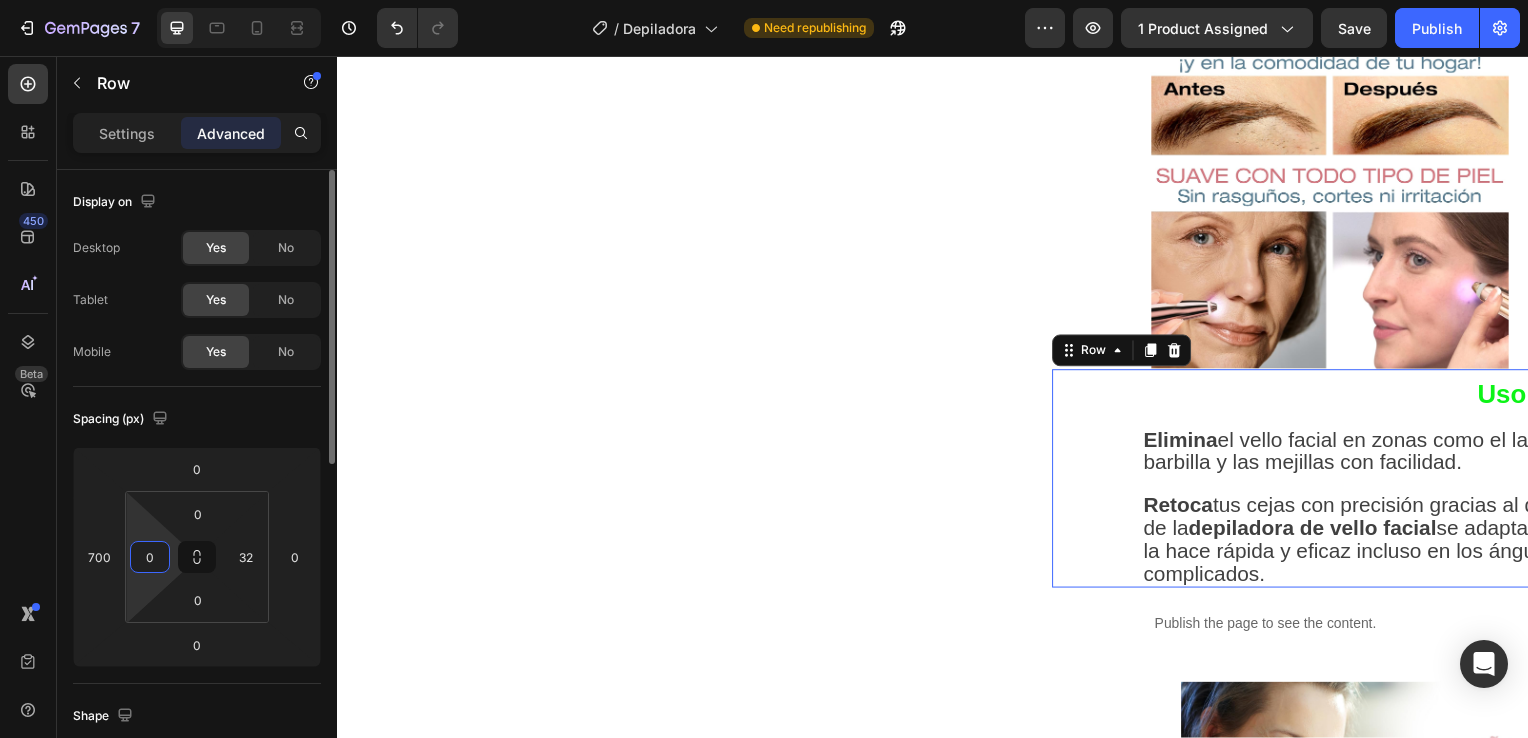 click on "0" at bounding box center [150, 557] 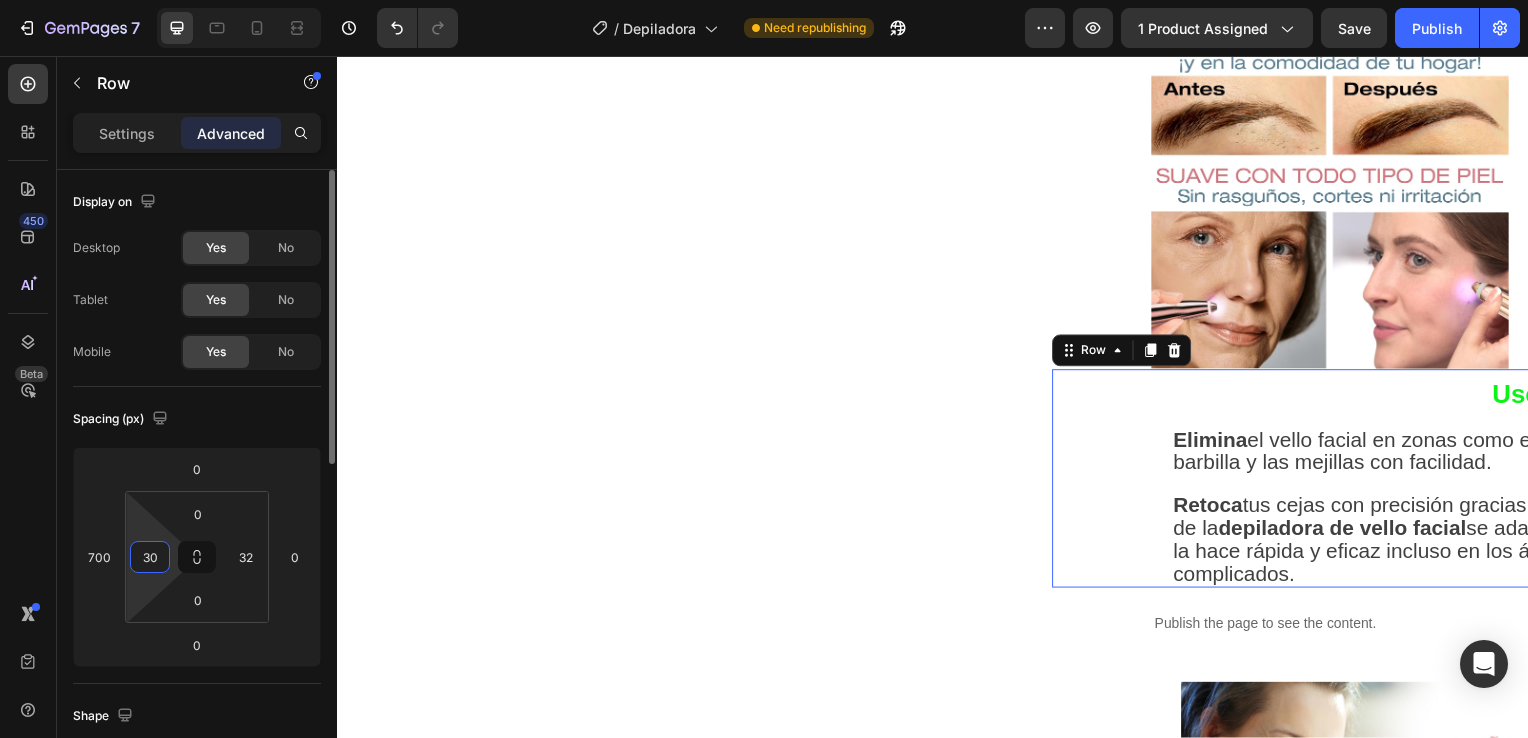 type on "3" 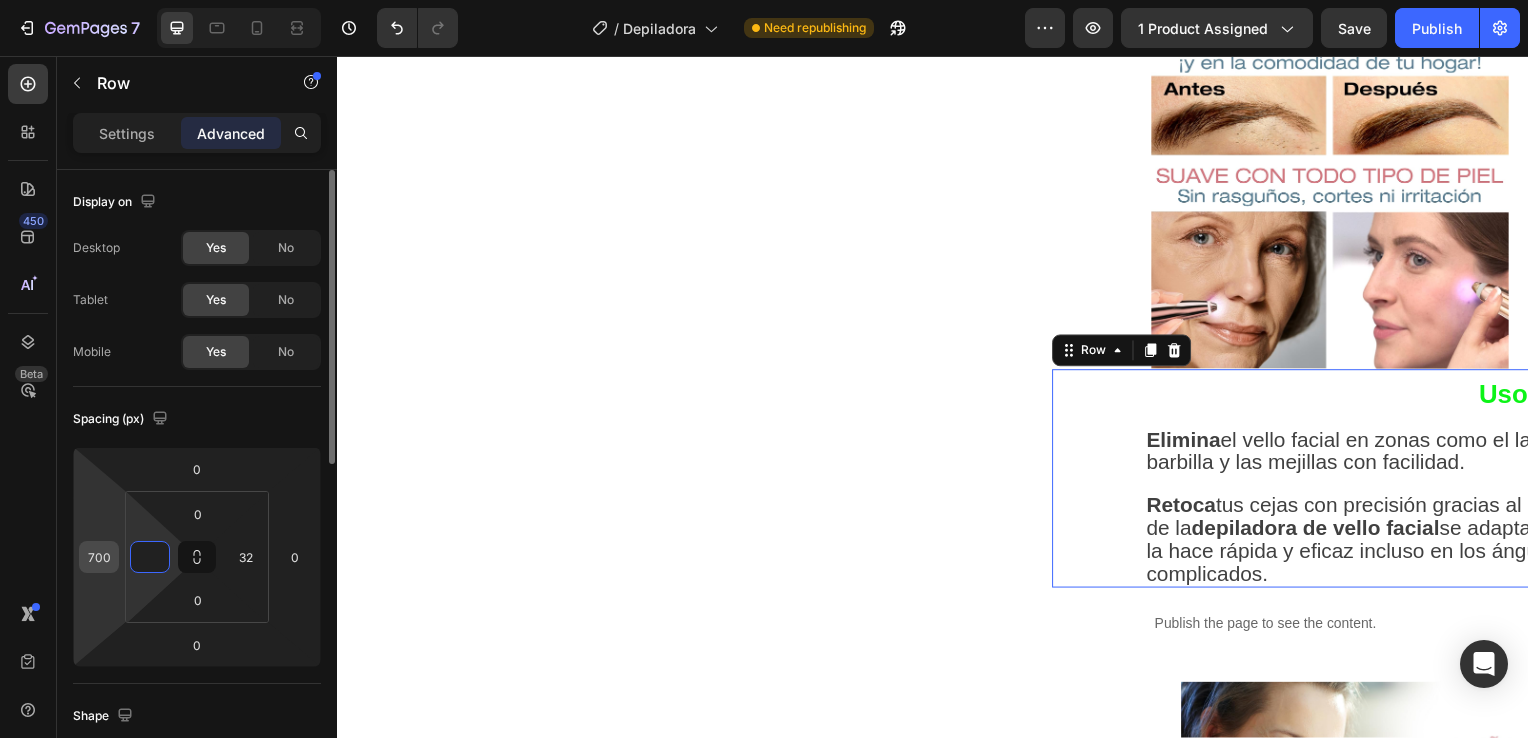 type on "0" 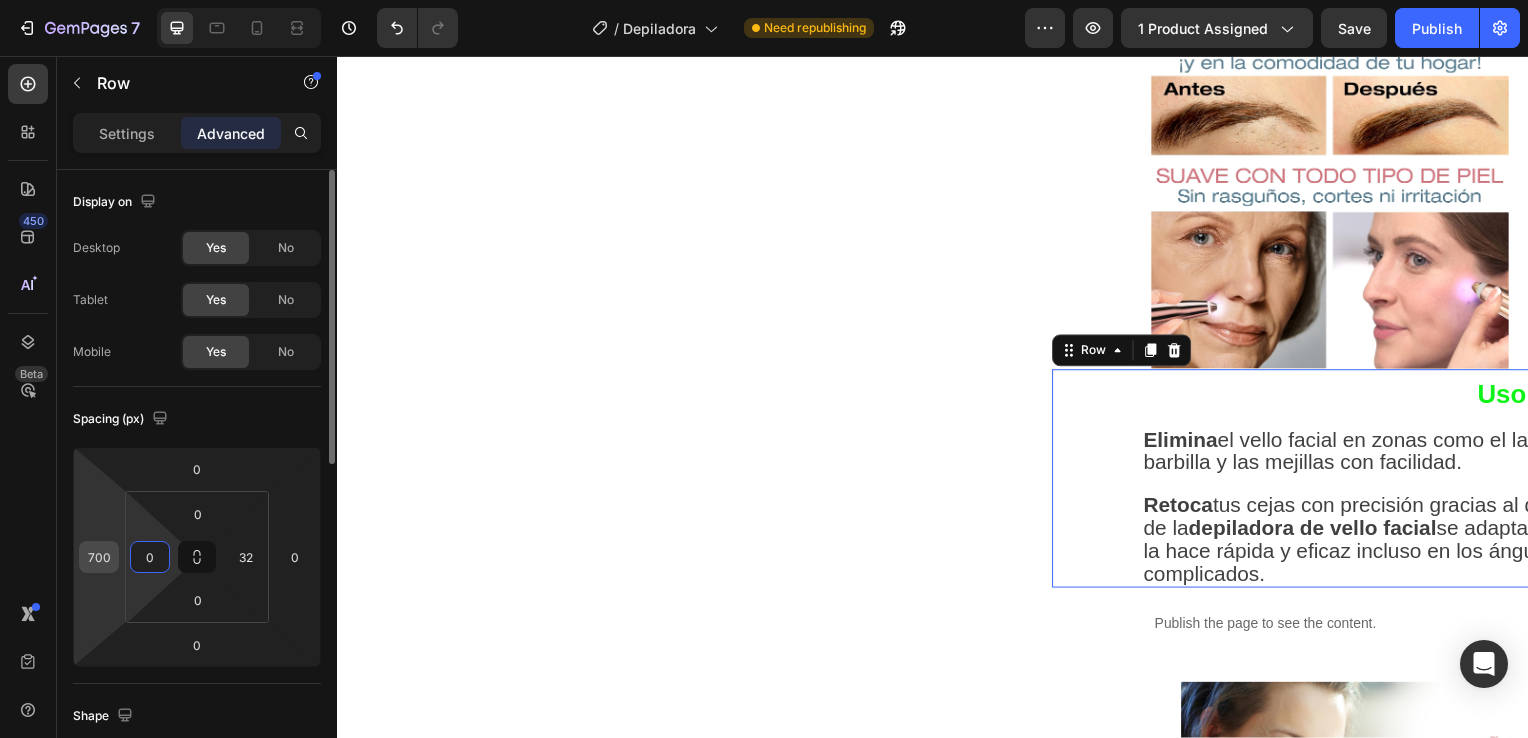 click on "700" at bounding box center [99, 557] 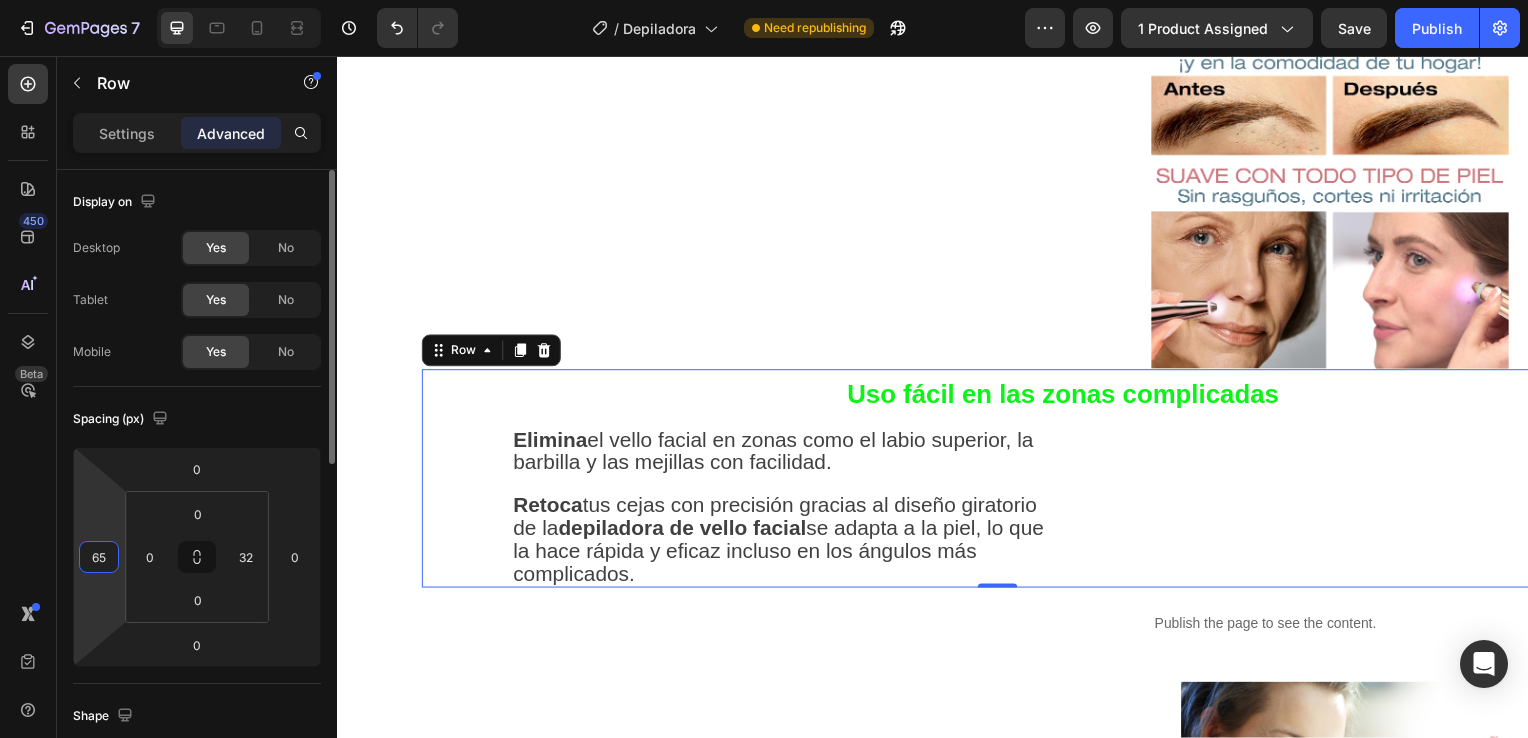 type on "6" 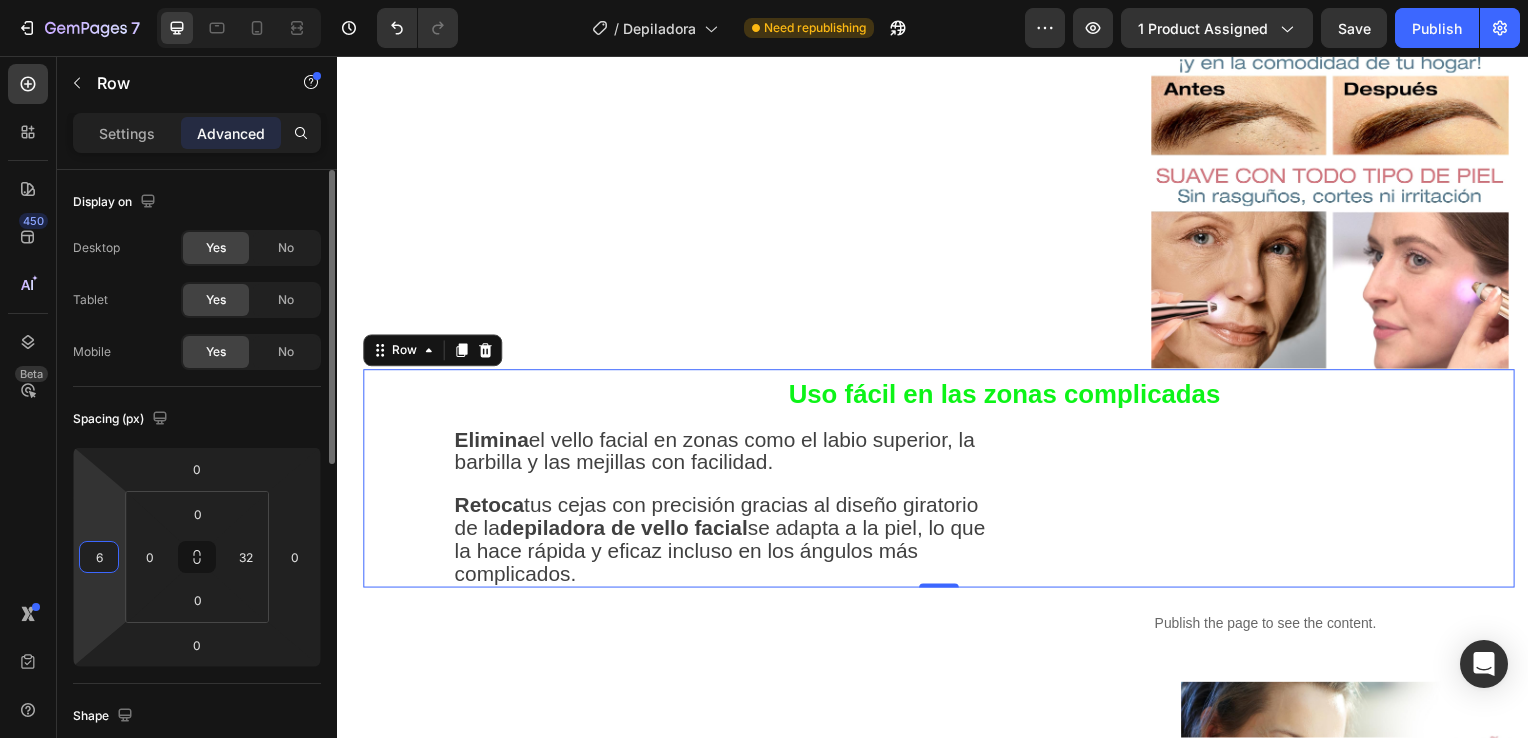 type 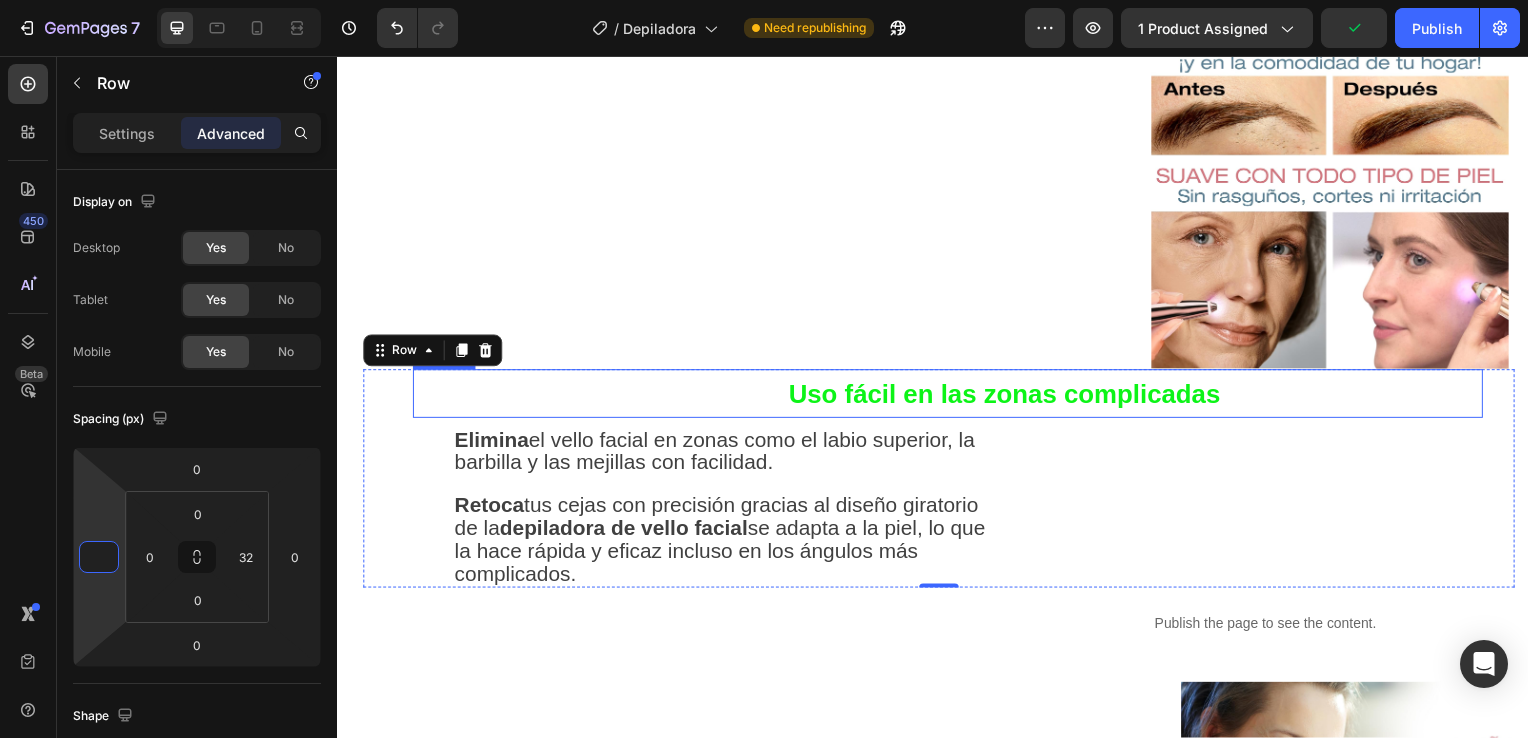 click on "Uso fácil en las zonas complicadas" at bounding box center [1009, 397] 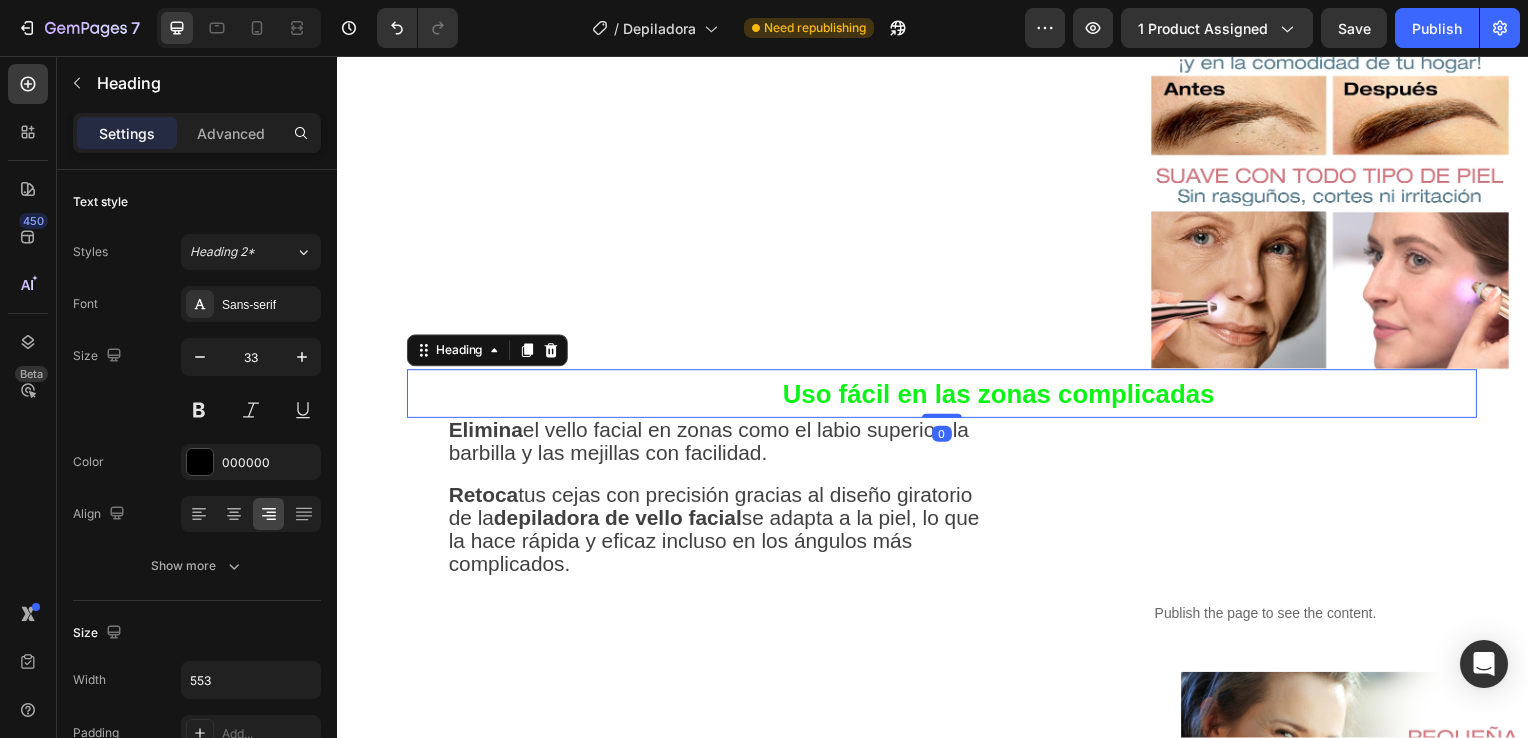 drag, startPoint x: 934, startPoint y: 413, endPoint x: 933, endPoint y: 392, distance: 21.023796 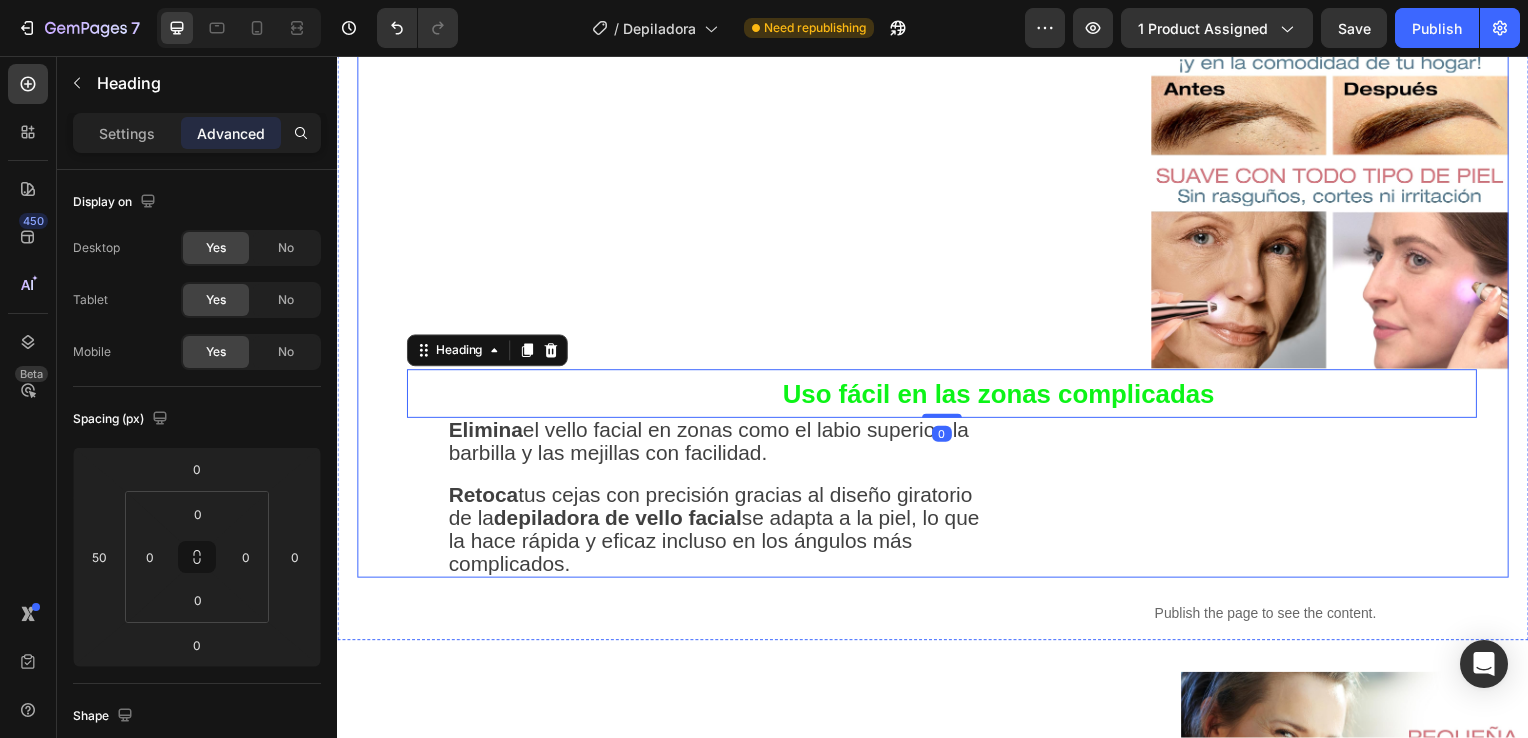 click on "Image Uso fácil en las zonas complicadas Heading   0 Elimina  el vello facial en zonas como el labio superior, la barbilla y las mejillas con facilidad.    Retoca  tus cejas con precisión gracias al diseño giratorio de la  depiladora de vello facial  se adapta a la piel, lo que la hace rápida y eficaz incluso en los ángulos más complicados. Text Block Row" at bounding box center [937, 297] 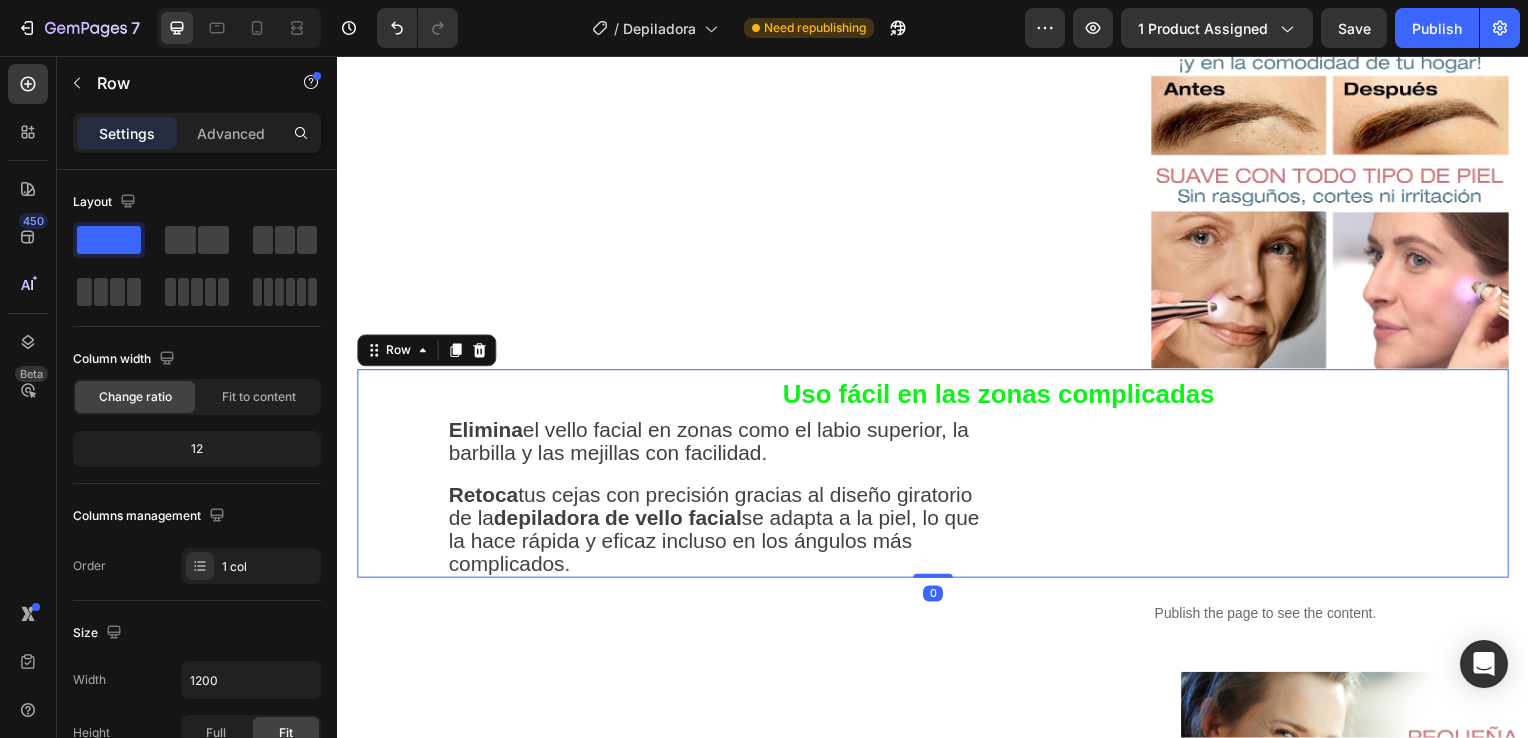 click on "Uso fácil en las zonas complicadas Heading Elimina  el vello facial en zonas como el labio superior, la barbilla y las mejillas con facilidad.    Retoca  tus cejas con precisión gracias al diseño giratorio de la  depiladora de vello facial  se adapta a la piel, lo que la hace rápida y eficaz incluso en los ángulos más complicados. Text Block" at bounding box center (921, 477) 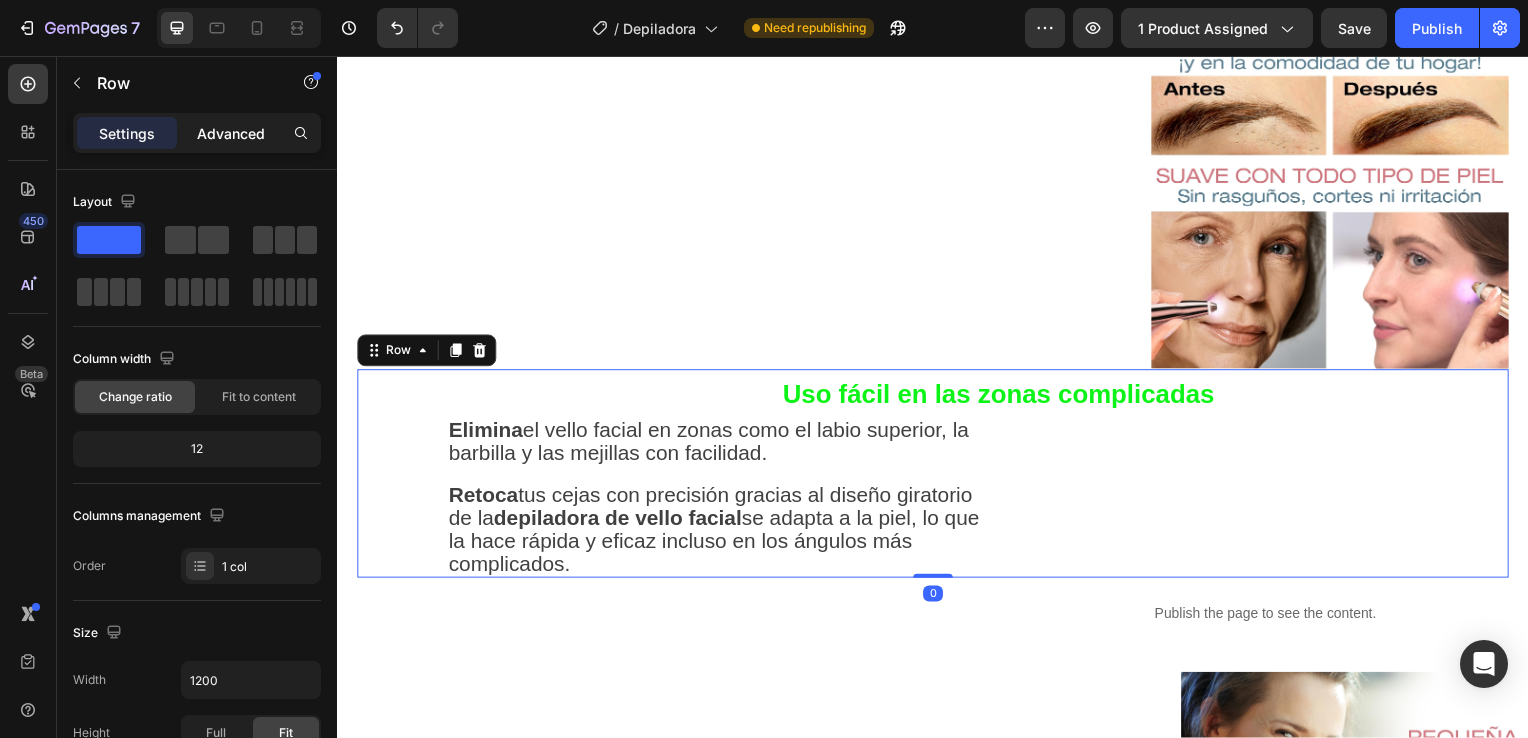 click on "Advanced" at bounding box center [231, 133] 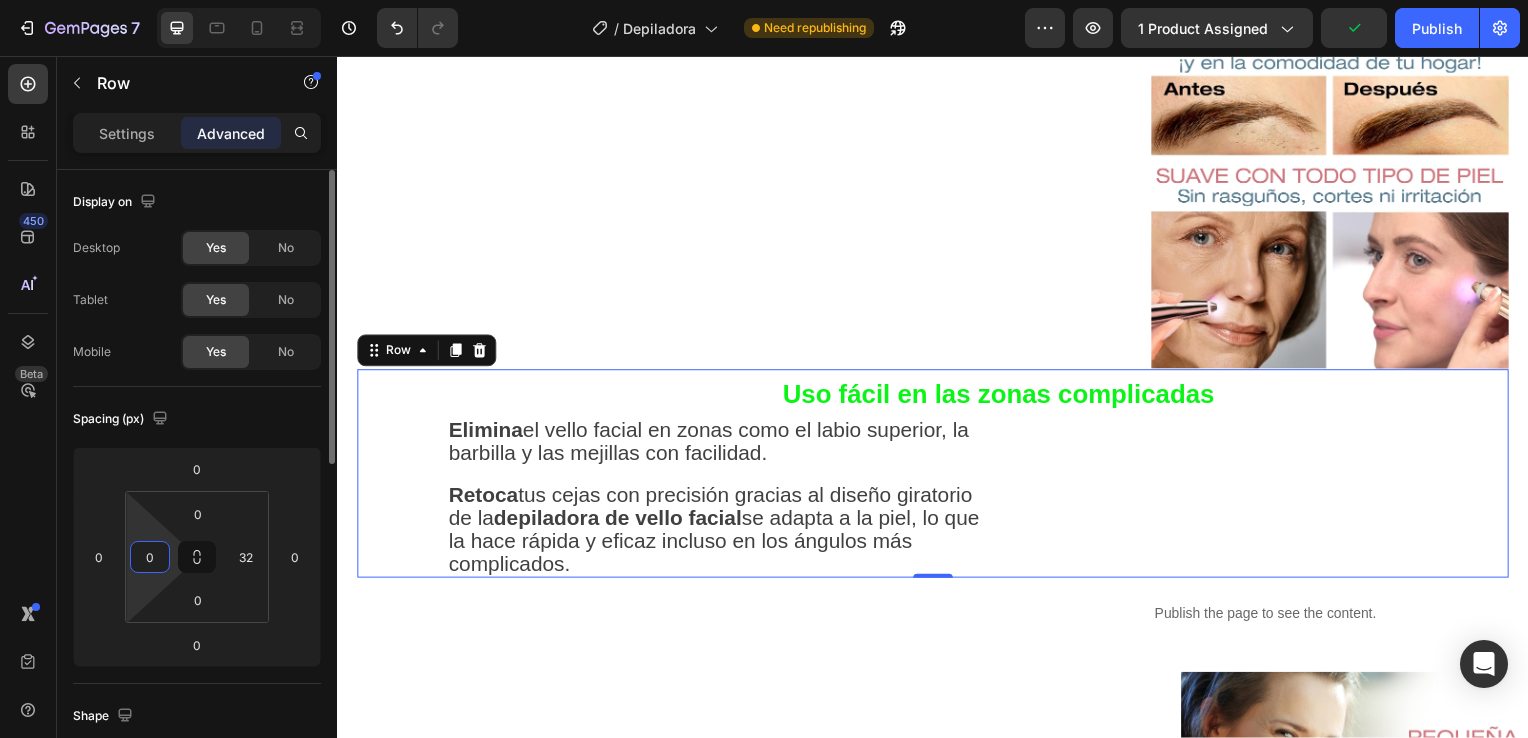 click on "0" at bounding box center (150, 557) 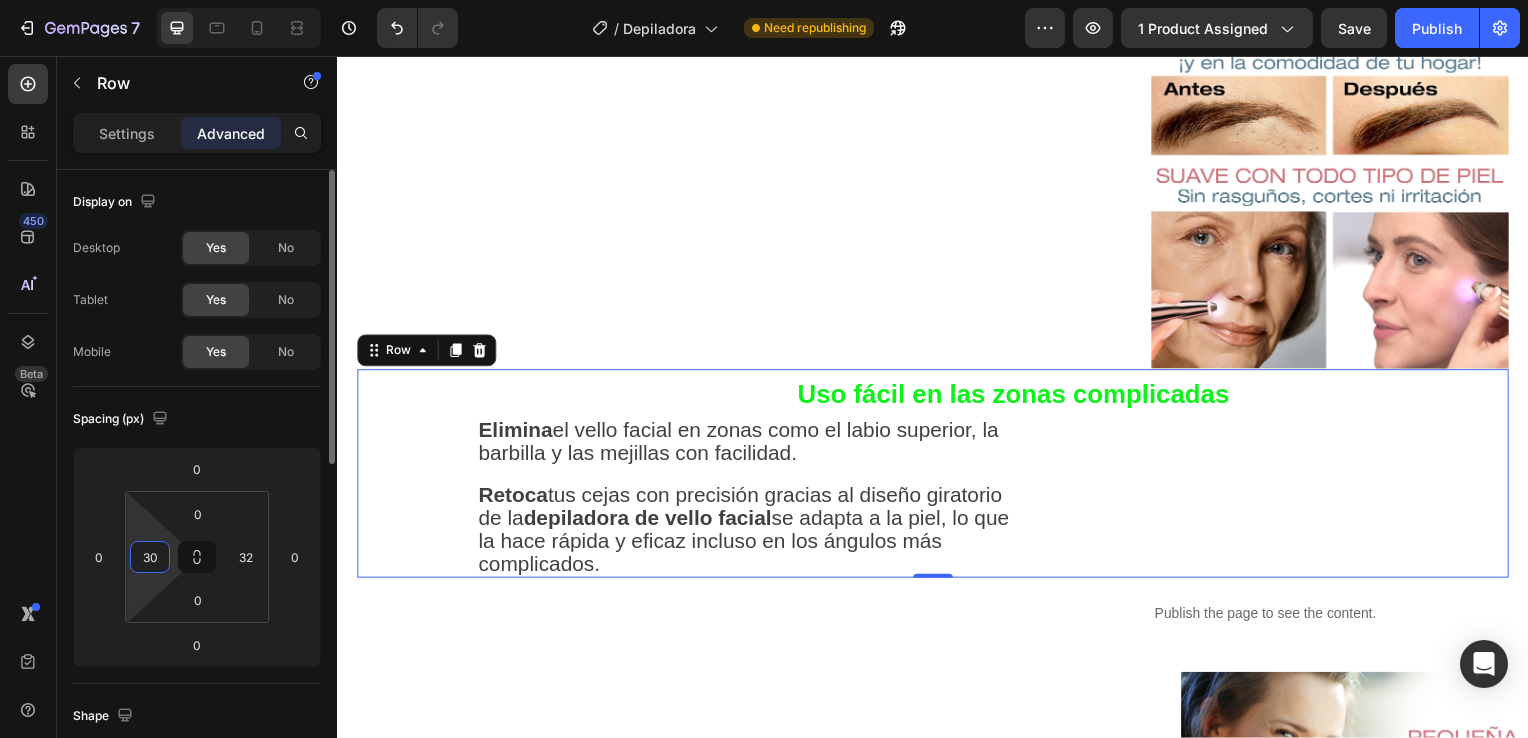 type on "3" 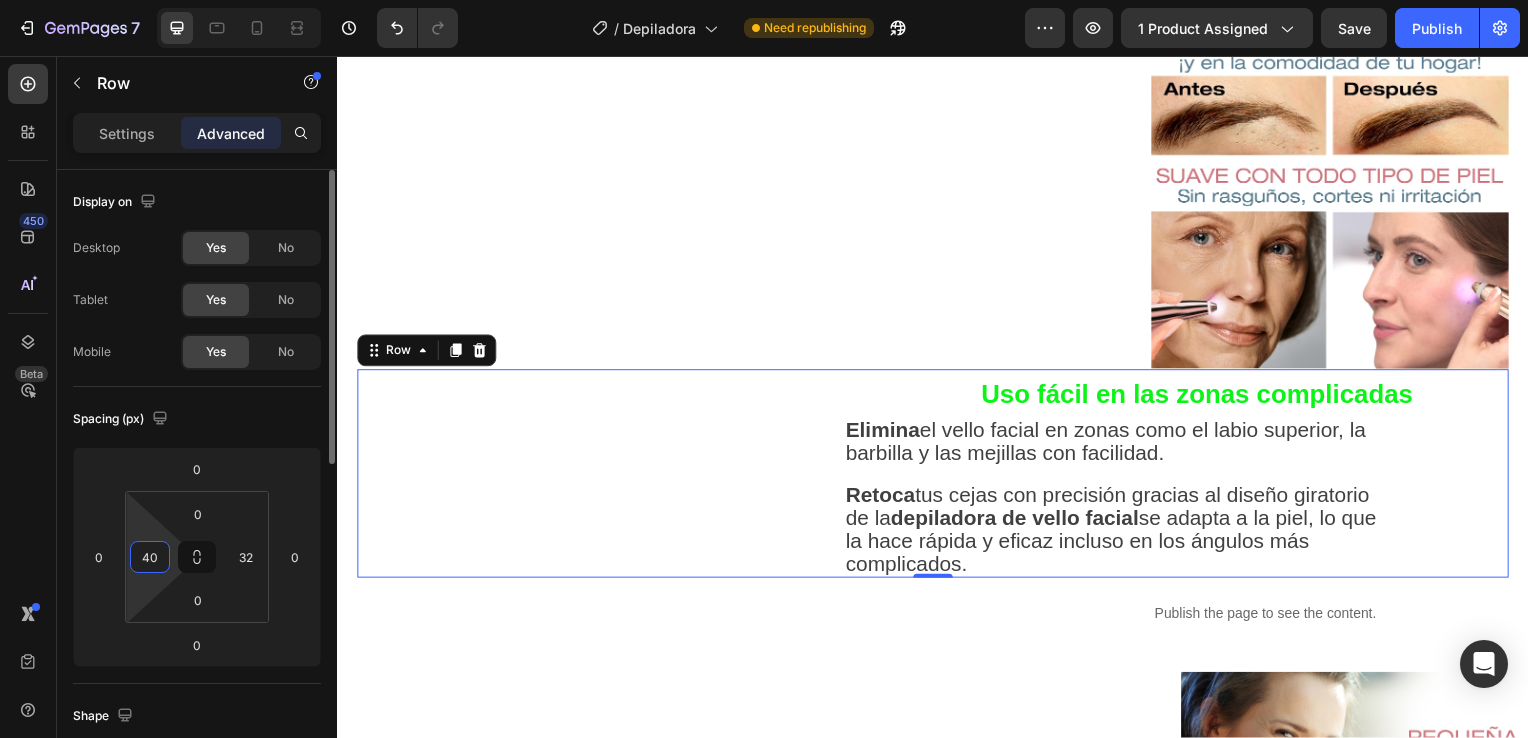 type on "4" 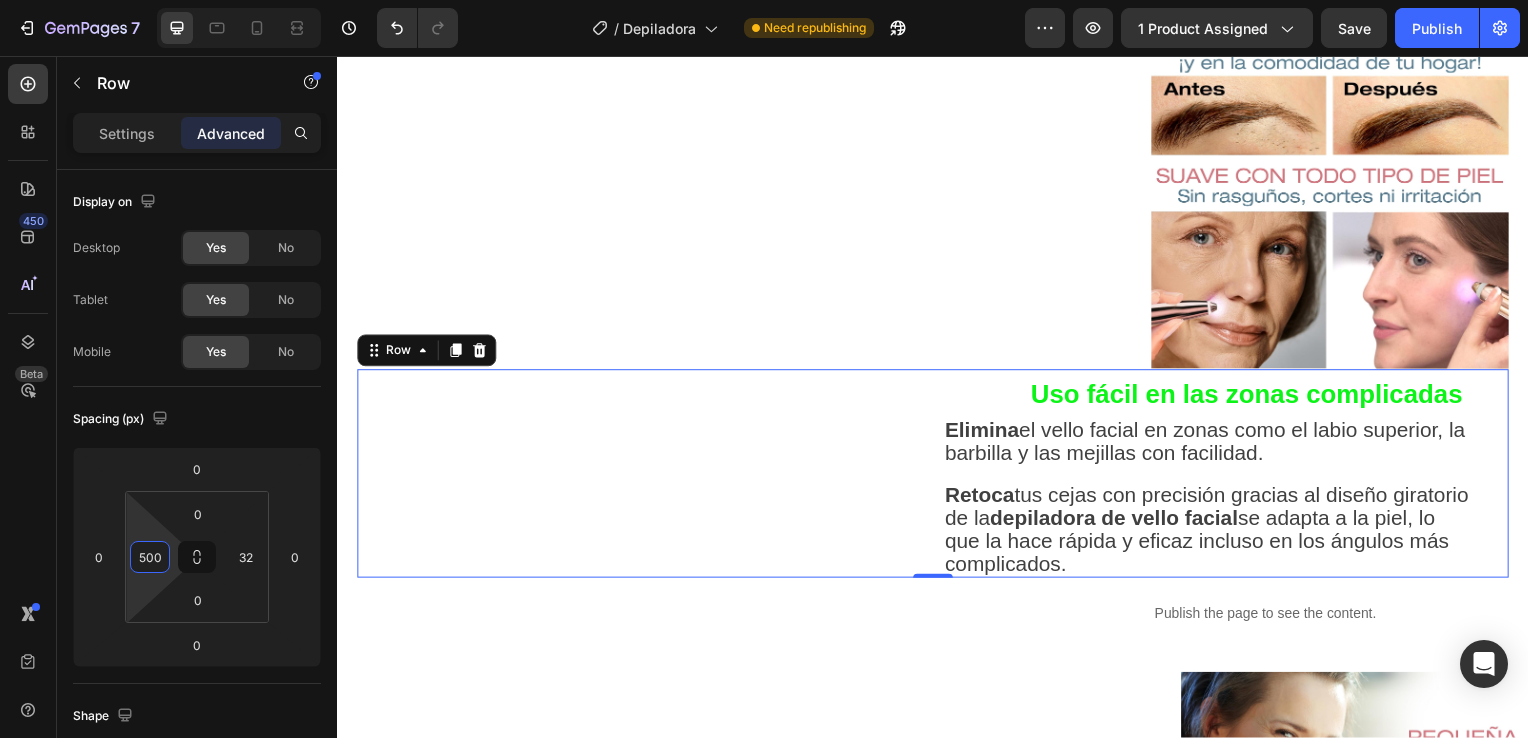 type on "500" 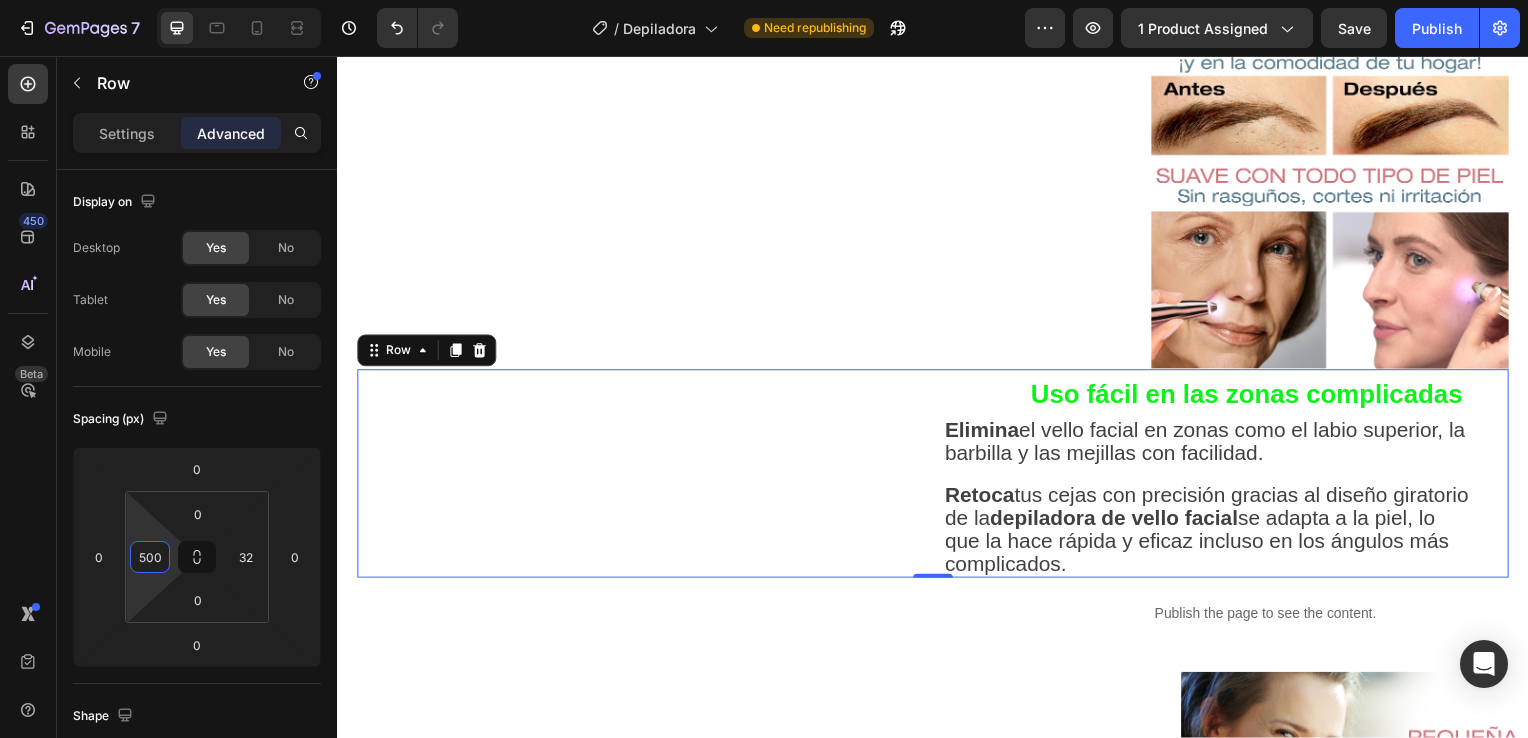 click on "Uso fácil en las zonas complicadas Heading Elimina  el vello facial en zonas como el labio superior, la barbilla y las mejillas con facilidad.    Retoca  tus cejas con precisión gracias al diseño giratorio de la  depiladora de vello facial  se adapta a la piel, lo que la hace rápida y eficaz incluso en los ángulos más complicados. Text Block Row   0" at bounding box center [937, 477] 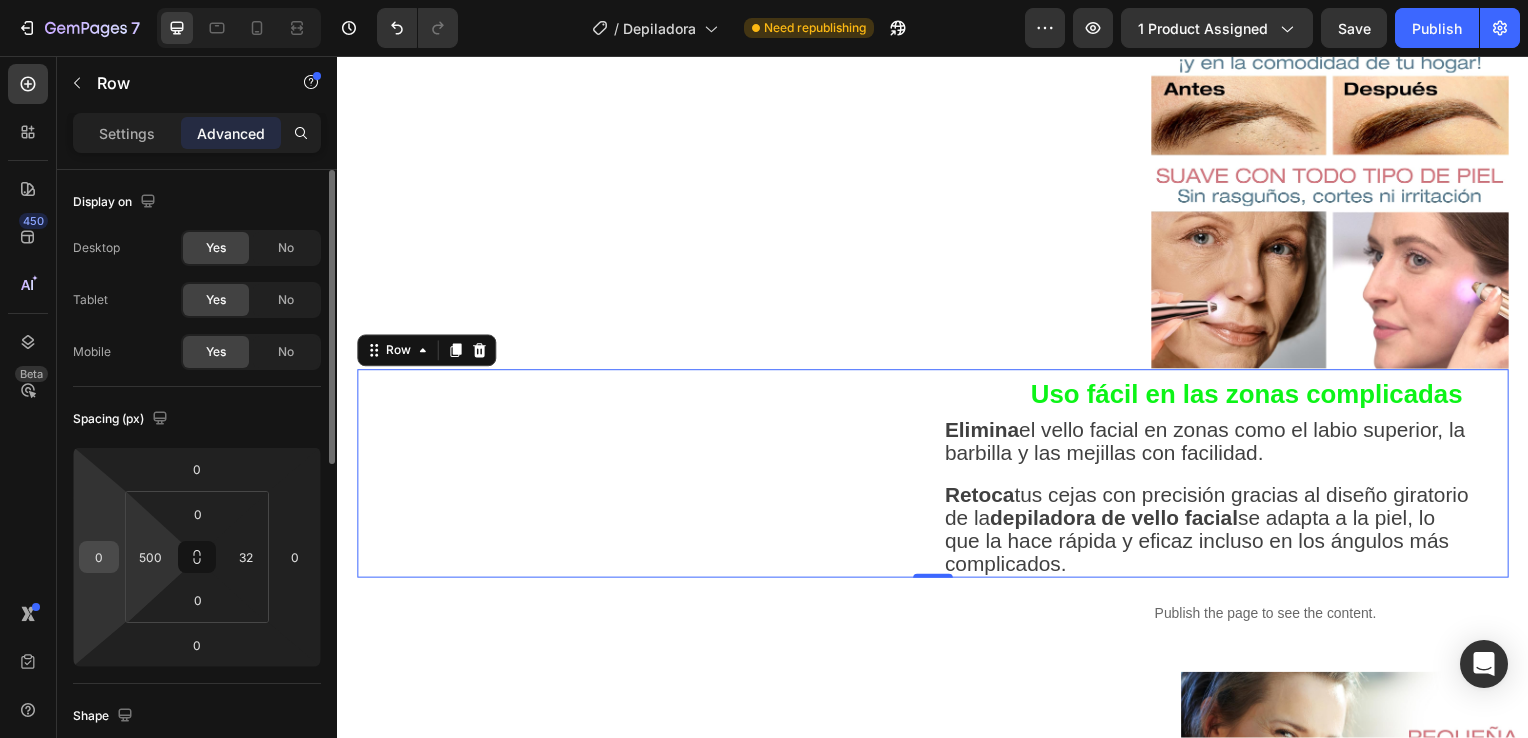 click on "0" at bounding box center [99, 557] 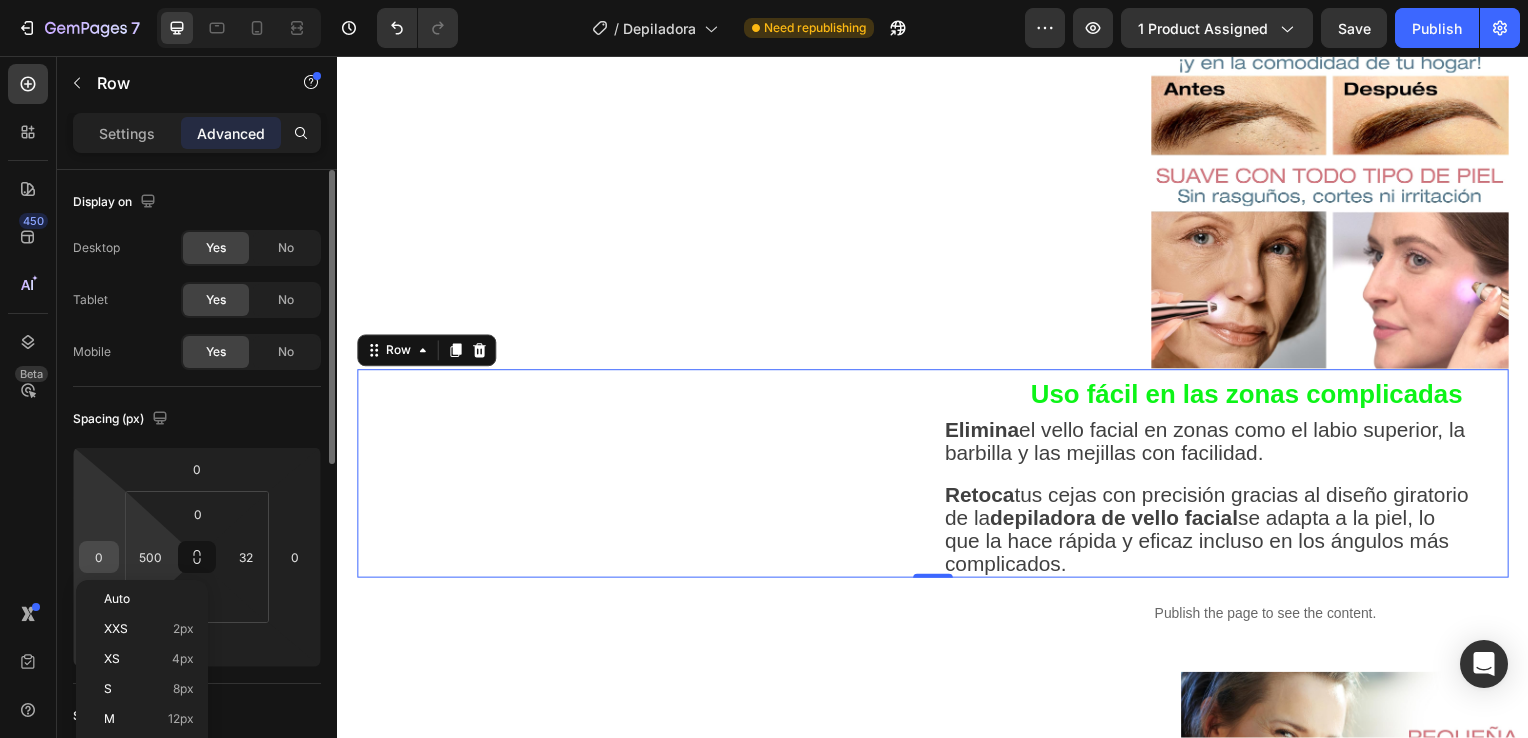 click on "0" at bounding box center (99, 557) 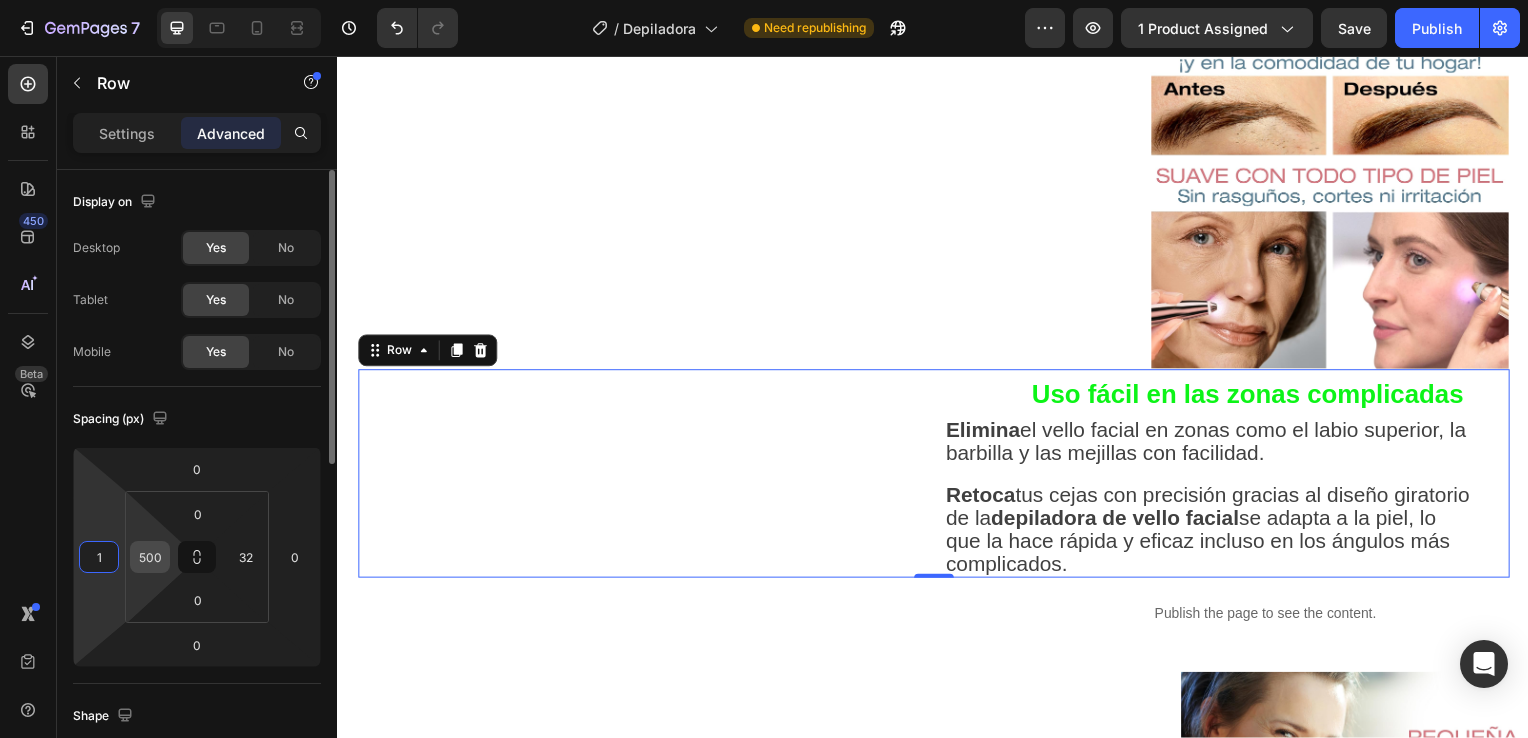 type on "1" 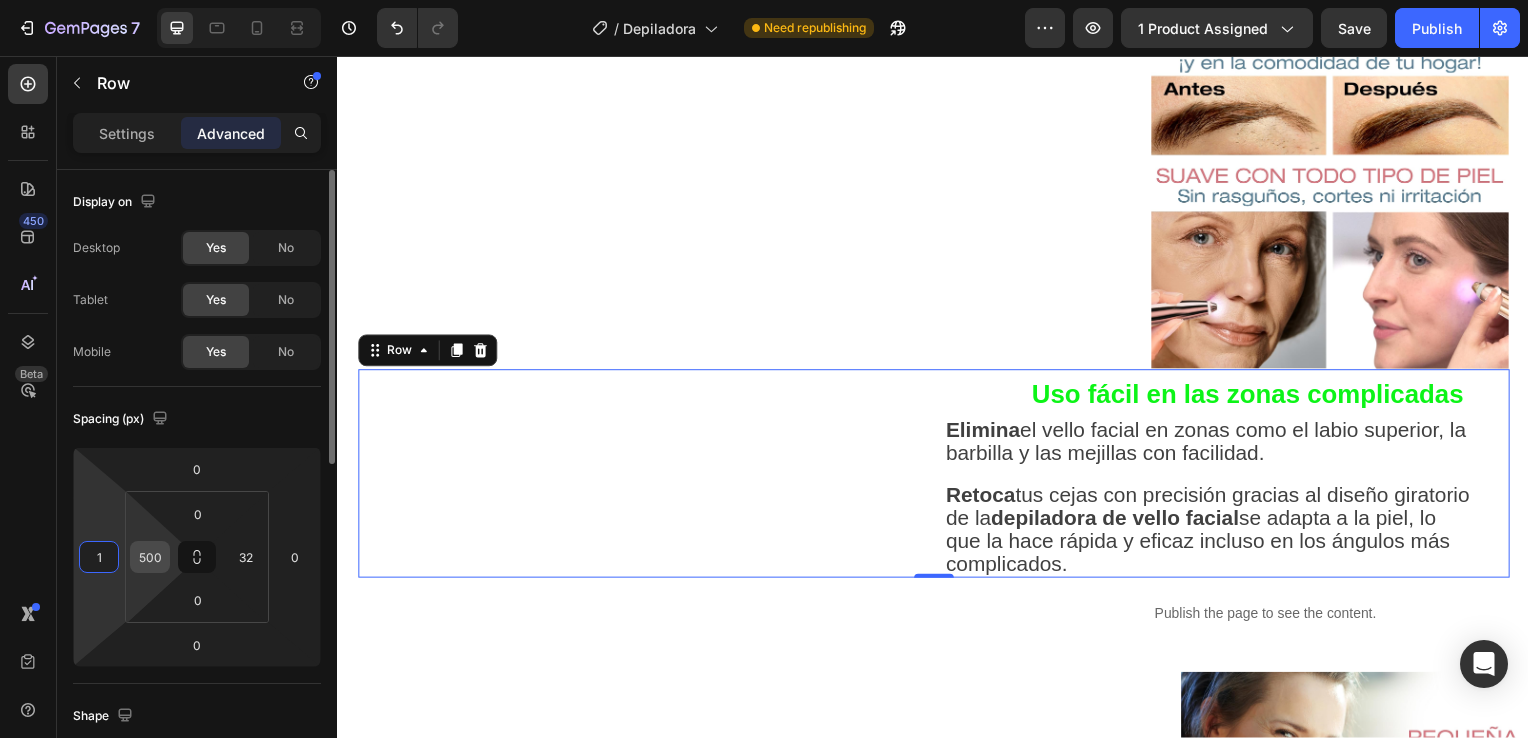 click on "500" at bounding box center [150, 557] 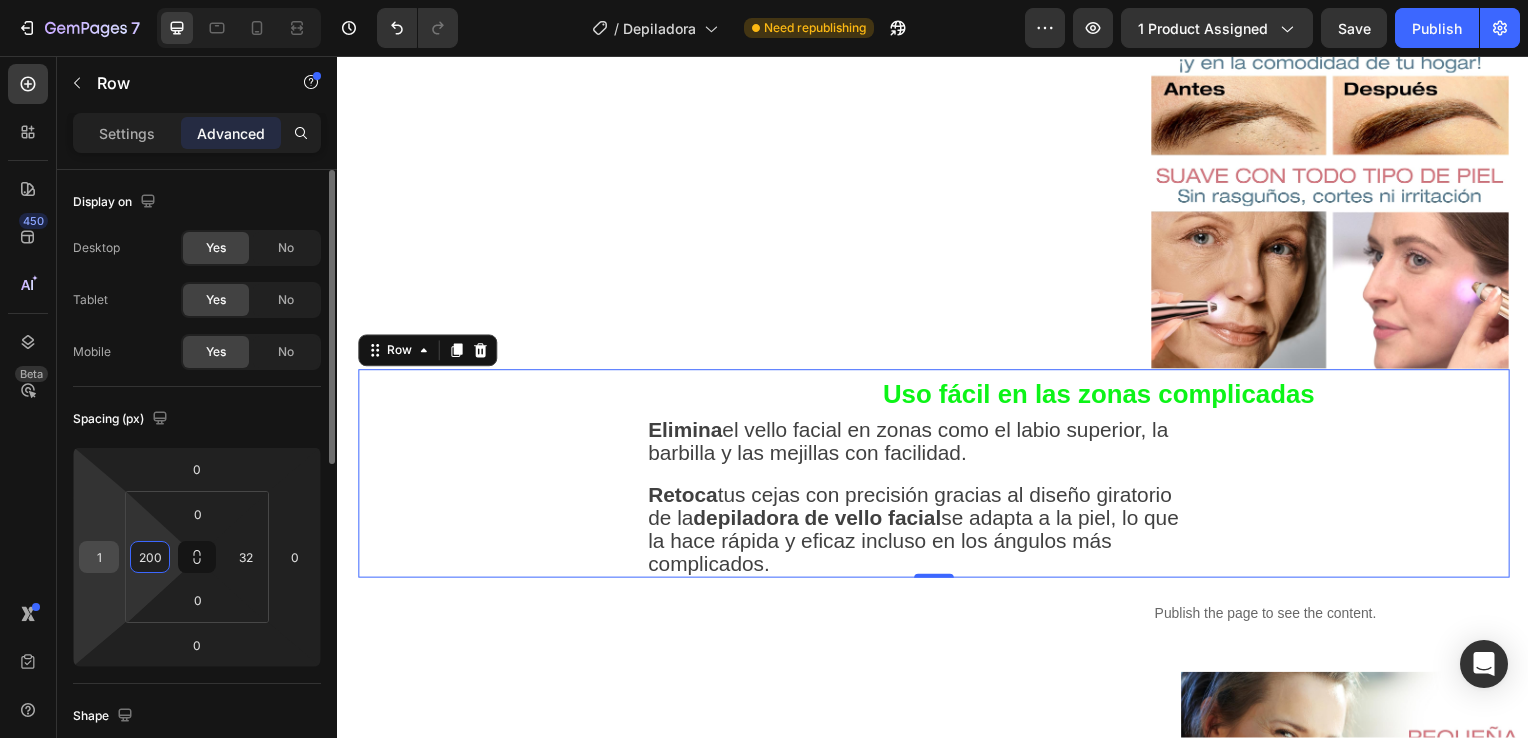 type on "200" 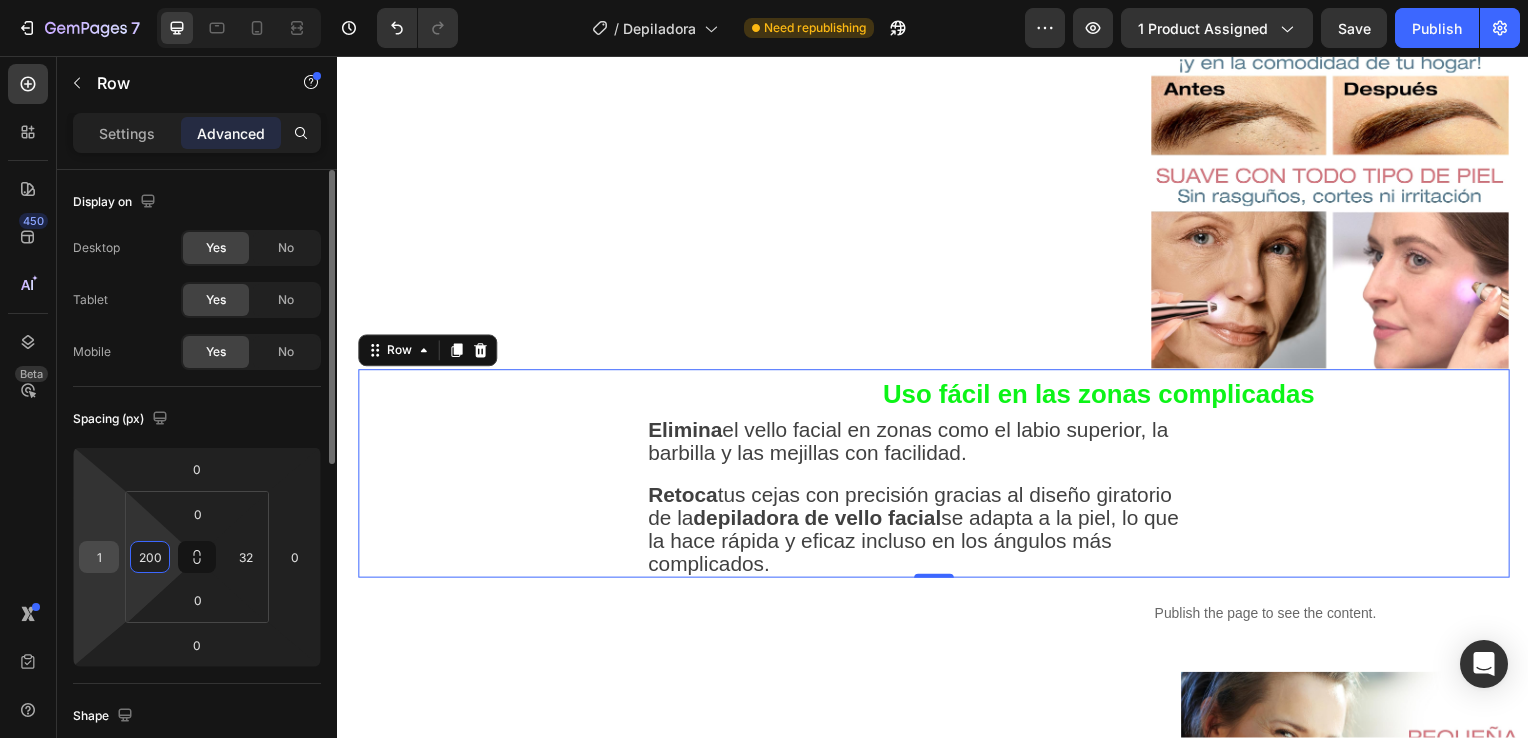 click on "1" at bounding box center (99, 557) 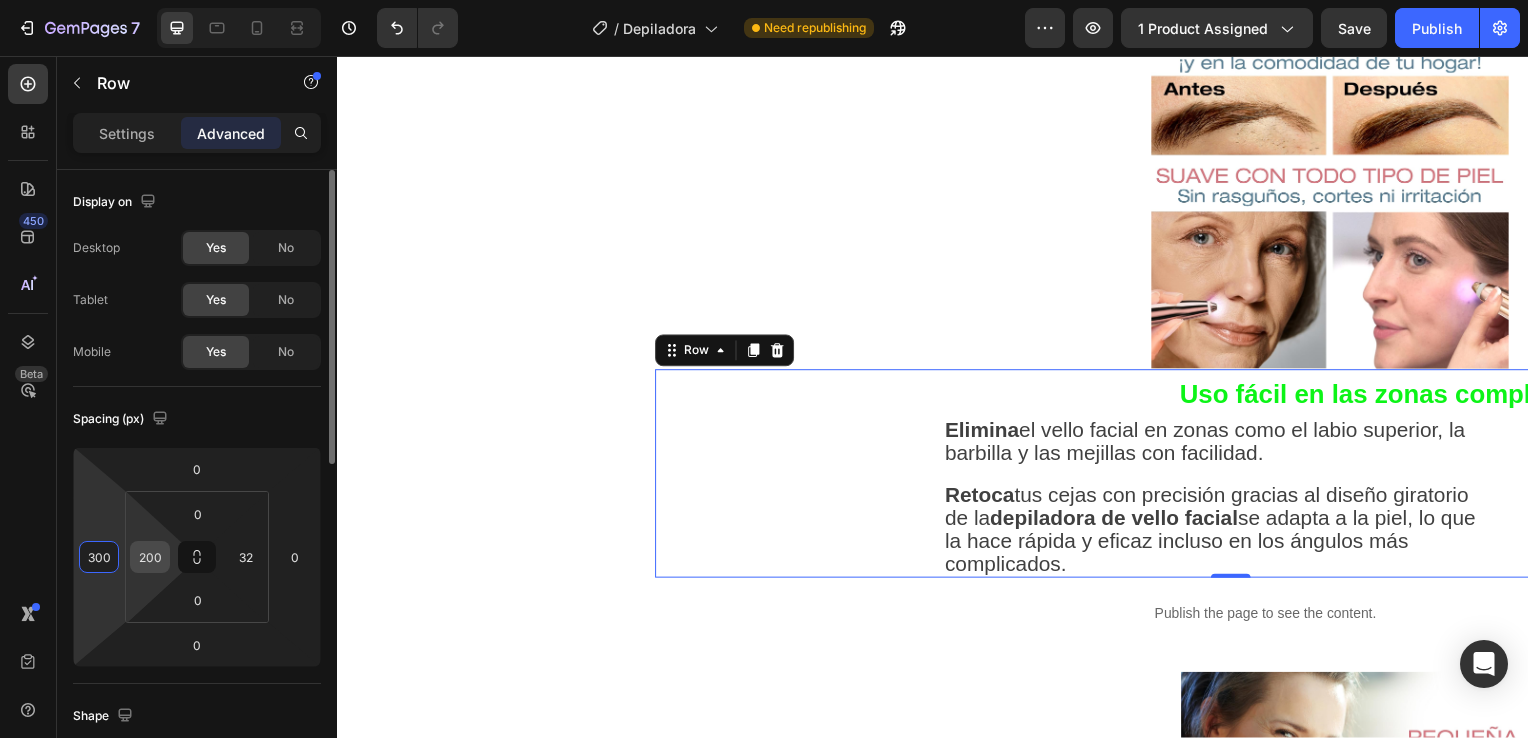 type on "300" 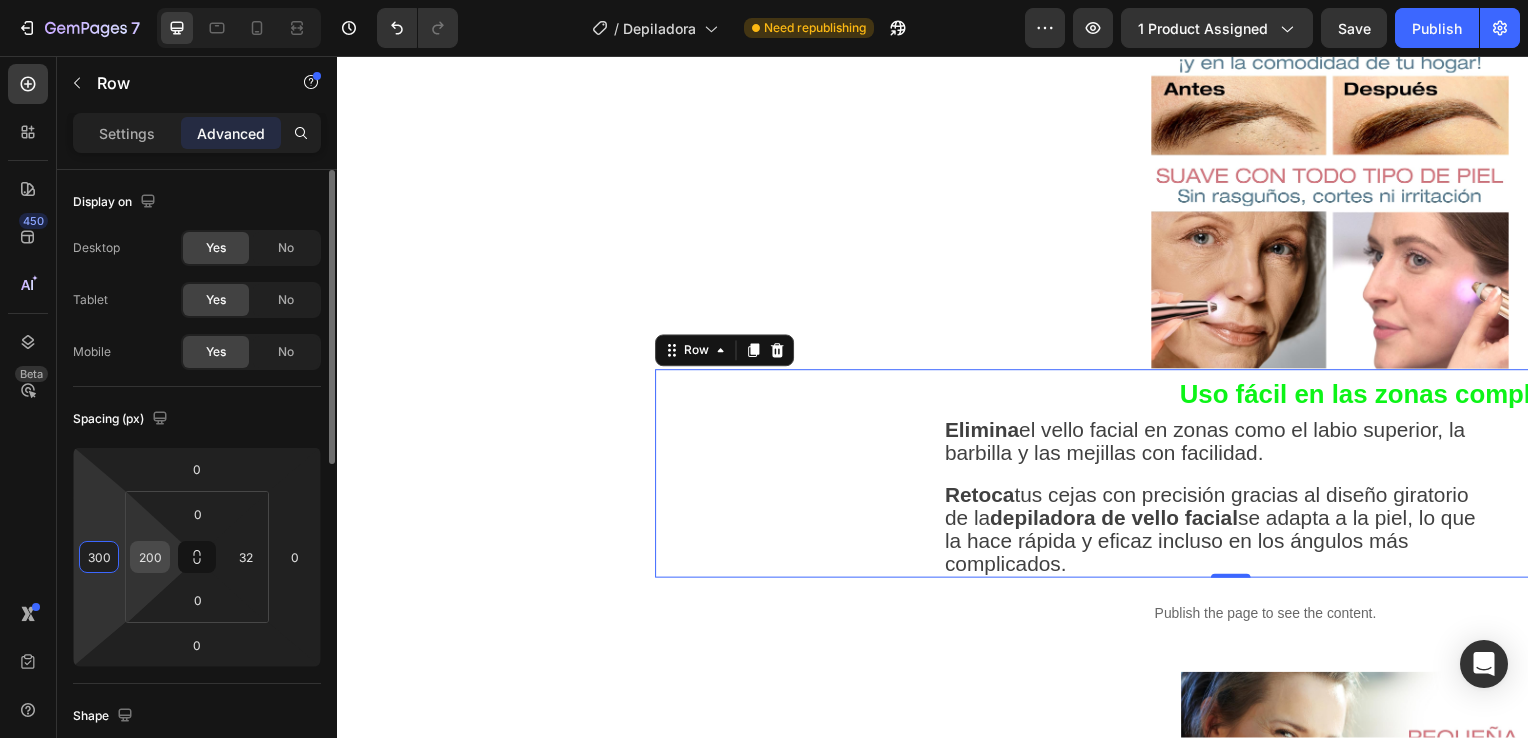 click on "200" at bounding box center (150, 557) 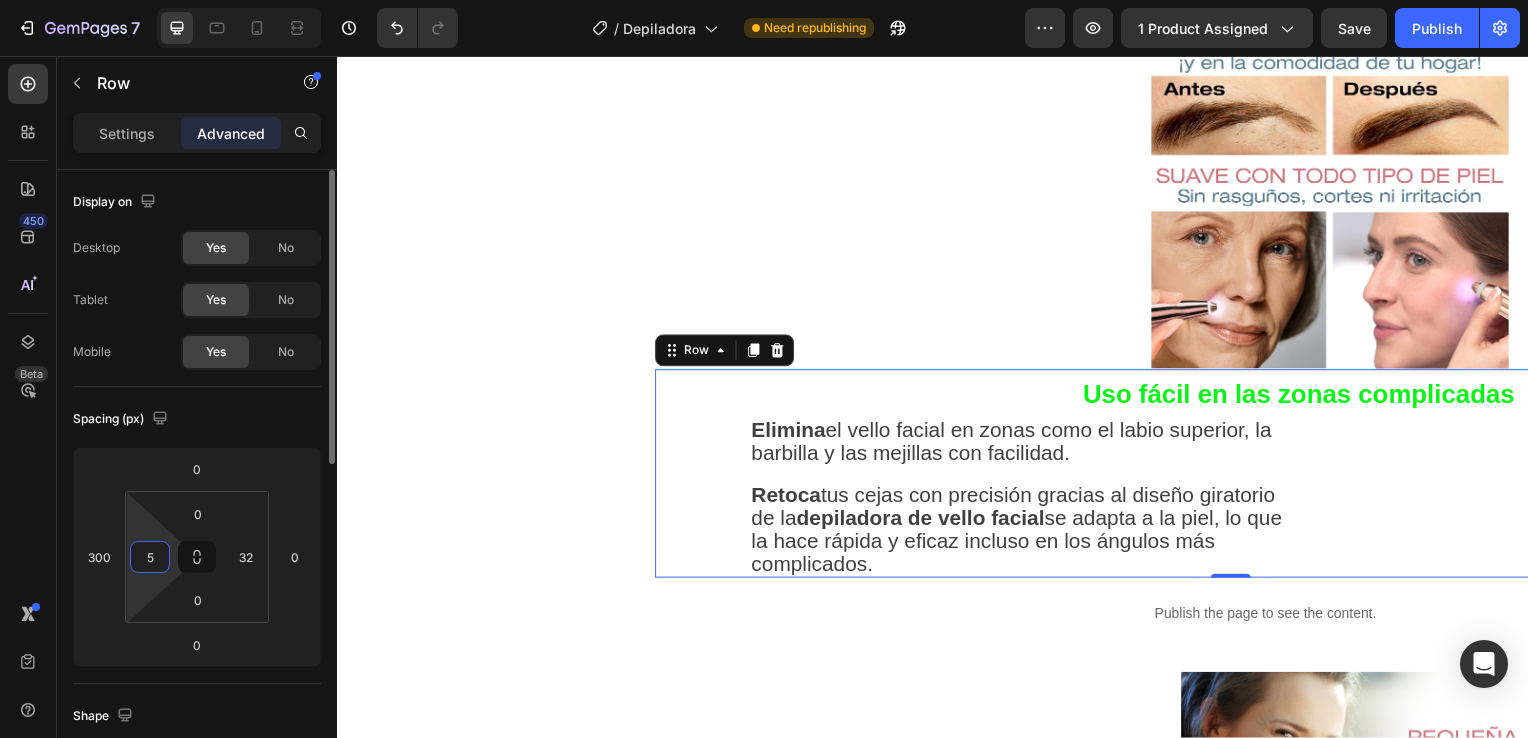 type on "50" 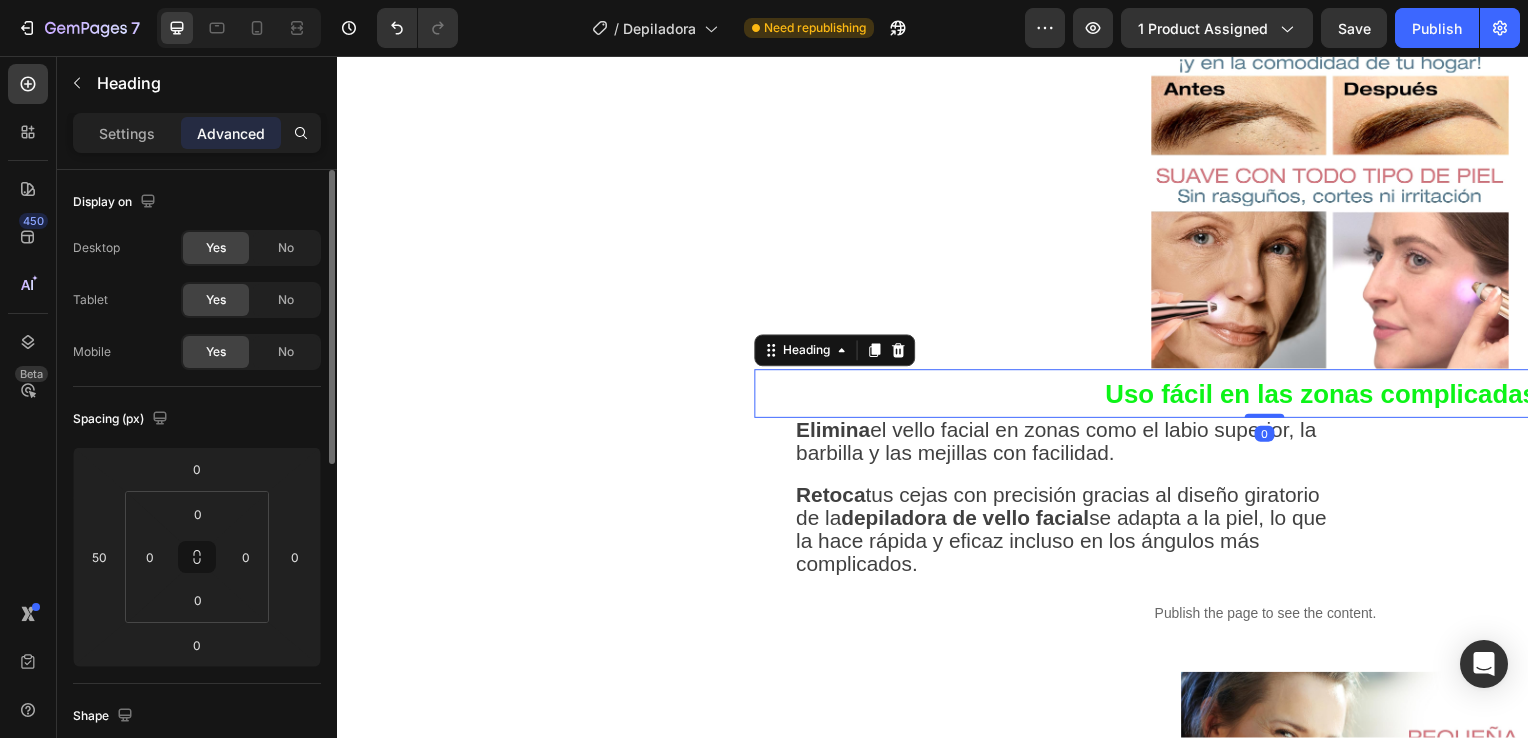 click on "Uso fácil en las zonas complicadas" at bounding box center (1328, 397) 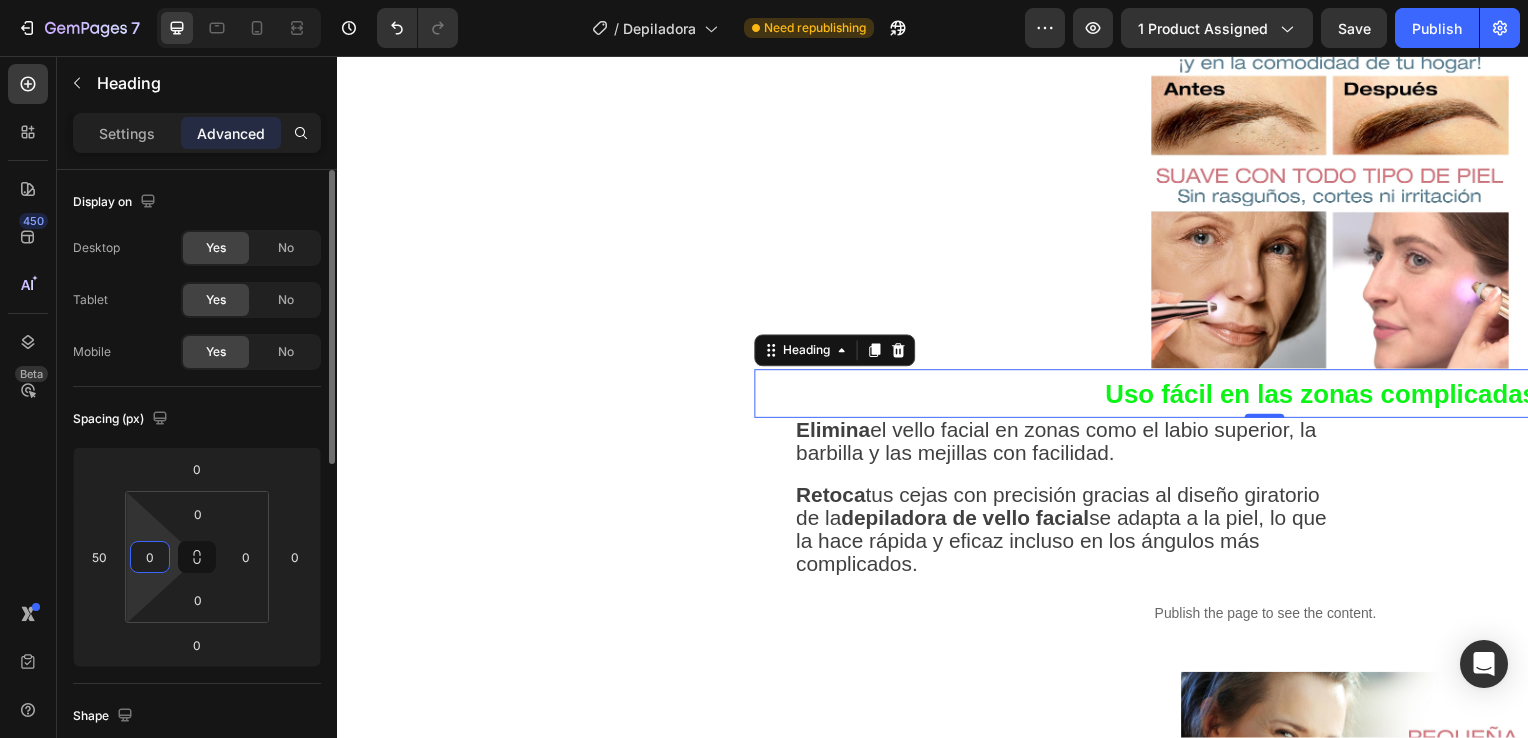 click on "0" at bounding box center (150, 557) 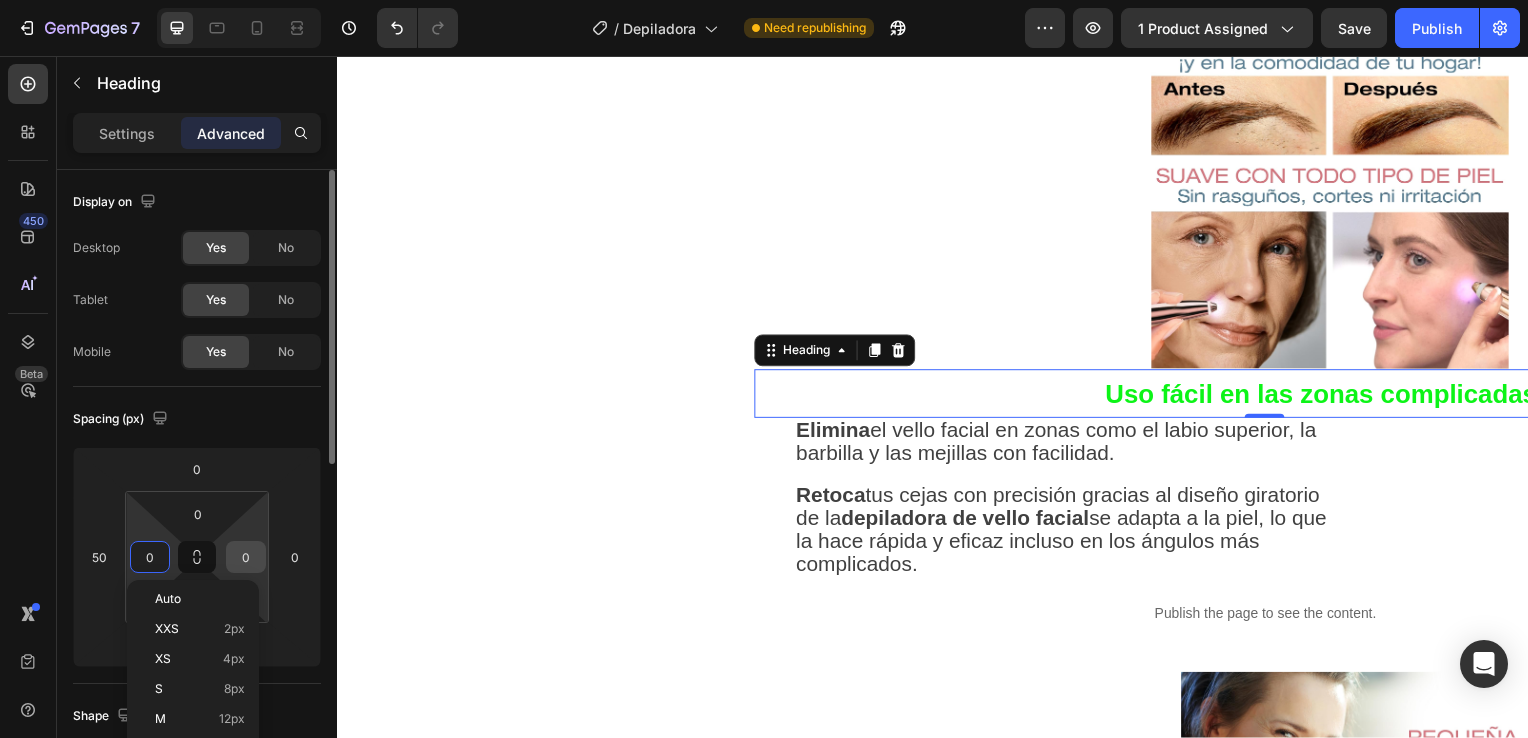 click on "0" at bounding box center (246, 557) 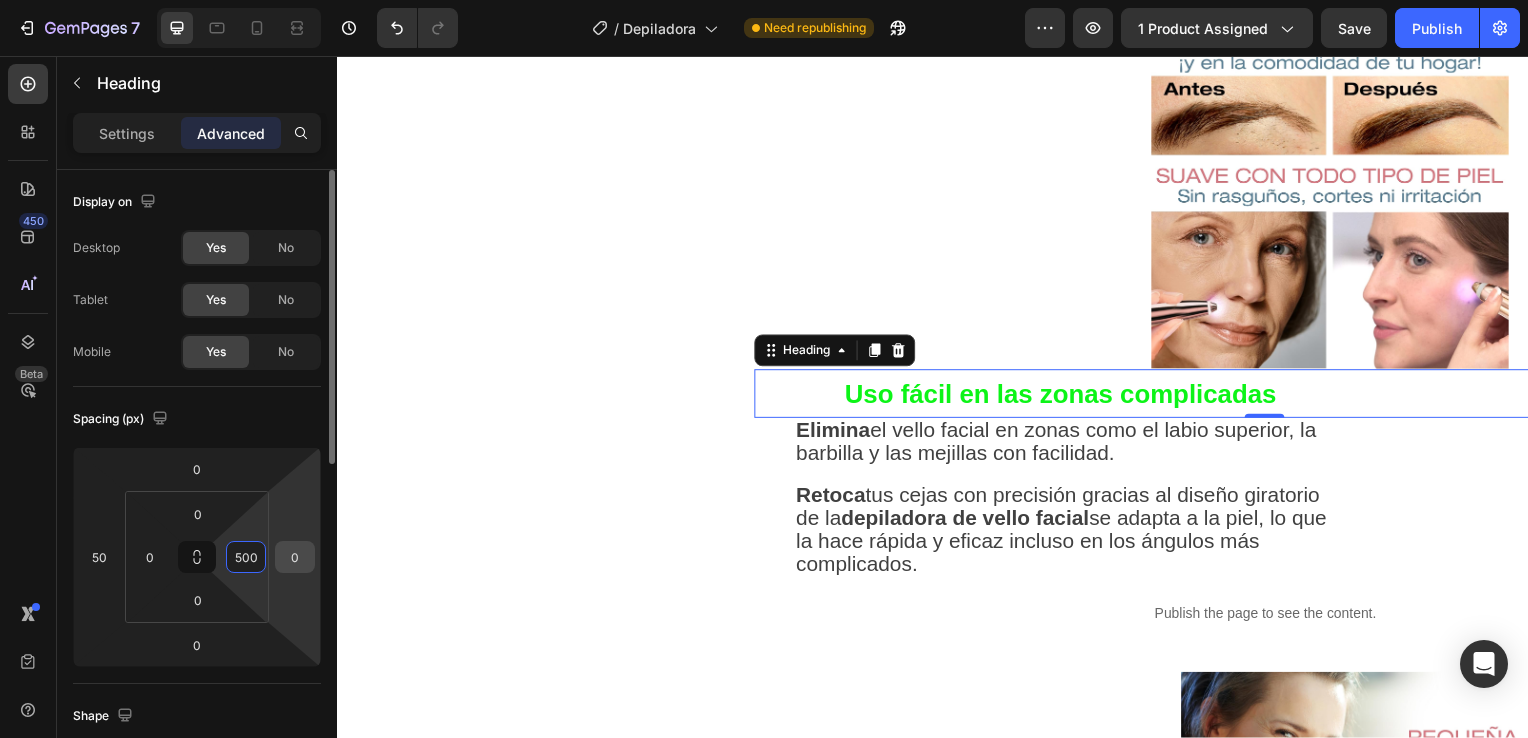 type on "500" 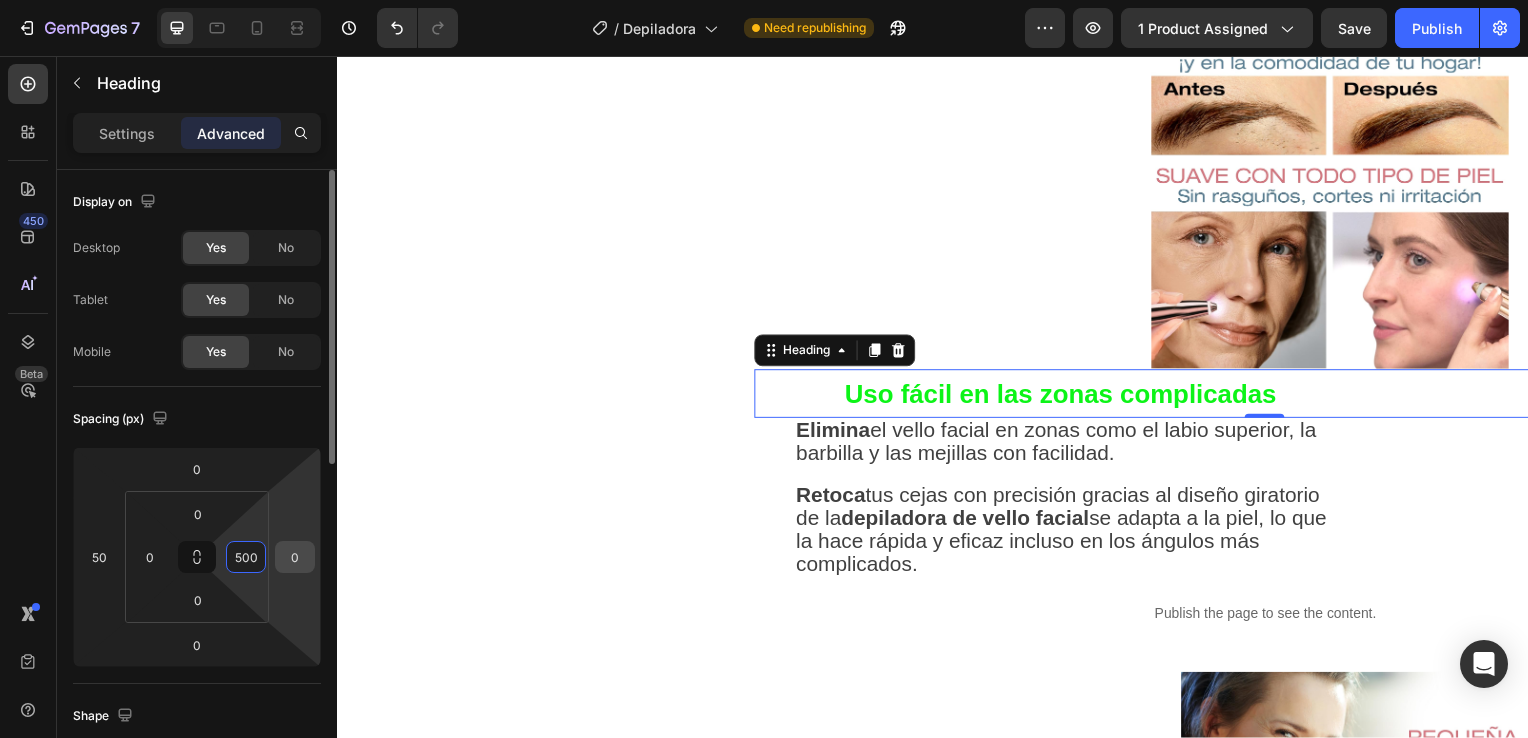 click on "0" at bounding box center (295, 557) 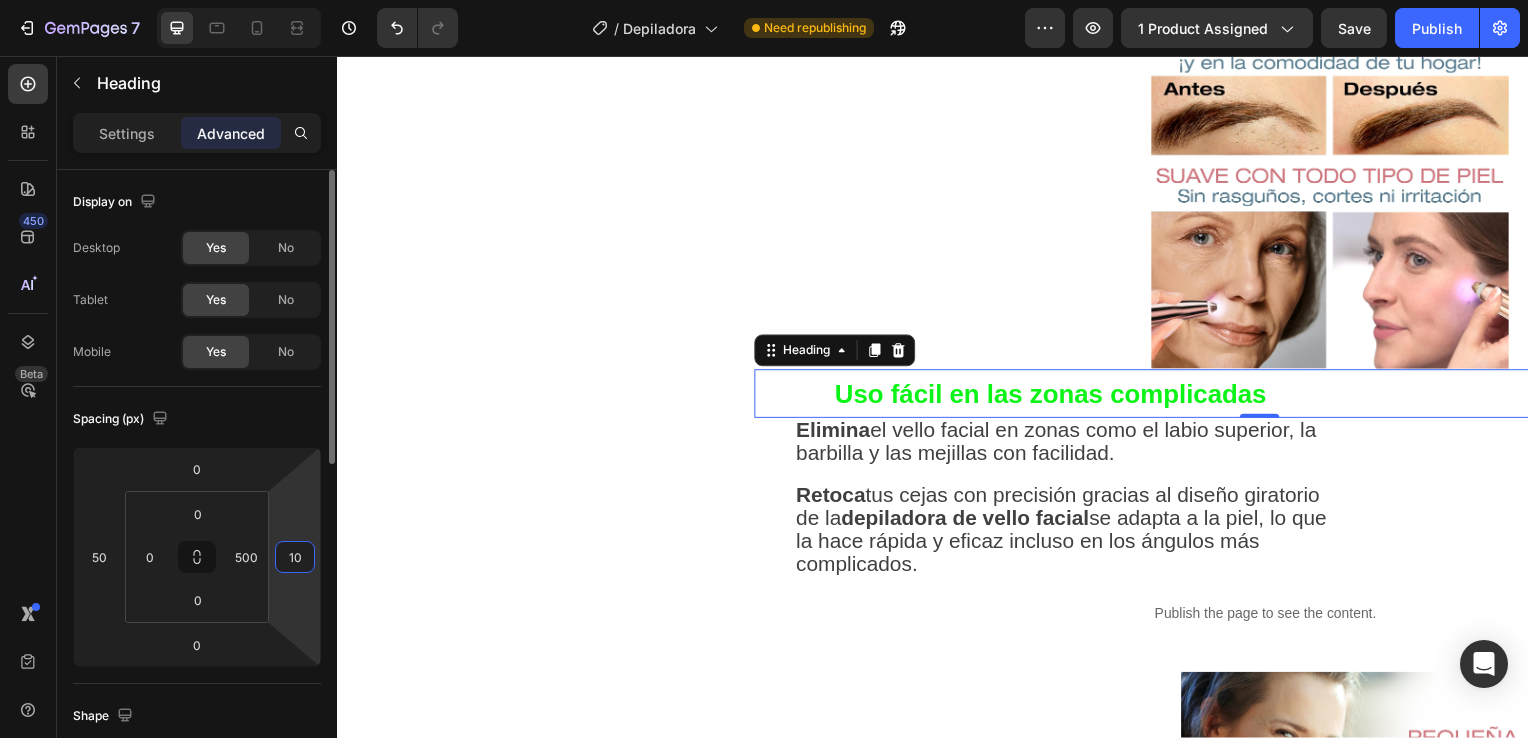 type on "1" 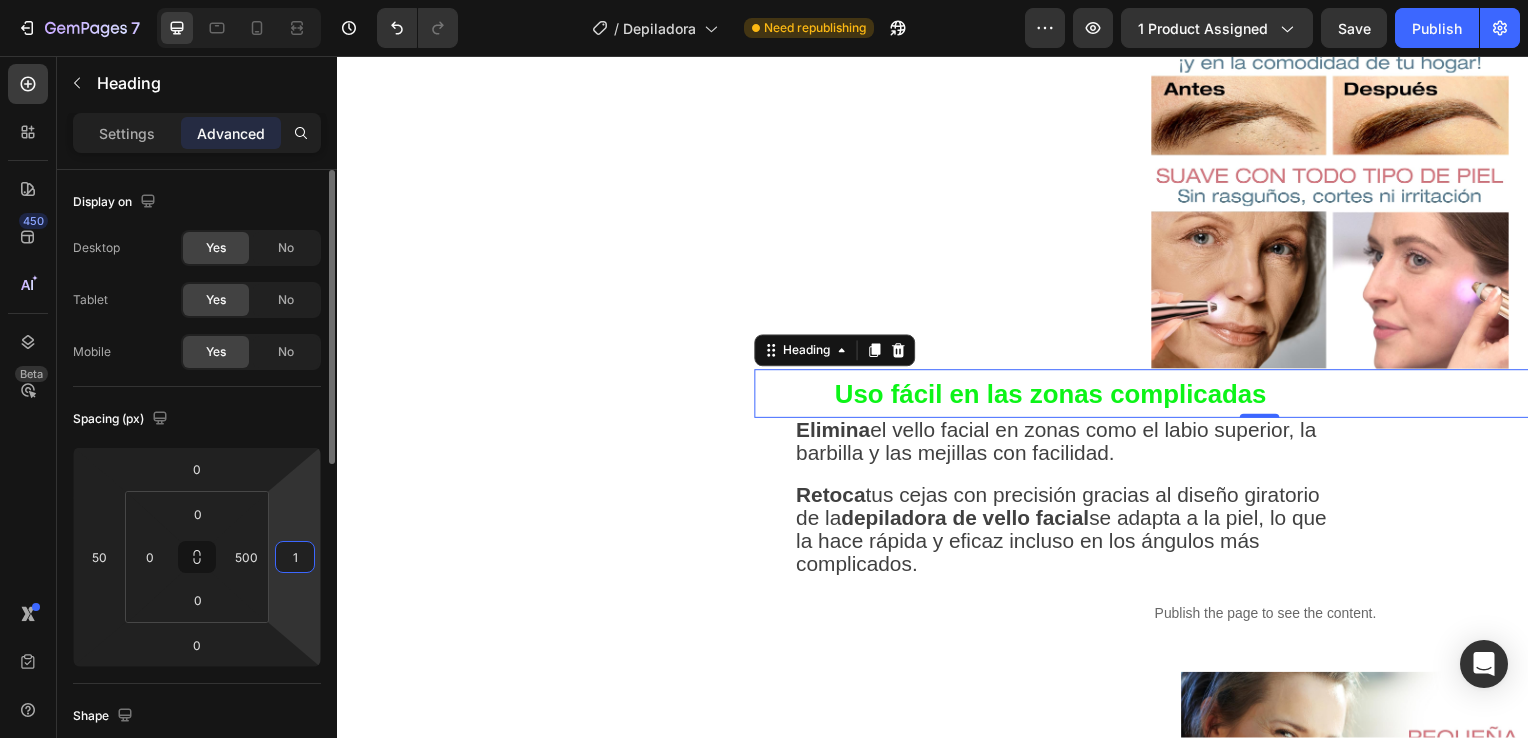 type 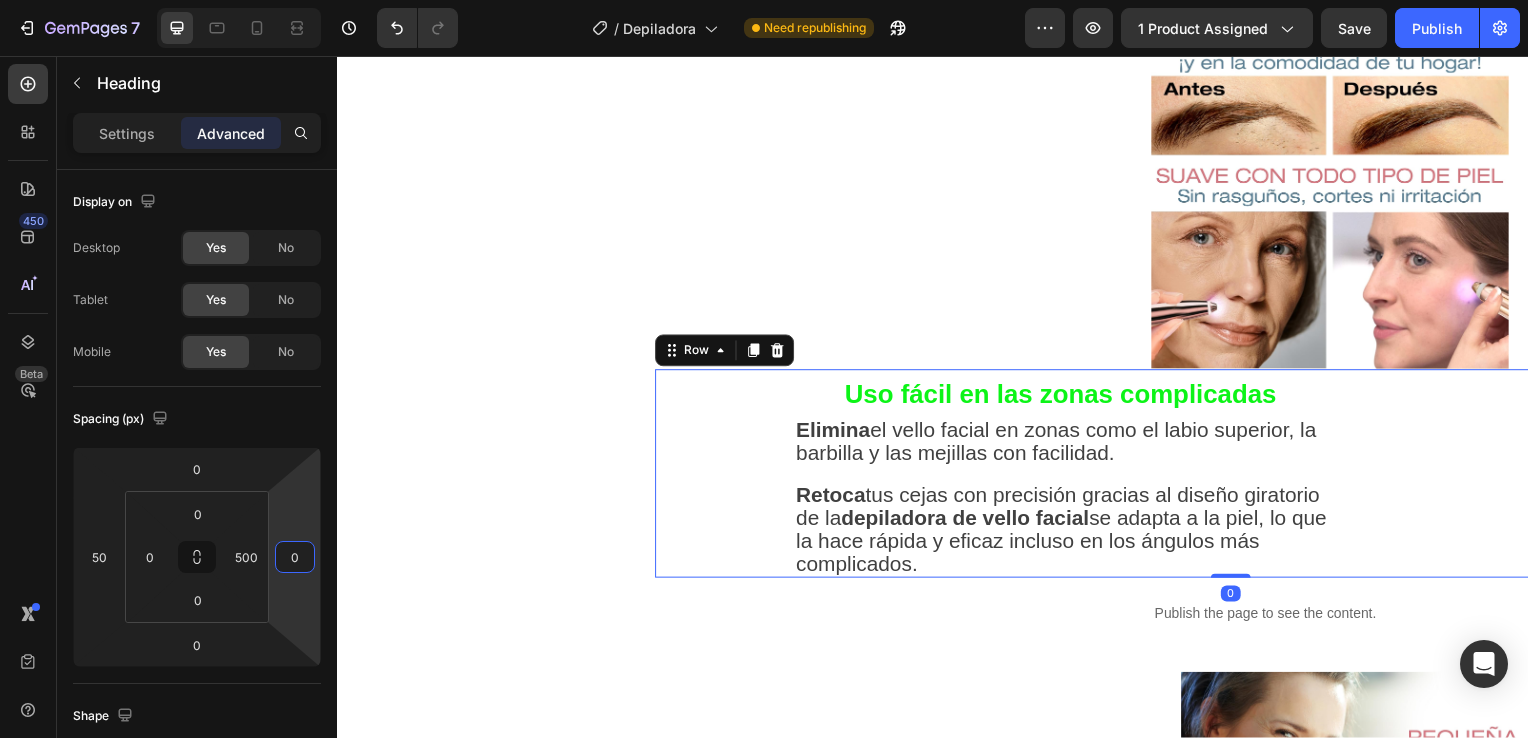 click on "Uso fácil en las zonas complicadas Heading Elimina  el vello facial en zonas como el labio superior, la barbilla y las mejillas con facilidad.    Retoca  tus cejas con precisión gracias al diseño giratorio de la  depiladora de vello facial  se adapta a la piel, lo que la hace rápida y eficaz incluso en los ángulos más complicados. Text Block" at bounding box center (1246, 477) 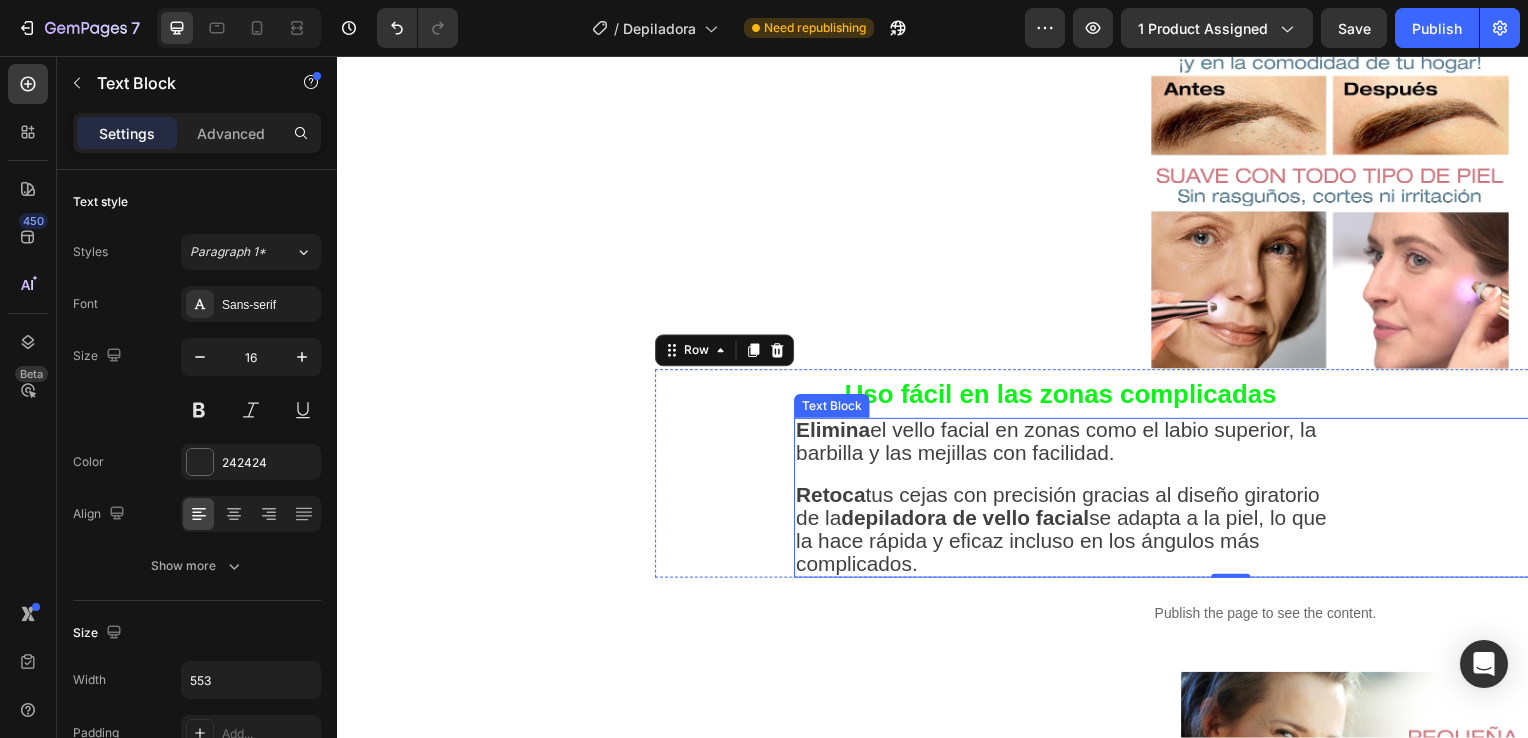 click on "Elimina" at bounding box center (836, 432) 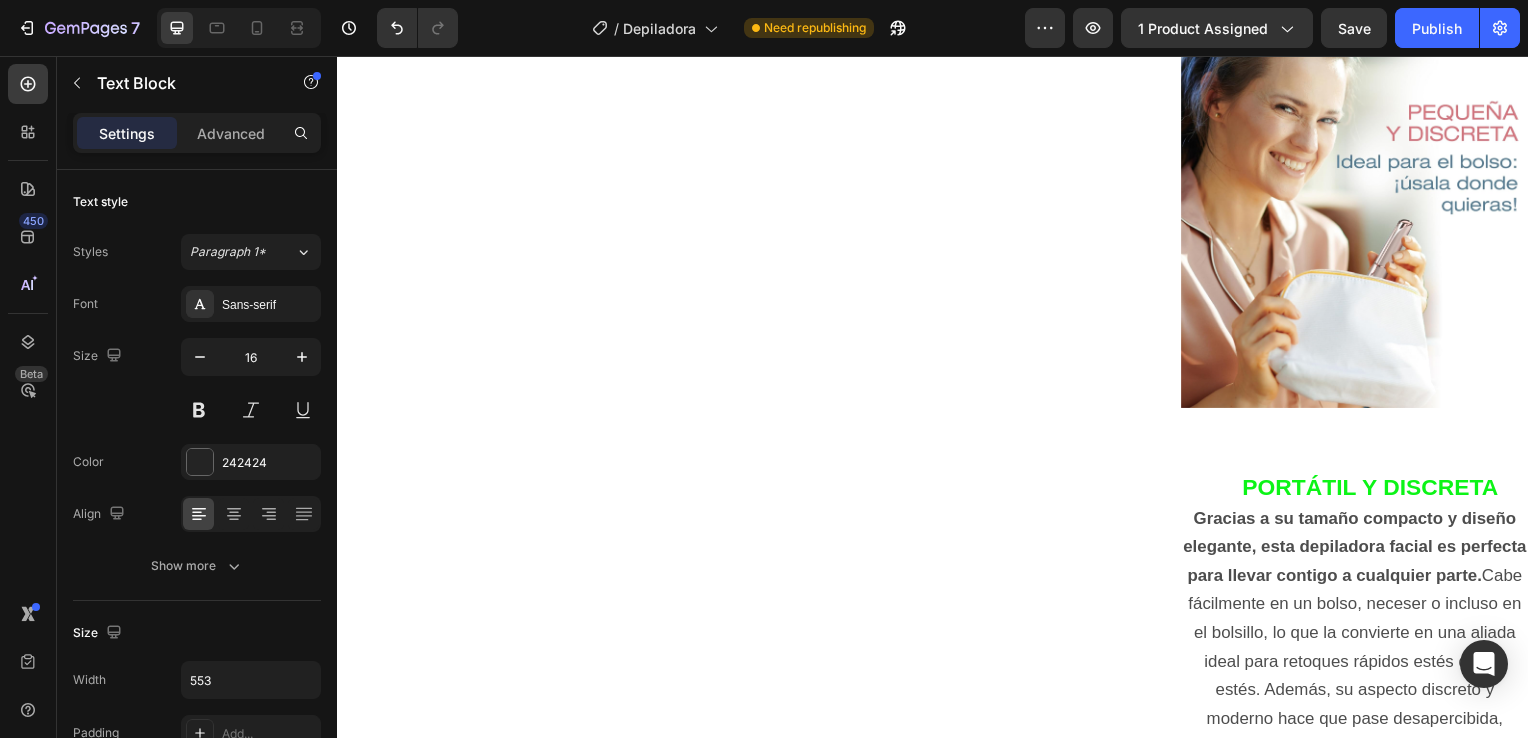 scroll, scrollTop: 2838, scrollLeft: 0, axis: vertical 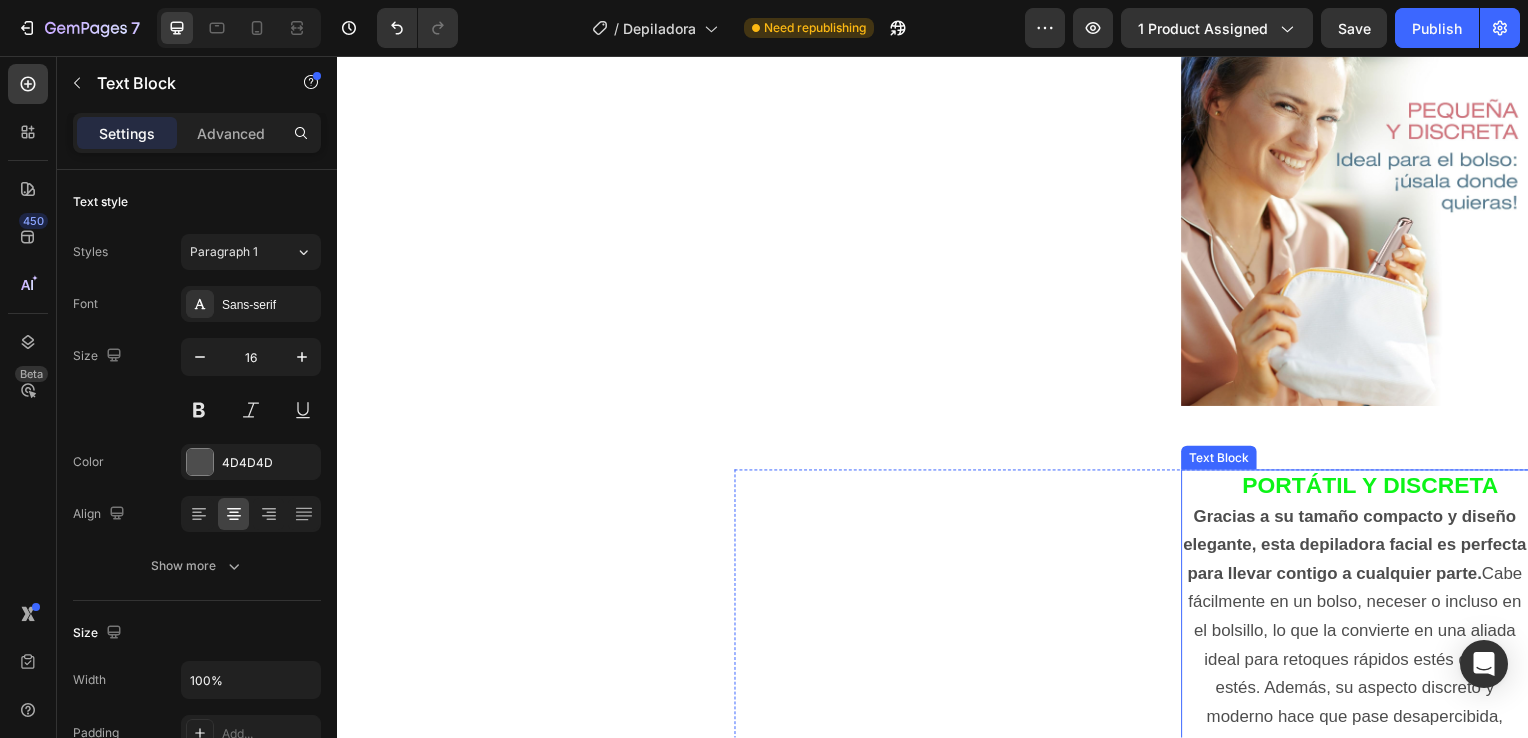 click on "Gracias a su tamaño compacto y diseño elegante, esta depiladora facial es perfecta para llevar contigo a cualquier parte." at bounding box center [1362, 549] 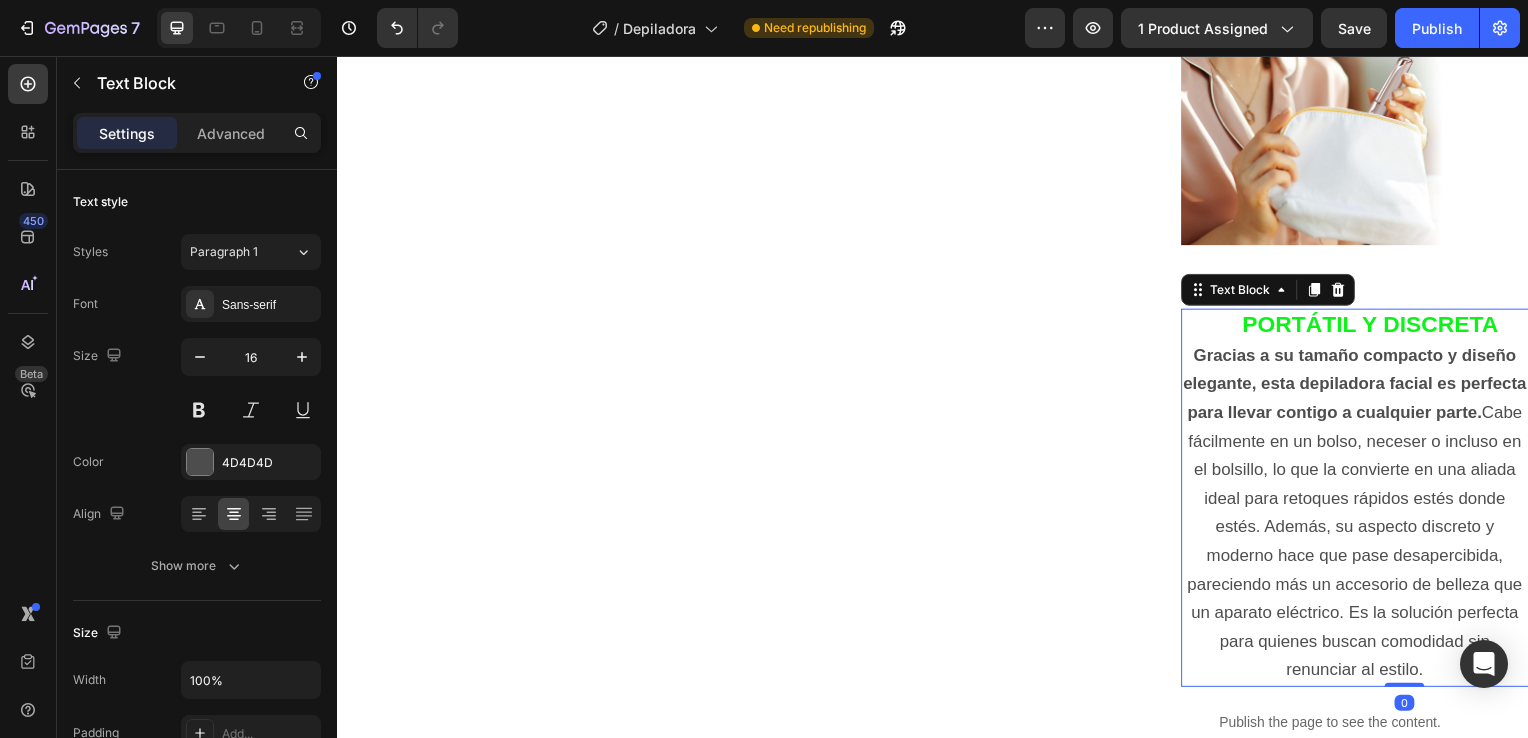 scroll, scrollTop: 3000, scrollLeft: 0, axis: vertical 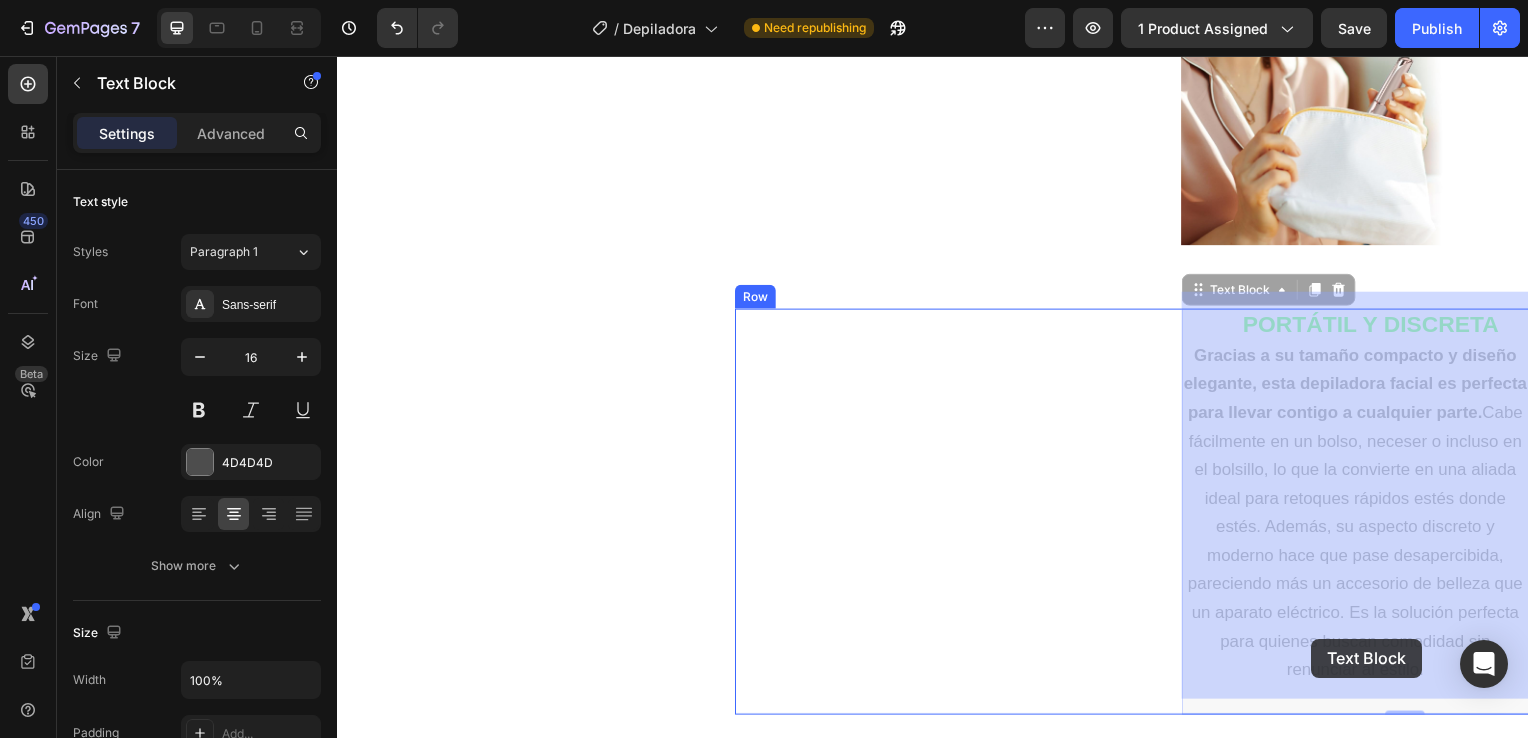 drag, startPoint x: 1388, startPoint y: 691, endPoint x: 1318, endPoint y: 643, distance: 84.87638 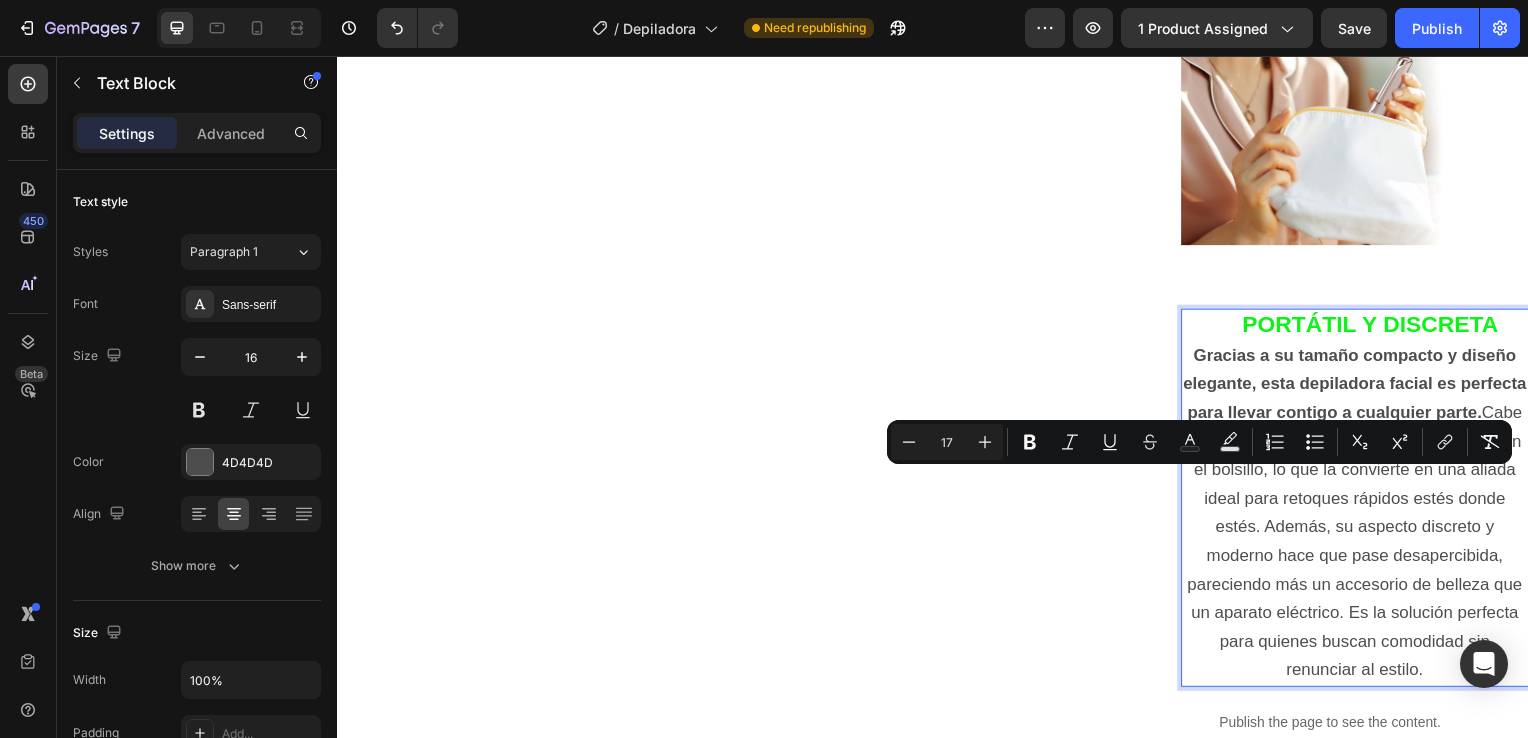 drag, startPoint x: 1397, startPoint y: 689, endPoint x: 1233, endPoint y: 486, distance: 260.96936 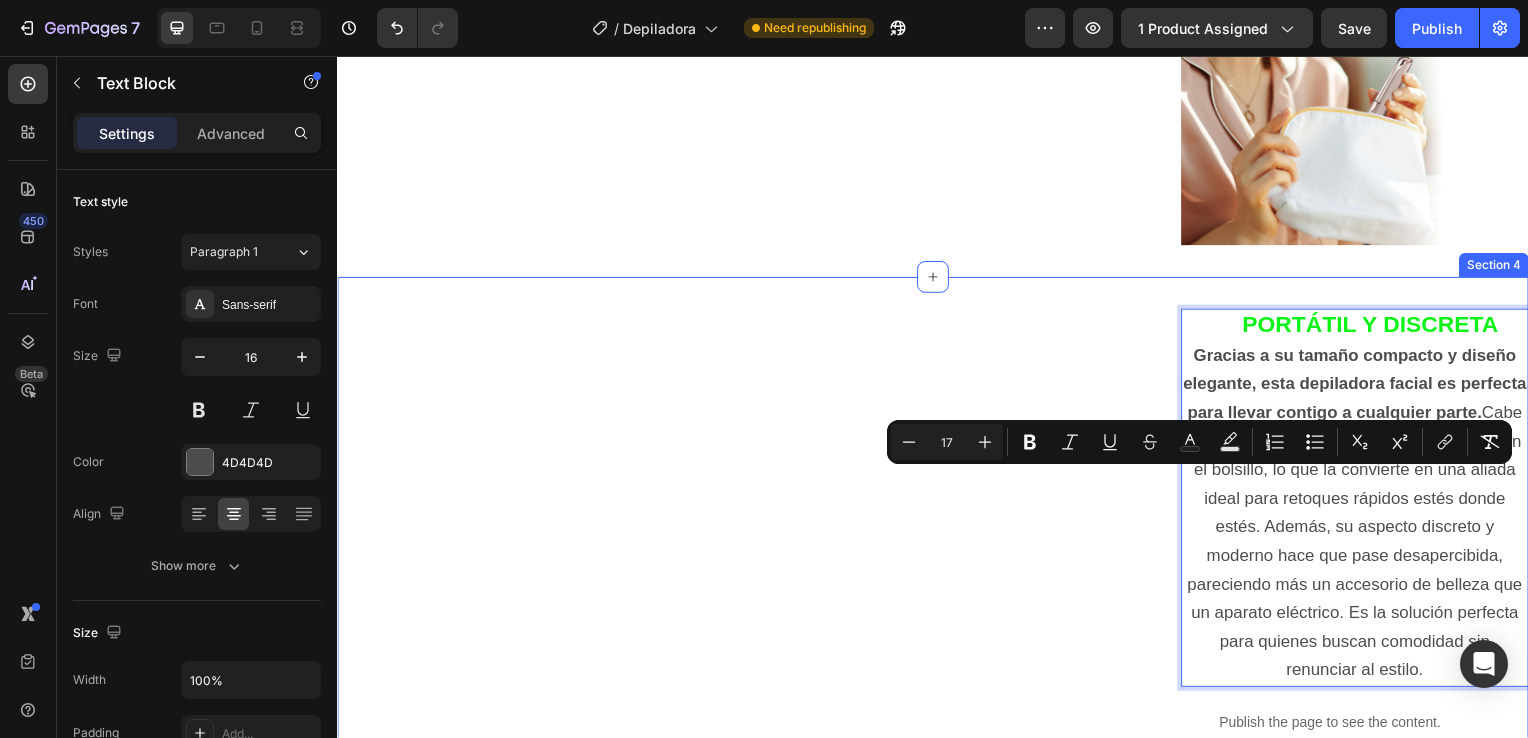 click on "PORTÁTIL Y DISCRETA Gracias a su tamaño compacto y diseño elegante, esta depiladora facial es perfecta para llevar contigo a cualquier parte.  Cabe fácilmente en un bolso, neceser o incluso en el bolsillo, lo que la convierte en una aliada ideal para retoques rápidos estés donde estés. Además, su aspecto discreto y moderno hace que pase desapercibida, pareciendo más un accesorio de belleza que un aparato eléctrico. Es la solución perfecta para quienes buscan comodidad sin renunciar al estilo. Text Block   0 Row
Publish the page to see the content.
Custom Code" at bounding box center [937, 533] 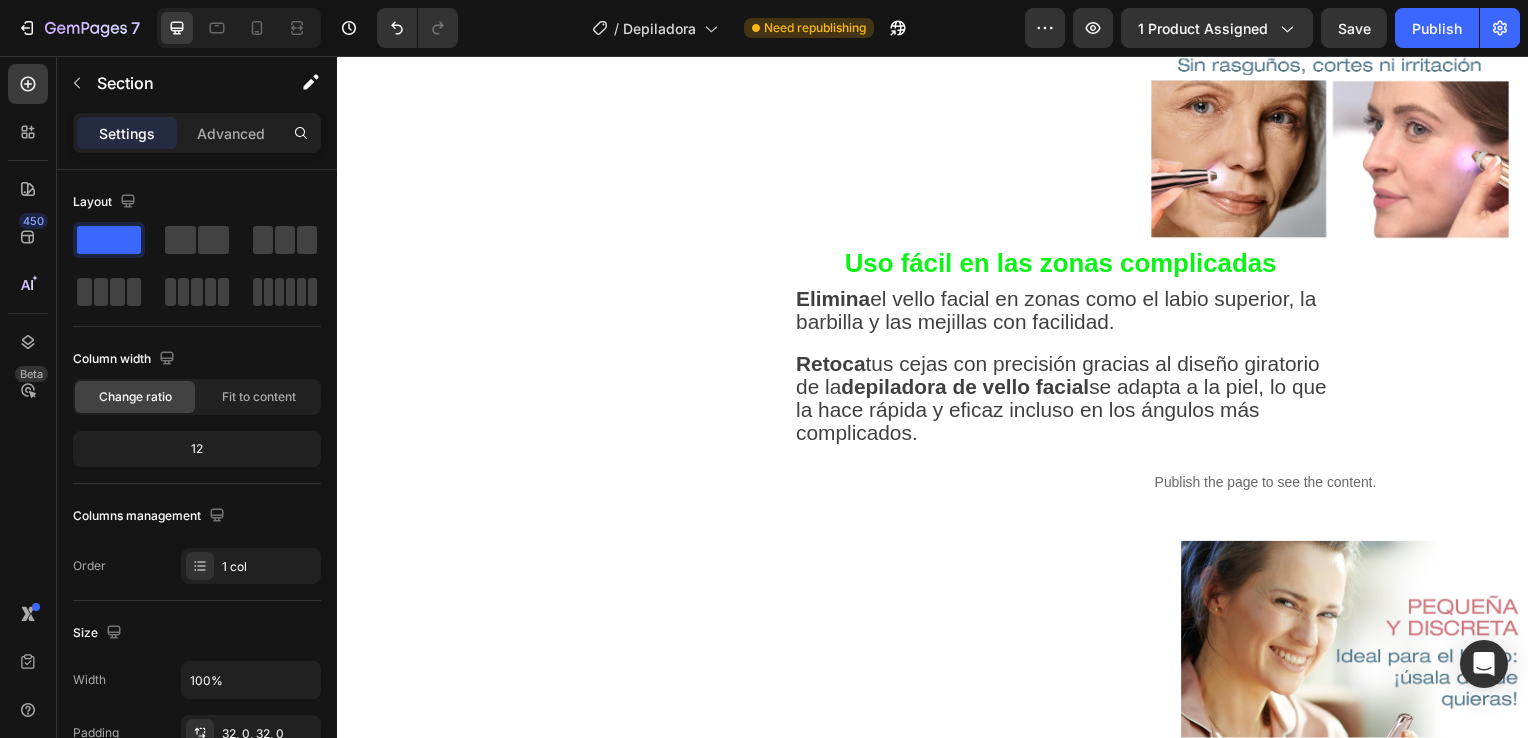scroll, scrollTop: 2351, scrollLeft: 0, axis: vertical 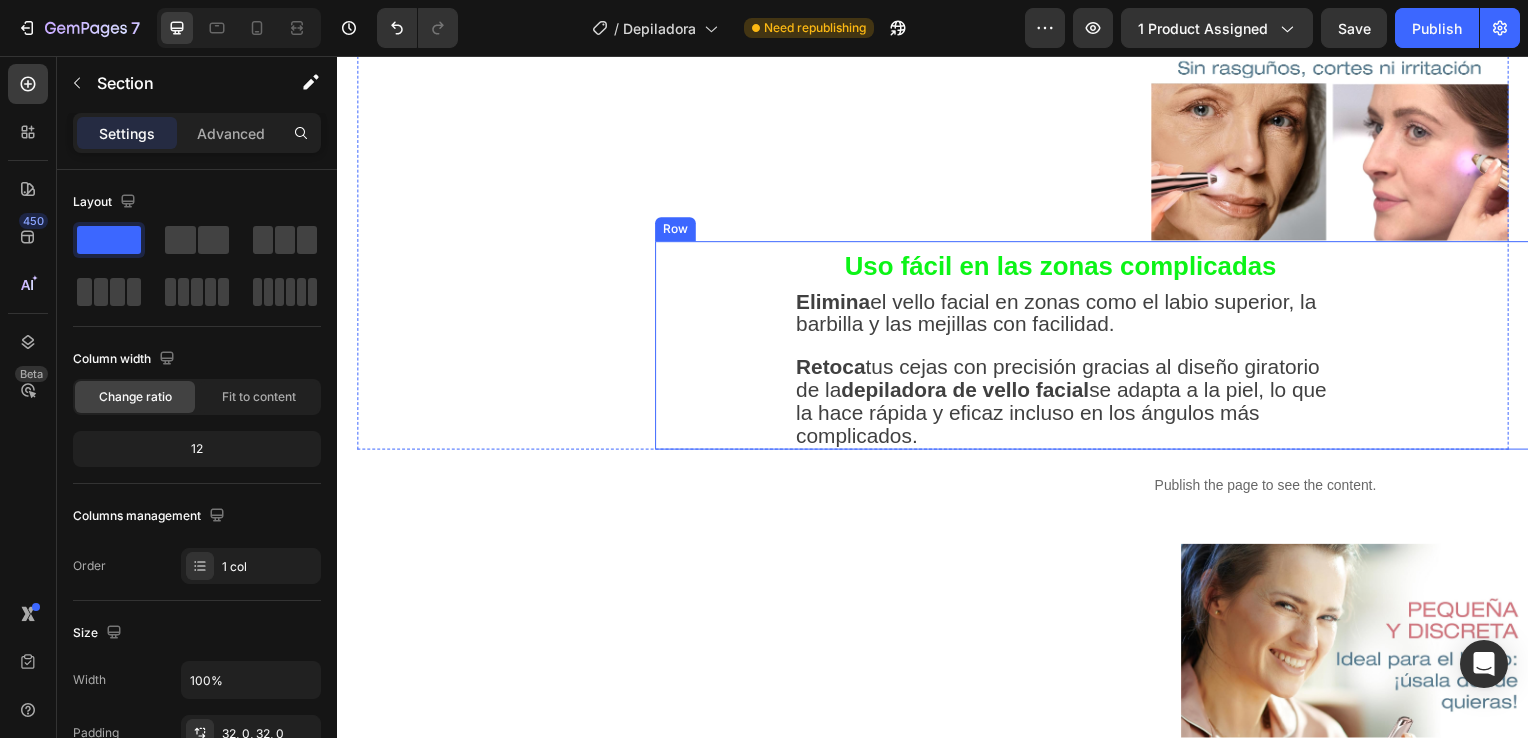 click on "Uso fácil en las zonas complicadas Heading Elimina  el vello facial en zonas como el labio superior, la barbilla y las mejillas con facilidad.    Retoca  tus cejas con precisión gracias al diseño giratorio de la  depiladora de vello facial  se adapta a la piel, lo que la hace rápida y eficaz incluso en los ángulos más complicados. Text Block" at bounding box center (1246, 348) 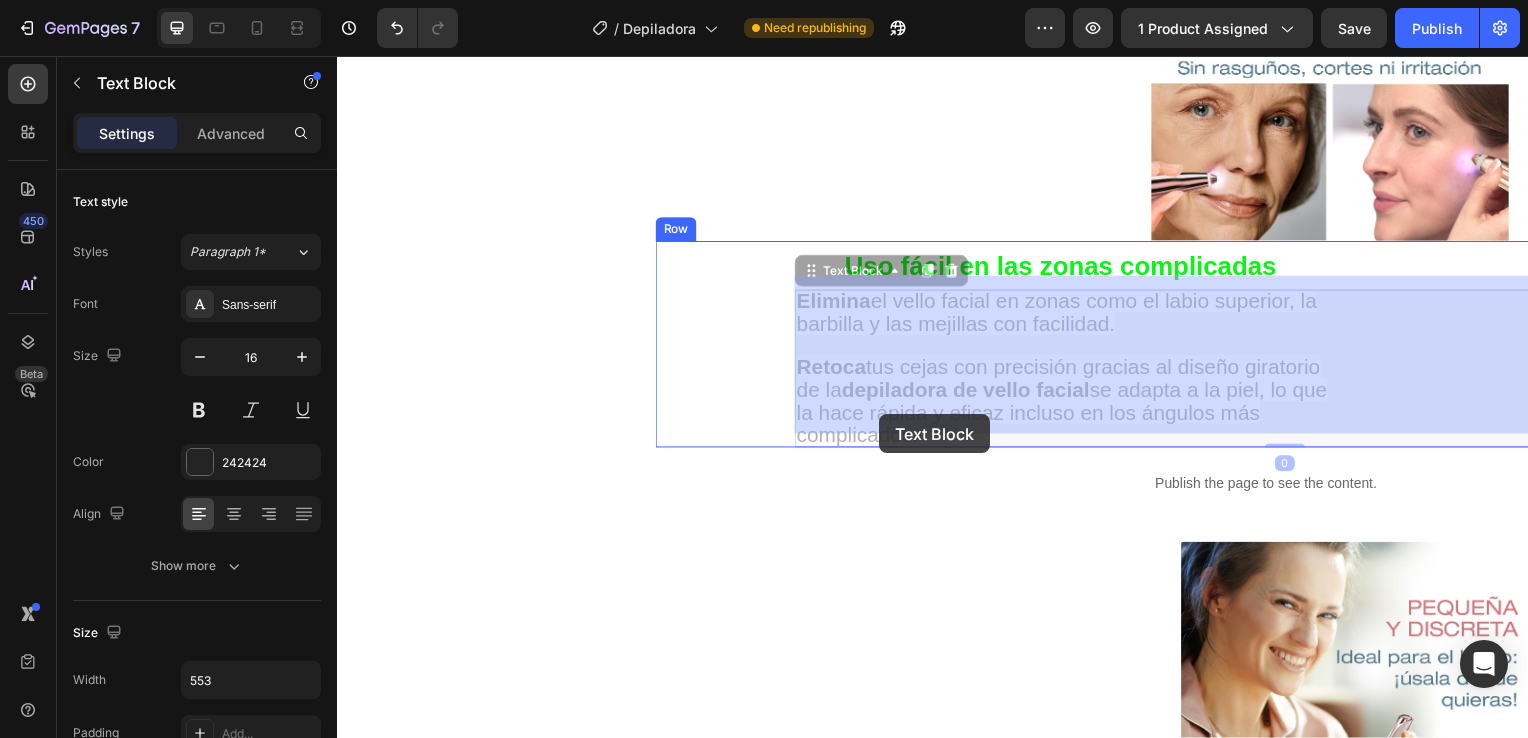 drag, startPoint x: 967, startPoint y: 427, endPoint x: 883, endPoint y: 417, distance: 84.59315 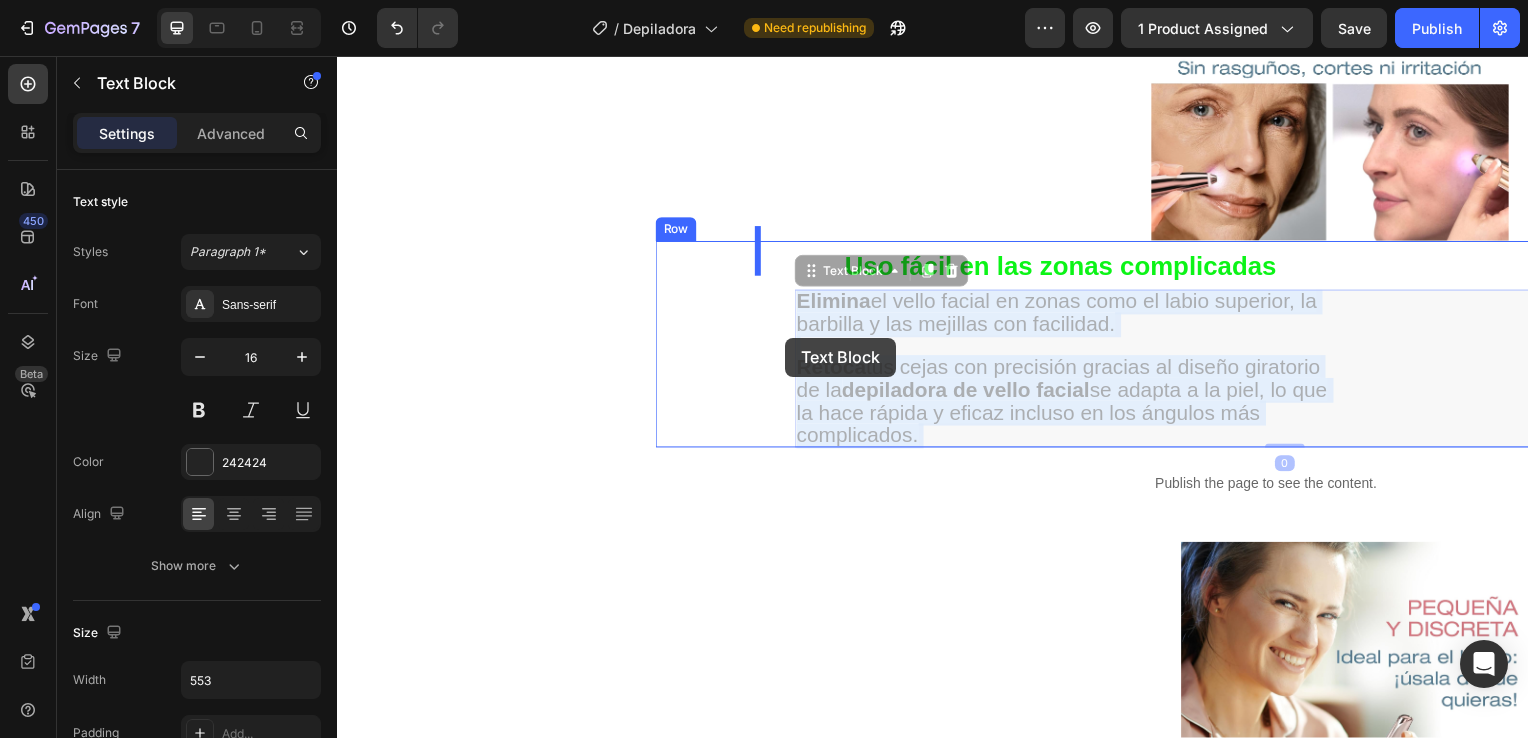 drag, startPoint x: 926, startPoint y: 423, endPoint x: 793, endPoint y: 336, distance: 158.92766 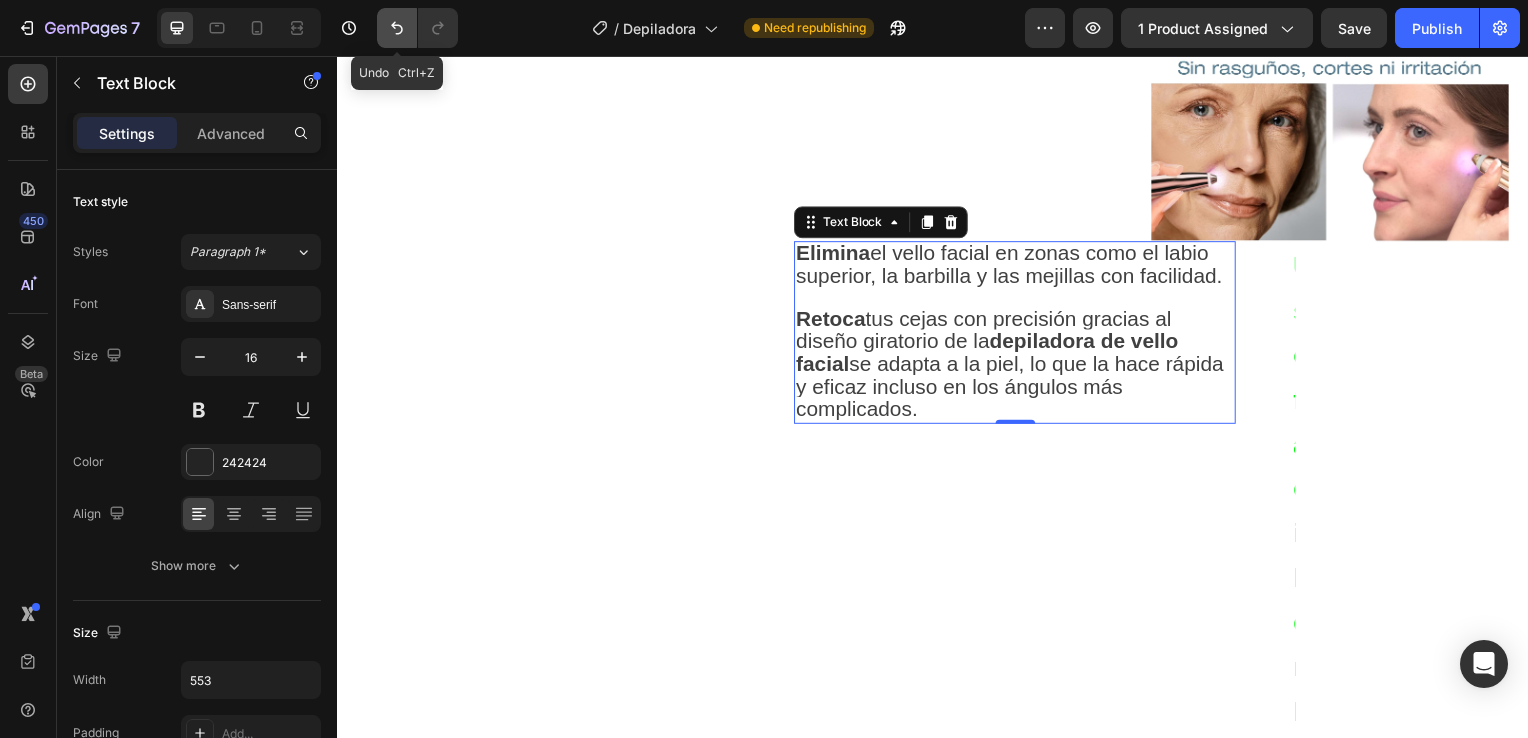 click 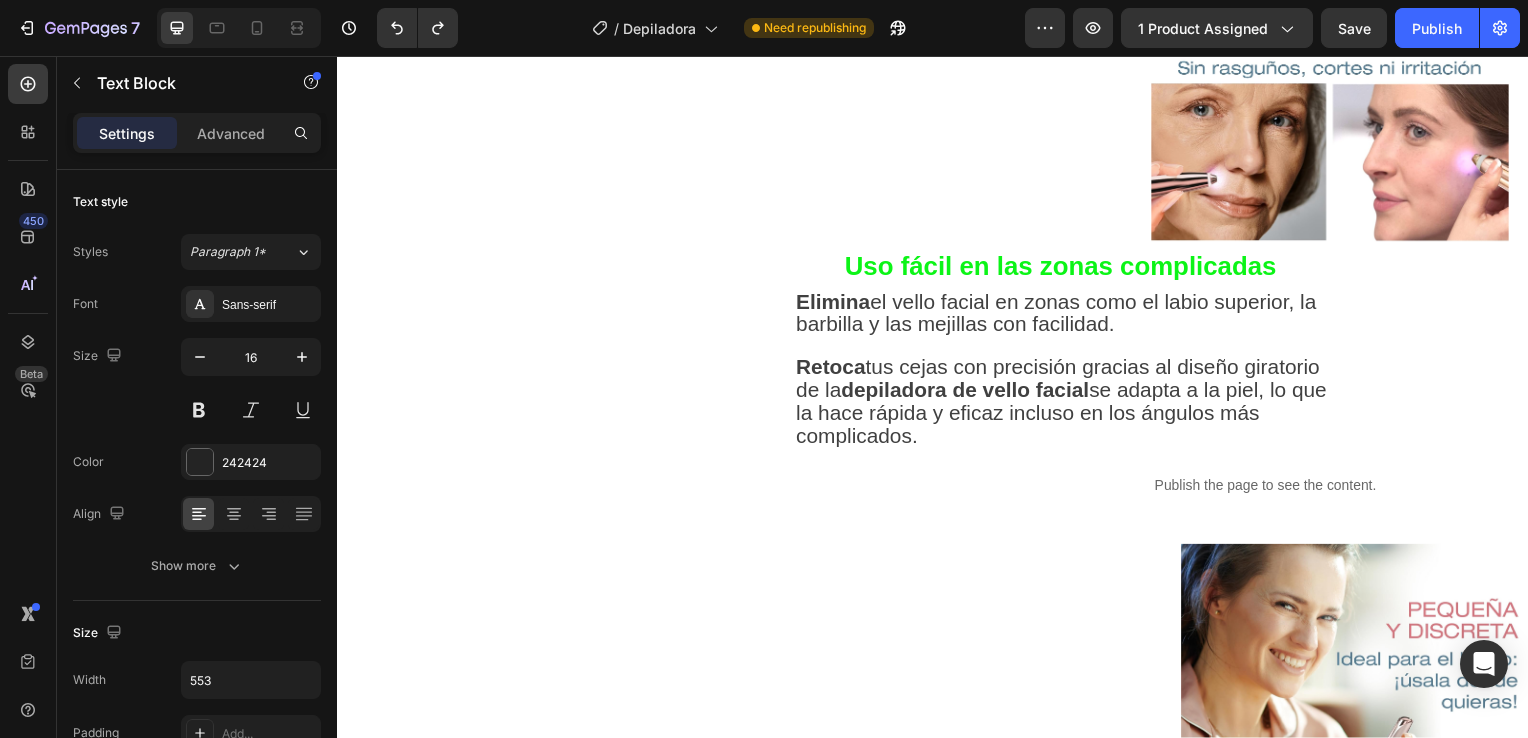 click on "Retoca  tus cejas con precisión gracias al diseño giratorio de la  depiladora de vello facial  se adapta a la piel, lo que la hace rápida y eficaz incluso en los ángulos más complicados." at bounding box center (1073, 405) 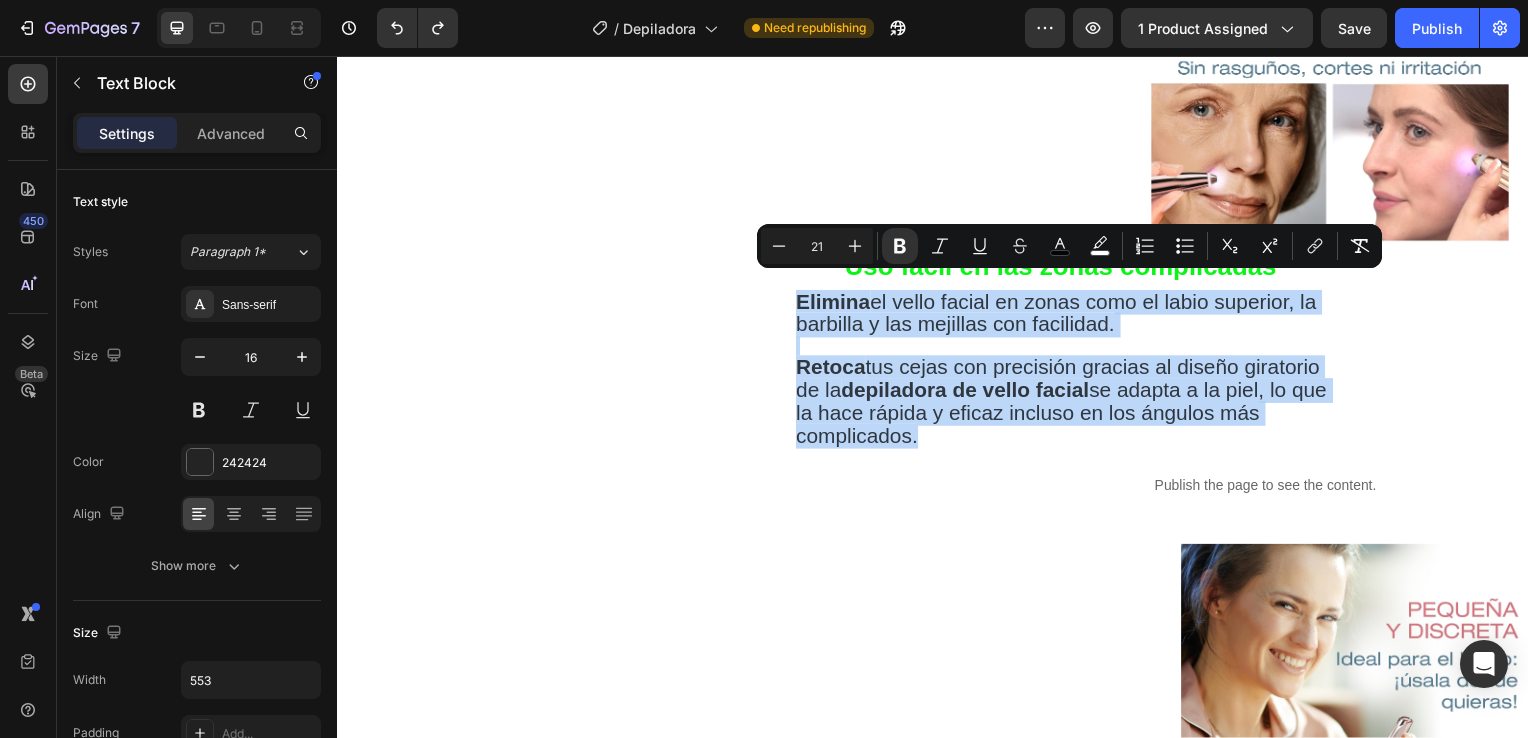 drag, startPoint x: 929, startPoint y: 419, endPoint x: 800, endPoint y: 294, distance: 179.6274 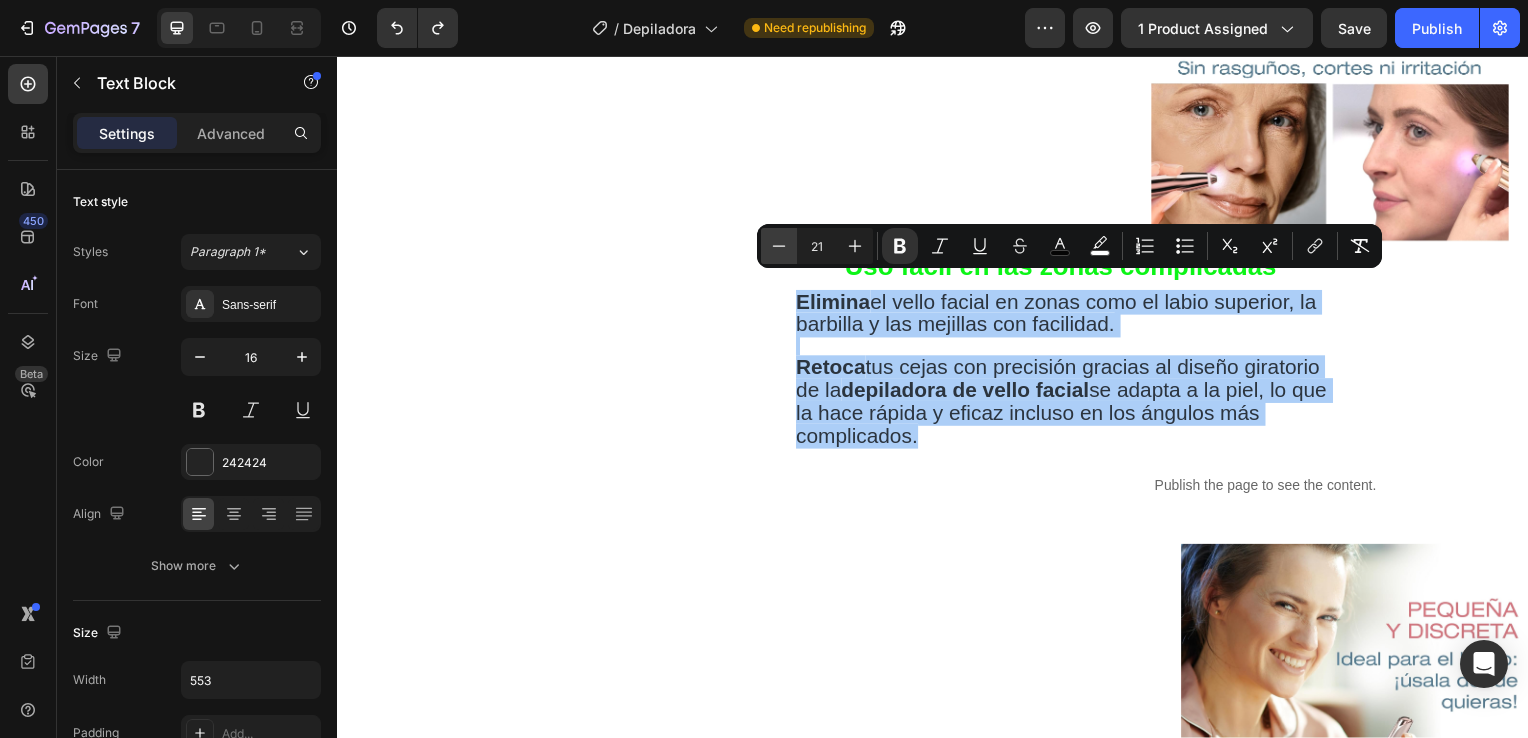 click 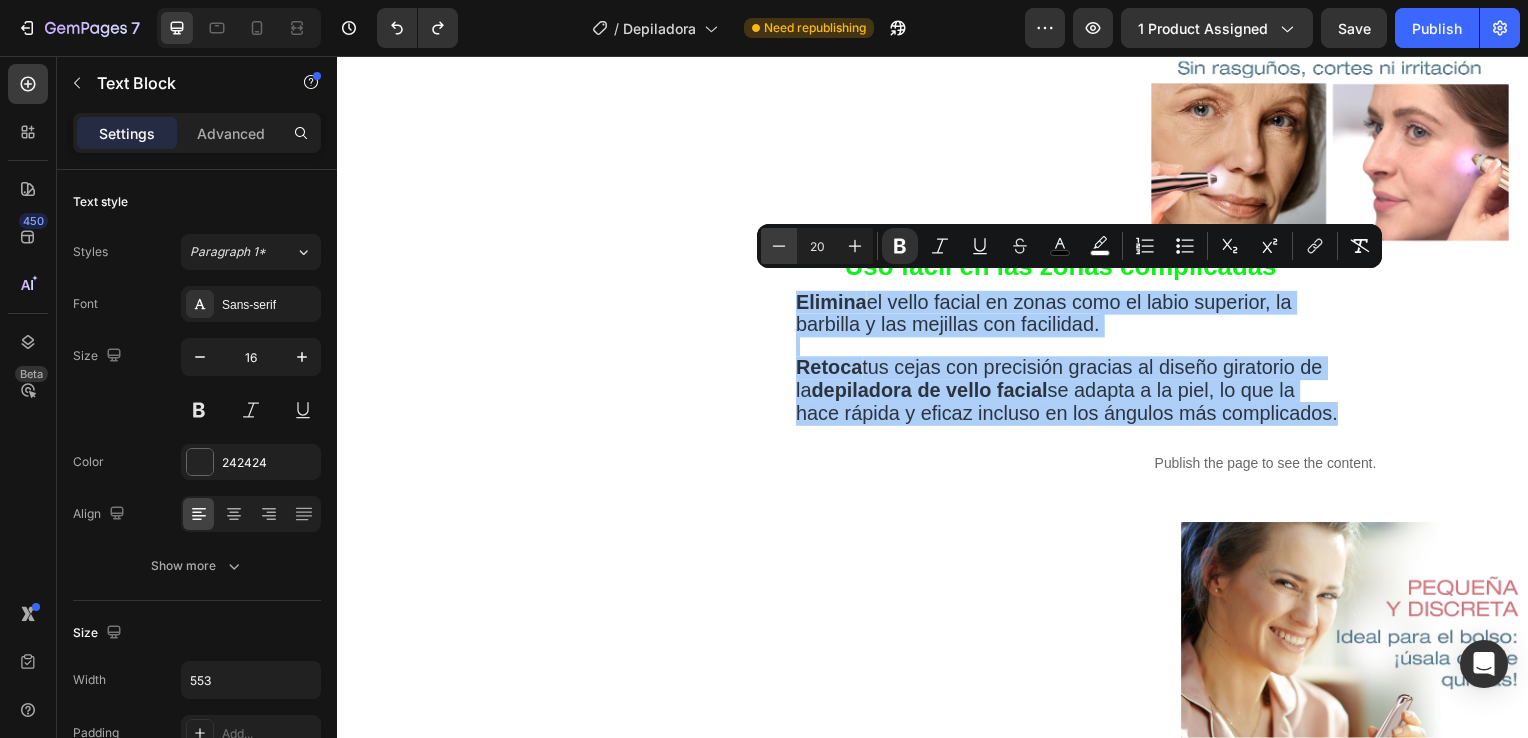 click 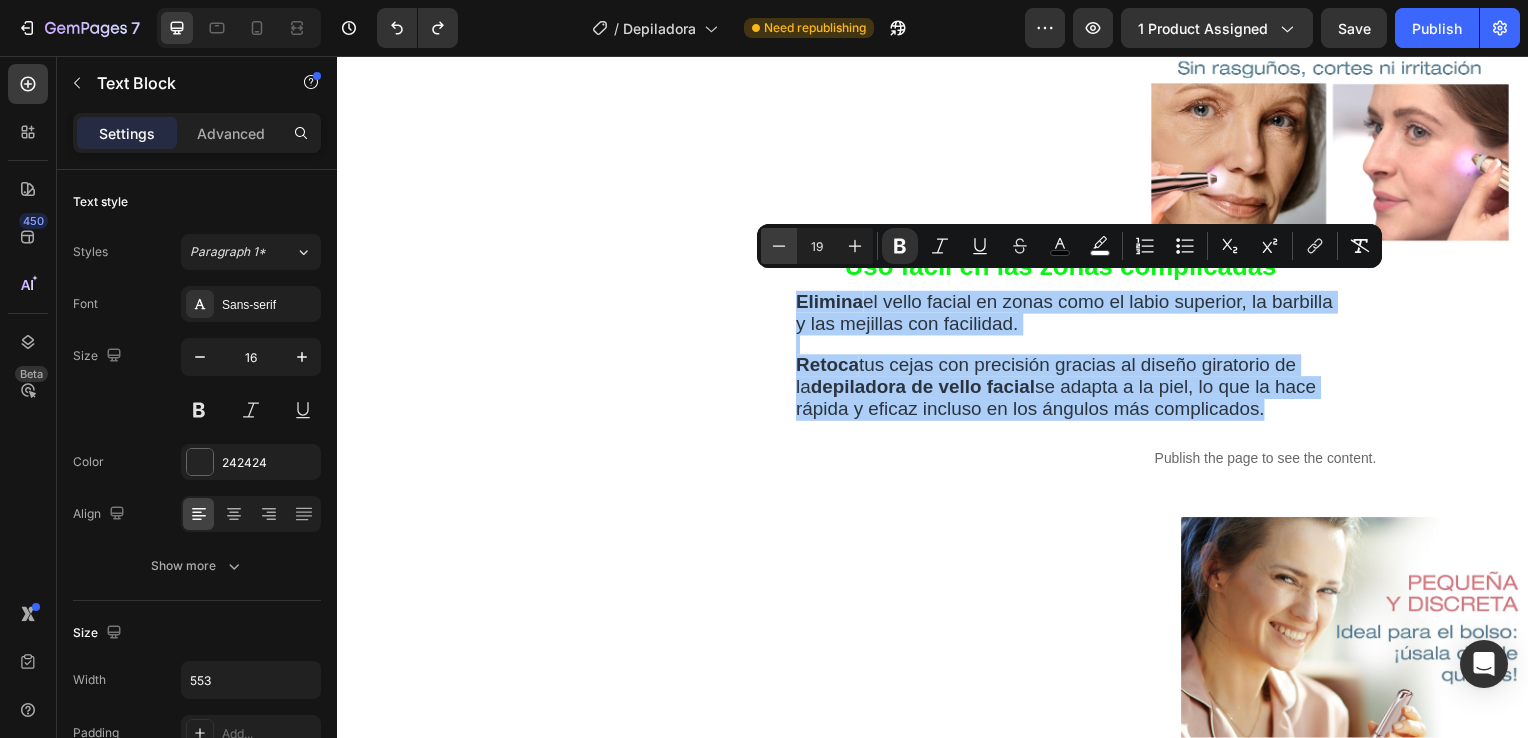 click 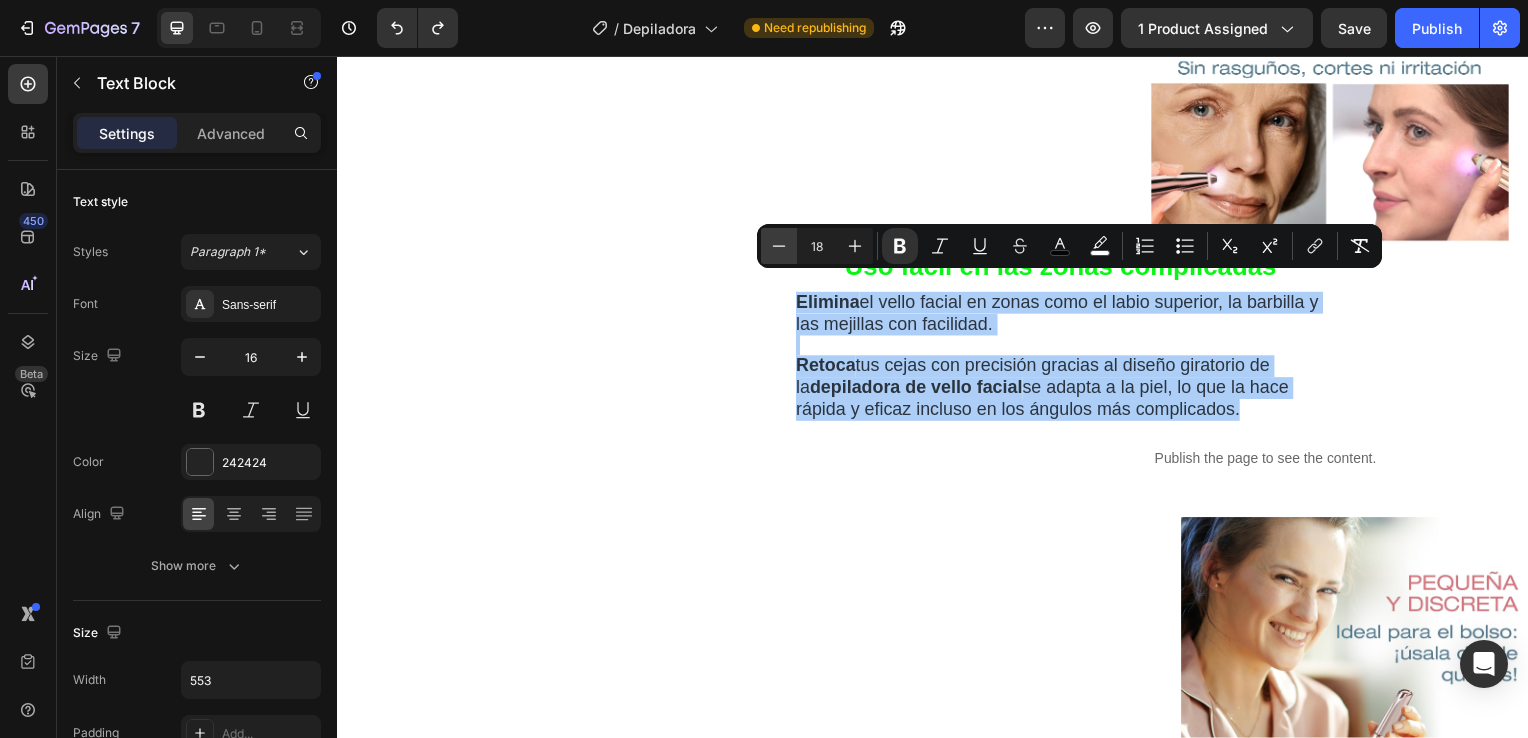 click 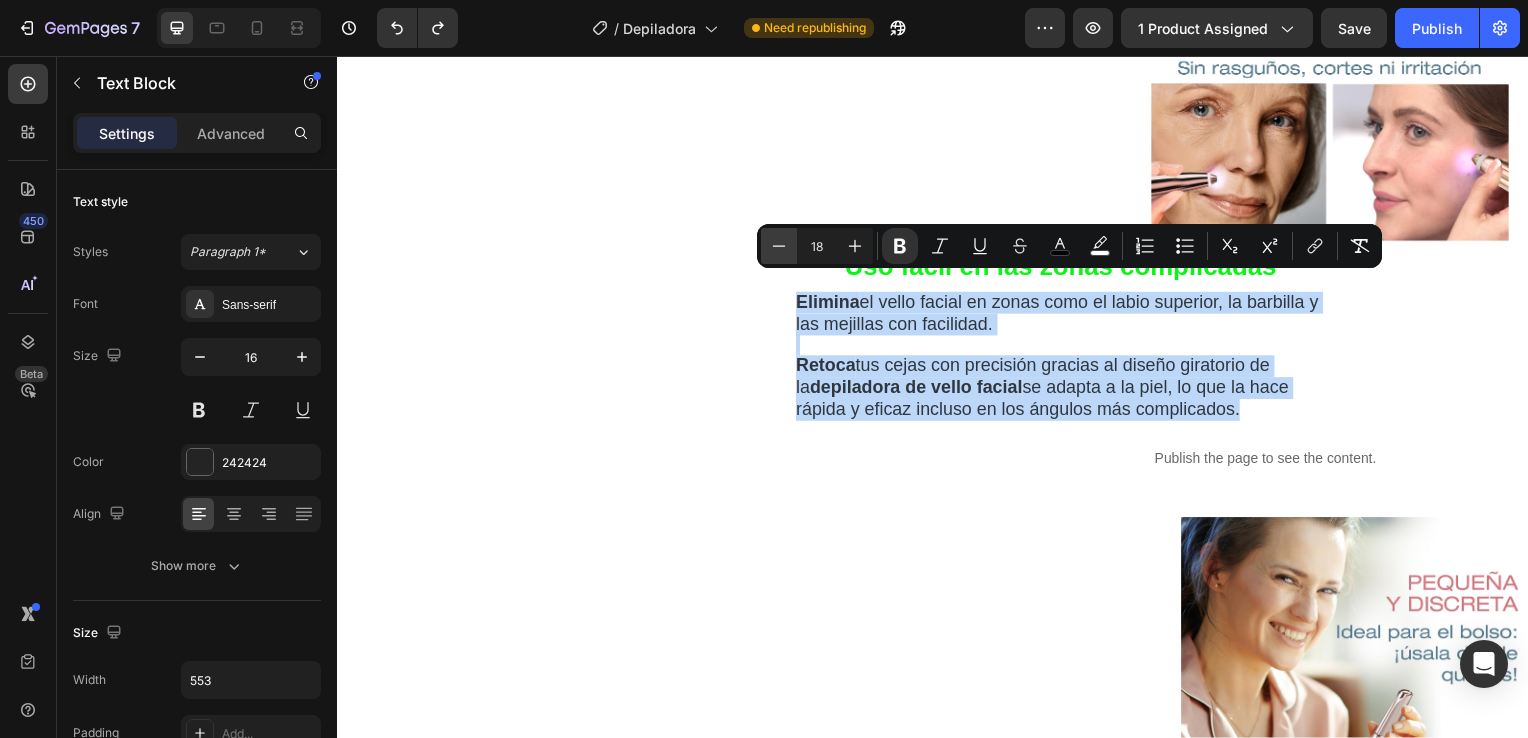 type on "17" 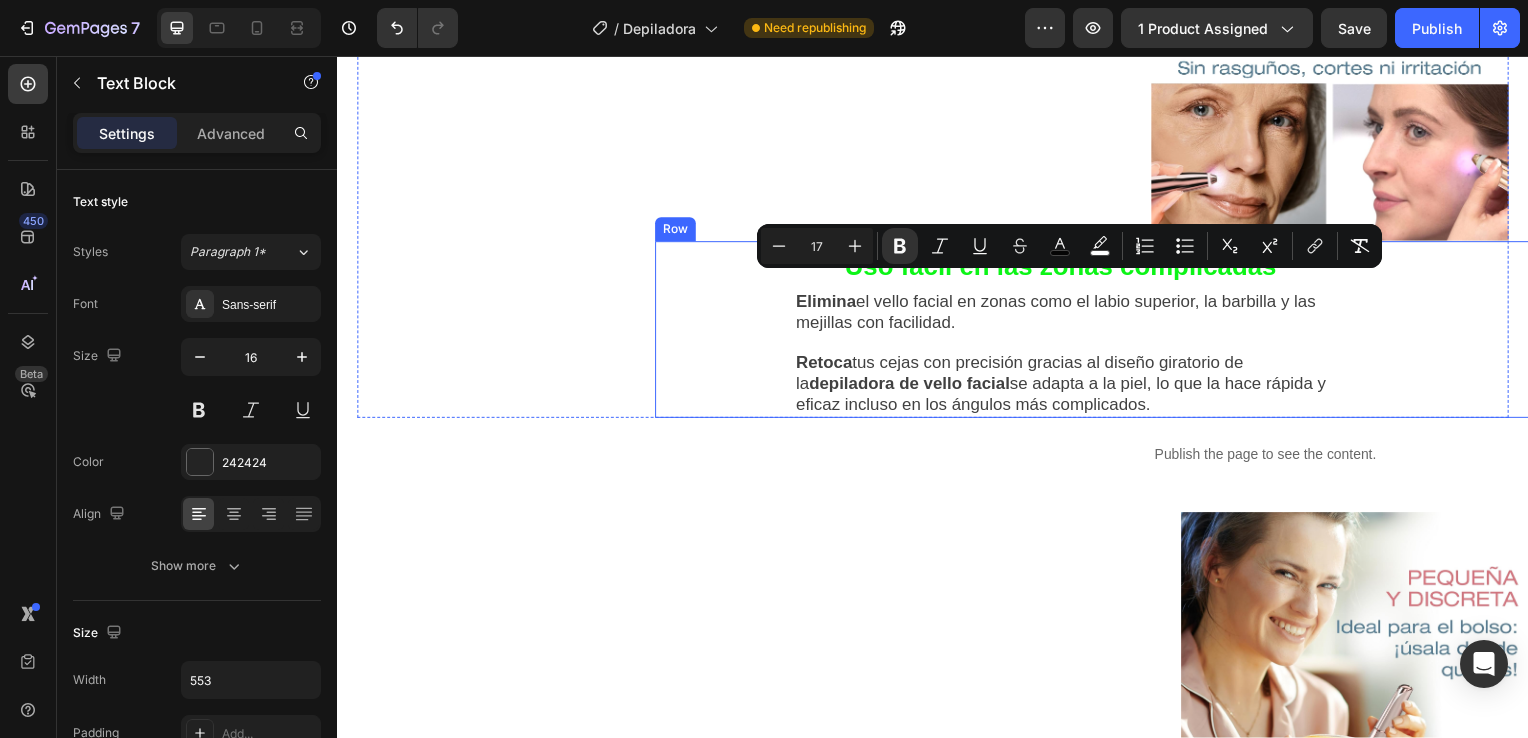 click on "Uso fácil en las zonas complicadas Heading Elimina  el vello facial en zonas como el labio superior, la barbilla y las mejillas con facilidad.  Retoca  tus cejas con precisión gracias al diseño giratorio de la  depiladora de vello facial  se adapta a la piel, lo que la hace rápida y eficaz incluso en los ángulos más complicados. Text Block" at bounding box center [1246, 332] 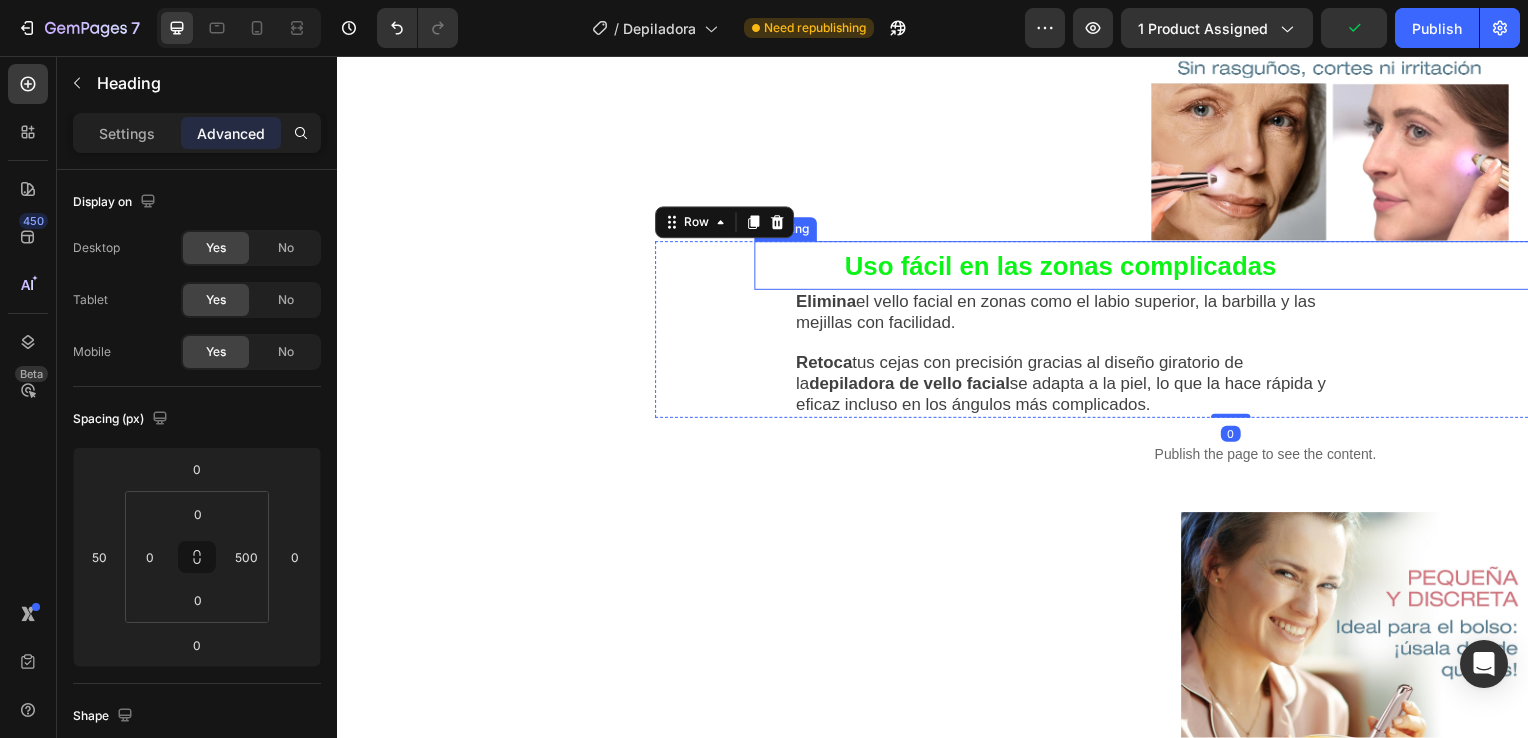 click on "Uso fácil en las zonas complicadas" at bounding box center [1065, 268] 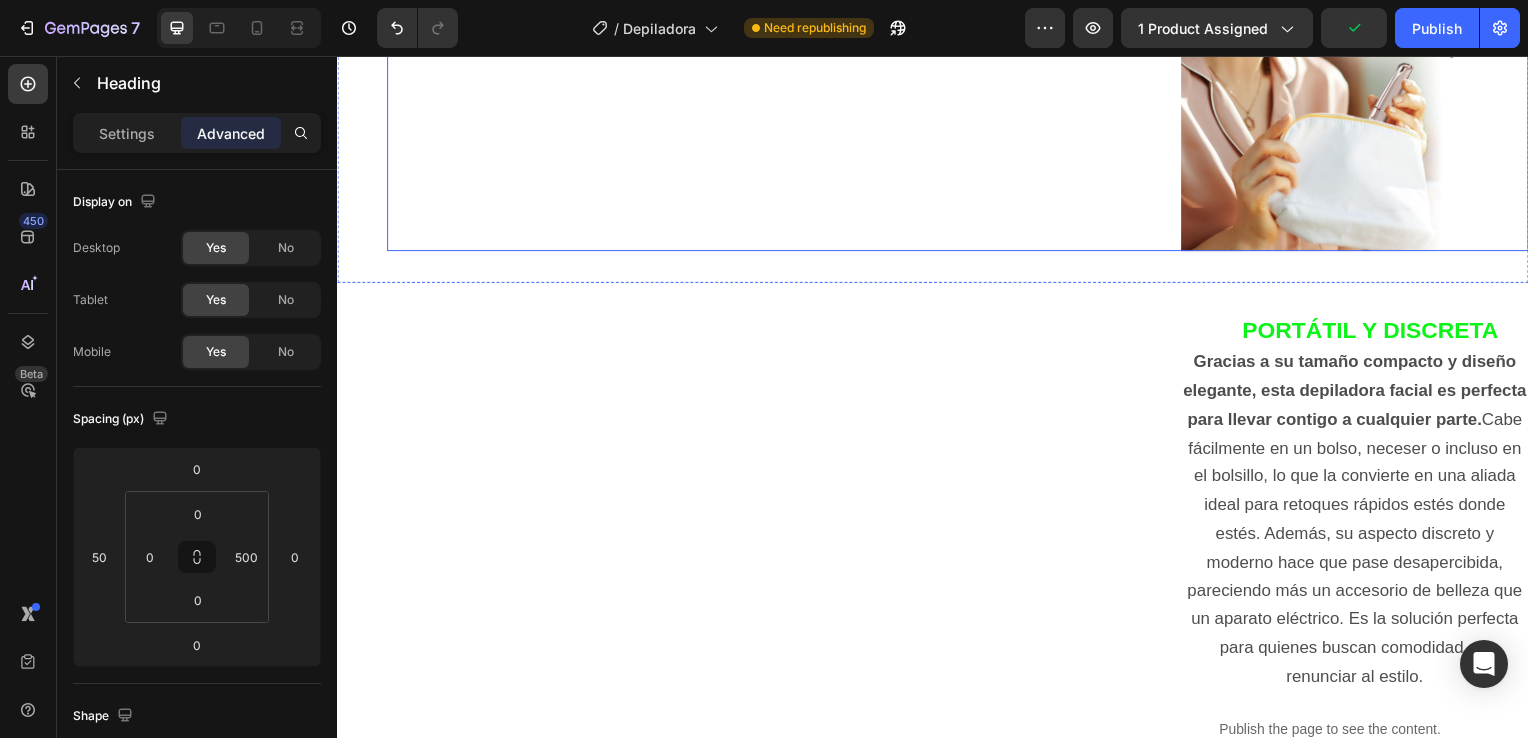 scroll, scrollTop: 2976, scrollLeft: 0, axis: vertical 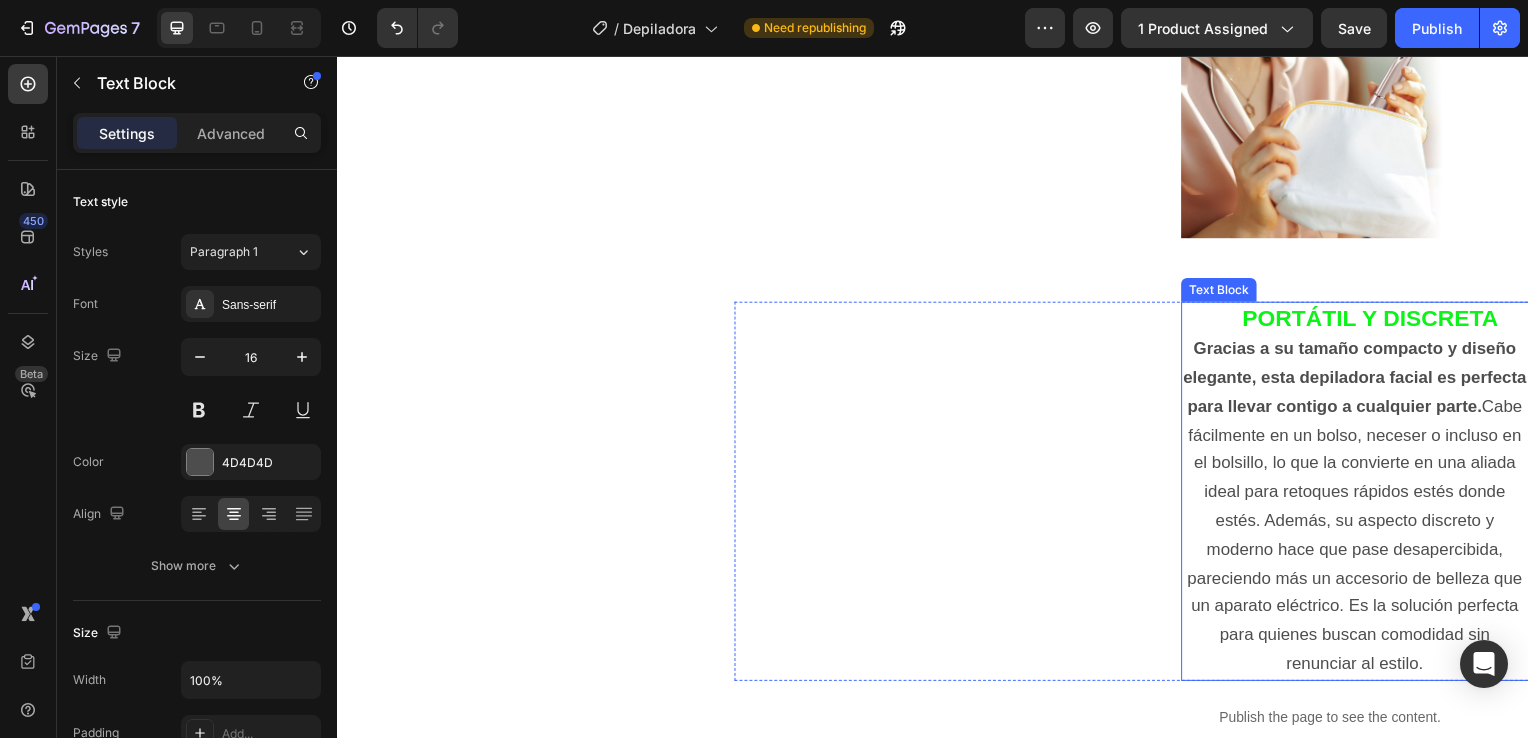 click on "PORTÁTIL Y DISCRETA" at bounding box center [1378, 320] 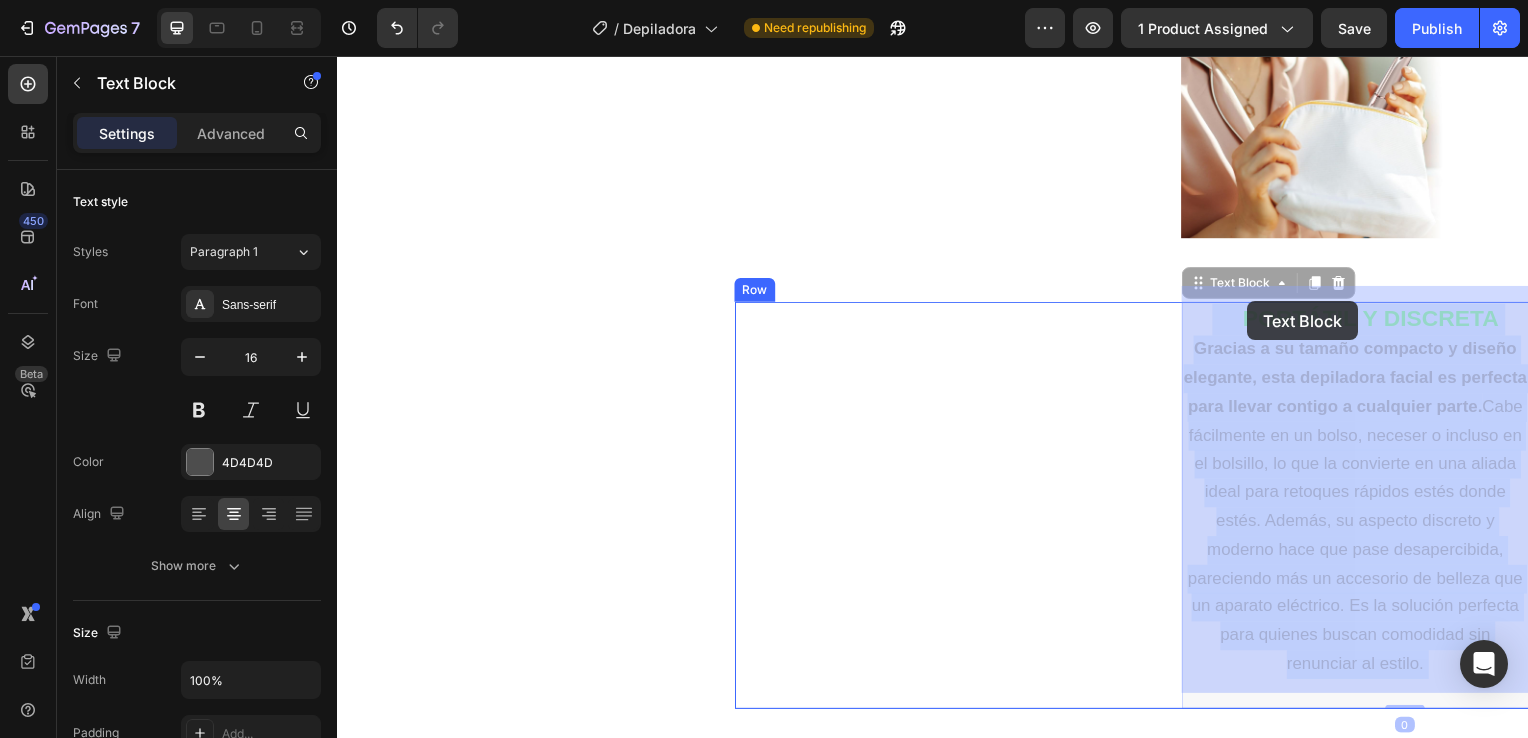 drag, startPoint x: 1233, startPoint y: 299, endPoint x: 1257, endPoint y: 303, distance: 24.33105 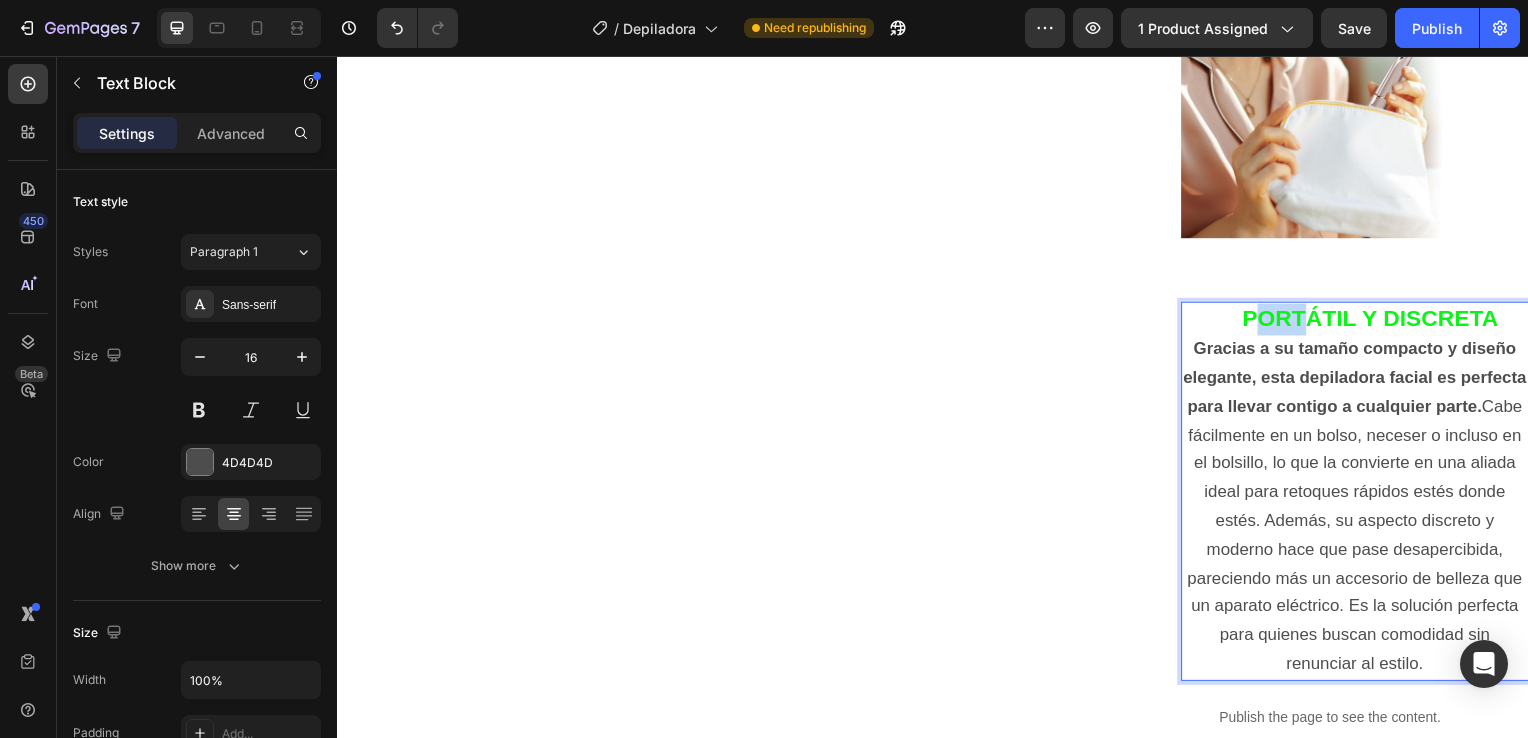drag, startPoint x: 1250, startPoint y: 301, endPoint x: 1304, endPoint y: 296, distance: 54.230988 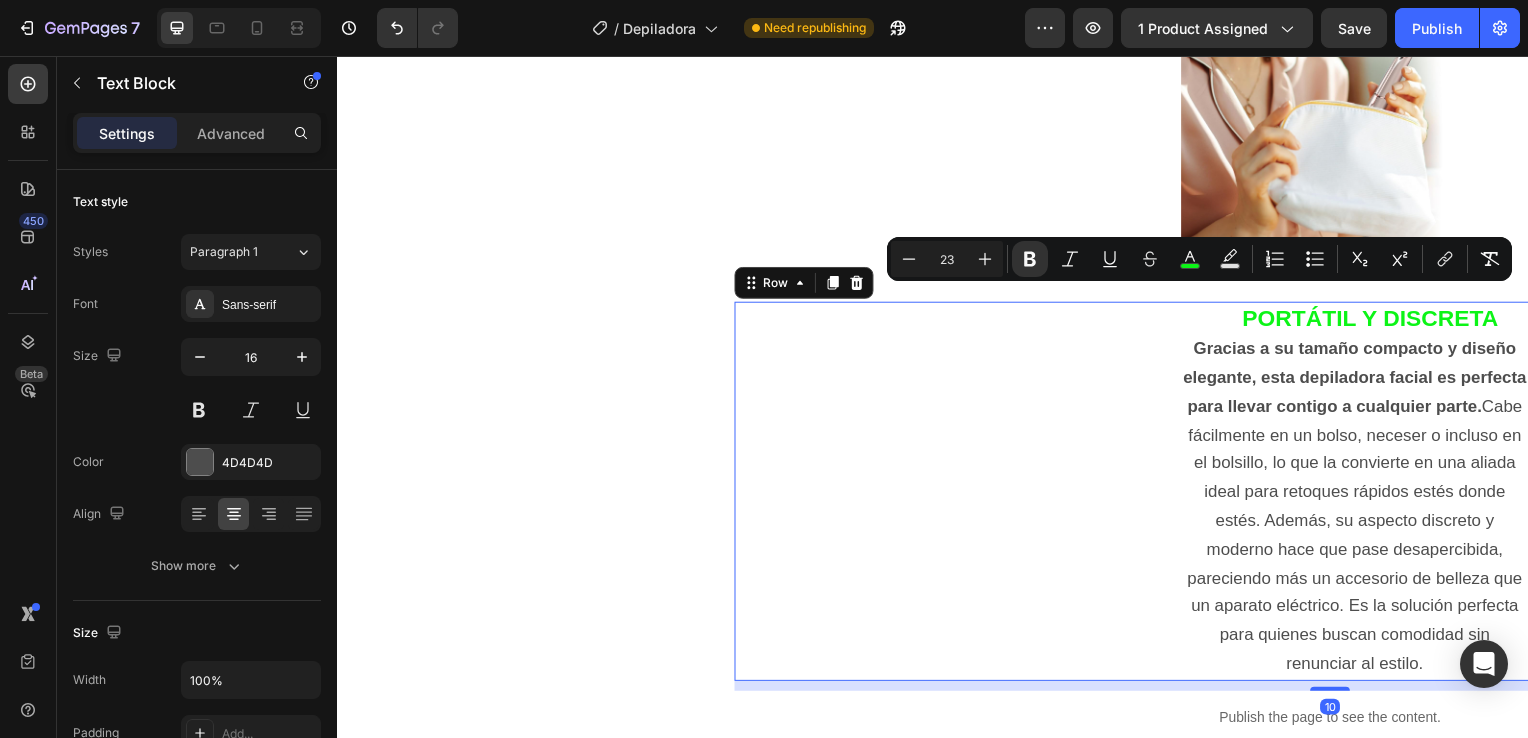 click on "PORTÁTIL Y DISCRETA Gracias a su tamaño compacto y diseño elegante, esta depiladora facial es perfecta para llevar contigo a cualquier parte.  Cabe fácilmente en un bolso, neceser o incluso en el bolsillo, lo que la convierte en una aliada ideal para retoques rápidos estés donde estés. Además, su aspecto discreto y moderno hace que pase desapercibida, pareciendo más un accesorio de belleza que un aparato eléctrico. Es la solución perfecta para quienes buscan comodidad sin renunciar al estilo. Text Block Row   10" at bounding box center (1337, 494) 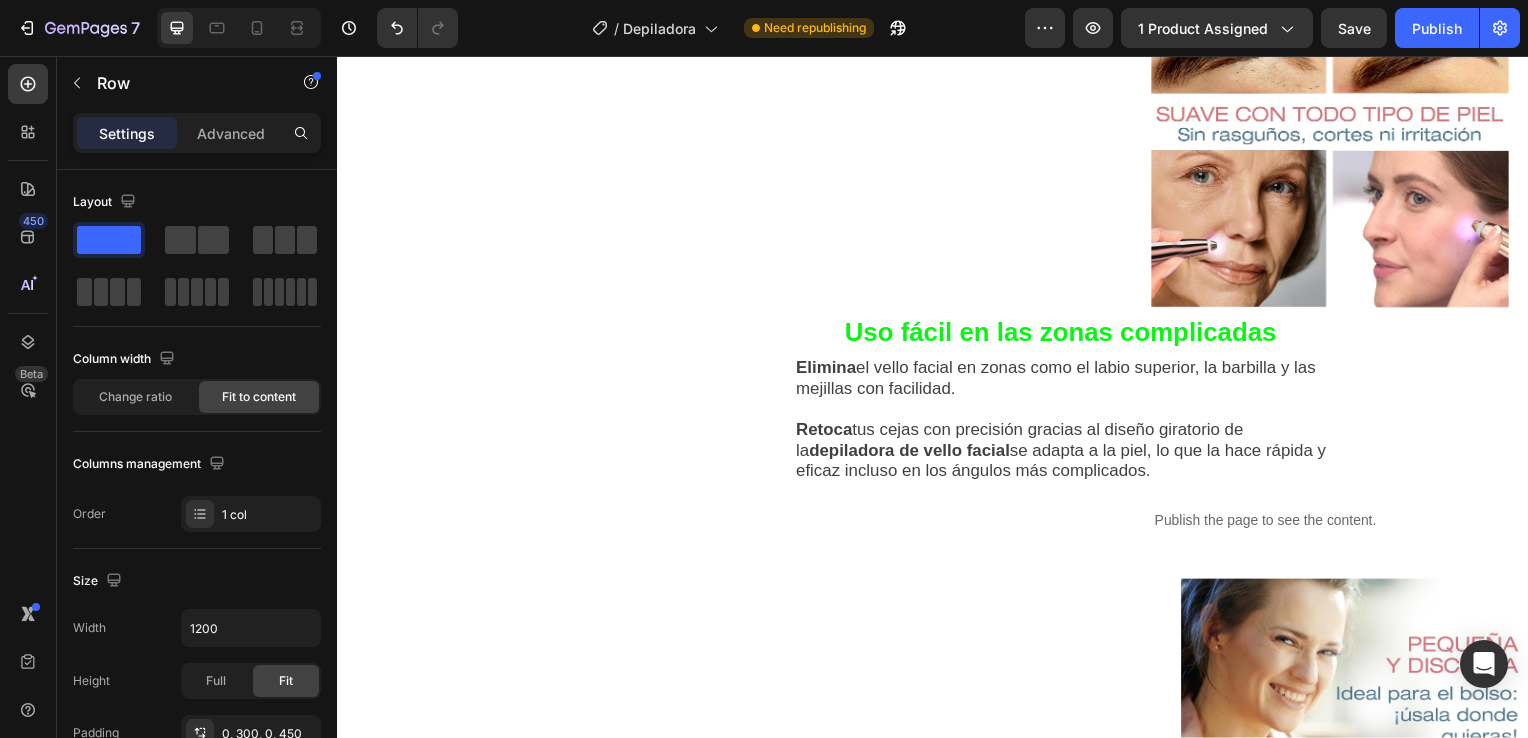scroll, scrollTop: 2280, scrollLeft: 0, axis: vertical 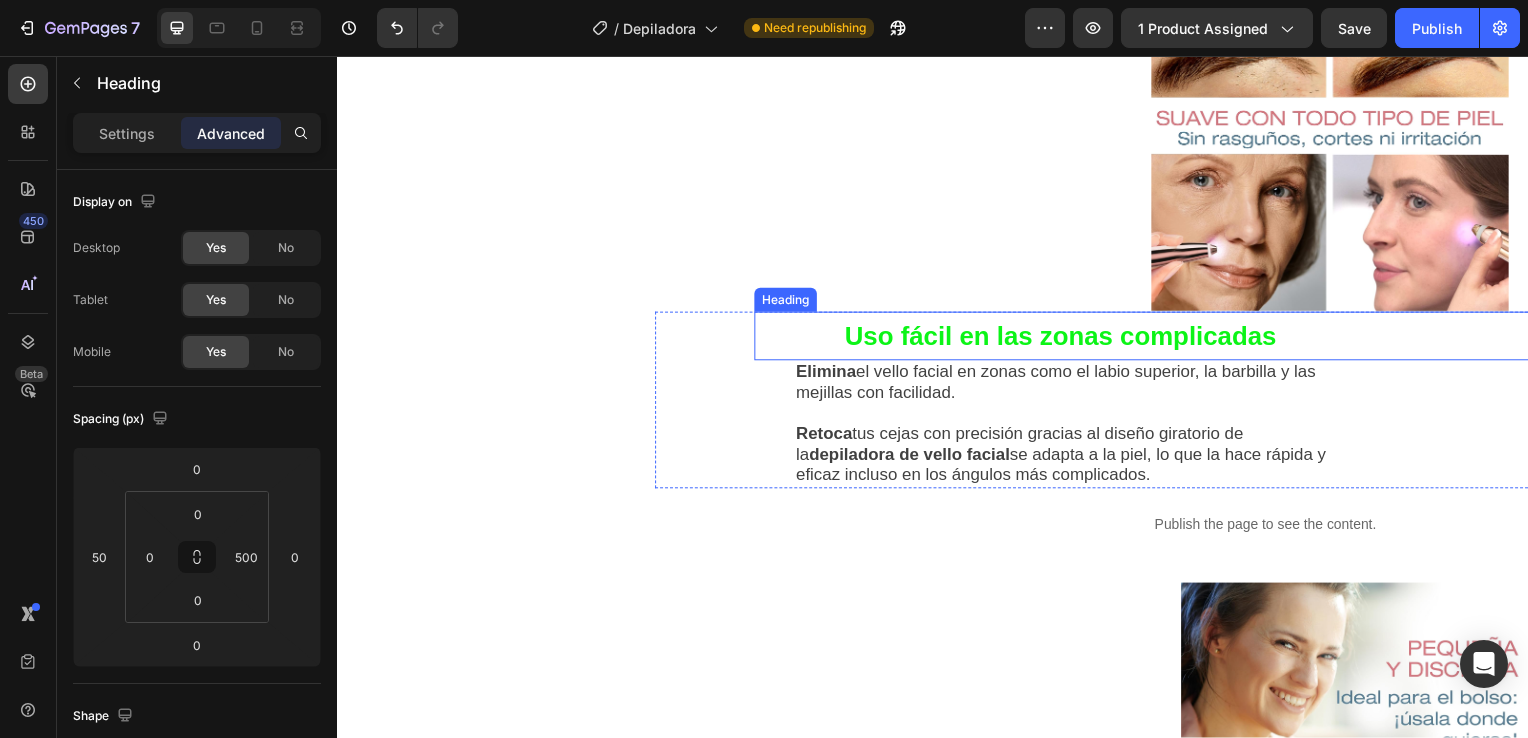 click on "Uso fácil en las zonas complicadas" at bounding box center (1065, 339) 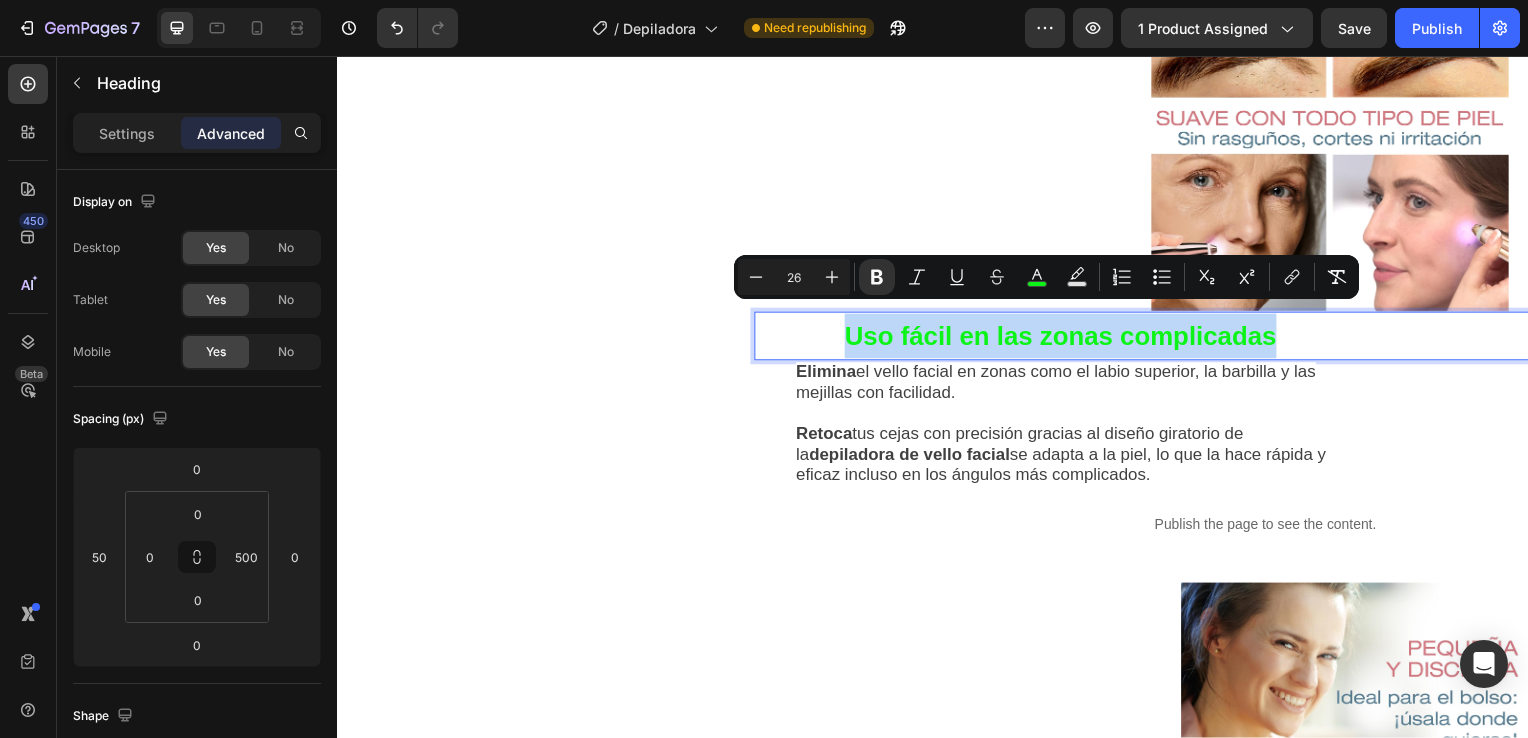 drag, startPoint x: 837, startPoint y: 318, endPoint x: 1272, endPoint y: 329, distance: 435.13907 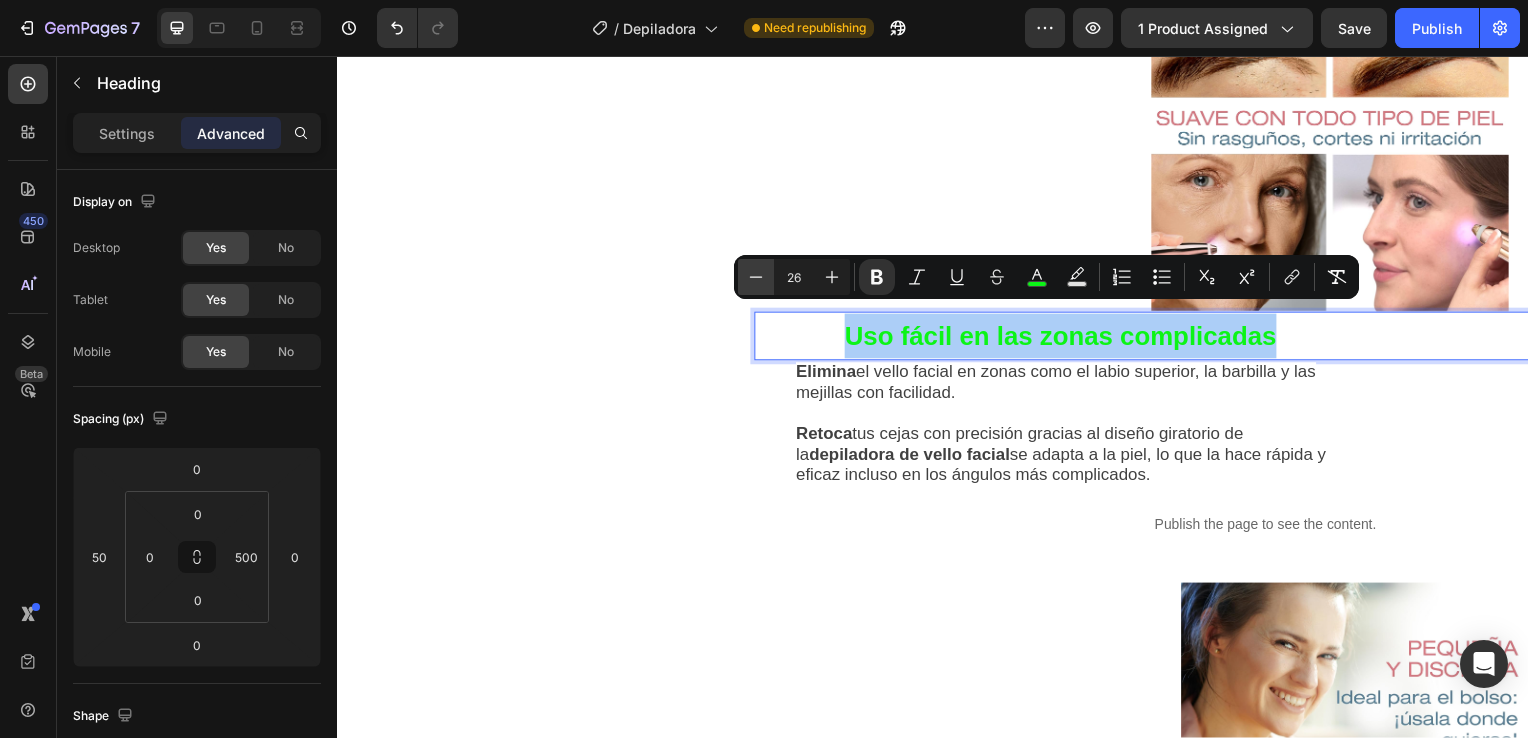 click on "Minus" at bounding box center (756, 277) 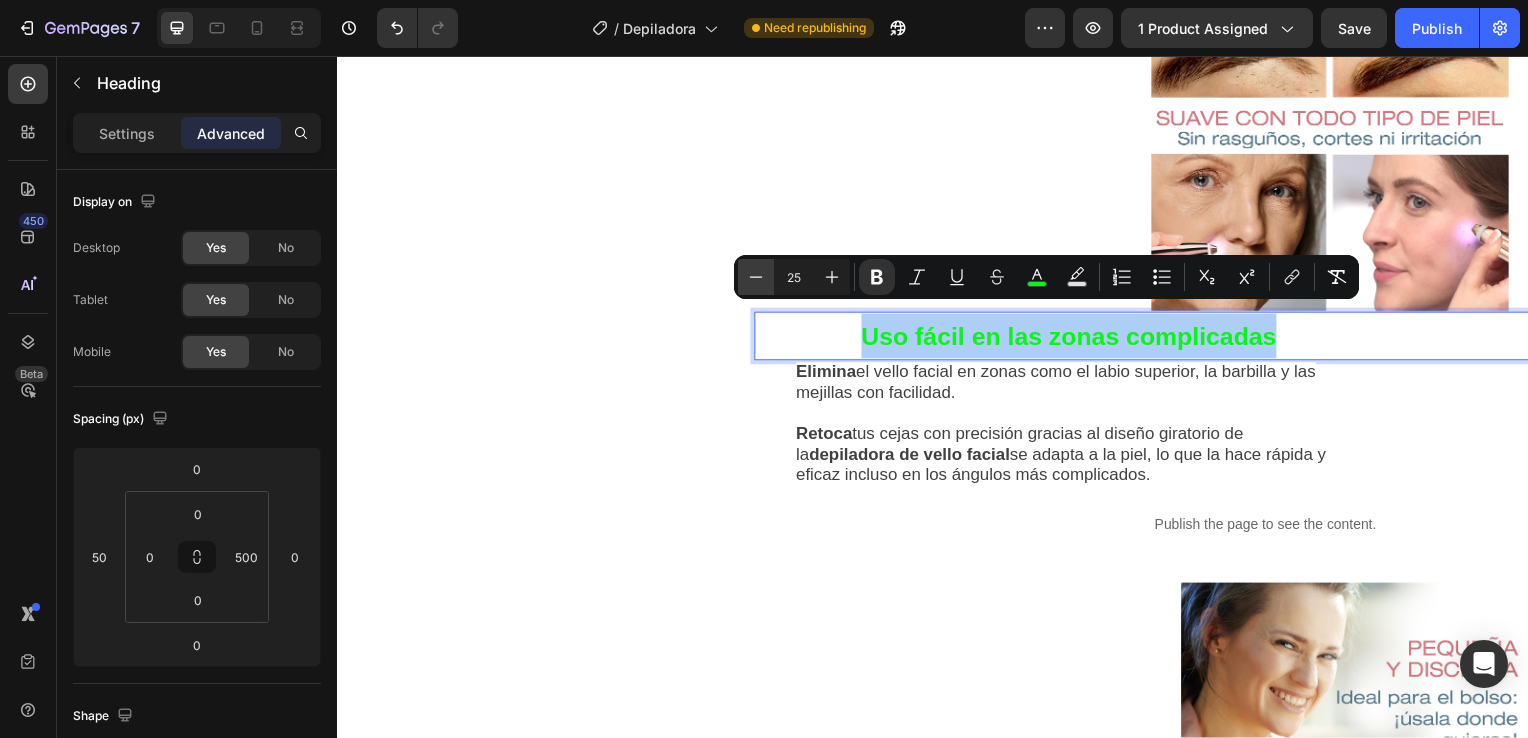 click on "Minus" at bounding box center [756, 277] 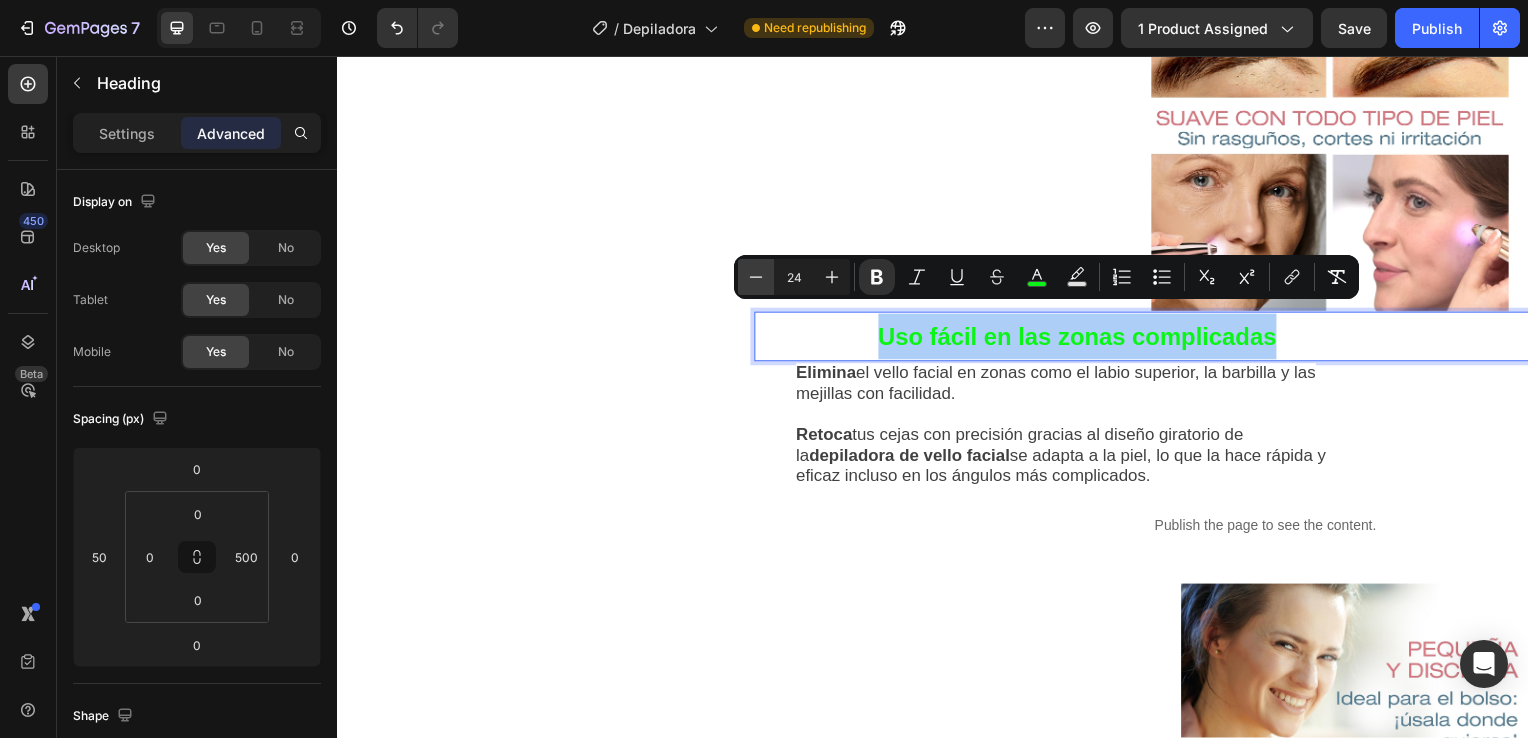 click on "Minus" at bounding box center (756, 277) 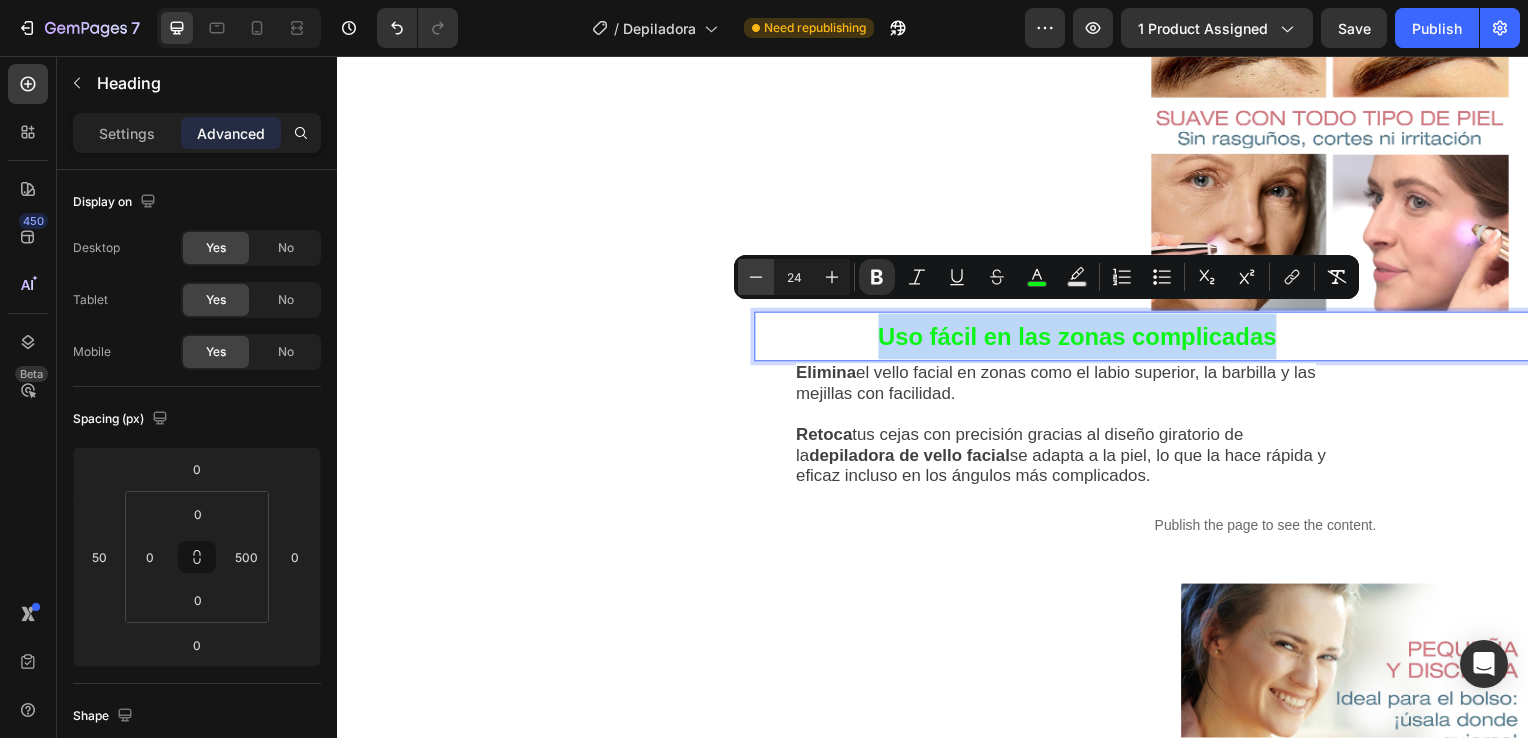 type on "23" 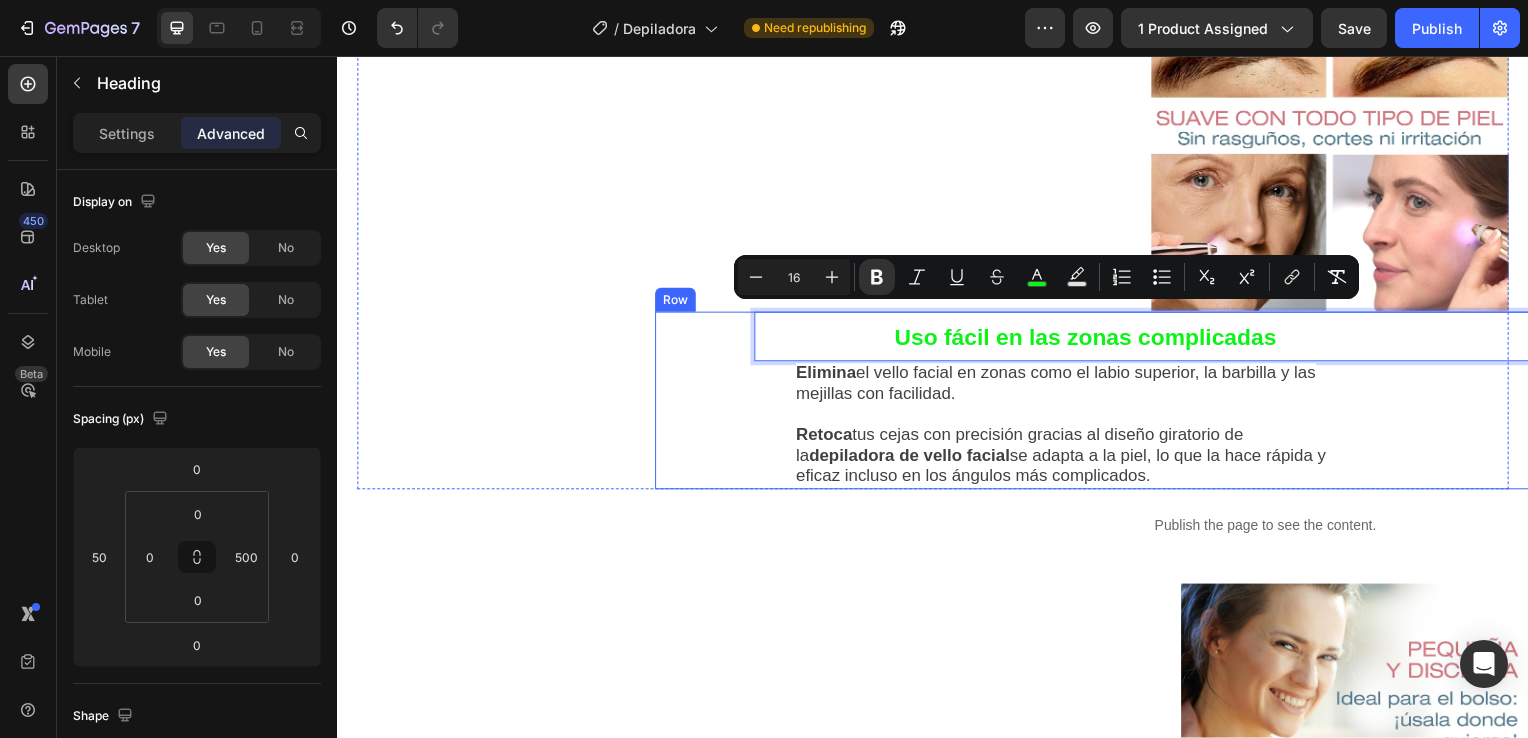 click on "Uso fácil en las zonas complicadas Heading   0 Elimina  el vello facial en zonas como el labio superior, la barbilla y las mejillas con facilidad.    Retoca  tus cejas con precisión gracias al diseño giratorio de la  depiladora de vello facial  se adapta a la piel, lo que la hace rápida y eficaz incluso en los ángulos más complicados. Text Block" at bounding box center [1246, 403] 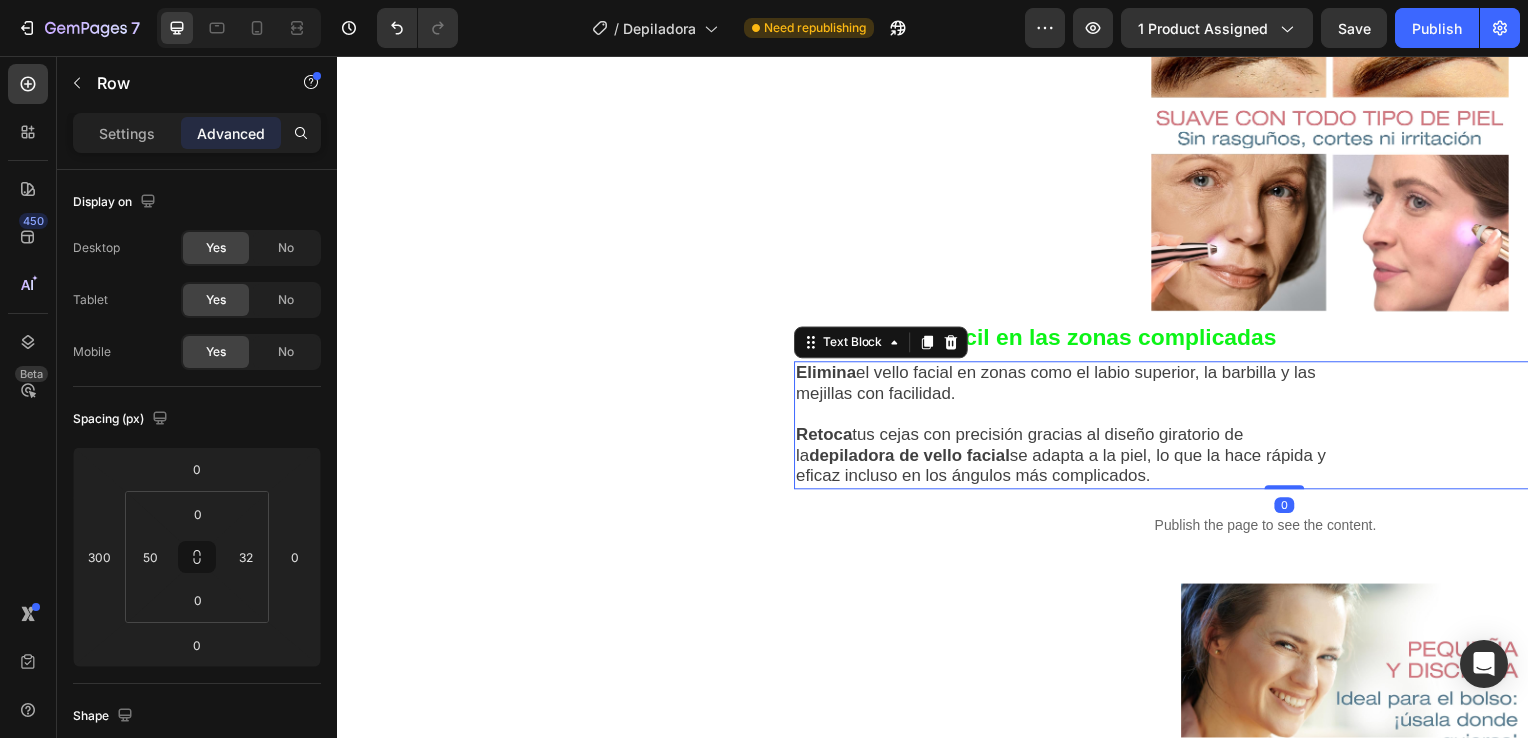 click at bounding box center [1073, 417] 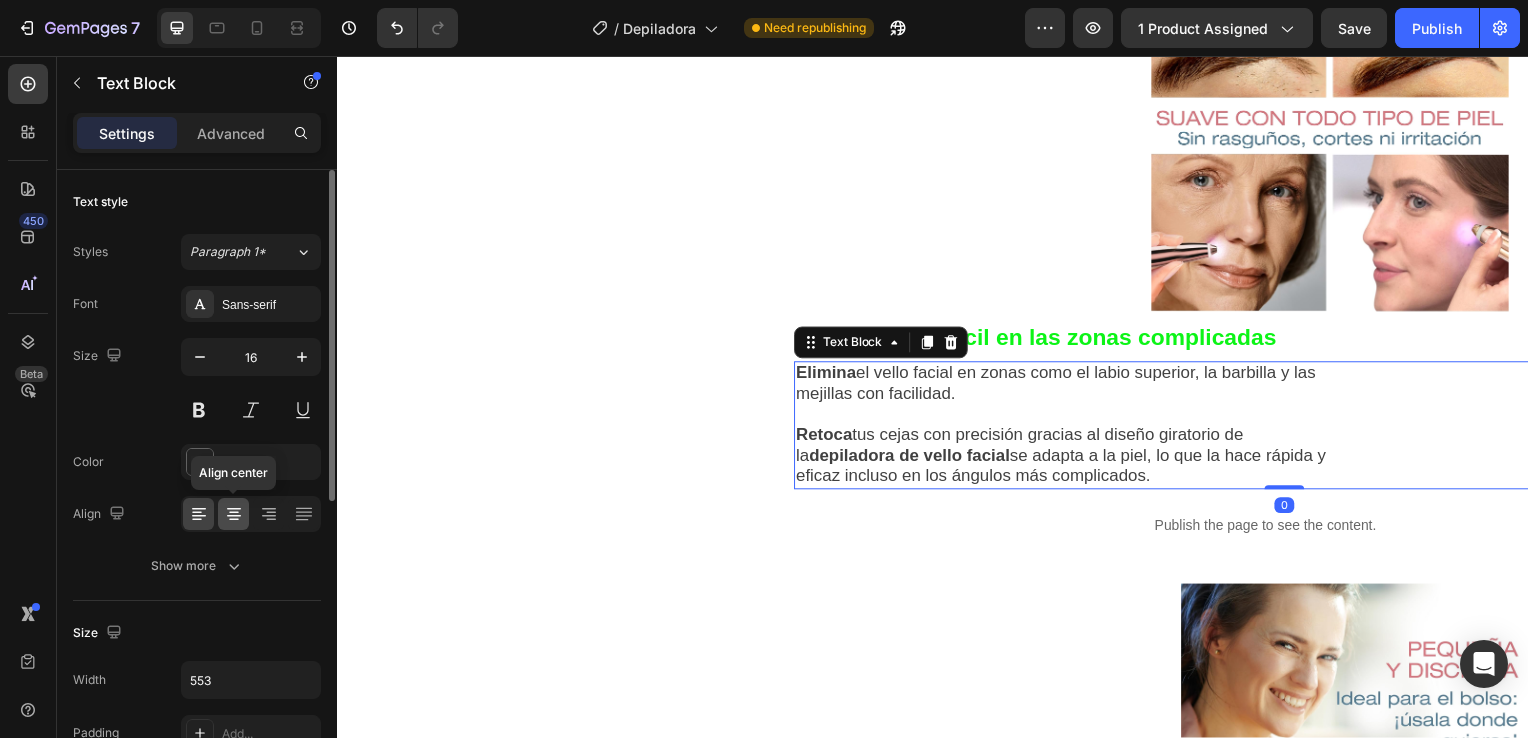 click 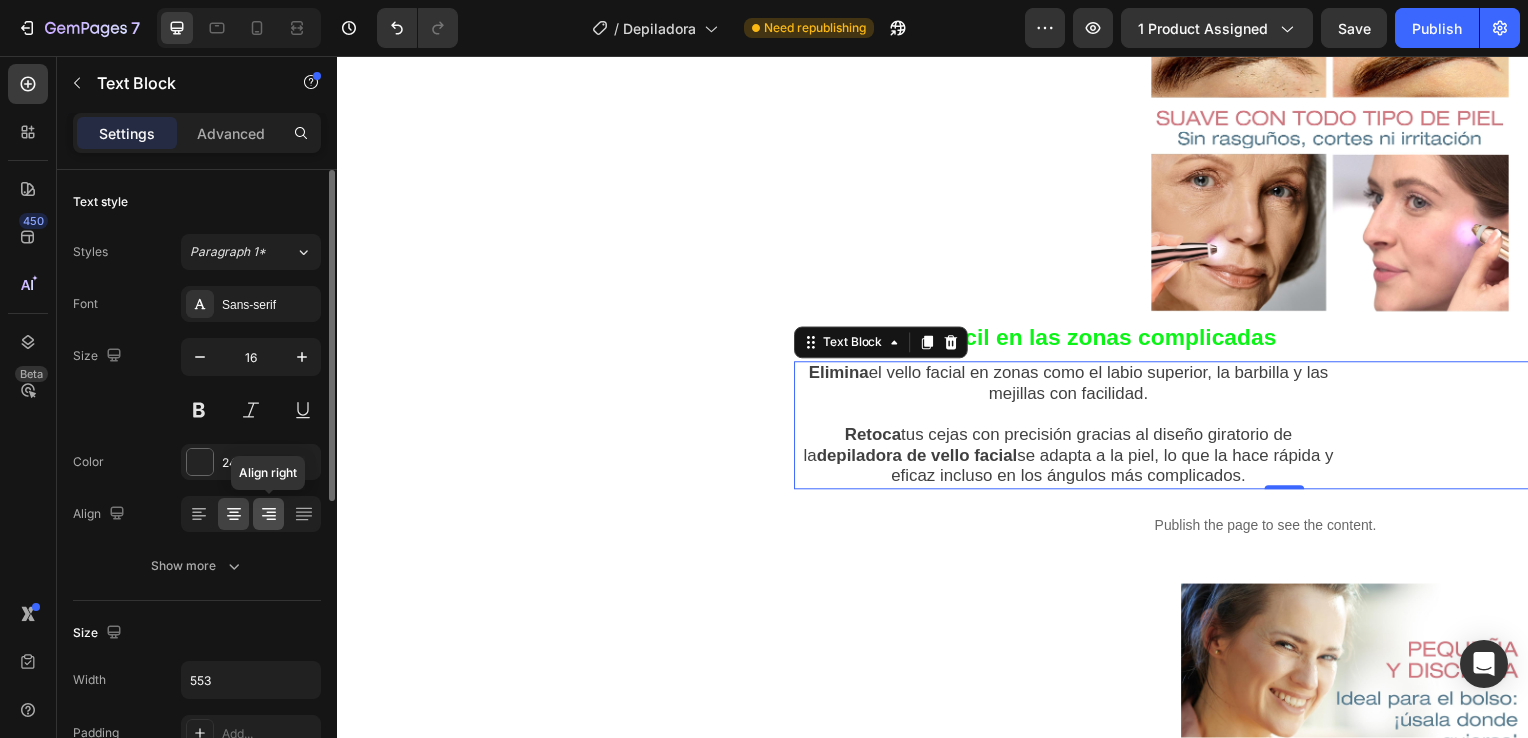 click 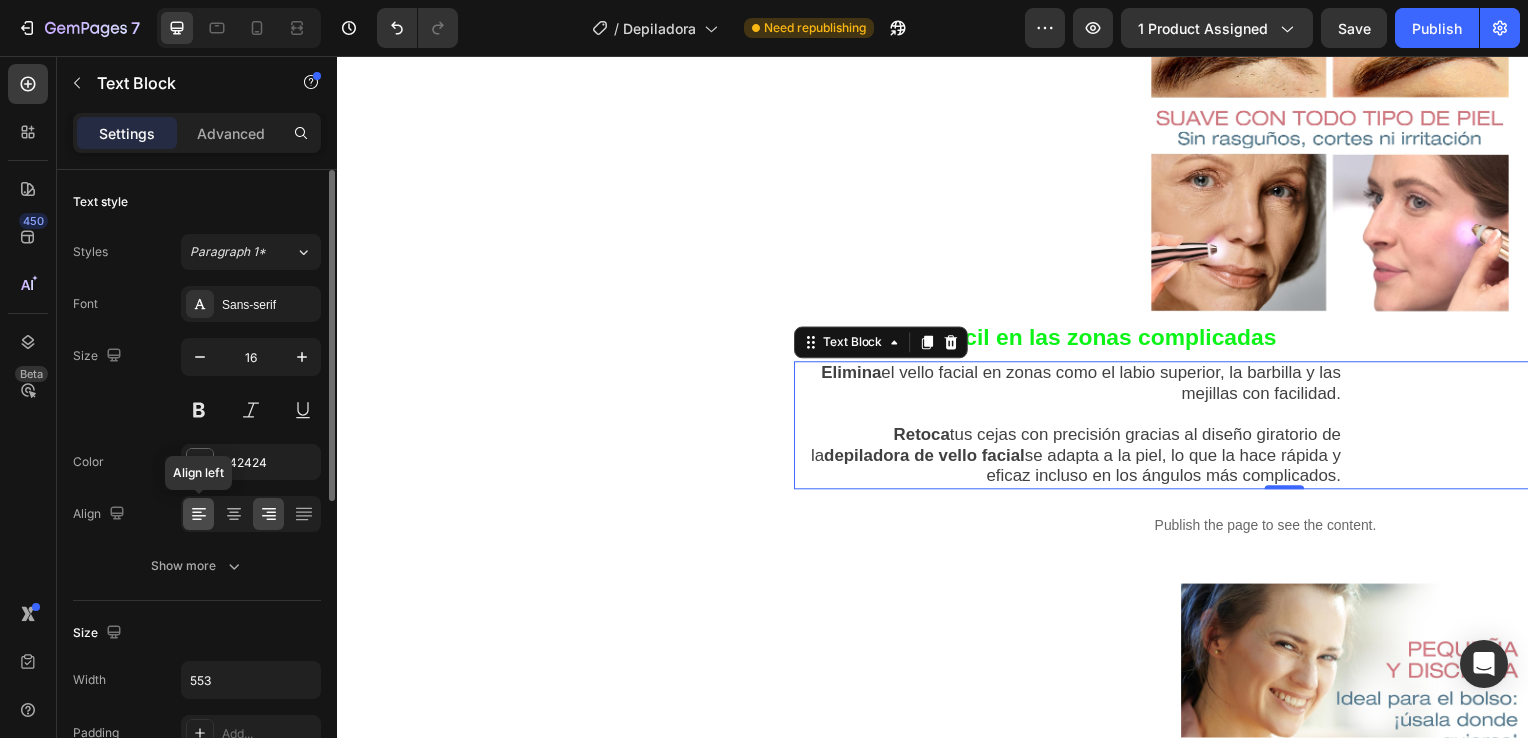 click 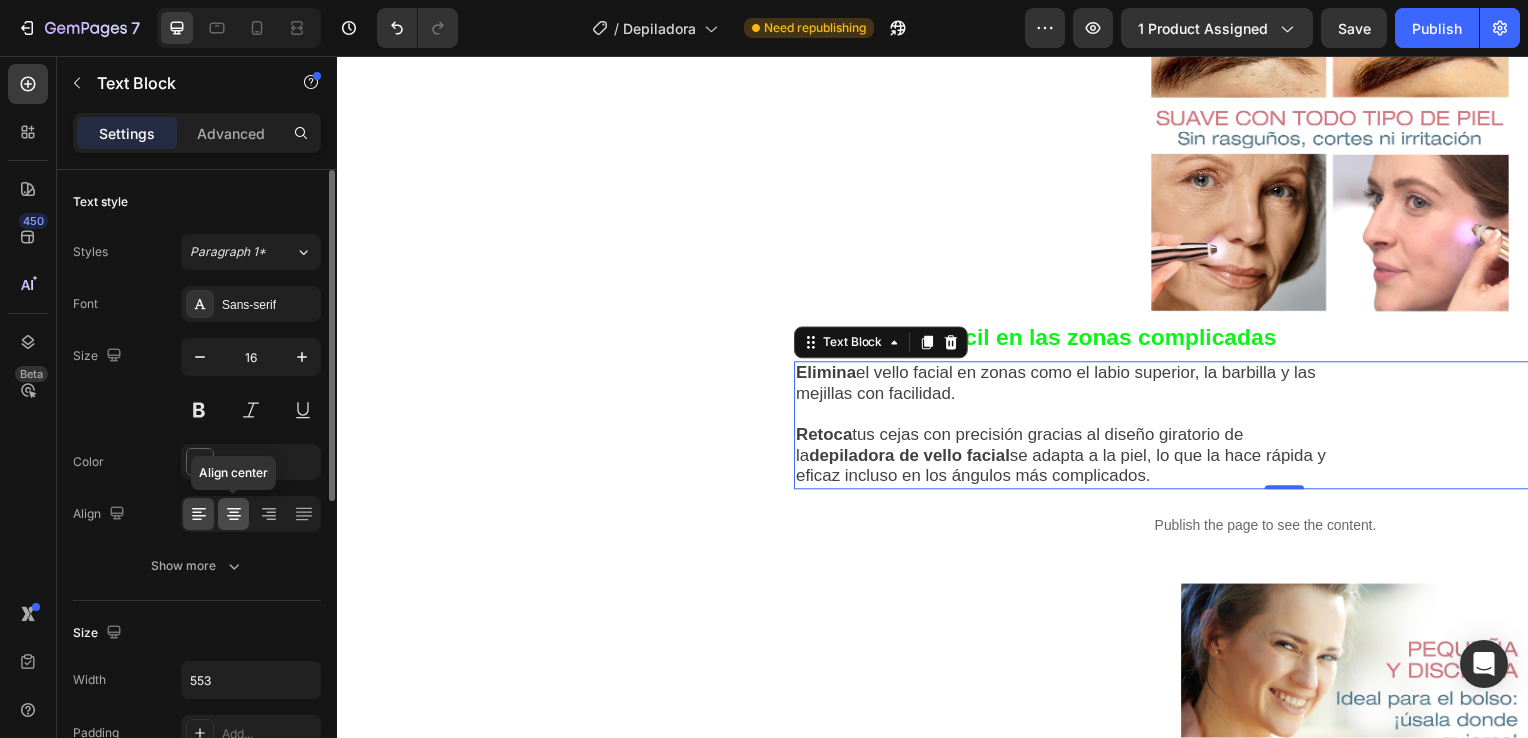 click 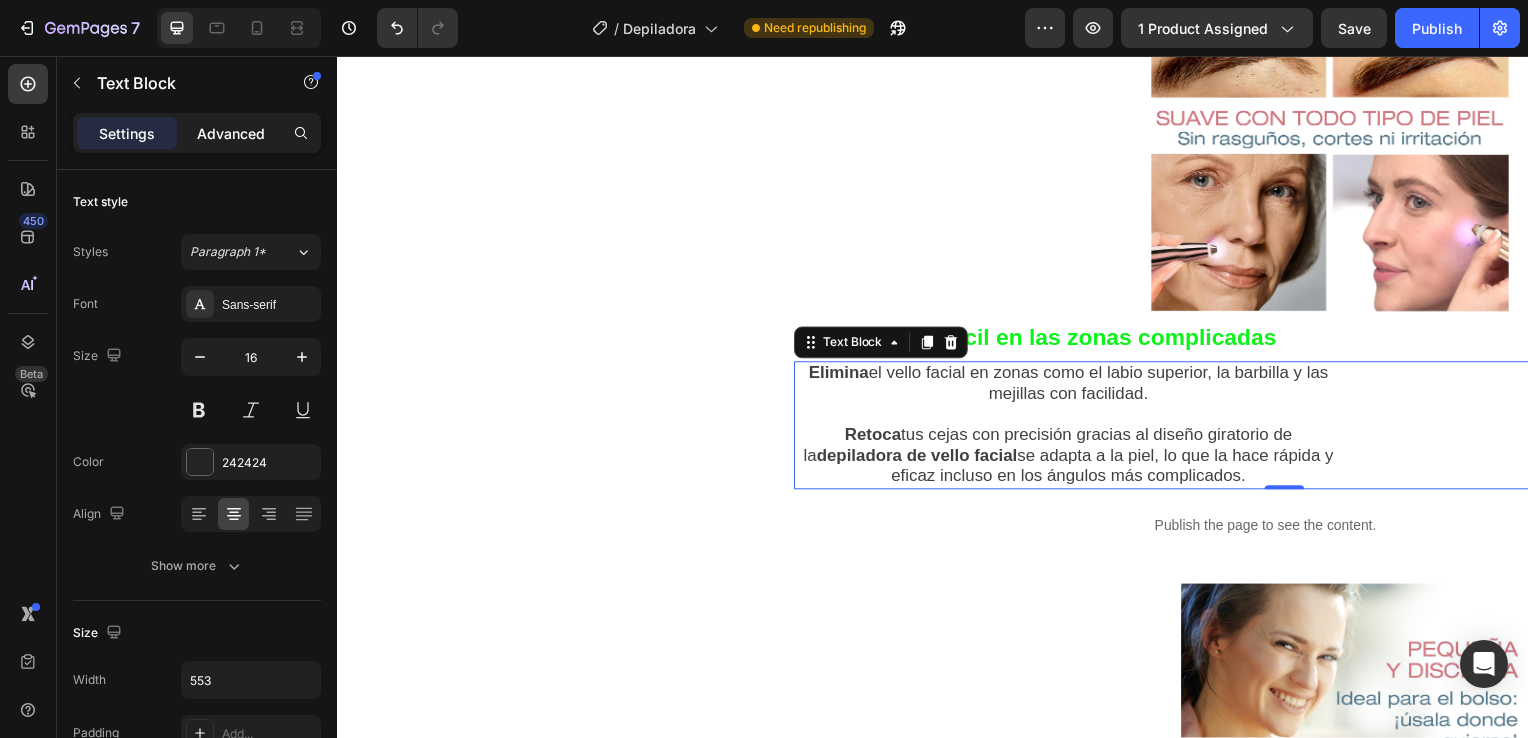 click on "Advanced" at bounding box center [231, 133] 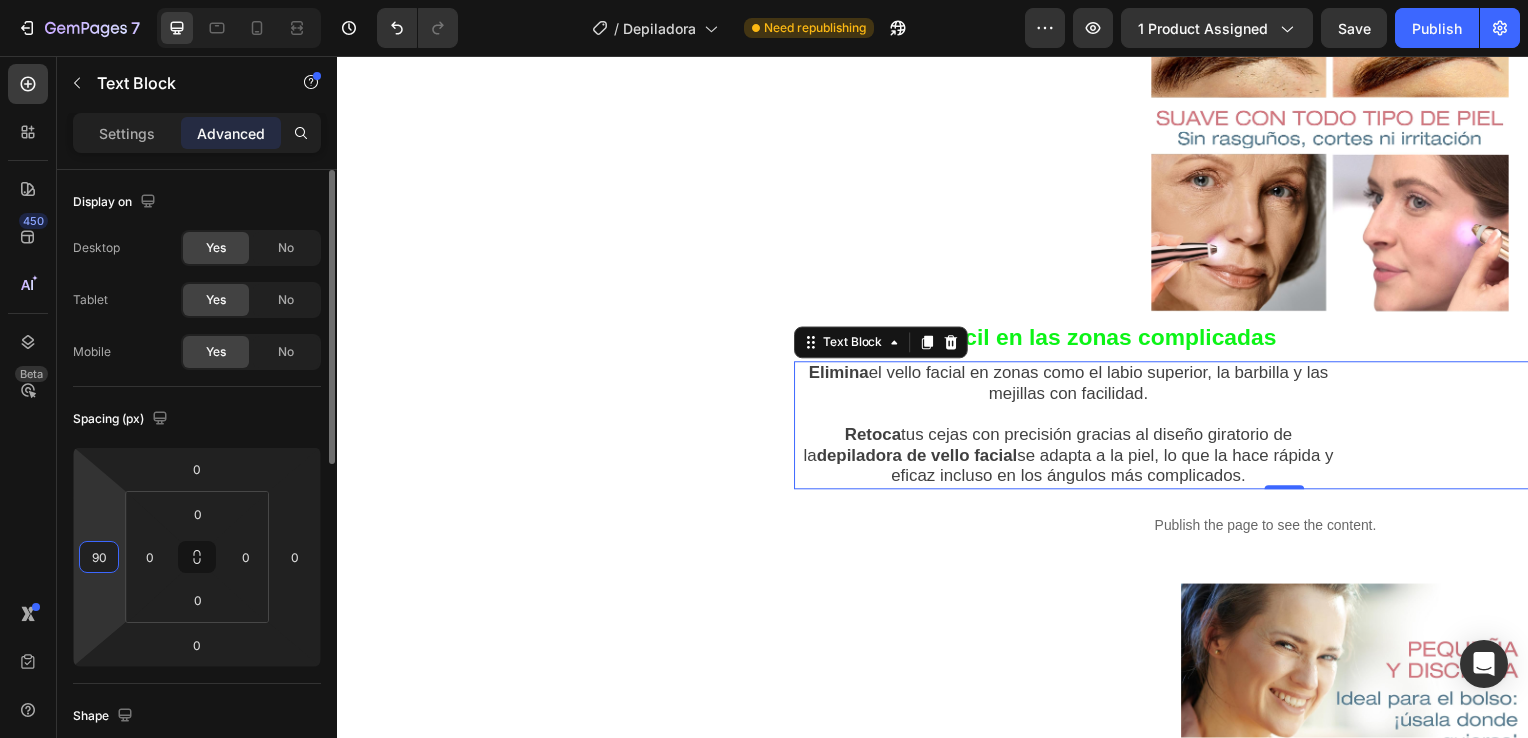 click on "90" at bounding box center [99, 557] 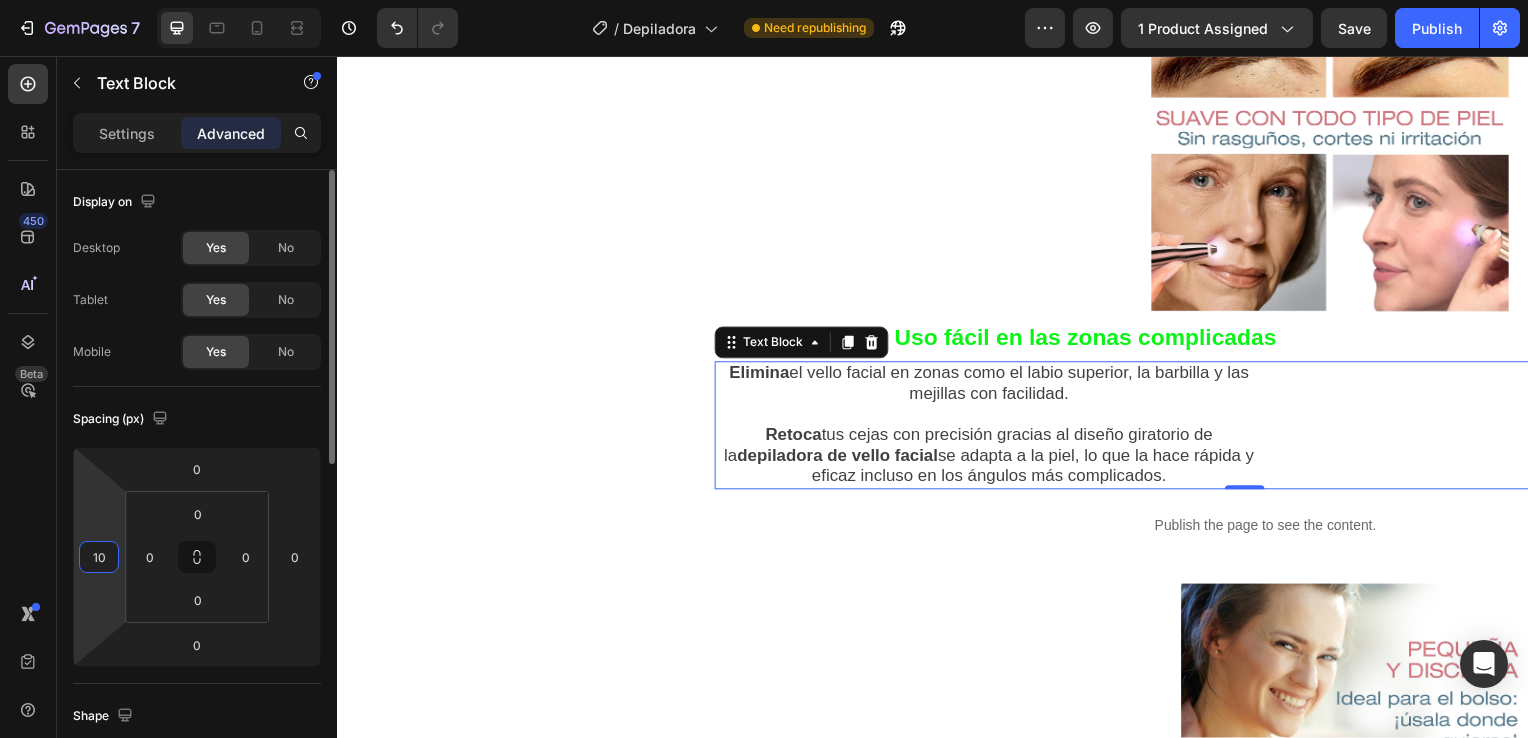 type on "1" 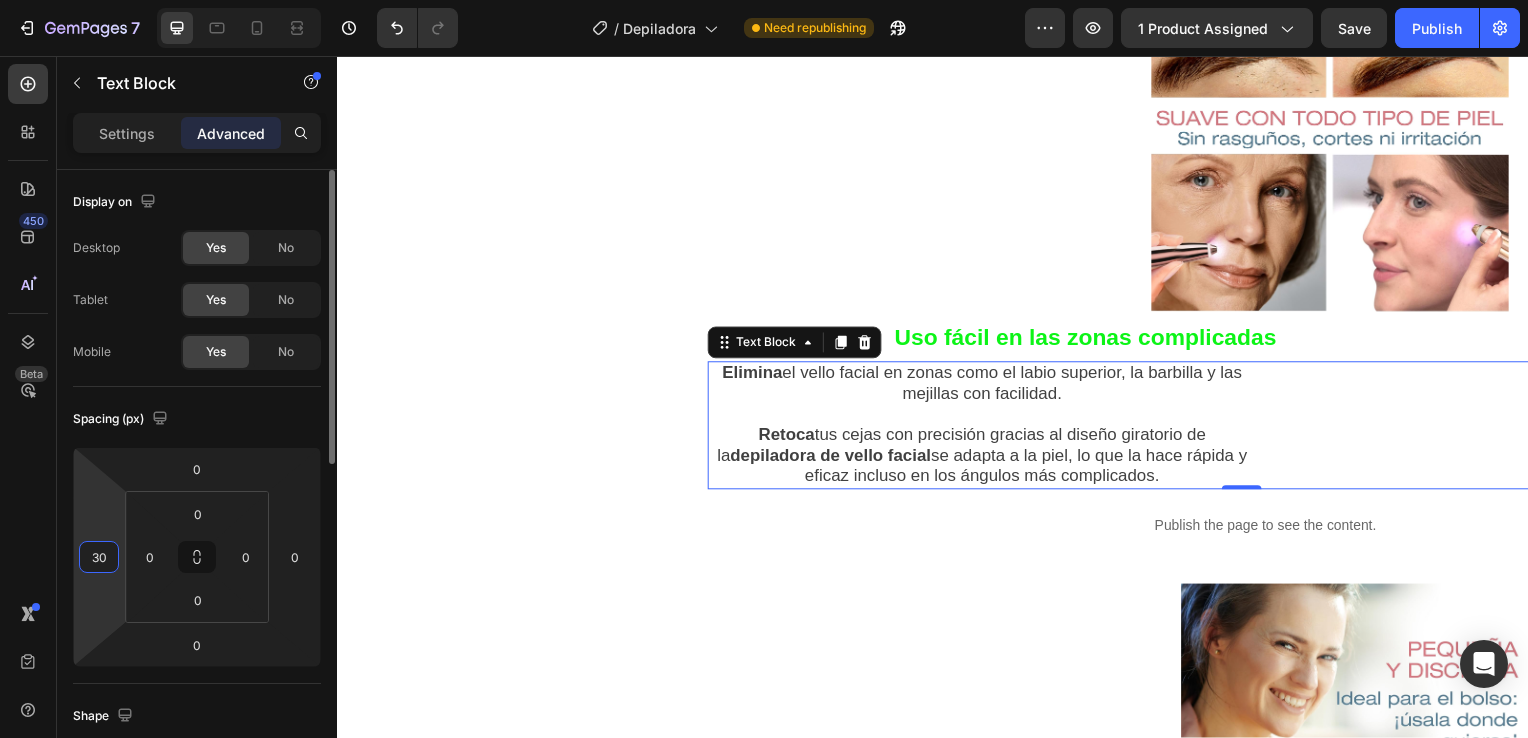 type on "300" 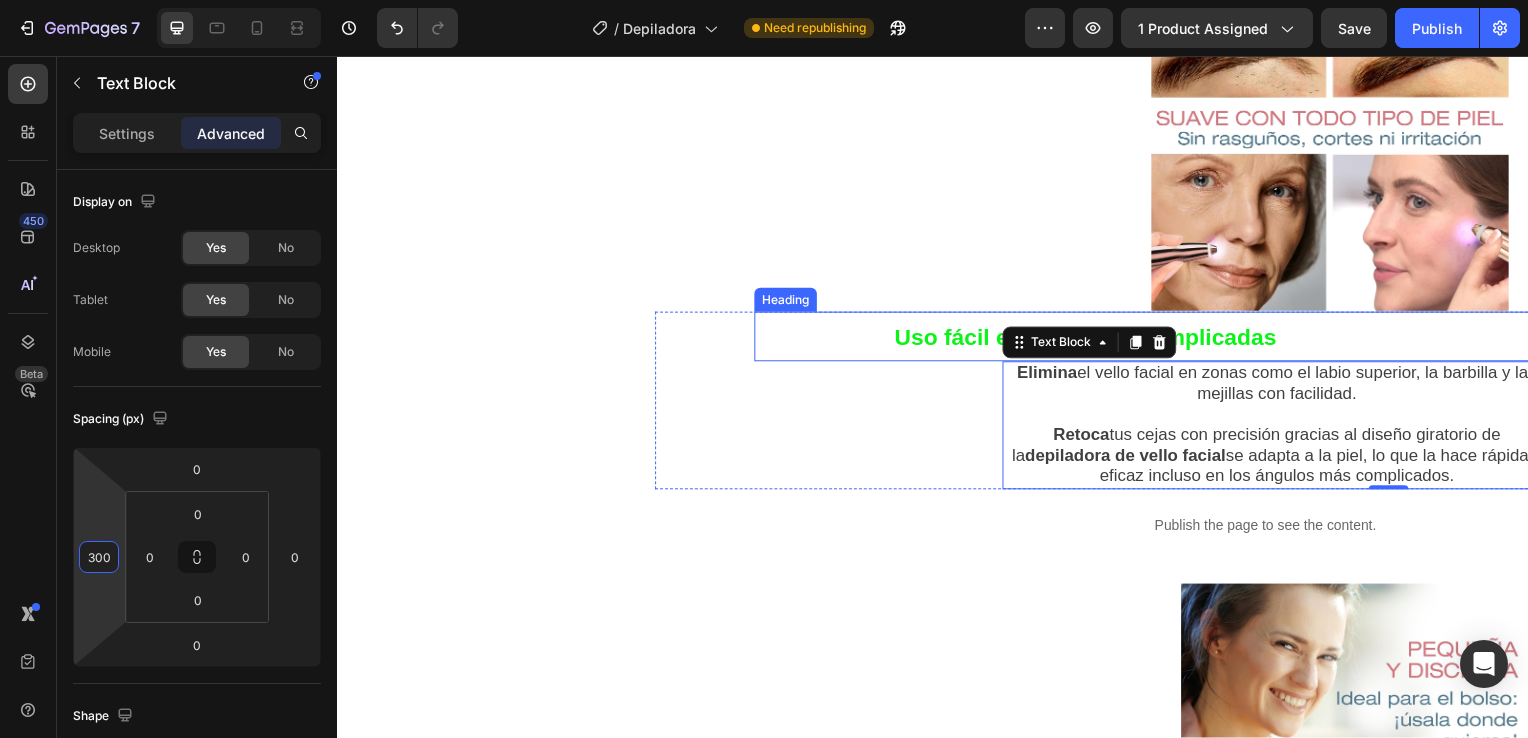 click on "Uso fácil en las zonas complicadas" at bounding box center (1090, 340) 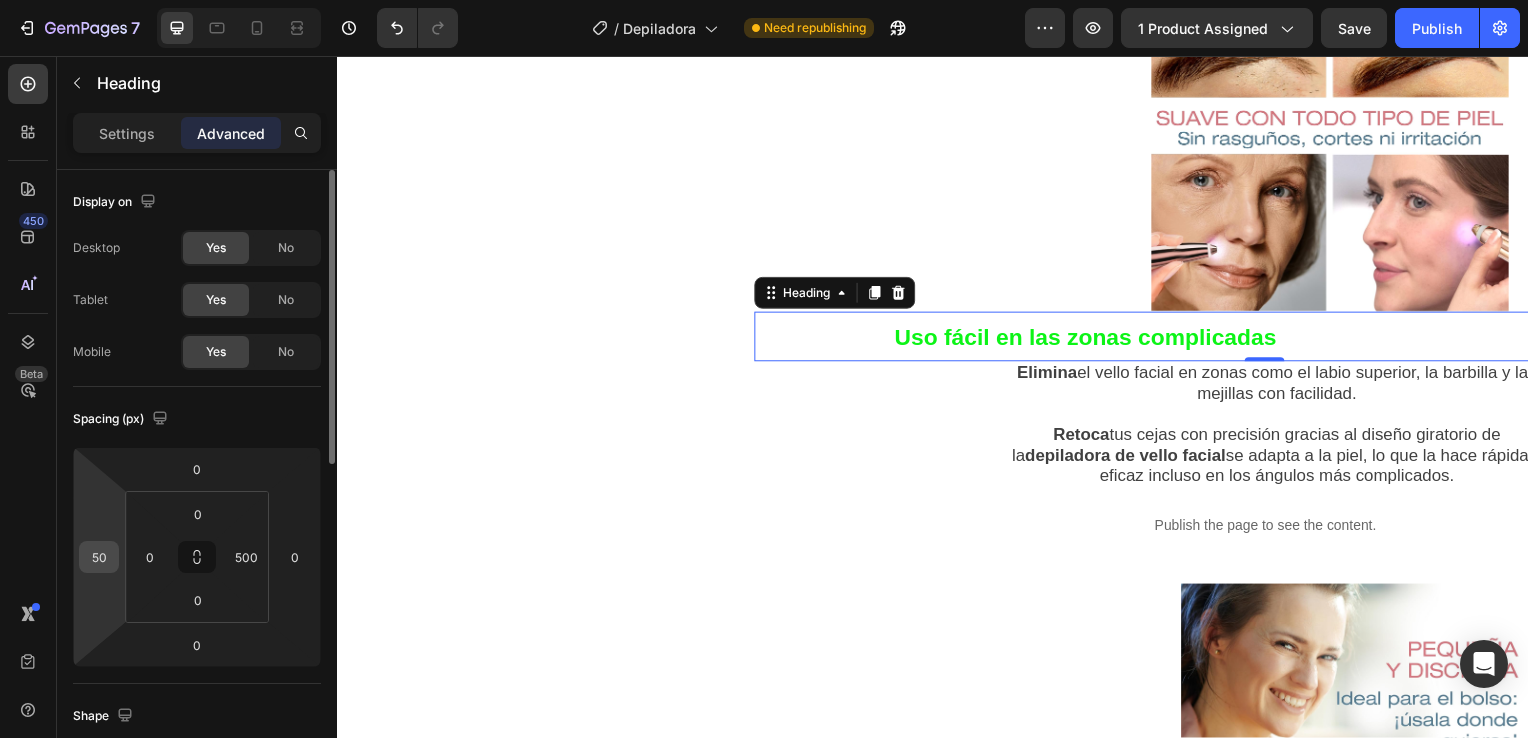 click on "50" at bounding box center (99, 557) 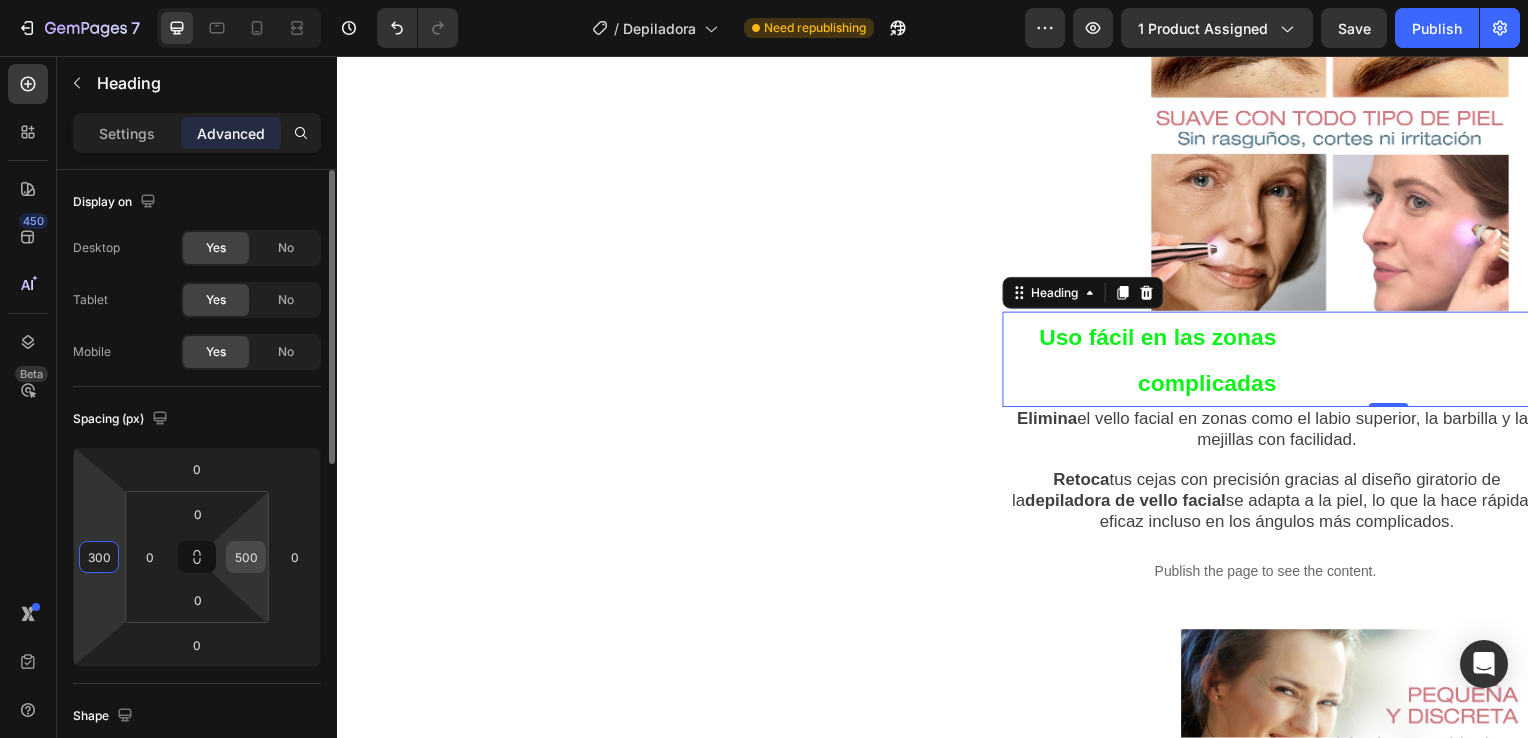 type on "300" 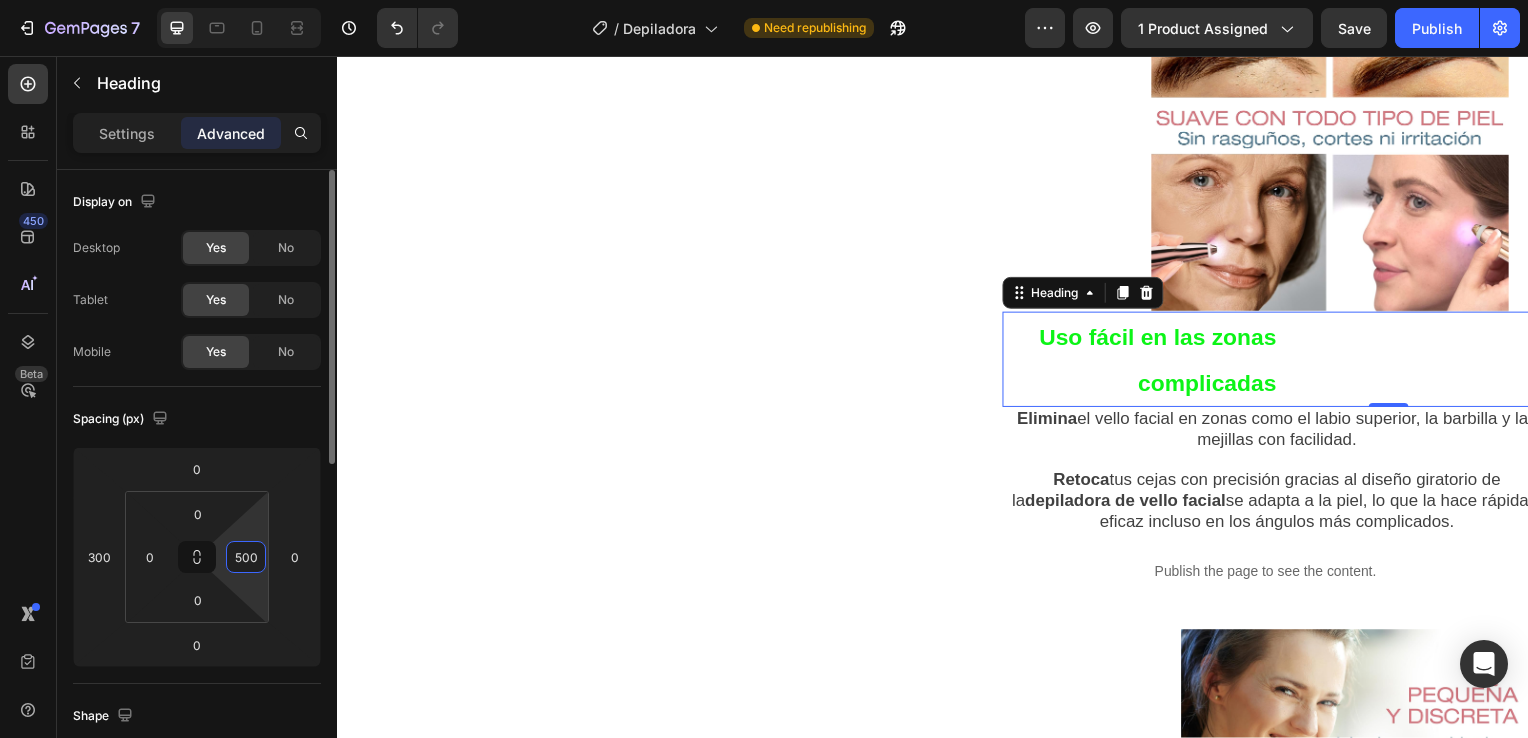 click on "500" at bounding box center (246, 557) 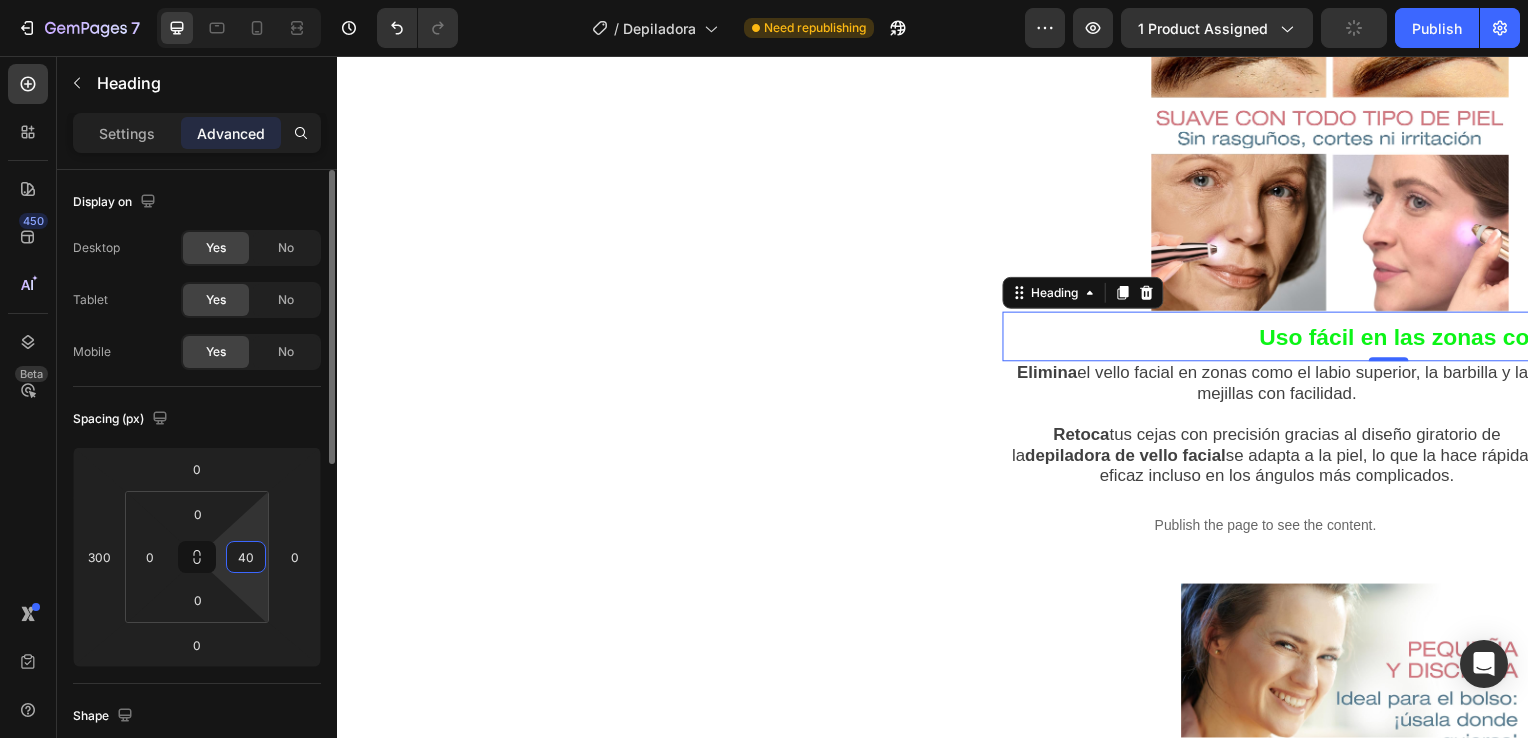type on "4" 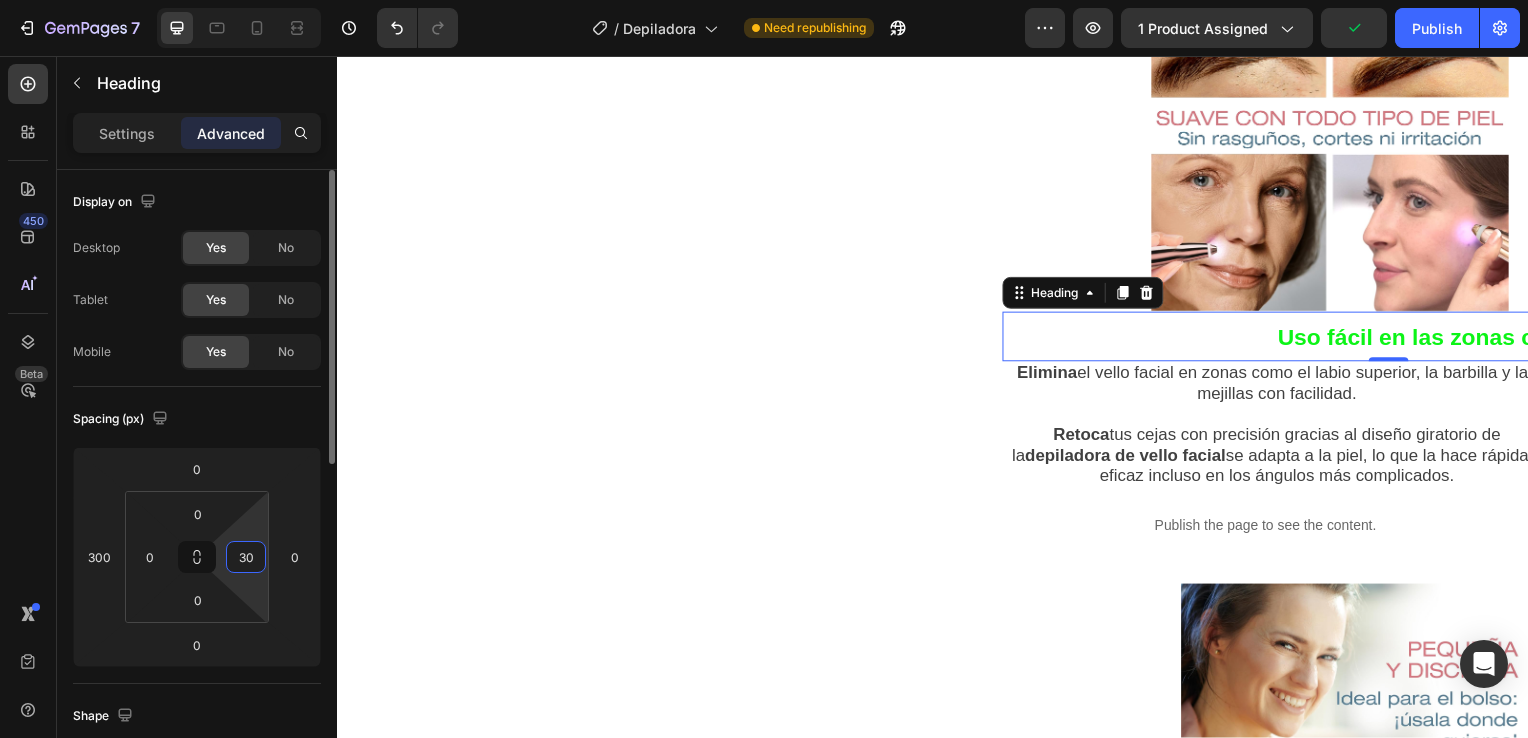 type on "300" 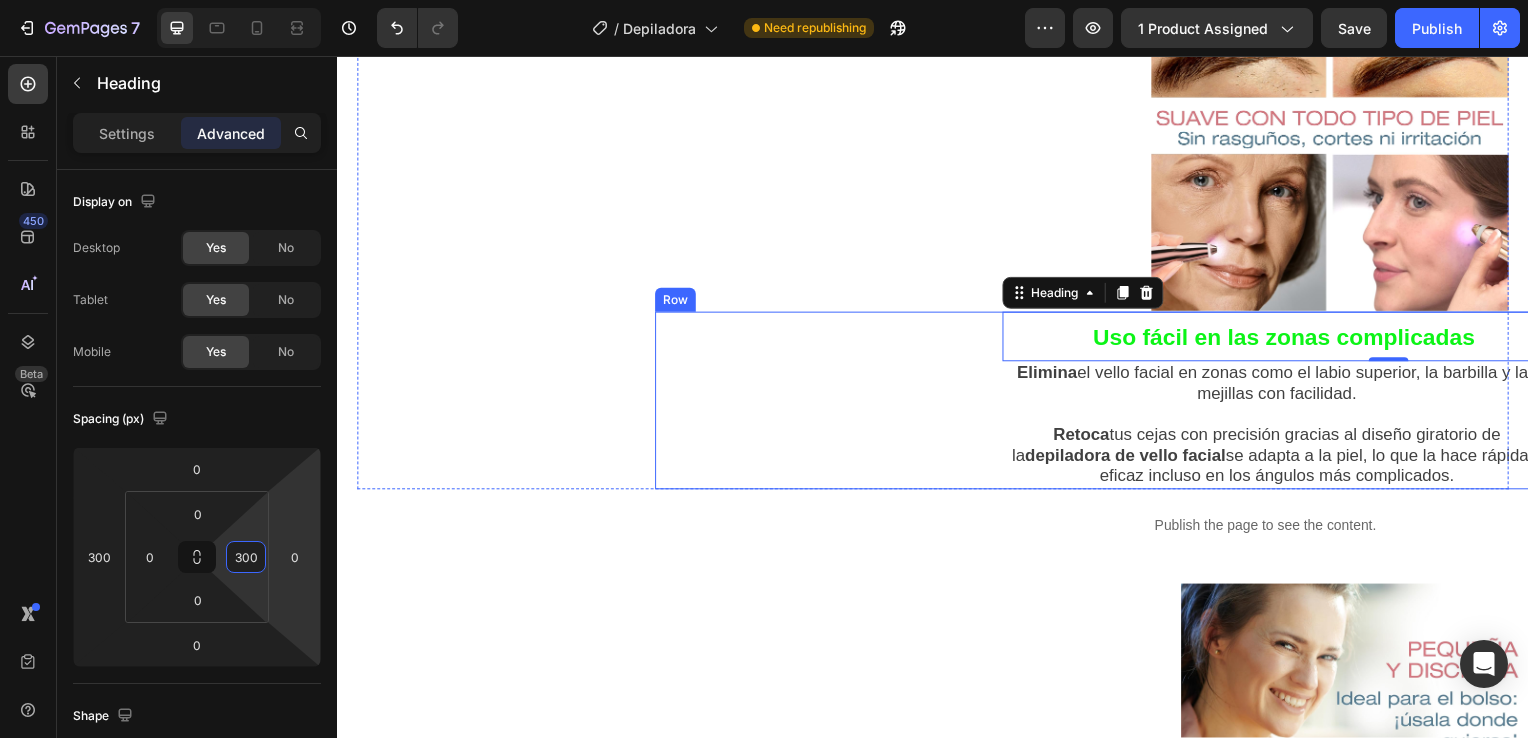 click on "⁠⁠⁠⁠⁠⁠⁠ Uso fácil en las zonas complicadas Heading   0 Elimina  el vello facial en zonas como el labio superior, la barbilla y las mejillas con facilidad.    Retoca  tus cejas con precisión gracias al diseño giratorio de la  depiladora de vello facial  se adapta a la piel, lo que la hace rápida y eficaz incluso en los ángulos más complicados. Text Block" at bounding box center (1246, 403) 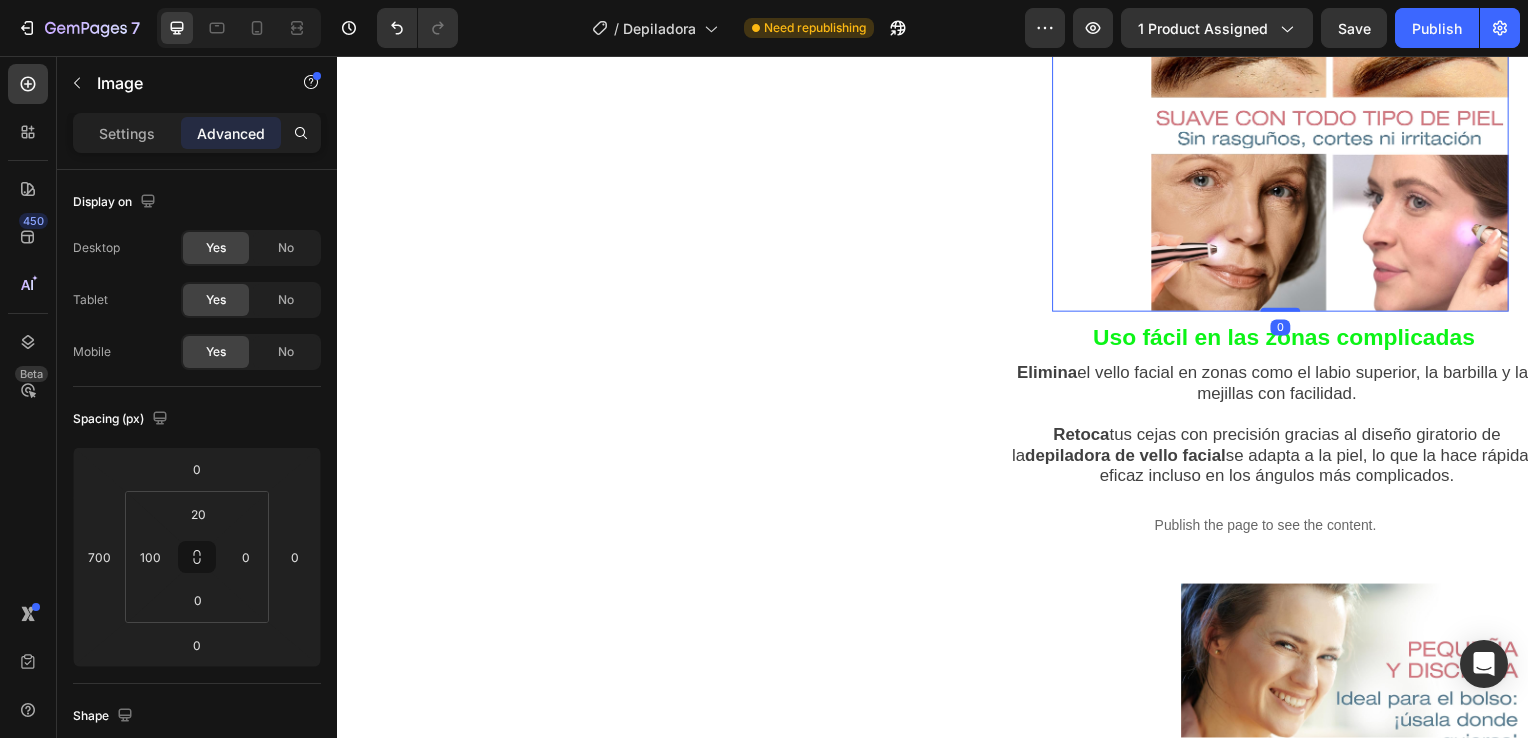 click at bounding box center [1337, 143] 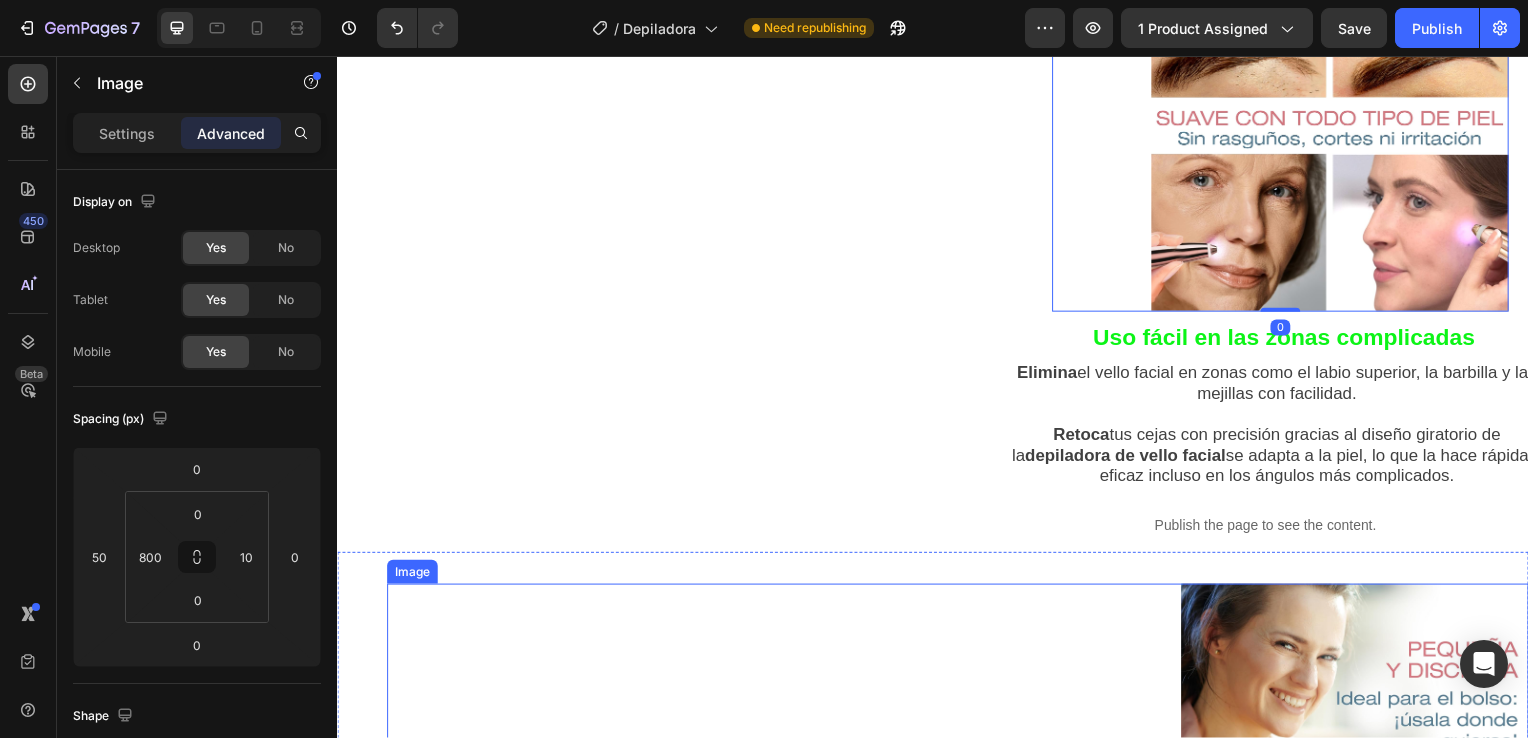 click on "Image" at bounding box center (962, 770) 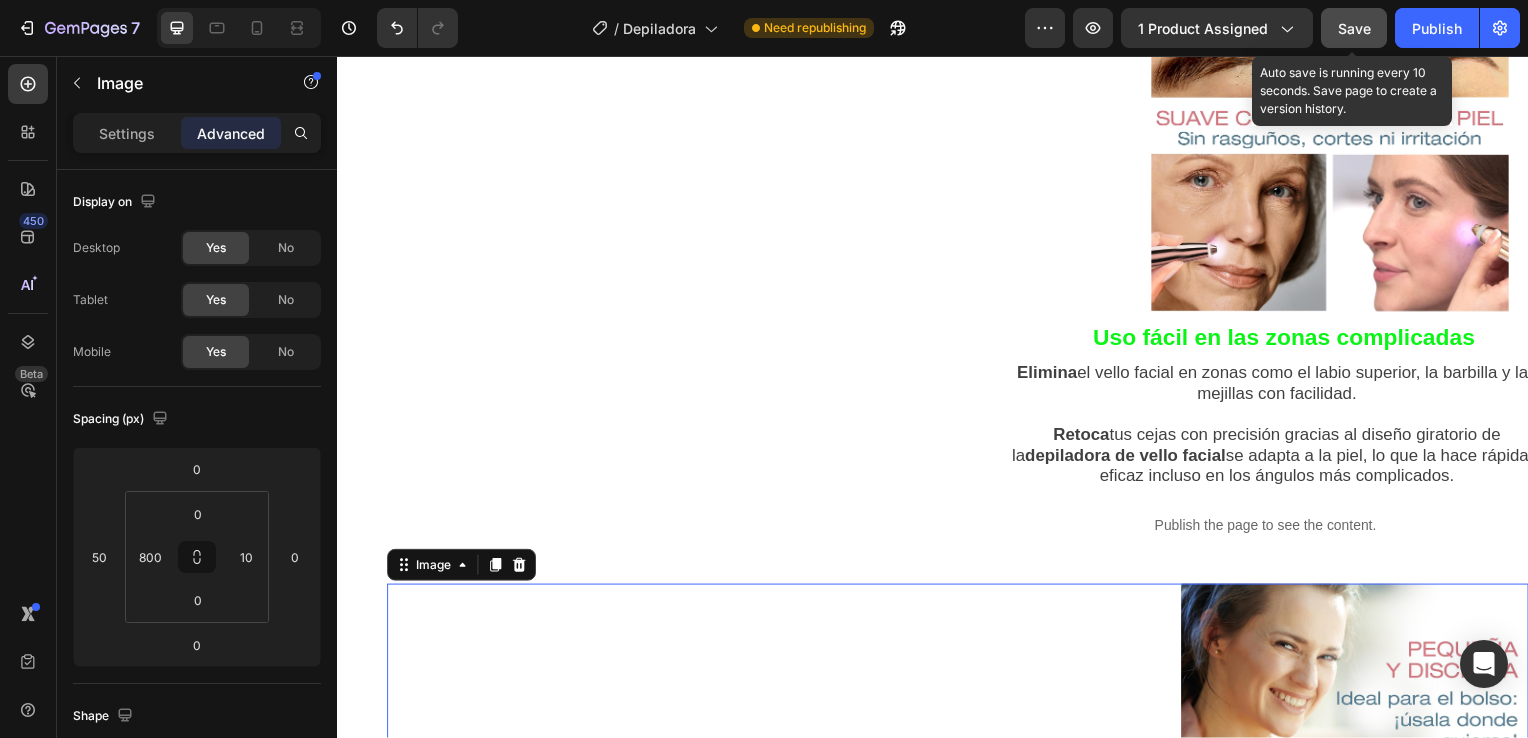 drag, startPoint x: 1336, startPoint y: 25, endPoint x: 1352, endPoint y: 15, distance: 18.867962 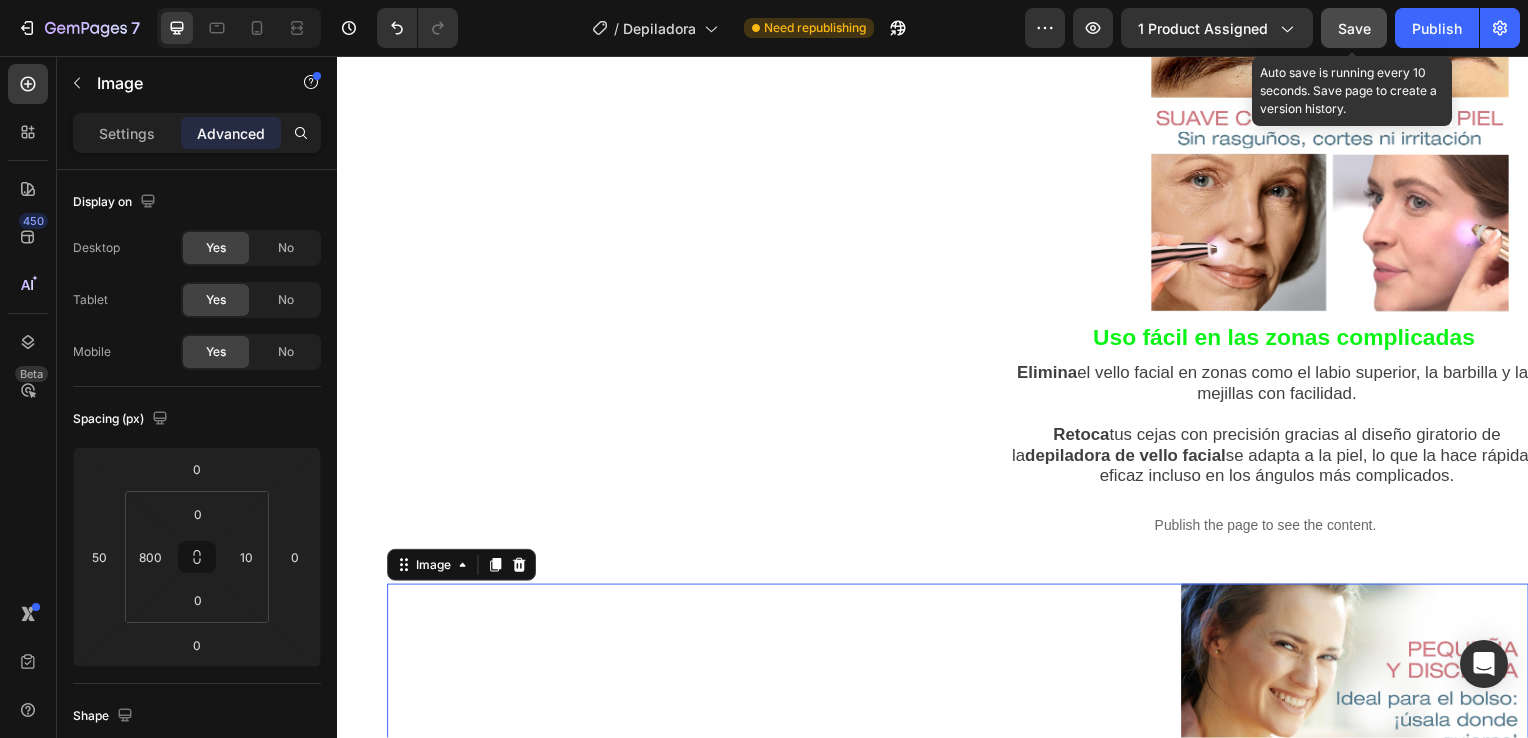 click on "Save" 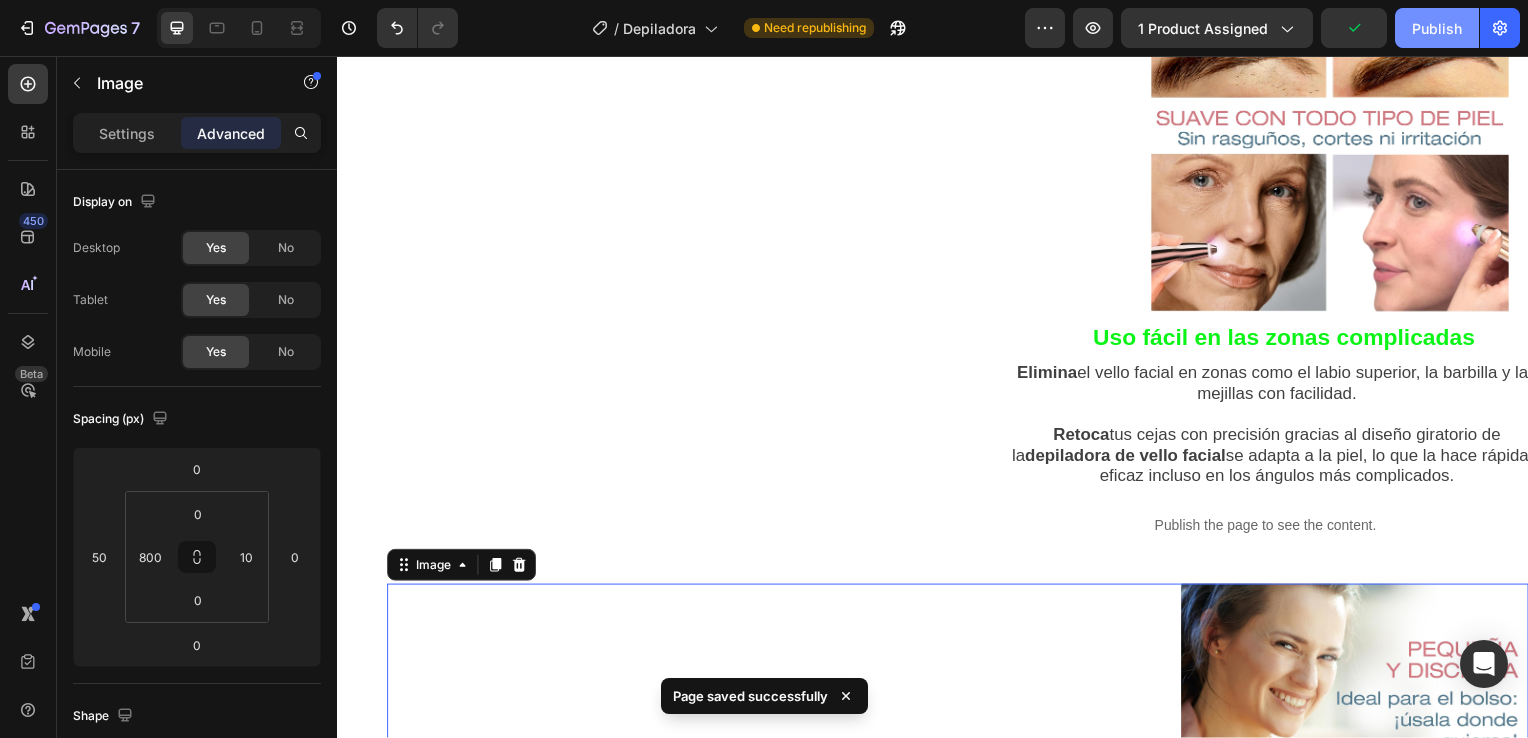 click on "Publish" at bounding box center [1437, 28] 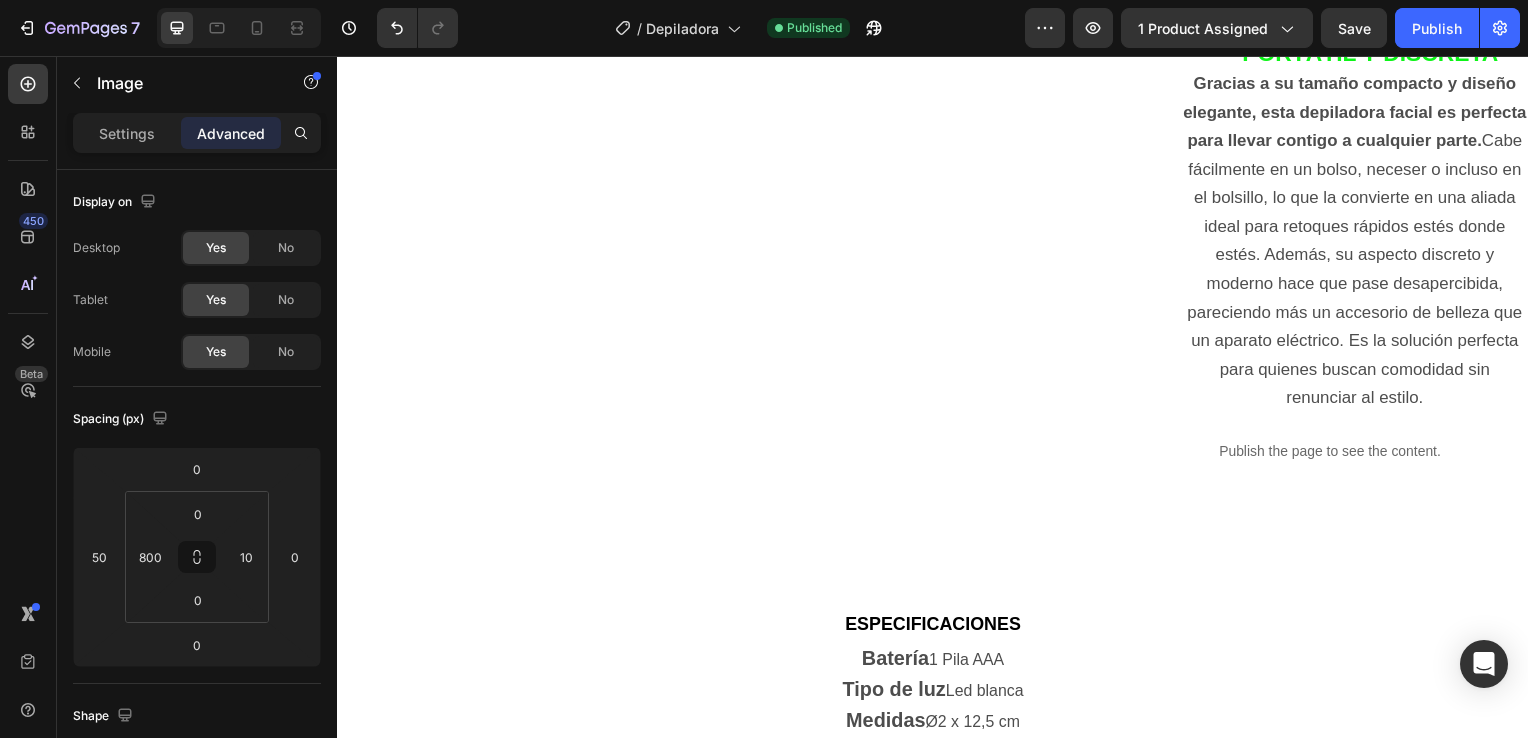 scroll, scrollTop: 3231, scrollLeft: 0, axis: vertical 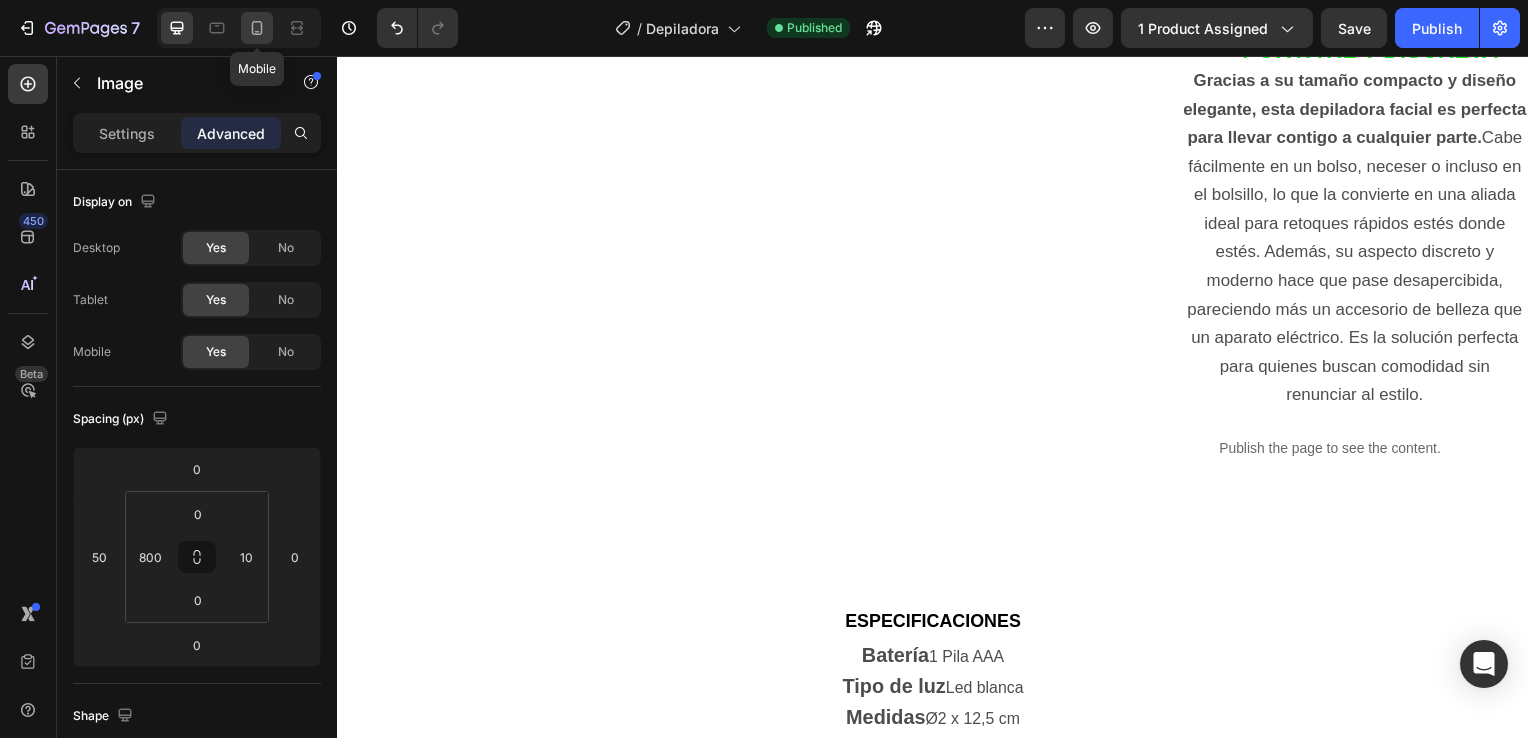 click 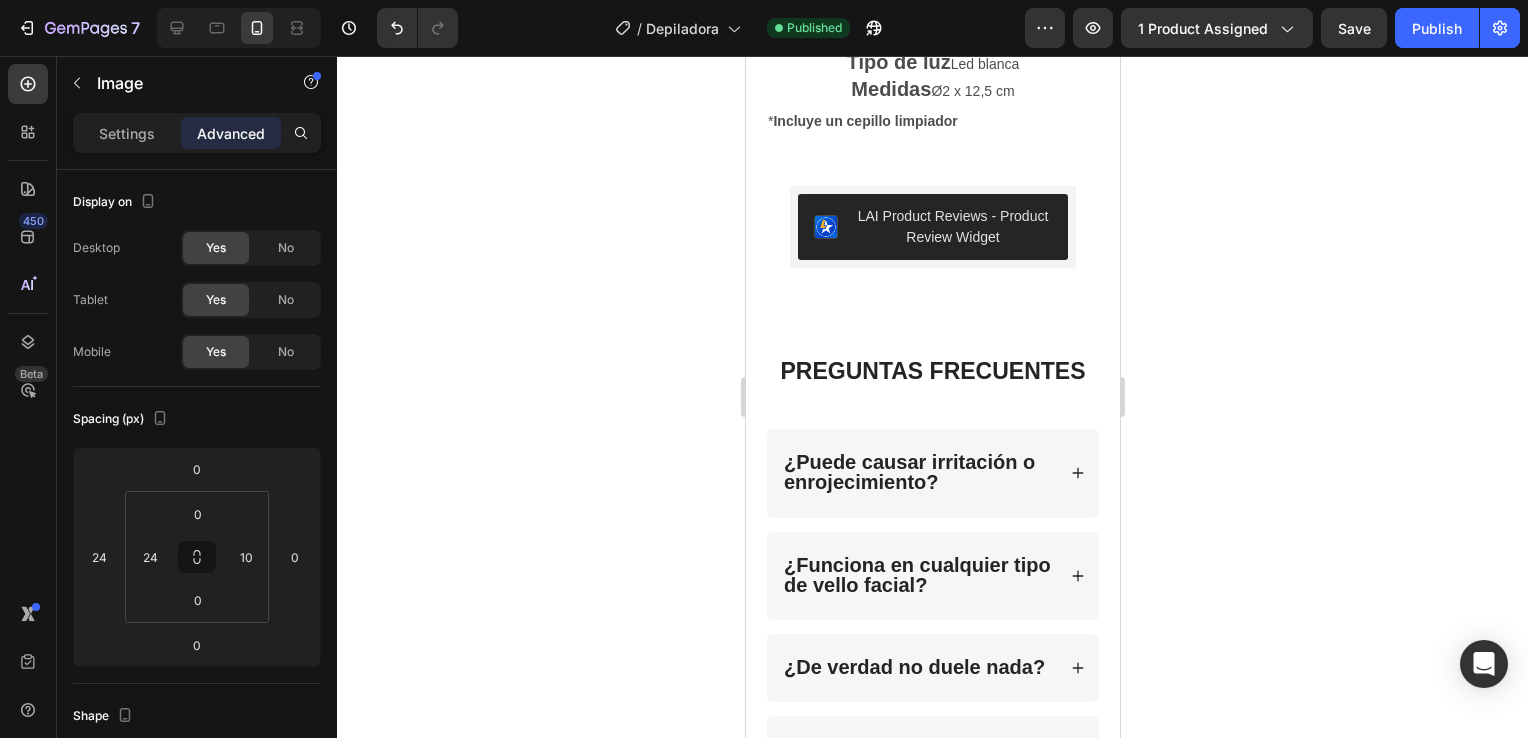 scroll, scrollTop: 3854, scrollLeft: 0, axis: vertical 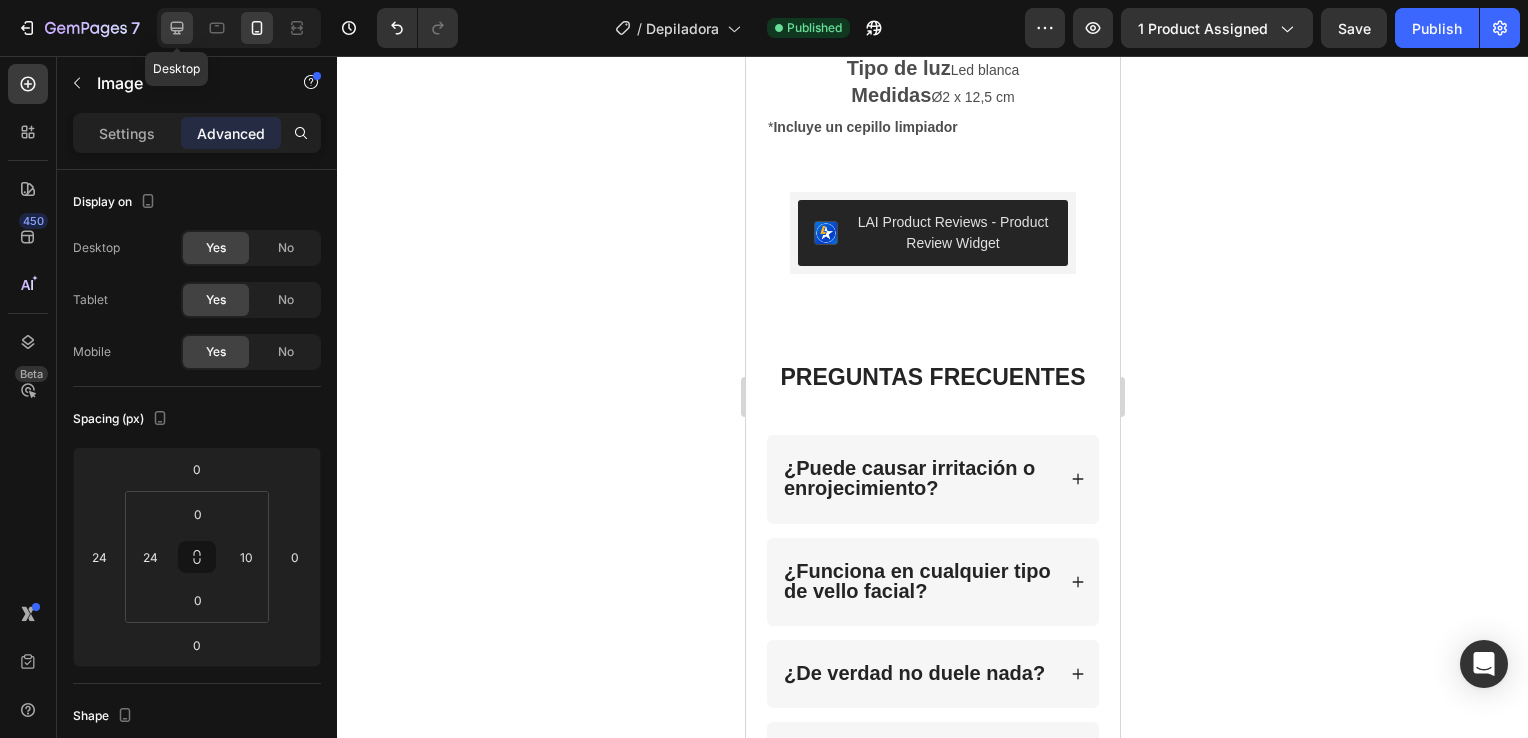 click 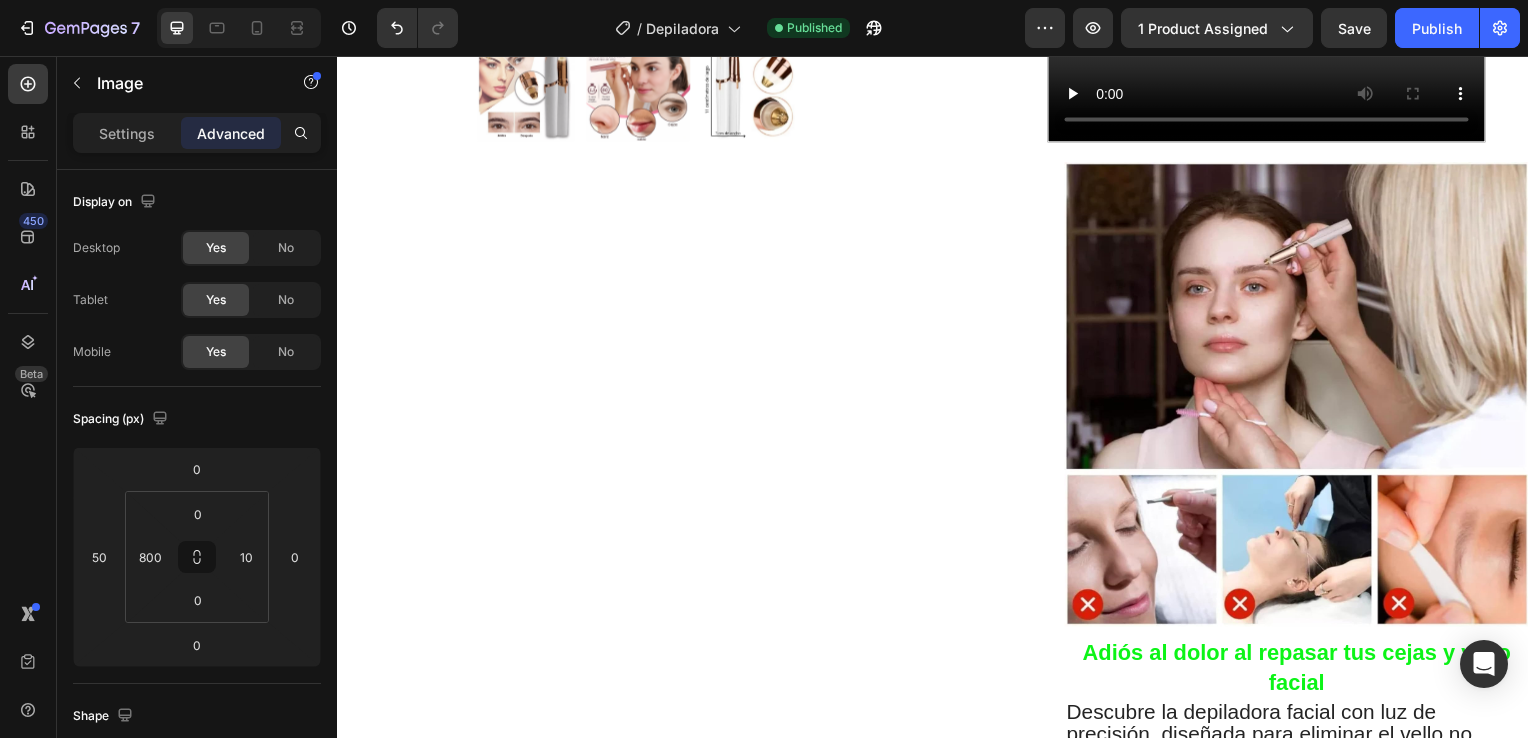 scroll, scrollTop: 1018, scrollLeft: 0, axis: vertical 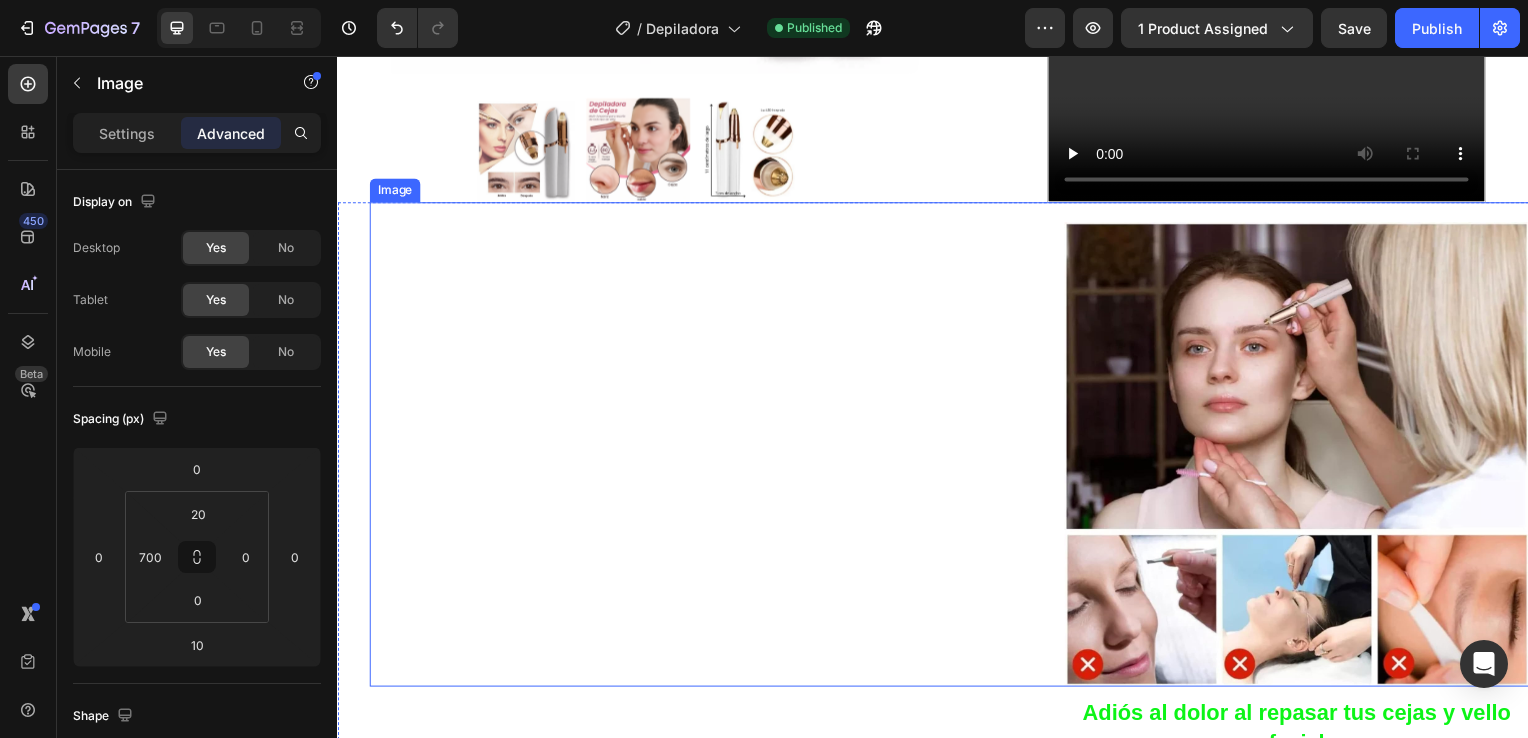 click at bounding box center [1303, 458] 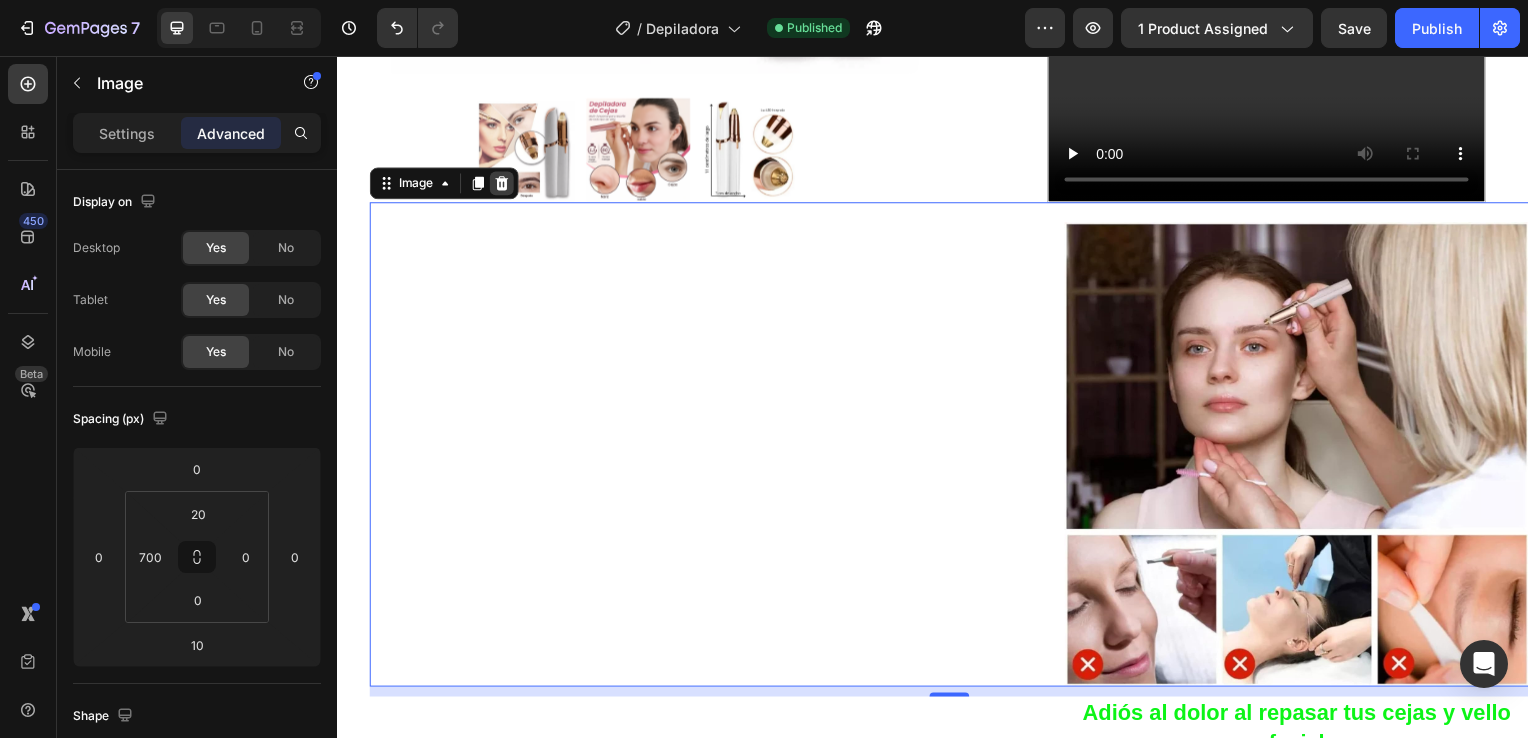 click 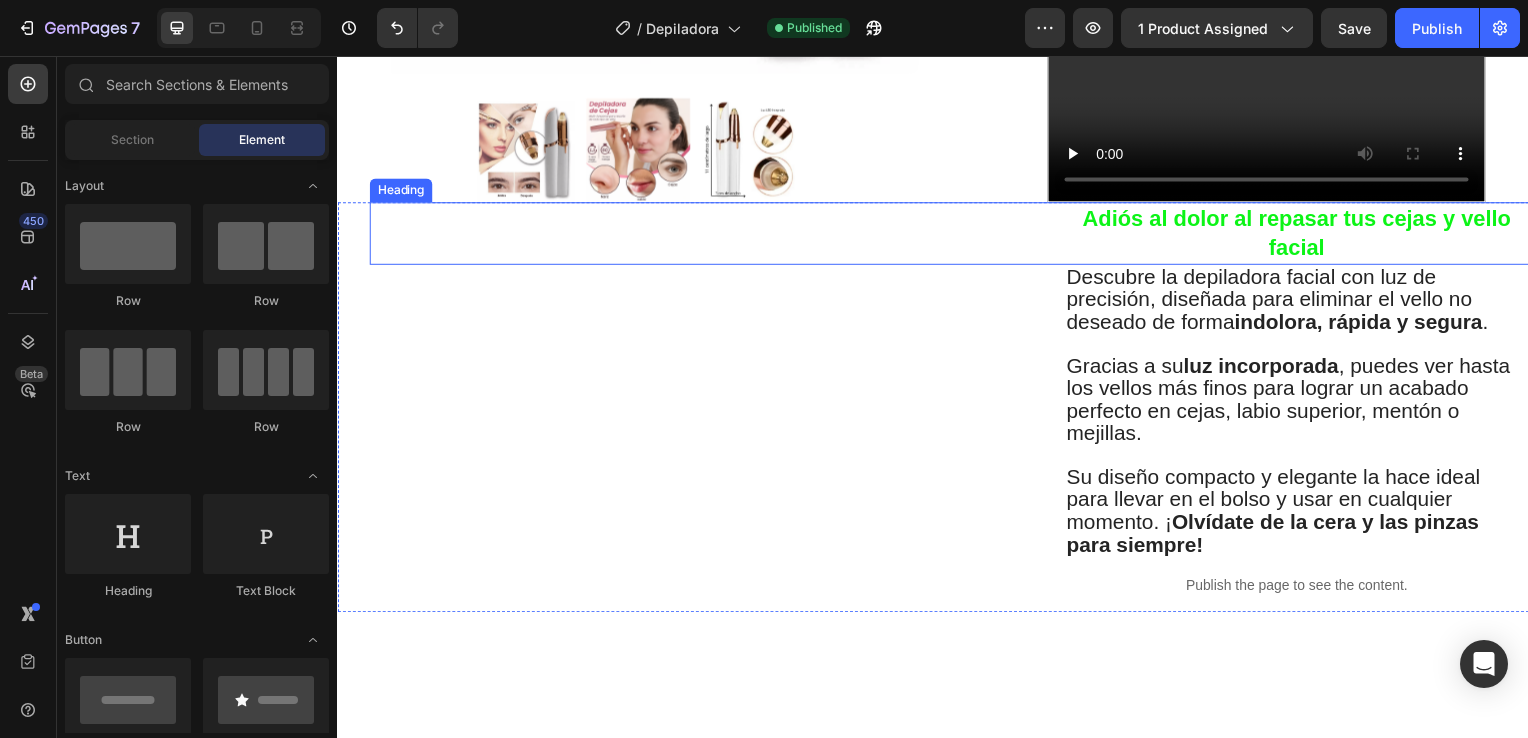 click on "Adiós al dolor al repasar tus cejas y vello facial Heading" at bounding box center (953, 236) 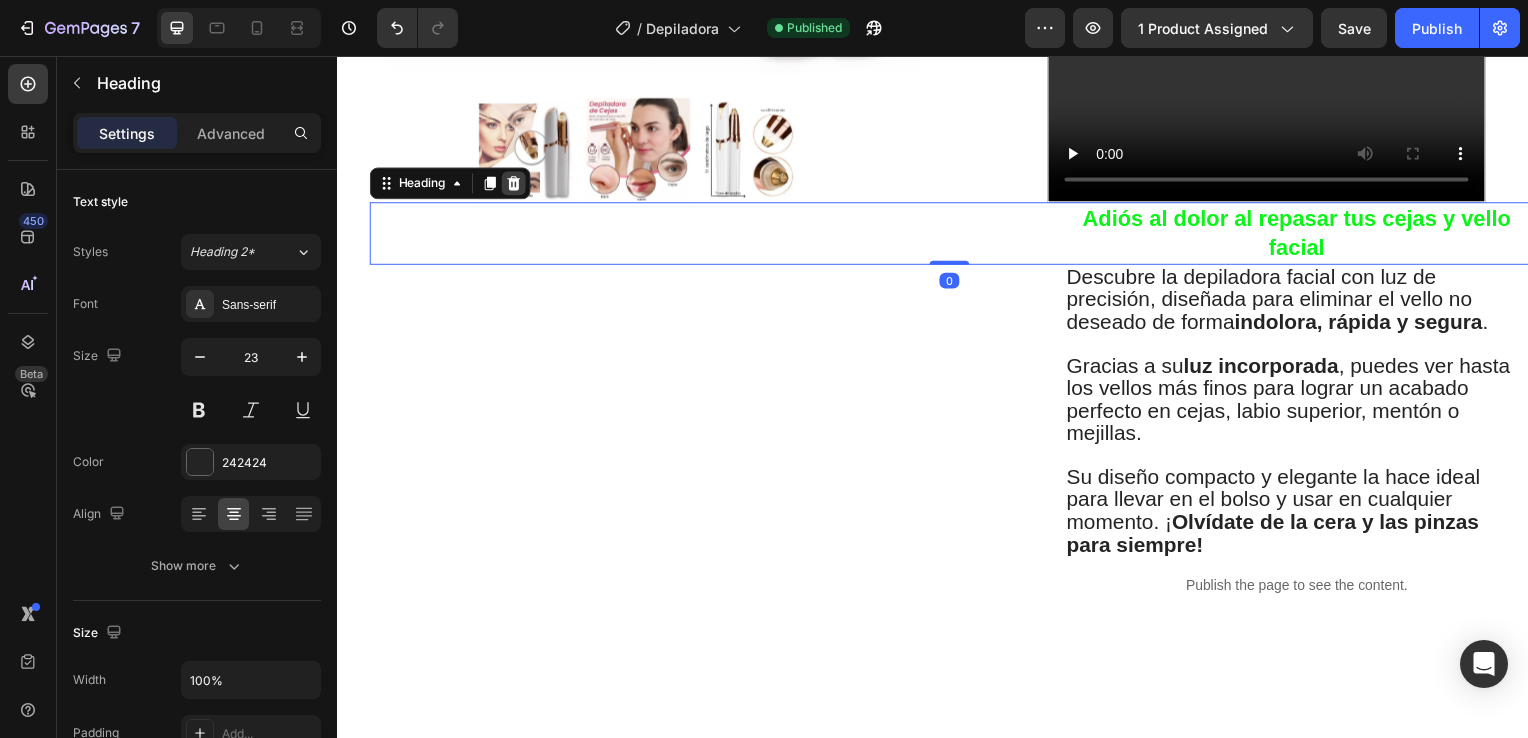 click 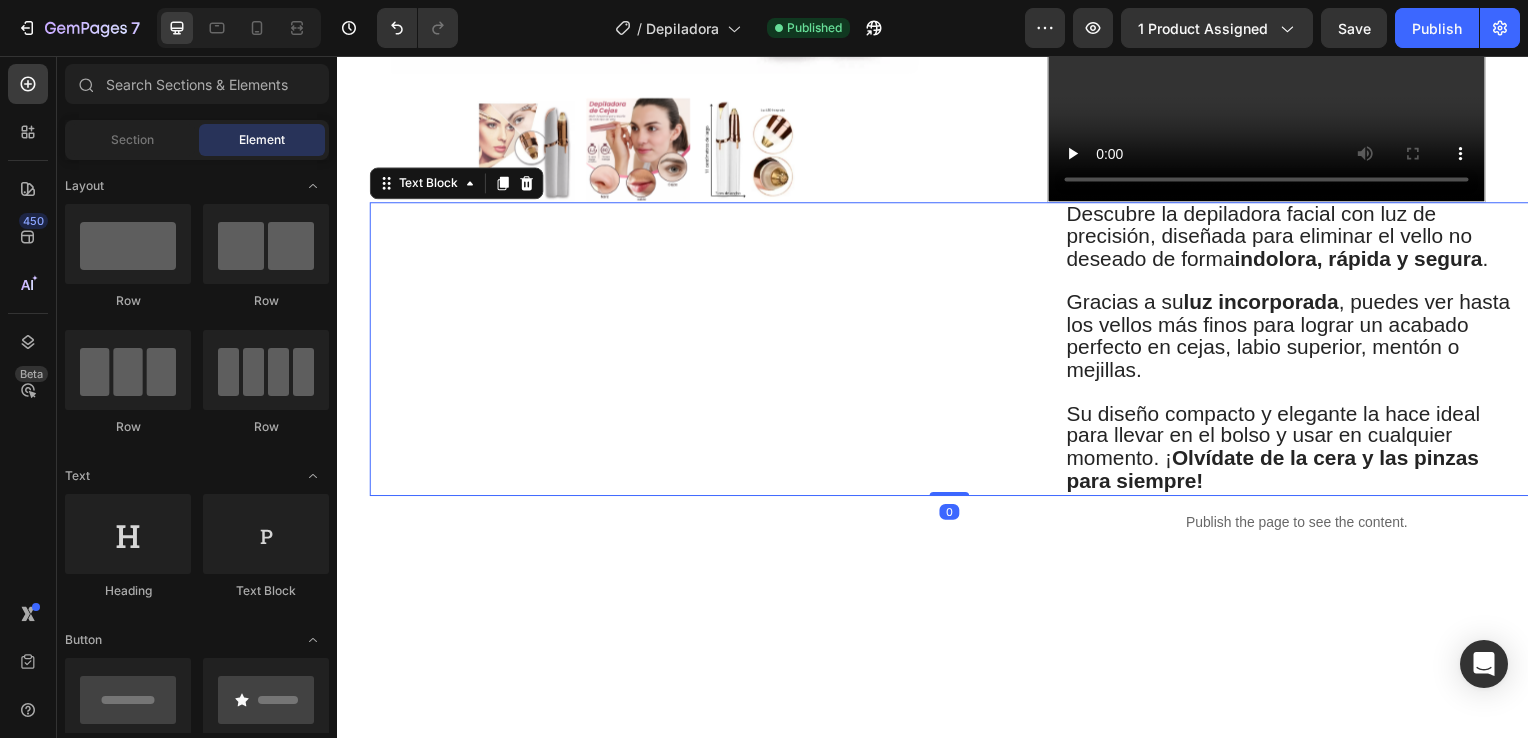 click on "Descubre la depiladora facial con luz de precisión, diseñada para eliminar el vello no deseado de forma  indolora, rápida y segura .    Gracias a su  luz incorporada , puedes ver hasta los vellos más finos para lograr un acabado perfecto en cejas, labio superior, mentón o mejillas.    Su diseño compacto y elegante la hace ideal para llevar en el bolso y usar en cualquier momento. ¡ Olvídate de la cera y las pinzas para siempre! Text Block   0" at bounding box center (953, 352) 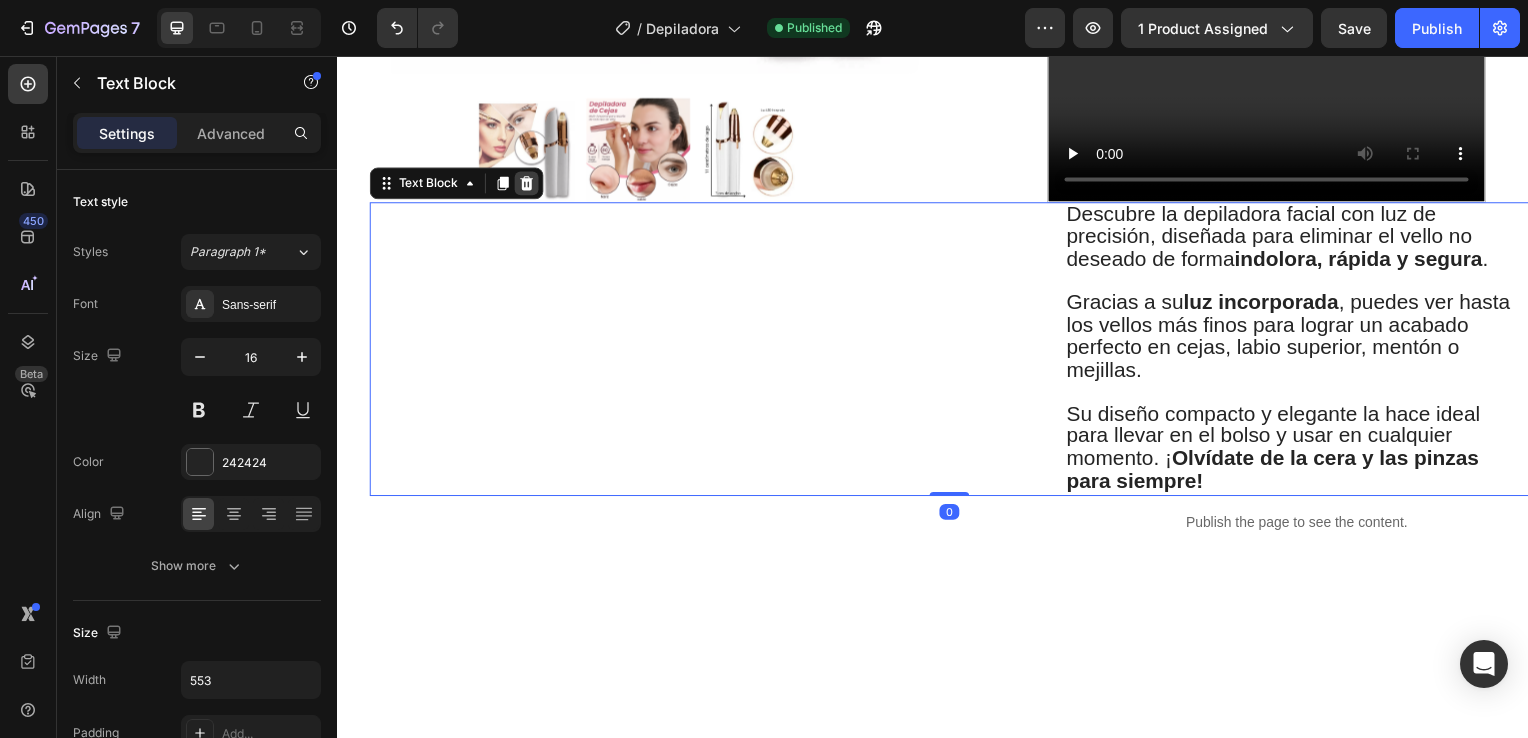 click 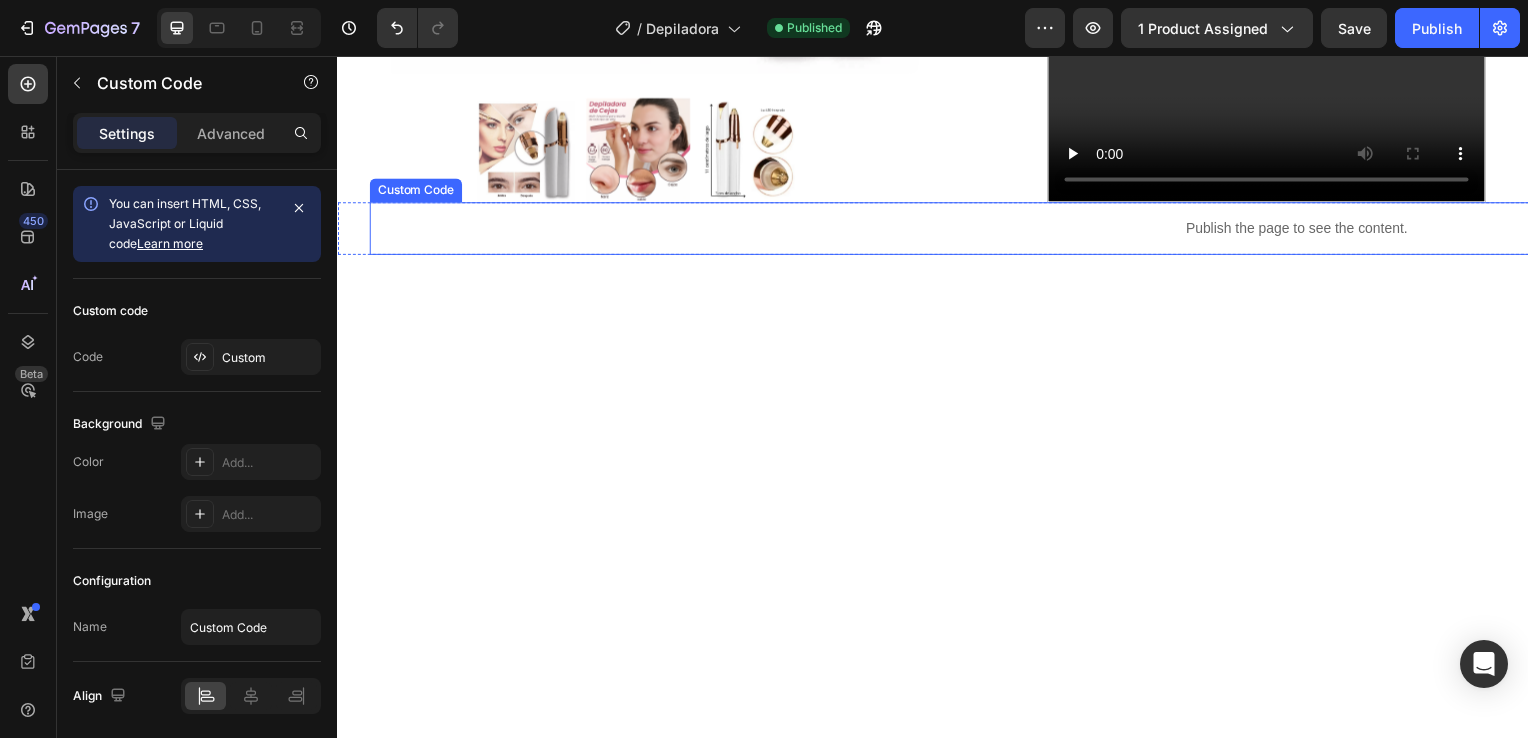 click on "Publish the page to see the content.
Custom Code" at bounding box center (953, 230) 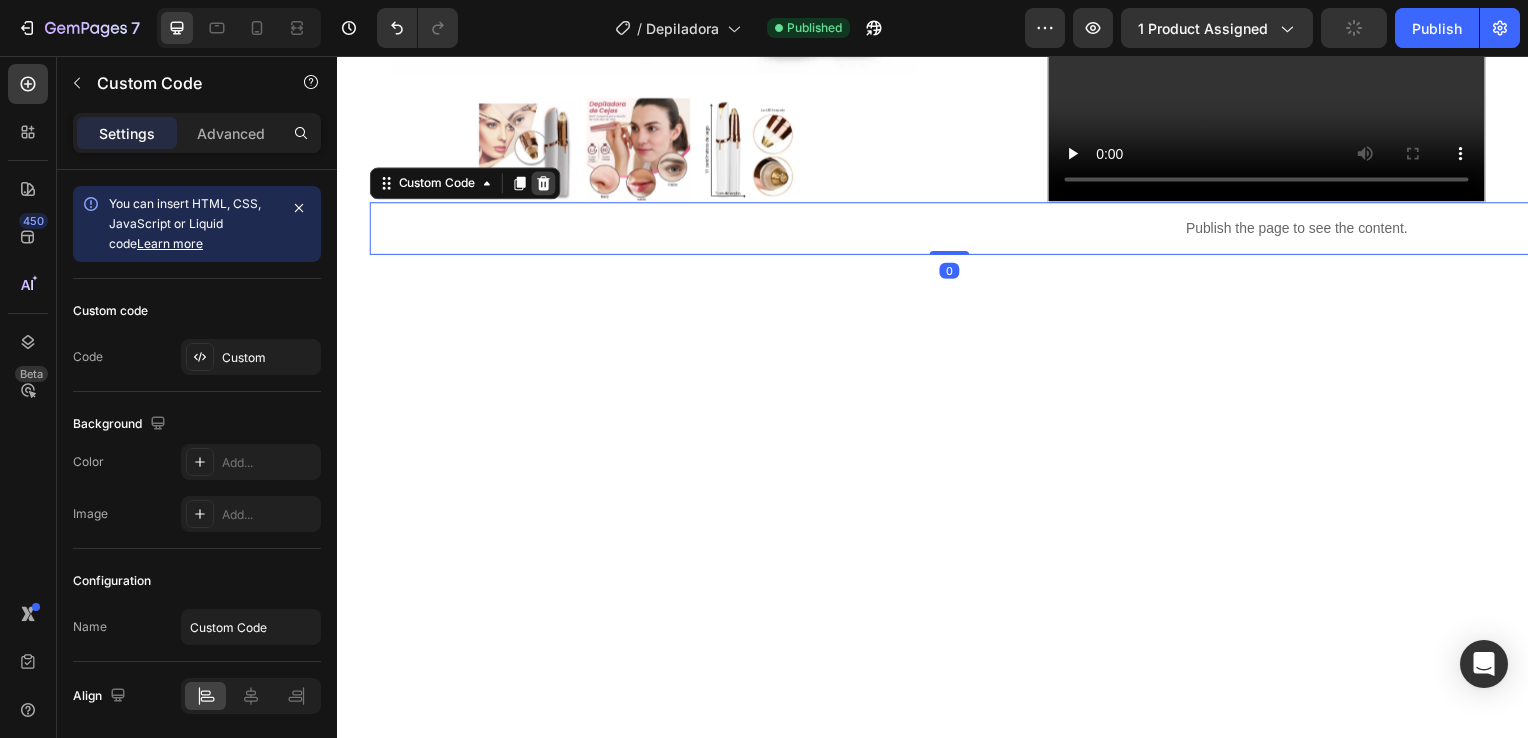 click 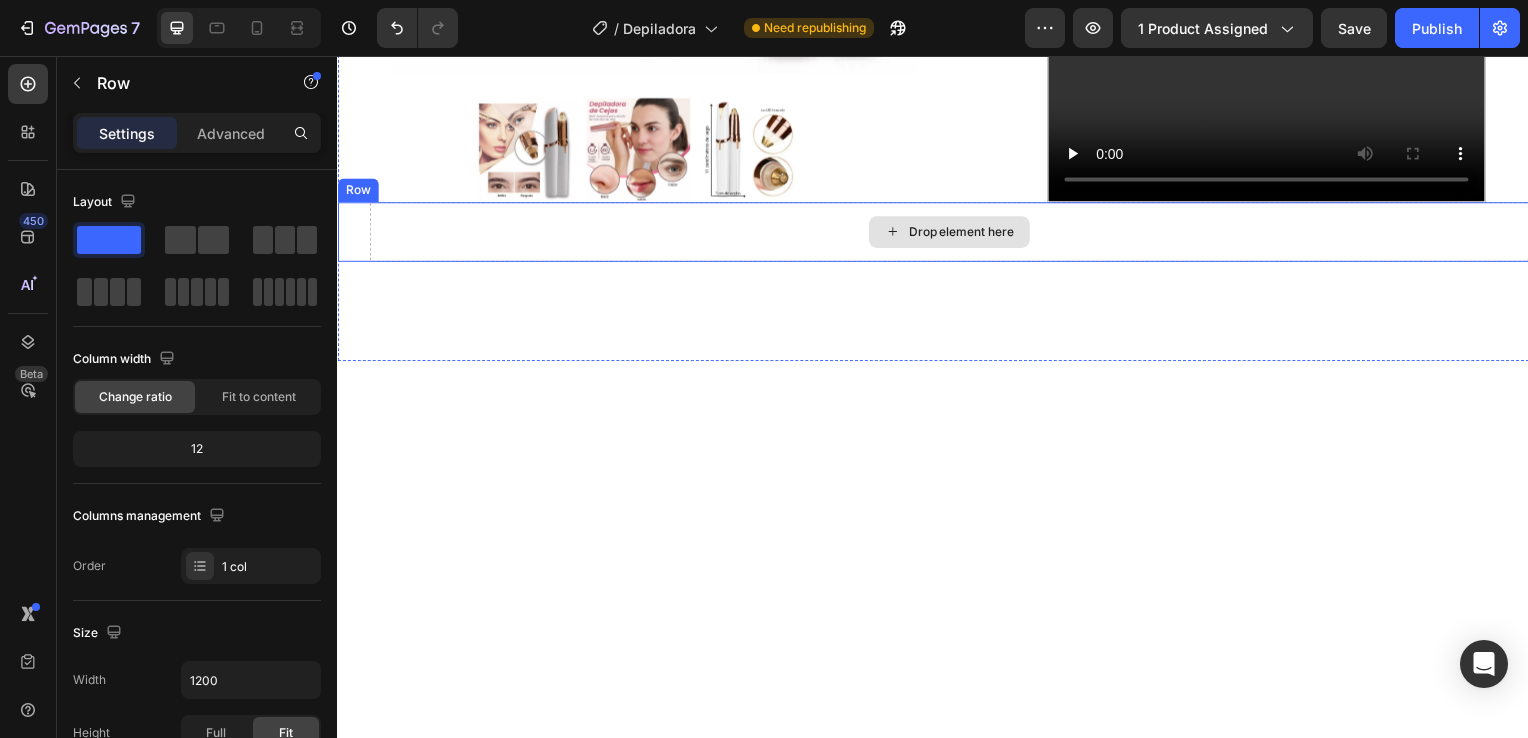 click on "Drop element here" at bounding box center (953, 234) 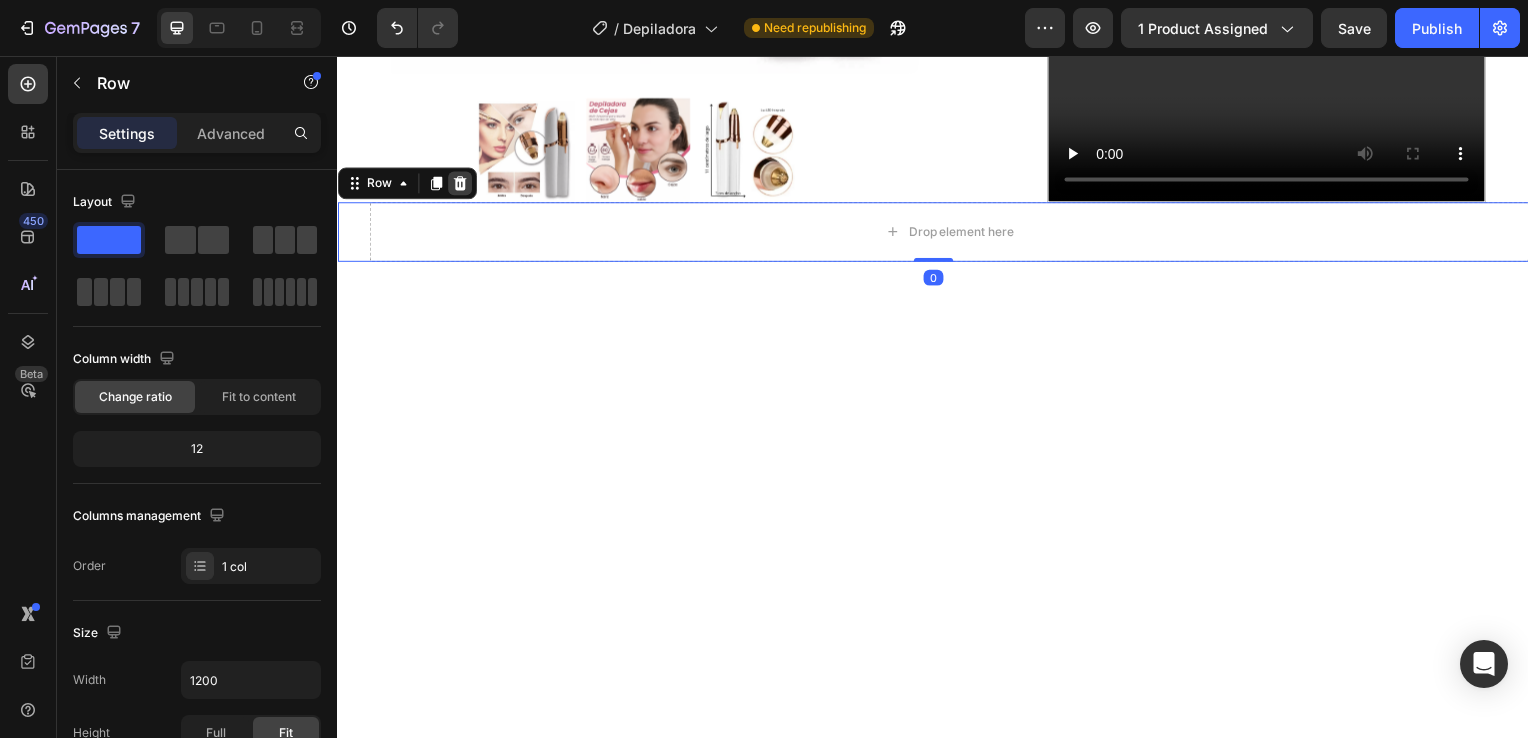 click 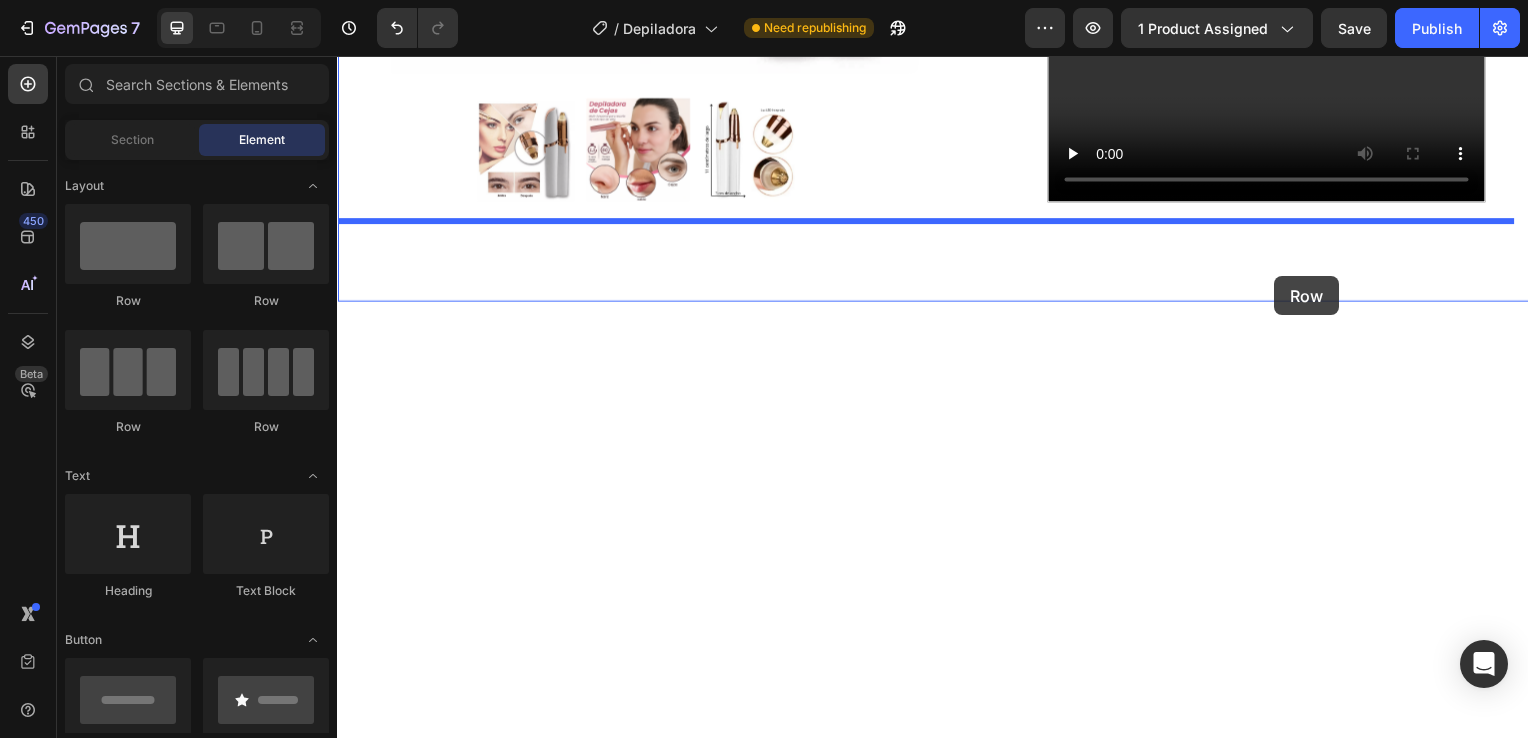 drag, startPoint x: 486, startPoint y: 310, endPoint x: 1281, endPoint y: 278, distance: 795.64374 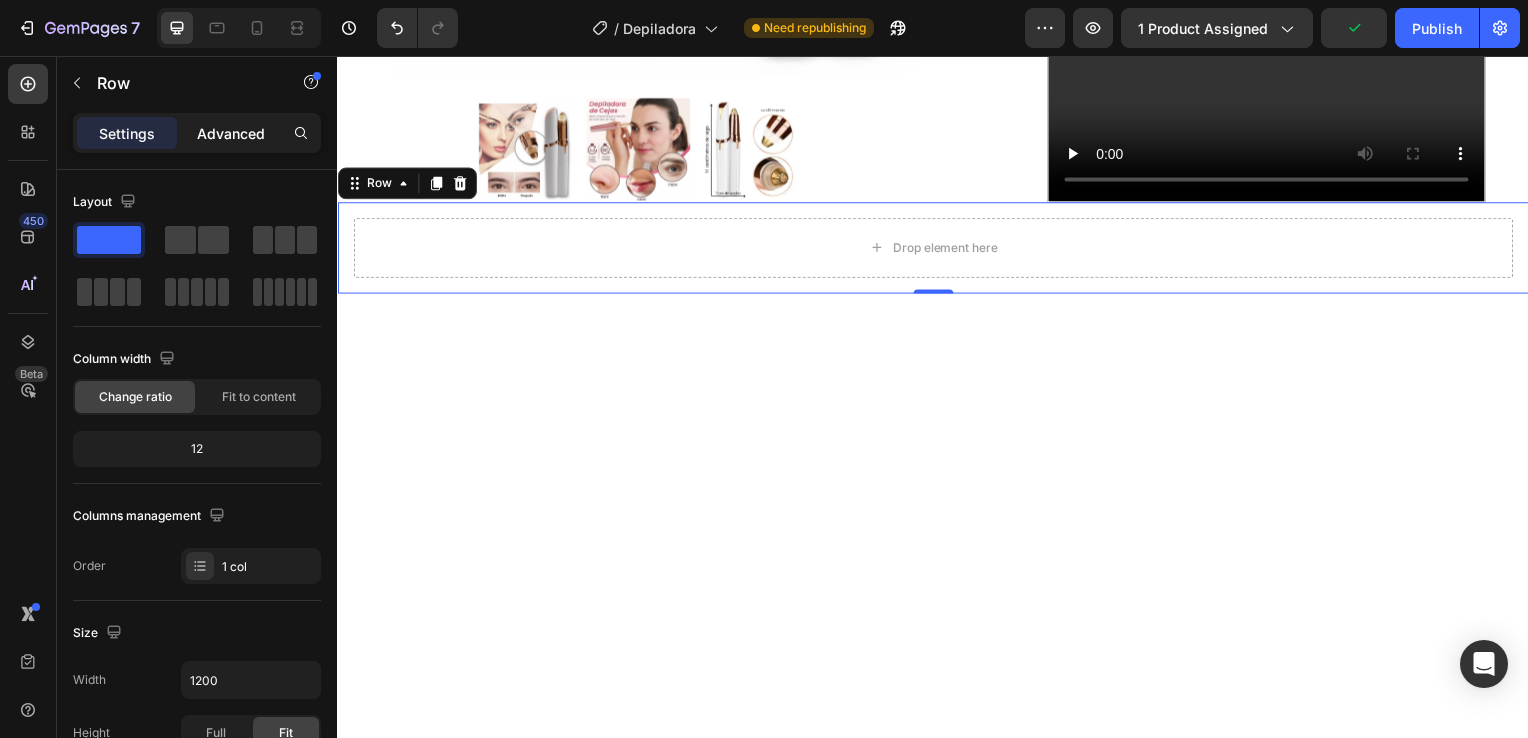 click on "Advanced" at bounding box center [231, 133] 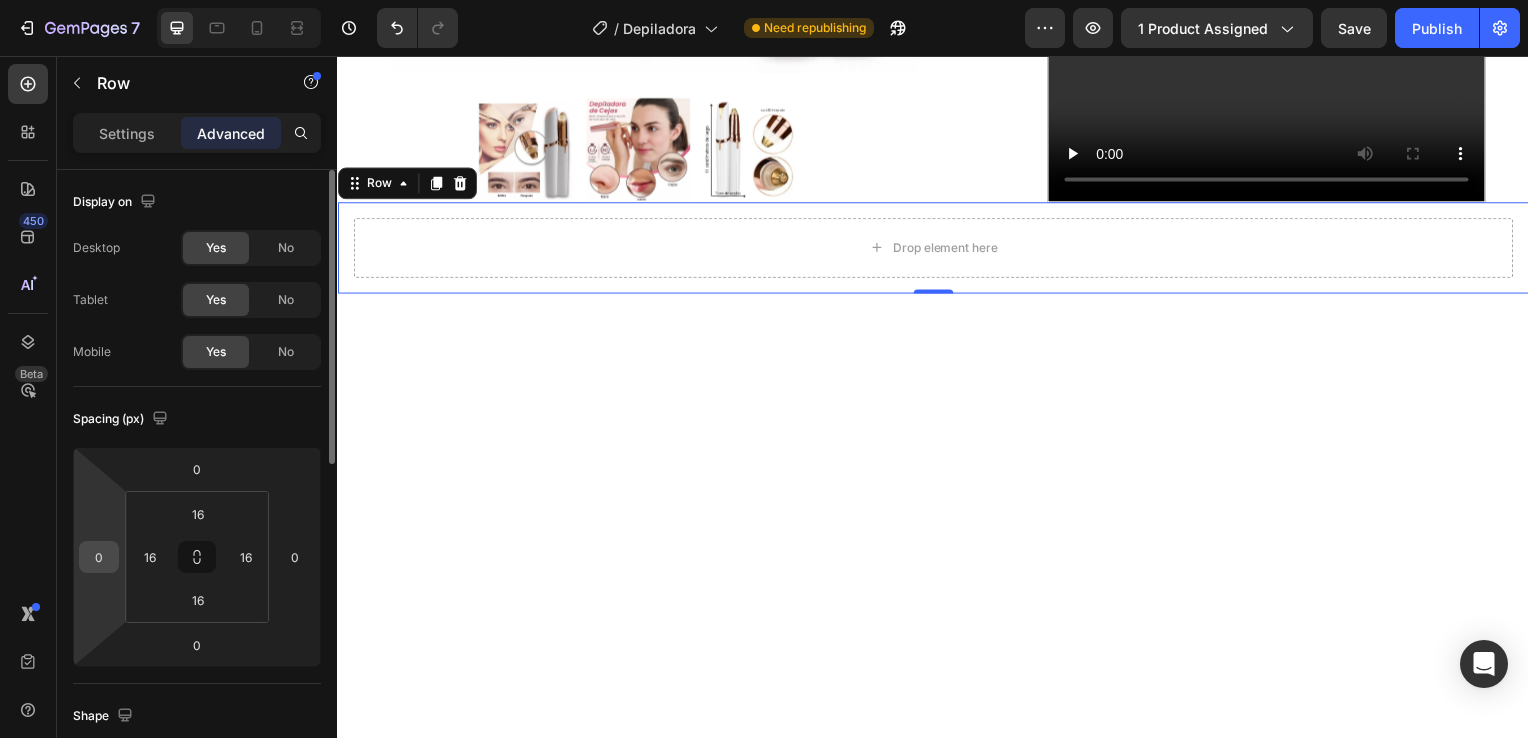 click on "0" at bounding box center [99, 557] 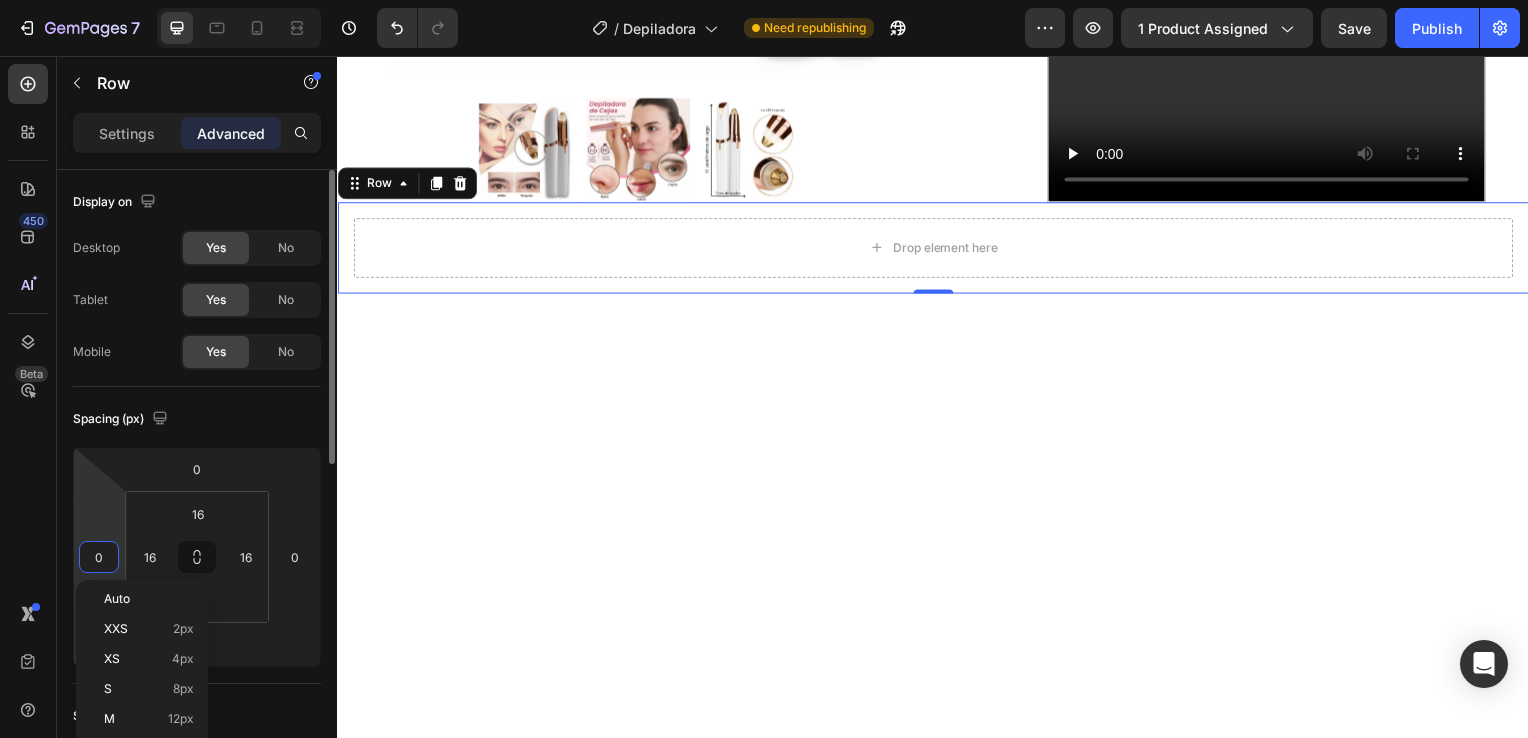 click on "0" at bounding box center (99, 557) 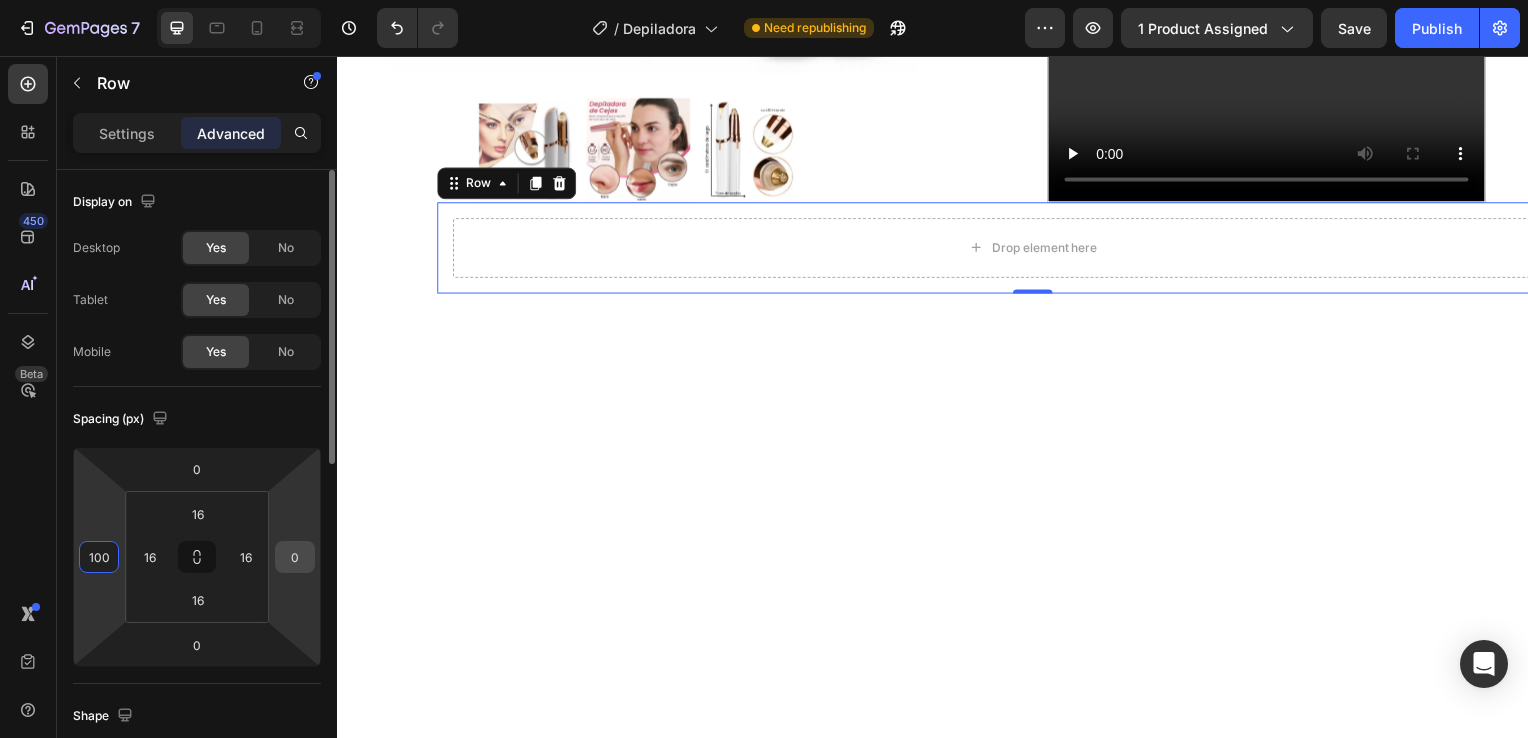 type on "100" 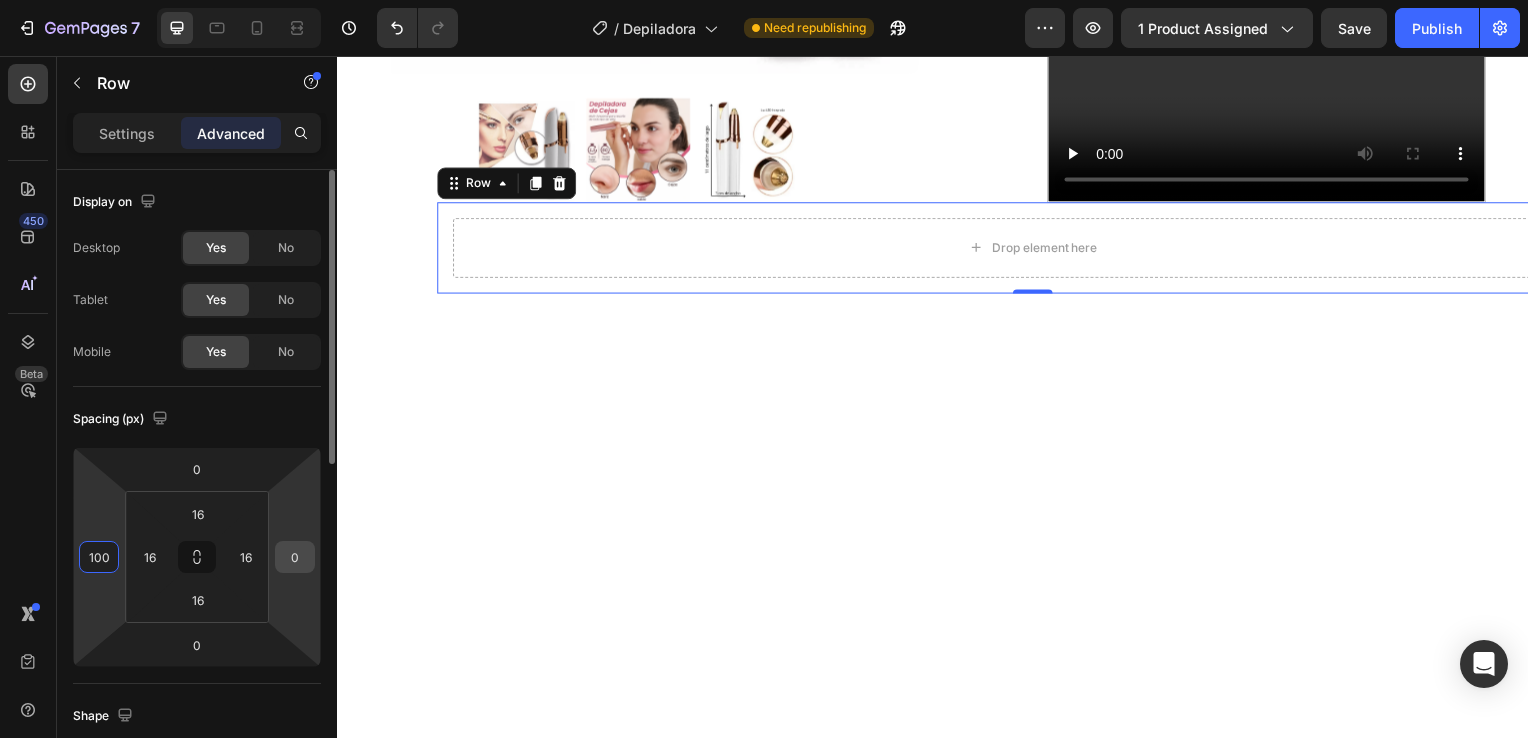click on "0" at bounding box center (295, 557) 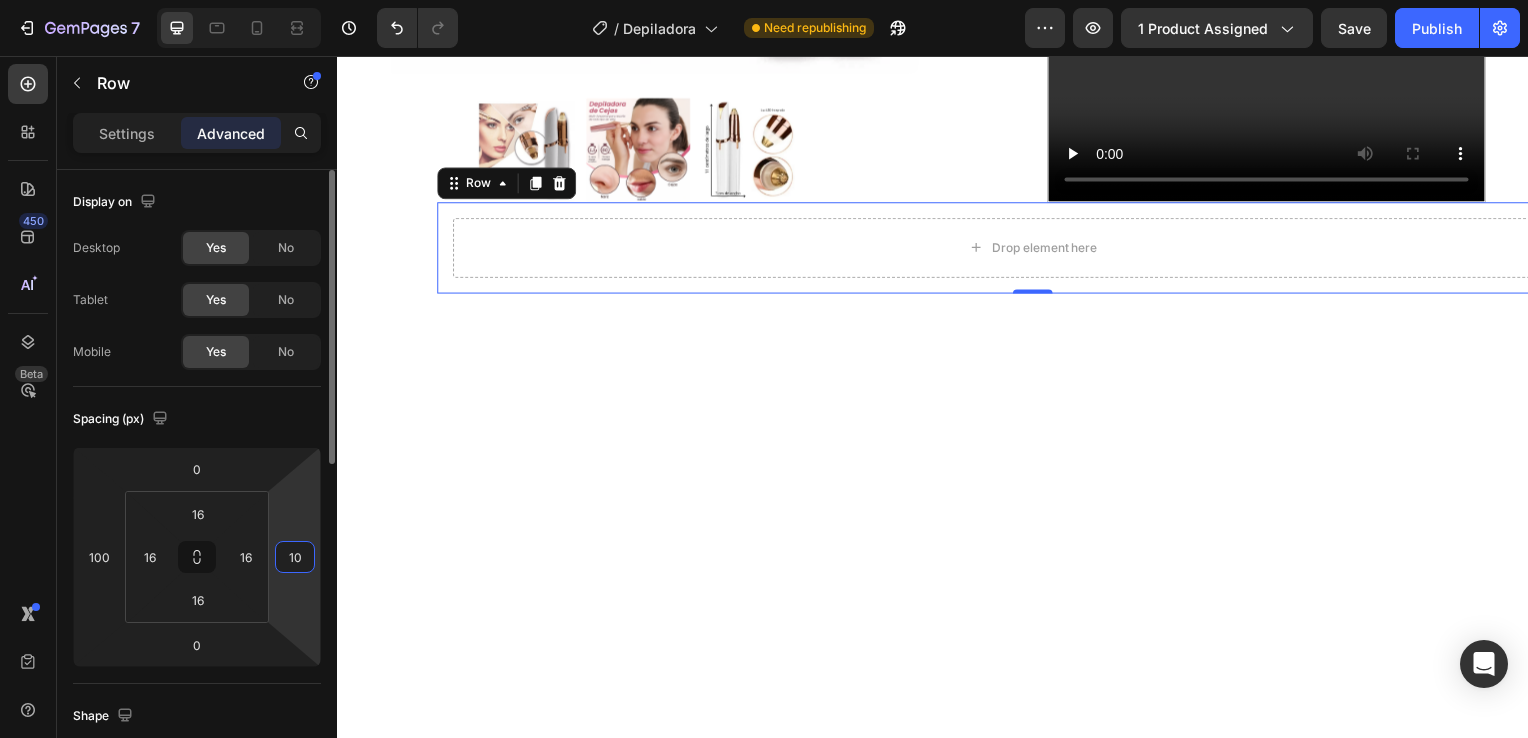 type on "1" 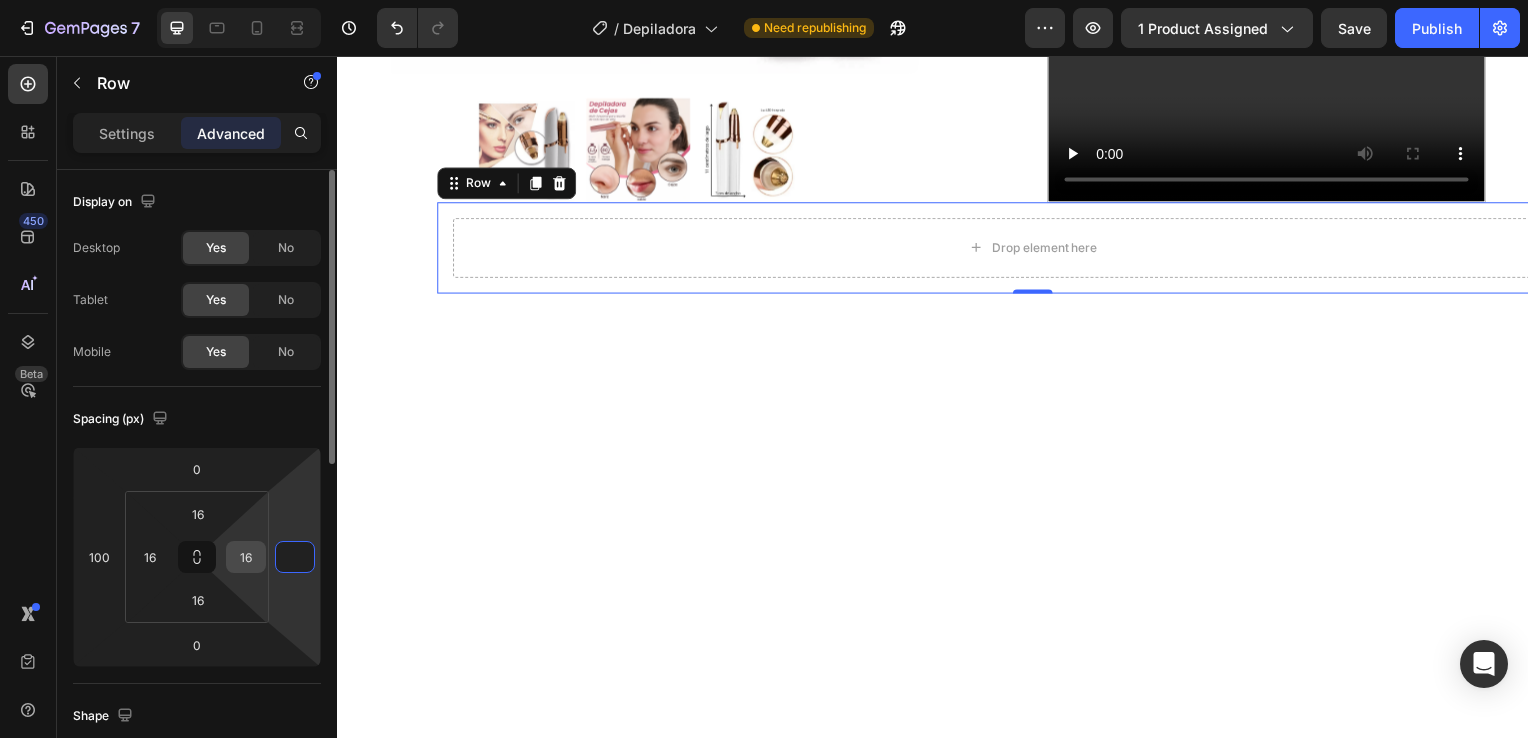 type on "0" 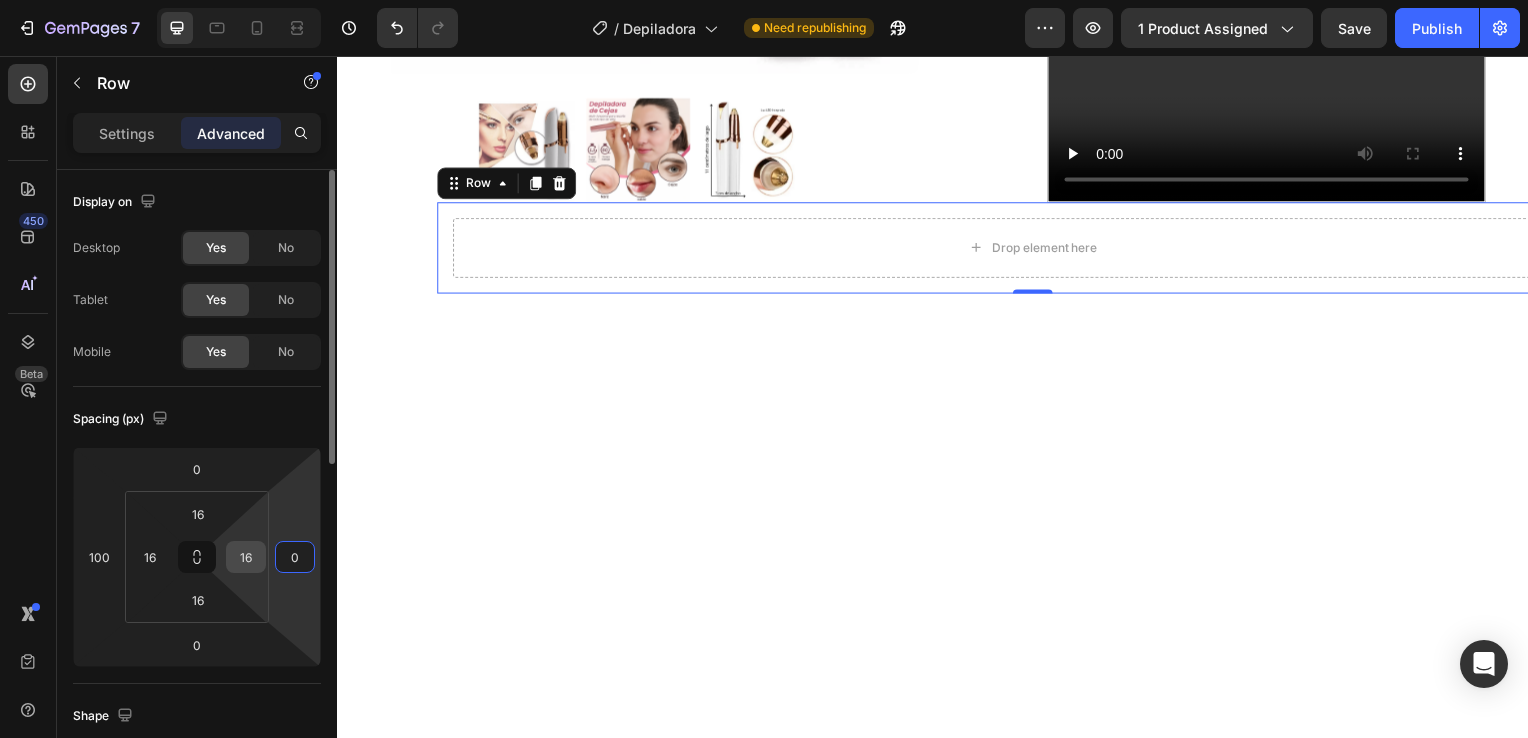 click on "16" at bounding box center [246, 557] 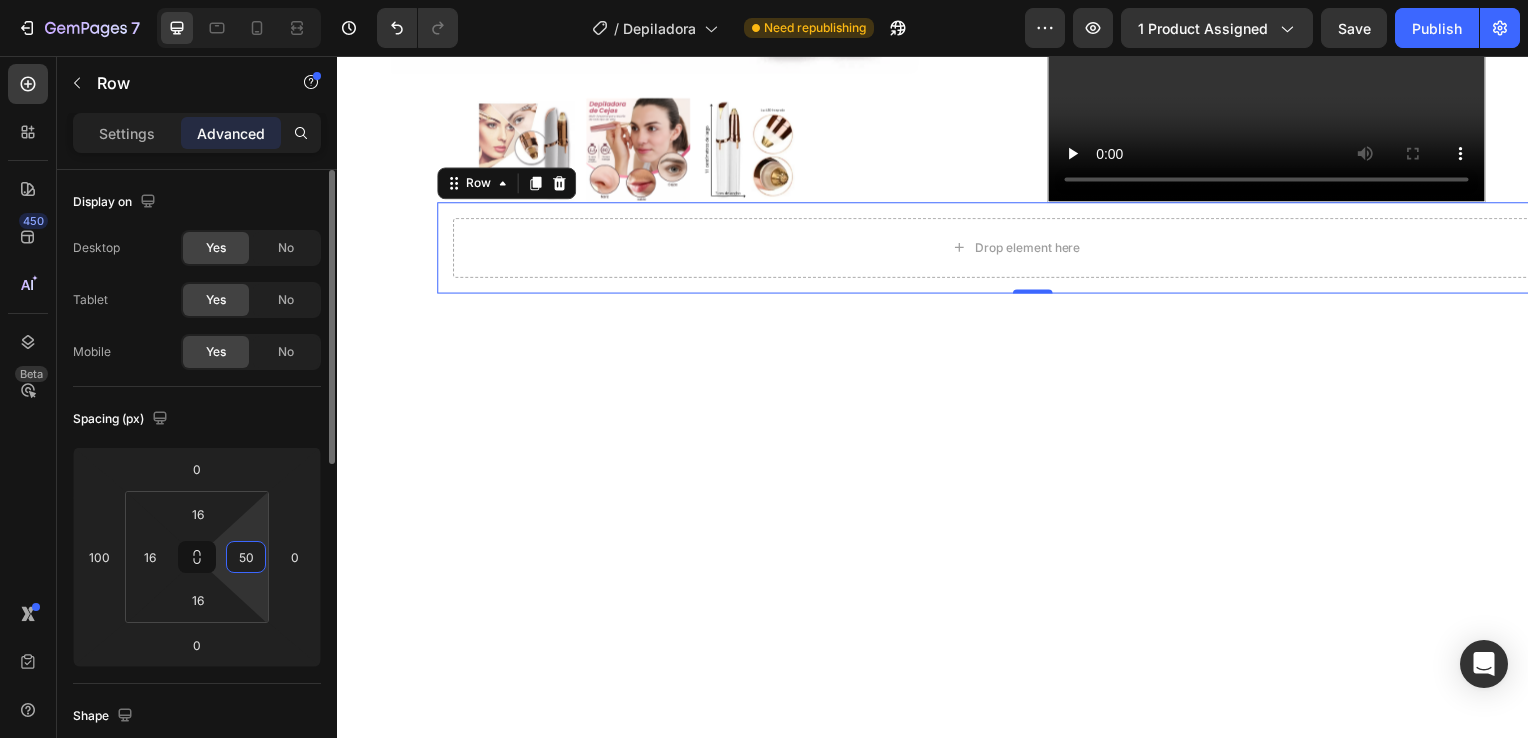 type on "5" 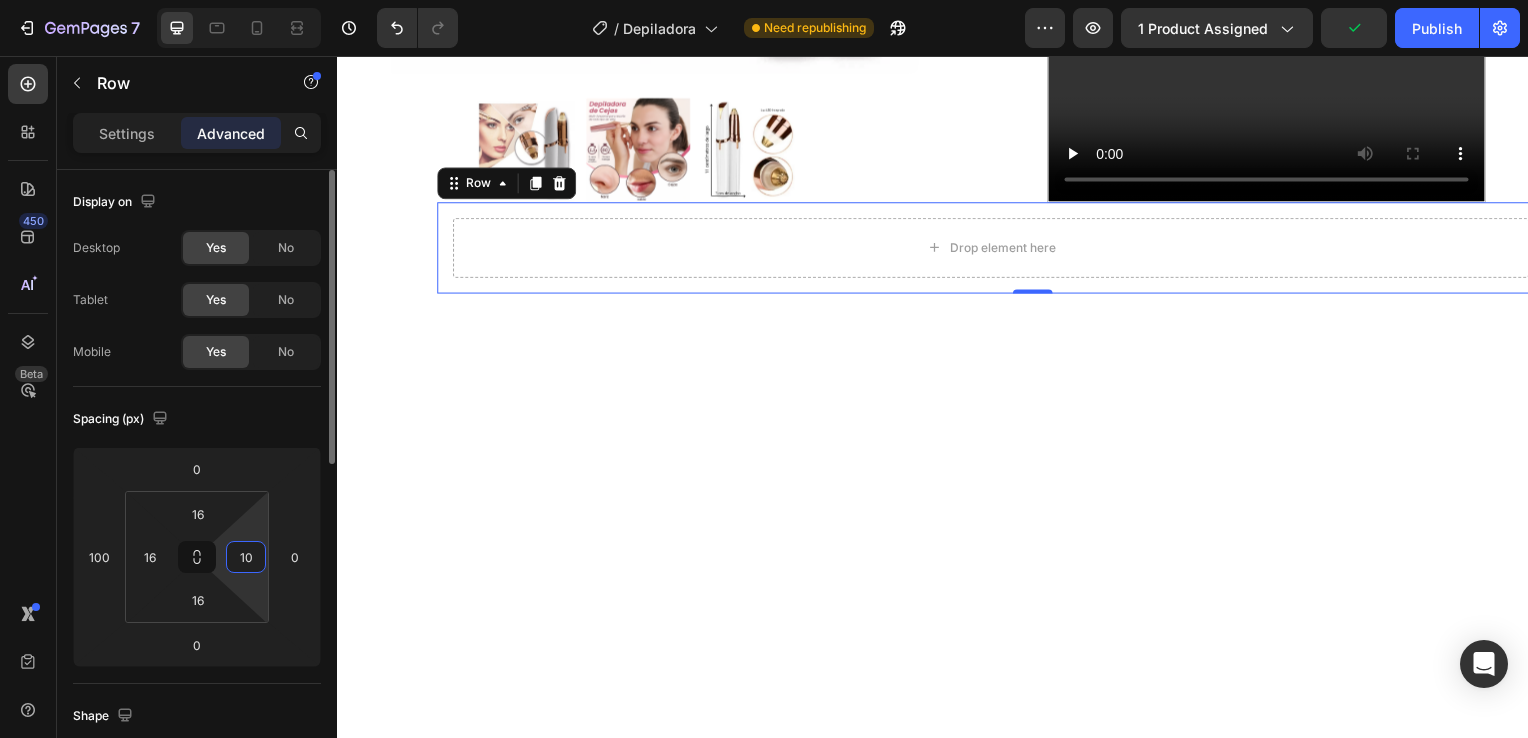 type on "1" 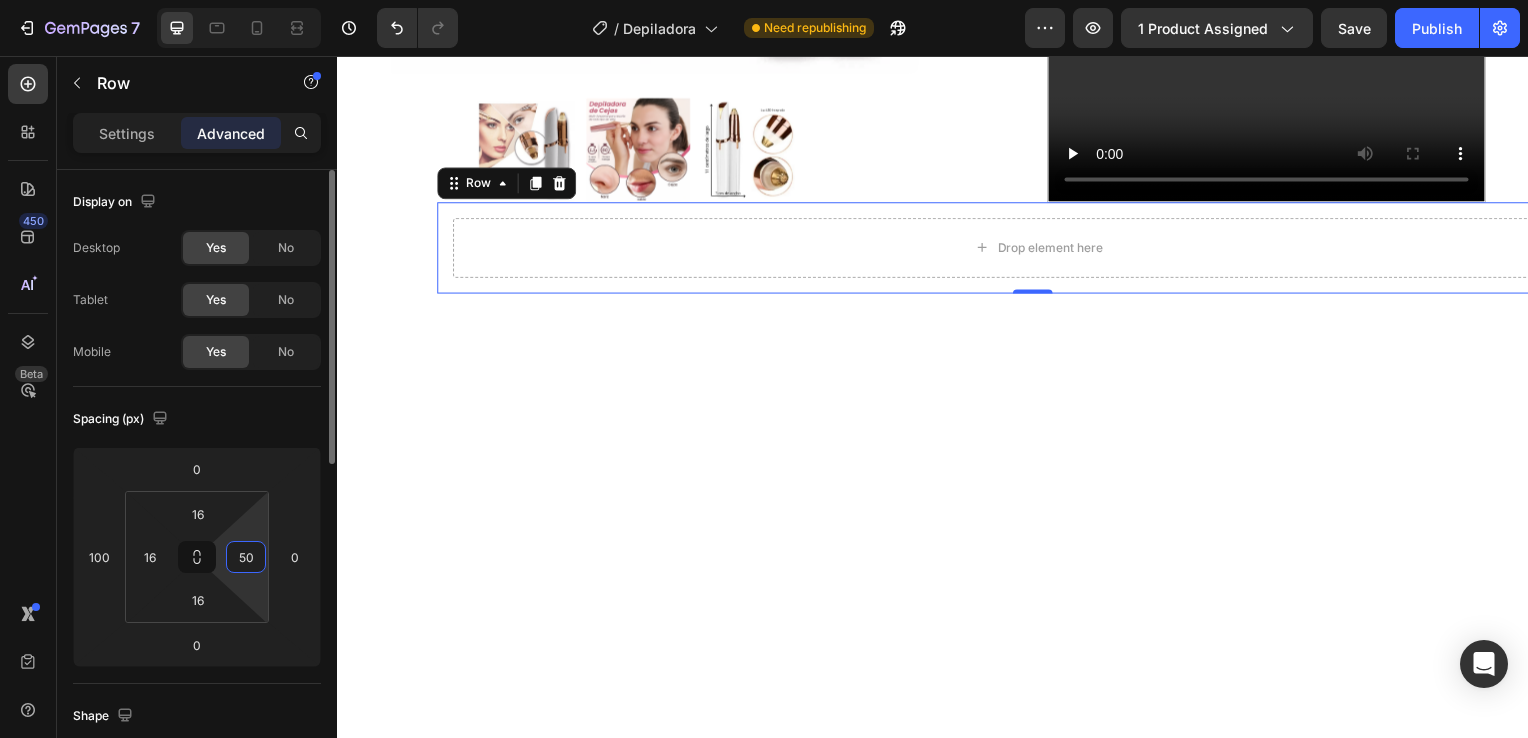 type on "500" 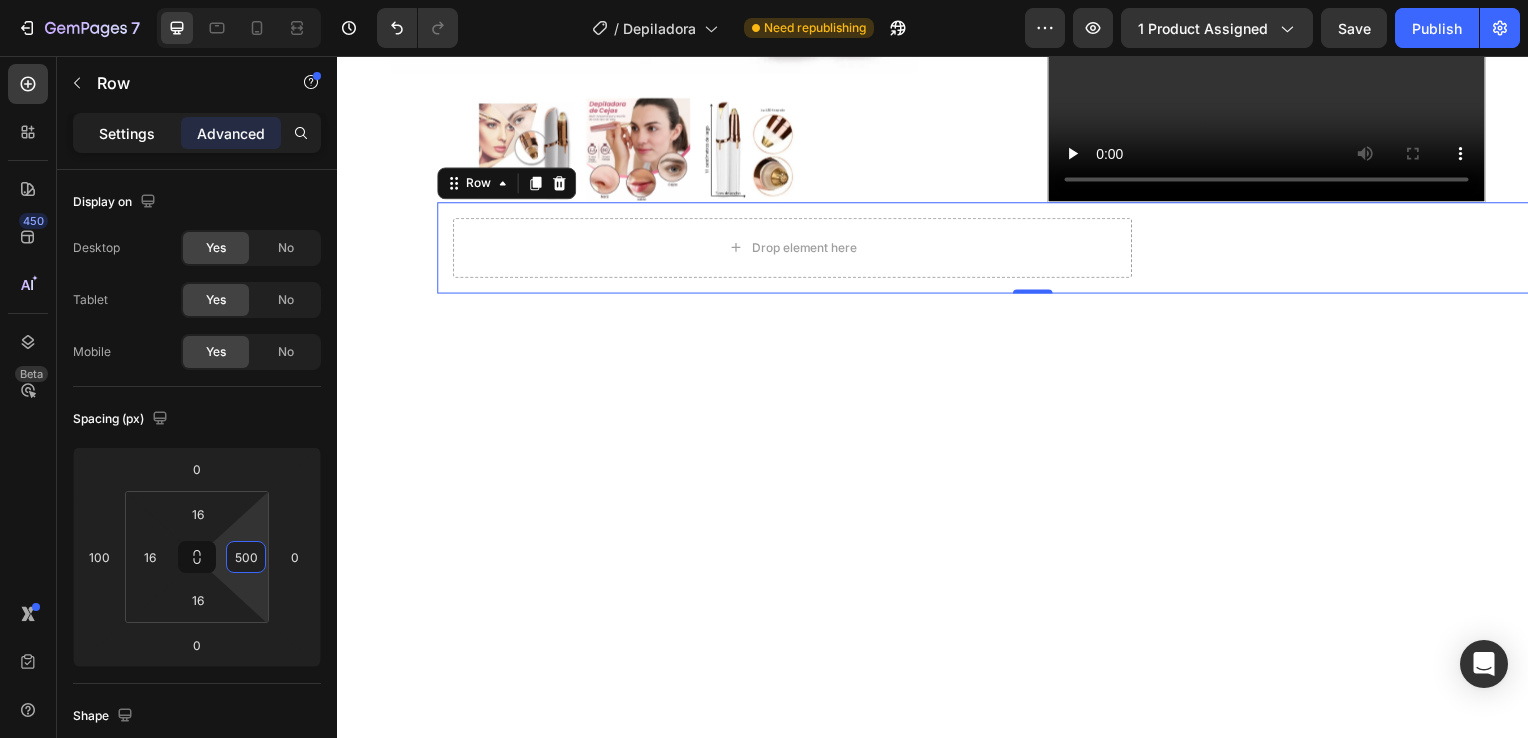 click on "Settings" at bounding box center (127, 133) 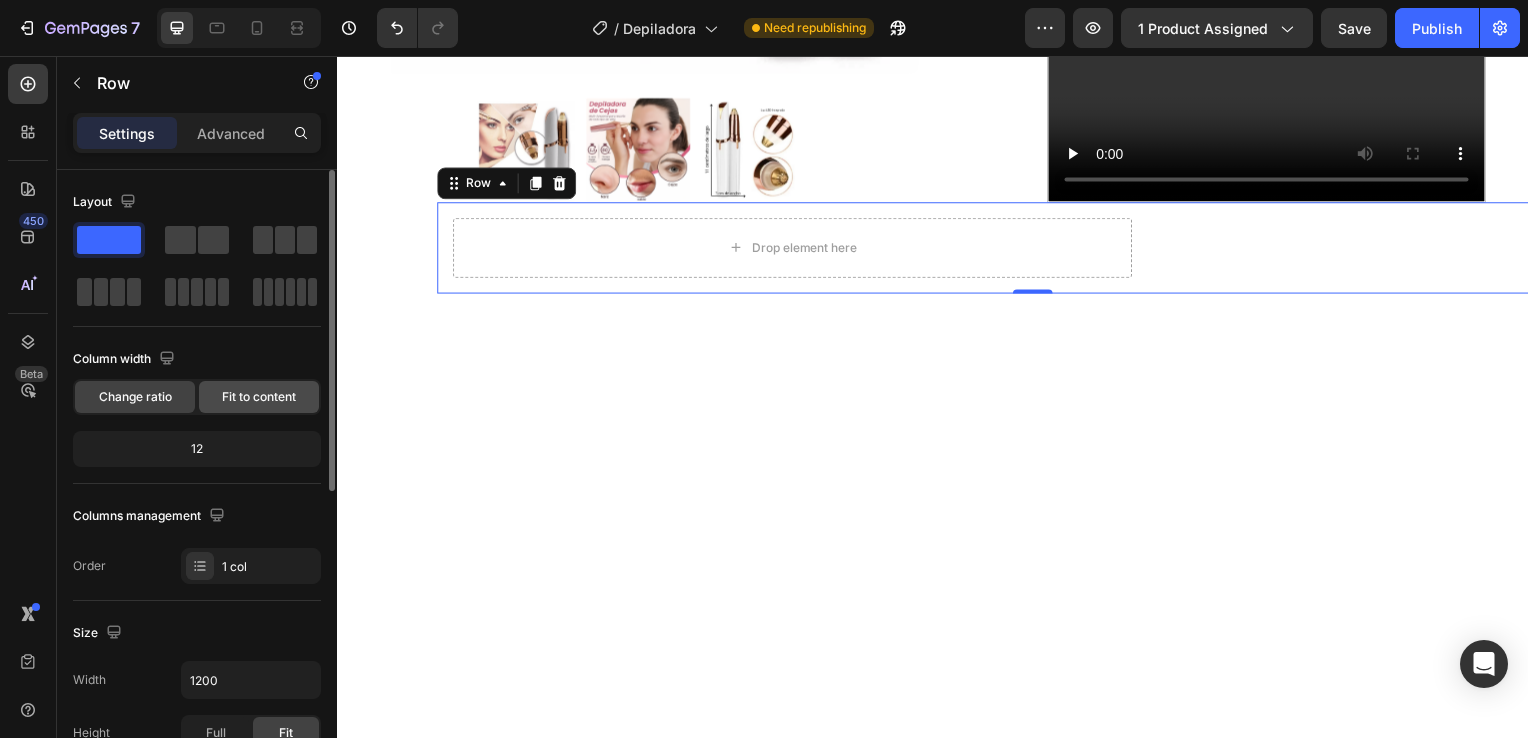 click on "Fit to content" 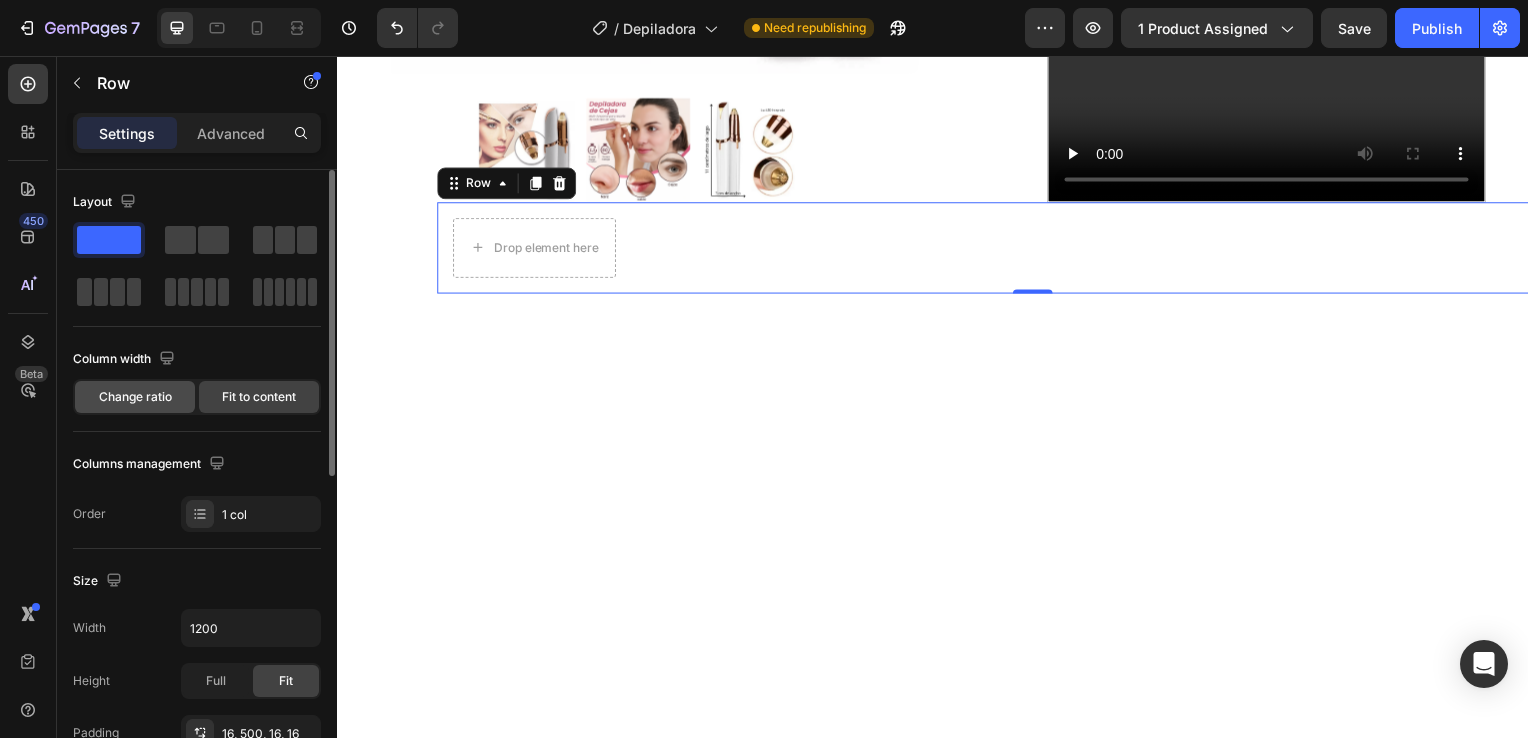 click on "Change ratio" 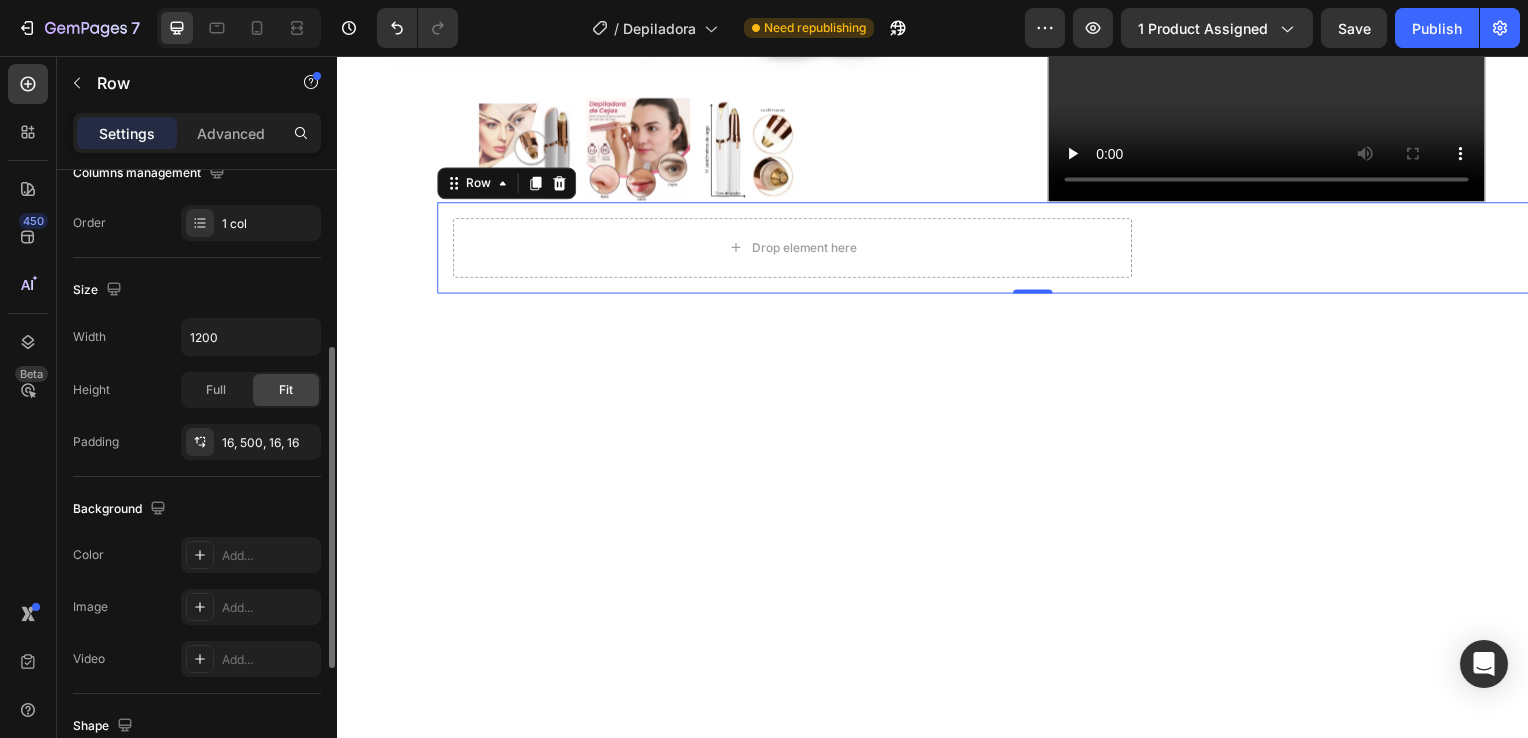 scroll, scrollTop: 344, scrollLeft: 0, axis: vertical 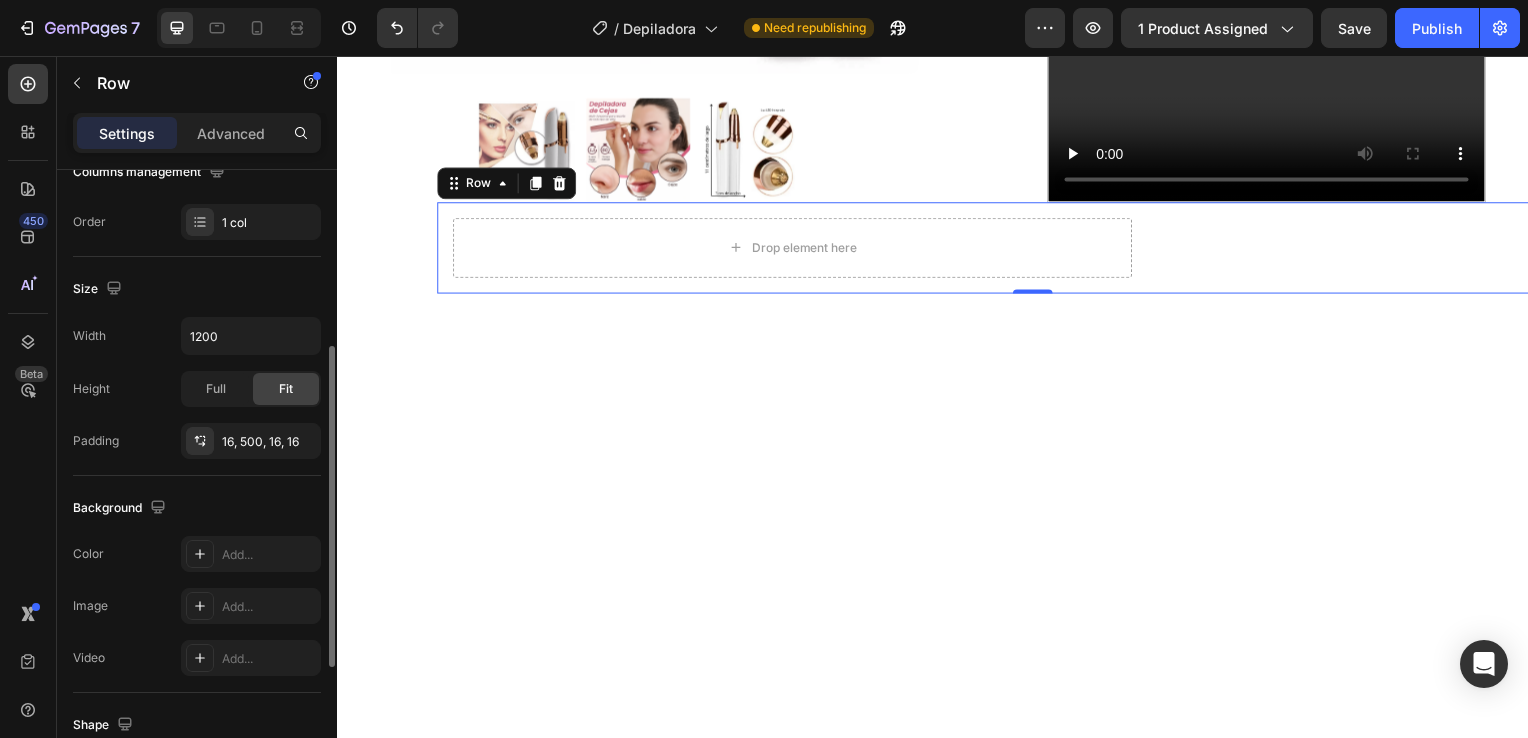 click at bounding box center (200, 441) 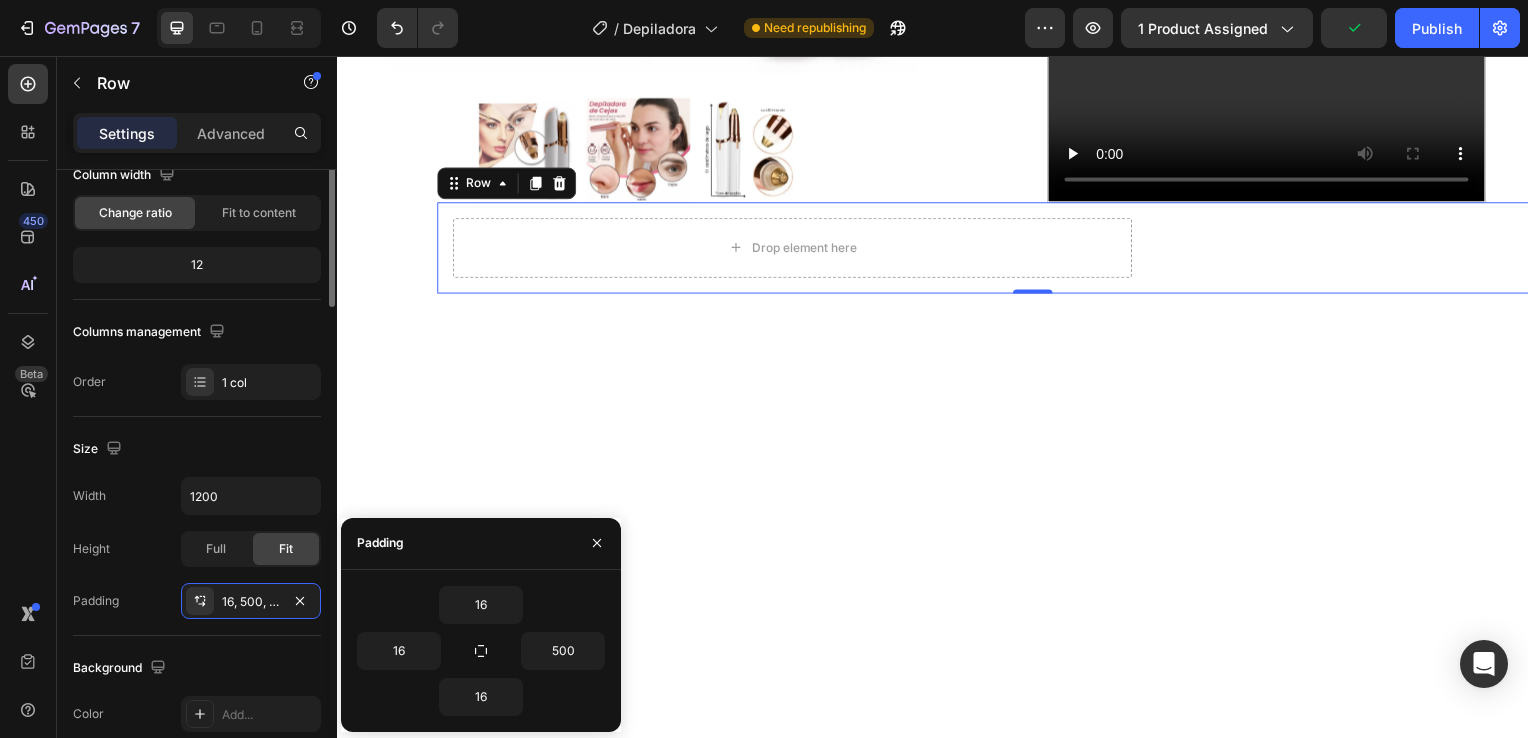 scroll, scrollTop: 0, scrollLeft: 0, axis: both 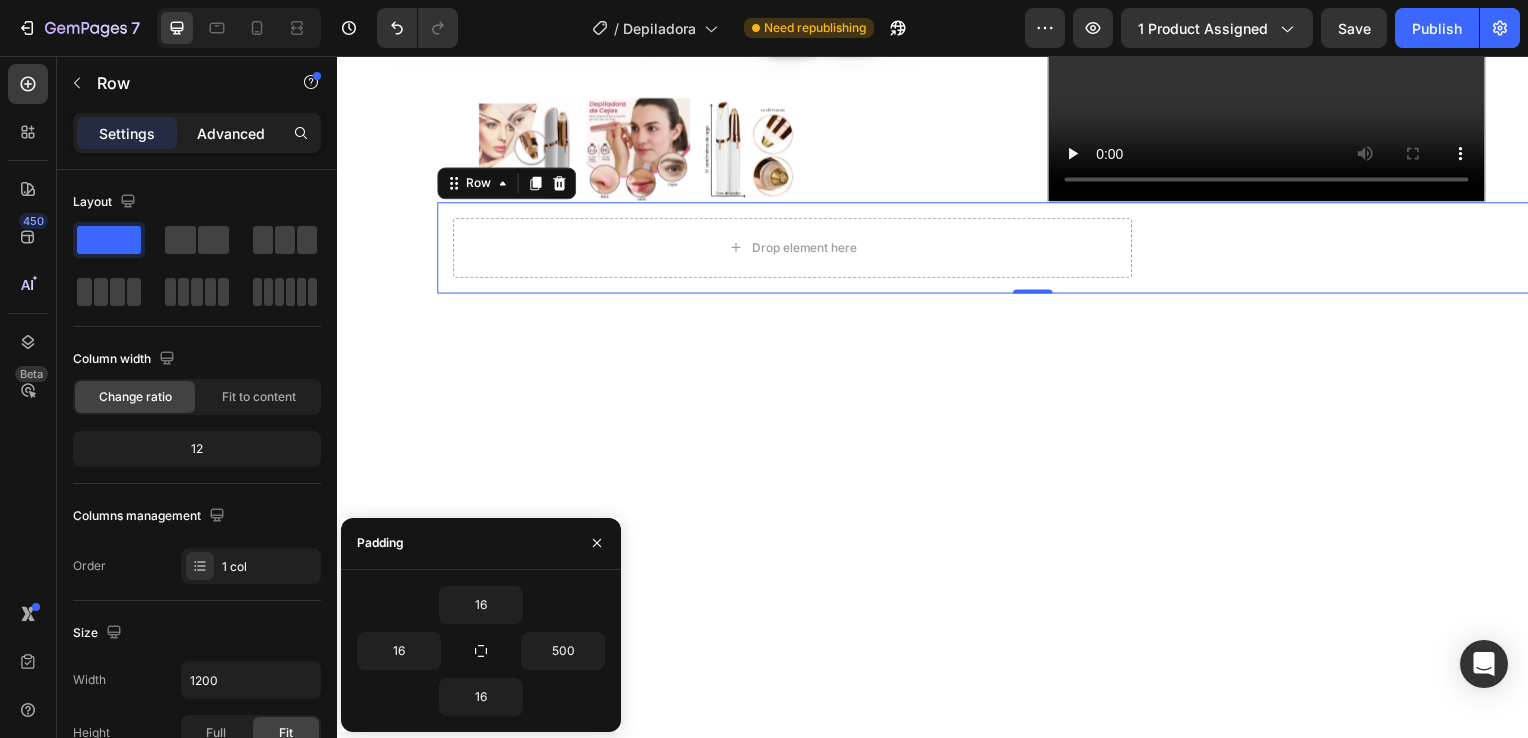 click on "Advanced" at bounding box center [231, 133] 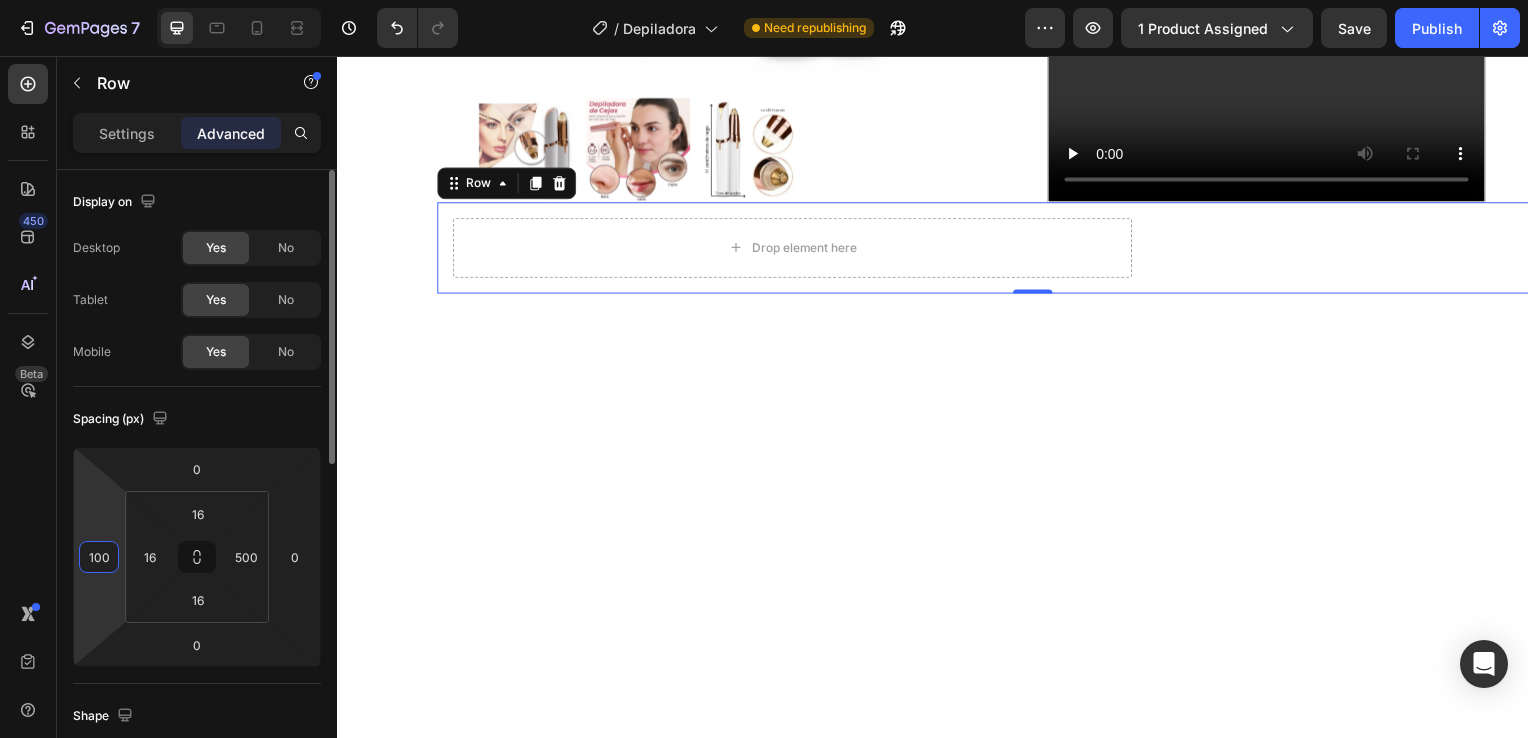 click on "100" at bounding box center [99, 557] 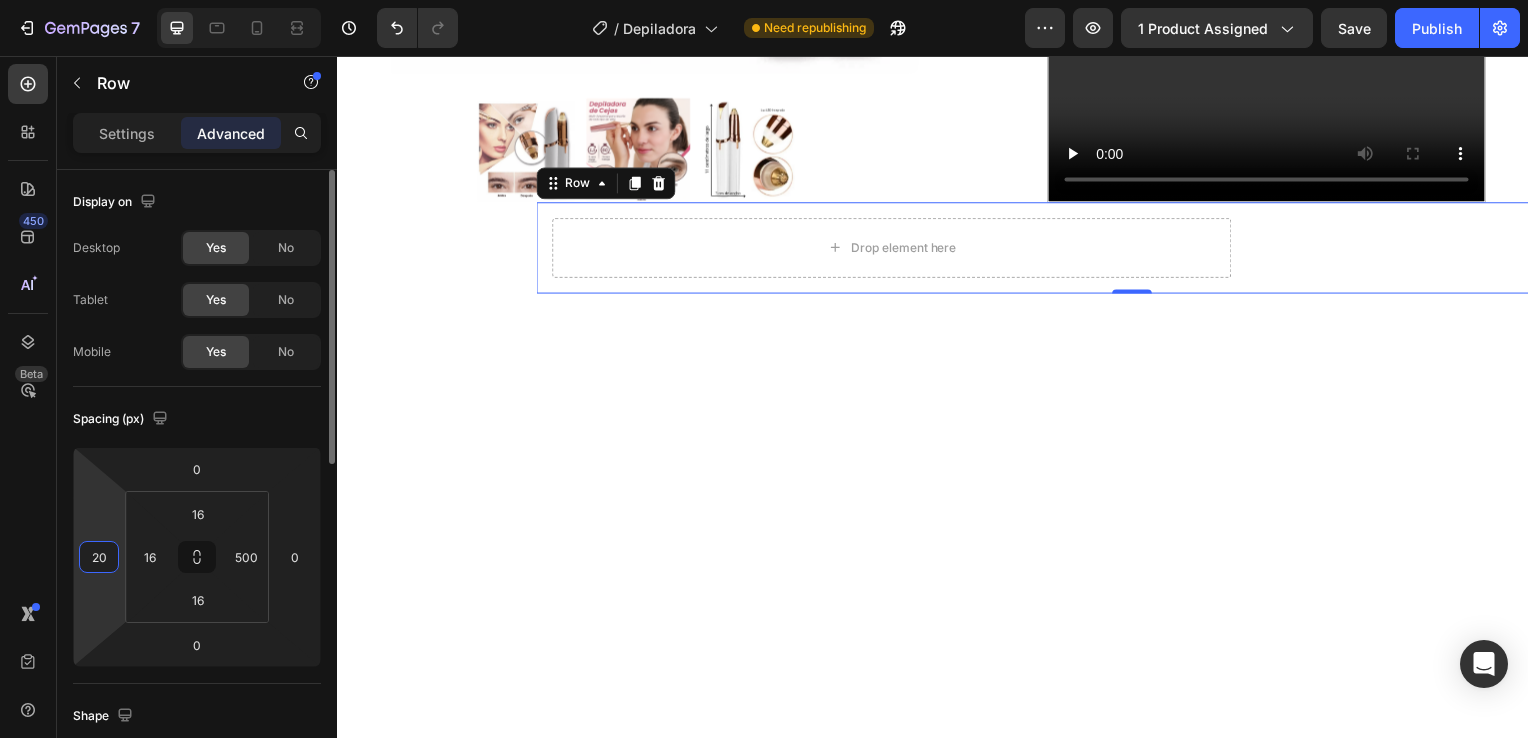 type on "2" 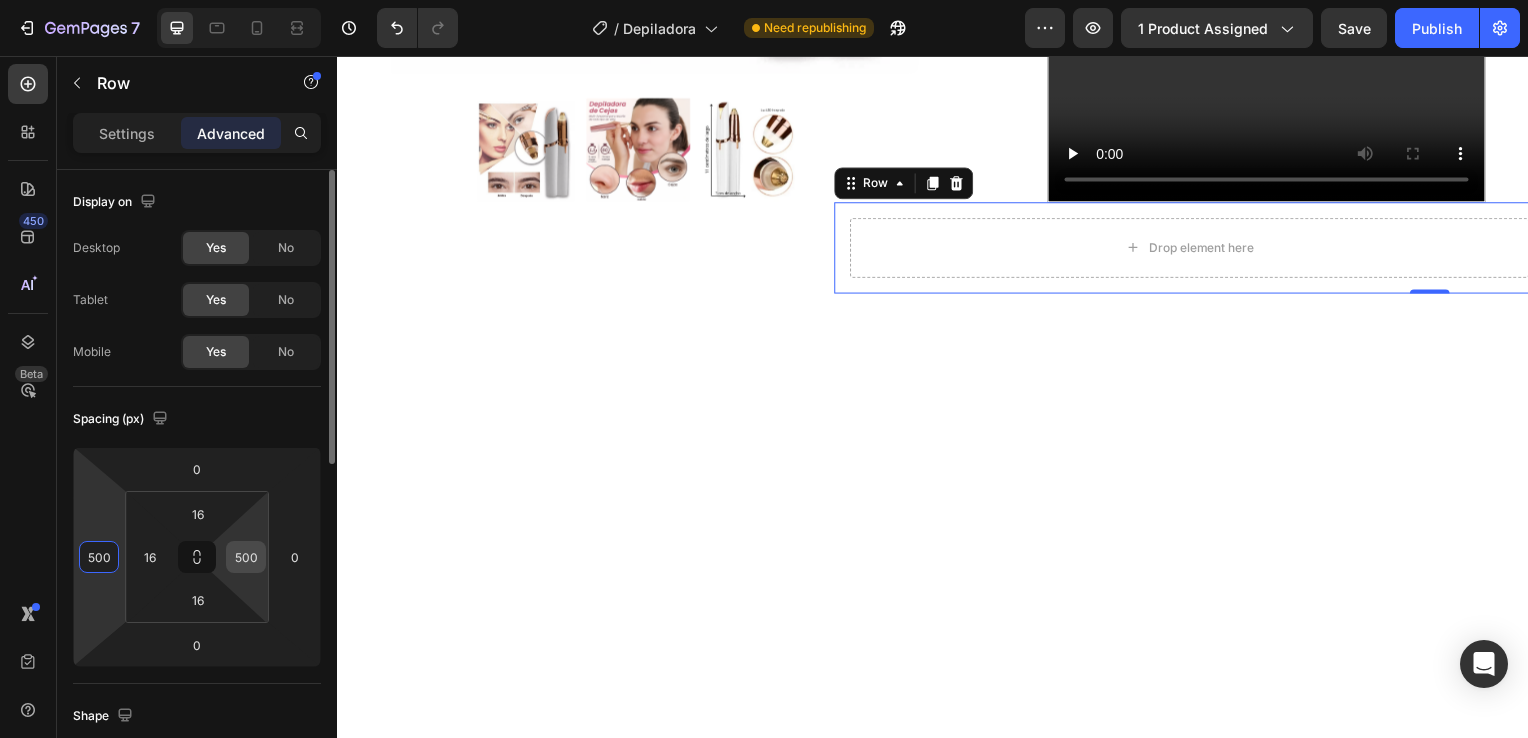 type on "500" 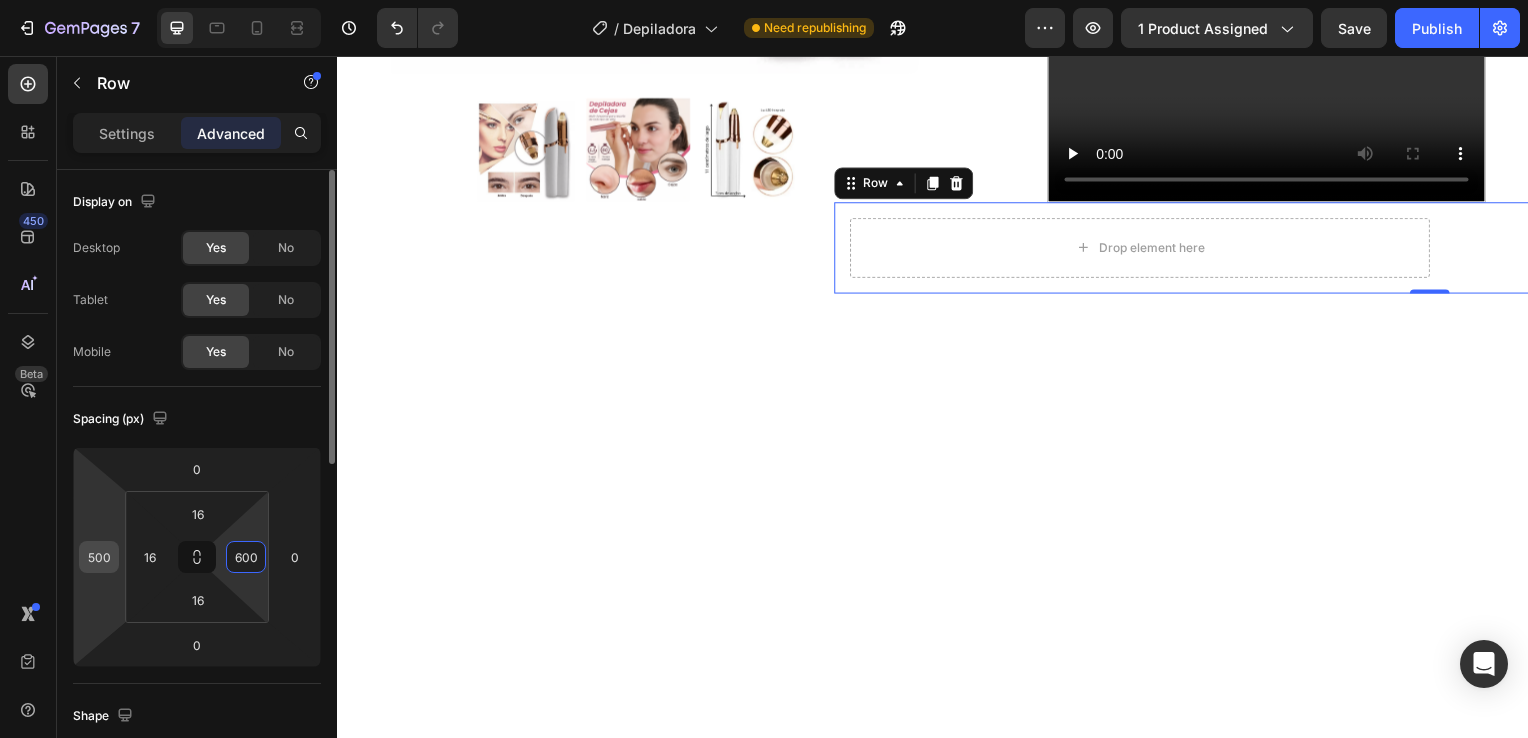 type on "600" 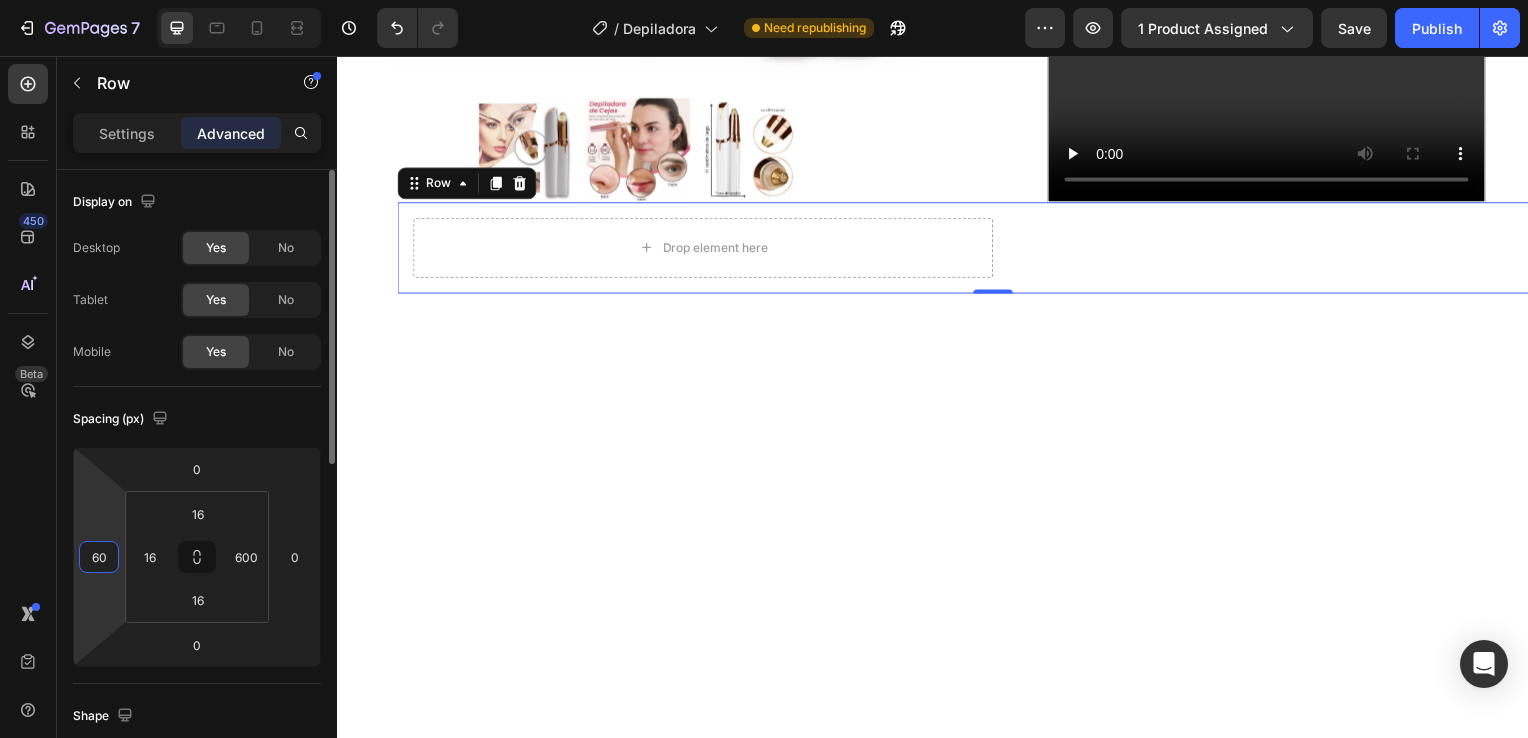 type on "6" 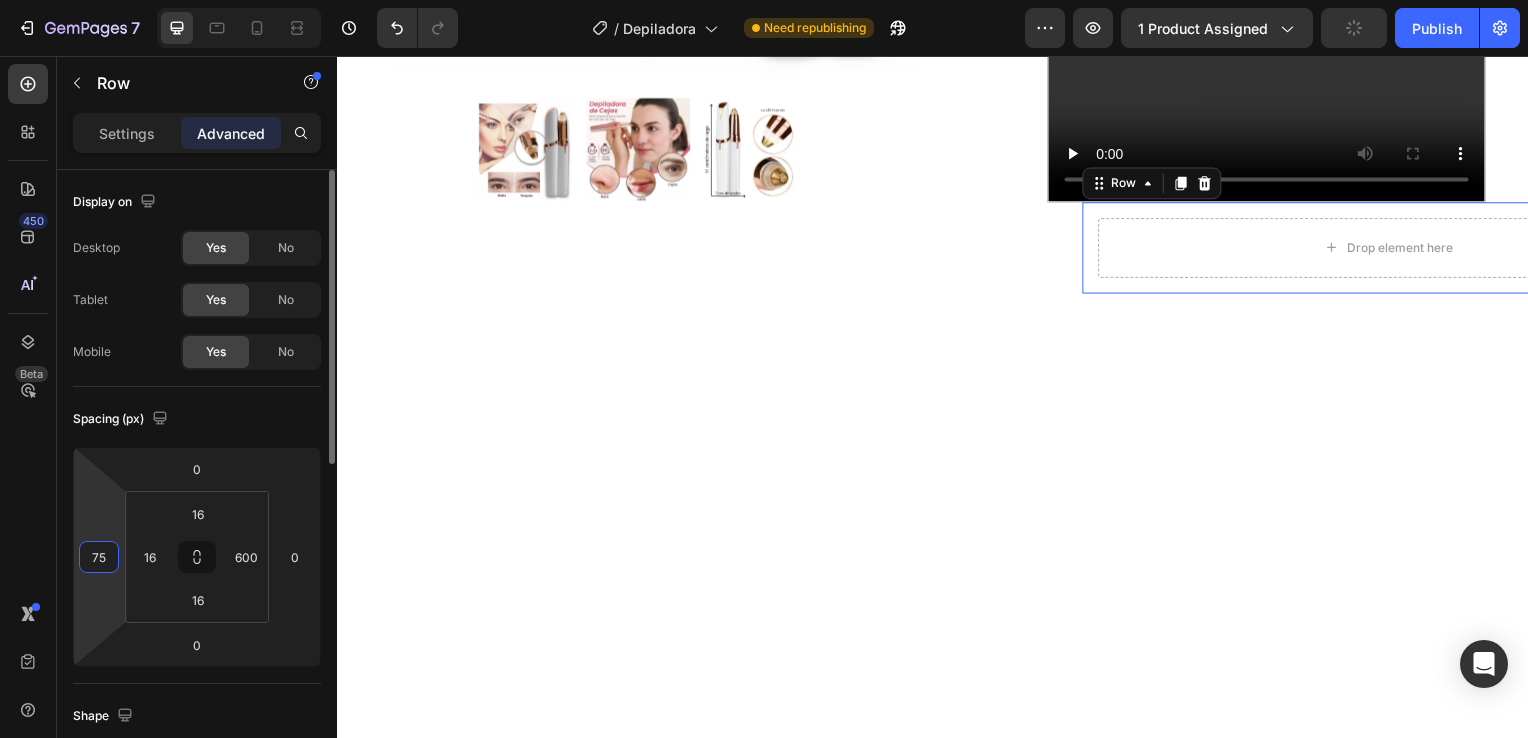 type on "7" 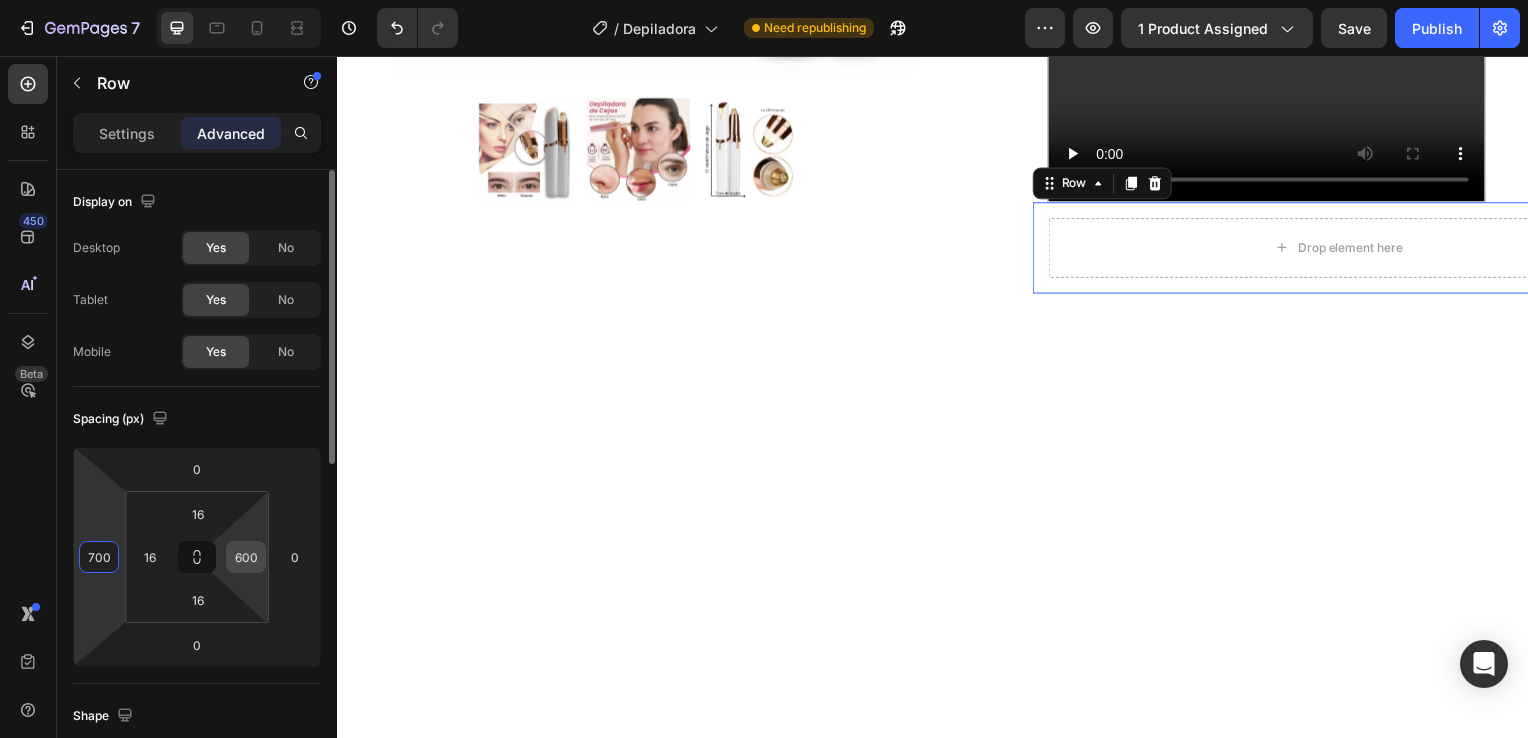 type on "700" 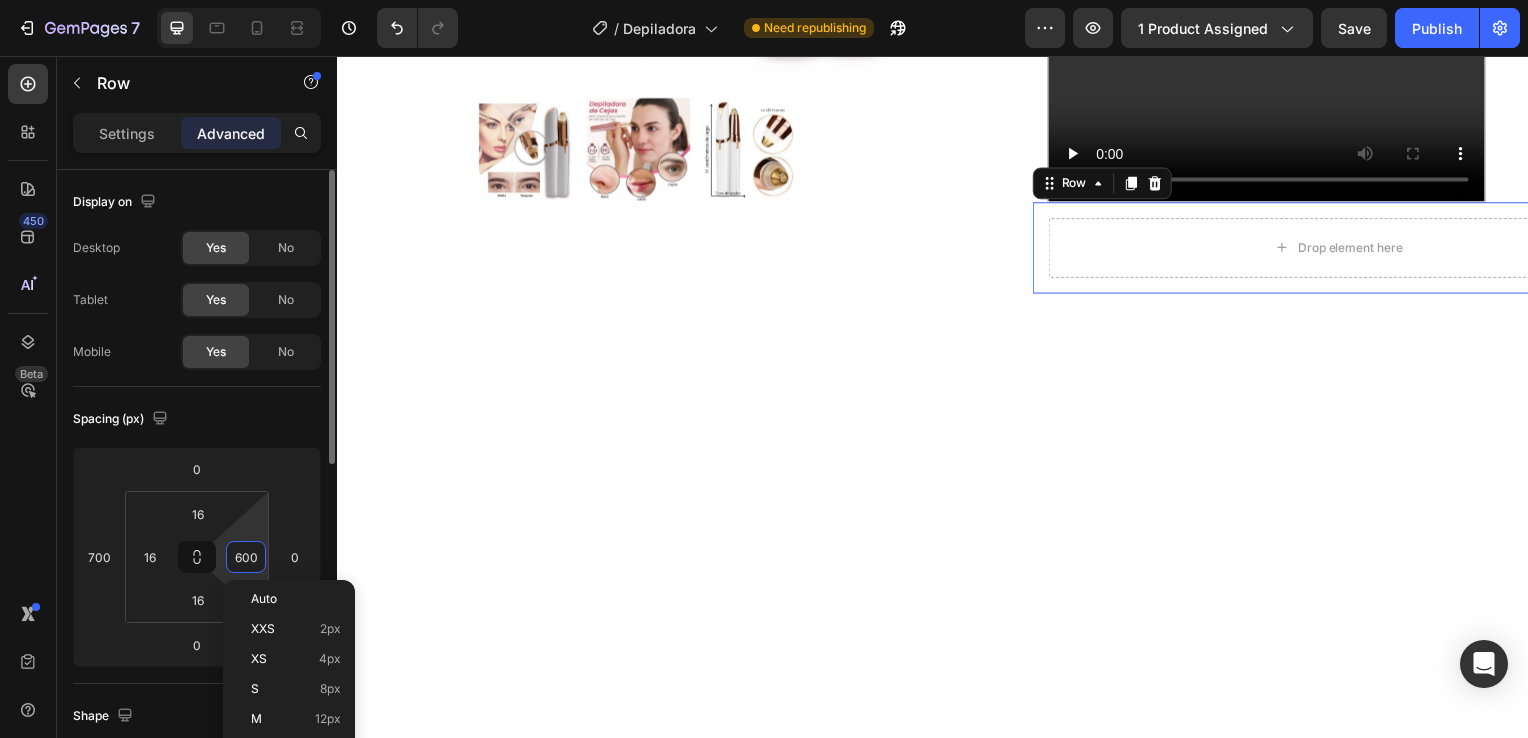 type on "ç" 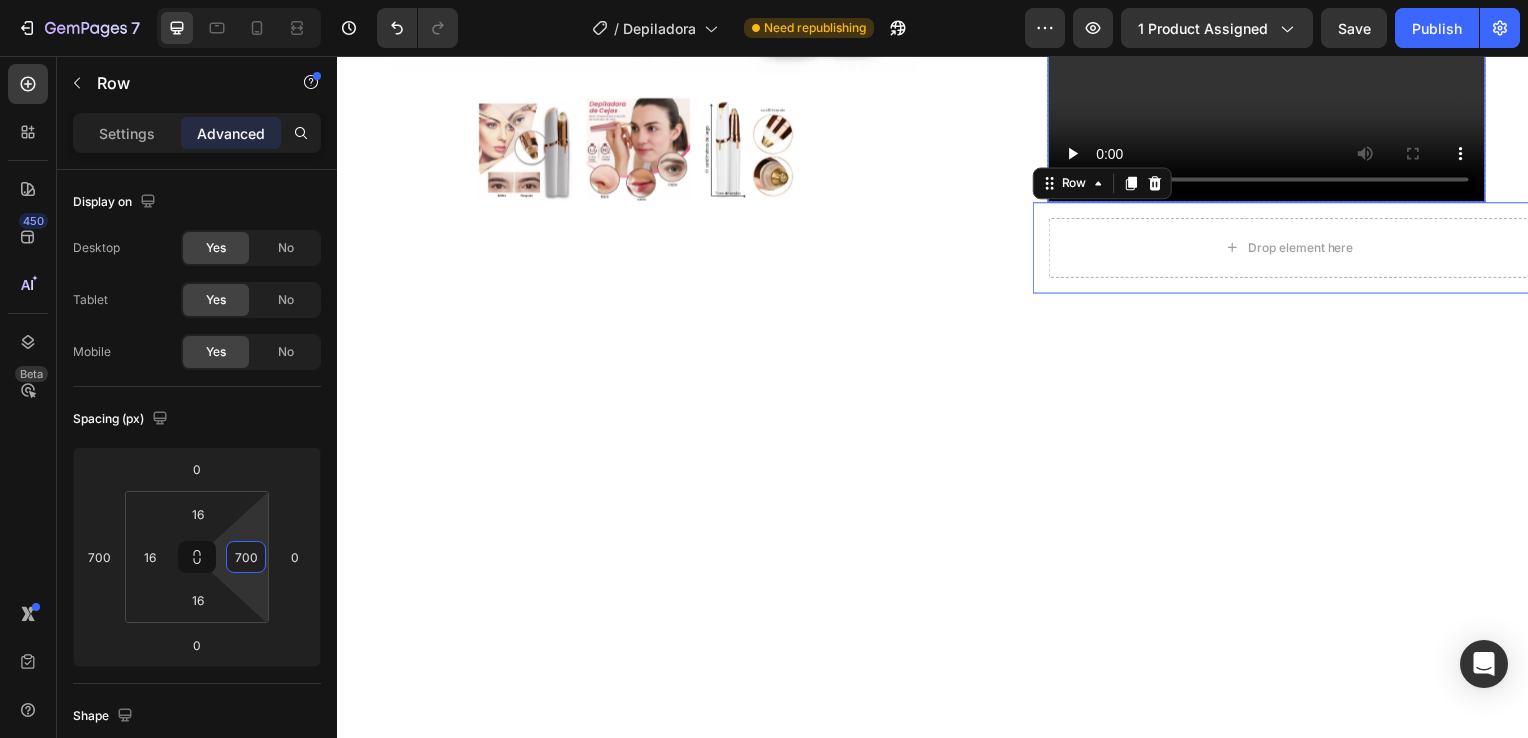 type on "700" 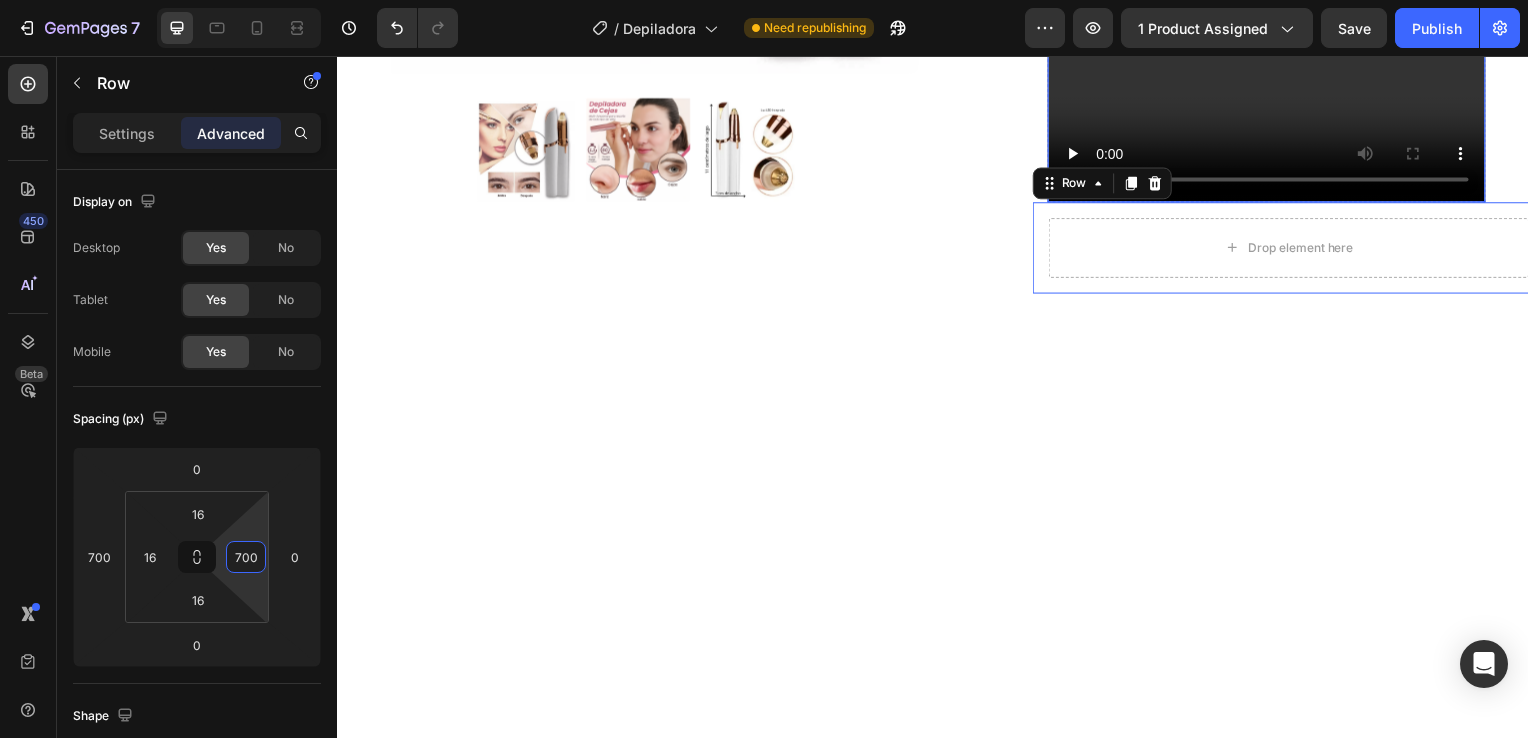 type 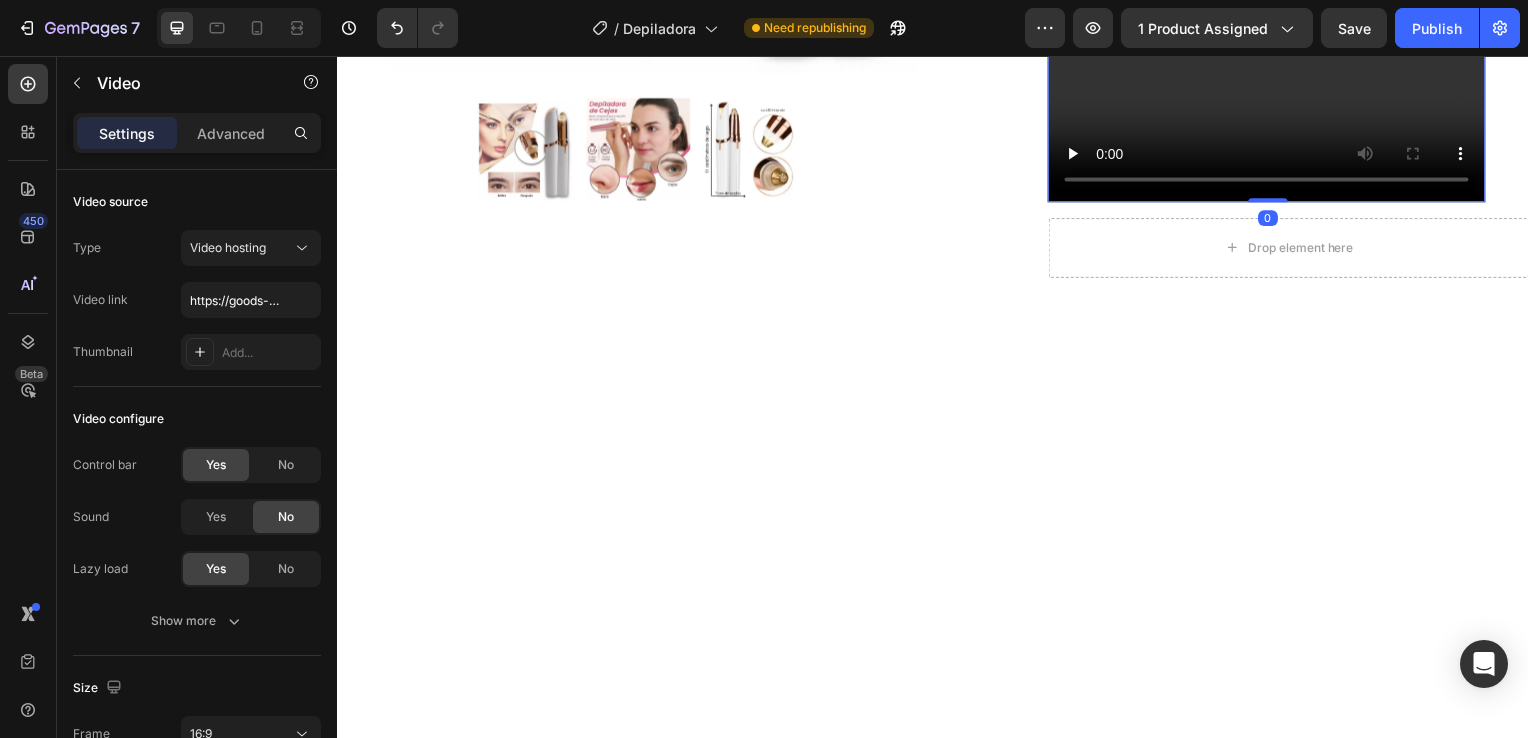 click at bounding box center (1272, 79) 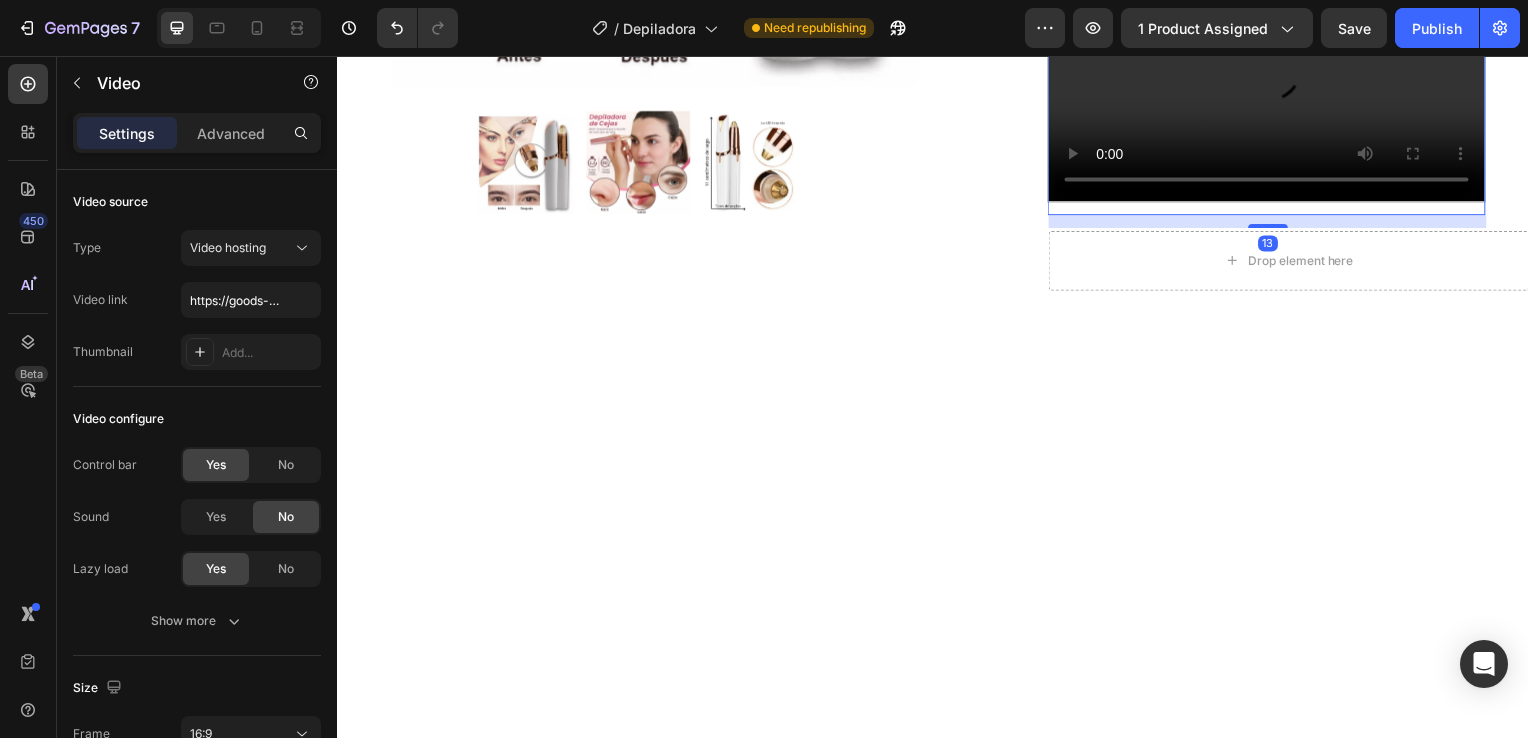 drag, startPoint x: 1275, startPoint y: 218, endPoint x: 1273, endPoint y: 231, distance: 13.152946 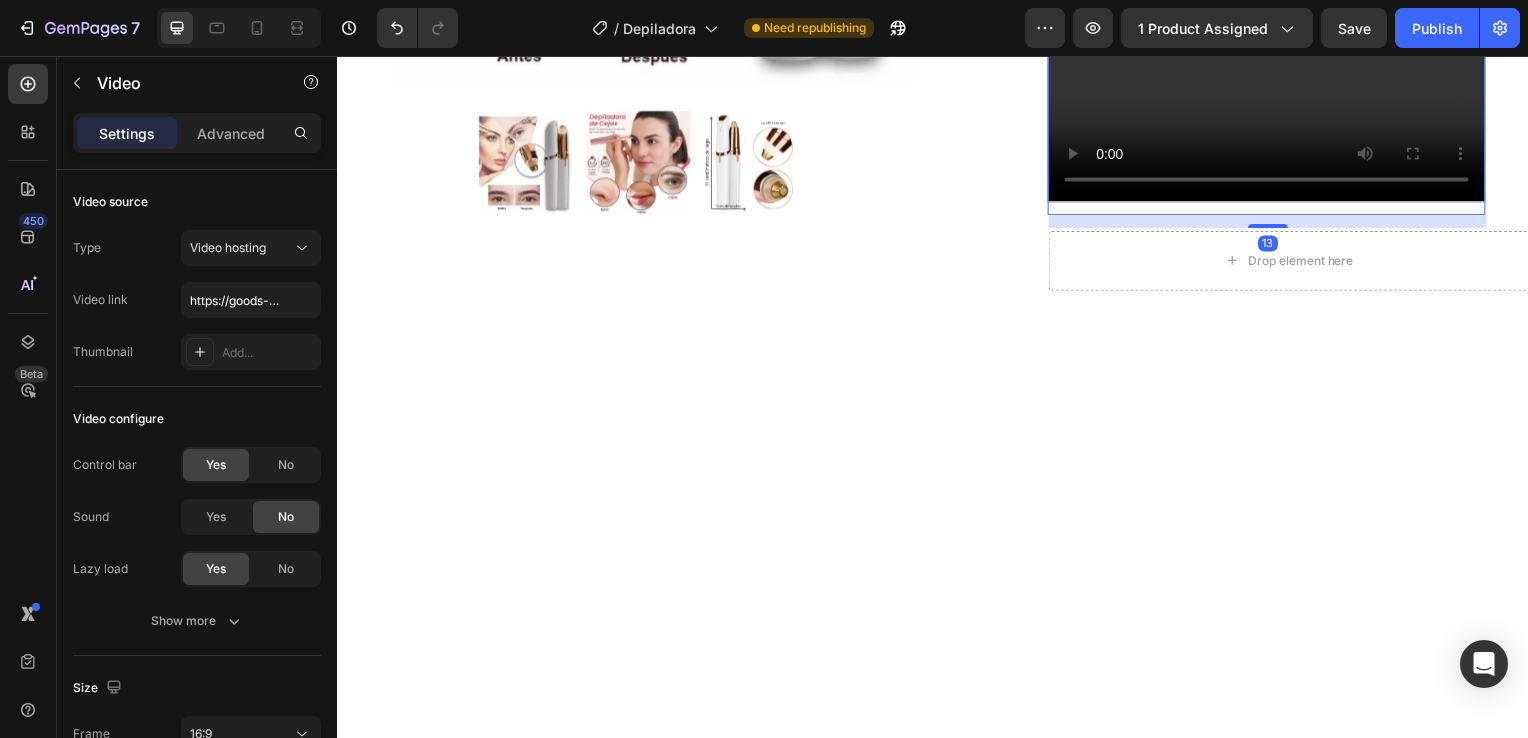 click on "Video   13" at bounding box center (1272, 85) 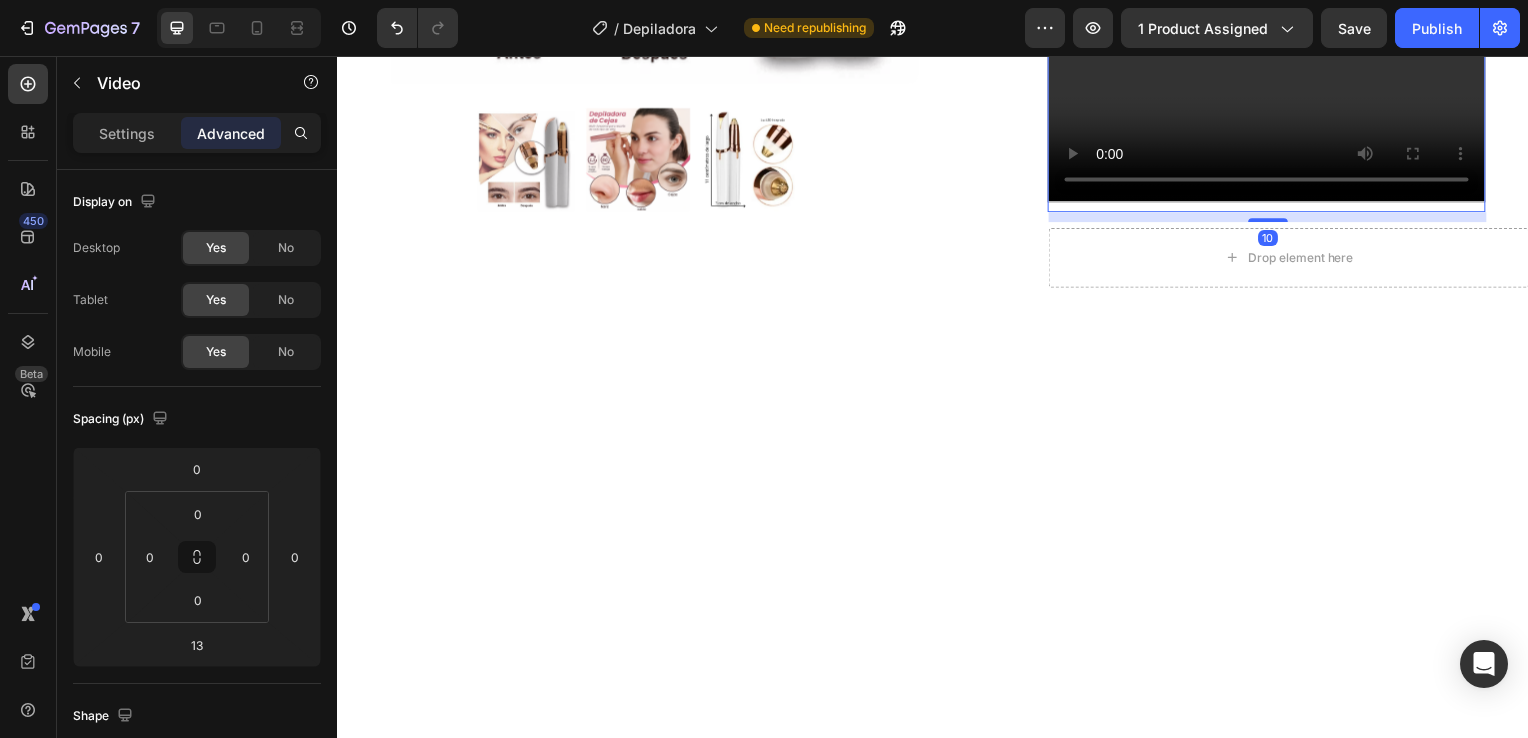click on "Product Images Row Icon Icon Icon Icon Icon Icon List 4.8  657 Reviews   Text Block Row Depiladora facial de precisión indolora Product Title €19,99 Product Price Product Price €29.99 Text Block Oferta Text Block Row Row *Impuesto incluido Text Block Row Elige tu oferta   1x19.99€ 2x29.99€ 3x32.99€ (La mas vendida) Product Variants & Swatches Releasit COD Form & Upsells Releasit COD Form & Upsells
Agregar al carrito Add to Cart Row Row
Confiamos plenamente en la calidad de nuestros productos. Por eso, le ofrecemos una  GARANTÍA DE SANTISFACCIÓN DE 30 DÍAS : Si por cualquier motivo no queda conforme con su compra, puede conservar el producto y le reembolsaremos el 100% del importe abonado. Sin preguntas ni complicaciones. Item List Row Image Icon Icon Icon Icon Icon Icon List Lidia Perez Text Block Row Row
Icon Compra verificada. Text Block Row Row "Cómoda, rápida y sin dolor"     Text Block Video   10 Row Row Product
Row" at bounding box center (937, -308) 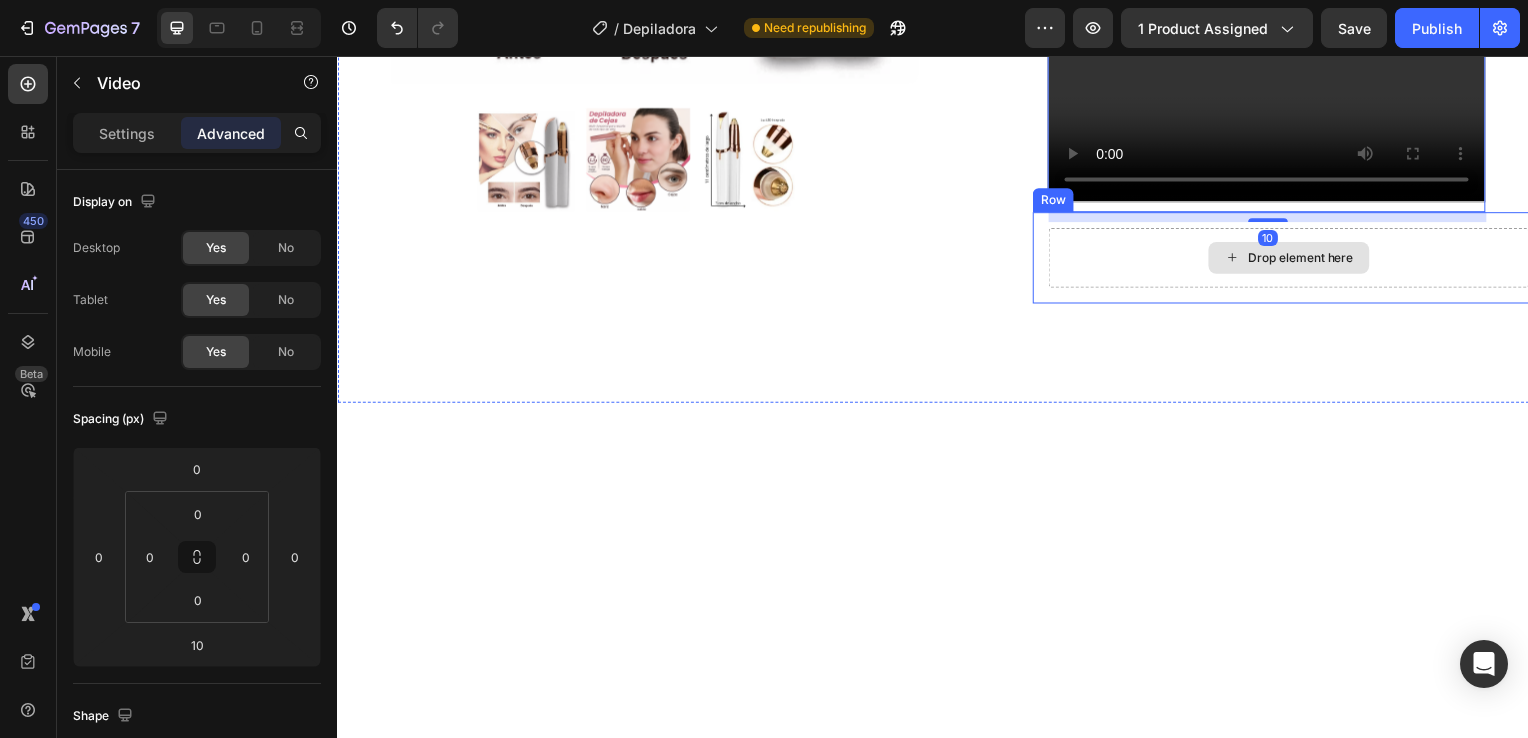 click 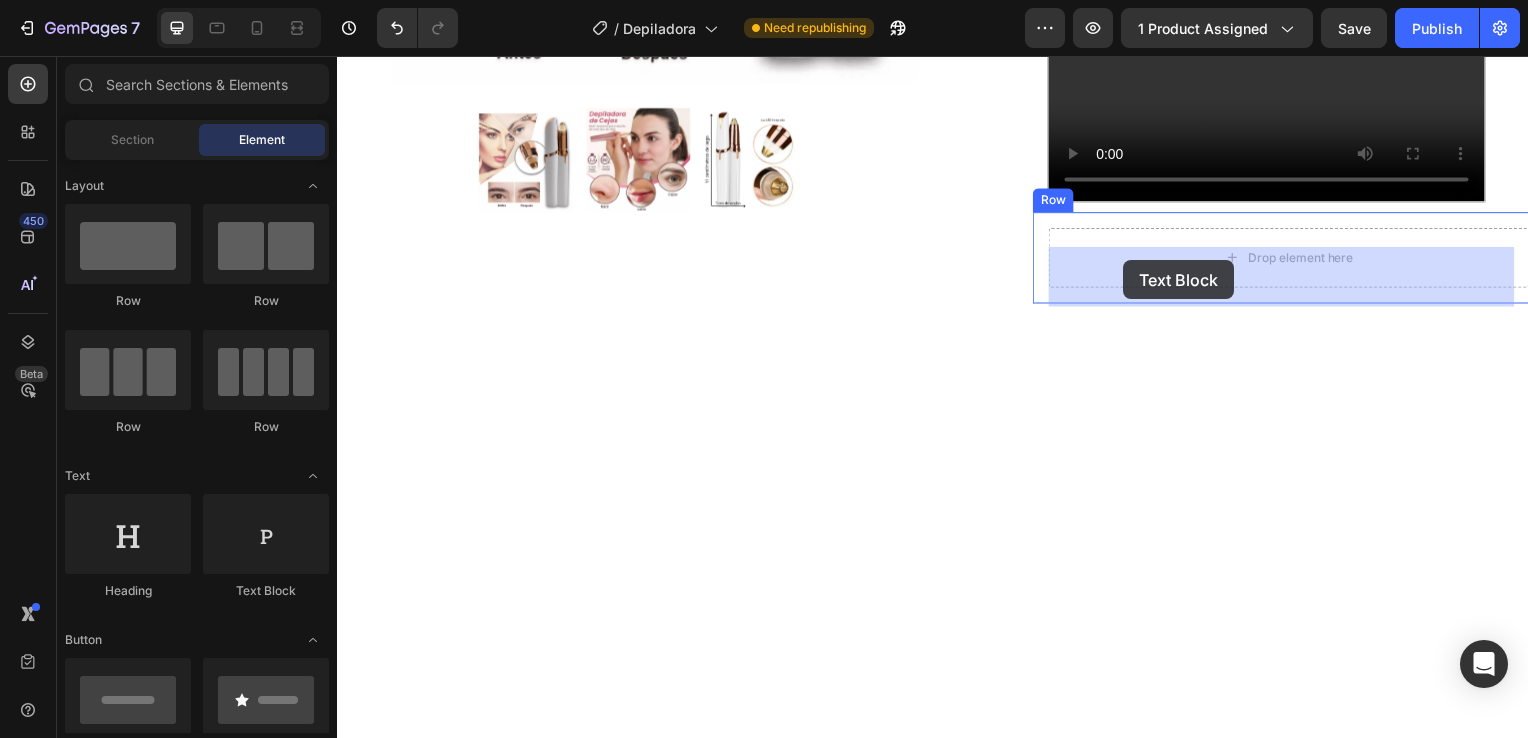 drag, startPoint x: 593, startPoint y: 590, endPoint x: 1129, endPoint y: 262, distance: 628.3948 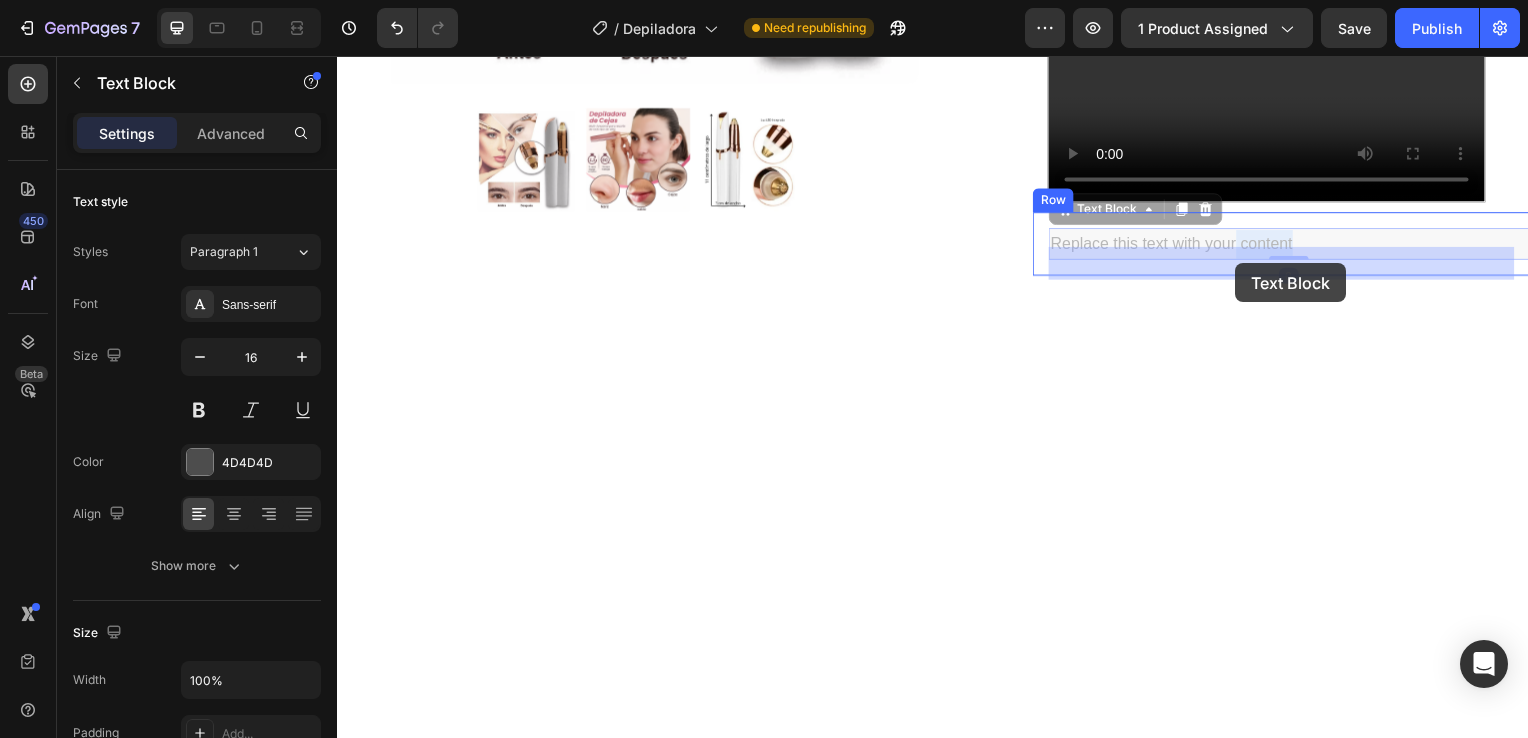 drag, startPoint x: 1316, startPoint y: 265, endPoint x: 1243, endPoint y: 265, distance: 73 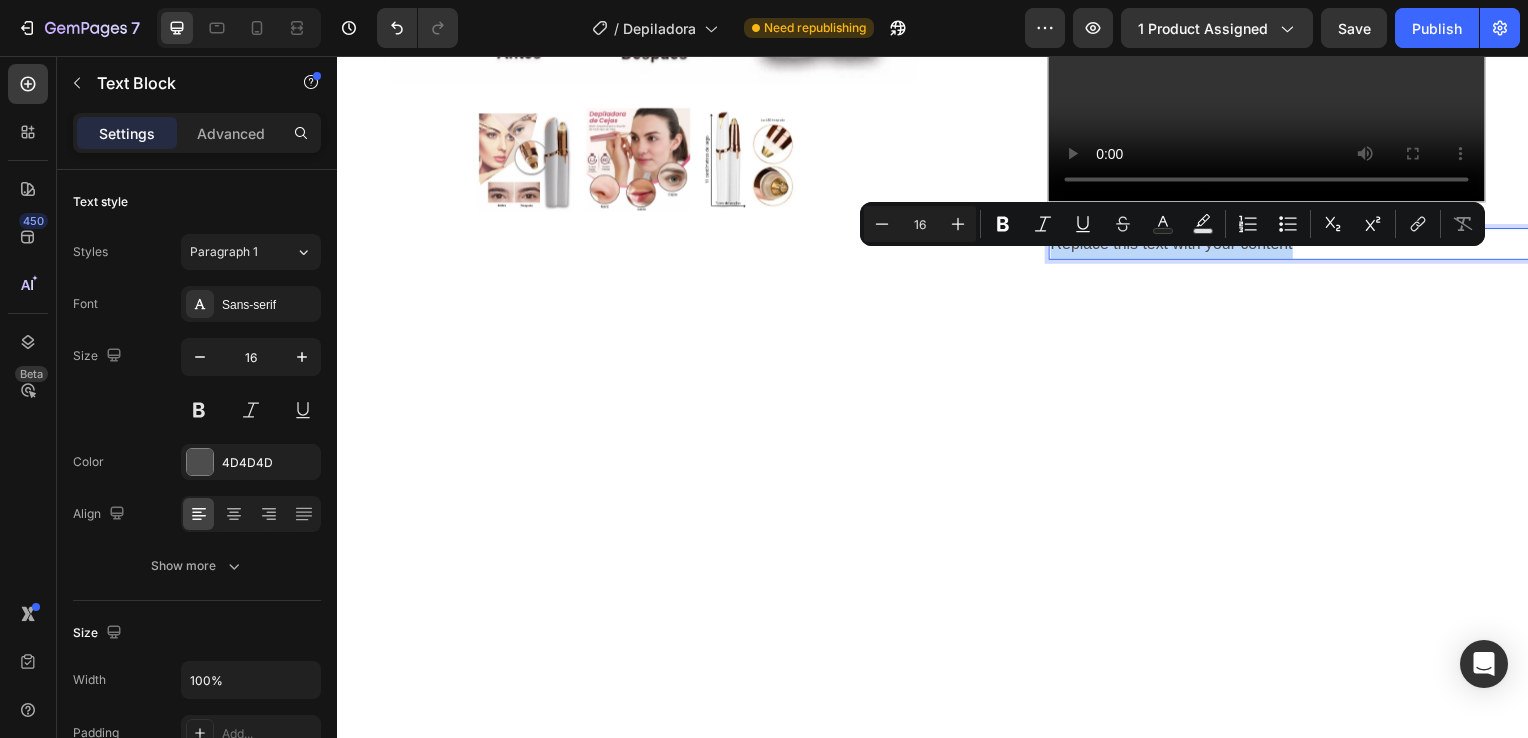 drag, startPoint x: 1315, startPoint y: 264, endPoint x: 1054, endPoint y: 251, distance: 261.32355 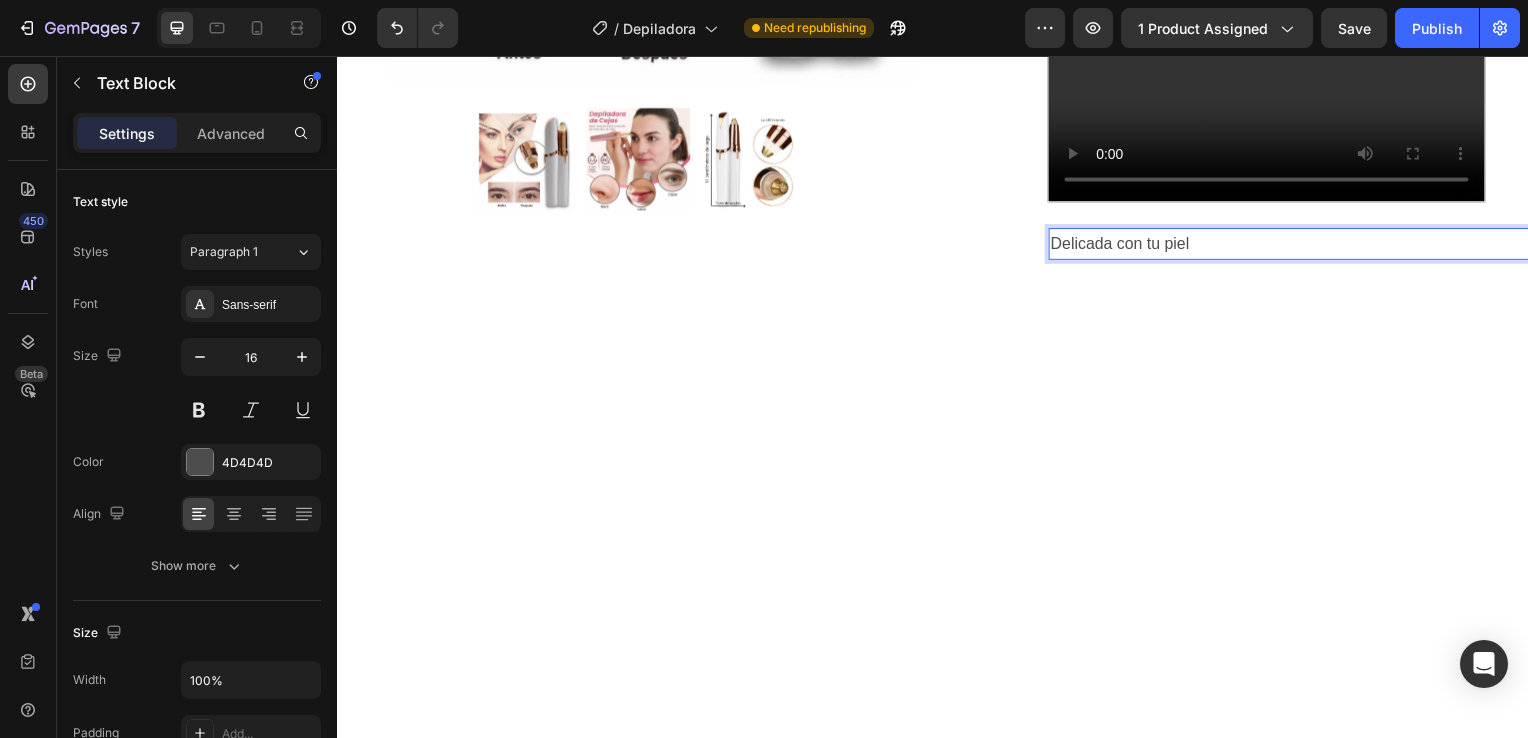 click on "Delicada con tu piel" at bounding box center [1295, 246] 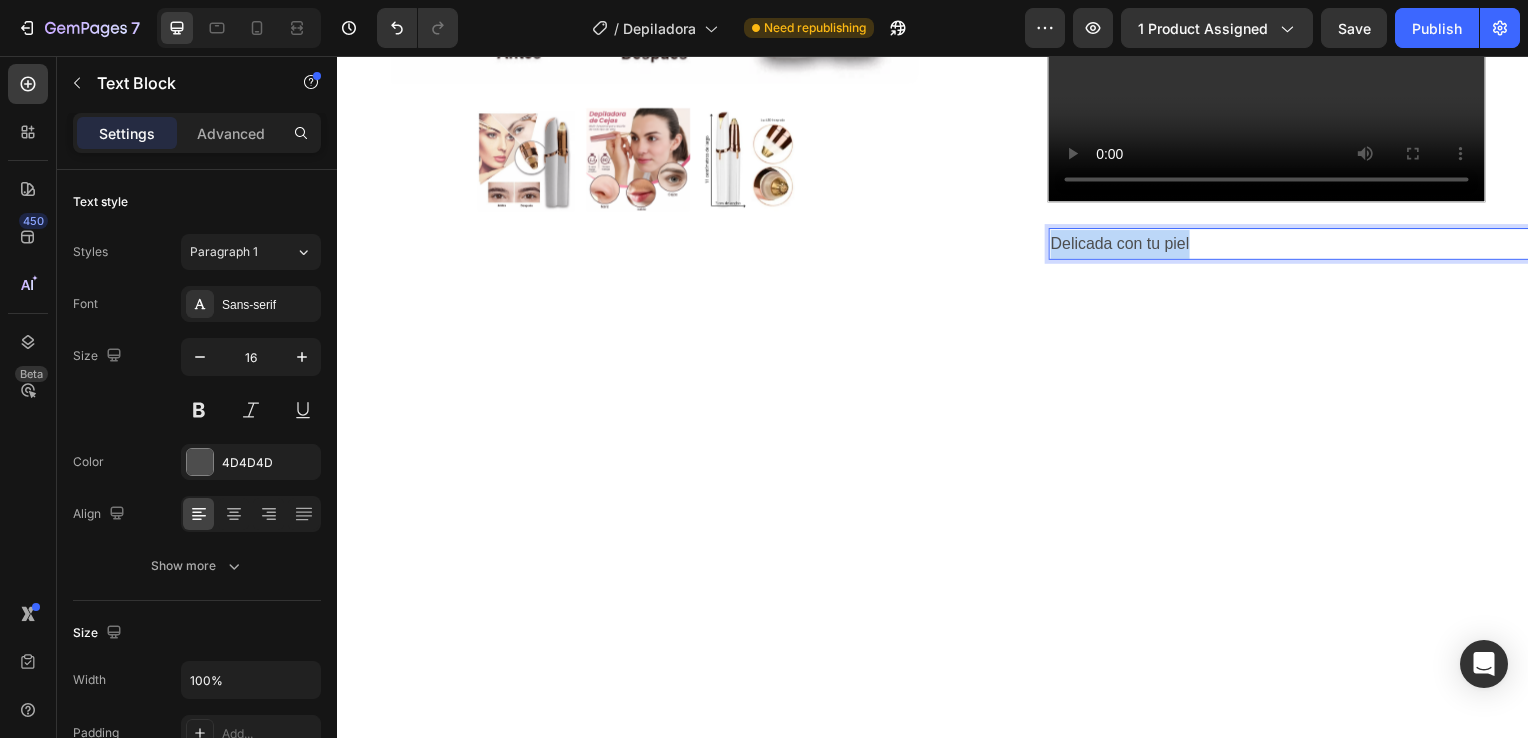 drag, startPoint x: 1208, startPoint y: 259, endPoint x: 1054, endPoint y: 261, distance: 154.01299 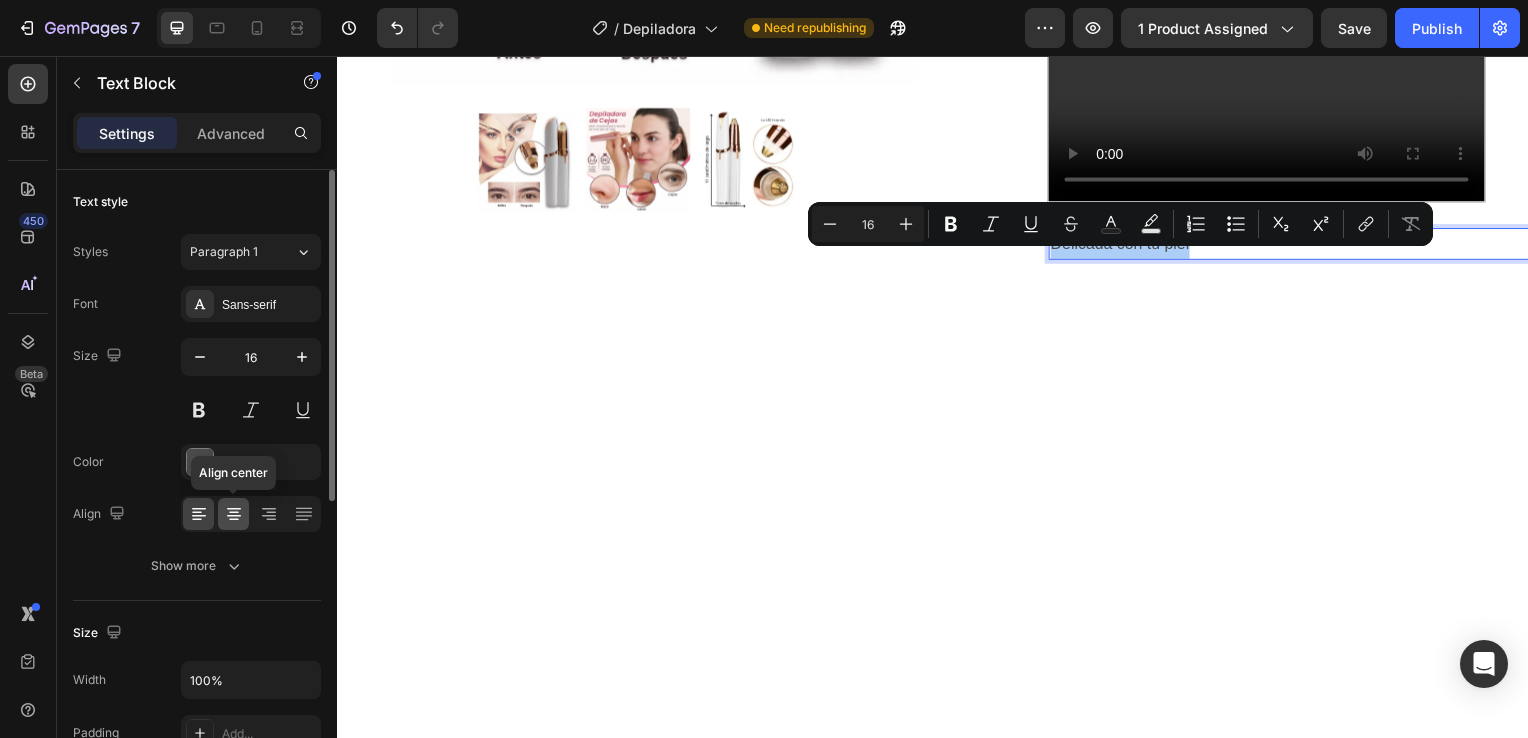 click 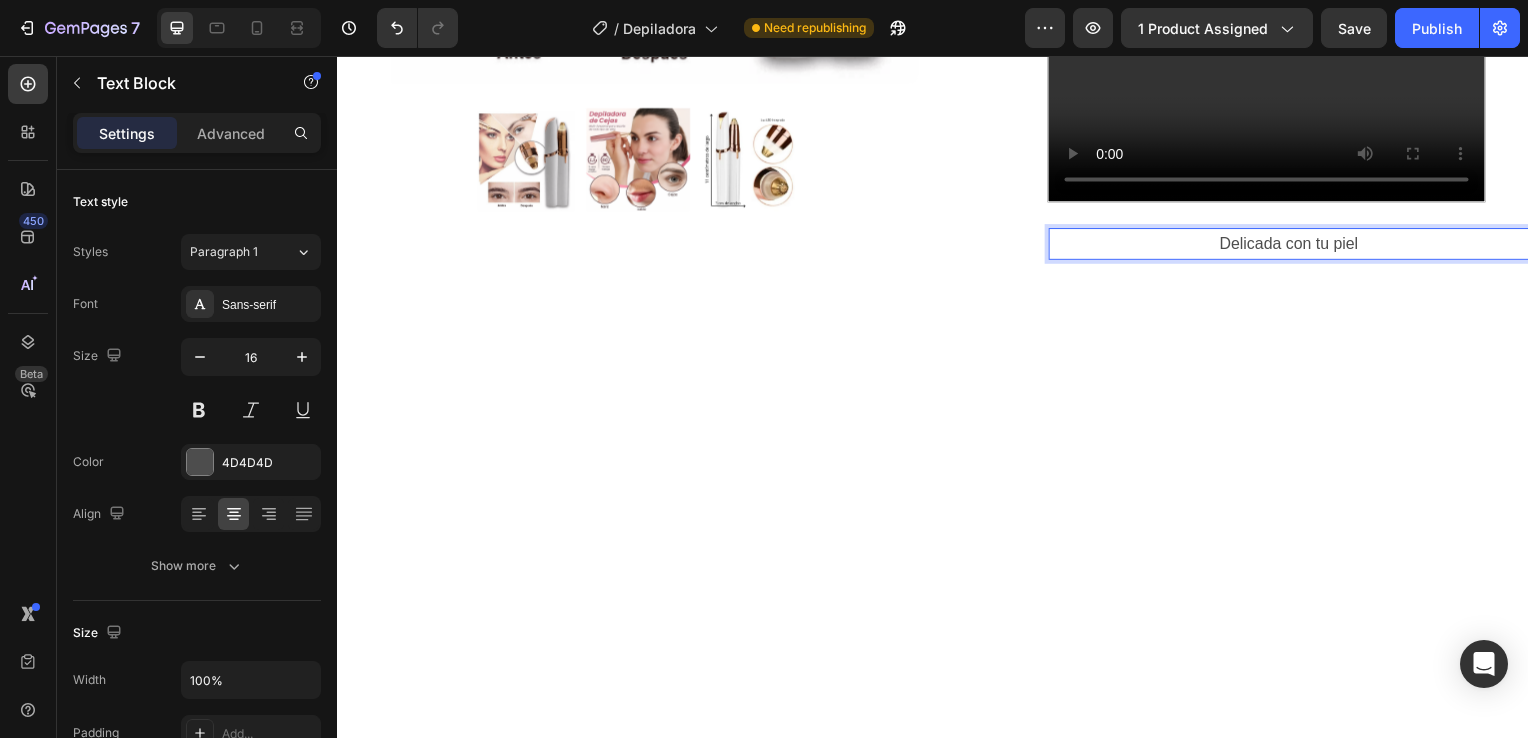 click on "Delicada con tu piel" at bounding box center [1295, 246] 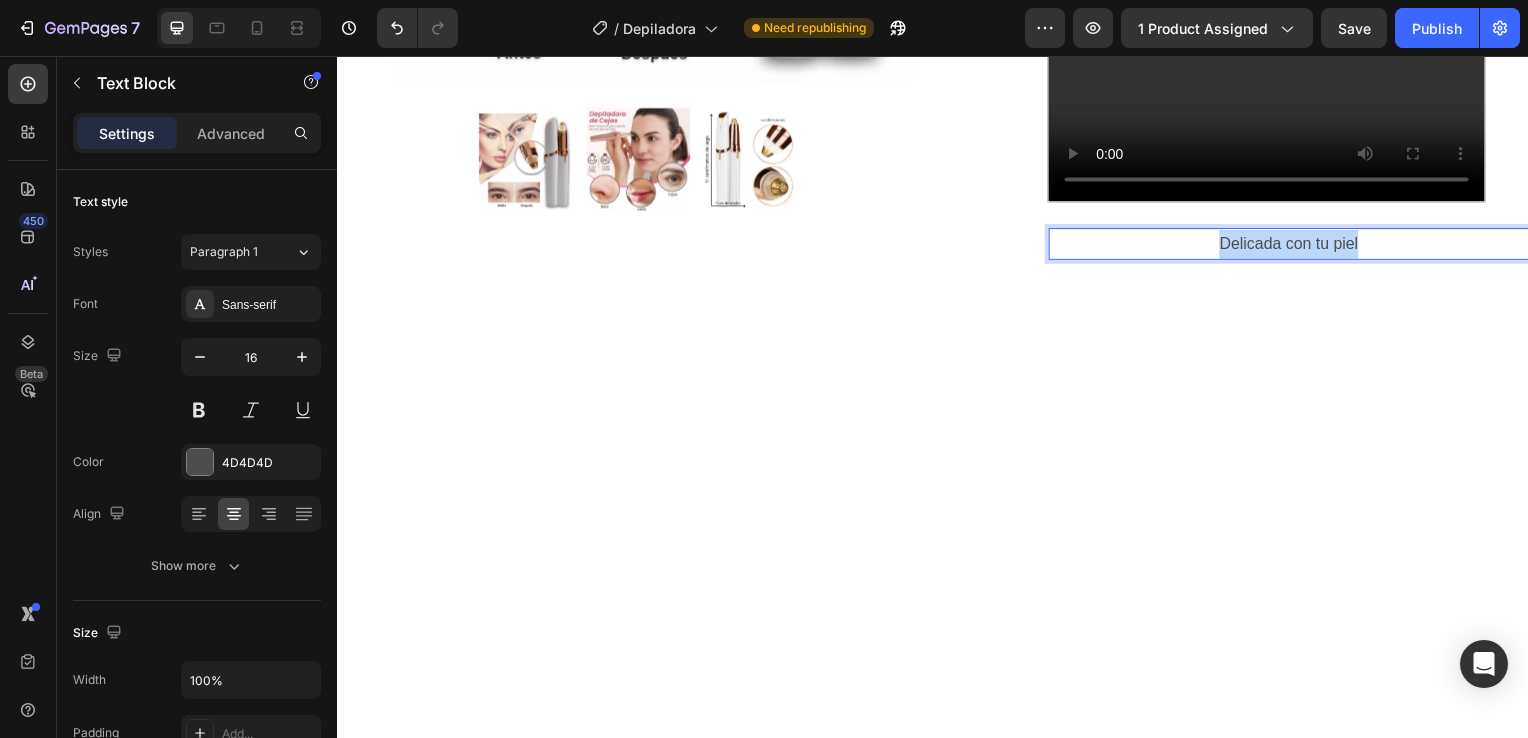 drag, startPoint x: 1219, startPoint y: 263, endPoint x: 1362, endPoint y: 263, distance: 143 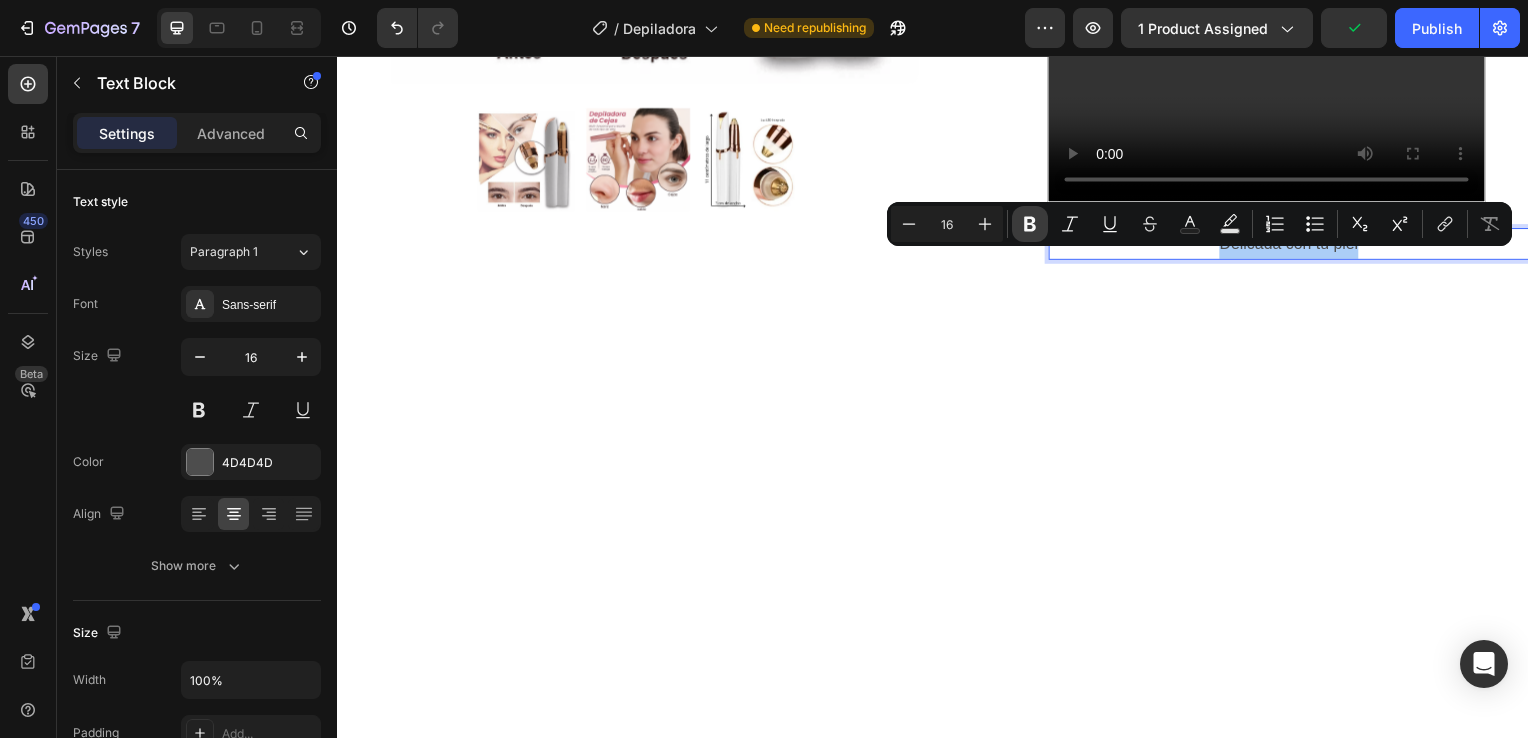 click 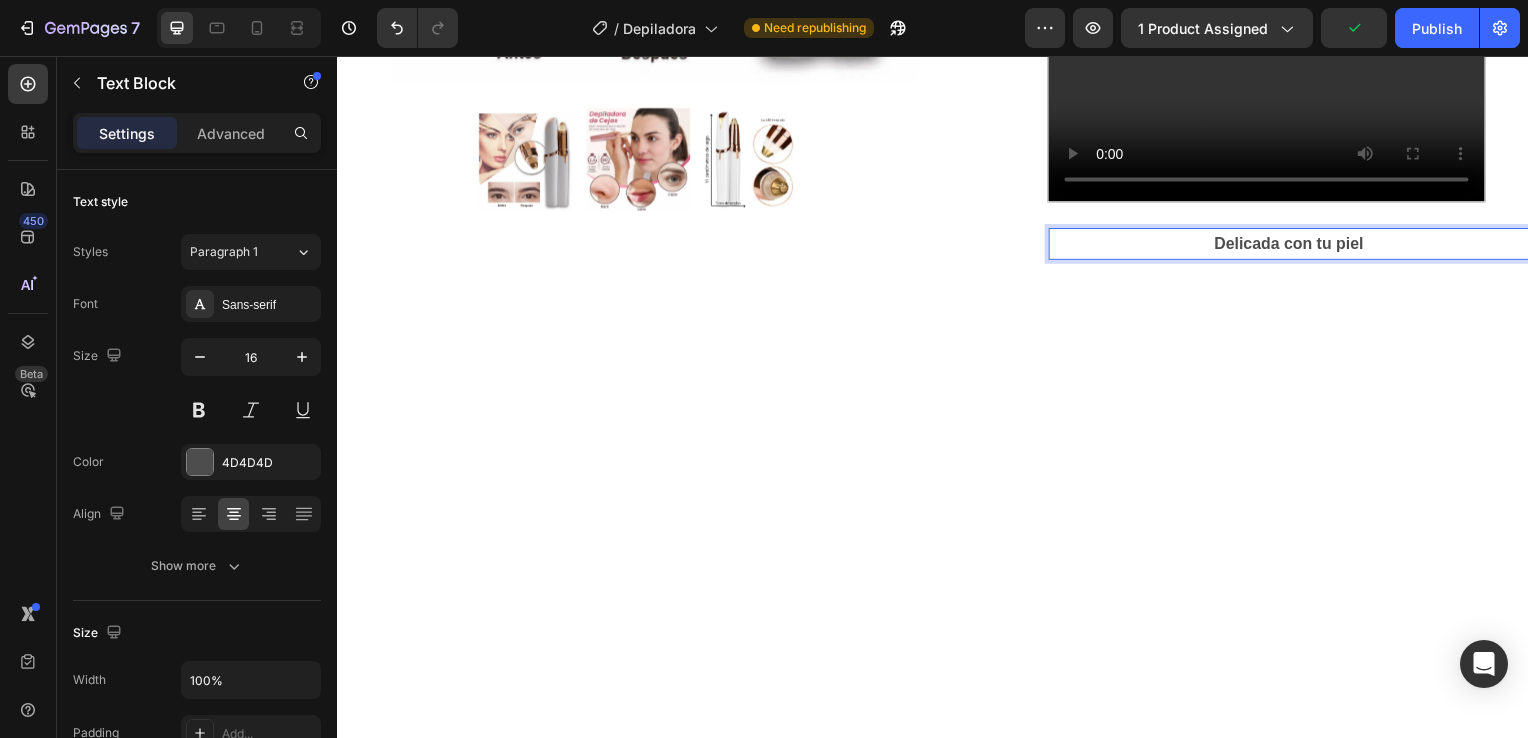 click on "Delicada con tu piel" at bounding box center (1295, 246) 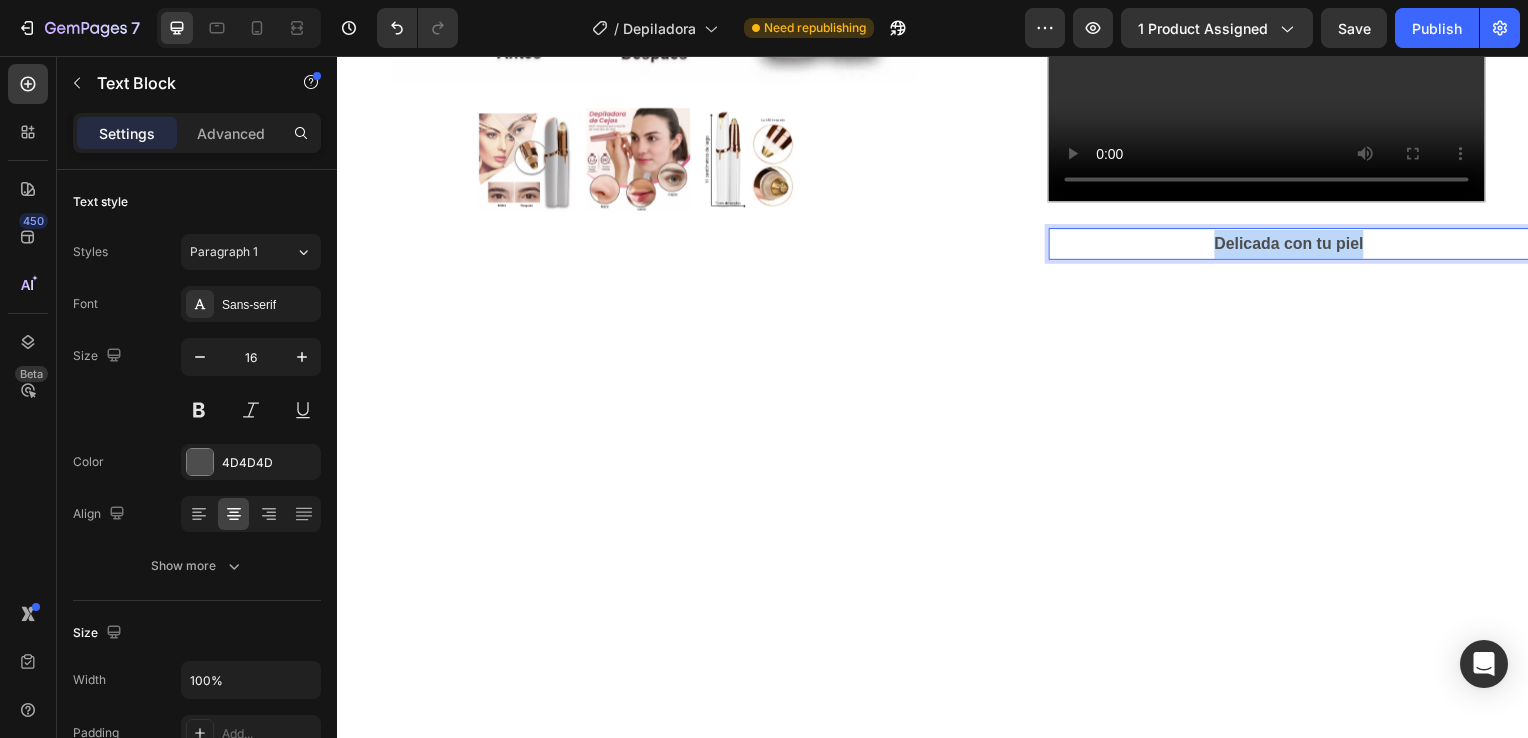 drag, startPoint x: 1214, startPoint y: 262, endPoint x: 1371, endPoint y: 267, distance: 157.0796 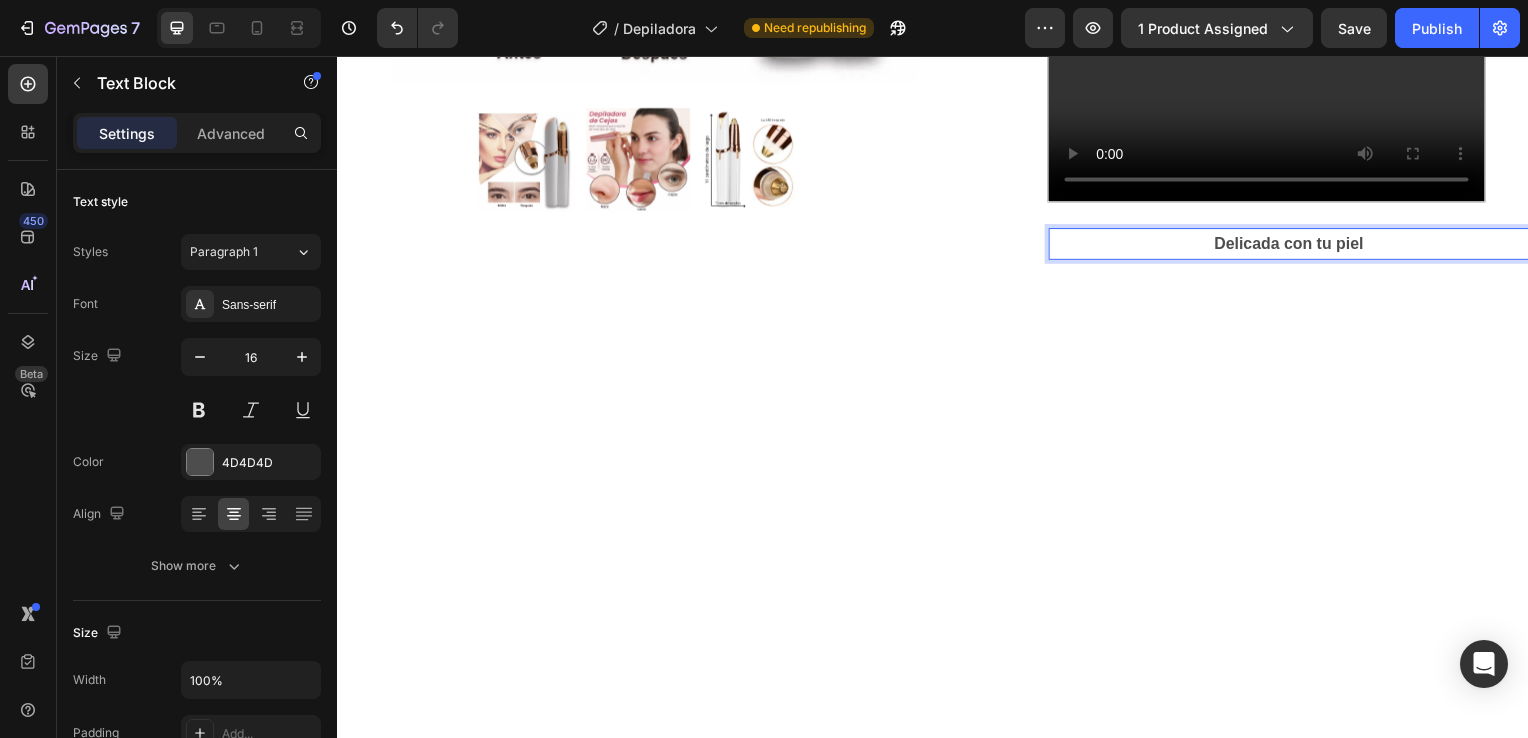 click on "Delicada con tu piel" at bounding box center (1295, 245) 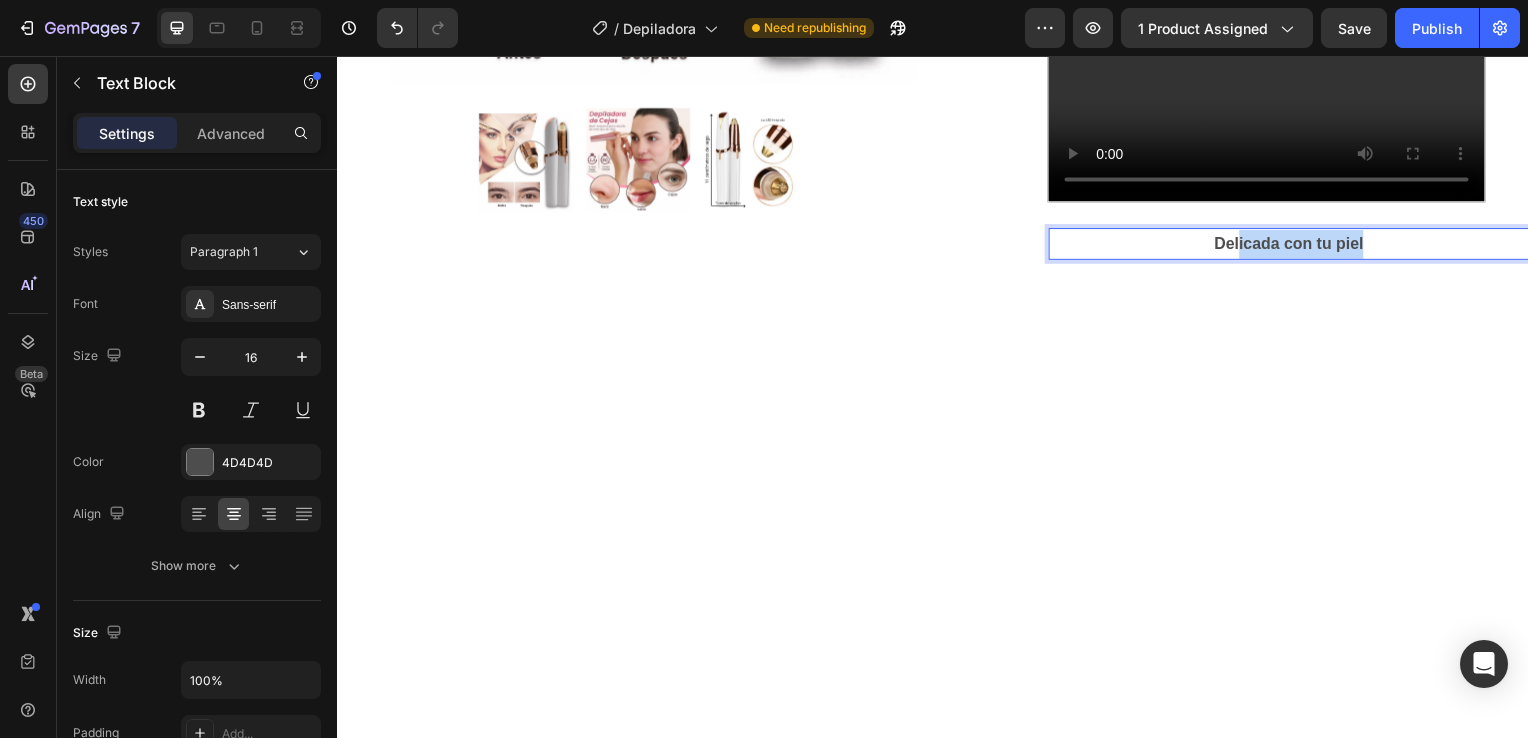 drag, startPoint x: 1236, startPoint y: 258, endPoint x: 1383, endPoint y: 258, distance: 147 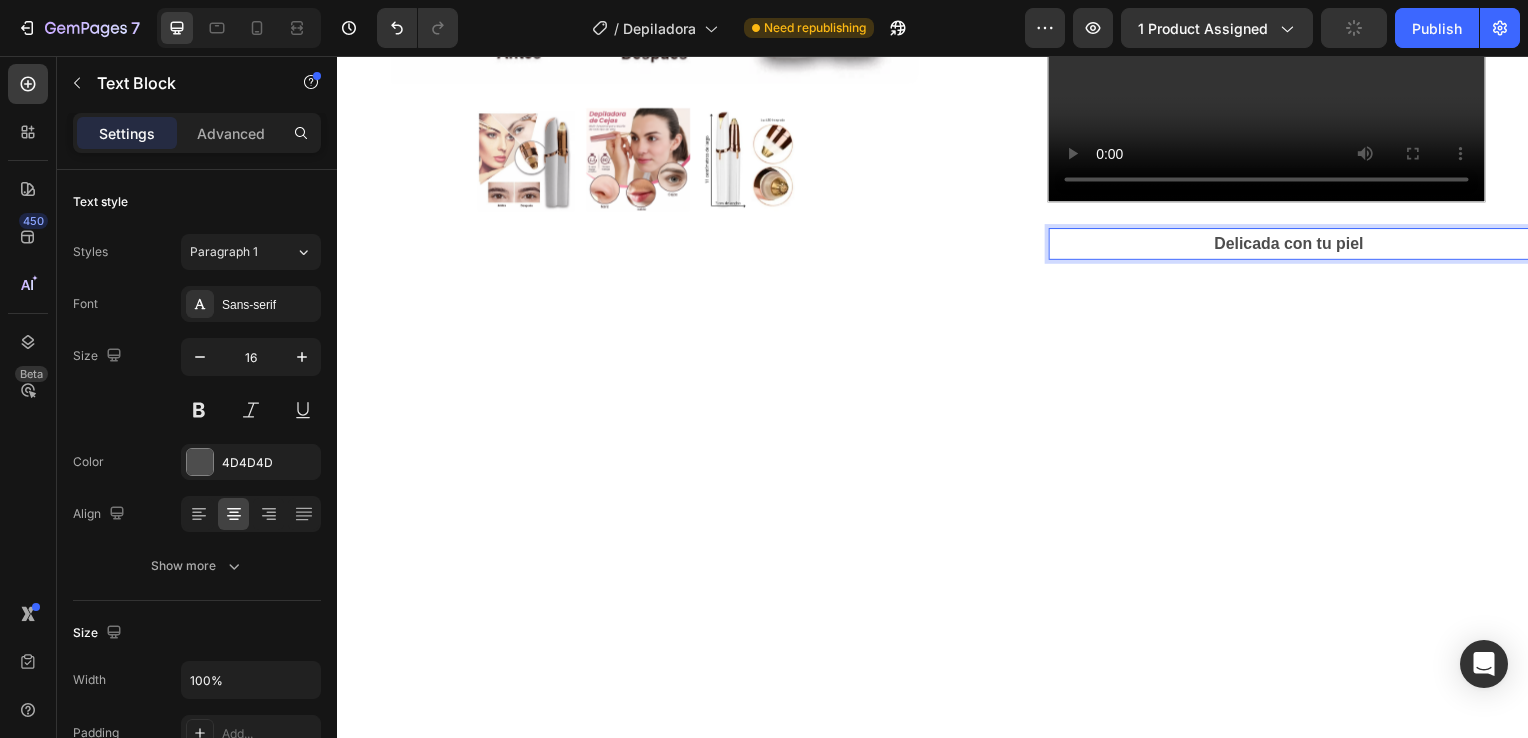 click on "Delicada con tu piel" at bounding box center [1295, 246] 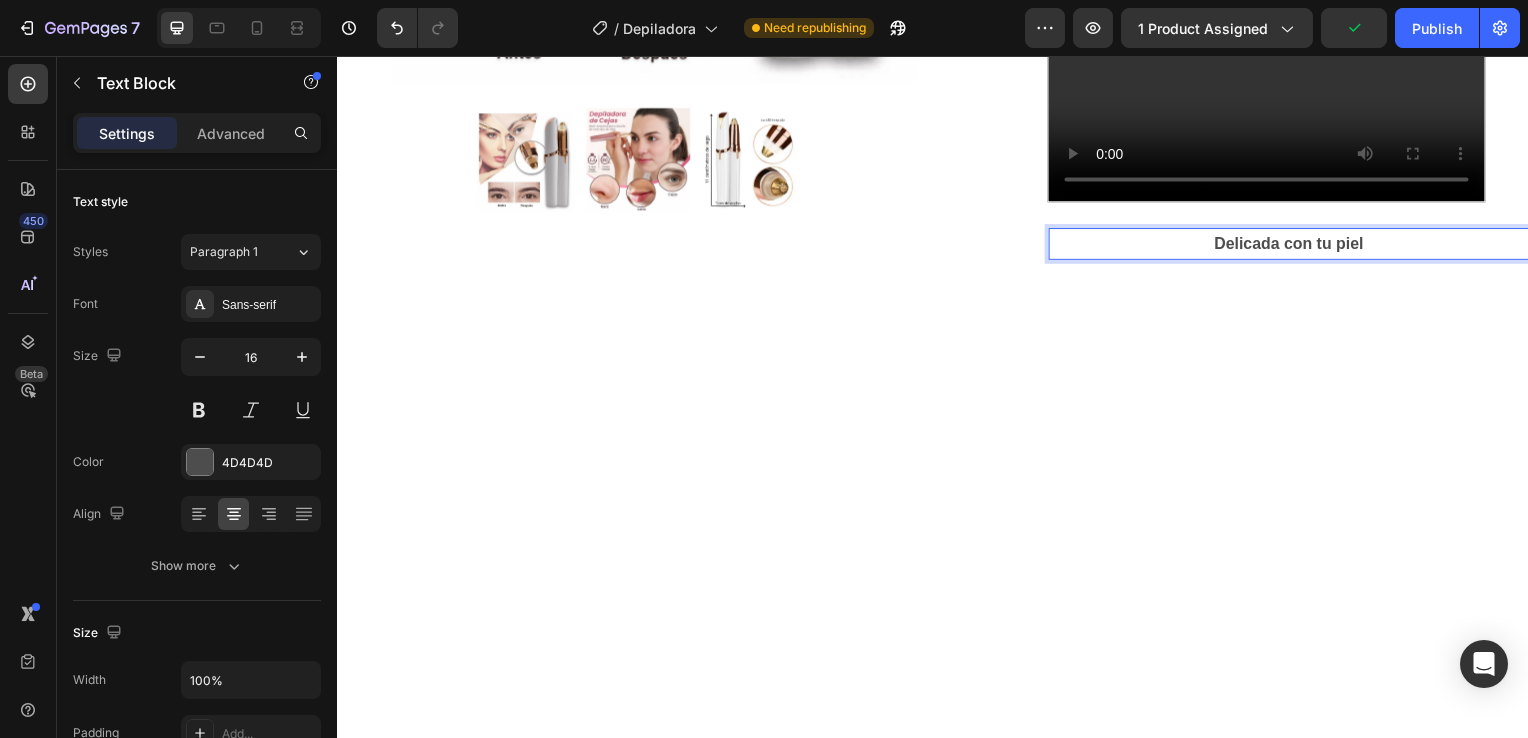 click on "Delicada con tu piel" at bounding box center (1295, 246) 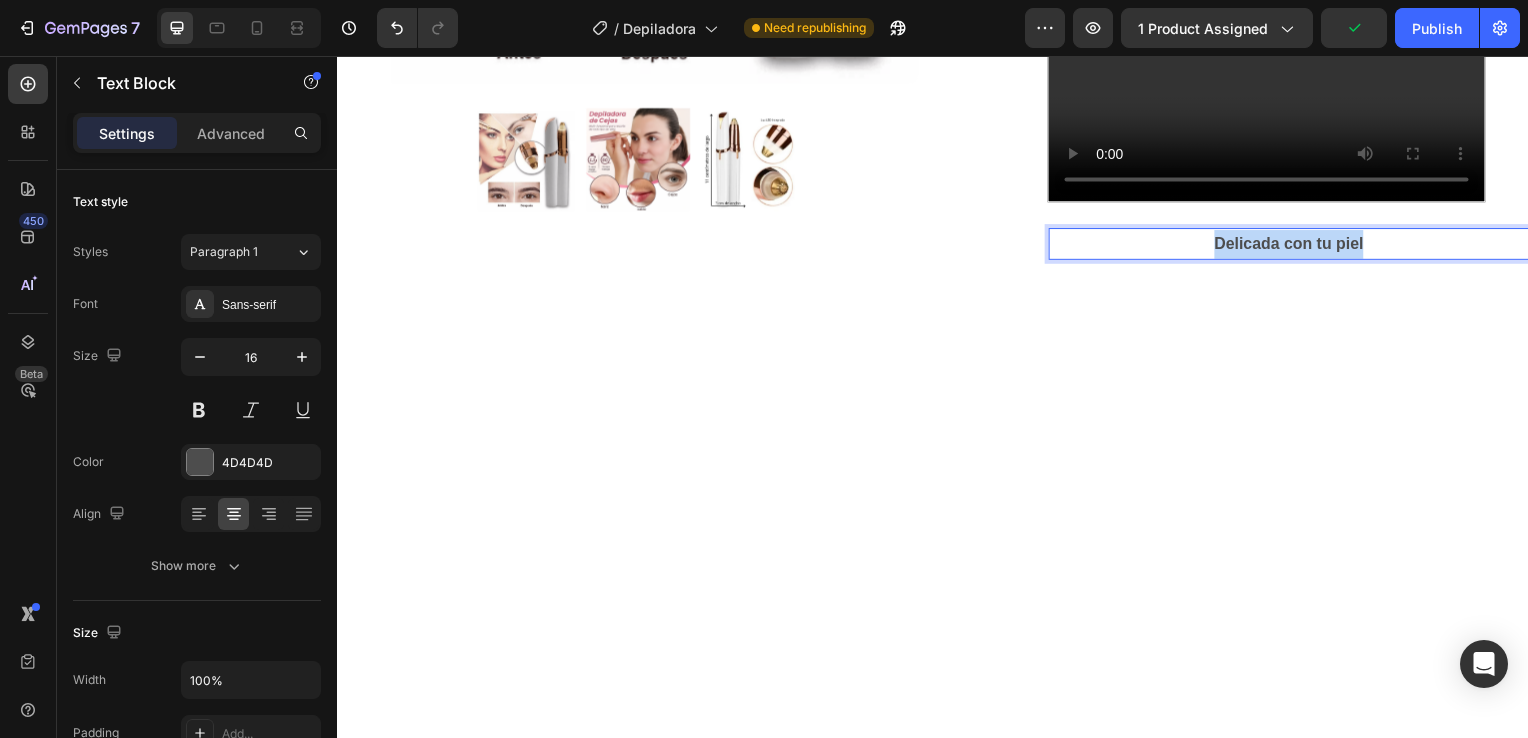 drag, startPoint x: 1199, startPoint y: 265, endPoint x: 1357, endPoint y: 262, distance: 158.02847 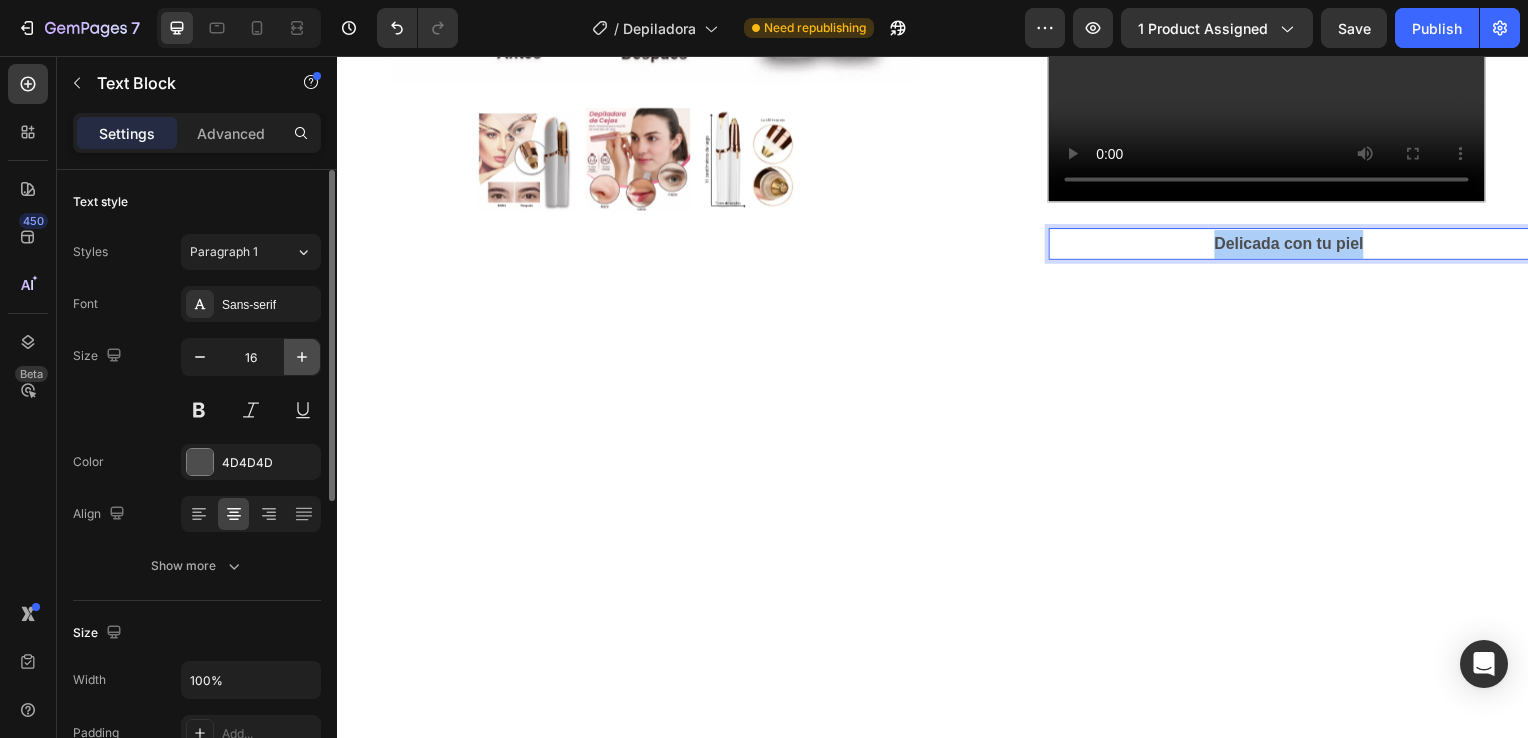 click 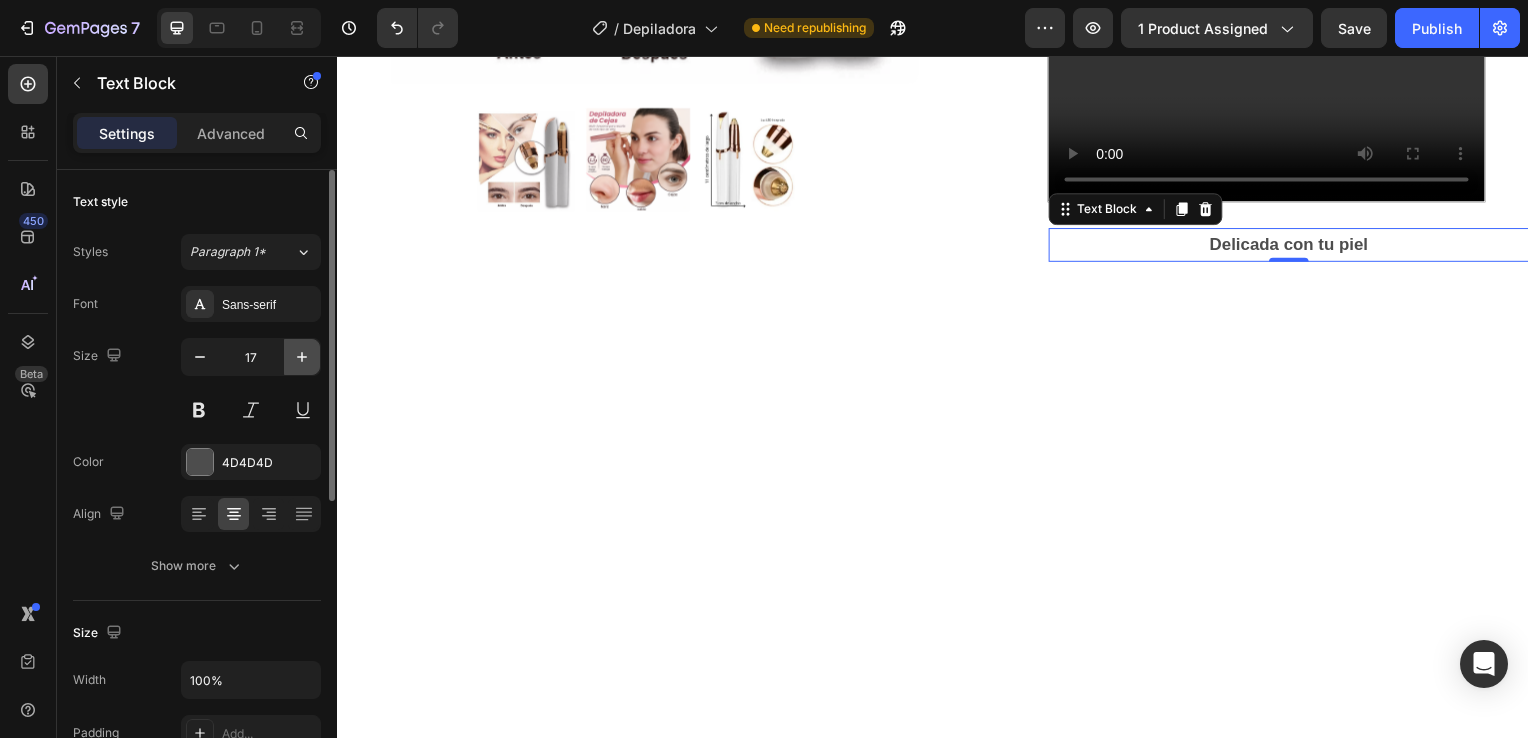 click 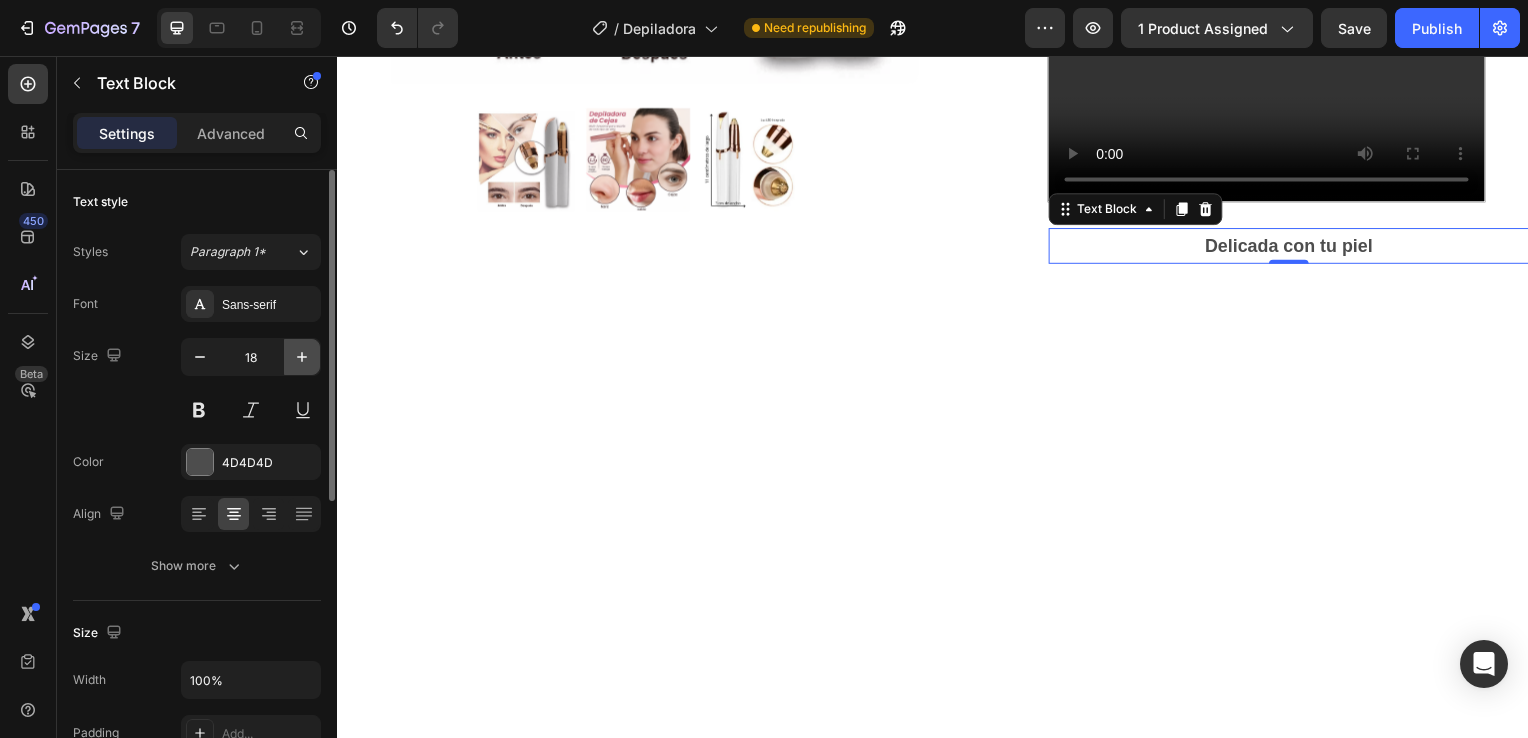 click 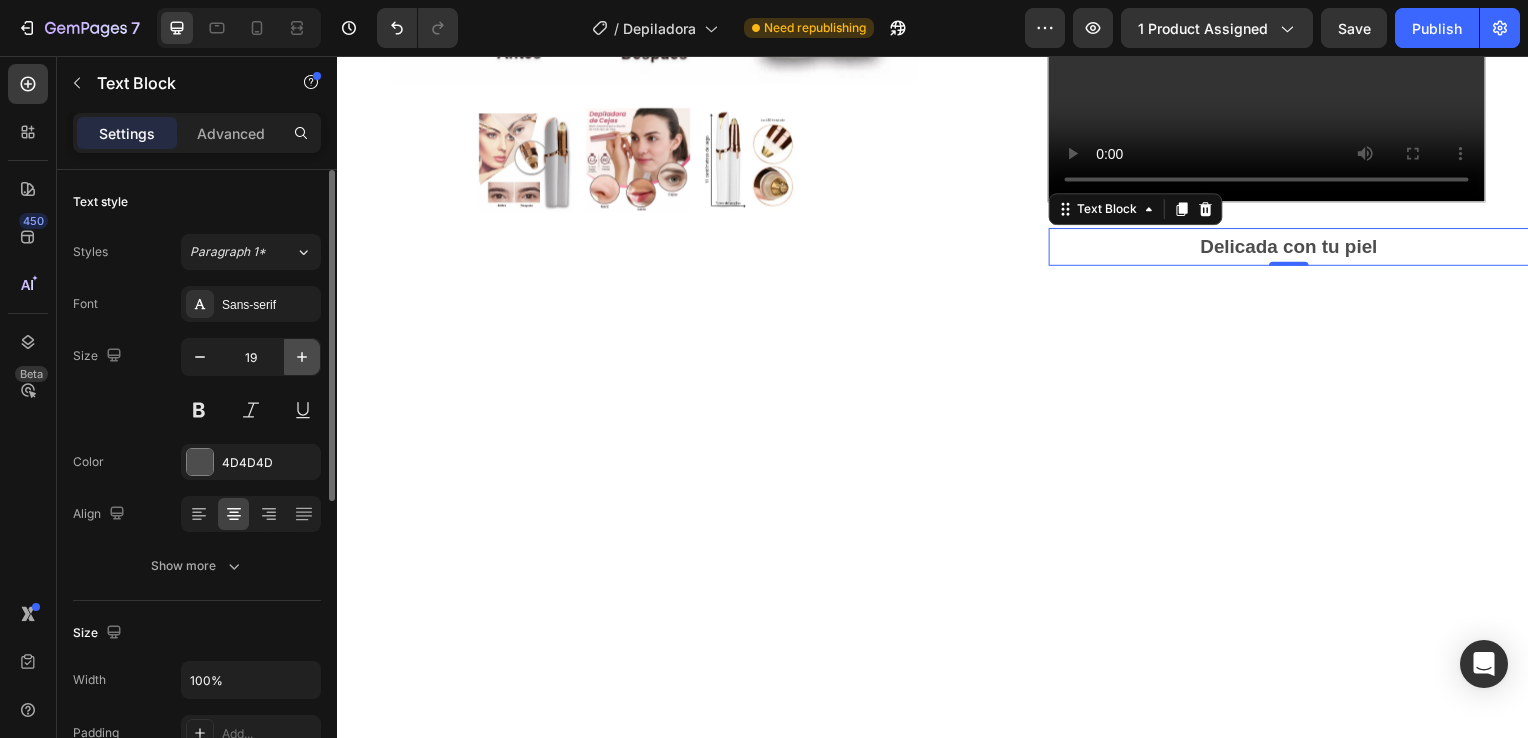 click 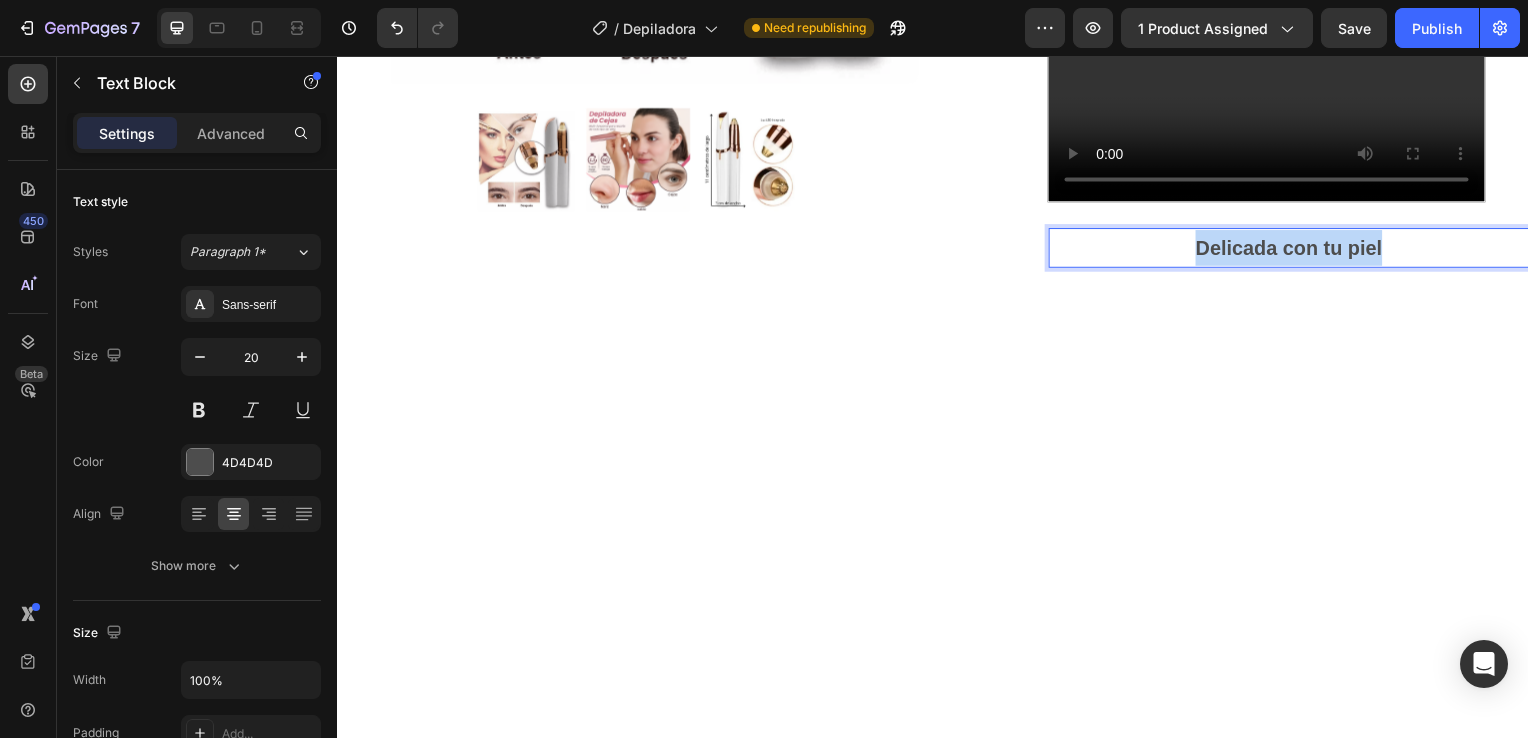 drag, startPoint x: 1197, startPoint y: 264, endPoint x: 1392, endPoint y: 263, distance: 195.00256 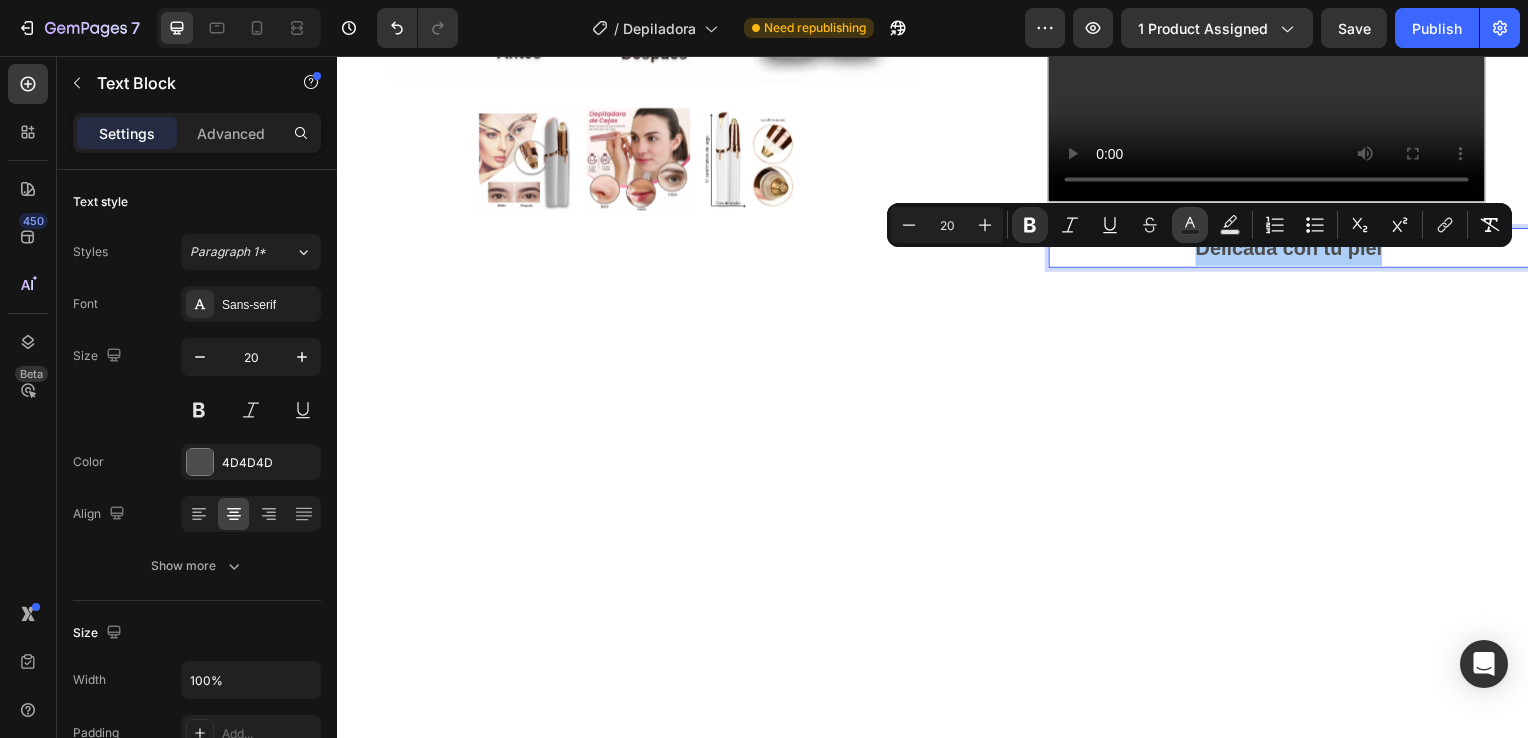 click 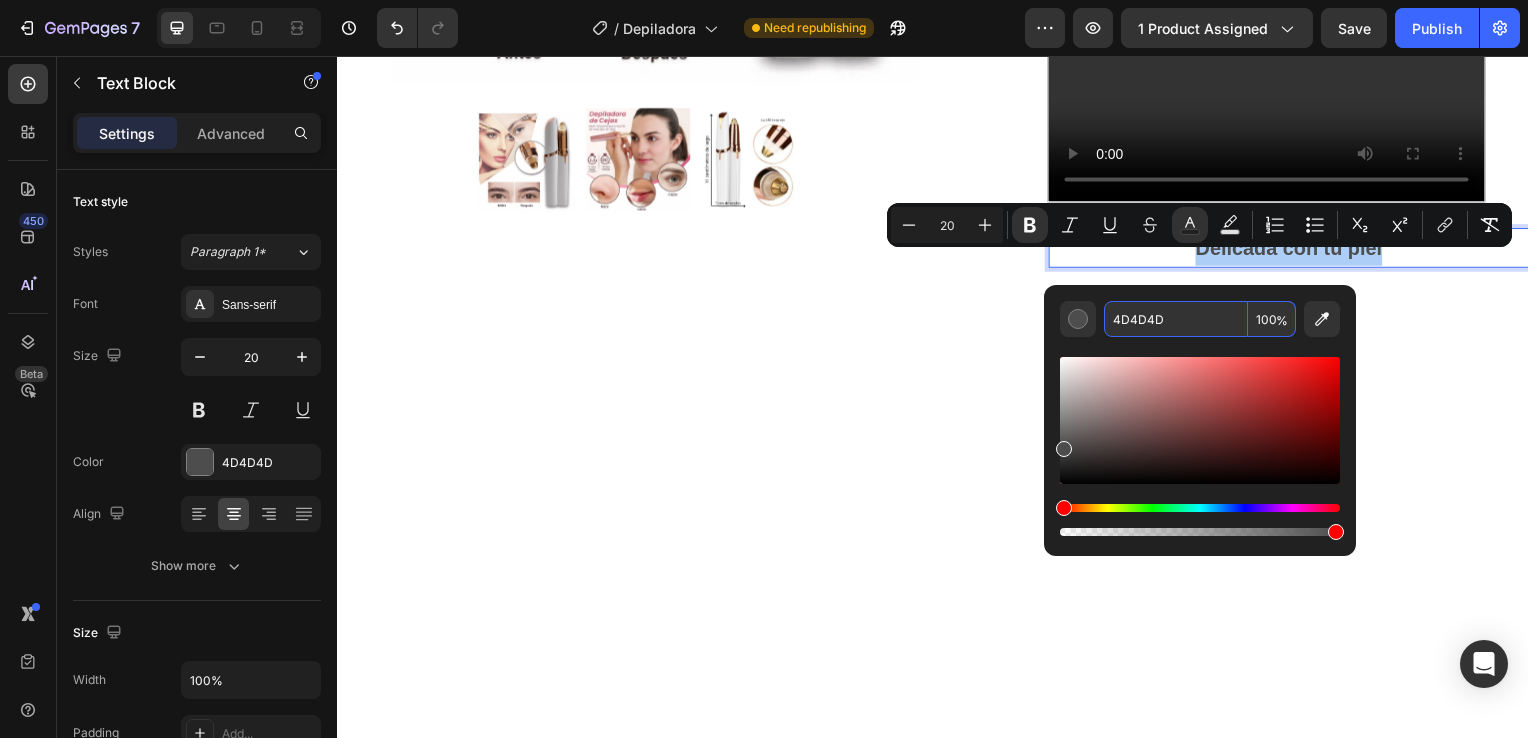 click on "4D4D4D" at bounding box center (1176, 319) 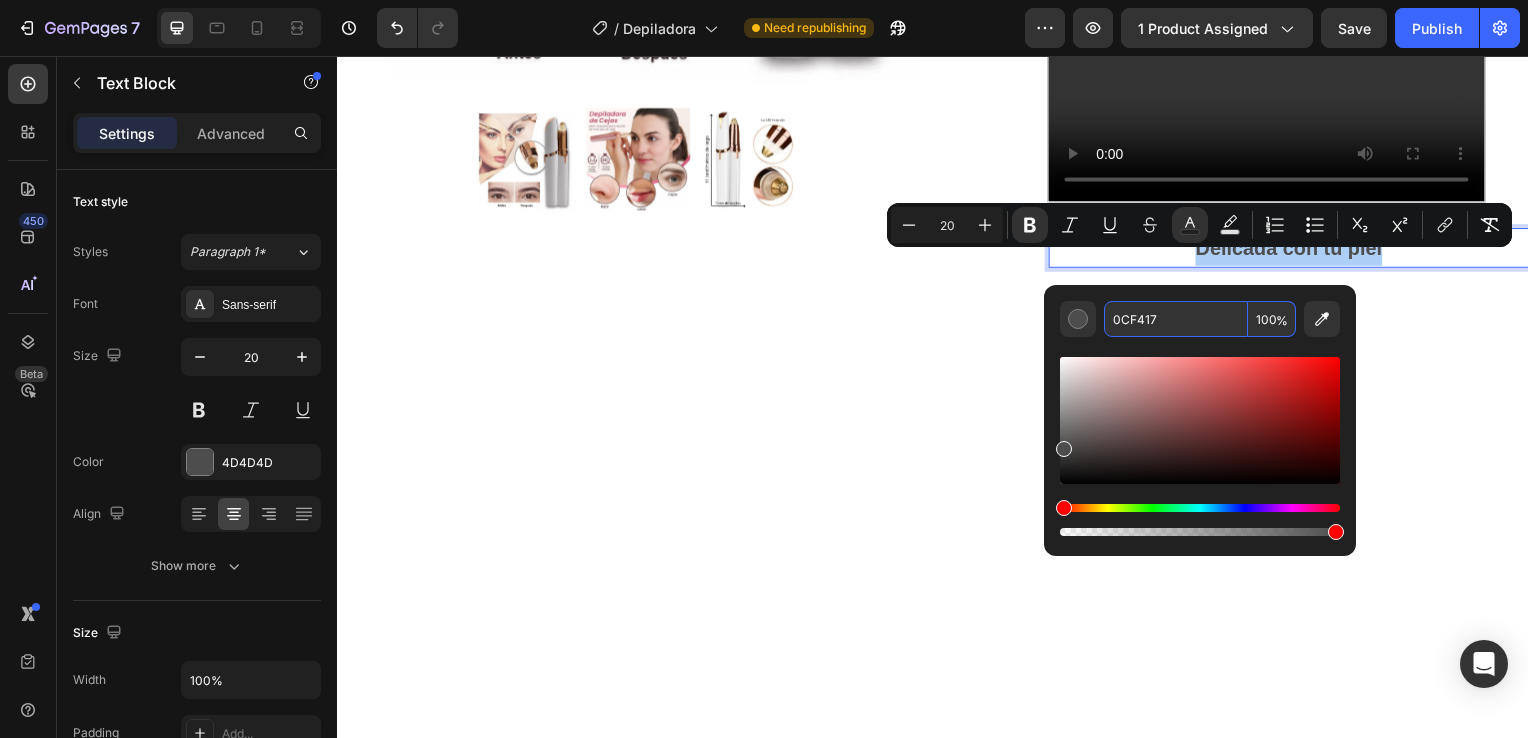 type on "0CF417" 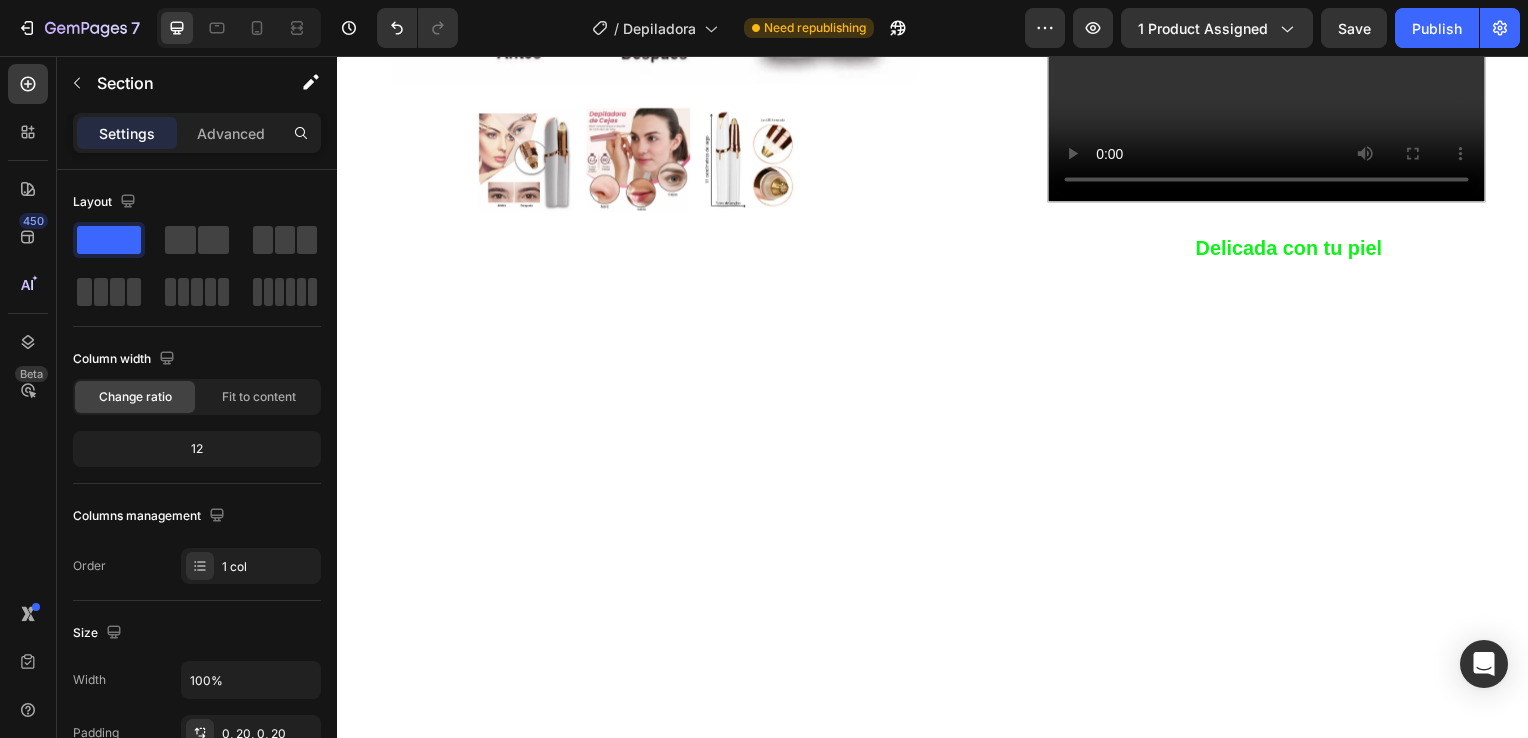 click at bounding box center (937, 680) 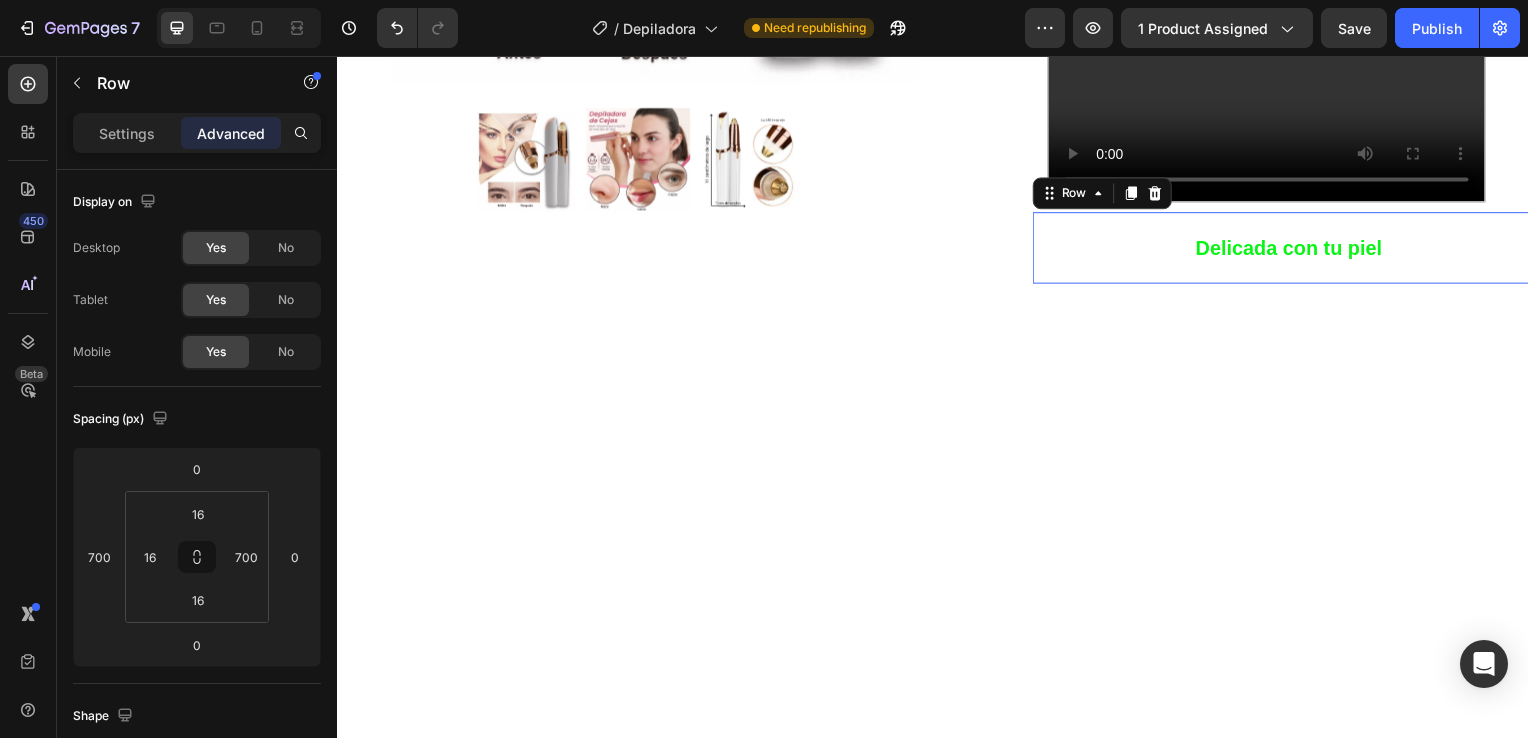click on "Delicada con tu piel Text Block Row   0" at bounding box center [1637, 250] 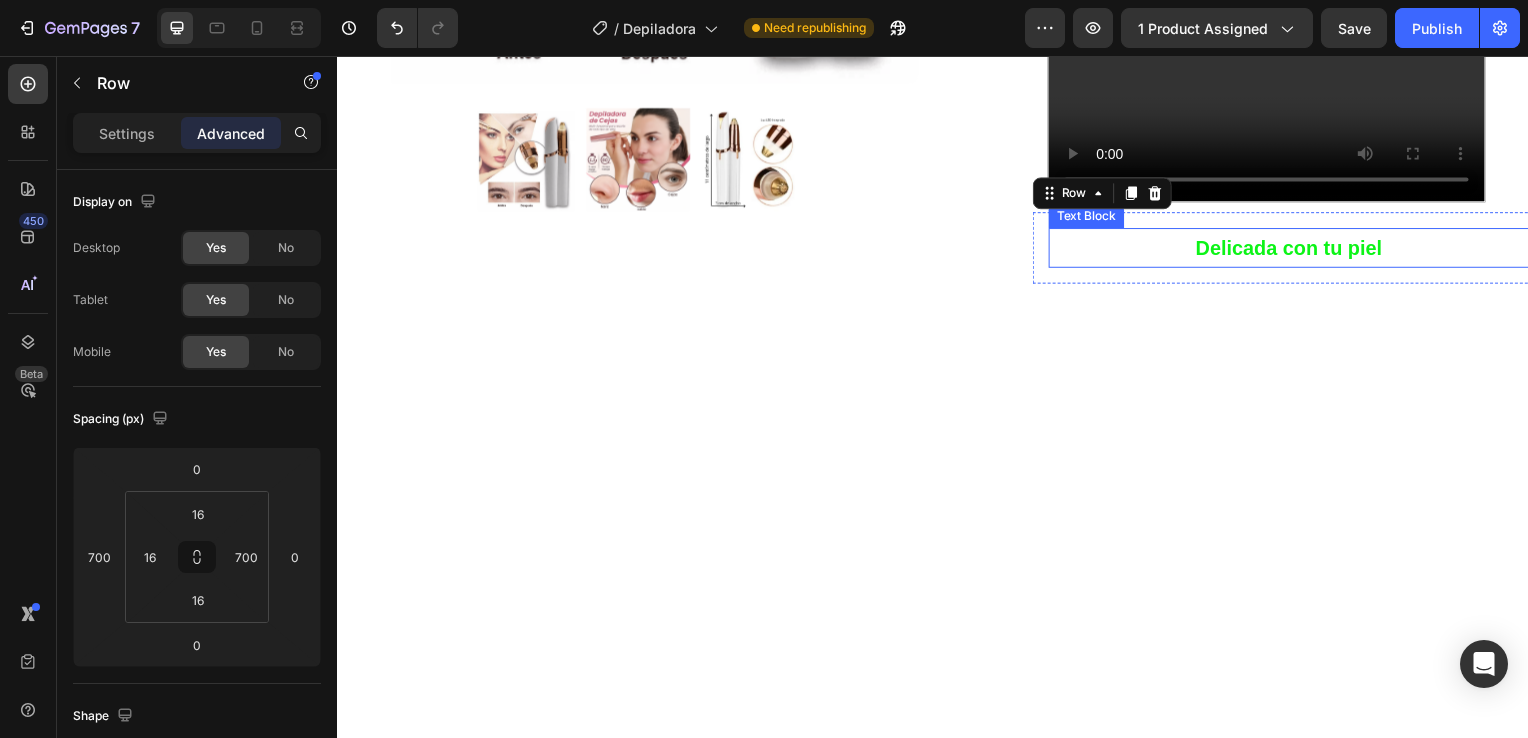click on "Delicada con tu piel" at bounding box center [1295, 250] 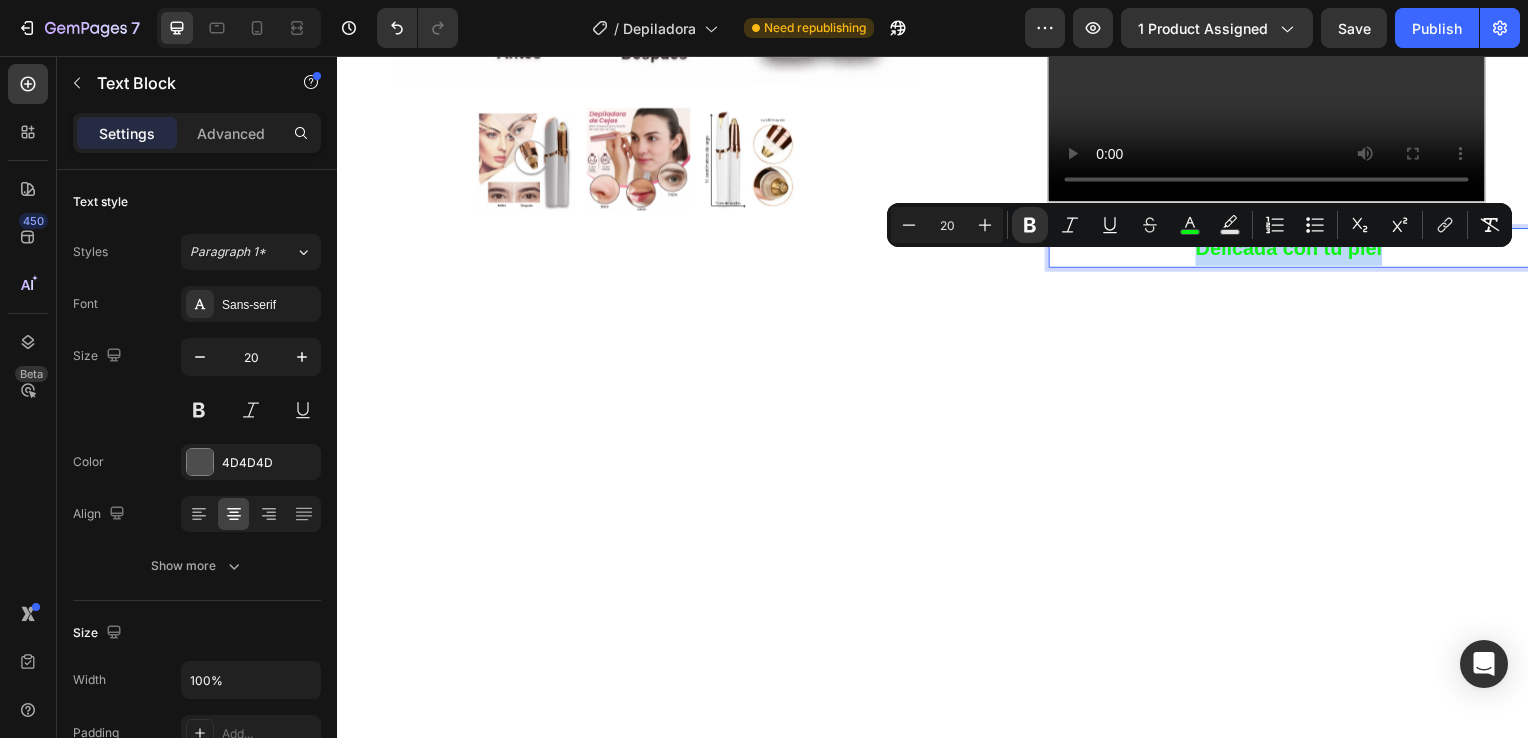 drag, startPoint x: 1196, startPoint y: 266, endPoint x: 1395, endPoint y: 256, distance: 199.2511 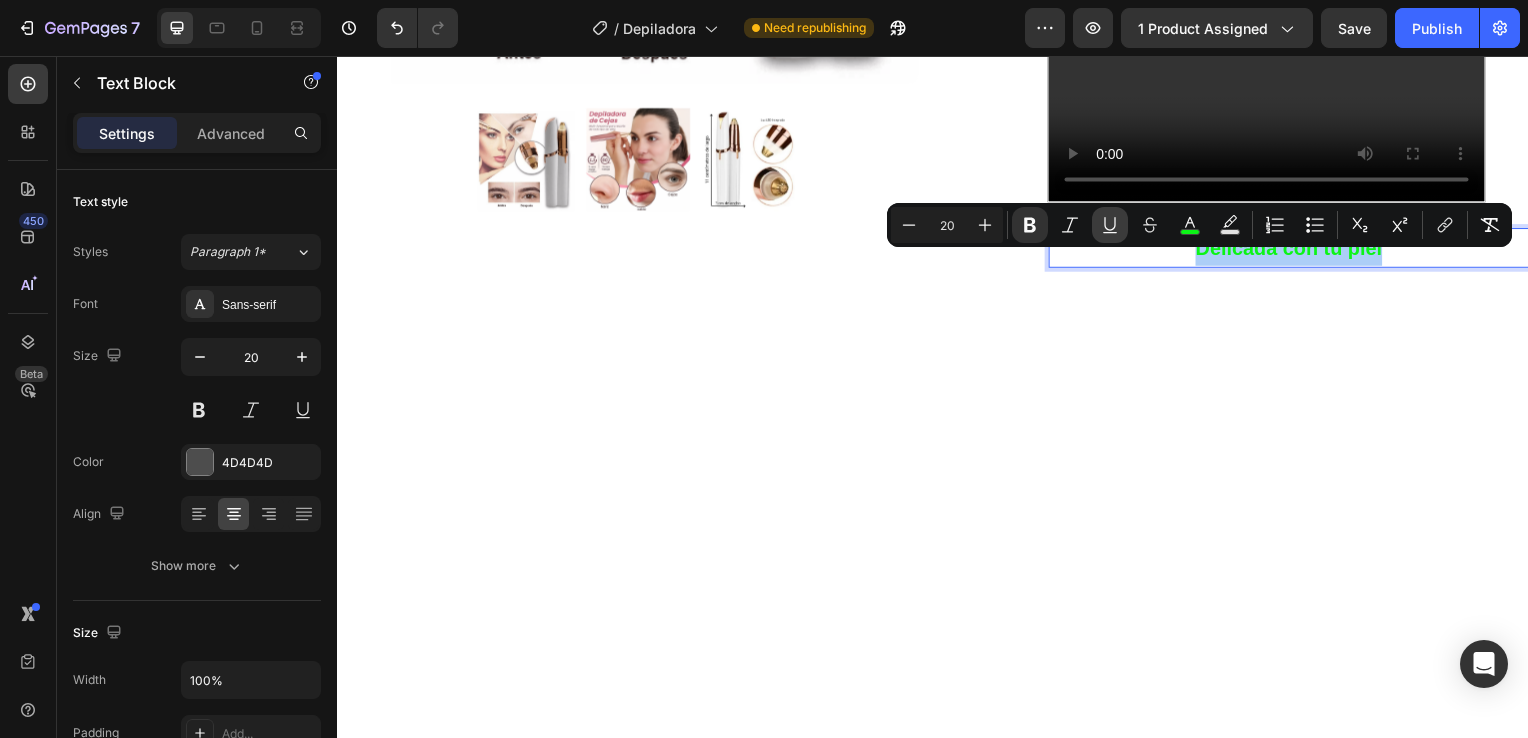 click 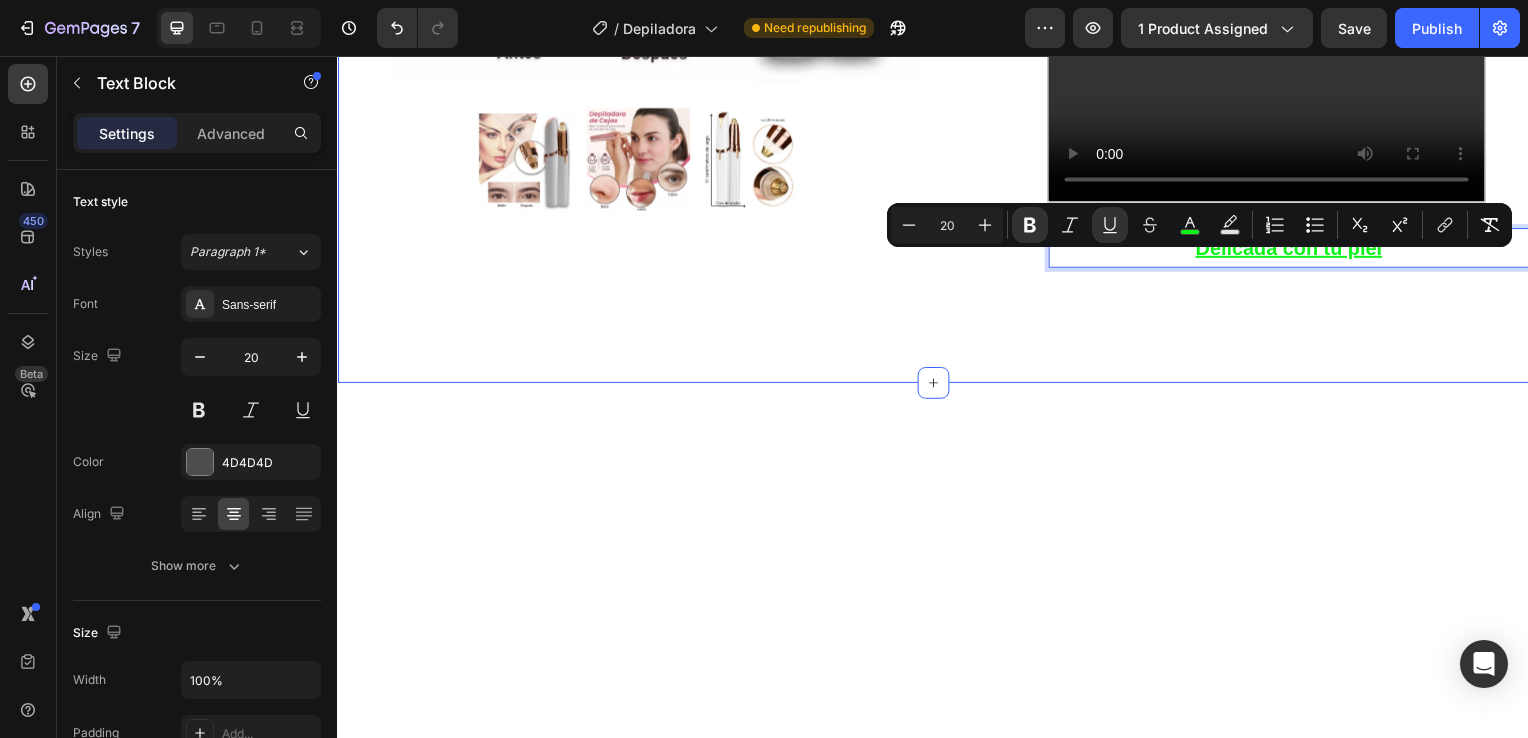 click on "Product Images Row Icon Icon Icon Icon Icon Icon List 4.8  657 Reviews   Text Block Row Depiladora facial de precisión indolora Product Title €19,99 Product Price Product Price €29.99 Text Block Oferta Text Block Row Row *Impuesto incluido Text Block Row Elige tu oferta   1x19.99€ 2x29.99€ 3x32.99€ (La mas vendida) Product Variants & Swatches Releasit COD Form & Upsells Releasit COD Form & Upsells
Agregar al carrito Add to Cart Row Row
Confiamos plenamente en la calidad de nuestros productos. Por eso, le ofrecemos una  GARANTÍA DE SANTISFACCIÓN DE 30 DÍAS : Si por cualquier motivo no queda conforme con su compra, puede conservar el producto y le reembolsaremos el 100% del importe abonado. Sin preguntas ni complicaciones. Item List Row Image Icon Icon Icon Icon Icon Icon List Lidia Perez Text Block Row Row
Icon Compra verificada. Text Block Row Row "Cómoda, rápida y sin dolor"     Text Block Video Row Row Product Delicada con tu piel   0 Row" at bounding box center [937, -268] 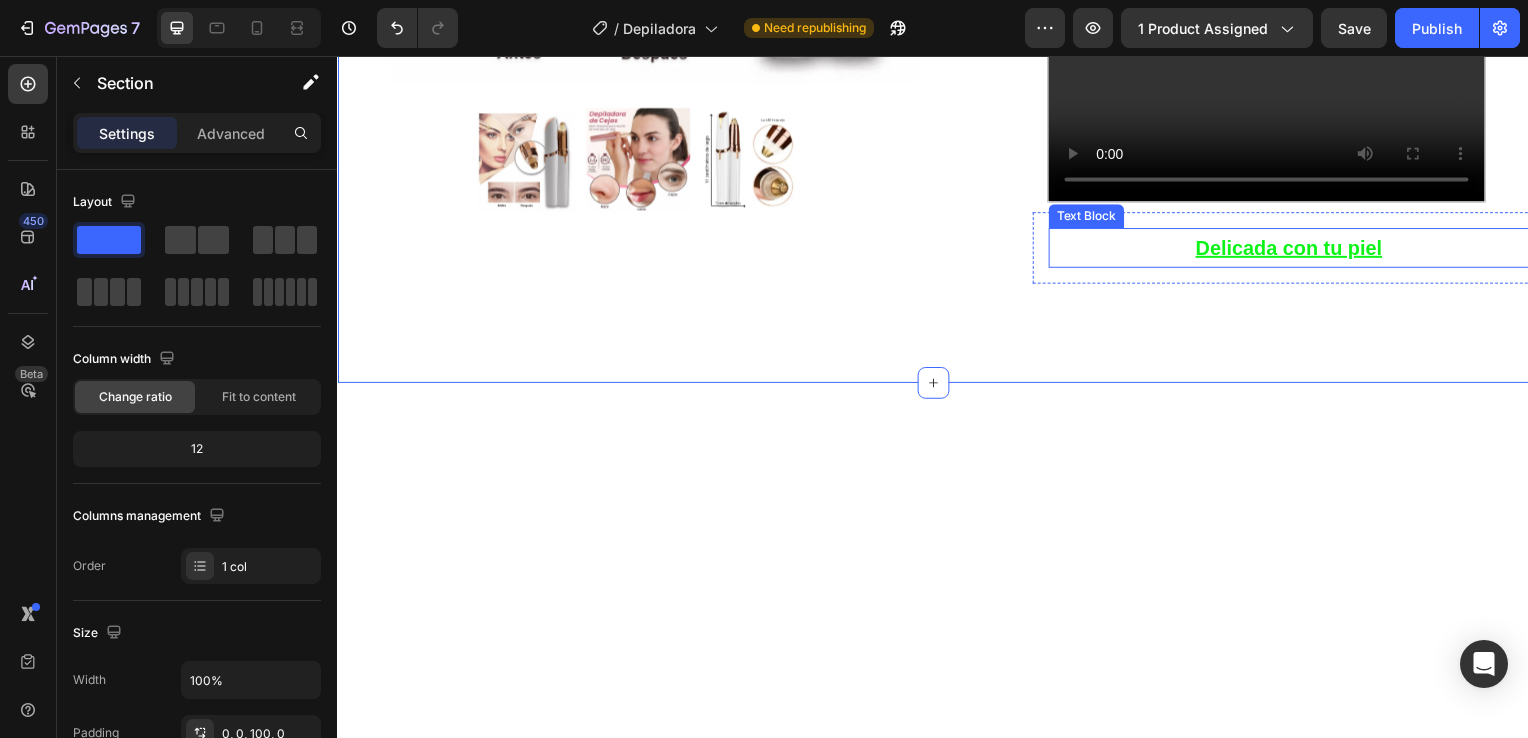 click on "Delicada con tu piel" at bounding box center (1295, 250) 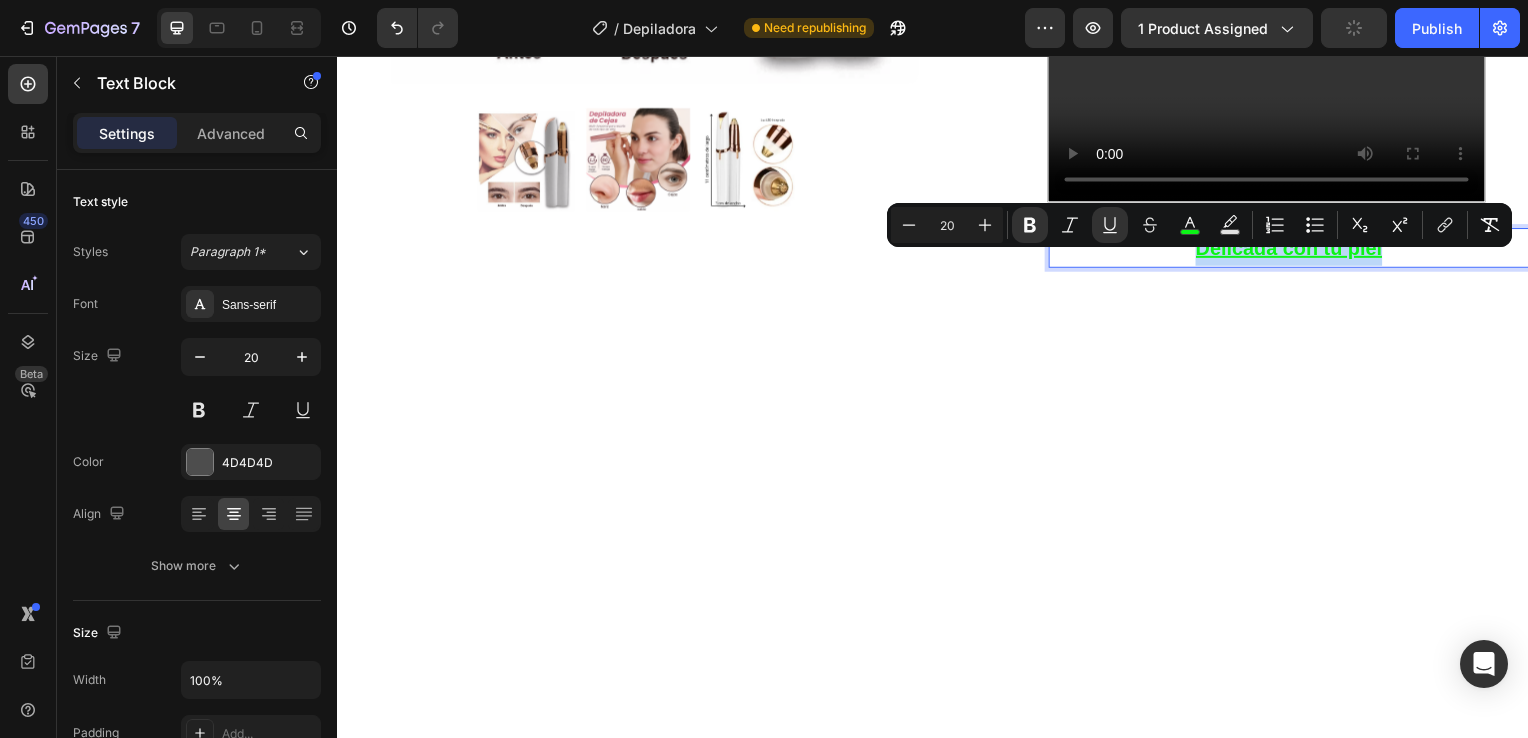 drag, startPoint x: 1194, startPoint y: 268, endPoint x: 1376, endPoint y: 253, distance: 182.61708 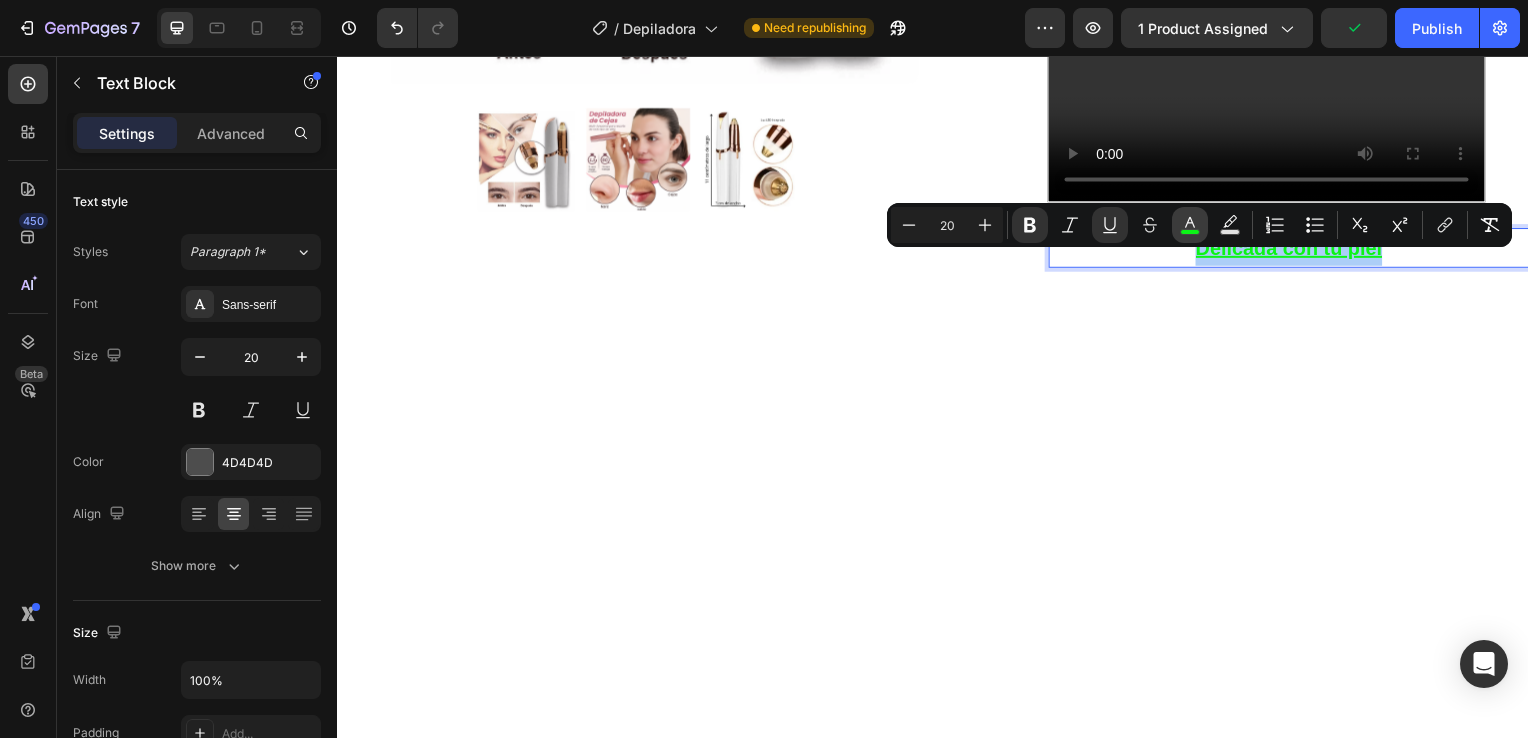 click 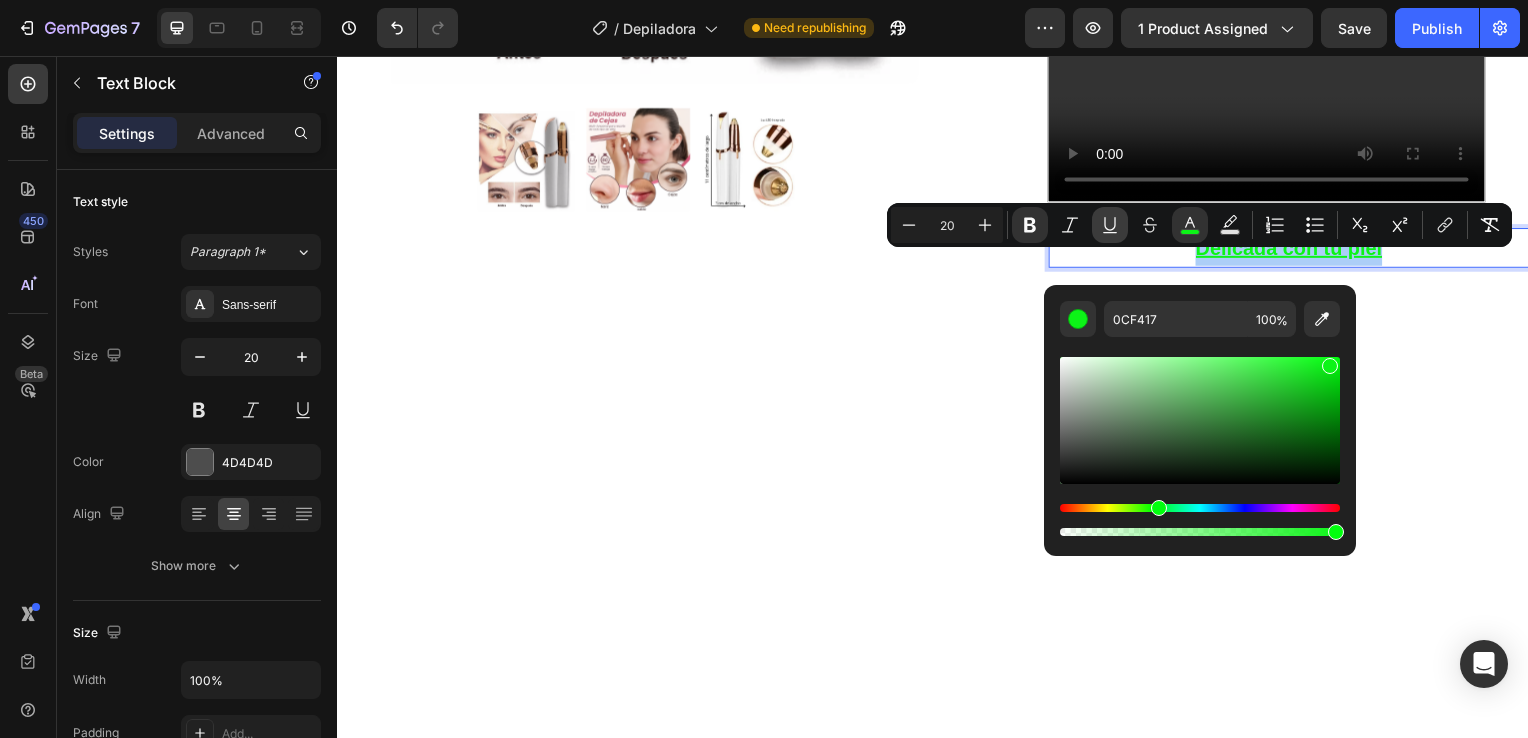 click 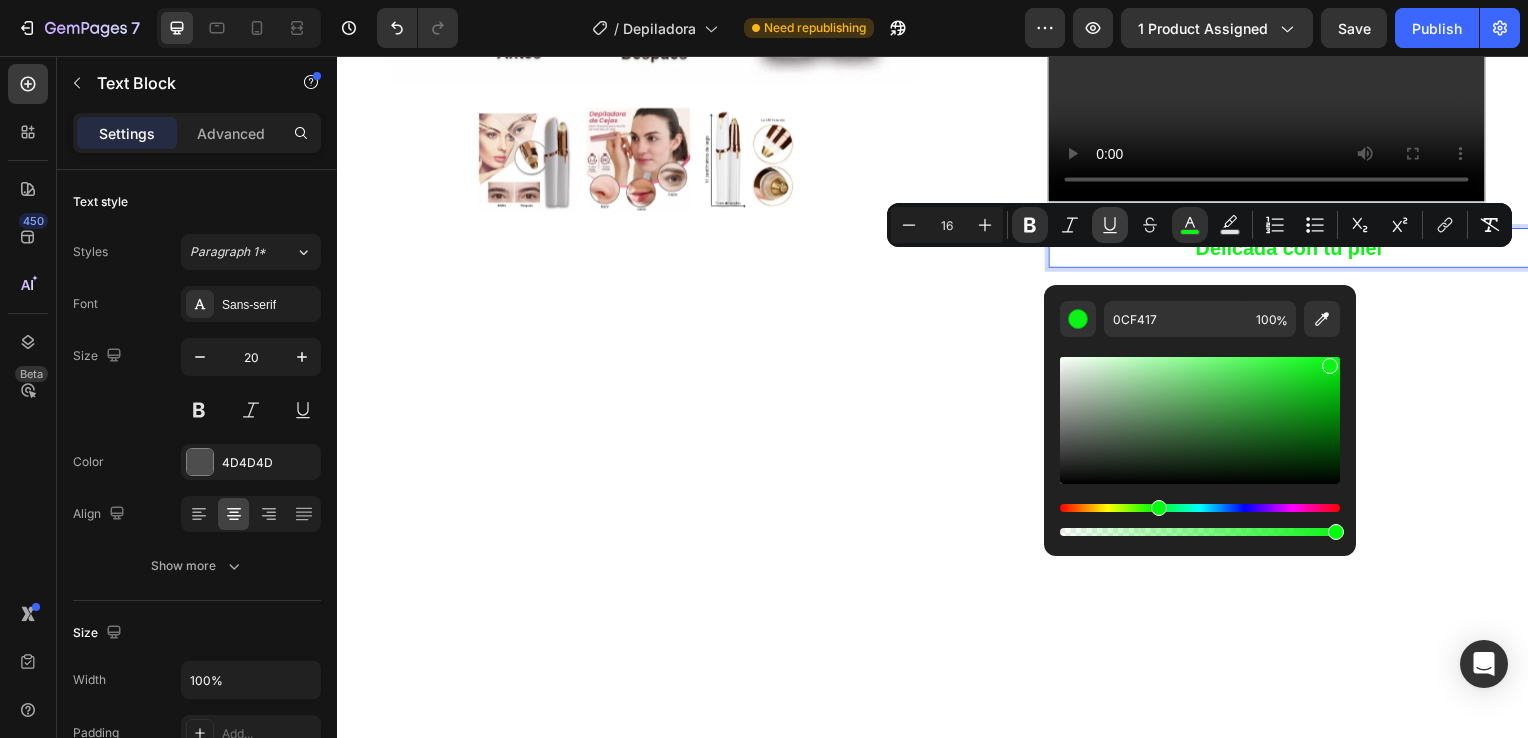 click 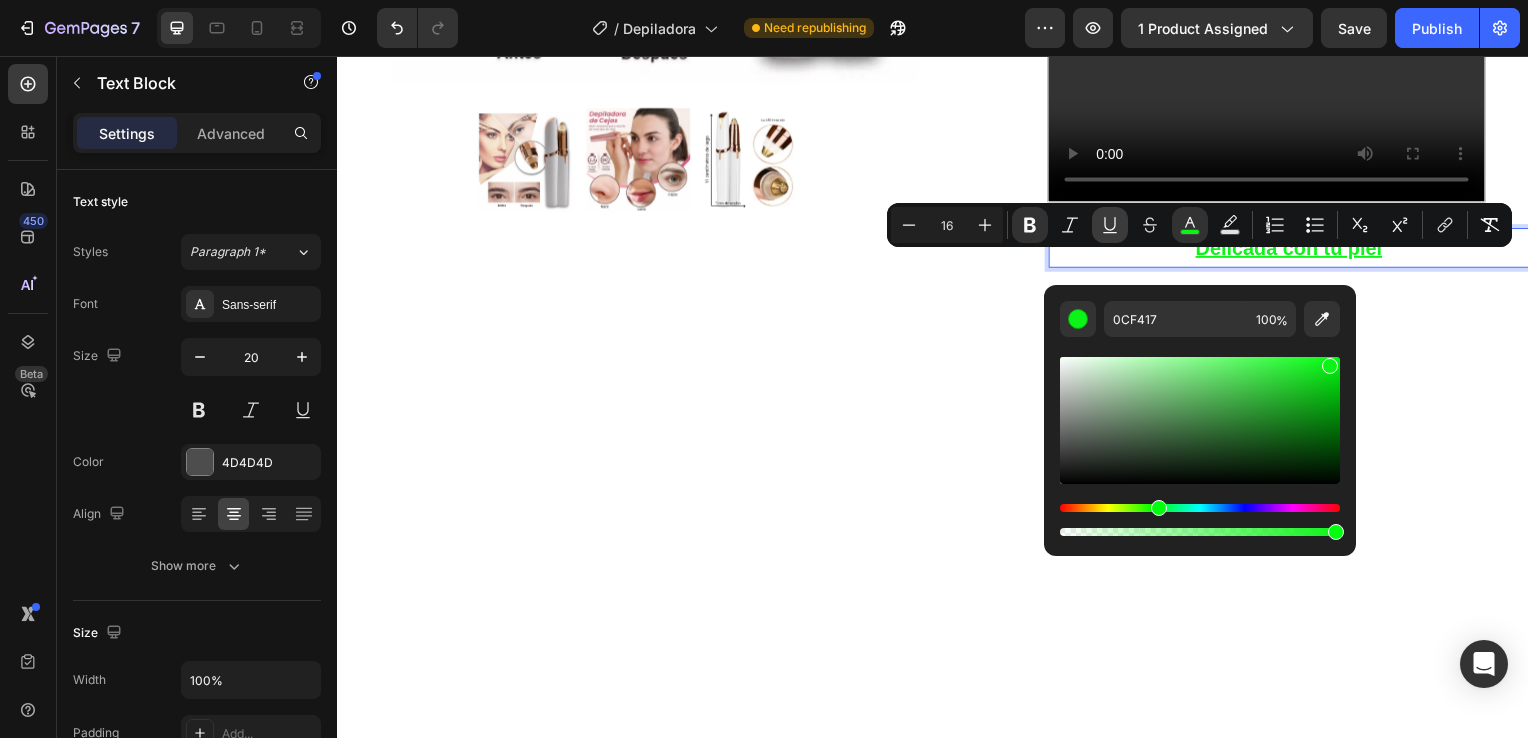 type on "20" 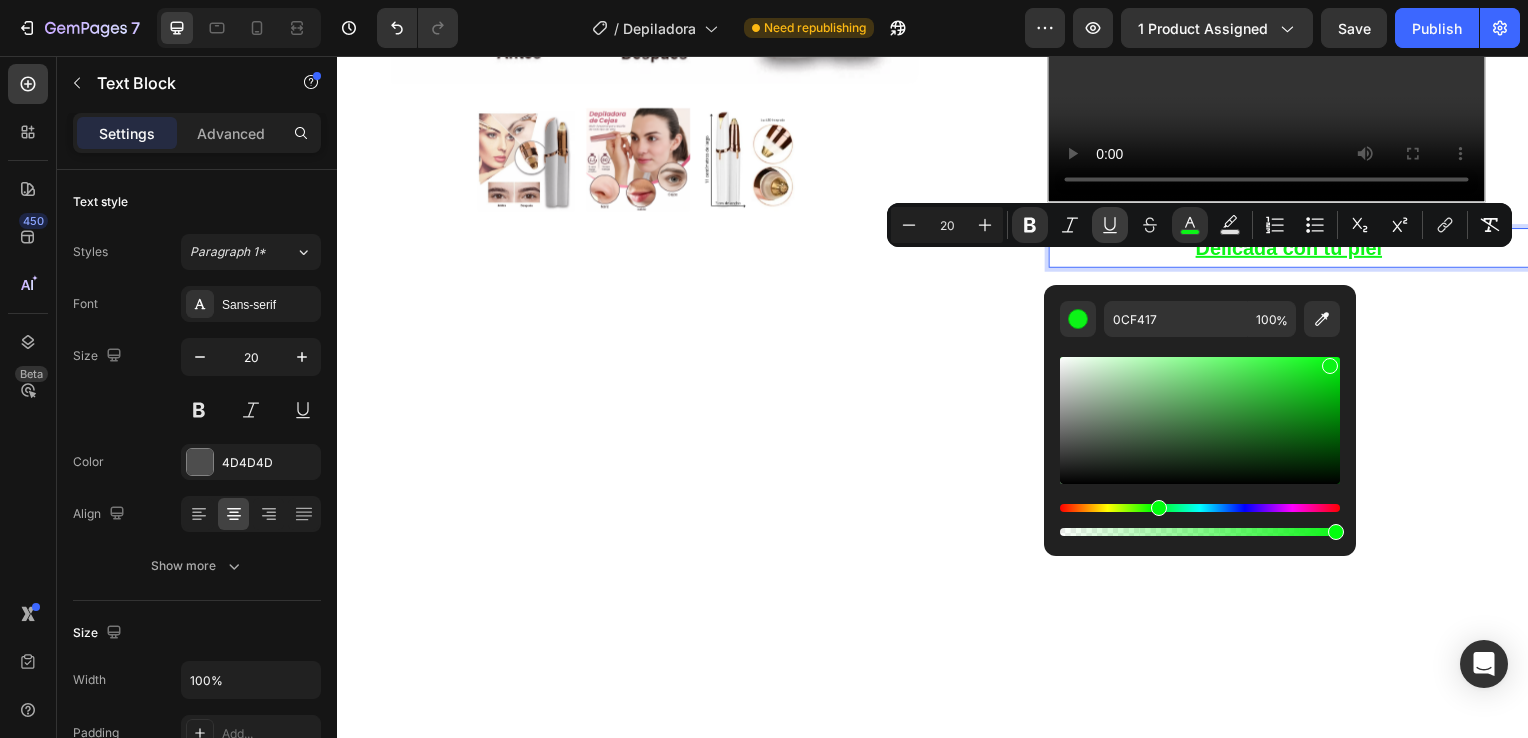click 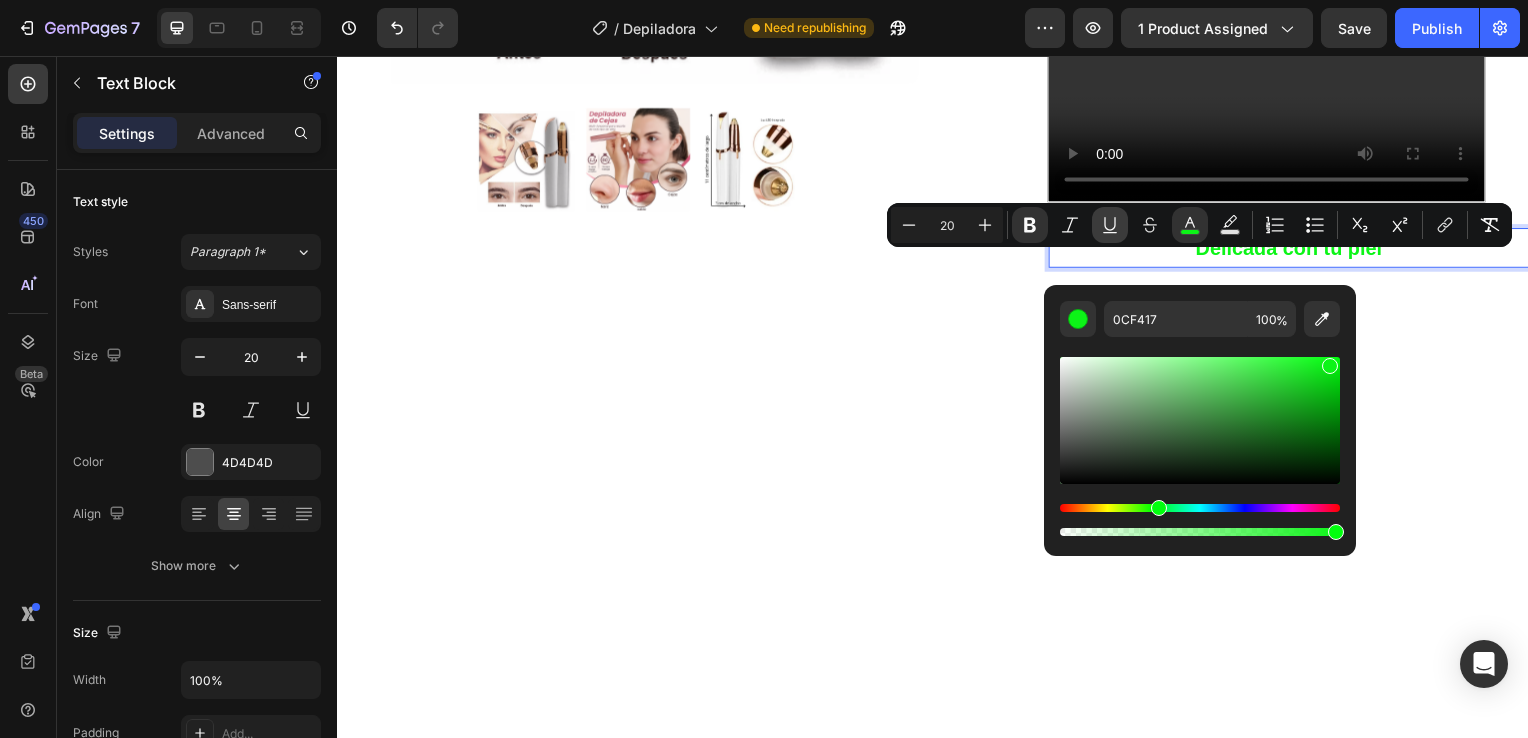 click 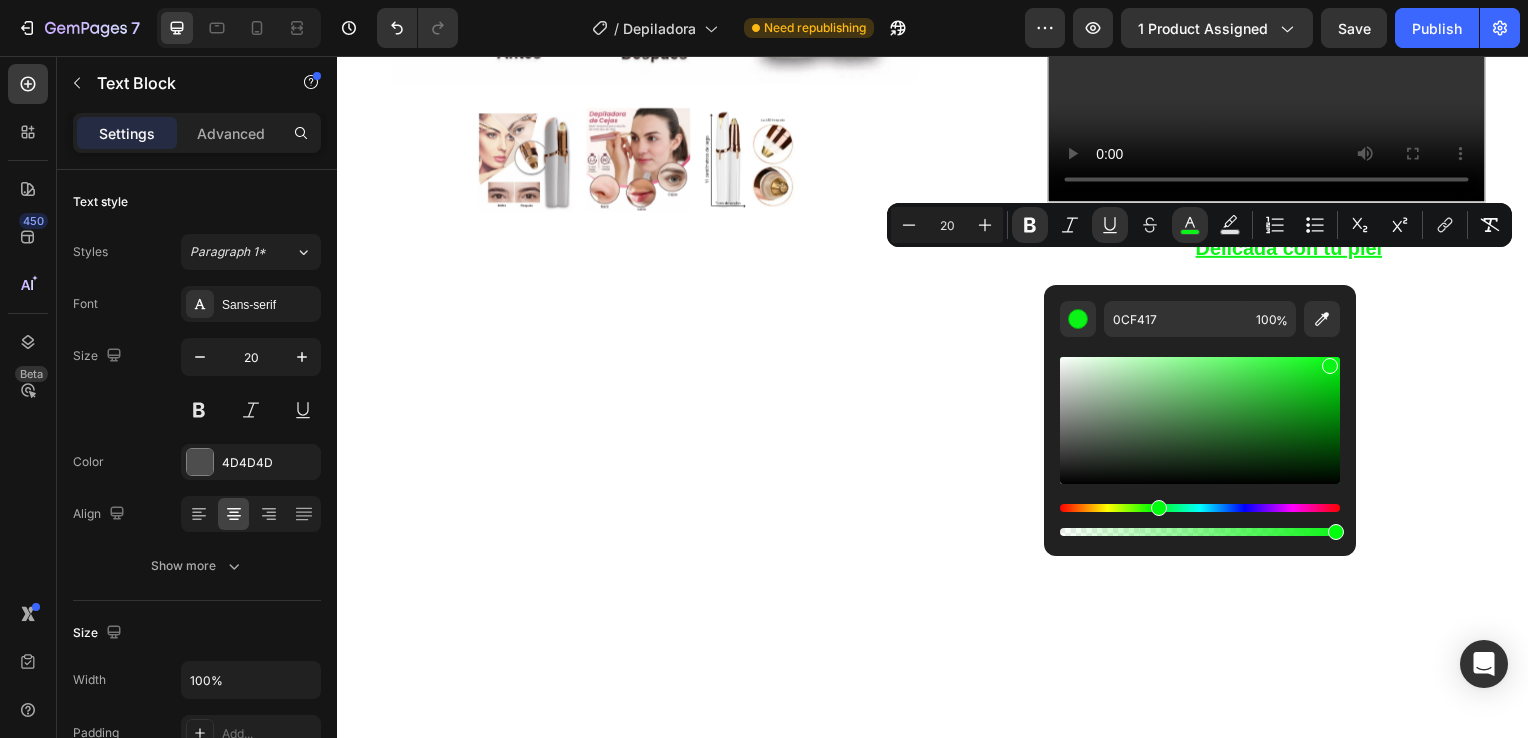 click at bounding box center [937, 680] 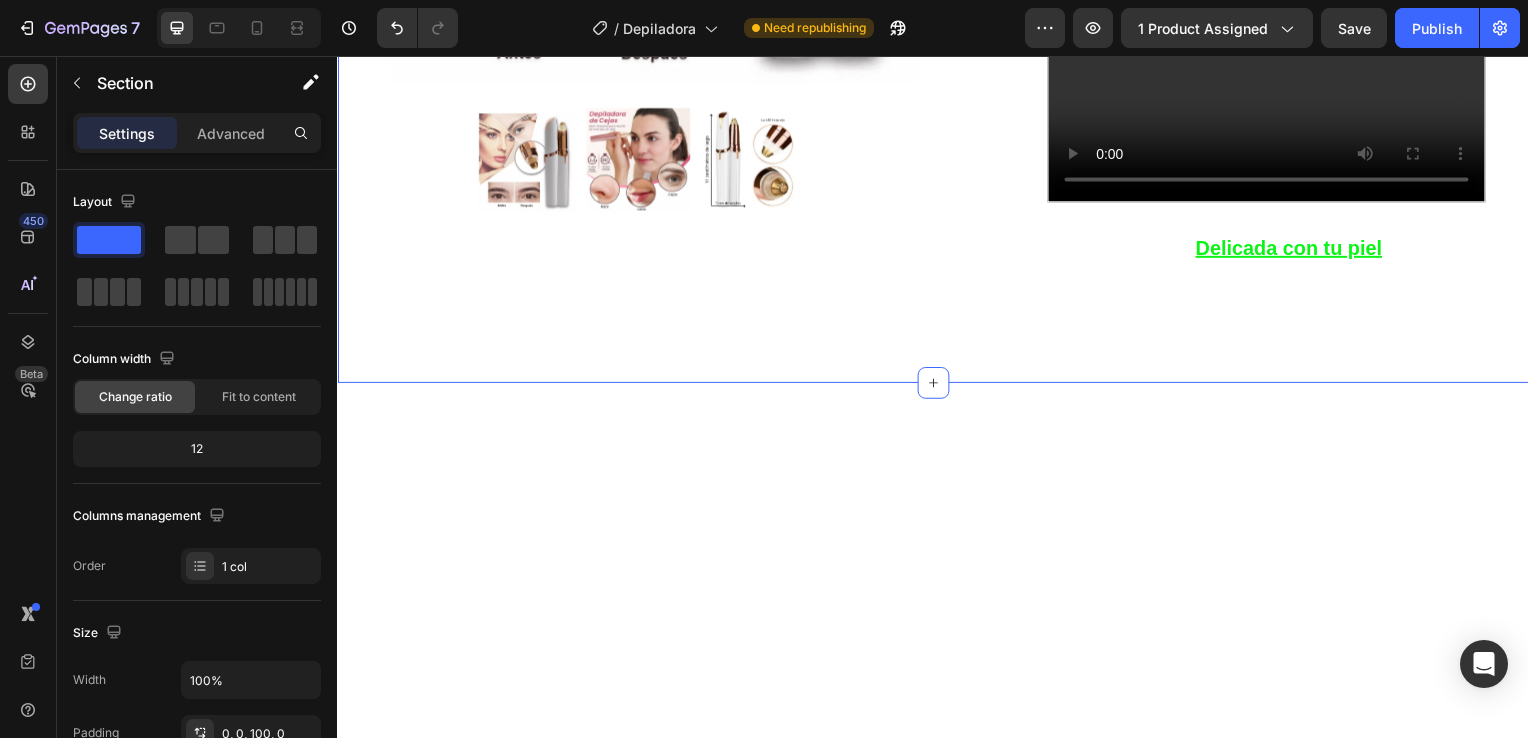 click on "Product Images Row Icon Icon Icon Icon Icon Icon List 4.8  657 Reviews   Text Block Row Depiladora facial de precisión indolora Product Title €19,99 Product Price Product Price €29.99 Text Block Oferta Text Block Row Row *Impuesto incluido Text Block Row Elige tu oferta   1x19.99€ 2x29.99€ 3x32.99€ (La mas vendida) Product Variants & Swatches Releasit COD Form & Upsells Releasit COD Form & Upsells
Agregar al carrito Add to Cart Row Row
Confiamos plenamente en la calidad de nuestros productos. Por eso, le ofrecemos una  GARANTÍA DE SANTISFACCIÓN DE 30 DÍAS : Si por cualquier motivo no queda conforme con su compra, puede conservar el producto y le reembolsaremos el 100% del importe abonado. Sin preguntas ni complicaciones. Item List Row Image Icon Icon Icon Icon Icon Icon List Lidia Perez Text Block Row Row
Icon Compra verificada. Text Block Row Row "Cómoda, rápida y sin dolor"     Text Block Video Row Row Product Delicada con tu piel Row" at bounding box center [937, -268] 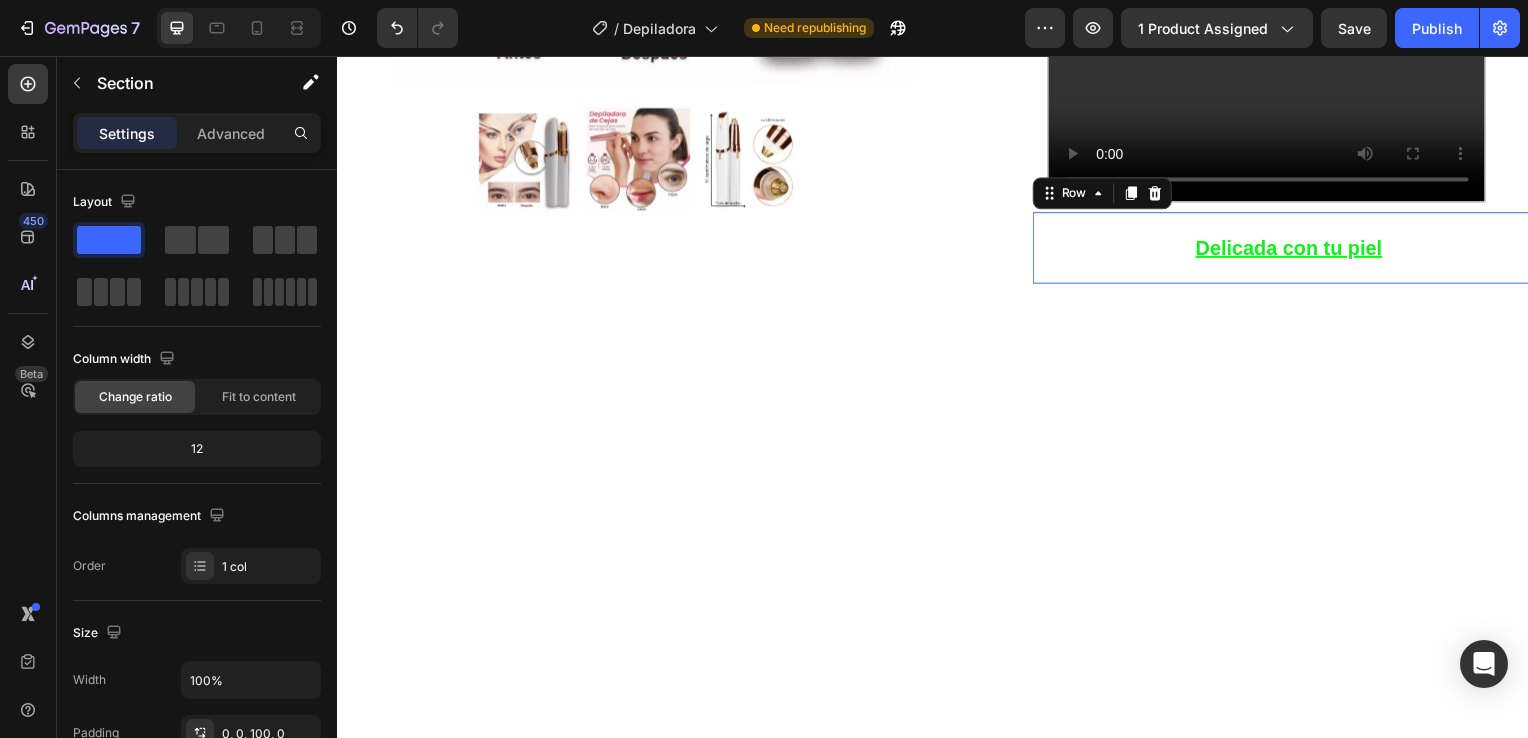 click on "Delicada con tu piel Text Block Row   0" at bounding box center [1637, 250] 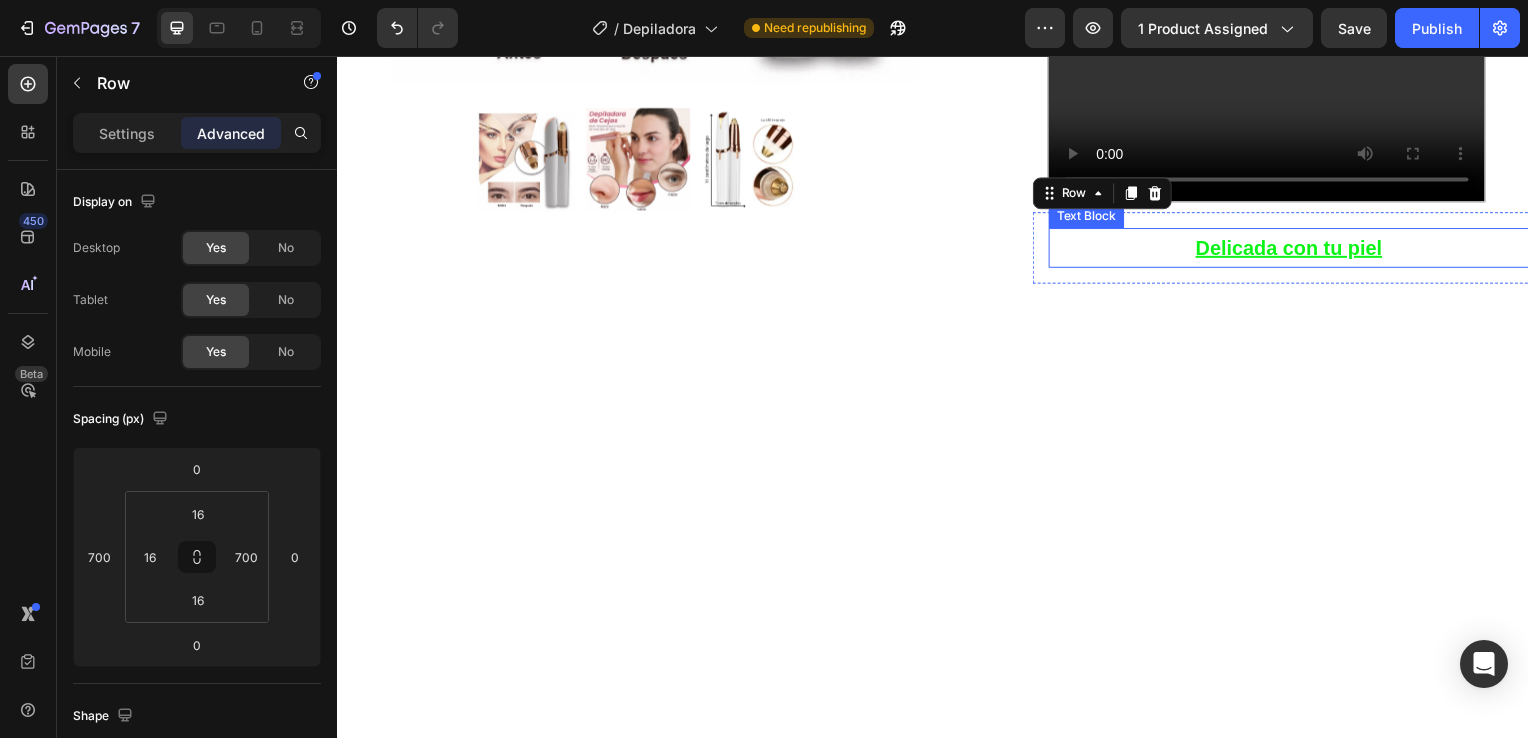 click on "Delicada con tu piel" at bounding box center (1295, 250) 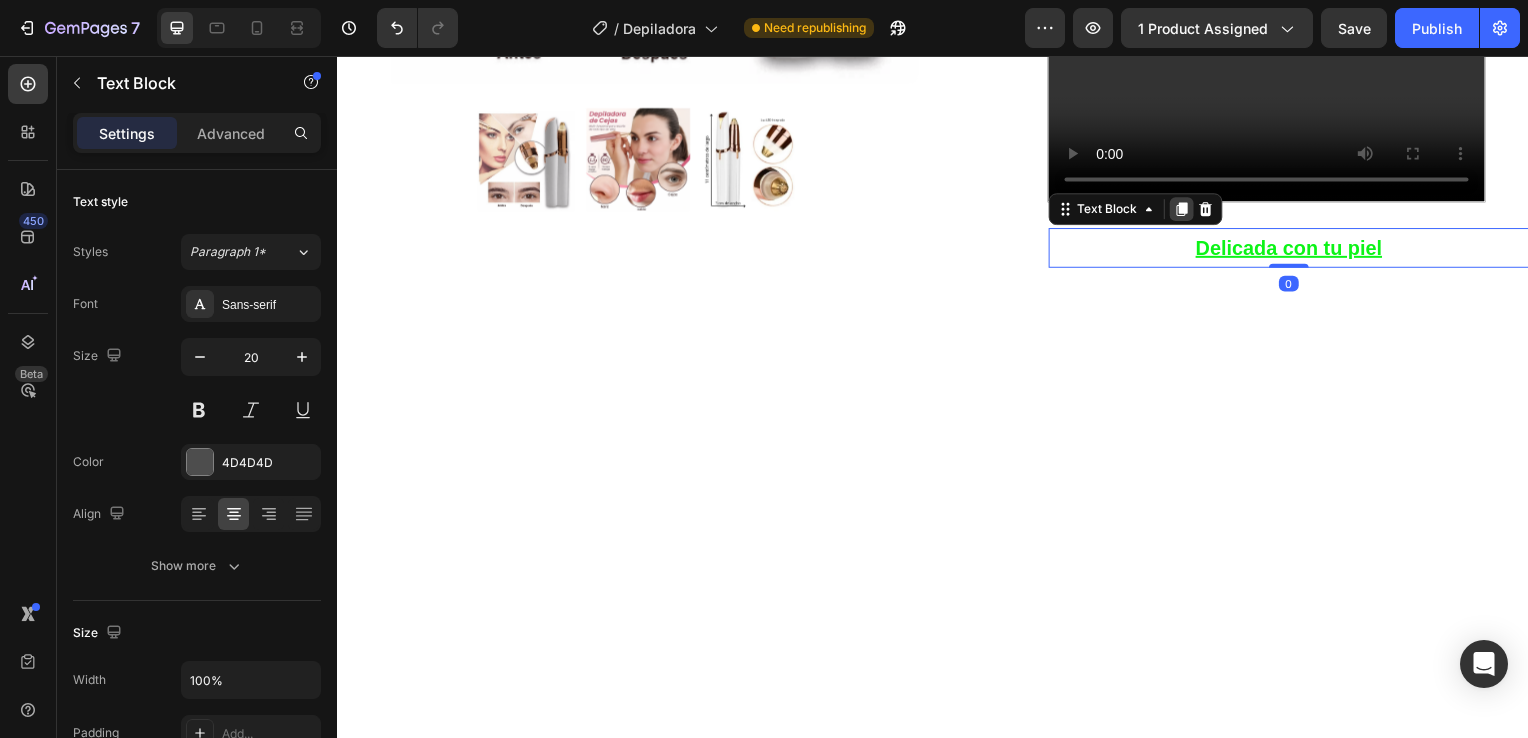 click 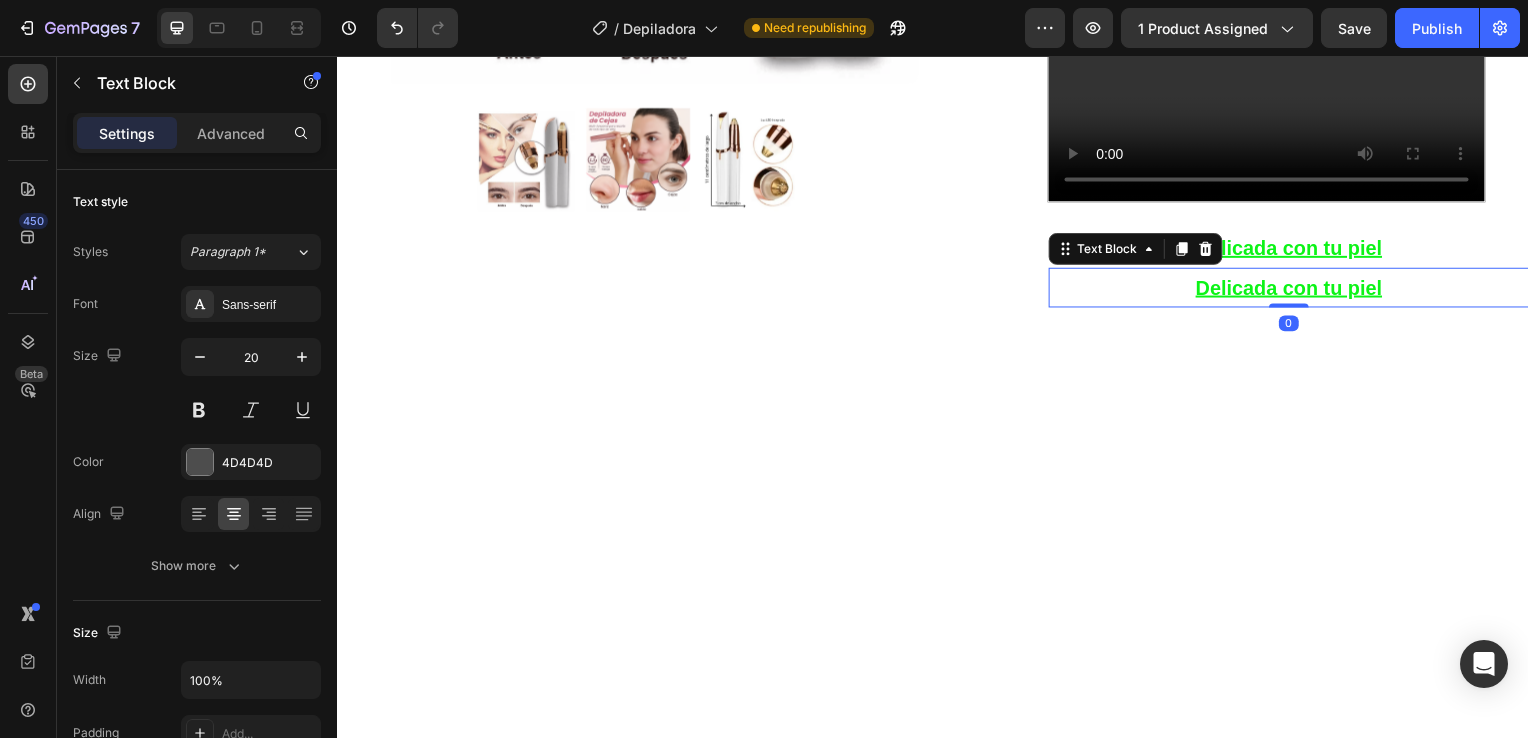click on "Delicada con tu piel" at bounding box center [1295, 290] 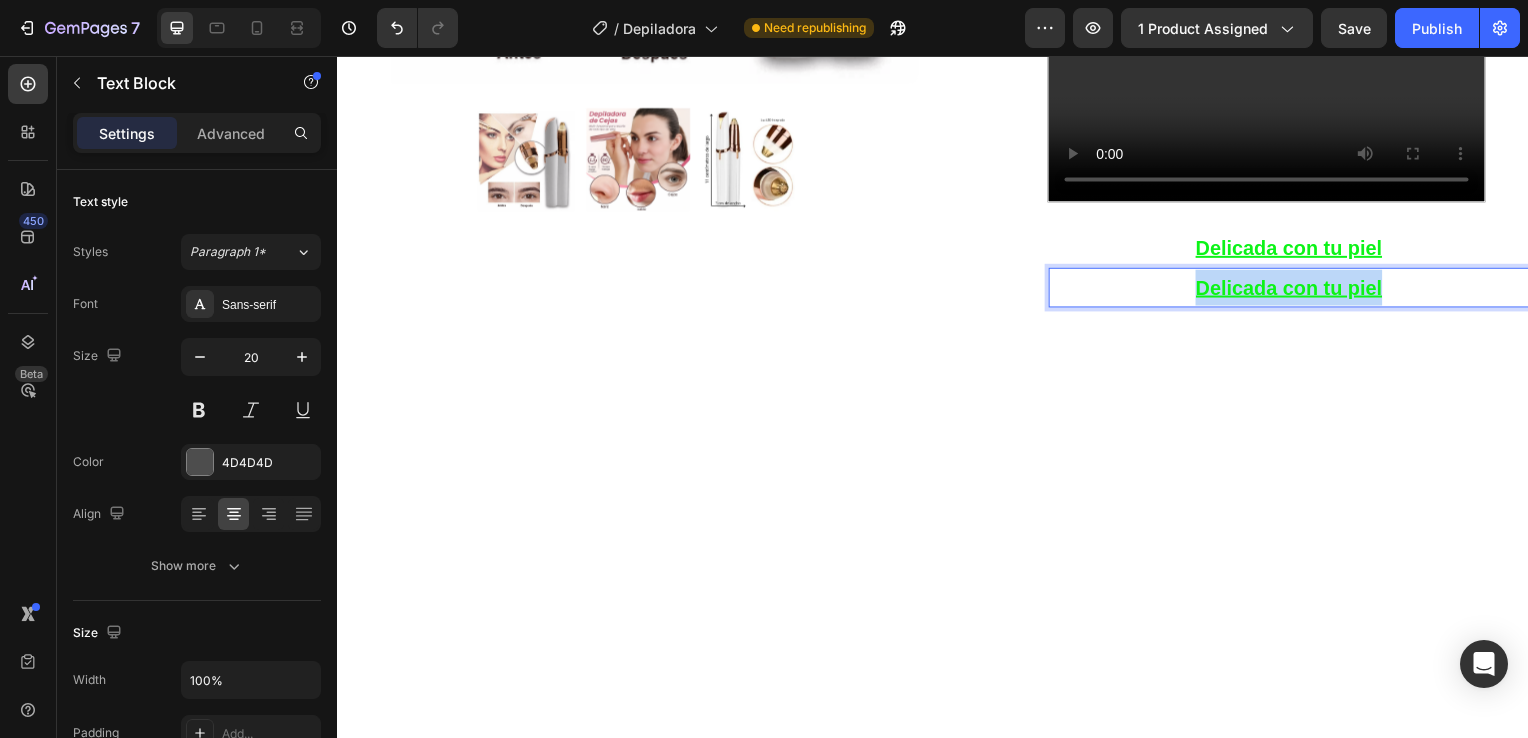 drag, startPoint x: 1183, startPoint y: 306, endPoint x: 1400, endPoint y: 306, distance: 217 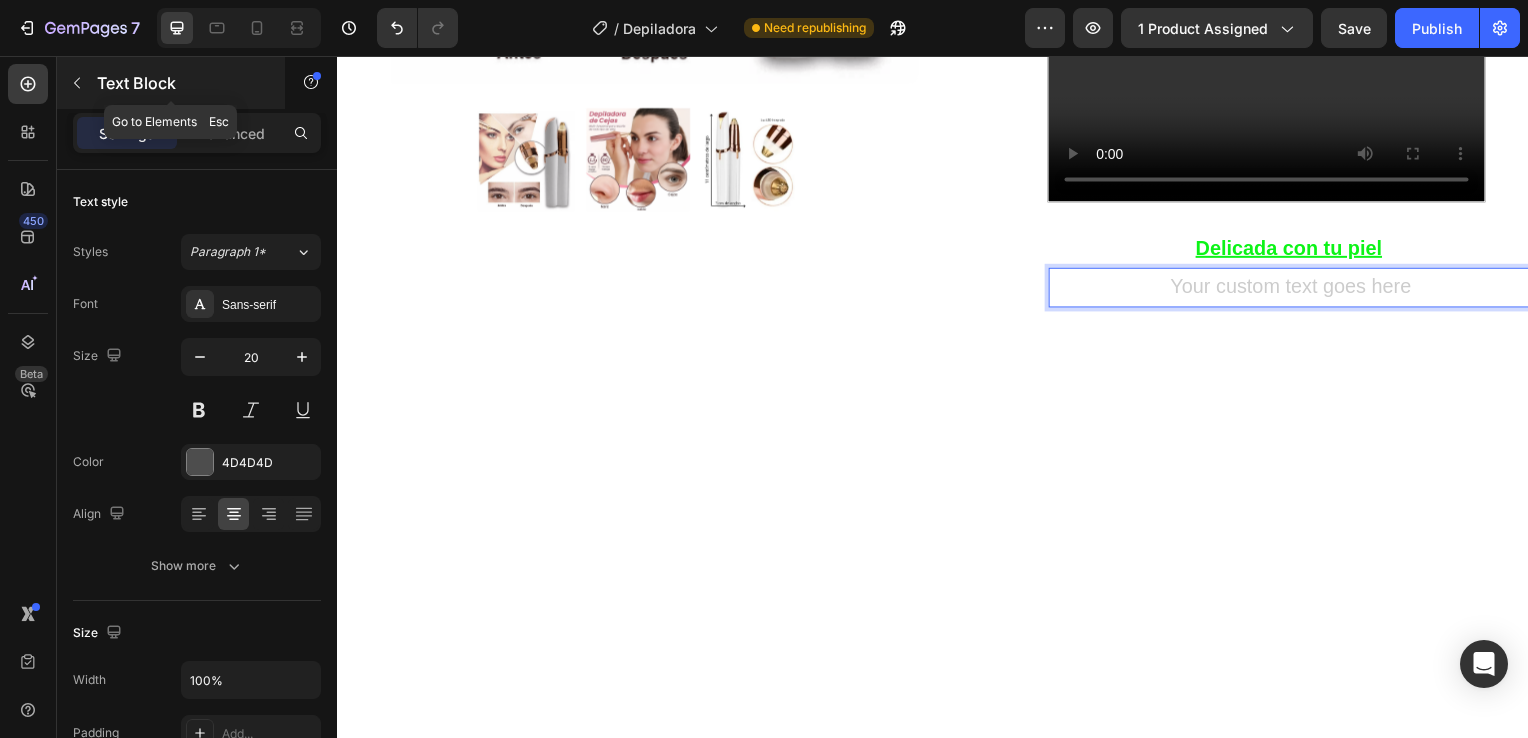 click 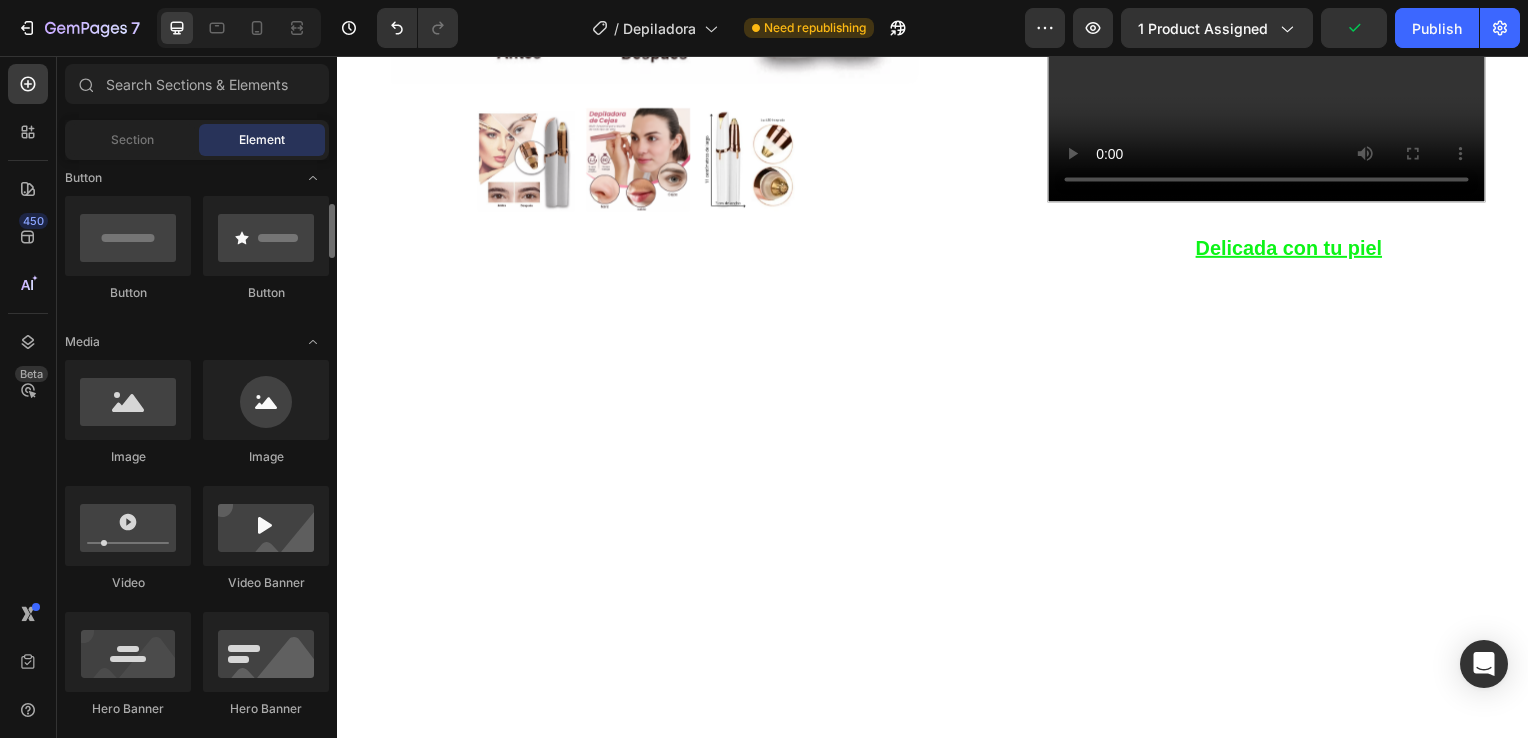 scroll, scrollTop: 463, scrollLeft: 0, axis: vertical 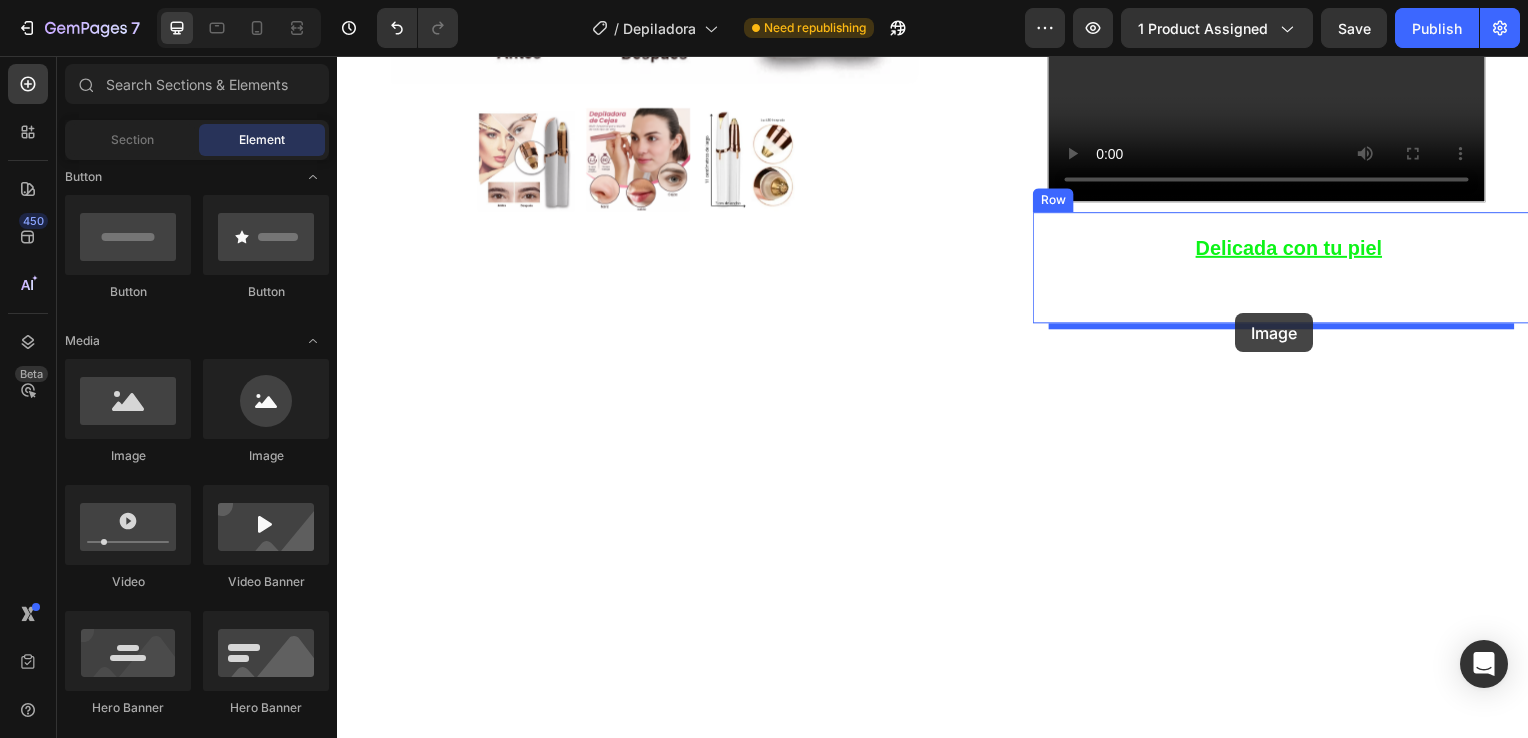 drag, startPoint x: 469, startPoint y: 460, endPoint x: 1263, endPoint y: 311, distance: 807.8595 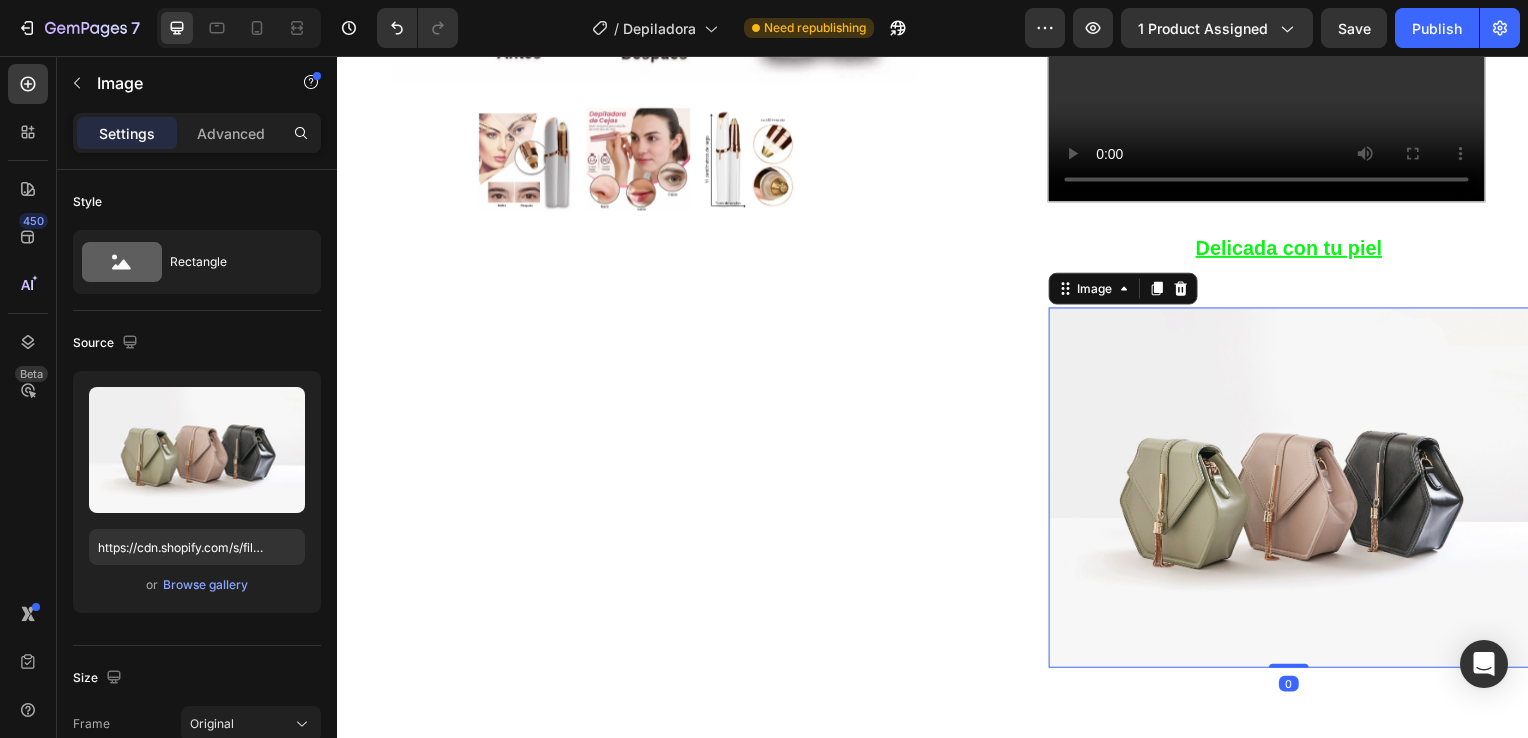 click at bounding box center (1295, 491) 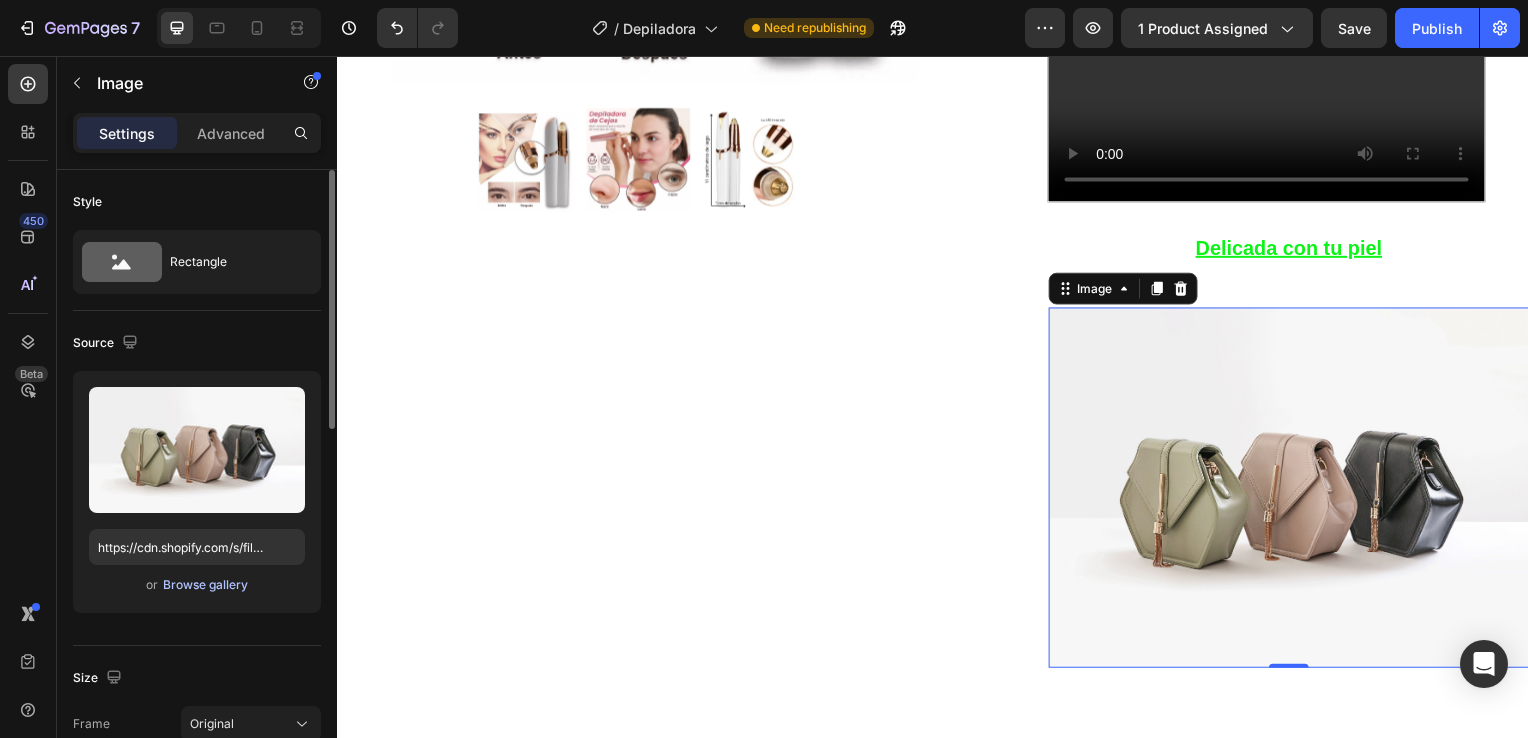 click on "Browse gallery" at bounding box center [205, 585] 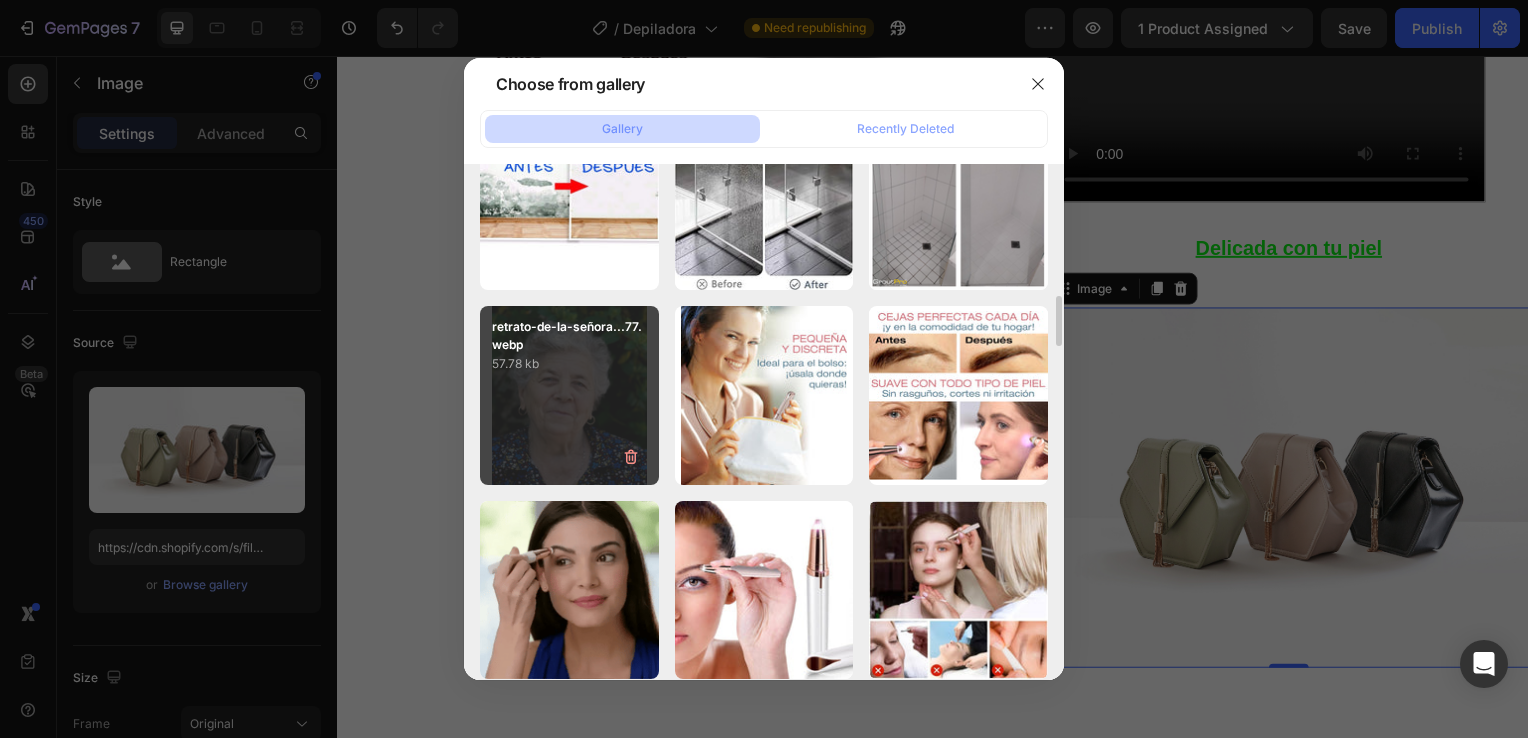 scroll, scrollTop: 1424, scrollLeft: 0, axis: vertical 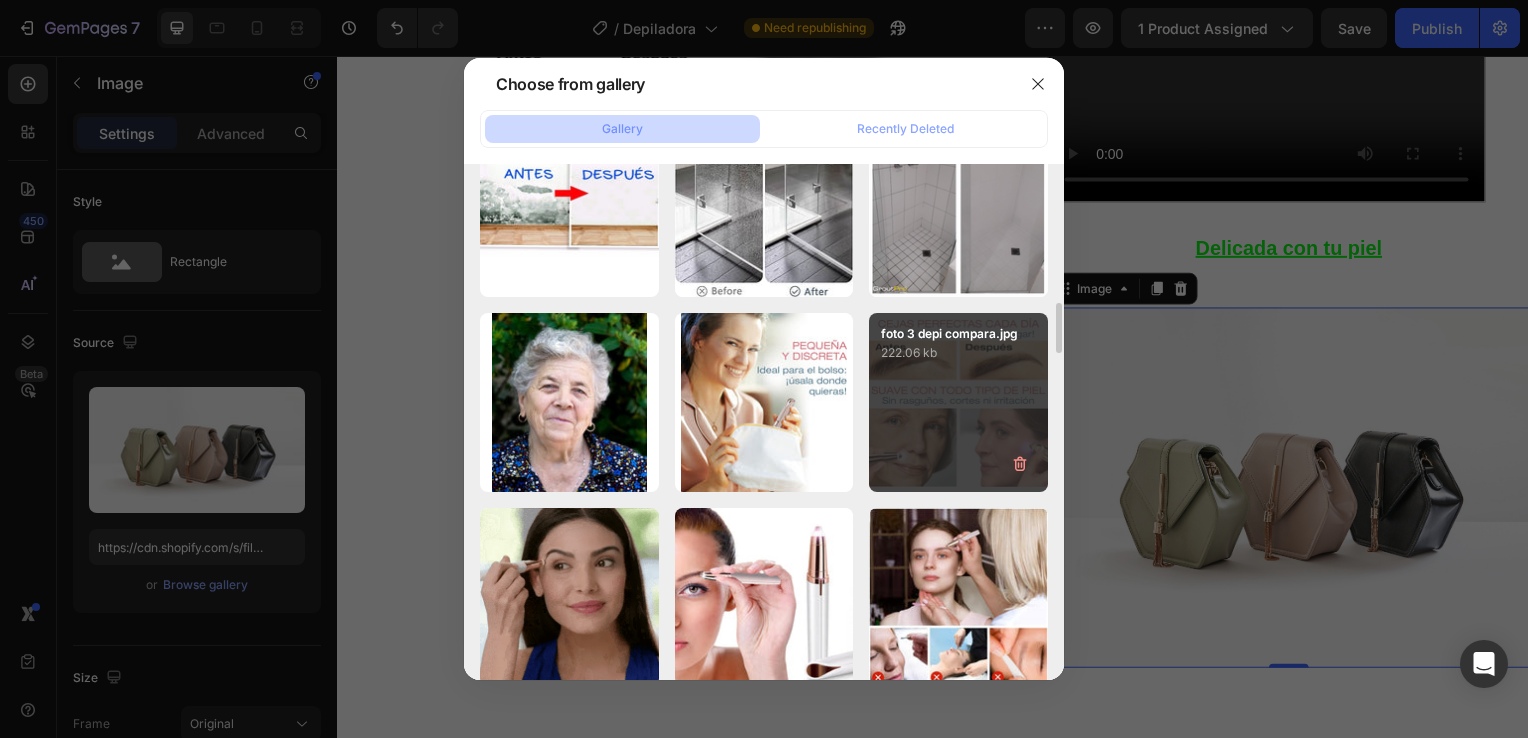 click on "foto 3 depi compara.jpg 222.06 kb" at bounding box center [958, 402] 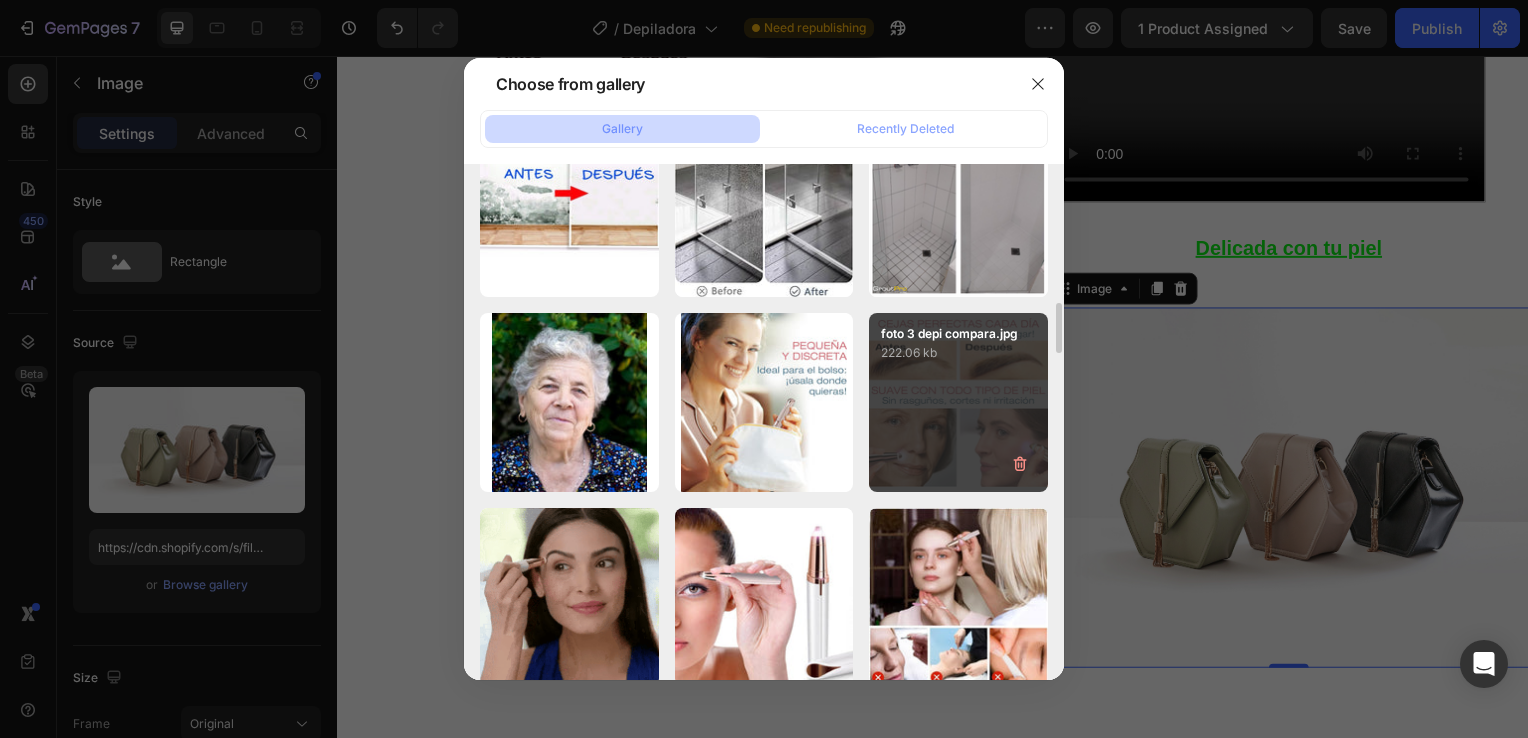 type on "https://cdn.shopify.com/s/files/1/0972/6076/5524/files/gempages_571888415801345248-d1afdd90-16ec-4fb0-afab-a3c11985c7c0.jpg" 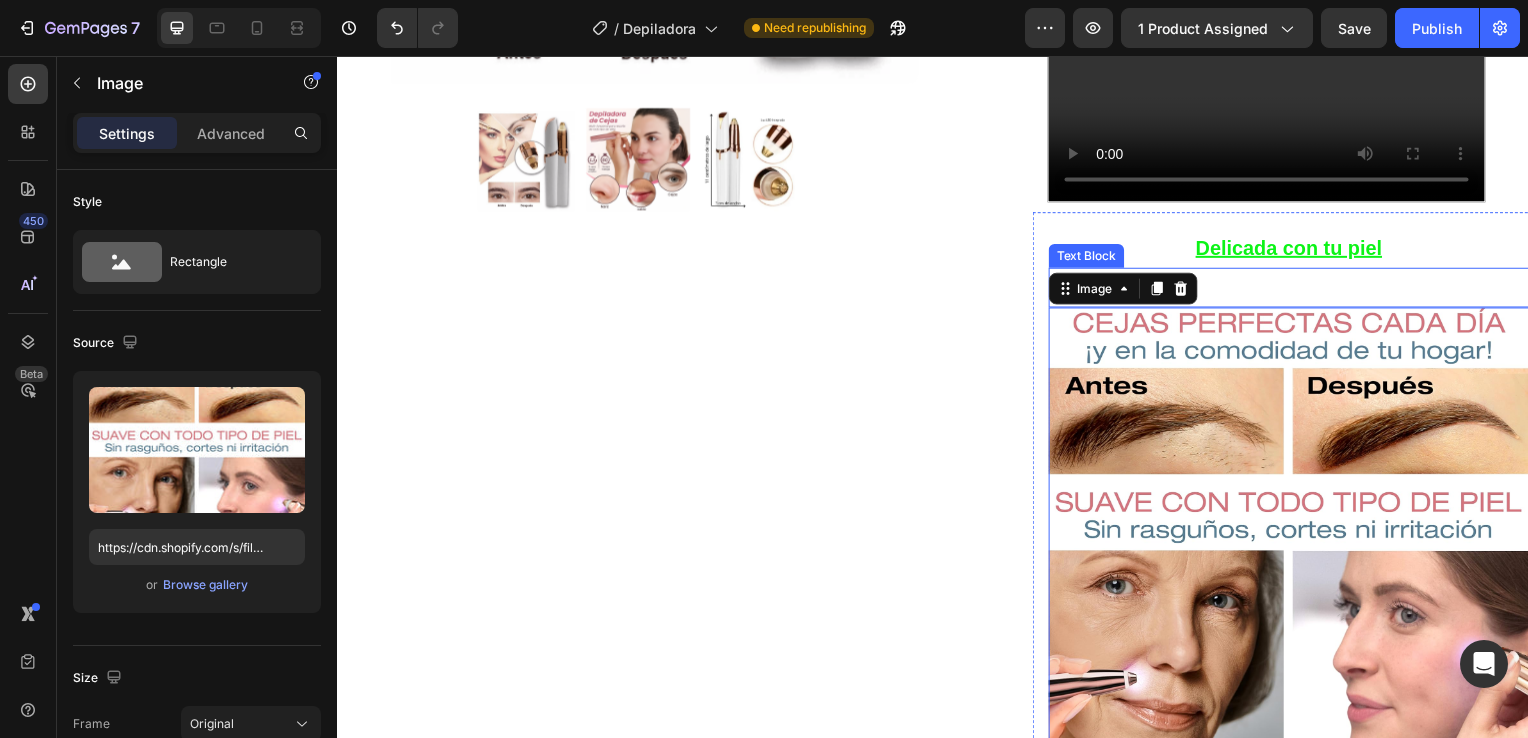 click at bounding box center (1295, 290) 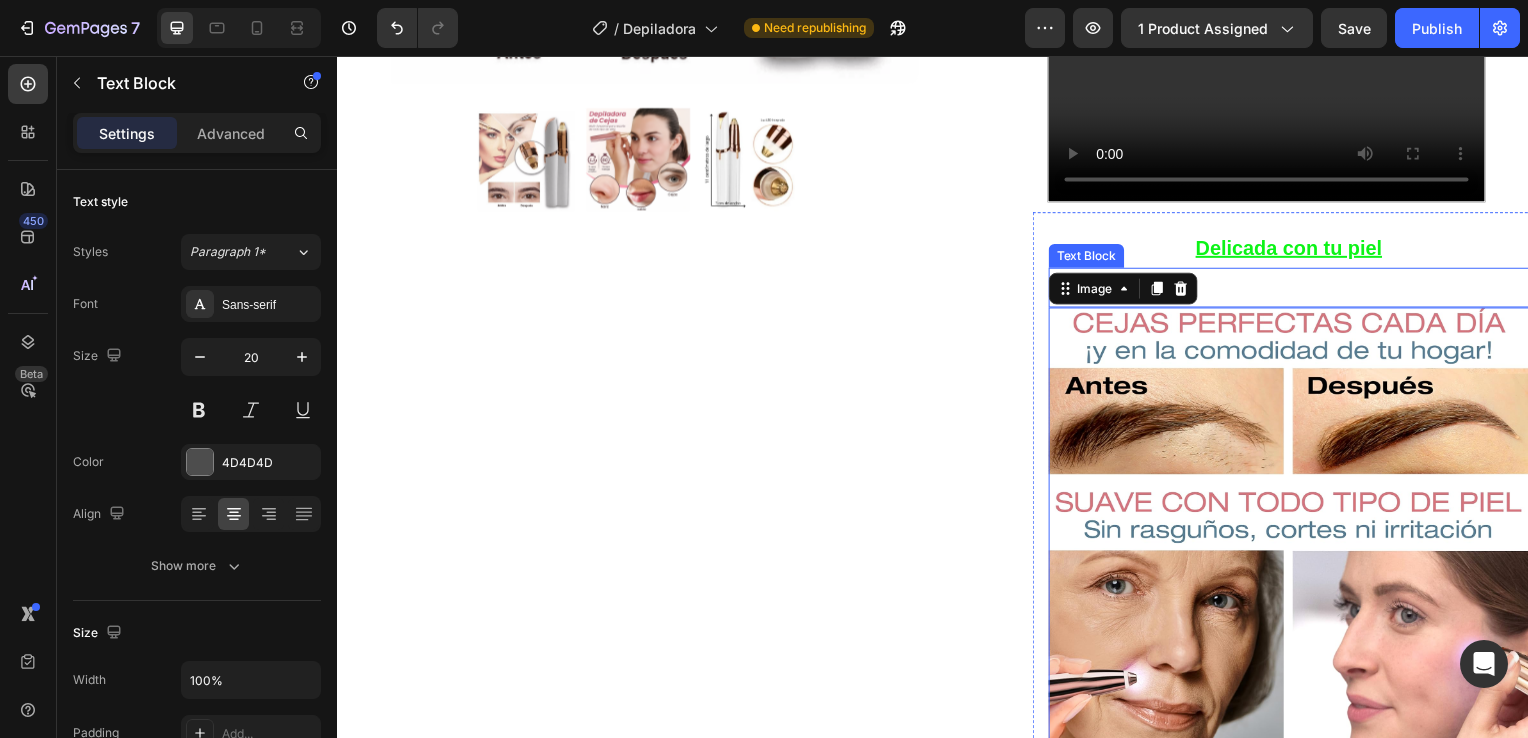 click at bounding box center (1295, 290) 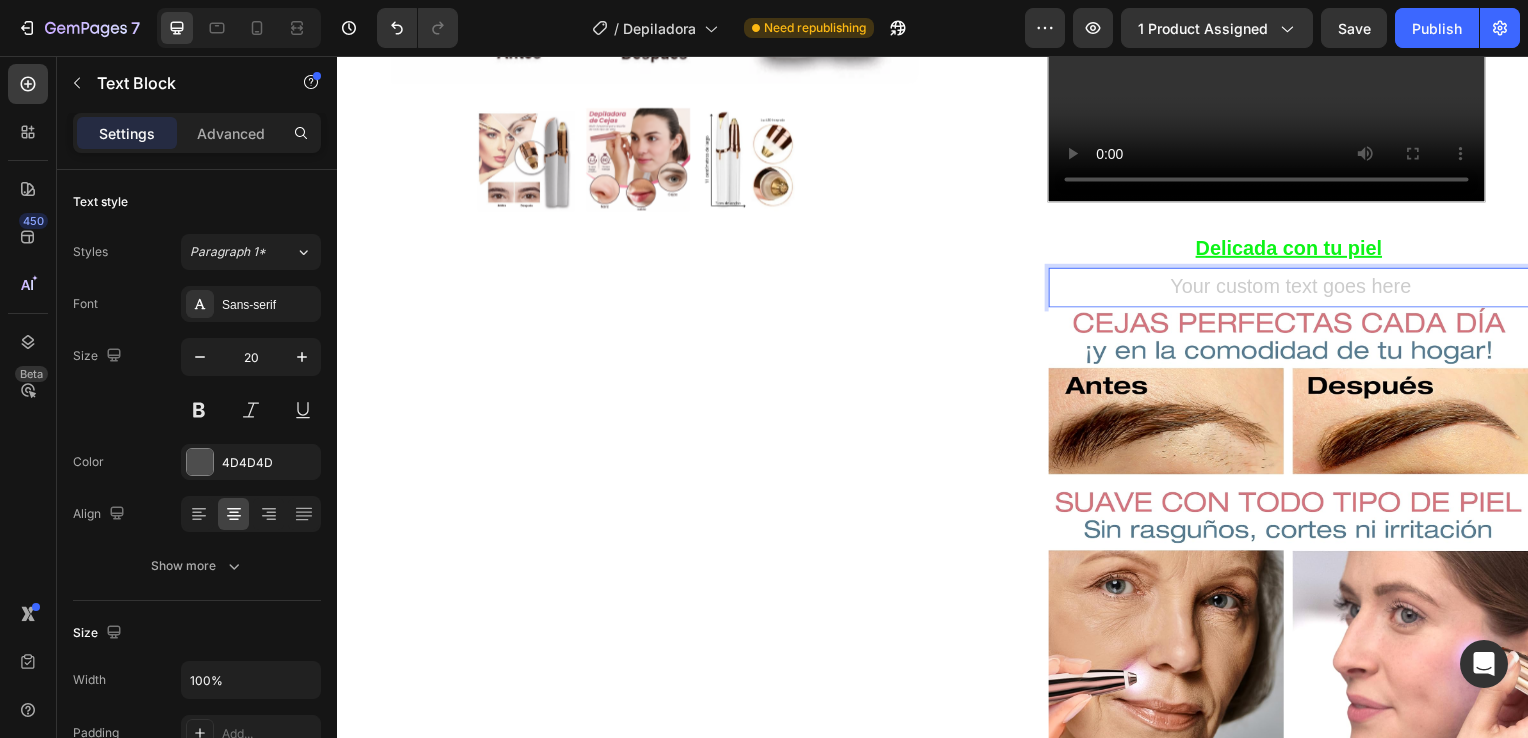 click at bounding box center (1295, 290) 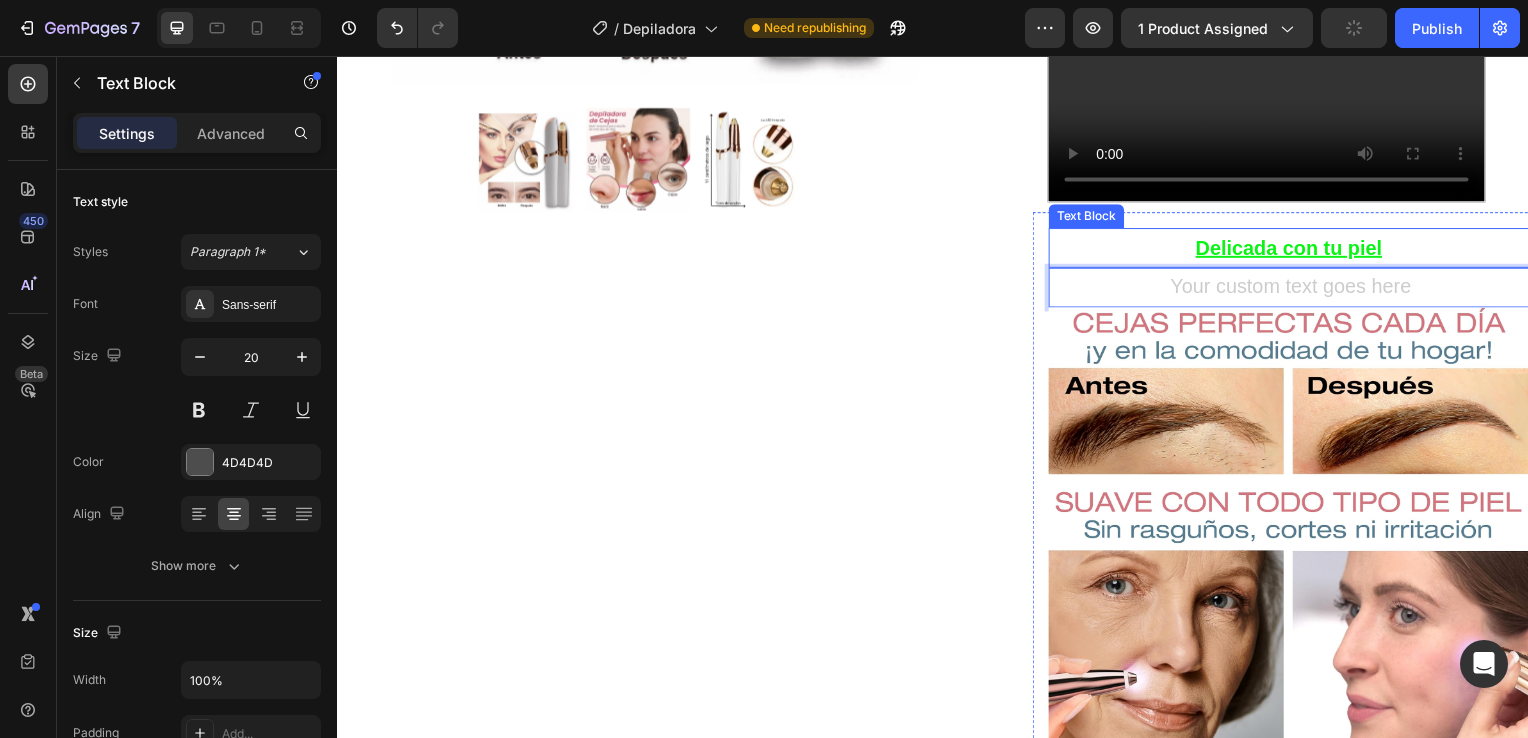 click on "Delicada con tu piel" at bounding box center (1295, 250) 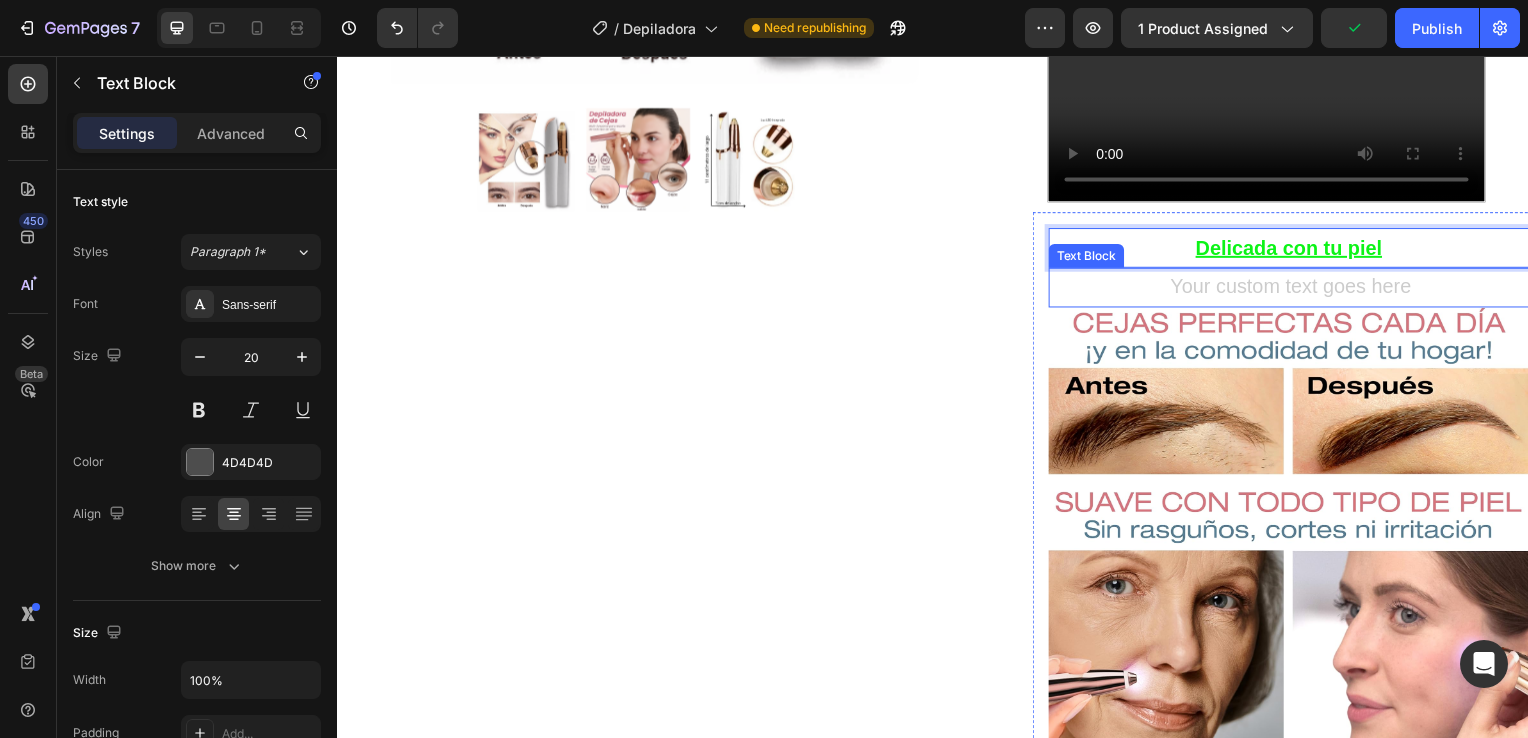 click at bounding box center (1295, 290) 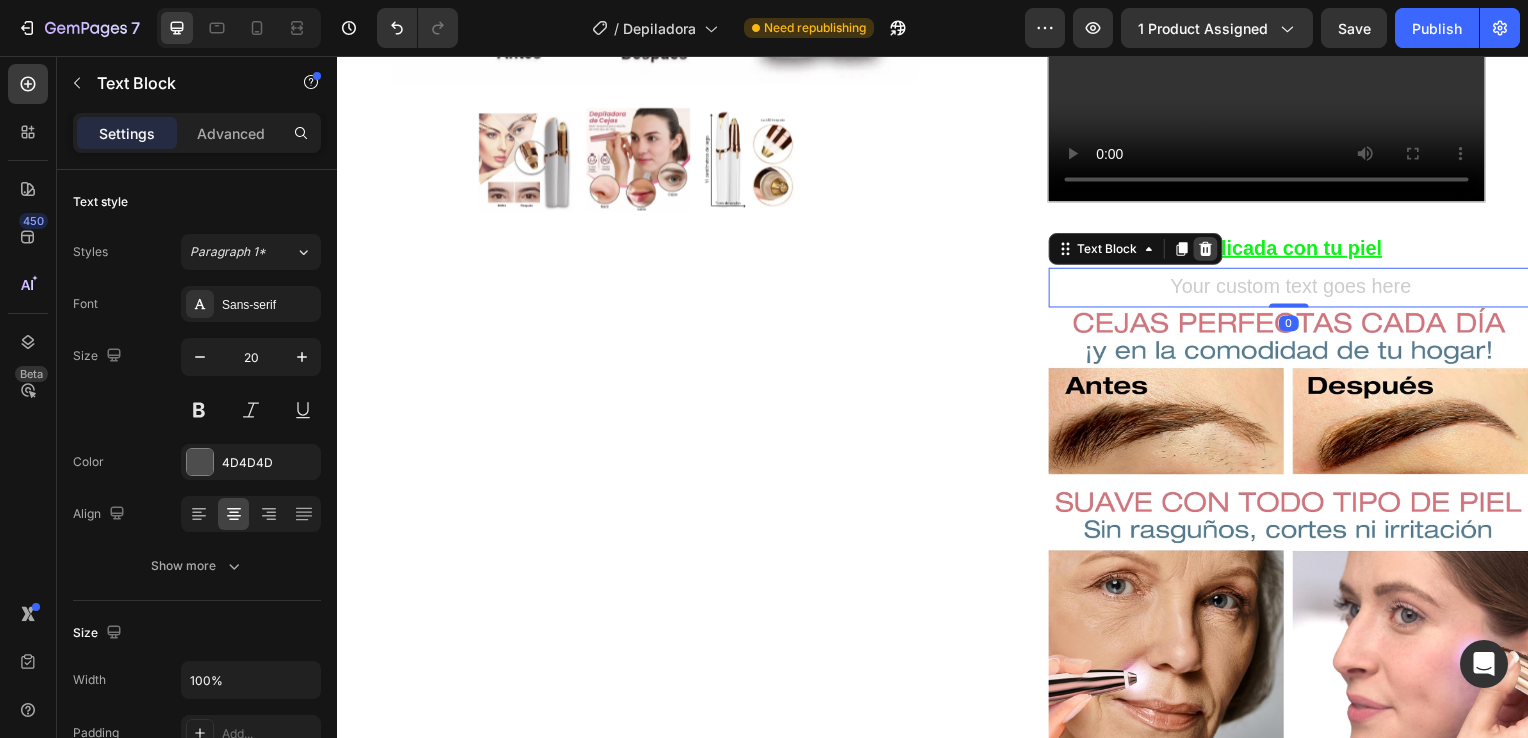 click 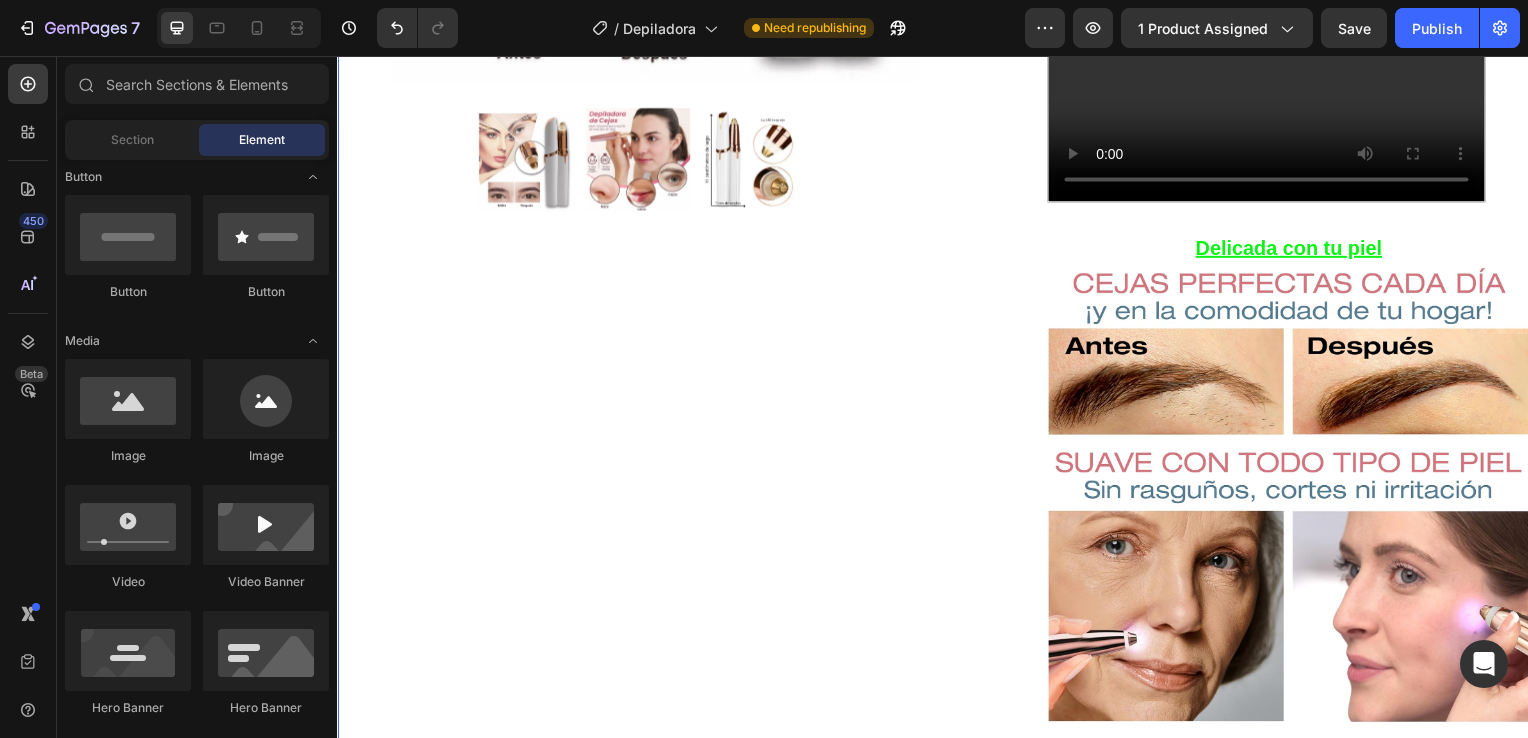 click on "Product Images Row Icon Icon Icon Icon Icon Icon List 4.8  657 Reviews   Text Block Row Depiladora facial de precisión indolora Product Title €19,99 Product Price Product Price €29.99 Text Block Oferta Text Block Row Row *Impuesto incluido Text Block Row Elige tu oferta   1x19.99€ 2x29.99€ 3x32.99€ (La mas vendida) Product Variants & Swatches Releasit COD Form & Upsells Releasit COD Form & Upsells
Agregar al carrito Add to Cart Row Row
Confiamos plenamente en la calidad de nuestros productos. Por eso, le ofrecemos una  GARANTÍA DE SANTISFACCIÓN DE 30 DÍAS : Si por cualquier motivo no queda conforme con su compra, puede conservar el producto y le reembolsaremos el 100% del importe abonado. Sin preguntas ni complicaciones. Item List Row Image Icon Icon Icon Icon Icon Icon List Lidia Perez Text Block Row Row
Icon Compra verificada. Text Block Row Row "Cómoda, rápida y sin dolor"     Text Block Video Row Row Product Delicada con tu piel Image" at bounding box center (937, -89) 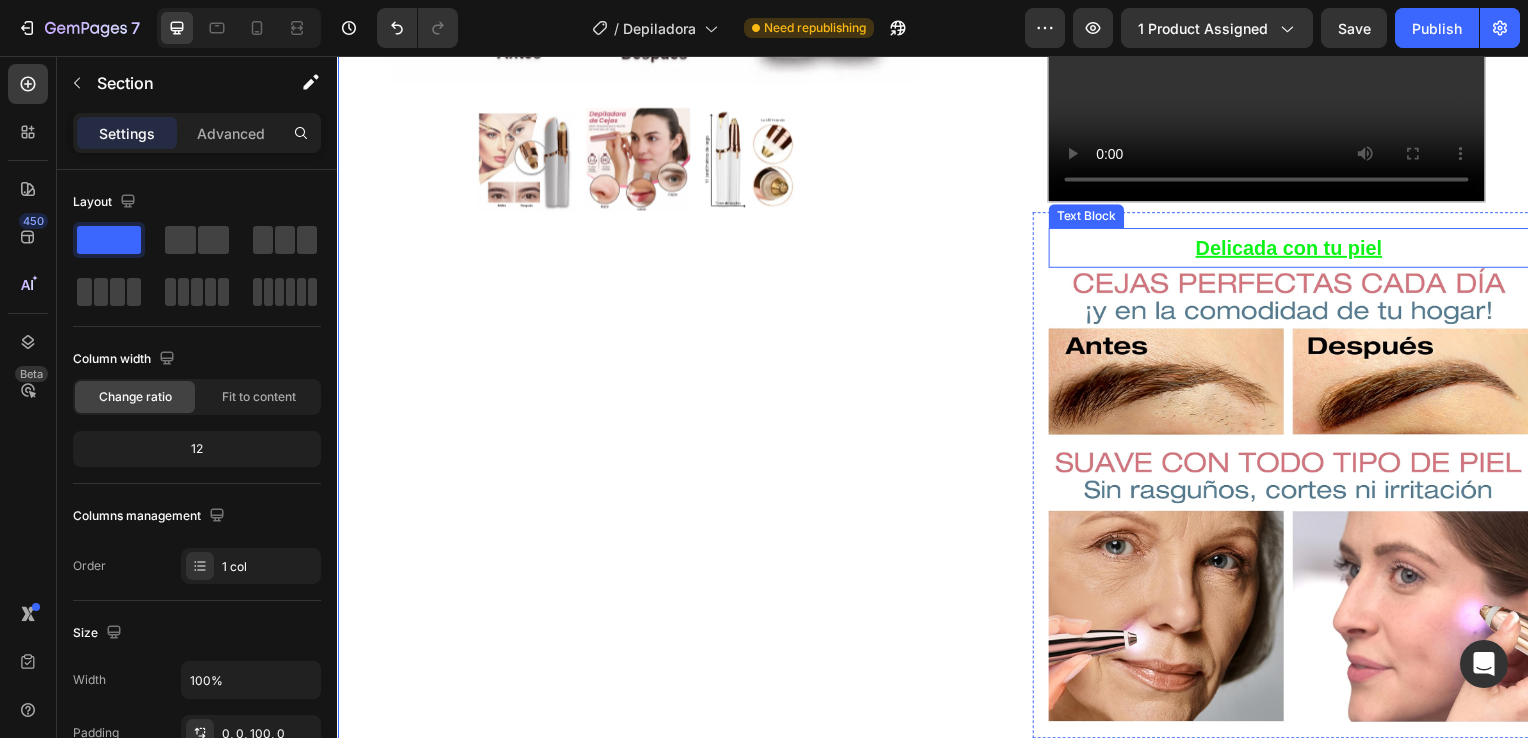 click on "Delicada con tu piel" at bounding box center (1295, 250) 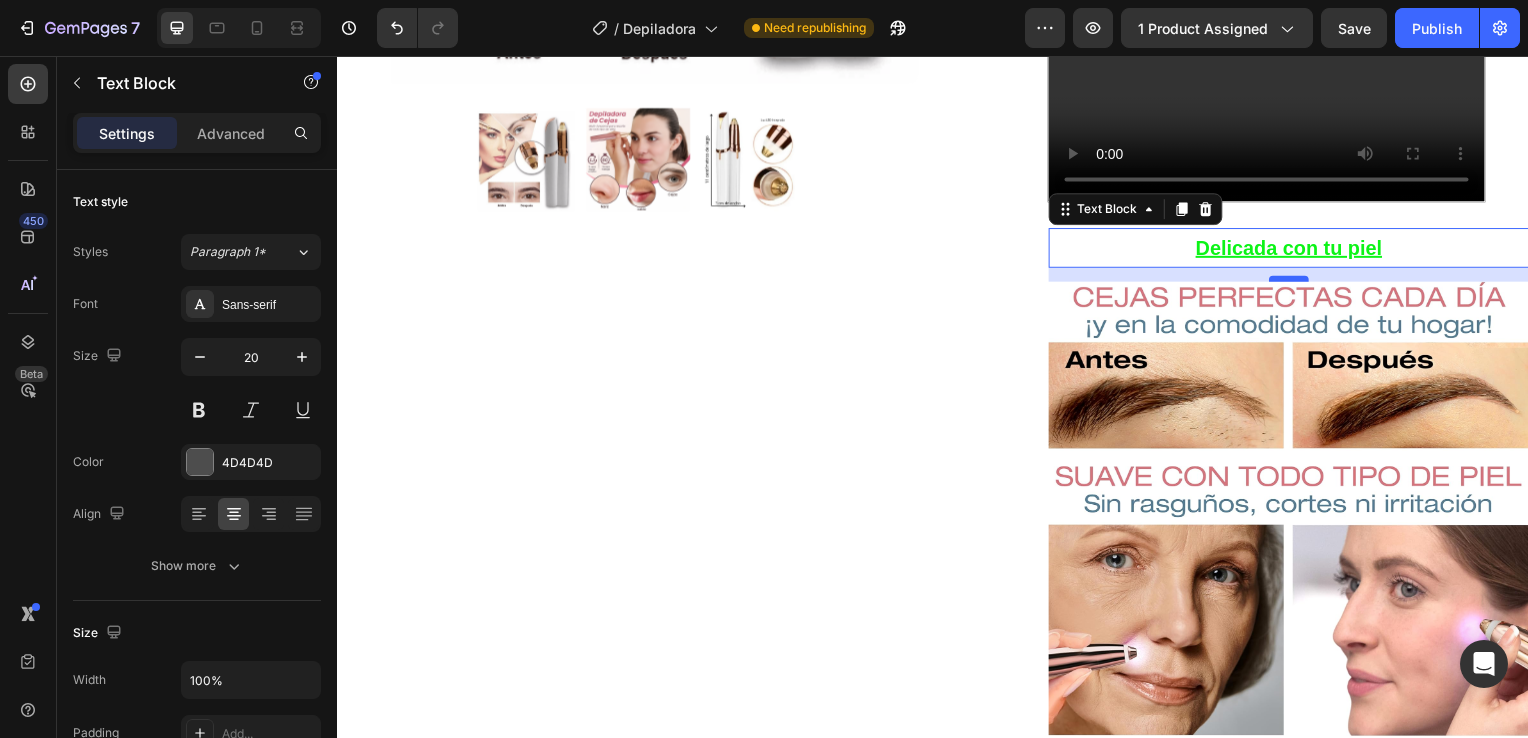 drag, startPoint x: 1280, startPoint y: 286, endPoint x: 1282, endPoint y: 300, distance: 14.142136 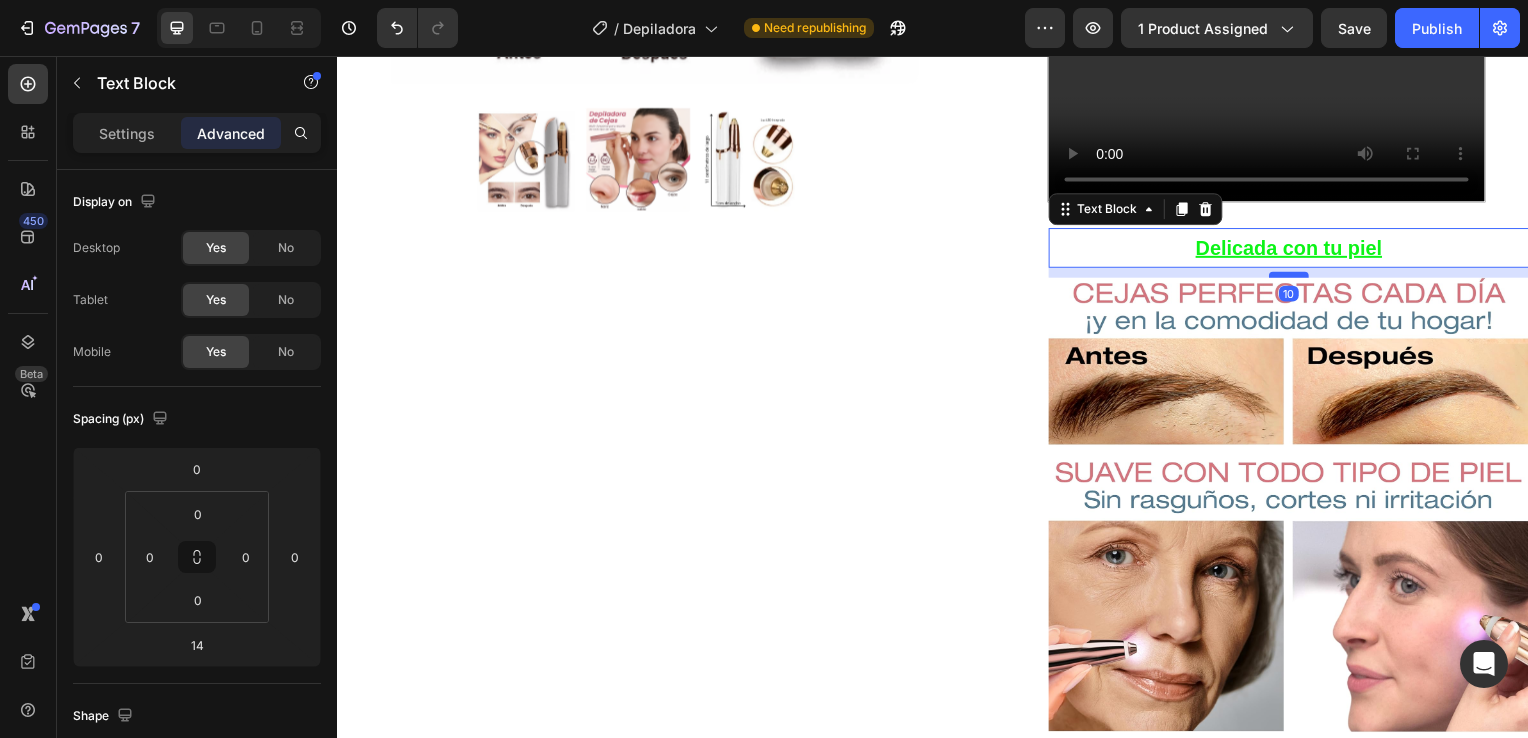 click at bounding box center (1295, 277) 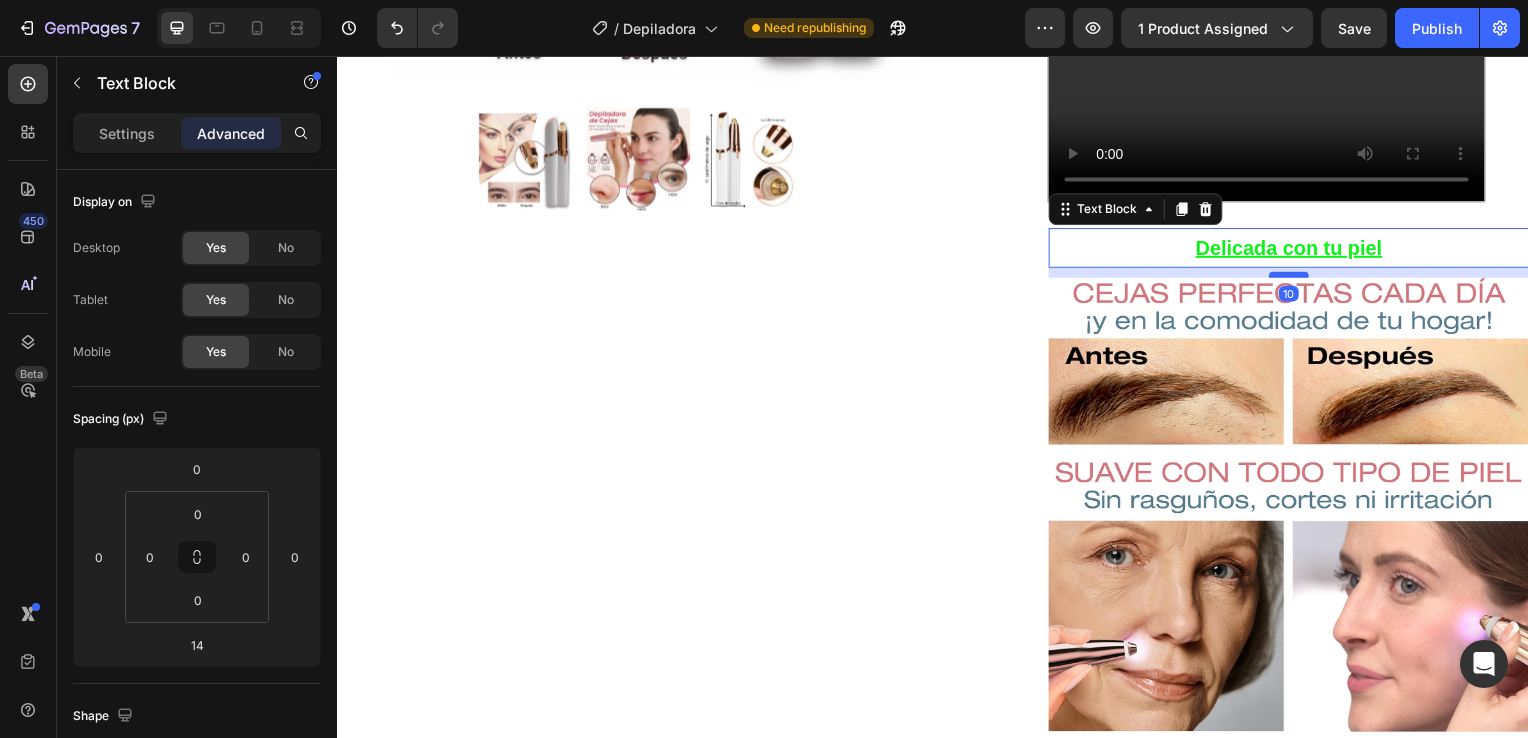 type on "10" 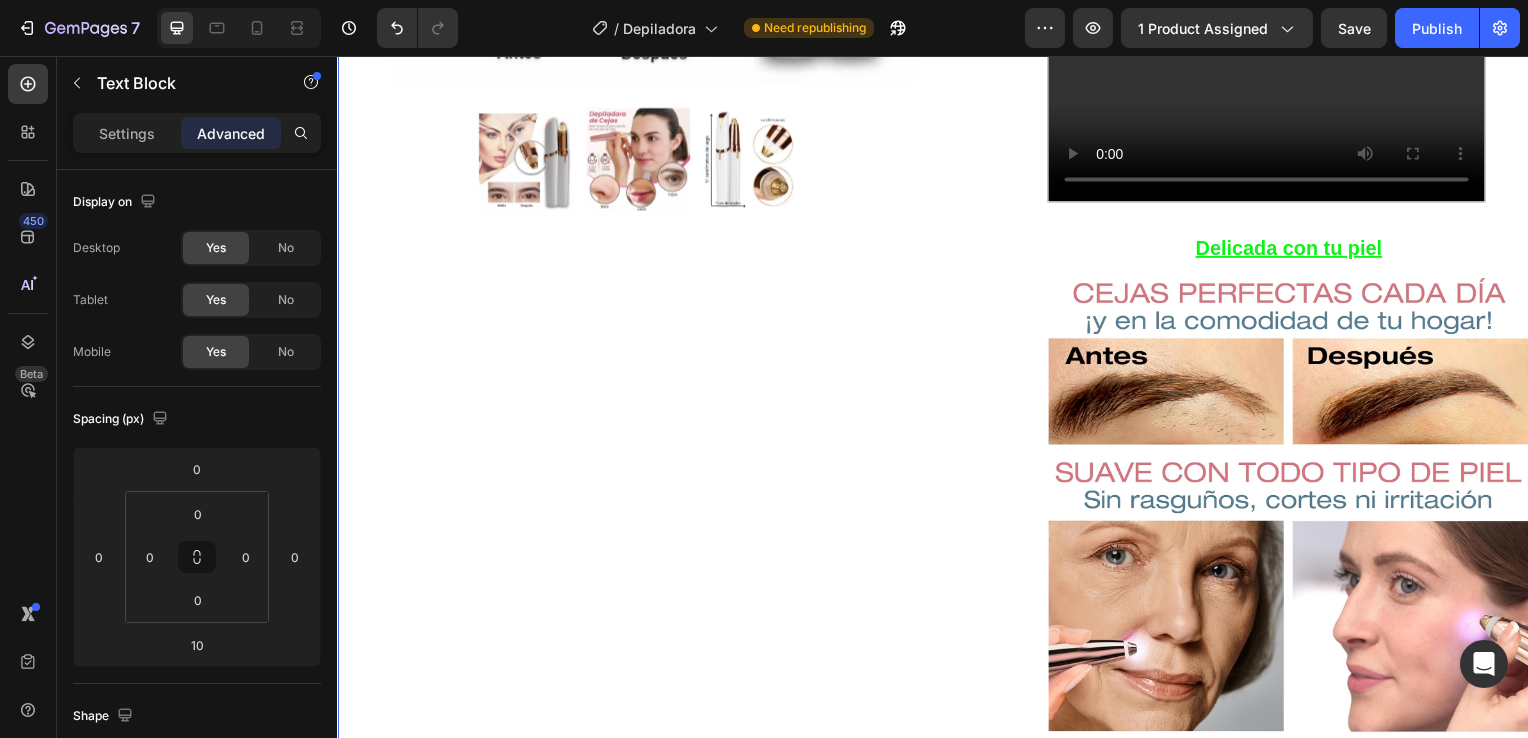 click on "Product Images Row Icon Icon Icon Icon Icon Icon List 4.8  657 Reviews   Text Block Row Depiladora facial de precisión indolora Product Title €19,99 Product Price Product Price €29.99 Text Block Oferta Text Block Row Row *Impuesto incluido Text Block Row Elige tu oferta   1x19.99€ 2x29.99€ 3x32.99€ (La mas vendida) Product Variants & Swatches Releasit COD Form & Upsells Releasit COD Form & Upsells
Agregar al carrito Add to Cart Row Row
Confiamos plenamente en la calidad de nuestros productos. Por eso, le ofrecemos una  GARANTÍA DE SANTISFACCIÓN DE 30 DÍAS : Si por cualquier motivo no queda conforme con su compra, puede conservar el producto y le reembolsaremos el 100% del importe abonado. Sin preguntas ni complicaciones. Item List Row Image Icon Icon Icon Icon Icon Icon List Lidia Perez Text Block Row Row
Icon Compra verificada. Text Block Row Row "Cómoda, rápida y sin dolor"     Text Block Video Row Row Product Delicada con tu piel Image" at bounding box center (937, -84) 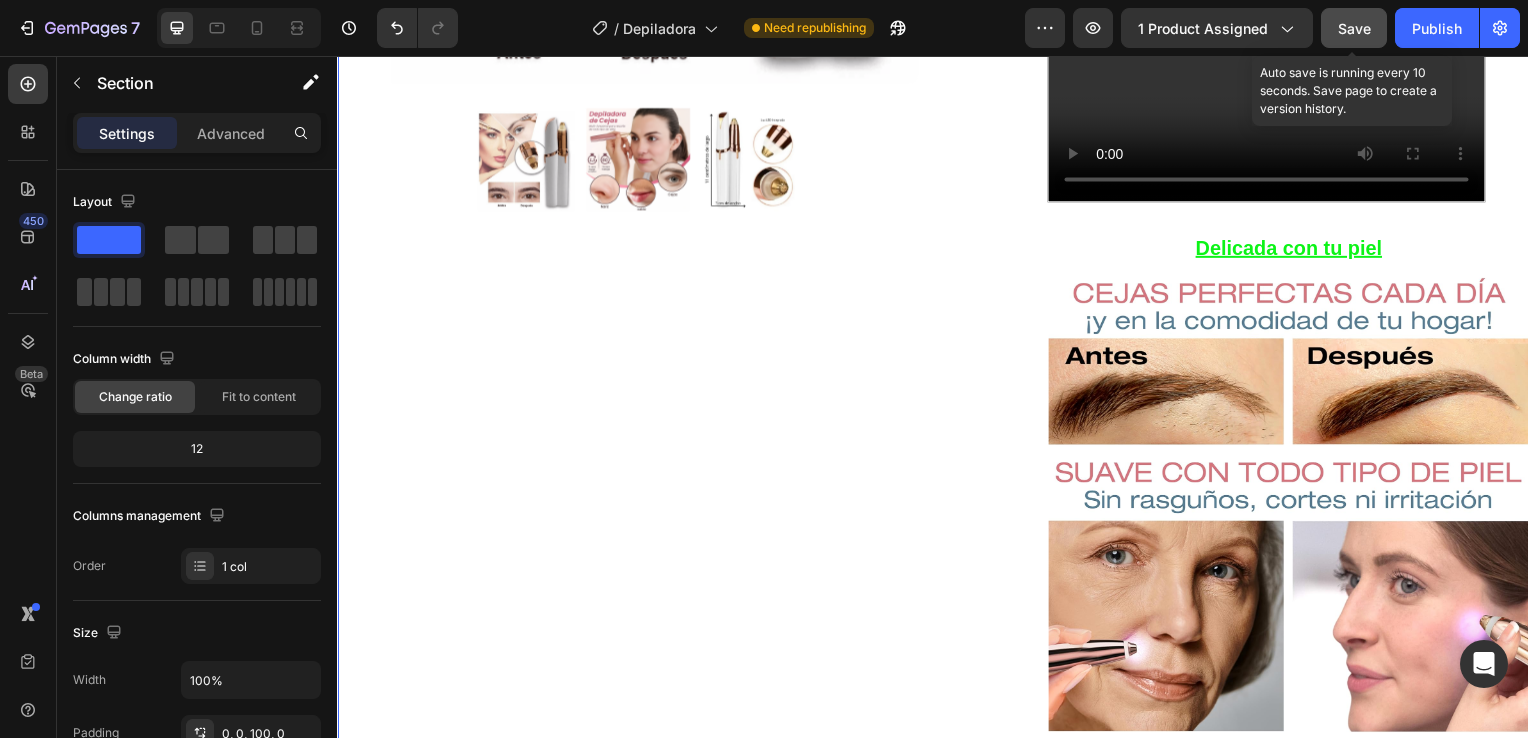click on "Save" at bounding box center (1354, 28) 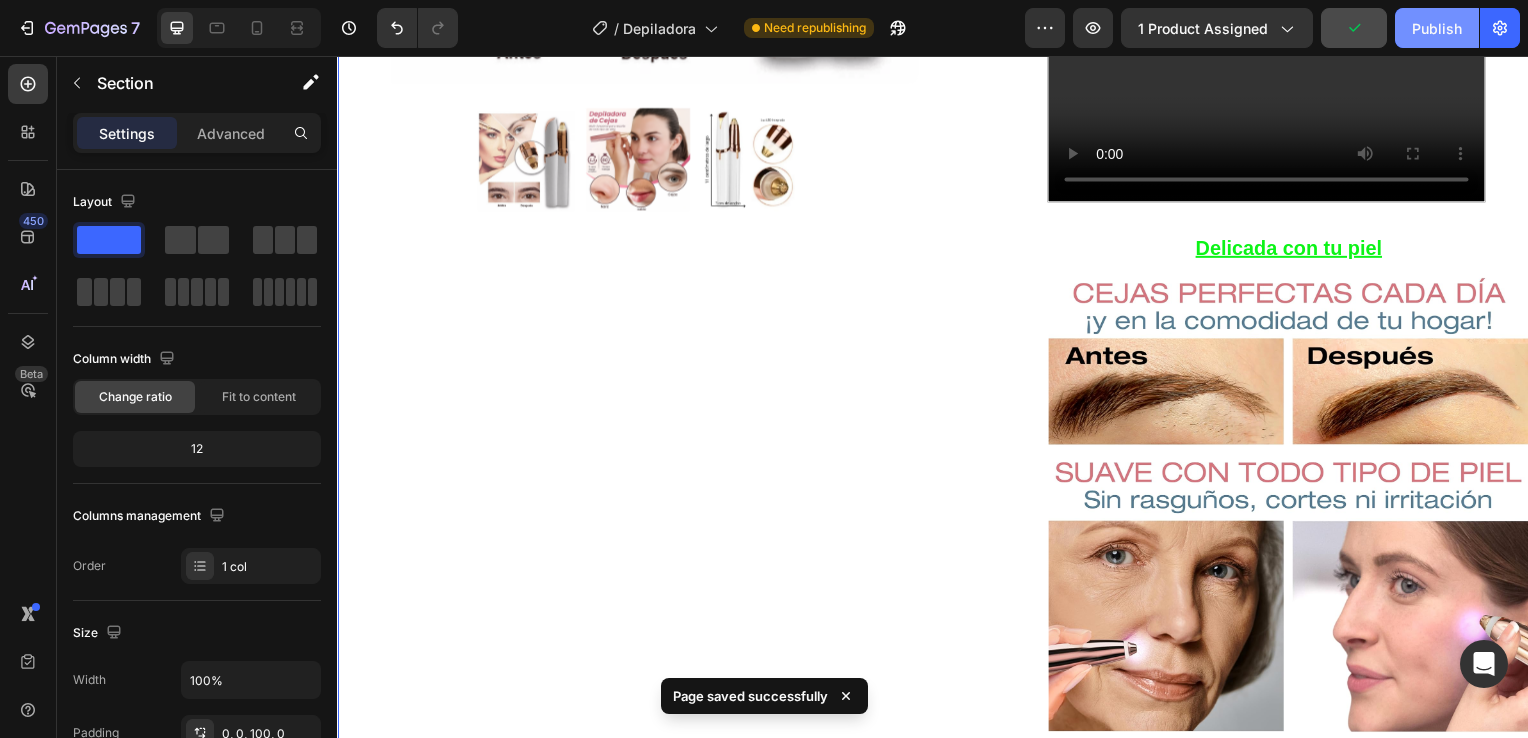 click on "Publish" at bounding box center [1437, 28] 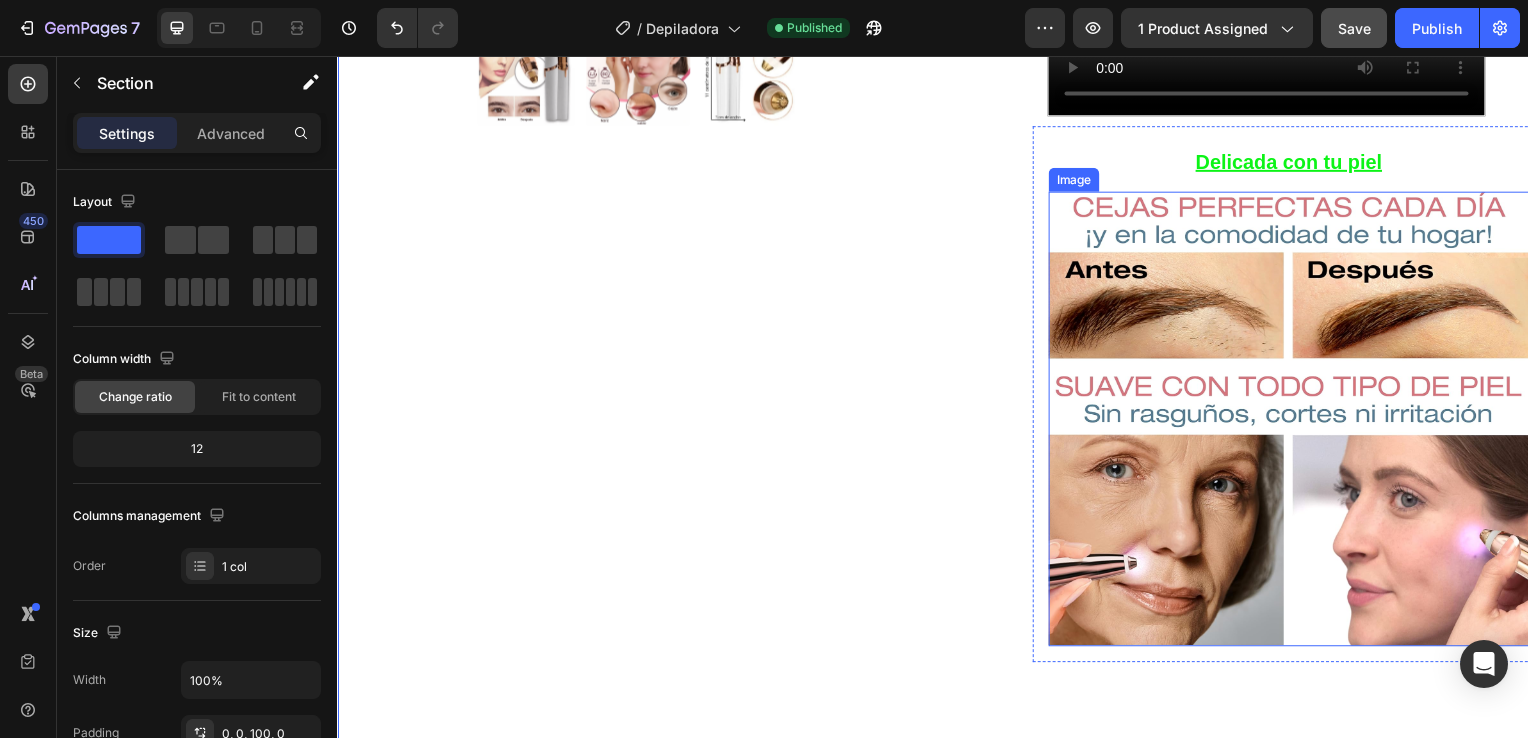 scroll, scrollTop: 1106, scrollLeft: 0, axis: vertical 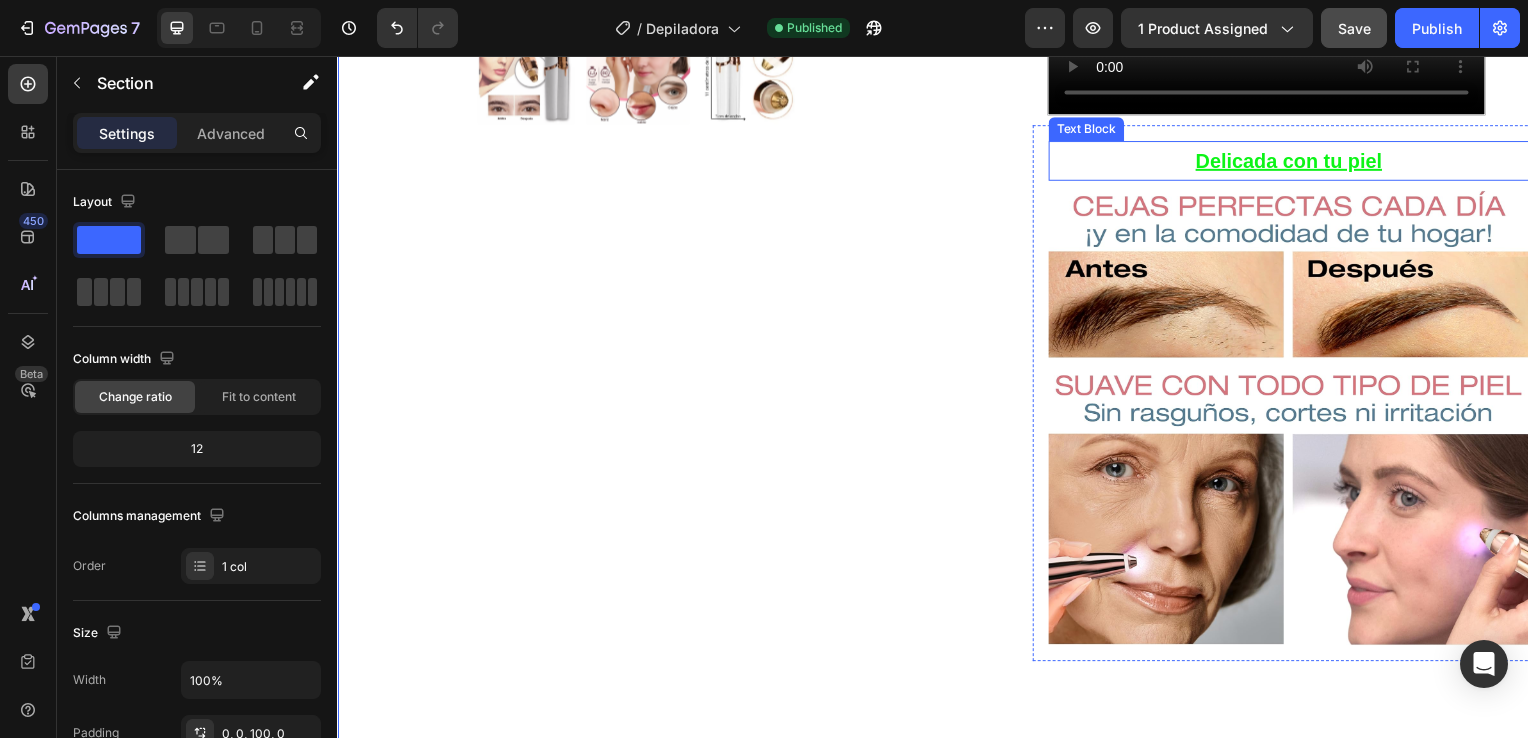 click on "Delicada con tu piel" at bounding box center [1295, 162] 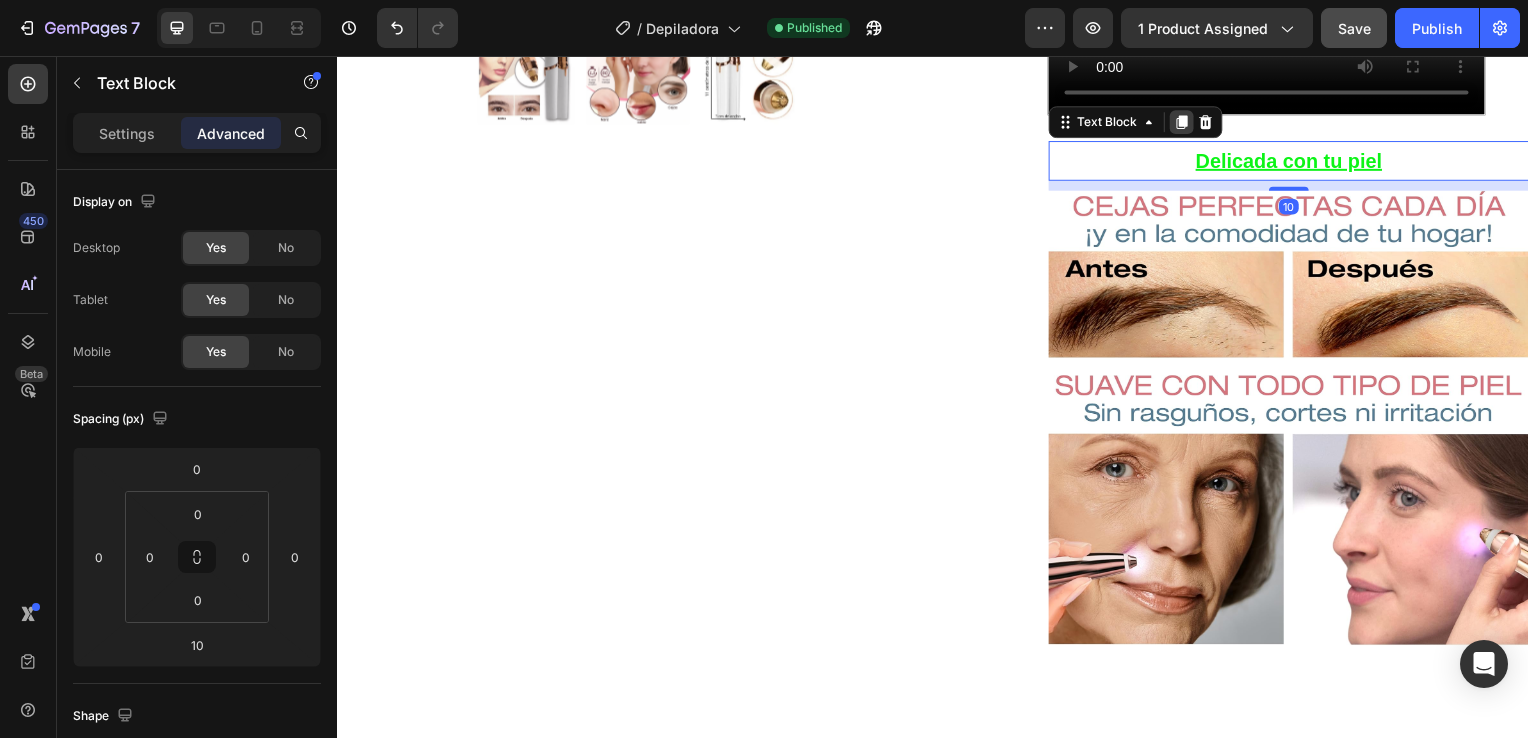 click 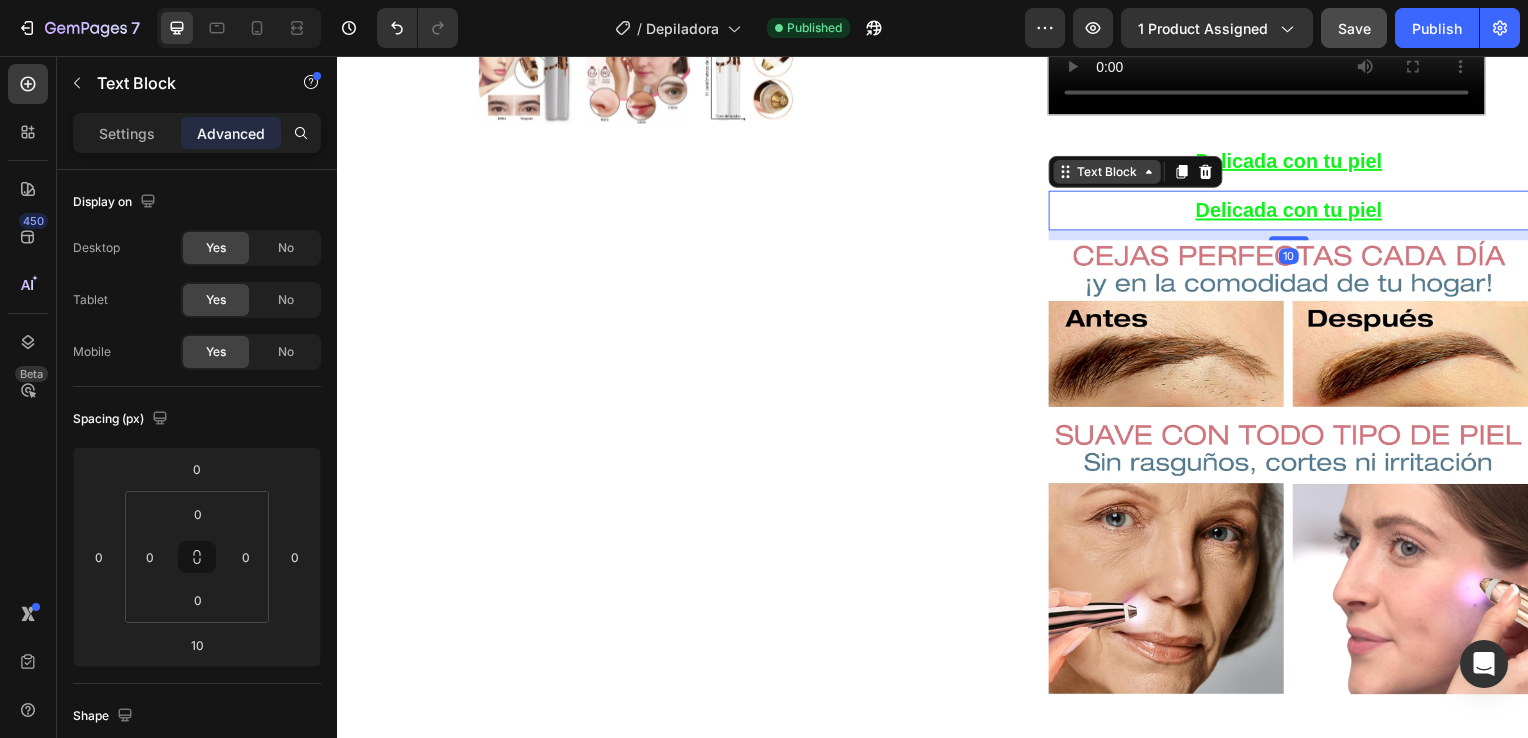 click on "Text Block" at bounding box center [1112, 173] 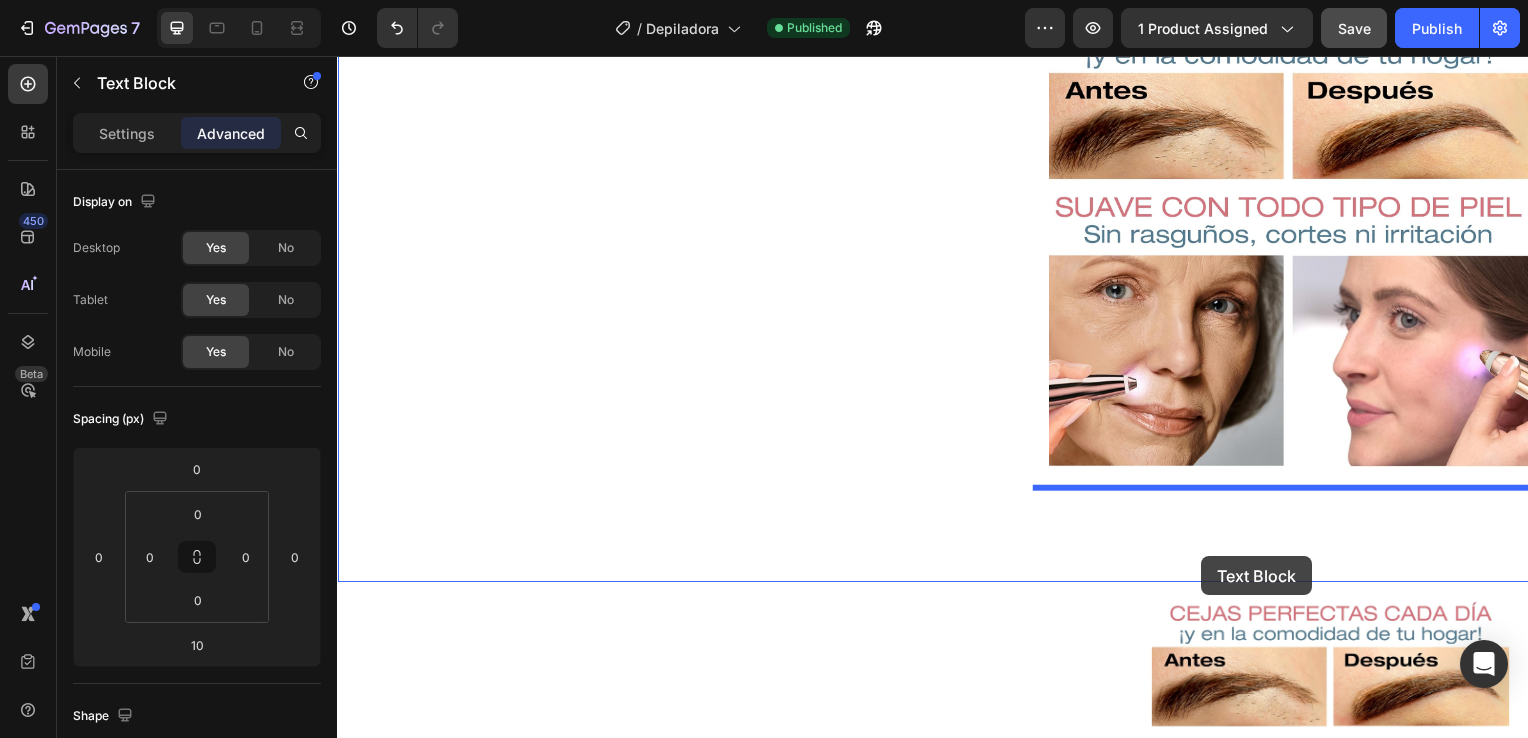 drag, startPoint x: 1157, startPoint y: 190, endPoint x: 1208, endPoint y: 560, distance: 373.49832 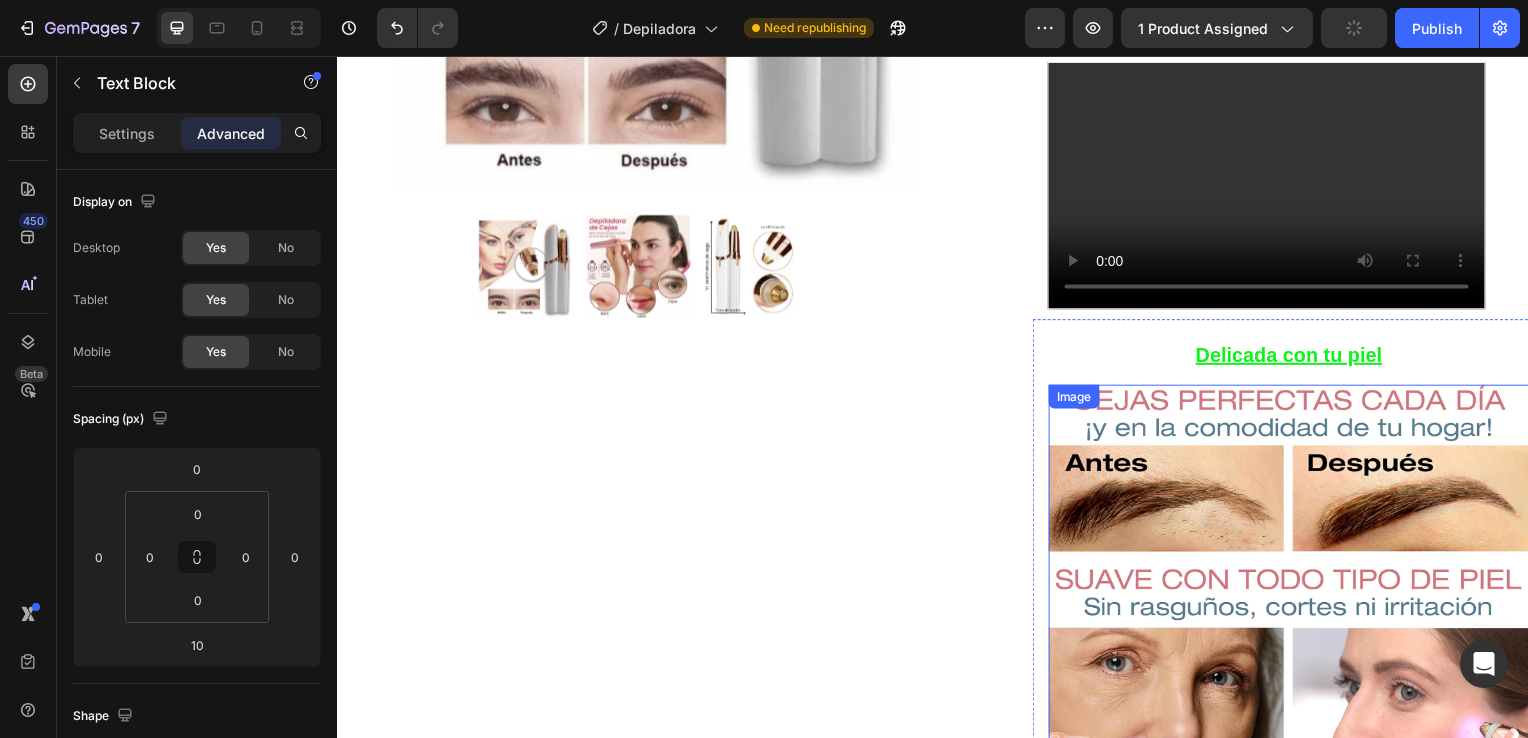scroll, scrollTop: 900, scrollLeft: 0, axis: vertical 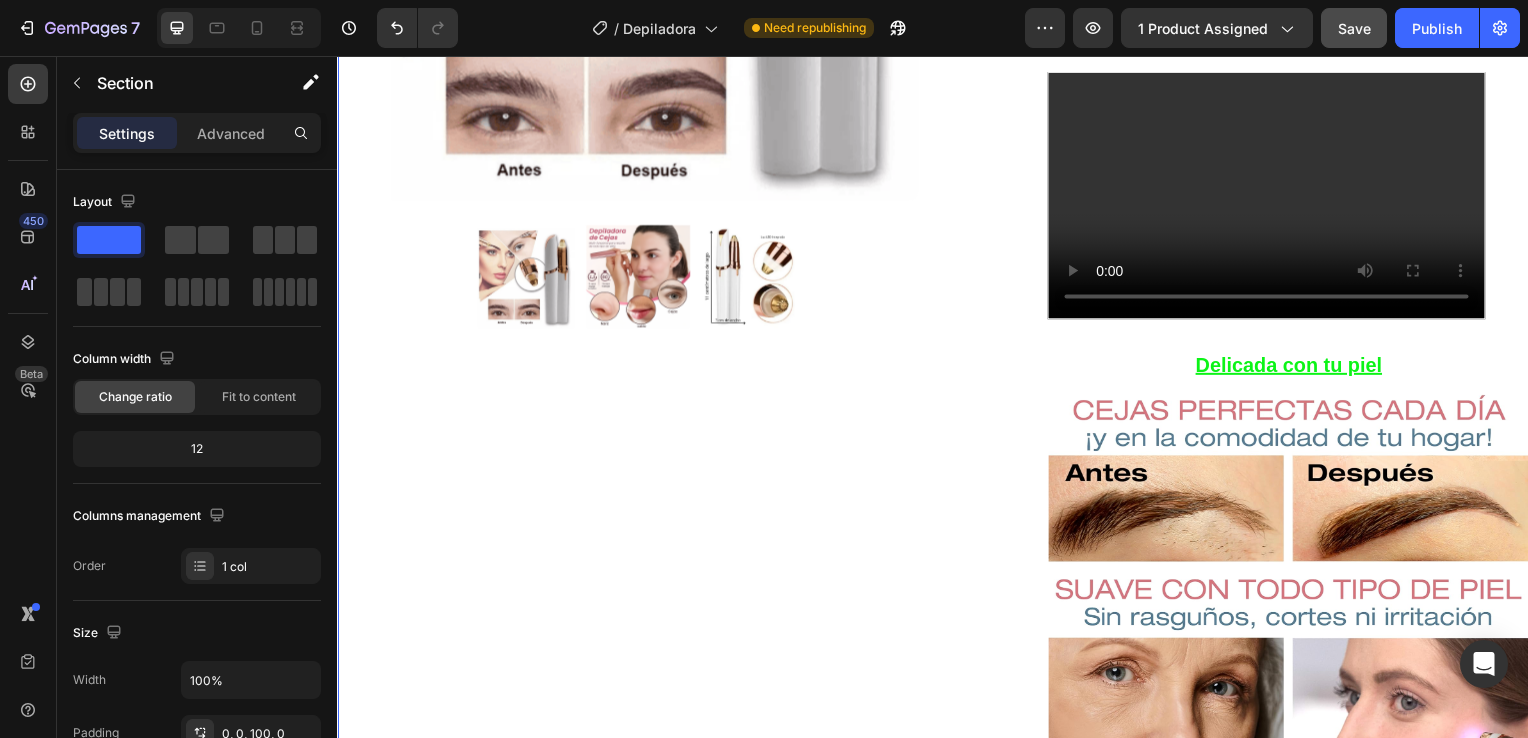 click on "Product Images Row Icon Icon Icon Icon Icon Icon List 4.8  657 Reviews   Text Block Row Depiladora facial de precisión indolora Product Title €19,99 Product Price Product Price €29.99 Text Block Oferta Text Block Row Row *Impuesto incluido Text Block Row Elige tu oferta   1x19.99€ 2x29.99€ 3x32.99€ (La mas vendida) Product Variants & Swatches Releasit COD Form & Upsells Releasit COD Form & Upsells
Agregar al carrito Add to Cart Row Row
Confiamos plenamente en la calidad de nuestros productos. Por eso, le ofrecemos una  GARANTÍA DE SANTISFACCIÓN DE 30 DÍAS : Si por cualquier motivo no queda conforme con su compra, puede conservar el producto y le reembolsaremos el 100% del importe abonado. Sin preguntas ni complicaciones. Item List Row Image Icon Icon Icon Icon Icon Icon List Lidia Perez Text Block Row Row
Icon Compra verificada. Text Block Row Row "Cómoda, rápida y sin dolor"     Text Block Video Row Row Product Delicada con tu piel Image" at bounding box center (937, 59) 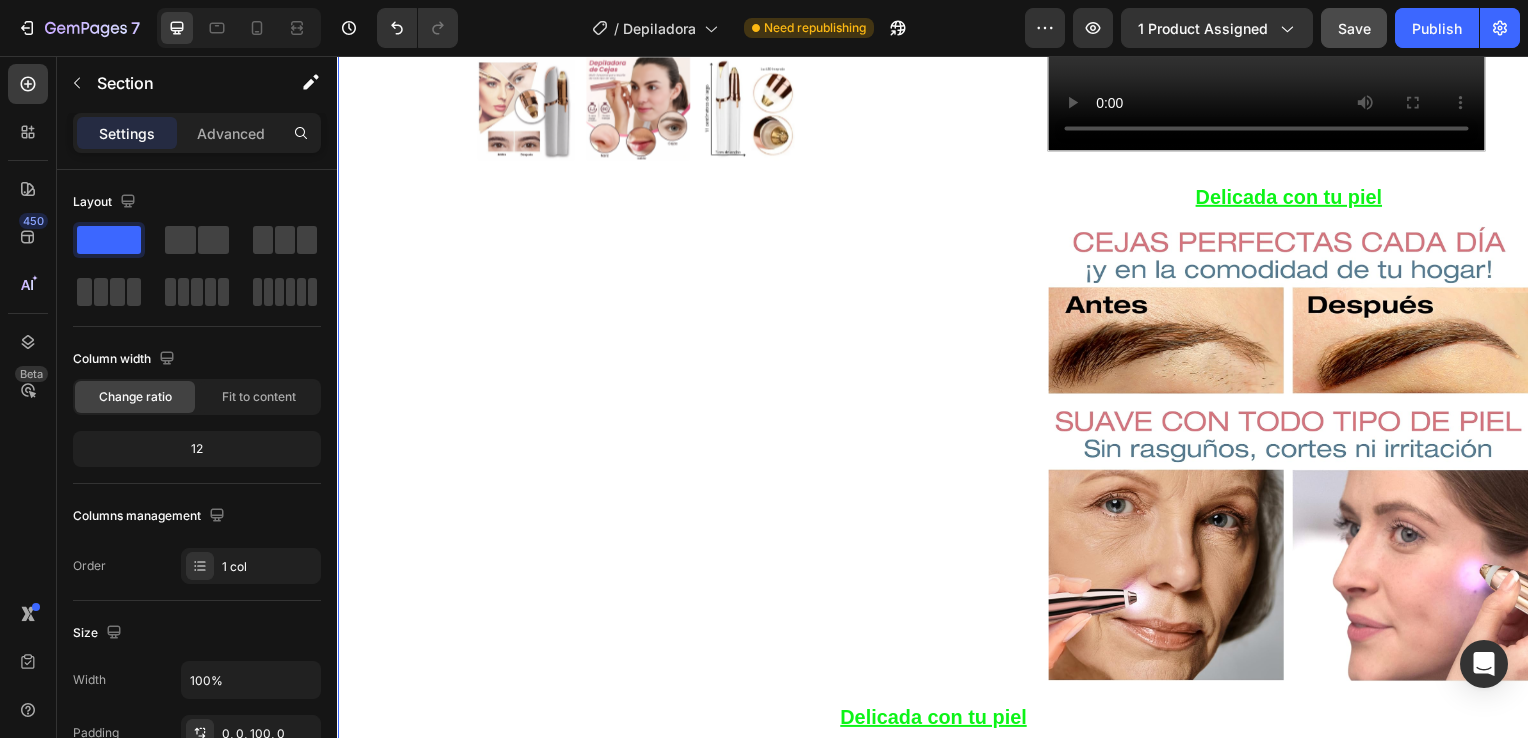 scroll, scrollTop: 1067, scrollLeft: 0, axis: vertical 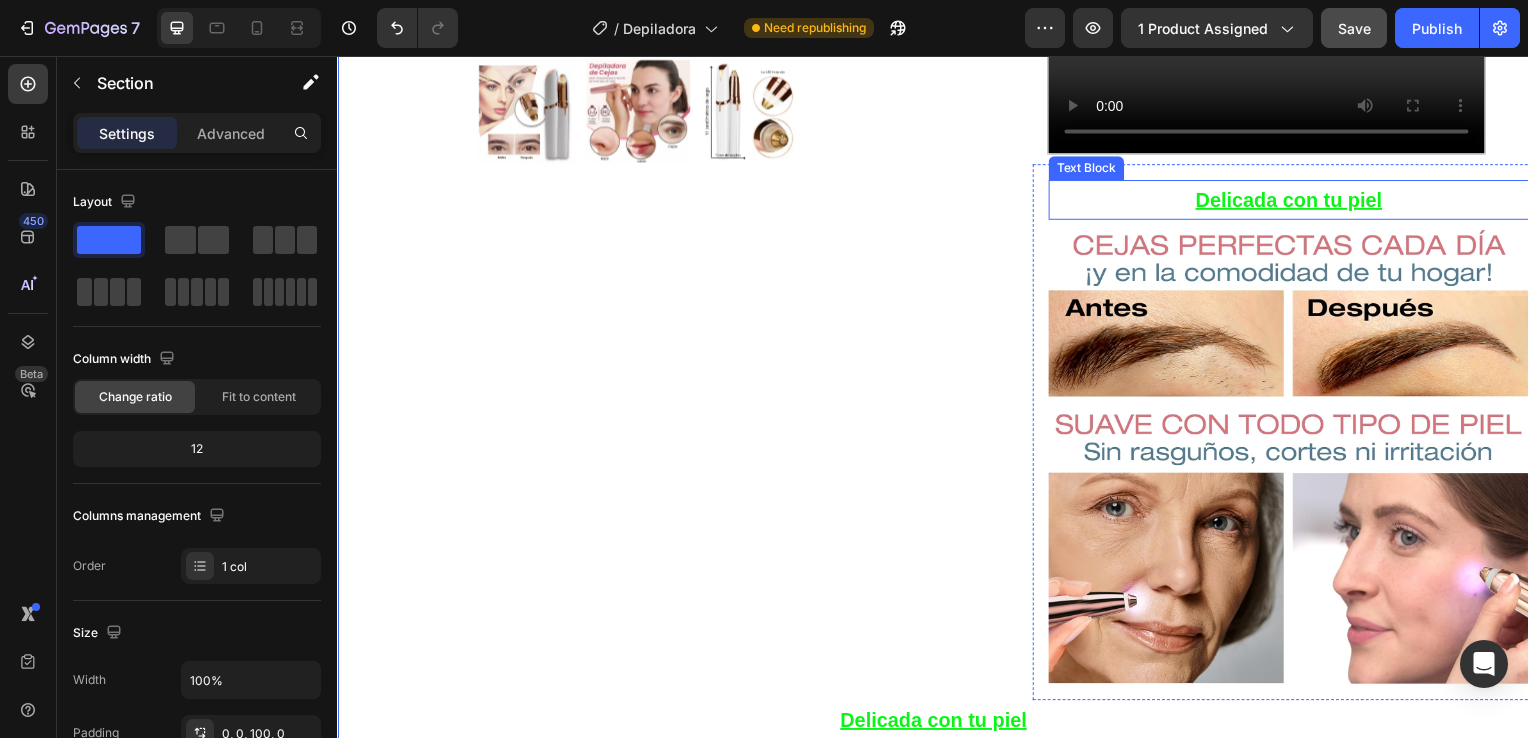 click on "Delicada con tu piel" at bounding box center [1295, 201] 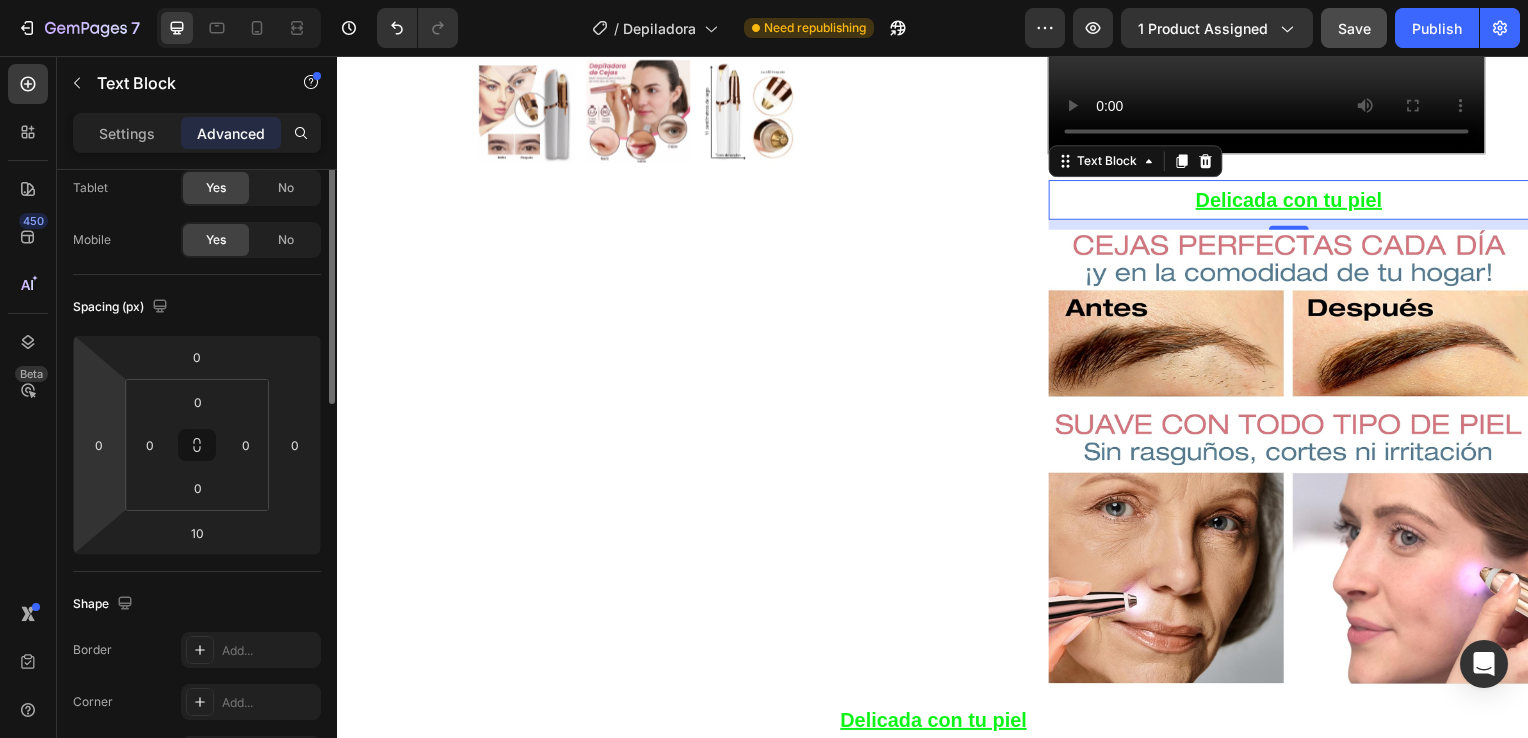 scroll, scrollTop: 0, scrollLeft: 0, axis: both 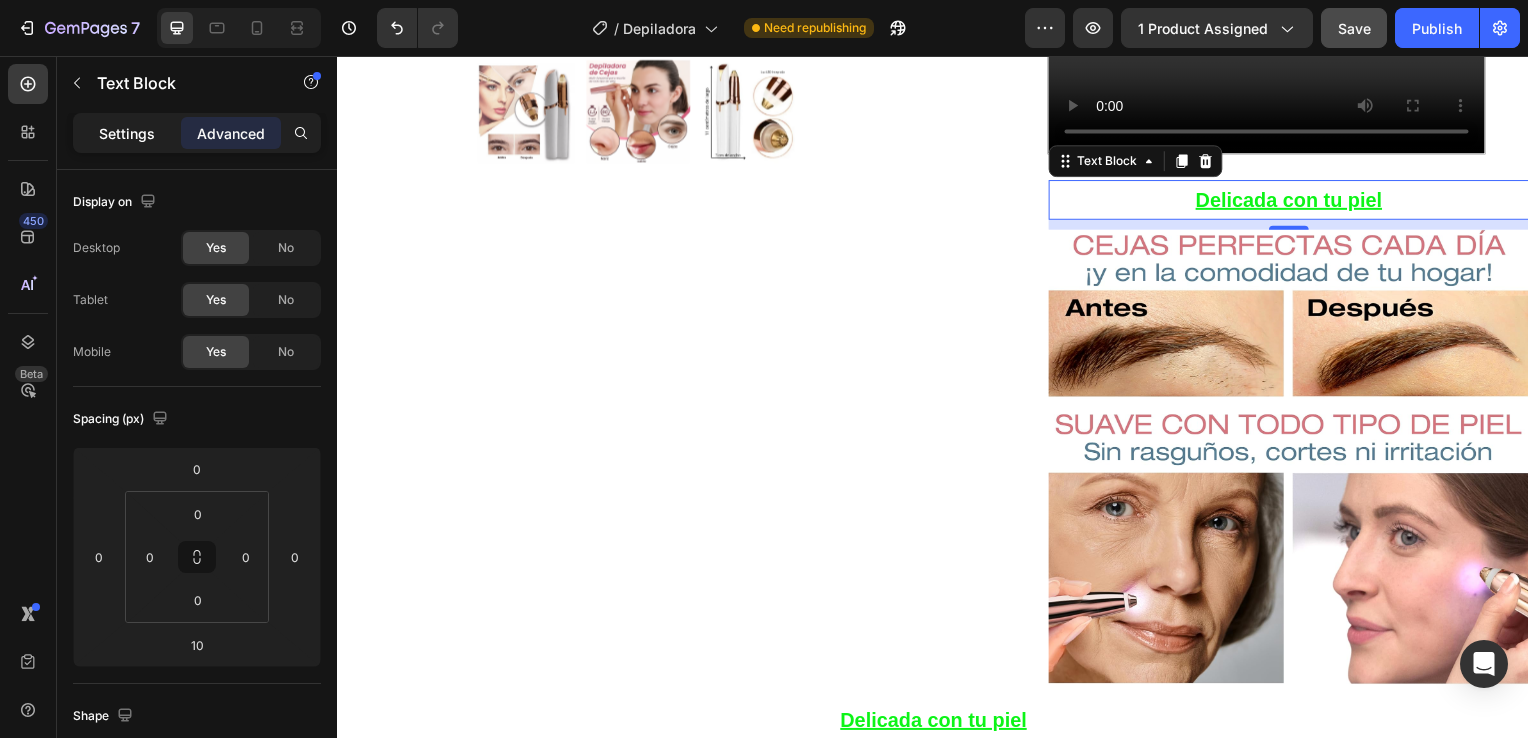 click on "Settings" at bounding box center [127, 133] 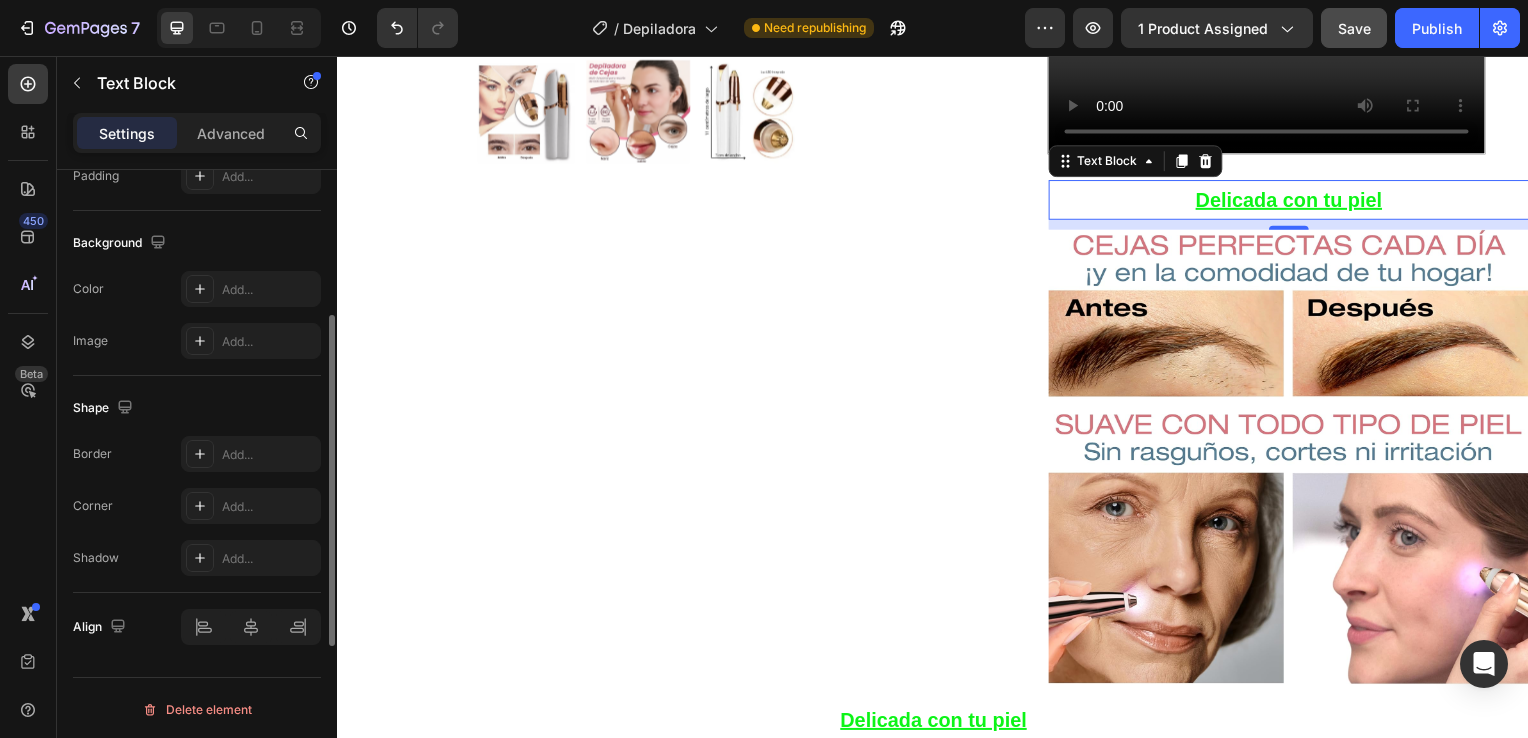 scroll, scrollTop: 0, scrollLeft: 0, axis: both 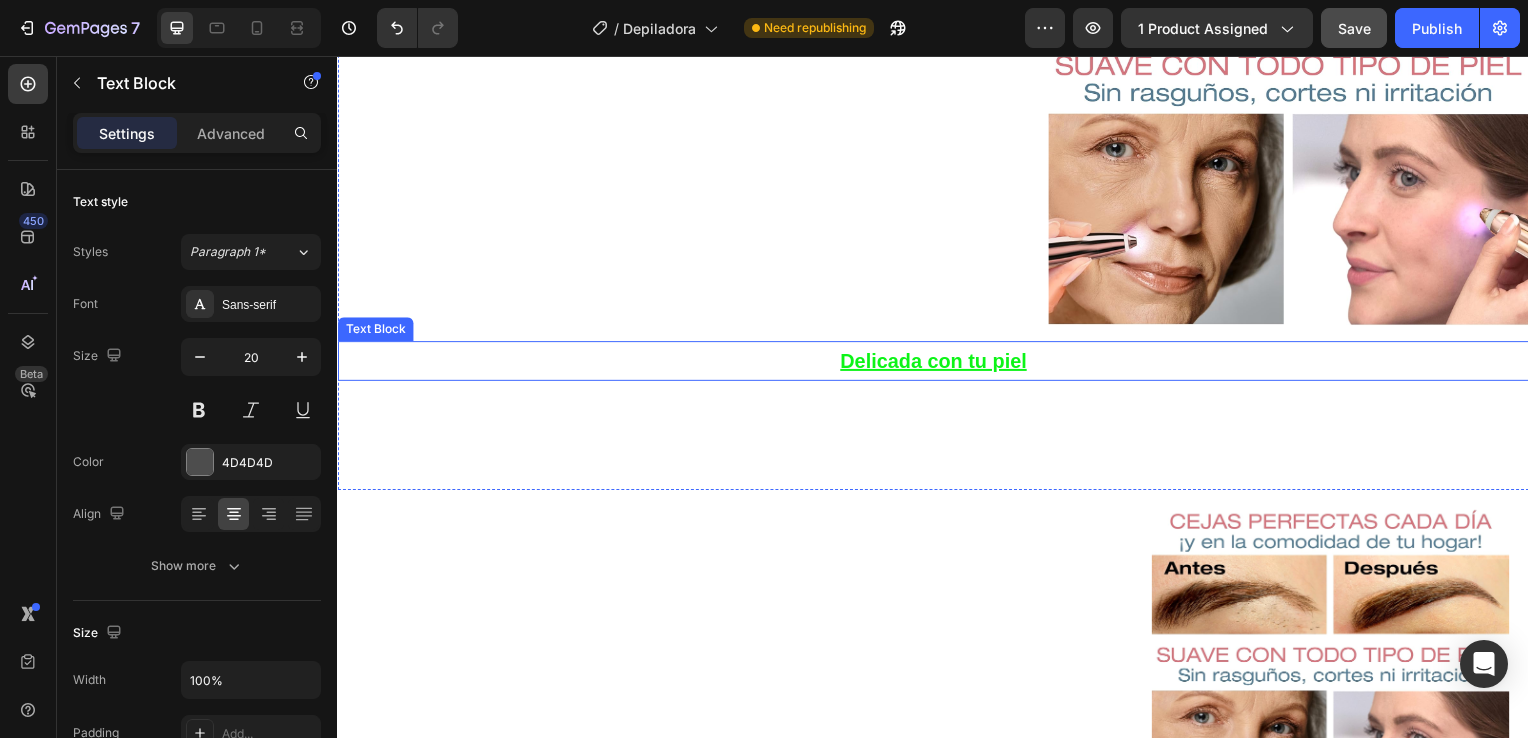 click on "Delicada con tu piel" at bounding box center [937, 364] 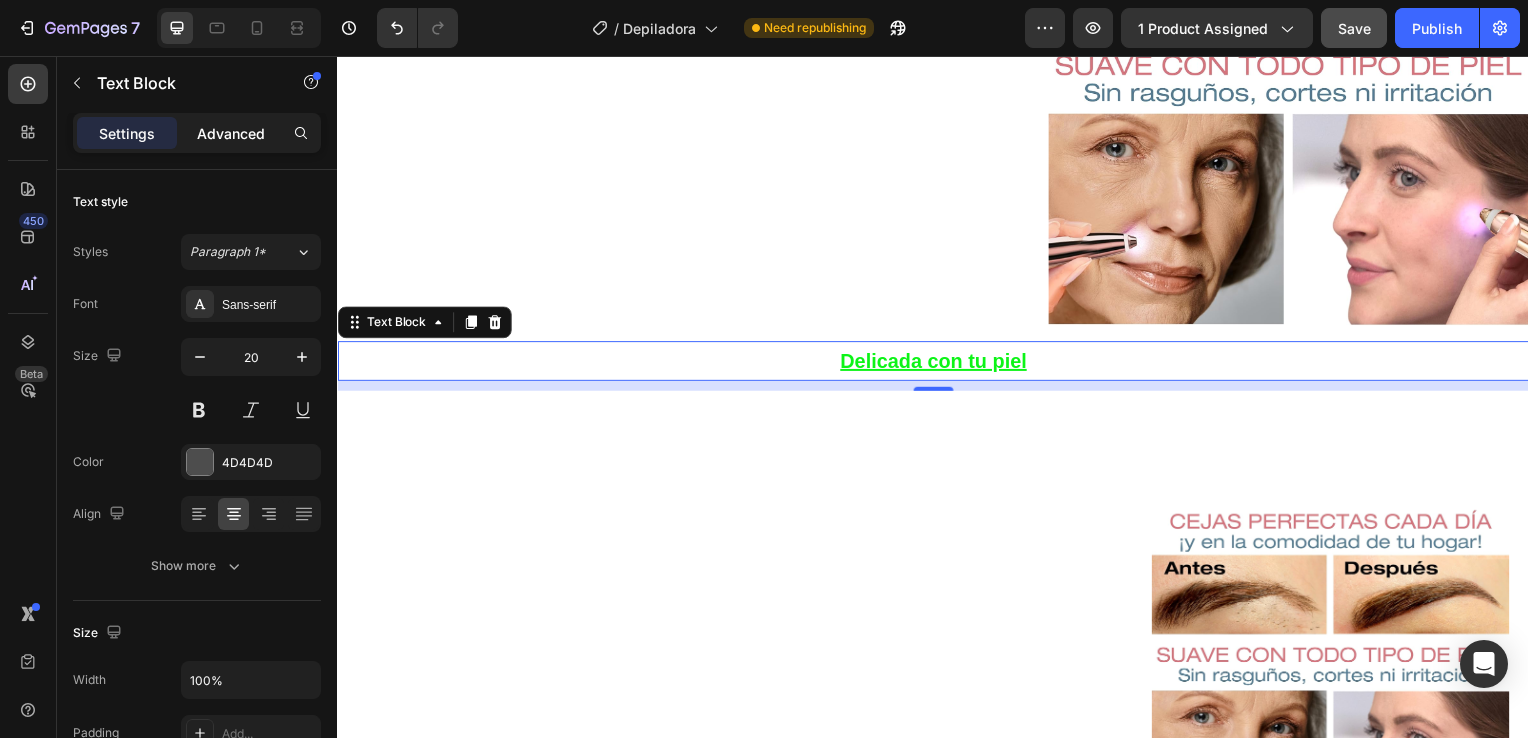 click on "Advanced" at bounding box center (231, 133) 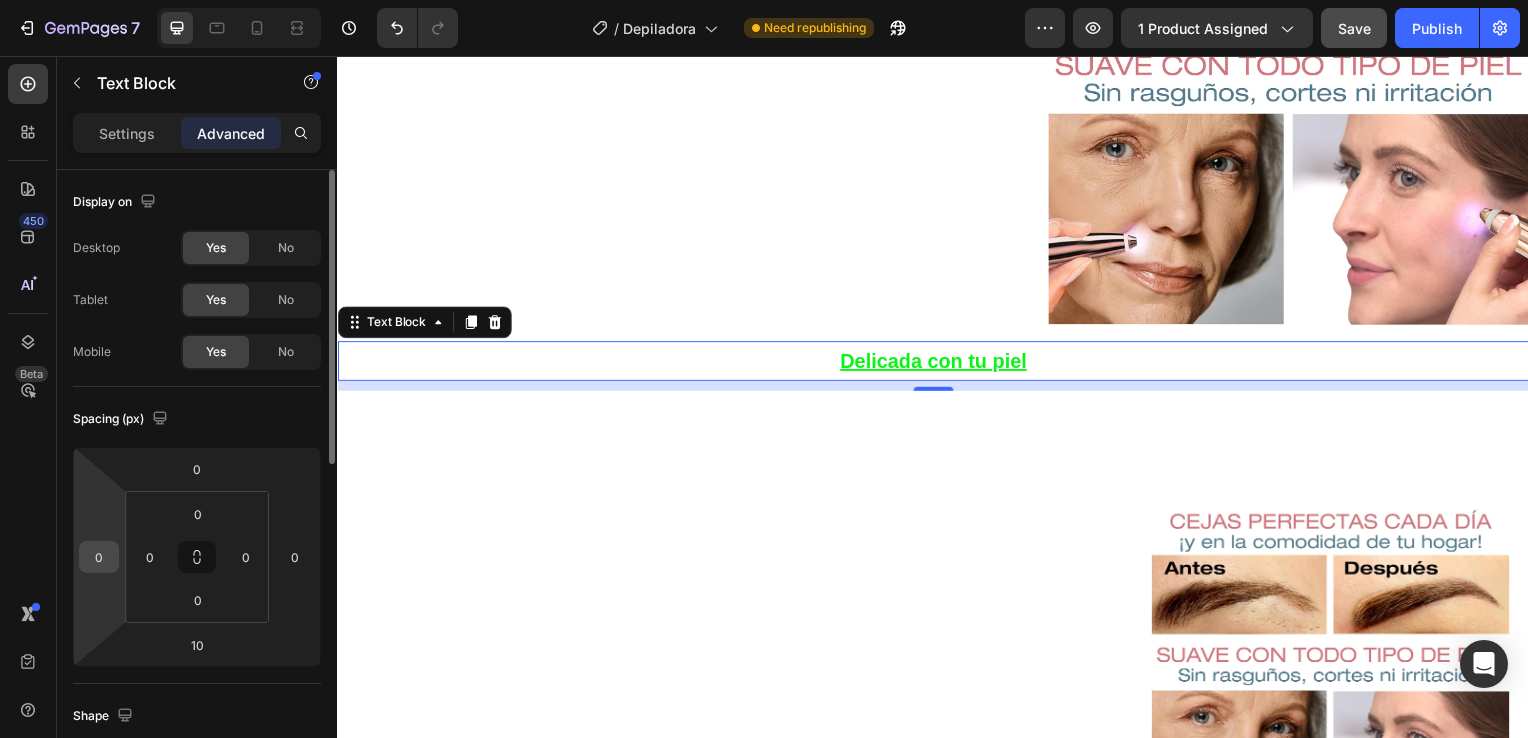 click on "0" at bounding box center [99, 557] 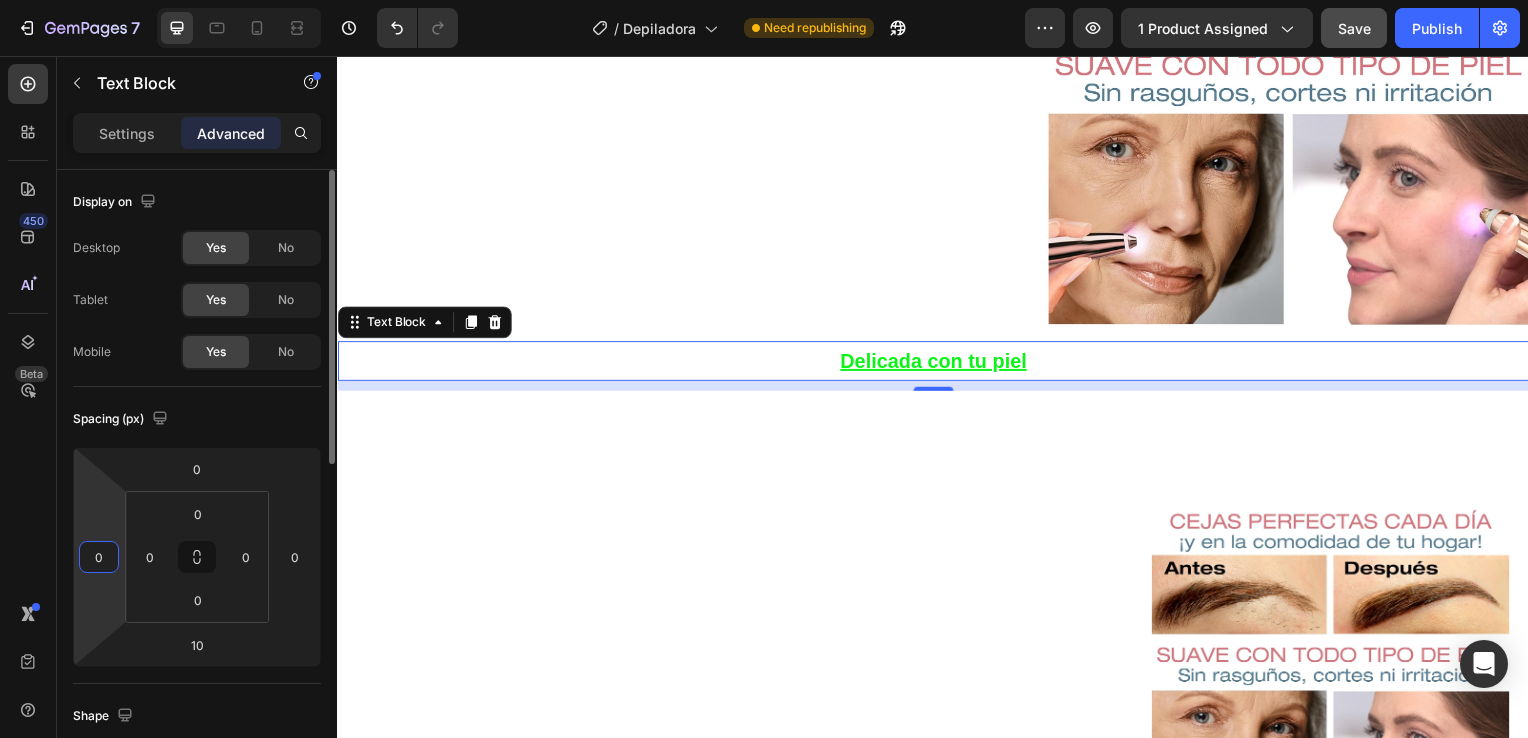 click on "0" at bounding box center (99, 557) 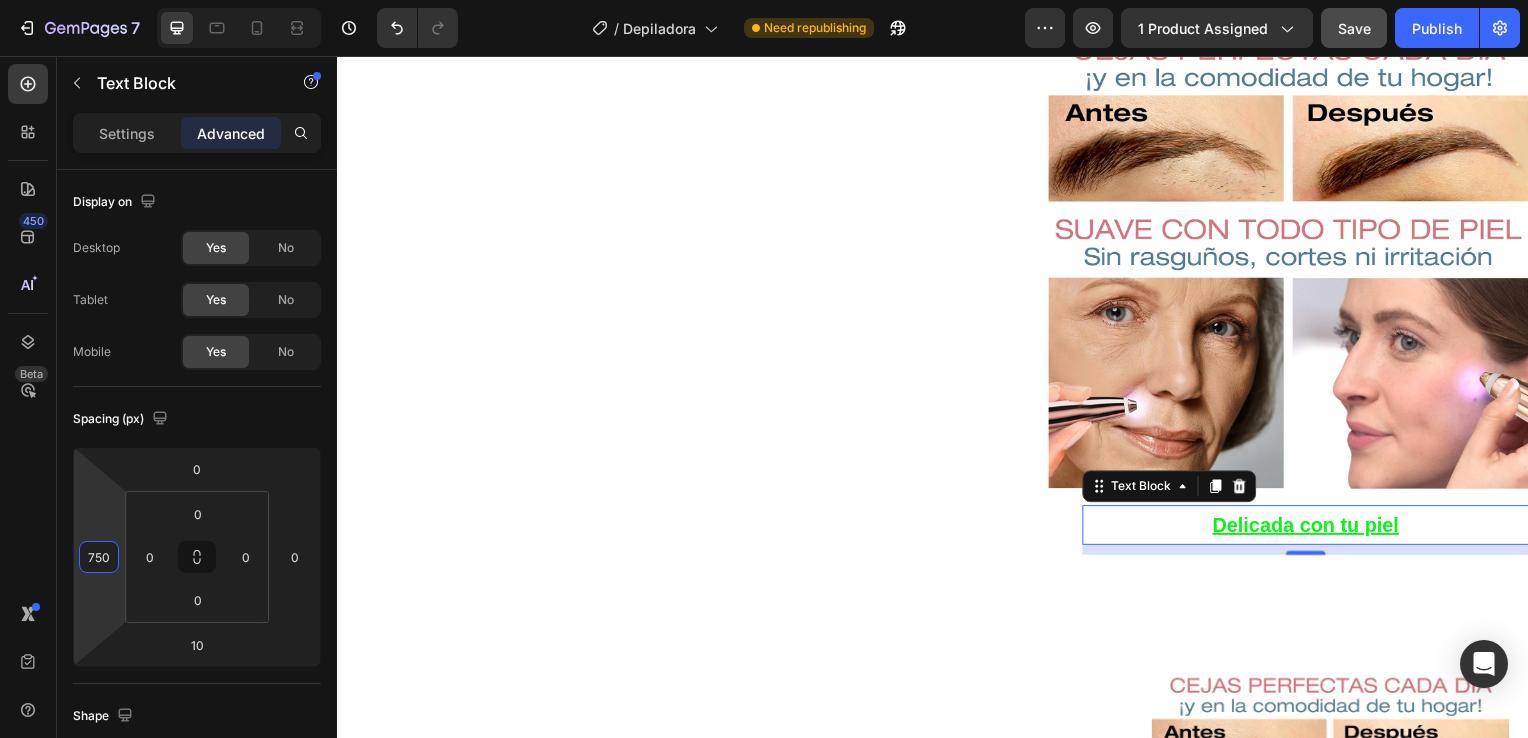 scroll, scrollTop: 1371, scrollLeft: 0, axis: vertical 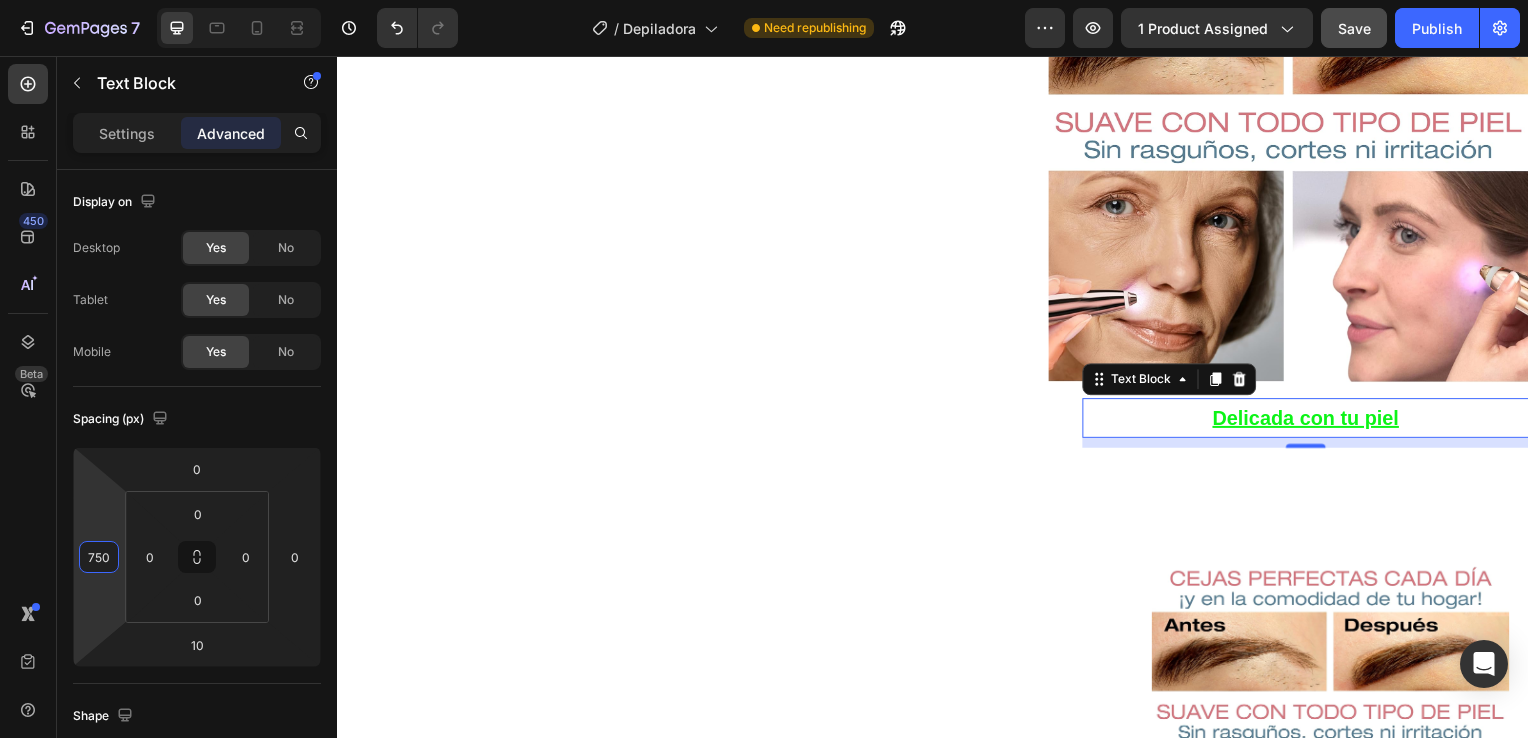 type on "750" 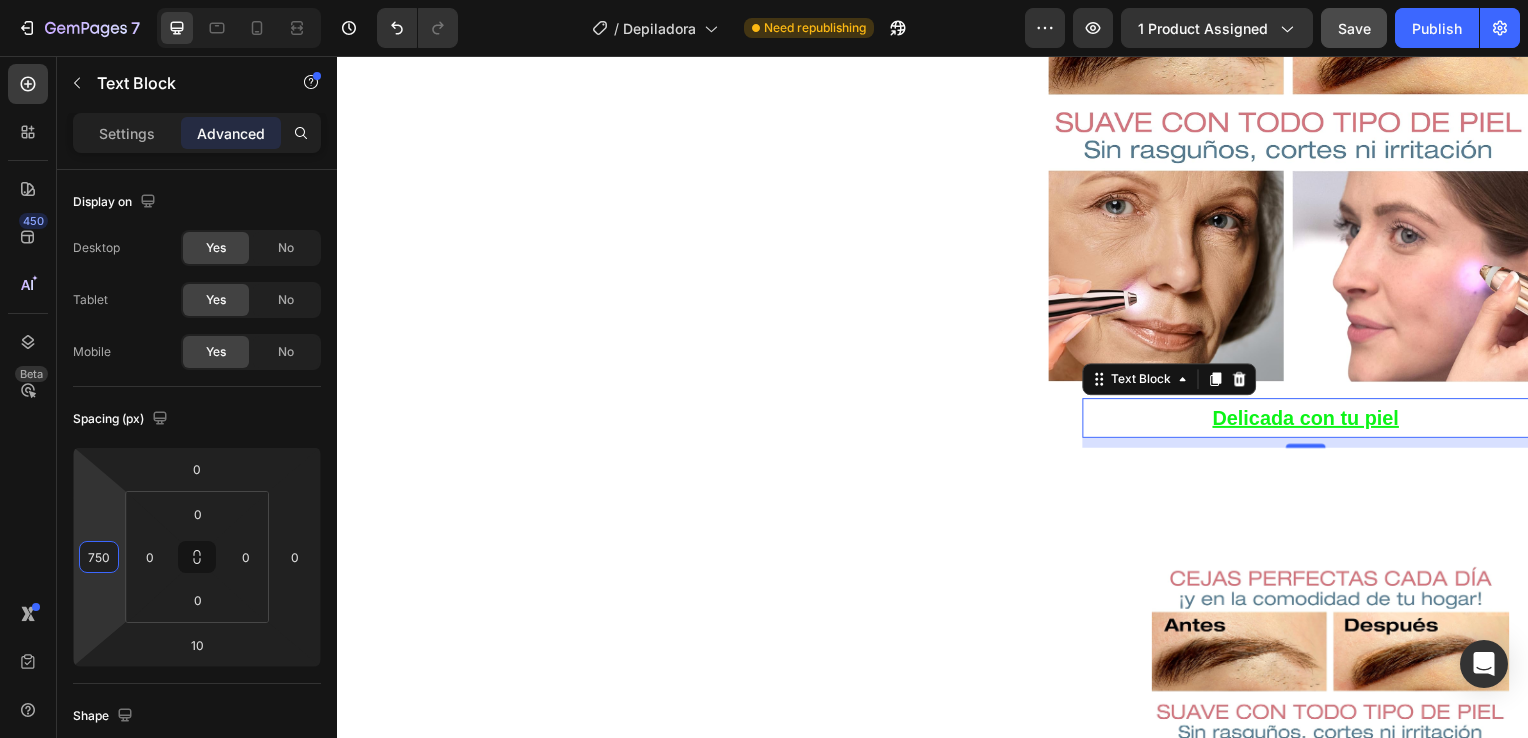 click on "Delicada con tu piel" at bounding box center (1312, 421) 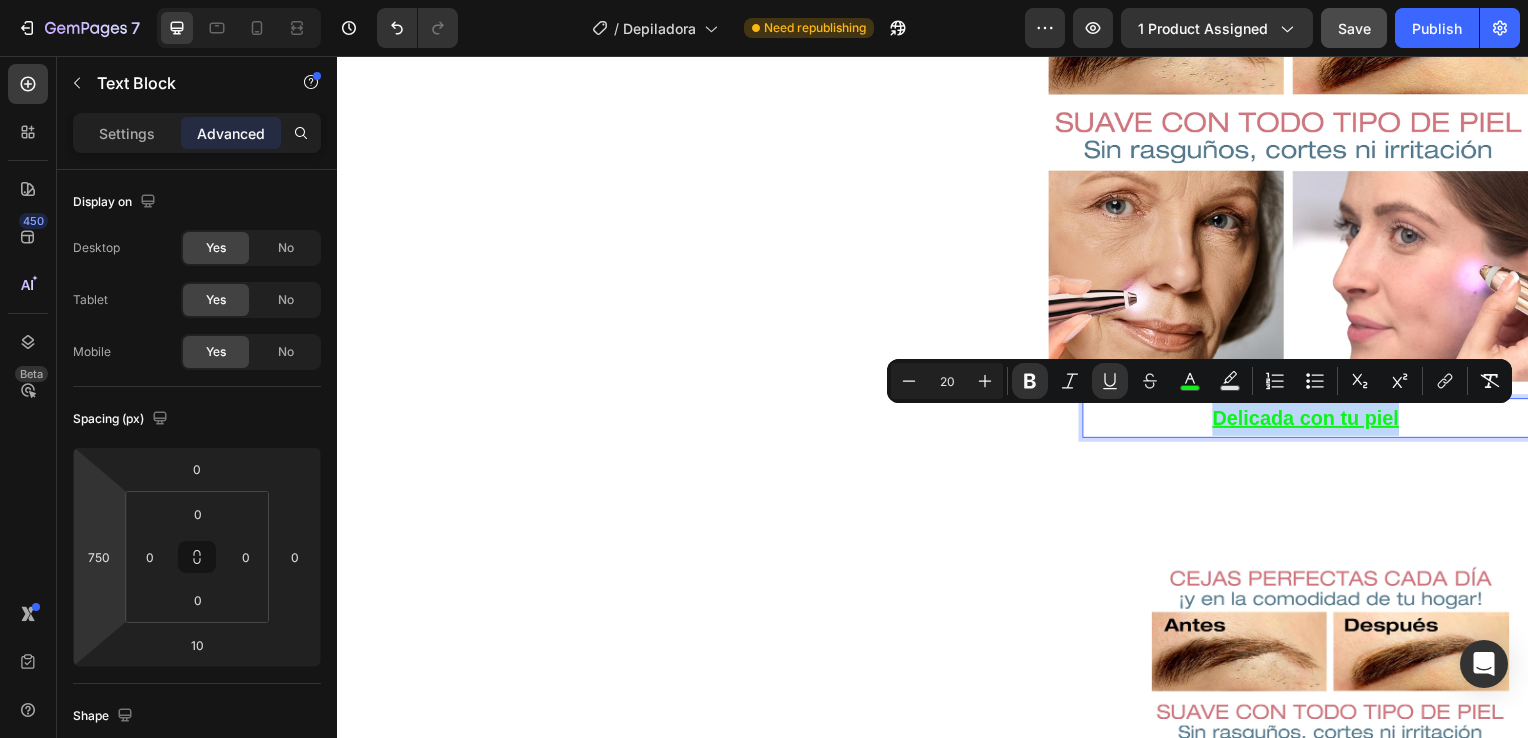 drag, startPoint x: 1208, startPoint y: 424, endPoint x: 1388, endPoint y: 418, distance: 180.09998 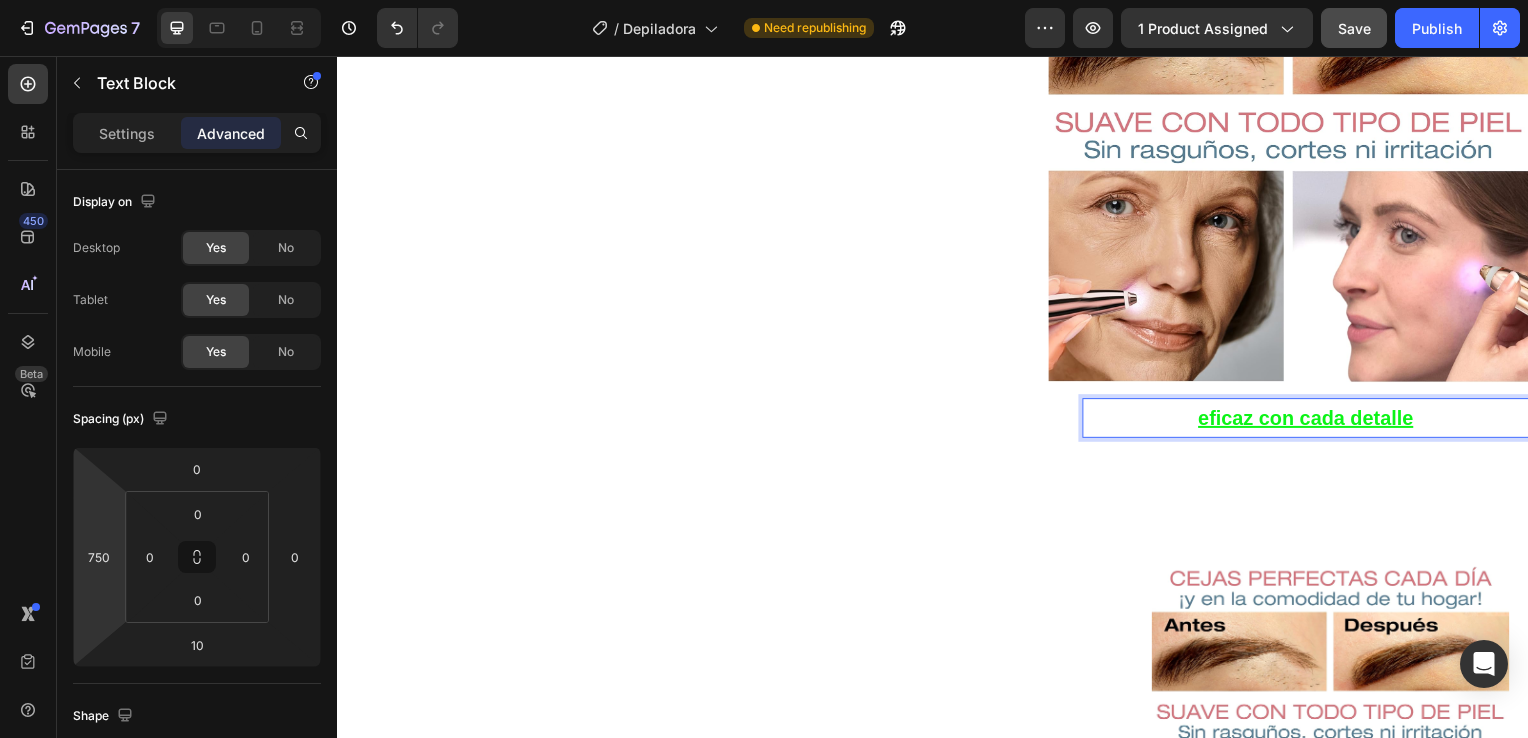 click on "eficaz con cada detalle" at bounding box center [1312, 421] 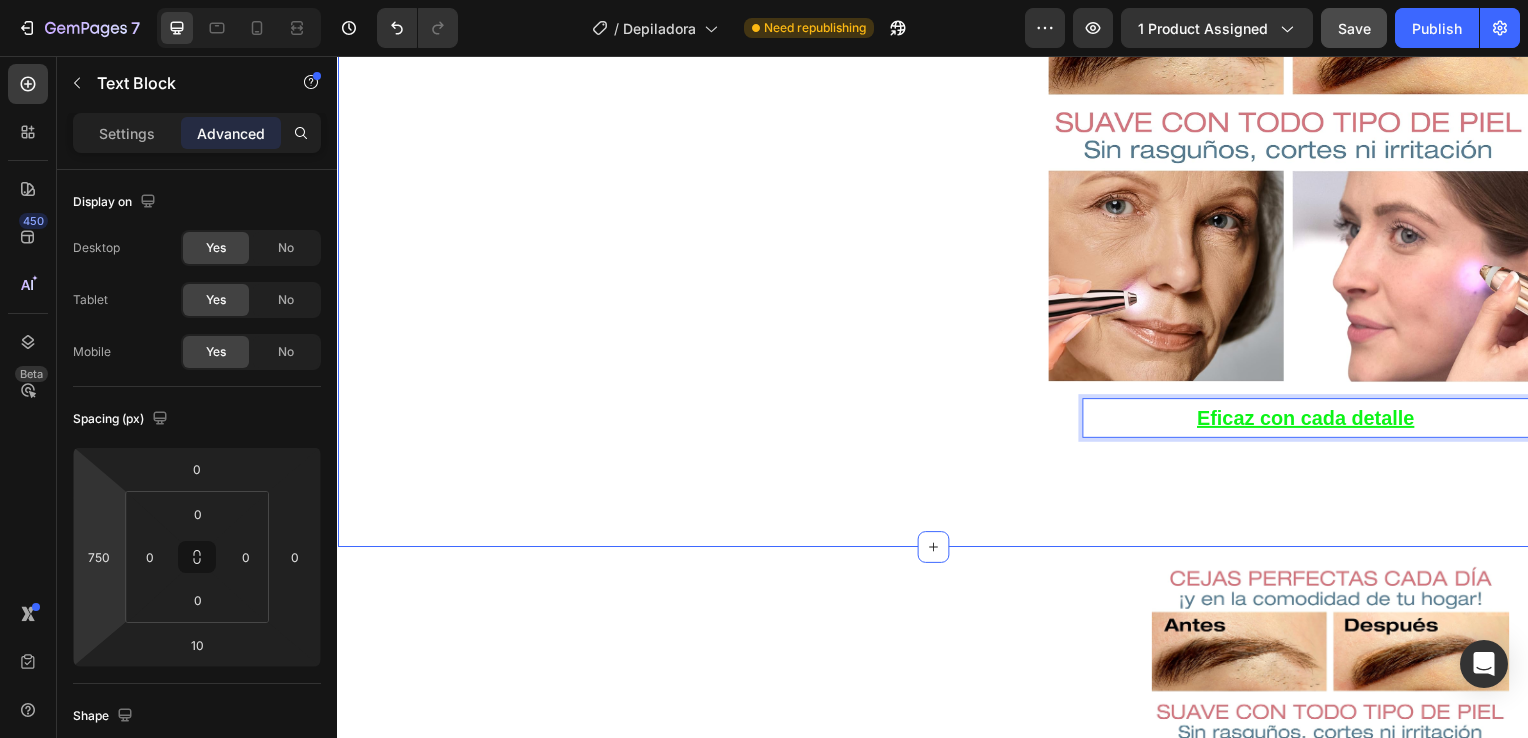 click on "Product Images Row Icon Icon Icon Icon Icon Icon List 4.8  657 Reviews   Text Block Row Depiladora facial de precisión indolora Product Title €19,99 Product Price Product Price €29.99 Text Block Oferta Text Block Row Row *Impuesto incluido Text Block Row Elige tu oferta   1x19.99€ 2x29.99€ 3x32.99€ (La mas vendida) Product Variants & Swatches Releasit COD Form & Upsells Releasit COD Form & Upsells
Agregar al carrito Add to Cart Row Row
Confiamos plenamente en la calidad de nuestros productos. Por eso, le ofrecemos una  GARANTÍA DE SANTISFACCIÓN DE 30 DÍAS : Si por cualquier motivo no queda conforme con su compra, puede conservar el producto y le reembolsaremos el 100% del importe abonado. Sin preguntas ni complicaciones. Item List Row Image Icon Icon Icon Icon Icon Icon List Lidia Perez Text Block Row Row
Icon Compra verificada. Text Block Row Row "Cómoda, rápida y sin dolor"     Text Block Video Row Row Product Delicada con tu piel Image" at bounding box center [937, -362] 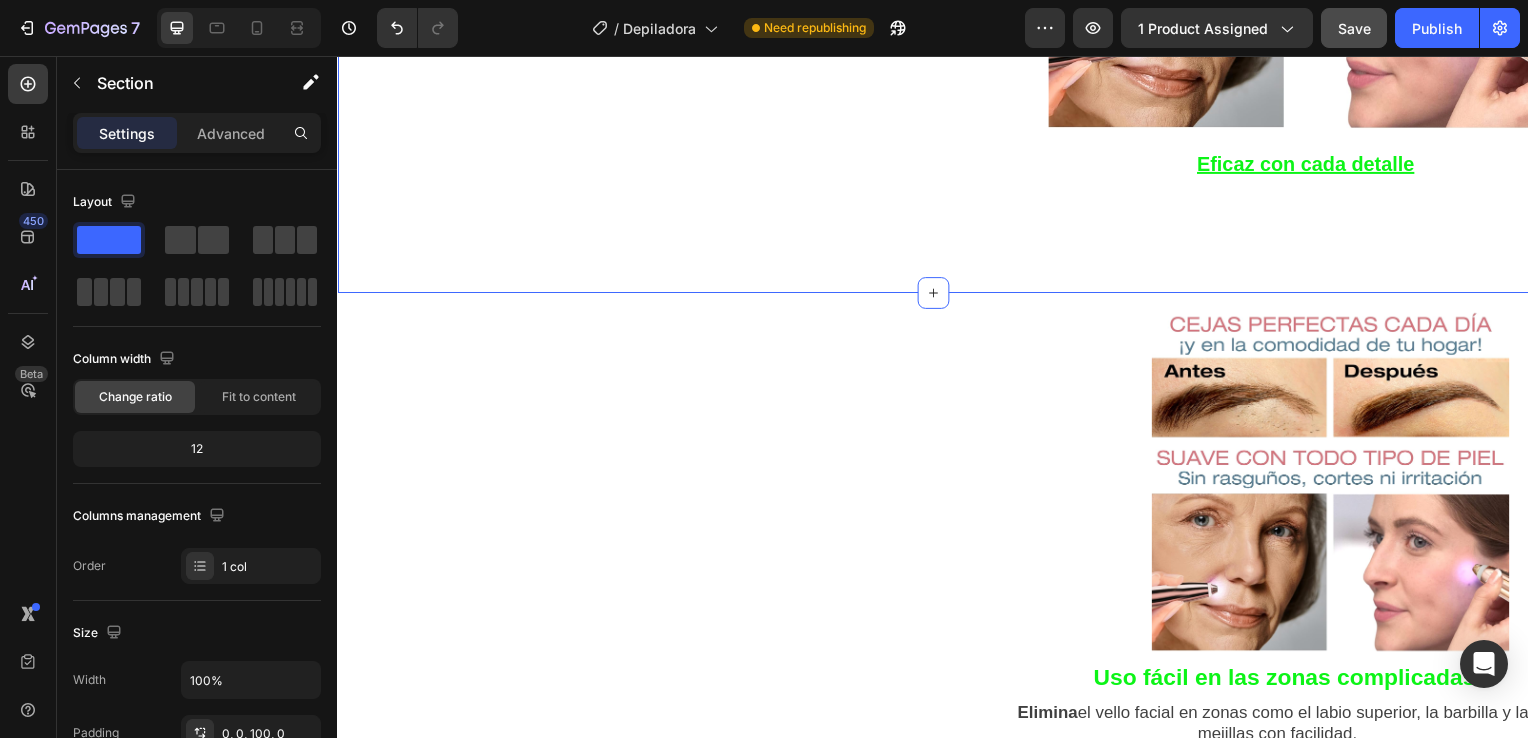 scroll, scrollTop: 1631, scrollLeft: 0, axis: vertical 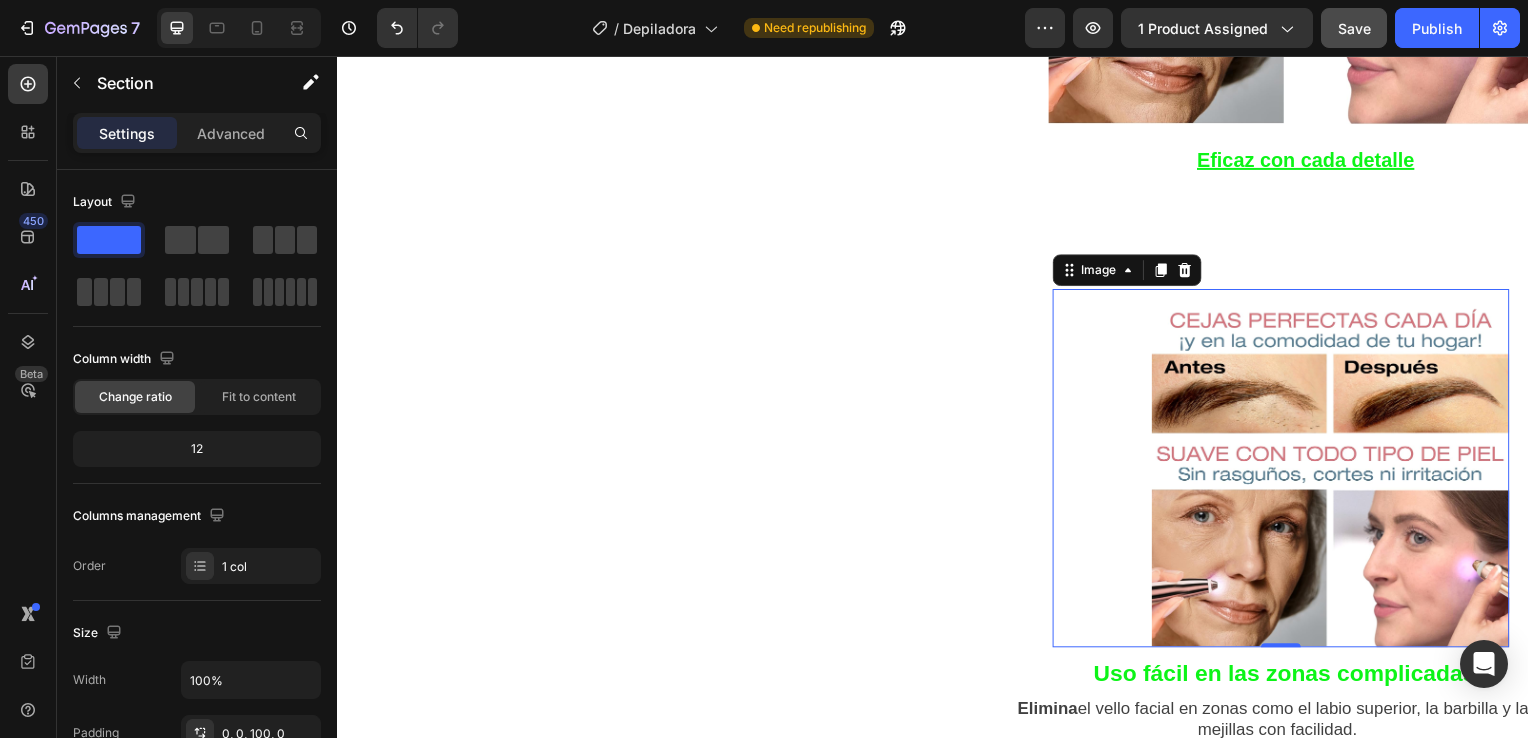 click at bounding box center [1337, 481] 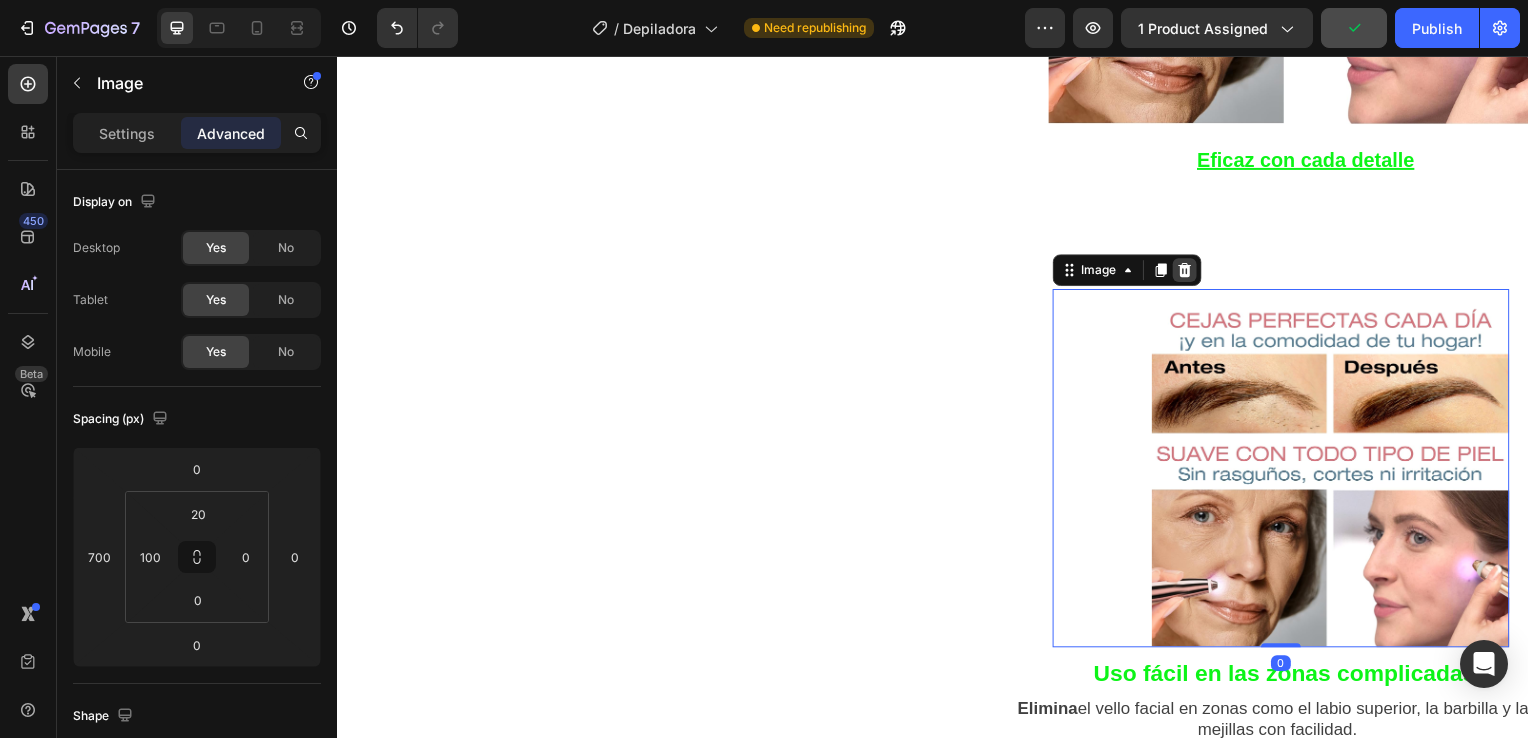 click 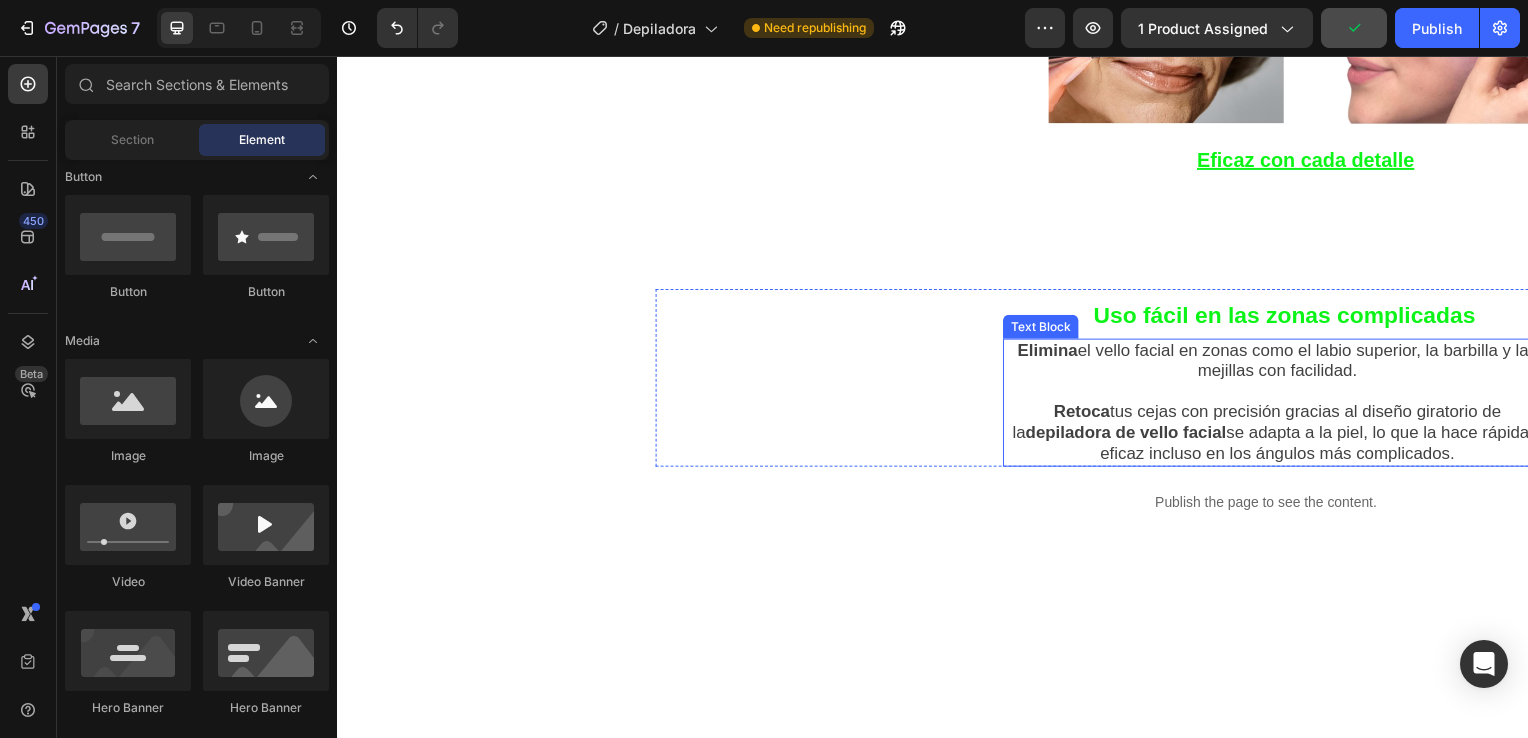 click on "Elimina  el vello facial en zonas como el labio superior, la barbilla y las mejillas con facilidad." at bounding box center [1284, 363] 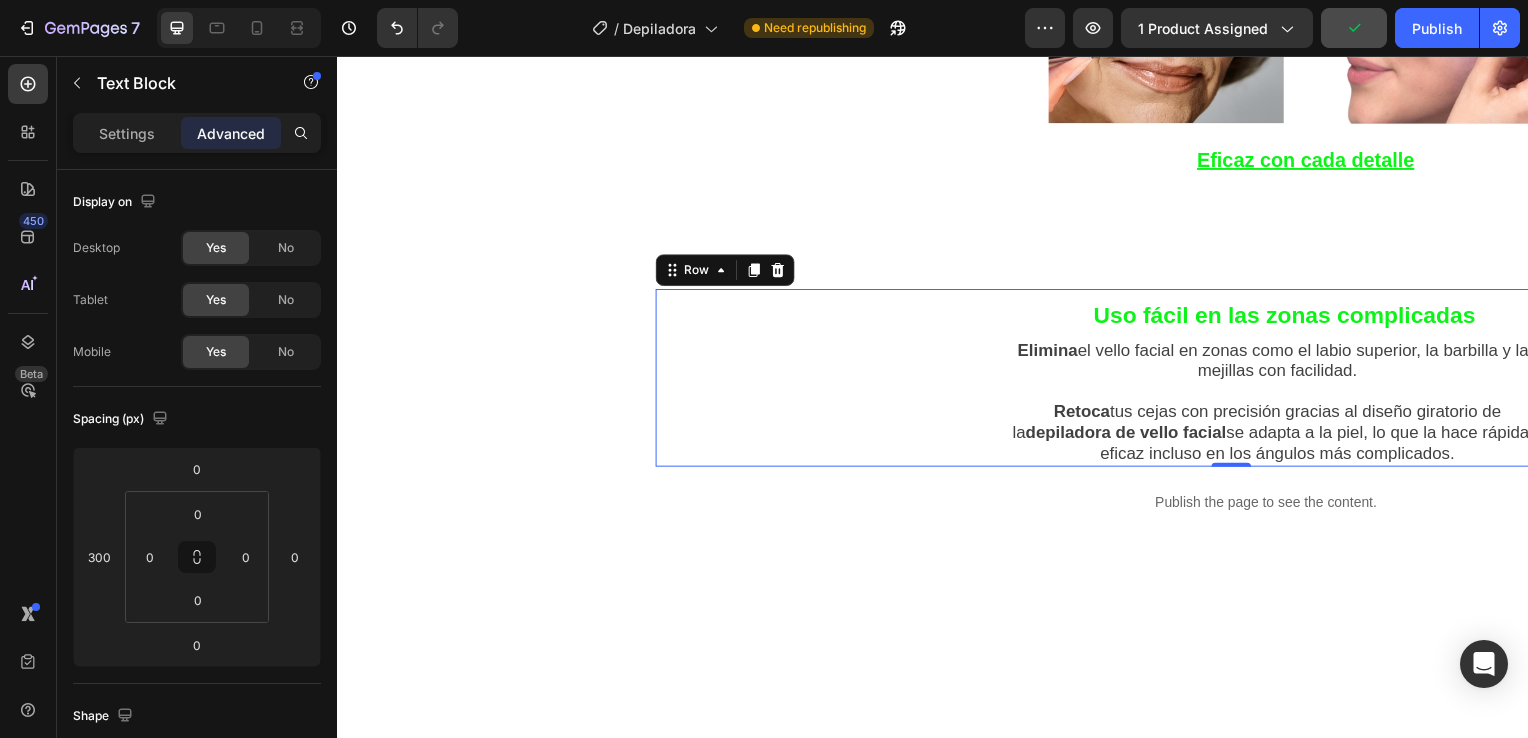 click on "Uso fácil en las zonas complicadas Heading Elimina  el vello facial en zonas como el labio superior, la barbilla y las mejillas con facilidad.    Retoca  tus cejas con precisión gracias al diseño giratorio de la  depiladora de vello facial  se adapta a la piel, lo que la hace rápida y eficaz incluso en los ángulos más complicados. Text Block" at bounding box center [1246, 380] 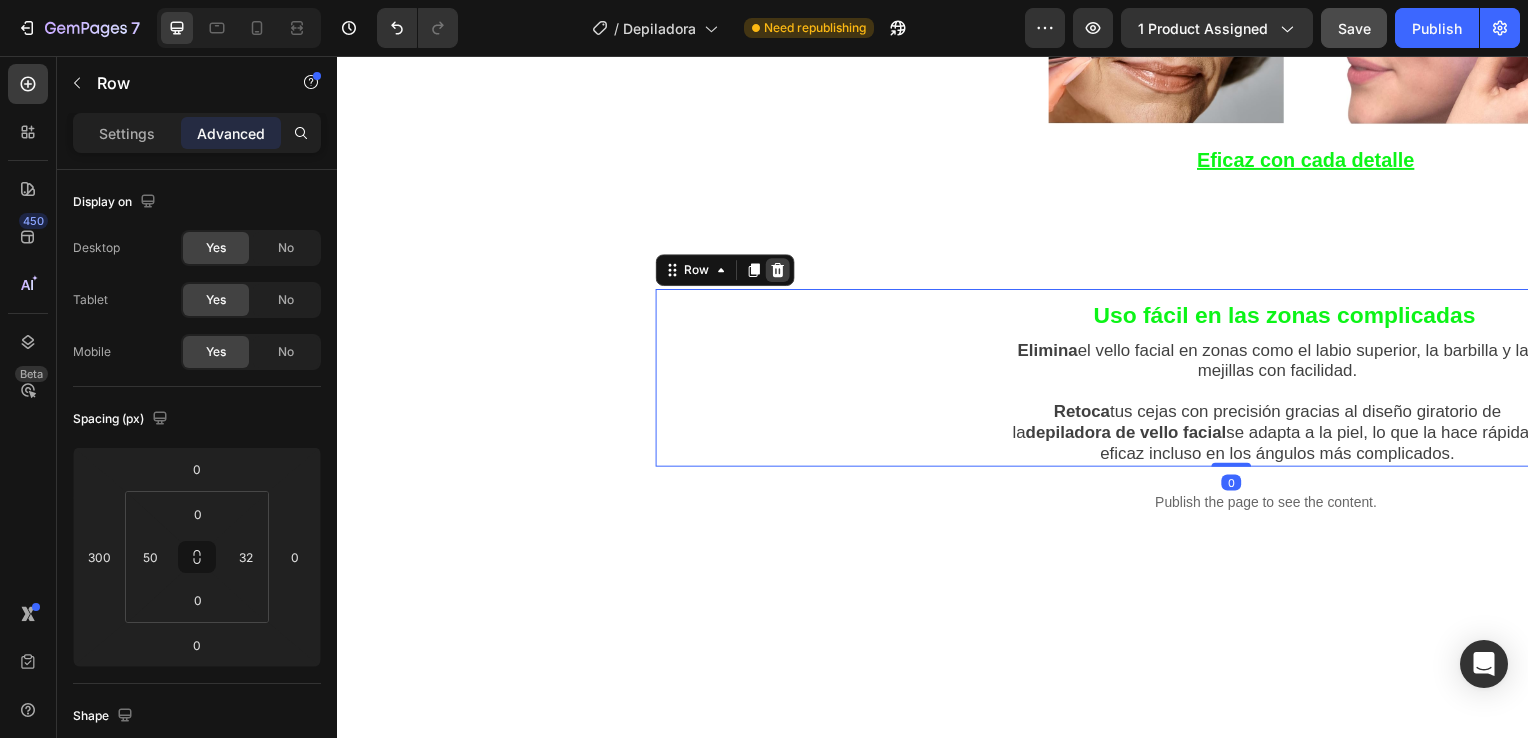 click 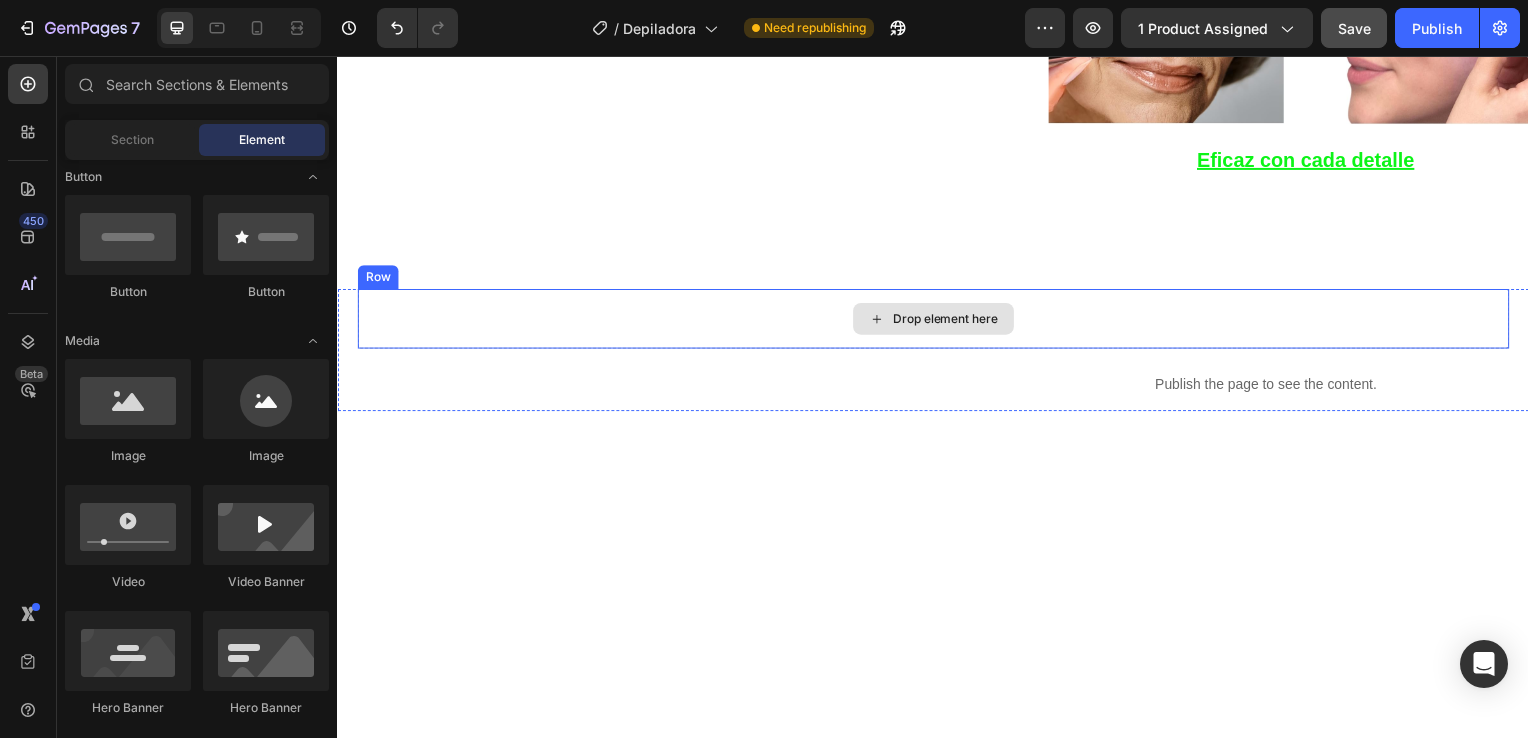 click on "Drop element here" at bounding box center [937, 321] 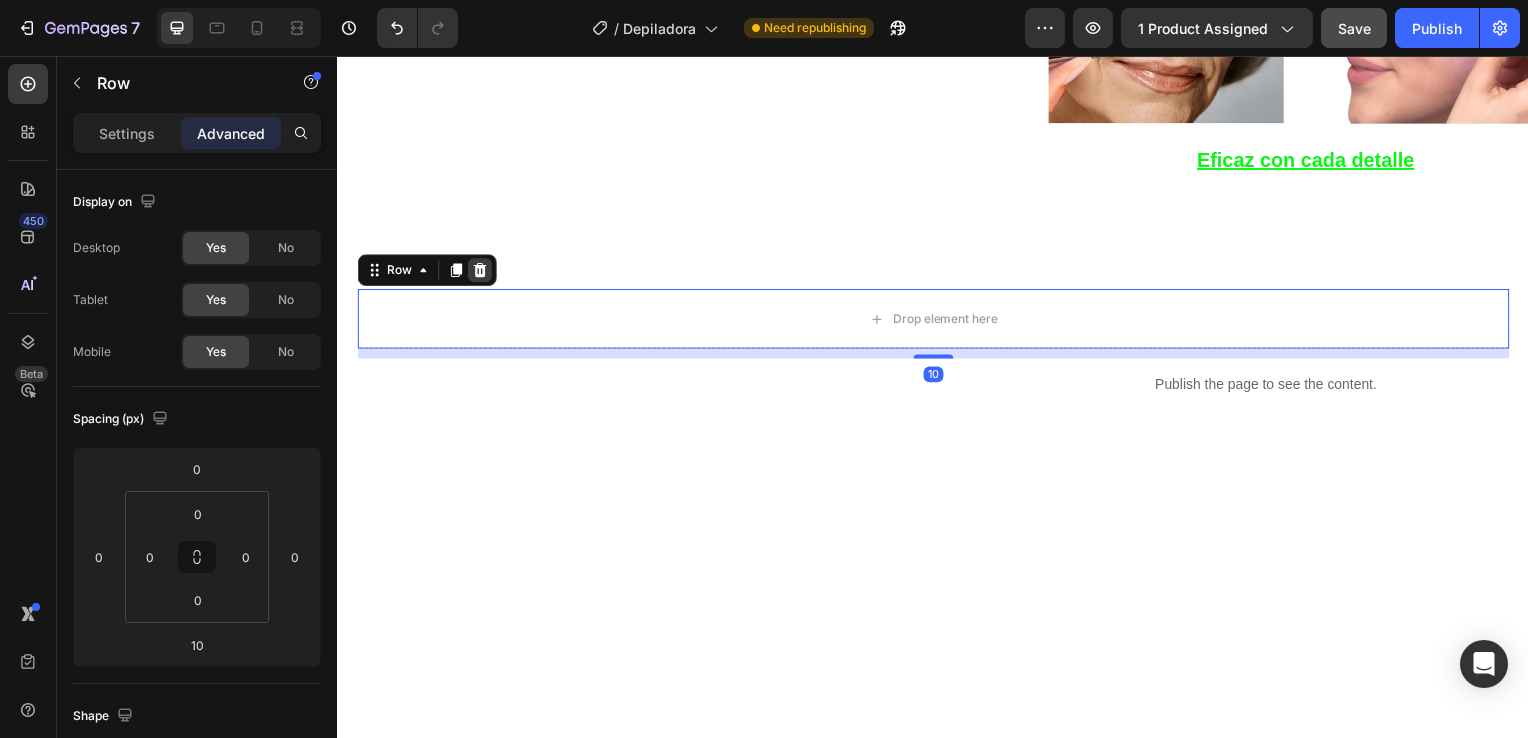 click at bounding box center (480, 272) 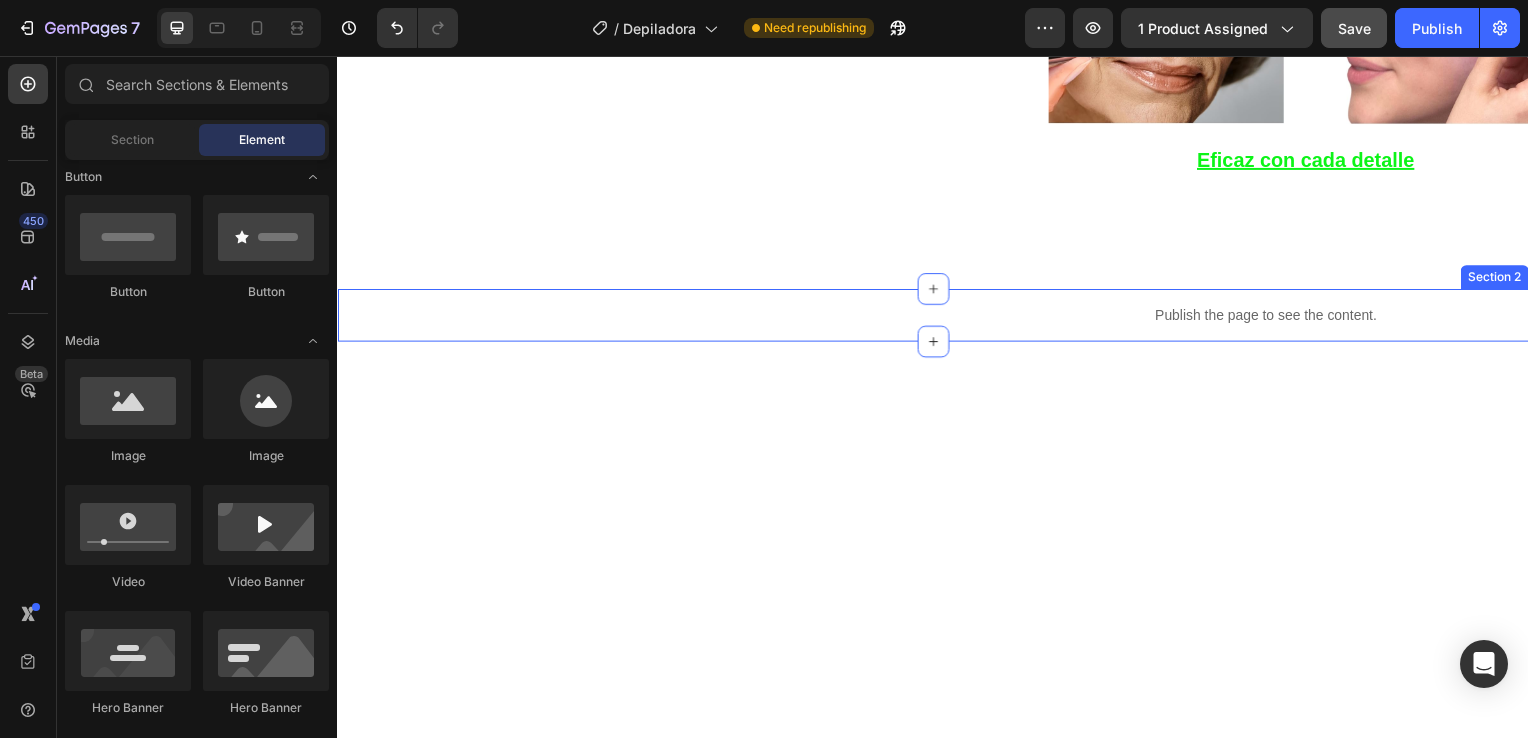click on "Publish the page to see the content.
Custom Code" at bounding box center [937, 317] 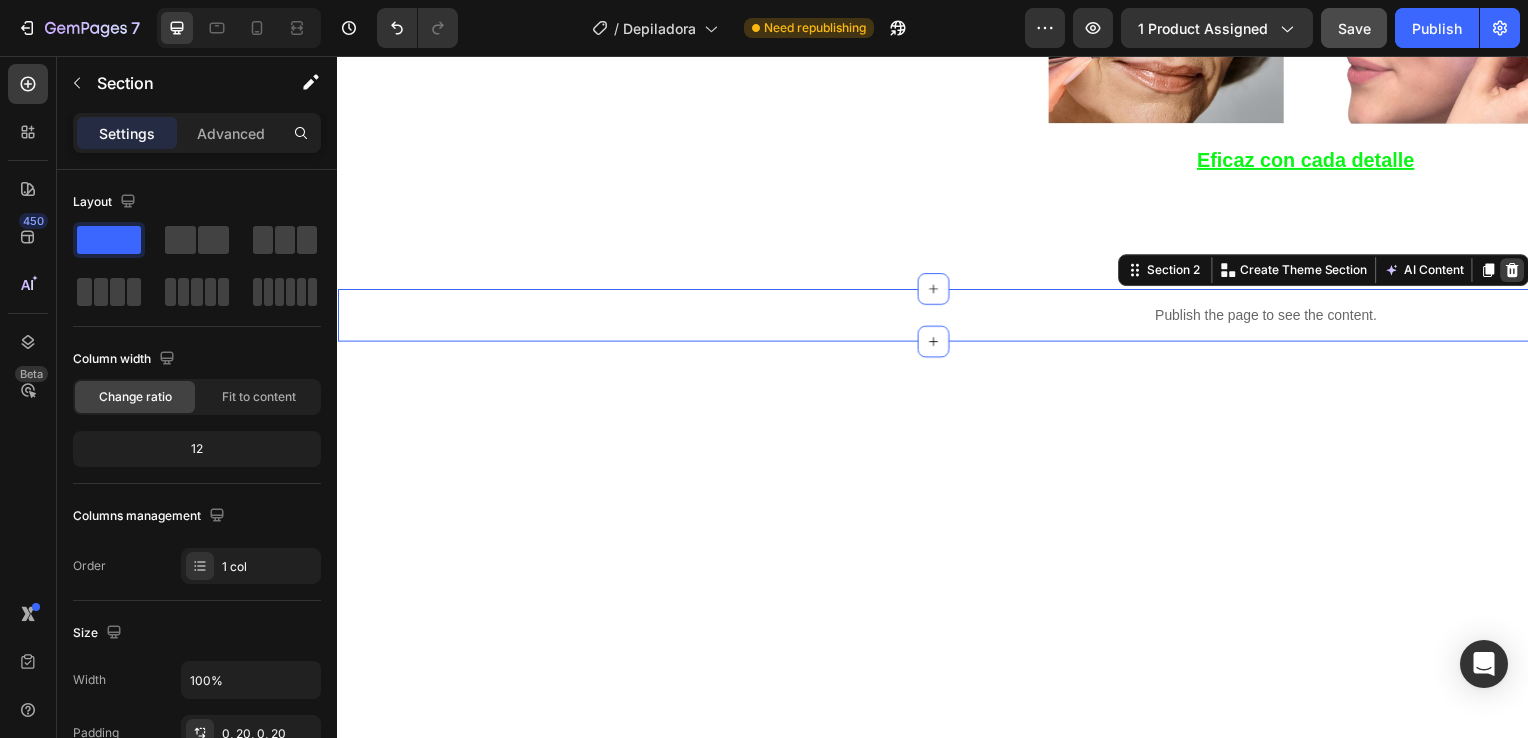 click 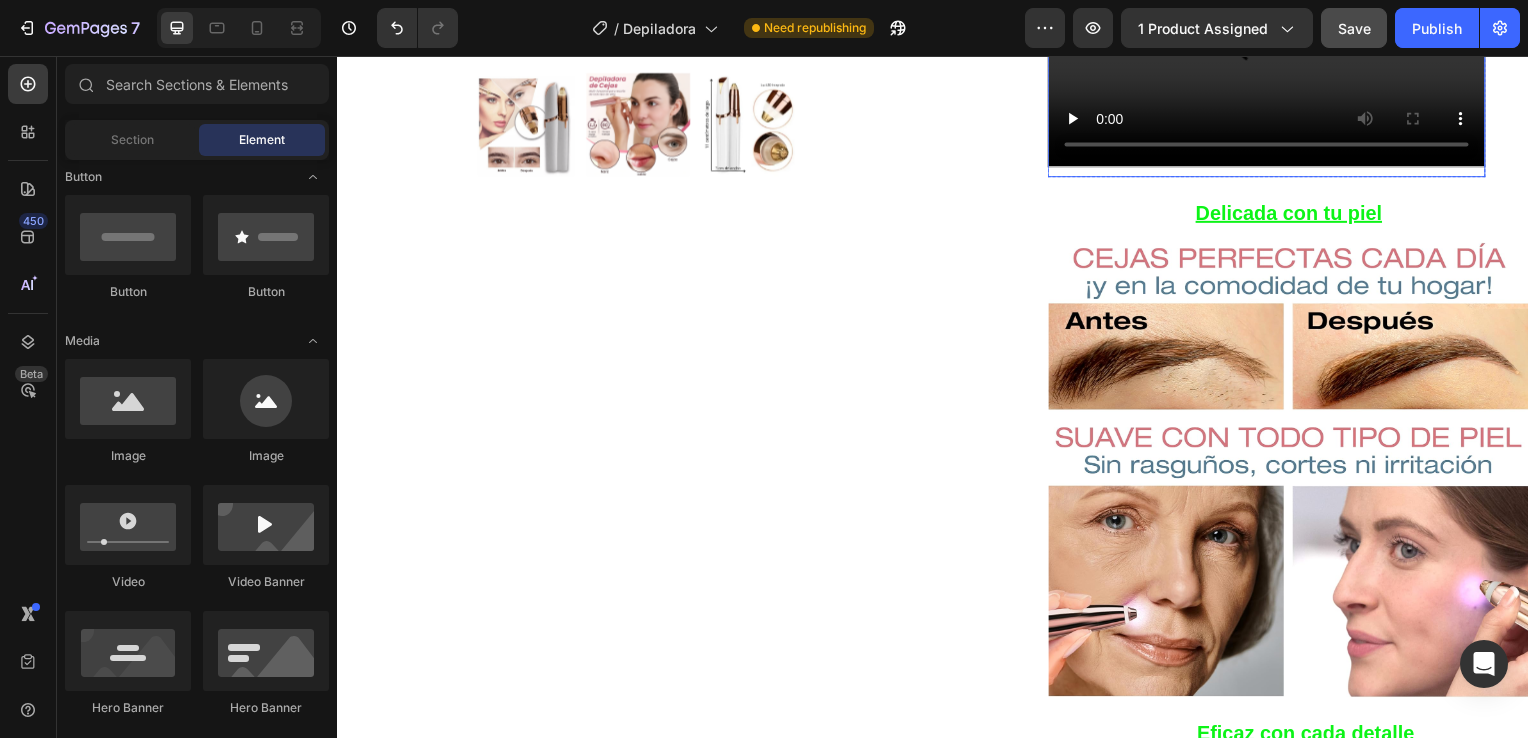 scroll, scrollTop: 1054, scrollLeft: 0, axis: vertical 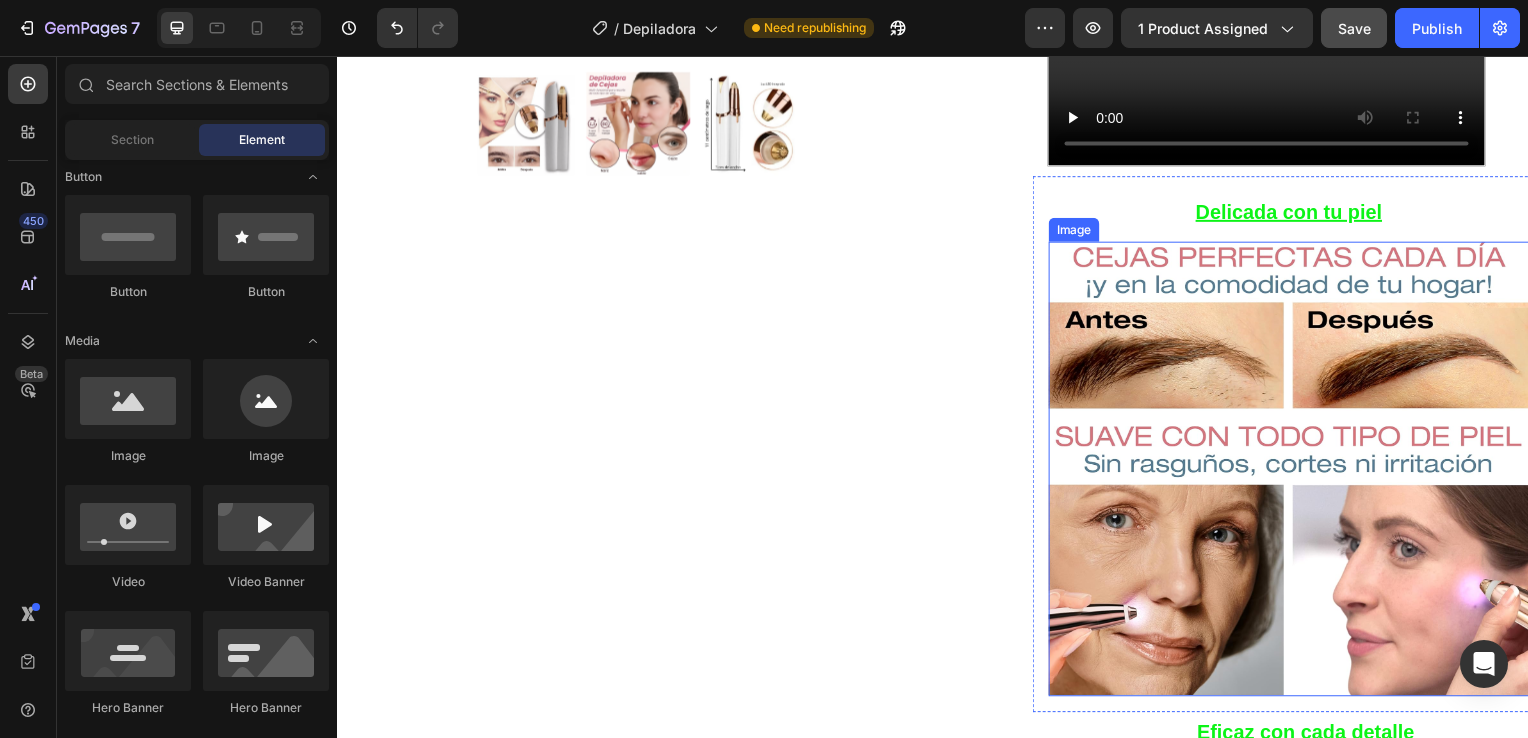 click at bounding box center (1295, 473) 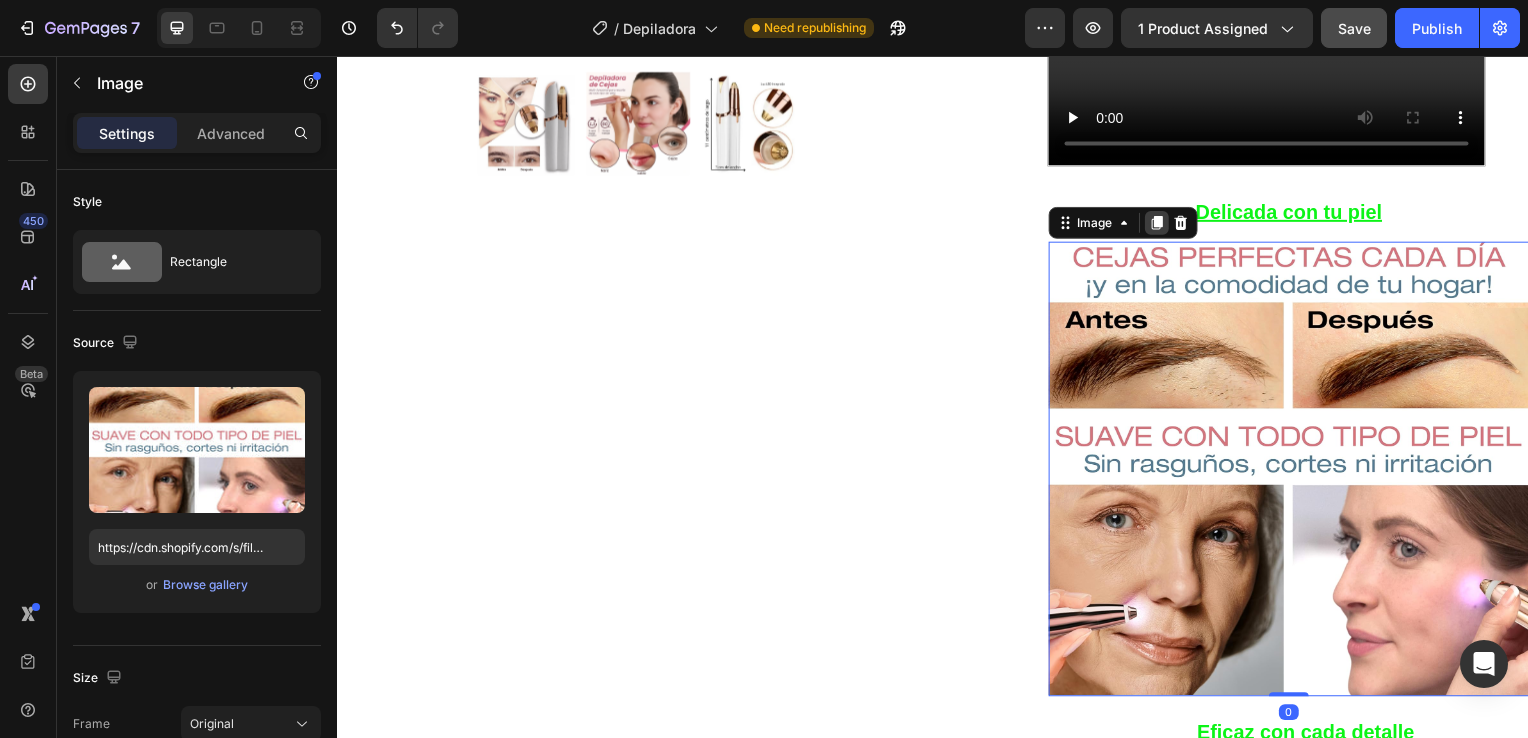click 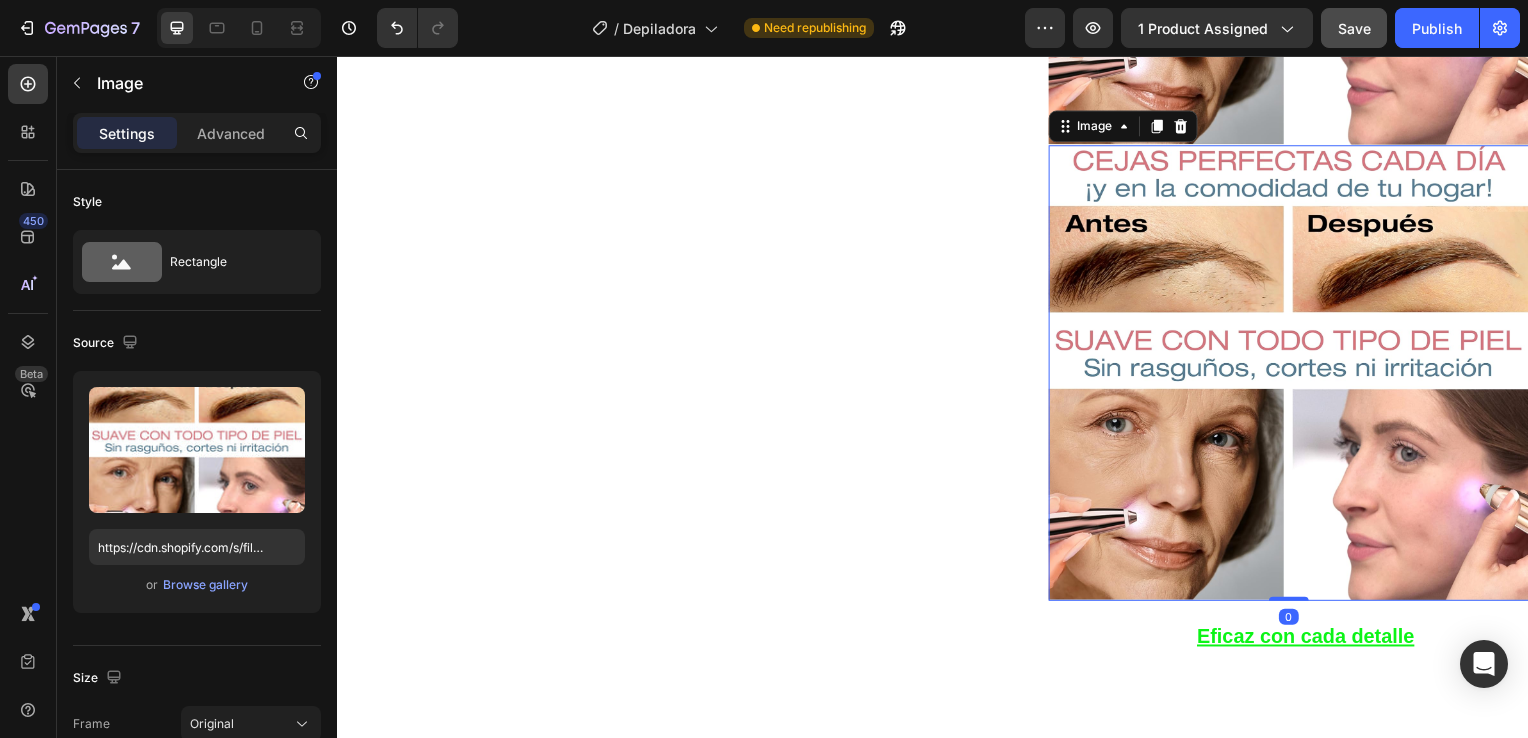 scroll, scrollTop: 1635, scrollLeft: 0, axis: vertical 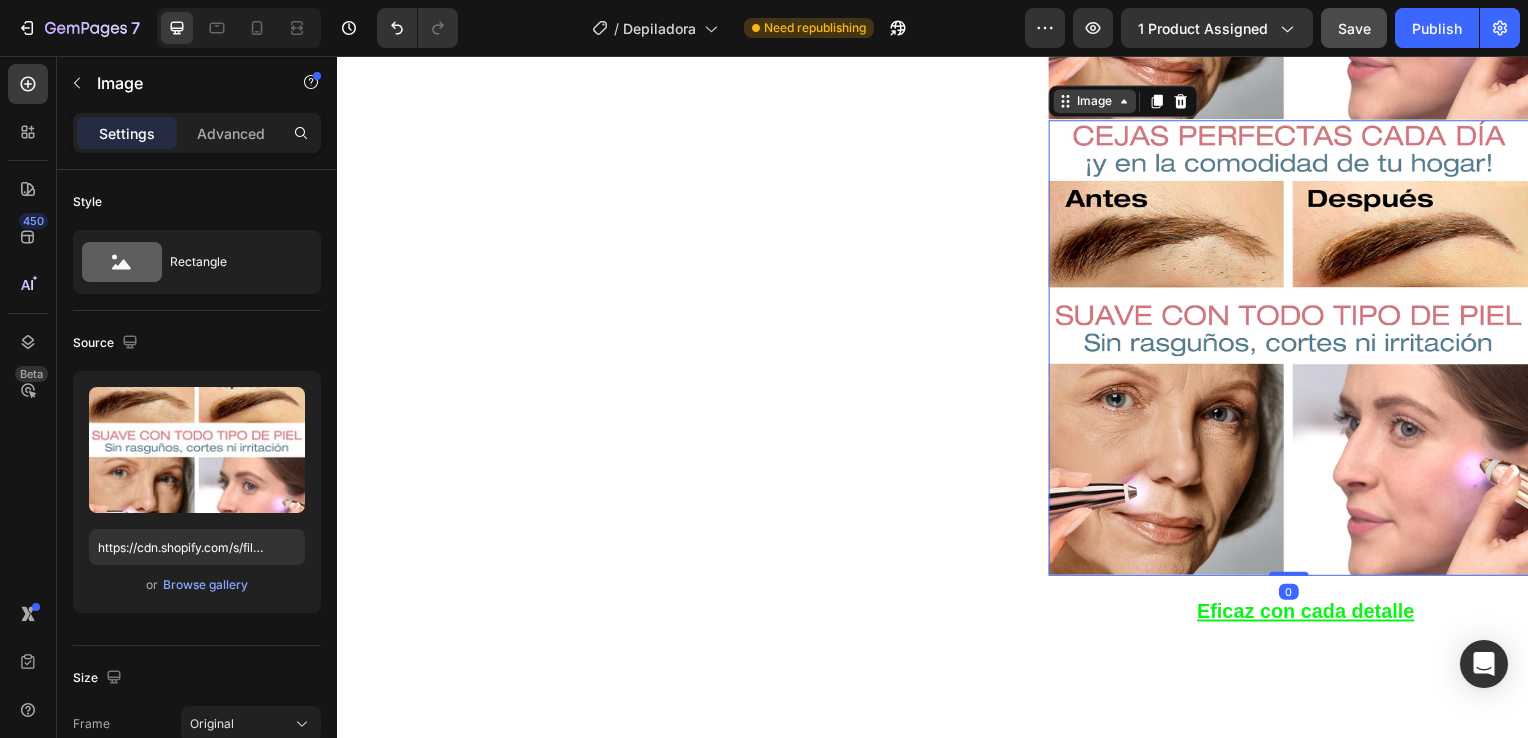 click on "Image" at bounding box center (1099, 102) 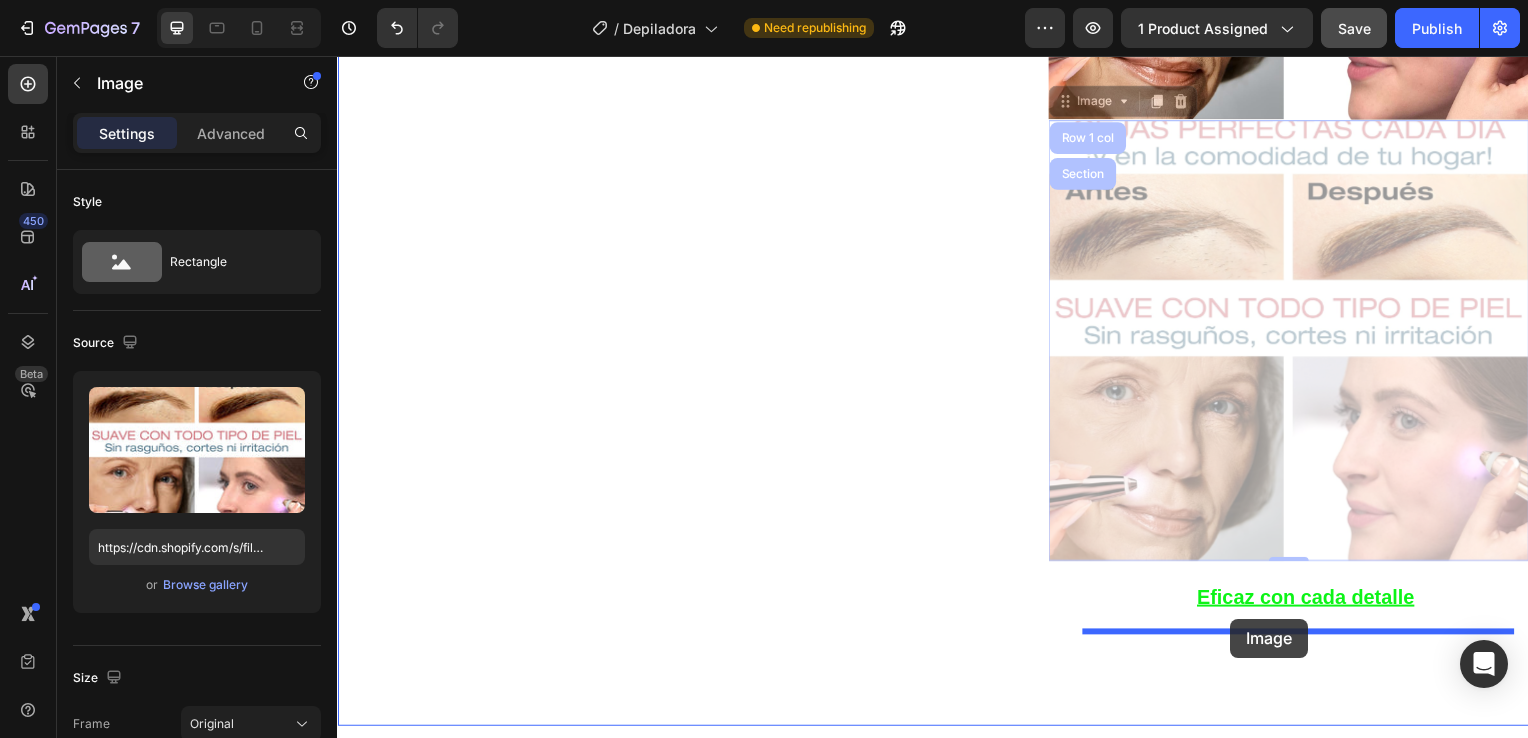 drag, startPoint x: 1106, startPoint y: 109, endPoint x: 1233, endPoint y: 621, distance: 527.51587 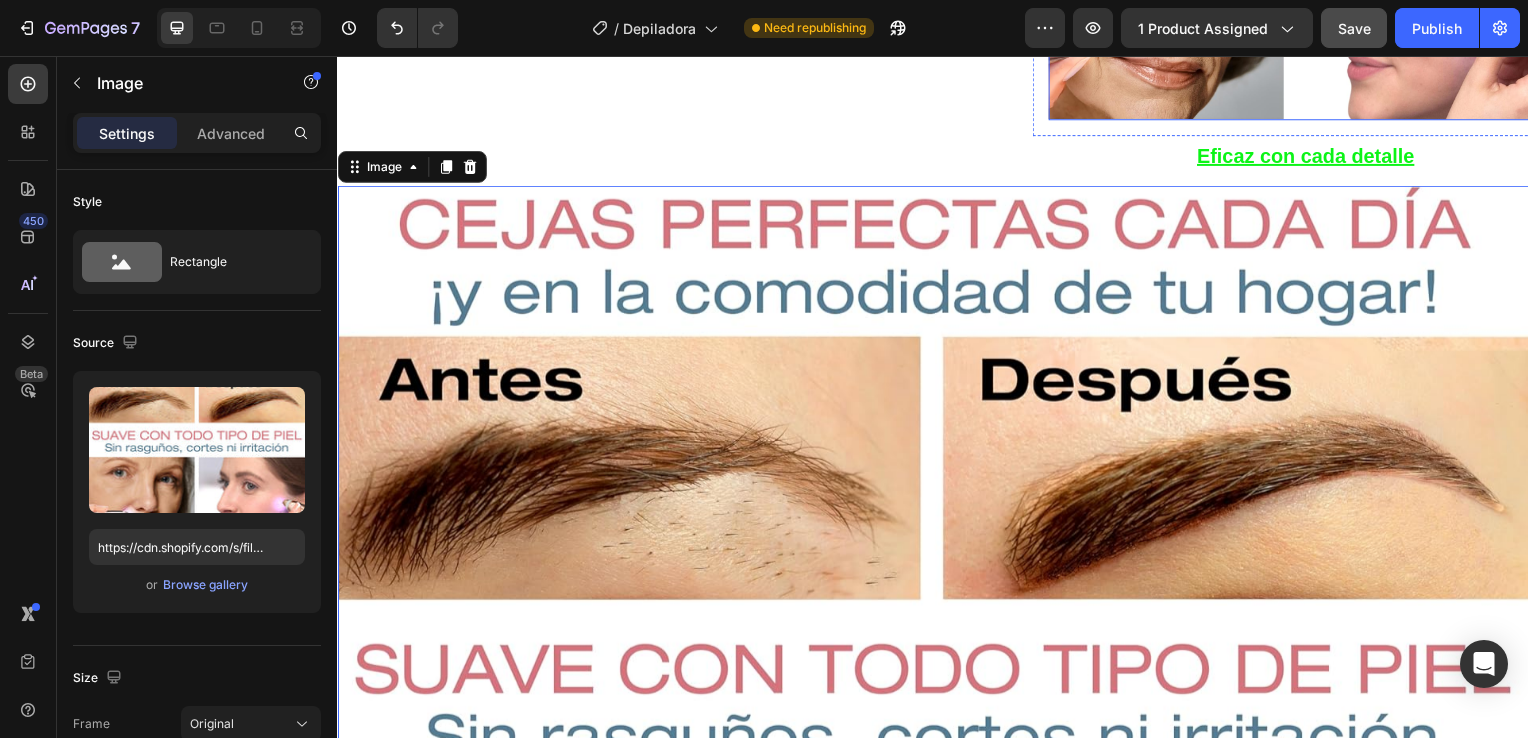 click at bounding box center (1295, -108) 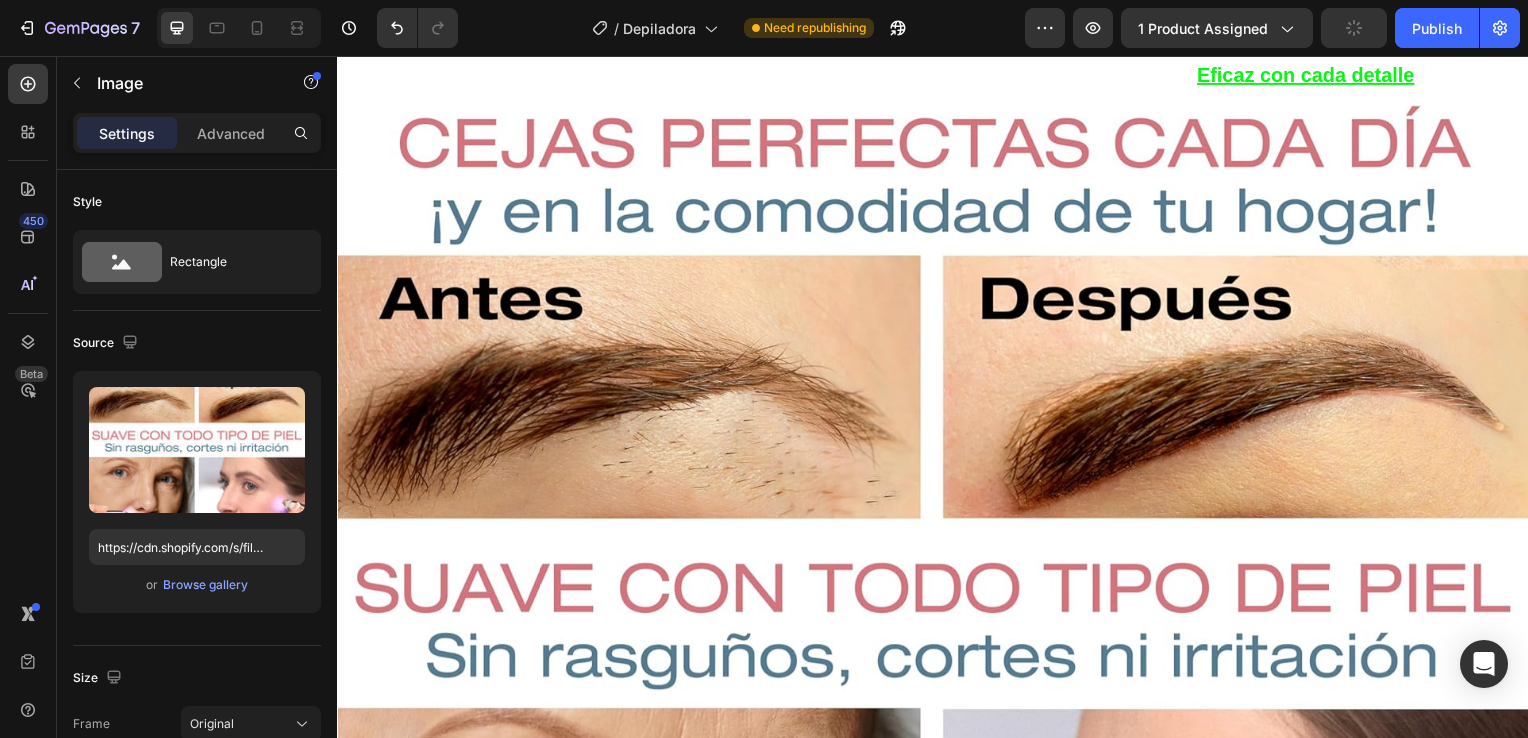 scroll, scrollTop: 1820, scrollLeft: 0, axis: vertical 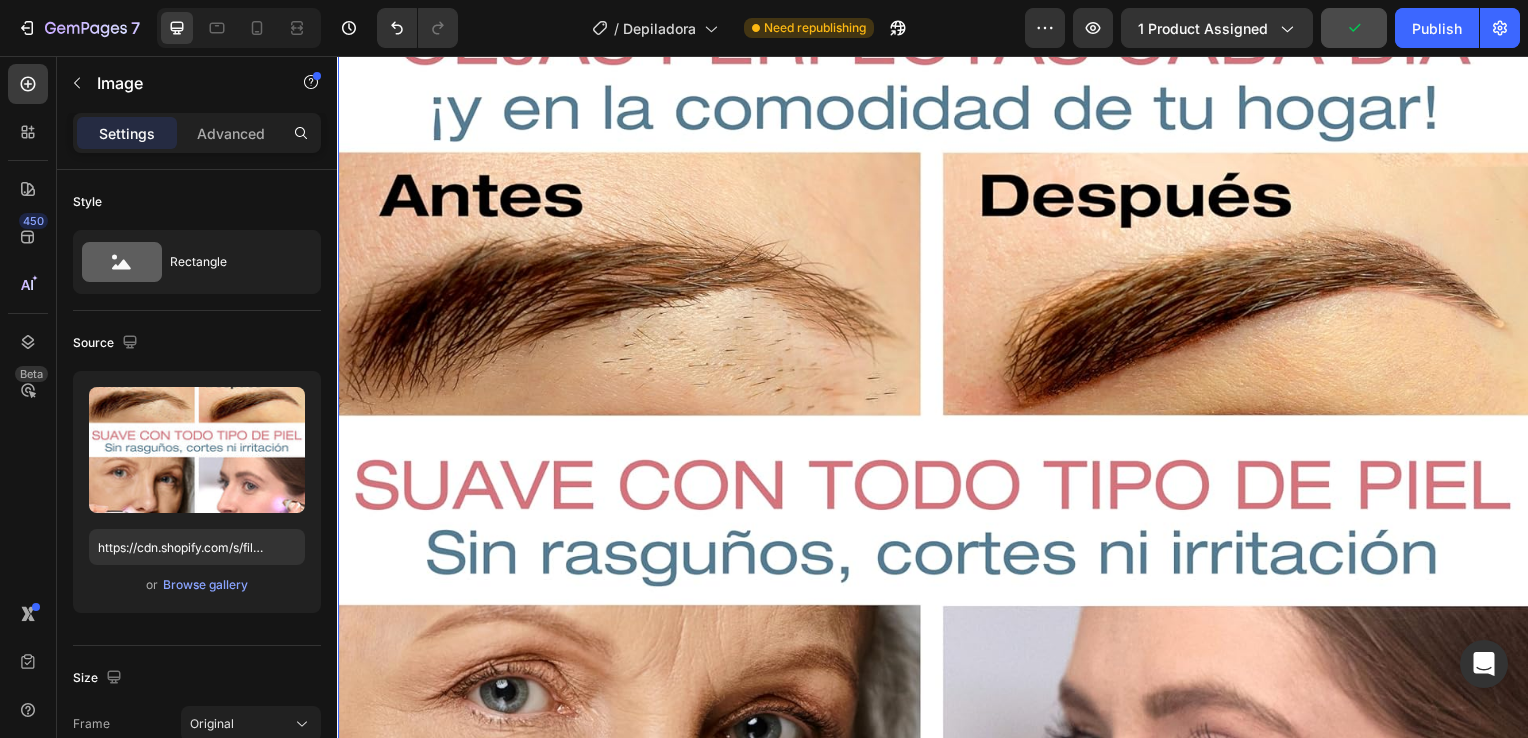 click at bounding box center [937, 570] 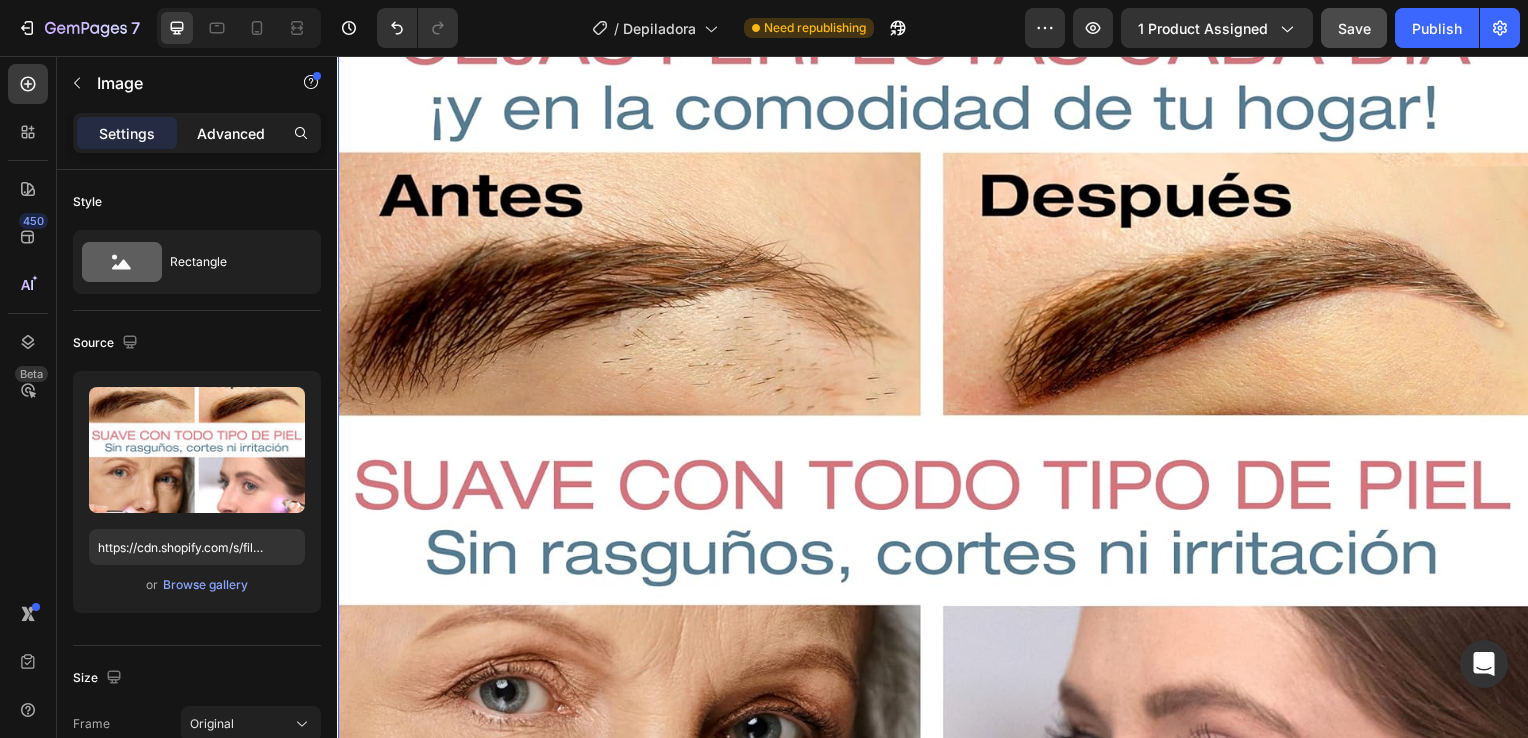 click on "Advanced" at bounding box center [231, 133] 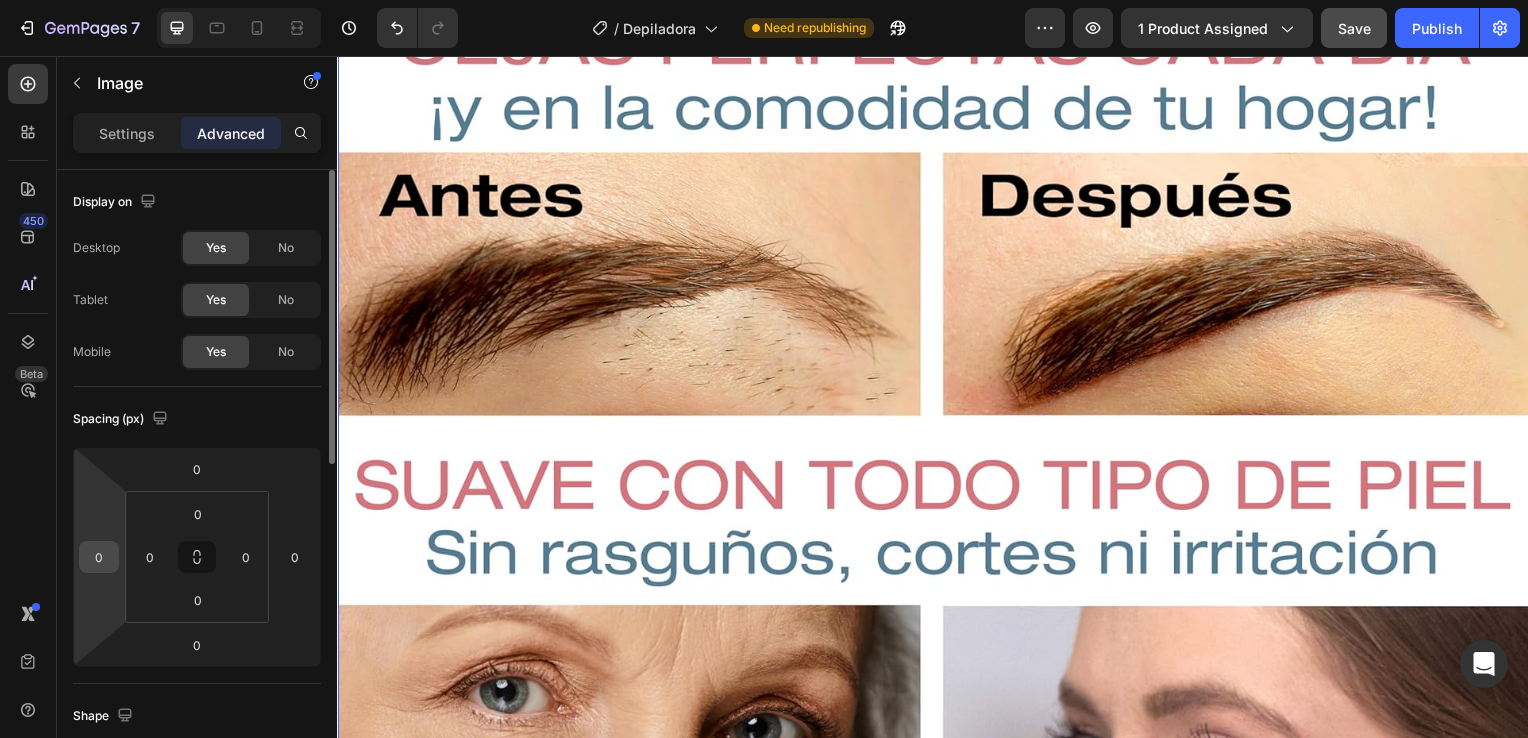 click on "0" at bounding box center (99, 557) 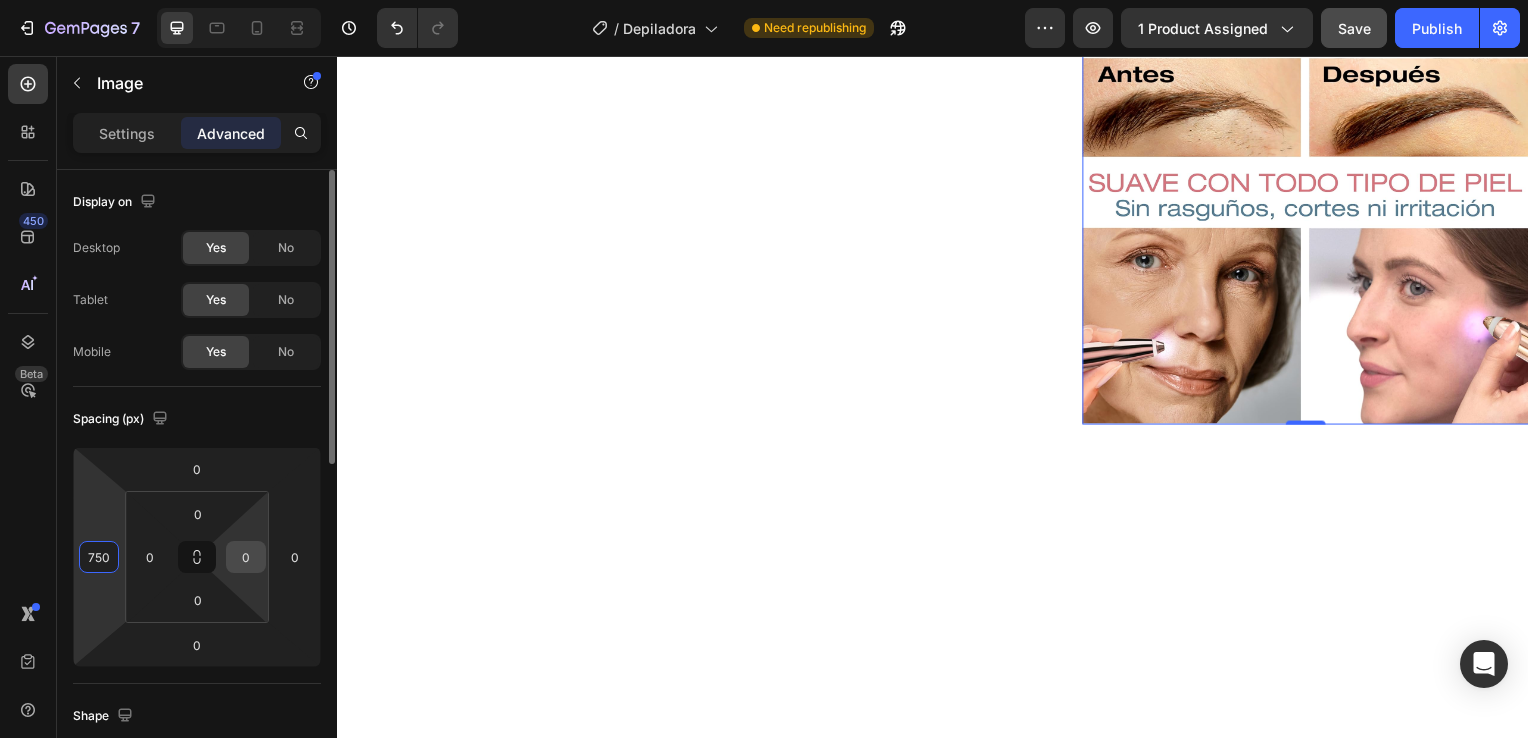 type on "750" 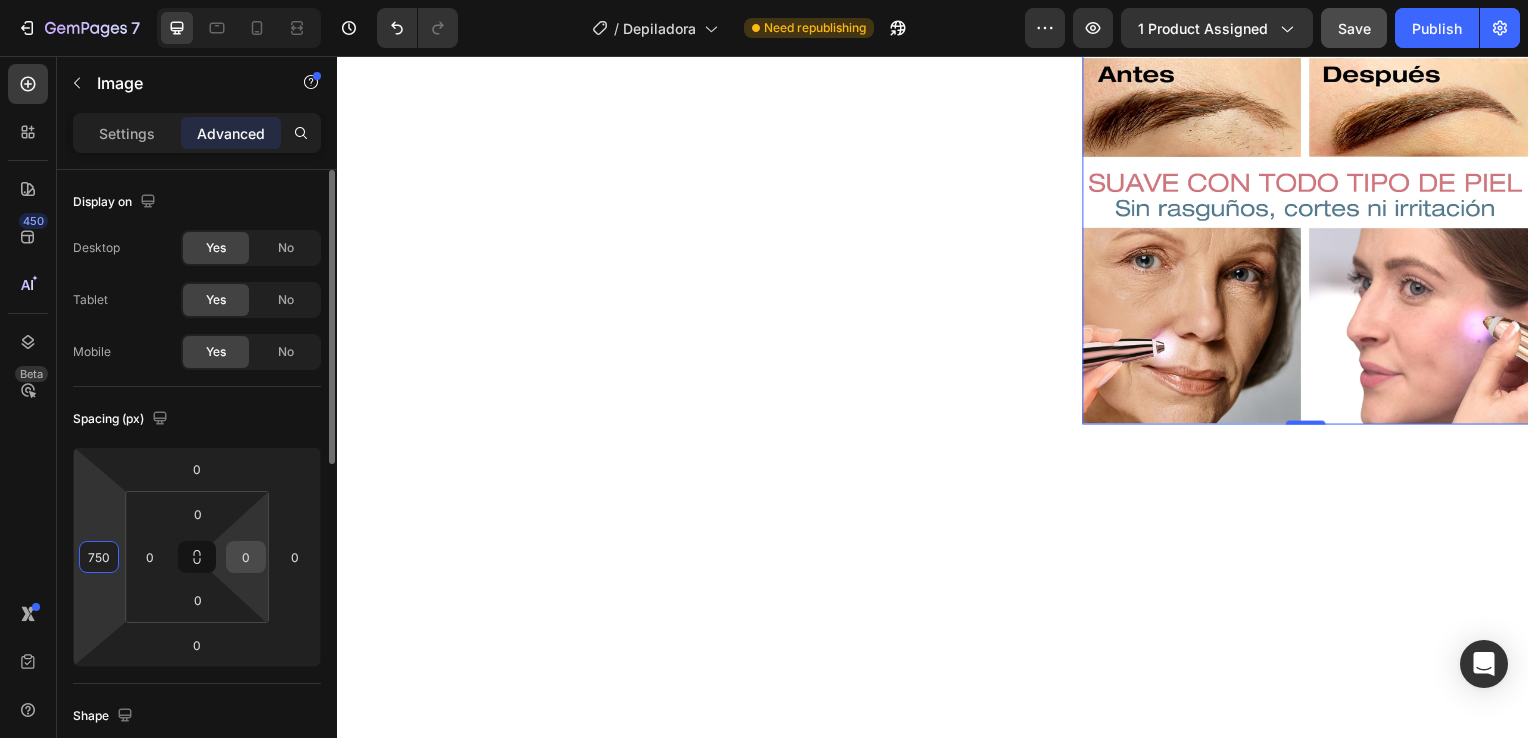 click on "0" at bounding box center [246, 557] 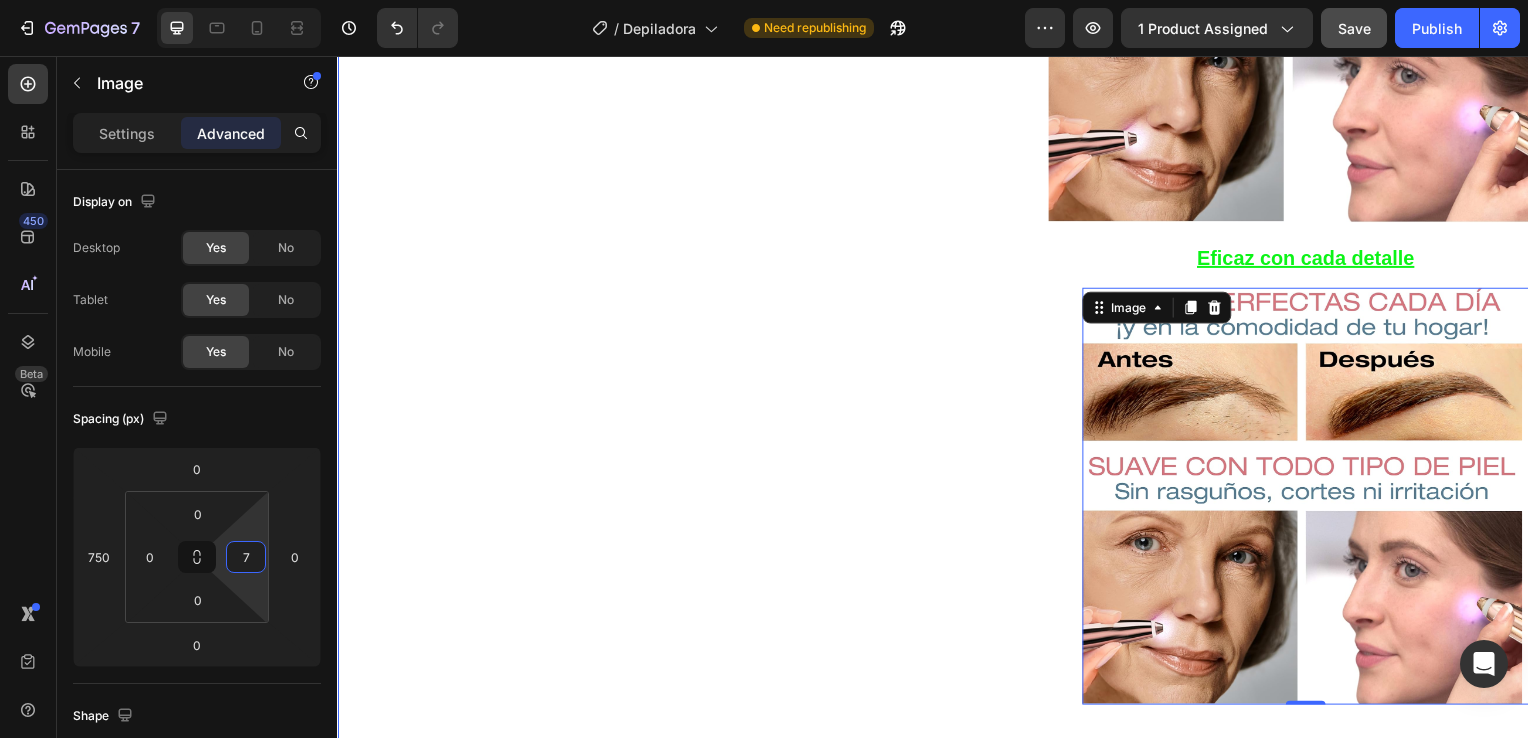 scroll, scrollTop: 1642, scrollLeft: 0, axis: vertical 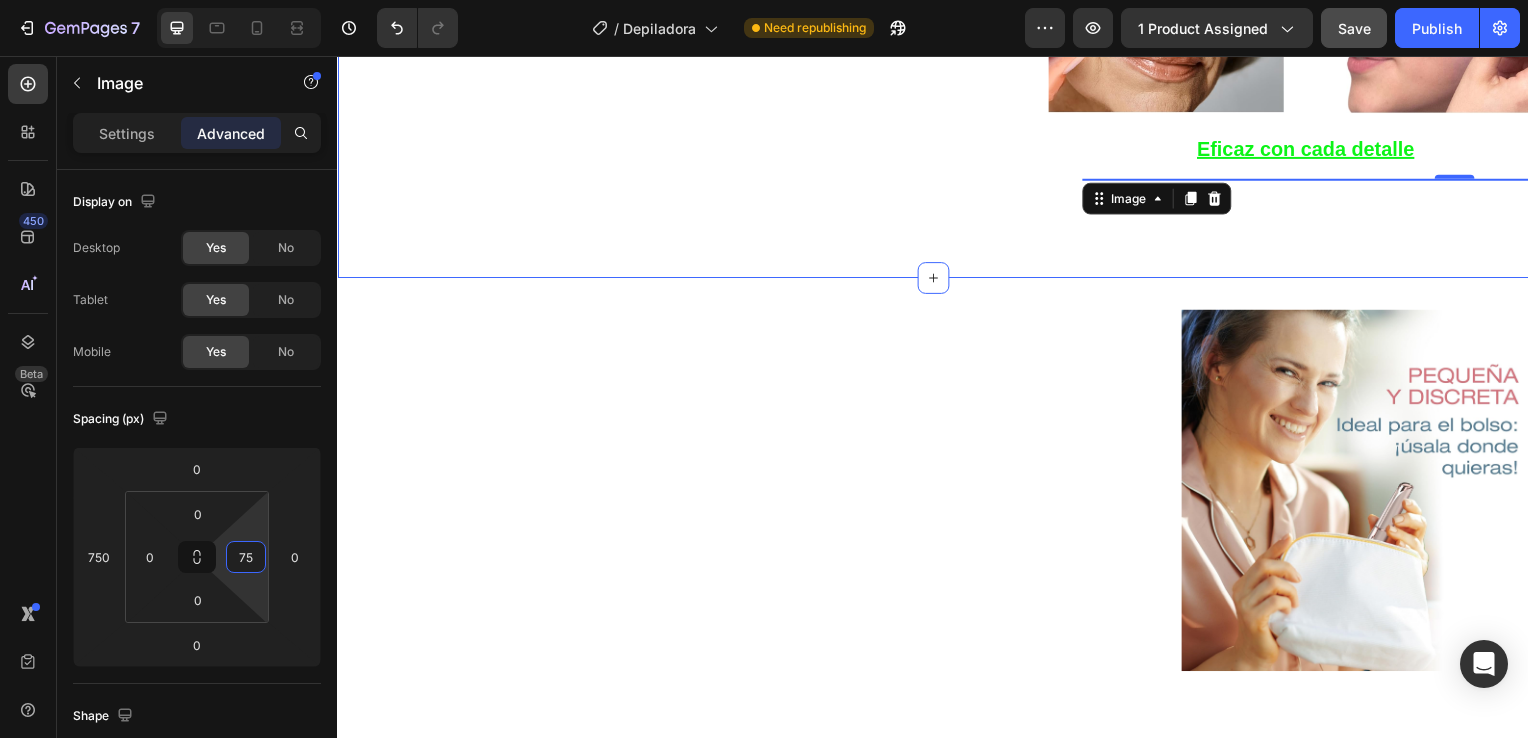 type on "7" 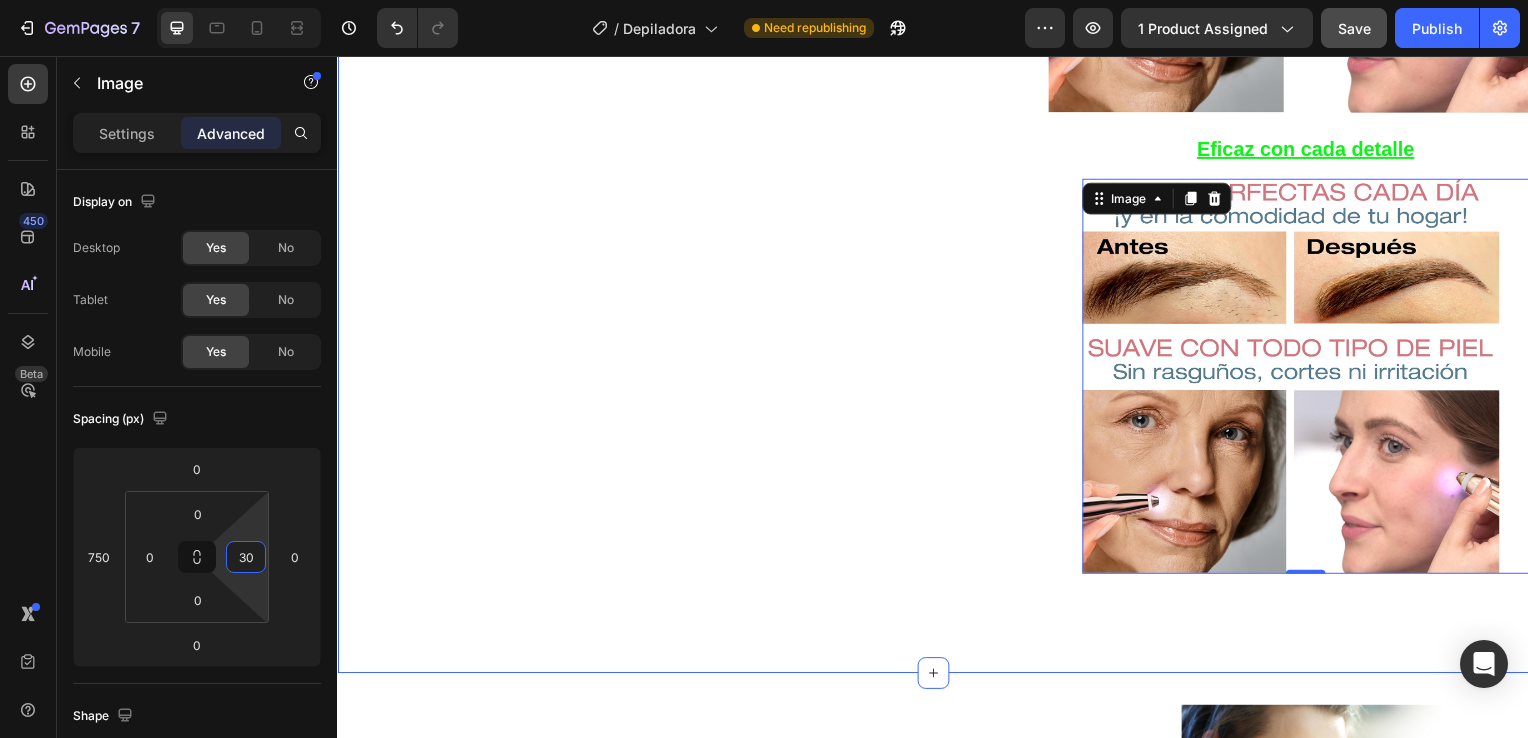 type on "3" 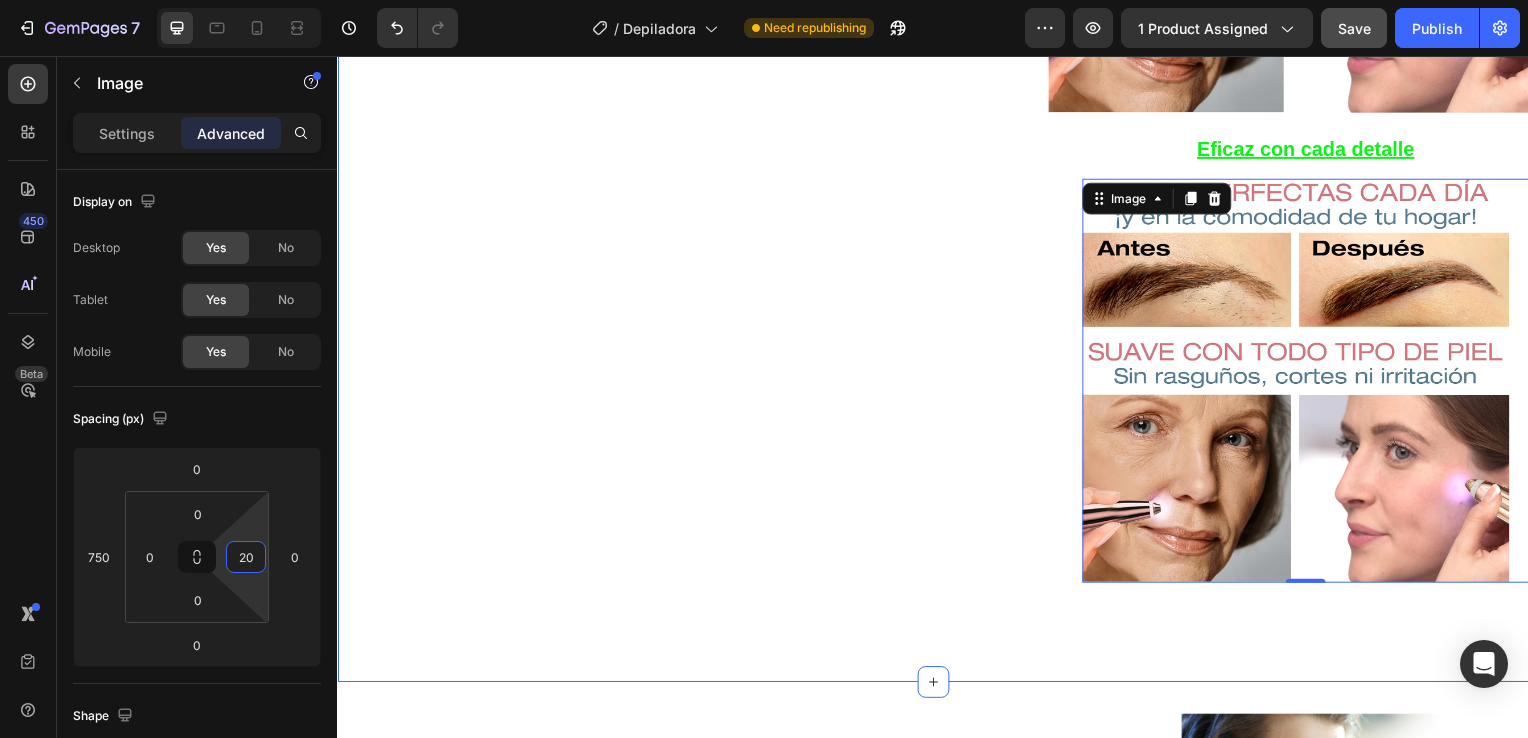 type on "2" 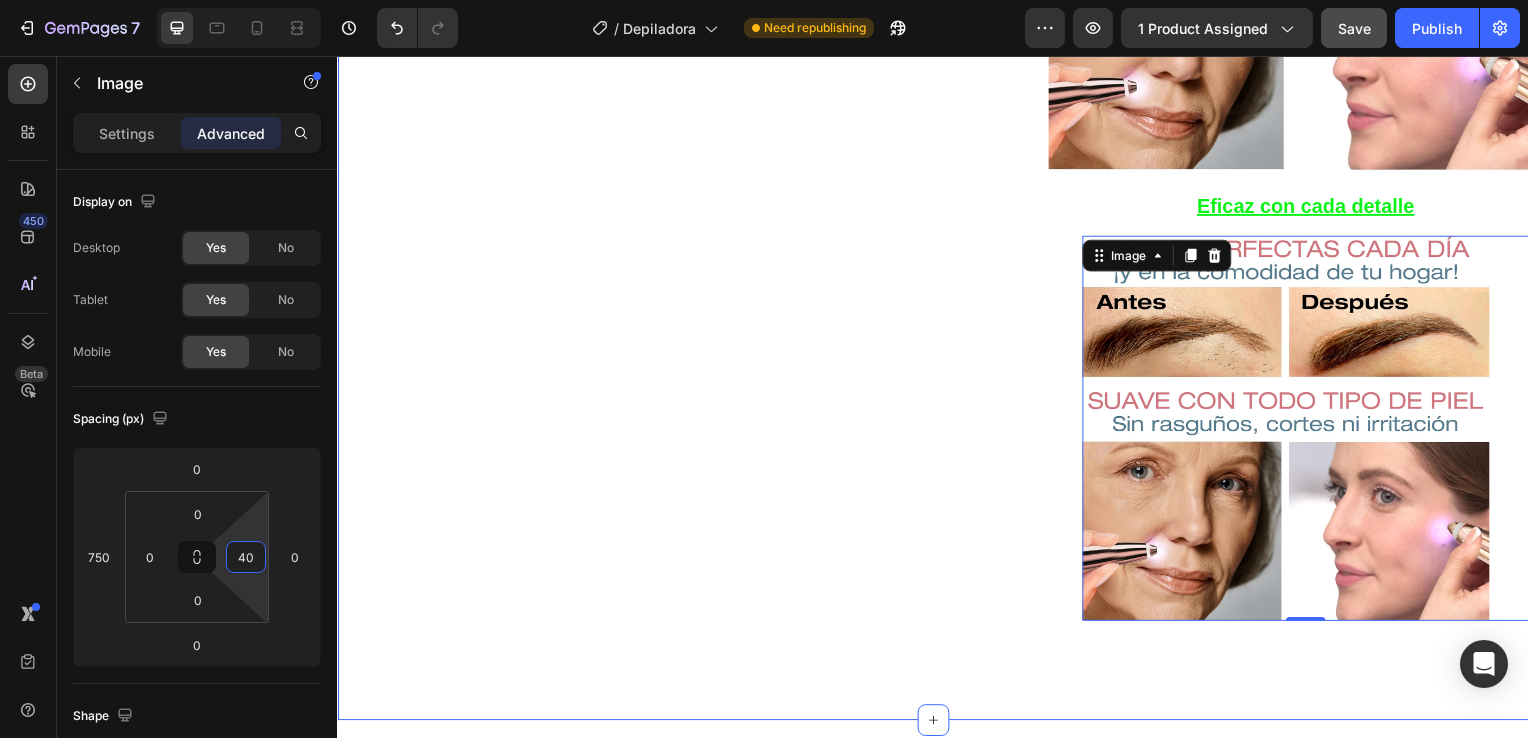 scroll, scrollTop: 1584, scrollLeft: 0, axis: vertical 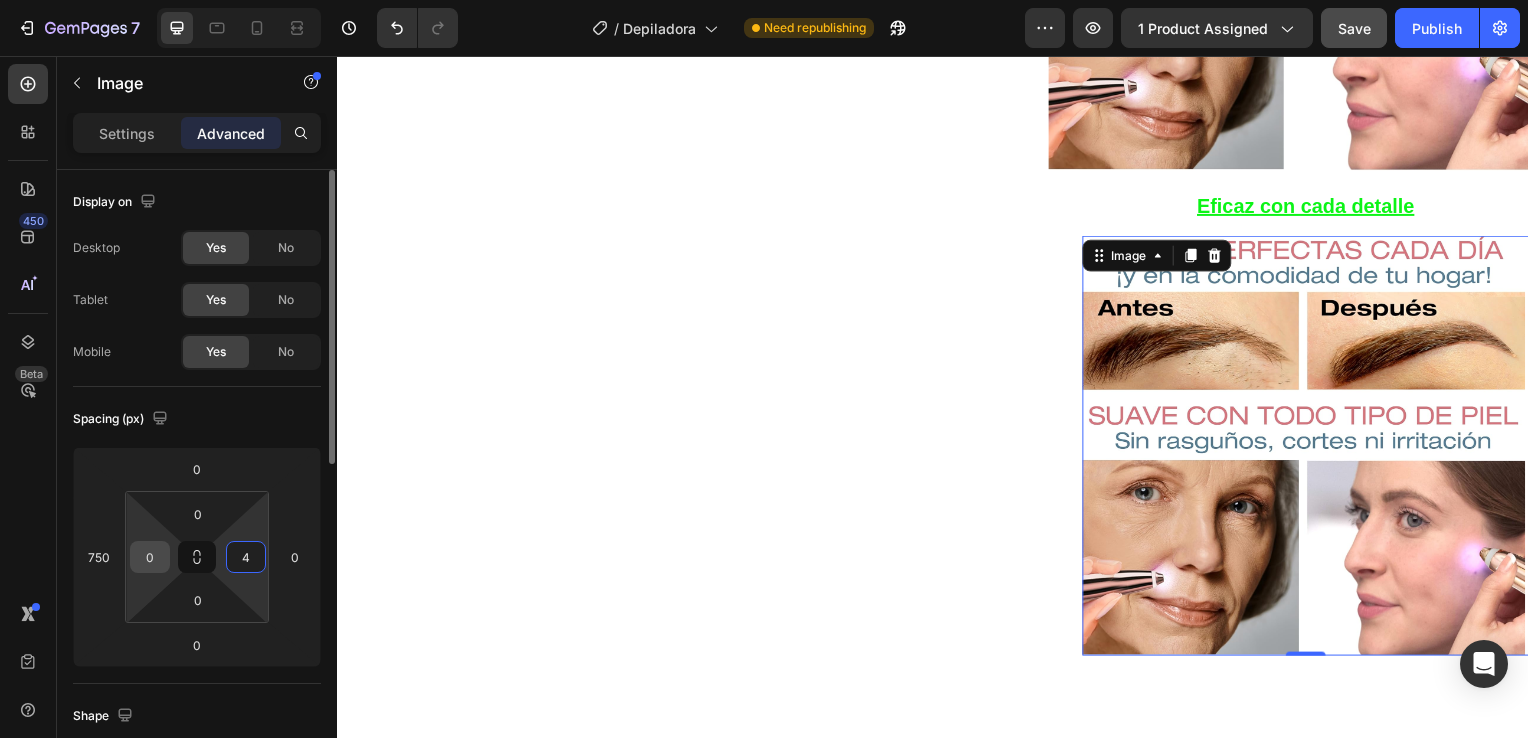 type on "4" 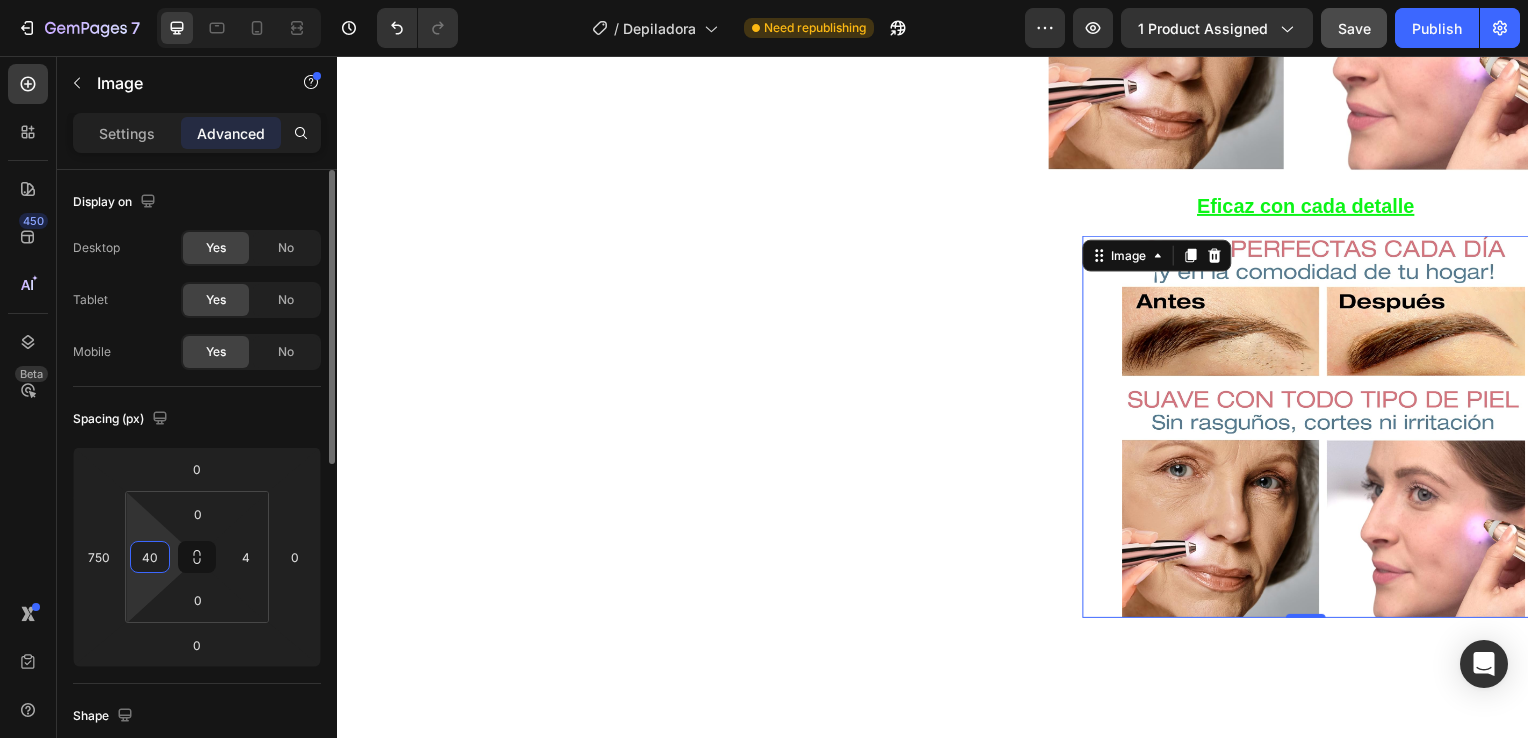 type on "4" 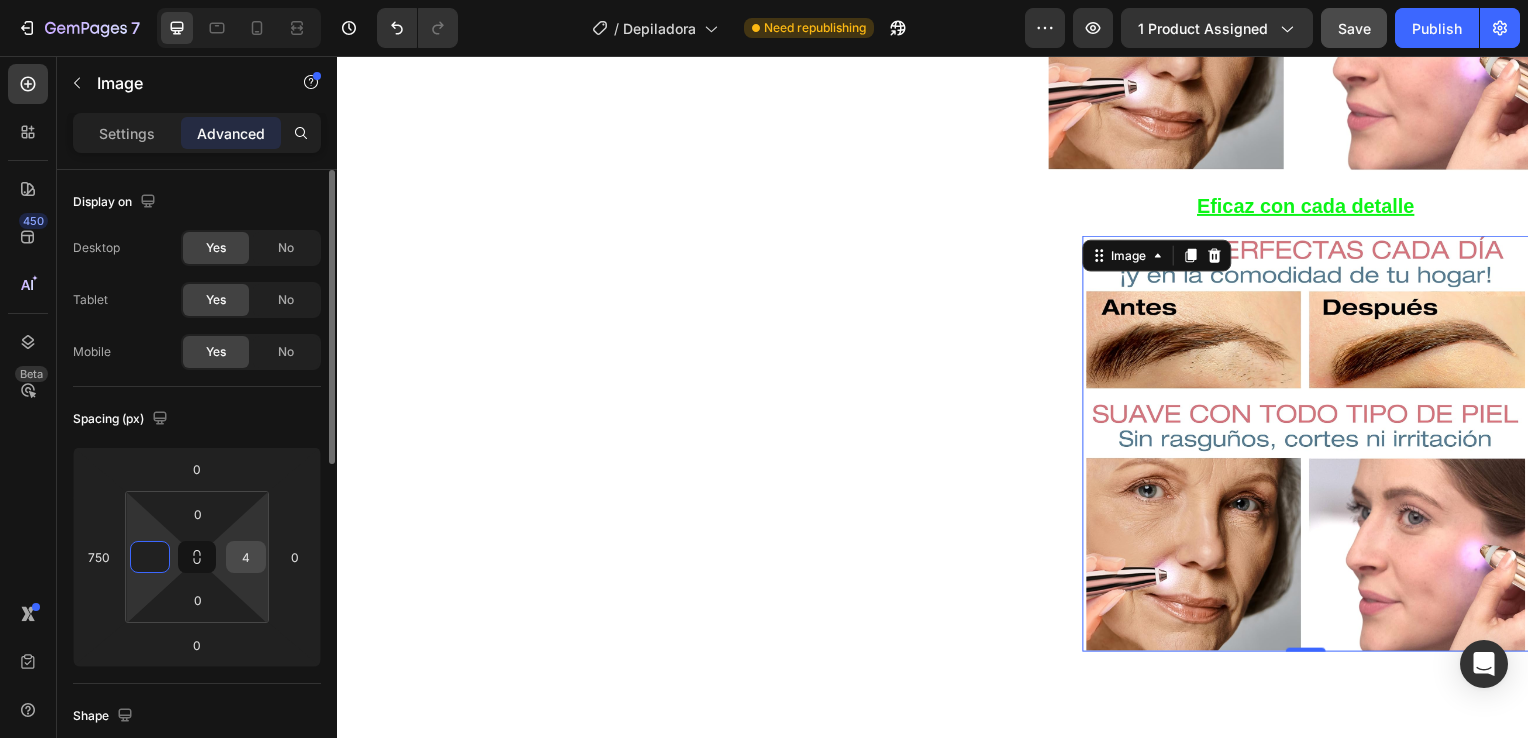 type on "0" 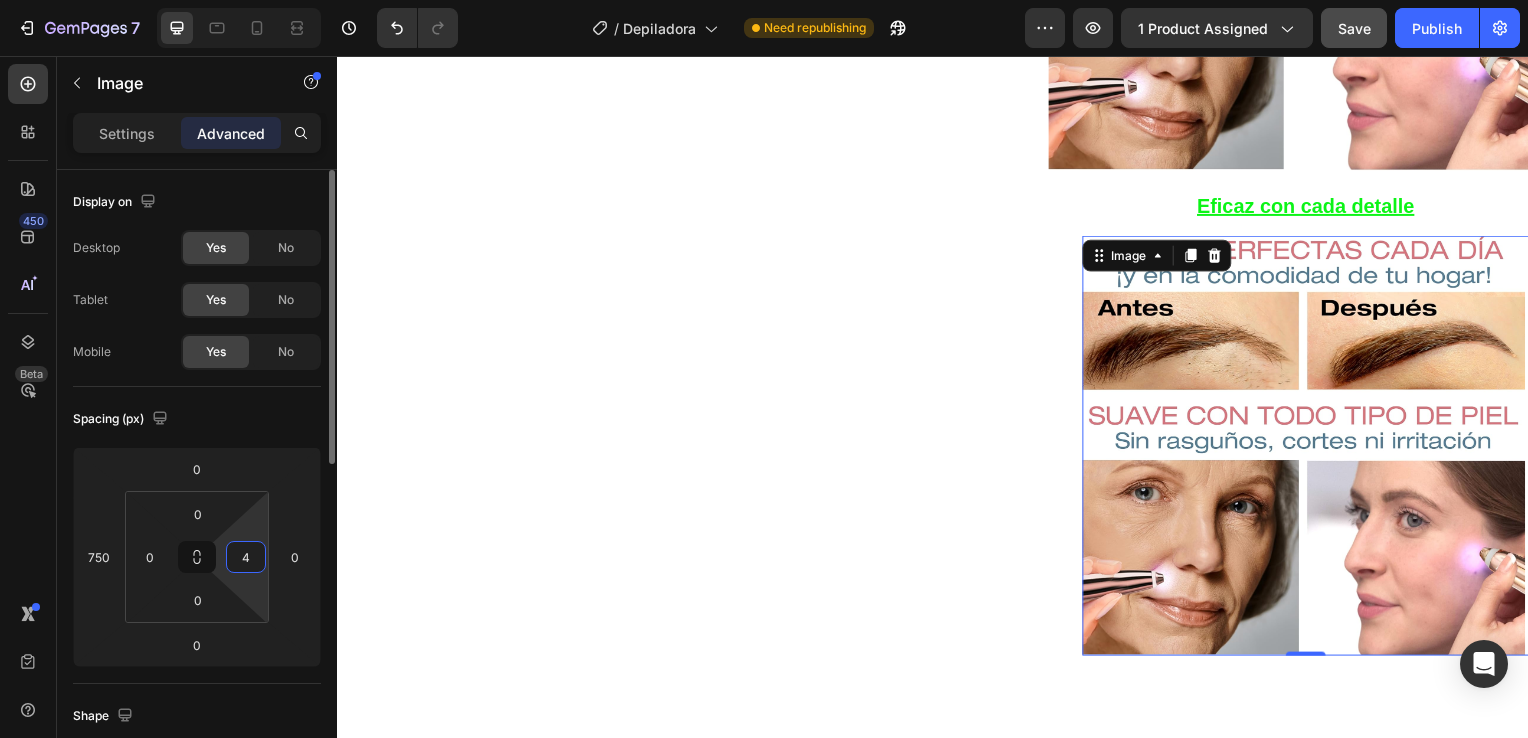 click on "4" at bounding box center [246, 557] 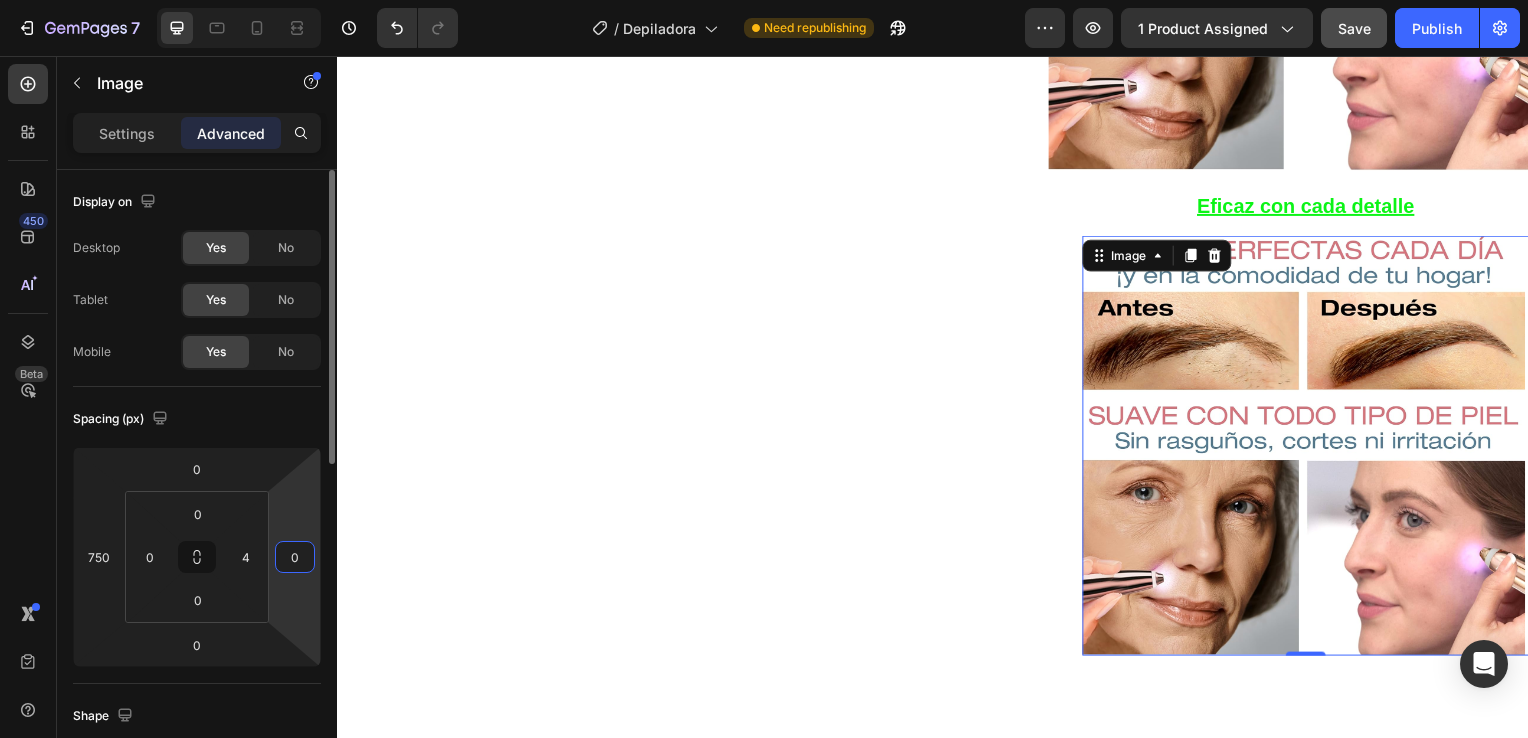 click on "0" at bounding box center (295, 557) 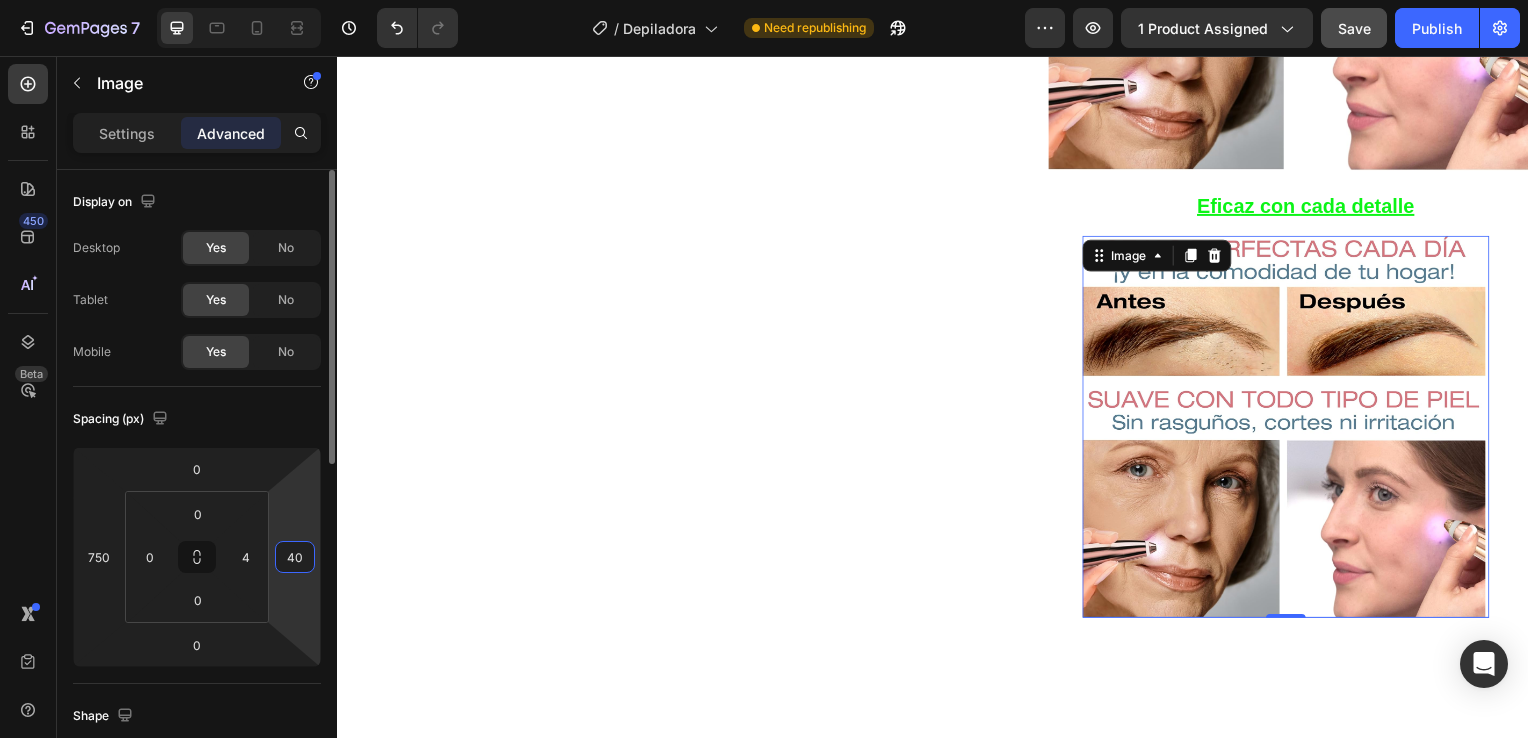 type on "4" 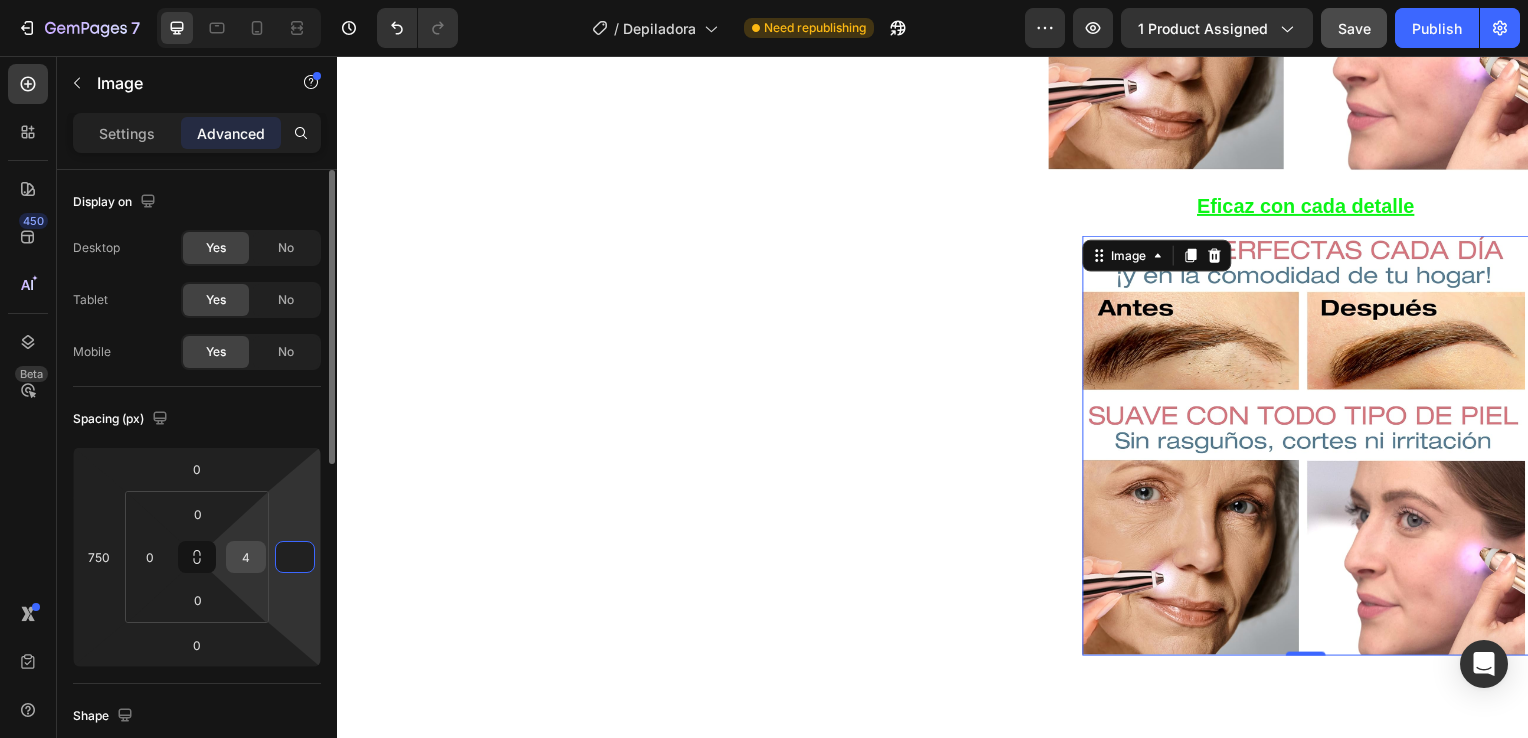 type on "0" 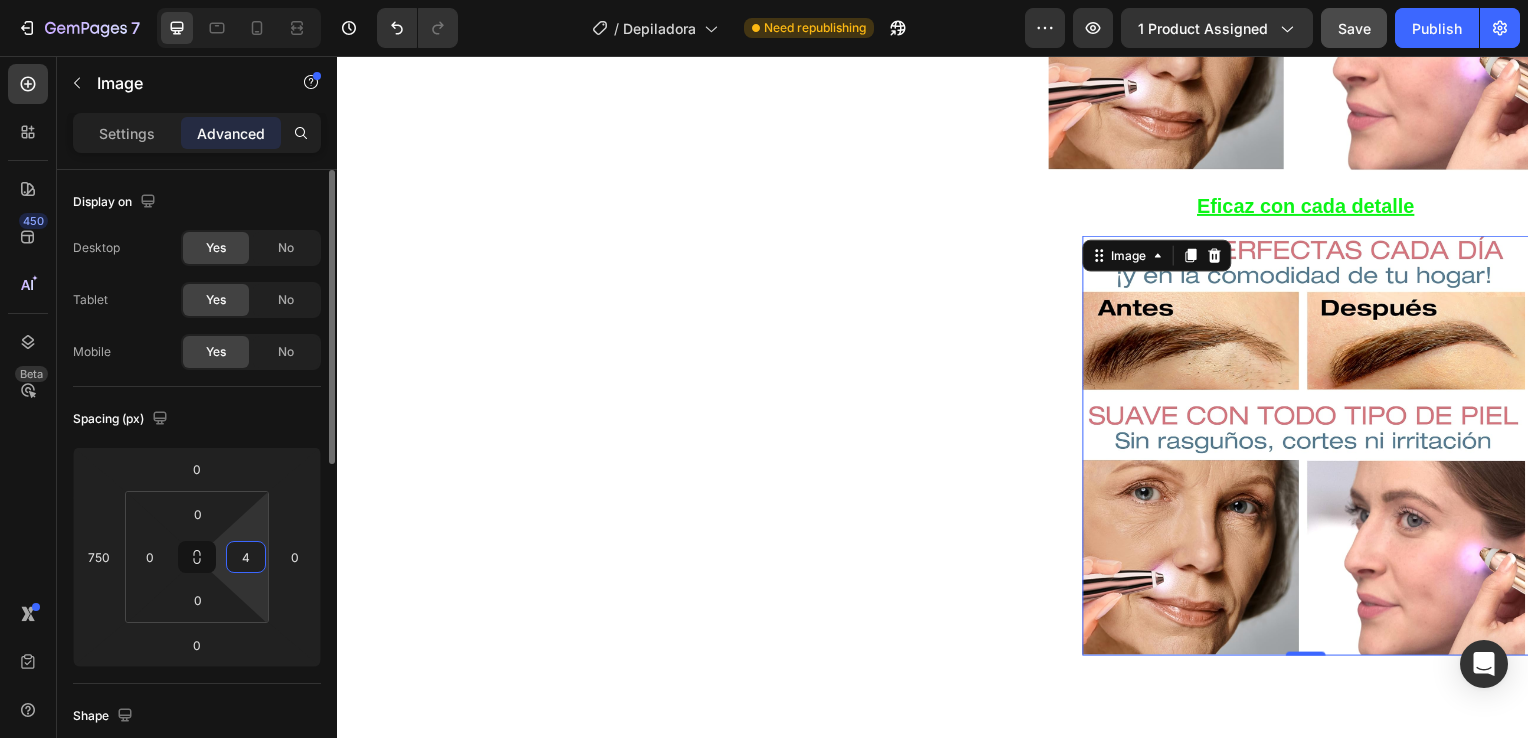 click on "4" at bounding box center (246, 557) 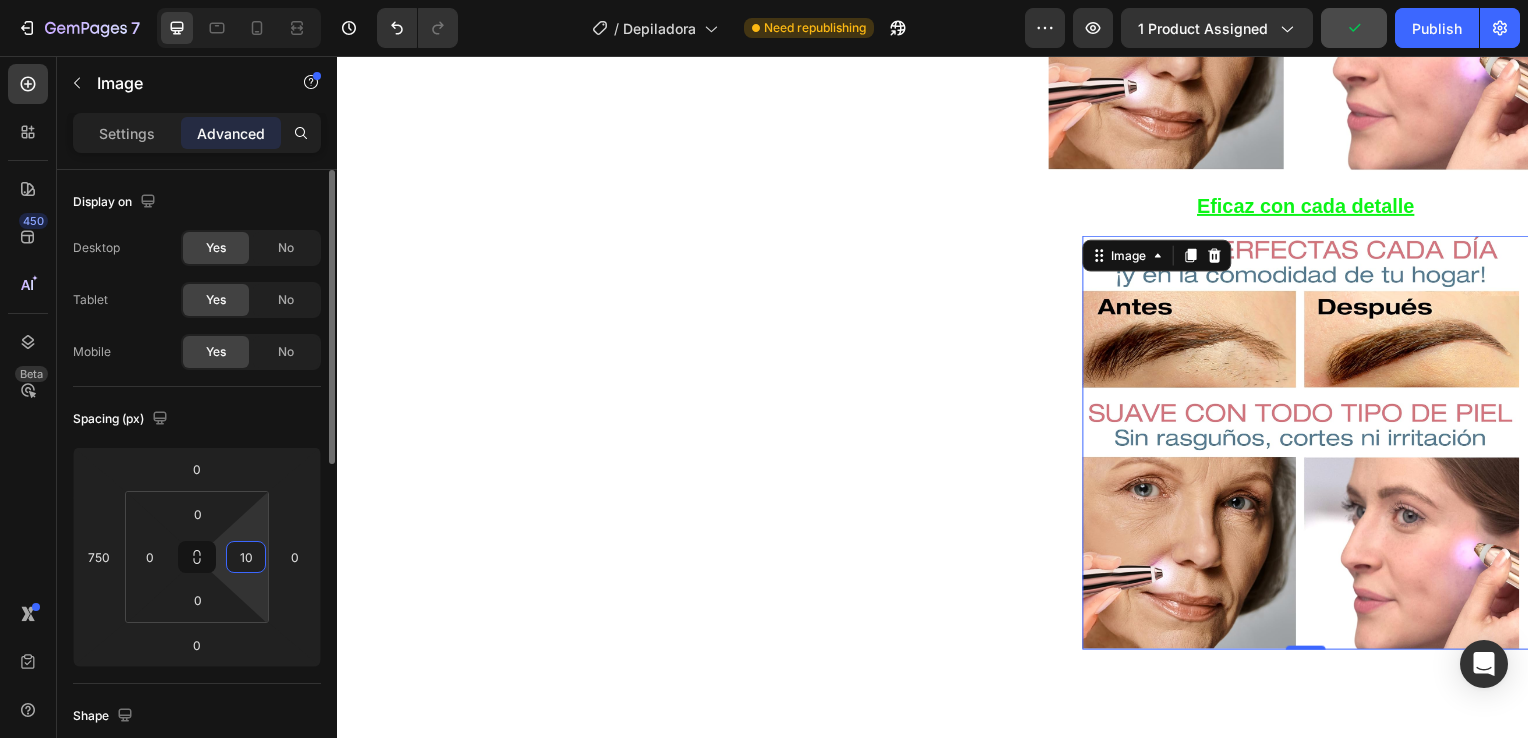 type on "1" 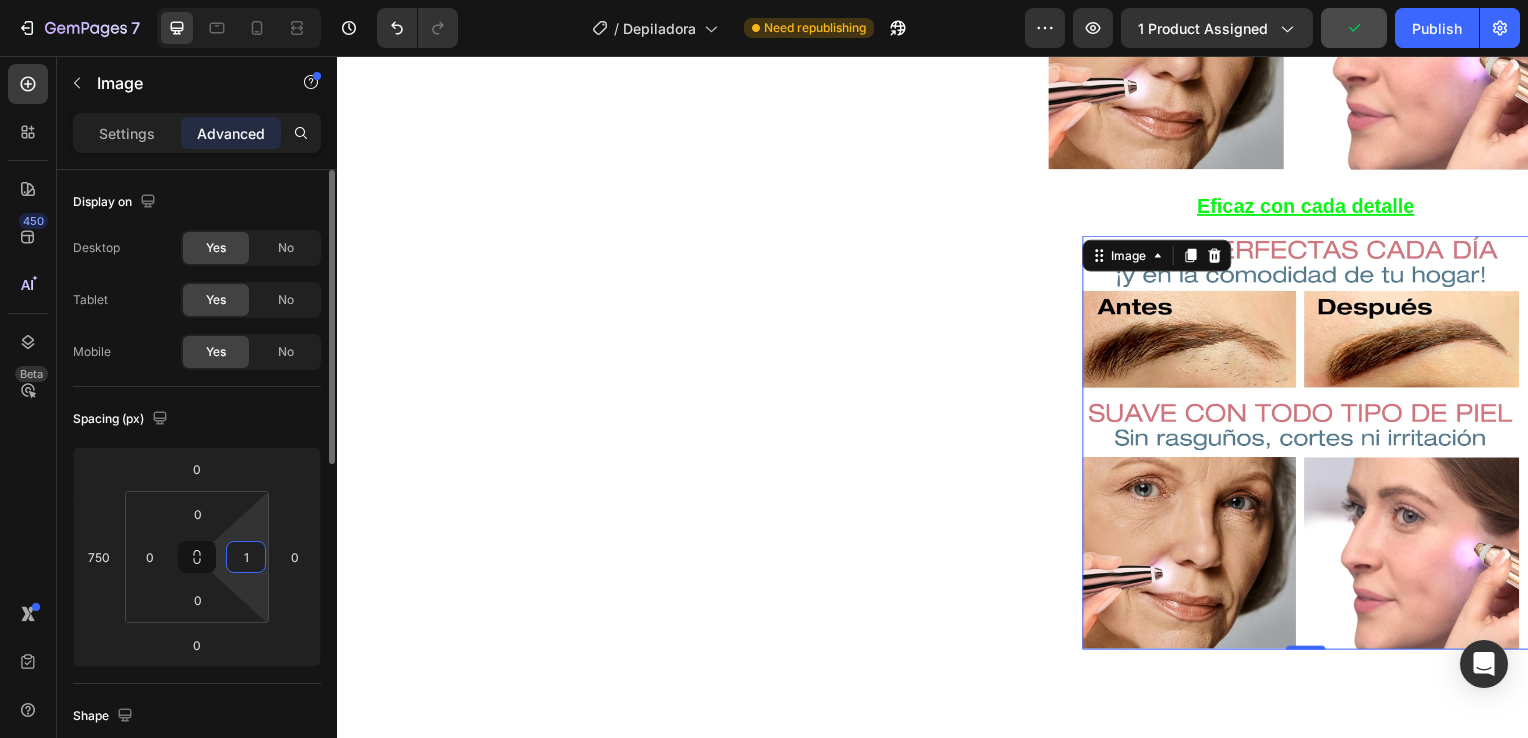 type 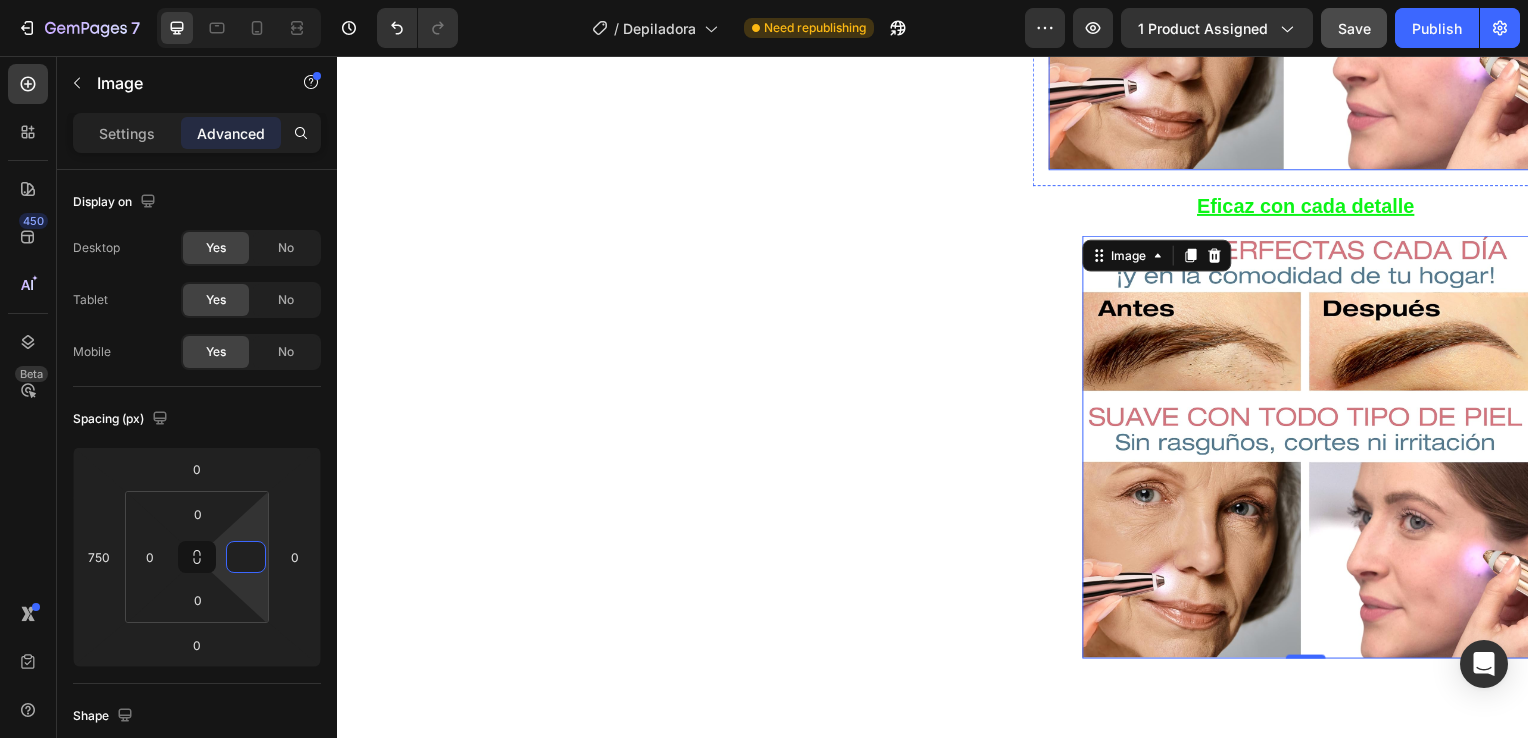 click at bounding box center [1295, -57] 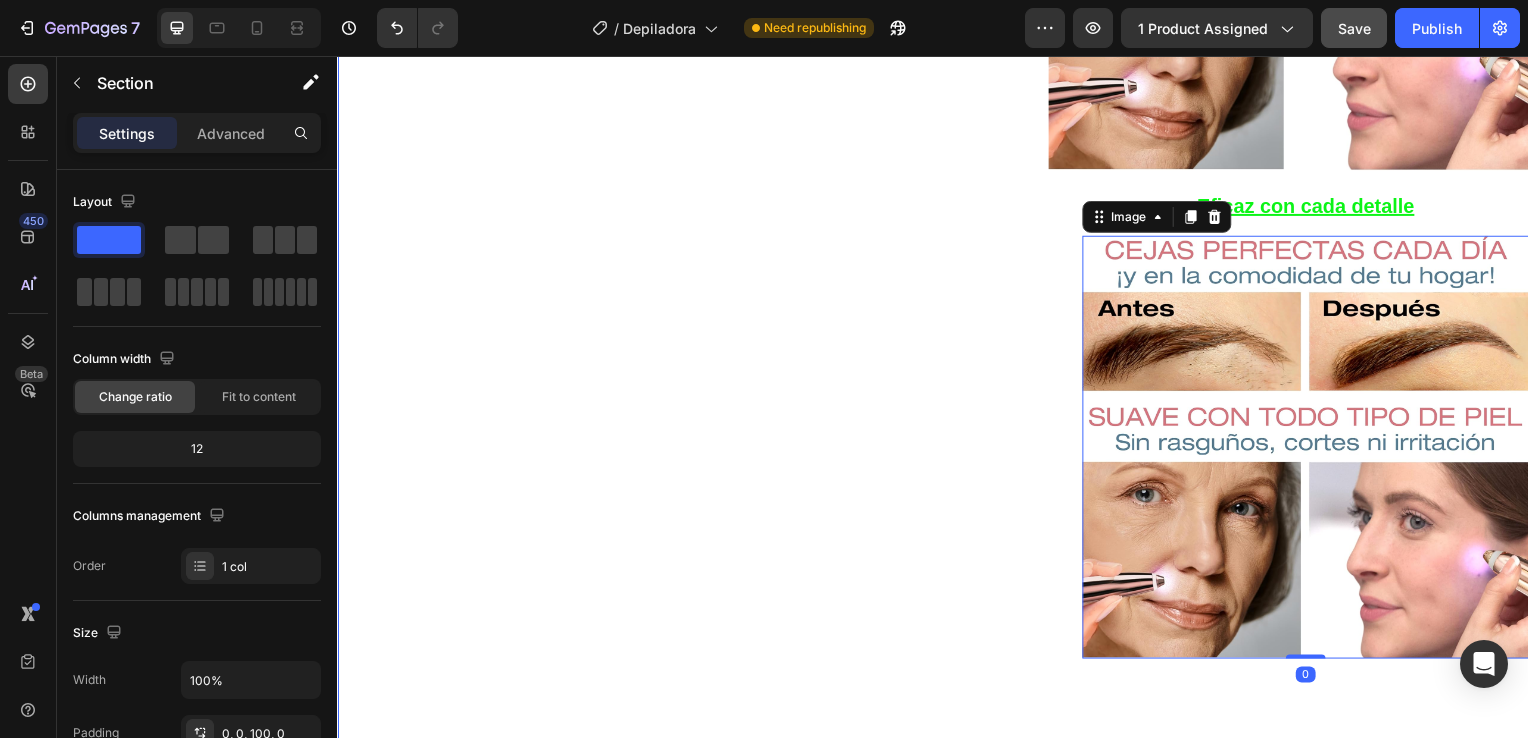 click on "Product Images Row Icon Icon Icon Icon Icon Icon List 4.8  657 Reviews   Text Block Row Depiladora facial de precisión indolora Product Title €19,99 Product Price Product Price €29.99 Text Block Oferta Text Block Row Row *Impuesto incluido Text Block Row Elige tu oferta   1x19.99€ 2x29.99€ 3x32.99€ (La mas vendida) Product Variants & Swatches Releasit COD Form & Upsells Releasit COD Form & Upsells
Agregar al carrito Add to Cart Row Row
Confiamos plenamente en la calidad de nuestros productos. Por eso, le ofrecemos una  GARANTÍA DE SANTISFACCIÓN DE 30 DÍAS : Si por cualquier motivo no queda conforme con su compra, puede conservar el producto y le reembolsaremos el 100% del importe abonado. Sin preguntas ni complicaciones. Item List Row Image Icon Icon Icon Icon Icon Icon List Lidia Perez Text Block Row Row
Icon Compra verificada. Text Block Row Row "Cómoda, rápida y sin dolor"     Text Block Video Row Row Product Delicada con tu piel Image" at bounding box center [937, -412] 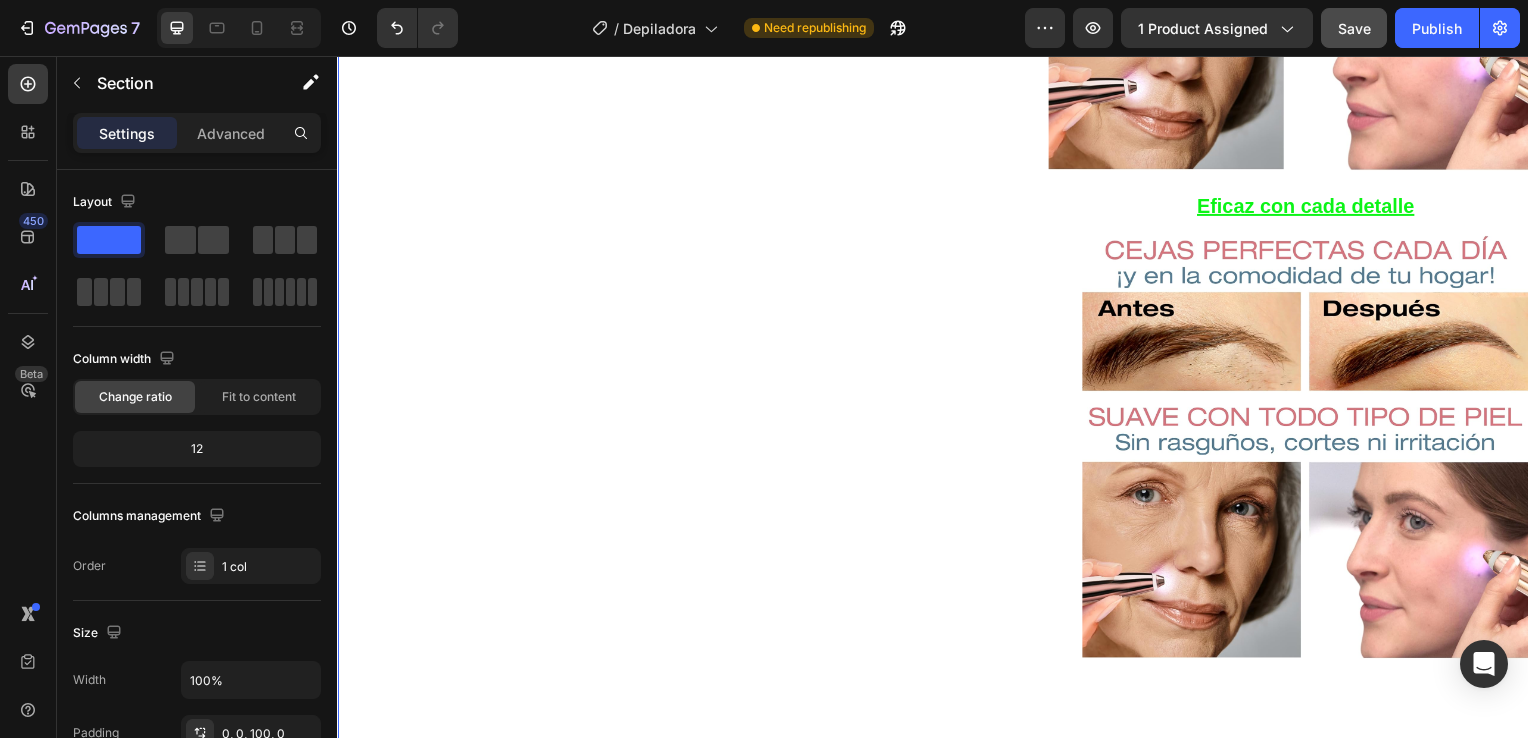 click on "Product Images Row Icon Icon Icon Icon Icon Icon List 4.8  657 Reviews   Text Block Row Depiladora facial de precisión indolora Product Title €19,99 Product Price Product Price €29.99 Text Block Oferta Text Block Row Row *Impuesto incluido Text Block Row Elige tu oferta   1x19.99€ 2x29.99€ 3x32.99€ (La mas vendida) Product Variants & Swatches Releasit COD Form & Upsells Releasit COD Form & Upsells
Agregar al carrito Add to Cart Row Row
Confiamos plenamente en la calidad de nuestros productos. Por eso, le ofrecemos una  GARANTÍA DE SANTISFACCIÓN DE 30 DÍAS : Si por cualquier motivo no queda conforme con su compra, puede conservar el producto y le reembolsaremos el 100% del importe abonado. Sin preguntas ni complicaciones. Item List Row Image Icon Icon Icon Icon Icon Icon List Lidia Perez Text Block Row Row
Icon Compra verificada. Text Block Row Row "Cómoda, rápida y sin dolor"     Text Block Video Row Row Product Delicada con tu piel Image" at bounding box center (937, -412) 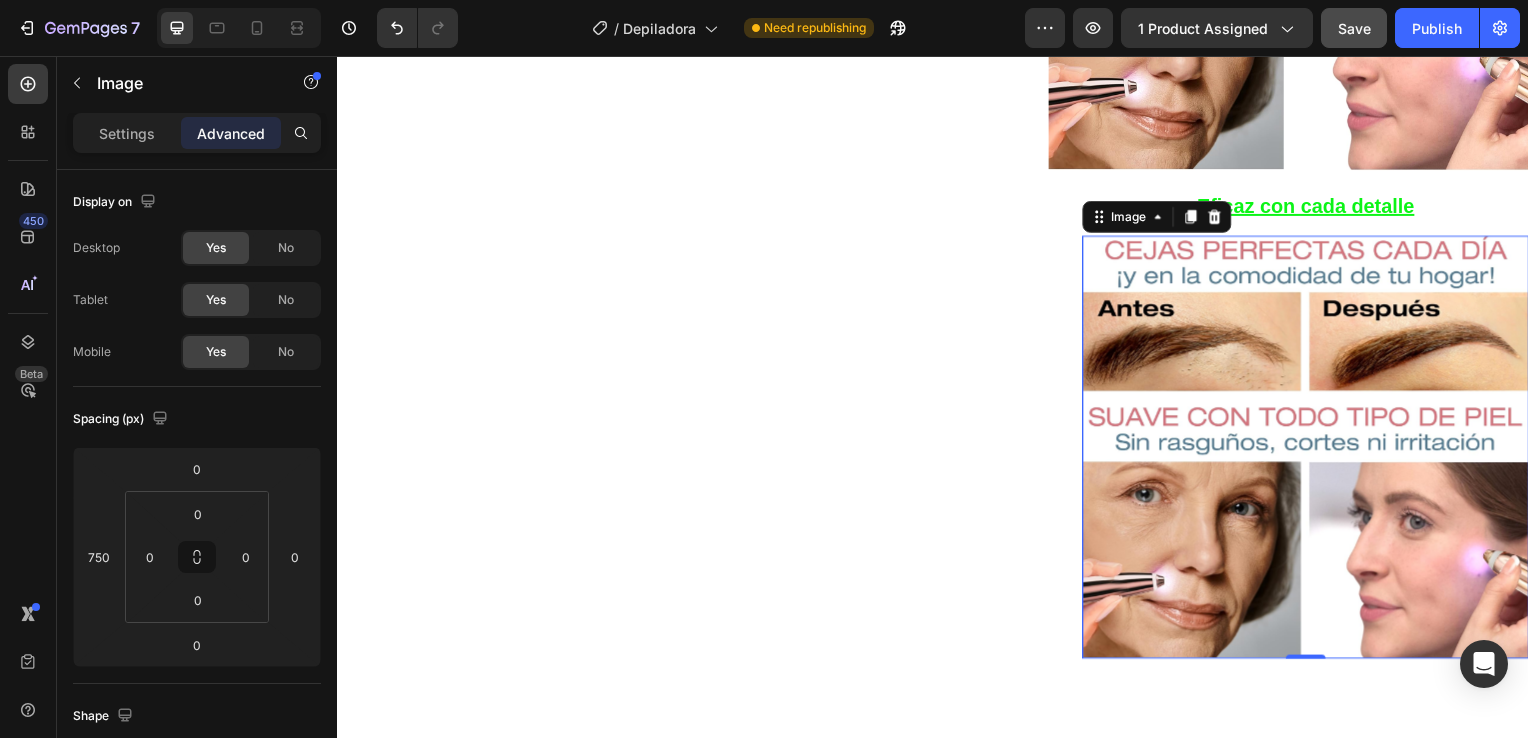 click at bounding box center [1312, 451] 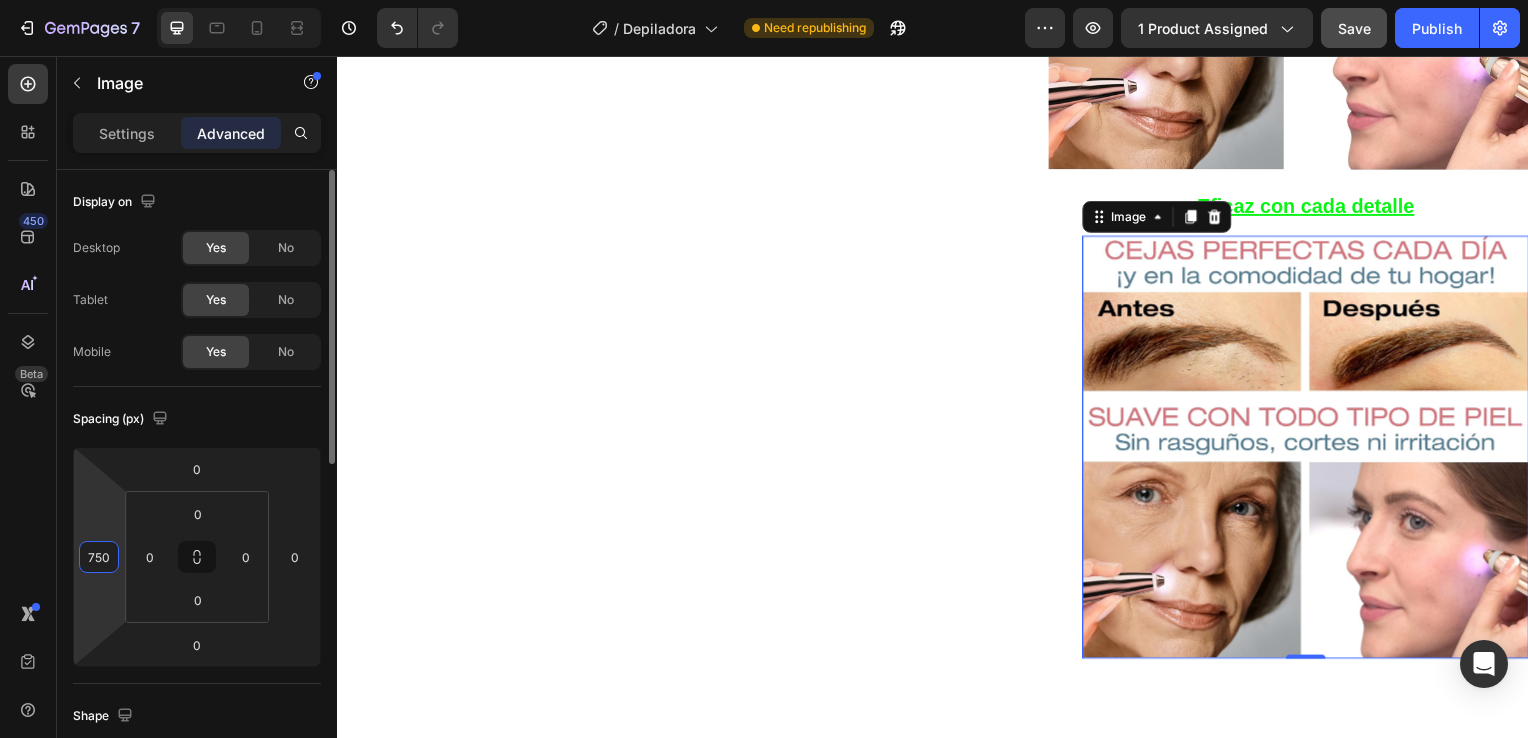 click on "750" at bounding box center [99, 557] 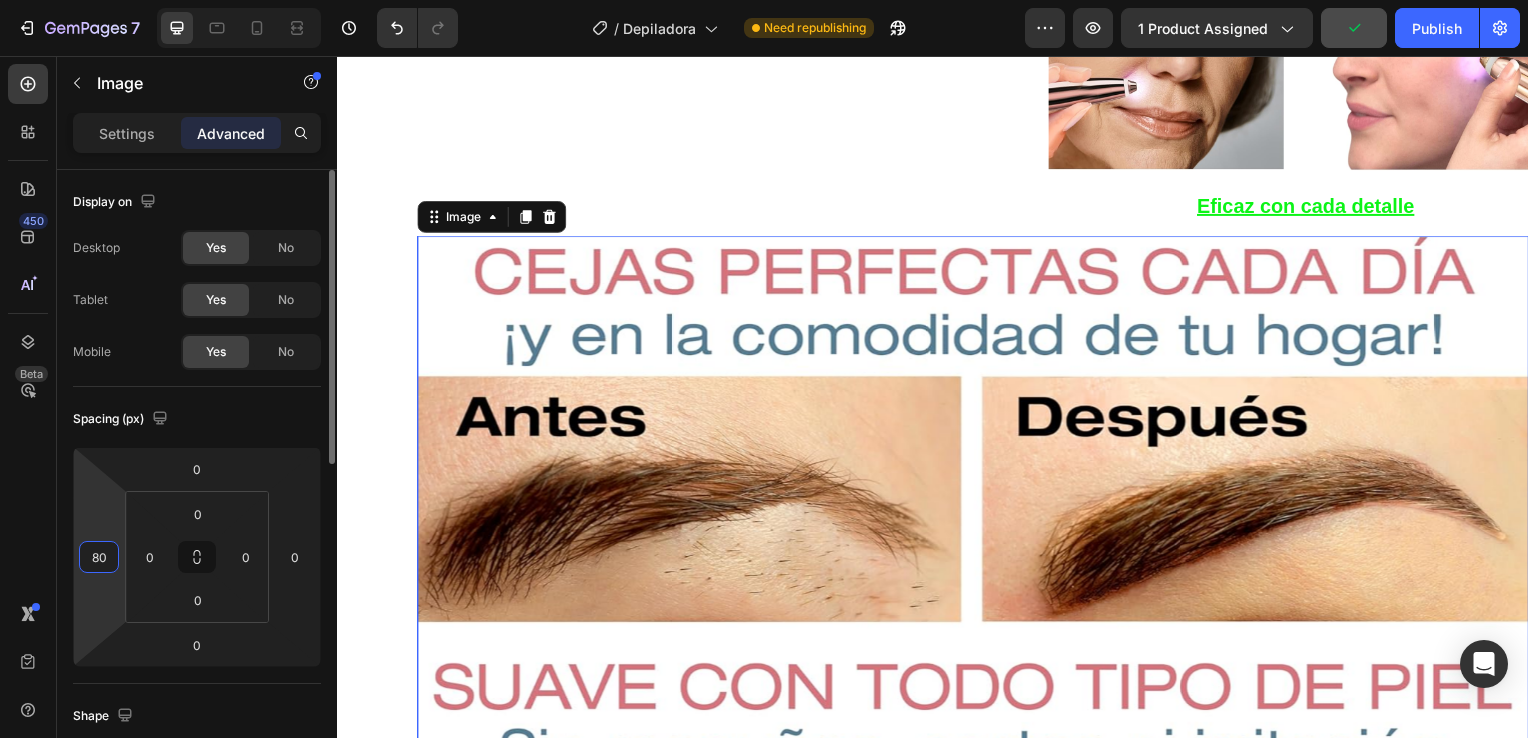 type on "8" 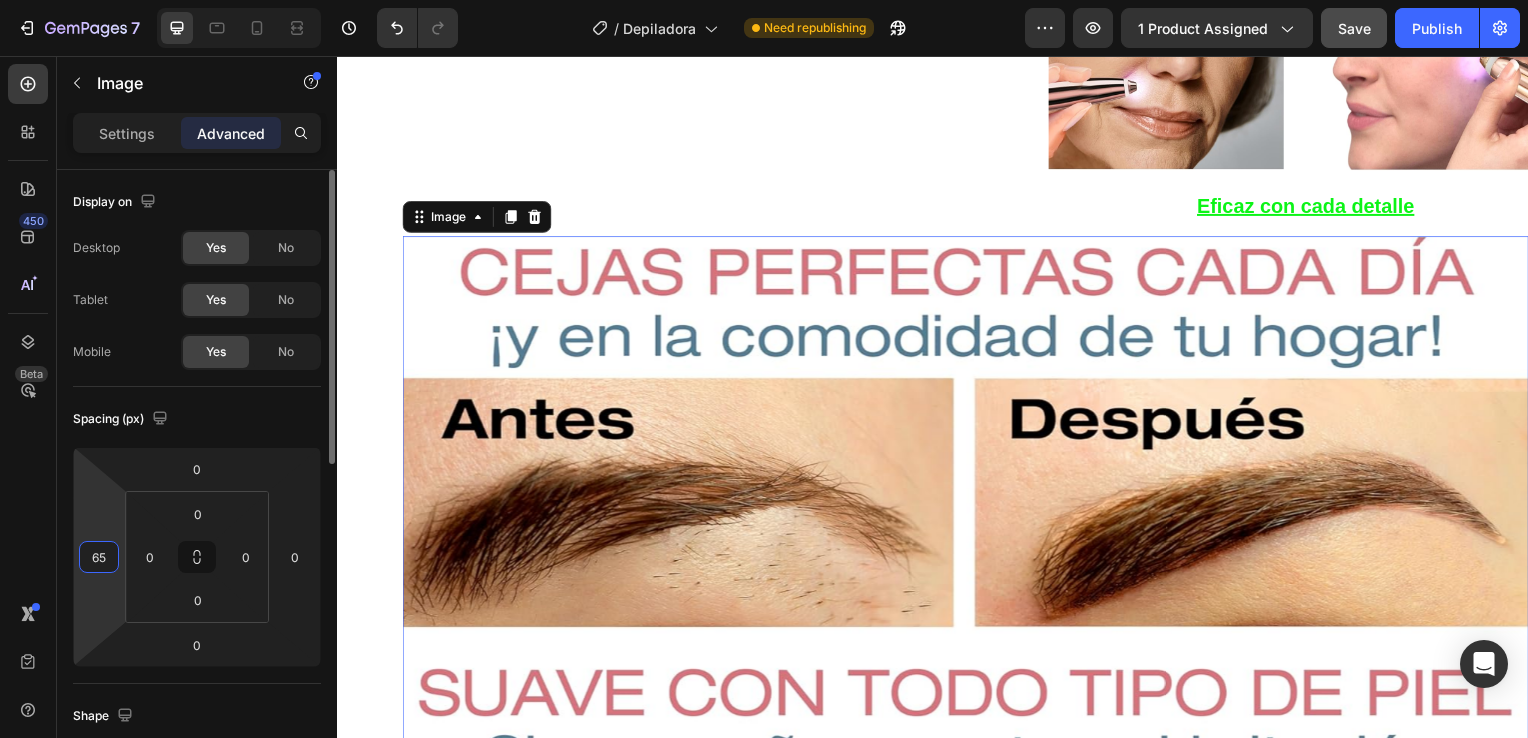 type on "6" 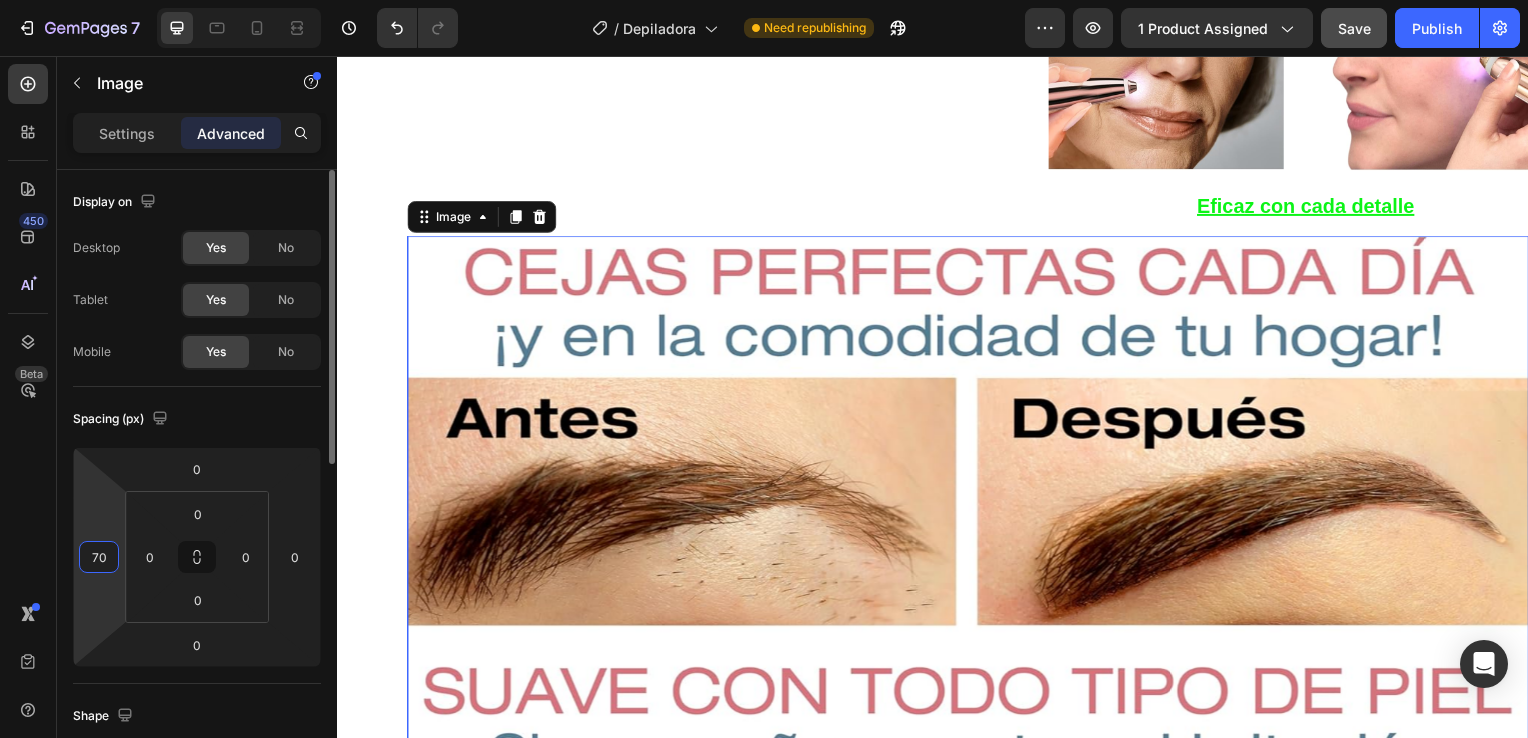 type on "700" 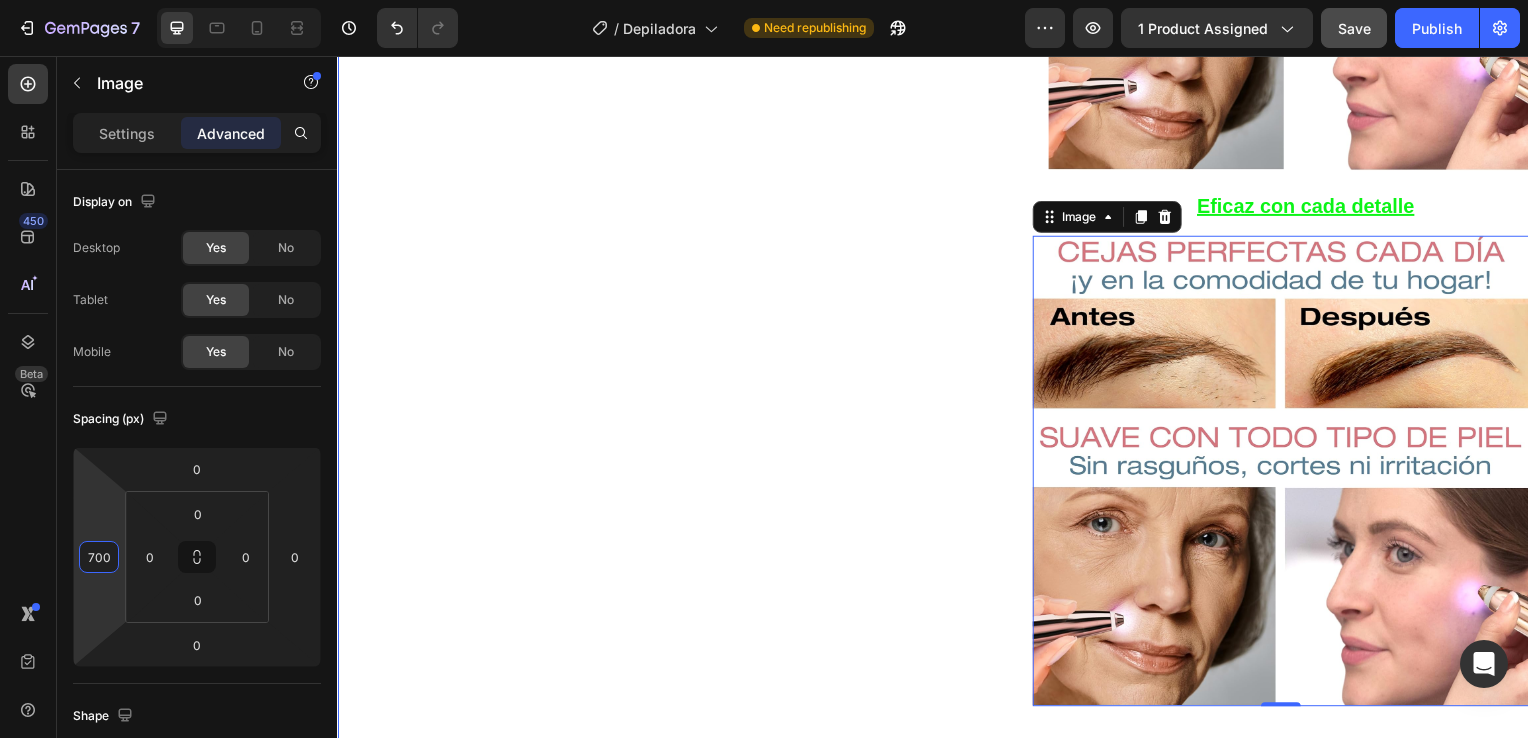 click on "Product Images Row Icon Icon Icon Icon Icon Icon List 4.8  657 Reviews   Text Block Row Depiladora facial de precisión indolora Product Title €19,99 Product Price Product Price €29.99 Text Block Oferta Text Block Row Row *Impuesto incluido Text Block Row Elige tu oferta   1x19.99€ 2x29.99€ 3x32.99€ (La mas vendida) Product Variants & Swatches Releasit COD Form & Upsells Releasit COD Form & Upsells
Agregar al carrito Add to Cart Row Row
Confiamos plenamente en la calidad de nuestros productos. Por eso, le ofrecemos una  GARANTÍA DE SANTISFACCIÓN DE 30 DÍAS : Si por cualquier motivo no queda conforme con su compra, puede conservar el producto y le reembolsaremos el 100% del importe abonado. Sin preguntas ni complicaciones. Item List Row Image Icon Icon Icon Icon Icon Icon List Lidia Perez Text Block Row Row
Icon Compra verificada. Text Block Row Row "Cómoda, rápida y sin dolor"     Text Block Video Row Row Product Delicada con tu piel Image" at bounding box center (937, -388) 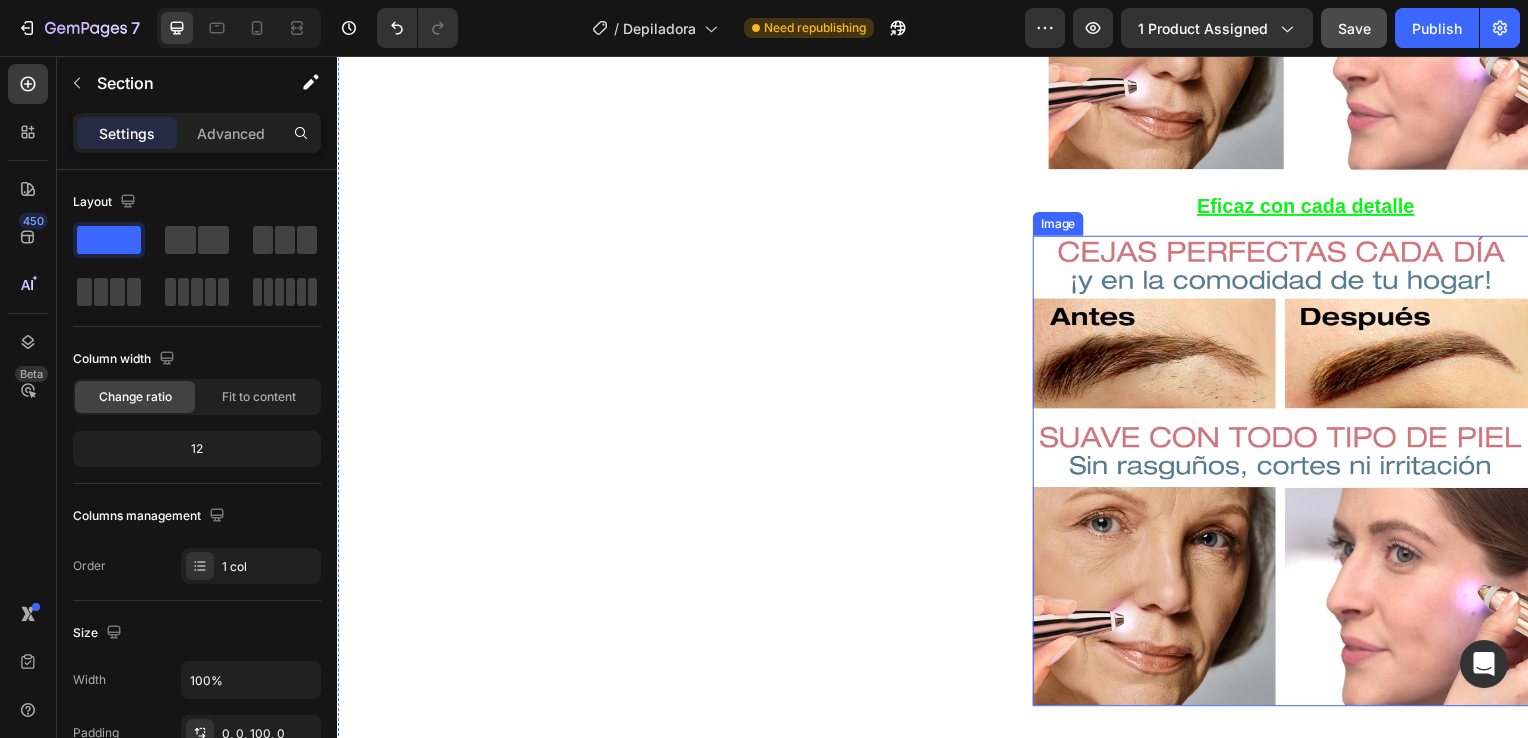 click at bounding box center [1287, 475] 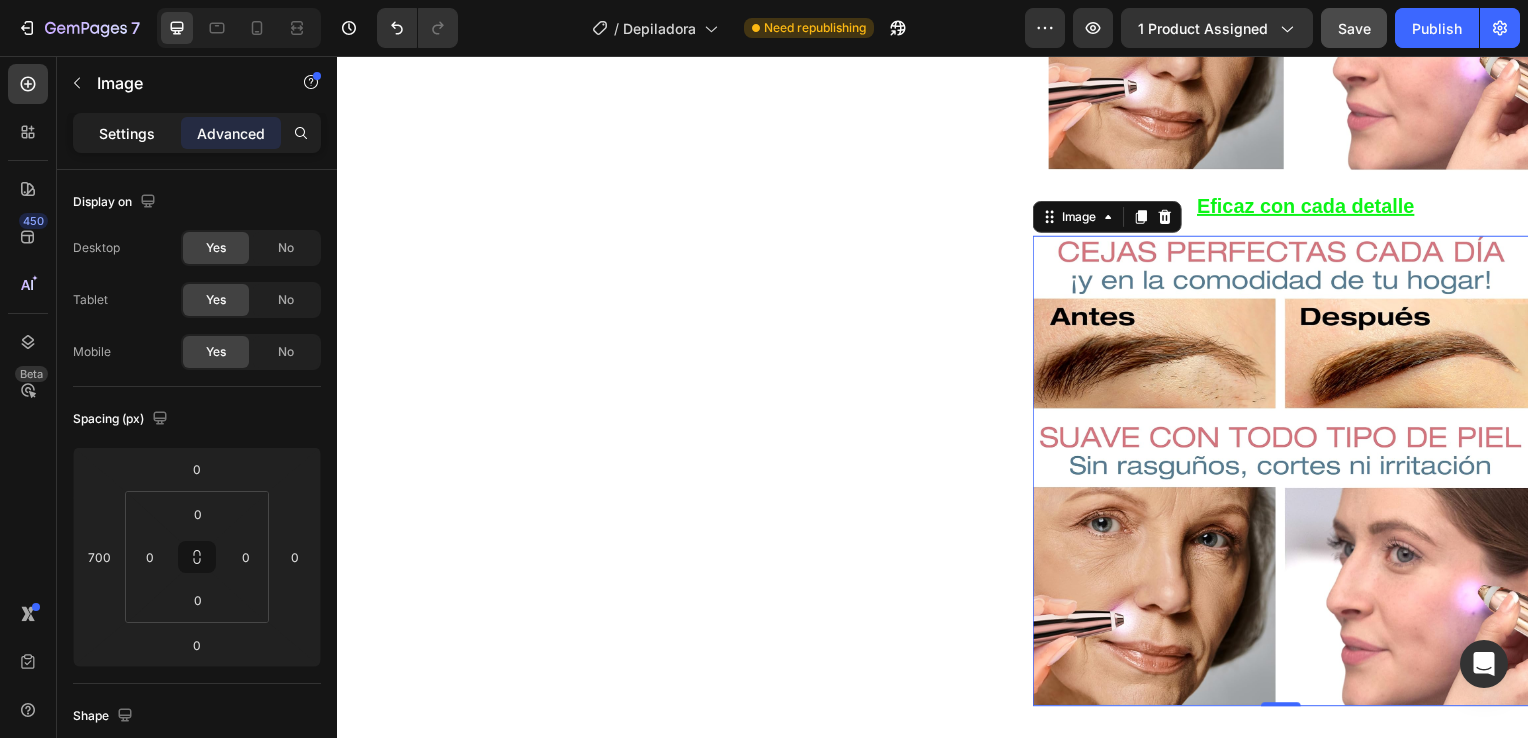 click on "Settings" at bounding box center [127, 133] 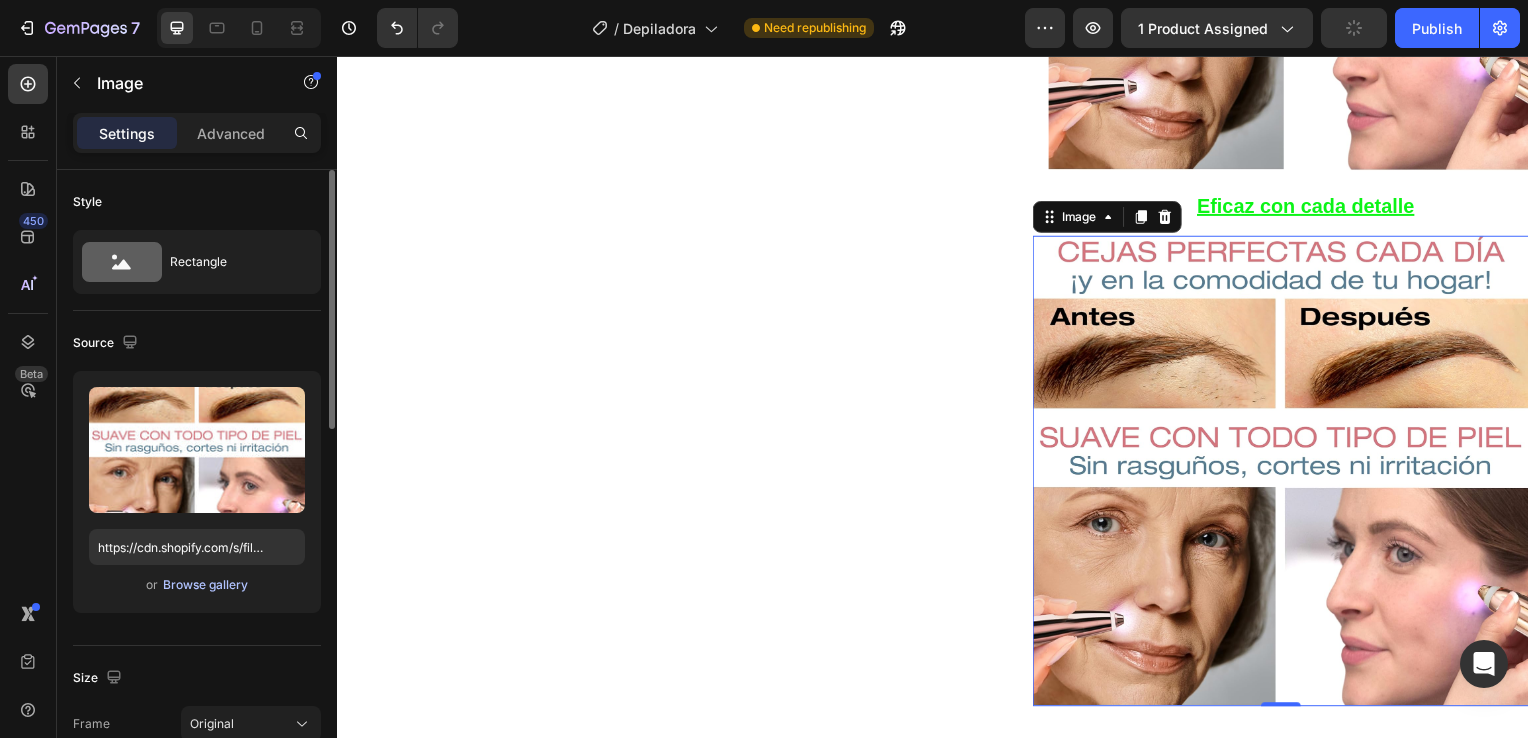 click on "Browse gallery" at bounding box center [205, 585] 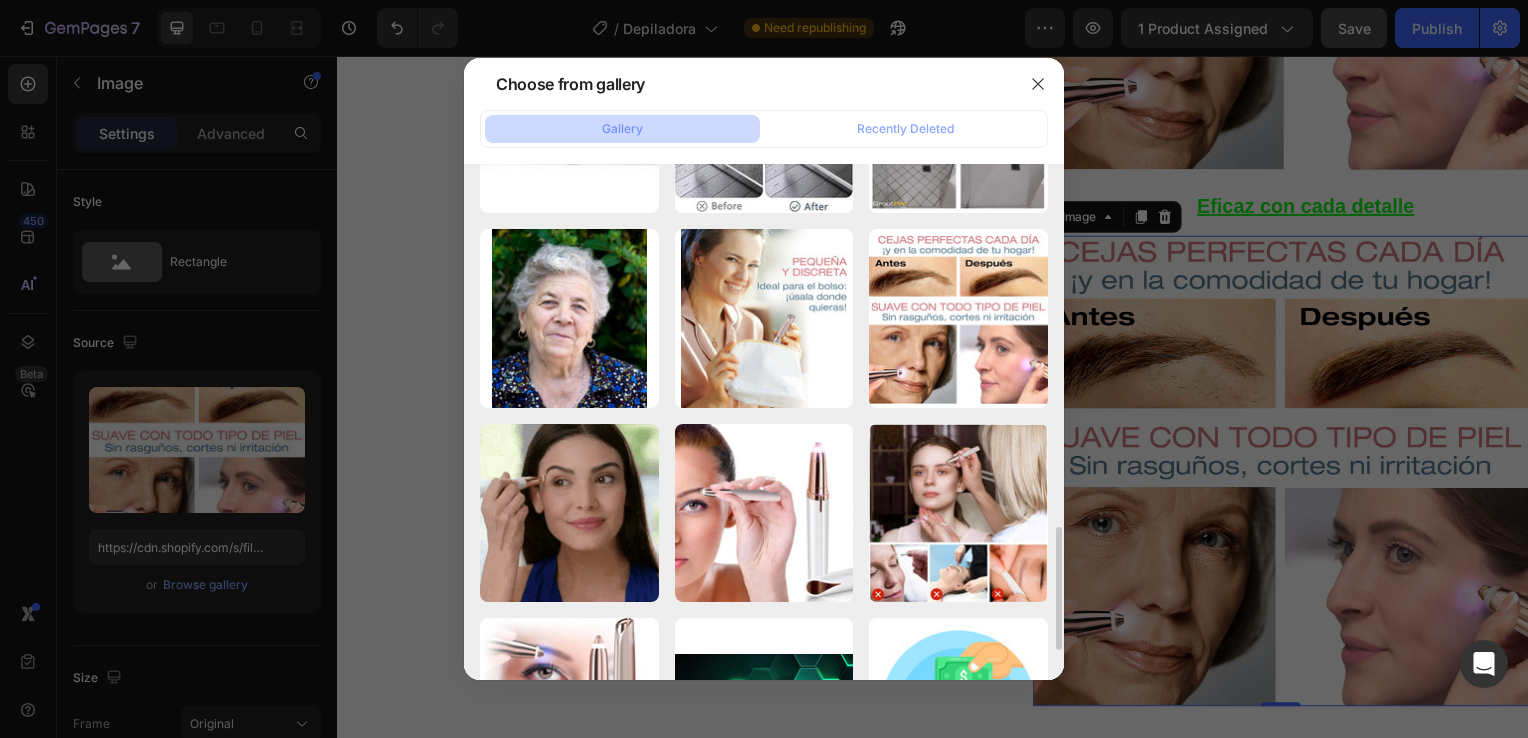 scroll, scrollTop: 1509, scrollLeft: 0, axis: vertical 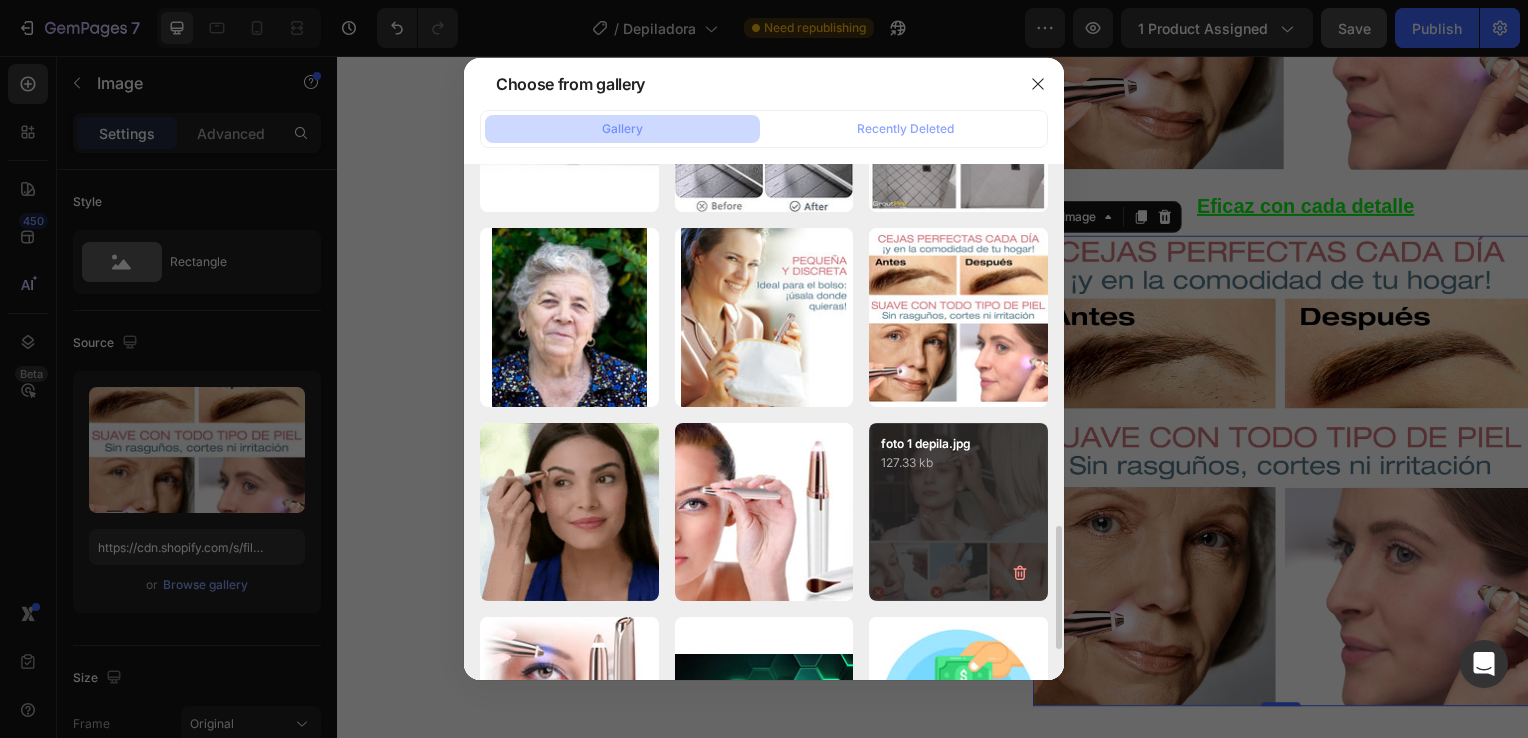 click on "127.33 kb" at bounding box center [958, 463] 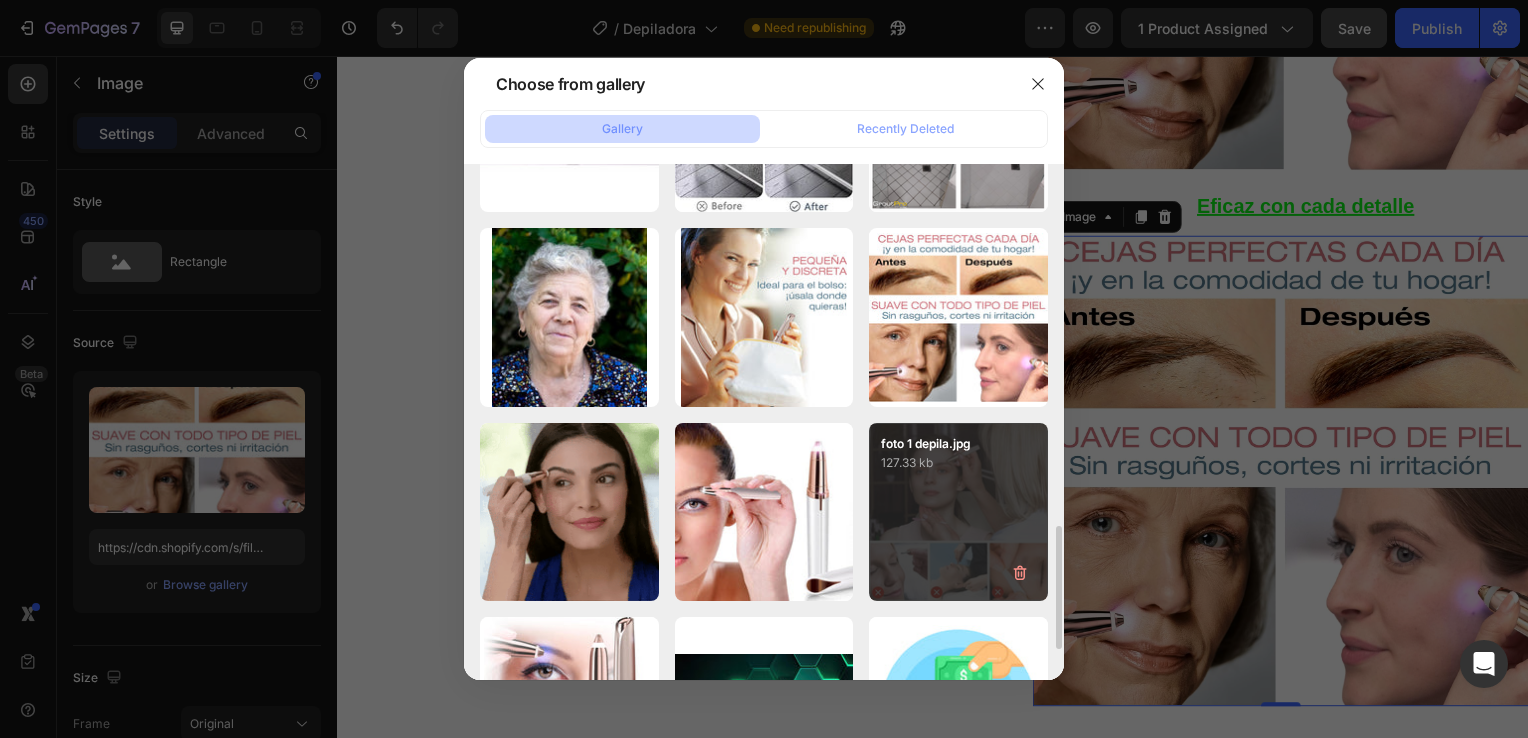 type on "https://cdn.shopify.com/s/files/1/0972/6076/5524/files/gempages_571888415801345248-2a836e41-cf70-4a7c-989e-0d3c6414313a.jpg" 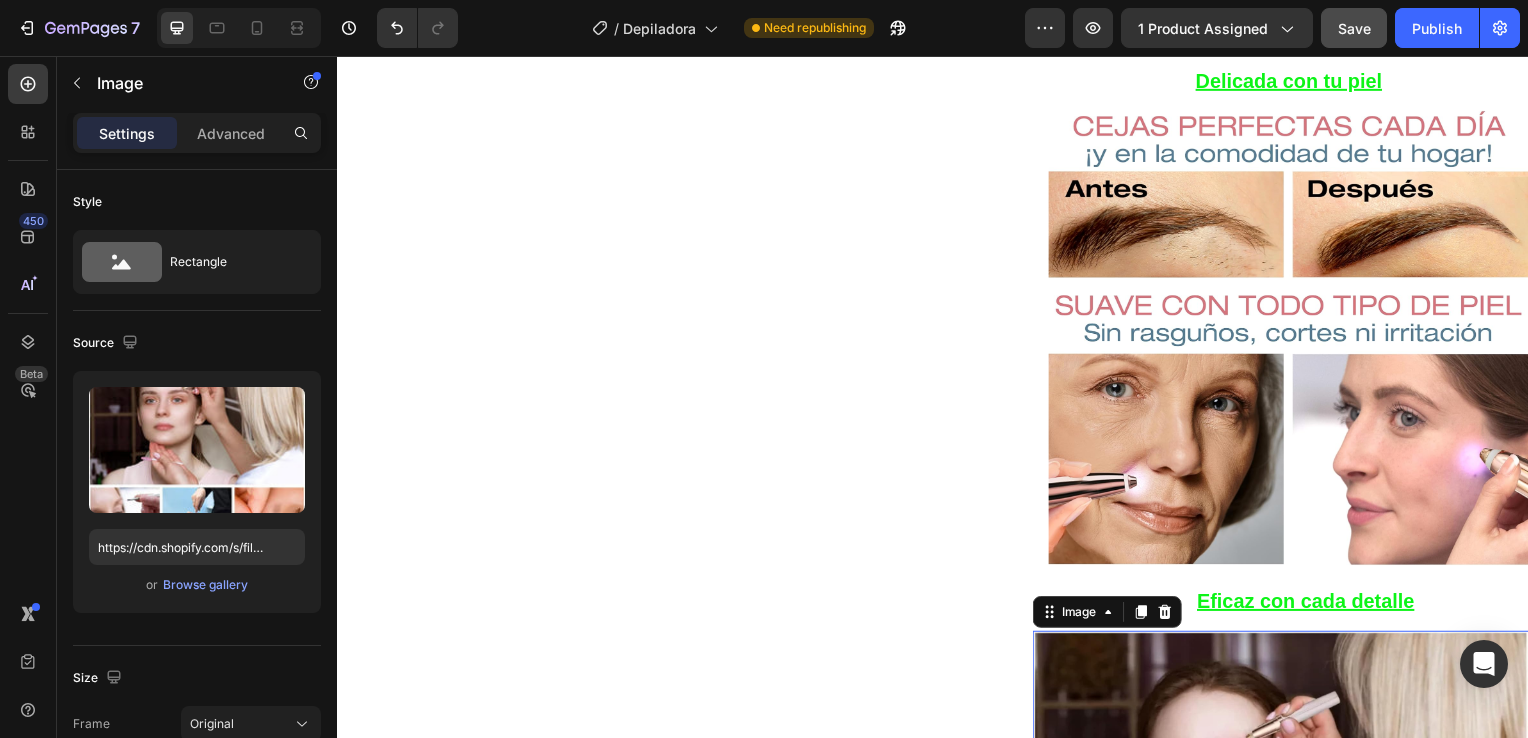 scroll, scrollTop: 1175, scrollLeft: 0, axis: vertical 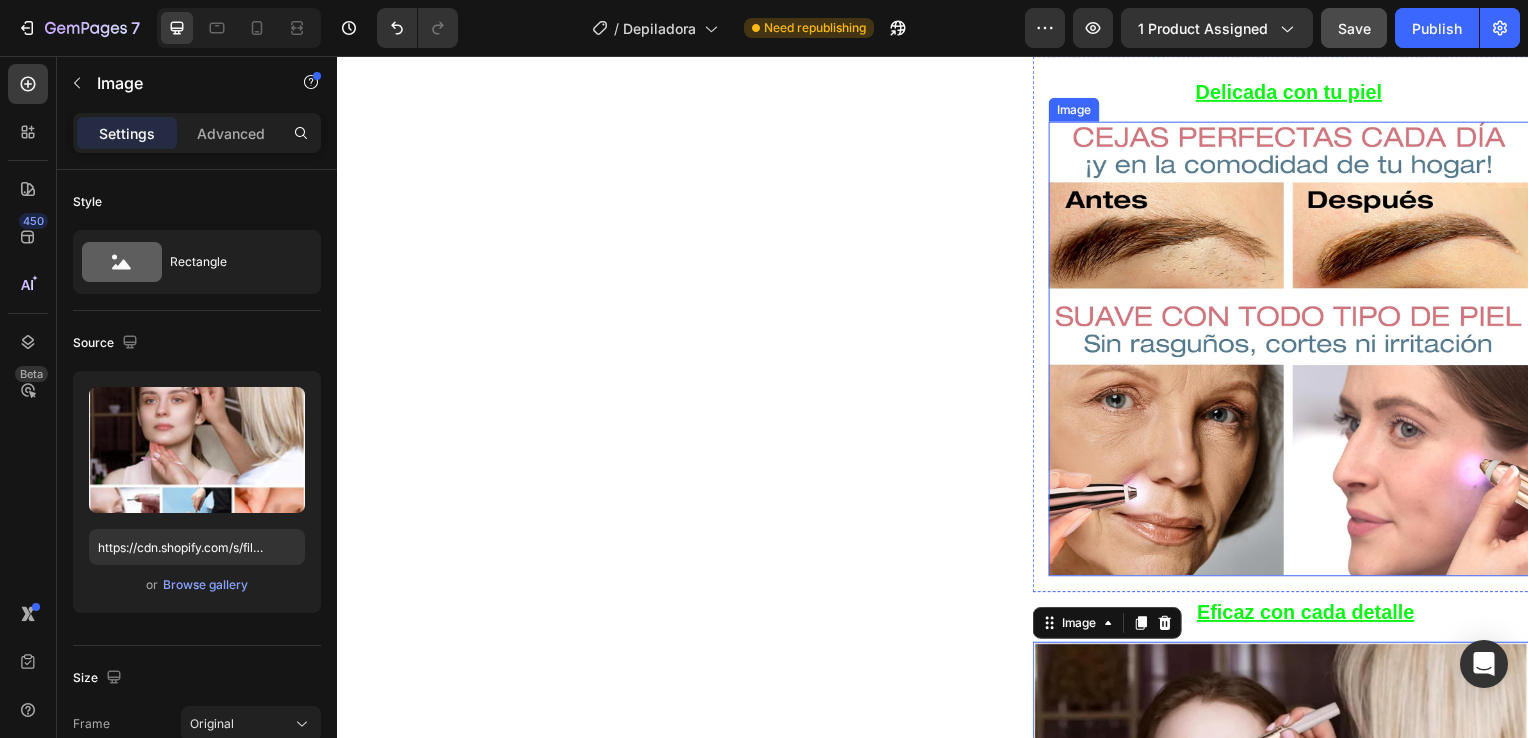 click at bounding box center (1295, 352) 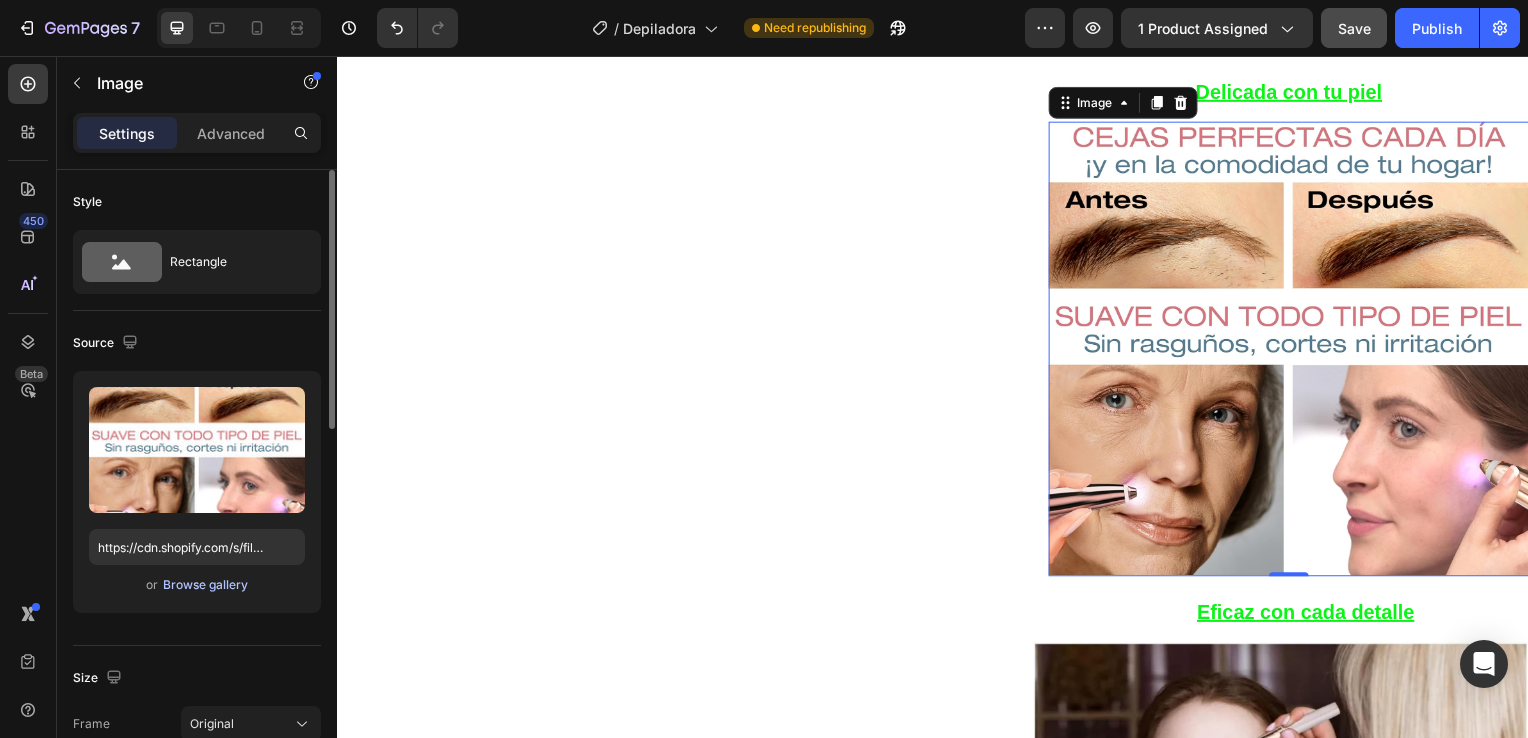 click on "Browse gallery" at bounding box center [205, 585] 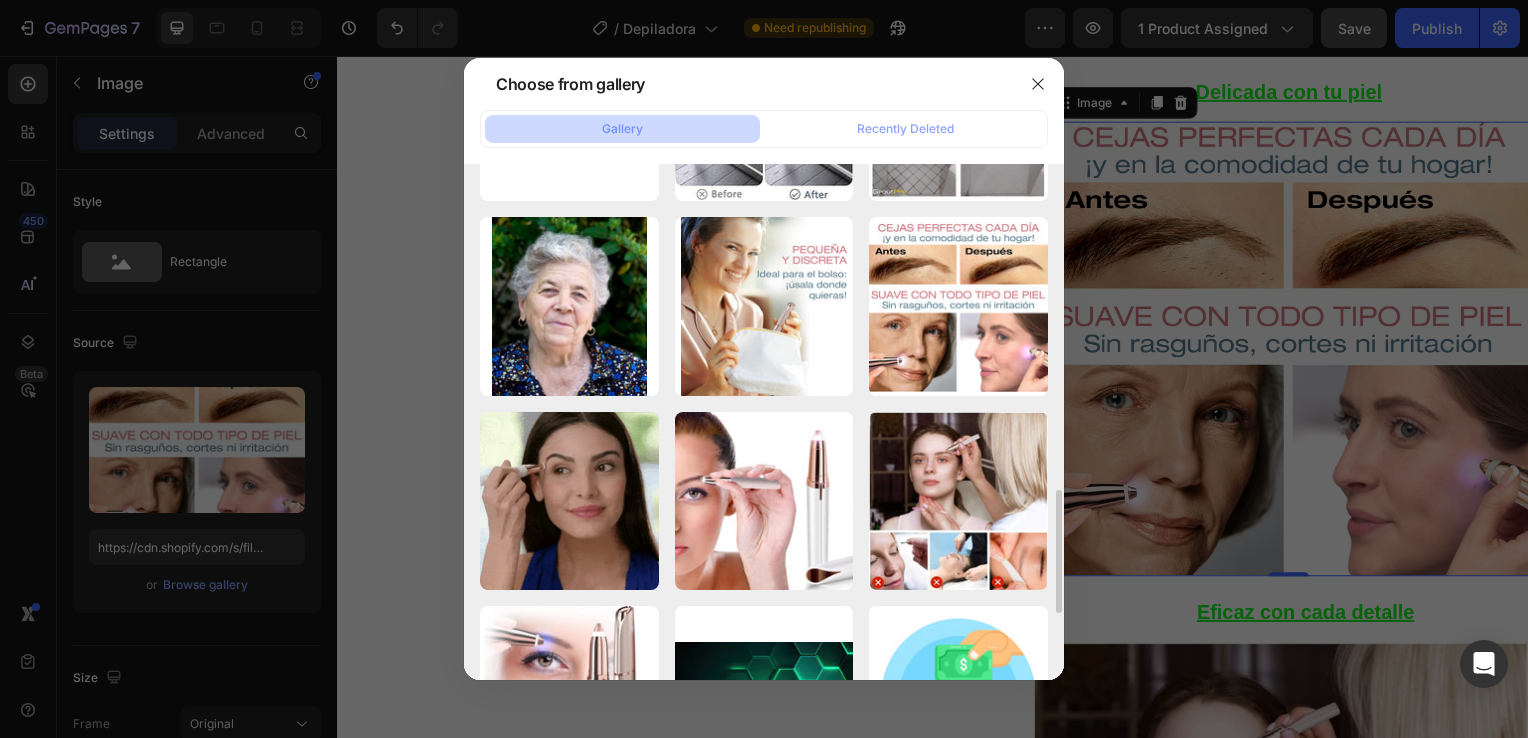 scroll, scrollTop: 1546, scrollLeft: 0, axis: vertical 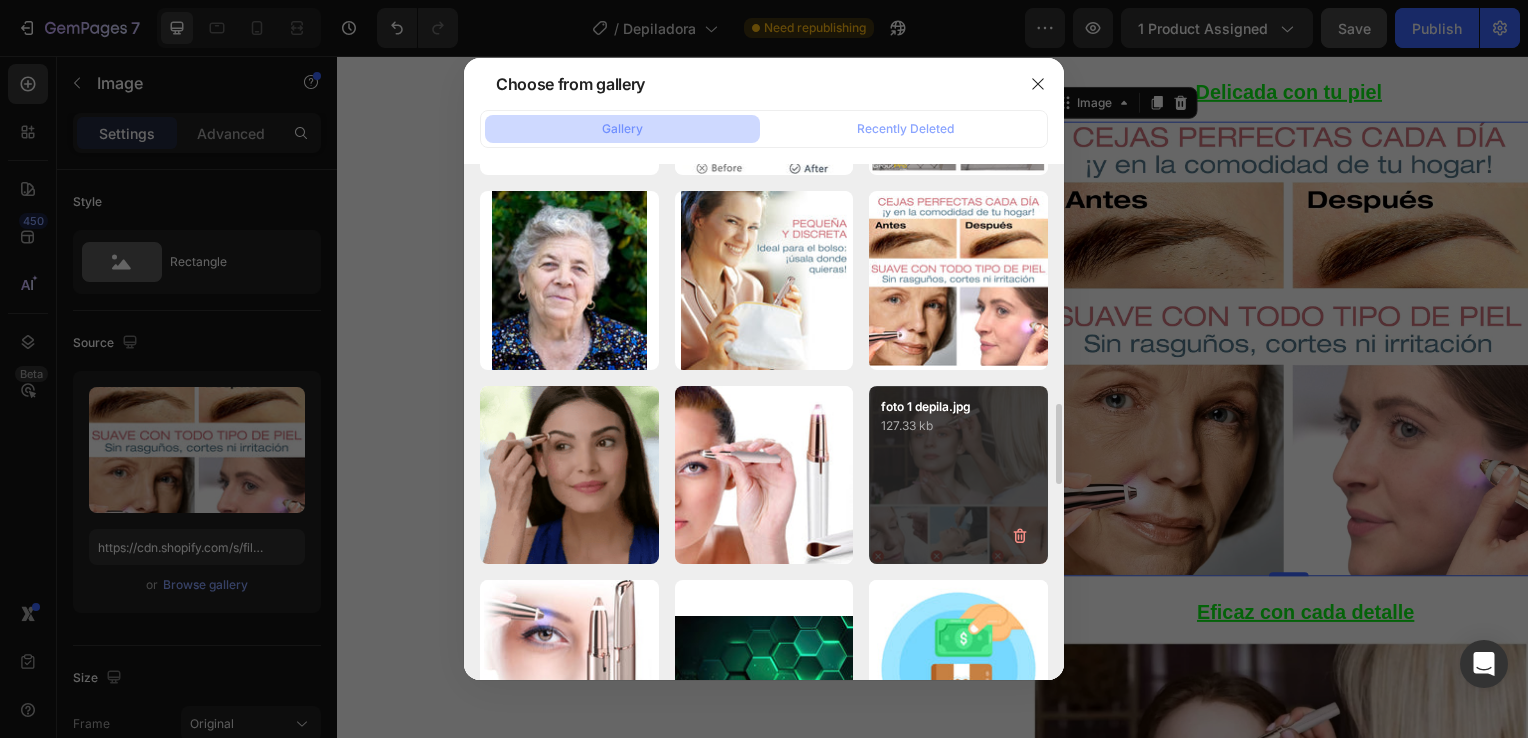 click on "127.33 kb" at bounding box center (958, 426) 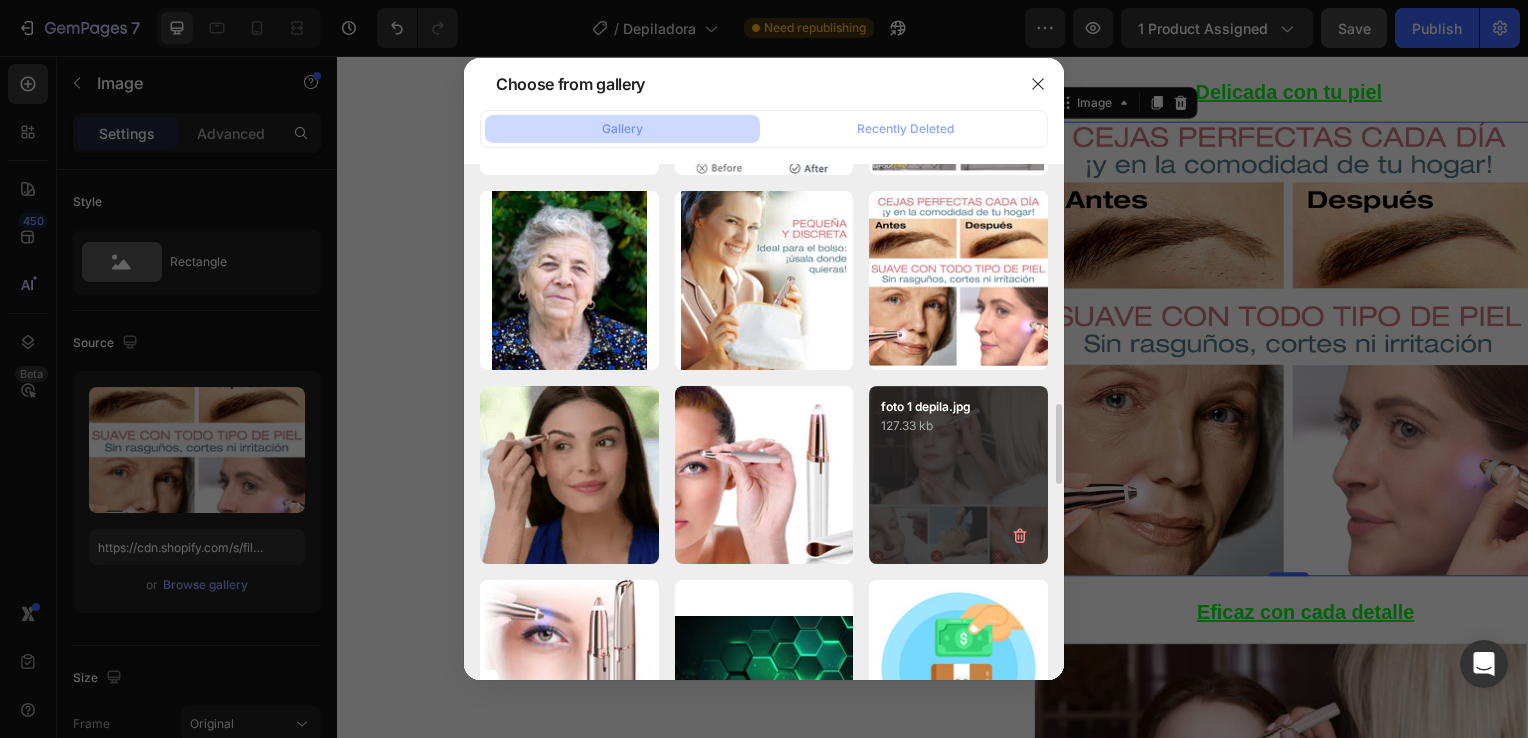 type on "https://cdn.shopify.com/s/files/1/0972/6076/5524/files/gempages_571888415801345248-2a836e41-cf70-4a7c-989e-0d3c6414313a.jpg" 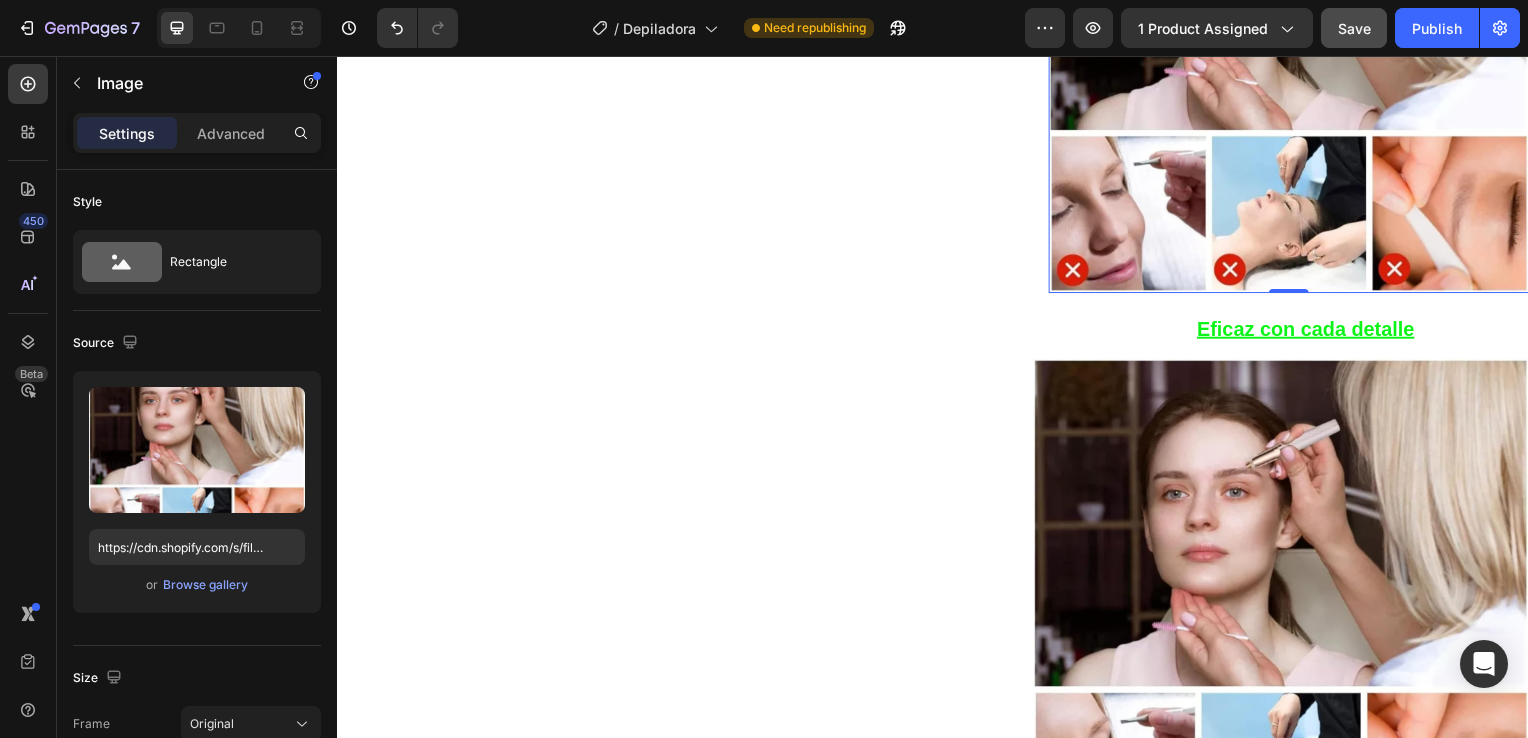 scroll, scrollTop: 1600, scrollLeft: 0, axis: vertical 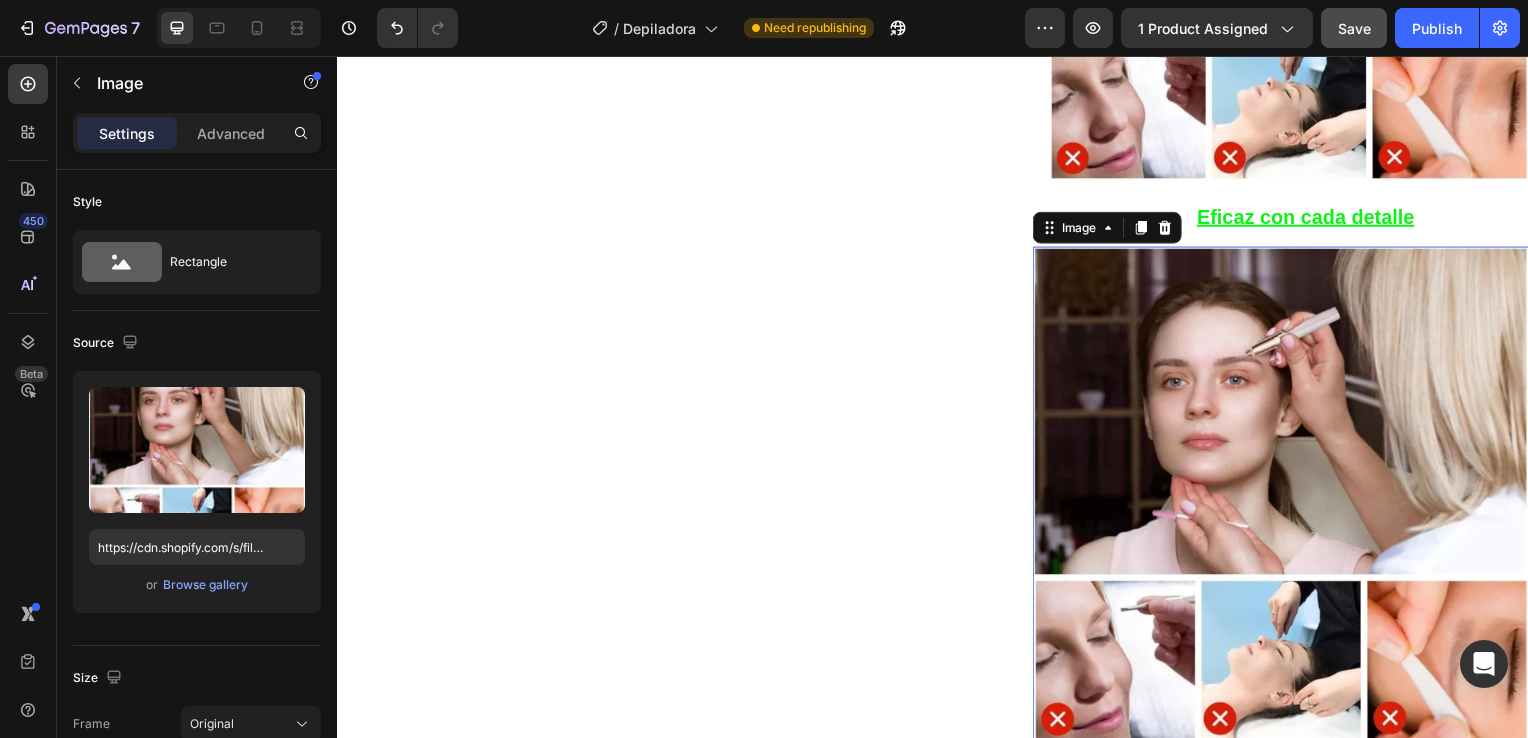 click at bounding box center (1287, 498) 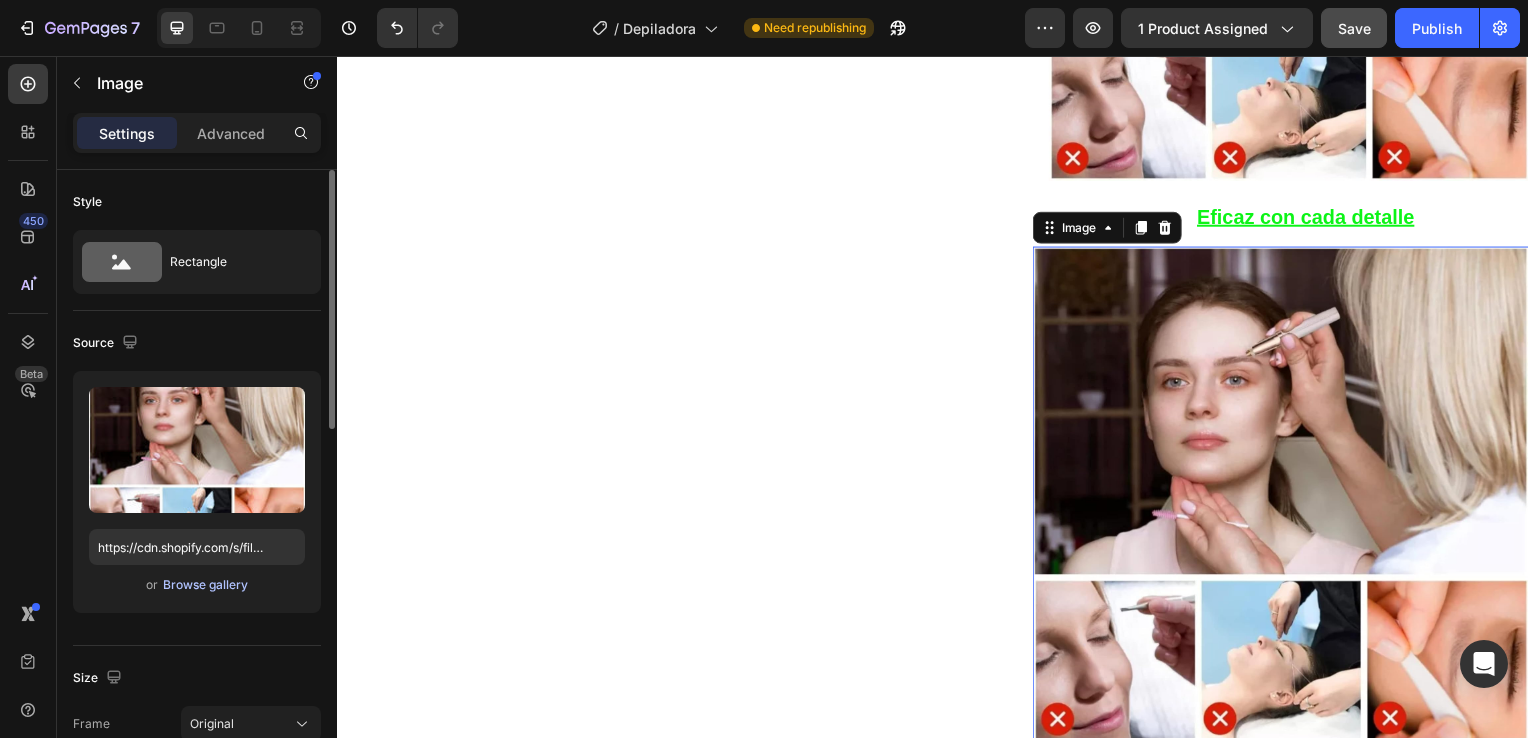 click on "Browse gallery" at bounding box center [205, 585] 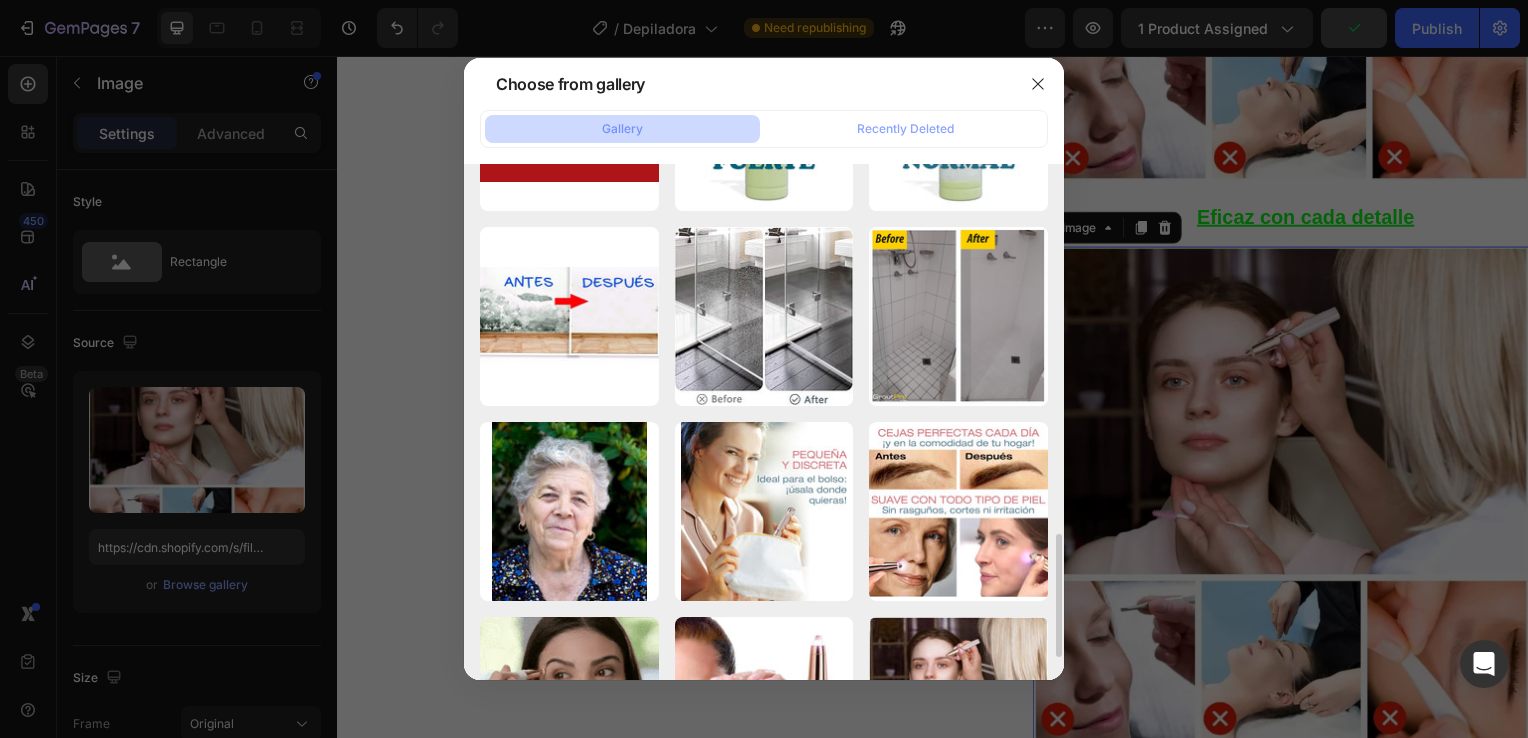 scroll, scrollTop: 1373, scrollLeft: 0, axis: vertical 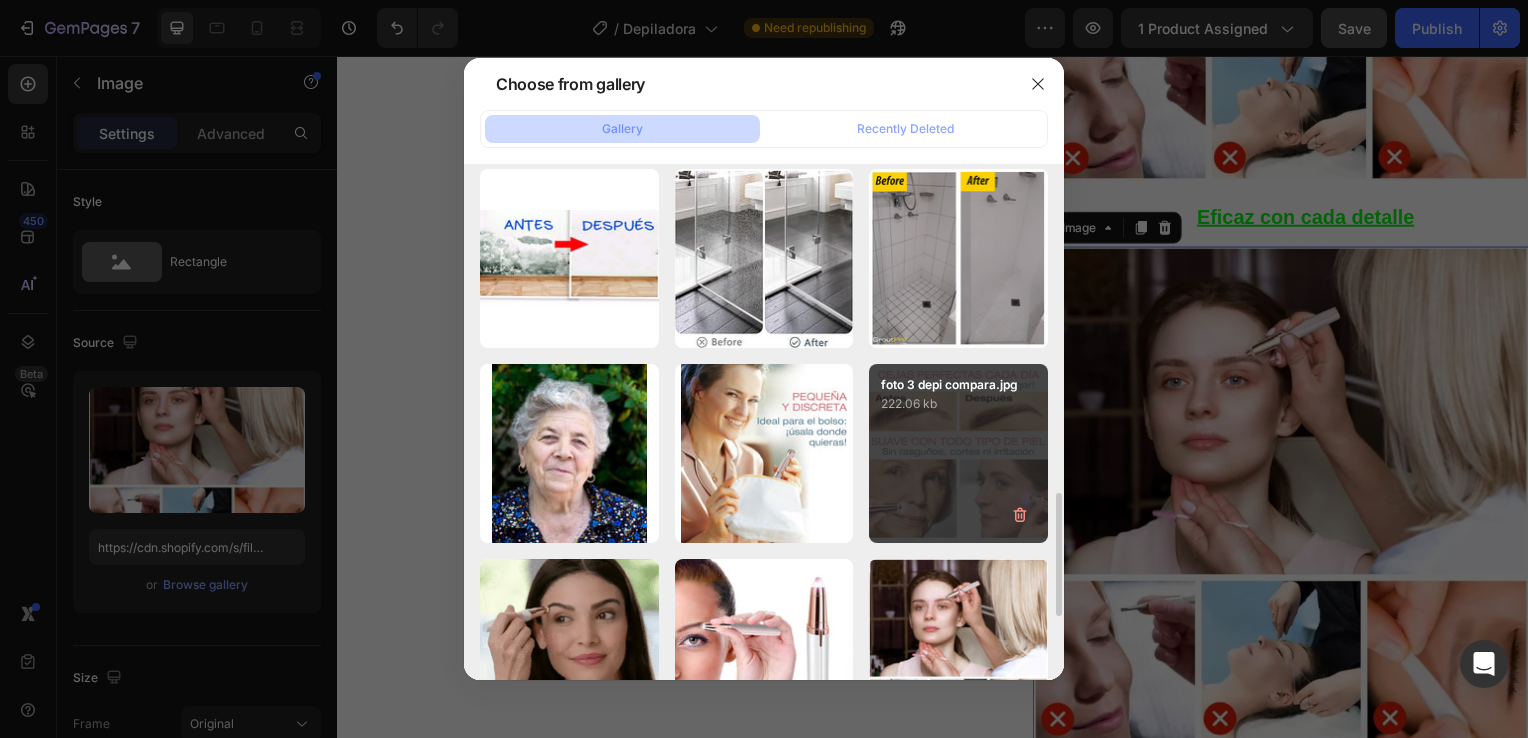click on "foto 3 depi compara.jpg 222.06 kb" at bounding box center (958, 453) 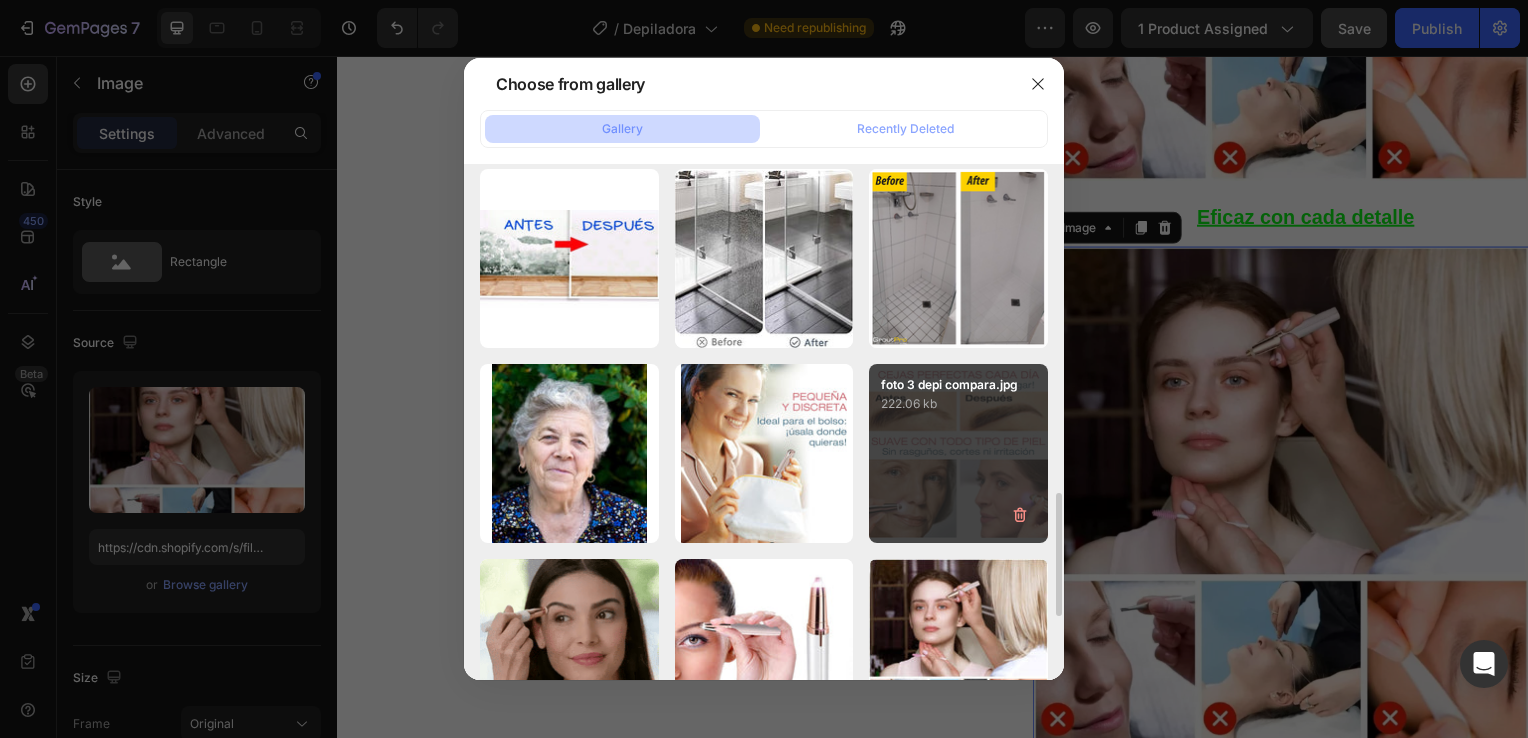 type on "https://cdn.shopify.com/s/files/1/0972/6076/5524/files/gempages_571888415801345248-d1afdd90-16ec-4fb0-afab-a3c11985c7c0.jpg" 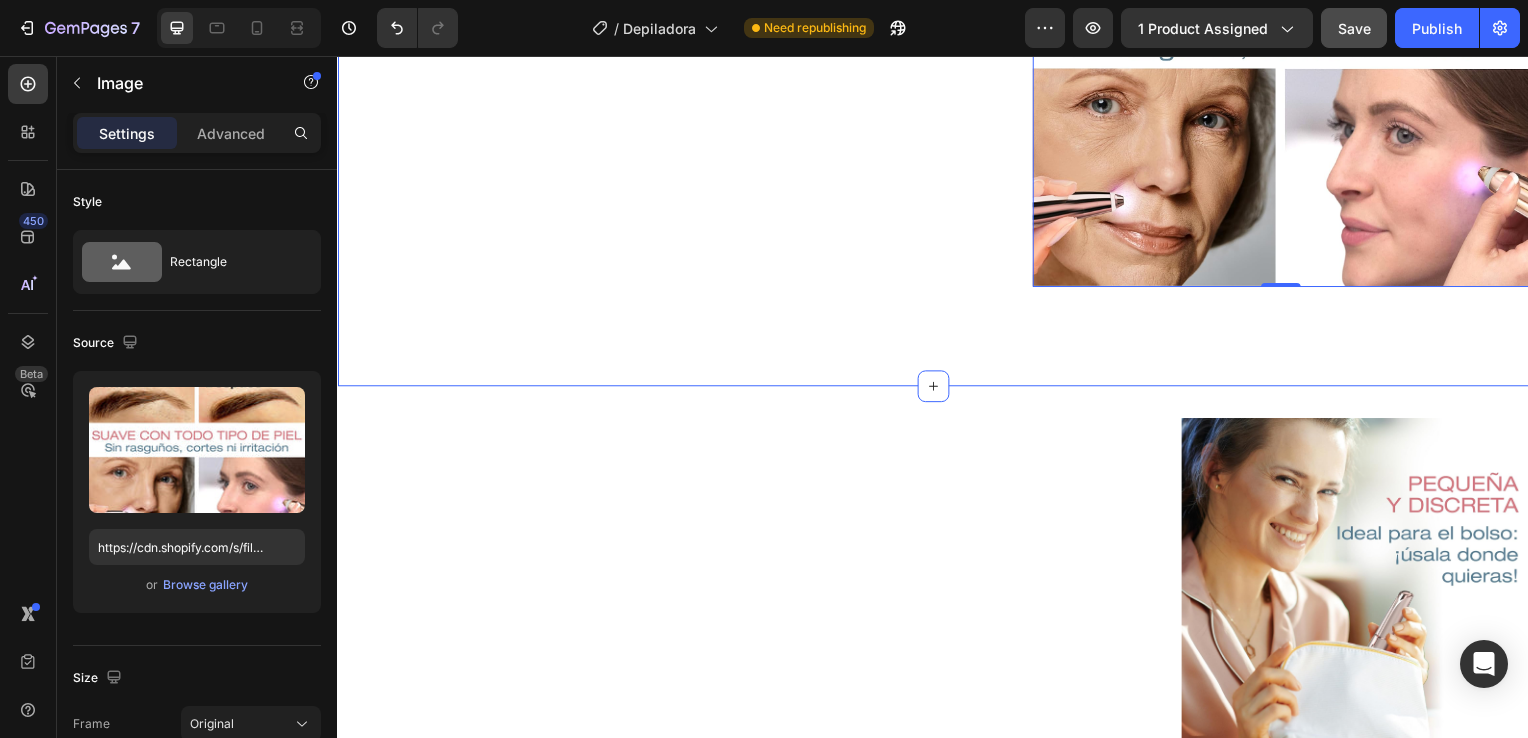 scroll, scrollTop: 2060, scrollLeft: 0, axis: vertical 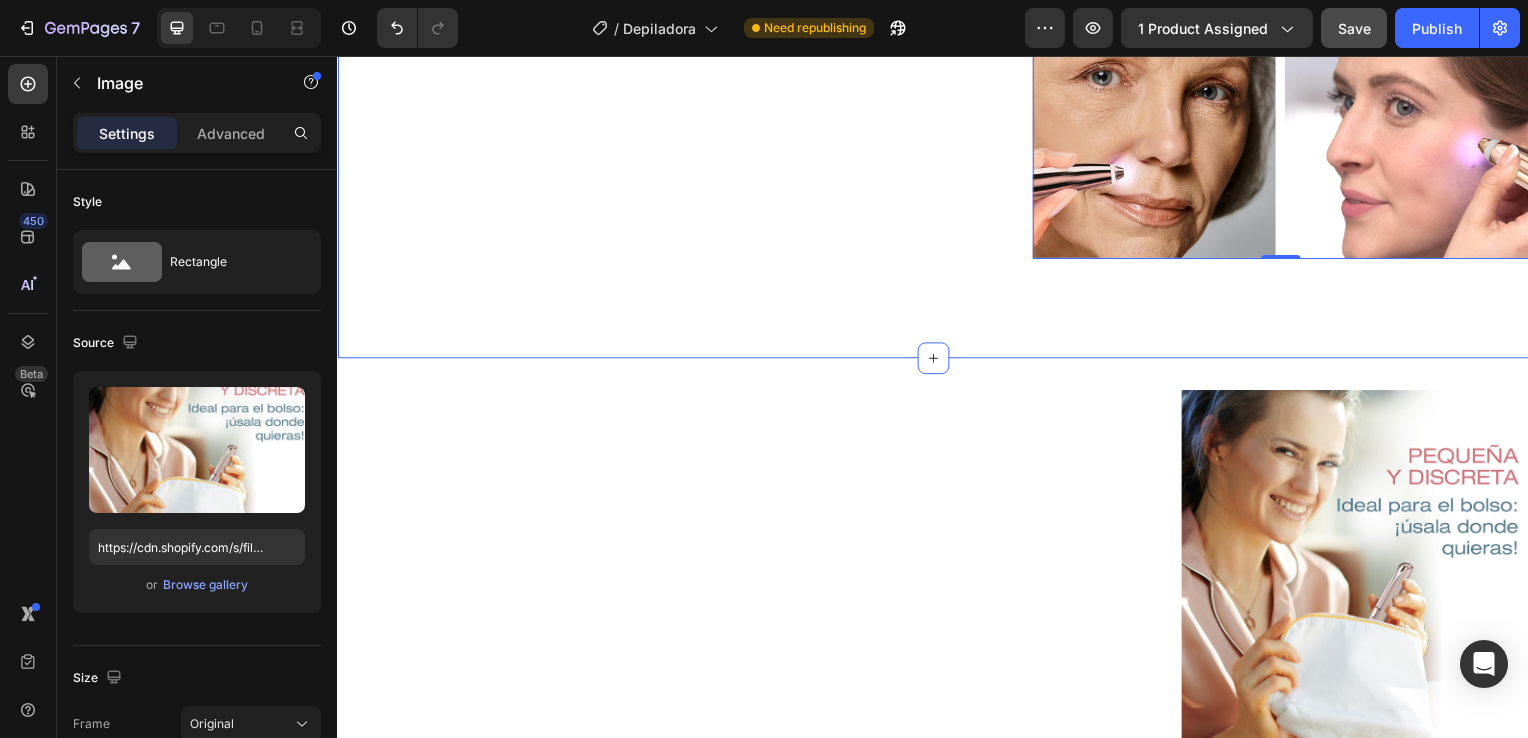click on "Image" at bounding box center [962, 575] 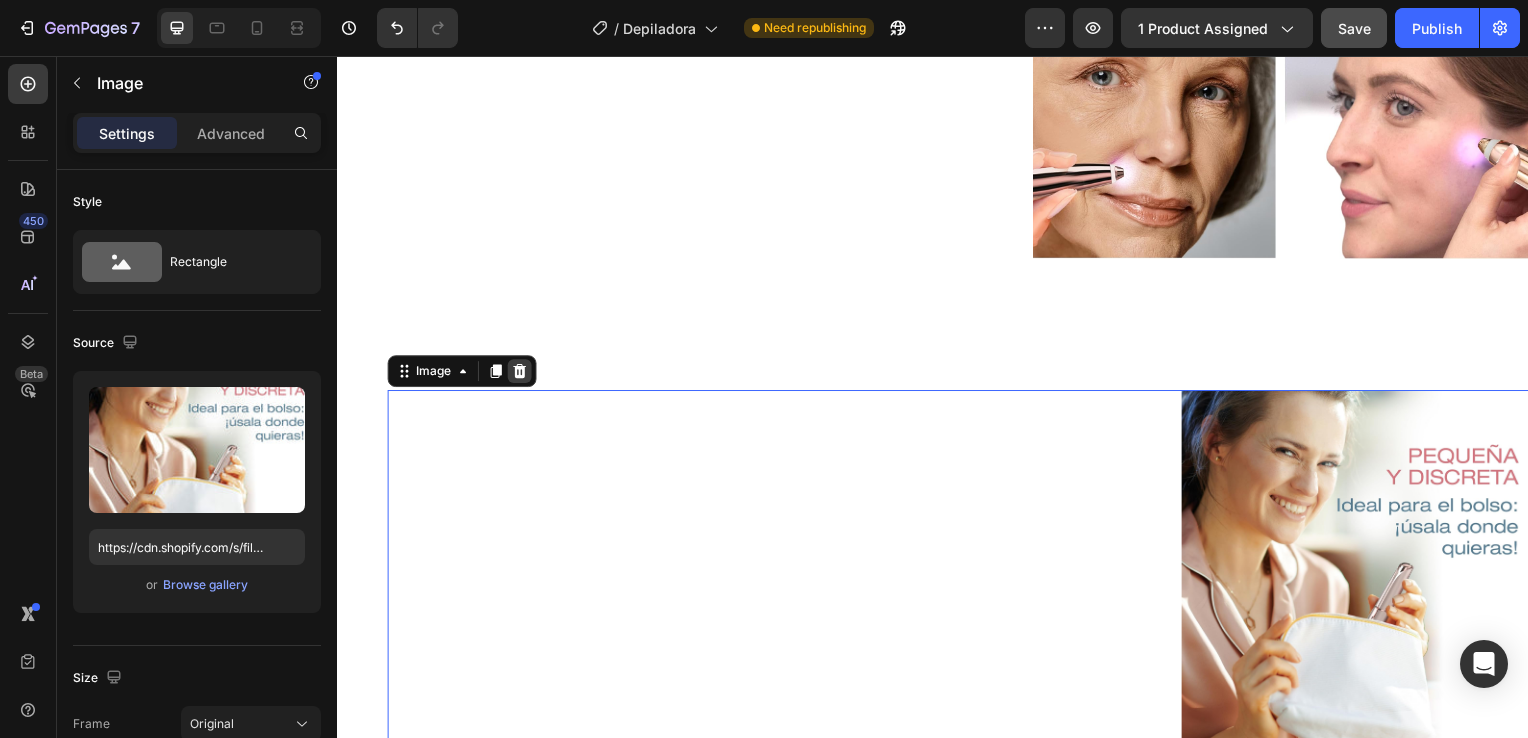 click 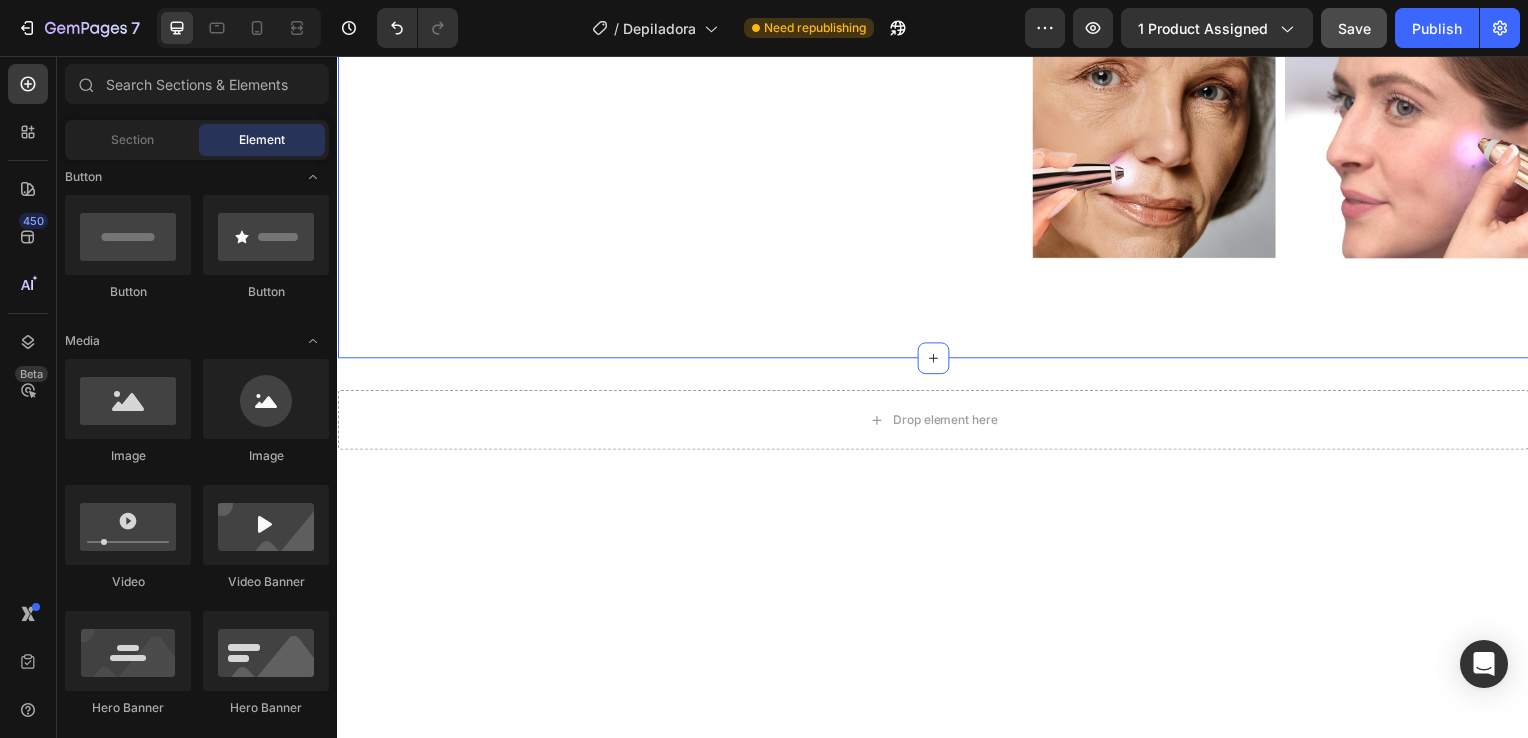click on "Product Images Row Icon Icon Icon Icon Icon Icon List 4.8  657 Reviews   Text Block Row Depiladora facial de precisión indolora Product Title €19,99 Product Price Product Price €29.99 Text Block Oferta Text Block Row Row *Impuesto incluido Text Block Row Elige tu oferta   1x19.99€ 2x29.99€ 3x32.99€ (La mas vendida) Product Variants & Swatches Releasit COD Form & Upsells Releasit COD Form & Upsells
Agregar al carrito Add to Cart Row Row
Confiamos plenamente en la calidad de nuestros productos. Por eso, le ofrecemos una  GARANTÍA DE SANTISFACCIÓN DE 30 DÍAS : Si por cualquier motivo no queda conforme con su compra, puede conservar el producto y le reembolsaremos el 100% del importe abonado. Sin preguntas ni complicaciones. Item List Row Image Icon Icon Icon Icon Icon Icon List Lidia Perez Text Block Row Row
Icon Compra verificada. Text Block Row Row "Cómoda, rápida y sin dolor"     Text Block Video Row Row Product Delicada con tu piel Image" at bounding box center [937, -801] 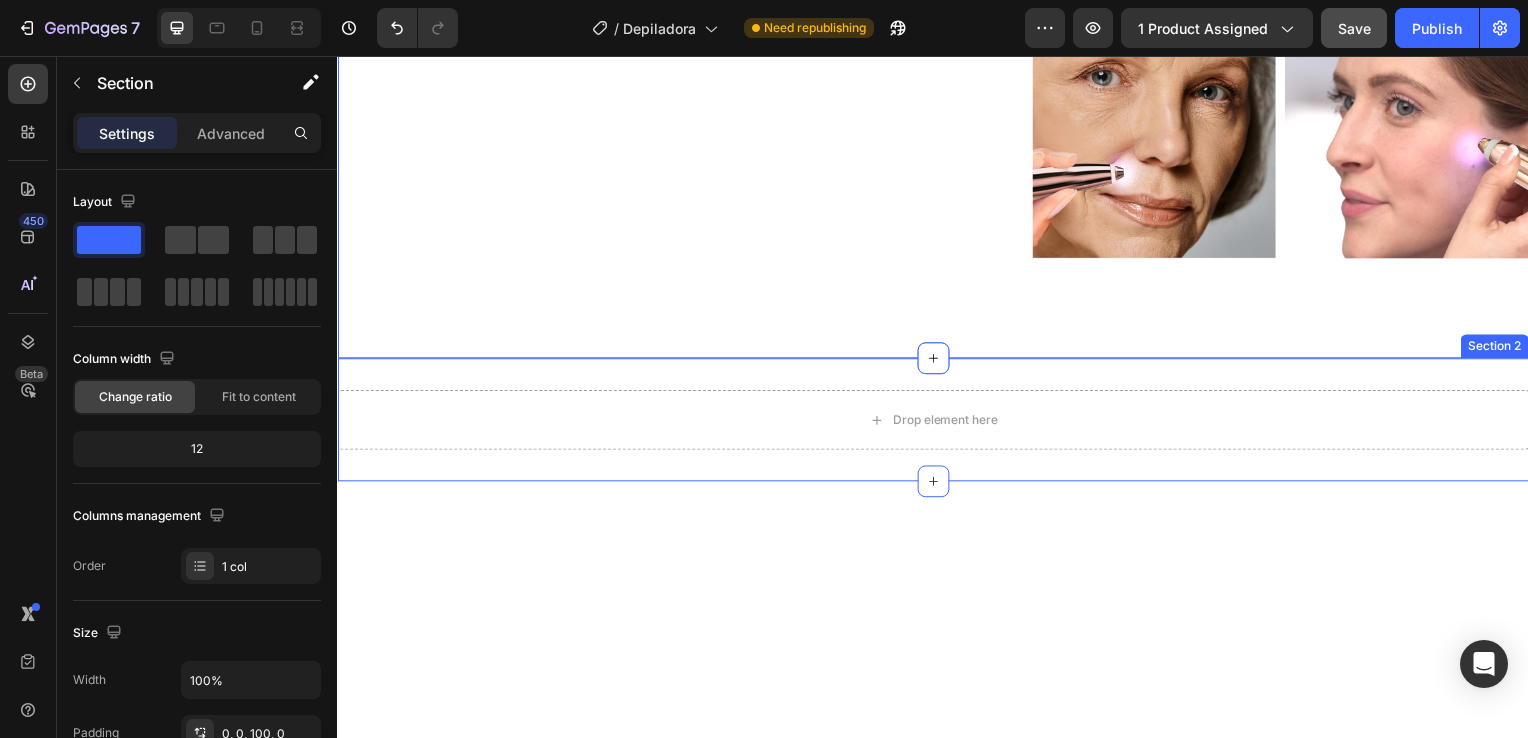click on "Drop element here Section 2" at bounding box center [937, 423] 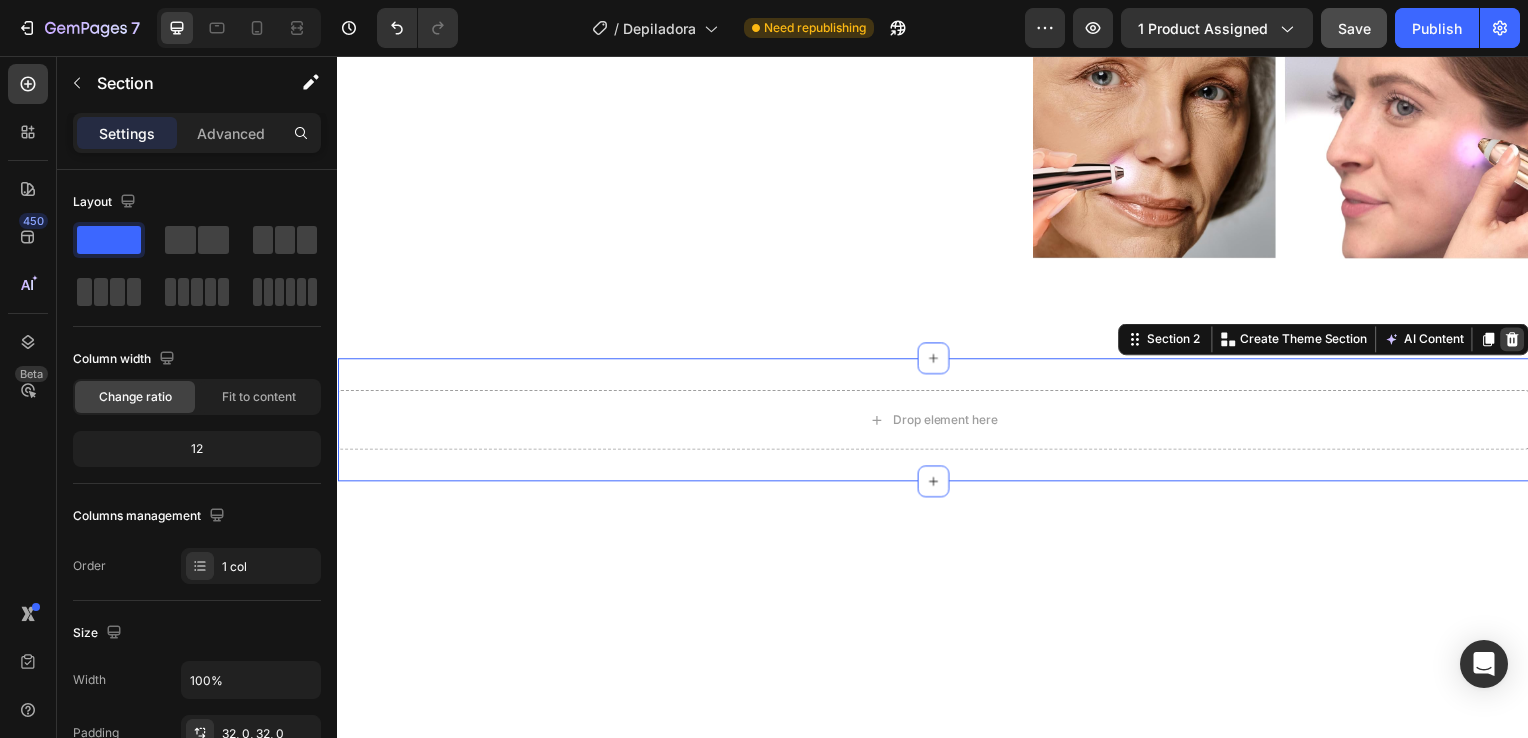 click 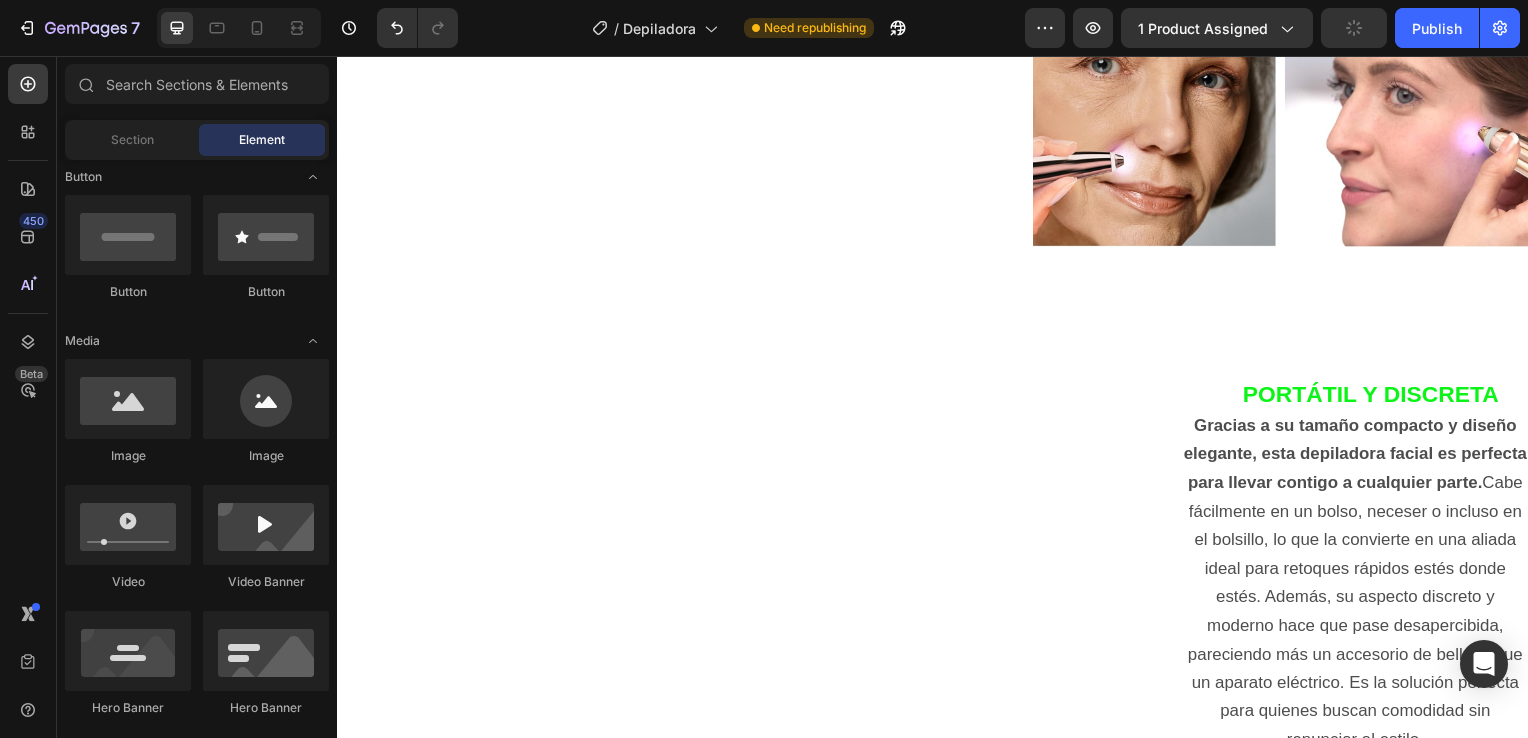 scroll, scrollTop: 2068, scrollLeft: 0, axis: vertical 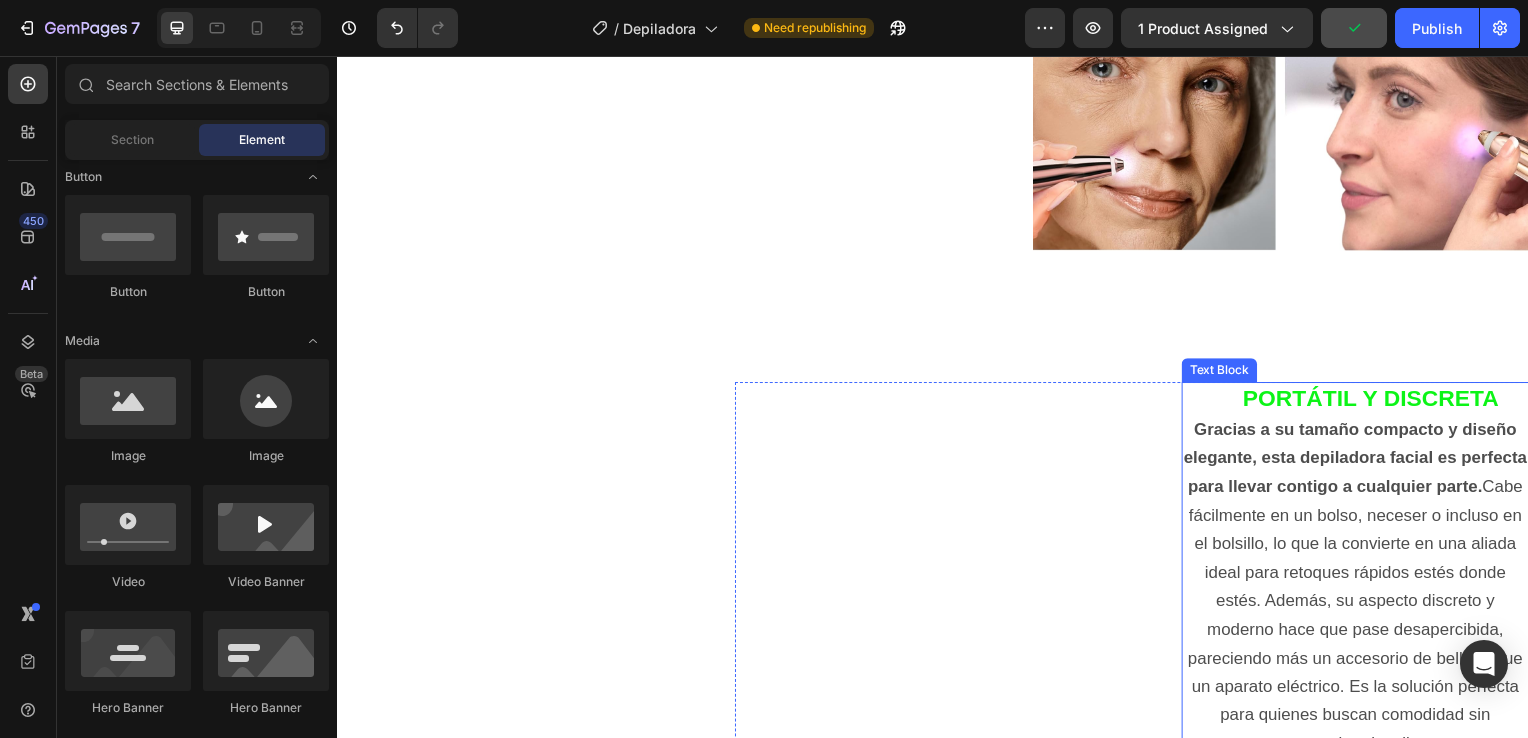 click on "Gracias a su tamaño compacto y diseño elegante, esta depiladora facial es perfecta para llevar contigo a cualquier parte.  Cabe fácilmente en un bolso, neceser o incluso en el bolsillo, lo que la convierte en una aliada ideal para retoques rápidos estés donde estés. Además, su aspecto discreto y moderno hace que pase desapercibida, pareciendo más un accesorio de belleza que un aparato eléctrico. Es la solución perfecta para quienes buscan comodidad sin renunciar al estilo." at bounding box center (1362, 591) 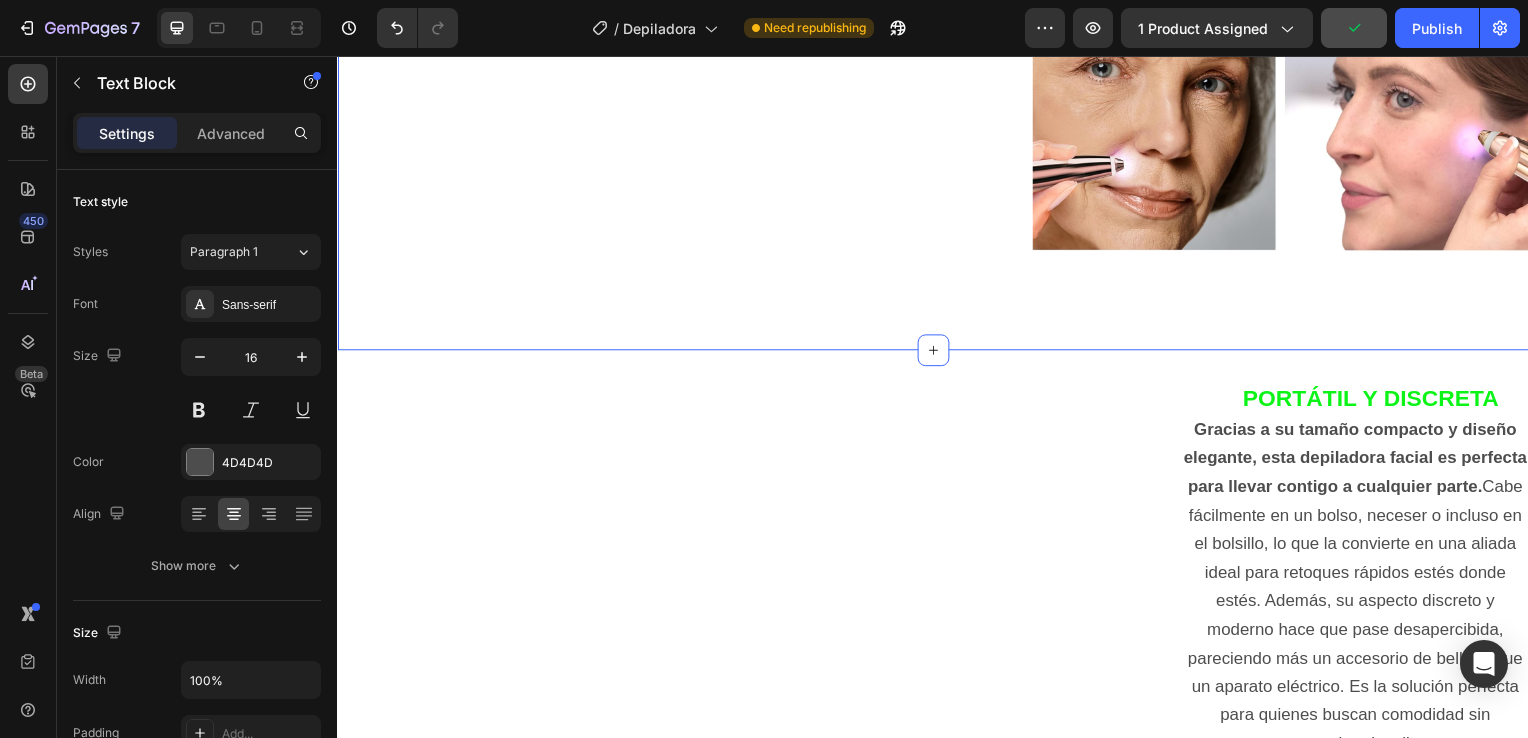 click on "Product Images Row Icon Icon Icon Icon Icon Icon List 4.8  657 Reviews   Text Block Row Depiladora facial de precisión indolora Product Title €19,99 Product Price Product Price €29.99 Text Block Oferta Text Block Row Row *Impuesto incluido Text Block Row Elige tu oferta   1x19.99€ 2x29.99€ 3x32.99€ (La mas vendida) Product Variants & Swatches Releasit COD Form & Upsells Releasit COD Form & Upsells
Agregar al carrito Add to Cart Row Row
Confiamos plenamente en la calidad de nuestros productos. Por eso, le ofrecemos una  GARANTÍA DE SANTISFACCIÓN DE 30 DÍAS : Si por cualquier motivo no queda conforme con su compra, puede conservar el producto y le reembolsaremos el 100% del importe abonado. Sin preguntas ni complicaciones. Item List Row Image Icon Icon Icon Icon Icon Icon List Lidia Perez Text Block Row Row
Icon Compra verificada. Text Block Row Row "Cómoda, rápida y sin dolor"     Text Block Video Row Row Product Delicada con tu piel Image" at bounding box center [937, -809] 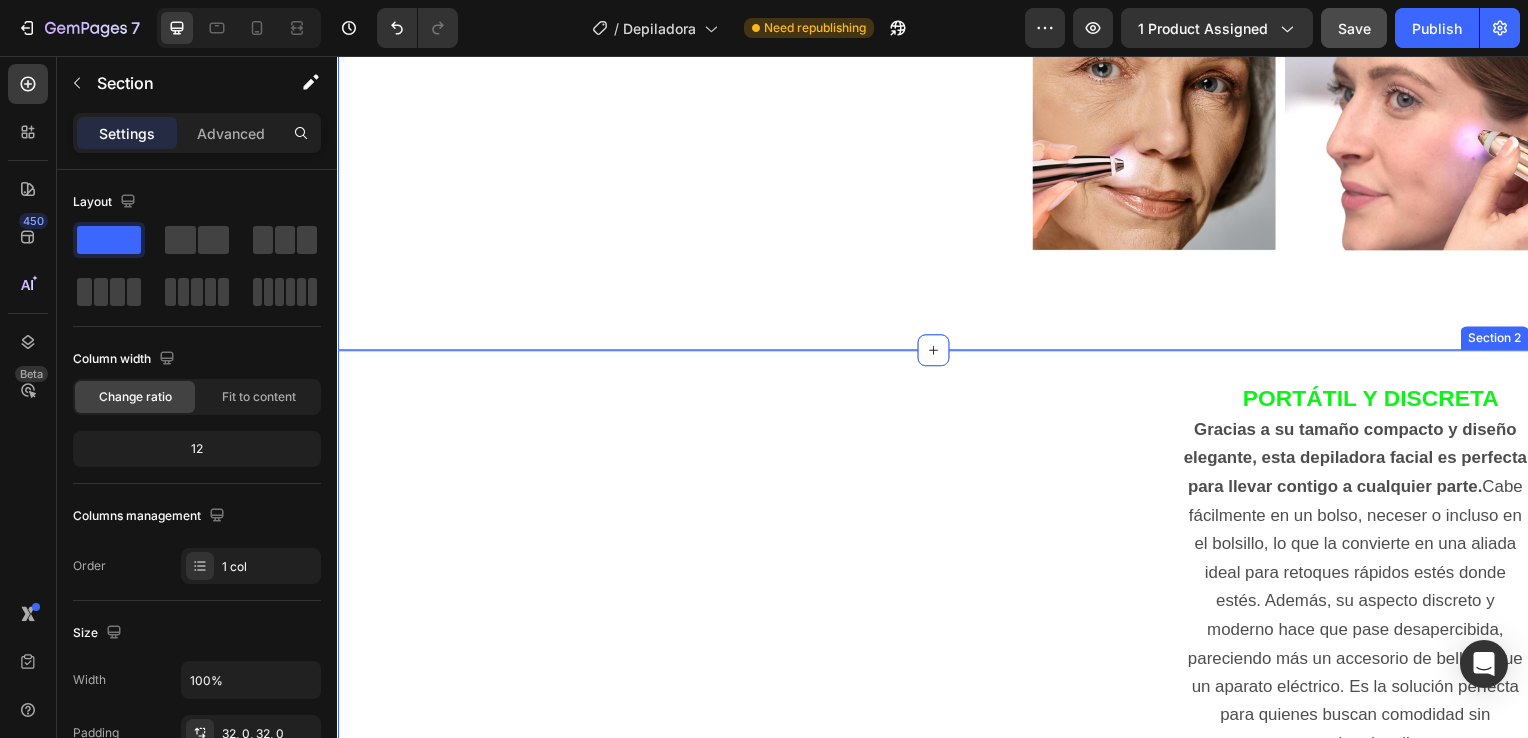 click on "PORTÁTIL Y DISCRETA Gracias a su tamaño compacto y diseño elegante, esta depiladora facial es perfecta para llevar contigo a cualquier parte.  Cabe fácilmente en un bolso, neceser o incluso en el bolsillo, lo que la convierte en una aliada ideal para retoques rápidos estés donde estés. Además, su aspecto discreto y moderno hace que pase desapercibida, pareciendo más un accesorio de belleza que un aparato eléctrico. Es la solución perfecta para quienes buscan comodidad sin renunciar al estilo. Text Block Row
Publish the page to see the content.
Custom Code Section 2" at bounding box center [937, 607] 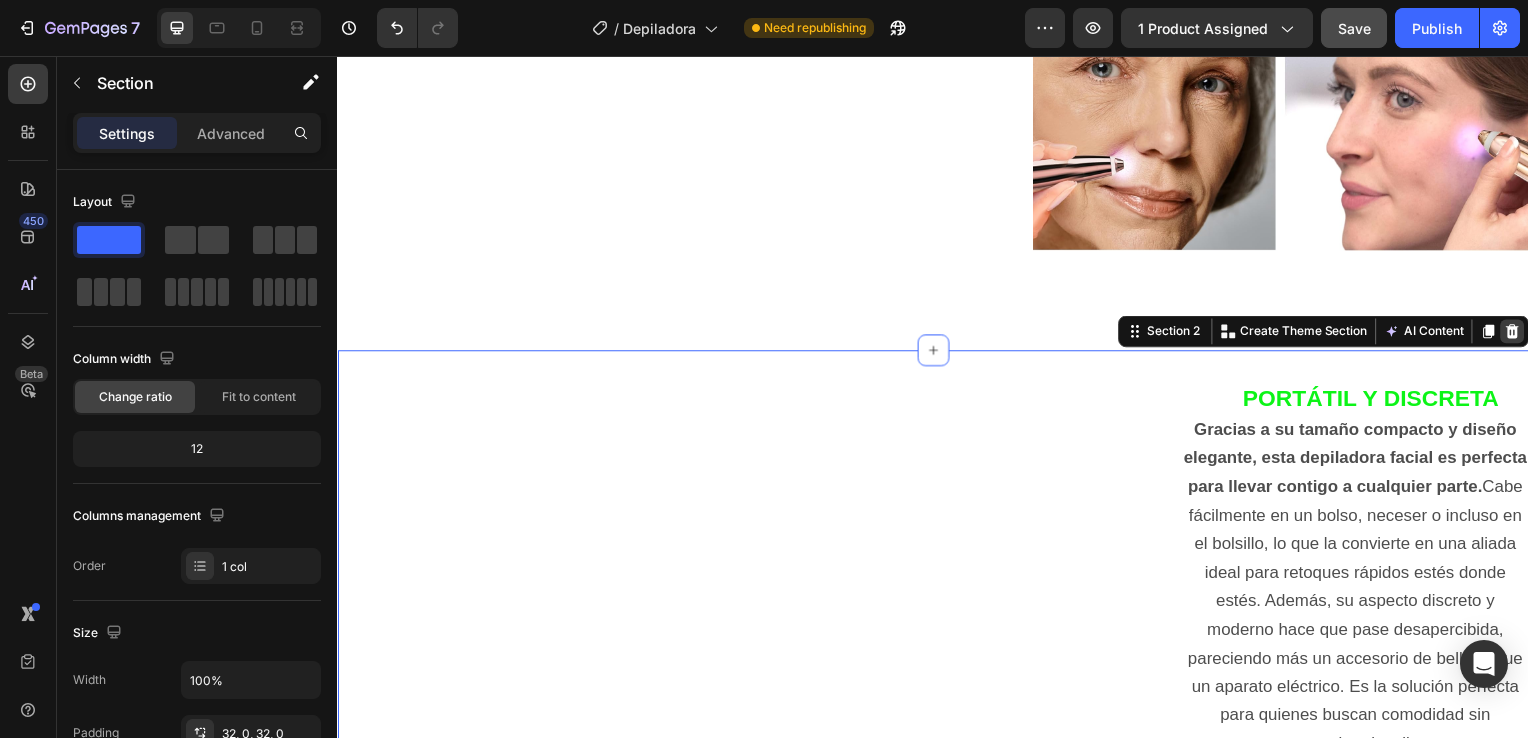 click 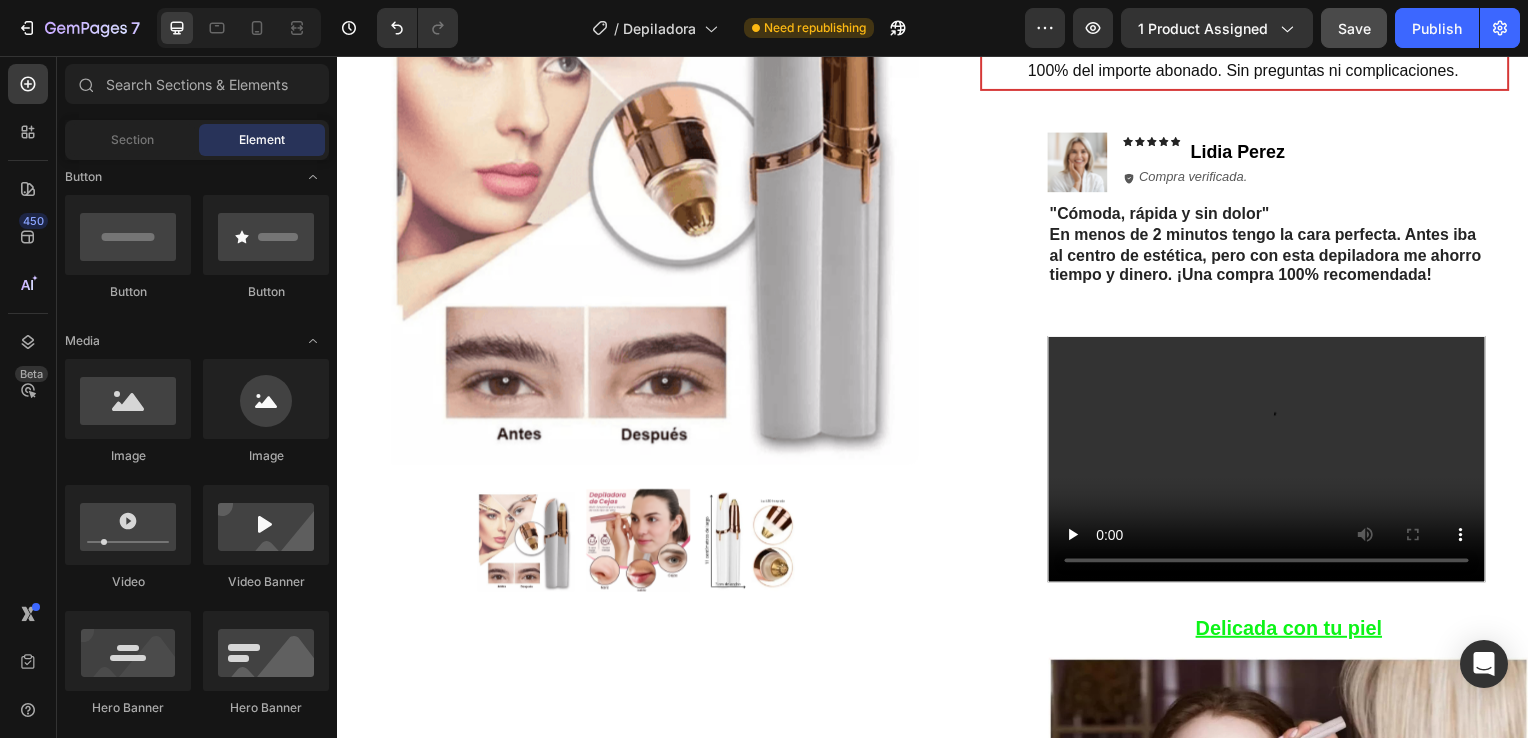 scroll, scrollTop: 631, scrollLeft: 0, axis: vertical 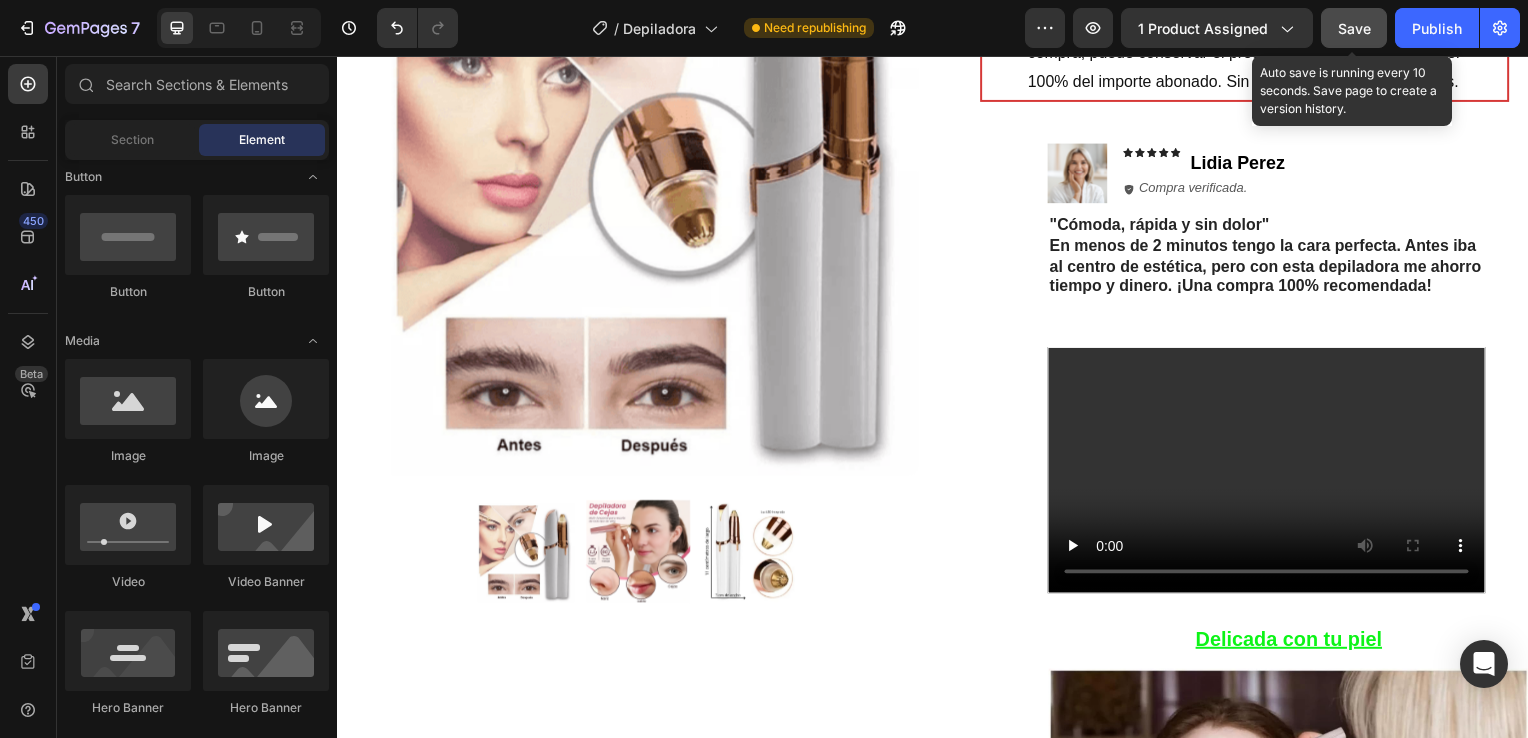 click on "Save" at bounding box center (1354, 28) 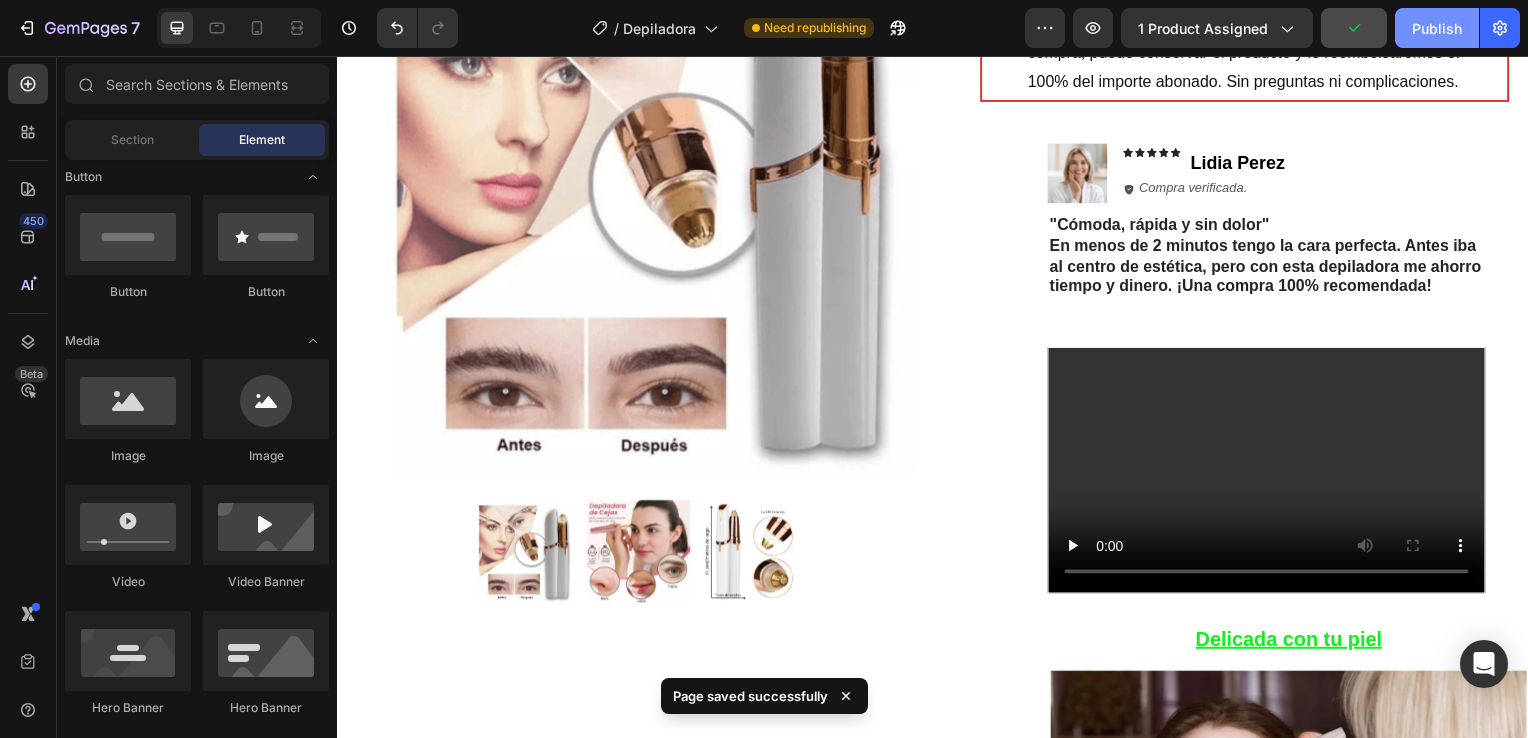 click on "Publish" at bounding box center [1437, 28] 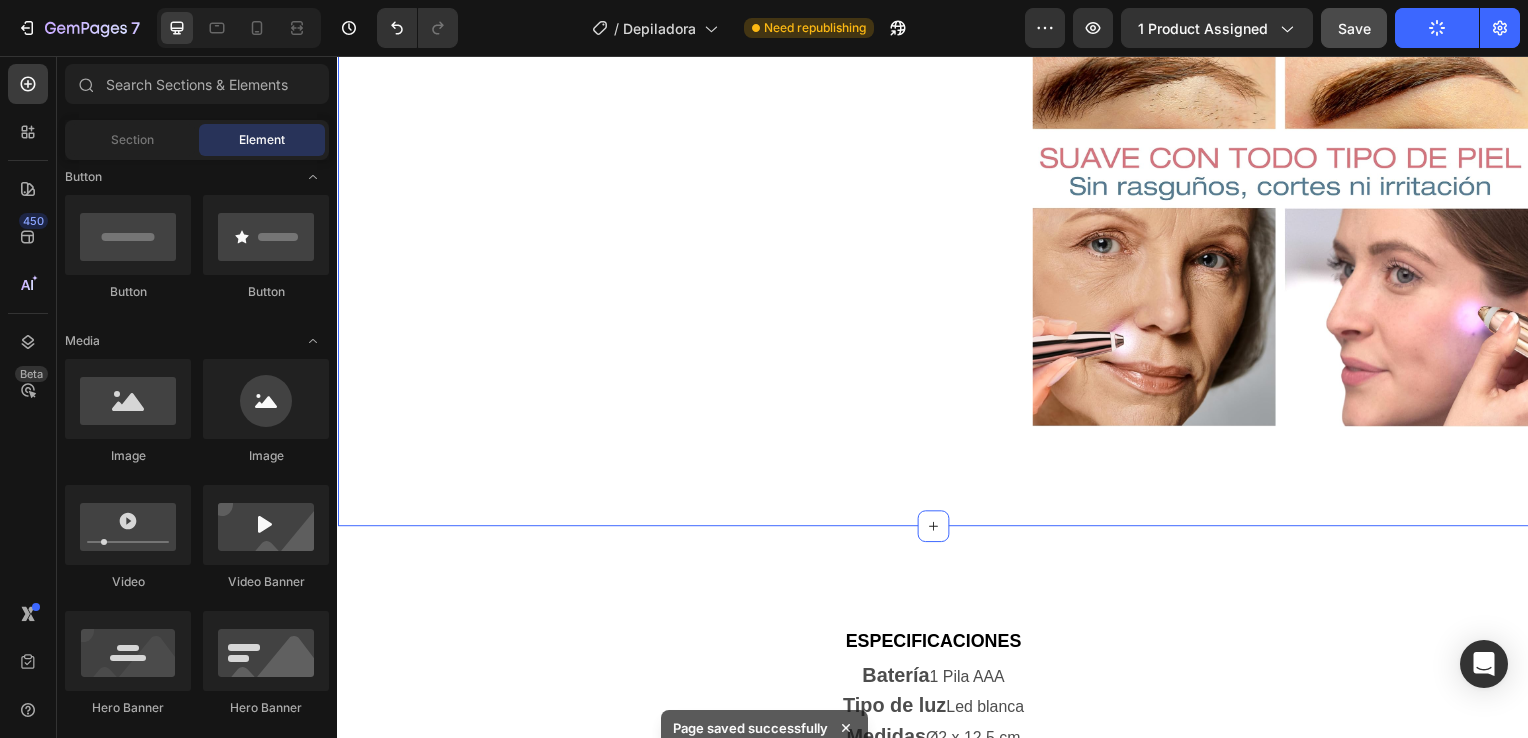 scroll, scrollTop: 1900, scrollLeft: 0, axis: vertical 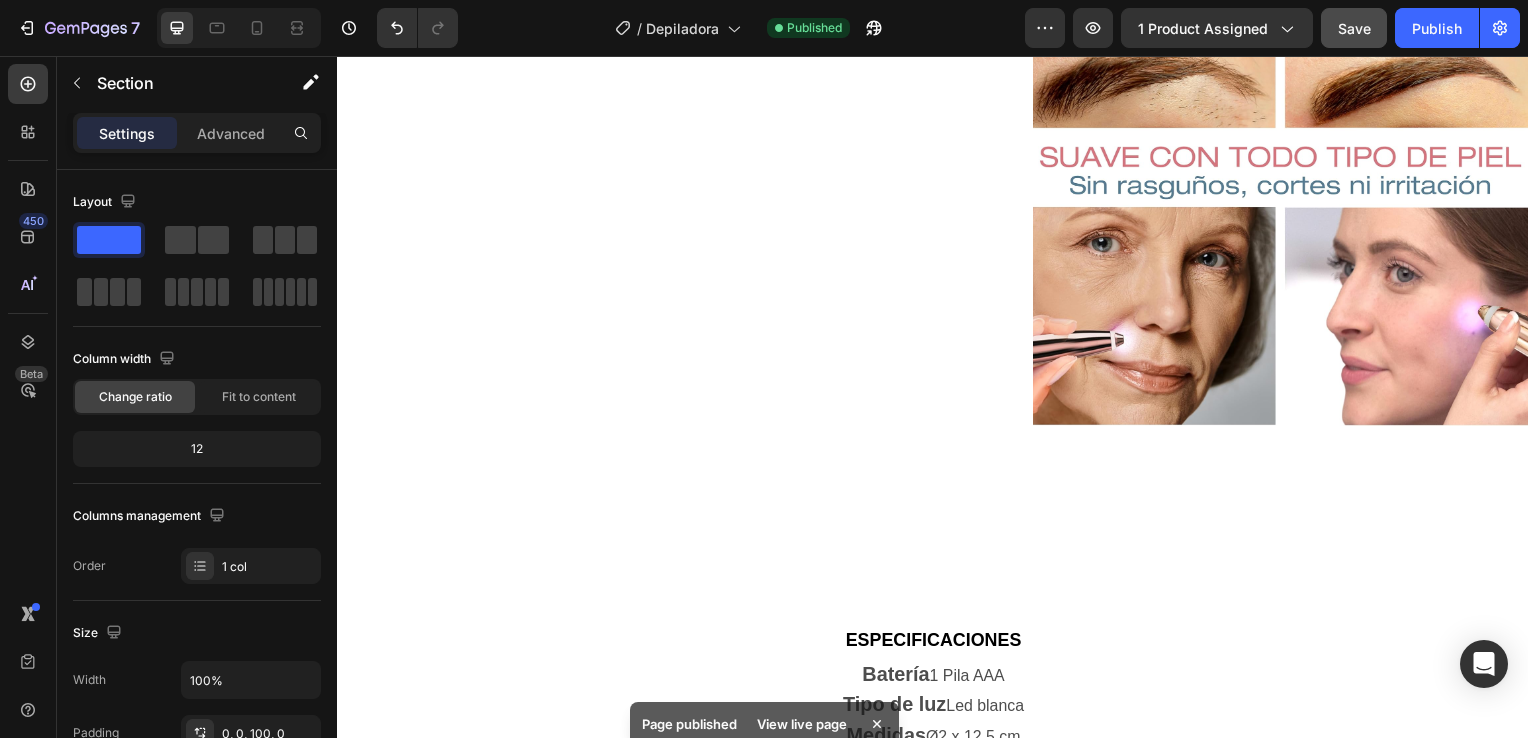 drag, startPoint x: 1573, startPoint y: 56, endPoint x: 880, endPoint y: 183, distance: 704.541 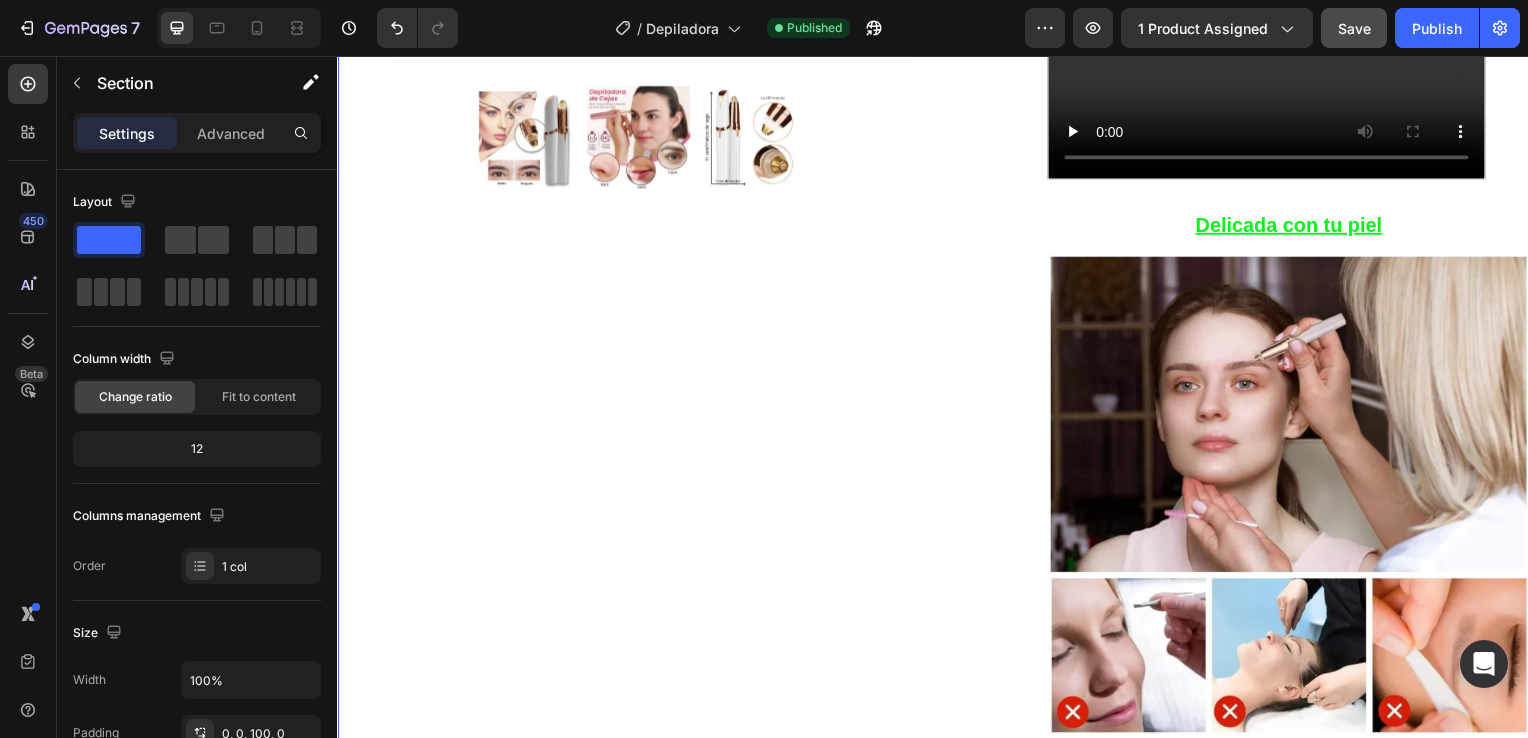 scroll, scrollTop: 1019, scrollLeft: 0, axis: vertical 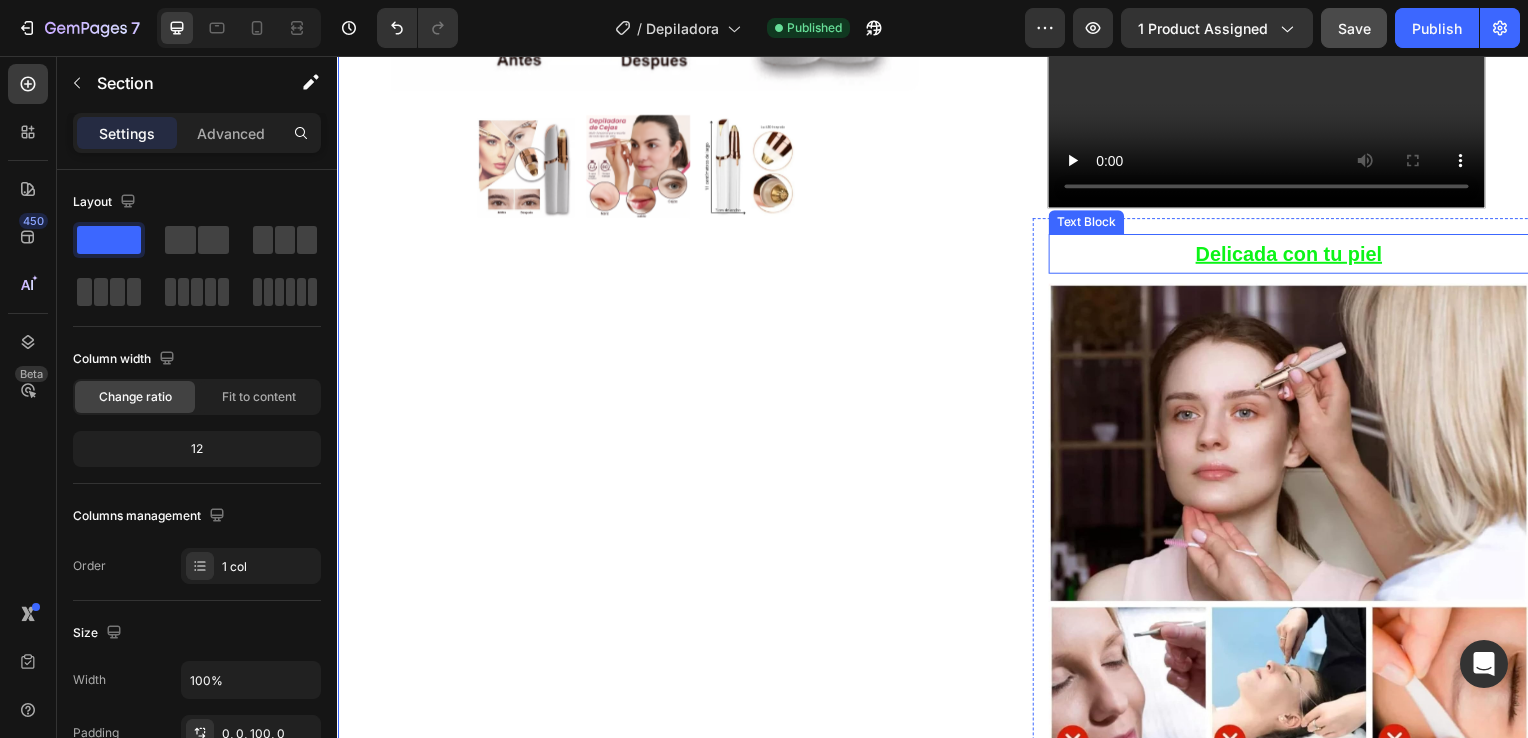 click on "Delicada con tu piel" at bounding box center [1295, 256] 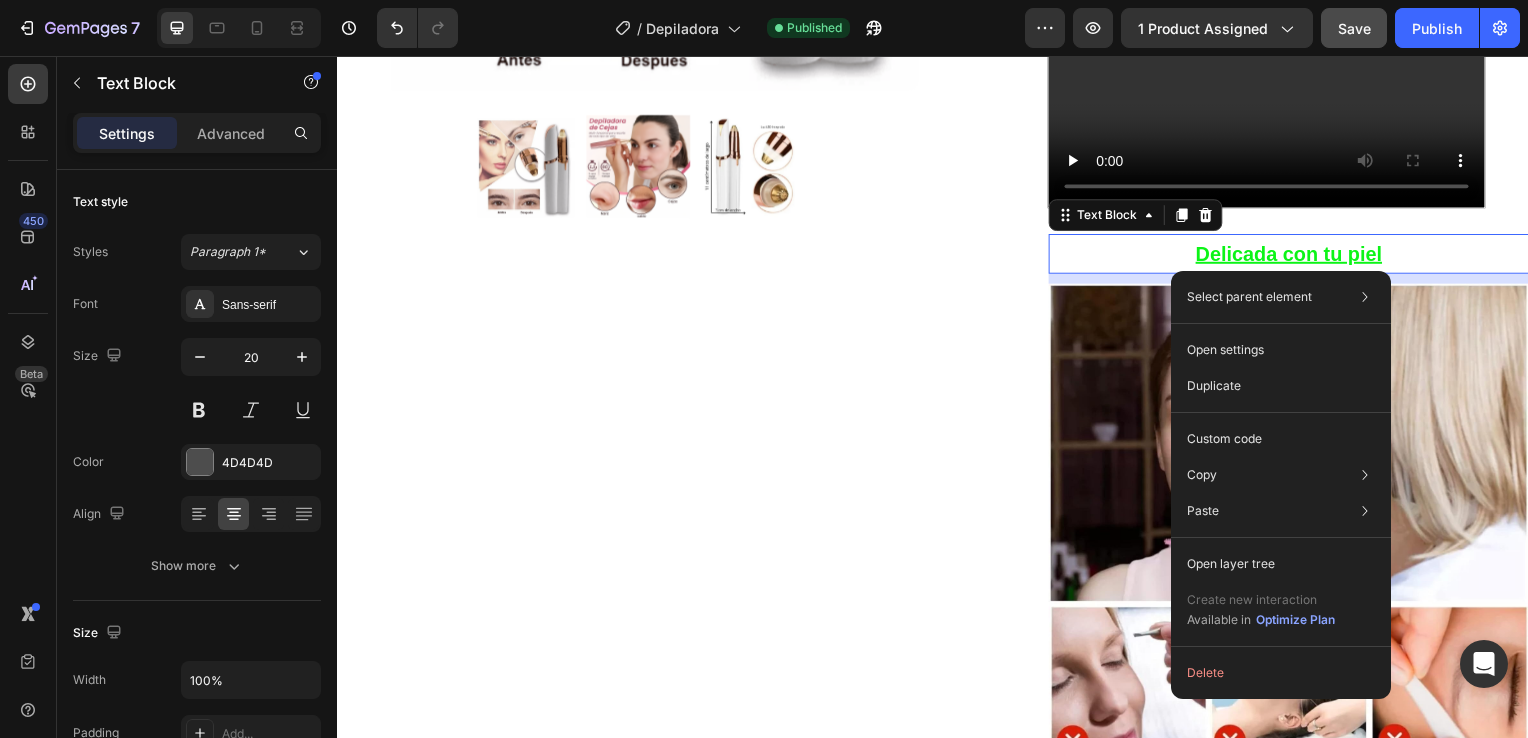 click on "Delicada con tu piel" at bounding box center (1295, 256) 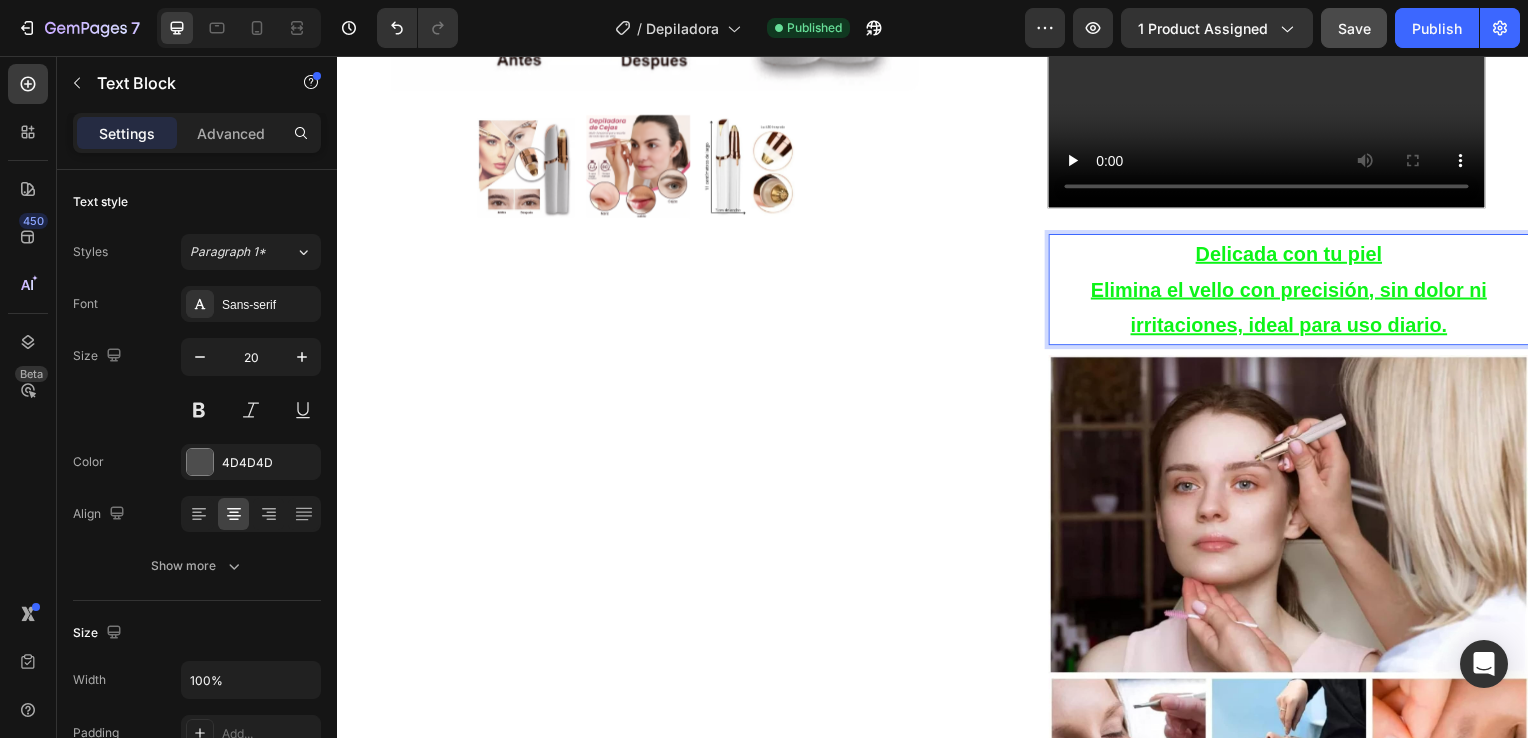 click on "Elimina el vello con precisión, sin dolor ni irritaciones, ideal para uso diario." at bounding box center [1295, 310] 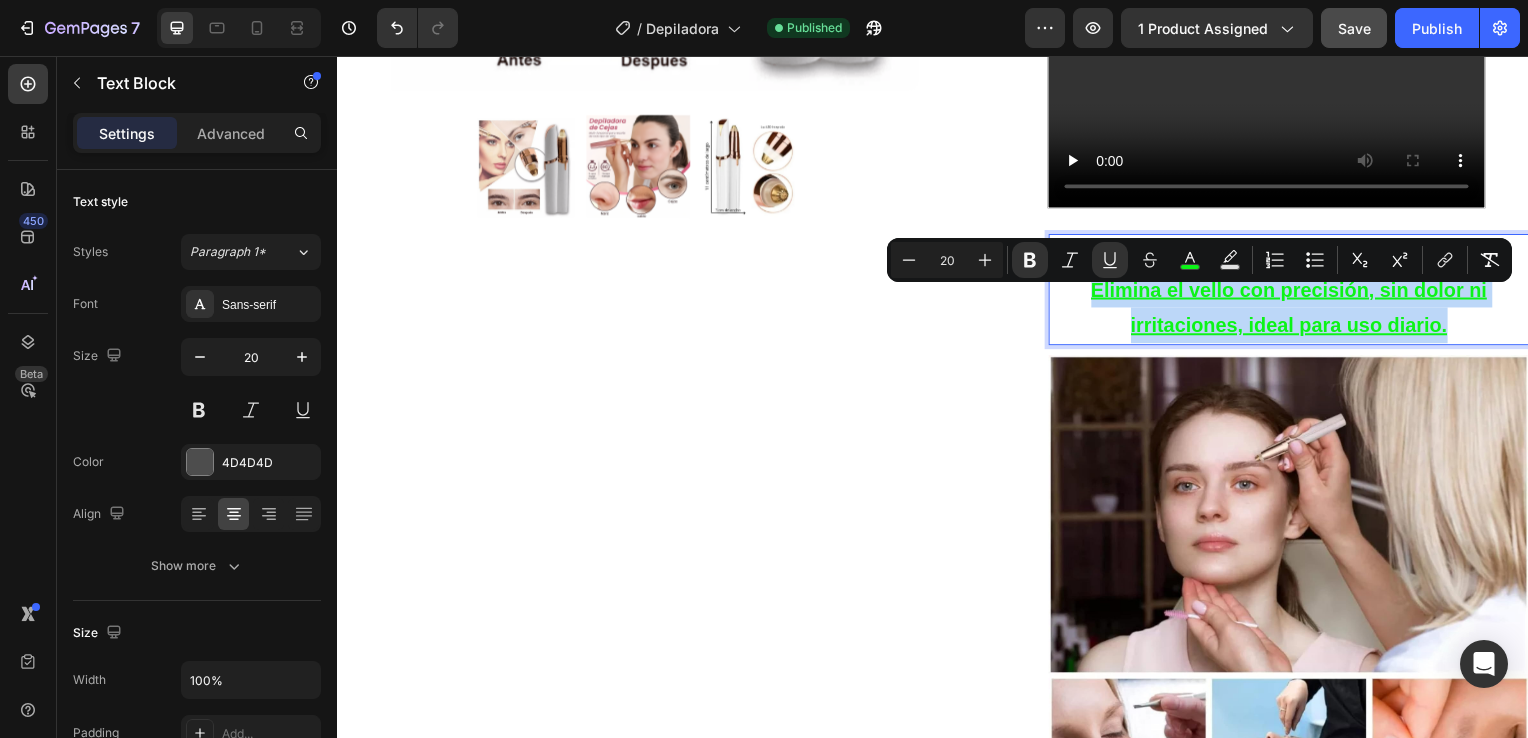 drag, startPoint x: 1081, startPoint y: 299, endPoint x: 1453, endPoint y: 342, distance: 374.47696 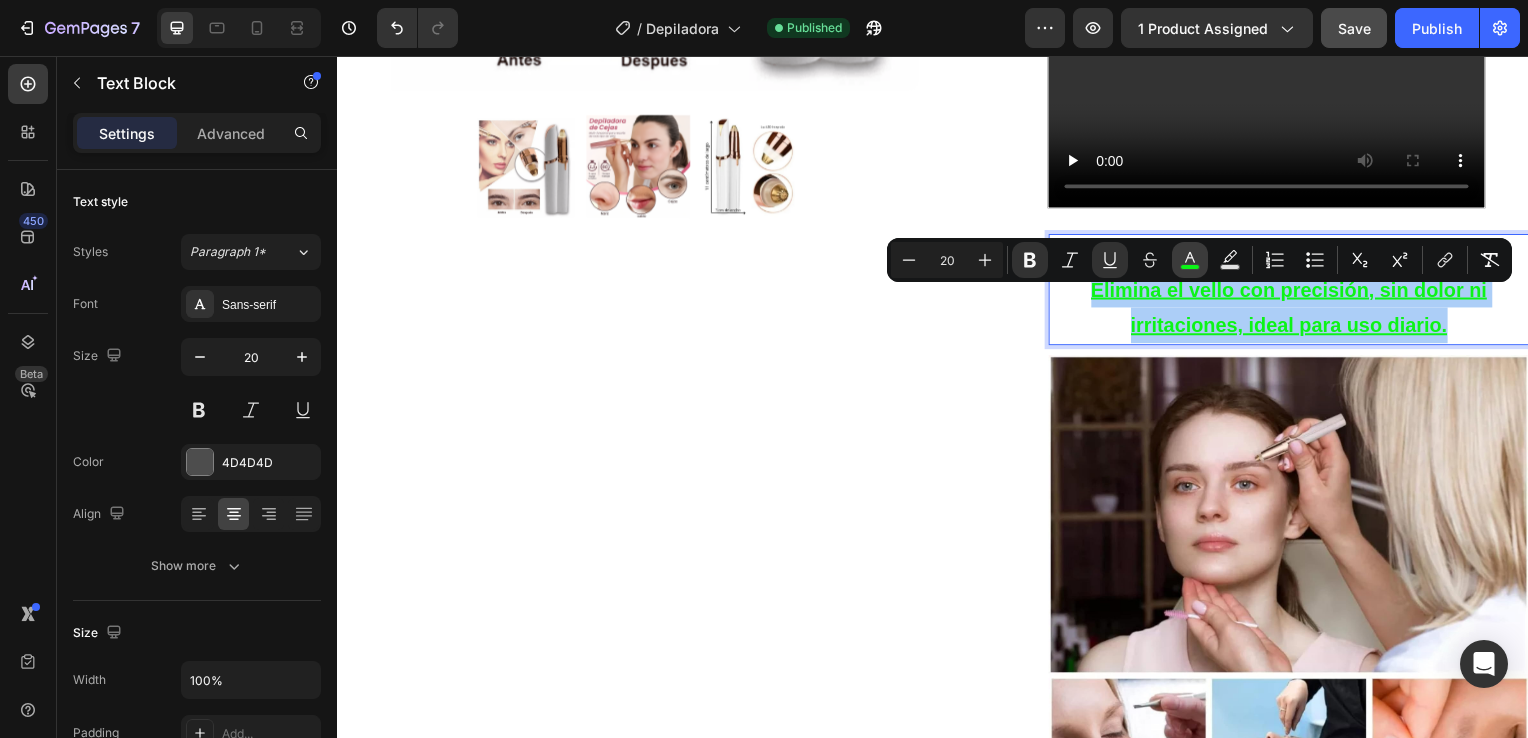 click 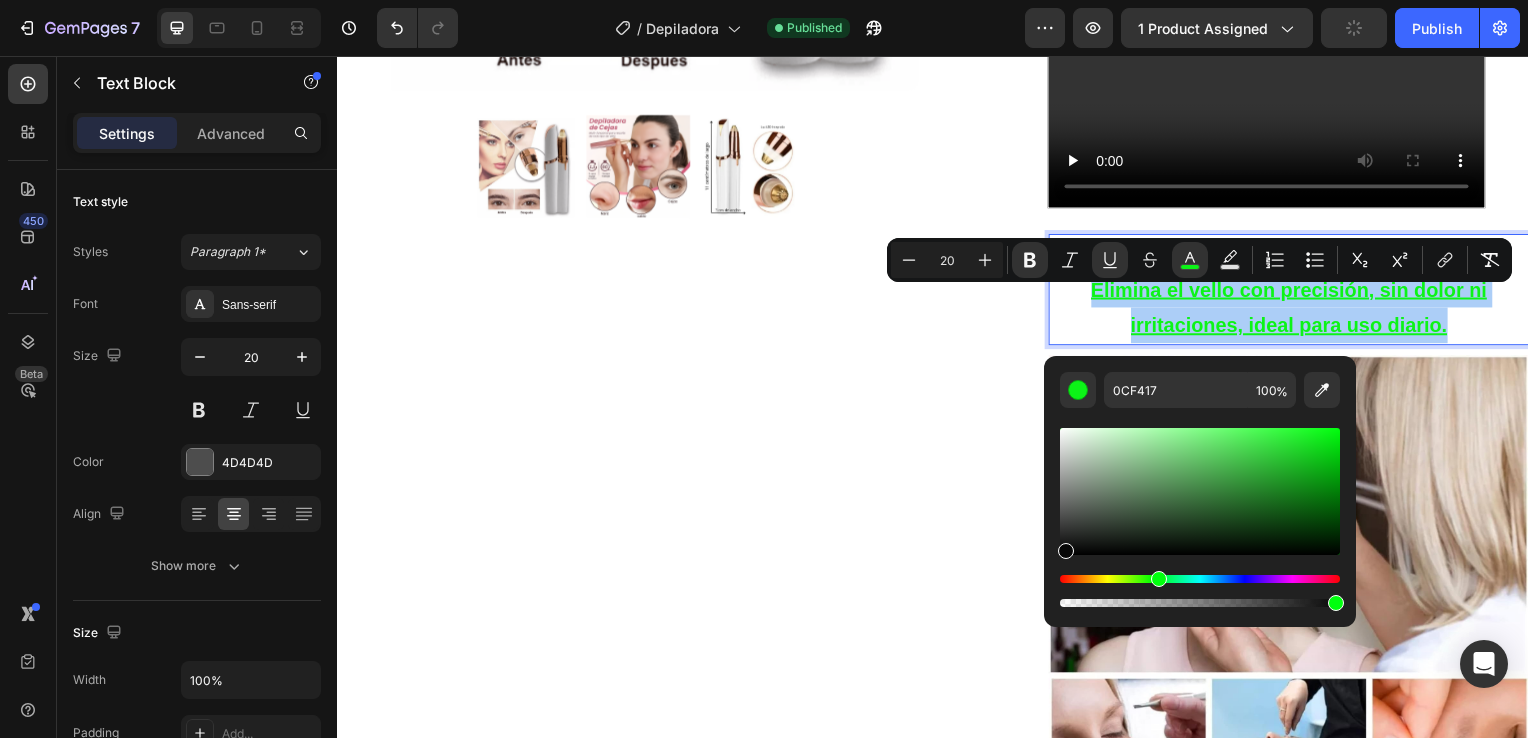 click at bounding box center (1200, 491) 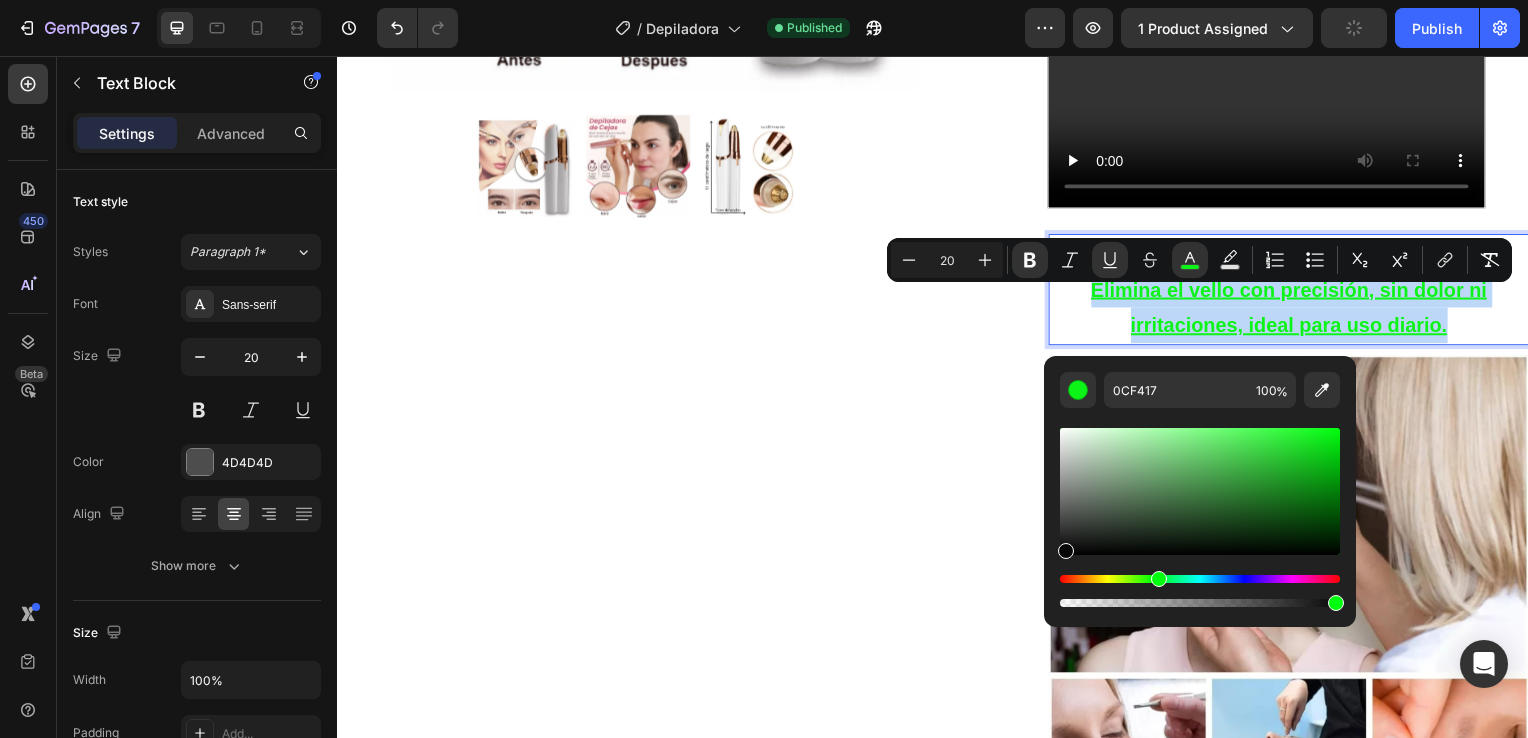 type on "070707" 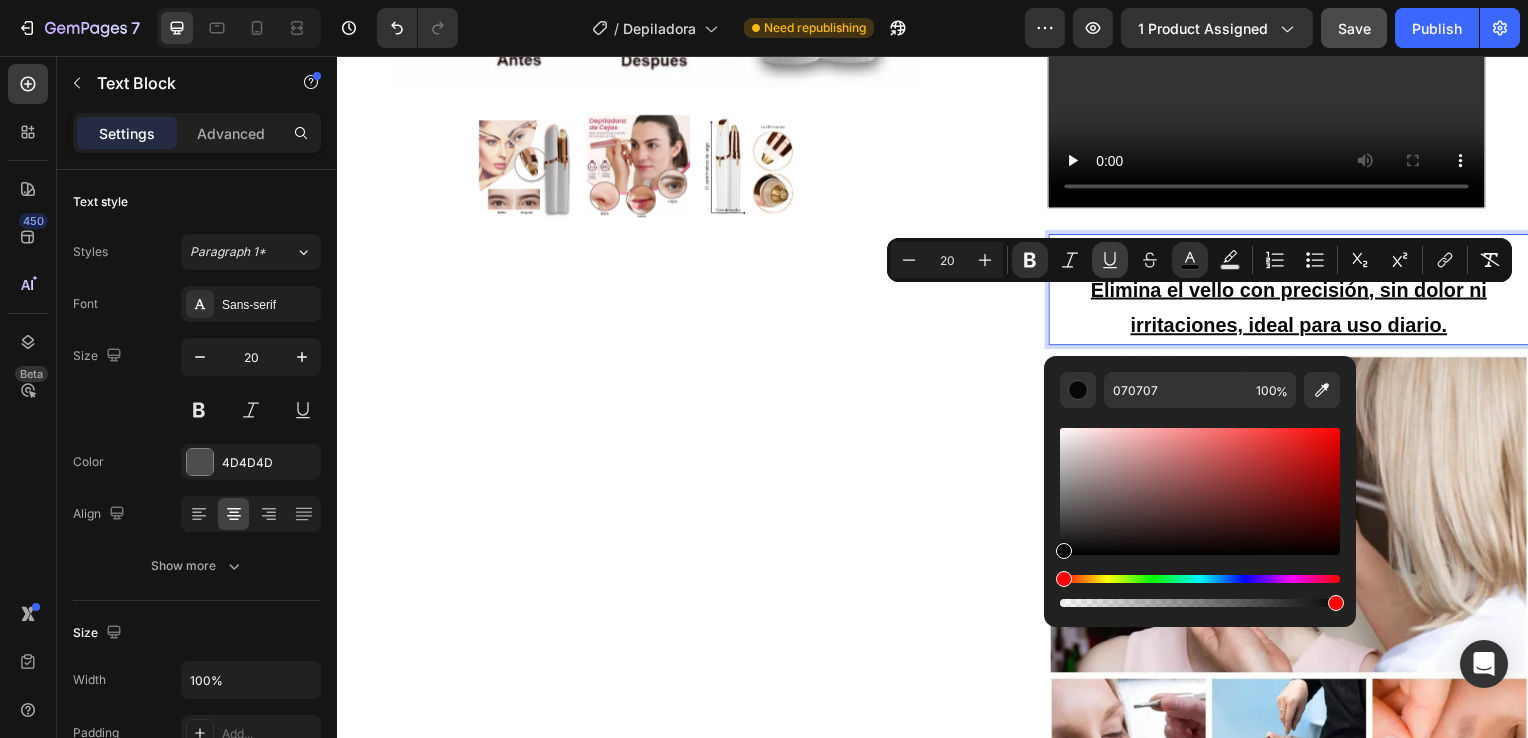 click on "Underline" at bounding box center [1110, 260] 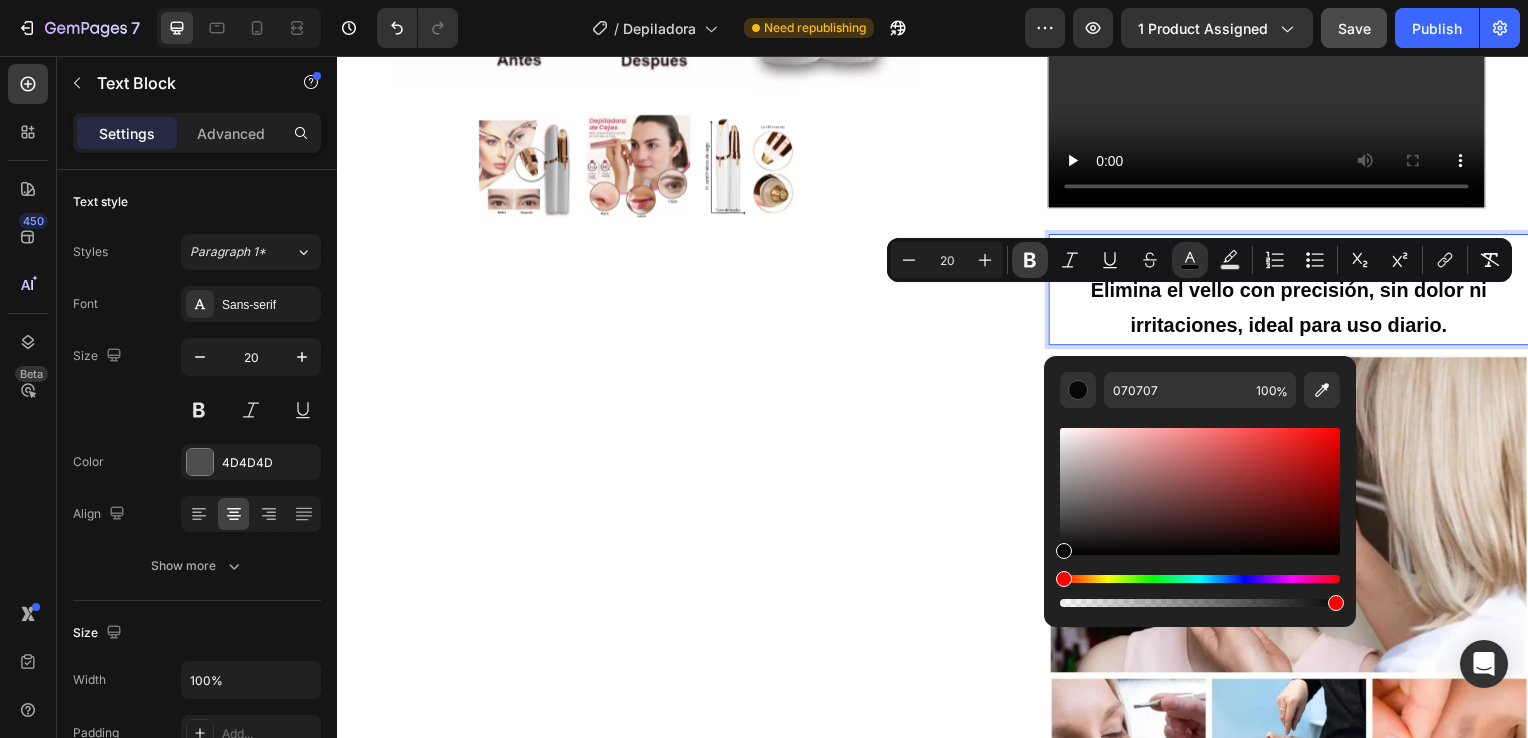 click 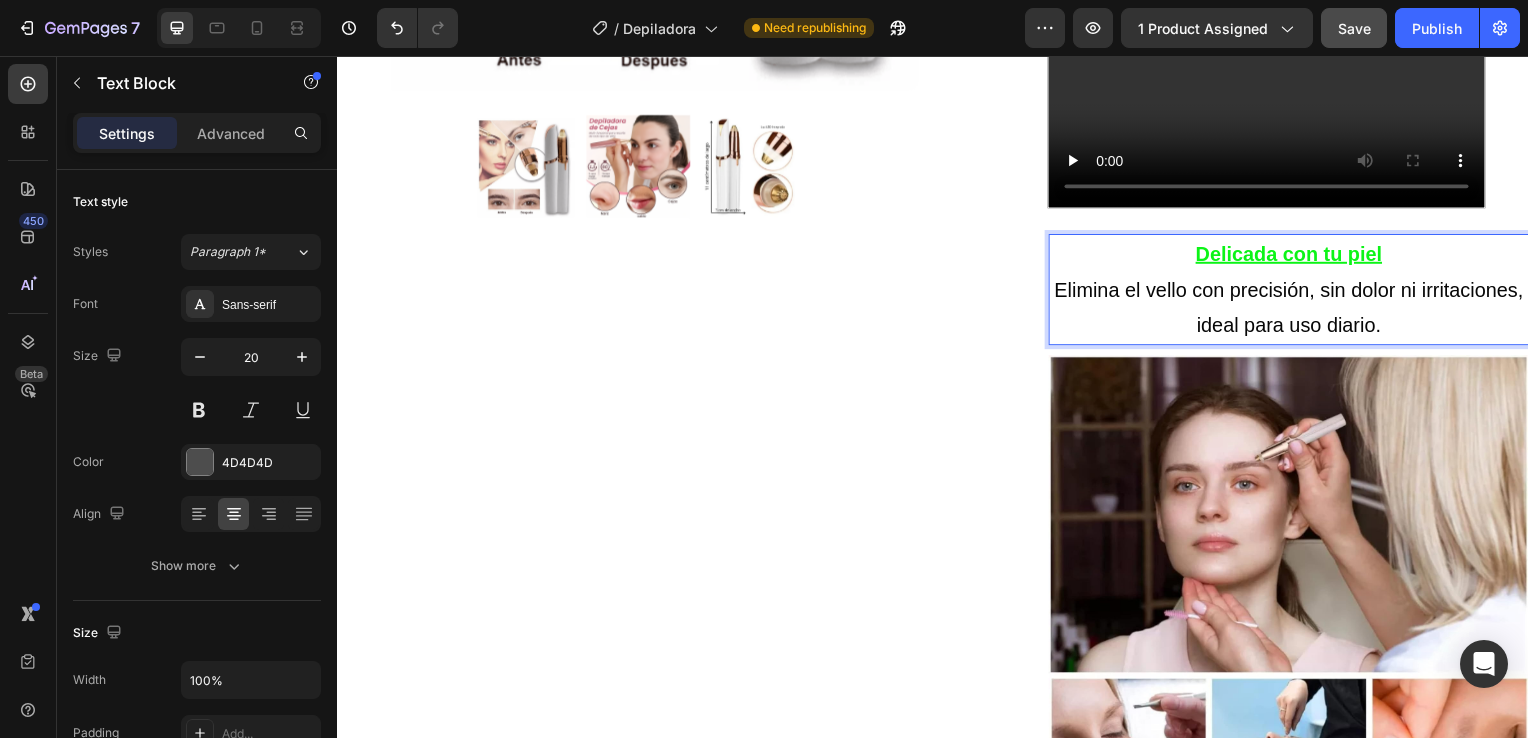 click on "Elimina el vello con precisión, sin dolor ni irritaciones, ideal para uso diario." at bounding box center (1295, 310) 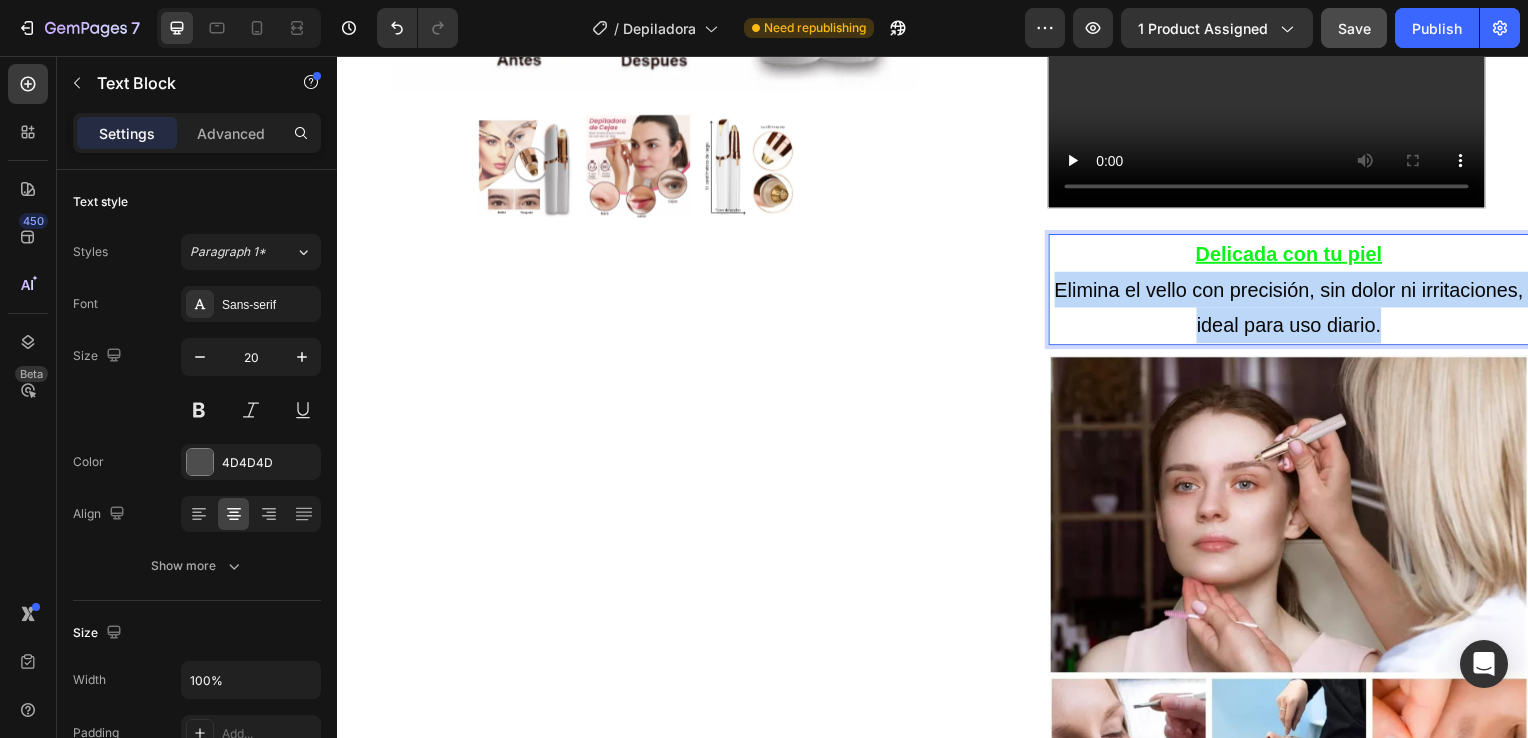 drag, startPoint x: 1100, startPoint y: 294, endPoint x: 1449, endPoint y: 330, distance: 350.8518 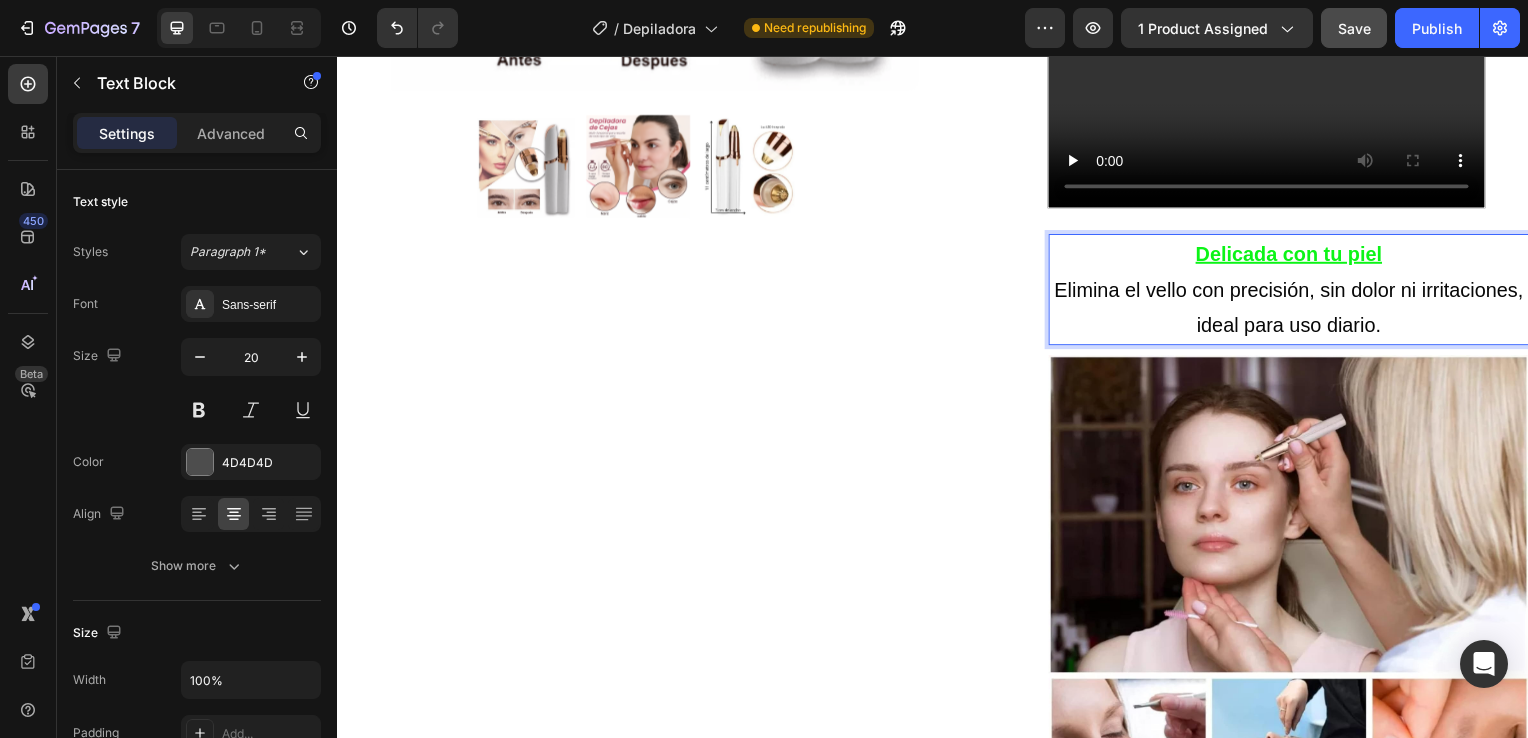 click on "Elimina el vello con precisión, sin dolor ni irritaciones, ideal para uso diario." at bounding box center [1295, 310] 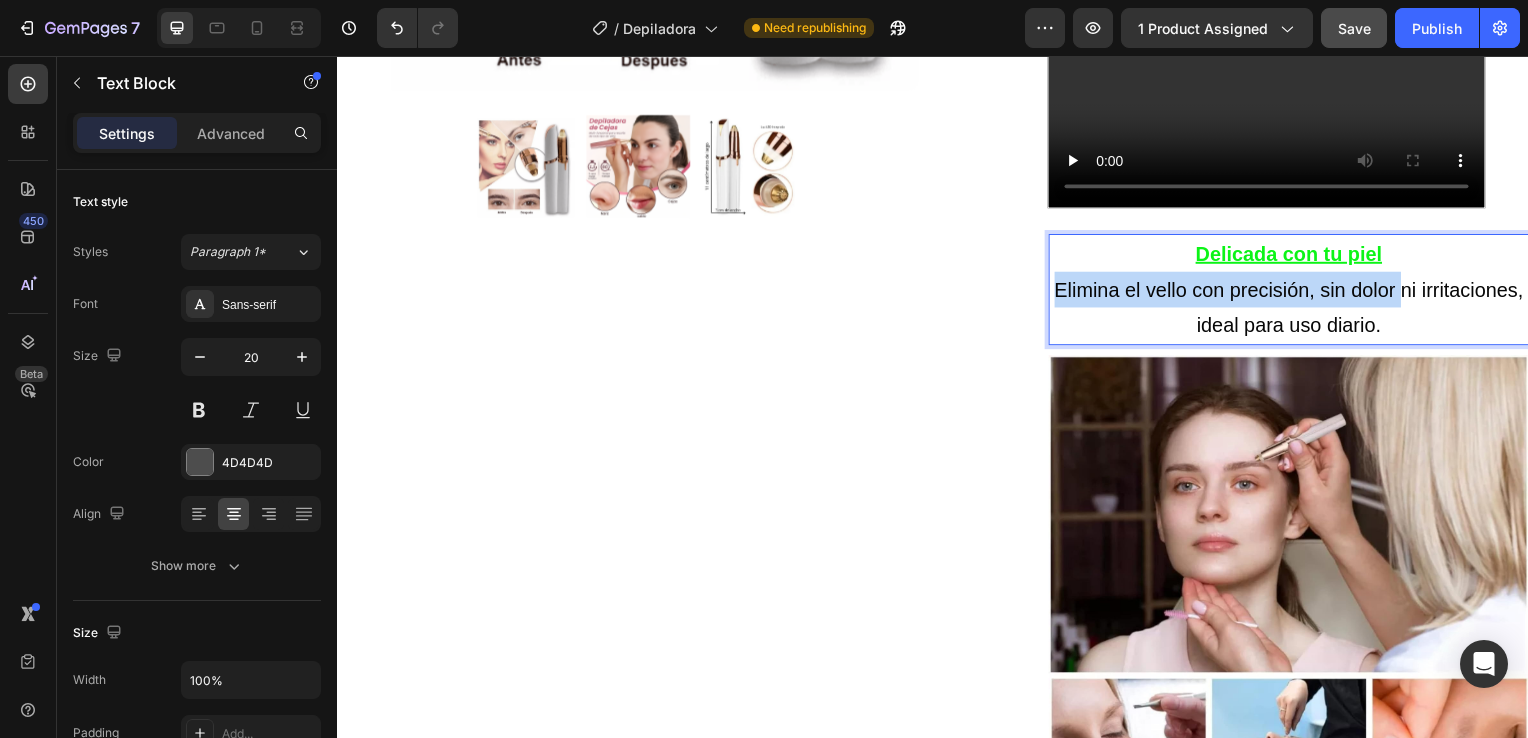 drag, startPoint x: 1101, startPoint y: 302, endPoint x: 1453, endPoint y: 319, distance: 352.41028 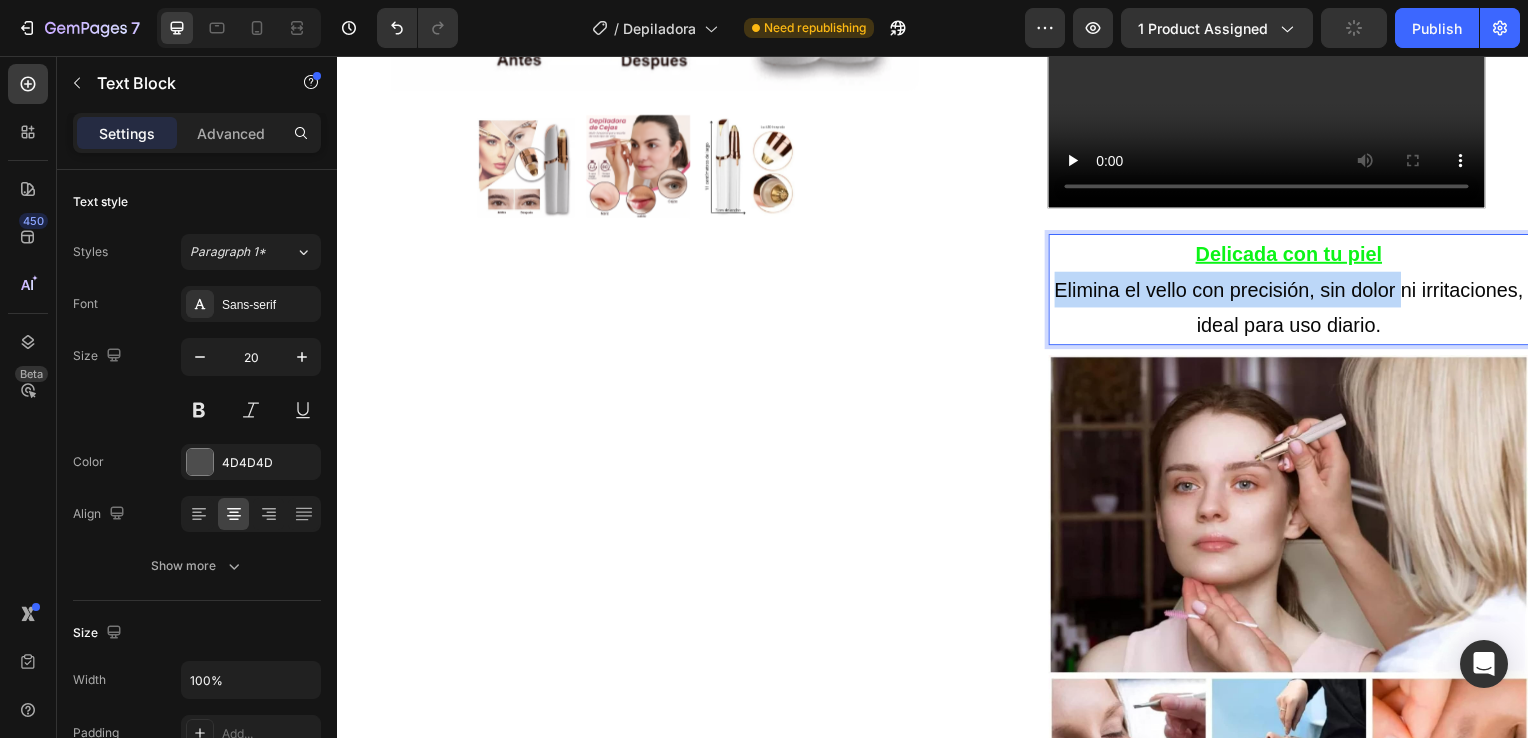click on "Elimina el vello con precisión, sin dolor ni irritaciones, ideal para uso diario." at bounding box center (1295, 310) 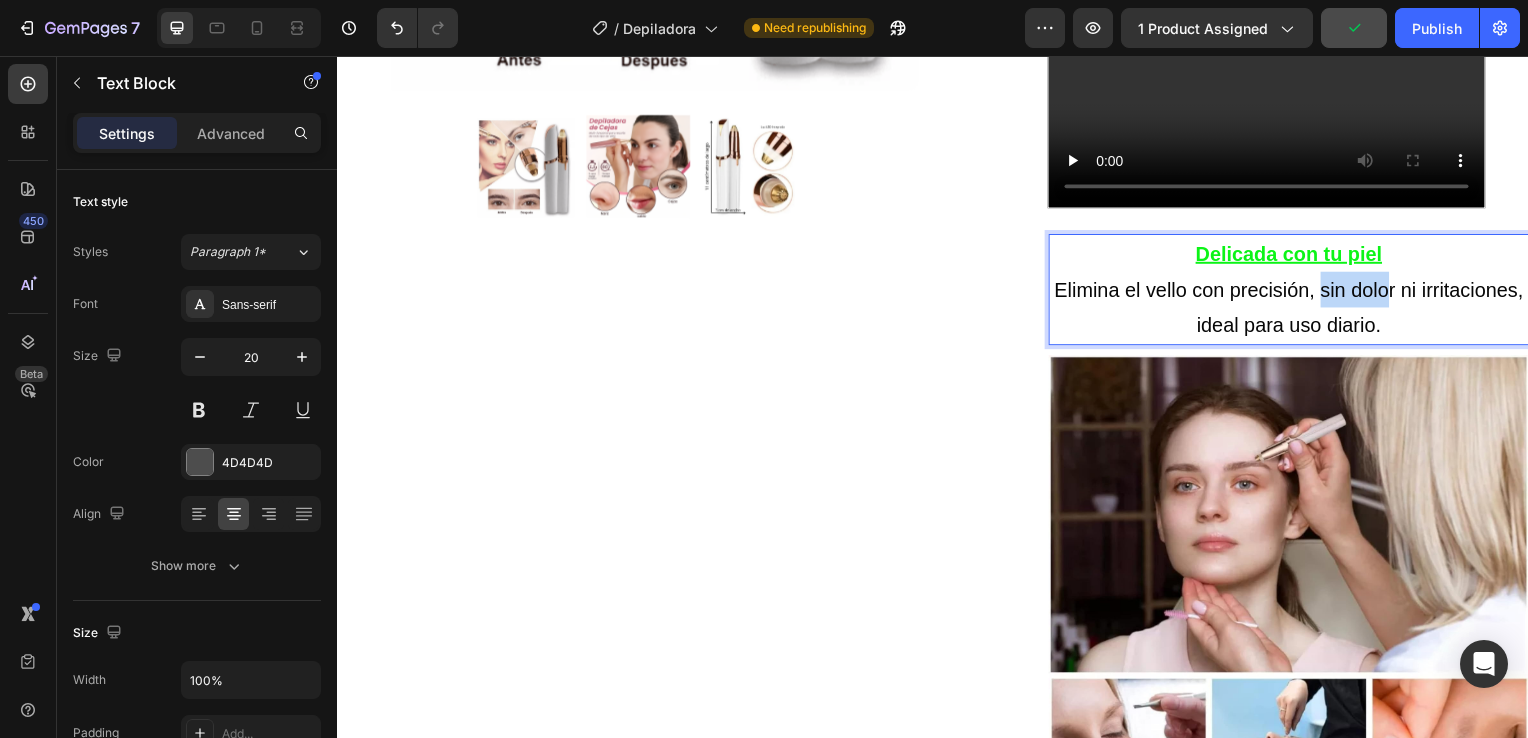 drag, startPoint x: 1445, startPoint y: 306, endPoint x: 1372, endPoint y: 314, distance: 73.43705 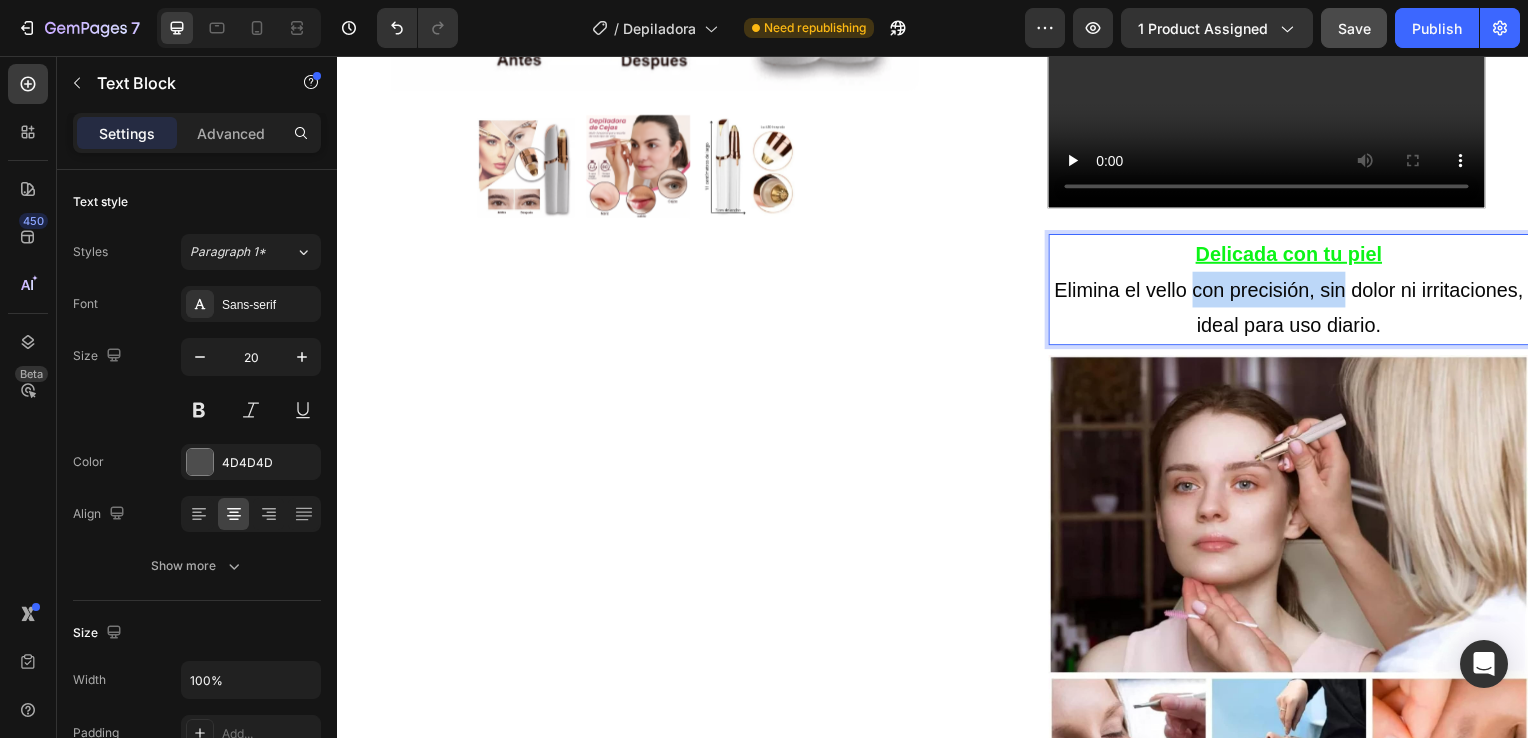drag, startPoint x: 1372, startPoint y: 314, endPoint x: 1249, endPoint y: 306, distance: 123.25989 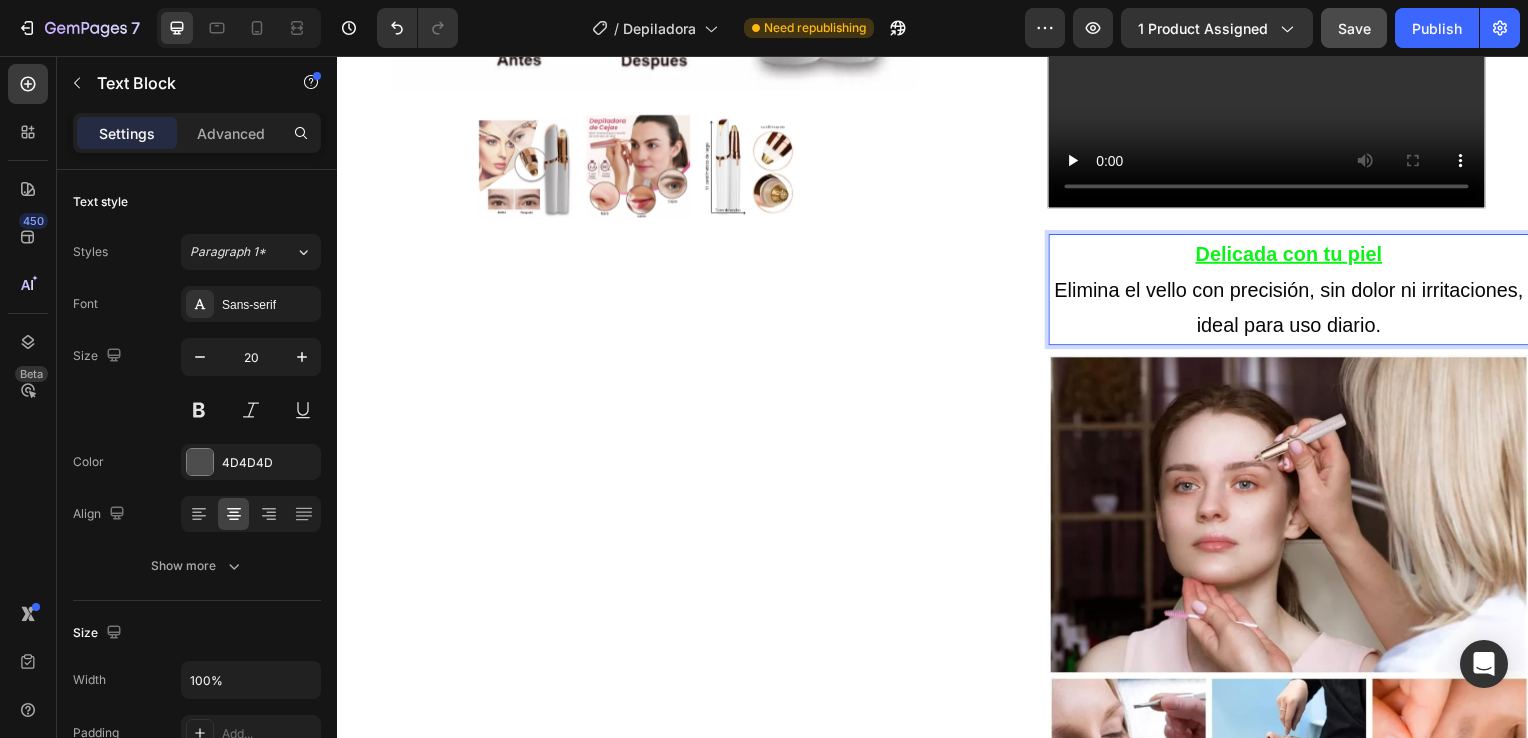click on "Elimina el vello con precisión, sin dolor ni irritaciones, ideal para uso diario." at bounding box center (1295, 310) 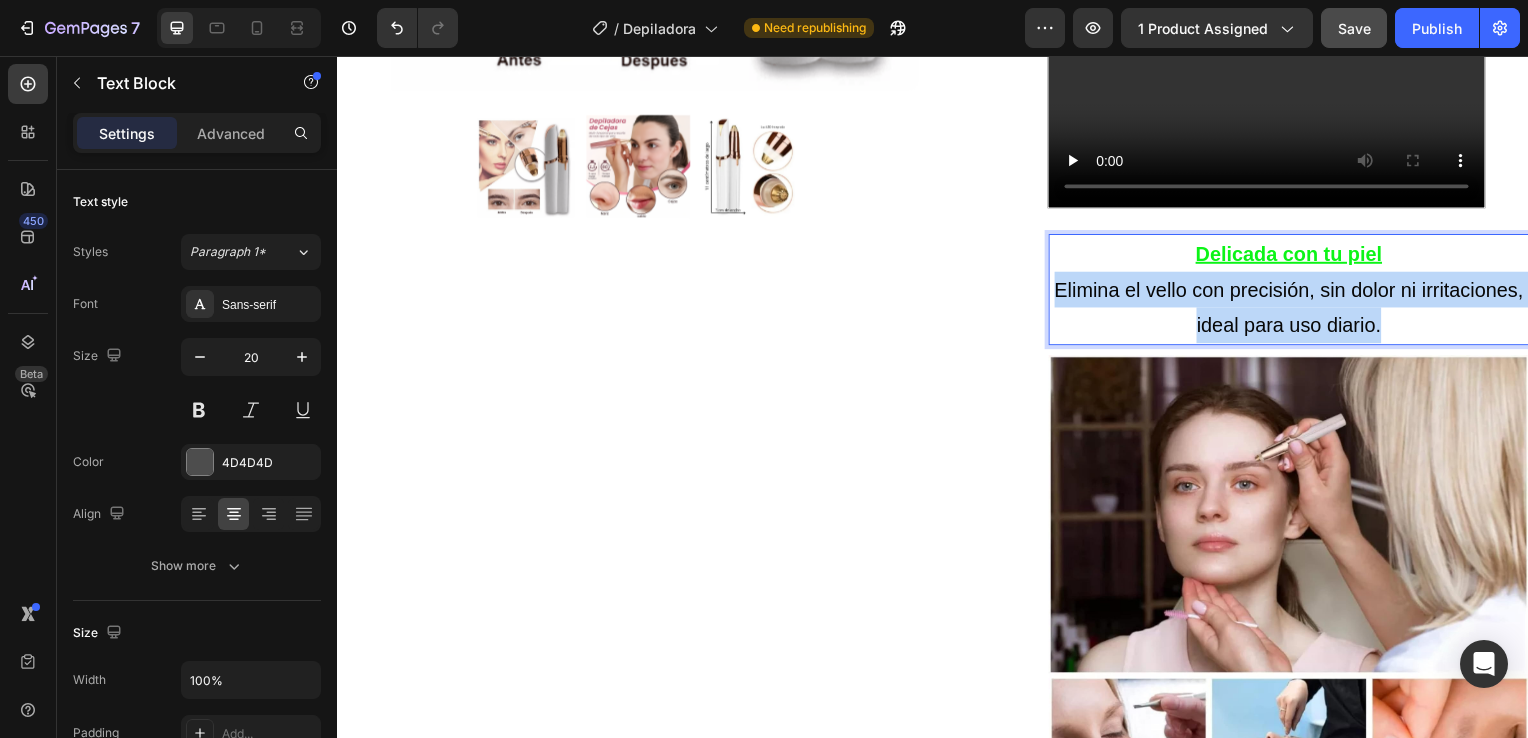 drag, startPoint x: 1102, startPoint y: 294, endPoint x: 1502, endPoint y: 380, distance: 409.14056 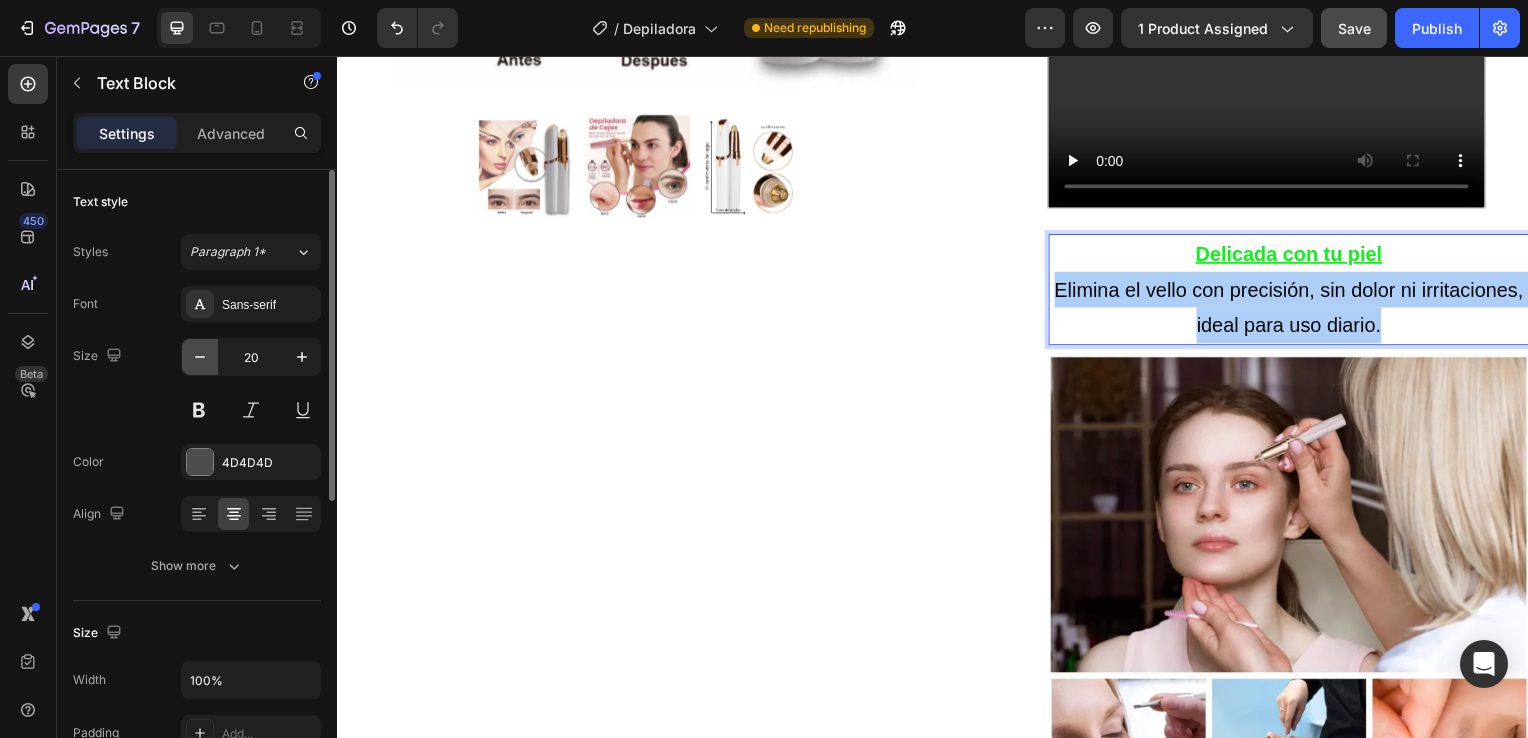 click 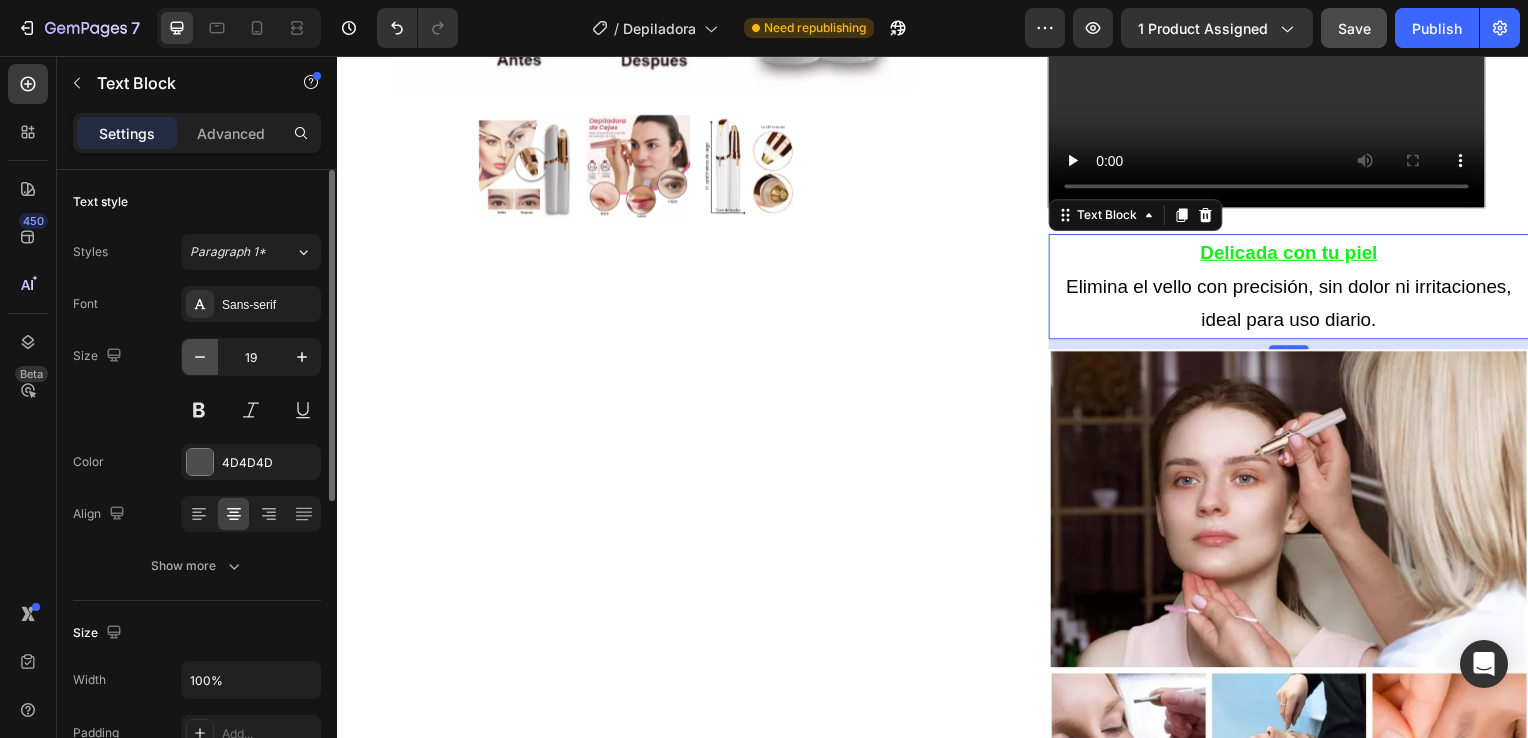 click 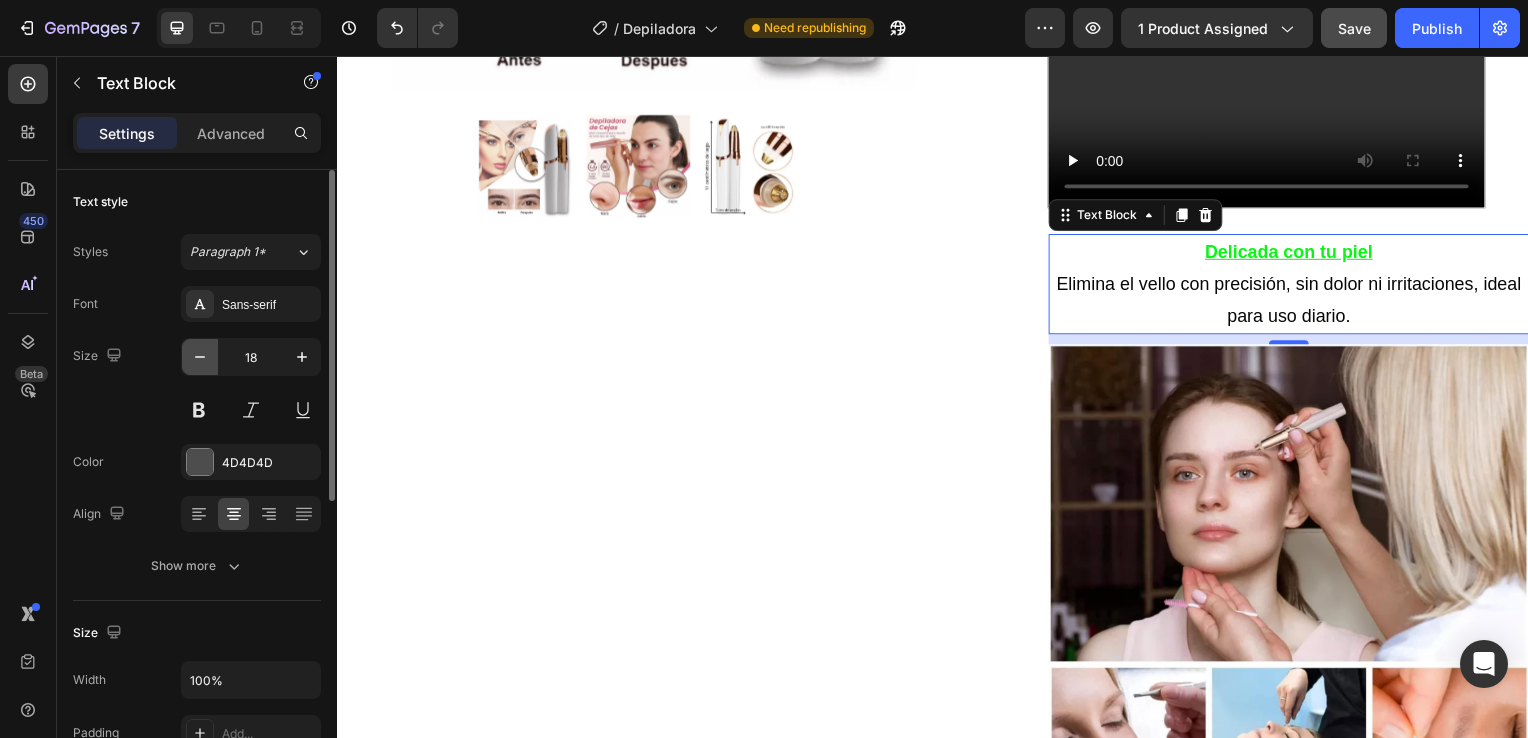 click 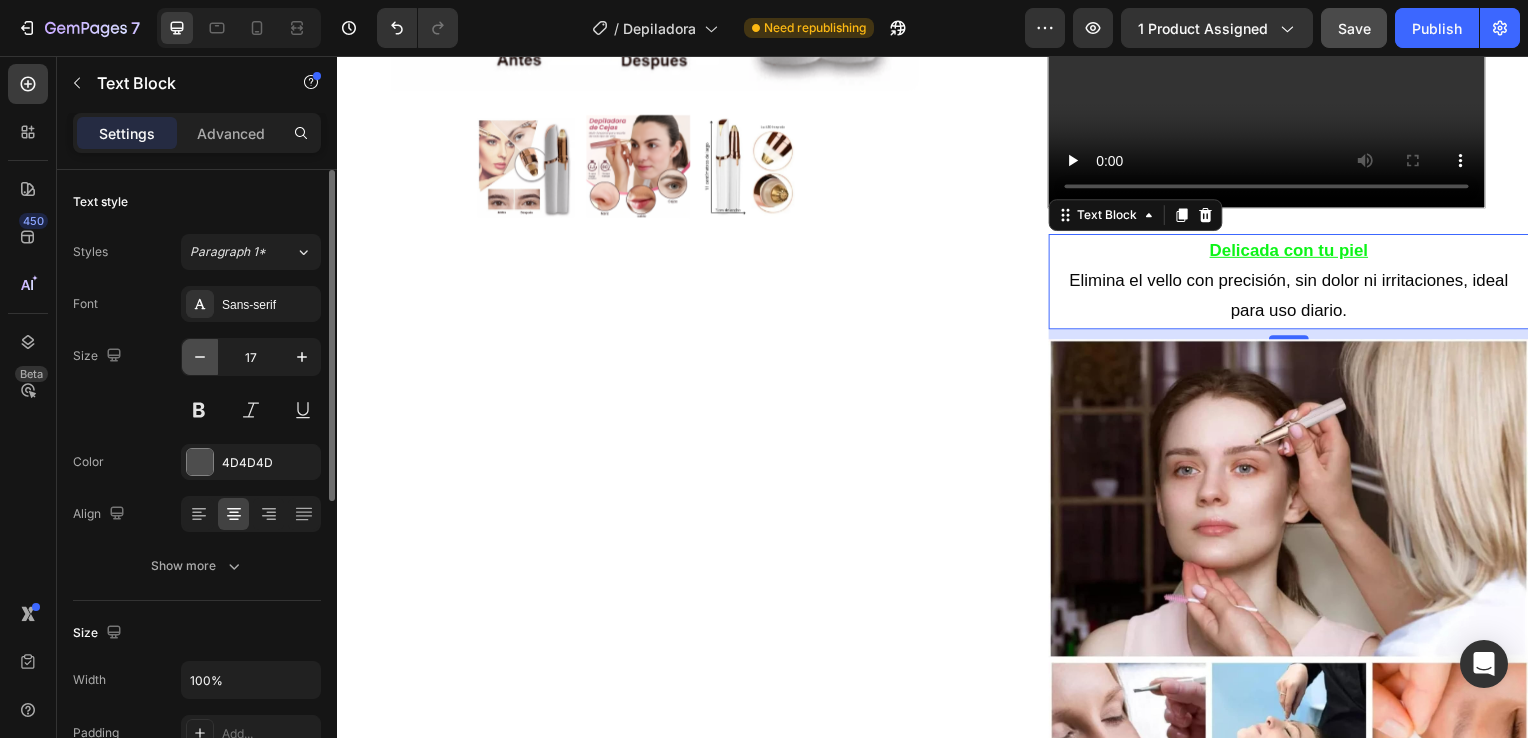 click 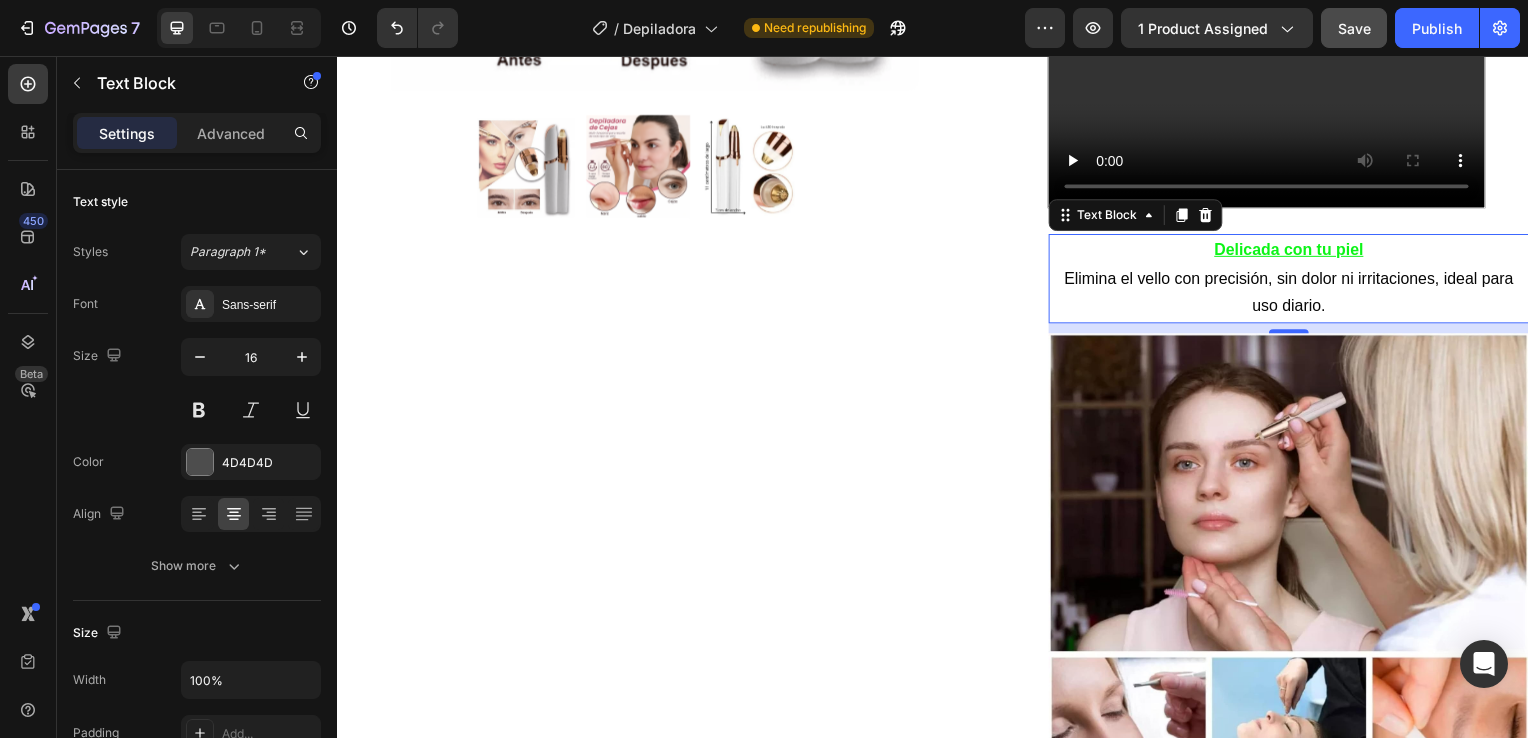click on "Delicada con tu piel Elimina el vello con precisión, sin dolor ni irritaciones, ideal para uso diario." at bounding box center (1295, 281) 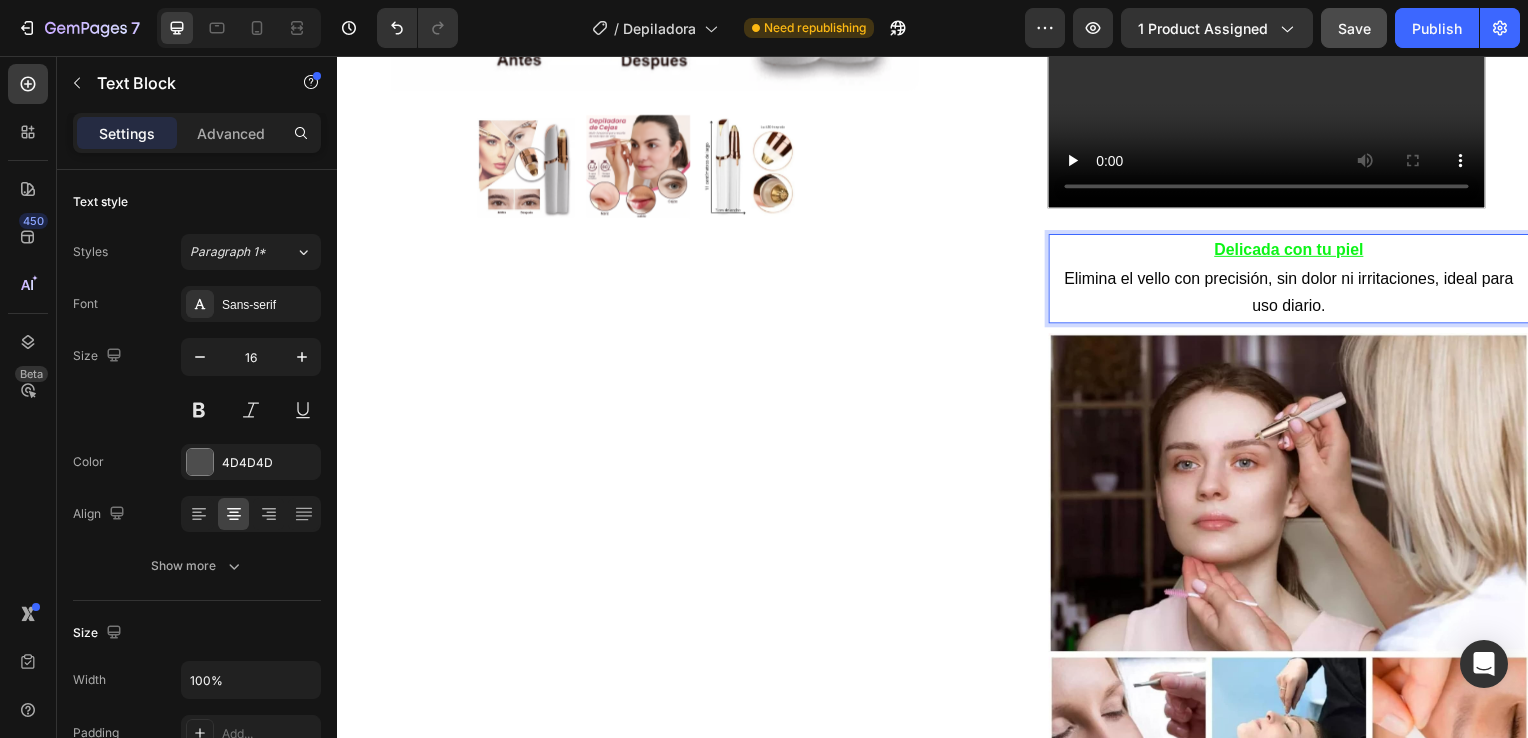 click on "Delicada con tu piel" at bounding box center [1295, 251] 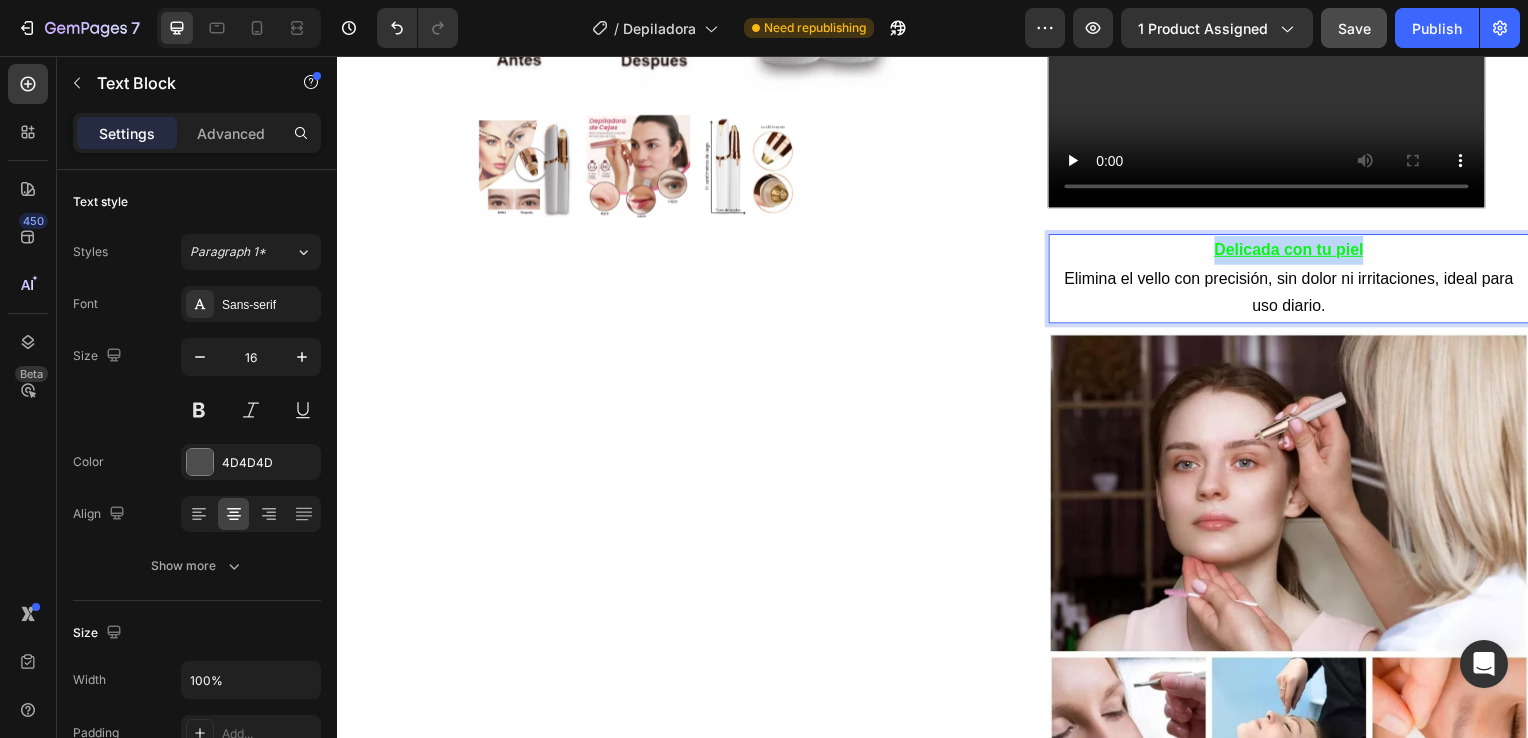 drag, startPoint x: 1211, startPoint y: 261, endPoint x: 1377, endPoint y: 257, distance: 166.04819 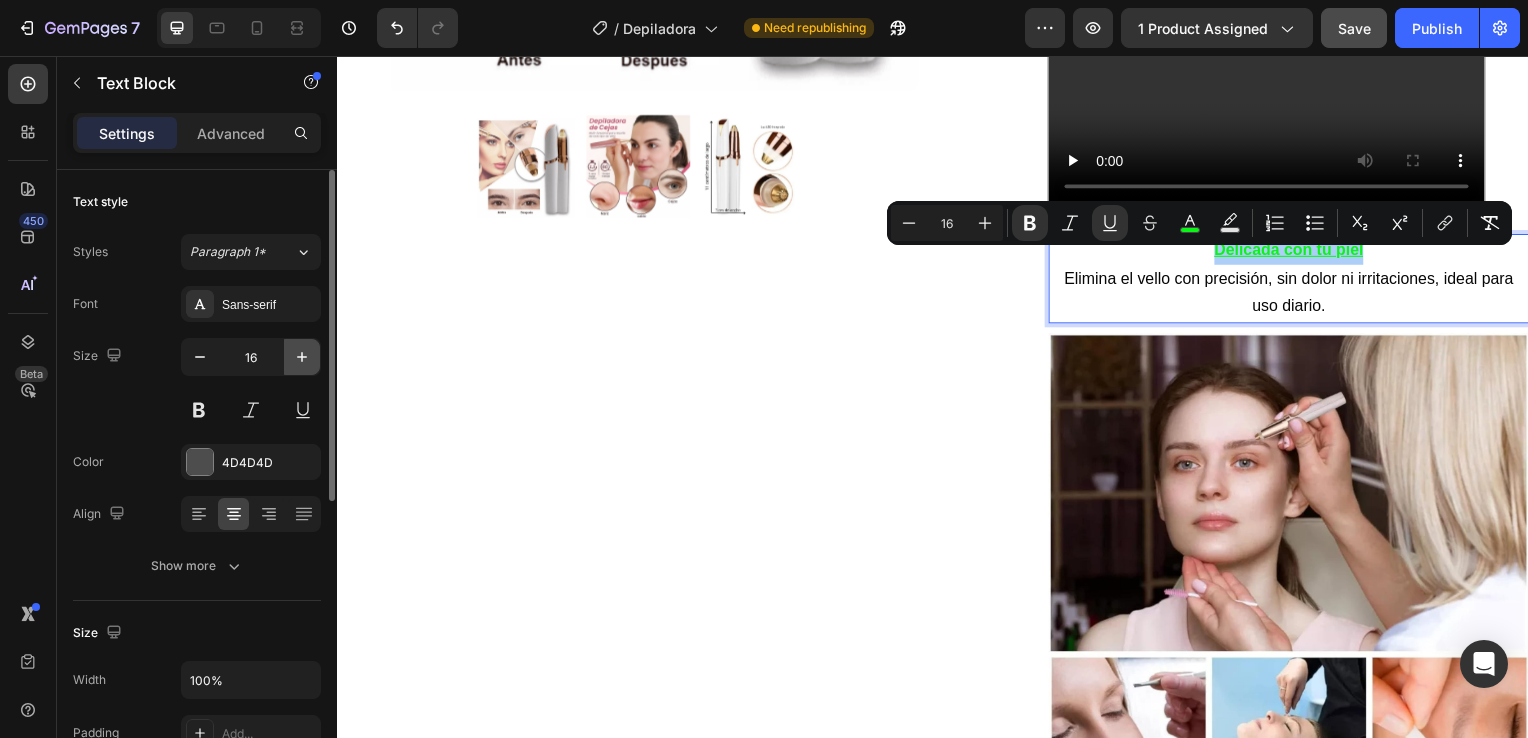 click 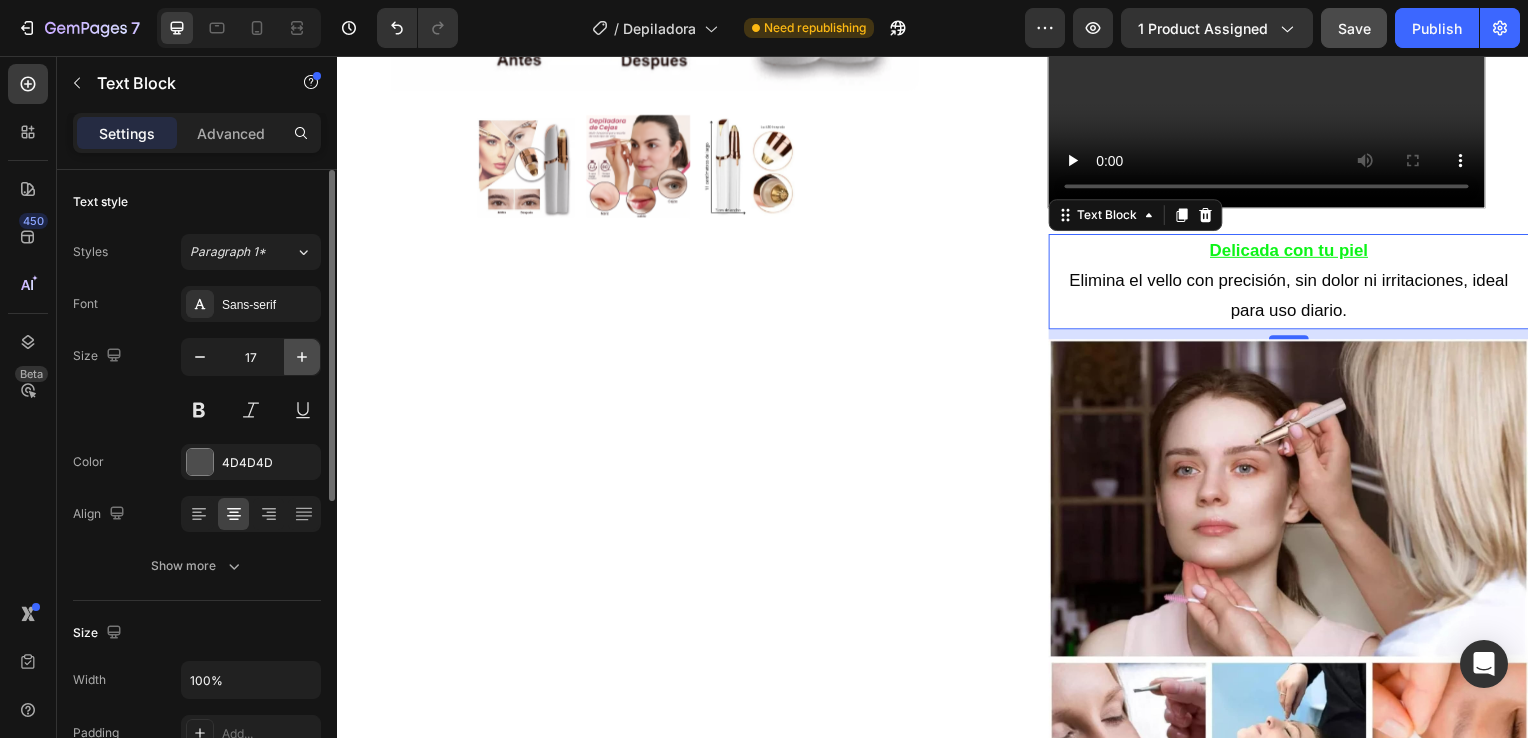 click 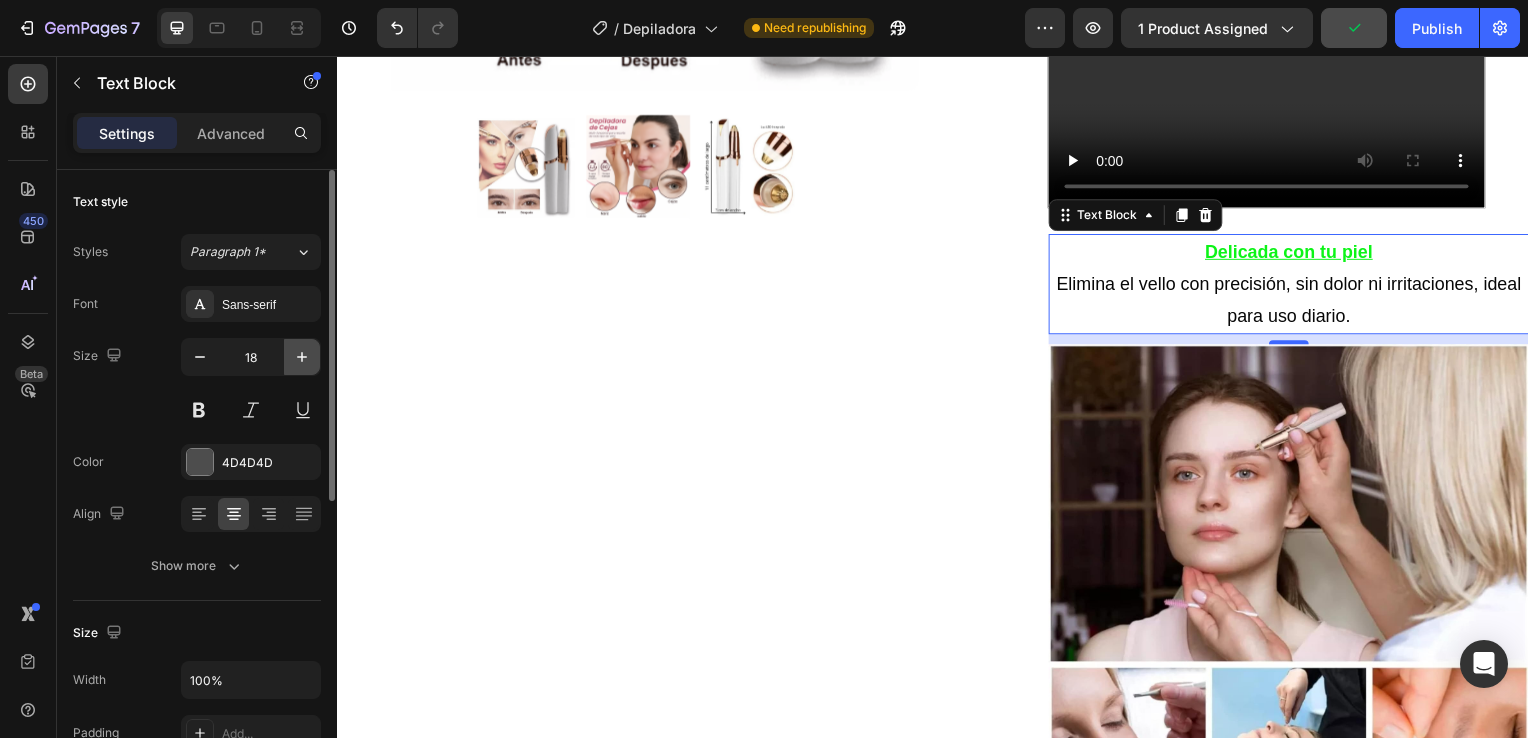 click 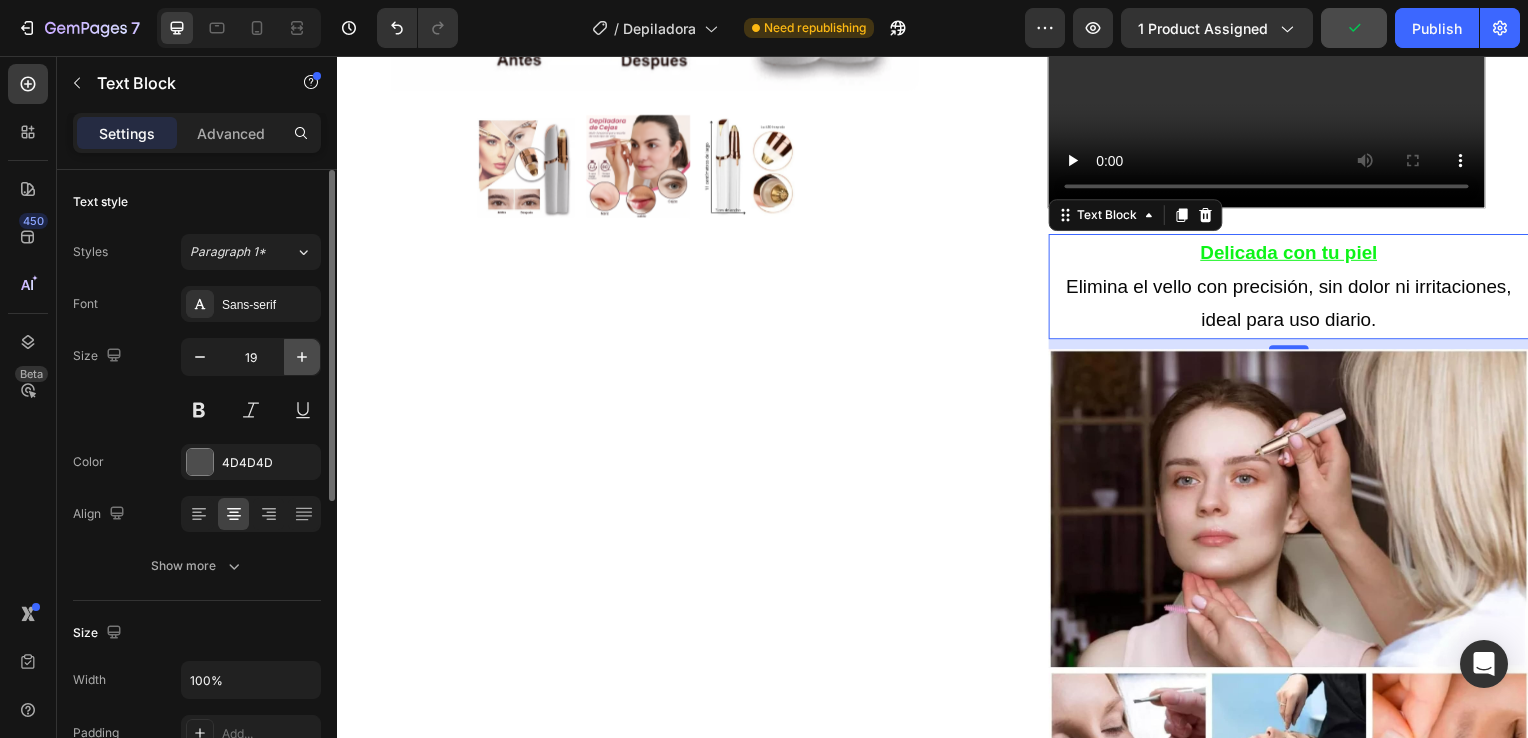 click 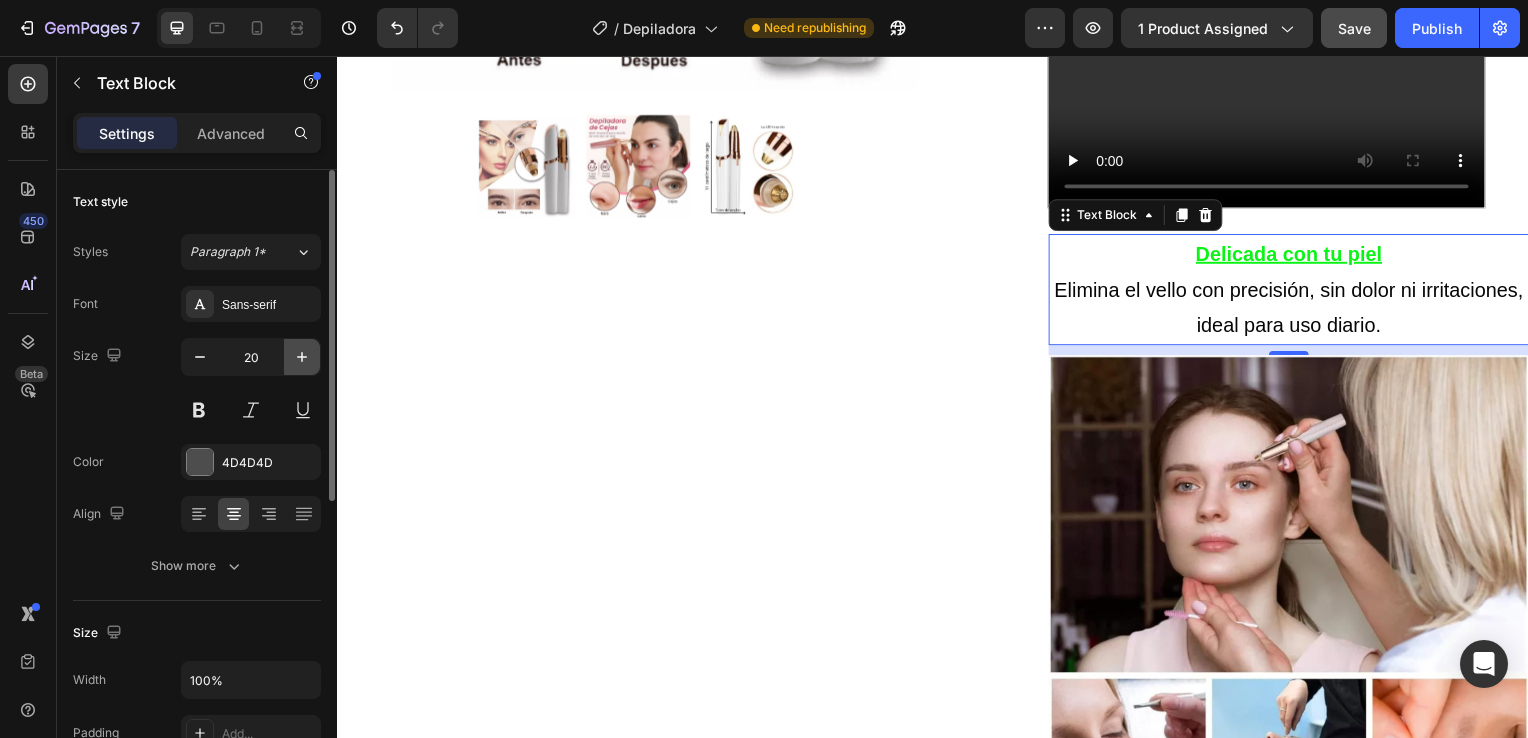 click 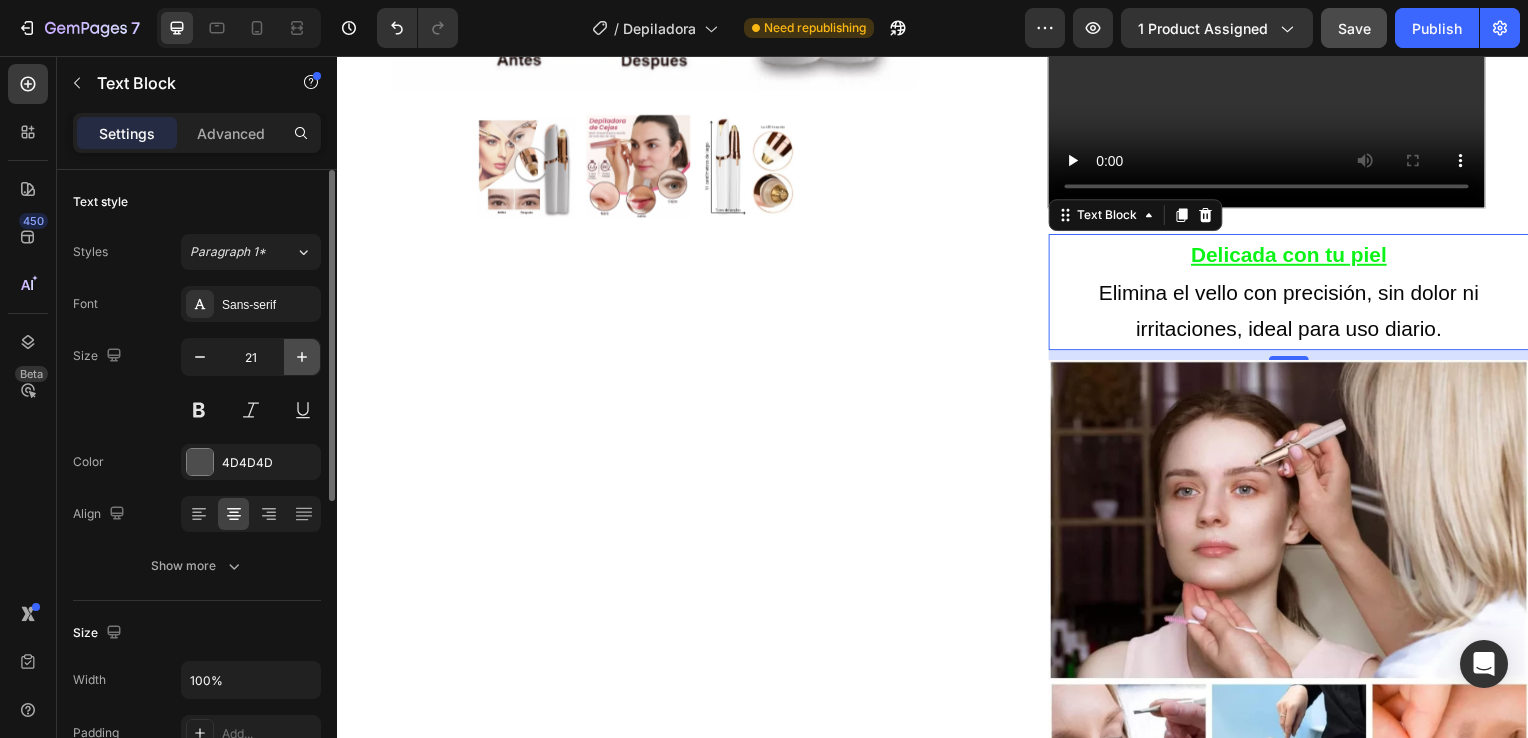 click 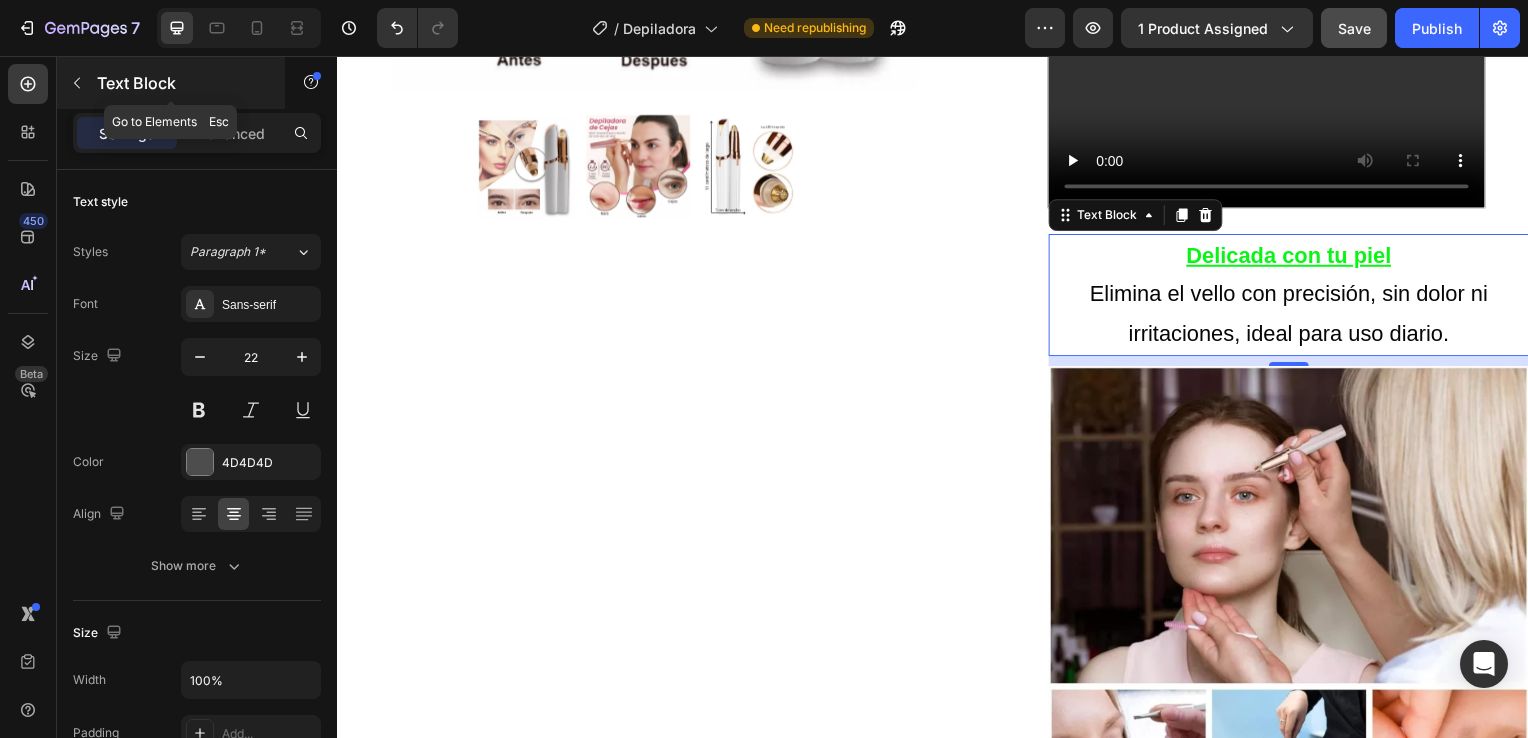 click at bounding box center [77, 83] 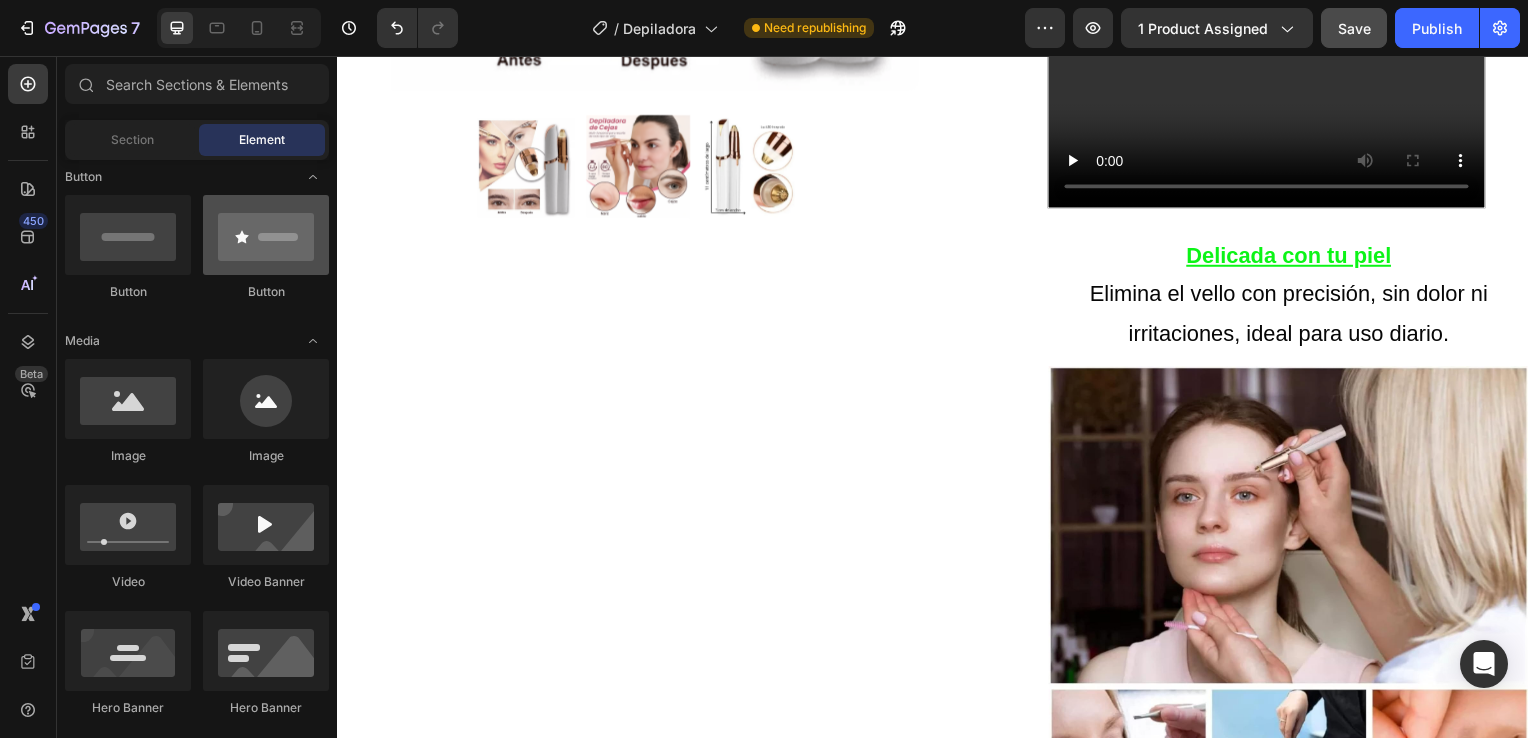 scroll, scrollTop: 0, scrollLeft: 0, axis: both 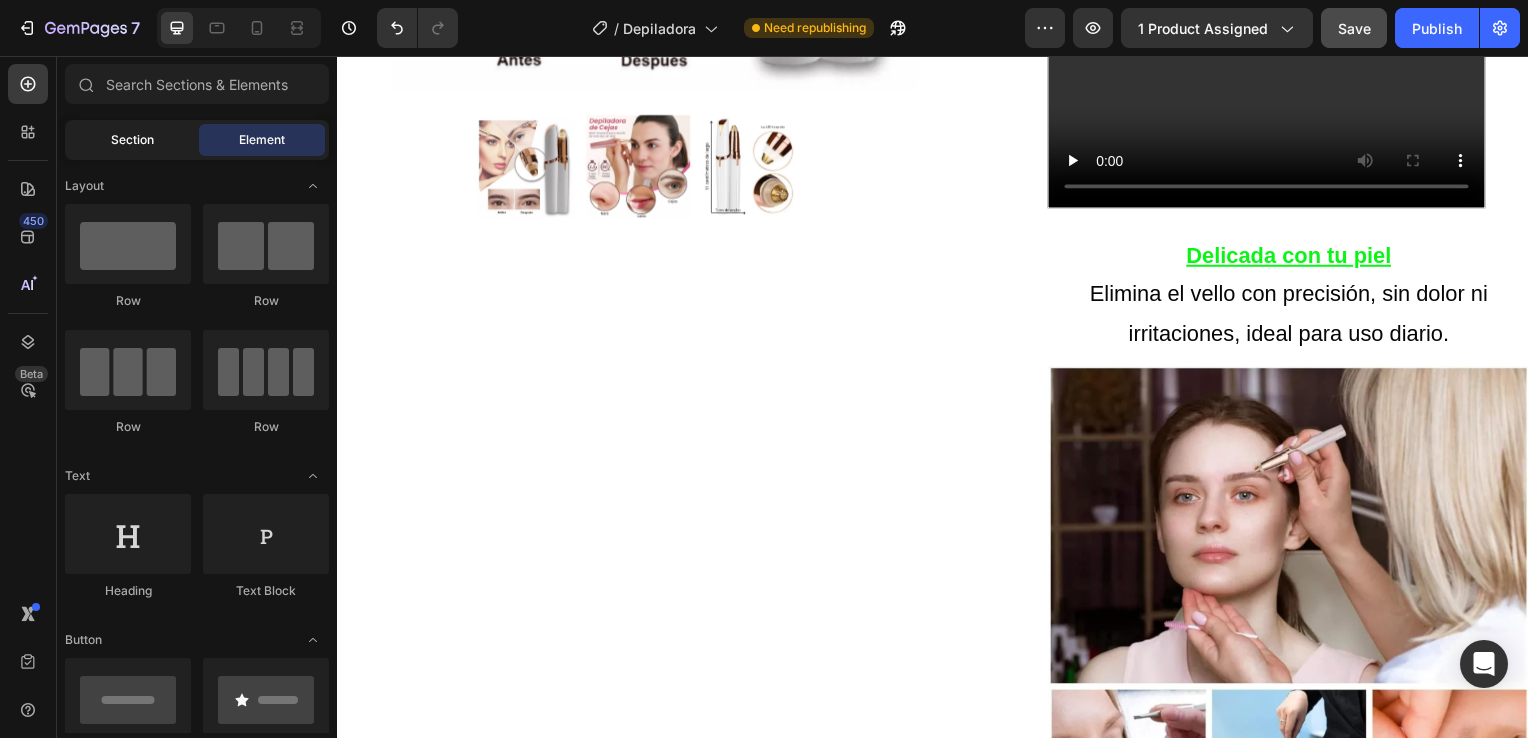 click on "Section" at bounding box center [132, 140] 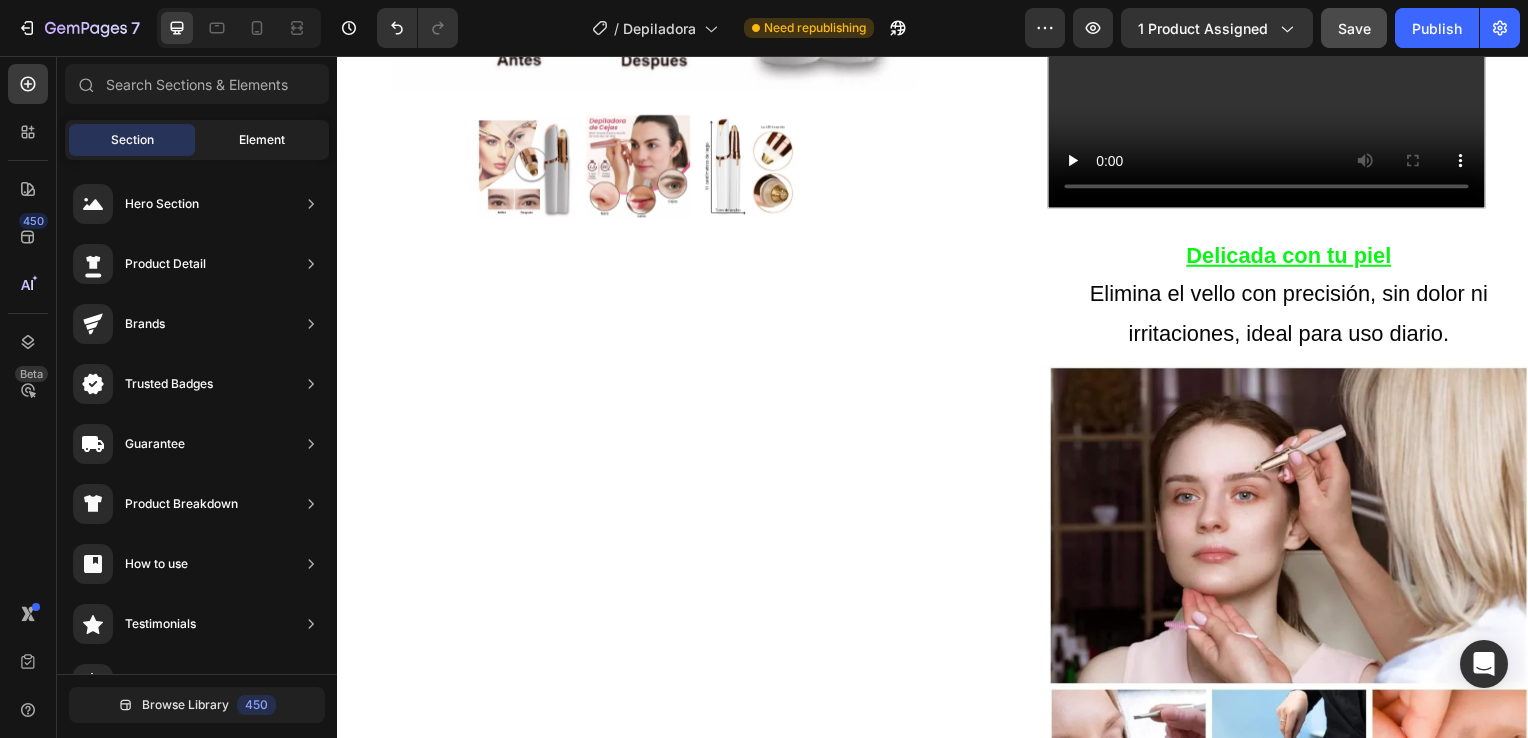 click on "Element" 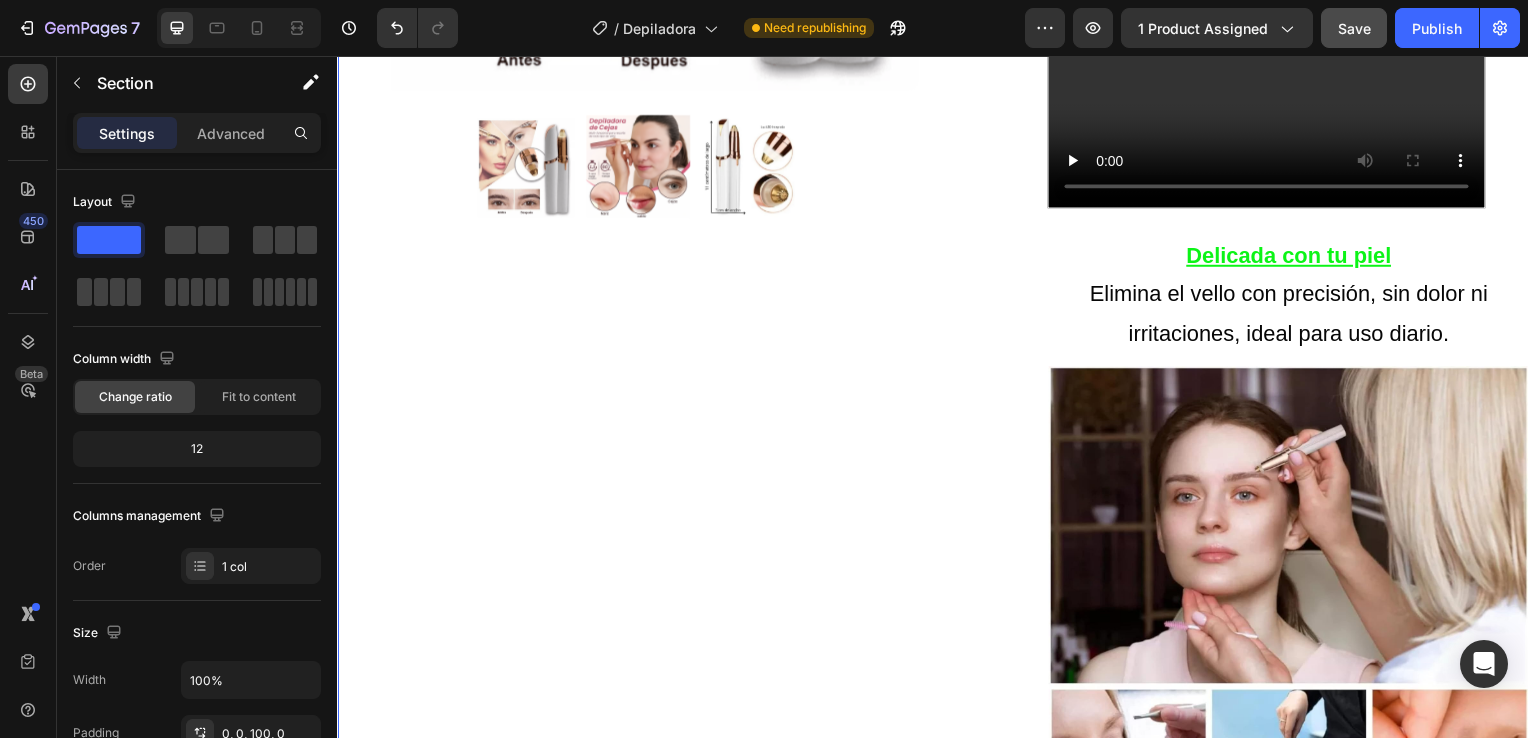 click on "Product Images Row Icon Icon Icon Icon Icon Icon List 4.8  657 Reviews   Text Block Row Depiladora facial de precisión indolora Product Title €19,99 Product Price Product Price €29.99 Text Block Oferta Text Block Row Row *Impuesto incluido Text Block Row Elige tu oferta   1x19.99€ 2x29.99€ 3x32.99€ (La mas vendida) Product Variants & Swatches Releasit COD Form & Upsells Releasit COD Form & Upsells
Agregar al carrito Add to Cart Row Row
Confiamos plenamente en la calidad de nuestros productos. Por eso, le ofrecemos una  GARANTÍA DE SANTISFACCIÓN DE 30 DÍAS : Si por cualquier motivo no queda conforme con su compra, puede conservar el producto y le reembolsaremos el 100% del importe abonado. Sin preguntas ni complicaciones. Item List Row Image Icon Icon Icon Icon Icon Icon List Lidia Perez Text Block Row Row
Icon Compra verificada. Text Block Row Row "Cómoda, rápida y sin dolor"     Text Block Video Row Row Product Delicada con tu piel Image" at bounding box center [937, 235] 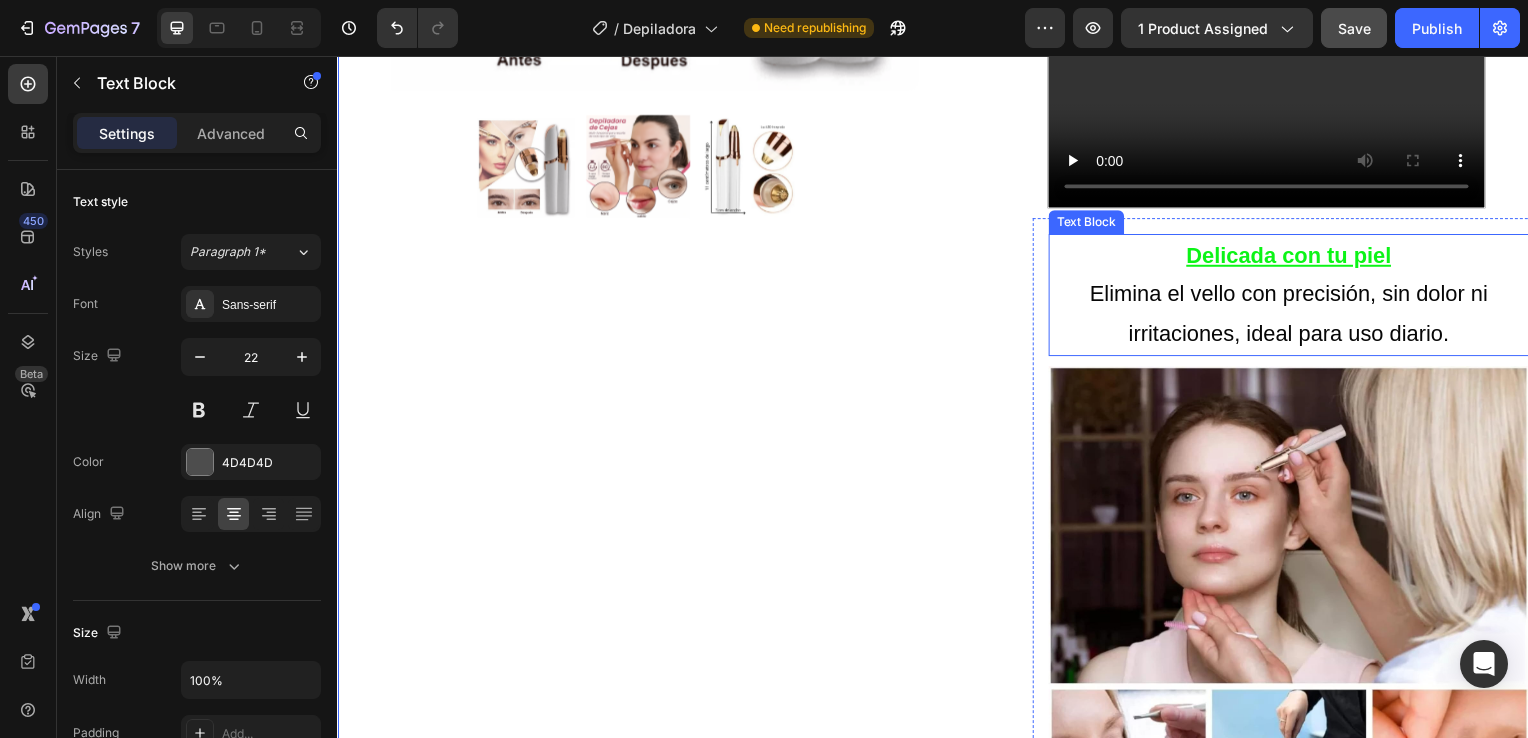 click on "Elimina el vello con precisión, sin dolor ni irritaciones, ideal para uso diario." at bounding box center [1294, 316] 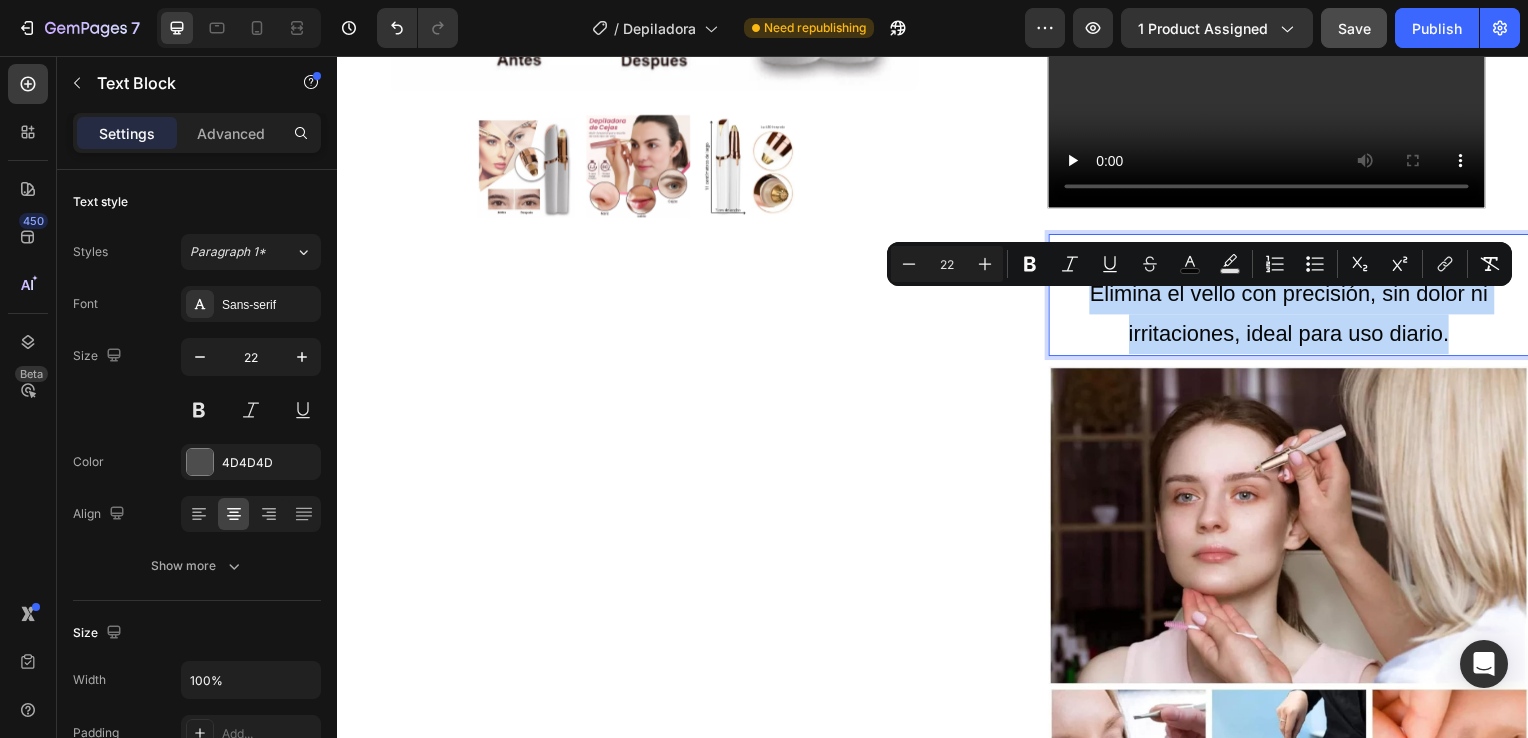 drag, startPoint x: 1088, startPoint y: 307, endPoint x: 1459, endPoint y: 350, distance: 373.4836 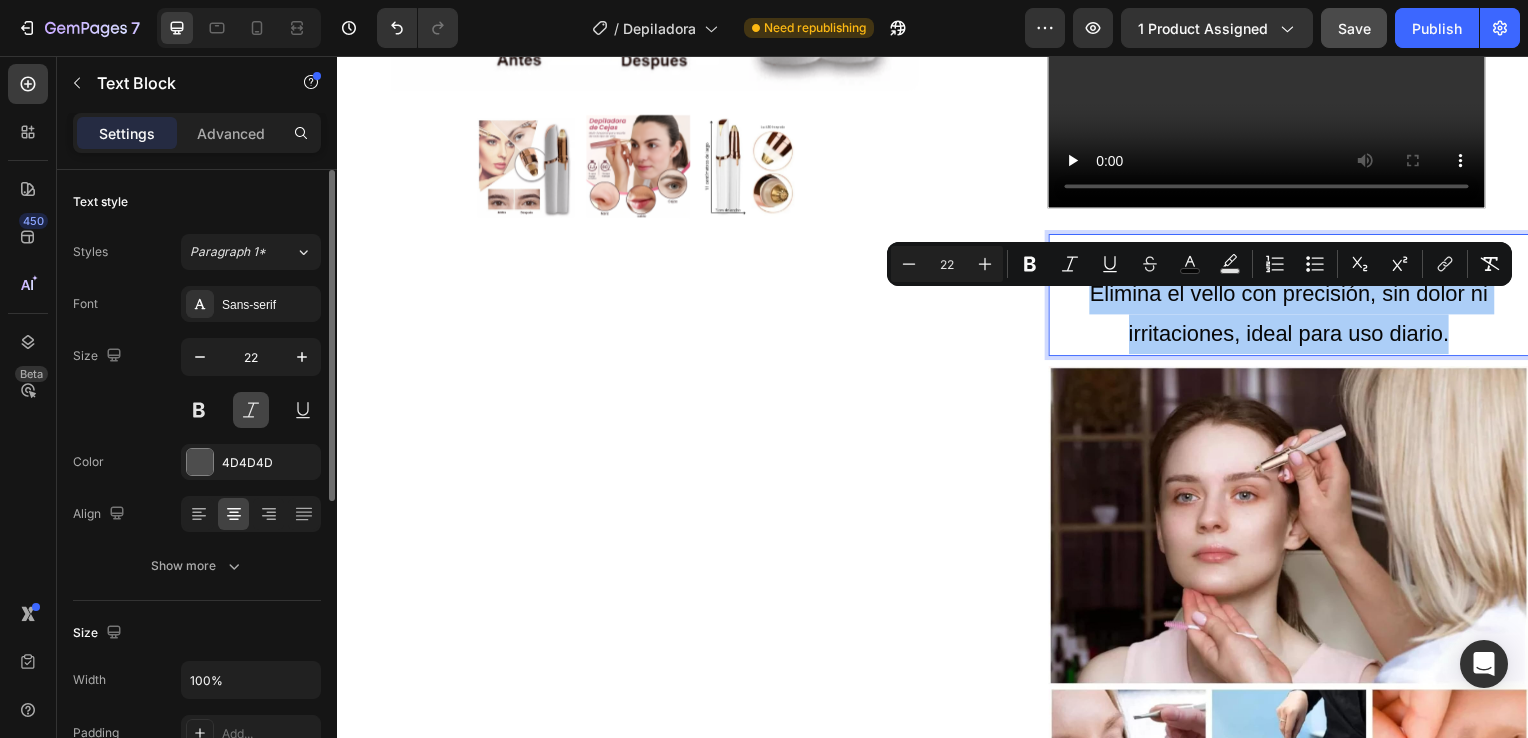 click at bounding box center [251, 410] 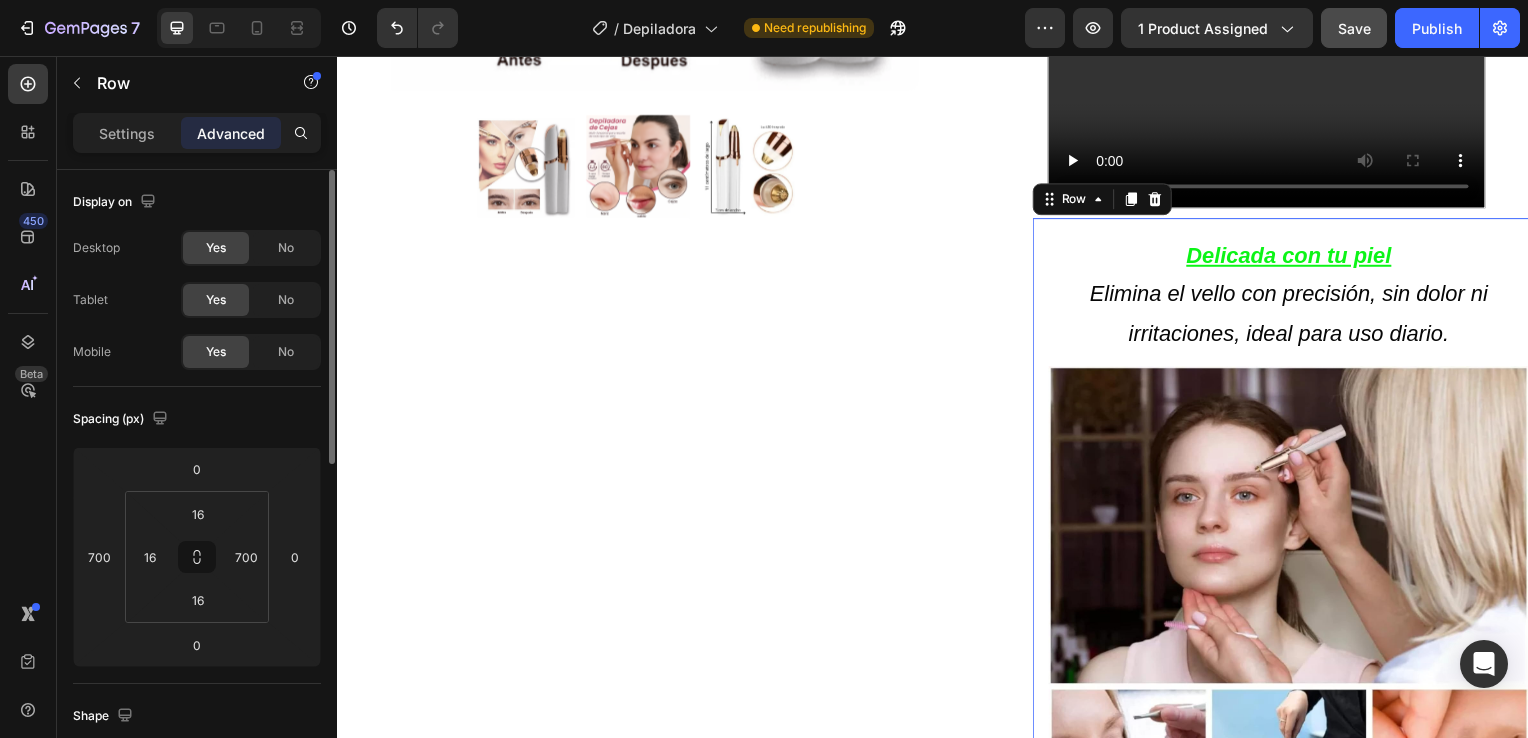 click on "Delicada con tu piel Elimina el vello con precisión, sin dolor ni irritaciones, ideal para uso diario. Text Block Image Row   0" at bounding box center [1637, 544] 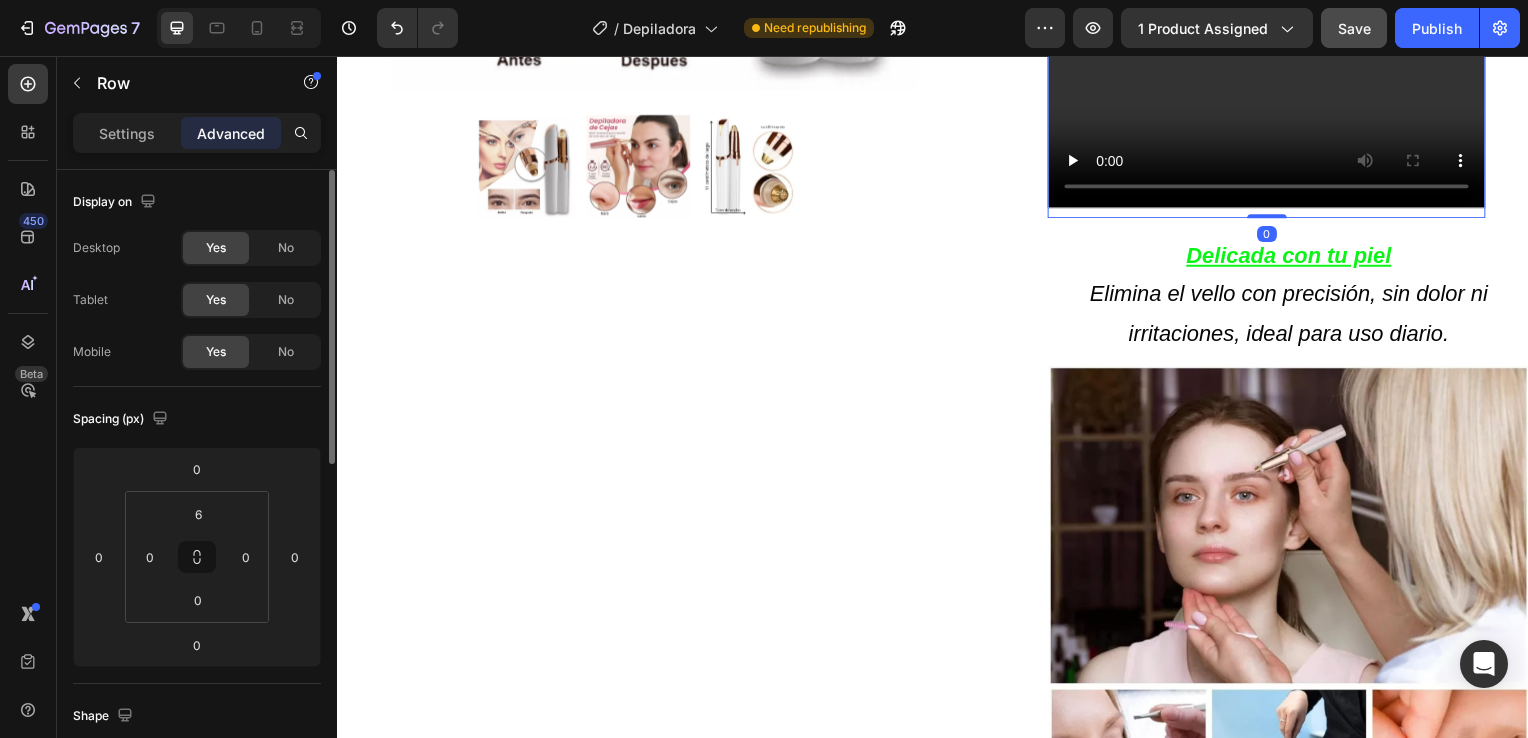 click on "Video" at bounding box center (1272, 91) 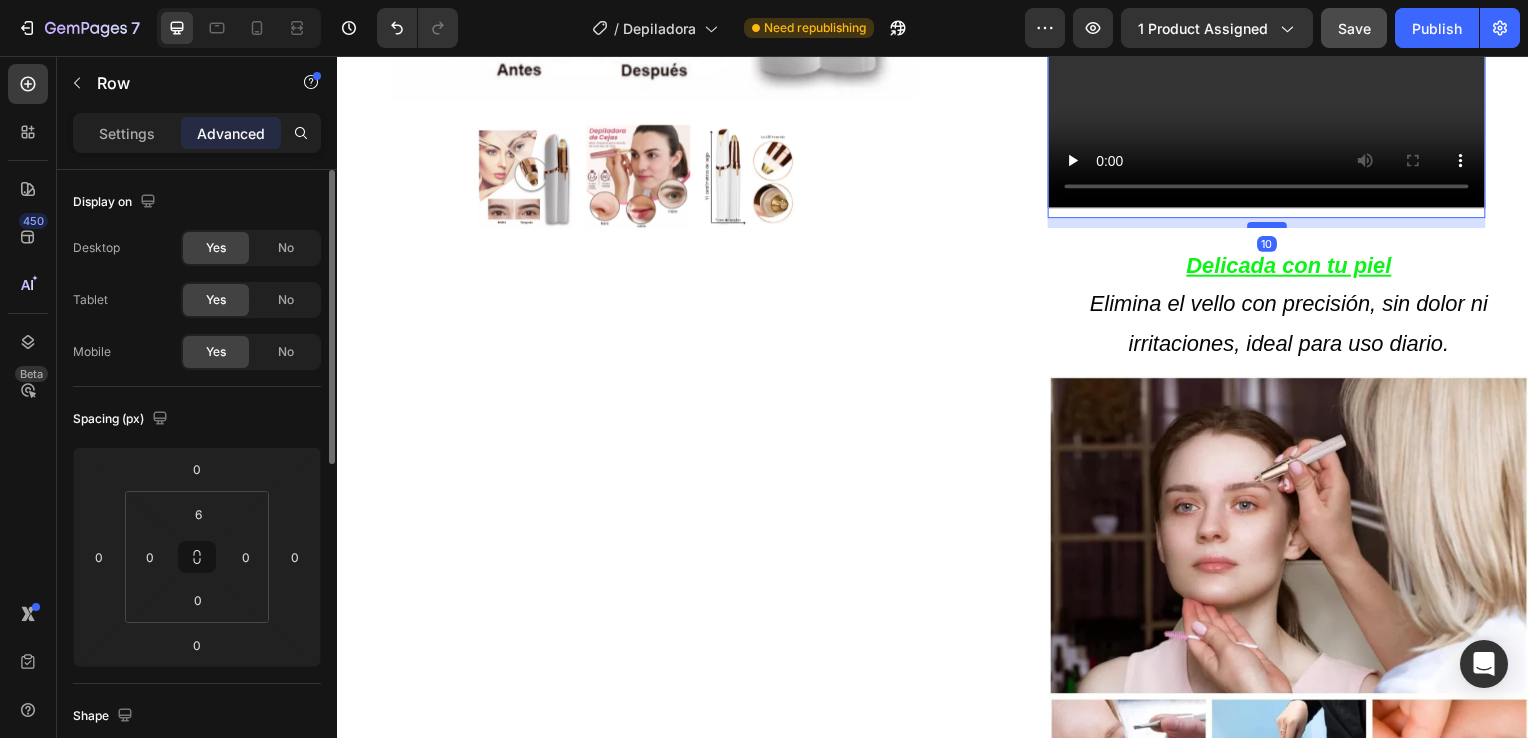 drag, startPoint x: 1262, startPoint y: 228, endPoint x: 1264, endPoint y: 238, distance: 10.198039 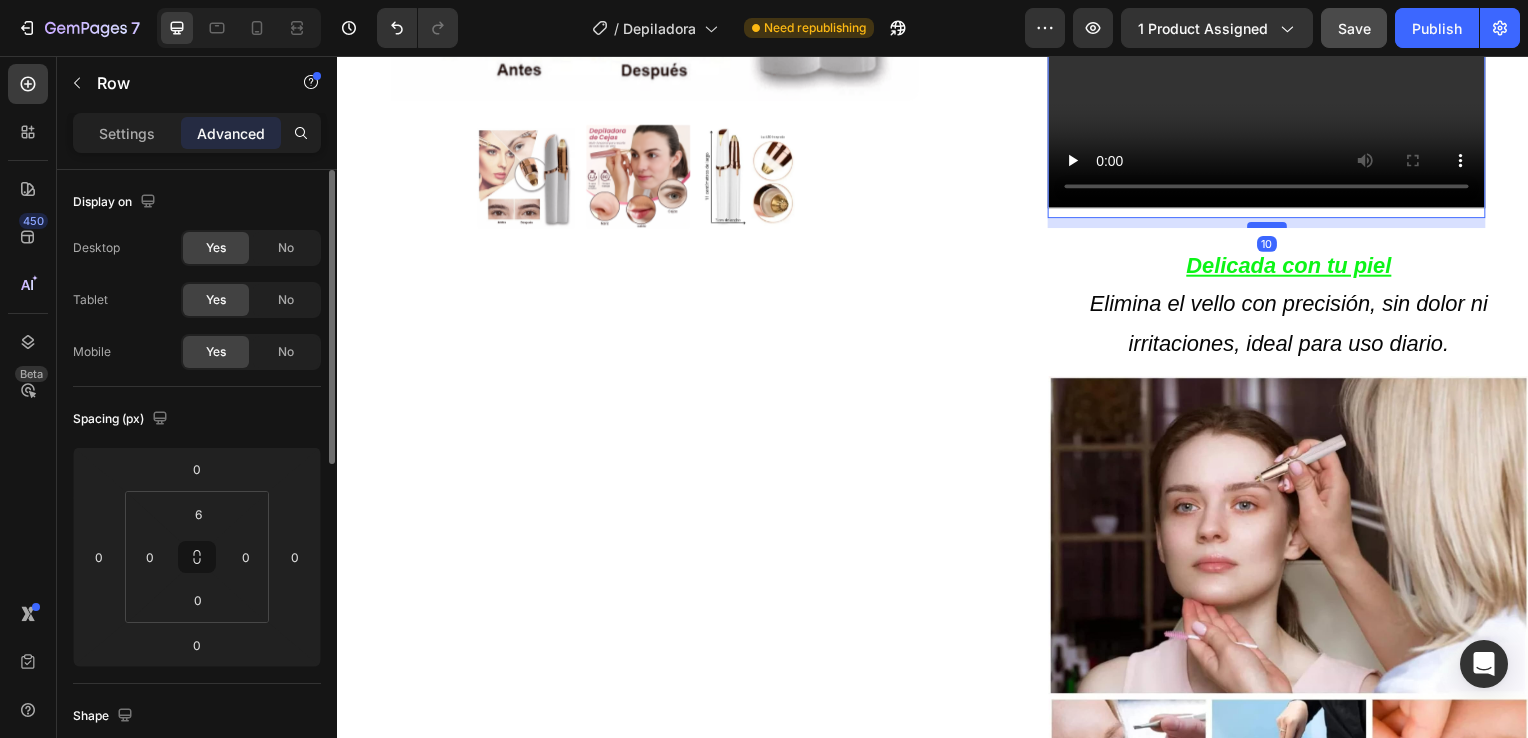 click at bounding box center [1273, 227] 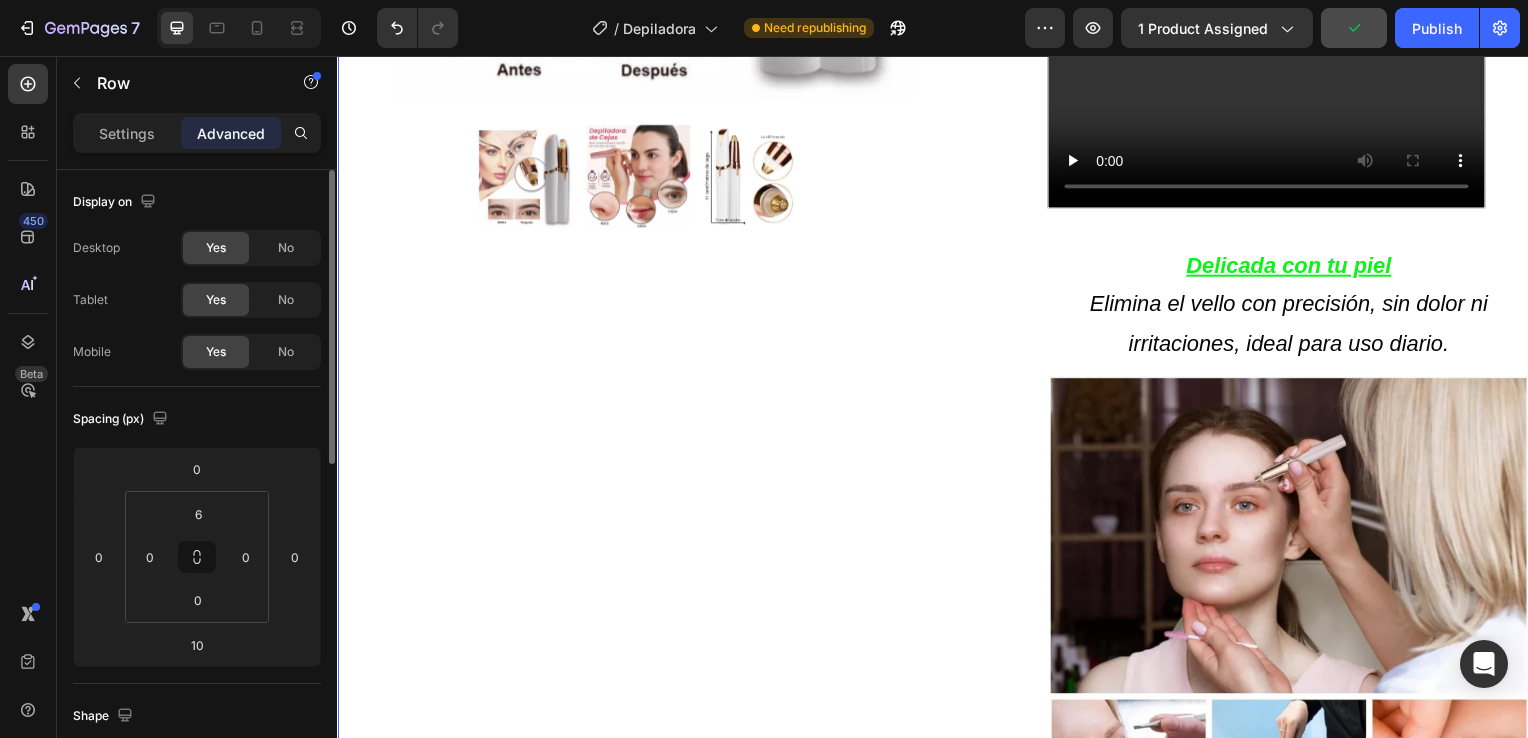 click on "Product Images Row Icon Icon Icon Icon Icon Icon List 4.8  657 Reviews   Text Block Row Depiladora facial de precisión indolora Product Title €19,99 Product Price Product Price €29.99 Text Block Oferta Text Block Row Row *Impuesto incluido Text Block Row Elige tu oferta   1x19.99€ 2x29.99€ 3x32.99€ (La mas vendida) Product Variants & Swatches Releasit COD Form & Upsells Releasit COD Form & Upsells
Agregar al carrito Add to Cart Row Row
Confiamos plenamente en la calidad de nuestros productos. Por eso, le ofrecemos una  GARANTÍA DE SANTISFACCIÓN DE 30 DÍAS : Si por cualquier motivo no queda conforme con su compra, puede conservar el producto y le reembolsaremos el 100% del importe abonado. Sin preguntas ni complicaciones. Item List Row Image Icon Icon Icon Icon Icon Icon List Lidia Perez Text Block Row Row
Icon Compra verificada. Text Block Row Row "Cómoda, rápida y sin dolor"     Text Block Video Row Row Product Delicada con tu piel Image" at bounding box center (937, 240) 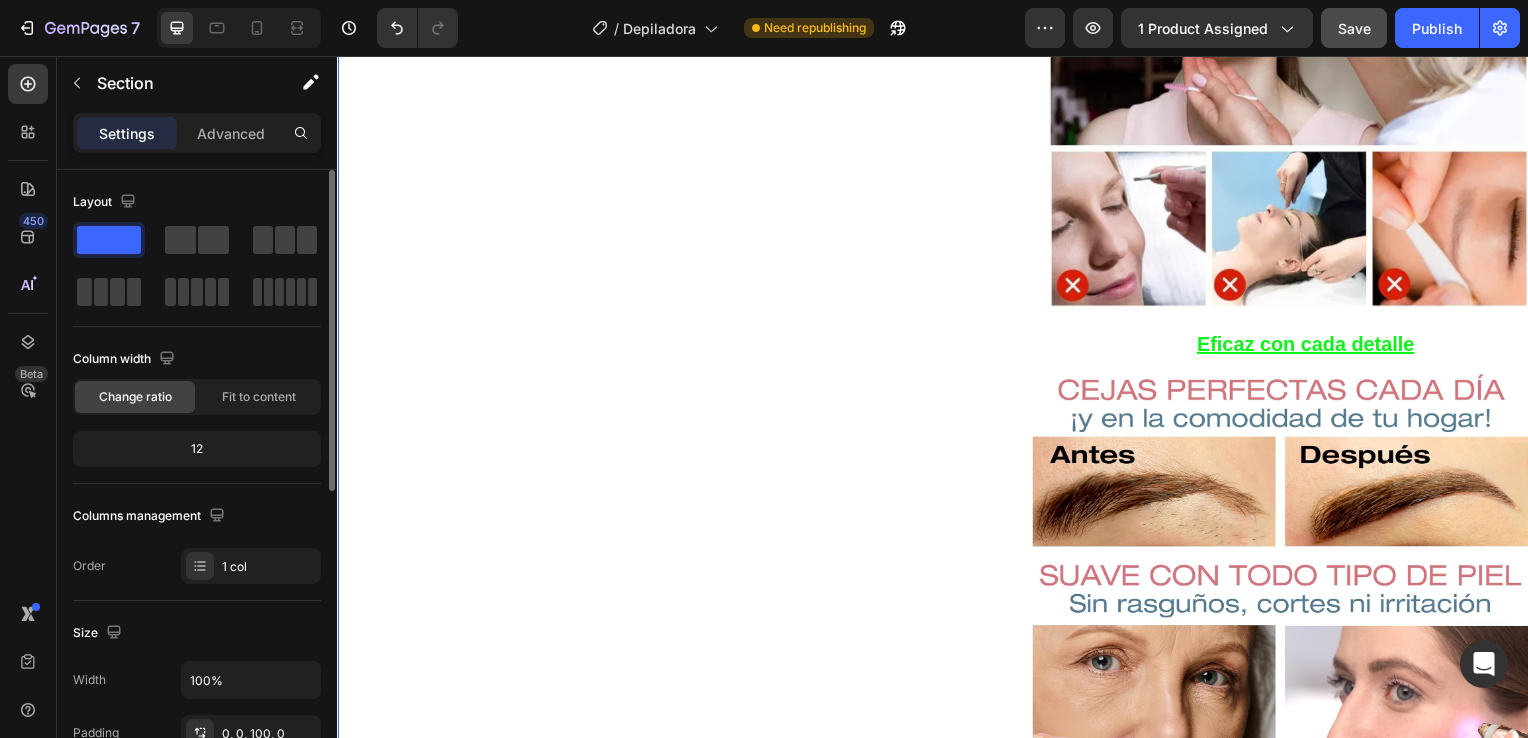 scroll, scrollTop: 1646, scrollLeft: 0, axis: vertical 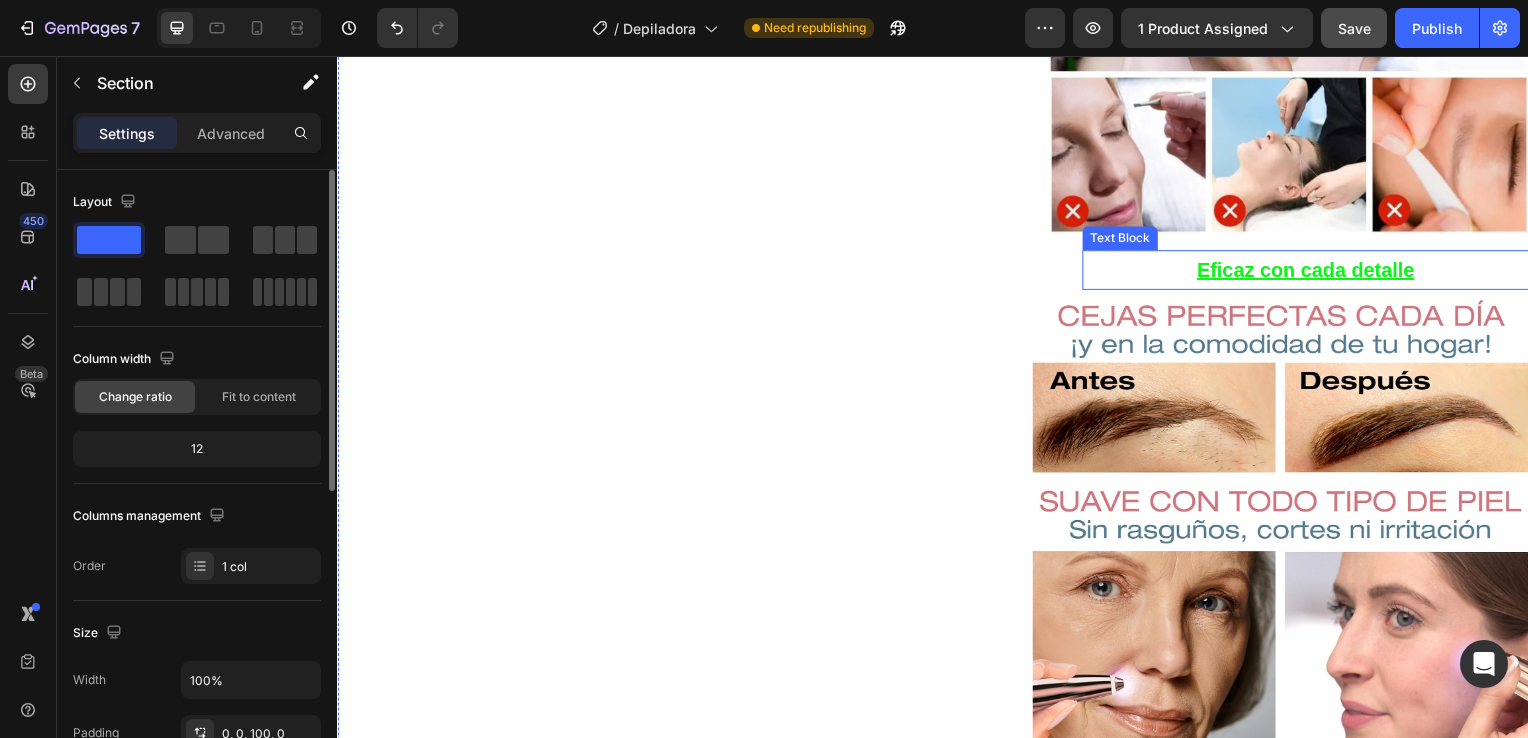 click on "Eficaz con cada detalle" at bounding box center [1312, 272] 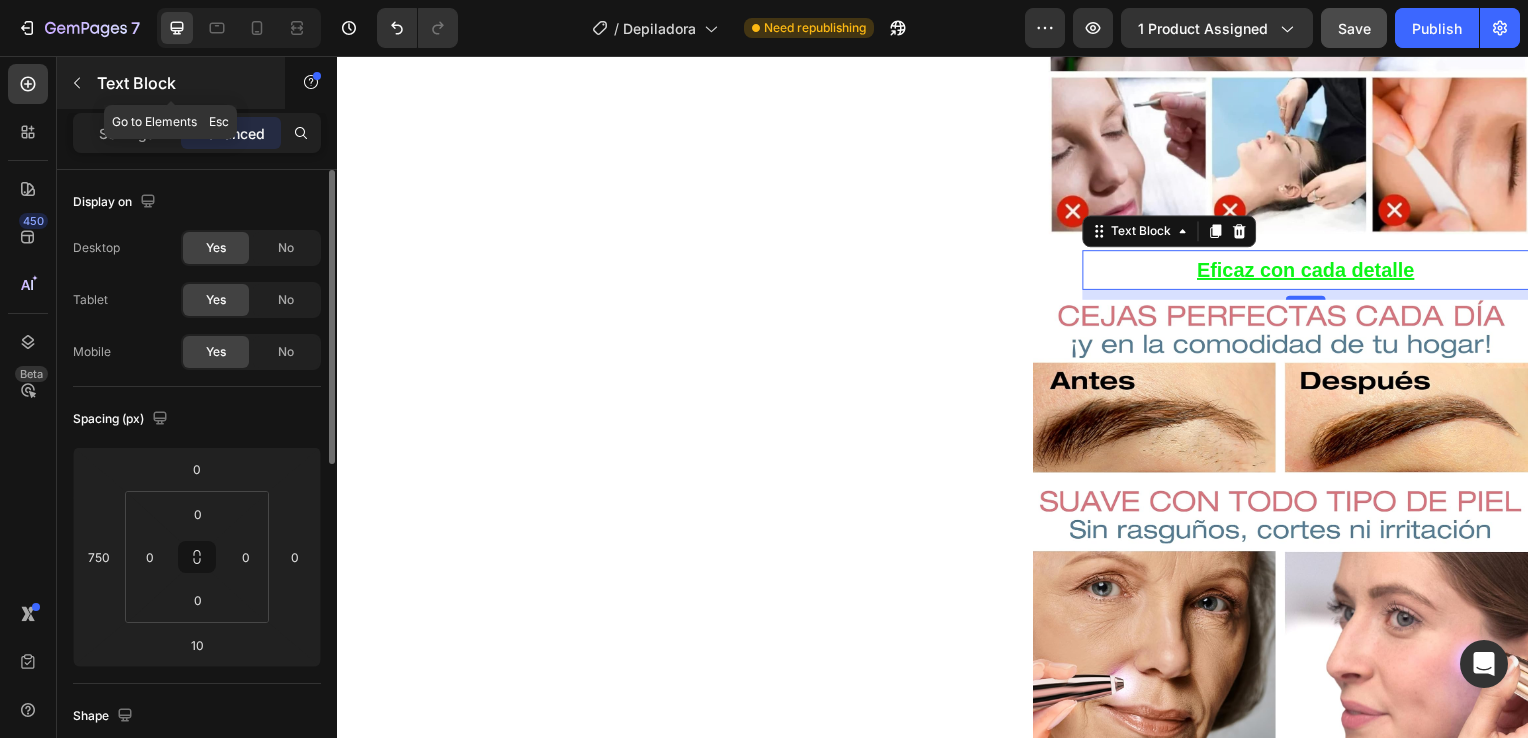 click 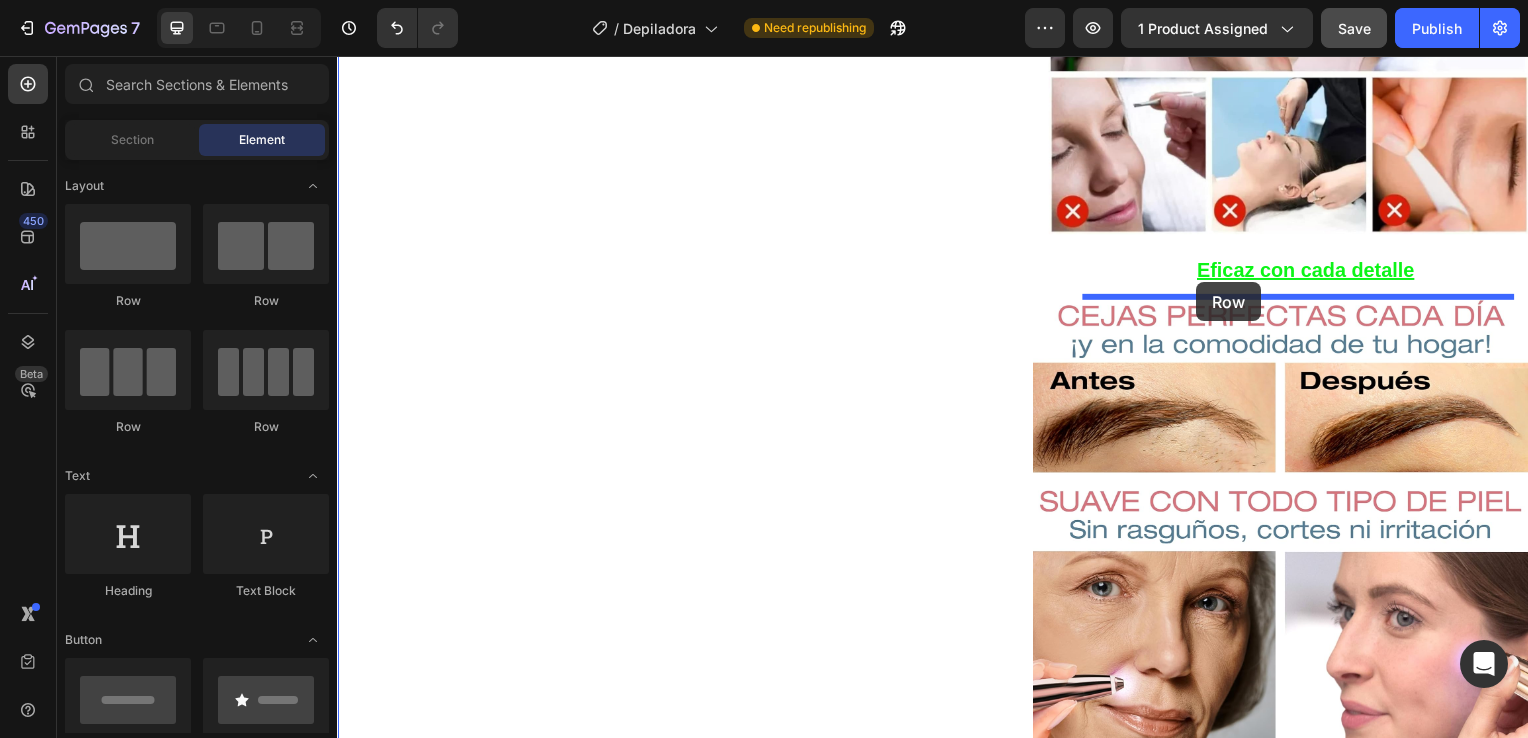 drag, startPoint x: 462, startPoint y: 295, endPoint x: 1202, endPoint y: 283, distance: 740.0973 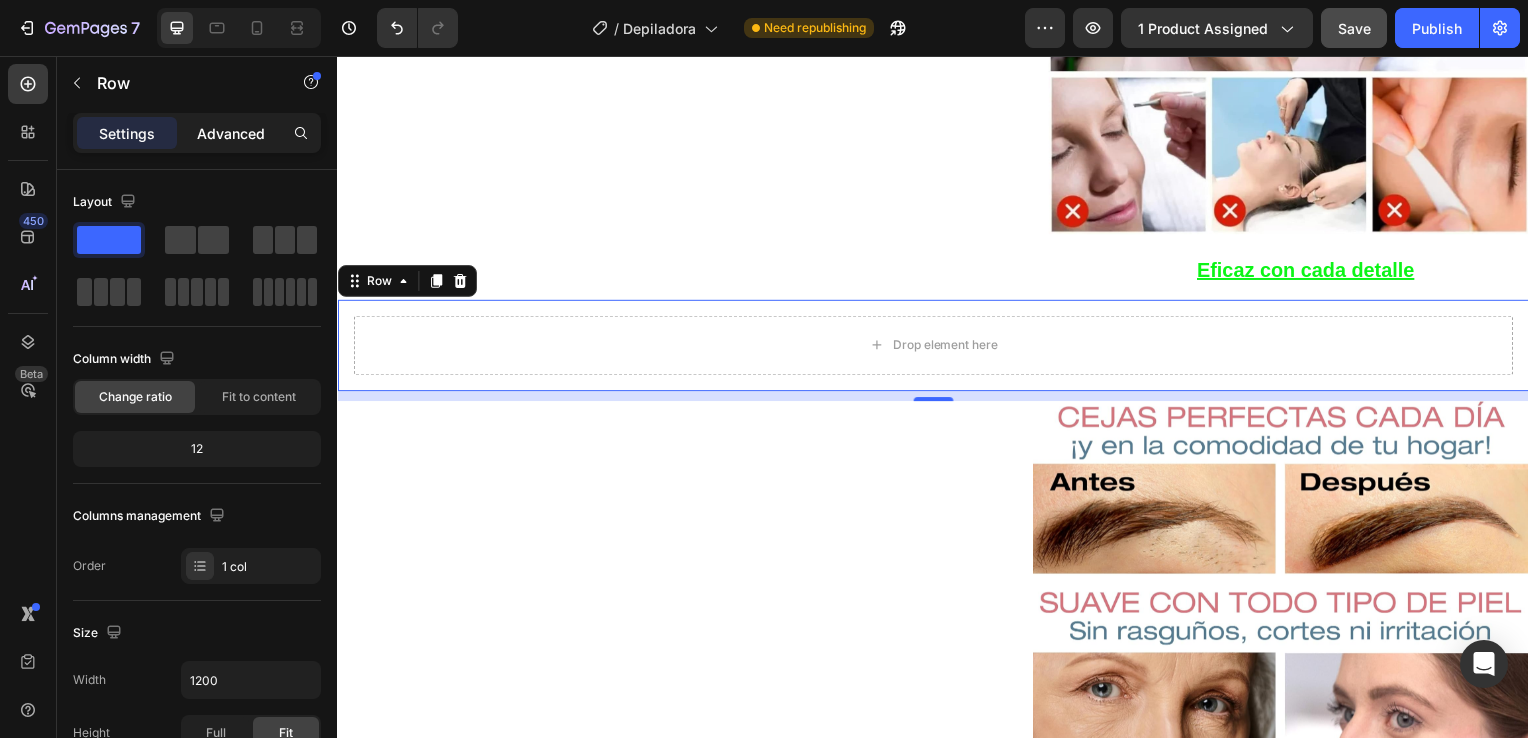 click on "Advanced" at bounding box center (231, 133) 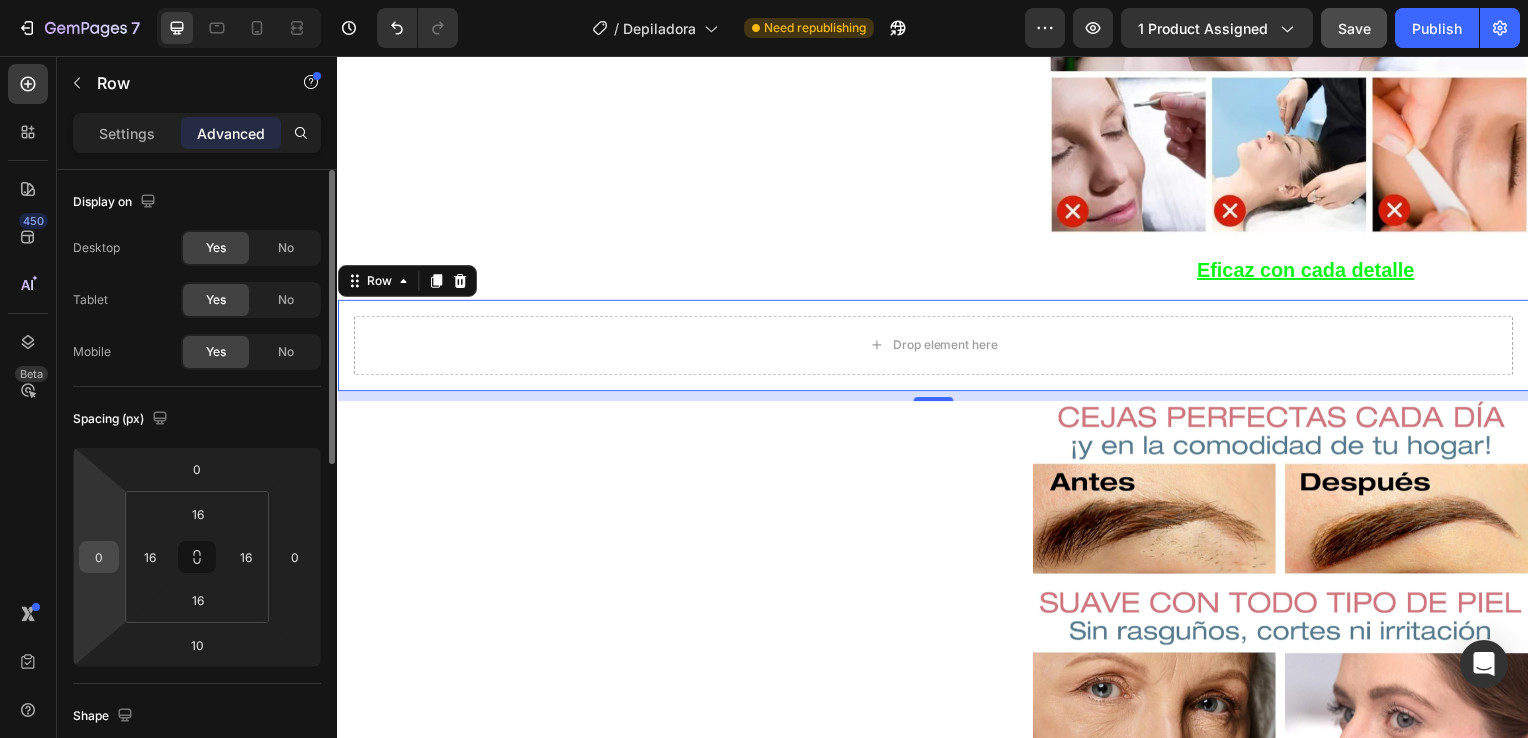 click on "0" at bounding box center (99, 557) 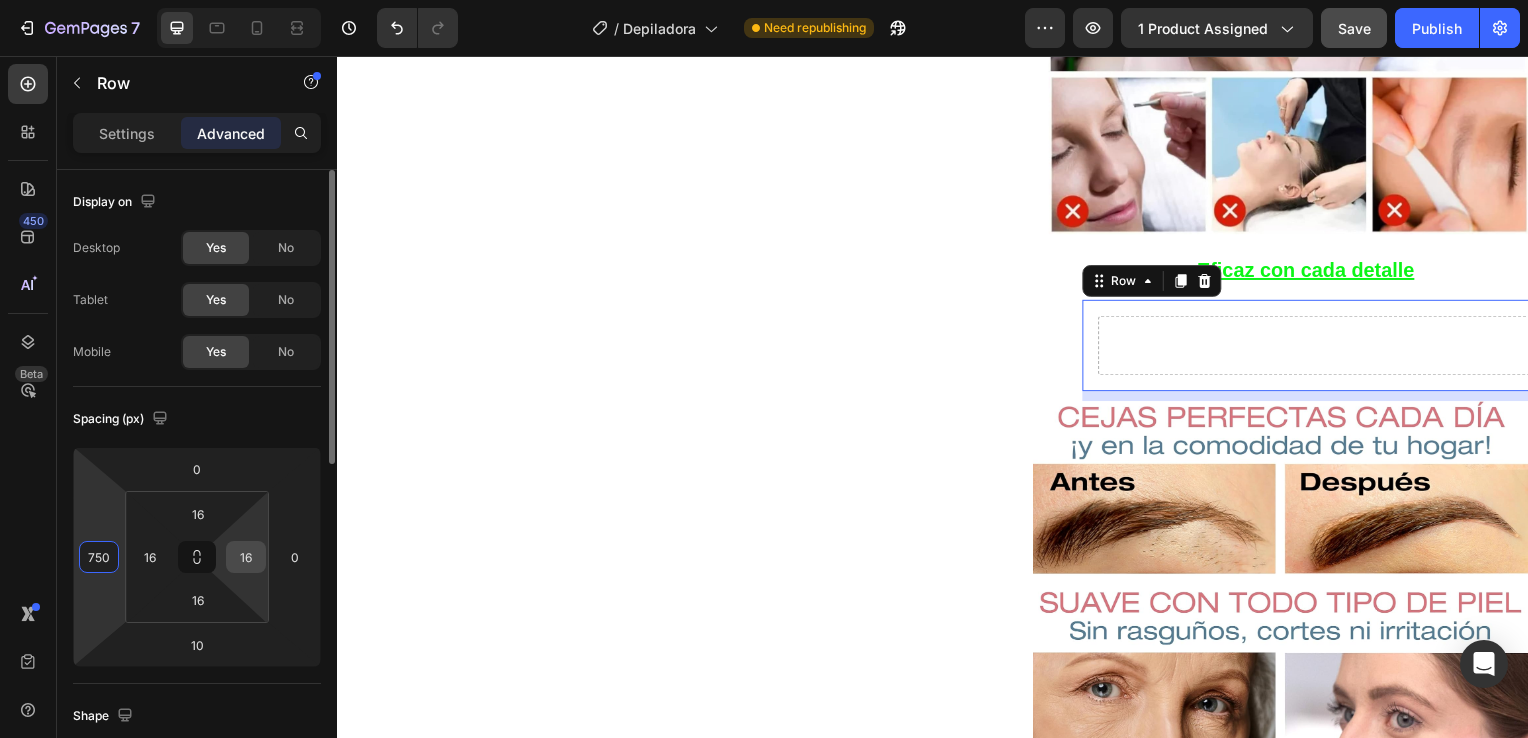 type on "750" 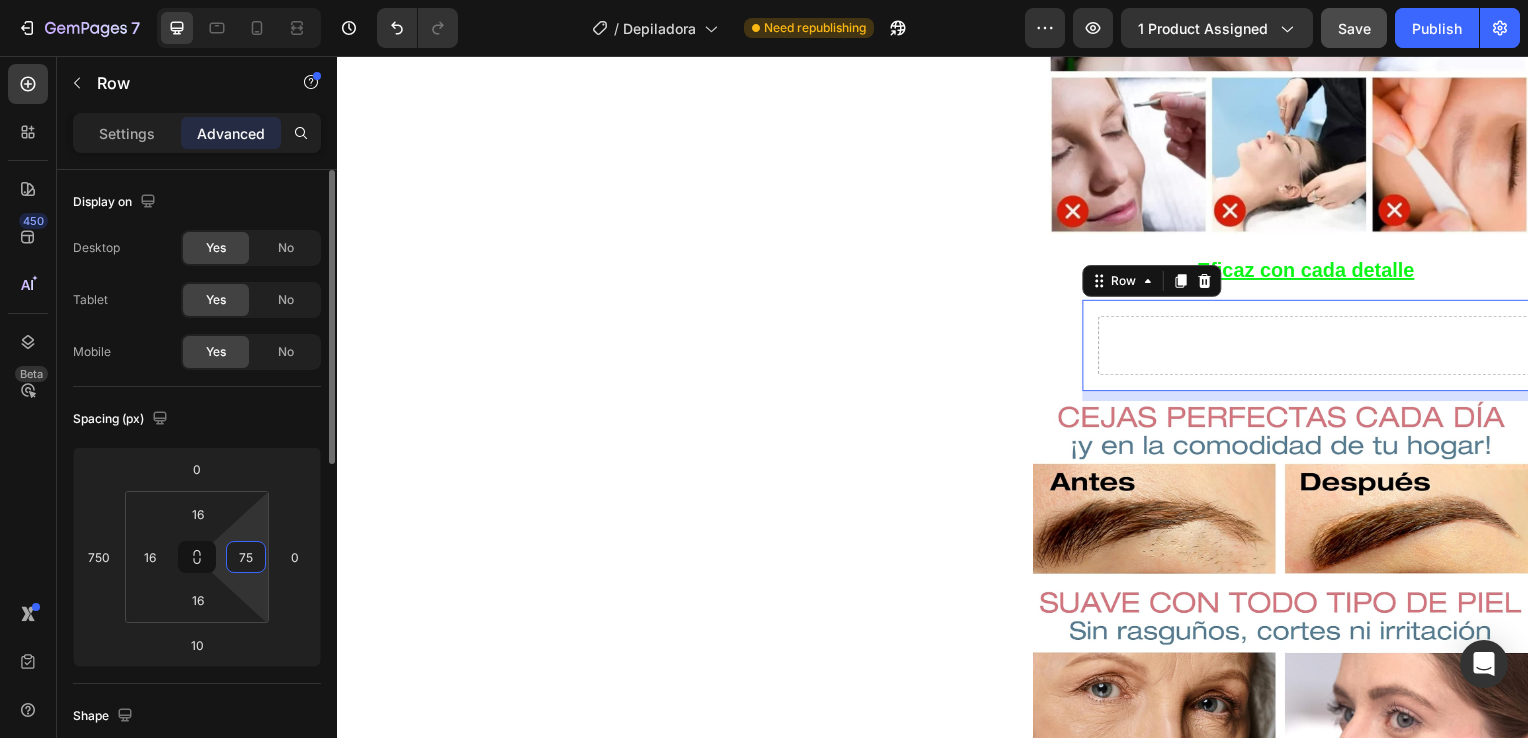 type on "750" 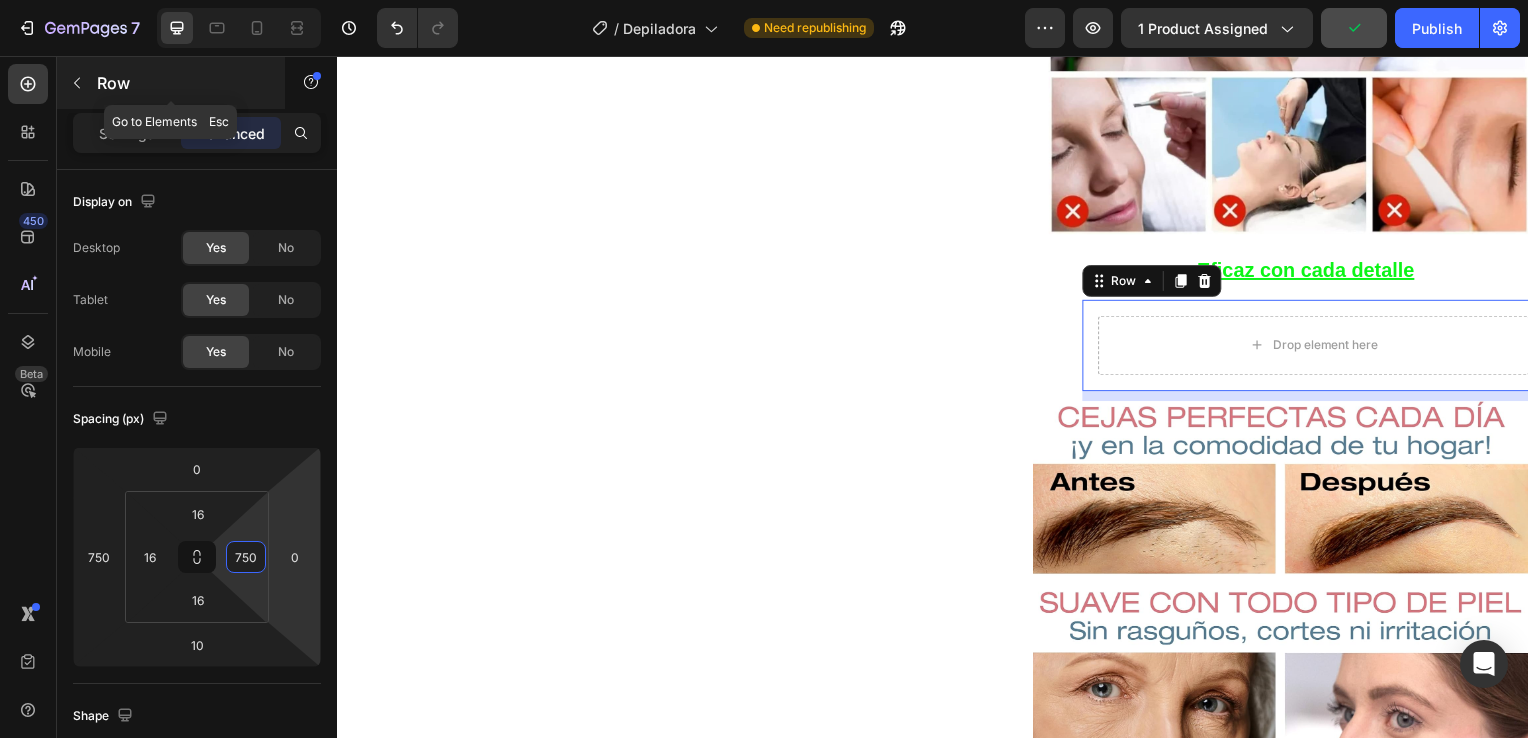 click 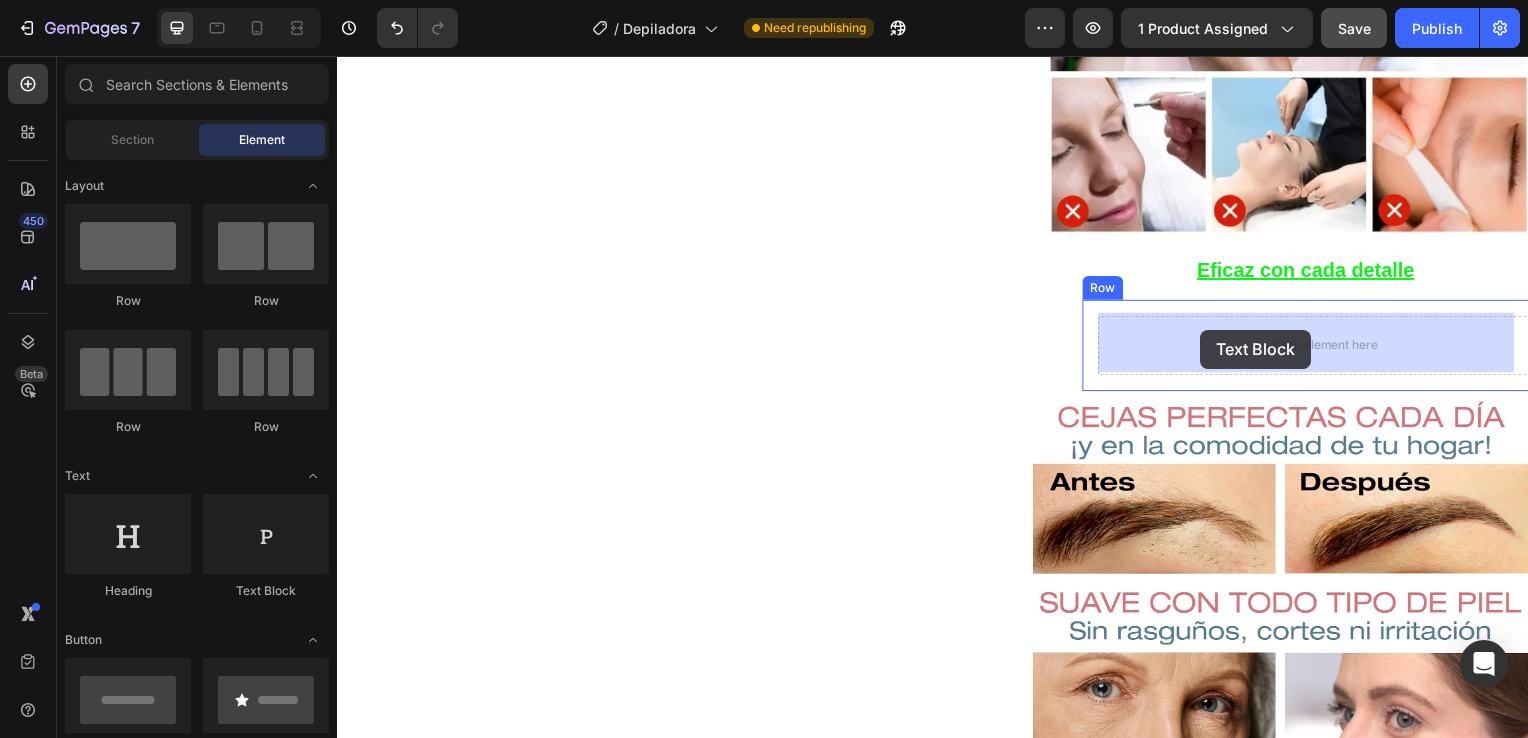 drag, startPoint x: 609, startPoint y: 606, endPoint x: 1208, endPoint y: 330, distance: 659.52783 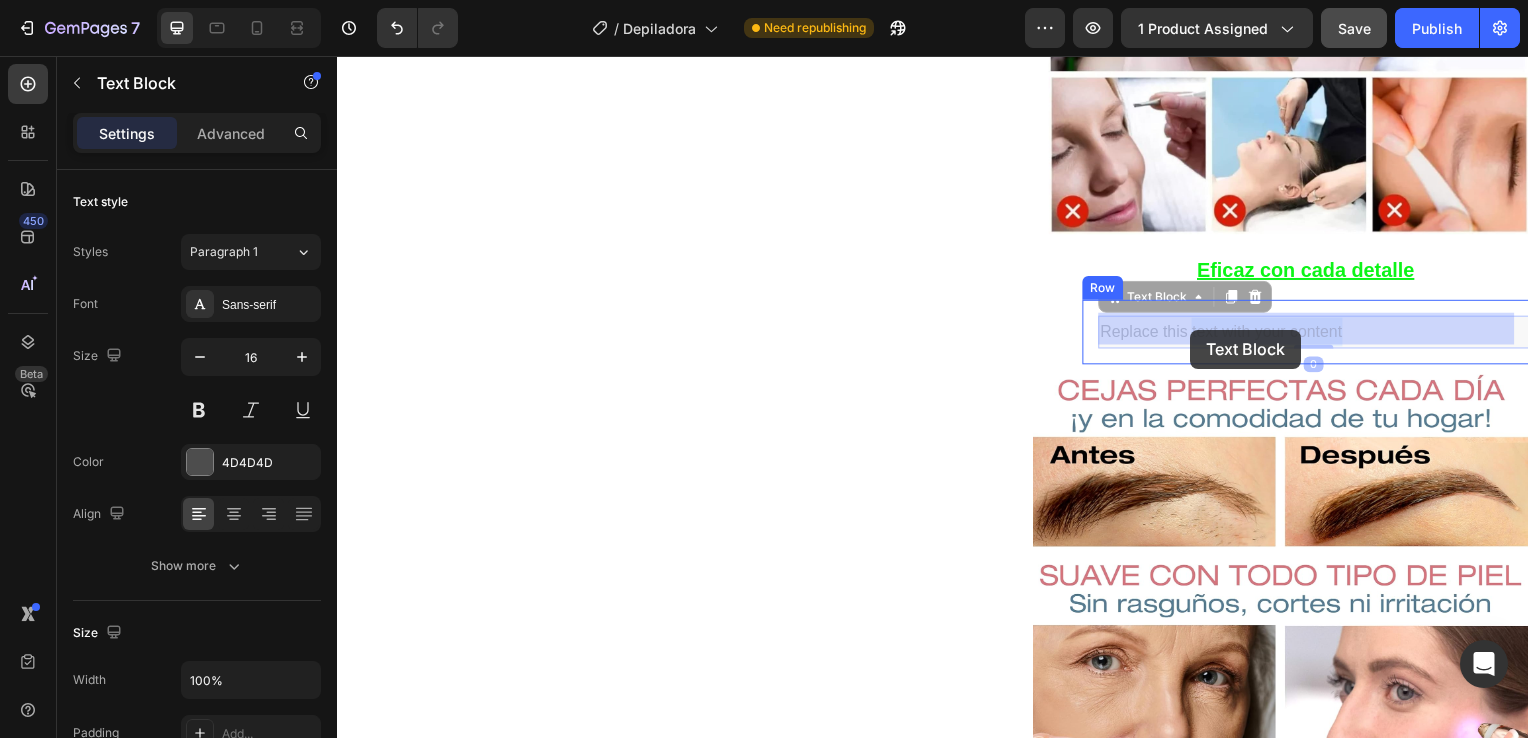 drag, startPoint x: 1373, startPoint y: 323, endPoint x: 1199, endPoint y: 330, distance: 174.14075 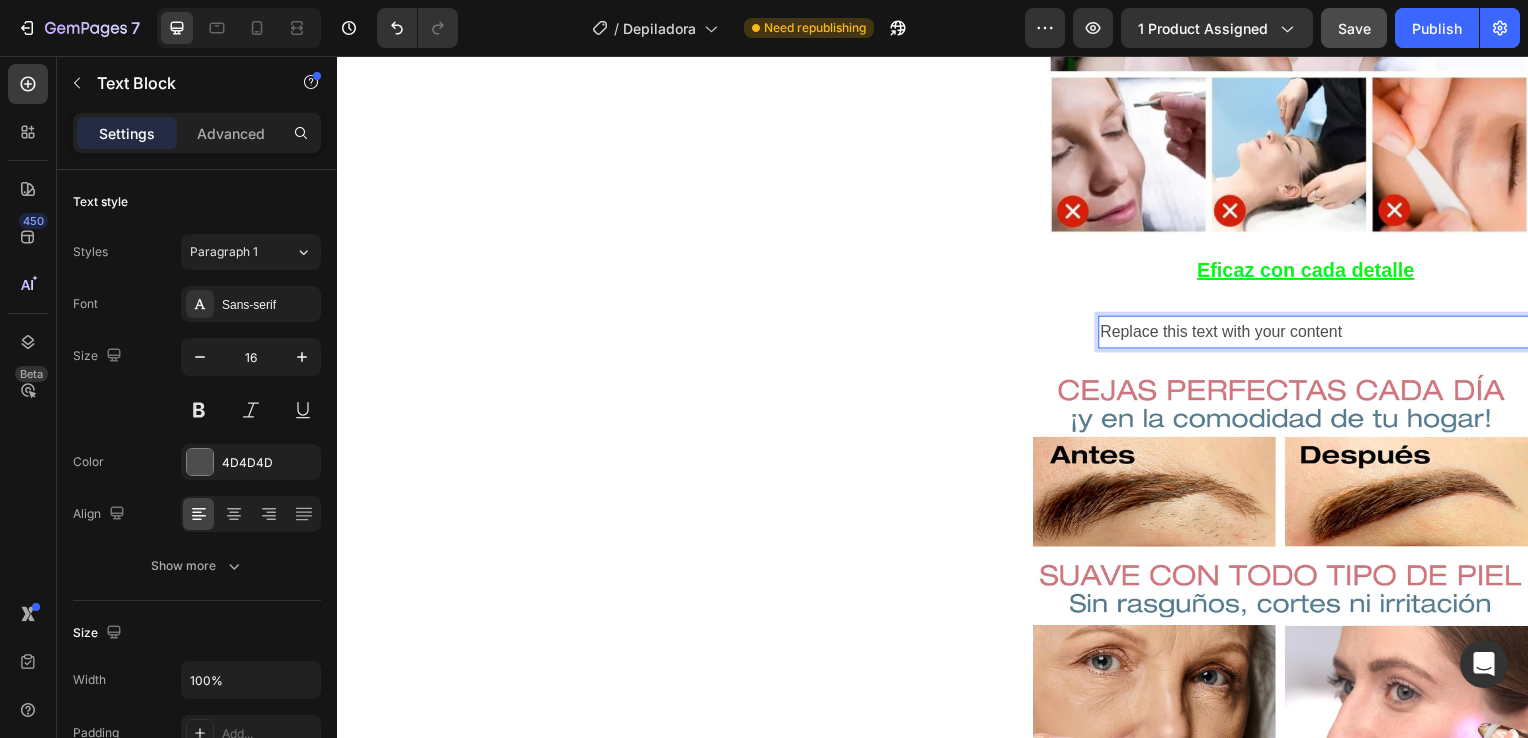 drag, startPoint x: 1355, startPoint y: 334, endPoint x: 1229, endPoint y: 315, distance: 127.424484 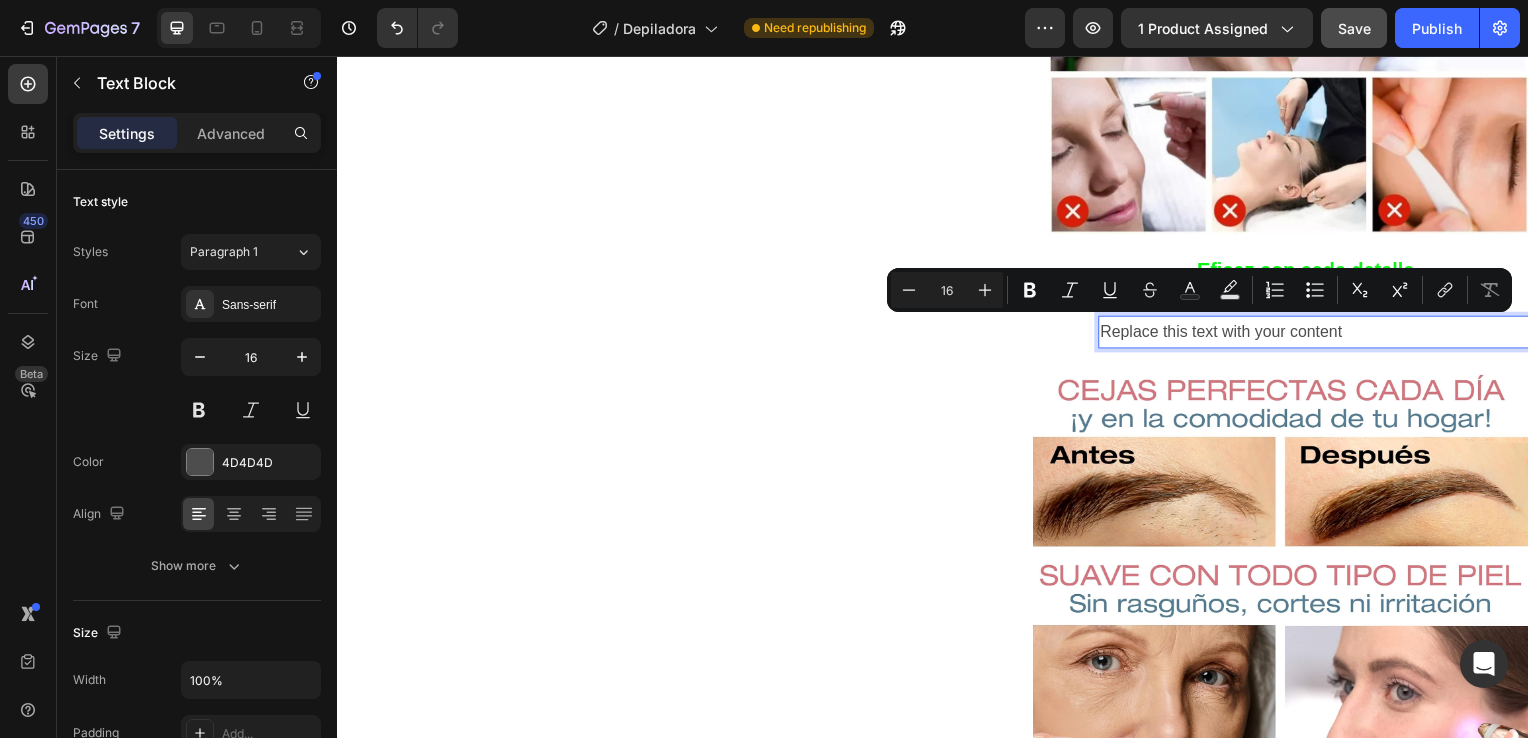 drag, startPoint x: 1229, startPoint y: 315, endPoint x: 1131, endPoint y: 319, distance: 98.0816 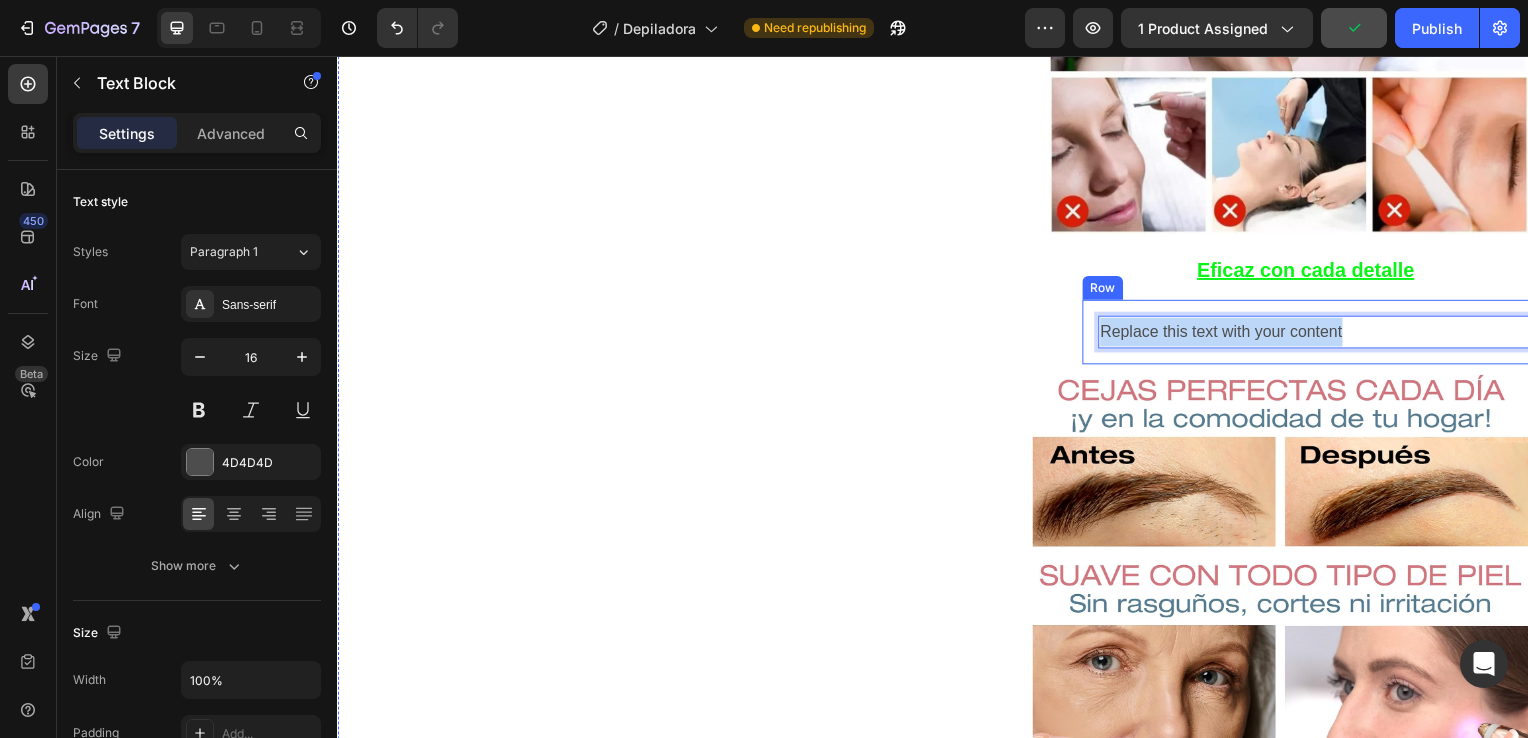 drag, startPoint x: 1368, startPoint y: 328, endPoint x: 1094, endPoint y: 311, distance: 274.52686 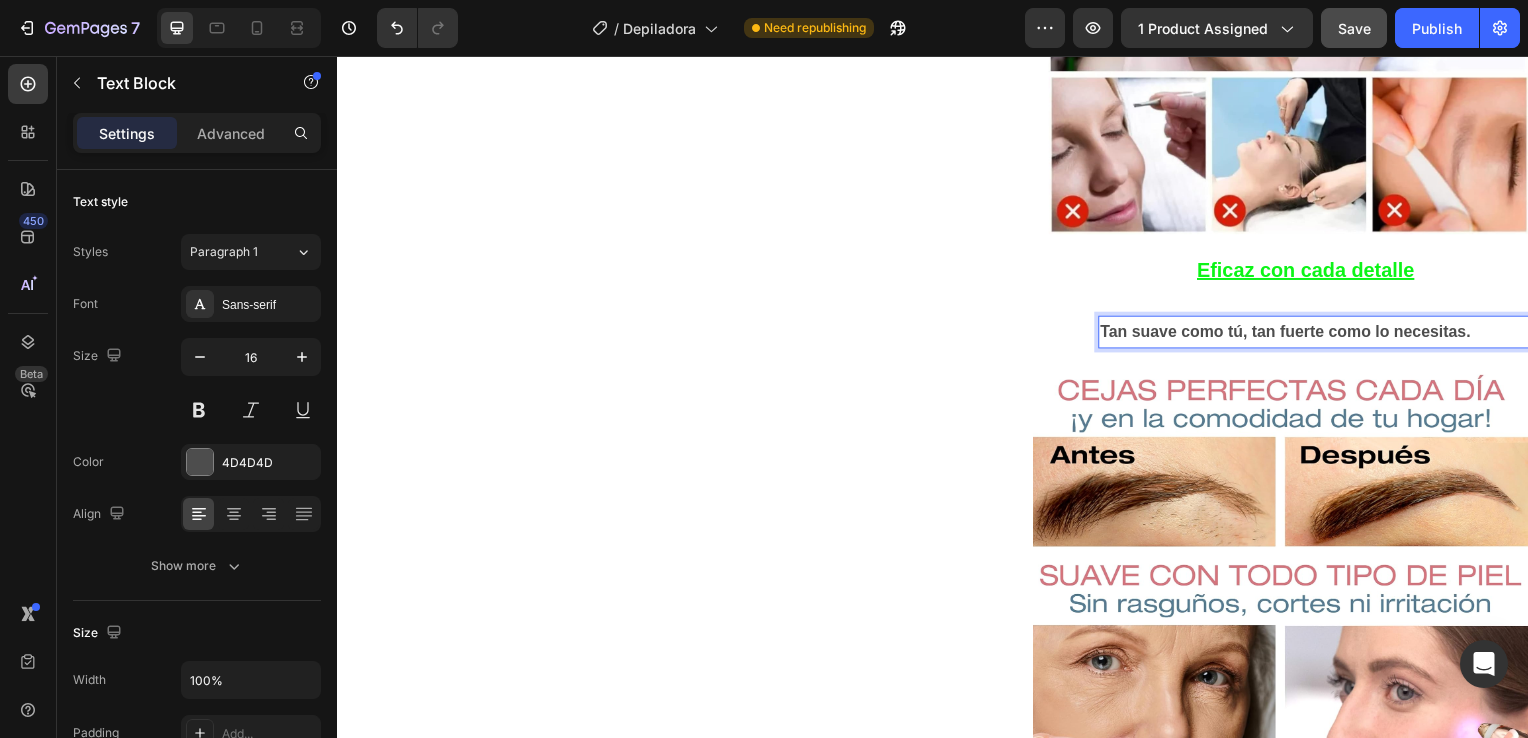 click on "Tan suave como tú, tan fuerte como lo necesitas." at bounding box center (1291, 333) 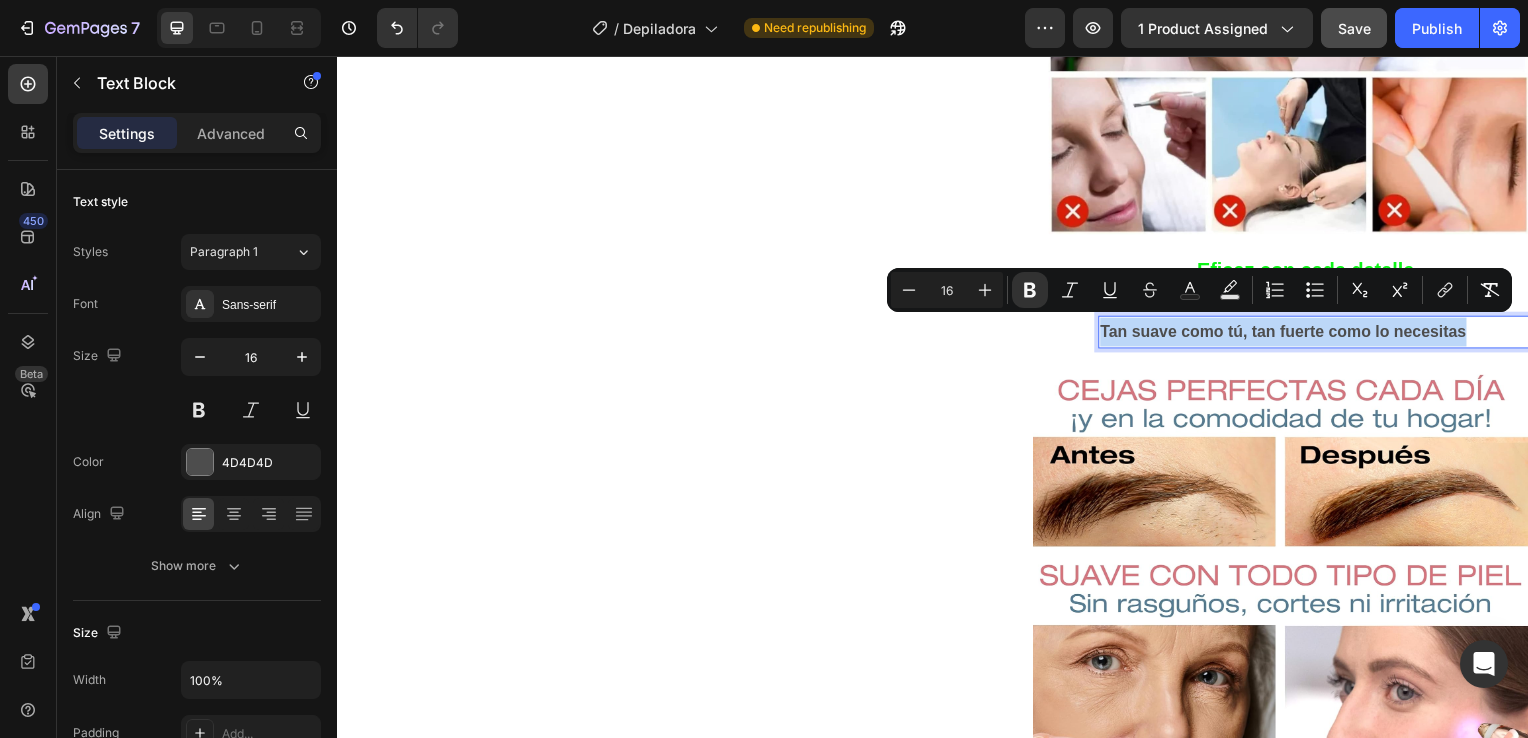 drag, startPoint x: 1485, startPoint y: 327, endPoint x: 1104, endPoint y: 331, distance: 381.021 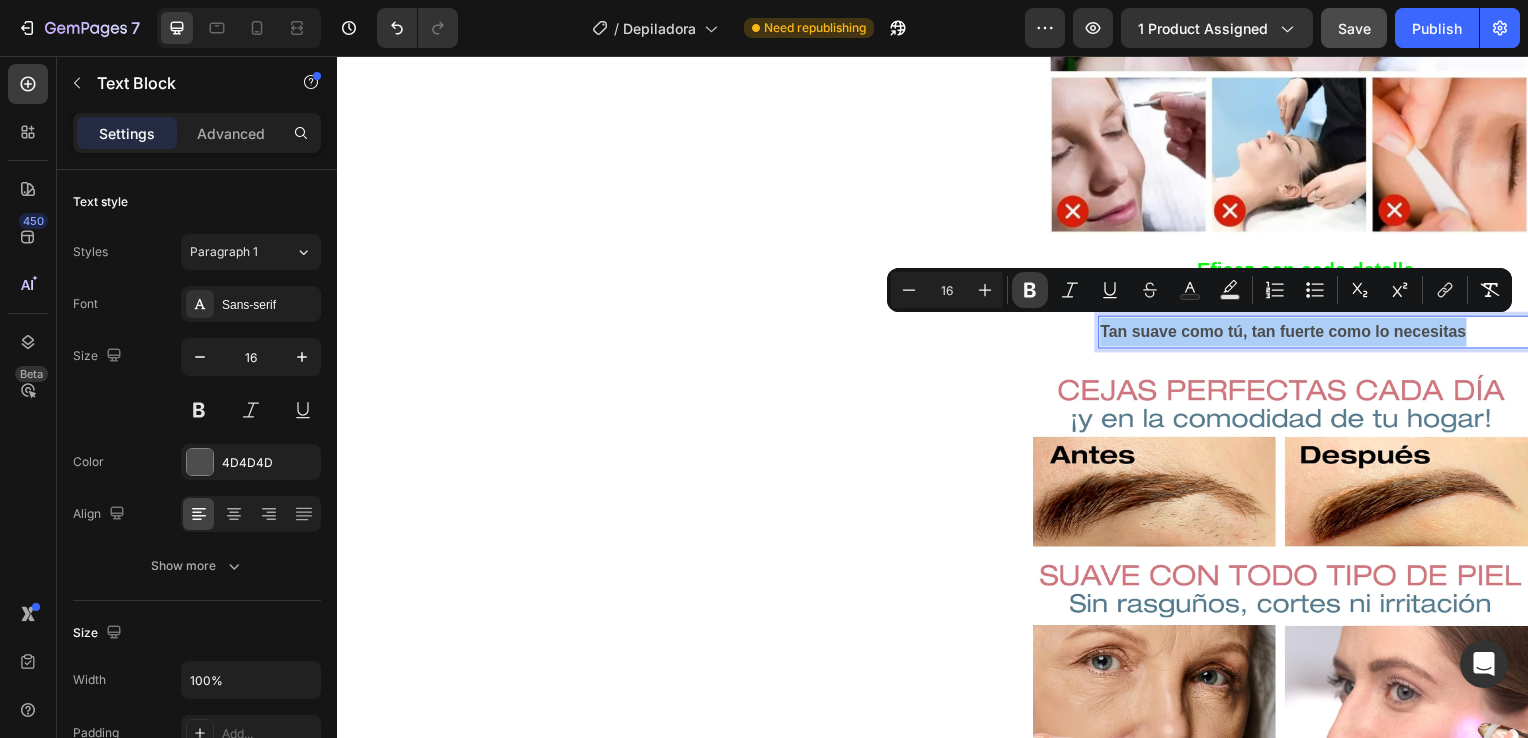 click 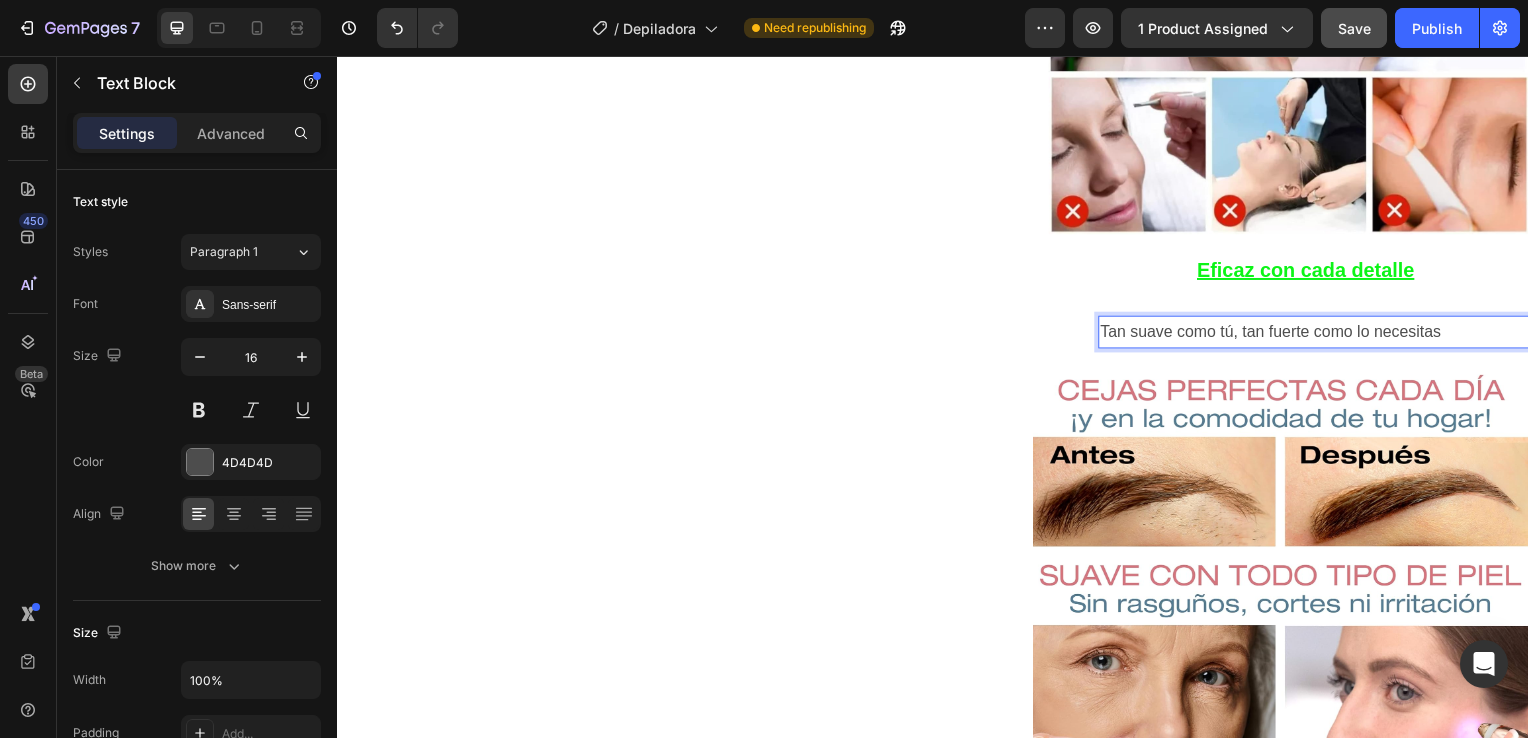 click on "Tan suave como tú, tan fuerte como lo necesitas" at bounding box center (1320, 334) 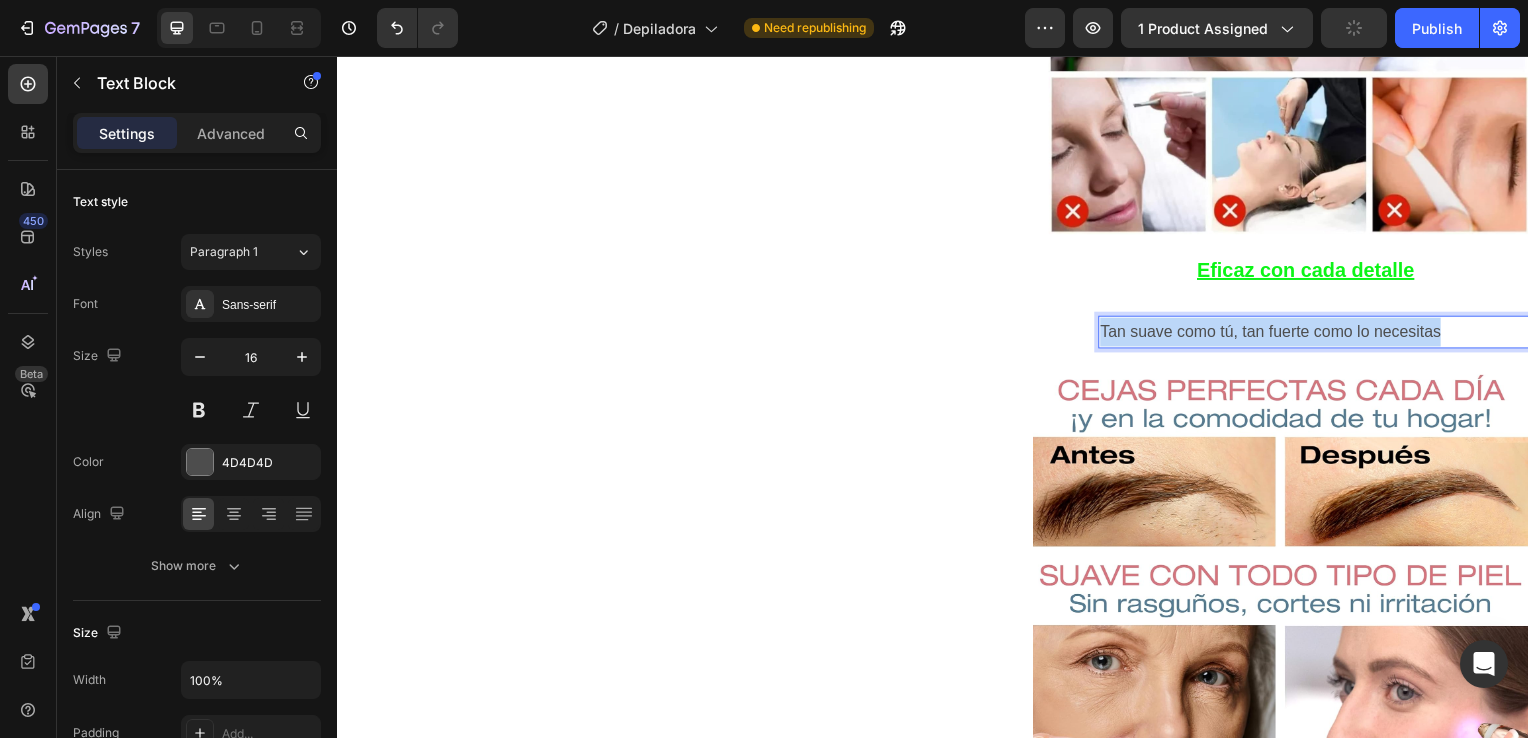 drag, startPoint x: 1459, startPoint y: 328, endPoint x: 1105, endPoint y: 318, distance: 354.1412 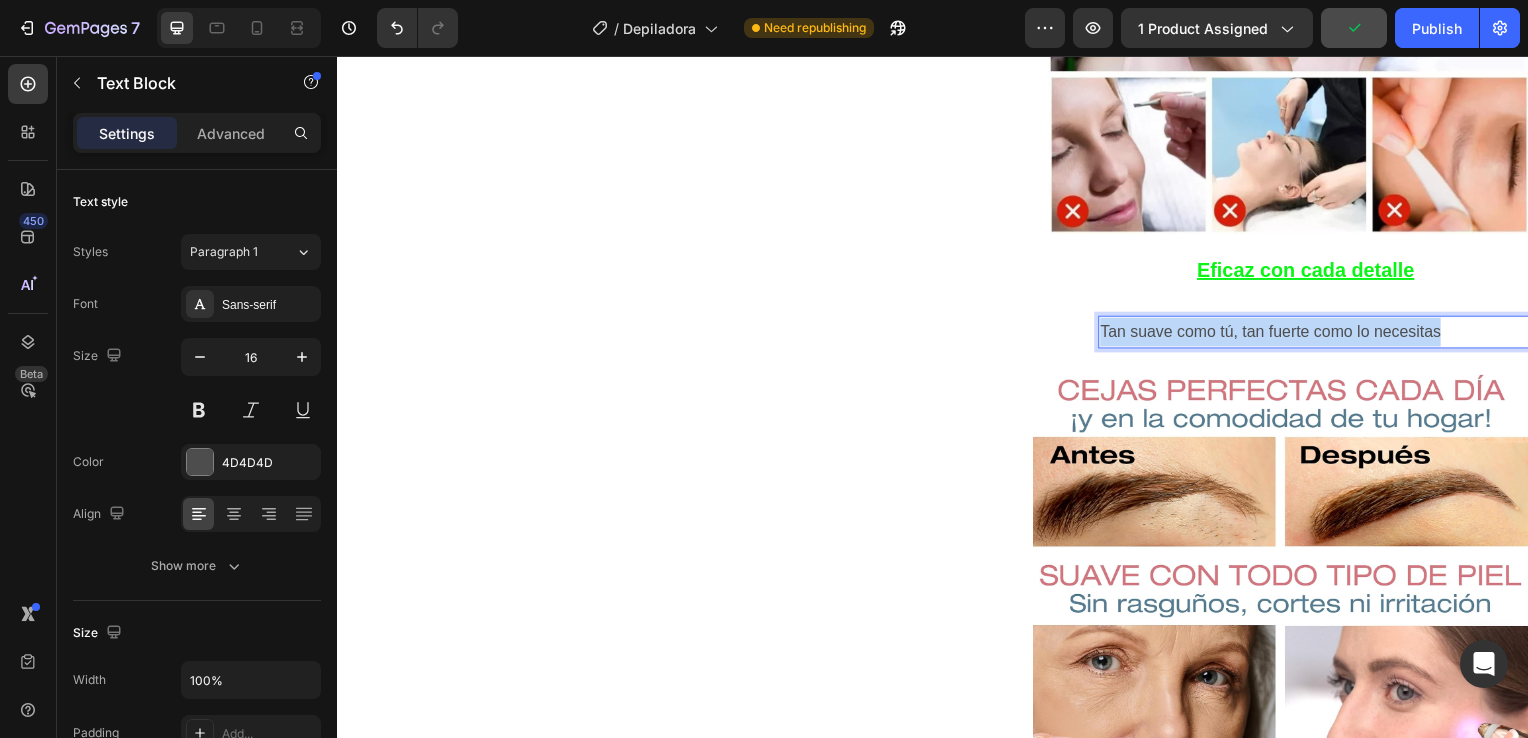 click on "Tan suave como tú, tan fuerte como lo necesitas" at bounding box center (1320, 334) 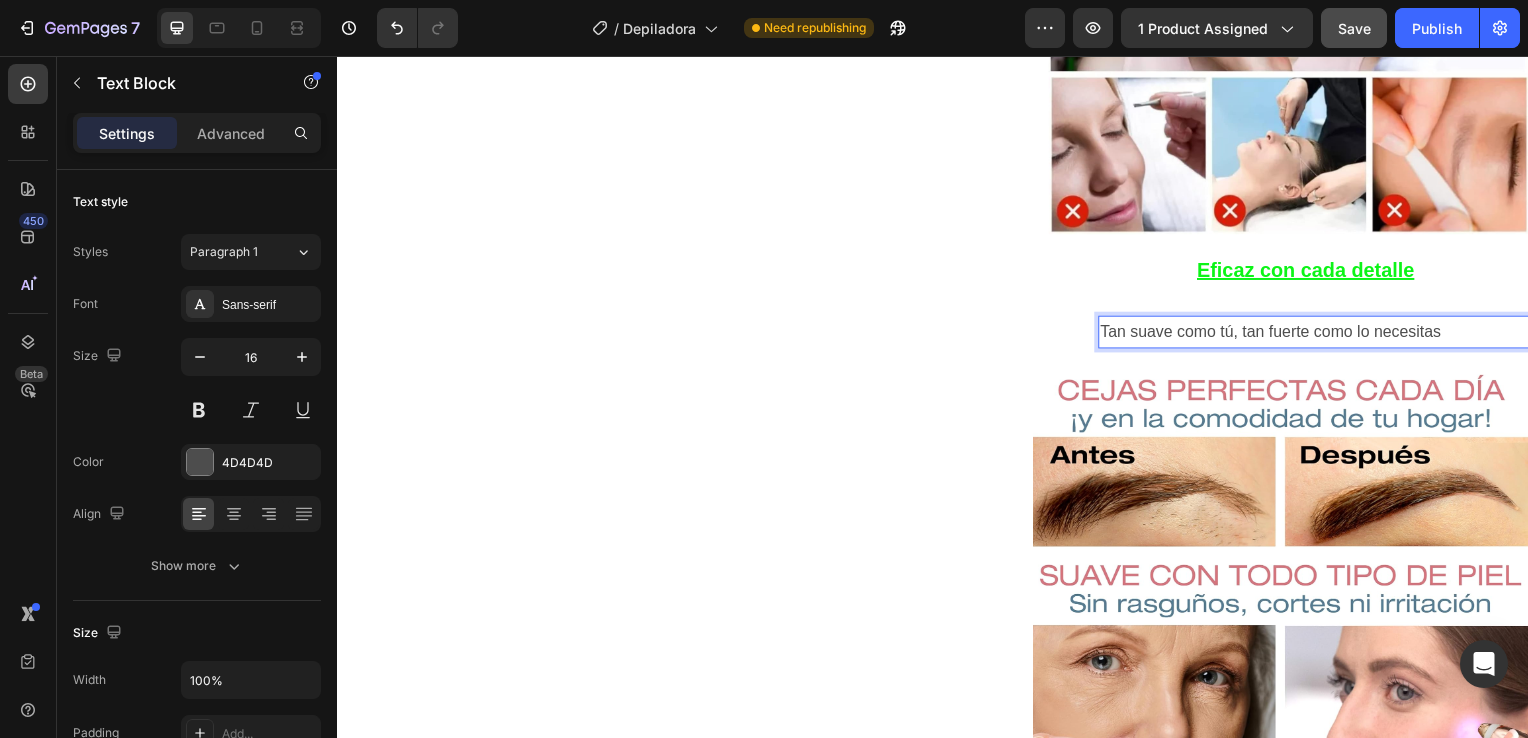 click on "Tan suave como tú, tan fuerte como lo necesitas" at bounding box center (1320, 334) 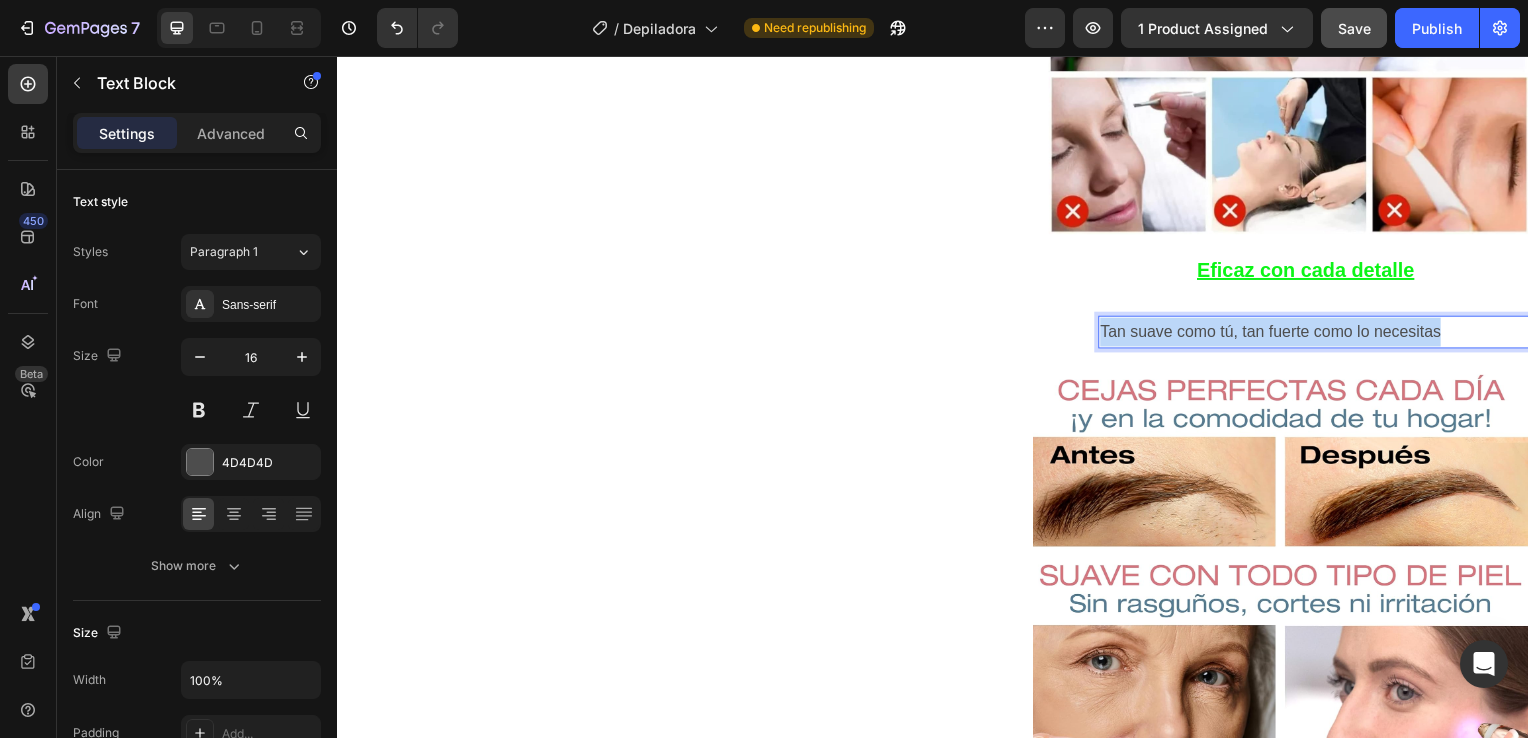 drag, startPoint x: 1107, startPoint y: 327, endPoint x: 1446, endPoint y: 327, distance: 339 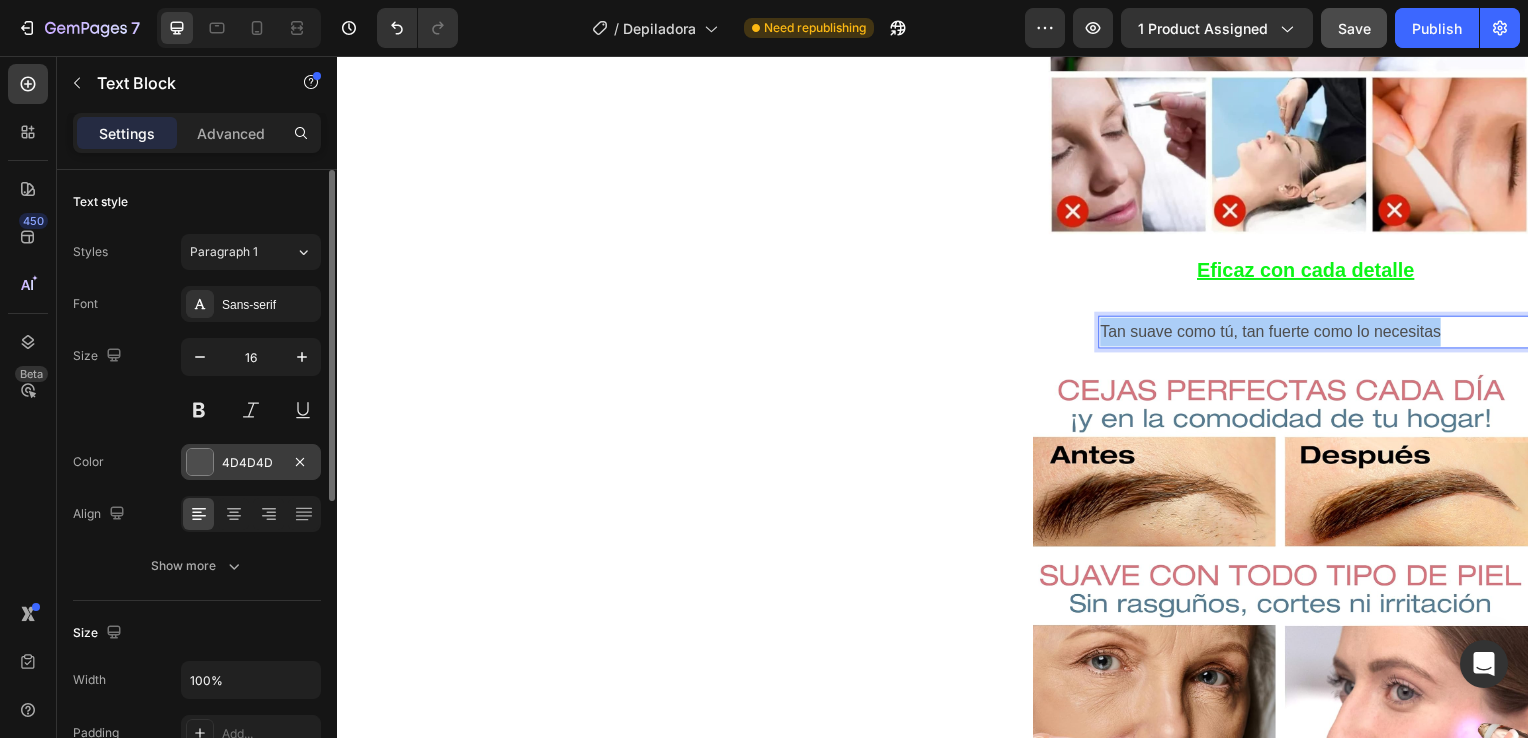 click on "4D4D4D" at bounding box center (251, 463) 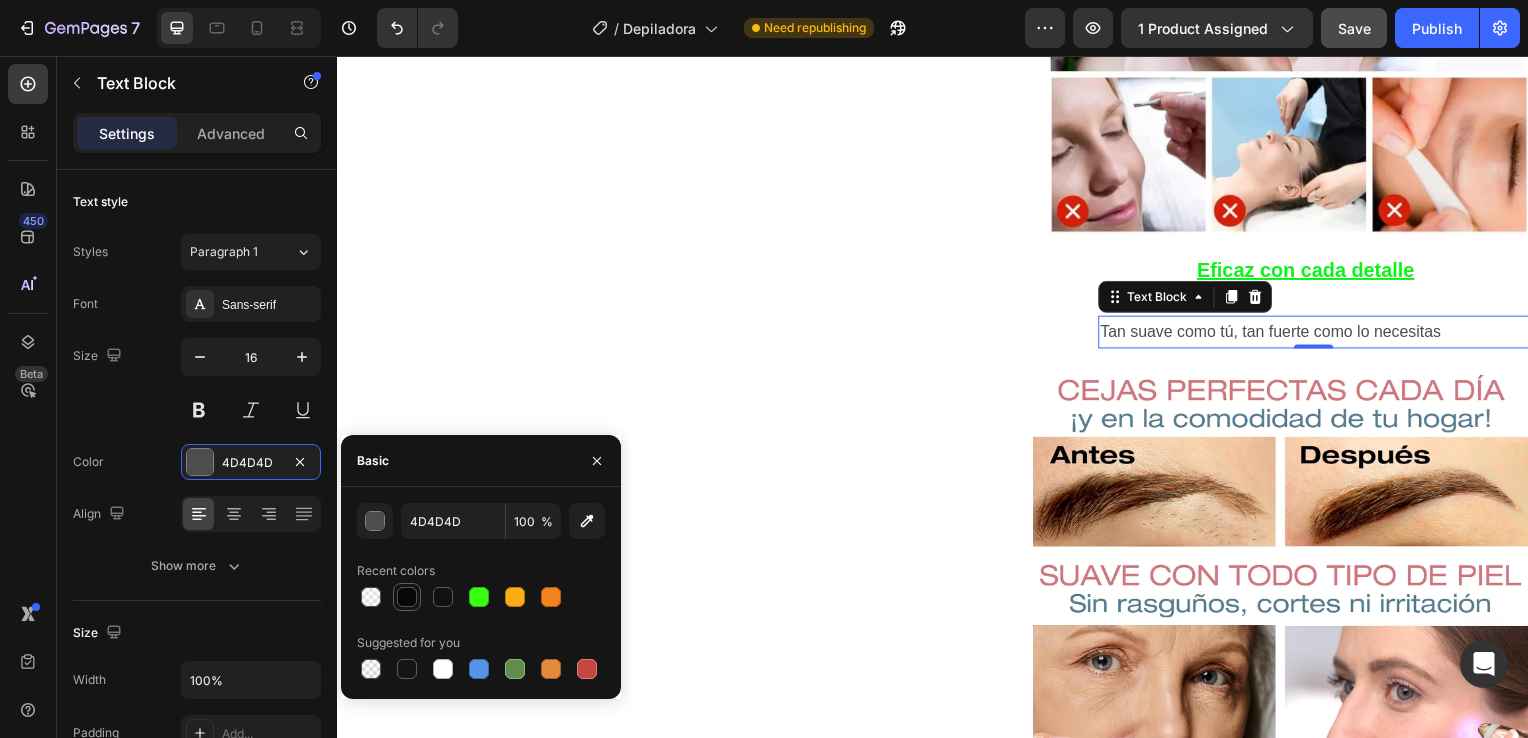 click at bounding box center (407, 597) 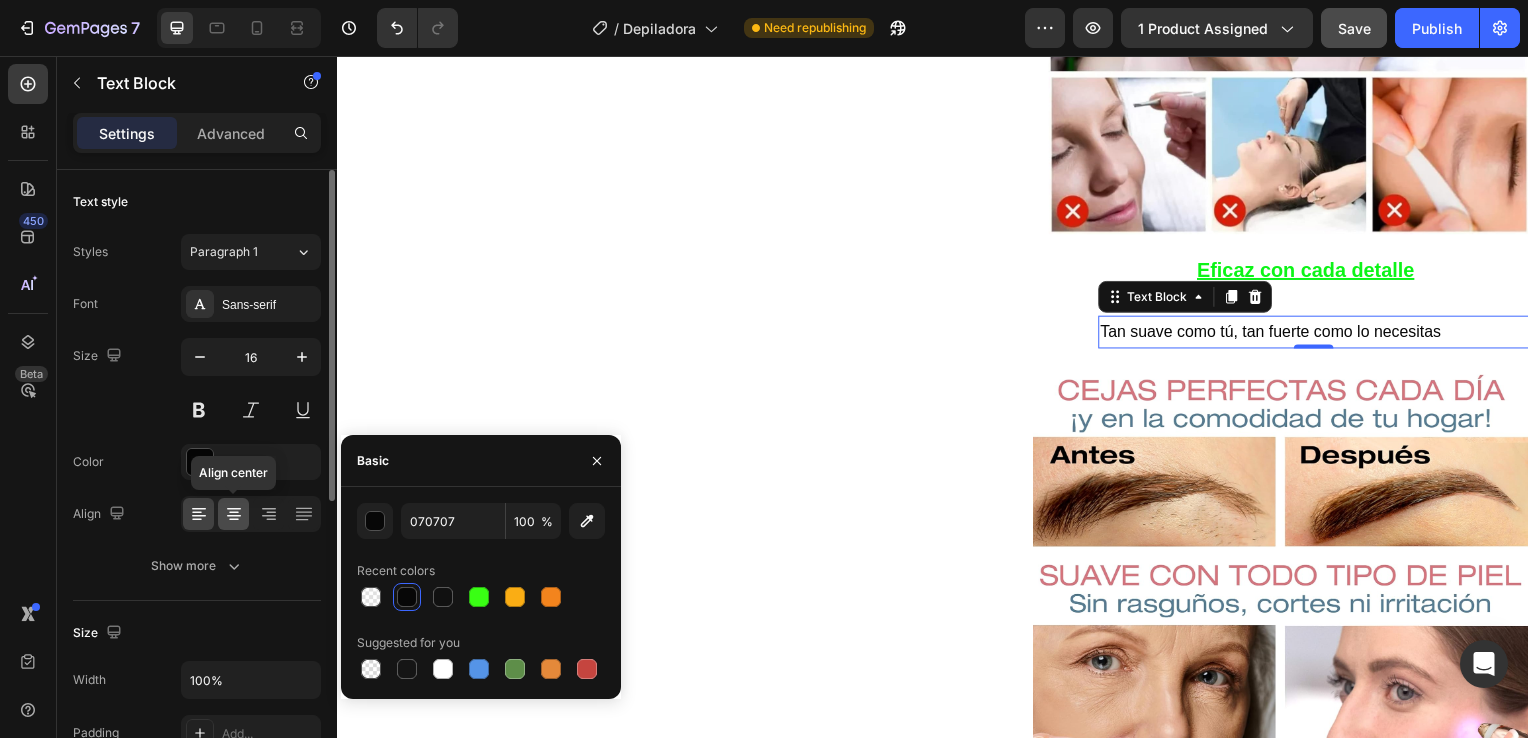 click 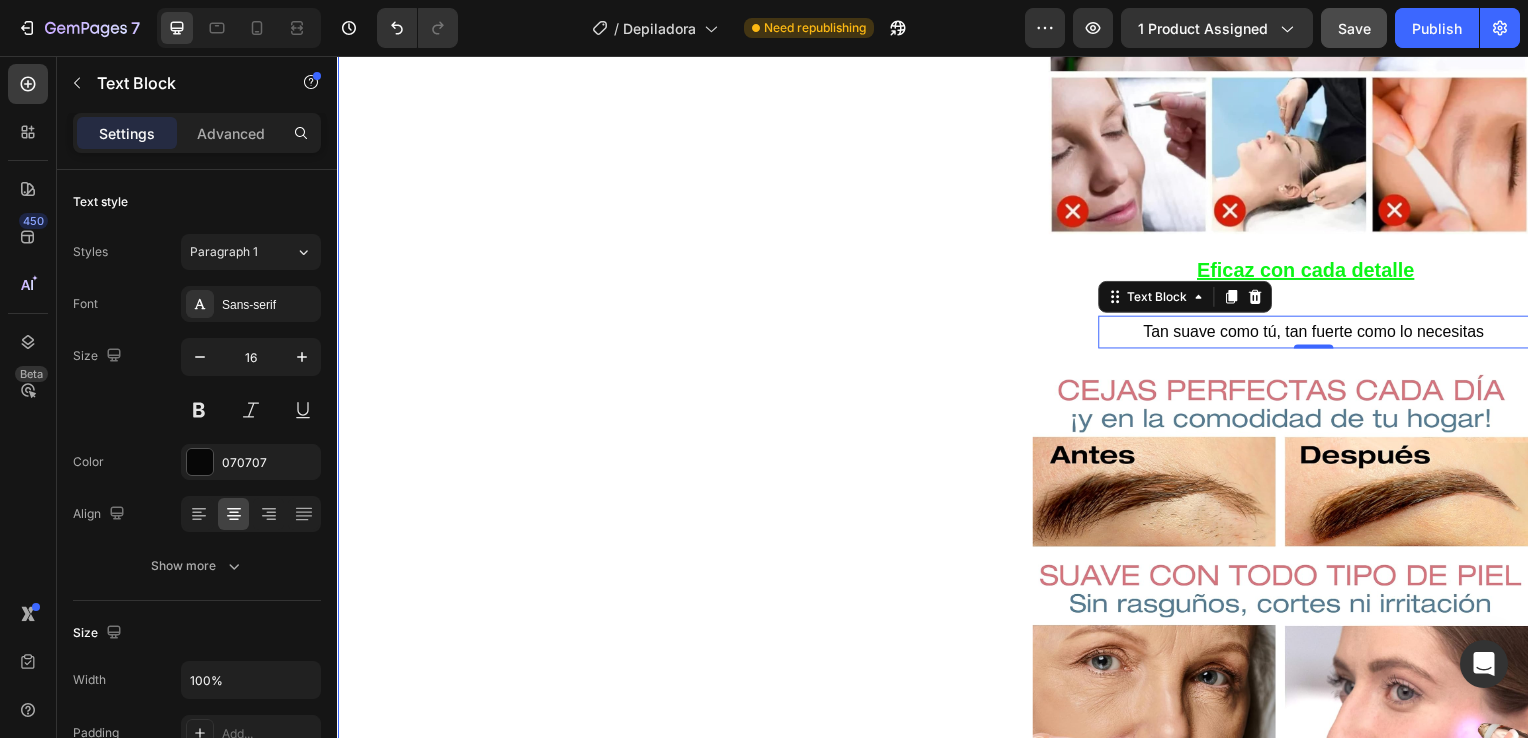 click on "Product Images Row Icon Icon Icon Icon Icon Icon List 4.8  657 Reviews   Text Block Row Depiladora facial de precisión indolora Product Title €19,99 Product Price Product Price €29.99 Text Block Oferta Text Block Row Row *Impuesto incluido Text Block Row Elige tu oferta   1x19.99€ 2x29.99€ 3x32.99€ (La mas vendida) Product Variants & Swatches Releasit COD Form & Upsells Releasit COD Form & Upsells
Agregar al carrito Add to Cart Row Row
Confiamos plenamente en la calidad de nuestros productos. Por eso, le ofrecemos una  GARANTÍA DE SANTISFACCIÓN DE 30 DÍAS : Si por cualquier motivo no queda conforme con su compra, puede conservar el producto y le reembolsaremos el 100% del importe abonado. Sin preguntas ni complicaciones. Item List Row Image Icon Icon Icon Icon Icon Icon List Lidia Perez Text Block Row Row
Icon Compra verificada. Text Block Row Row "Cómoda, rápida y sin dolor"     Text Block Video Row Row Product Delicada con tu piel Image" at bounding box center (937, -350) 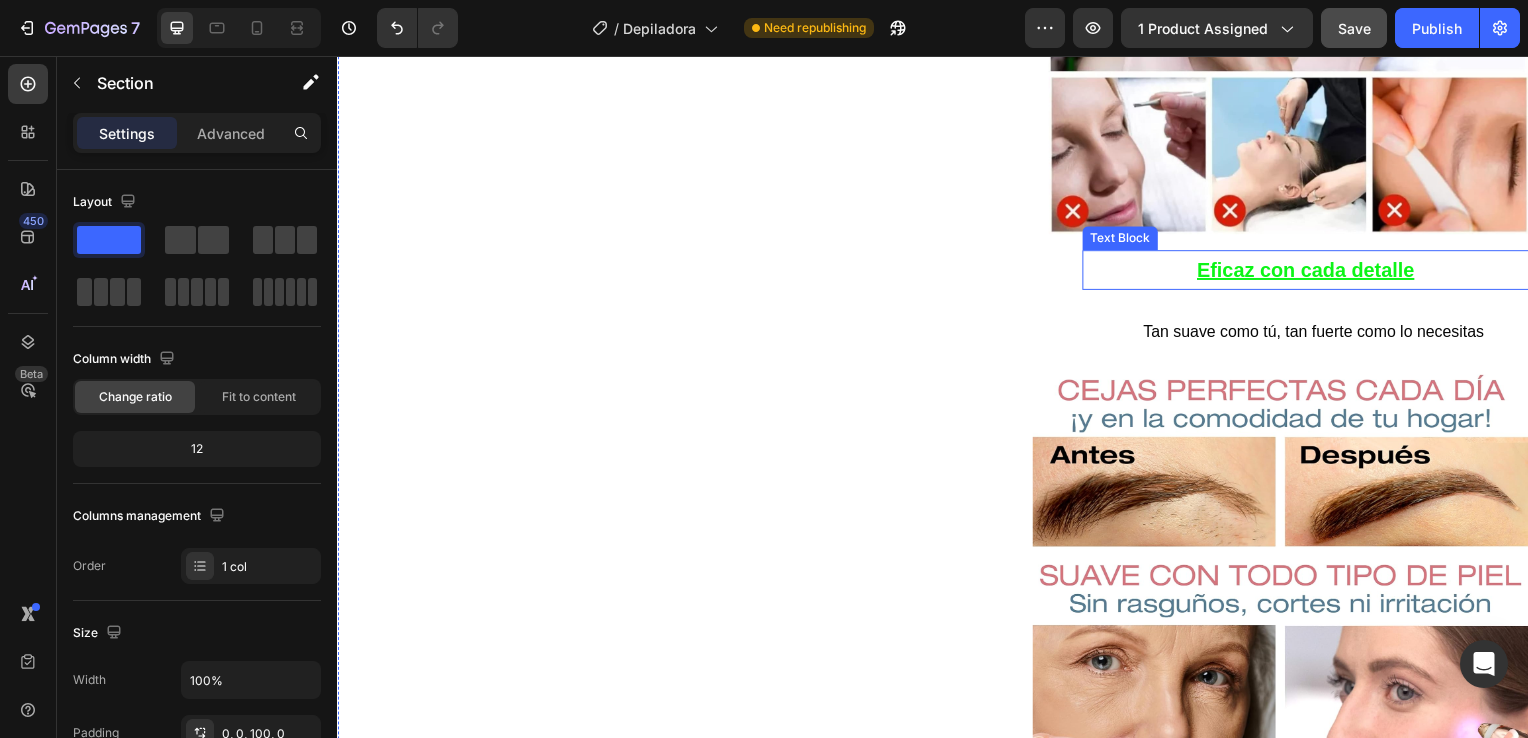 click on "Eficaz con cada detalle" at bounding box center [1312, 272] 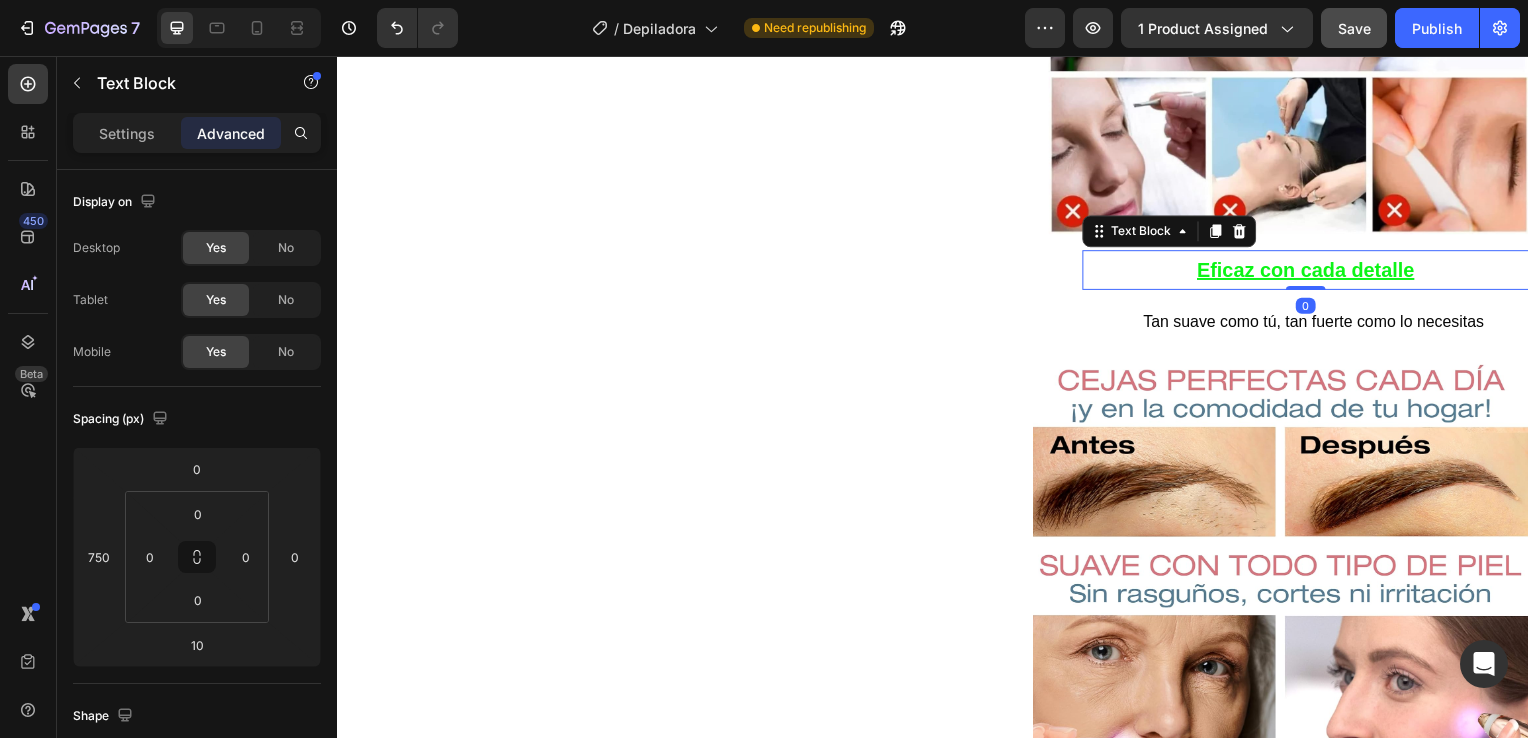 drag, startPoint x: 1304, startPoint y: 292, endPoint x: 1304, endPoint y: 270, distance: 22 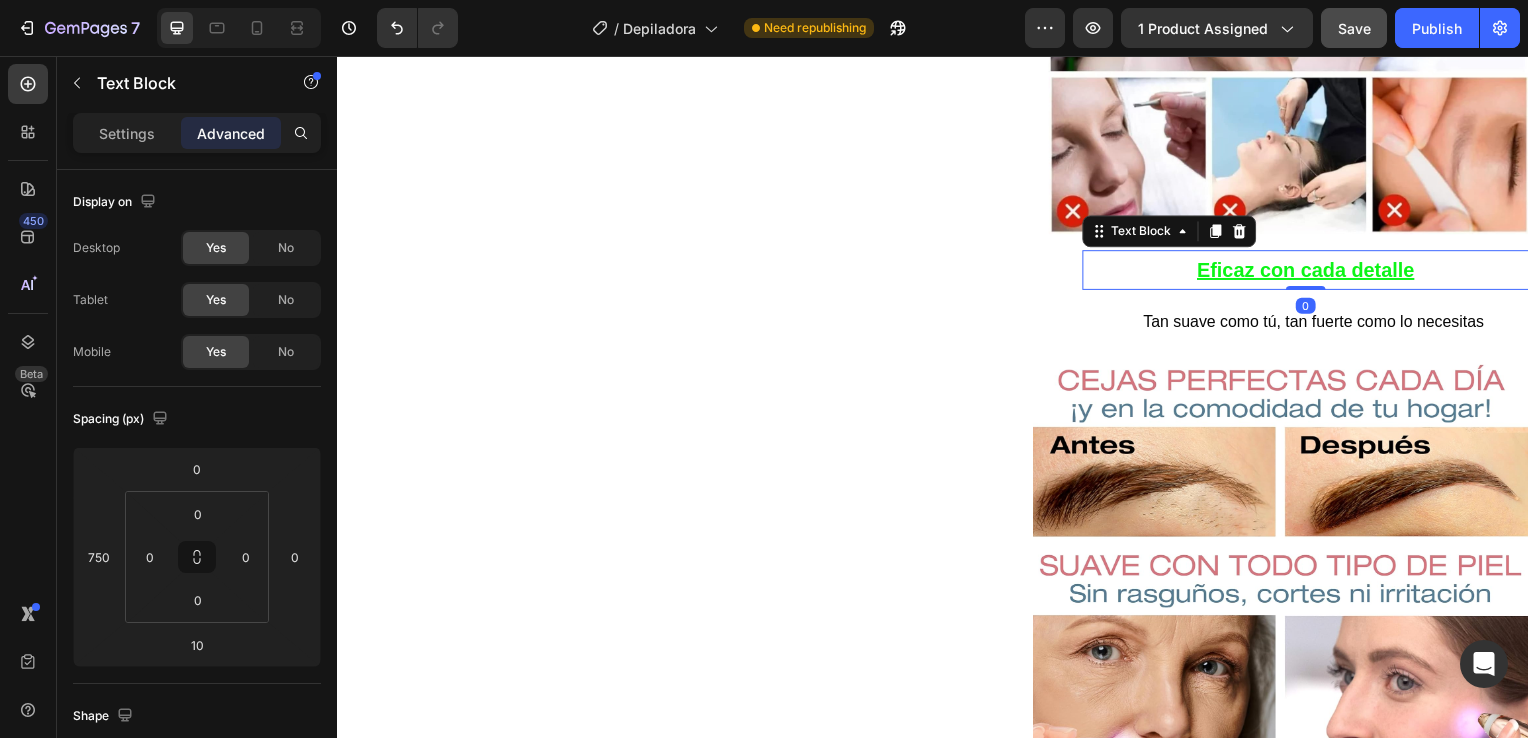click on "Eficaz con cada detalle Text Block   0" at bounding box center (1312, 272) 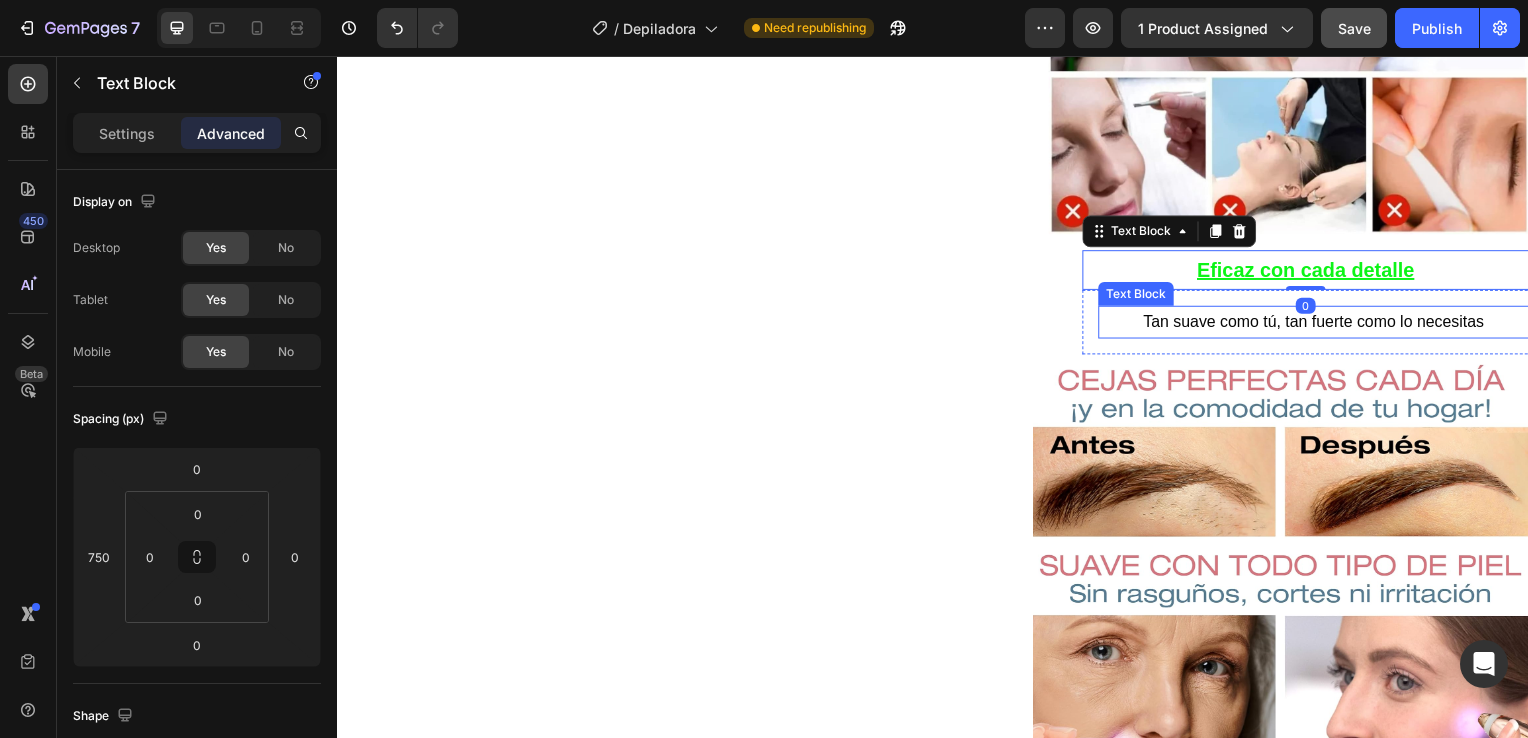 click on "Tan suave como tú, tan fuerte como lo necesitas" at bounding box center [1320, 324] 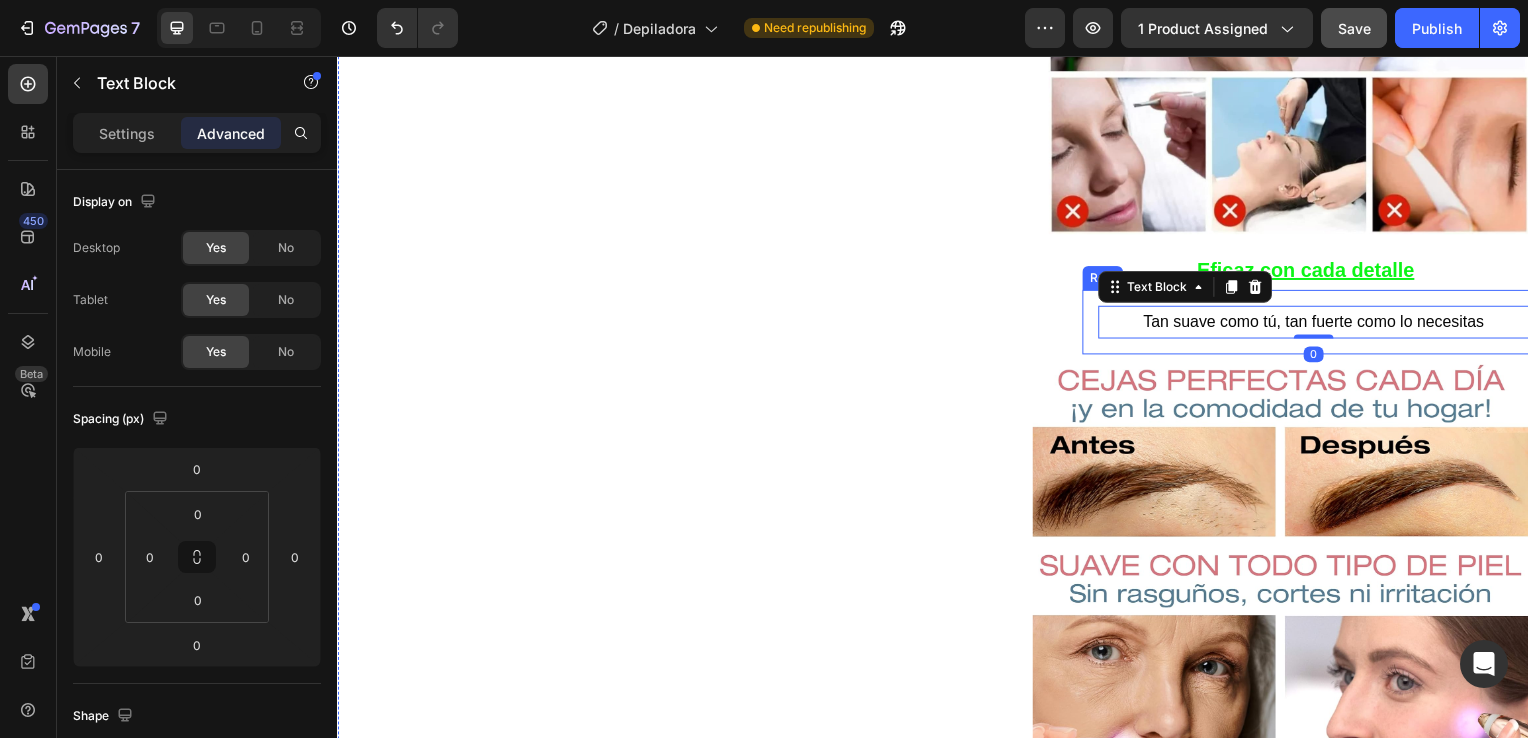 click on "Tan suave como tú, tan fuerte como lo necesitas Text Block   0 Row" at bounding box center [1687, 324] 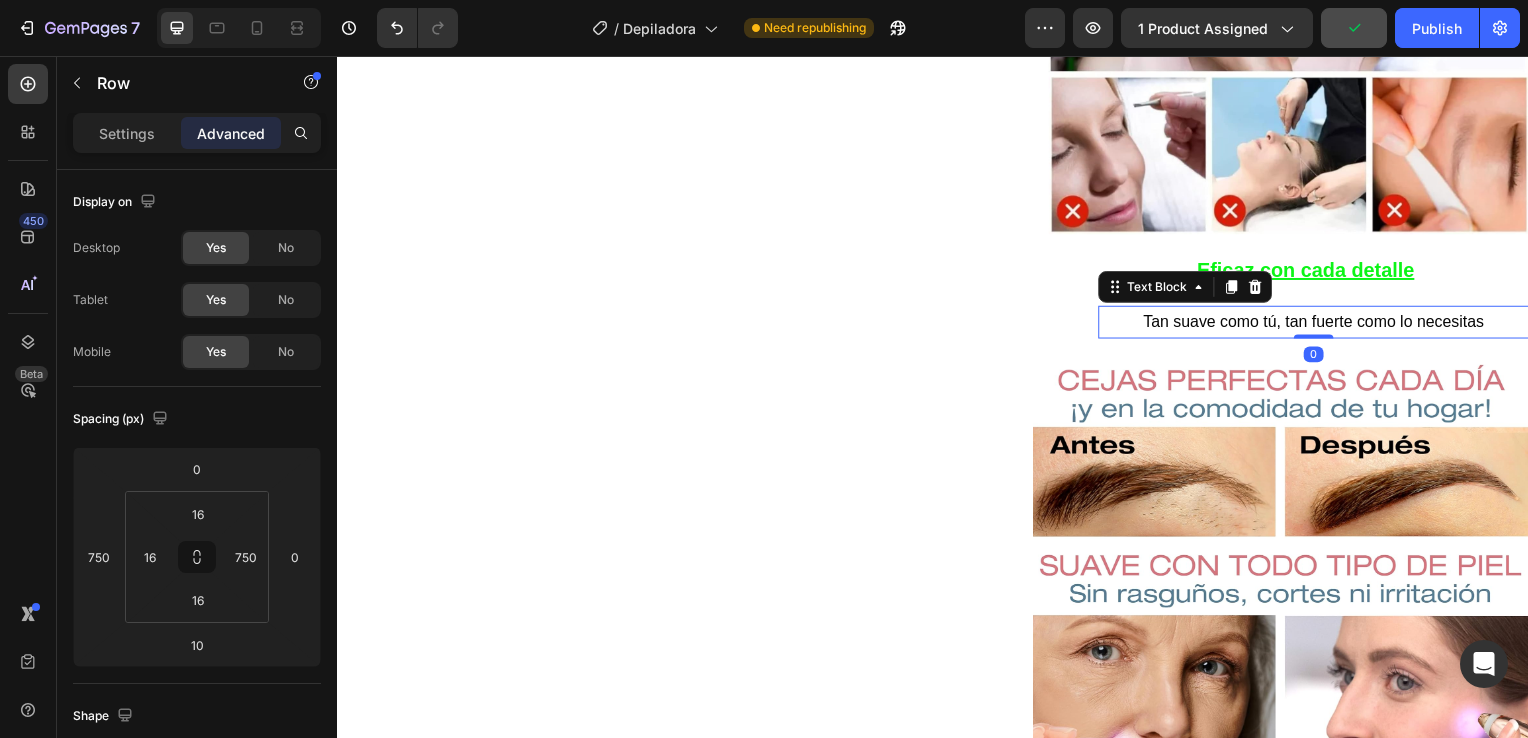 click on "Tan suave como tú, tan fuerte como lo necesitas" at bounding box center (1320, 324) 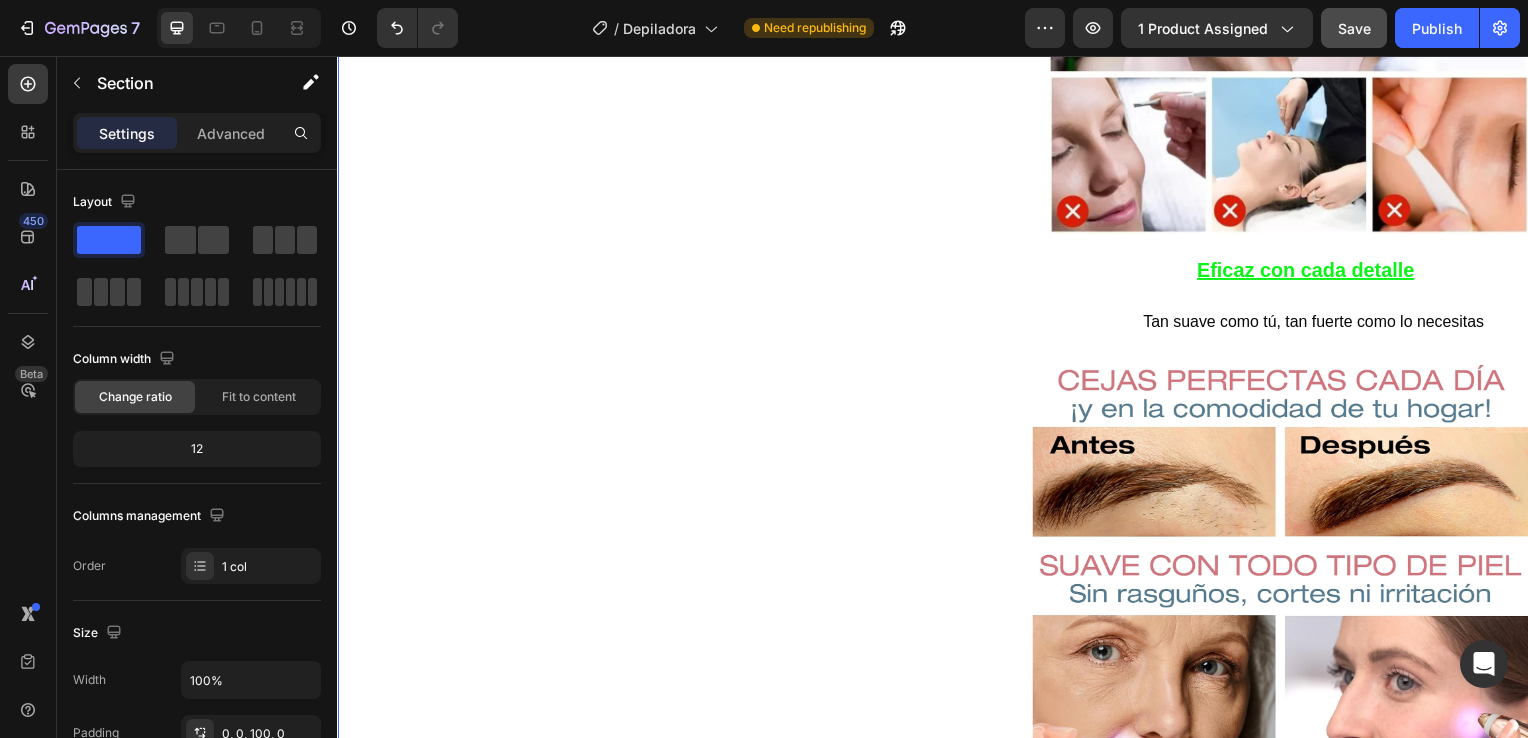 click on "Product Images Row Icon Icon Icon Icon Icon Icon List 4.8  657 Reviews   Text Block Row Depiladora facial de precisión indolora Product Title €19,99 Product Price Product Price €29.99 Text Block Oferta Text Block Row Row *Impuesto incluido Text Block Row Elige tu oferta   1x19.99€ 2x29.99€ 3x32.99€ (La mas vendida) Product Variants & Swatches Releasit COD Form & Upsells Releasit COD Form & Upsells
Agregar al carrito Add to Cart Row Row
Confiamos plenamente en la calidad de nuestros productos. Por eso, le ofrecemos una  GARANTÍA DE SANTISFACCIÓN DE 30 DÍAS : Si por cualquier motivo no queda conforme con su compra, puede conservar el producto y le reembolsaremos el 100% del importe abonado. Sin preguntas ni complicaciones. Item List Row Image Icon Icon Icon Icon Icon Icon List Lidia Perez Text Block Row Row
Icon Compra verificada. Text Block Row Row "Cómoda, rápida y sin dolor"     Text Block Video Row Row Product Delicada con tu piel Image" at bounding box center [937, -355] 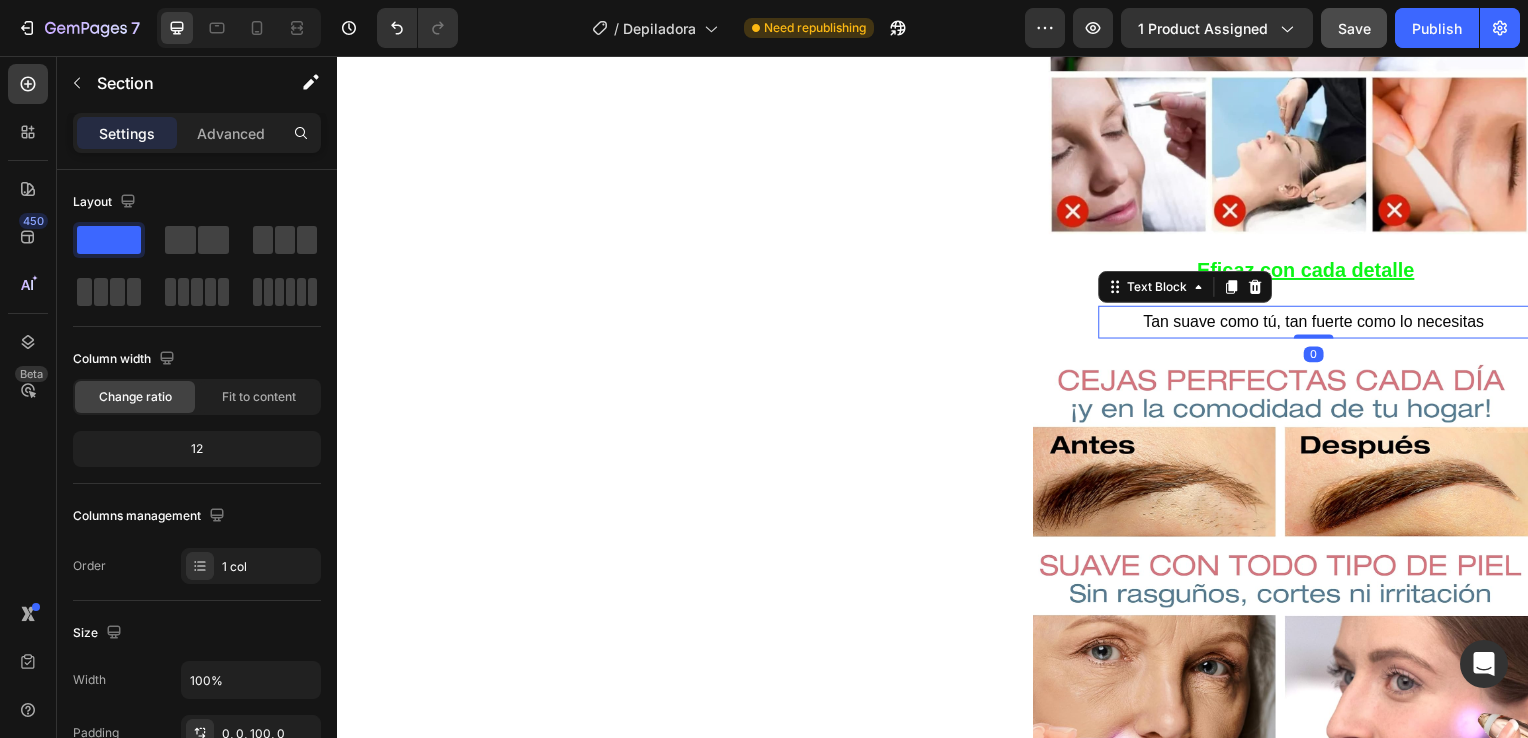 click on "Tan suave como tú, tan fuerte como lo necesitas" at bounding box center (1320, 324) 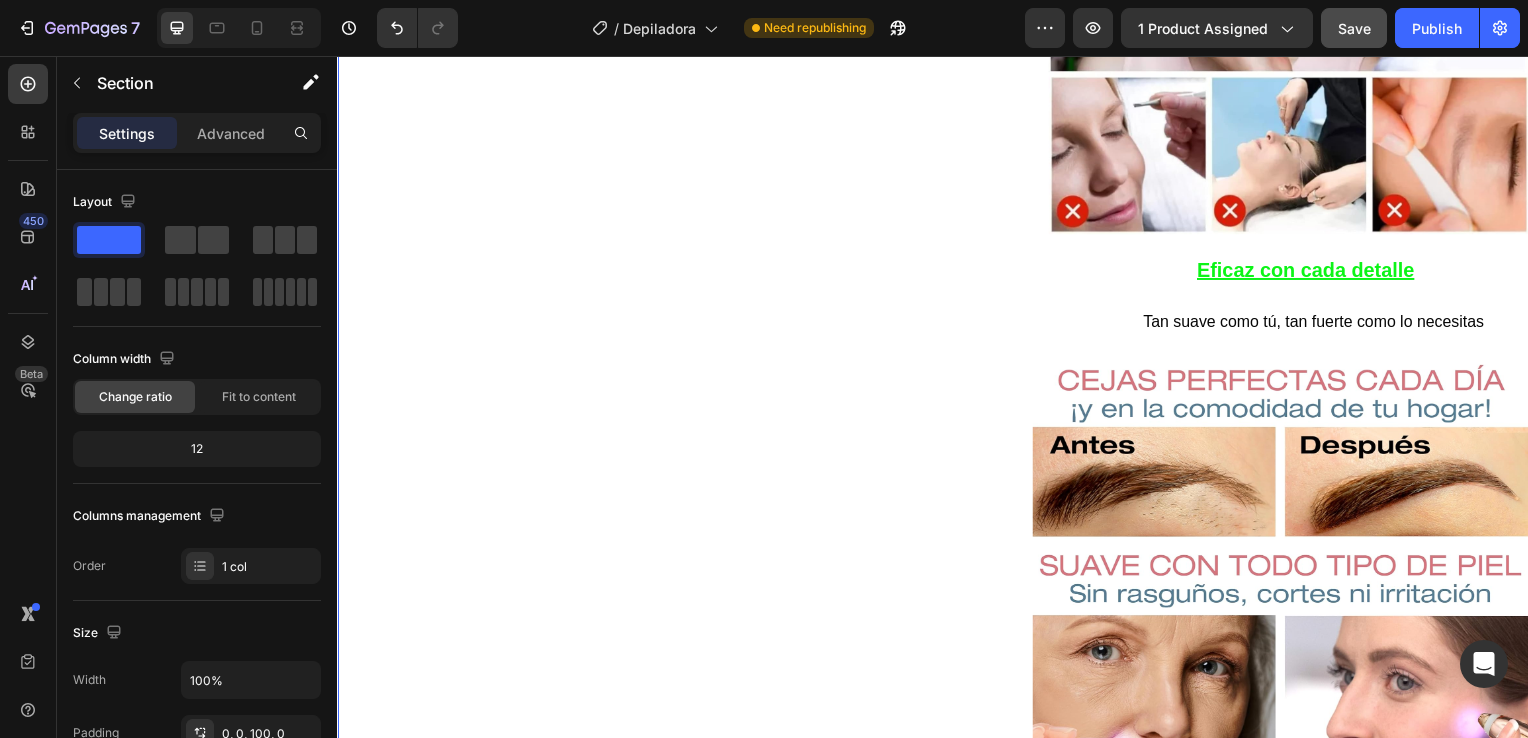click on "Product Images Row Icon Icon Icon Icon Icon Icon List 4.8  657 Reviews   Text Block Row Depiladora facial de precisión indolora Product Title €19,99 Product Price Product Price €29.99 Text Block Oferta Text Block Row Row *Impuesto incluido Text Block Row Elige tu oferta   1x19.99€ 2x29.99€ 3x32.99€ (La mas vendida) Product Variants & Swatches Releasit COD Form & Upsells Releasit COD Form & Upsells
Agregar al carrito Add to Cart Row Row
Confiamos plenamente en la calidad de nuestros productos. Por eso, le ofrecemos una  GARANTÍA DE SANTISFACCIÓN DE 30 DÍAS : Si por cualquier motivo no queda conforme con su compra, puede conservar el producto y le reembolsaremos el 100% del importe abonado. Sin preguntas ni complicaciones. Item List Row Image Icon Icon Icon Icon Icon Icon List Lidia Perez Text Block Row Row
Icon Compra verificada. Text Block Row Row "Cómoda, rápida y sin dolor"     Text Block Video Row Row Product Delicada con tu piel Image" at bounding box center [937, -355] 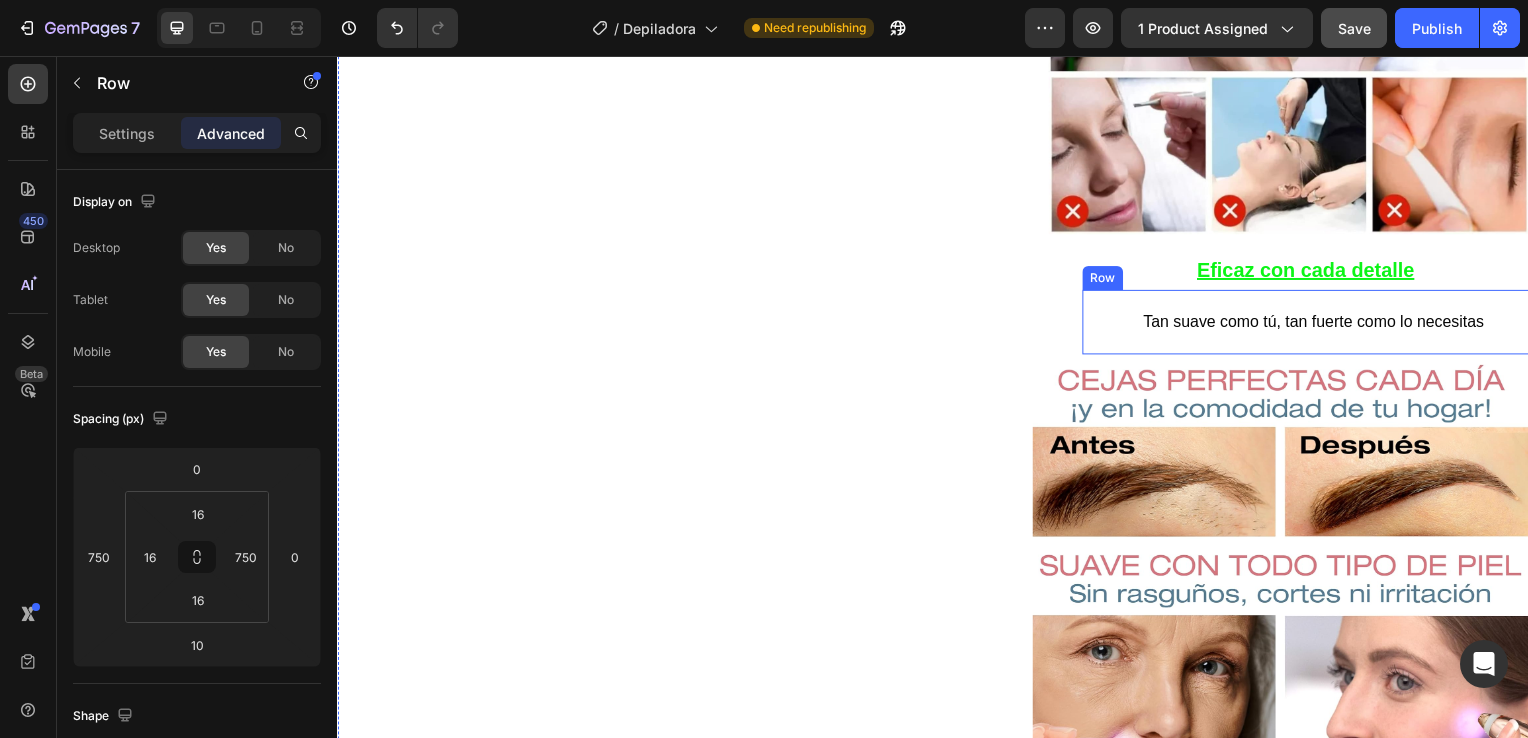 click on "Tan suave como tú, tan fuerte como lo necesitas Text Block Row" at bounding box center [1687, 324] 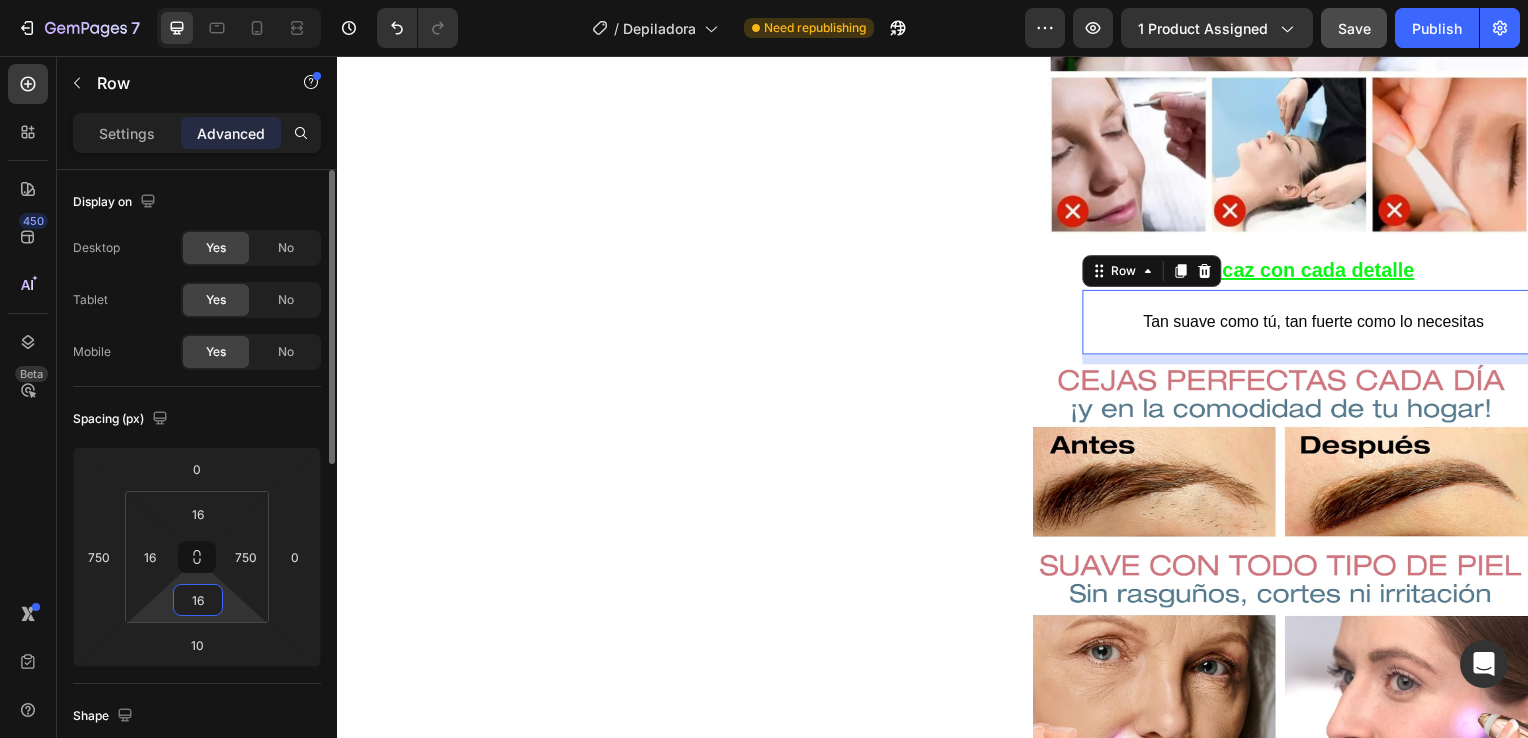 click on "16" at bounding box center (198, 600) 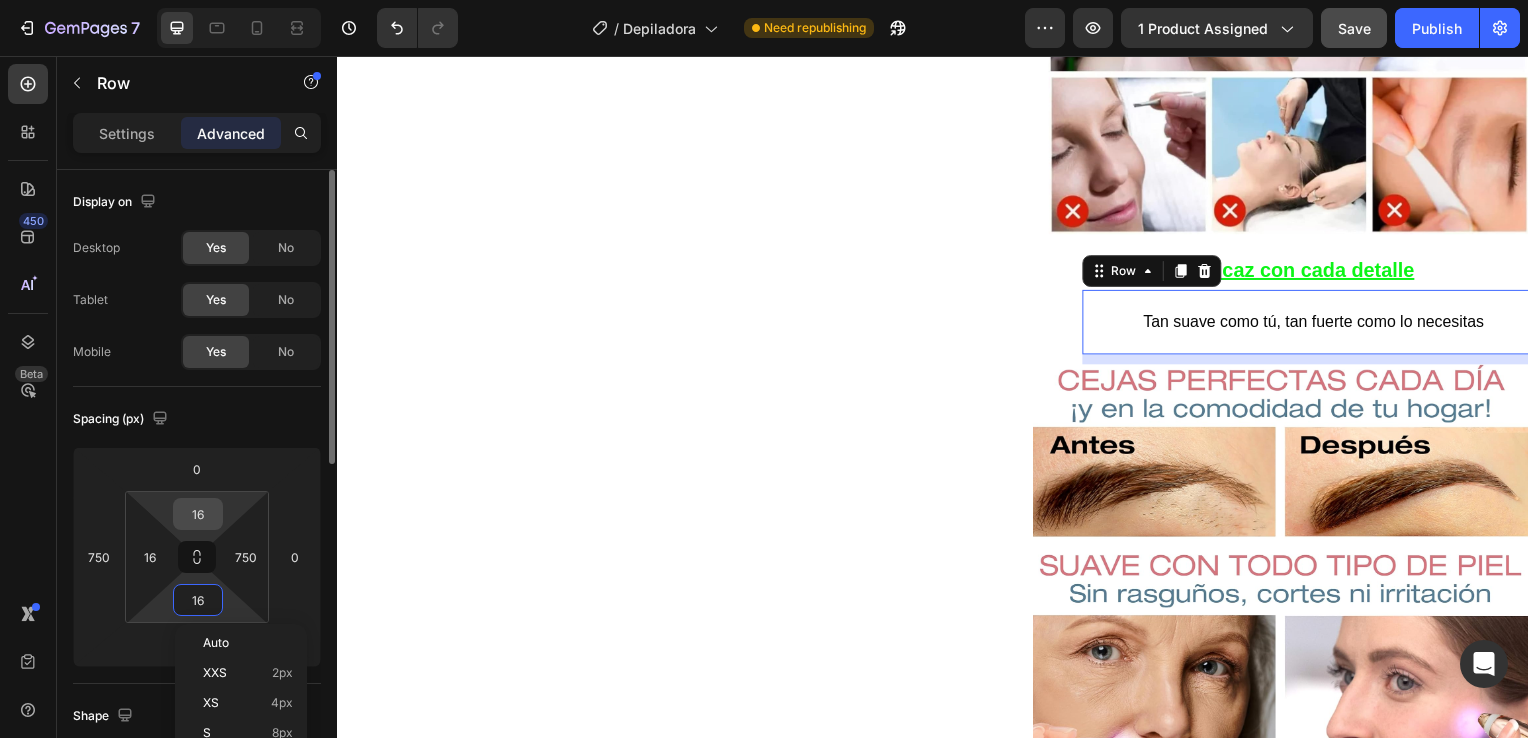 click on "16" at bounding box center [198, 514] 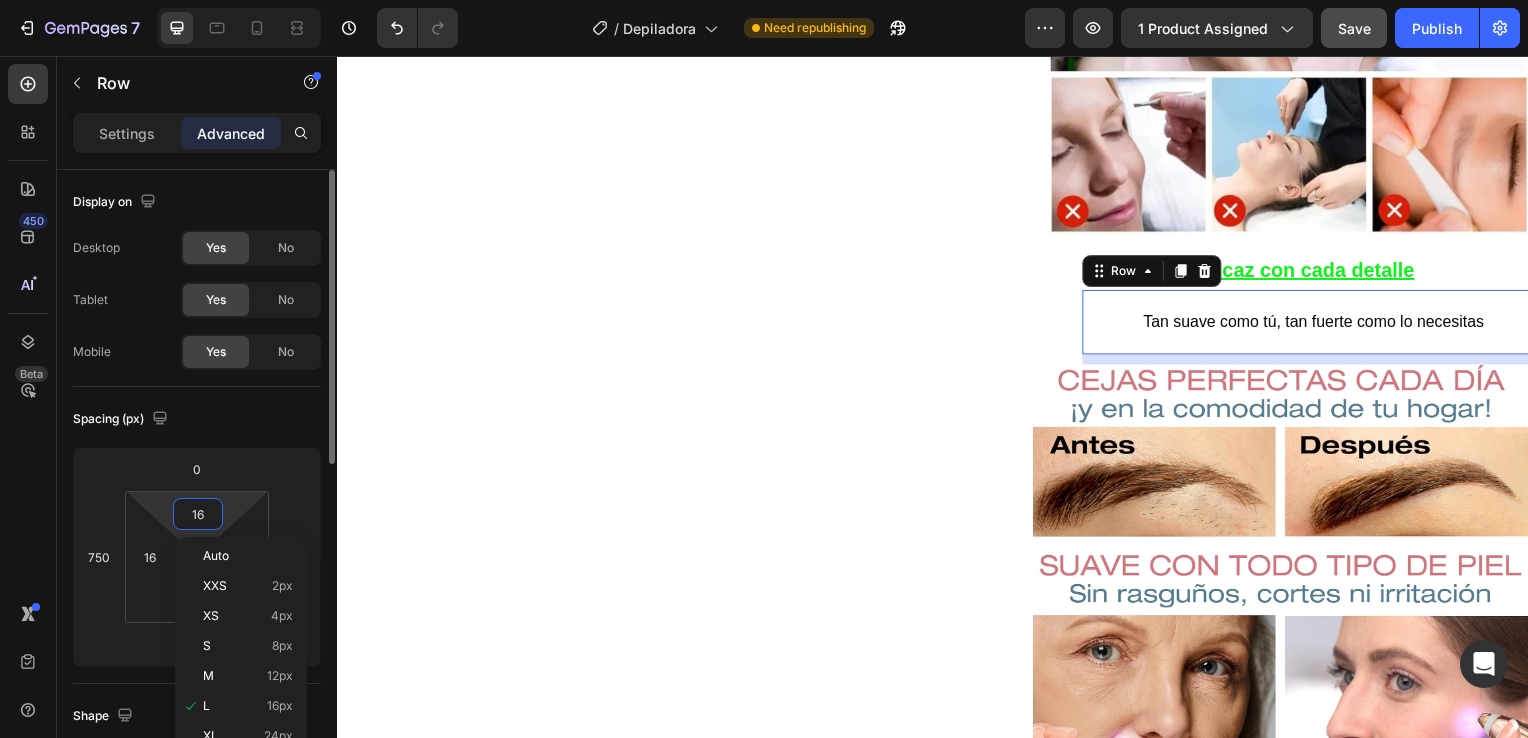 type on "0" 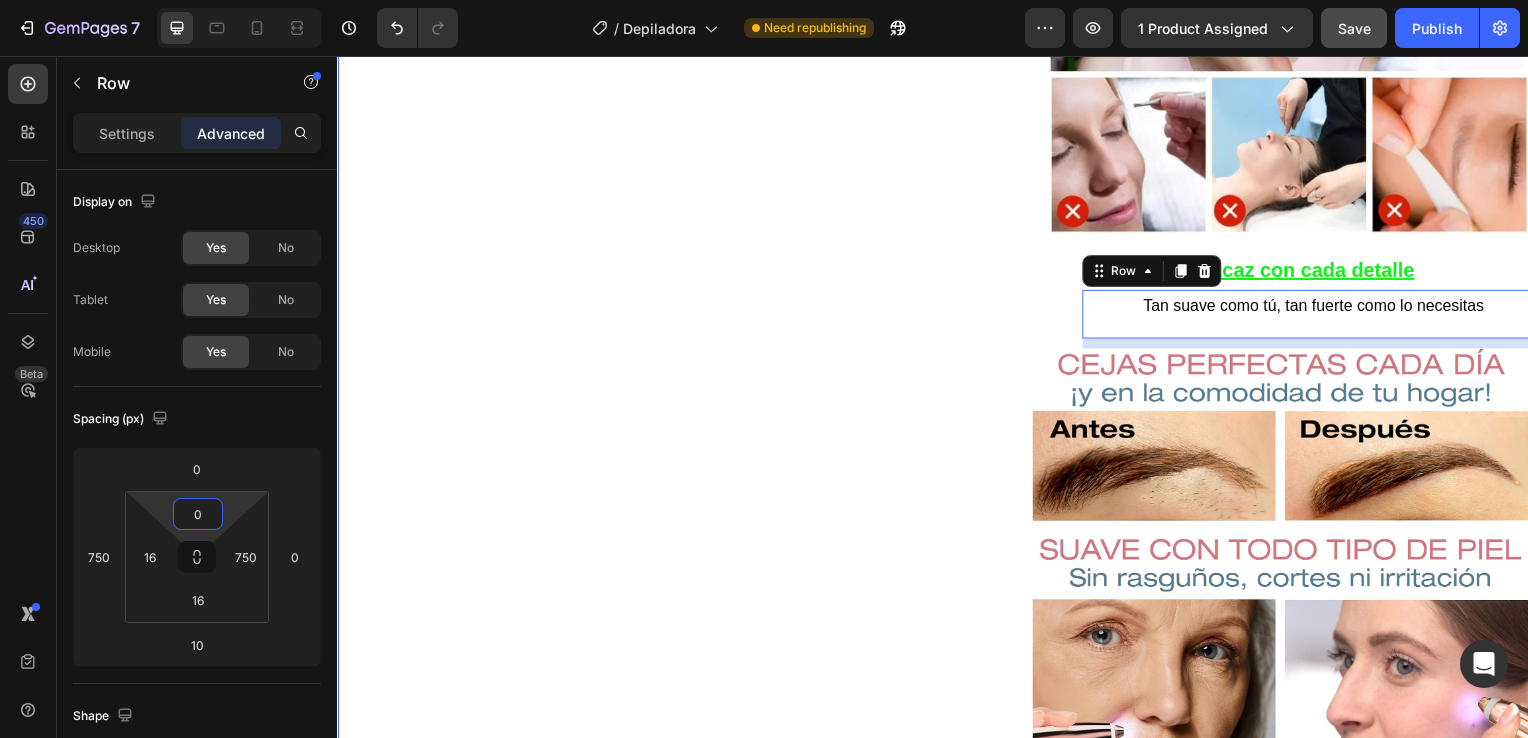 click on "Product Images Row Icon Icon Icon Icon Icon Icon List 4.8  657 Reviews   Text Block Row Depiladora facial de precisión indolora Product Title €19,99 Product Price Product Price €29.99 Text Block Oferta Text Block Row Row *Impuesto incluido Text Block Row Elige tu oferta   1x19.99€ 2x29.99€ 3x32.99€ (La mas vendida) Product Variants & Swatches Releasit COD Form & Upsells Releasit COD Form & Upsells
Agregar al carrito Add to Cart Row Row
Confiamos plenamente en la calidad de nuestros productos. Por eso, le ofrecemos una  GARANTÍA DE SANTISFACCIÓN DE 30 DÍAS : Si por cualquier motivo no queda conforme con su compra, puede conservar el producto y le reembolsaremos el 100% del importe abonado. Sin preguntas ni complicaciones. Item List Row Image Icon Icon Icon Icon Icon Icon List Lidia Perez Text Block Row Row
Icon Compra verificada. Text Block Row Row "Cómoda, rápida y sin dolor"     Text Block Video Row Row Product Delicada con tu piel Image" at bounding box center [937, -363] 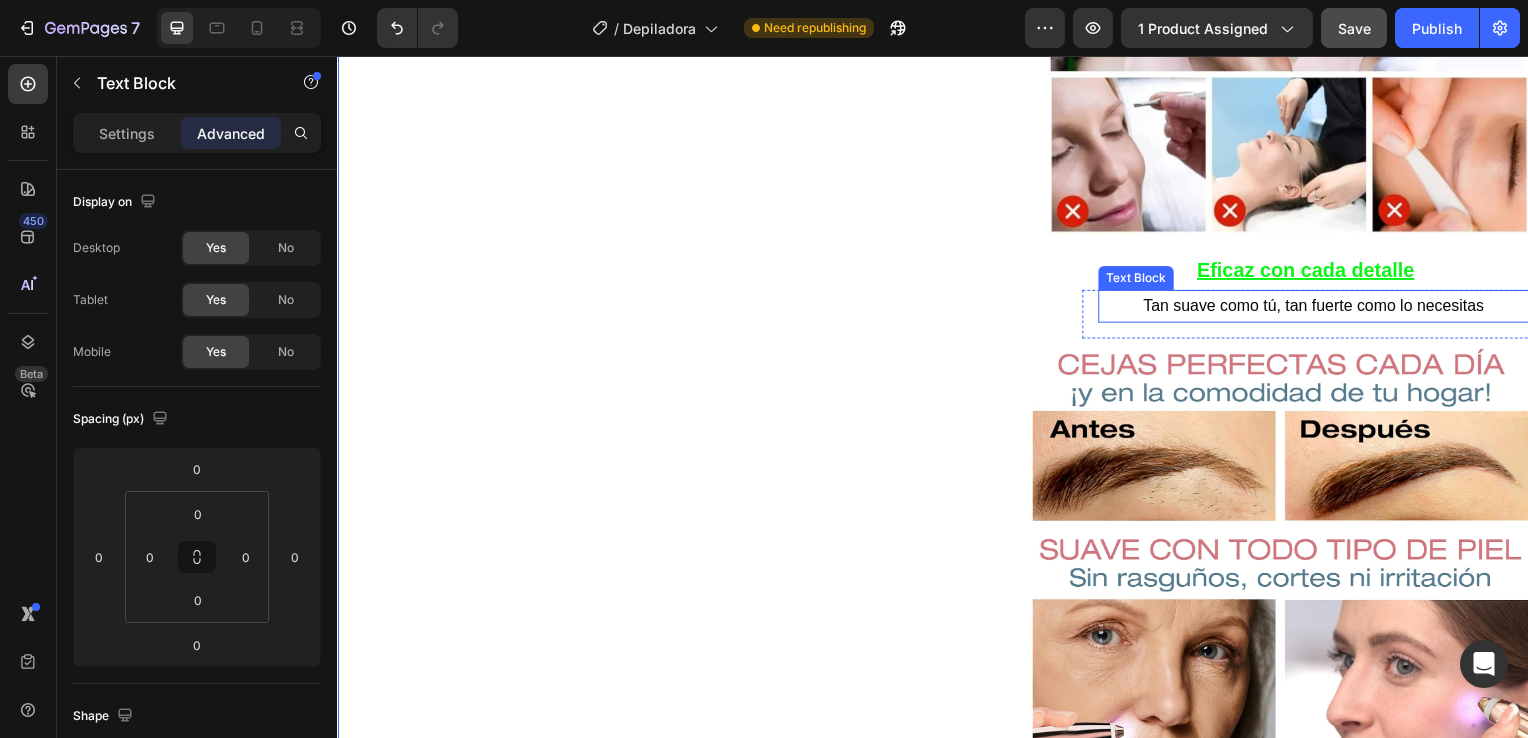 click on "Tan suave como tú, tan fuerte como lo necesitas" at bounding box center [1320, 308] 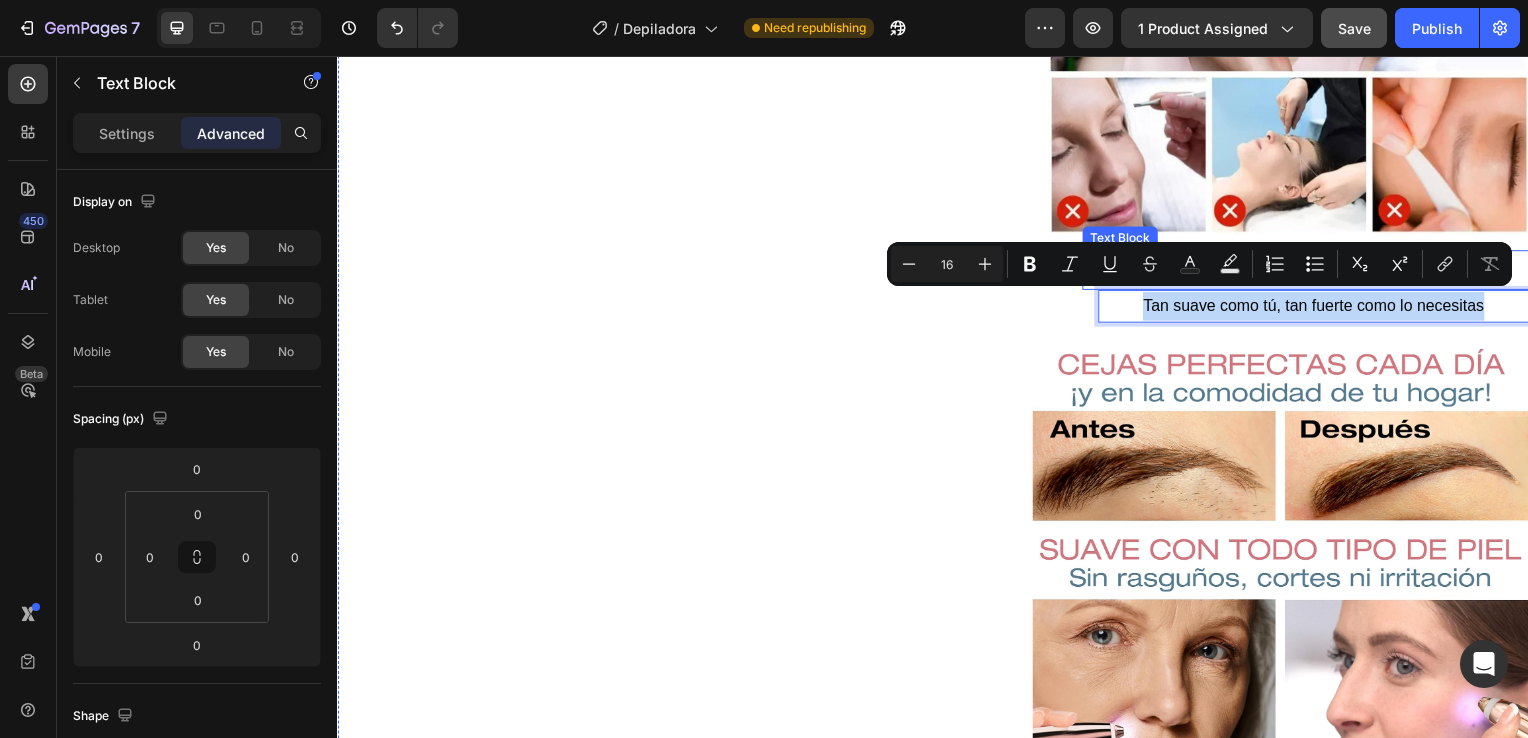 drag, startPoint x: 1139, startPoint y: 303, endPoint x: 1489, endPoint y: 274, distance: 351.19937 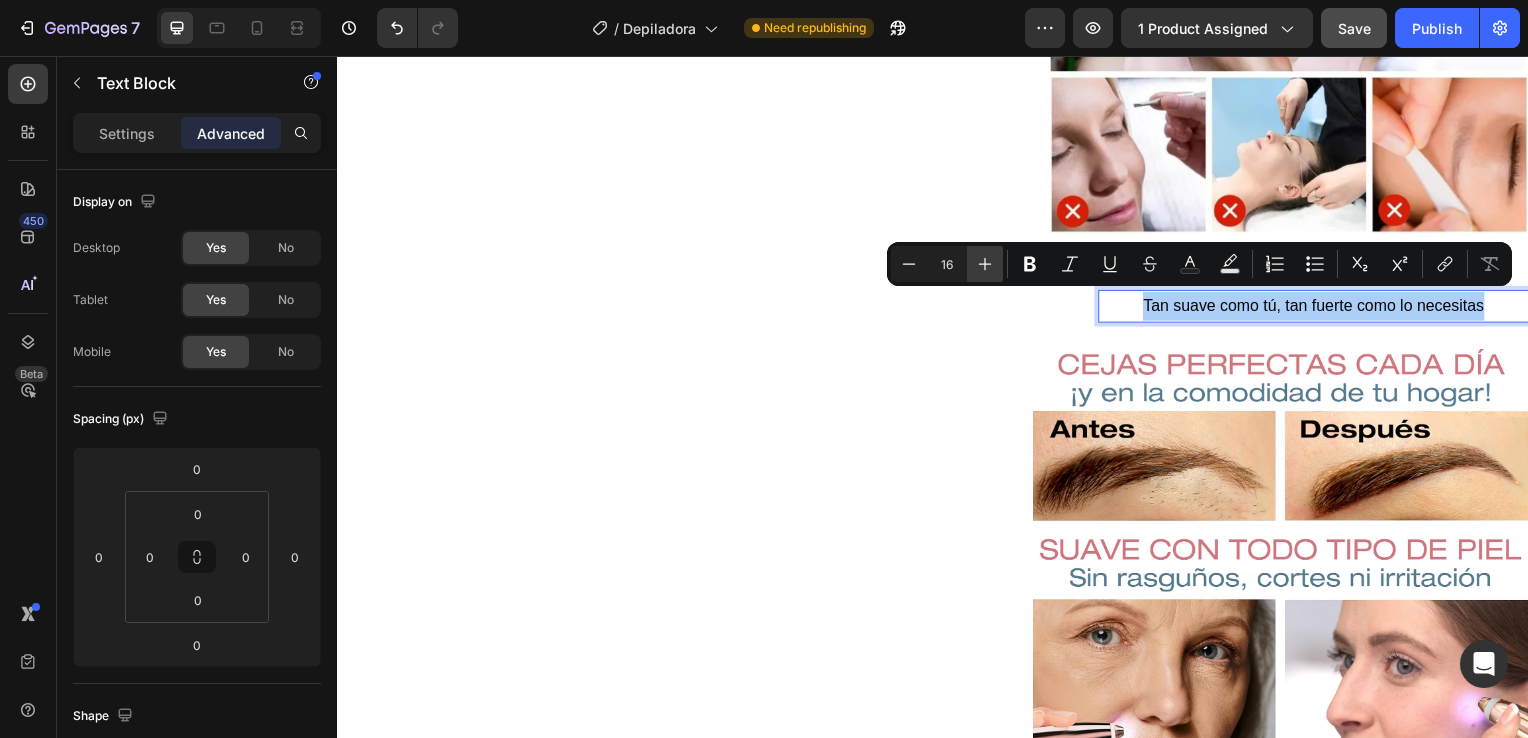 click 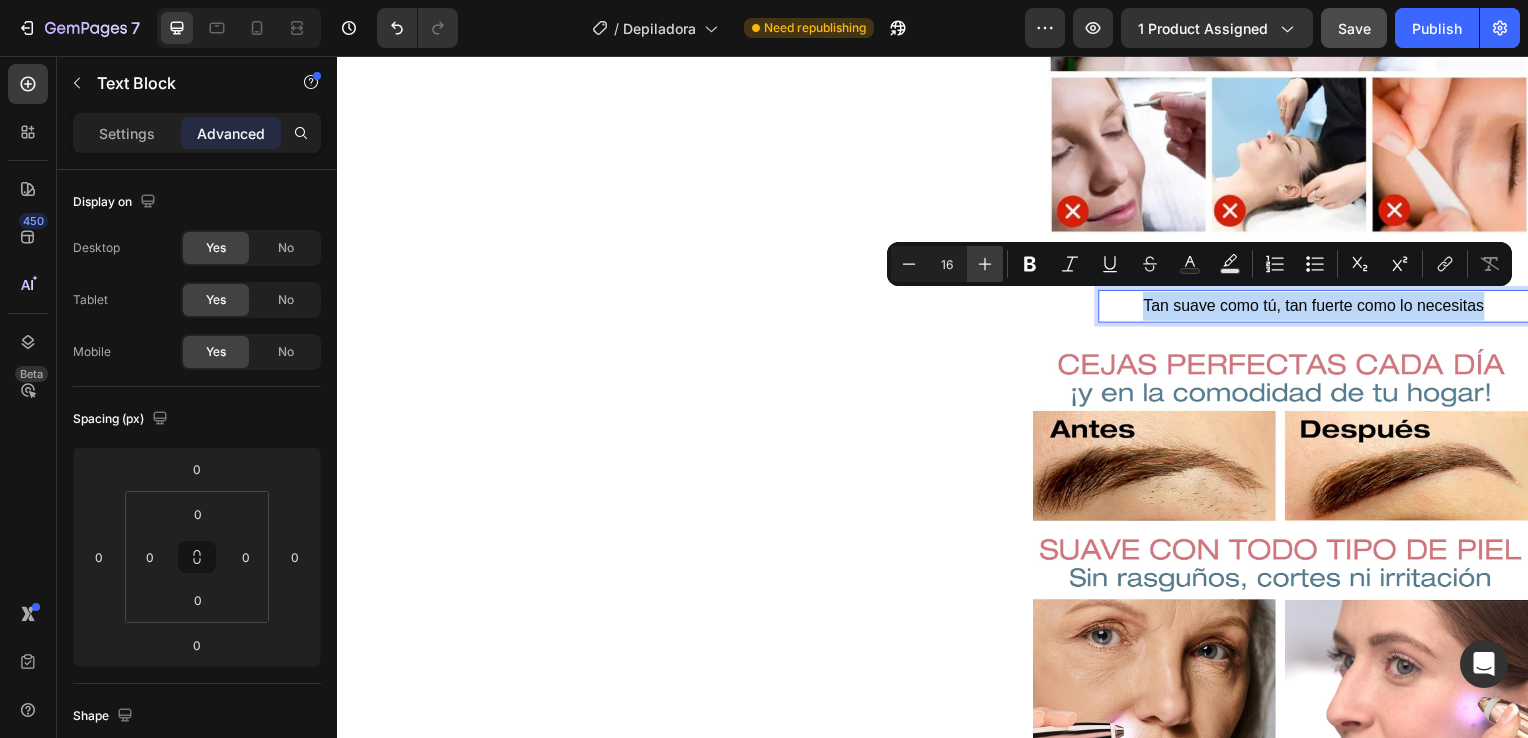 type on "17" 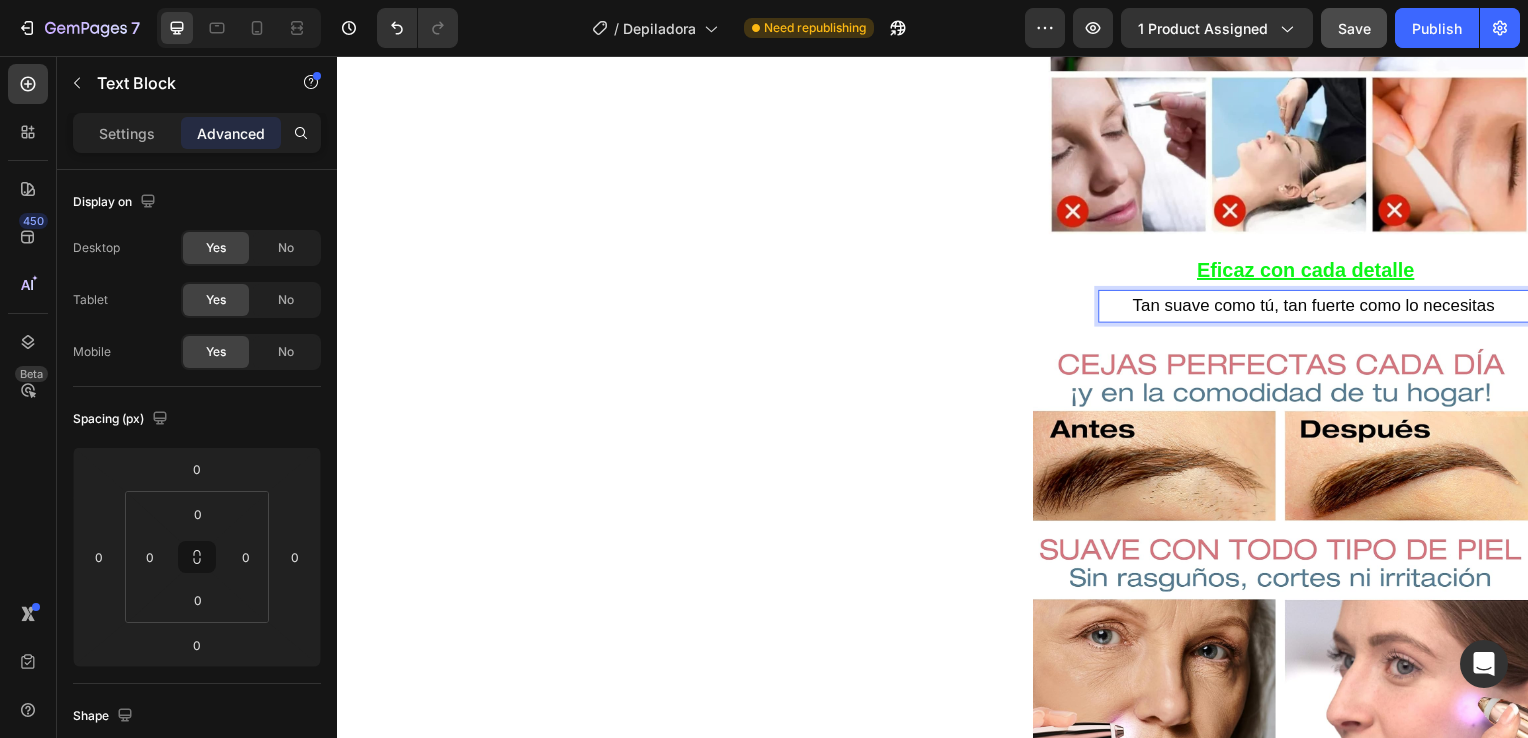click on "Product Images Row Icon Icon Icon Icon Icon Icon List 4.8  657 Reviews   Text Block Row Depiladora facial de precisión indolora Product Title €19,99 Product Price Product Price €29.99 Text Block Oferta Text Block Row Row *Impuesto incluido Text Block Row Elige tu oferta   1x19.99€ 2x29.99€ 3x32.99€ (La mas vendida) Product Variants & Swatches Releasit COD Form & Upsells Releasit COD Form & Upsells
Agregar al carrito Add to Cart Row Row
Confiamos plenamente en la calidad de nuestros productos. Por eso, le ofrecemos una  GARANTÍA DE SANTISFACCIÓN DE 30 DÍAS : Si por cualquier motivo no queda conforme con su compra, puede conservar el producto y le reembolsaremos el 100% del importe abonado. Sin preguntas ni complicaciones. Item List Row Image Icon Icon Icon Icon Icon Icon List Lidia Perez Text Block Row Row
Icon Compra verificada. Text Block Row Row "Cómoda, rápida y sin dolor"     Text Block Video Row Row Product Delicada con tu piel Image" at bounding box center (937, -363) 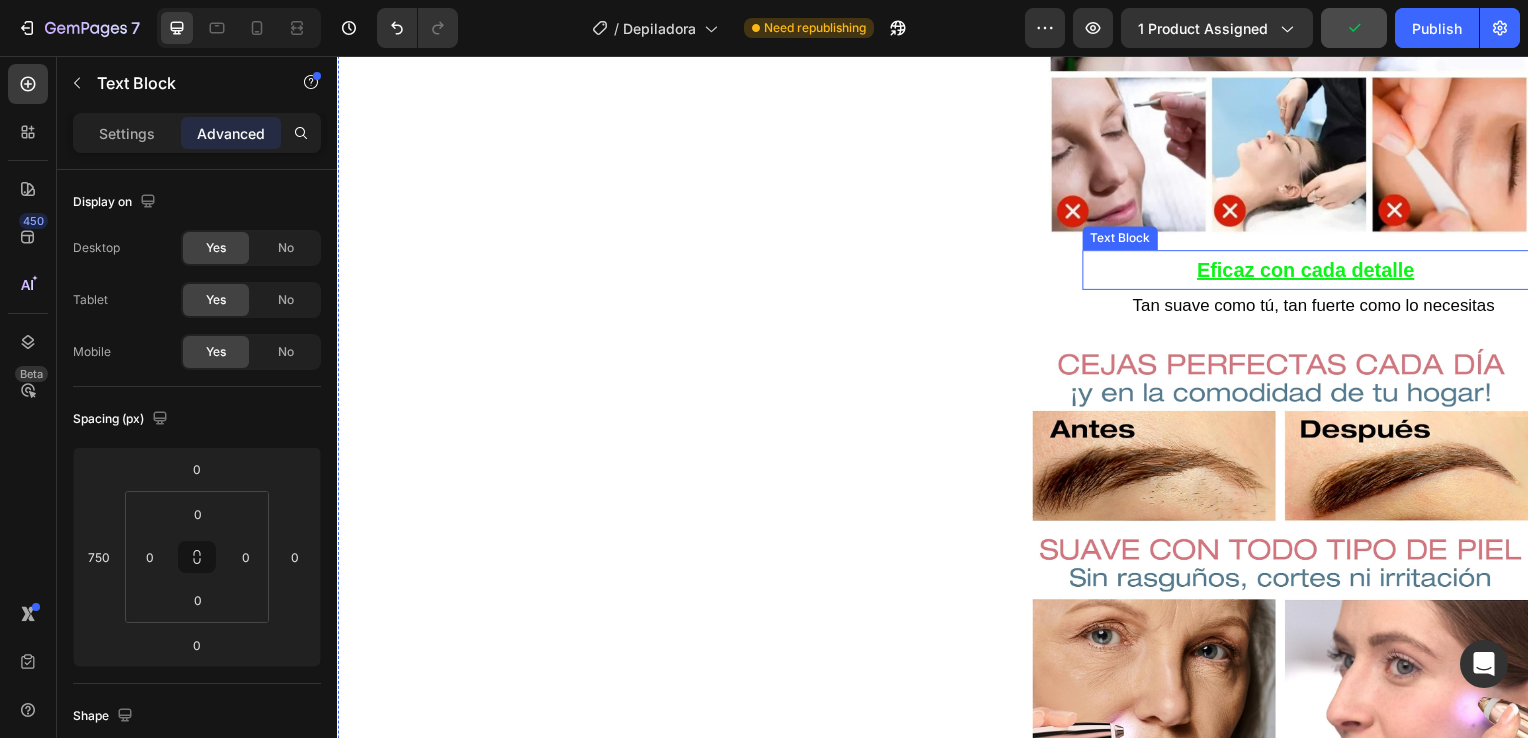 click on "Eficaz con cada detalle" at bounding box center (1312, 272) 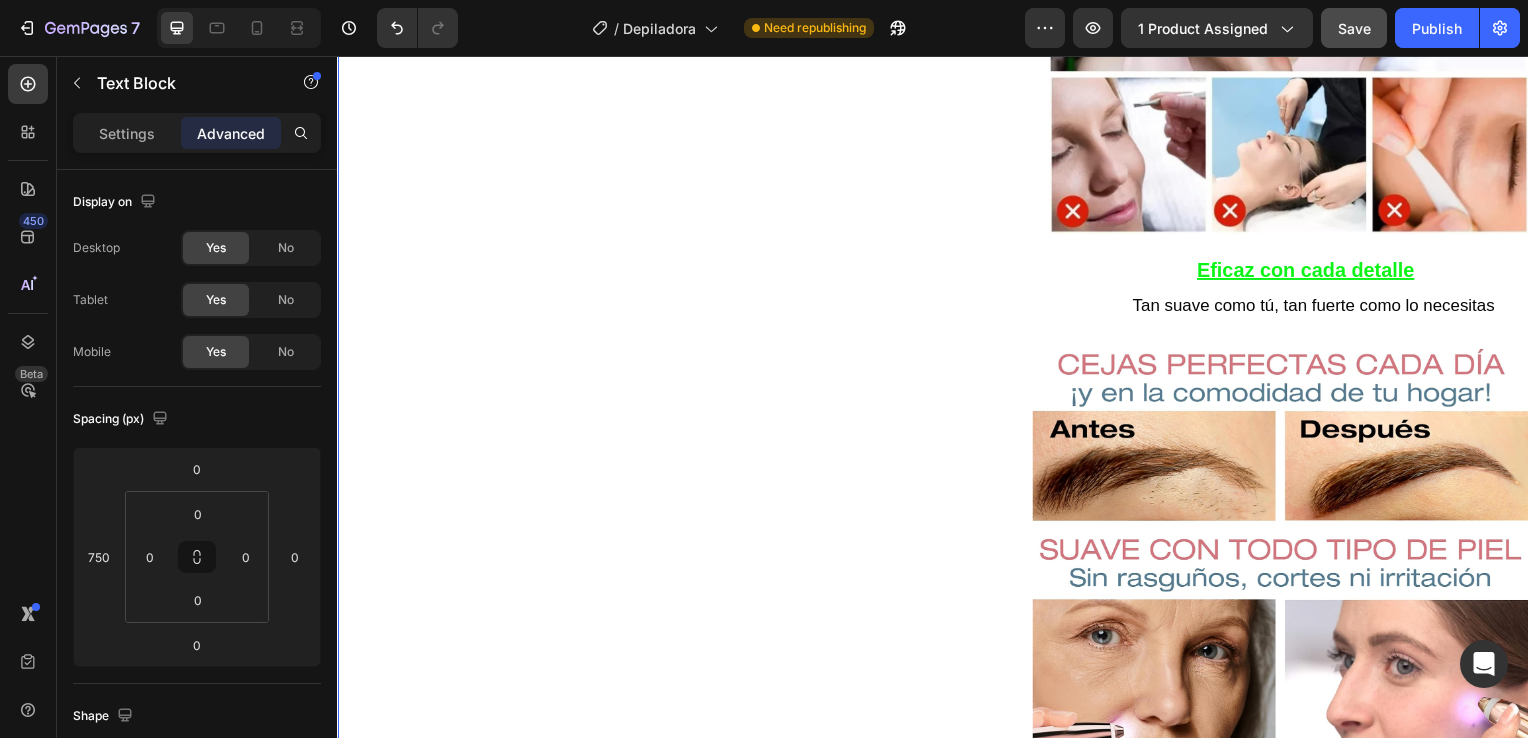 click on "Product Images Row Icon Icon Icon Icon Icon Icon List 4.8  657 Reviews   Text Block Row Depiladora facial de precisión indolora Product Title €19,99 Product Price Product Price €29.99 Text Block Oferta Text Block Row Row *Impuesto incluido Text Block Row Elige tu oferta   1x19.99€ 2x29.99€ 3x32.99€ (La mas vendida) Product Variants & Swatches Releasit COD Form & Upsells Releasit COD Form & Upsells
Agregar al carrito Add to Cart Row Row
Confiamos plenamente en la calidad de nuestros productos. Por eso, le ofrecemos una  GARANTÍA DE SANTISFACCIÓN DE 30 DÍAS : Si por cualquier motivo no queda conforme con su compra, puede conservar el producto y le reembolsaremos el 100% del importe abonado. Sin preguntas ni complicaciones. Item List Row Image Icon Icon Icon Icon Icon Icon List Lidia Perez Text Block Row Row
Icon Compra verificada. Text Block Row Row "Cómoda, rápida y sin dolor"     Text Block Video Row Row Product Delicada con tu piel Image" at bounding box center (937, -363) 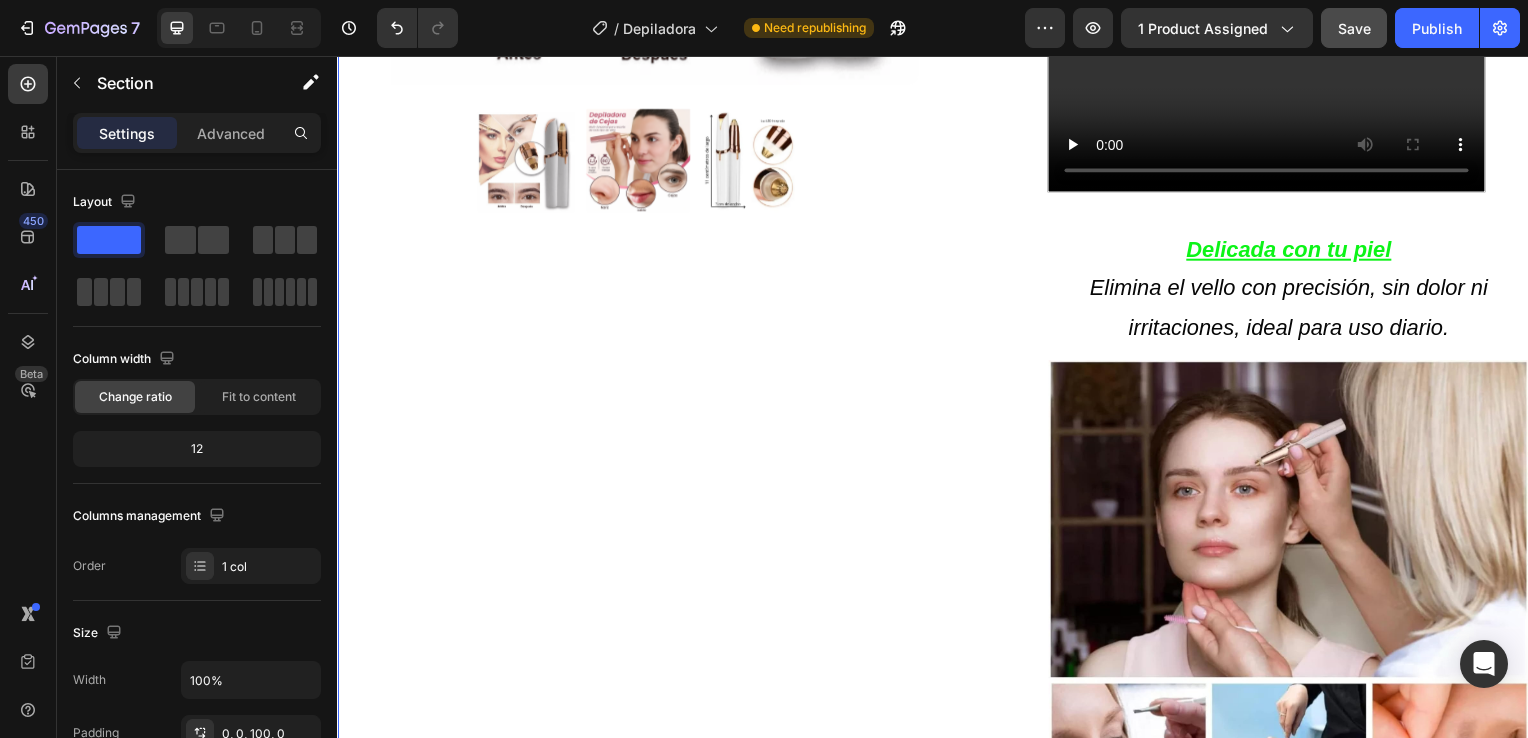 scroll, scrollTop: 1034, scrollLeft: 0, axis: vertical 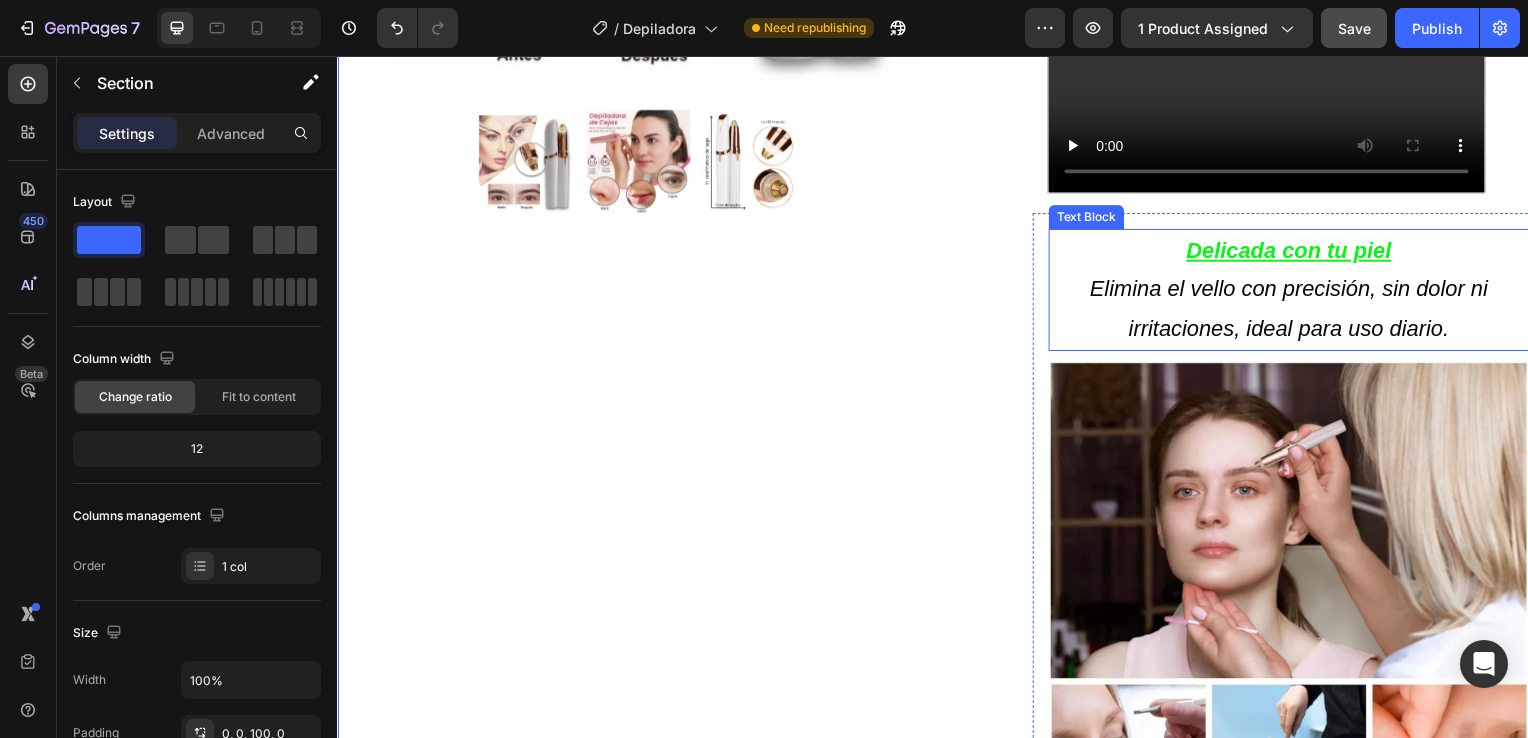 click on "Elimina el vello con precisión, sin dolor ni irritaciones, ideal para uso diario." at bounding box center [1294, 311] 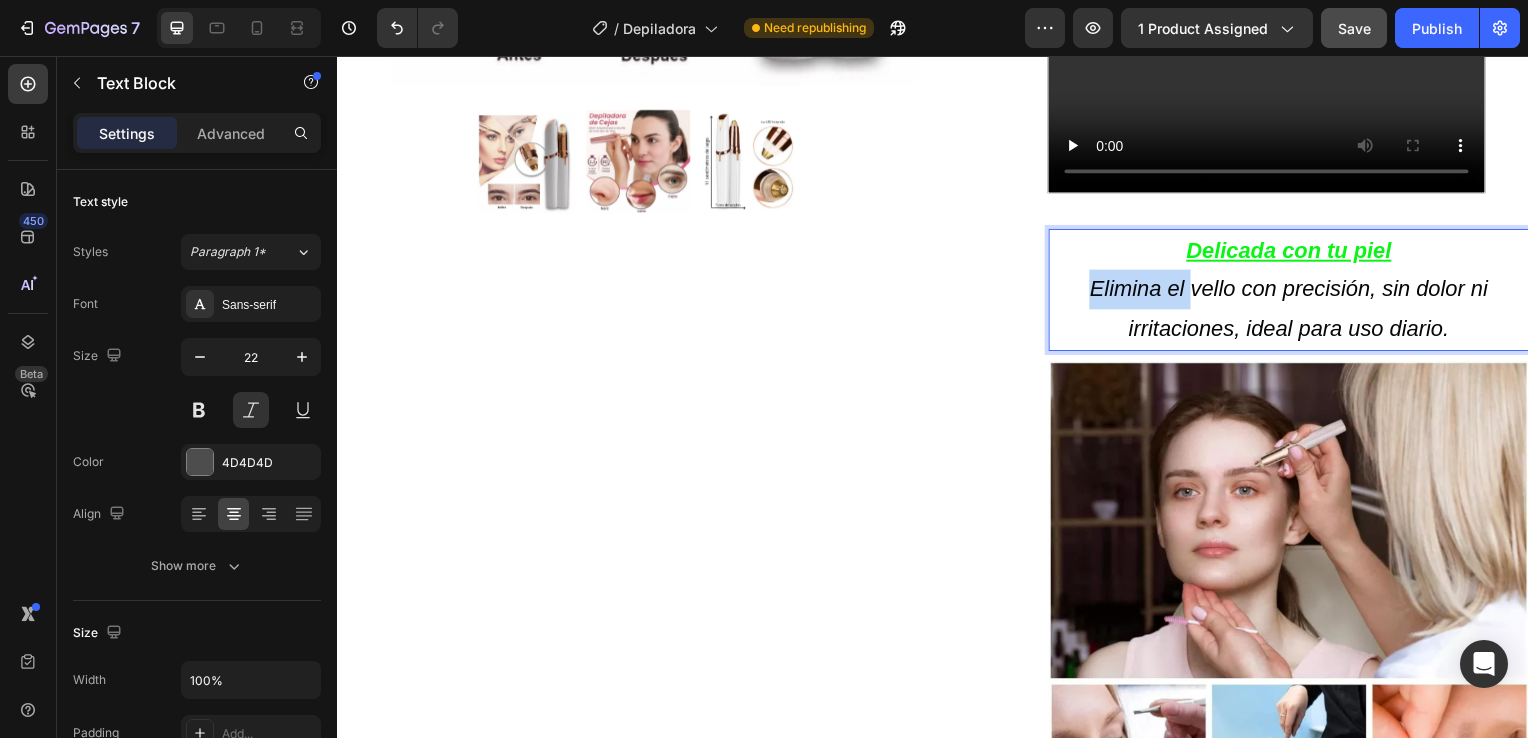 drag, startPoint x: 1086, startPoint y: 299, endPoint x: 1187, endPoint y: 308, distance: 101.4002 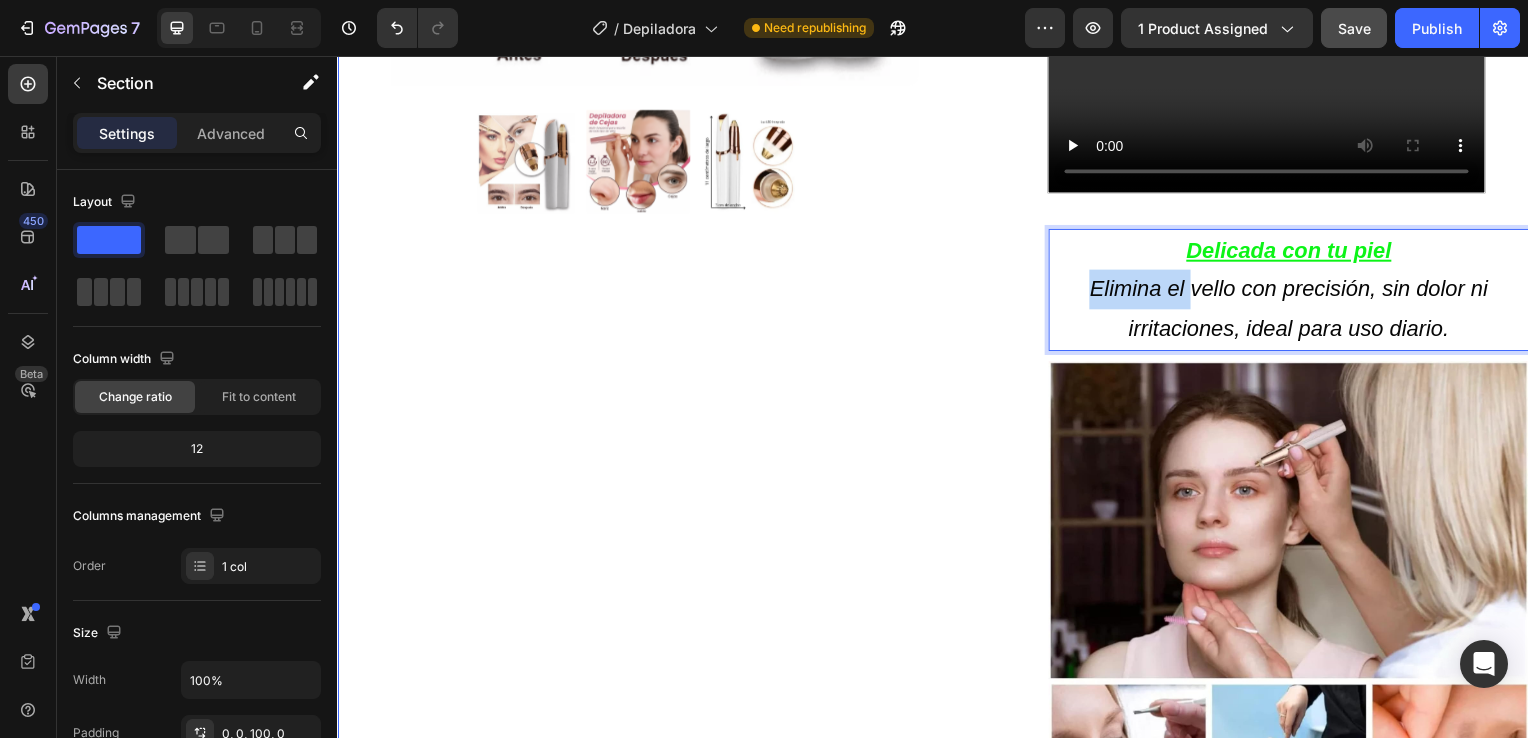 click on "Product Images Row Icon Icon Icon Icon Icon Icon List 4.8  657 Reviews   Text Block Row Depiladora facial de precisión indolora Product Title €19,99 Product Price Product Price €29.99 Text Block Oferta Text Block Row Row *Impuesto incluido Text Block Row Elige tu oferta   1x19.99€ 2x29.99€ 3x32.99€ (La mas vendida) Product Variants & Swatches Releasit COD Form & Upsells Releasit COD Form & Upsells
Agregar al carrito Add to Cart Row Row
Confiamos plenamente en la calidad de nuestros productos. Por eso, le ofrecemos una  GARANTÍA DE SANTISFACCIÓN DE 30 DÍAS : Si por cualquier motivo no queda conforme con su compra, puede conservar el producto y le reembolsaremos el 100% del importe abonado. Sin preguntas ni complicaciones. Item List Row Image Icon Icon Icon Icon Icon Icon List Lidia Perez Text Block Row Row
Icon Compra verificada. Text Block Row Row "Cómoda, rápida y sin dolor"     Text Block Video Row Row Product Delicada con tu piel   10 Row" at bounding box center [937, 249] 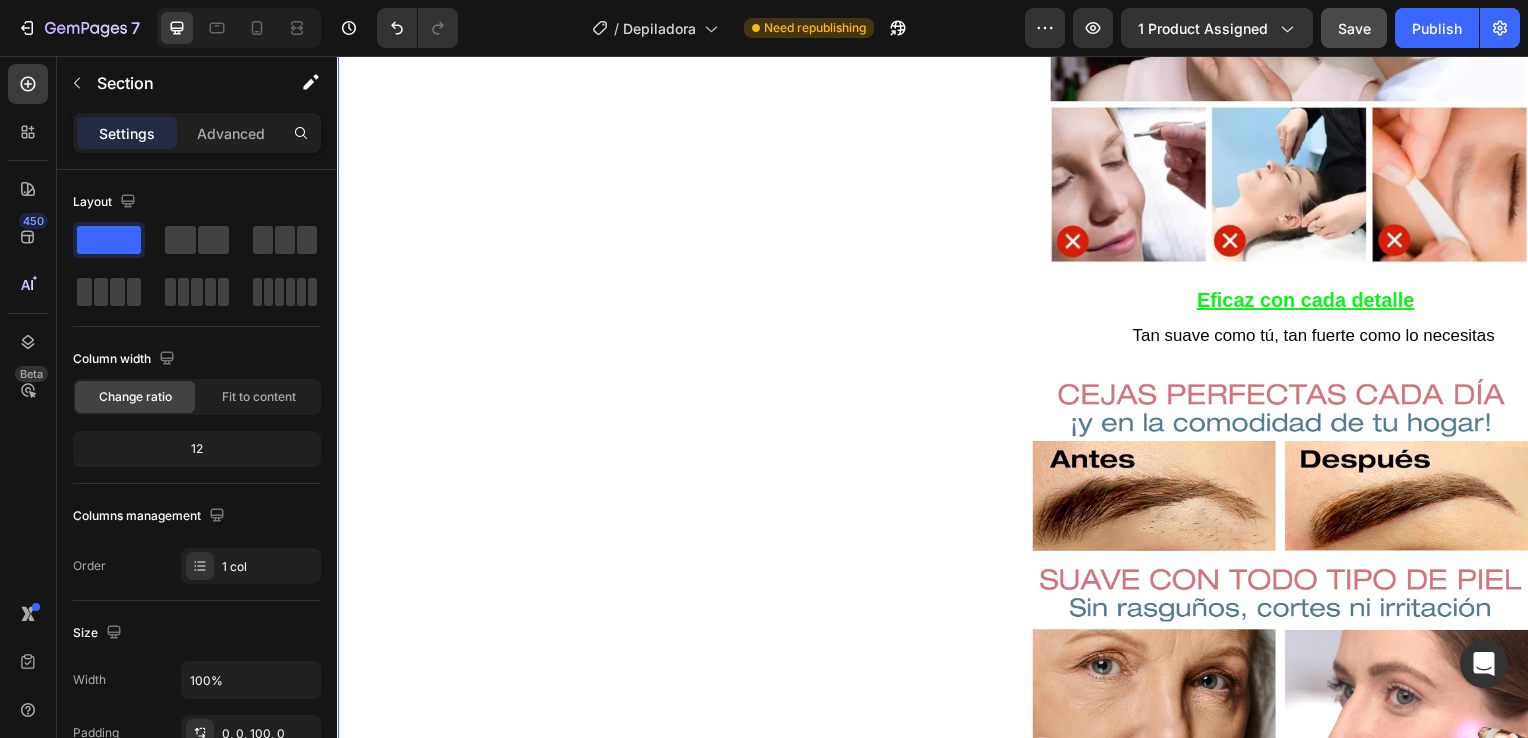 scroll, scrollTop: 1618, scrollLeft: 0, axis: vertical 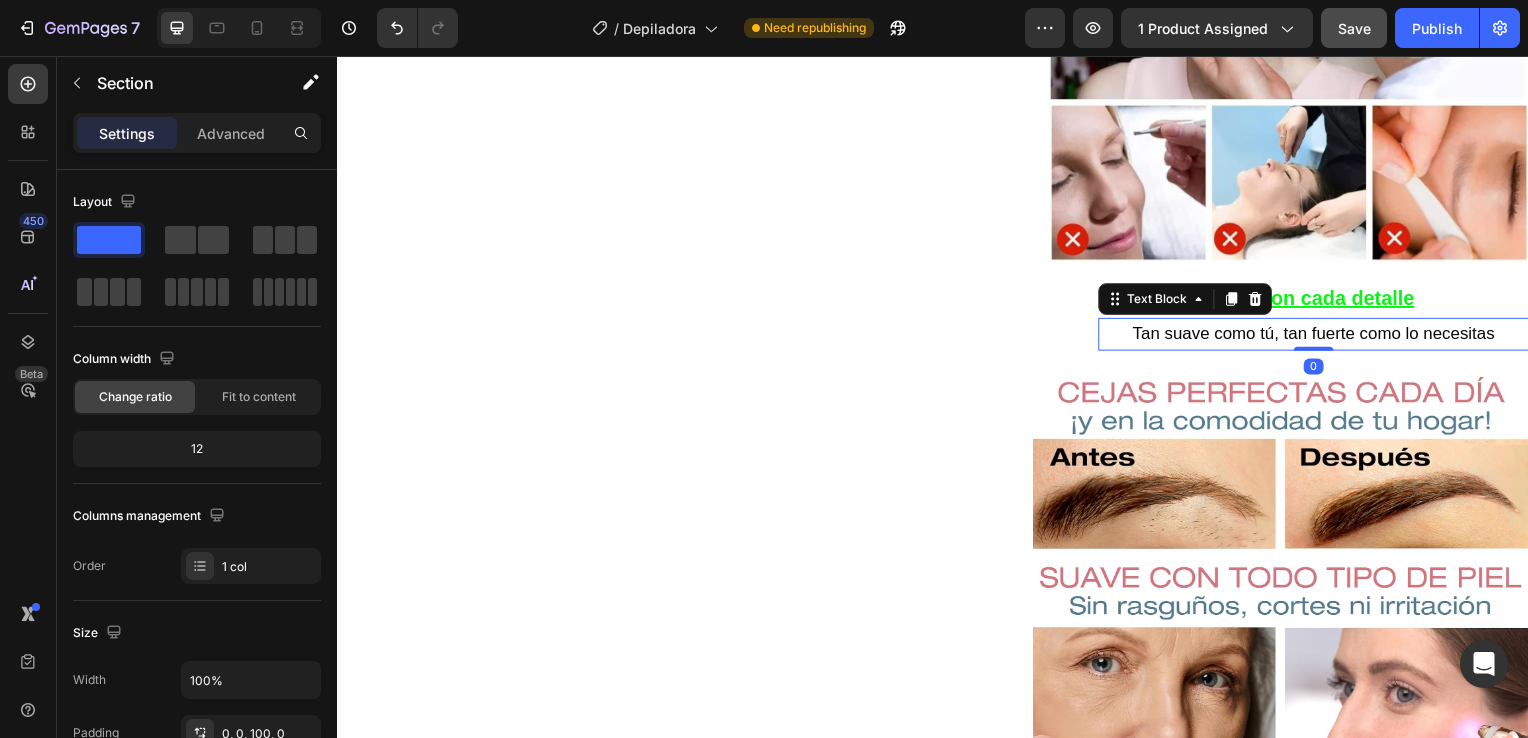click on "Tan suave como tú, tan fuerte como lo necesitas" at bounding box center (1320, 335) 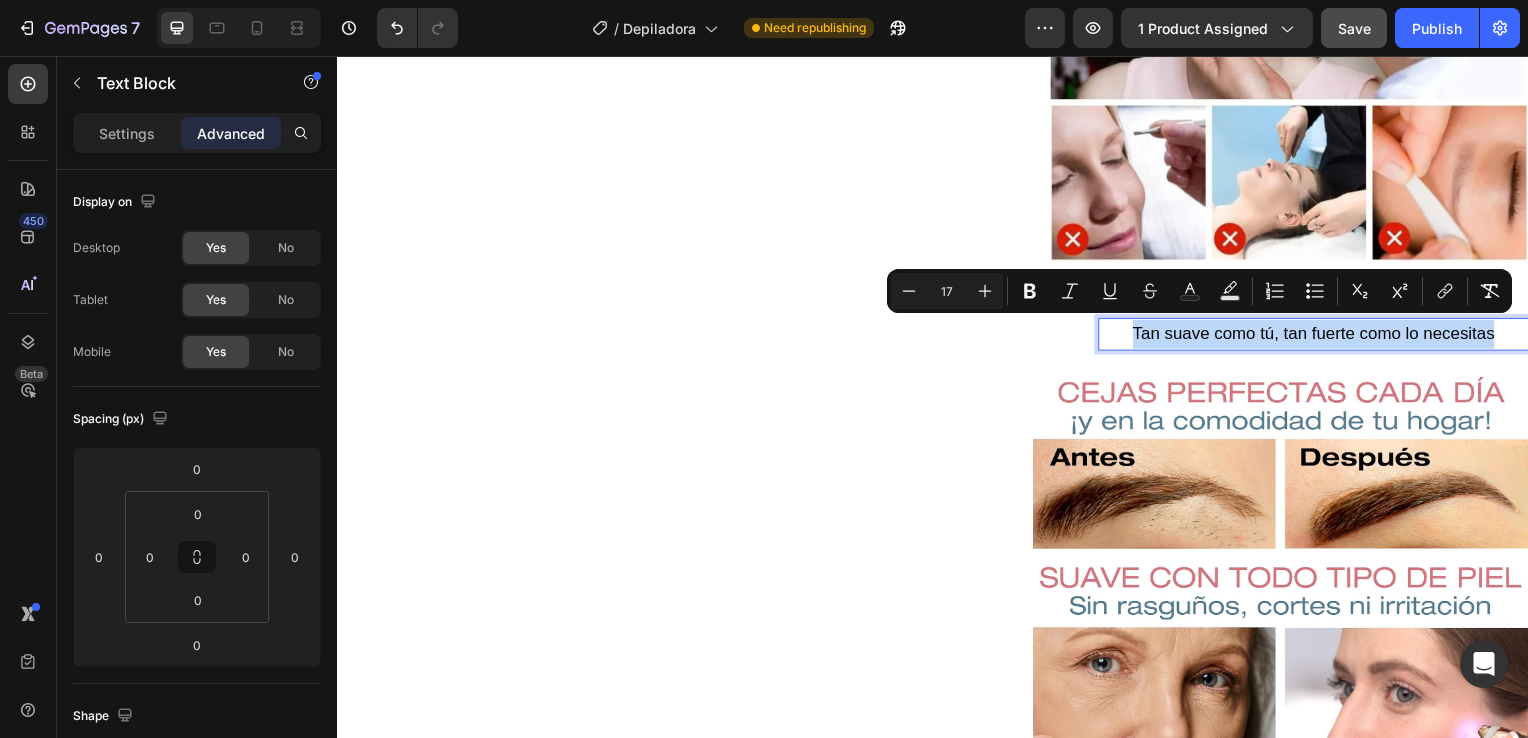drag, startPoint x: 1121, startPoint y: 328, endPoint x: 1519, endPoint y: 320, distance: 398.08038 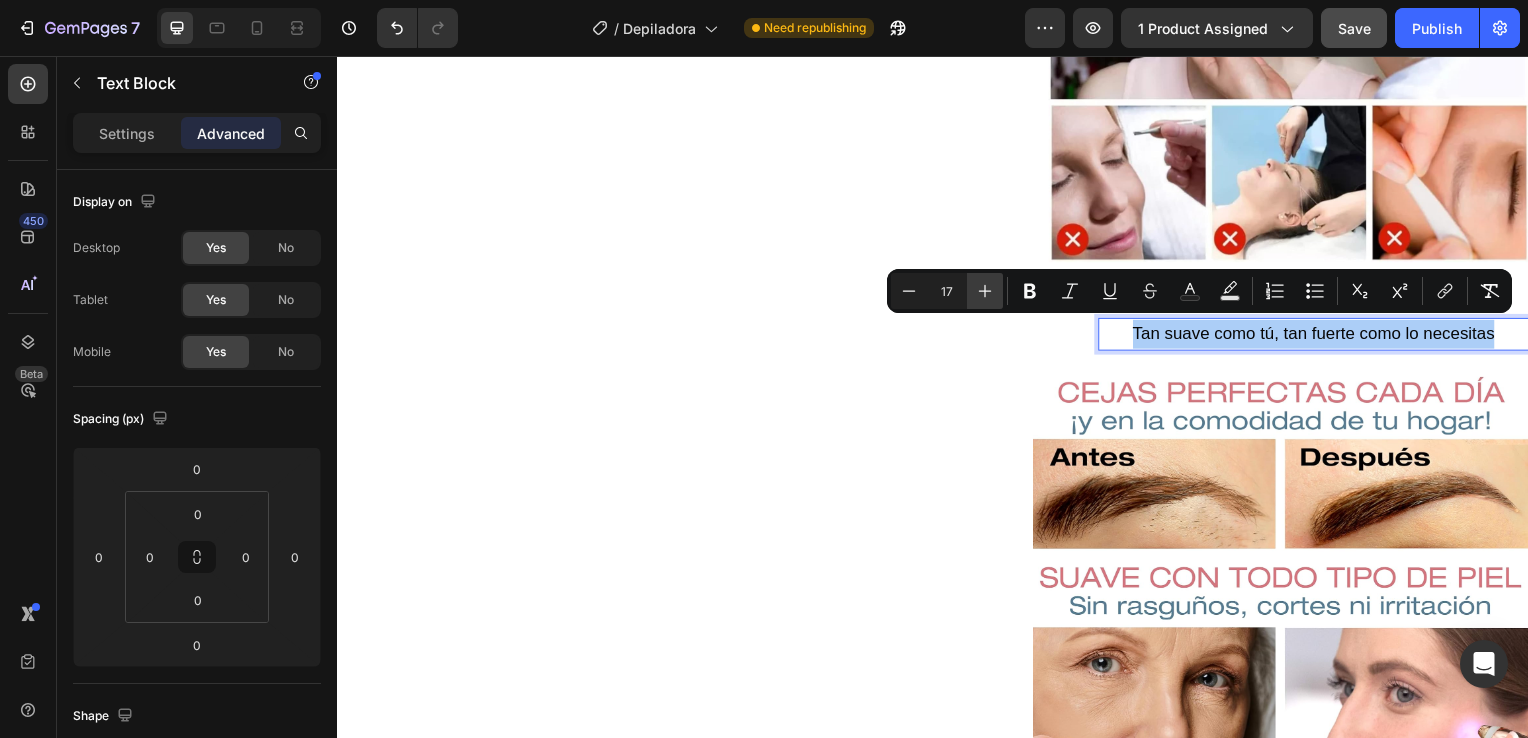 click 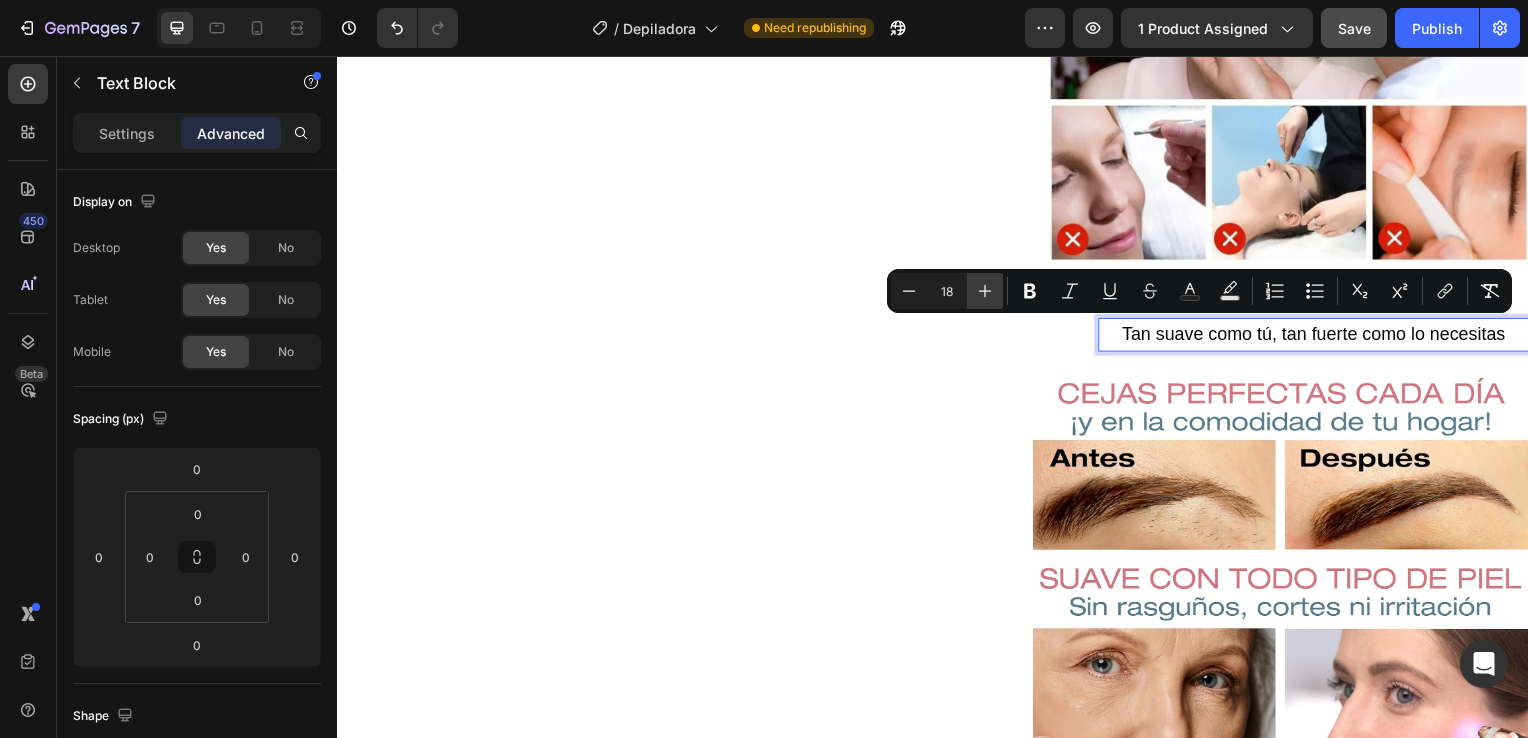 click 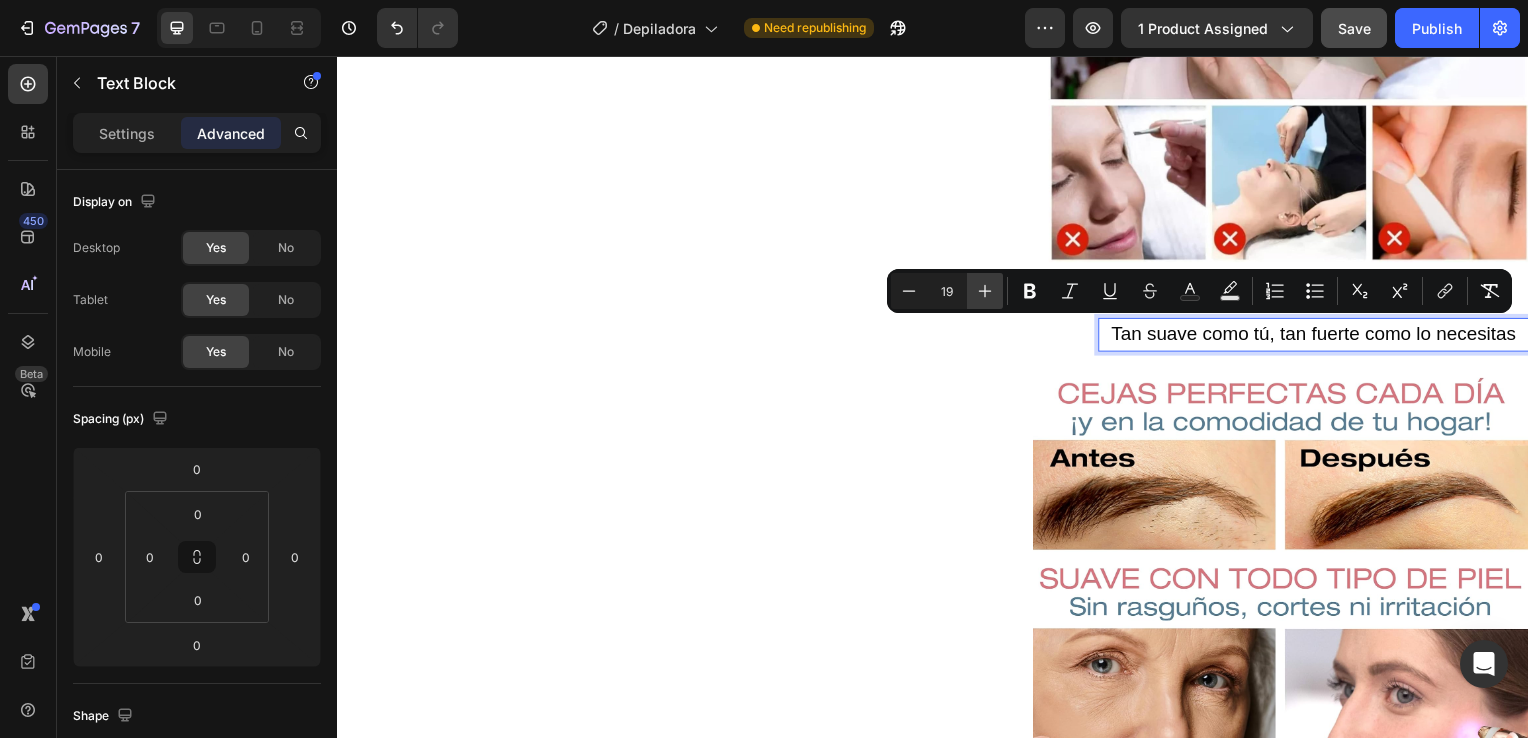 click 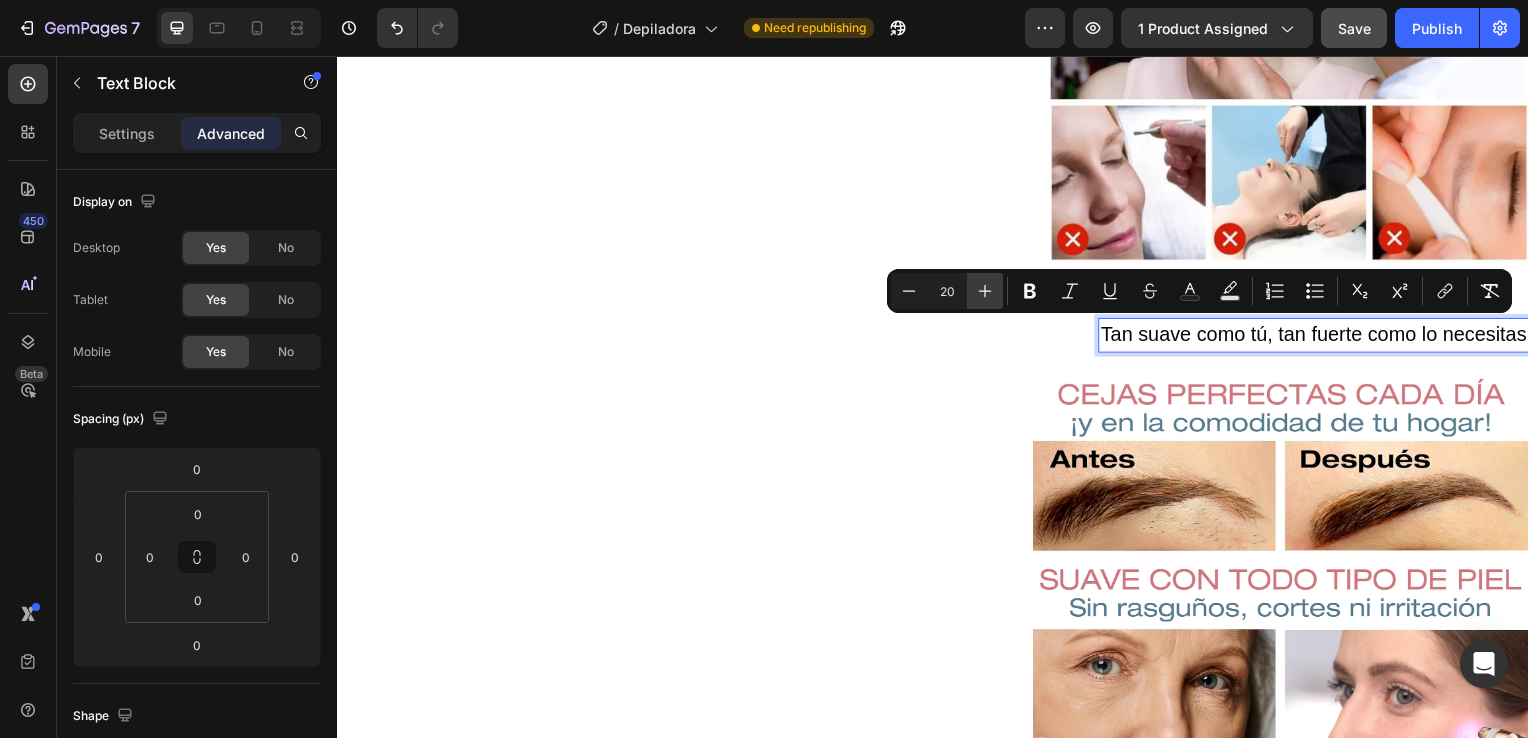 click 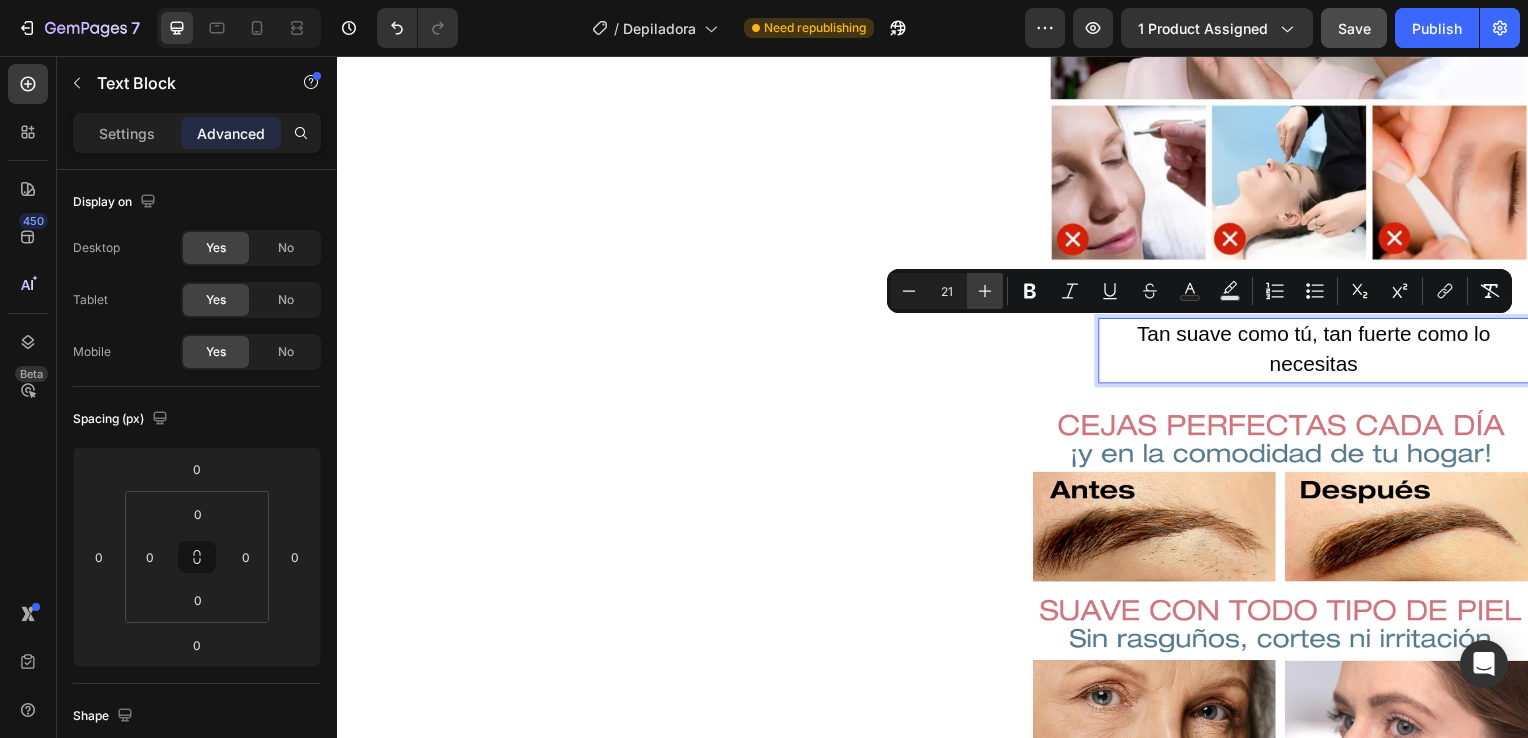 click 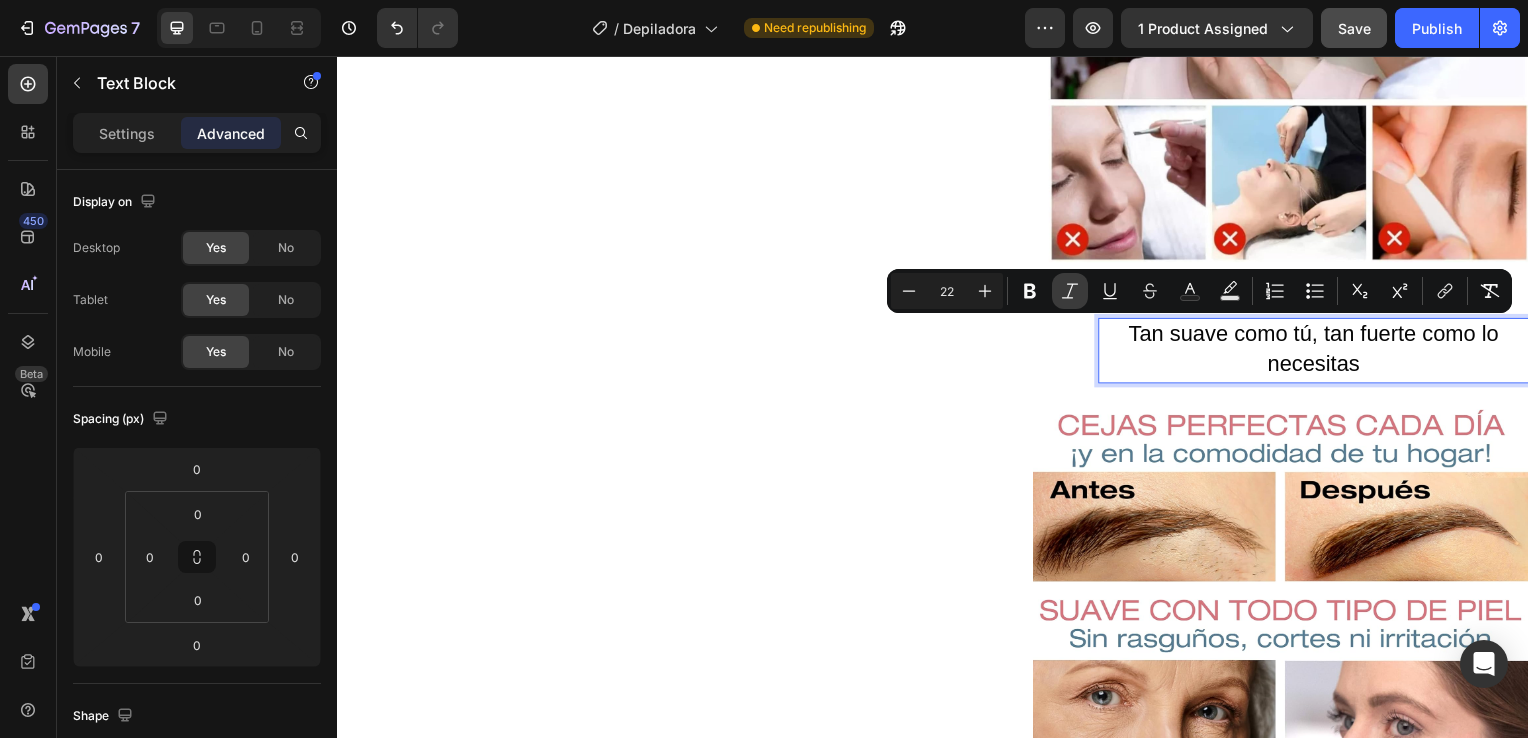 click 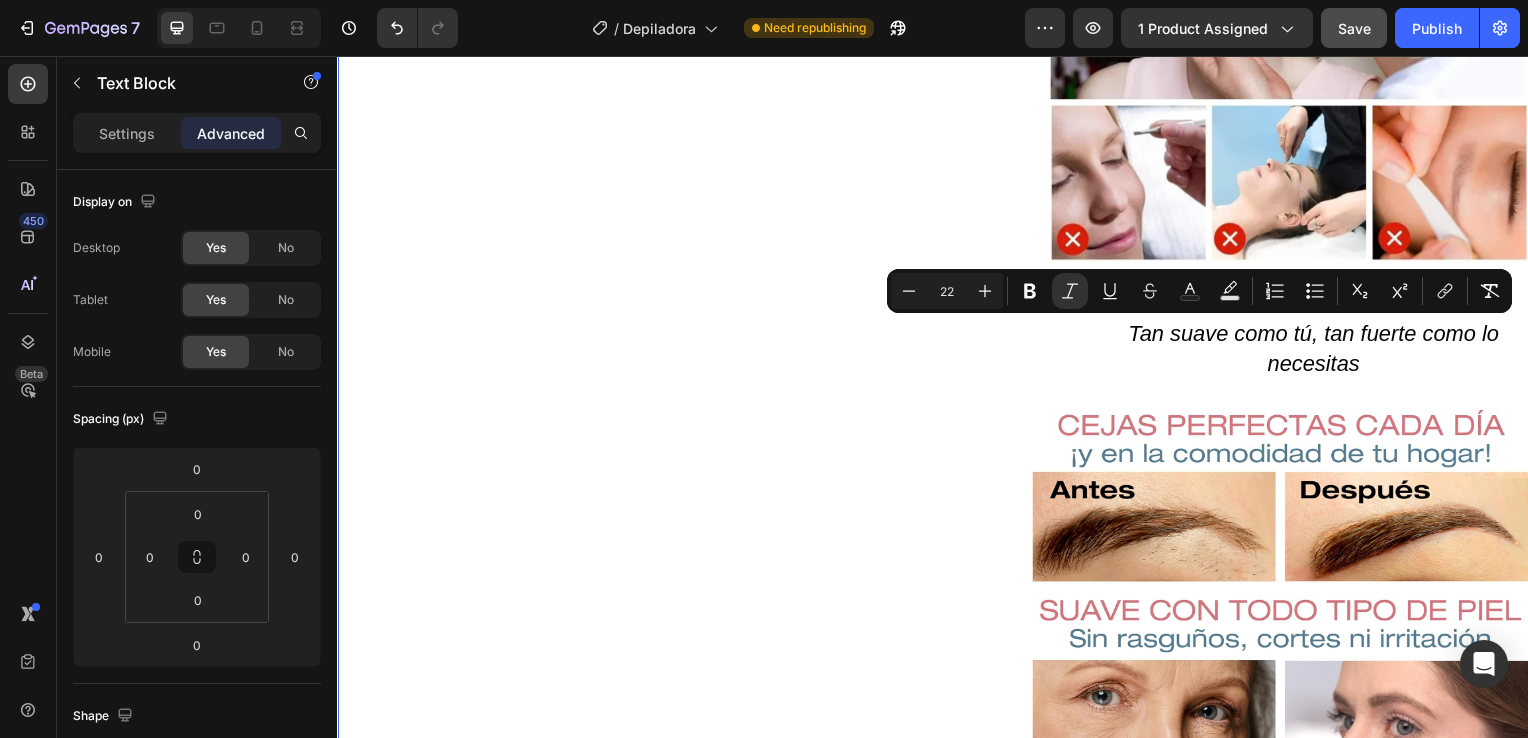 click on "Product Images Row Icon Icon Icon Icon Icon Icon List 4.8  657 Reviews   Text Block Row Depiladora facial de precisión indolora Product Title €19,99 Product Price Product Price €29.99 Text Block Oferta Text Block Row Row *Impuesto incluido Text Block Row Elige tu oferta   1x19.99€ 2x29.99€ 3x32.99€ (La mas vendida) Product Variants & Swatches Releasit COD Form & Upsells Releasit COD Form & Upsells
Agregar al carrito Add to Cart Row Row
Confiamos plenamente en la calidad de nuestros productos. Por eso, le ofrecemos una  GARANTÍA DE SANTISFACCIÓN DE 30 DÍAS : Si por cualquier motivo no queda conforme con su compra, puede conservar el producto y le reembolsaremos el 100% del importe abonado. Sin preguntas ni complicaciones. Item List Row Image Icon Icon Icon Icon Icon Icon List Lidia Perez Text Block Row Row
Icon Compra verificada. Text Block Row Row "Cómoda, rápida y sin dolor"     Text Block Video Row Row Product Delicada con tu piel Image" at bounding box center (937, -318) 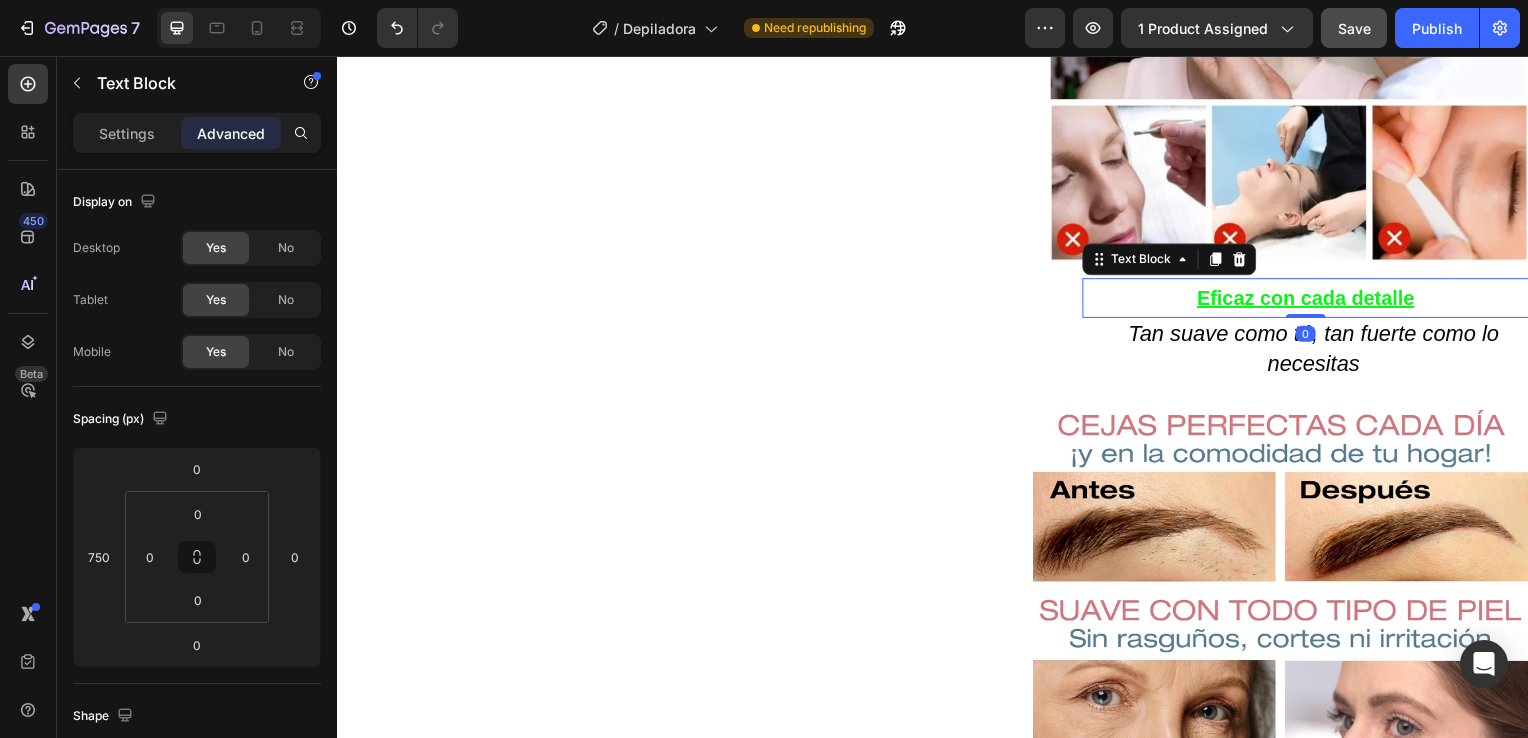 click on "Eficaz con cada detalle" at bounding box center [1312, 300] 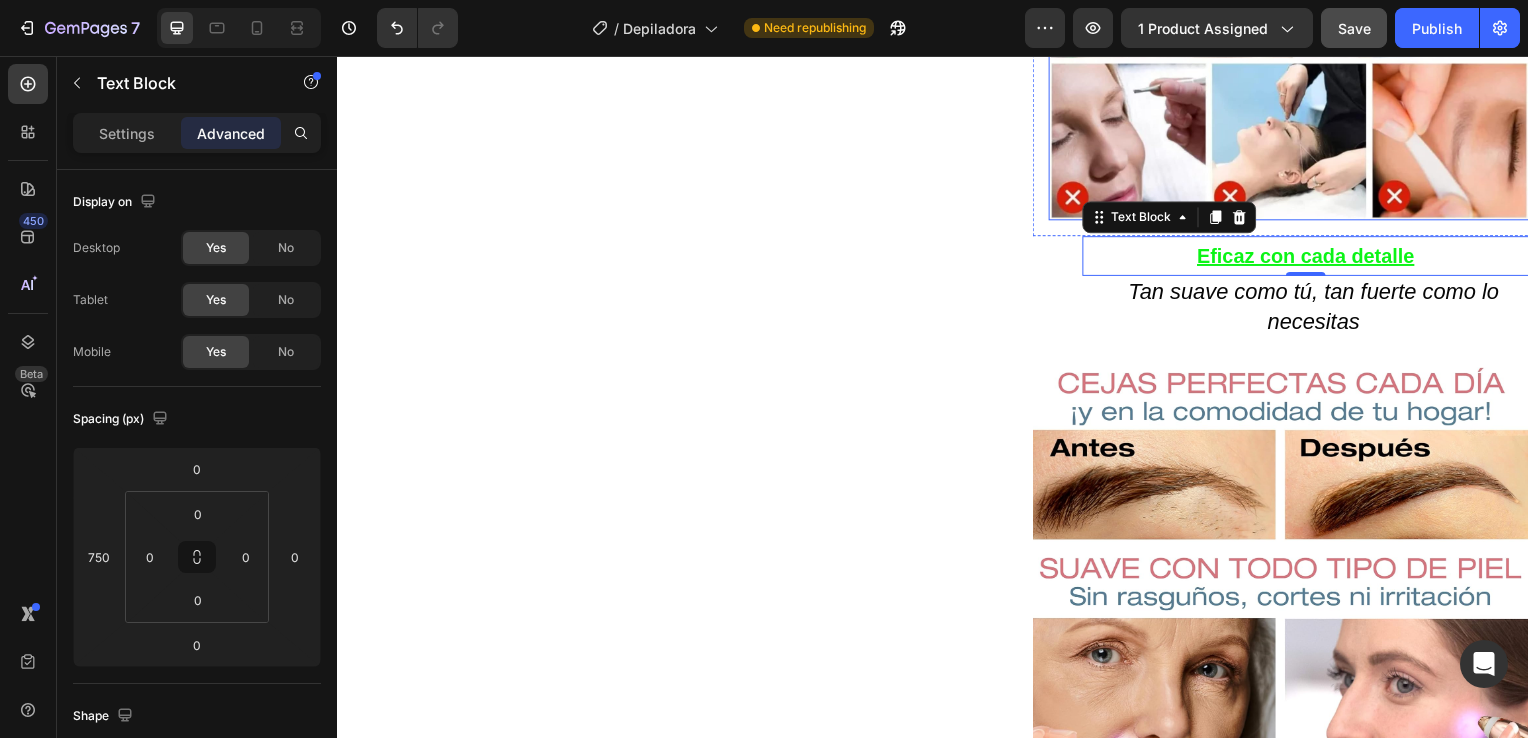 scroll, scrollTop: 1673, scrollLeft: 0, axis: vertical 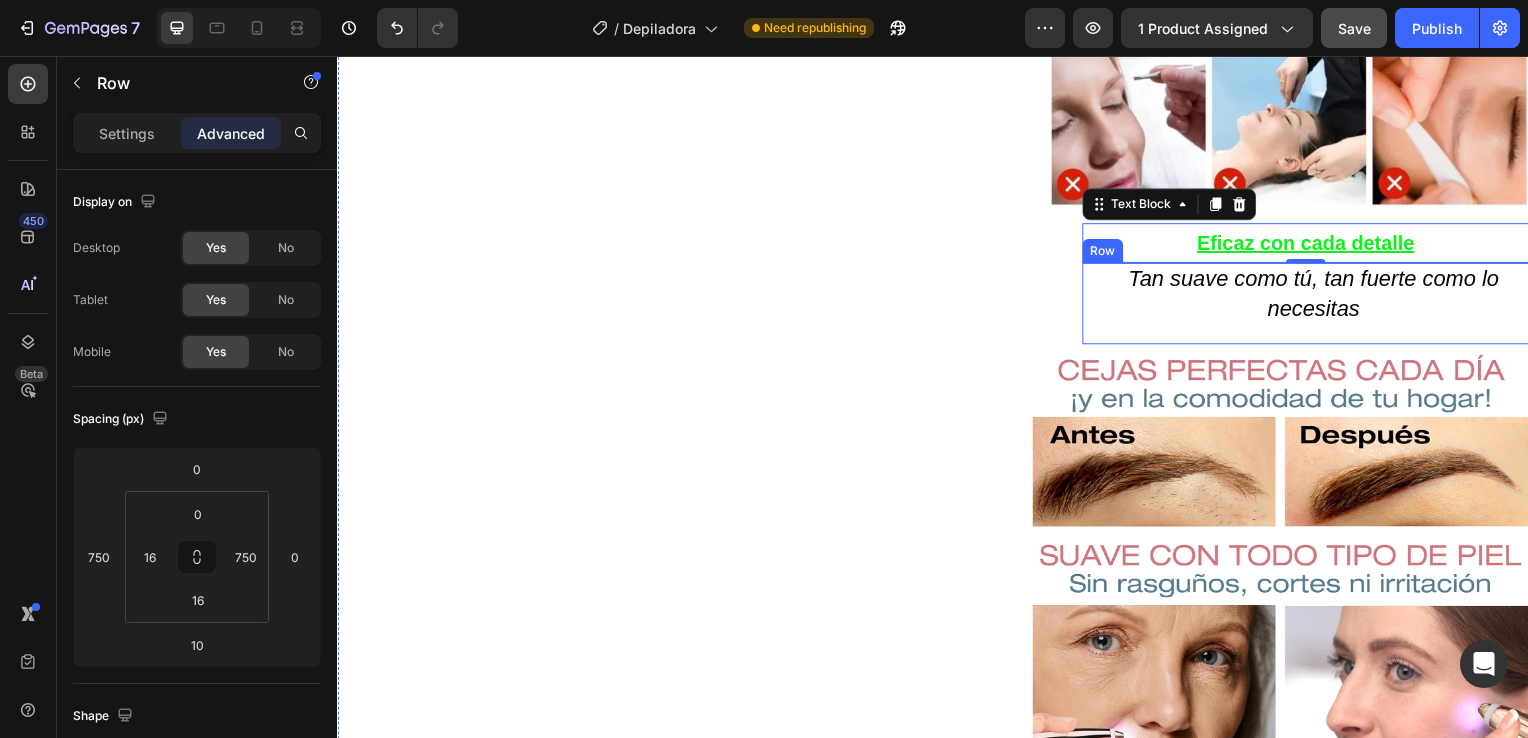 click on "Tan suave como tú, tan fuerte como lo necesitas Text Block Row" at bounding box center [1687, 306] 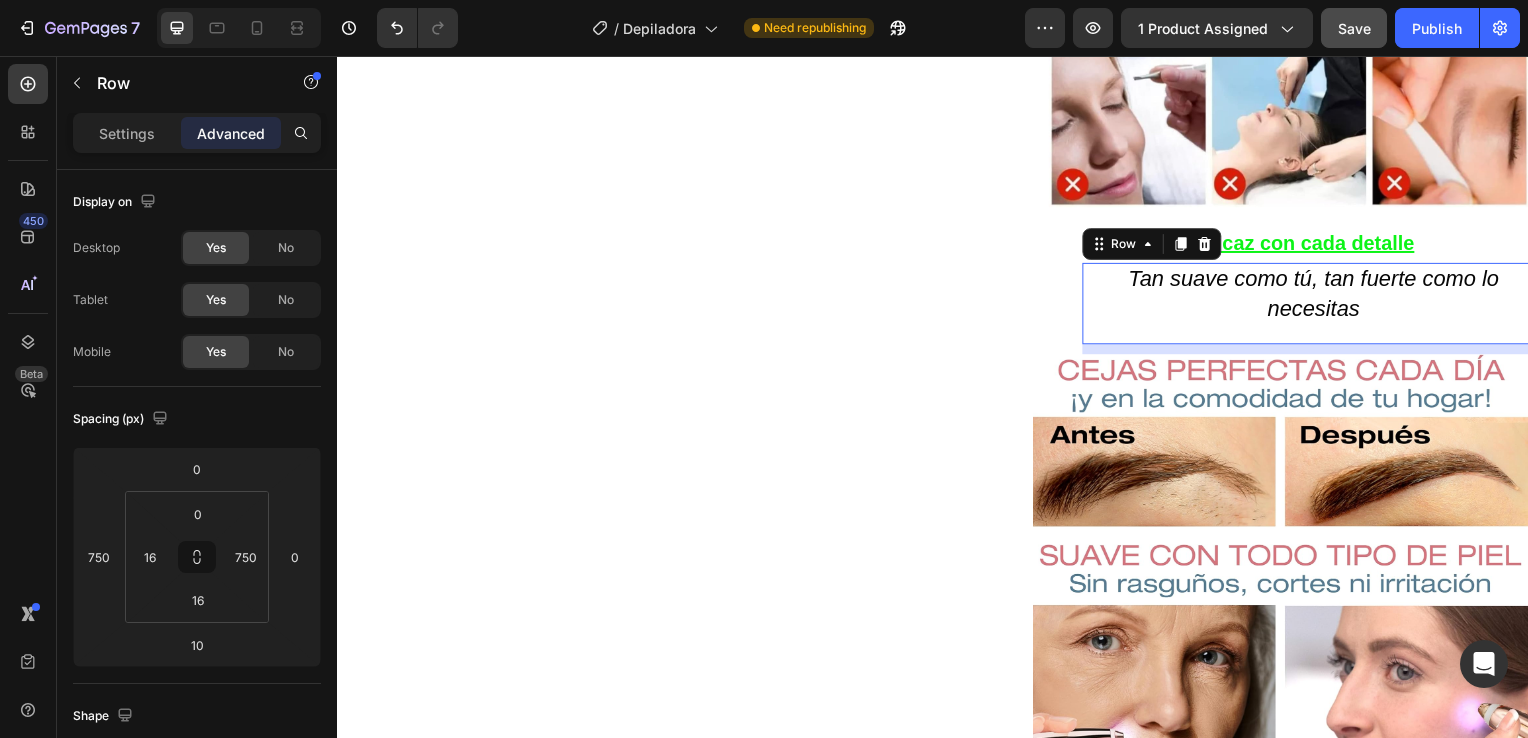 click on "10" at bounding box center [1687, 352] 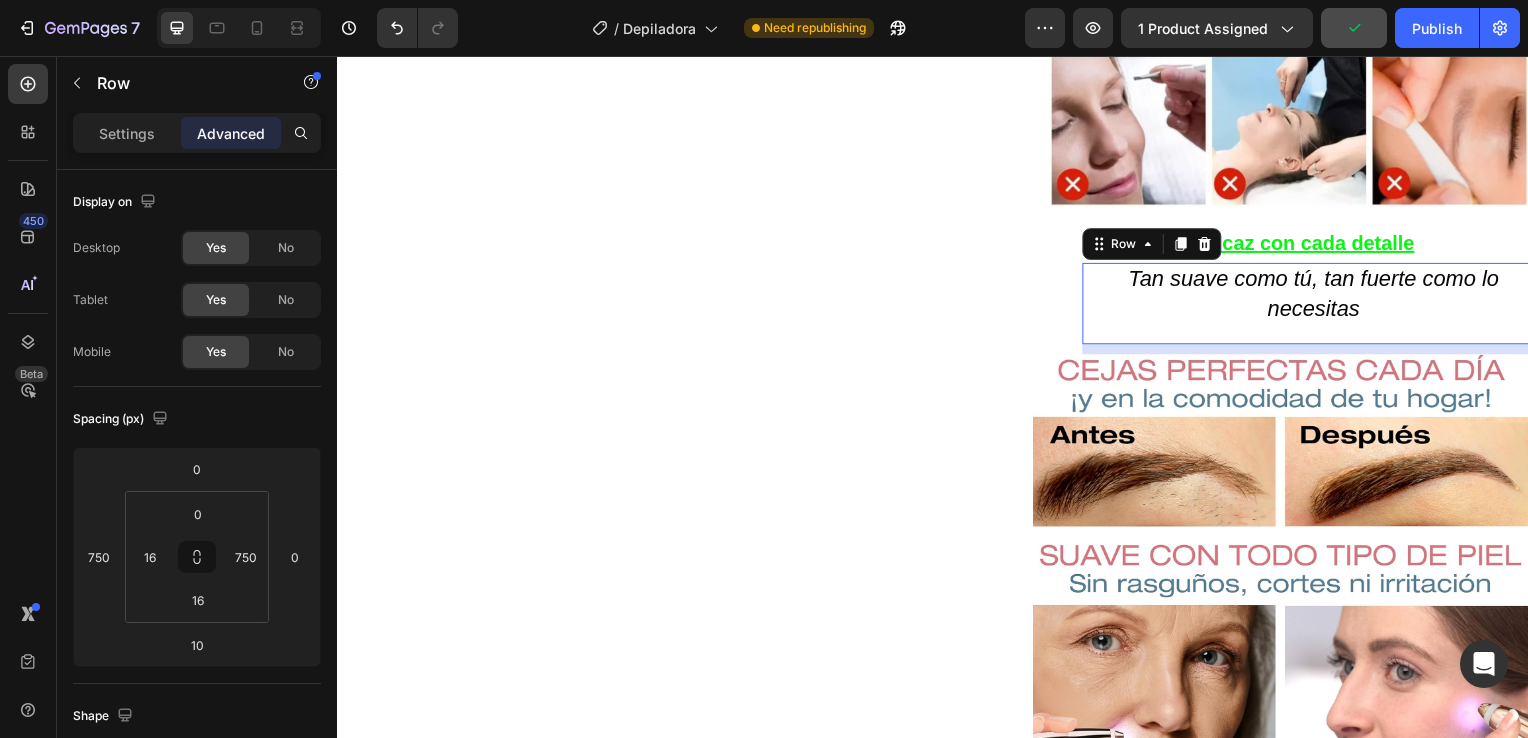 click on "10" at bounding box center (1687, 352) 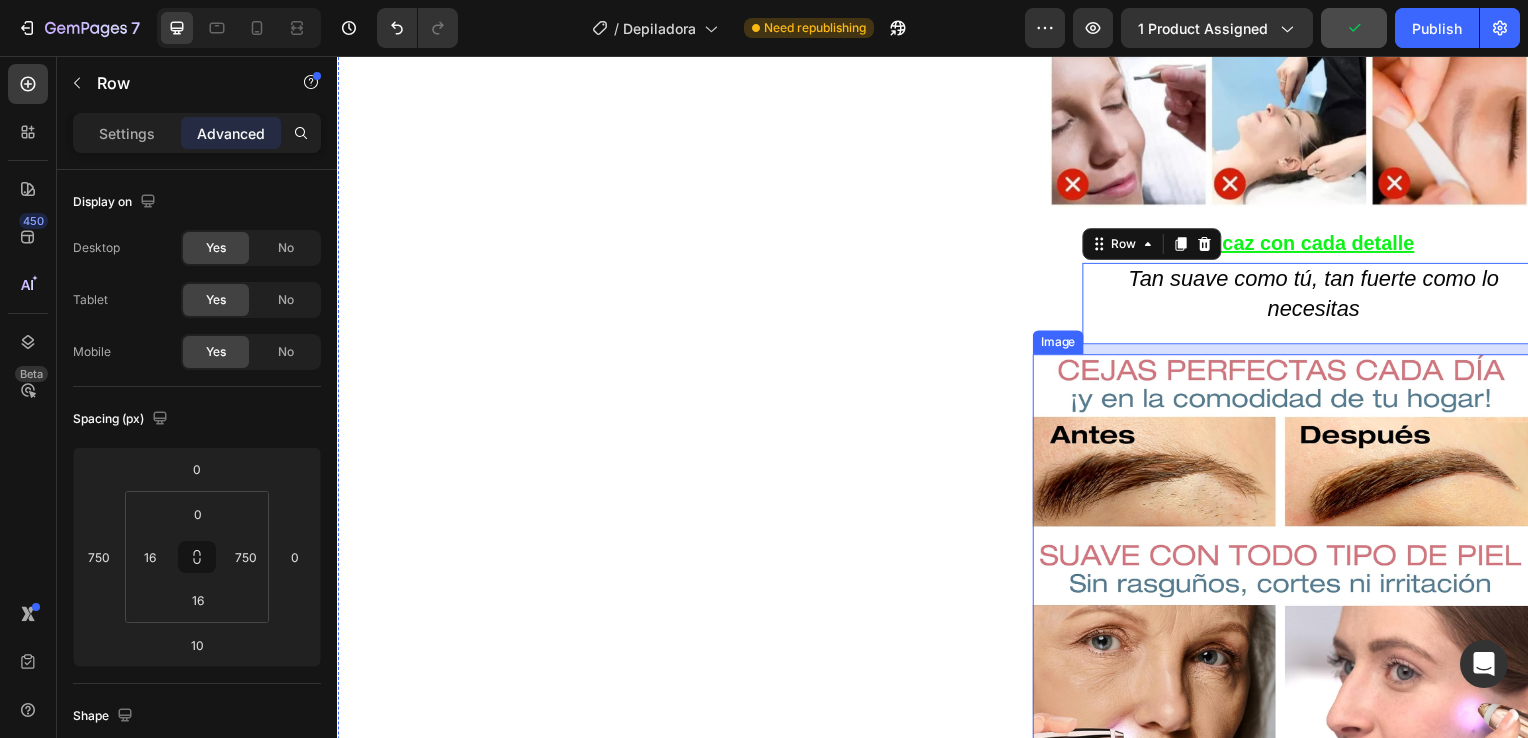 click at bounding box center (1287, 594) 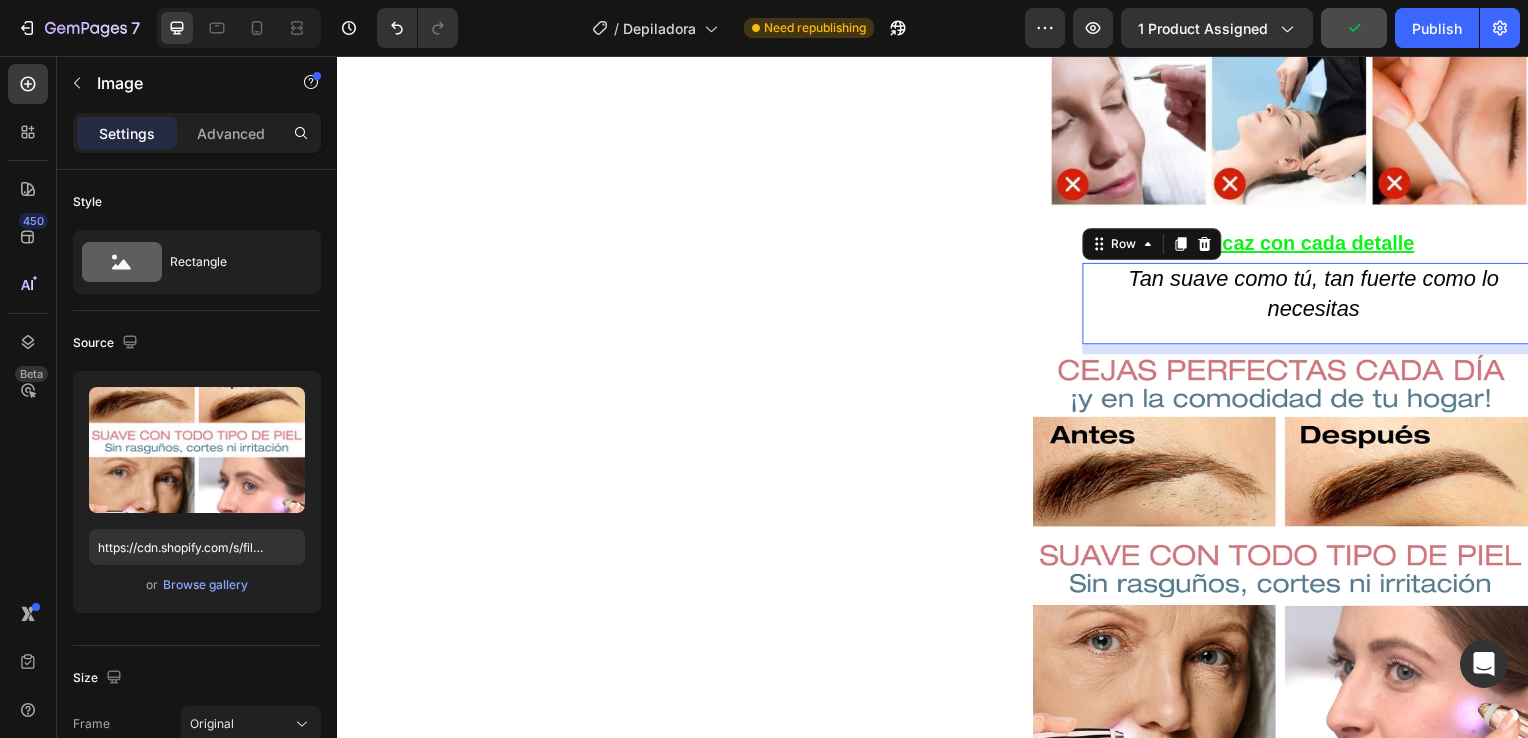 click on "Tan suave como tú, tan fuerte como lo necesitas Text Block Row   0" at bounding box center [1687, 306] 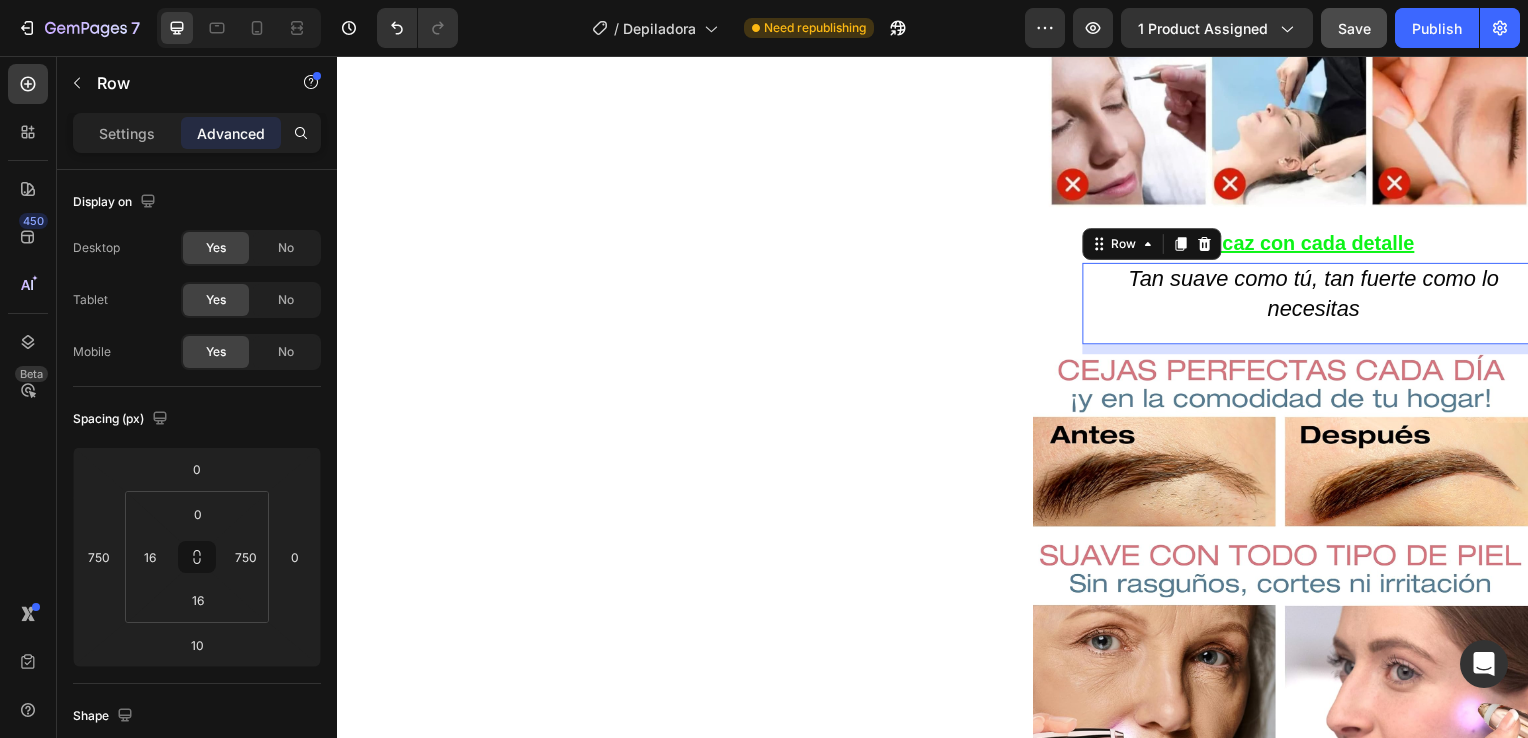 click on "Tan suave como tú, tan fuerte como lo necesitas Text Block Row   10" at bounding box center (1687, 306) 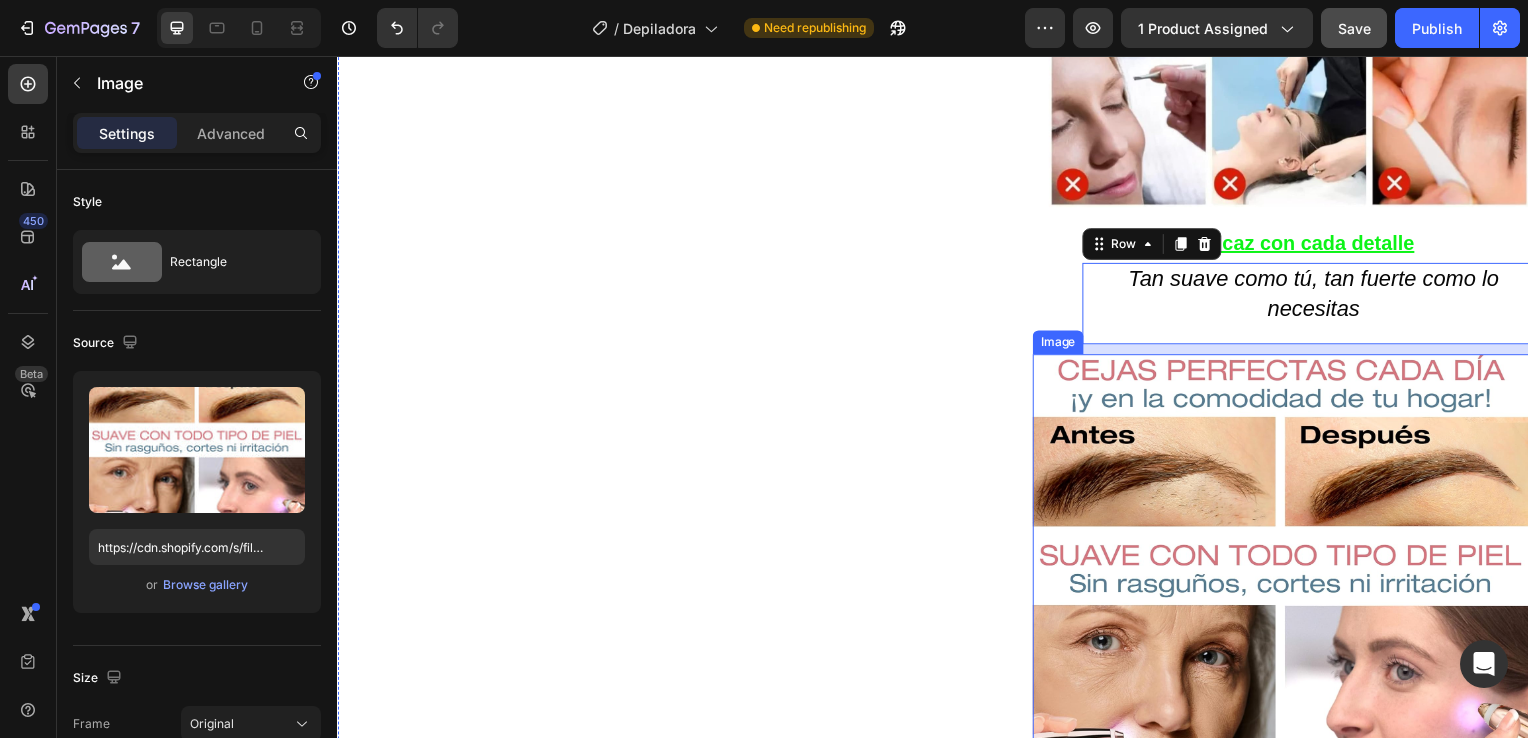 click at bounding box center (1287, 594) 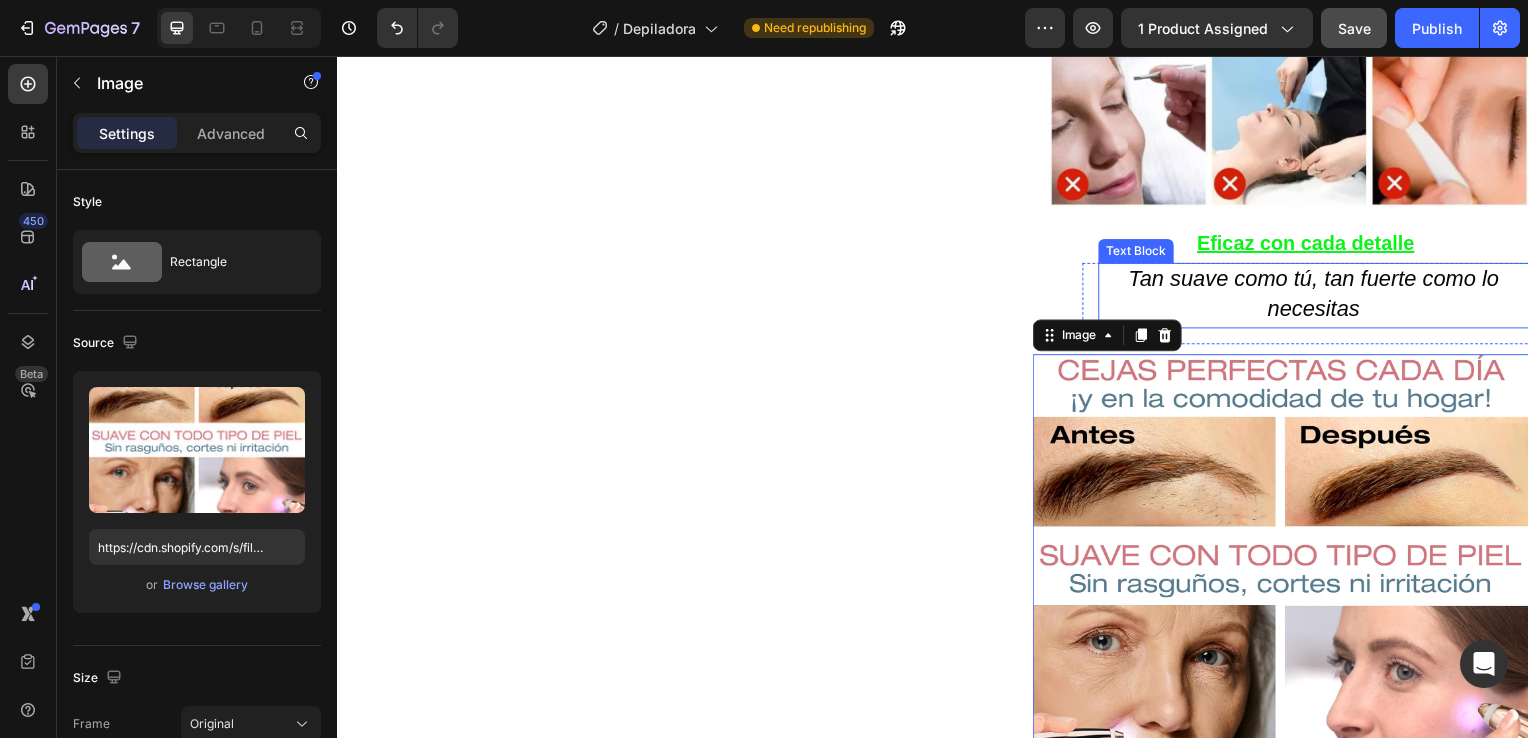 click on "Tan suave como tú, tan fuerte como lo necesitas" at bounding box center (1319, 296) 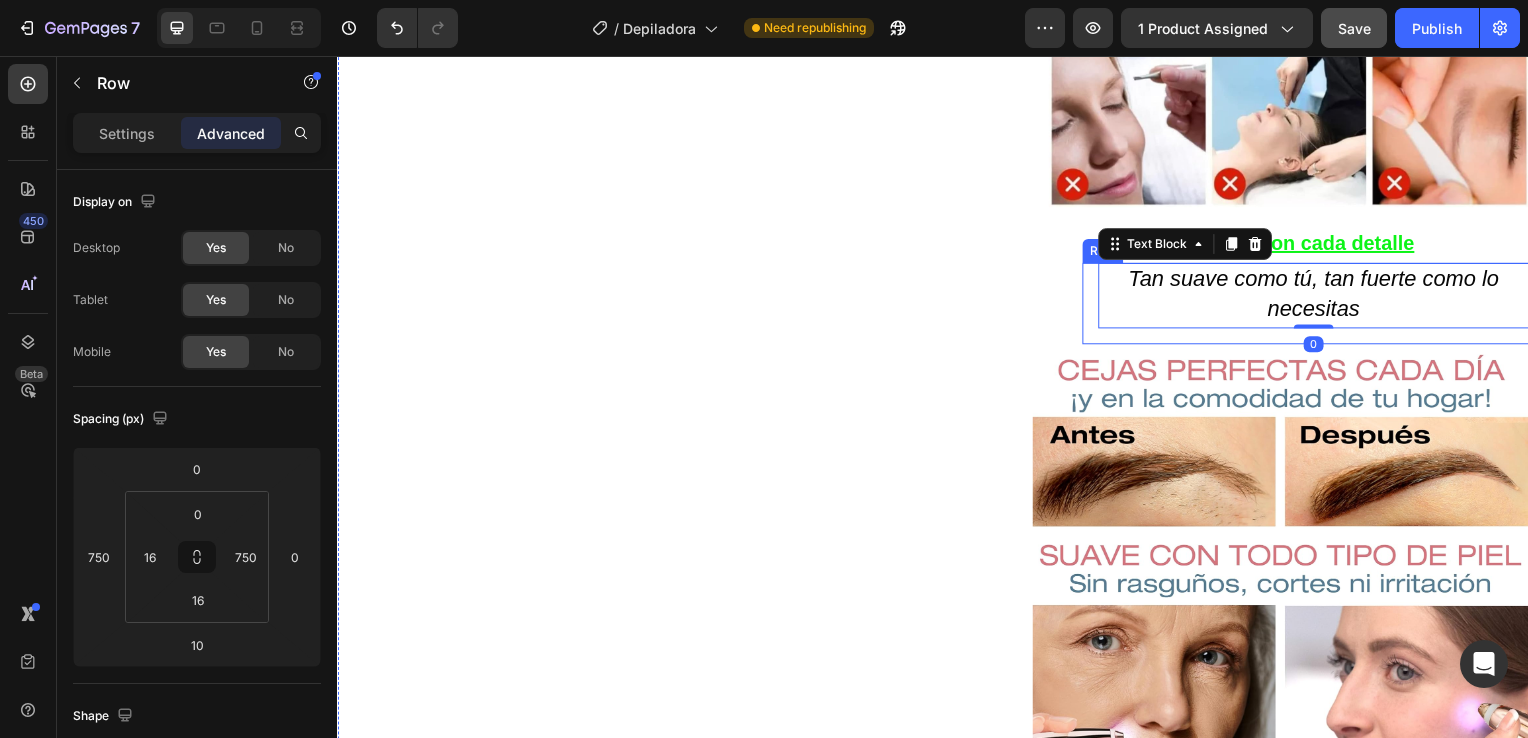 click on "Tan suave como tú, tan fuerte como lo necesitas Text Block   0 Row" at bounding box center [1687, 306] 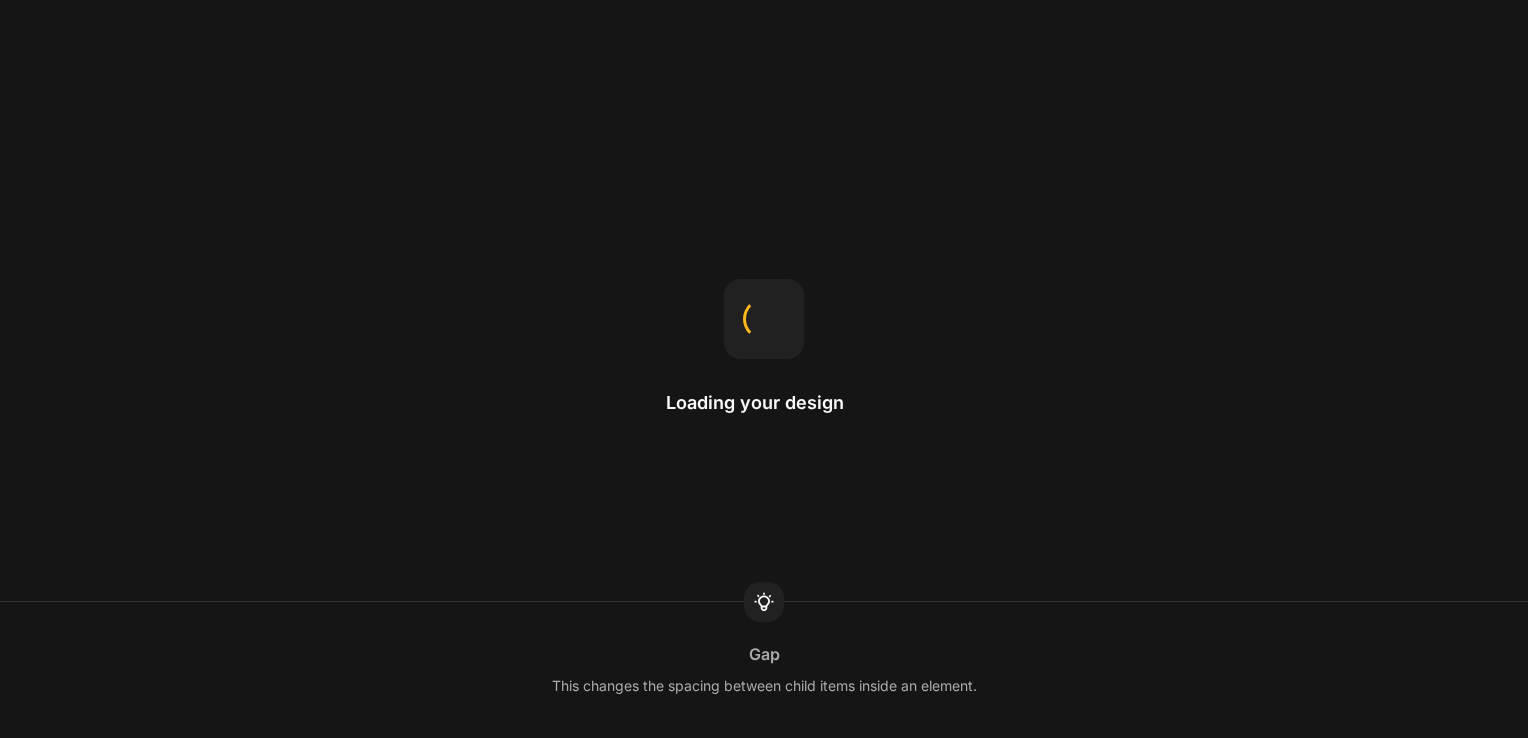 scroll, scrollTop: 0, scrollLeft: 0, axis: both 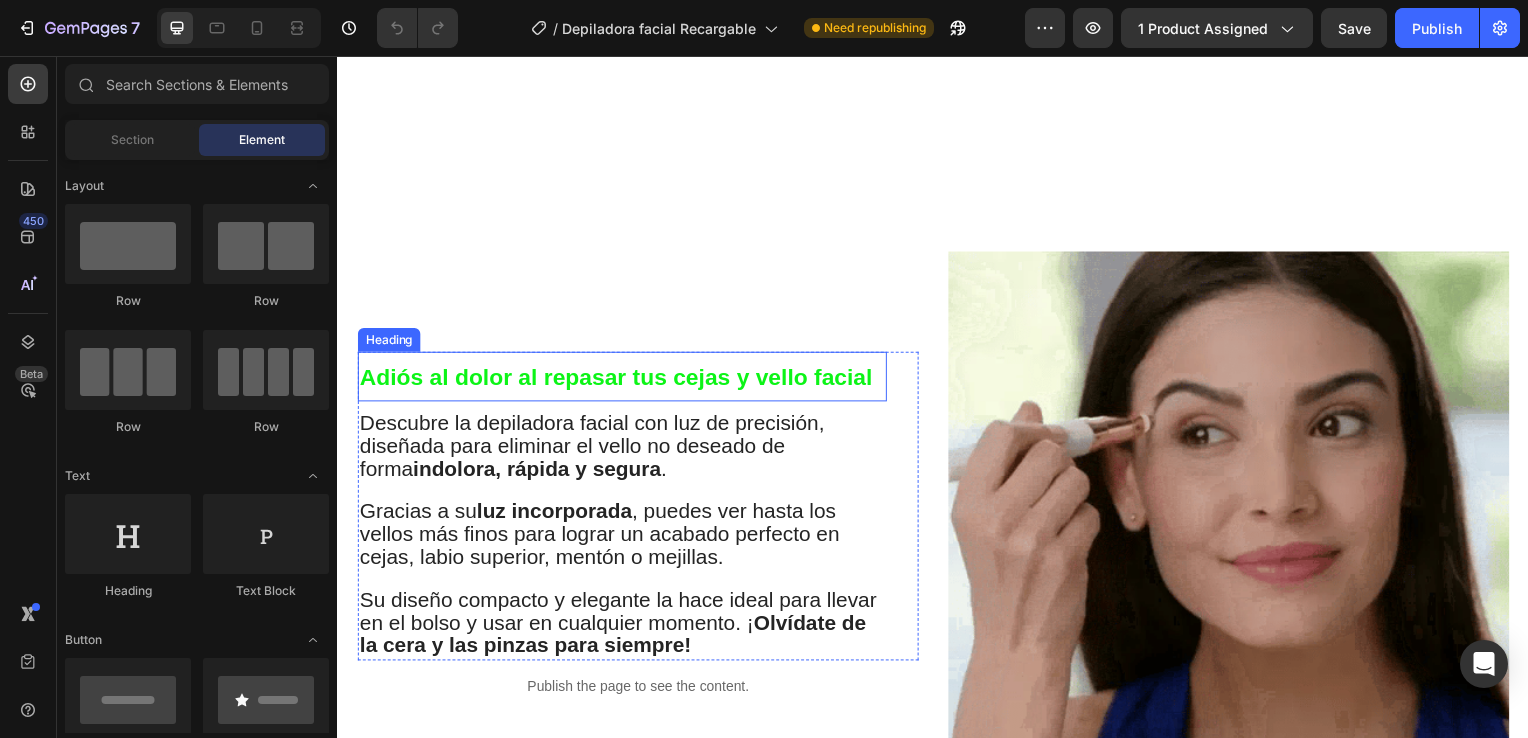 click on "Adiós al dolor al repasar tus cejas y vello facial" at bounding box center [617, 380] 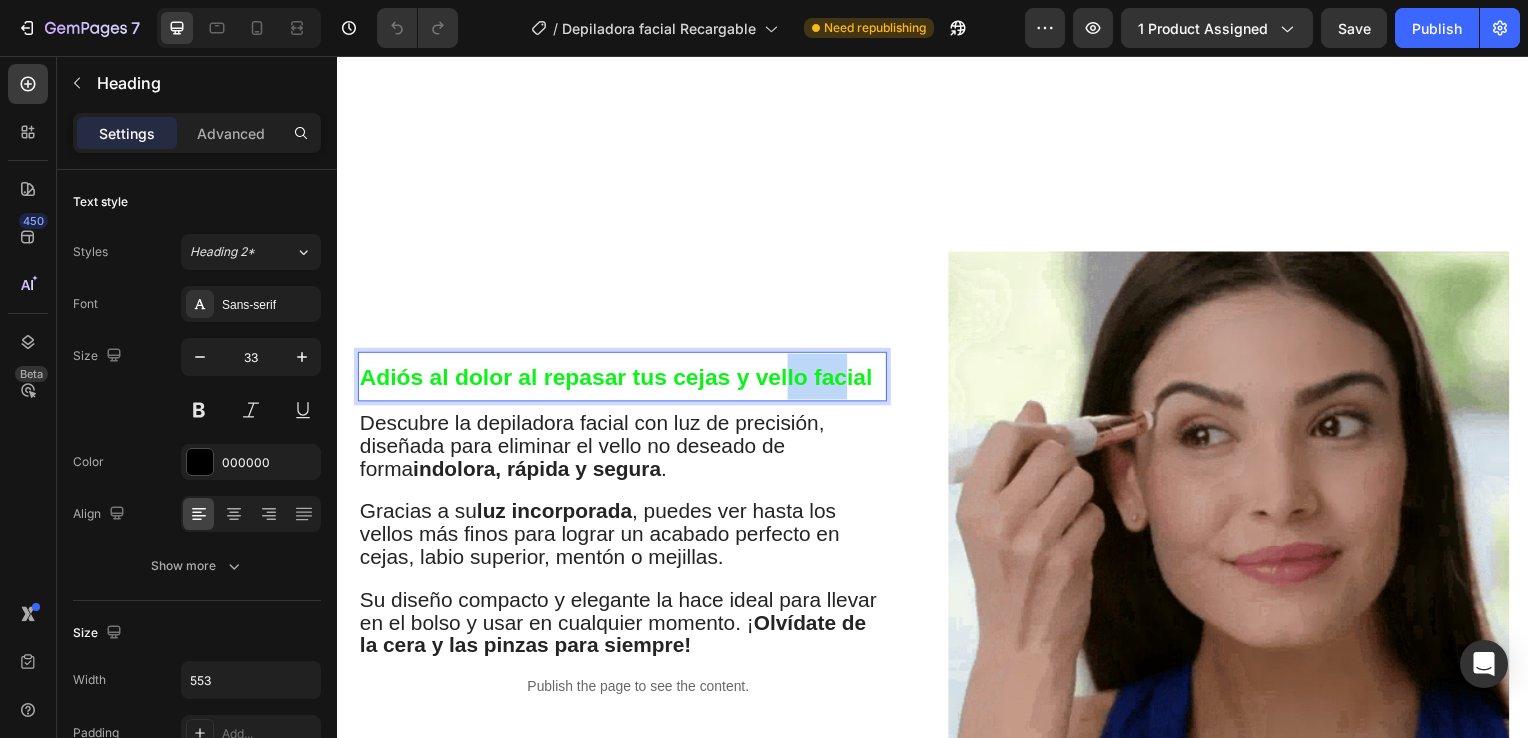 drag, startPoint x: 851, startPoint y: 423, endPoint x: 790, endPoint y: 423, distance: 61 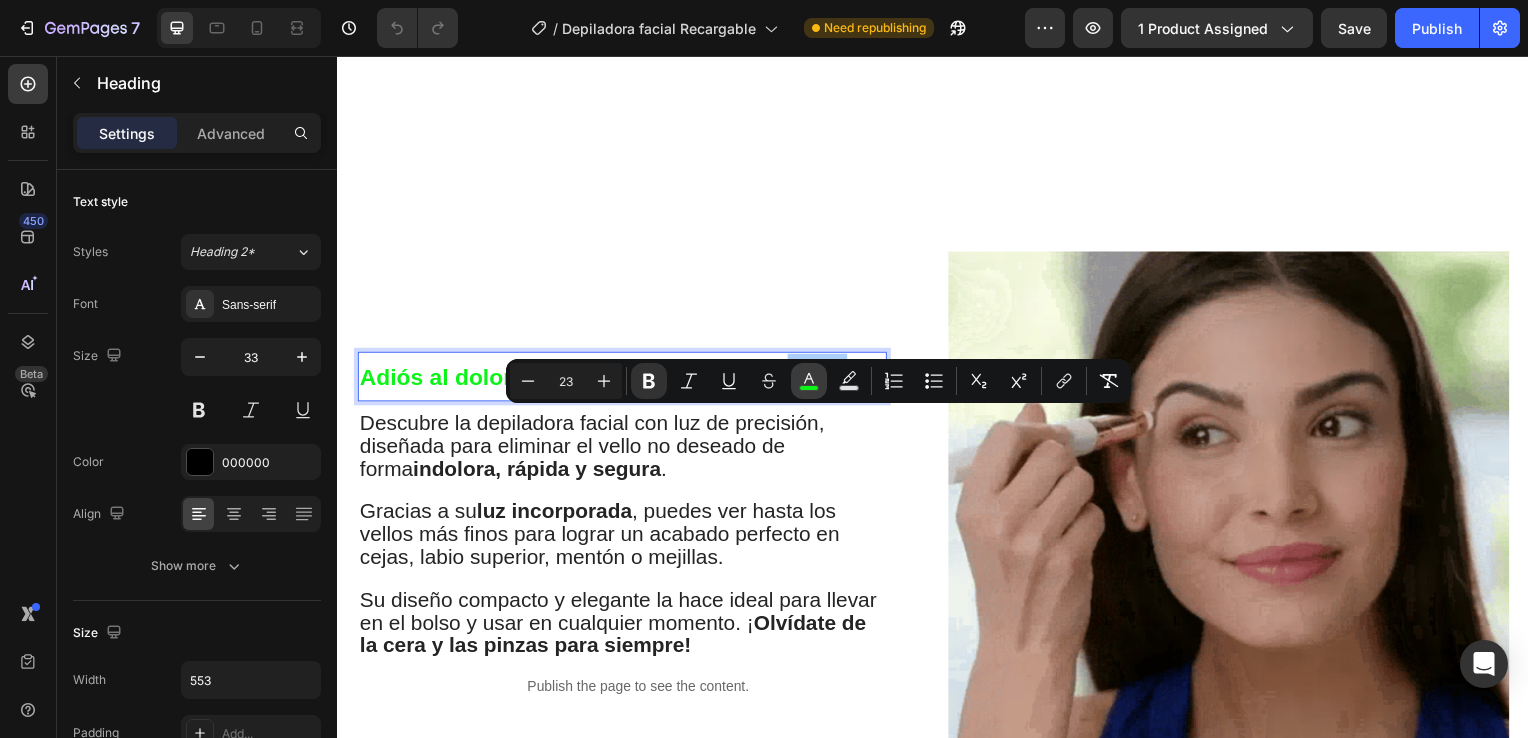 click 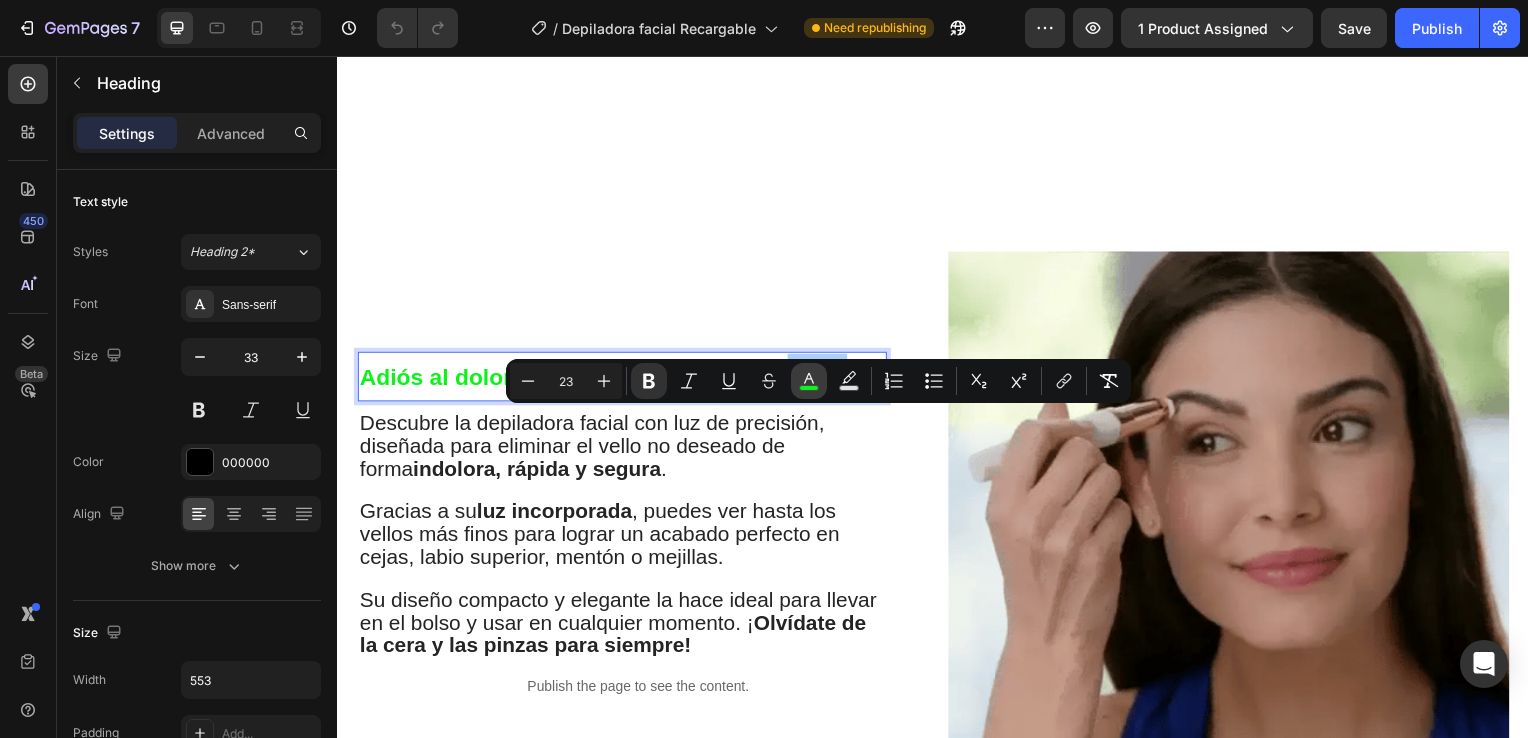type on "0CF417" 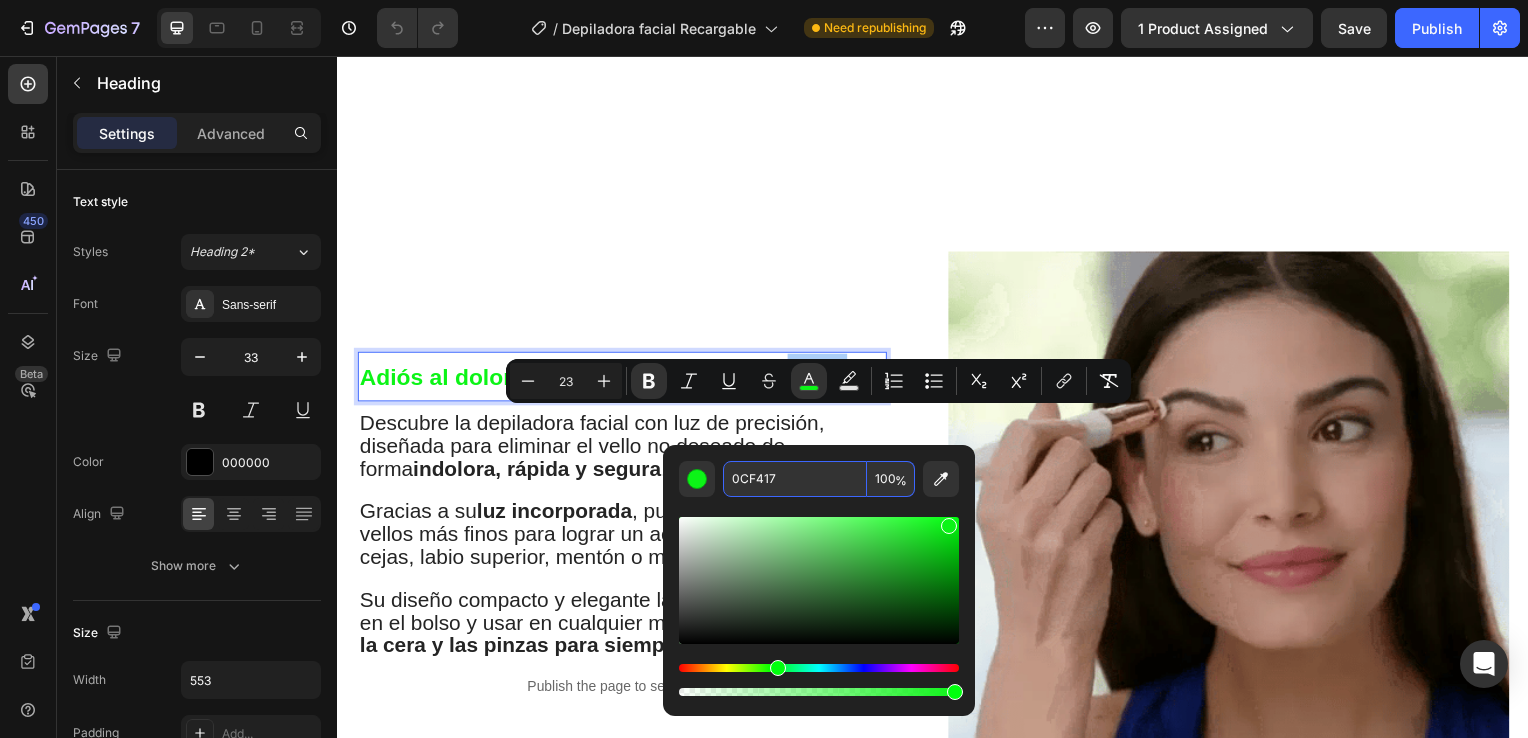 copy on "lo fac" 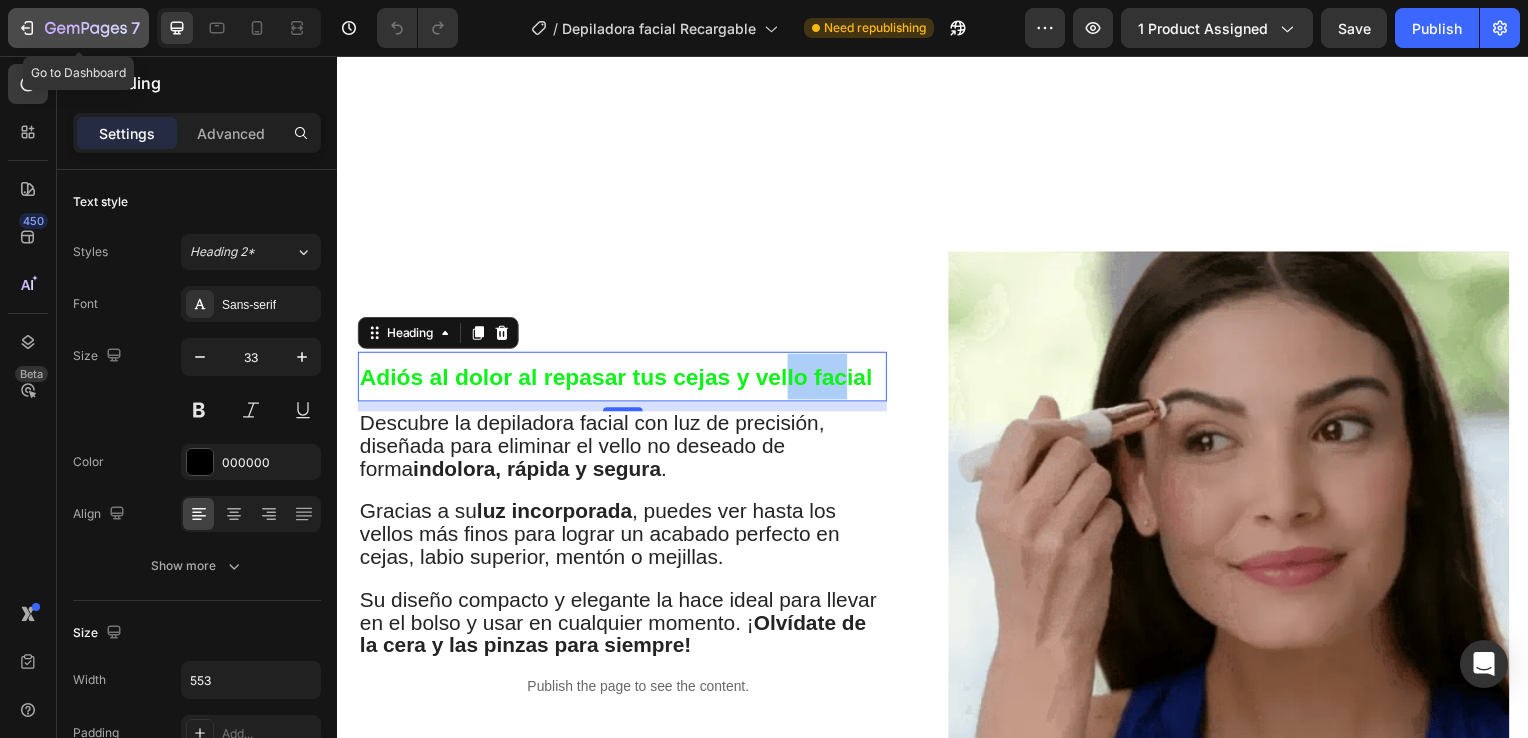 click on "7" at bounding box center (78, 28) 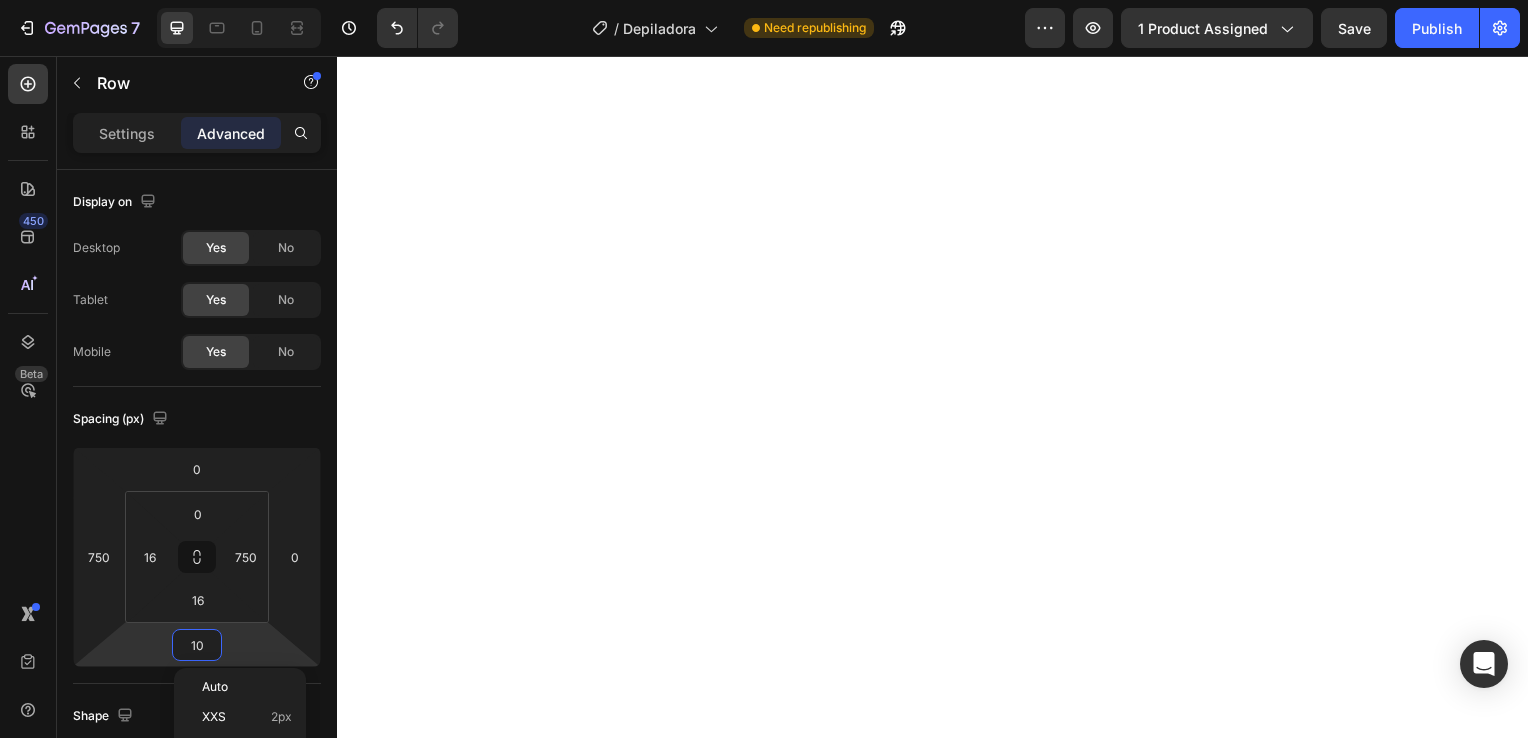 scroll, scrollTop: 0, scrollLeft: 0, axis: both 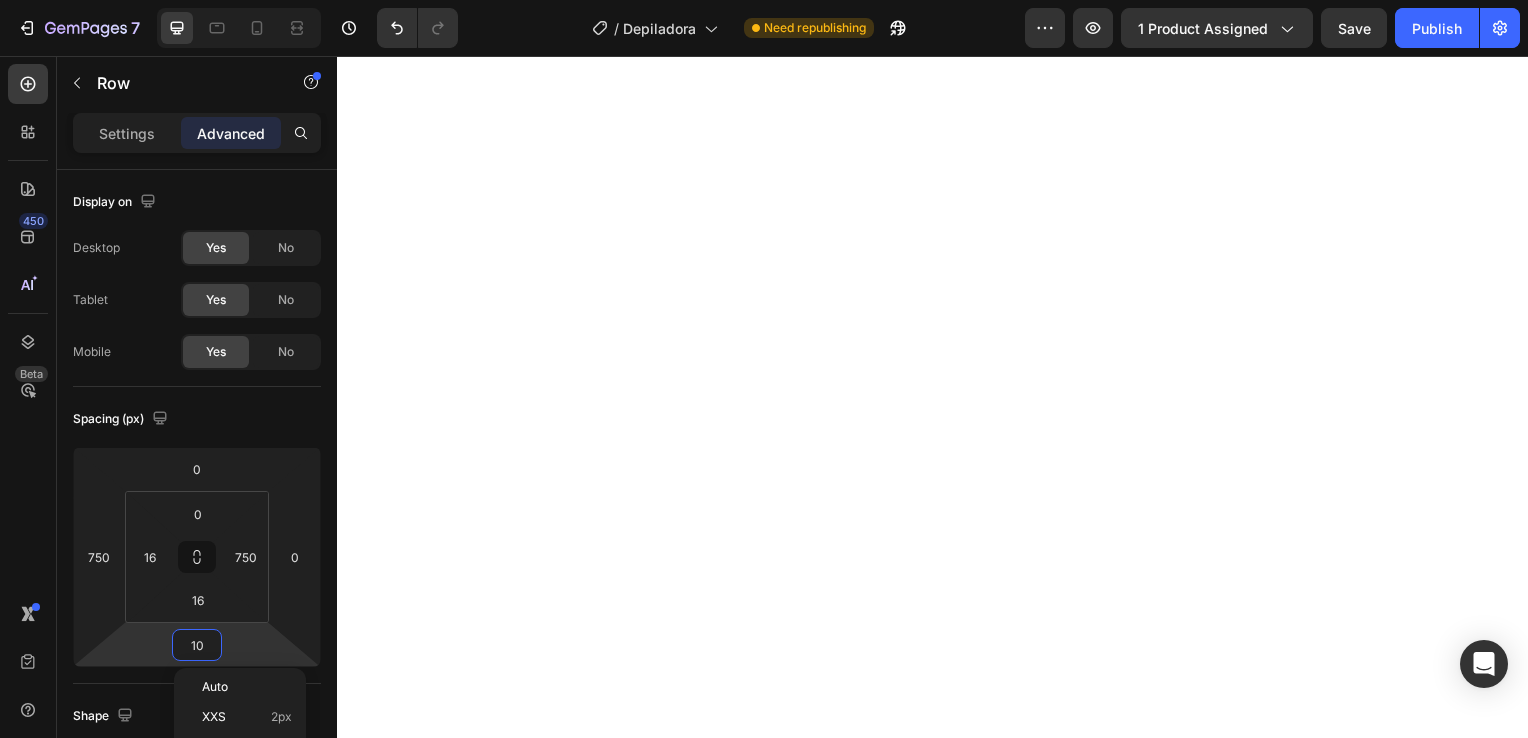 type on "0" 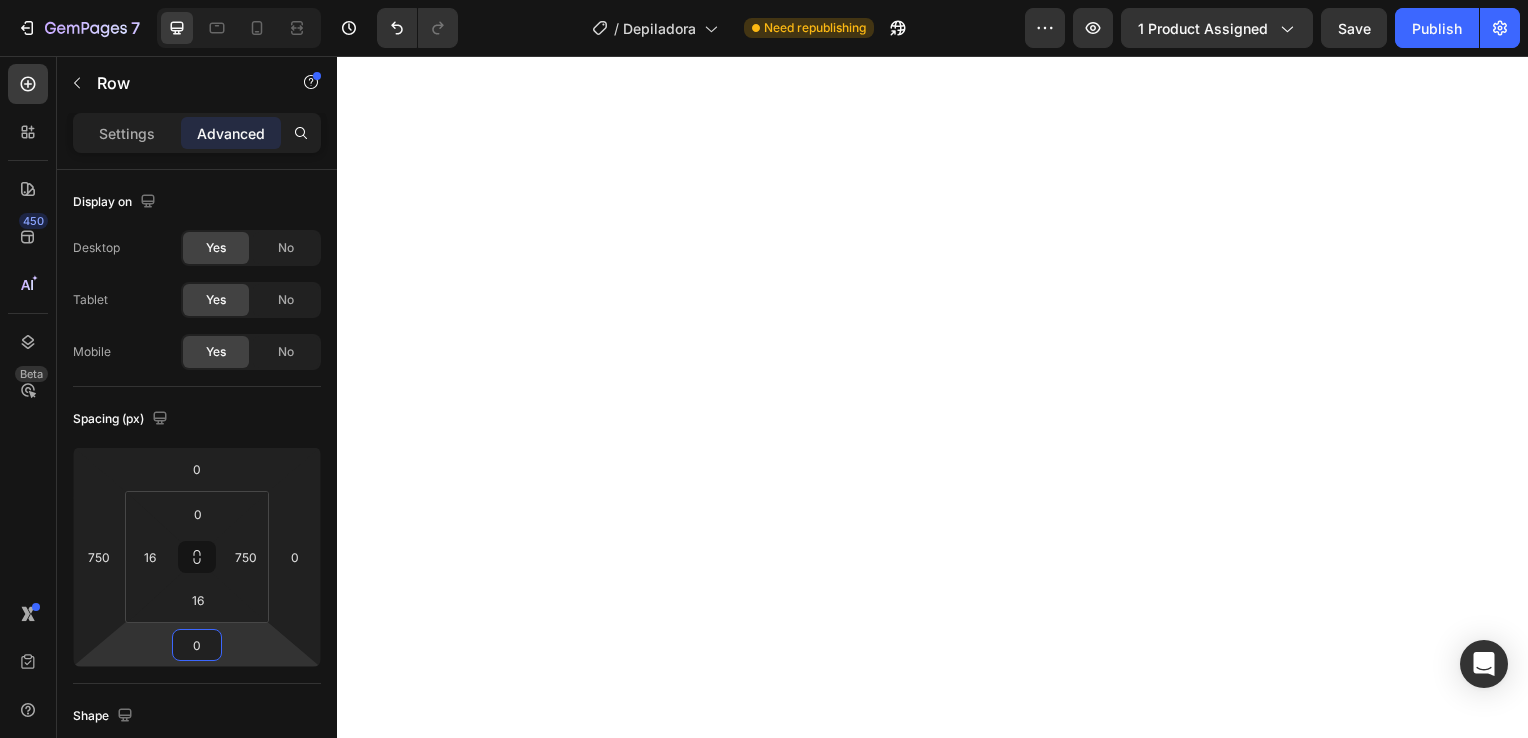 click on "Product Images Row Icon Icon Icon Icon Icon Icon List 4.8  657 Reviews   Text Block Row Depiladora facial de precisión indolora Product Title €19,99 Product Price Product Price €29.99 Text Block Oferta Text Block Row Row *Impuesto incluido Text Block Row Elige tu oferta   1x19.99€ 2x29.99€ 3x32.99€ (La mas vendida) Product Variants & Swatches Releasit COD Form & Upsells Releasit COD Form & Upsells
Agregar al carrito Add to Cart Row Row
Confiamos plenamente en la calidad de nuestros productos. Por eso, le ofrecemos una  GARANTÍA DE SANTISFACCIÓN DE 30 DÍAS : Si por cualquier motivo no queda conforme con su compra, puede conservar el producto y le reembolsaremos el 100% del importe abonado. Sin preguntas ni complicaciones. Item List Row Image Icon Icon Icon Icon Icon Icon List [FIRST] [LAST] Text Block Row Row
Icon Compra verificada. Text Block Row Row "Cómoda, rápida y sin dolor"     Text Block Video Row Row Product Delicada con tu piel Image" at bounding box center (937, -861) 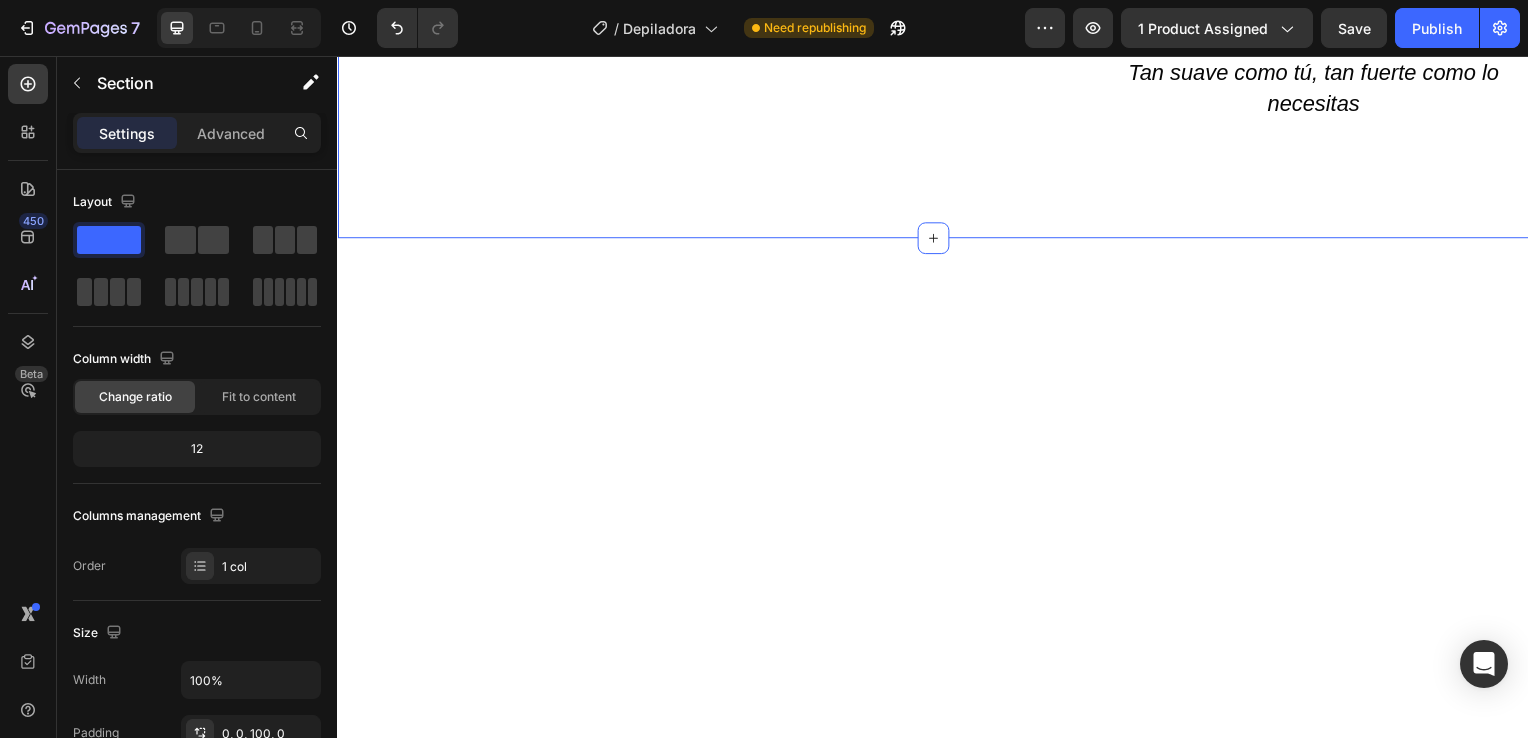 scroll, scrollTop: 1392, scrollLeft: 0, axis: vertical 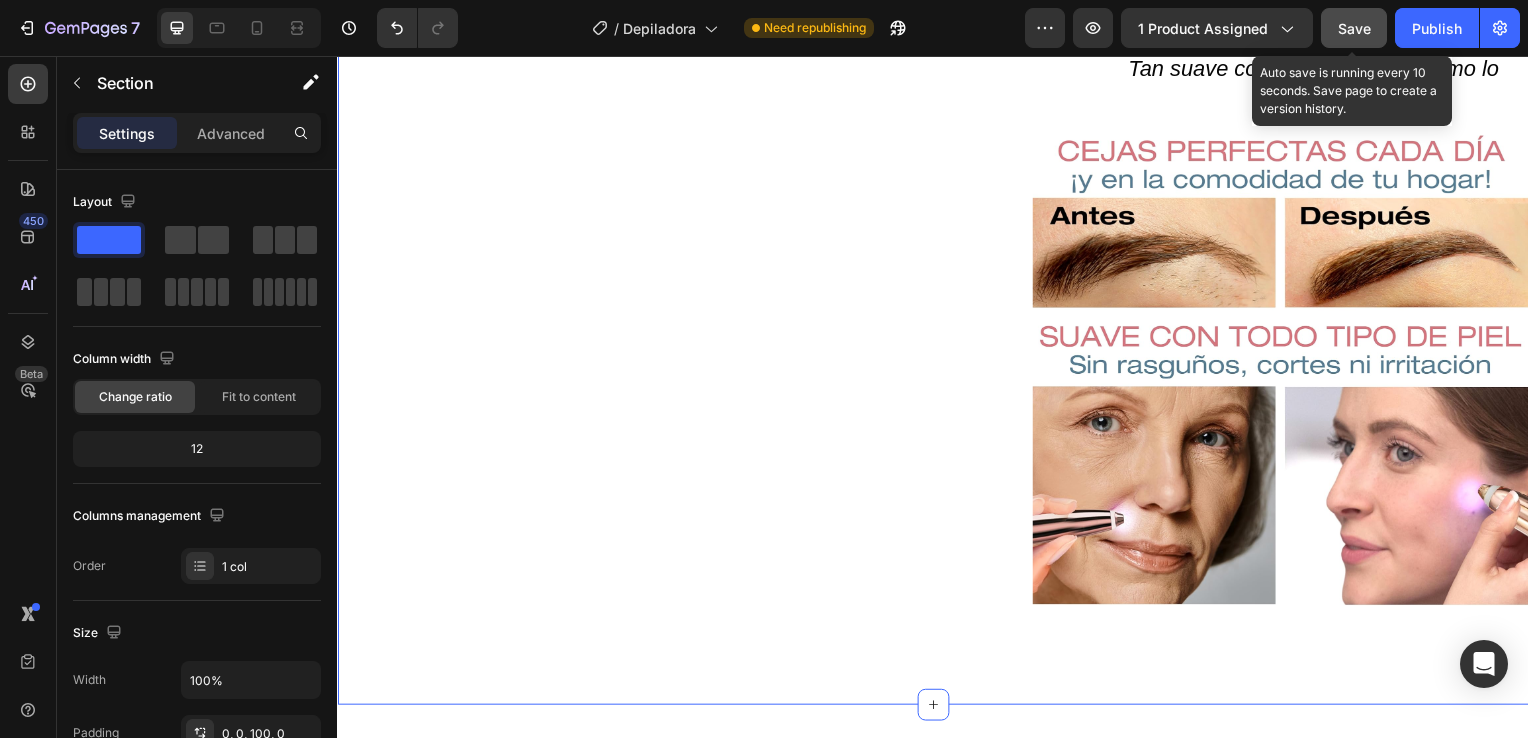 click on "Save" at bounding box center [1354, 28] 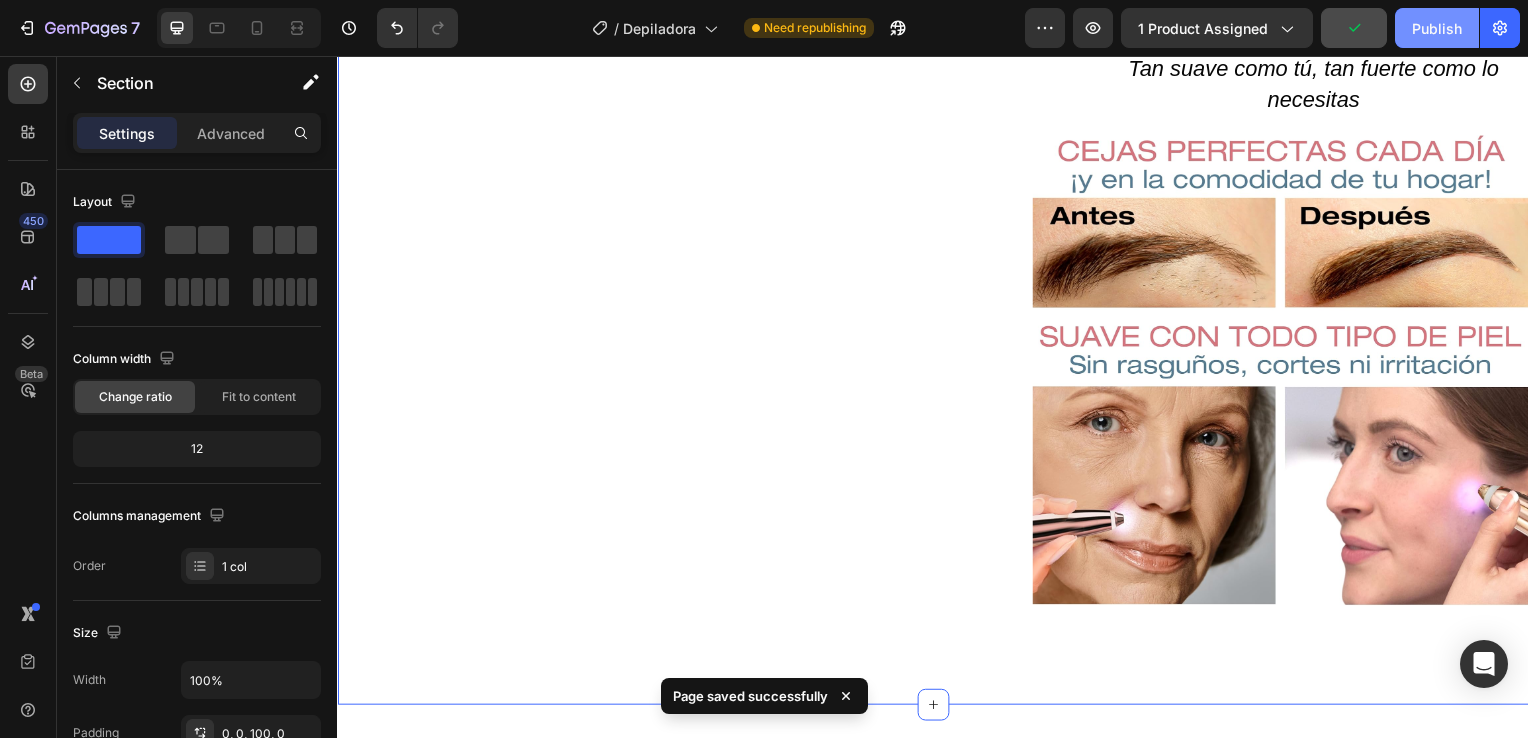 click on "Publish" at bounding box center [1437, 28] 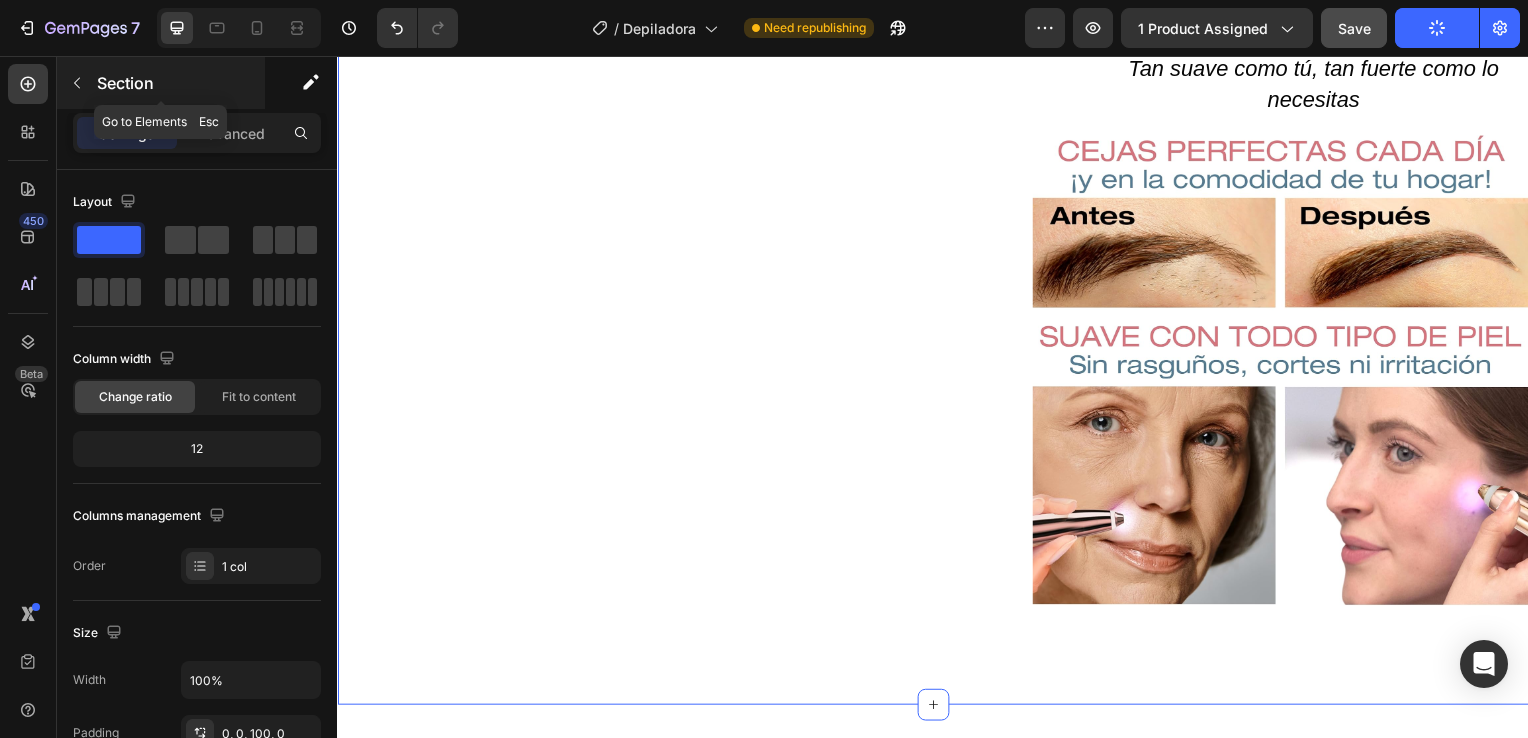 click 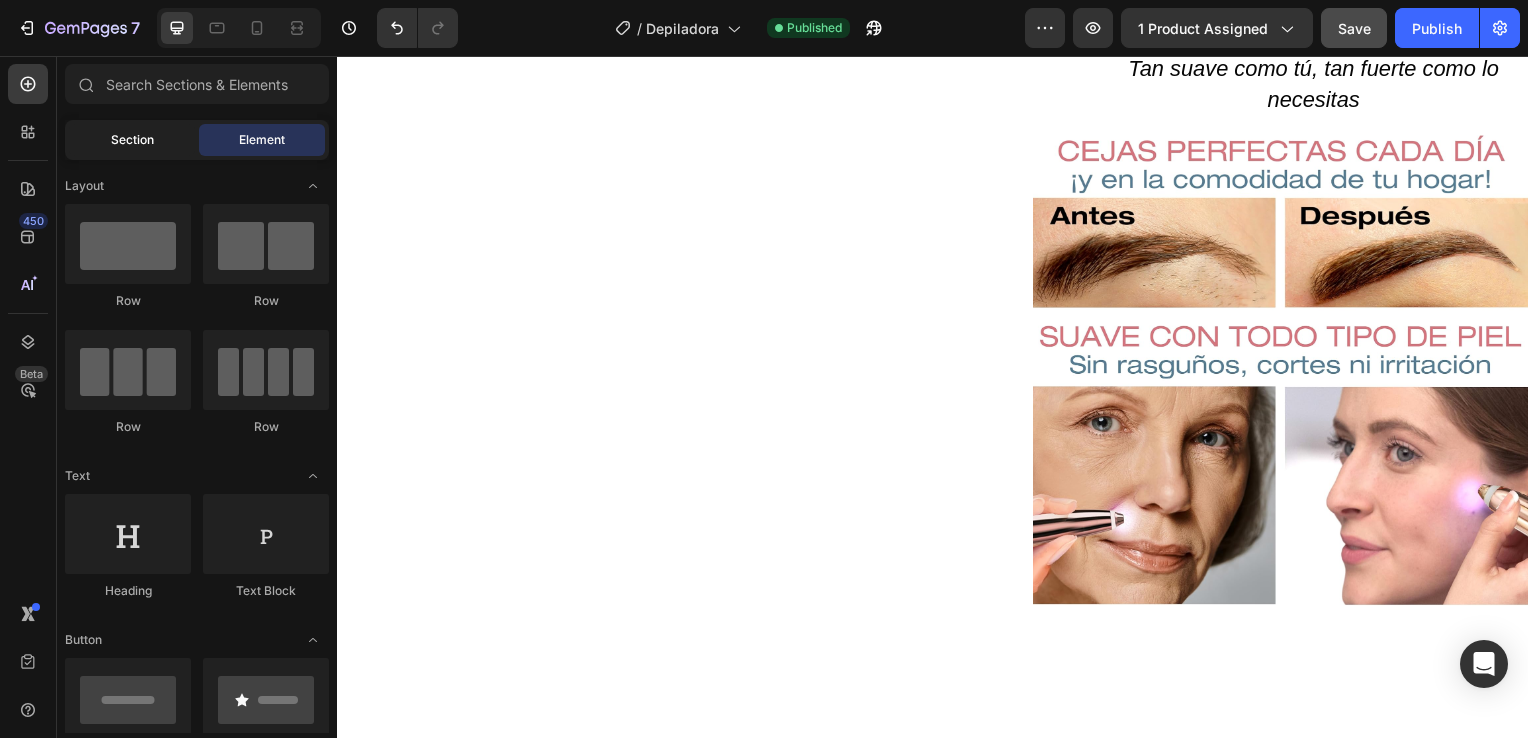 click on "Section" at bounding box center [132, 140] 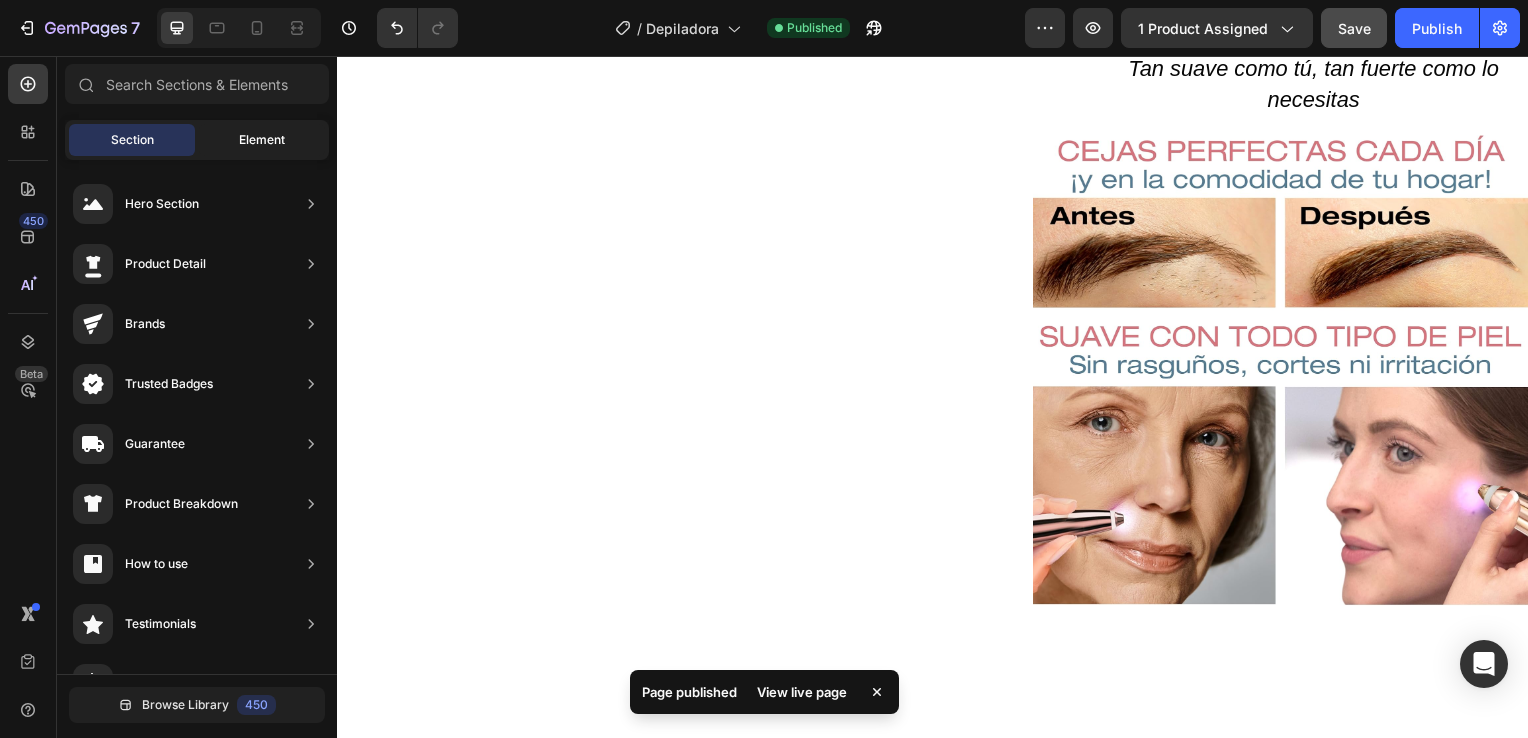 click on "Element" 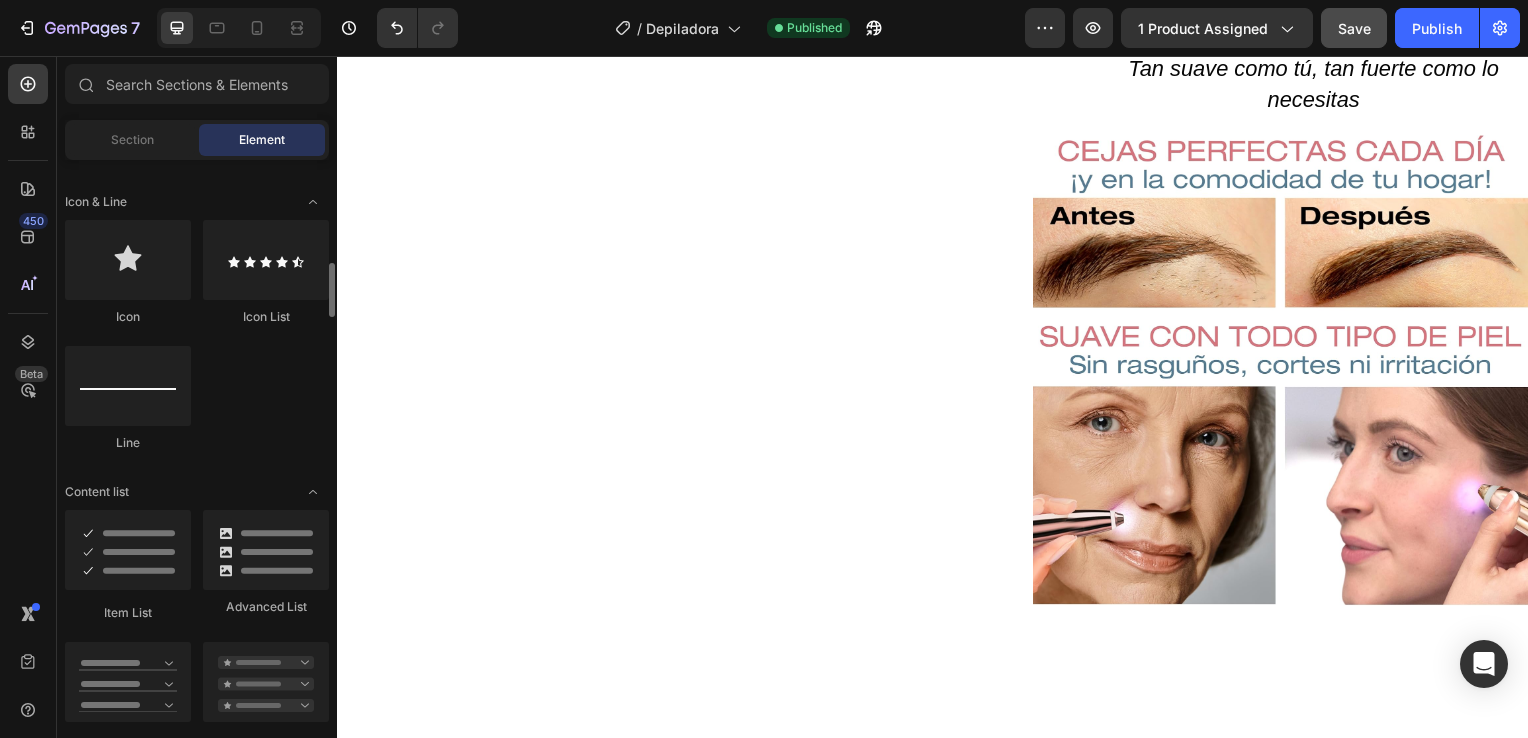 scroll, scrollTop: 1271, scrollLeft: 0, axis: vertical 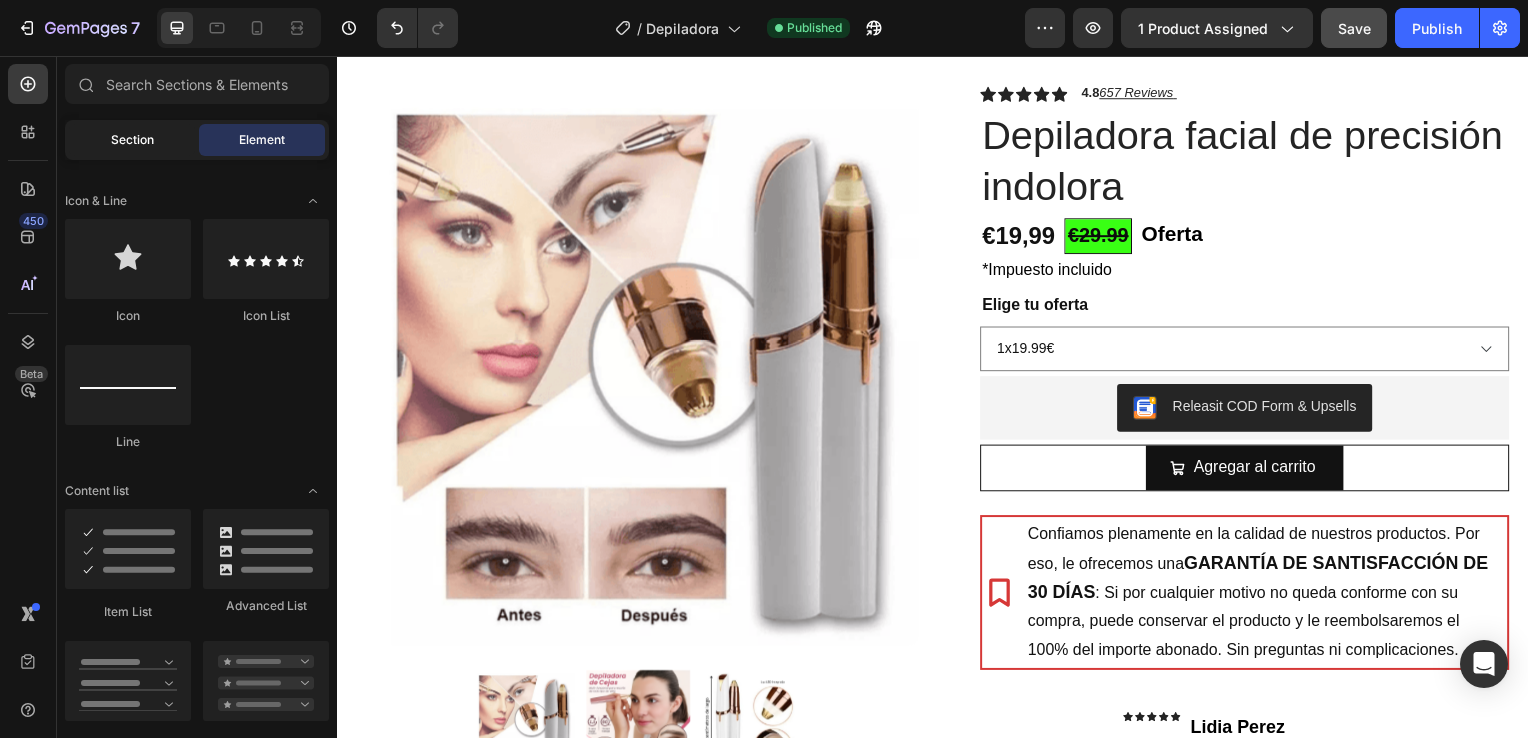 click on "Section" at bounding box center (132, 140) 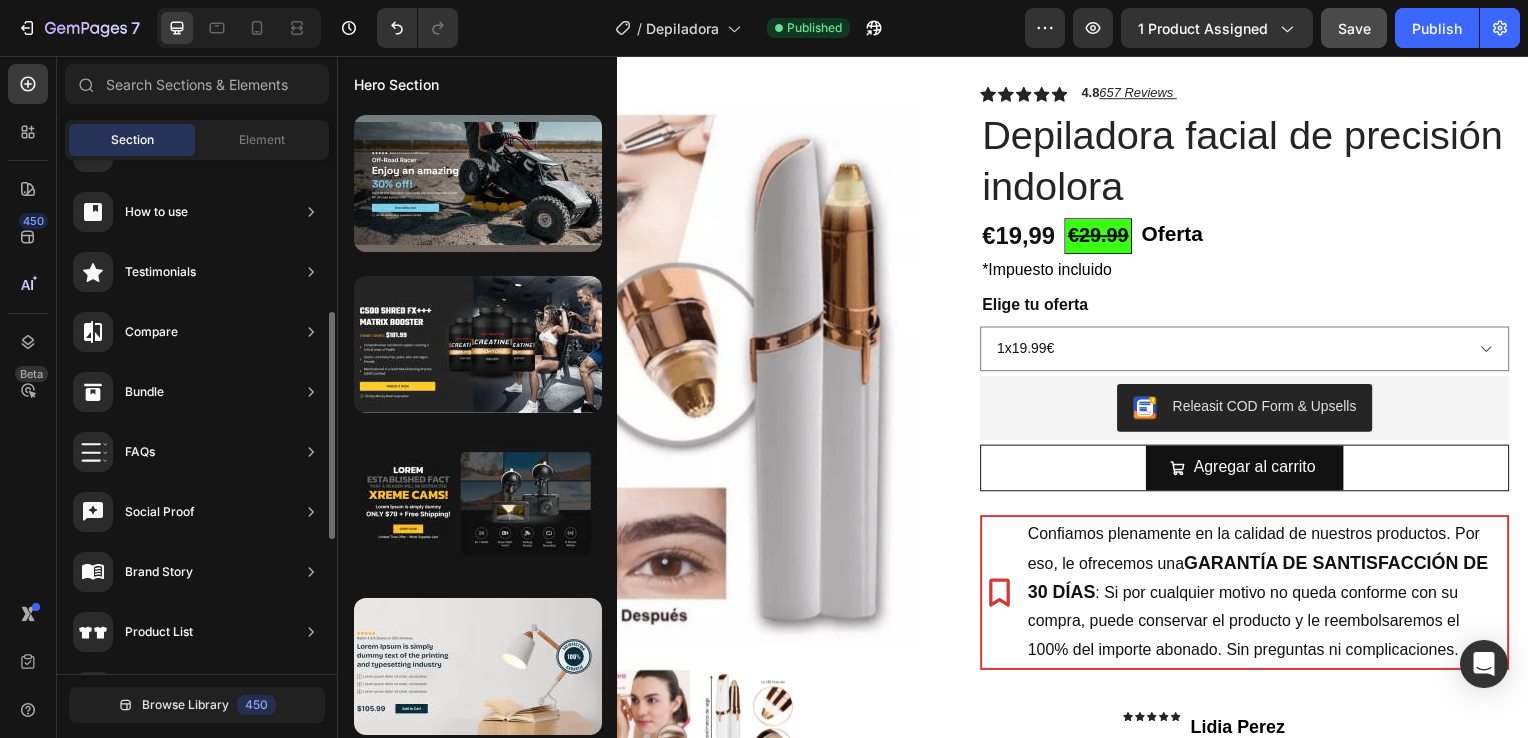 scroll, scrollTop: 318, scrollLeft: 0, axis: vertical 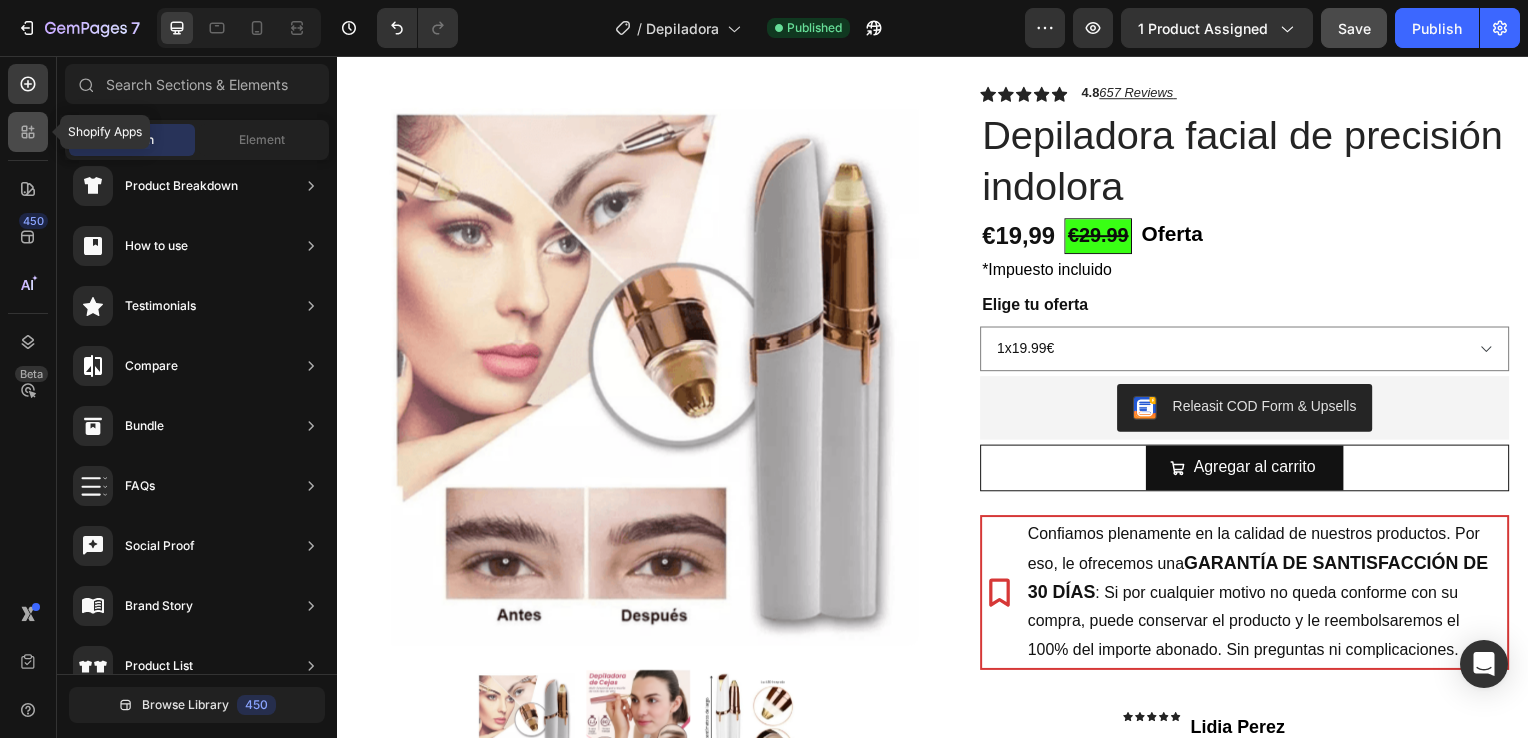 click 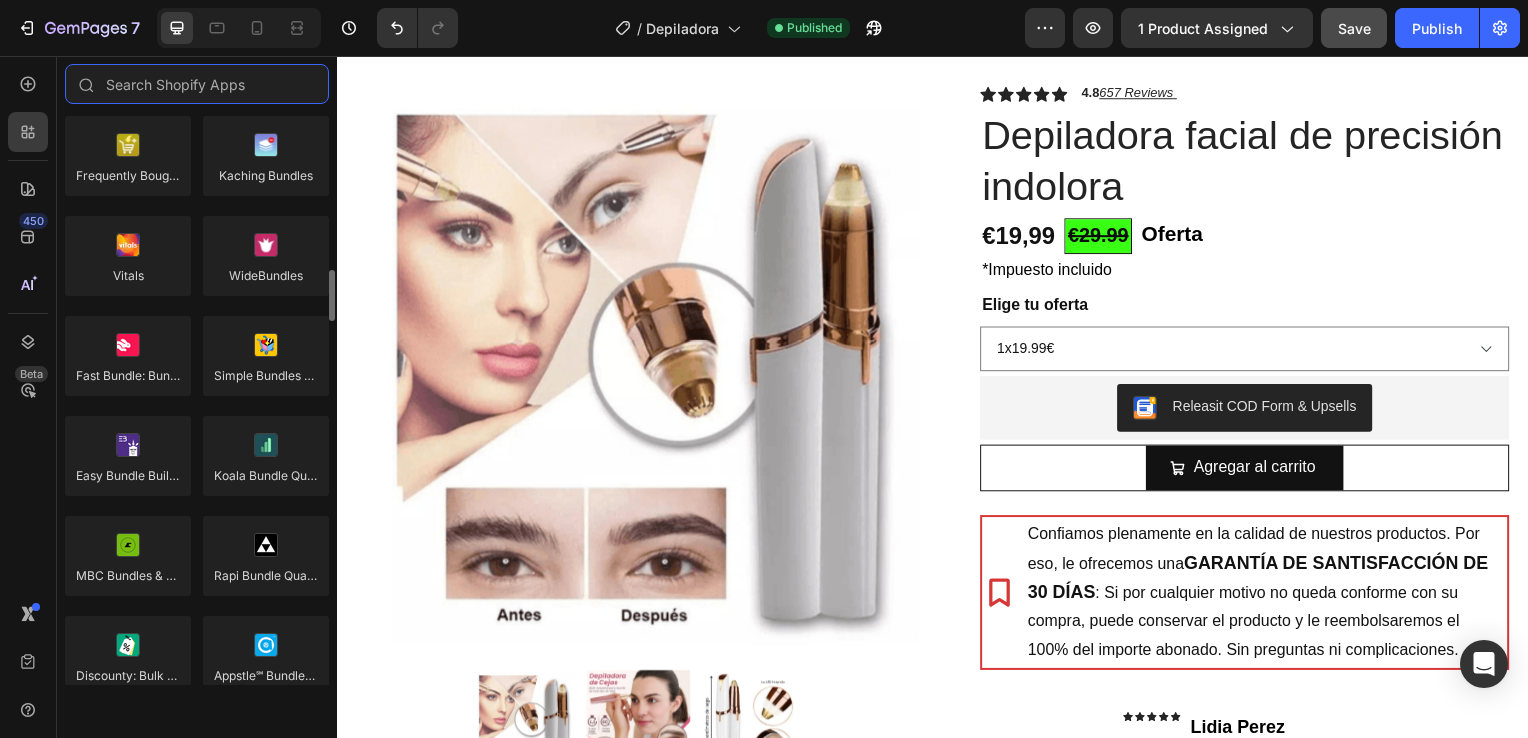 scroll, scrollTop: 1627, scrollLeft: 0, axis: vertical 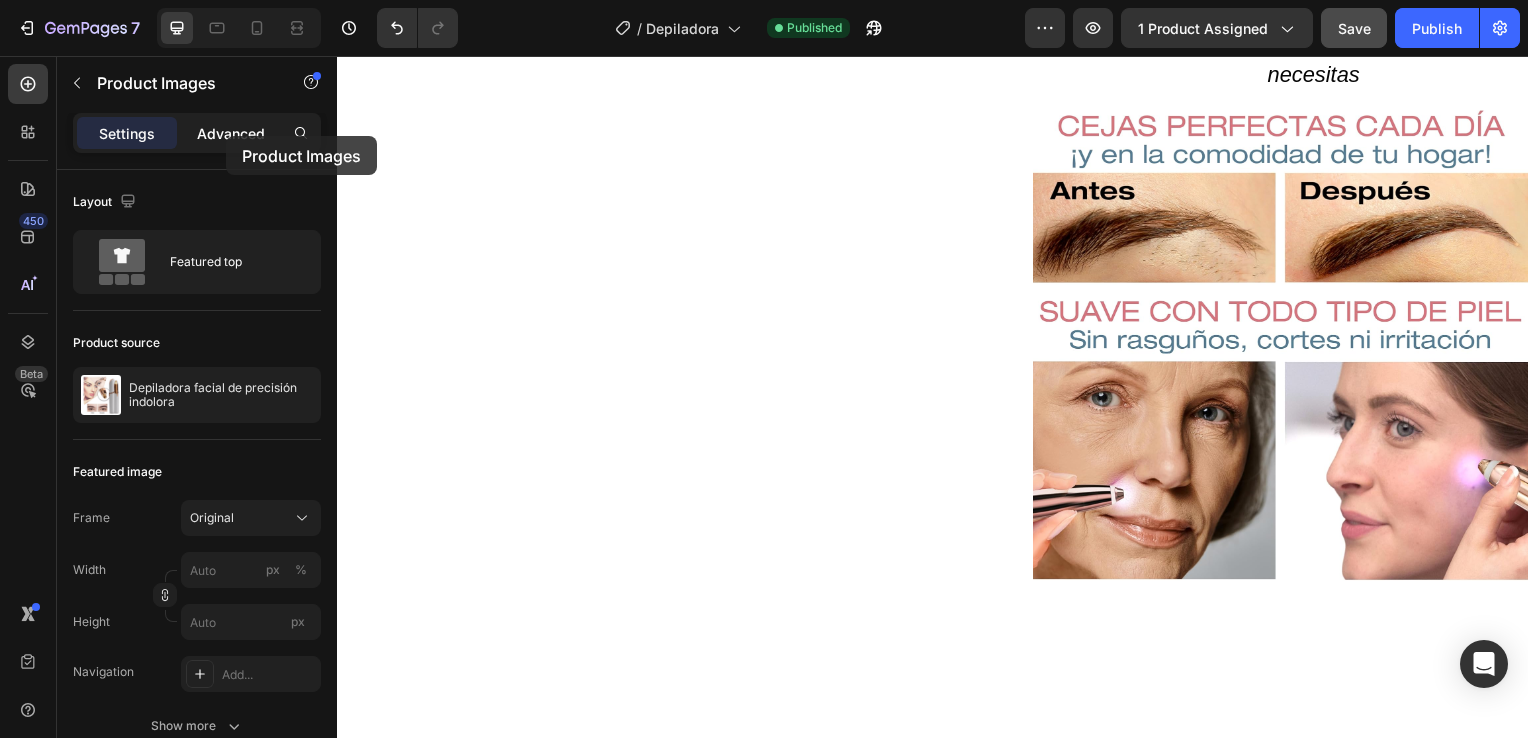 click on "Advanced" at bounding box center (231, 133) 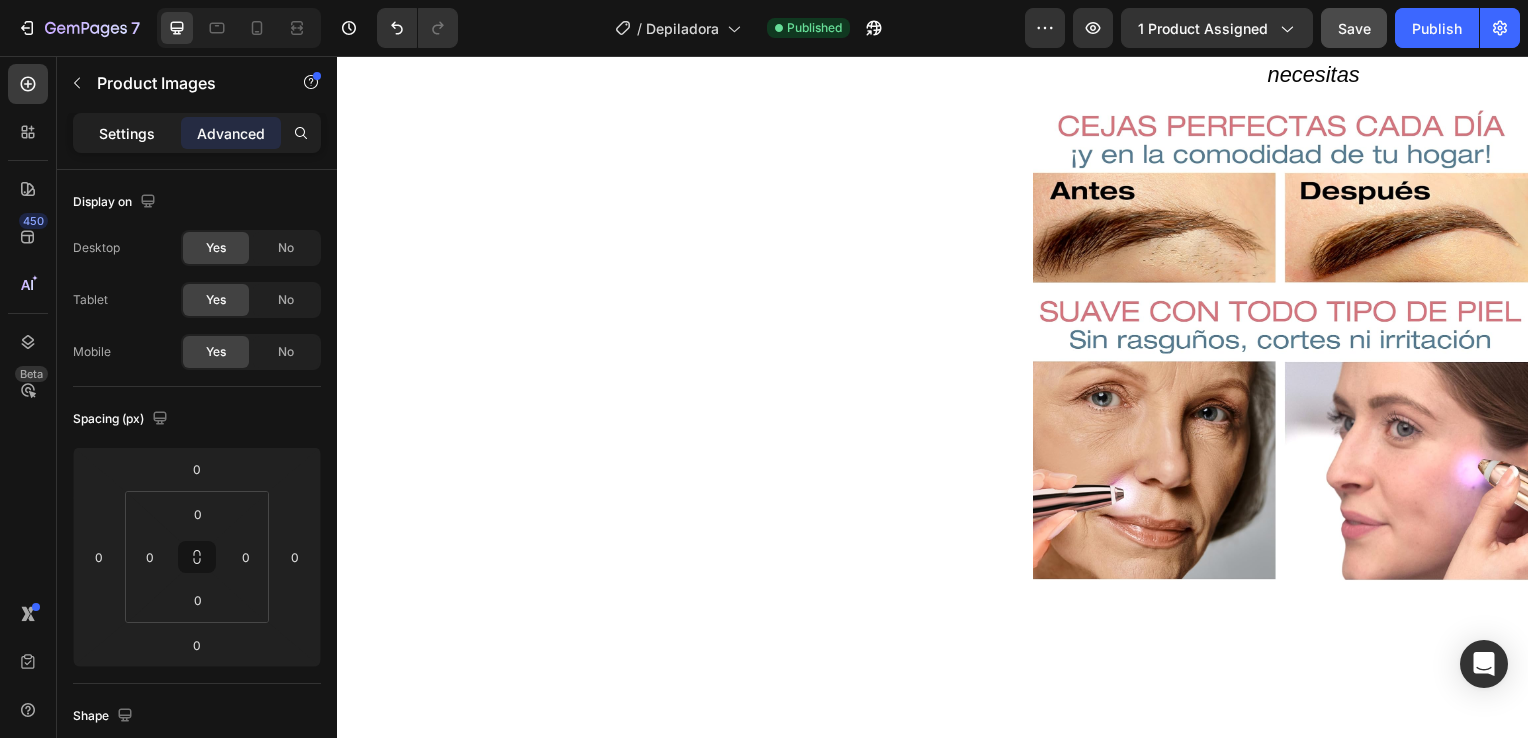 click on "Settings" at bounding box center (127, 133) 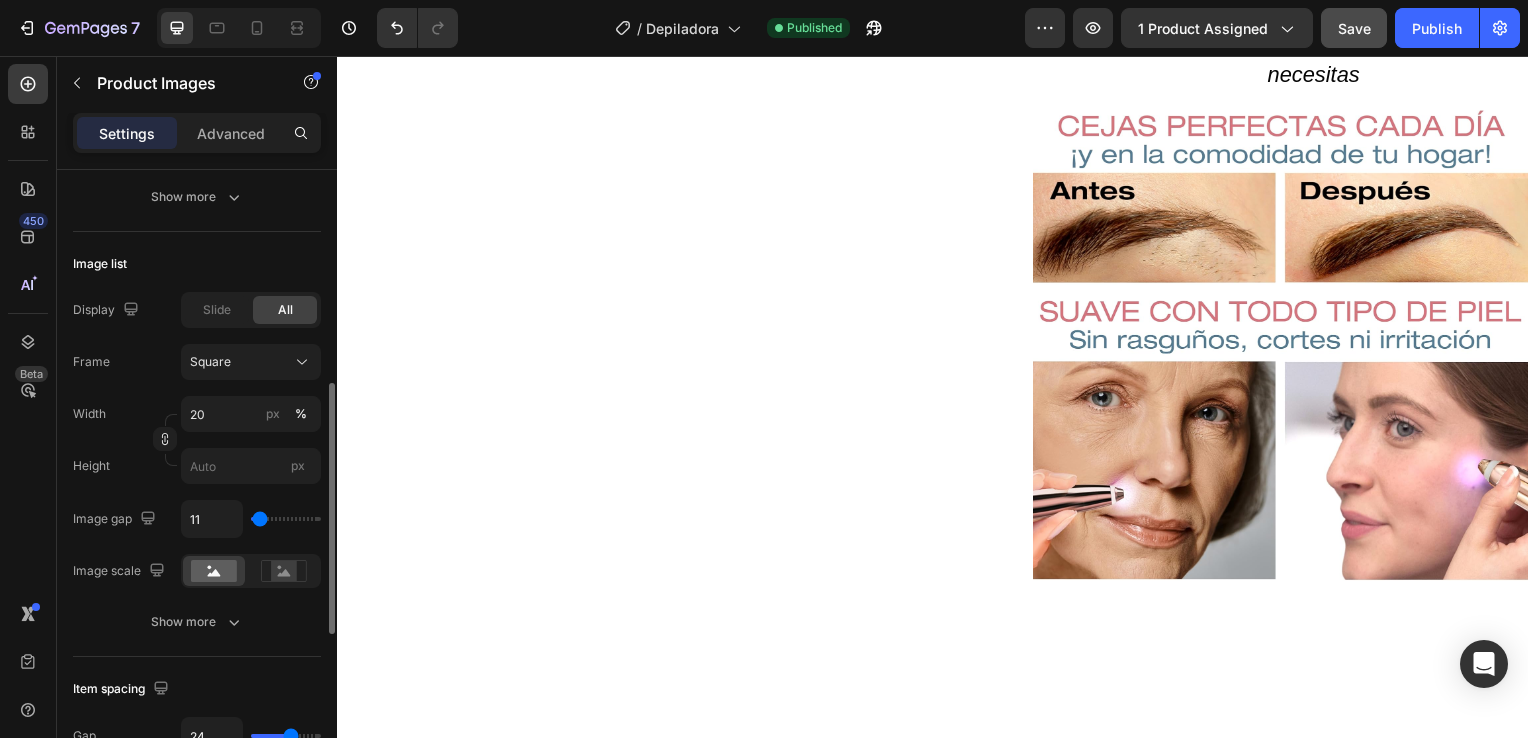 scroll, scrollTop: 530, scrollLeft: 0, axis: vertical 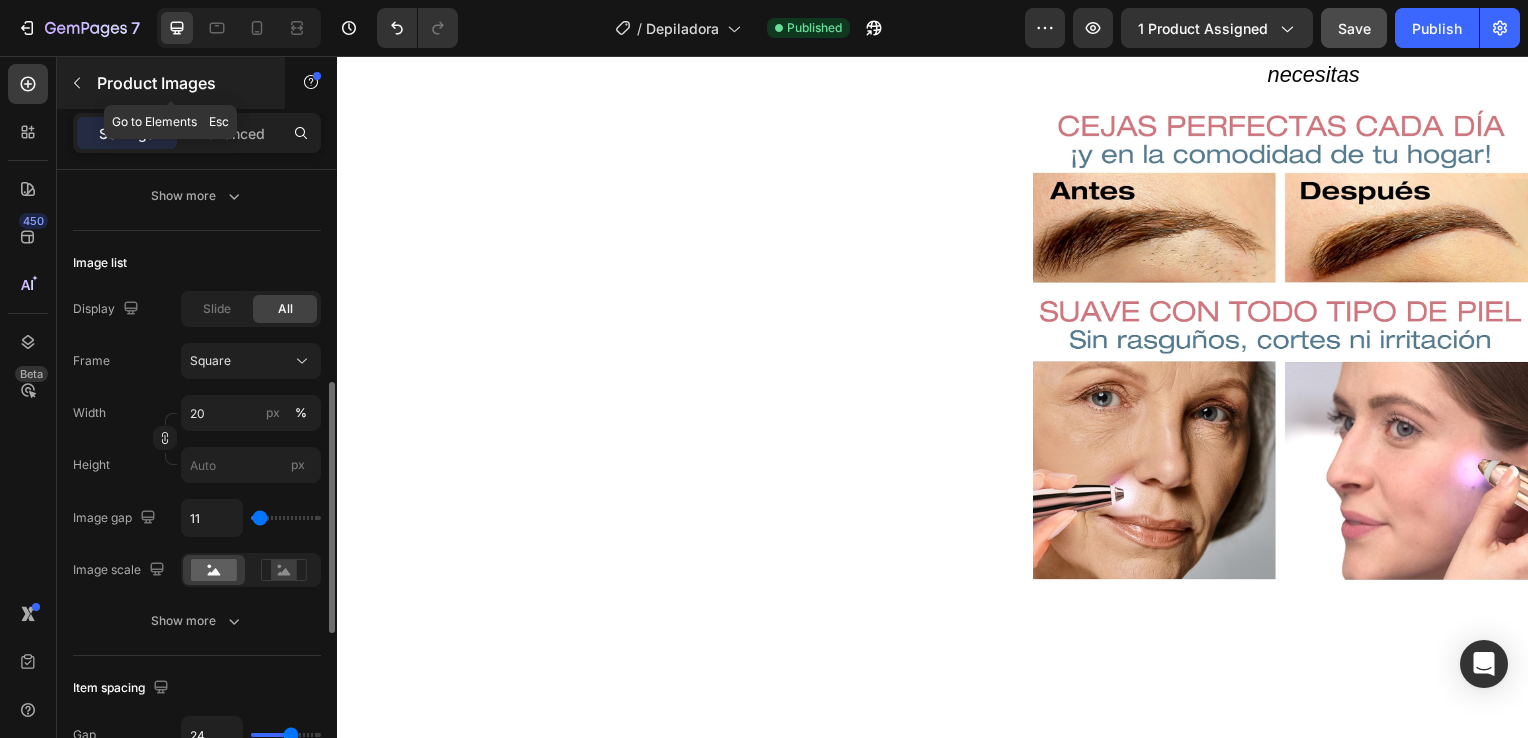 click 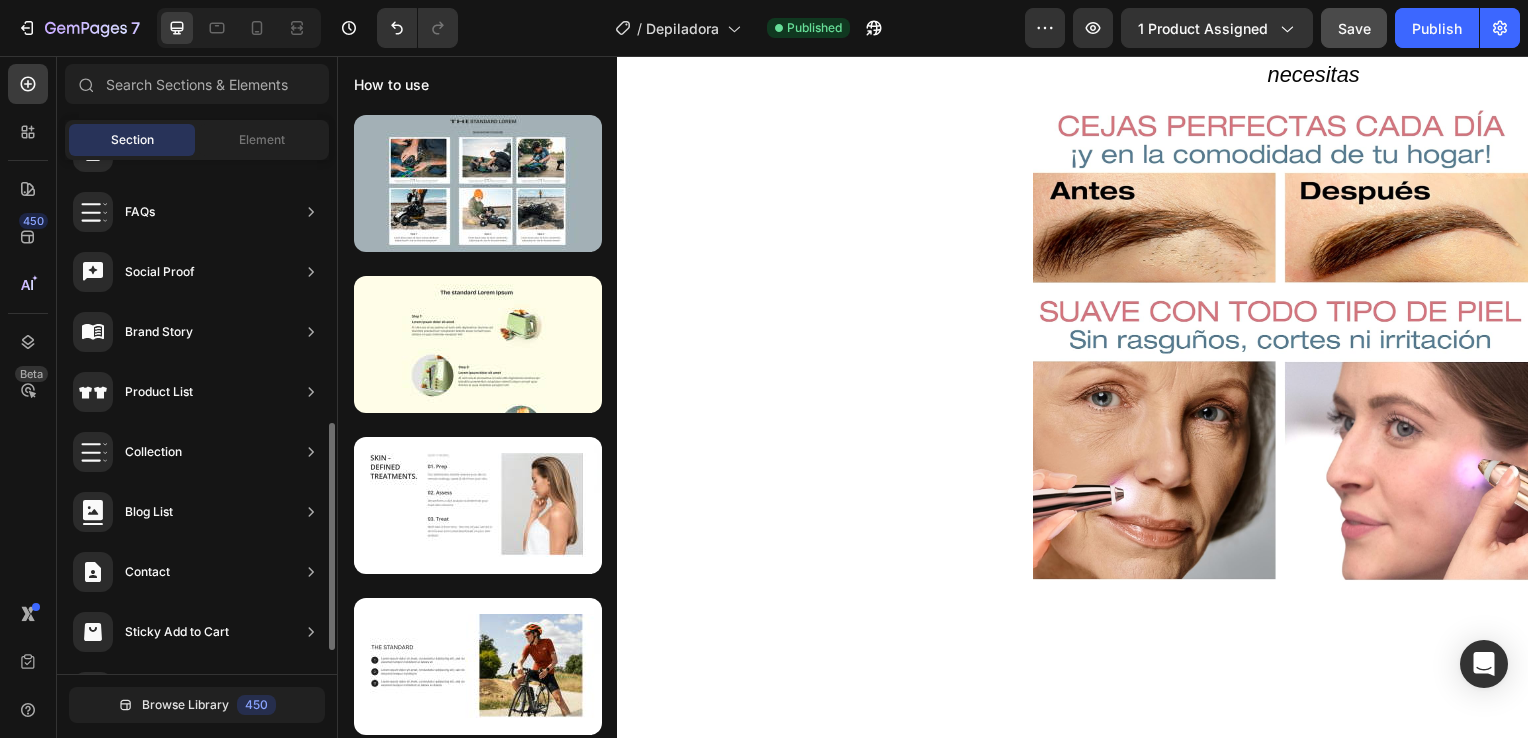 scroll, scrollTop: 645, scrollLeft: 0, axis: vertical 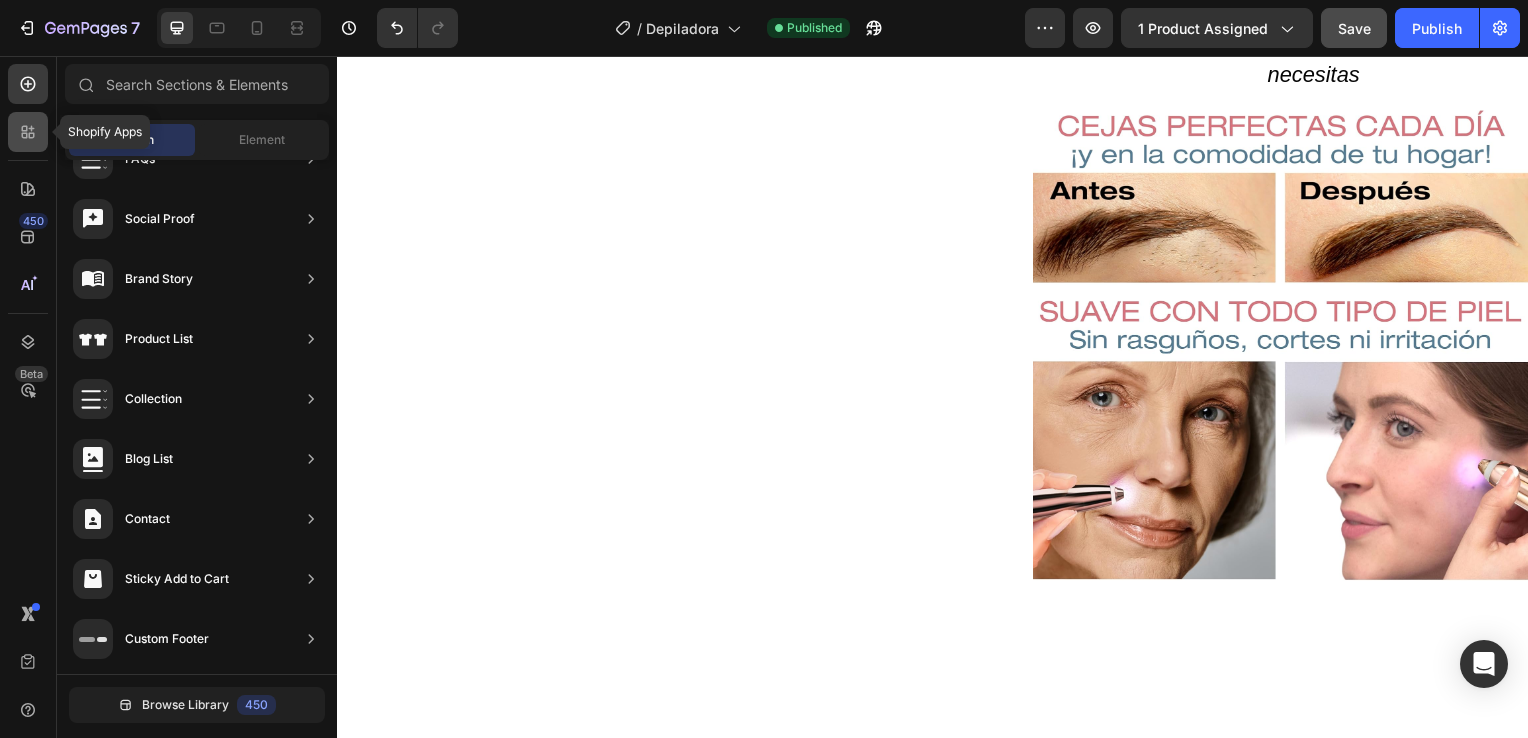 click 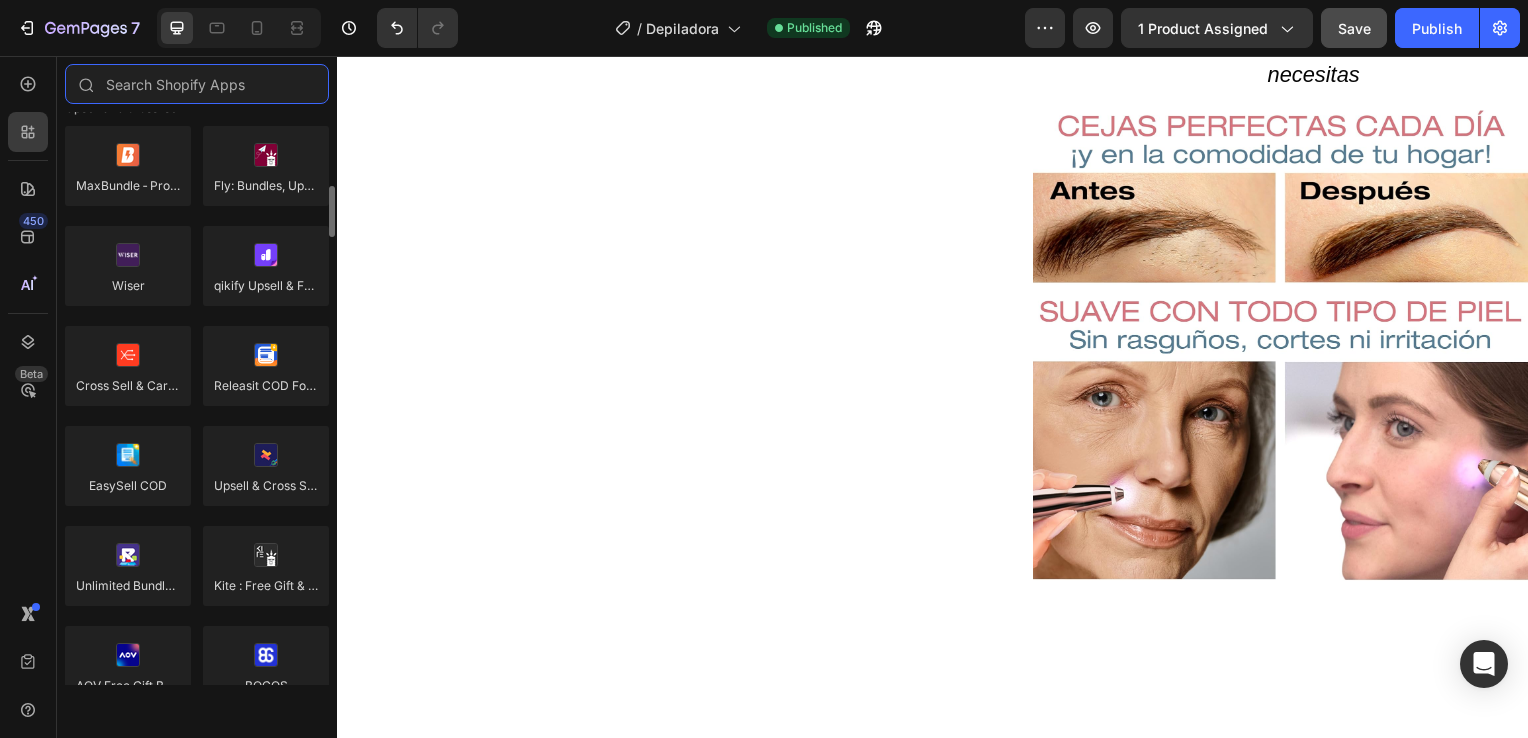 scroll, scrollTop: 860, scrollLeft: 0, axis: vertical 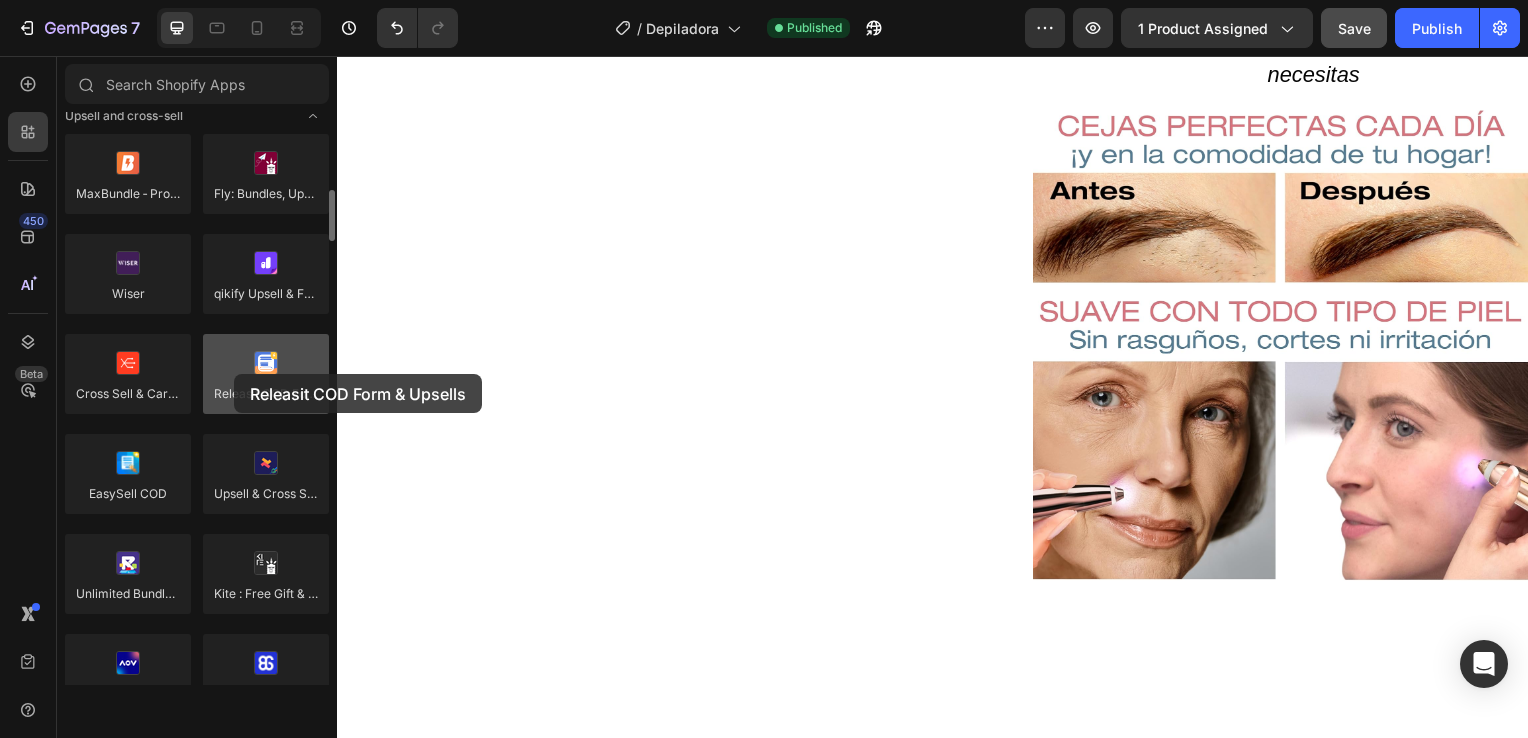 drag, startPoint x: 260, startPoint y: 373, endPoint x: 234, endPoint y: 374, distance: 26.019224 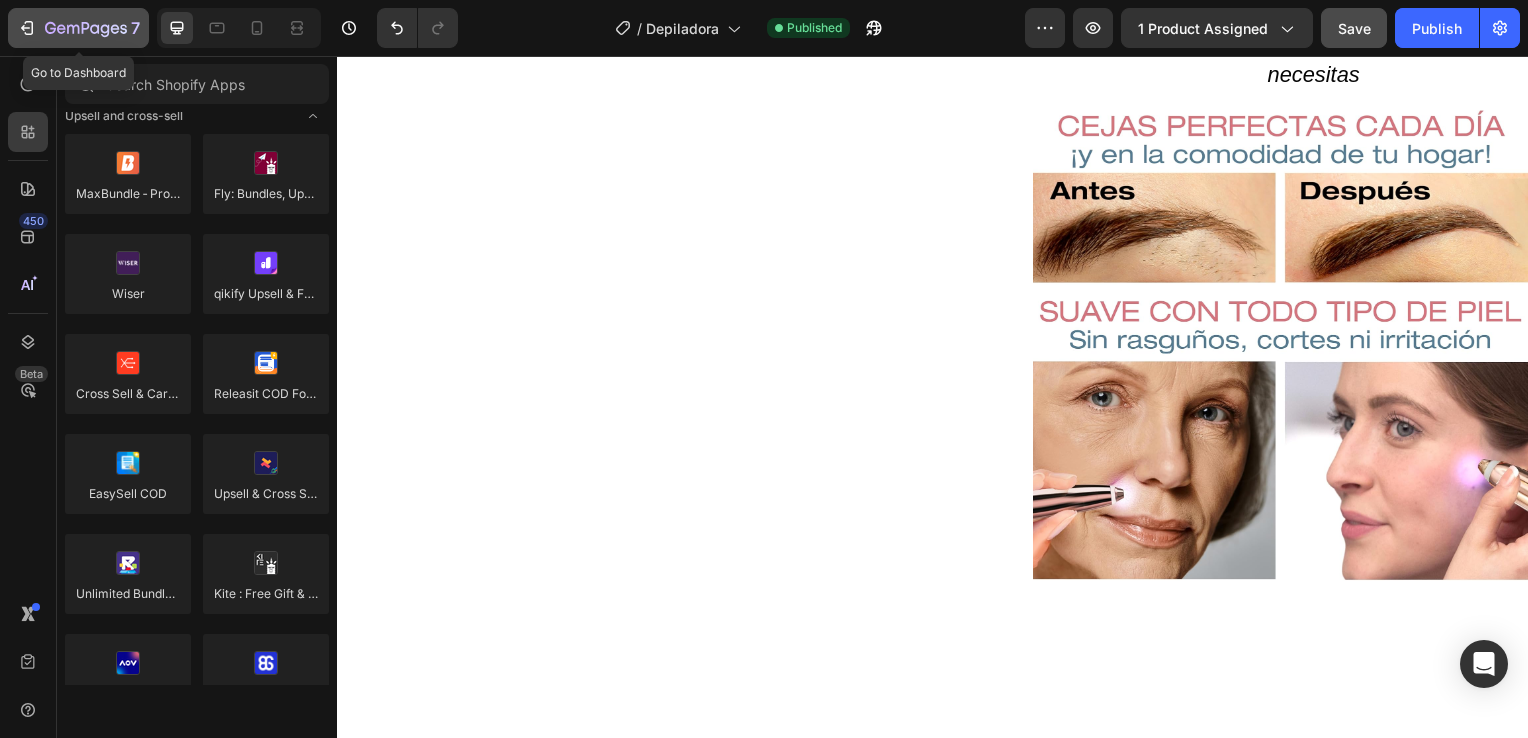 click on "7" at bounding box center (78, 28) 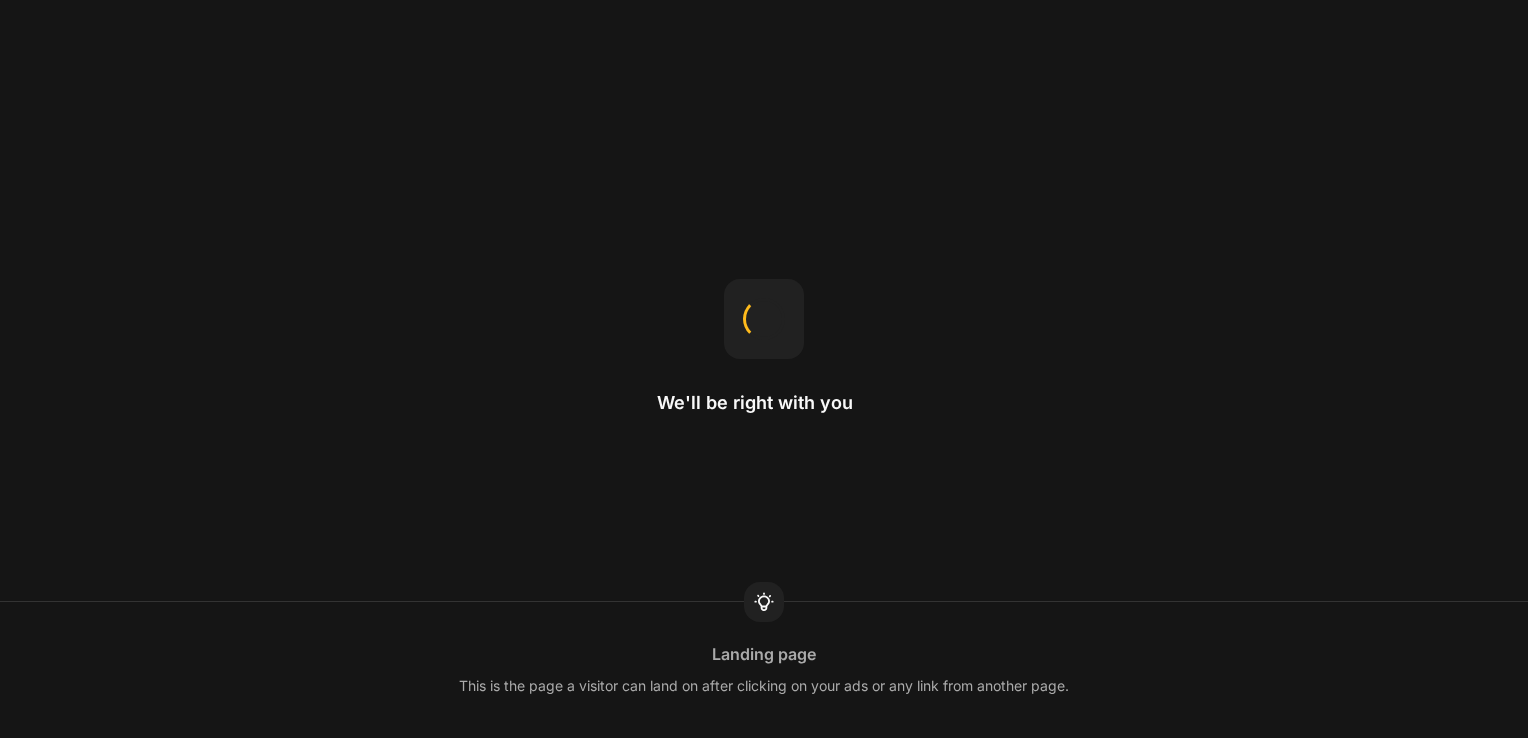 scroll, scrollTop: 0, scrollLeft: 0, axis: both 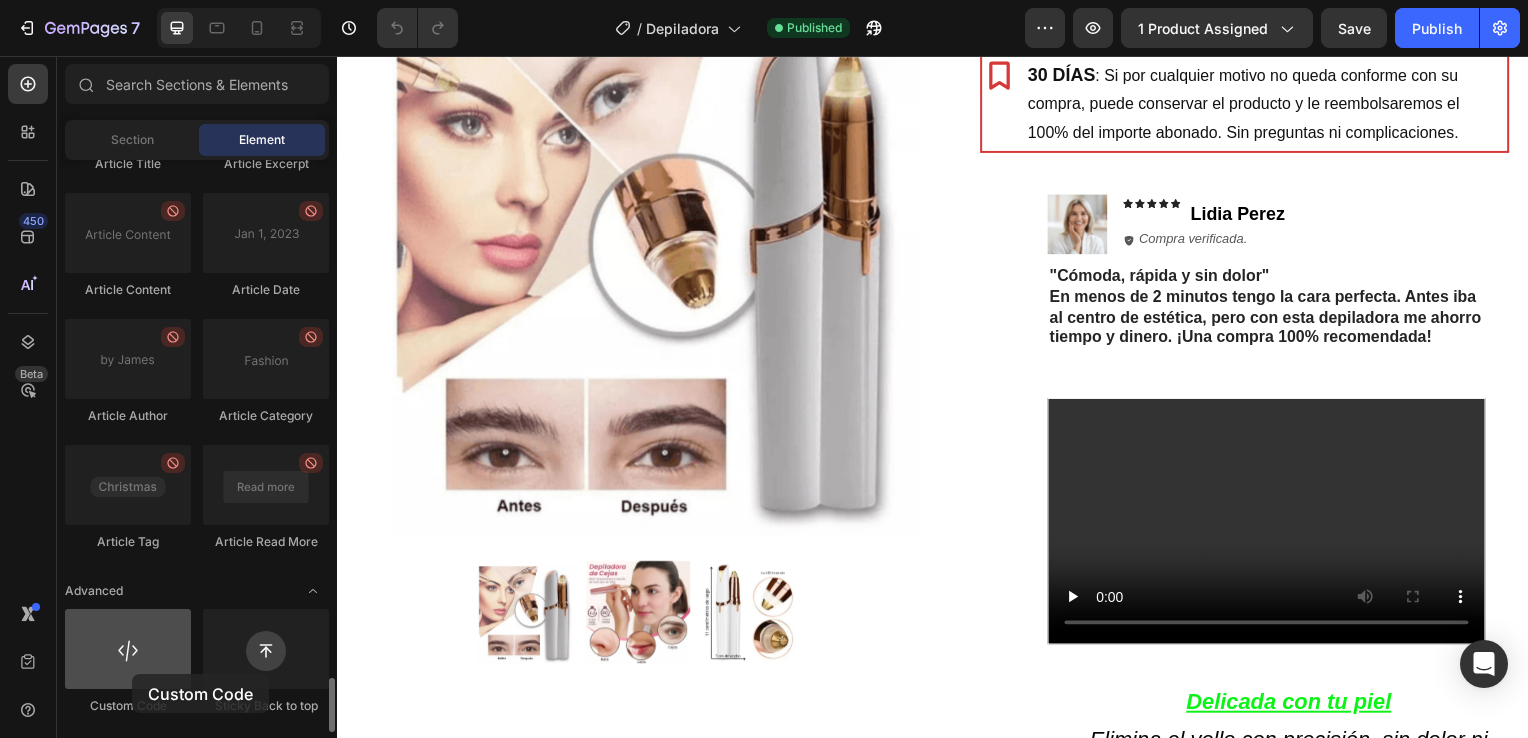 click at bounding box center (128, 649) 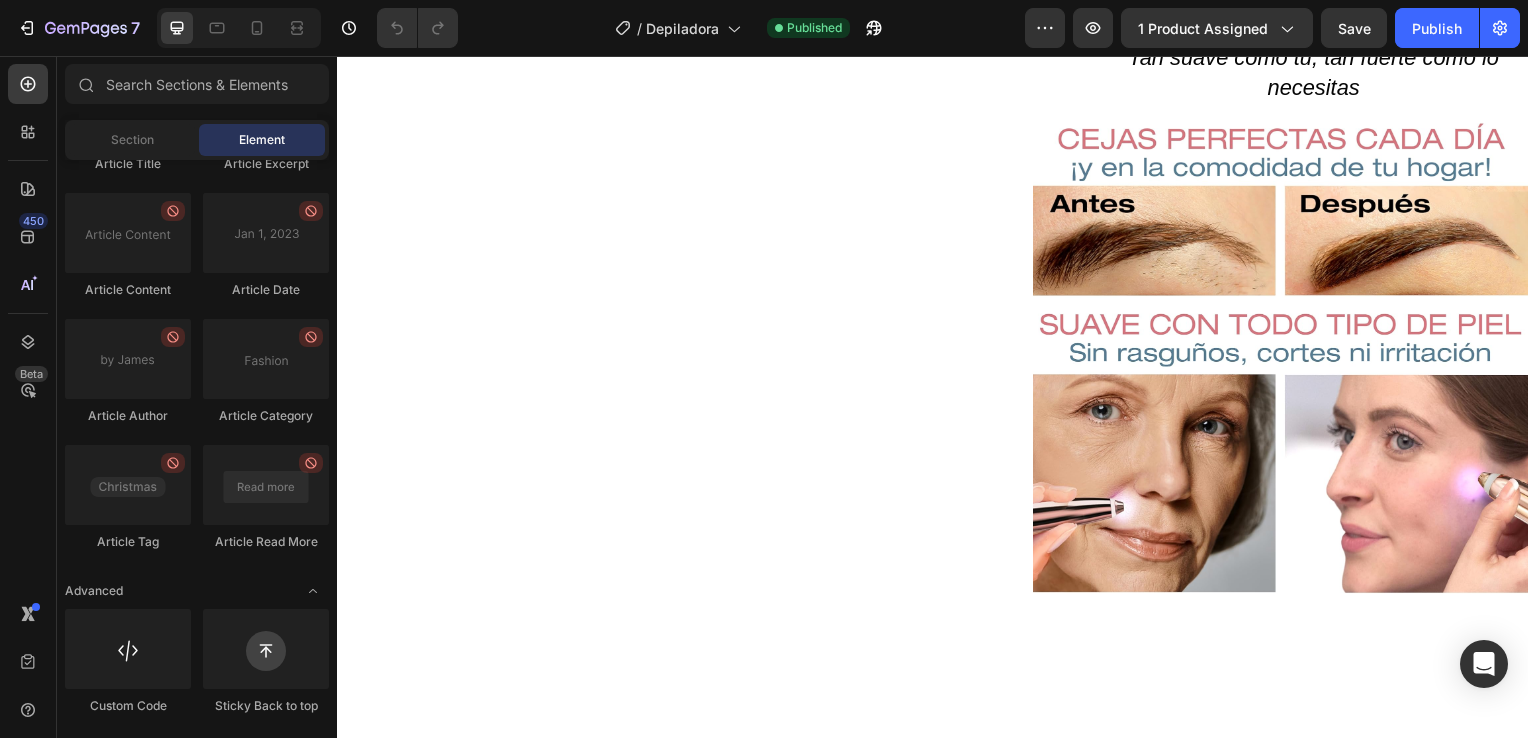 scroll, scrollTop: 1412, scrollLeft: 0, axis: vertical 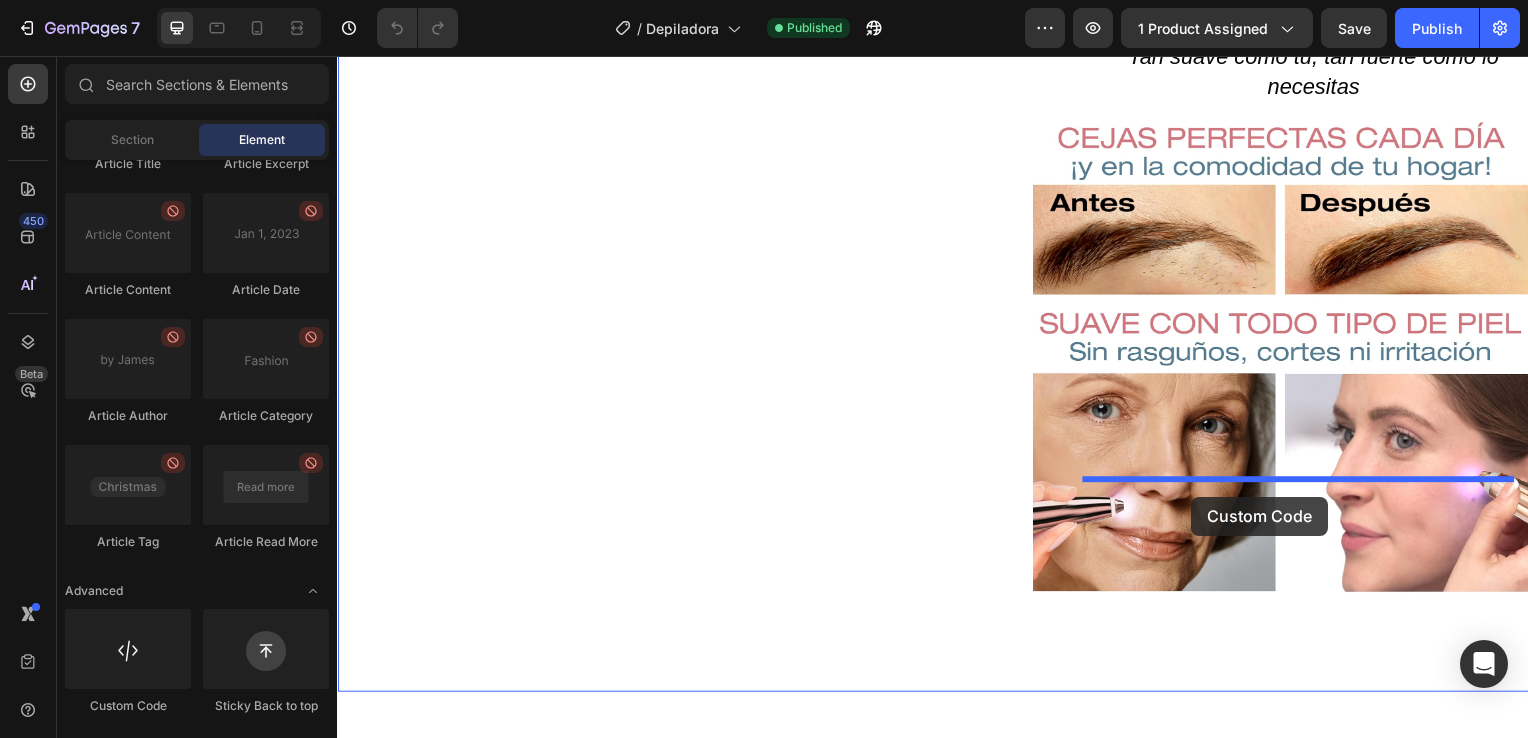 drag, startPoint x: 471, startPoint y: 705, endPoint x: 1198, endPoint y: 501, distance: 755.07947 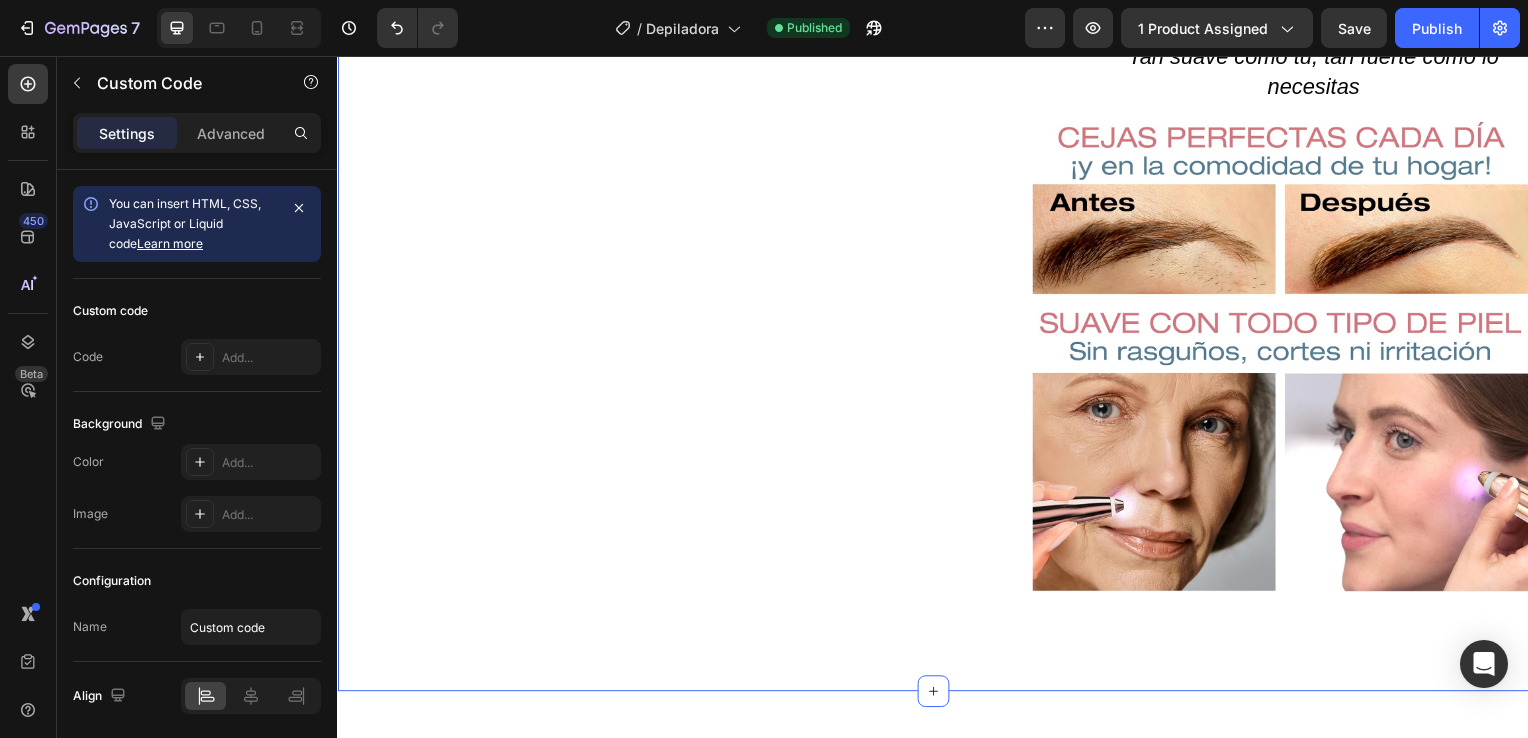 scroll, scrollTop: 1473, scrollLeft: 0, axis: vertical 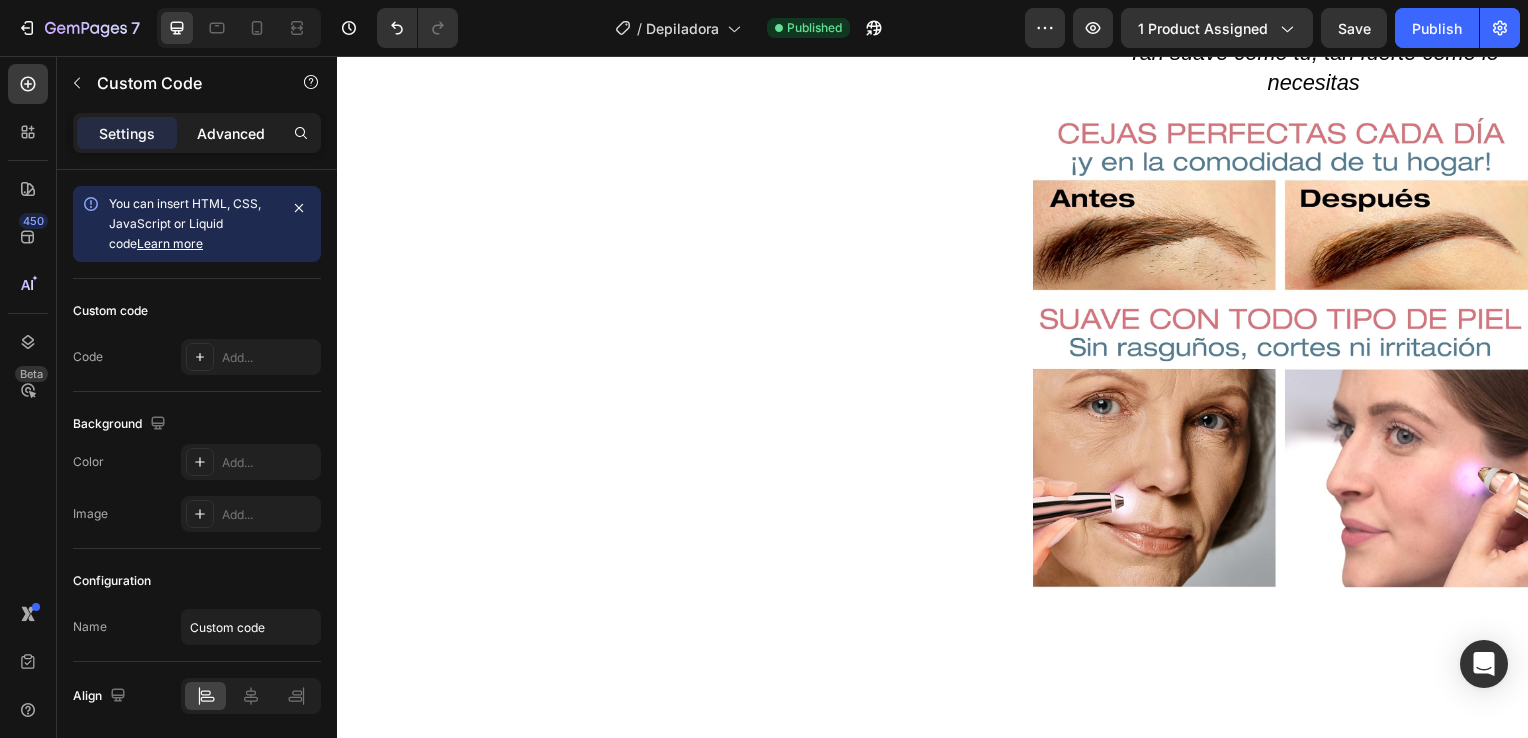 click on "Advanced" at bounding box center (231, 133) 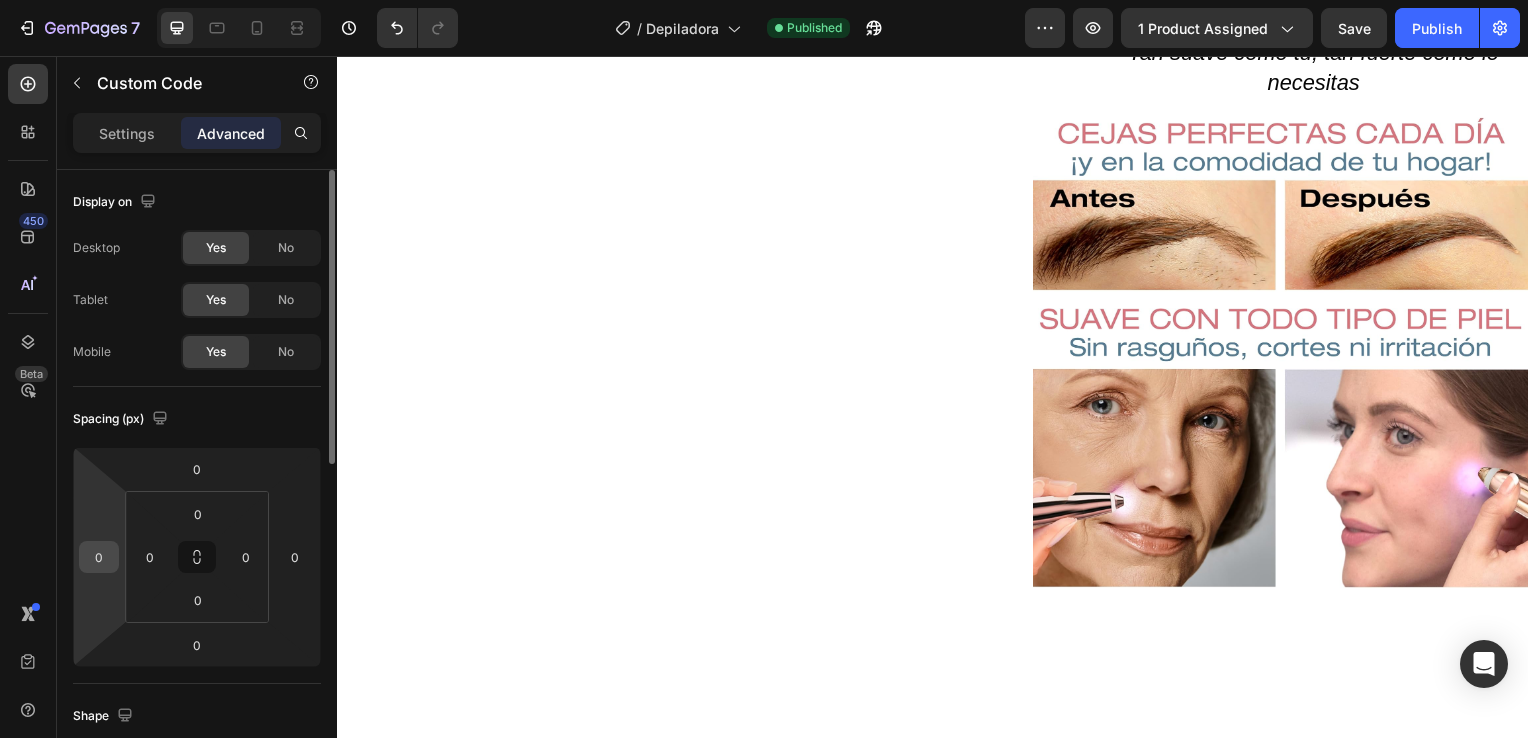 click on "0" at bounding box center [99, 557] 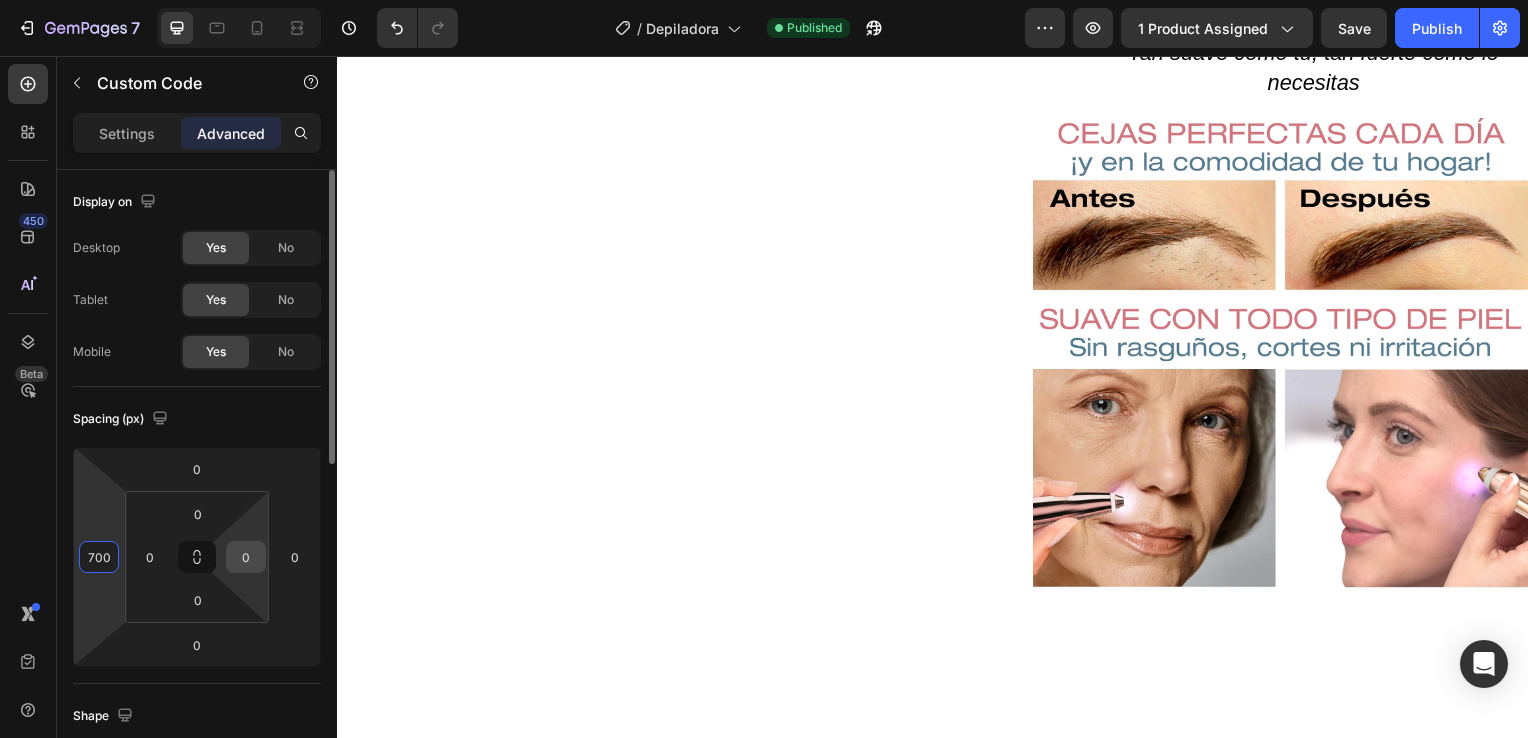 type on "700" 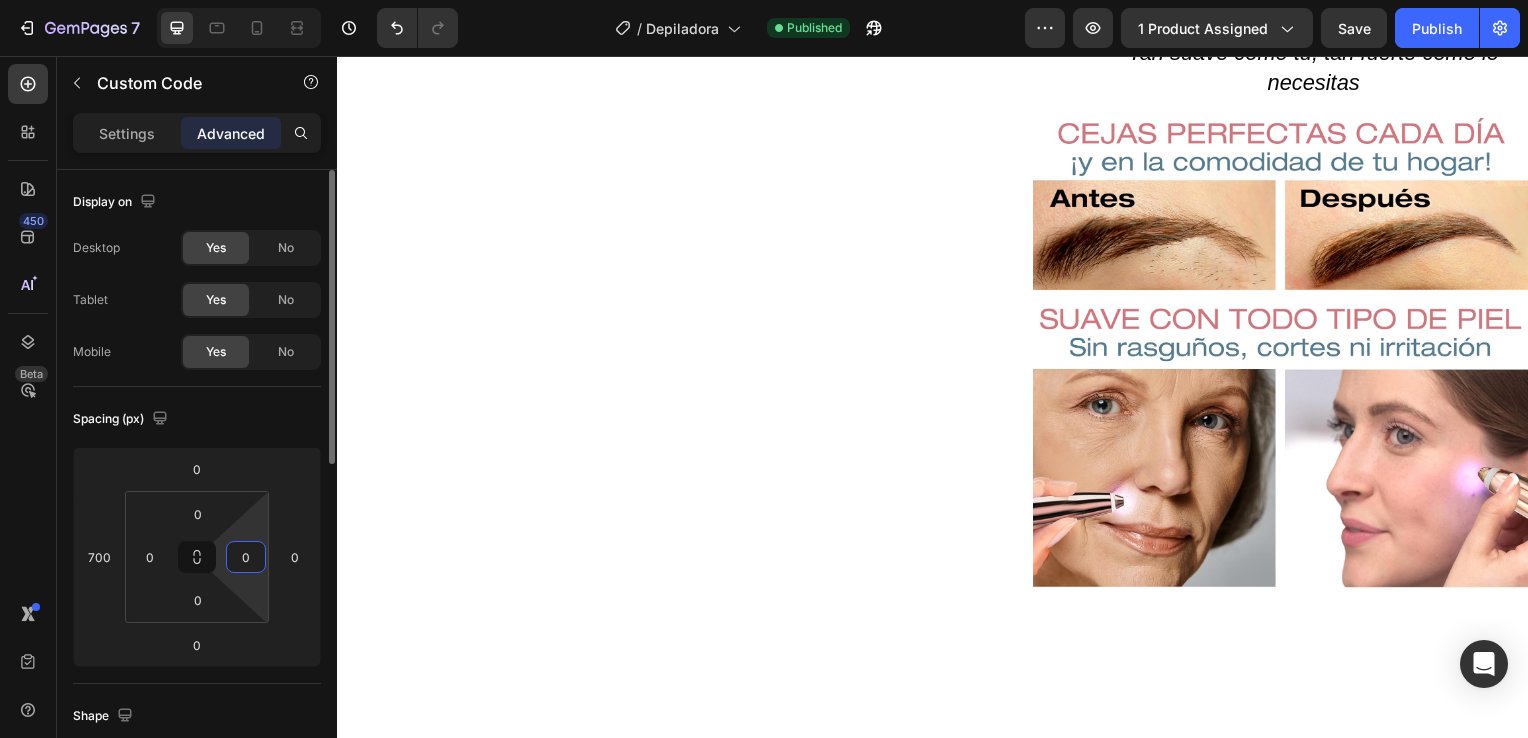 click on "0" at bounding box center (246, 557) 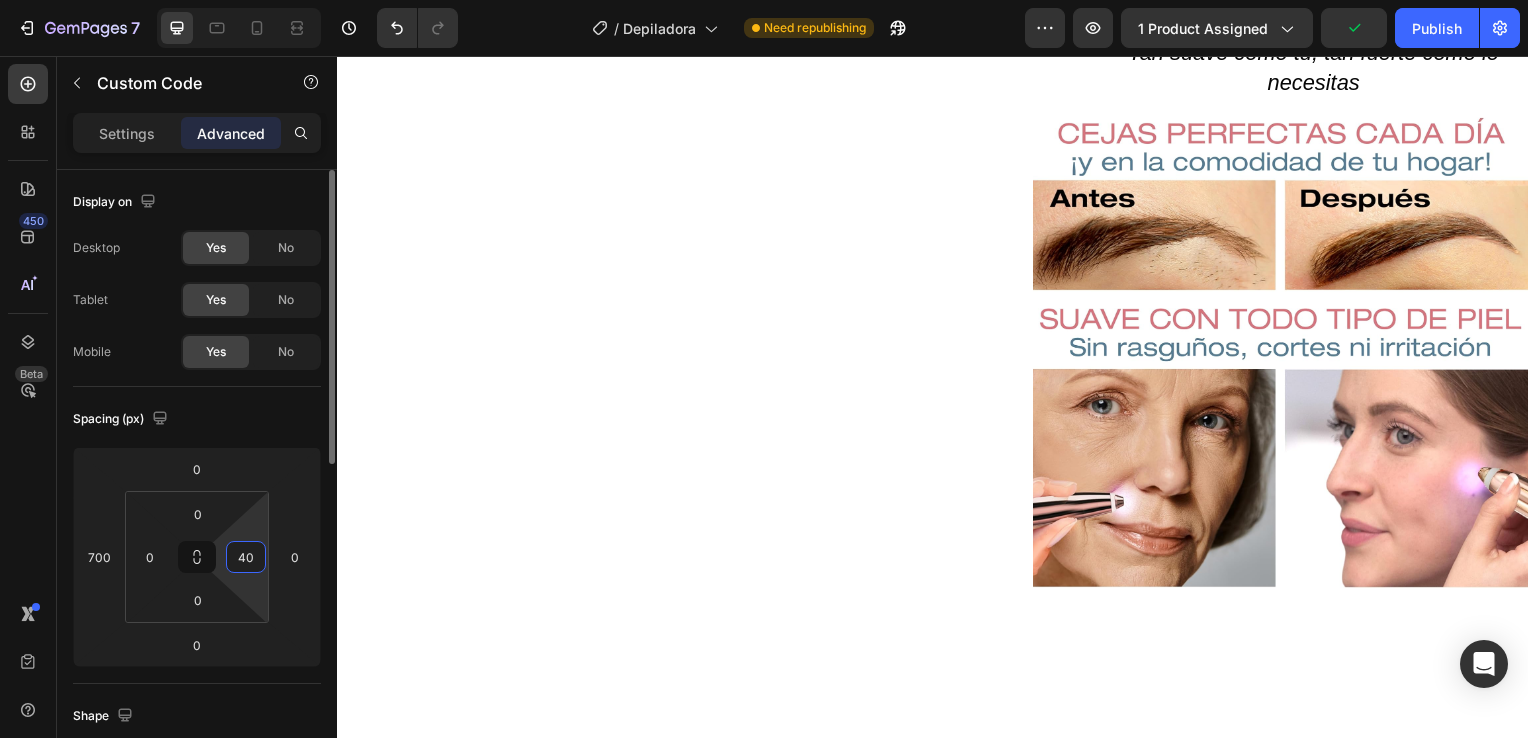 type on "4" 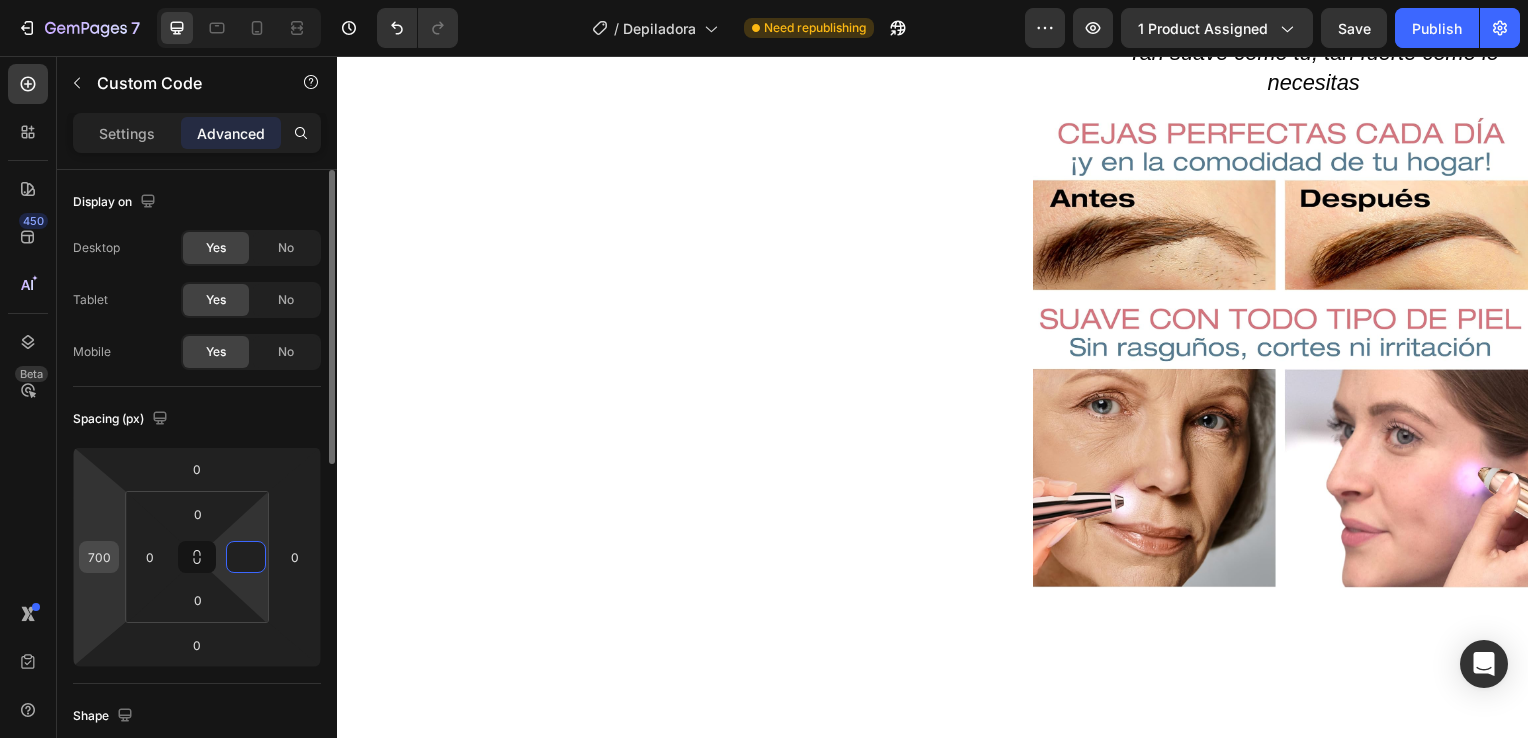 click on "700" at bounding box center (99, 557) 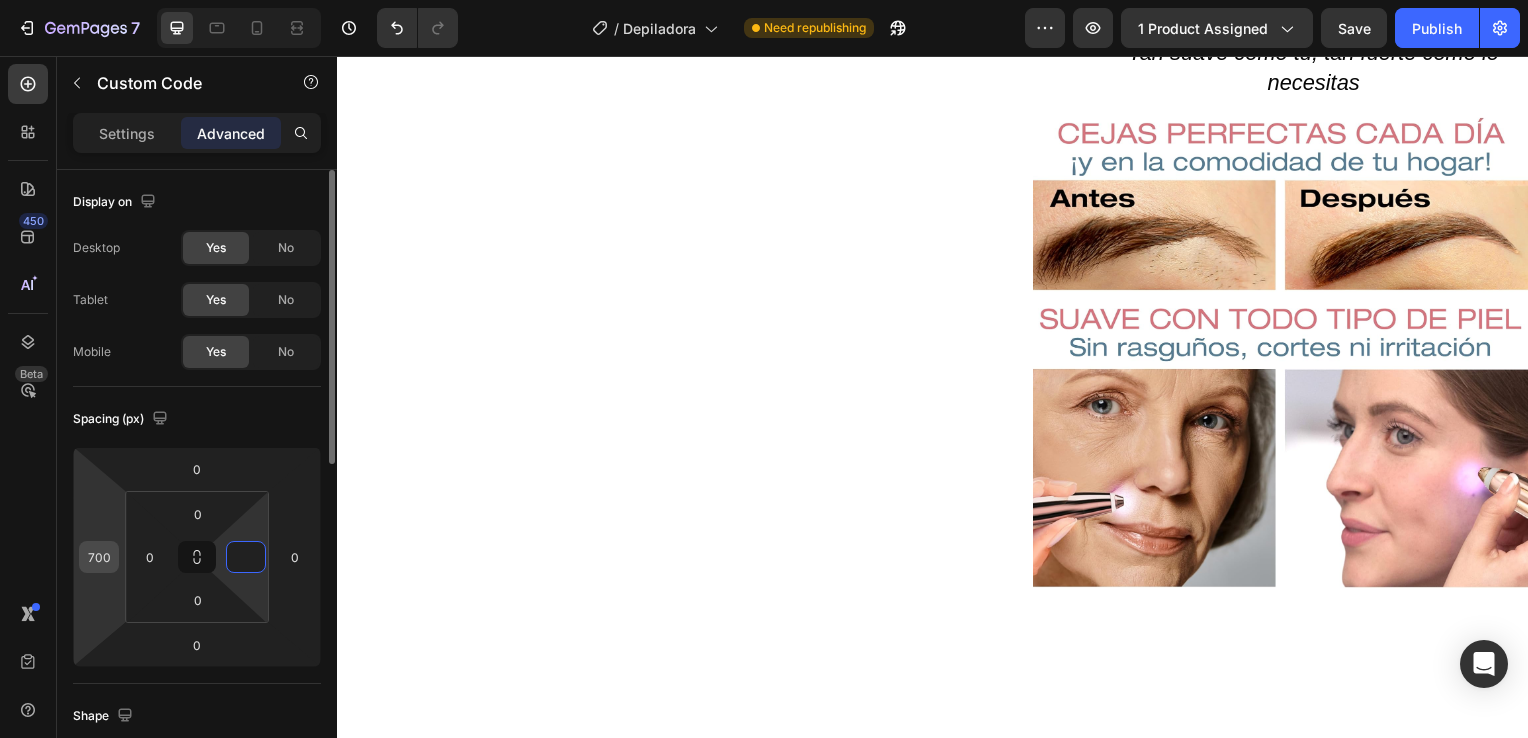 type on "0" 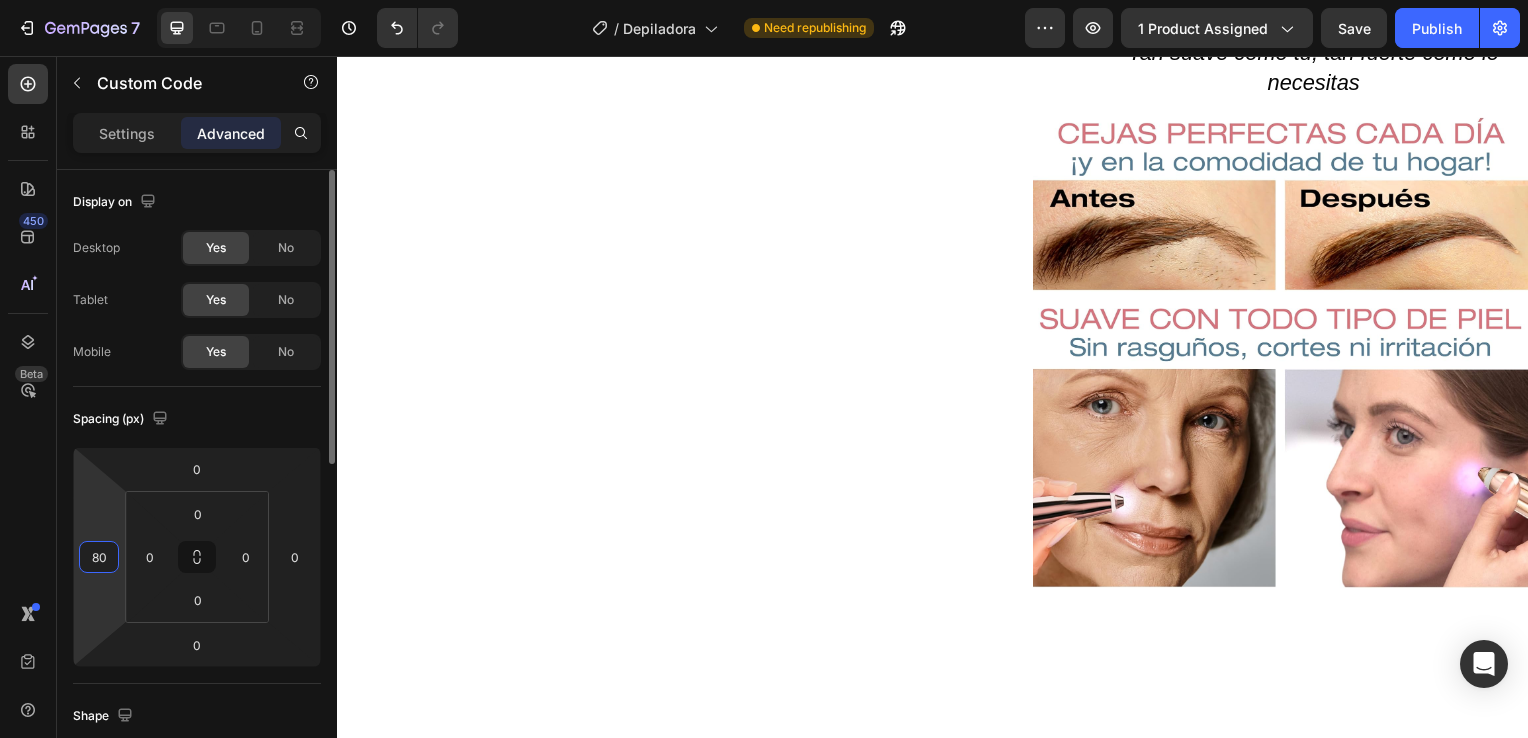 type on "8" 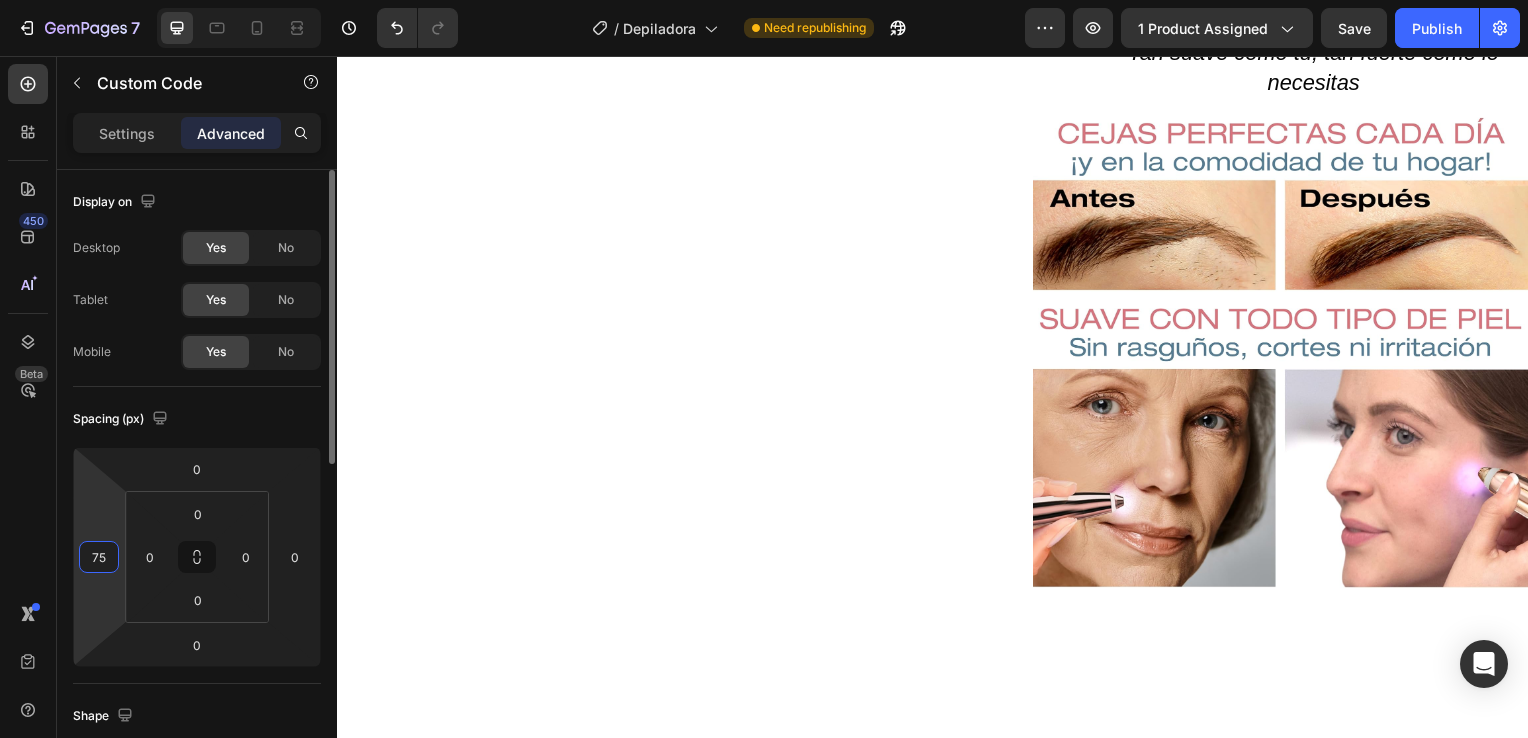 type on "7" 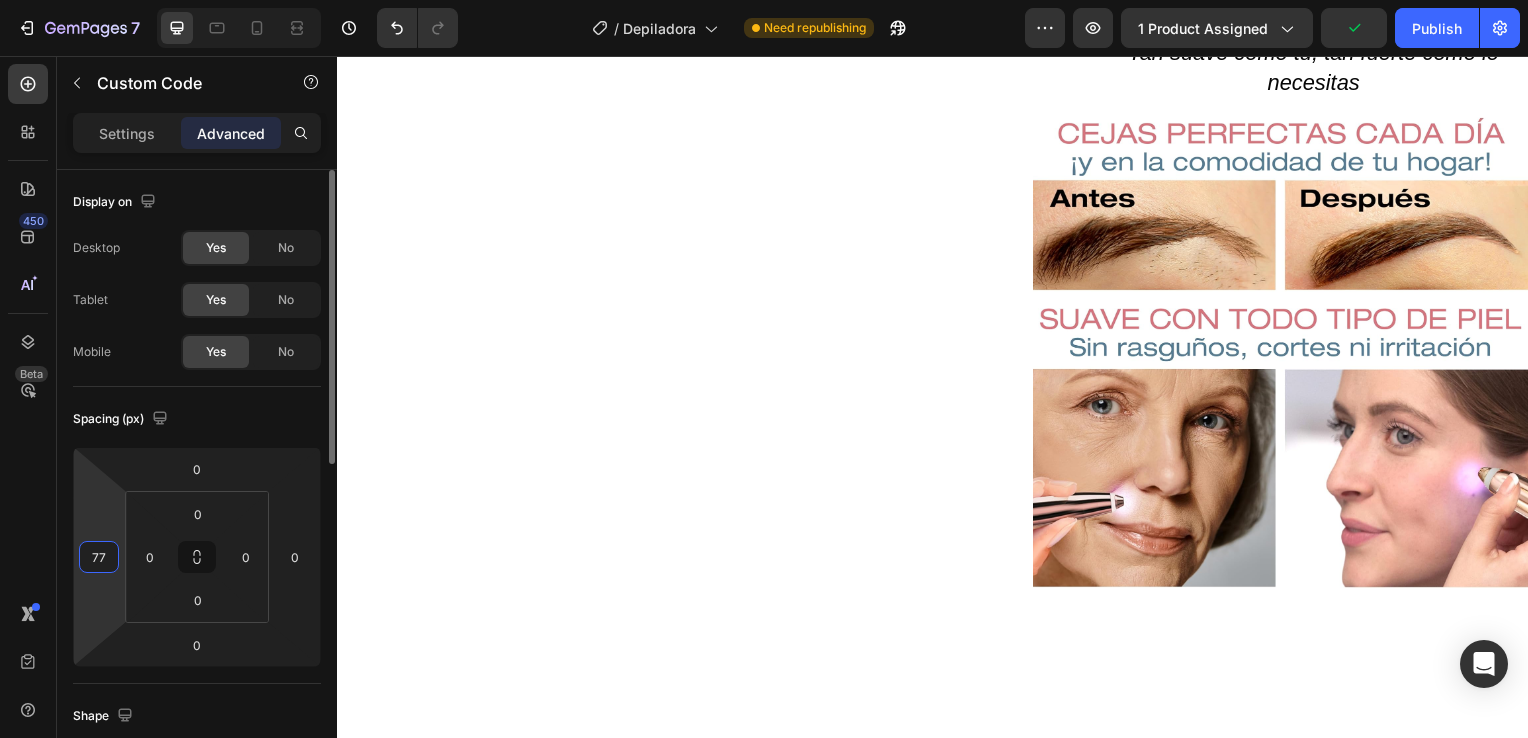 type on "7" 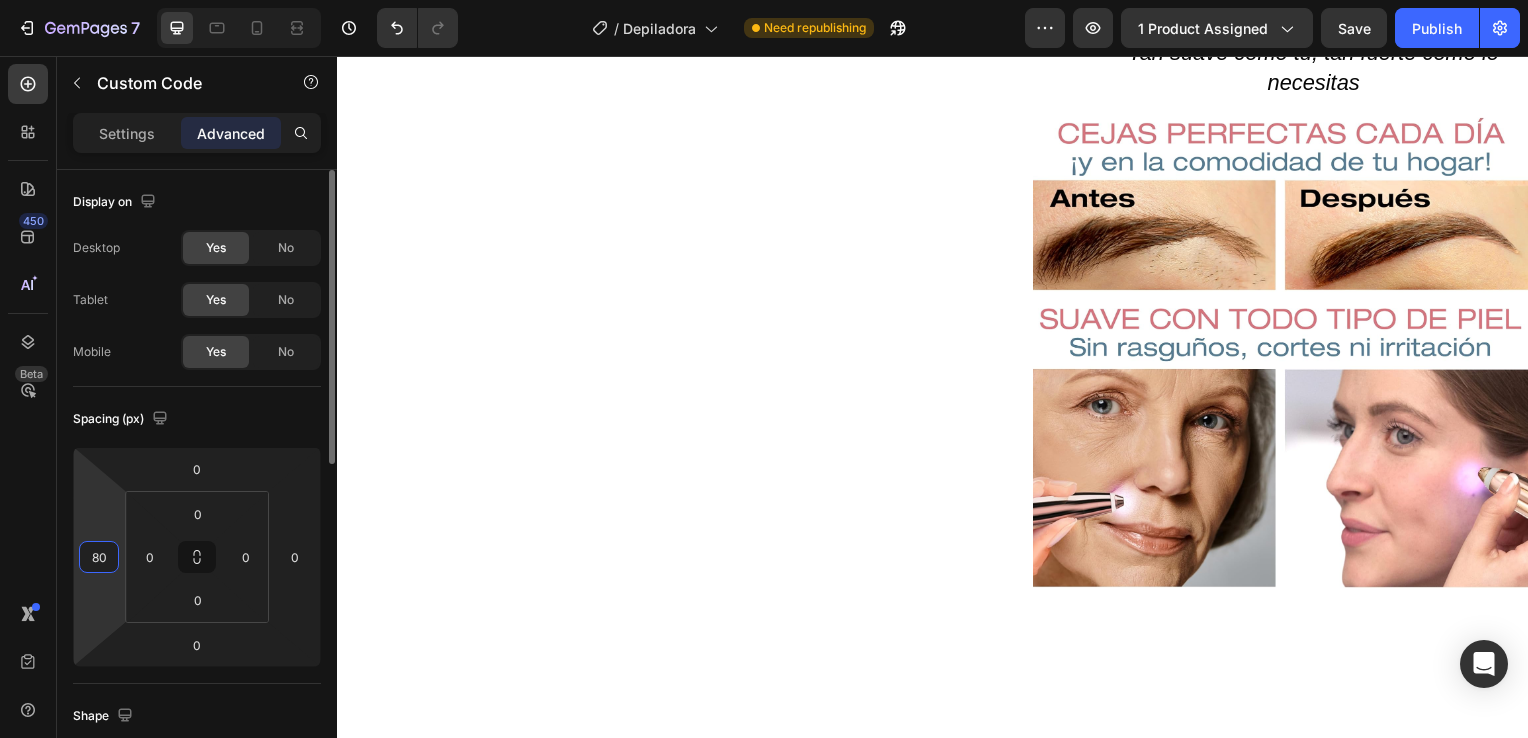 type on "8" 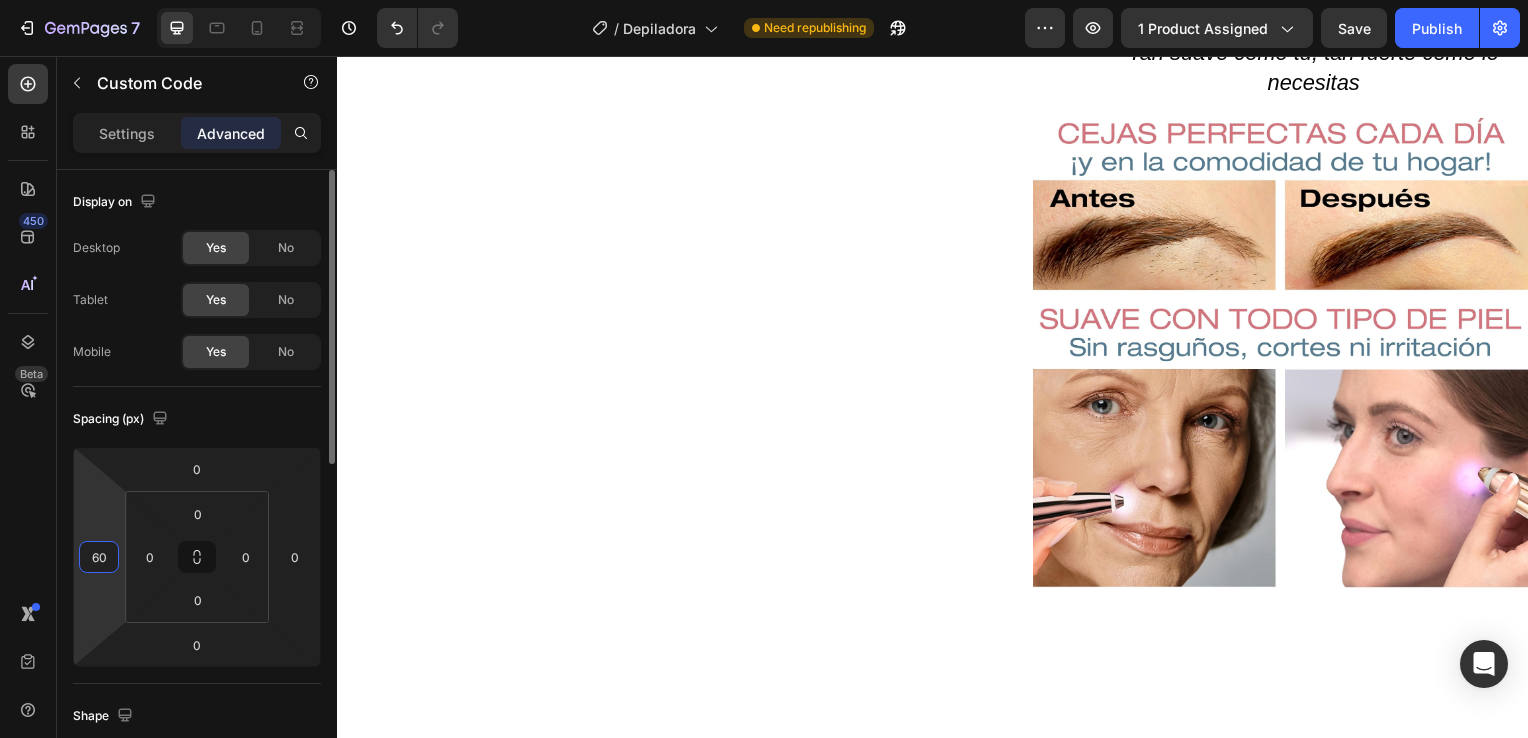 type on "6" 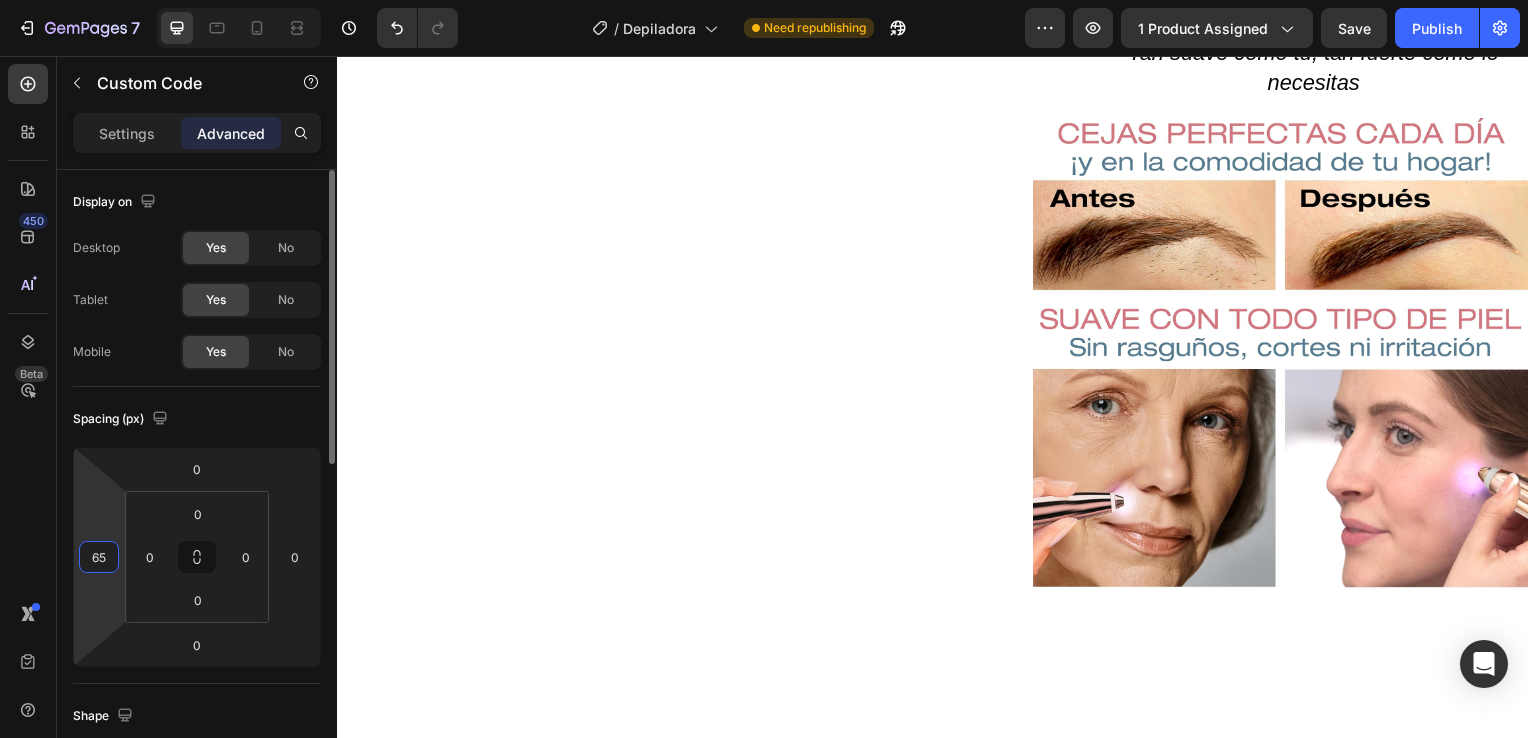 type on "6" 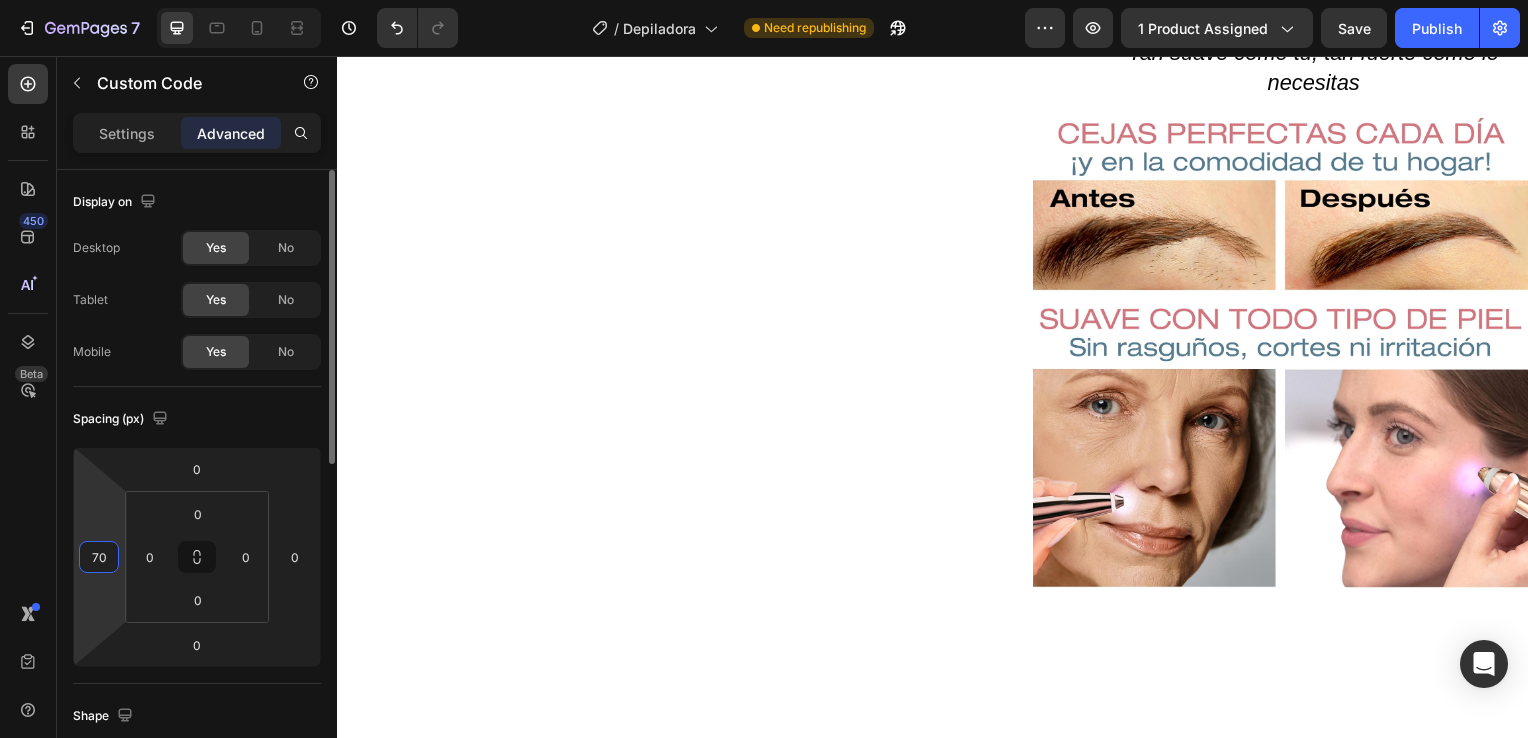 type on "7" 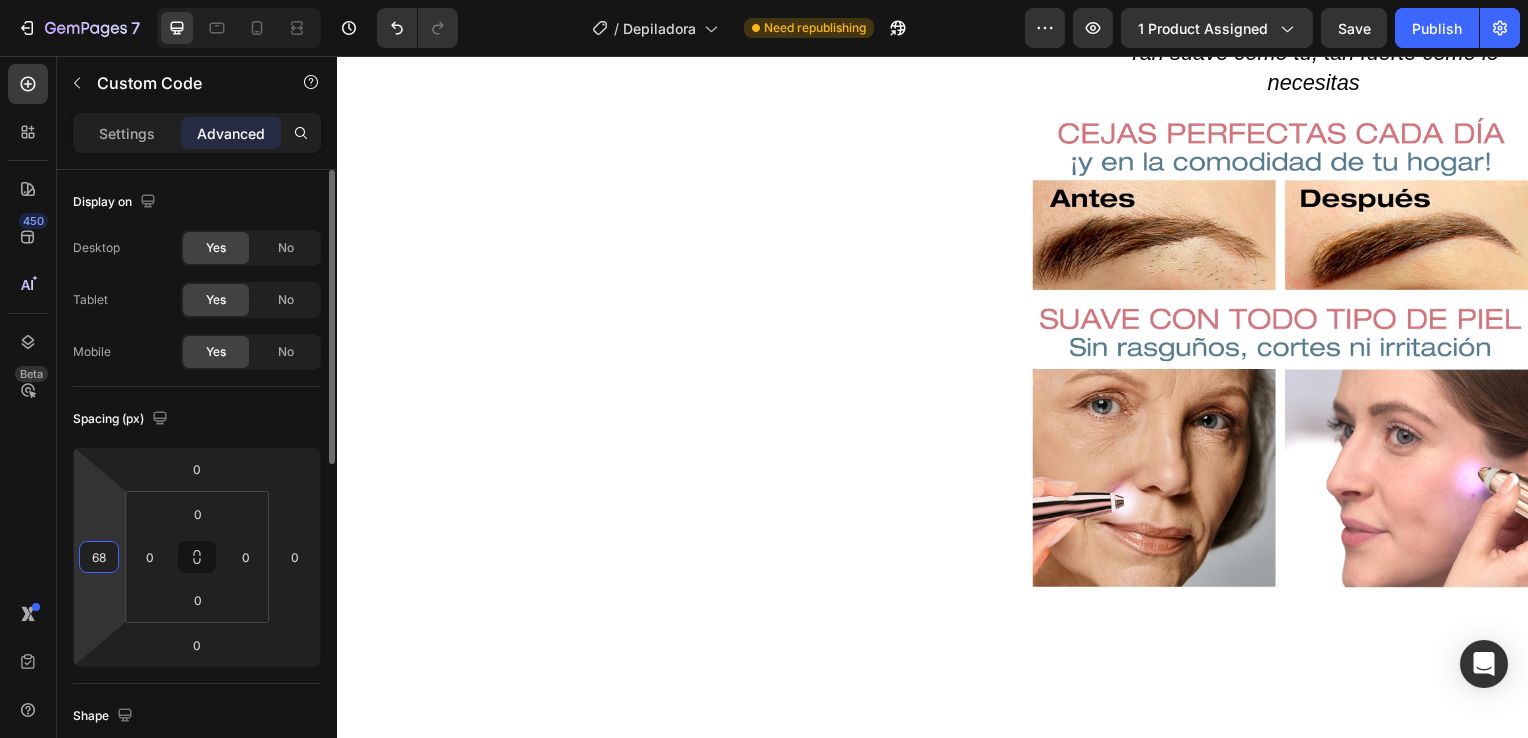 type on "6" 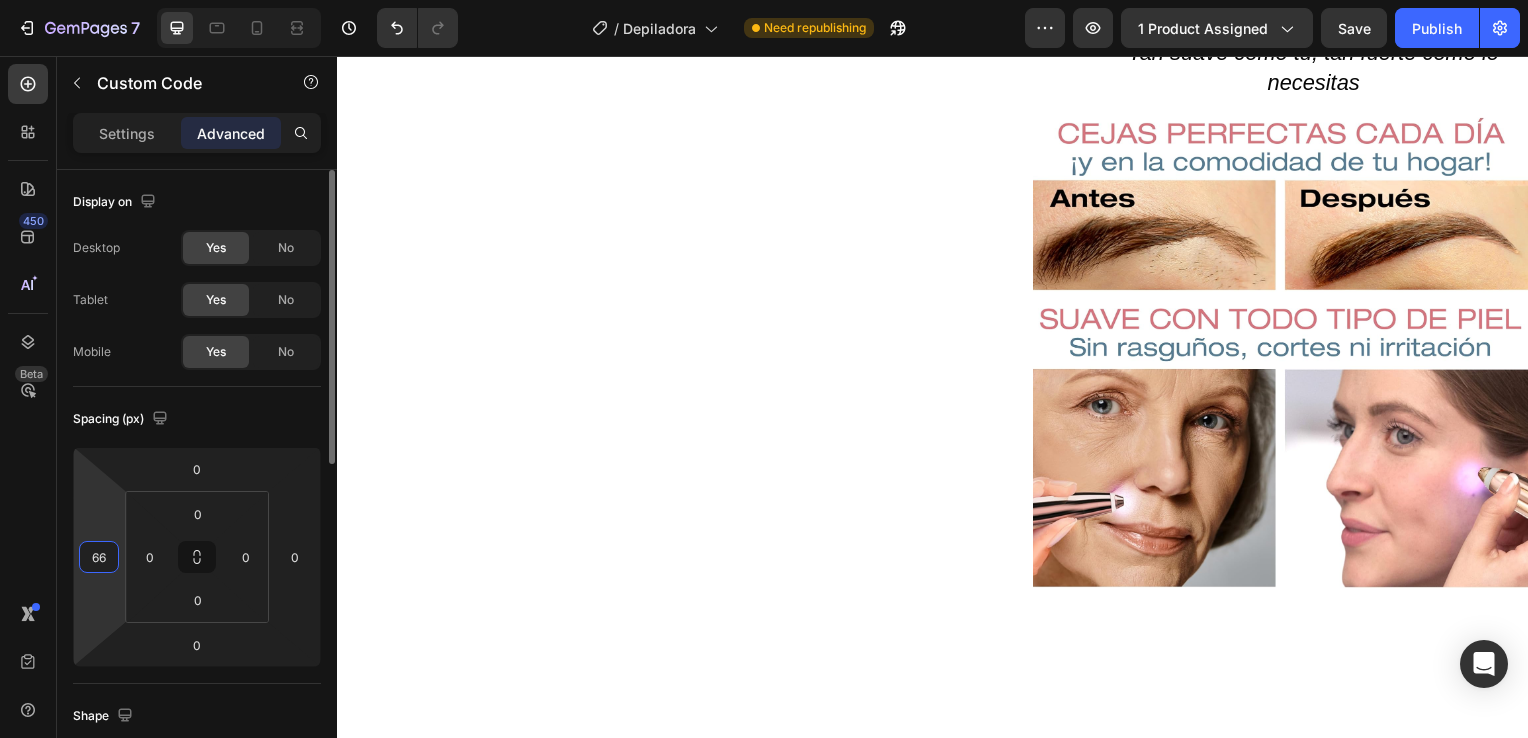 type on "6" 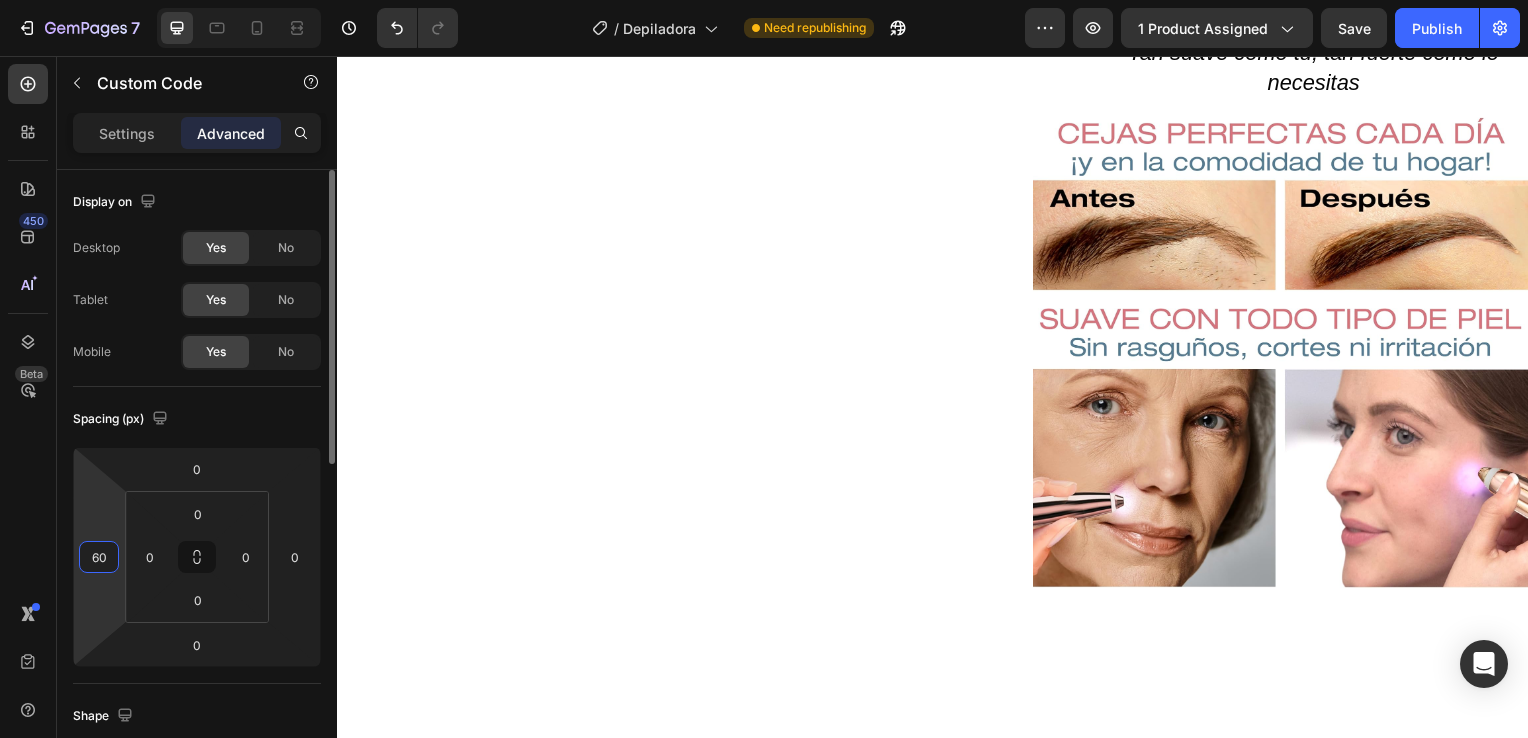 type on "6" 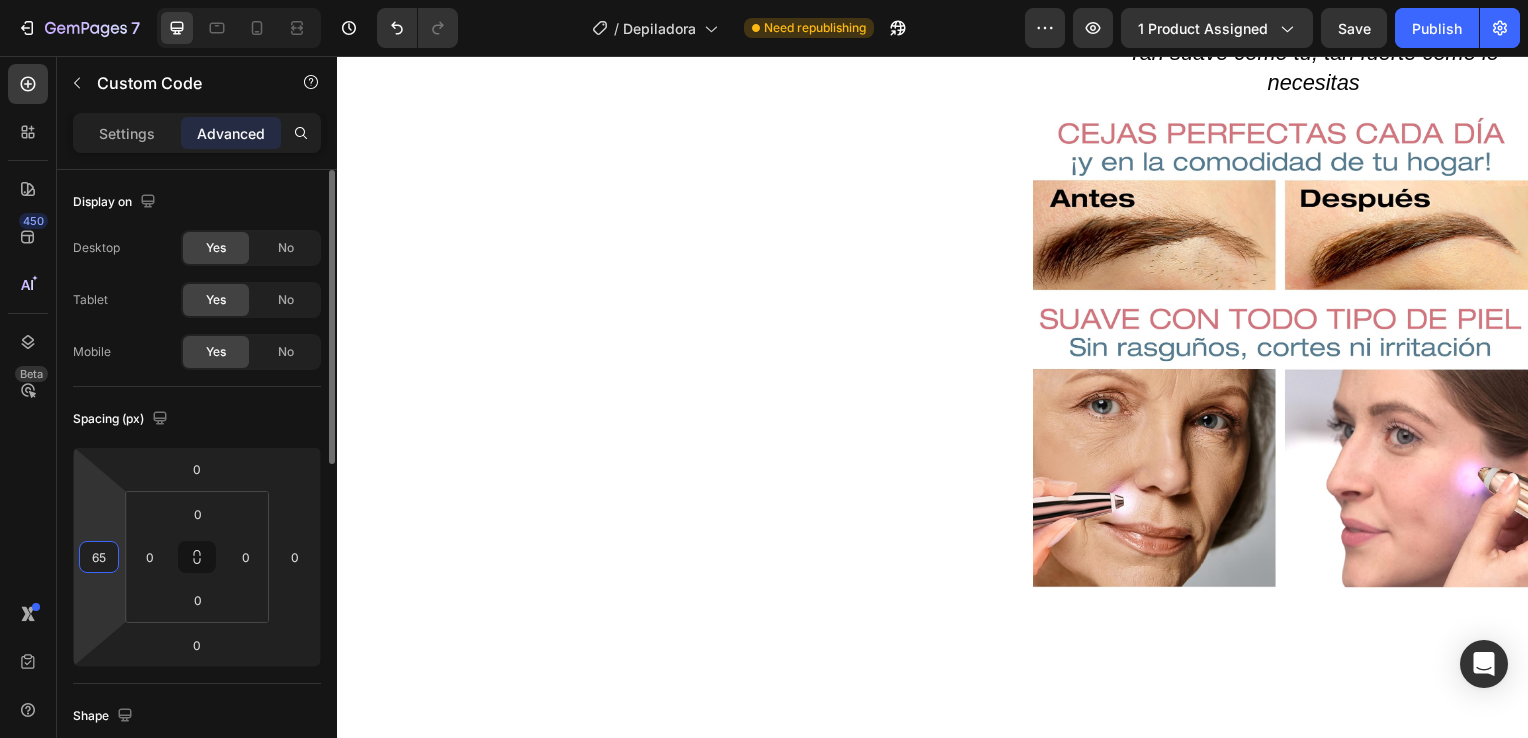 type on "6" 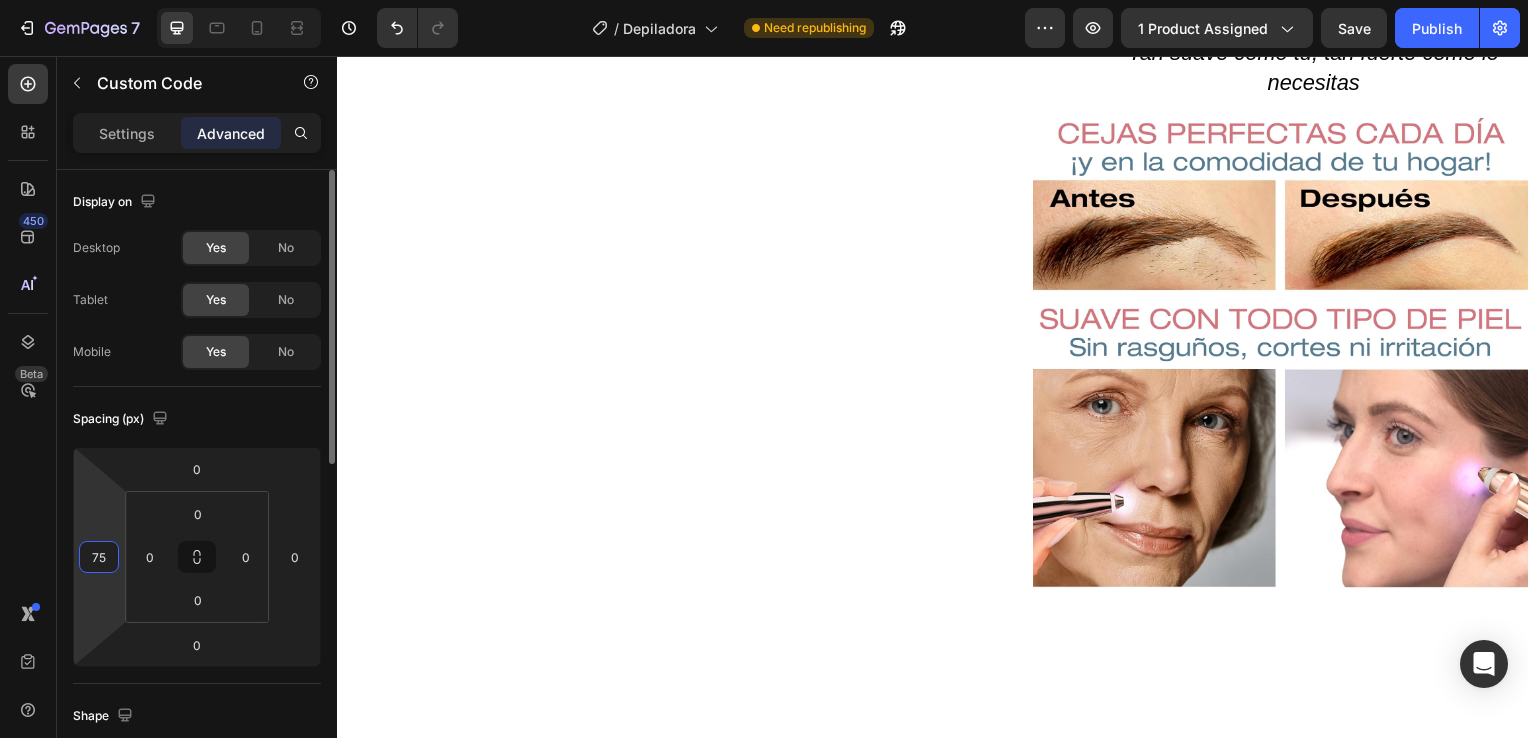 type on "7" 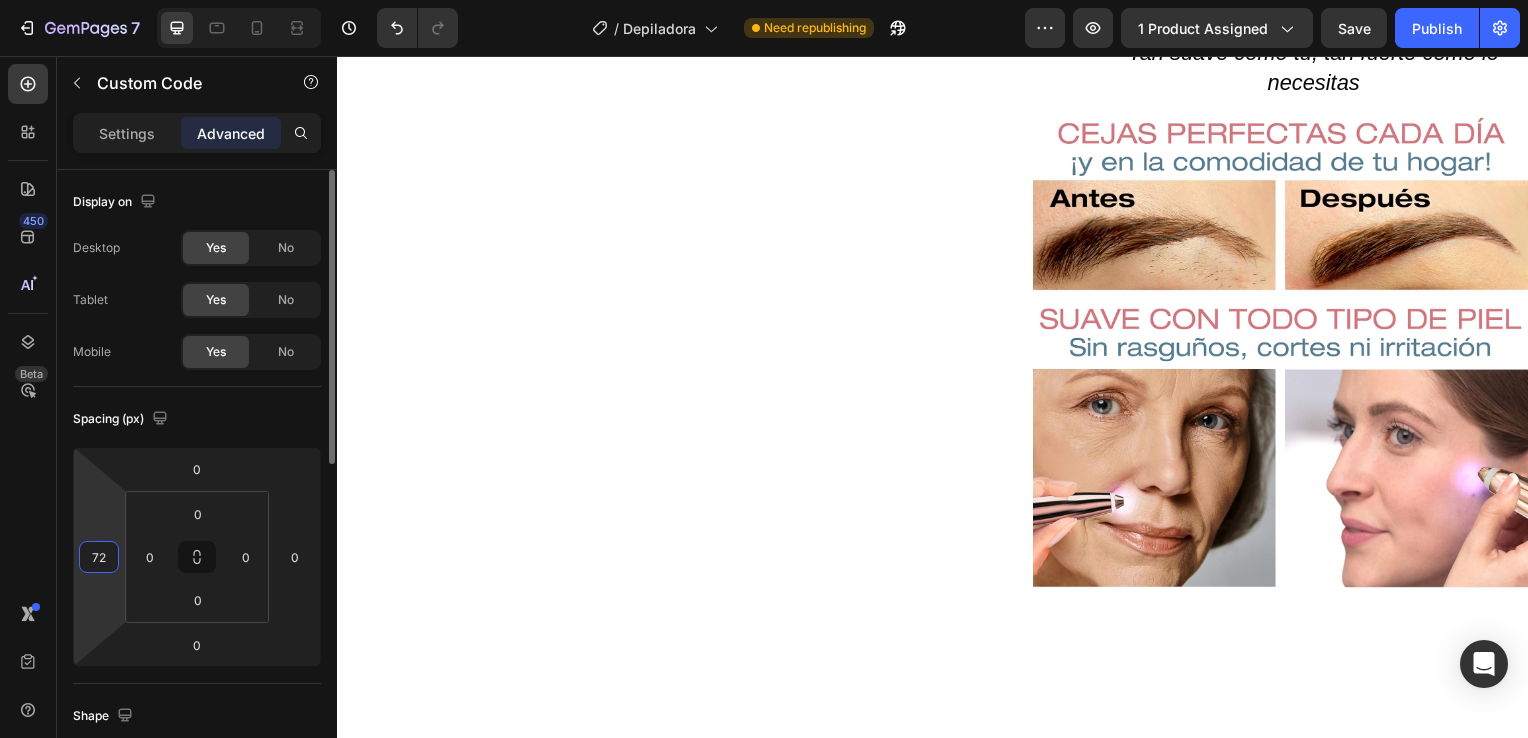 type on "720" 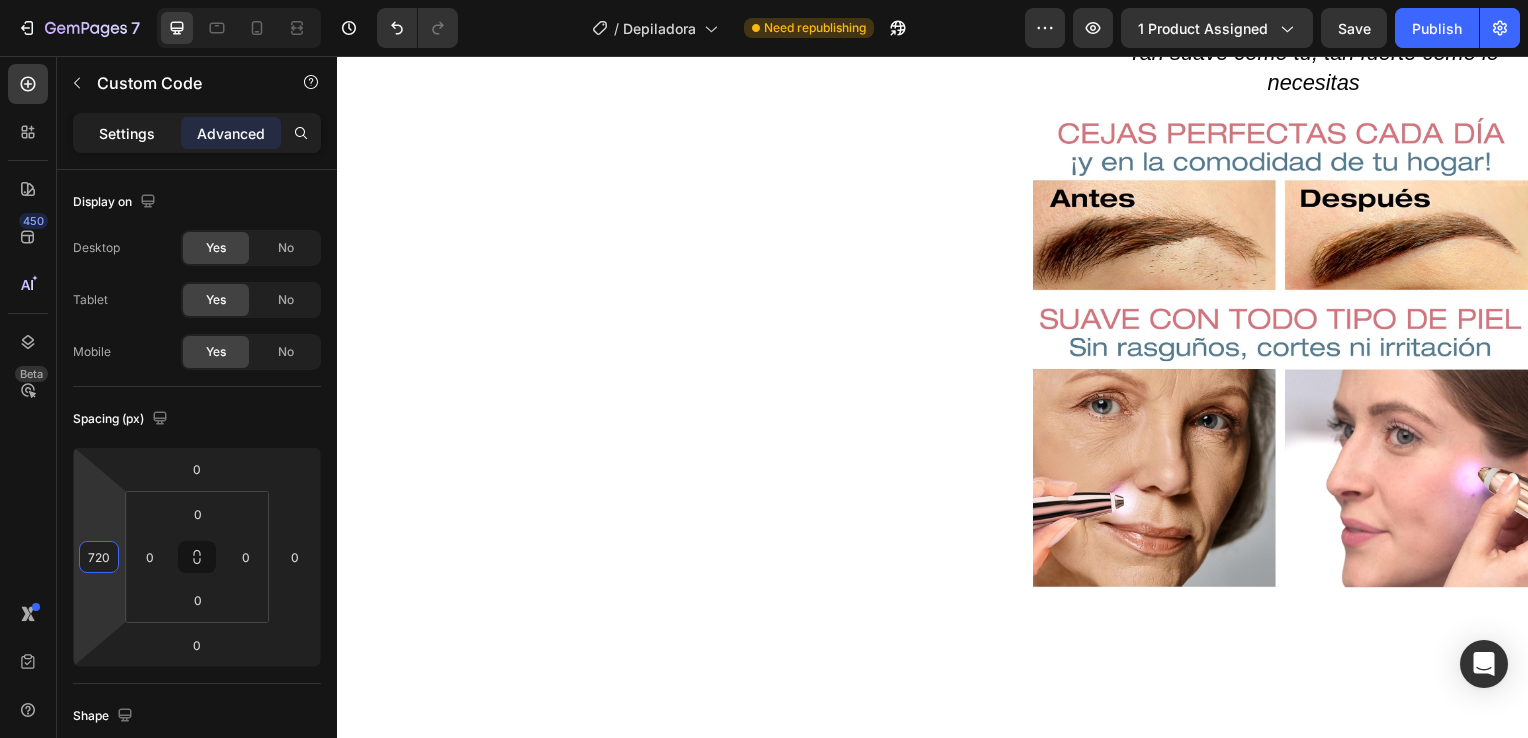 click on "Settings" at bounding box center (127, 133) 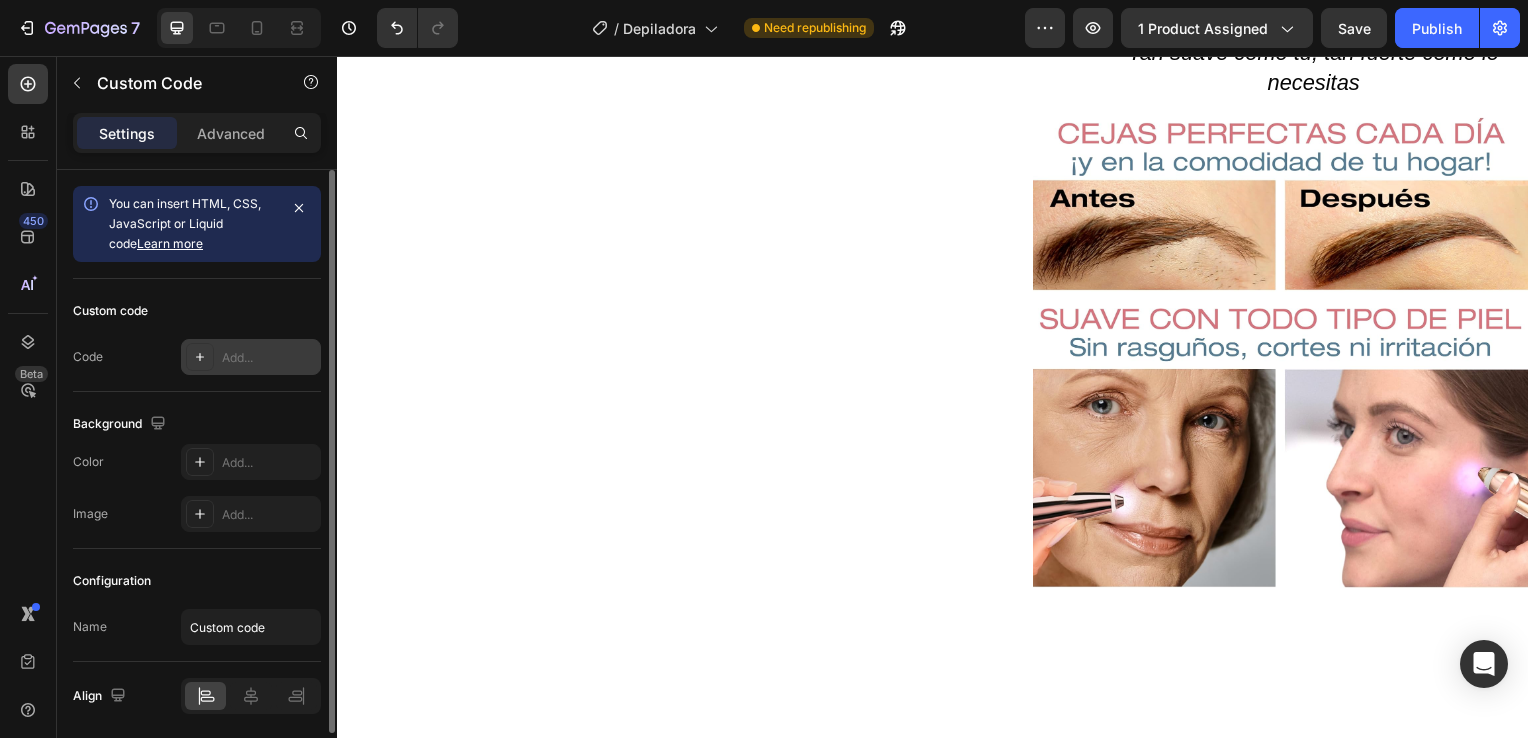 click on "Add..." at bounding box center [269, 358] 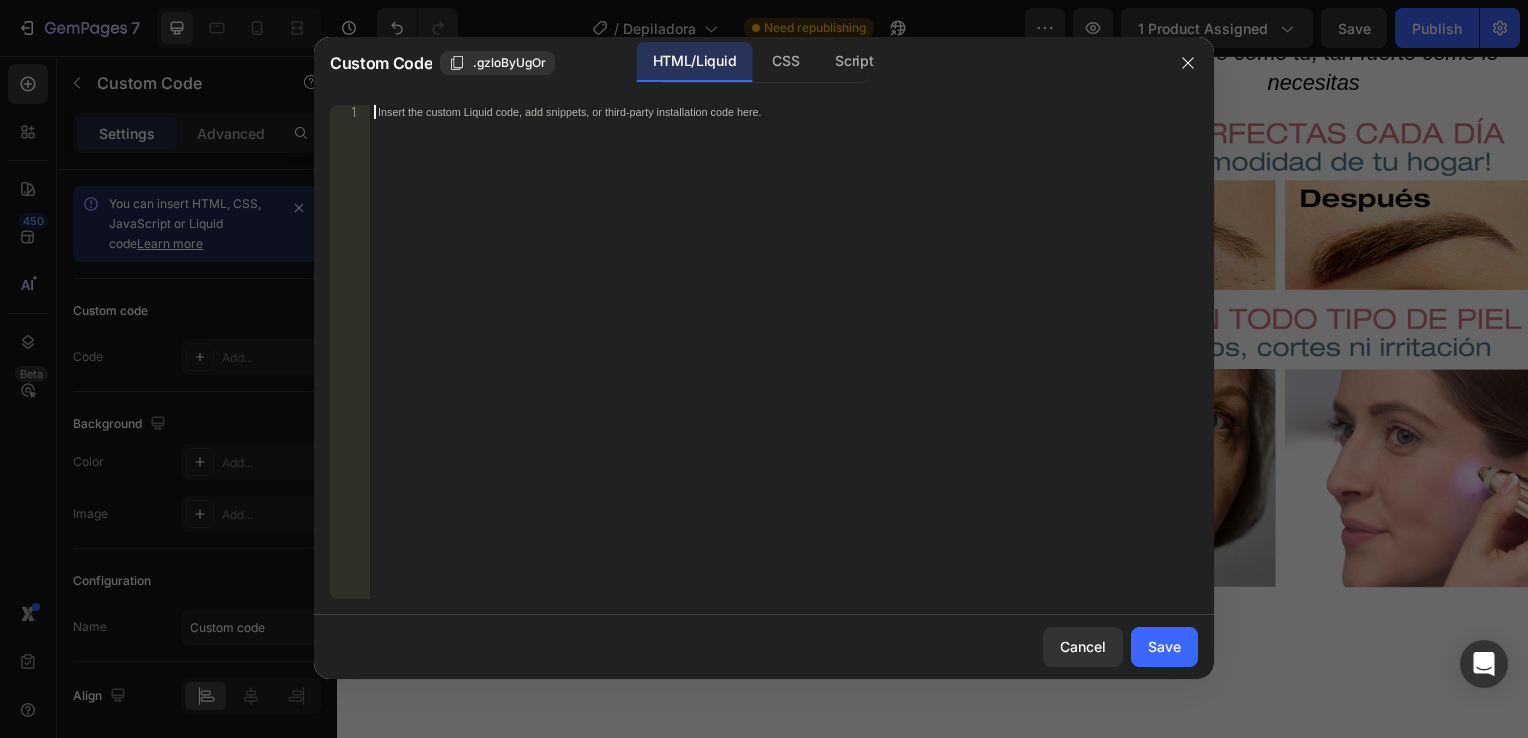 drag, startPoint x: 706, startPoint y: 178, endPoint x: 542, endPoint y: 146, distance: 167.09279 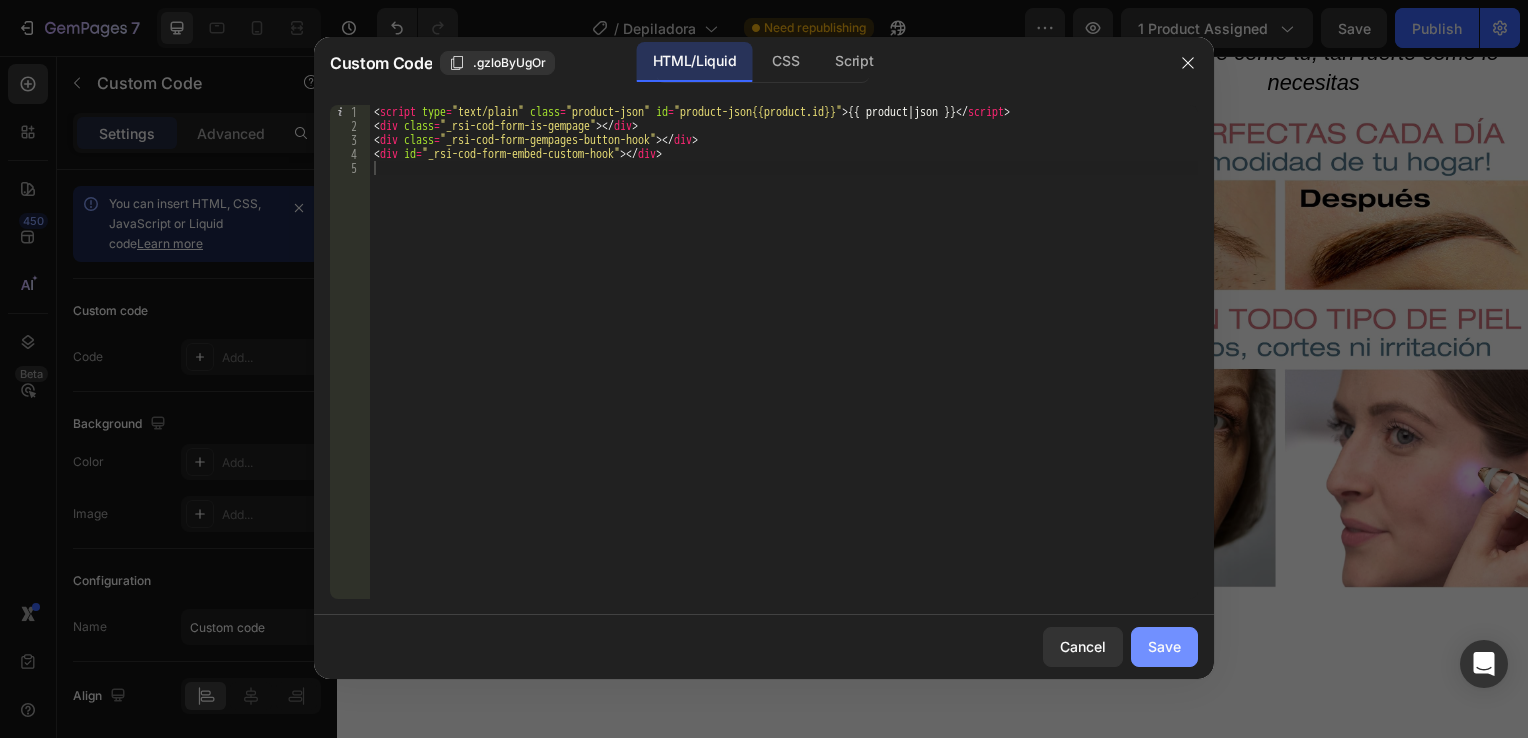 click on "Save" at bounding box center [1164, 646] 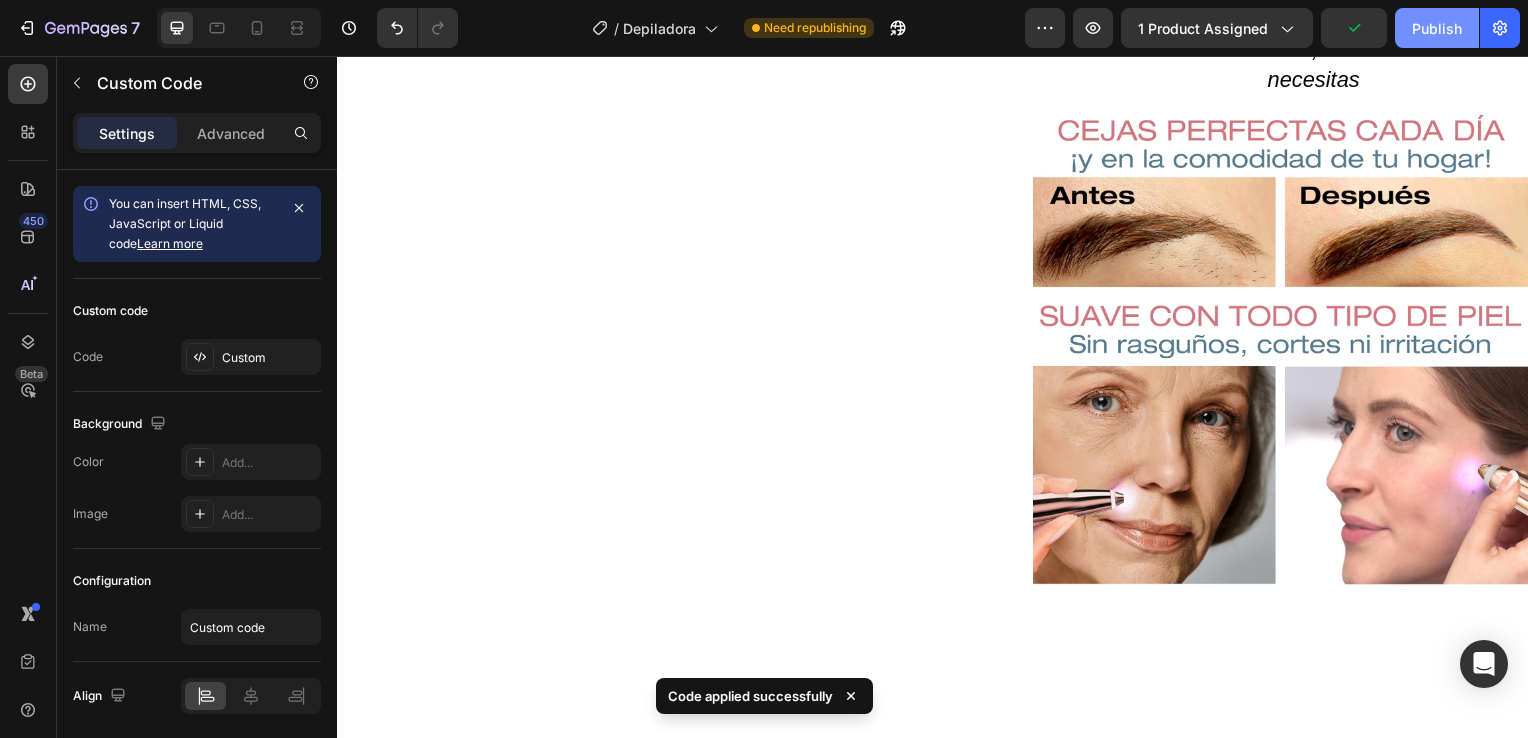 click on "Publish" at bounding box center [1437, 28] 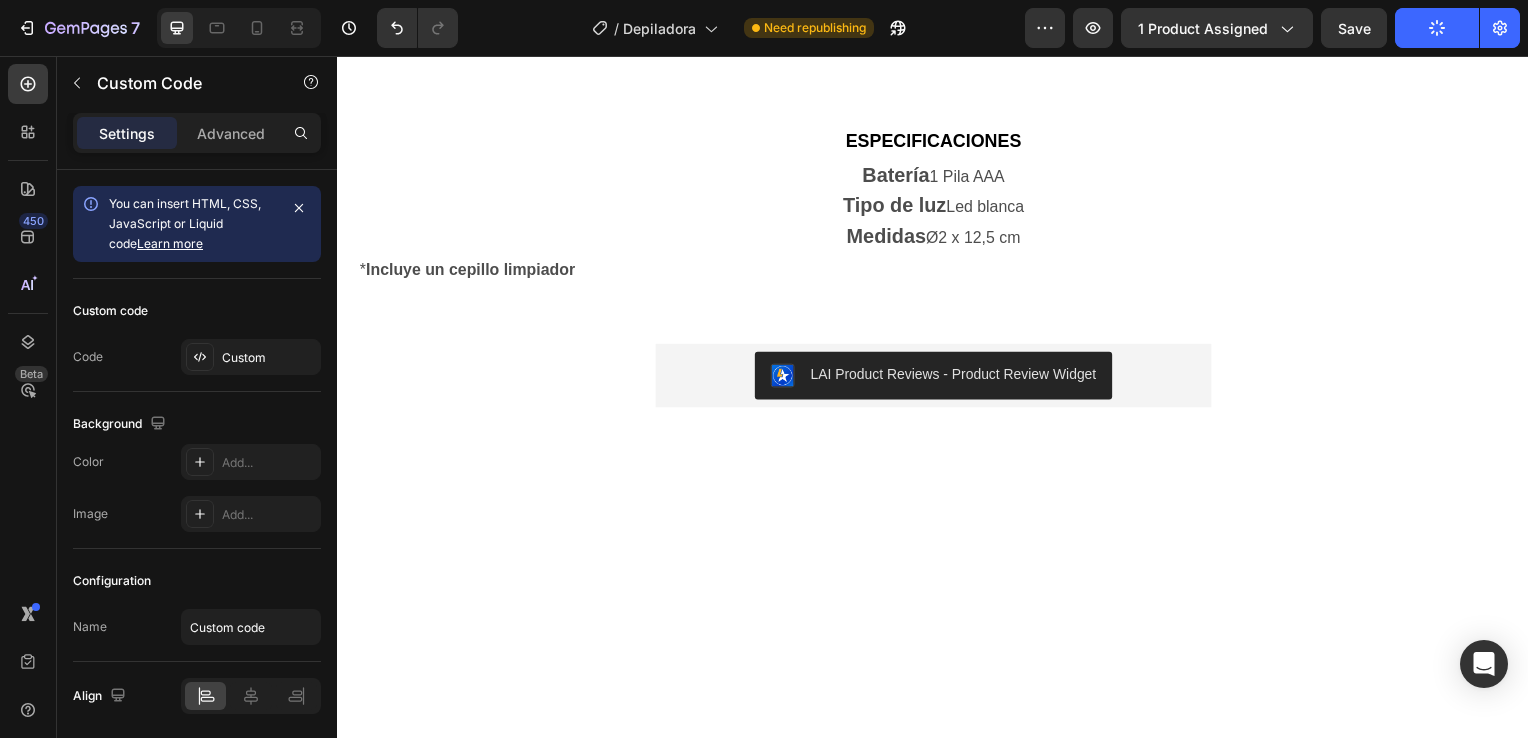 scroll, scrollTop: 2138, scrollLeft: 0, axis: vertical 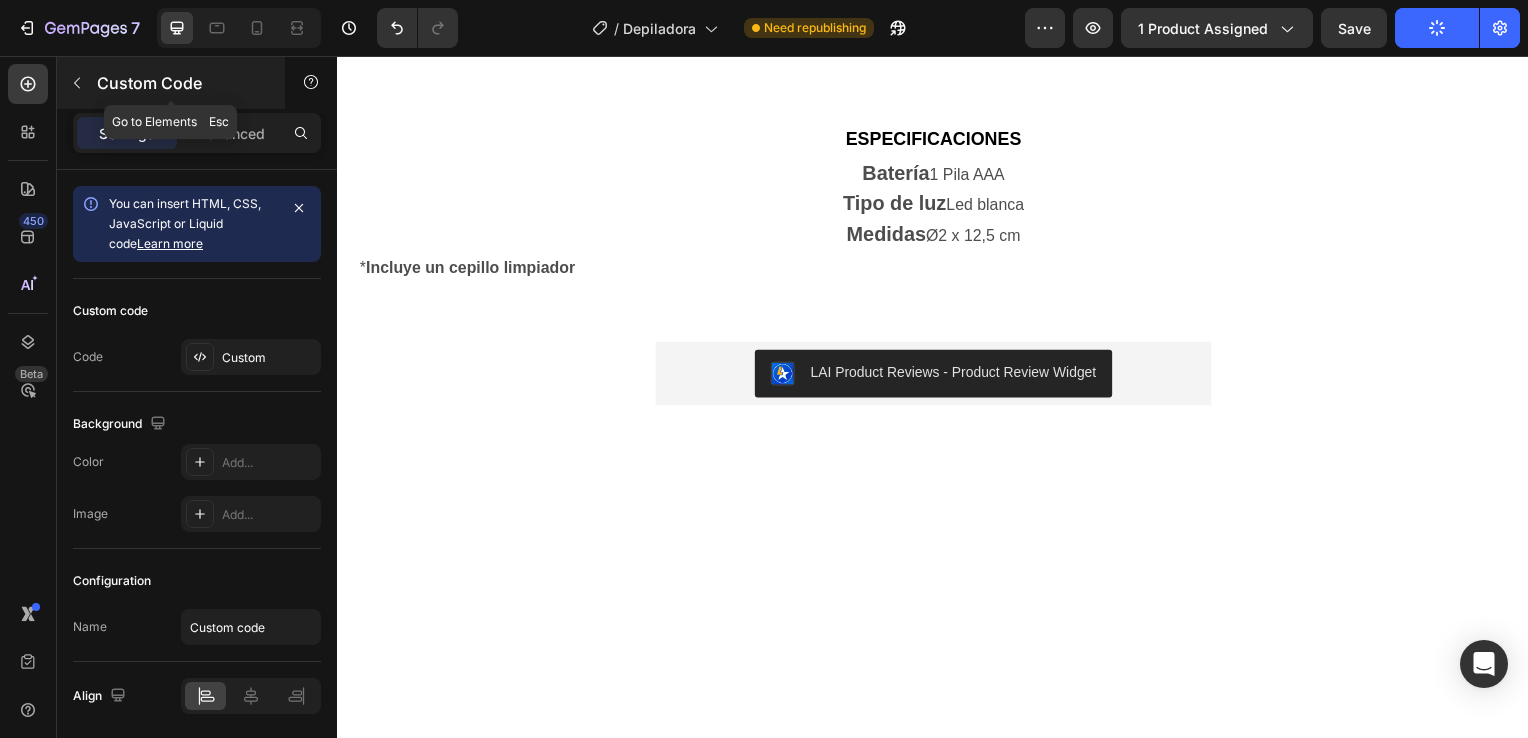 click 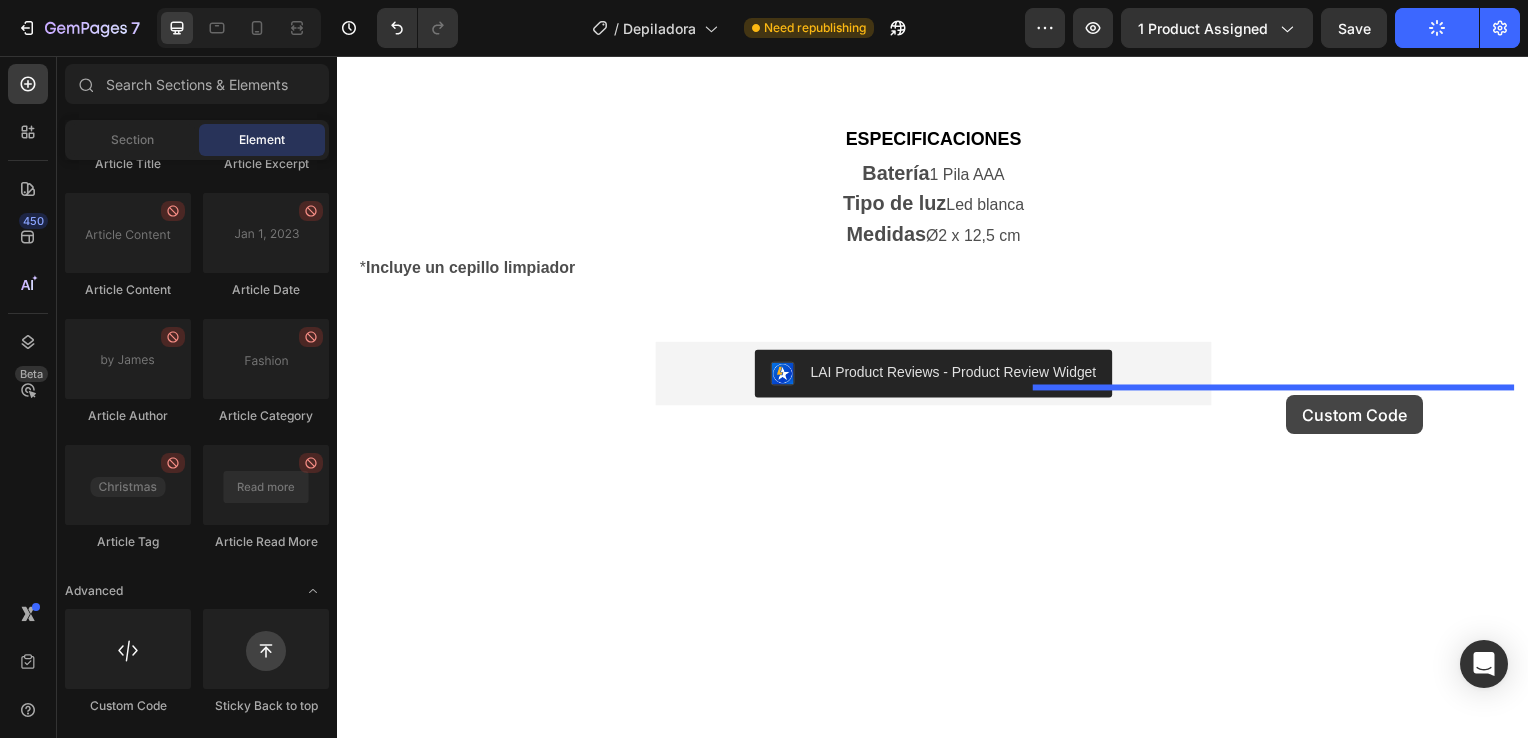 drag, startPoint x: 477, startPoint y: 694, endPoint x: 1293, endPoint y: 398, distance: 868.02765 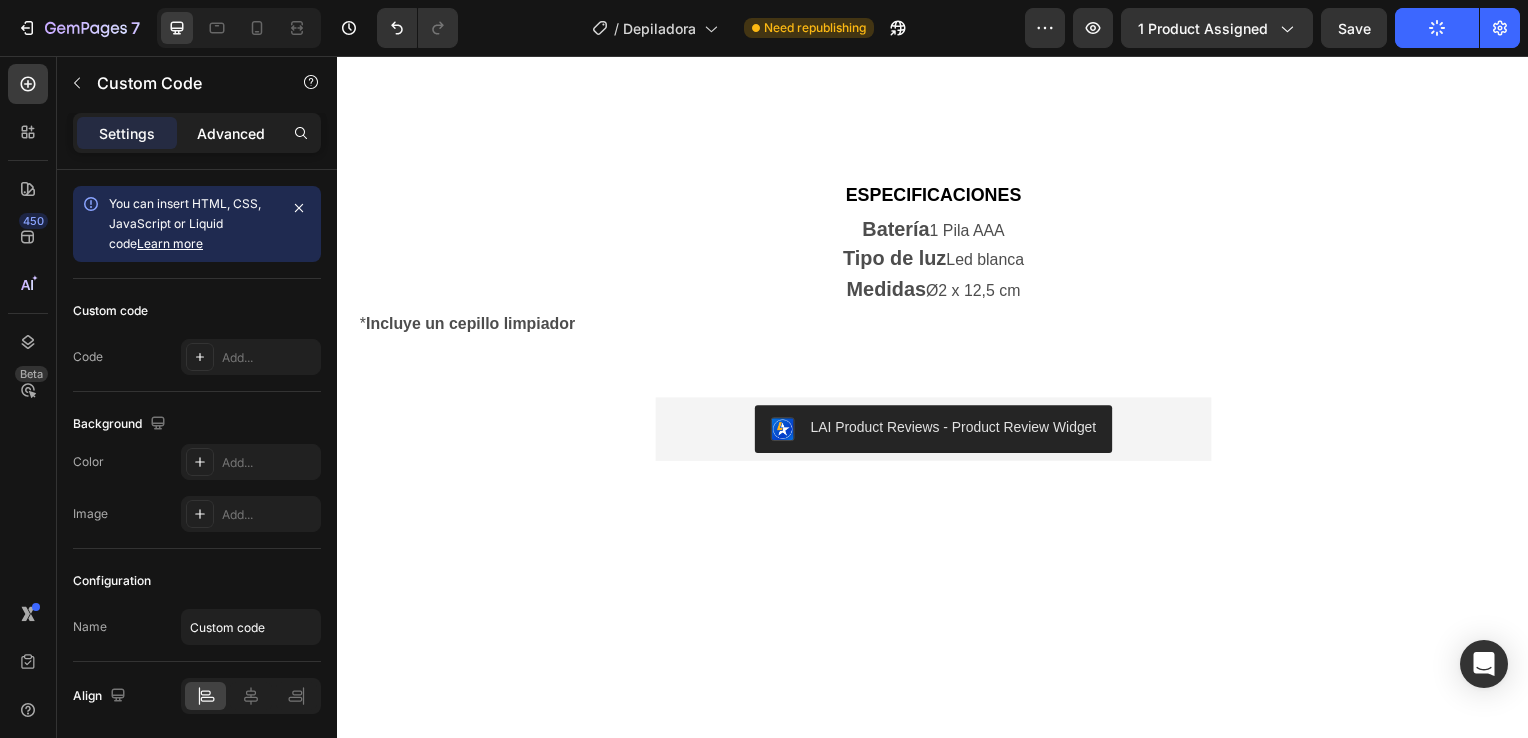 click on "Advanced" at bounding box center (231, 133) 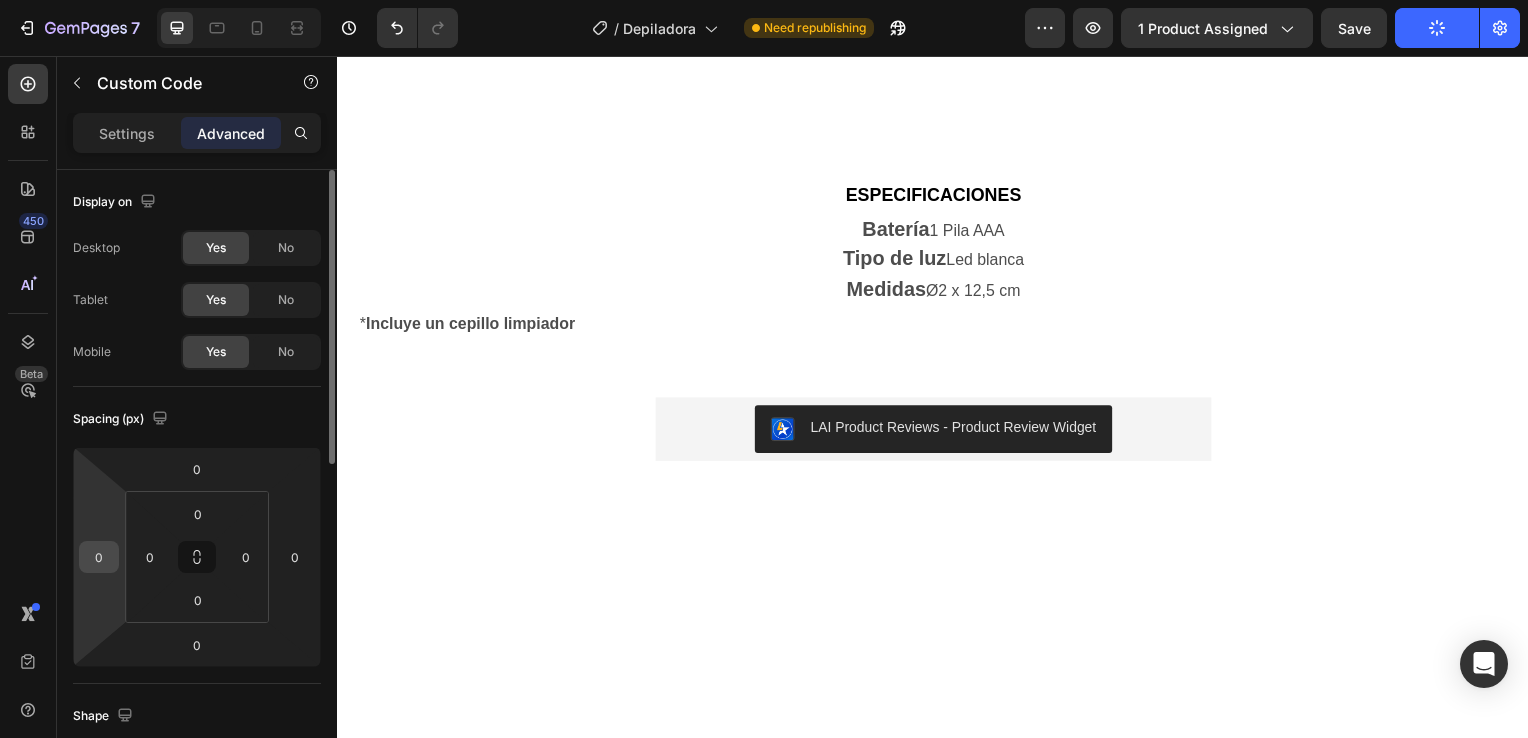 click on "0" at bounding box center [99, 557] 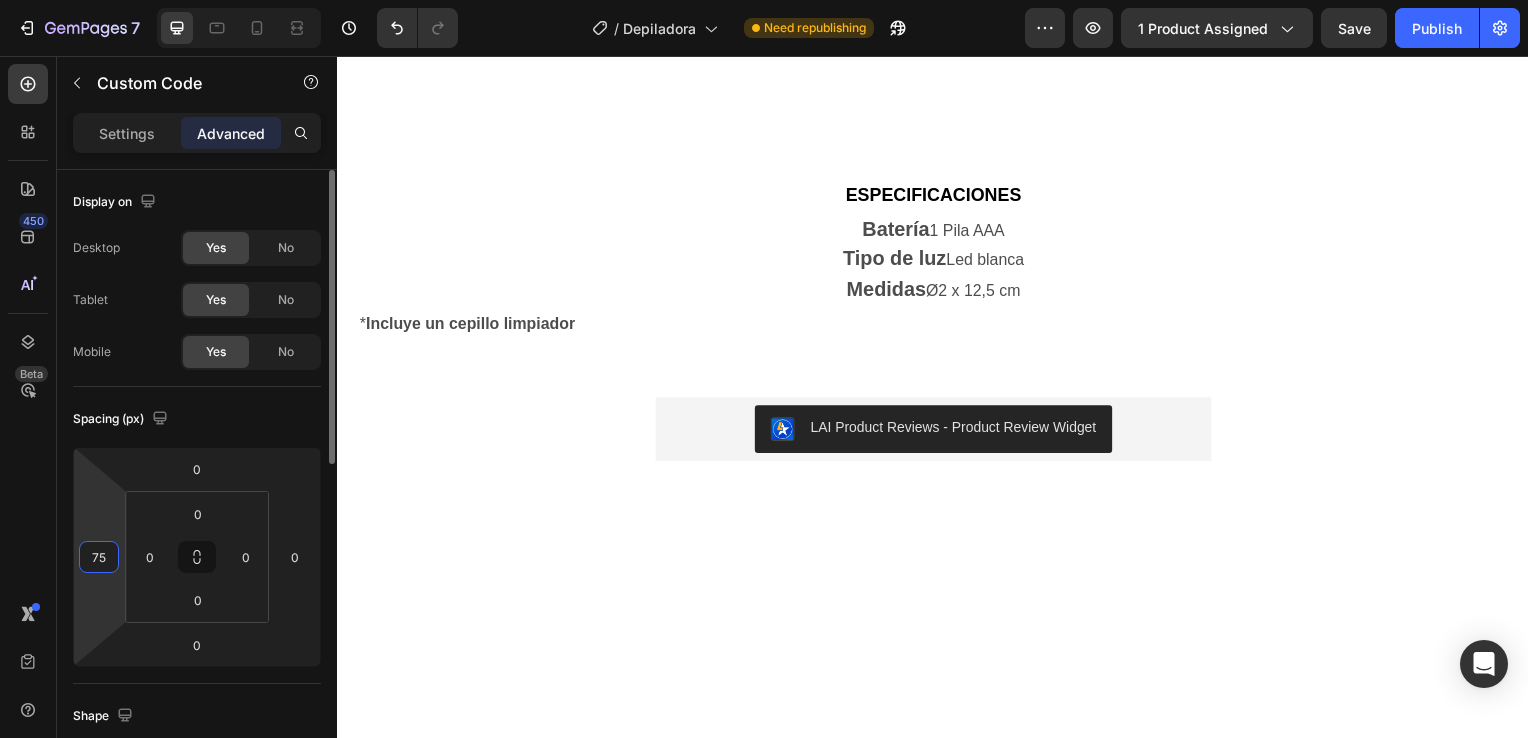 type on "7" 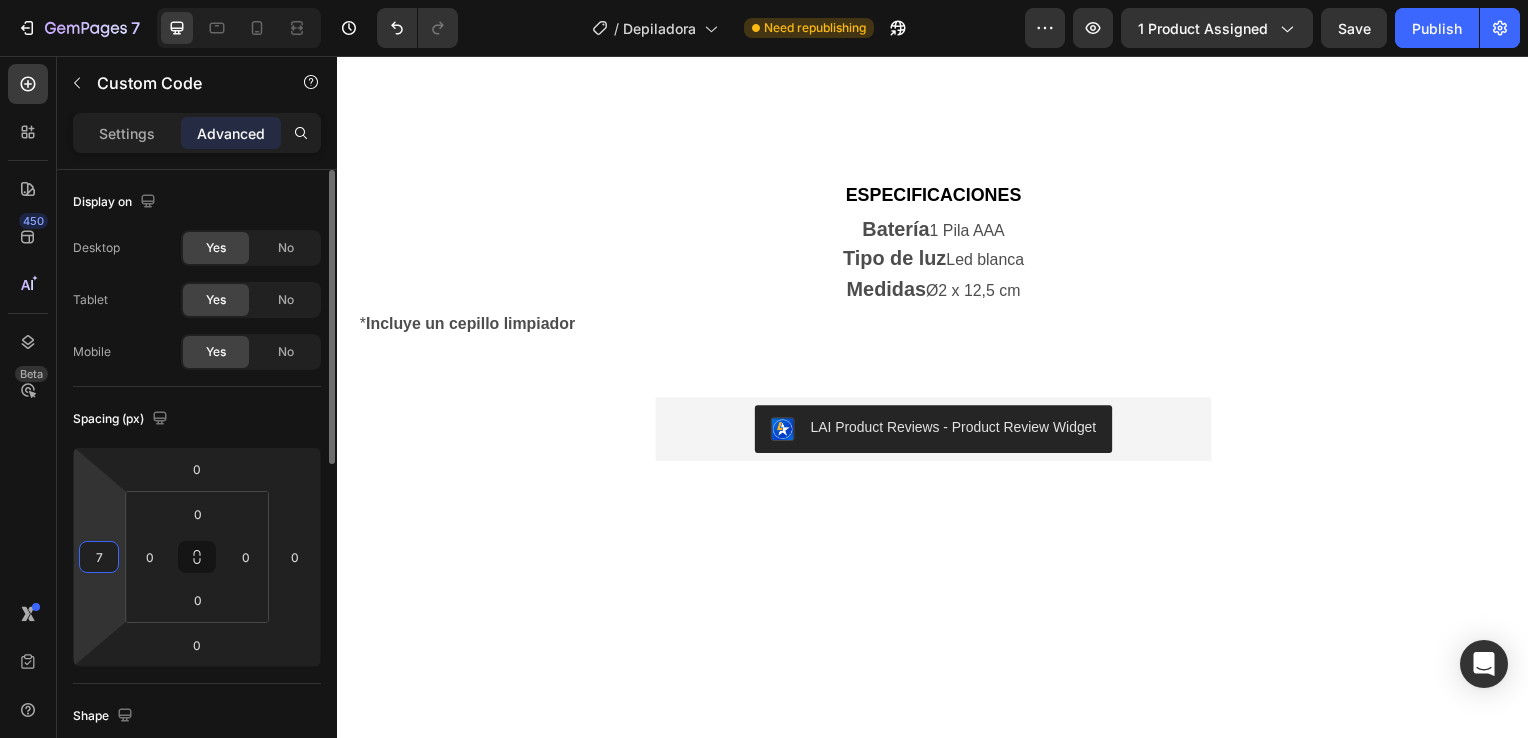 type 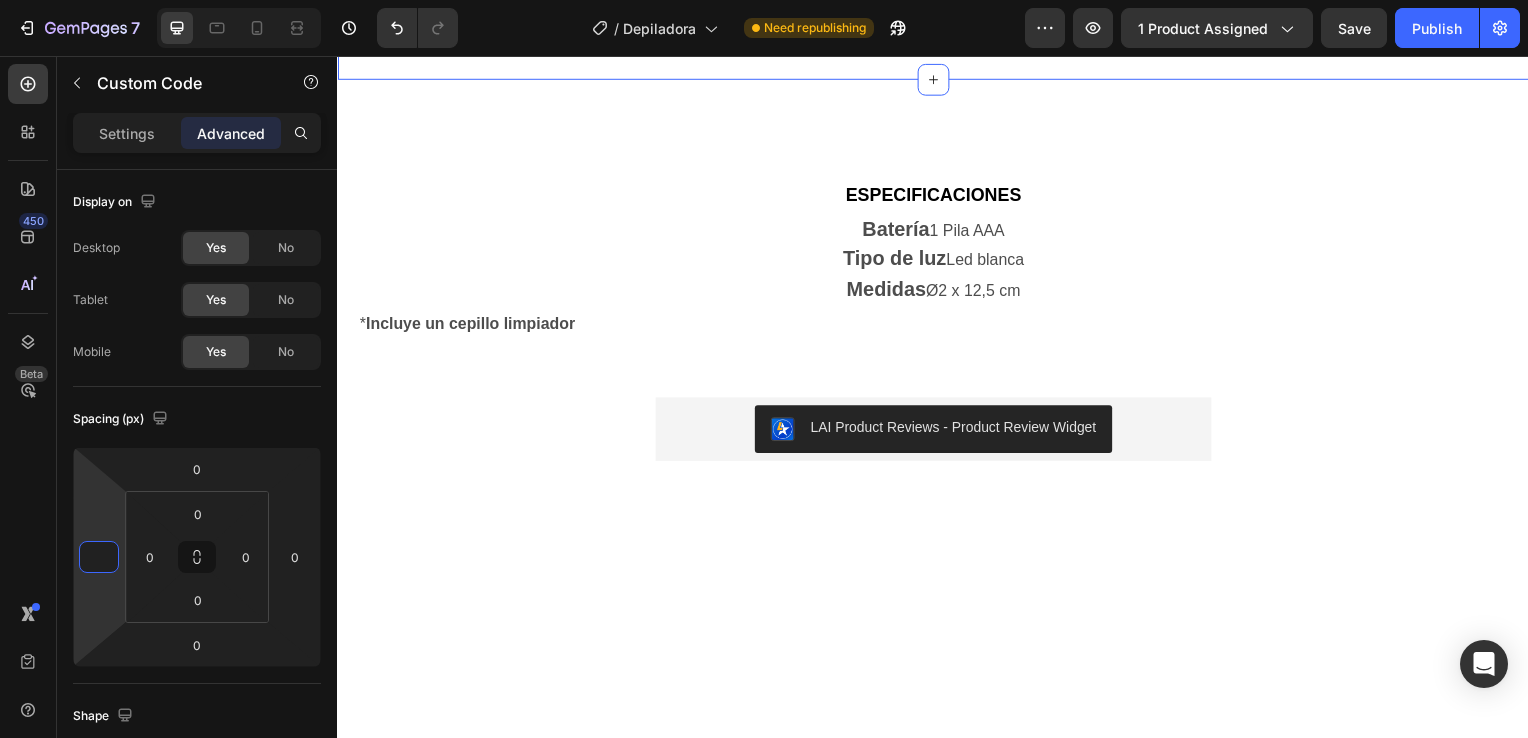 click on "Product Images Row Icon Icon Icon Icon Icon Icon List 4.8  657 Reviews   Text Block Row Depiladora facial de precisión indolora Product Title €19,99 Product Price Product Price €29.99 Text Block Oferta Text Block Row Row *Impuesto incluido Text Block Row Elige tu oferta   1x19.99€ 2x29.99€ 3x32.99€ (La mas vendida) Product Variants & Swatches Releasit COD Form & Upsells Releasit COD Form & Upsells
Agregar al carrito Add to Cart Row Row
Confiamos plenamente en la calidad de nuestros productos. Por eso, le ofrecemos una  GARANTÍA DE SANTISFACCIÓN DE 30 DÍAS : Si por cualquier motivo no queda conforme con su compra, puede conservar el producto y le reembolsaremos el 100% del importe abonado. Sin preguntas ni complicaciones. Item List Row Image Icon Icon Icon Icon Icon Icon List Lidia Perez Text Block Row Row
Icon Compra verificada. Text Block Row Row "Cómoda, rápida y sin dolor"     Text Block Video Row Row Product Delicada con tu piel Image" at bounding box center (937, -1031) 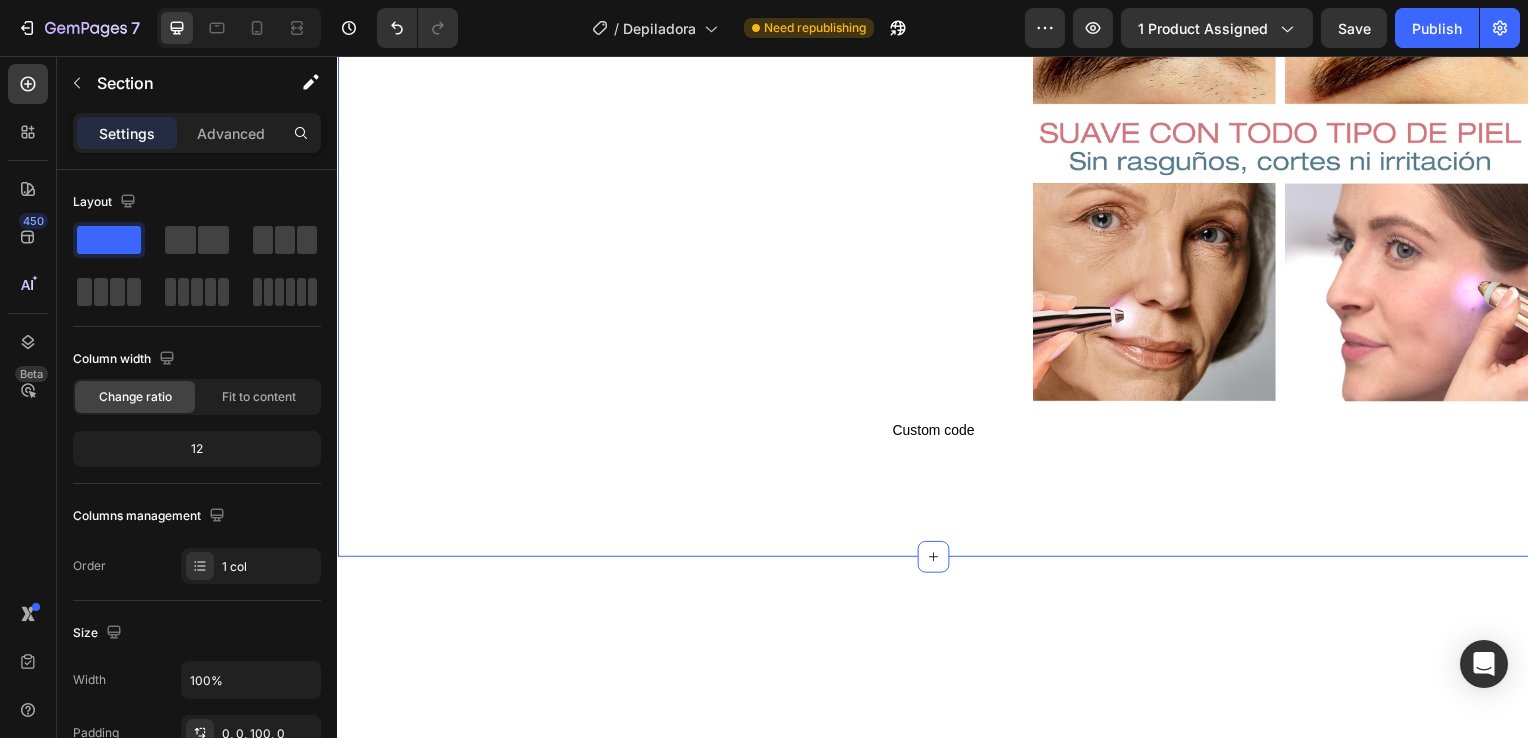 scroll, scrollTop: 1641, scrollLeft: 0, axis: vertical 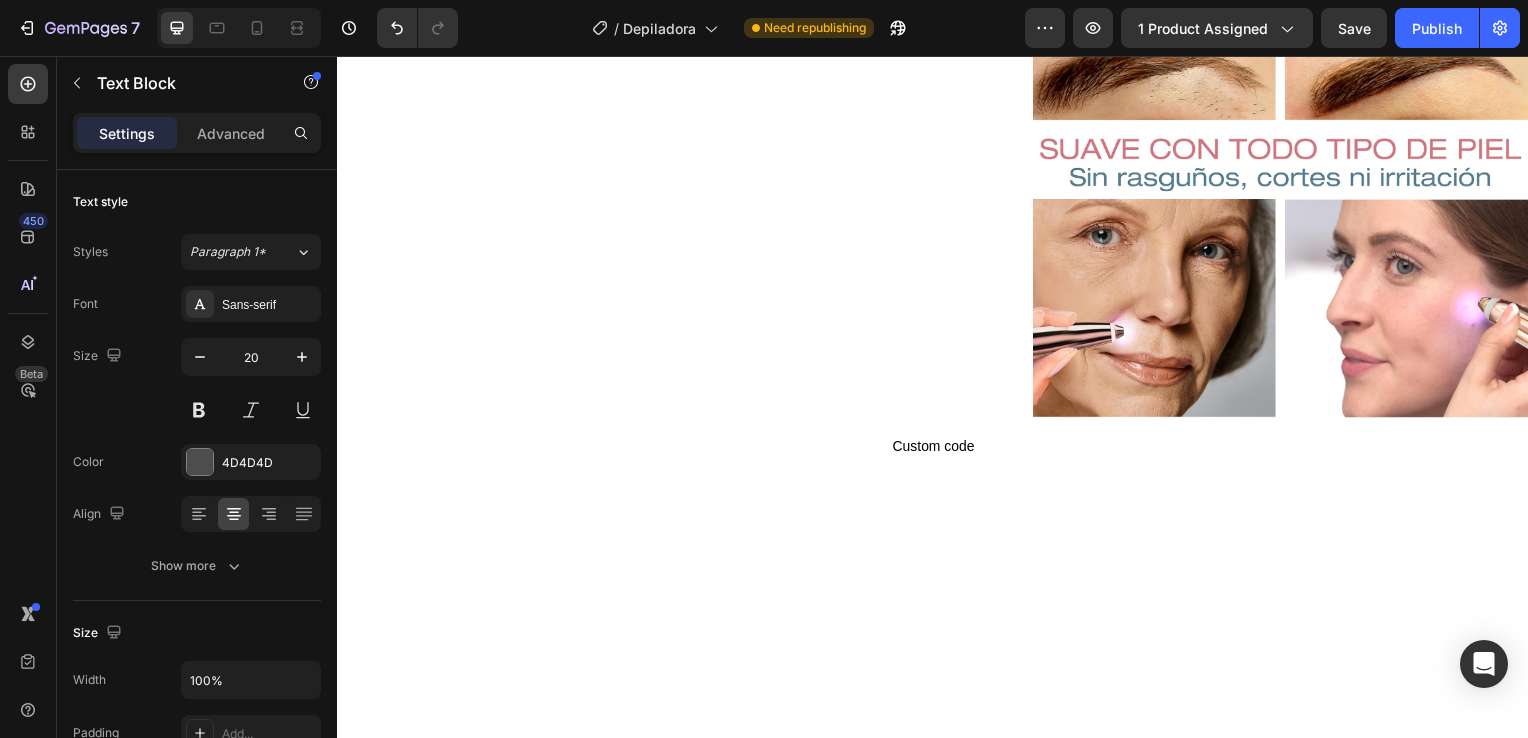 click on "Text Block" at bounding box center [1146, -193] 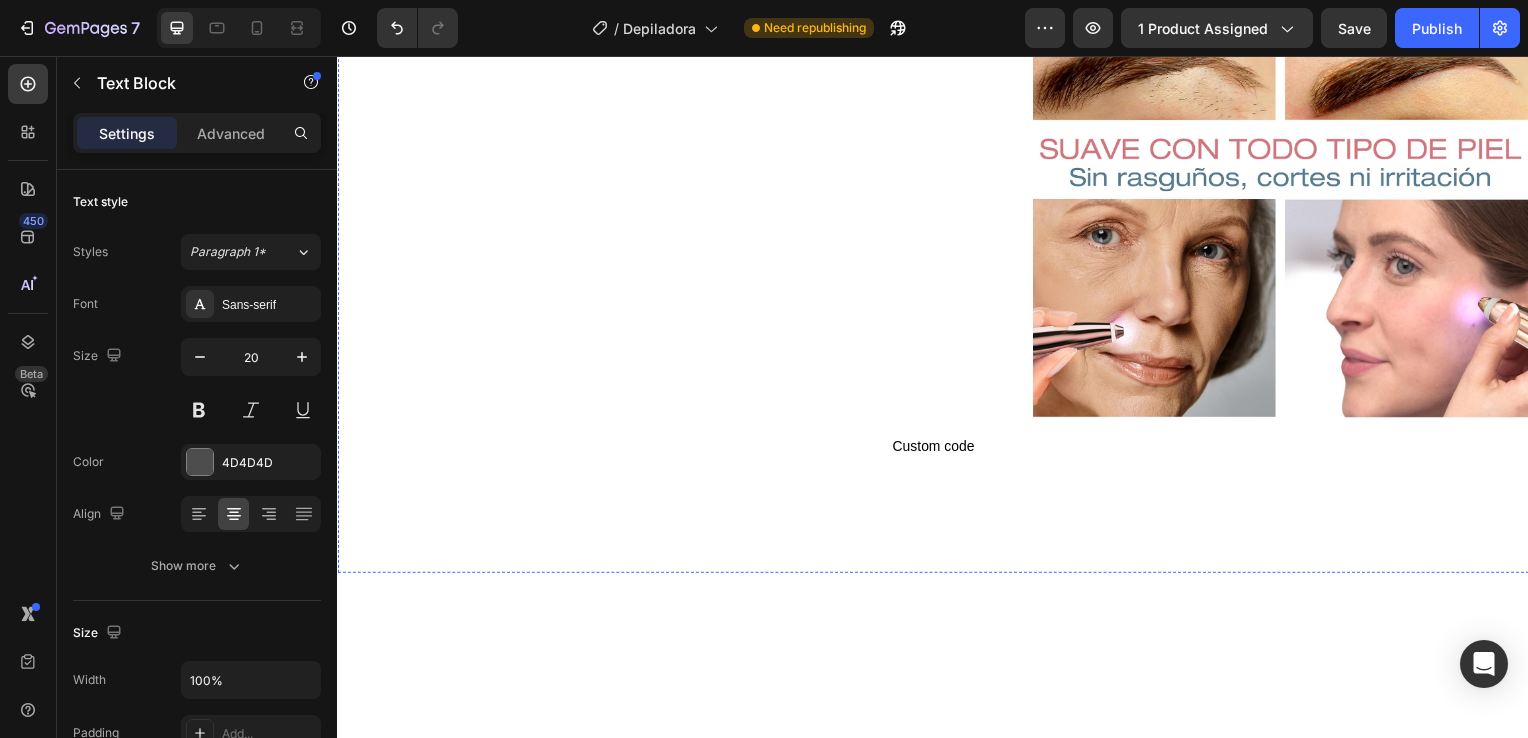 click on "Publish the page to see the content." at bounding box center [1297, -201] 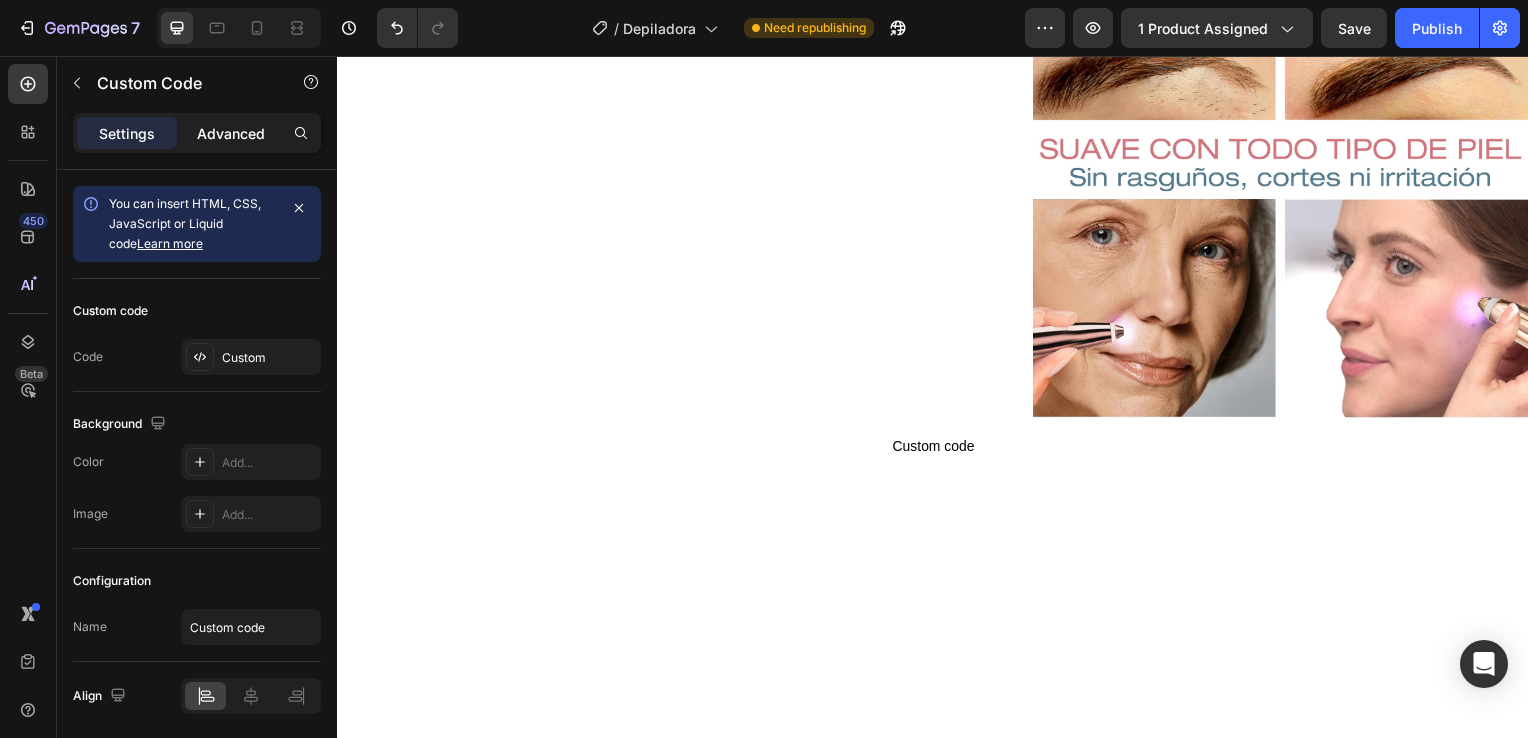 click on "Advanced" at bounding box center [231, 133] 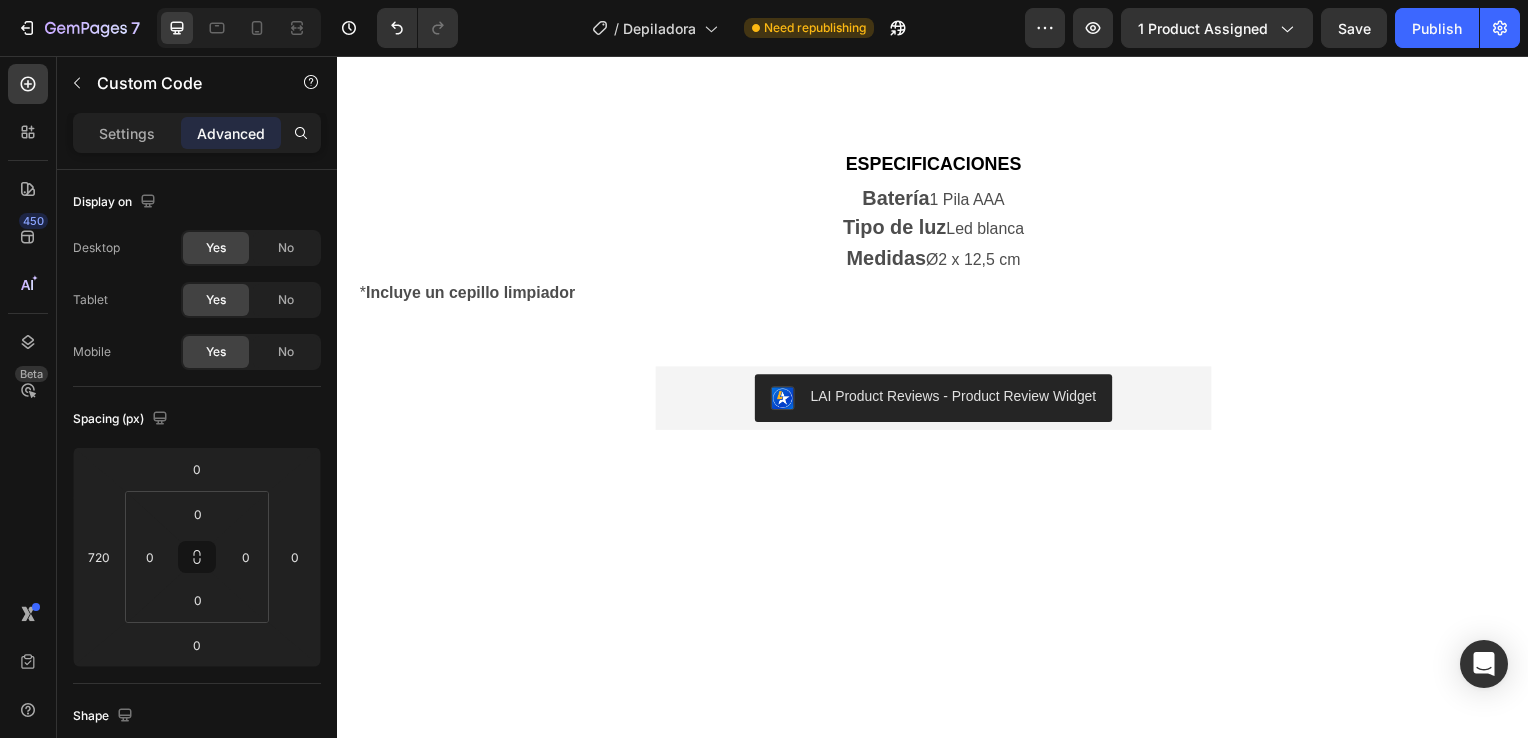 scroll, scrollTop: 2173, scrollLeft: 0, axis: vertical 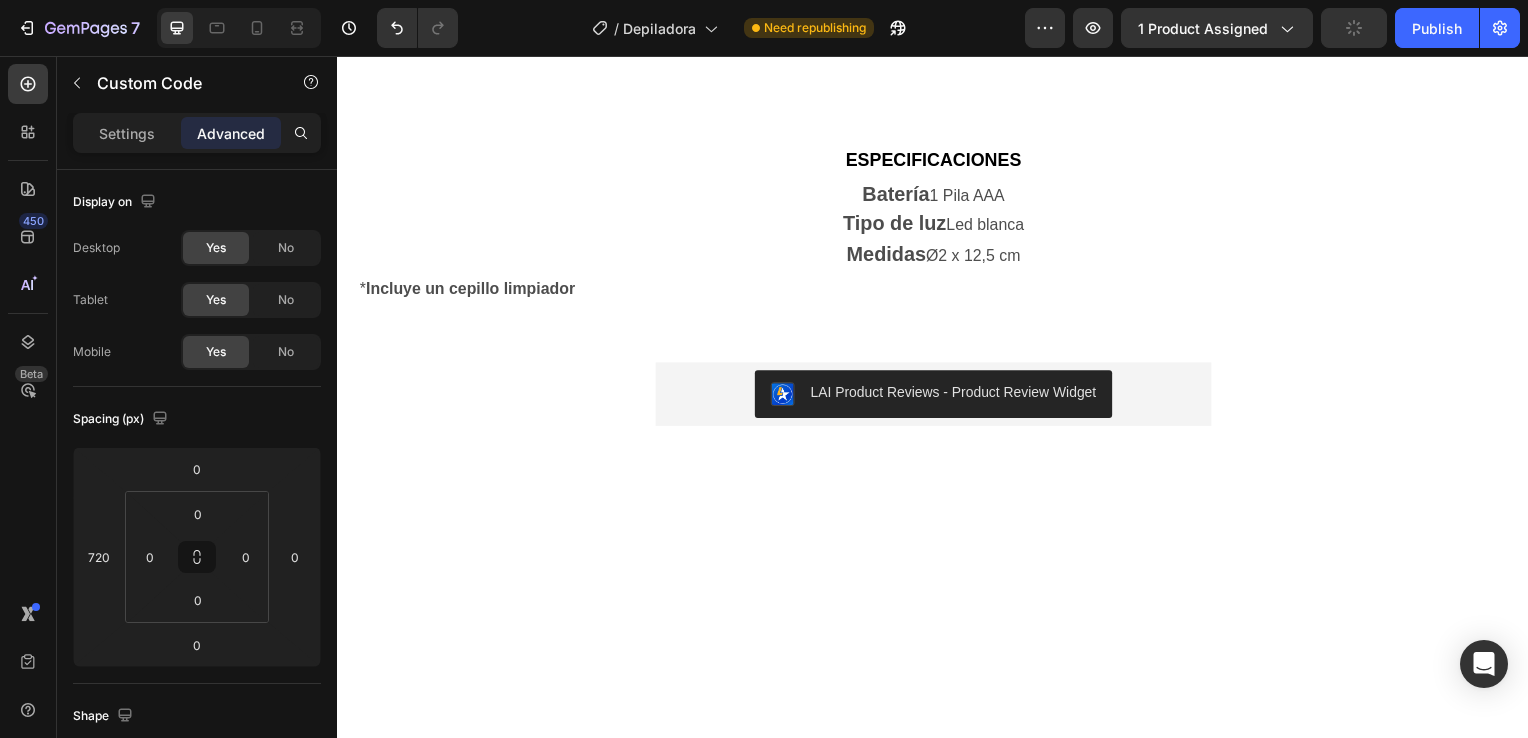 click on "Custom code" at bounding box center (937, -83) 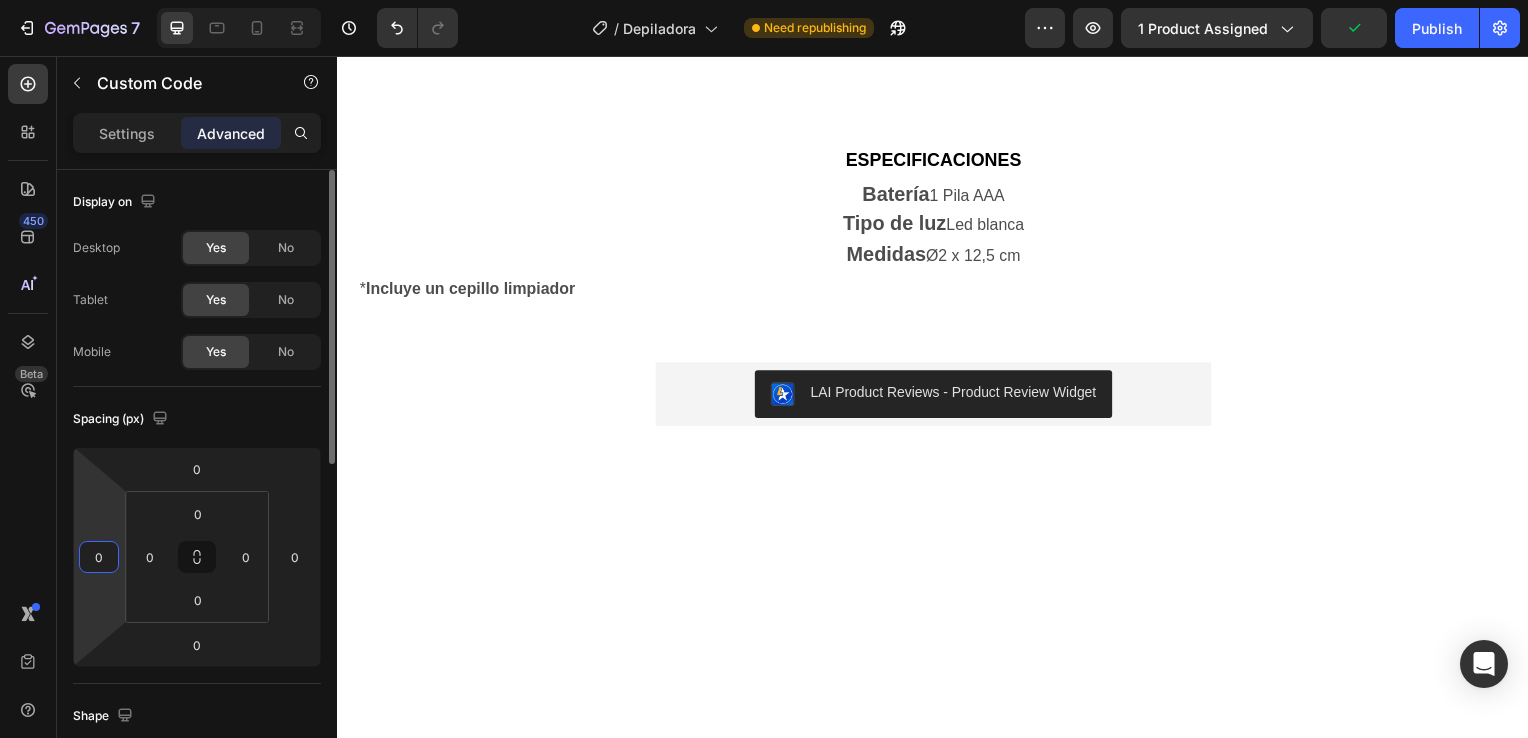 click on "0" at bounding box center [99, 557] 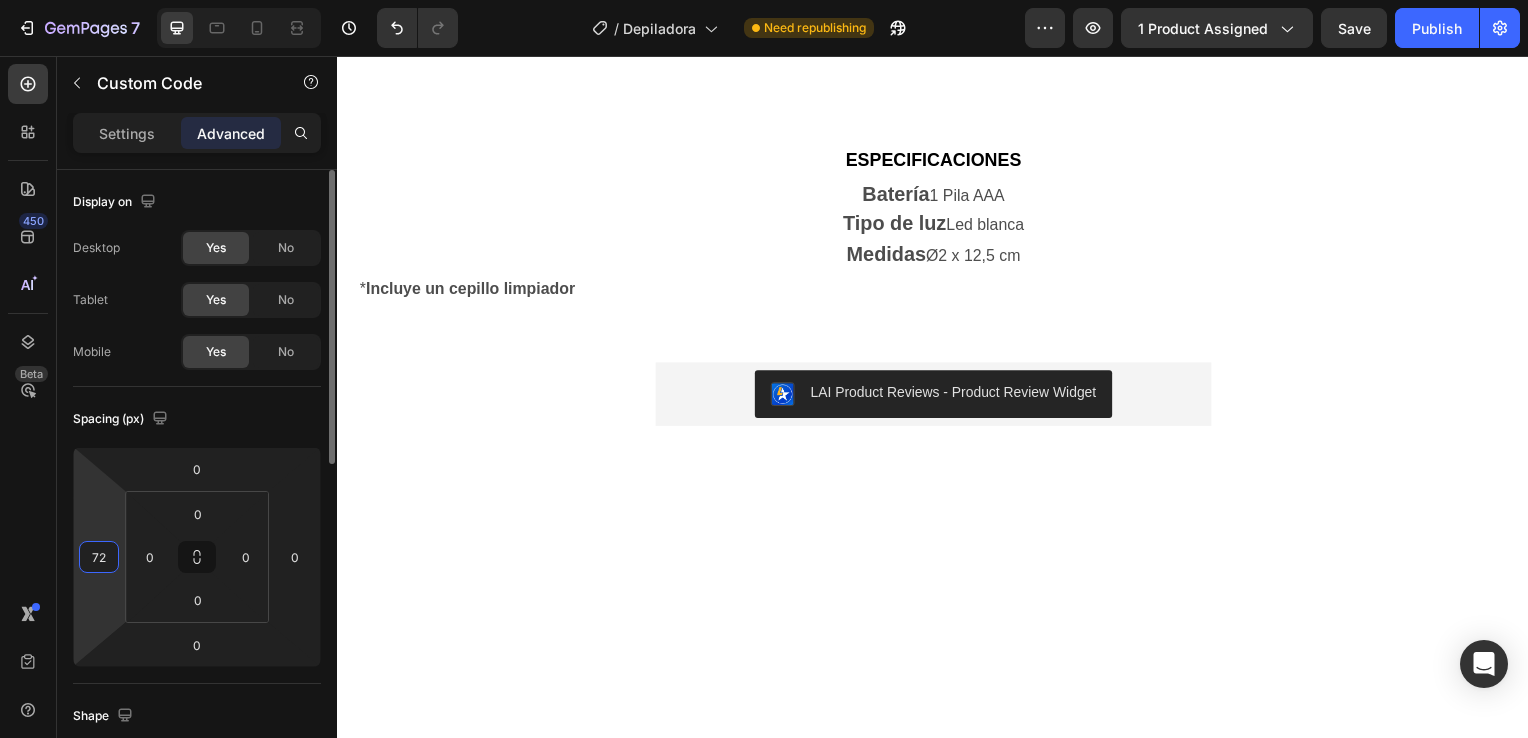 type on "720" 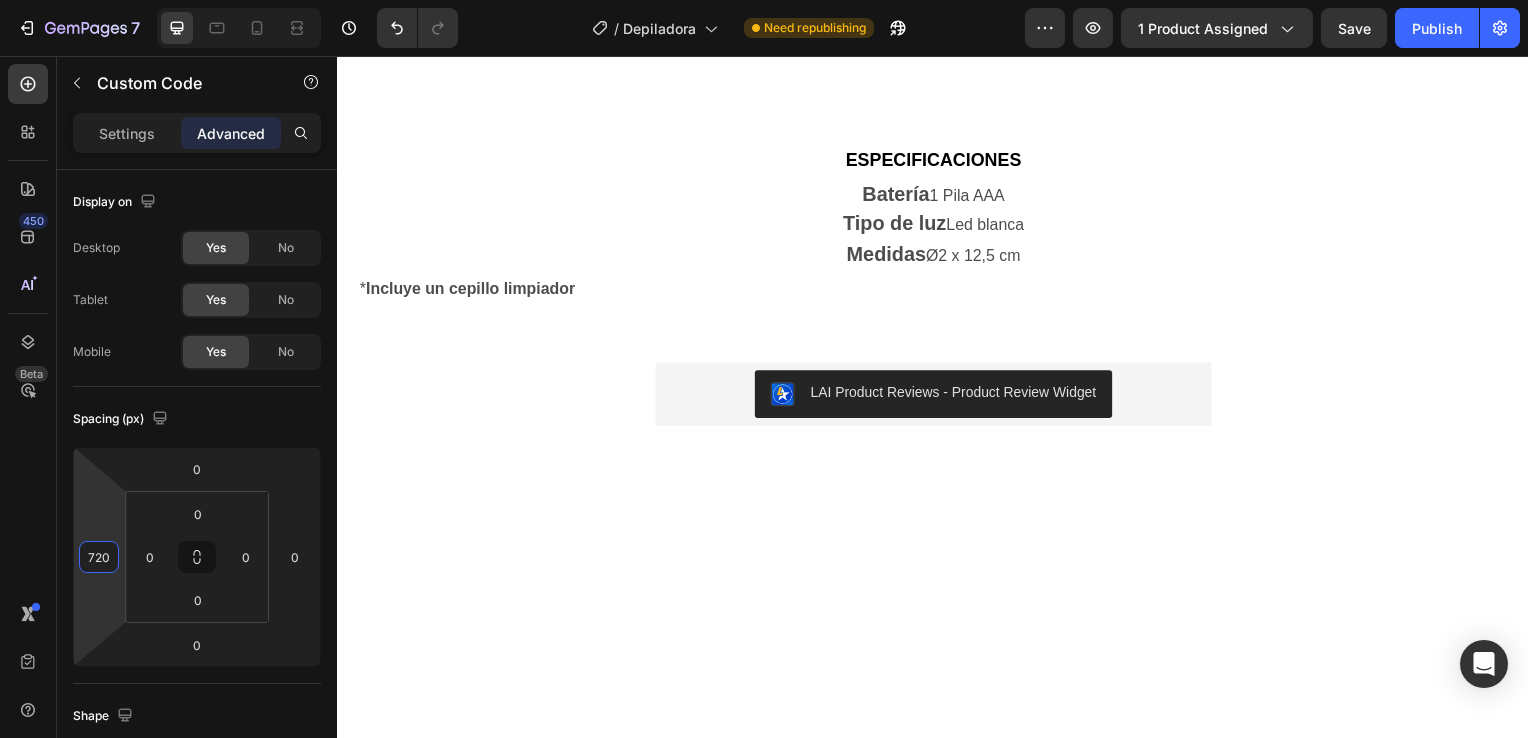 click at bounding box center (1287, -348) 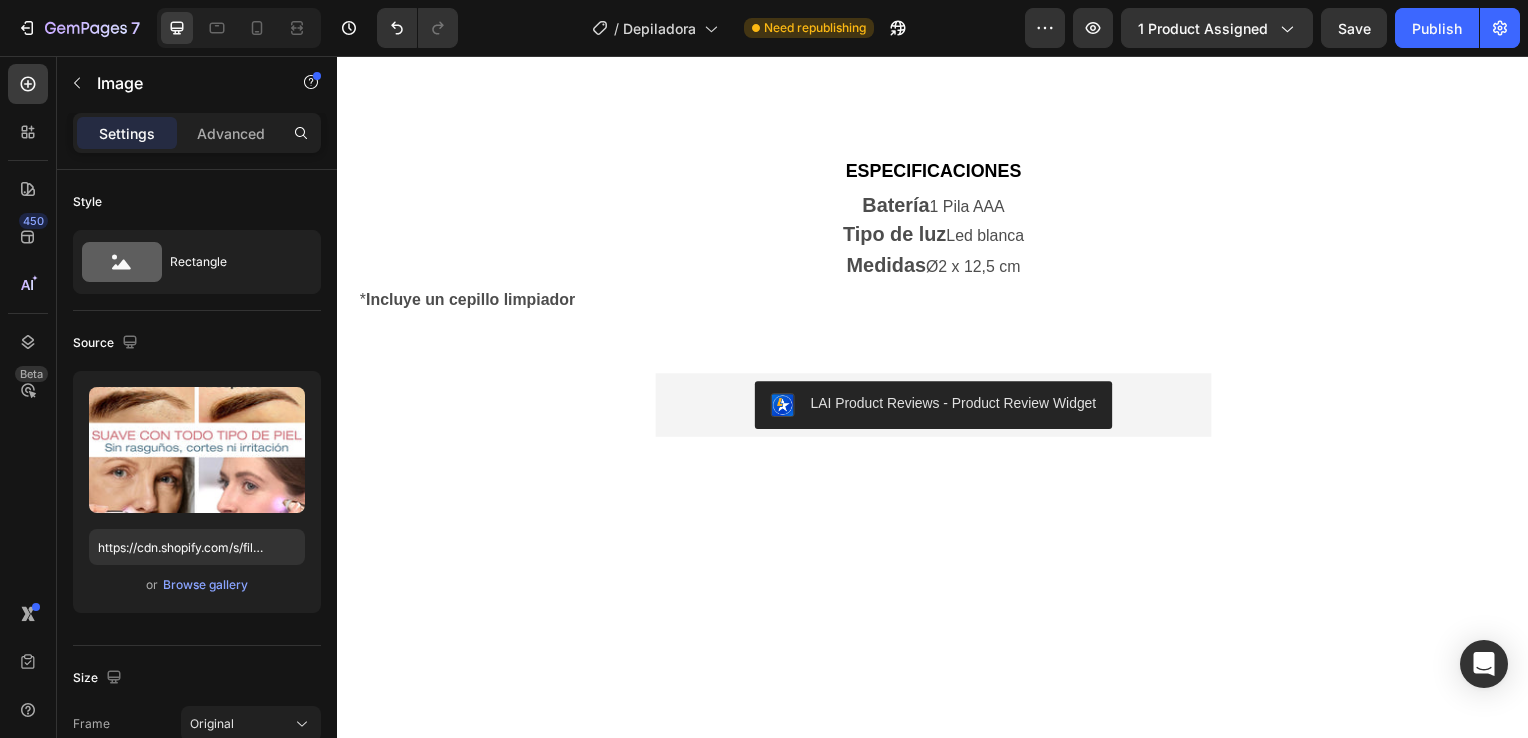 drag, startPoint x: 1287, startPoint y: 349, endPoint x: 1291, endPoint y: 360, distance: 11.7046995 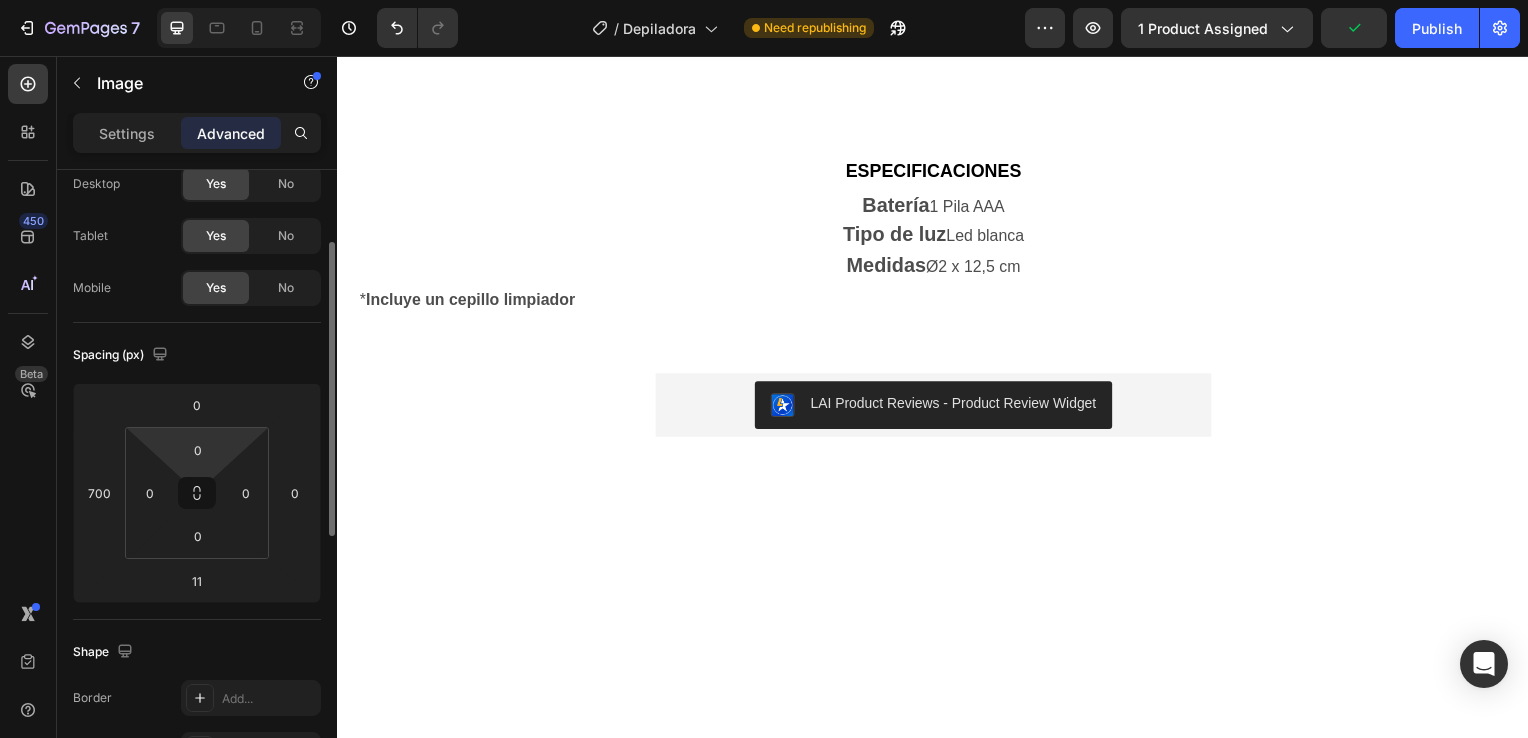 scroll, scrollTop: 0, scrollLeft: 0, axis: both 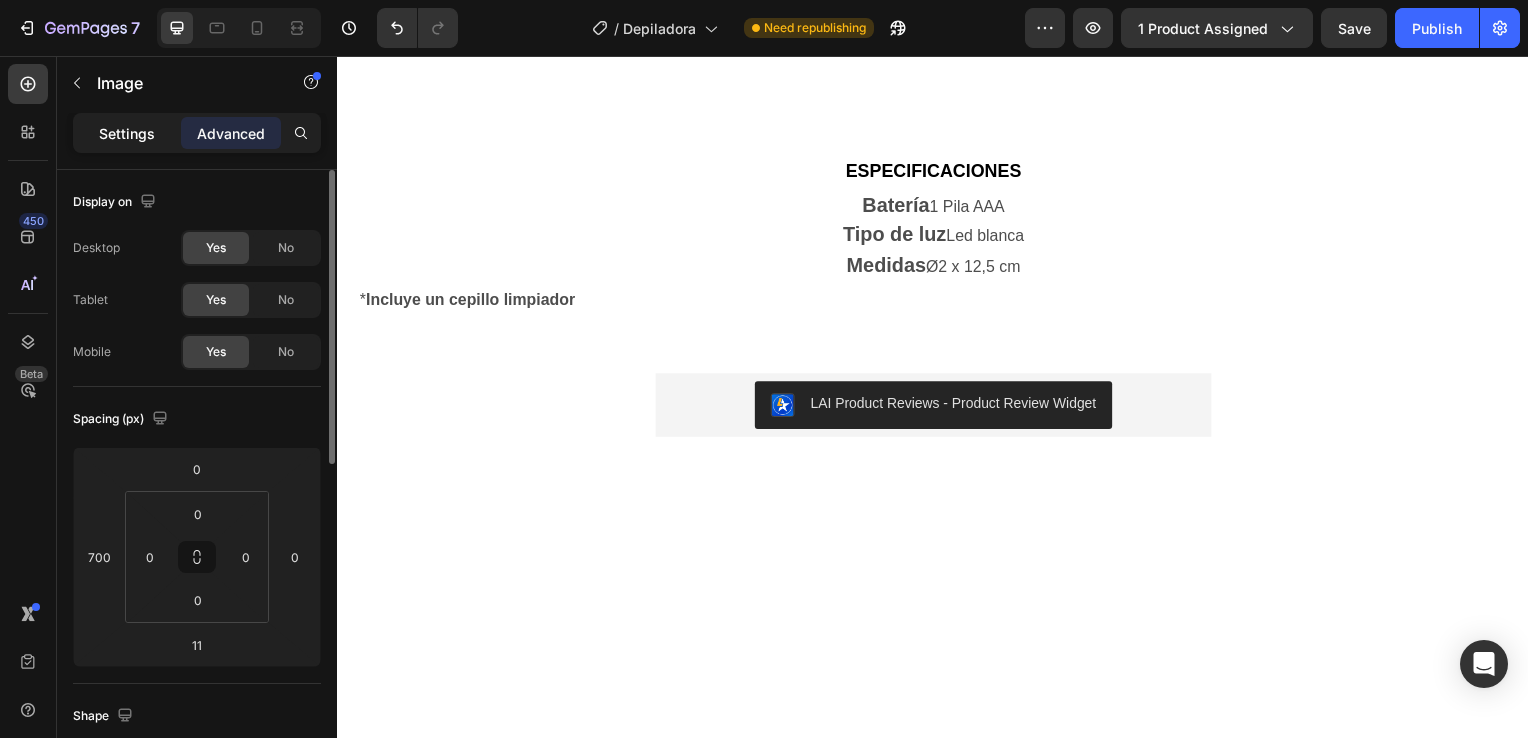 click on "Settings" 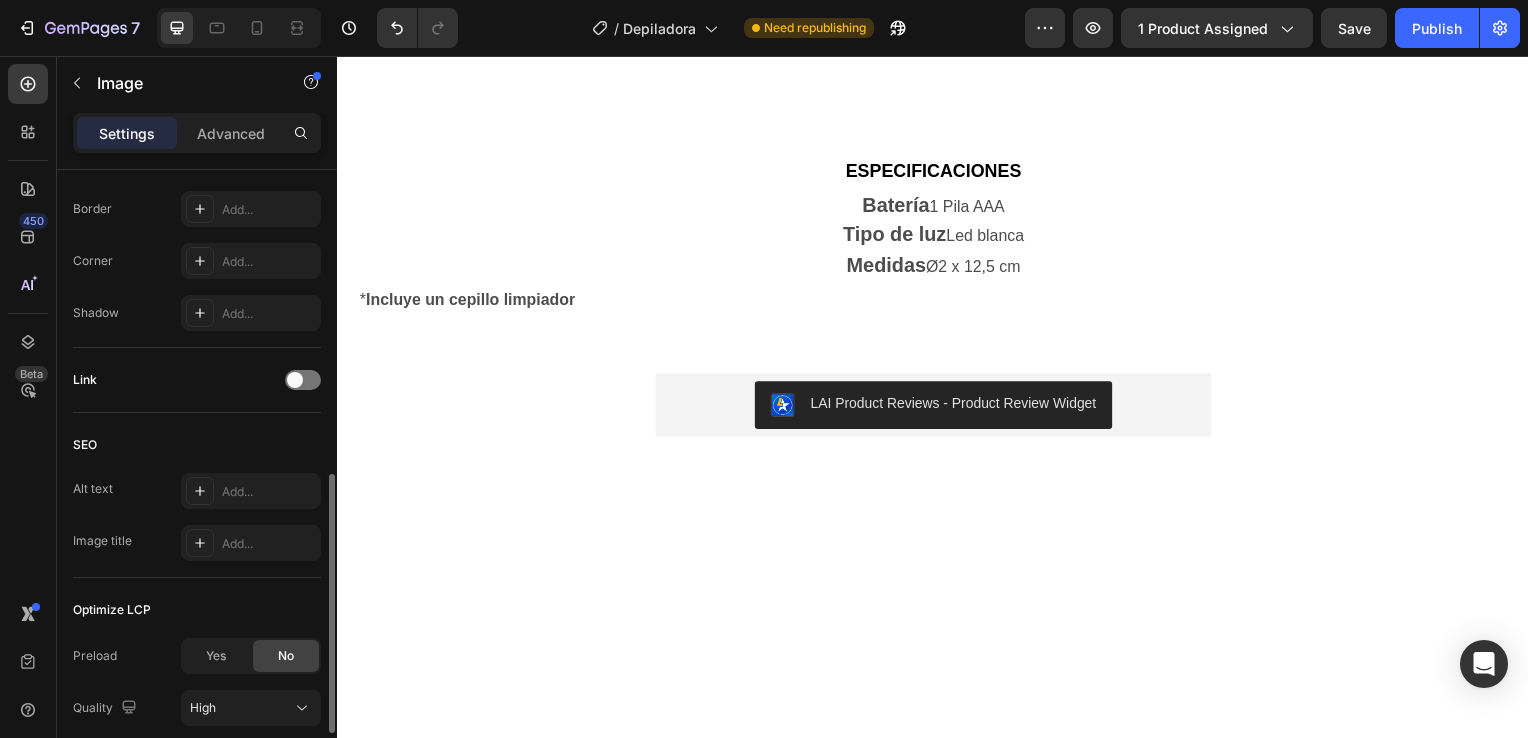scroll, scrollTop: 883, scrollLeft: 0, axis: vertical 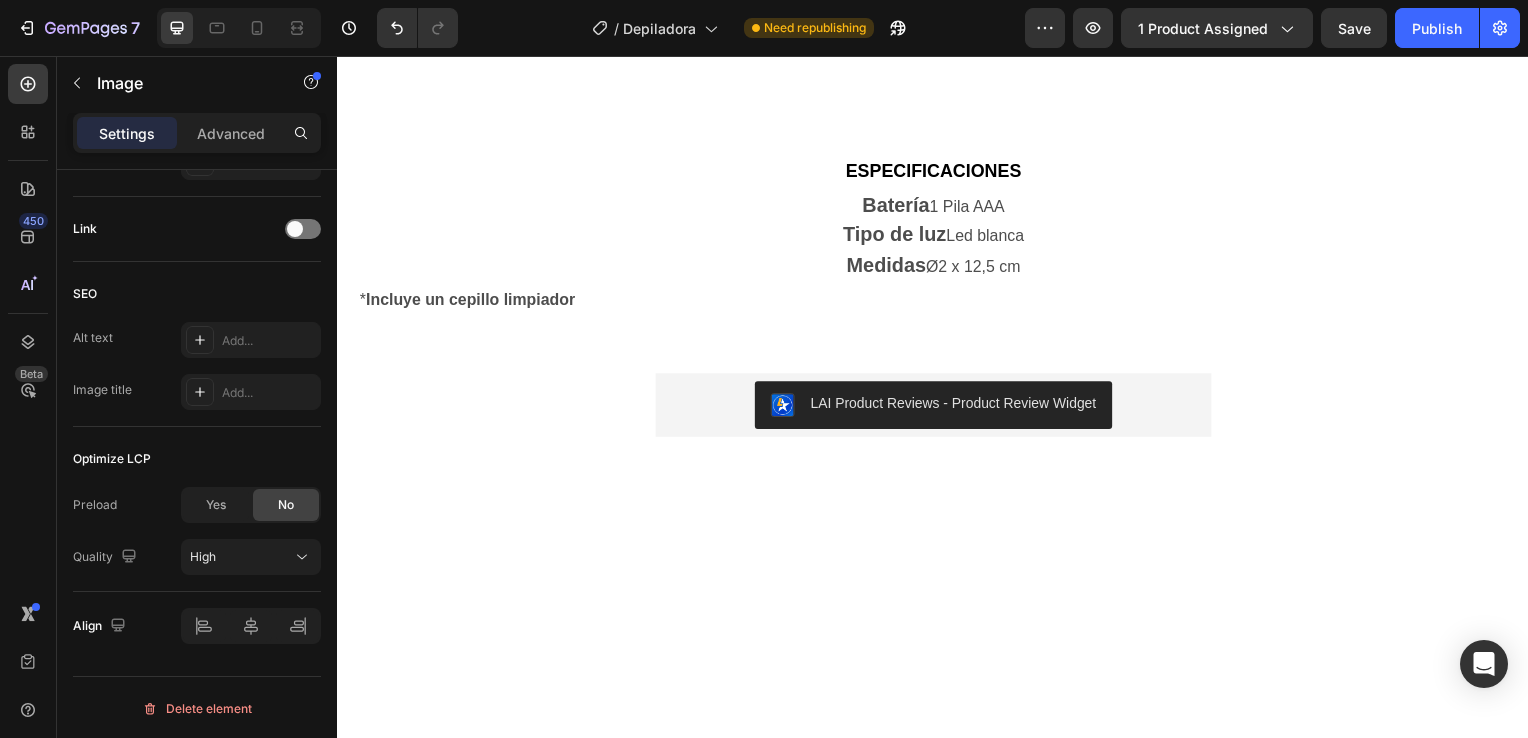 click on "Custom code" at bounding box center (1297, -72) 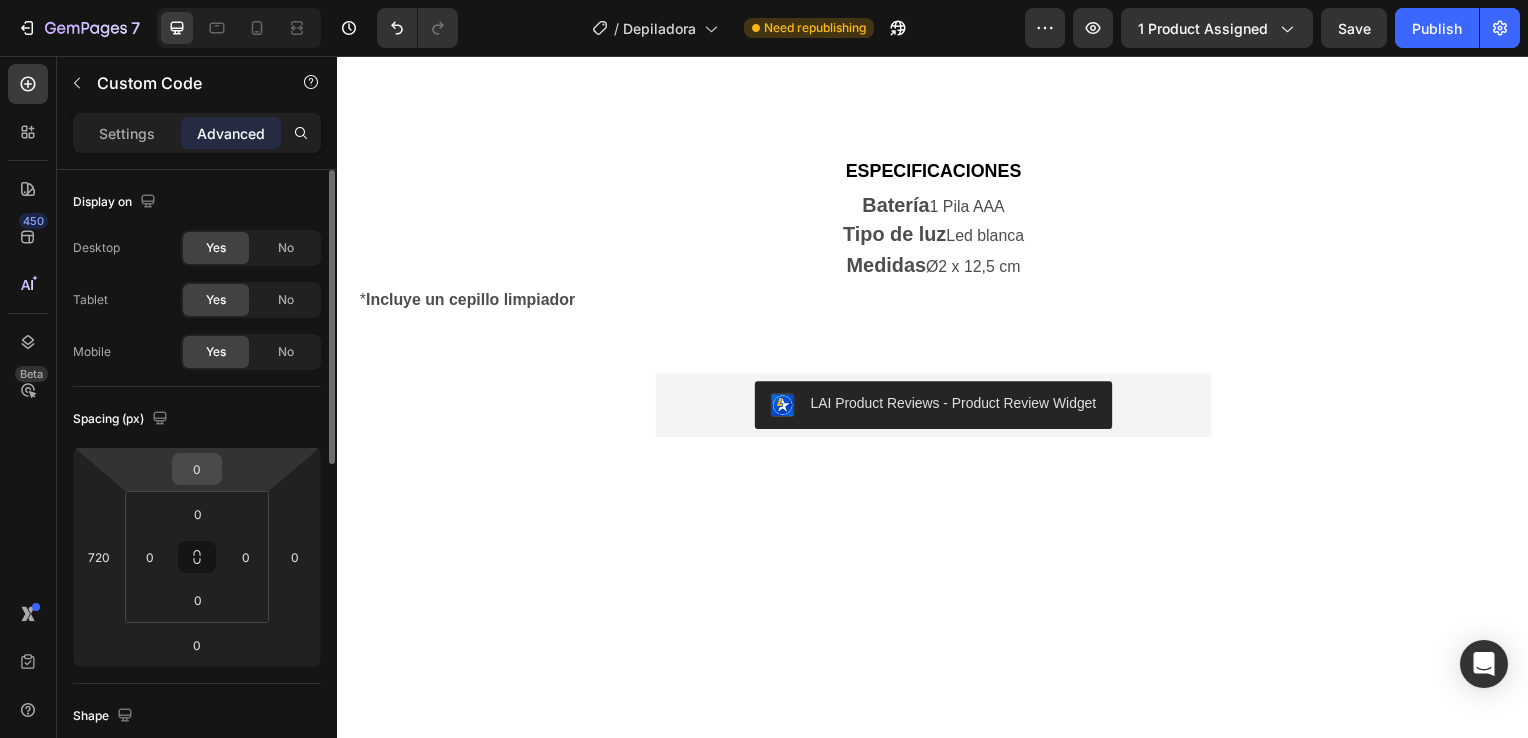 click on "0" at bounding box center (197, 469) 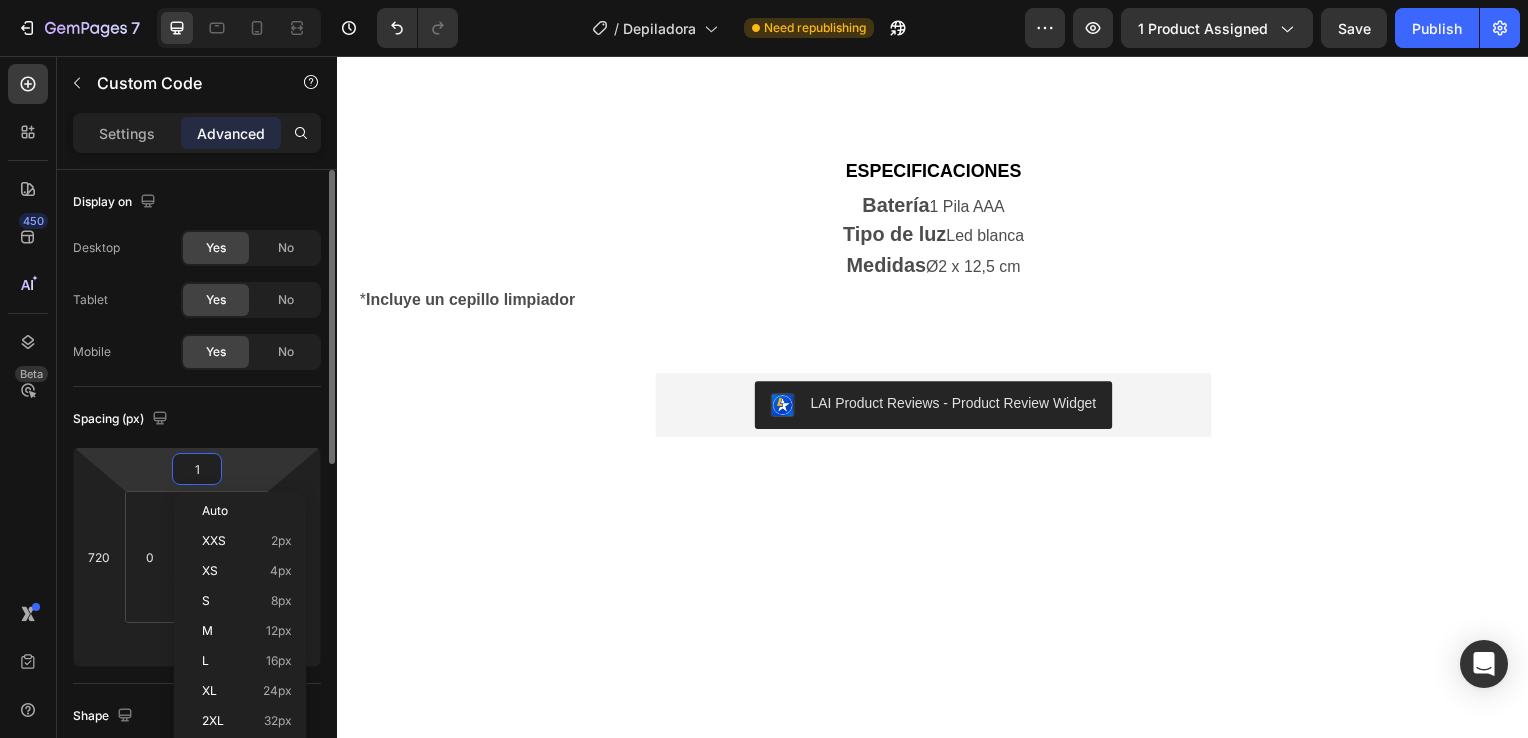 type on "10" 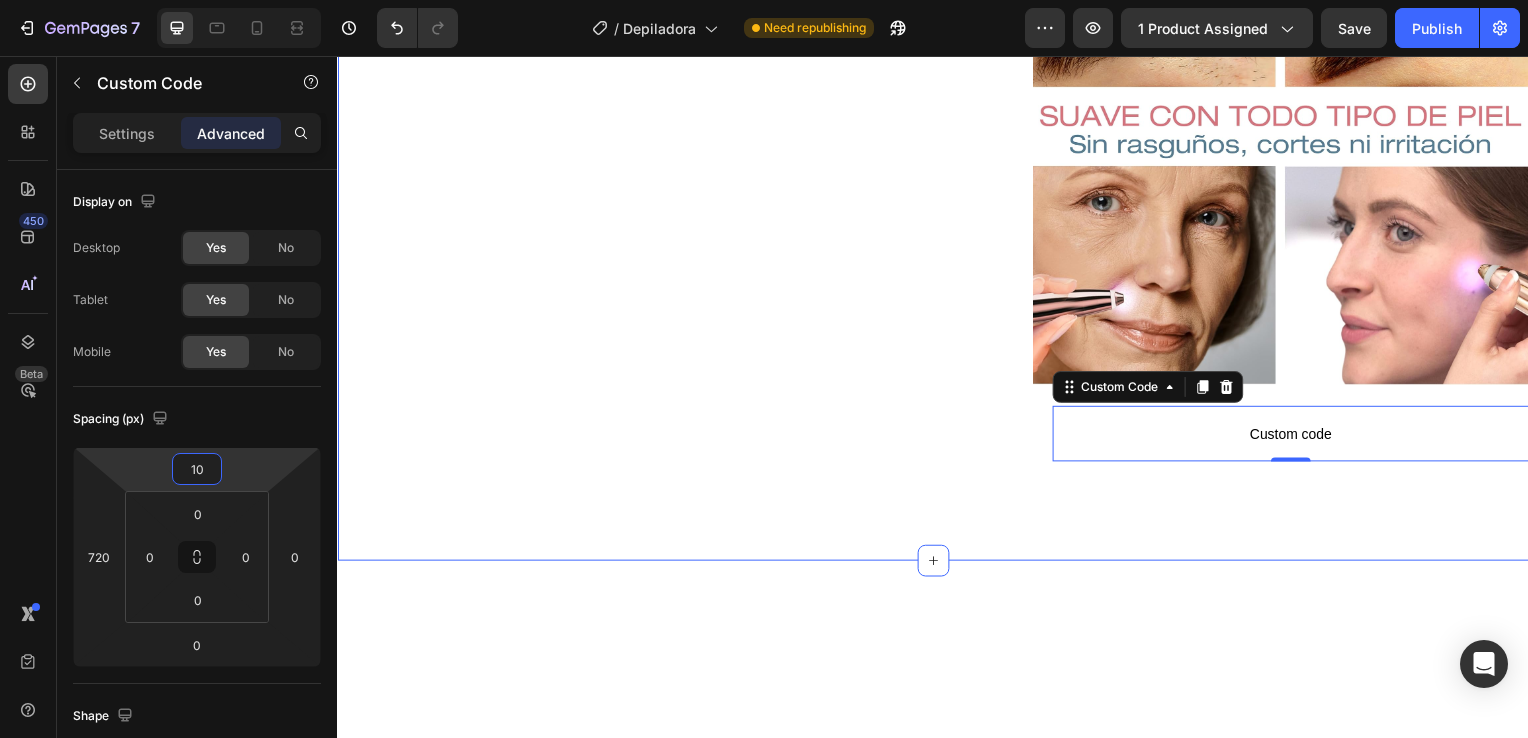 scroll, scrollTop: 1673, scrollLeft: 0, axis: vertical 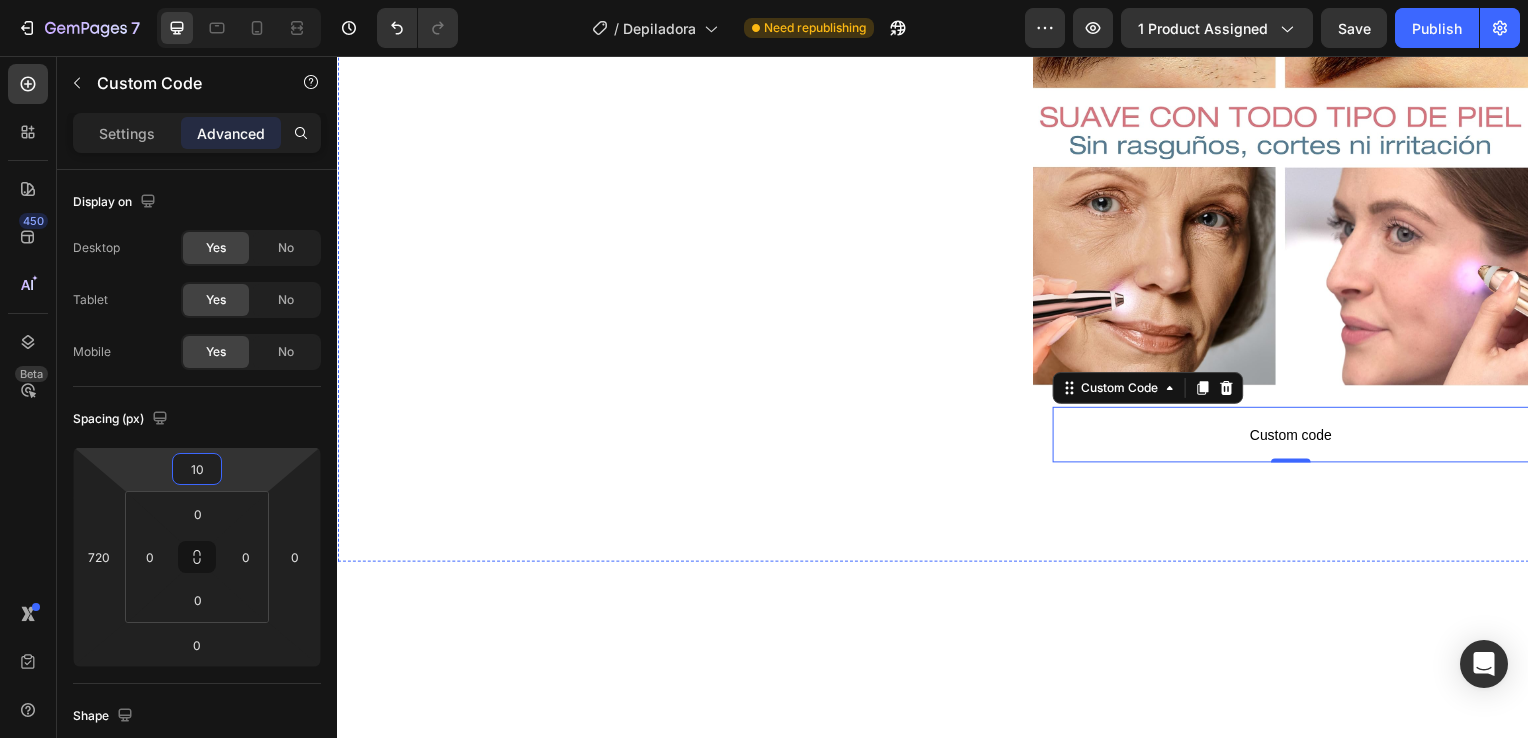 click on "Publish the page to see the content." at bounding box center (1297, -233) 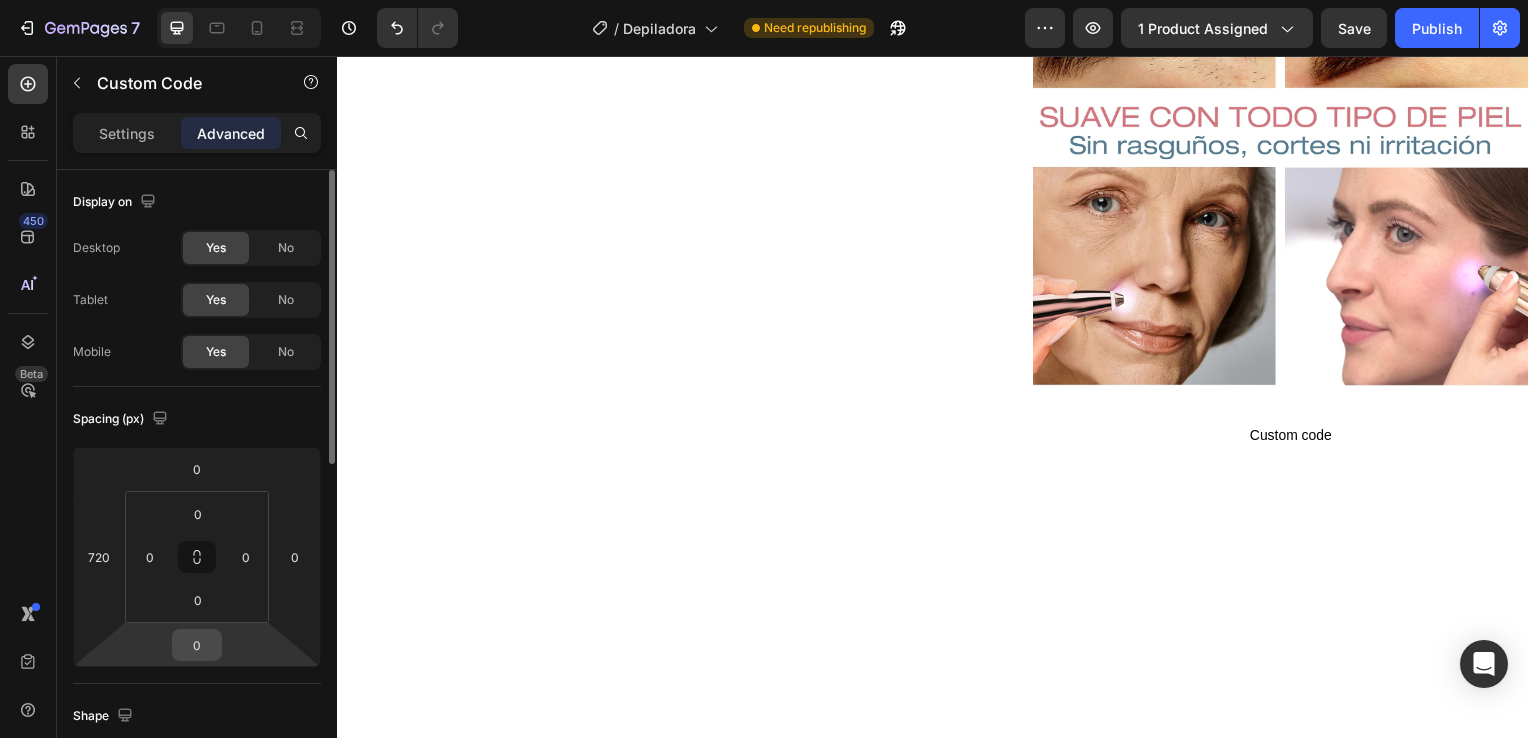 click on "0" at bounding box center (197, 645) 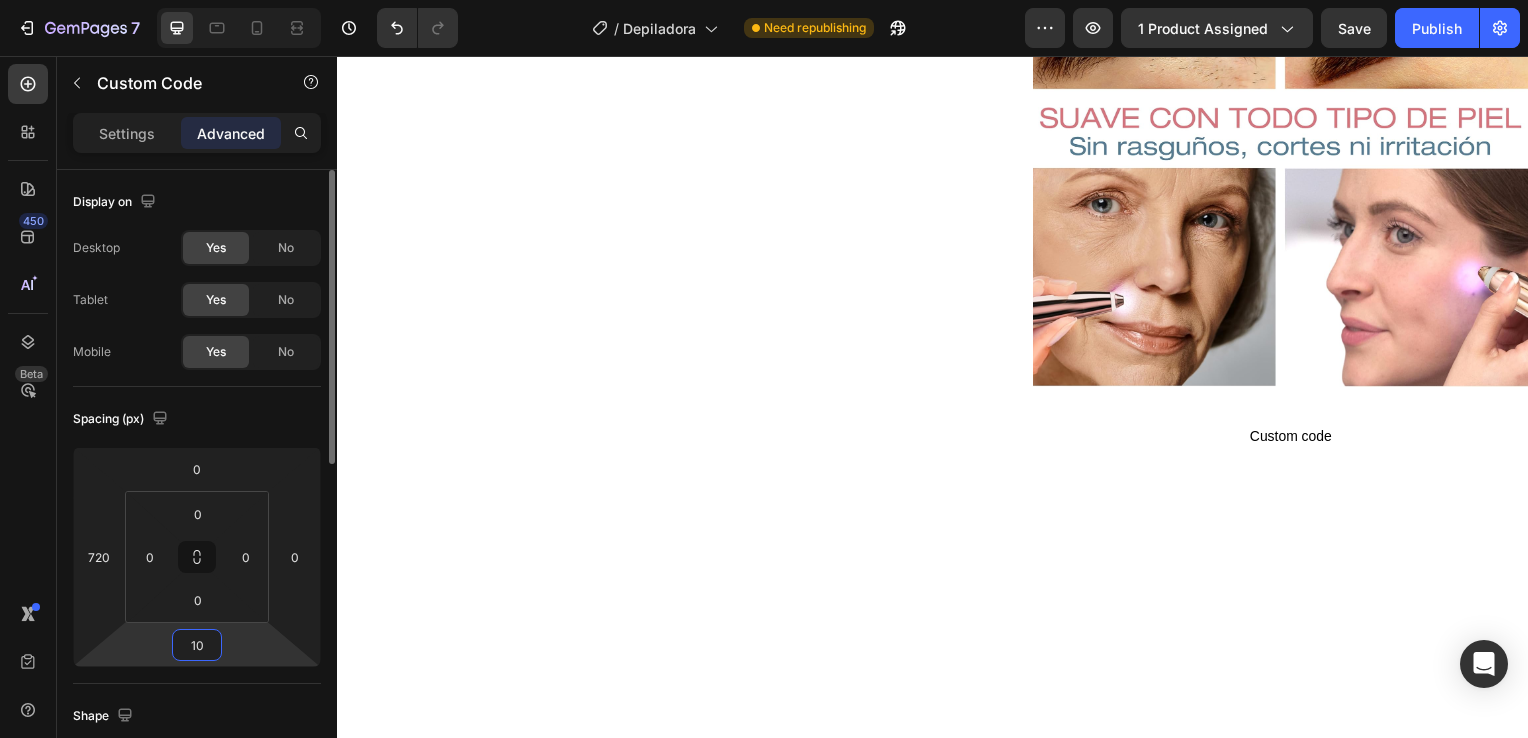 type on "1" 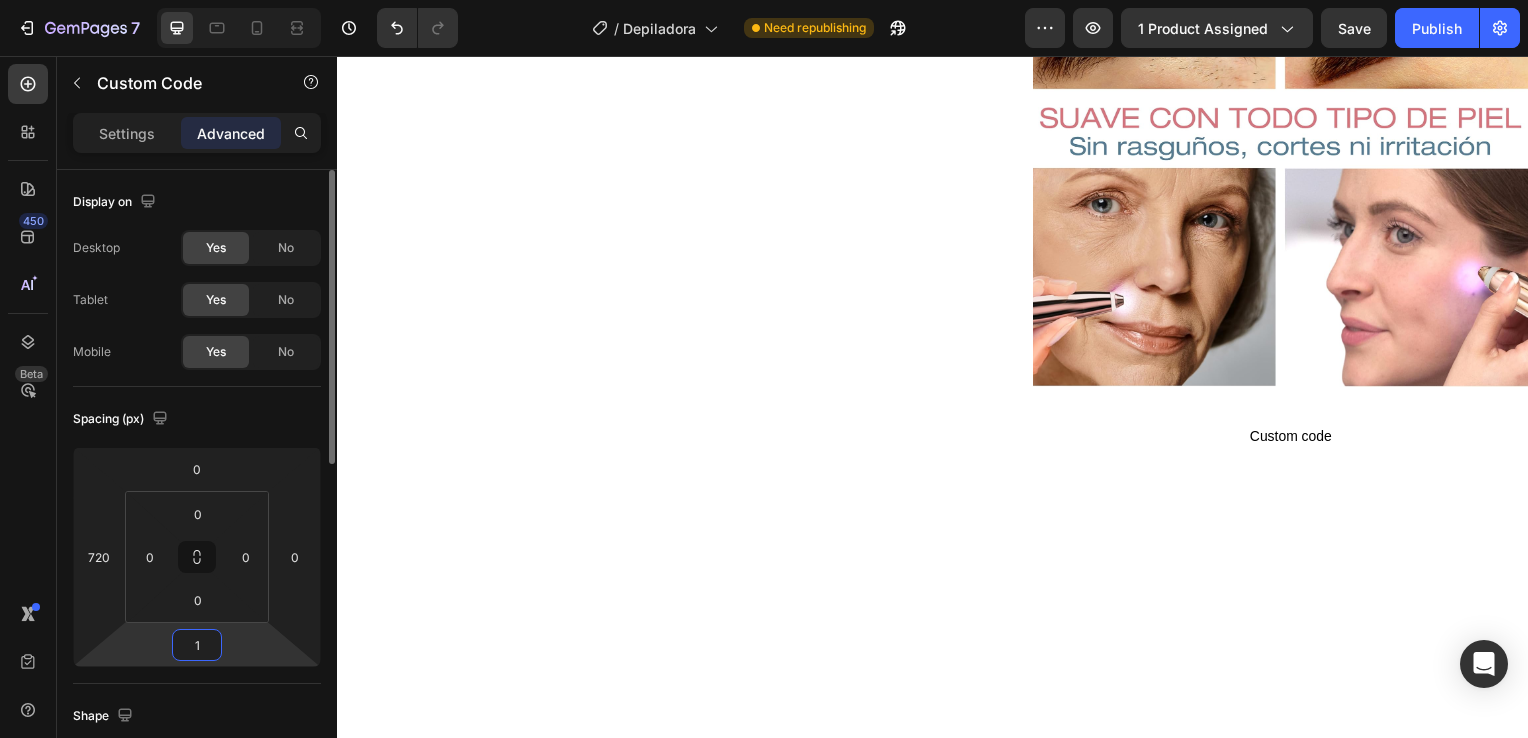 type 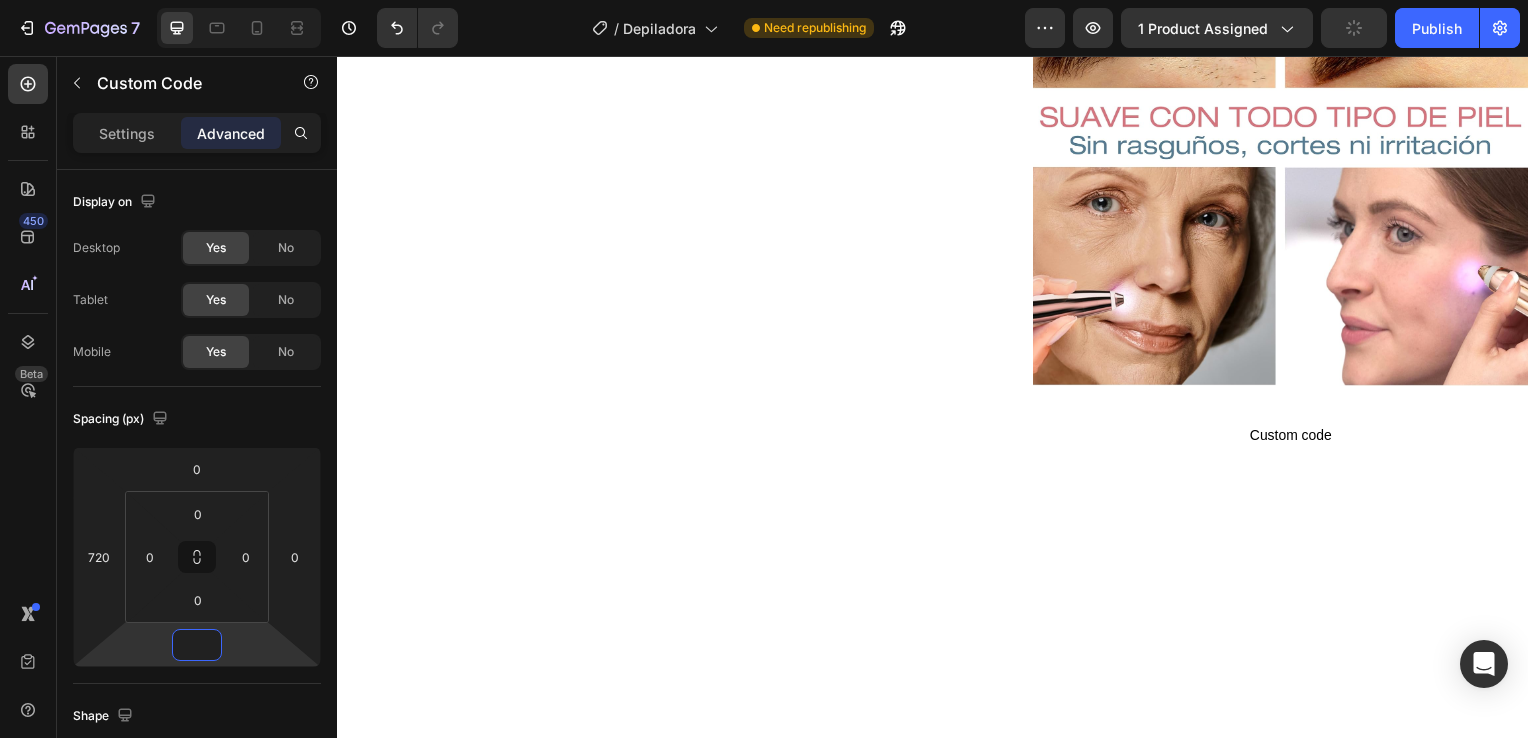 click at bounding box center (1295, -275) 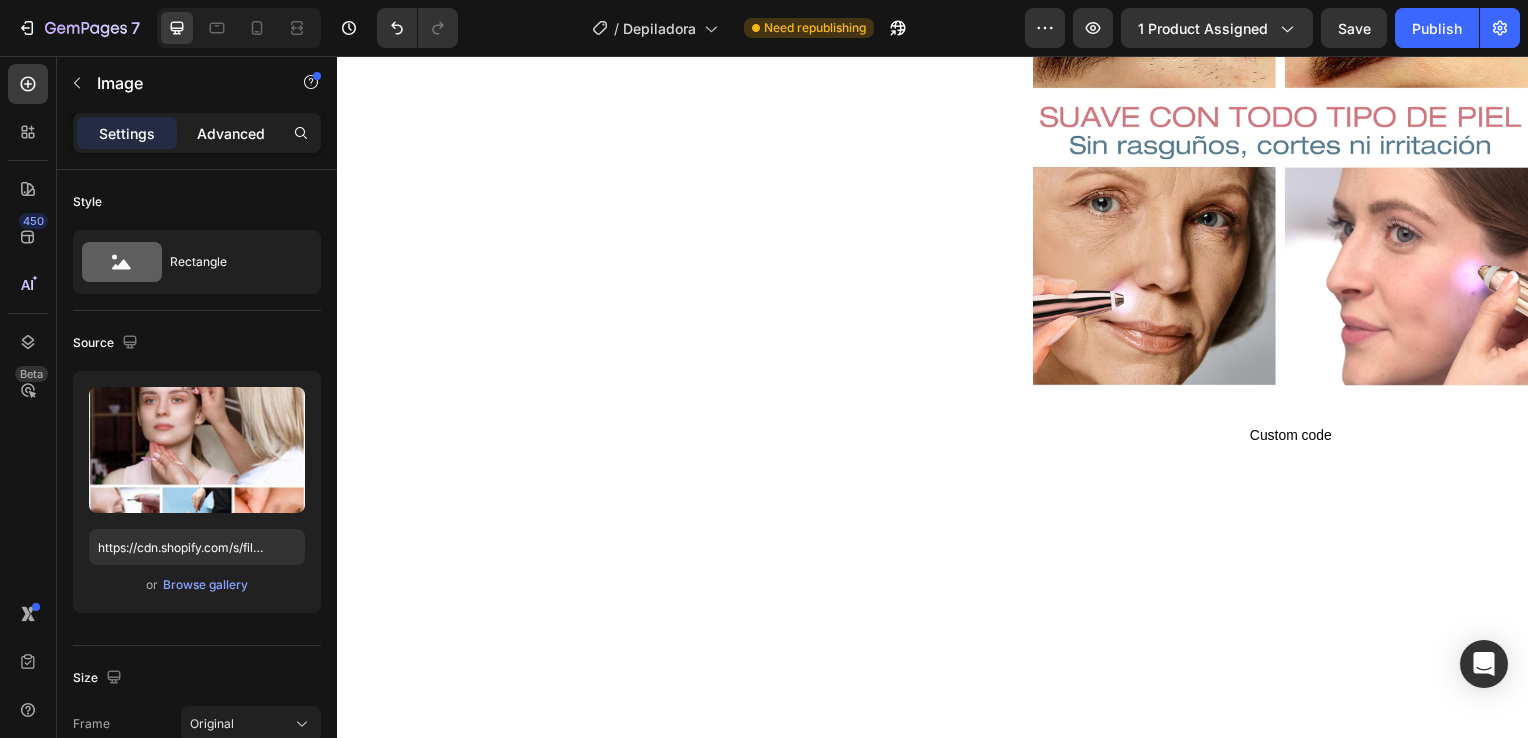 click on "Advanced" 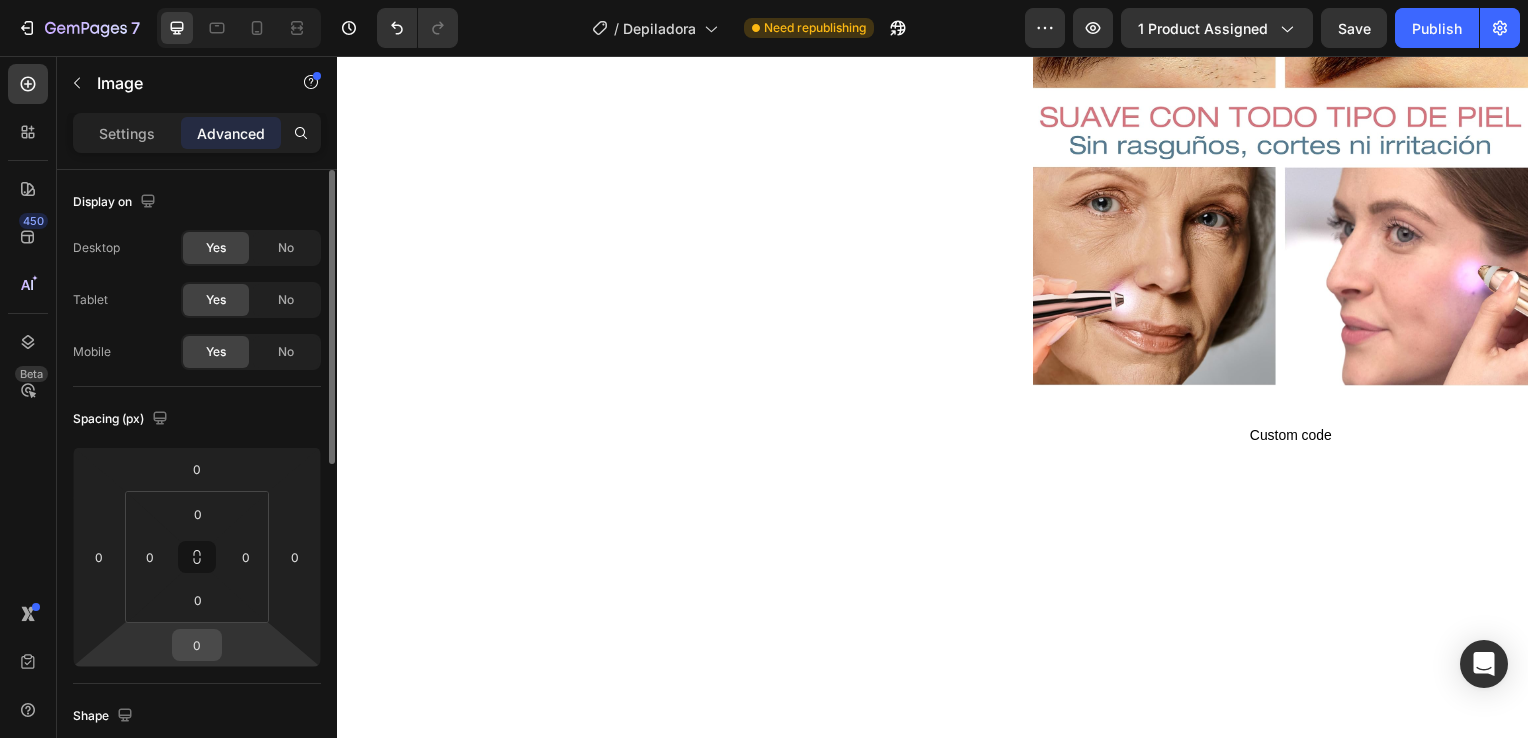 click on "0" at bounding box center (197, 645) 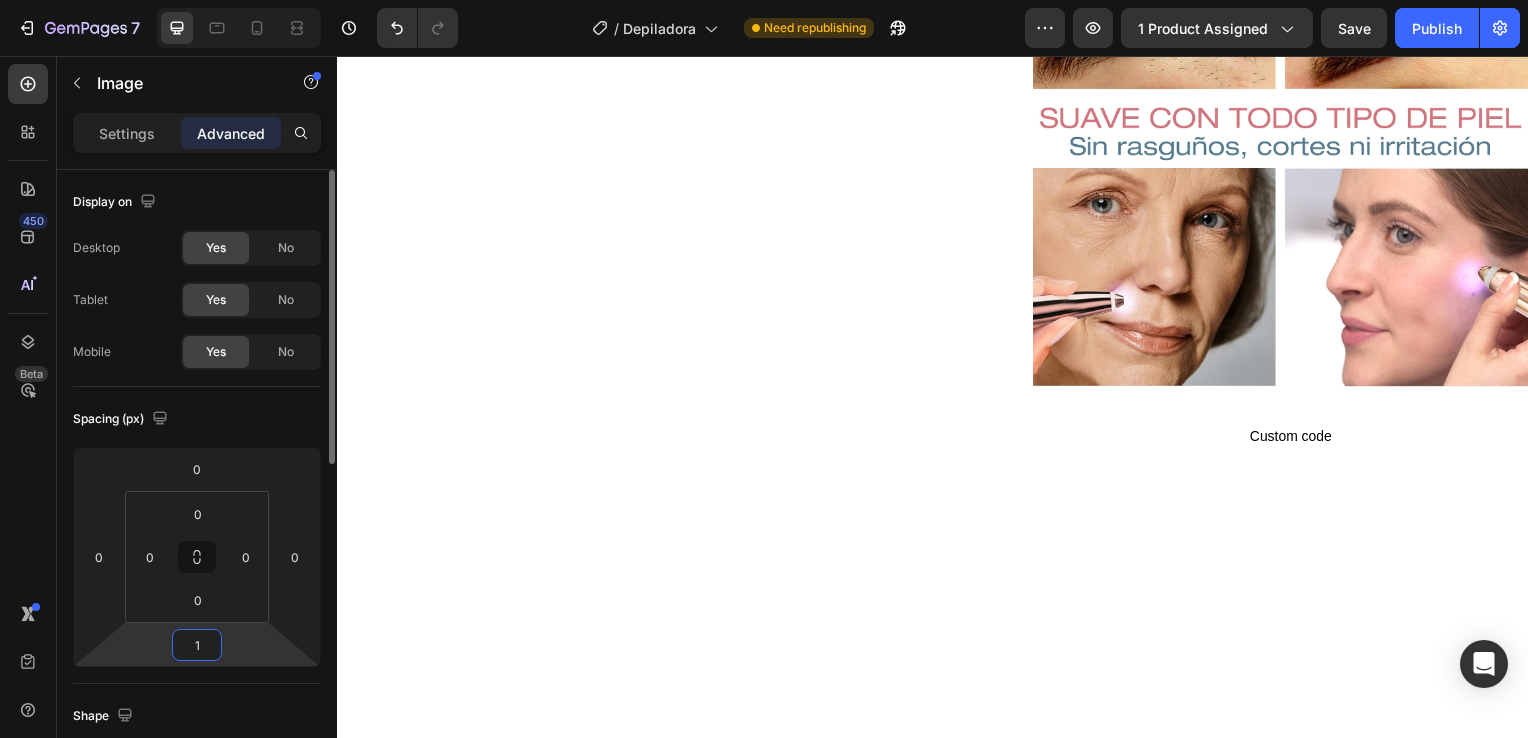 type on "10" 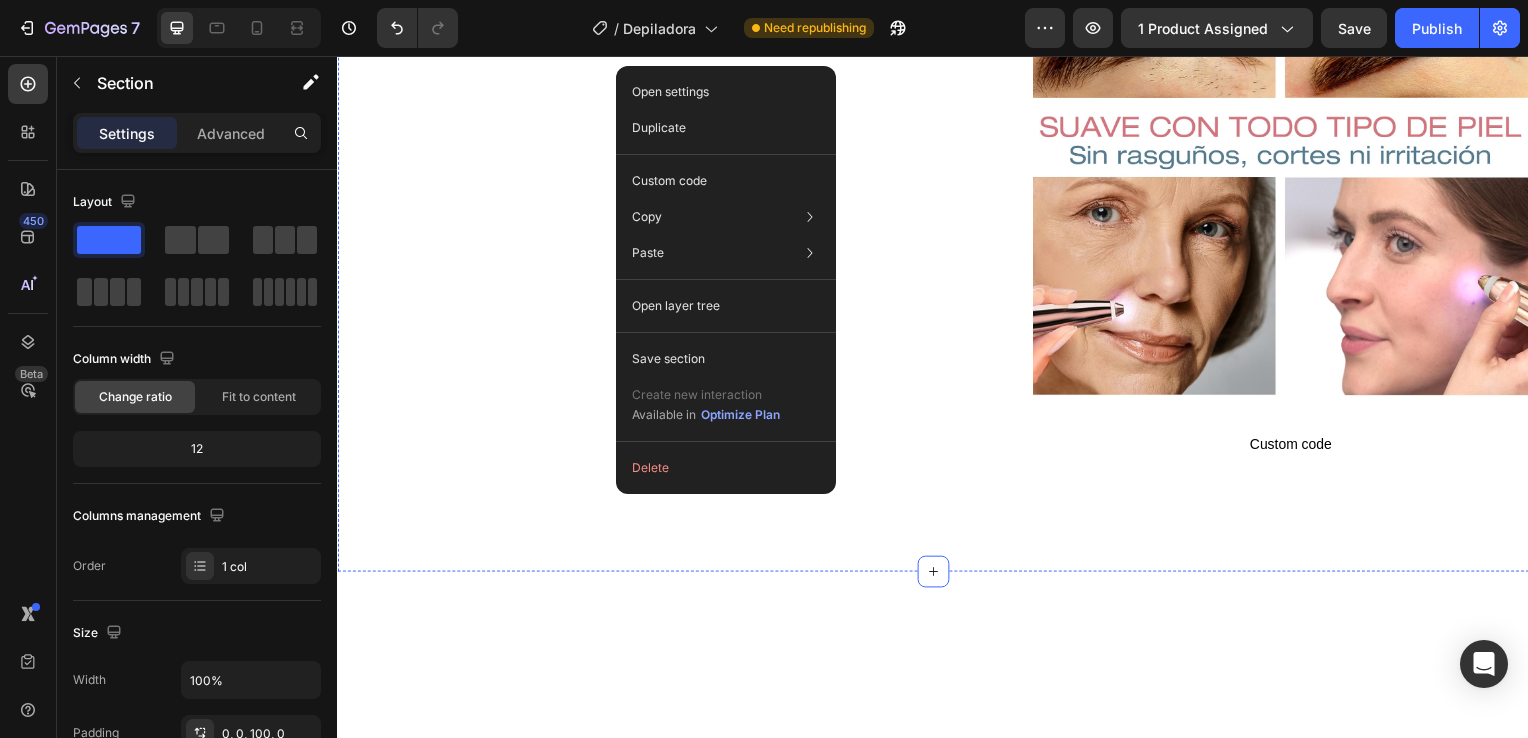 click on "Publish the page to see the content." at bounding box center [1297, -223] 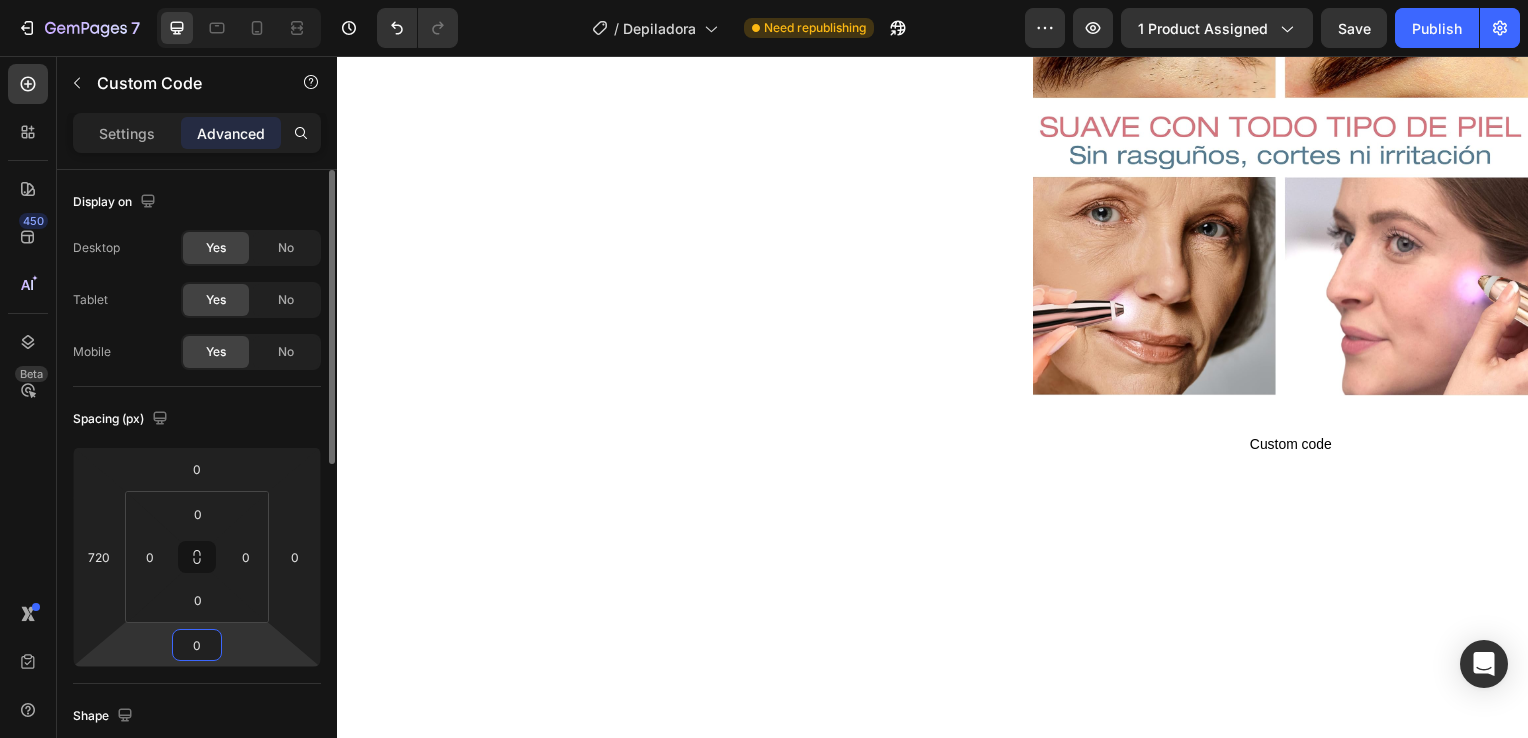 click on "0" at bounding box center [197, 645] 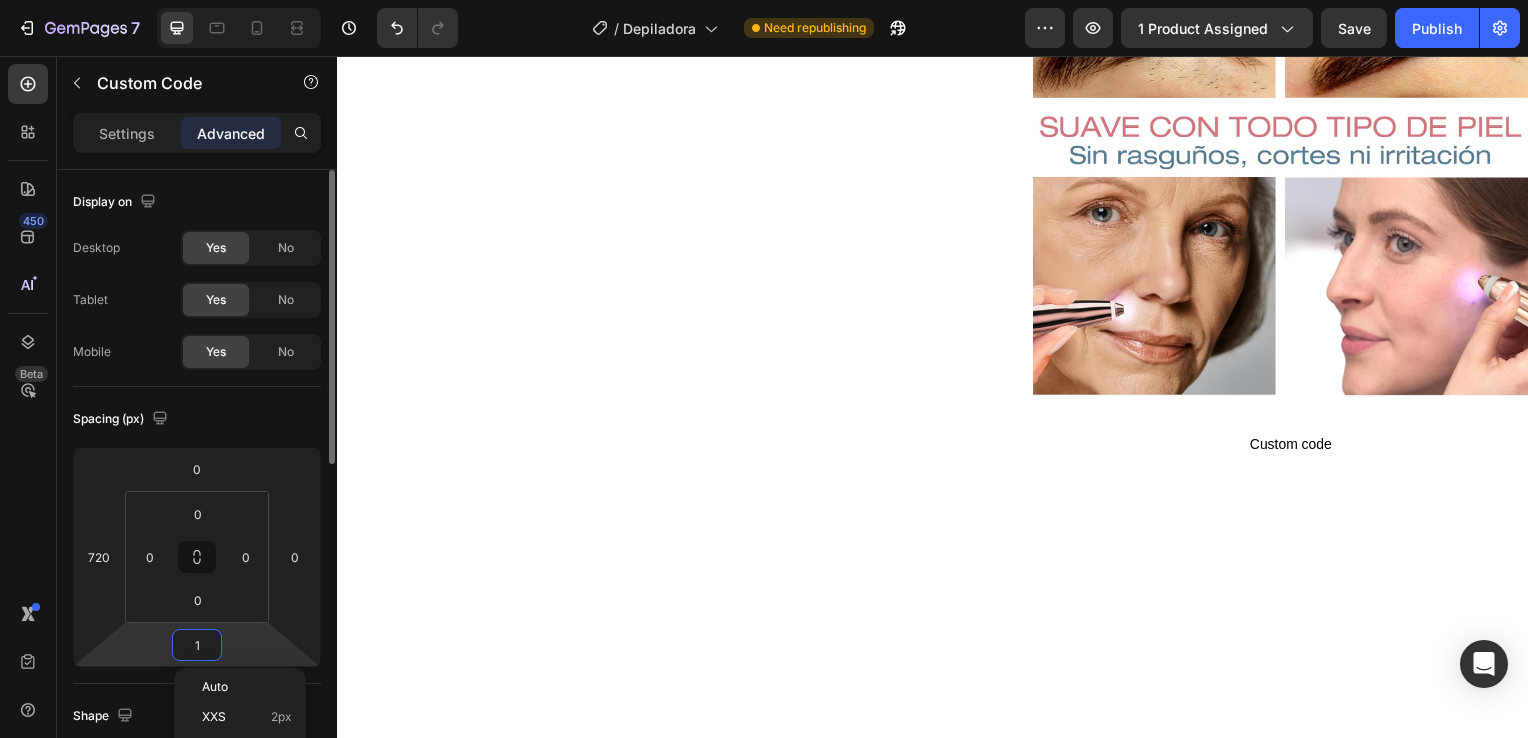 type on "10" 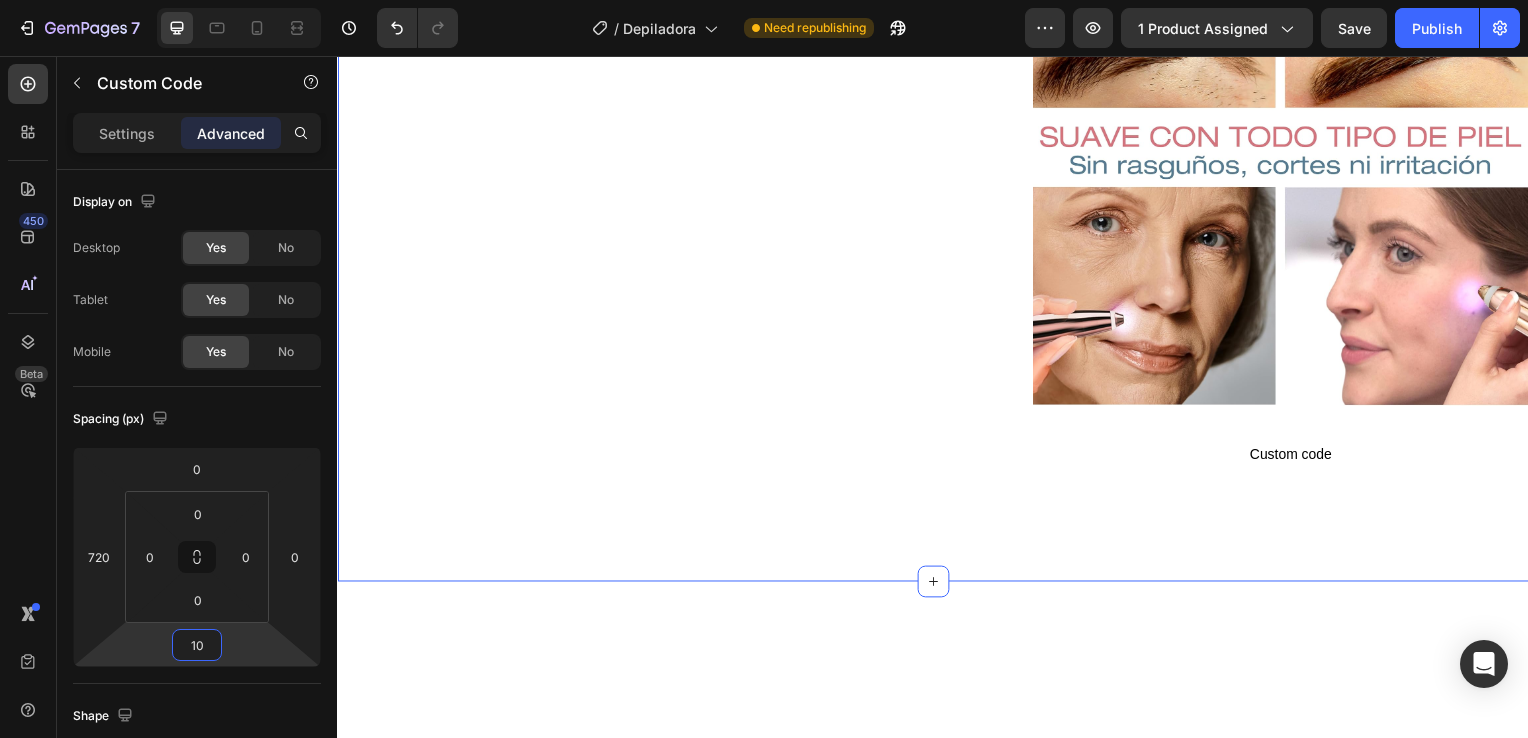 click on "Product Images Row Icon Icon Icon Icon Icon Icon List 4.8  657 Reviews   Text Block Row Depiladora facial de precisión indolora Product Title €19,99 Product Price Product Price €29.99 Text Block Oferta Text Block Row Row *Impuesto incluido Text Block Row Elige tu oferta   1x19.99€ 2x29.99€ 3x32.99€ (La mas vendida) Product Variants & Swatches Releasit COD Form & Upsells Releasit COD Form & Upsells
Agregar al carrito Add to Cart Row Row
Confiamos plenamente en la calidad de nuestros productos. Por eso, le ofrecemos una  GARANTÍA DE SANTISFACCIÓN DE 30 DÍAS : Si por cualquier motivo no queda conforme con su compra, puede conservar el producto y le reembolsaremos el 100% del importe abonado. Sin preguntas ni complicaciones. Item List Row Image Icon Icon Icon Icon Icon Icon List Lidia Perez Text Block Row Row
Icon Compra verificada. Text Block Row Row "Cómoda, rápida y sin dolor"     Text Block Video Row Row Product Delicada con tu piel Image" at bounding box center (937, -545) 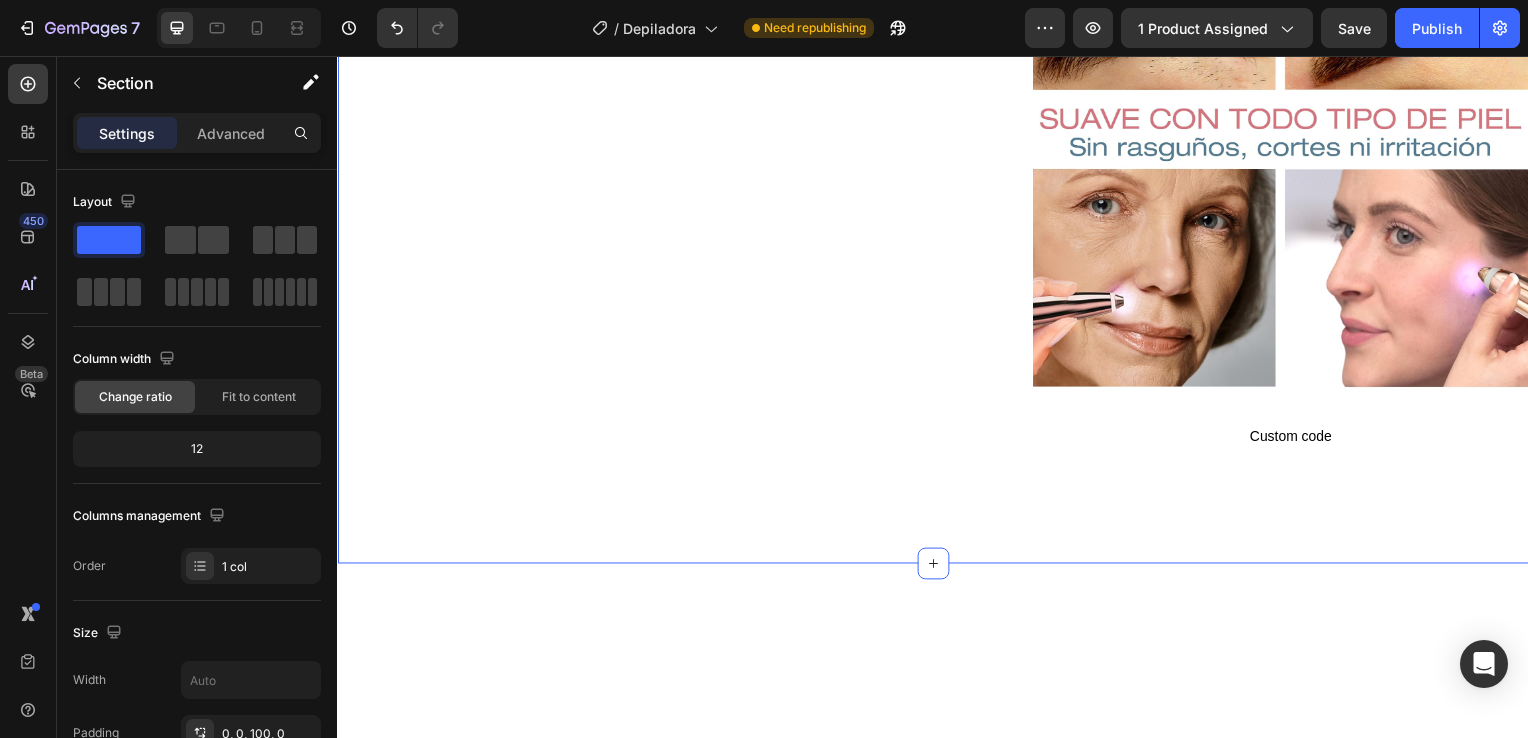scroll, scrollTop: 1690, scrollLeft: 0, axis: vertical 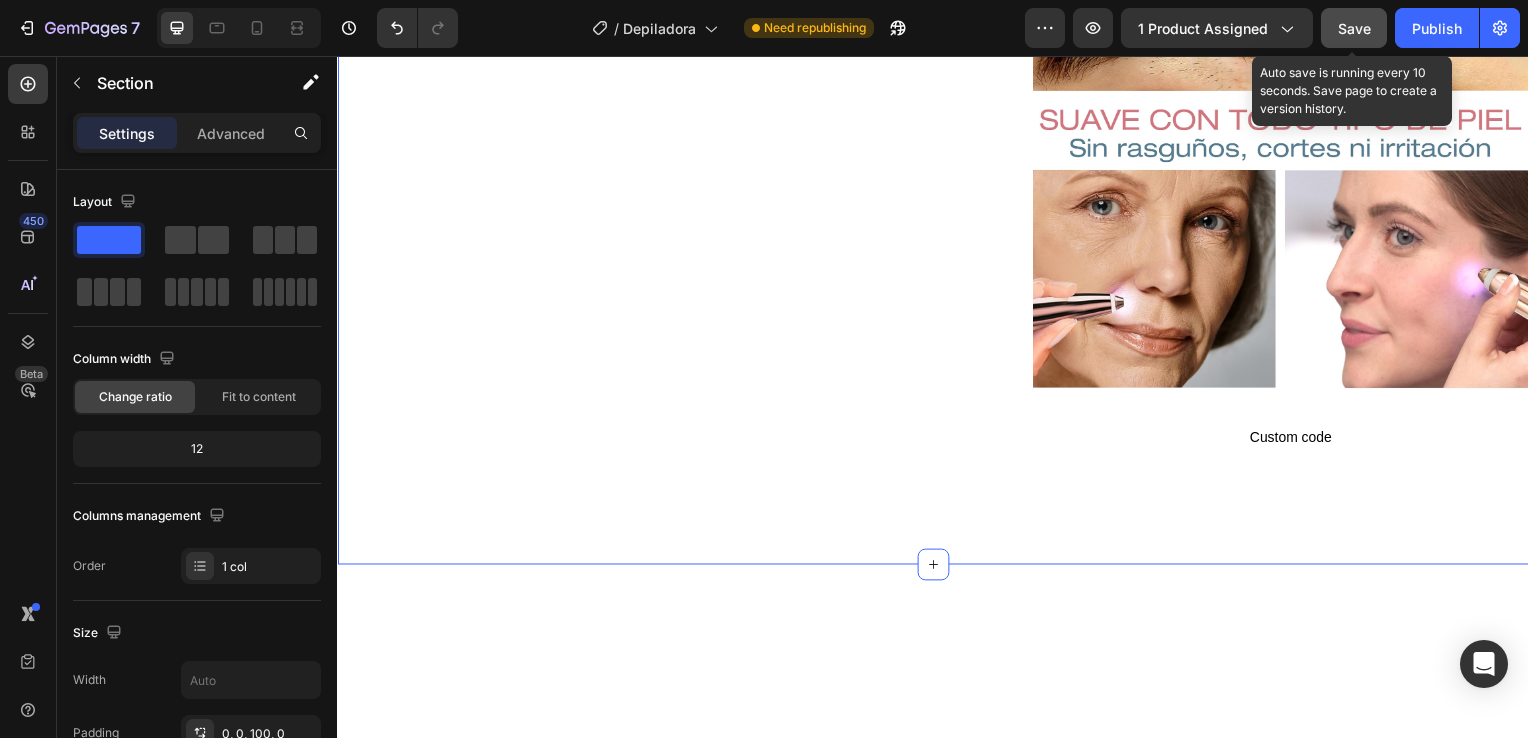 click on "Save" at bounding box center (1354, 28) 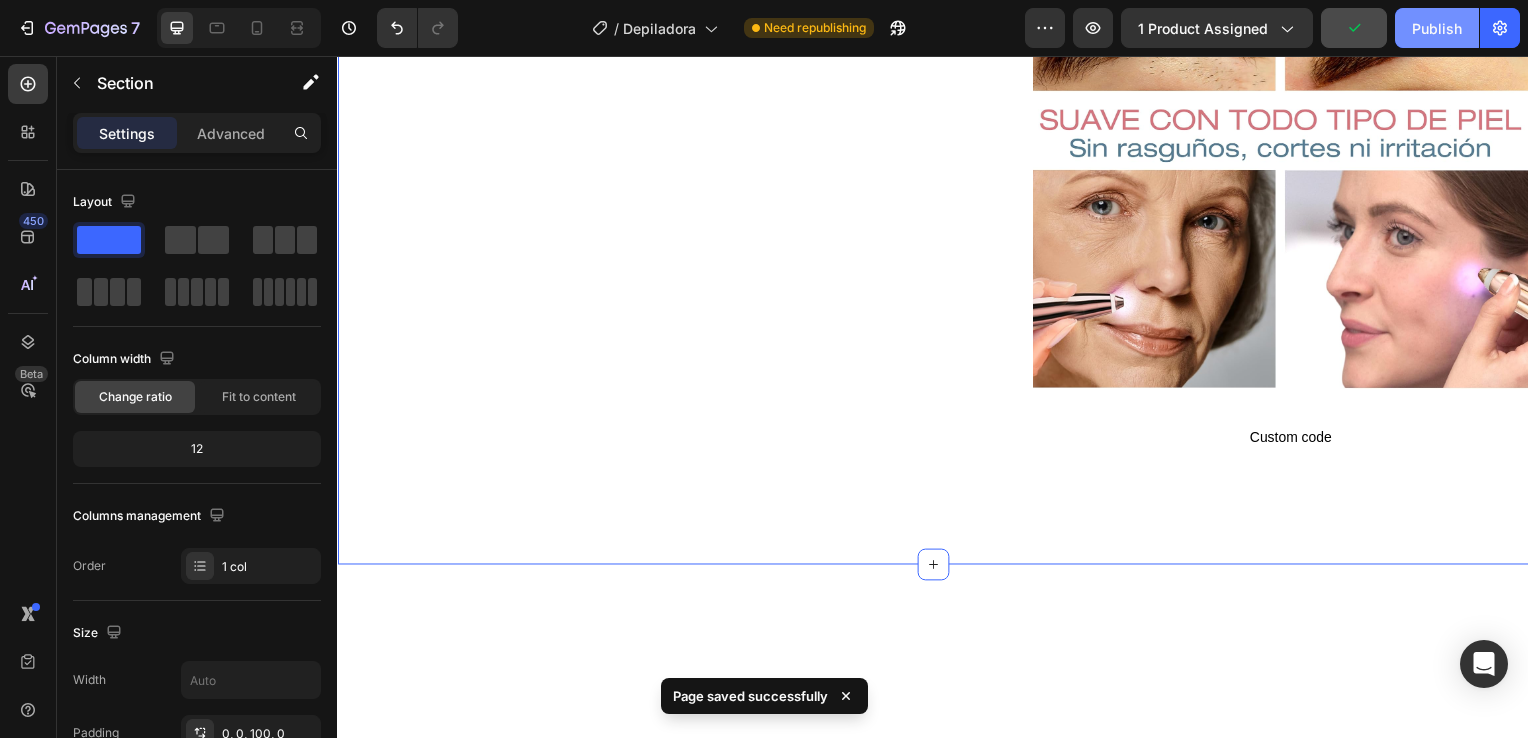 click on "Publish" at bounding box center (1437, 28) 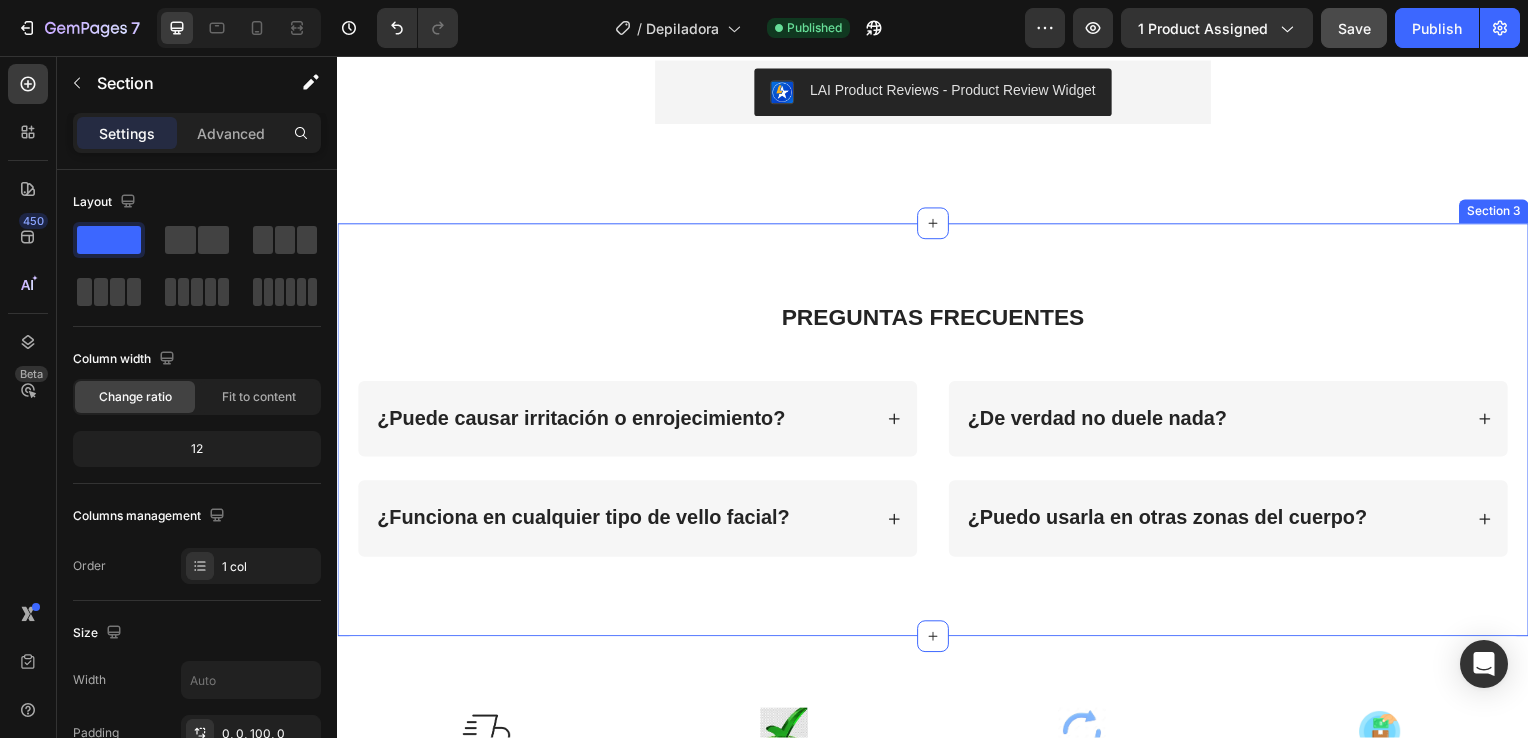 scroll, scrollTop: 2020, scrollLeft: 0, axis: vertical 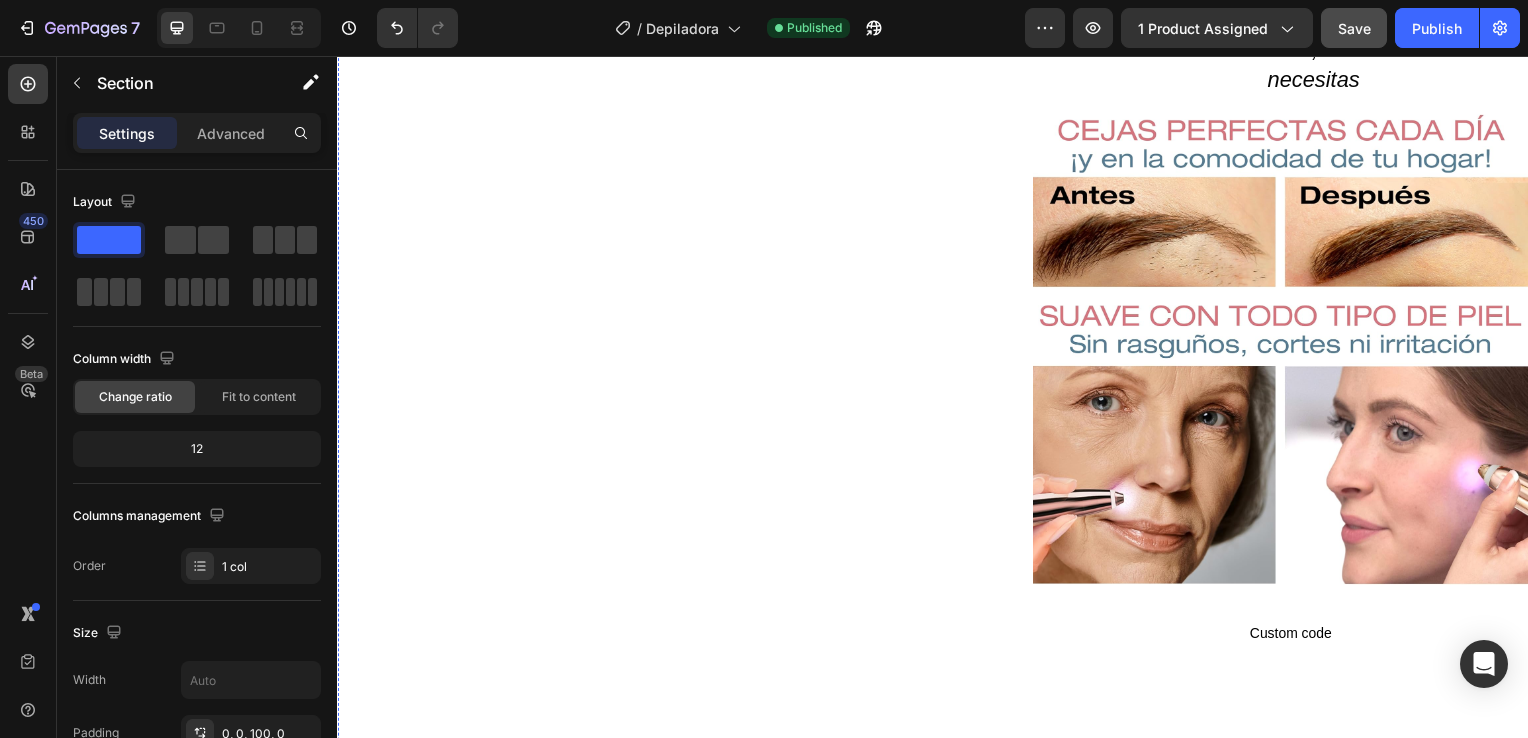 click on "Publish the page to see the content." at bounding box center (1297, -43) 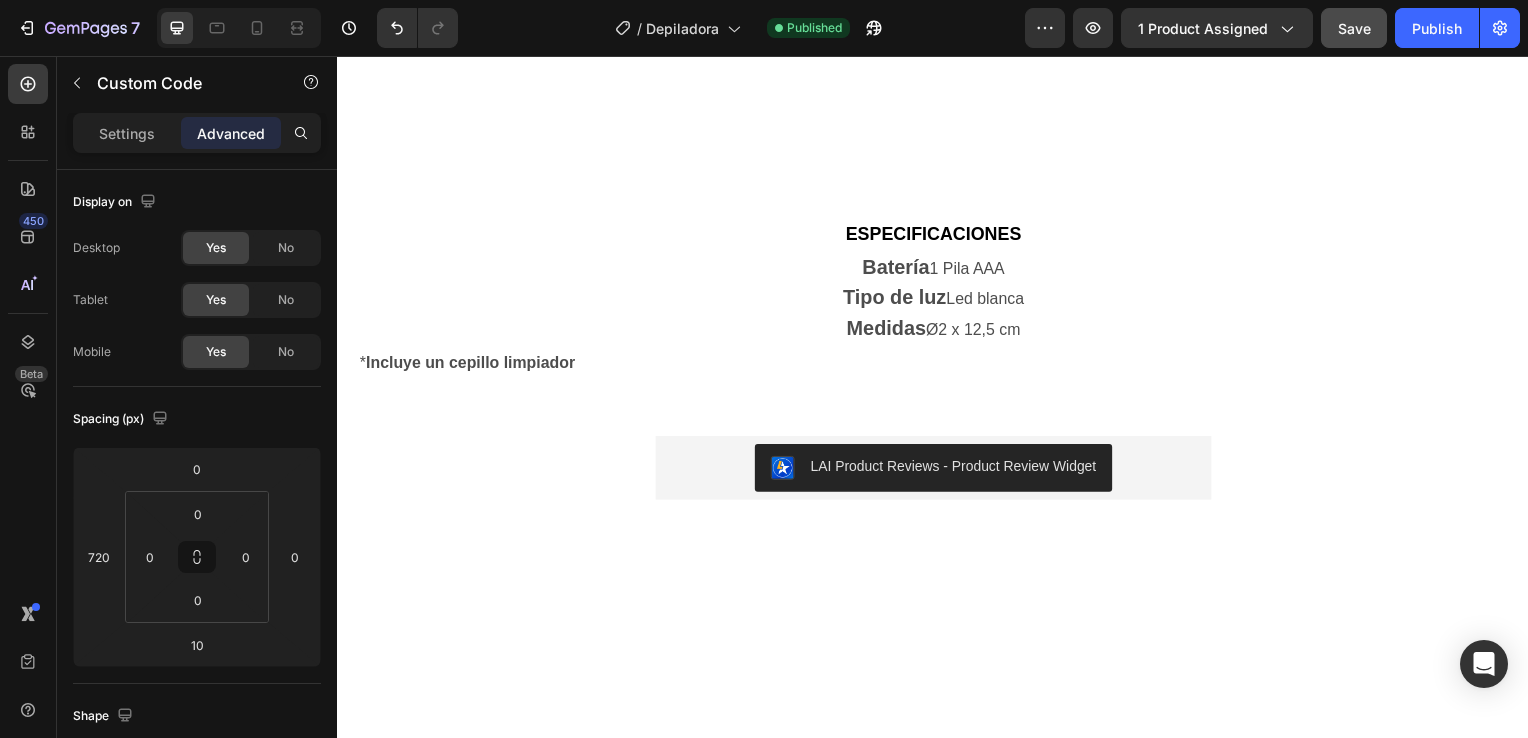 scroll, scrollTop: 2144, scrollLeft: 0, axis: vertical 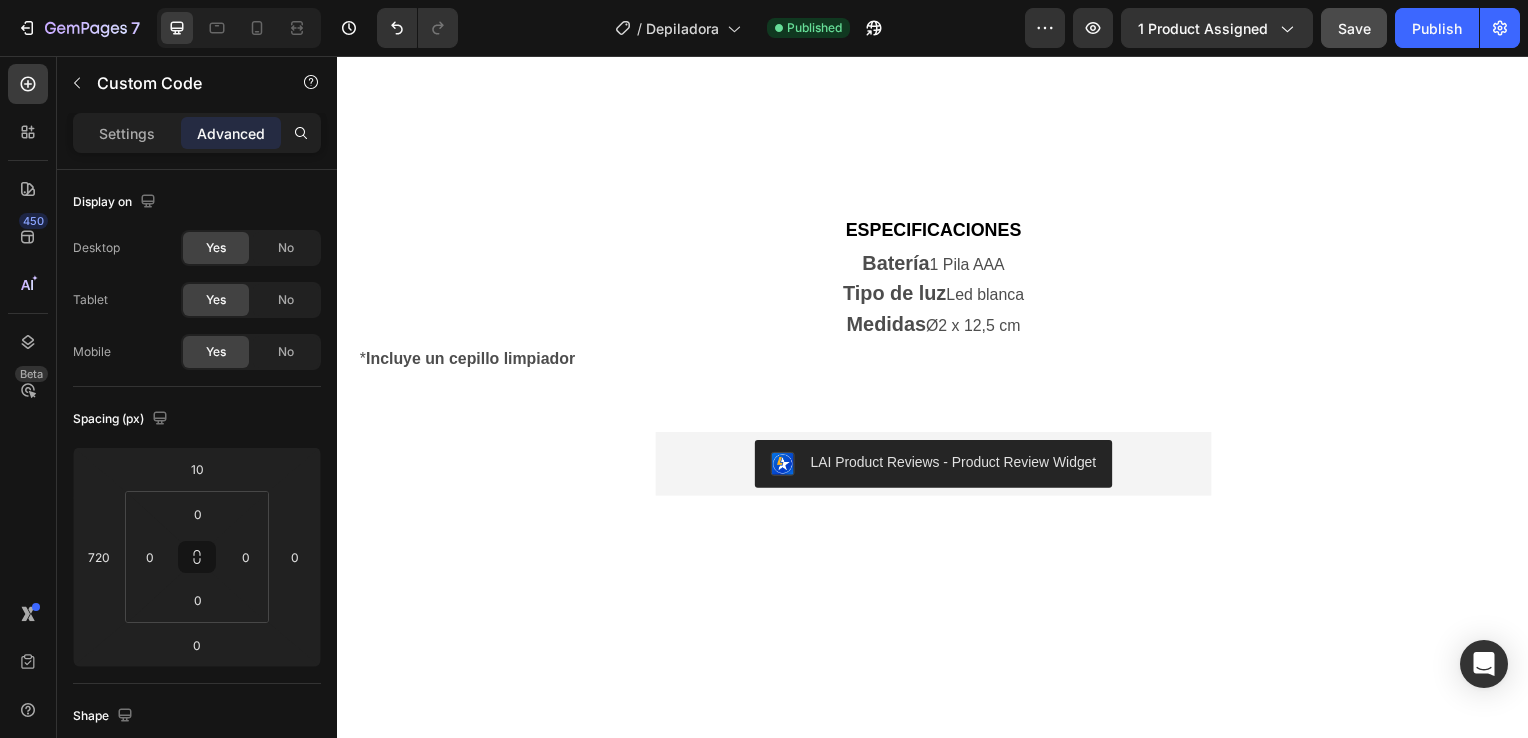 click on "Custom code" at bounding box center [1297, -13] 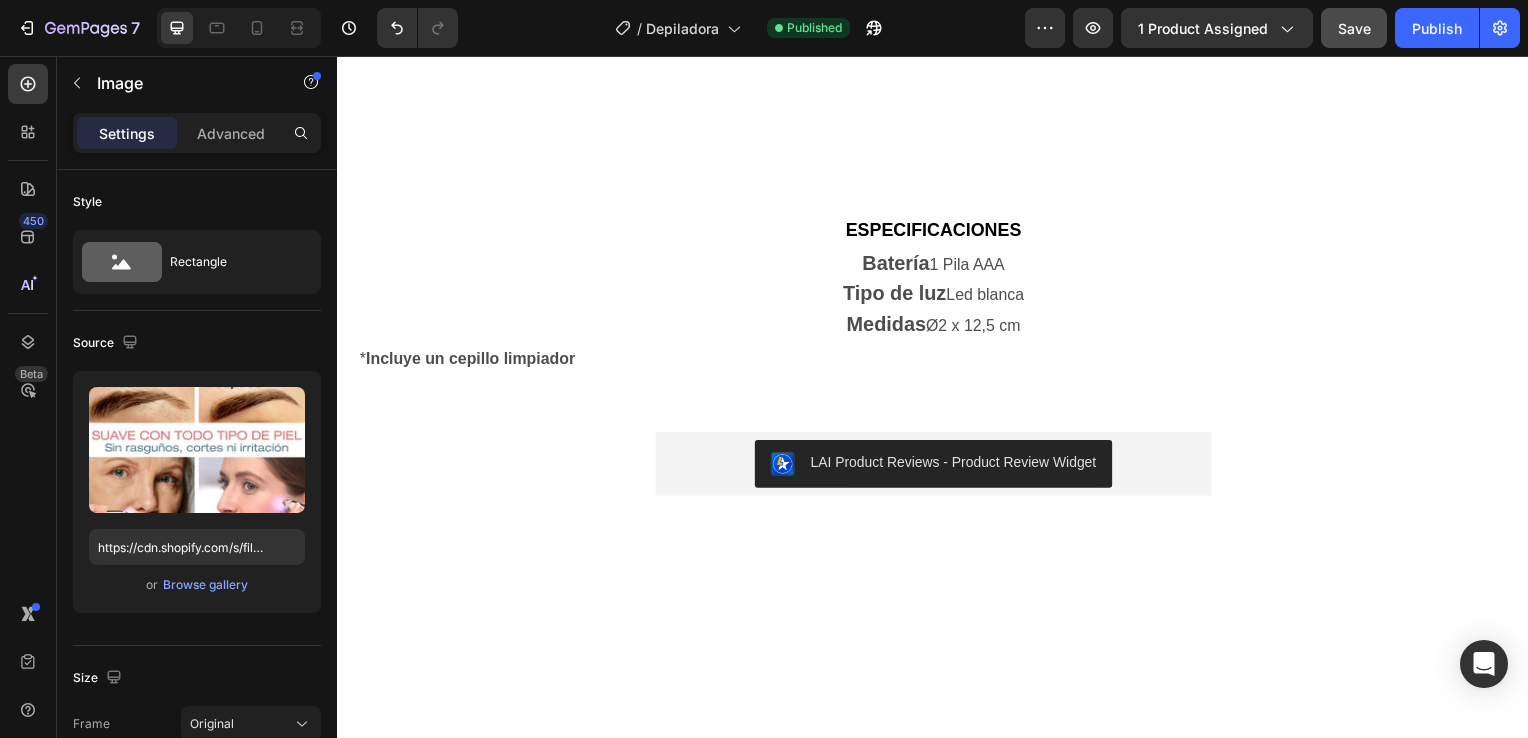 click at bounding box center [1287, -299] 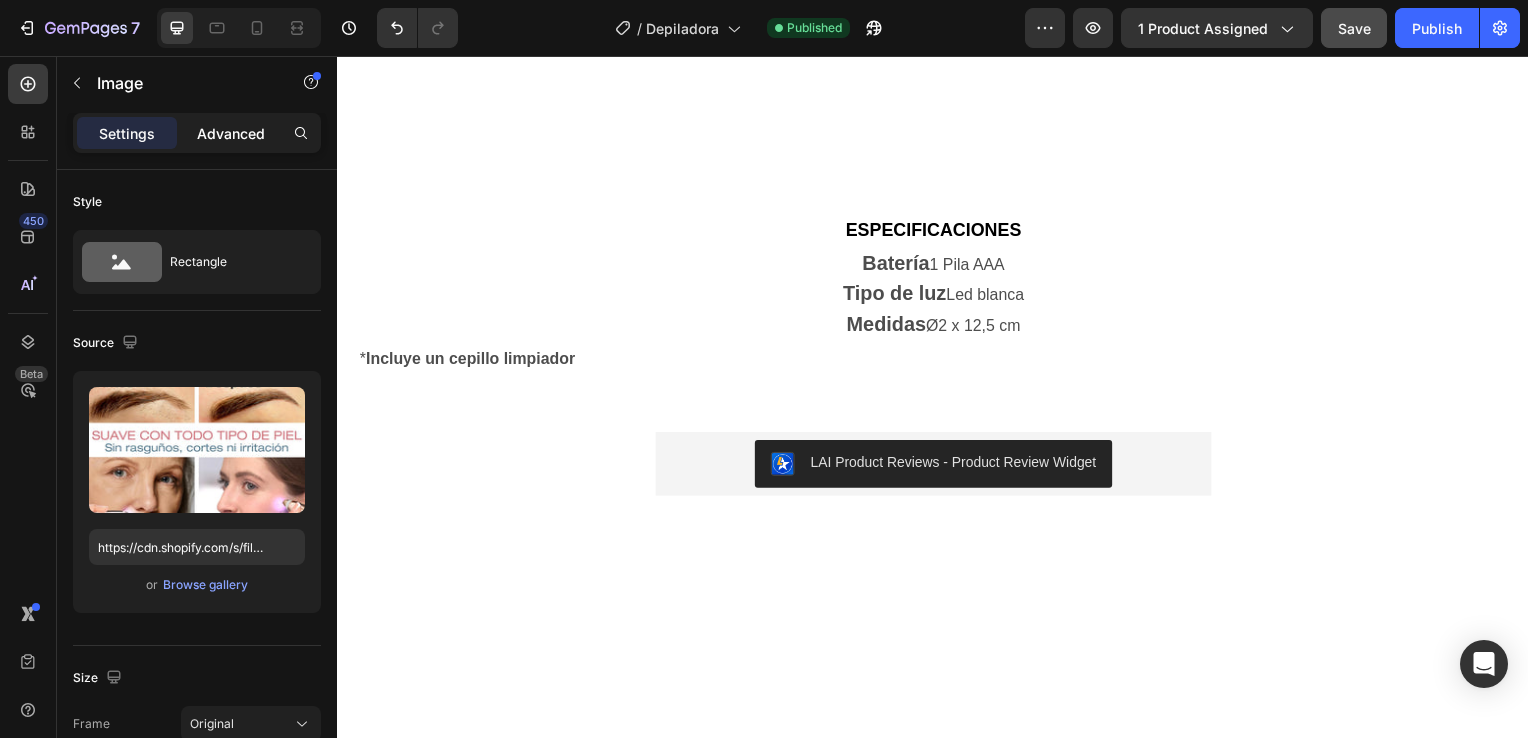 click on "Advanced" at bounding box center [231, 133] 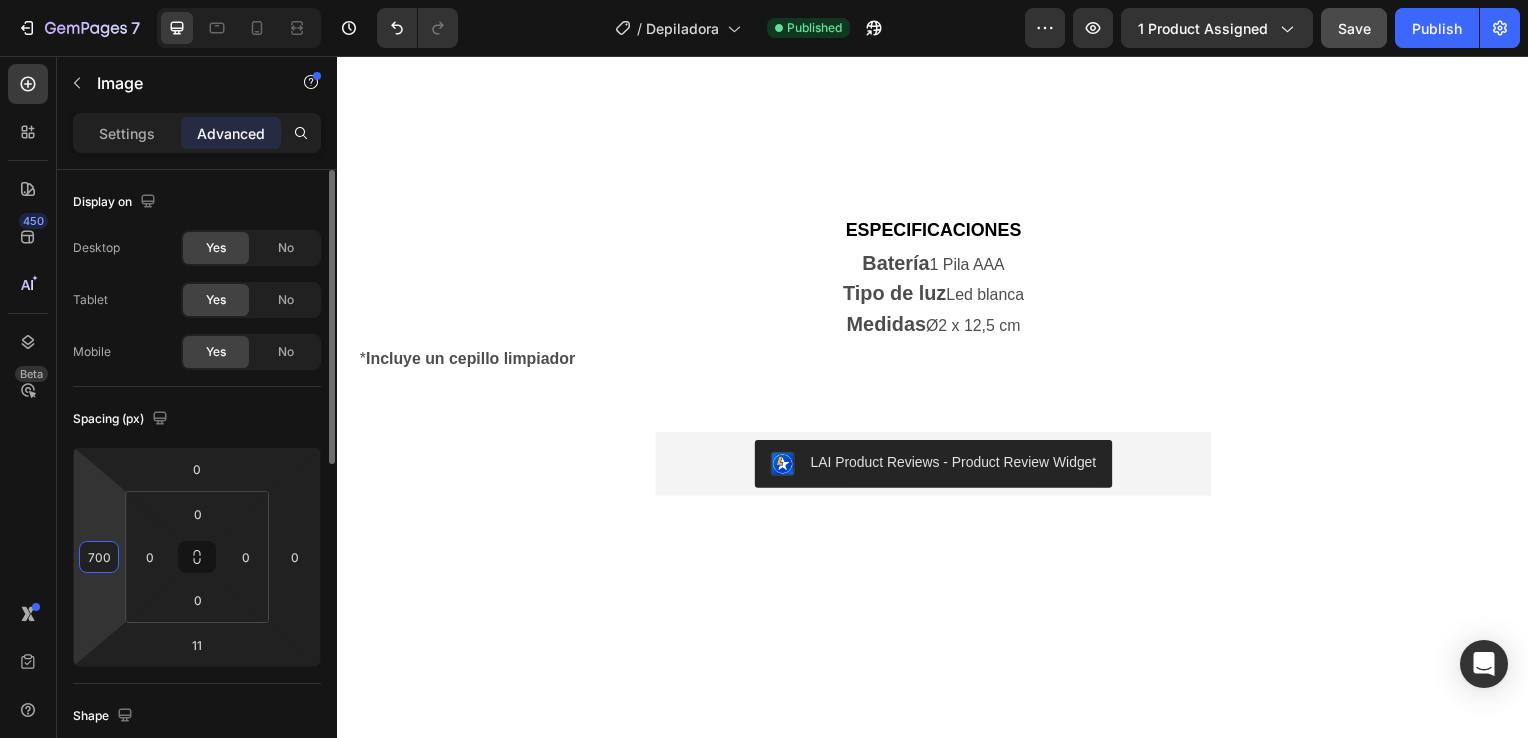 click on "700" at bounding box center (99, 557) 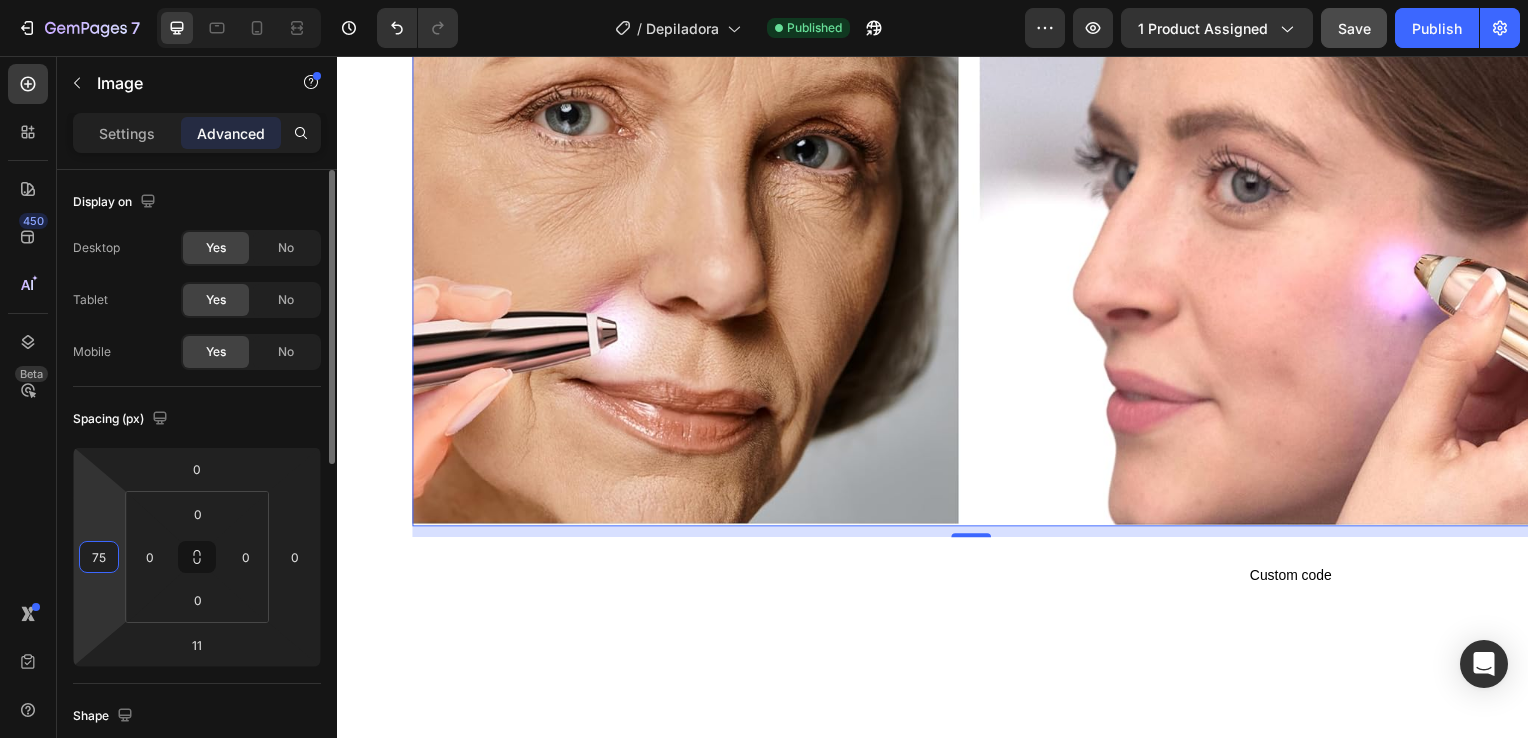 type on "750" 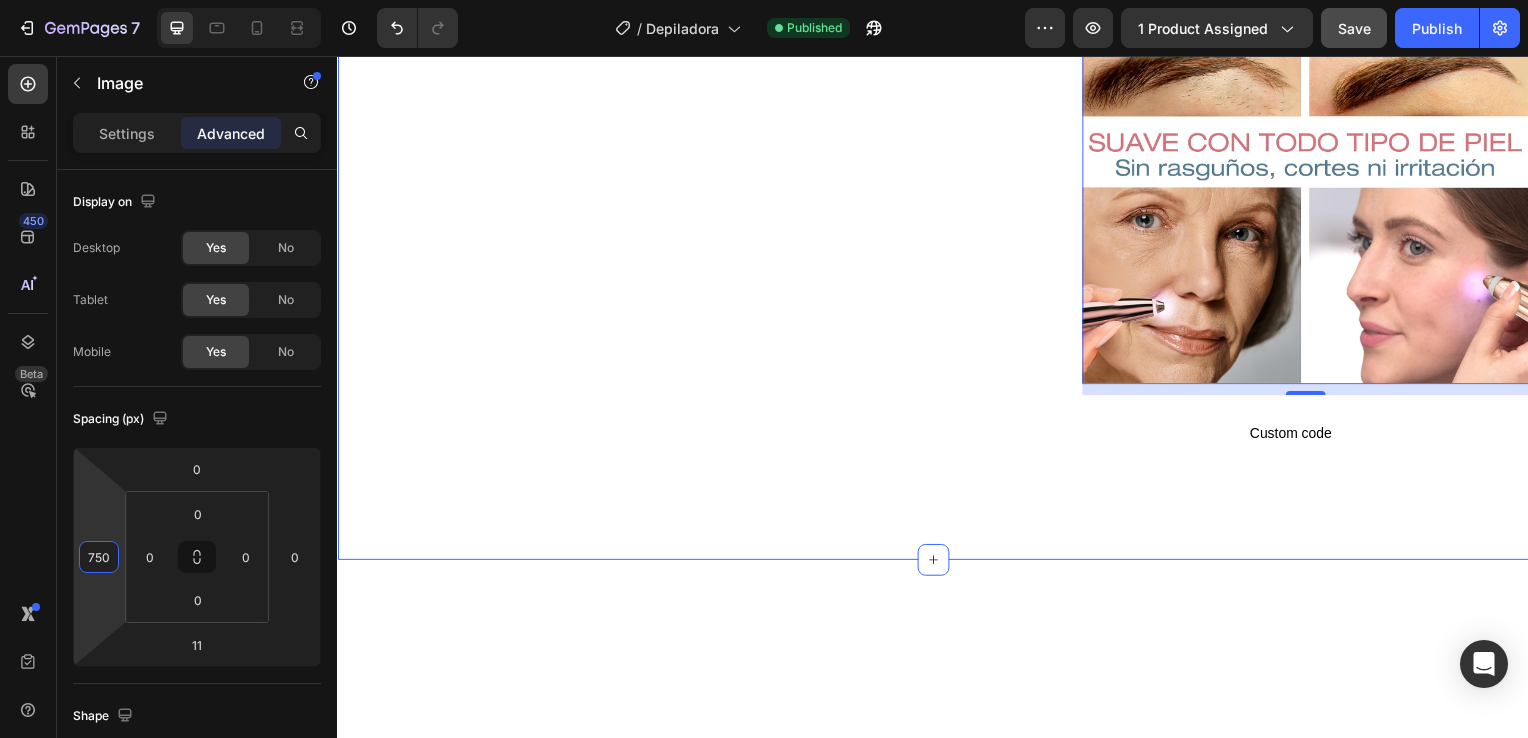 scroll, scrollTop: 1608, scrollLeft: 0, axis: vertical 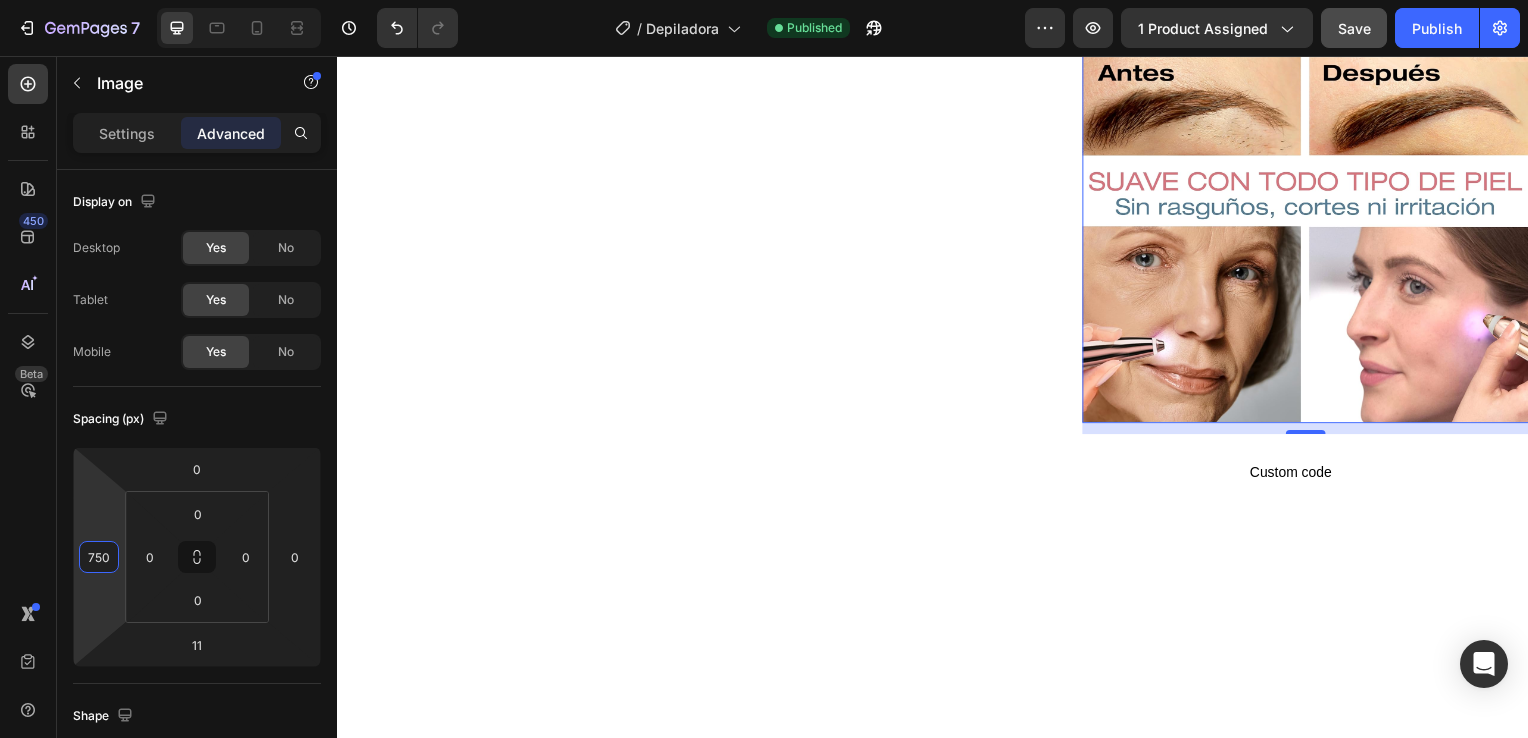 click at bounding box center [1295, -210] 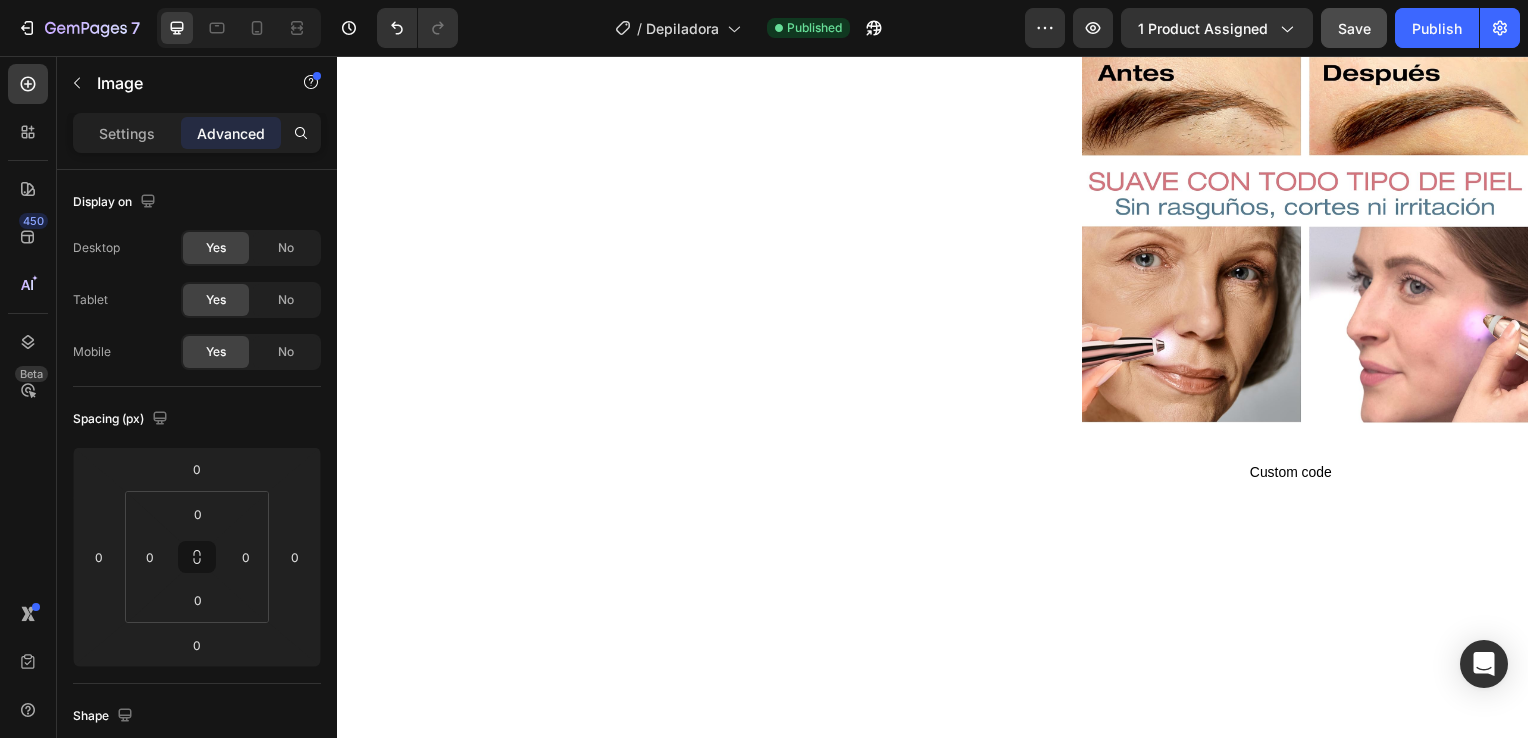 click at bounding box center [1295, -210] 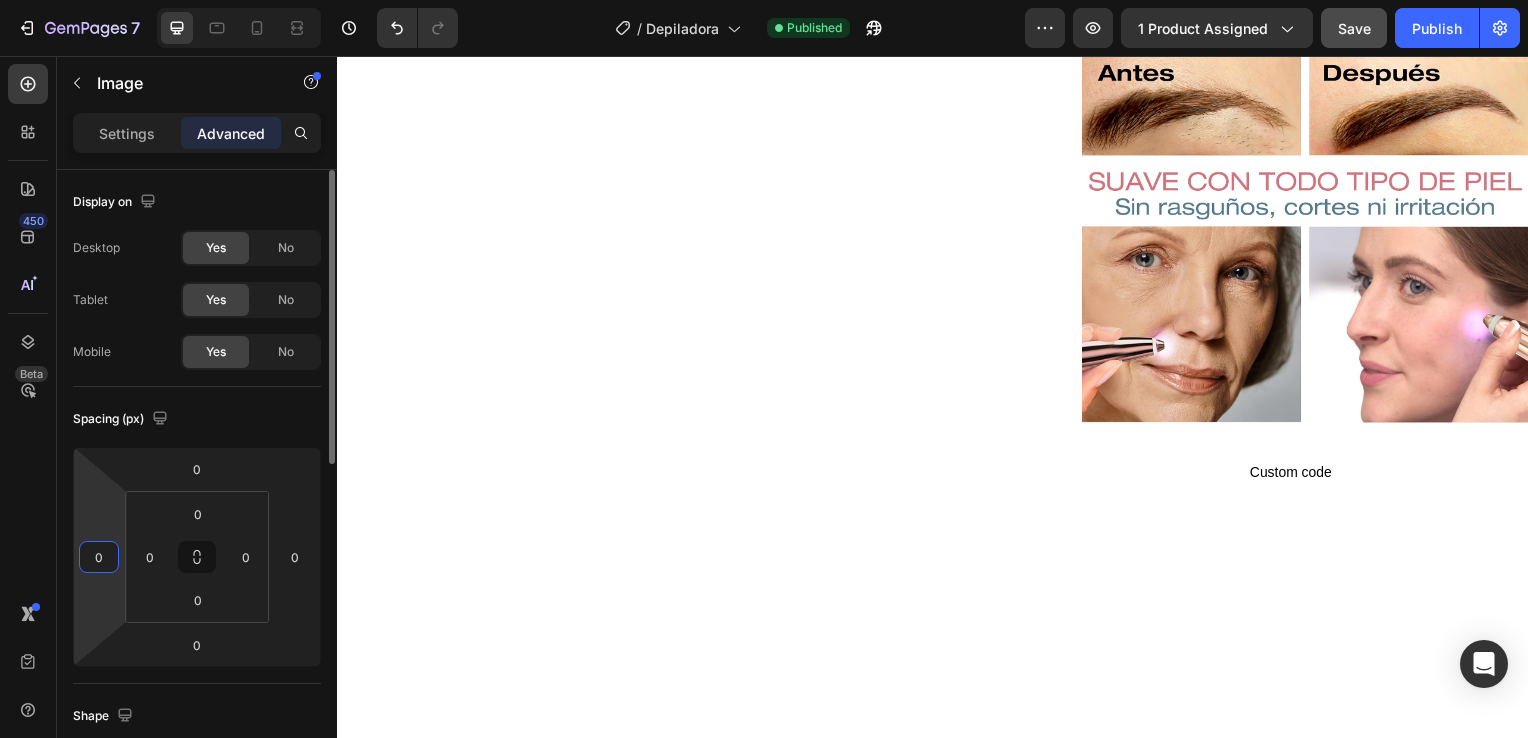 click on "0" at bounding box center [99, 557] 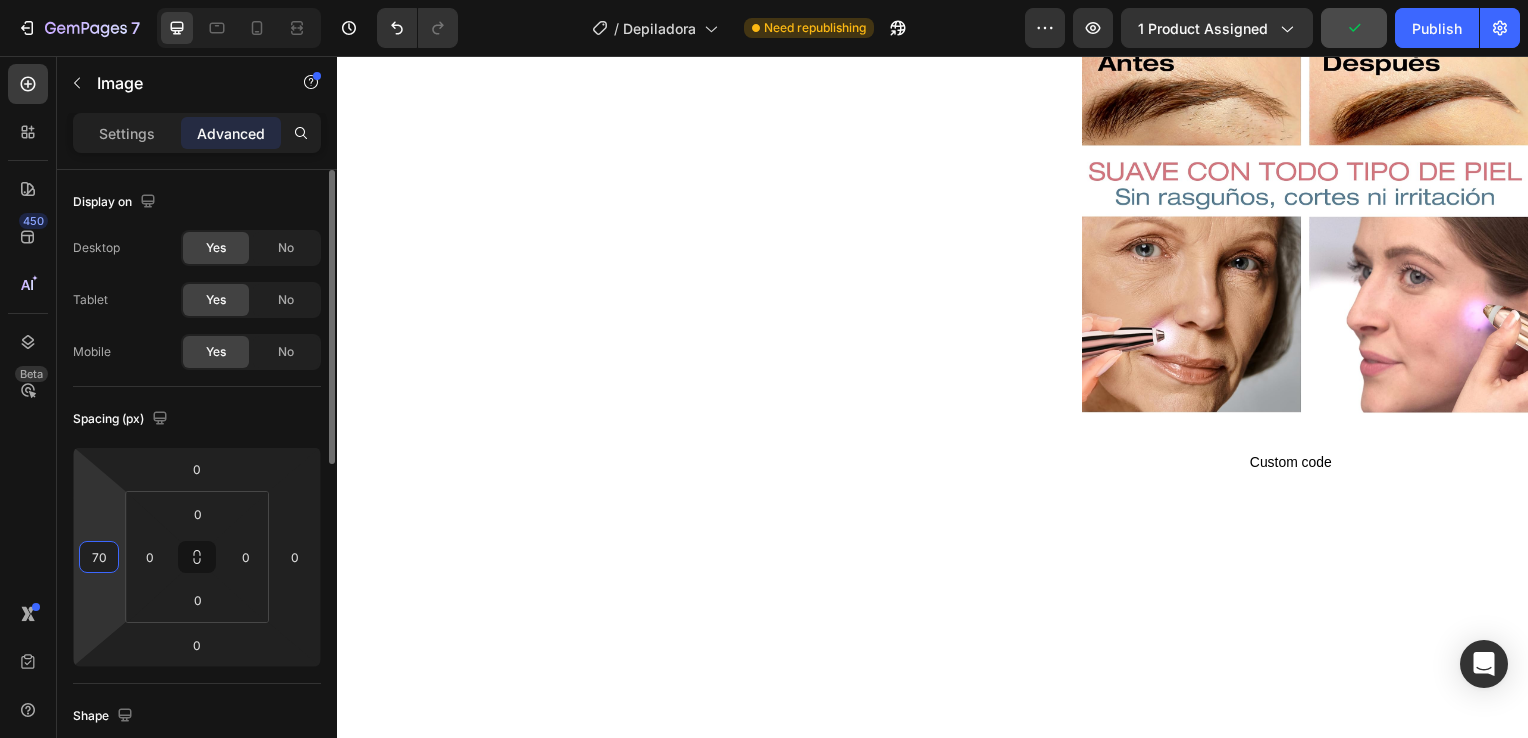 type on "7" 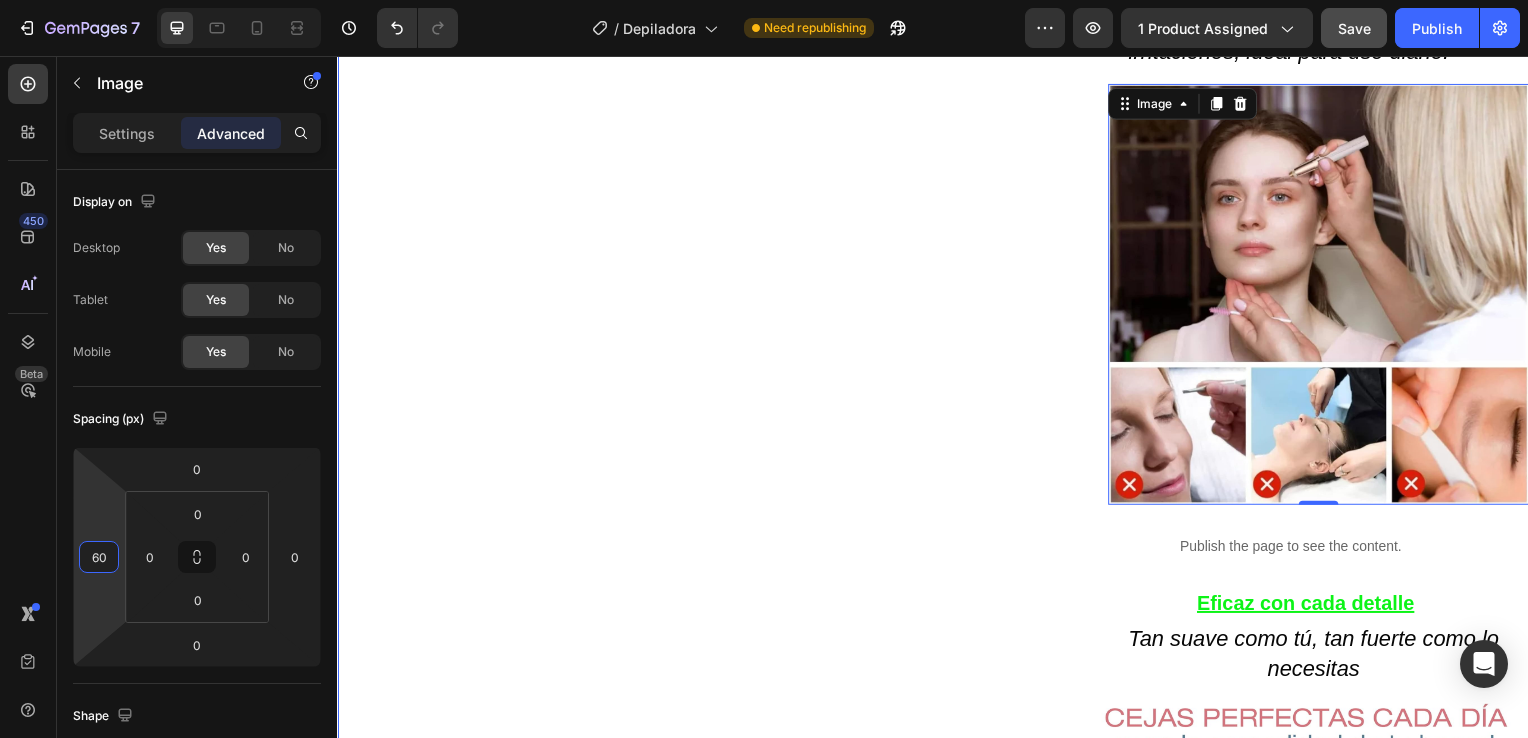 scroll, scrollTop: 1315, scrollLeft: 0, axis: vertical 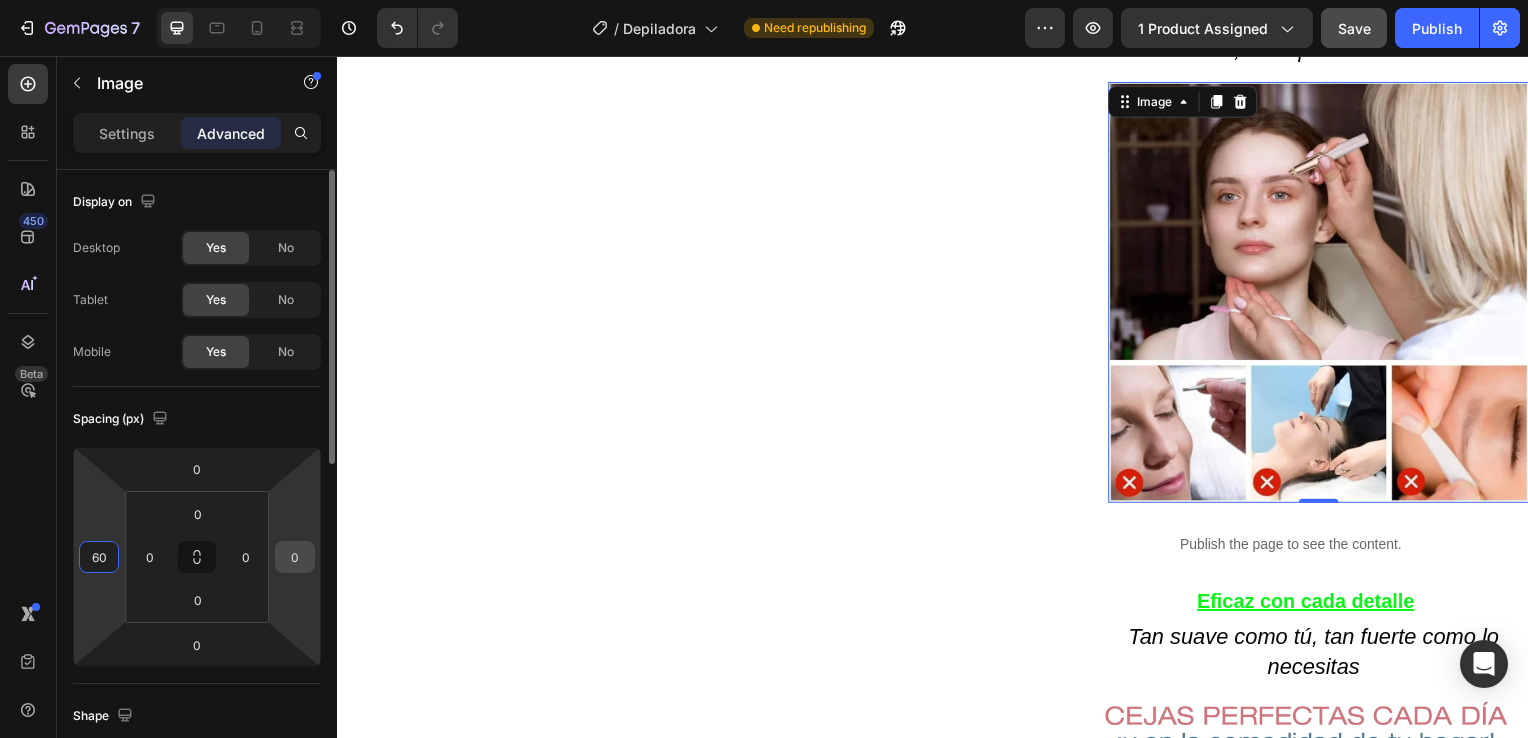 type on "60" 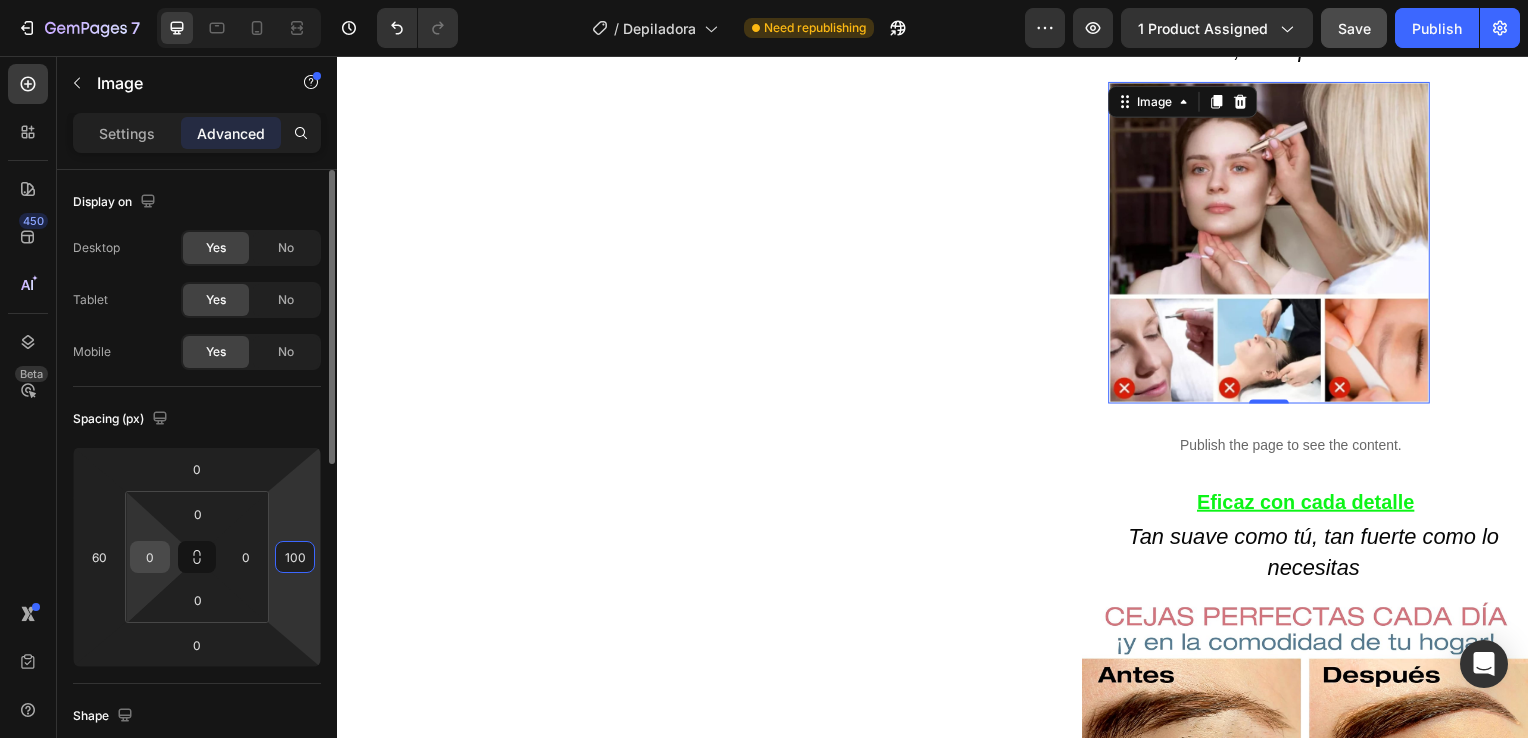 type on "100" 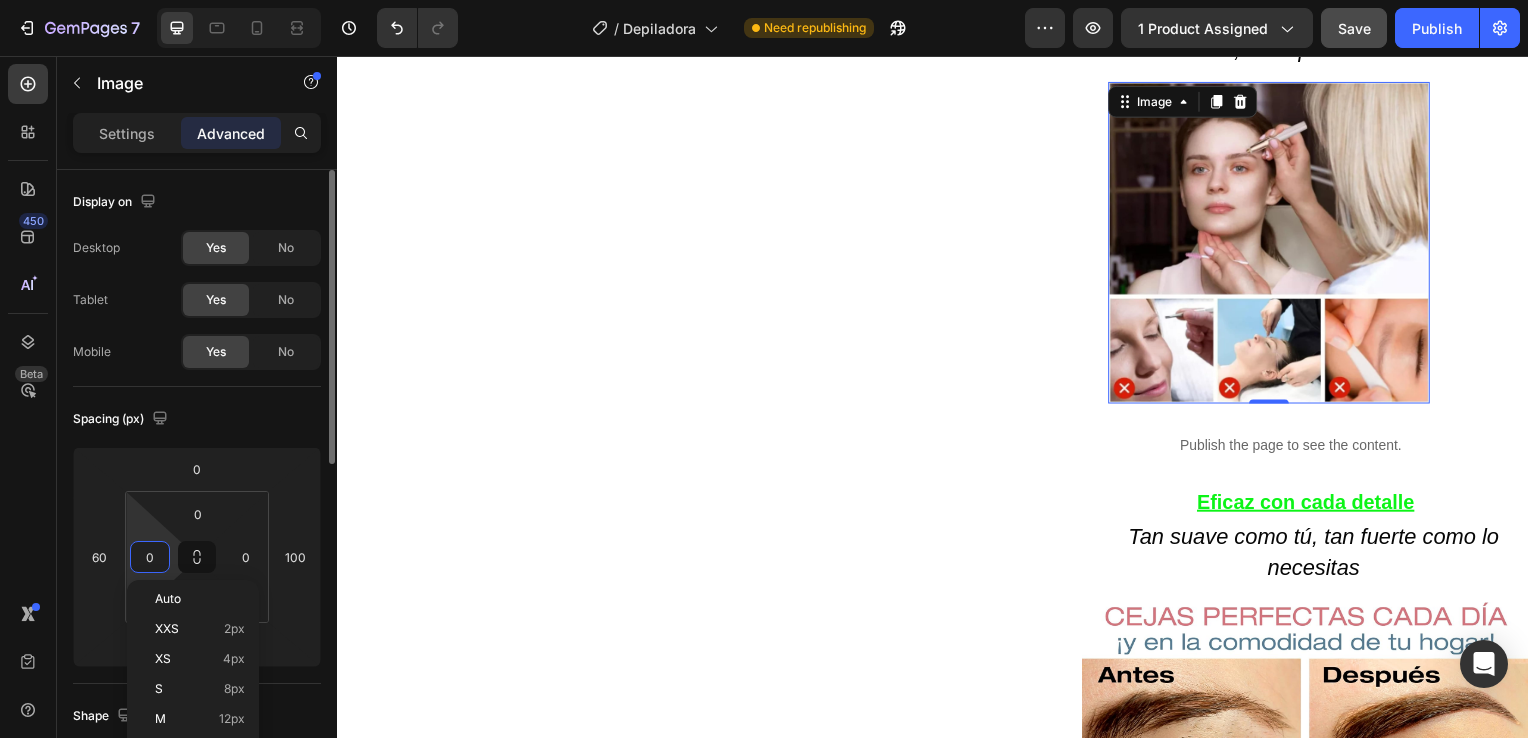 type on "5" 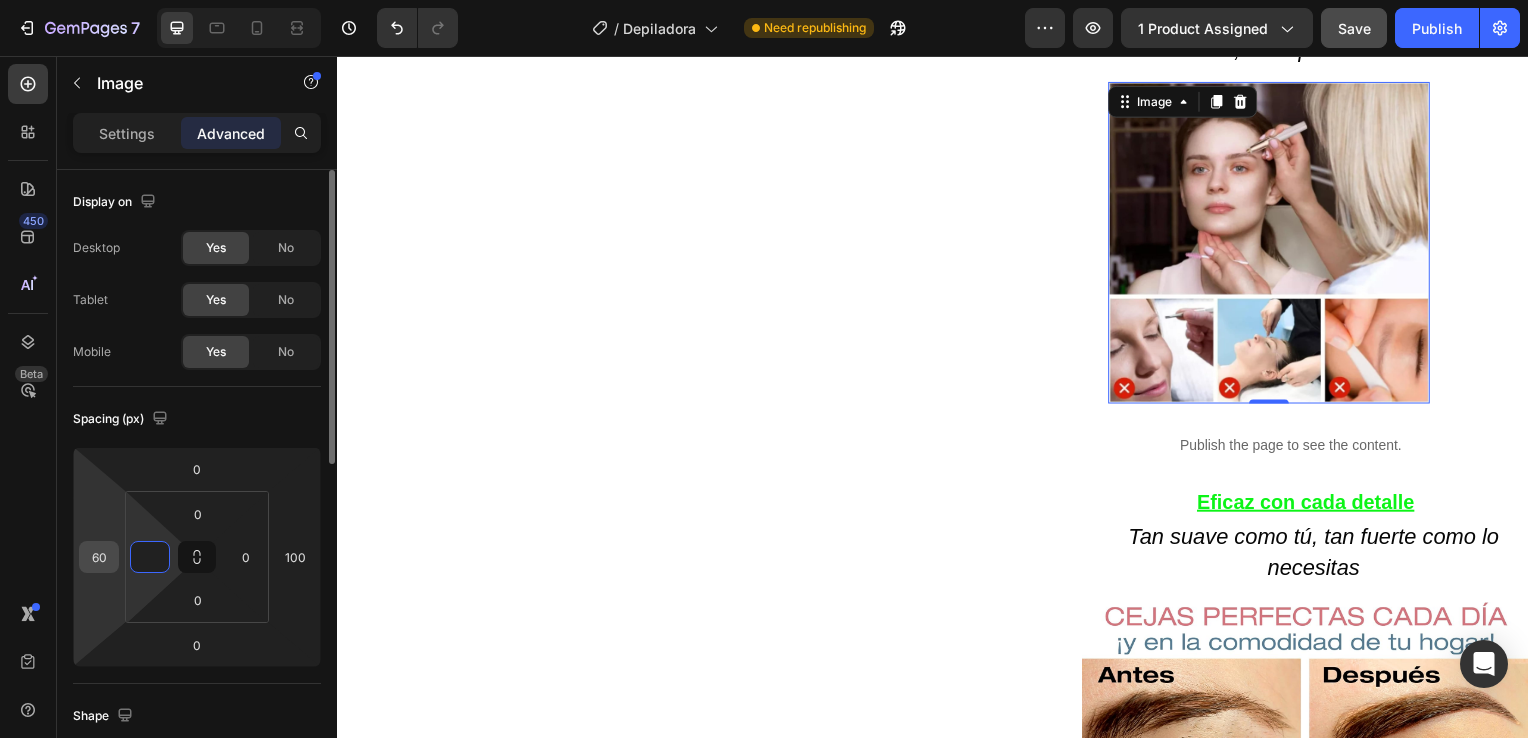 type on "0" 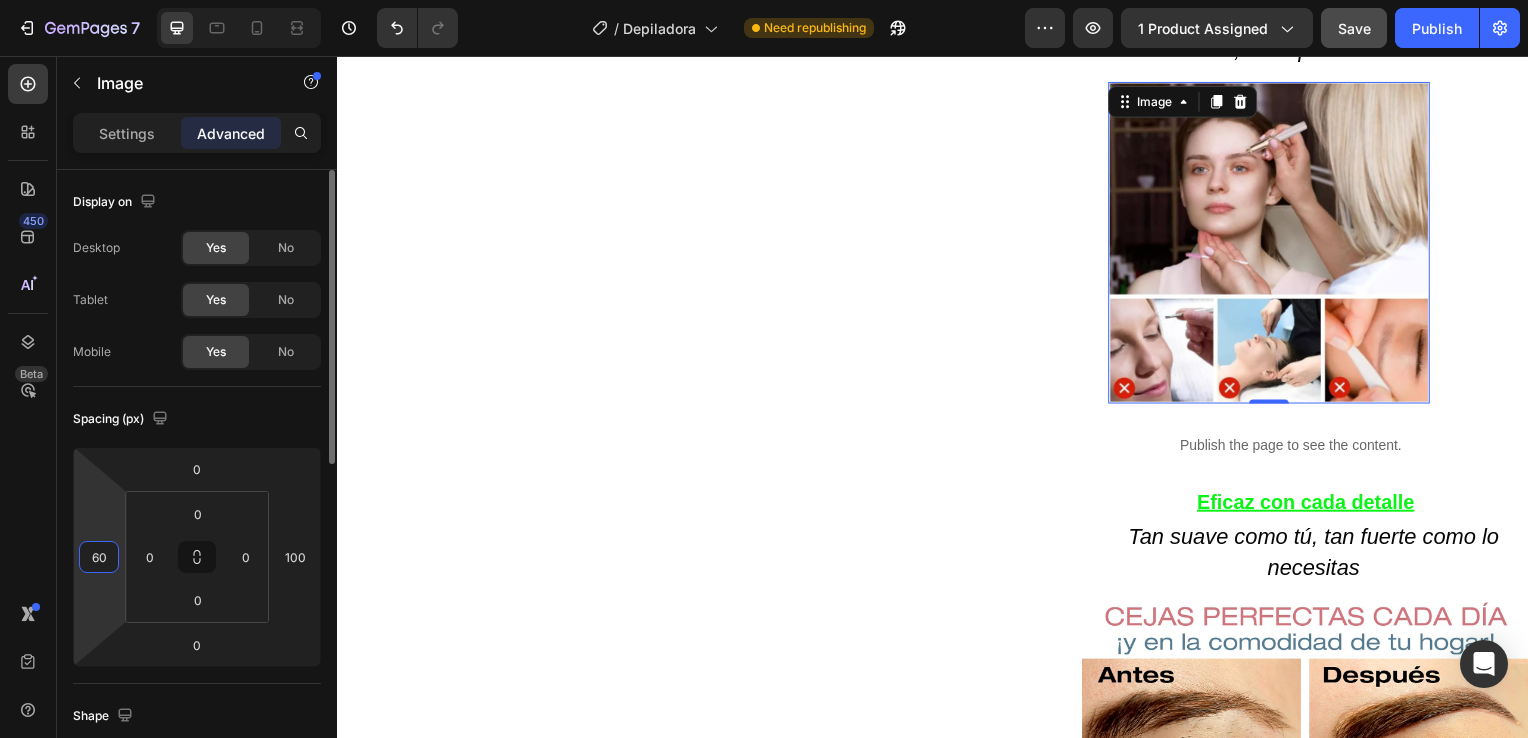 click on "60" at bounding box center [99, 557] 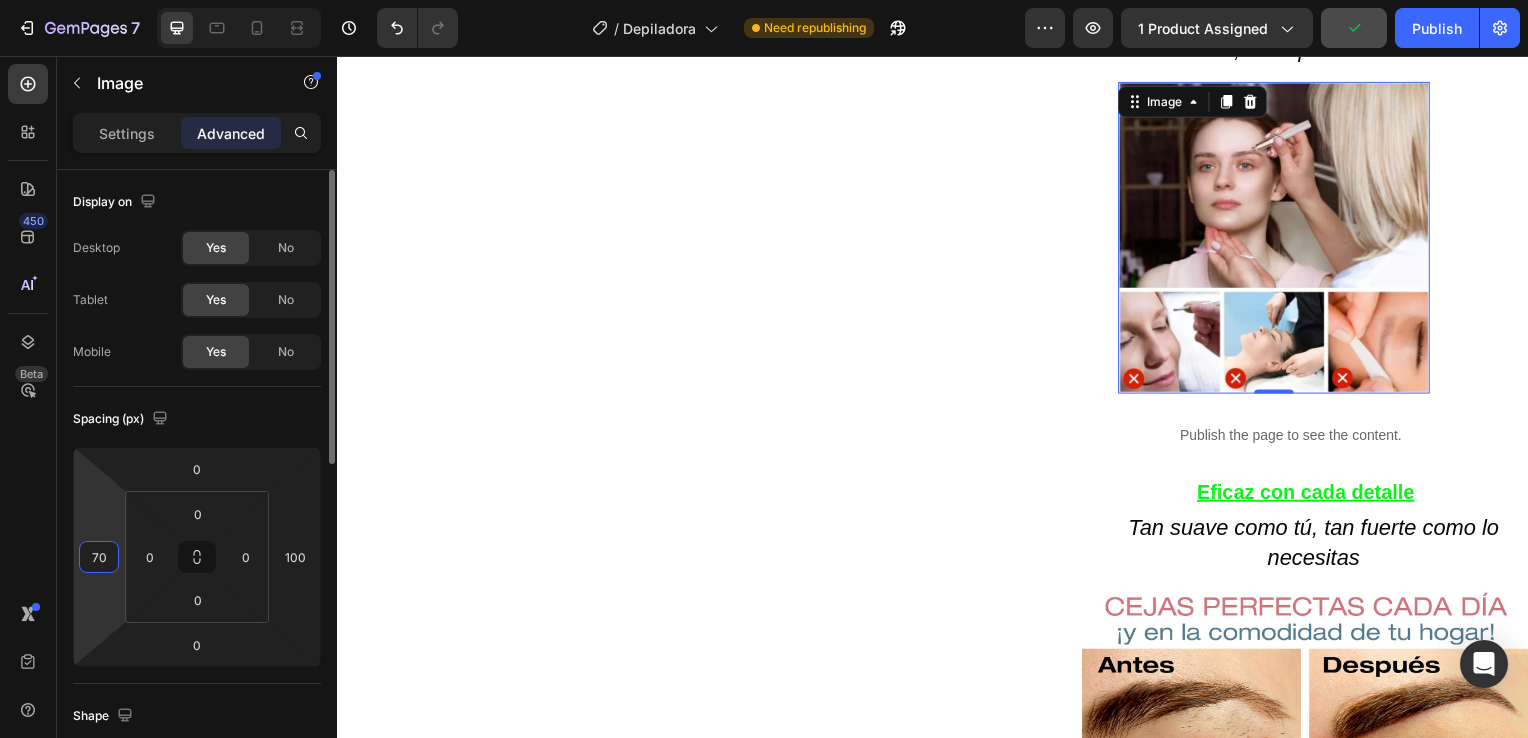 type on "7" 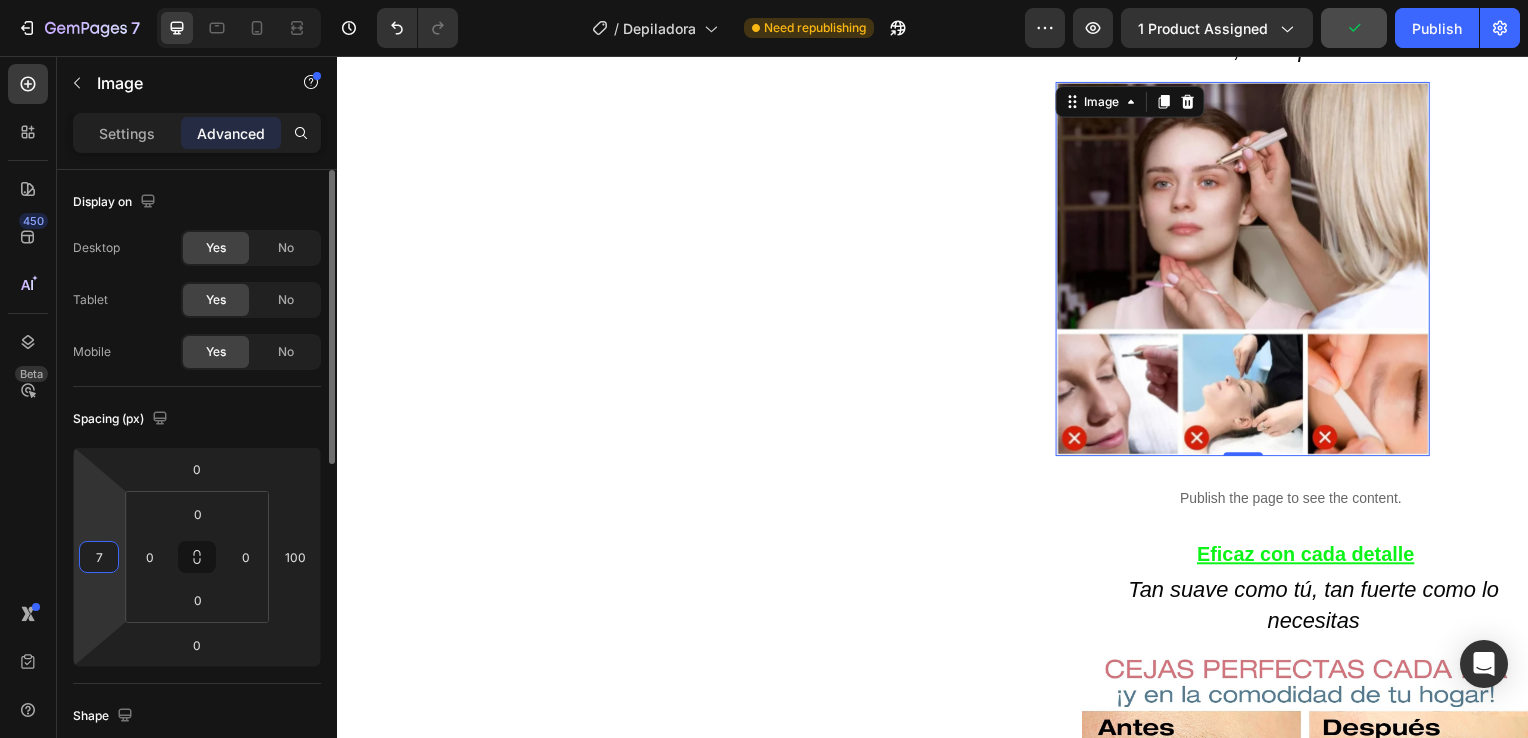 type 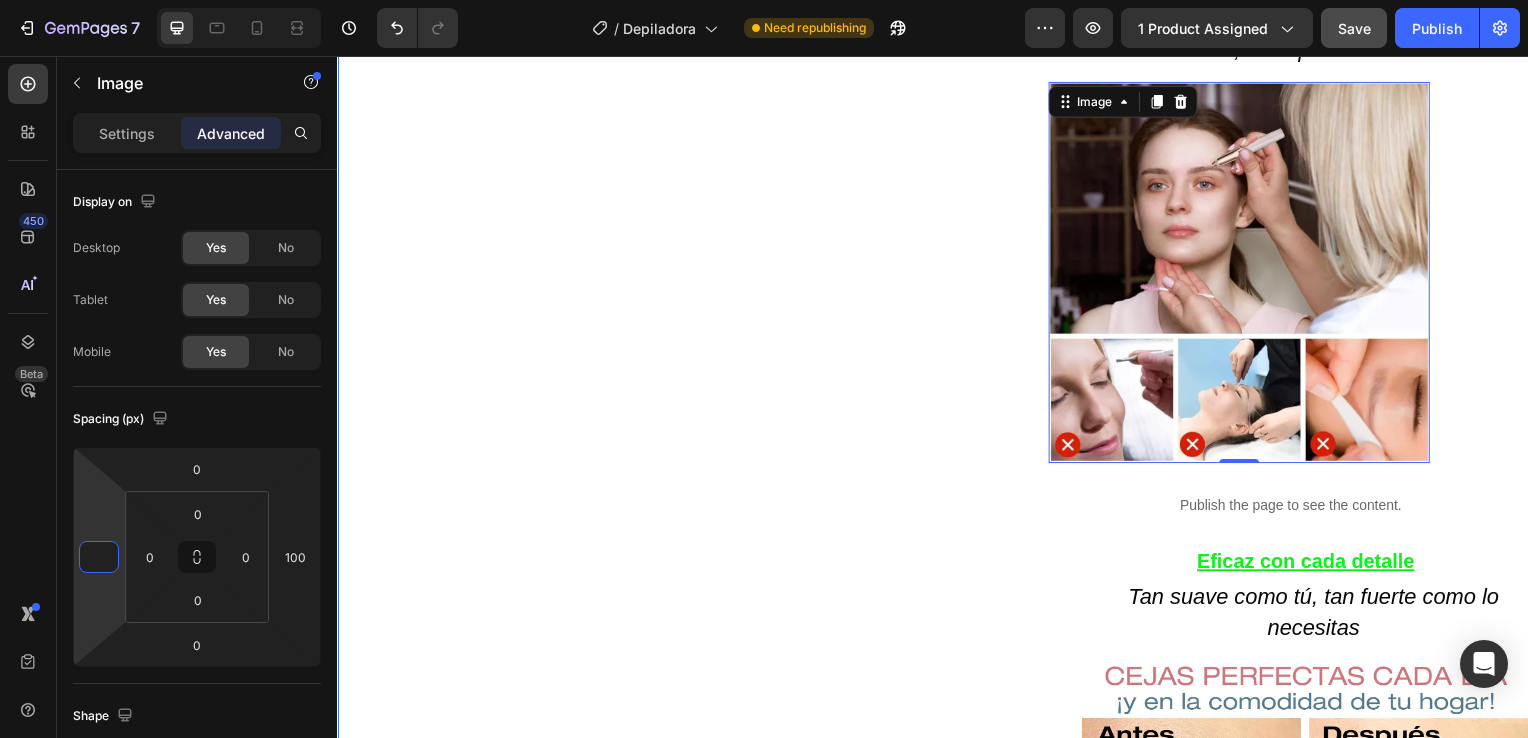 click on "Product Images Row Icon Icon Icon Icon Icon Icon List 4.8  657 Reviews   Text Block Row Depiladora facial de precisión indolora Product Title €19,99 Product Price Product Price €29.99 Text Block Oferta Text Block Row Row *Impuesto incluido Text Block Row Elige tu oferta   1x19.99€ 2x29.99€ 3x32.99€ (La mas vendida) Product Variants & Swatches Releasit COD Form & Upsells Releasit COD Form & Upsells
Agregar al carrito Add to Cart Row Row
Confiamos plenamente en la calidad de nuestros productos. Por eso, le ofrecemos una  GARANTÍA DE SANTISFACCIÓN DE 30 DÍAS : Si por cualquier motivo no queda conforme con su compra, puede conservar el producto y le reembolsaremos el 100% del importe abonado. Sin preguntas ni complicaciones. Item List Row Image Icon Icon Icon Icon Icon Icon List Lidia Perez Text Block Row Row
Icon Compra verificada. Text Block Row Row "Cómoda, rápida y sin dolor"     Text Block Video Row Row Product Delicada con tu piel Image" at bounding box center [937, -24] 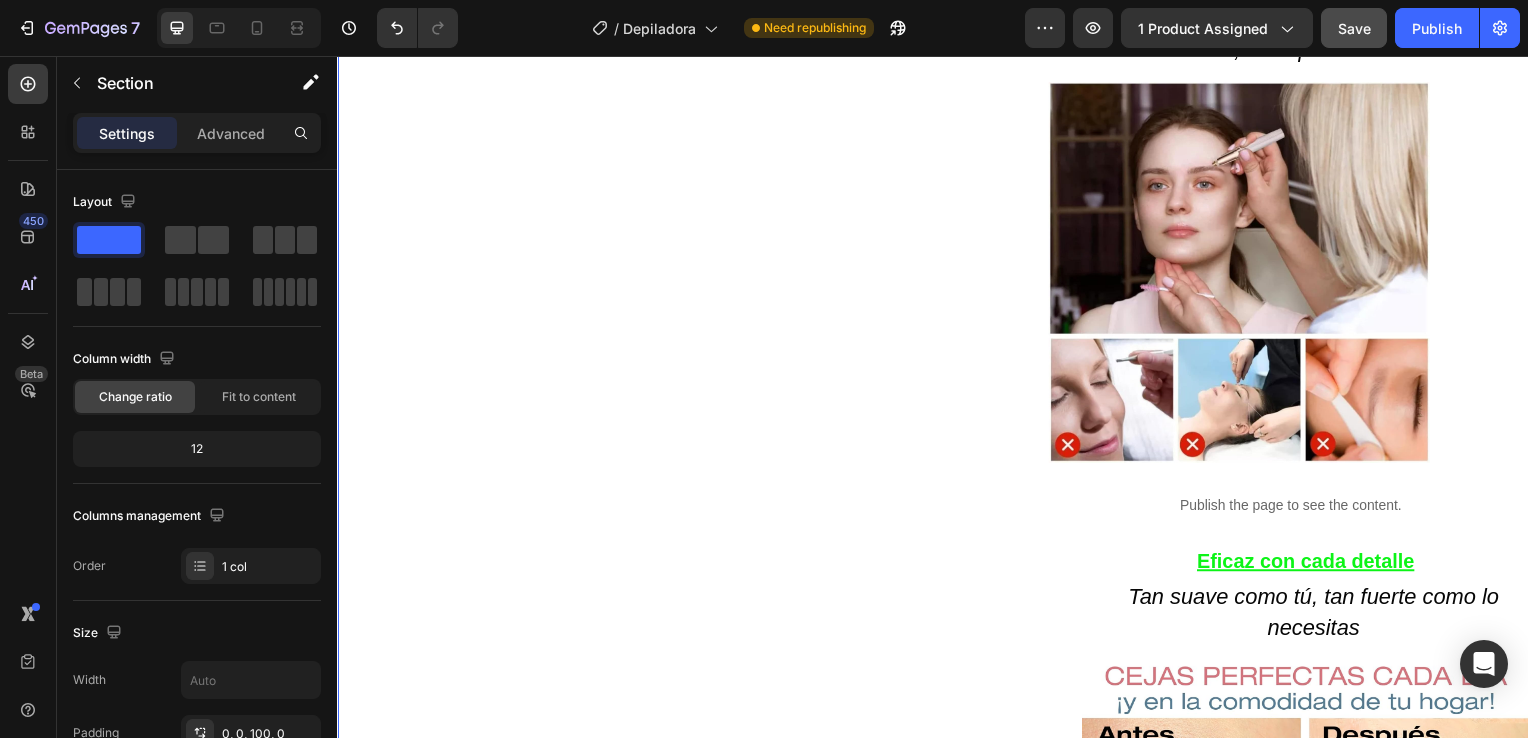 click on "Product Images Row Icon Icon Icon Icon Icon Icon List 4.8  657 Reviews   Text Block Row Depiladora facial de precisión indolora Product Title €19,99 Product Price Product Price €29.99 Text Block Oferta Text Block Row Row *Impuesto incluido Text Block Row Elige tu oferta   1x19.99€ 2x29.99€ 3x32.99€ (La mas vendida) Product Variants & Swatches Releasit COD Form & Upsells Releasit COD Form & Upsells
Agregar al carrito Add to Cart Row Row
Confiamos plenamente en la calidad de nuestros productos. Por eso, le ofrecemos una  GARANTÍA DE SANTISFACCIÓN DE 30 DÍAS : Si por cualquier motivo no queda conforme con su compra, puede conservar el producto y le reembolsaremos el 100% del importe abonado. Sin preguntas ni complicaciones. Item List Row Image Icon Icon Icon Icon Icon Icon List Lidia Perez Text Block Row Row
Icon Compra verificada. Text Block Row Row "Cómoda, rápida y sin dolor"     Text Block Video Row Row Product Delicada con tu piel Image" at bounding box center [937, -24] 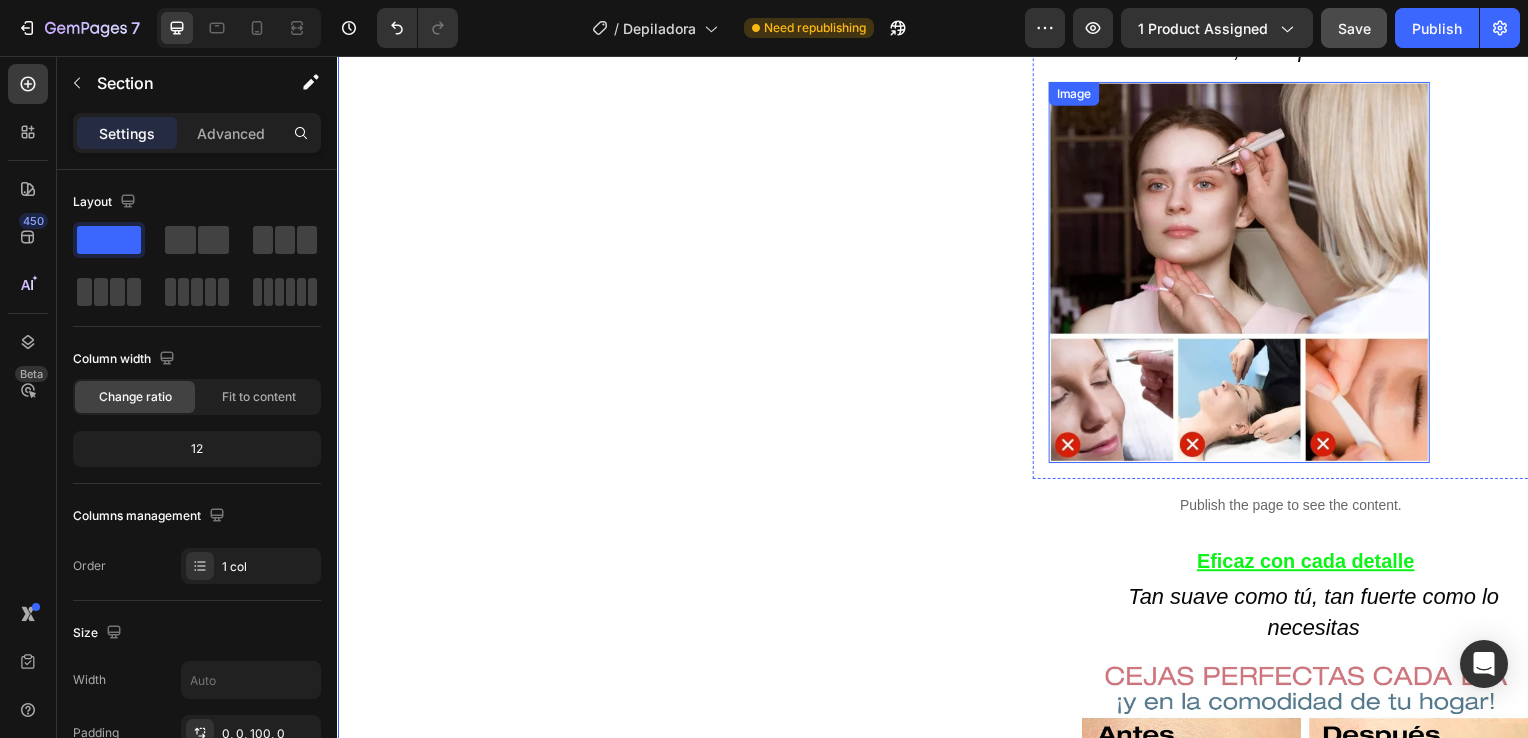 click at bounding box center [1245, 275] 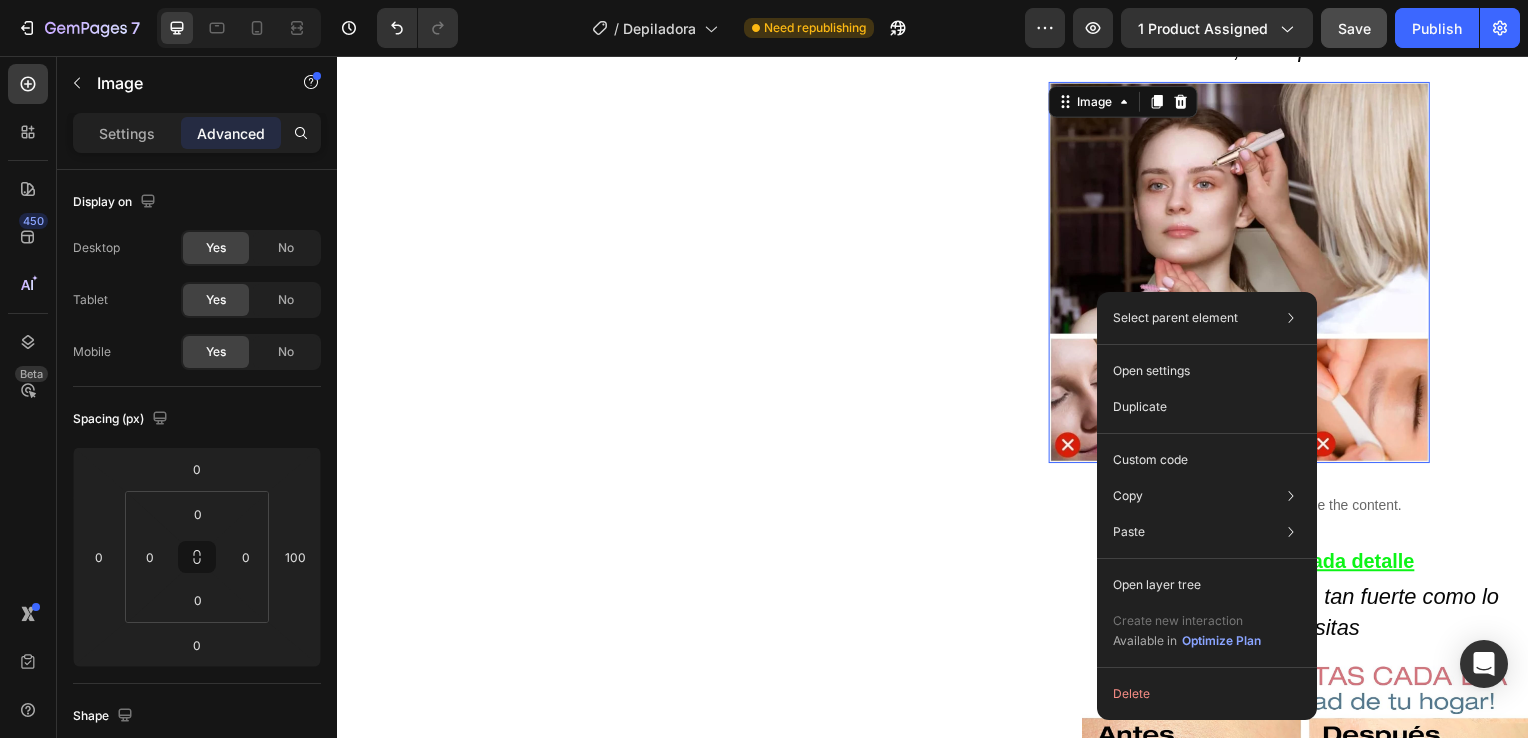 click at bounding box center [1245, 275] 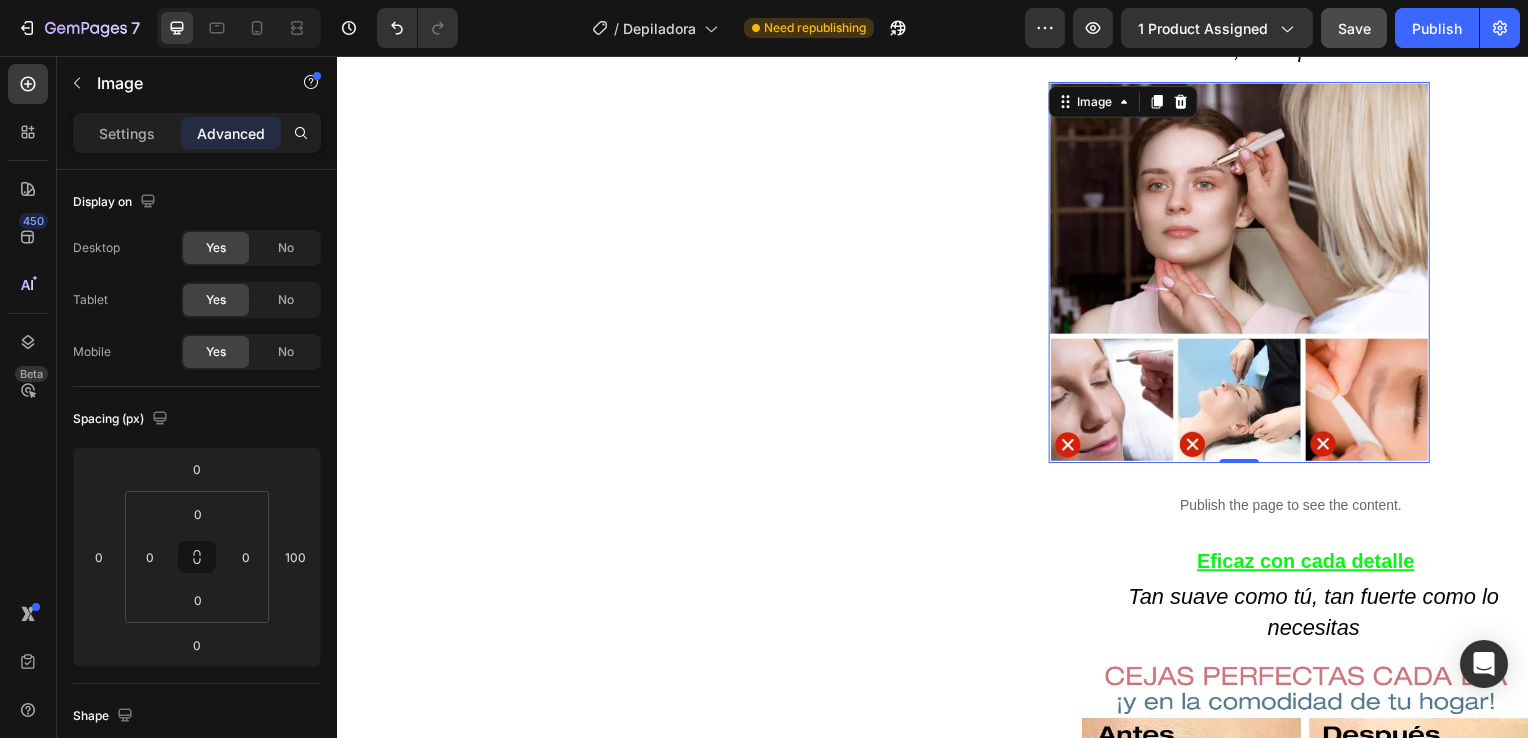 click at bounding box center [1245, 275] 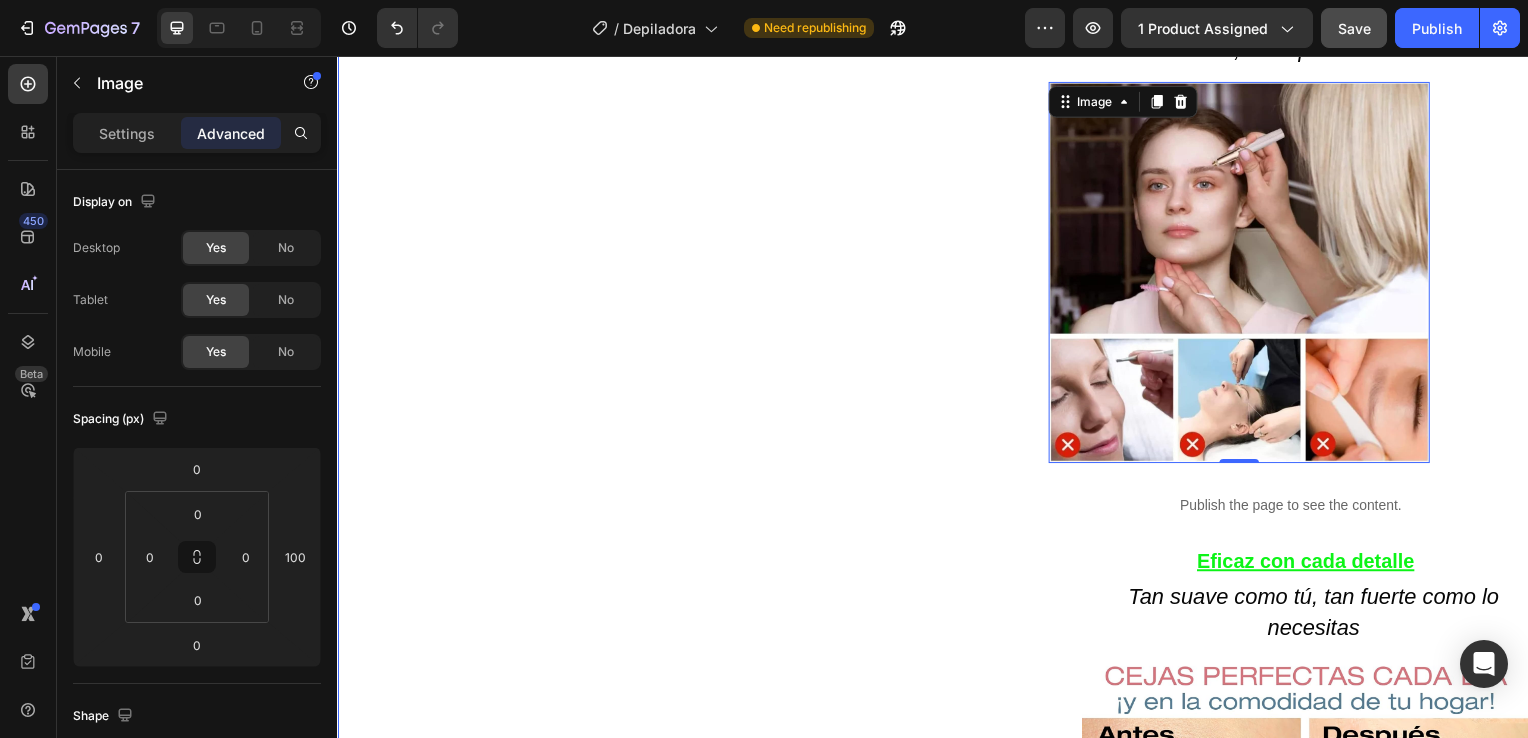 click on "Product Images Row Icon Icon Icon Icon Icon Icon List 4.8  657 Reviews   Text Block Row Depiladora facial de precisión indolora Product Title €19,99 Product Price Product Price €29.99 Text Block Oferta Text Block Row Row *Impuesto incluido Text Block Row Elige tu oferta   1x19.99€ 2x29.99€ 3x32.99€ (La mas vendida) Product Variants & Swatches Releasit COD Form & Upsells Releasit COD Form & Upsells
Agregar al carrito Add to Cart Row Row
Confiamos plenamente en la calidad de nuestros productos. Por eso, le ofrecemos una  GARANTÍA DE SANTISFACCIÓN DE 30 DÍAS : Si por cualquier motivo no queda conforme con su compra, puede conservar el producto y le reembolsaremos el 100% del importe abonado. Sin preguntas ni complicaciones. Item List Row Image Icon Icon Icon Icon Icon Icon List Lidia Perez Text Block Row Row
Icon Compra verificada. Text Block Row Row "Cómoda, rápida y sin dolor"     Text Block Video Row Row Product Delicada con tu piel Image" at bounding box center [937, -24] 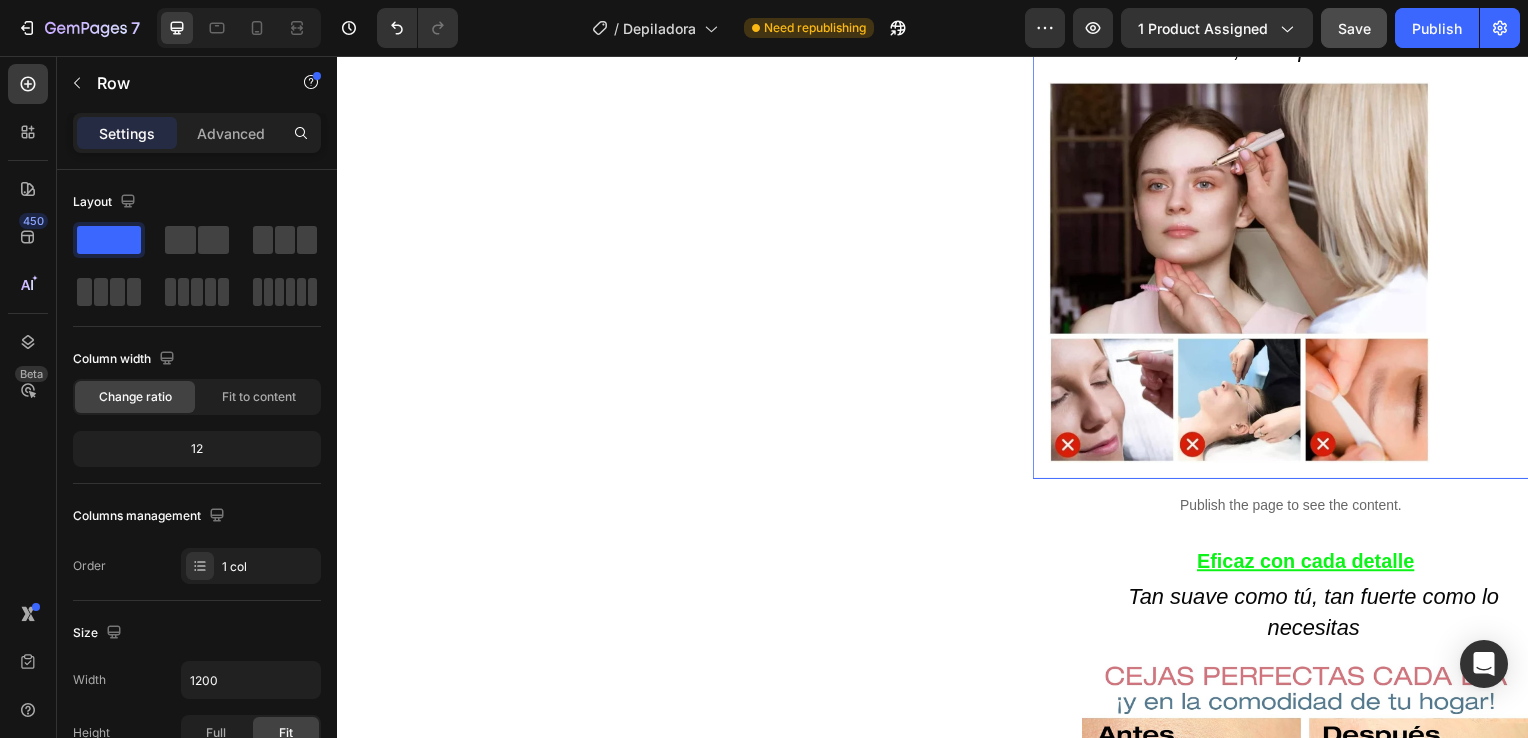 click on "Delicada con tu piel Elimina el vello con precisión, sin dolor ni irritaciones, ideal para uso diario. Text Block Image" at bounding box center [1295, 208] 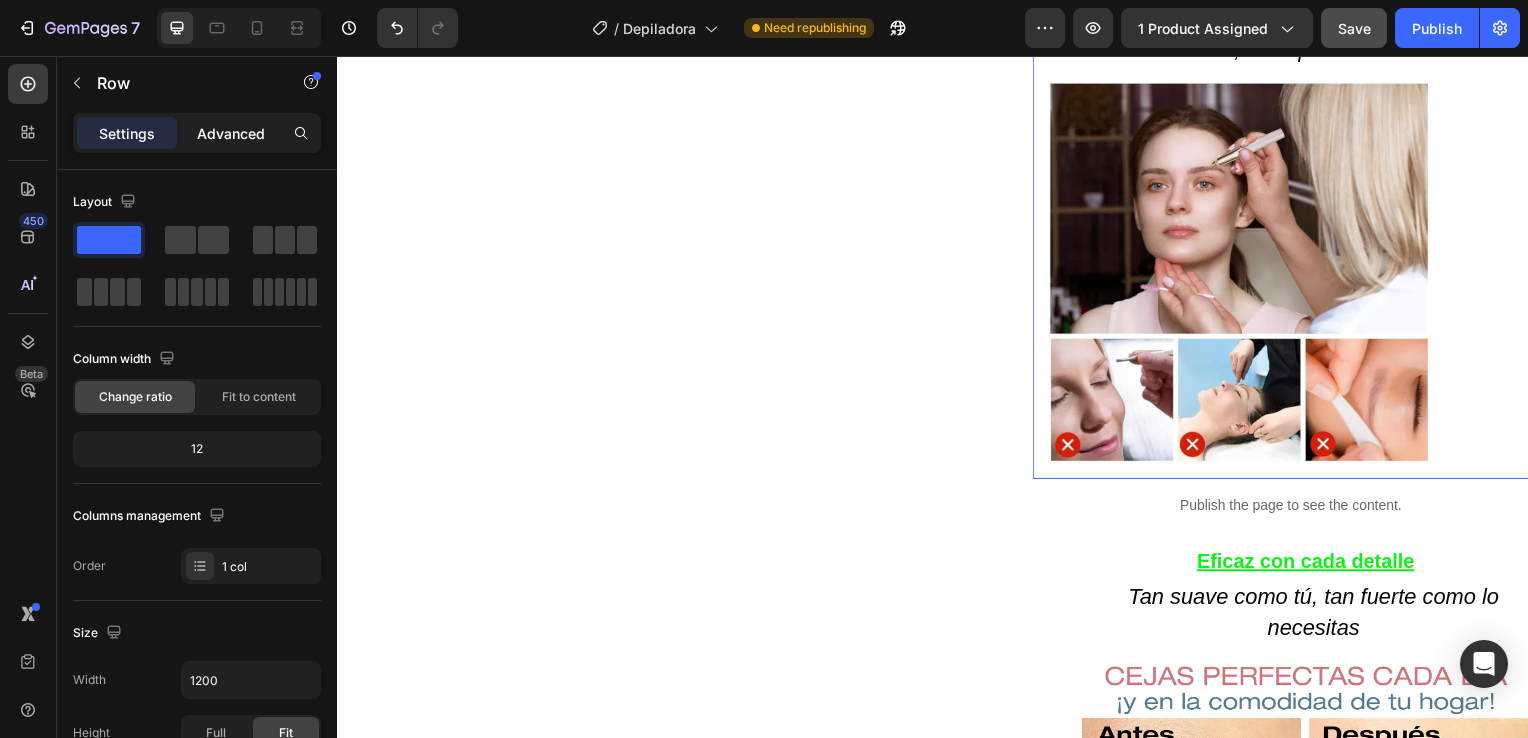 click on "Advanced" at bounding box center (231, 133) 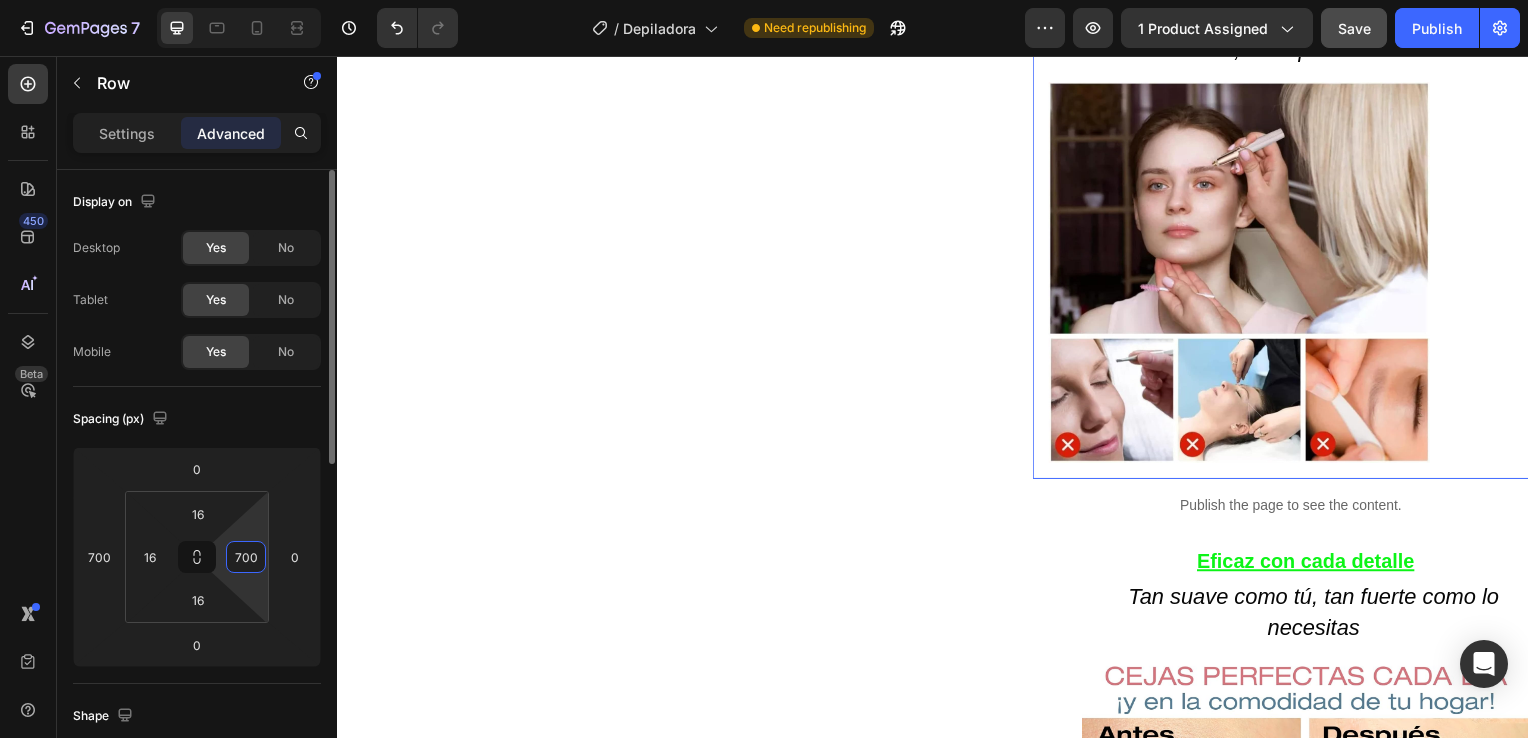 click on "700" at bounding box center (246, 557) 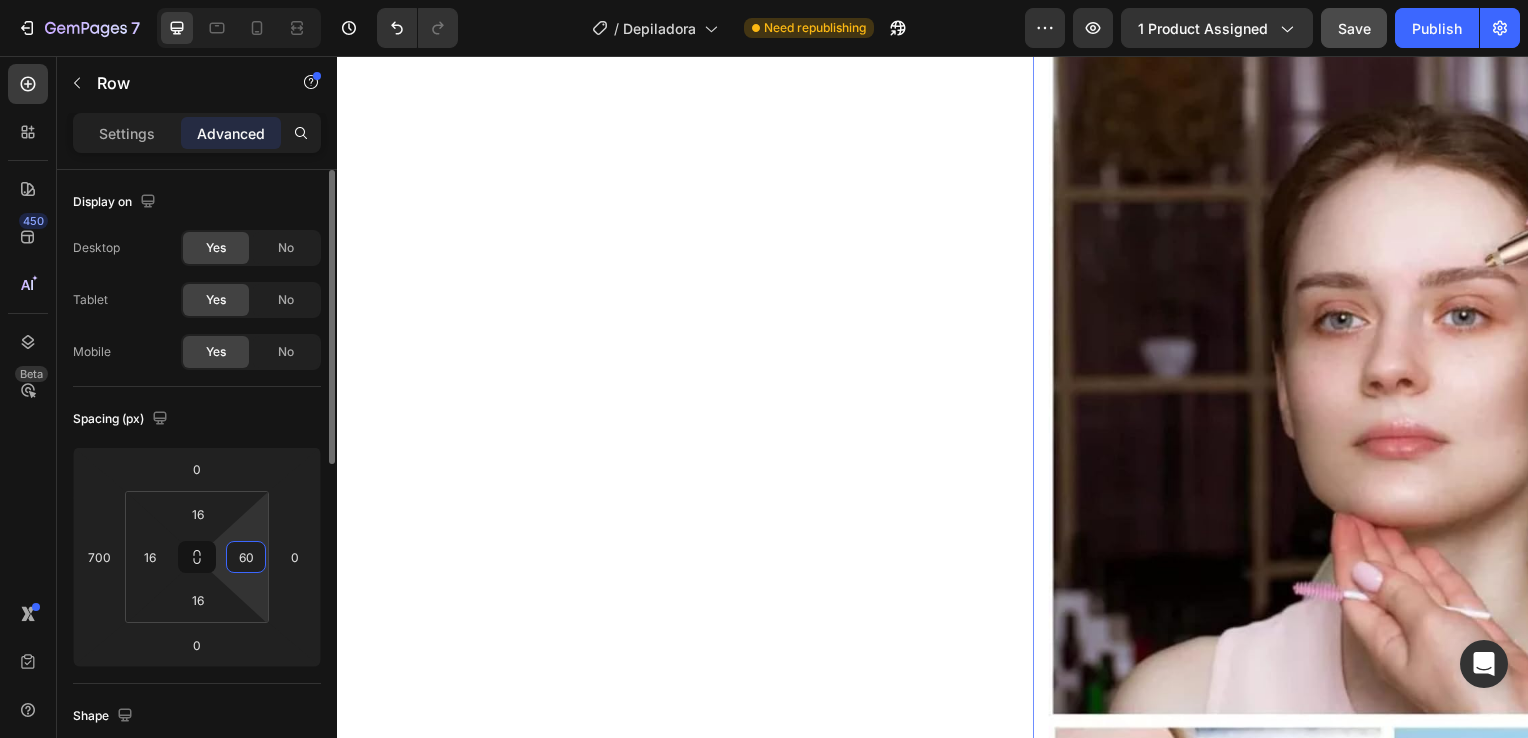 type on "6" 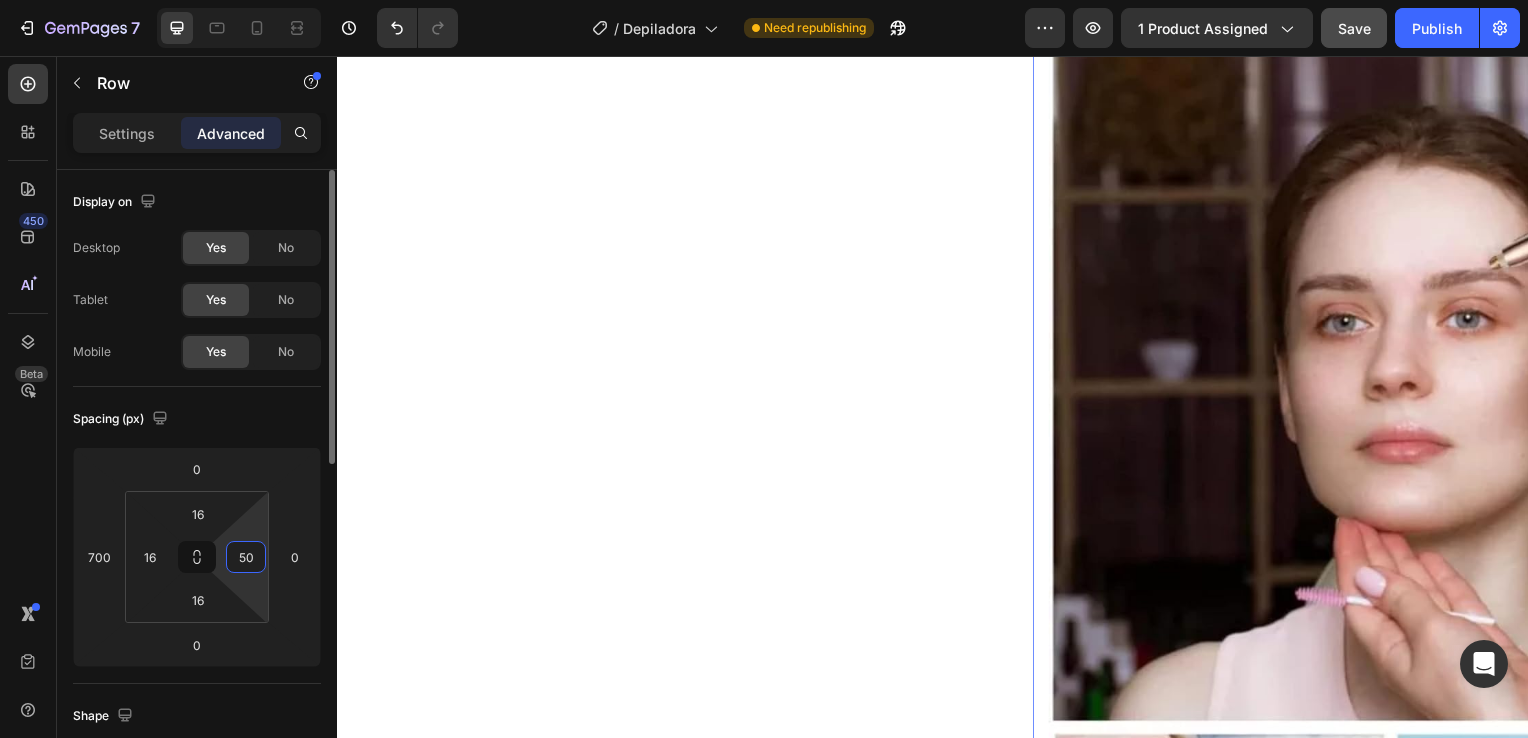 type on "5" 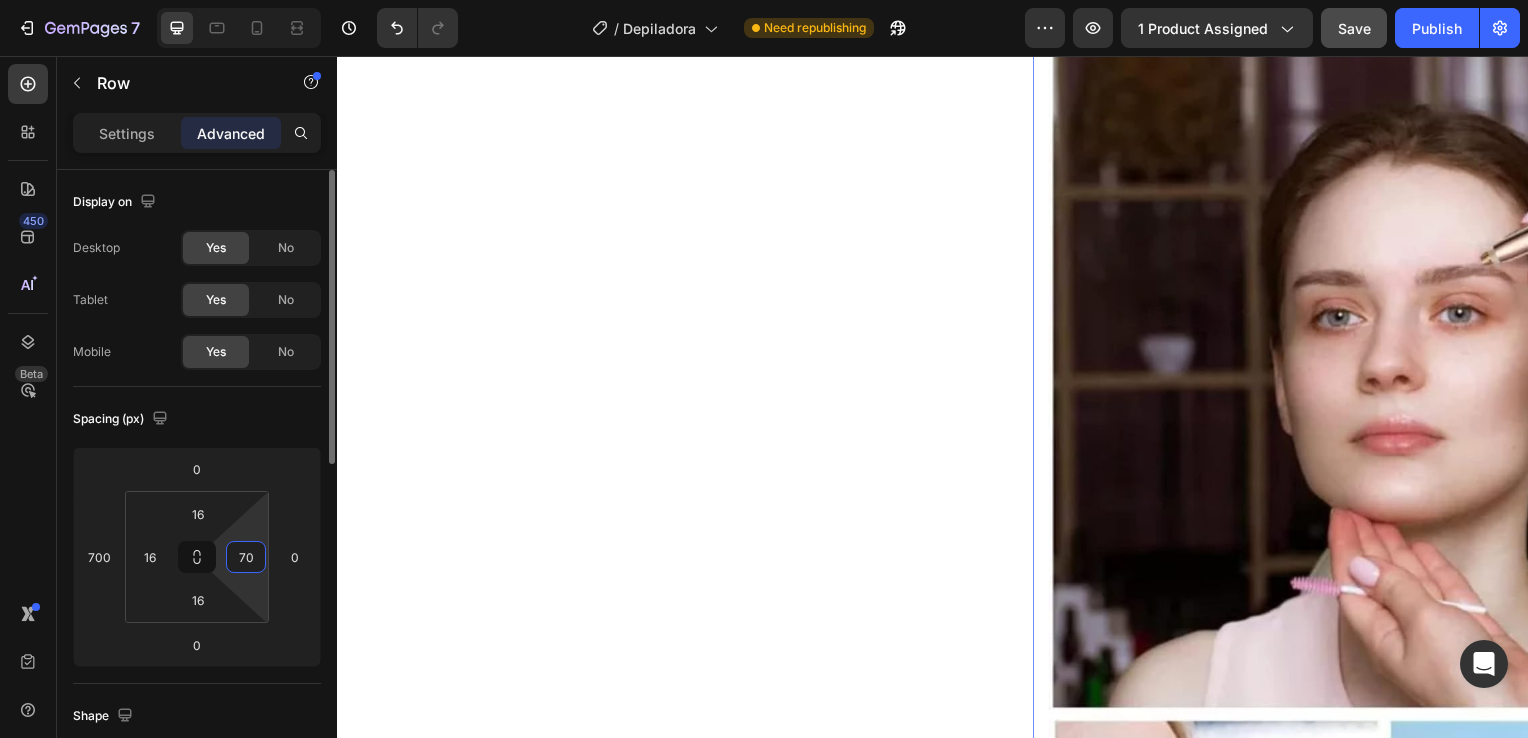 type on "700" 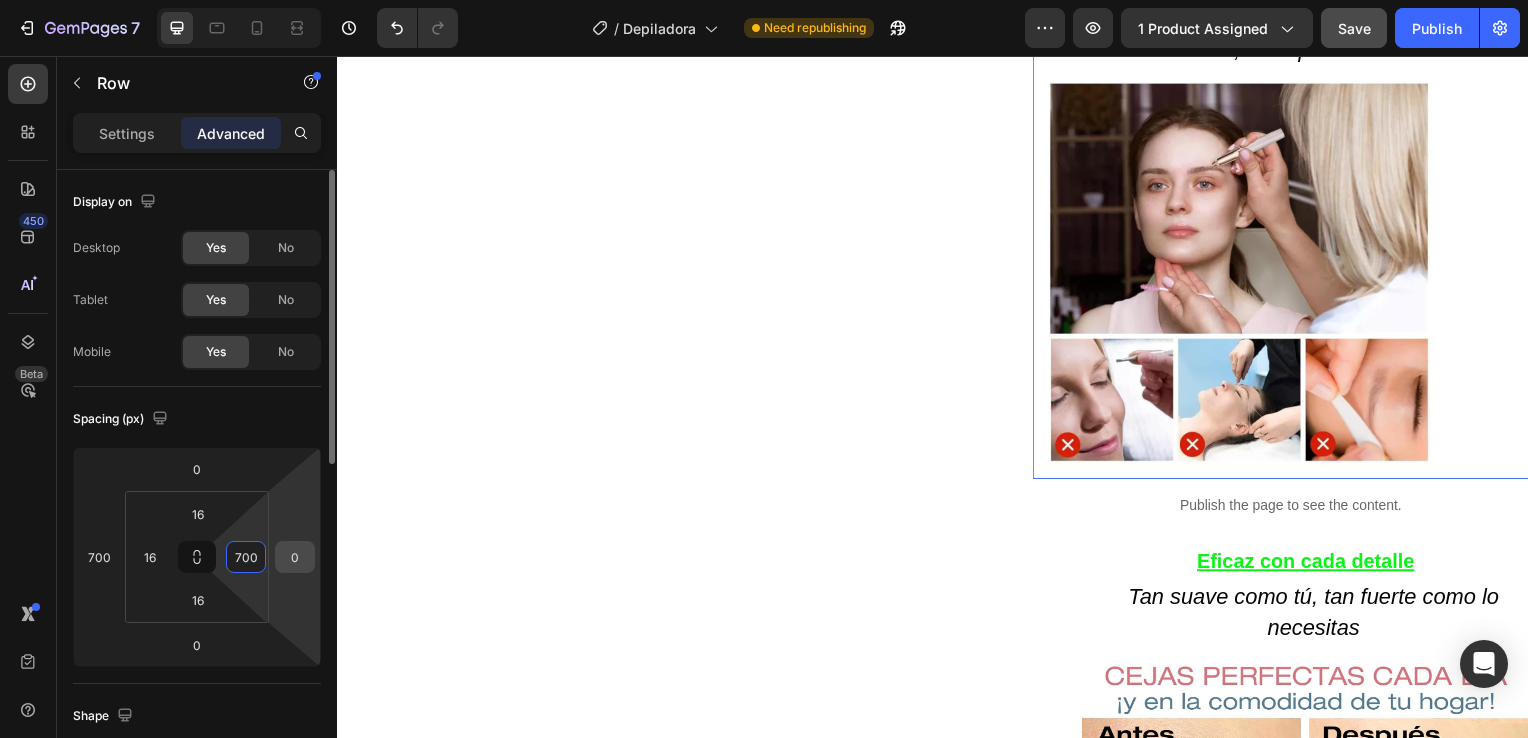 click on "0" at bounding box center [295, 557] 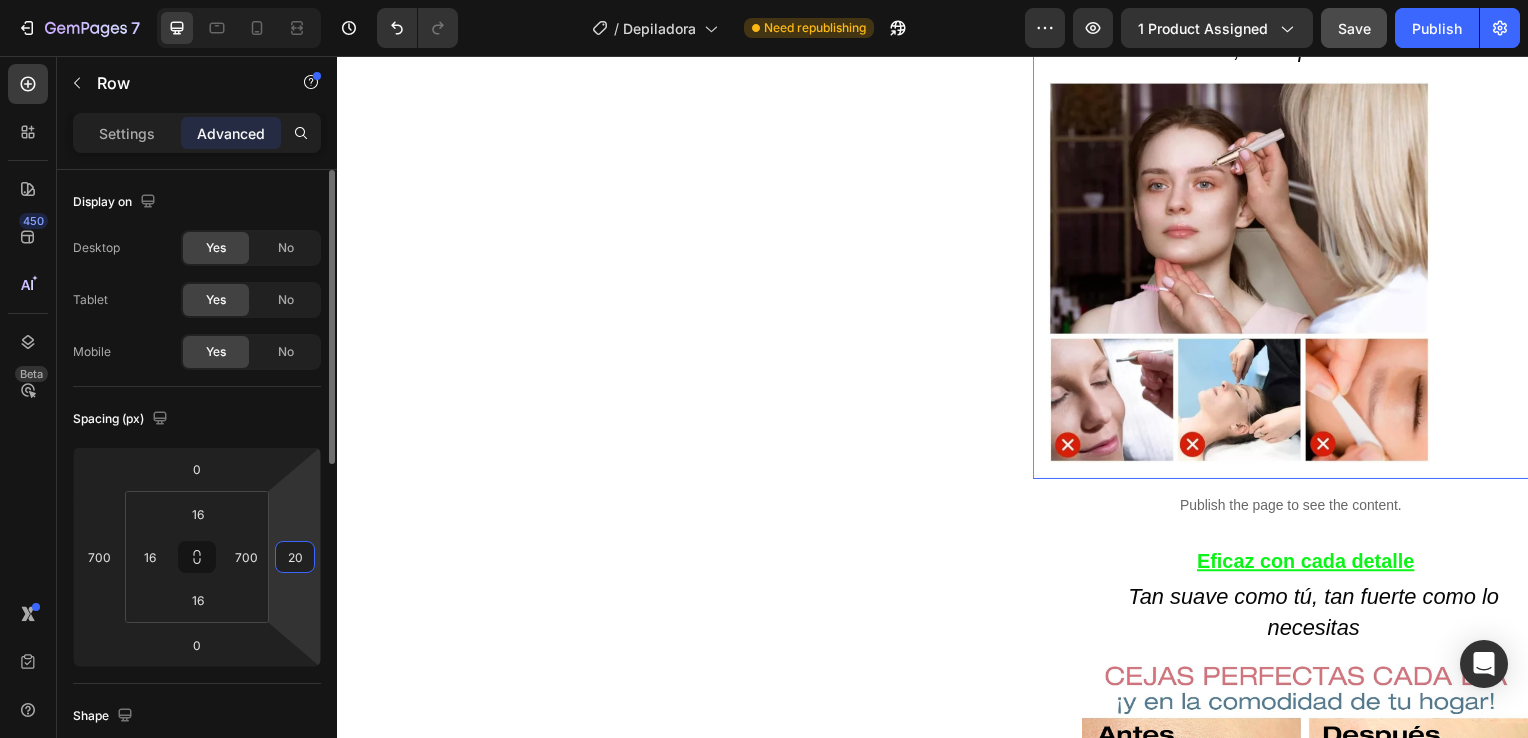 type on "2" 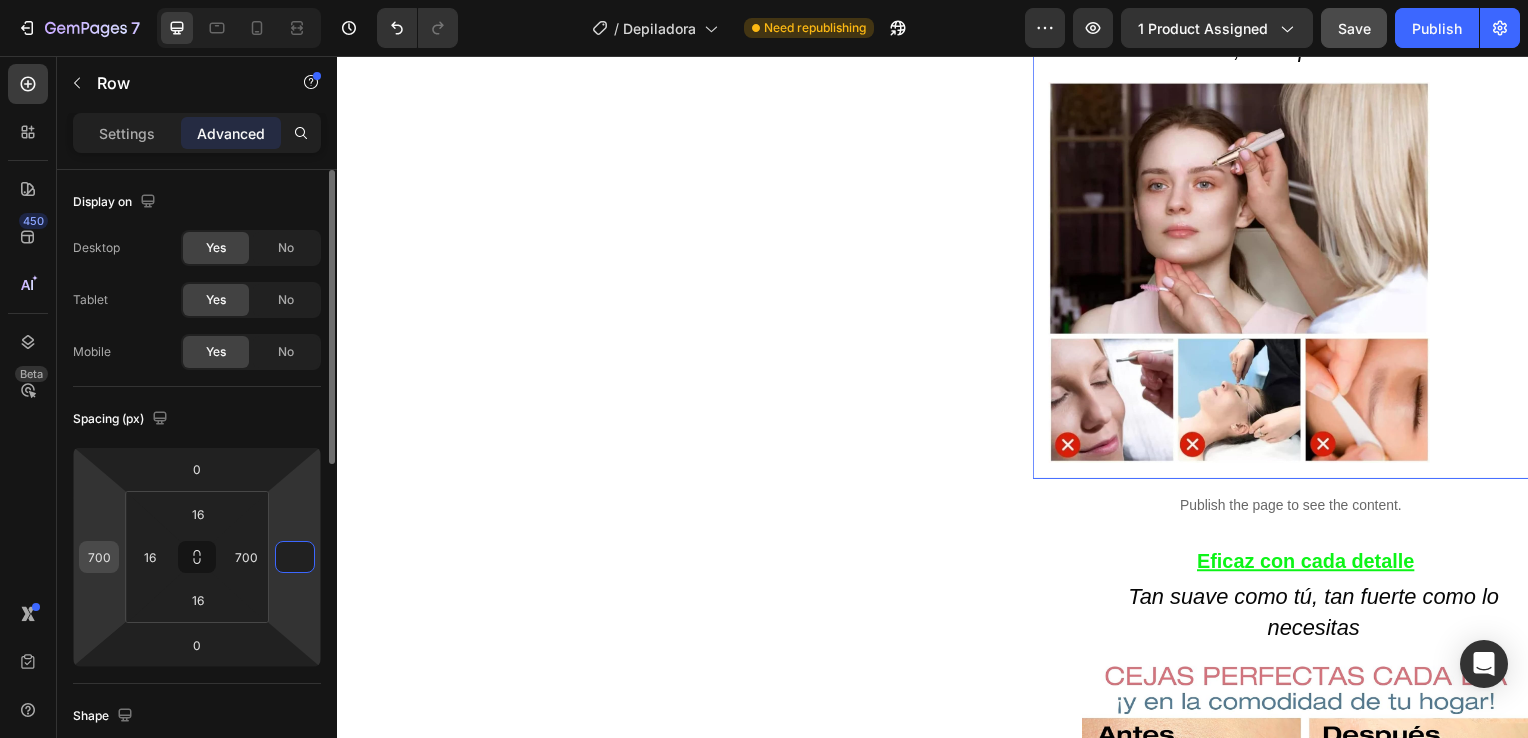 type on "0" 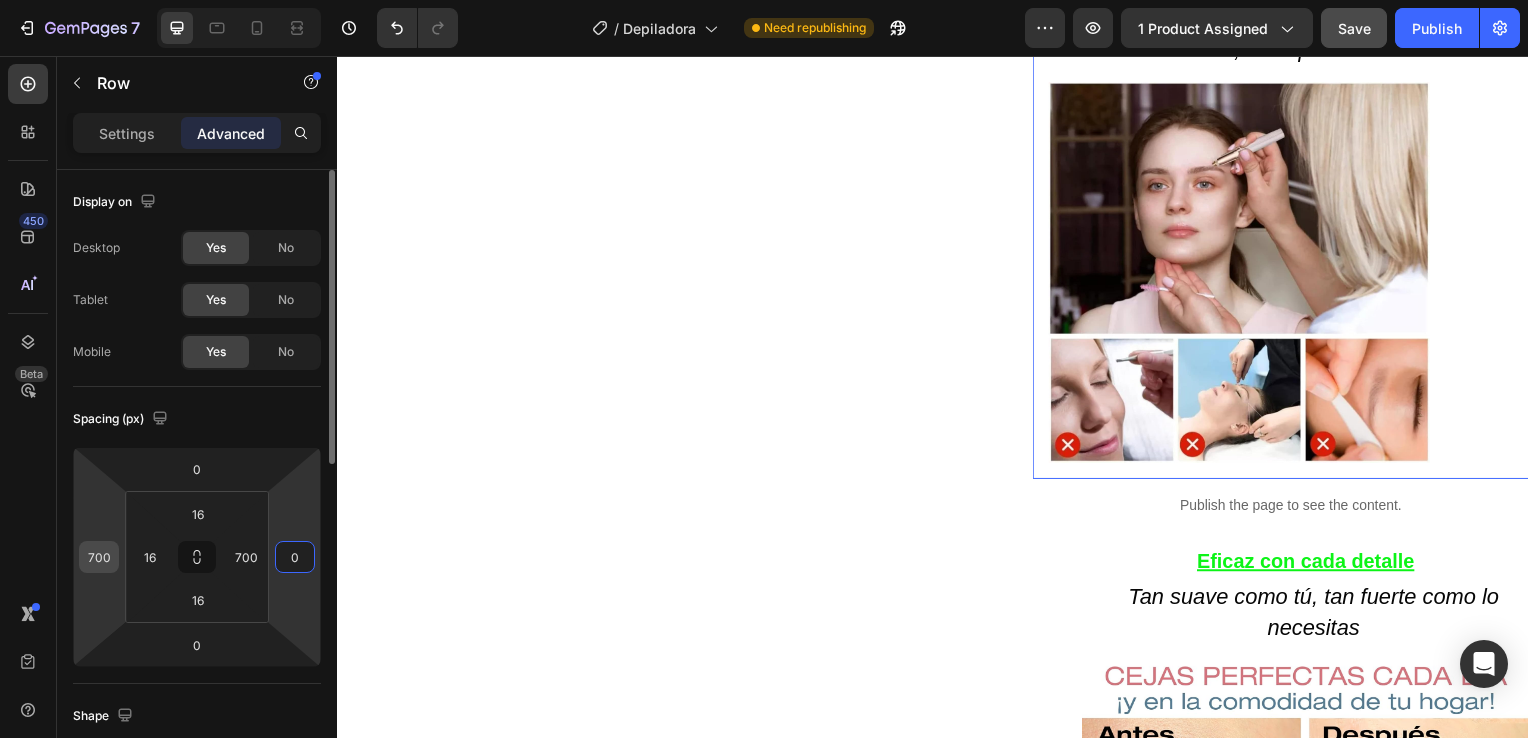 click on "700" at bounding box center (99, 557) 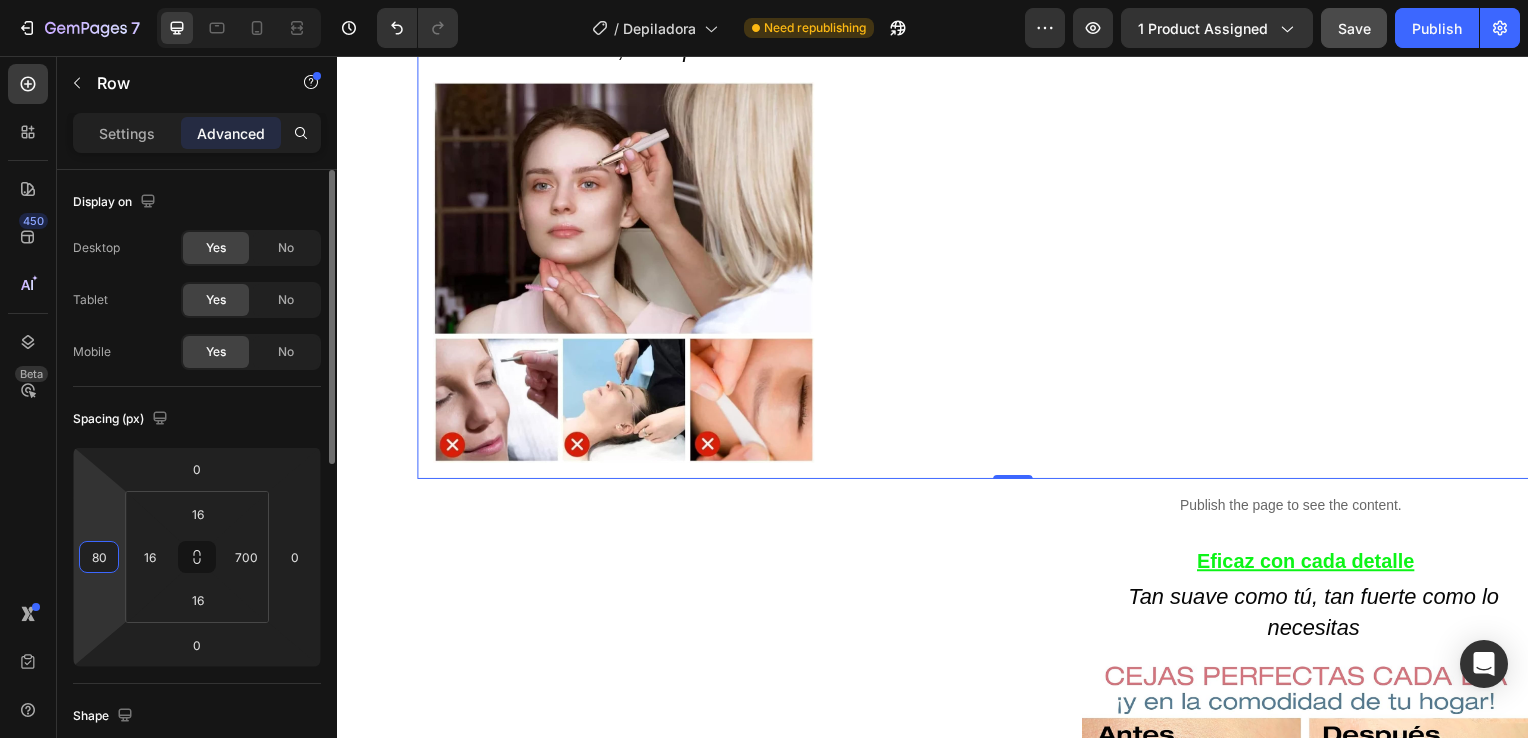 type on "800" 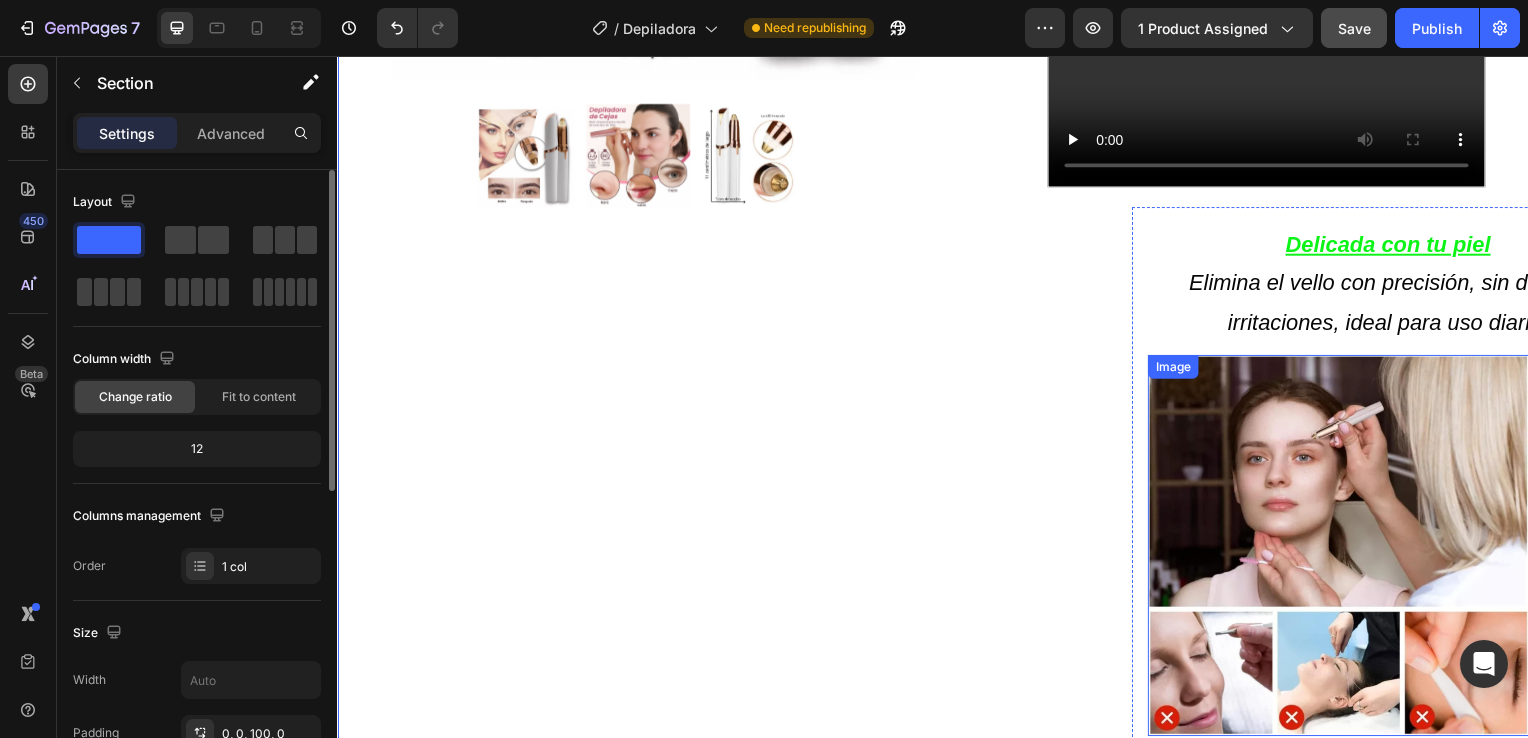 scroll, scrollTop: 1037, scrollLeft: 0, axis: vertical 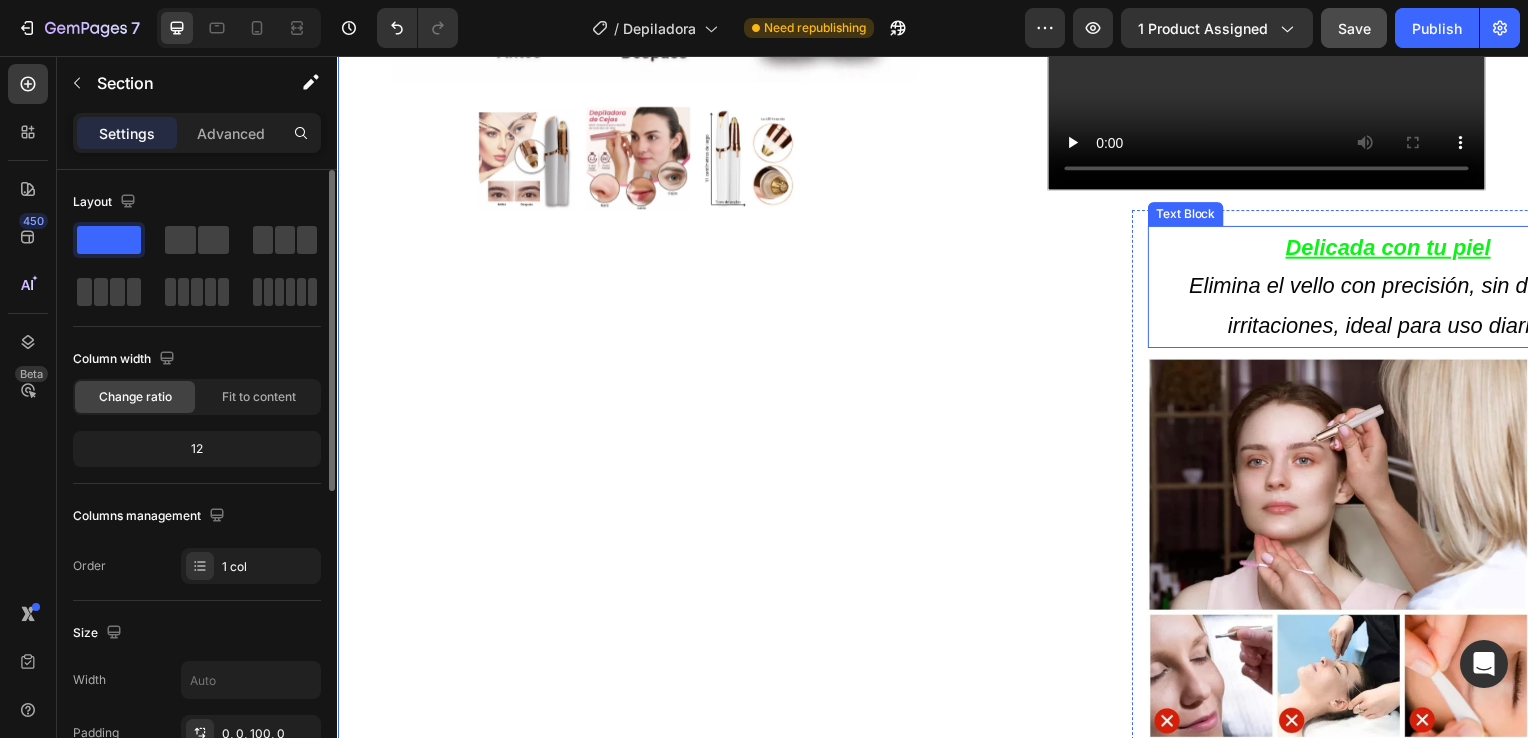 click on "Elimina el vello con precisión, sin dolor ni irritaciones, ideal para uso diario." at bounding box center [1394, 308] 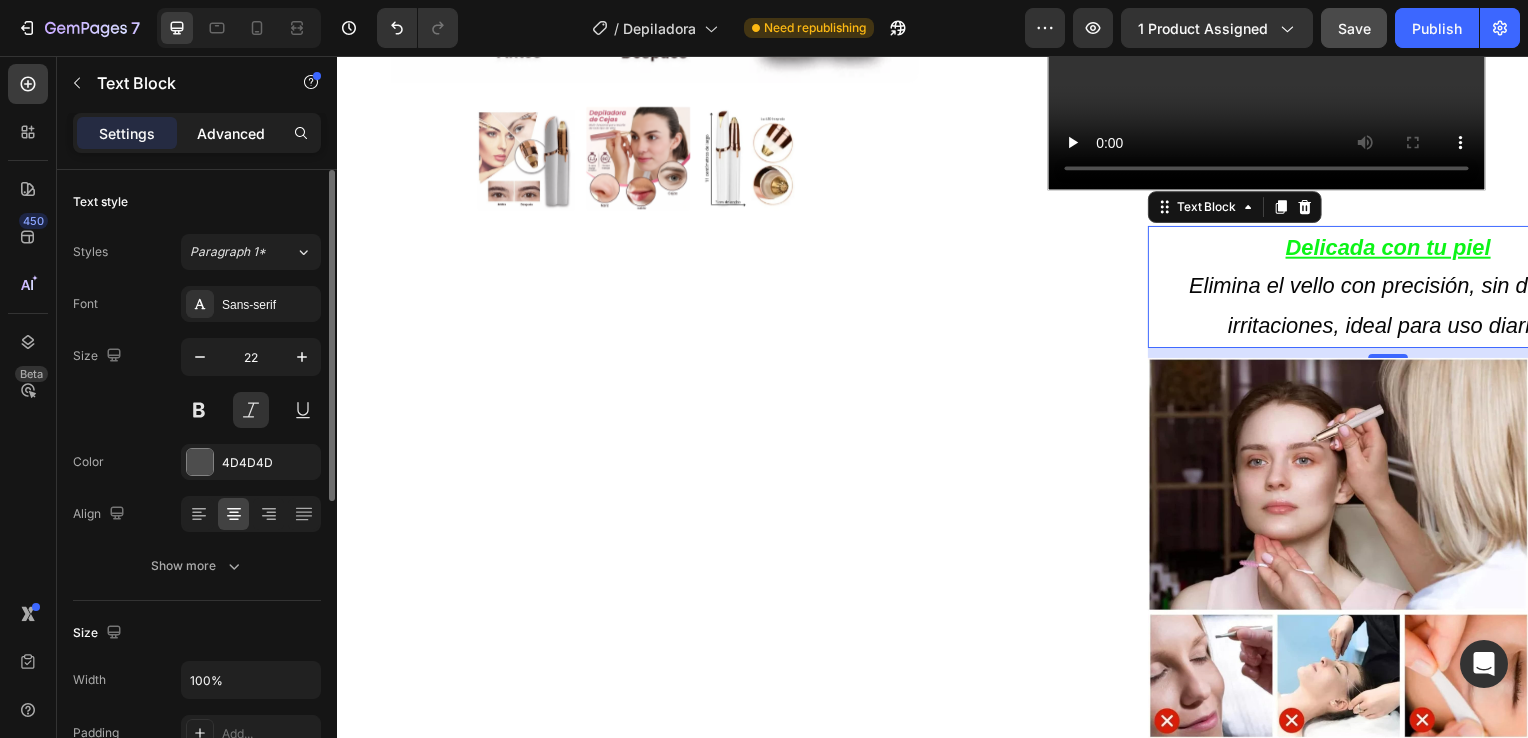 click on "Advanced" at bounding box center (231, 133) 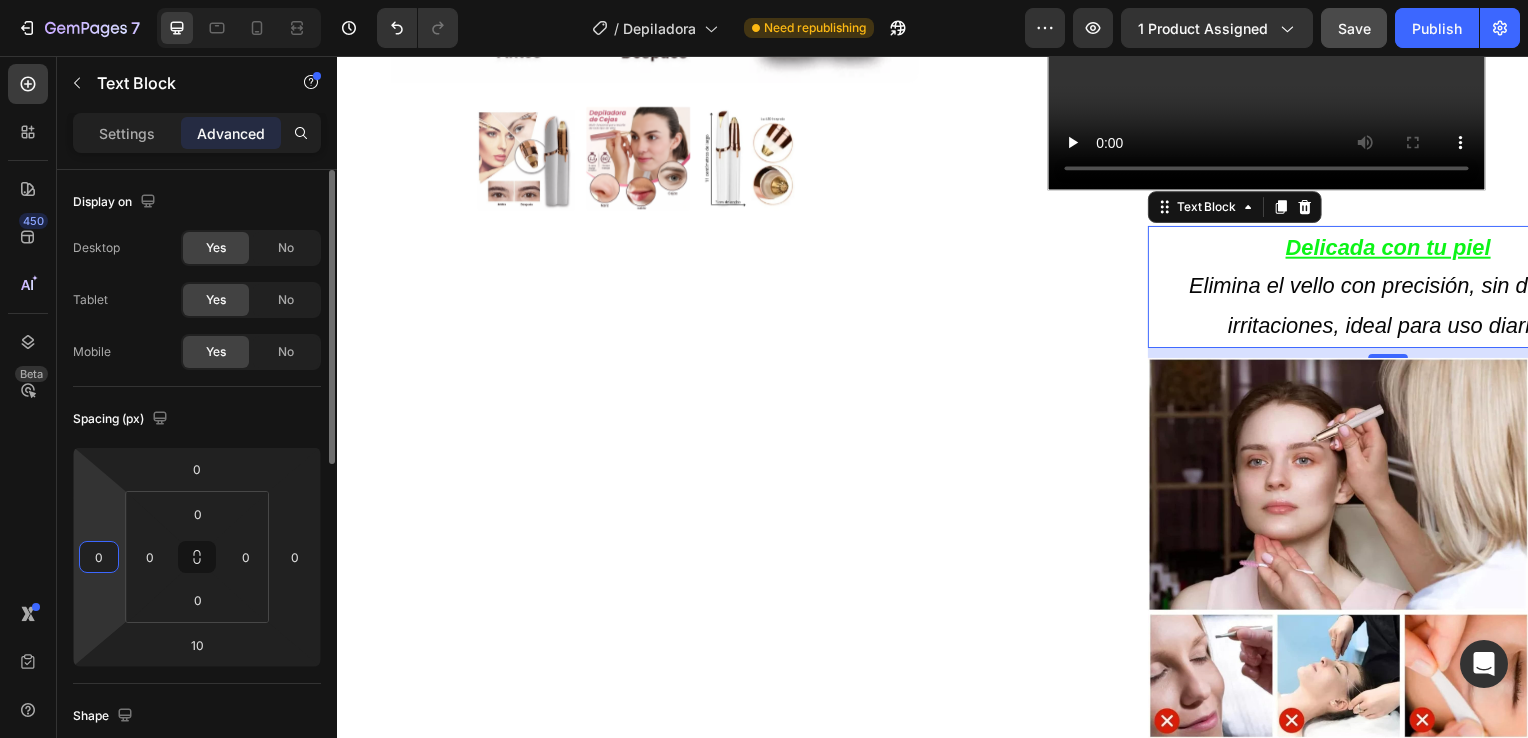 click on "0" at bounding box center (99, 557) 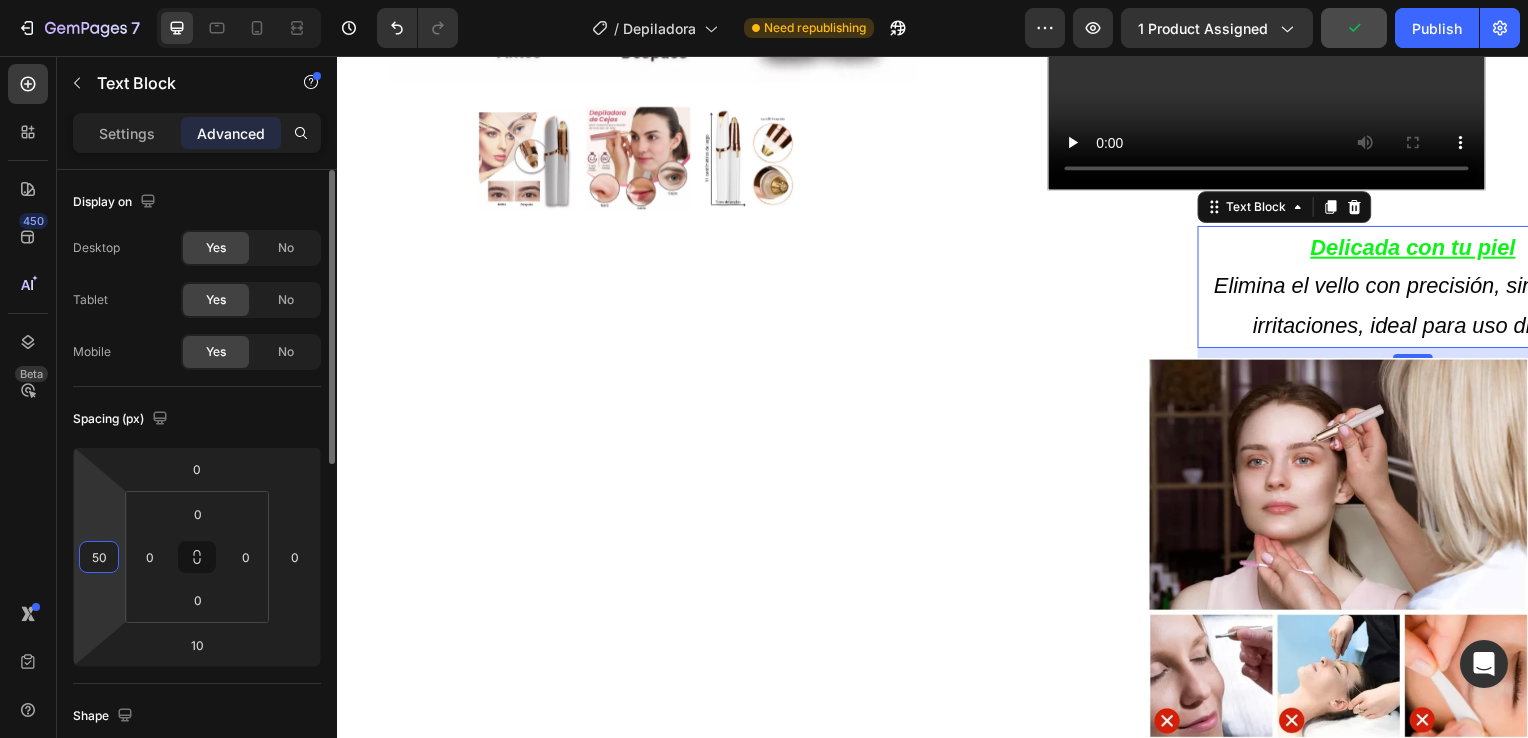 type on "5" 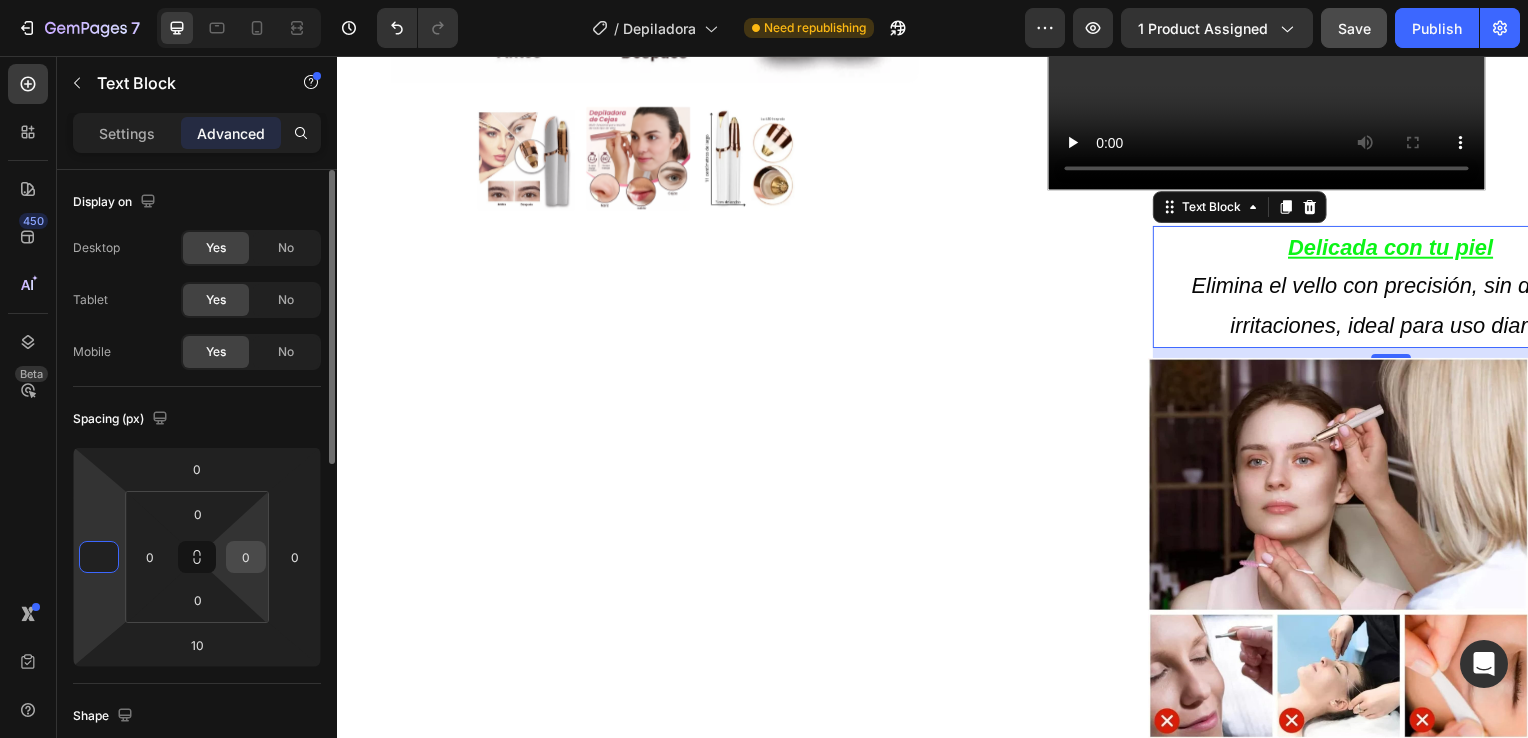 click on "0" at bounding box center [246, 557] 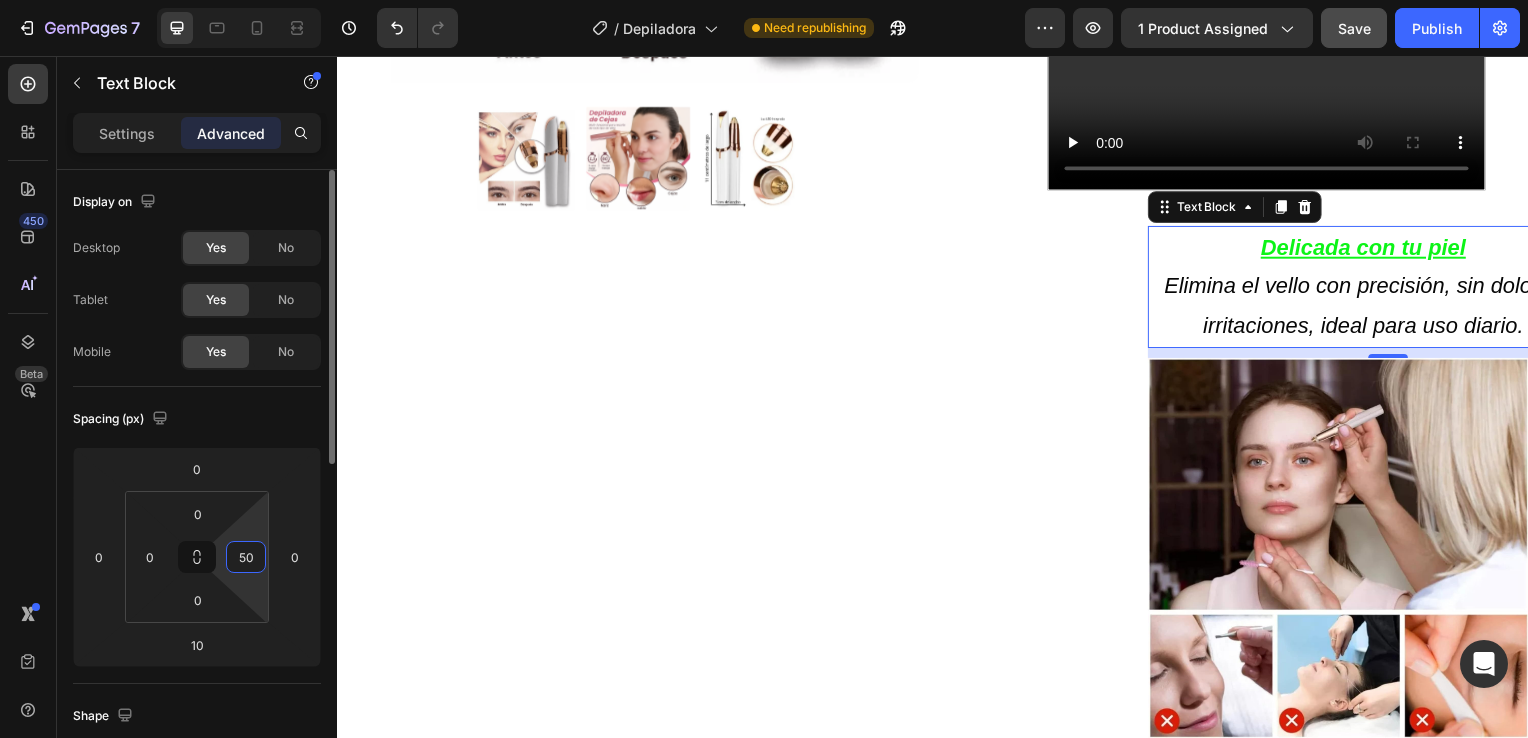 type on "5" 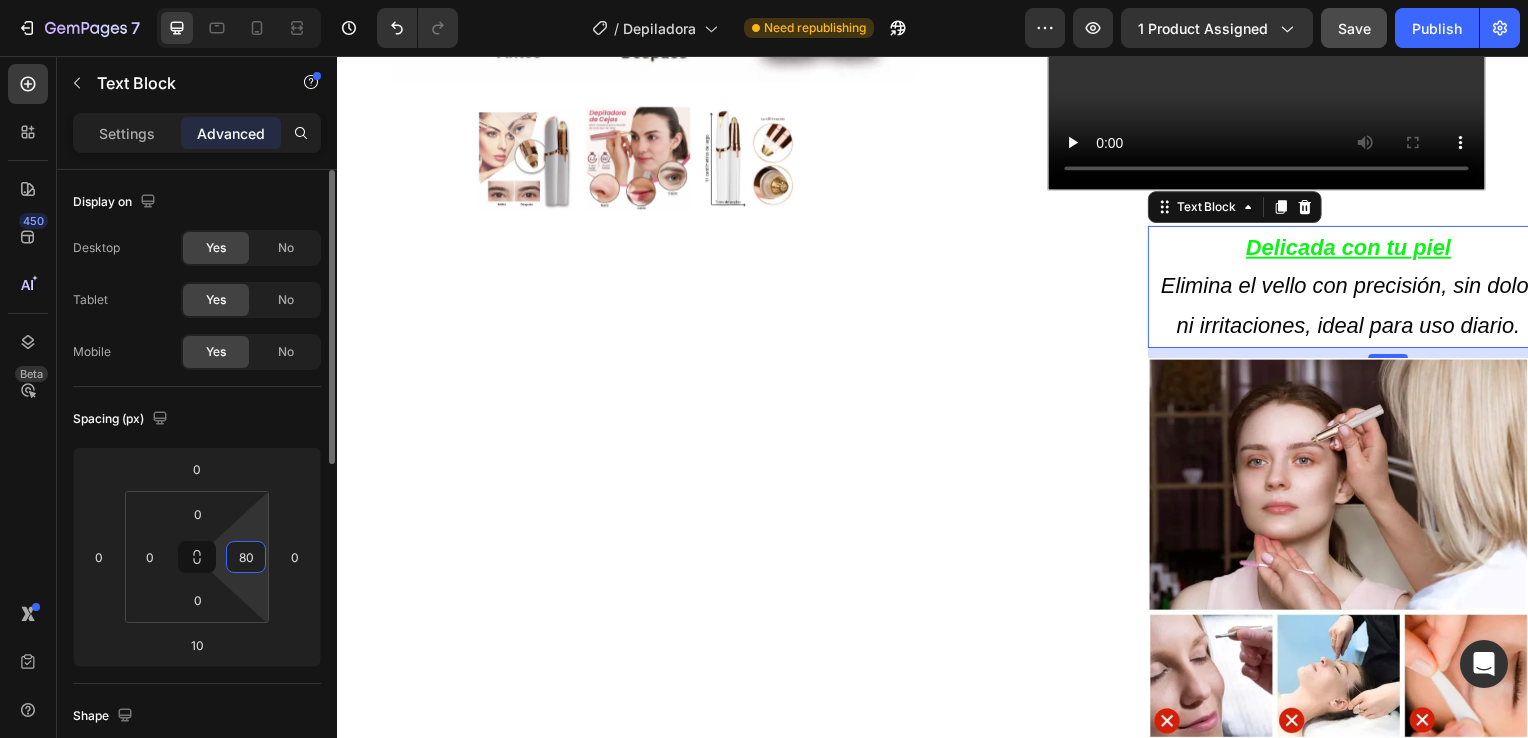 type on "8" 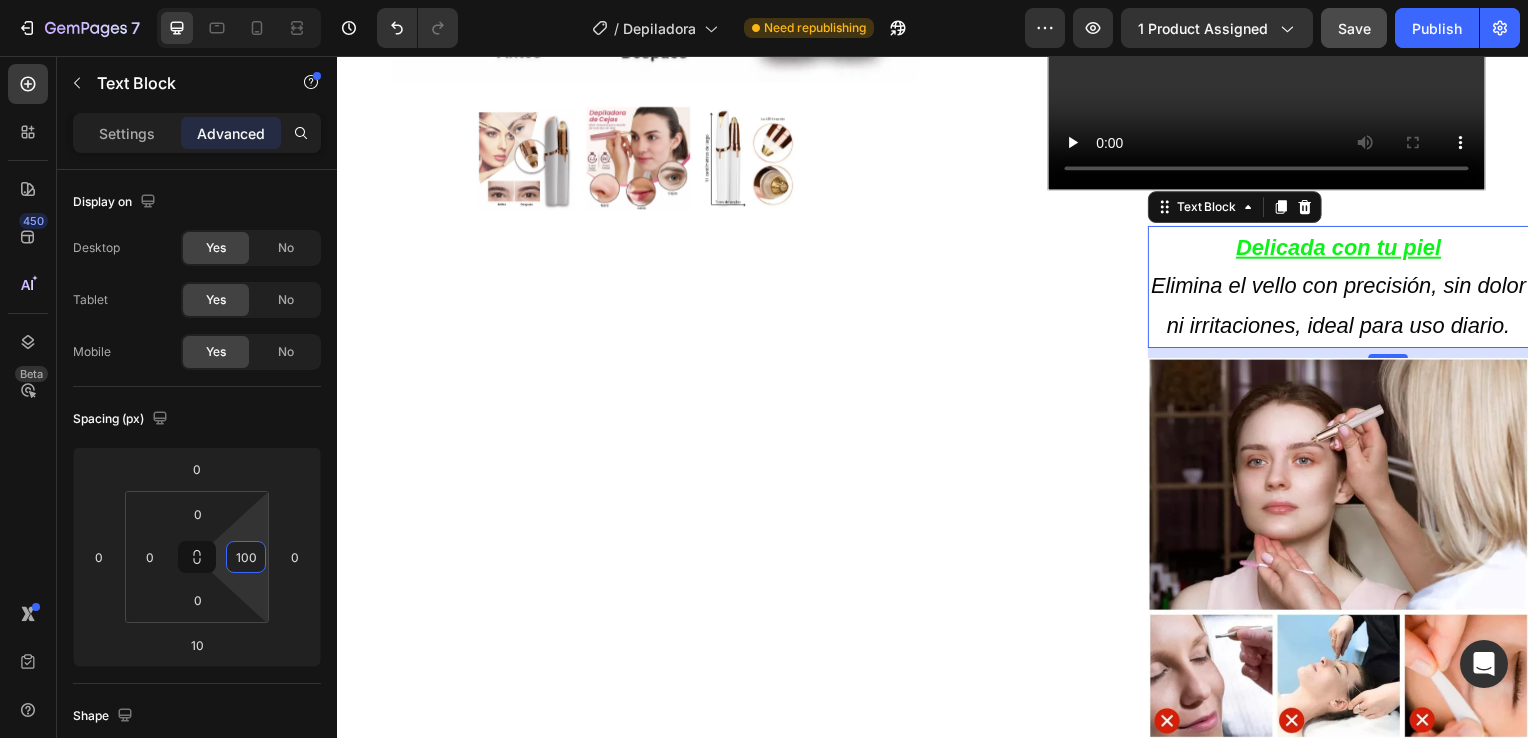 type on "100" 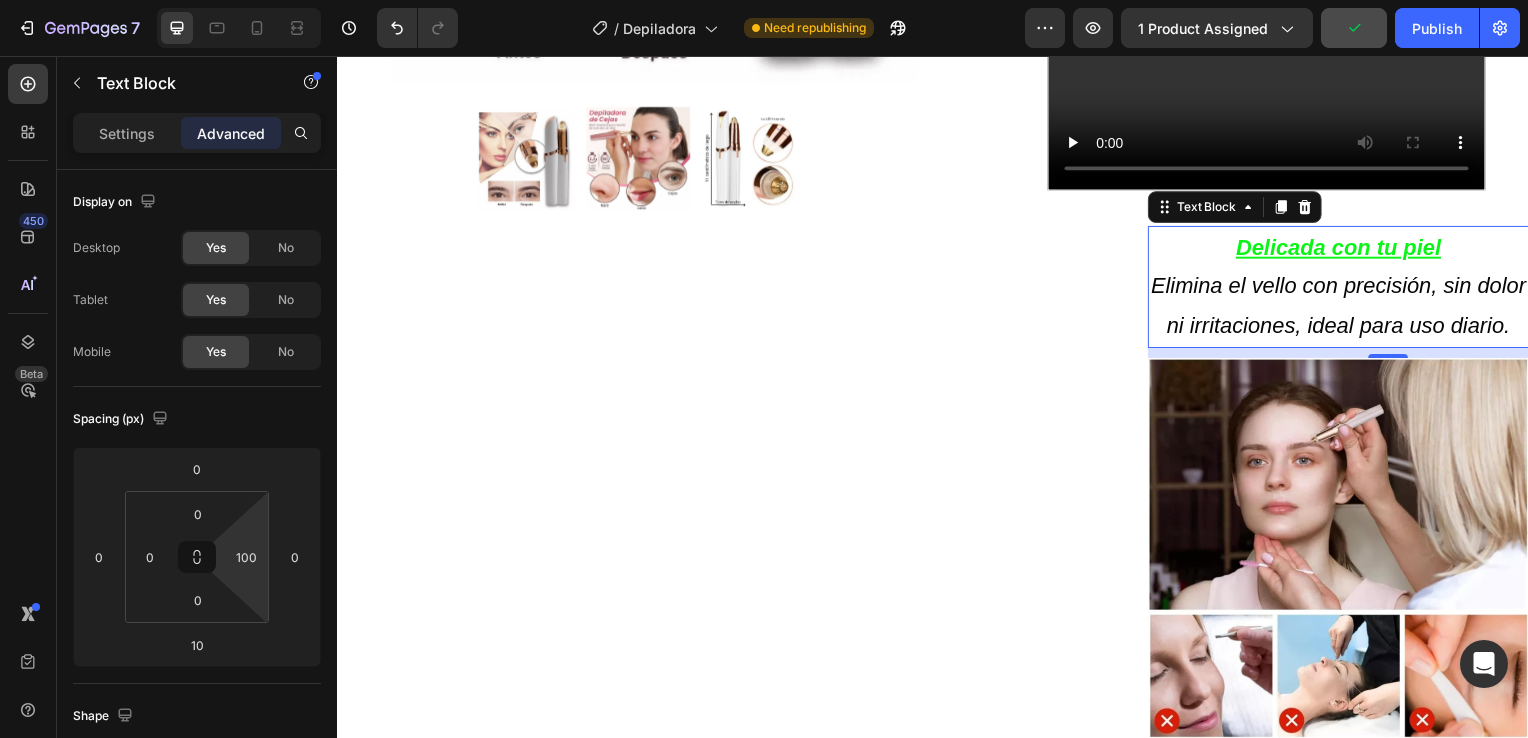 click on "Elimina el vello con precisión, sin dolor ni irritaciones, ideal para uso diario." at bounding box center [1345, 308] 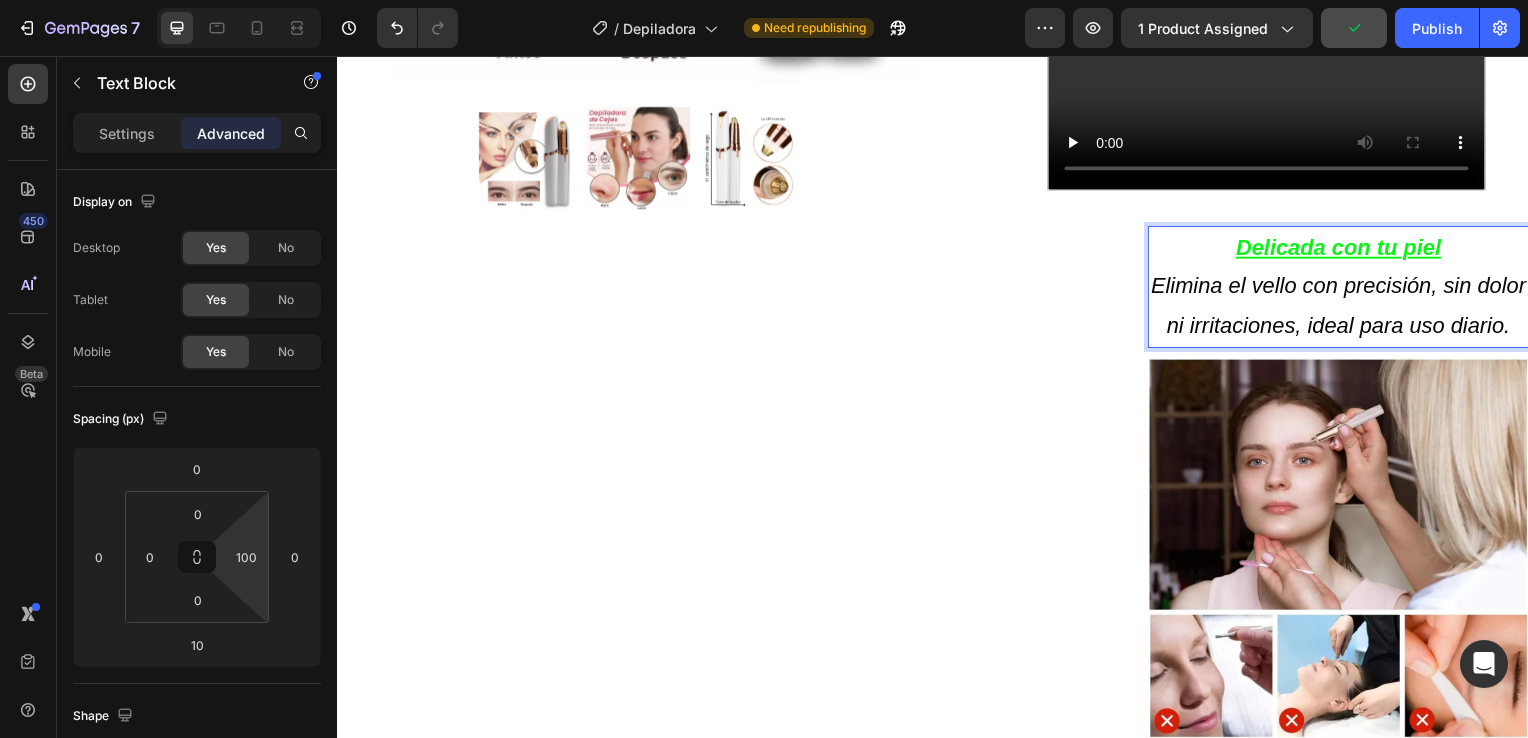 click on "Elimina el vello con precisión, sin dolor ni irritaciones, ideal para uso diario." at bounding box center [1345, 308] 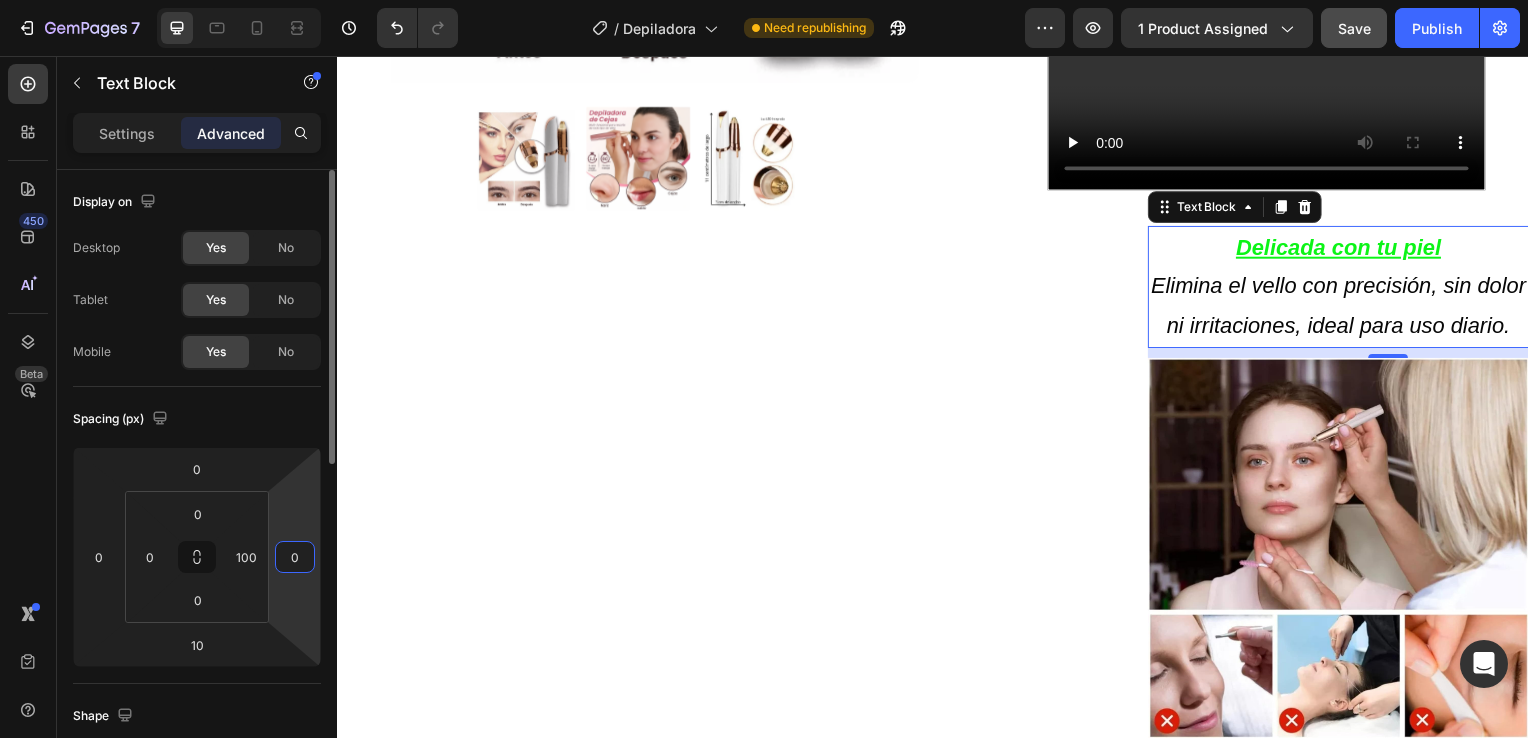 click on "0" at bounding box center [295, 557] 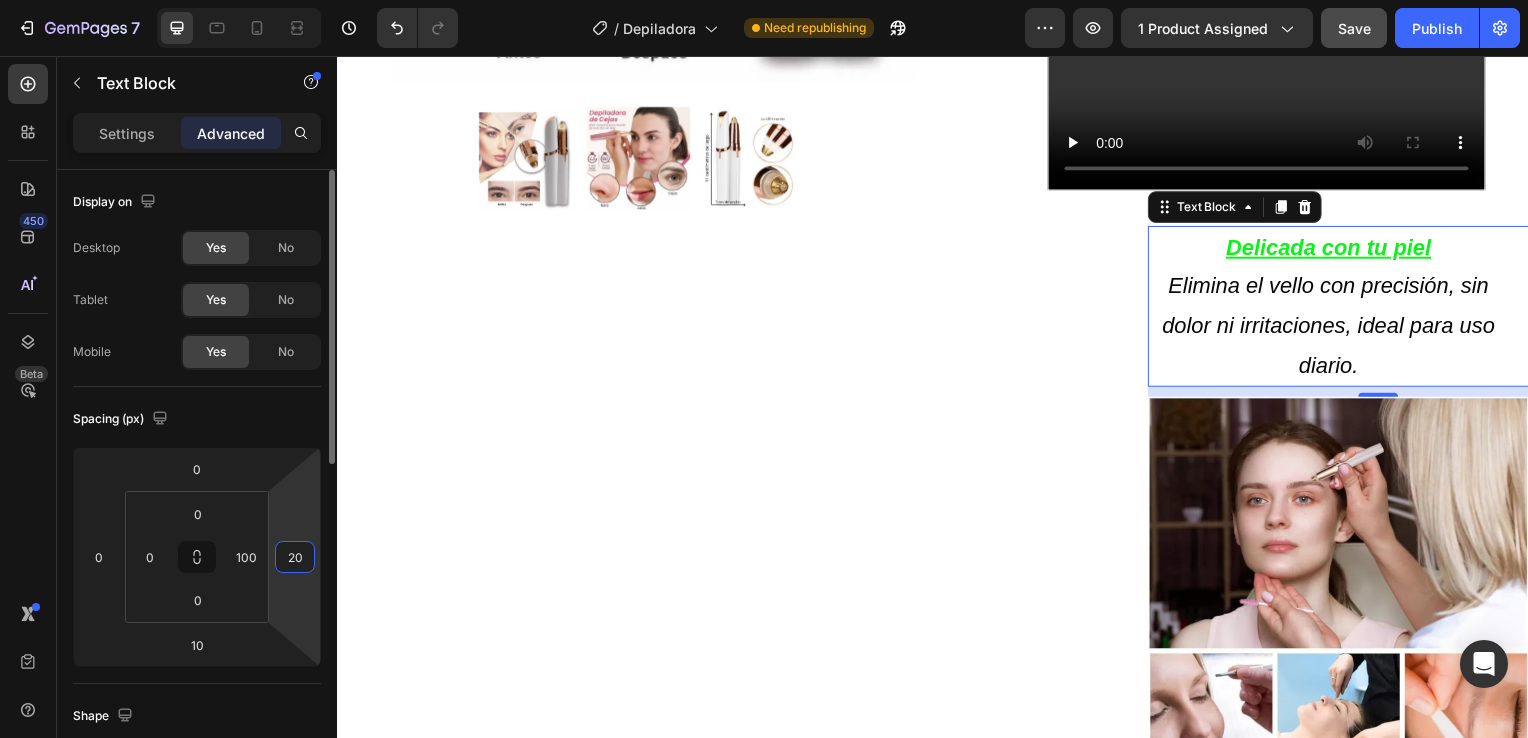 type on "2" 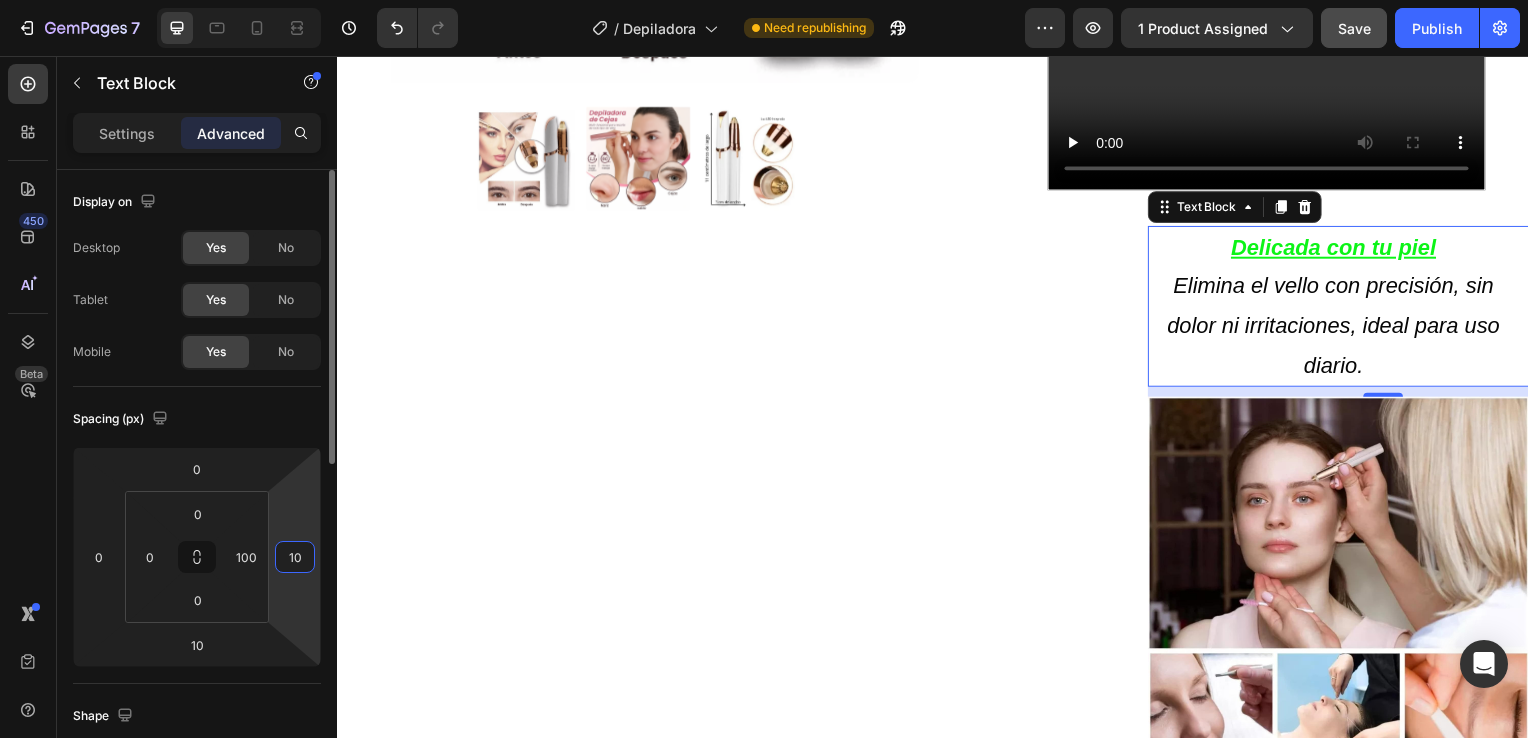 type on "1" 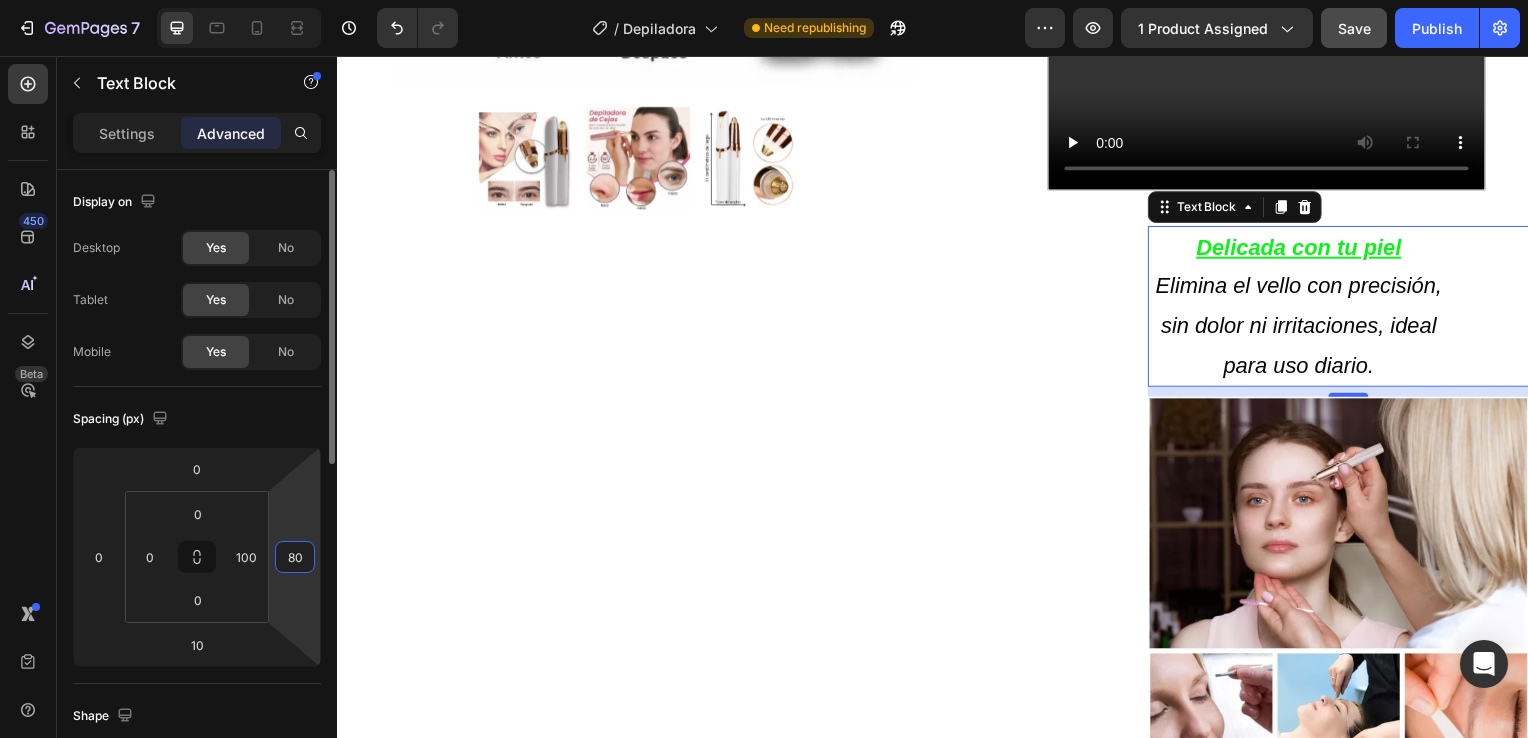 type on "8" 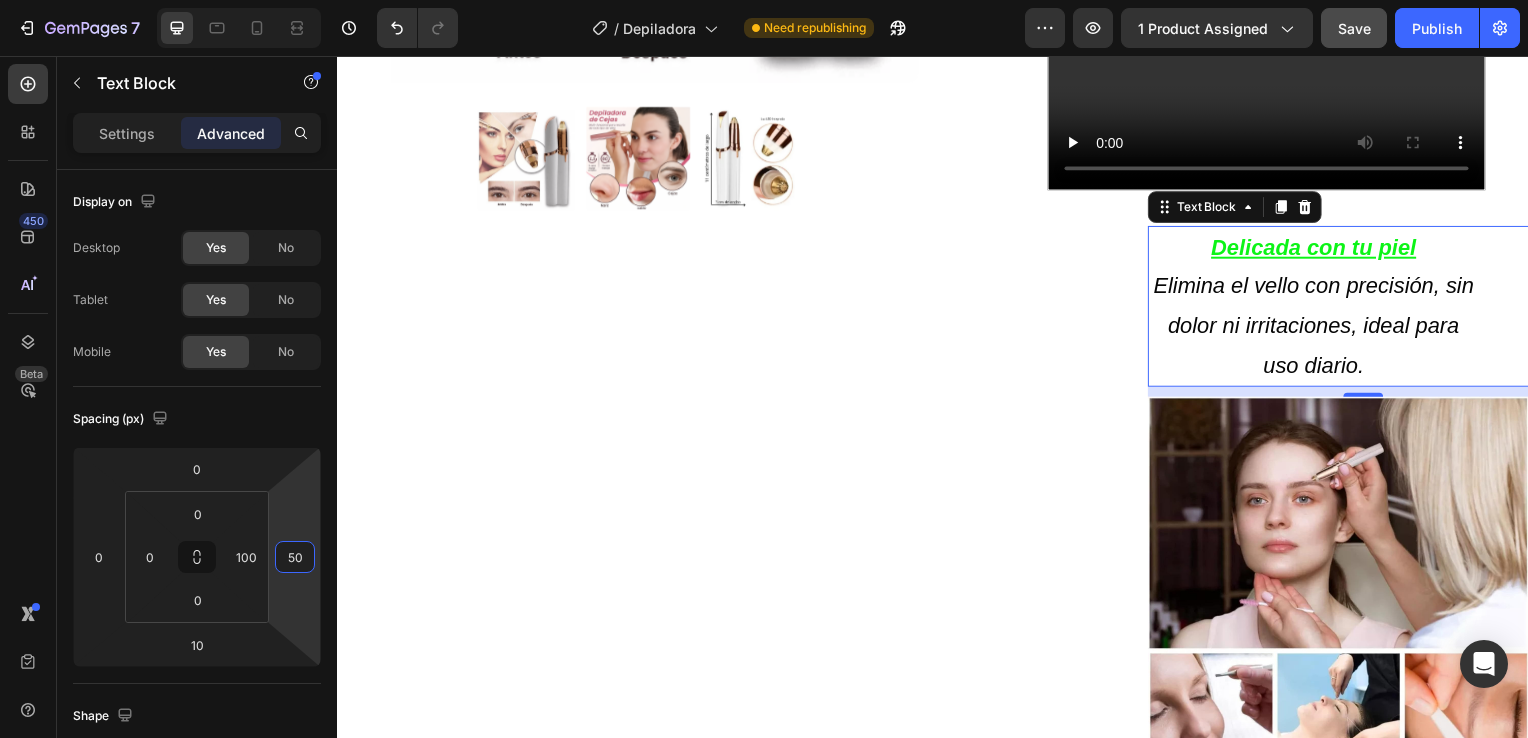 type on "50" 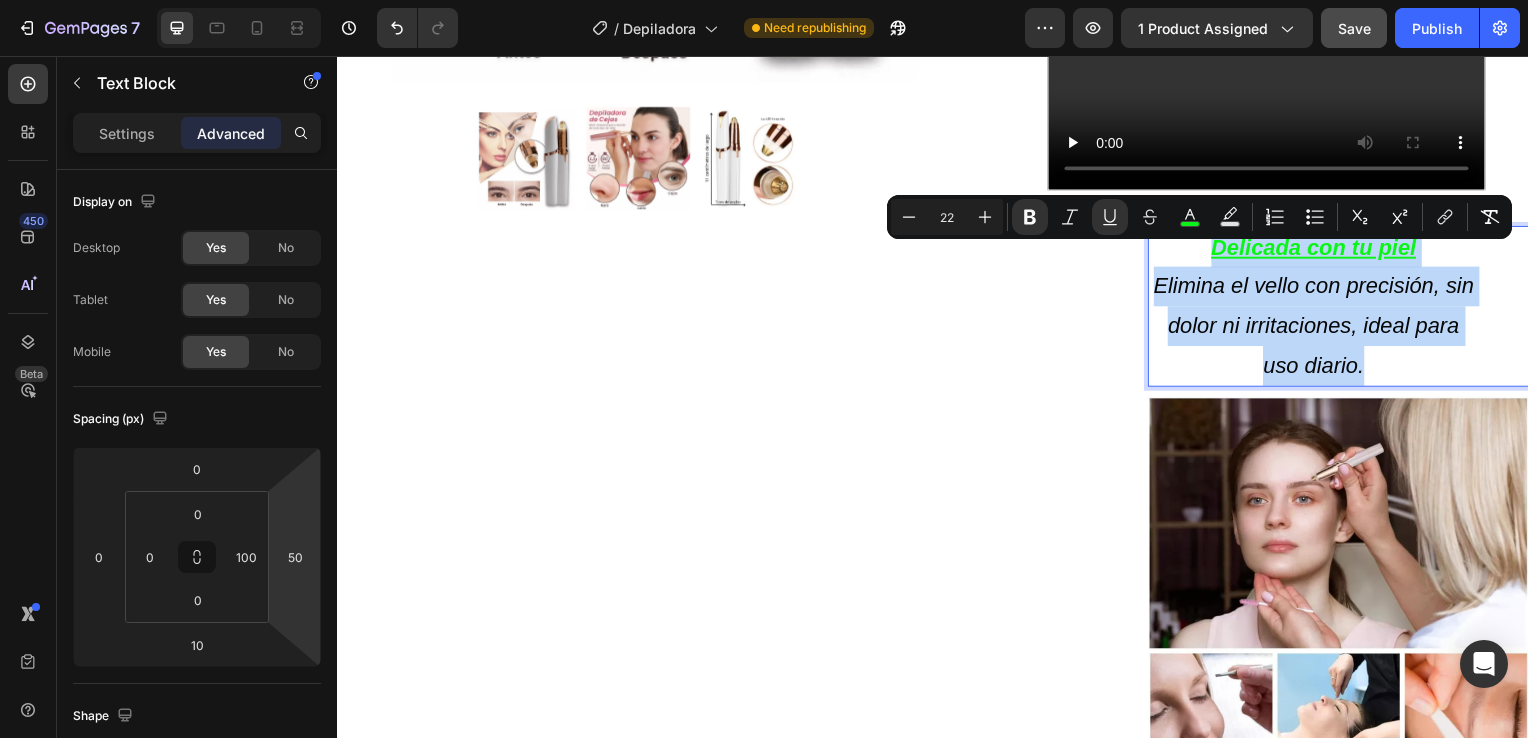 drag, startPoint x: 1399, startPoint y: 380, endPoint x: 1157, endPoint y: 268, distance: 266.66083 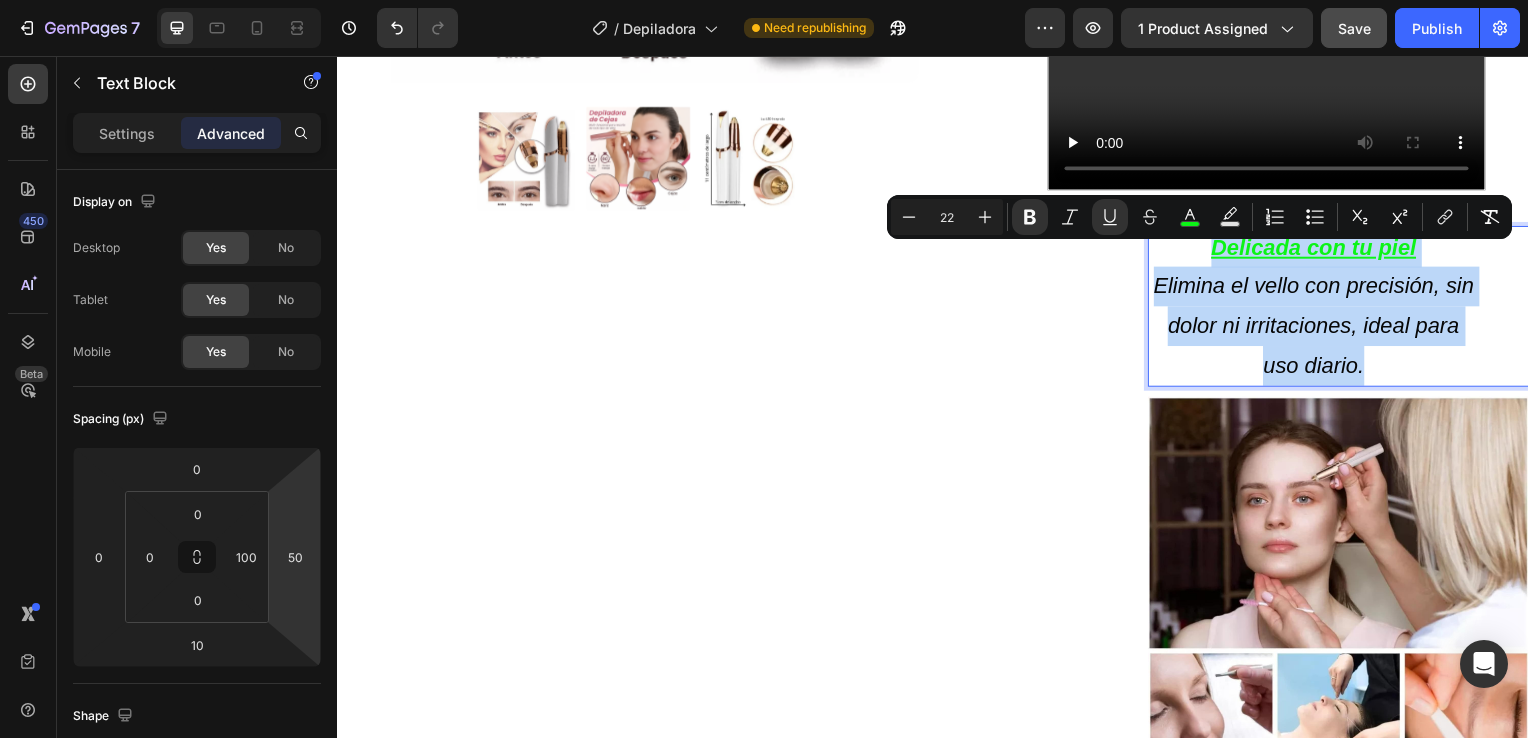click on "Delicada con tu piel Elimina el vello con precisión, sin dolor ni irritaciones, ideal para uso diario." at bounding box center [1320, 309] 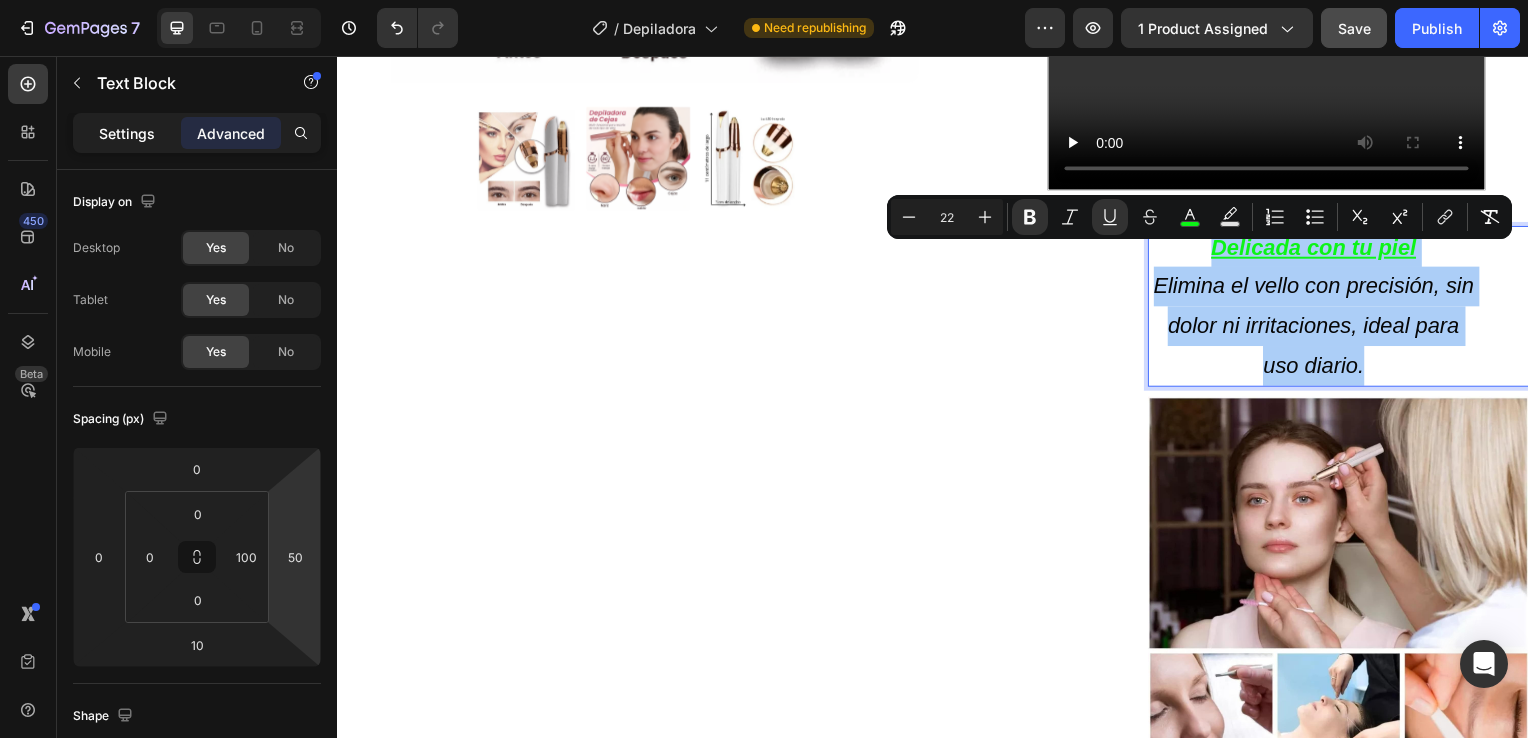 click on "Settings" at bounding box center [127, 133] 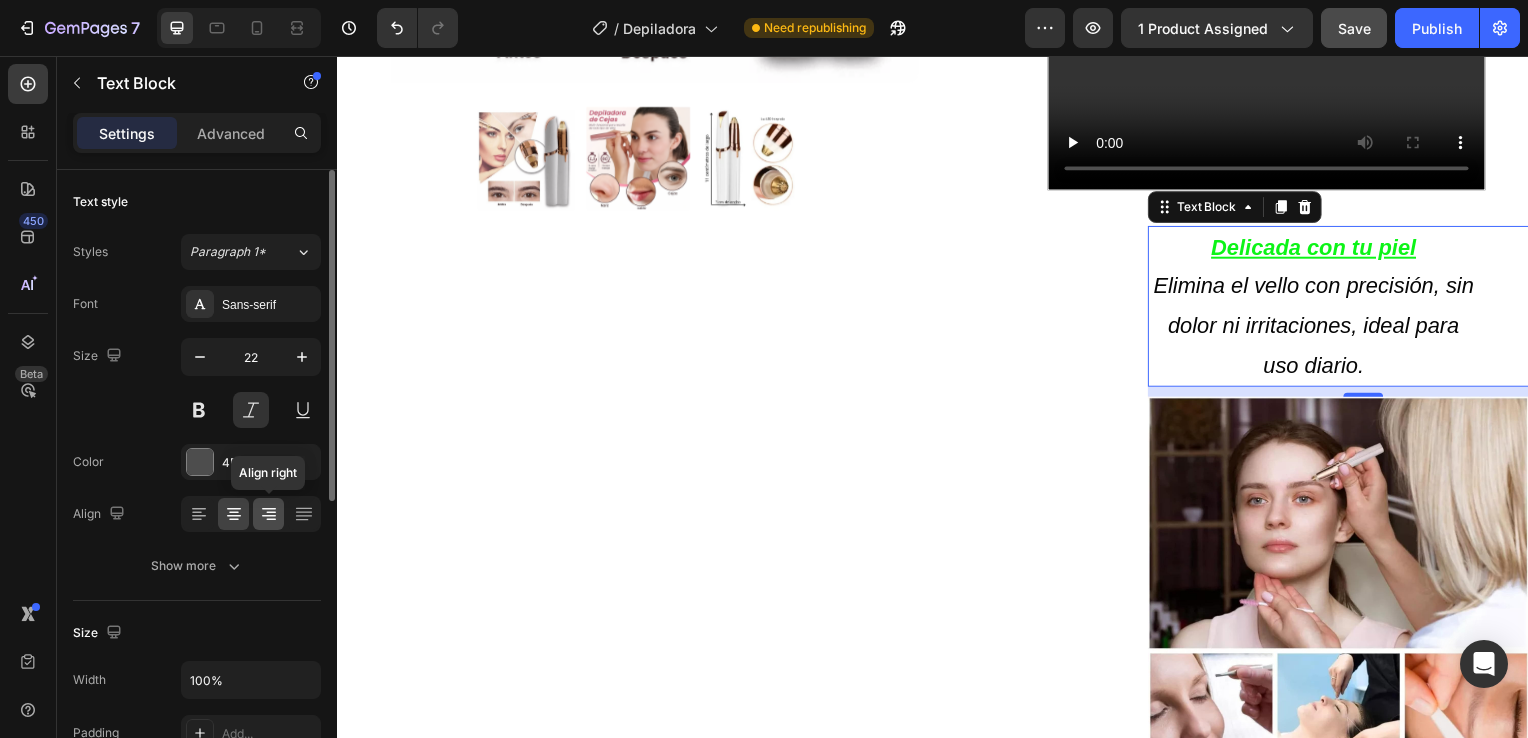 click 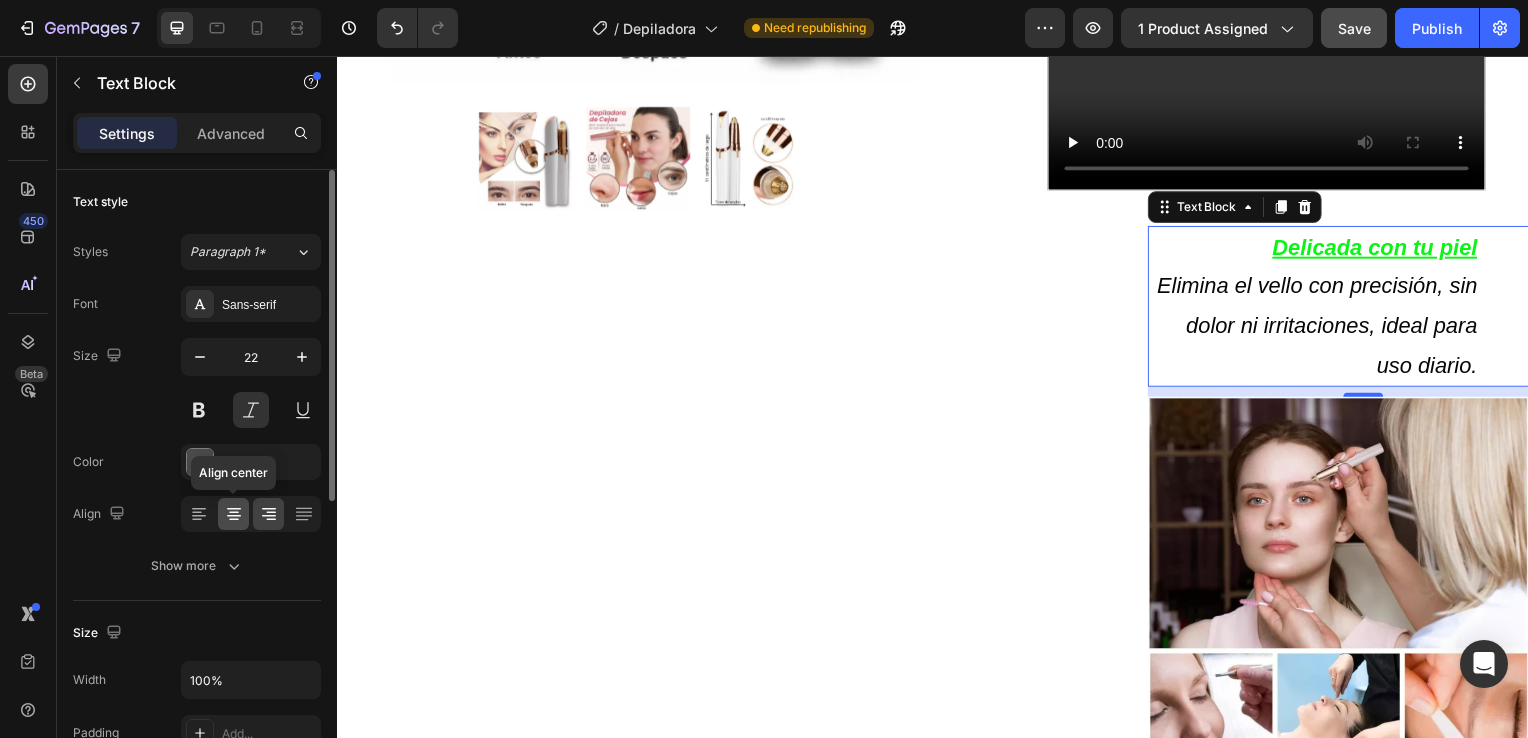 click 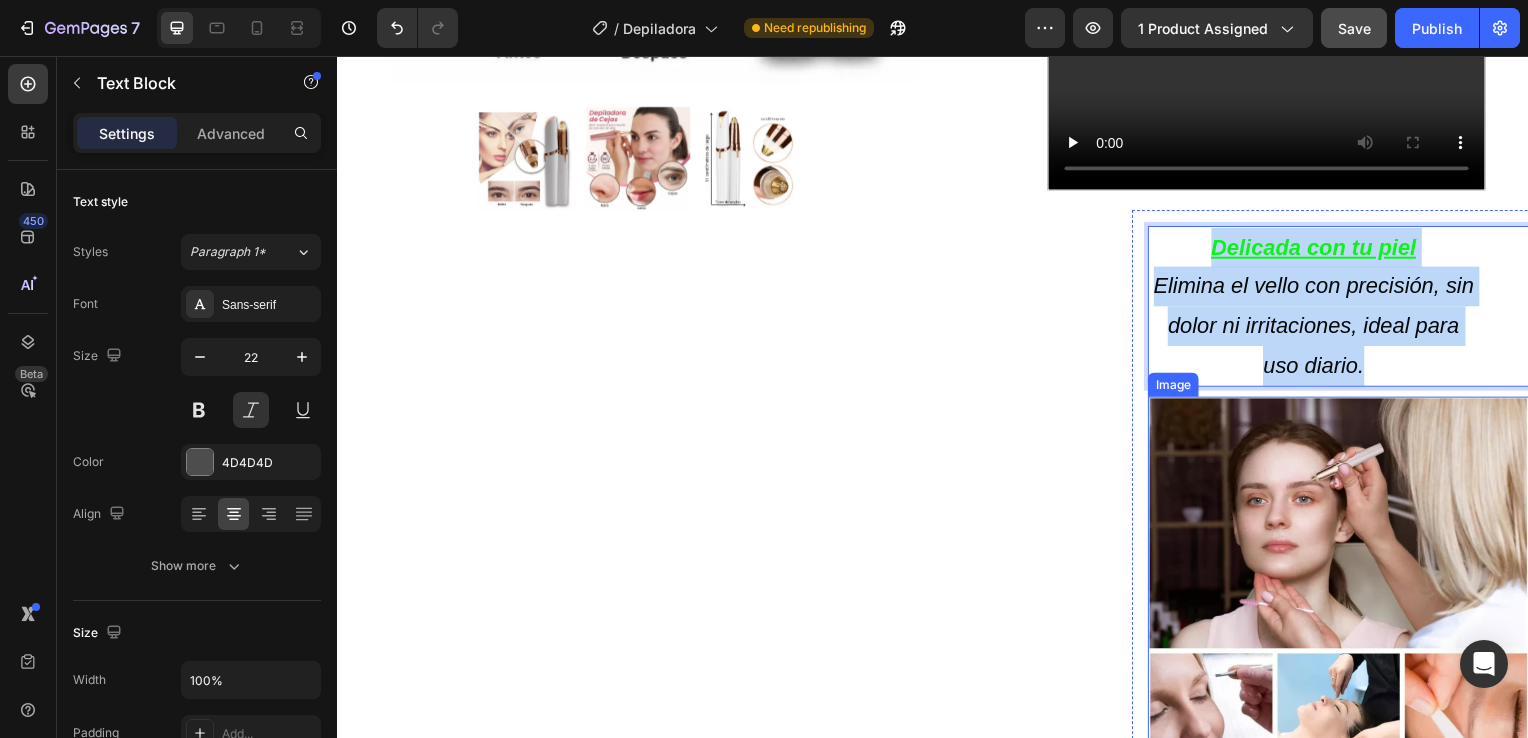 drag, startPoint x: 1164, startPoint y: 265, endPoint x: 1395, endPoint y: 427, distance: 282.1436 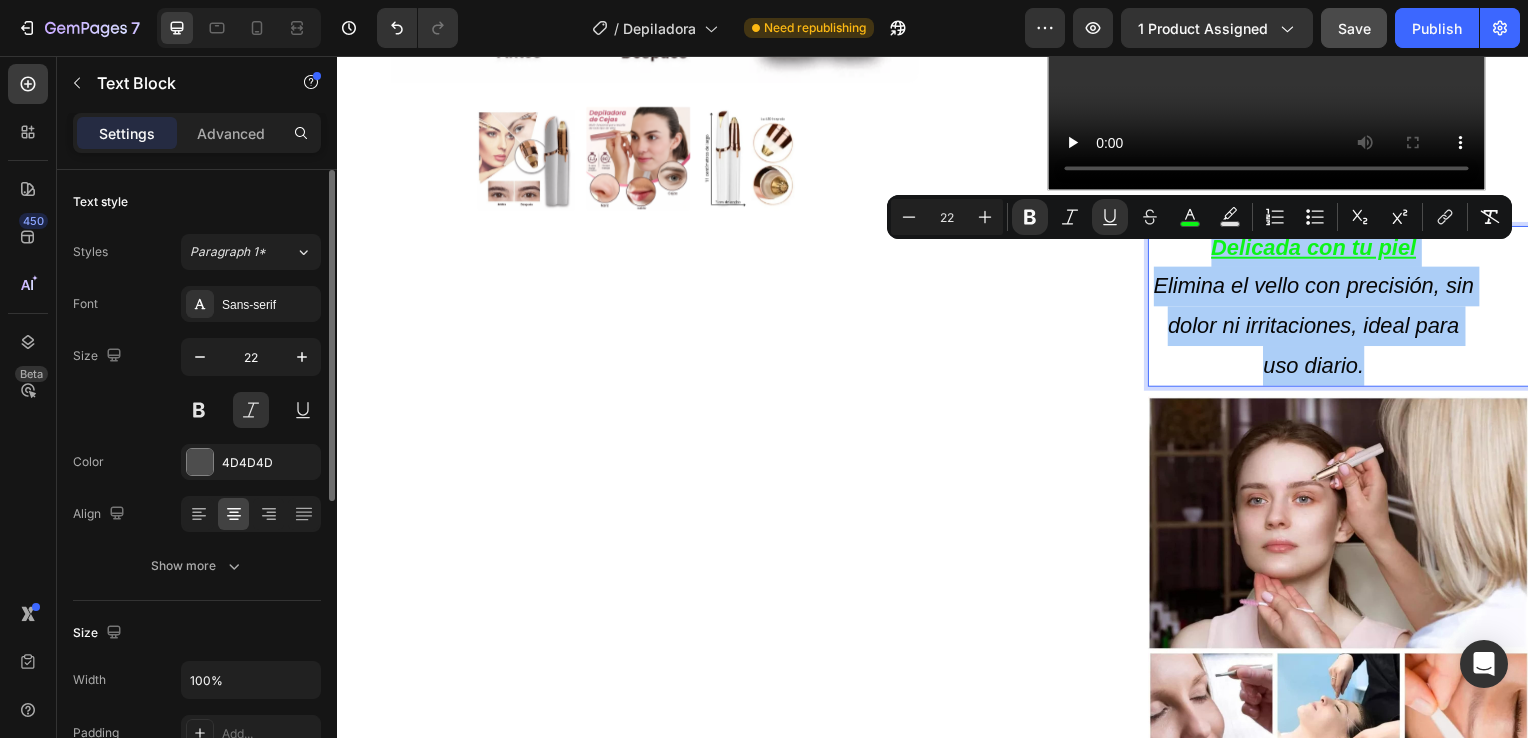 click 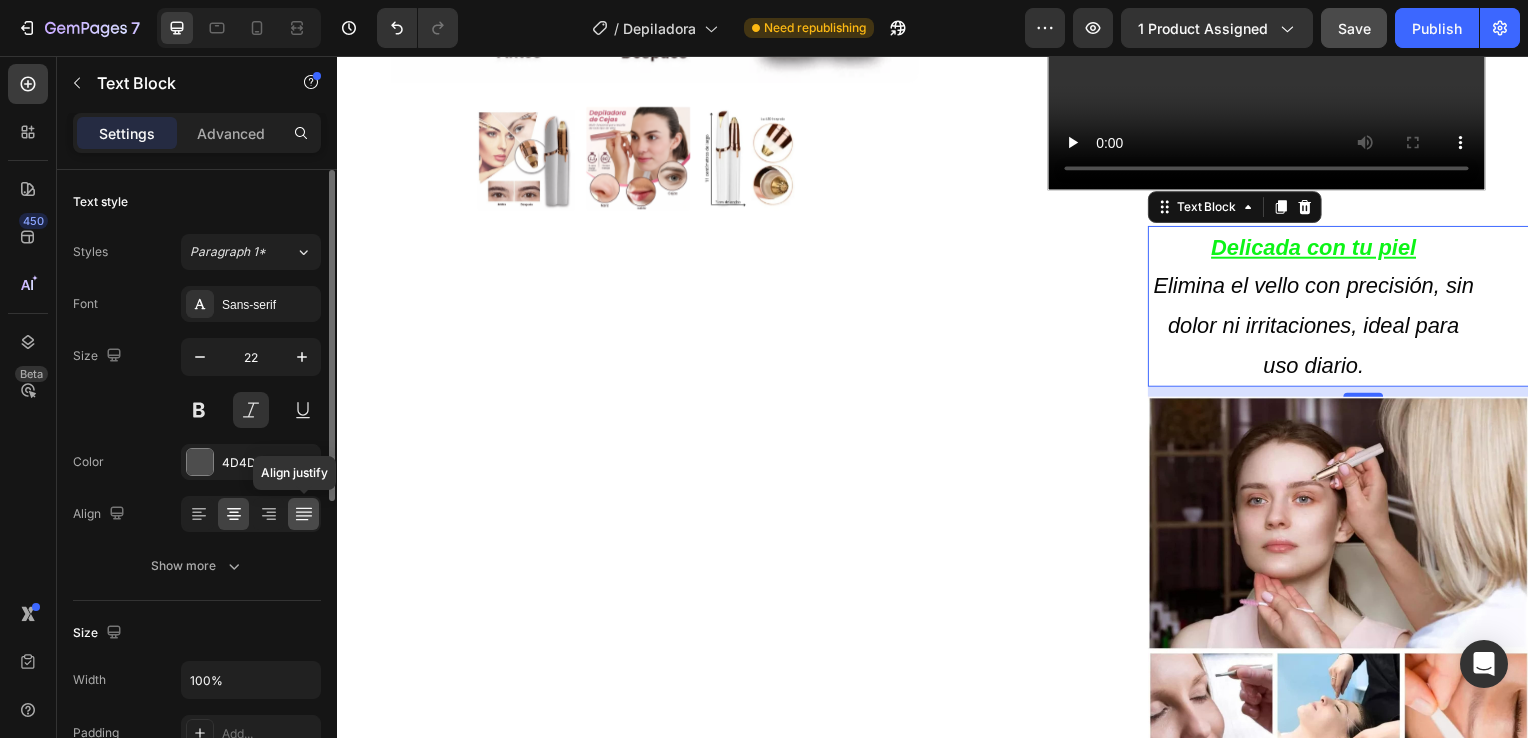 click 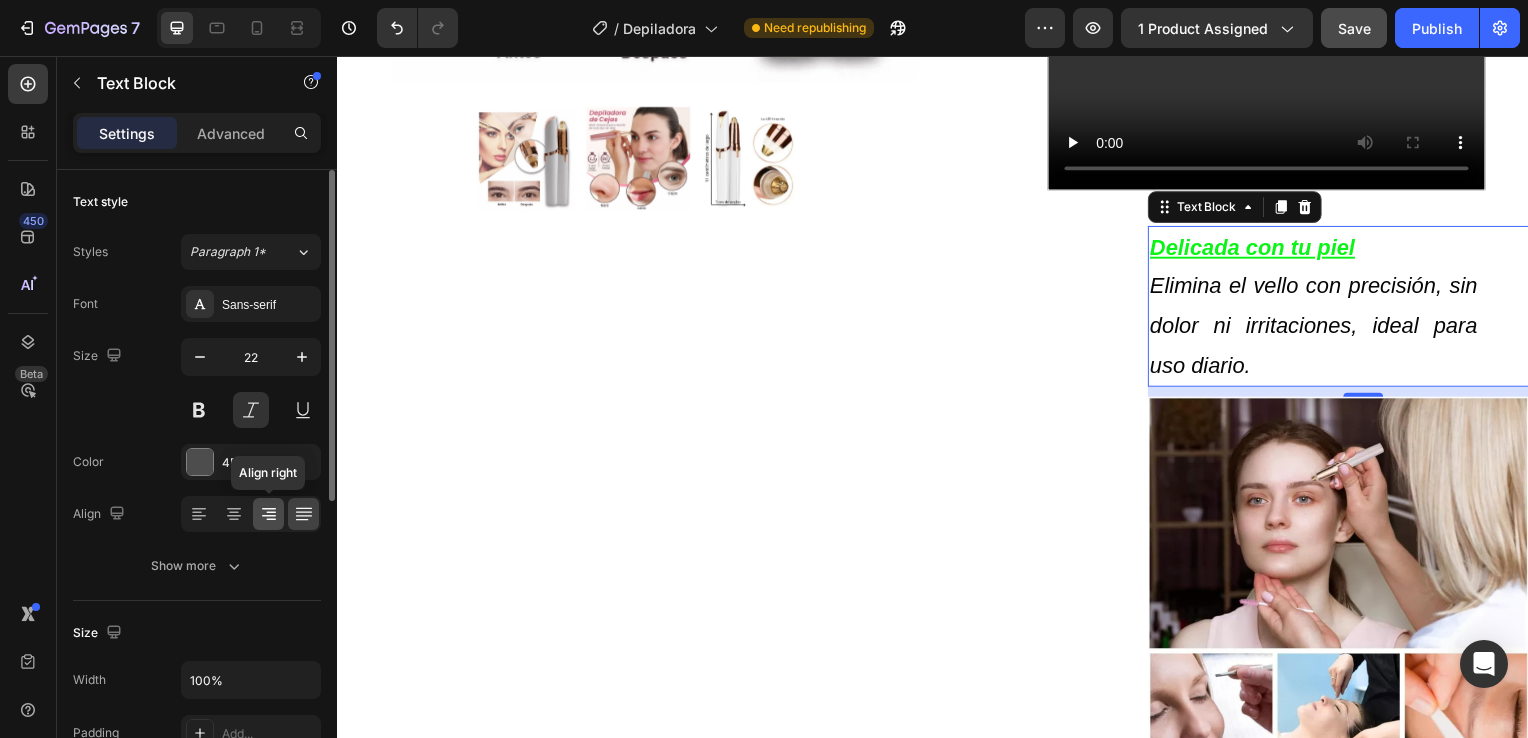 click 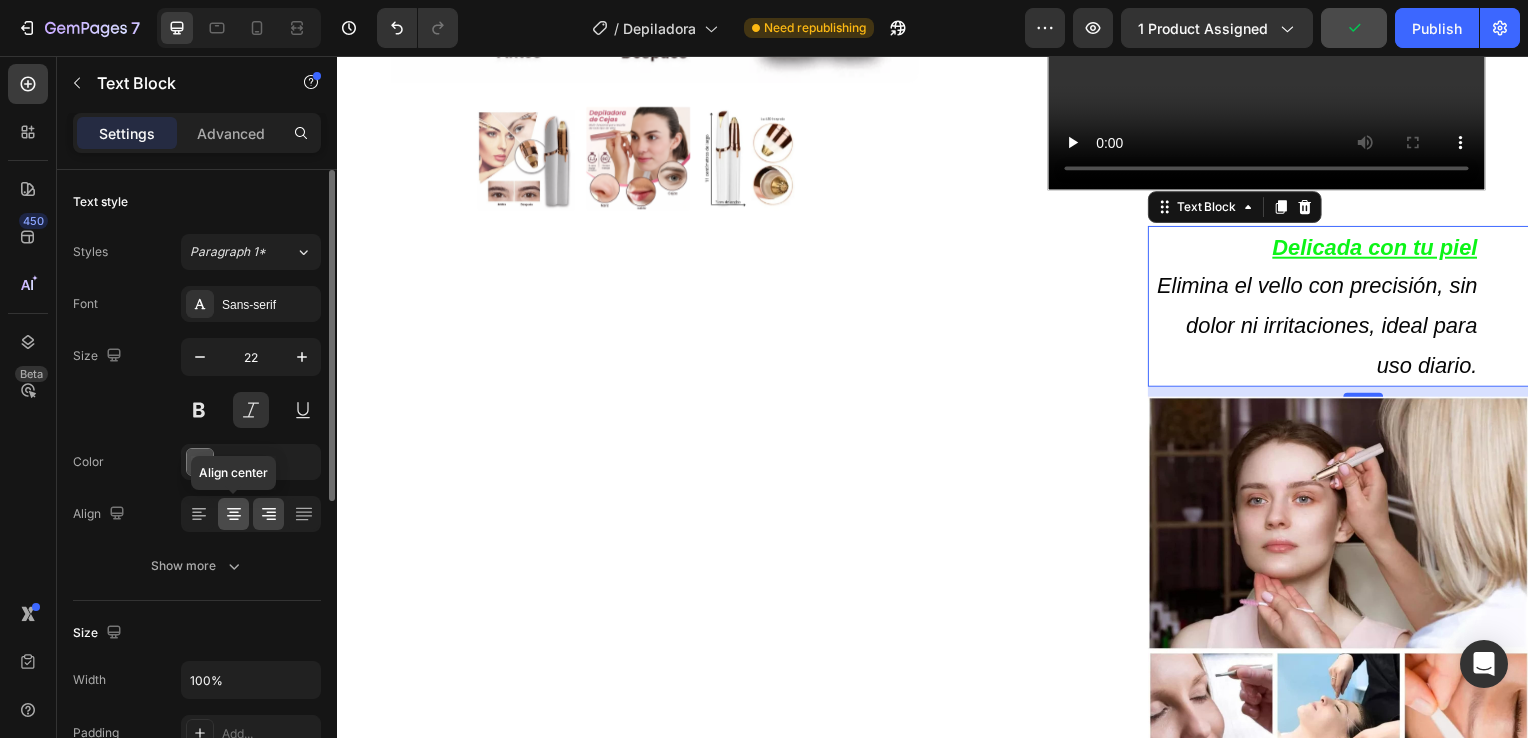 click 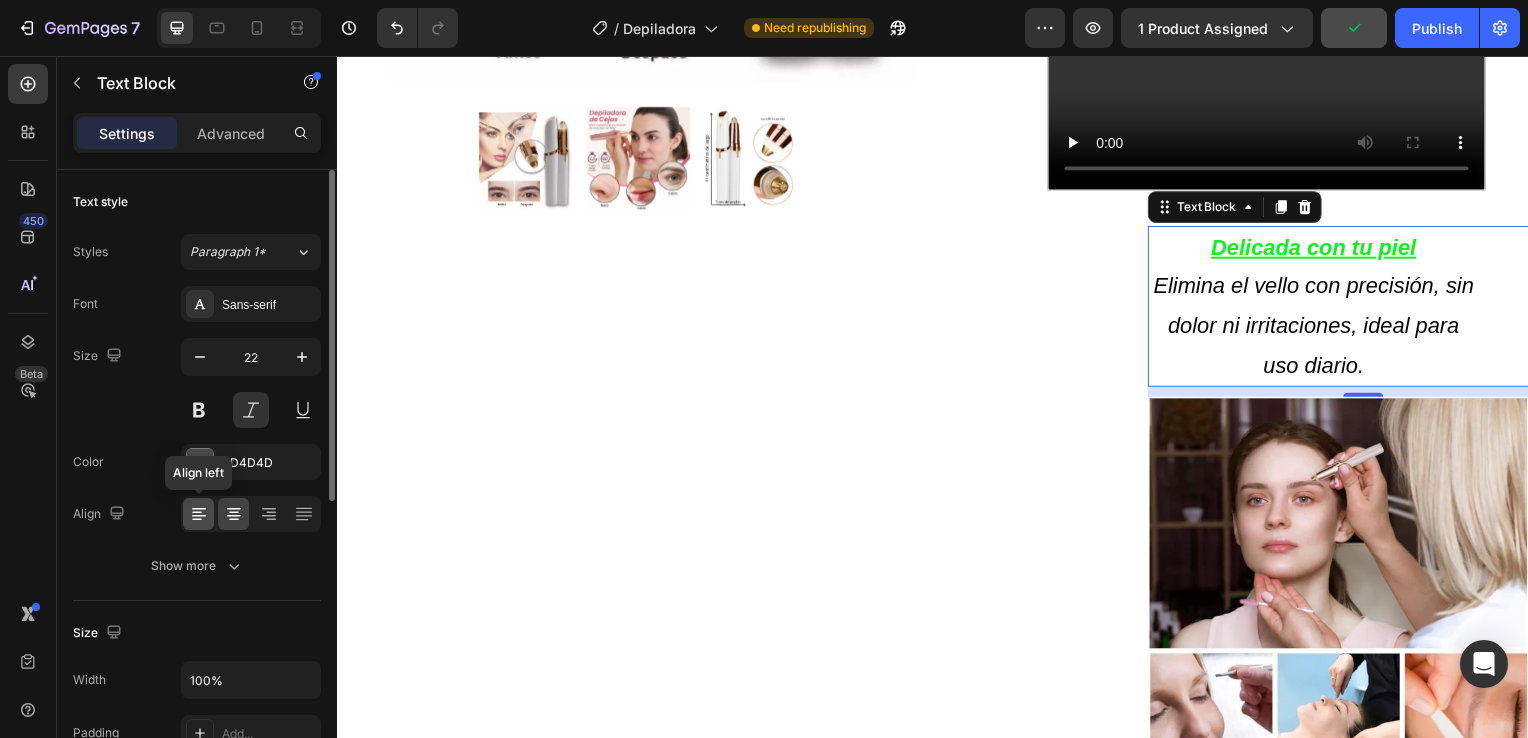 click 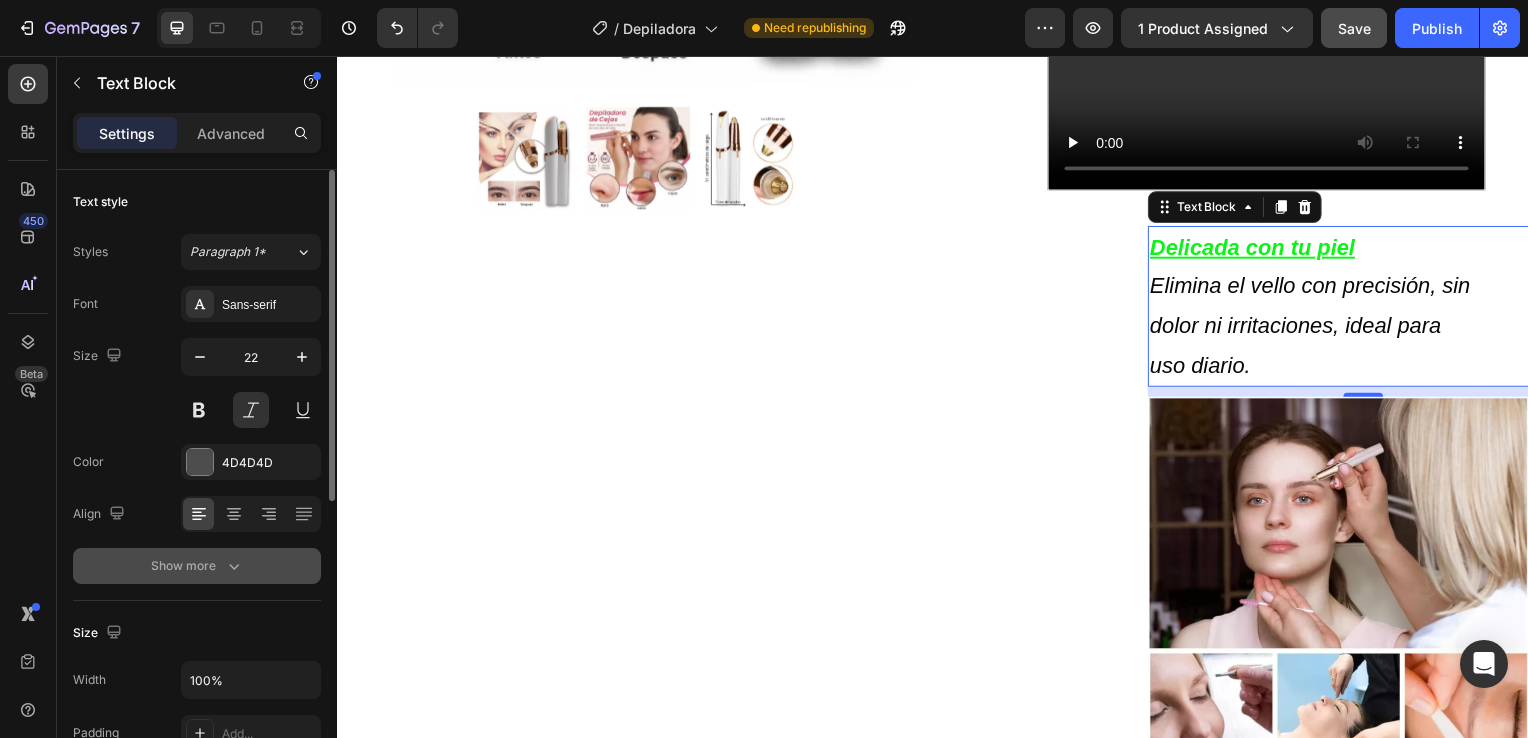click 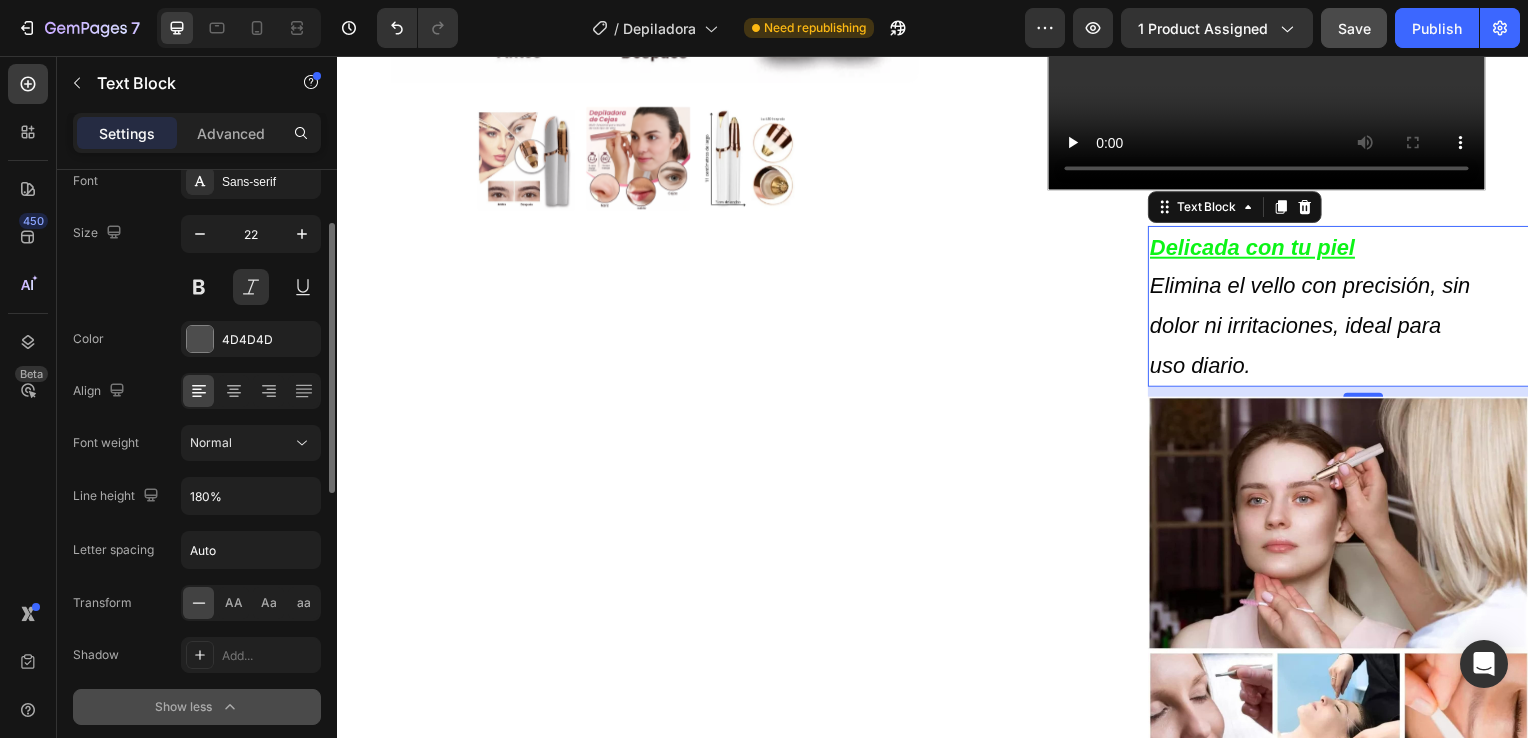 scroll, scrollTop: 0, scrollLeft: 0, axis: both 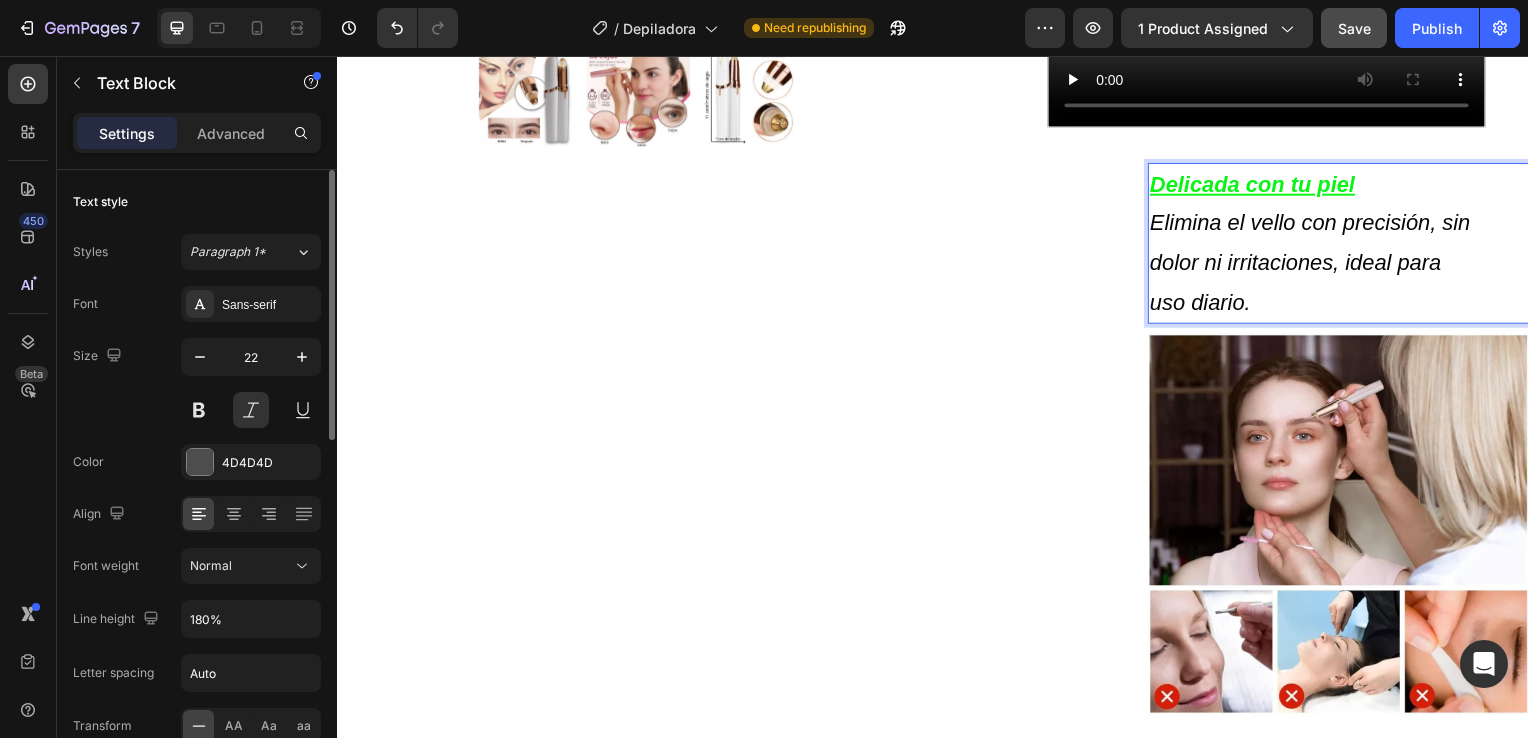 drag, startPoint x: 1333, startPoint y: 316, endPoint x: 1180, endPoint y: 295, distance: 154.43445 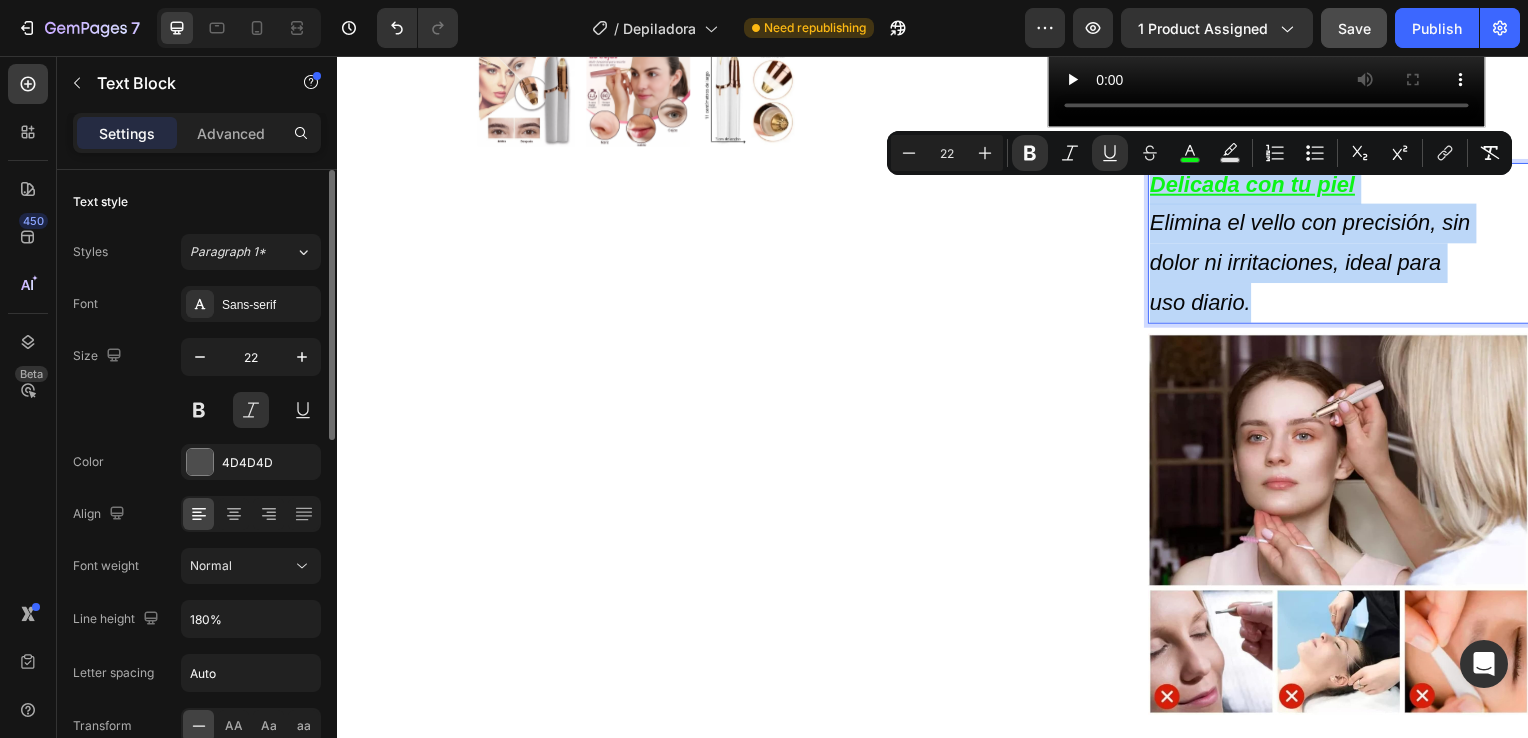 drag, startPoint x: 1315, startPoint y: 313, endPoint x: 1158, endPoint y: 205, distance: 190.55971 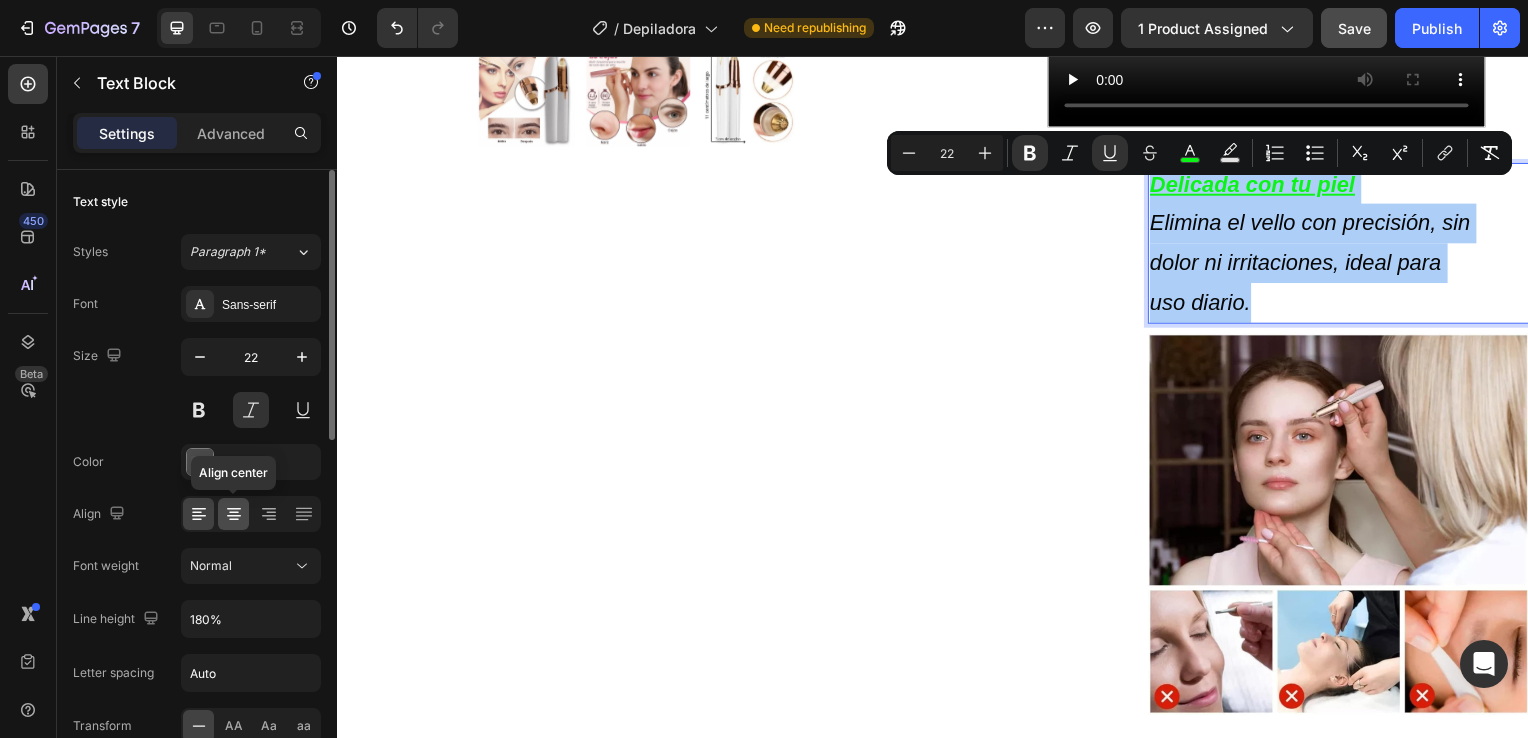 click 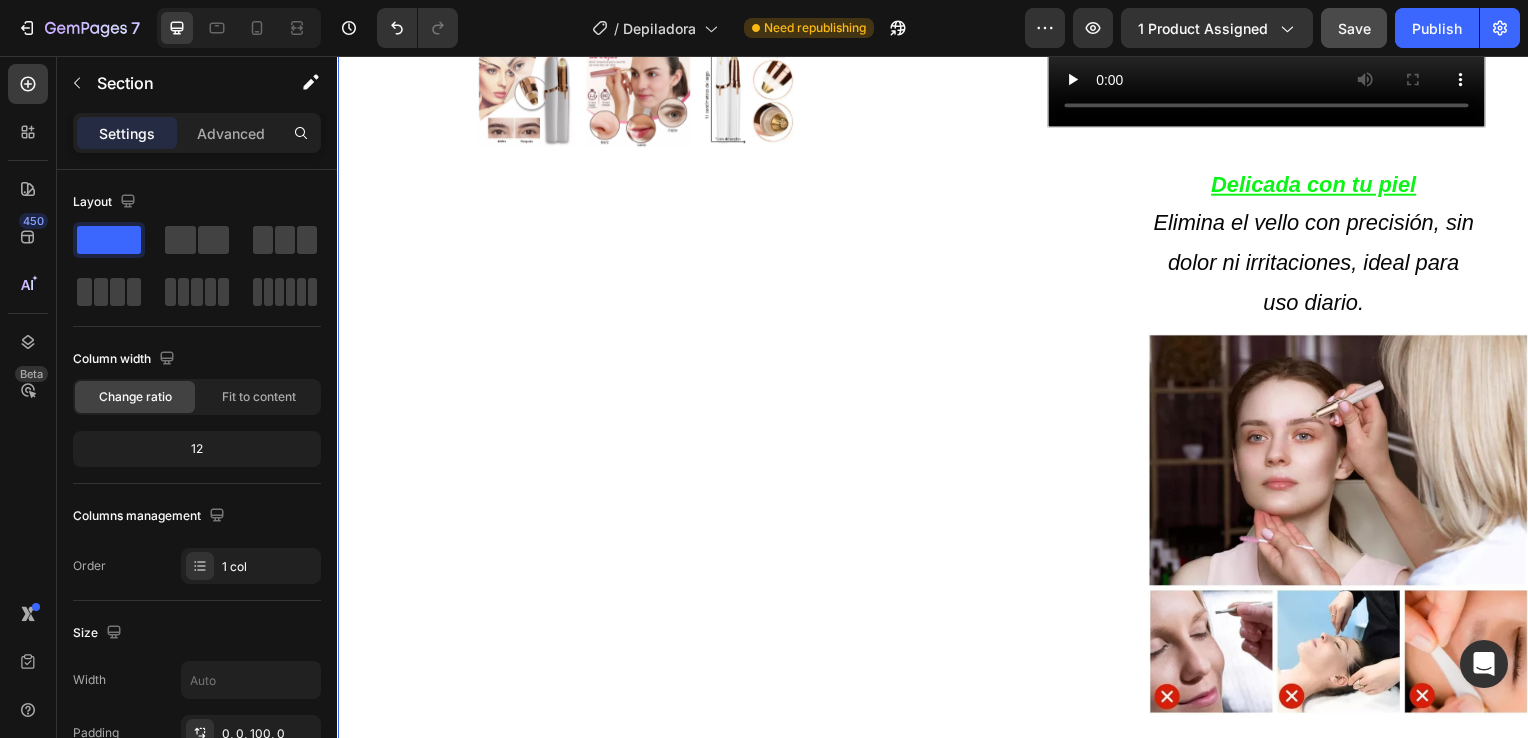 click on "Product Images Row Icon Icon Icon Icon Icon Icon List 4.8  657 Reviews   Text Block Row Depiladora facial de precisión indolora Product Title €19,99 Product Price Product Price €29.99 Text Block Oferta Text Block Row Row *Impuesto incluido Text Block Row Elige tu oferta   1x19.99€ 2x29.99€ 3x32.99€ (La mas vendida) Product Variants & Swatches Releasit COD Form & Upsells Releasit COD Form & Upsells
Agregar al carrito Add to Cart Row Row
Confiamos plenamente en la calidad de nuestros productos. Por eso, le ofrecemos una  GARANTÍA DE SANTISFACCIÓN DE 30 DÍAS : Si por cualquier motivo no queda conforme con su compra, puede conservar el producto y le reembolsaremos el 100% del importe abonado. Sin preguntas ni complicaciones. Item List Row Image Icon Icon Icon Icon Icon Icon List Lidia Perez Text Block Row Row
Icon Compra verificada. Text Block Row Row "Cómoda, rápida y sin dolor"     Text Block Video Row Row Product Delicada con tu piel Image" at bounding box center [937, 210] 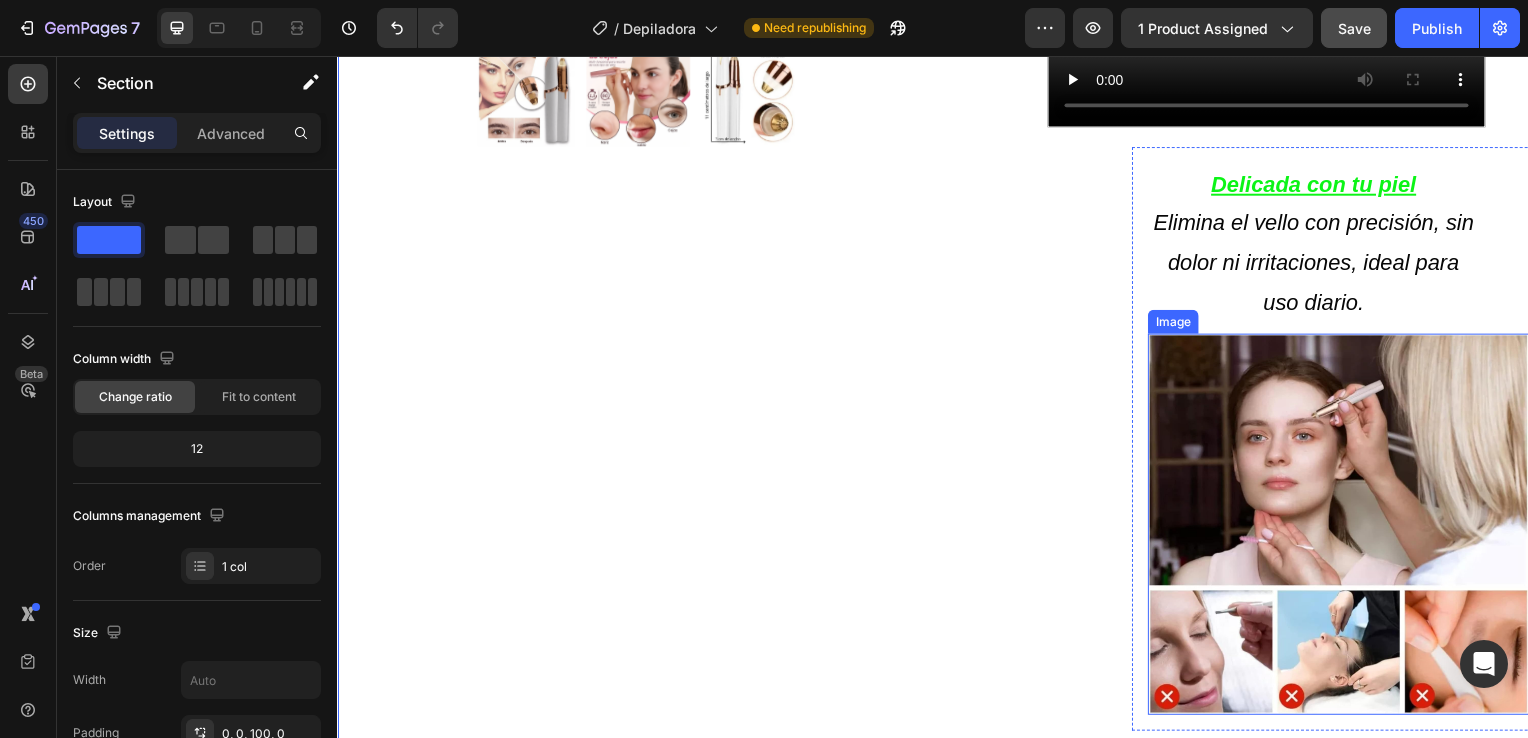 click at bounding box center (1345, 528) 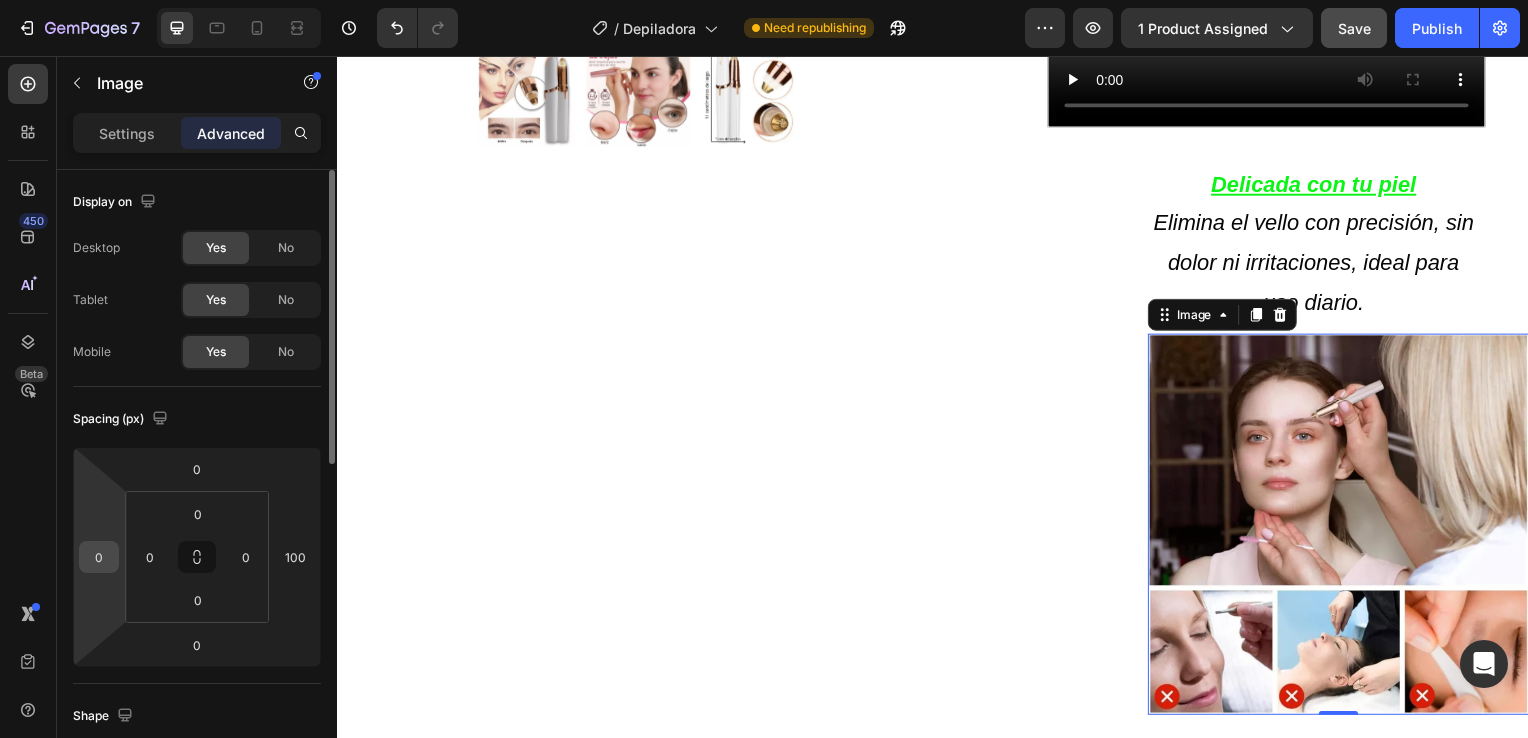 click on "0" at bounding box center [99, 557] 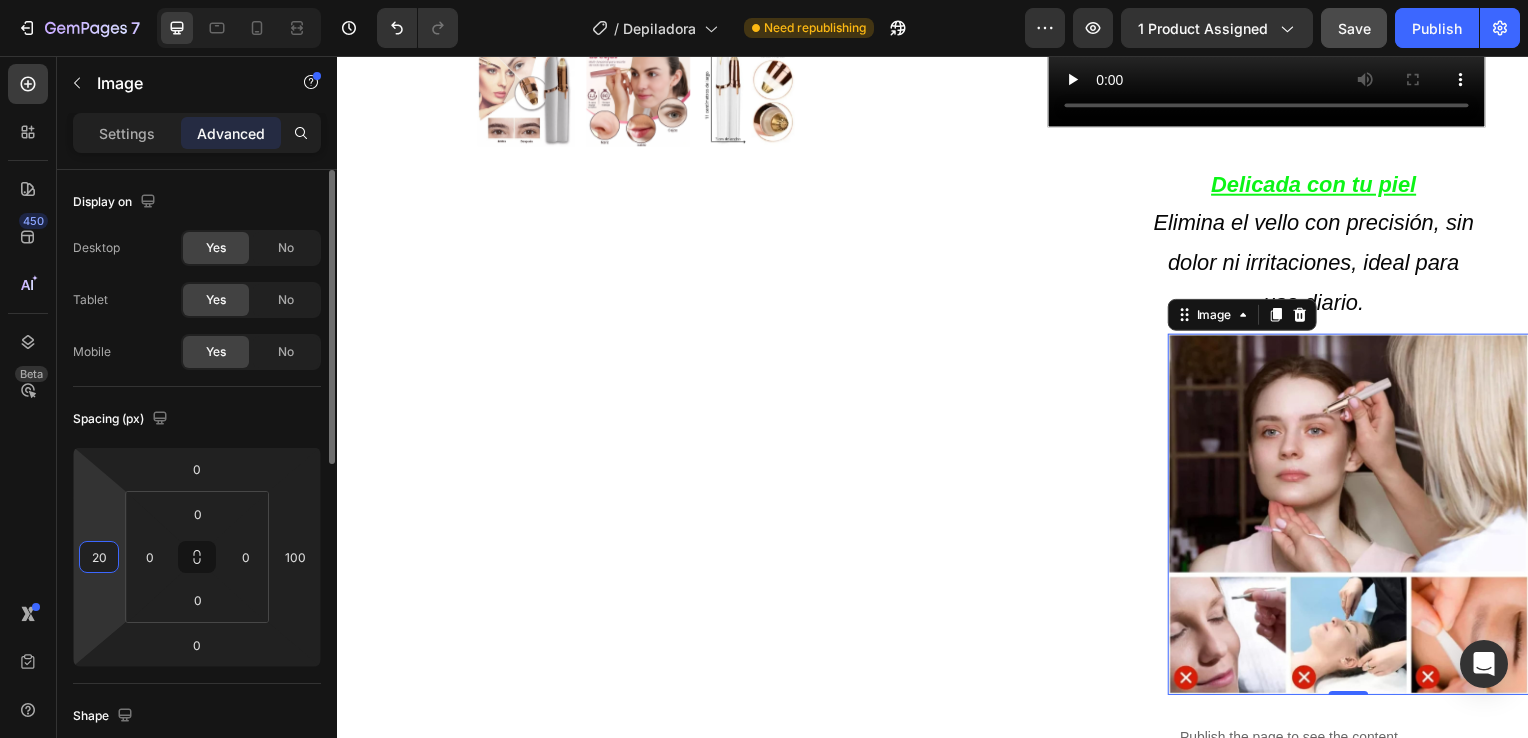 type on "2" 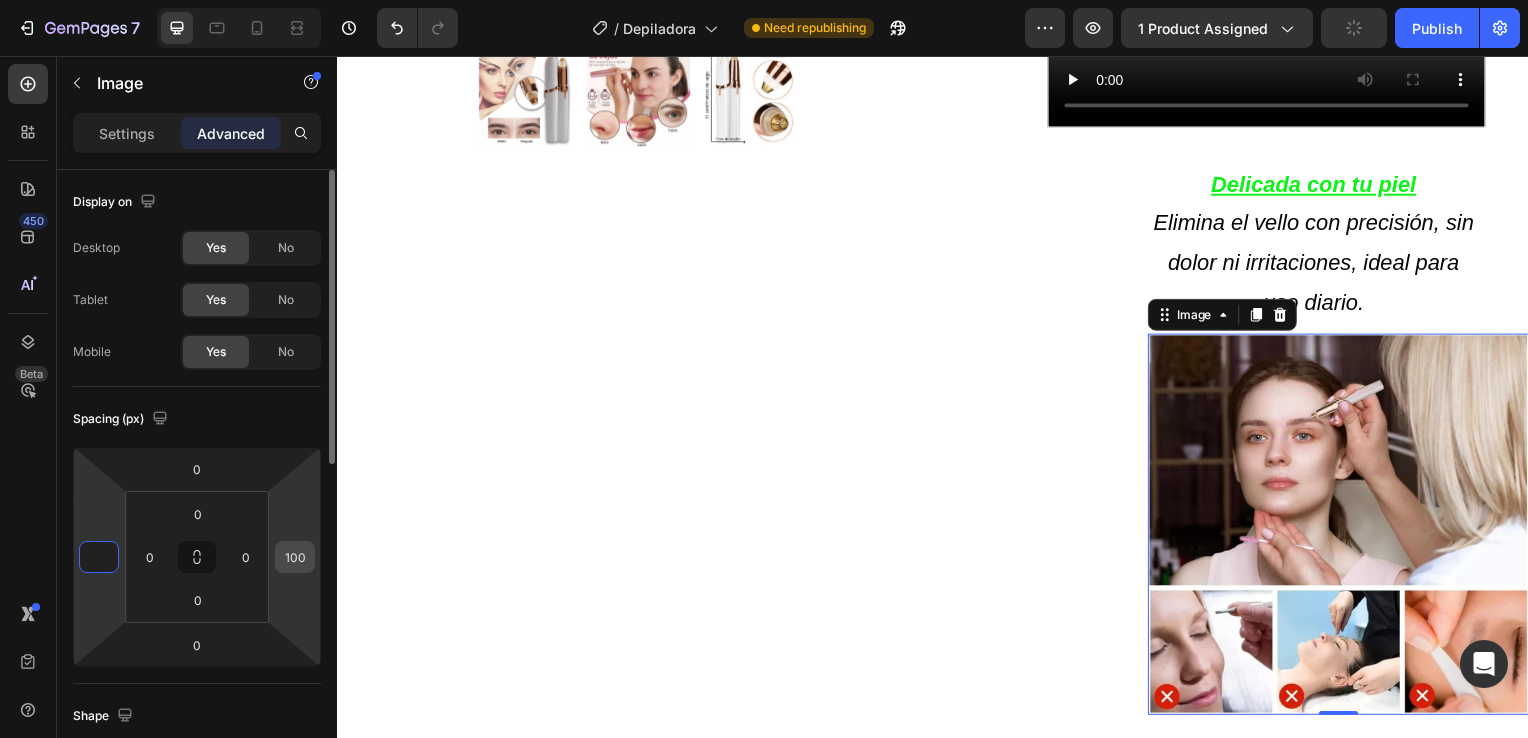 click on "100" at bounding box center (295, 557) 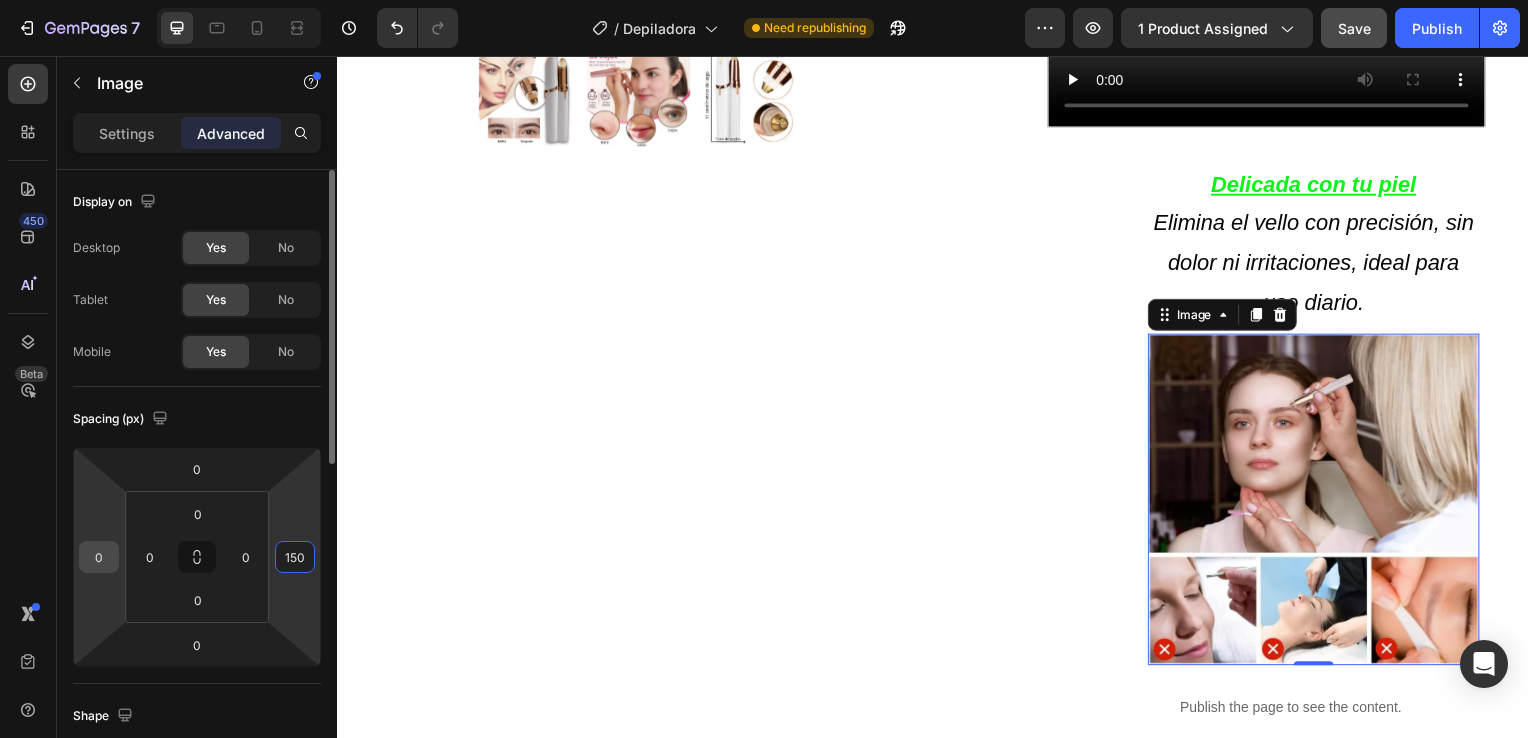 type on "150" 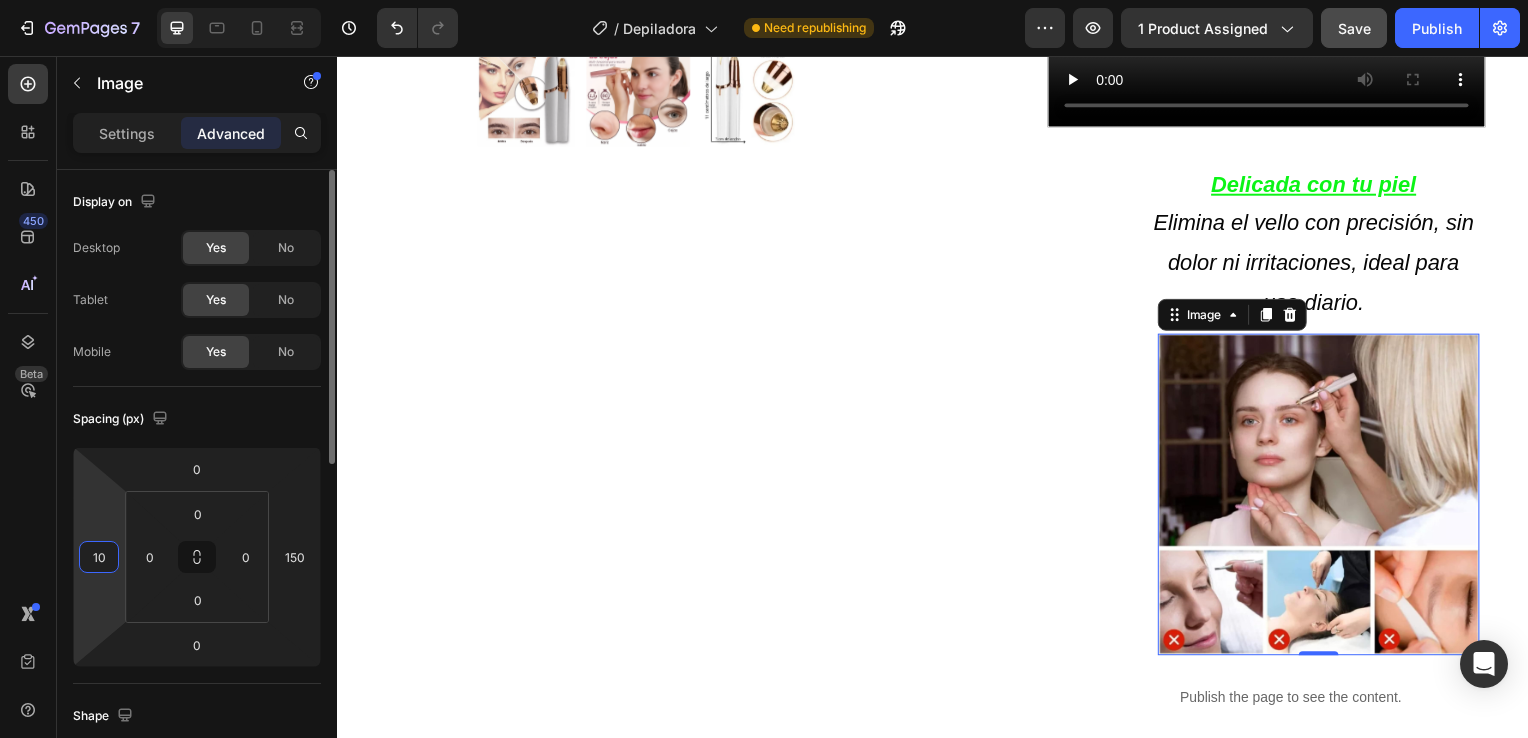 type on "1" 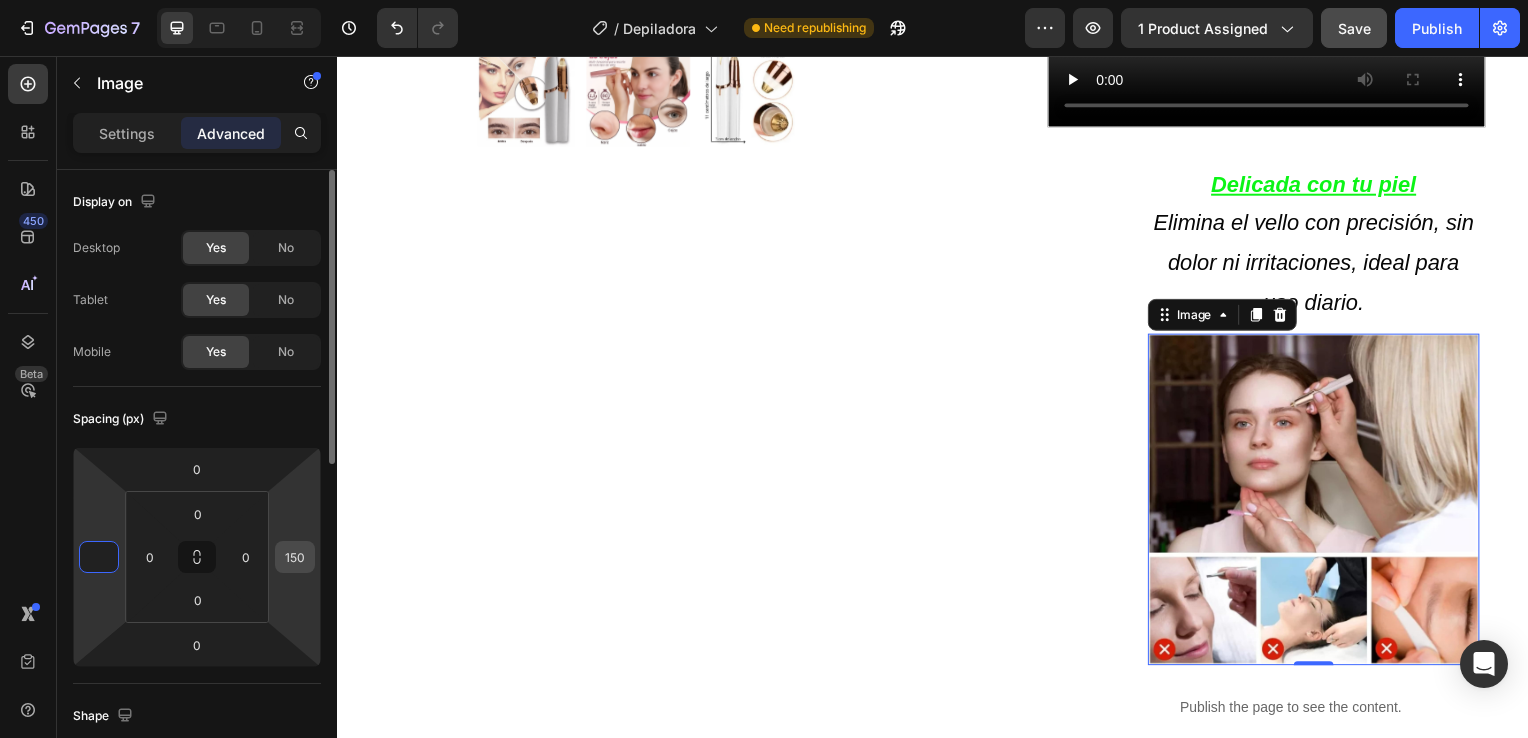 type on "0" 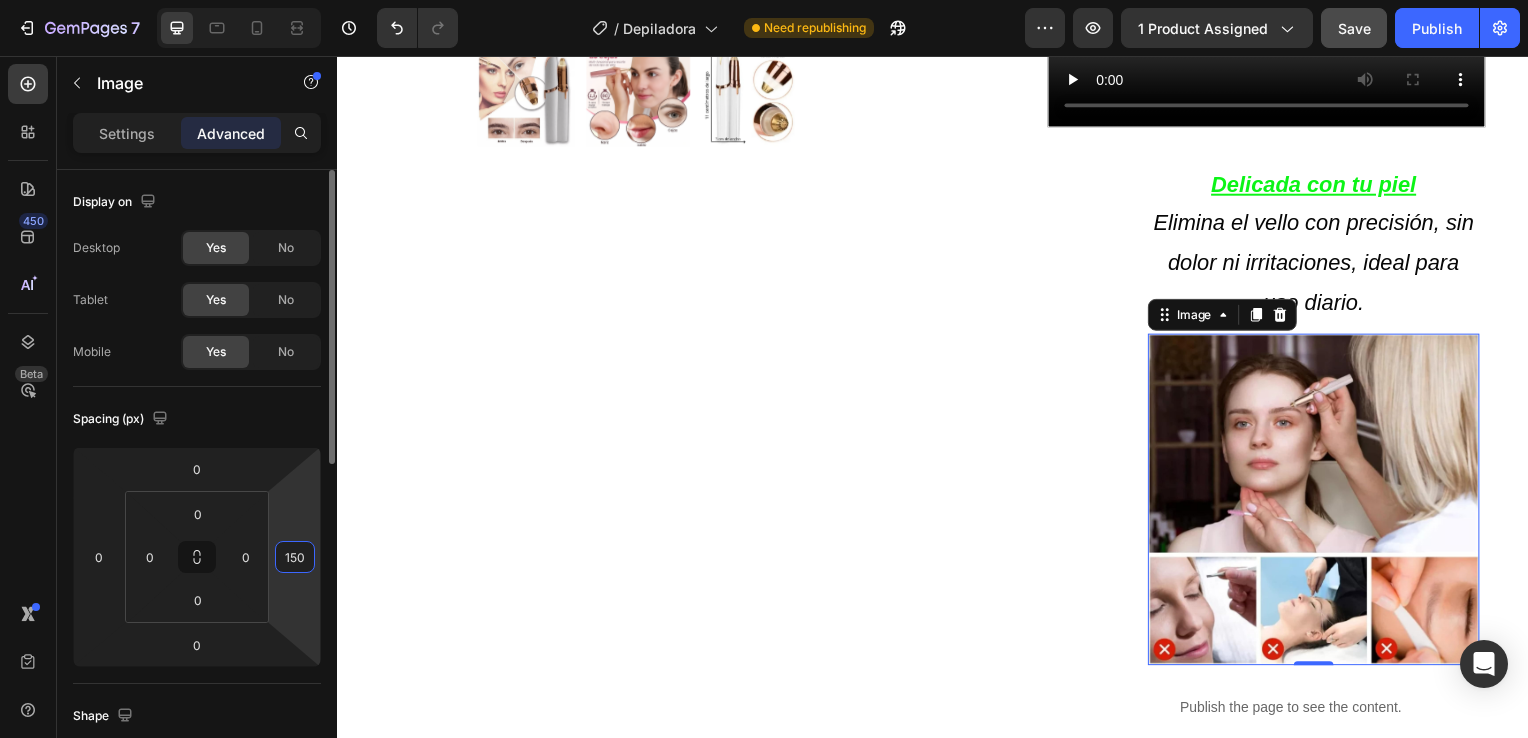 click on "150" at bounding box center (295, 557) 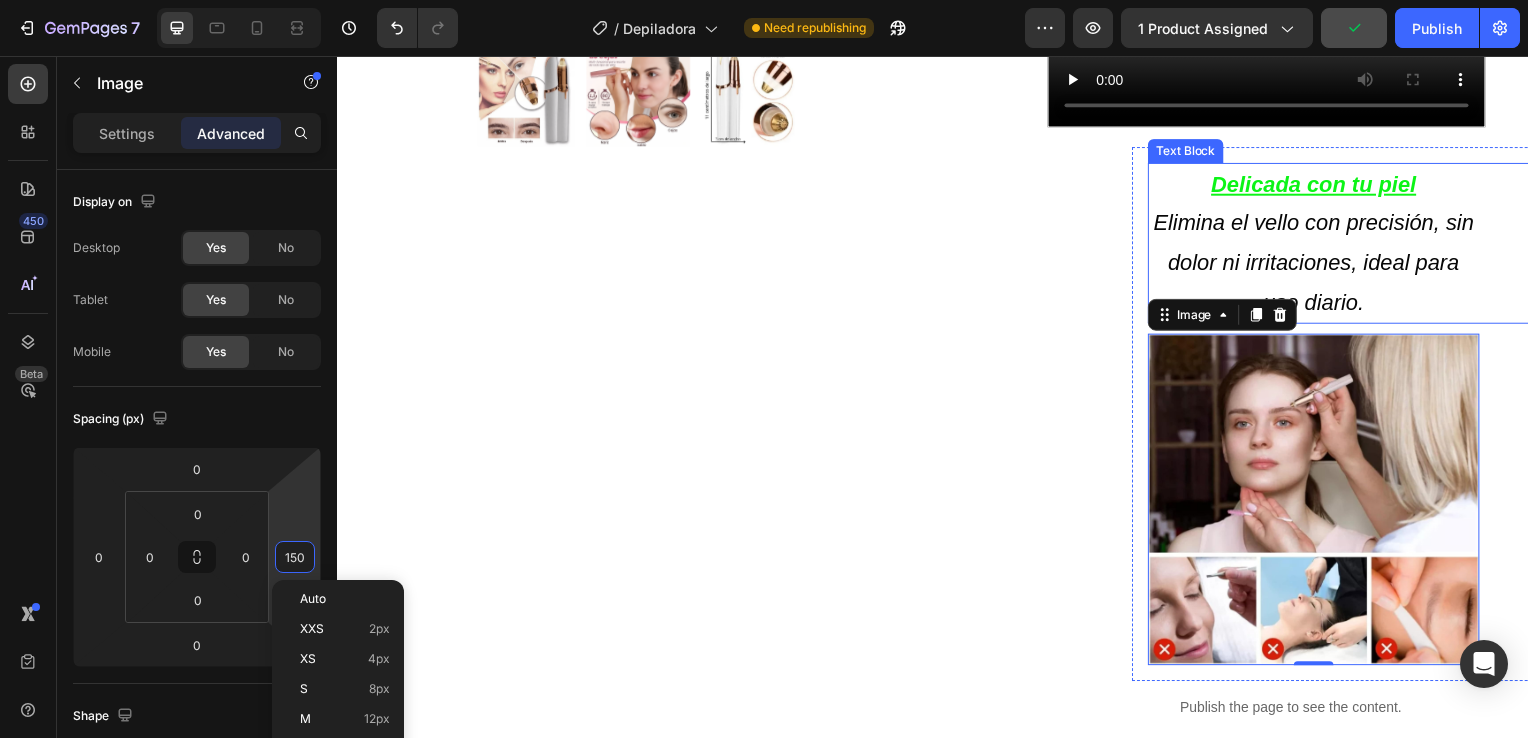 click on "Elimina el vello con precisión, sin dolor ni irritaciones, ideal para uso diario." at bounding box center (1320, 264) 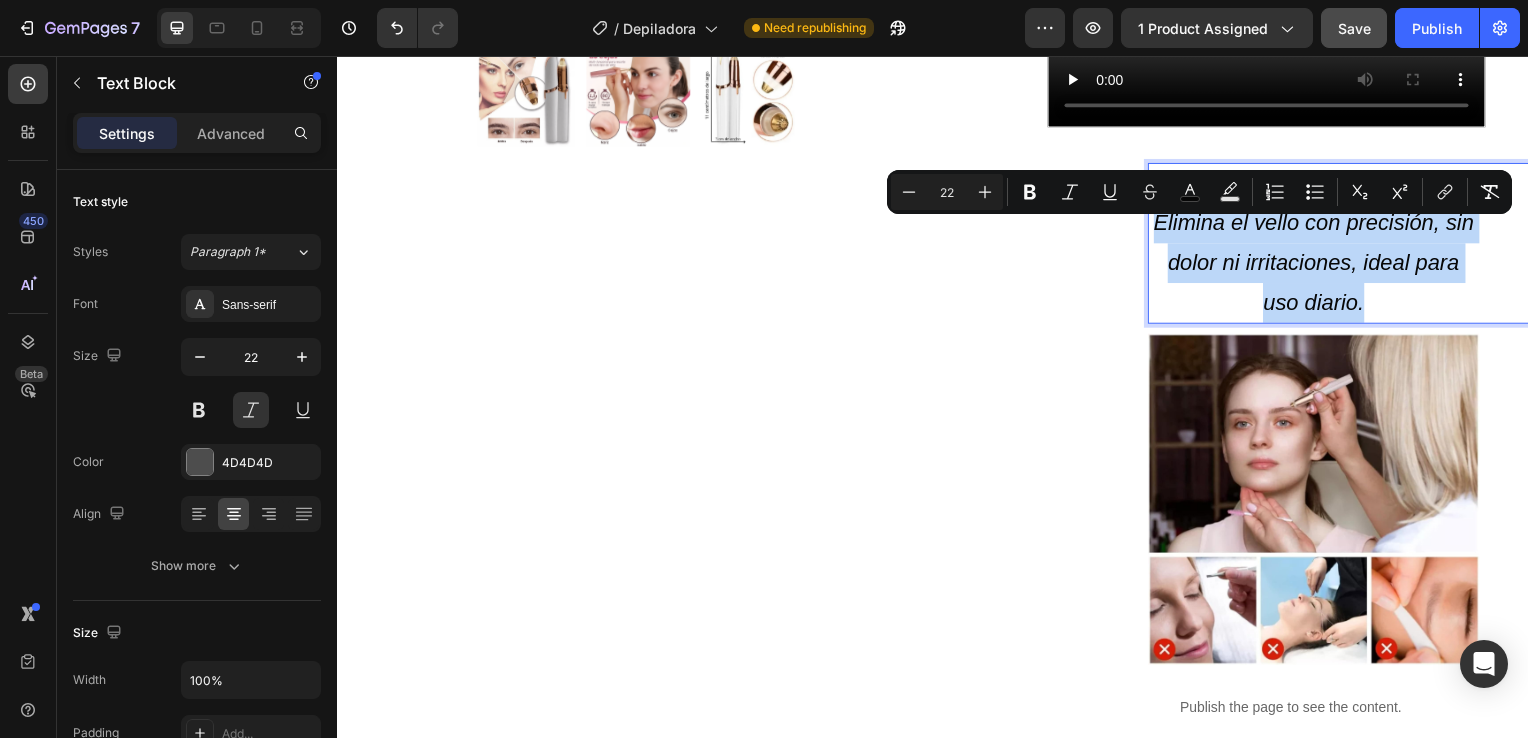 drag, startPoint x: 1399, startPoint y: 307, endPoint x: 1174, endPoint y: 232, distance: 237.17082 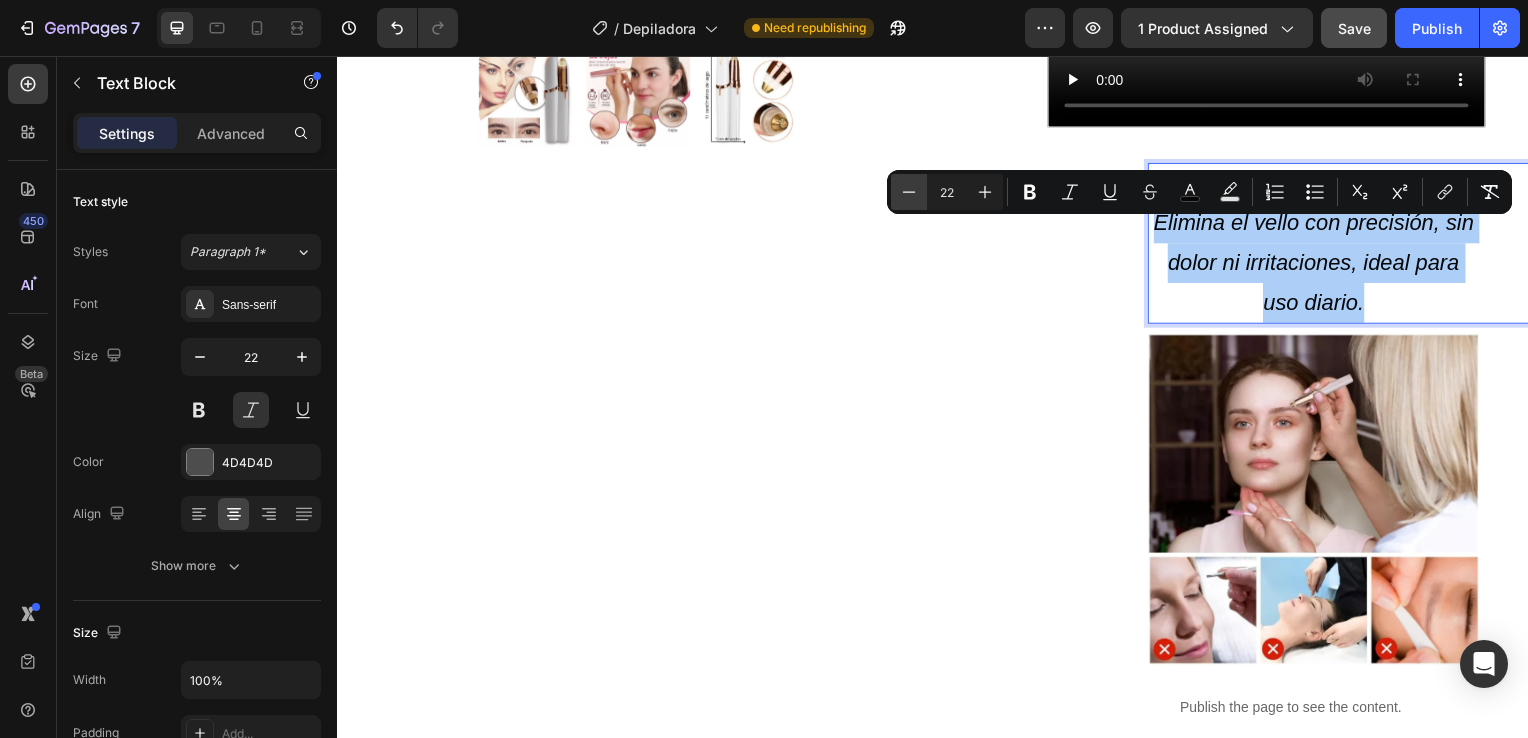 click 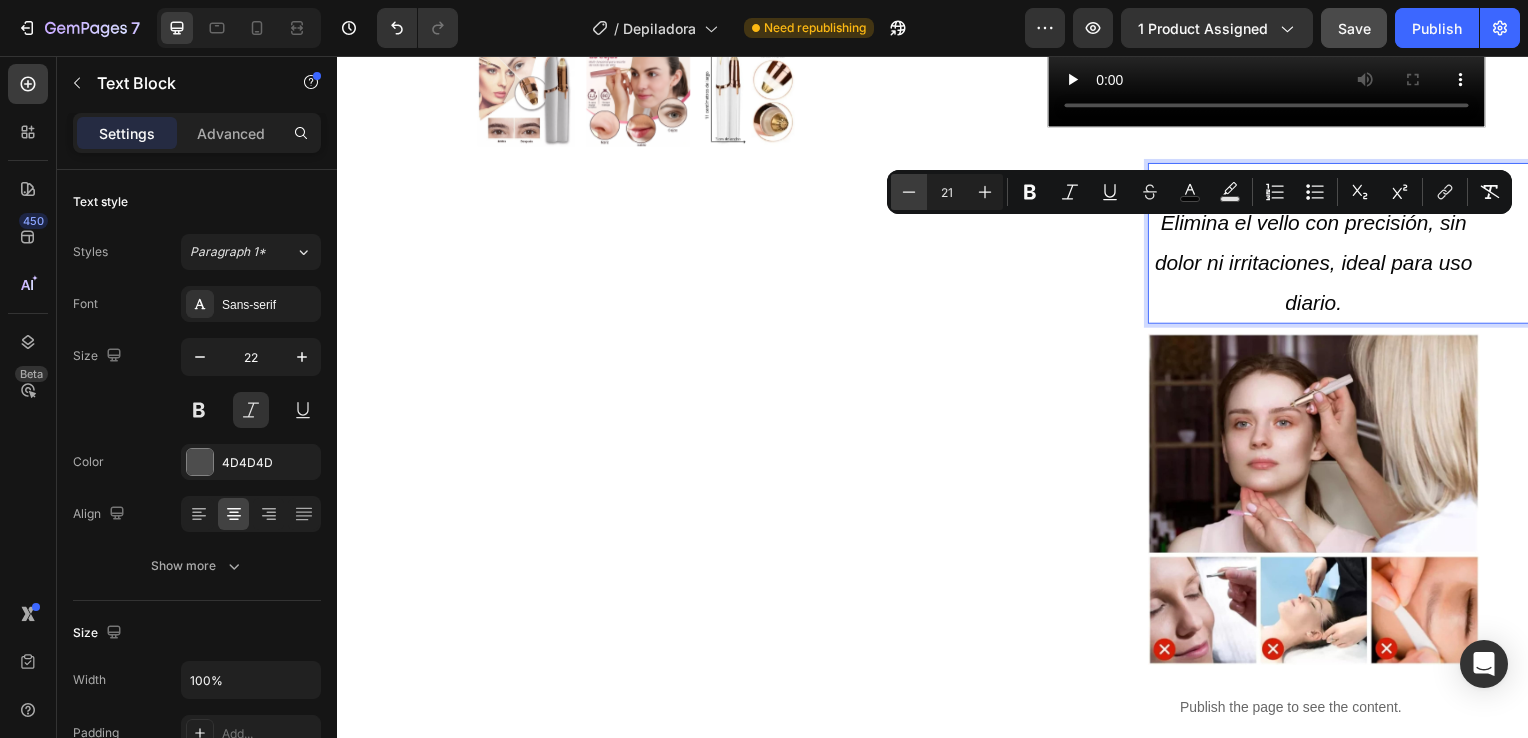 click 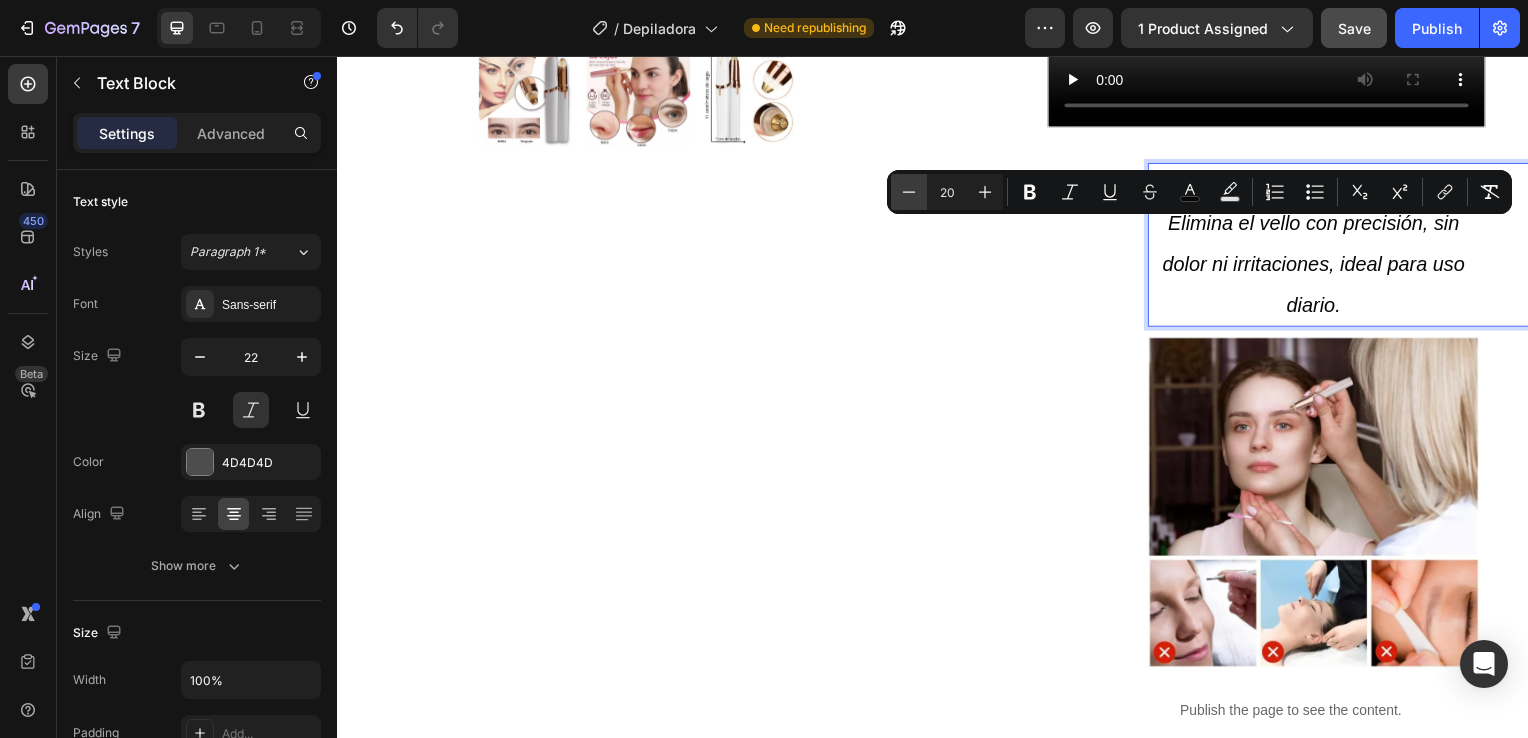 click 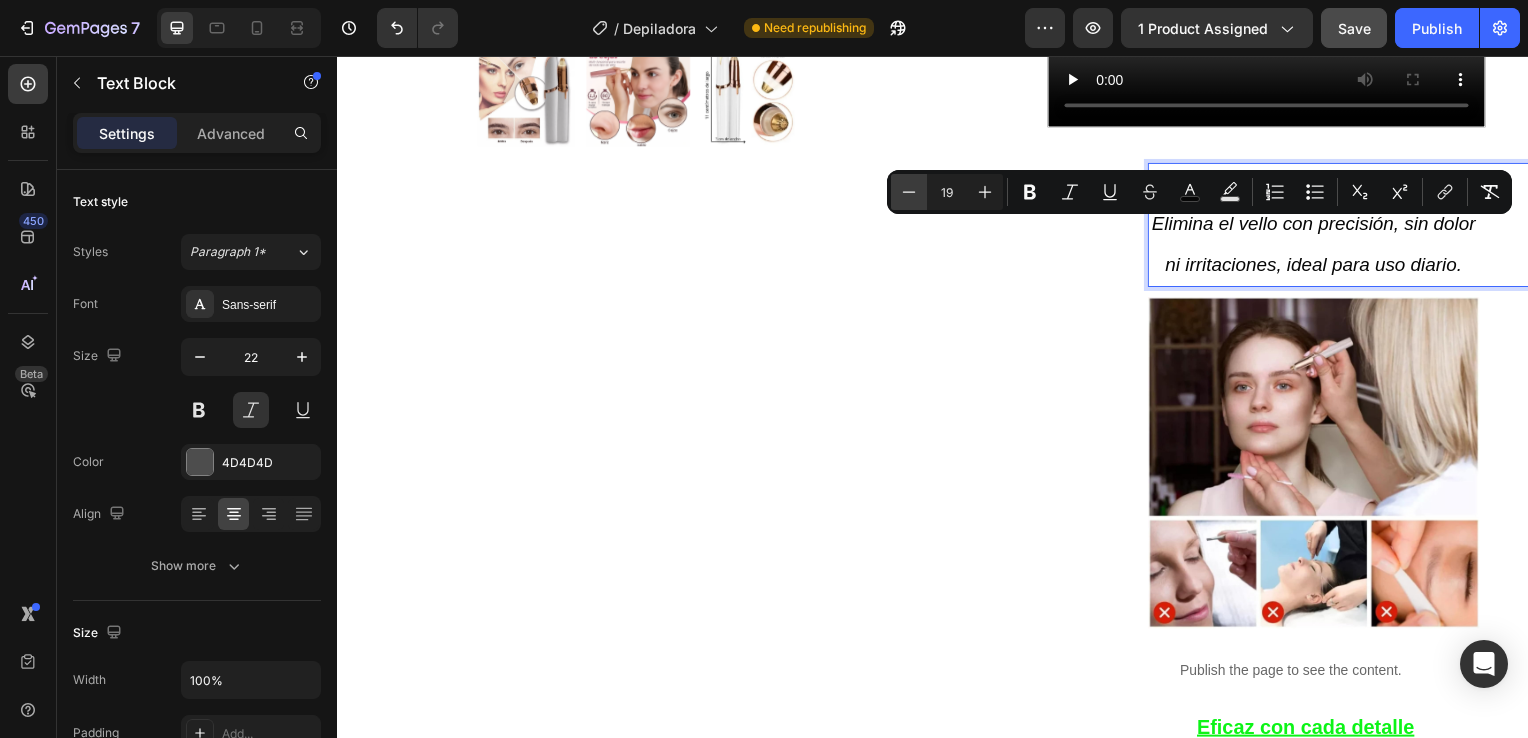 click 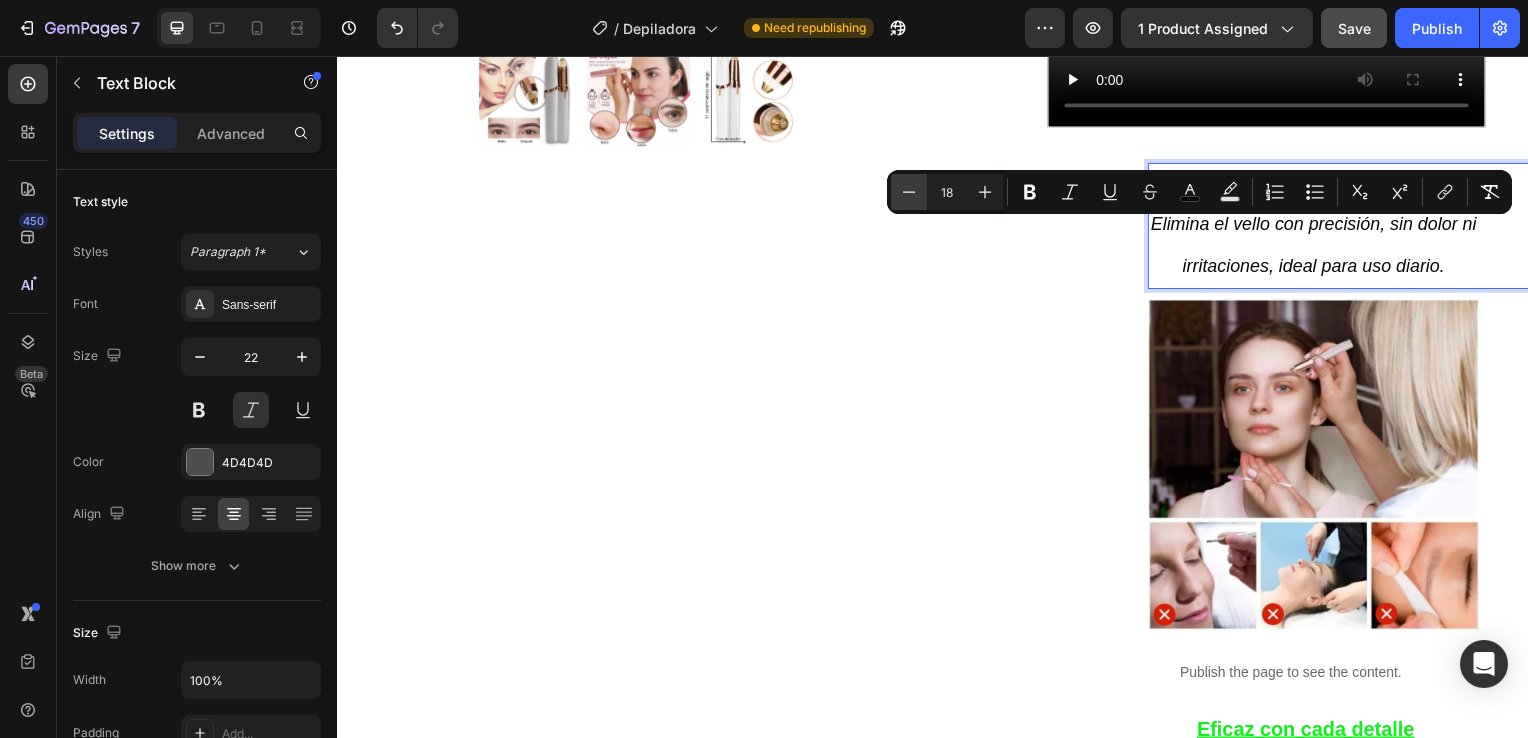 click 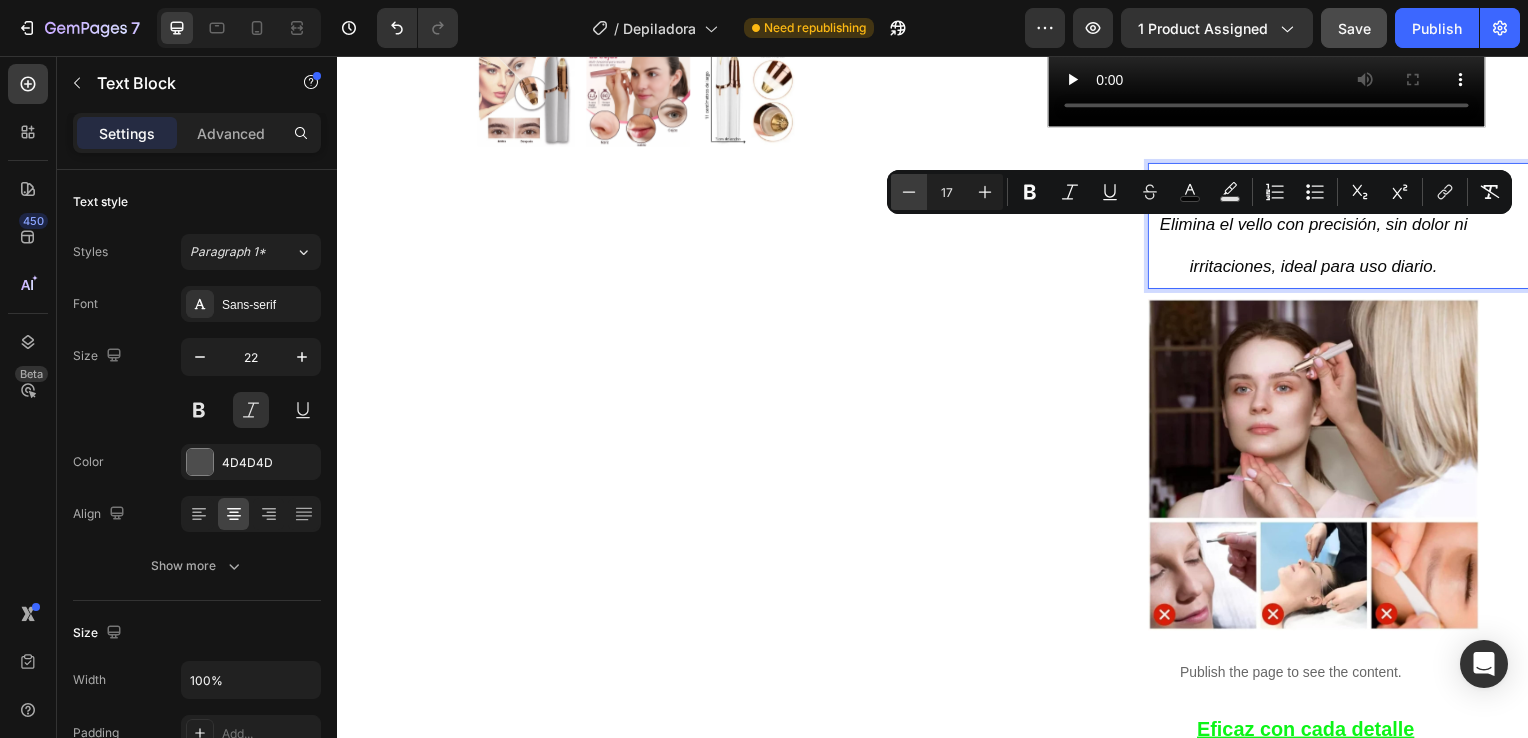 click 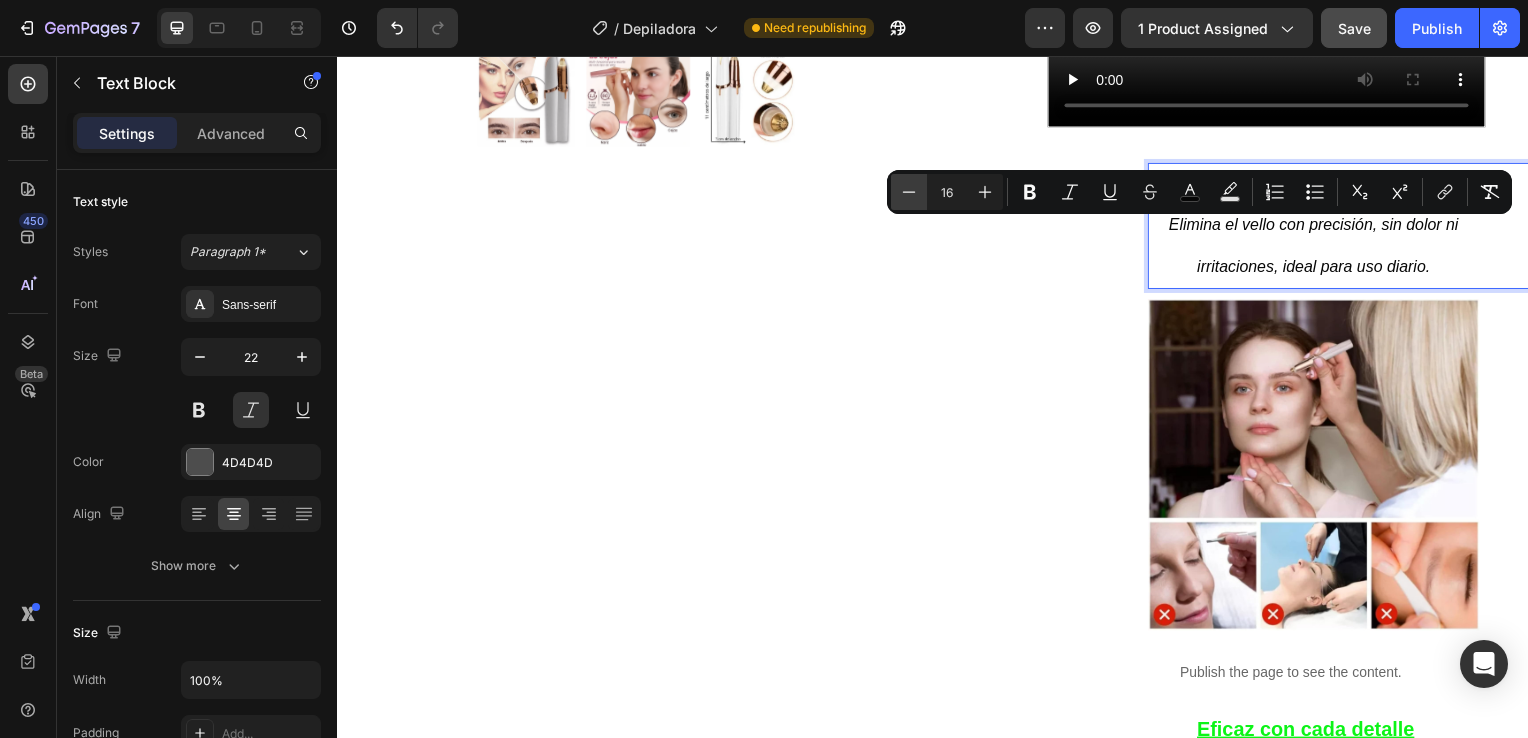 click 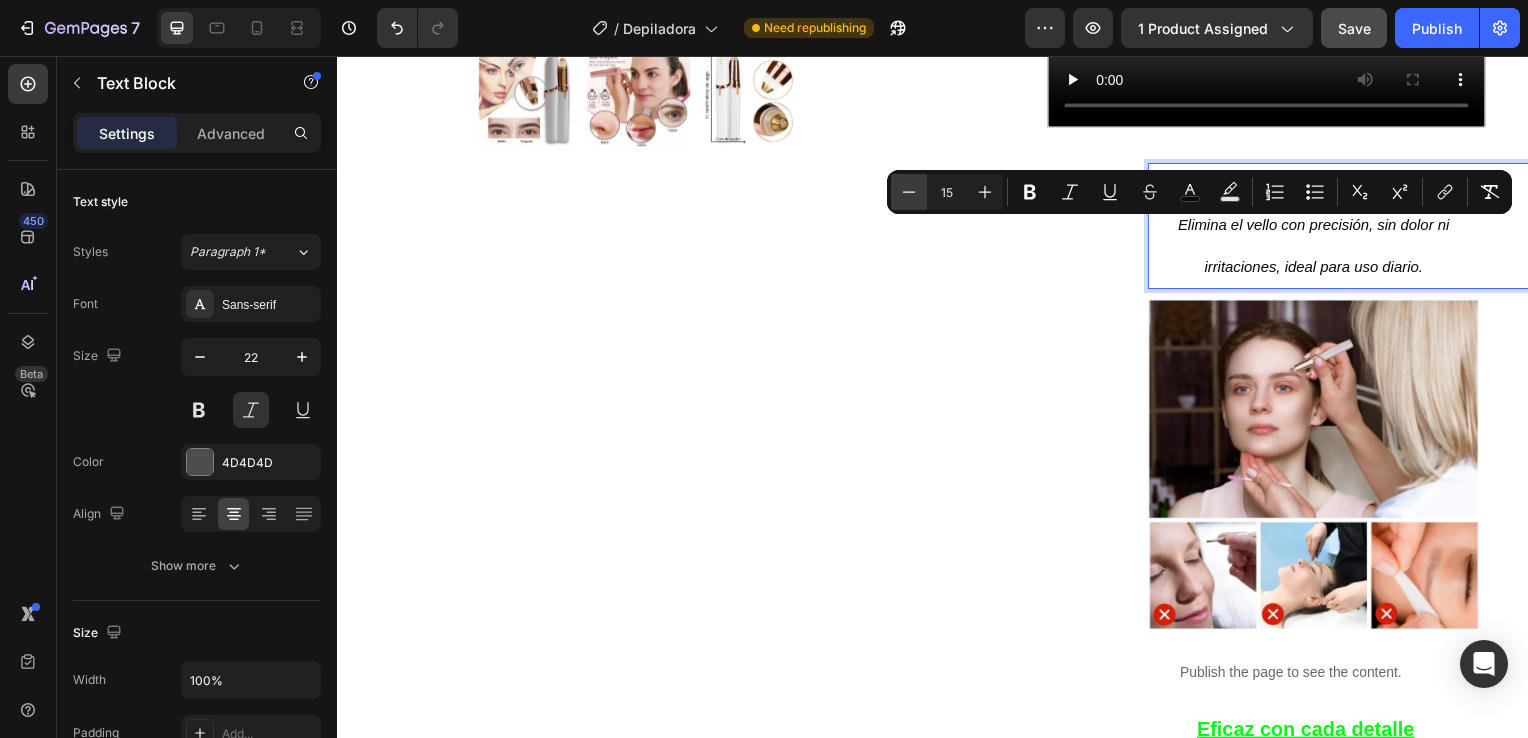click 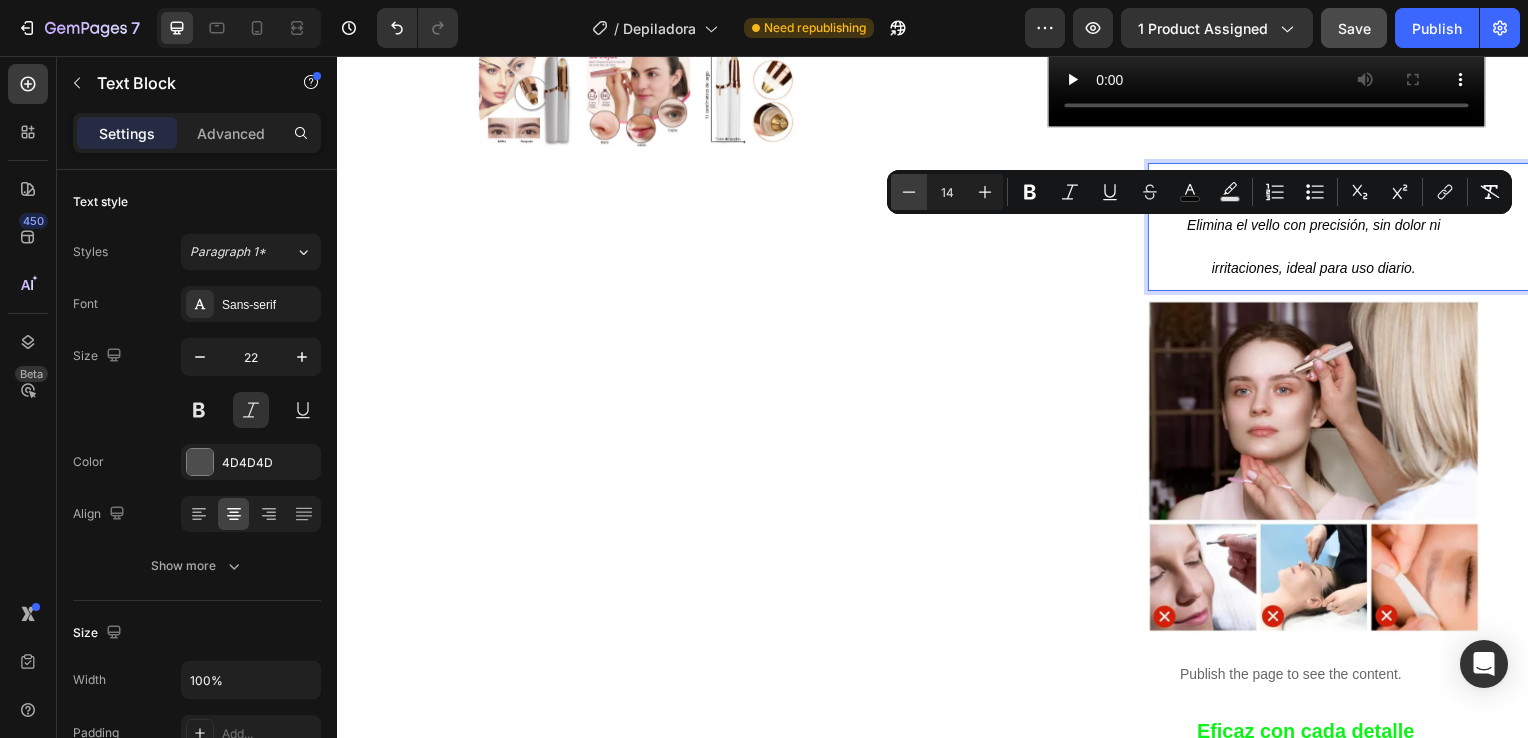 click 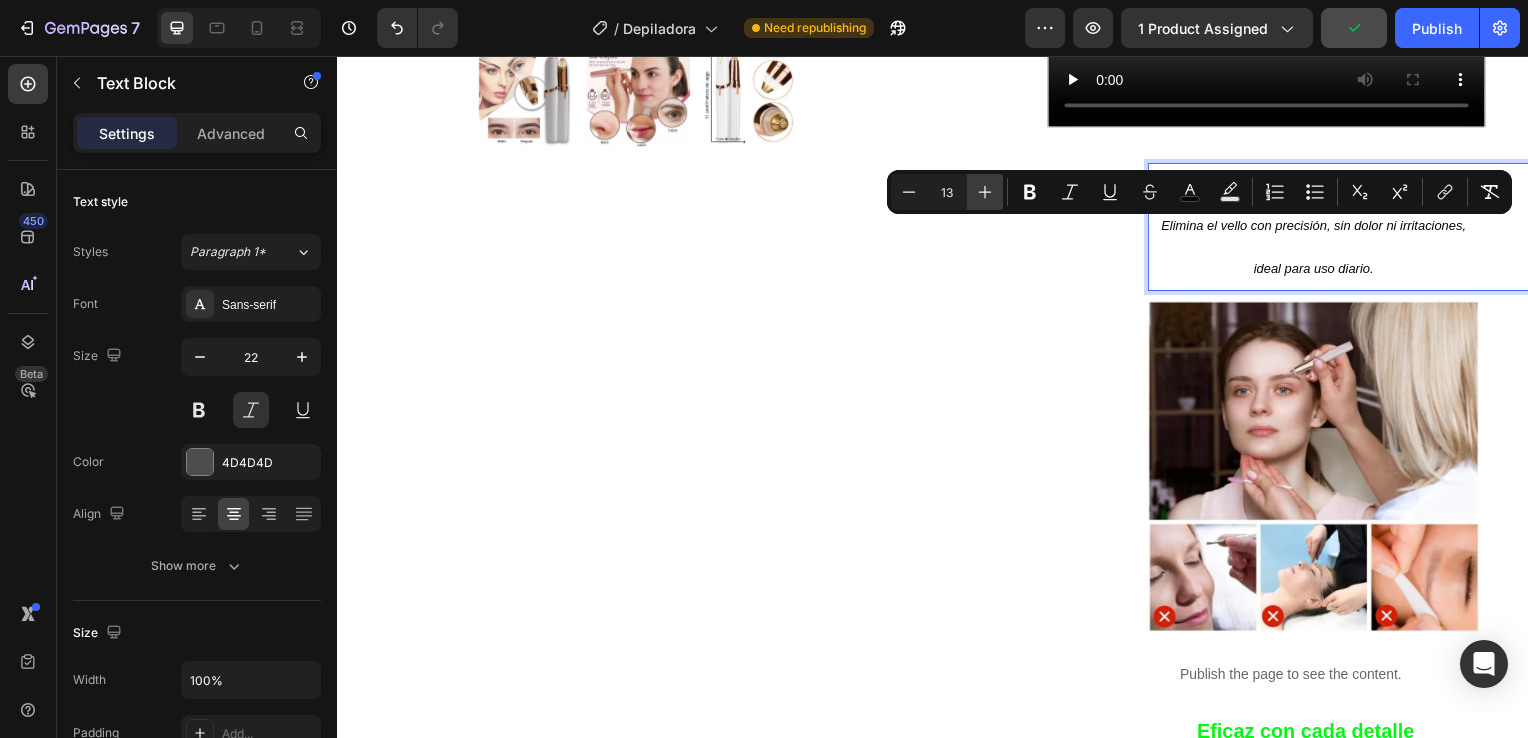 click 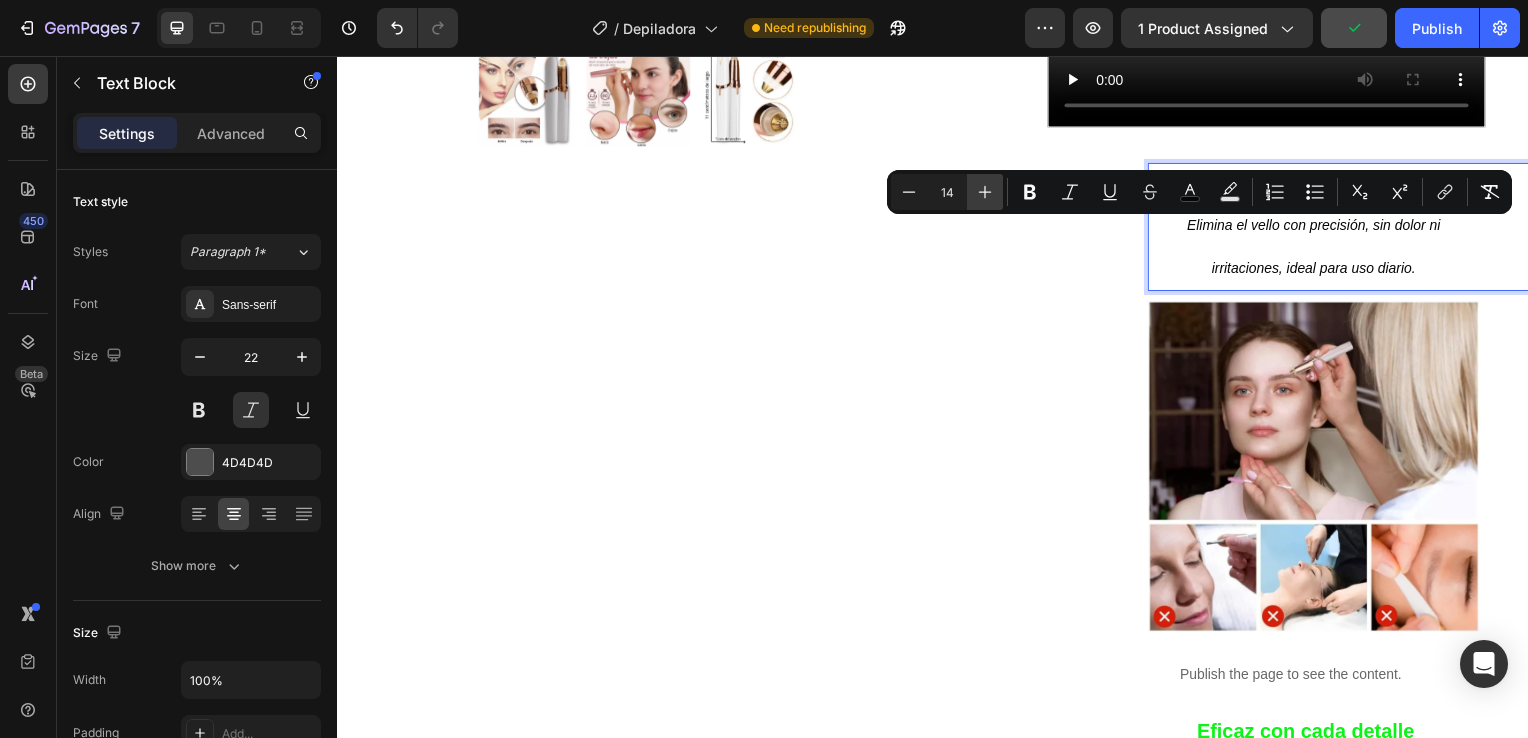 click 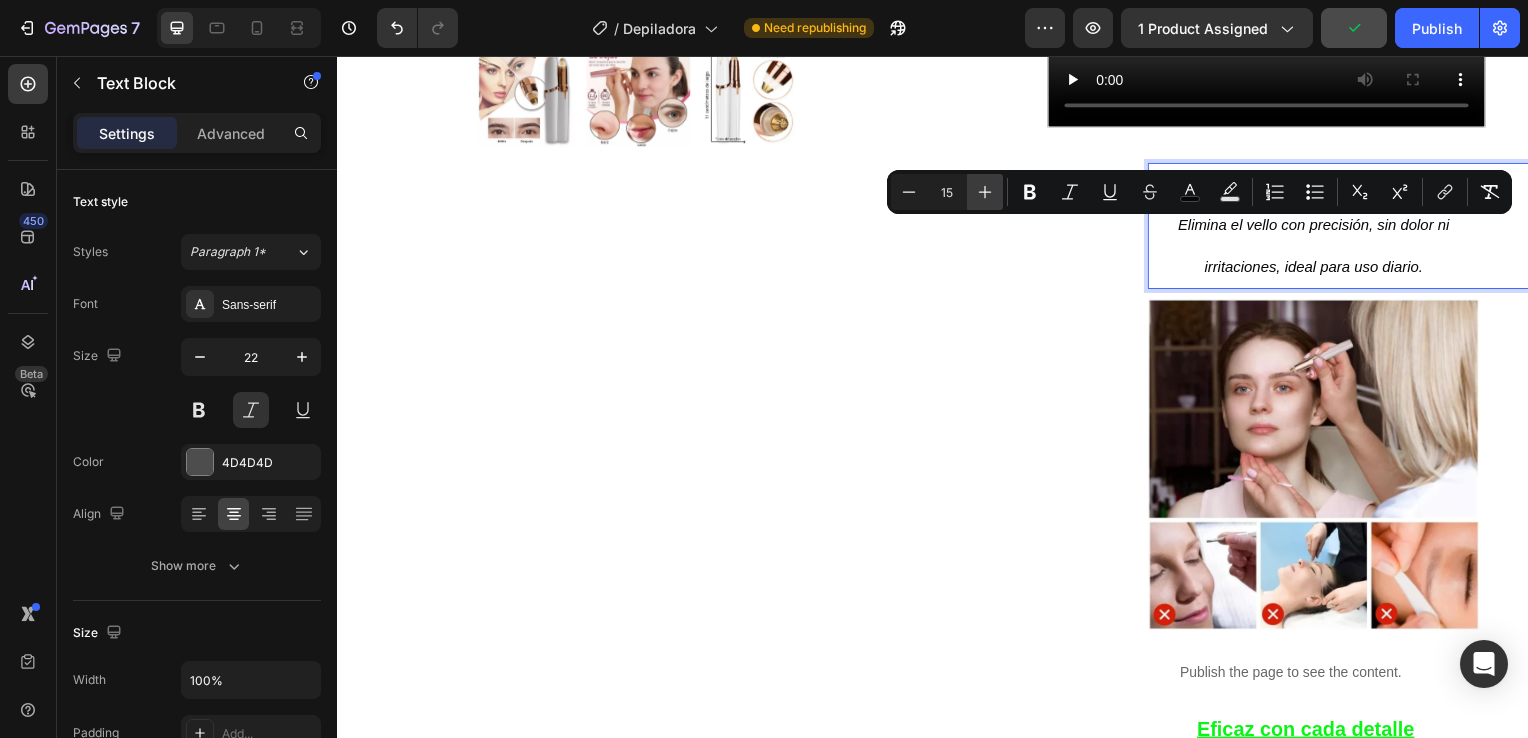 click 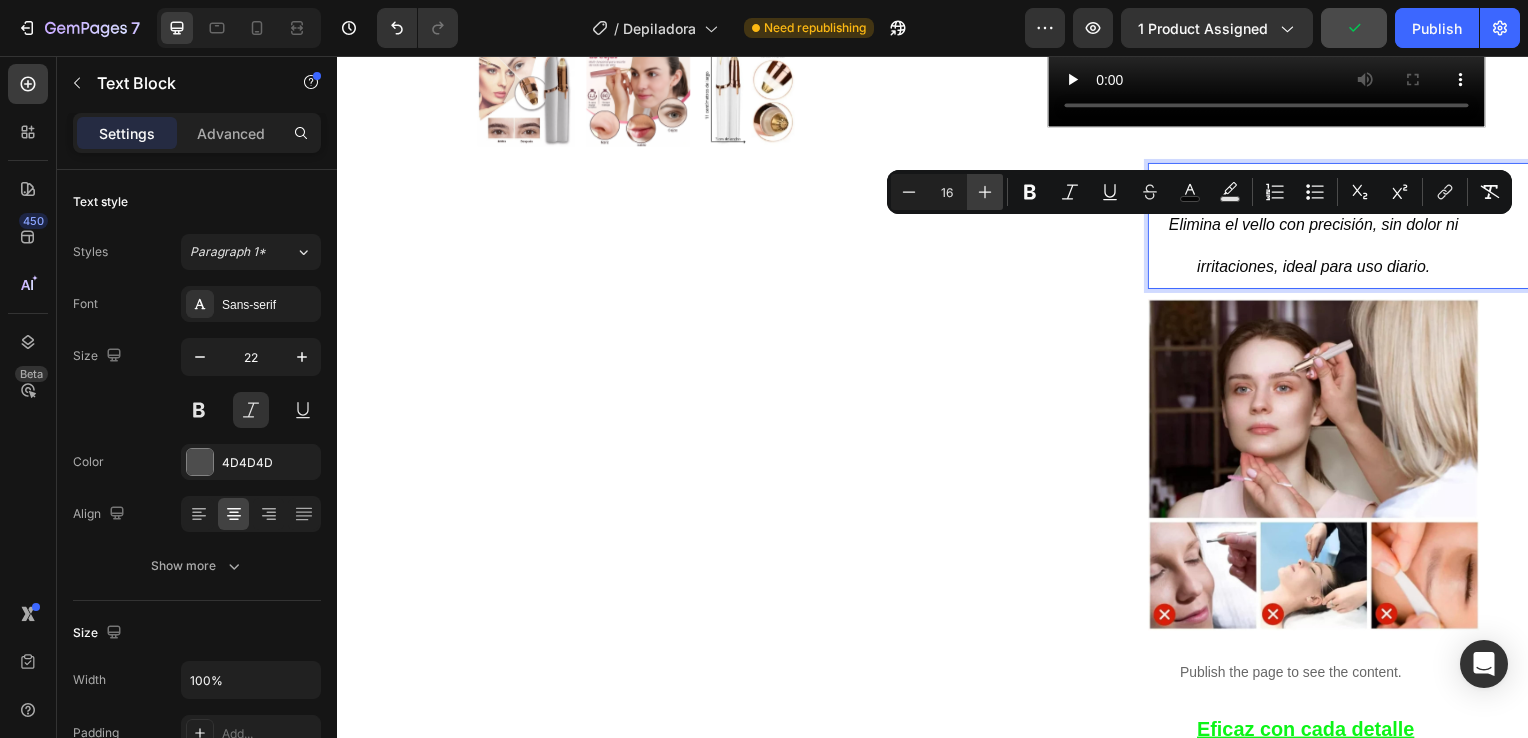 click 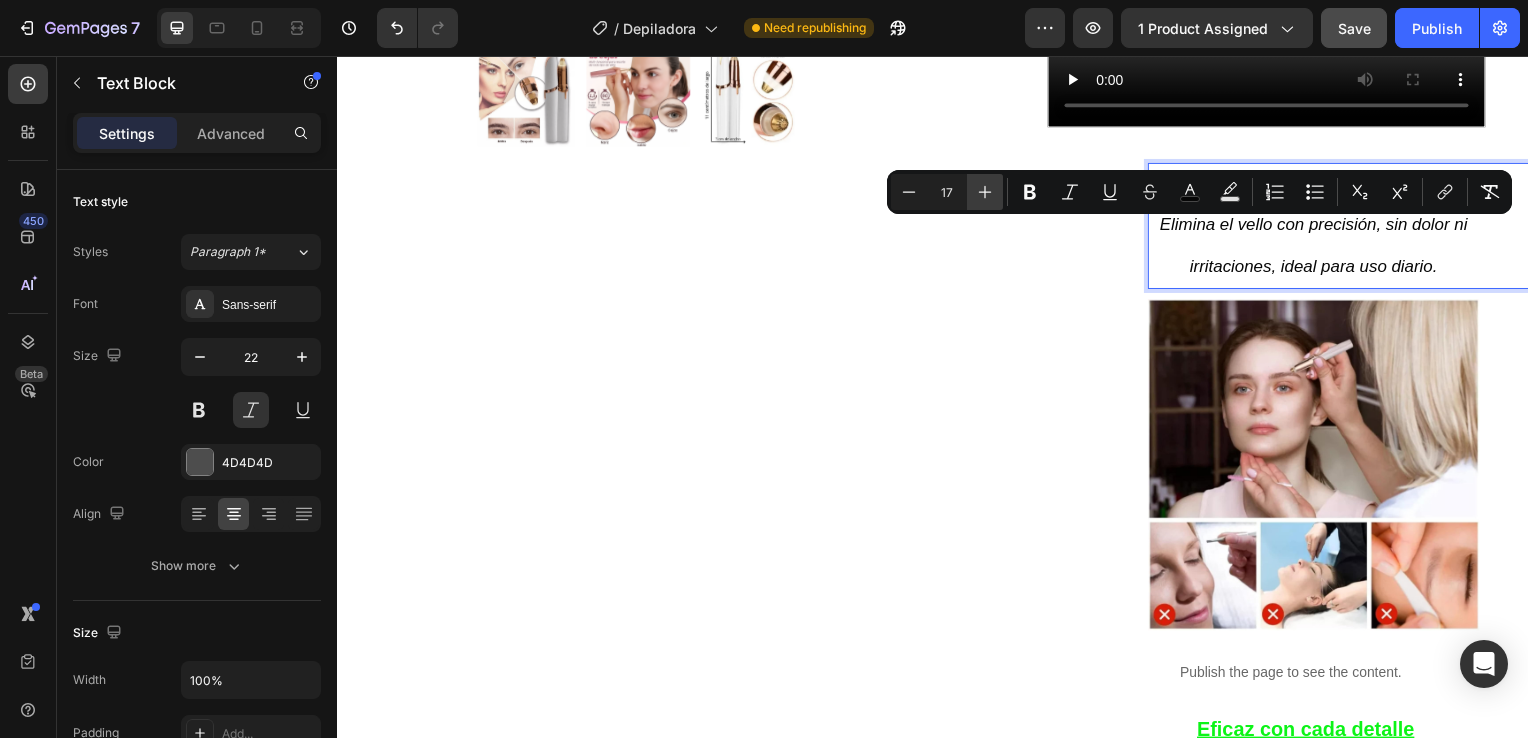click 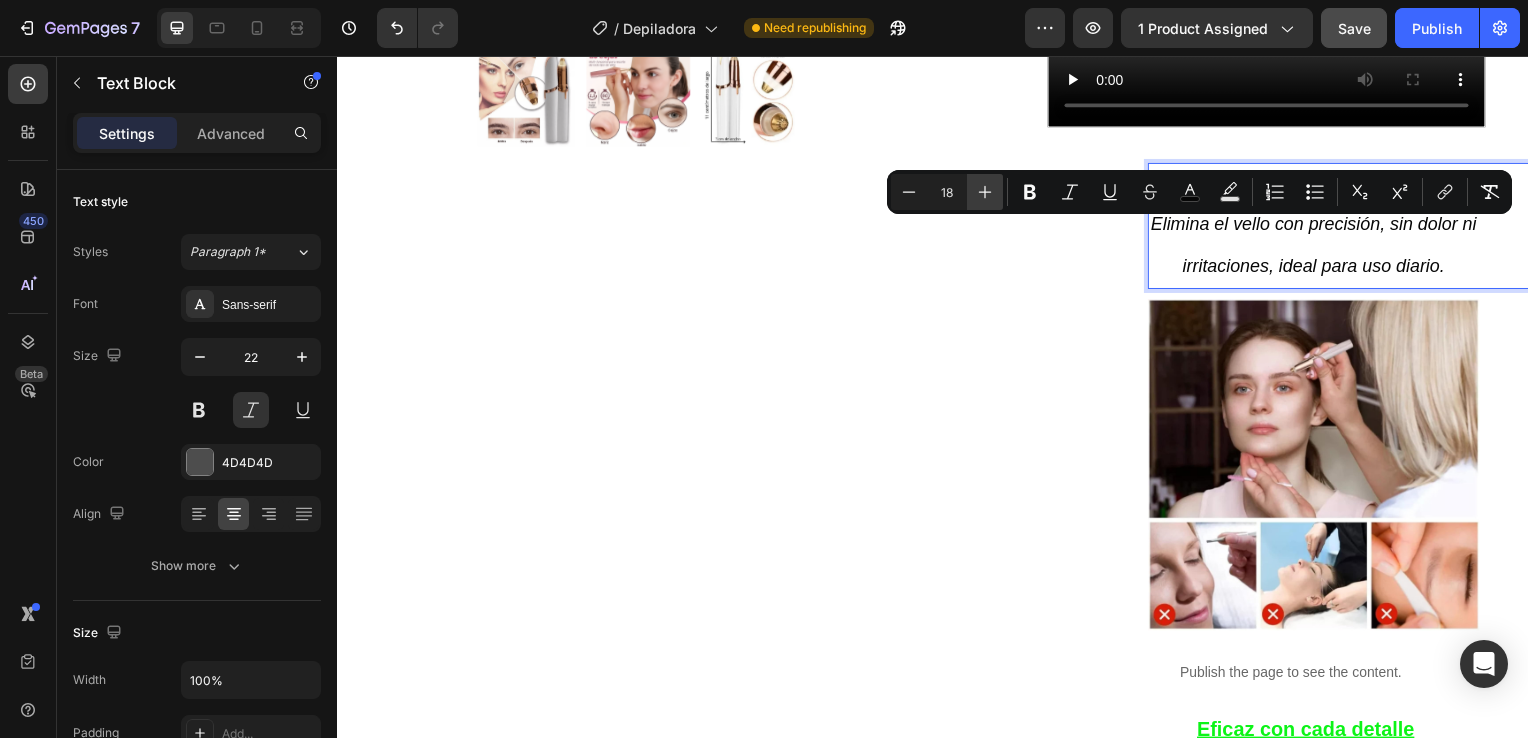 click 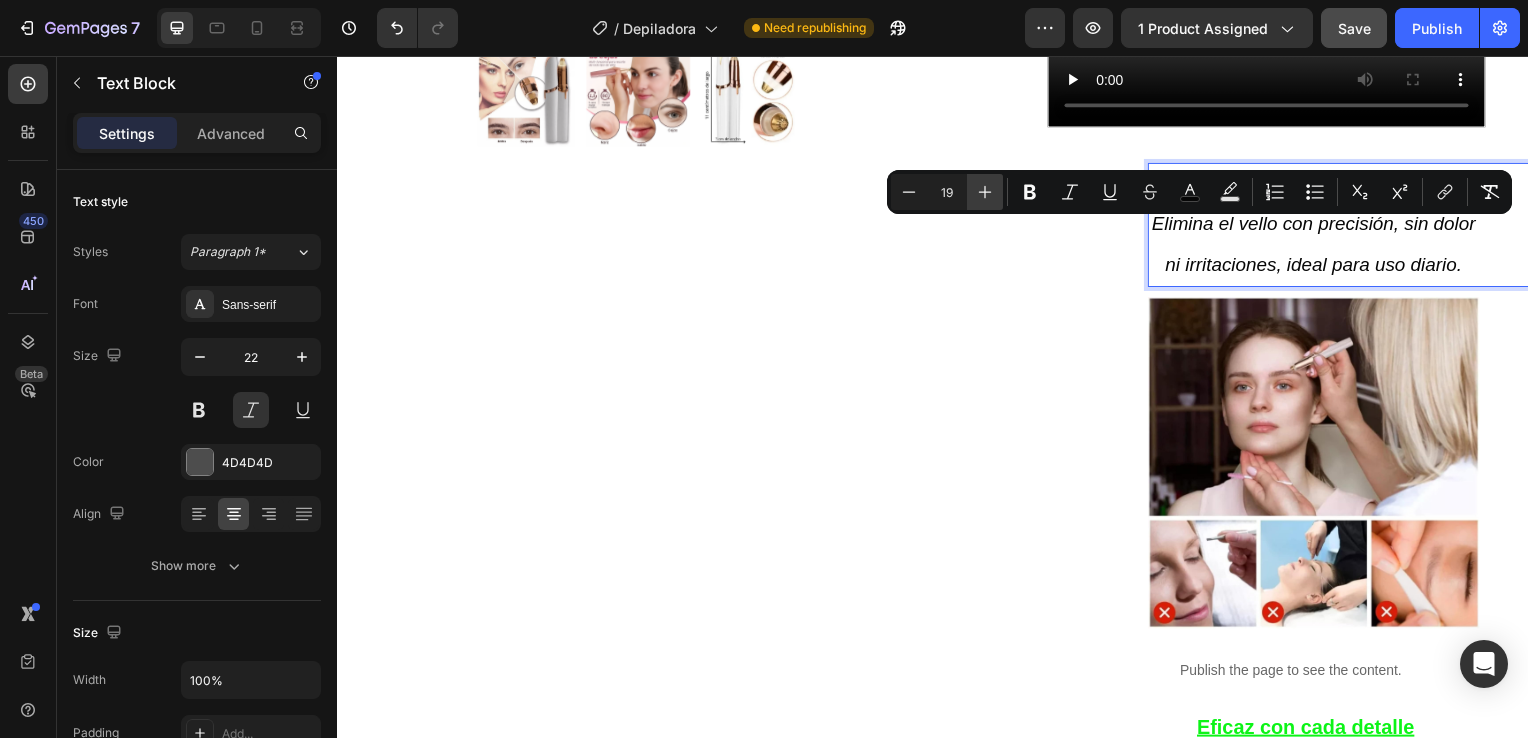 click 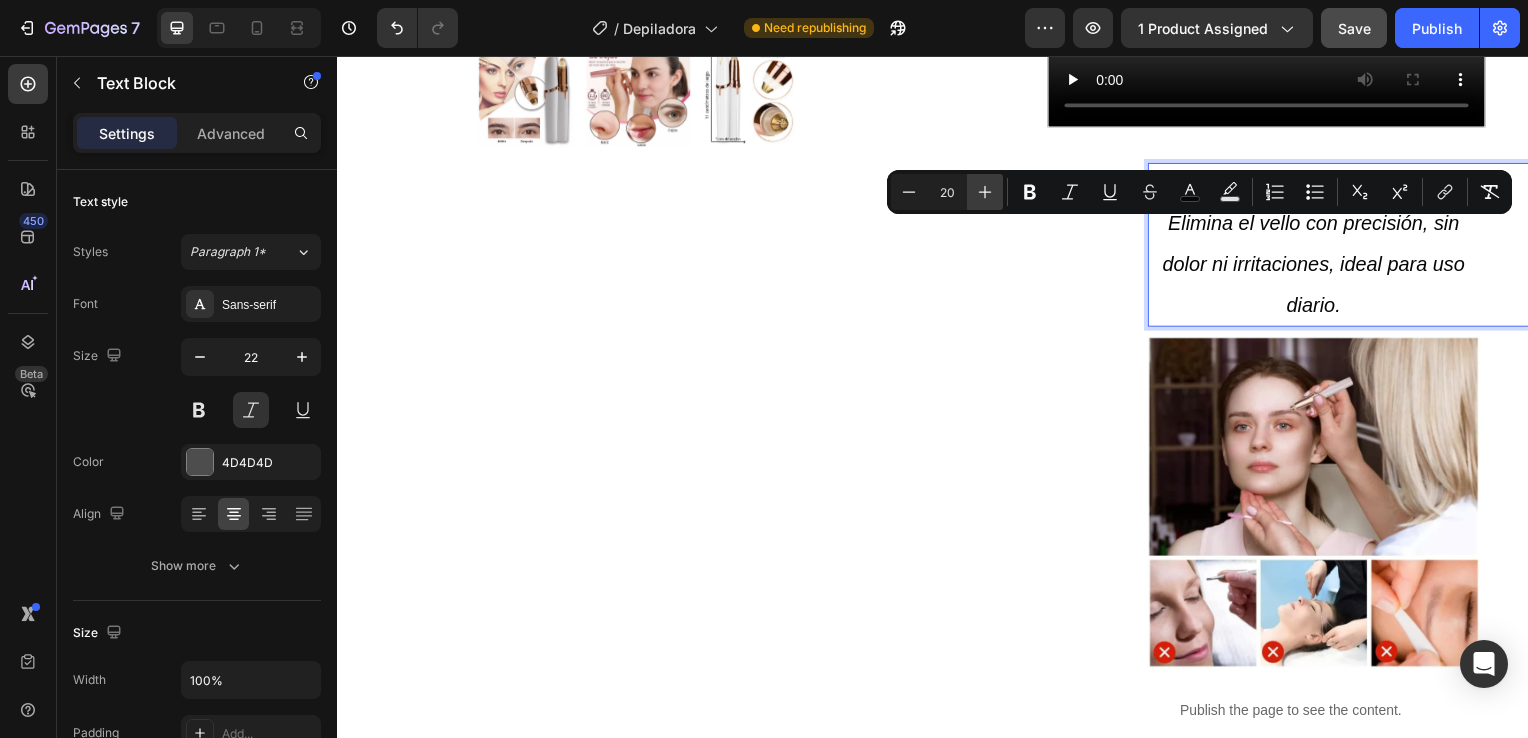 click 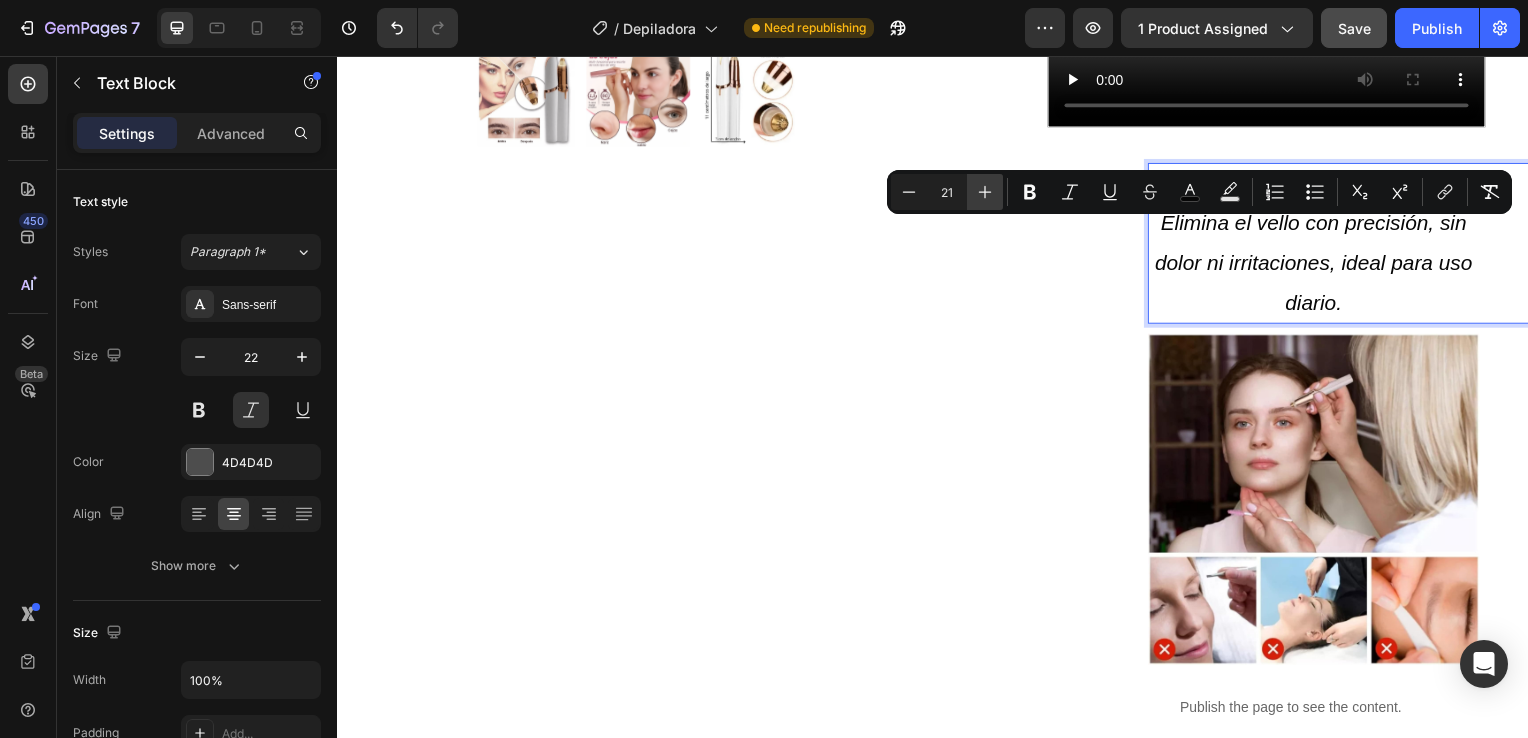 click 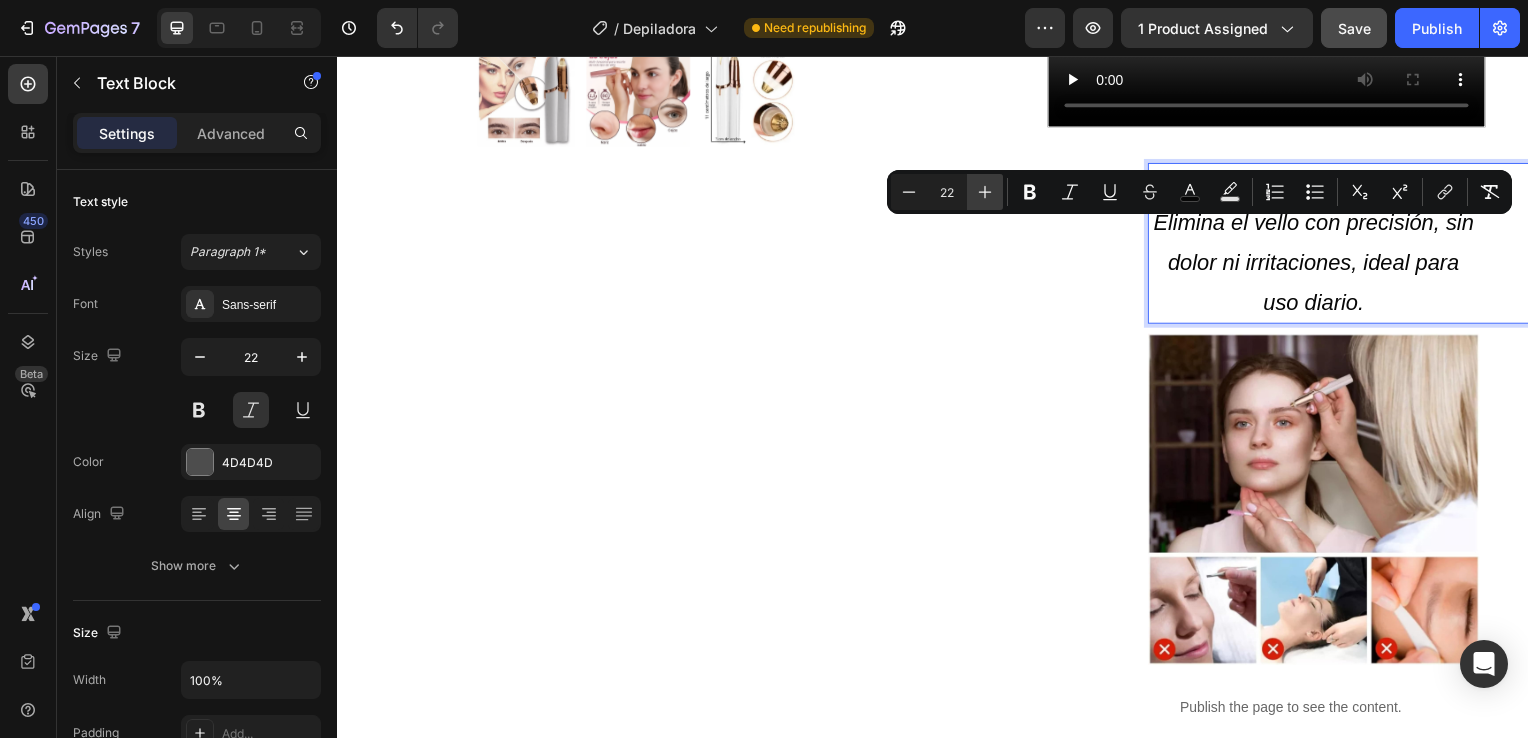 click 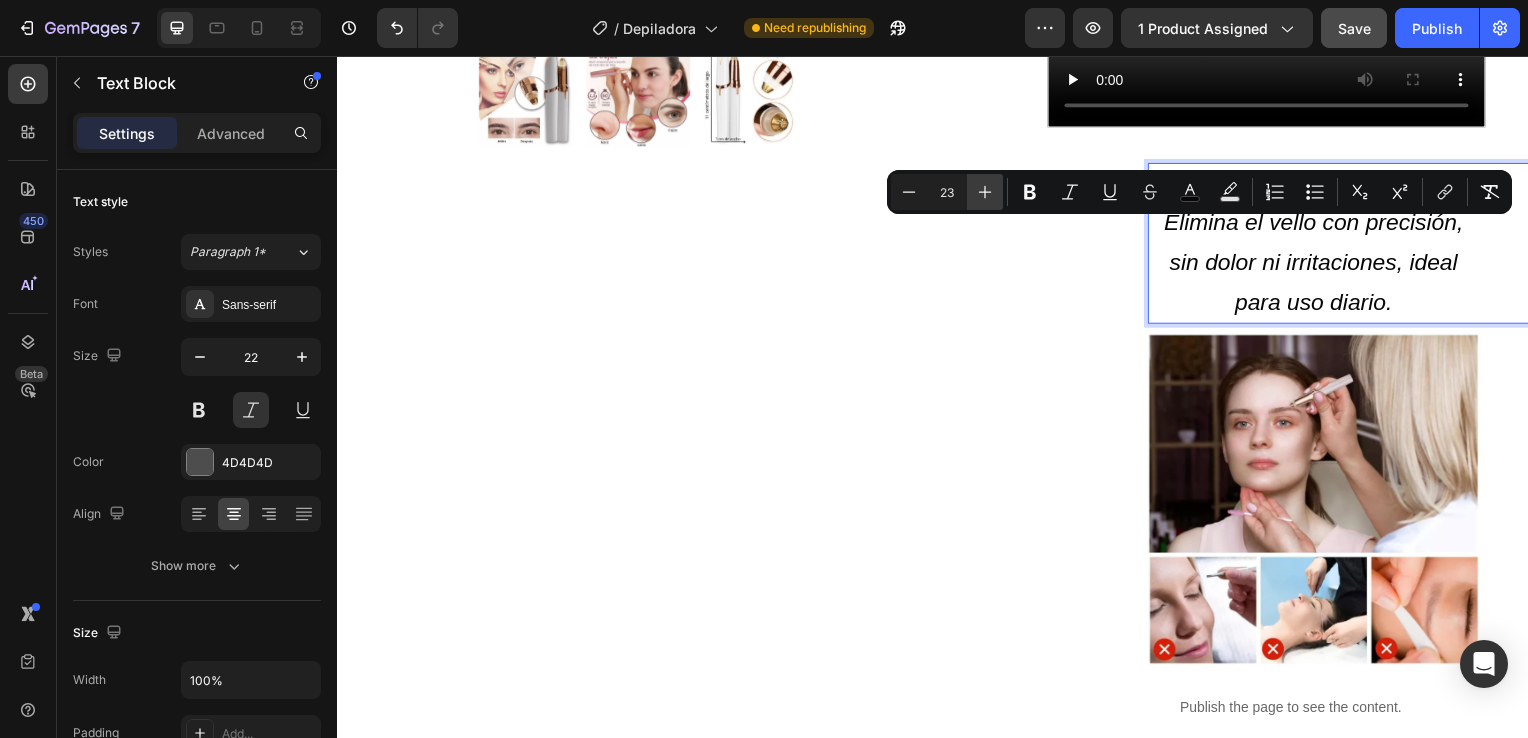 click 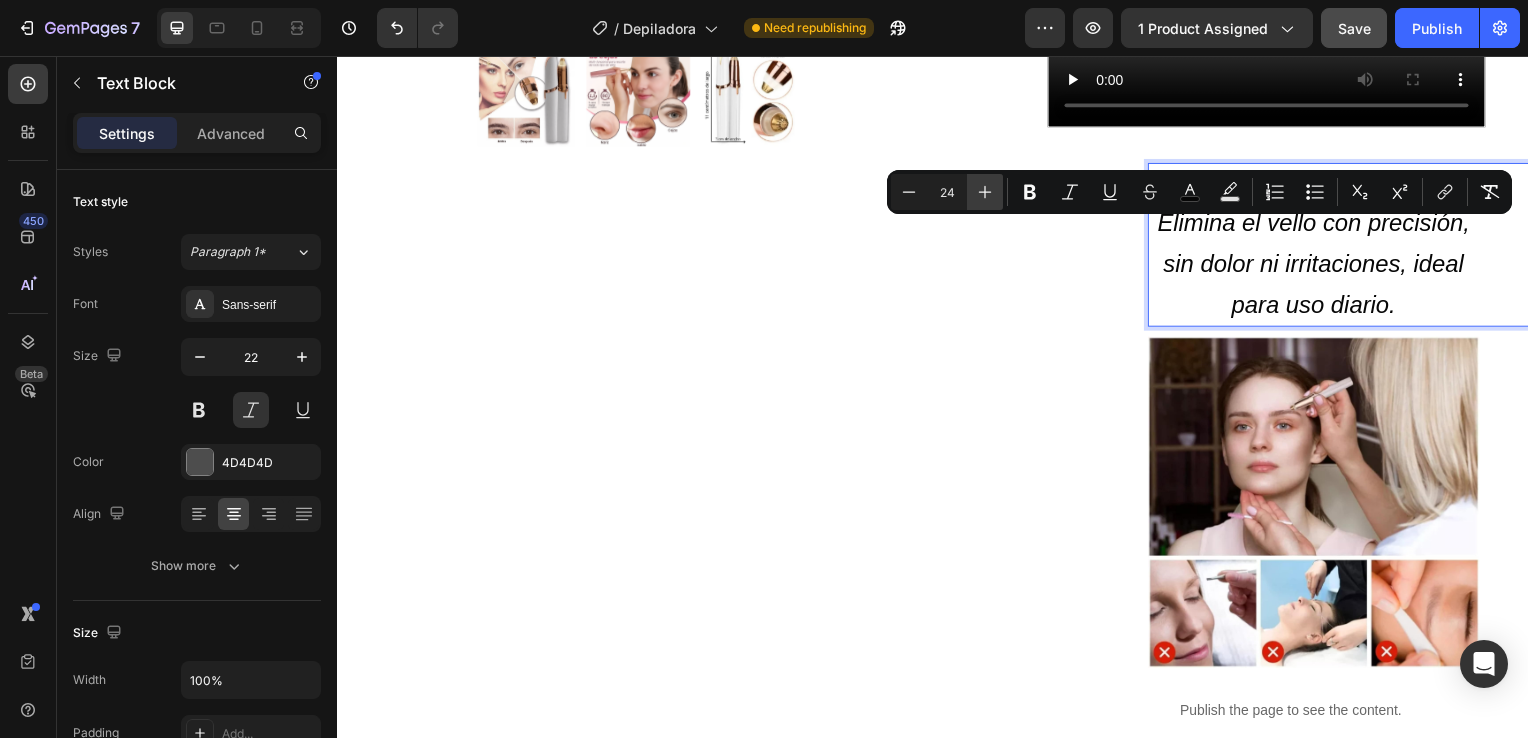 click 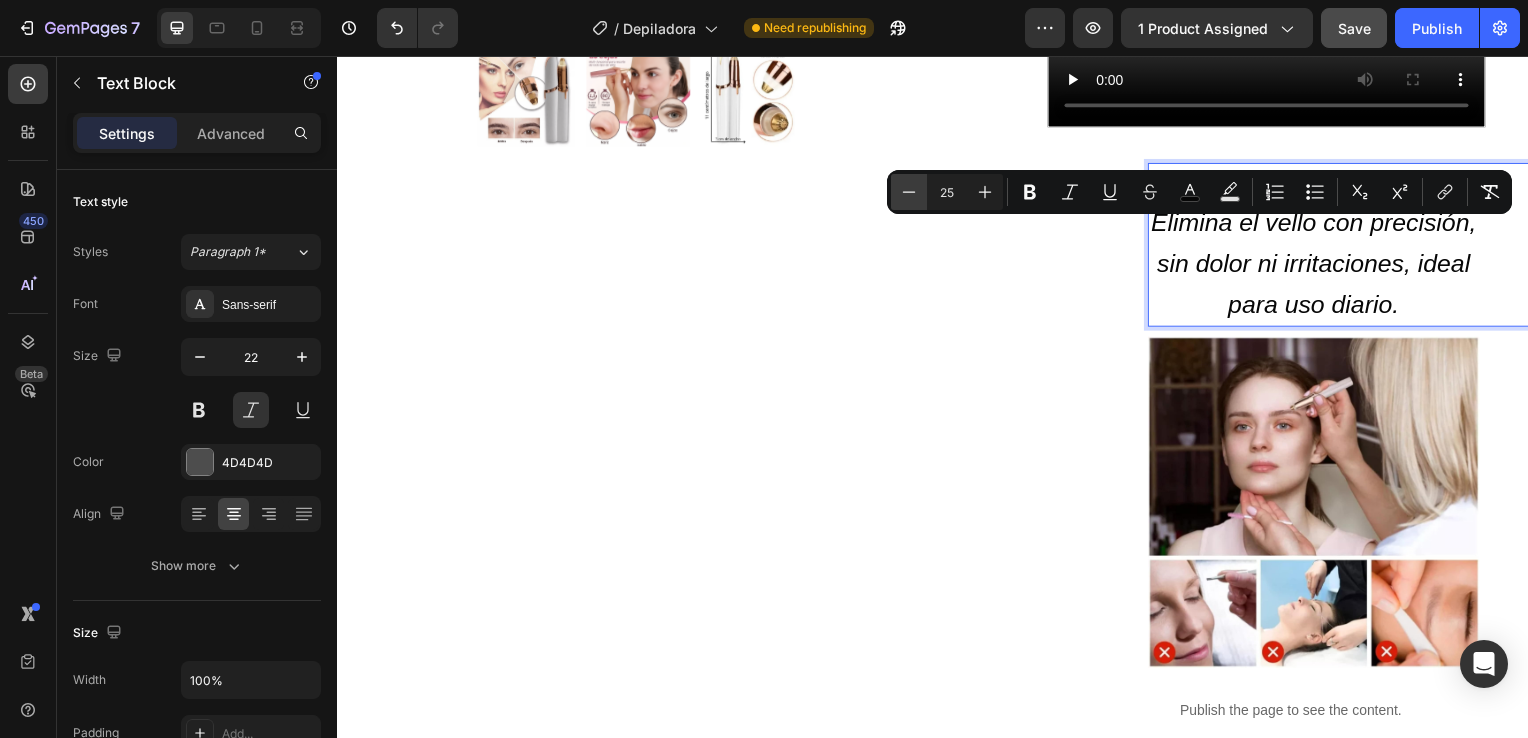 click 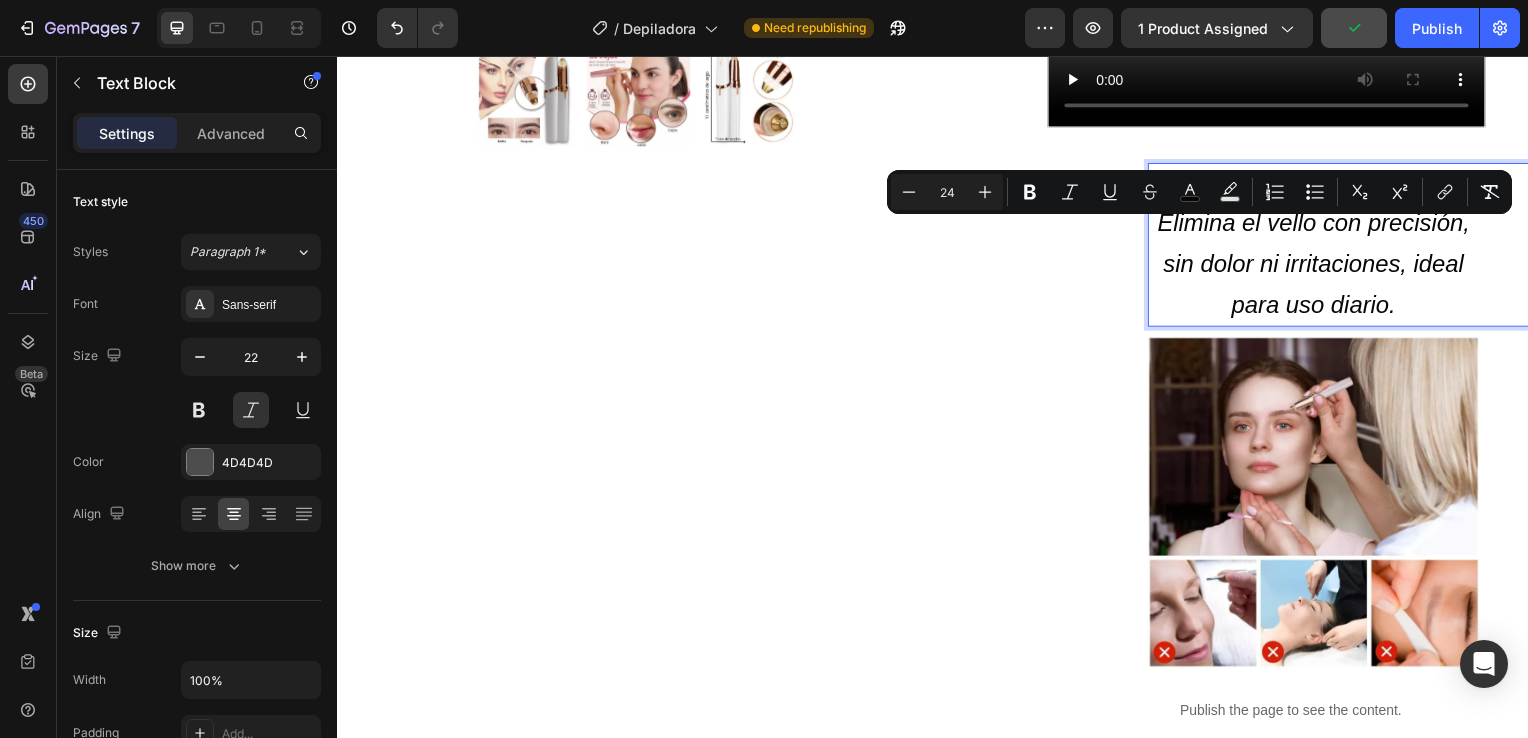 click on "Elimina el vello con precisión, sin dolor ni irritaciones, ideal para uso diario." at bounding box center (1320, 265) 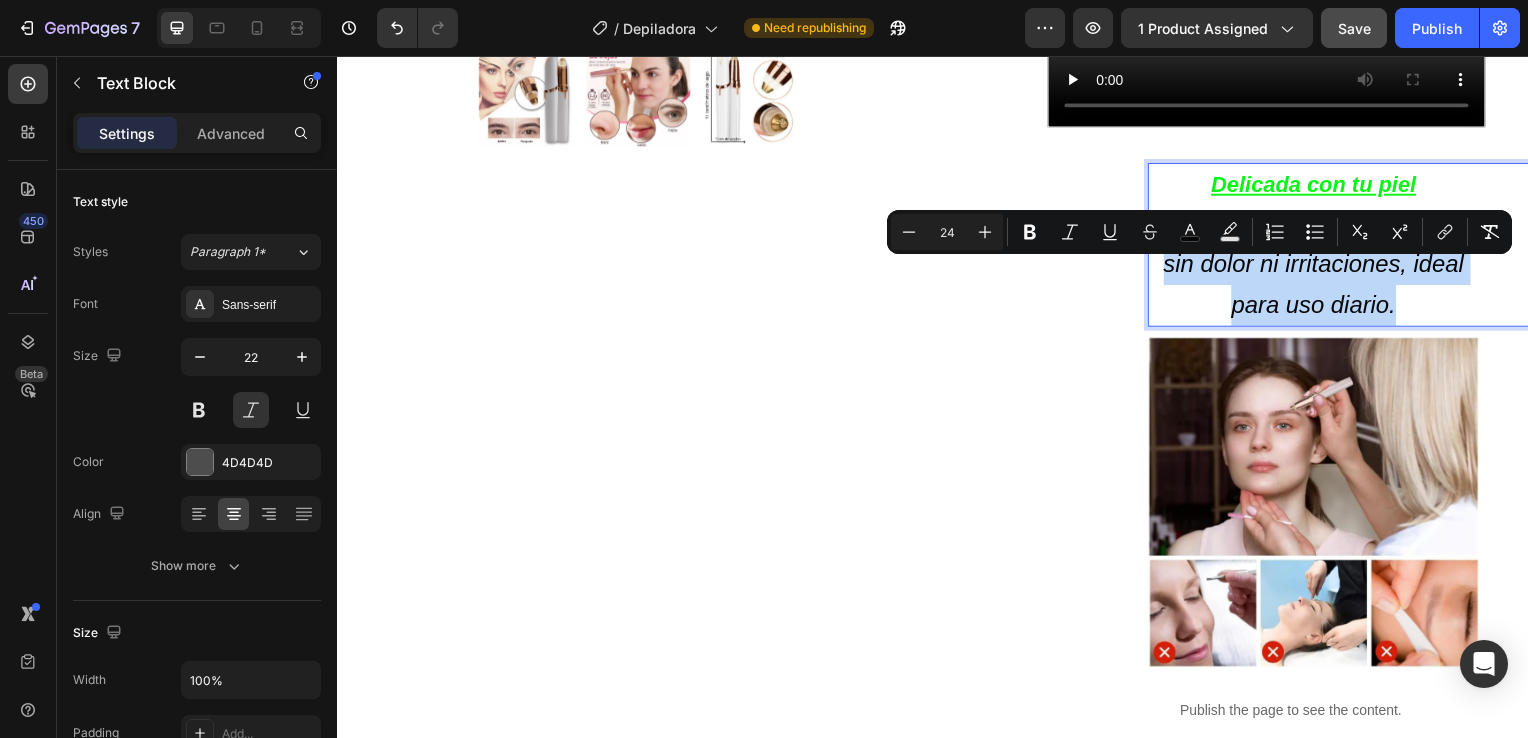 drag, startPoint x: 1162, startPoint y: 270, endPoint x: 1404, endPoint y: 306, distance: 244.66304 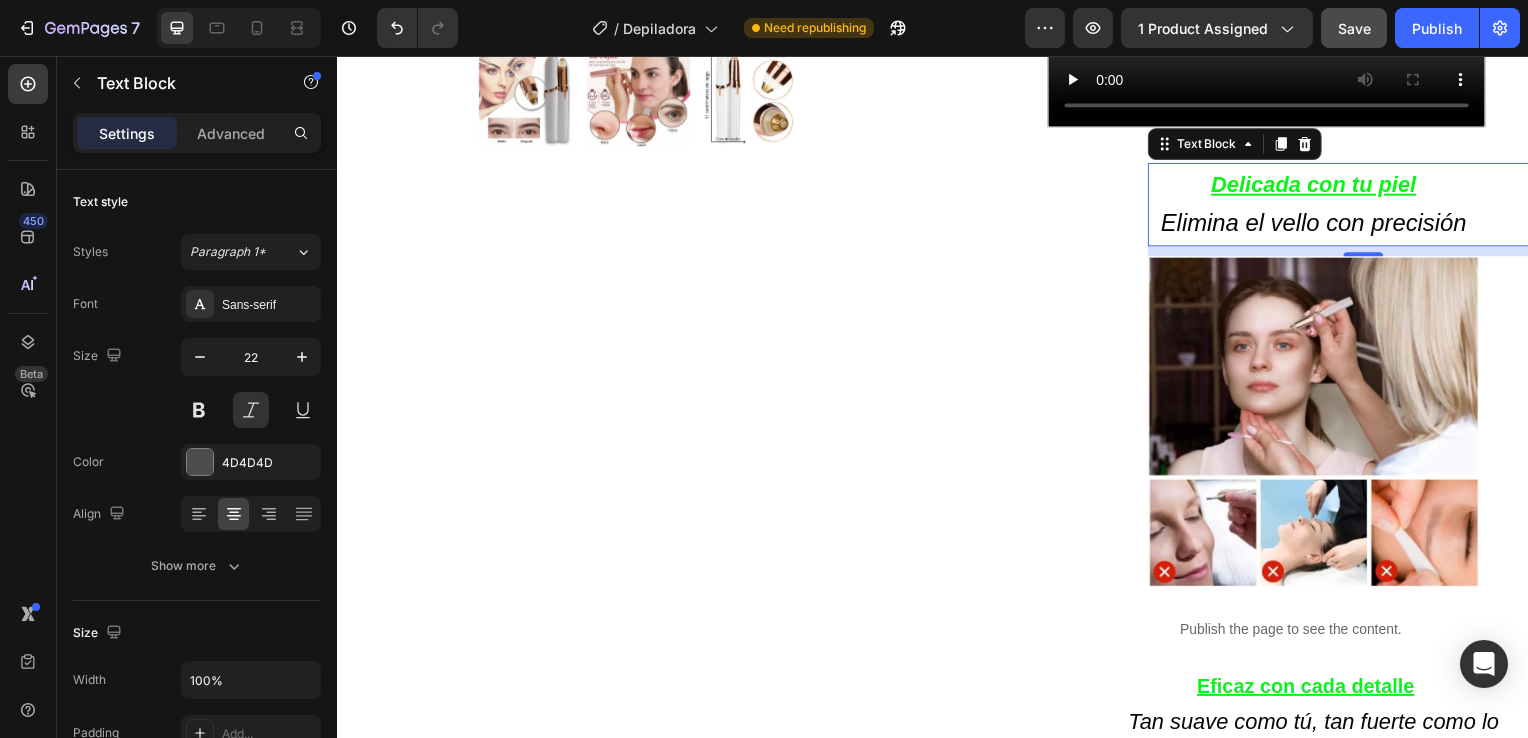 drag, startPoint x: 1472, startPoint y: 240, endPoint x: 1329, endPoint y: 229, distance: 143.42245 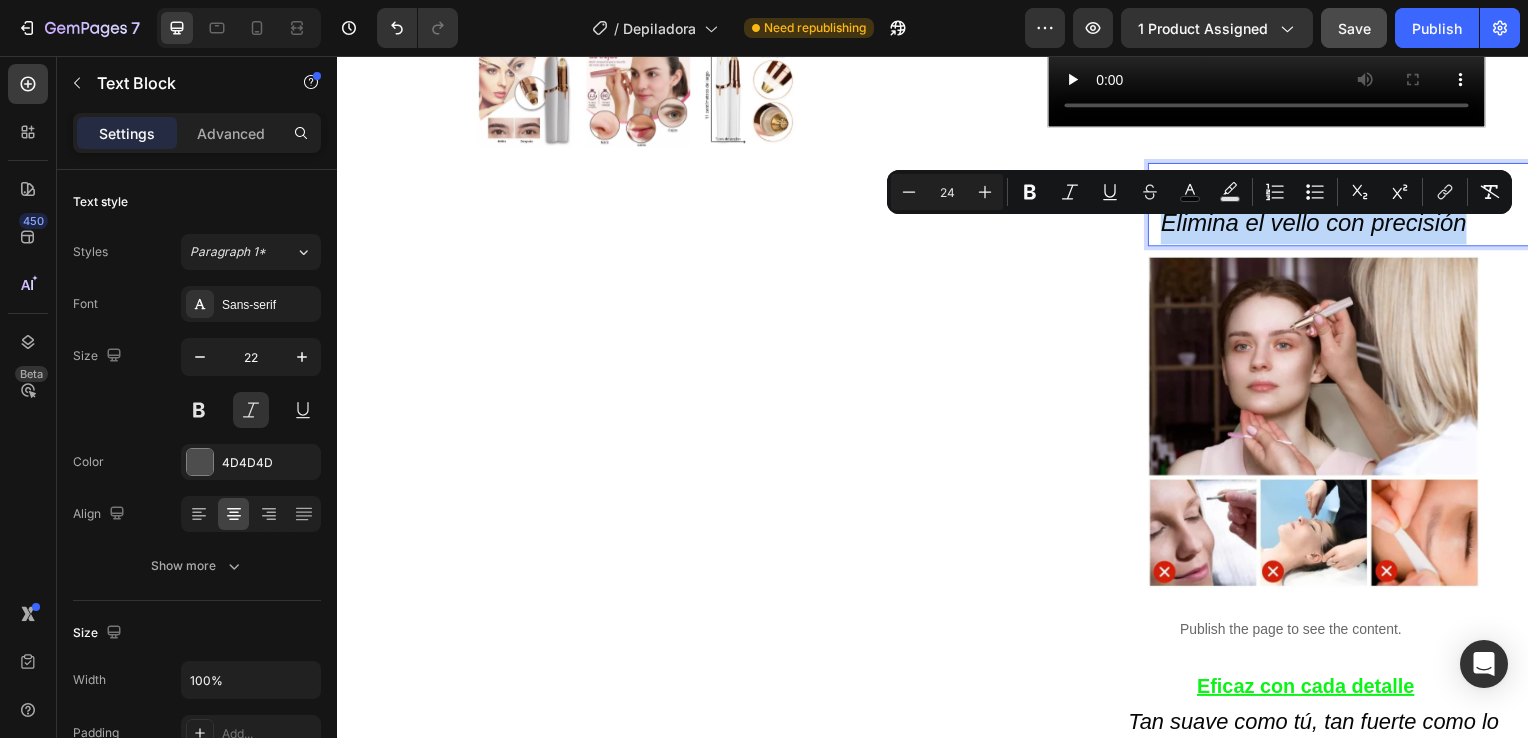 drag, startPoint x: 1165, startPoint y: 230, endPoint x: 1466, endPoint y: 228, distance: 301.00665 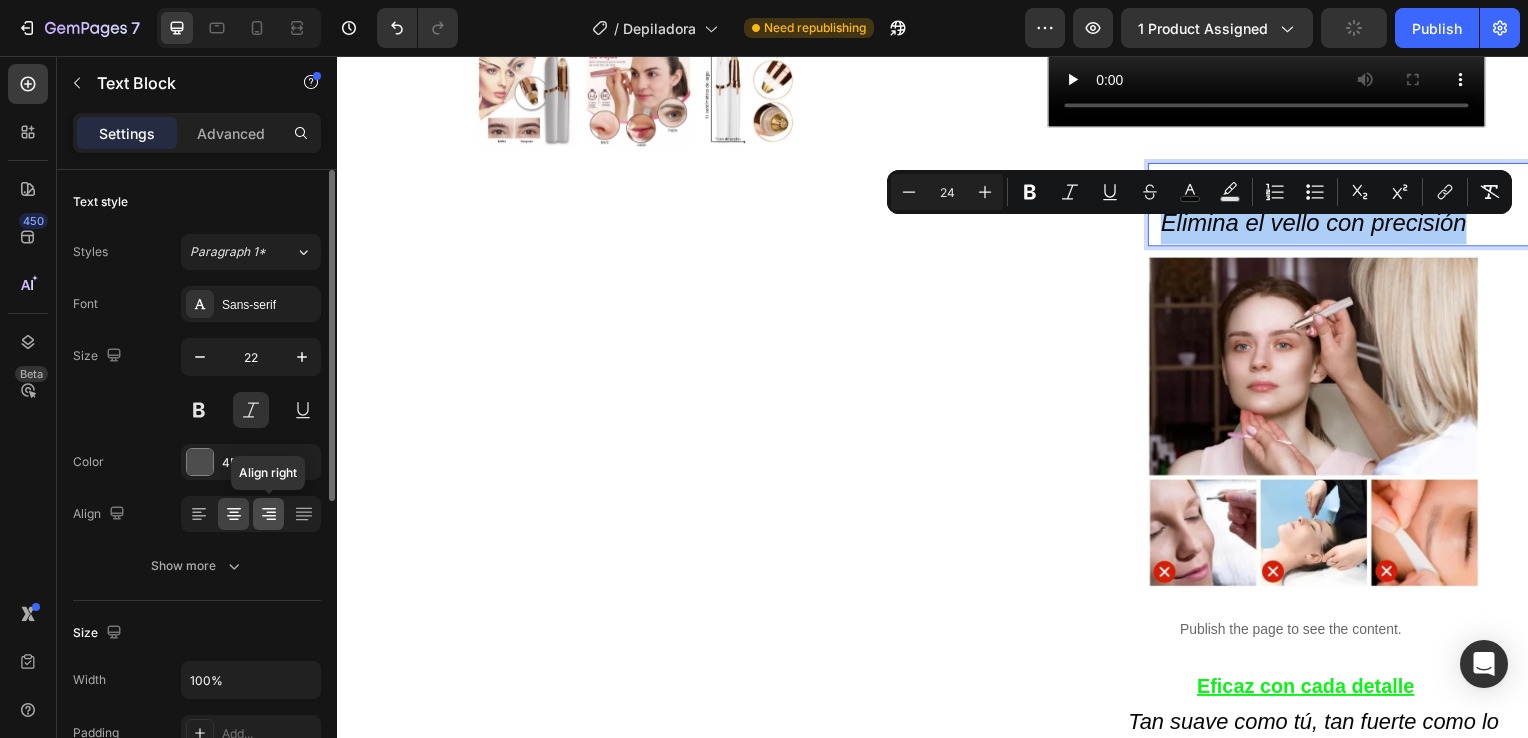 click 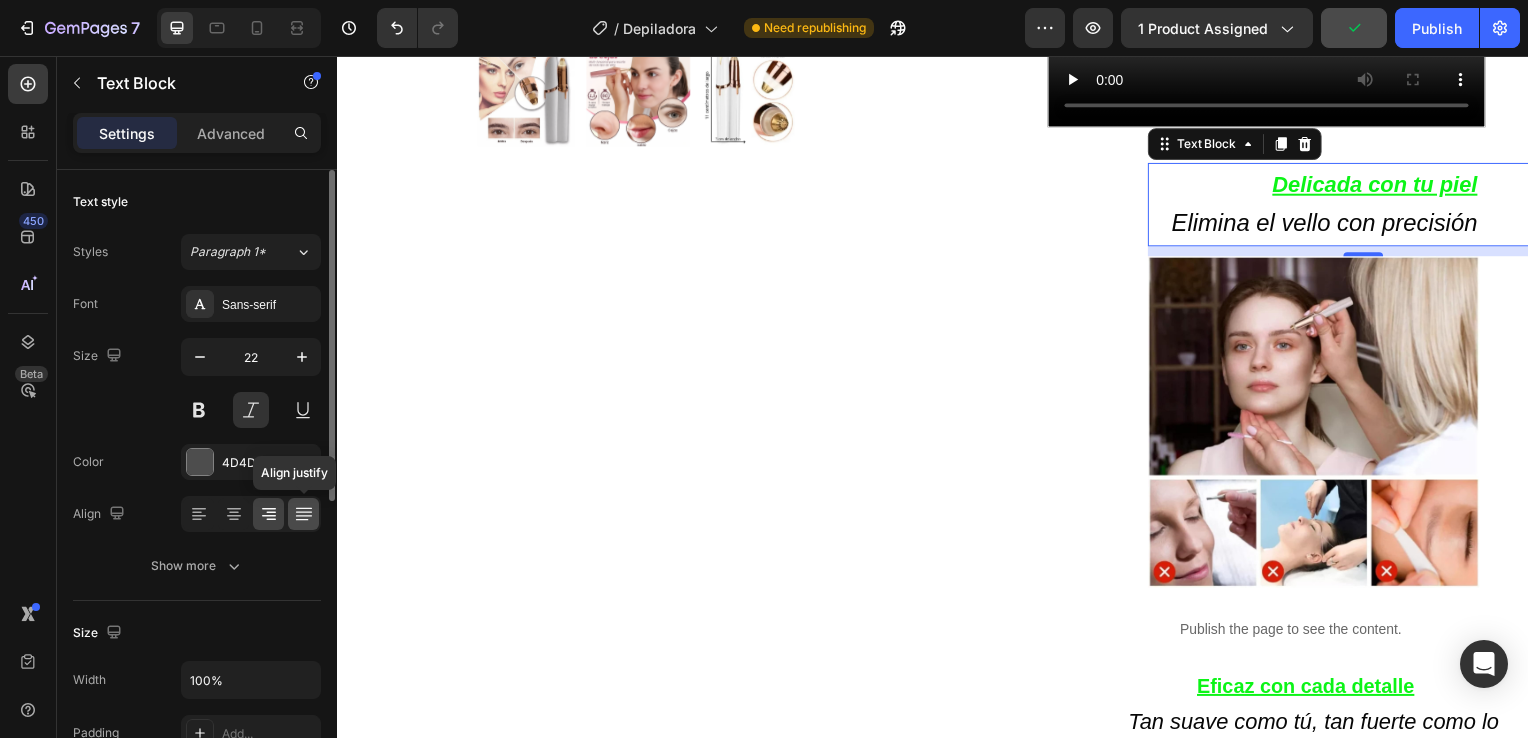 click 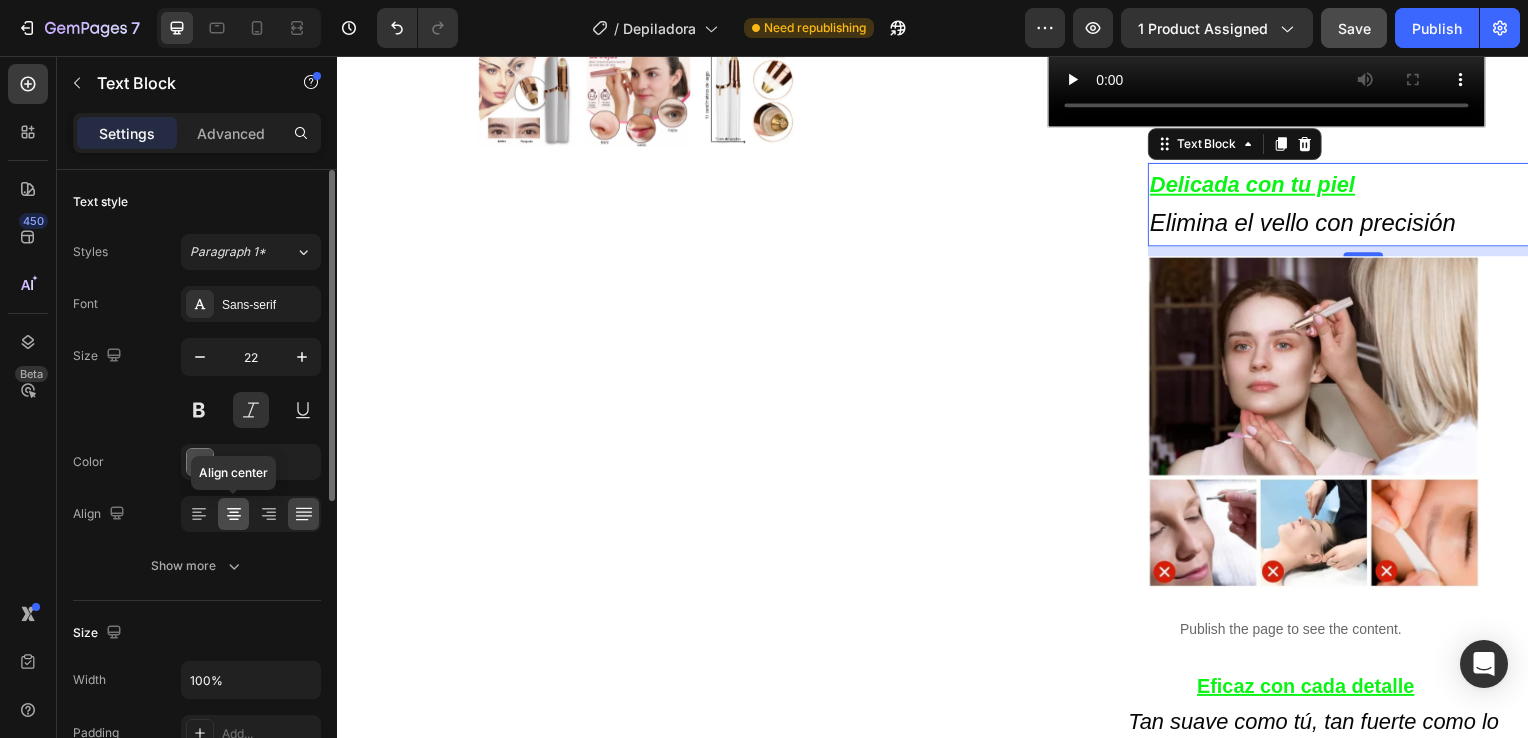 click 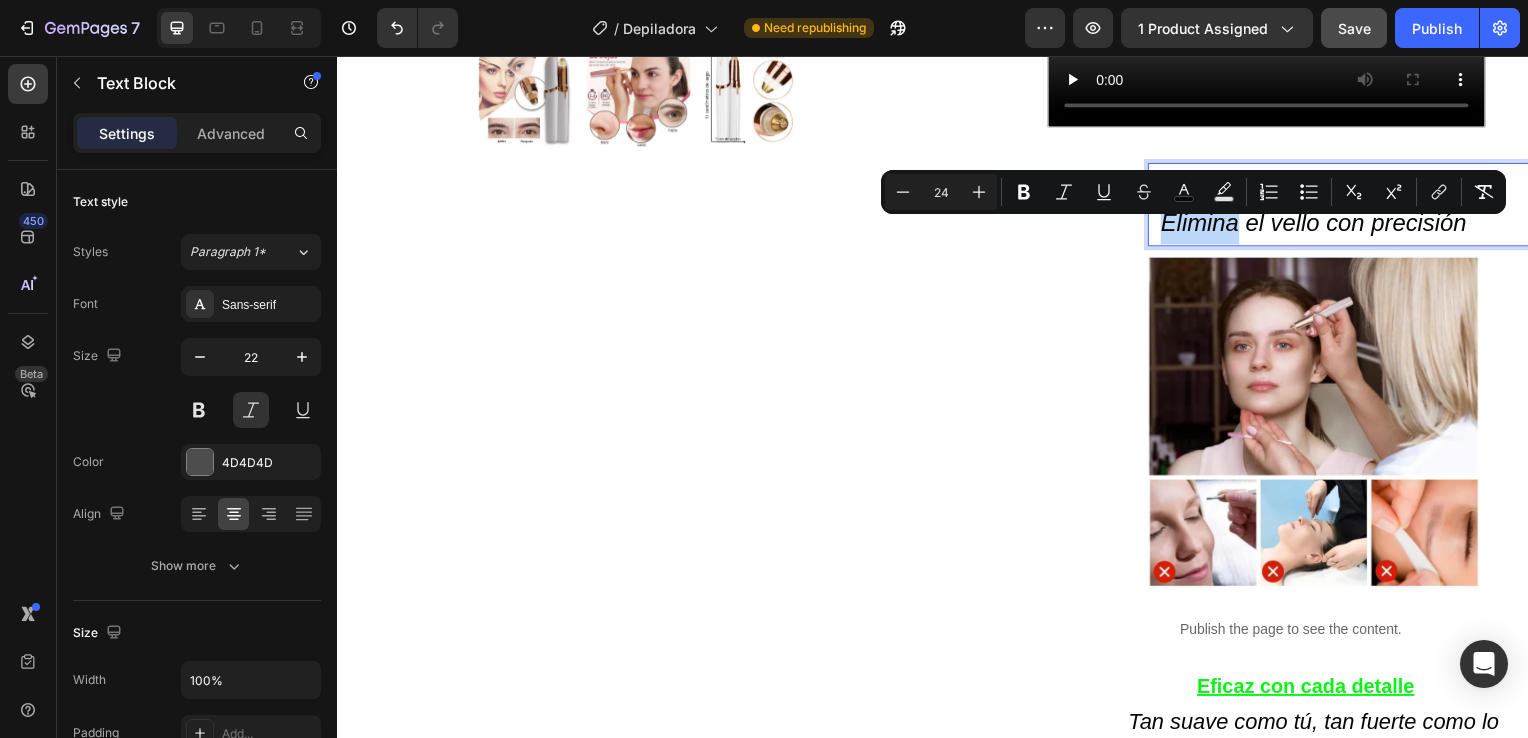 drag, startPoint x: 1164, startPoint y: 231, endPoint x: 1207, endPoint y: 225, distance: 43.416588 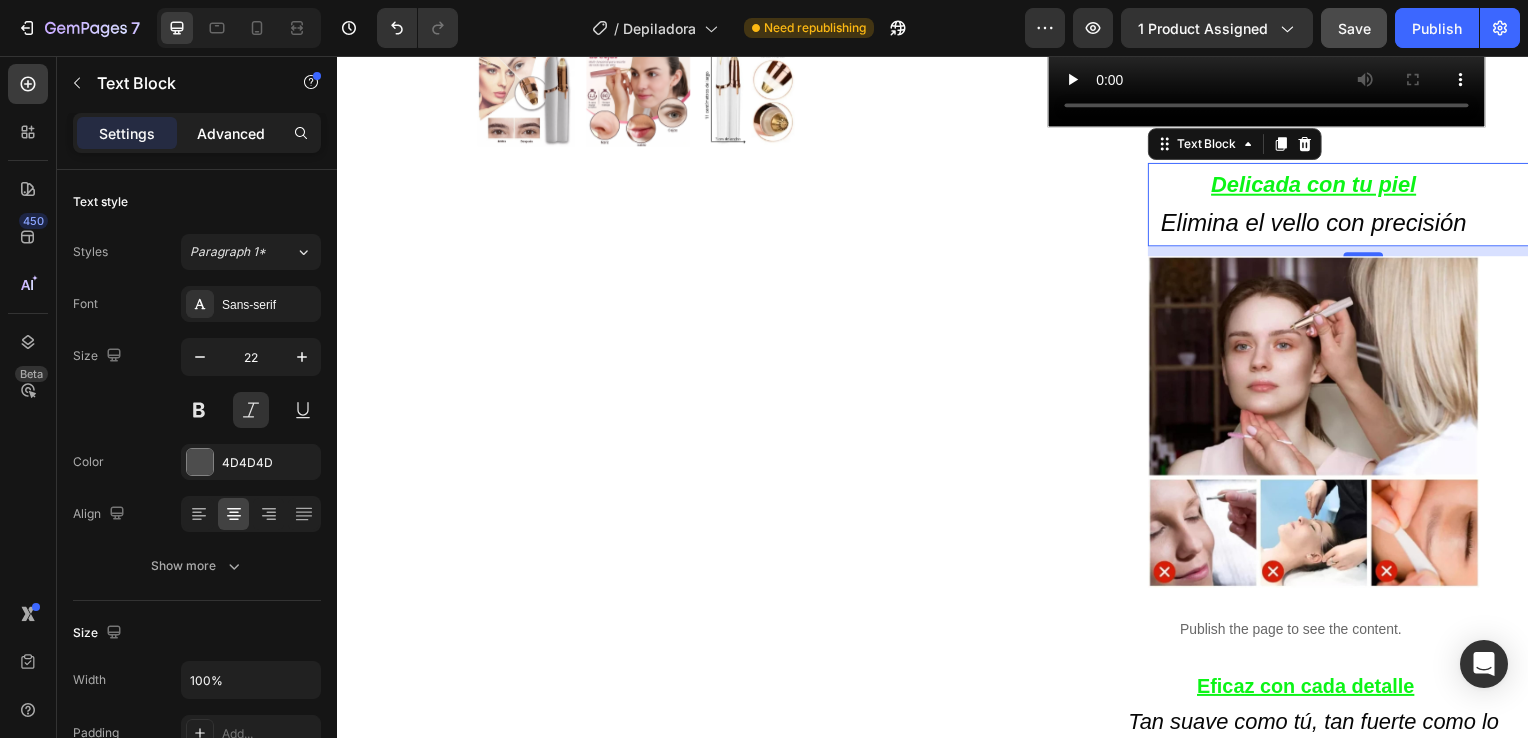 drag, startPoint x: 251, startPoint y: 130, endPoint x: 217, endPoint y: 137, distance: 34.713108 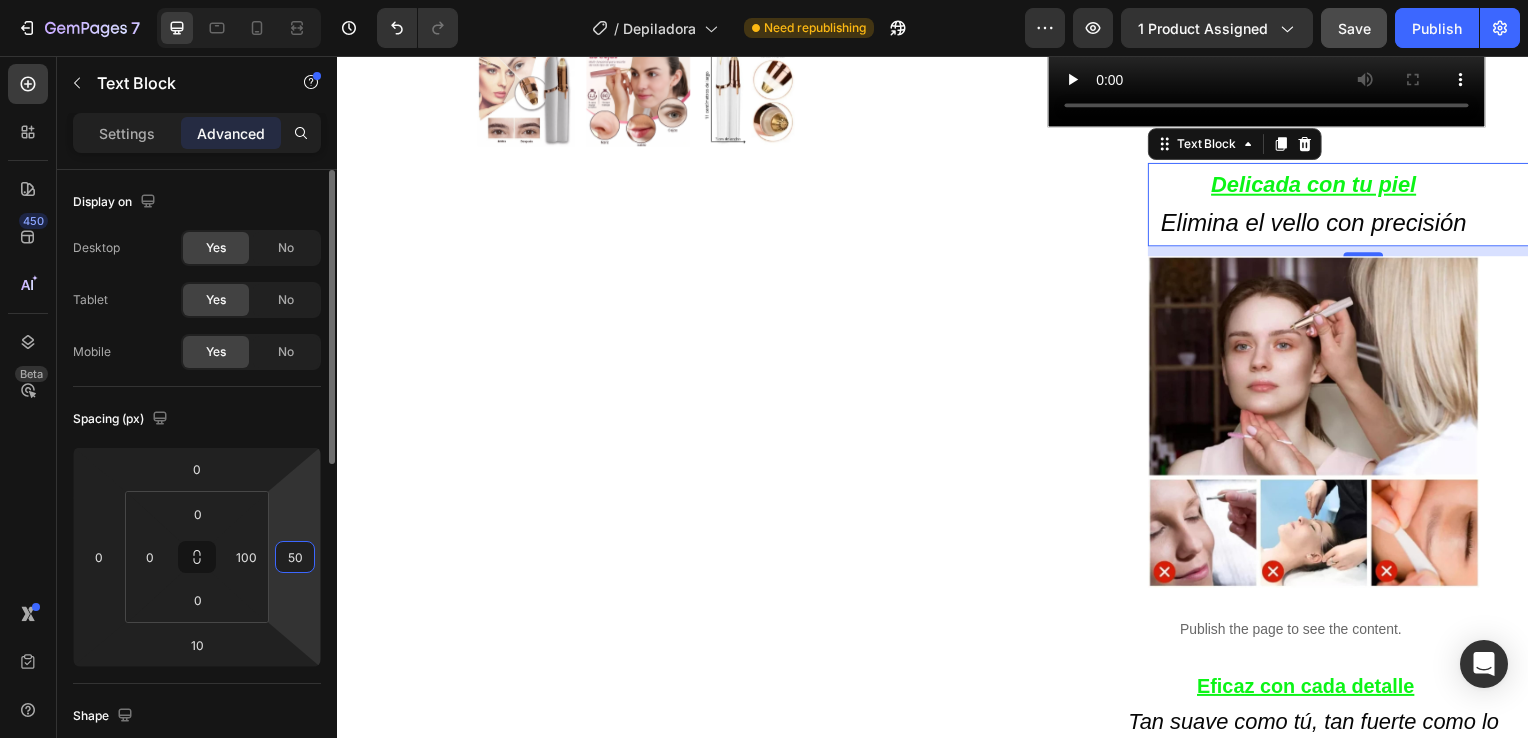 click on "50" at bounding box center [295, 557] 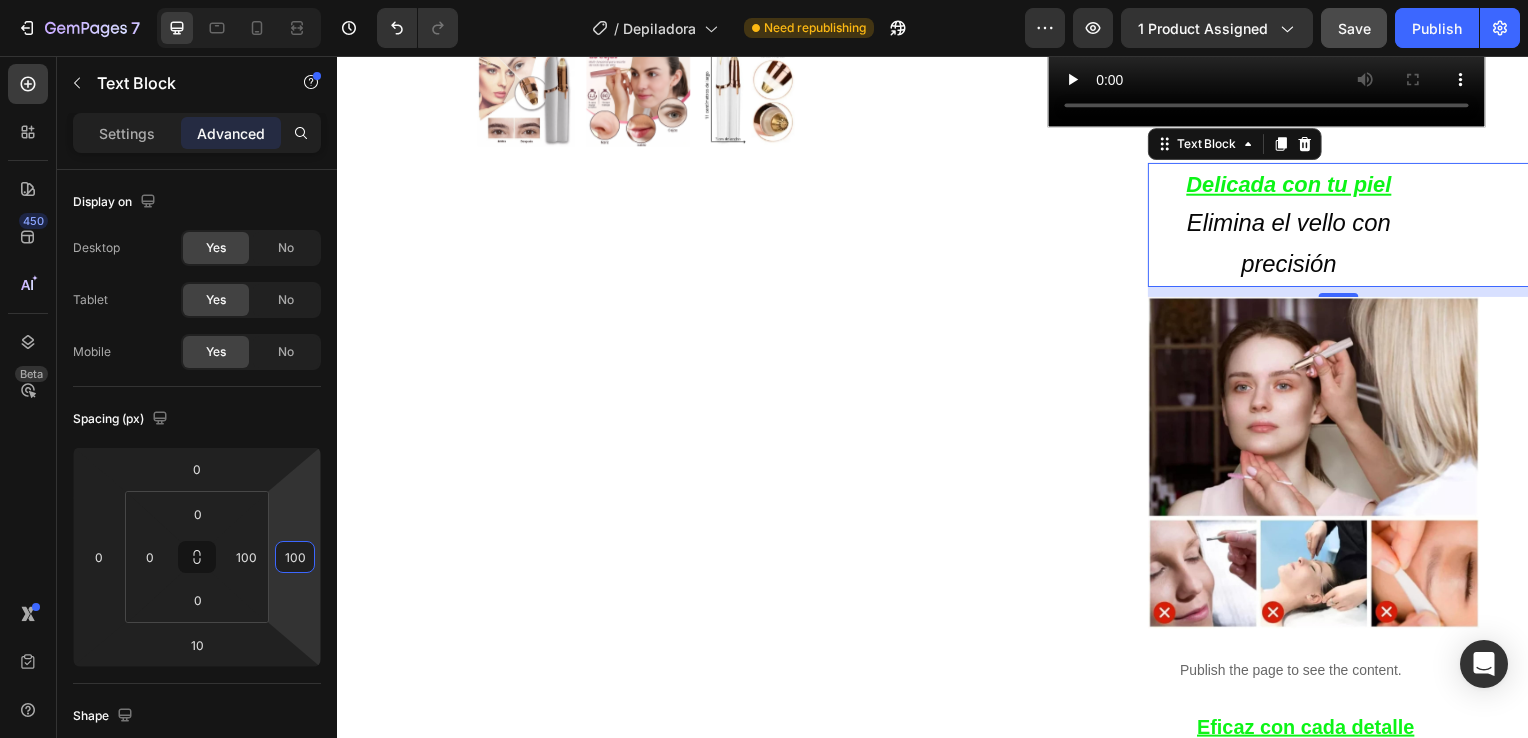 type on "100" 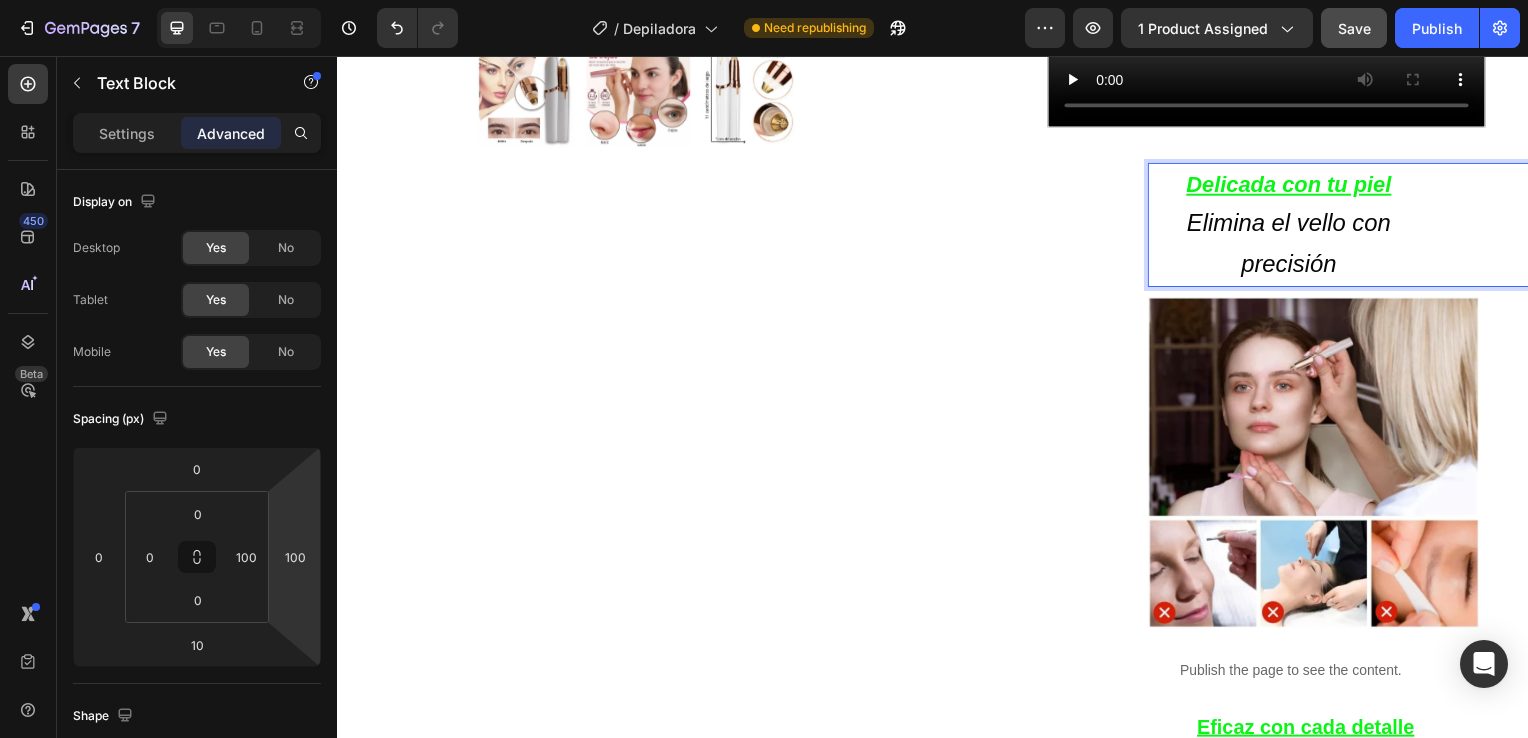 click on "Elimina el vello con precisión" at bounding box center [1294, 245] 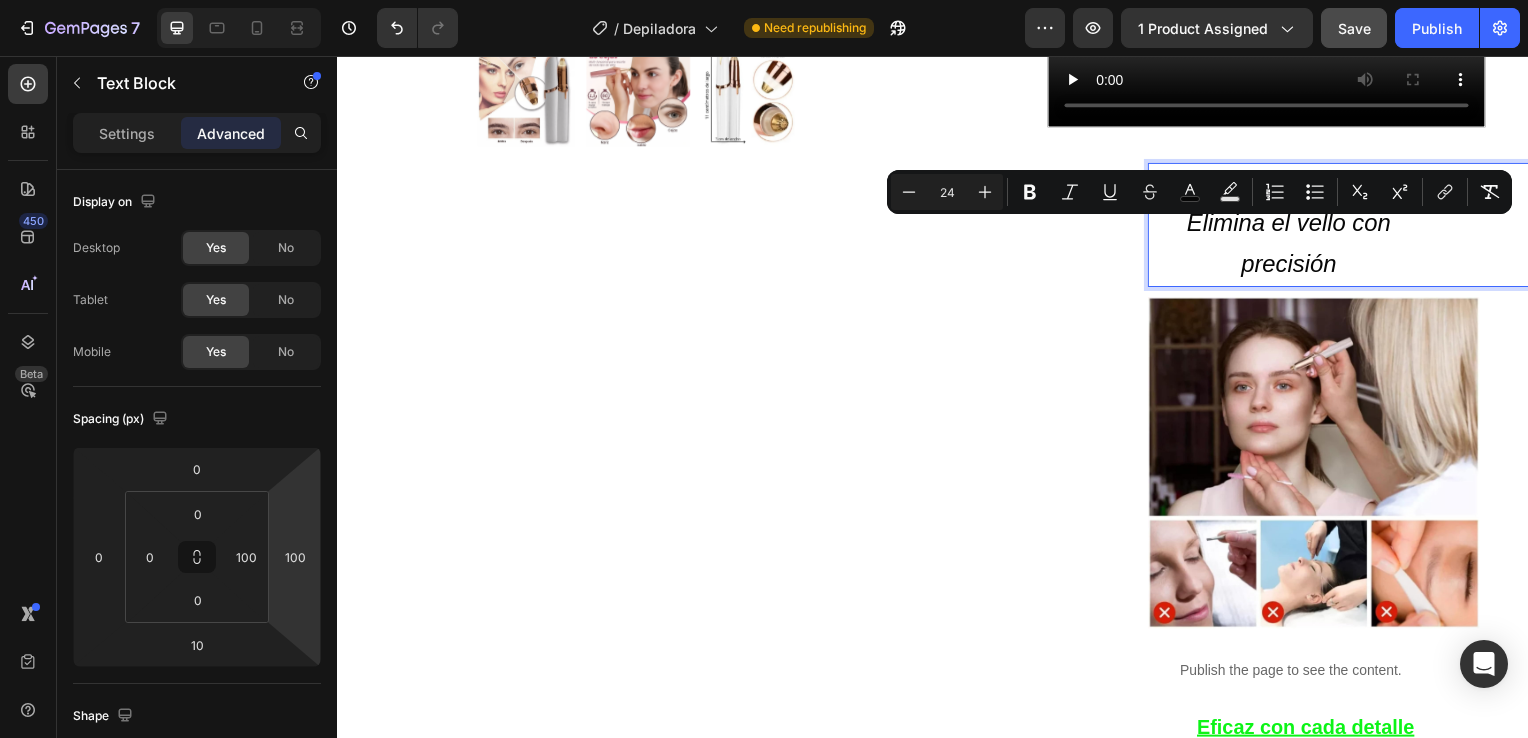 drag, startPoint x: 1180, startPoint y: 229, endPoint x: 1391, endPoint y: 273, distance: 215.53886 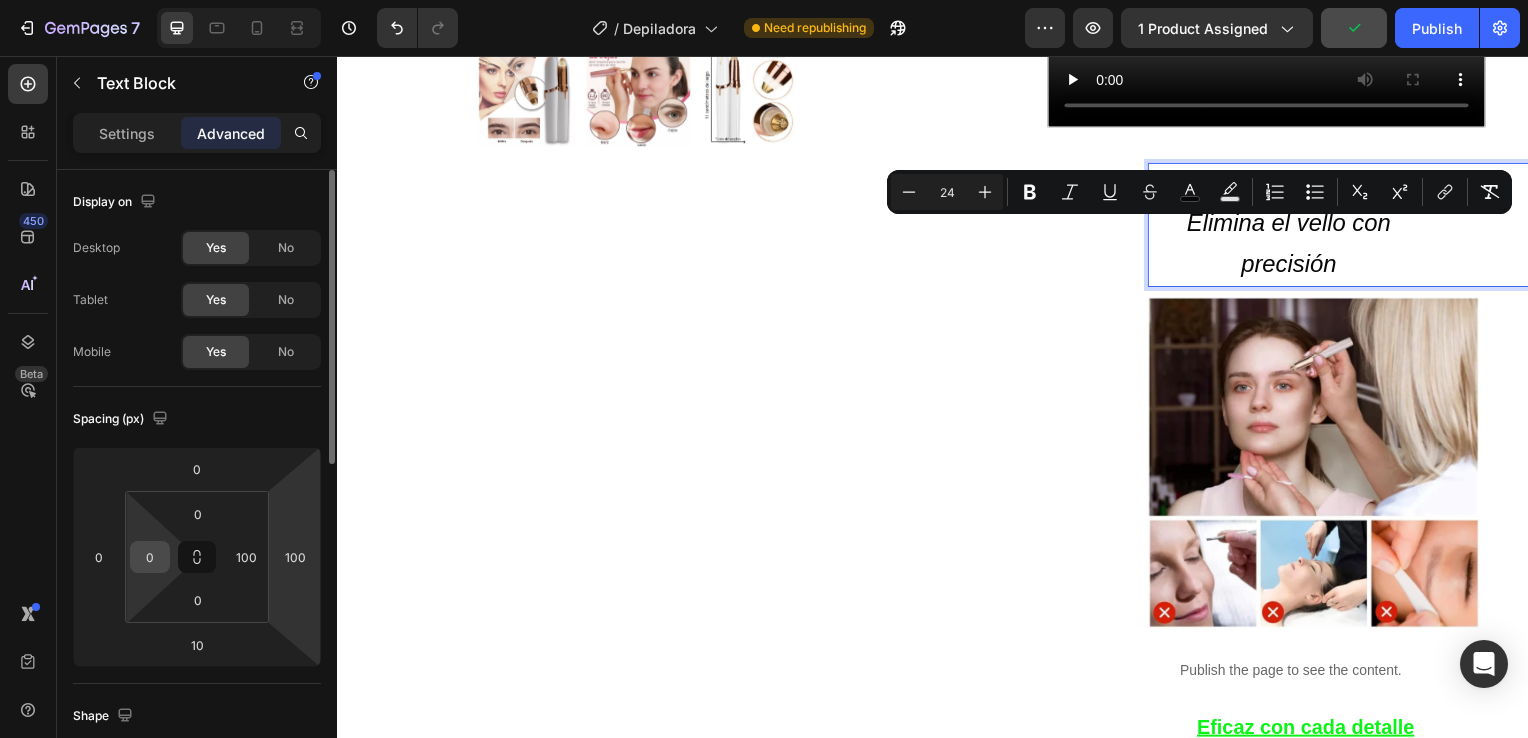 click on "0" at bounding box center (150, 557) 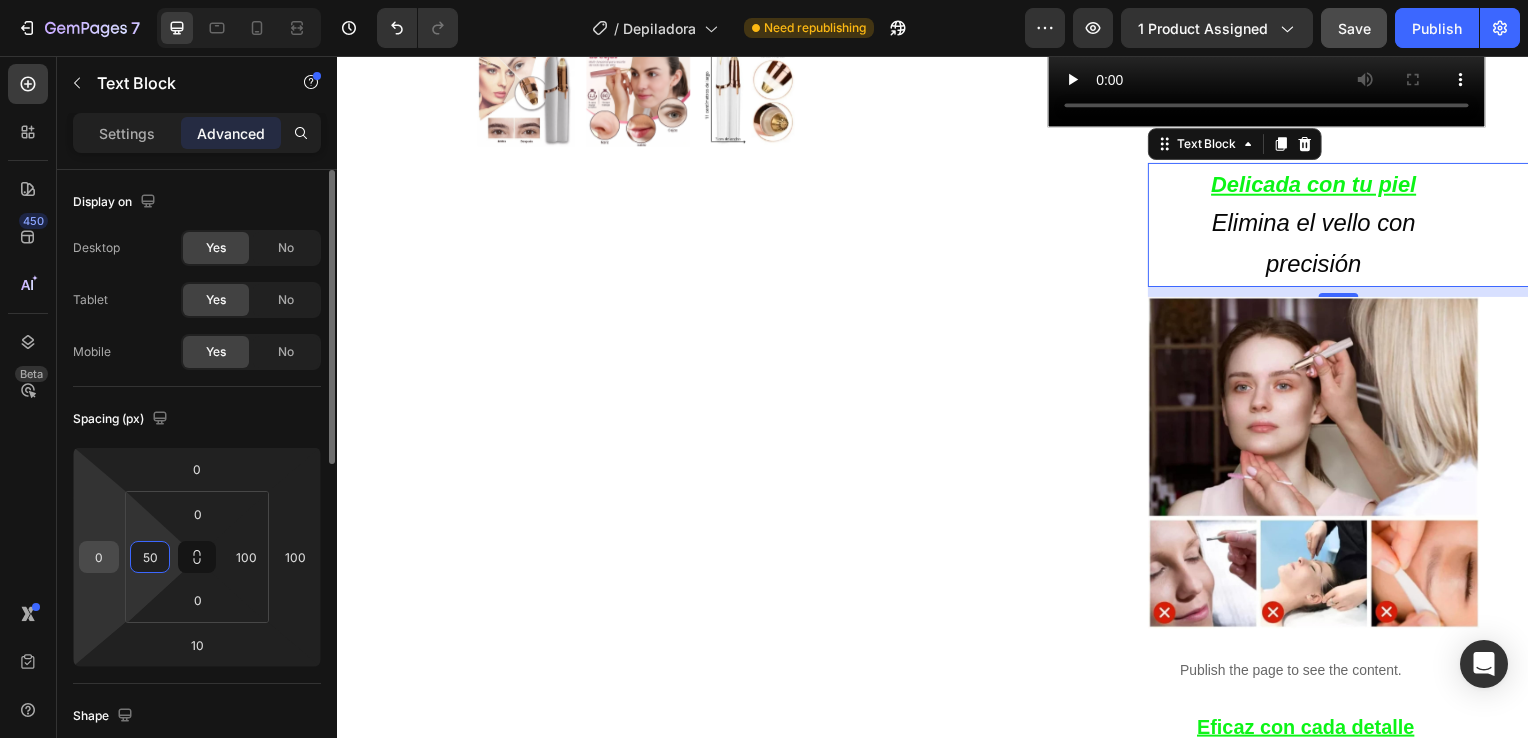 type on "50" 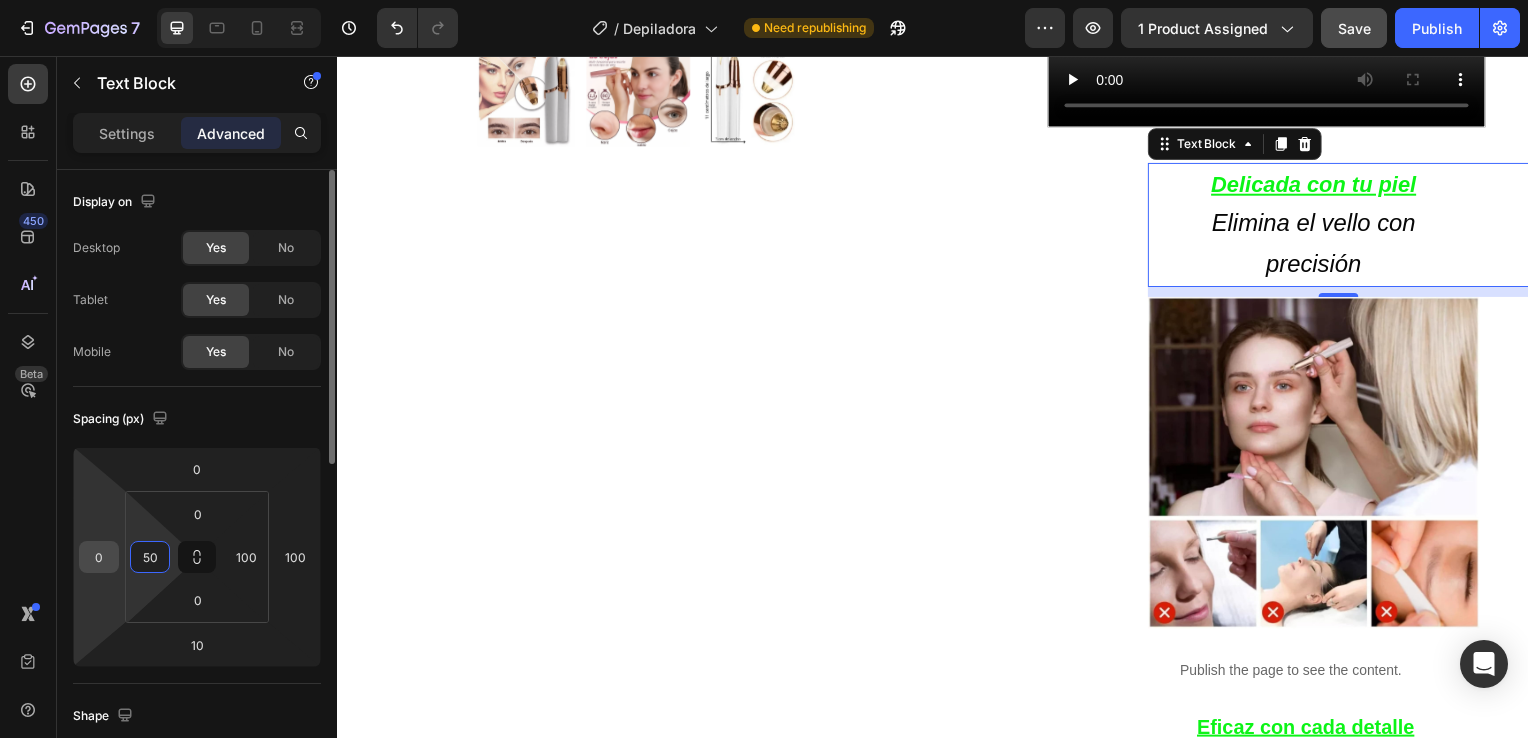 click on "0" at bounding box center (99, 557) 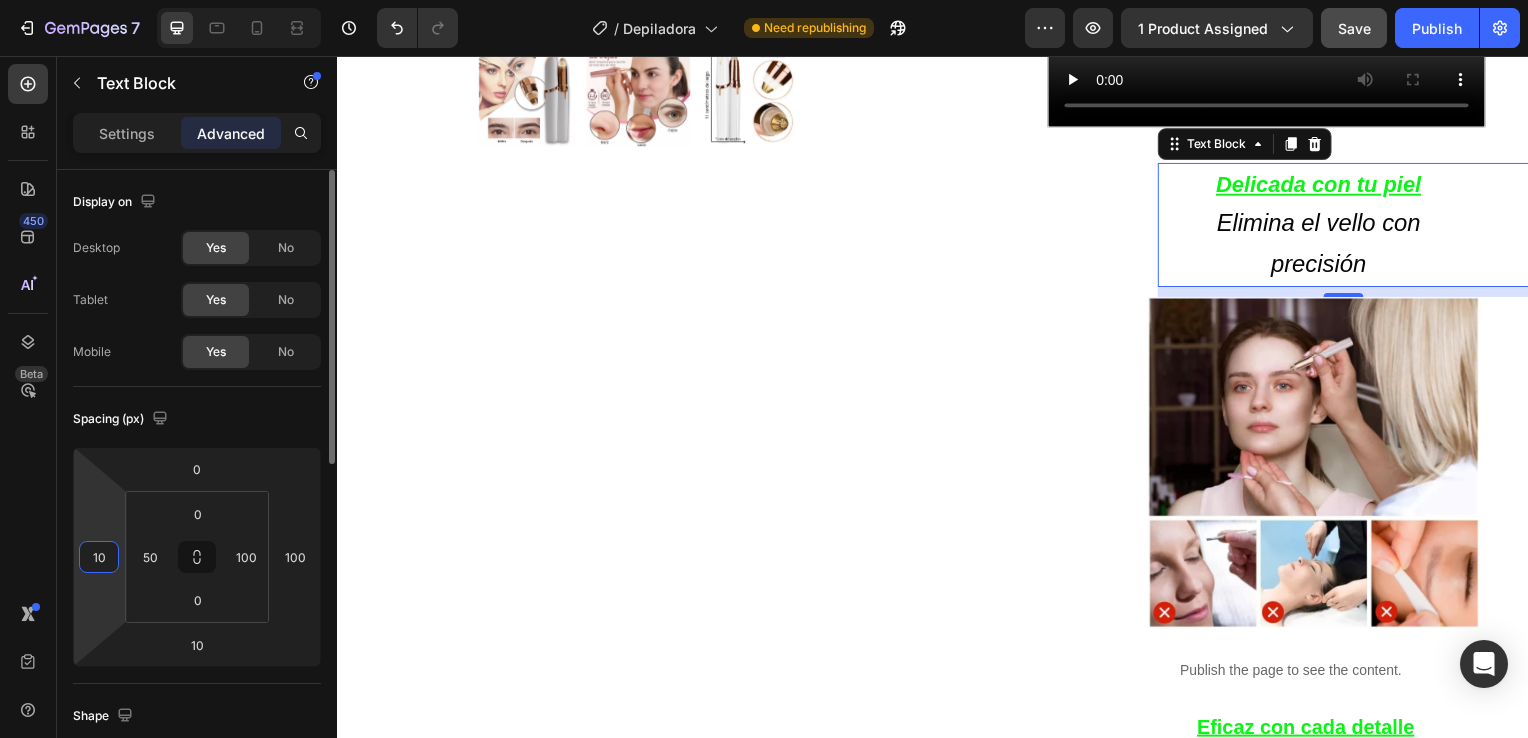 type on "1" 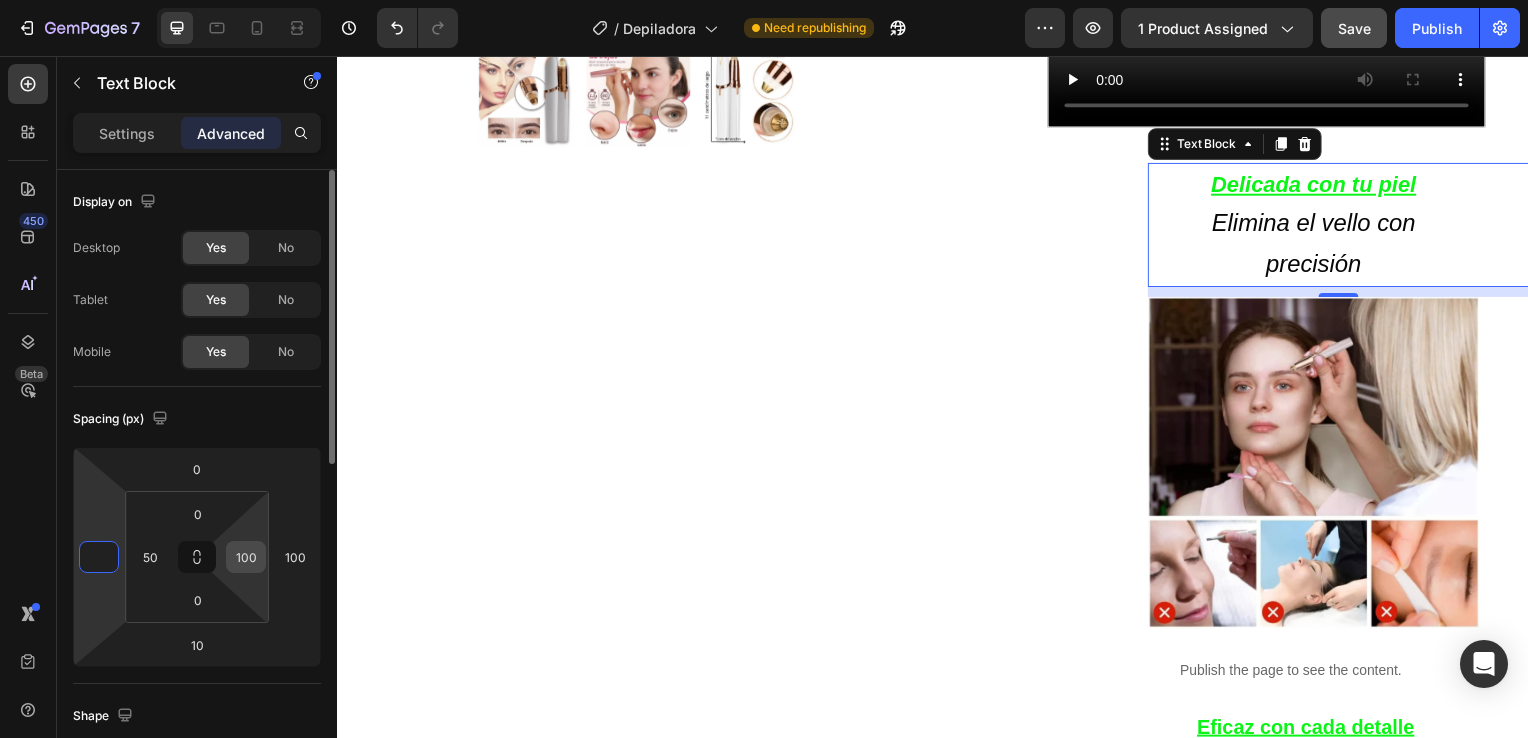 type on "0" 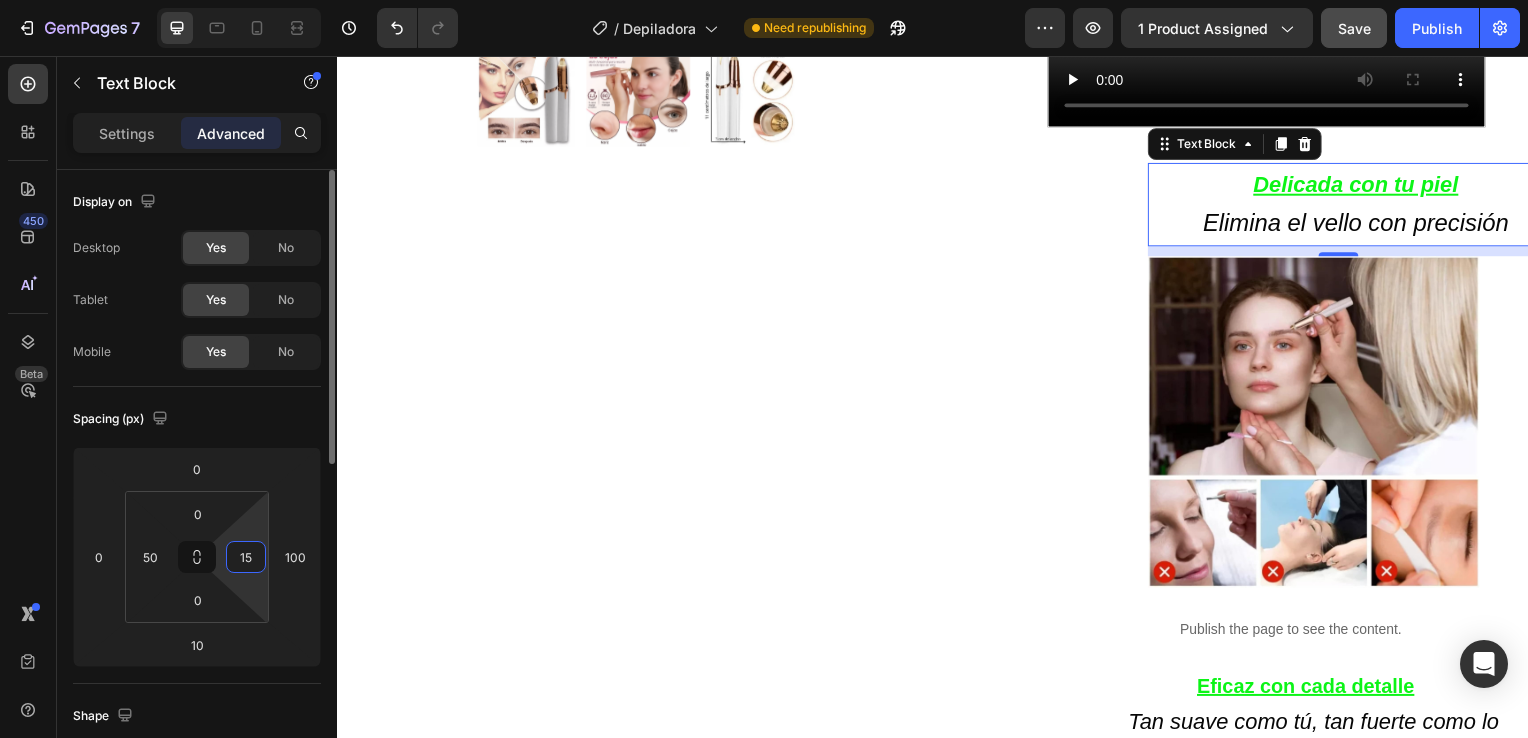 type on "1" 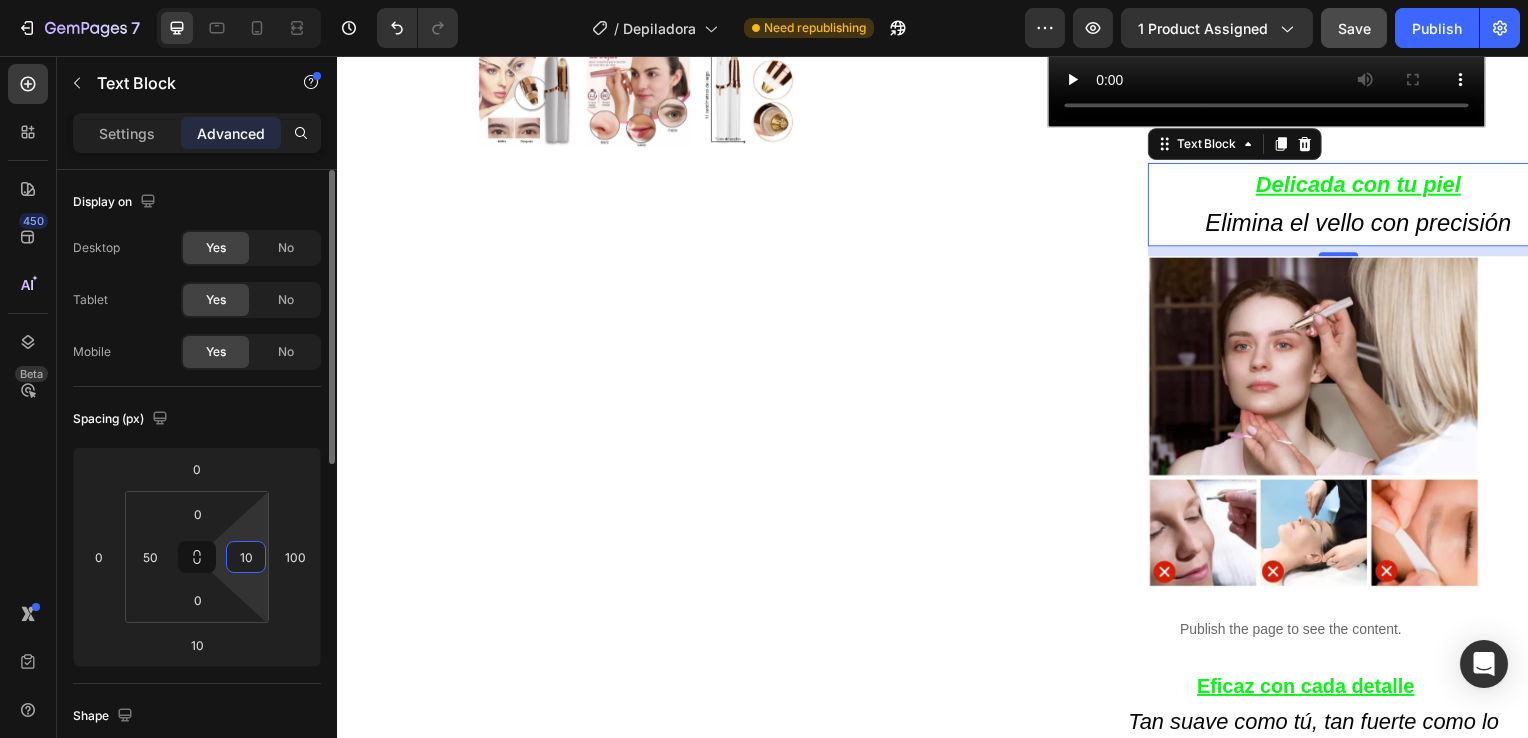 type on "100" 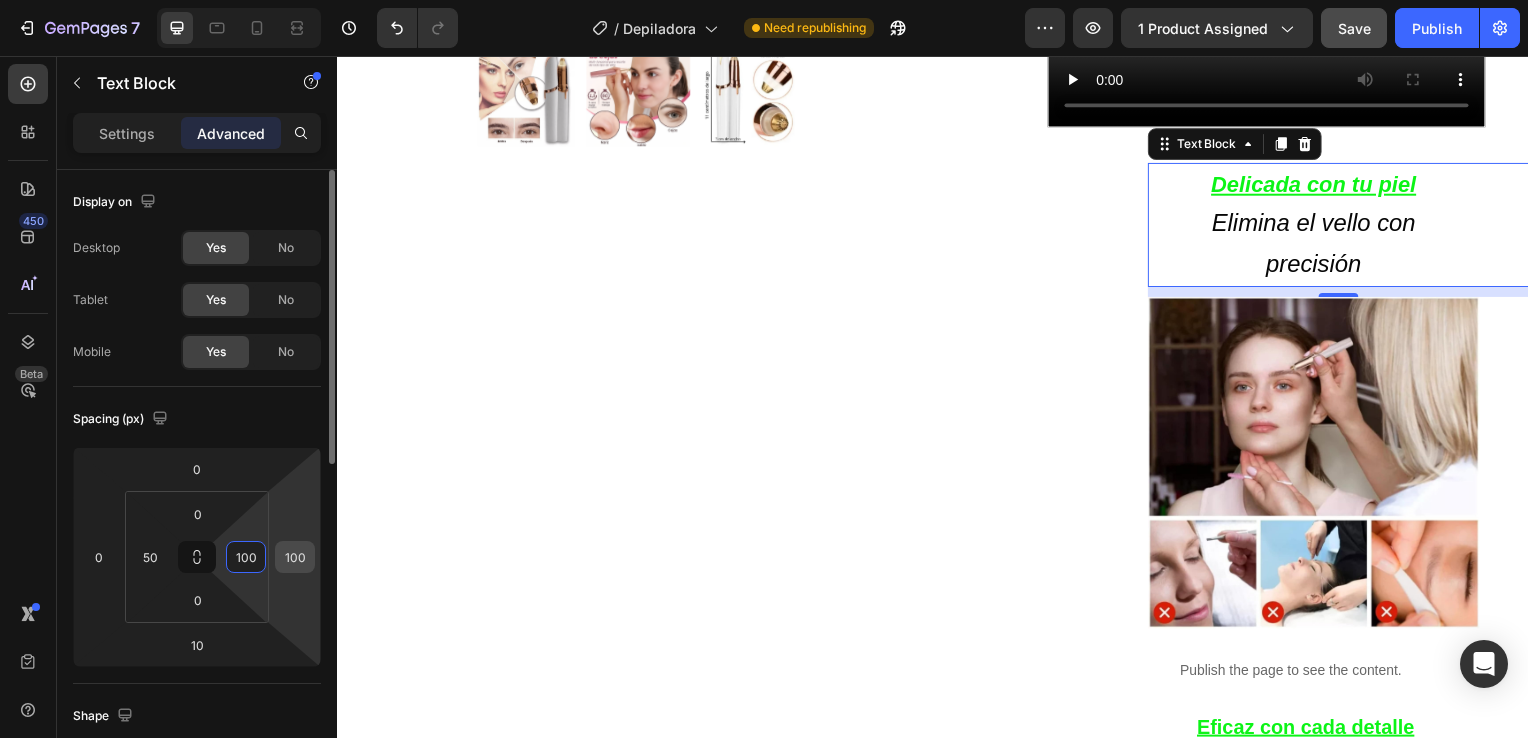 click on "100" at bounding box center (295, 557) 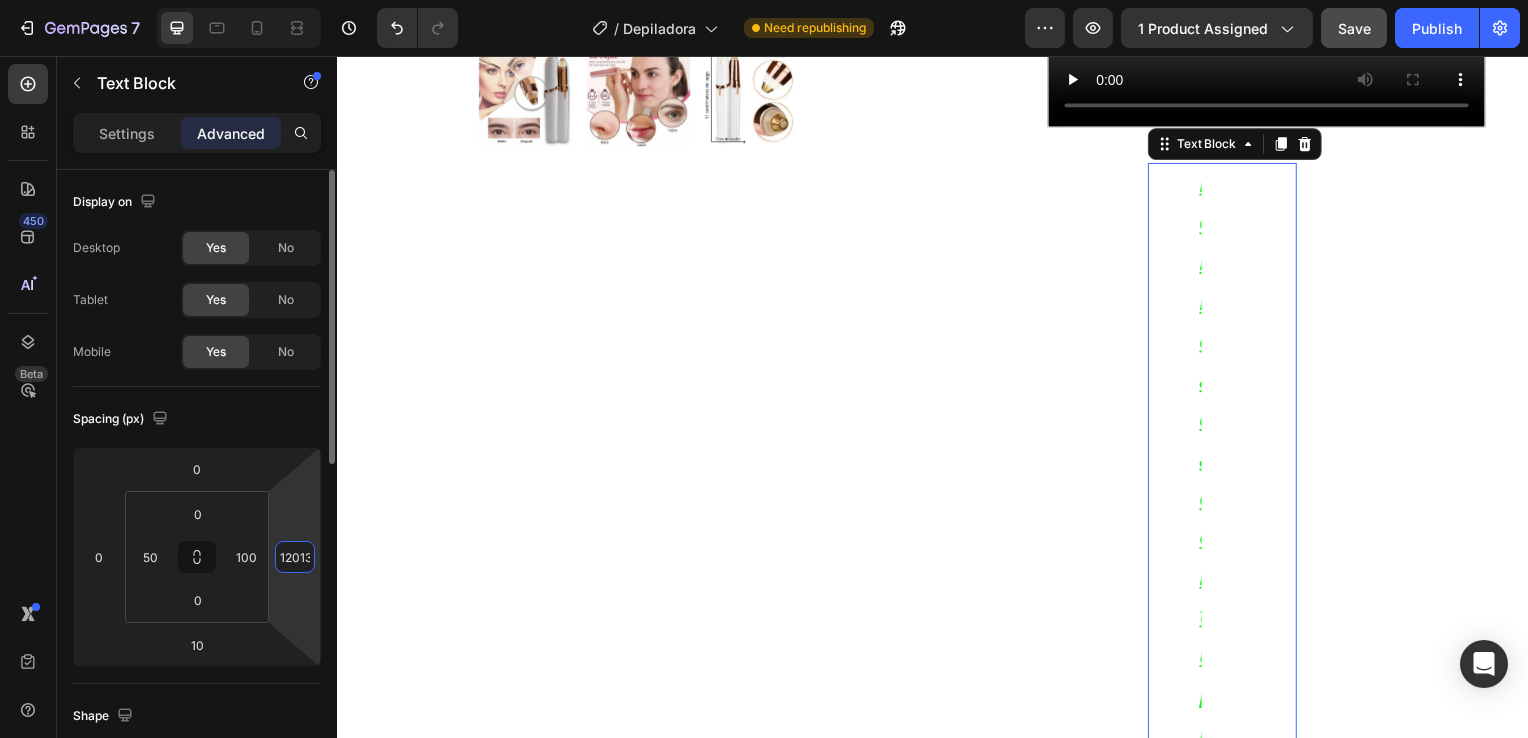 scroll, scrollTop: 0, scrollLeft: 8, axis: horizontal 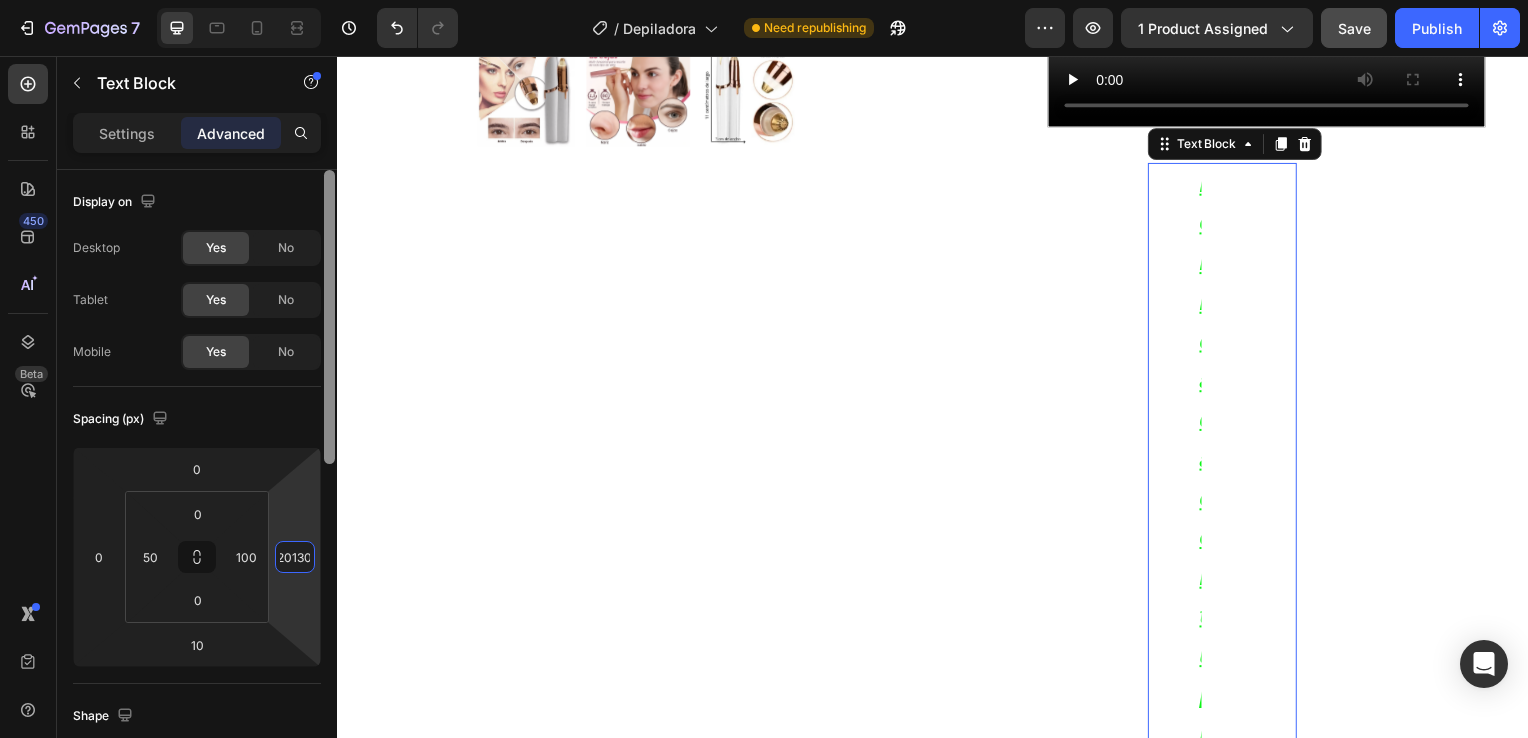 drag, startPoint x: 280, startPoint y: 556, endPoint x: 333, endPoint y: 555, distance: 53.009434 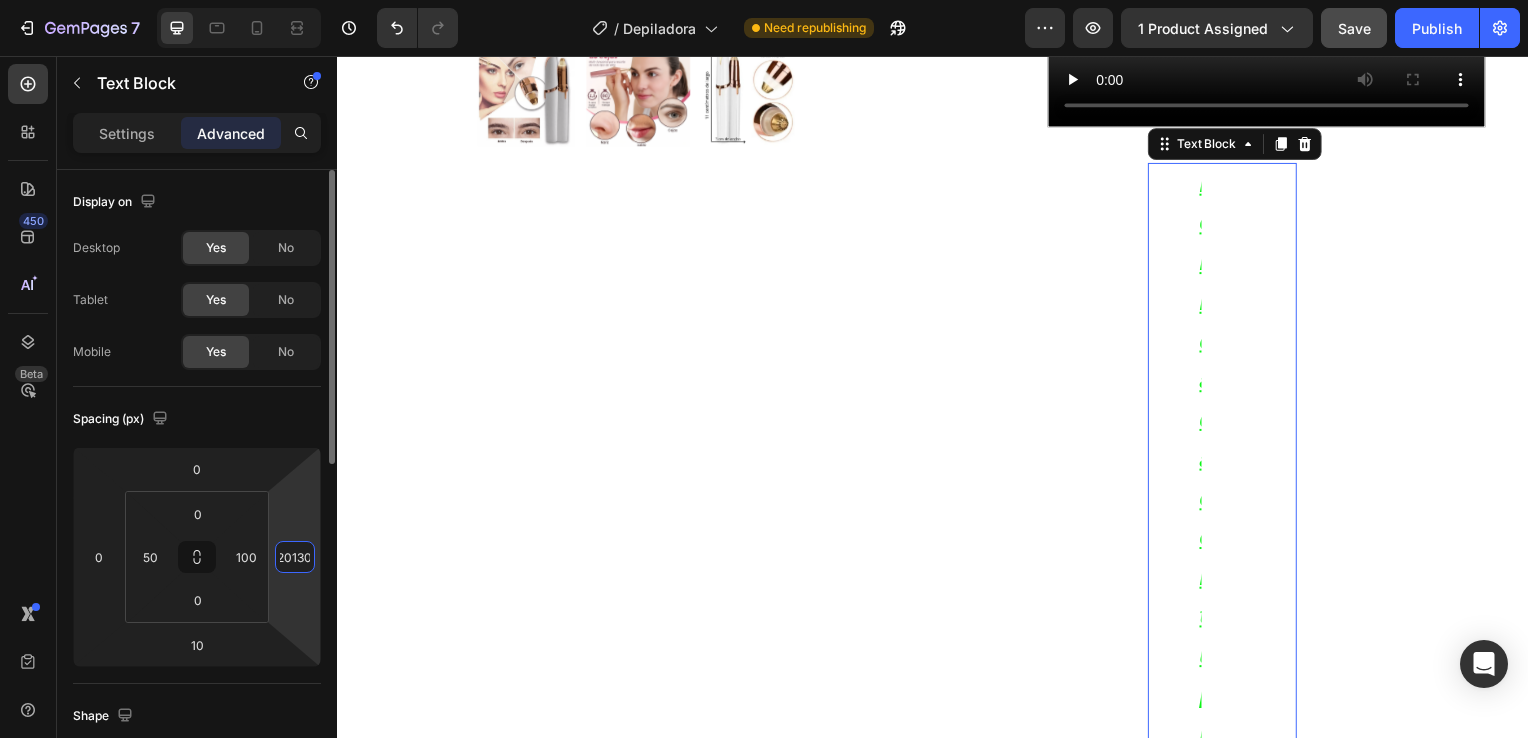 scroll, scrollTop: 0, scrollLeft: 9, axis: horizontal 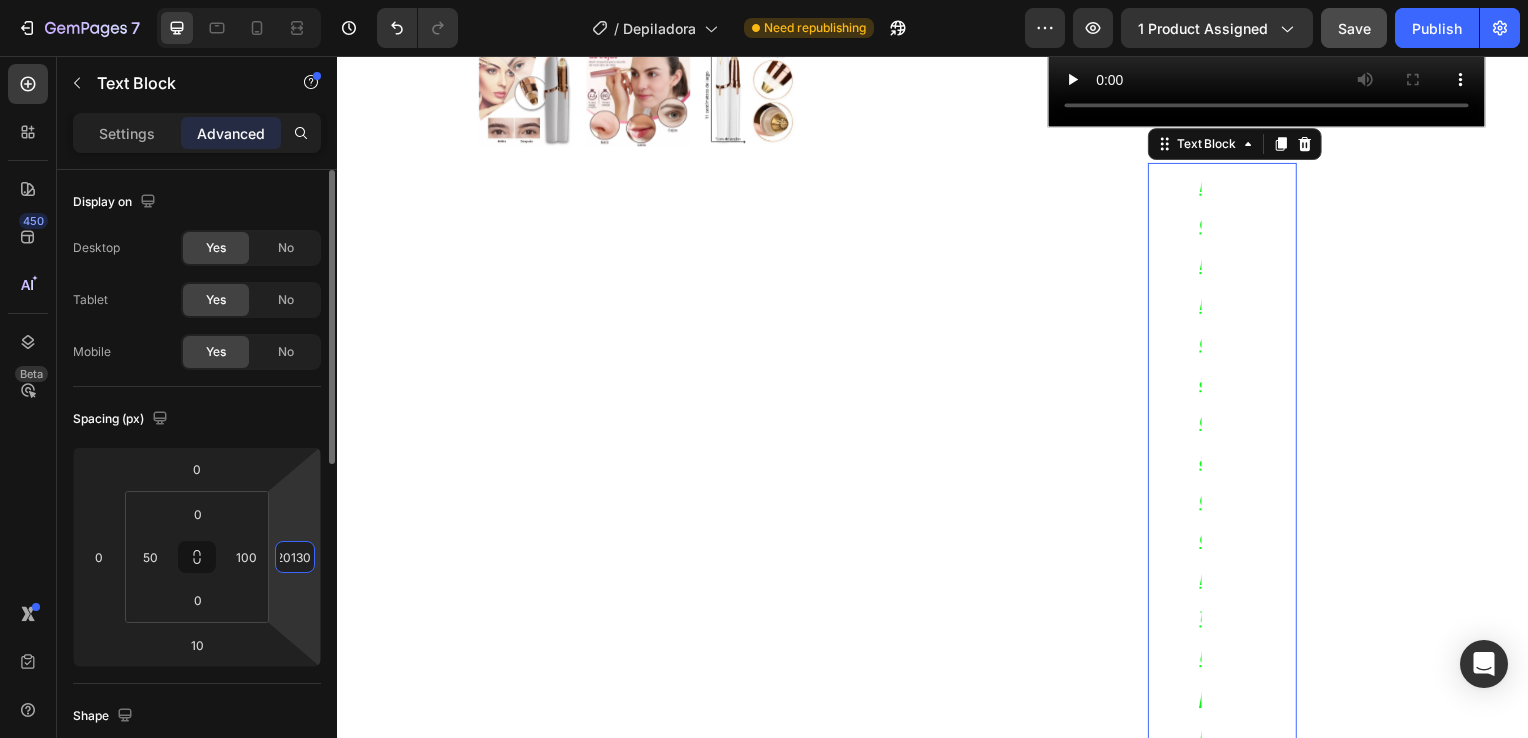 drag, startPoint x: 333, startPoint y: 555, endPoint x: 310, endPoint y: 559, distance: 23.345236 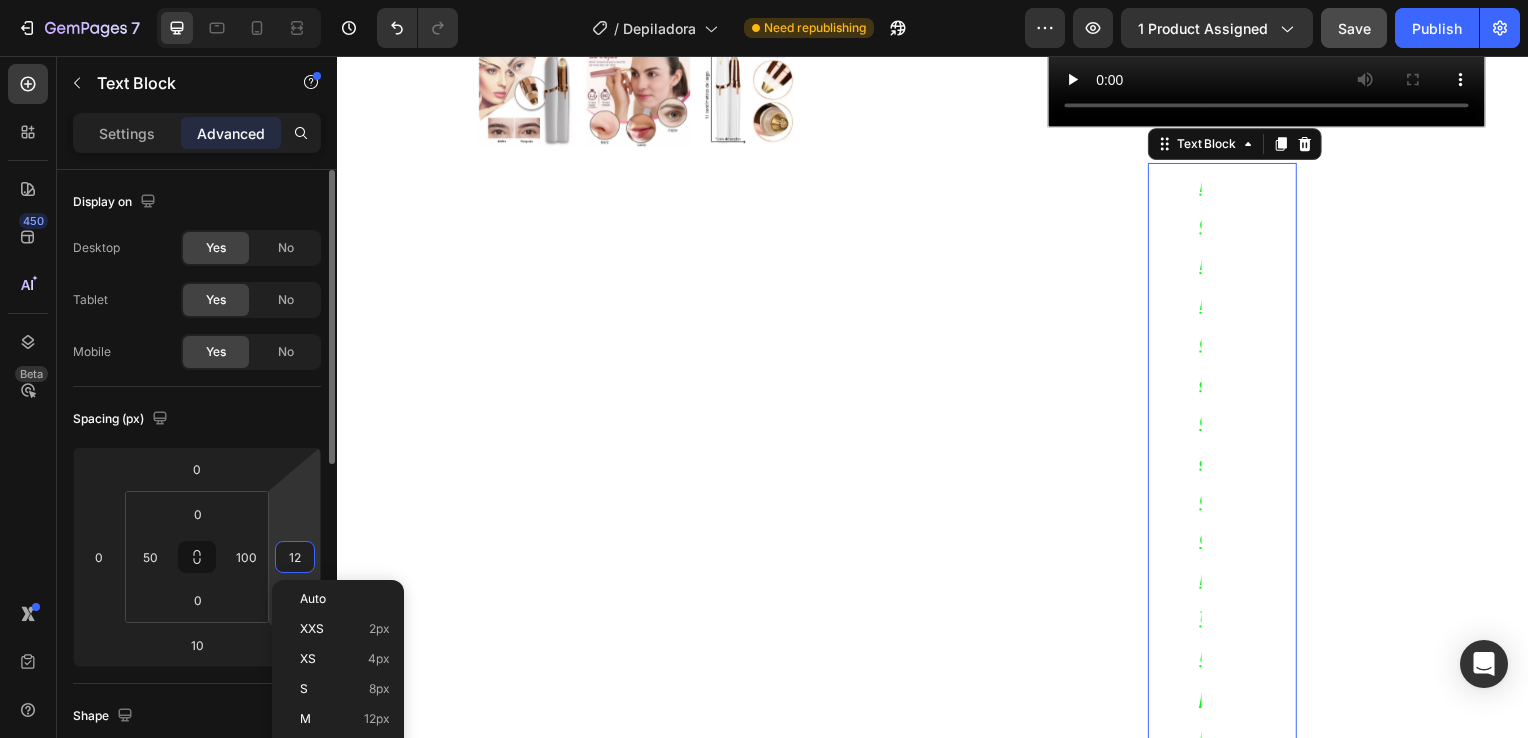 scroll, scrollTop: 0, scrollLeft: 0, axis: both 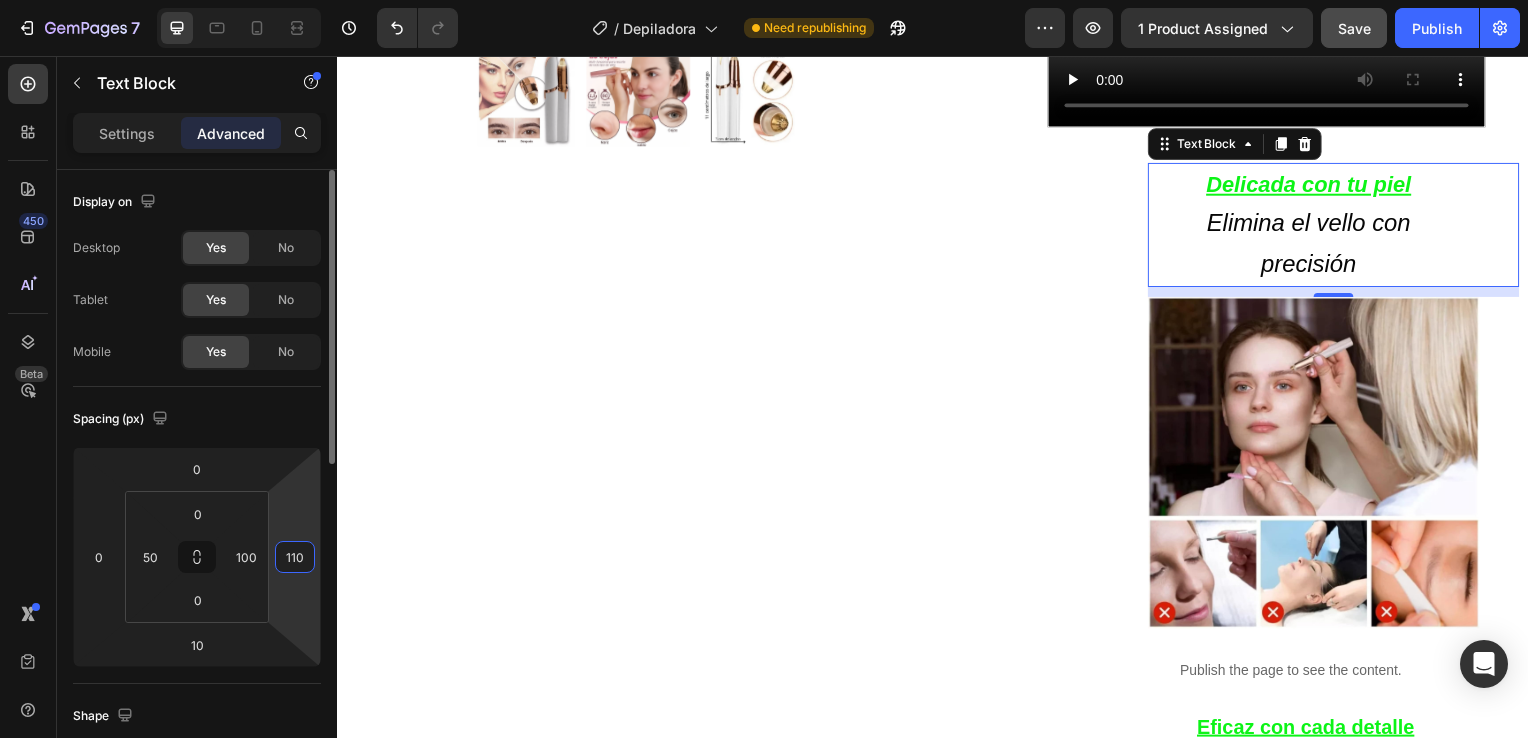 type on "11" 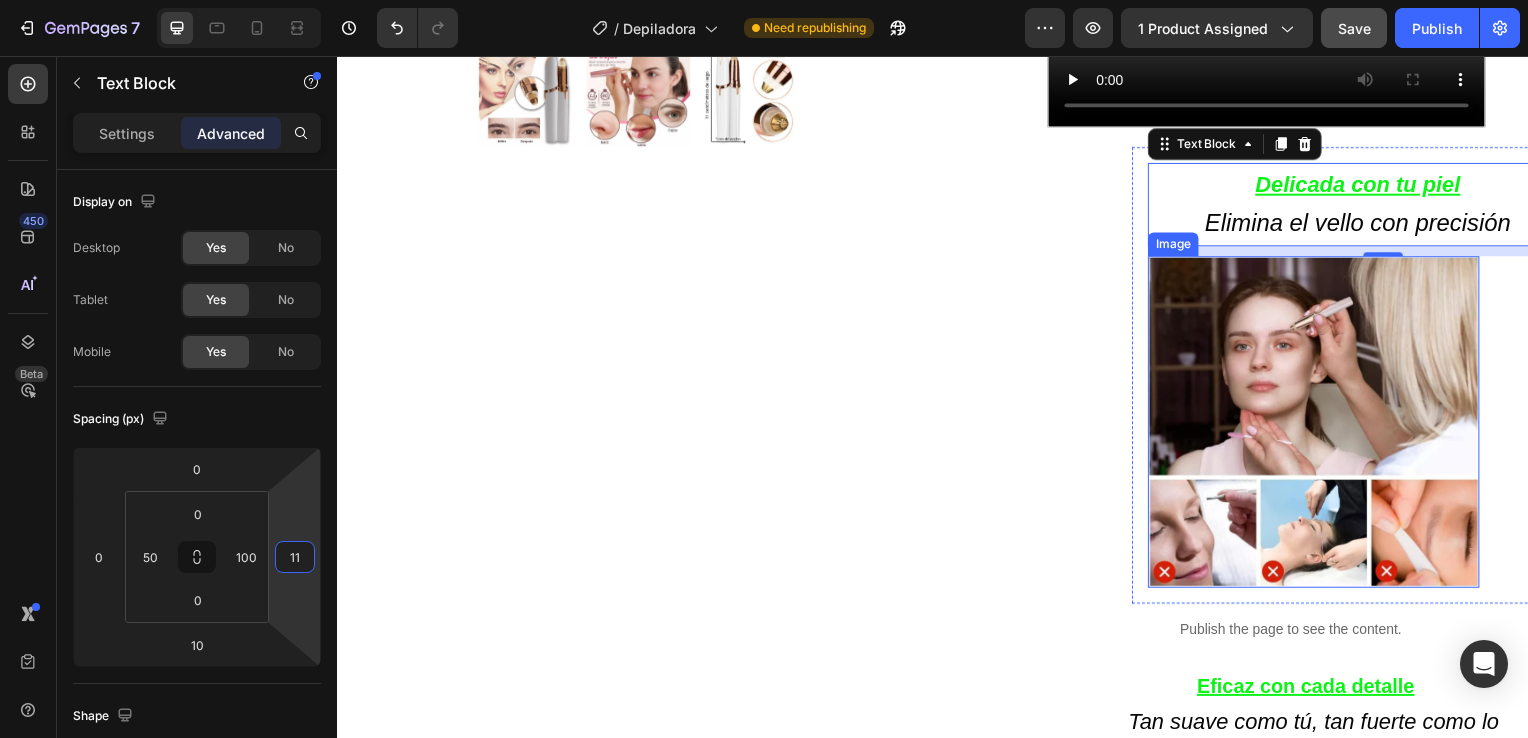 click at bounding box center (1320, 425) 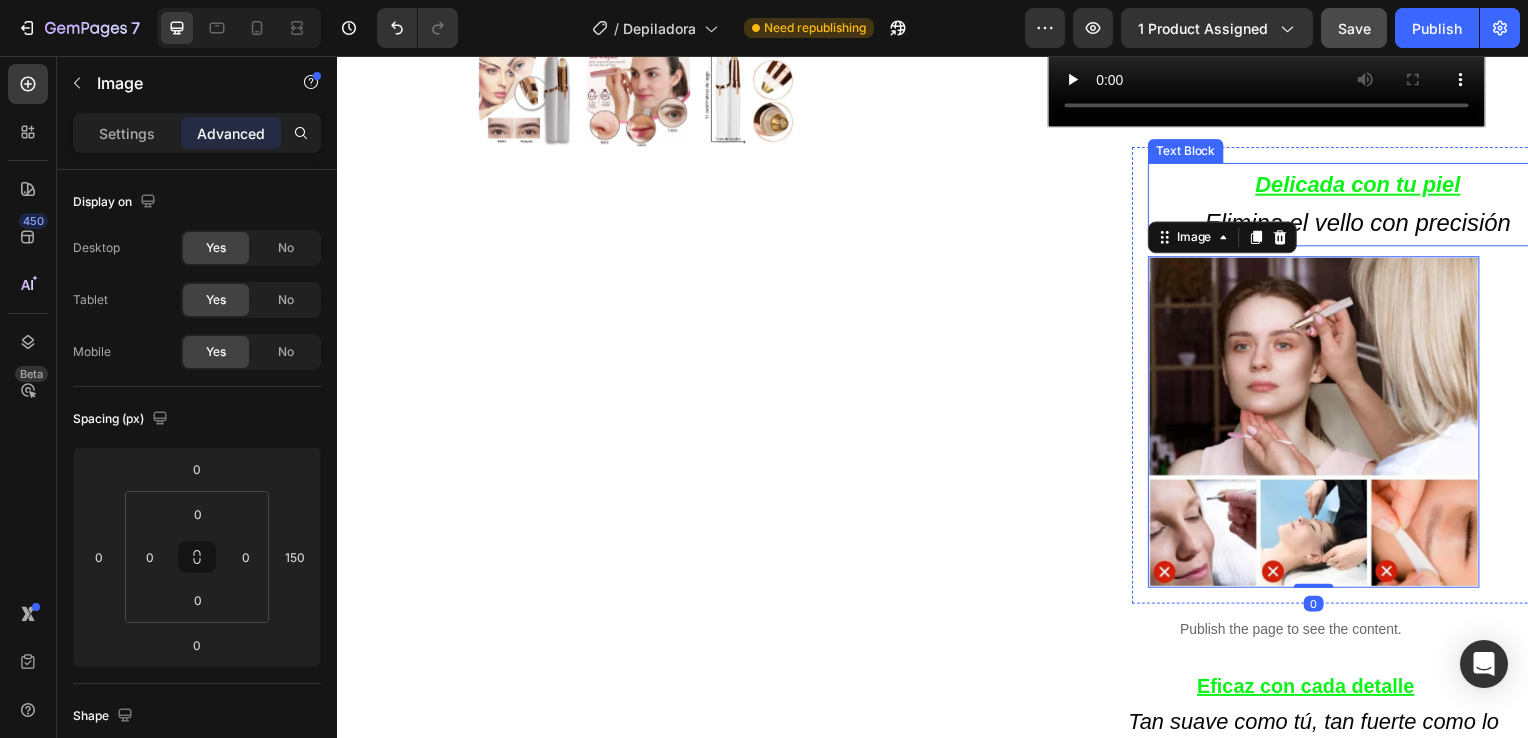 click on "Elimina el vello con precisión" at bounding box center [1364, 225] 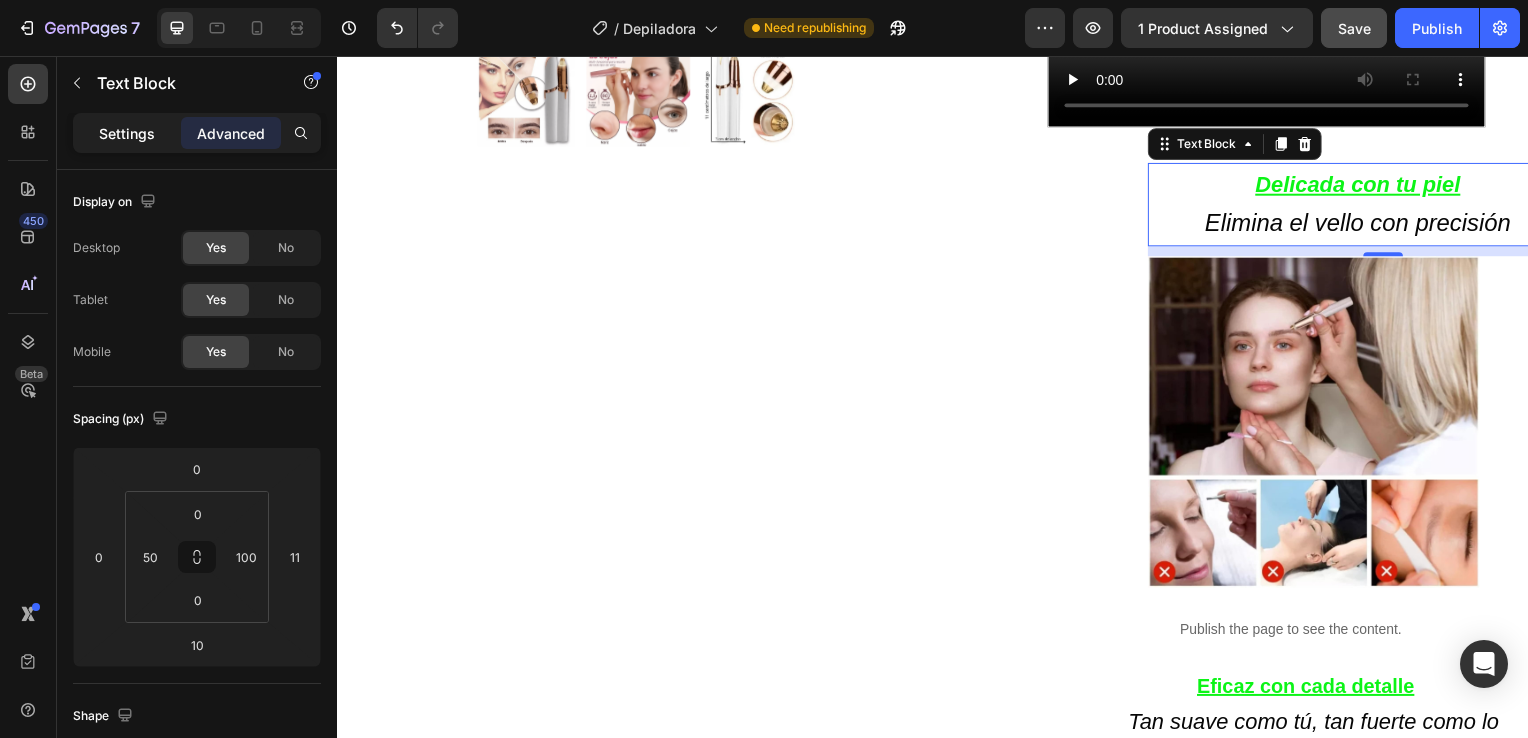 click on "Settings" at bounding box center [127, 133] 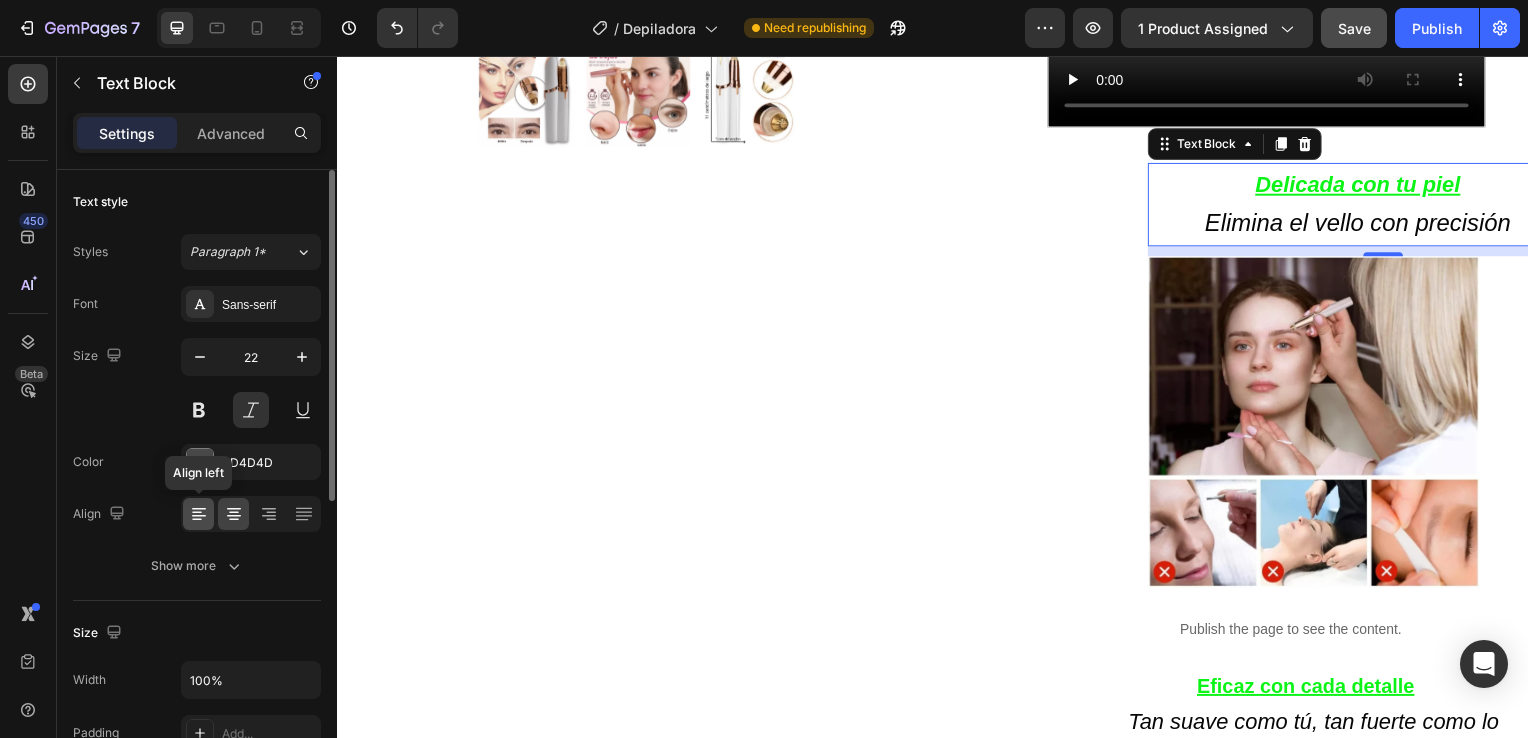 click 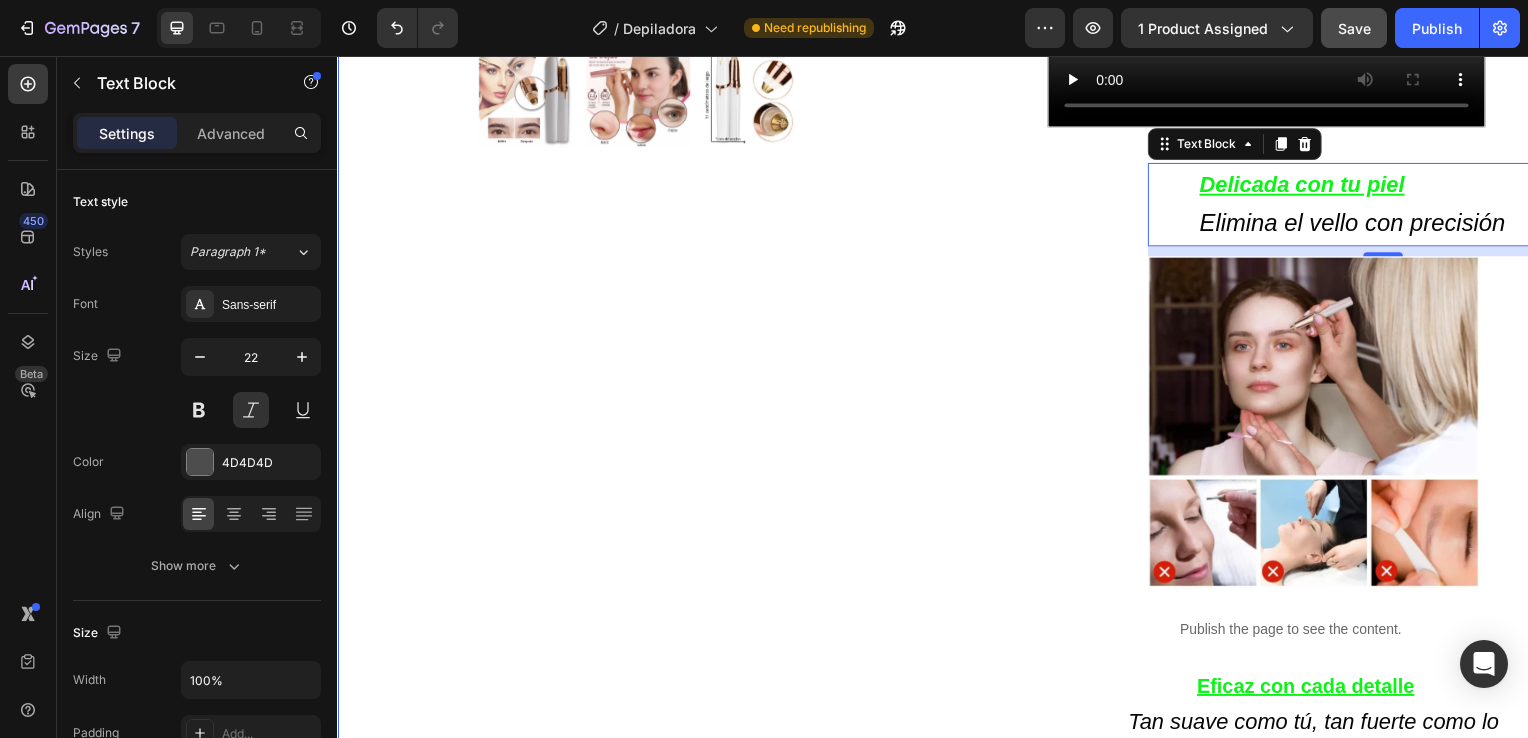 click on "Product Images Row Icon Icon Icon Icon Icon Icon List 4.8  657 Reviews   Text Block Row Depiladora facial de precisión indolora Product Title €19,99 Product Price Product Price €29.99 Text Block Oferta Text Block Row Row *Impuesto incluido Text Block Row Elige tu oferta   1x19.99€ 2x29.99€ 3x32.99€ (La mas vendida) Product Variants & Swatches Releasit COD Form & Upsells Releasit COD Form & Upsells
Agregar al carrito Add to Cart Row Row
Confiamos plenamente en la calidad de nuestros productos. Por eso, le ofrecemos una  GARANTÍA DE SANTISFACCIÓN DE 30 DÍAS : Si por cualquier motivo no queda conforme con su compra, puede conservar el producto y le reembolsaremos el 100% del importe abonado. Sin preguntas ni complicaciones. Item List Row Image Icon Icon Icon Icon Icon Icon List Lidia Perez Text Block Row Row
Icon Compra verificada. Text Block Row Row "Cómoda, rápida y sin dolor"     Text Block Video Row Row Product Delicada con tu piel   10 Row" at bounding box center [937, 146] 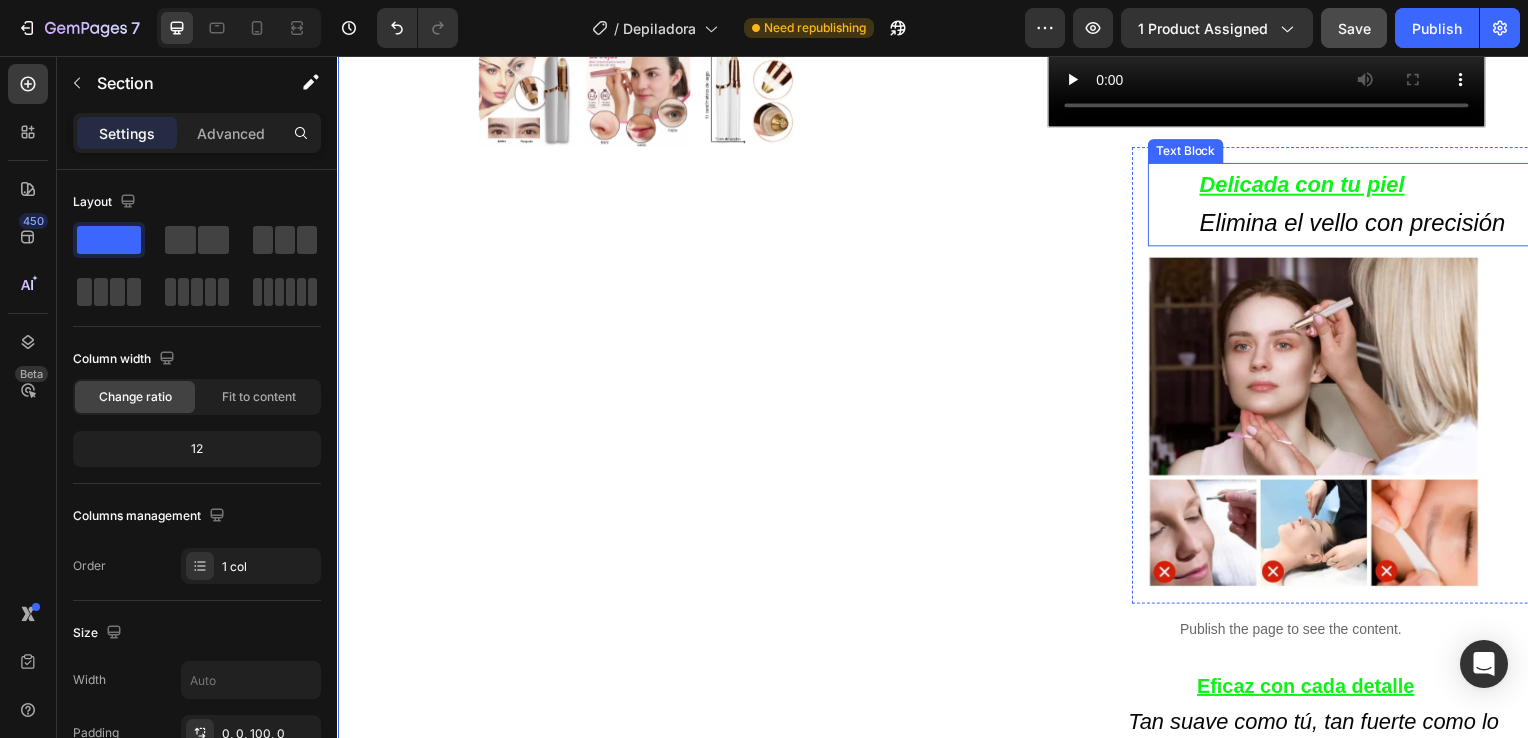 click on "Elimina el vello con precisión" at bounding box center (1359, 224) 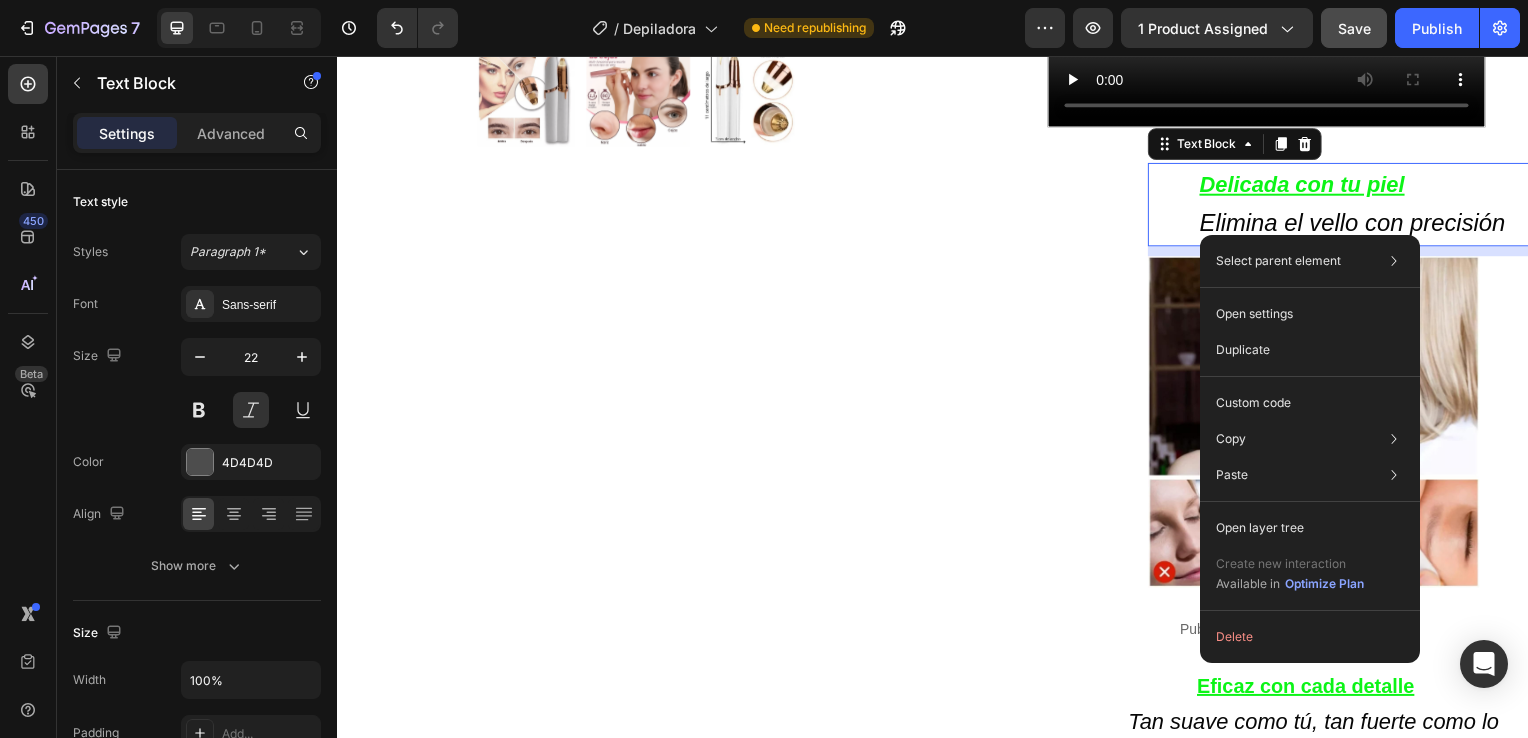 click on "Delicada con tu piel  Elimina el vello con precisión Text Block   10" at bounding box center [1389, 206] 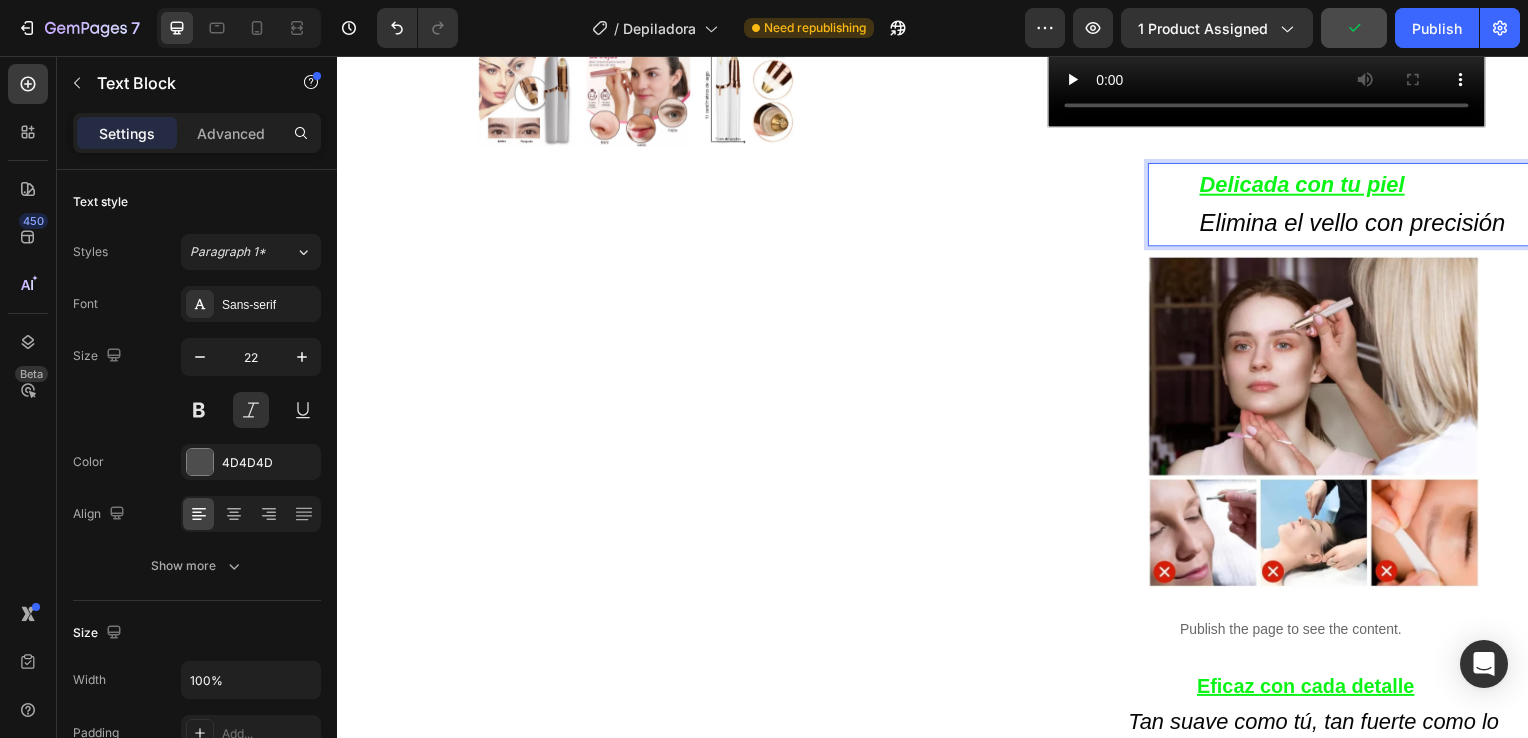 click on "Elimina el vello con precisión" at bounding box center (1359, 224) 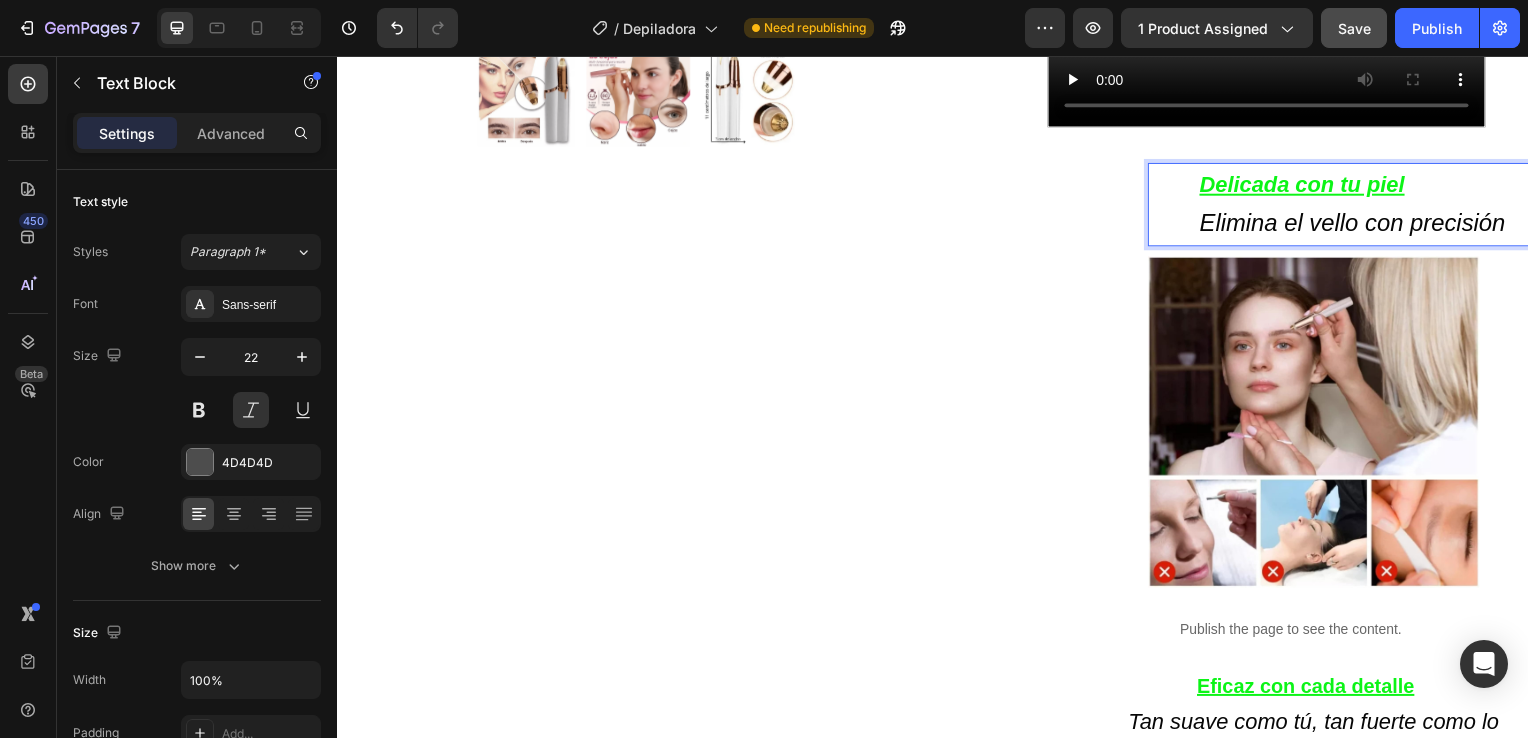 click on "Elimina el vello con precisión" at bounding box center (1359, 224) 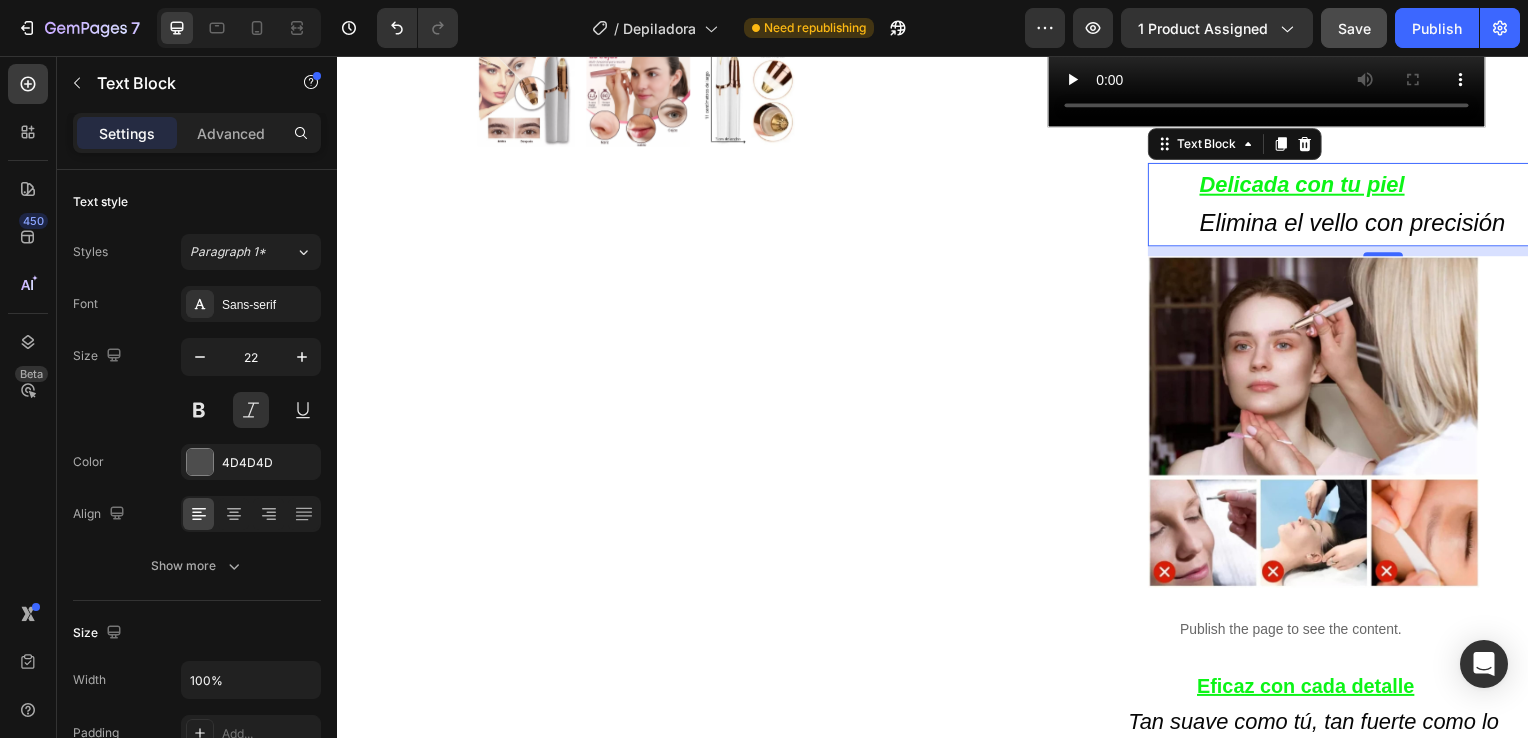 click on "Delicada con tu piel ⁠⁠⁠⁠⁠⁠⁠ Elimina el vello con precisión Text Block   10" at bounding box center [1389, 206] 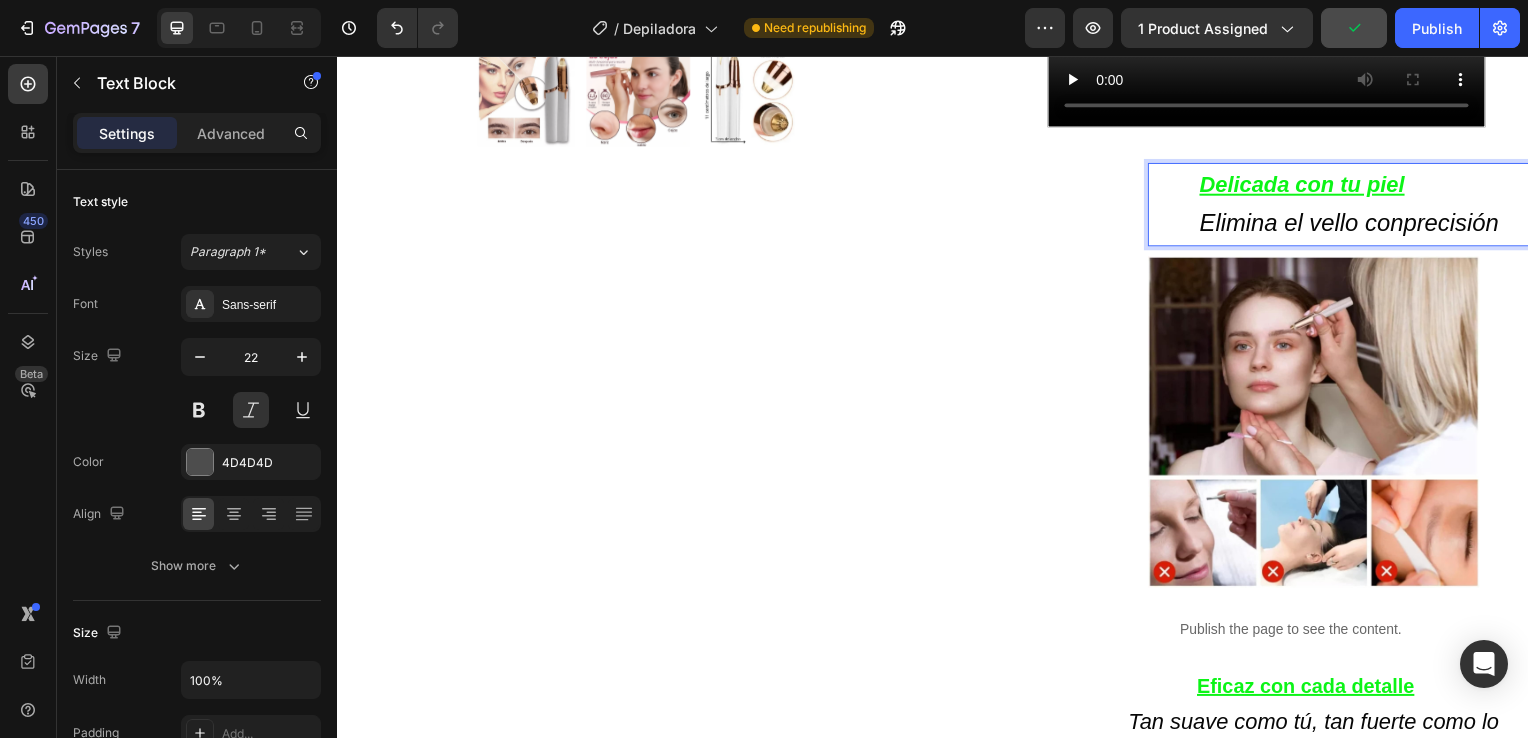 click on "Delicada con tu piel Elimina el vello conprecisión" at bounding box center [1364, 206] 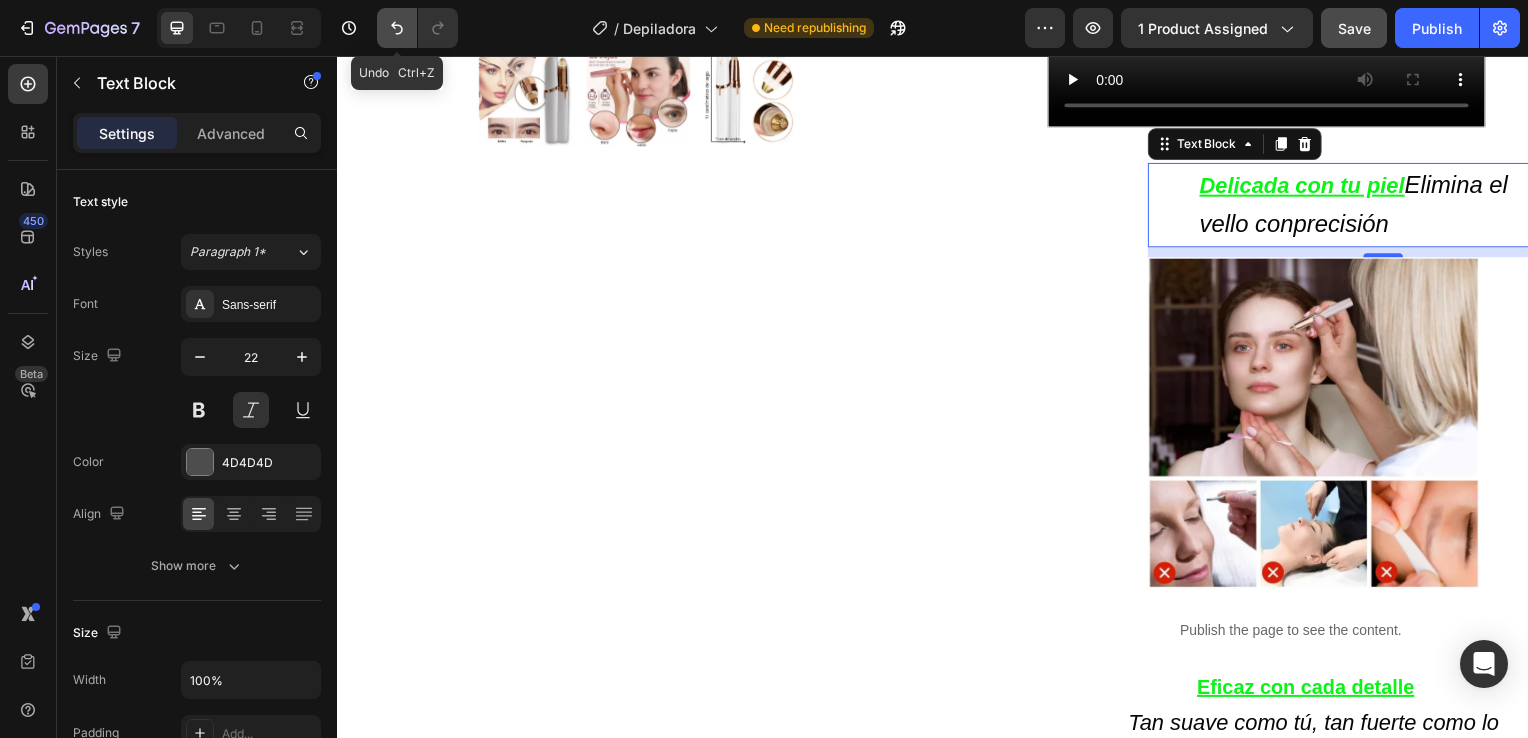 click 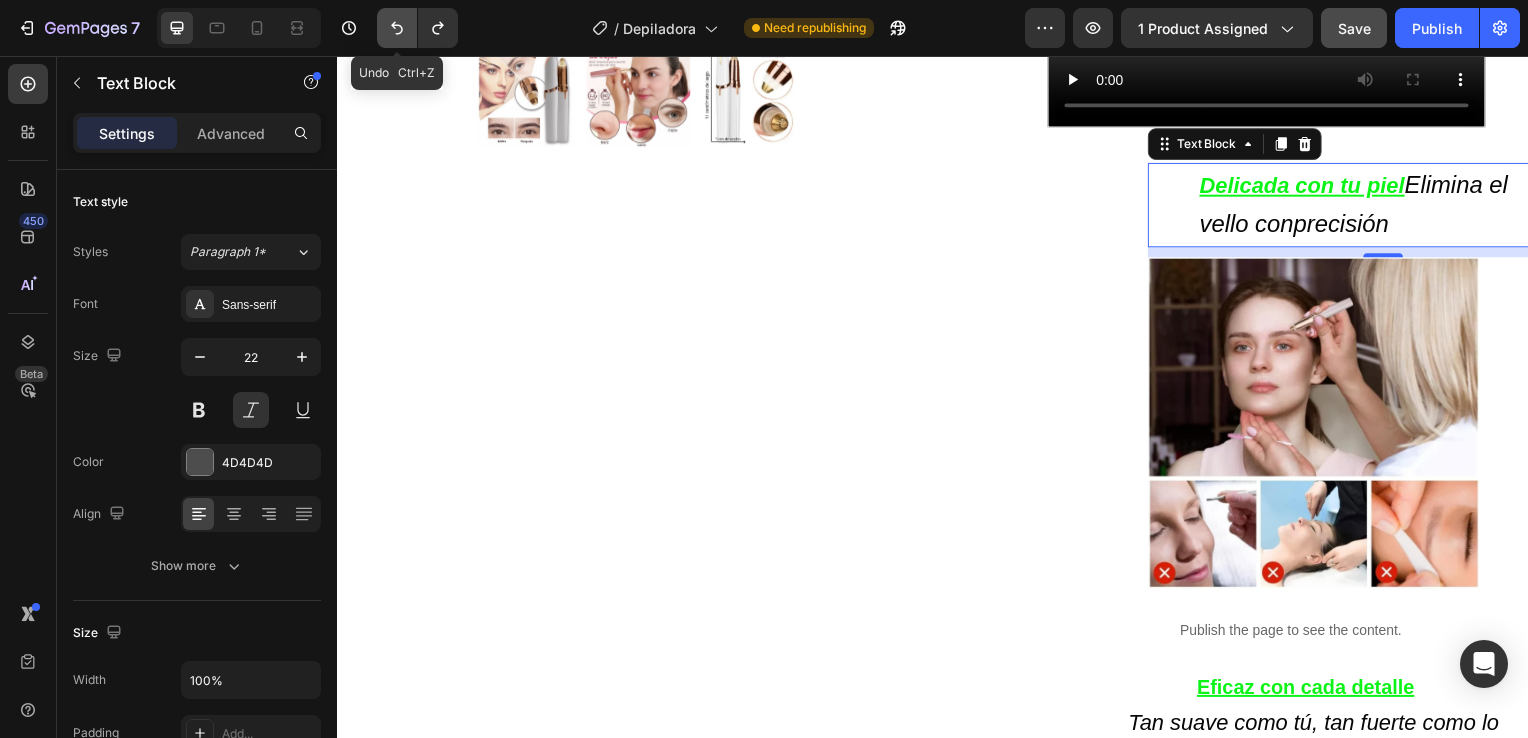 click 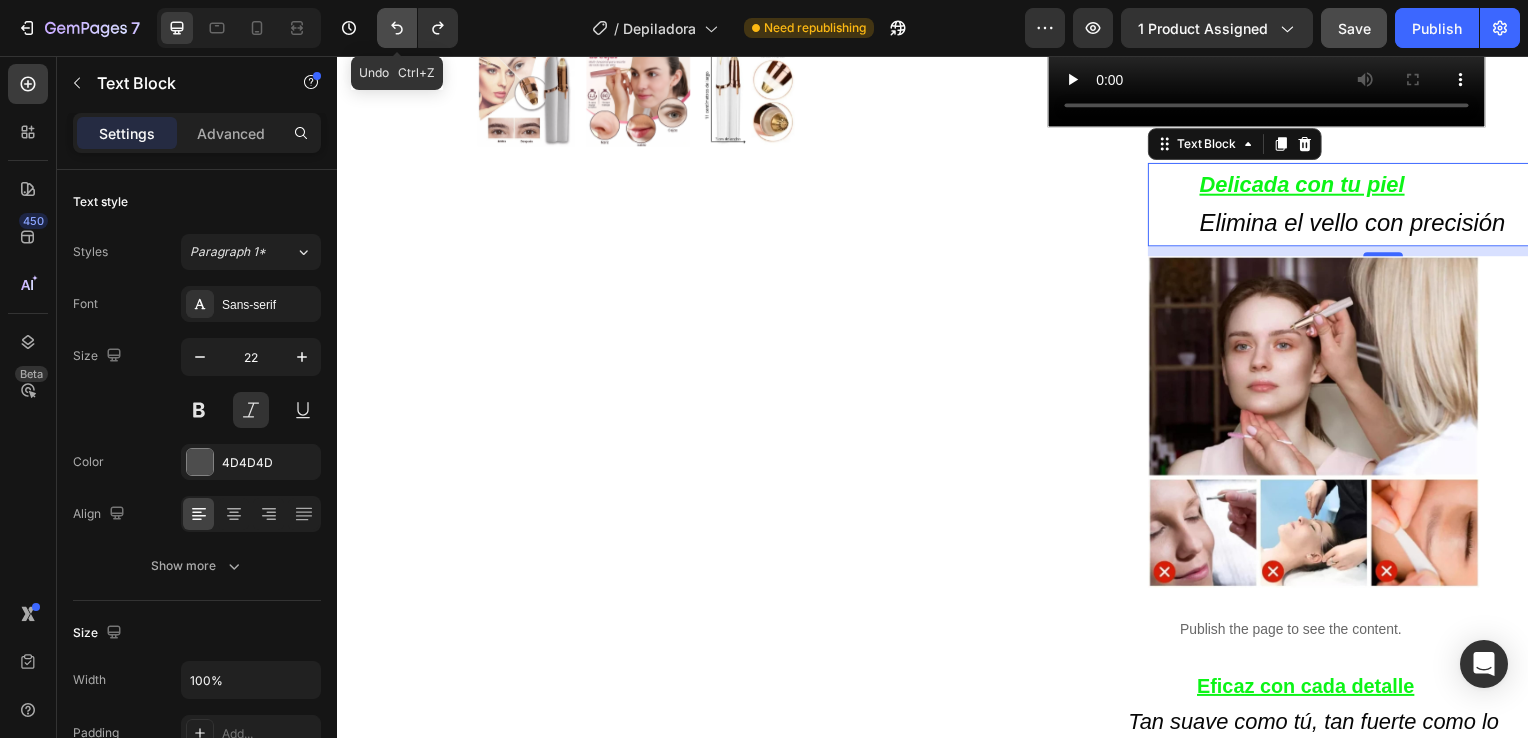 click 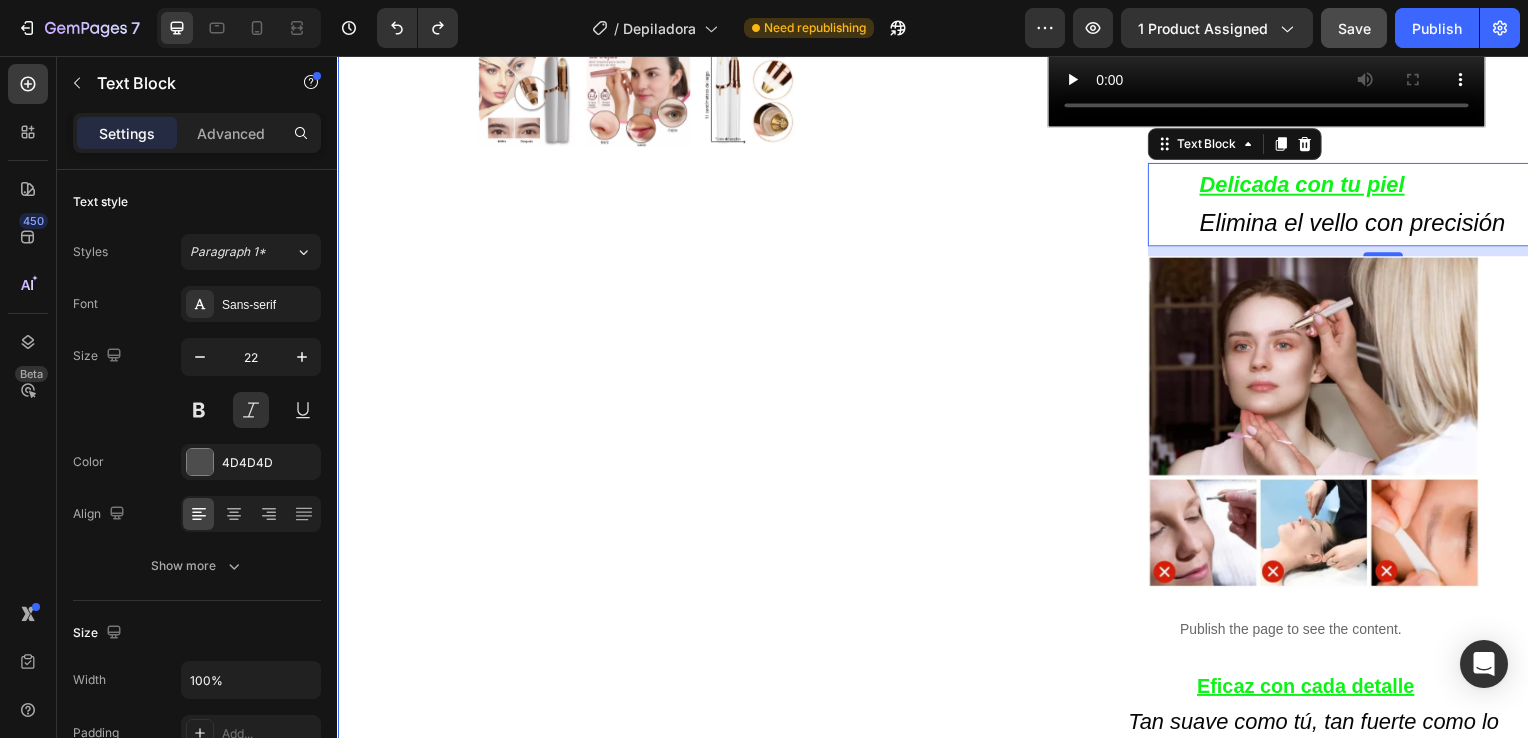click on "Product Images Row Icon Icon Icon Icon Icon Icon List 4.8  657 Reviews   Text Block Row Depiladora facial de precisión indolora Product Title €19,99 Product Price Product Price €29.99 Text Block Oferta Text Block Row Row *Impuesto incluido Text Block Row Elige tu oferta   1x19.99€ 2x29.99€ 3x32.99€ (La mas vendida) Product Variants & Swatches Releasit COD Form & Upsells Releasit COD Form & Upsells
Agregar al carrito Add to Cart Row Row
Confiamos plenamente en la calidad de nuestros productos. Por eso, le ofrecemos una  GARANTÍA DE SANTISFACCIÓN DE 30 DÍAS : Si por cualquier motivo no queda conforme con su compra, puede conservar el producto y le reembolsaremos el 100% del importe abonado. Sin preguntas ni complicaciones. Item List Row Image Icon Icon Icon Icon Icon Icon List Lidia Perez Text Block Row Row
Icon Compra verificada. Text Block Row Row "Cómoda, rápida y sin dolor"     Text Block Video Row Row Product Delicada con tu piel   10 Row" at bounding box center (937, 146) 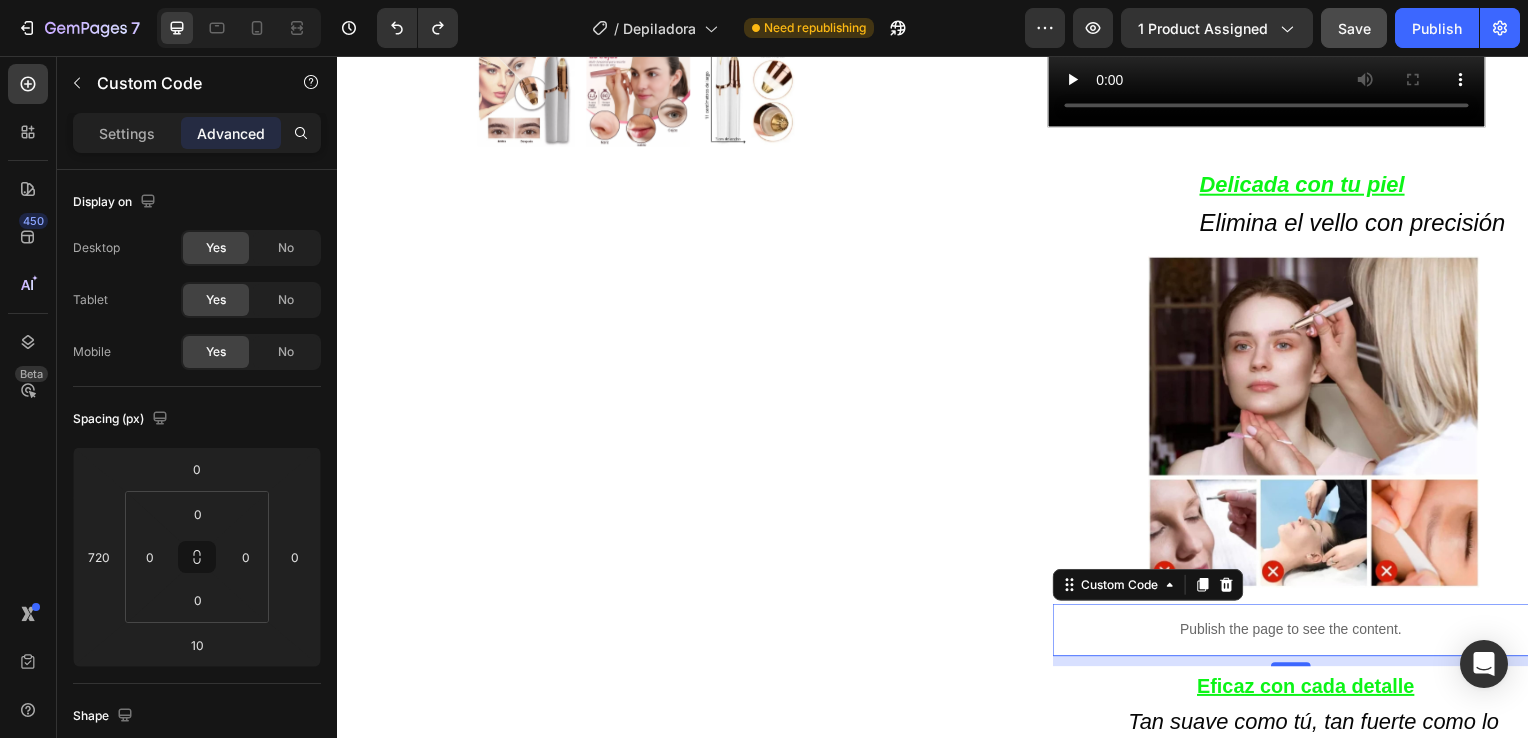 click on "Publish the page to see the content." at bounding box center [1297, 634] 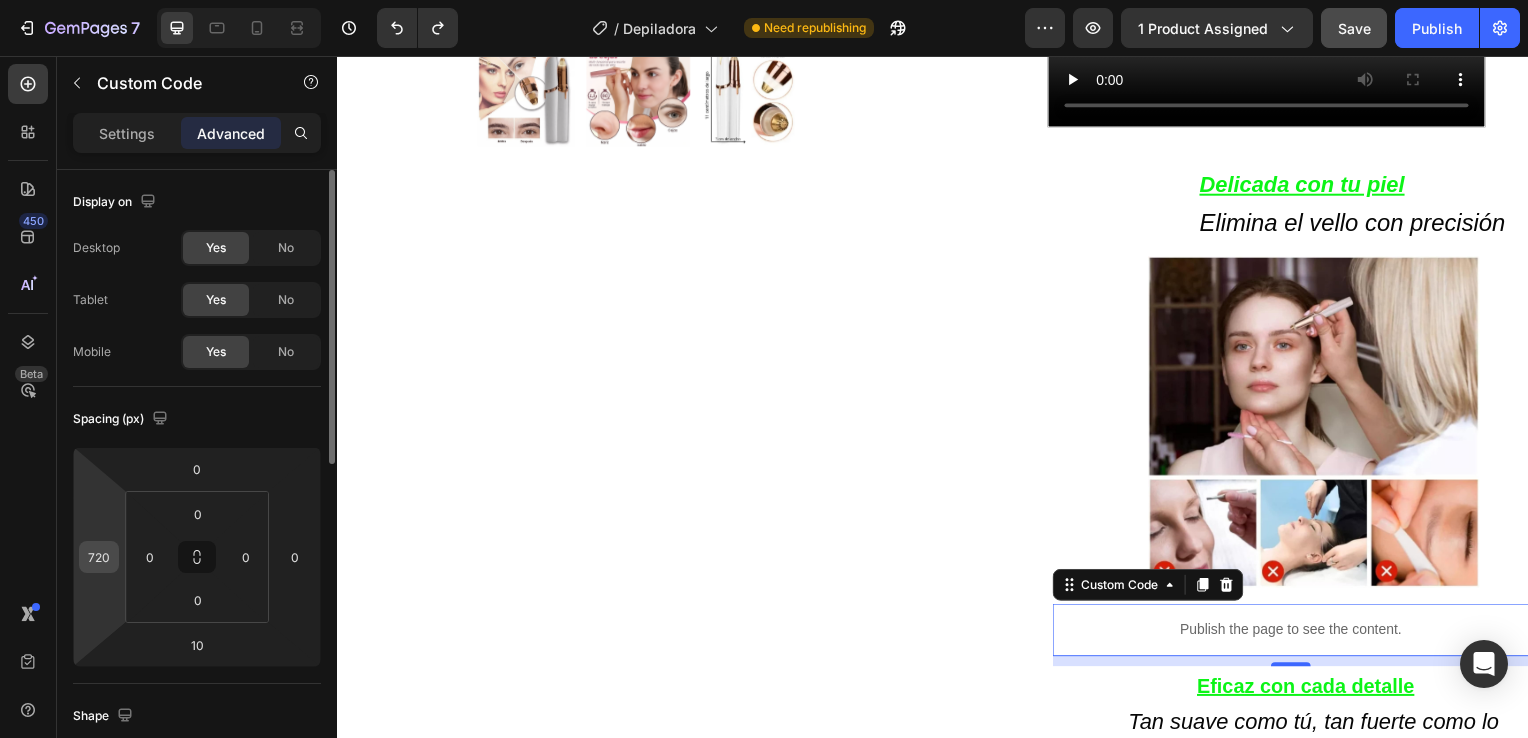click on "720" at bounding box center (99, 557) 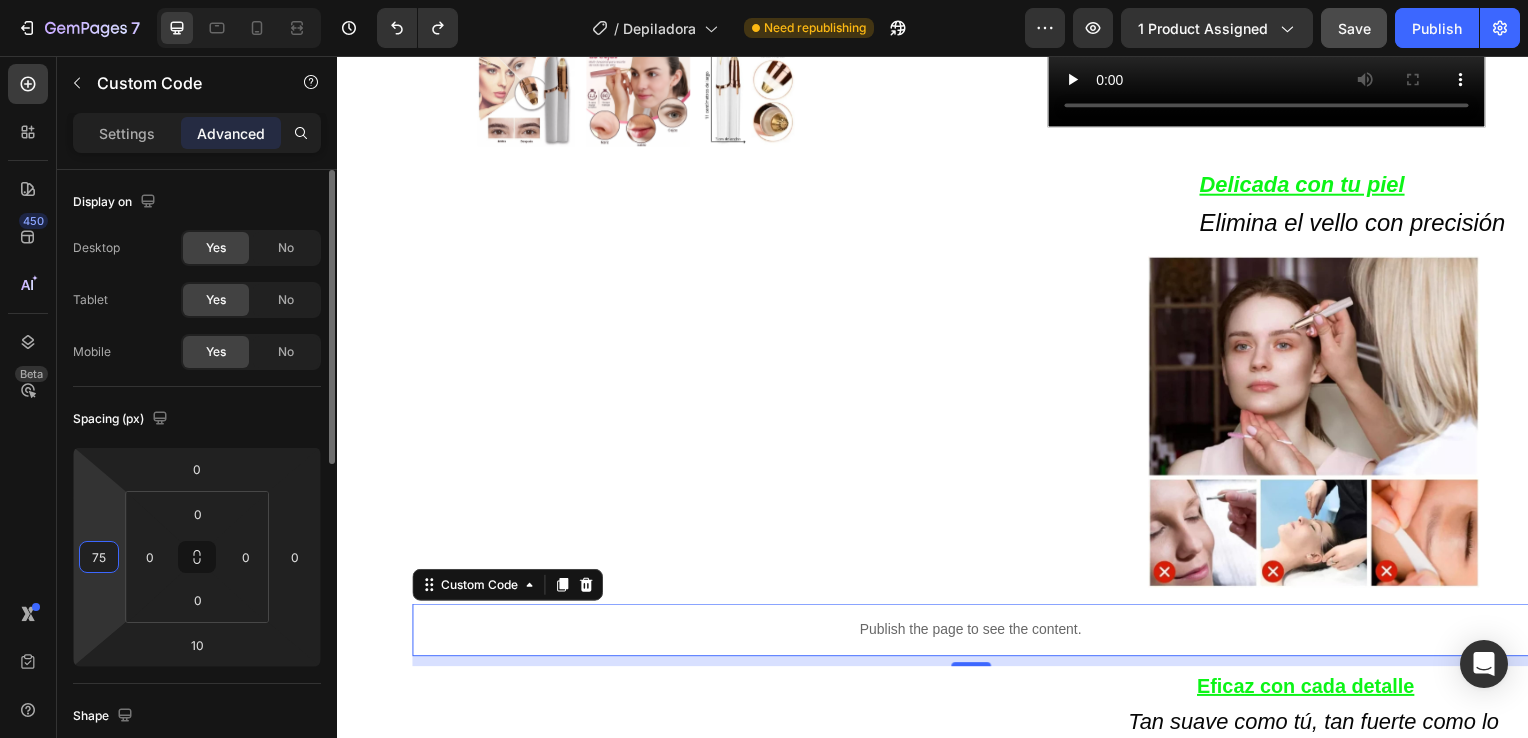 type on "7" 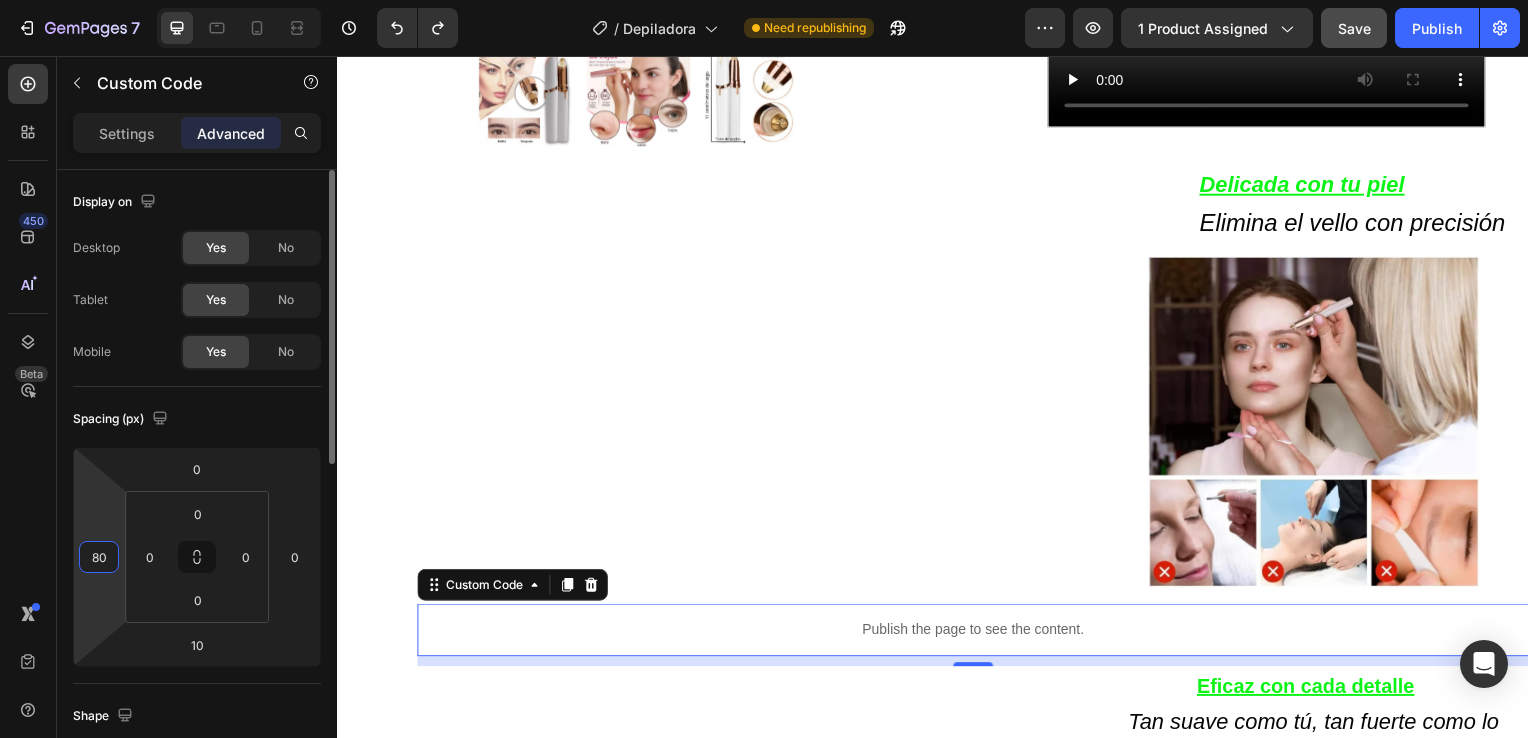 type on "800" 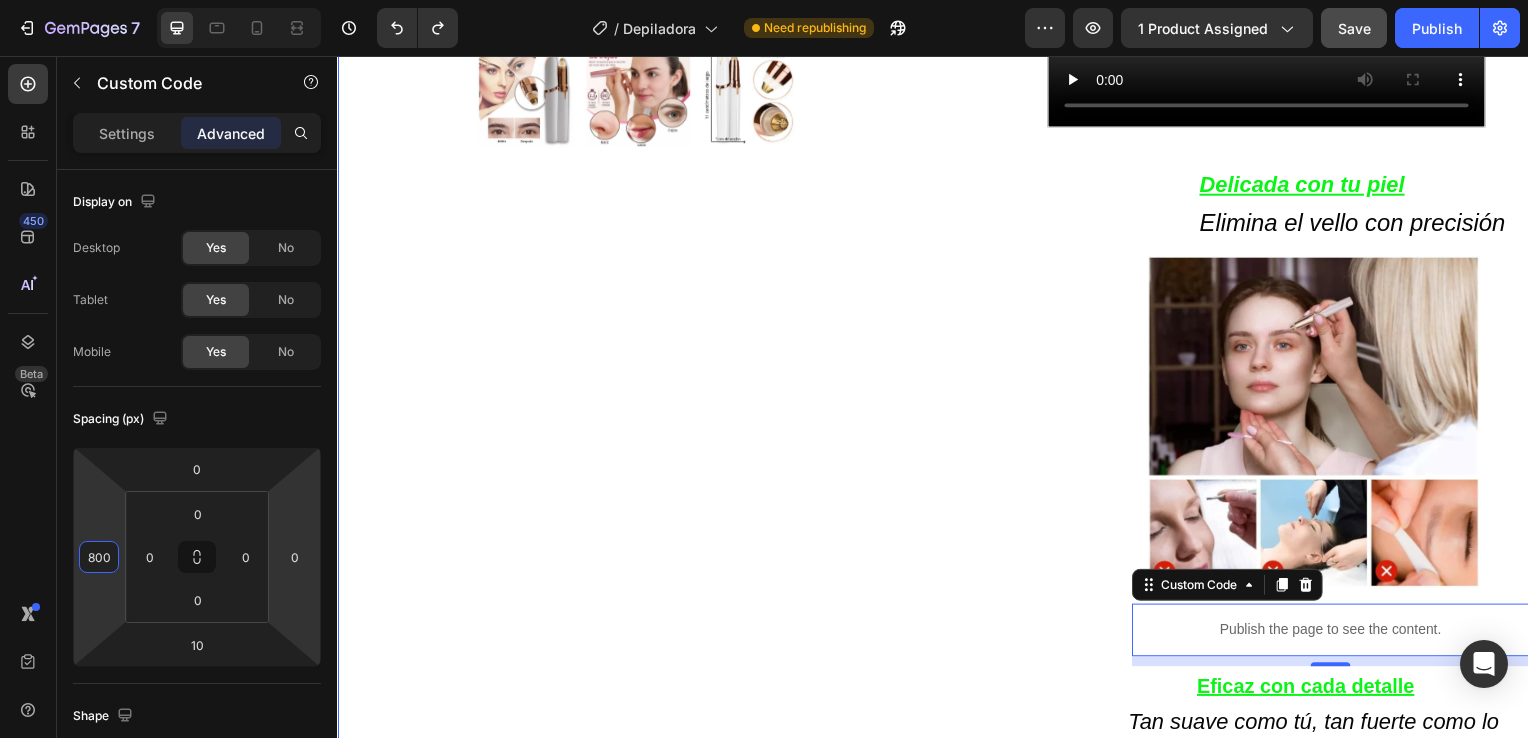 click on "Product Images Row Icon Icon Icon Icon Icon Icon List 4.8  657 Reviews   Text Block Row Depiladora facial de precisión indolora Product Title €19,99 Product Price Product Price €29.99 Text Block Oferta Text Block Row Row *Impuesto incluido Text Block Row Elige tu oferta   1x19.99€ 2x29.99€ 3x32.99€ (La mas vendida) Product Variants & Swatches Releasit COD Form & Upsells Releasit COD Form & Upsells
Agregar al carrito Add to Cart Row Row
Confiamos plenamente en la calidad de nuestros productos. Por eso, le ofrecemos una  GARANTÍA DE SANTISFACCIÓN DE 30 DÍAS : Si por cualquier motivo no queda conforme con su compra, puede conservar el producto y le reembolsaremos el 100% del importe abonado. Sin preguntas ni complicaciones. Item List Row Image Icon Icon Icon Icon Icon Icon List Lidia Perez Text Block Row Row
Icon Compra verificada. Text Block Row Row "Cómoda, rápida y sin dolor"     Text Block Video Row Row Product Delicada con tu piel Image" at bounding box center [937, 146] 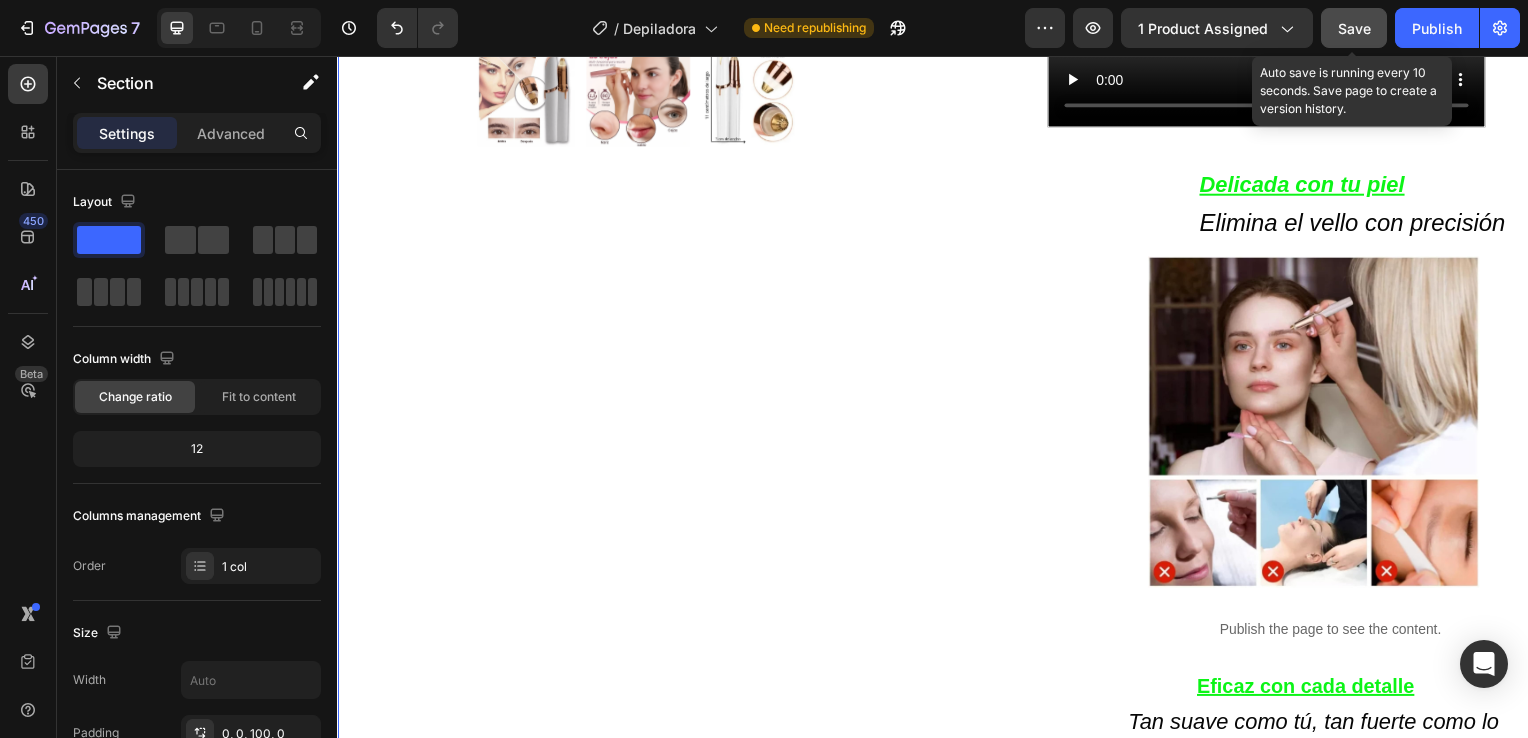 click on "Save" at bounding box center [1354, 28] 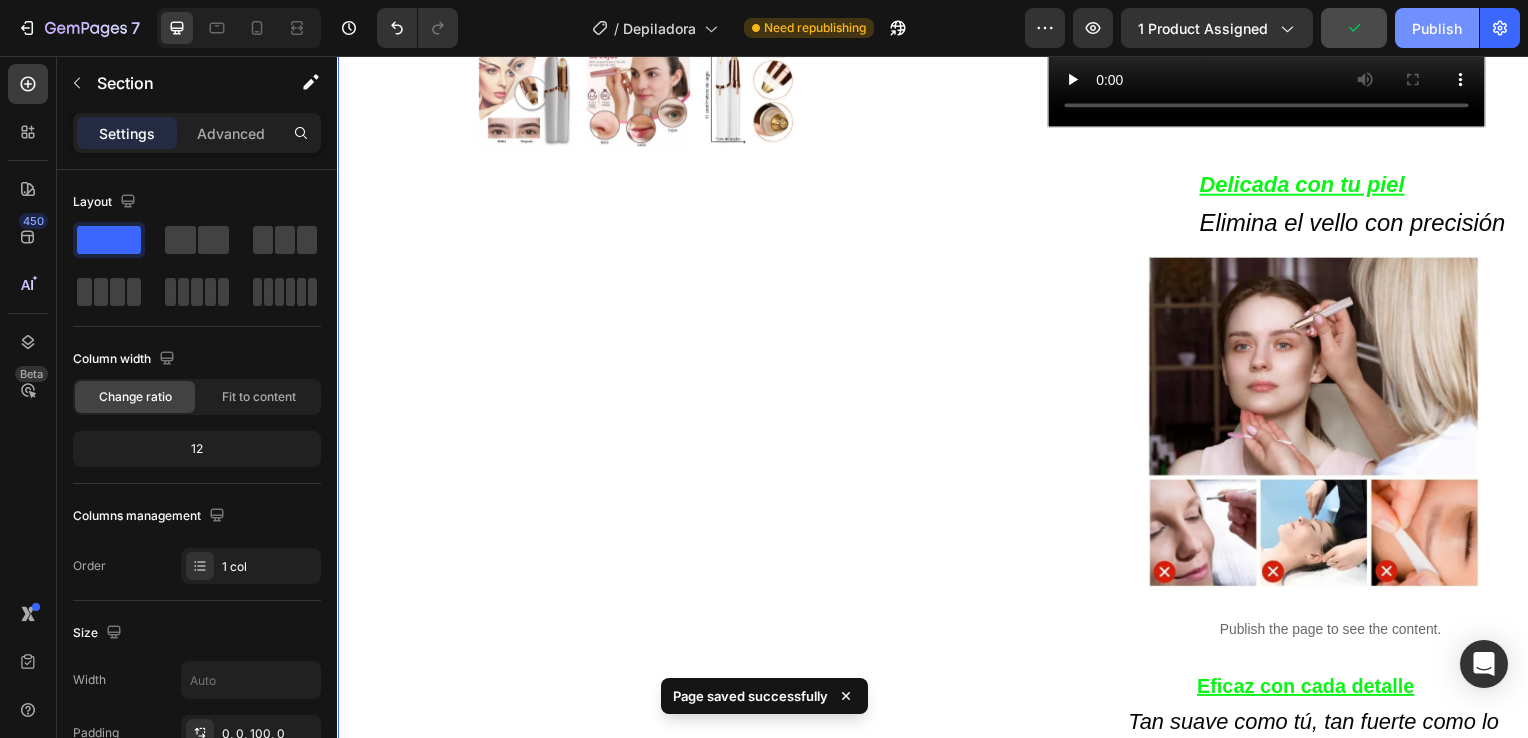 click on "Publish" at bounding box center (1437, 28) 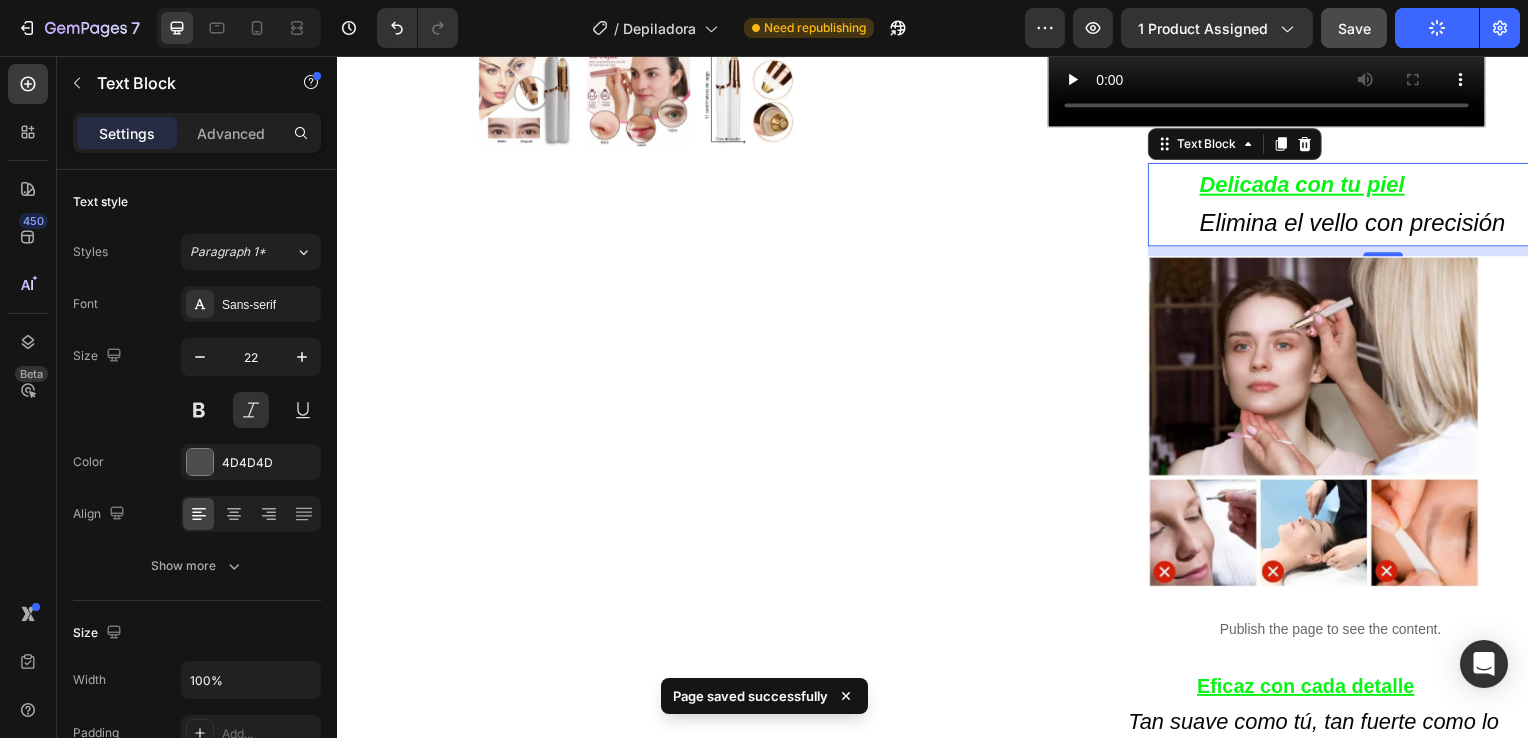 click on "Elimina el vello con precisión" at bounding box center [1359, 224] 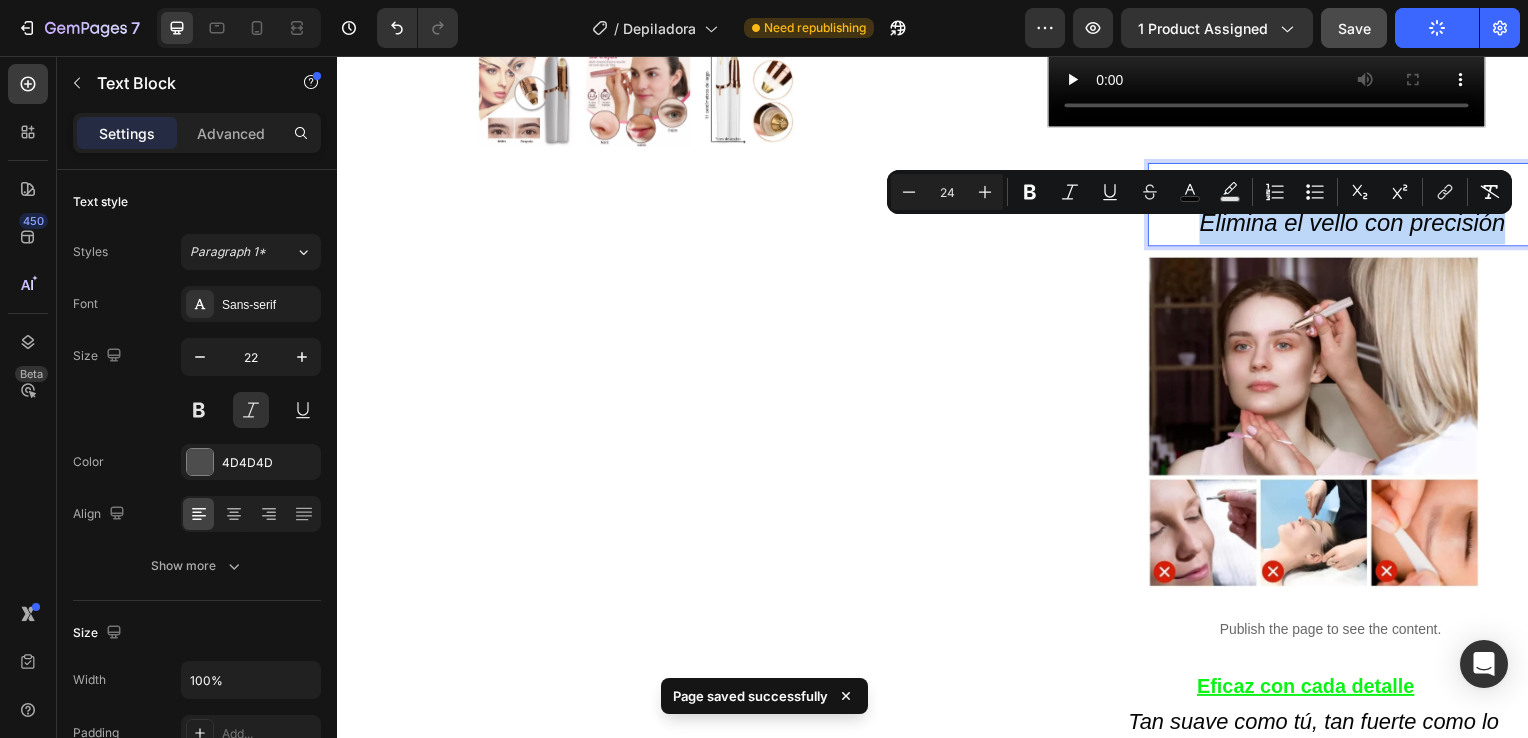 drag, startPoint x: 1320, startPoint y: 285, endPoint x: 1181, endPoint y: 251, distance: 143.09787 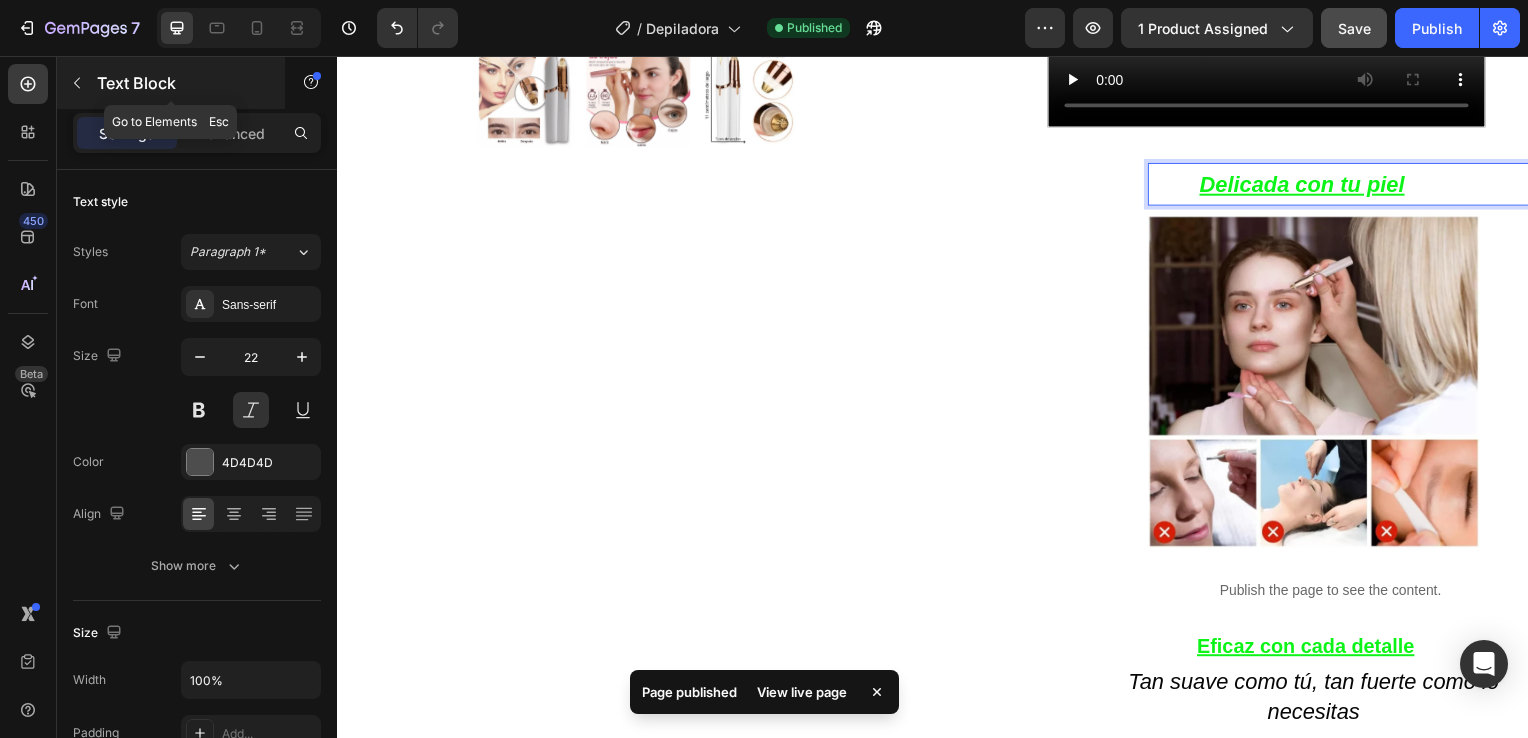 click 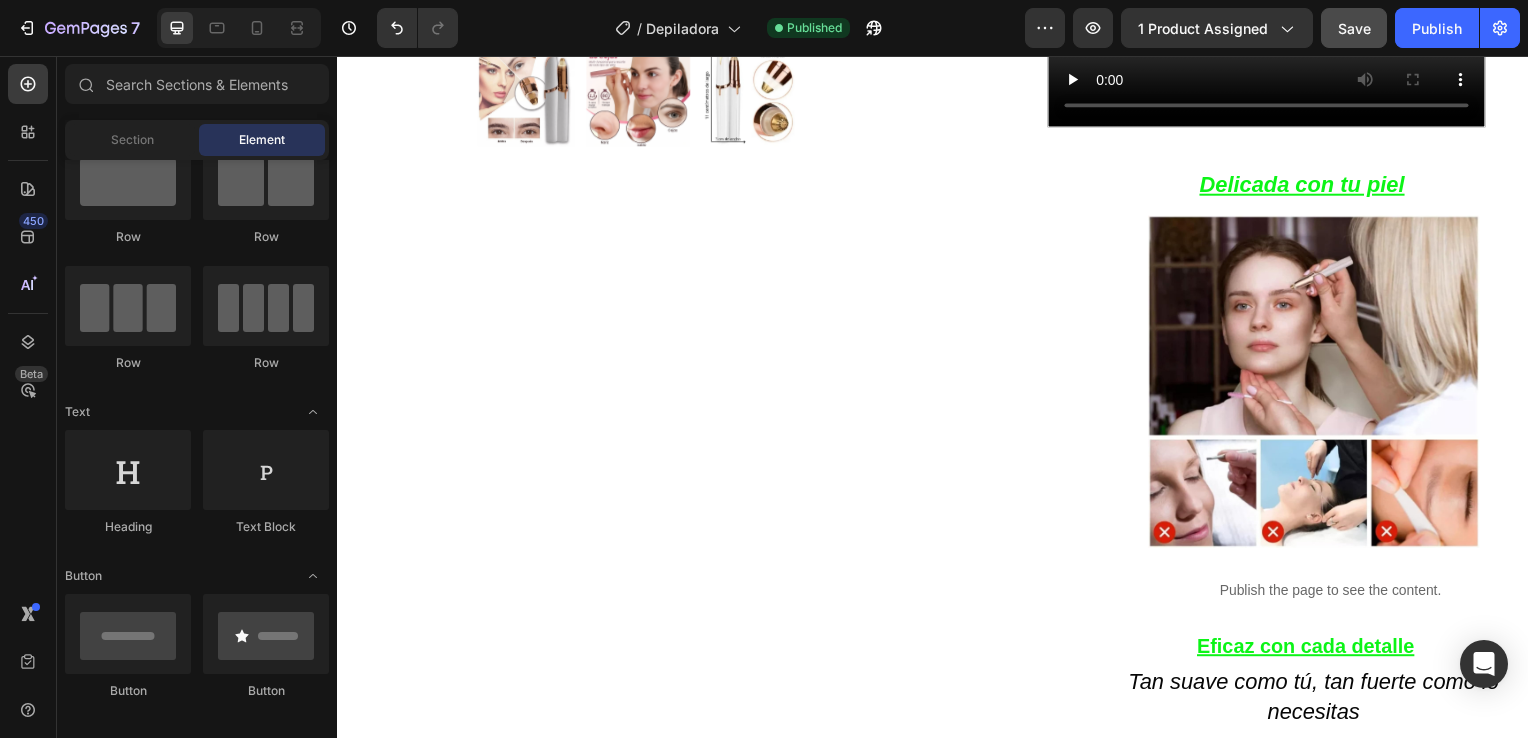 scroll, scrollTop: 0, scrollLeft: 0, axis: both 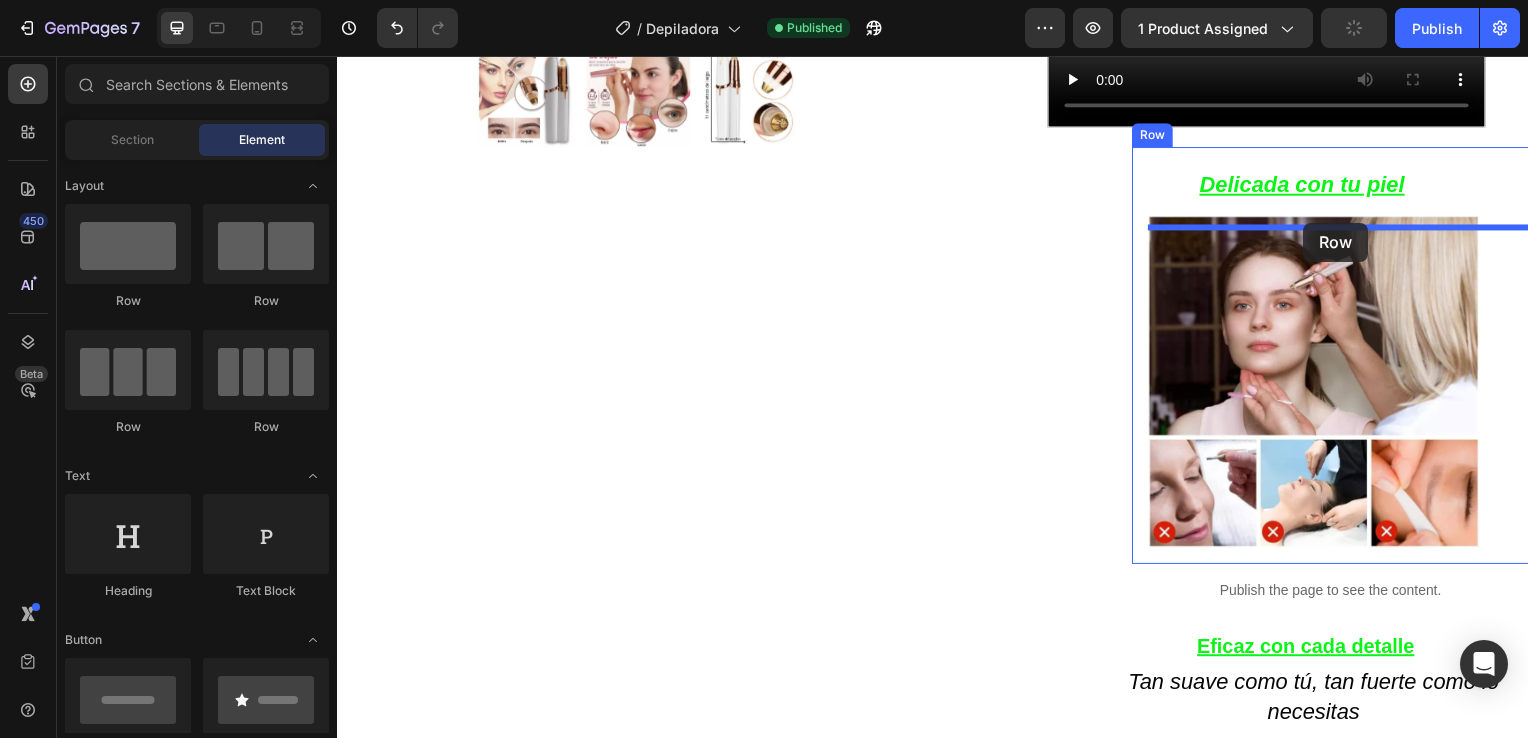 drag, startPoint x: 462, startPoint y: 299, endPoint x: 1323, endPoint y: 224, distance: 864.2604 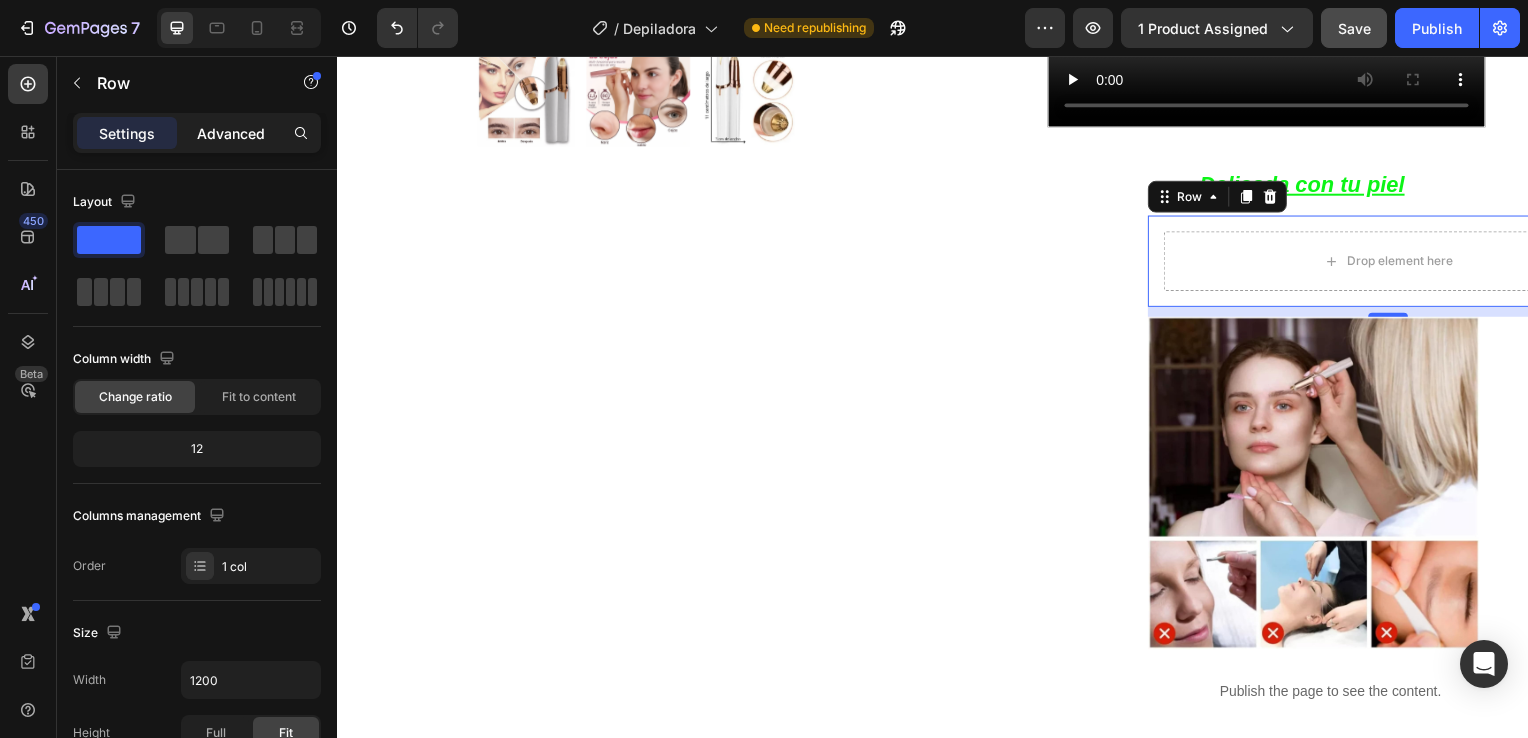 click on "Advanced" at bounding box center (231, 133) 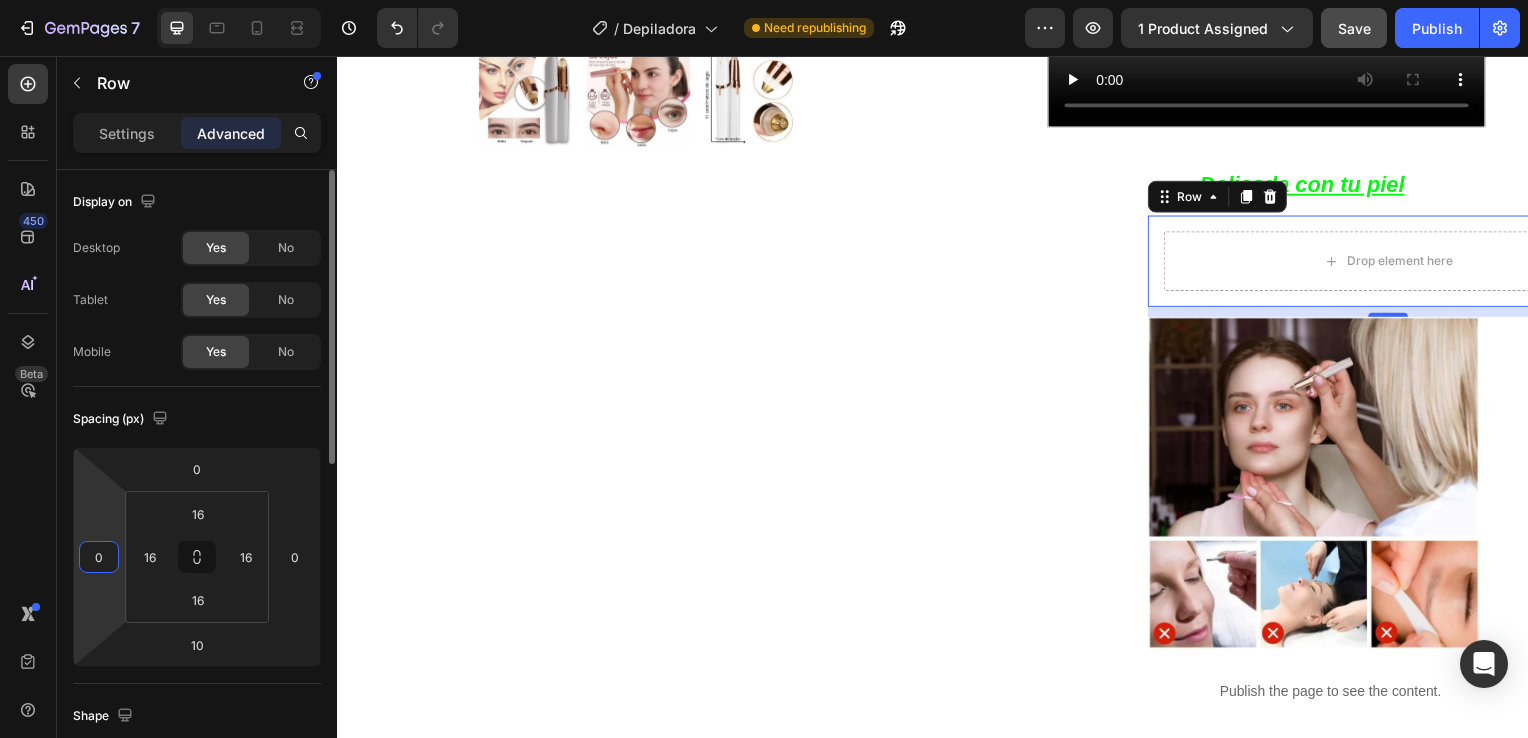 click on "0" at bounding box center (99, 557) 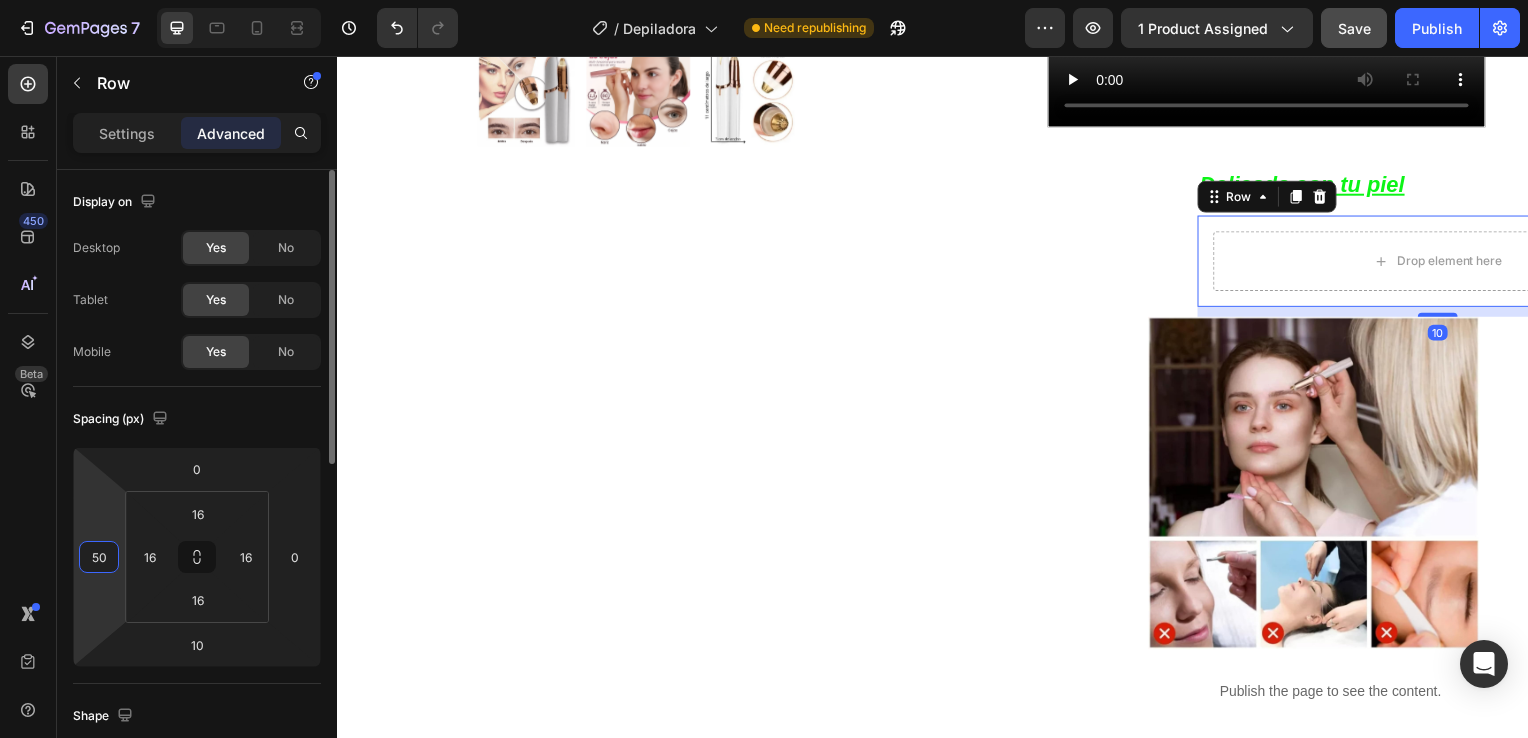 type on "5" 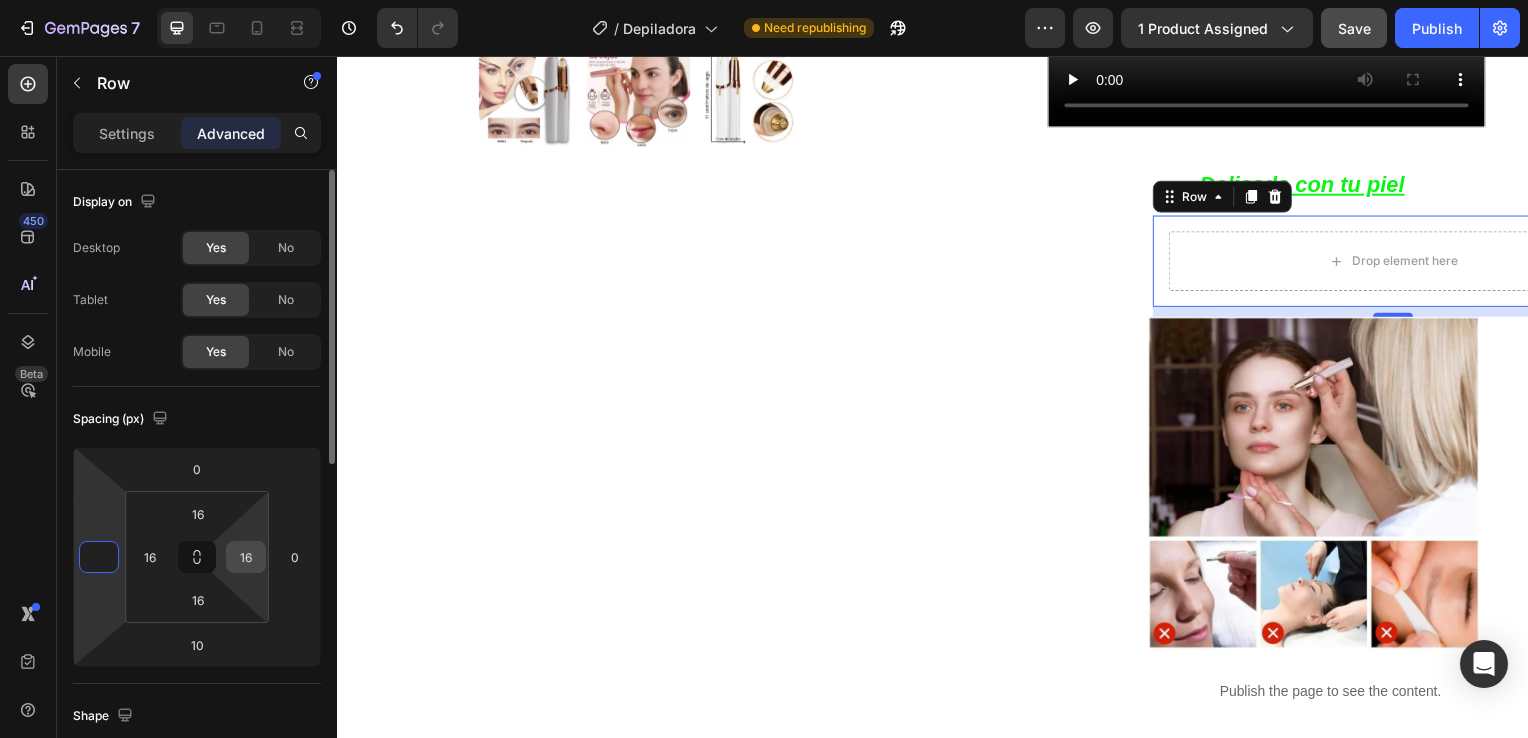 type on "0" 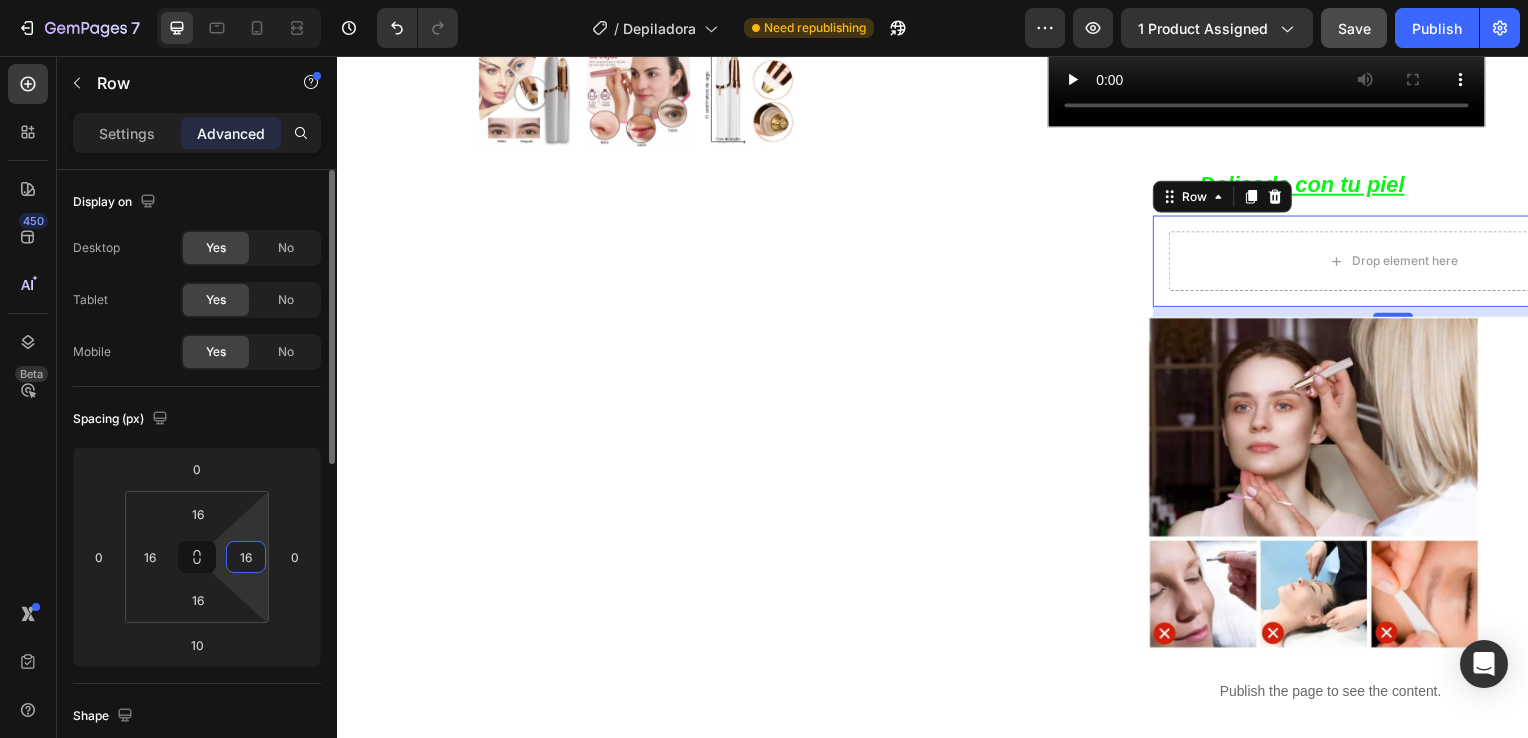click on "16" at bounding box center (246, 557) 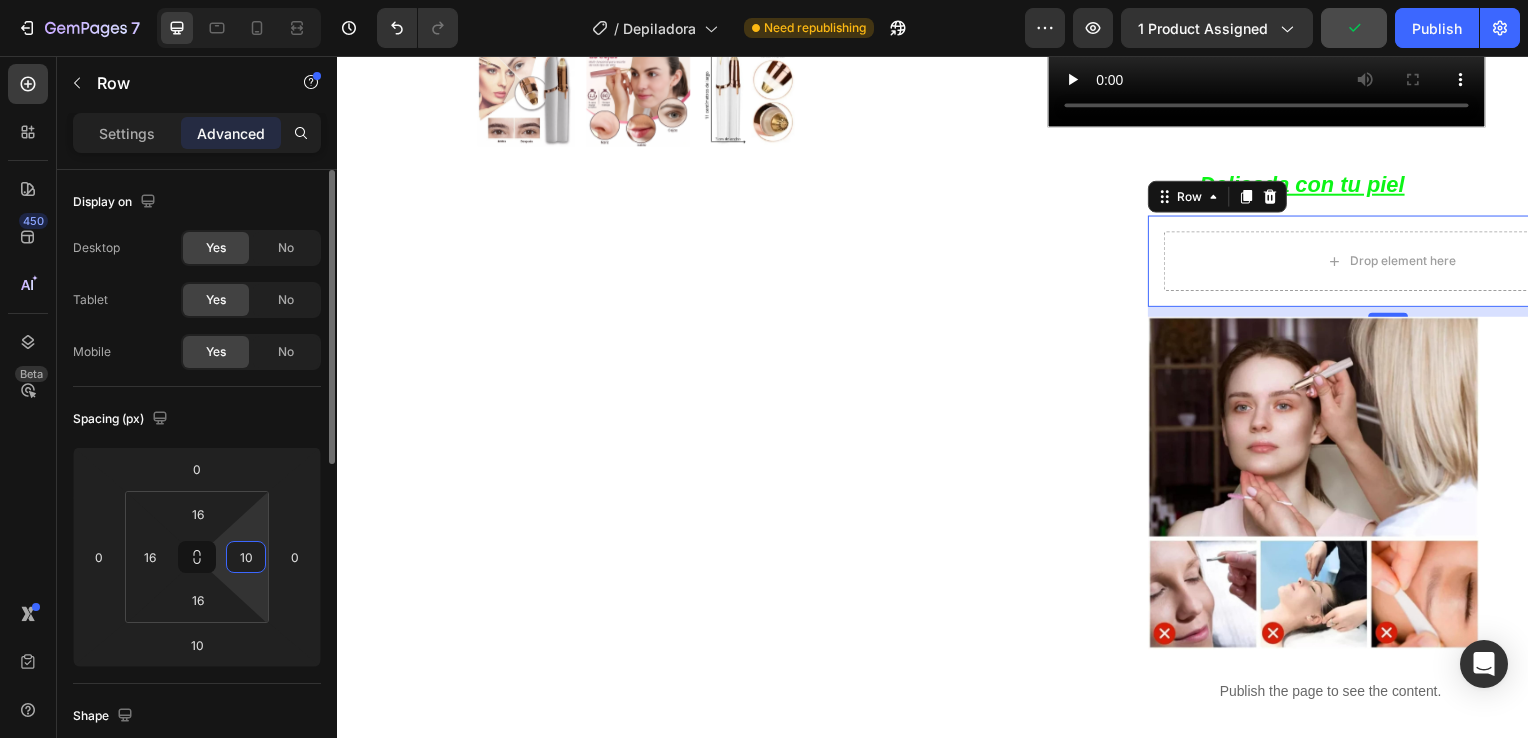 type on "1" 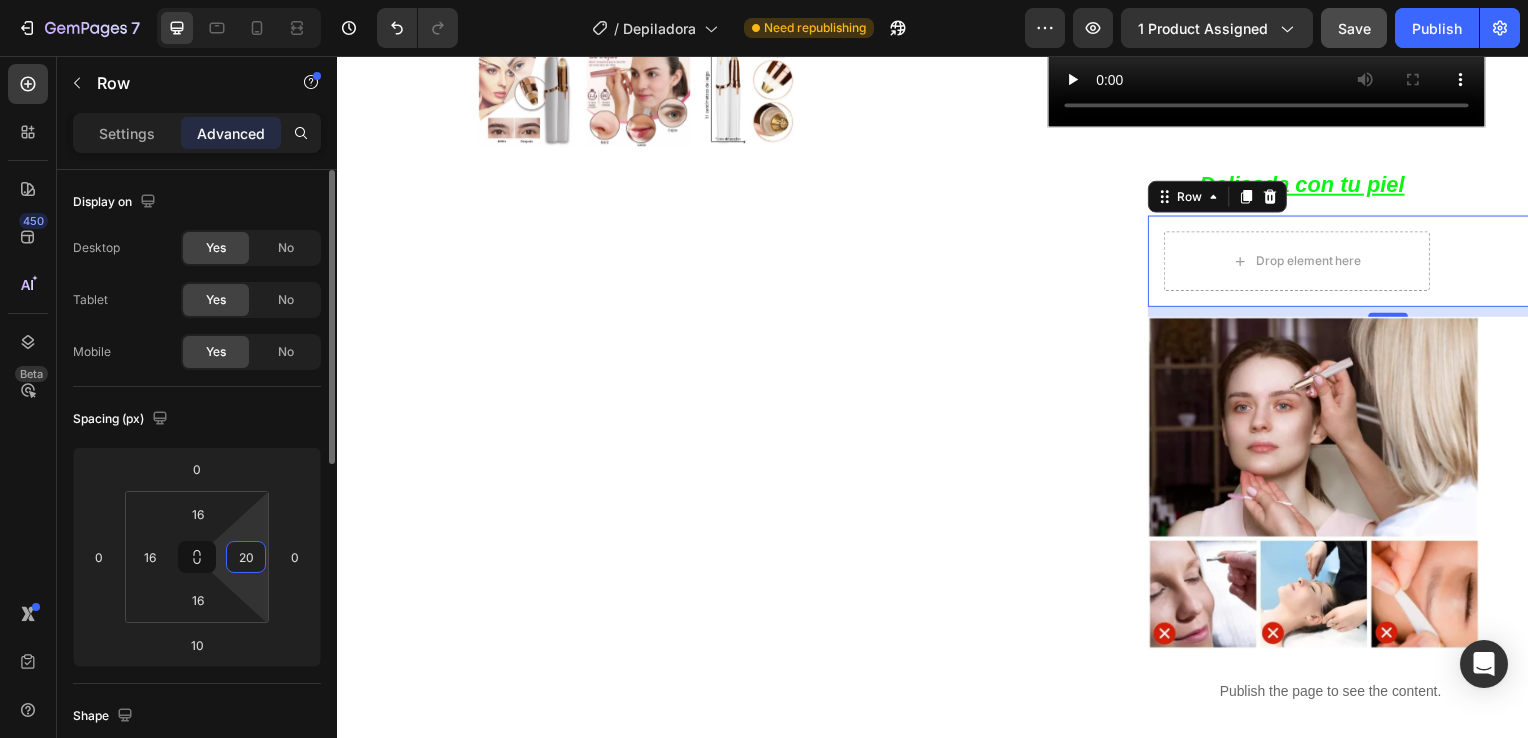 type on "2" 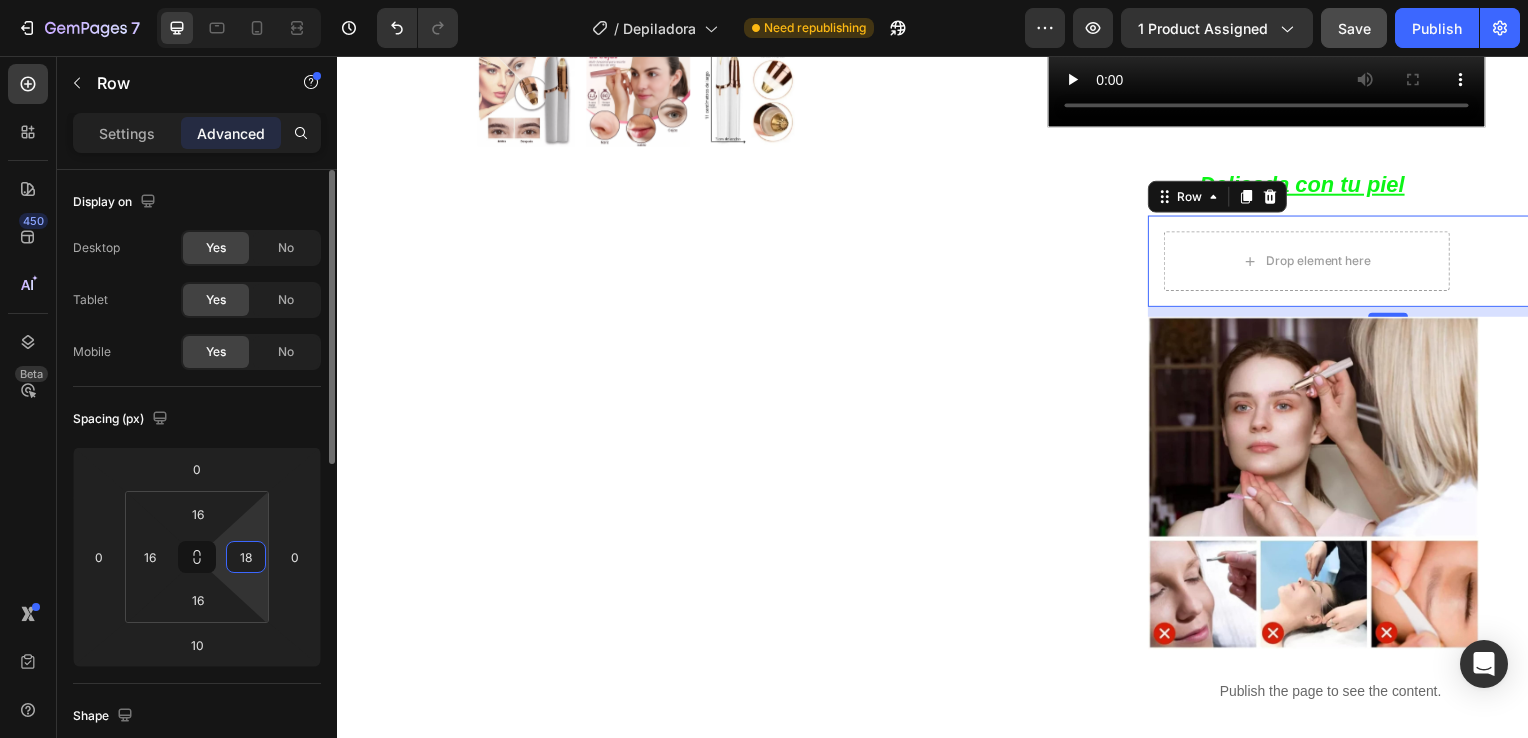 type on "1" 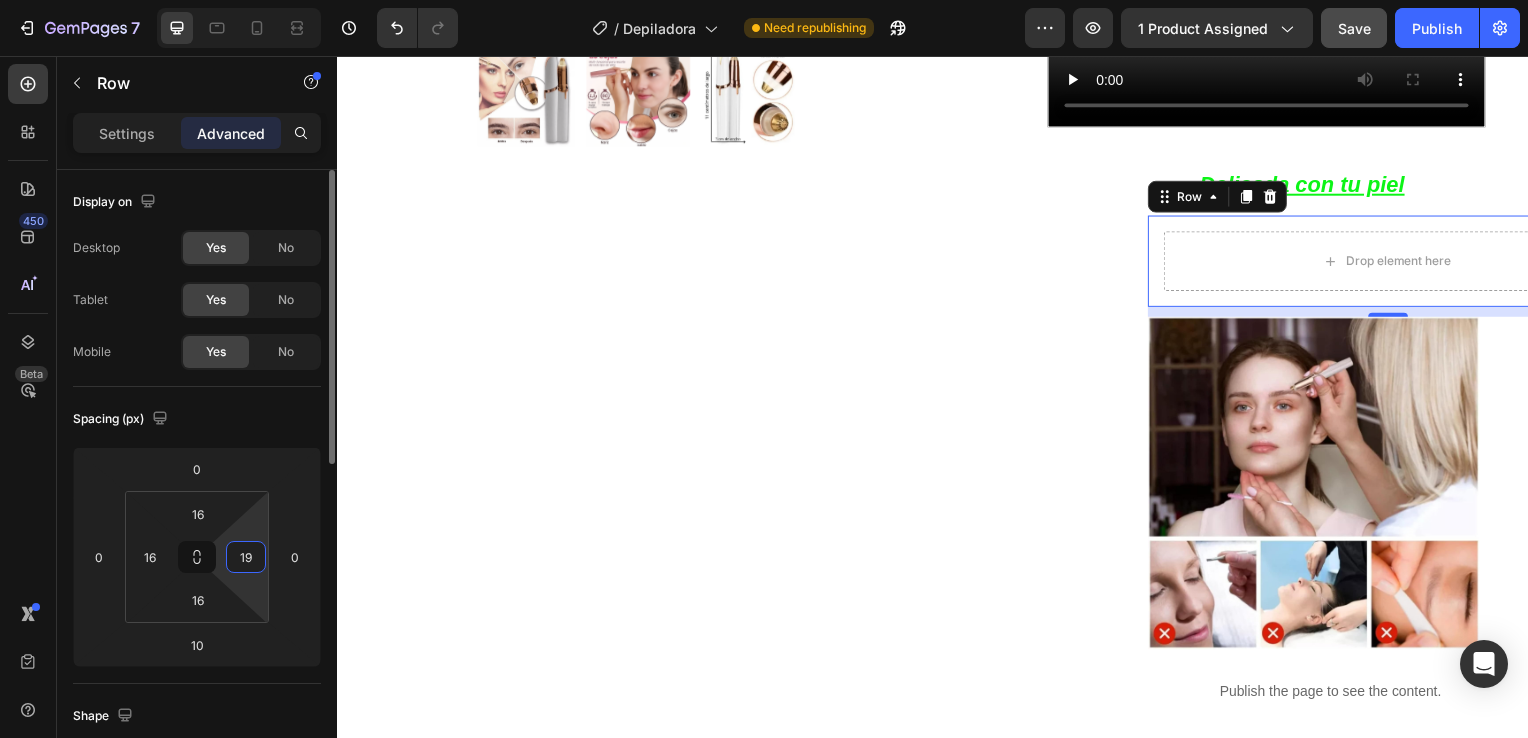 type on "1" 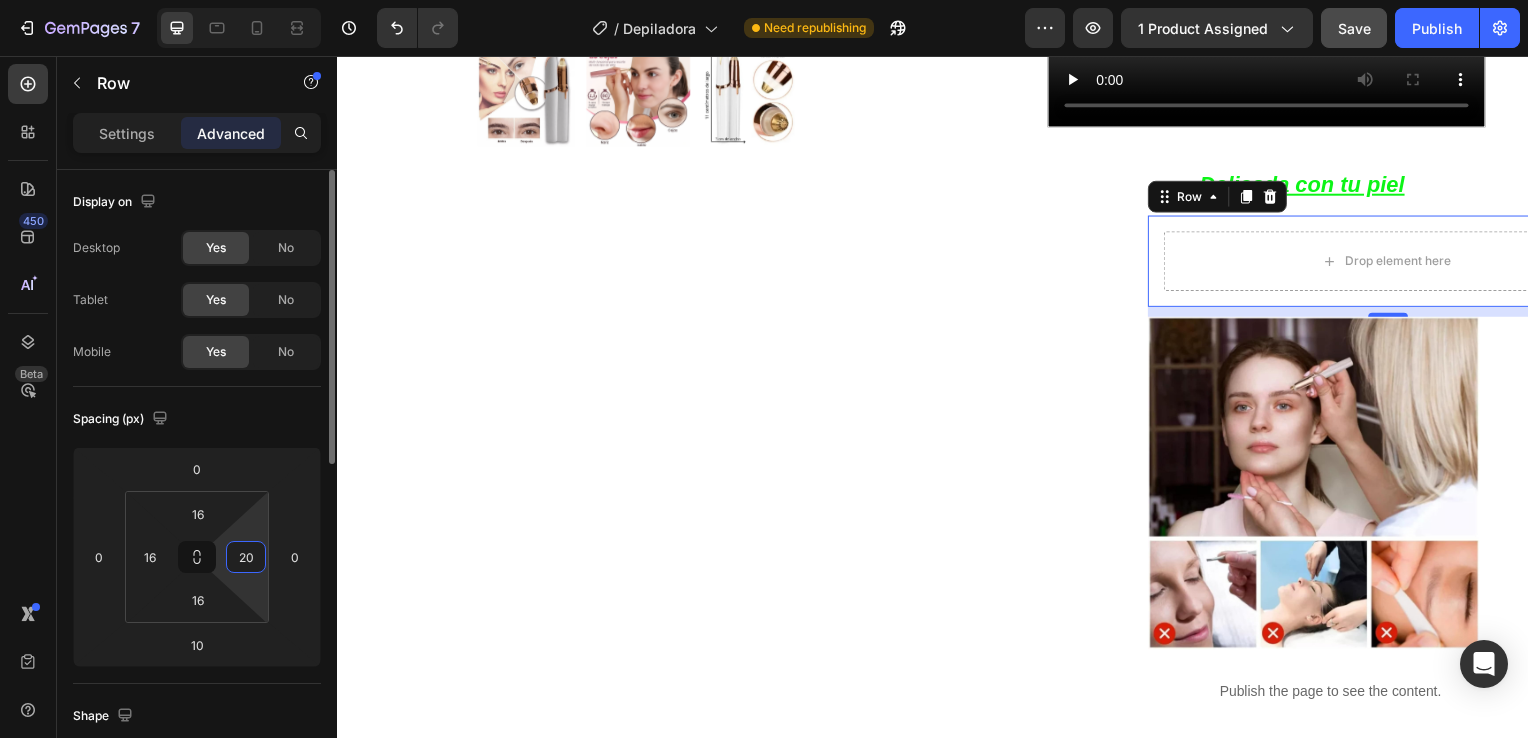 type on "2" 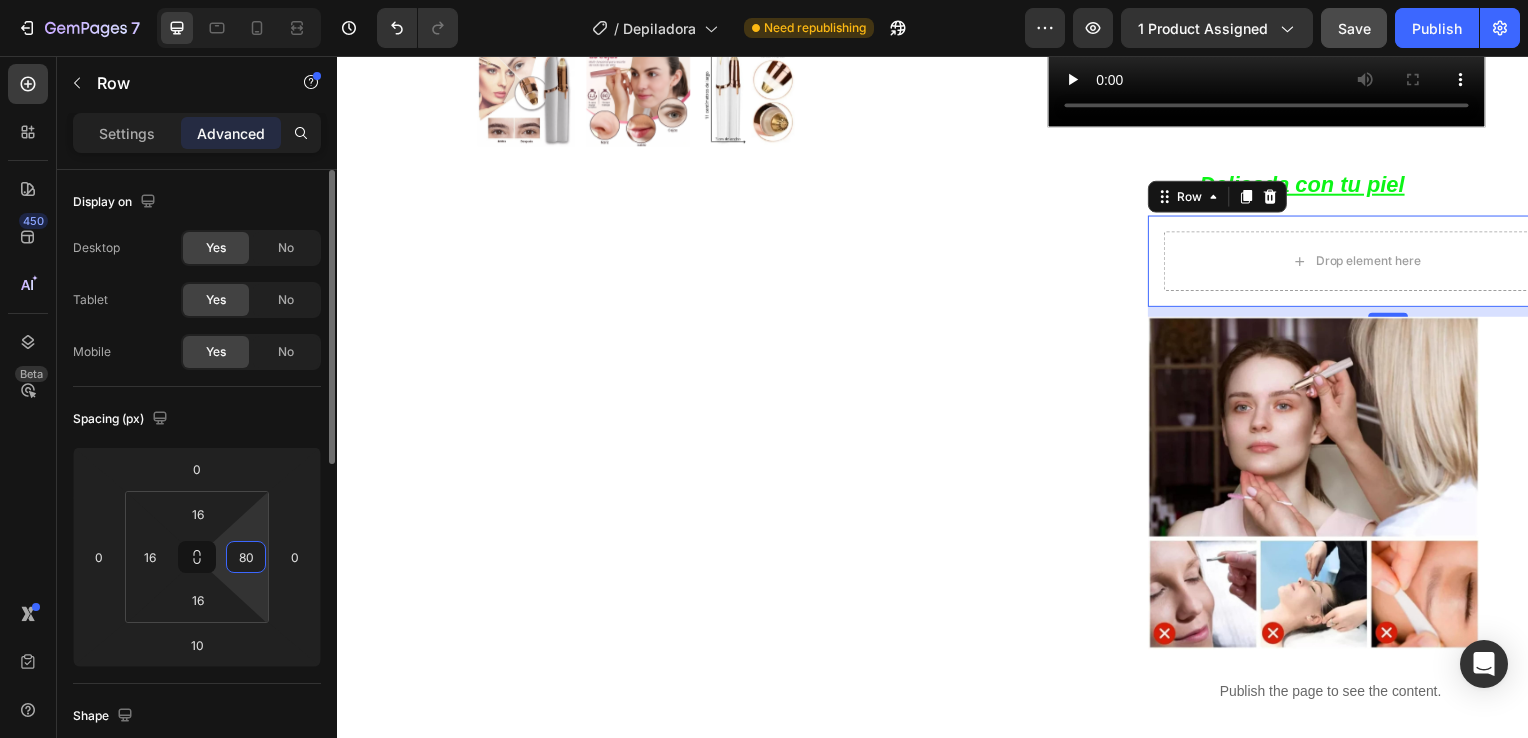 type on "8" 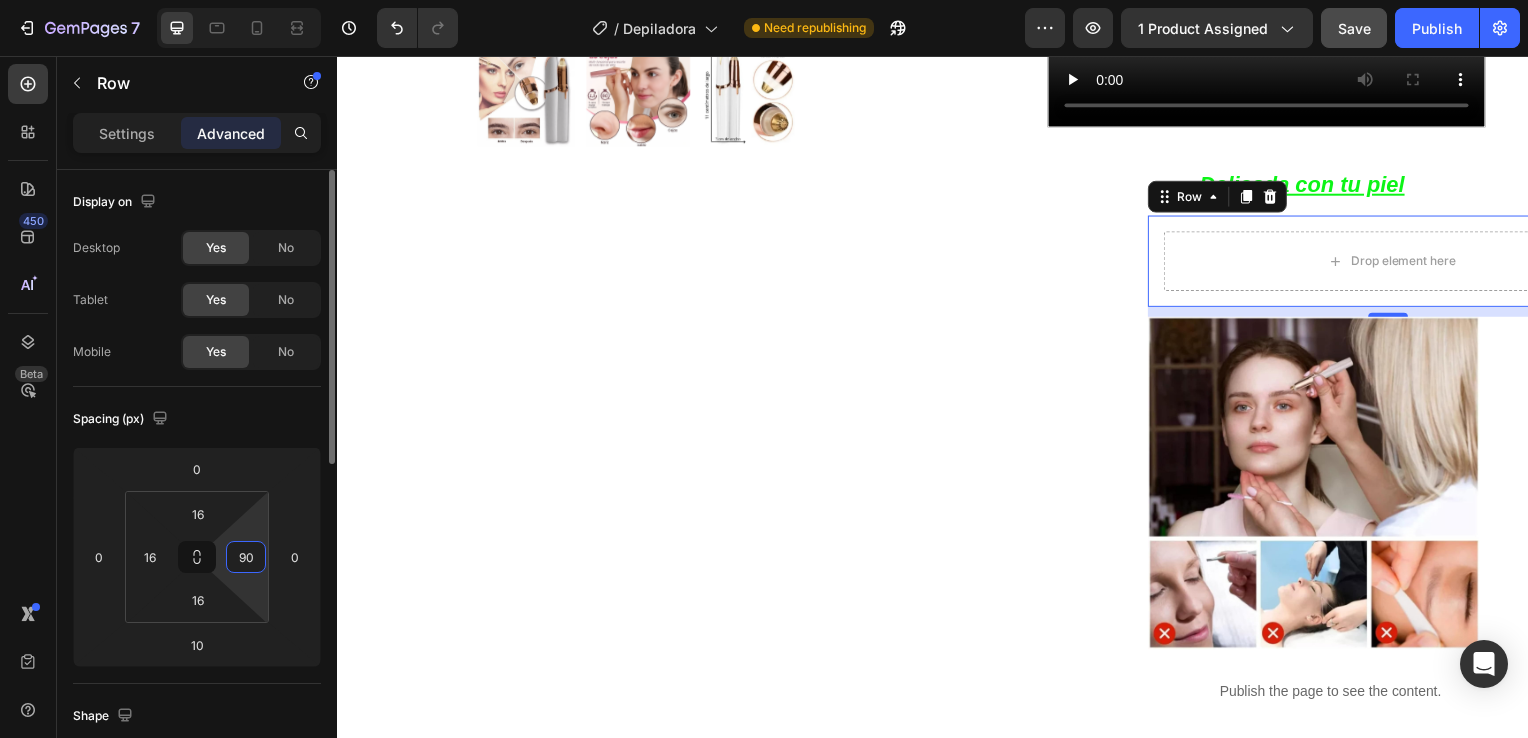 type on "9" 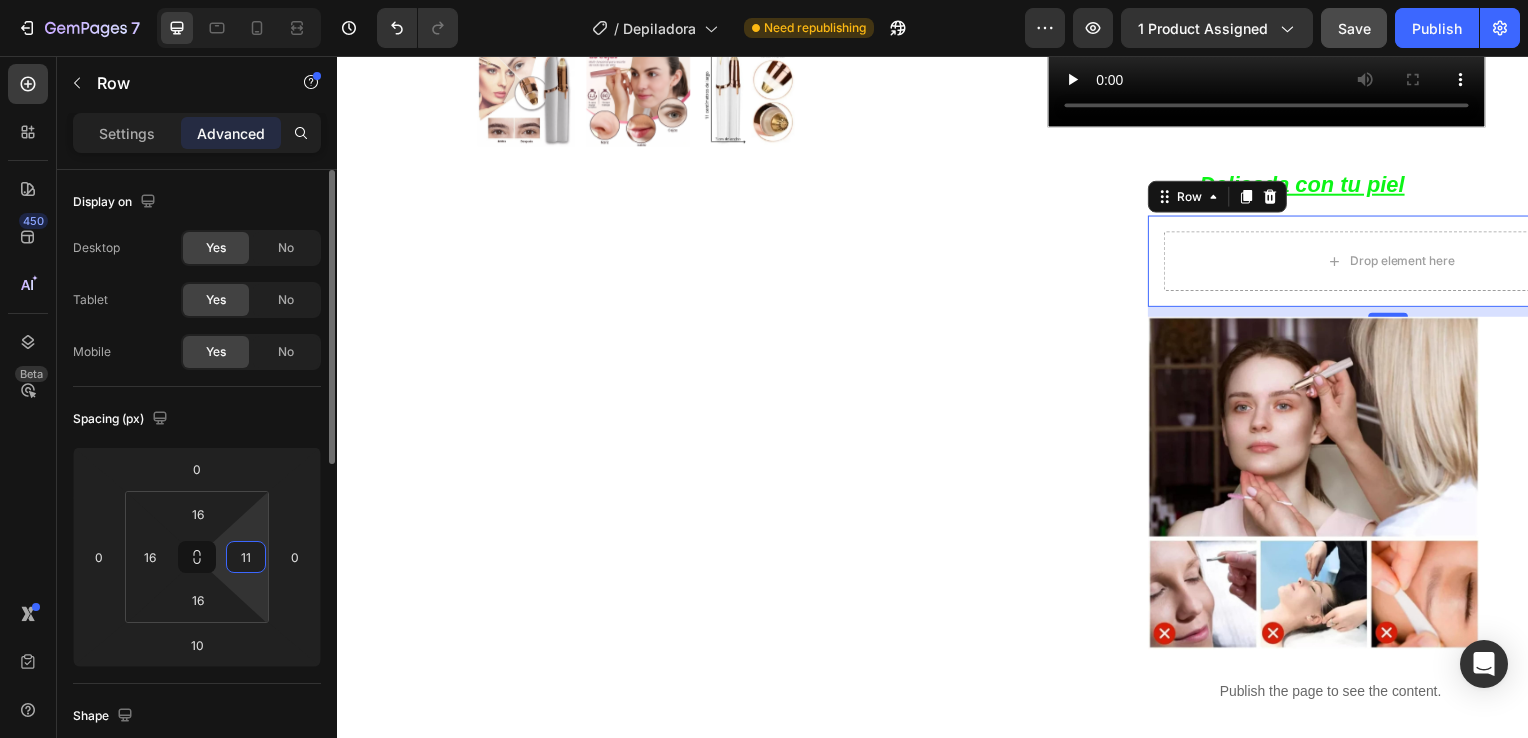 type on "110" 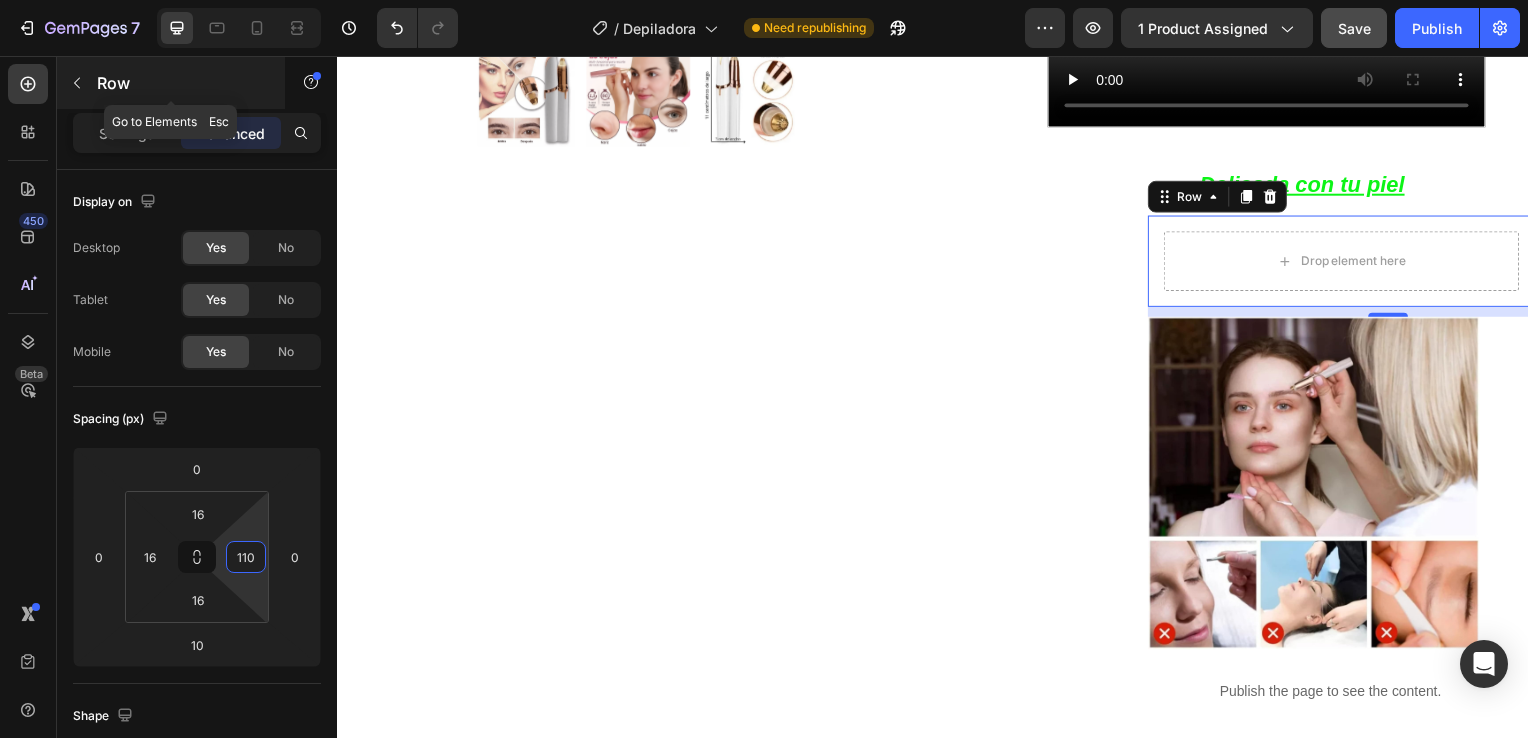 click on "Row" at bounding box center (182, 83) 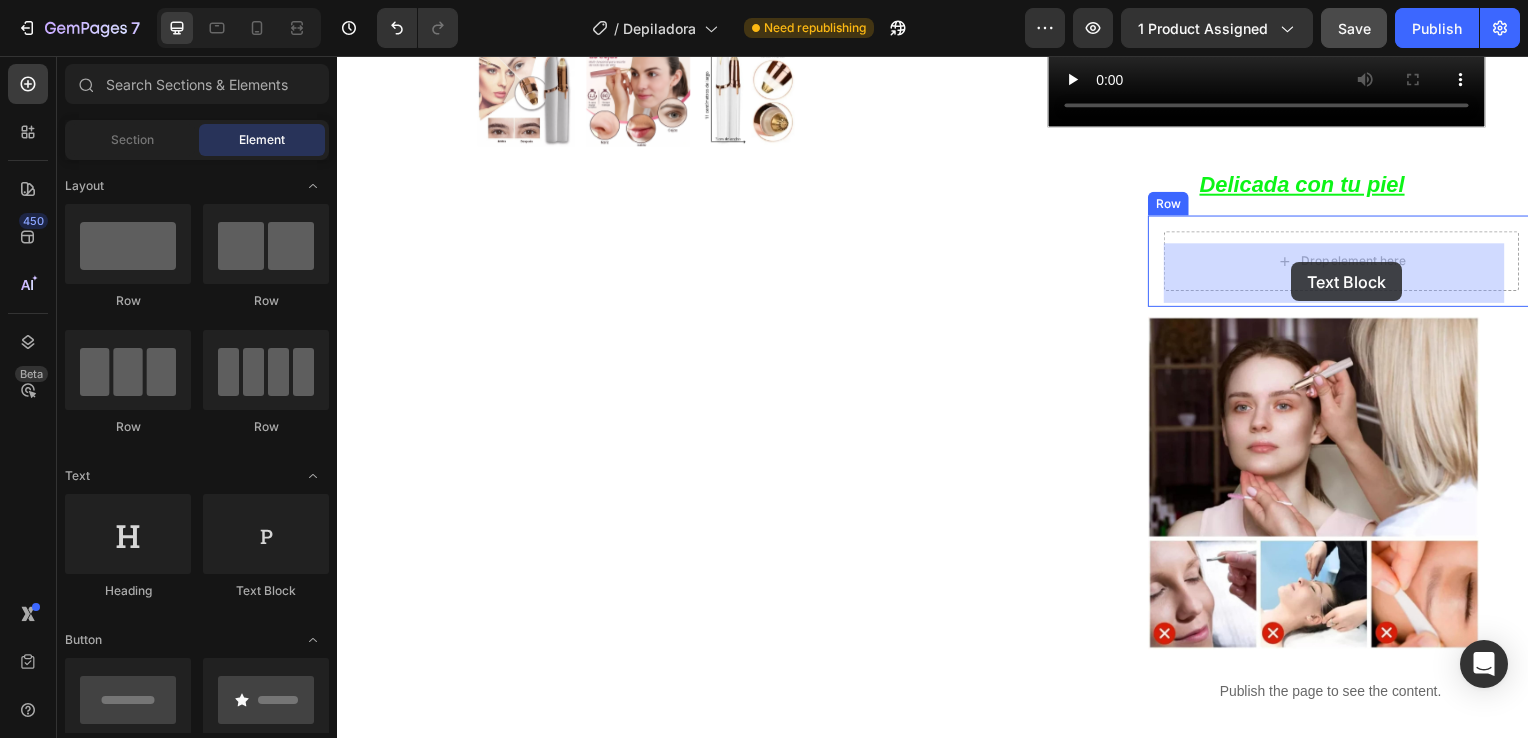 drag, startPoint x: 578, startPoint y: 603, endPoint x: 1333, endPoint y: 262, distance: 828.43585 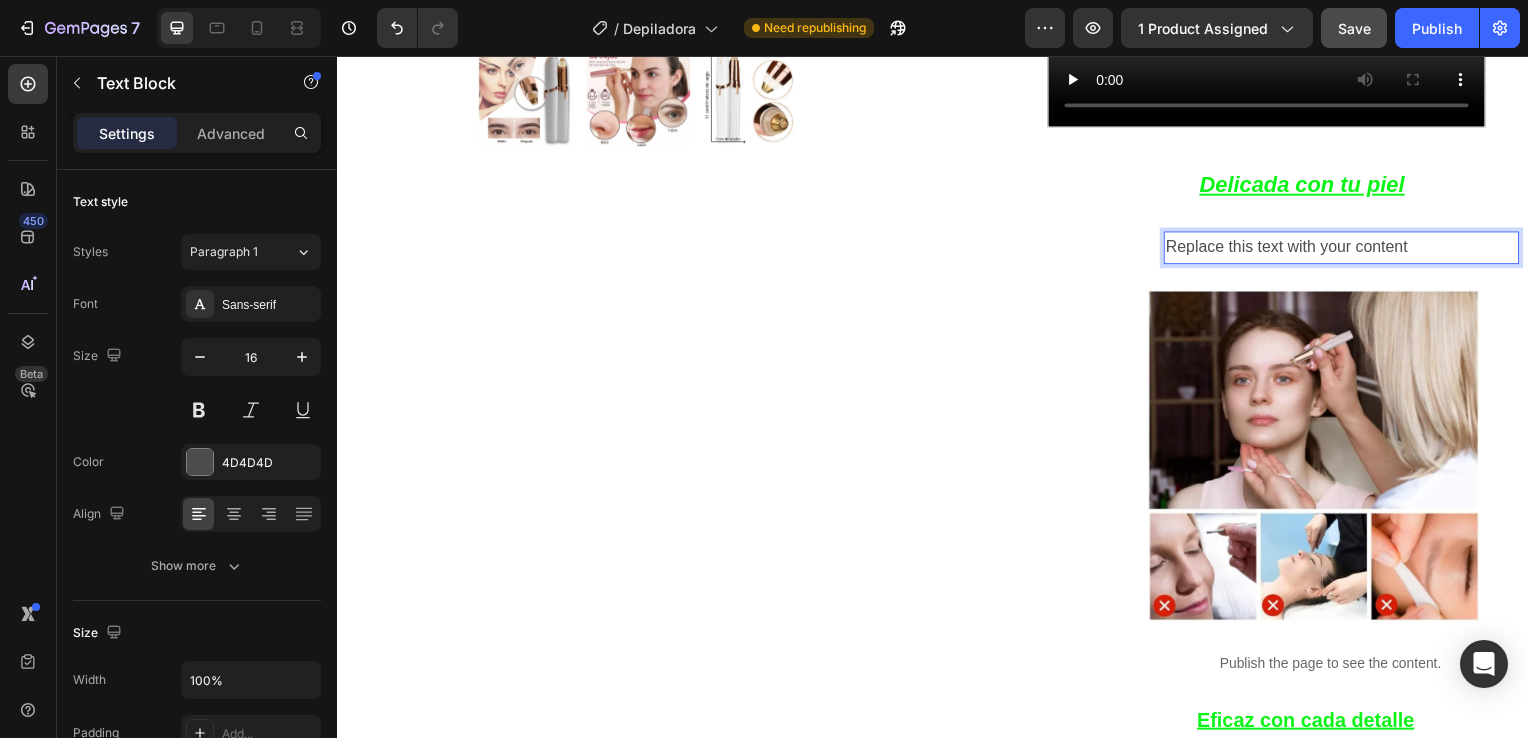 click on "Replace this text with your content" at bounding box center [1348, 249] 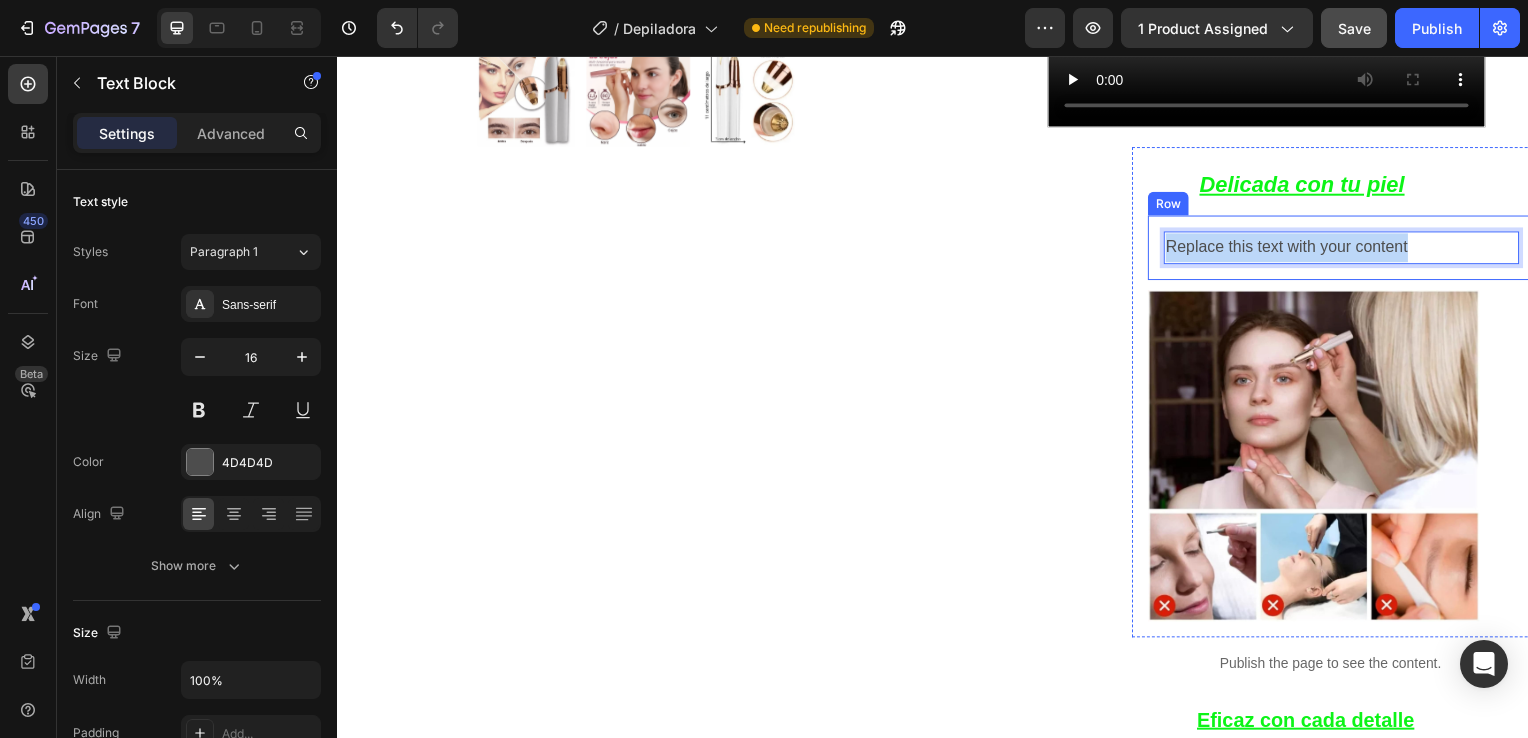 drag, startPoint x: 1430, startPoint y: 253, endPoint x: 1162, endPoint y: 249, distance: 268.02985 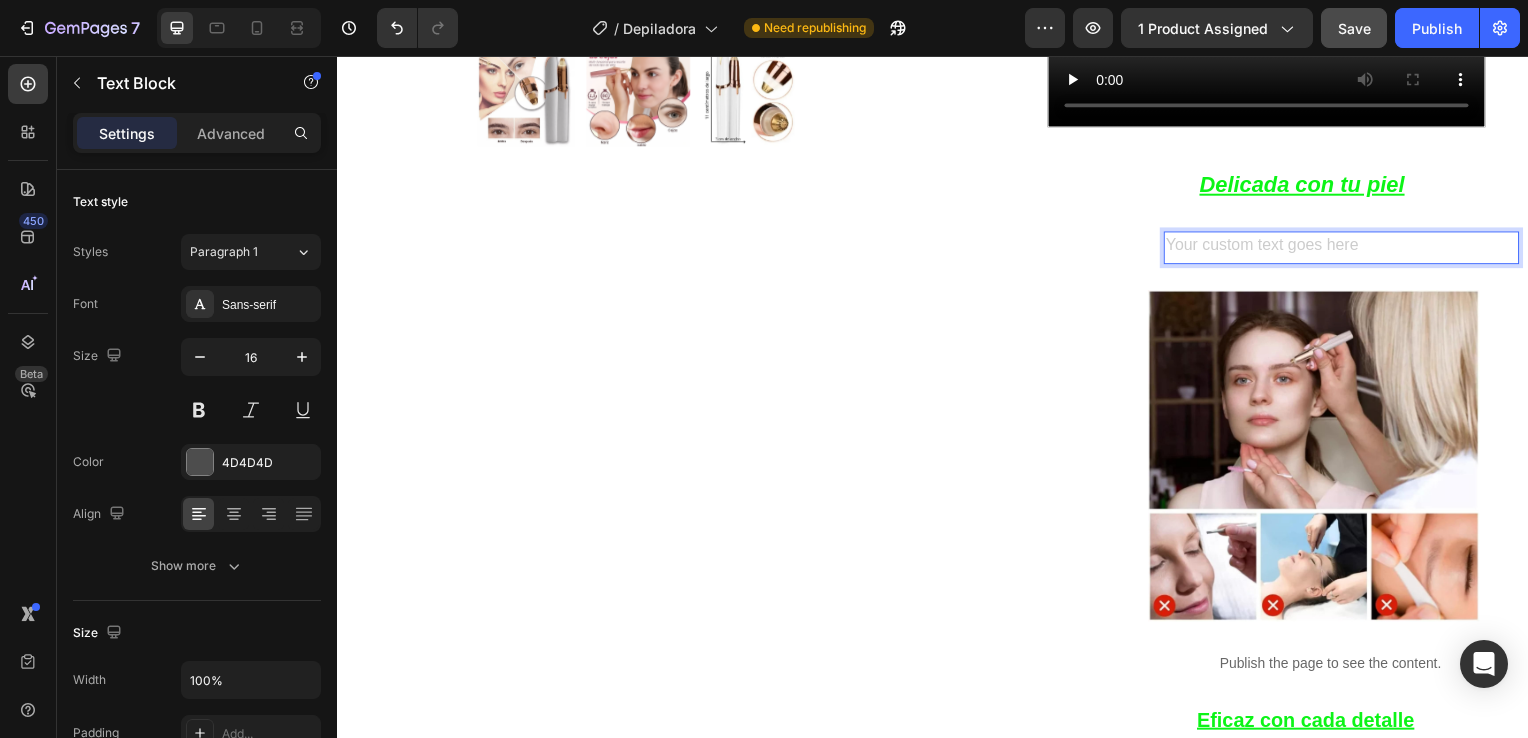 drag, startPoint x: 1181, startPoint y: 261, endPoint x: 1187, endPoint y: 248, distance: 14.3178215 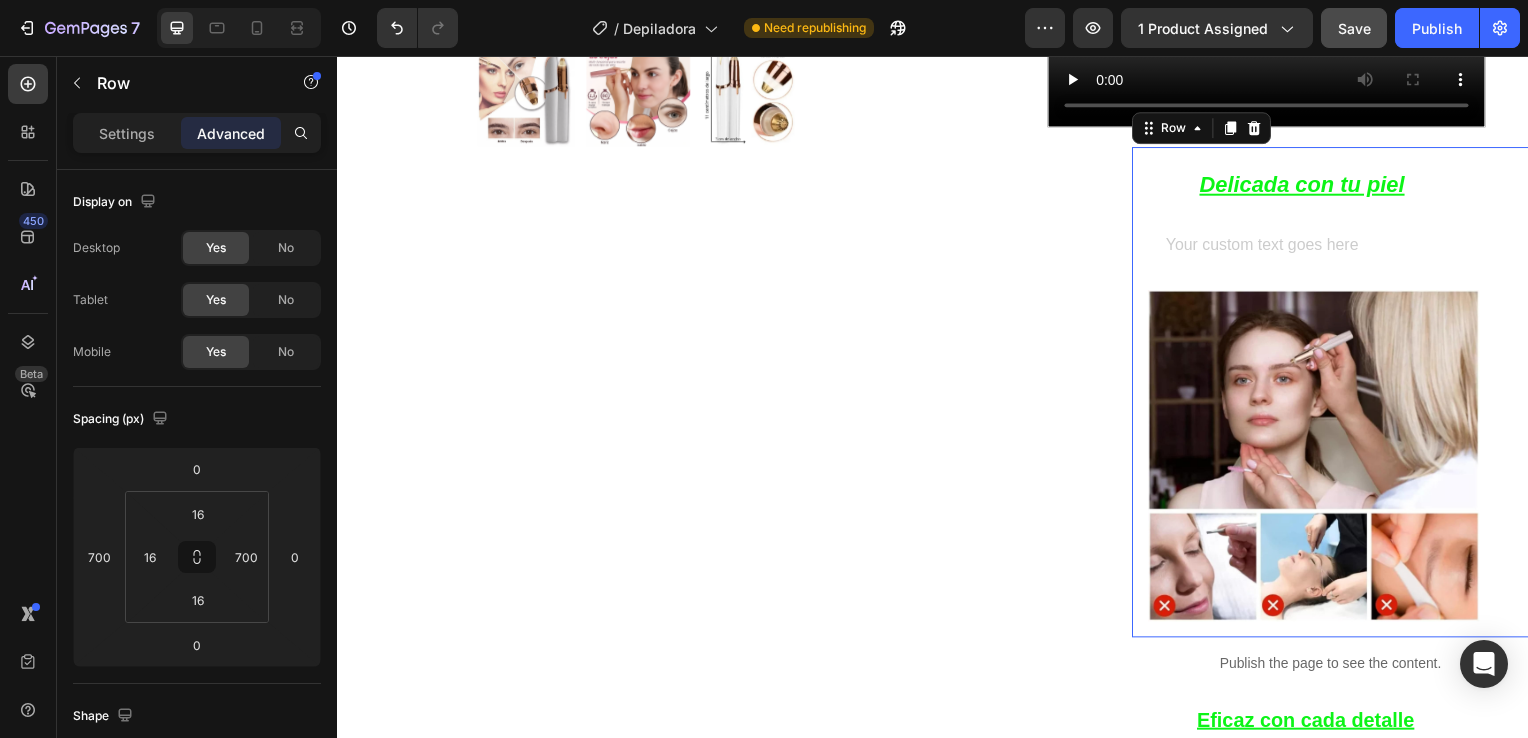 click on "Delicada con tu piel Text Block Text Block Row Image Row   0" at bounding box center [1737, 395] 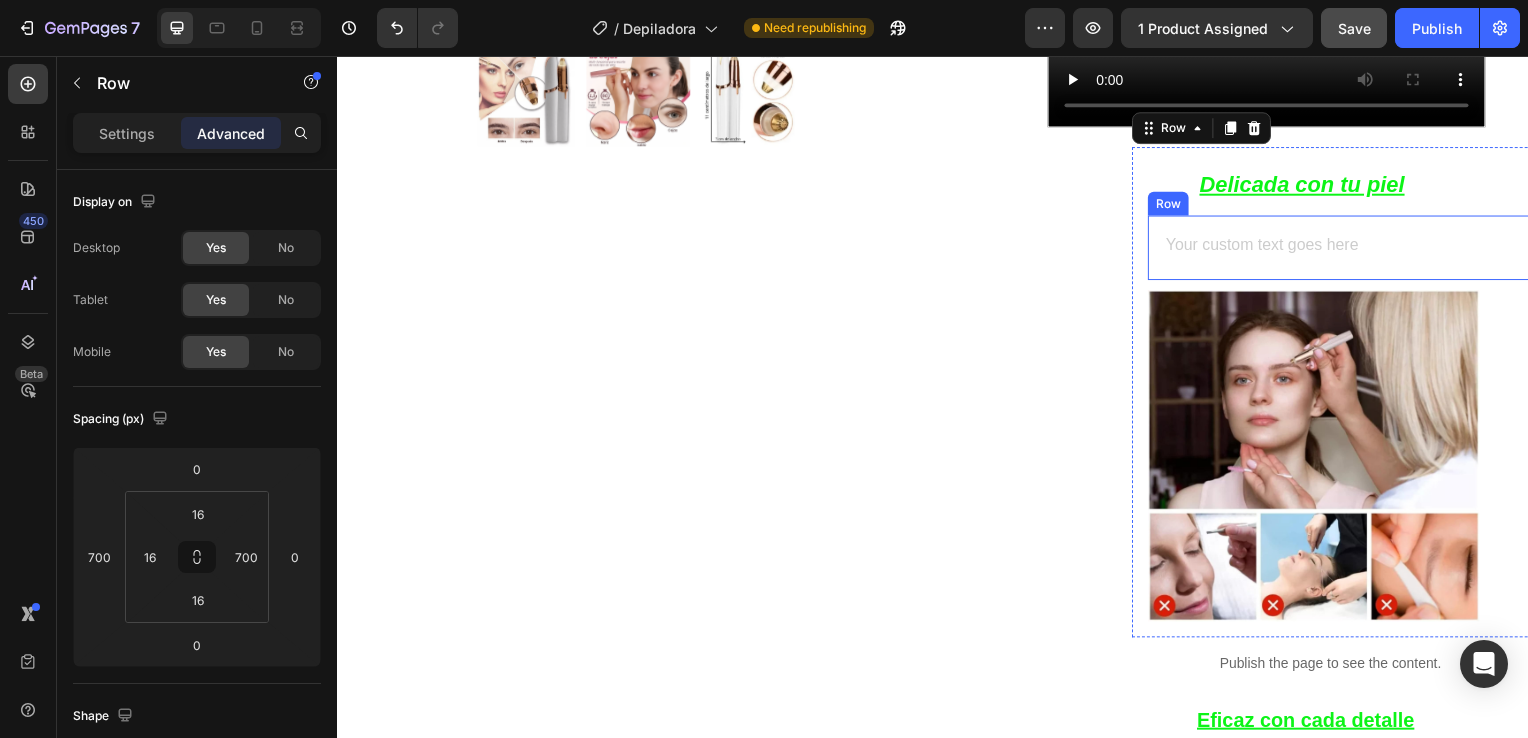 click on "Text Block" at bounding box center [1348, 249] 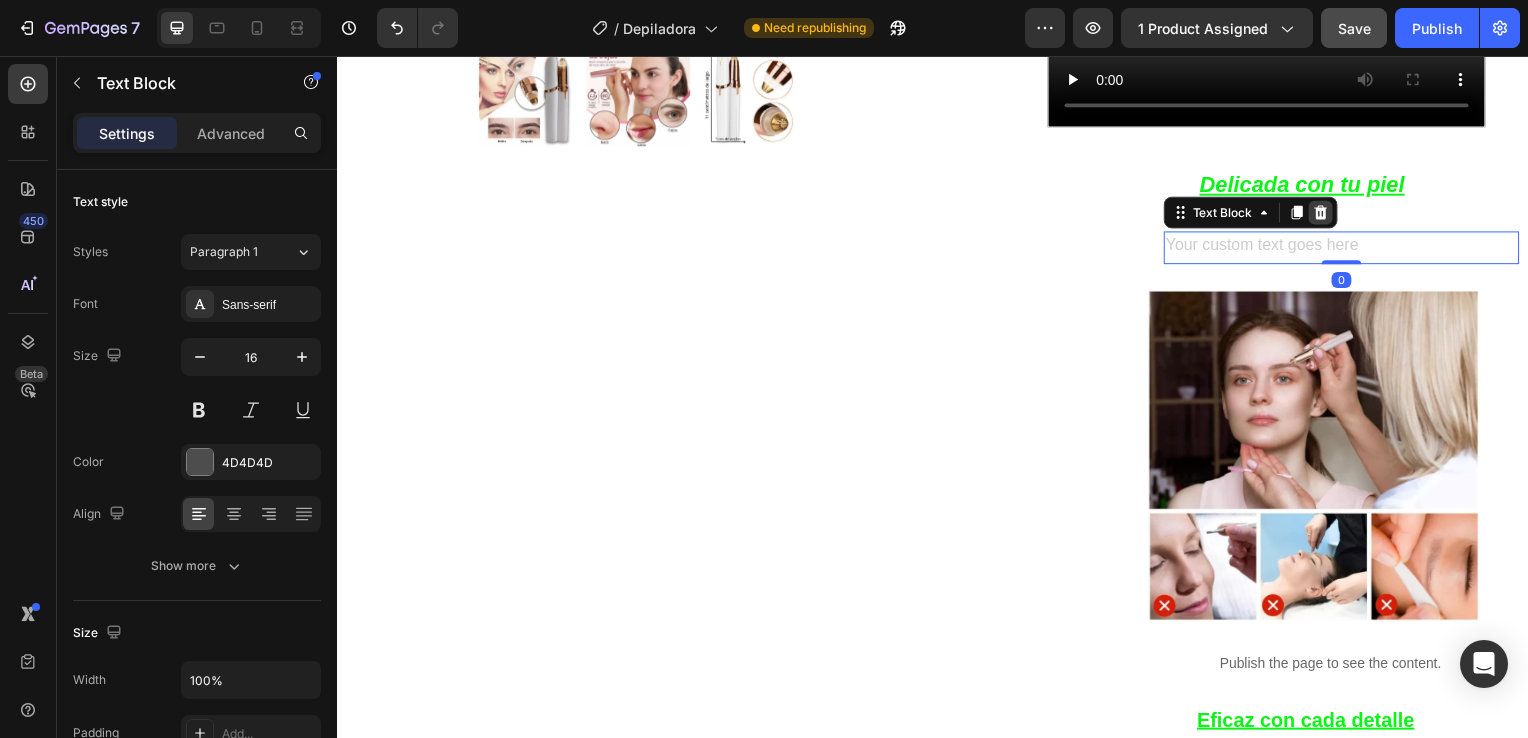 click 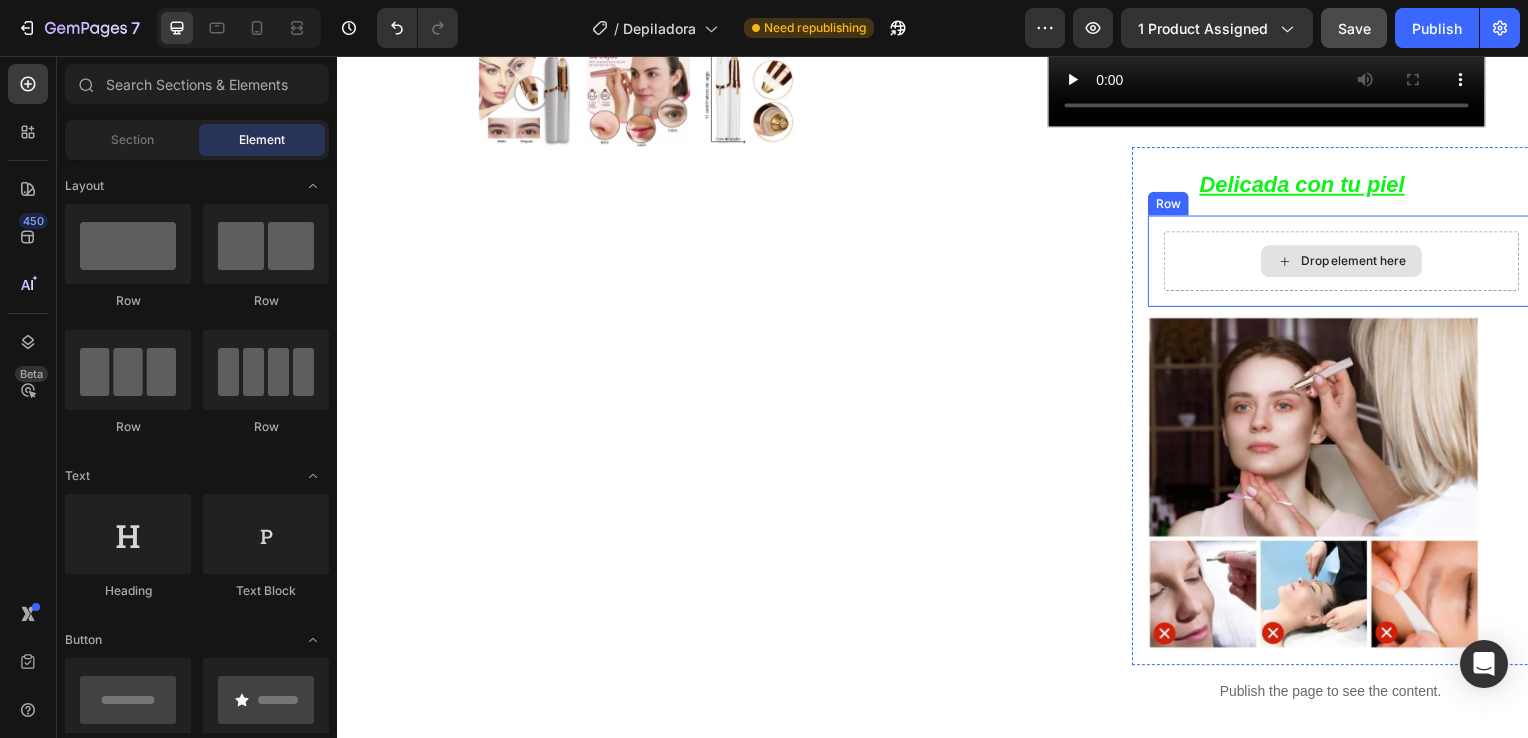 click on "Drop element here" at bounding box center (1360, 263) 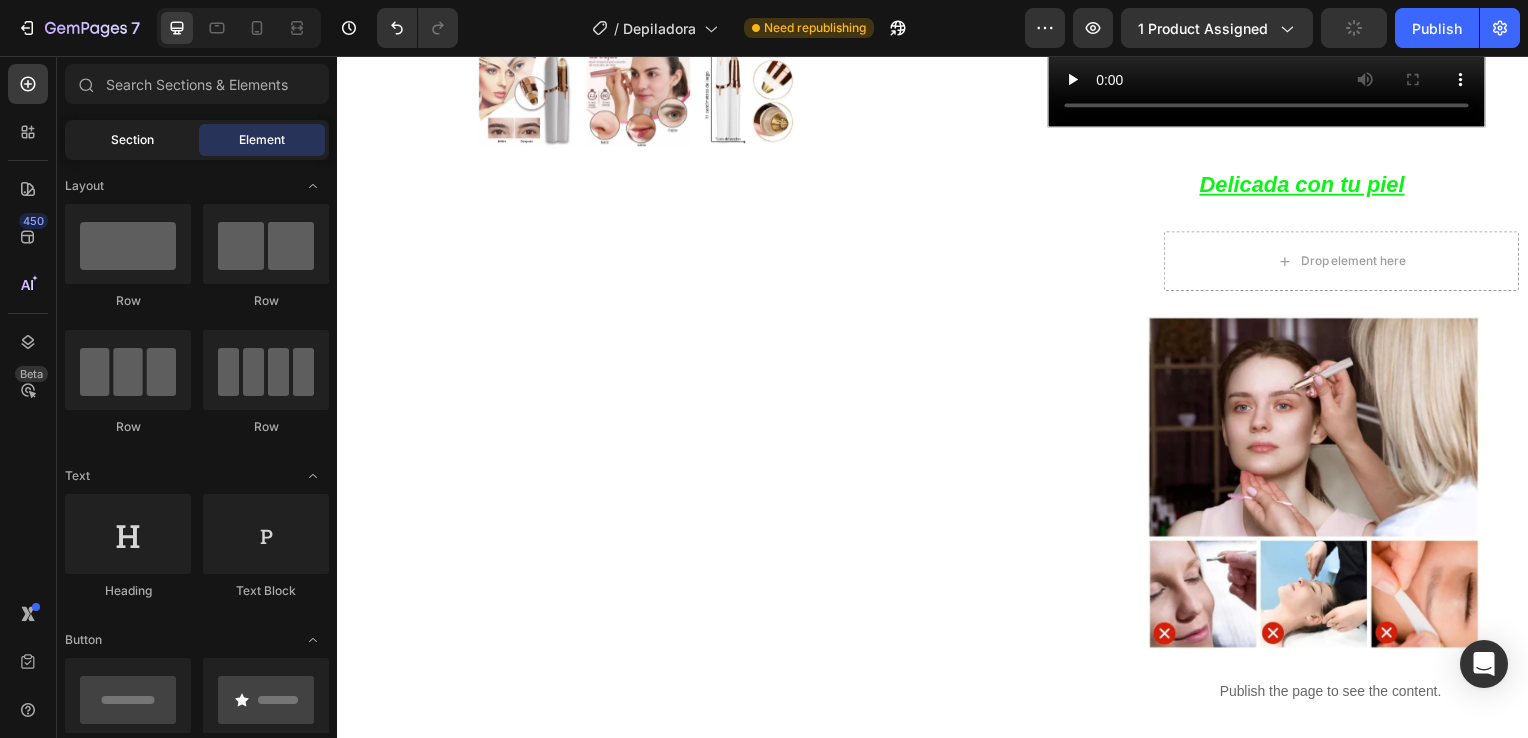 click on "Section" at bounding box center [132, 140] 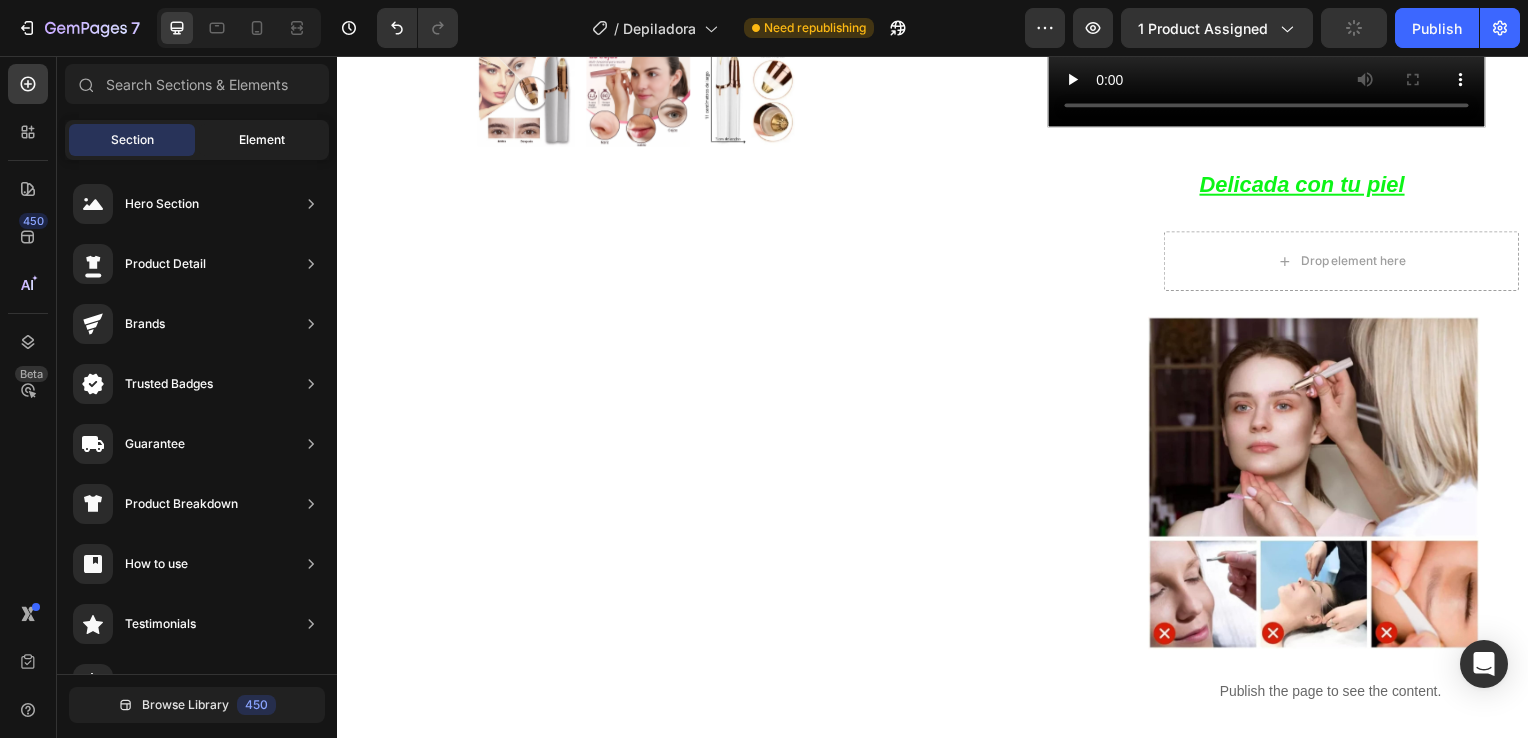 click on "Element" 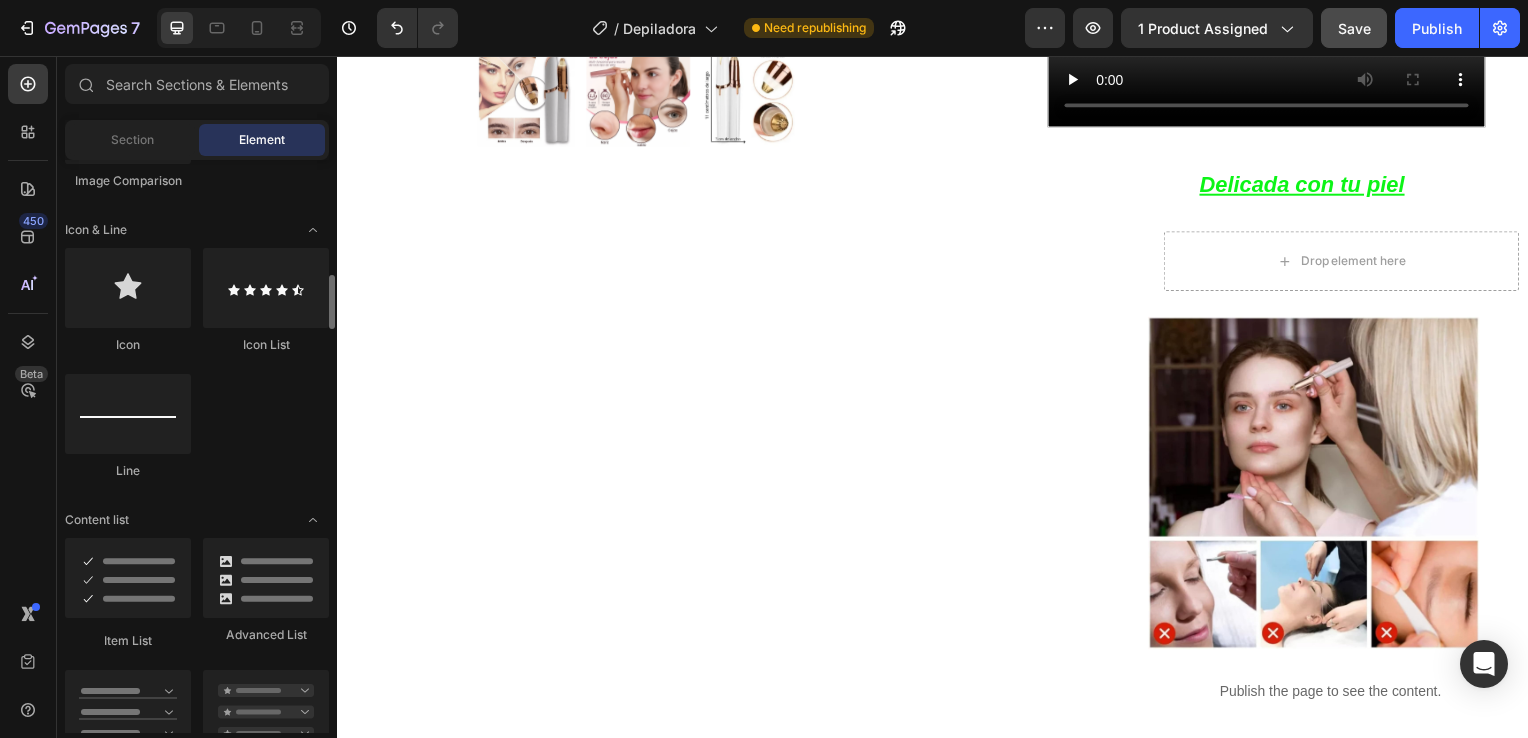 scroll, scrollTop: 1243, scrollLeft: 0, axis: vertical 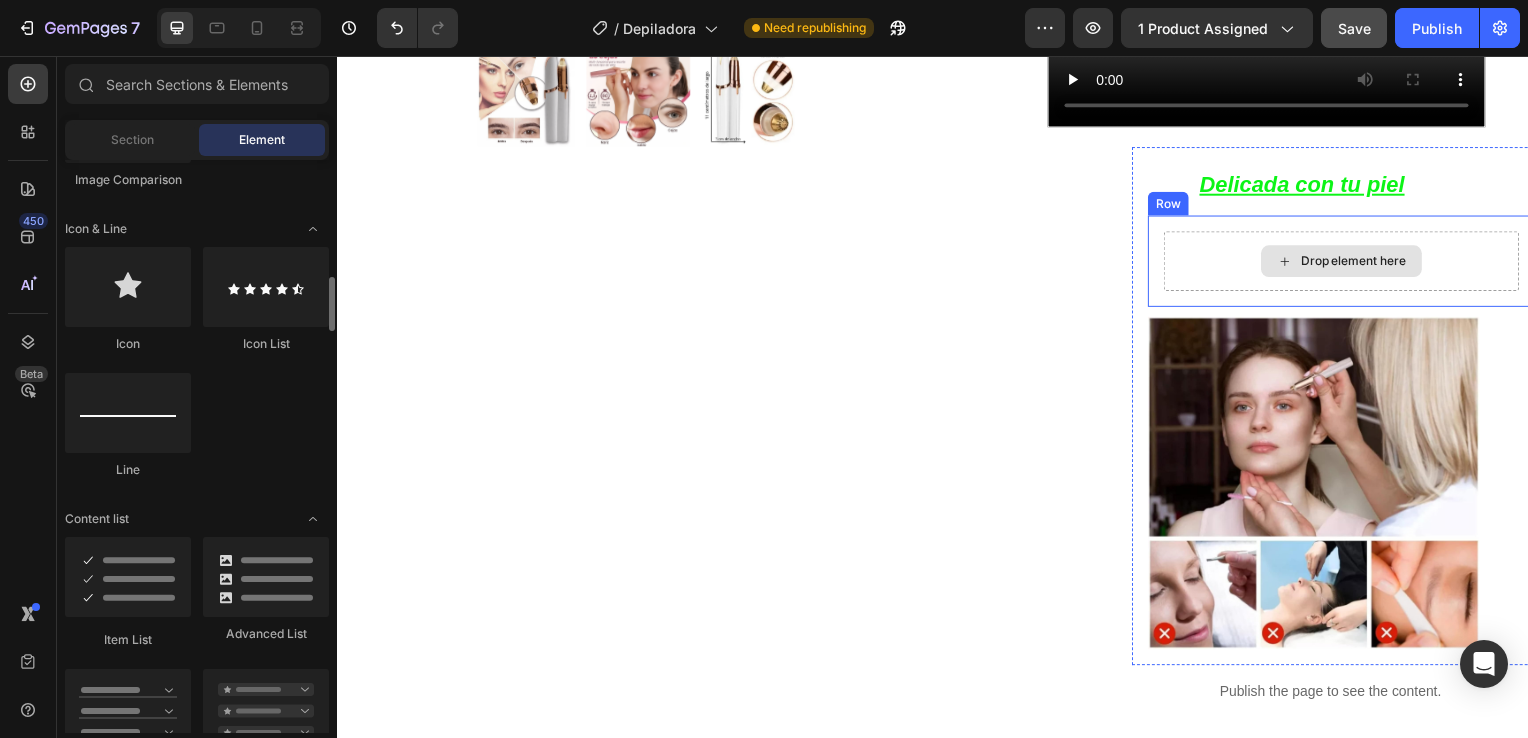 click on "Drop element here" at bounding box center (1348, 263) 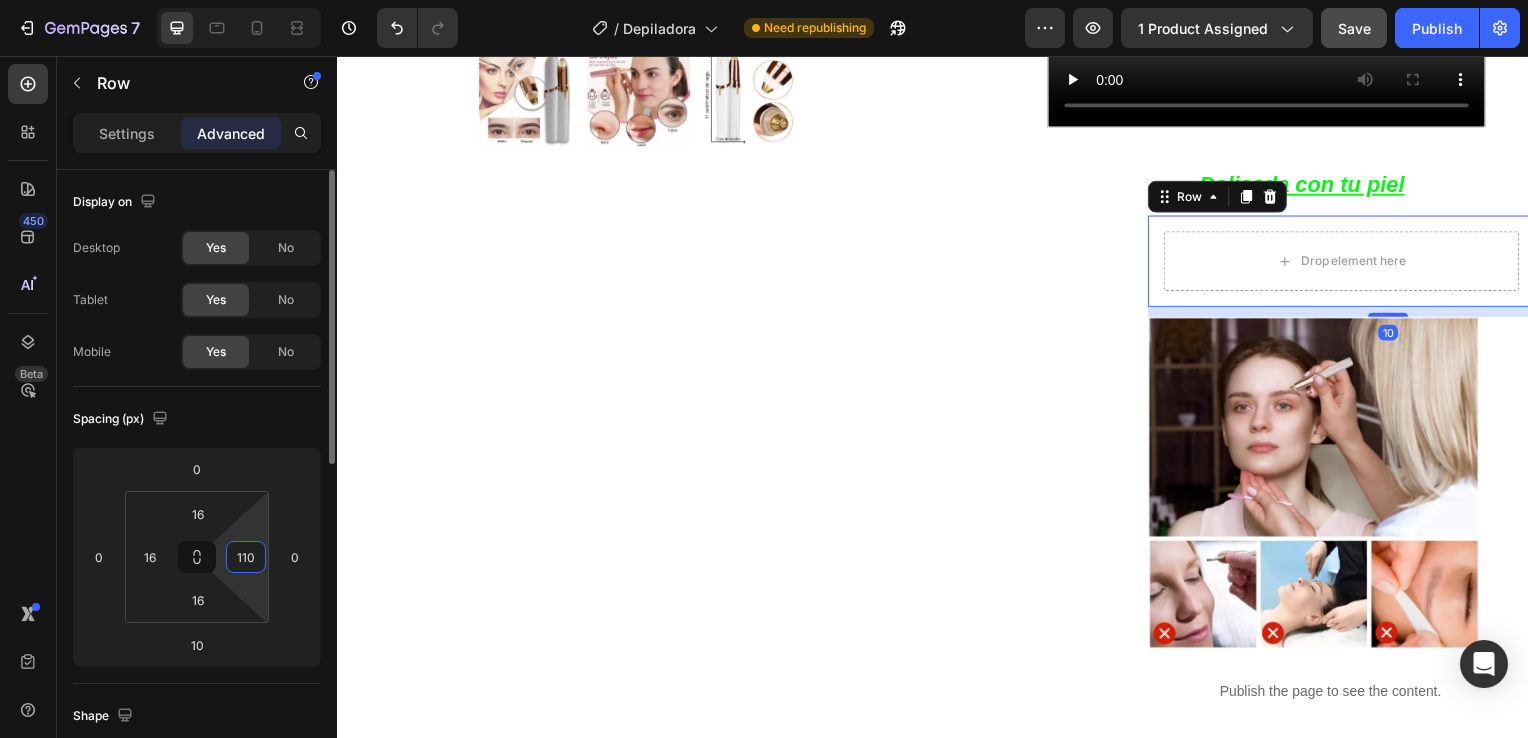 click on "110" at bounding box center (246, 557) 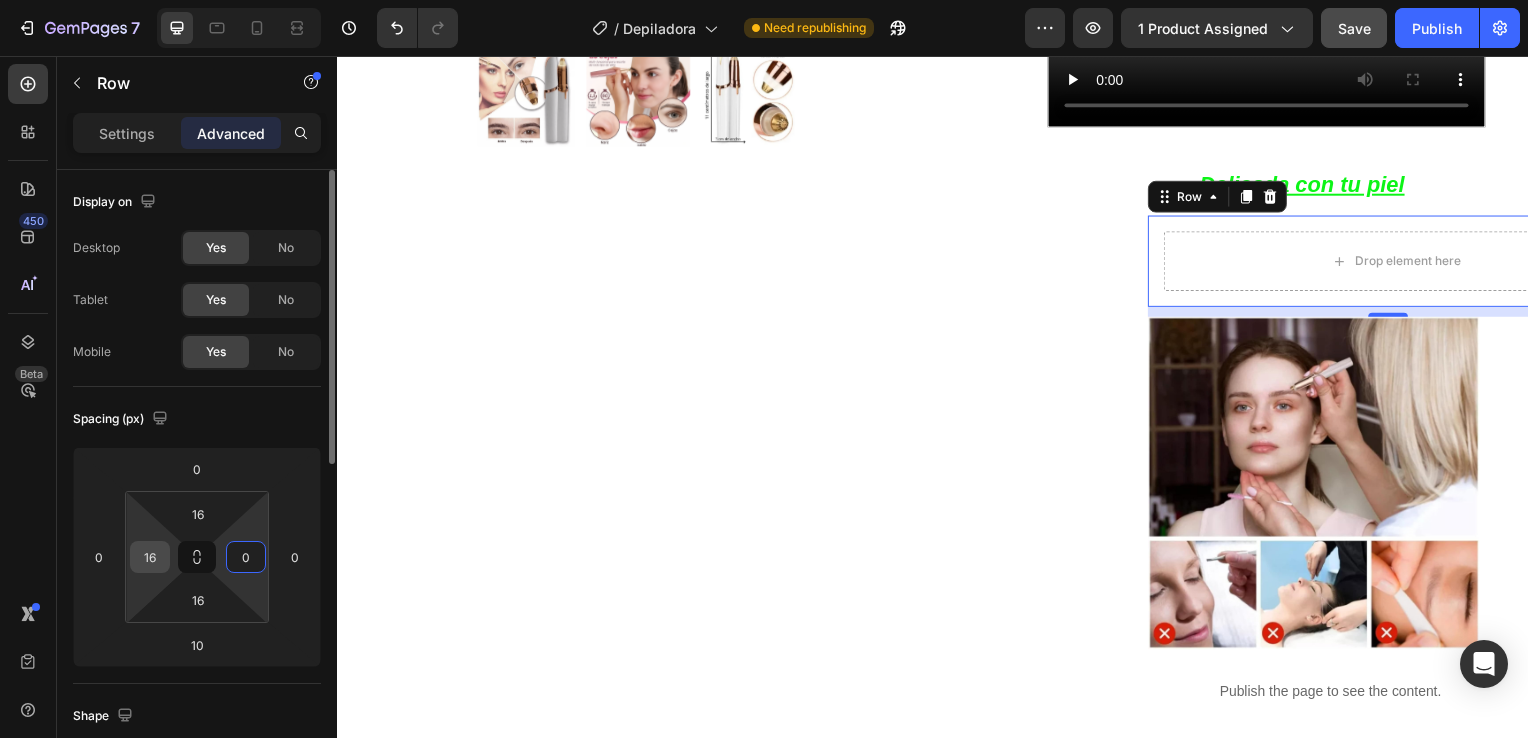 type on "0" 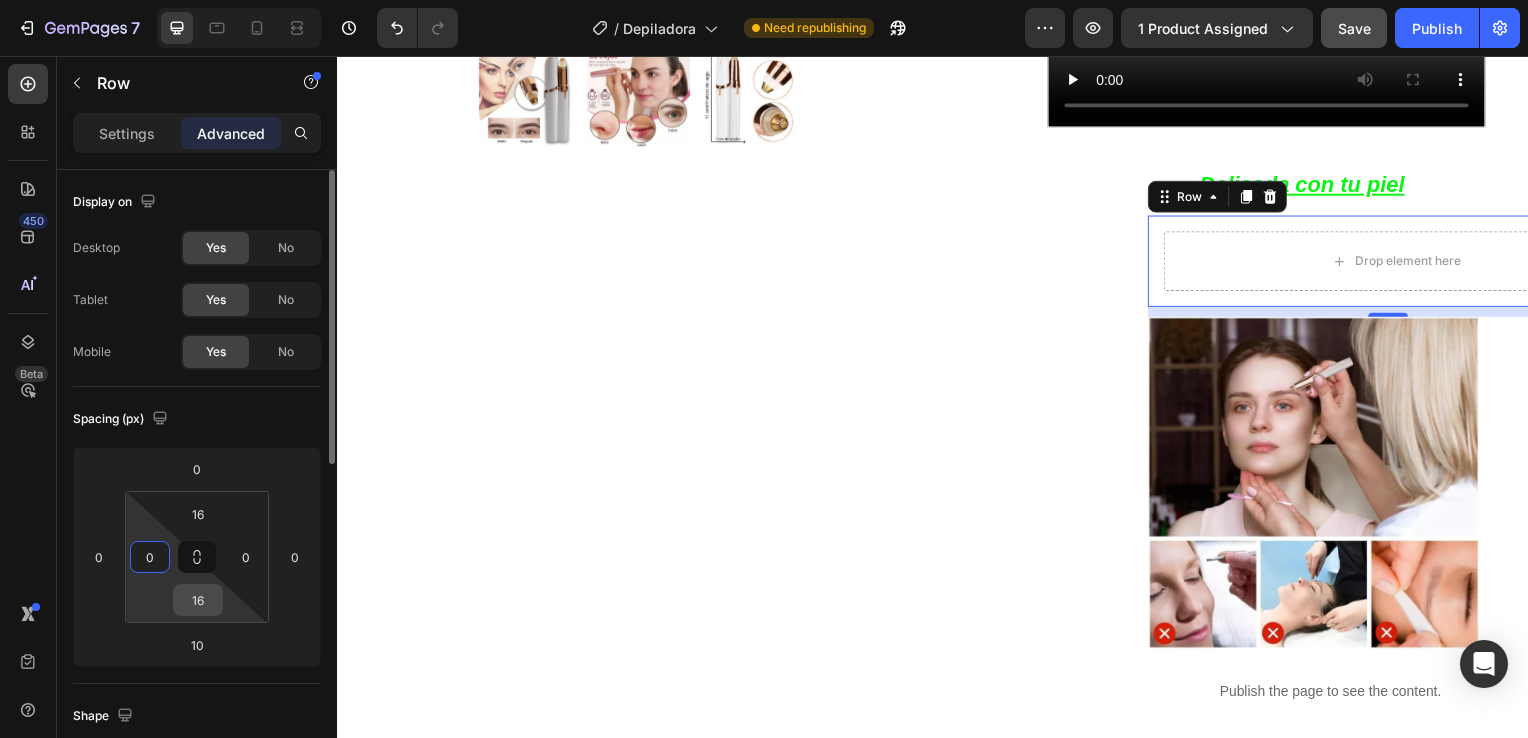 type on "0" 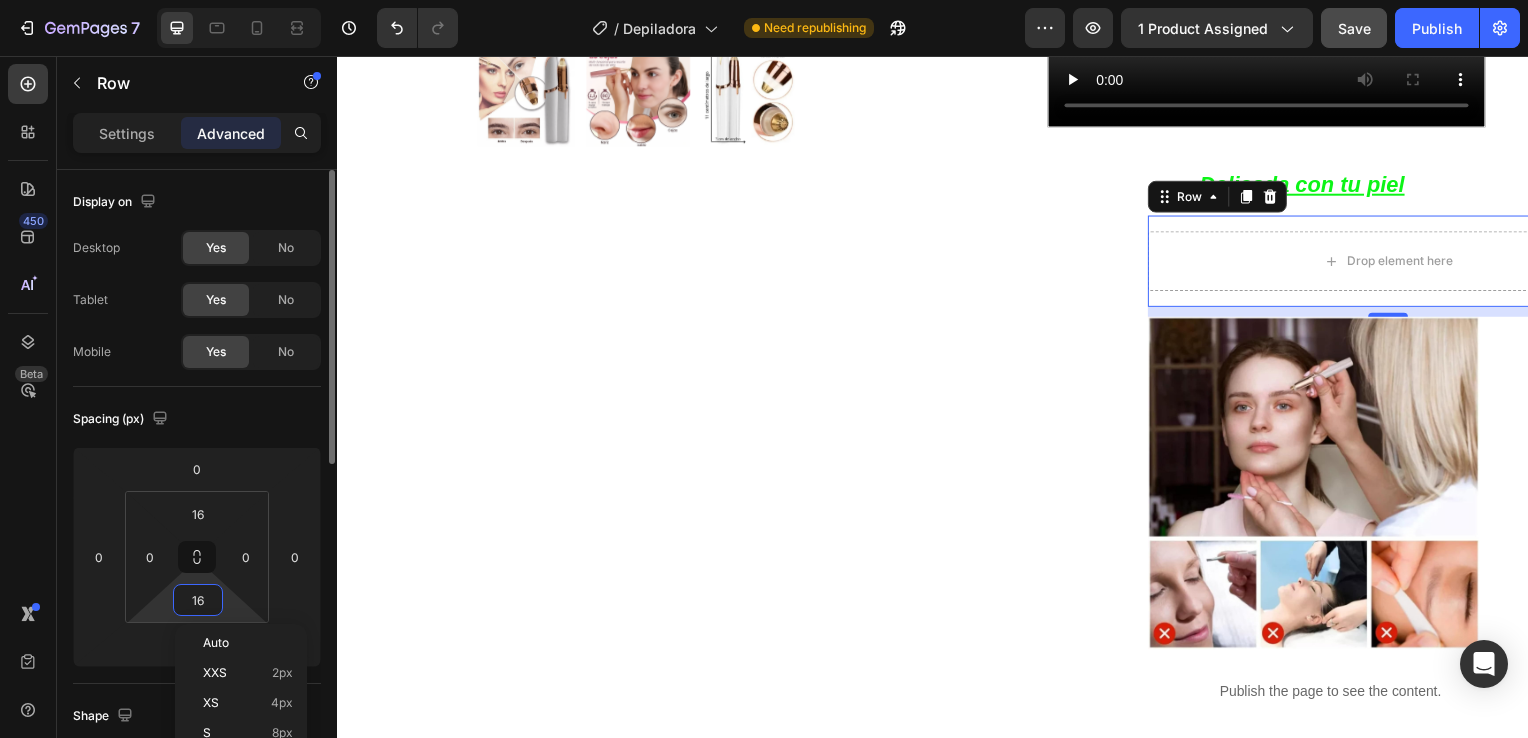 type on "0" 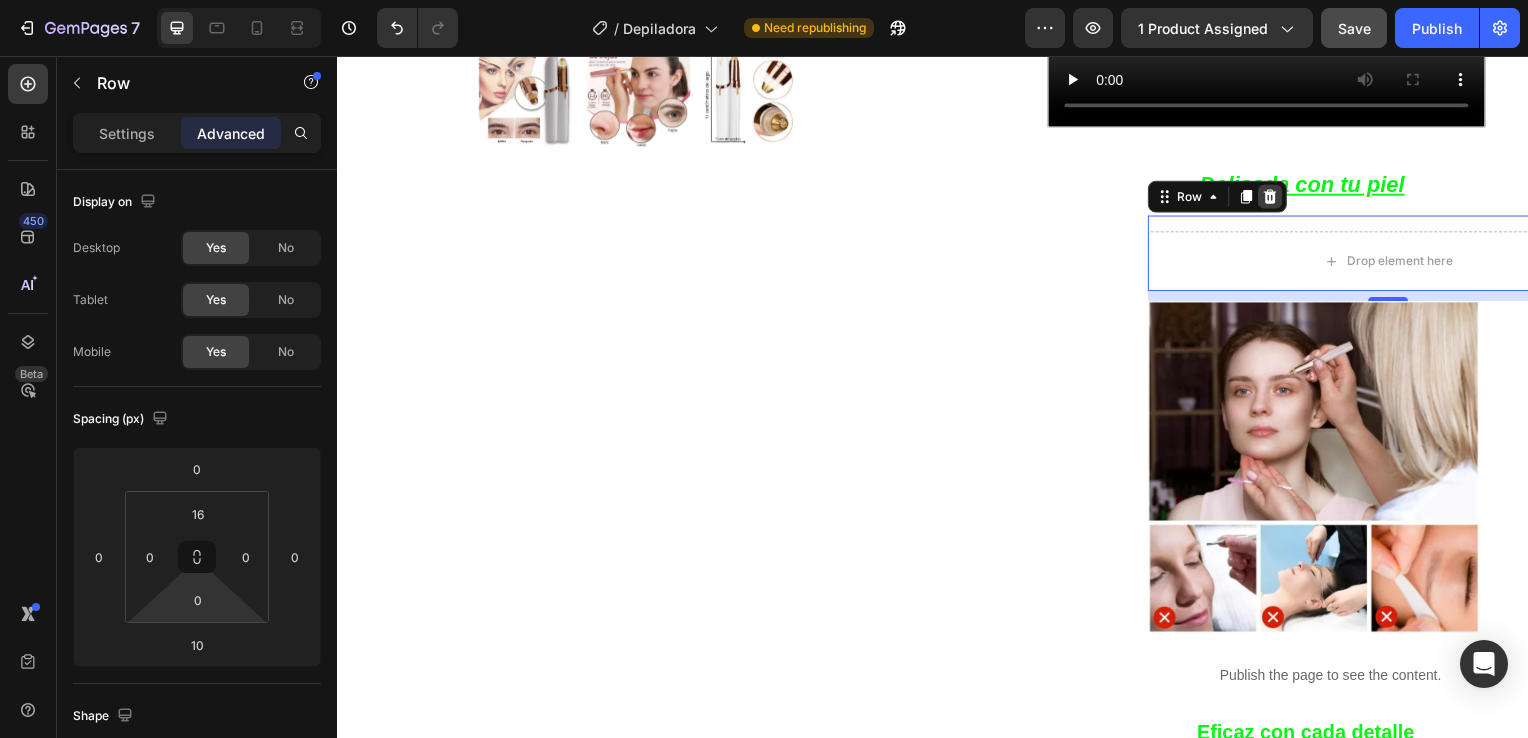 click 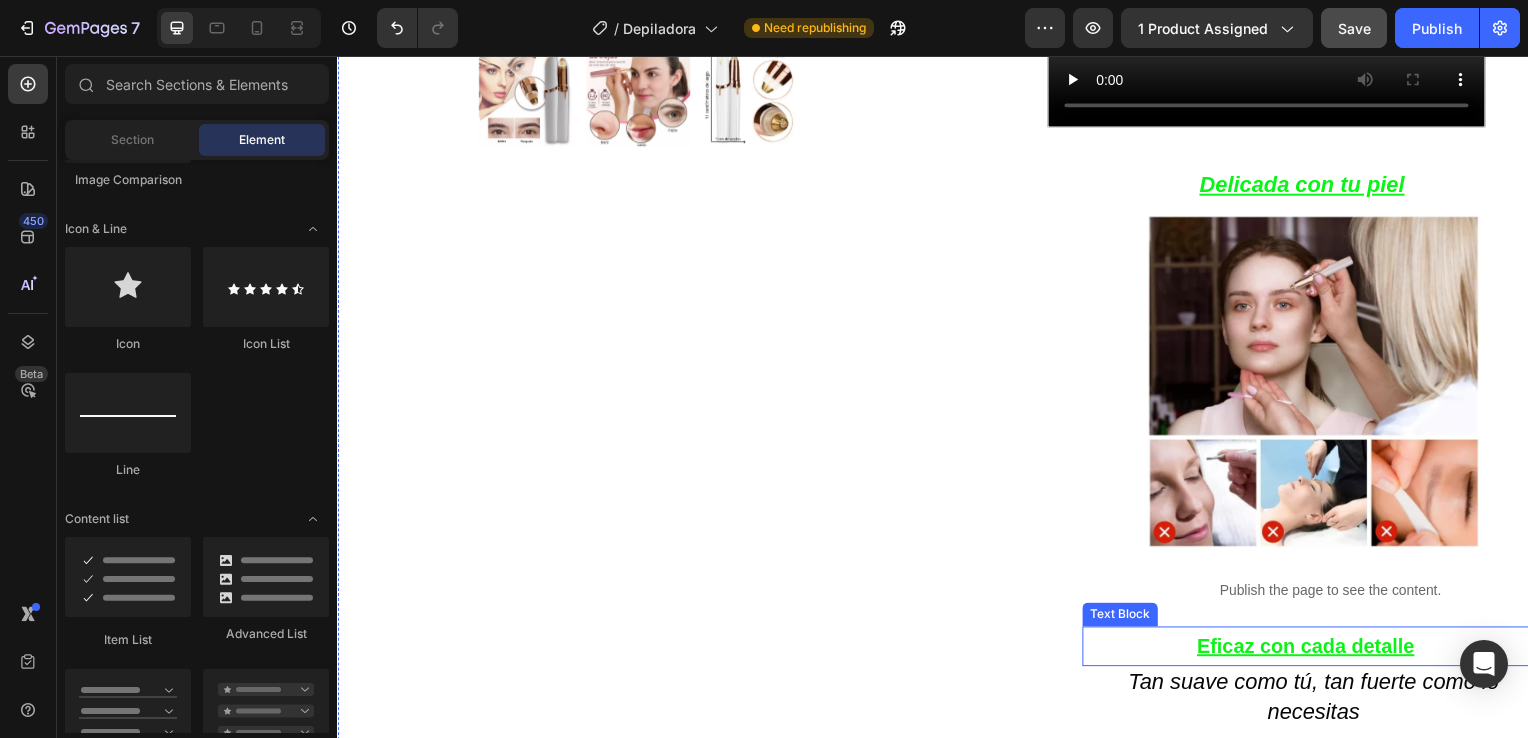 click on "Eficaz con cada detalle" at bounding box center (1312, 651) 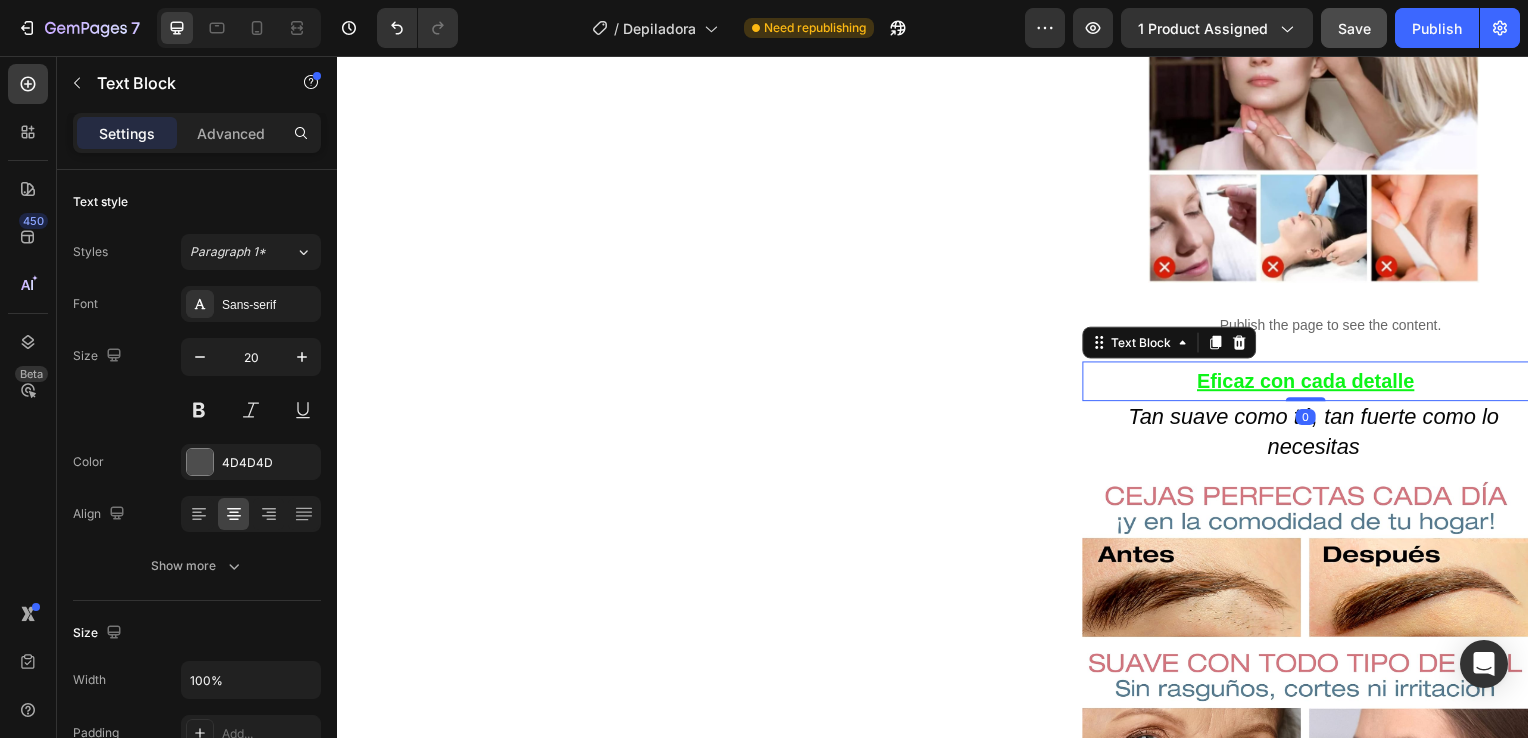 scroll, scrollTop: 1384, scrollLeft: 0, axis: vertical 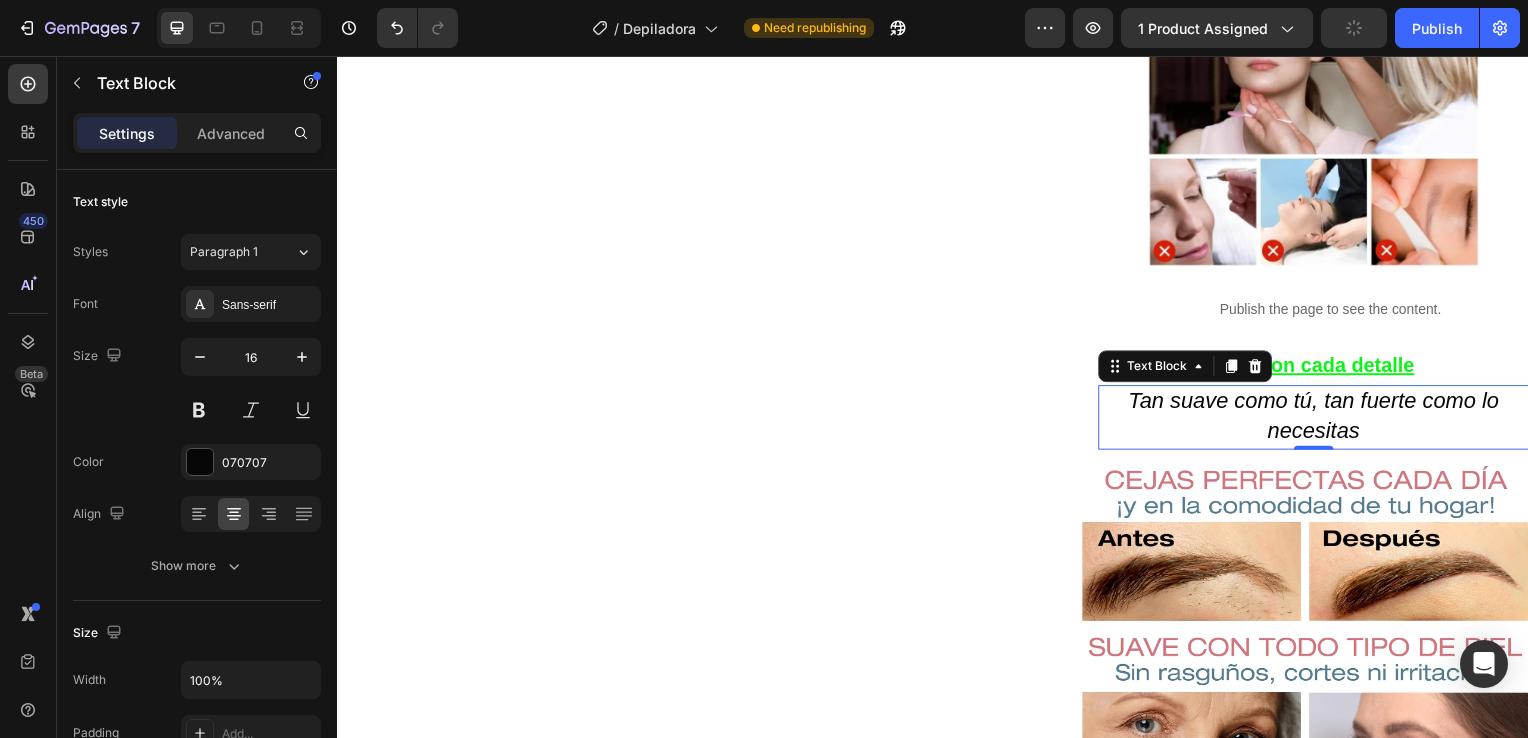 click on "Tan suave como tú, tan fuerte como lo necesitas" at bounding box center [1320, 421] 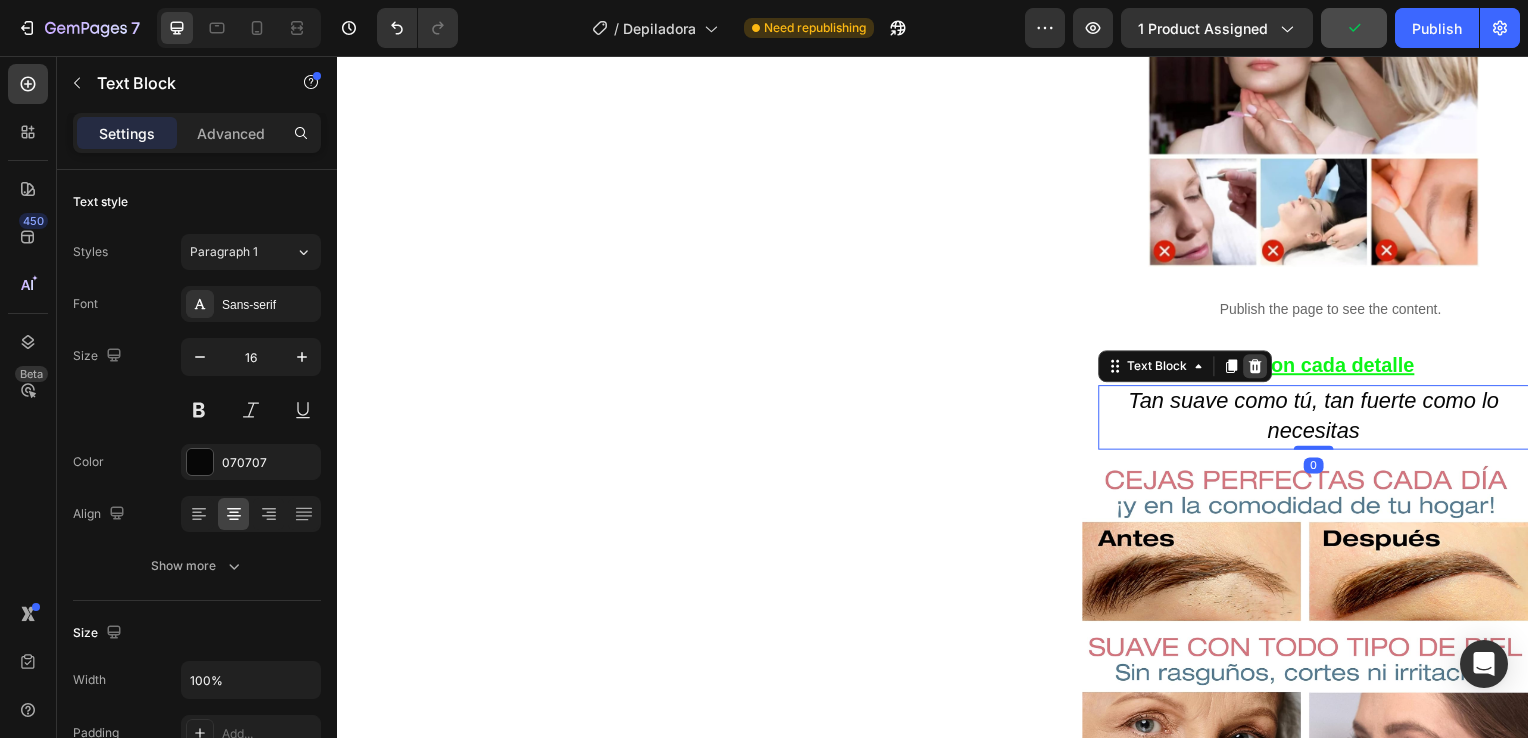 click at bounding box center [1261, 369] 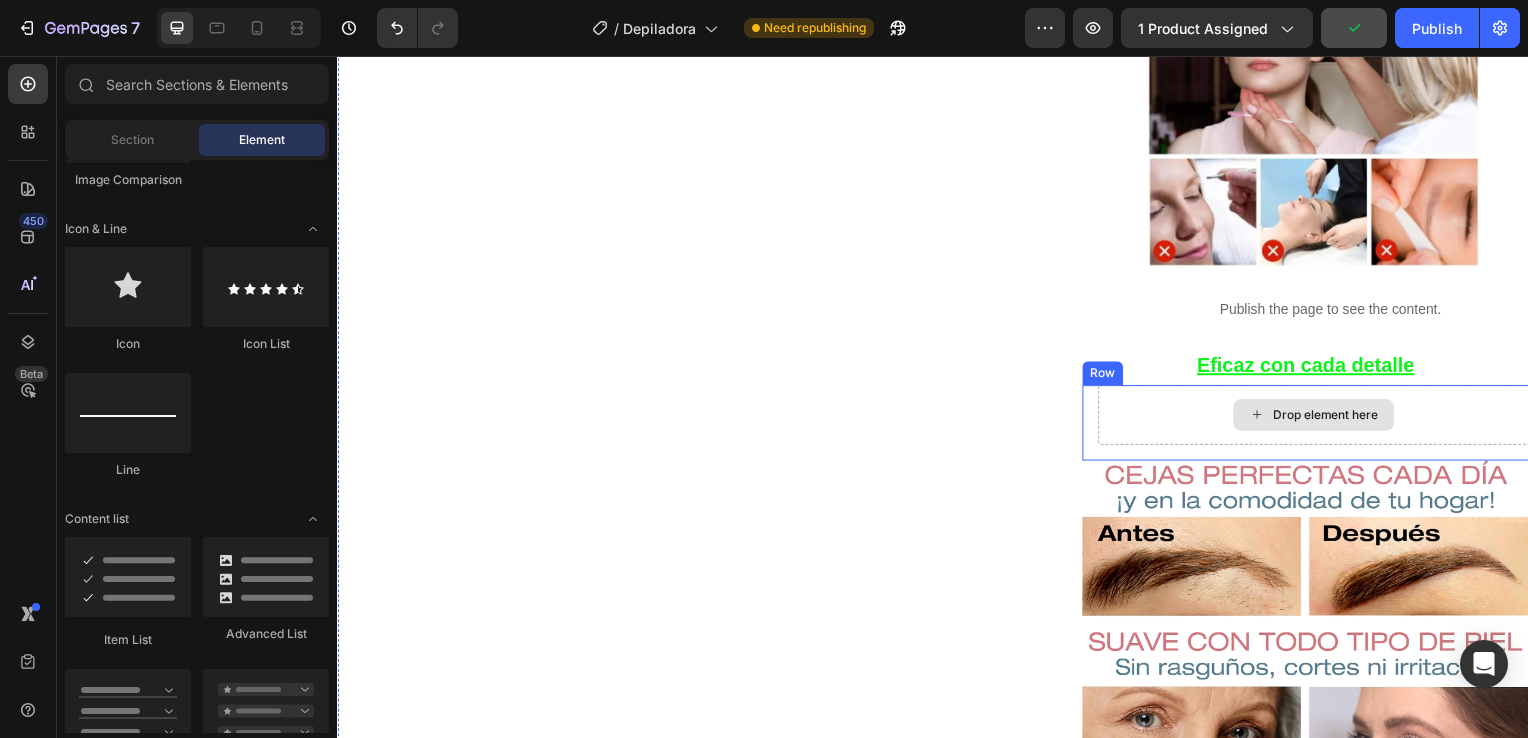 click on "Drop element here" at bounding box center [1320, 418] 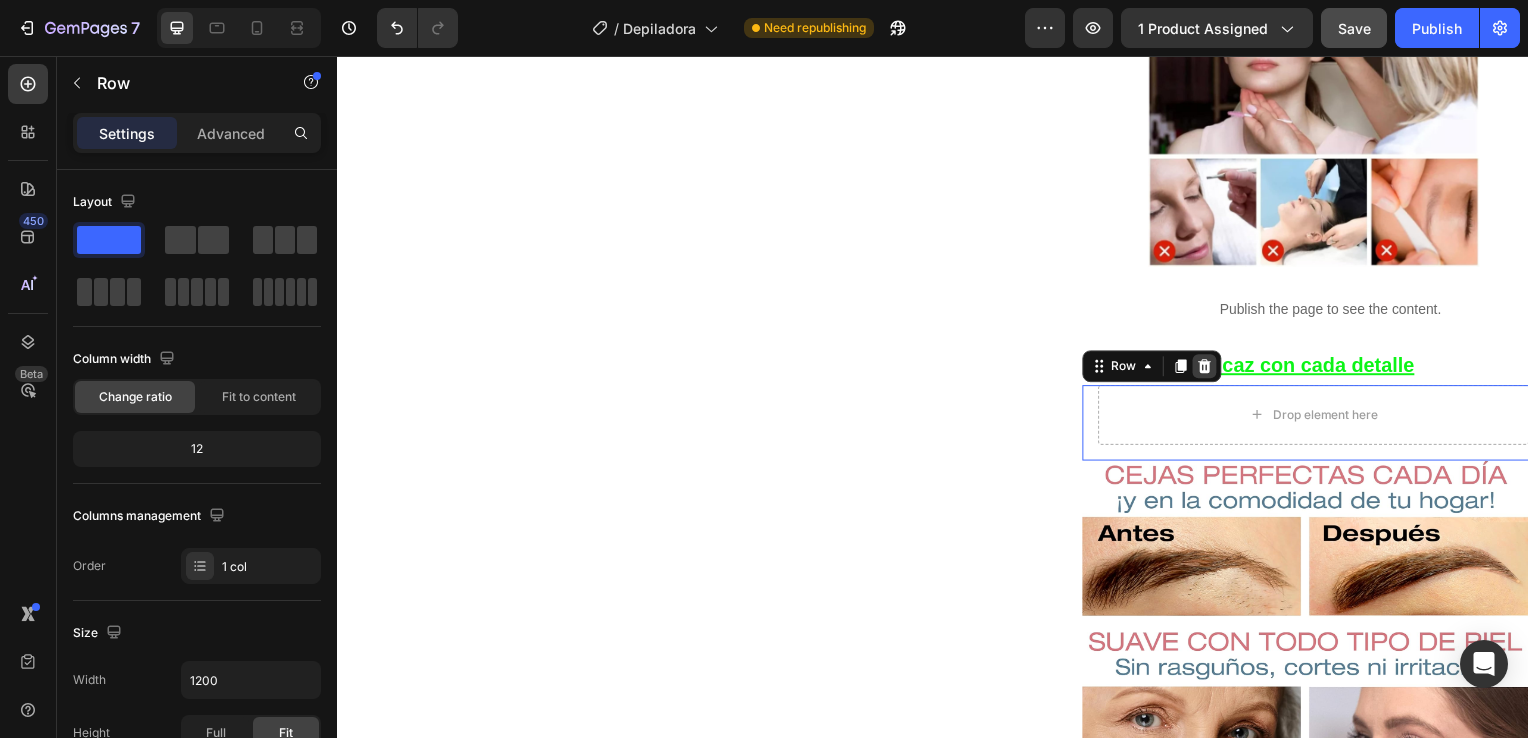 click 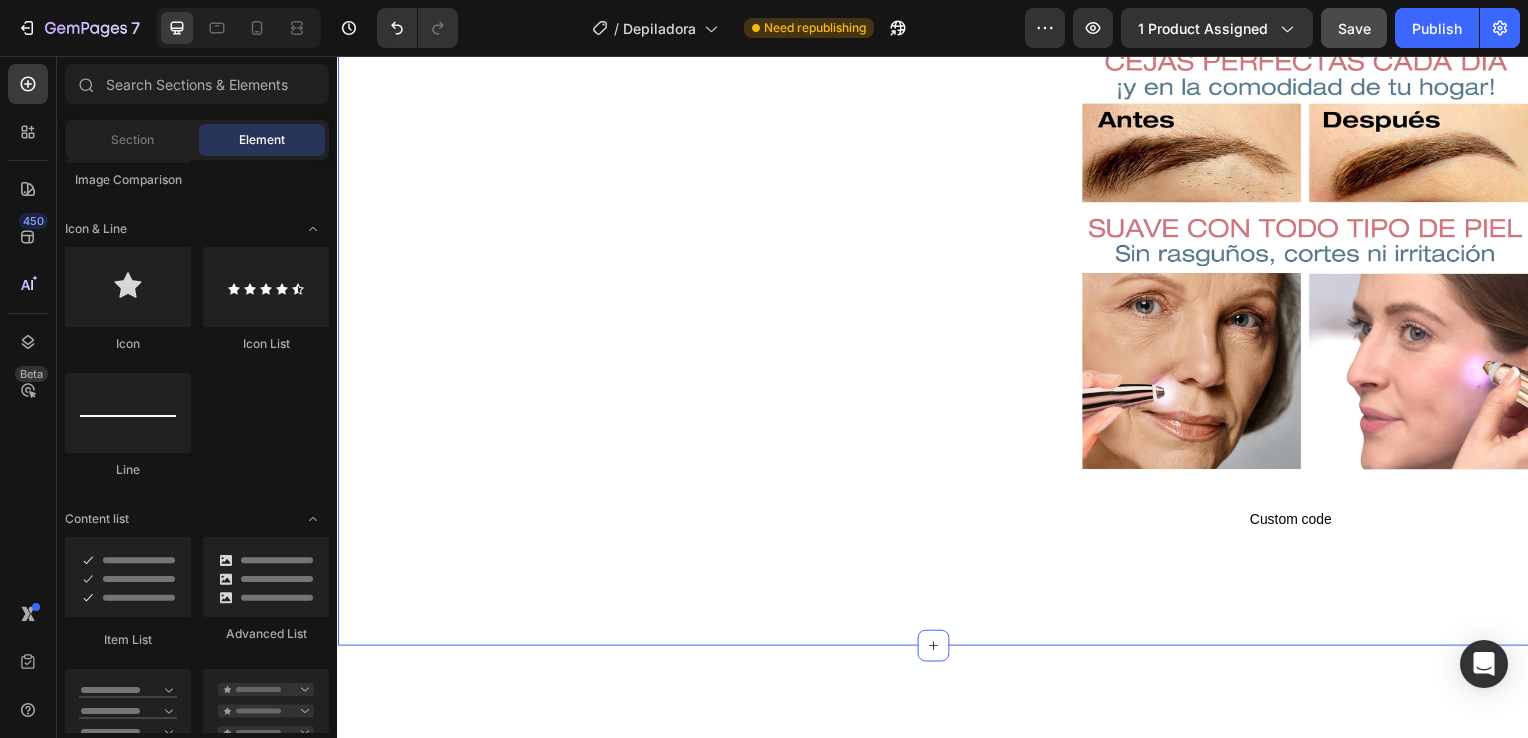 scroll, scrollTop: 1719, scrollLeft: 0, axis: vertical 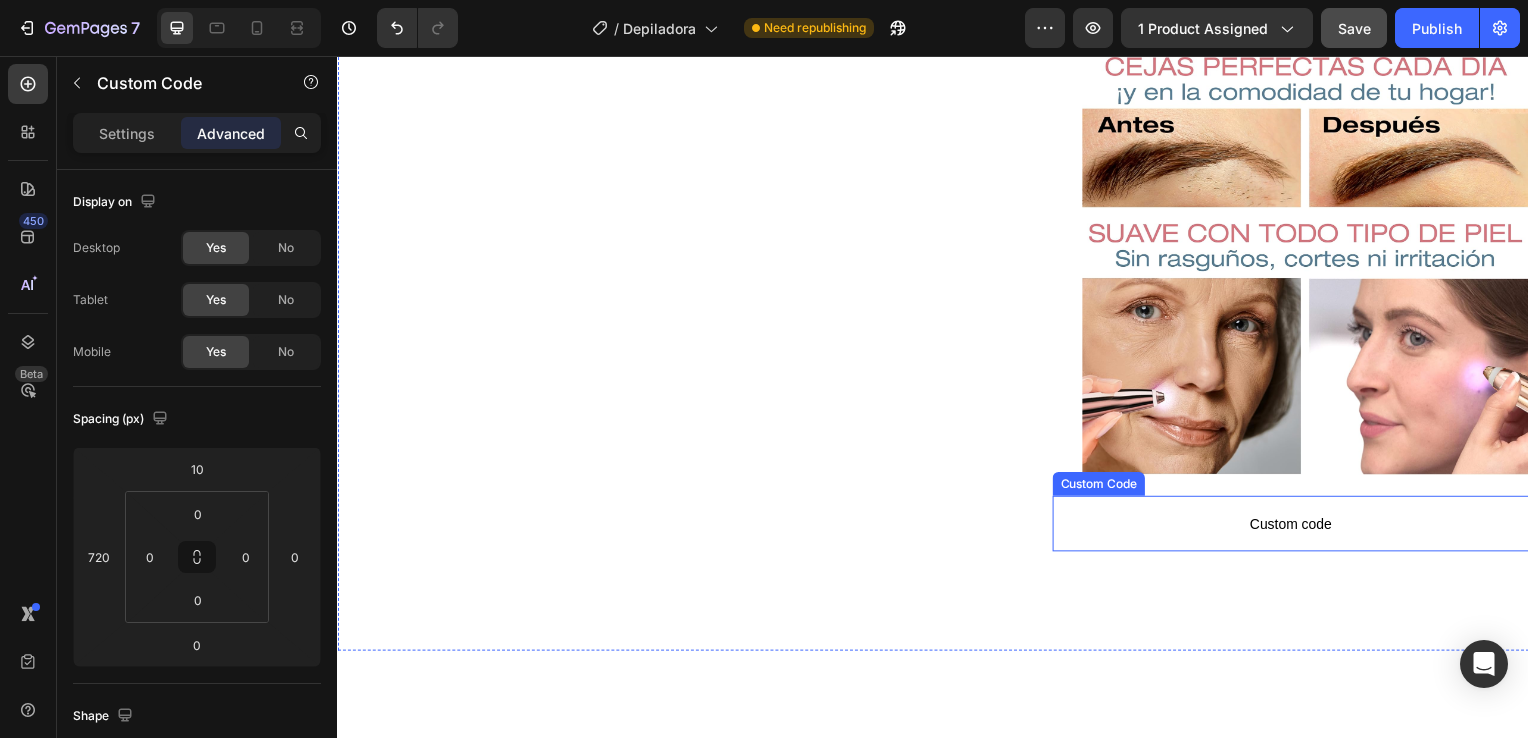 click on "Custom code" at bounding box center [1297, 528] 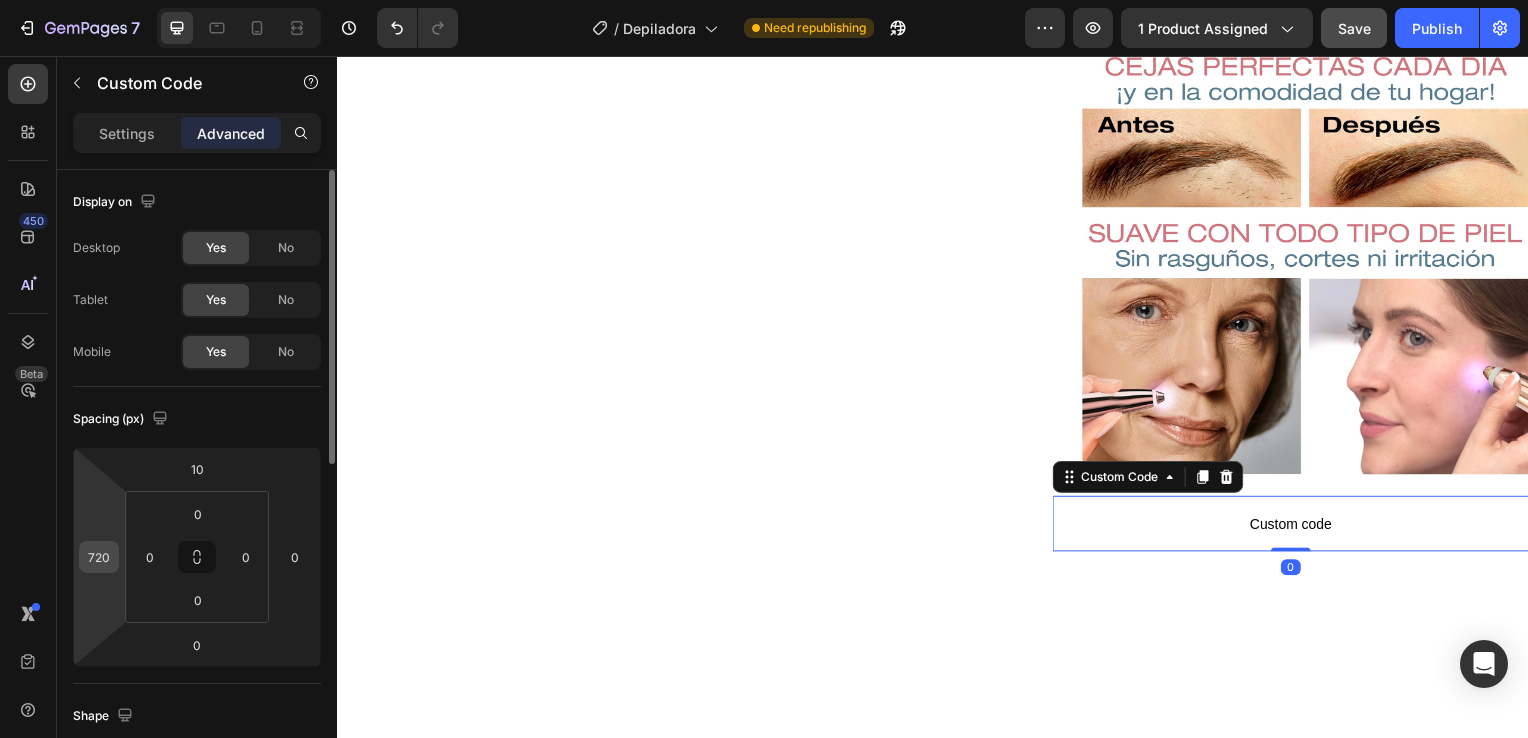 click on "720" at bounding box center (99, 557) 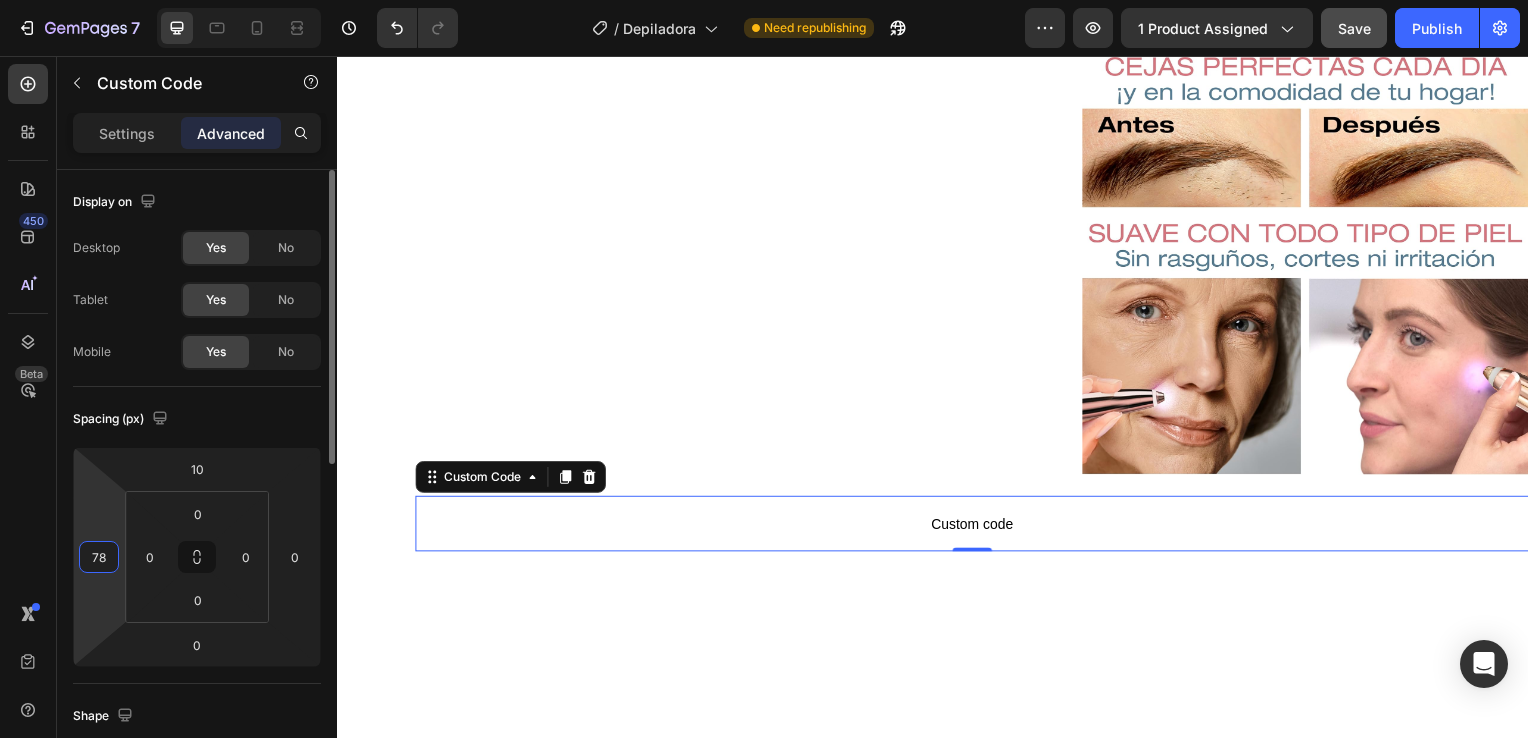 type on "780" 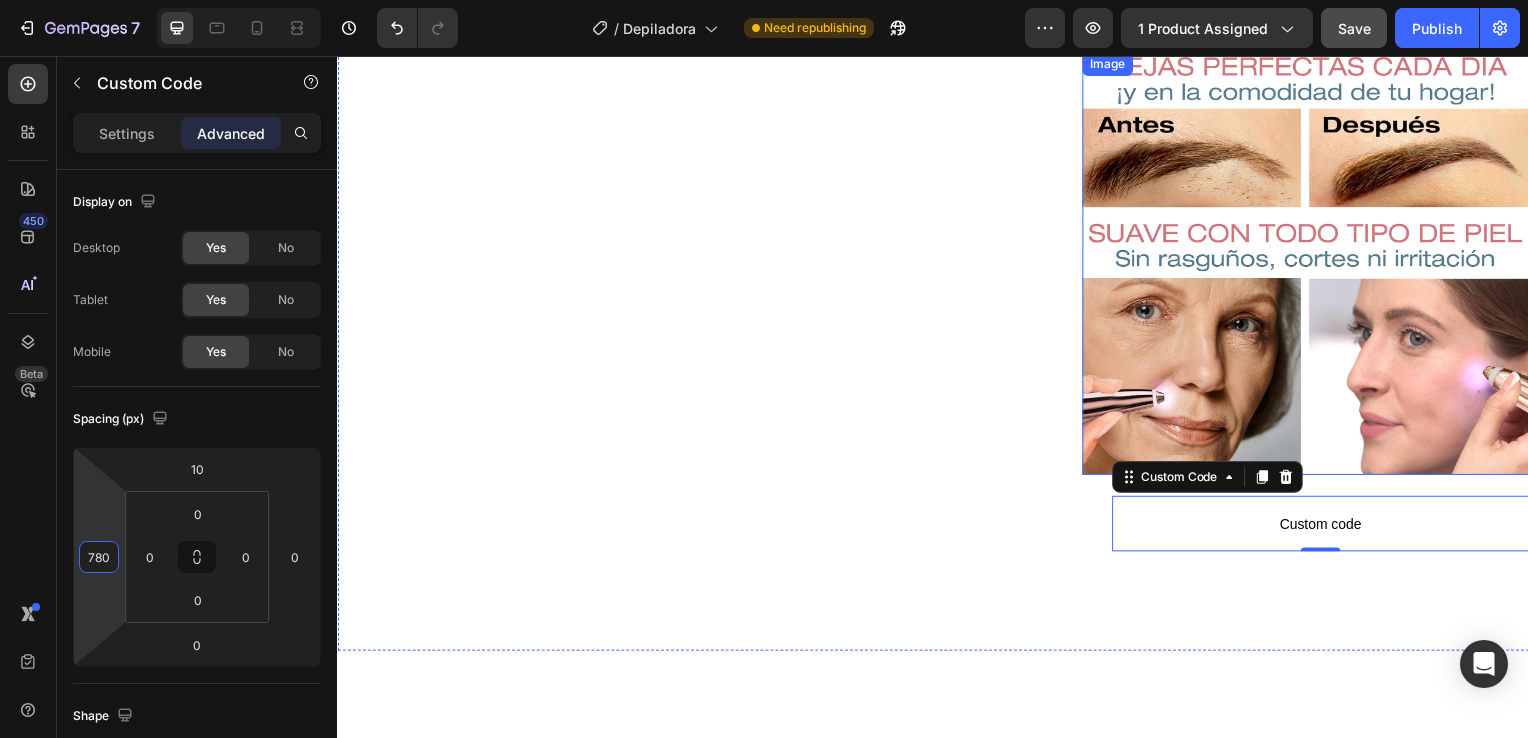 click at bounding box center [1312, 266] 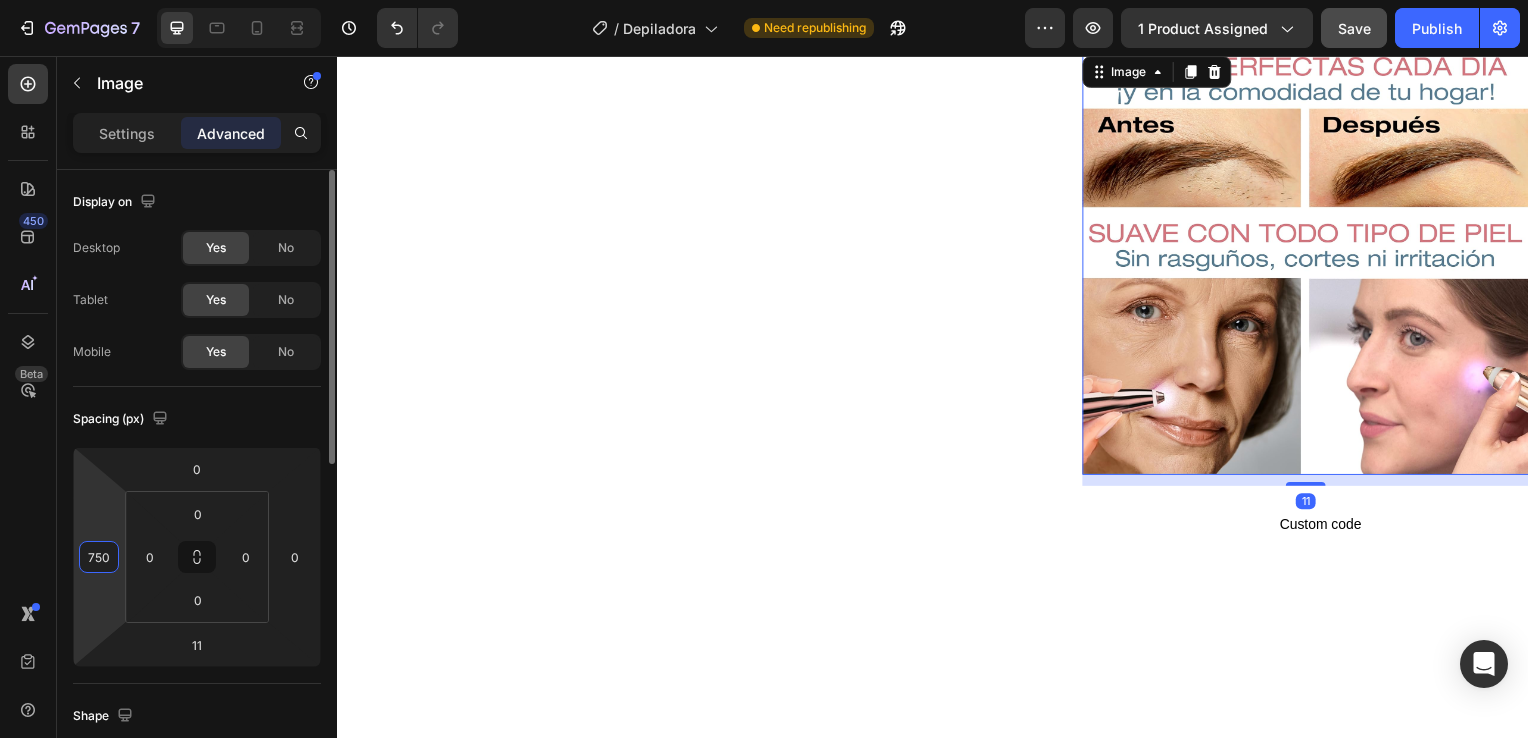 click on "750" at bounding box center (99, 557) 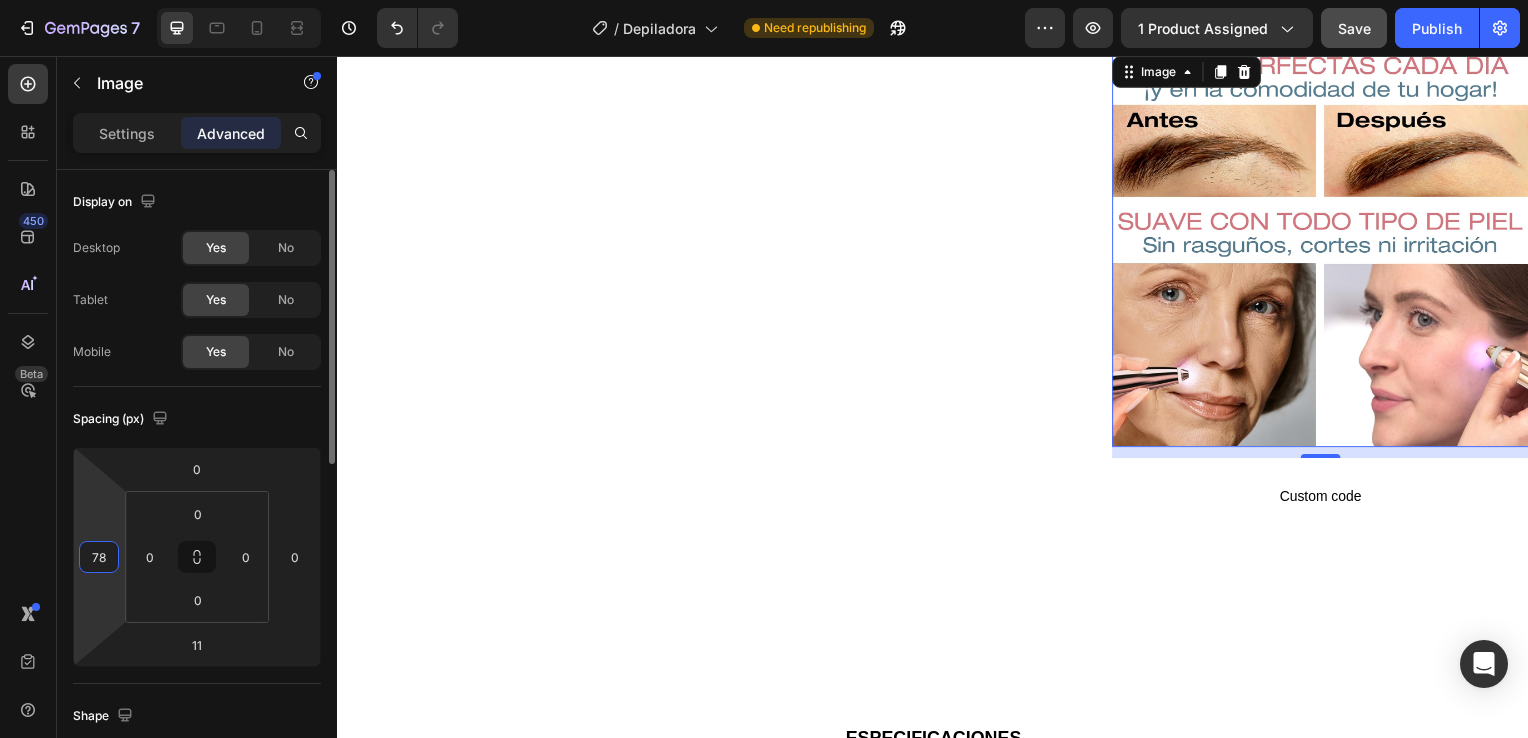 type on "7" 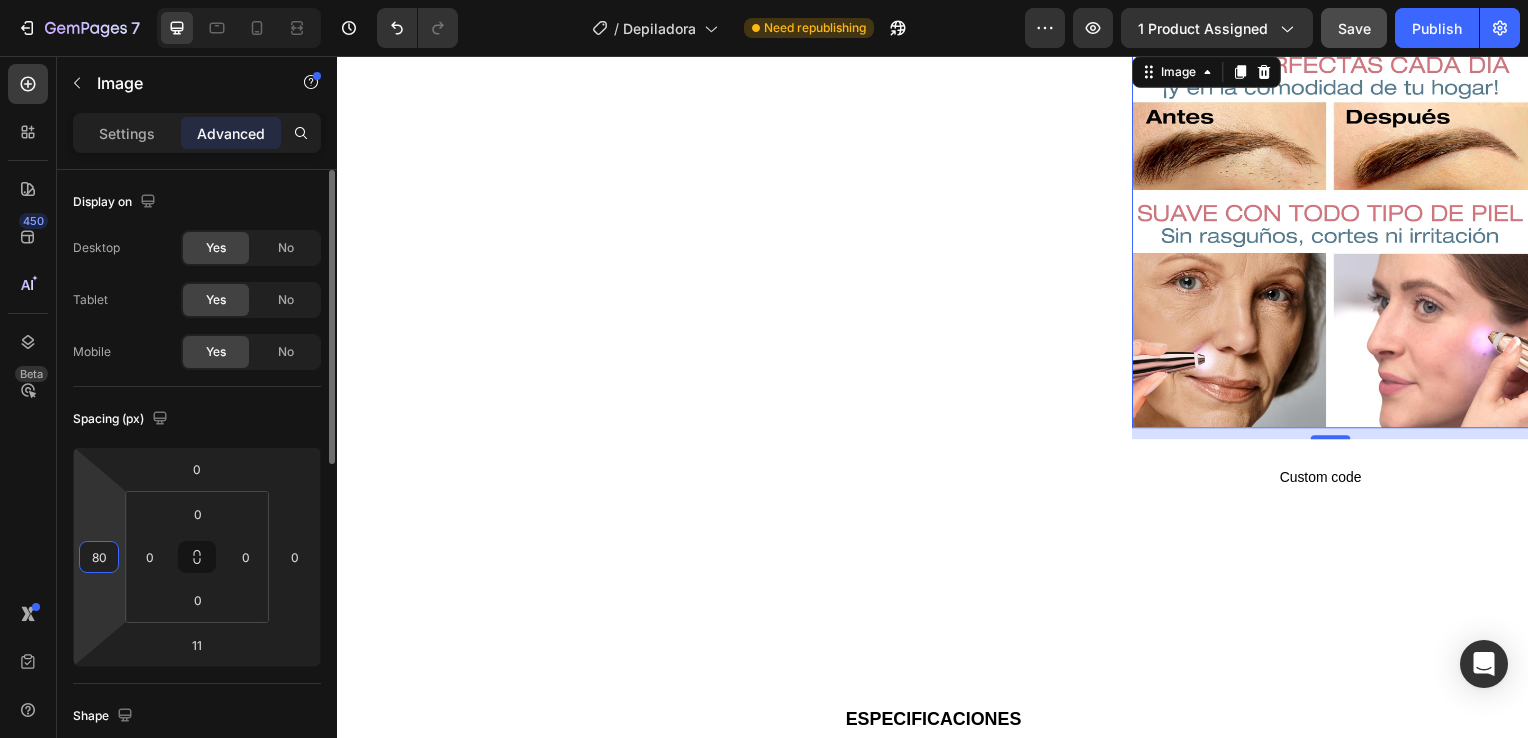 type on "800" 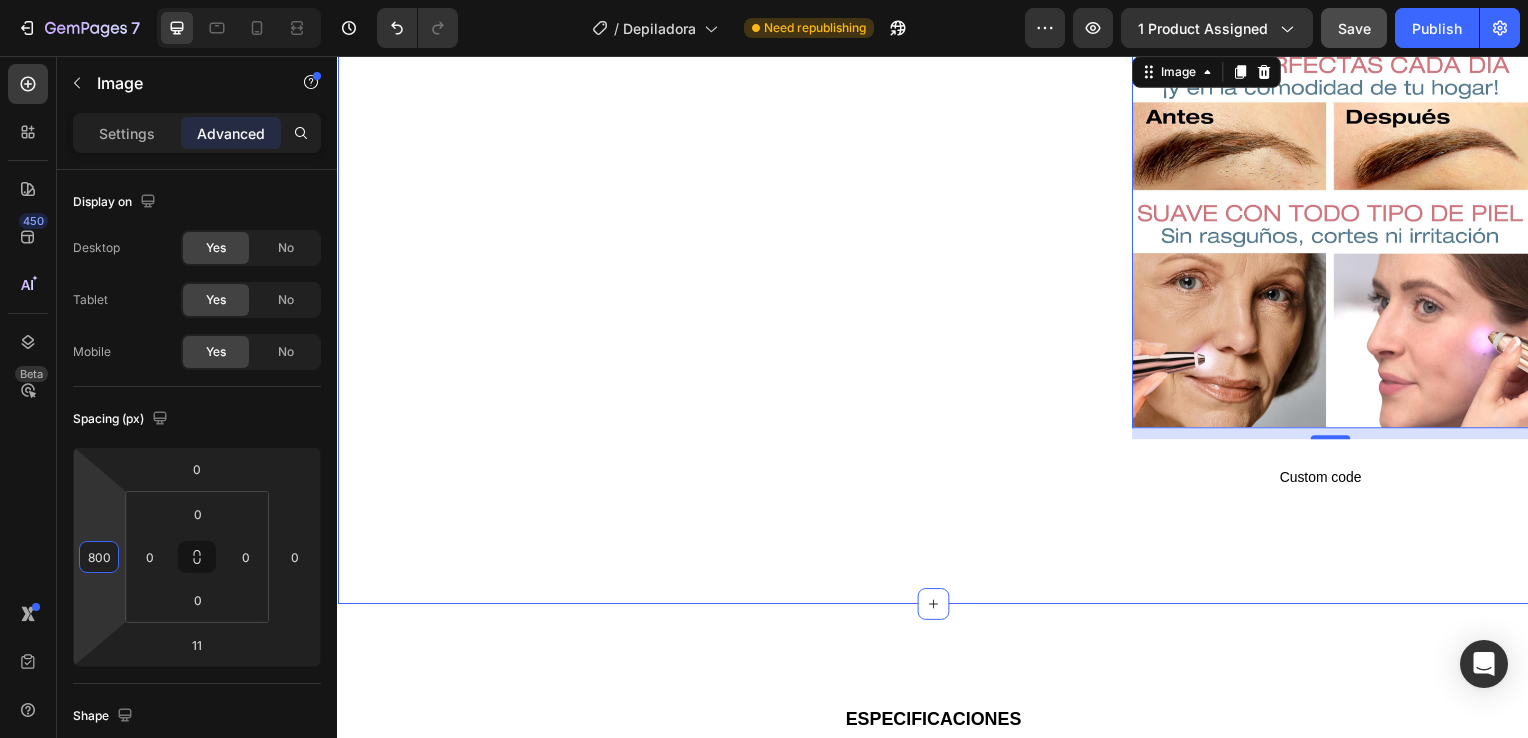 click on "Product Images Row Icon Icon Icon Icon Icon Icon List 4.8  657 Reviews   Text Block Row Depiladora facial de precisión indolora Product Title €19,99 Product Price Product Price €29.99 Text Block Oferta Text Block Row Row *Impuesto incluido Text Block Row Elige tu oferta   1x19.99€ 2x29.99€ 3x32.99€ (La mas vendida) Product Variants & Swatches Releasit COD Form & Upsells Releasit COD Form & Upsells
Agregar al carrito Add to Cart Row Row
Confiamos plenamente en la calidad de nuestros productos. Por eso, le ofrecemos una  GARANTÍA DE SANTISFACCIÓN DE 30 DÍAS : Si por cualquier motivo no queda conforme con su compra, puede conservar el producto y le reembolsaremos el 100% del importe abonado. Sin preguntas ni complicaciones. Item List Row Image Icon Icon Icon Icon Icon Icon List Lidia Perez Text Block Row Row
Icon Compra verificada. Text Block Row Row "Cómoda, rápida y sin dolor"     Text Block Video Row Row Product Delicada con tu piel Image" at bounding box center (937, -557) 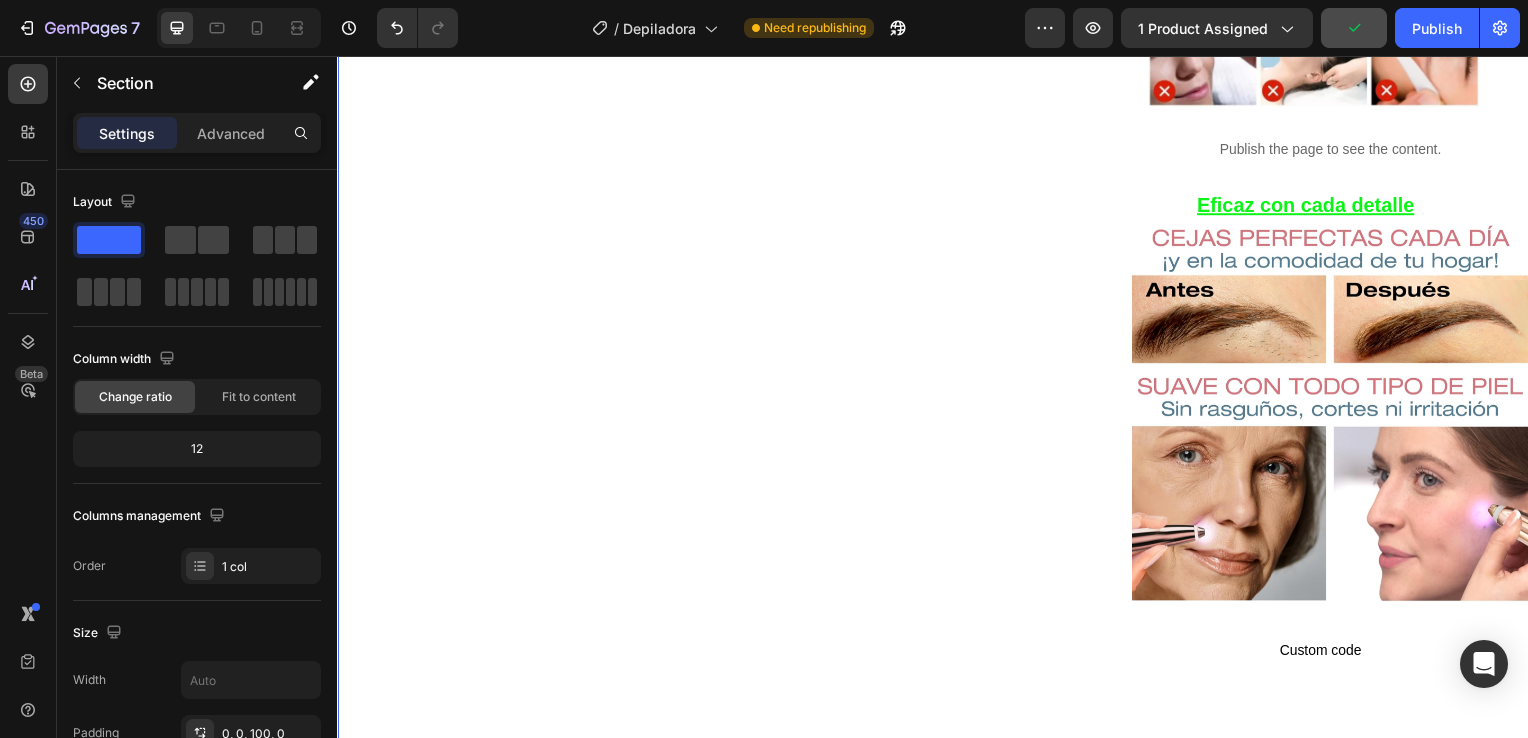 scroll, scrollTop: 1552, scrollLeft: 0, axis: vertical 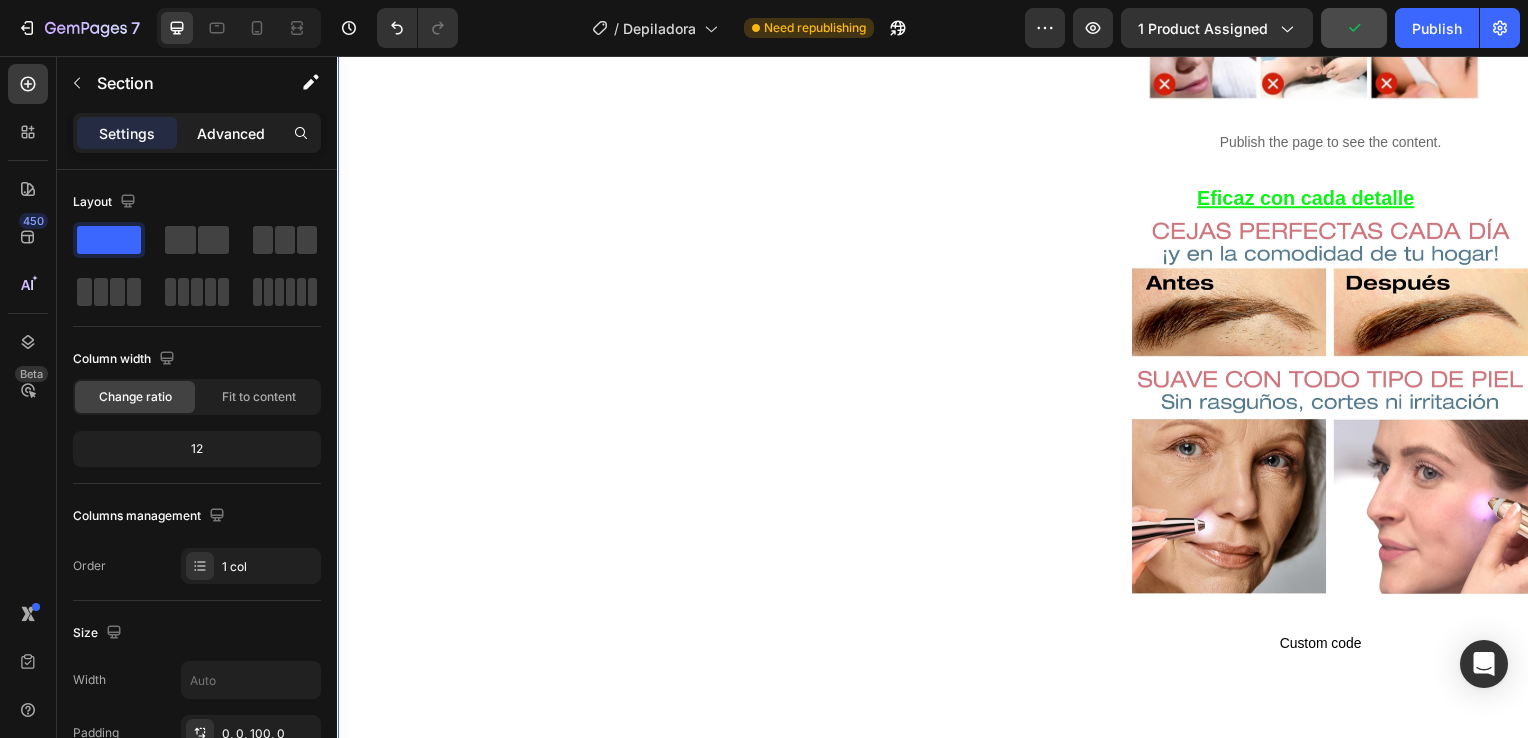 click on "Advanced" 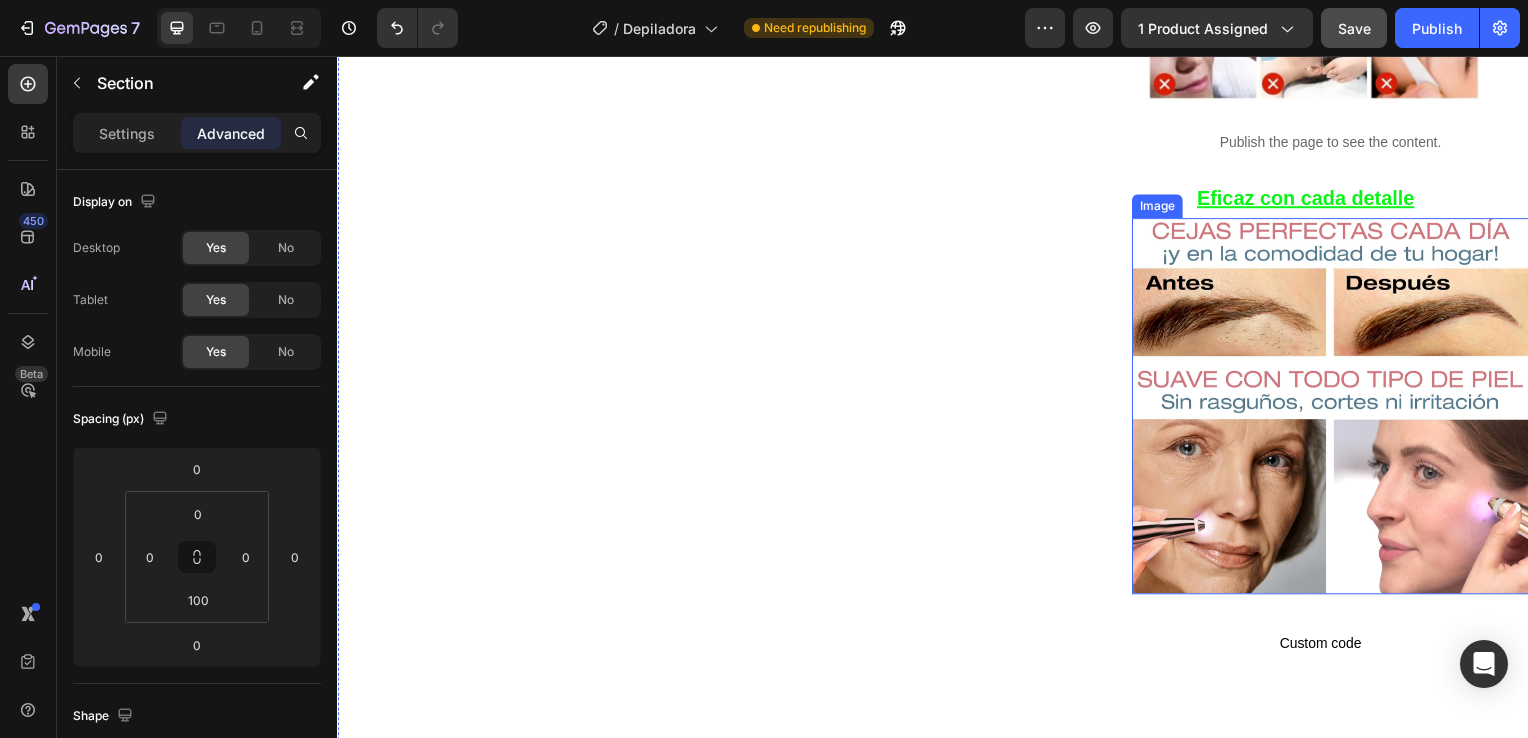 click at bounding box center [1337, 409] 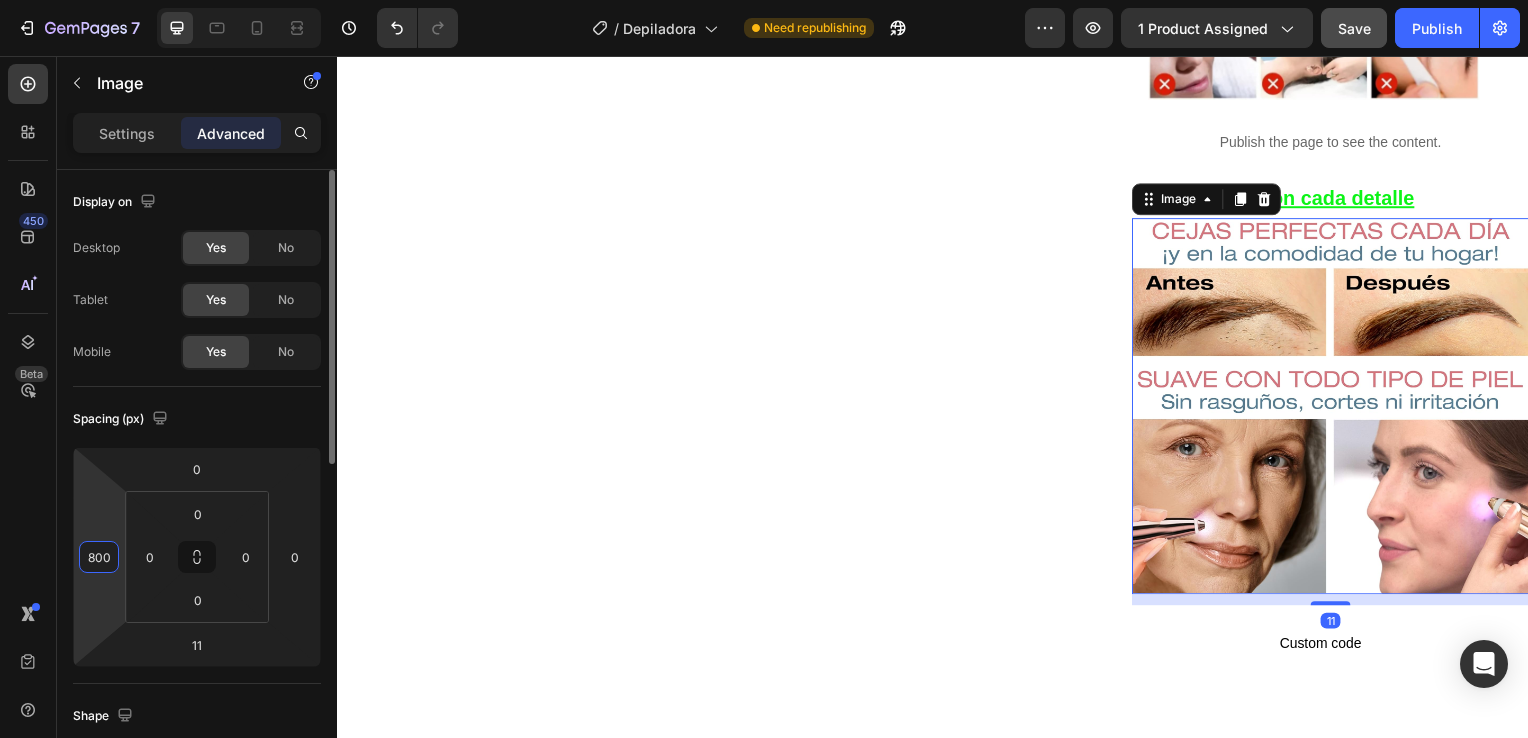 click on "800" at bounding box center (99, 557) 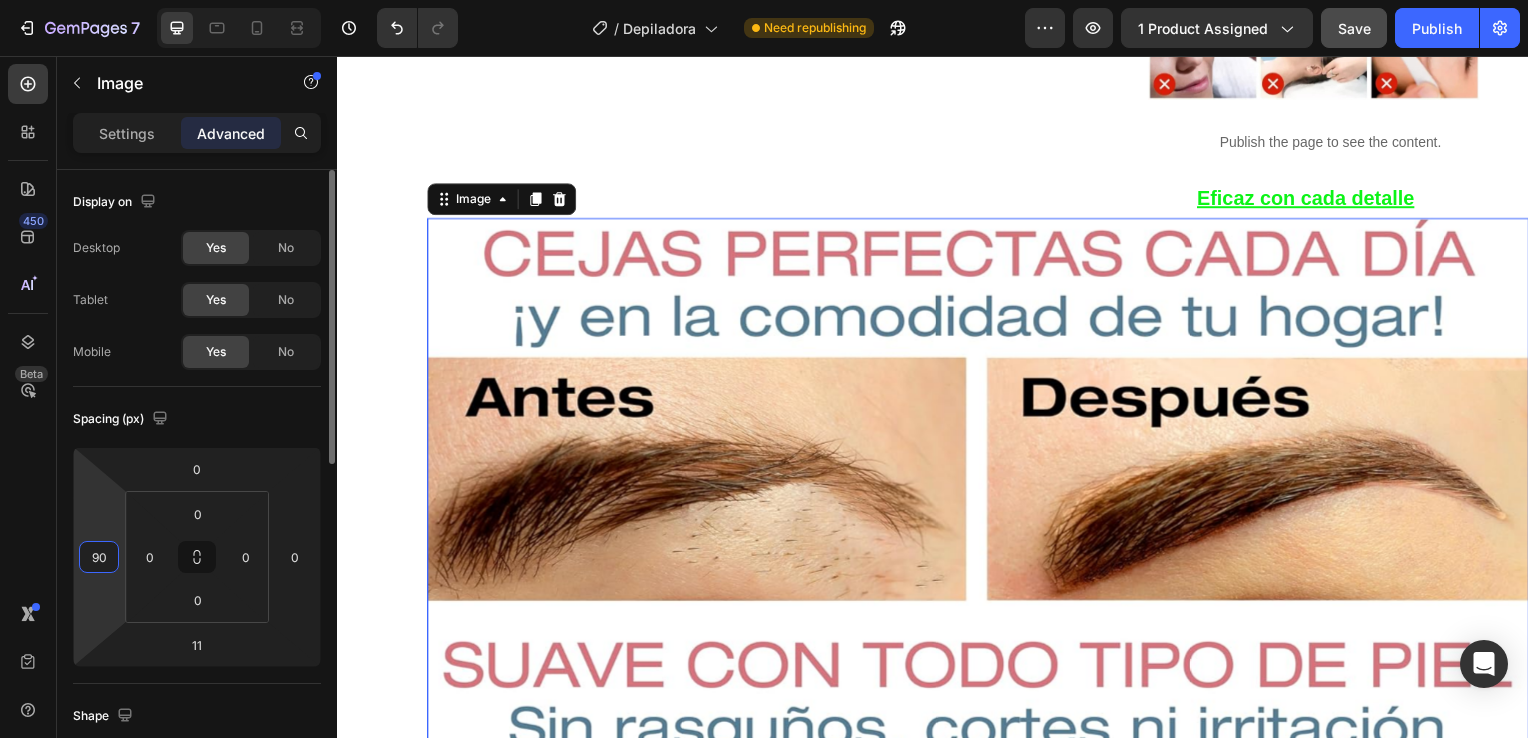 type on "9" 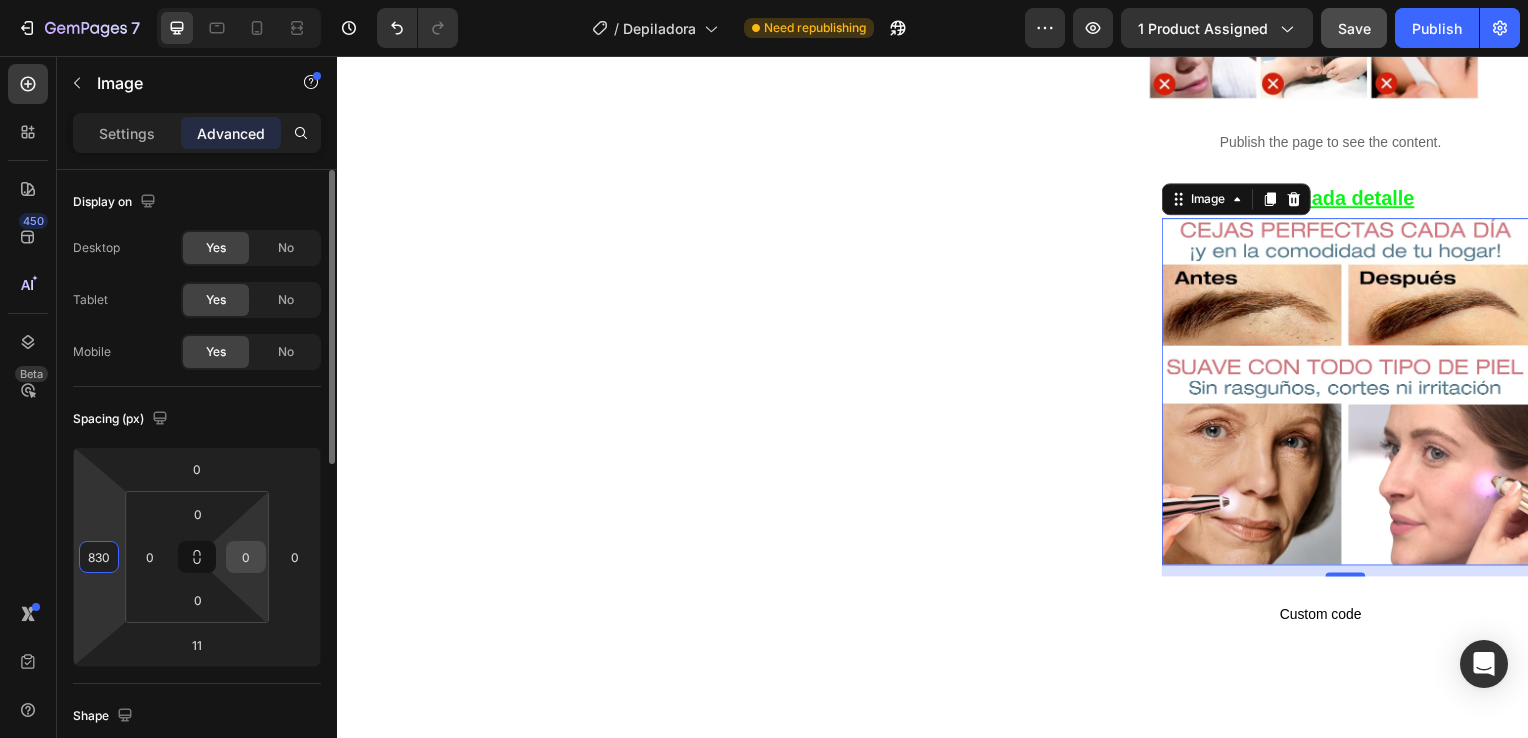 type on "830" 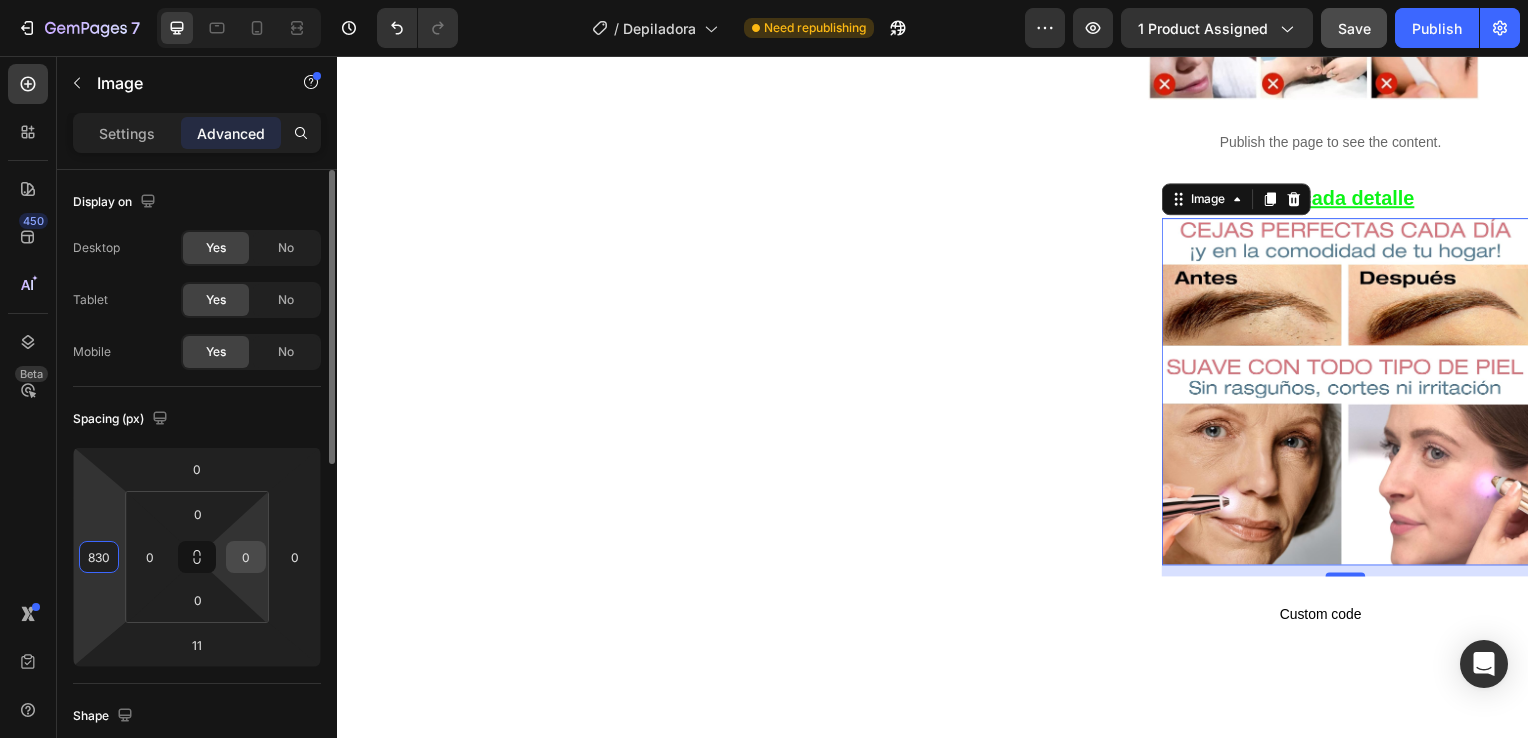 click on "0" at bounding box center [246, 557] 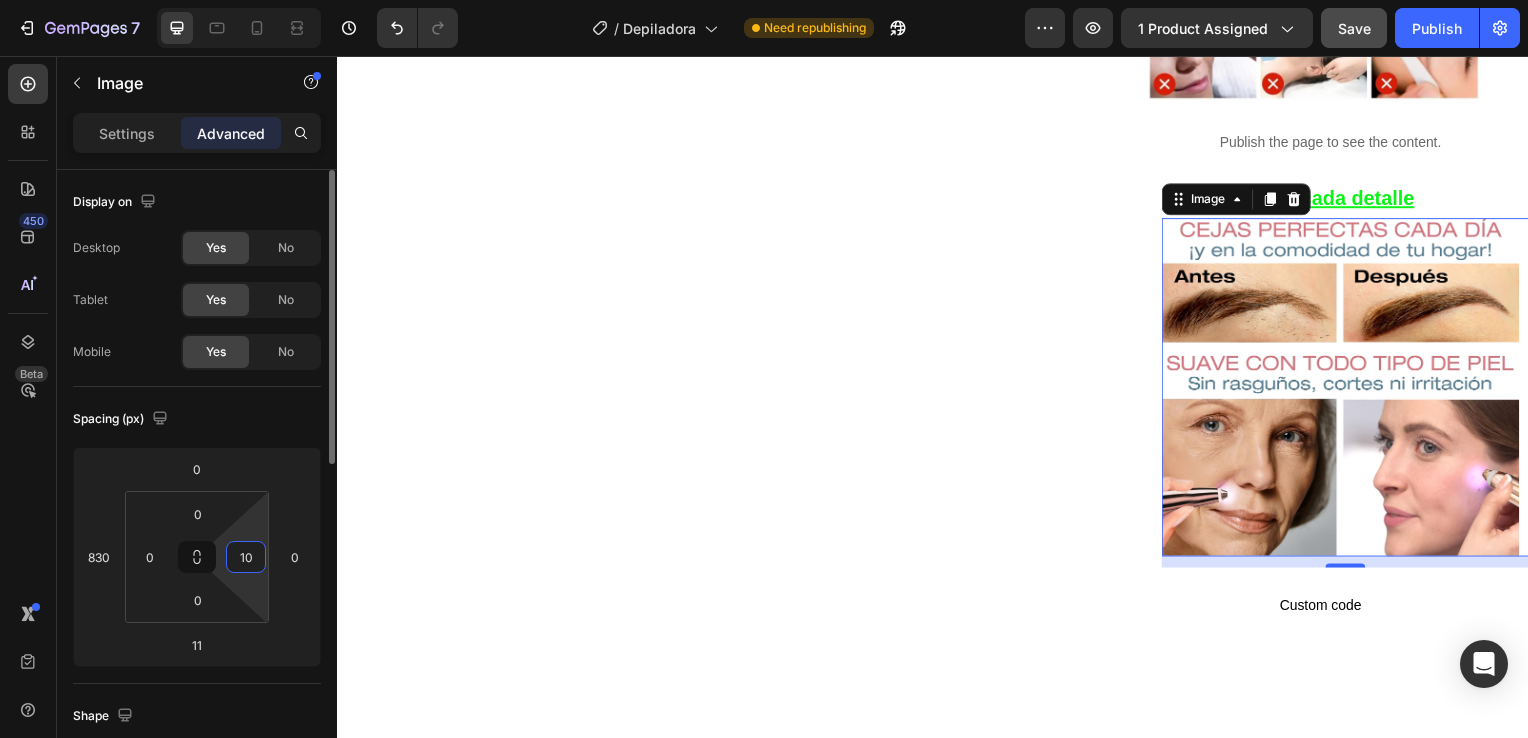 type on "1" 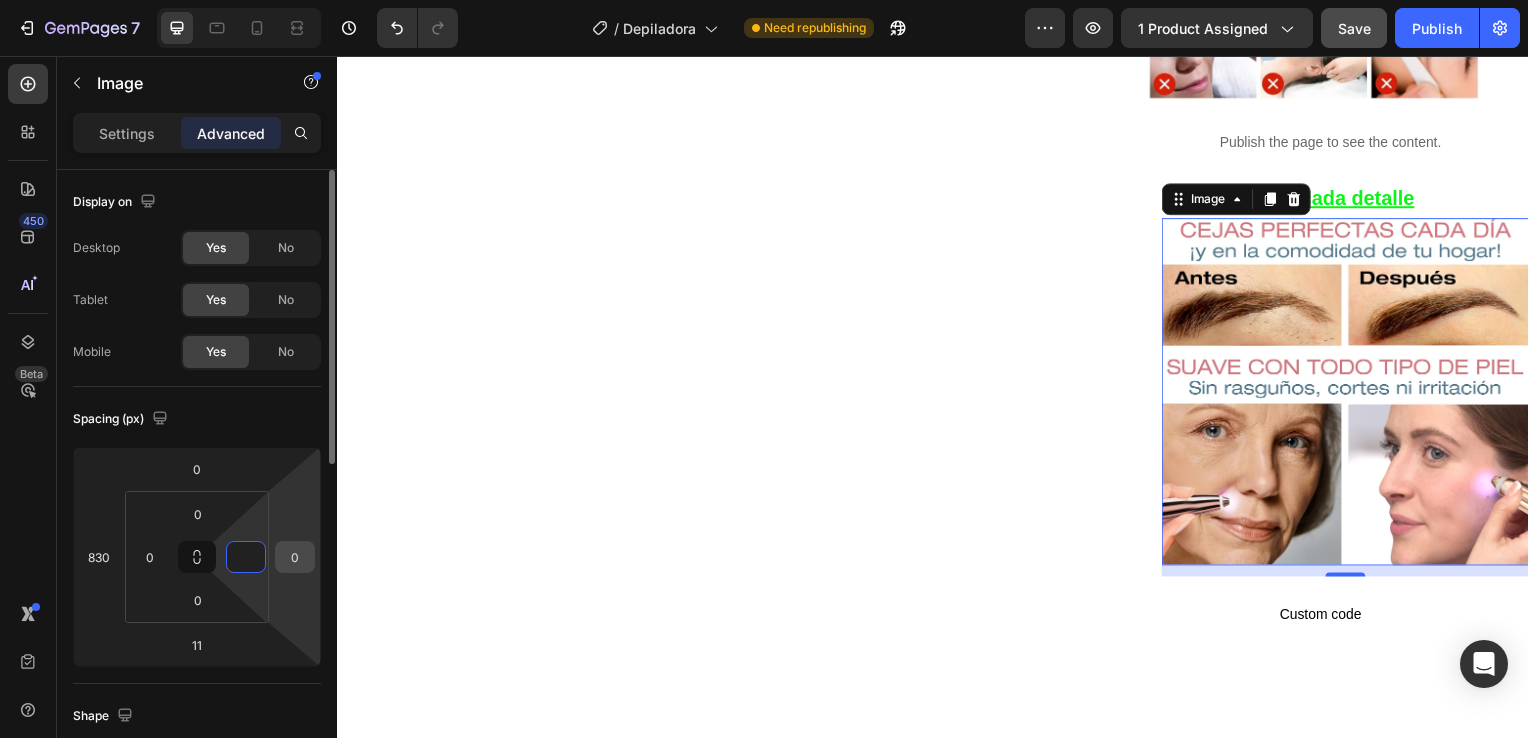 type on "0" 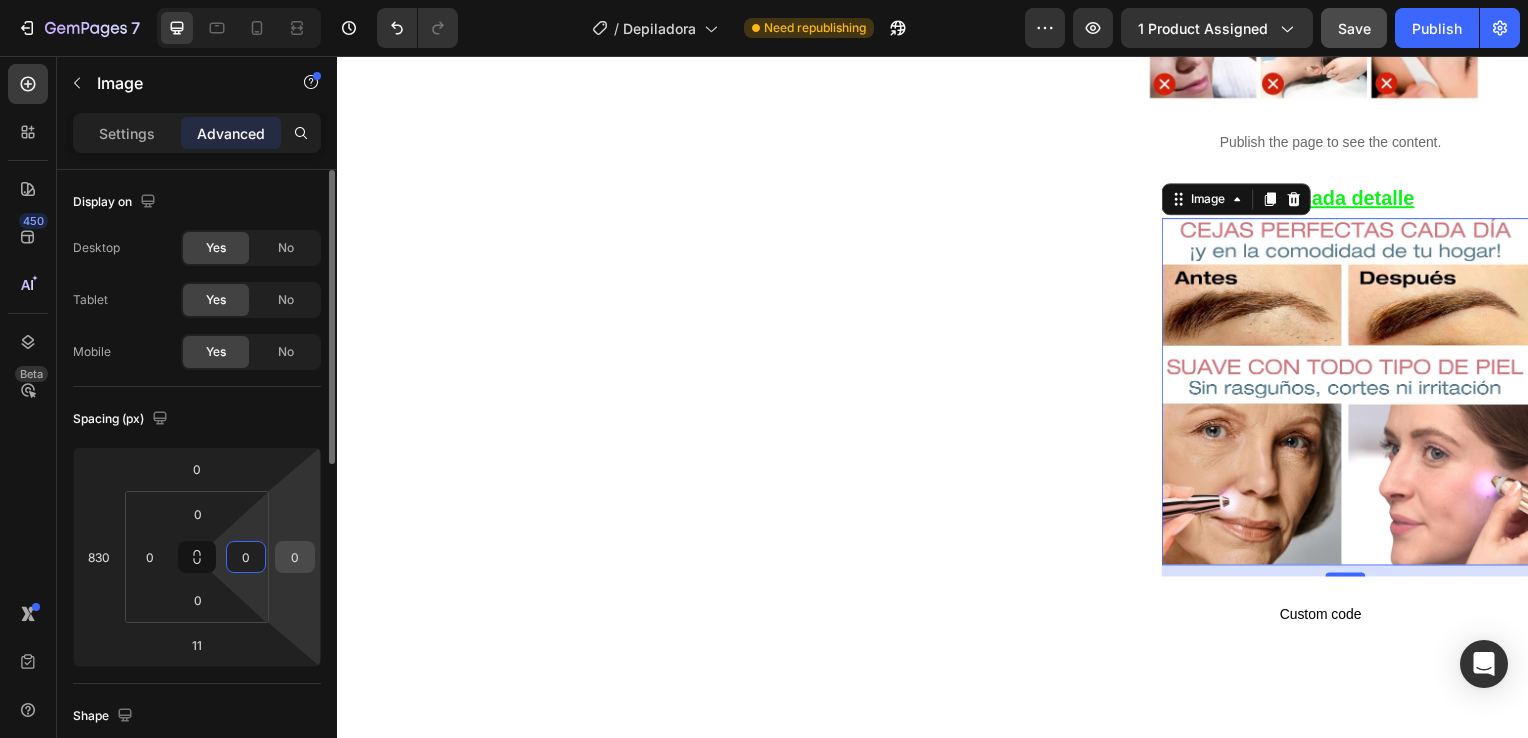 click on "0" at bounding box center [295, 557] 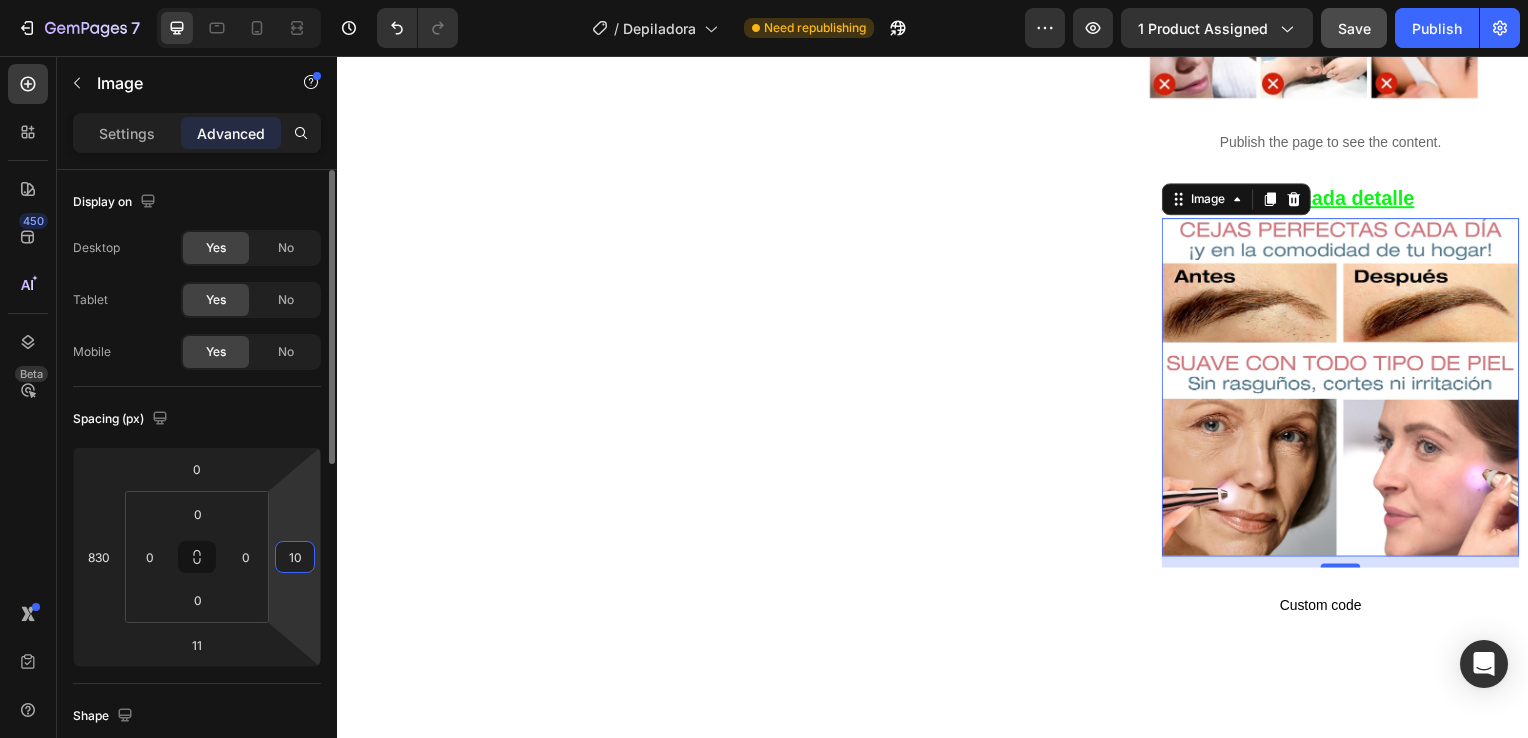 type on "1" 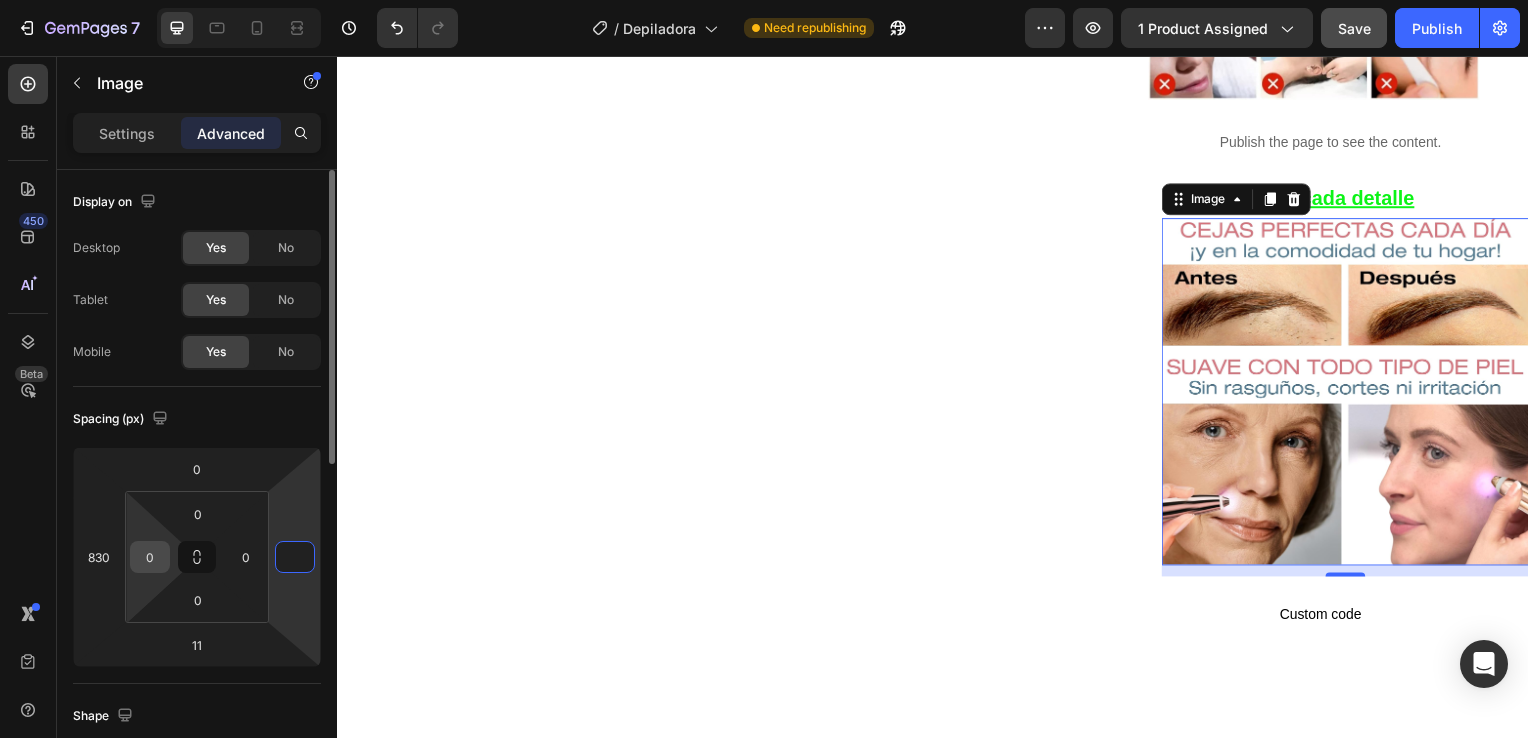 type on "0" 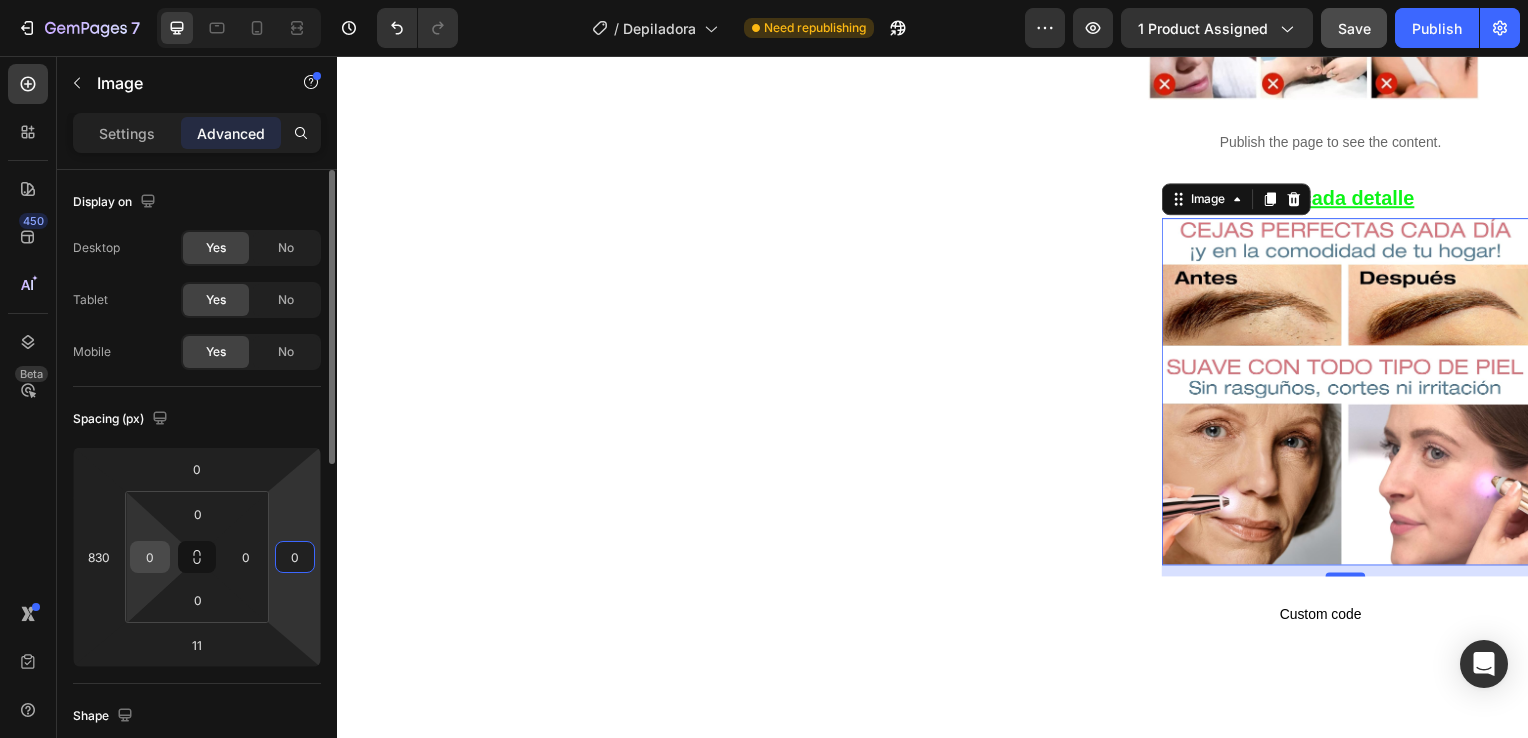 click on "0" at bounding box center (150, 557) 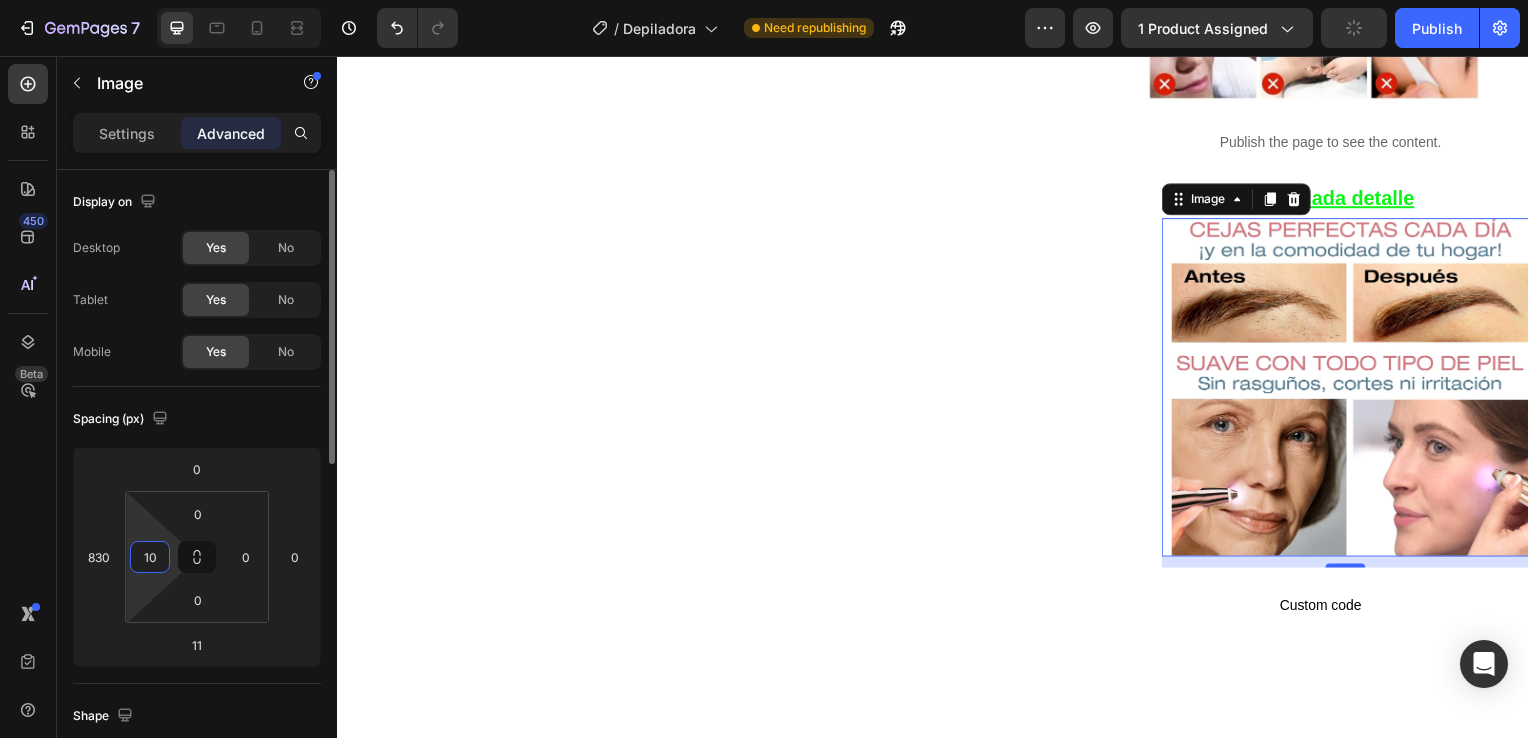 type on "1" 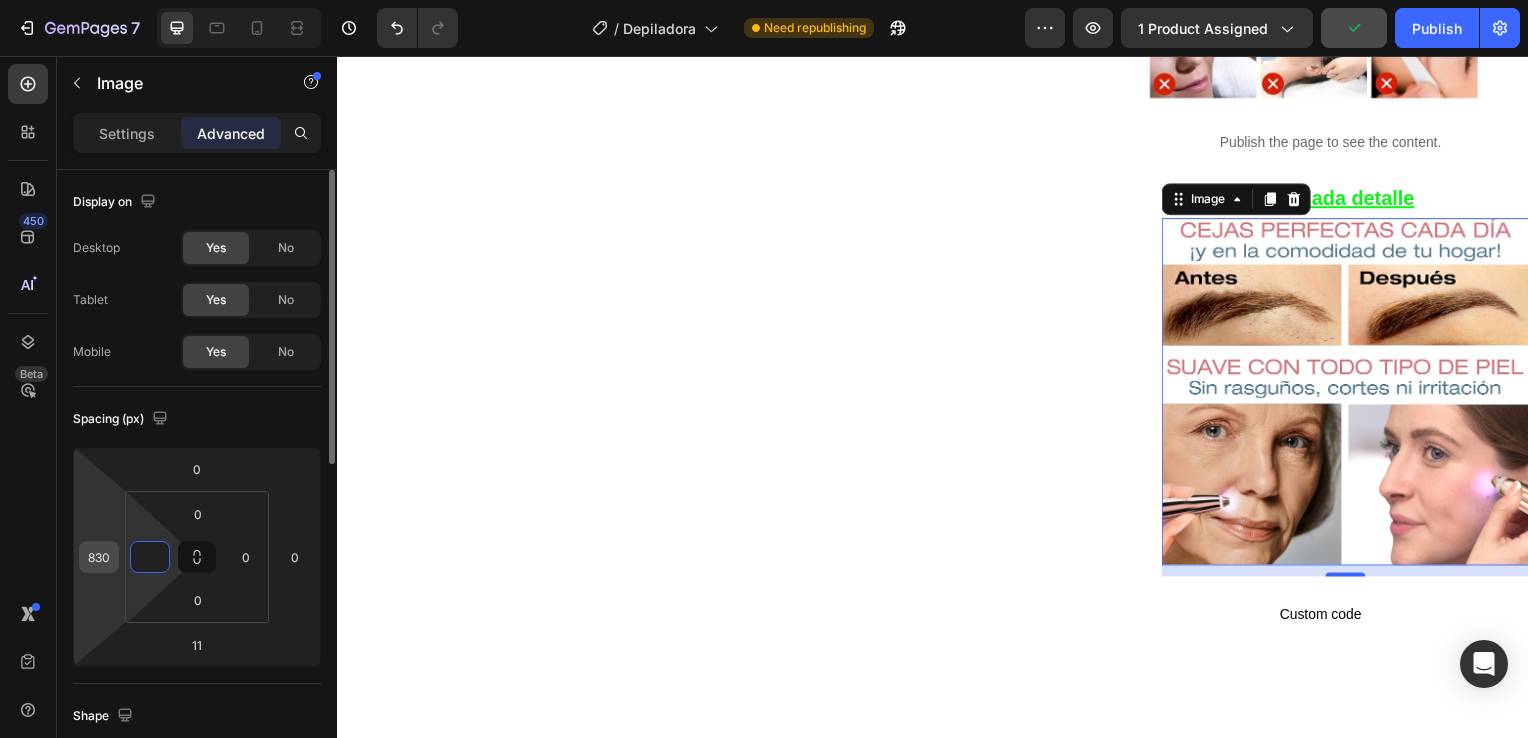 click on "830" at bounding box center (99, 557) 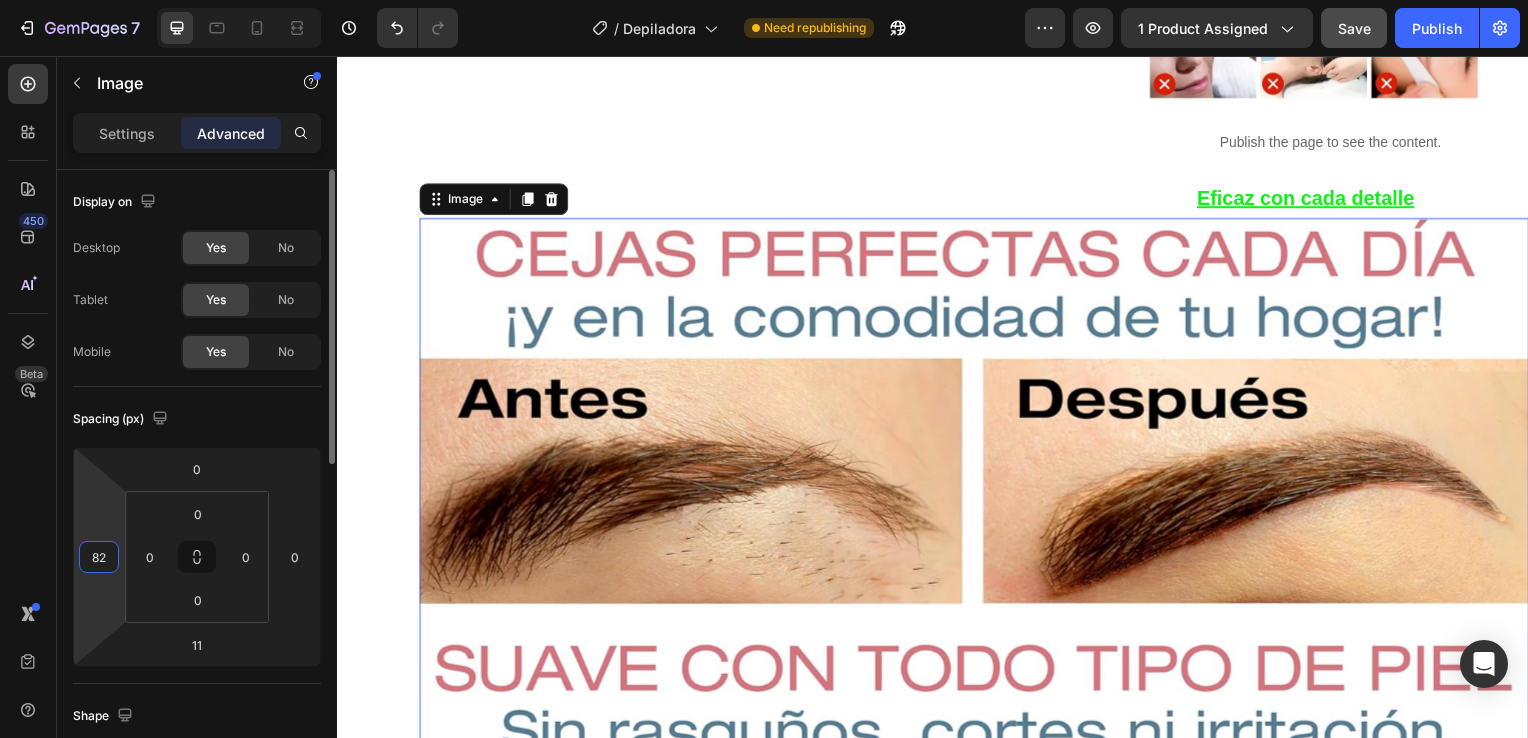 type on "820" 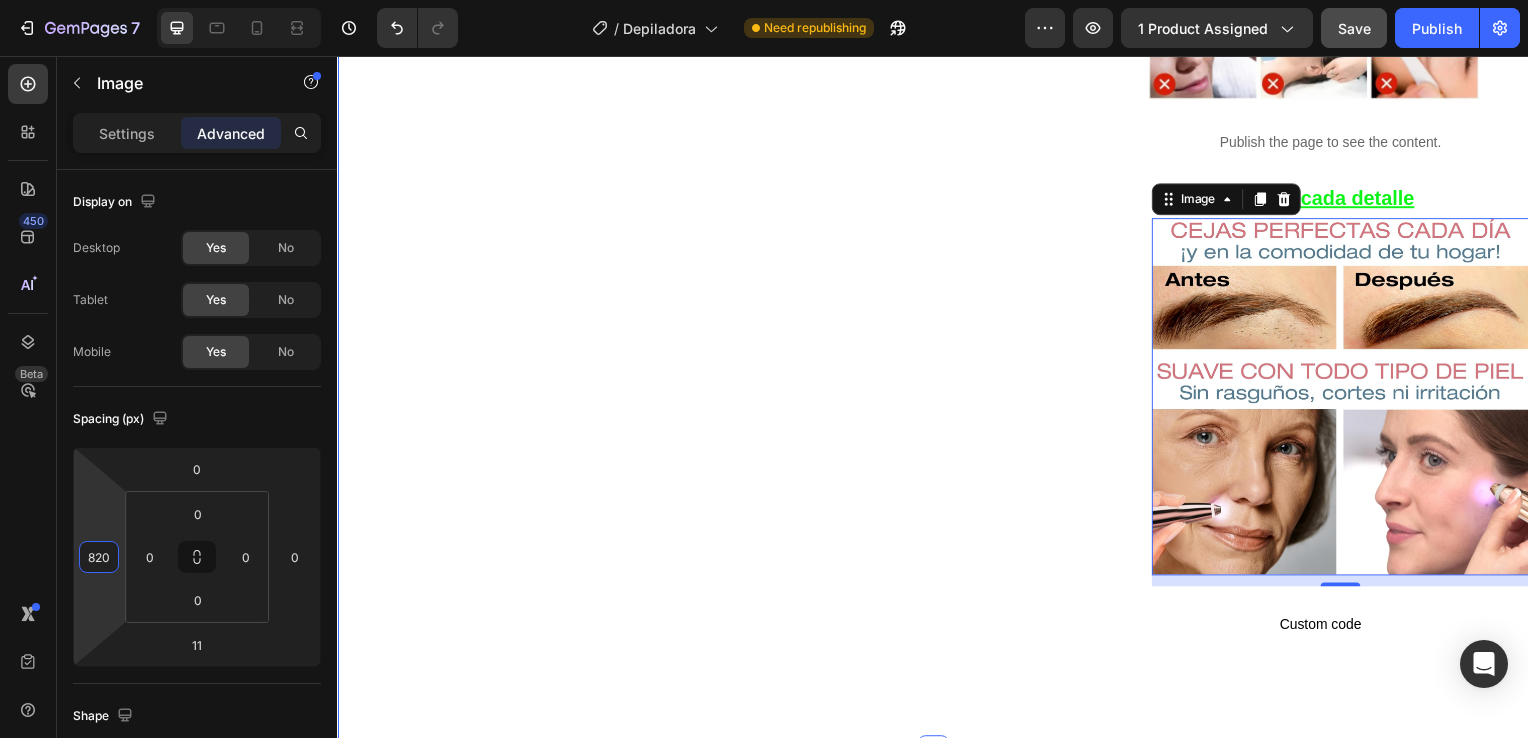 click on "Product Images Row Icon Icon Icon Icon Icon Icon List 4.8  657 Reviews   Text Block Row Depiladora facial de precisión indolora Product Title €19,99 Product Price Product Price €29.99 Text Block Oferta Text Block Row Row *Impuesto incluido Text Block Row Elige tu oferta   1x19.99€ 2x29.99€ 3x32.99€ (La mas vendida) Product Variants & Swatches Releasit COD Form & Upsells Releasit COD Form & Upsells
Agregar al carrito Add to Cart Row Row
Confiamos plenamente en la calidad de nuestros productos. Por eso, le ofrecemos una  GARANTÍA DE SANTISFACCIÓN DE 30 DÍAS : Si por cualquier motivo no queda conforme con su compra, puede conservar el producto y le reembolsaremos el 100% del importe abonado. Sin preguntas ni complicaciones. Item List Row Image Icon Icon Icon Icon Icon Icon List Lidia Perez Text Block Row Row
Icon Compra verificada. Text Block Row Row "Cómoda, rápida y sin dolor"     Text Block Video Row Row Product Delicada con tu piel Image" at bounding box center (937, -399) 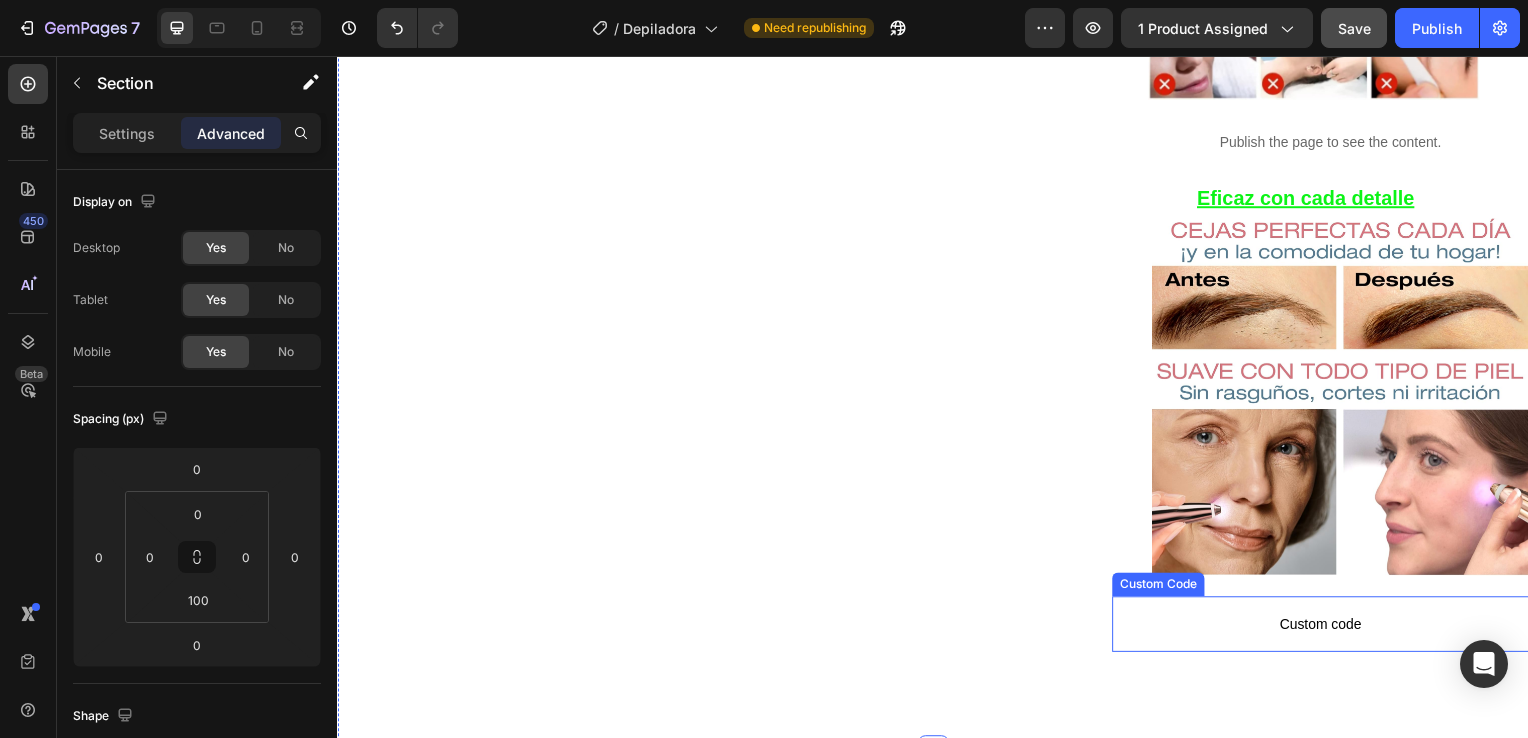 click on "Custom code" at bounding box center [1327, 629] 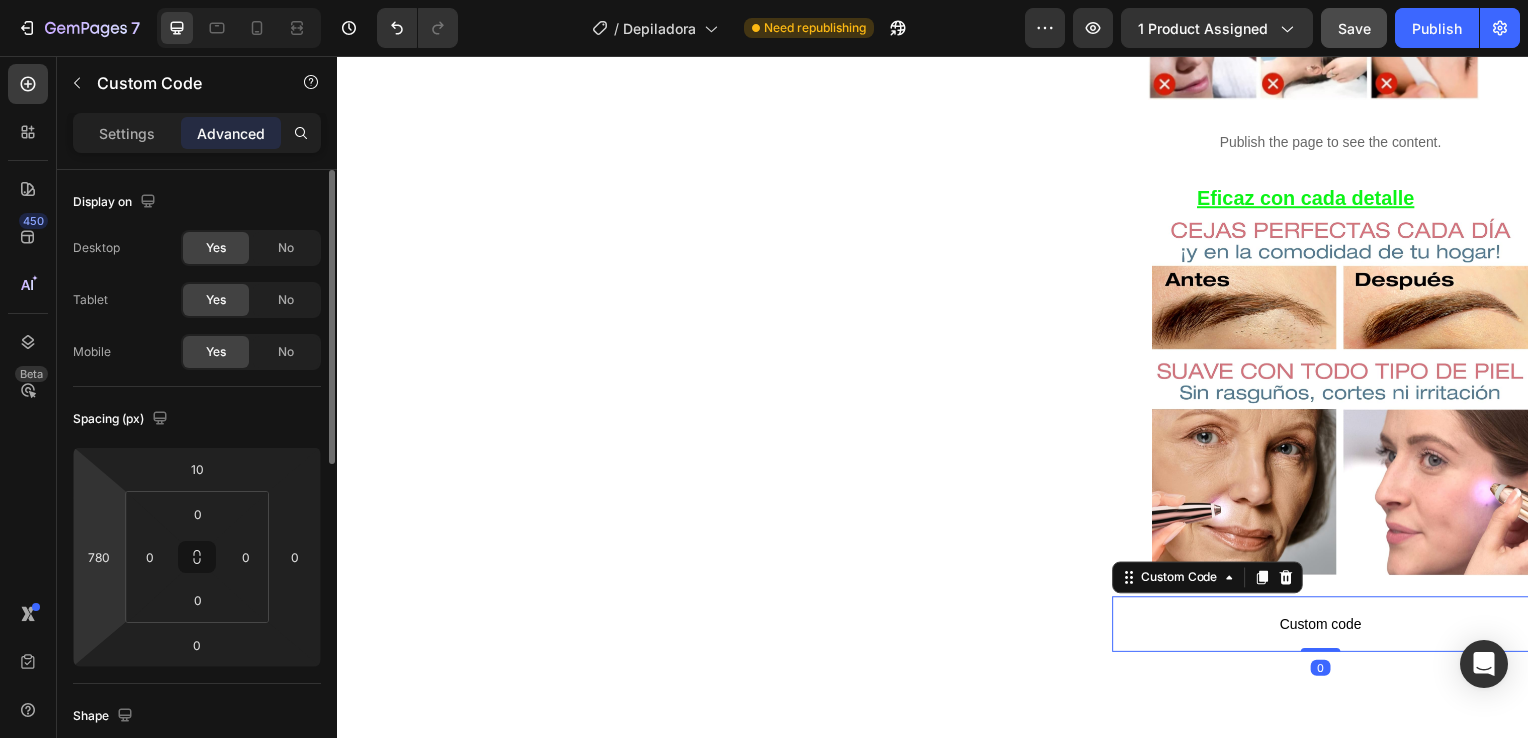 click on "7  Version history  /  Depiladora Need republishing Preview 1 product assigned  Save   Publish  450 Beta Sections(18) Elements(84) Section Element Hero Section Product Detail Brands Trusted Badges Guarantee Product Breakdown How to use Testimonials Compare Bundle FAQs Social Proof Brand Story Product List Collection Blog List Contact Sticky Add to Cart Custom Footer Browse Library 450 Layout
Row
Row
Row
Row Text
Heading
Text Block Button
Button
Button Media
Image
Image" at bounding box center [764, 0] 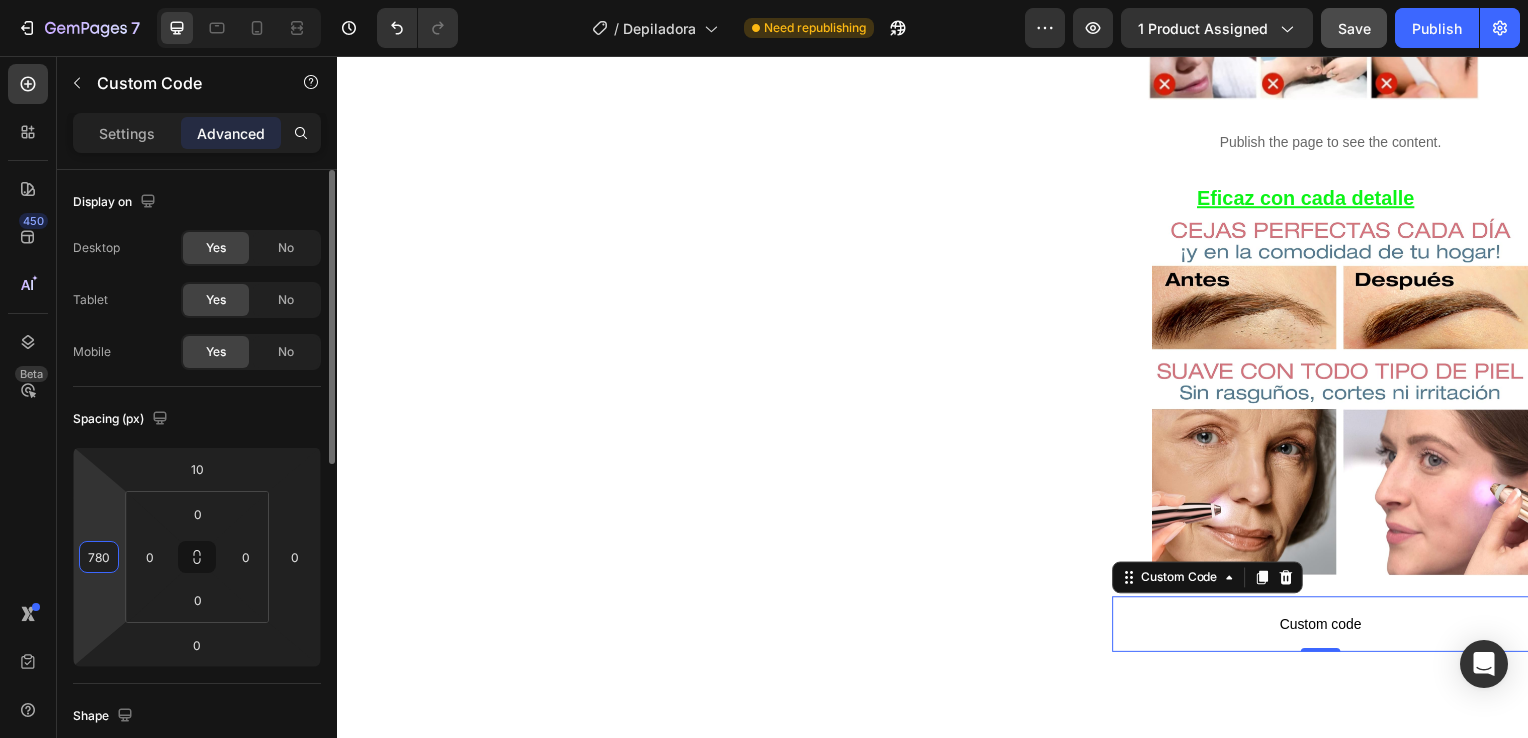 click on "7  Version history  /  Depiladora Need republishing Preview 1 product assigned  Save   Publish  450 Beta Sections(18) Elements(84) Section Element Hero Section Product Detail Brands Trusted Badges Guarantee Product Breakdown How to use Testimonials Compare Bundle FAQs Social Proof Brand Story Product List Collection Blog List Contact Sticky Add to Cart Custom Footer Browse Library 450 Layout
Row
Row
Row
Row Text
Heading
Text Block Button
Button
Button Media
Image
Image" at bounding box center [764, 0] 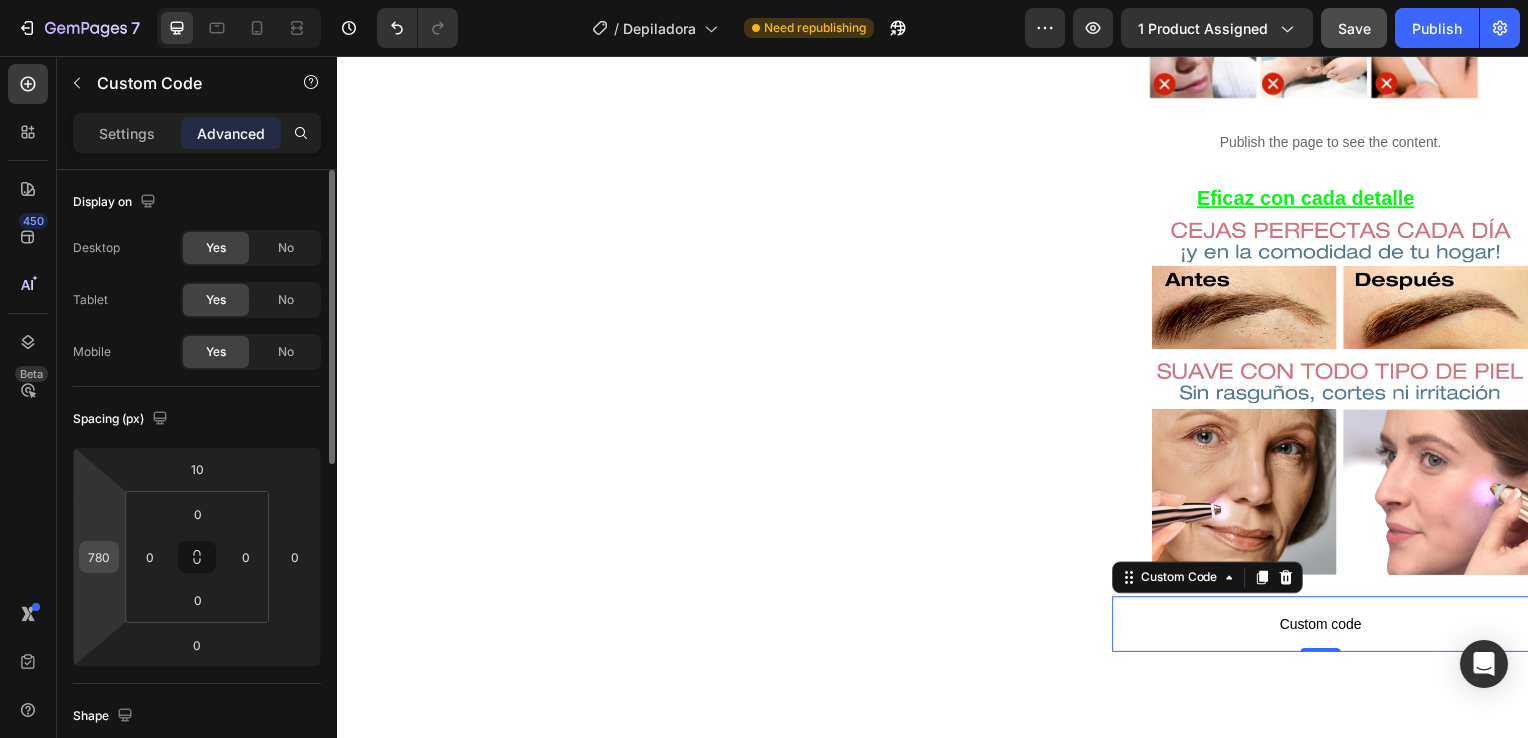 click on "780" at bounding box center (99, 557) 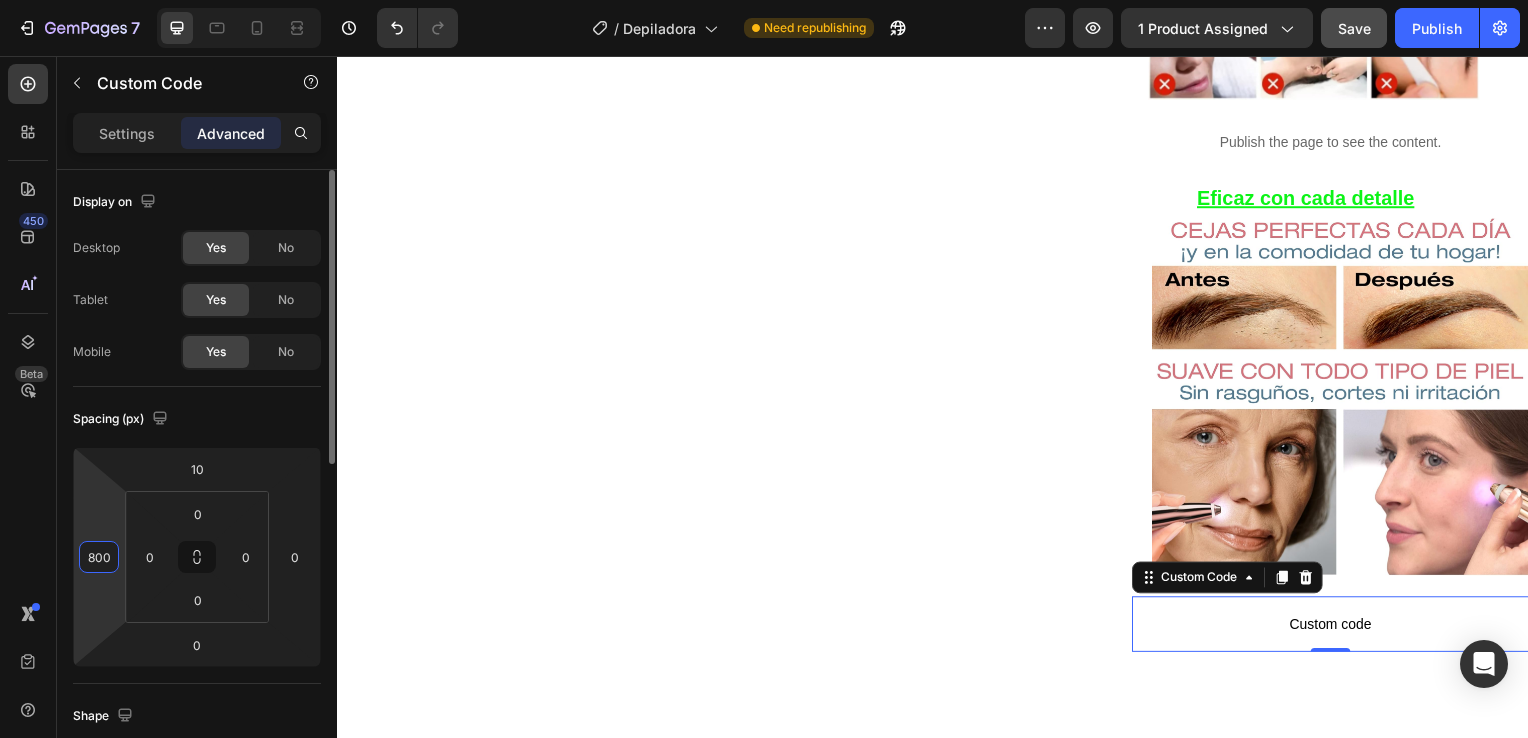 click on "800" at bounding box center [99, 557] 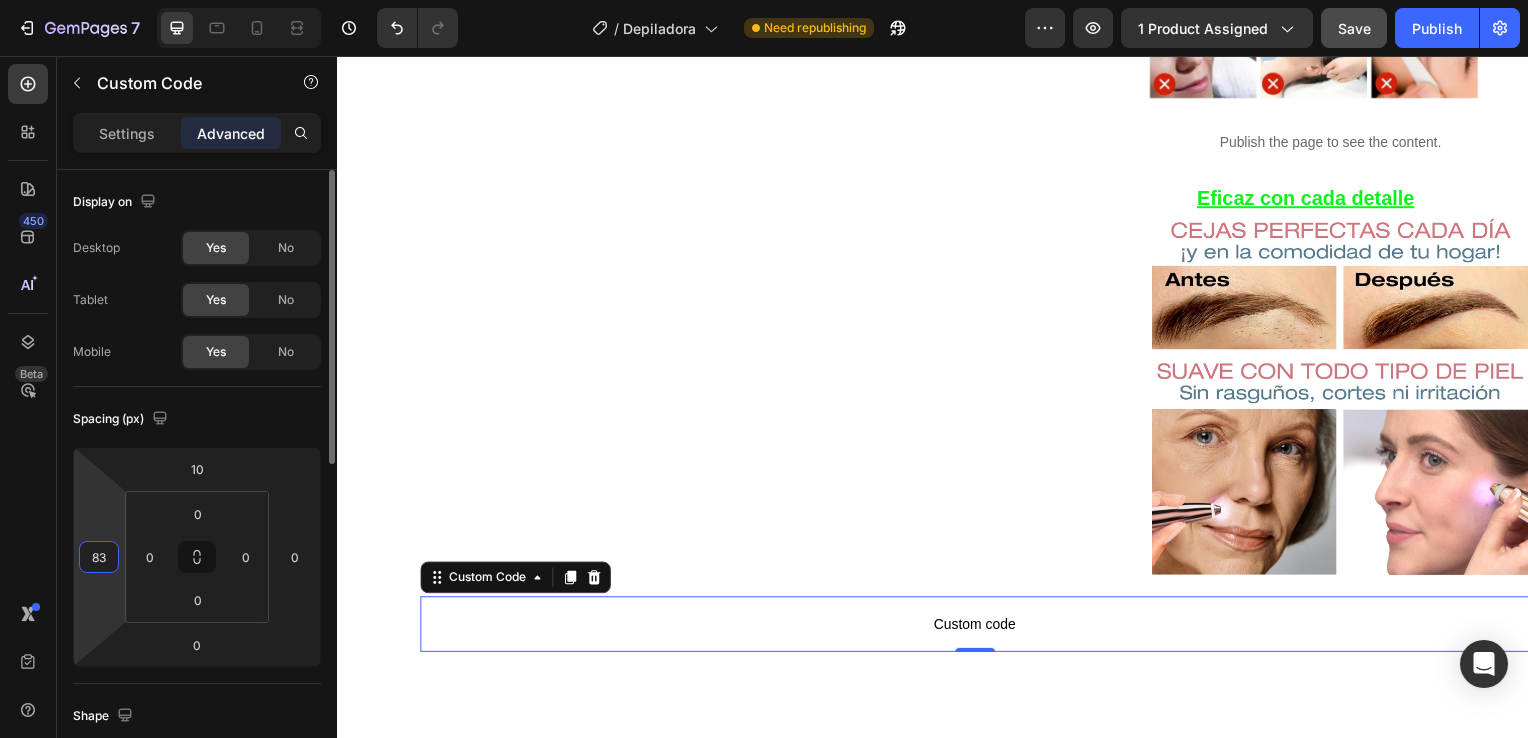 type on "830" 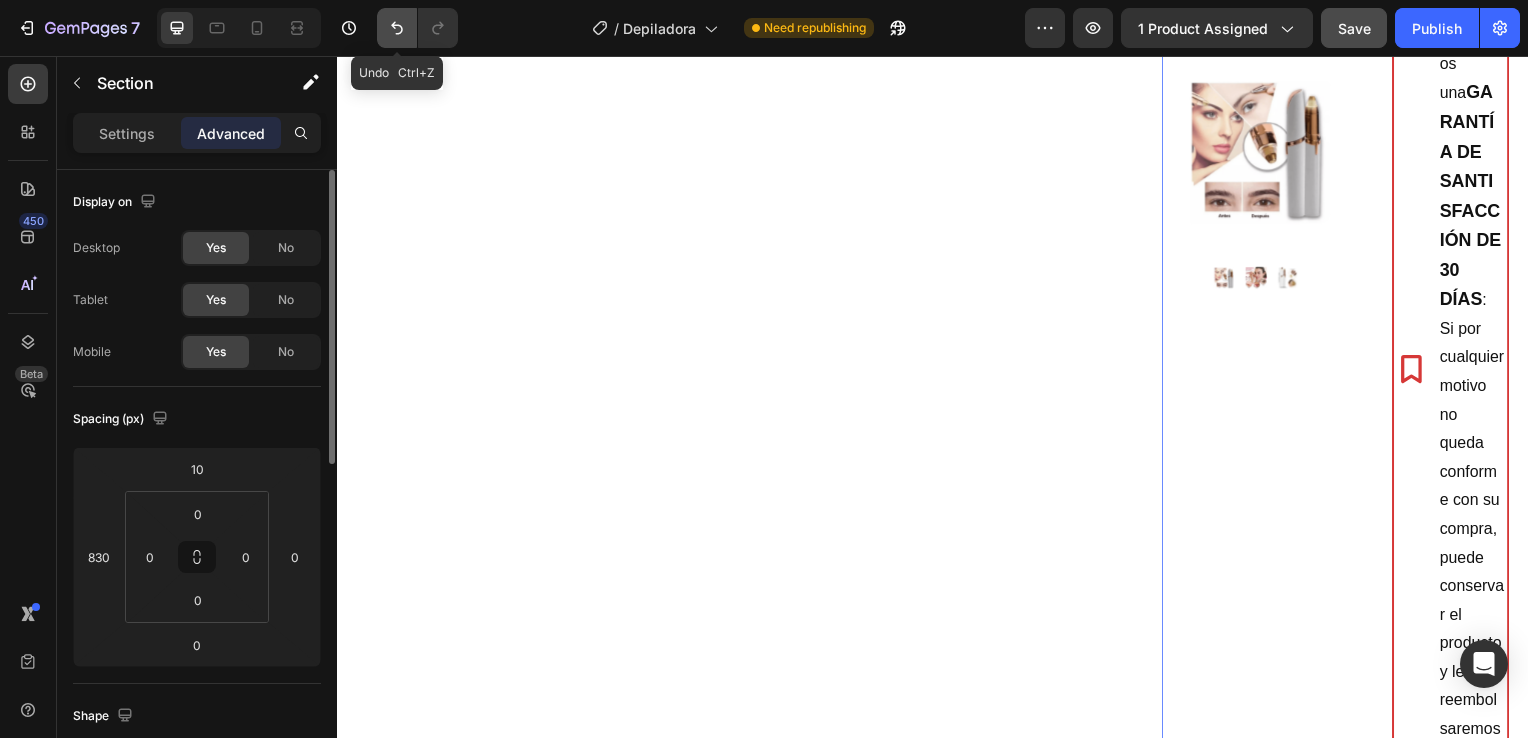 click 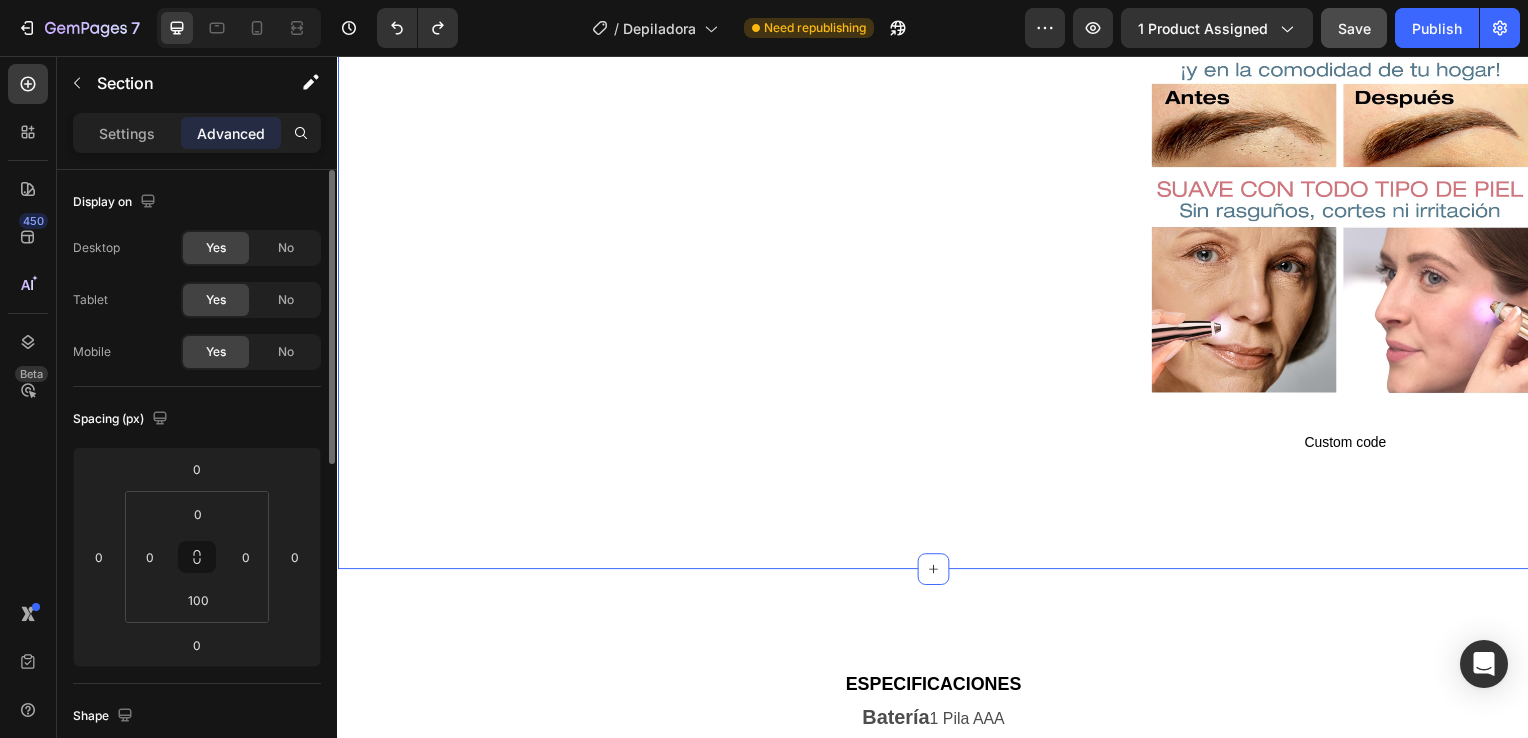 scroll, scrollTop: 1745, scrollLeft: 0, axis: vertical 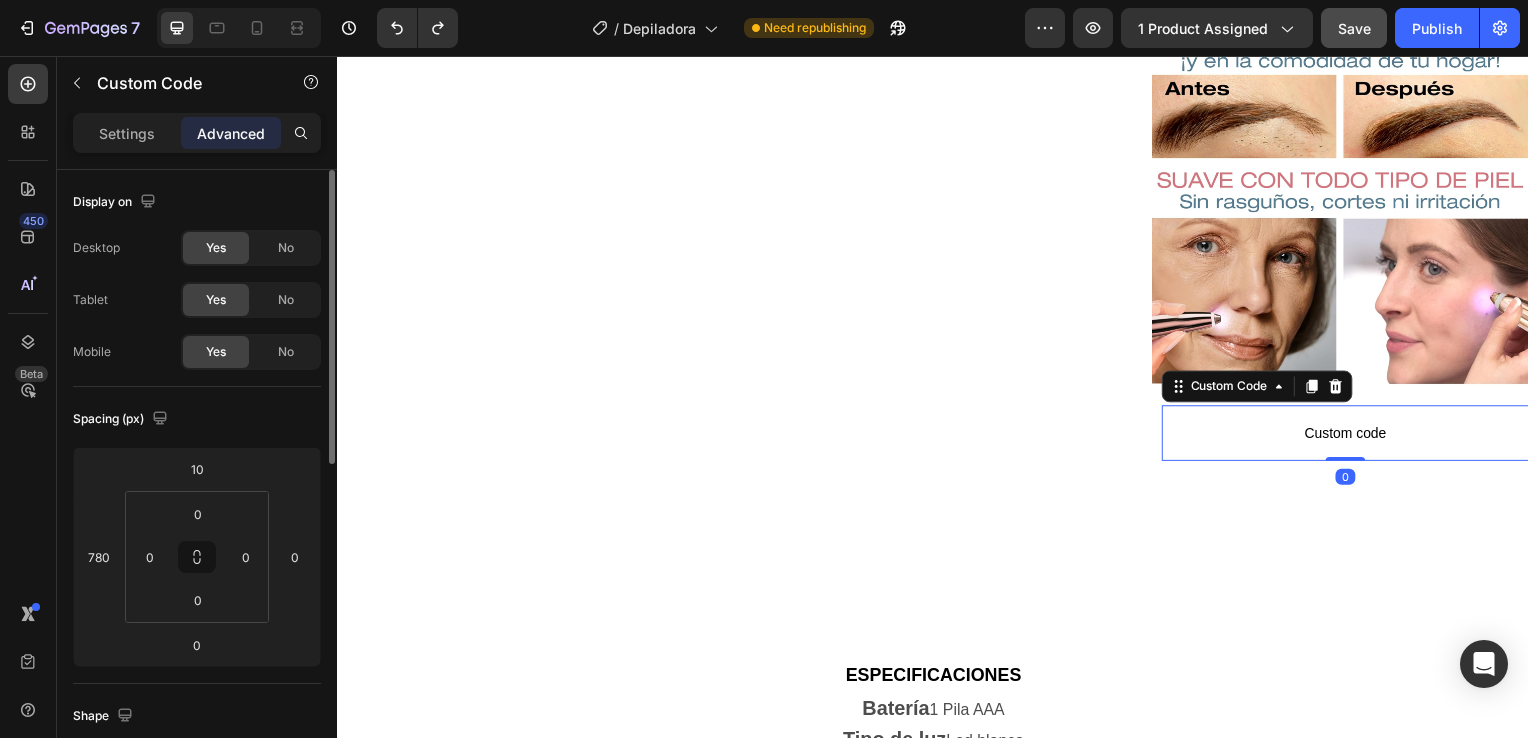 click on "Custom code" at bounding box center (1352, 436) 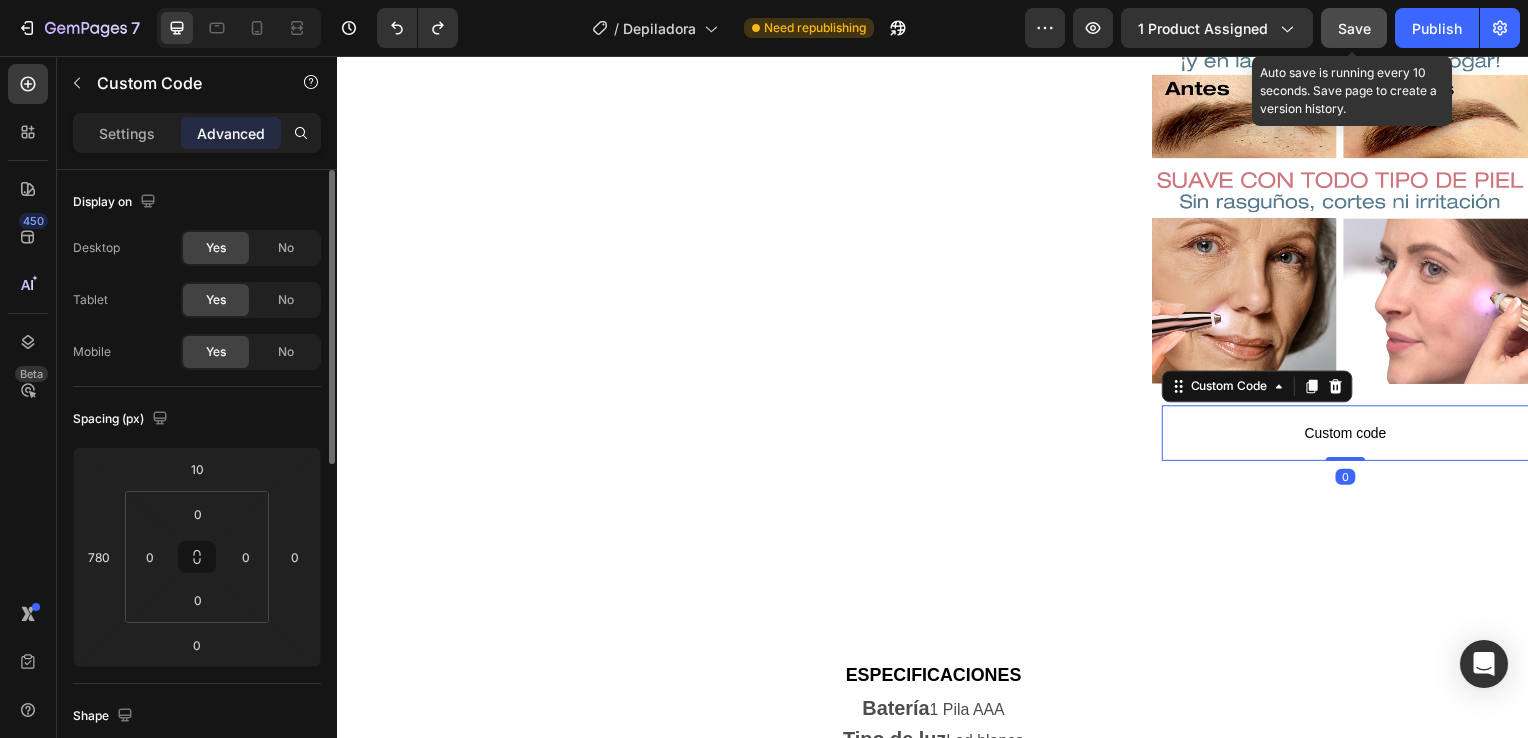 click on "Save" 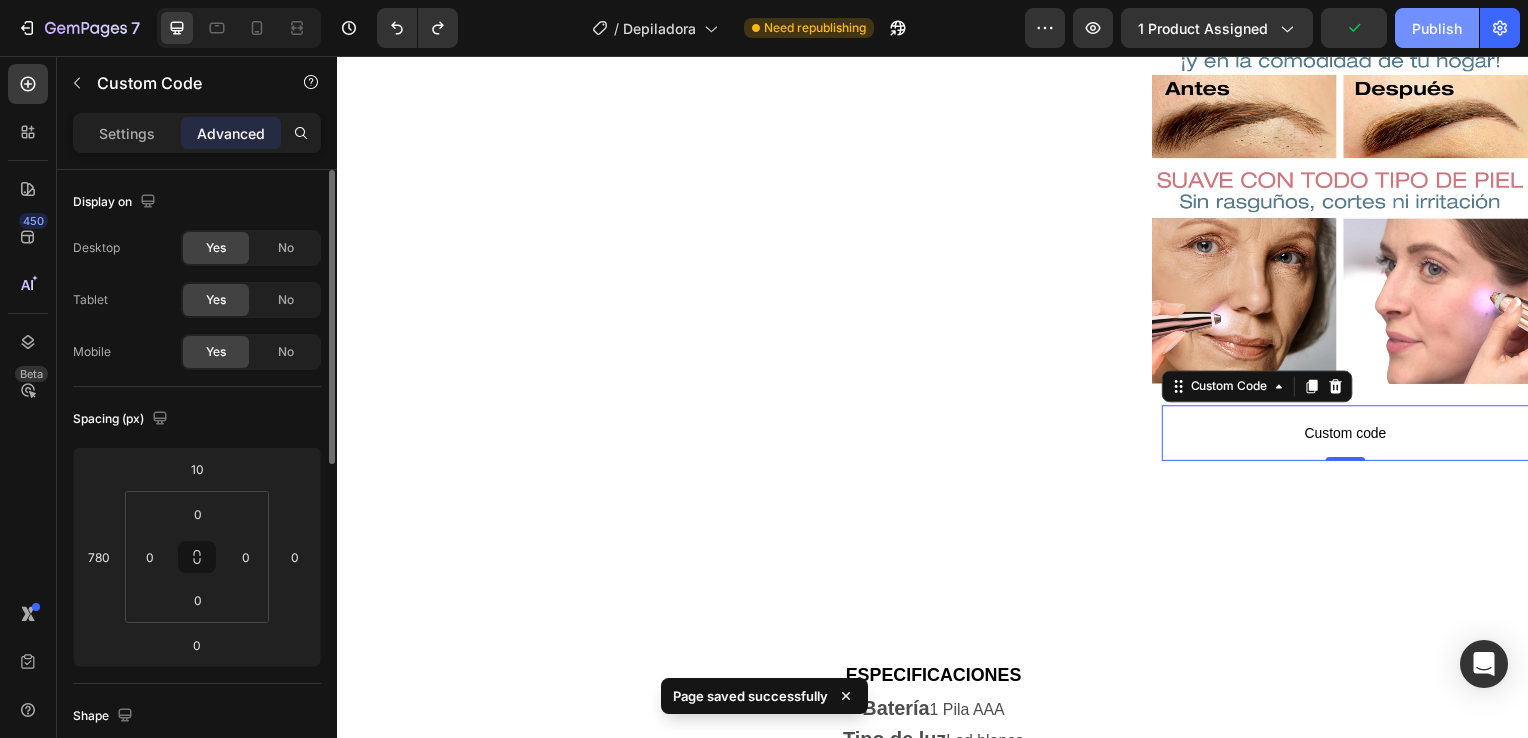 click on "Publish" at bounding box center [1437, 28] 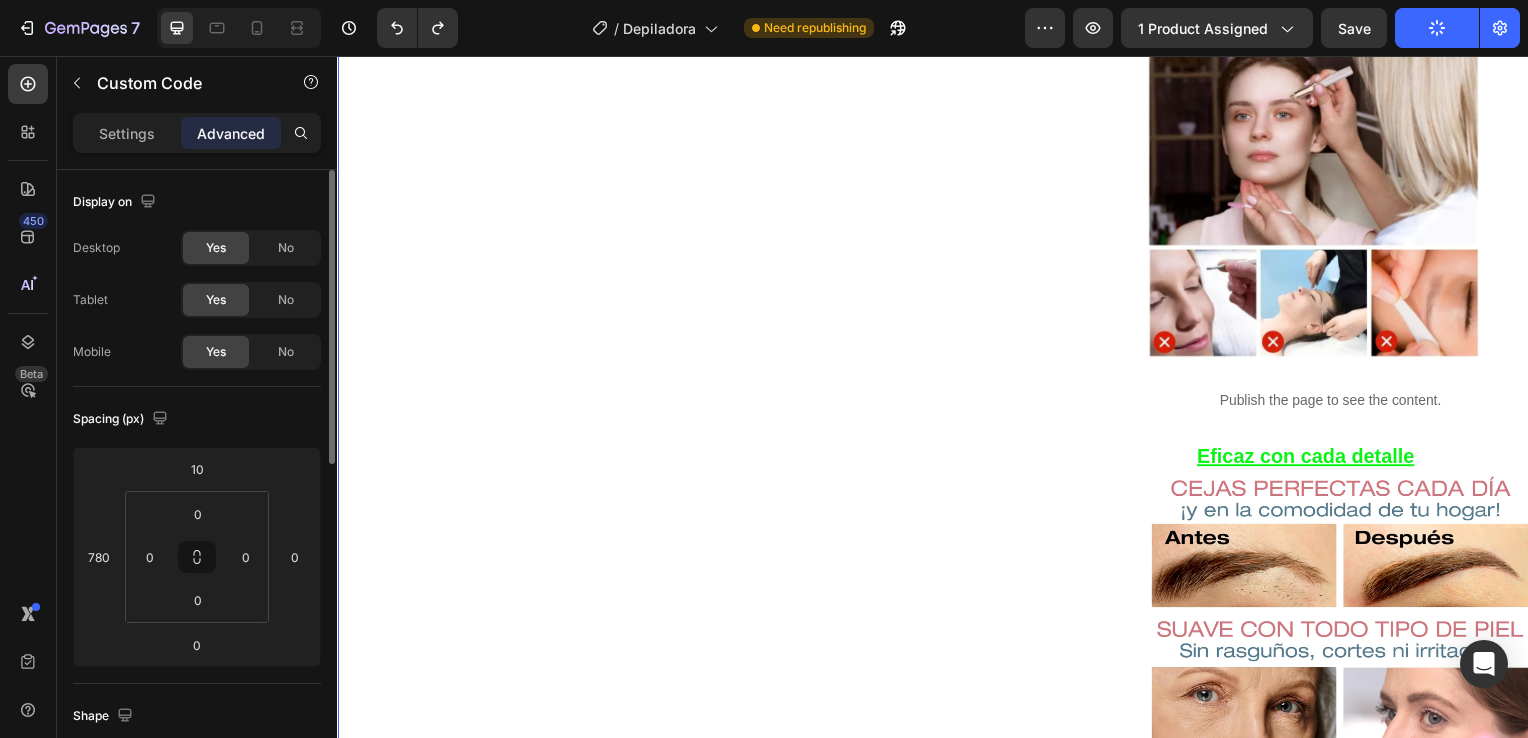scroll, scrollTop: 1292, scrollLeft: 0, axis: vertical 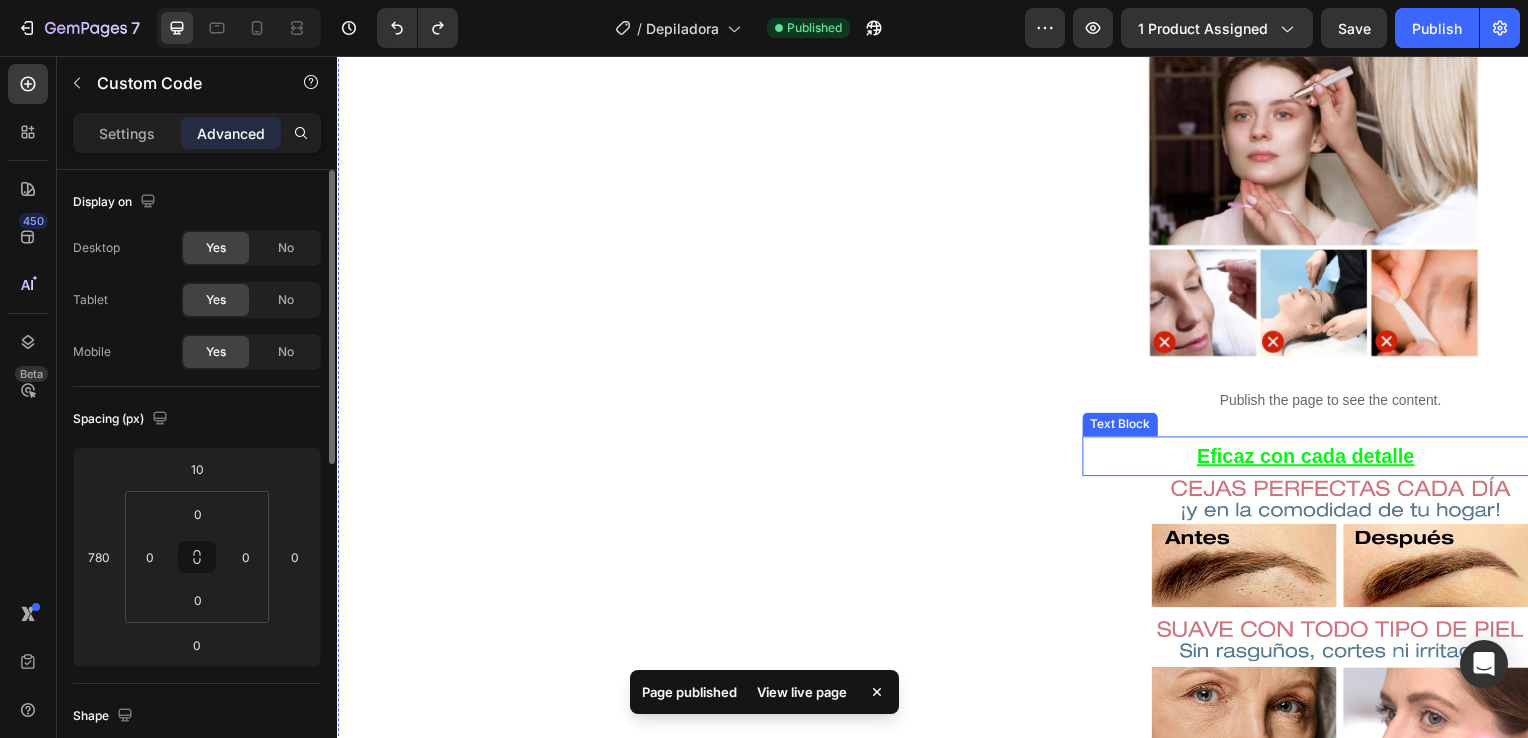 click on "Eficaz con cada detalle" at bounding box center (1312, 460) 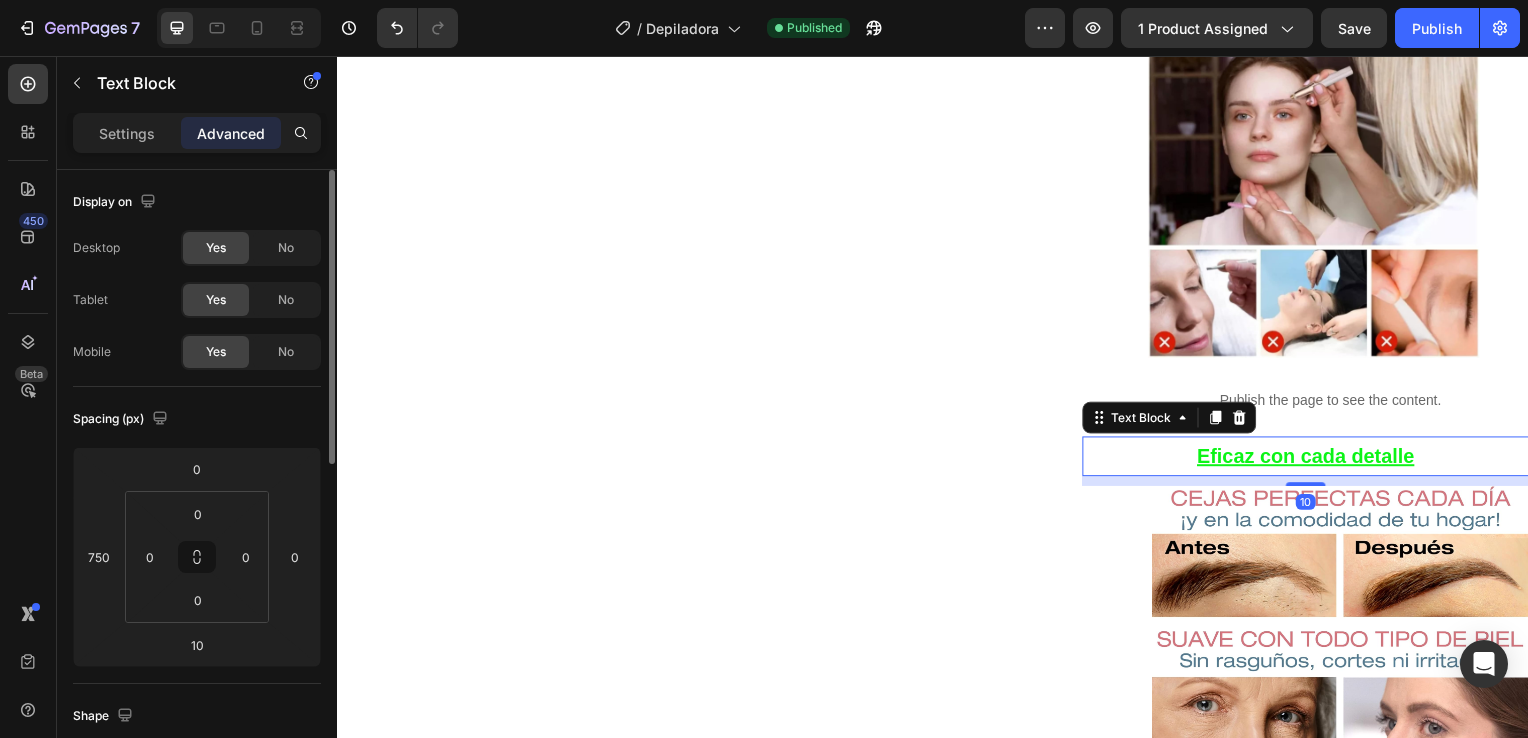 click on "Eficaz con cada detalle" at bounding box center (1312, 460) 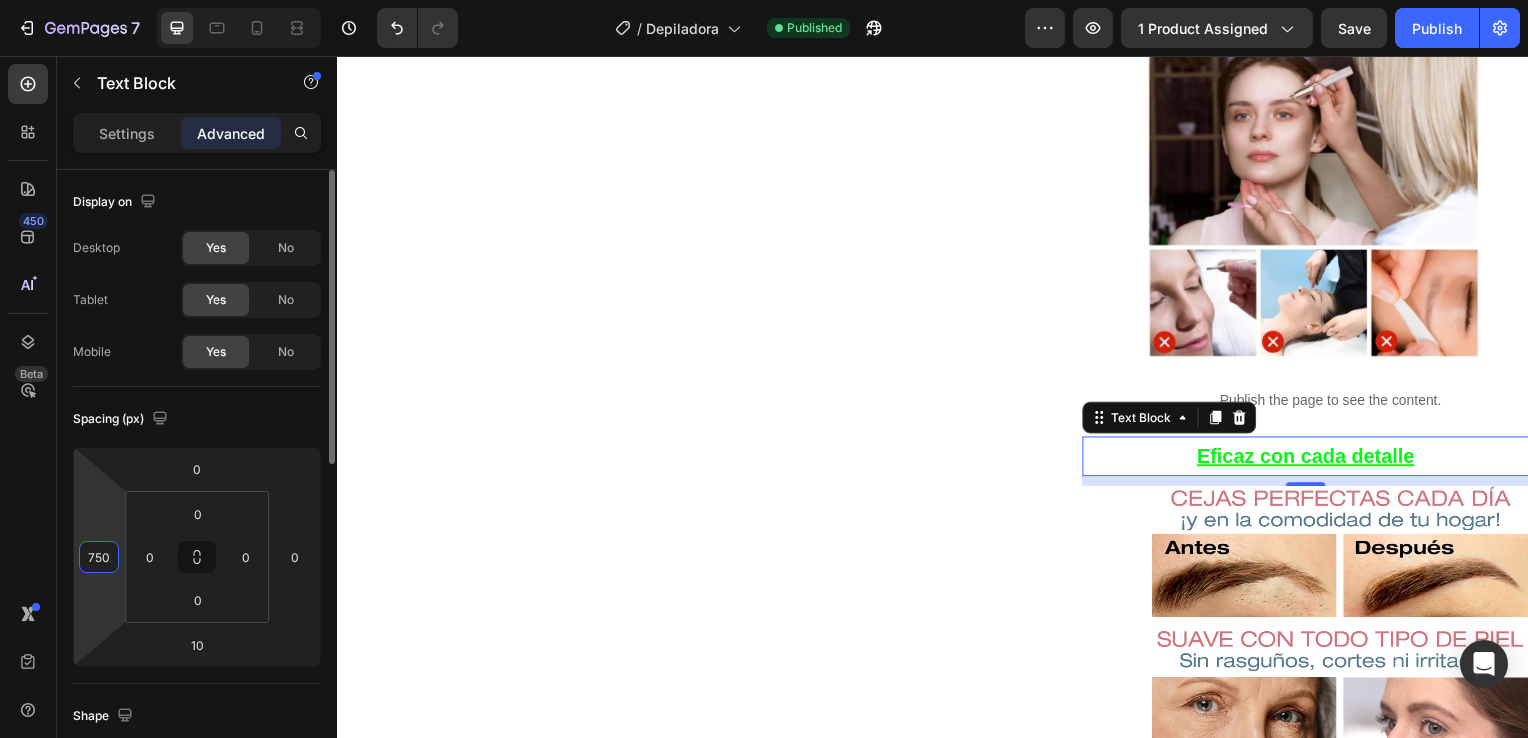 click on "750" at bounding box center [99, 557] 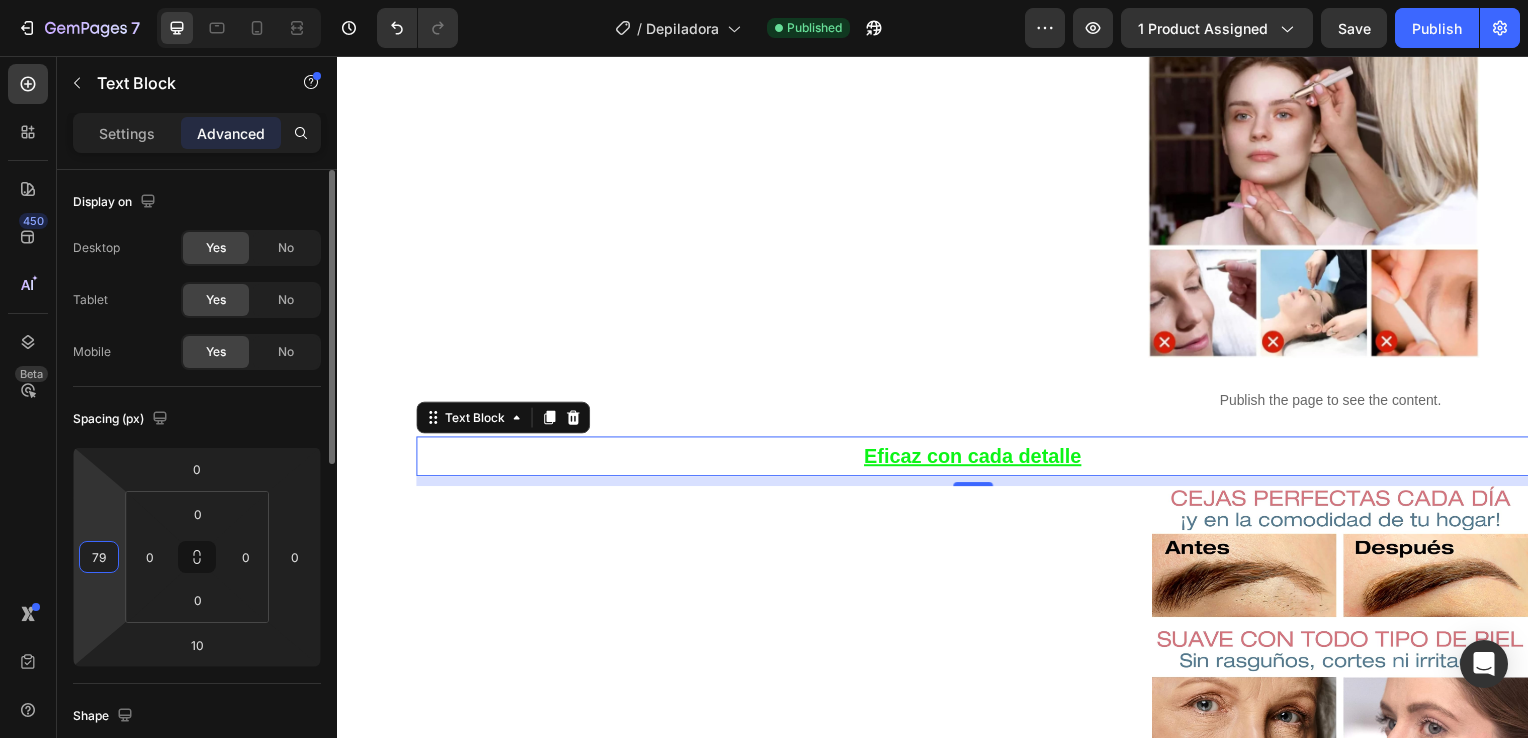 type on "7" 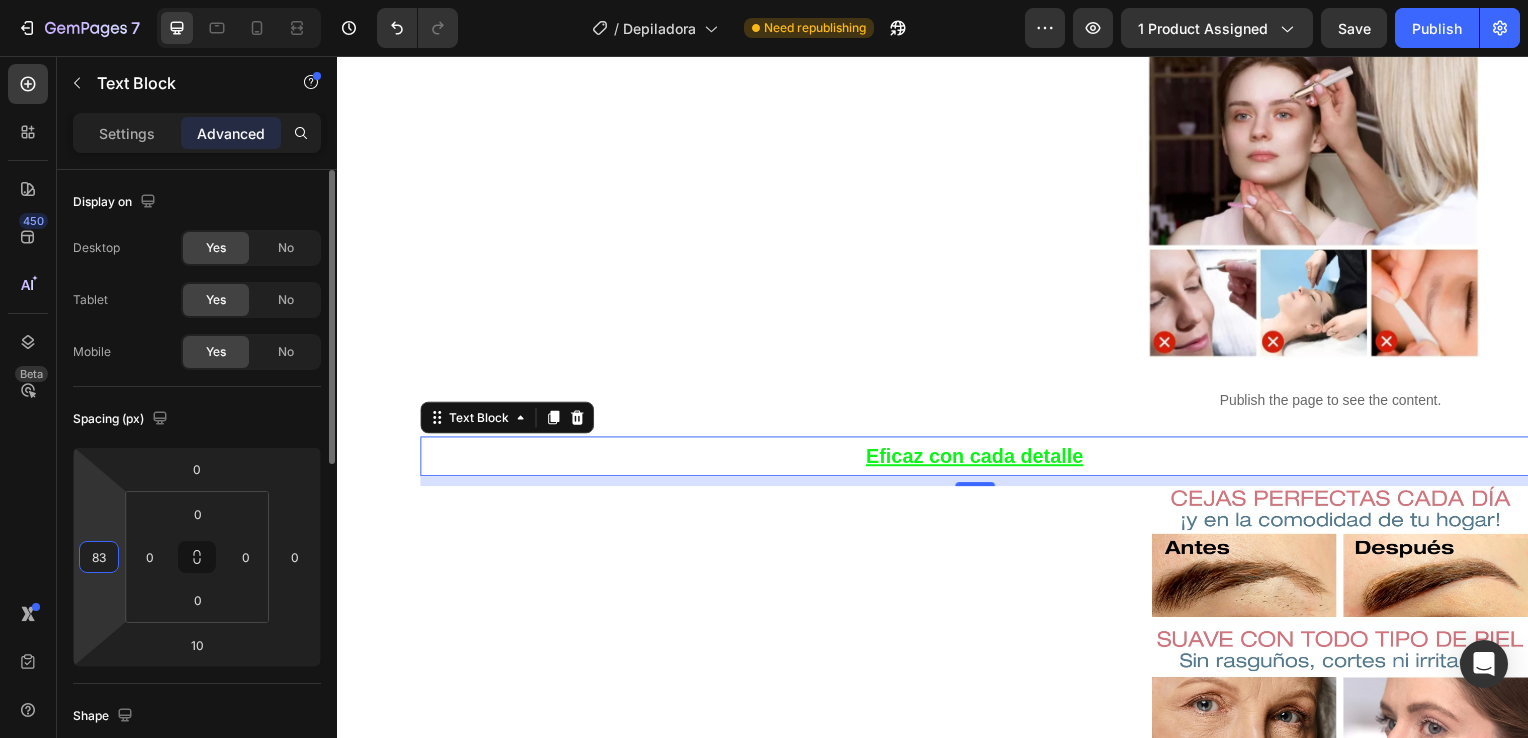 type on "830" 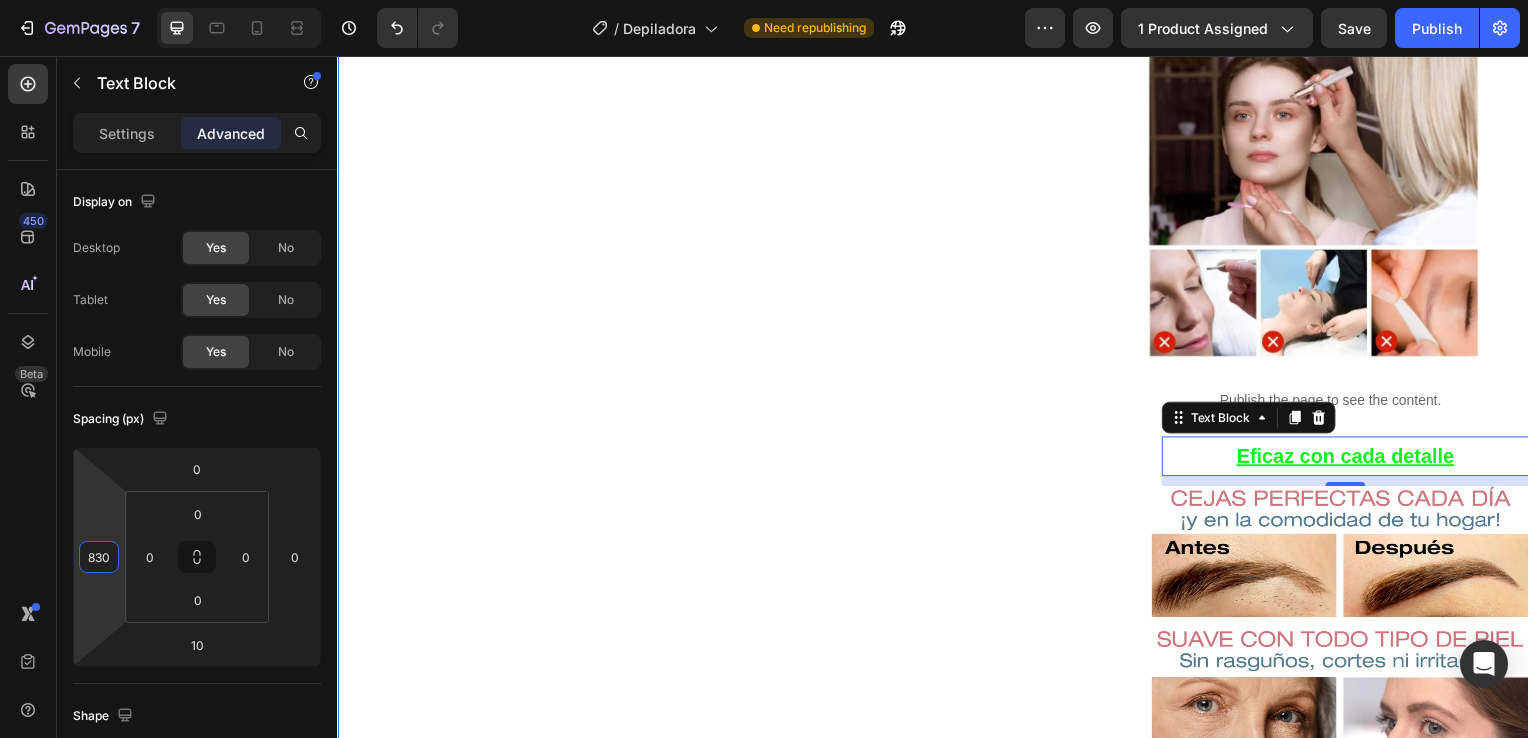 click on "Product Images Row Icon Icon Icon Icon Icon Icon List 4.8  657 Reviews   Text Block Row Depiladora facial de precisión indolora Product Title €19,99 Product Price Product Price €29.99 Text Block Oferta Text Block Row Row *Impuesto incluido Text Block Row Elige tu oferta   1x19.99€ 2x29.99€ 3x32.99€ (La mas vendida) Product Variants & Swatches Releasit COD Form & Upsells Releasit COD Form & Upsells
Agregar al carrito Add to Cart Row Row
Confiamos plenamente en la calidad de nuestros productos. Por eso, le ofrecemos una  GARANTÍA DE SANTISFACCIÓN DE 30 DÍAS : Si por cualquier motivo no queda conforme con su compra, puede conservar el producto y le reembolsaremos el 100% del importe abonado. Sin preguntas ni complicaciones. Item List Row Image Icon Icon Icon Icon Icon Icon List Lidia Perez Text Block Row Row
Icon Compra verificada. Text Block Row Row "Cómoda, rápida y sin dolor"     Text Block Video Row Row Product Delicada con tu piel Image" at bounding box center [937, -134] 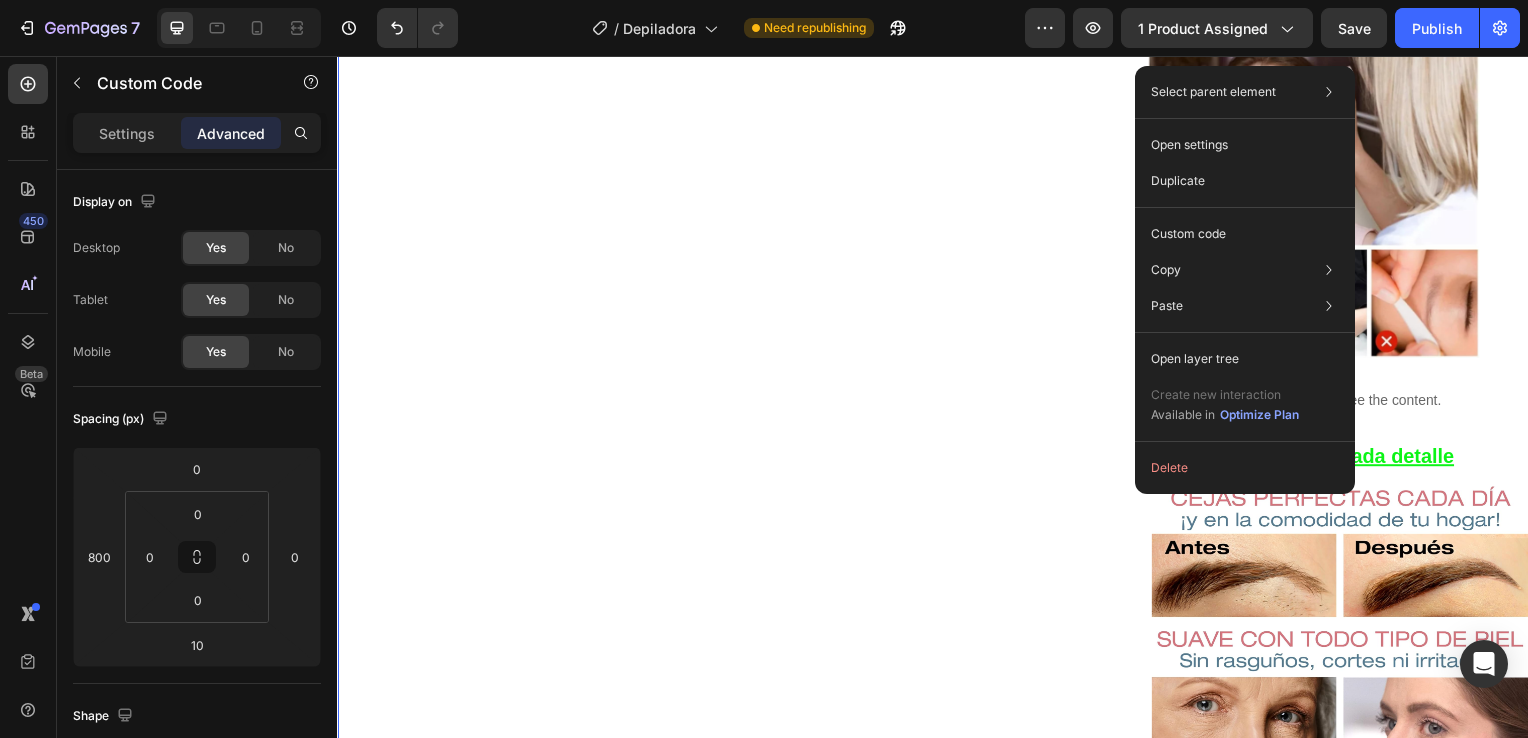 click on "Product Images Row Icon Icon Icon Icon Icon Icon List 4.8  657 Reviews   Text Block Row Depiladora facial de precisión indolora Product Title €19,99 Product Price Product Price €29.99 Text Block Oferta Text Block Row Row *Impuesto incluido Text Block Row Elige tu oferta   1x19.99€ 2x29.99€ 3x32.99€ (La mas vendida) Product Variants & Swatches Releasit COD Form & Upsells Releasit COD Form & Upsells
Agregar al carrito Add to Cart Row Row
Confiamos plenamente en la calidad de nuestros productos. Por eso, le ofrecemos una  GARANTÍA DE SANTISFACCIÓN DE 30 DÍAS : Si por cualquier motivo no queda conforme con su compra, puede conservar el producto y le reembolsaremos el 100% del importe abonado. Sin preguntas ni complicaciones. Item List Row Image Icon Icon Icon Icon Icon Icon List Lidia Perez Text Block Row Row
Icon Compra verificada. Text Block Row Row "Cómoda, rápida y sin dolor"     Text Block Video Row Row Product Delicada con tu piel Image" at bounding box center [937, -134] 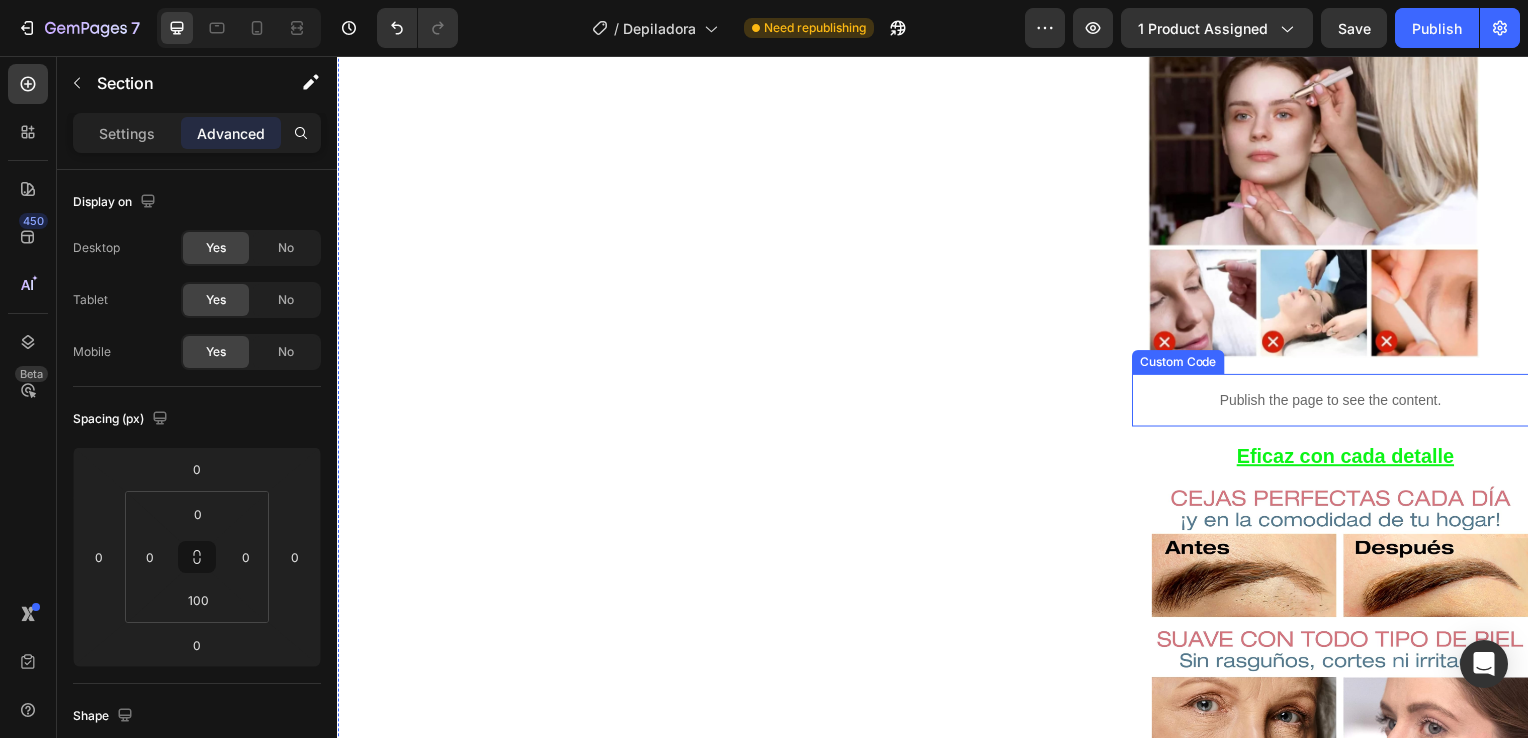click on "Publish the page to see the content." at bounding box center [1337, 403] 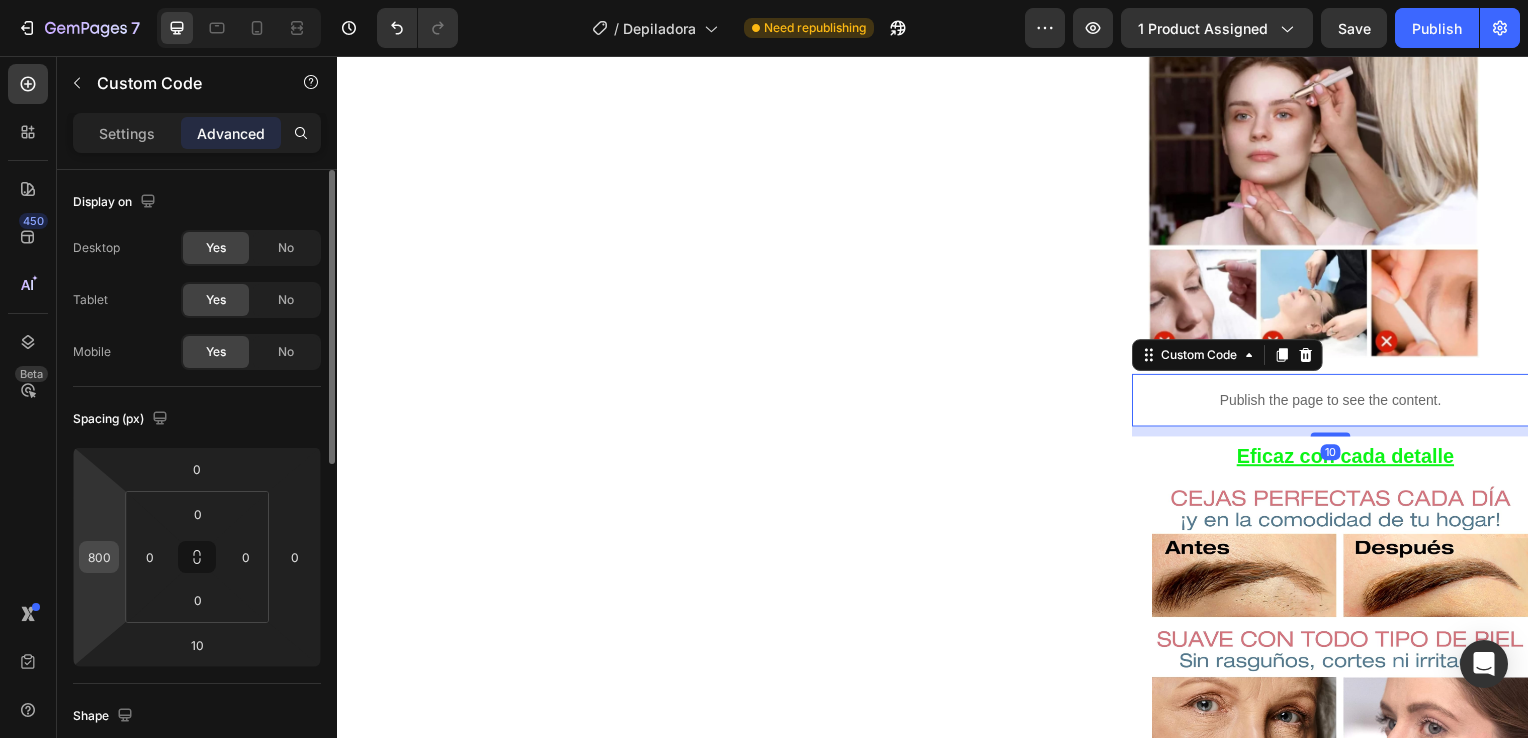 click on "800" at bounding box center [99, 557] 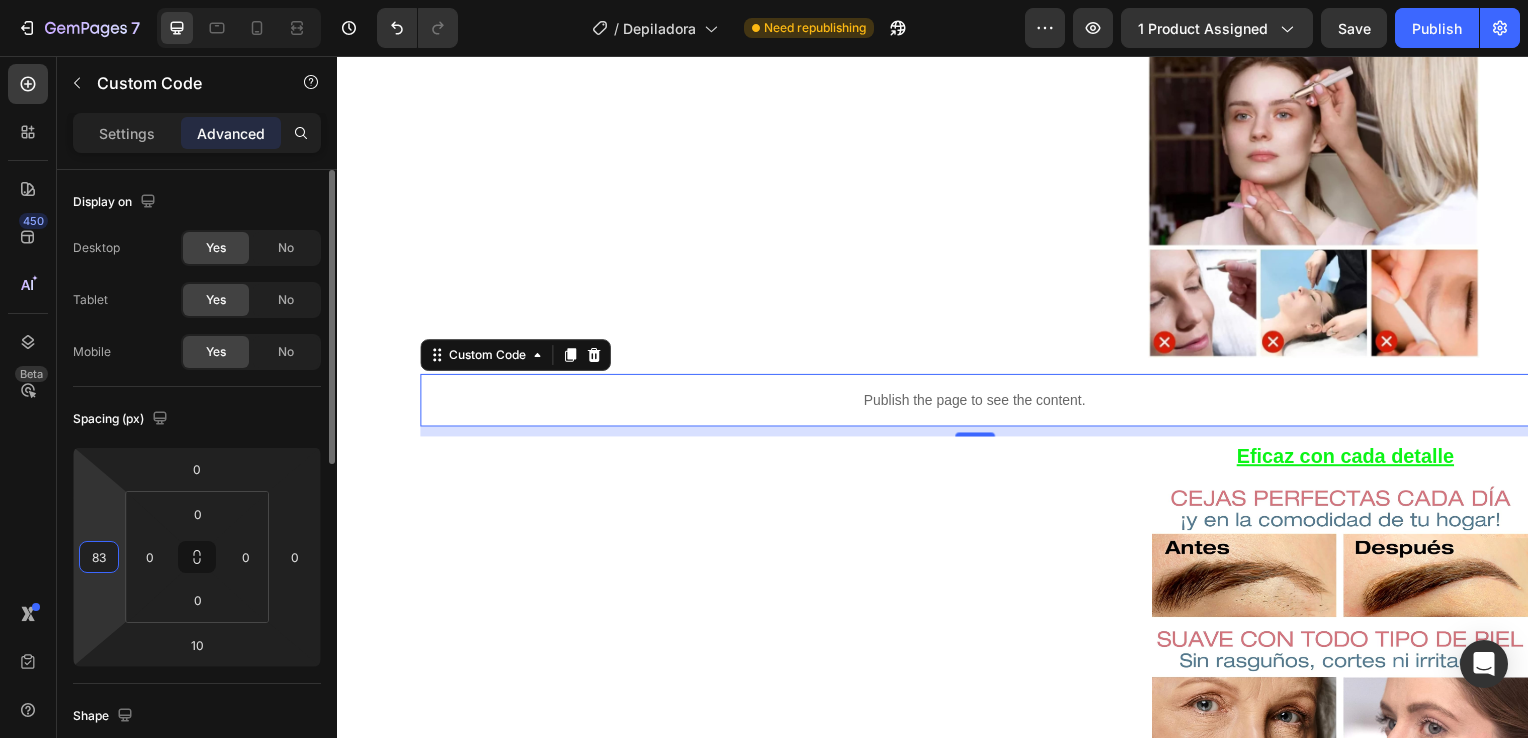 type on "830" 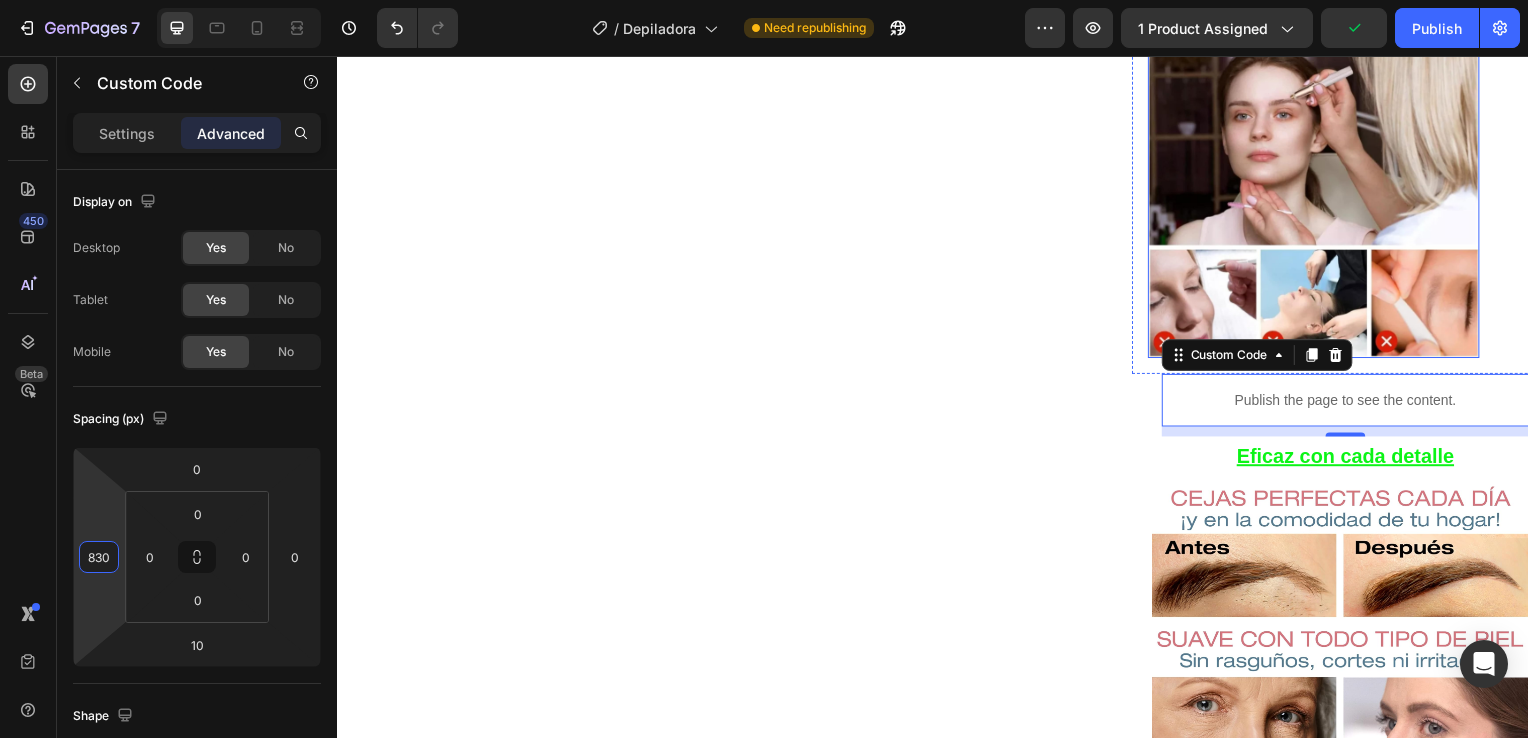 click at bounding box center [1320, 193] 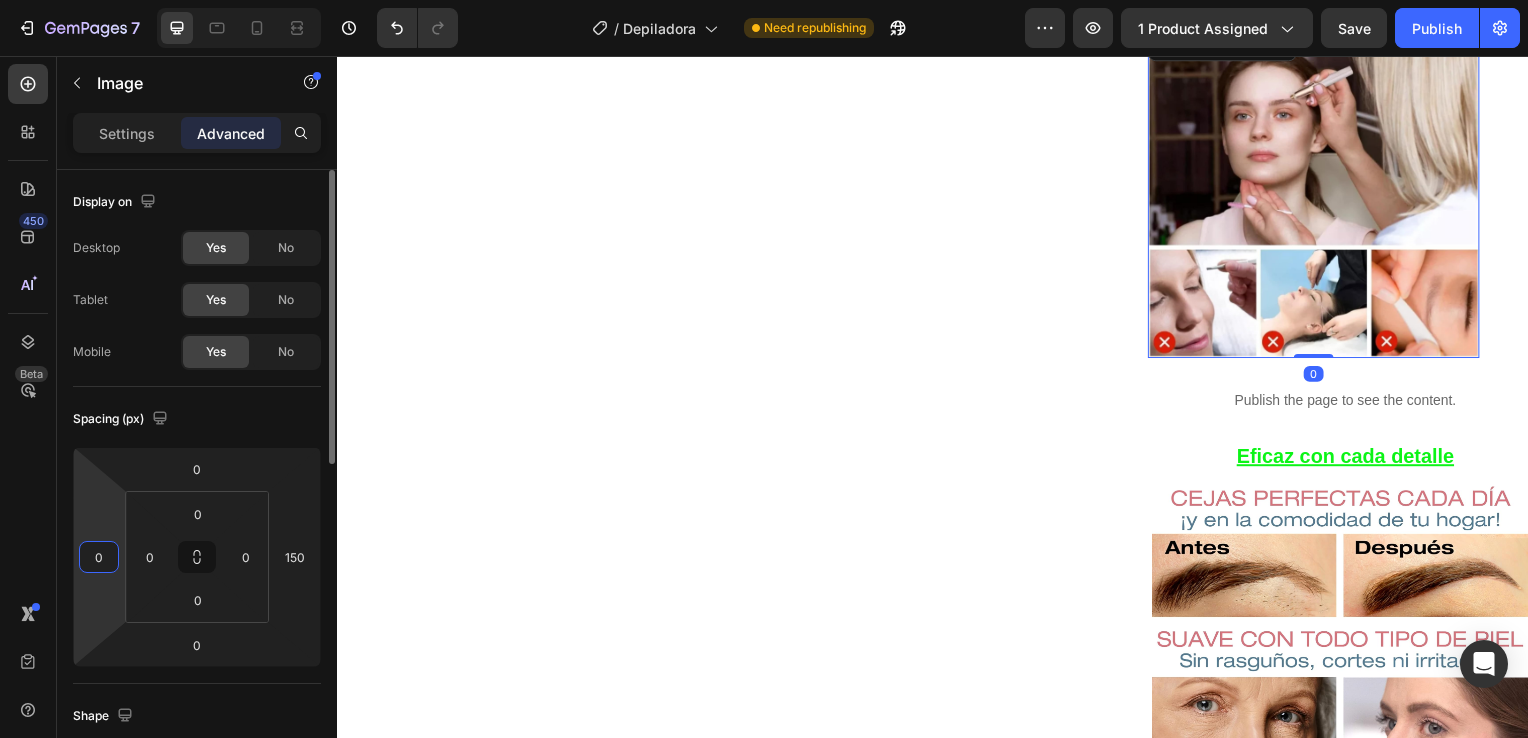 click on "0" at bounding box center [99, 557] 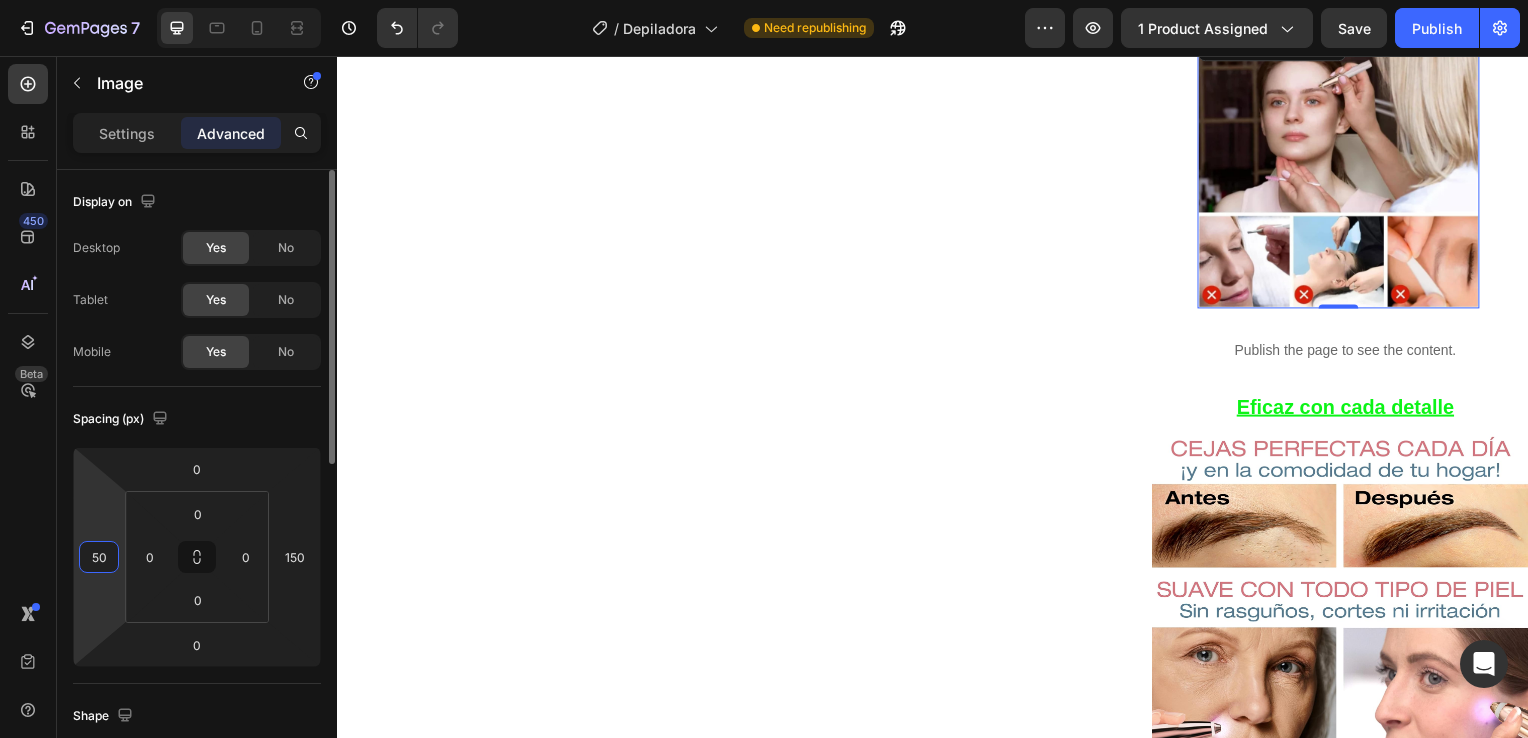 type on "5" 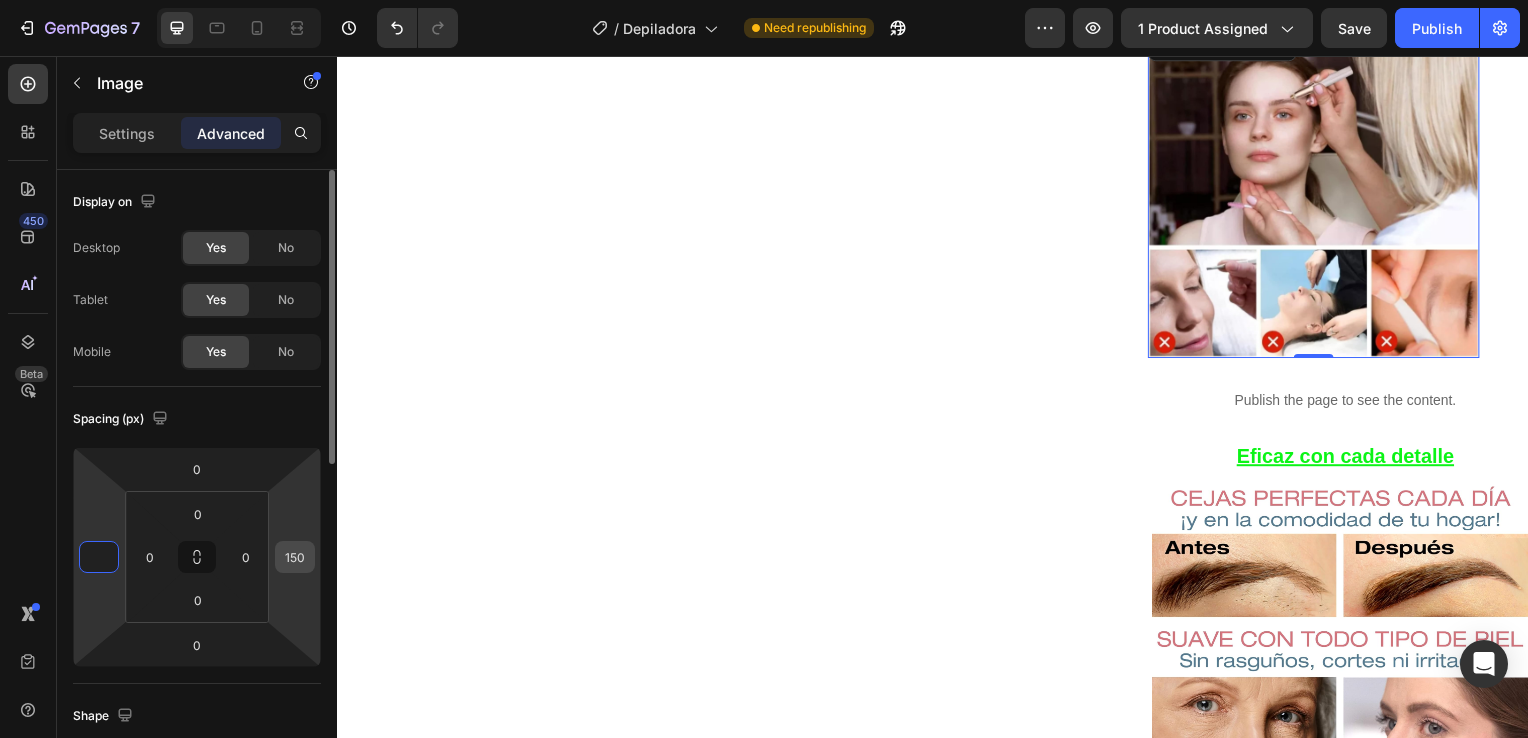type on "0" 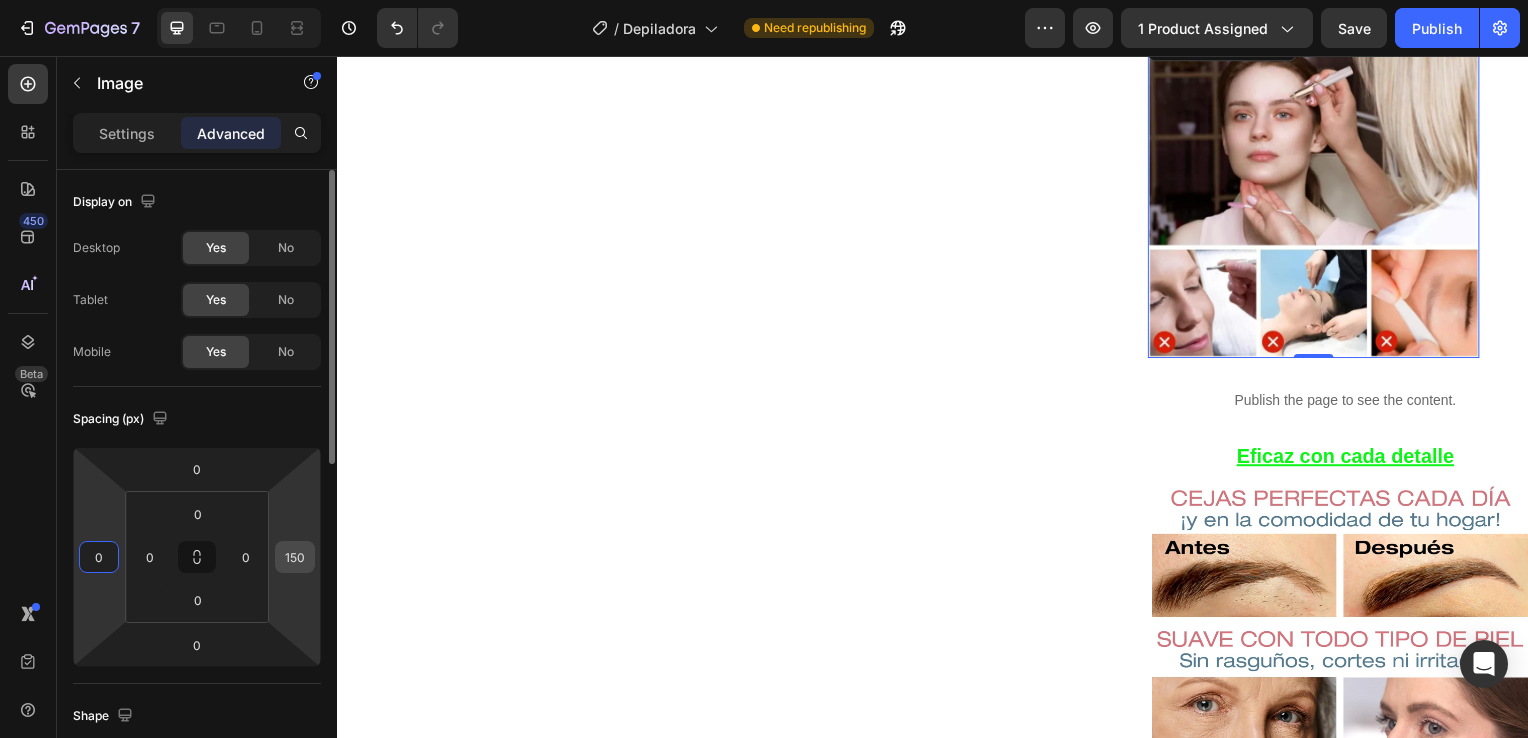 click on "150" at bounding box center [295, 557] 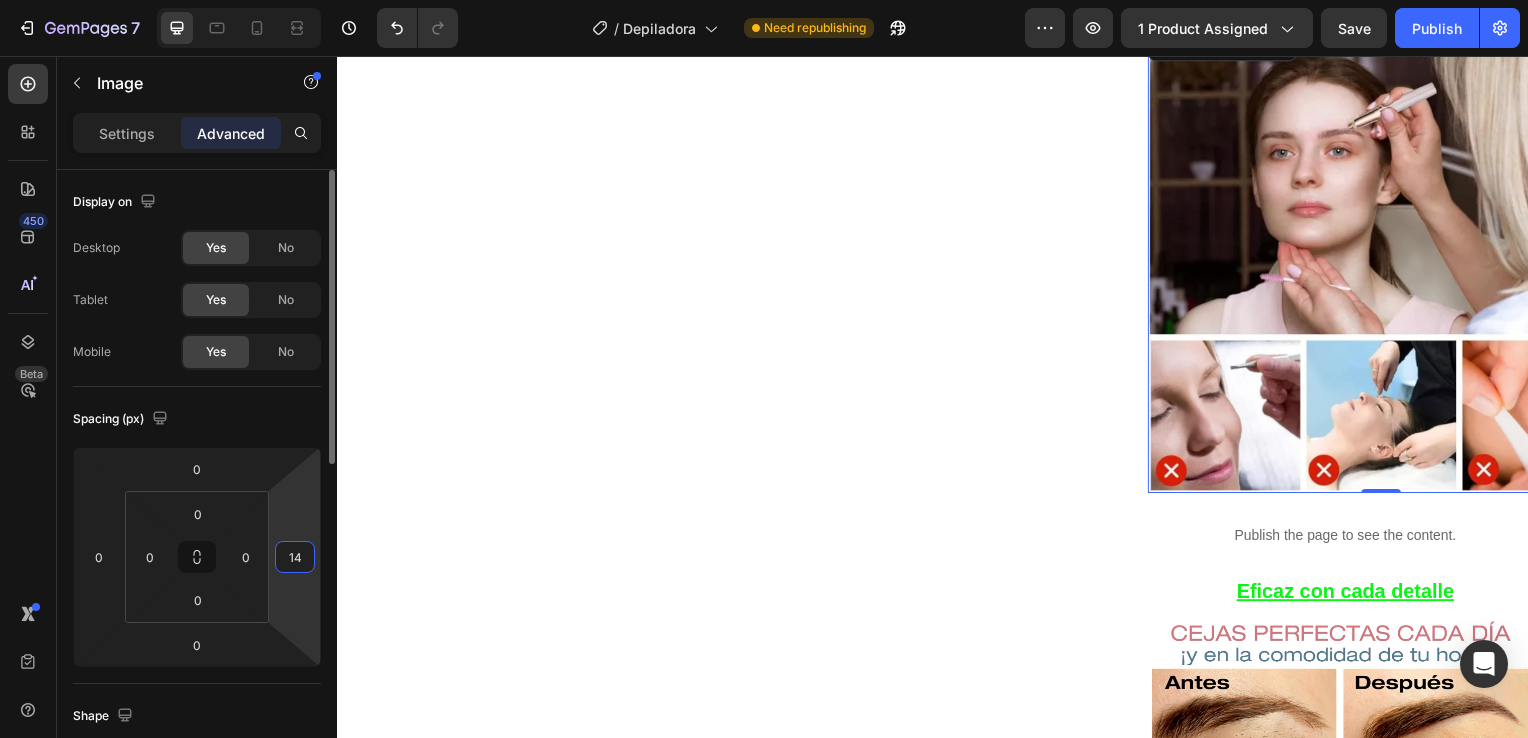 type on "140" 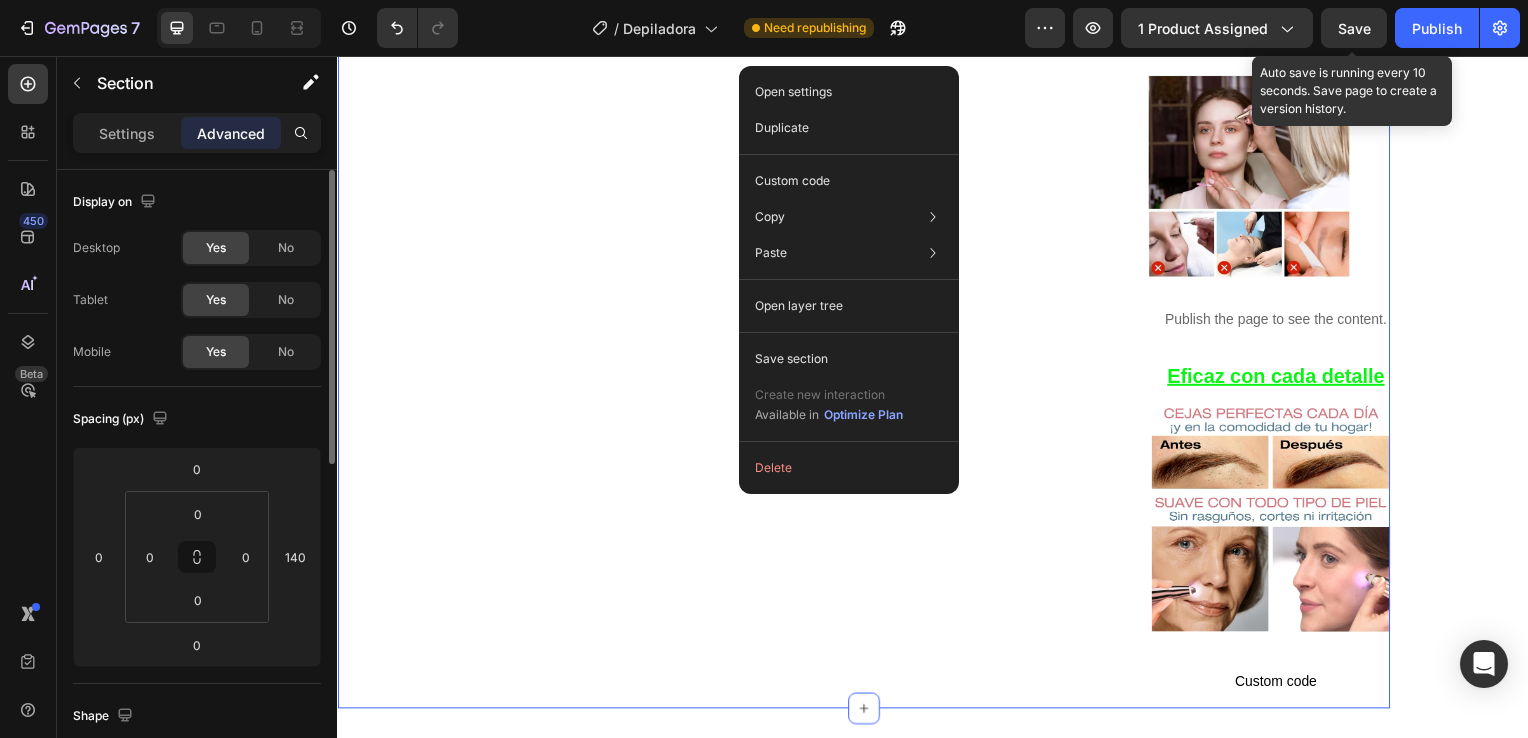 click on "Save" at bounding box center (1354, 28) 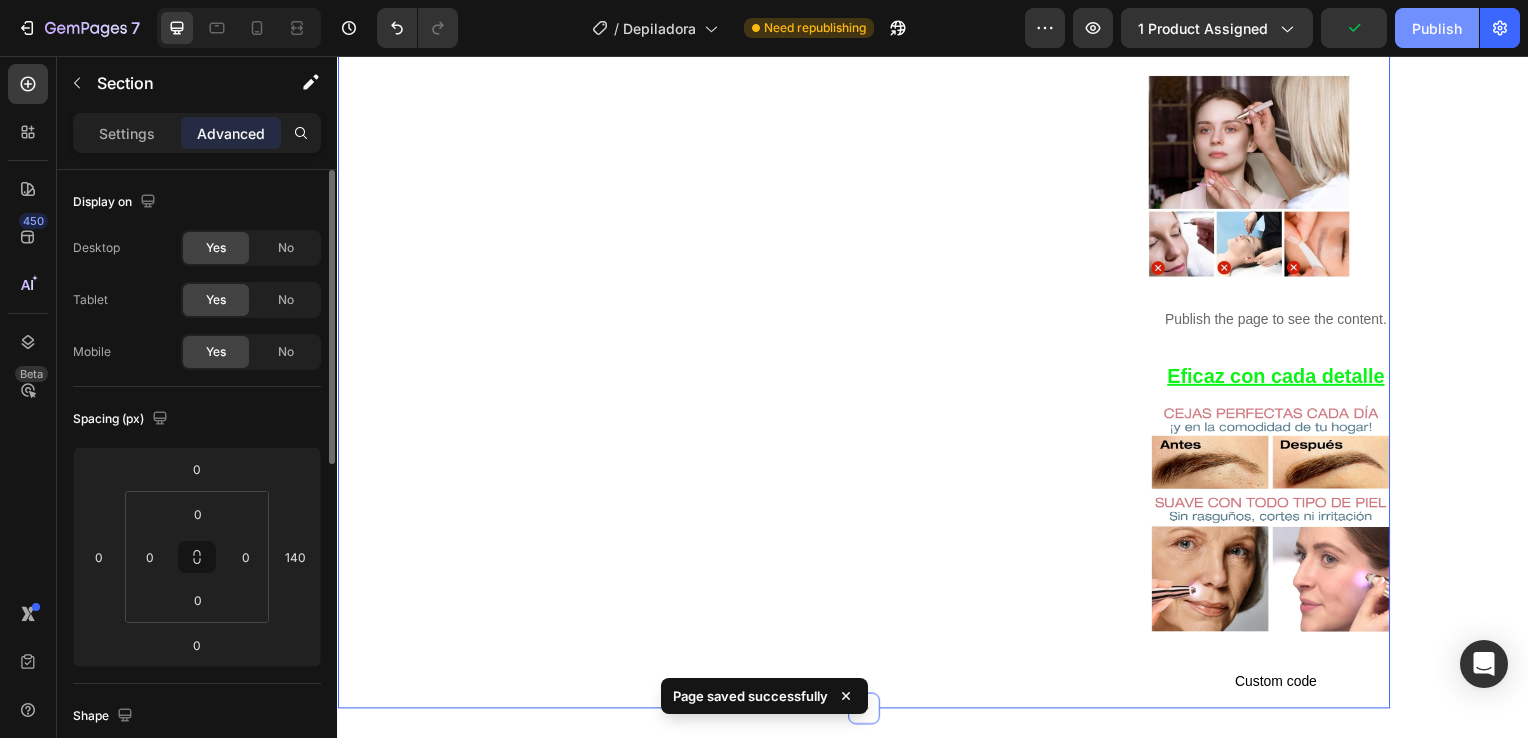 click on "Publish" at bounding box center [1437, 28] 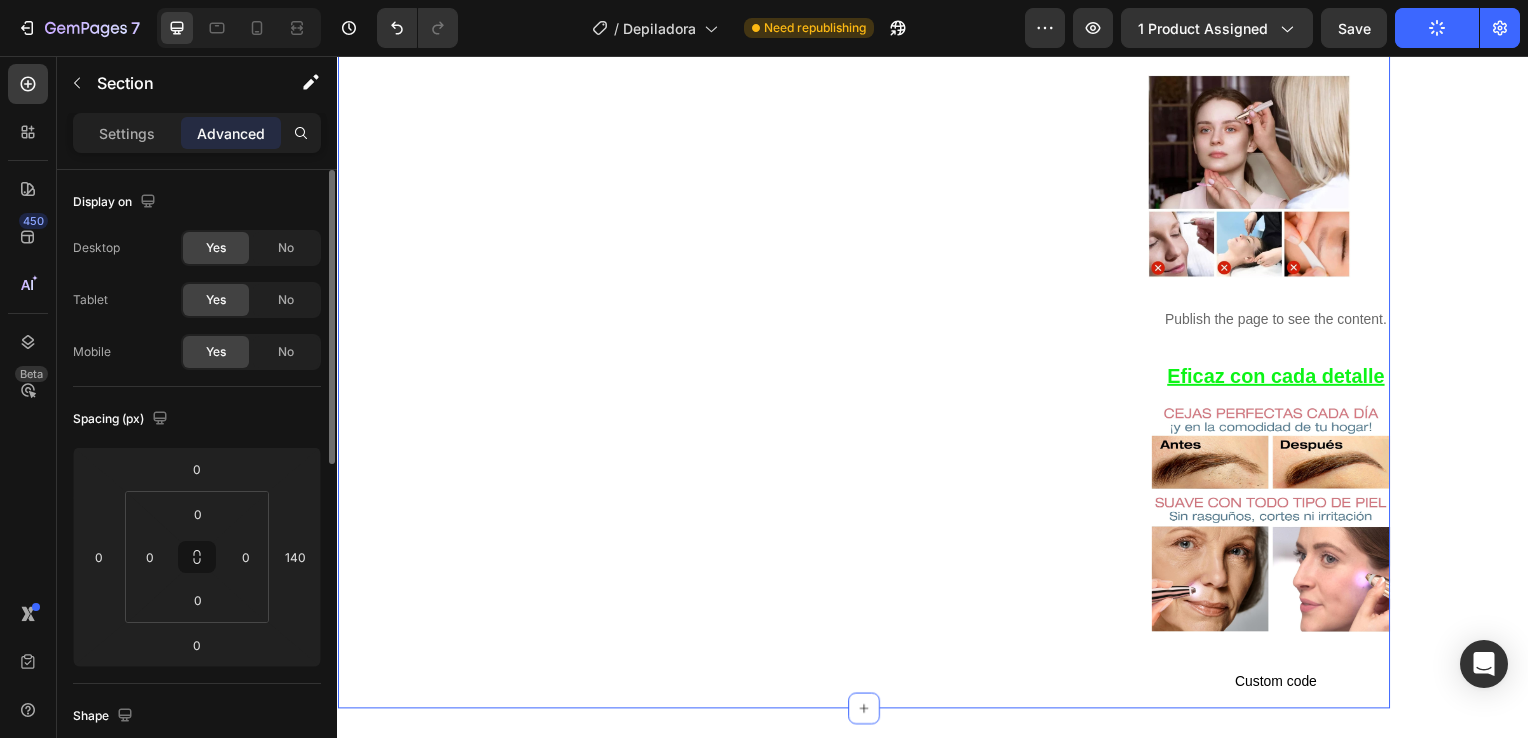 click on "Product Images Row Icon Icon Icon Icon Icon Icon List 4.8  657 Reviews   Text Block Row Depiladora facial de precisión indolora Product Title €19,99 Product Price Product Price €29.99 Text Block Oferta Text Block Row Row *Impuesto incluido Text Block Row Elige tu oferta   1x19.99€ 2x29.99€ 3x32.99€ (La mas vendida) Product Variants & Swatches Releasit COD Form & Upsells Releasit COD Form & Upsells
Agregar al carrito Add to Cart Row Row
Confiamos plenamente en la calidad de nuestros productos. Por eso, le ofrecemos una  GARANTÍA DE SANTISFACCIÓN DE 30 DÍAS : Si por cualquier motivo no queda conforme con su compra, puede conservar el producto y le reembolsaremos el 100% del importe abonado. Sin preguntas ni complicaciones. Item List Row Image Icon Icon Icon Icon Icon Icon List Lidia Perez Text Block Row Row
Icon Compra verificada. Text Block Row Row "Cómoda, rápida y sin dolor"     Text Block Video Row Row Product Delicada con tu piel Image" at bounding box center (867, -241) 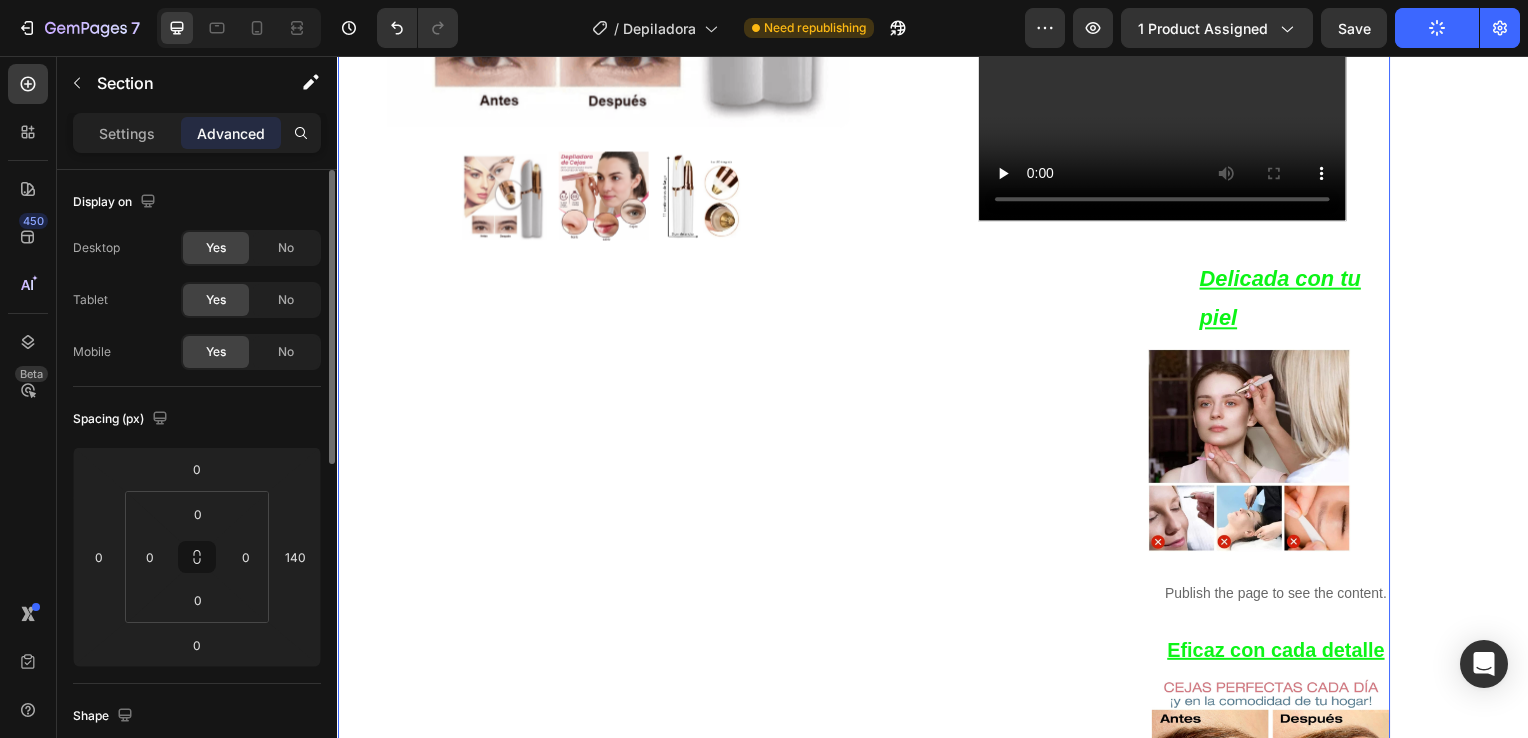 scroll, scrollTop: 987, scrollLeft: 0, axis: vertical 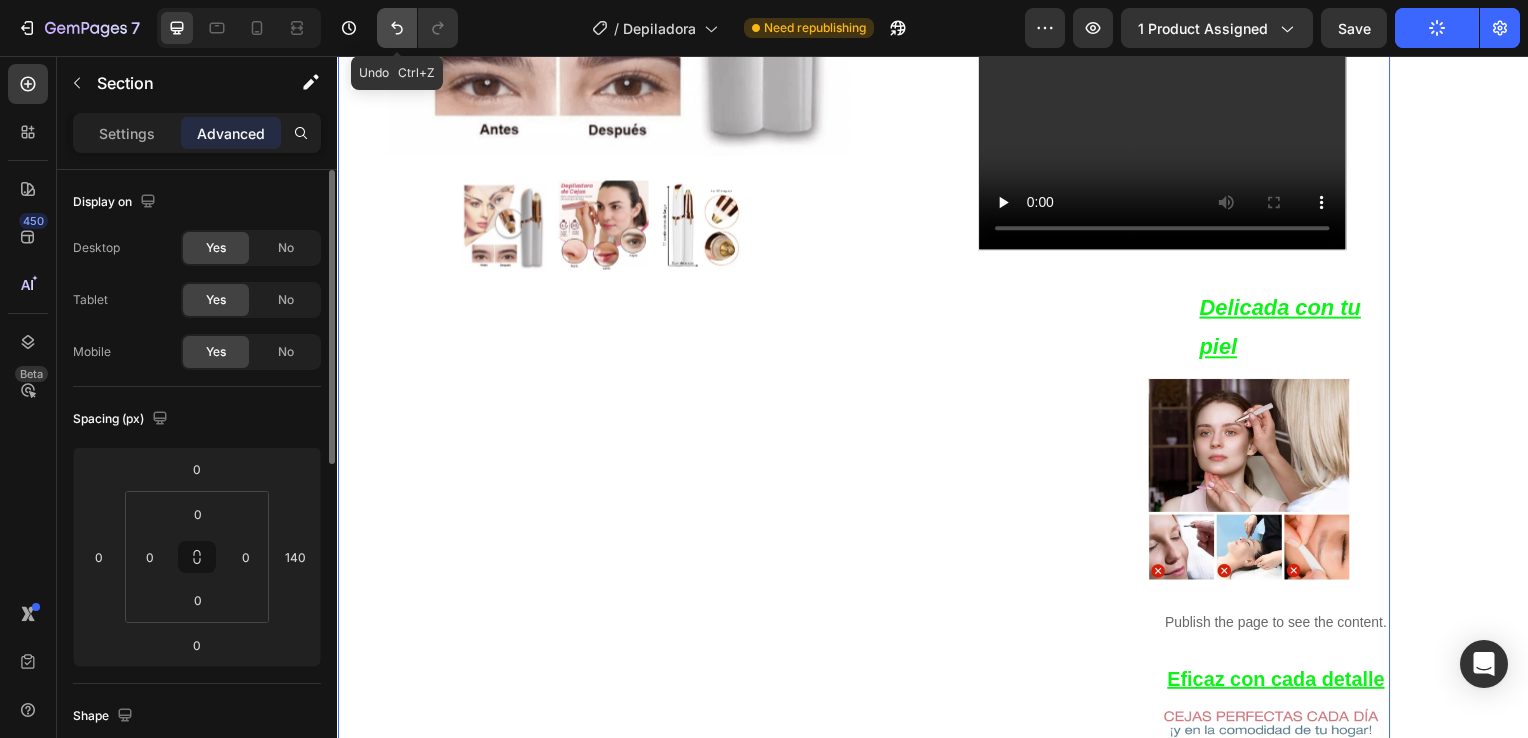 click 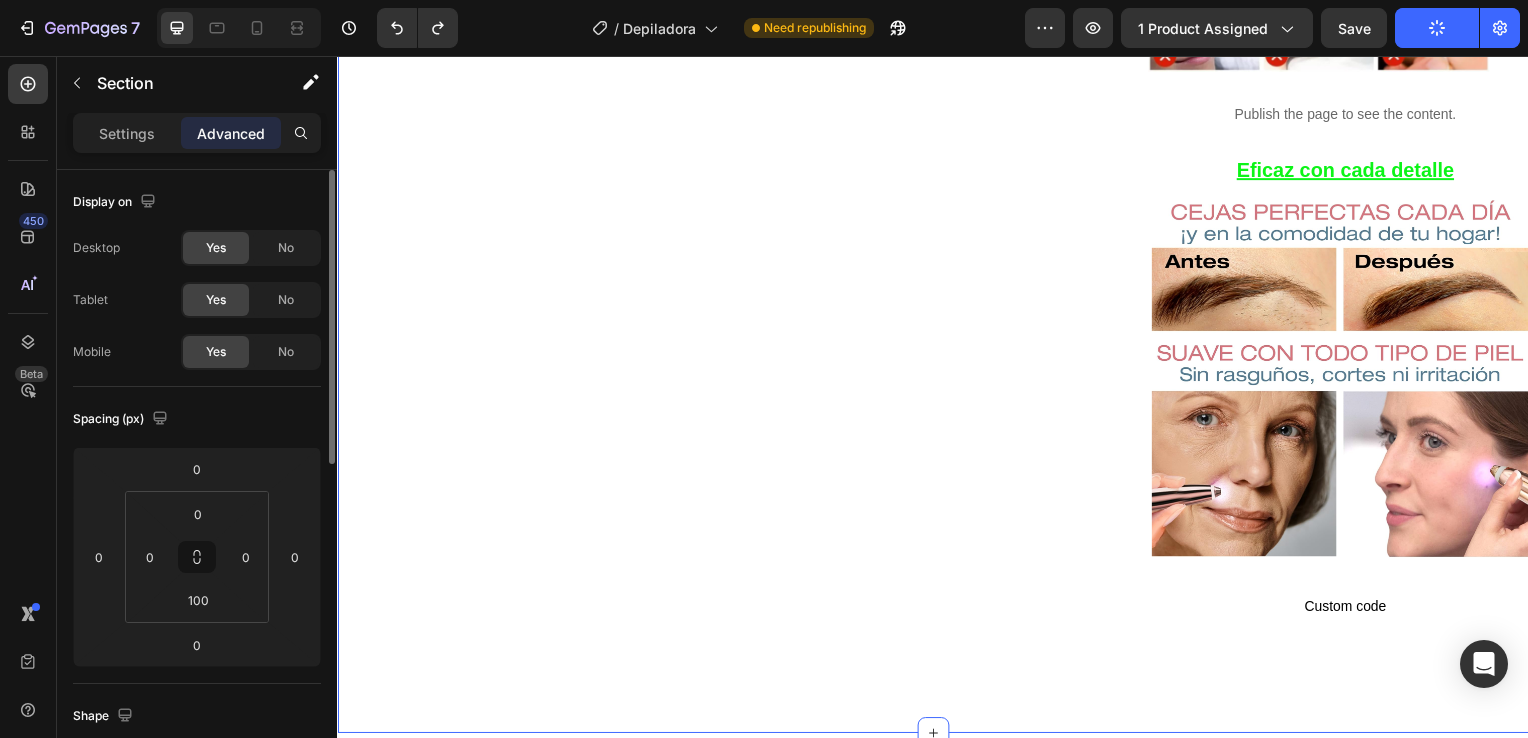 scroll, scrollTop: 1572, scrollLeft: 0, axis: vertical 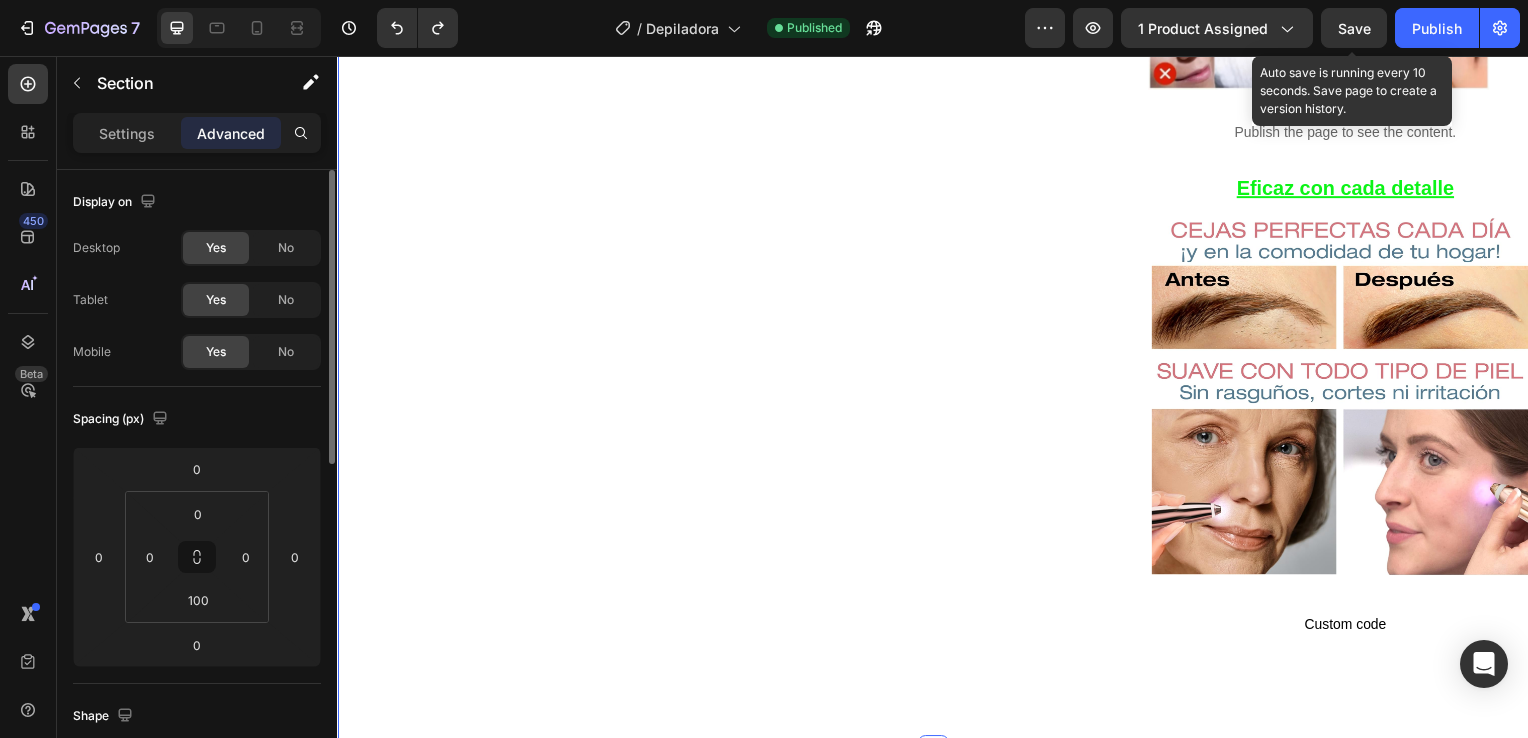 click on "Save" at bounding box center (1354, 28) 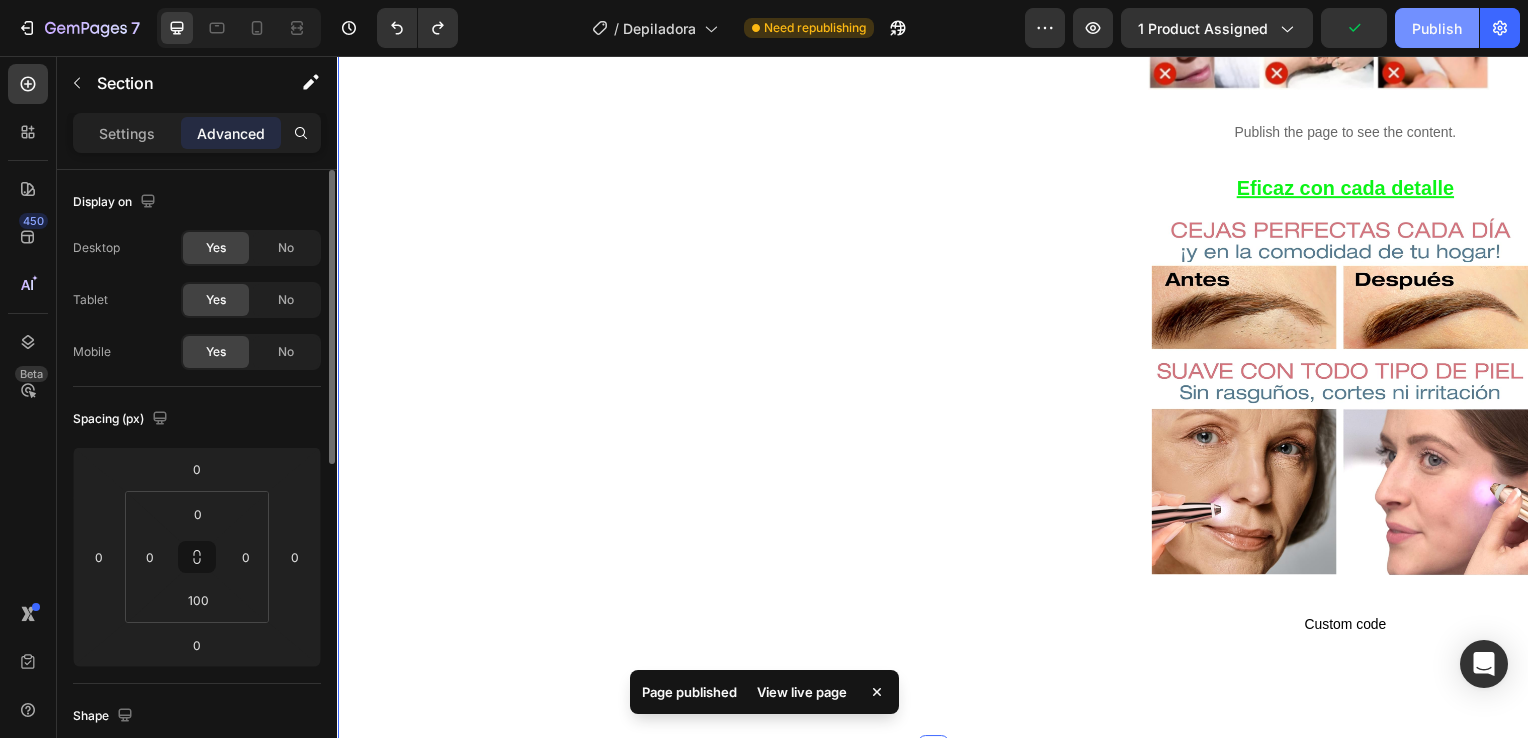 click on "Publish" at bounding box center [1437, 28] 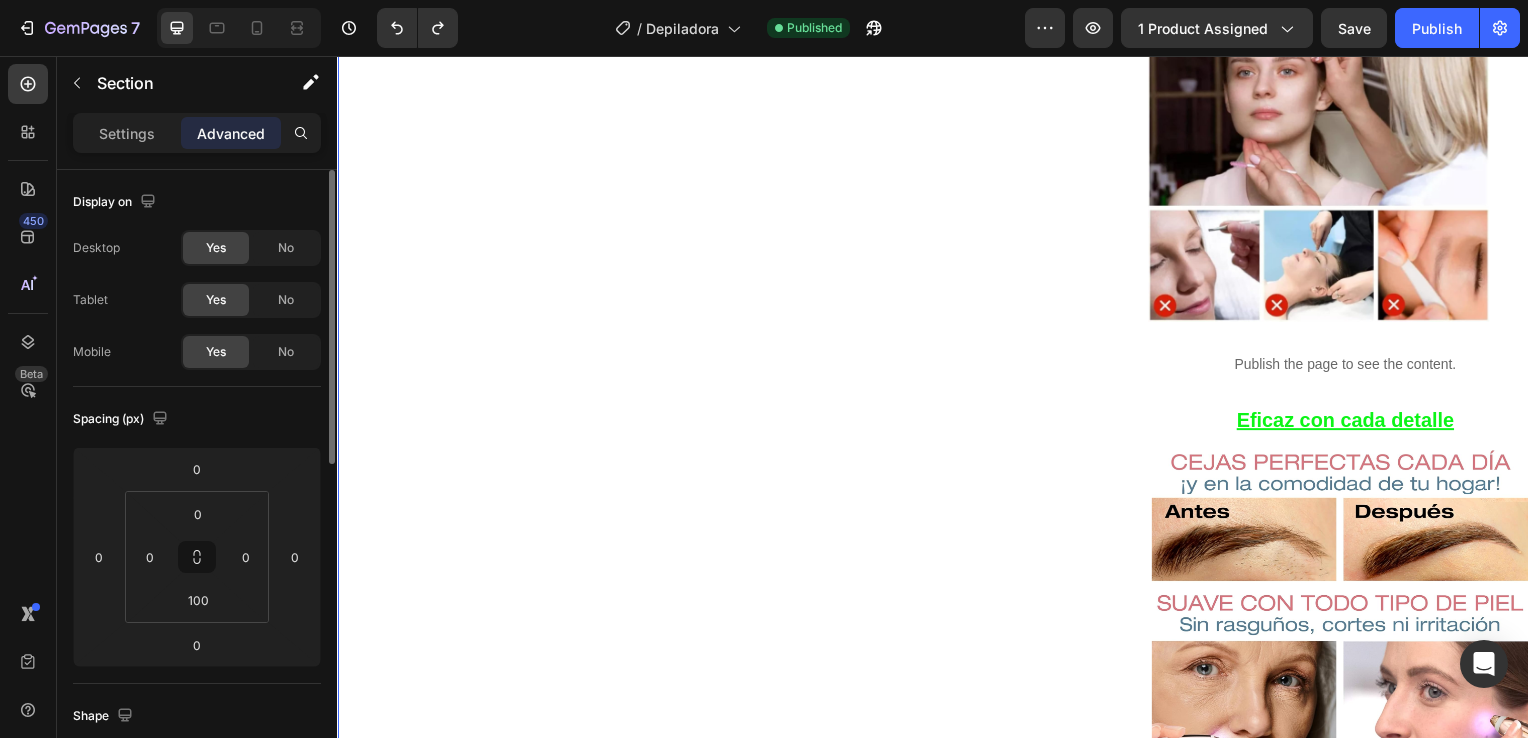 scroll, scrollTop: 1331, scrollLeft: 0, axis: vertical 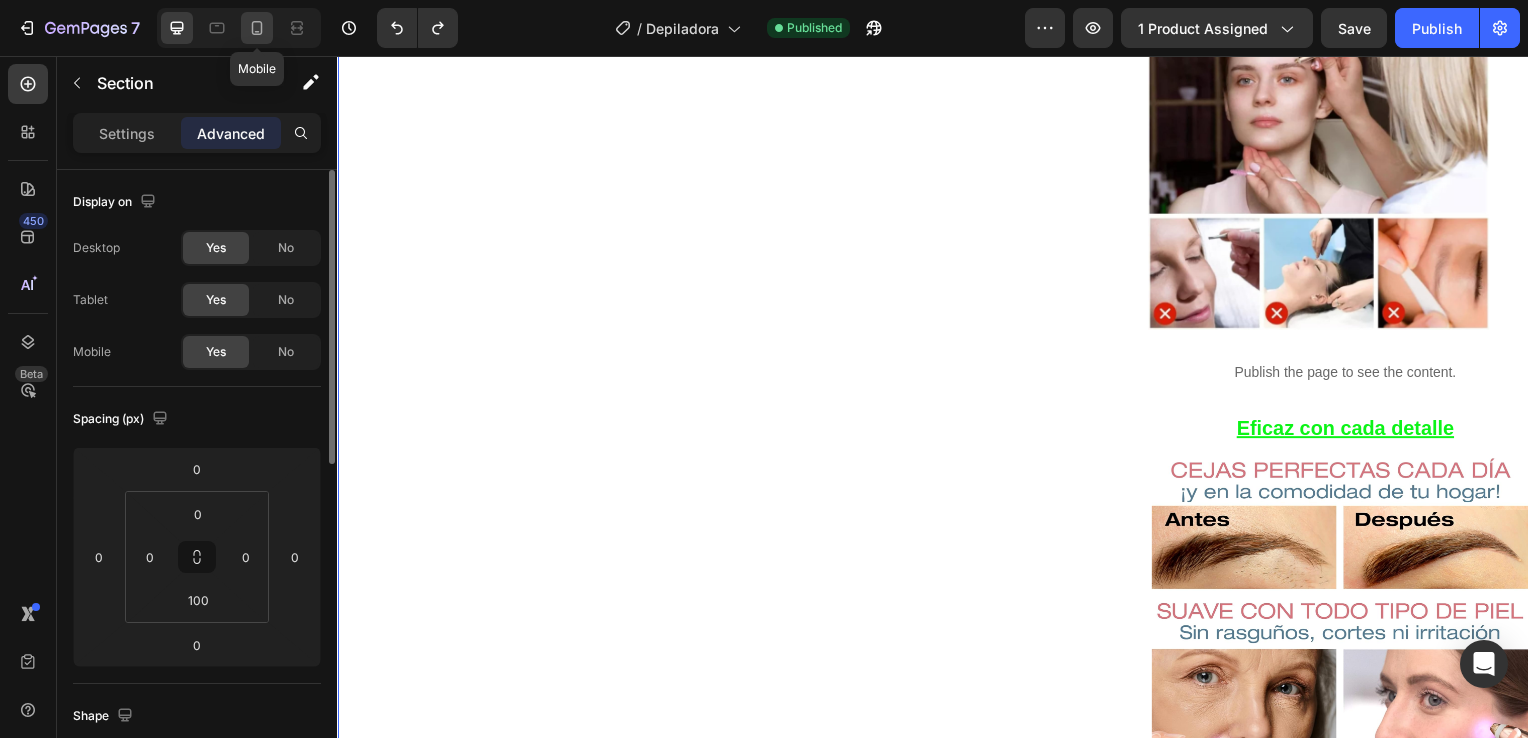 click 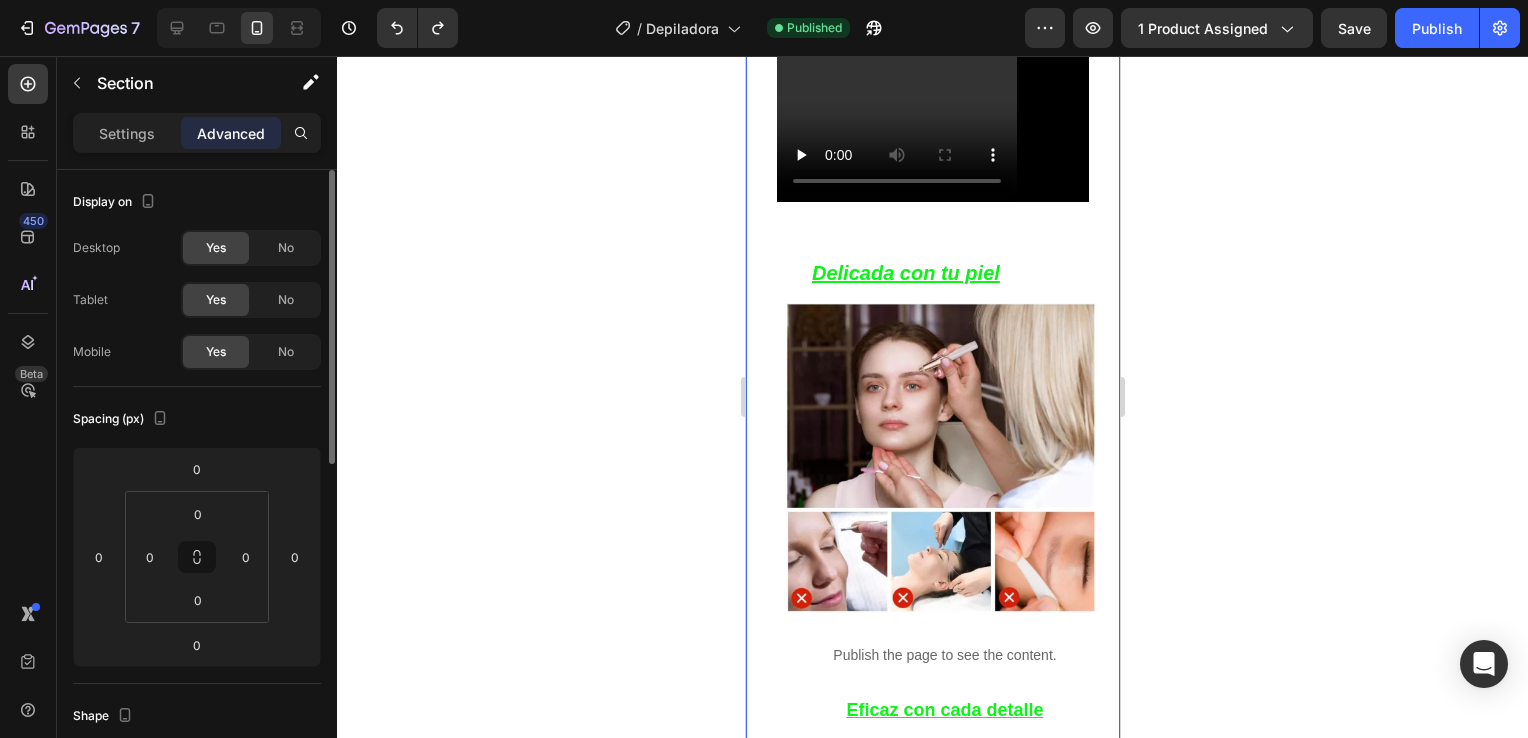 scroll, scrollTop: 1339, scrollLeft: 0, axis: vertical 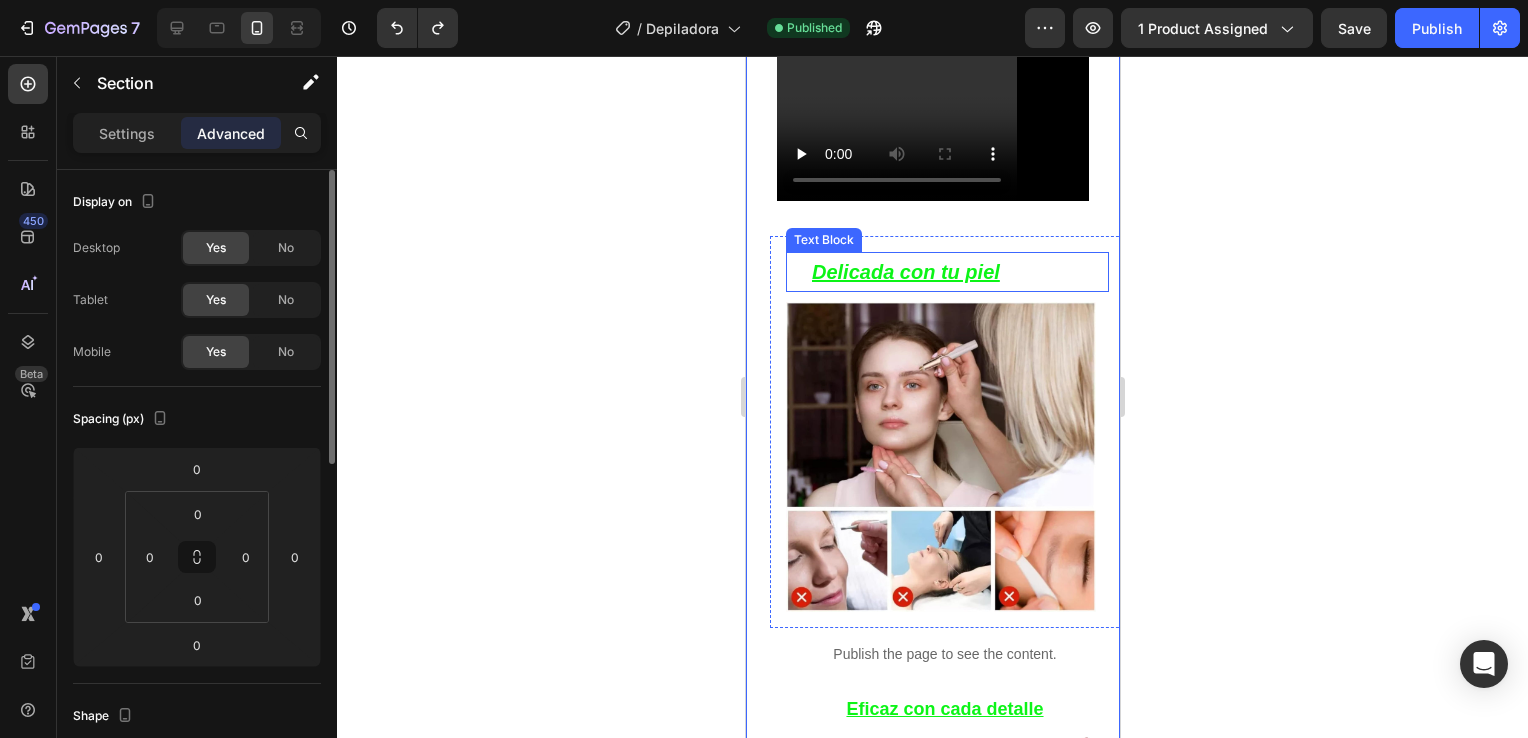 click on "Delicada con tu piel" at bounding box center [905, 272] 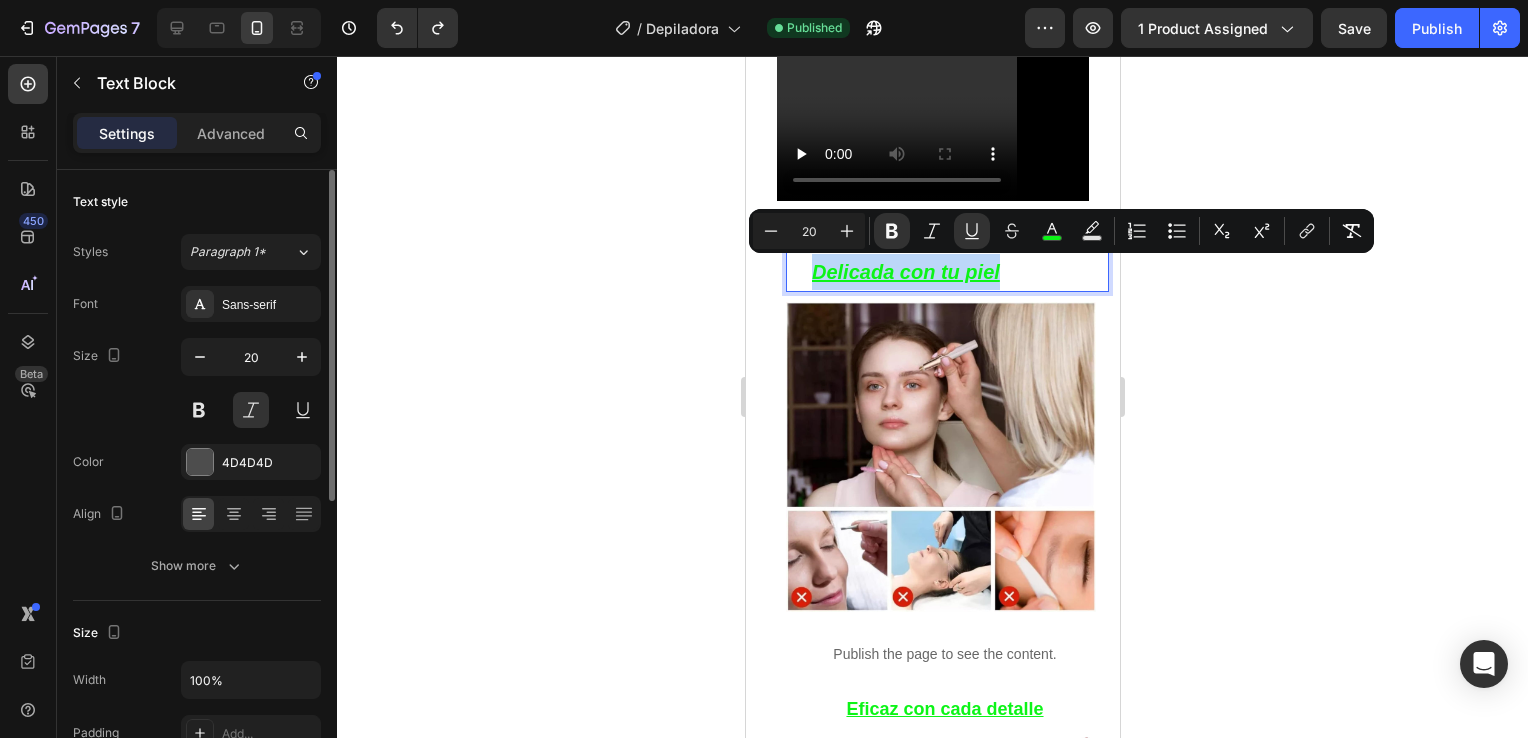 drag, startPoint x: 811, startPoint y: 270, endPoint x: 1012, endPoint y: 278, distance: 201.15913 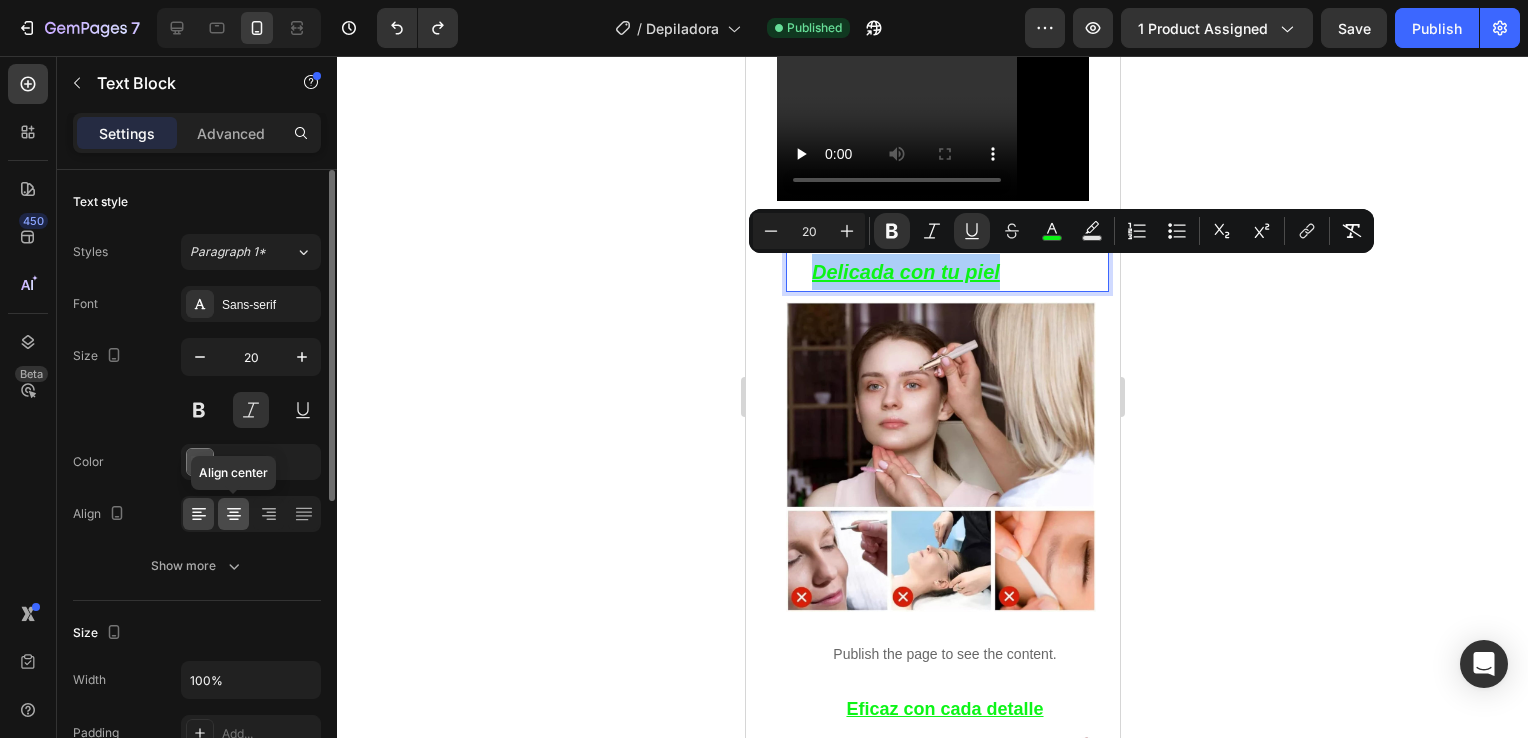click 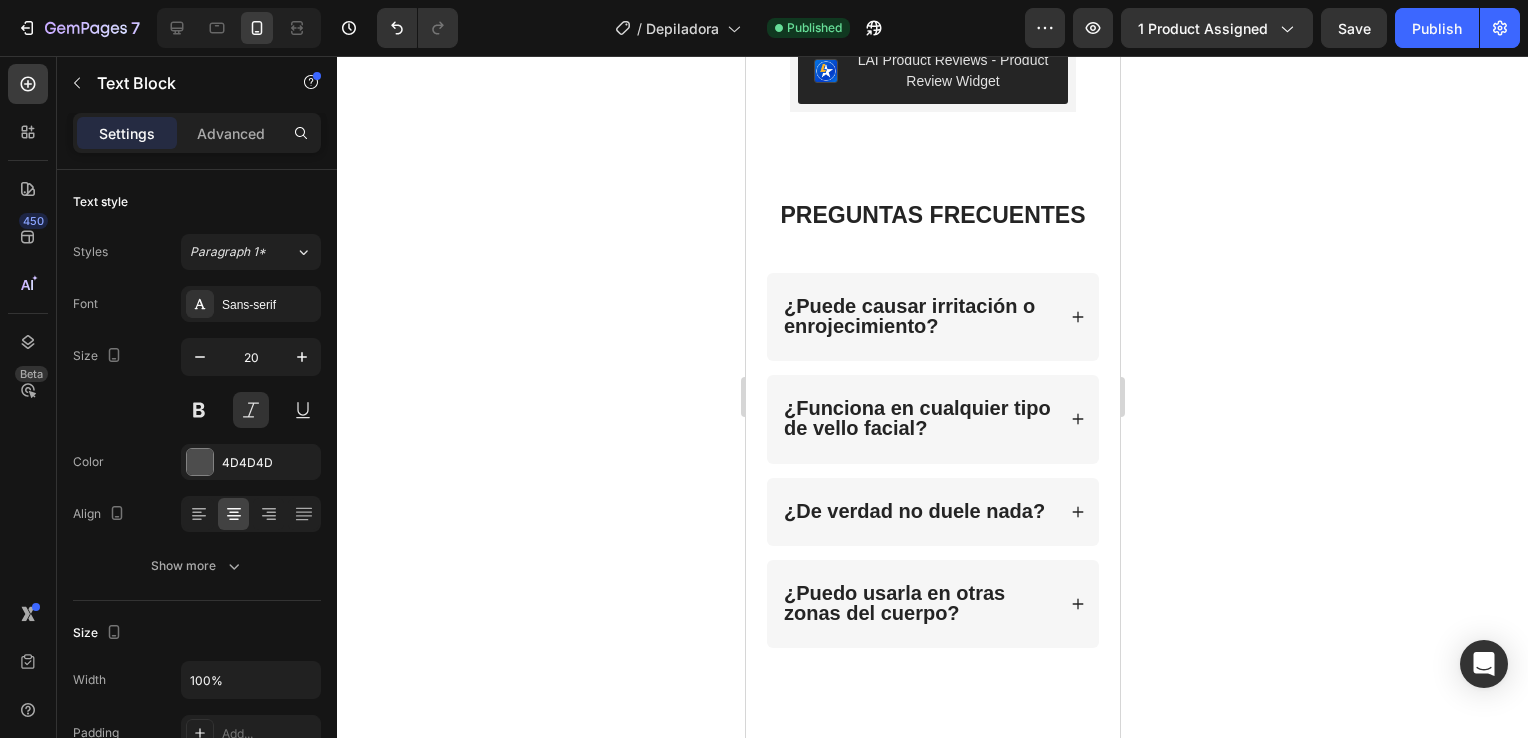 scroll, scrollTop: 2678, scrollLeft: 0, axis: vertical 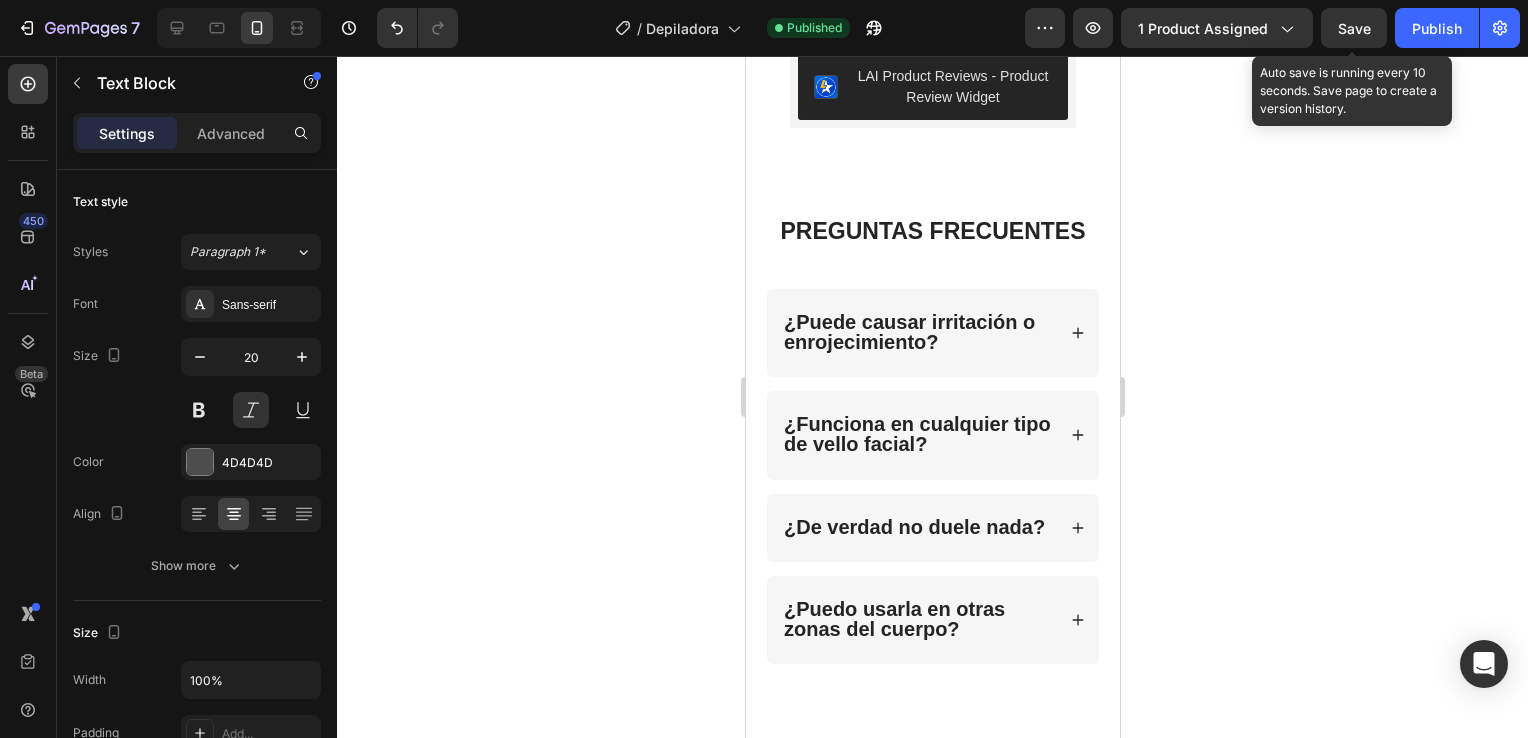 click on "Save" at bounding box center [1354, 28] 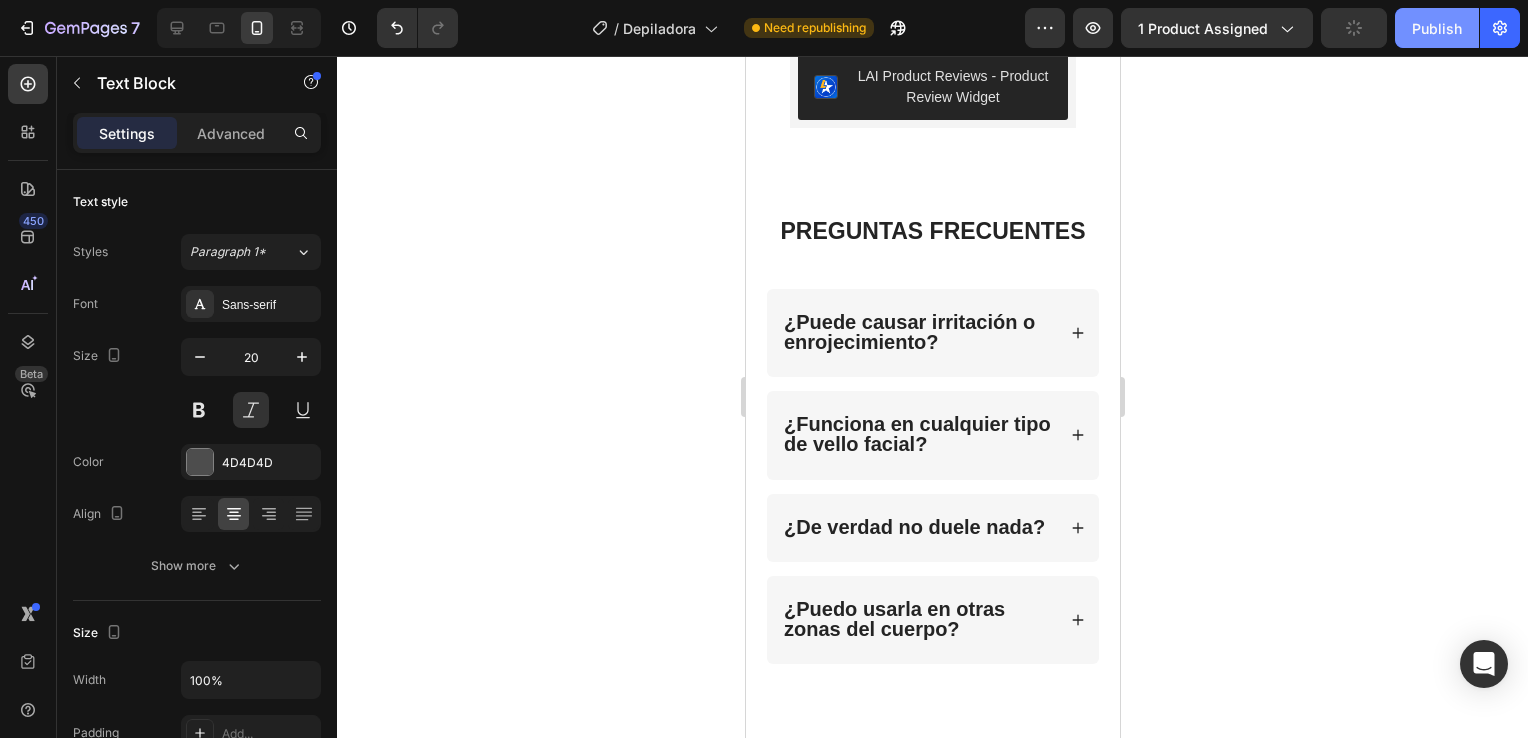click on "Publish" at bounding box center [1437, 28] 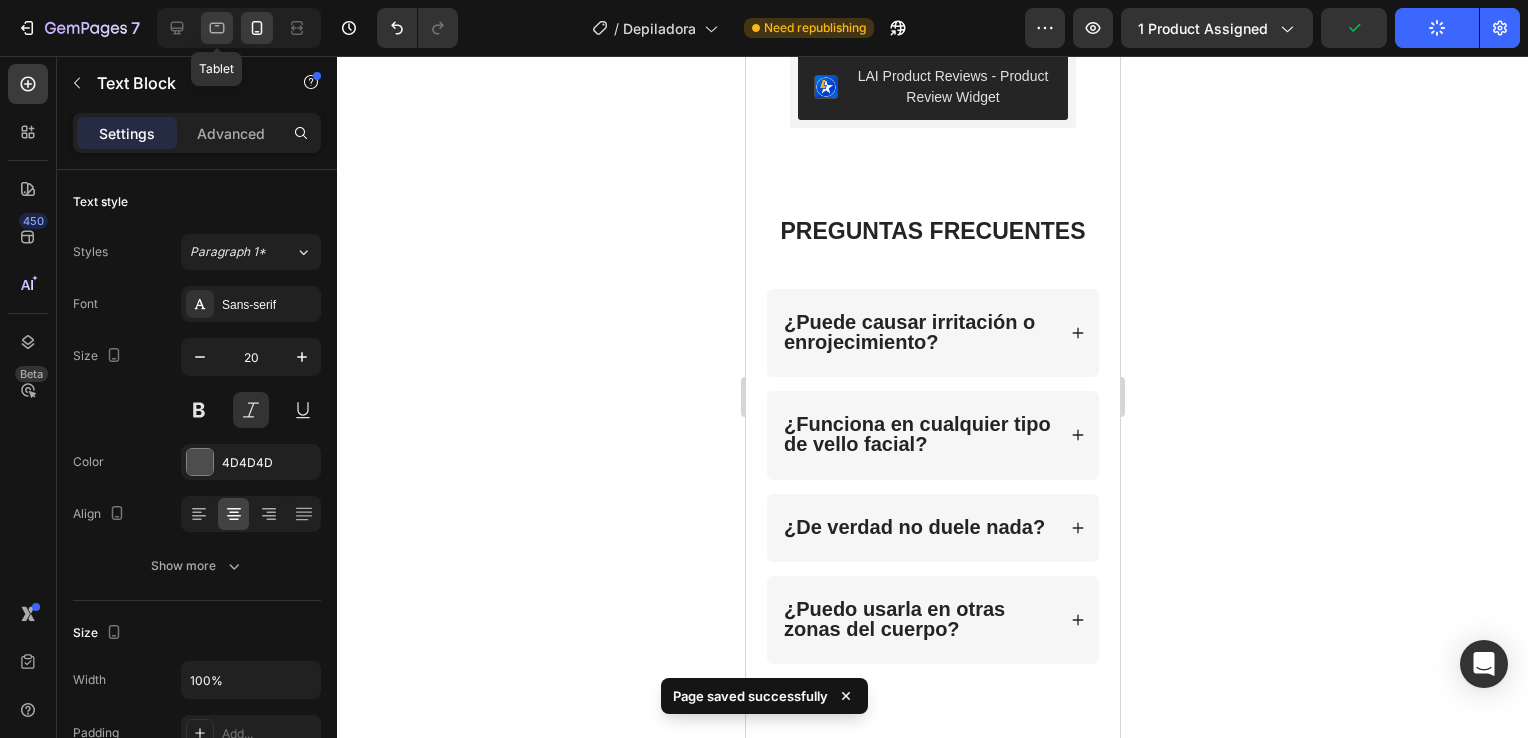 click 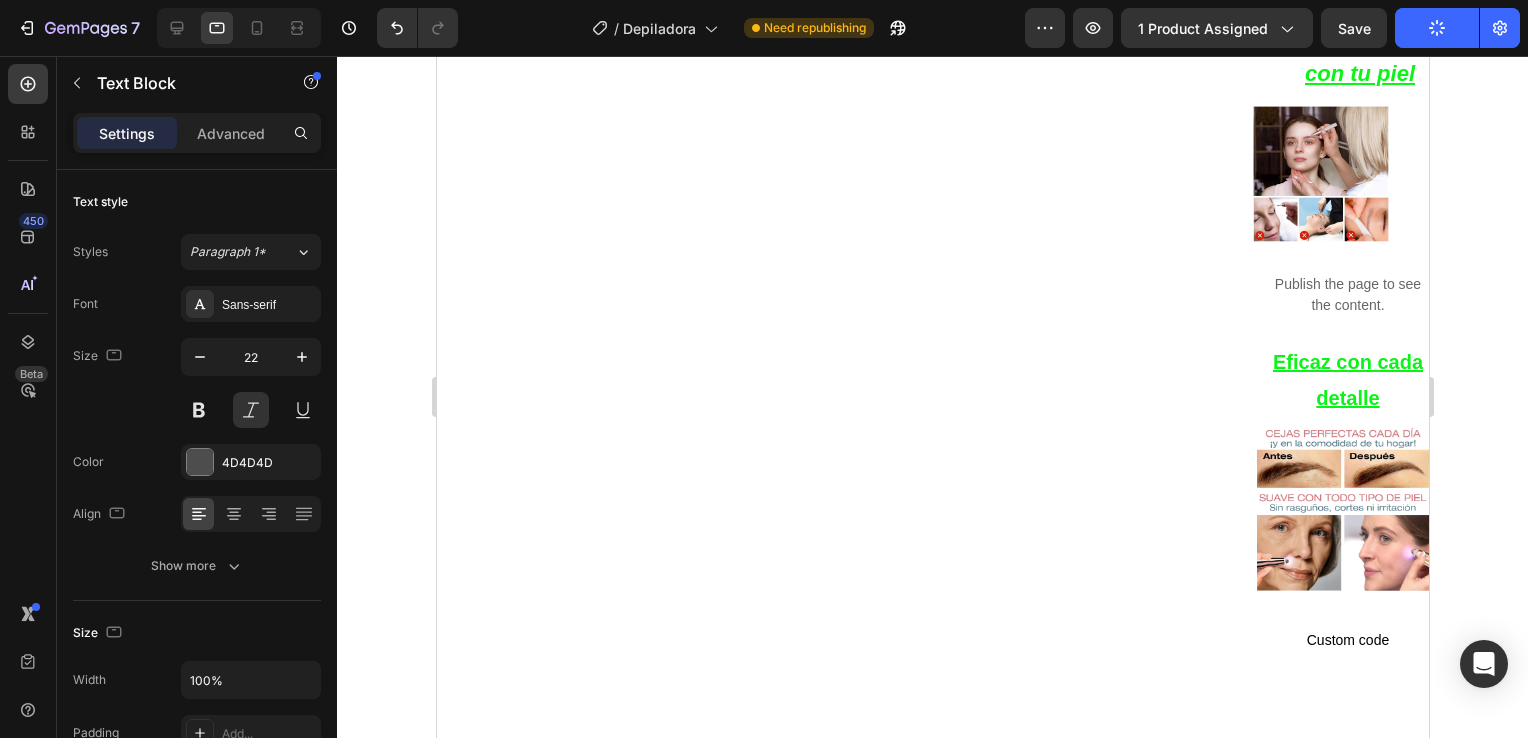 scroll, scrollTop: 1279, scrollLeft: 0, axis: vertical 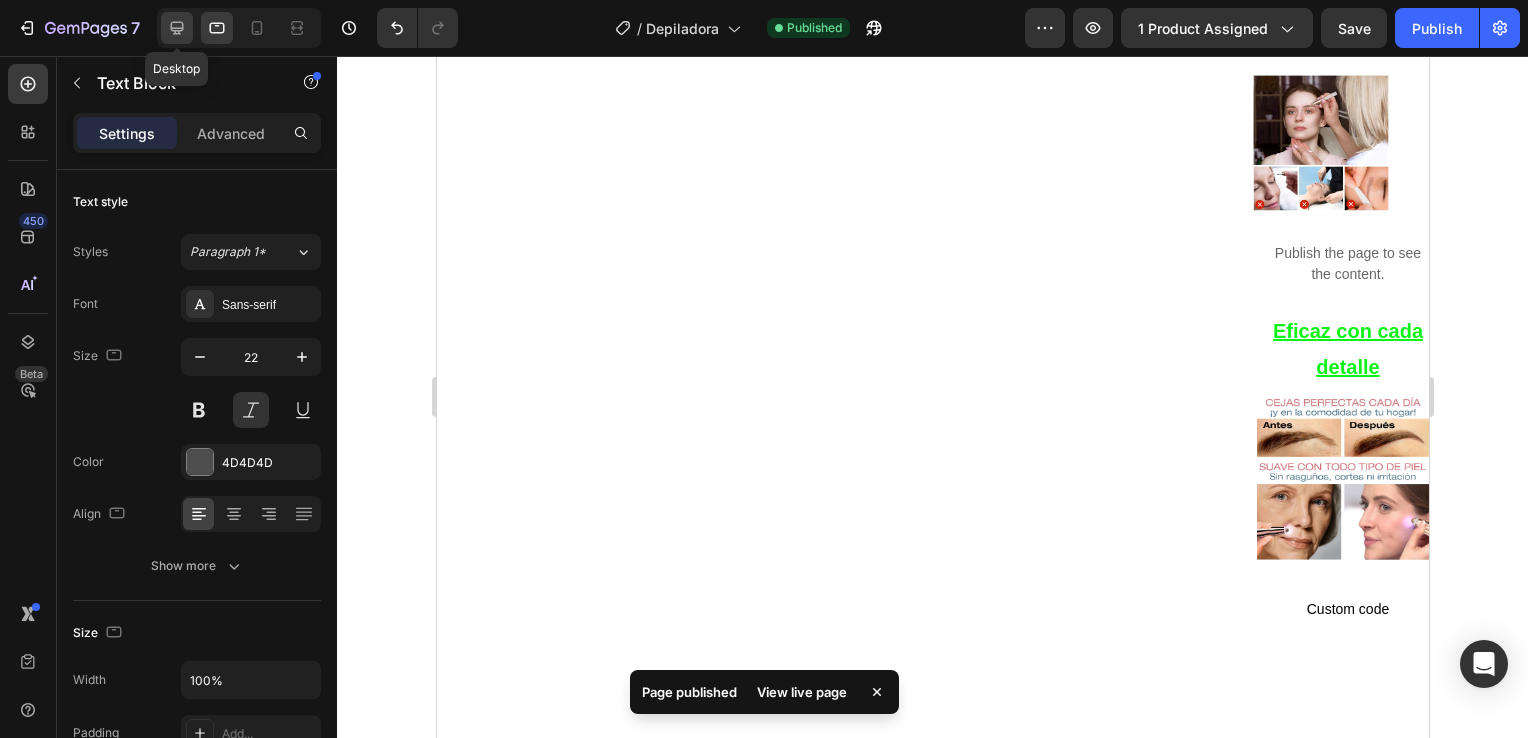click 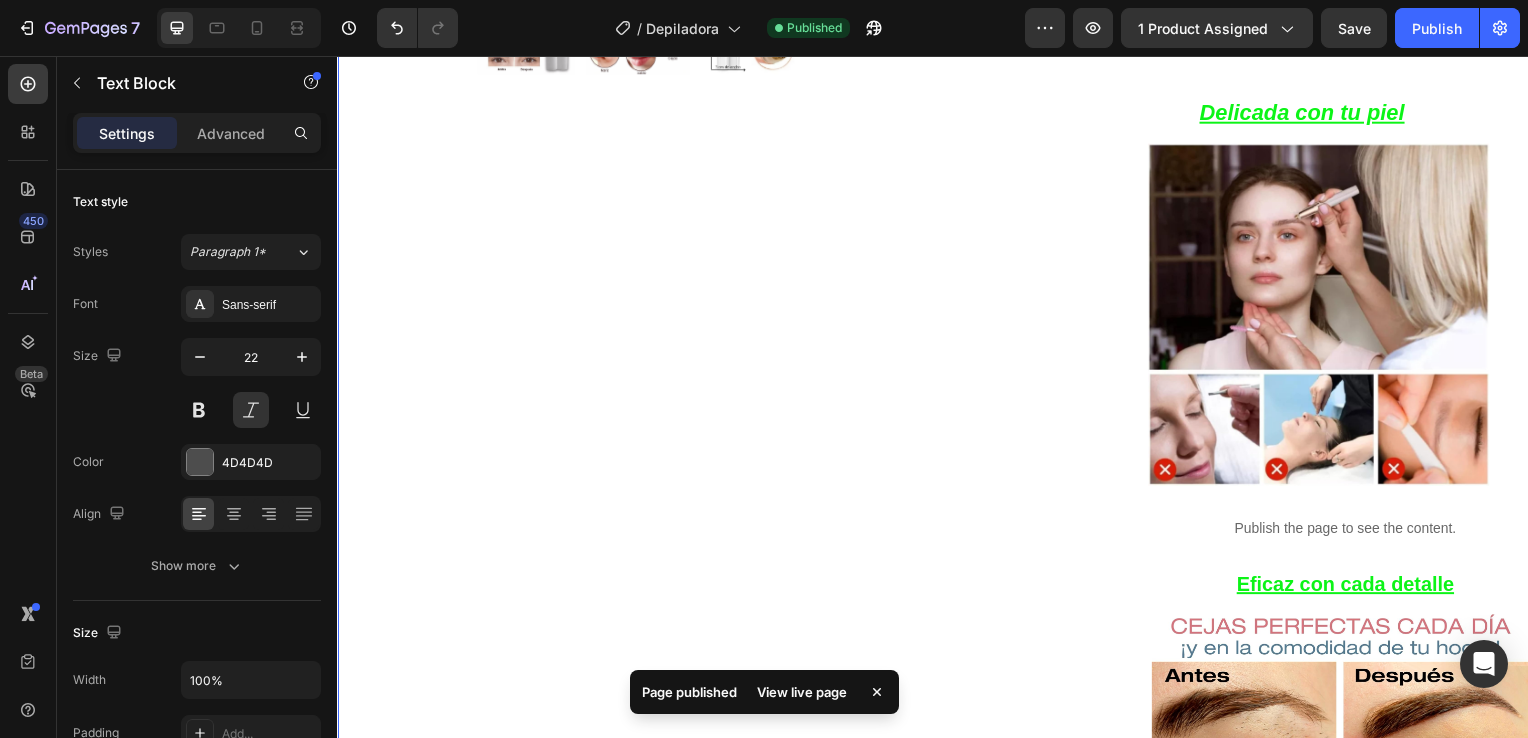 scroll, scrollTop: 1150, scrollLeft: 0, axis: vertical 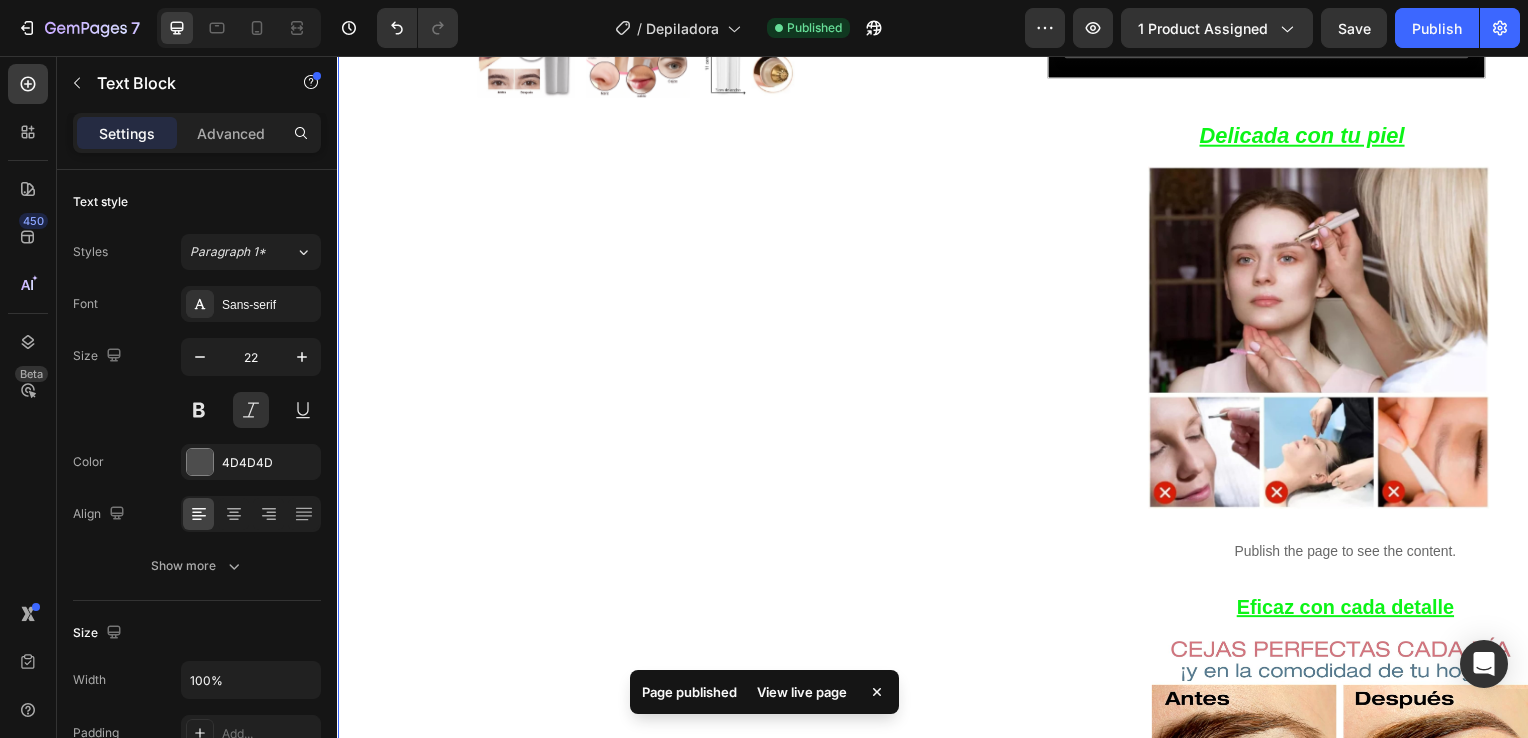 click on "Product Images Row Icon Icon Icon Icon Icon Icon List 4.8  657 Reviews   Text Block Row Depiladora facial de precisión indolora Product Title €19,99 Product Price Product Price €29.99 Text Block Oferta Text Block Row Row *Impuesto incluido Text Block Row Elige tu oferta   1x19.99€ 2x29.99€ 3x32.99€ (La mas vendida) Product Variants & Swatches Releasit COD Form & Upsells Releasit COD Form & Upsells
Agregar al carrito Add to Cart Row Row
Confiamos plenamente en la calidad de nuestros productos. Por eso, le ofrecemos una  GARANTÍA DE SANTISFACCIÓN DE 30 DÍAS : Si por cualquier motivo no queda conforme con su compra, puede conservar el producto y le reembolsaremos el 100% del importe abonado. Sin preguntas ni complicaciones. Item List Row Image Icon Icon Icon Icon Icon Icon List Lidia Perez Text Block Row Row
Icon Compra verificada. Text Block Row Row "Cómoda, rápida y sin dolor"     Text Block Video Row Row Product Delicada con tu piel Image" at bounding box center [937, 13] 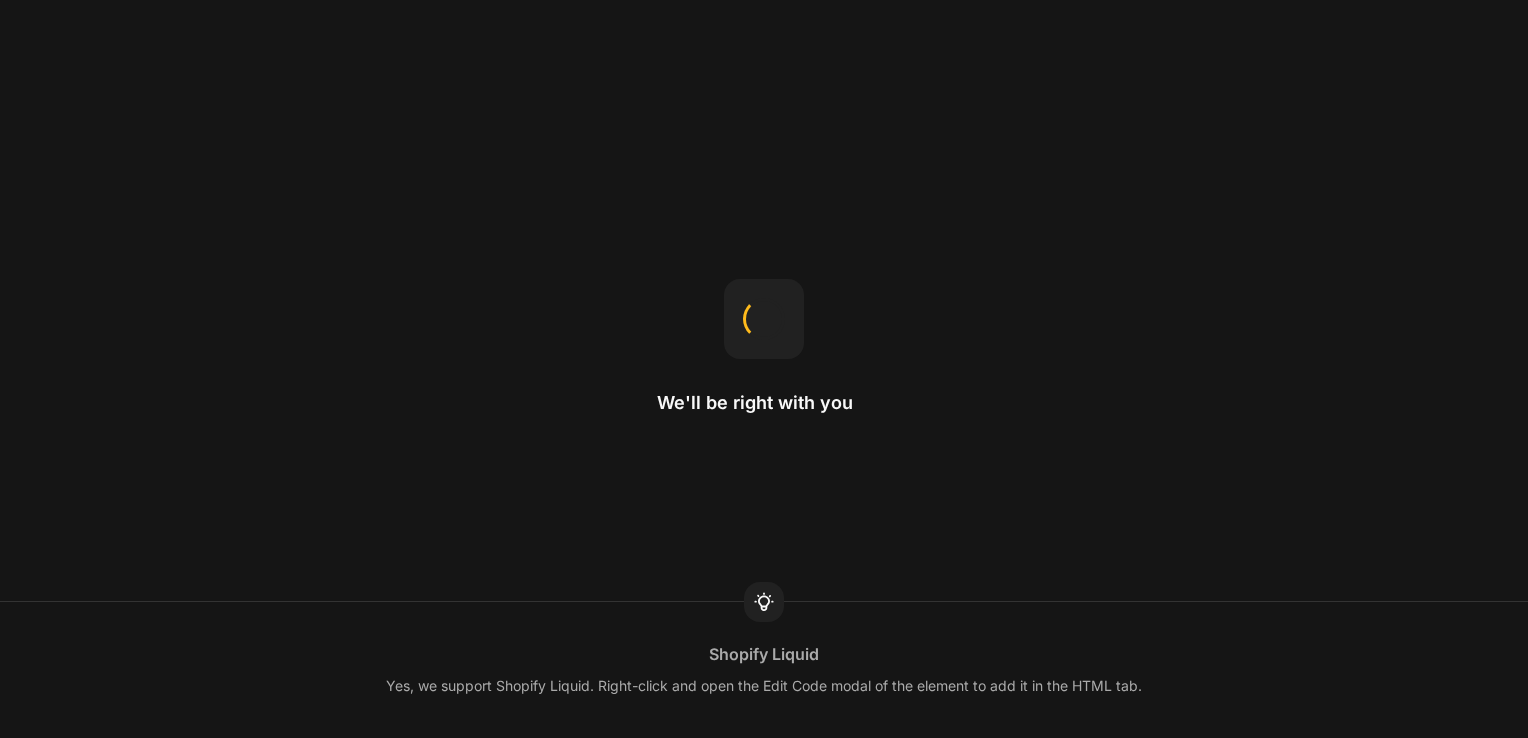 scroll, scrollTop: 0, scrollLeft: 0, axis: both 